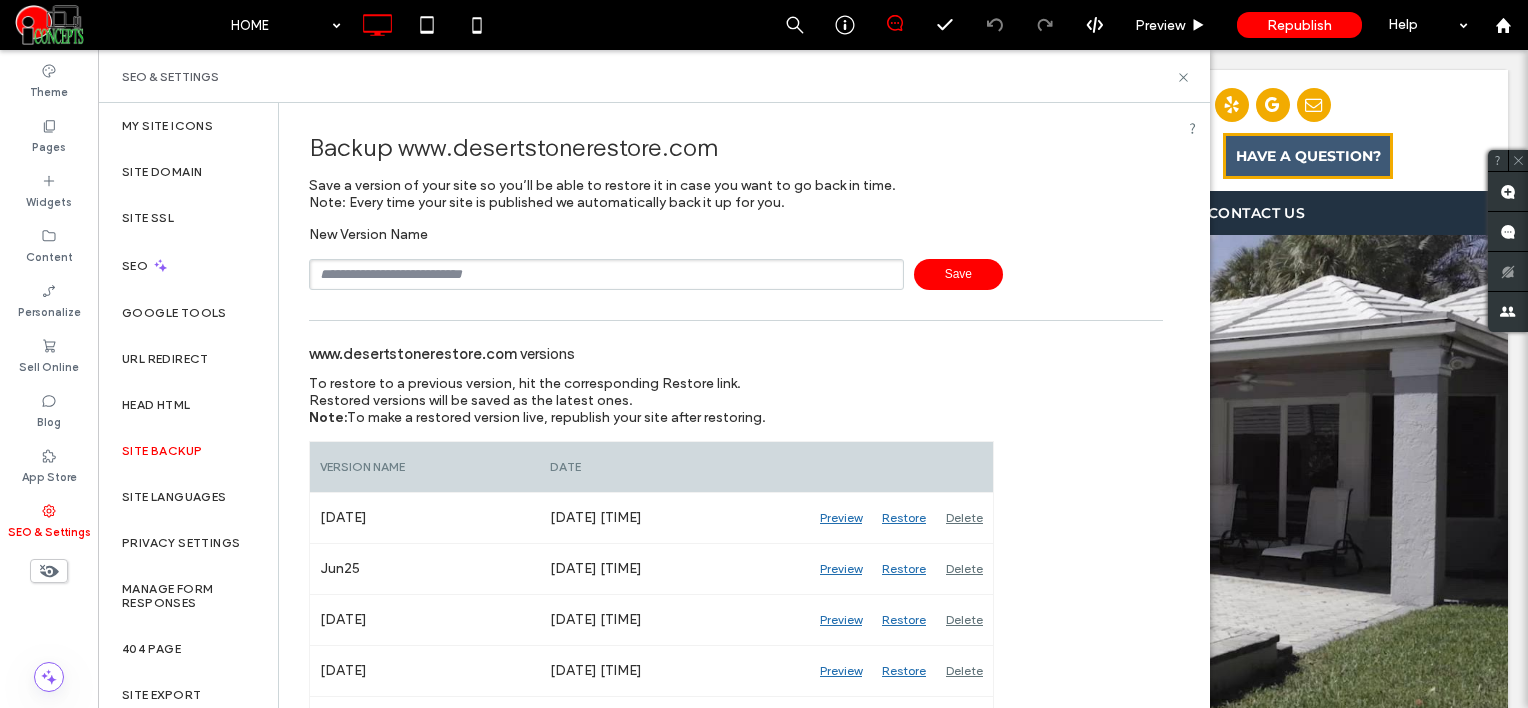 scroll, scrollTop: 0, scrollLeft: 0, axis: both 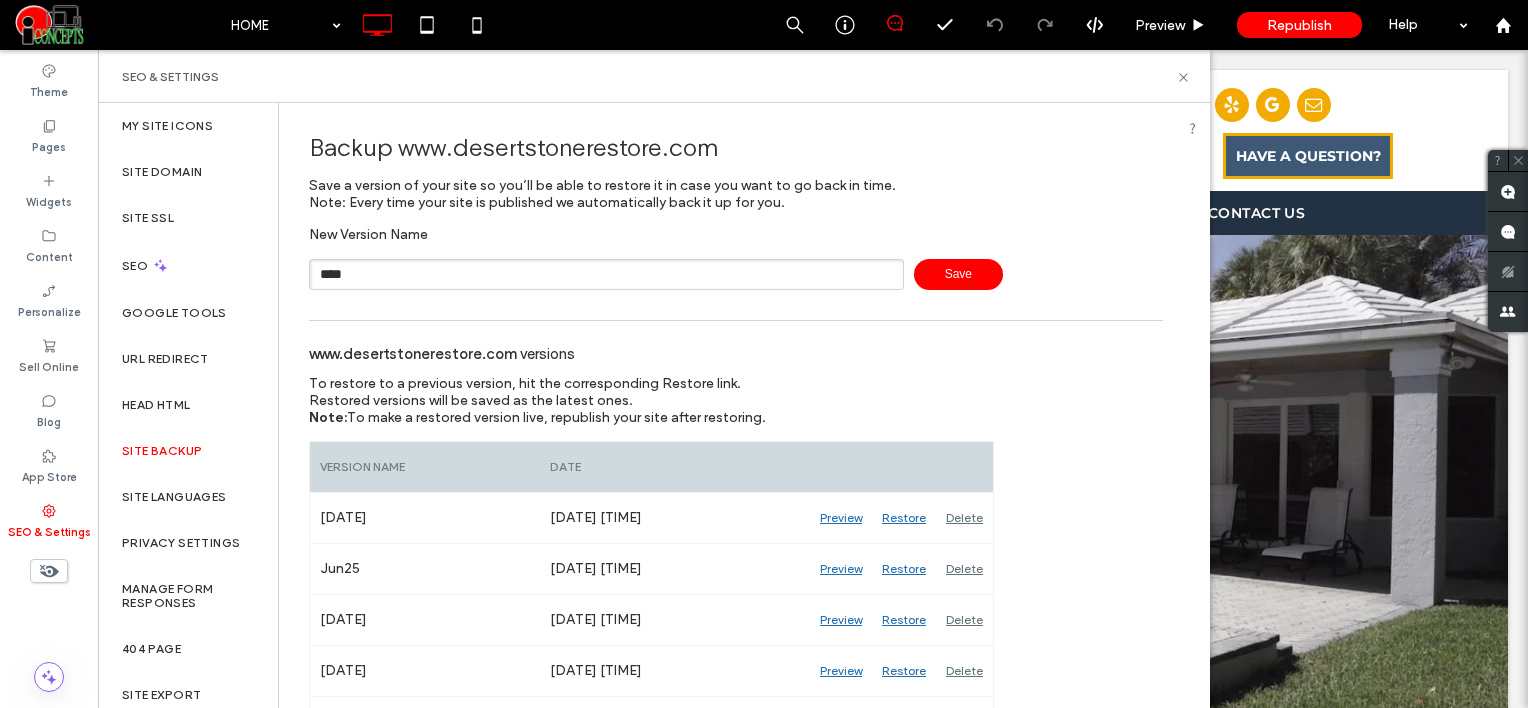type on "****" 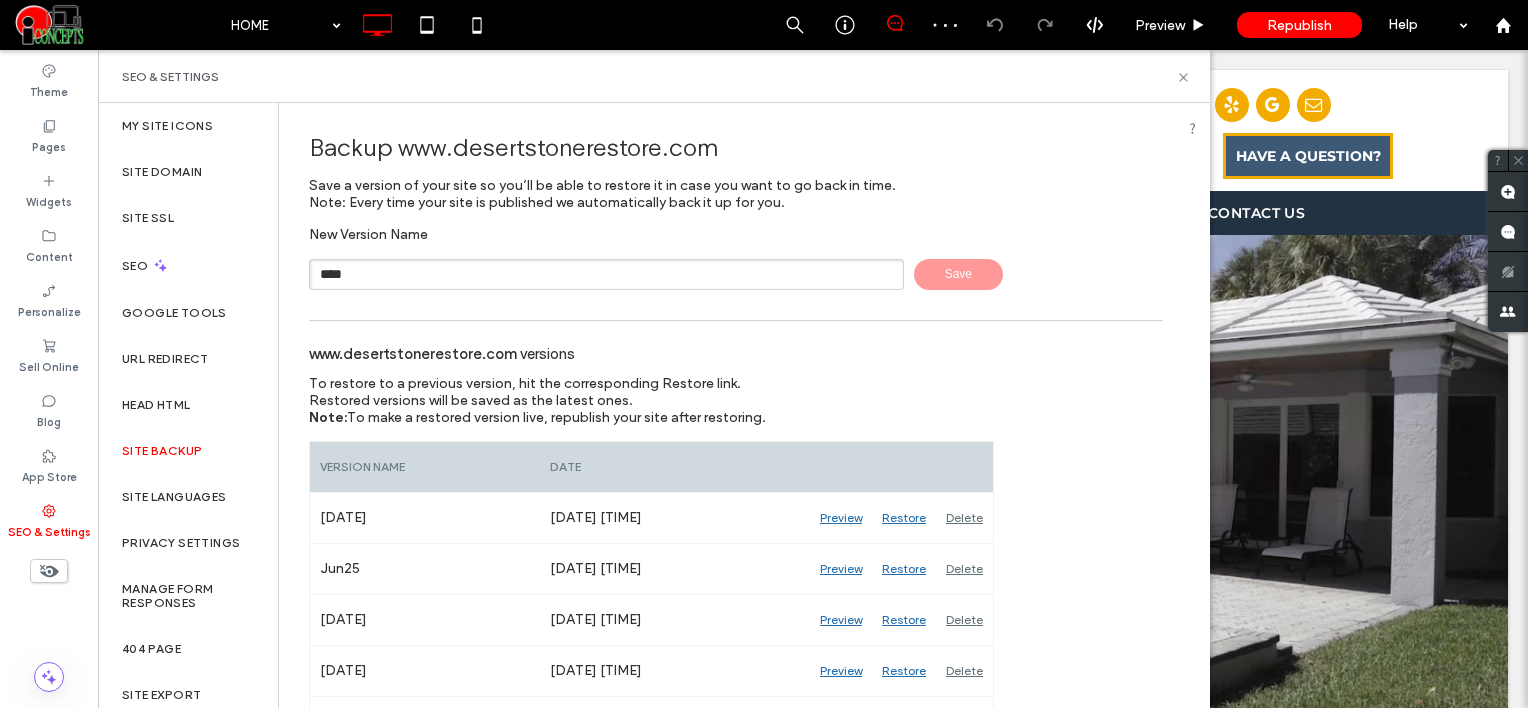 type 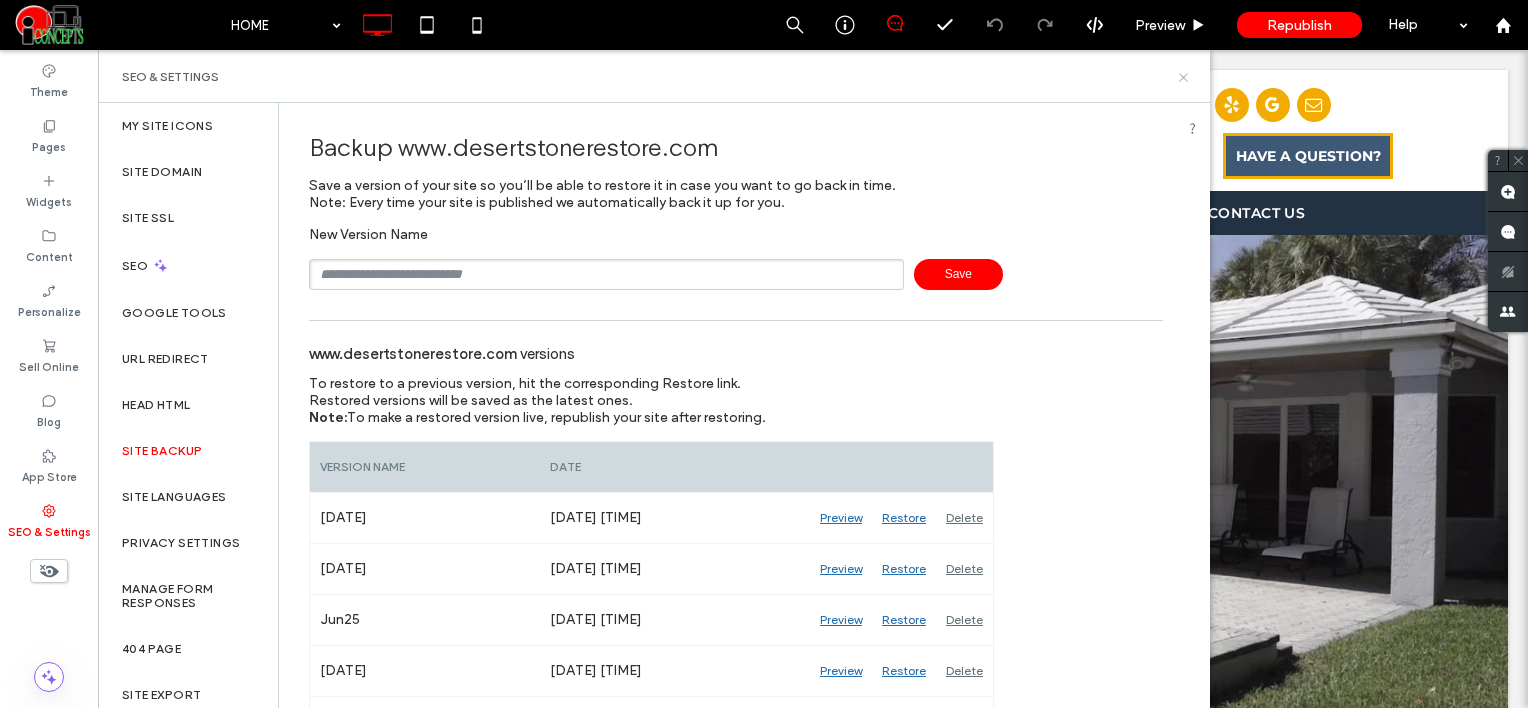 click 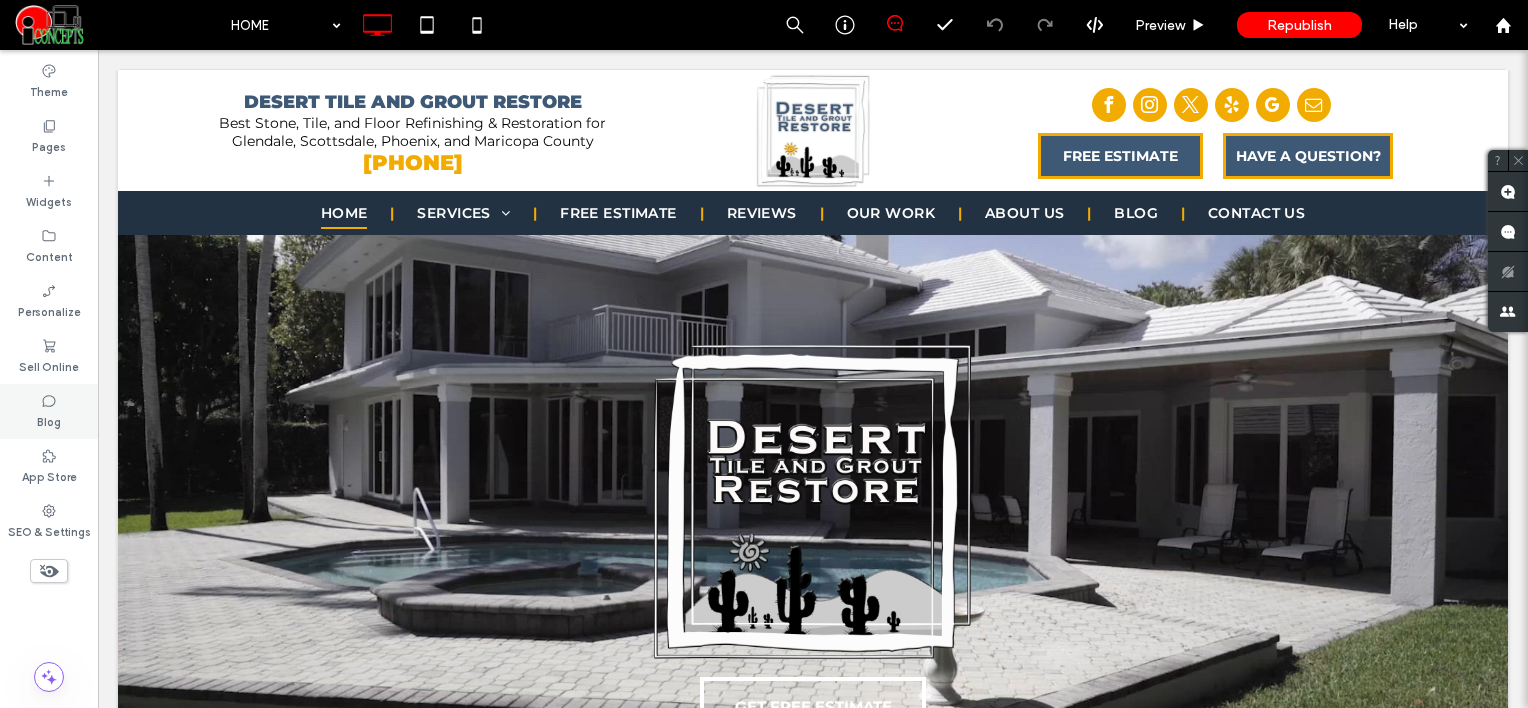 click on "Blog" at bounding box center (49, 420) 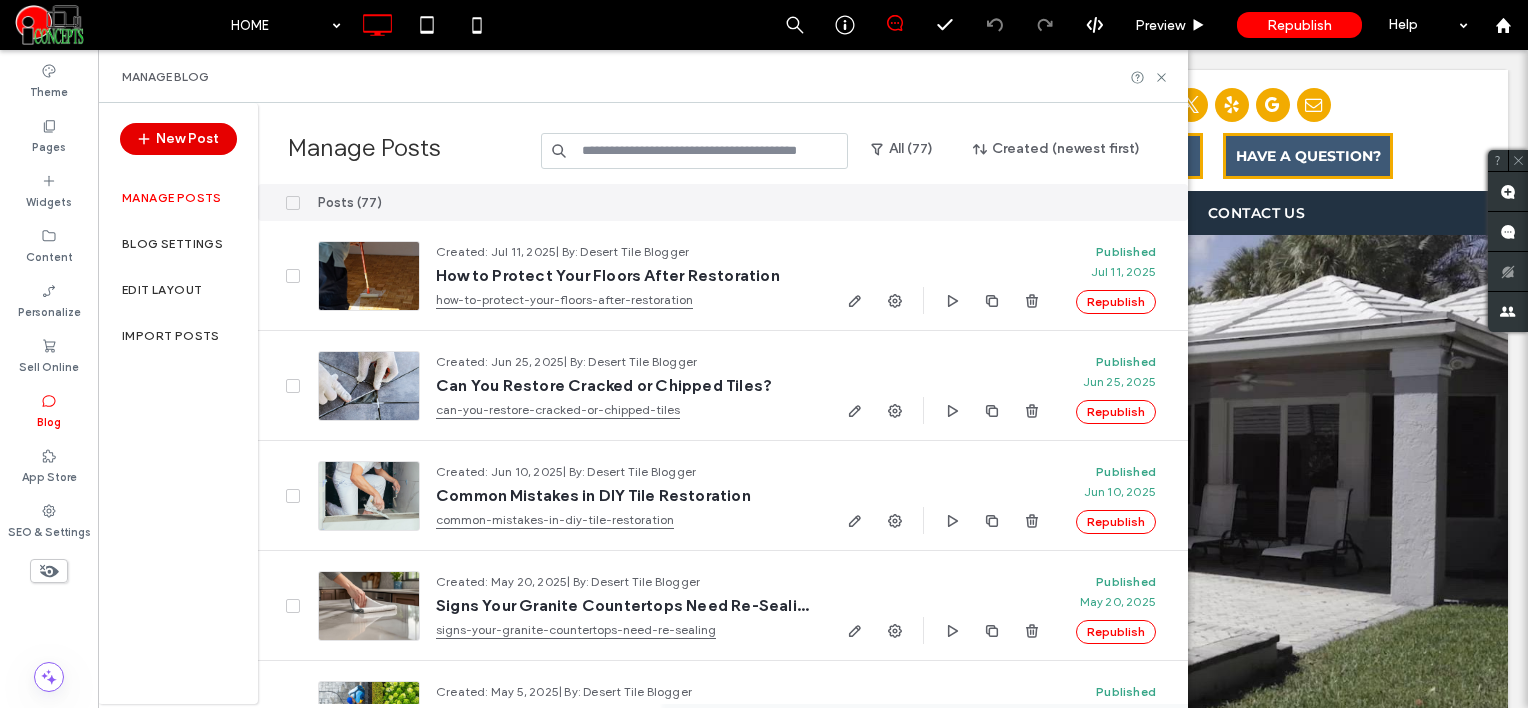 click on "New Post" at bounding box center (178, 139) 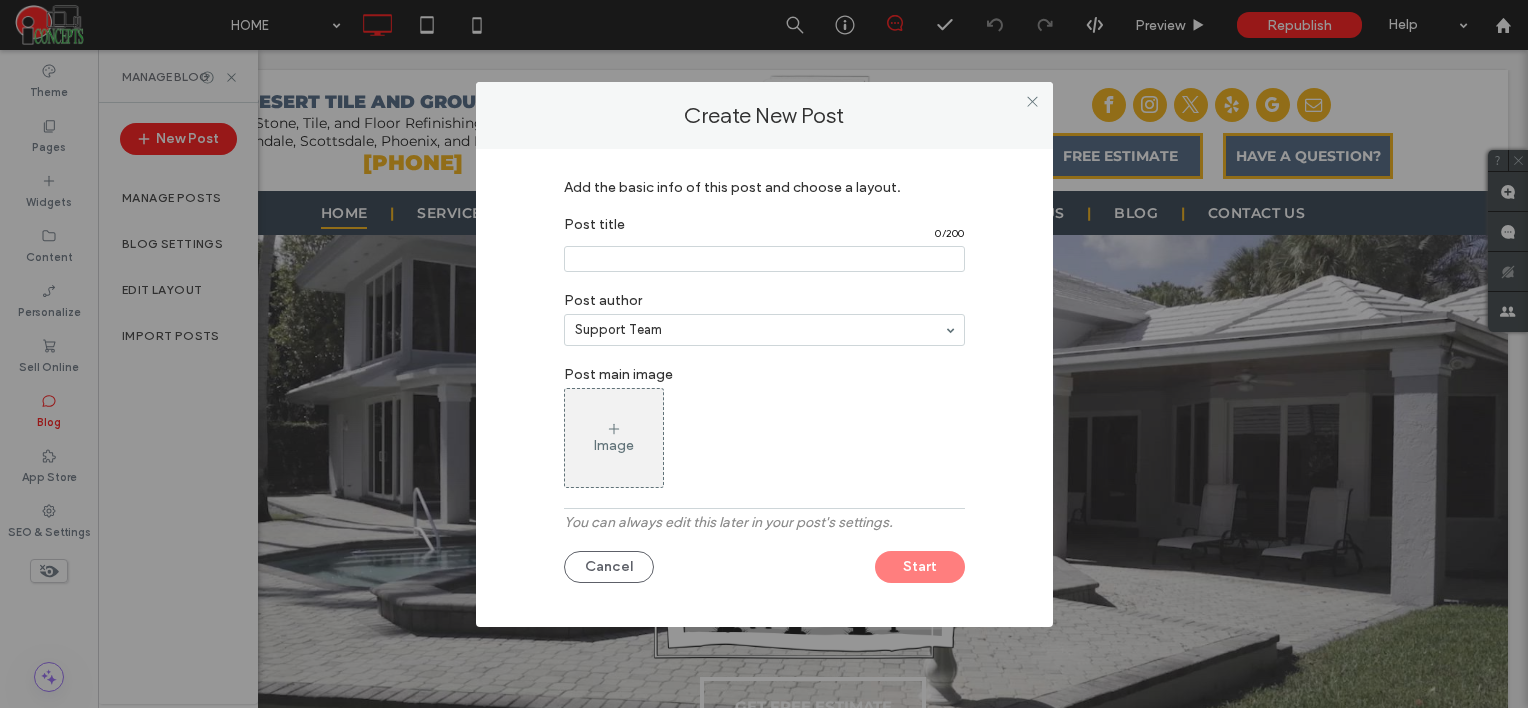 click at bounding box center [764, 259] 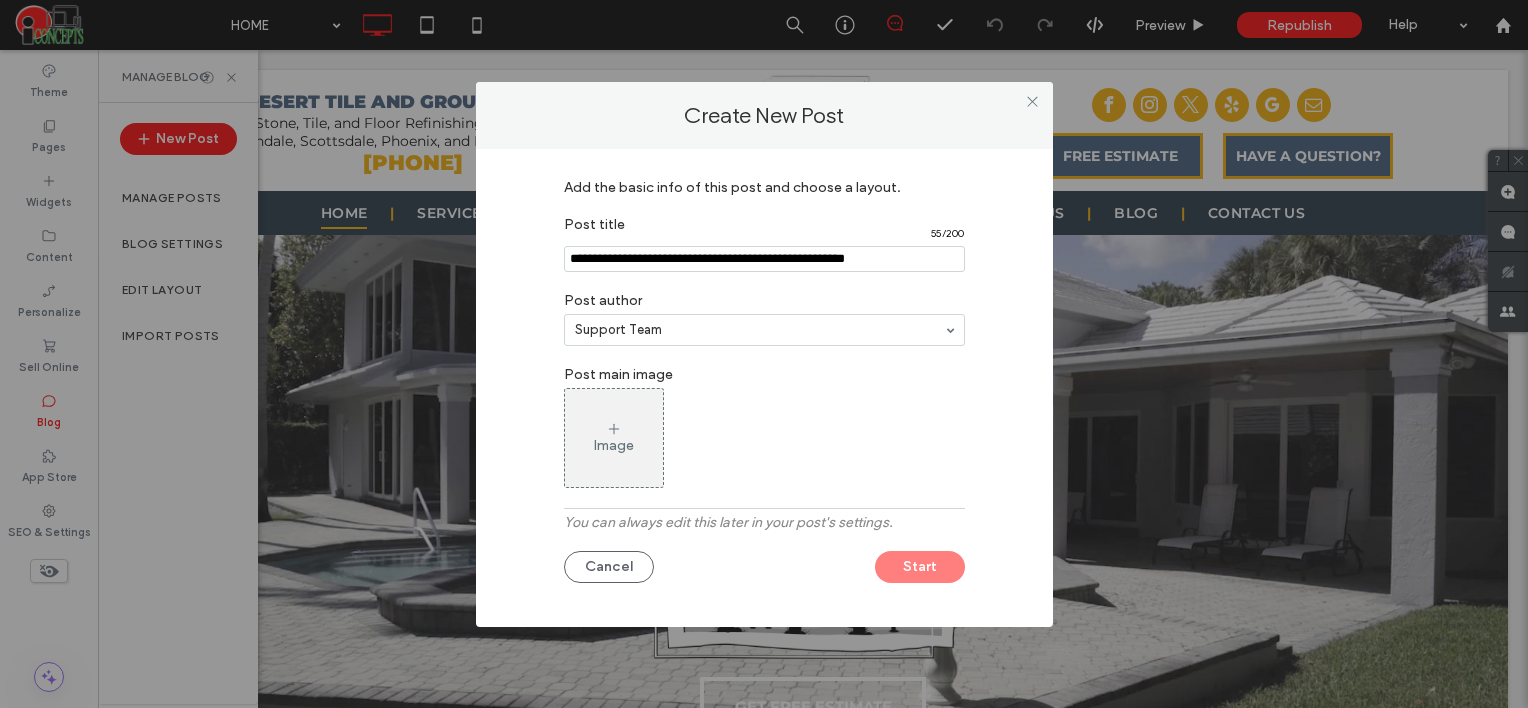 type on "**********" 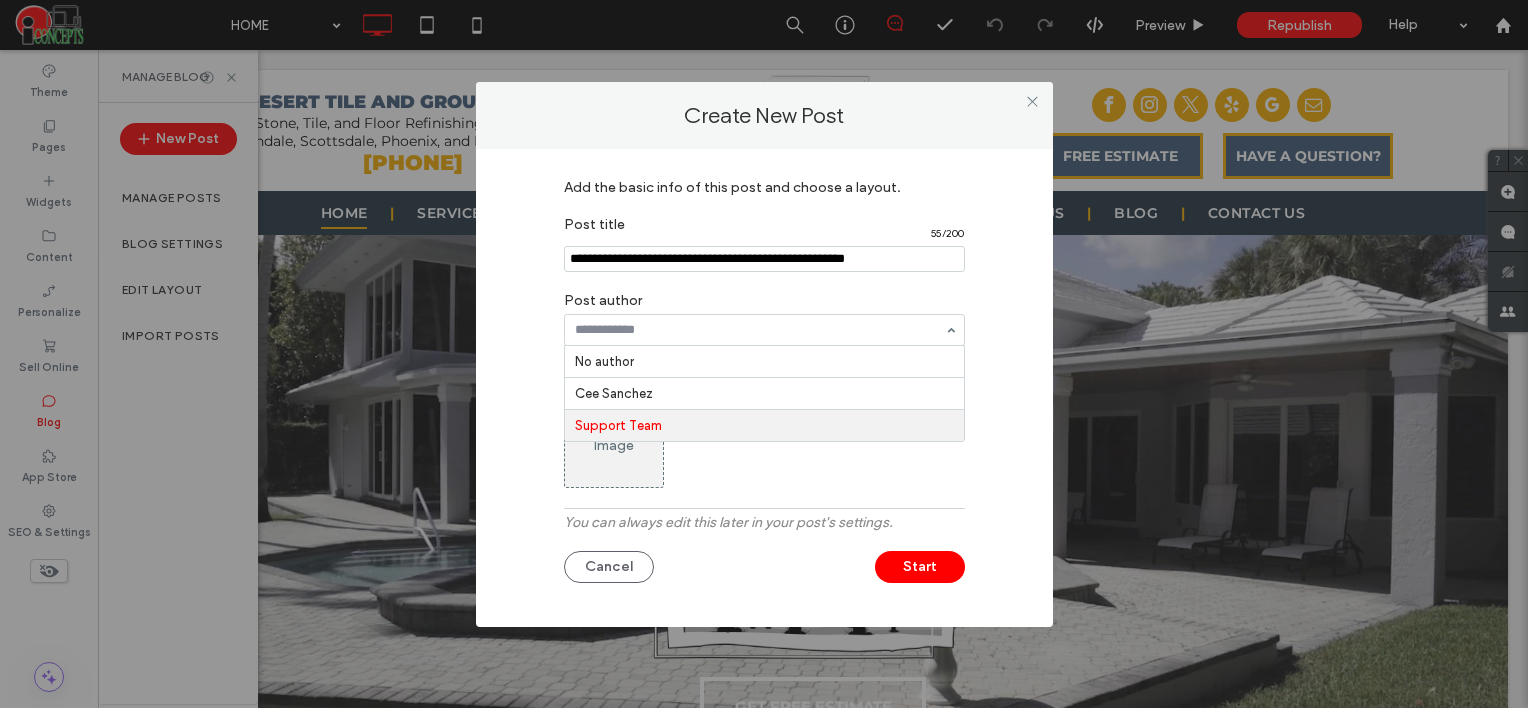 paste on "**********" 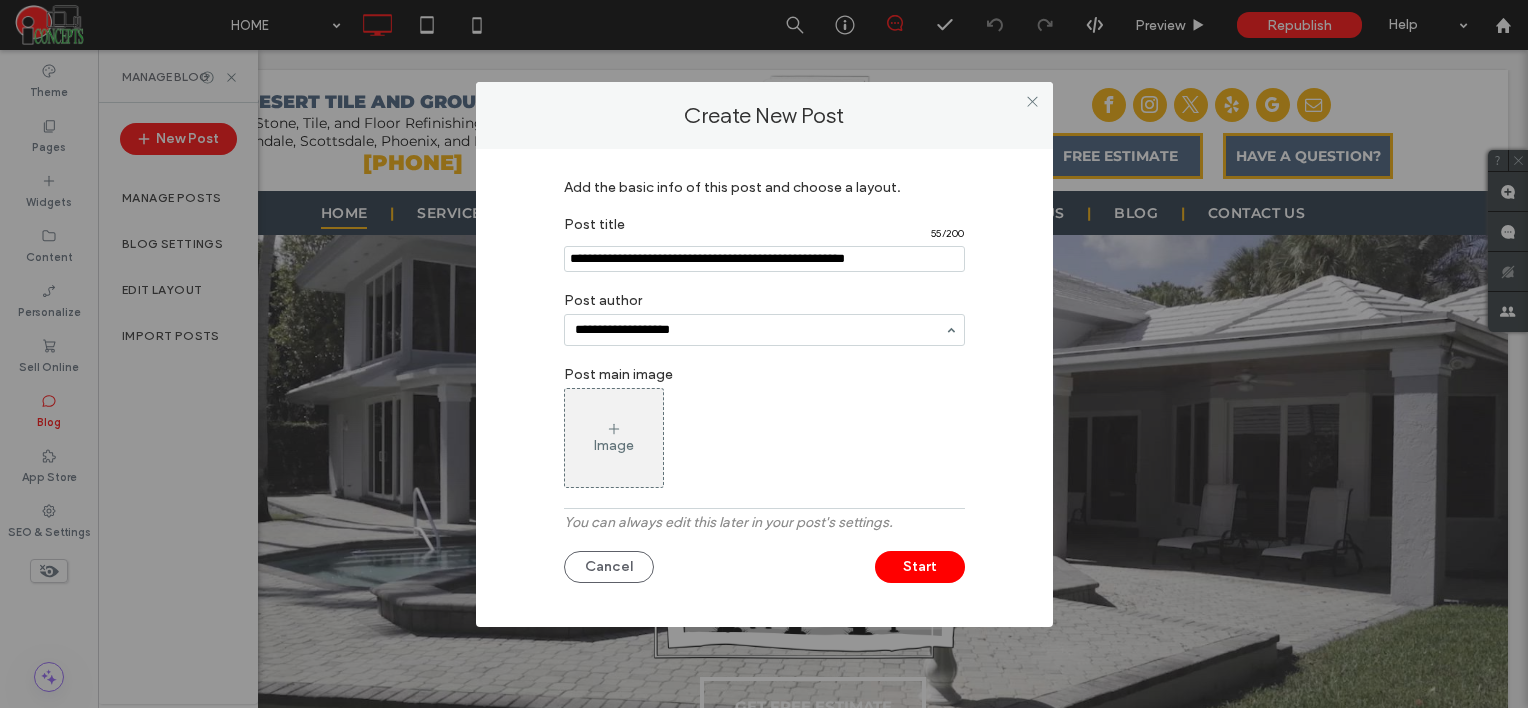 type on "**********" 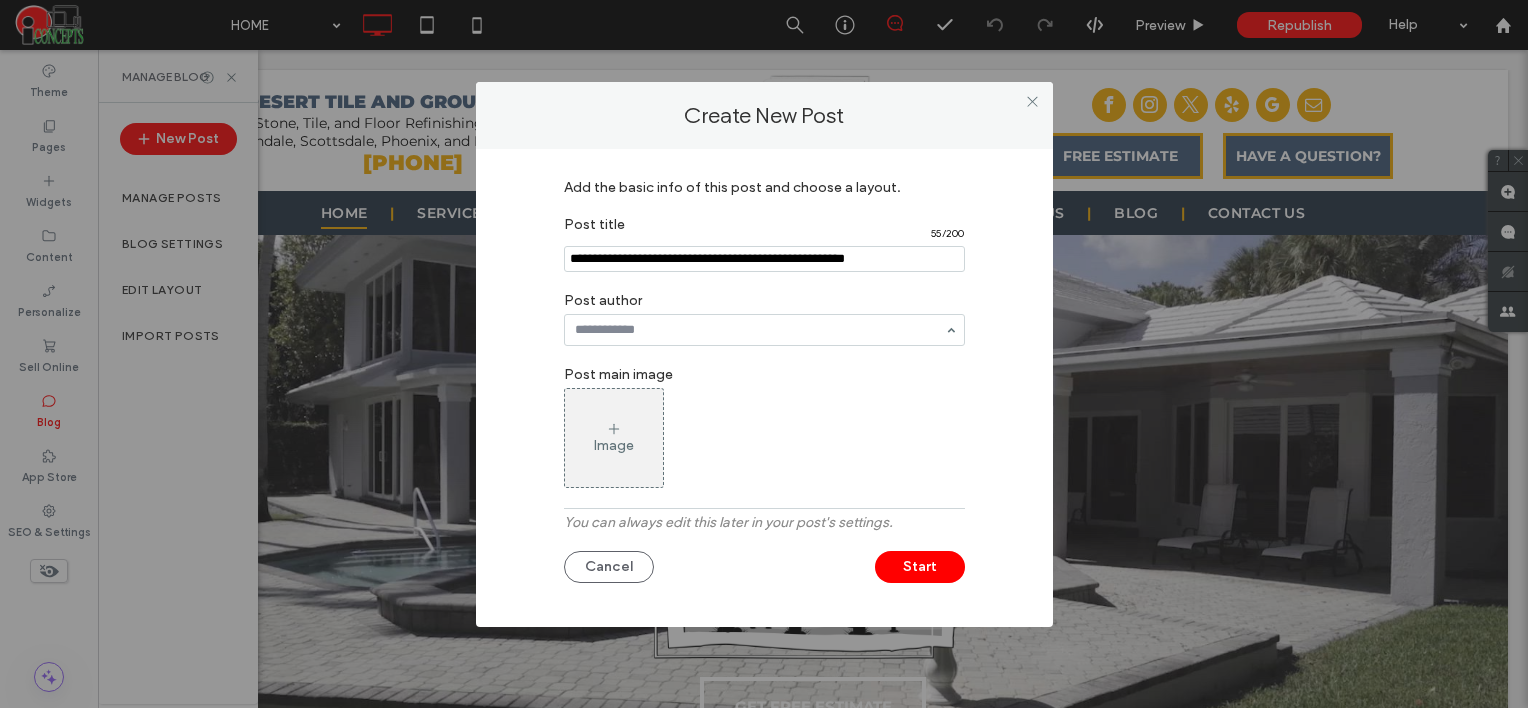 click on "Image" at bounding box center (614, 438) 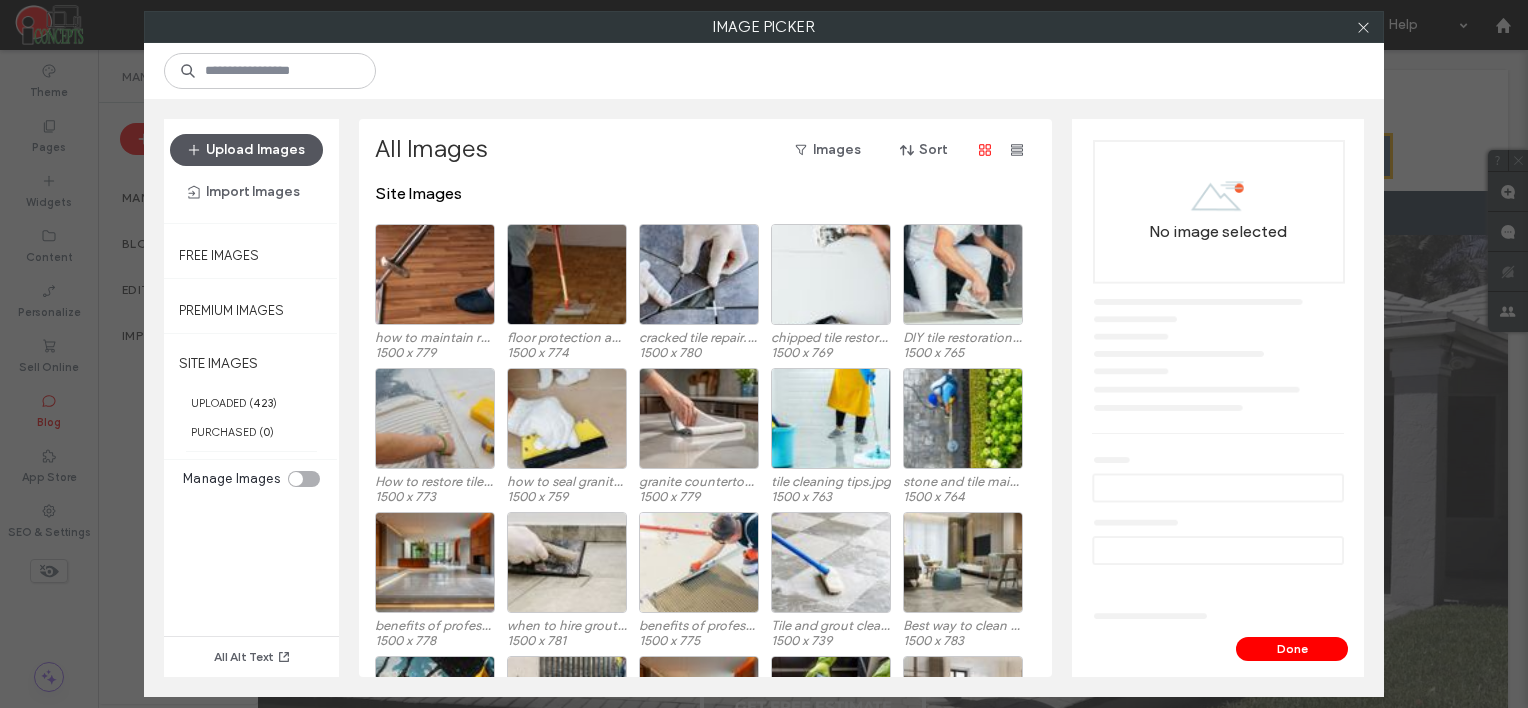 click on "Upload Images" at bounding box center (246, 150) 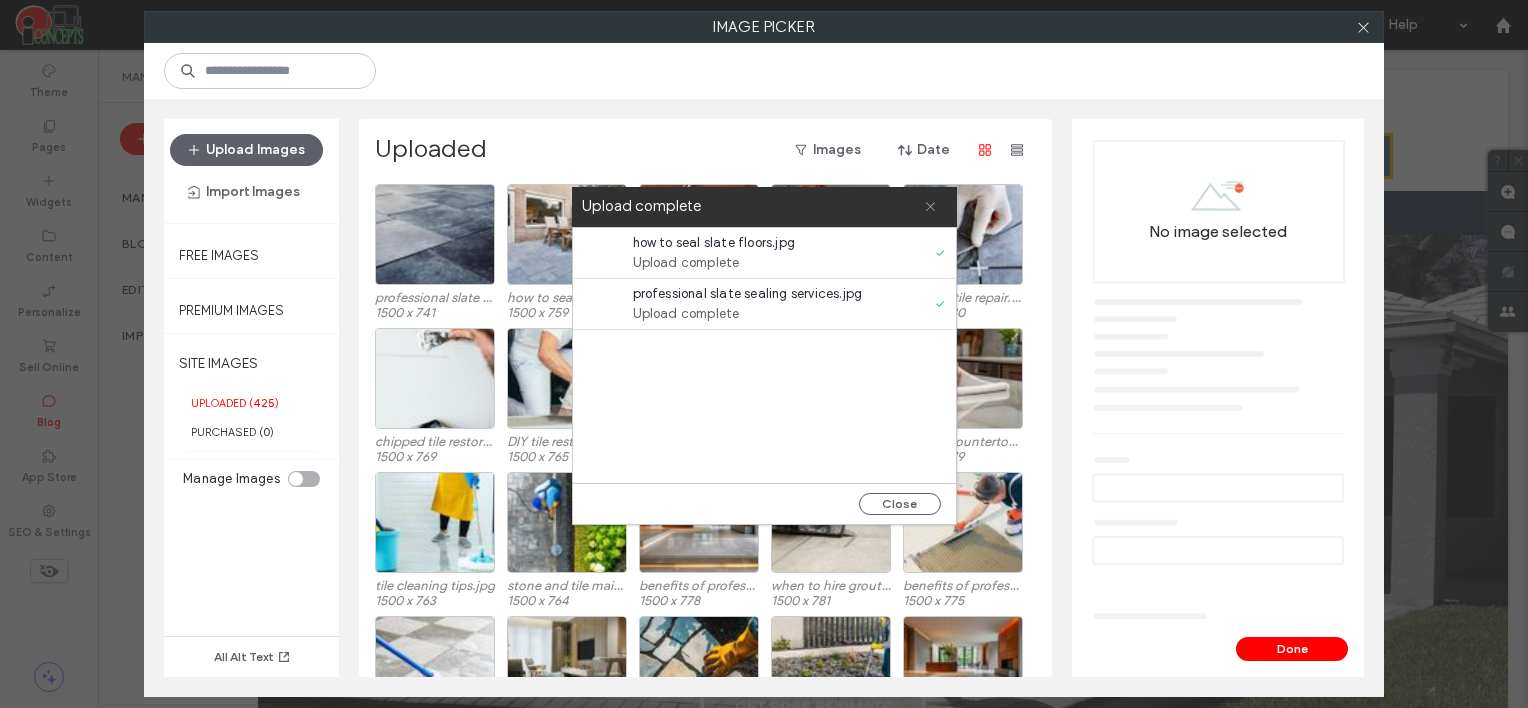 click 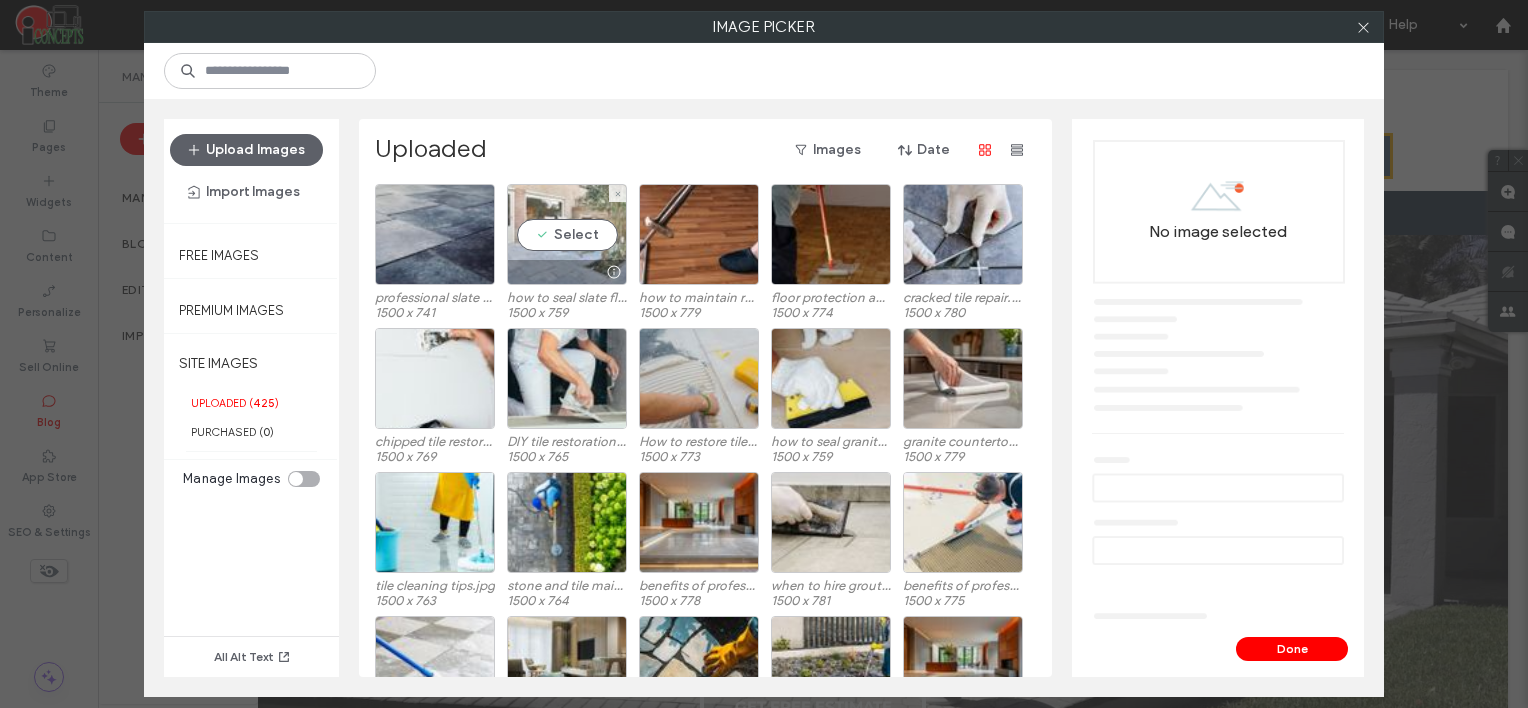 click on "Select" at bounding box center (567, 234) 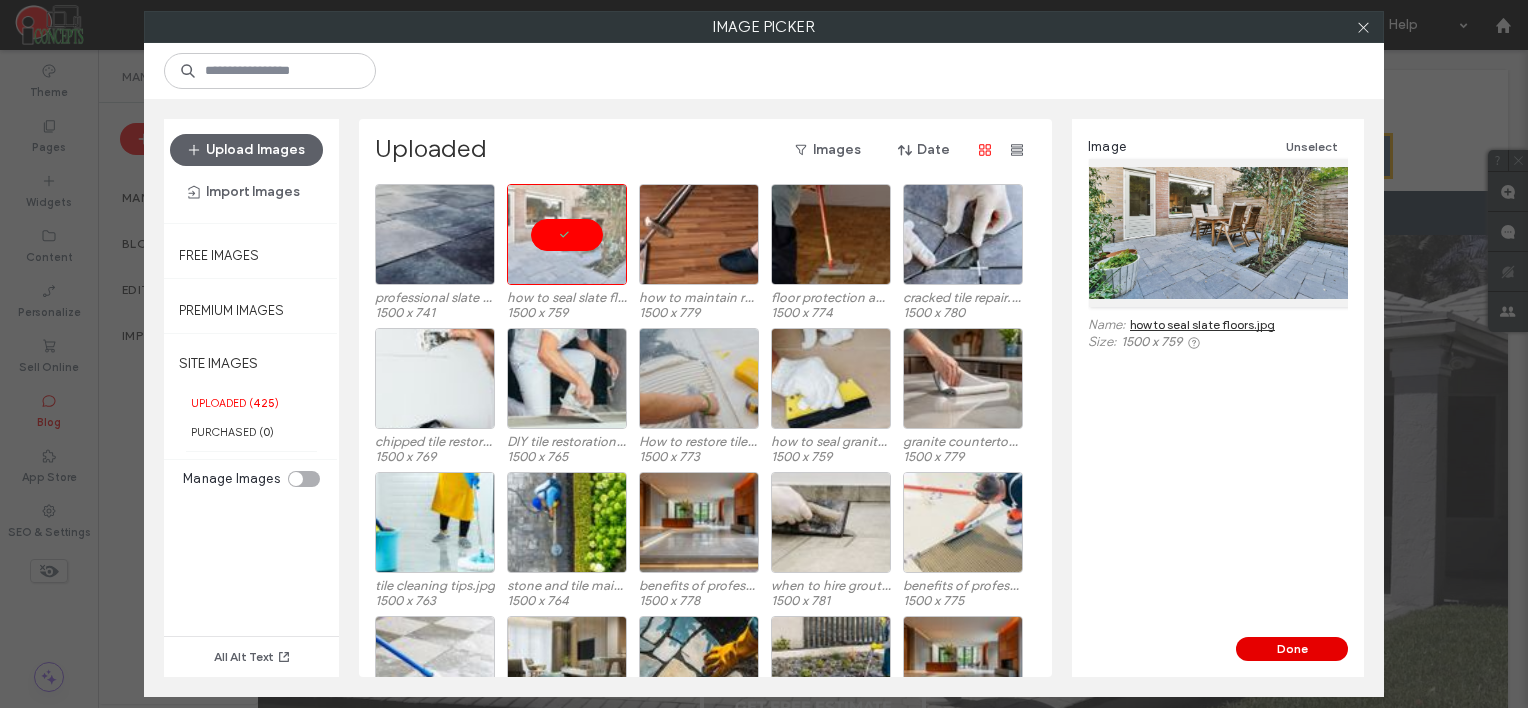 click on "Done" at bounding box center (1292, 649) 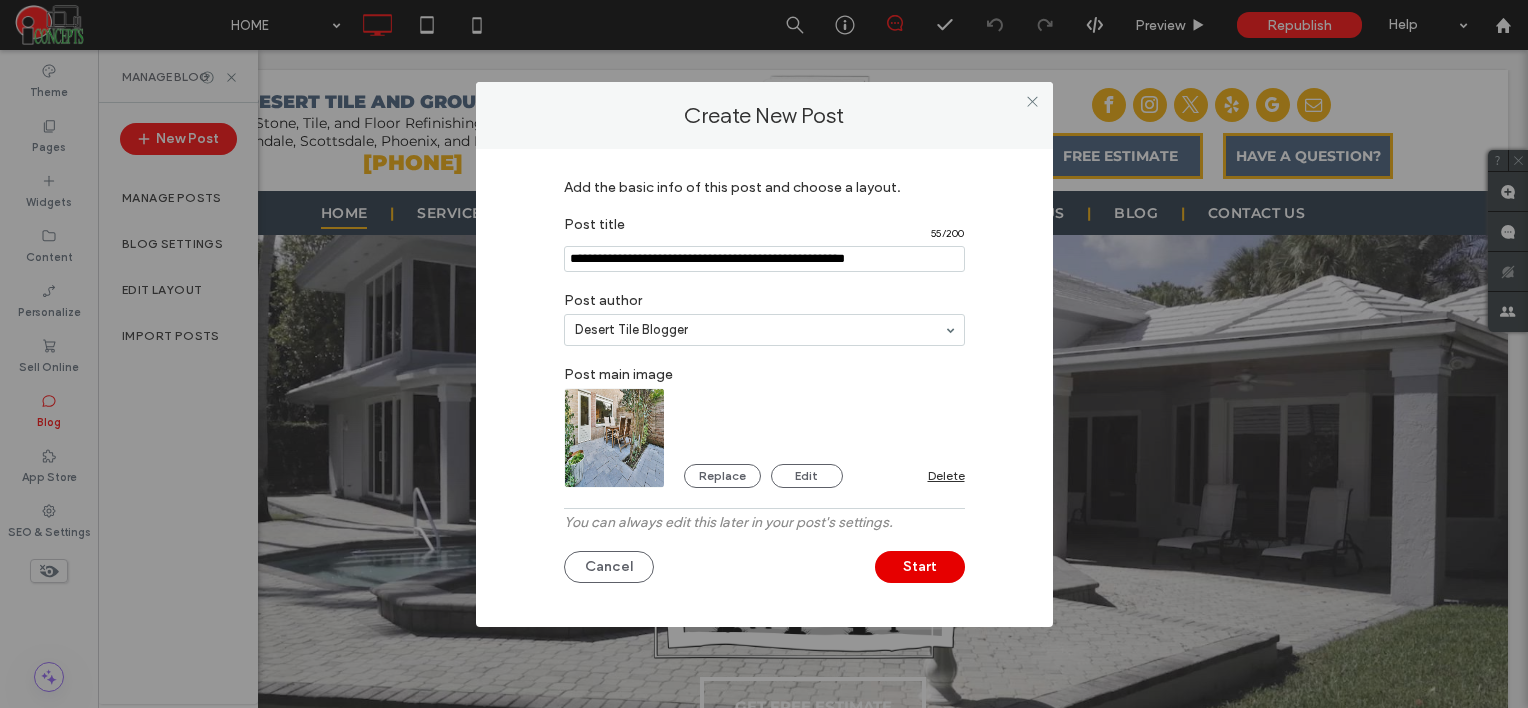 click on "Start" at bounding box center (920, 567) 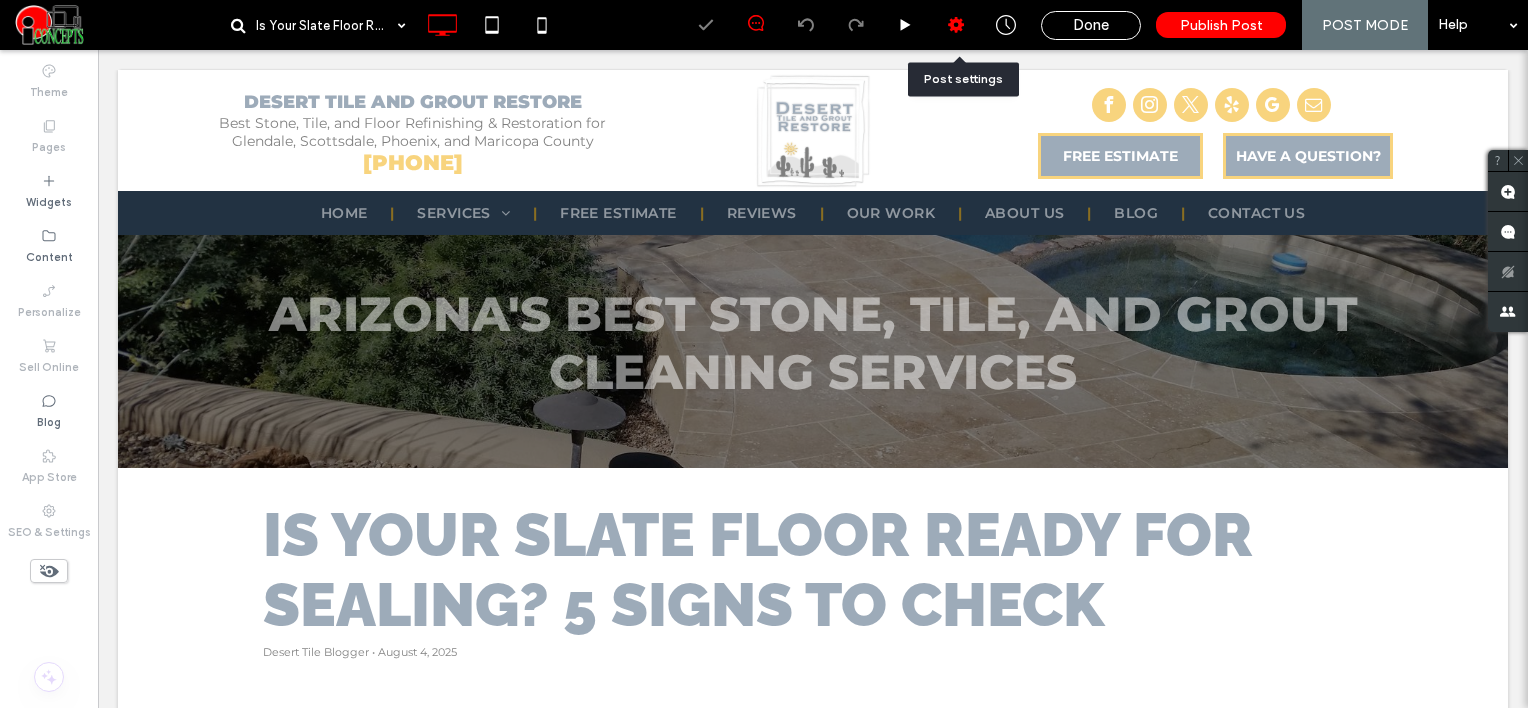 scroll, scrollTop: 0, scrollLeft: 0, axis: both 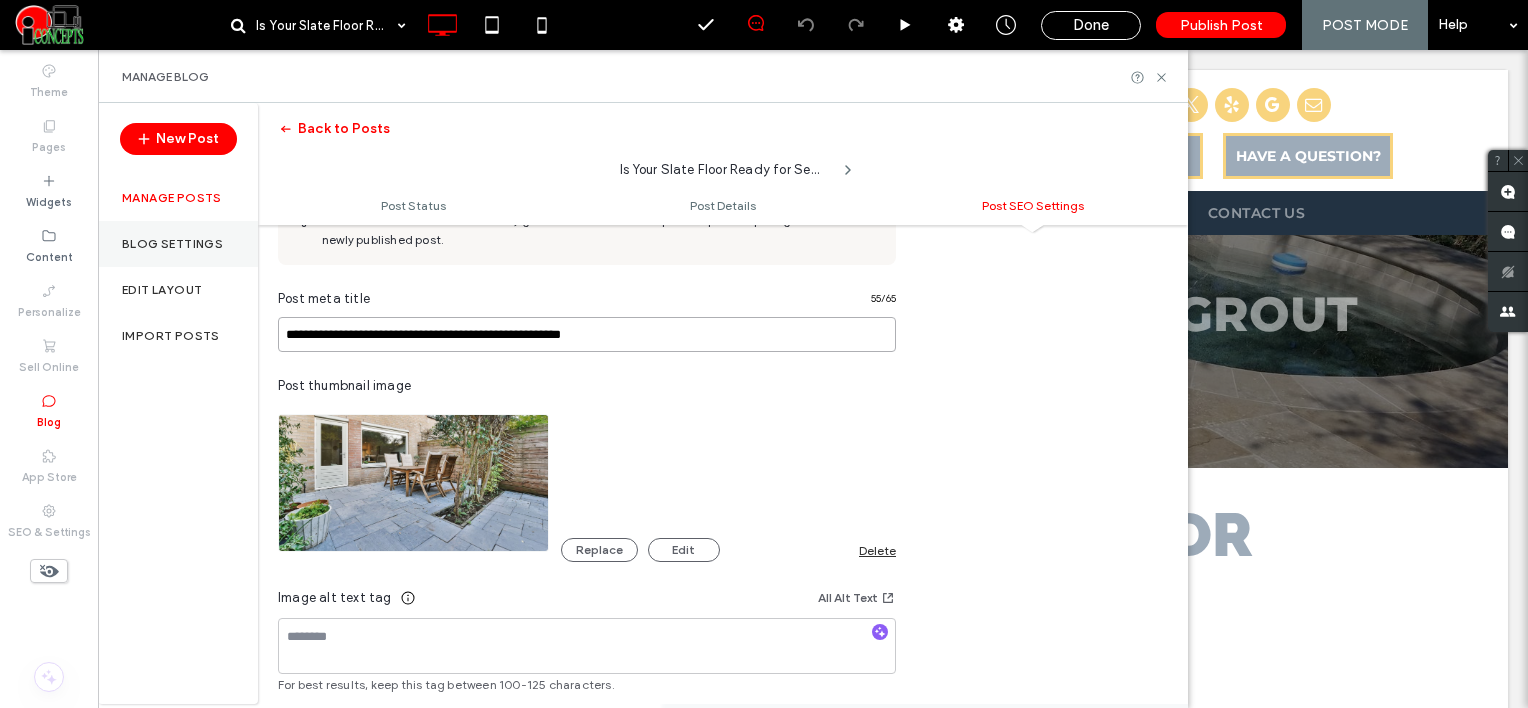drag, startPoint x: 620, startPoint y: 304, endPoint x: 240, endPoint y: 240, distance: 385.35178 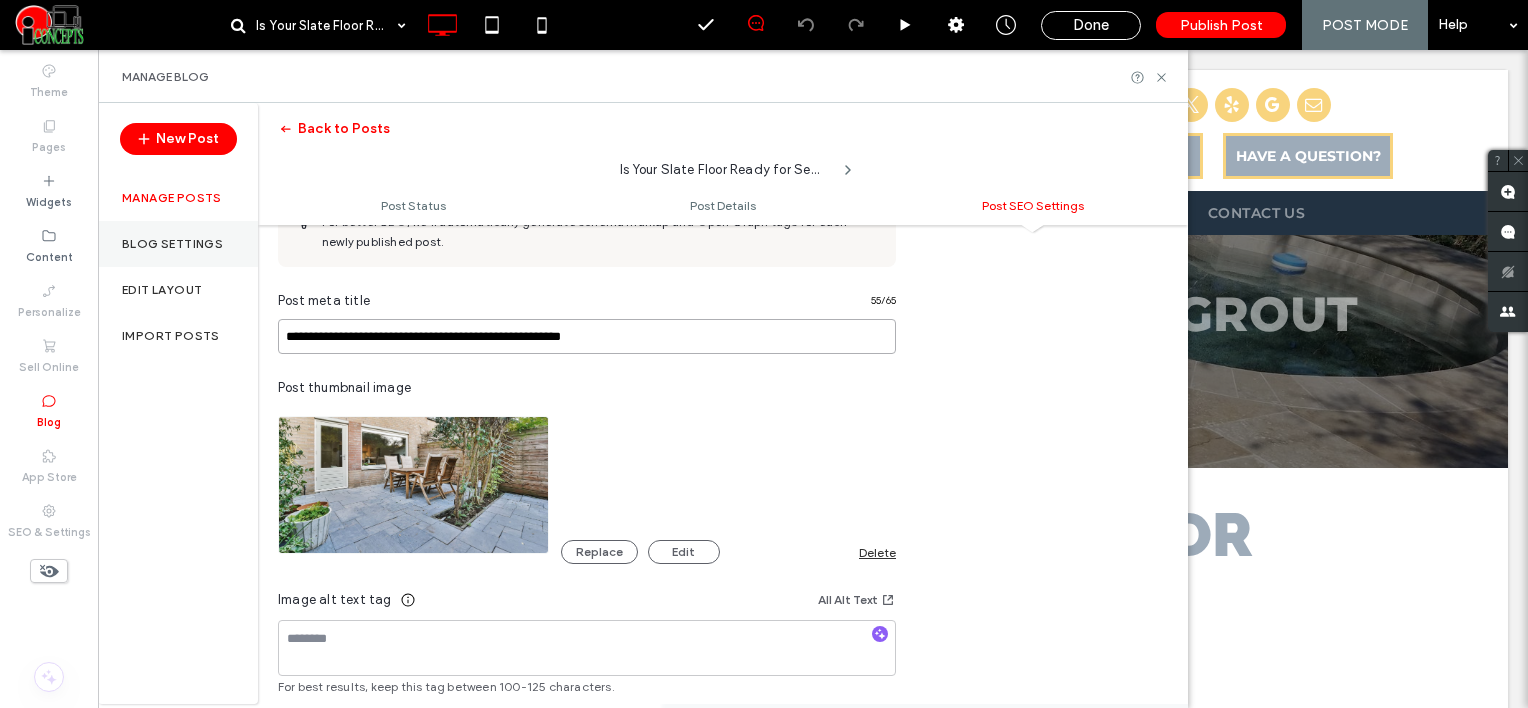 paste 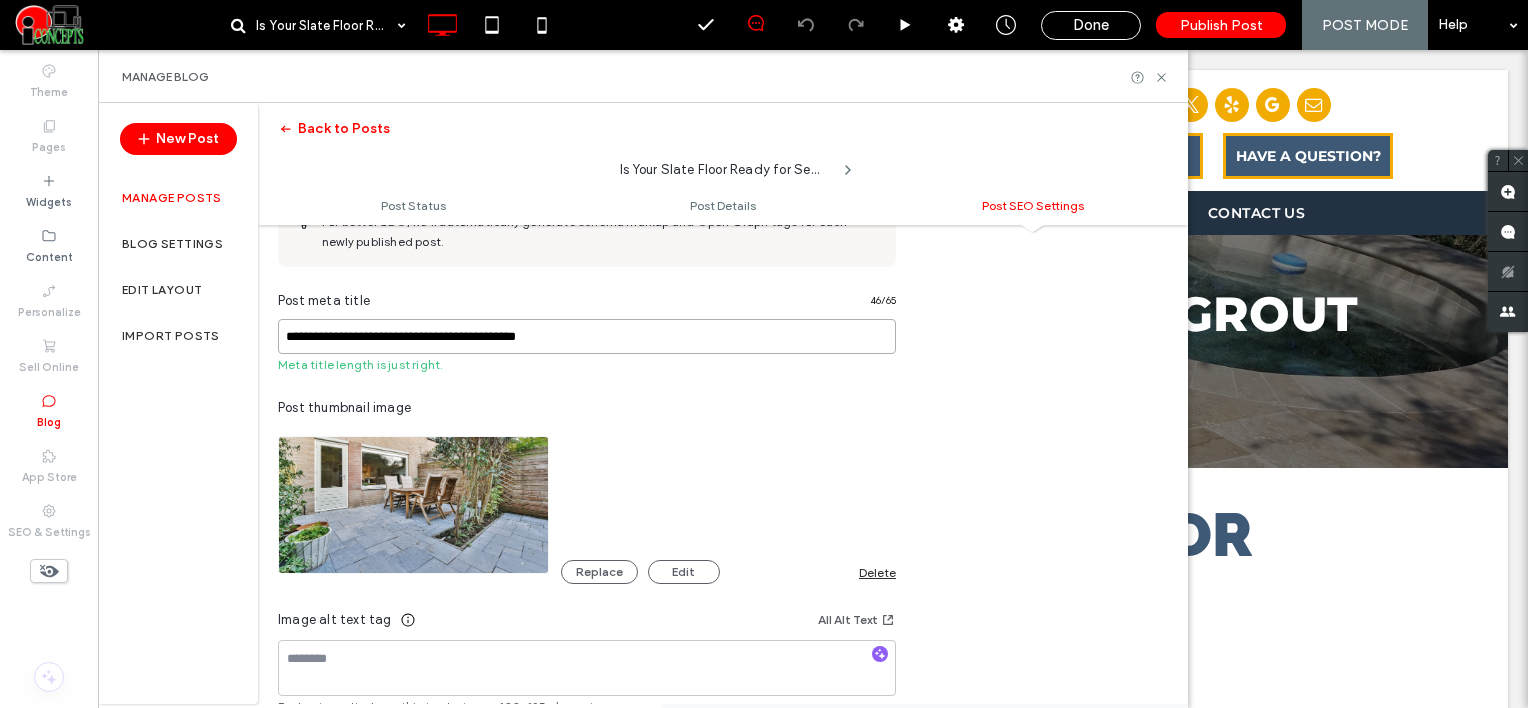 scroll, scrollTop: 0, scrollLeft: 0, axis: both 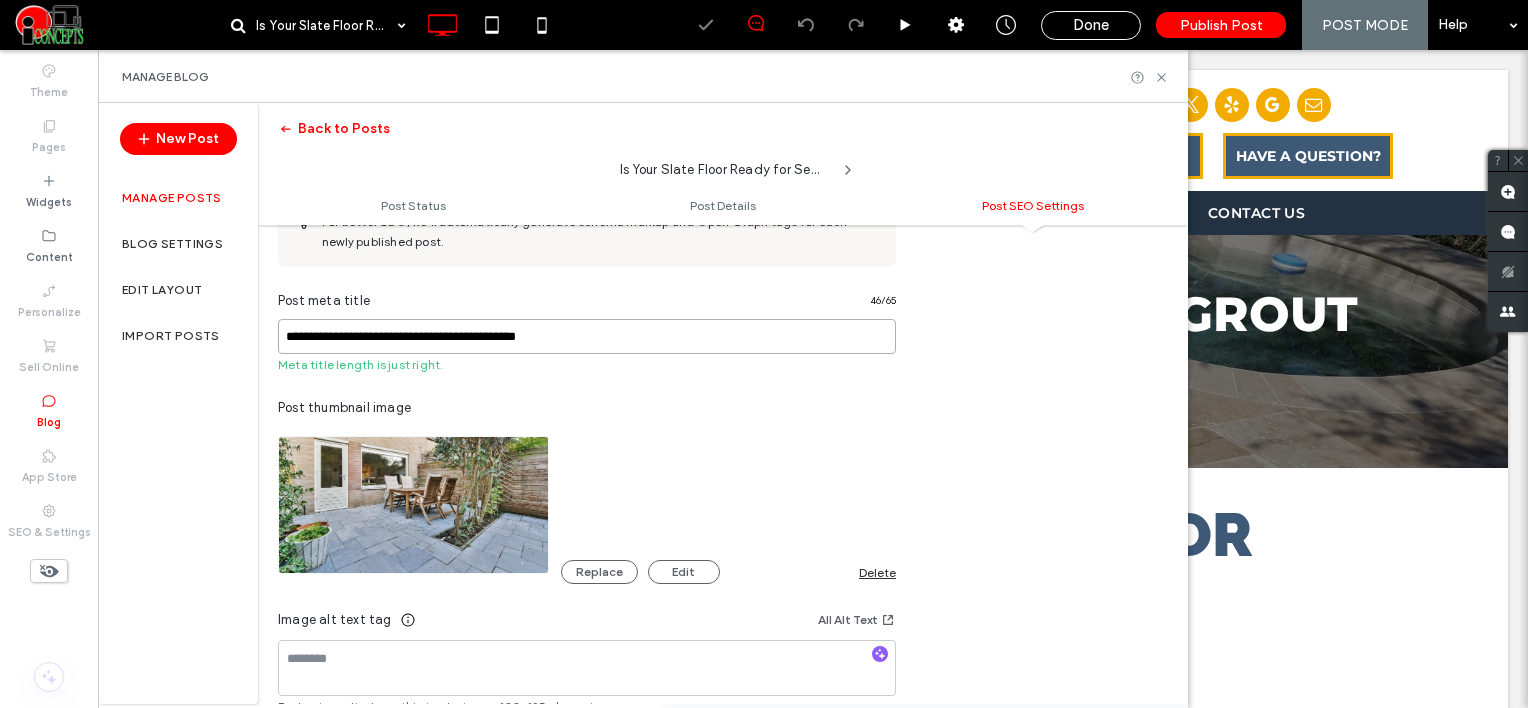 drag, startPoint x: 580, startPoint y: 337, endPoint x: 259, endPoint y: 339, distance: 321.00623 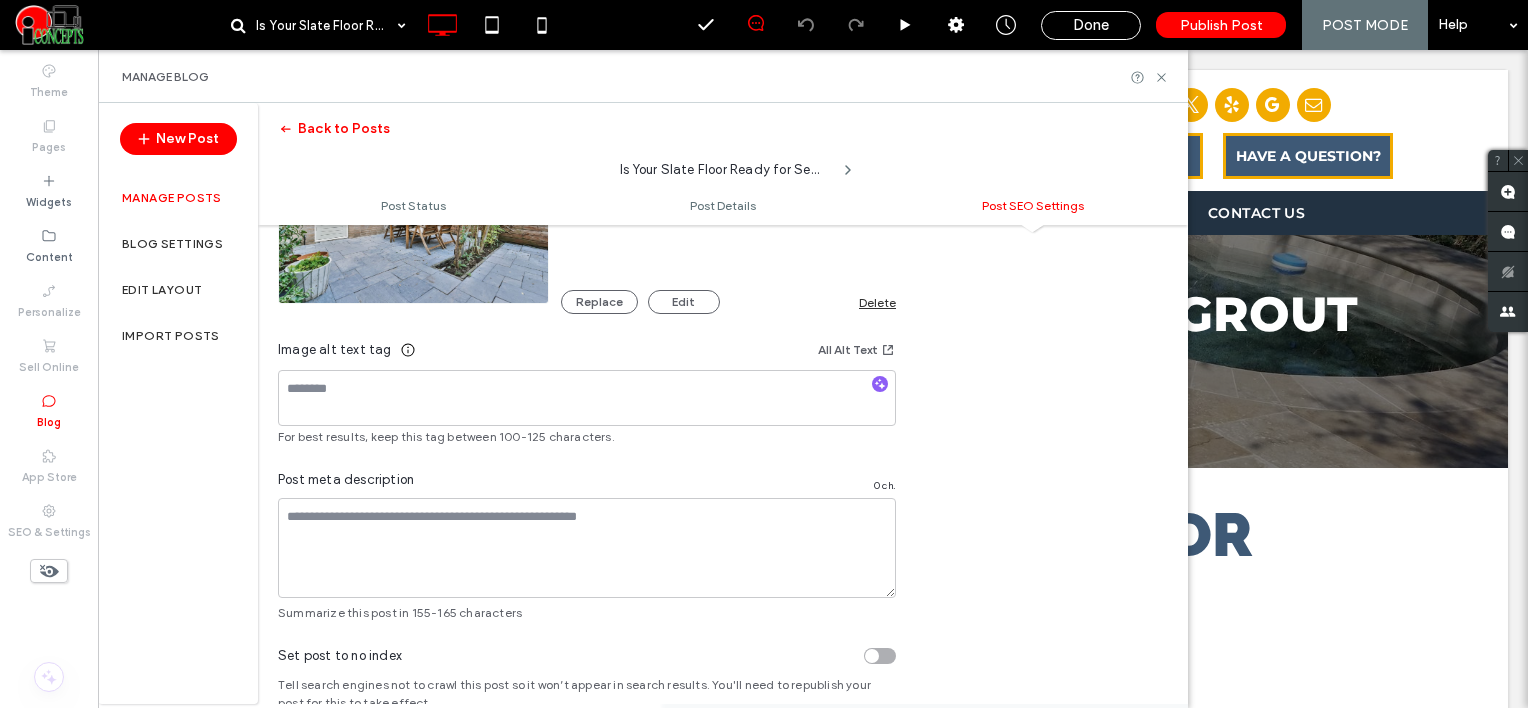 scroll, scrollTop: 1282, scrollLeft: 0, axis: vertical 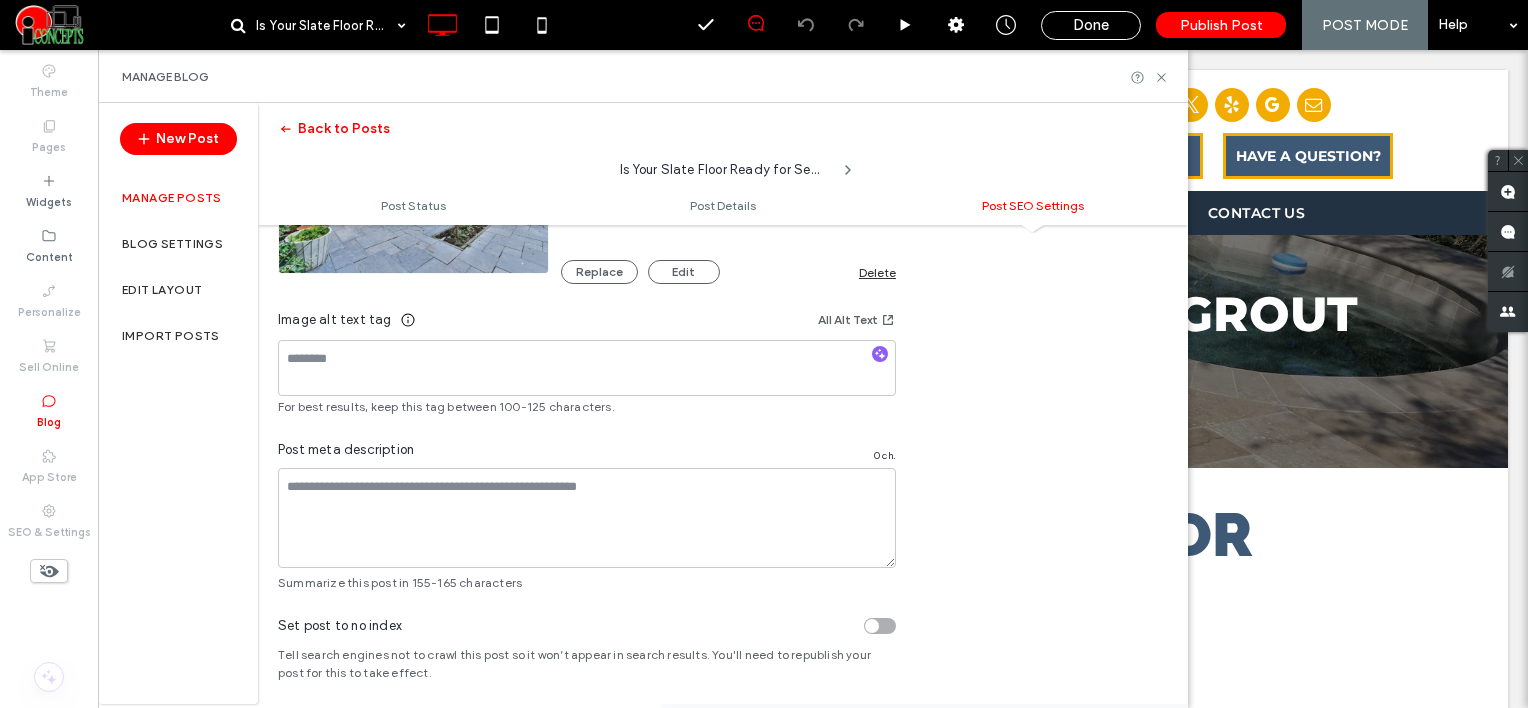 type on "**********" 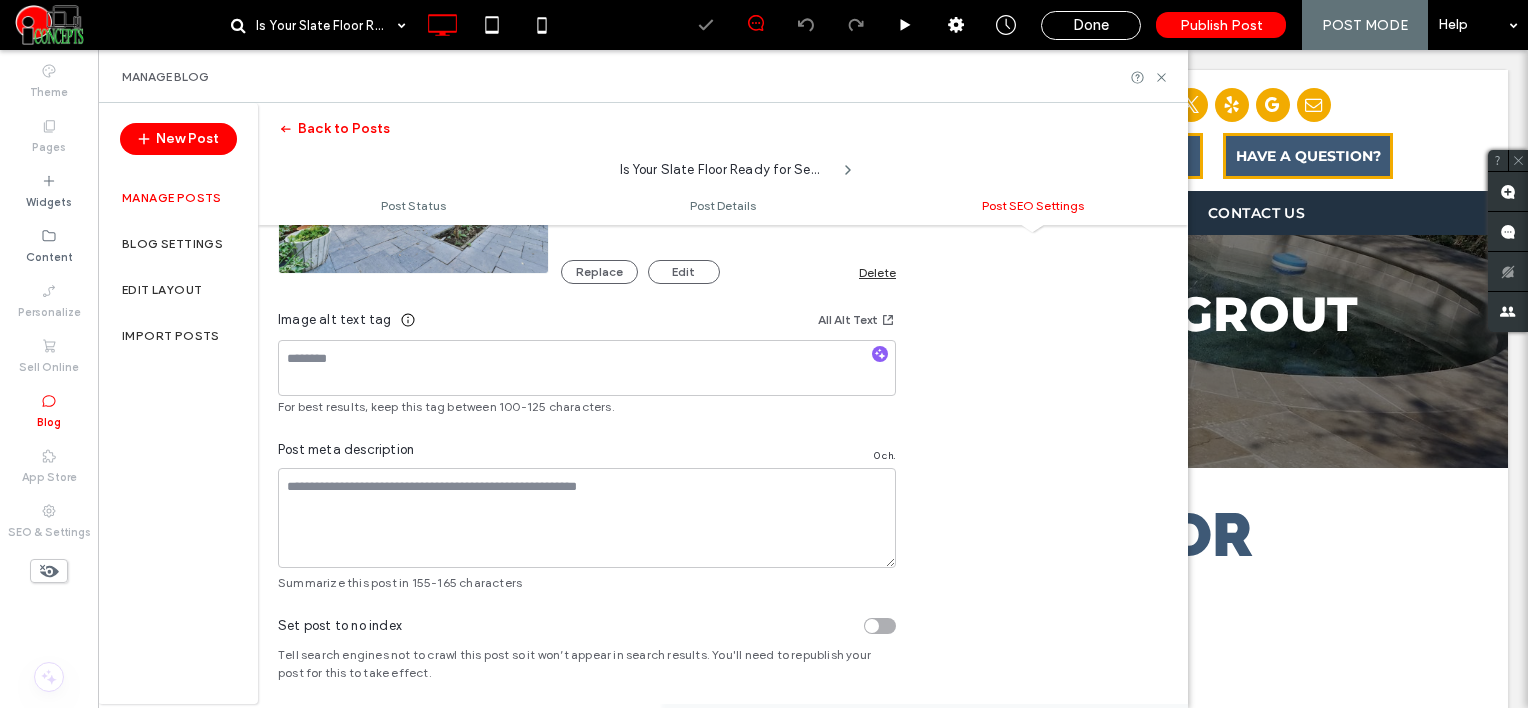scroll, scrollTop: 0, scrollLeft: 0, axis: both 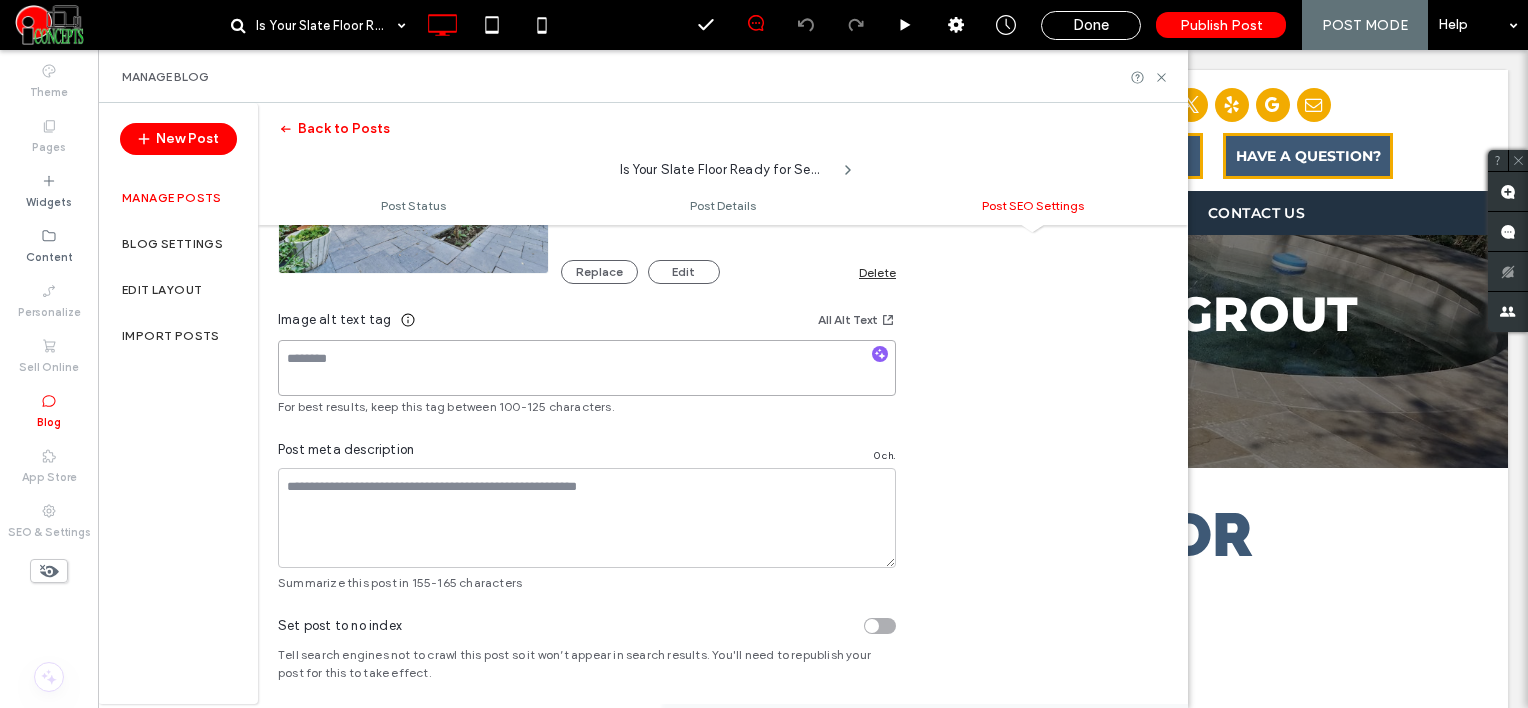 click at bounding box center [587, 368] 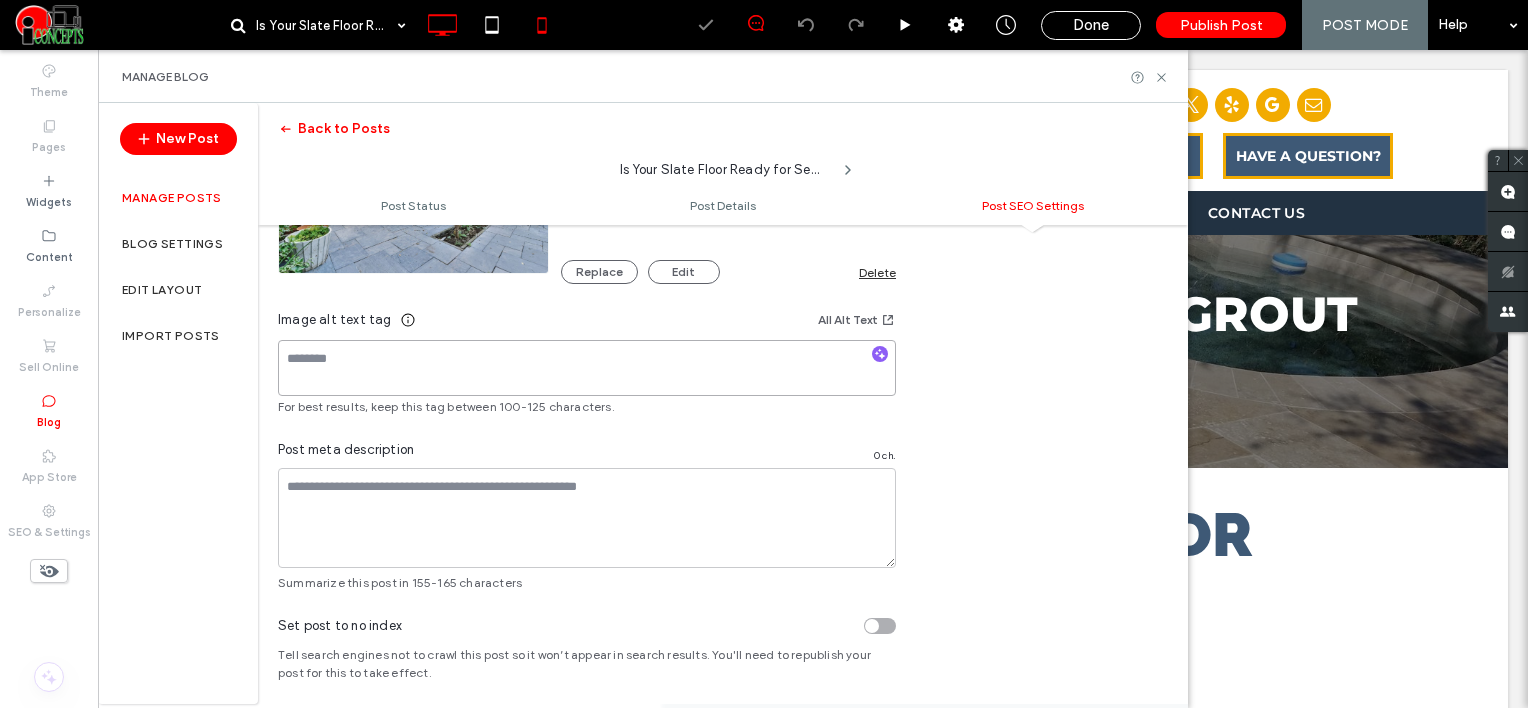 paste on "**********" 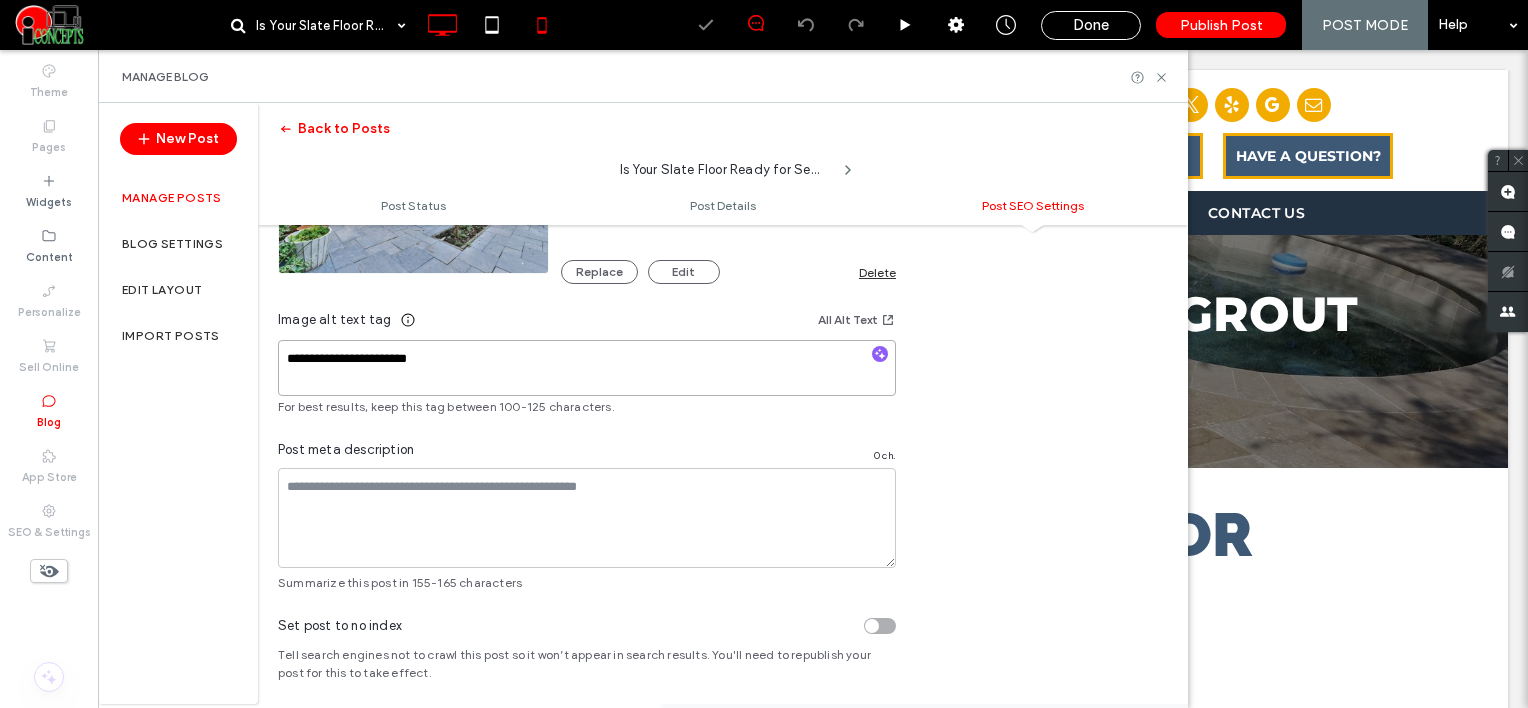 type on "**********" 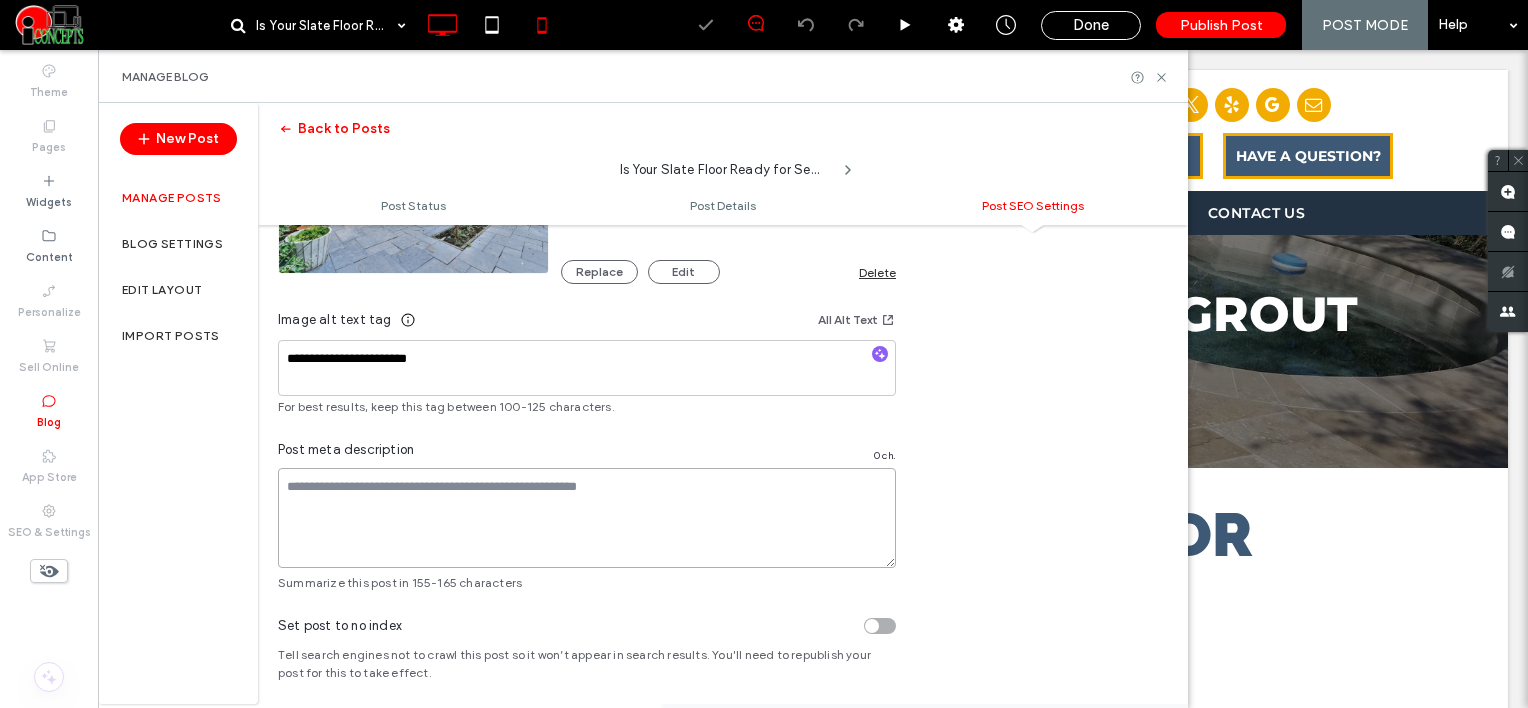 click at bounding box center (587, 518) 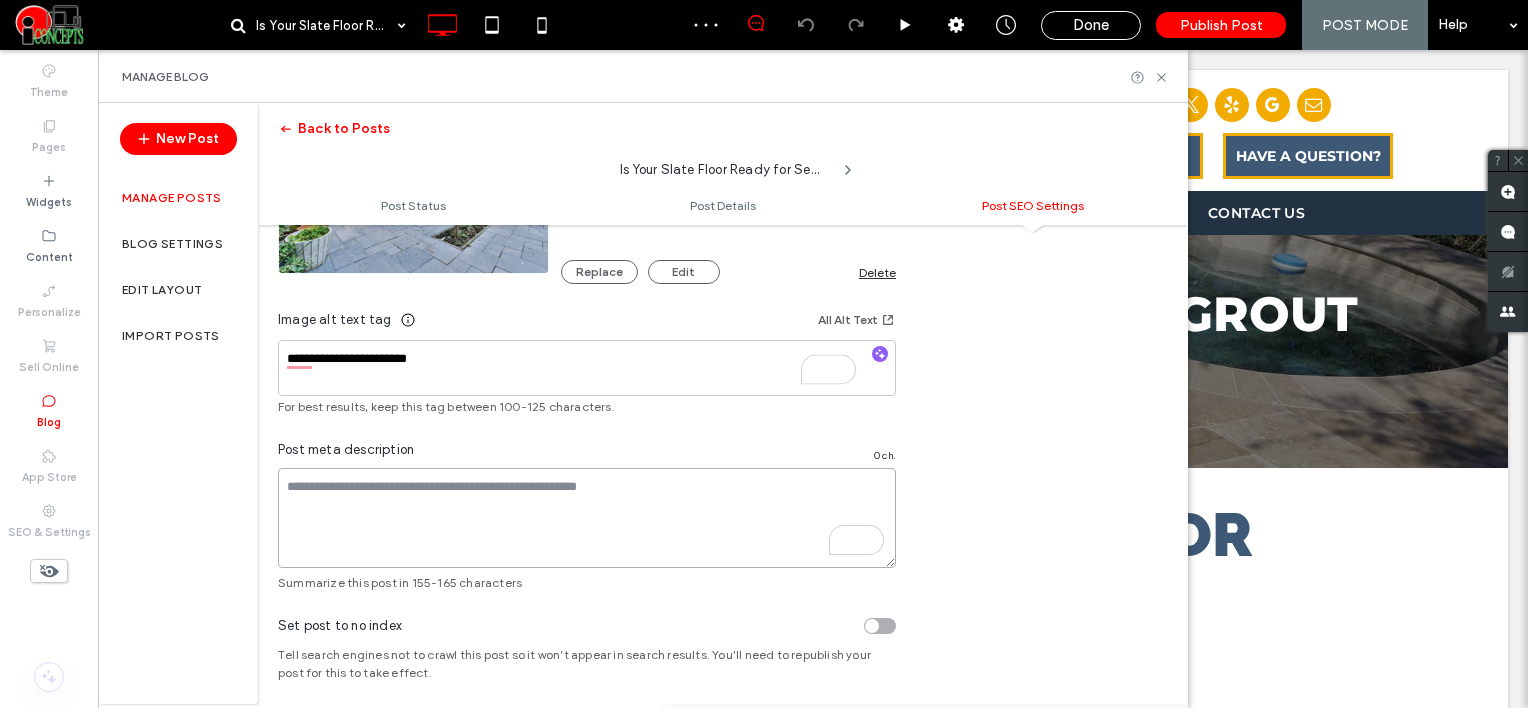 scroll, scrollTop: 1292, scrollLeft: 0, axis: vertical 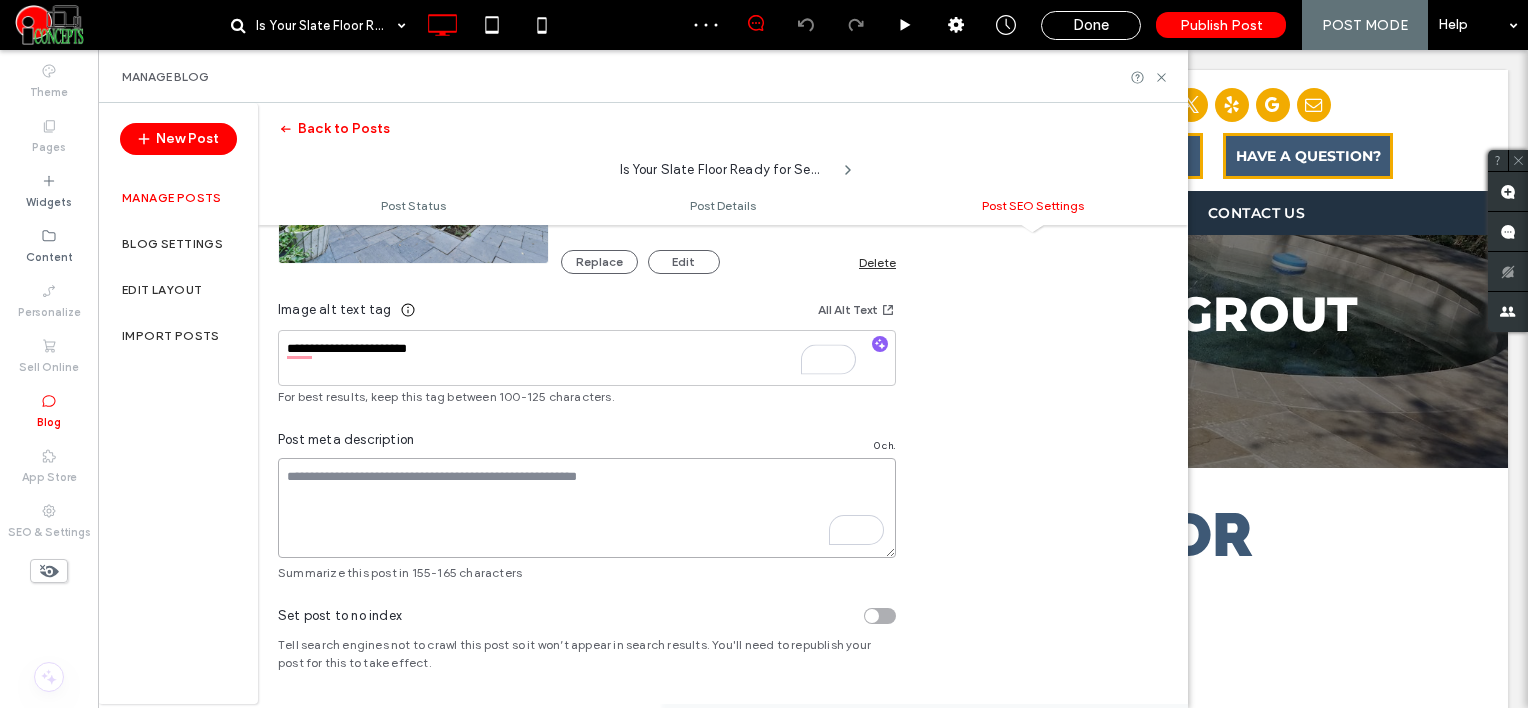 paste on "**********" 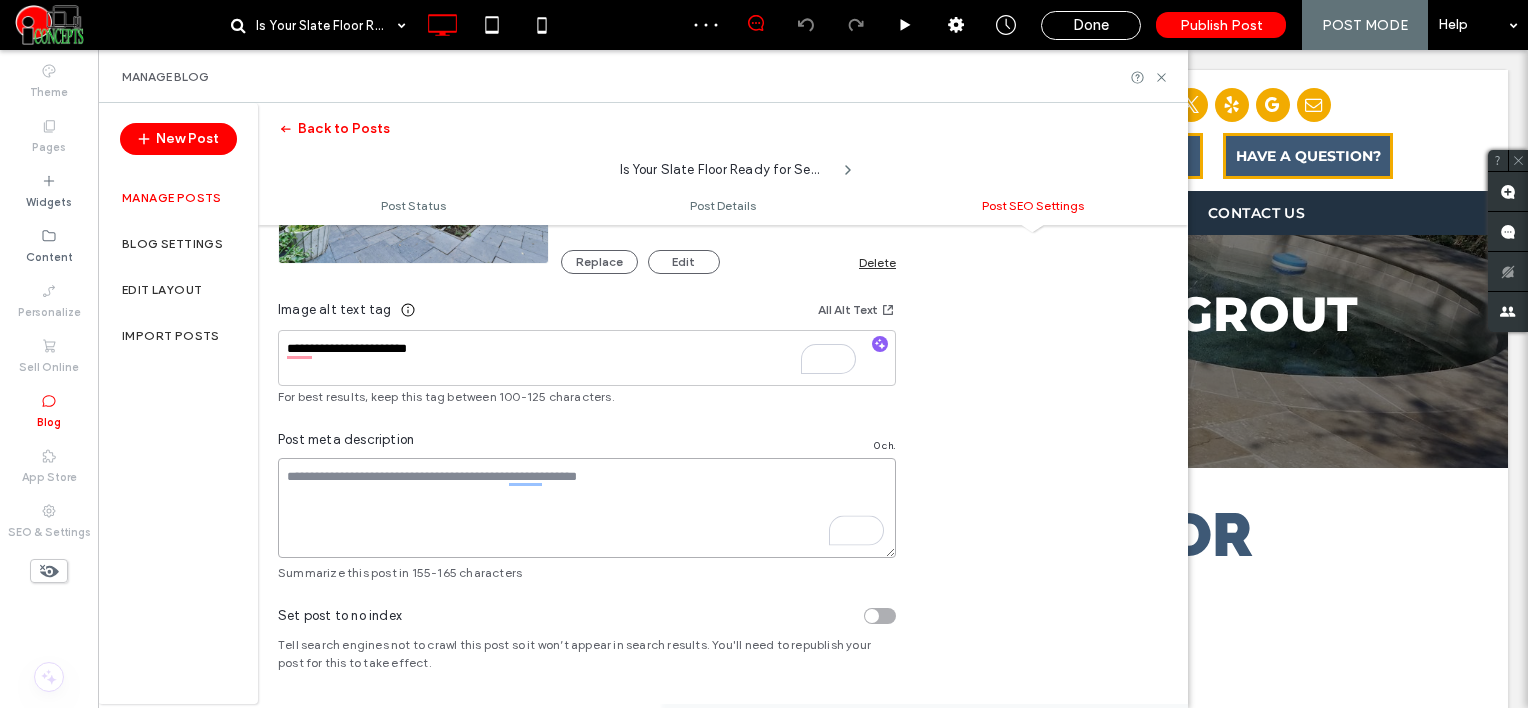 paste on "**********" 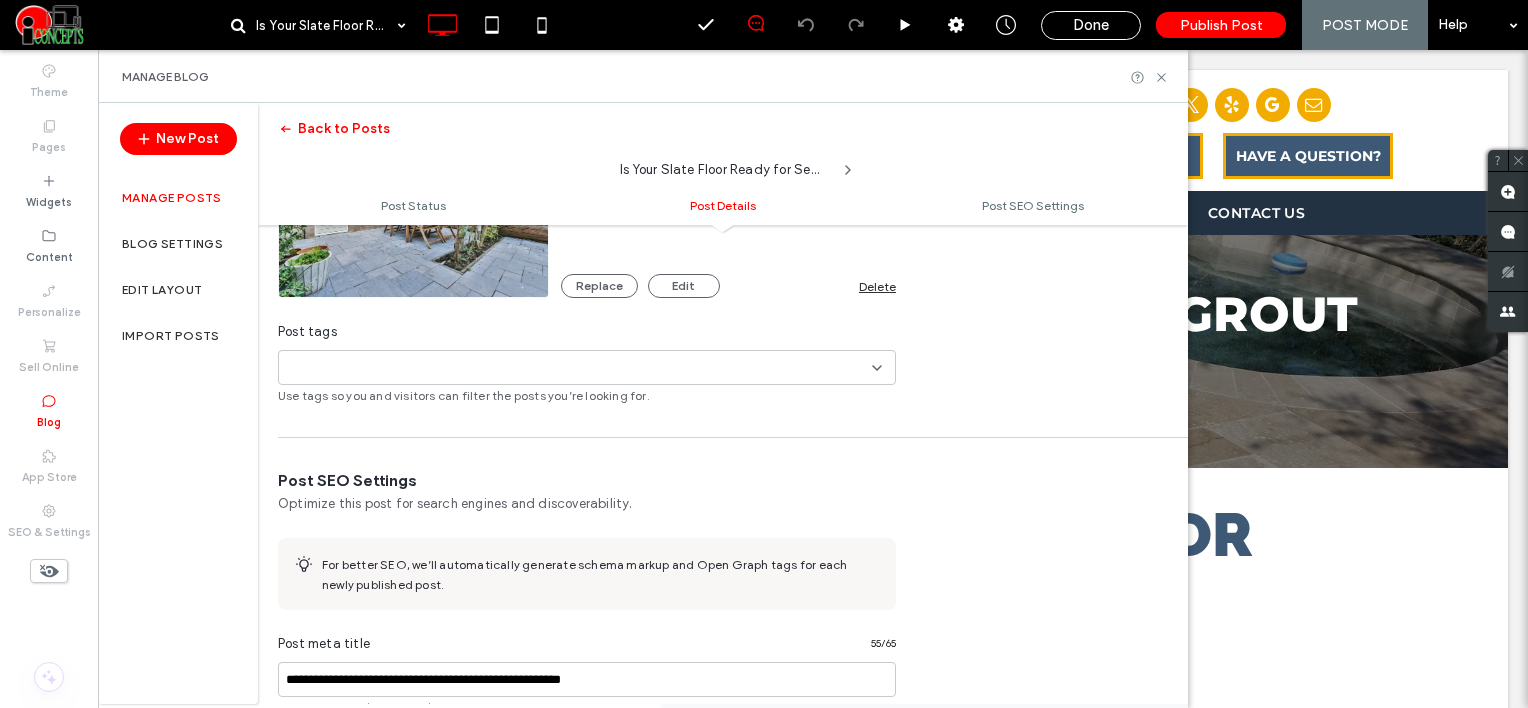 scroll, scrollTop: 592, scrollLeft: 0, axis: vertical 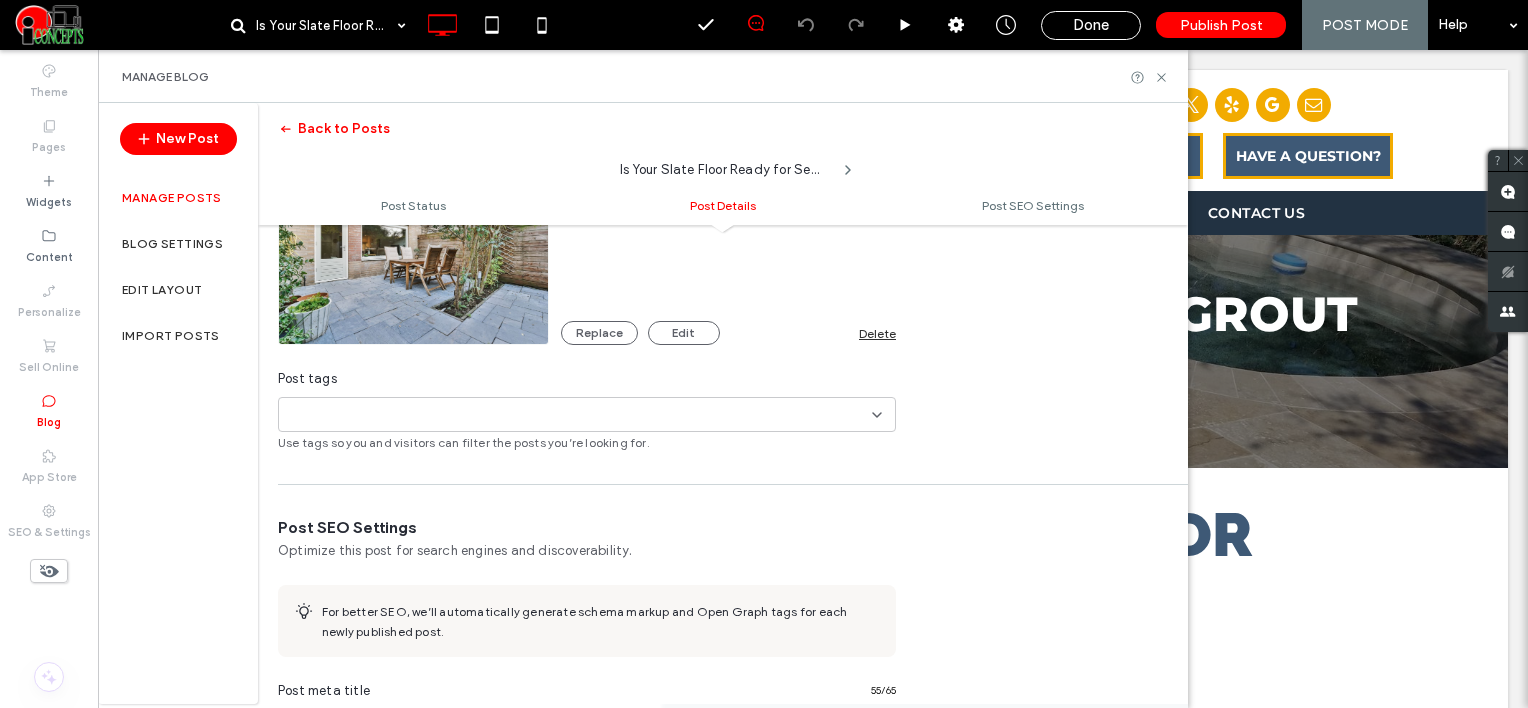 type on "**********" 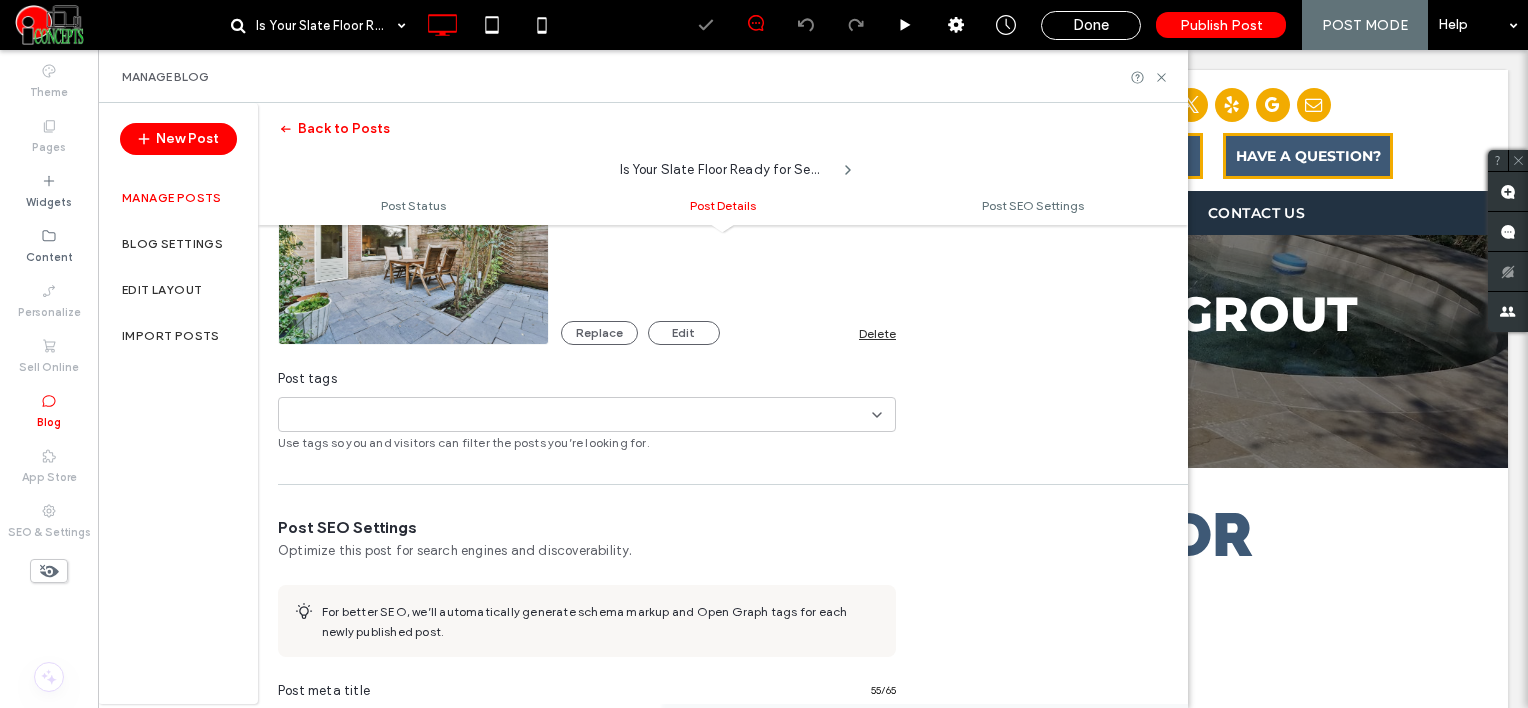 scroll, scrollTop: 0, scrollLeft: 0, axis: both 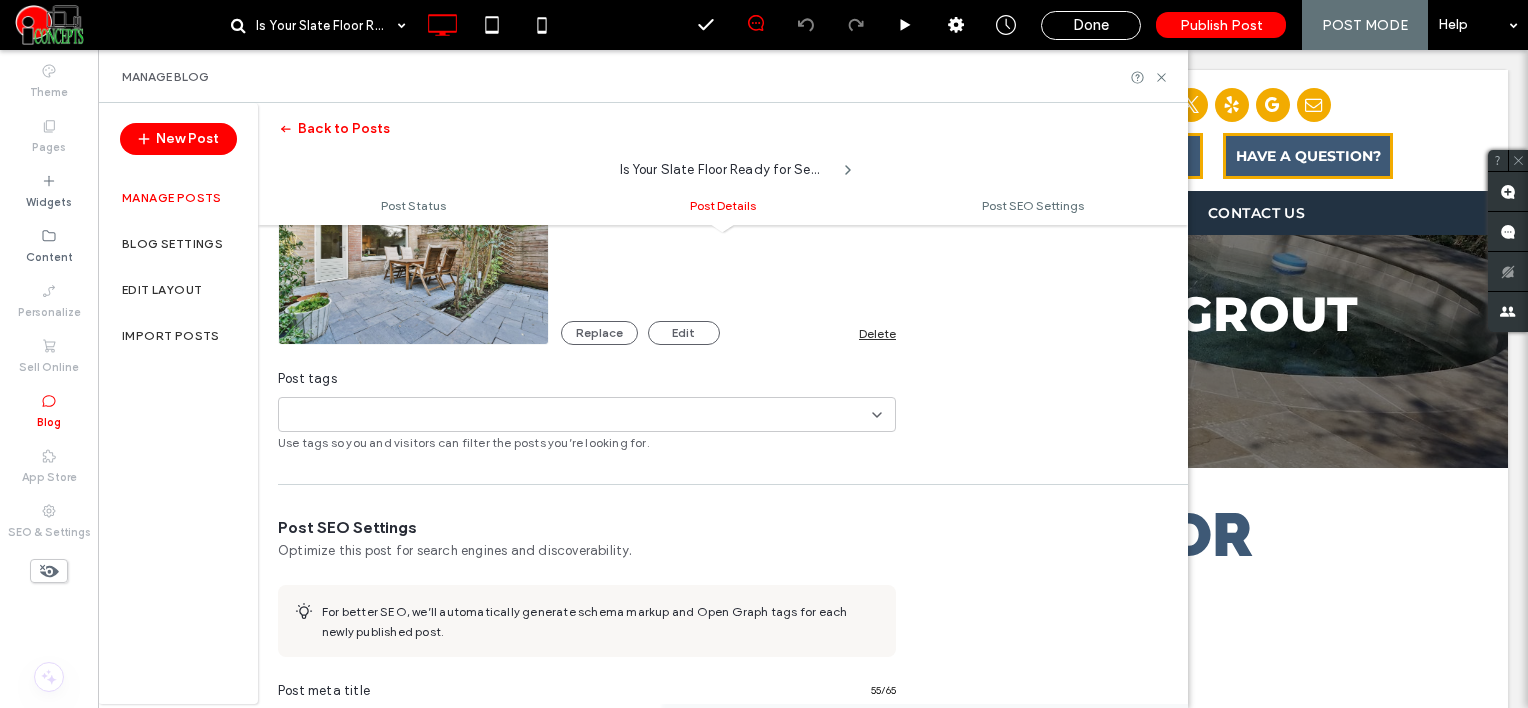 click at bounding box center [356, 415] 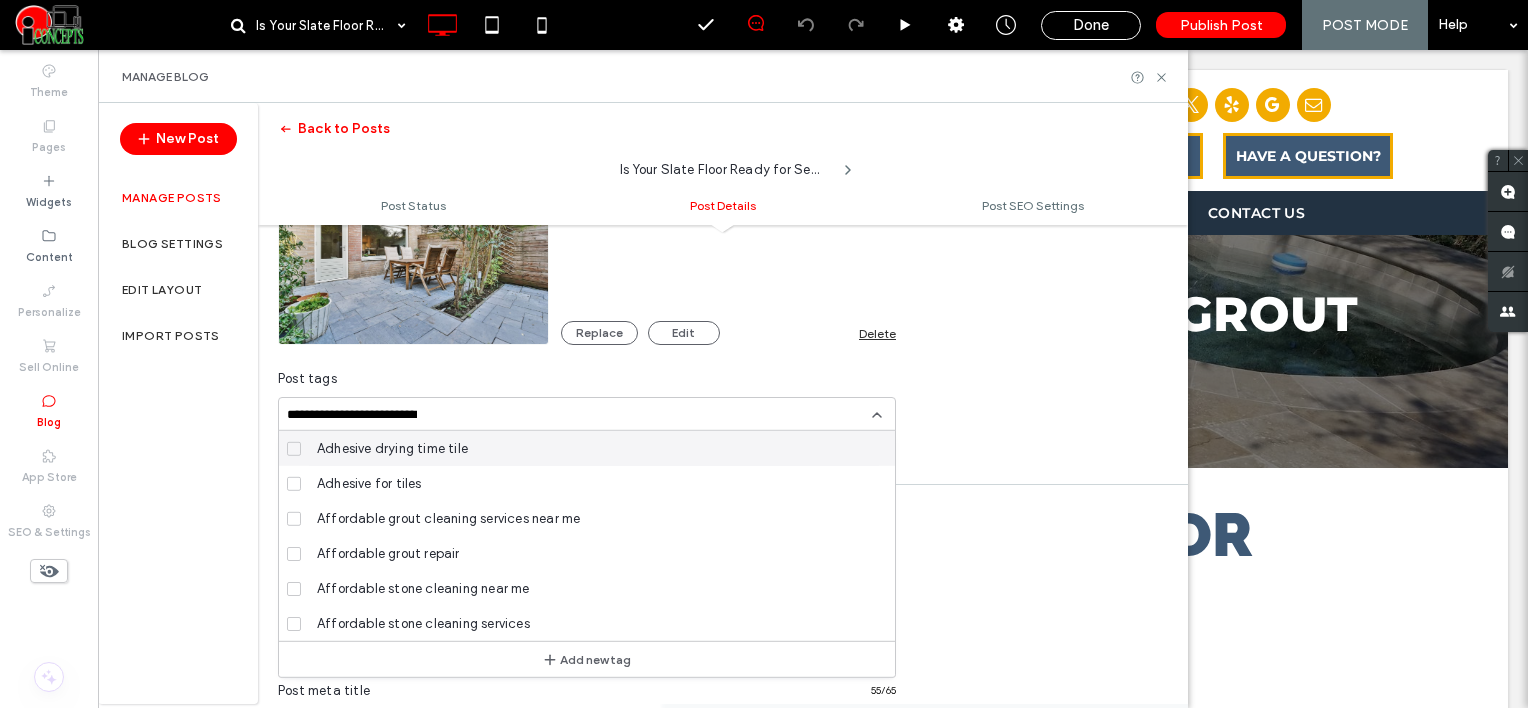 scroll, scrollTop: 0, scrollLeft: 26, axis: horizontal 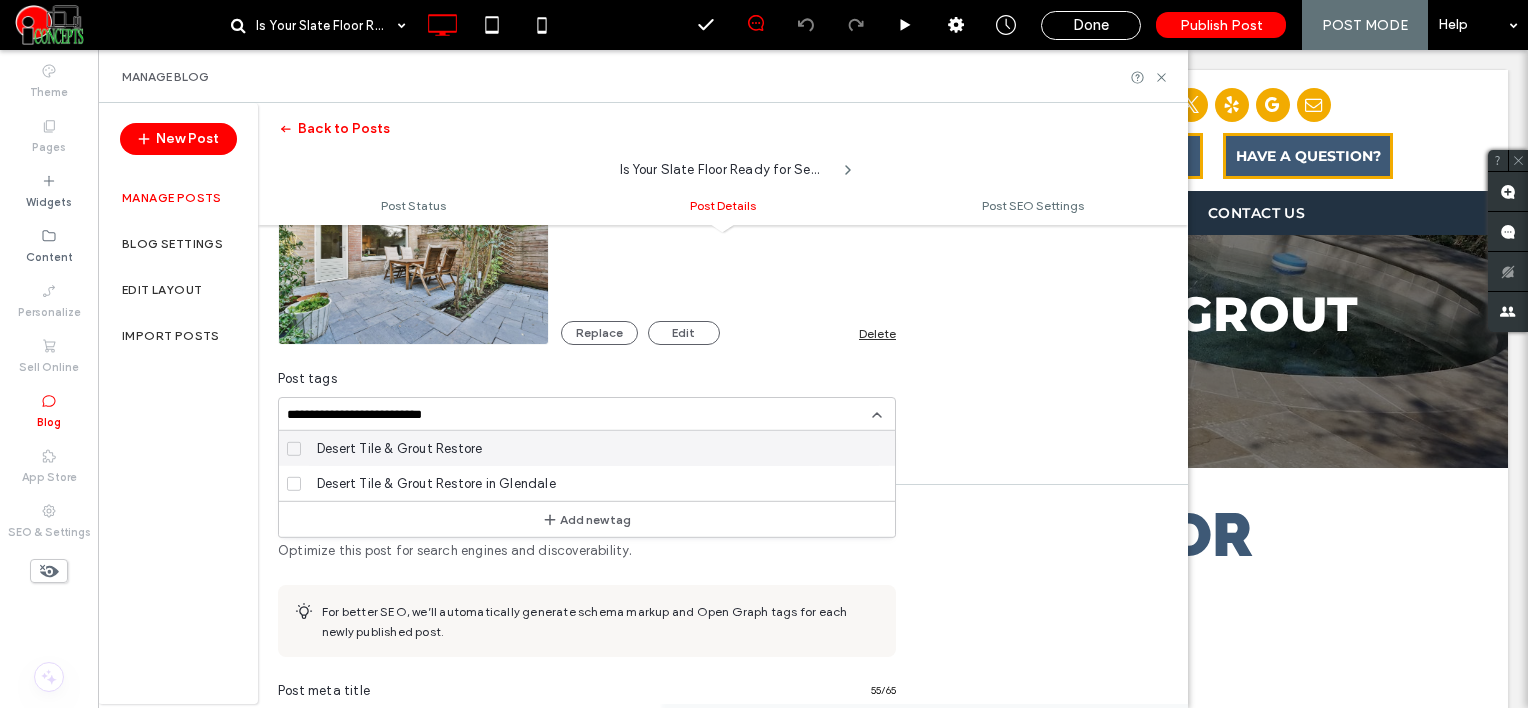 click on "Desert Tile & Grout Restore" at bounding box center (399, 448) 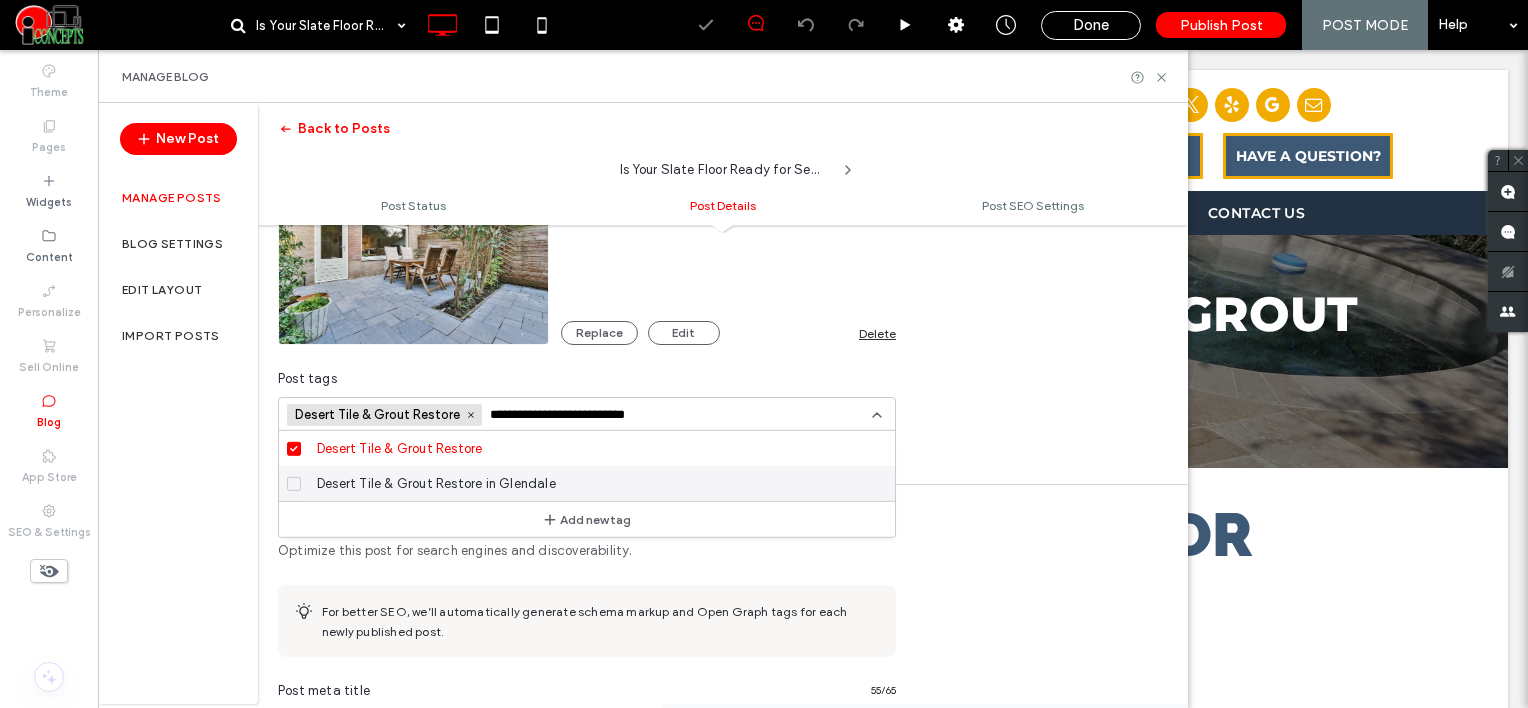 scroll, scrollTop: 0, scrollLeft: 0, axis: both 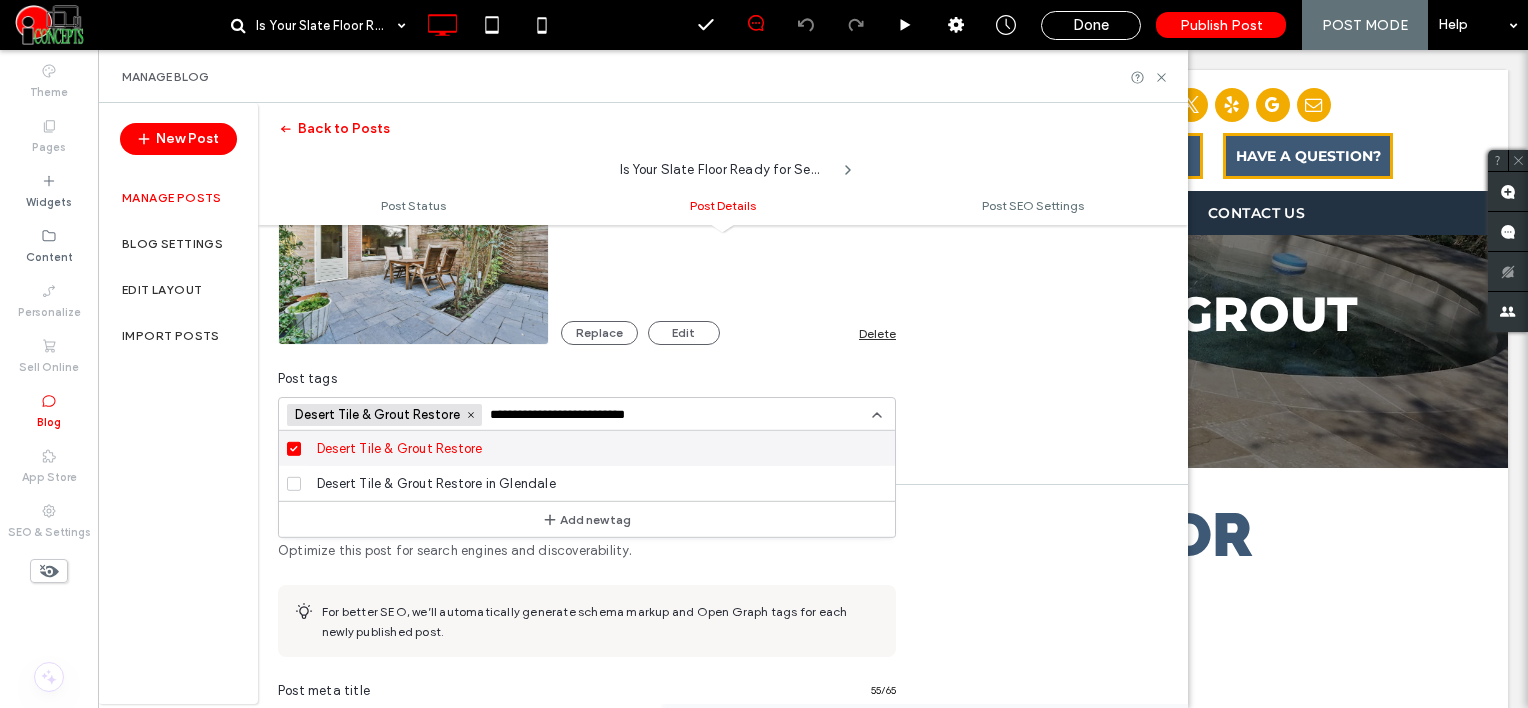 click on "**********" at bounding box center (563, 415) 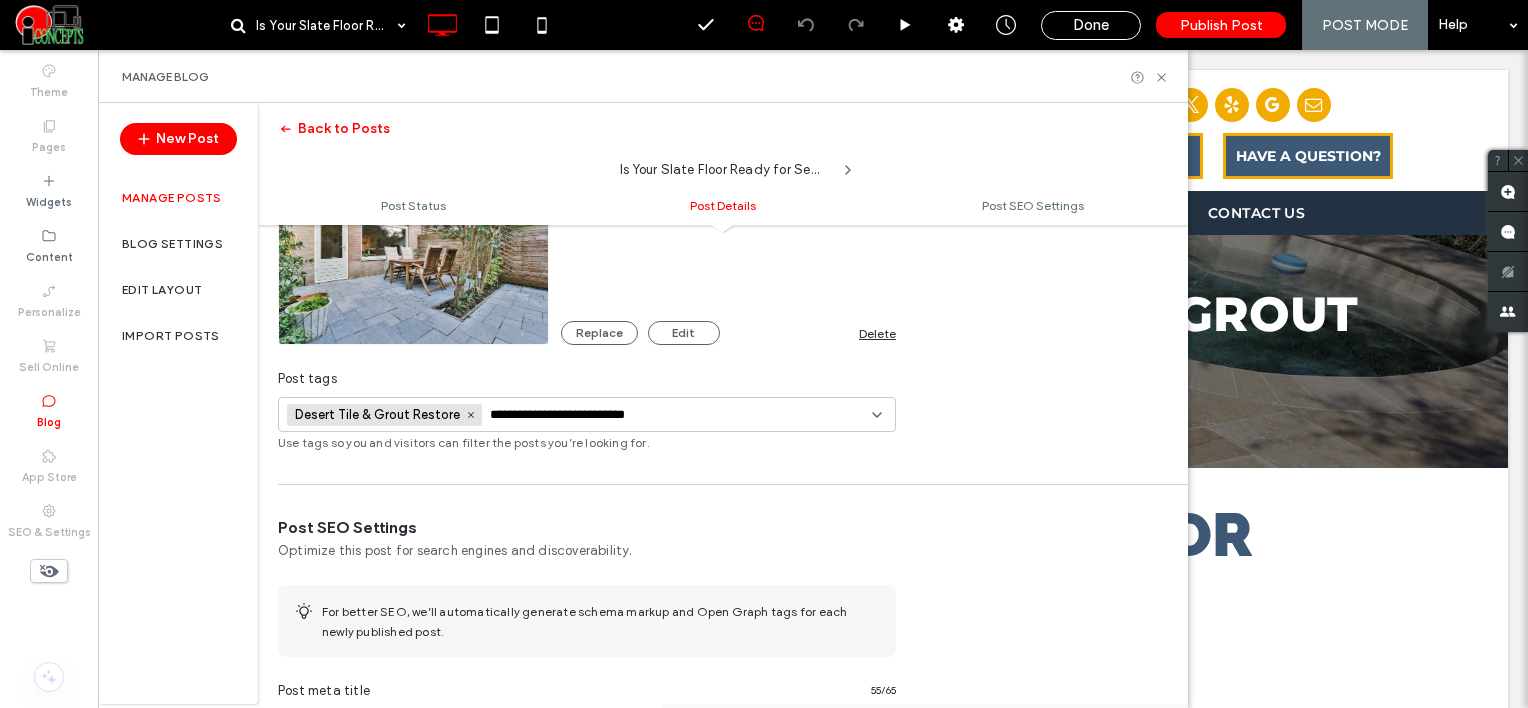 paste 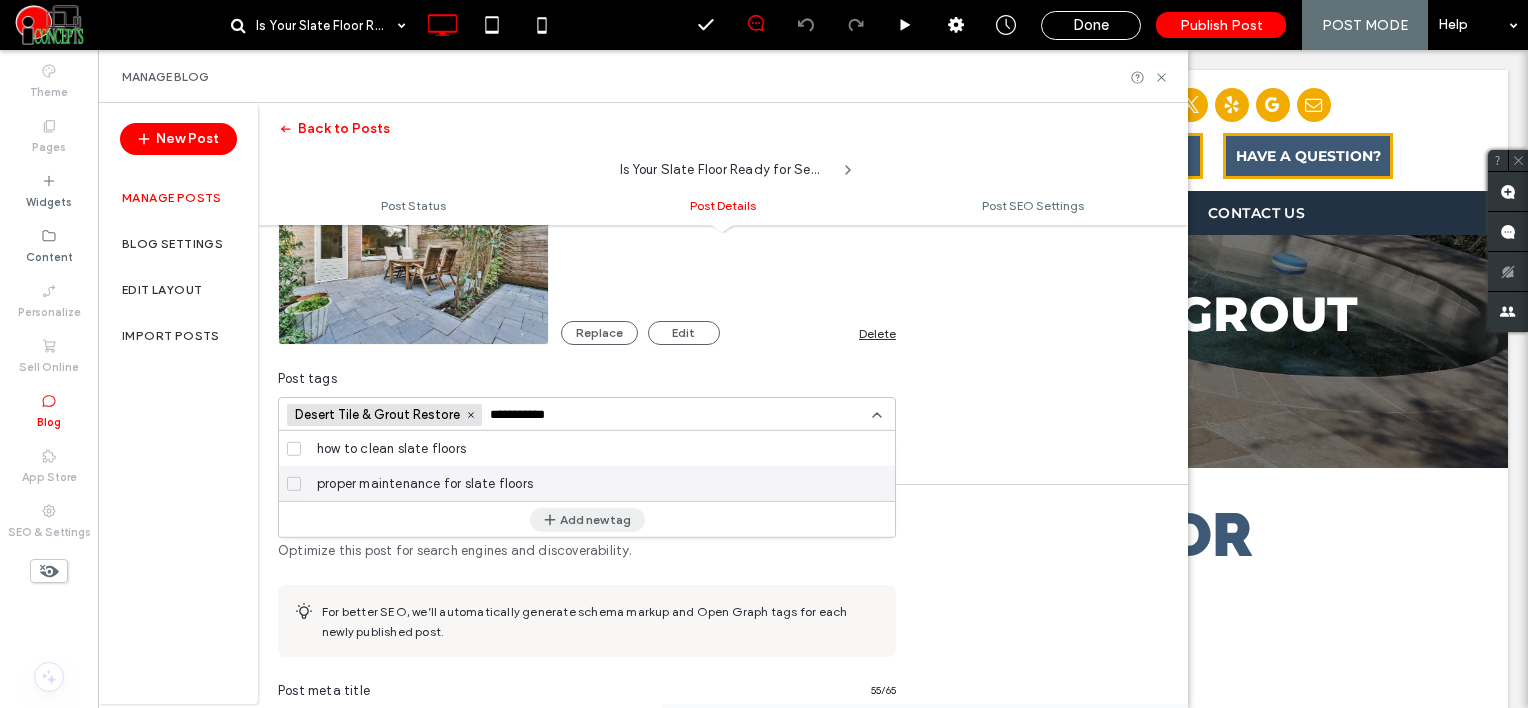 type on "**********" 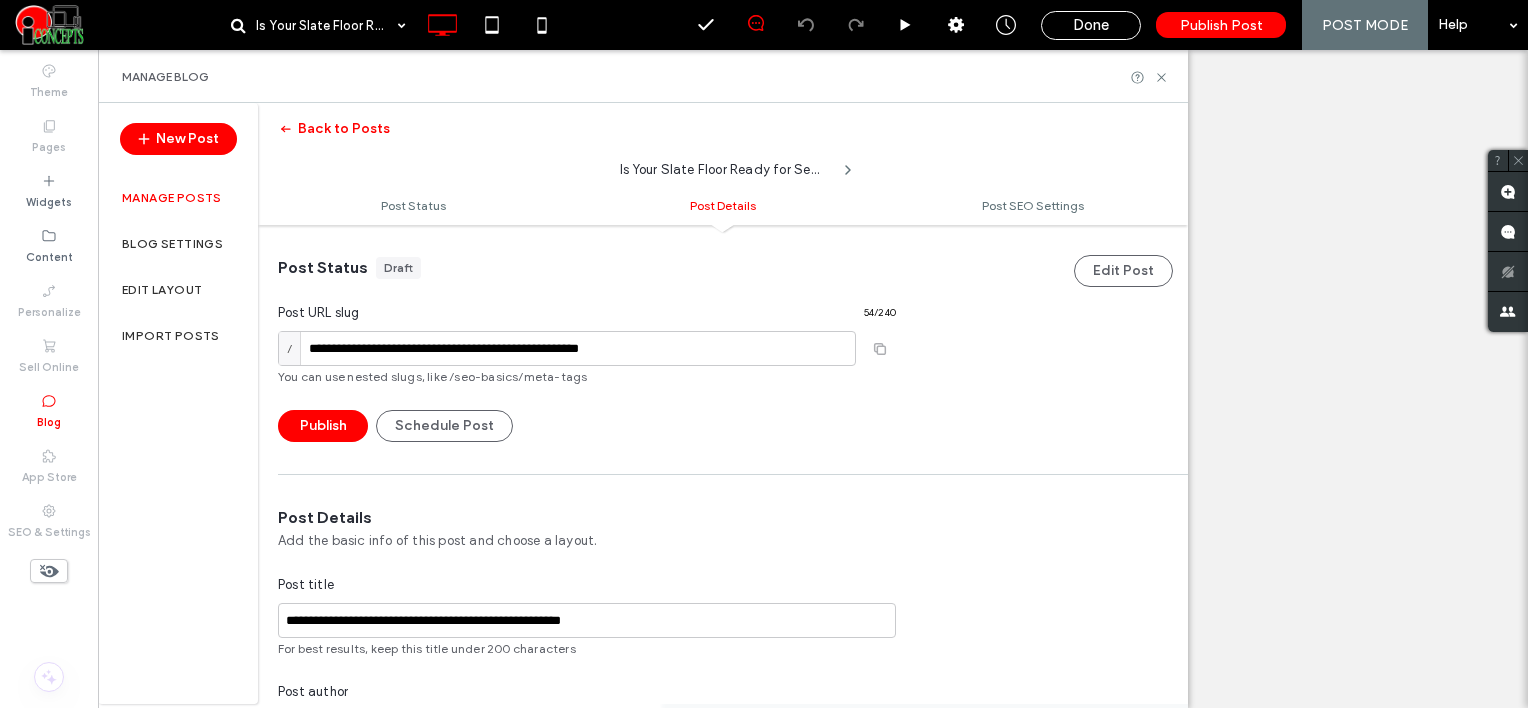 scroll, scrollTop: 0, scrollLeft: 0, axis: both 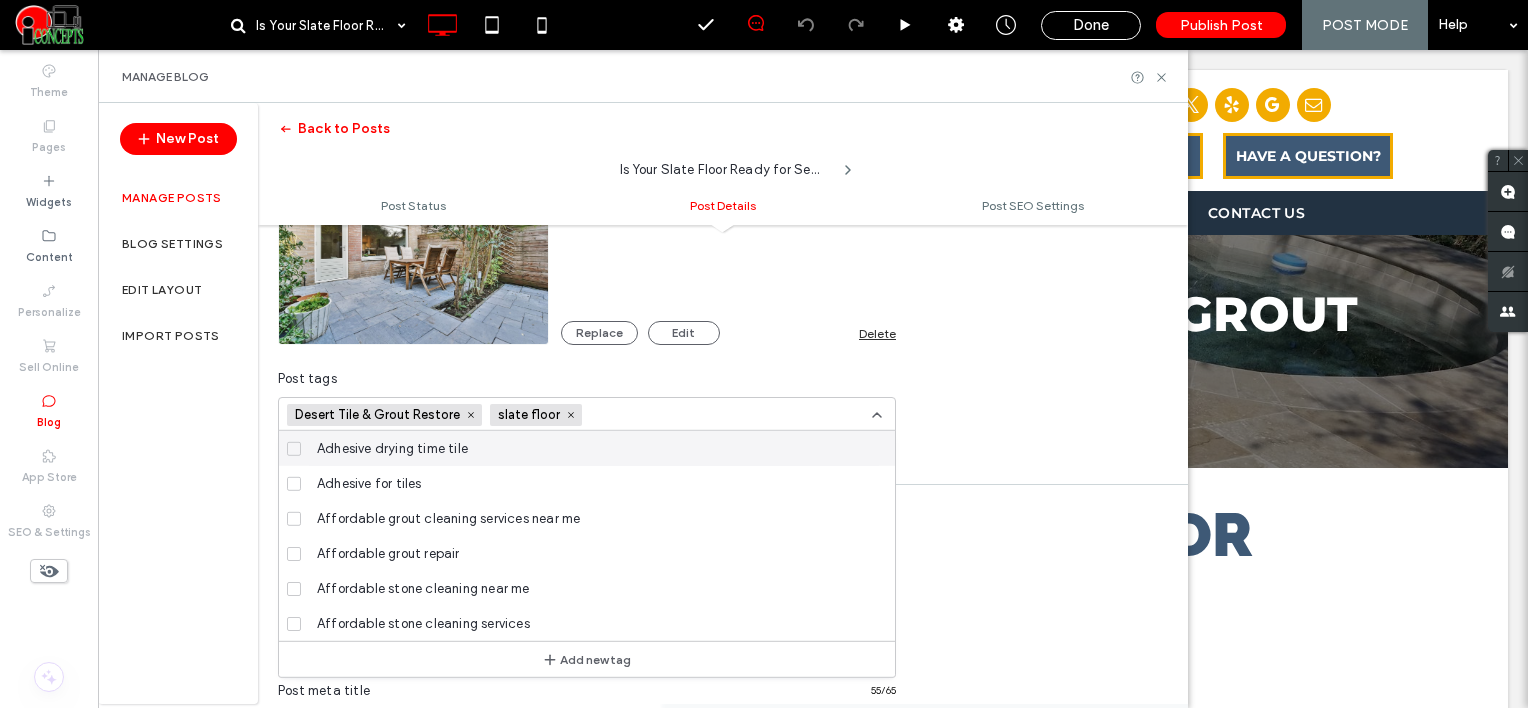 click at bounding box center (659, 415) 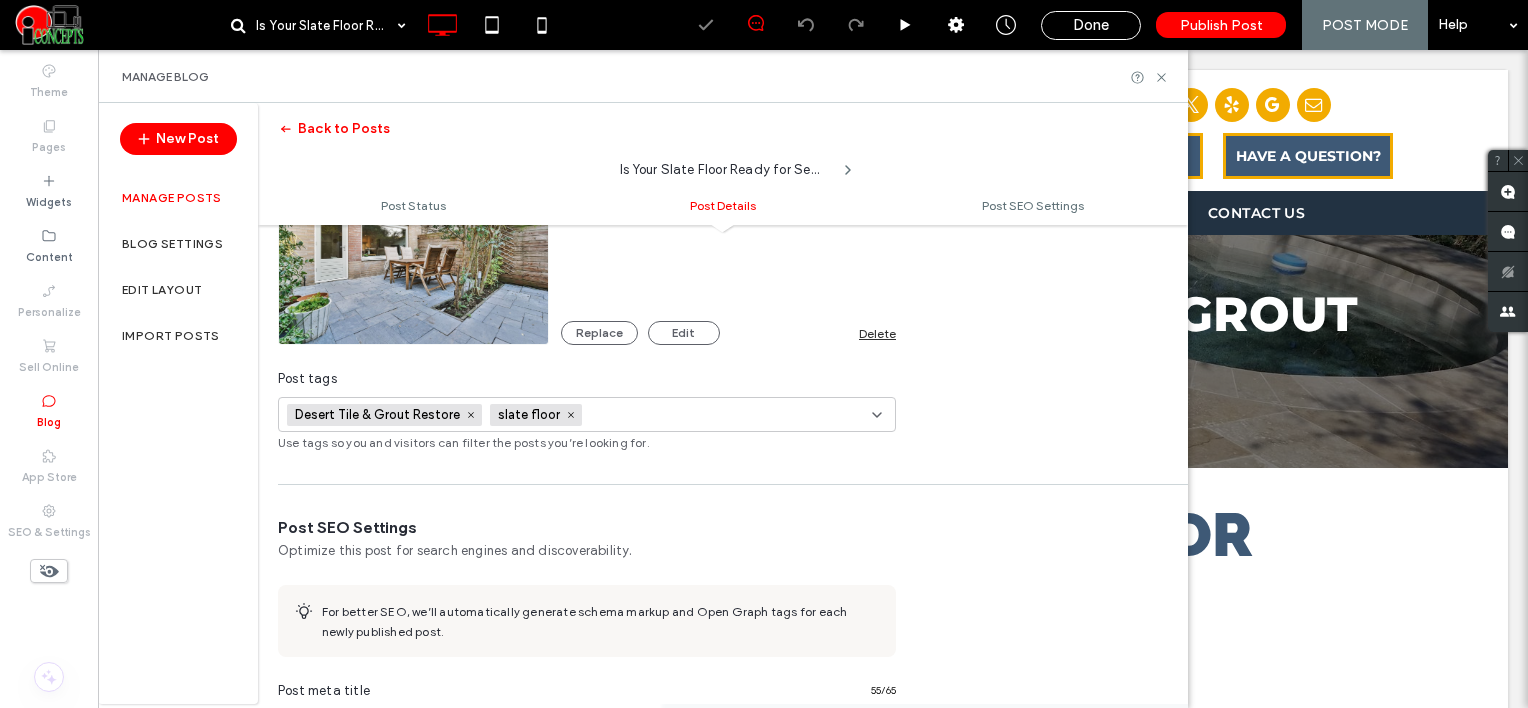 paste on "**********" 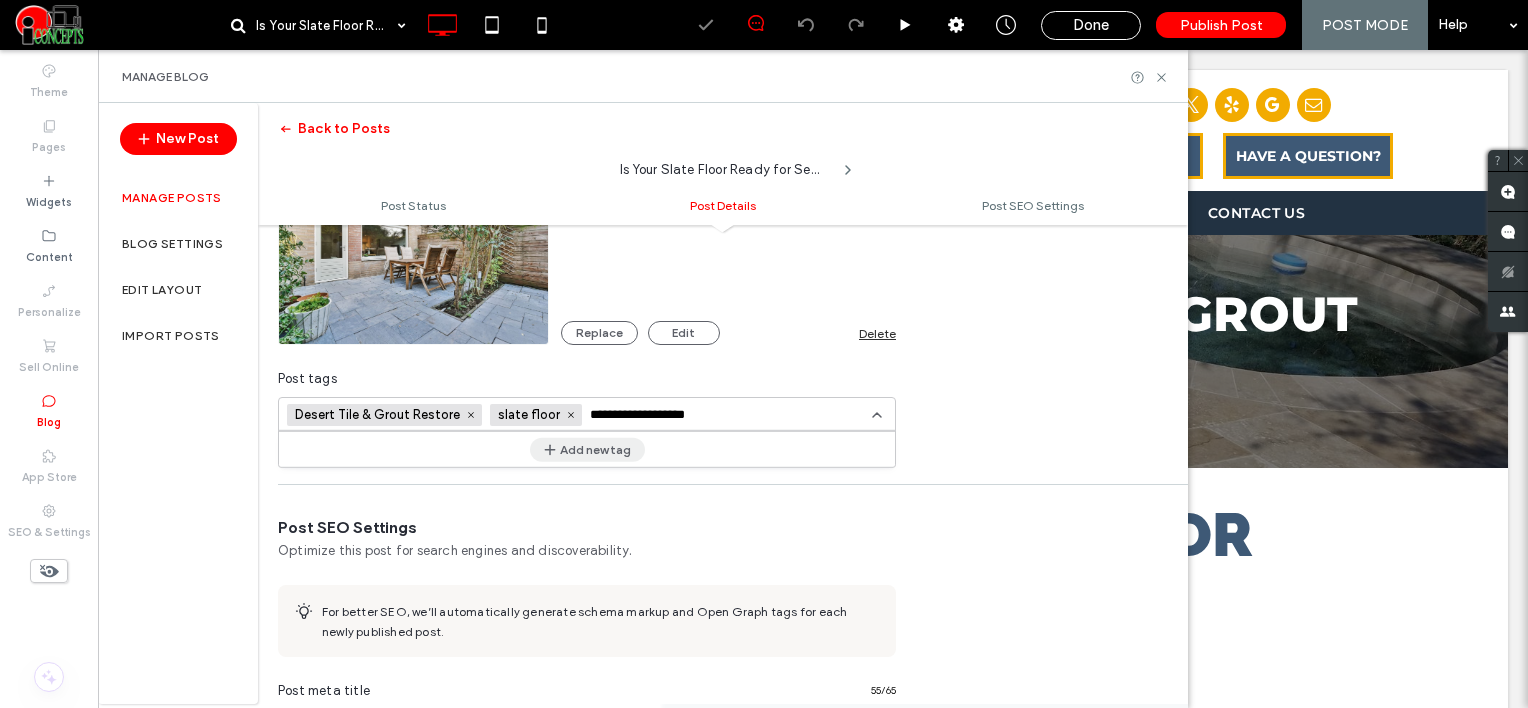 type on "**********" 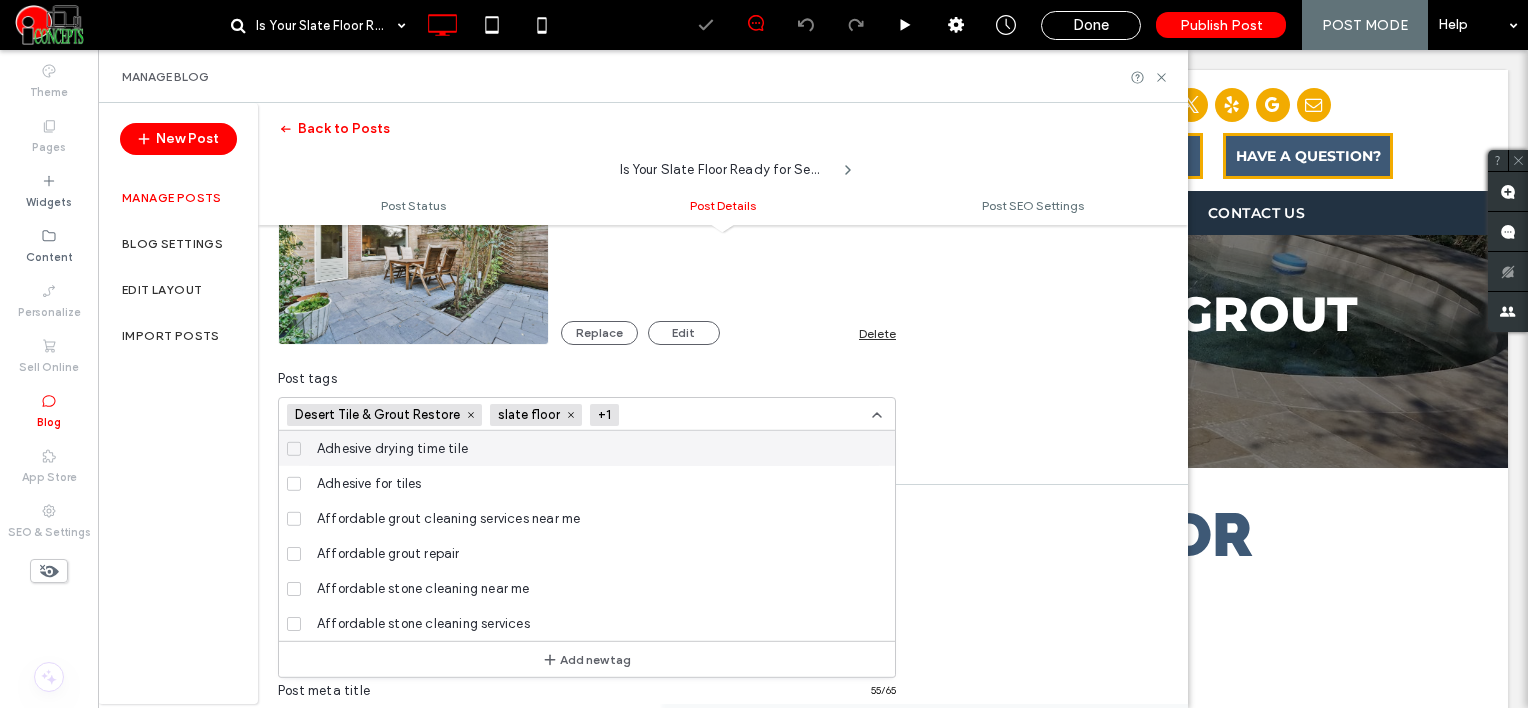 scroll, scrollTop: 0, scrollLeft: 0, axis: both 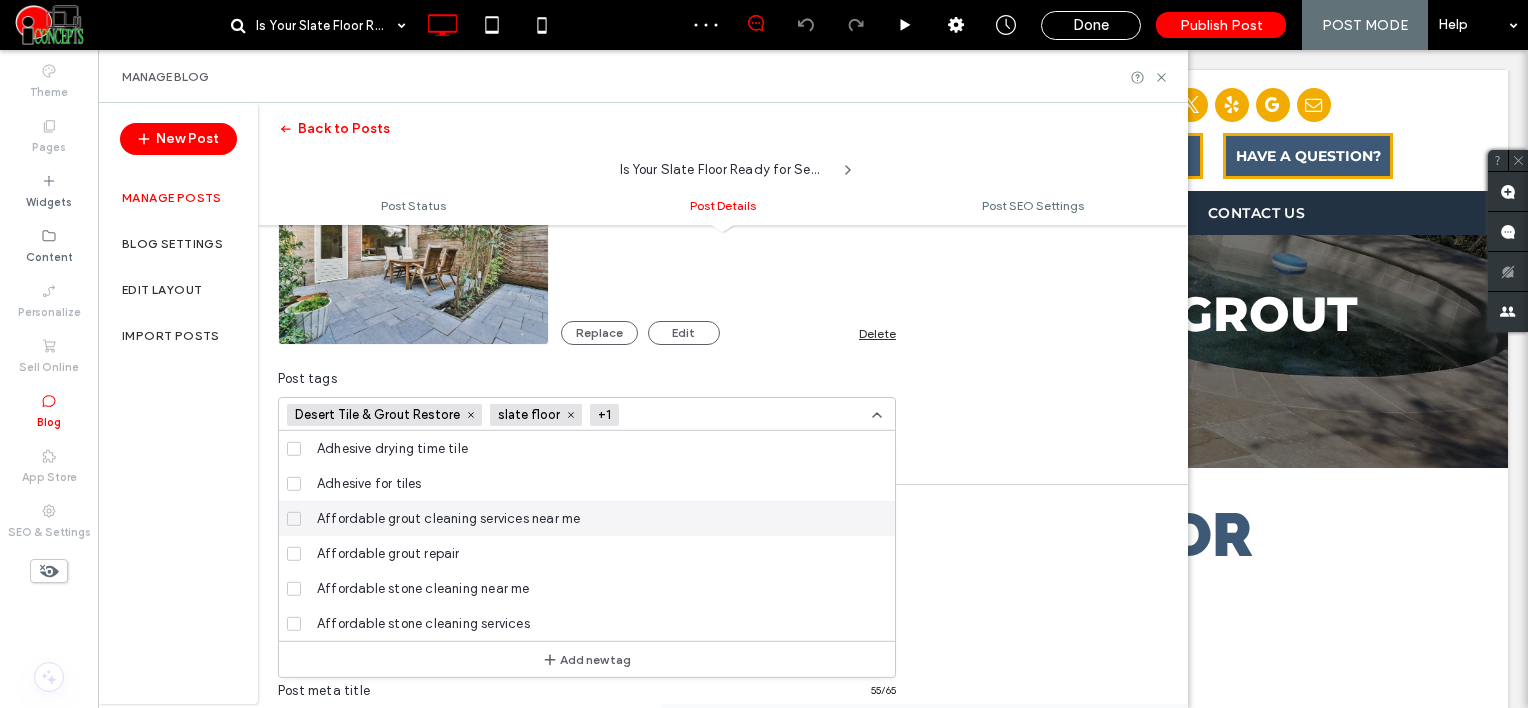 click at bounding box center [696, 415] 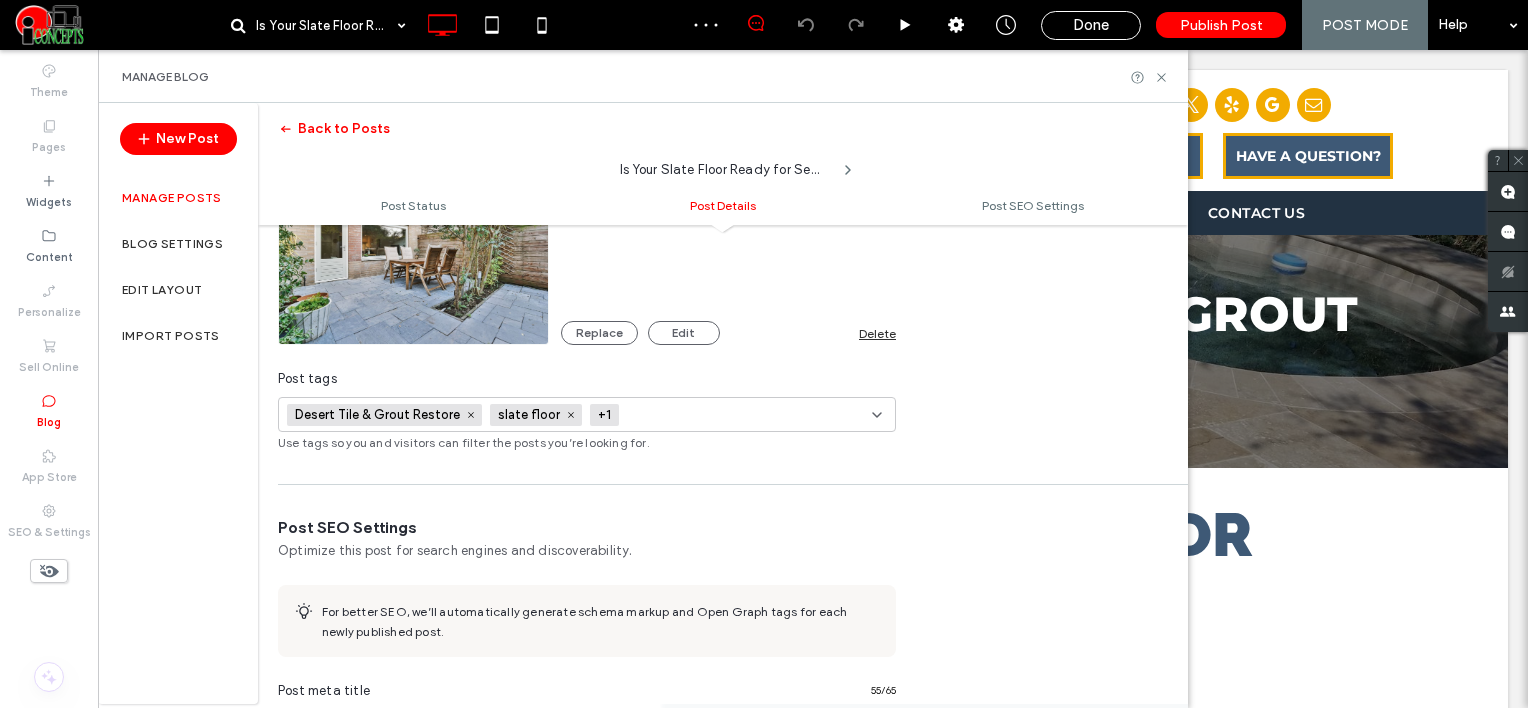 paste on "**********" 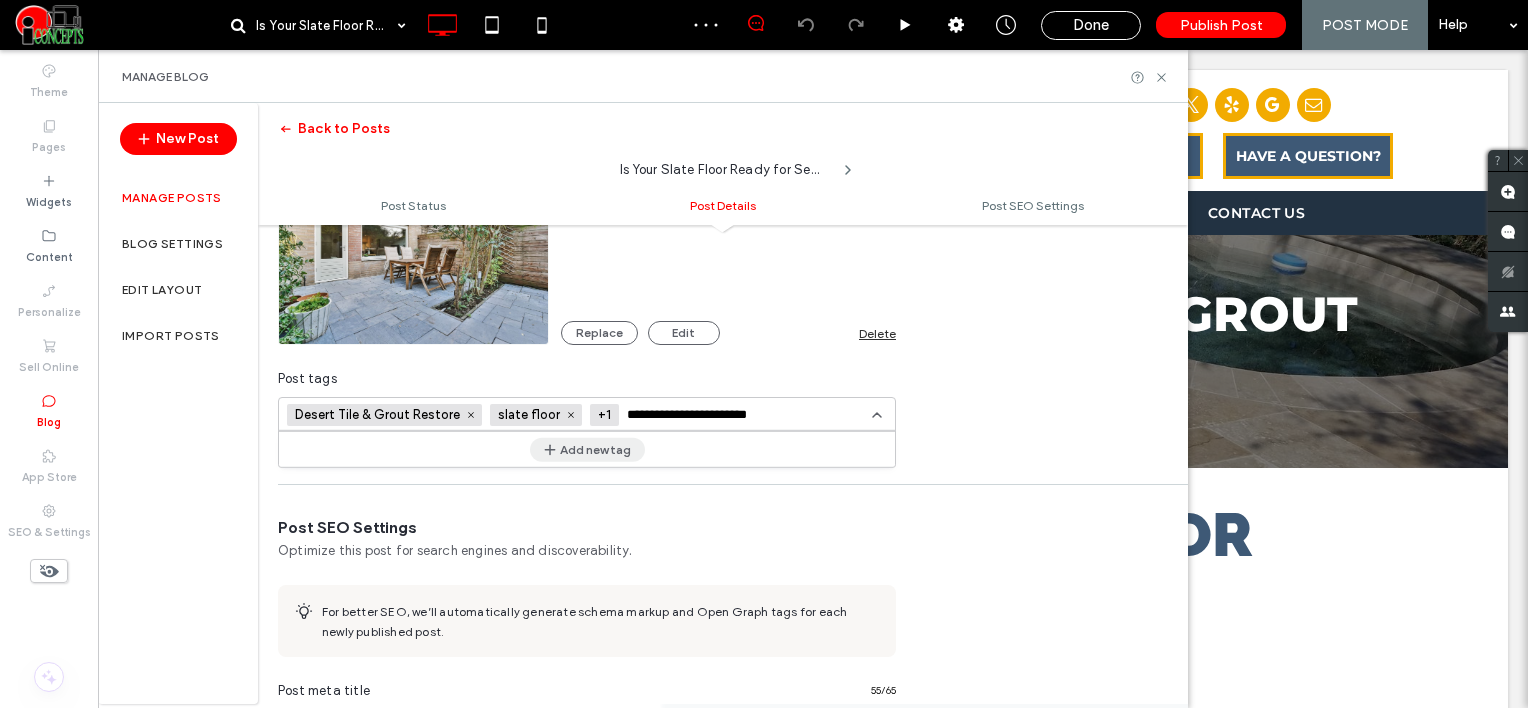 type on "**********" 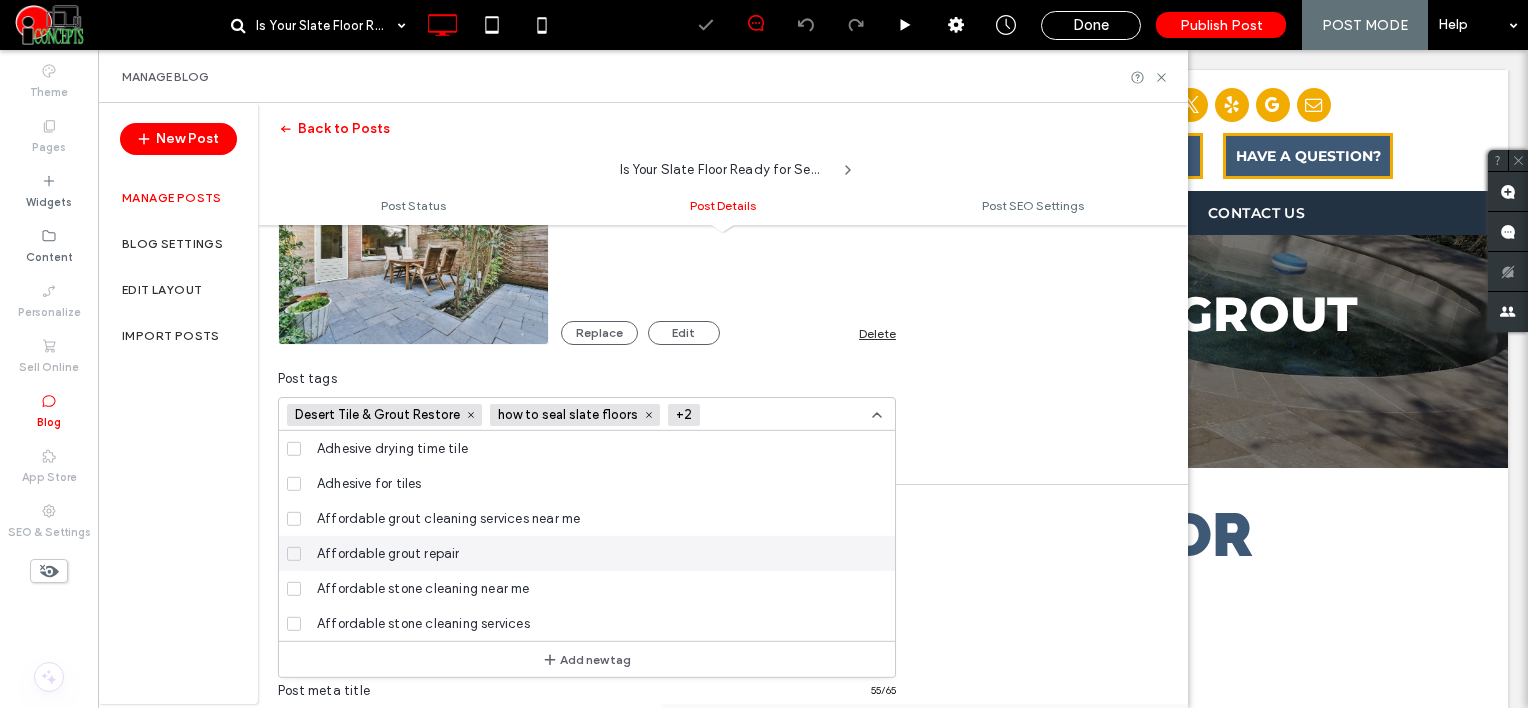 scroll, scrollTop: 0, scrollLeft: 0, axis: both 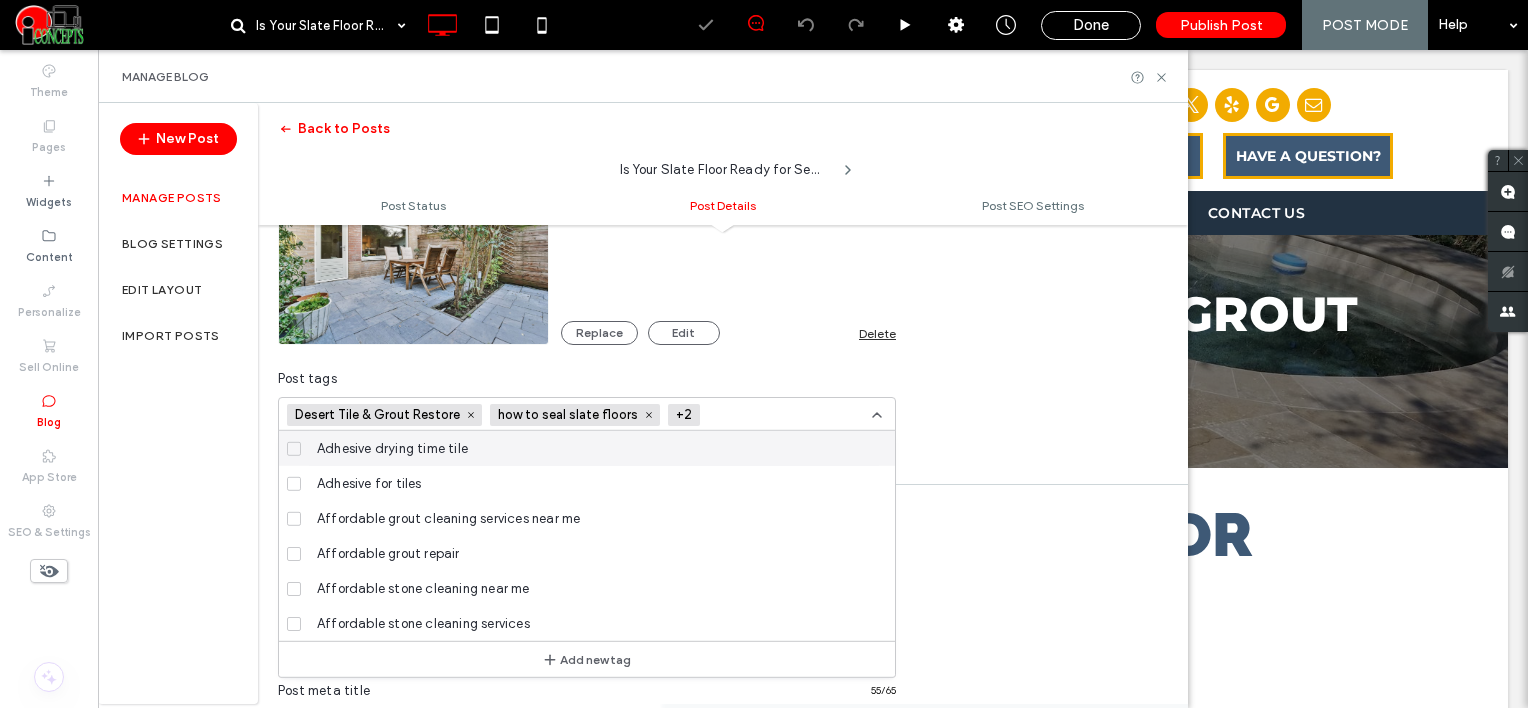 click at bounding box center [777, 415] 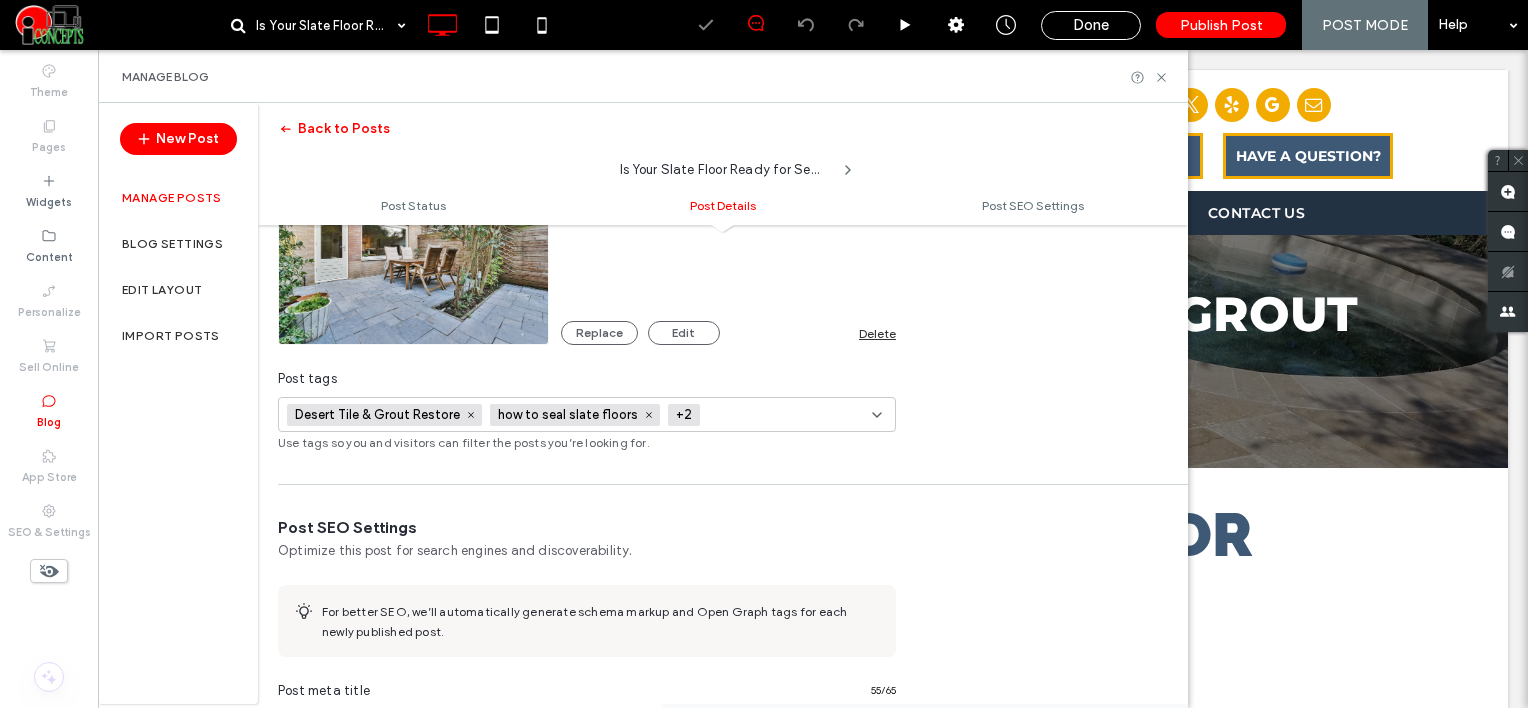 paste on "**********" 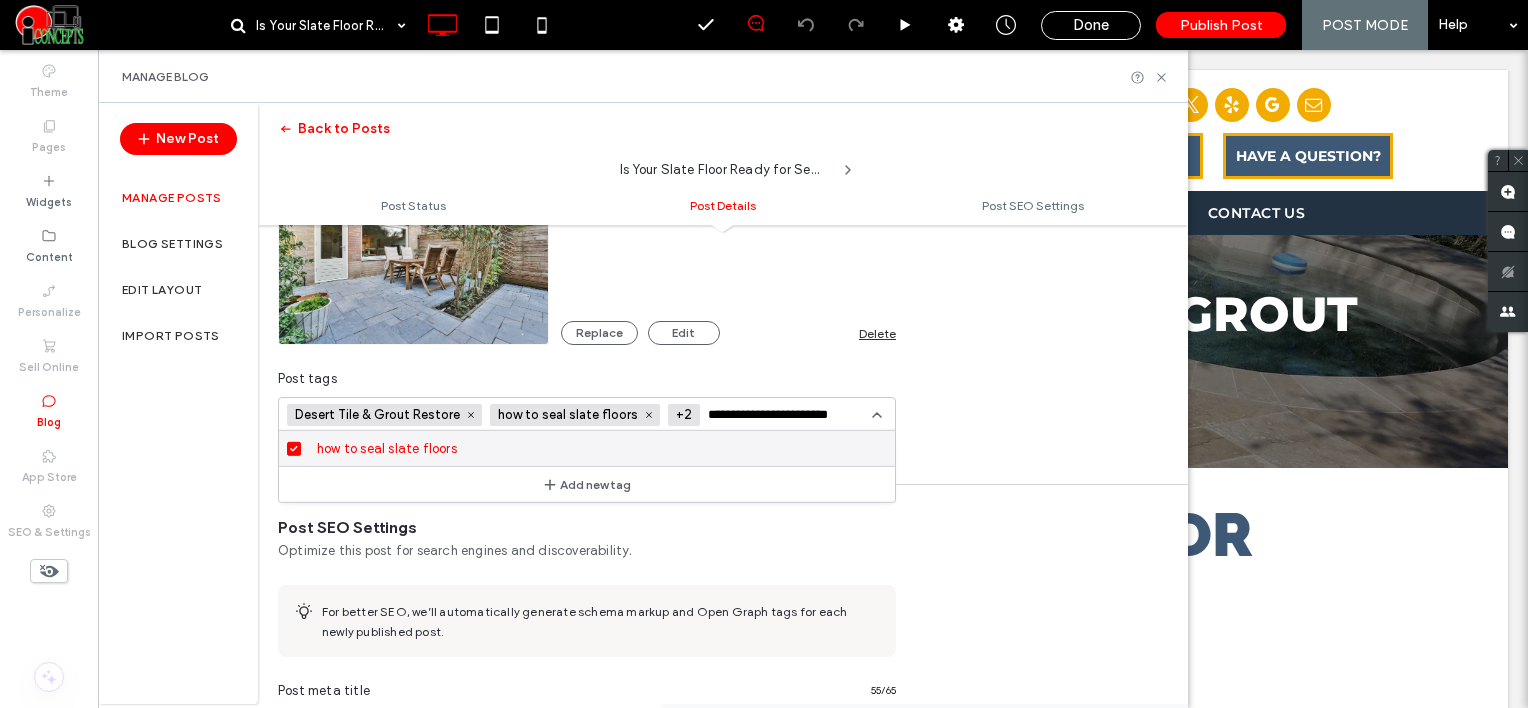 paste on "***" 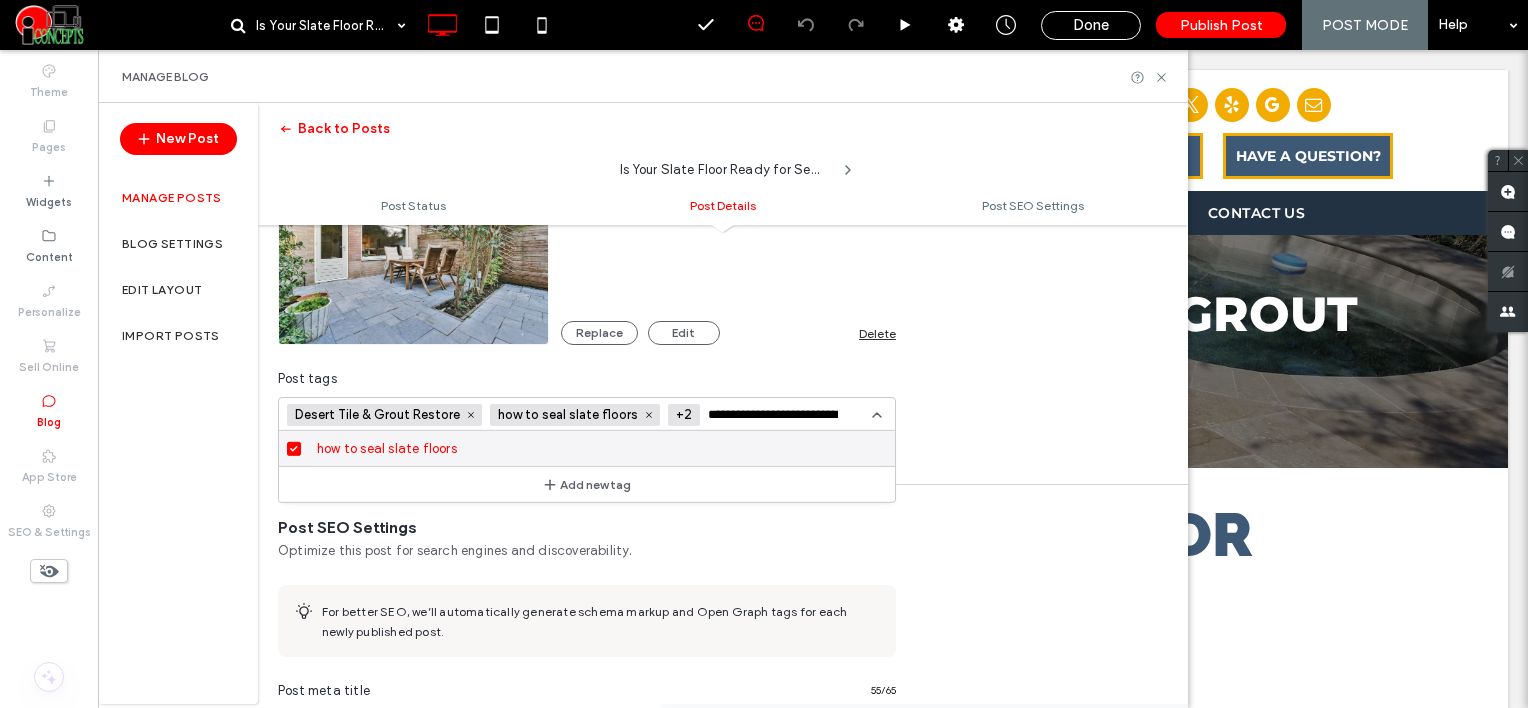scroll, scrollTop: 0, scrollLeft: 18, axis: horizontal 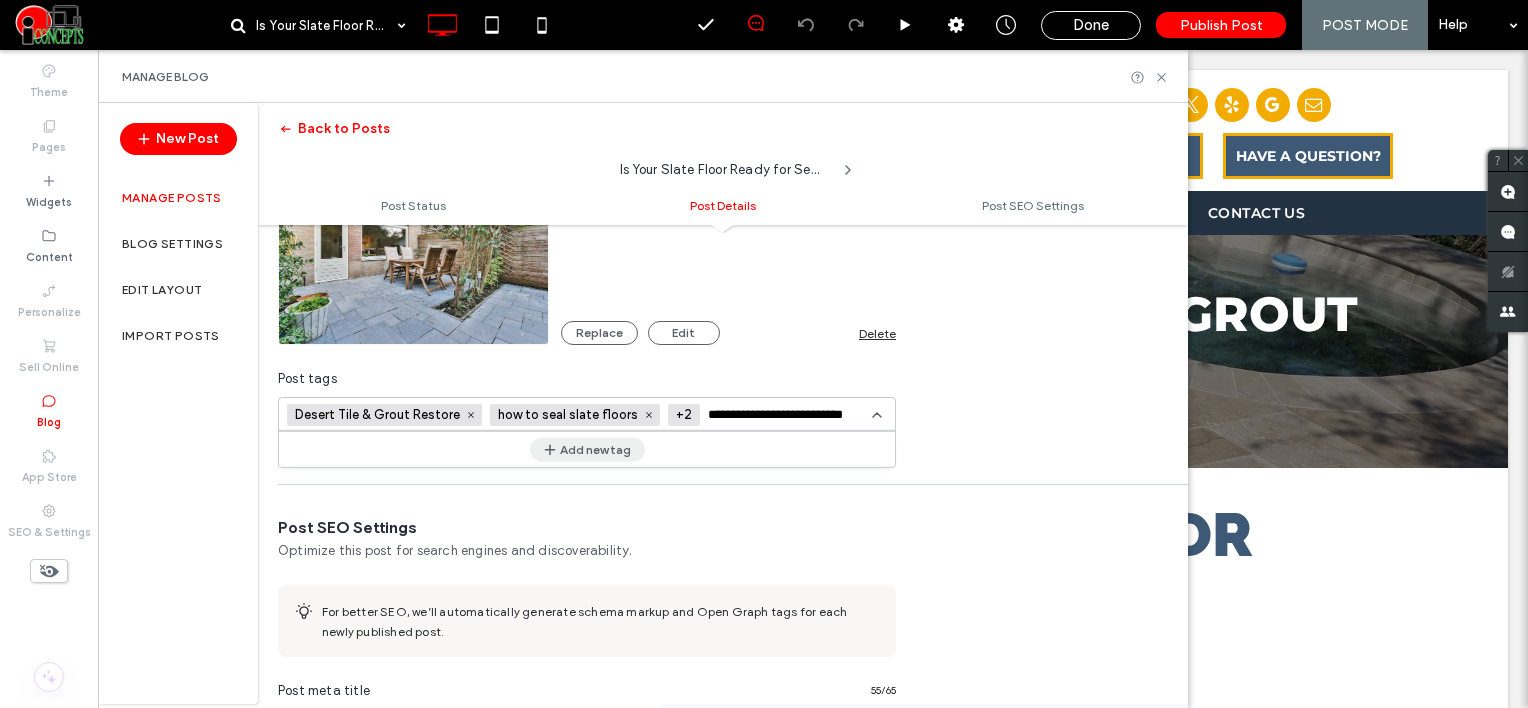 type on "**********" 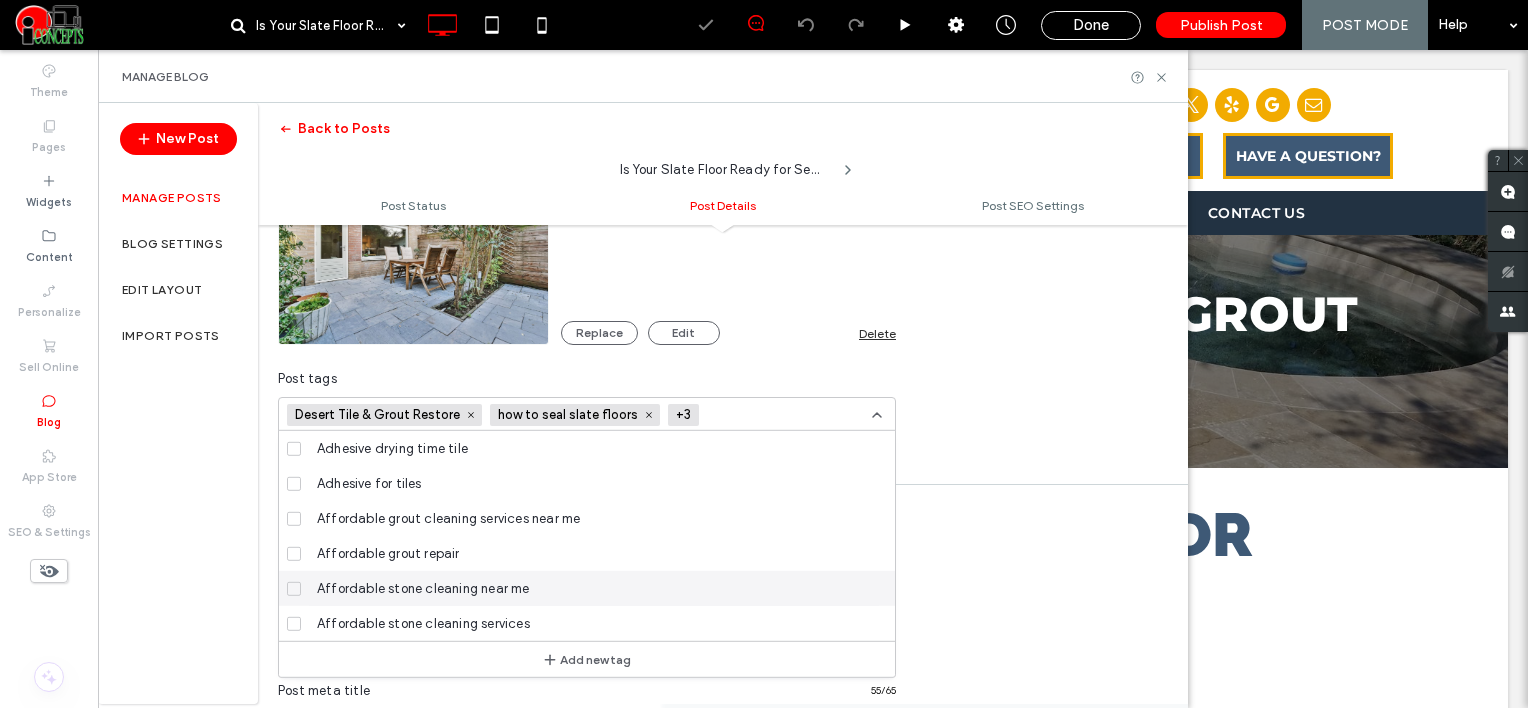 scroll, scrollTop: 0, scrollLeft: 0, axis: both 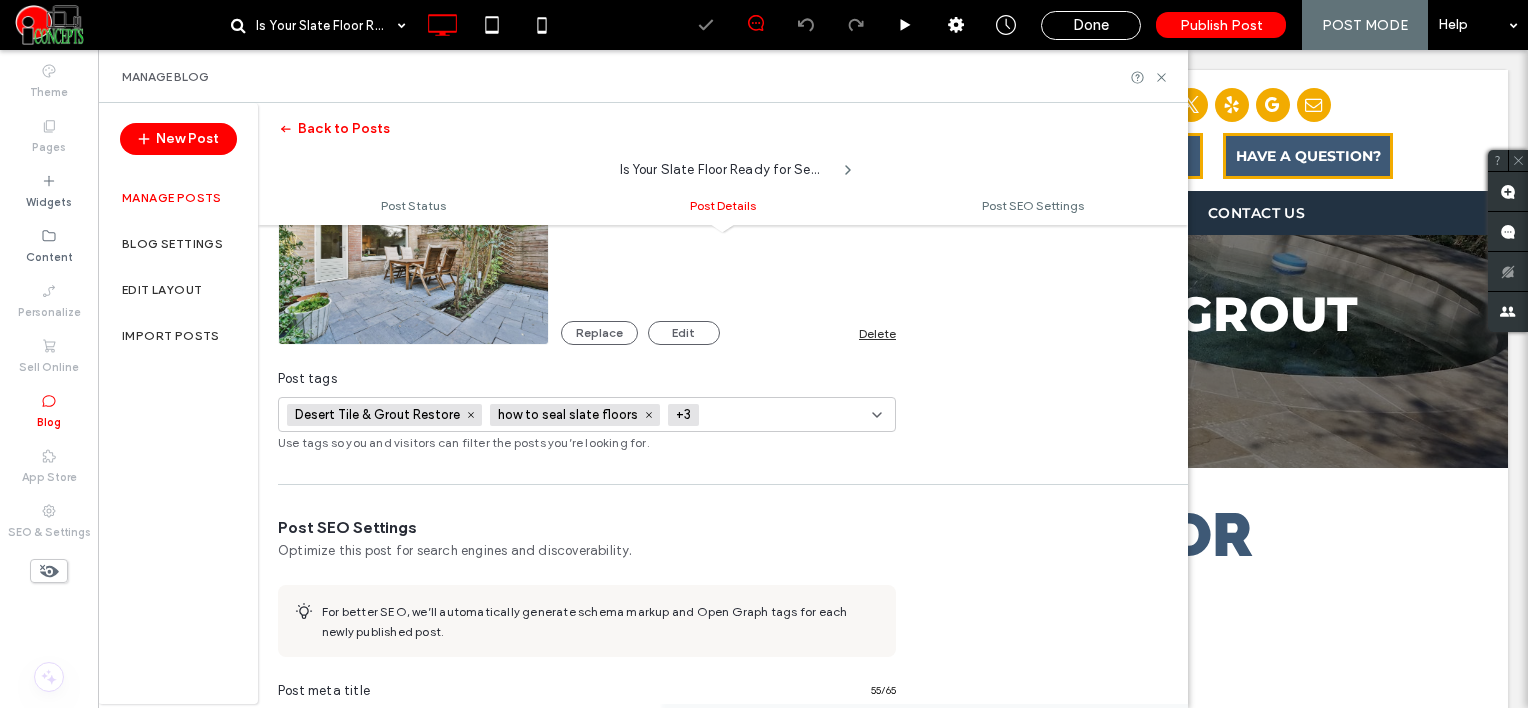 paste on "**********" 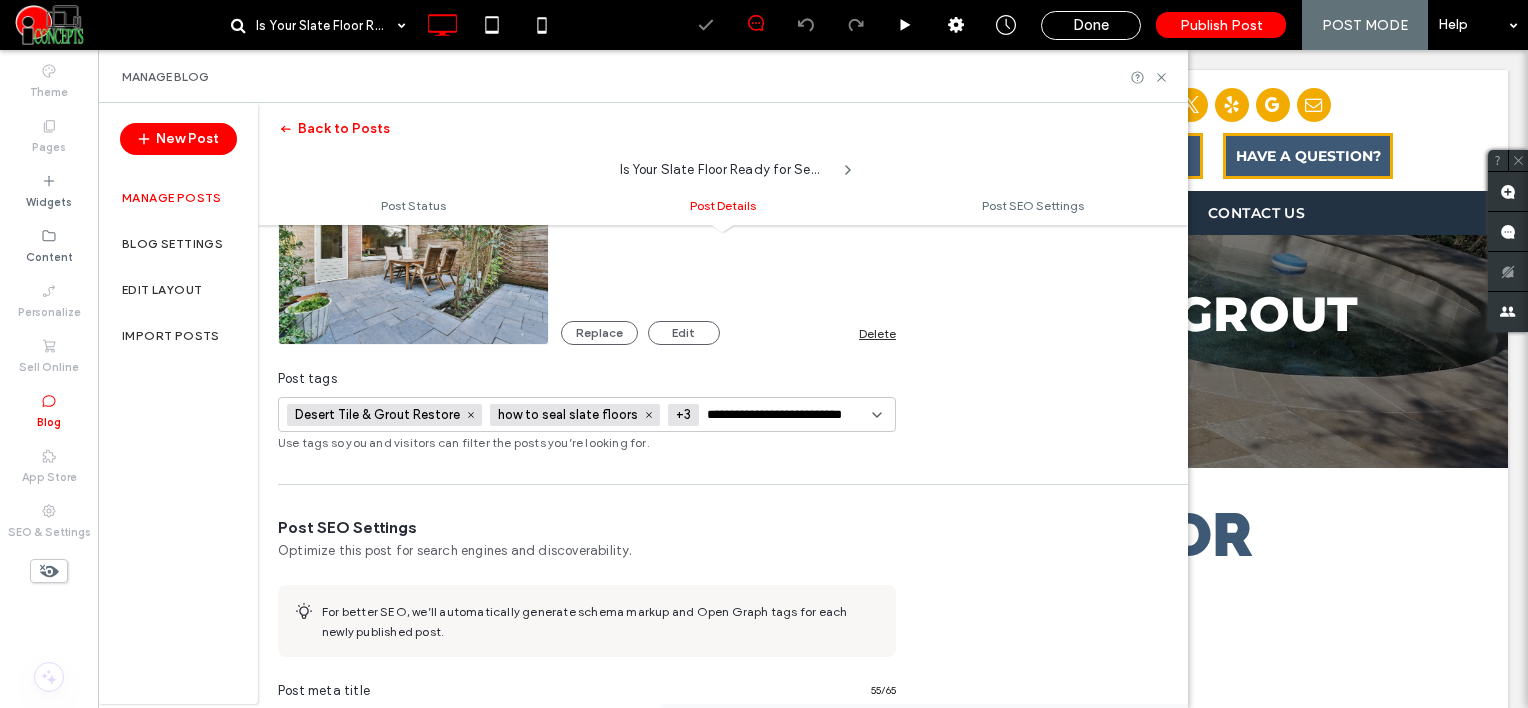 scroll, scrollTop: 0, scrollLeft: 18, axis: horizontal 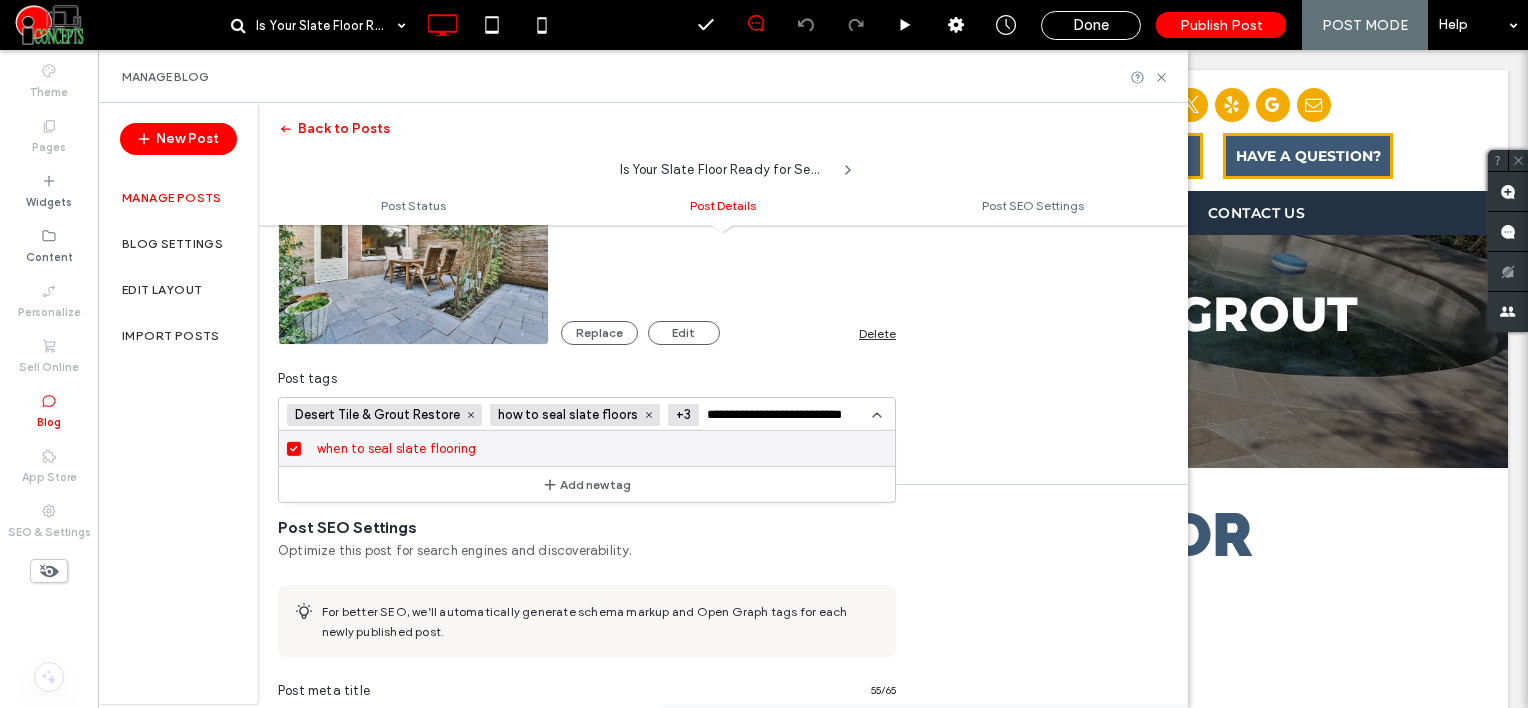 click on "**********" at bounding box center [780, 415] 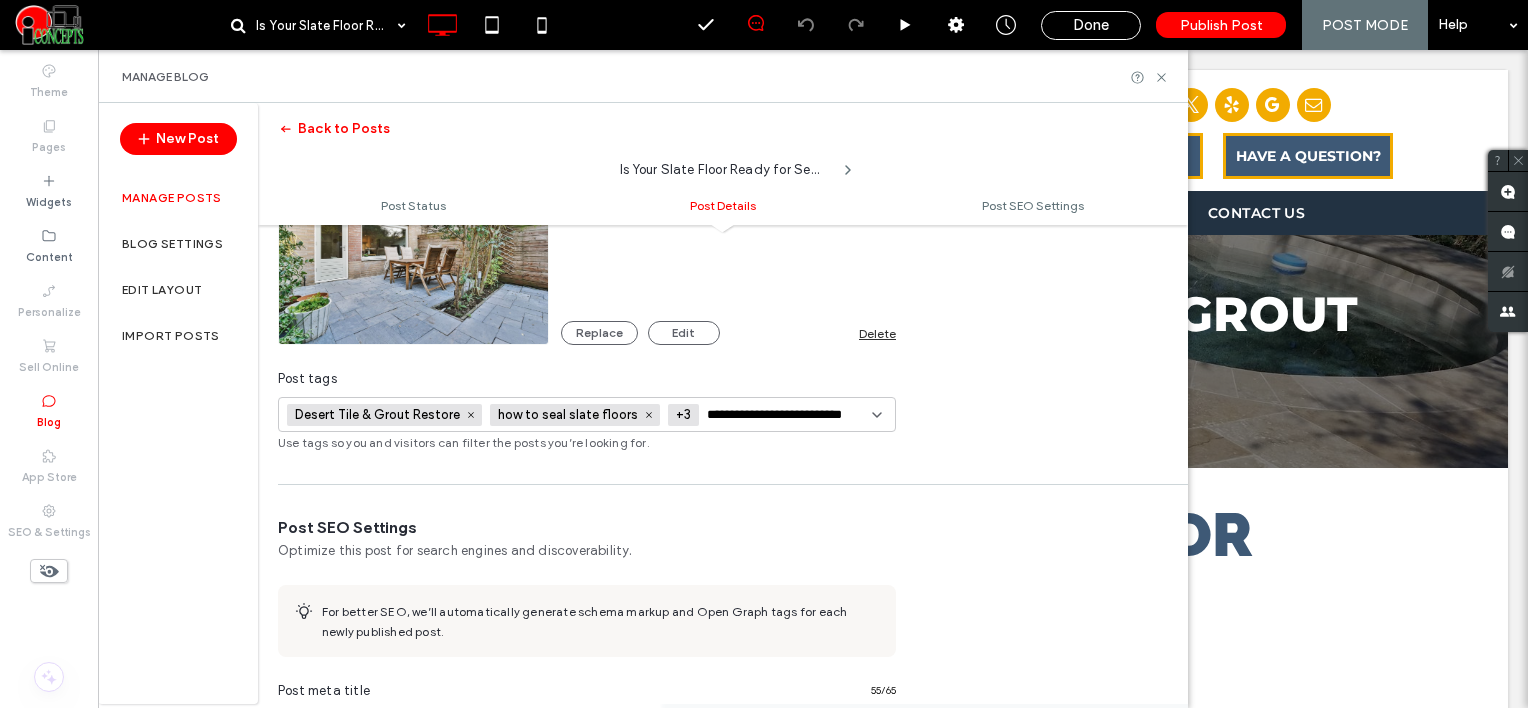 paste 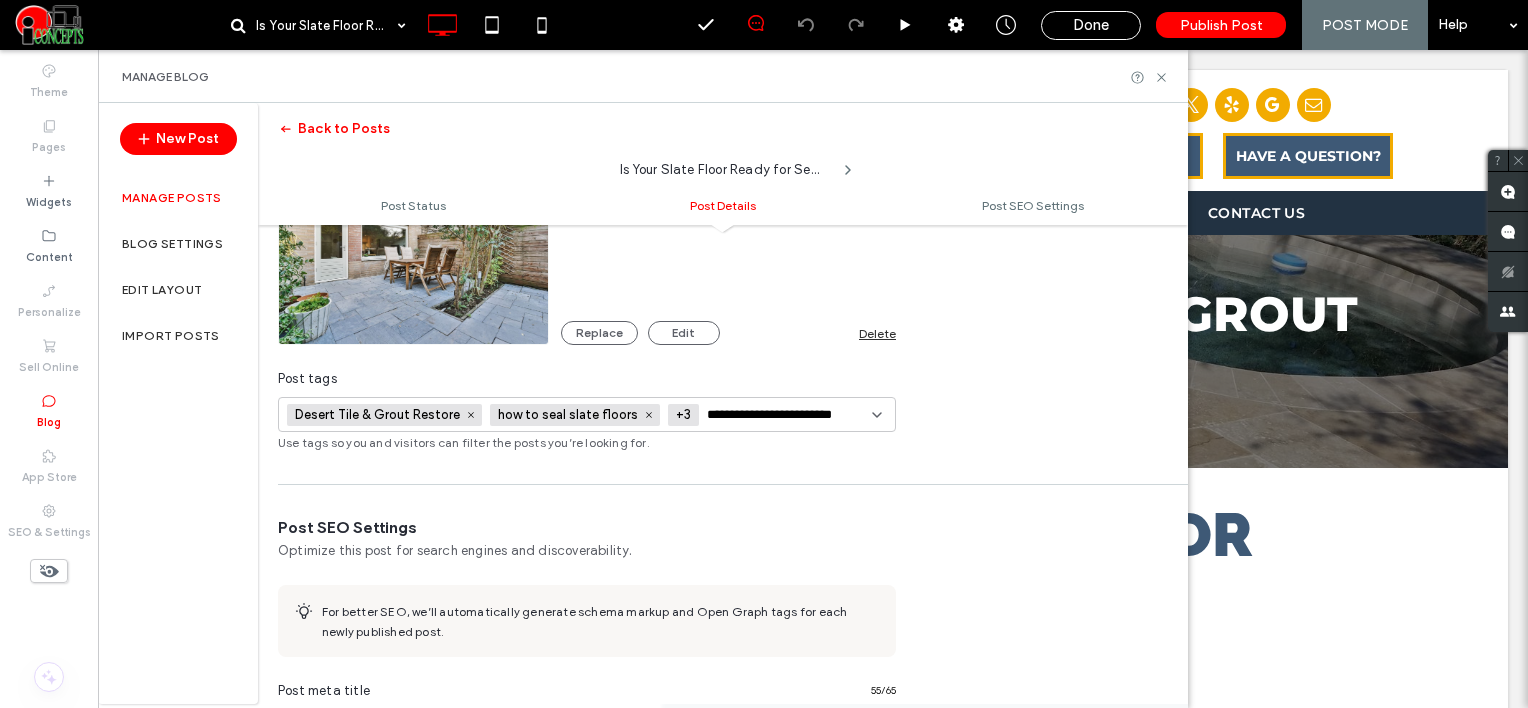 scroll, scrollTop: 0, scrollLeft: 12, axis: horizontal 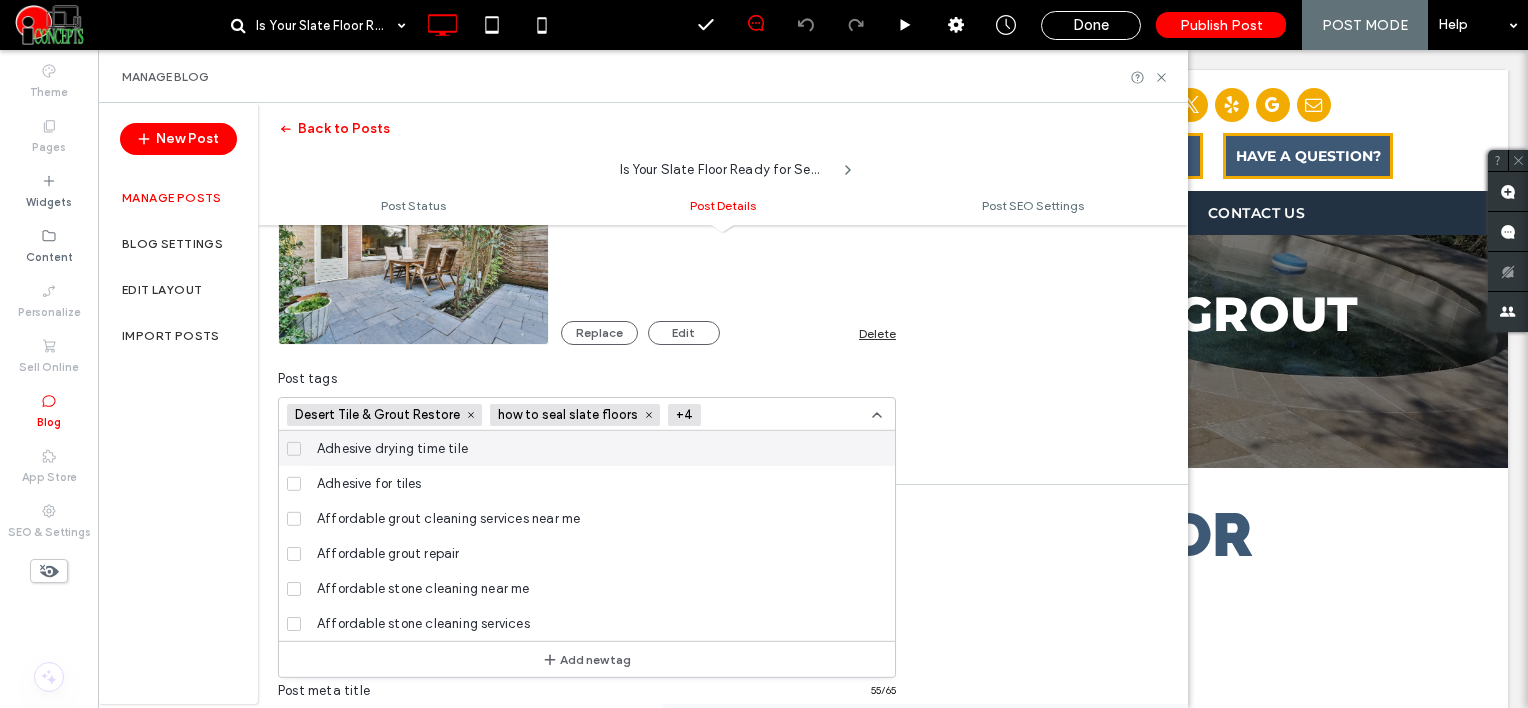click at bounding box center [778, 415] 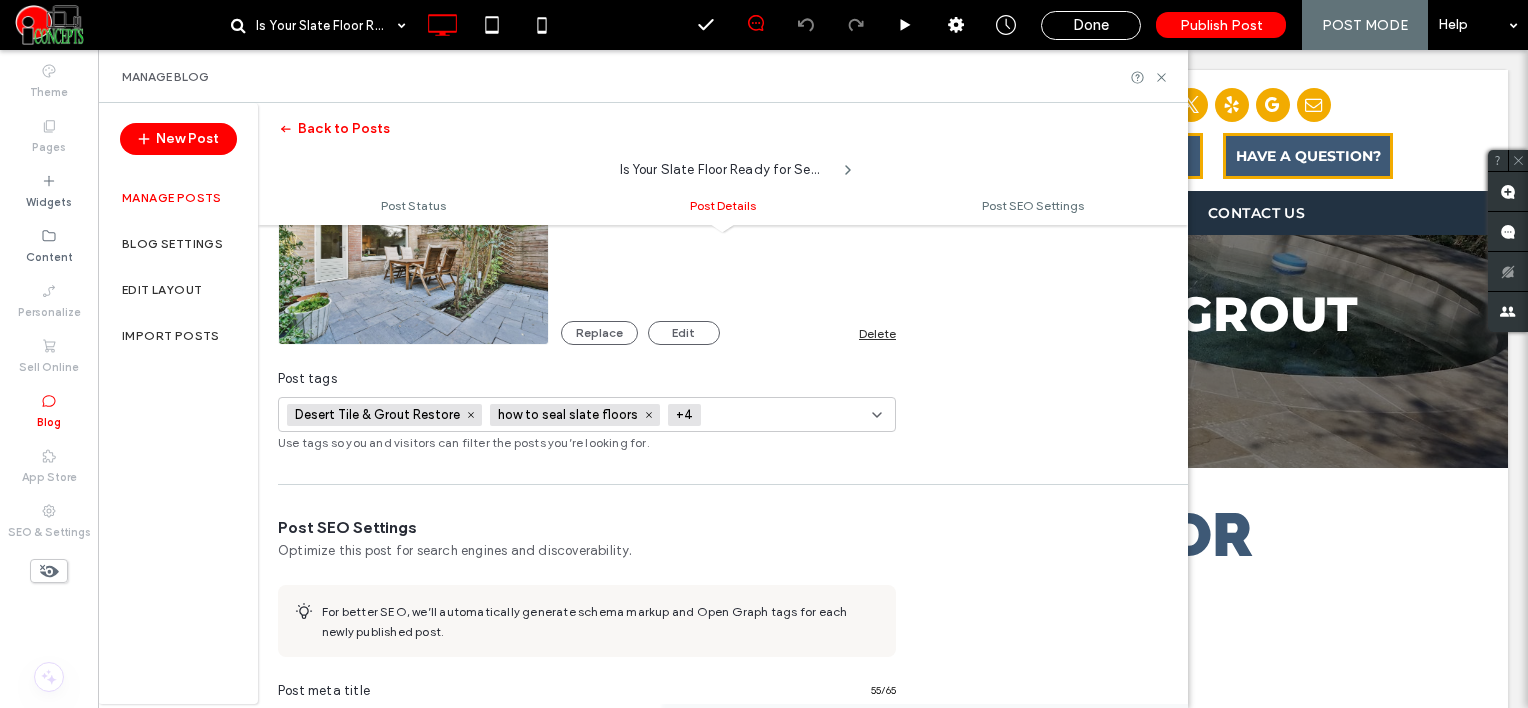 paste on "**********" 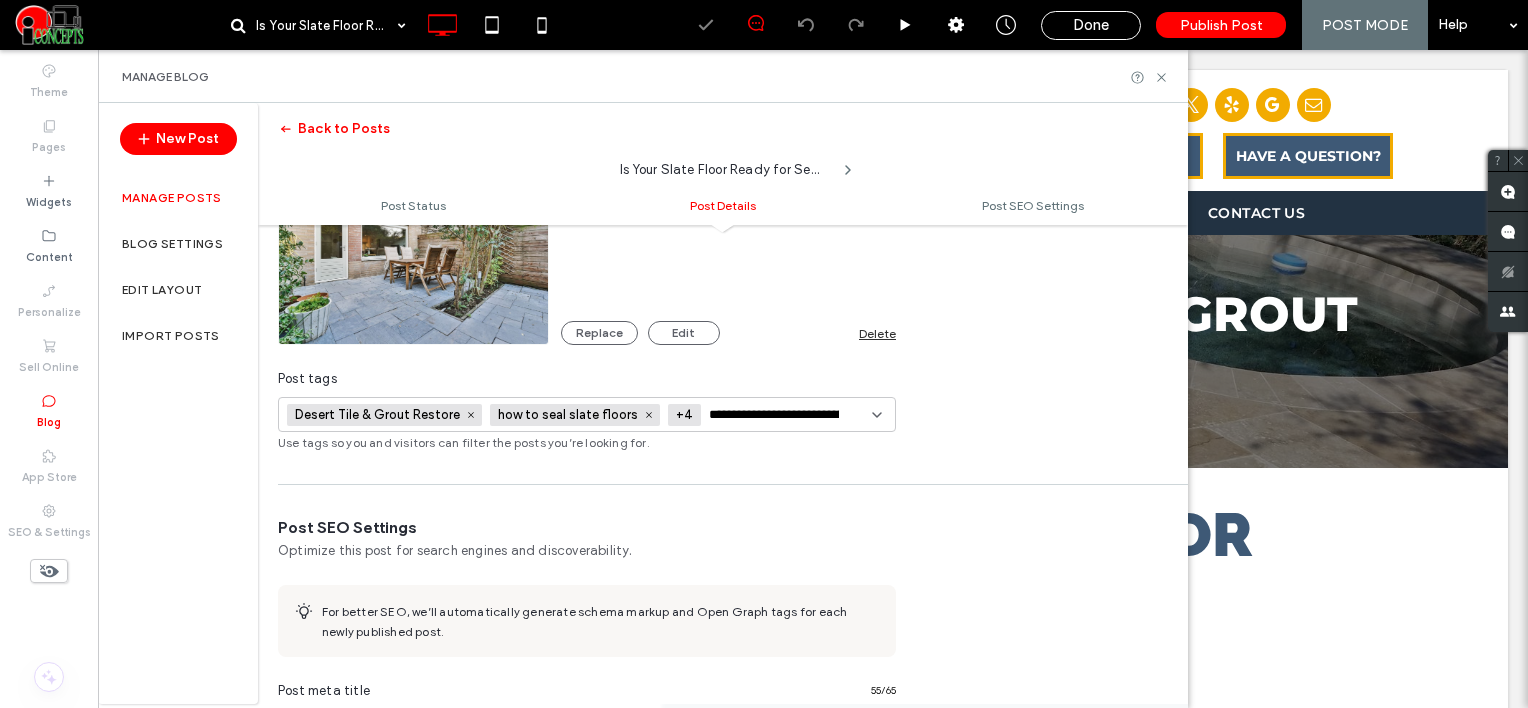 scroll, scrollTop: 0, scrollLeft: 24, axis: horizontal 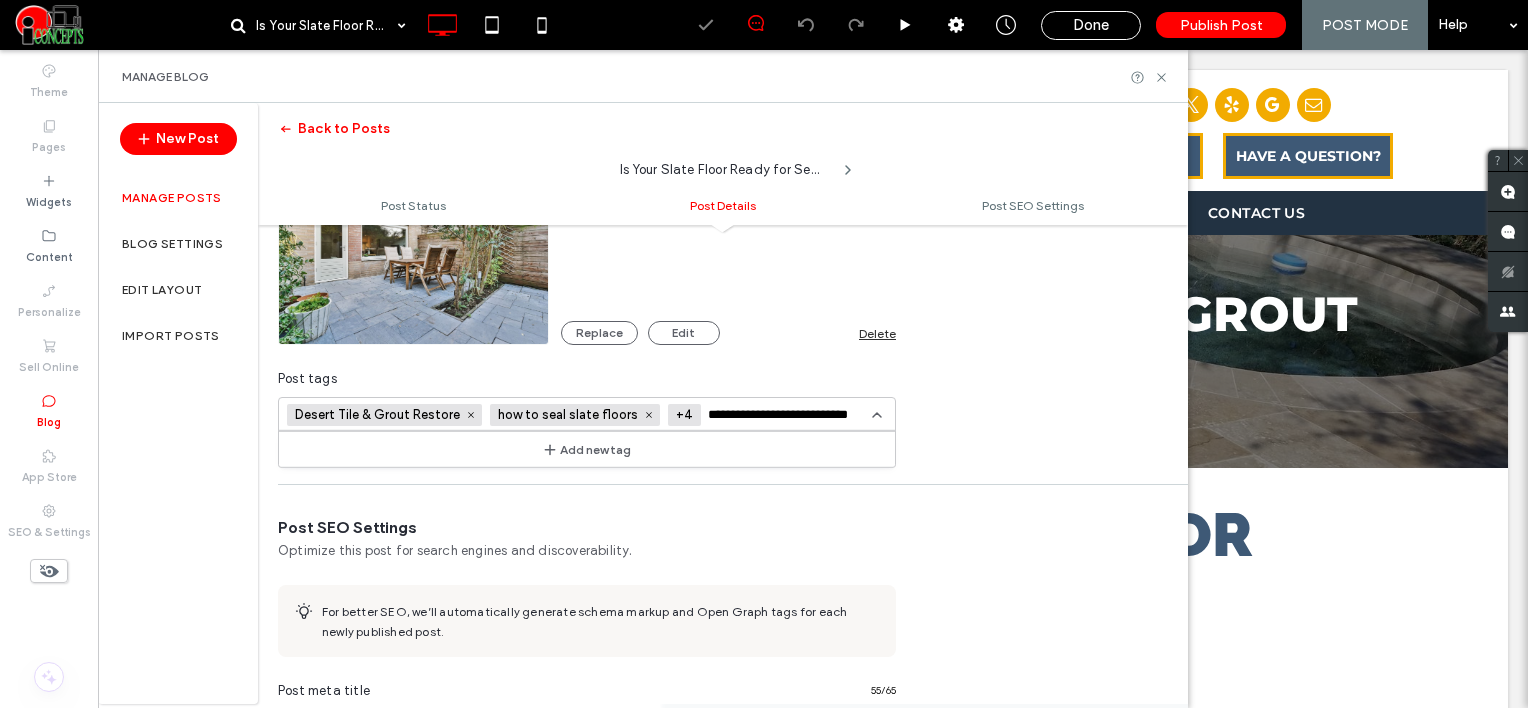 type on "**********" 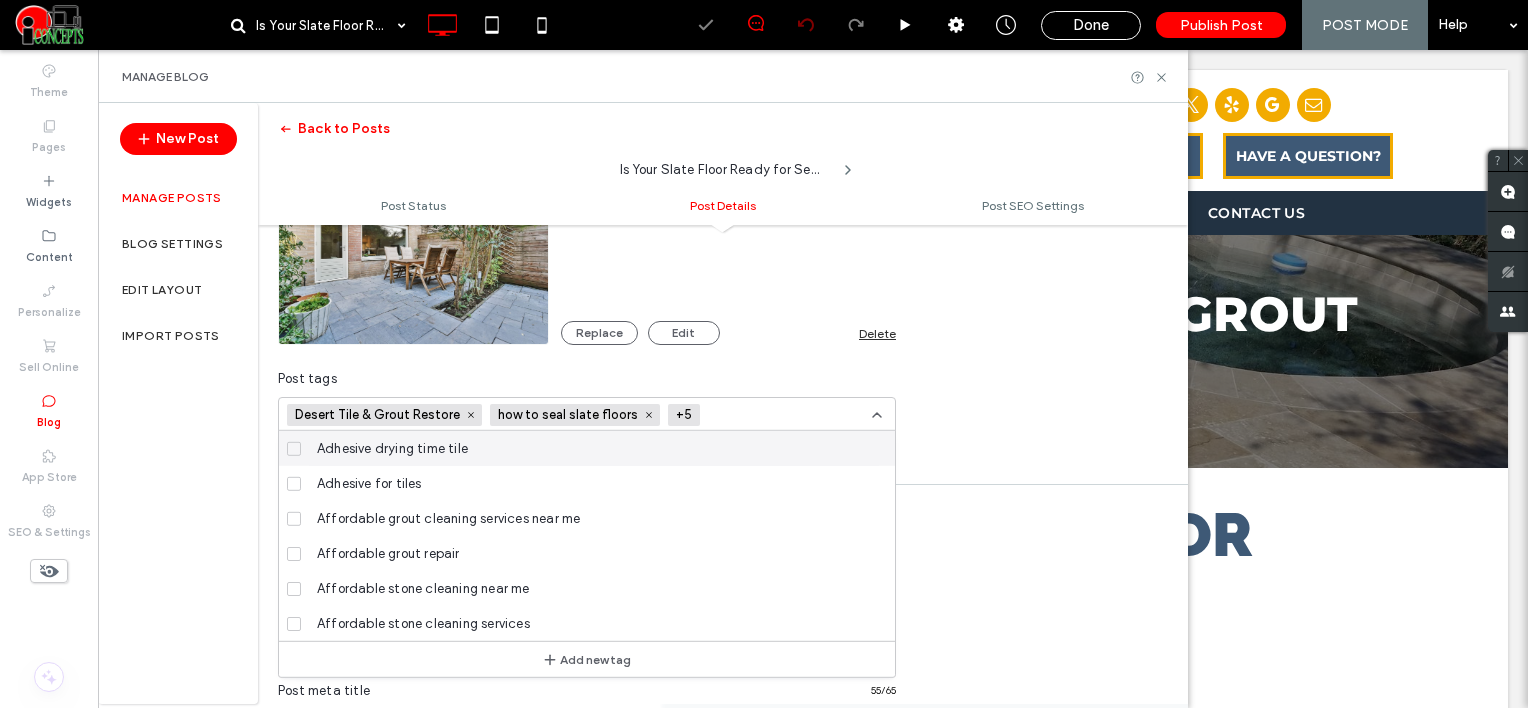 scroll, scrollTop: 0, scrollLeft: 0, axis: both 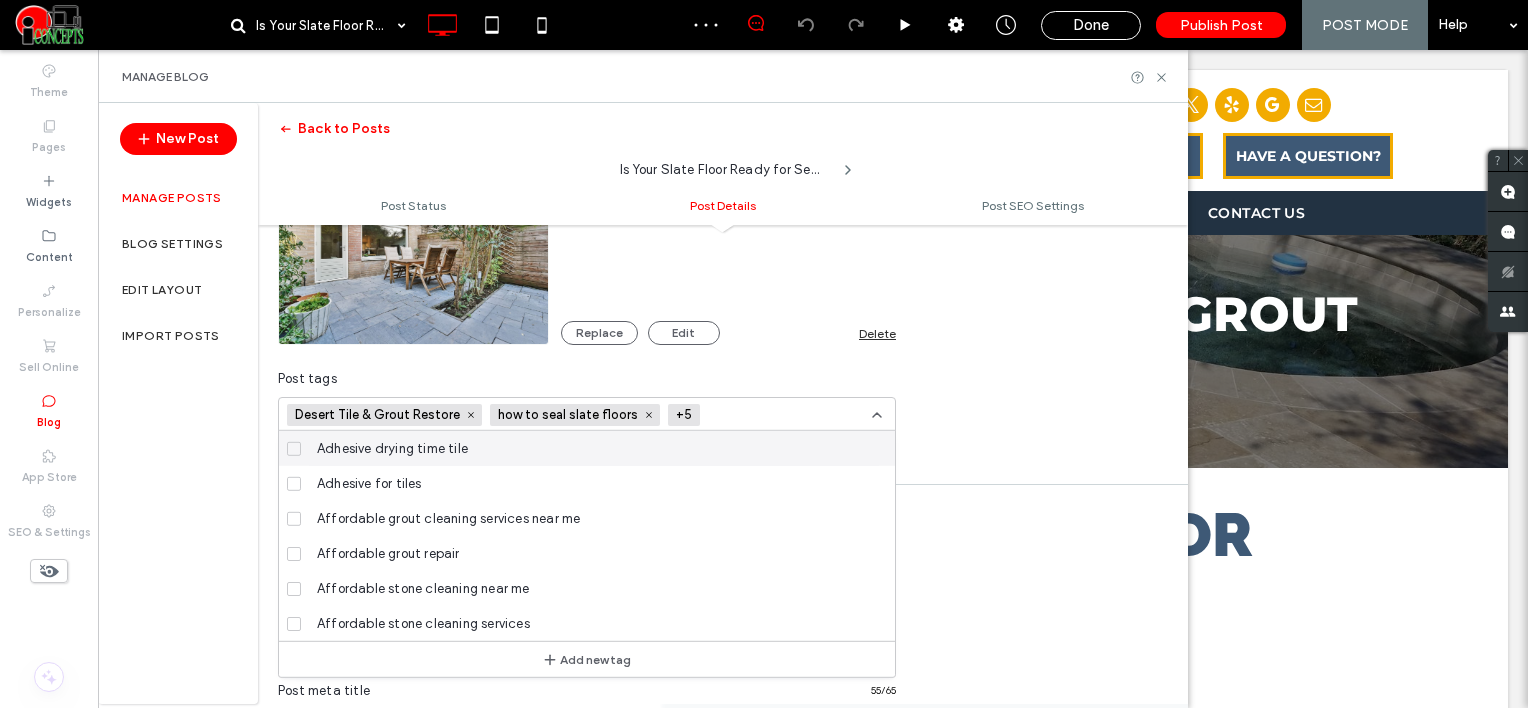click 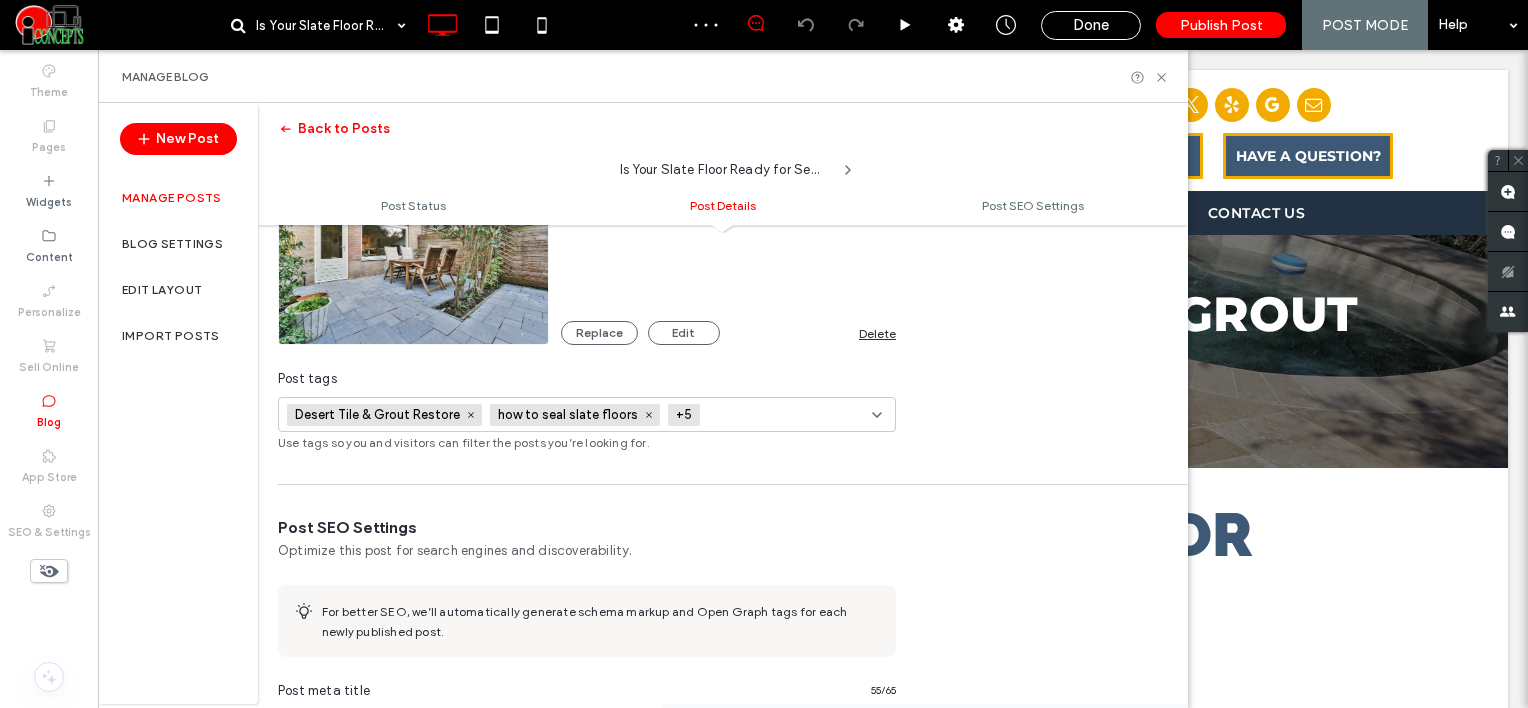 paste on "**********" 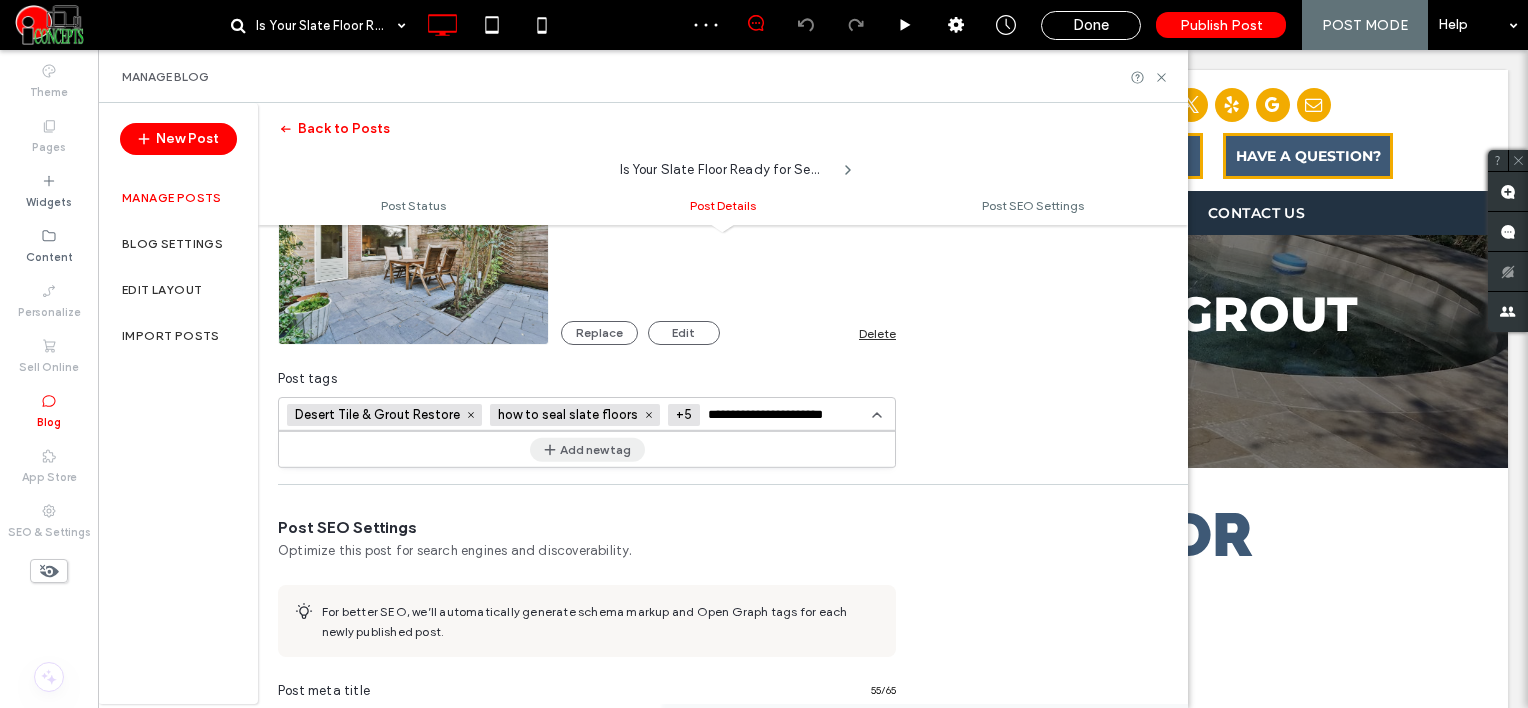 type on "**********" 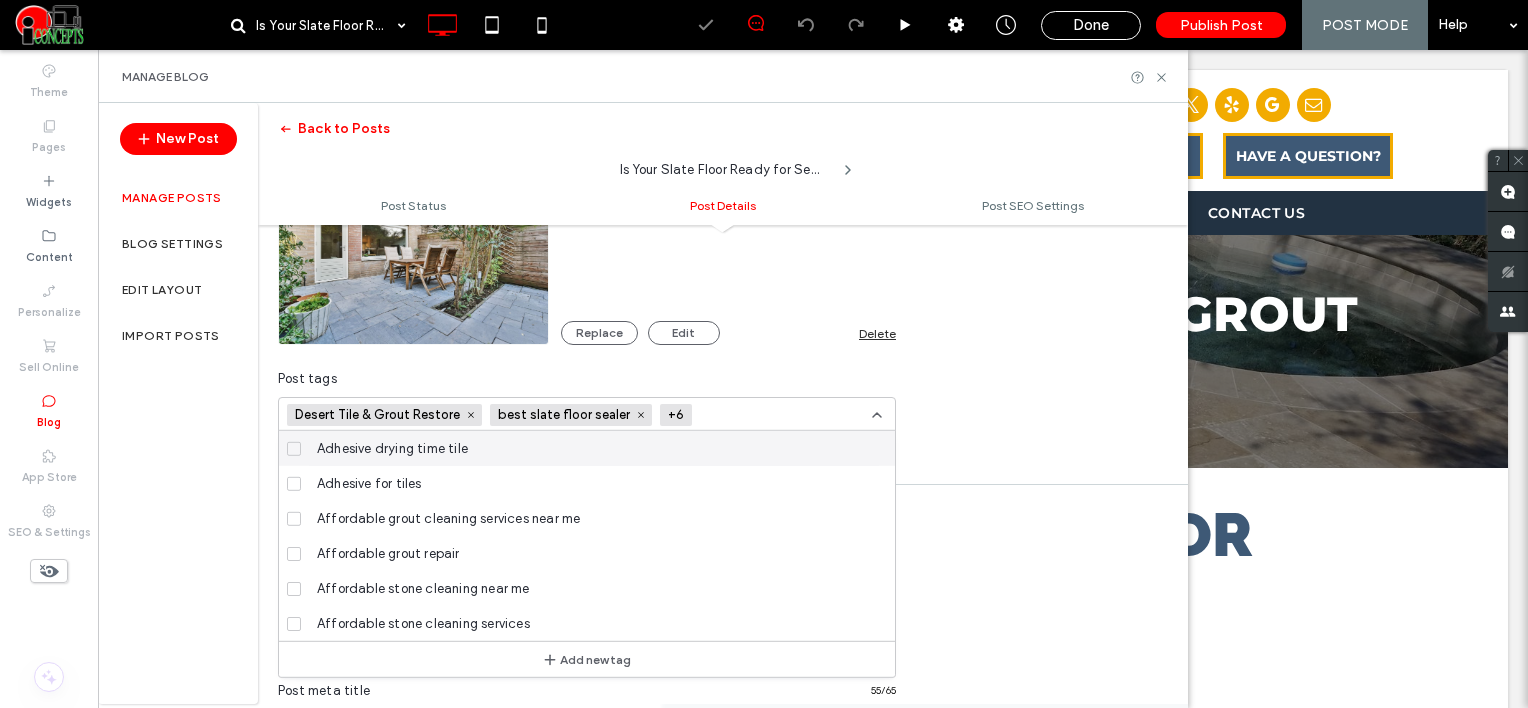 scroll, scrollTop: 0, scrollLeft: 0, axis: both 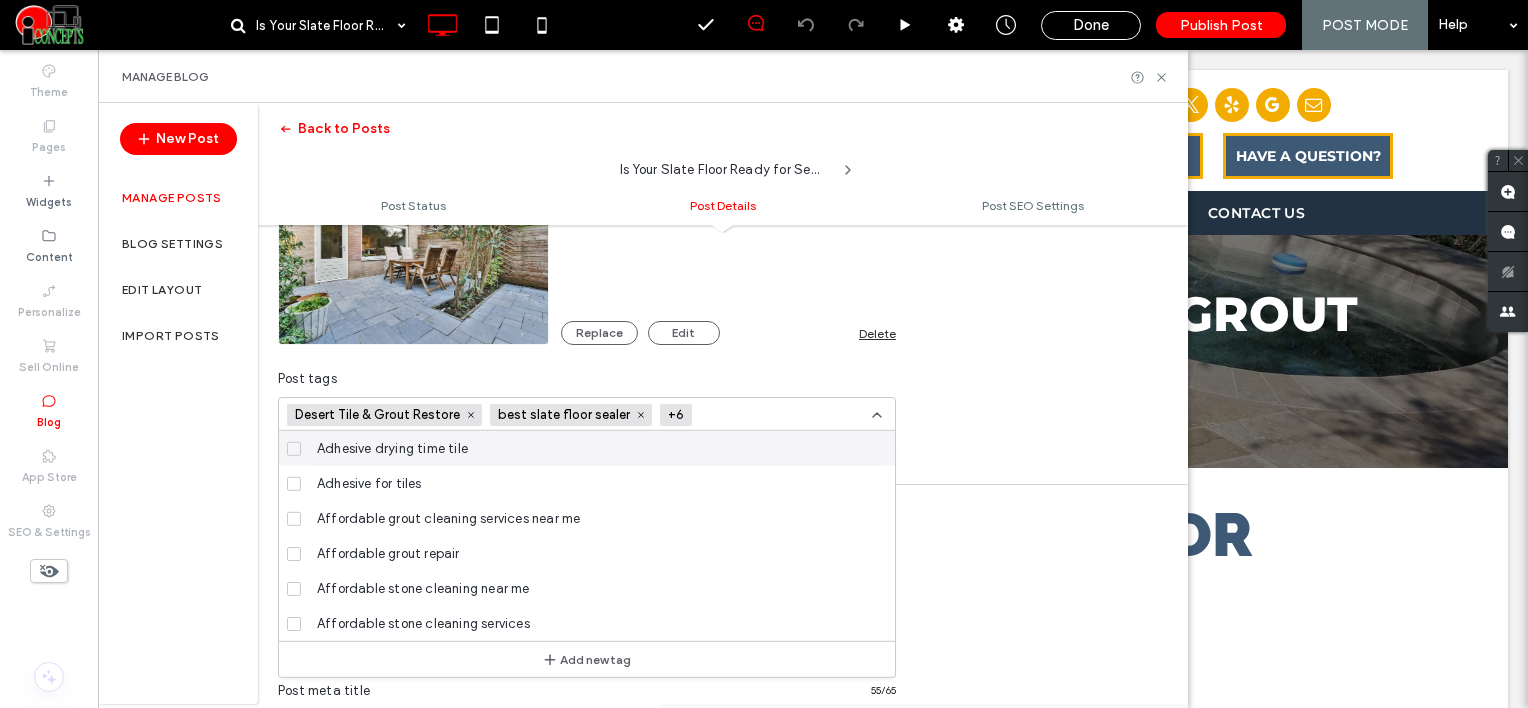 click 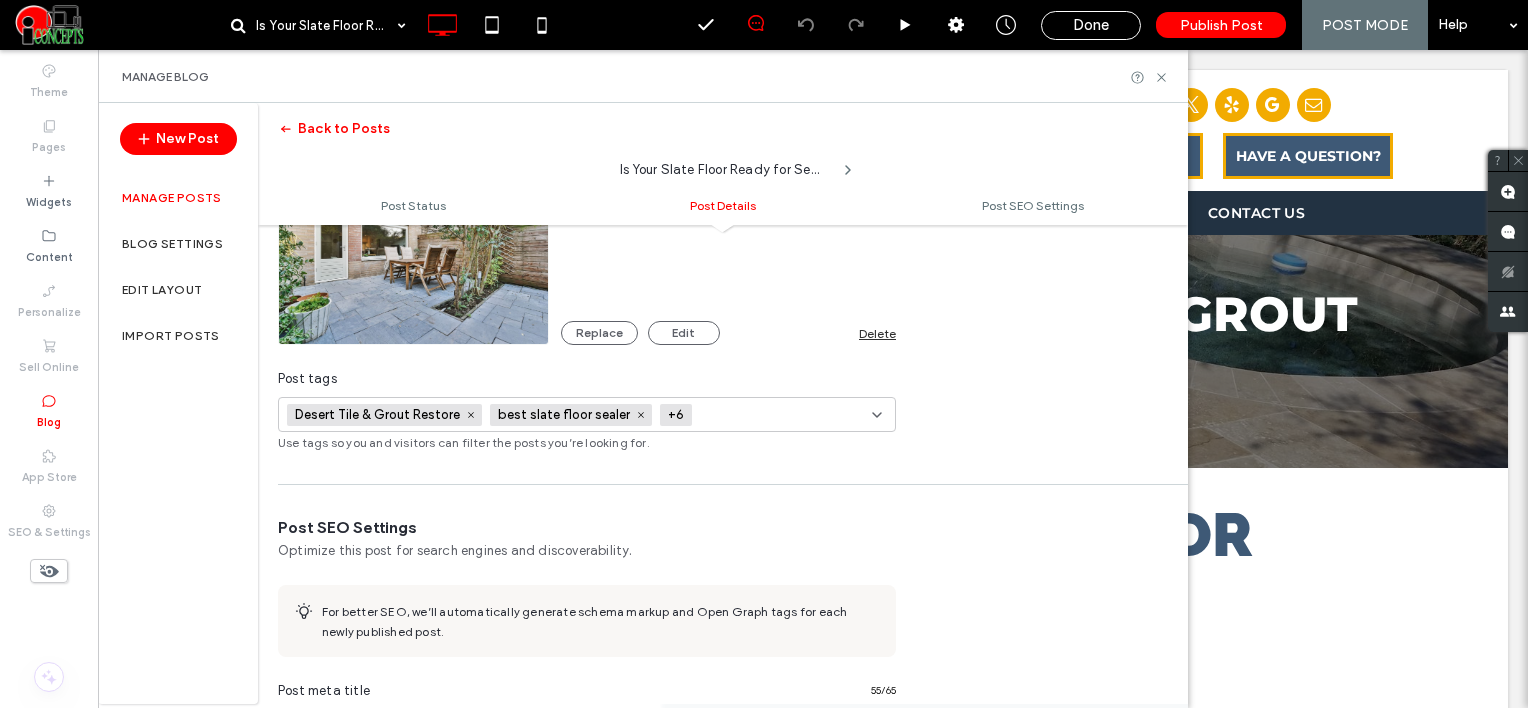 paste on "**********" 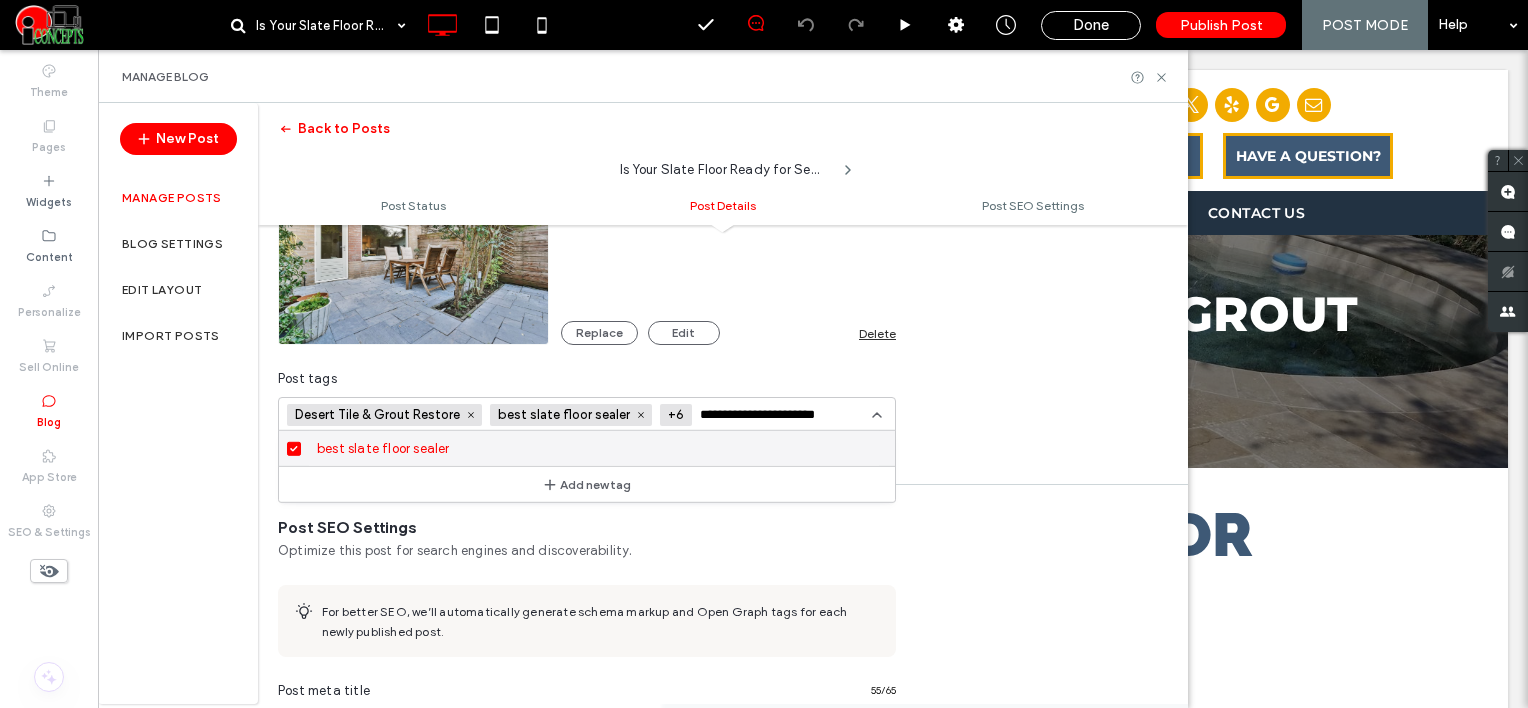 click on "**********" 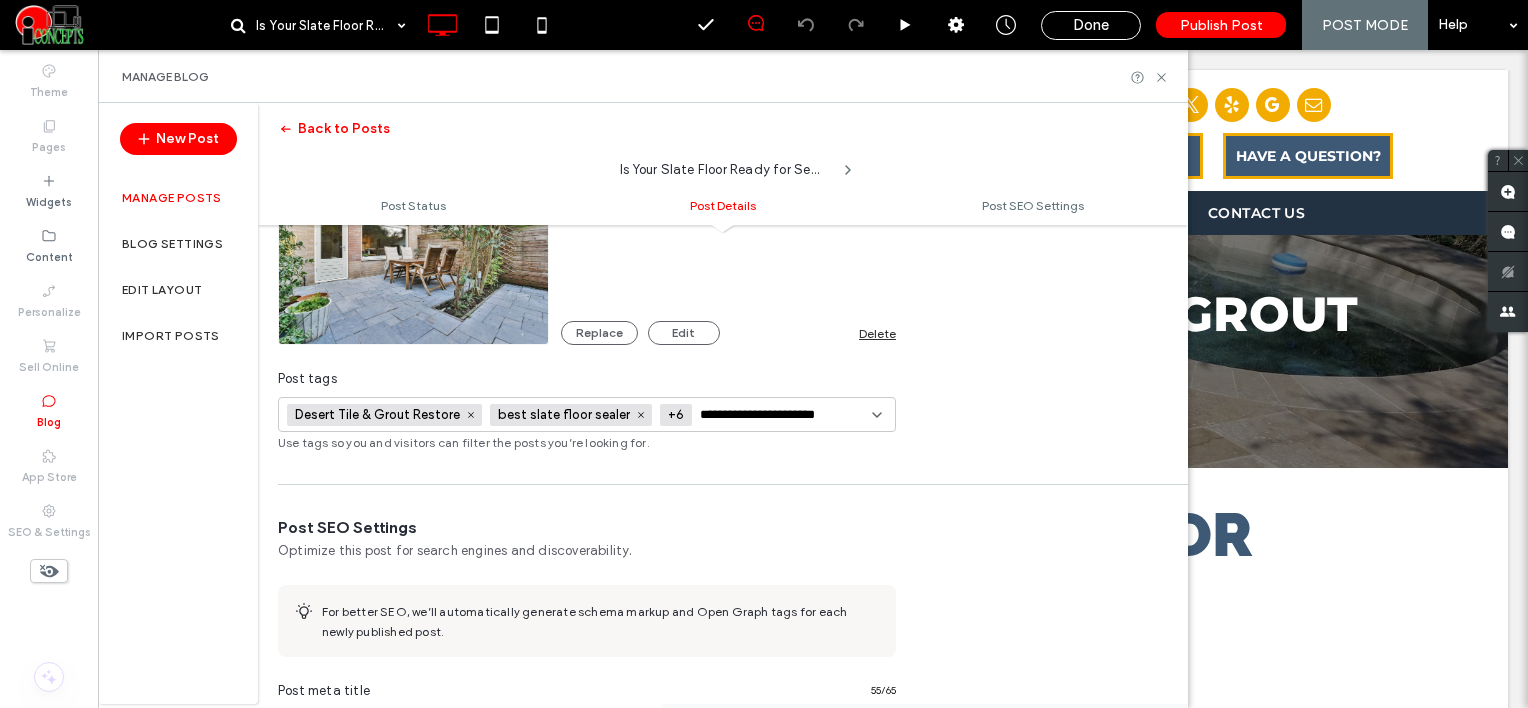 paste 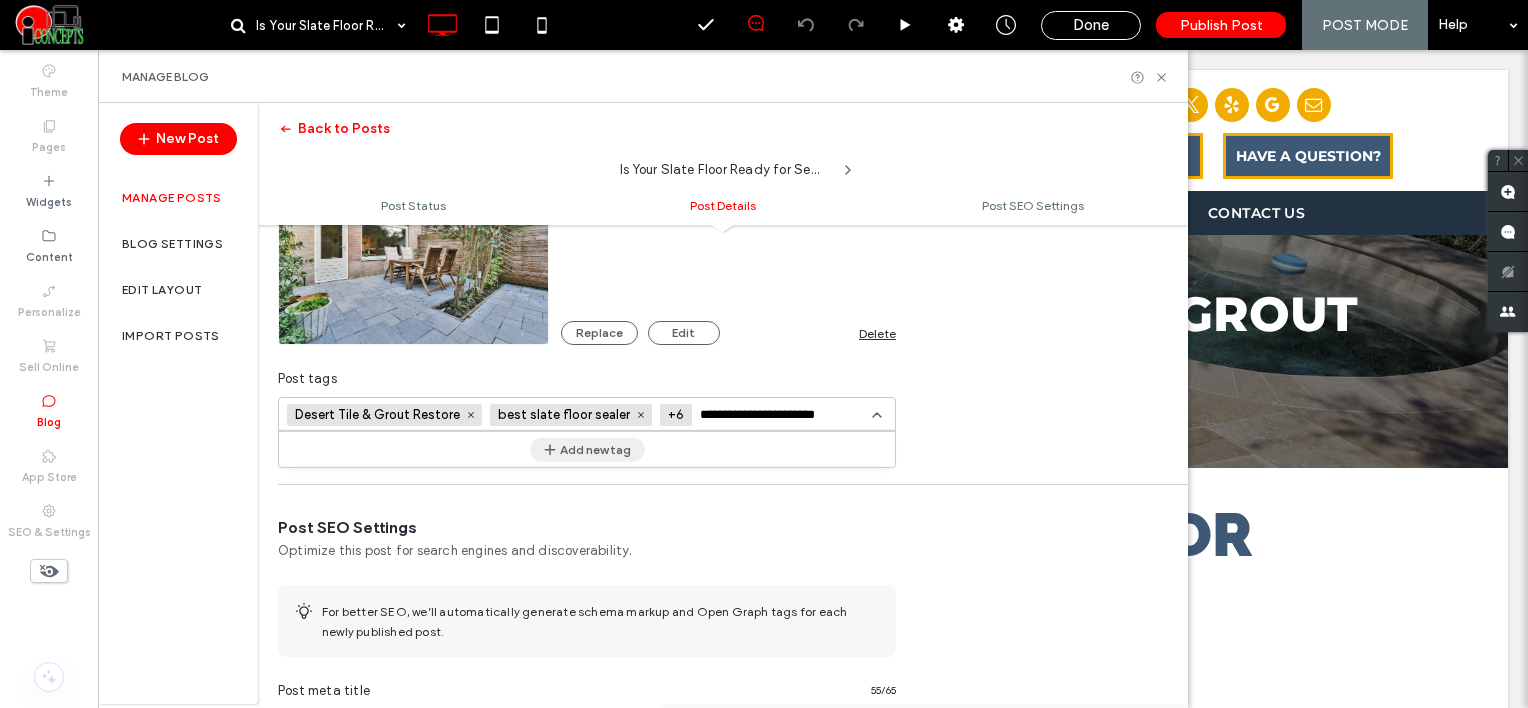 type on "**********" 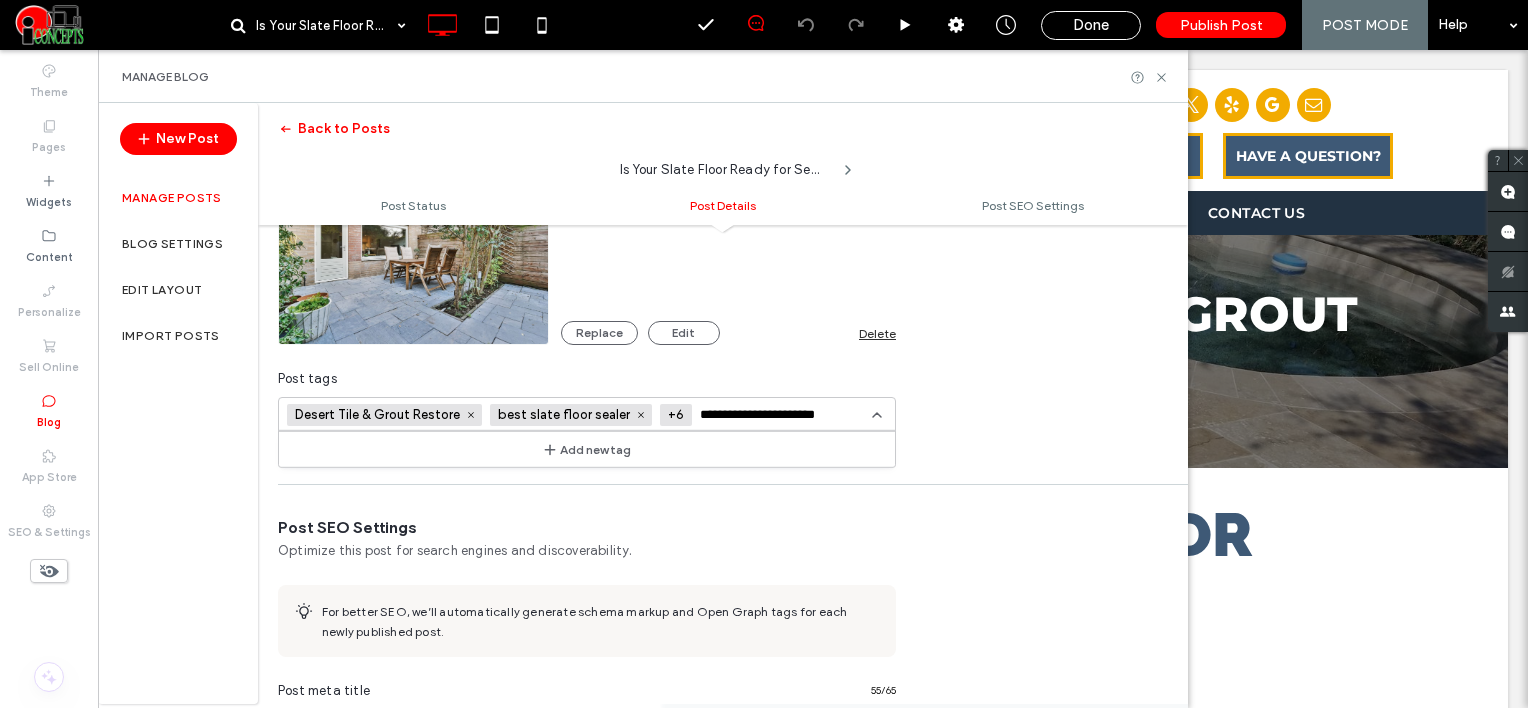 type 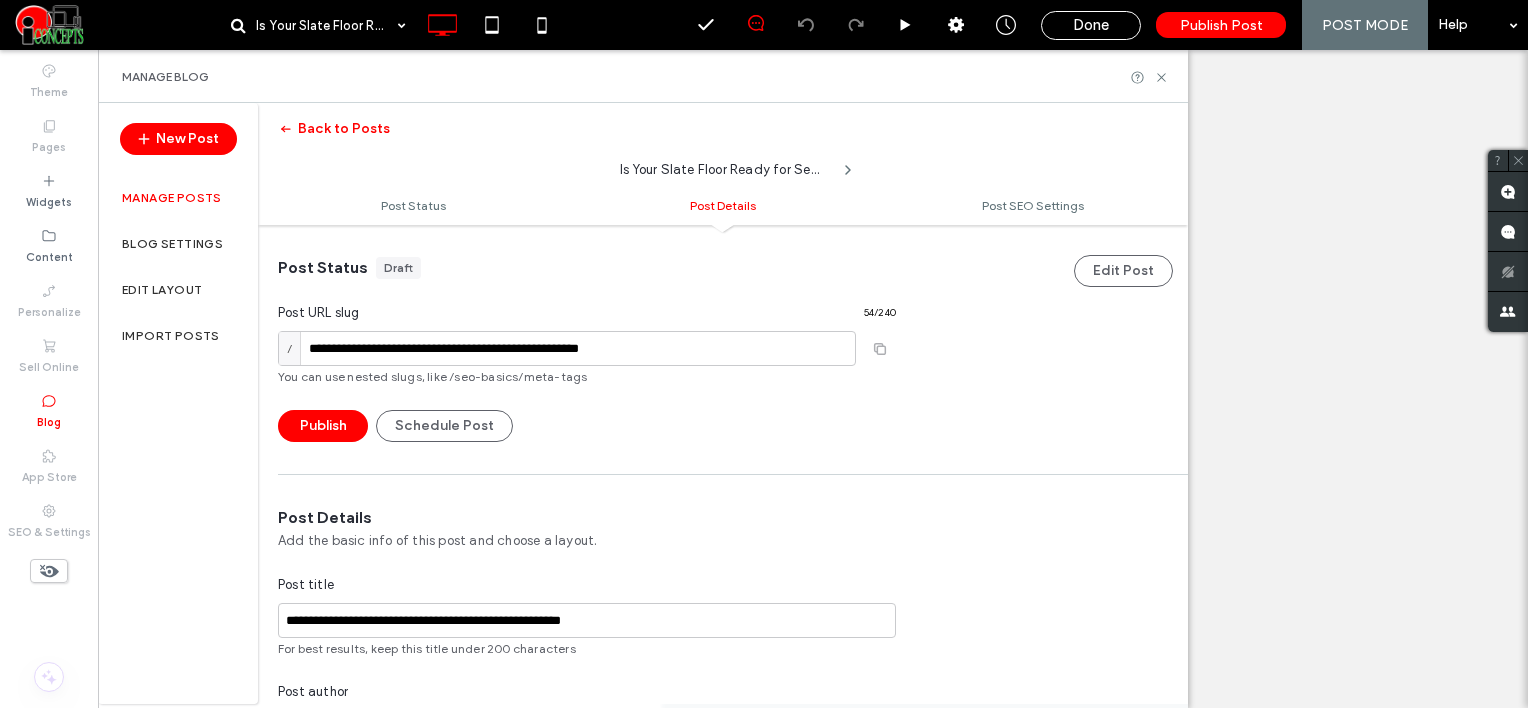 scroll, scrollTop: 0, scrollLeft: 0, axis: both 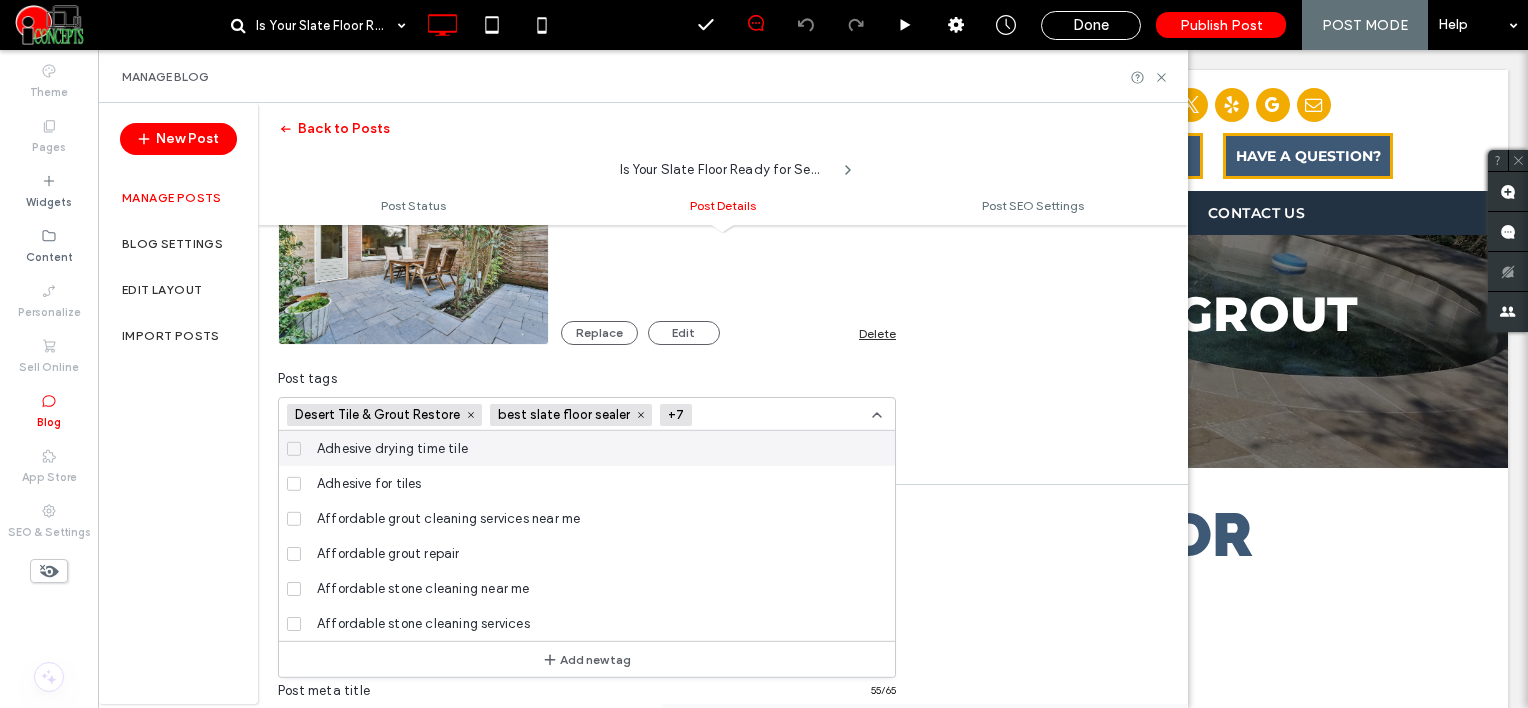 click at bounding box center [769, 415] 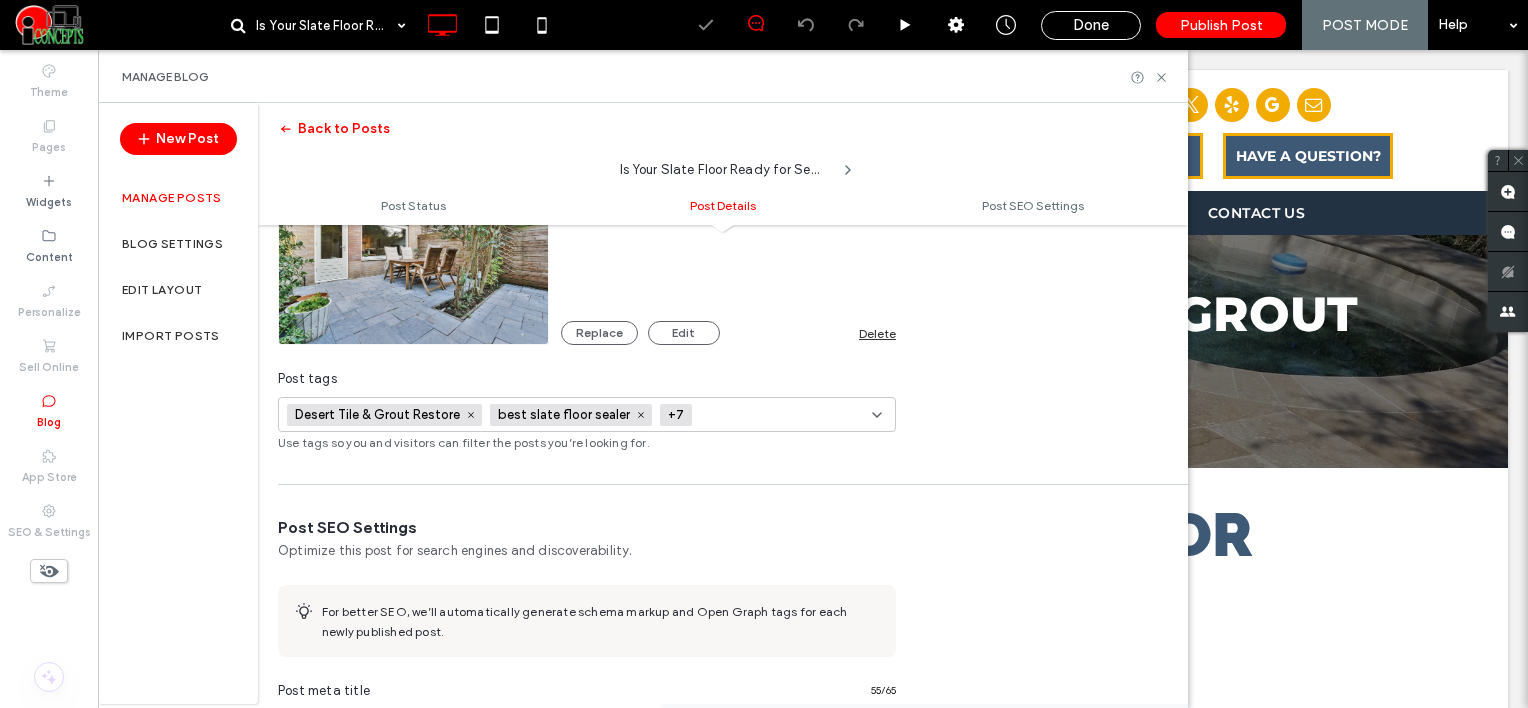 paste on "**********" 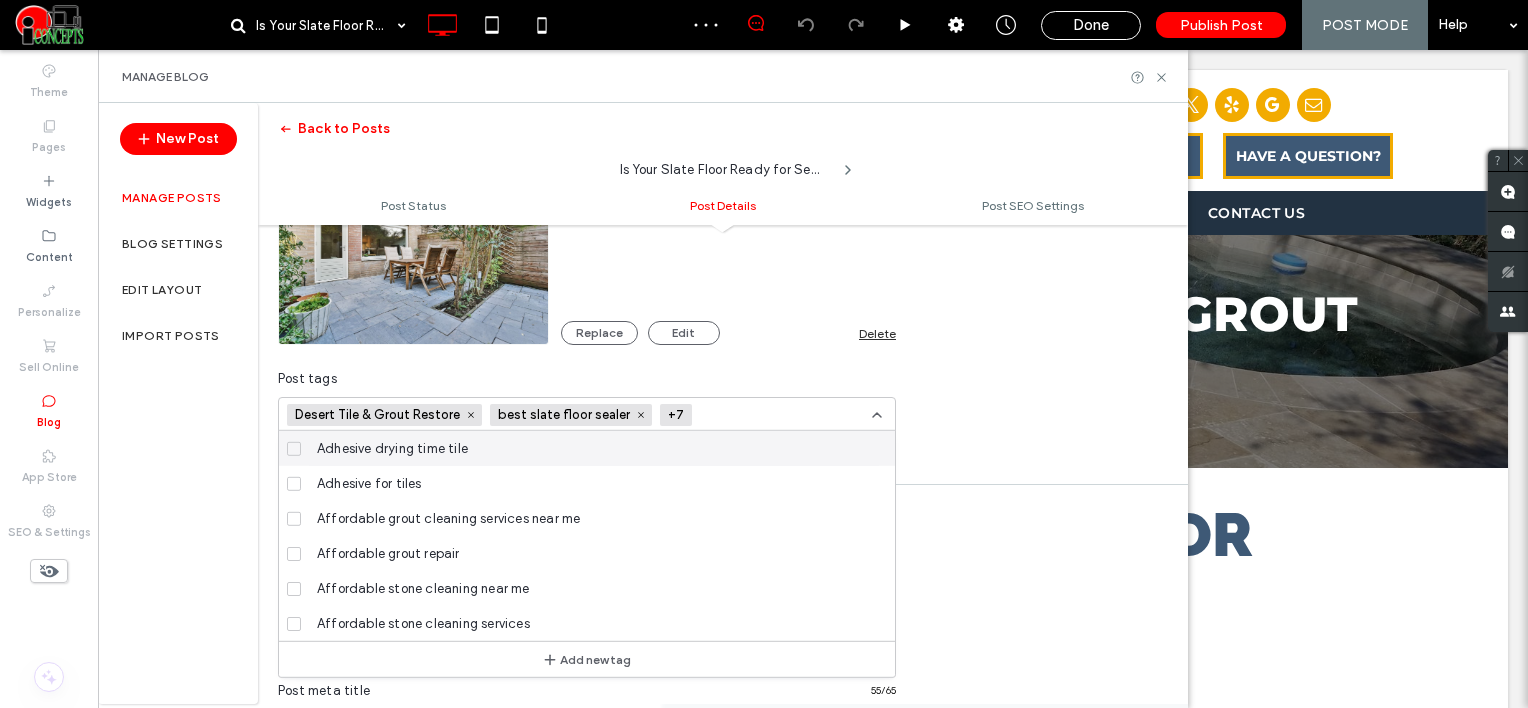 scroll, scrollTop: 0, scrollLeft: 0, axis: both 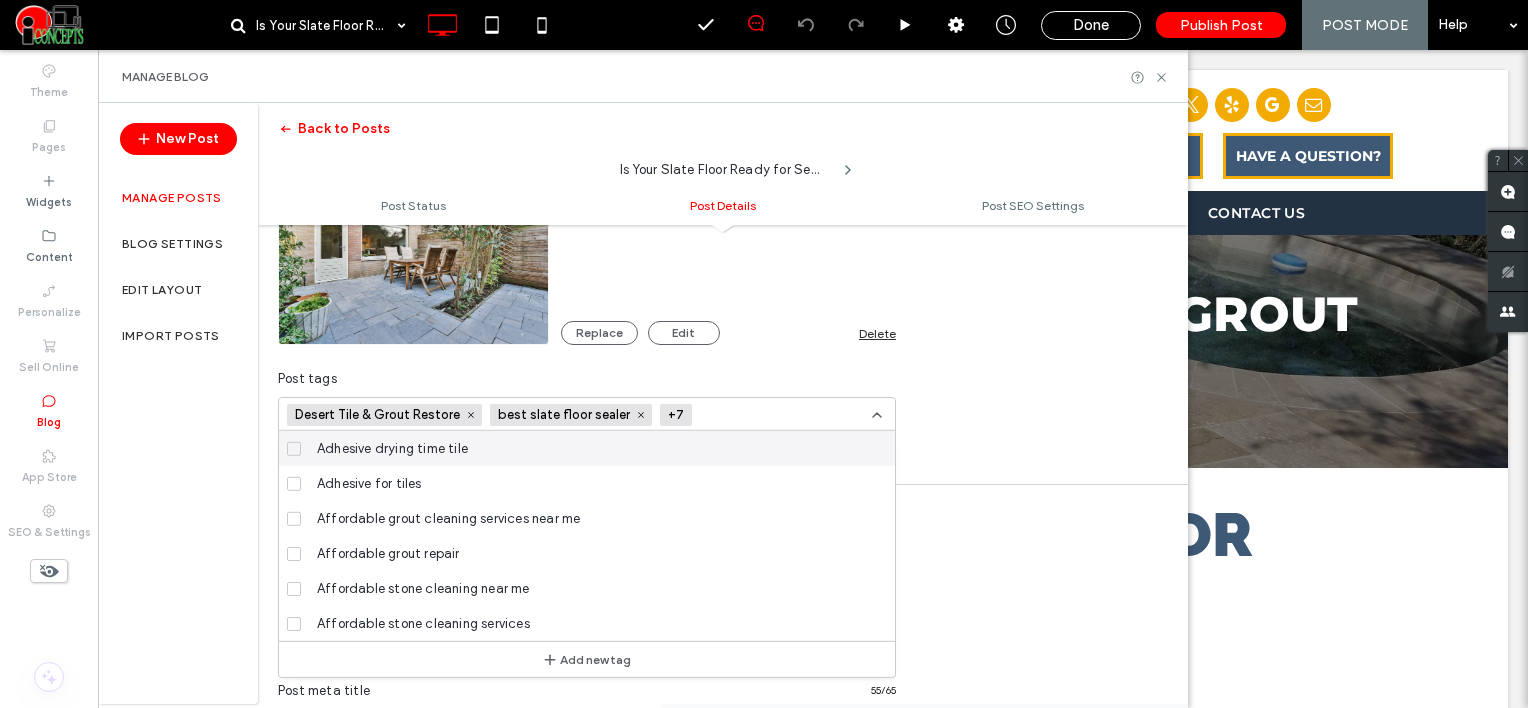 click at bounding box center (773, 415) 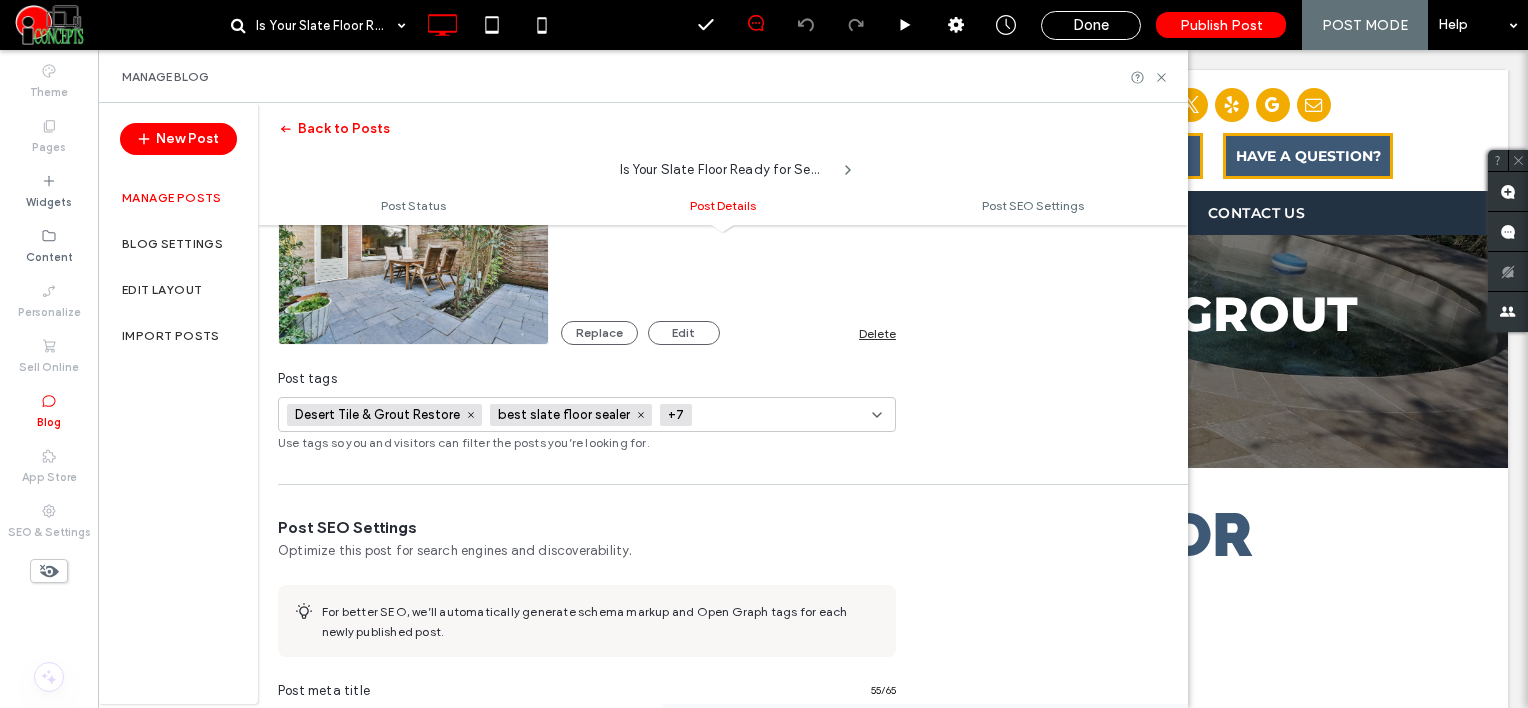paste on "**********" 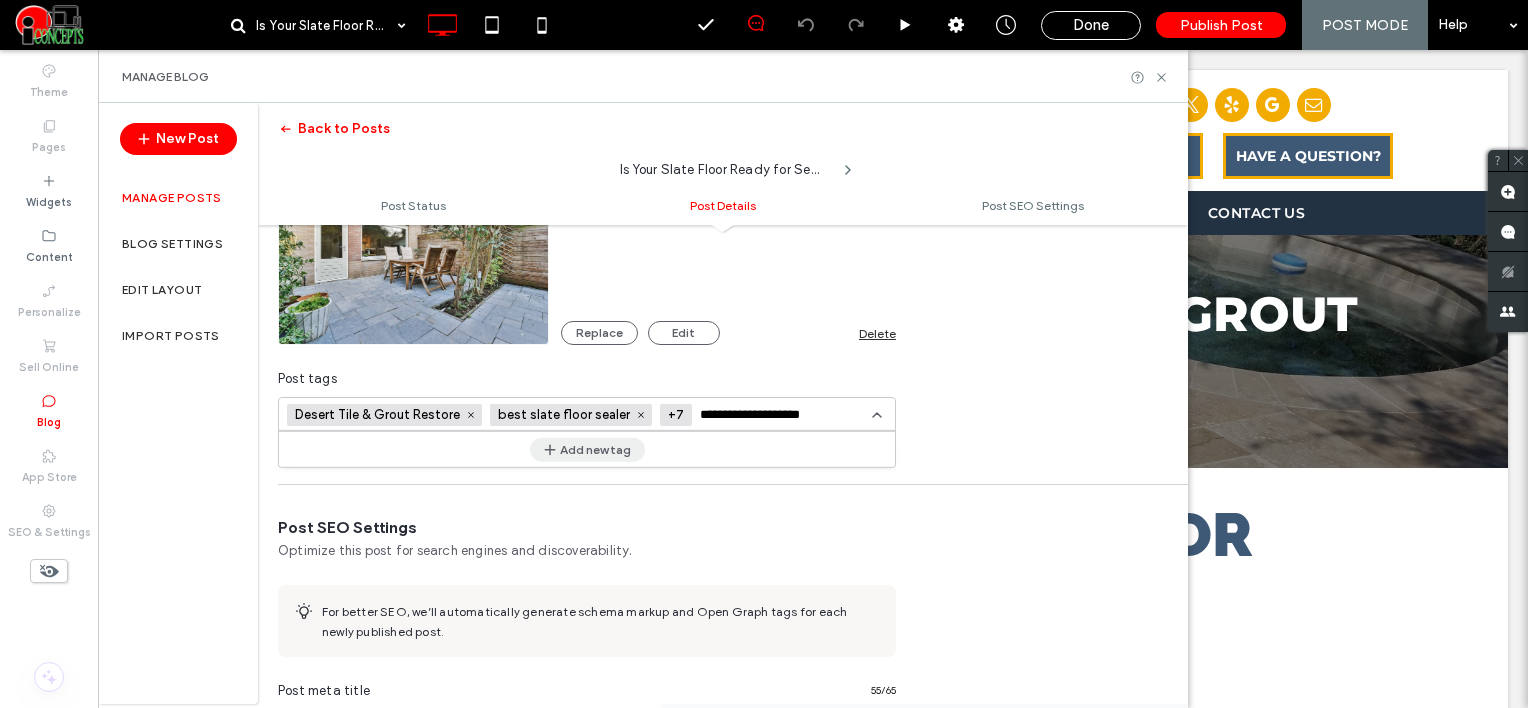 type on "**********" 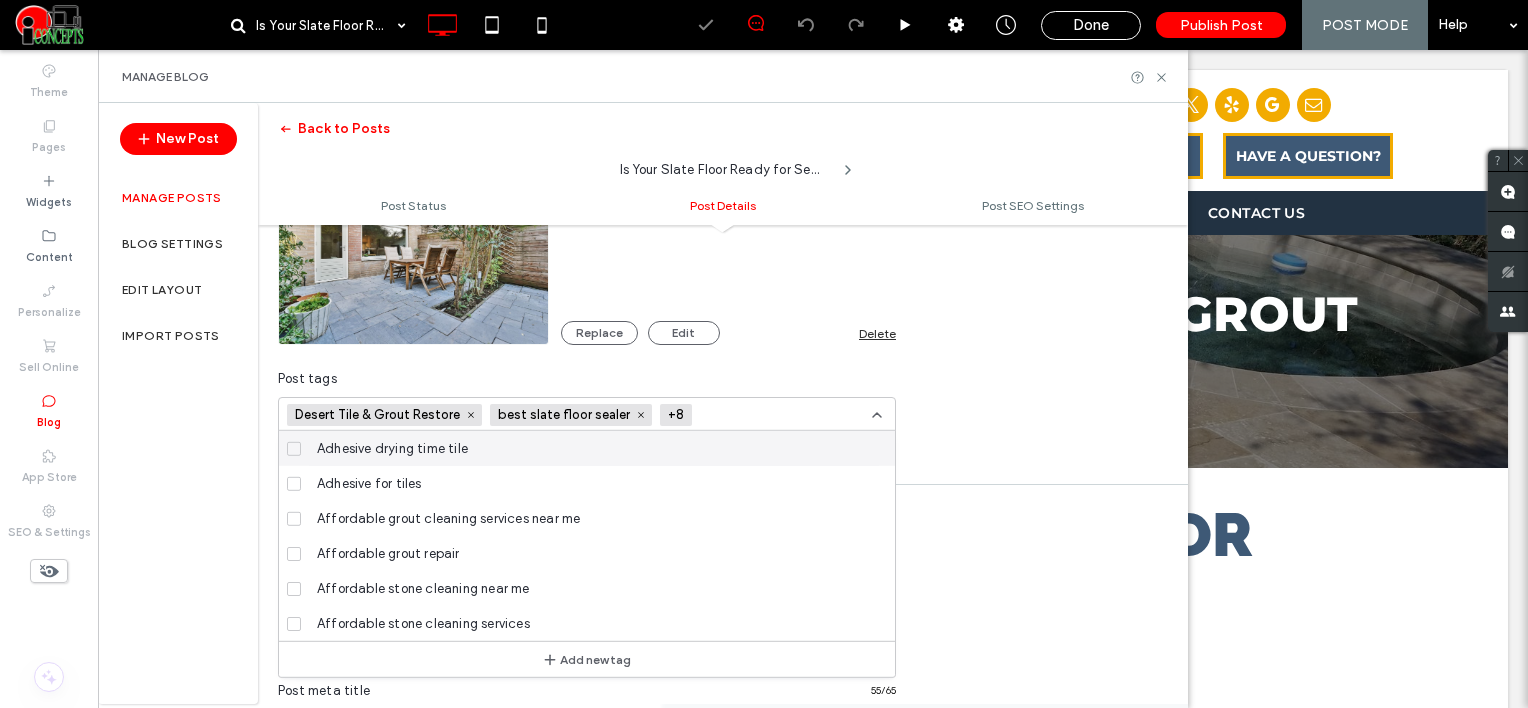 scroll, scrollTop: 0, scrollLeft: 0, axis: both 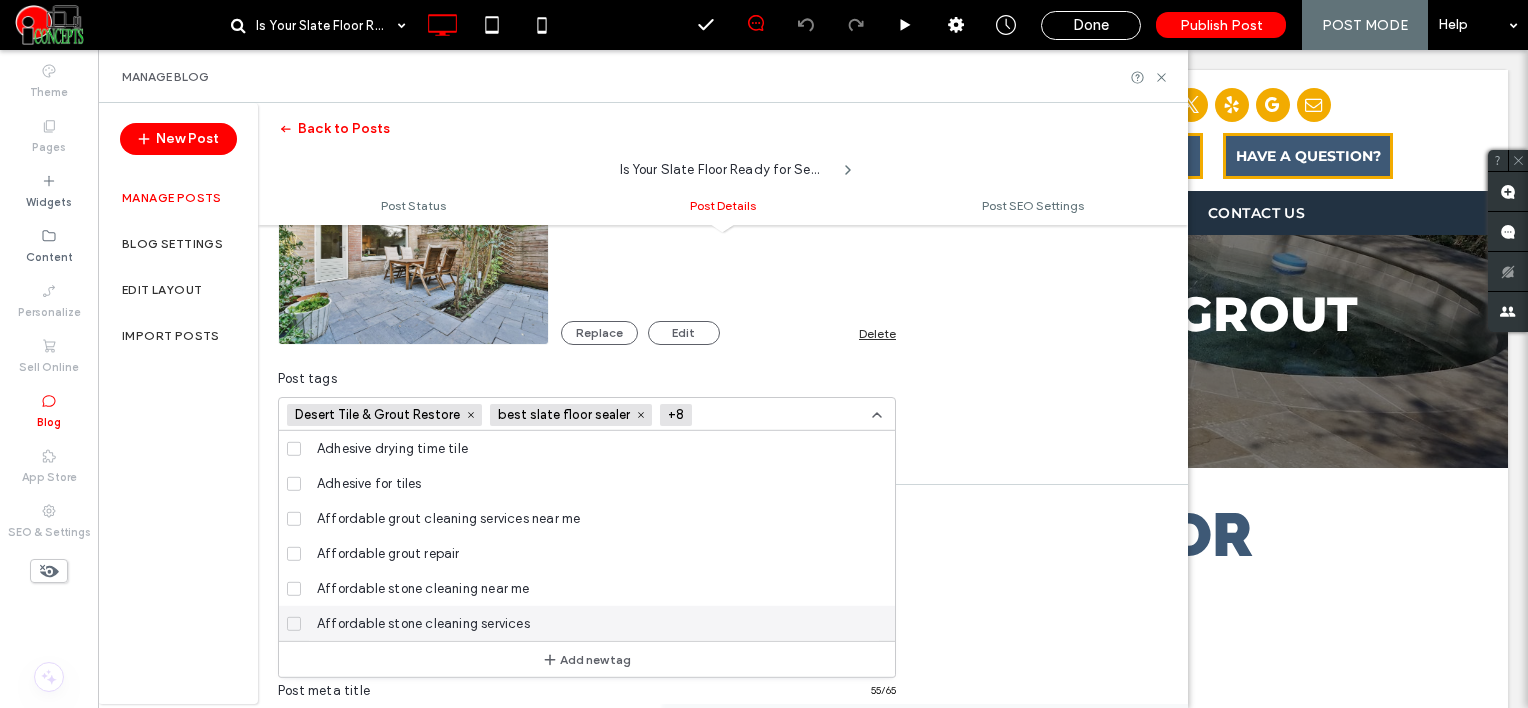 click at bounding box center [773, 415] 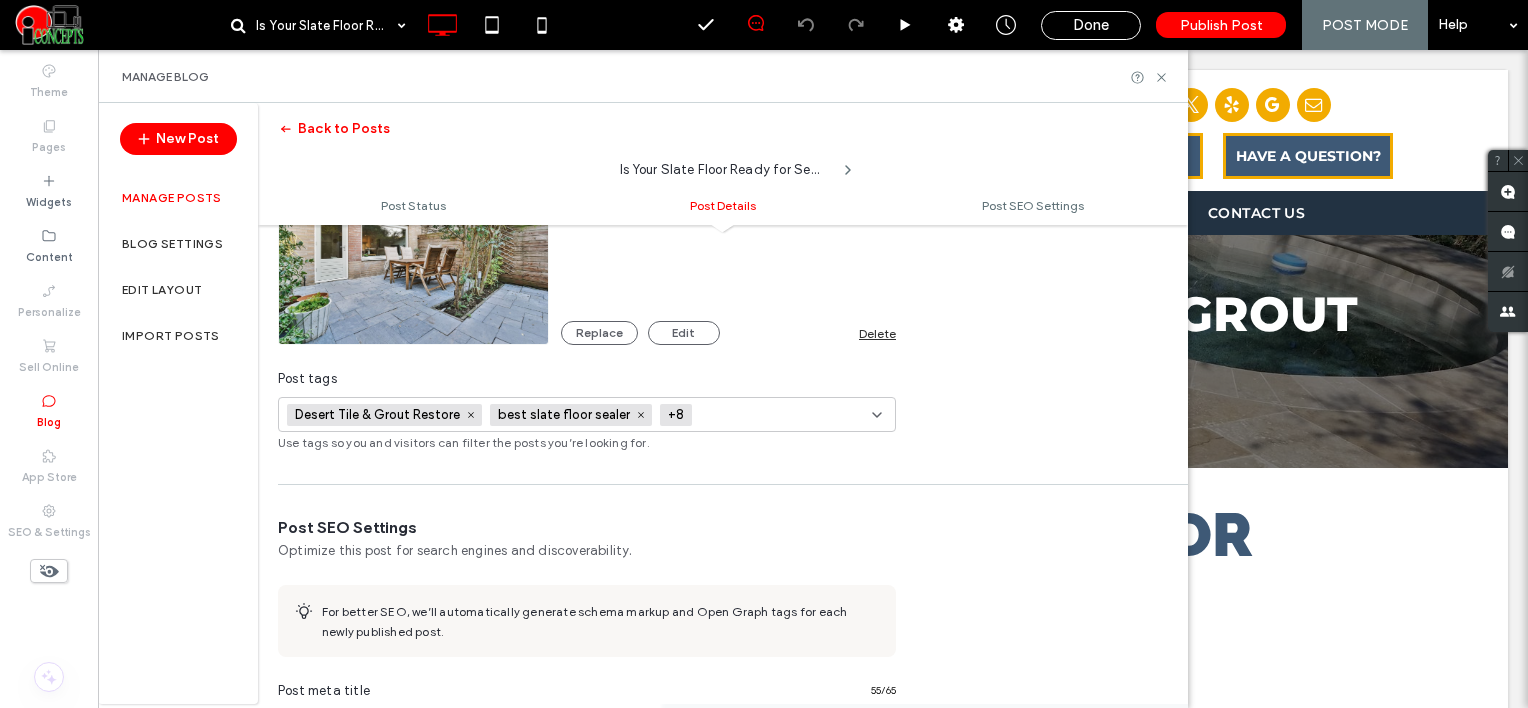paste on "**********" 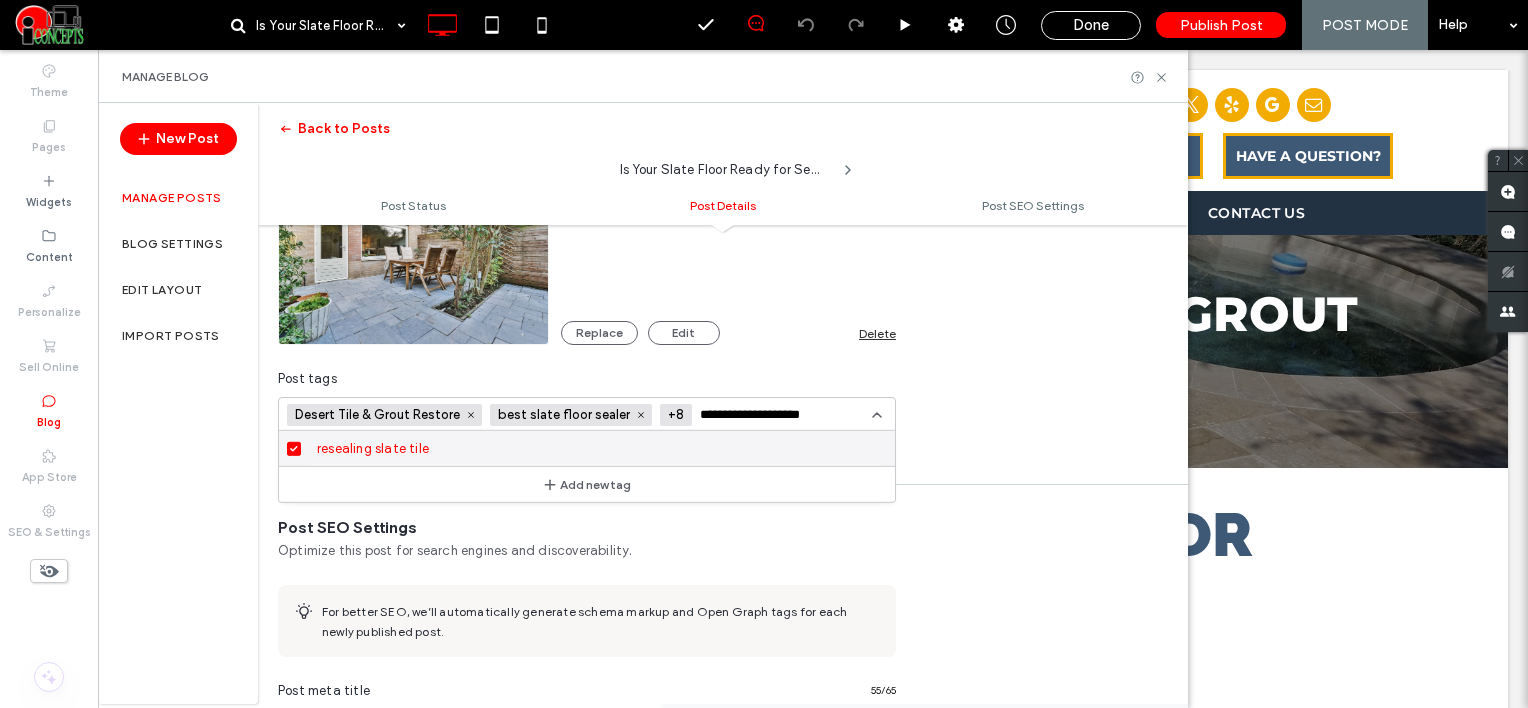 click on "**********" at bounding box center [773, 415] 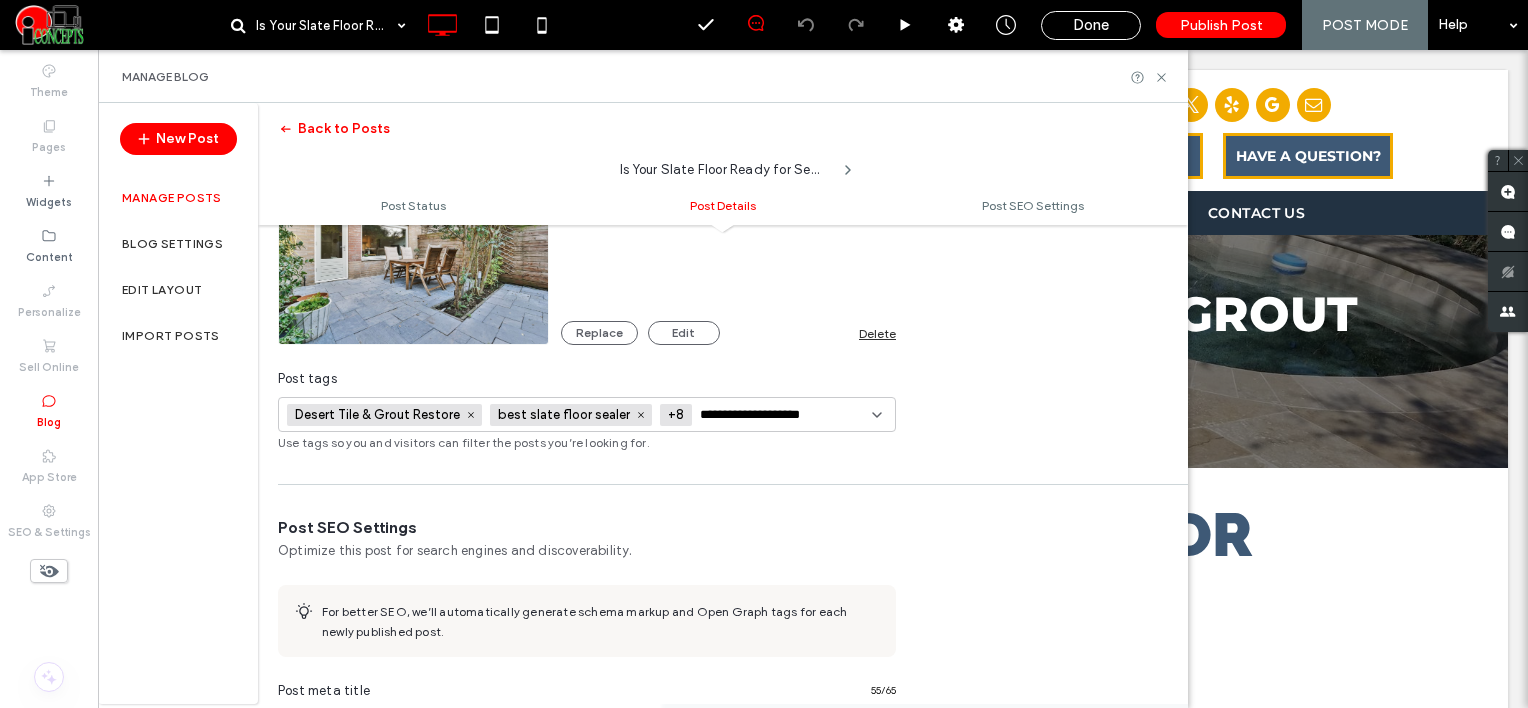 paste 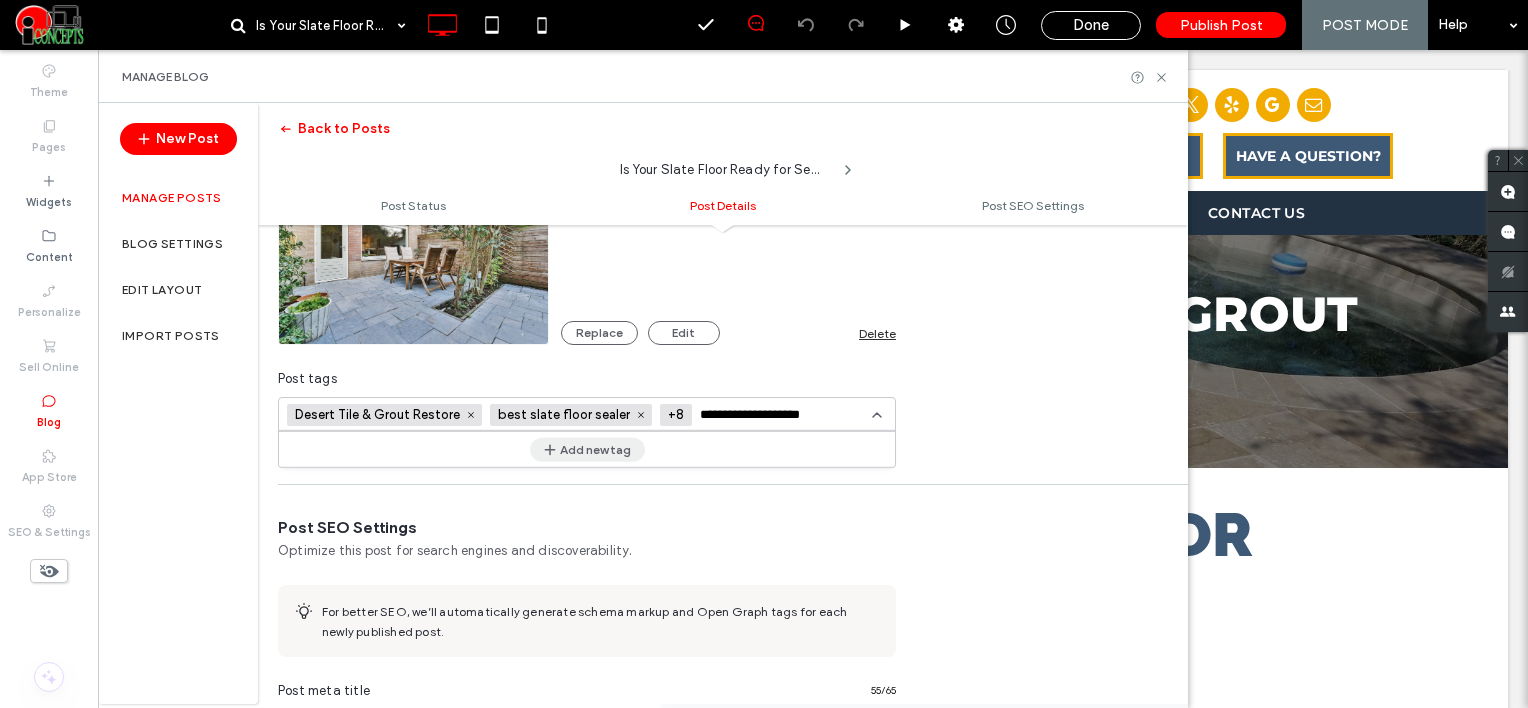 type on "**********" 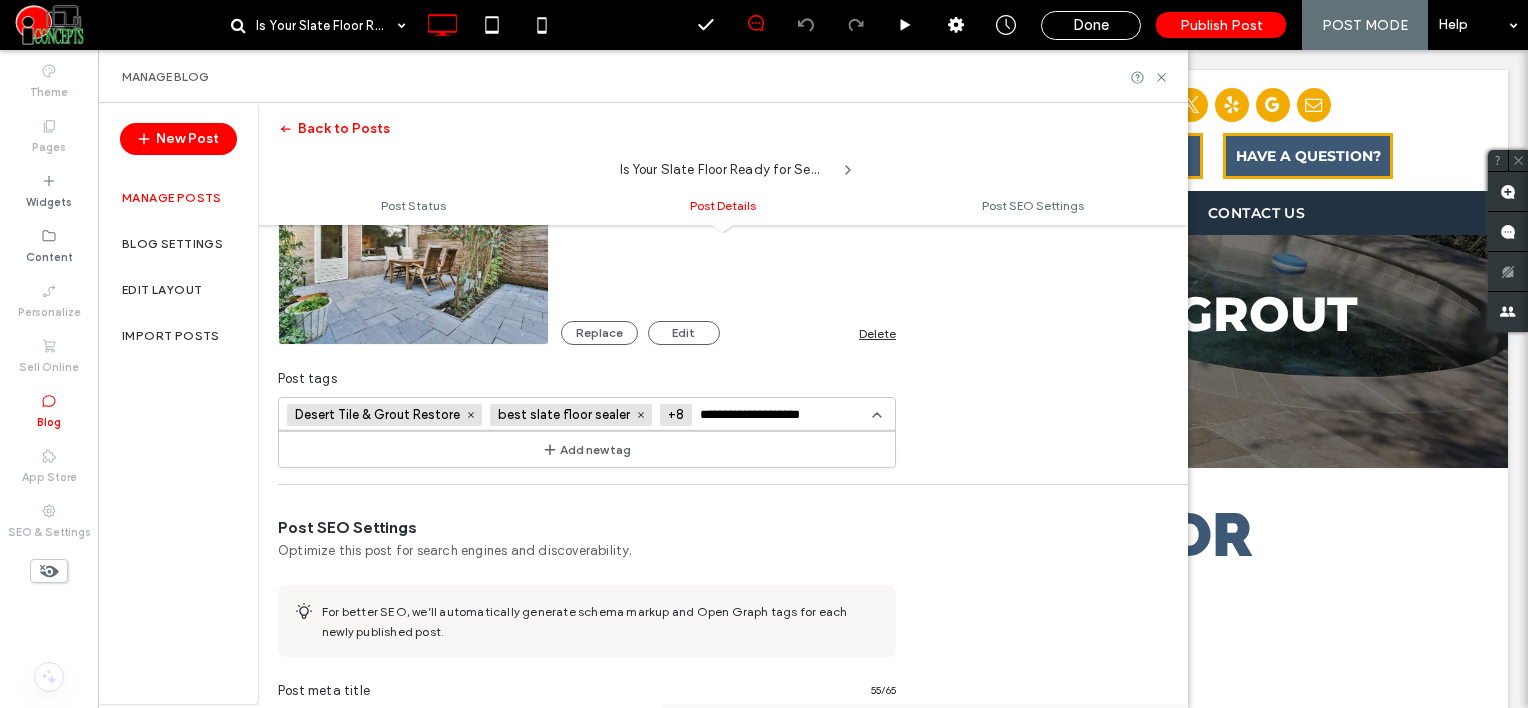 type 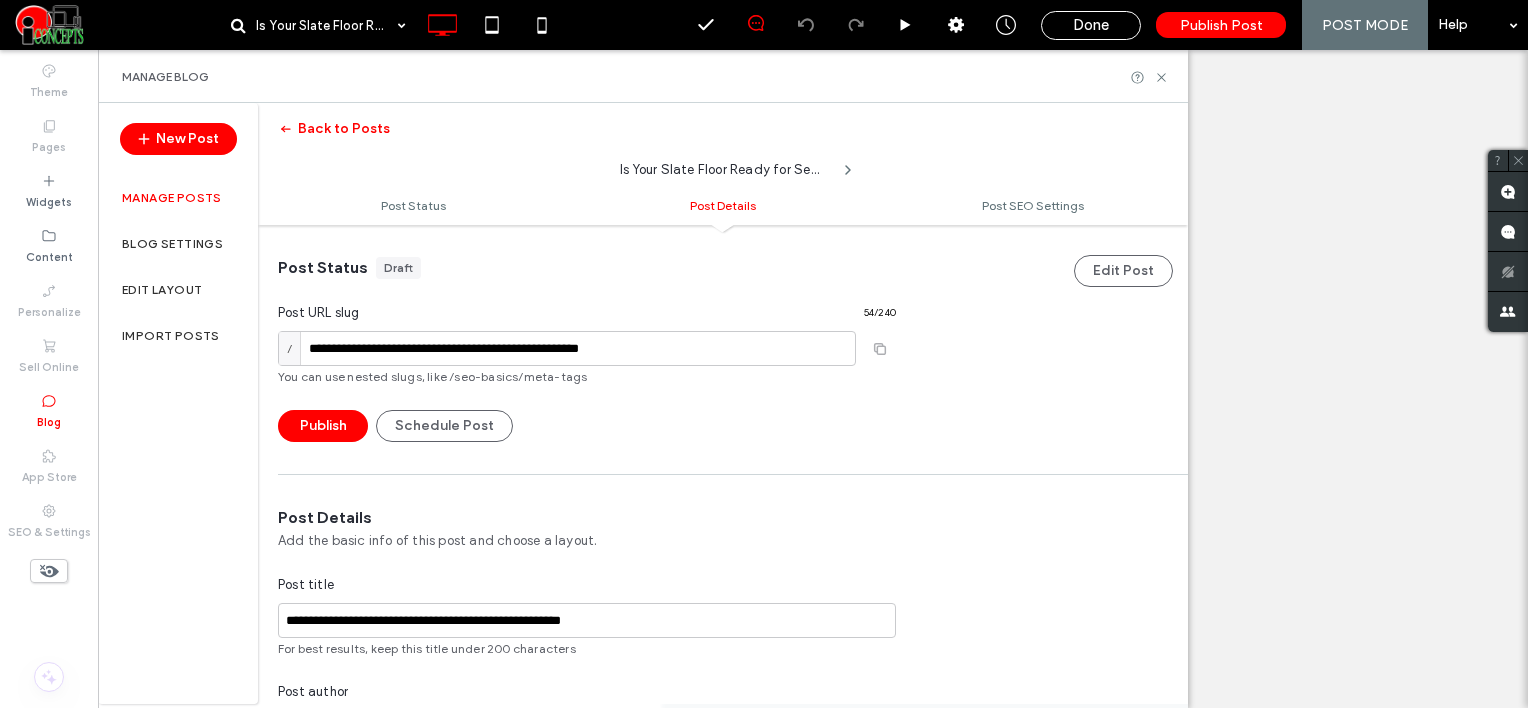 scroll, scrollTop: 0, scrollLeft: 0, axis: both 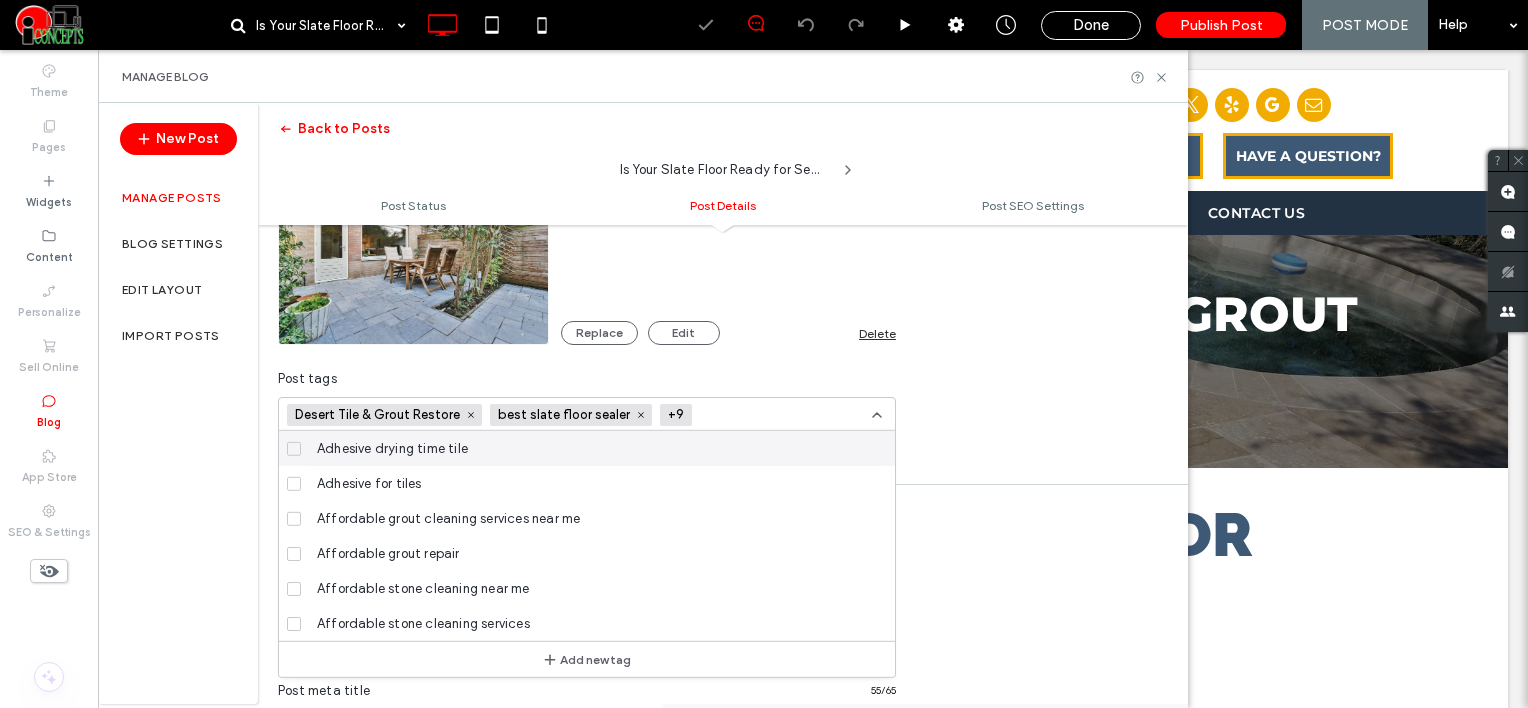 click at bounding box center [769, 415] 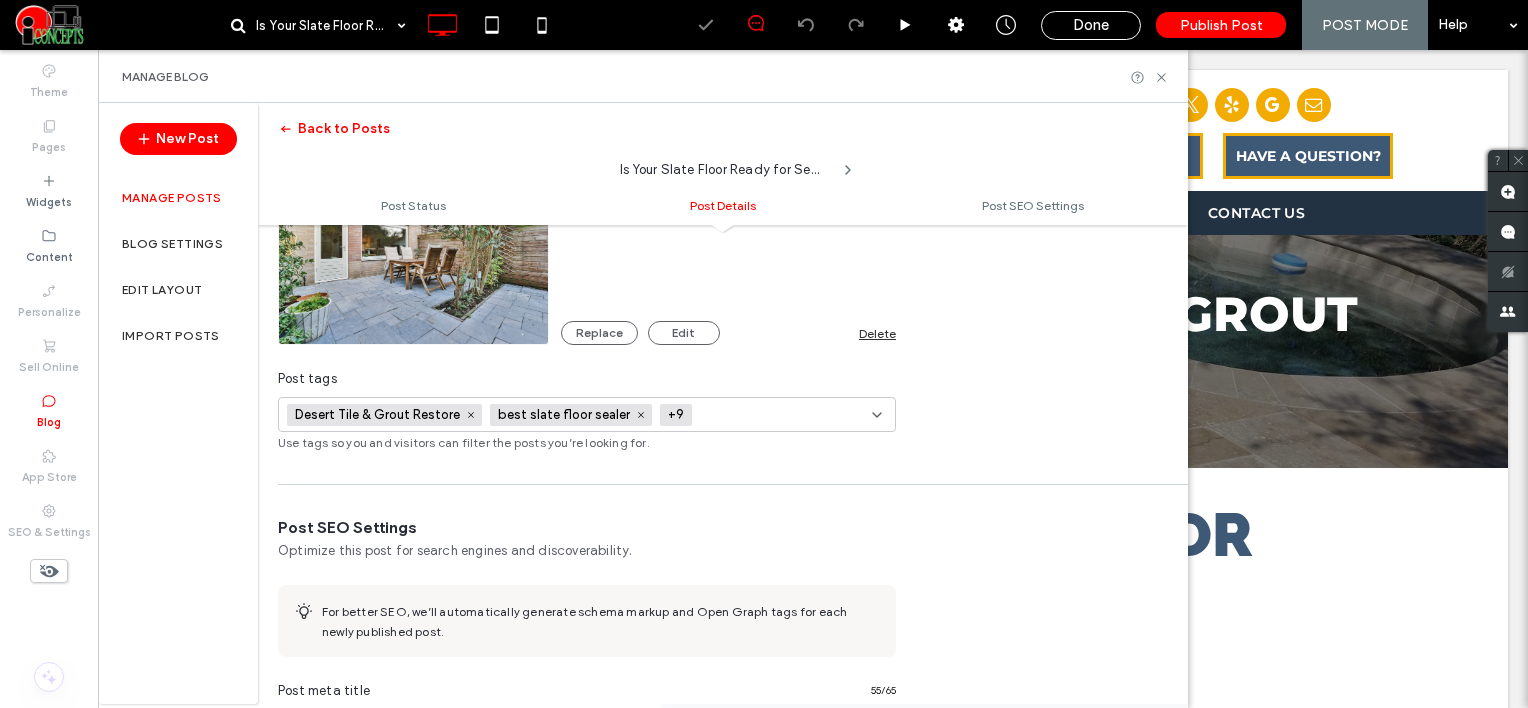 paste on "**********" 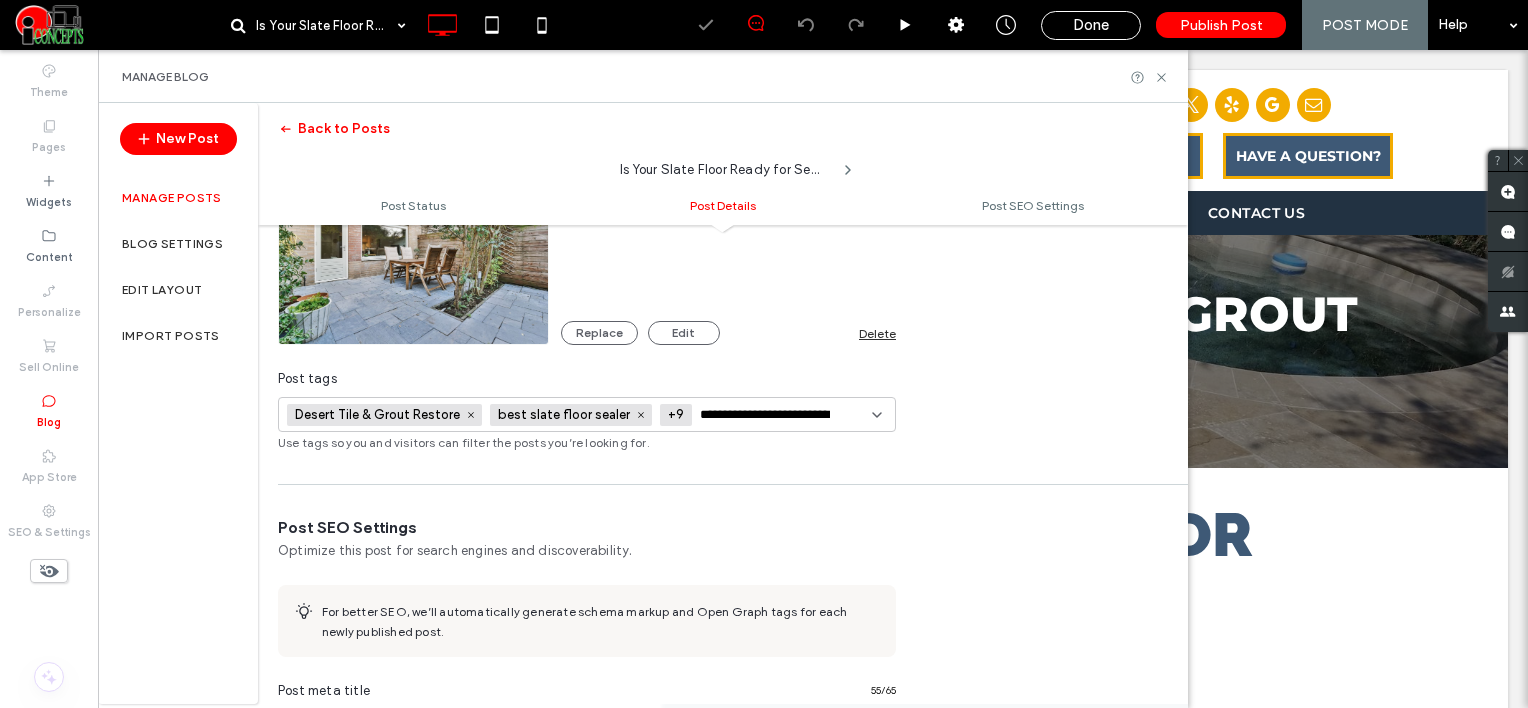 scroll, scrollTop: 0, scrollLeft: 23, axis: horizontal 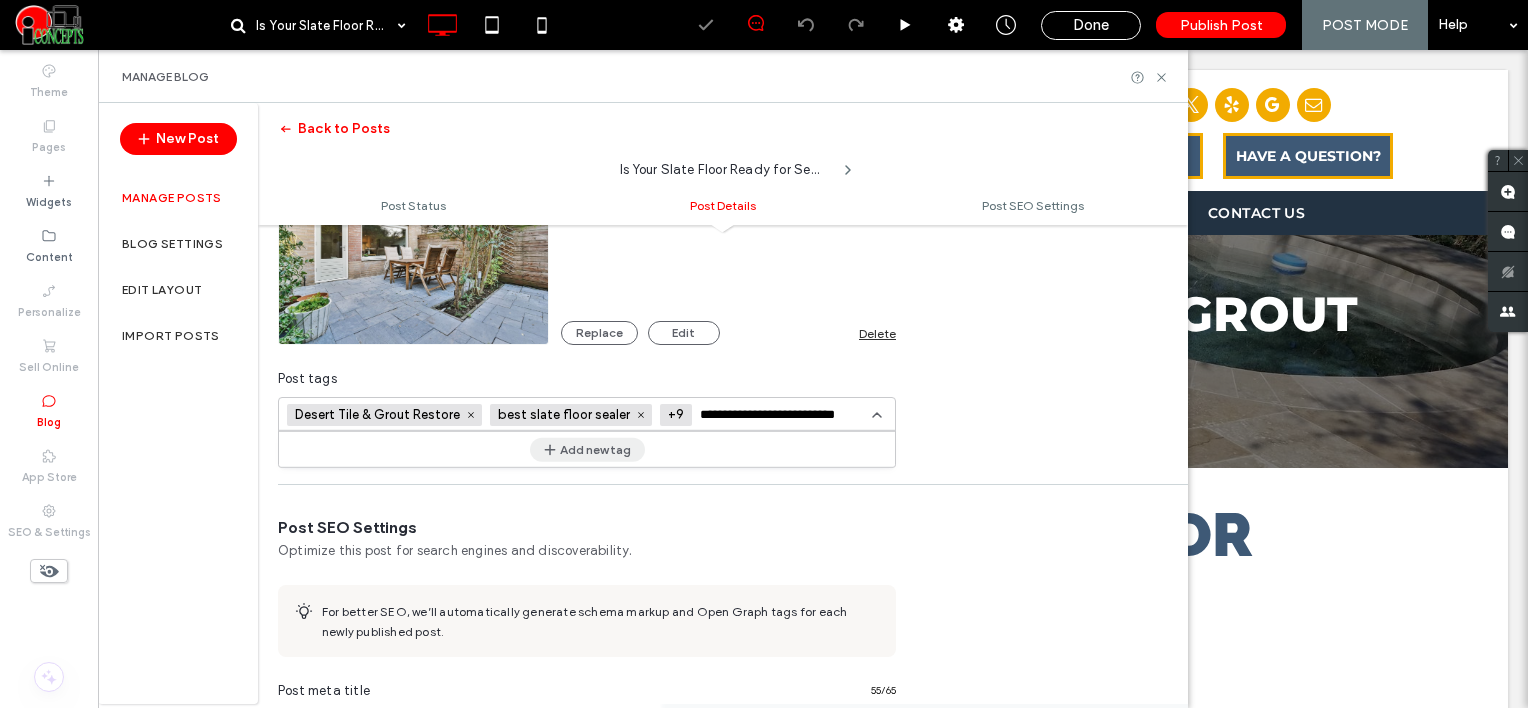 type on "**********" 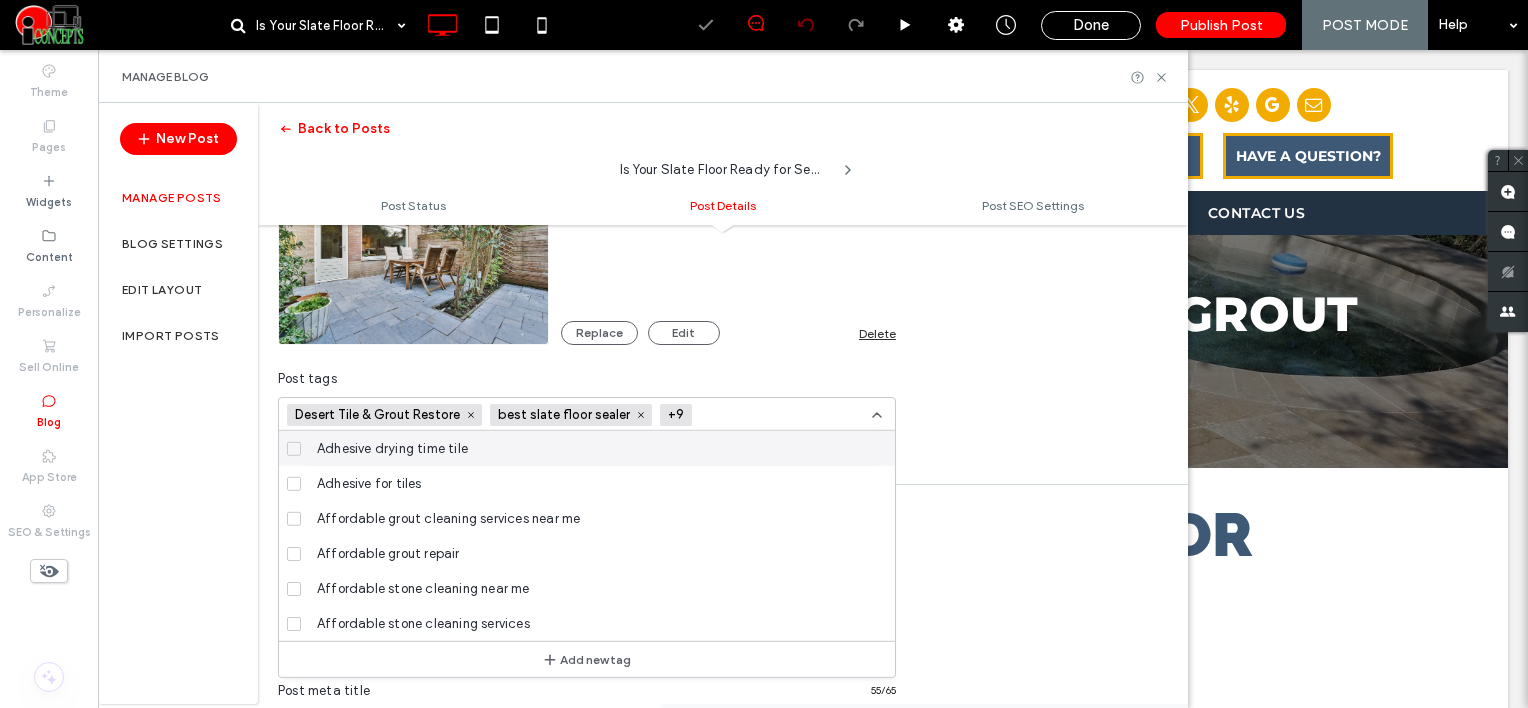 scroll, scrollTop: 0, scrollLeft: 0, axis: both 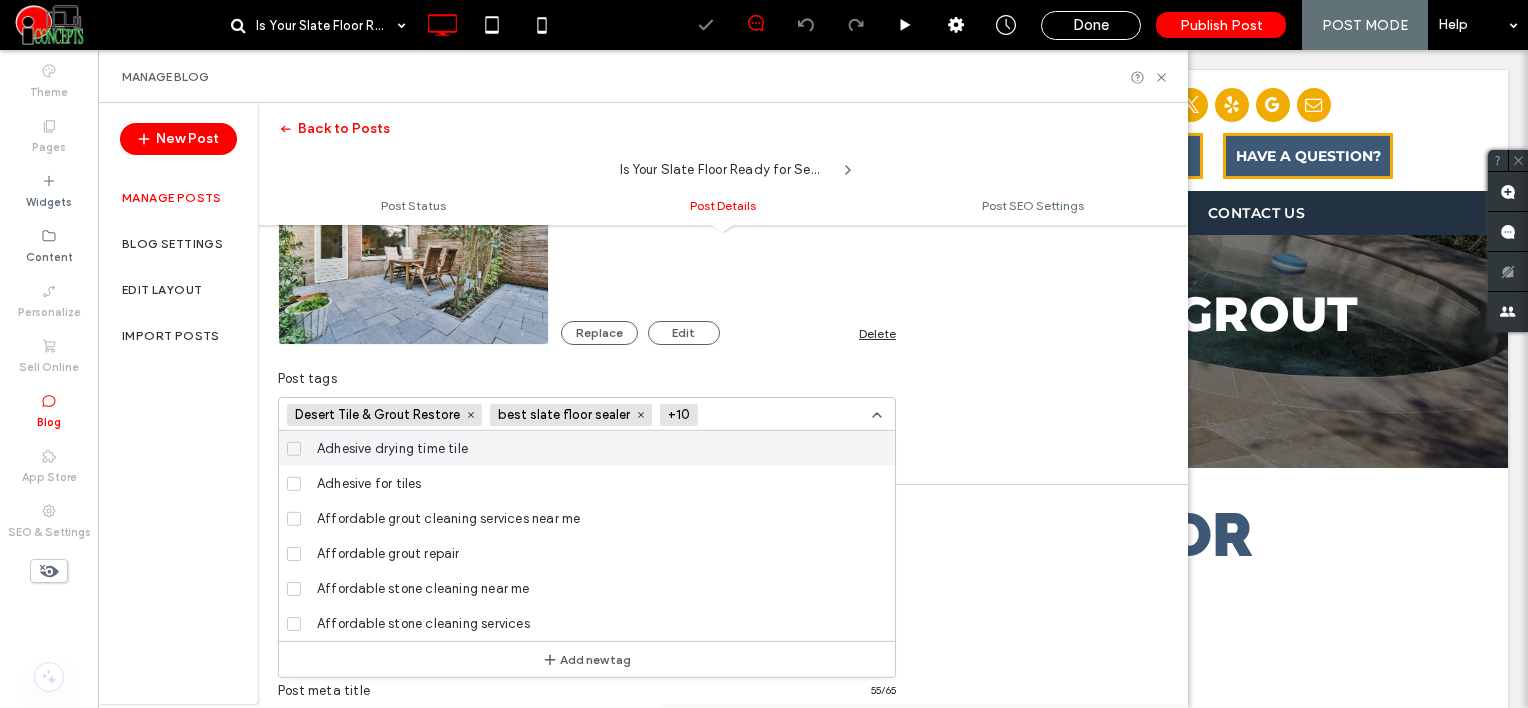 click at bounding box center [779, 415] 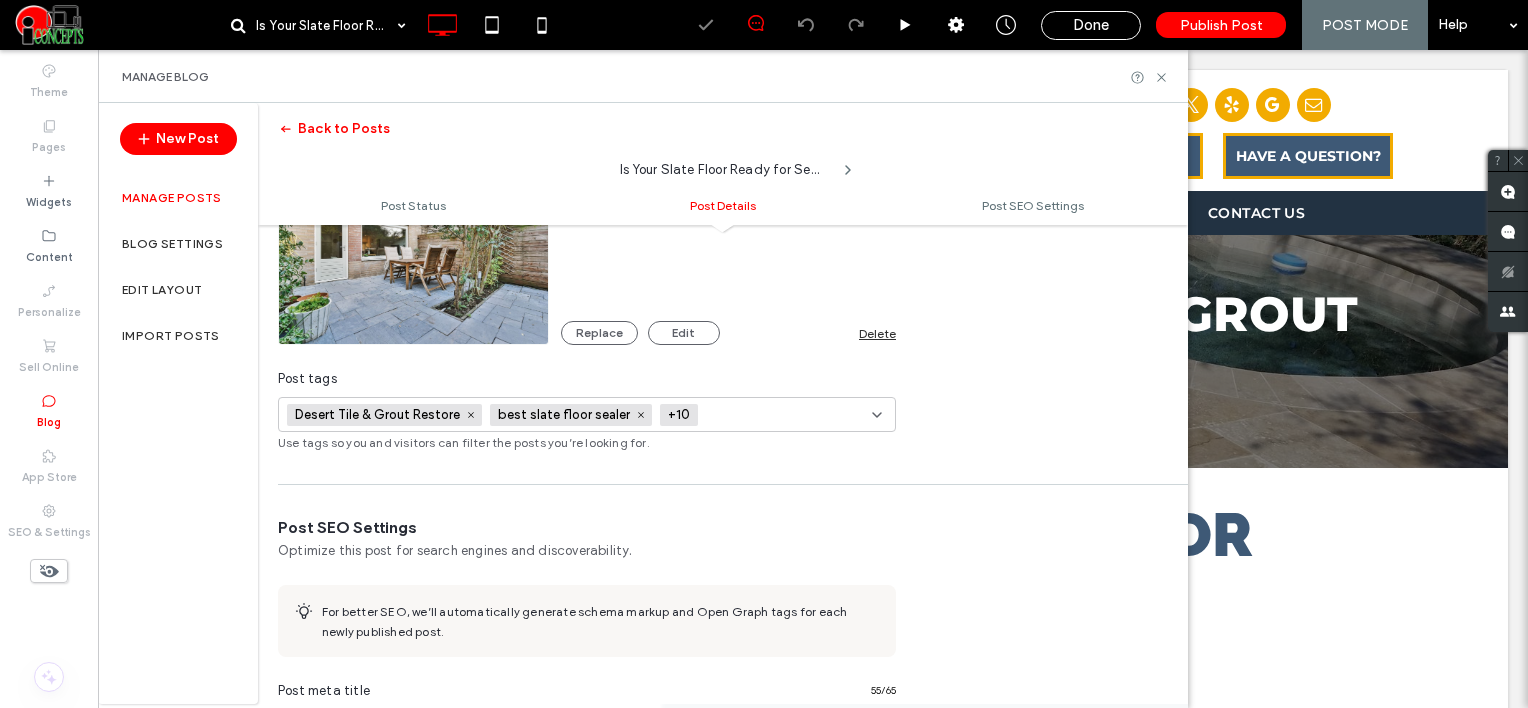 paste on "**********" 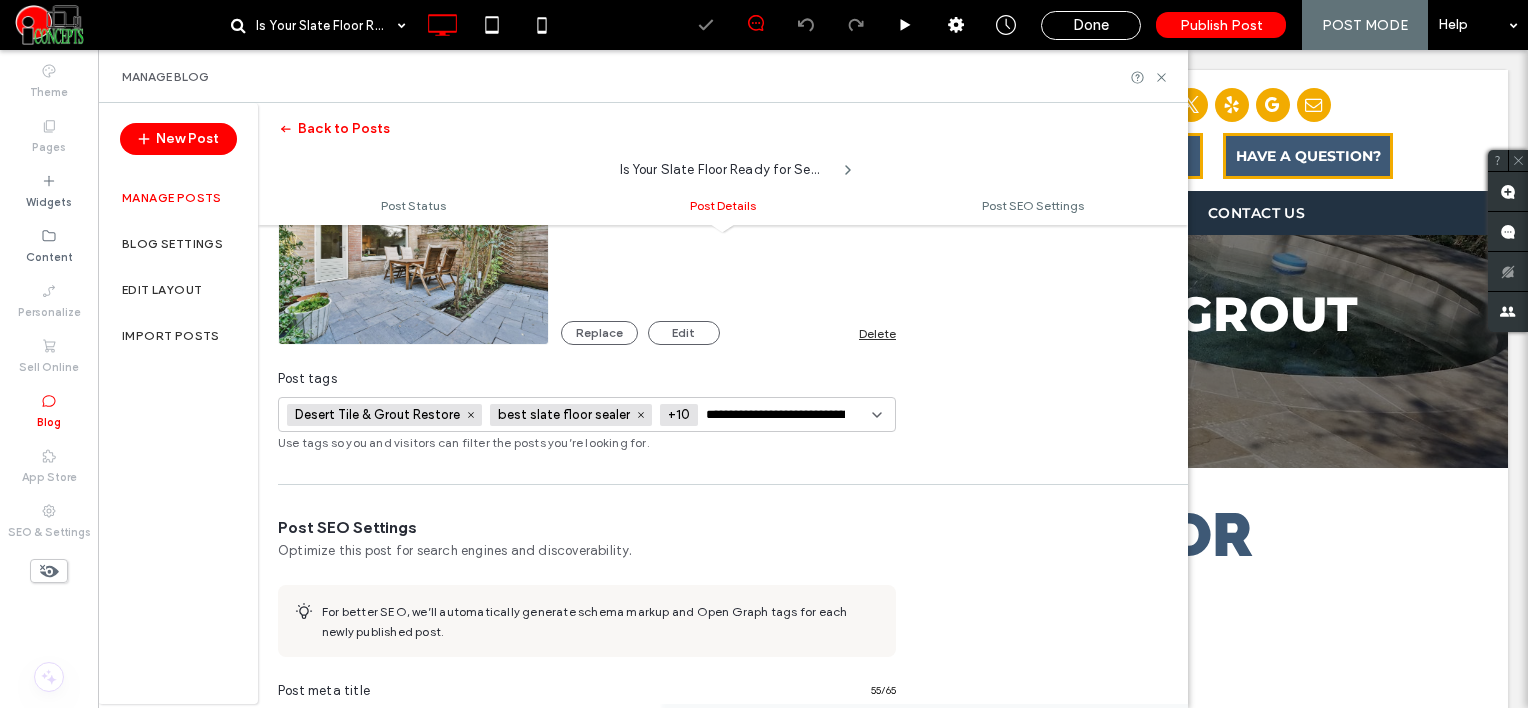 scroll, scrollTop: 0, scrollLeft: 96, axis: horizontal 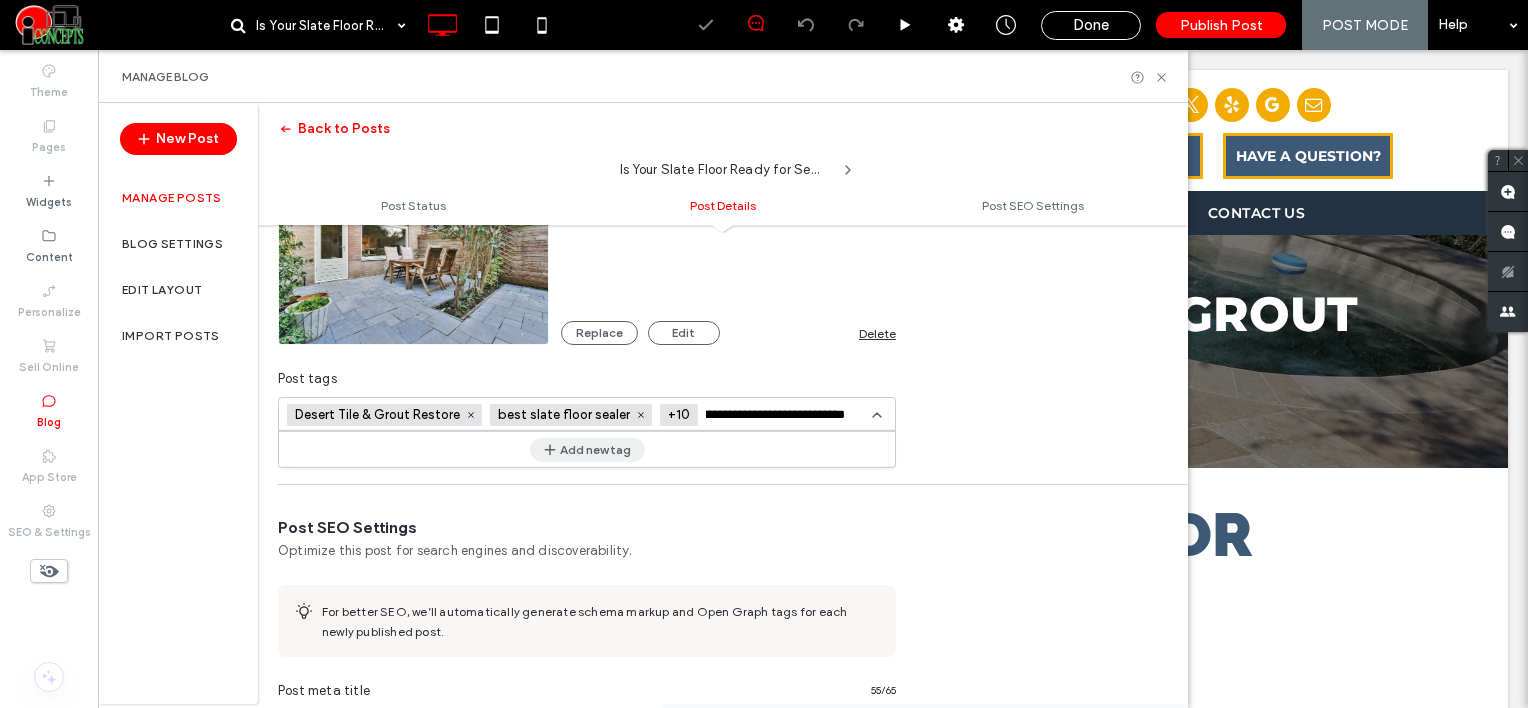 type on "**********" 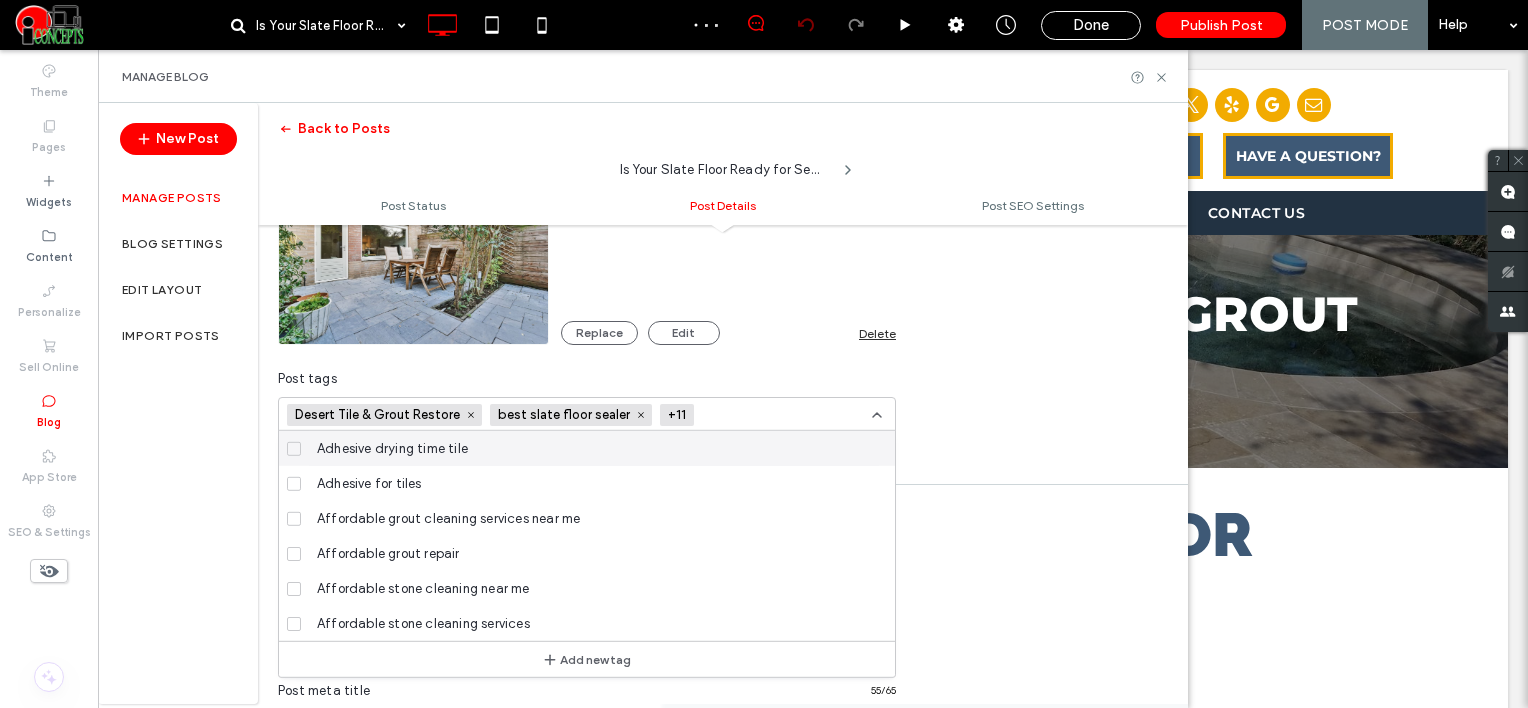 scroll, scrollTop: 0, scrollLeft: 0, axis: both 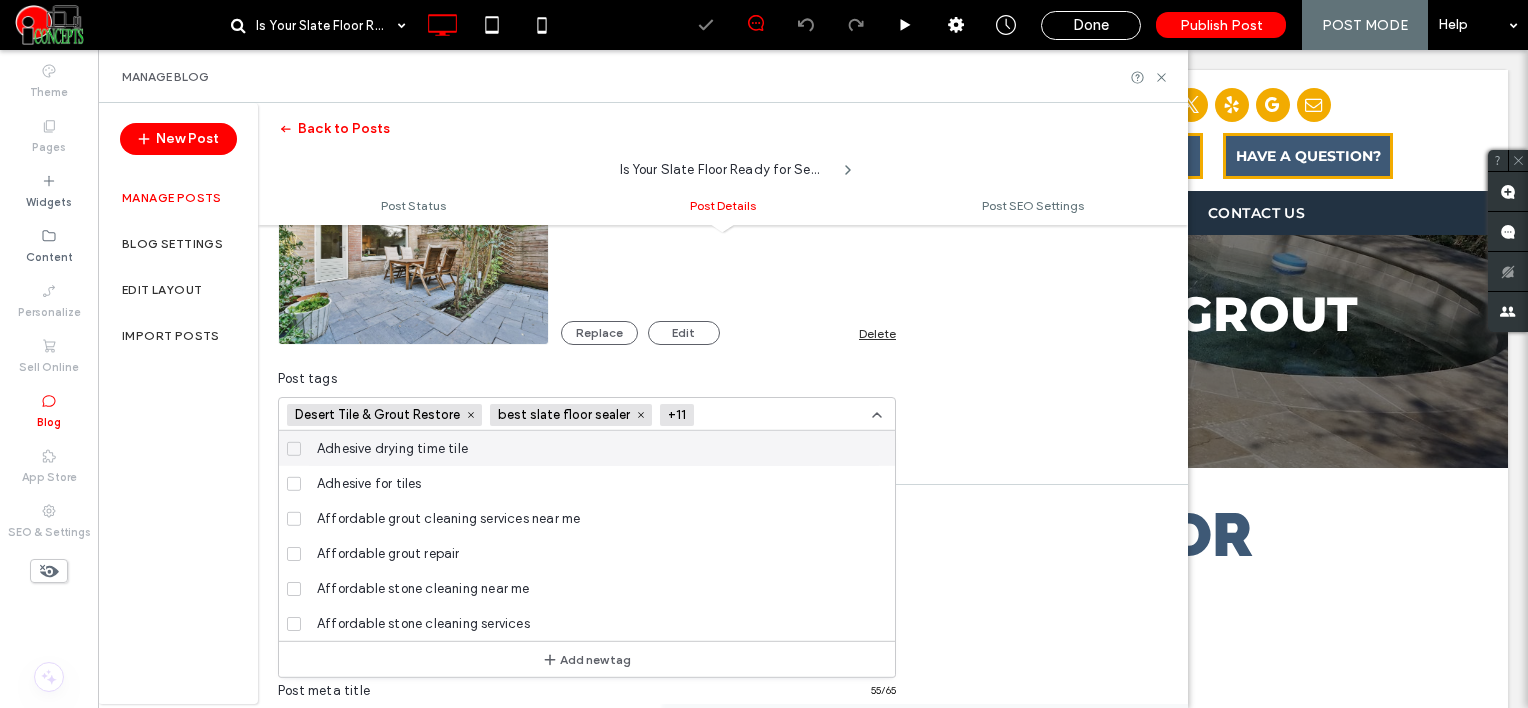click at bounding box center [775, 415] 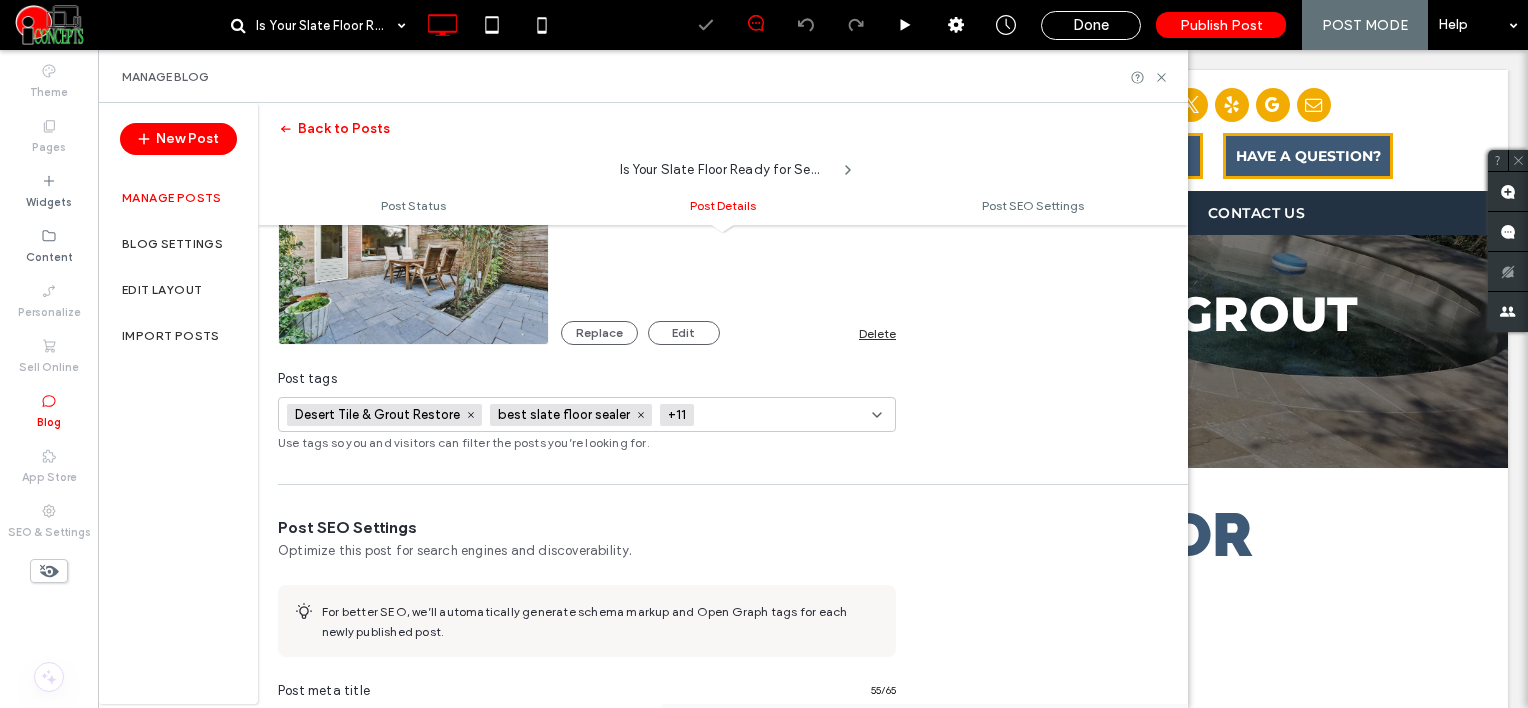 paste on "**********" 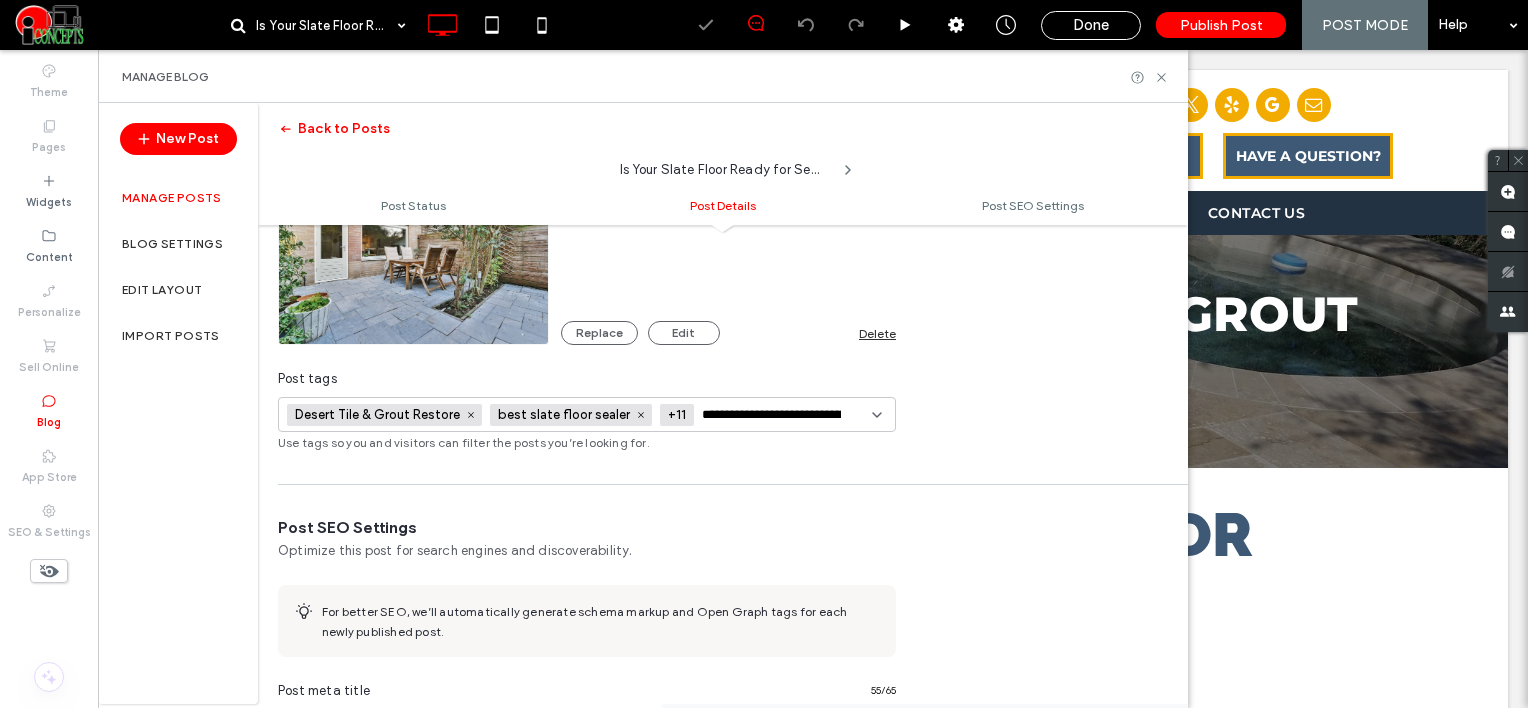 scroll, scrollTop: 0, scrollLeft: 46, axis: horizontal 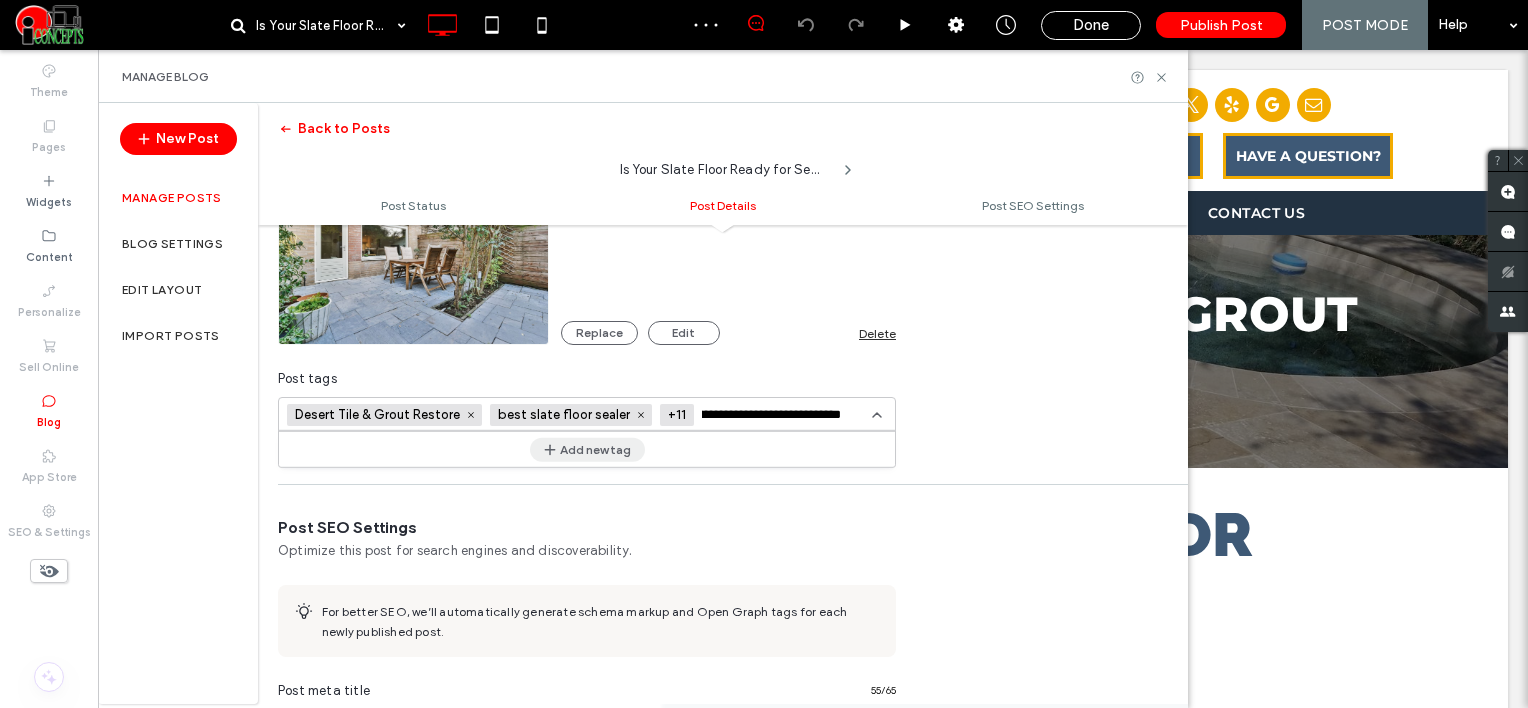 type on "**********" 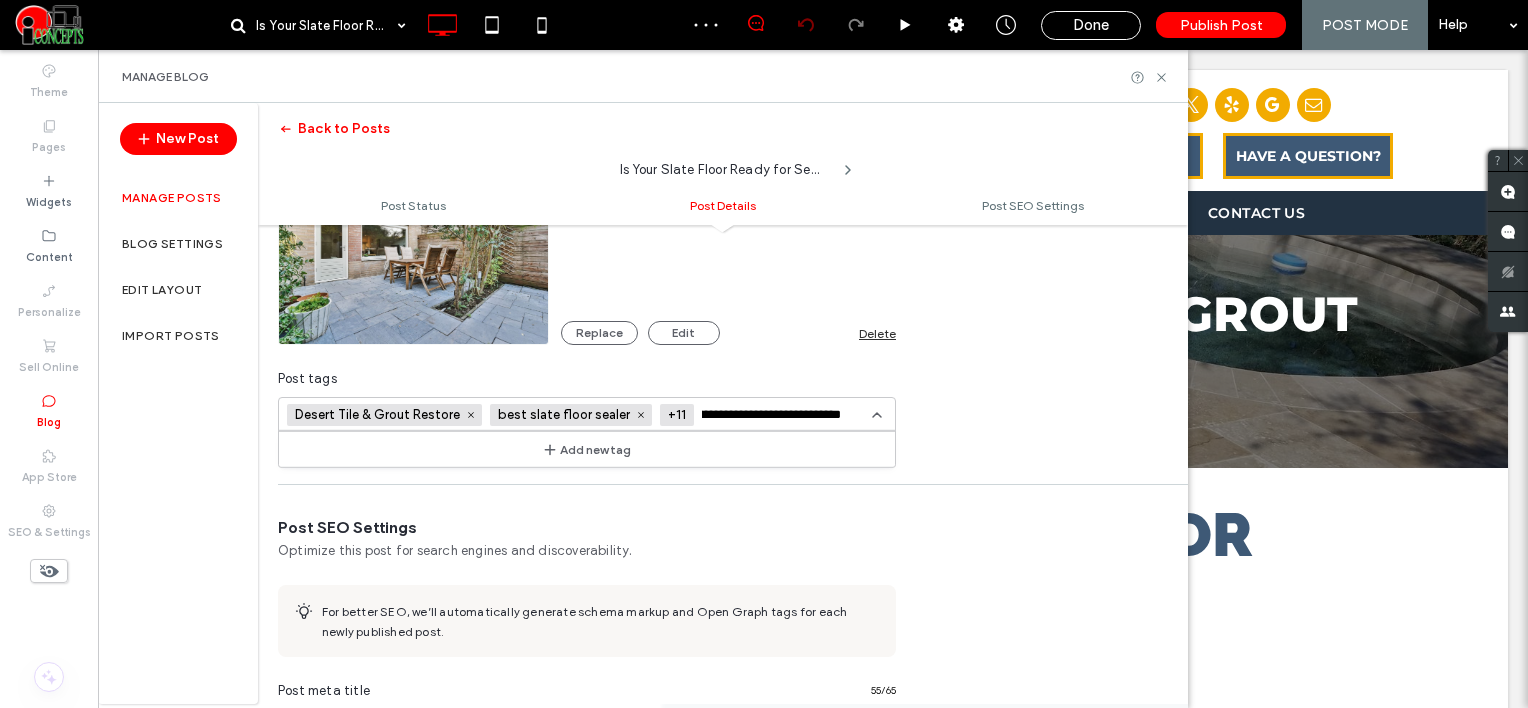 type 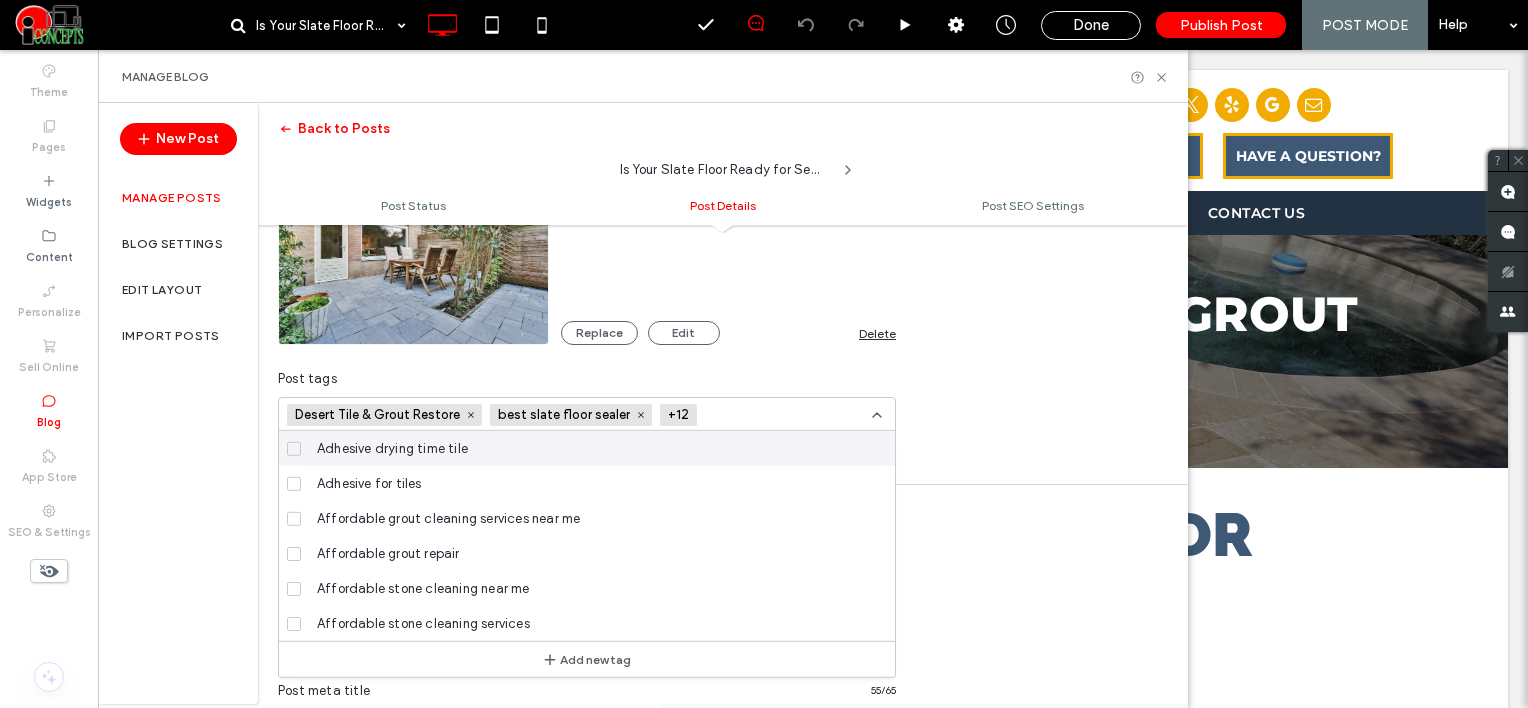 scroll, scrollTop: 0, scrollLeft: 0, axis: both 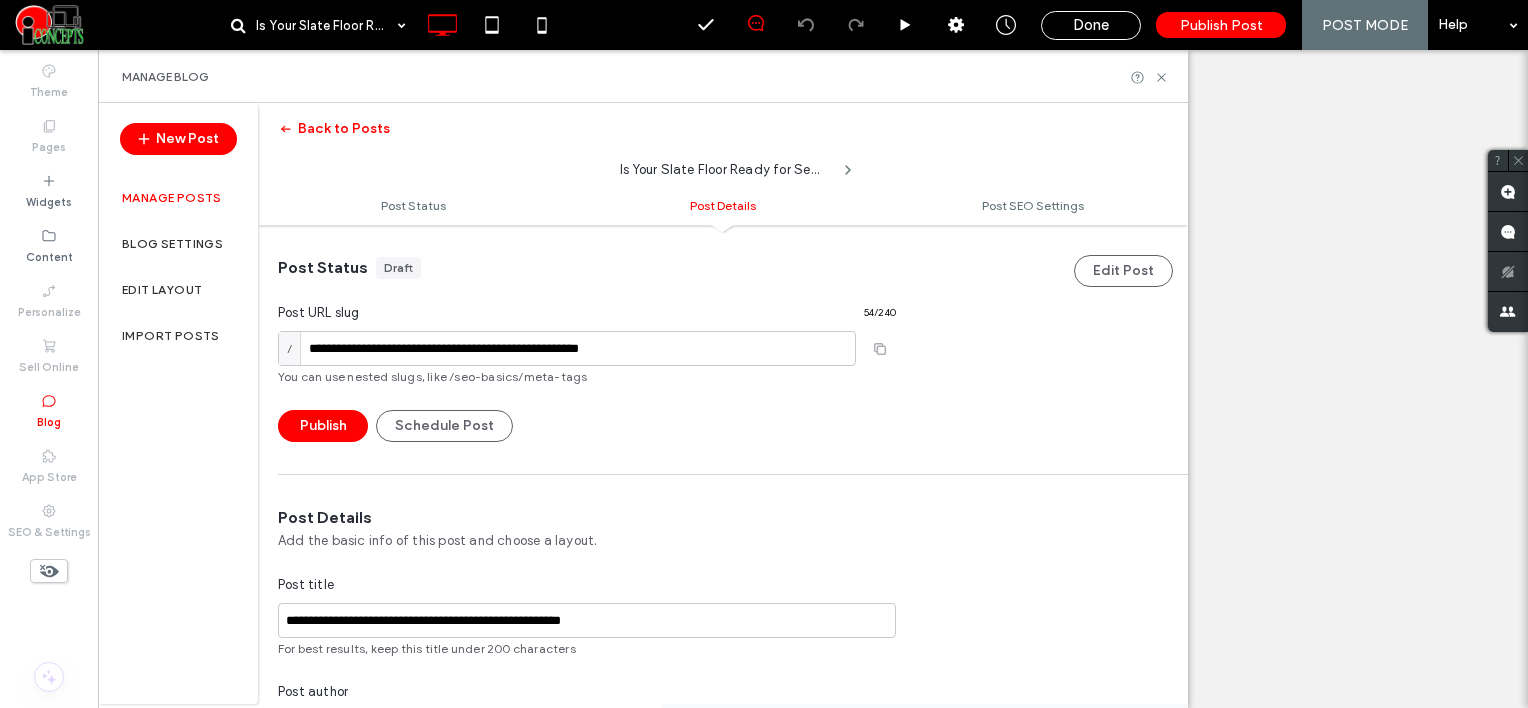 click at bounding box center [775, 1007] 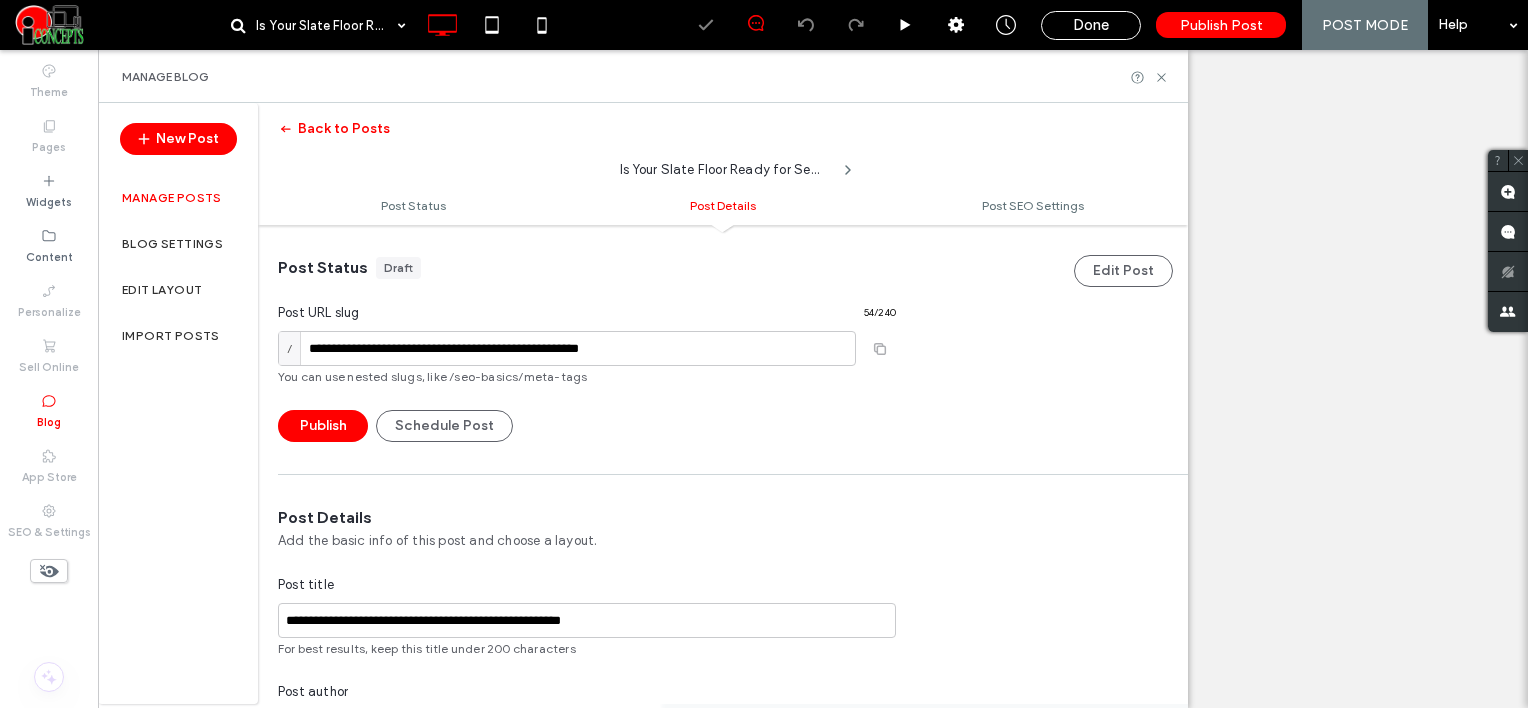 scroll, scrollTop: 592, scrollLeft: 0, axis: vertical 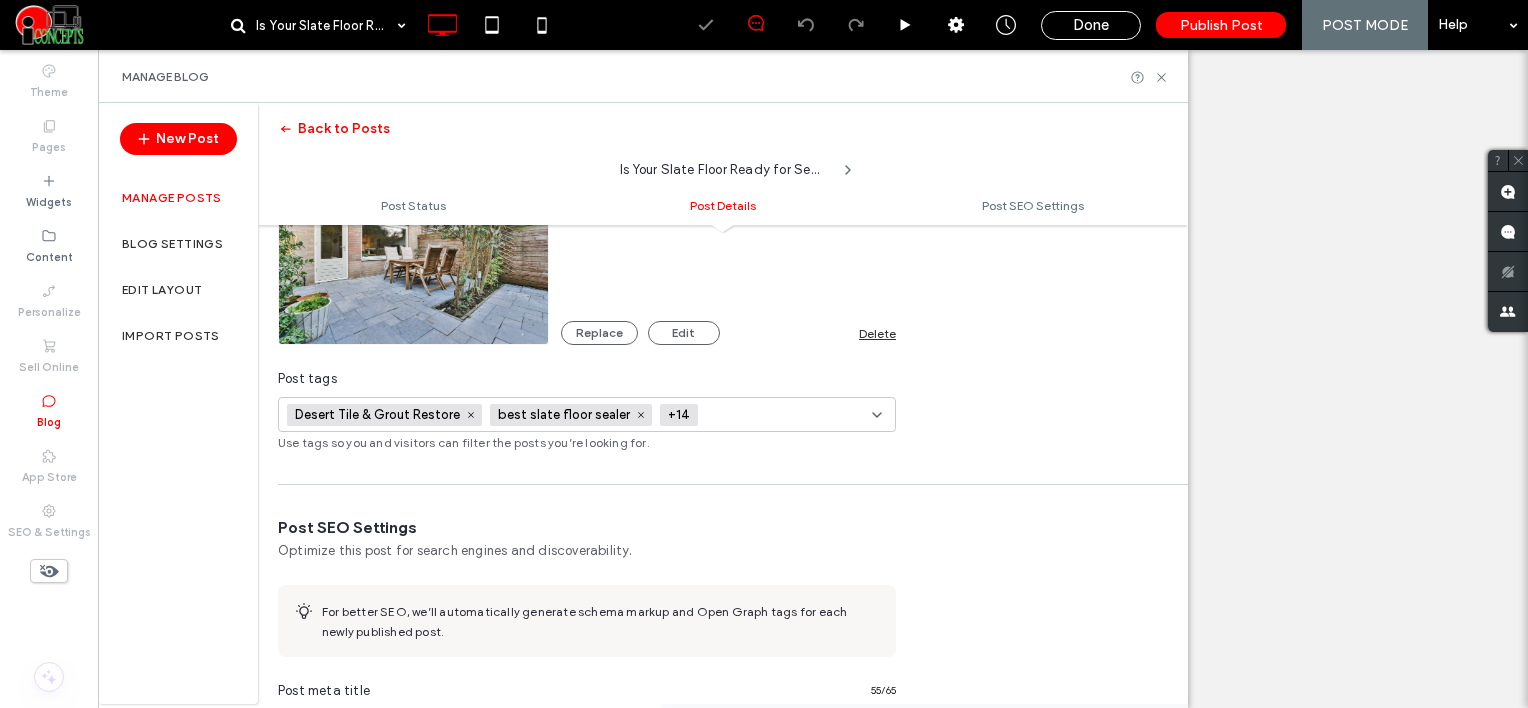 paste on "**********" 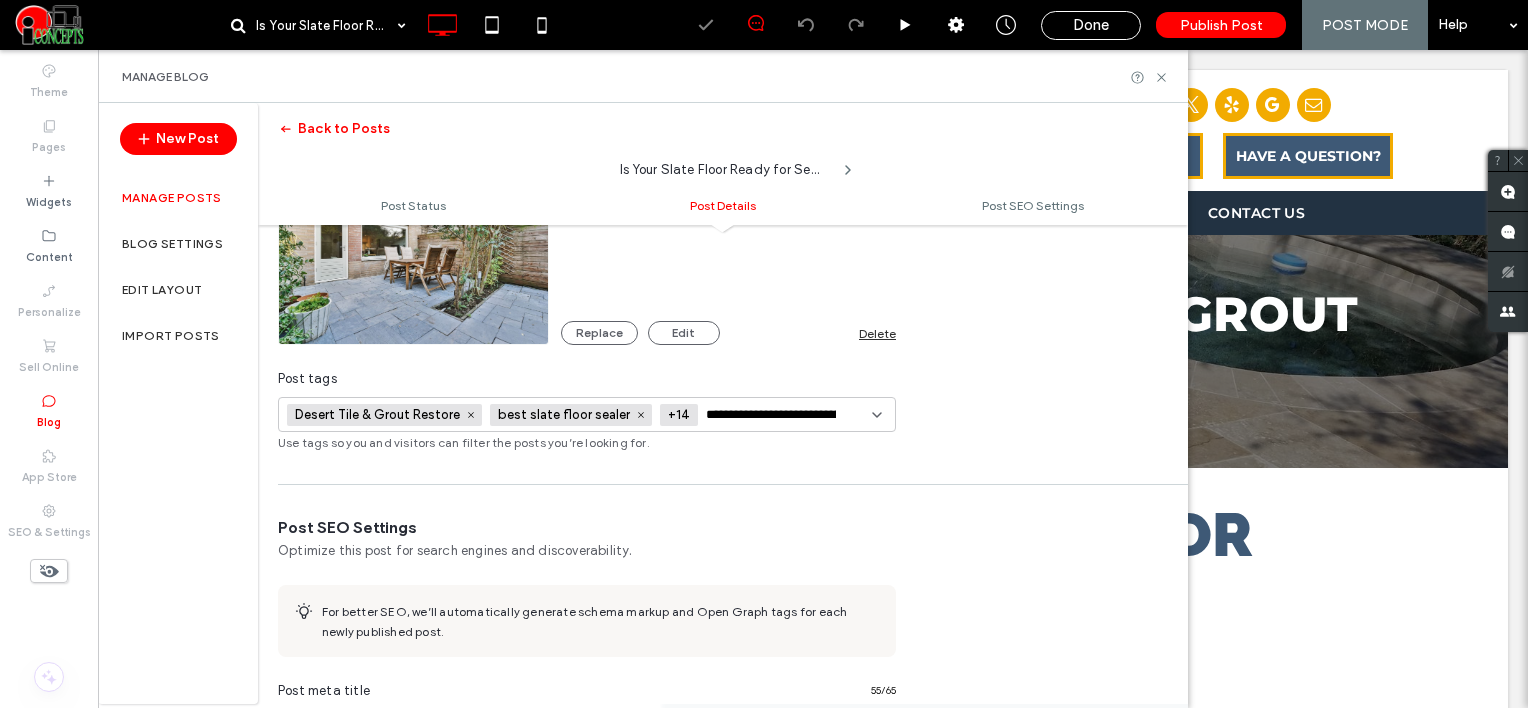 scroll, scrollTop: 0, scrollLeft: 0, axis: both 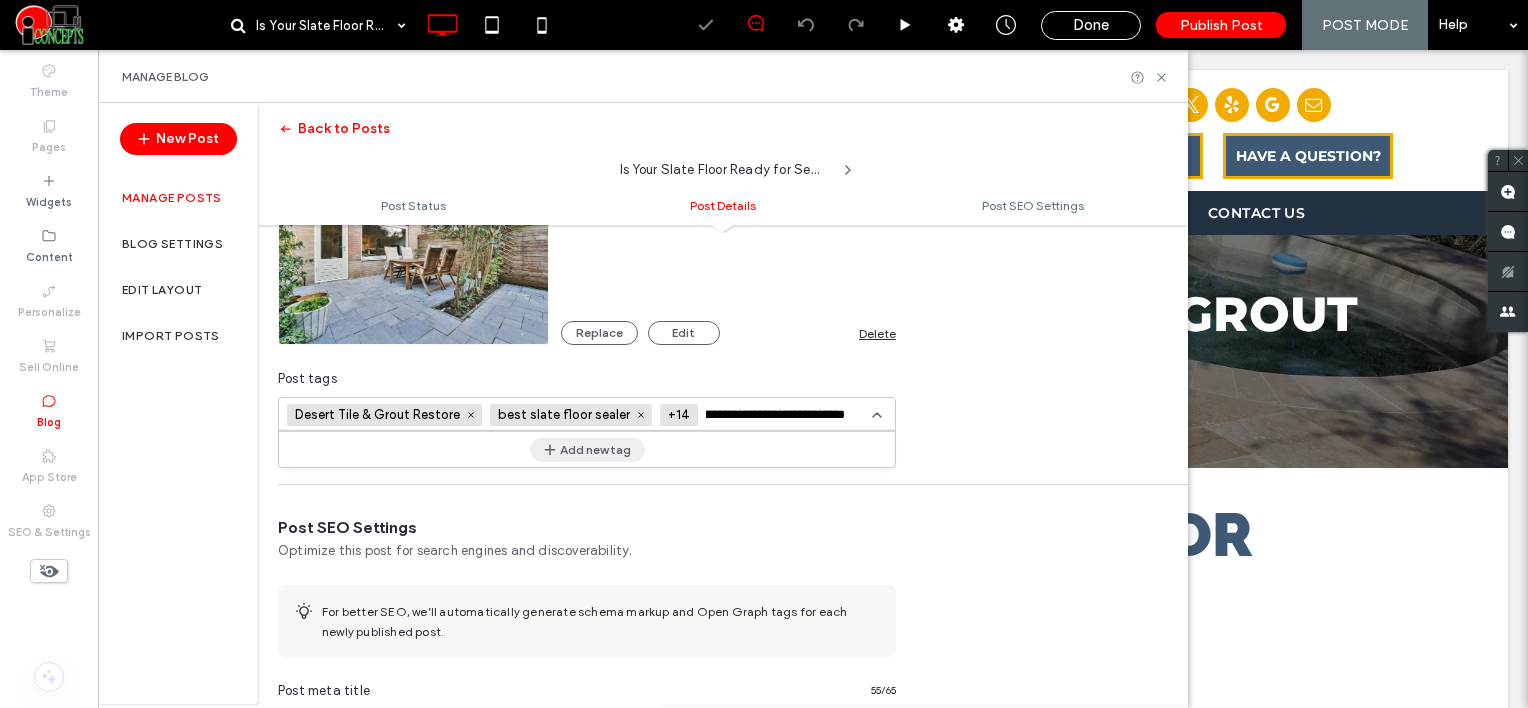 type on "**********" 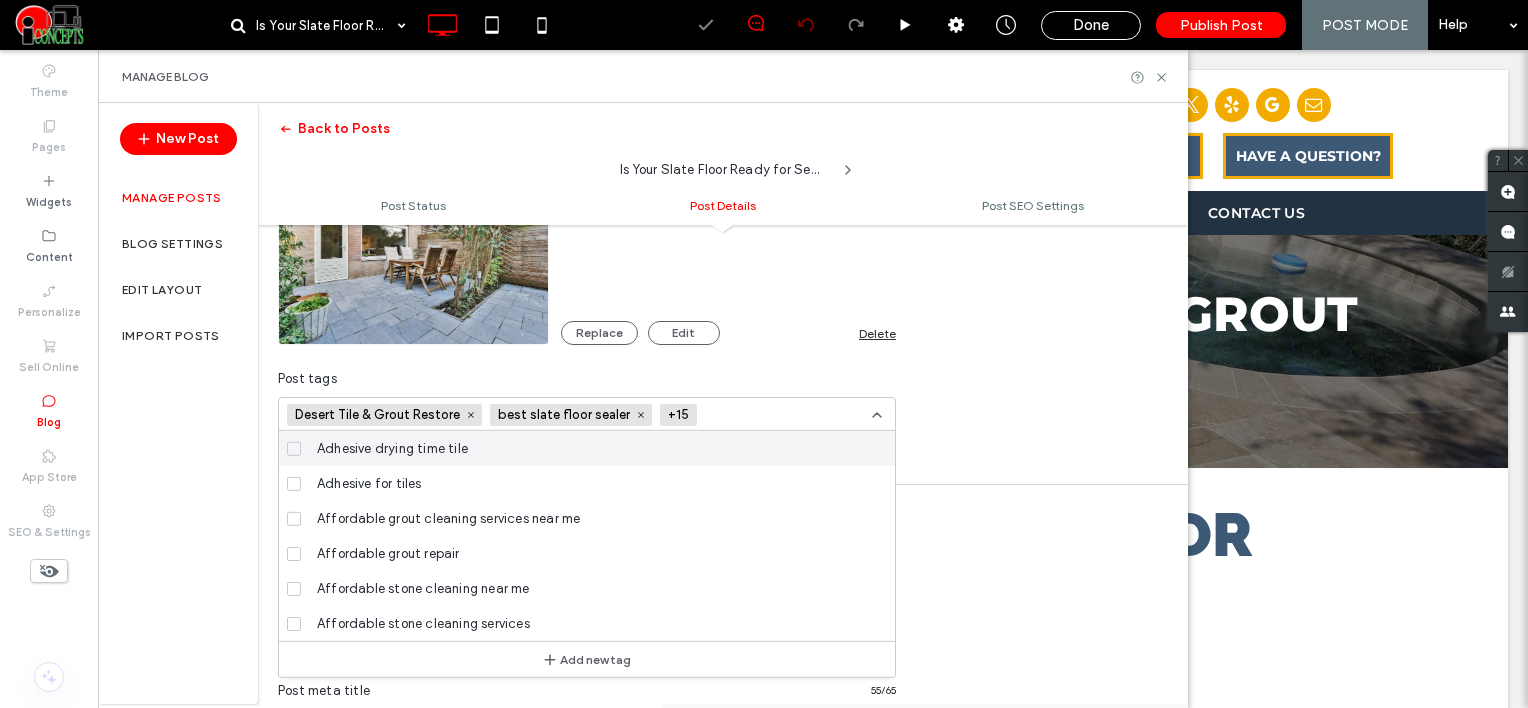 scroll, scrollTop: 0, scrollLeft: 0, axis: both 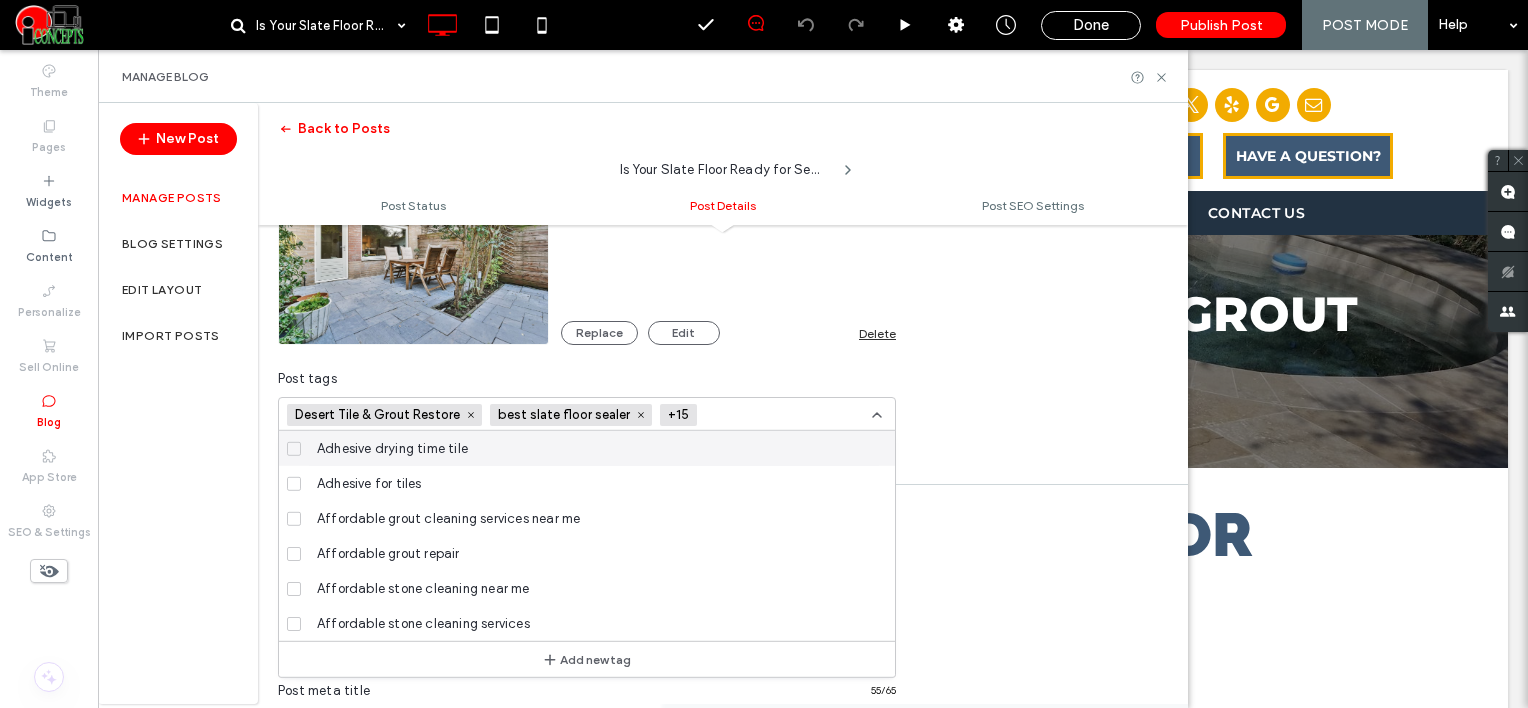 click at bounding box center [778, 415] 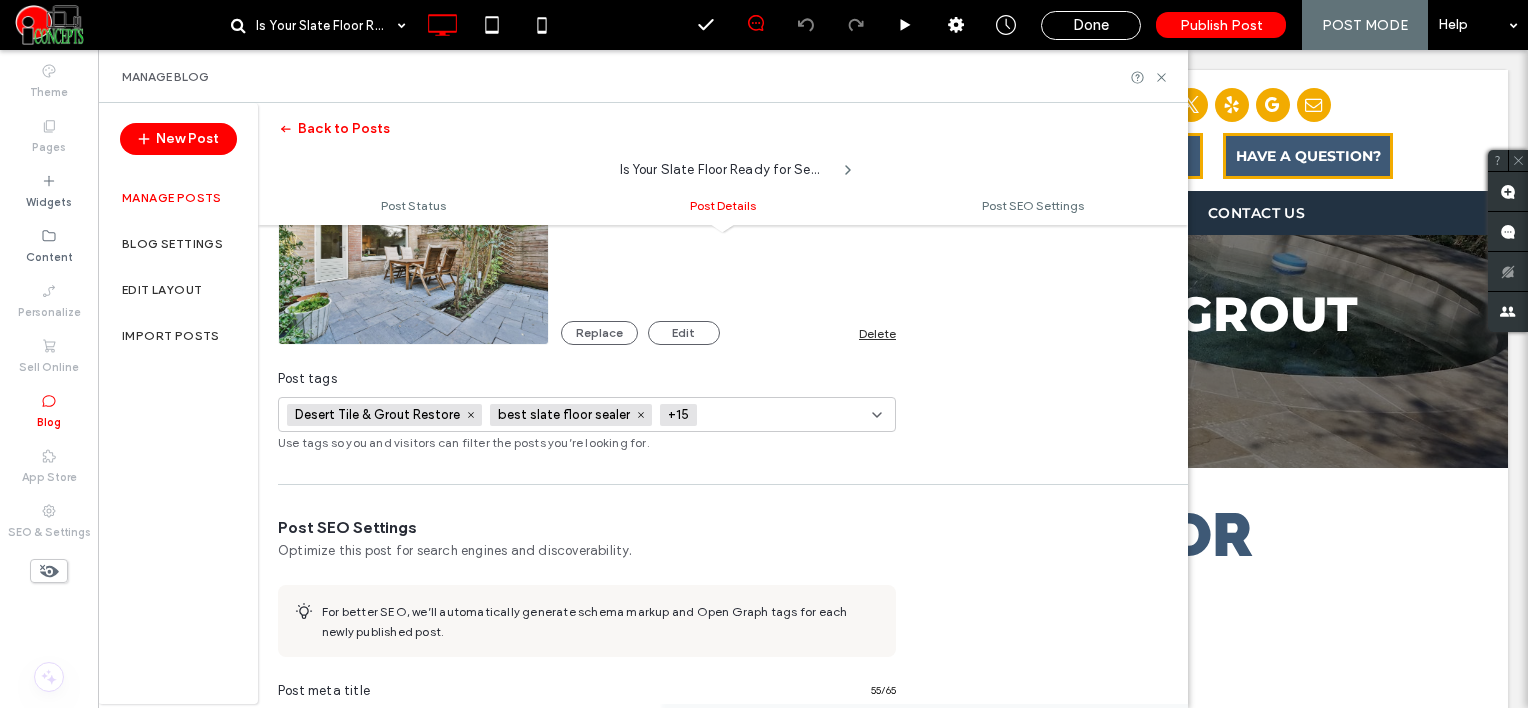 click at bounding box center [778, 415] 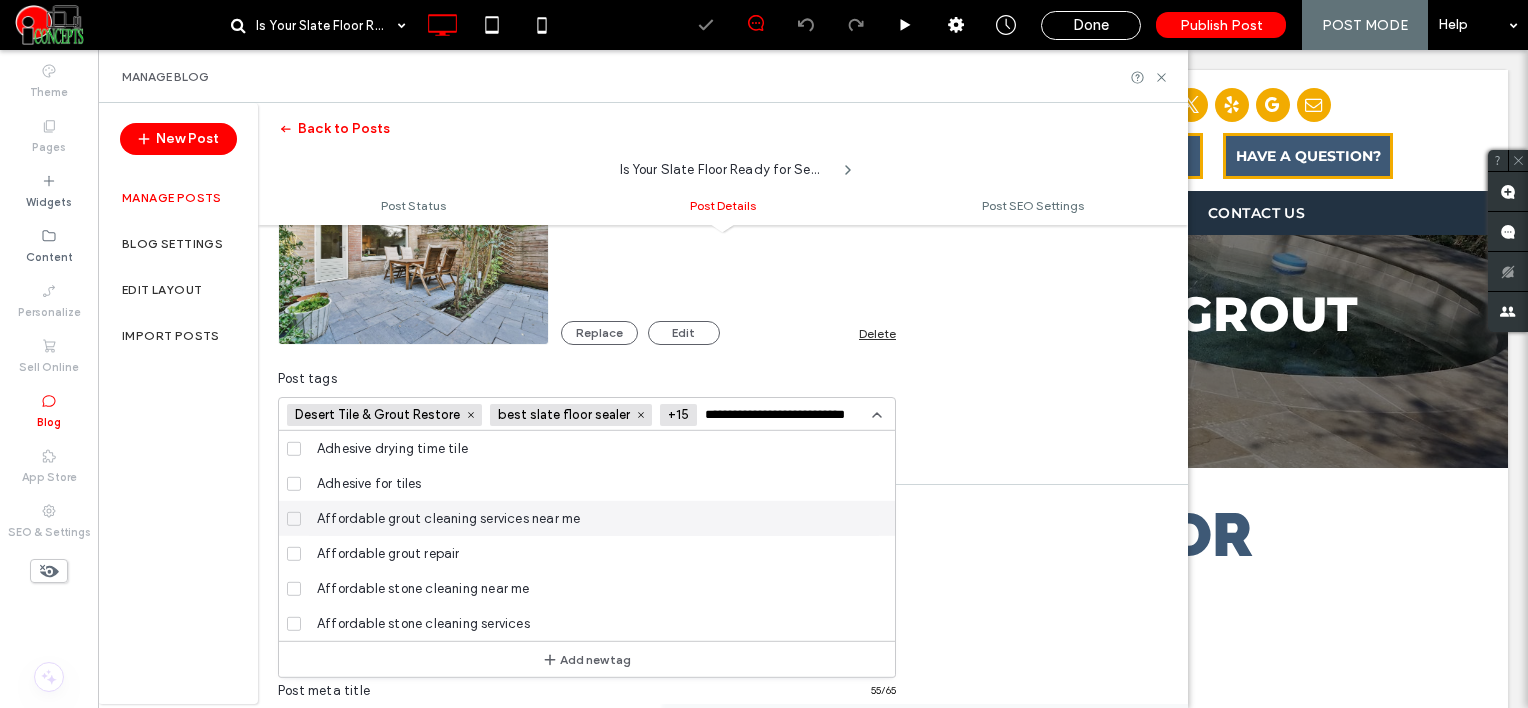 scroll, scrollTop: 0, scrollLeft: 22, axis: horizontal 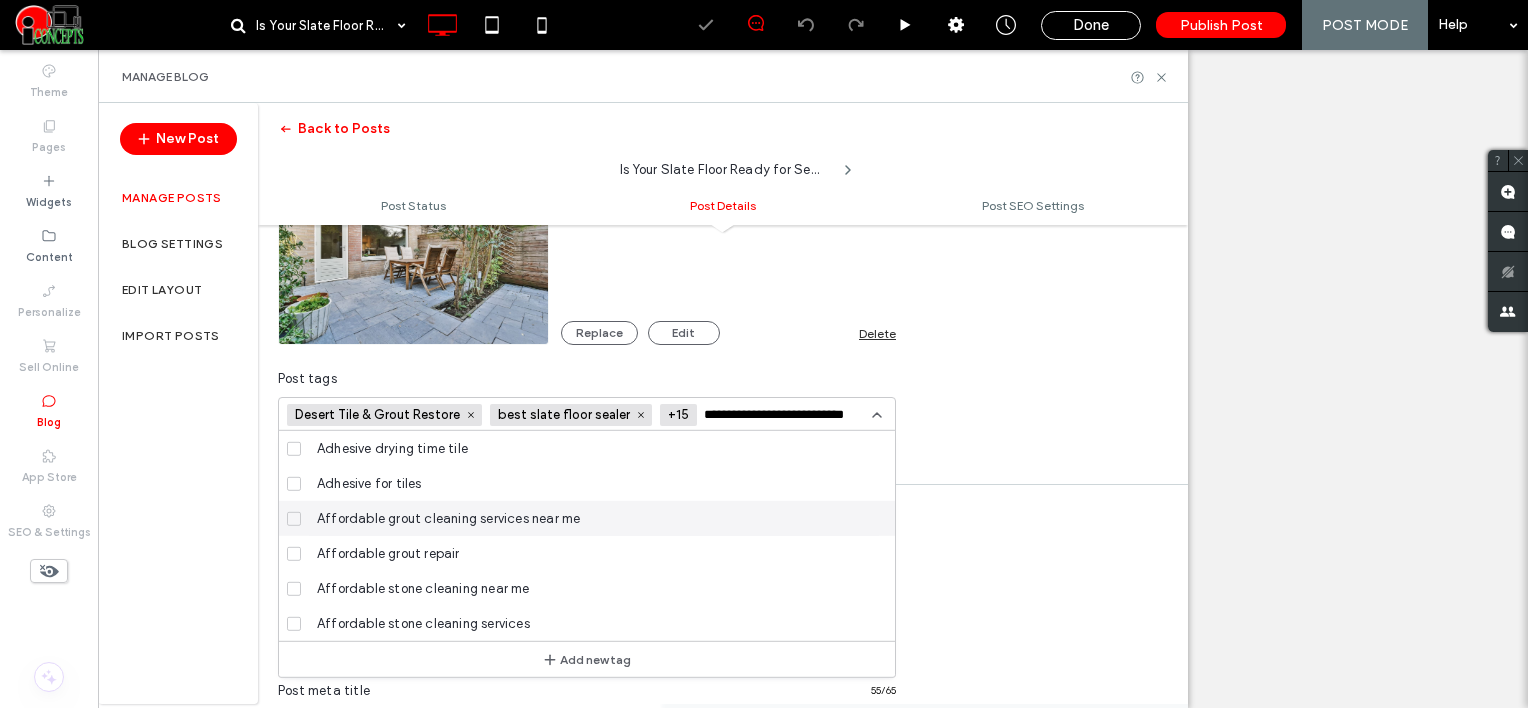 type on "**********" 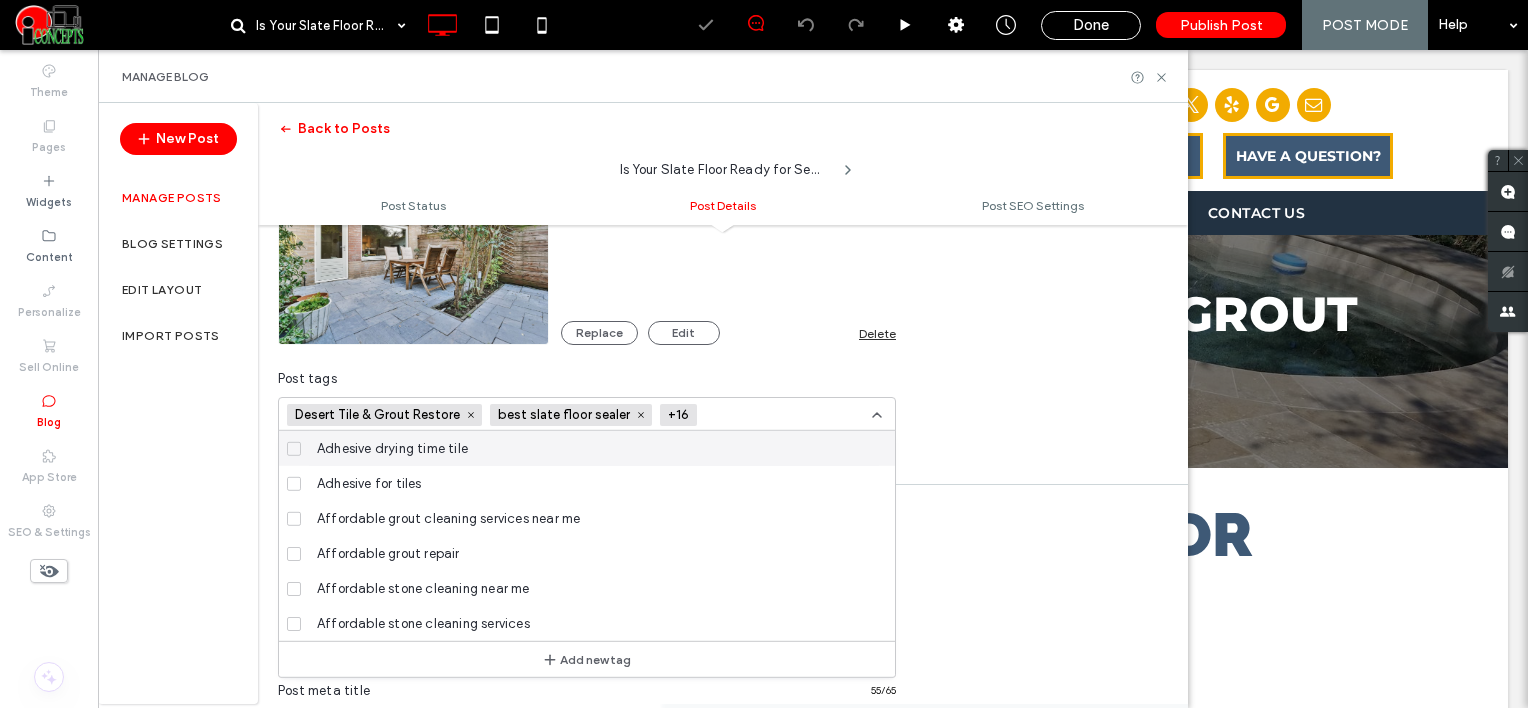scroll, scrollTop: 0, scrollLeft: 0, axis: both 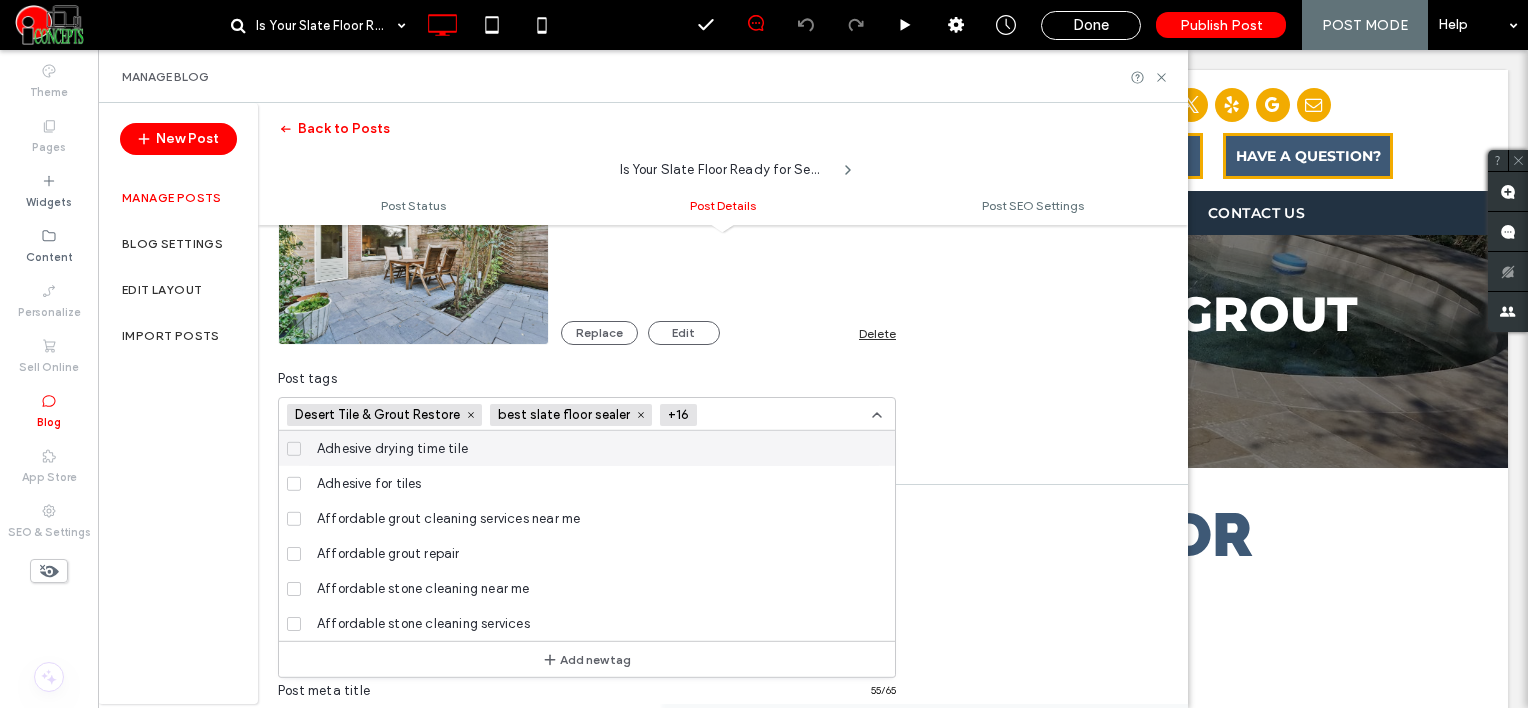 click at bounding box center (778, 415) 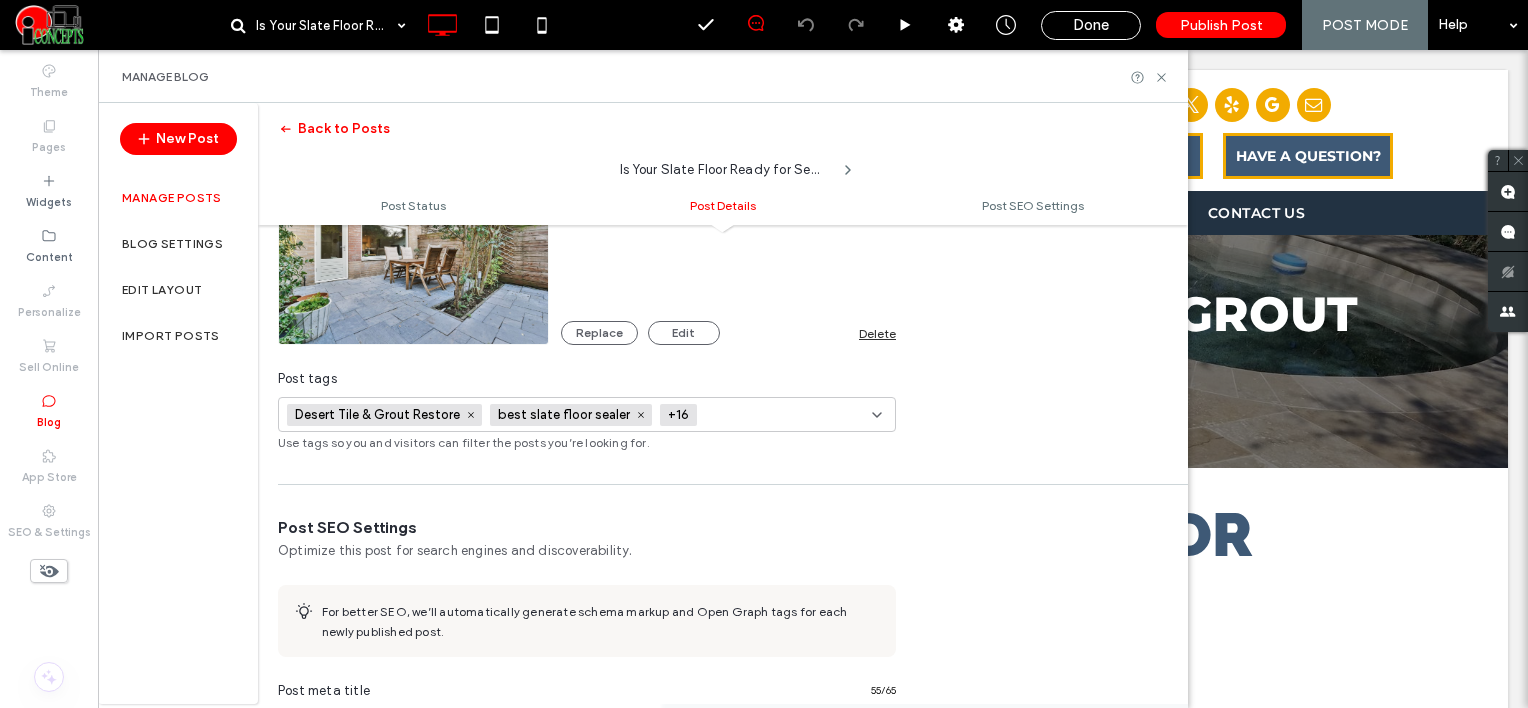 paste on "**********" 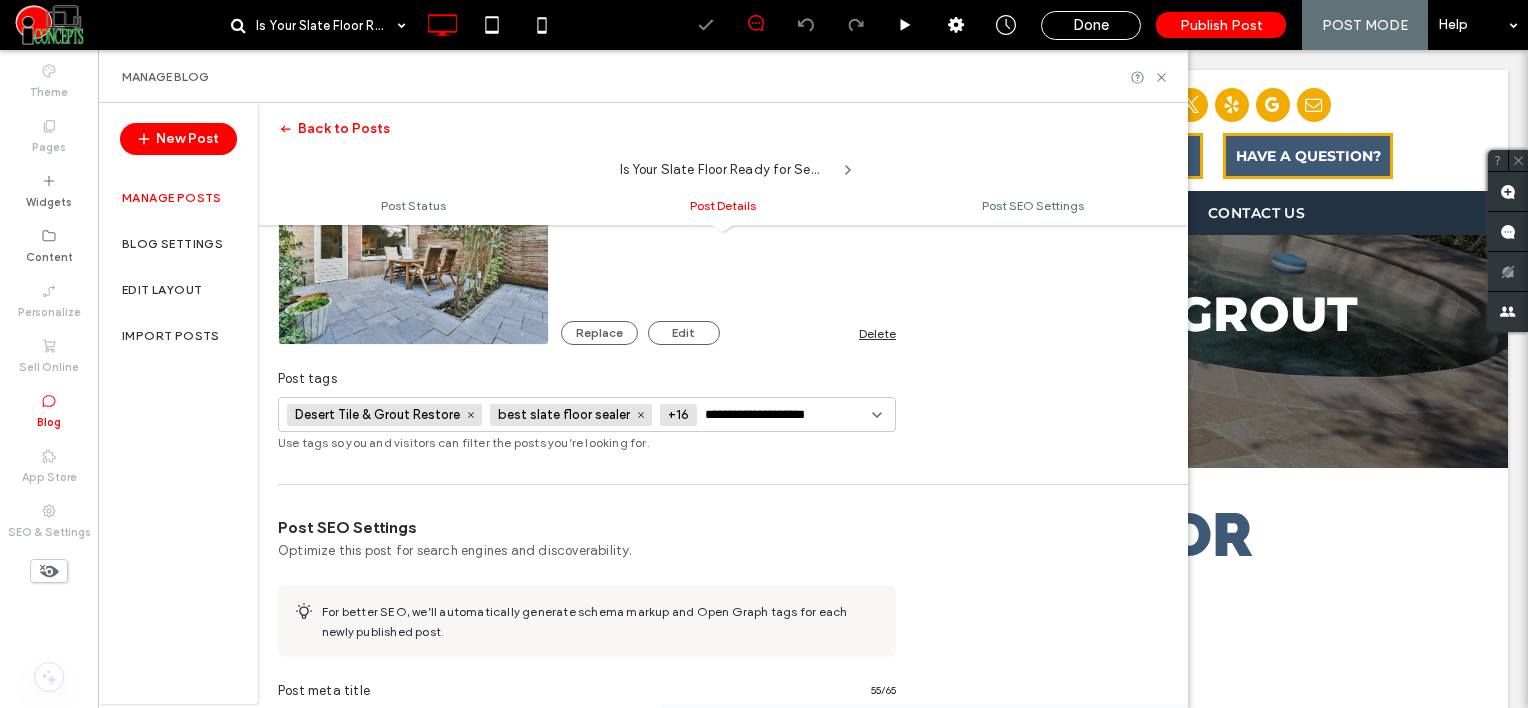 scroll, scrollTop: 0, scrollLeft: 0, axis: both 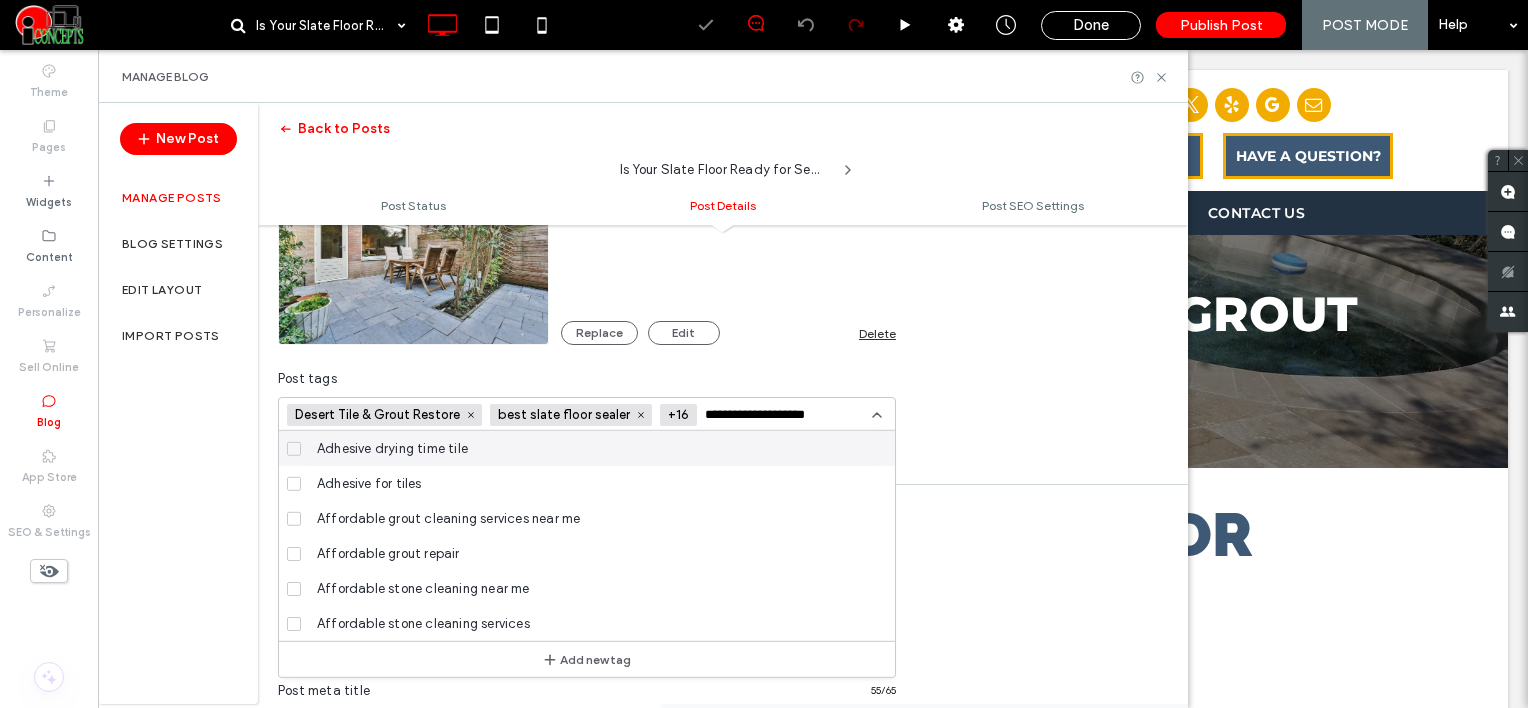 type 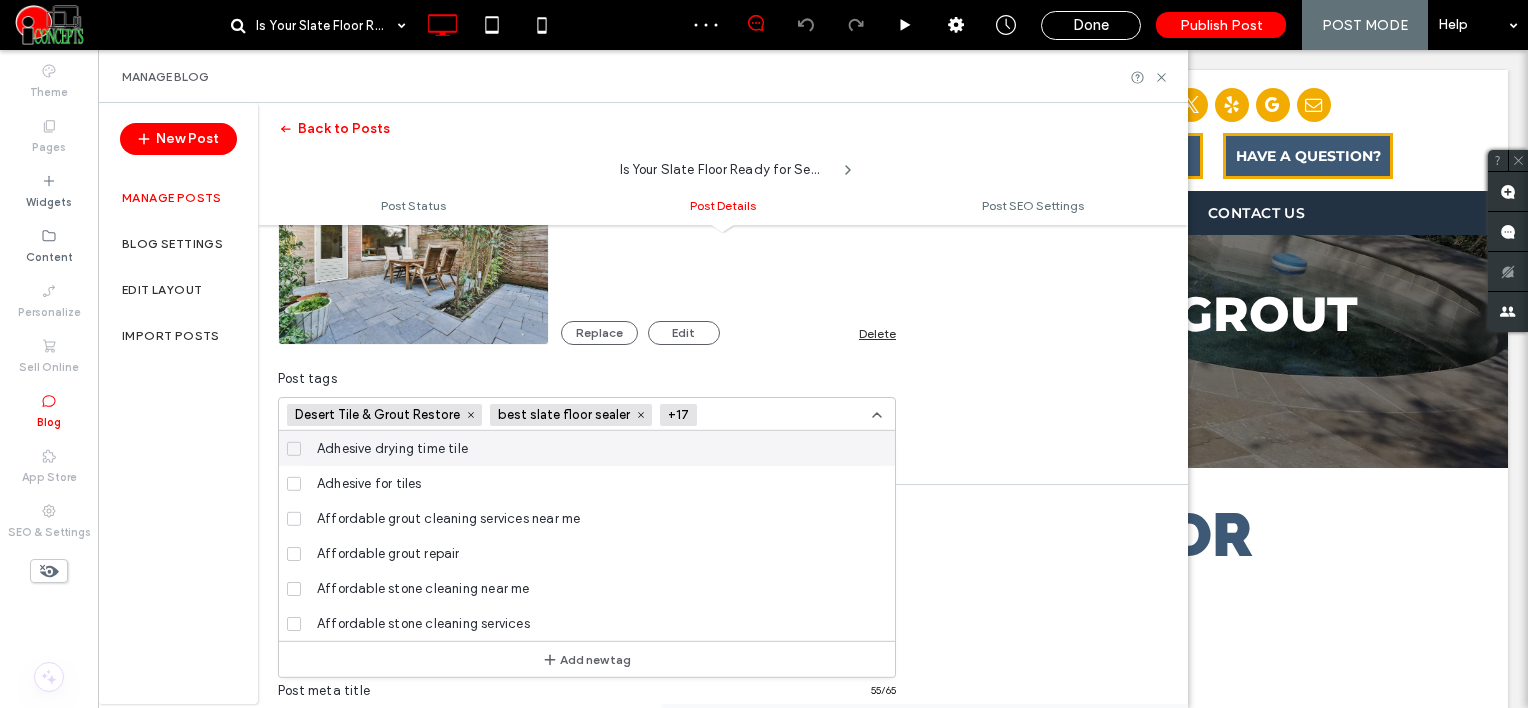 click at bounding box center [778, 415] 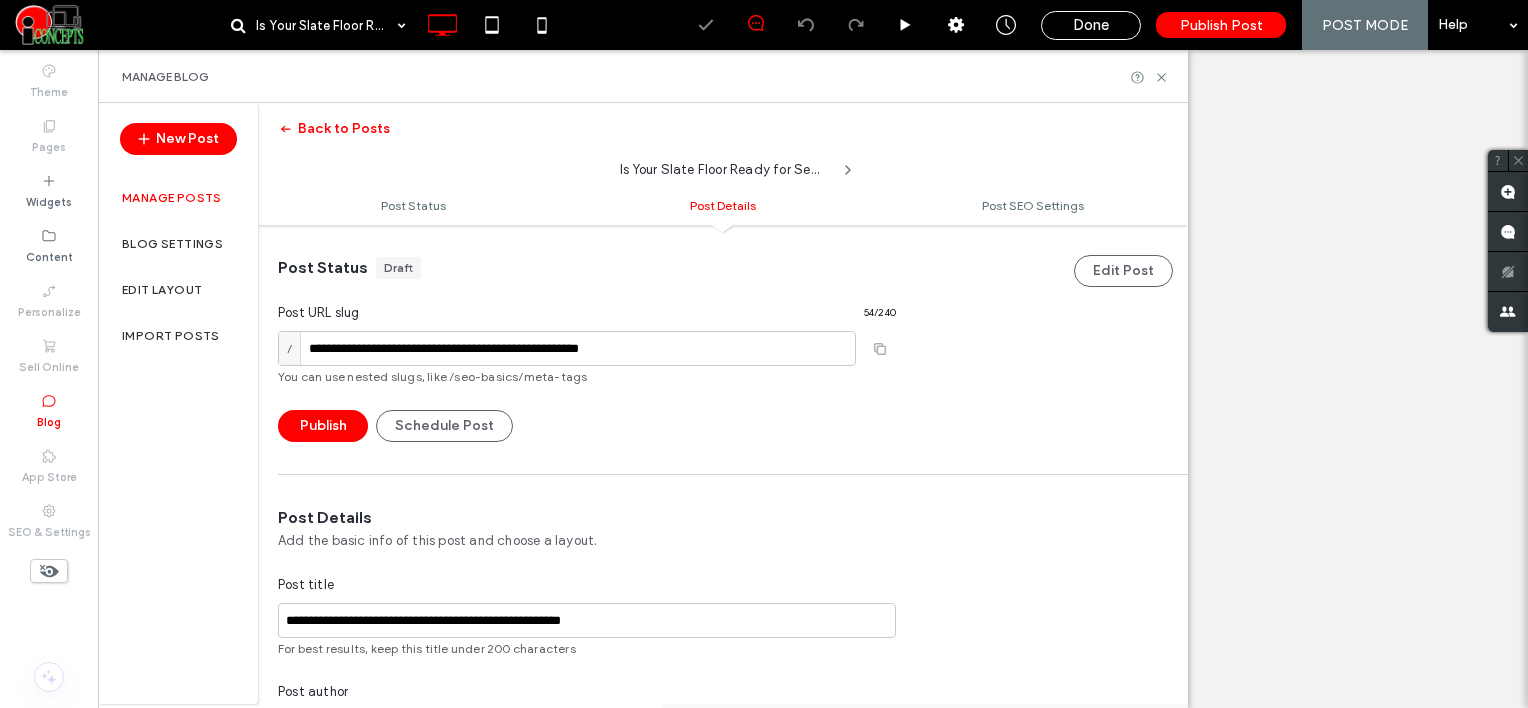 scroll, scrollTop: 0, scrollLeft: 0, axis: both 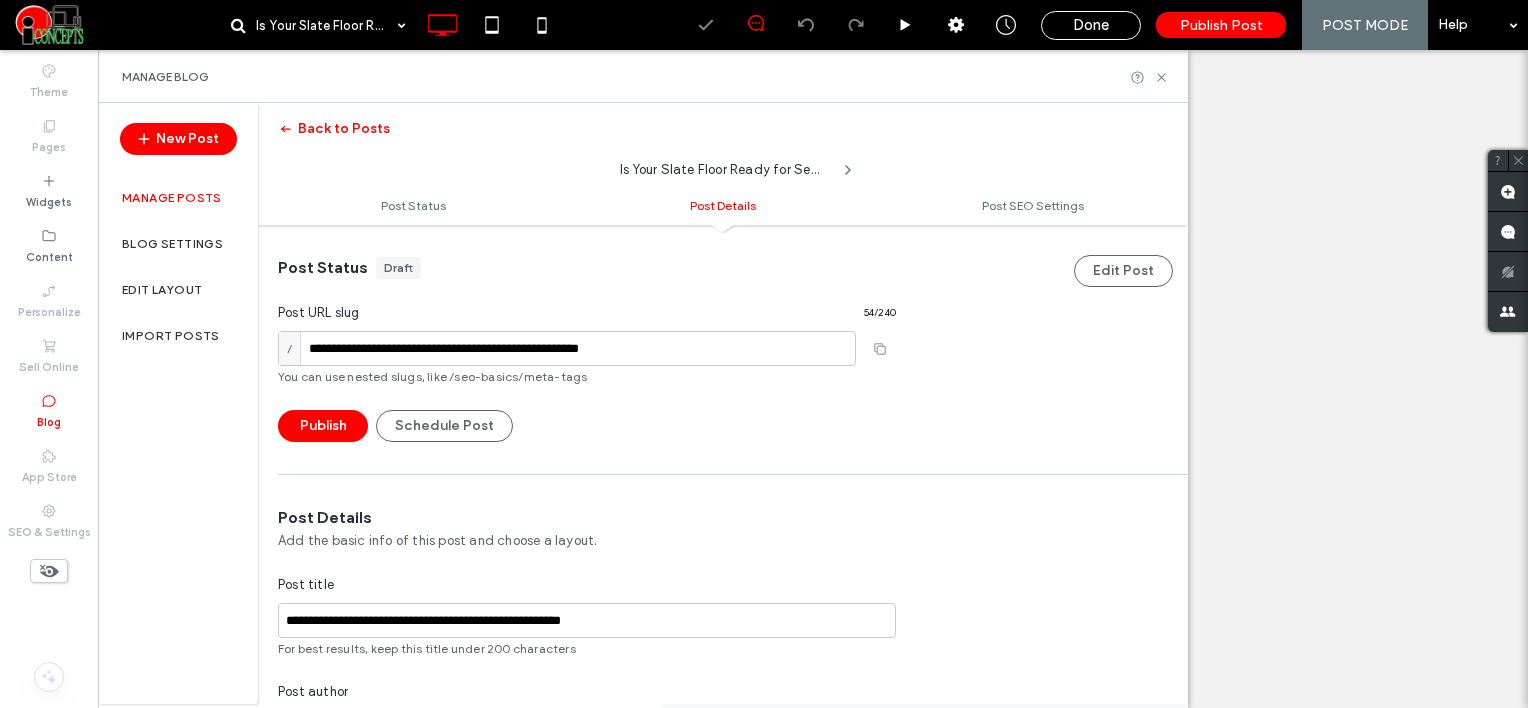 type on "**********" 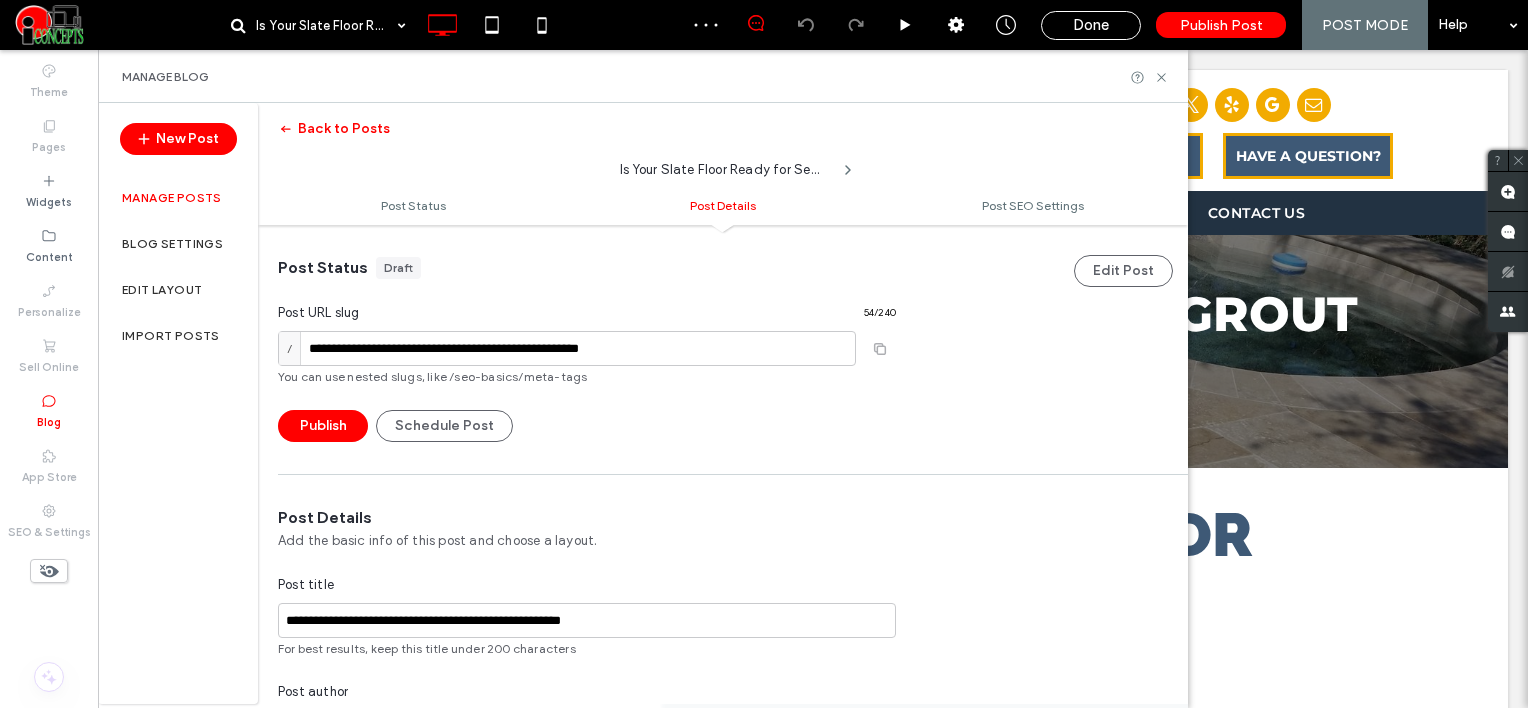 scroll, scrollTop: 592, scrollLeft: 0, axis: vertical 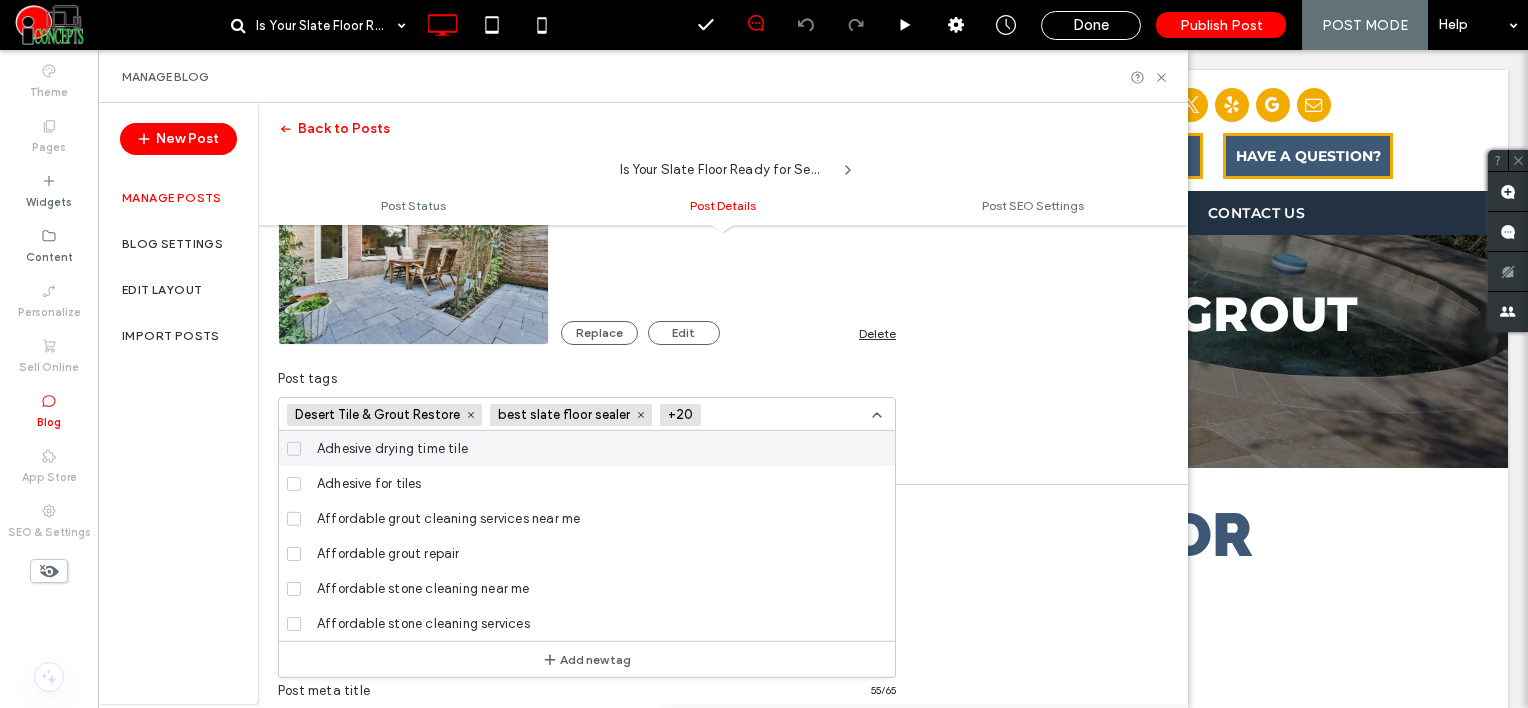 click at bounding box center (782, 415) 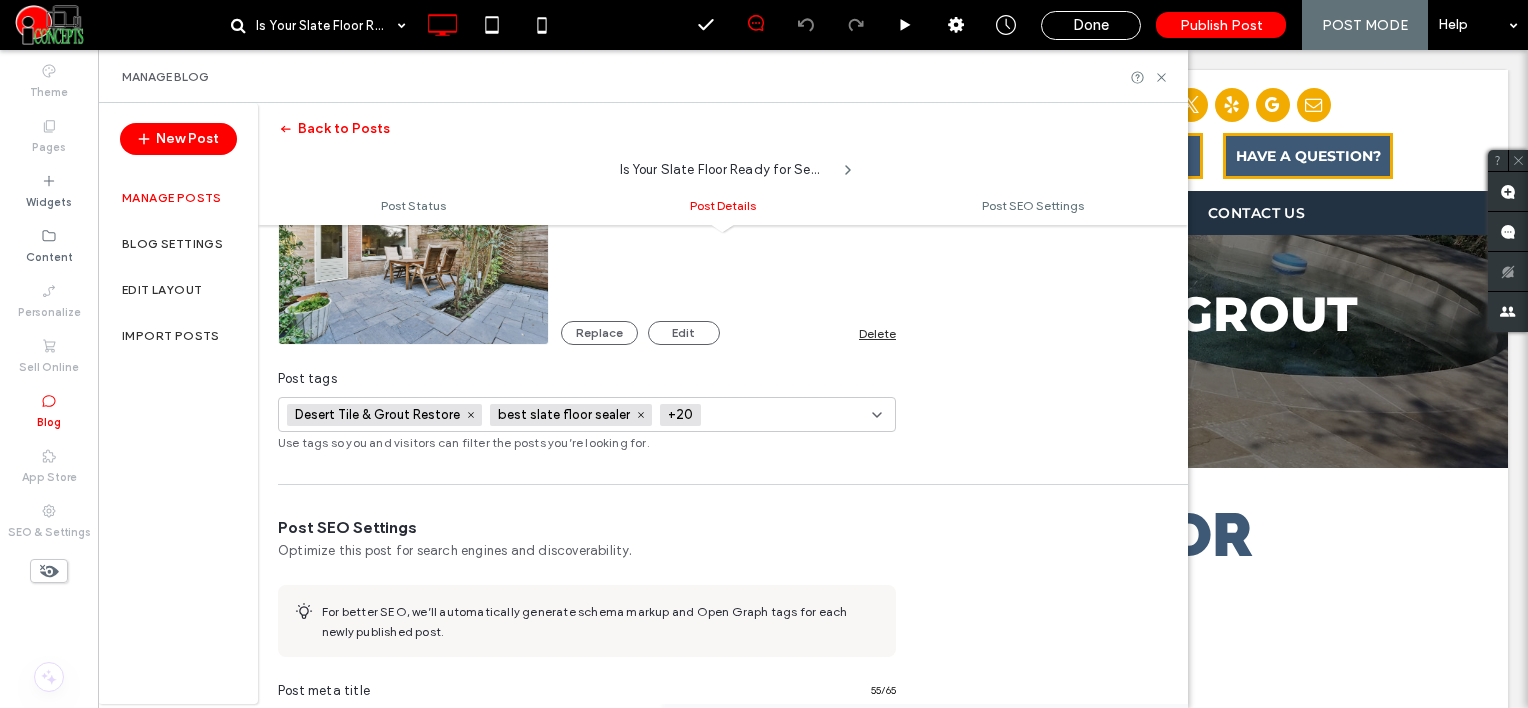 paste on "**********" 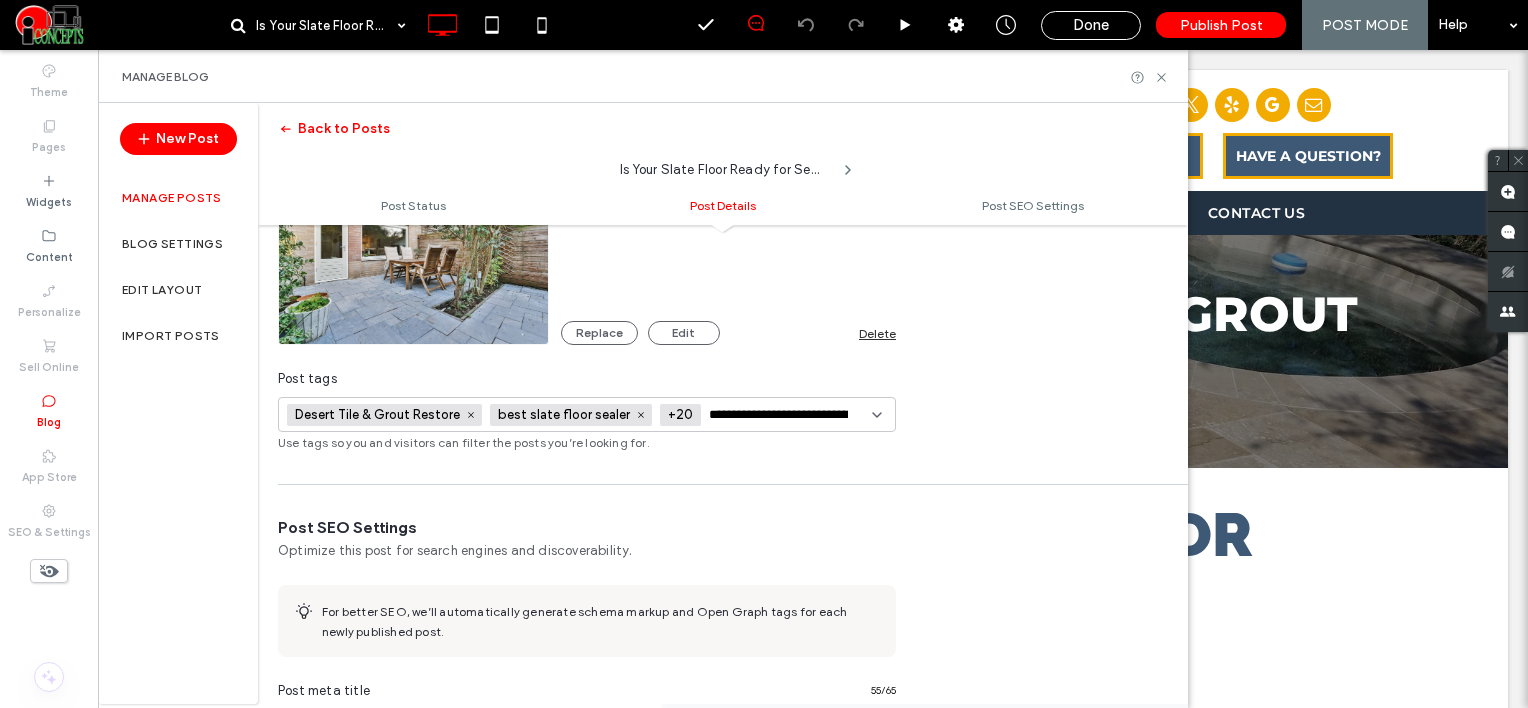 scroll, scrollTop: 0, scrollLeft: 46, axis: horizontal 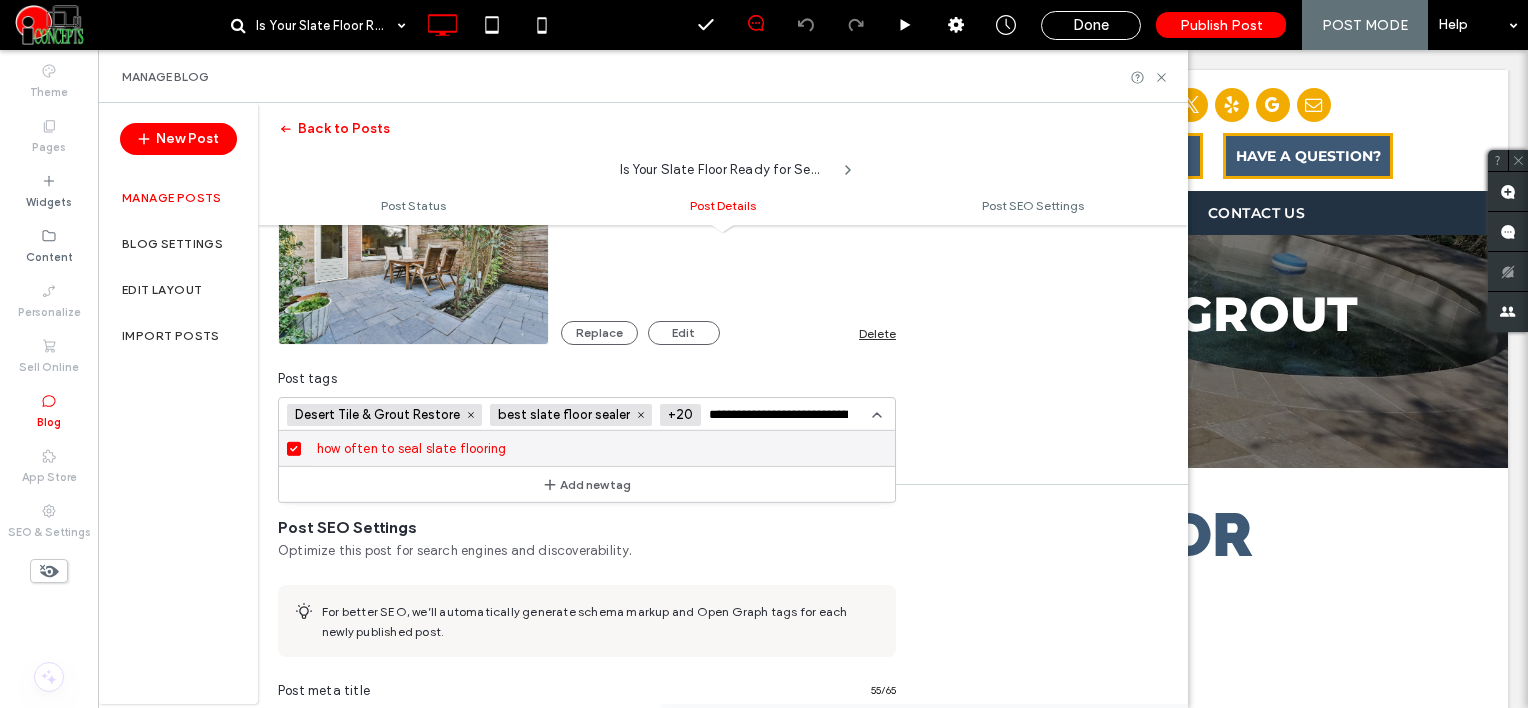 paste 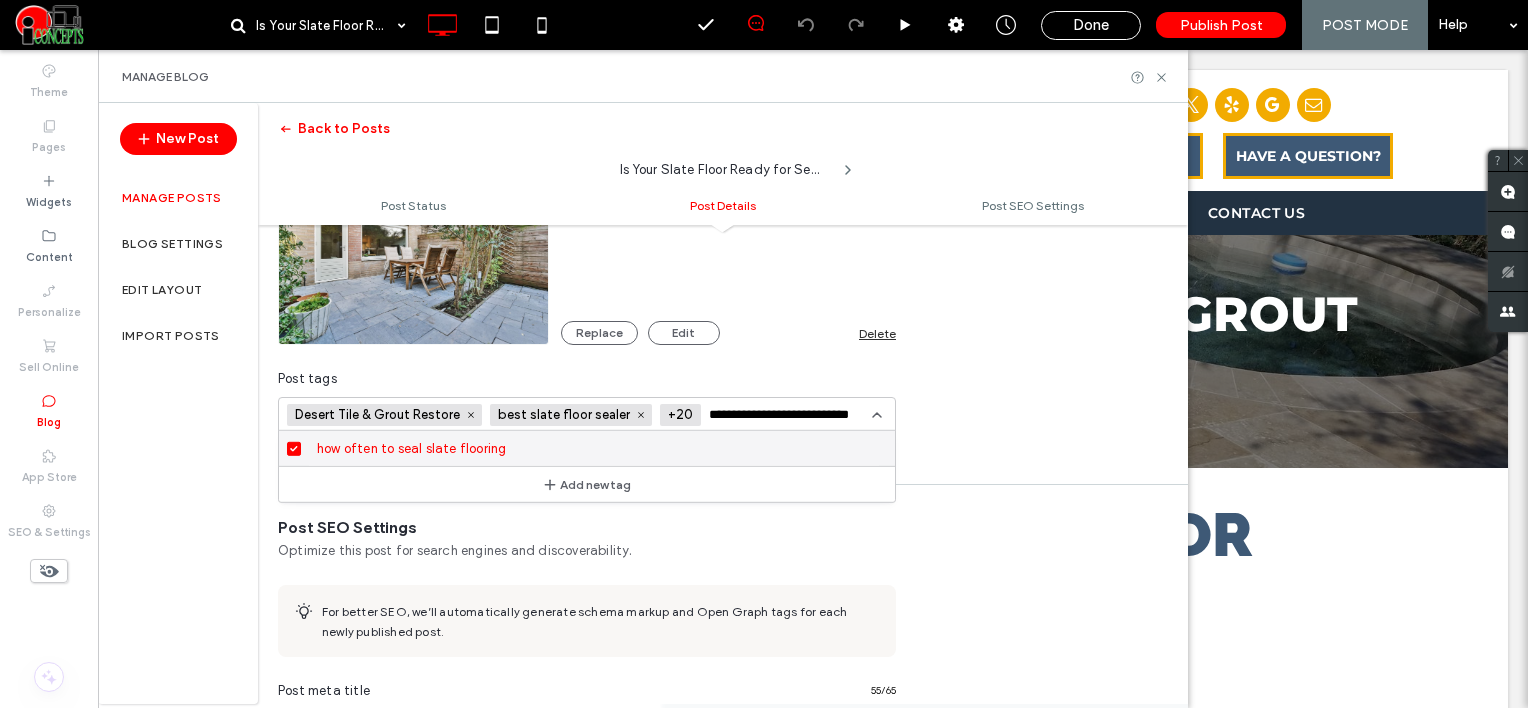scroll, scrollTop: 0, scrollLeft: 23, axis: horizontal 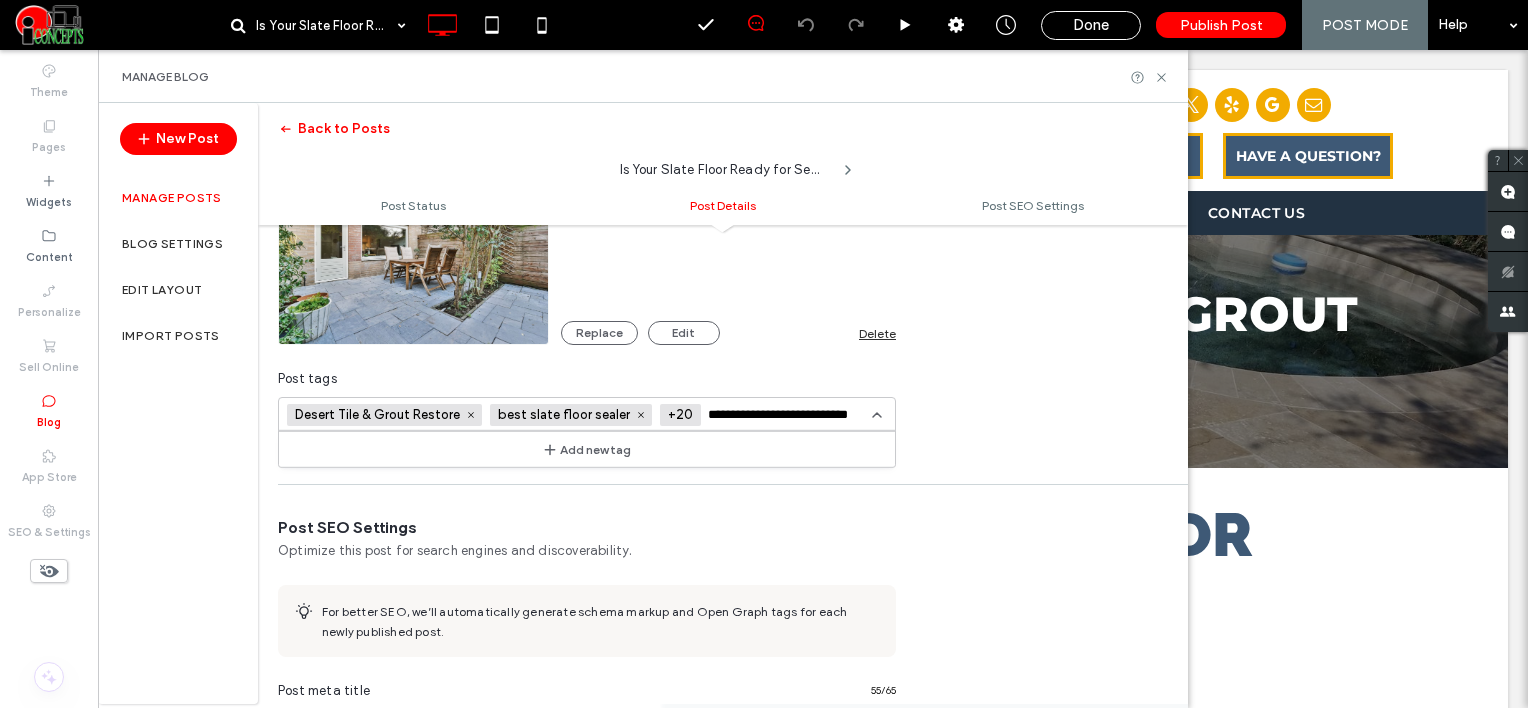 type on "**********" 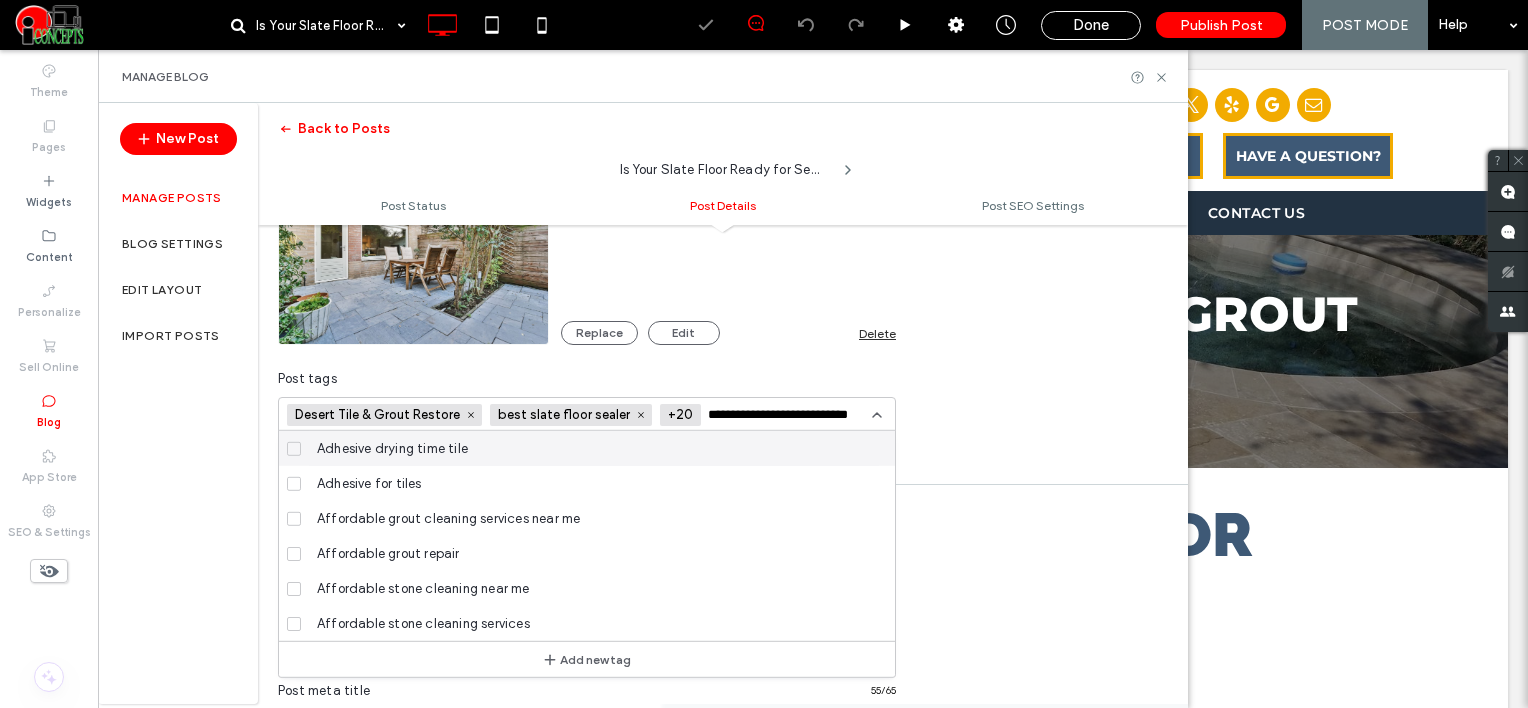 type 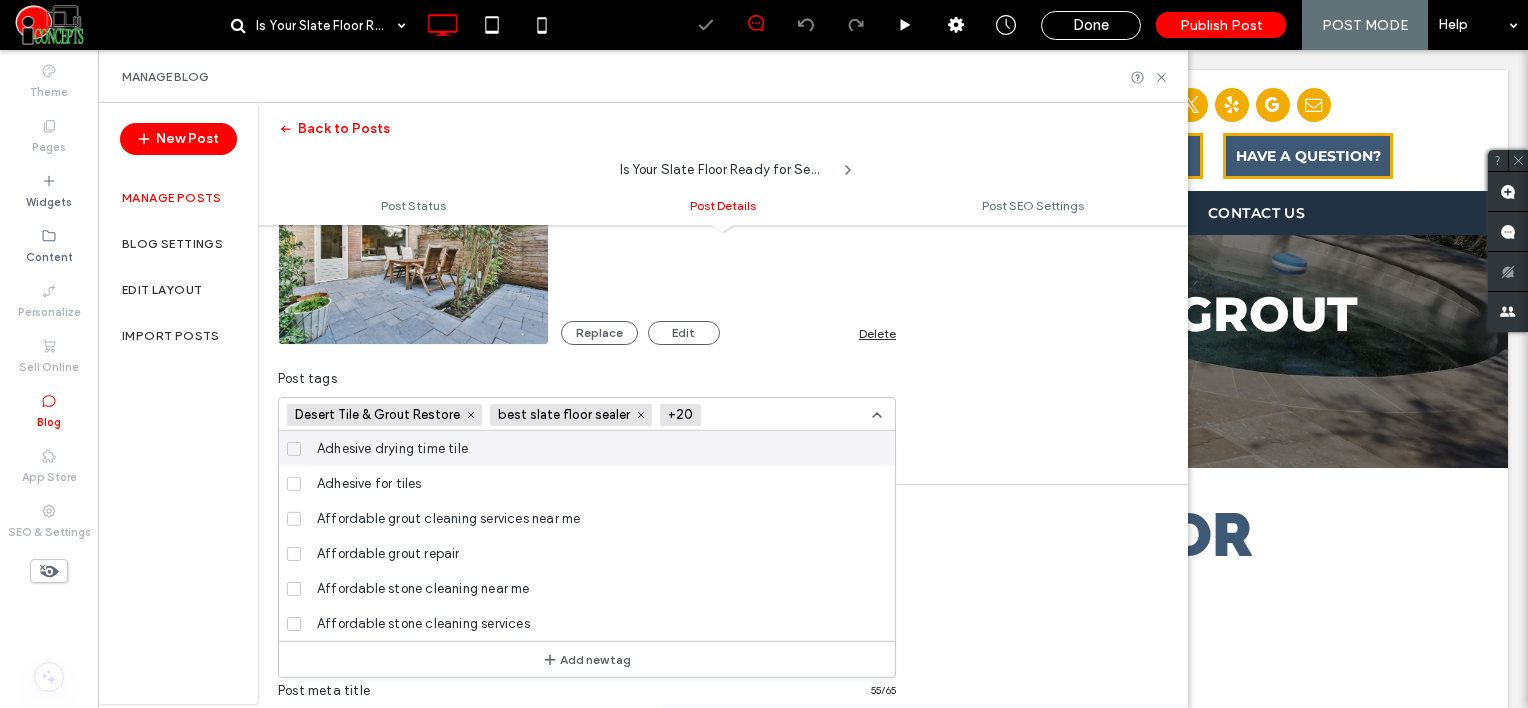 scroll, scrollTop: 0, scrollLeft: 0, axis: both 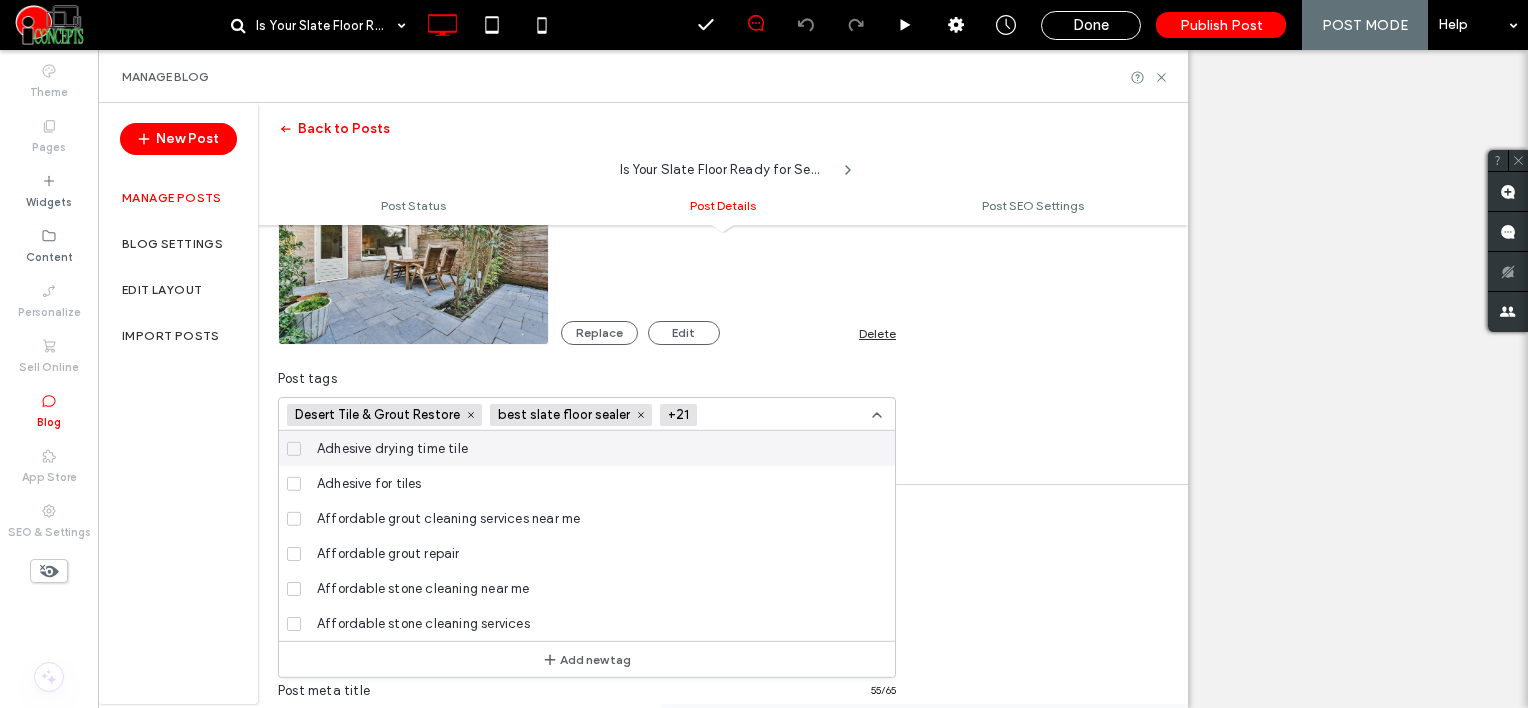 click at bounding box center (774, 415) 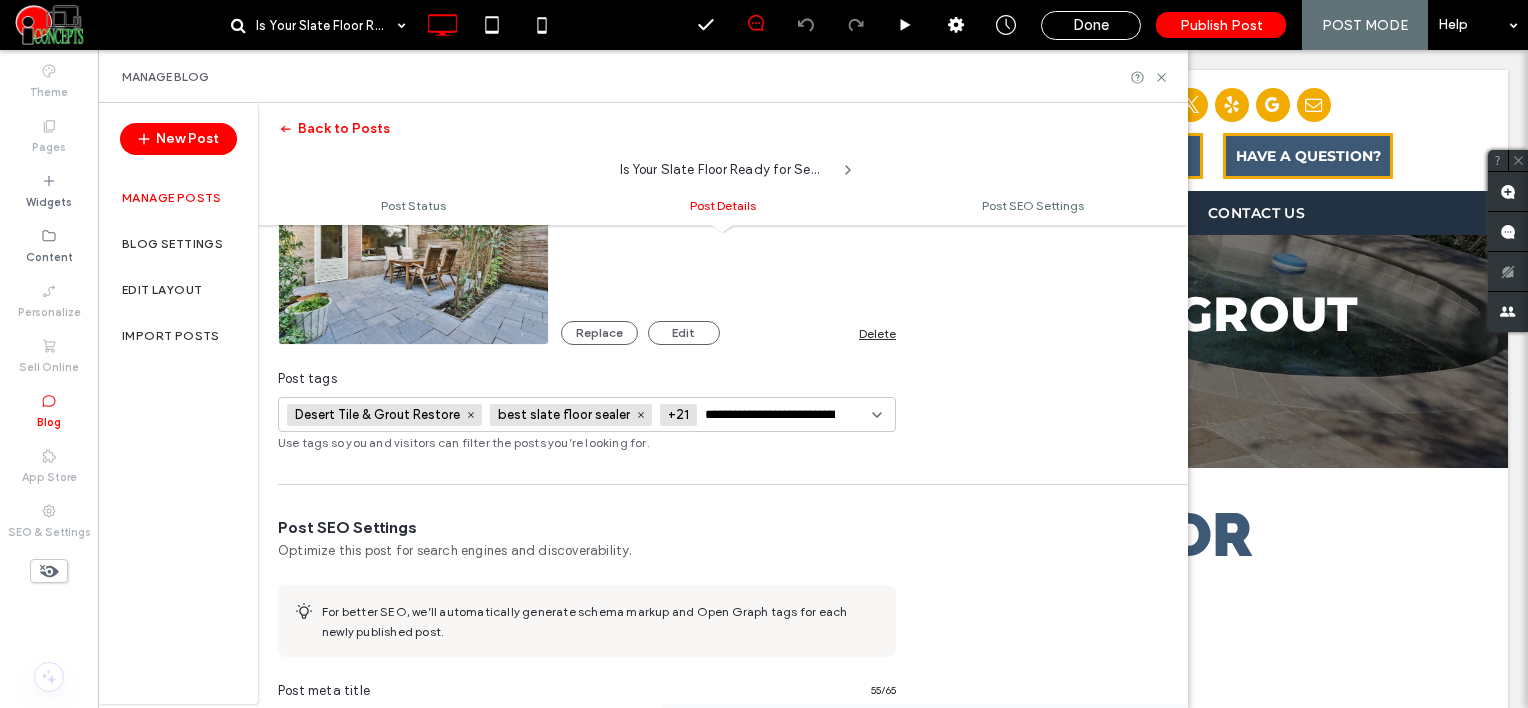 scroll, scrollTop: 0, scrollLeft: 0, axis: both 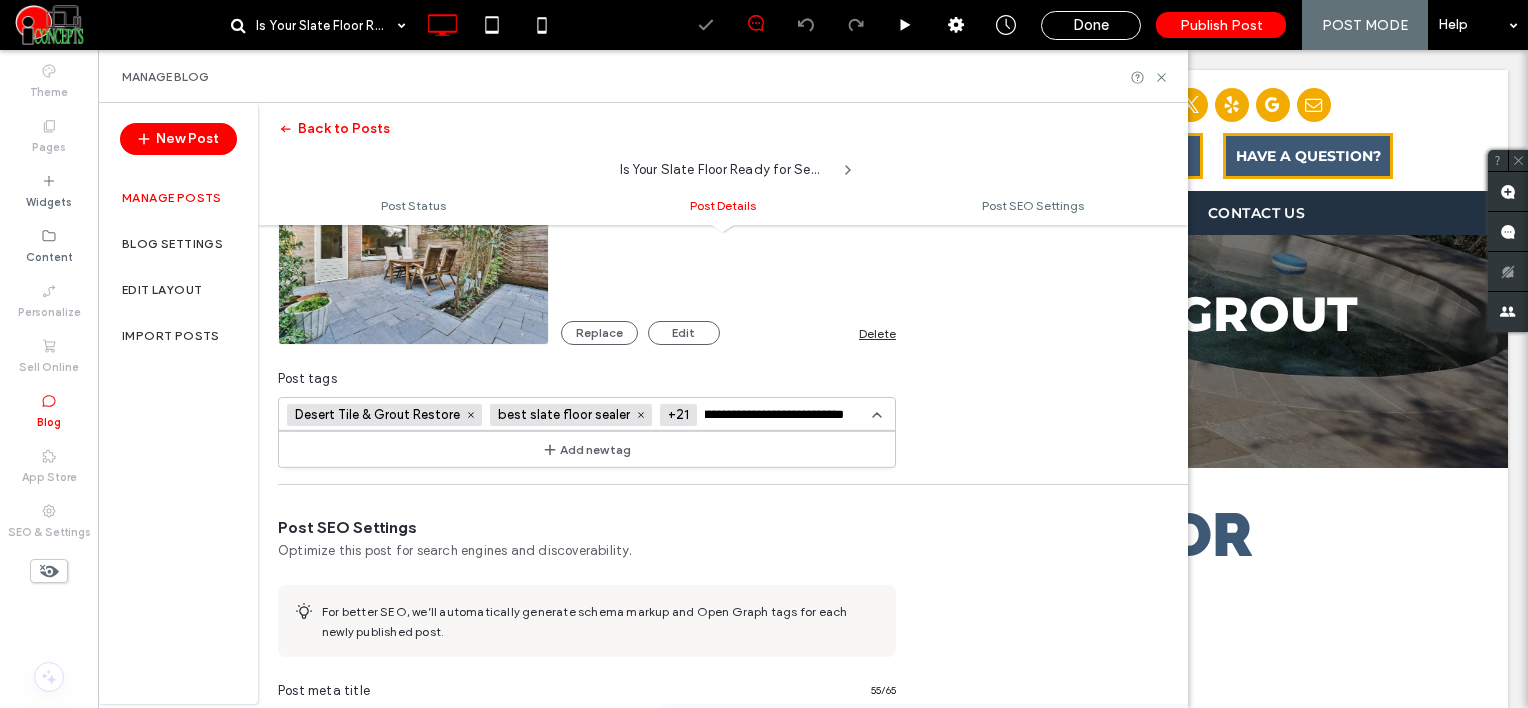 type on "**********" 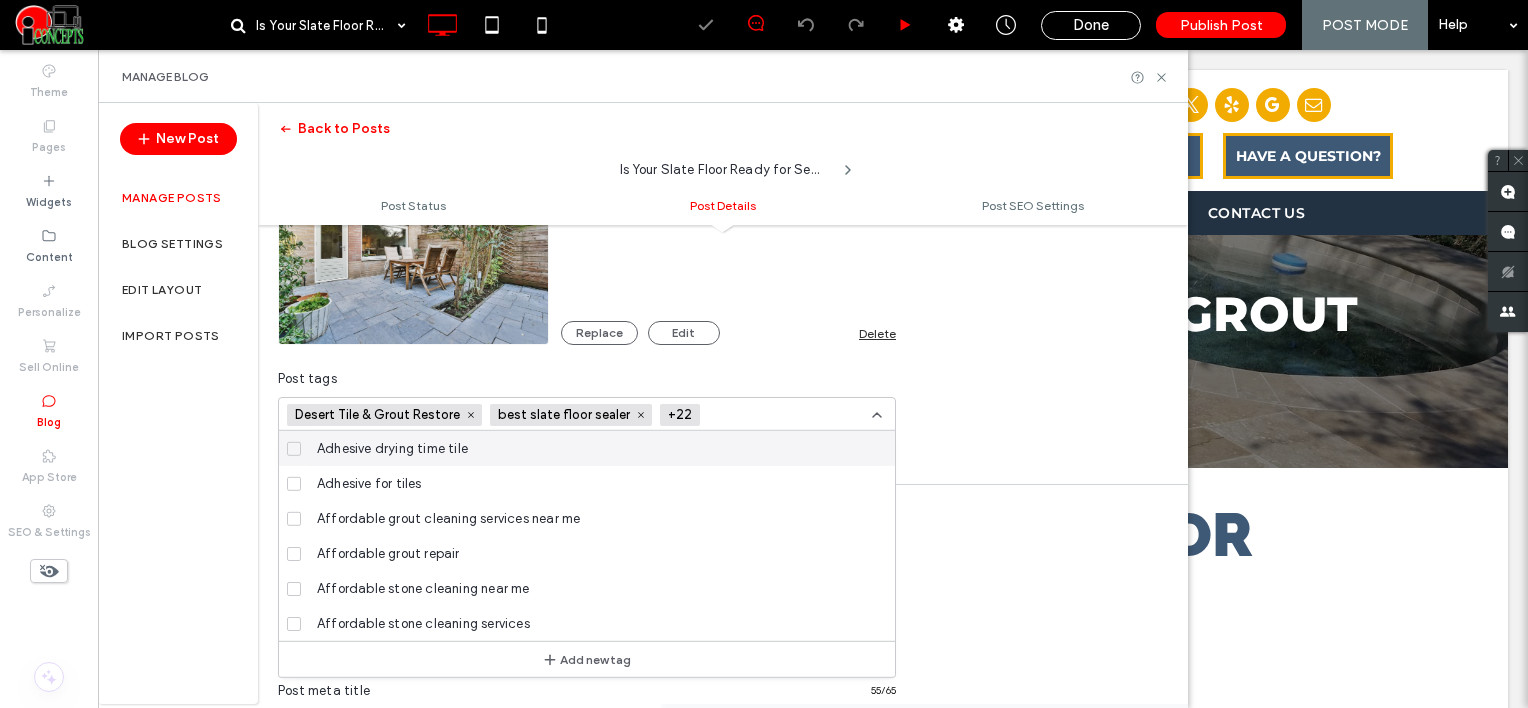 scroll, scrollTop: 0, scrollLeft: 0, axis: both 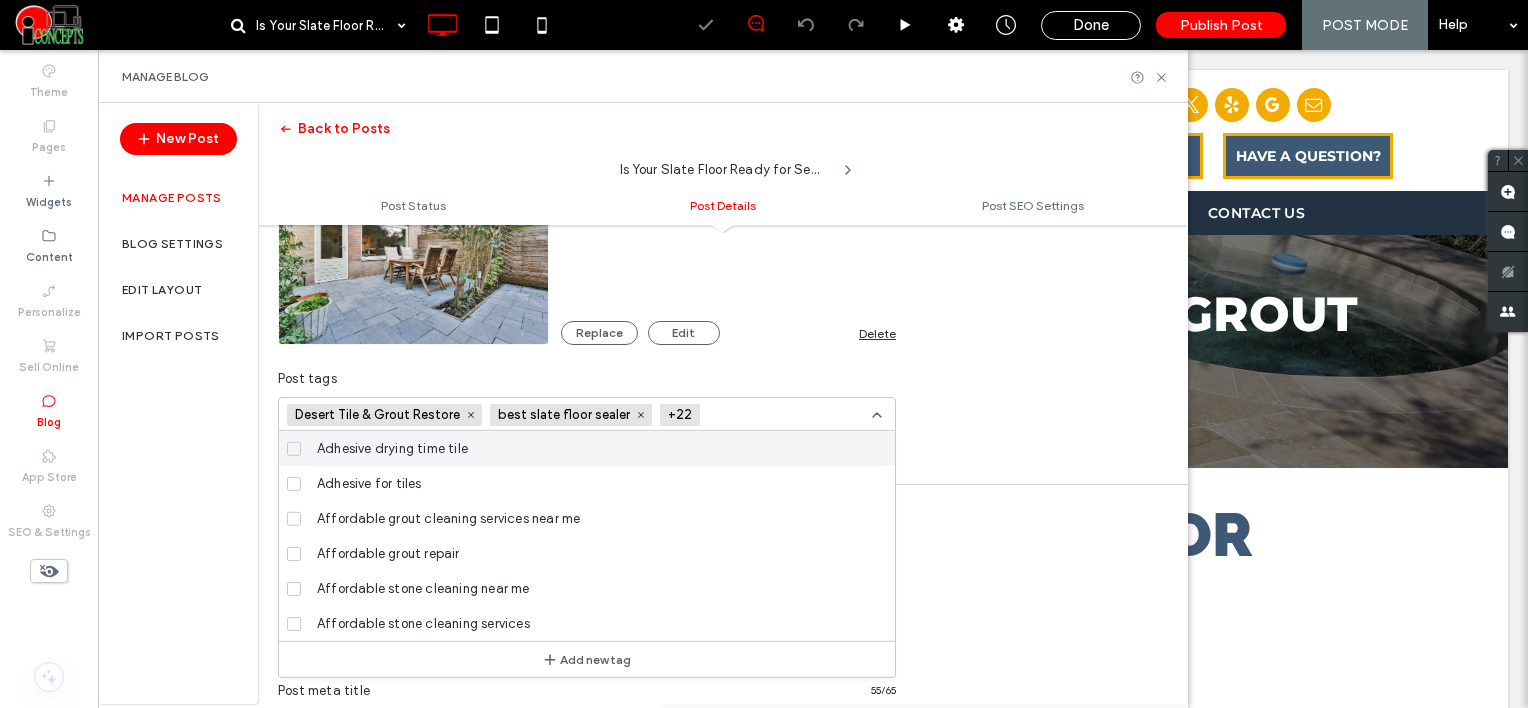 click 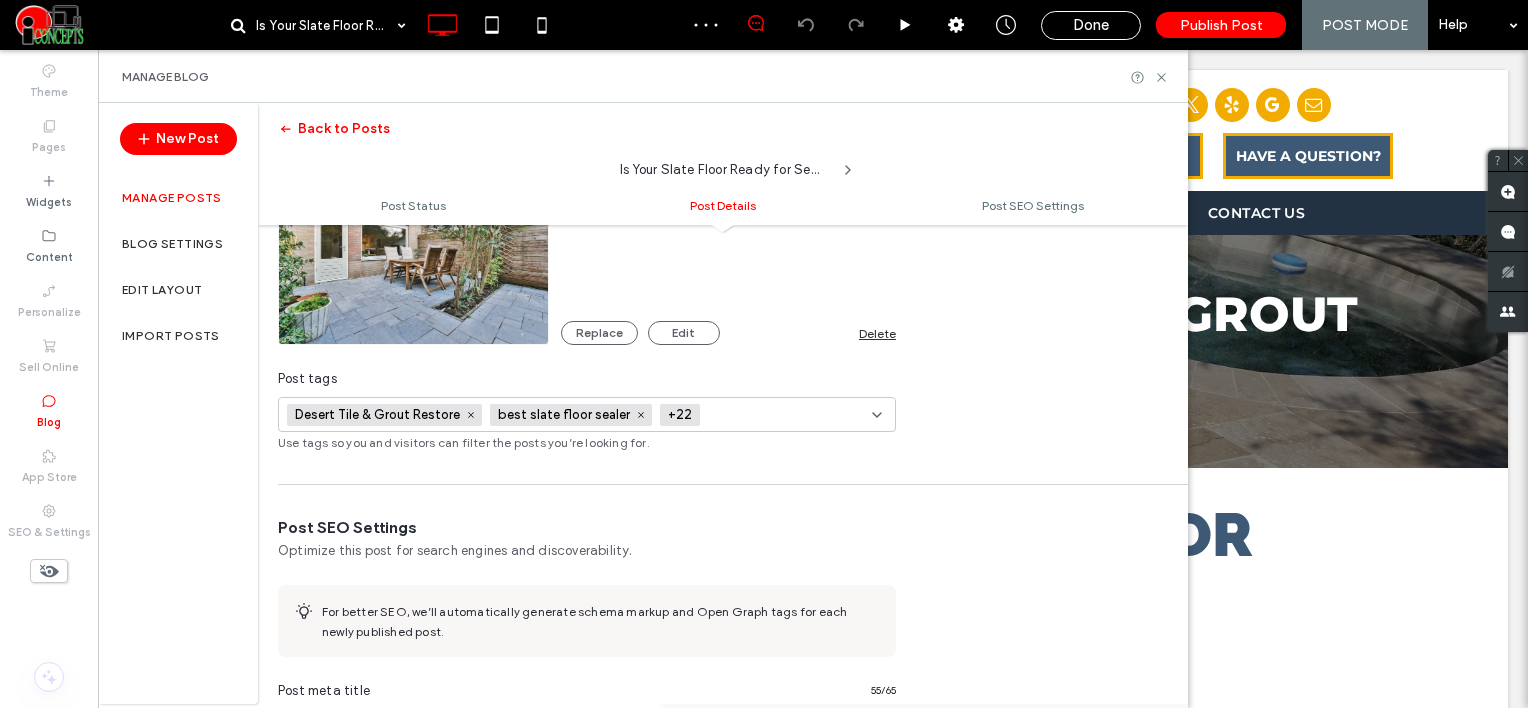 scroll, scrollTop: 0, scrollLeft: 0, axis: both 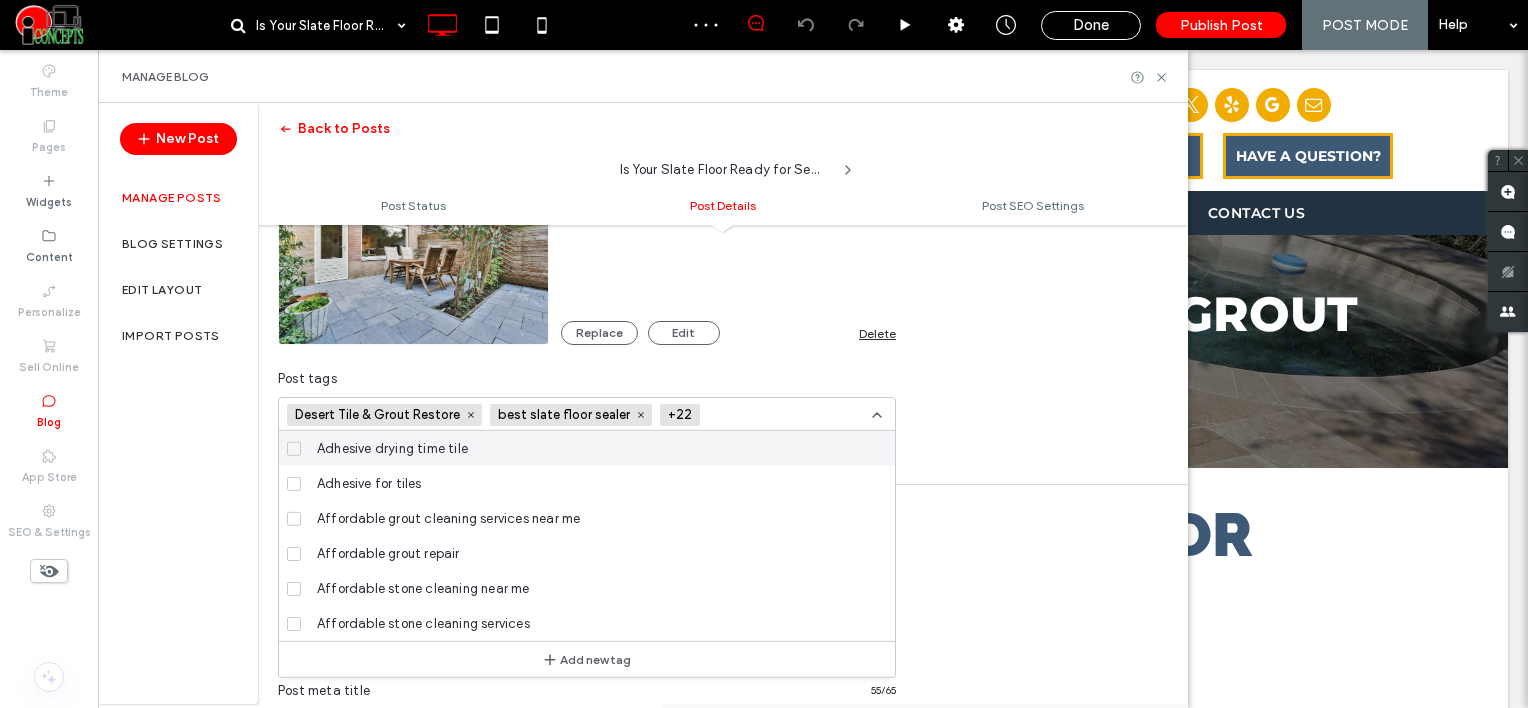 paste on "**********" 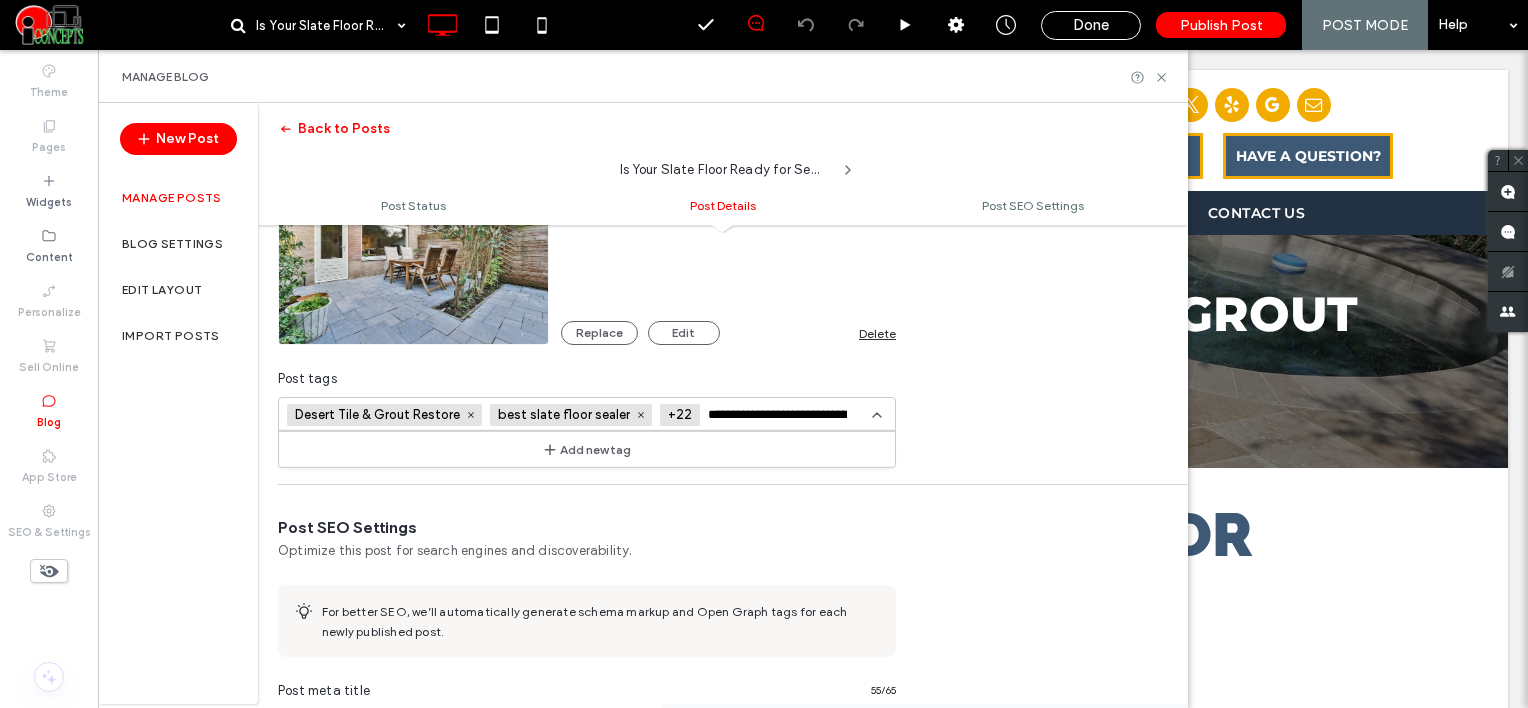 scroll, scrollTop: 0, scrollLeft: 62, axis: horizontal 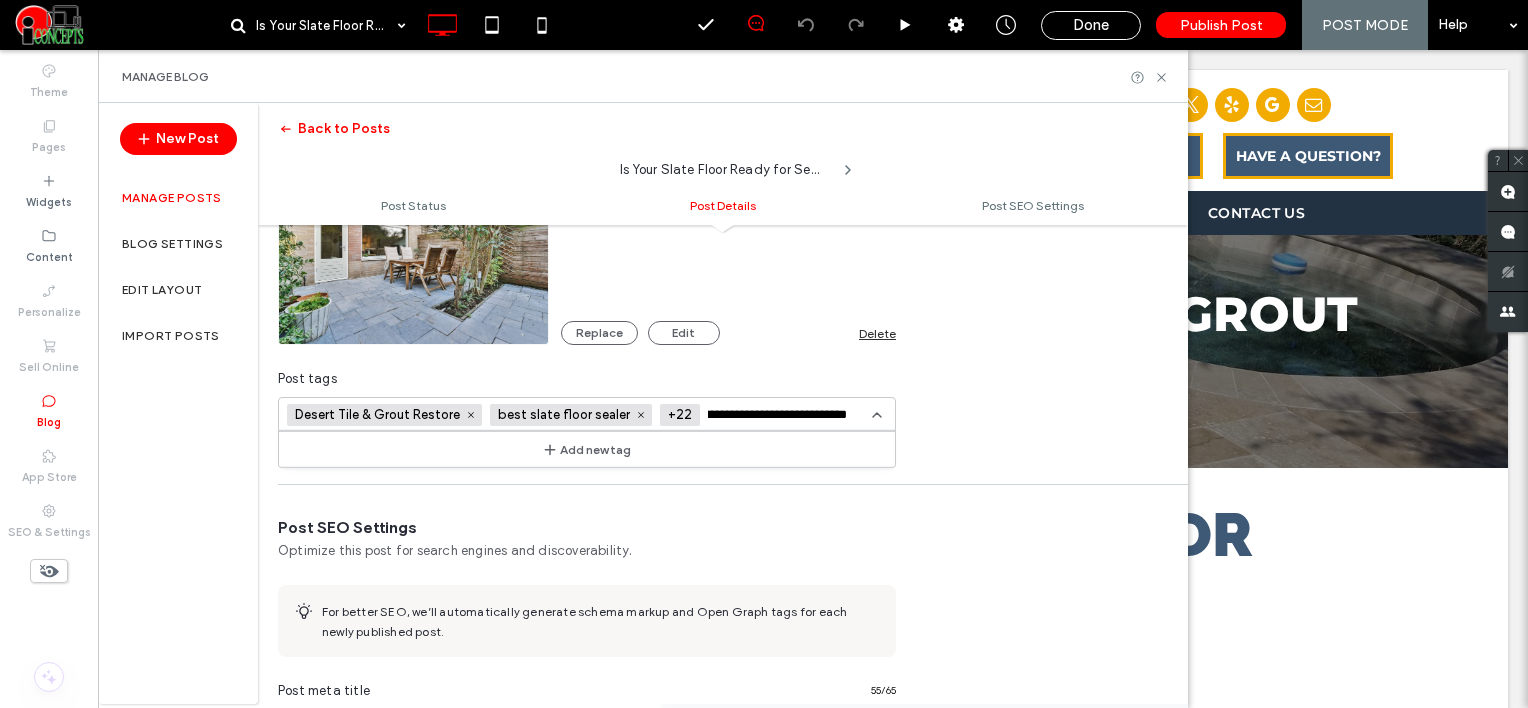 type on "**********" 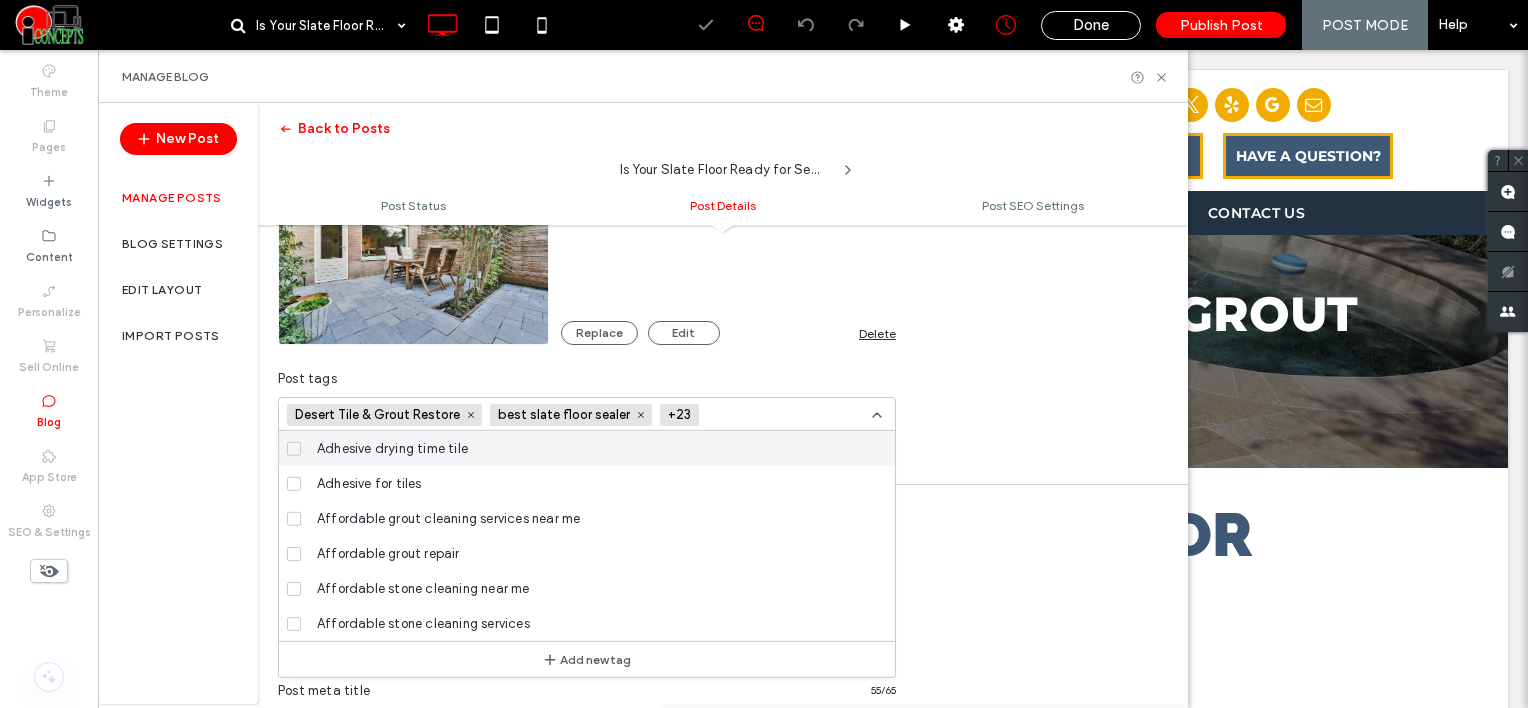 scroll, scrollTop: 0, scrollLeft: 0, axis: both 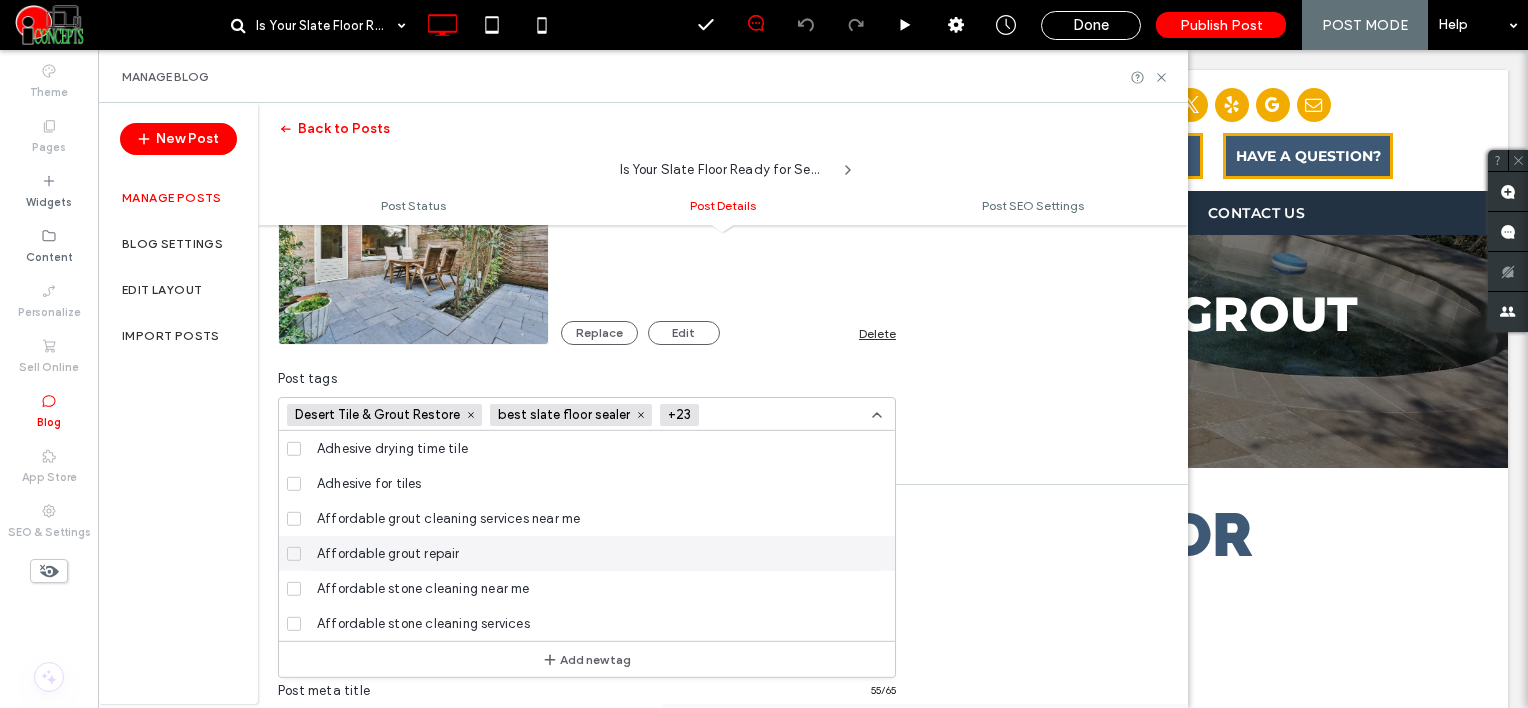 click 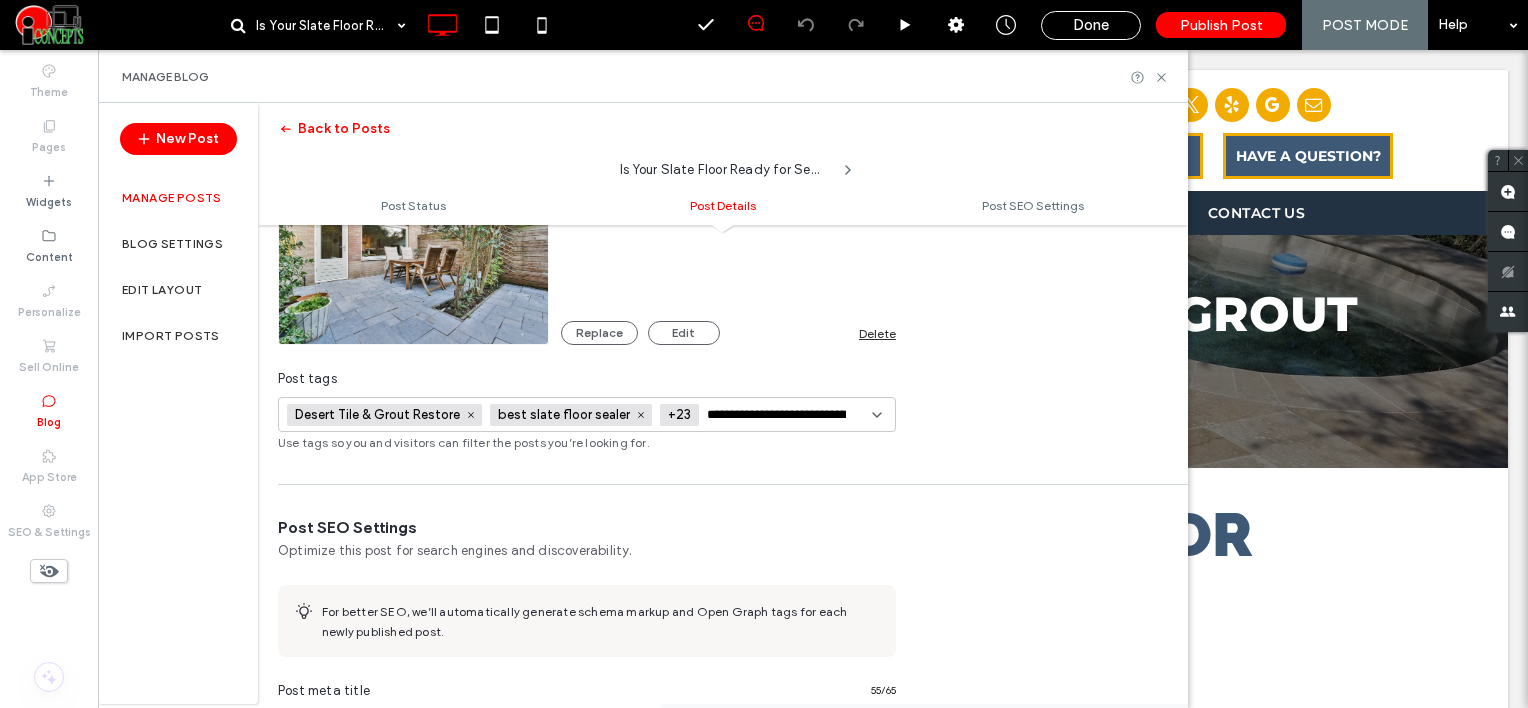 scroll, scrollTop: 0, scrollLeft: 39, axis: horizontal 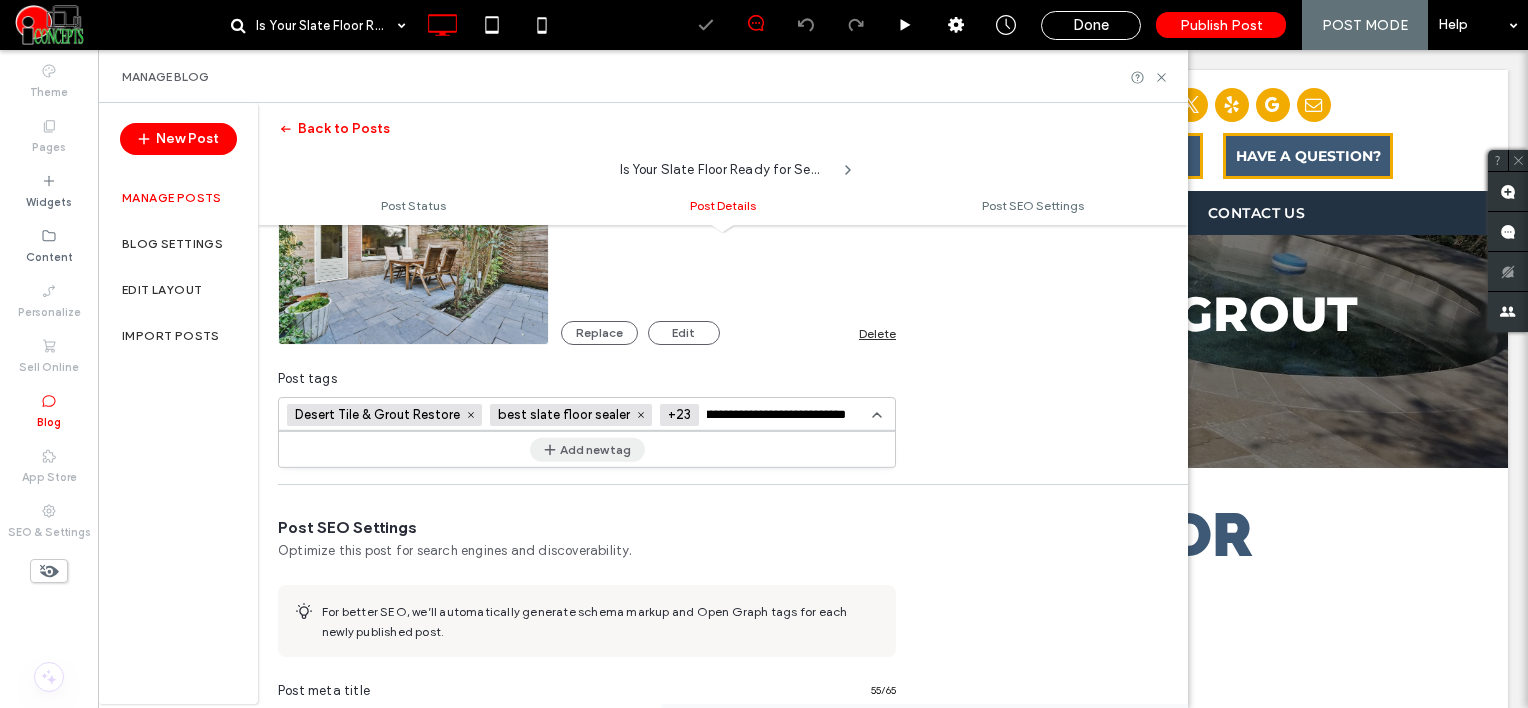 type on "**********" 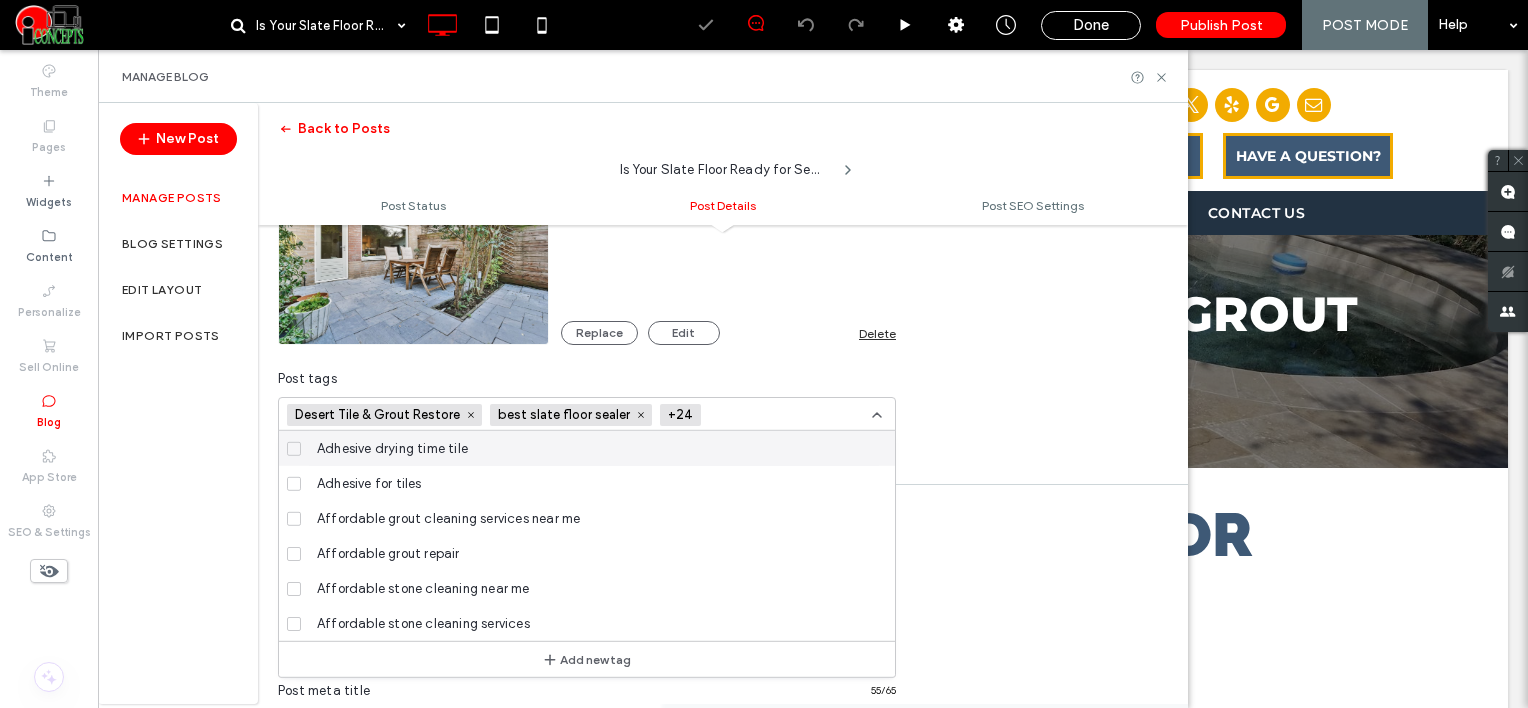 scroll, scrollTop: 0, scrollLeft: 0, axis: both 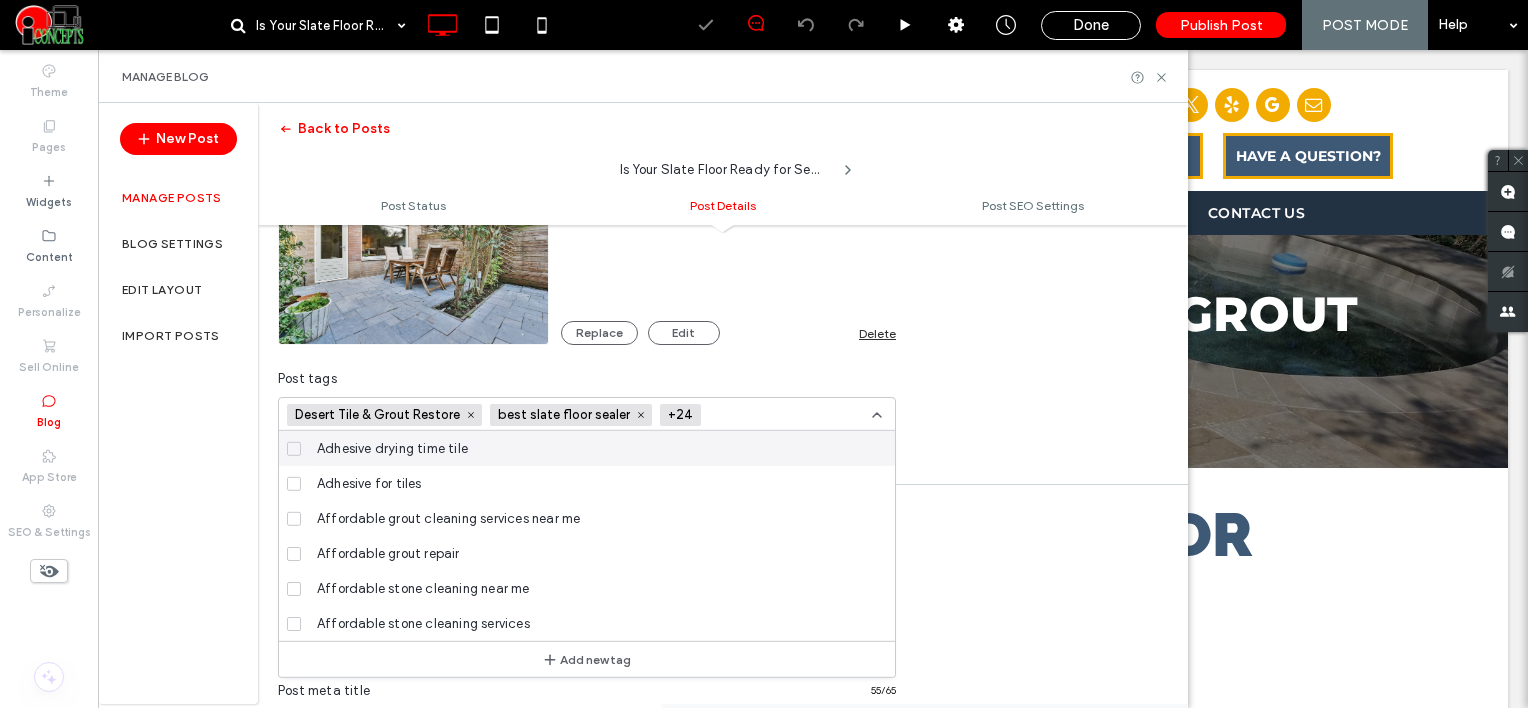 click 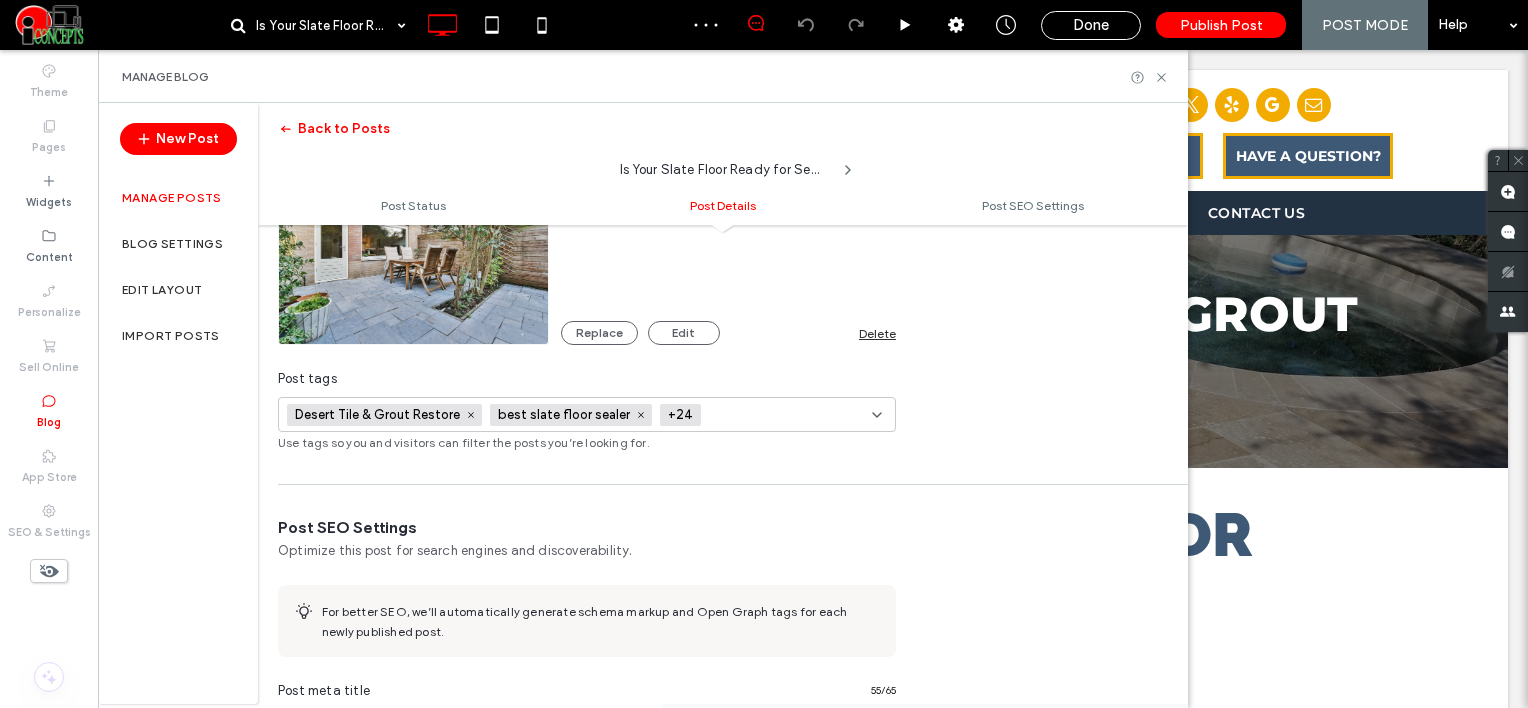 scroll, scrollTop: 0, scrollLeft: 0, axis: both 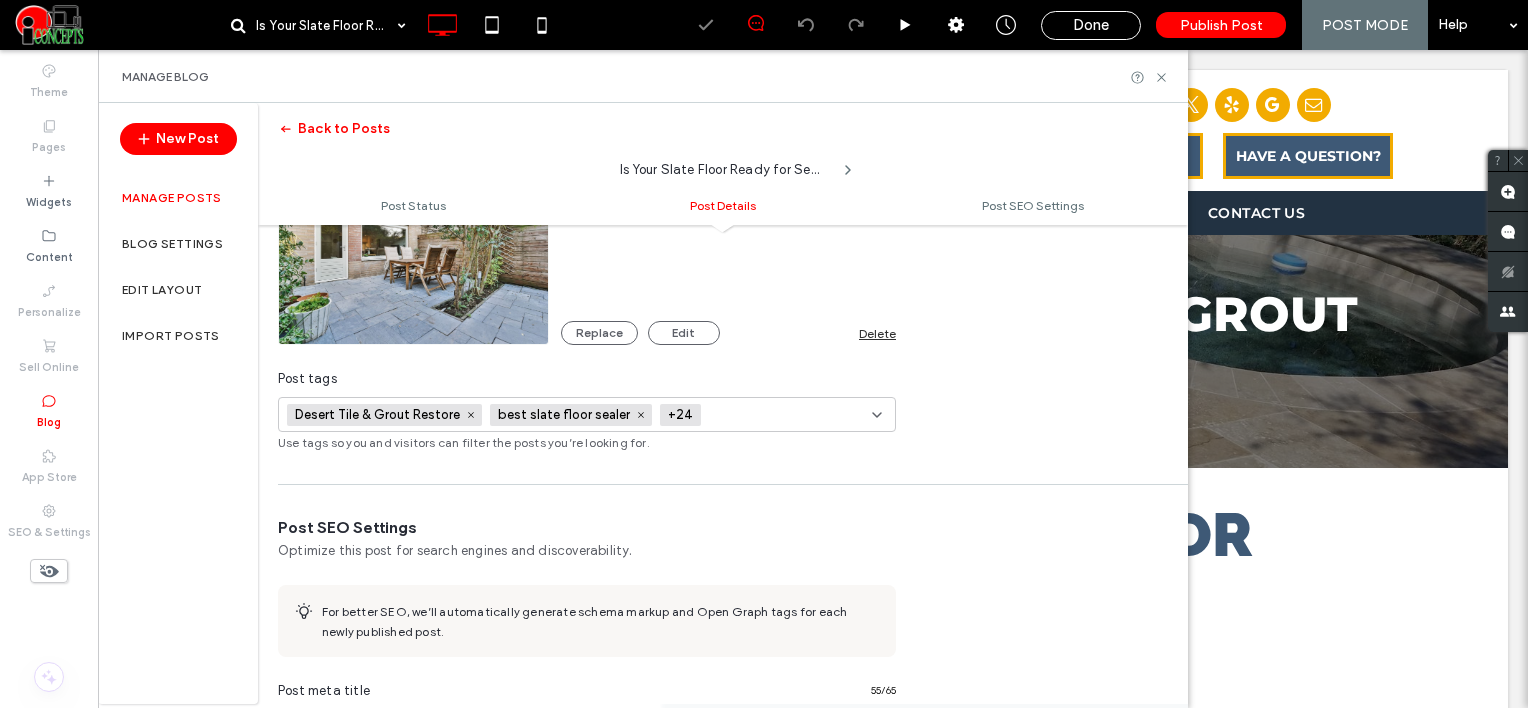 click 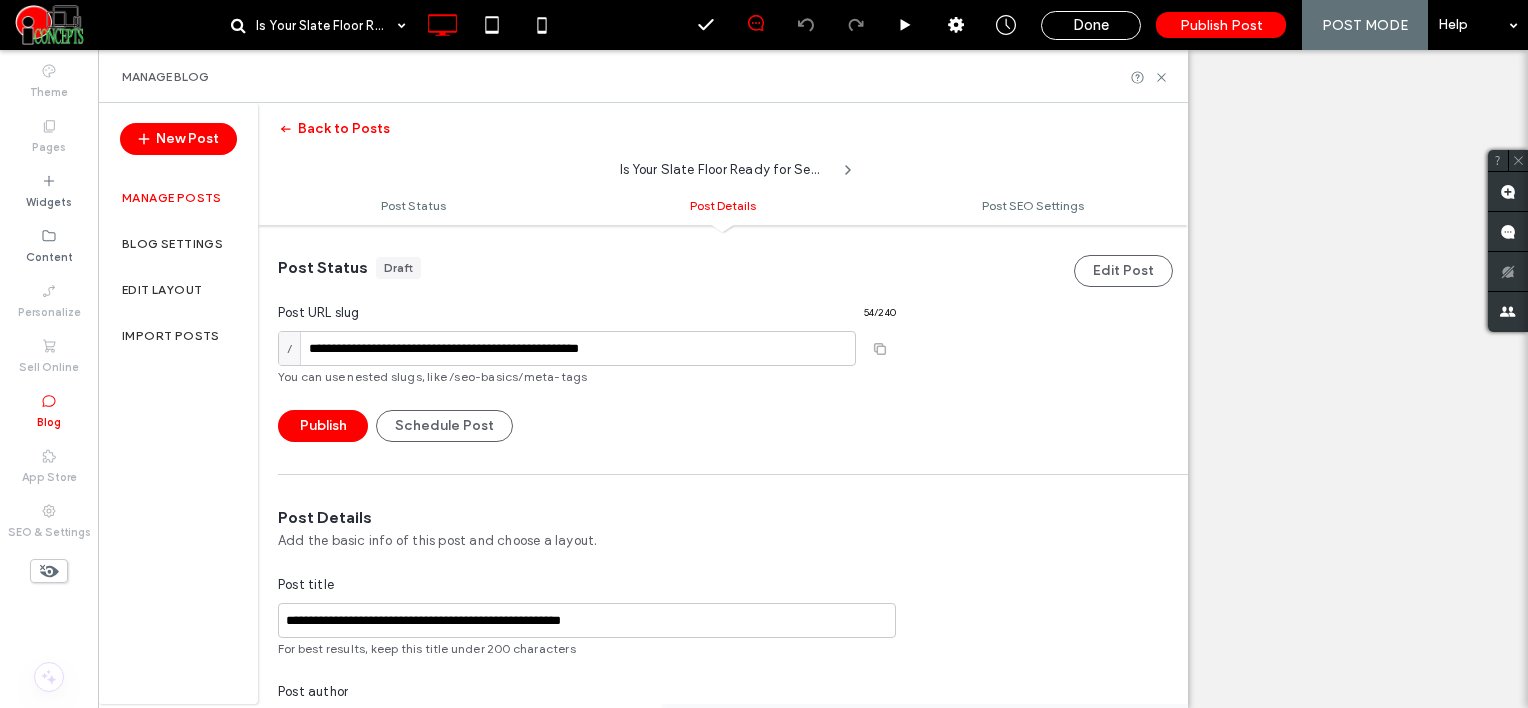 scroll, scrollTop: 0, scrollLeft: 0, axis: both 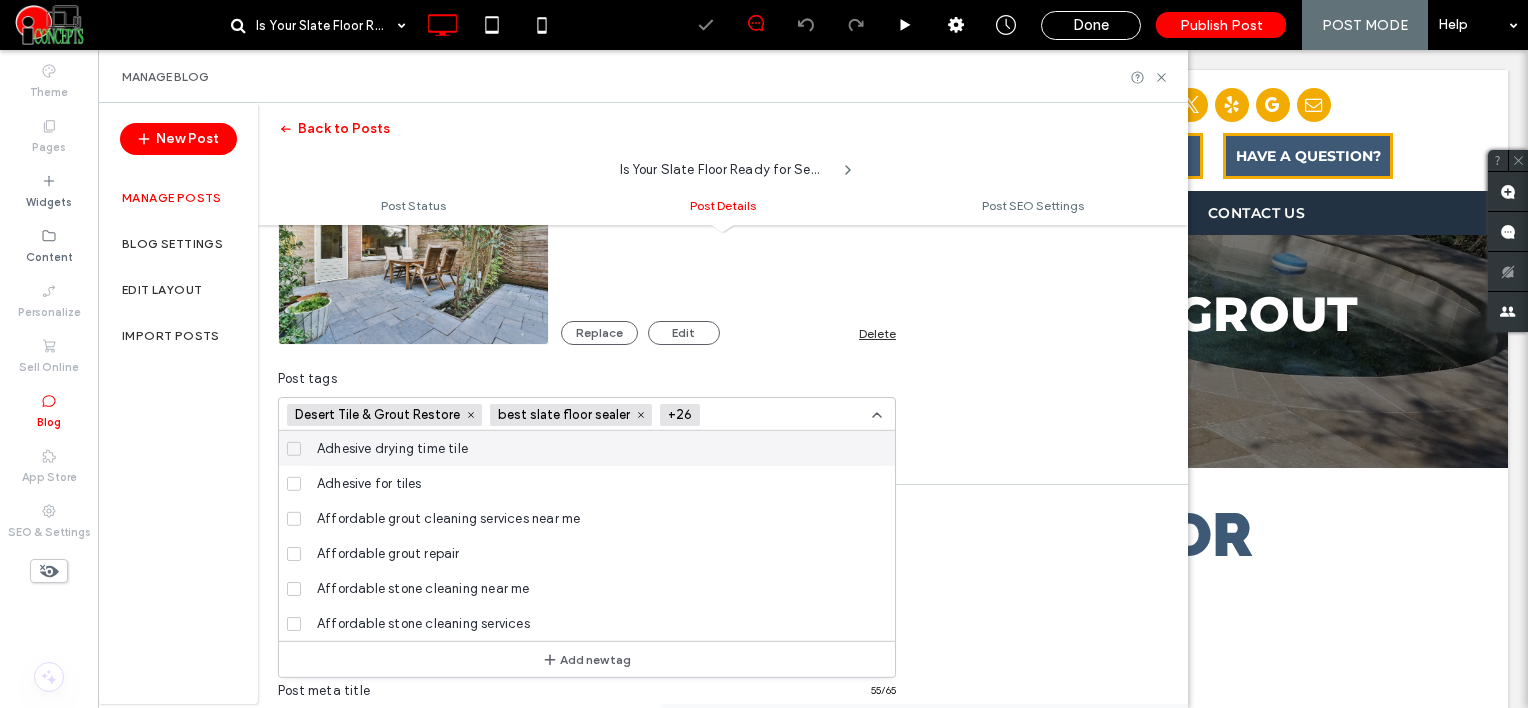 click at bounding box center (777, 415) 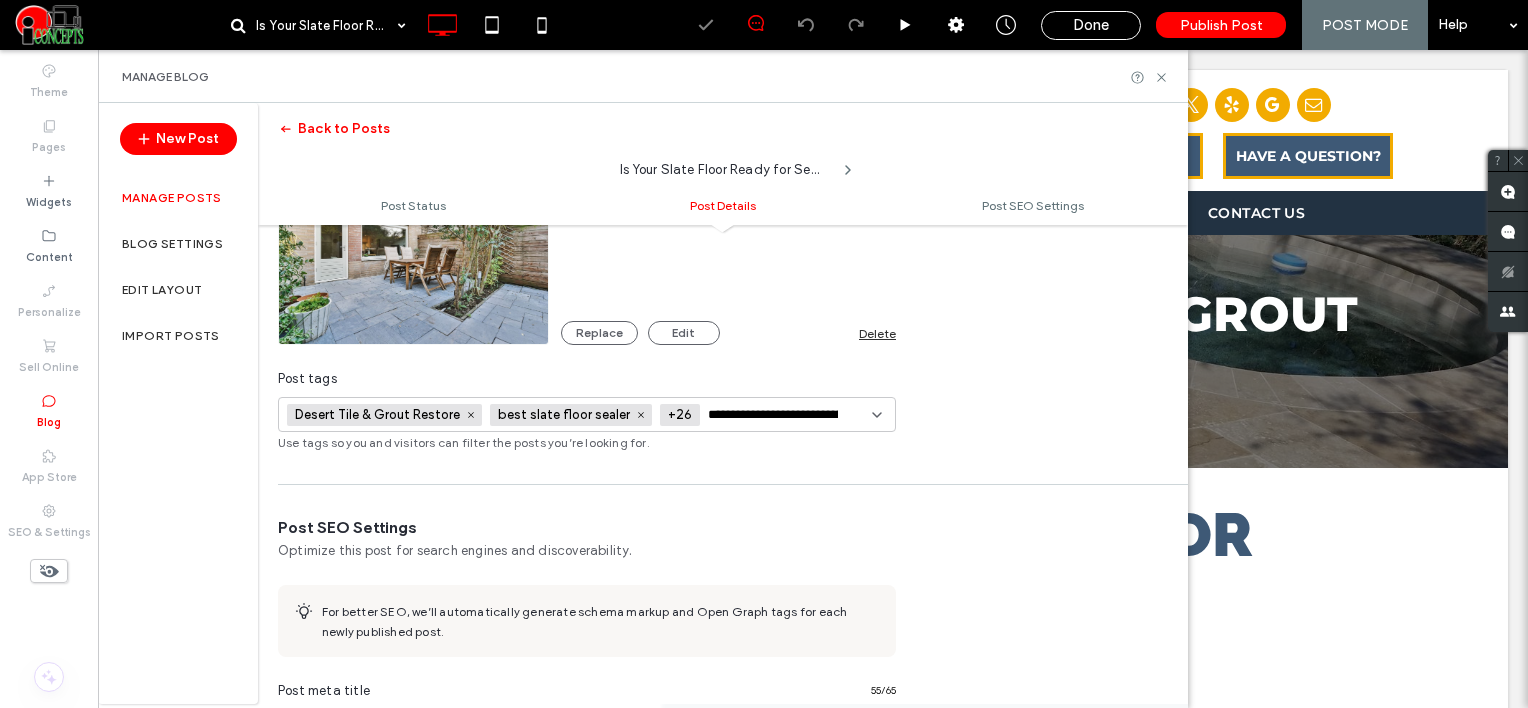 scroll, scrollTop: 0, scrollLeft: 90, axis: horizontal 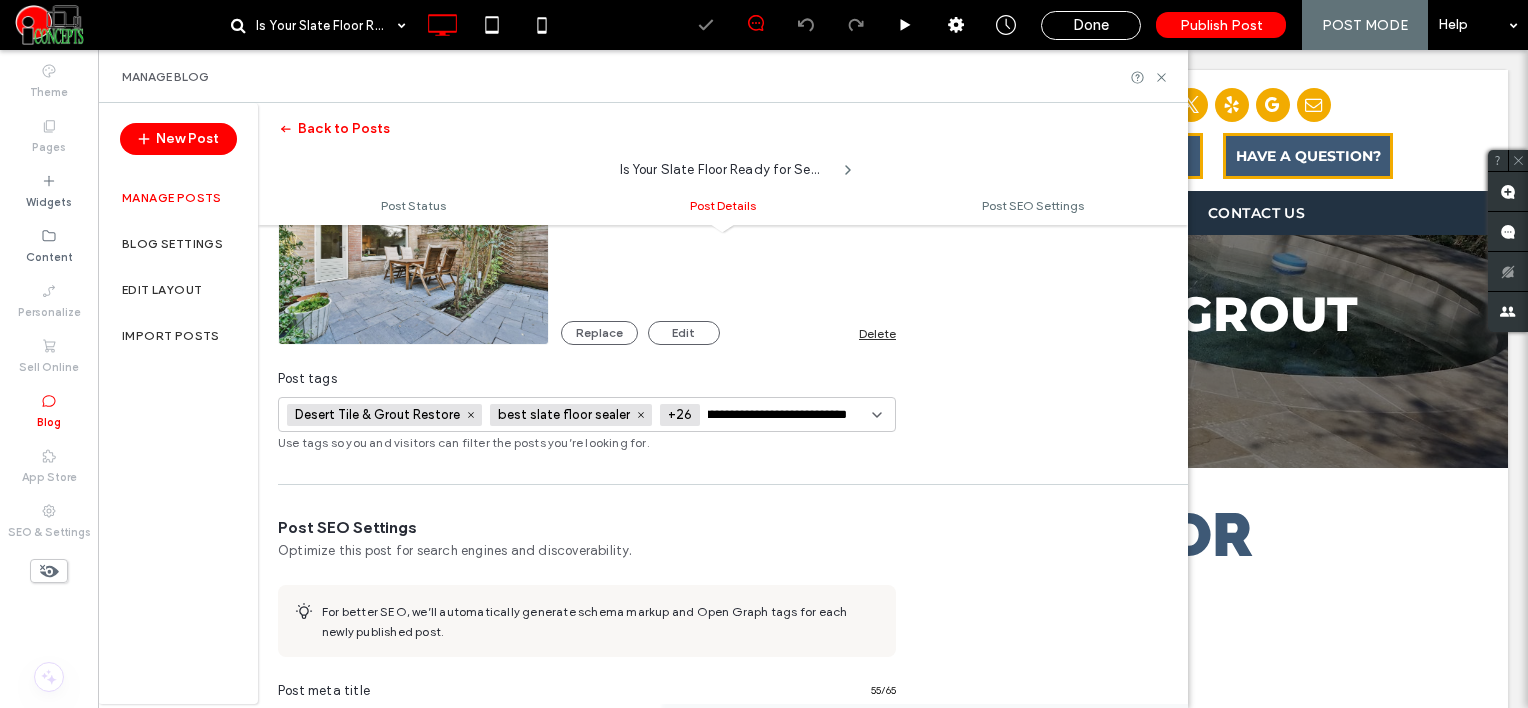 type on "**********" 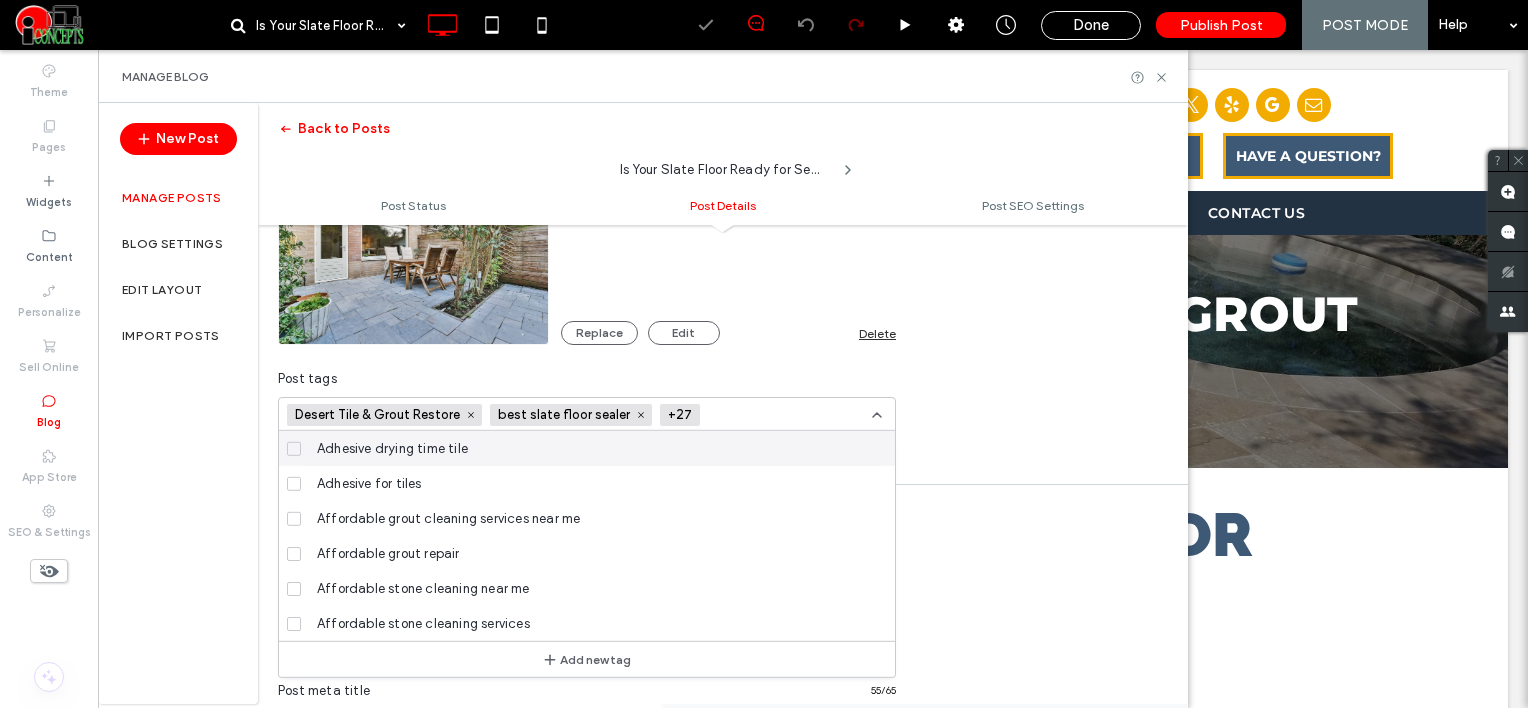 scroll, scrollTop: 0, scrollLeft: 0, axis: both 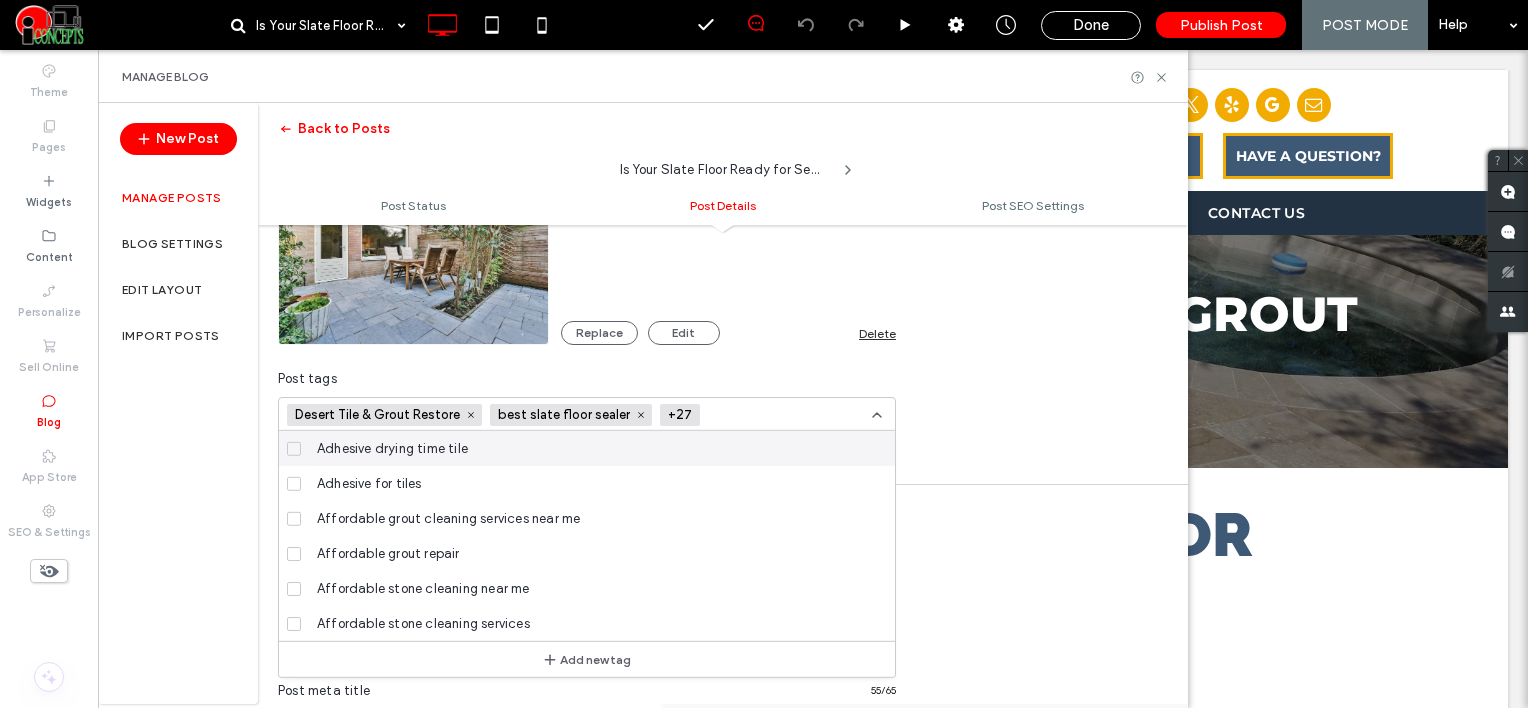 click at bounding box center (781, 415) 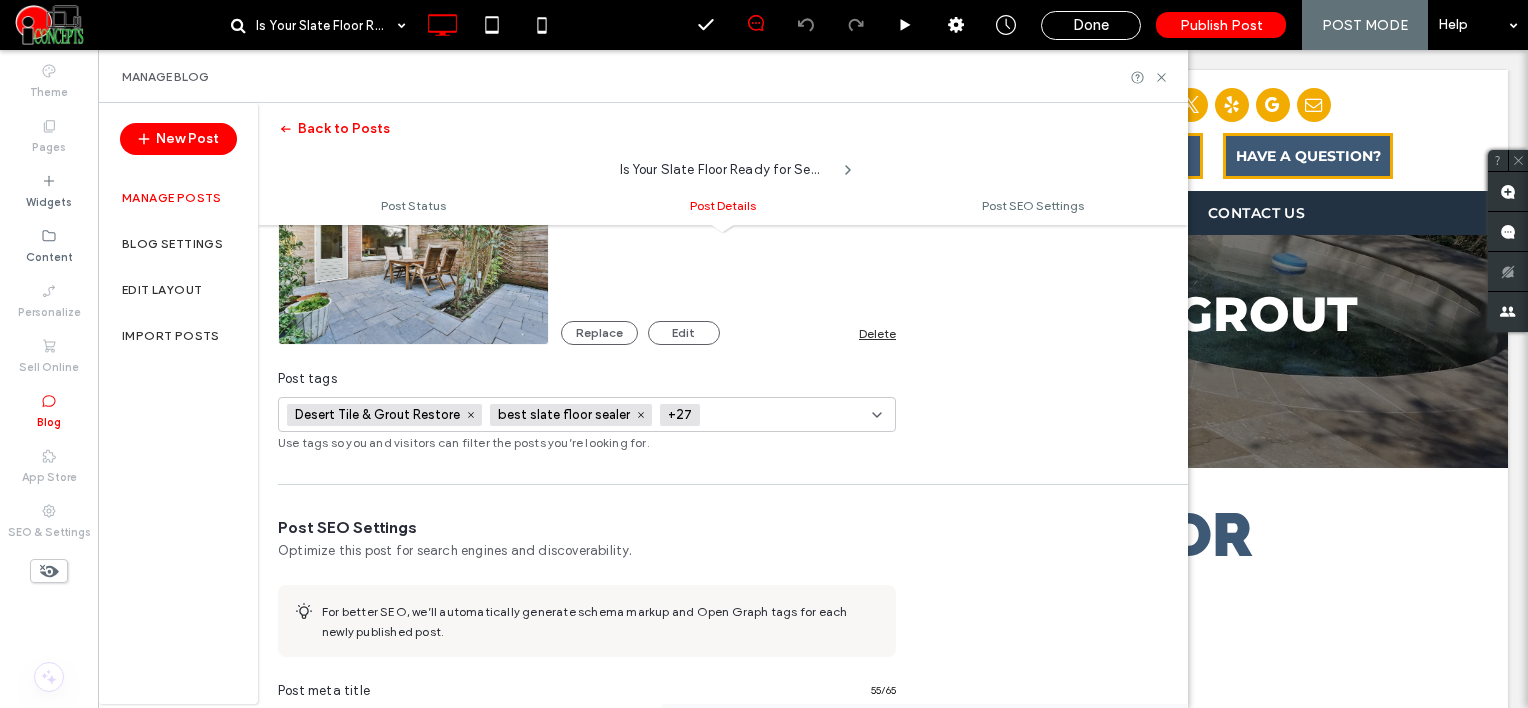paste on "**********" 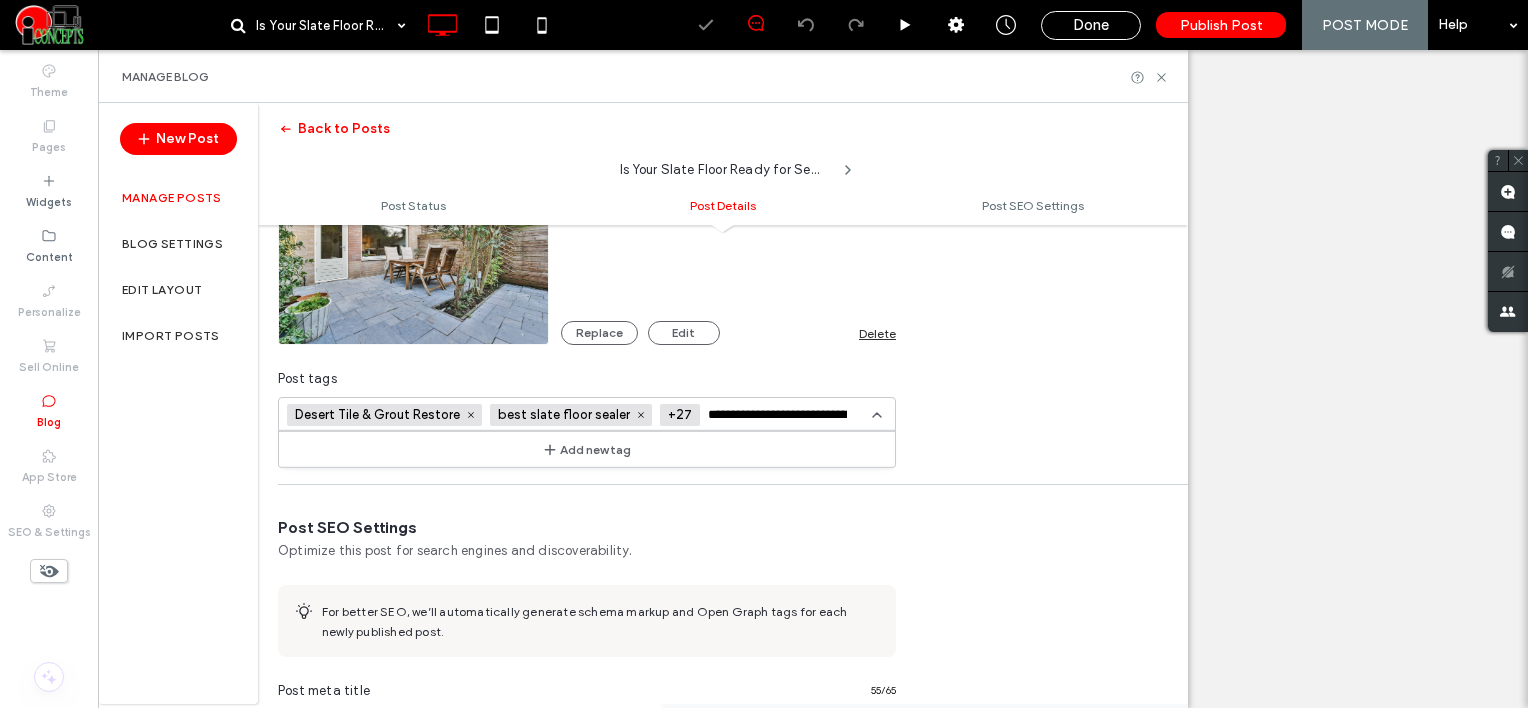 scroll, scrollTop: 0, scrollLeft: 58, axis: horizontal 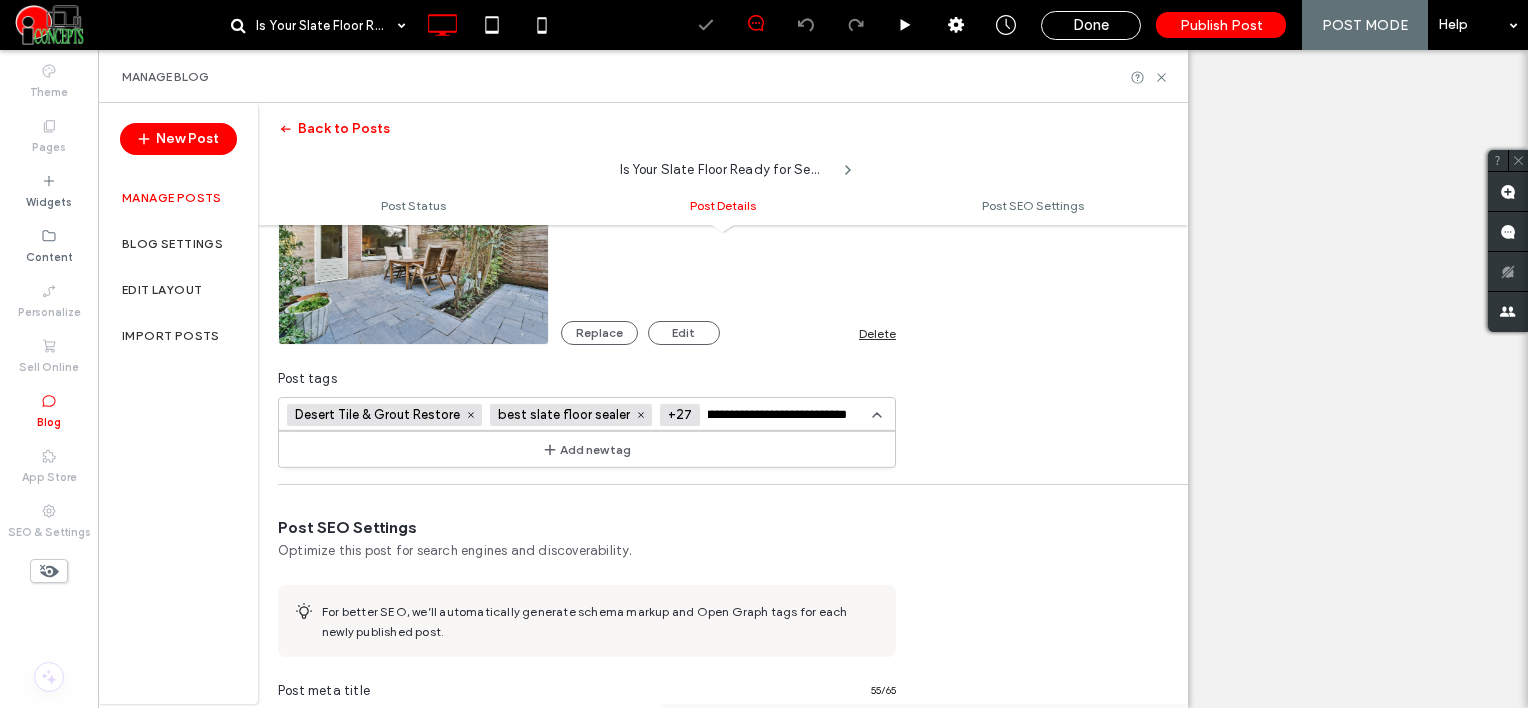 type on "**********" 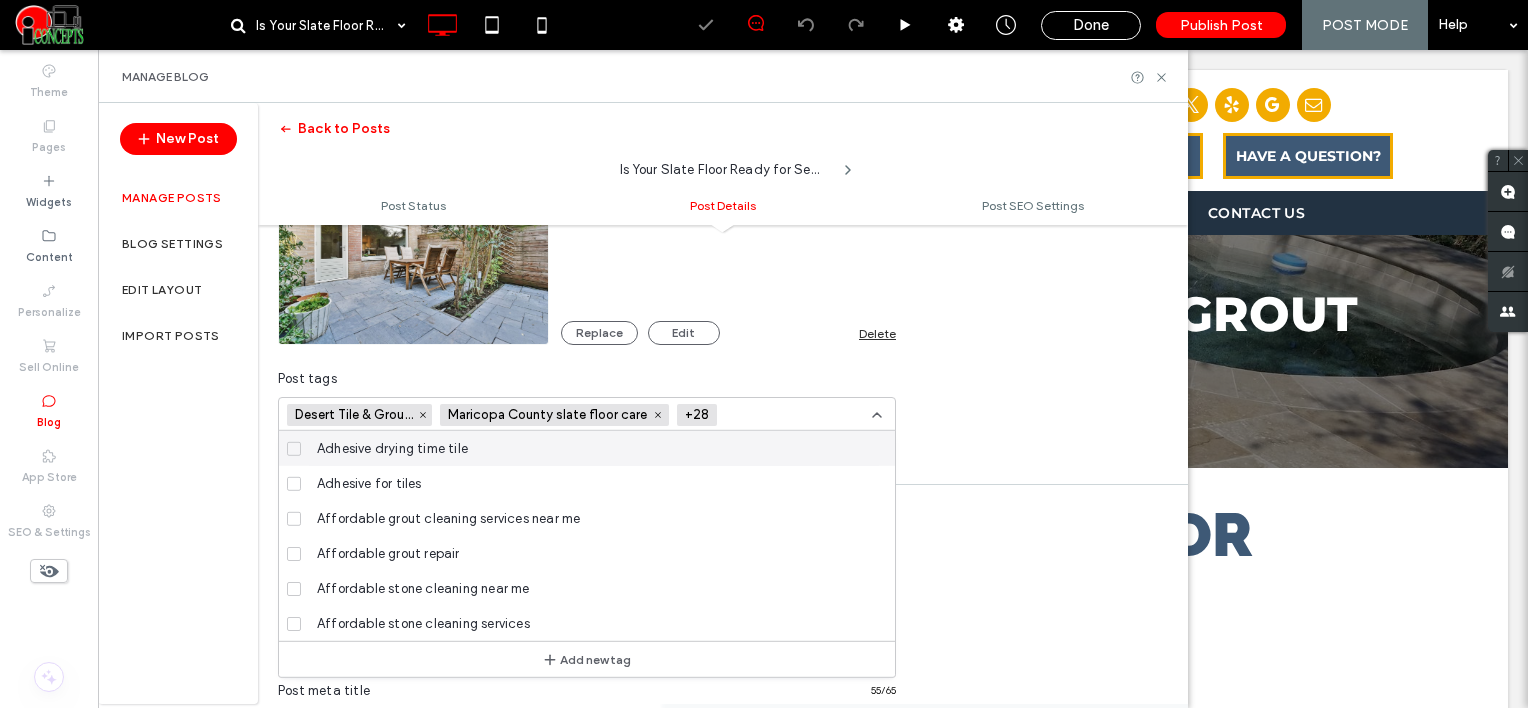 scroll, scrollTop: 0, scrollLeft: 0, axis: both 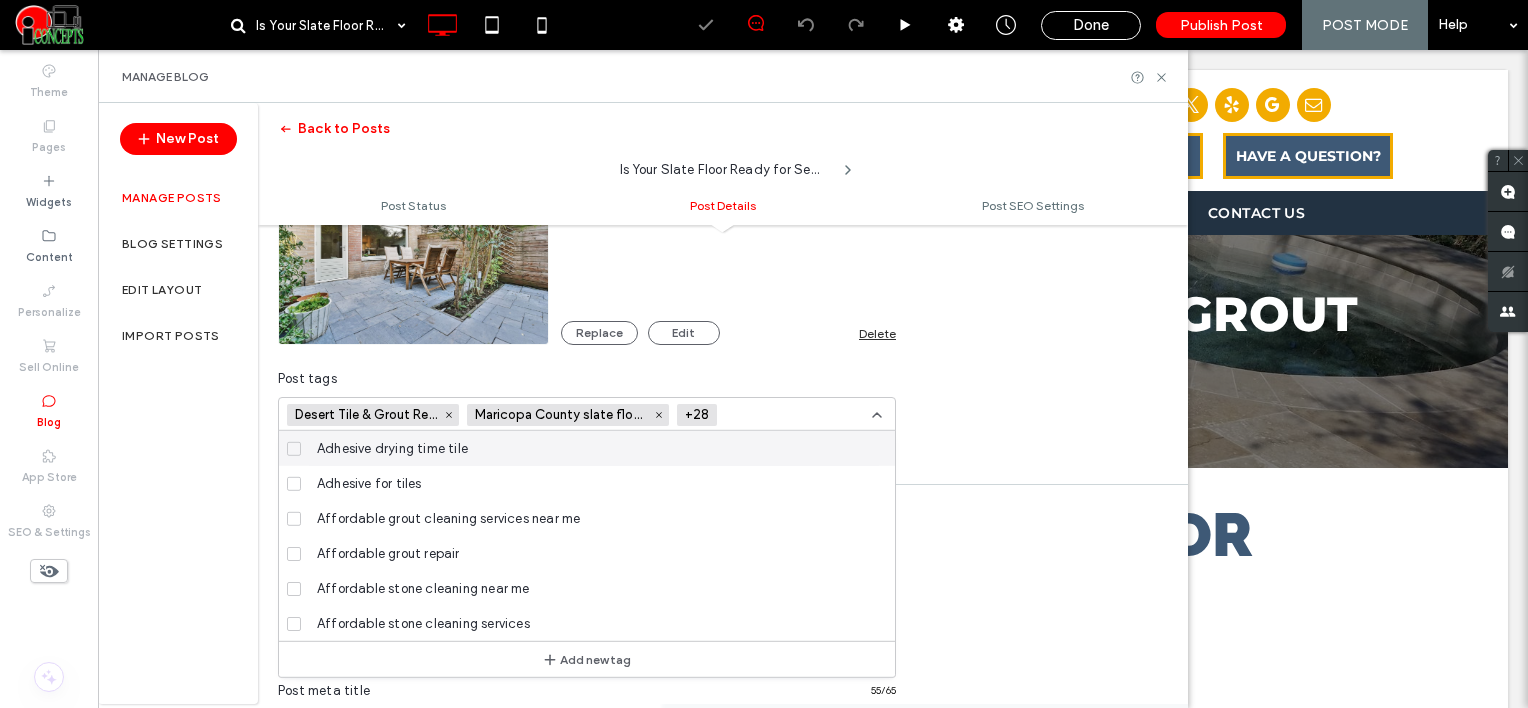 click at bounding box center [798, 415] 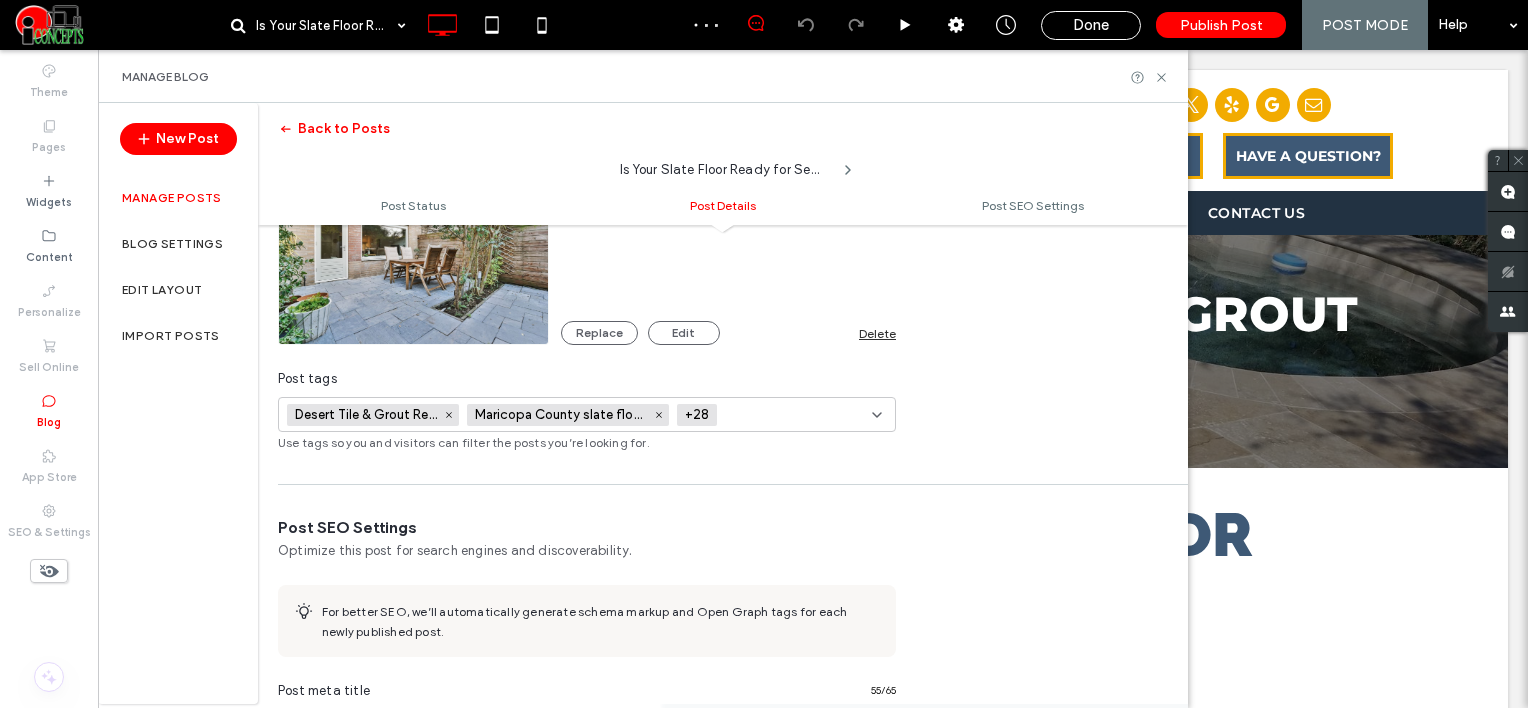 paste on "**********" 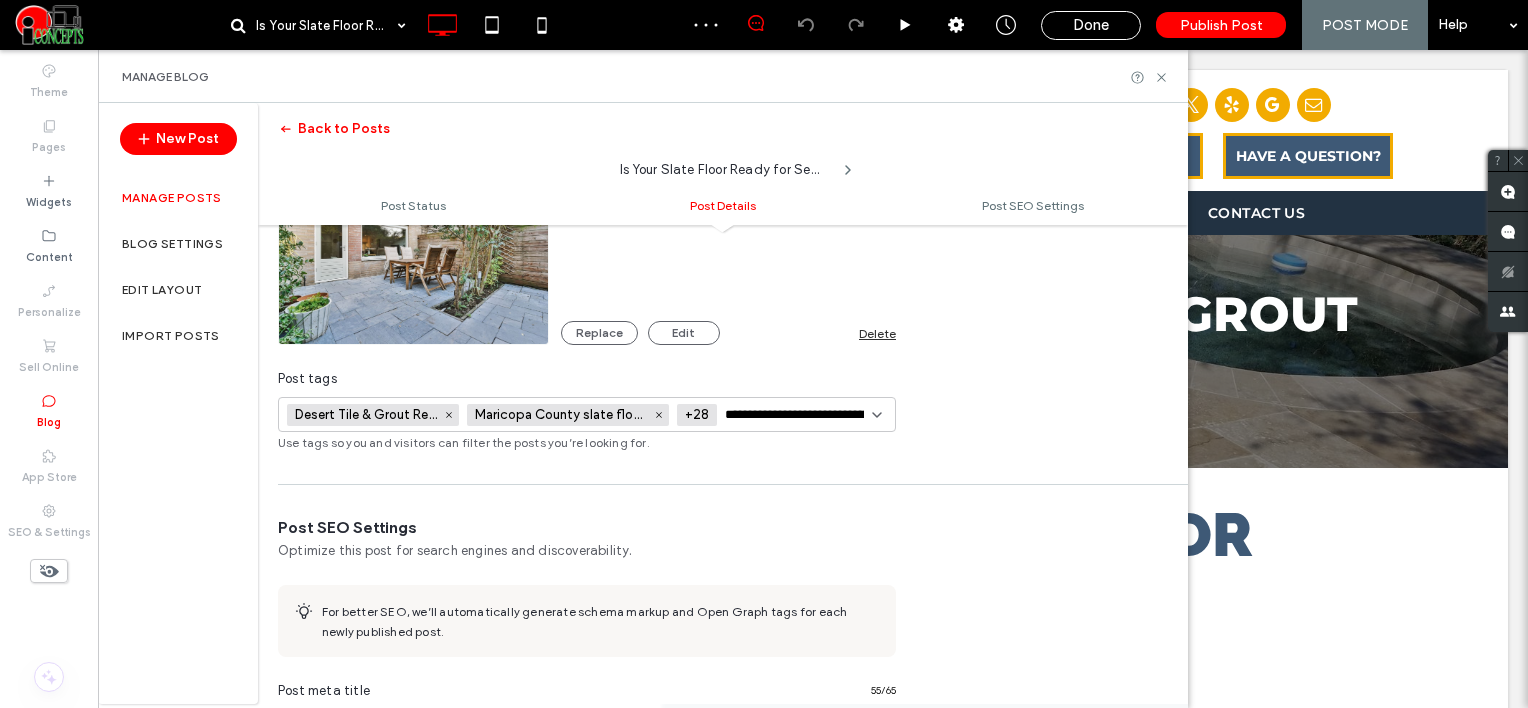scroll, scrollTop: 0, scrollLeft: 42, axis: horizontal 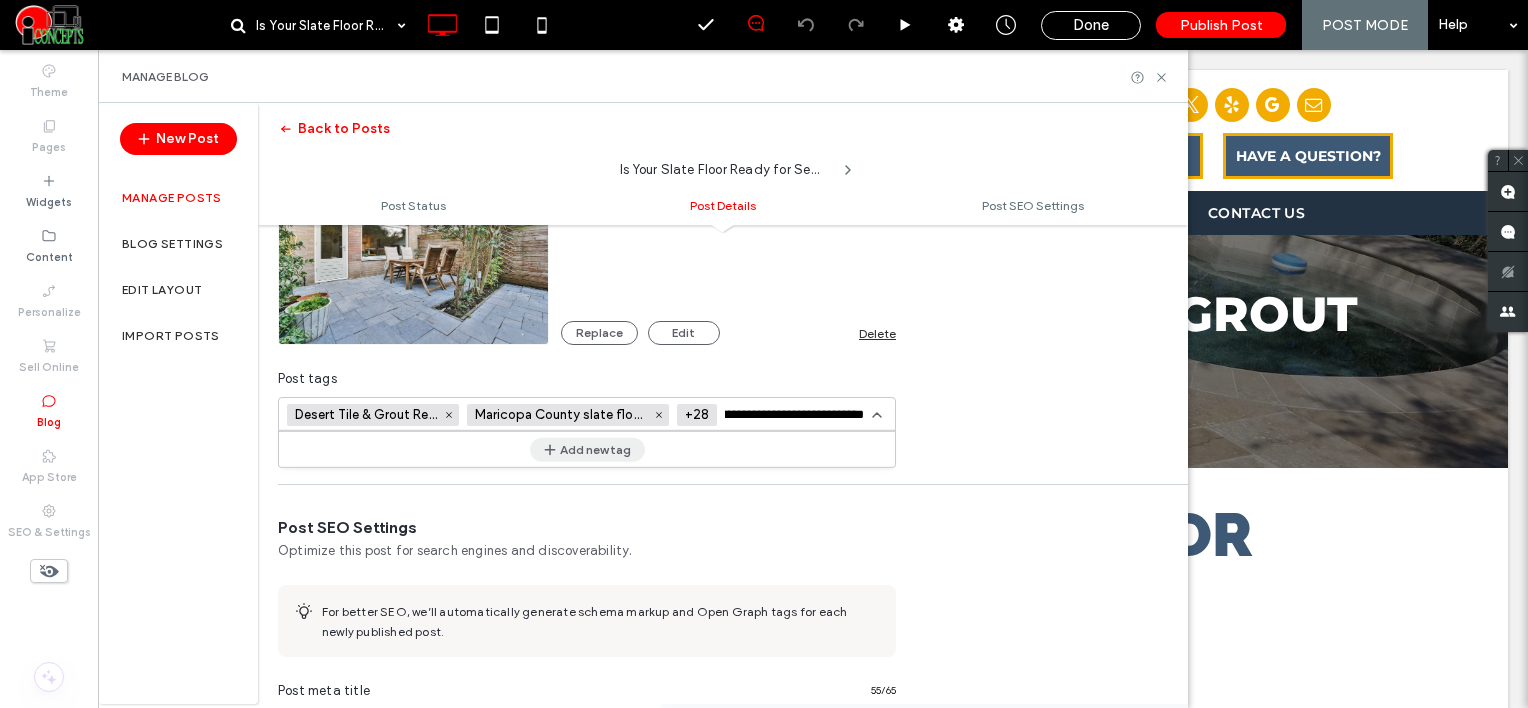 type on "**********" 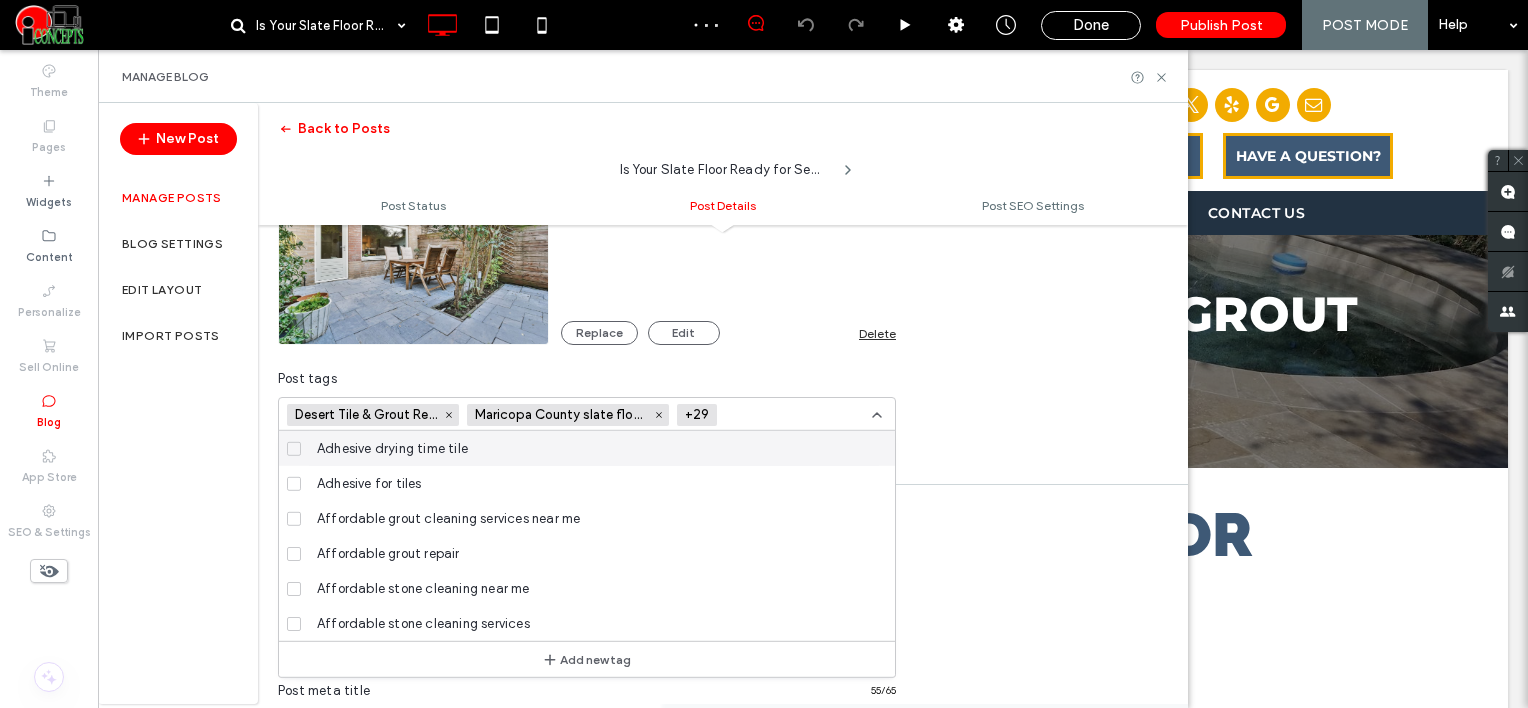 scroll, scrollTop: 0, scrollLeft: 0, axis: both 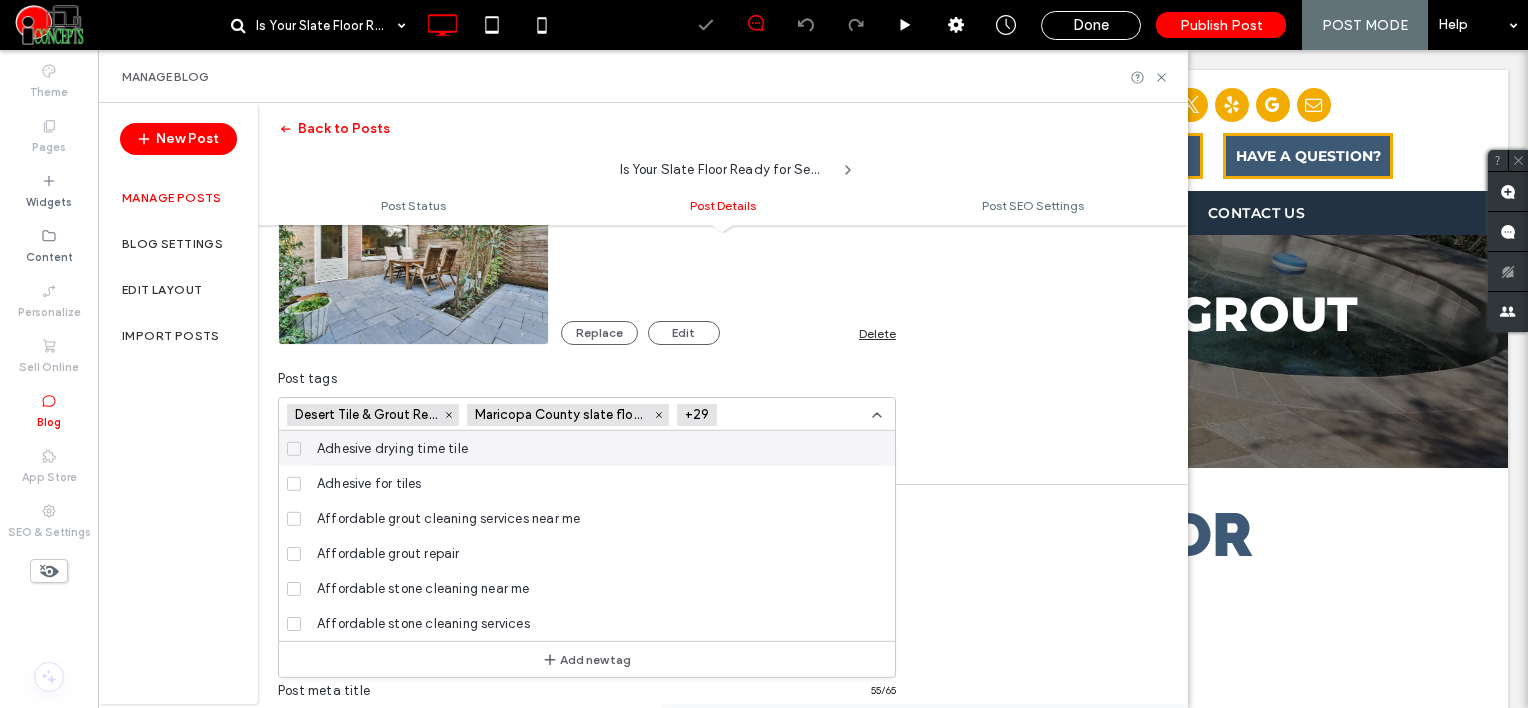 click at bounding box center [798, 415] 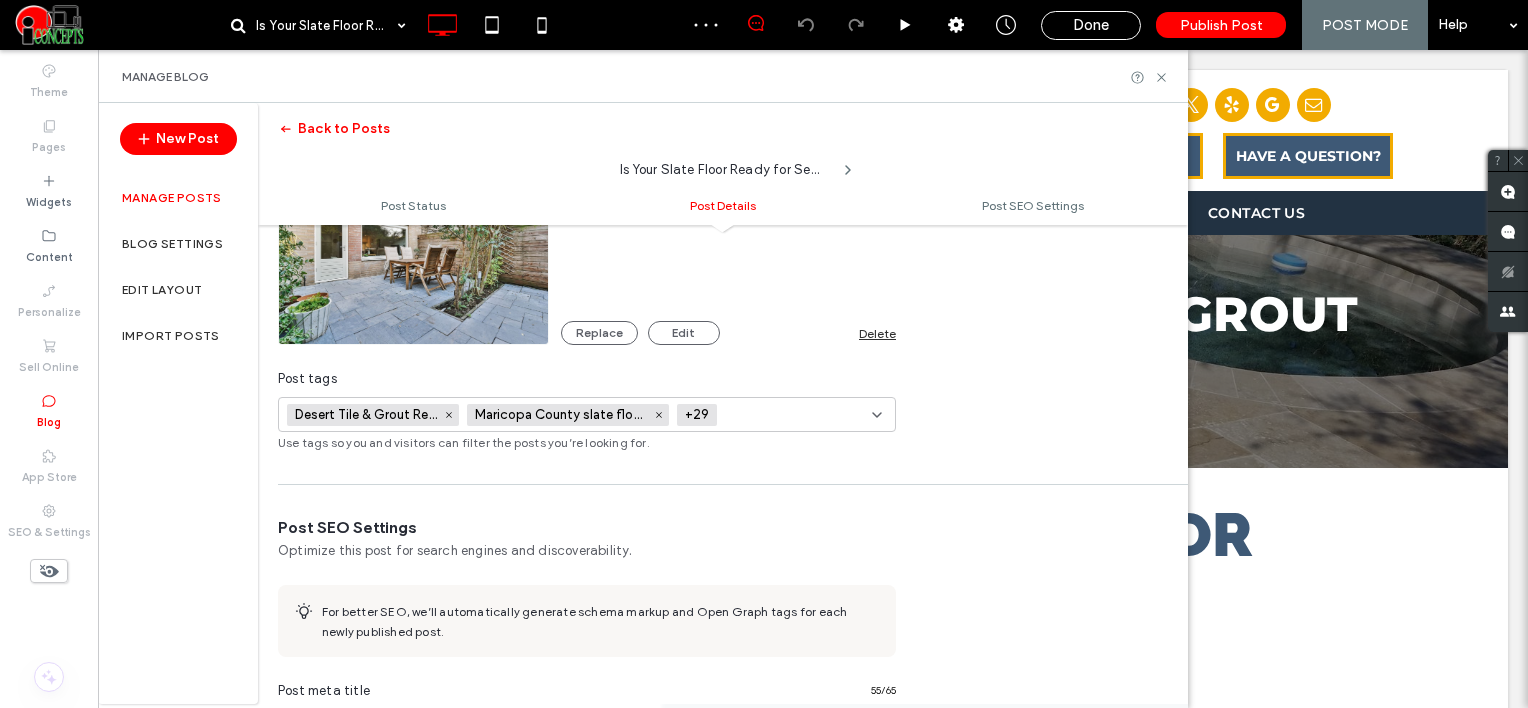 paste on "**********" 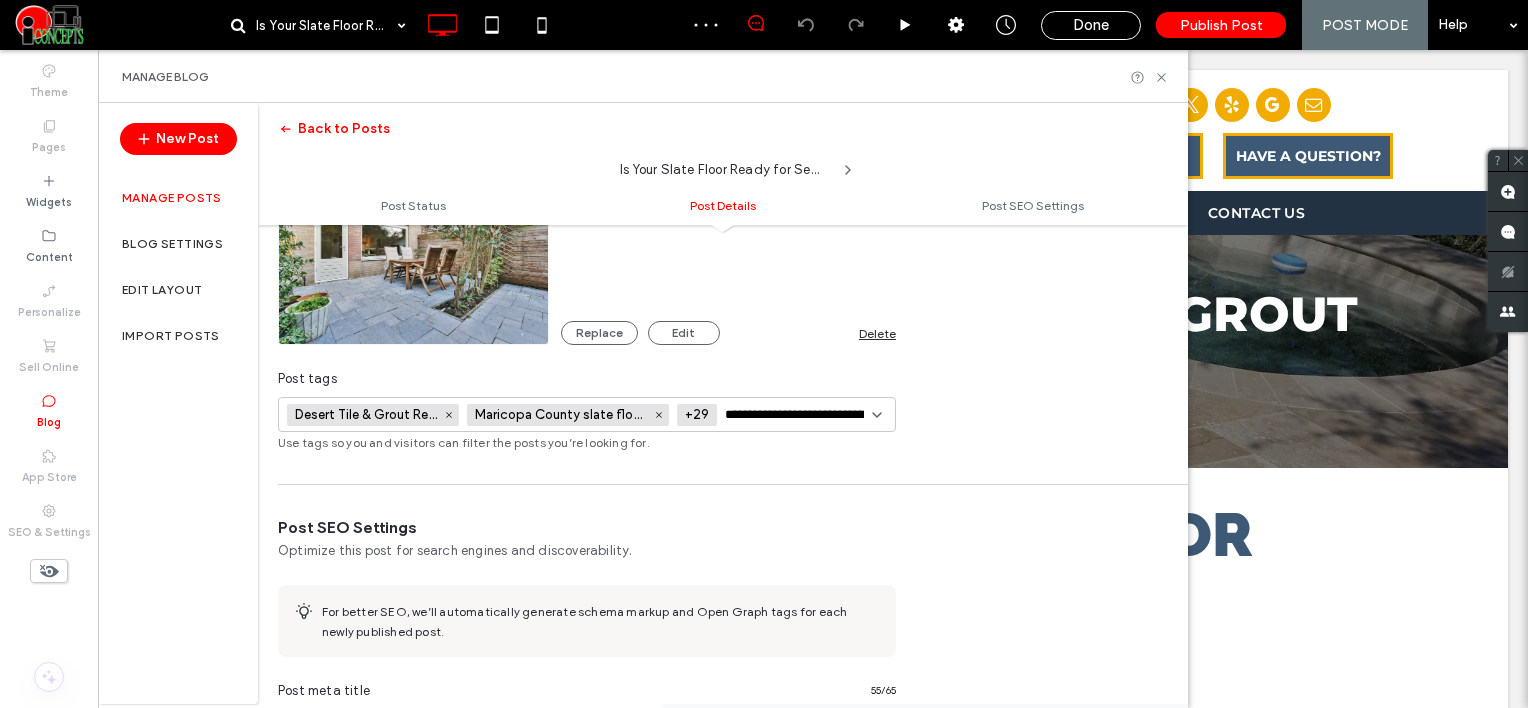scroll, scrollTop: 0, scrollLeft: 0, axis: both 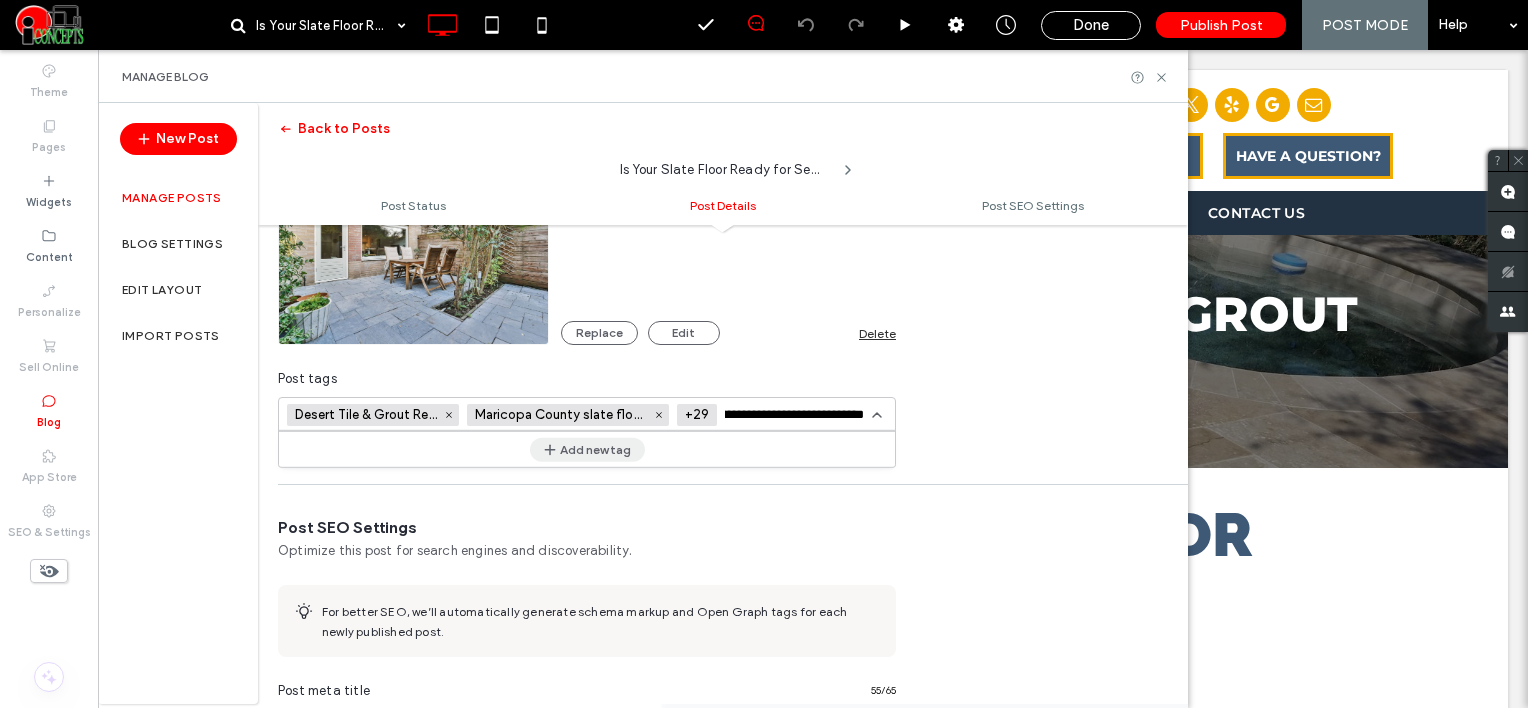 type on "**********" 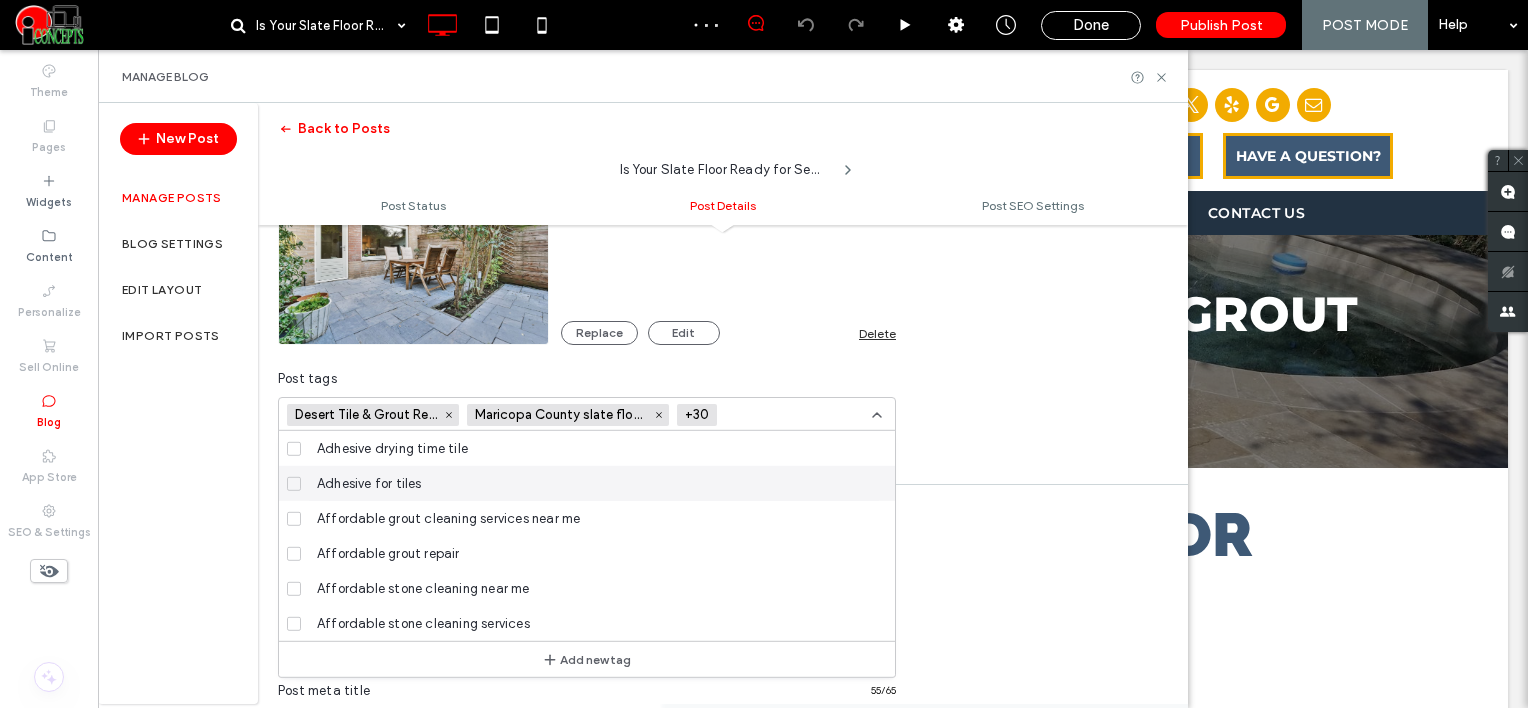 scroll, scrollTop: 0, scrollLeft: 0, axis: both 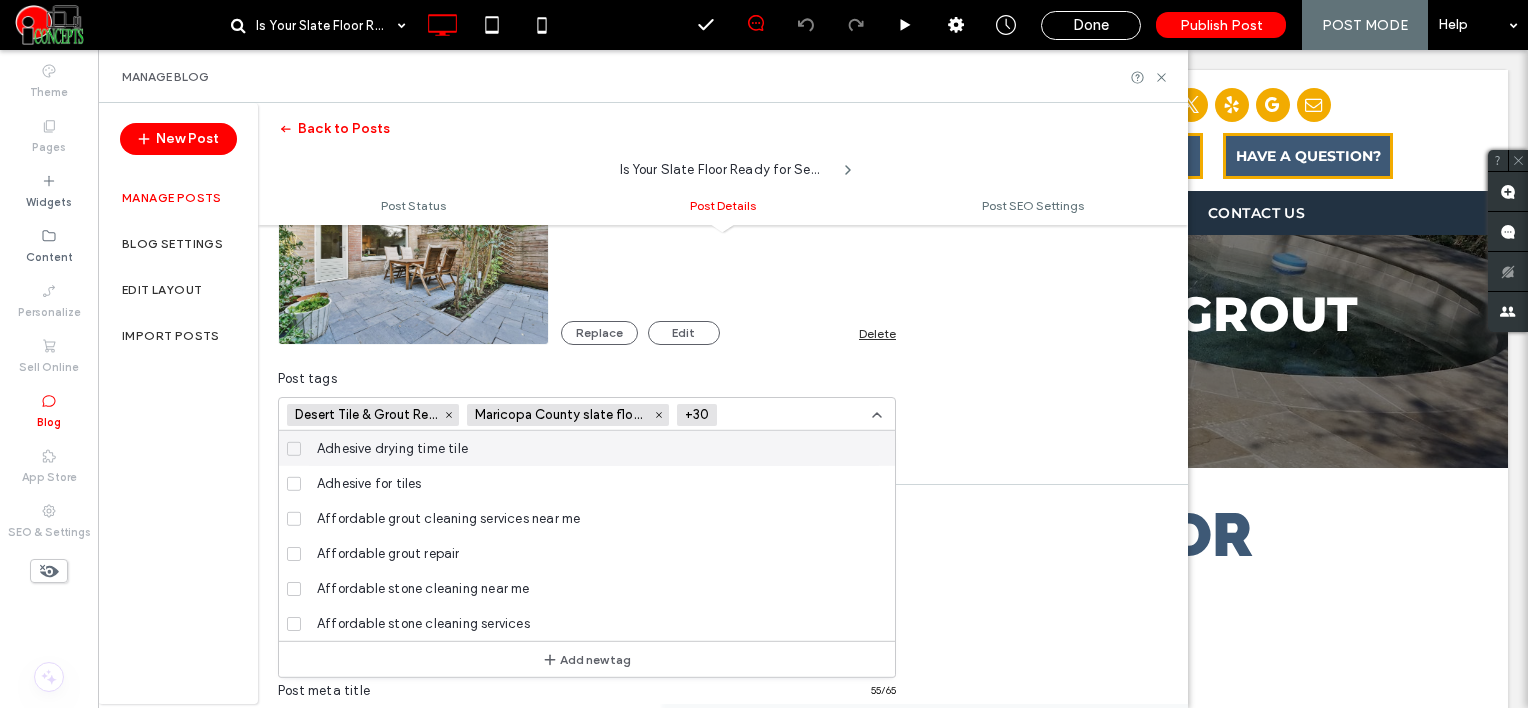 click at bounding box center [798, 415] 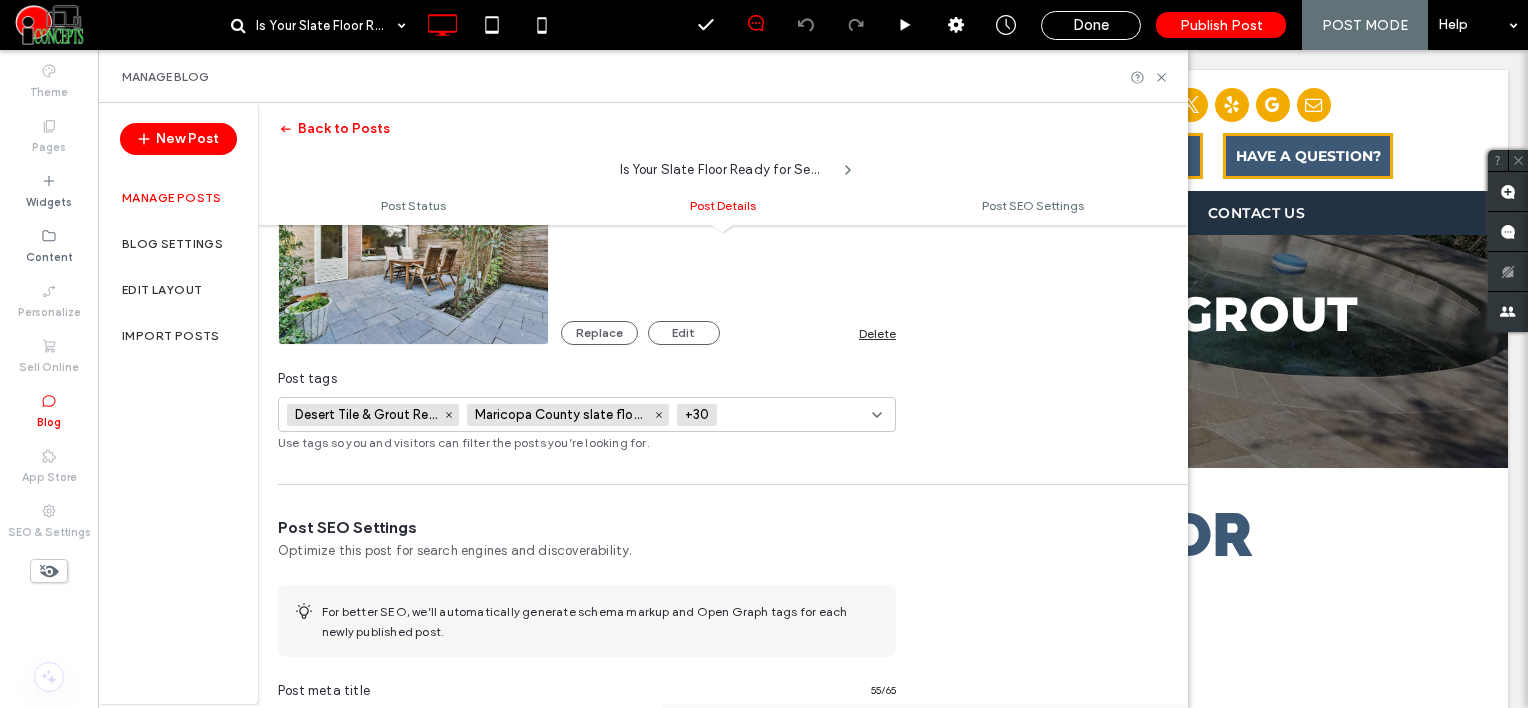 paste on "**********" 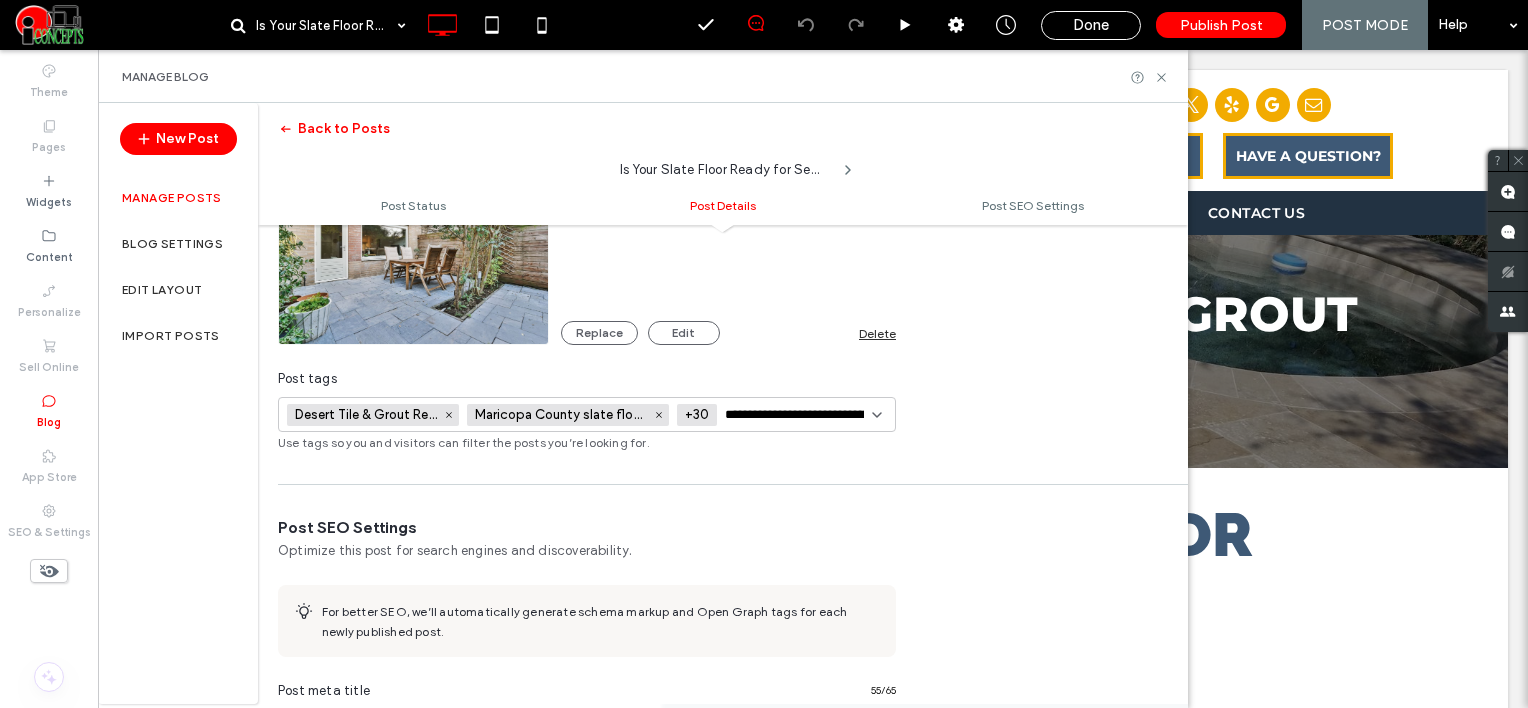 scroll, scrollTop: 0, scrollLeft: 72, axis: horizontal 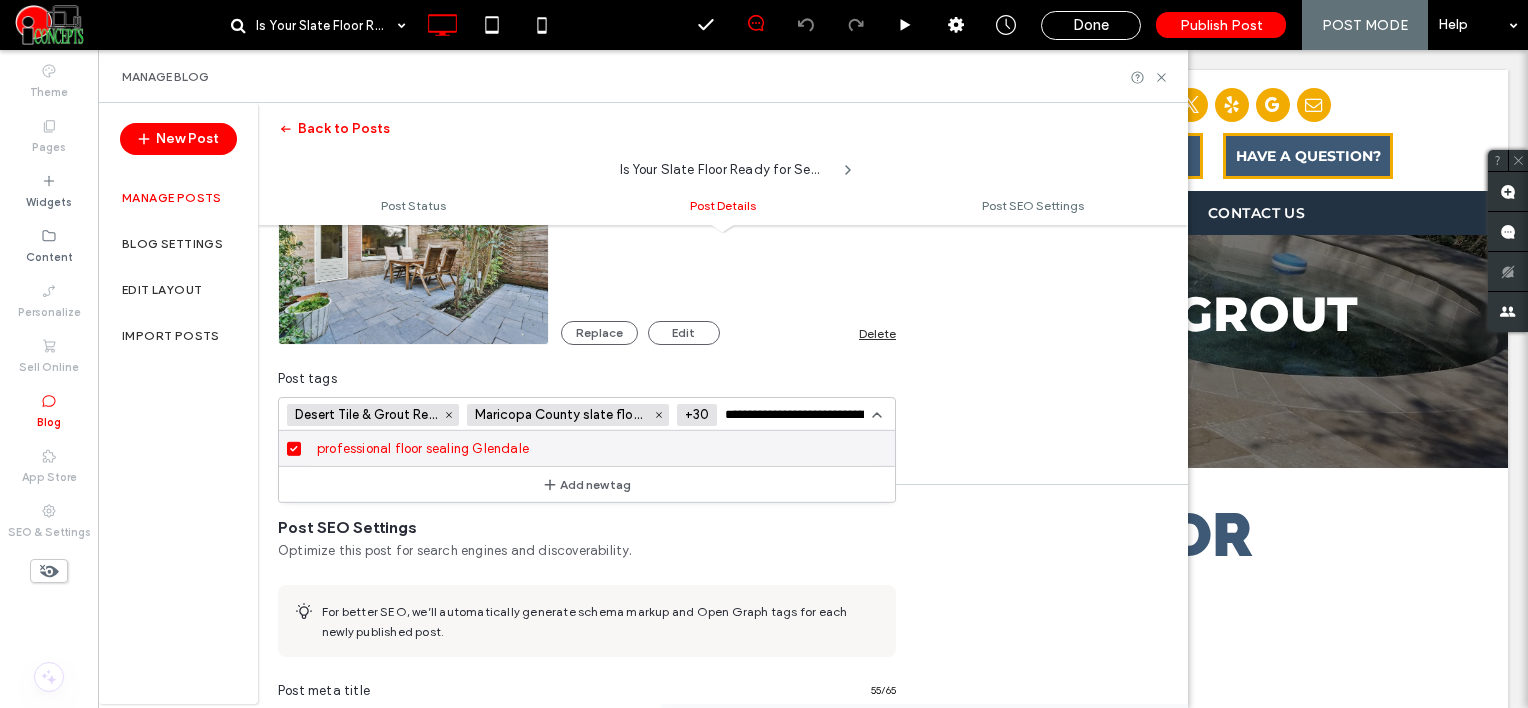 click on "**********" at bounding box center [798, 415] 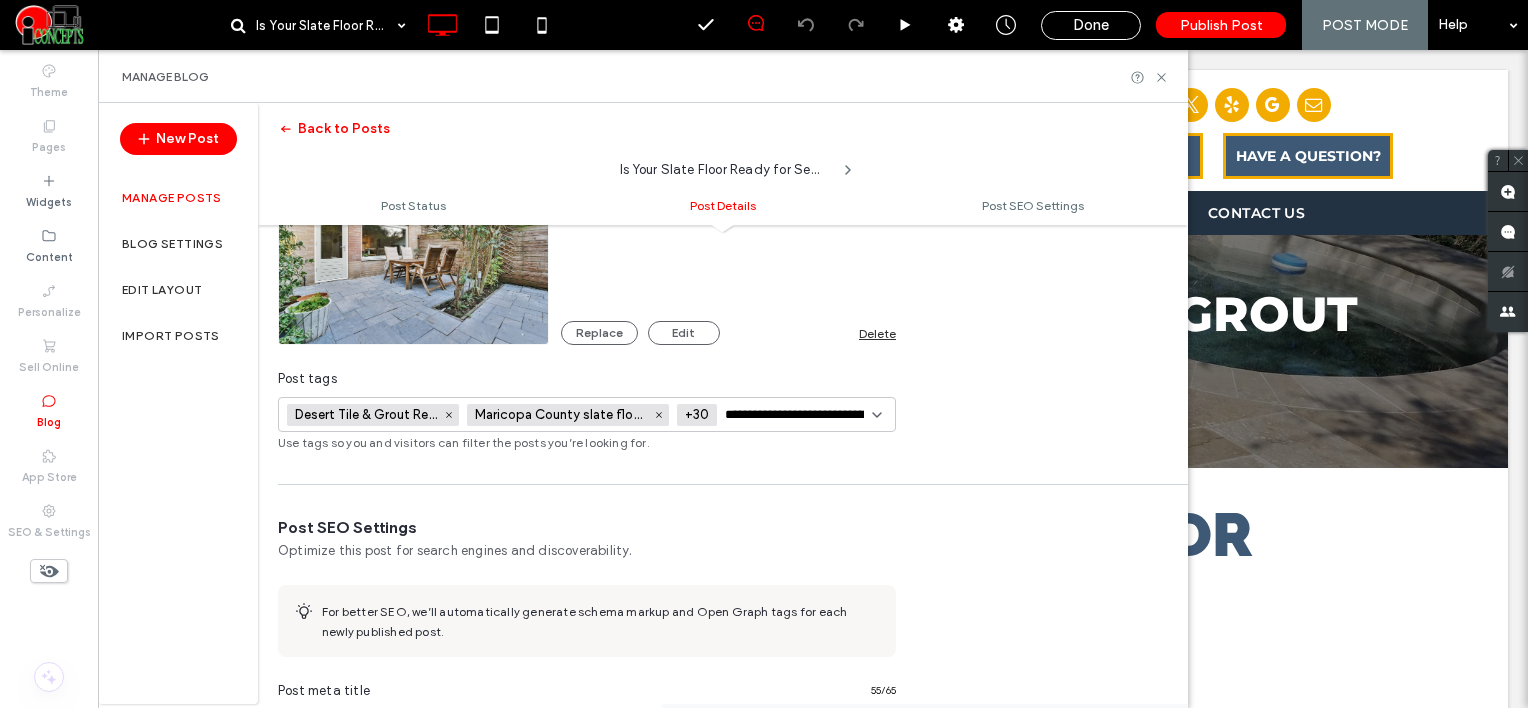 paste 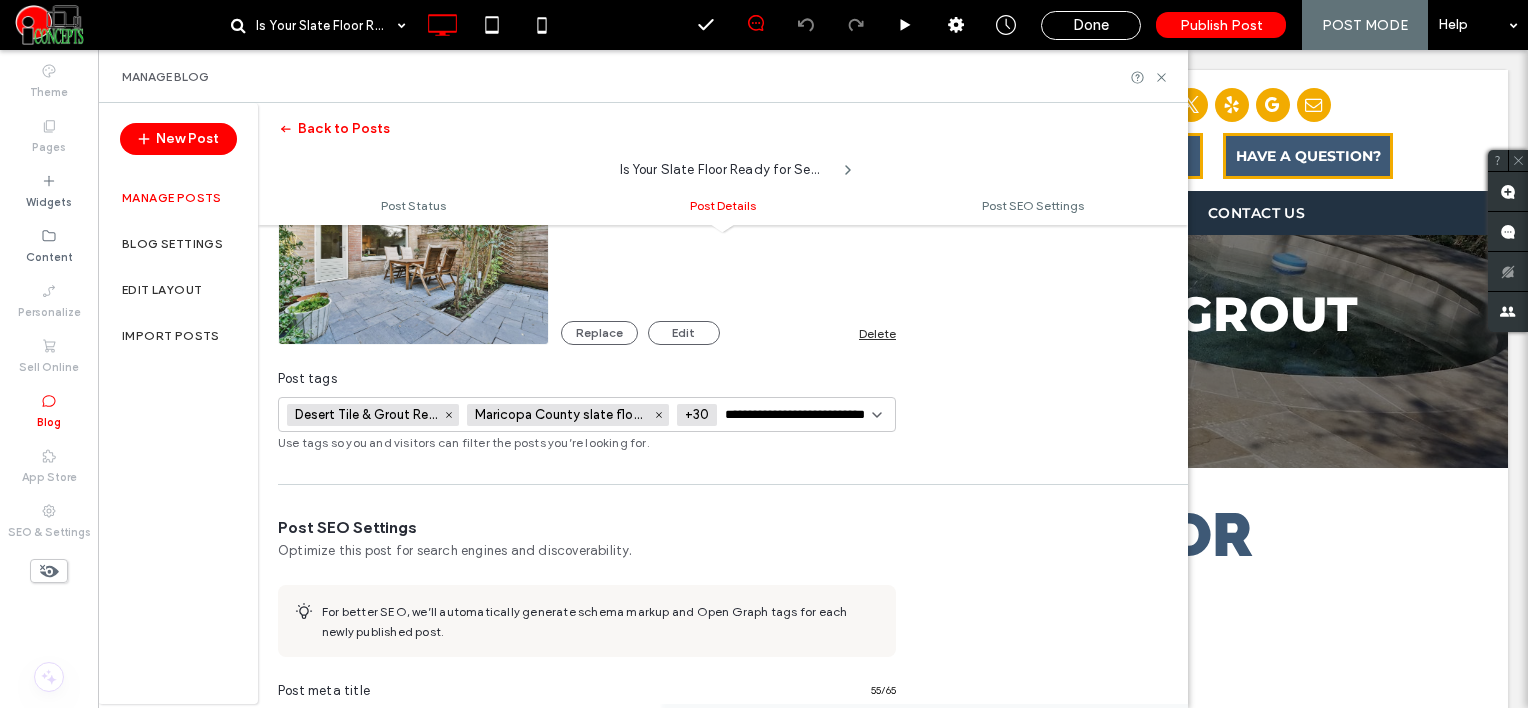 scroll, scrollTop: 0, scrollLeft: 36, axis: horizontal 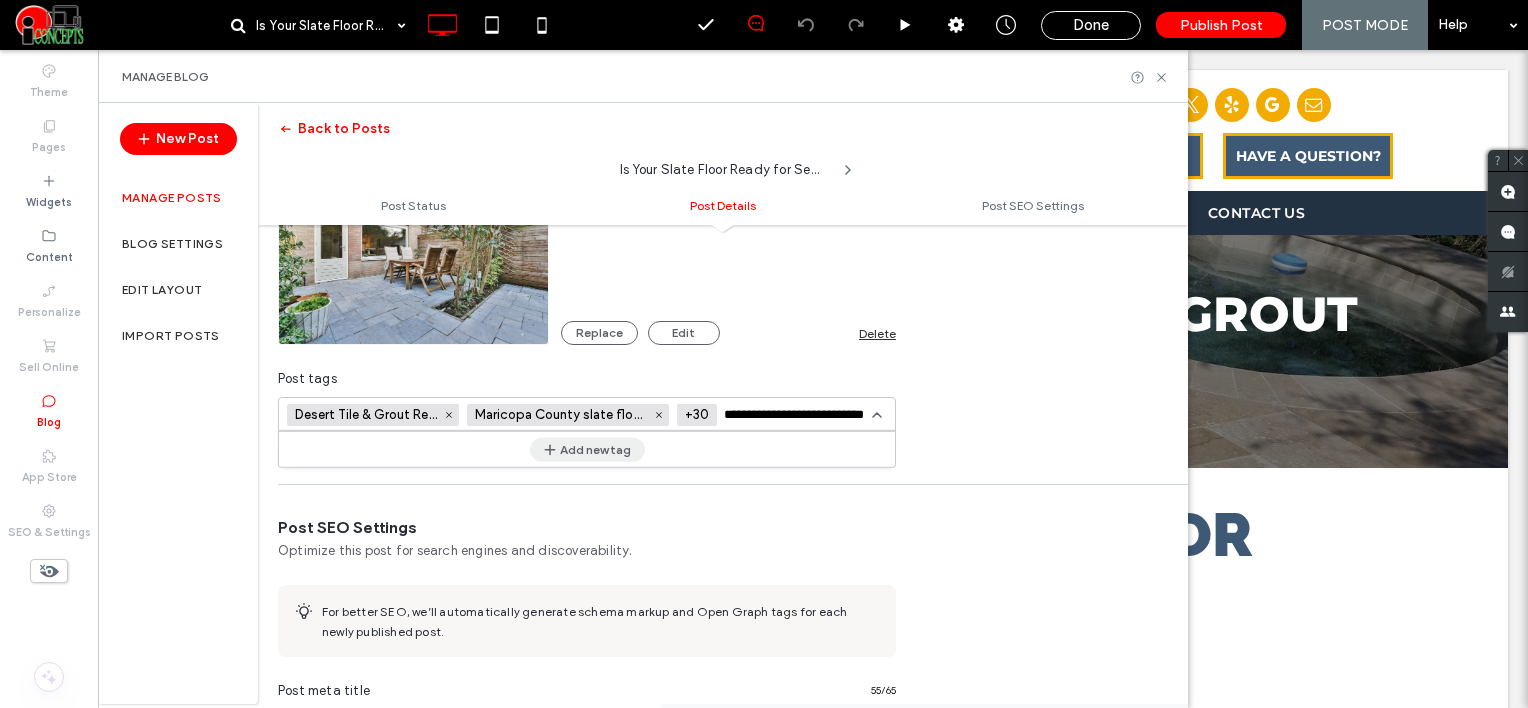 type on "**********" 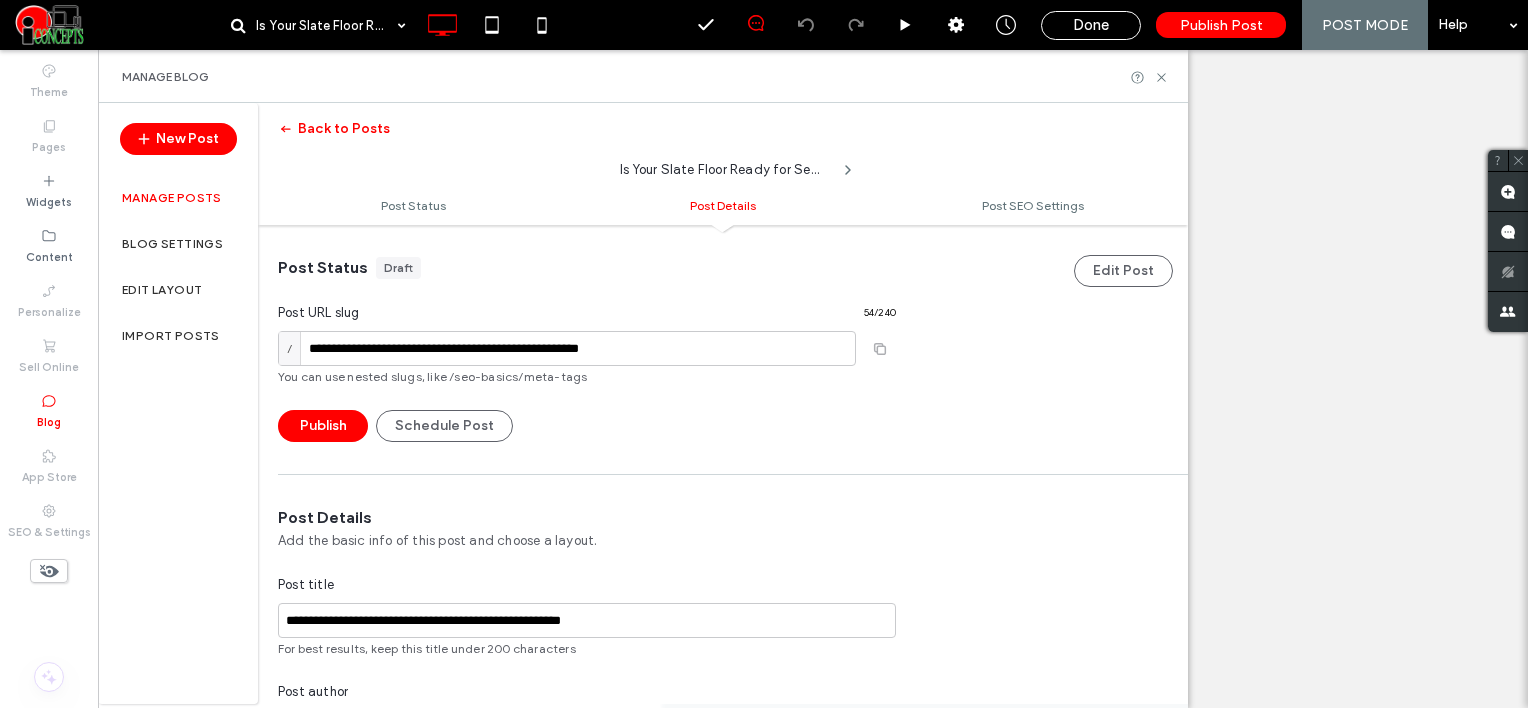 click at bounding box center (803, 1007) 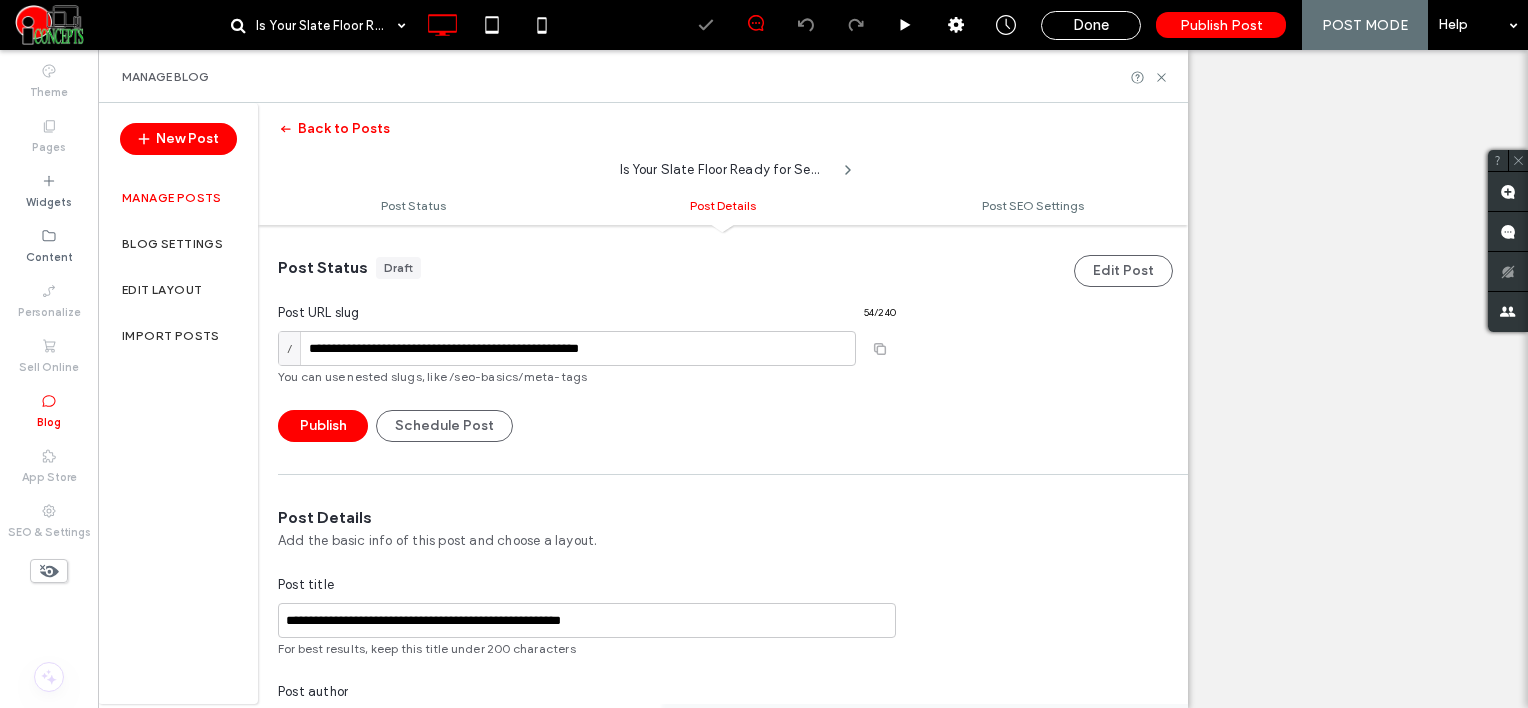 scroll, scrollTop: 592, scrollLeft: 0, axis: vertical 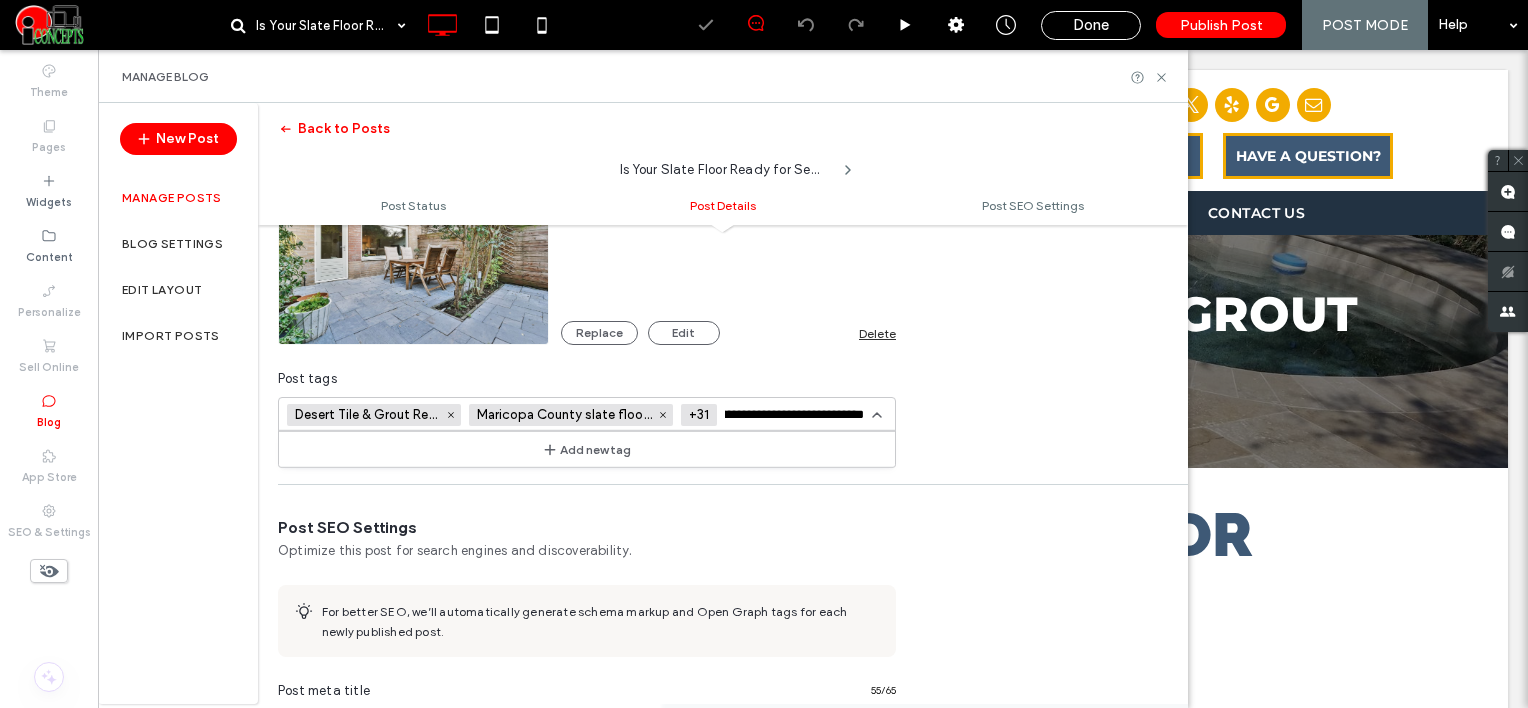 type on "**********" 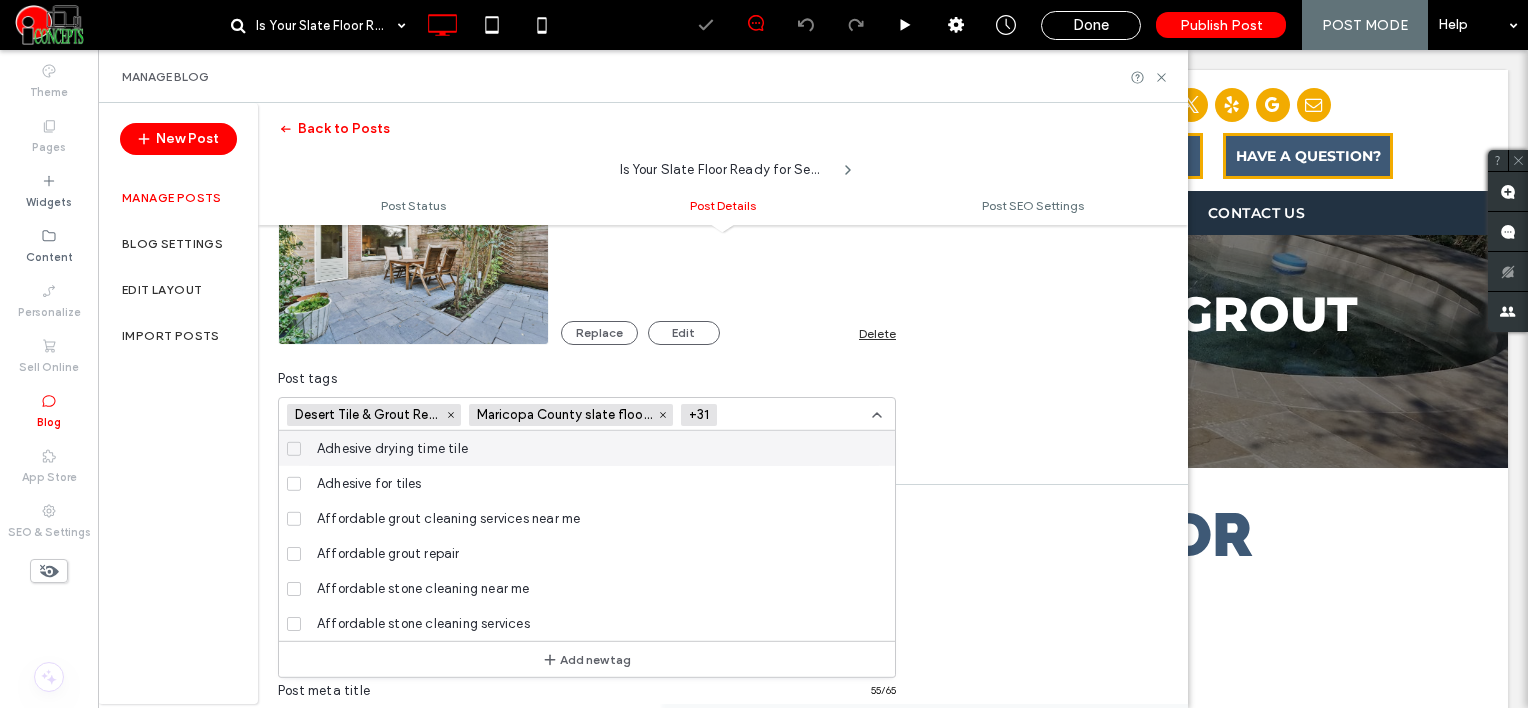 scroll, scrollTop: 0, scrollLeft: 0, axis: both 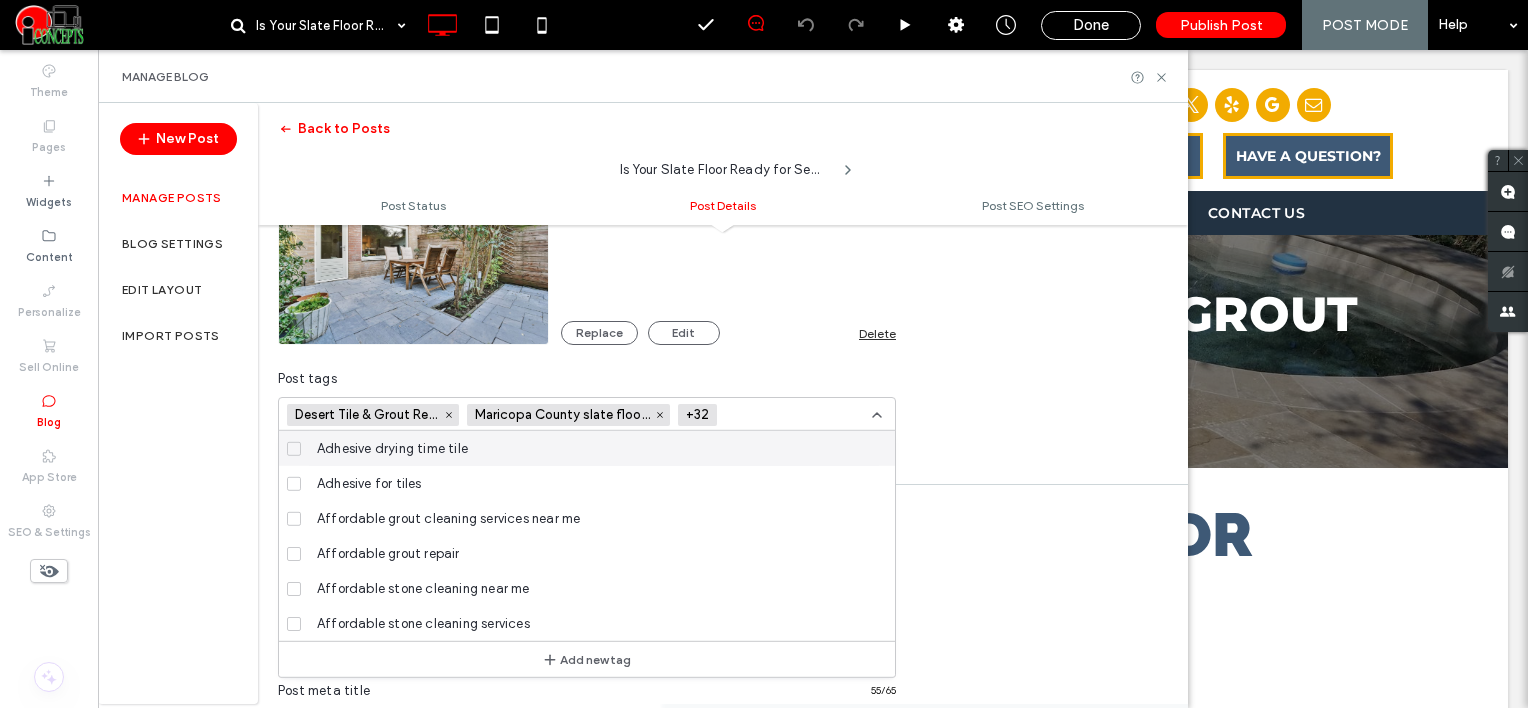 click at bounding box center (798, 415) 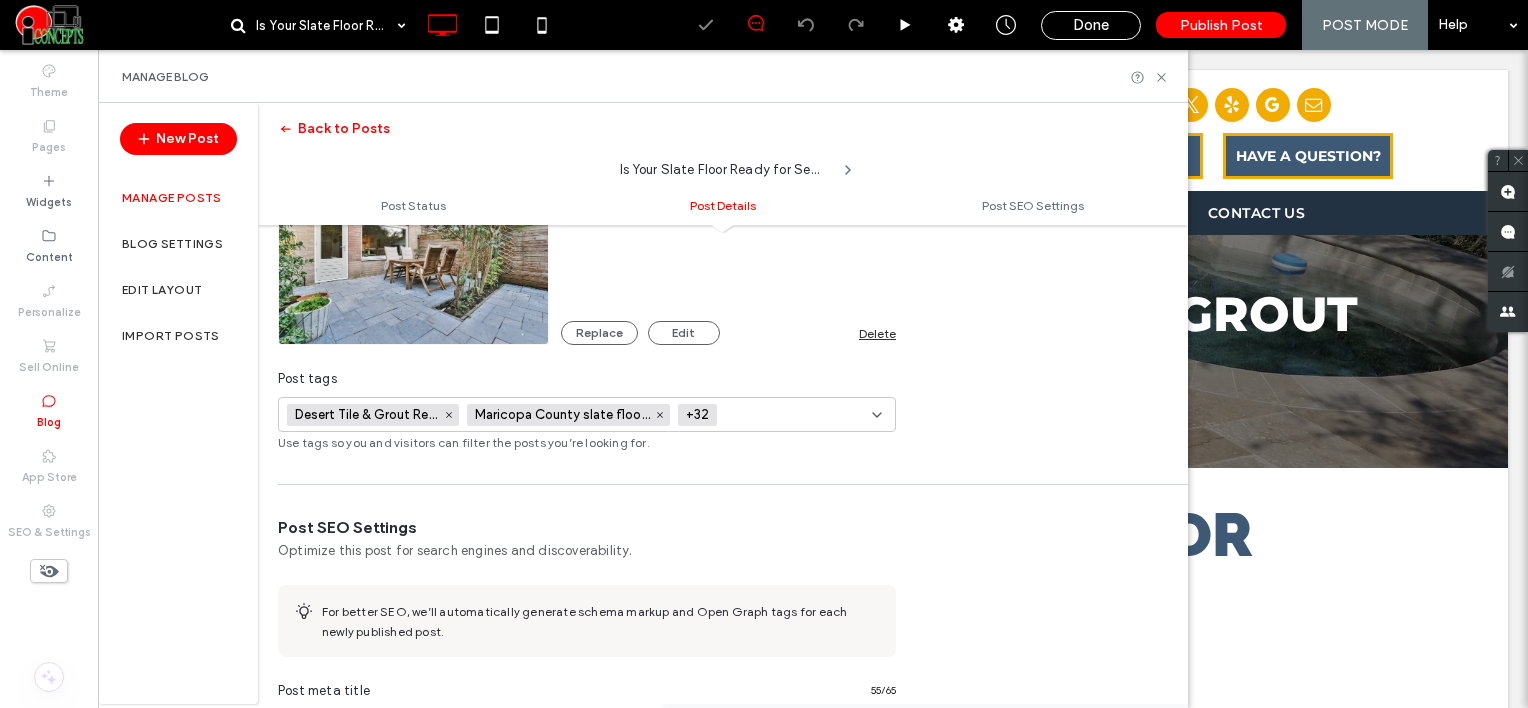 scroll, scrollTop: 0, scrollLeft: 0, axis: both 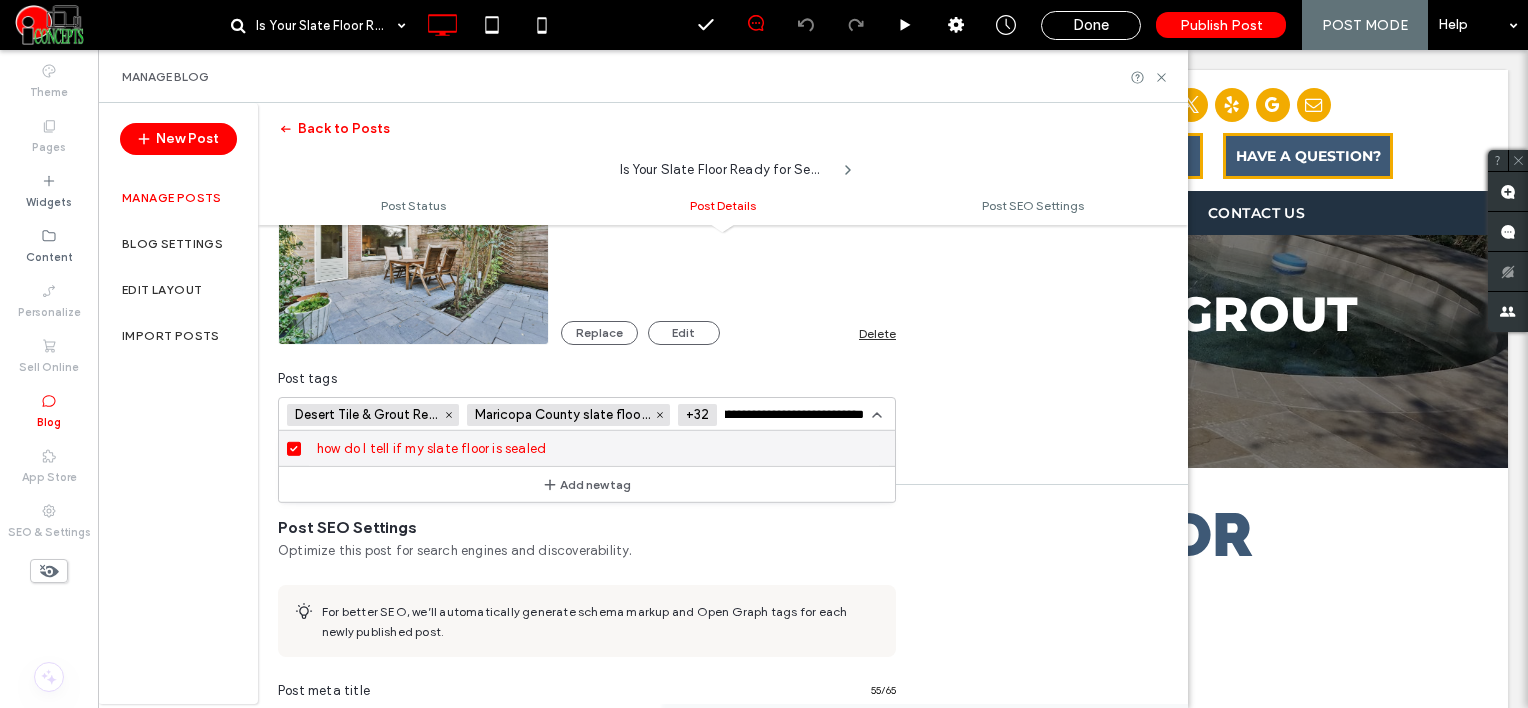 click on "**********" at bounding box center [798, 415] 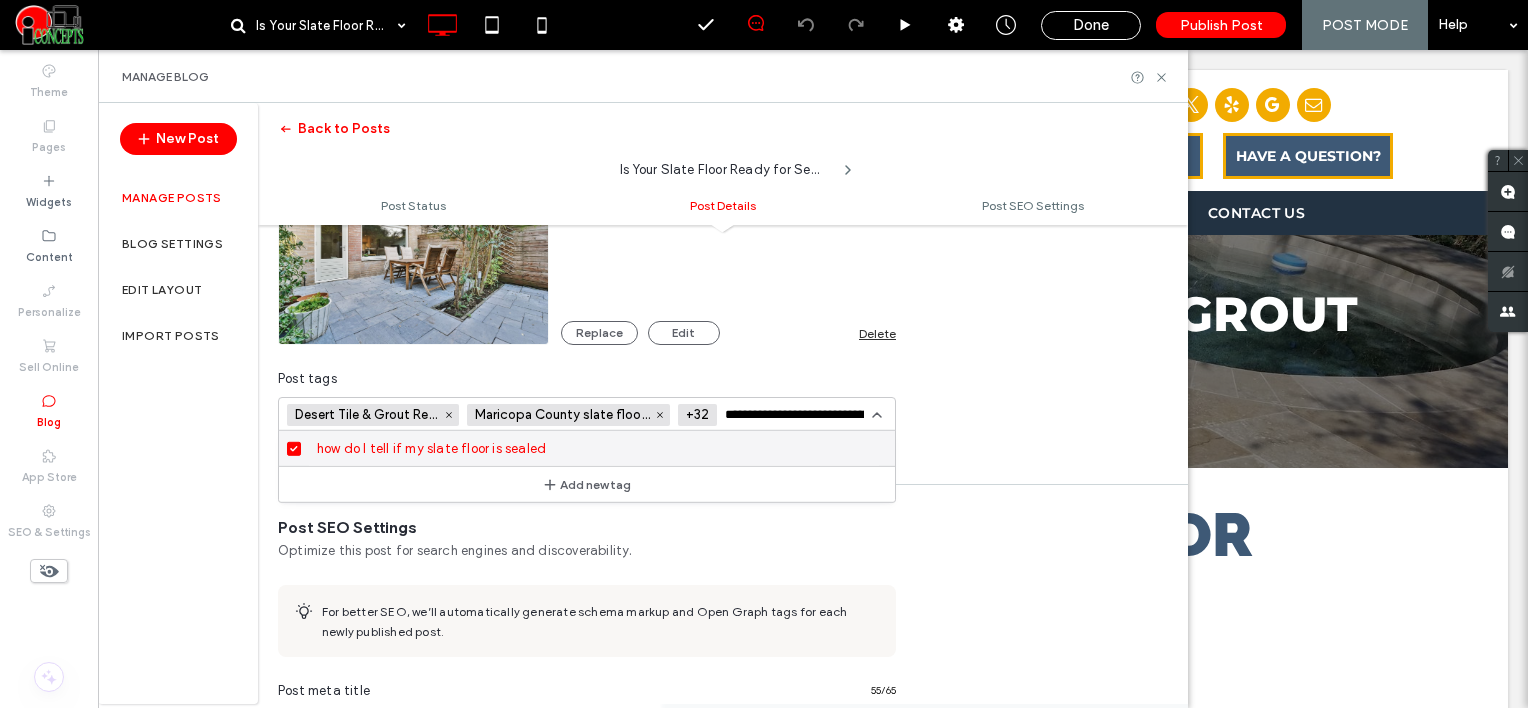 paste 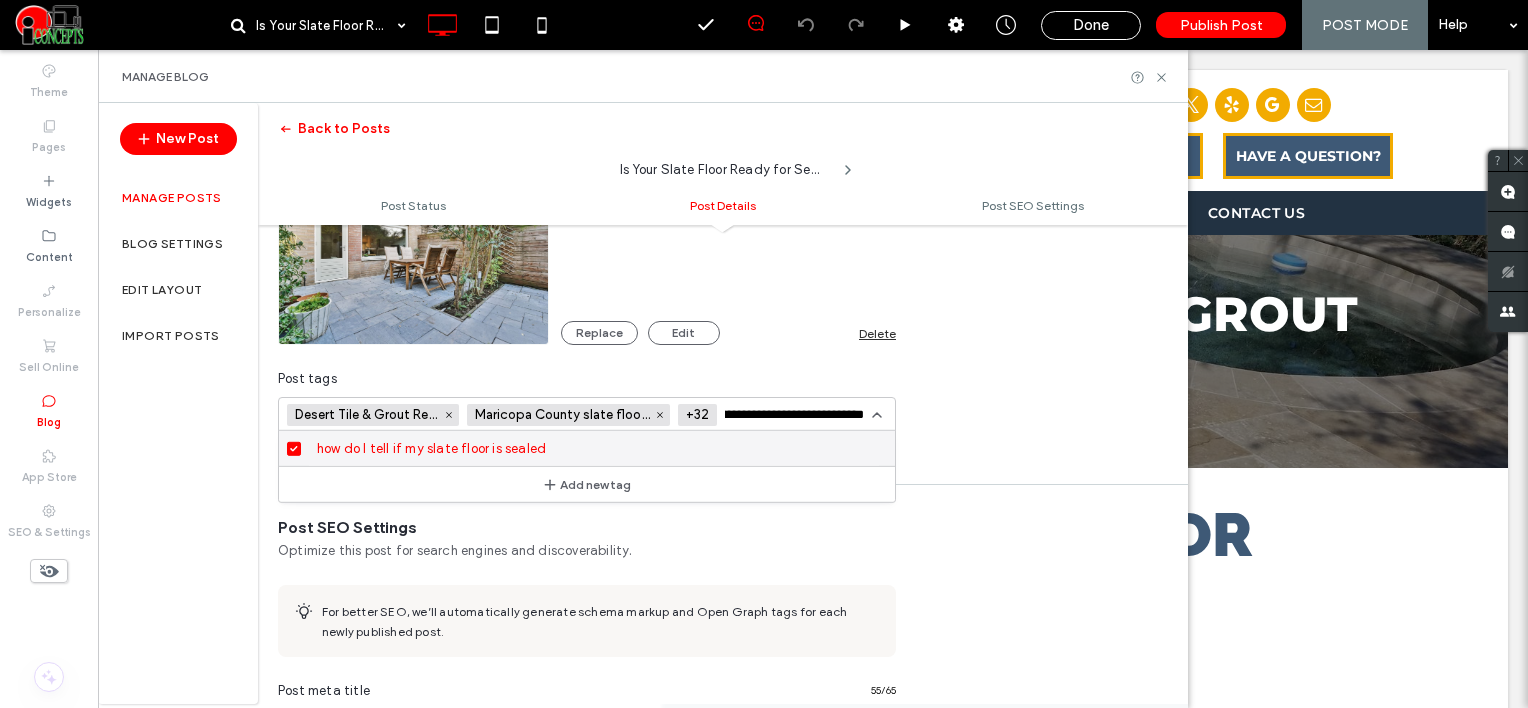 type on "**********" 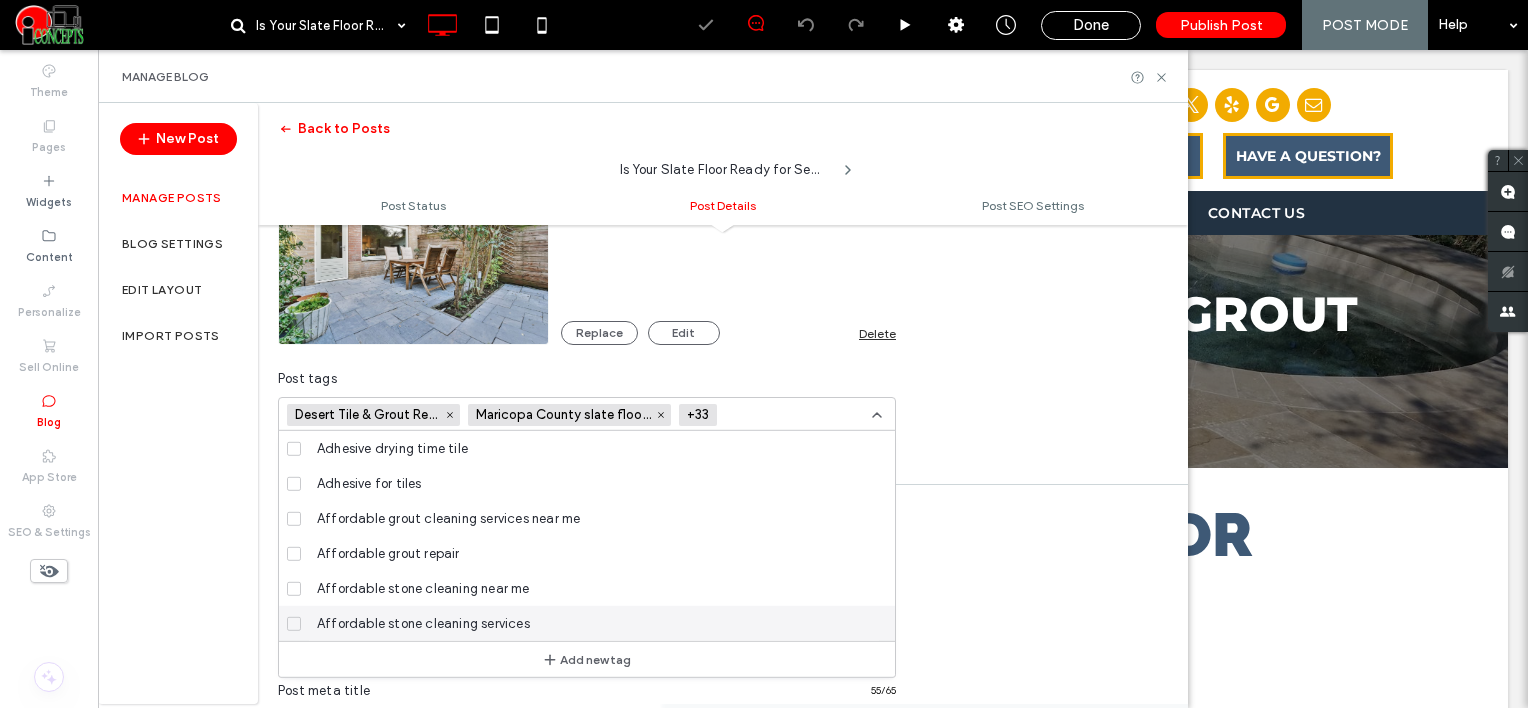 scroll, scrollTop: 0, scrollLeft: 0, axis: both 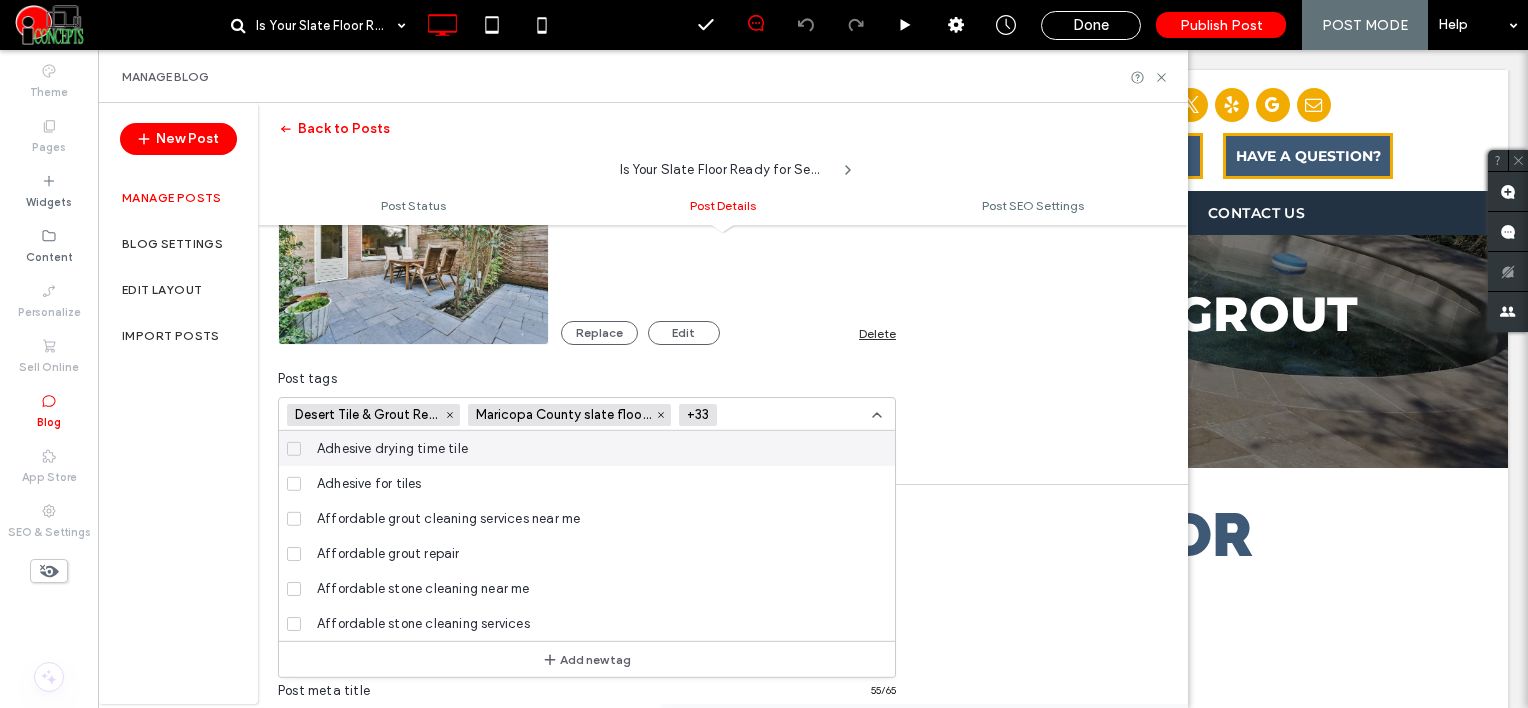 click at bounding box center (798, 415) 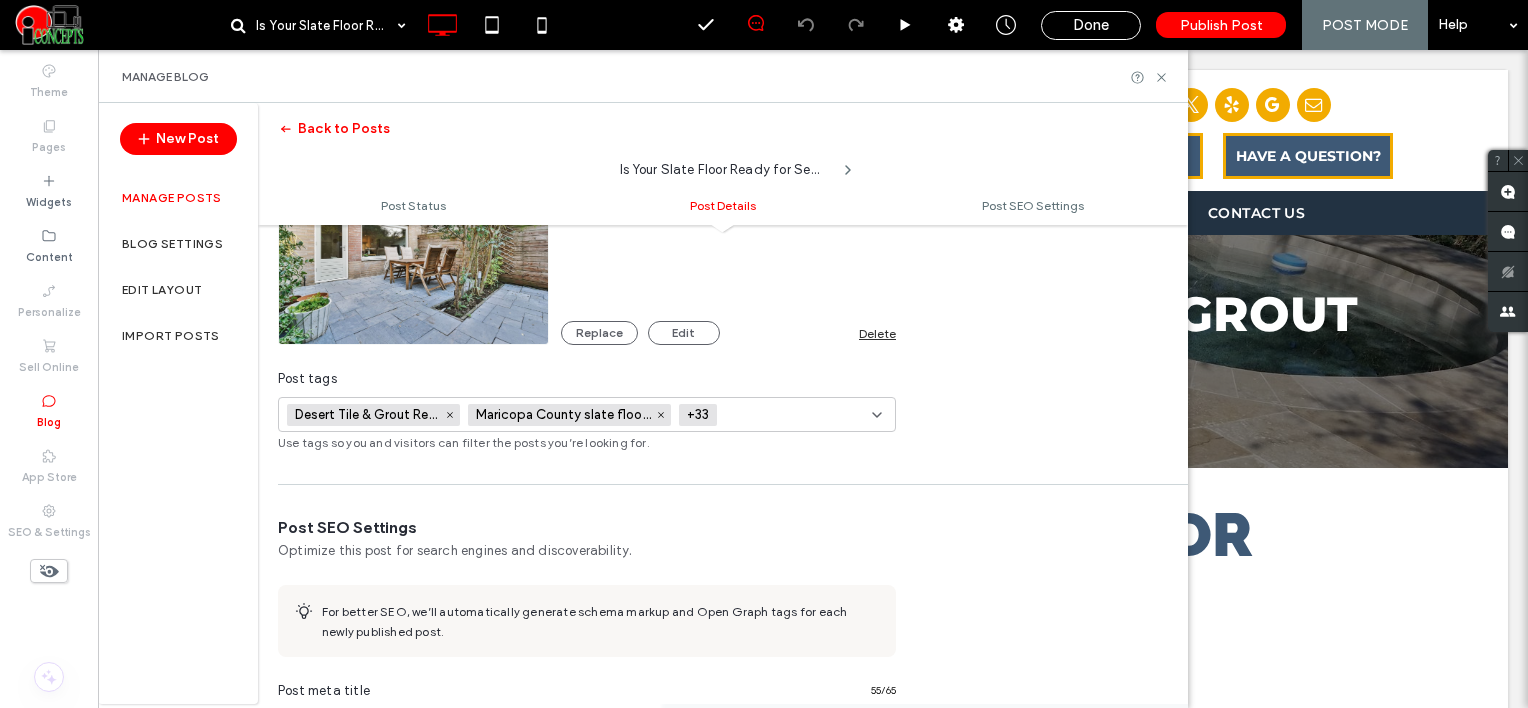 paste on "**********" 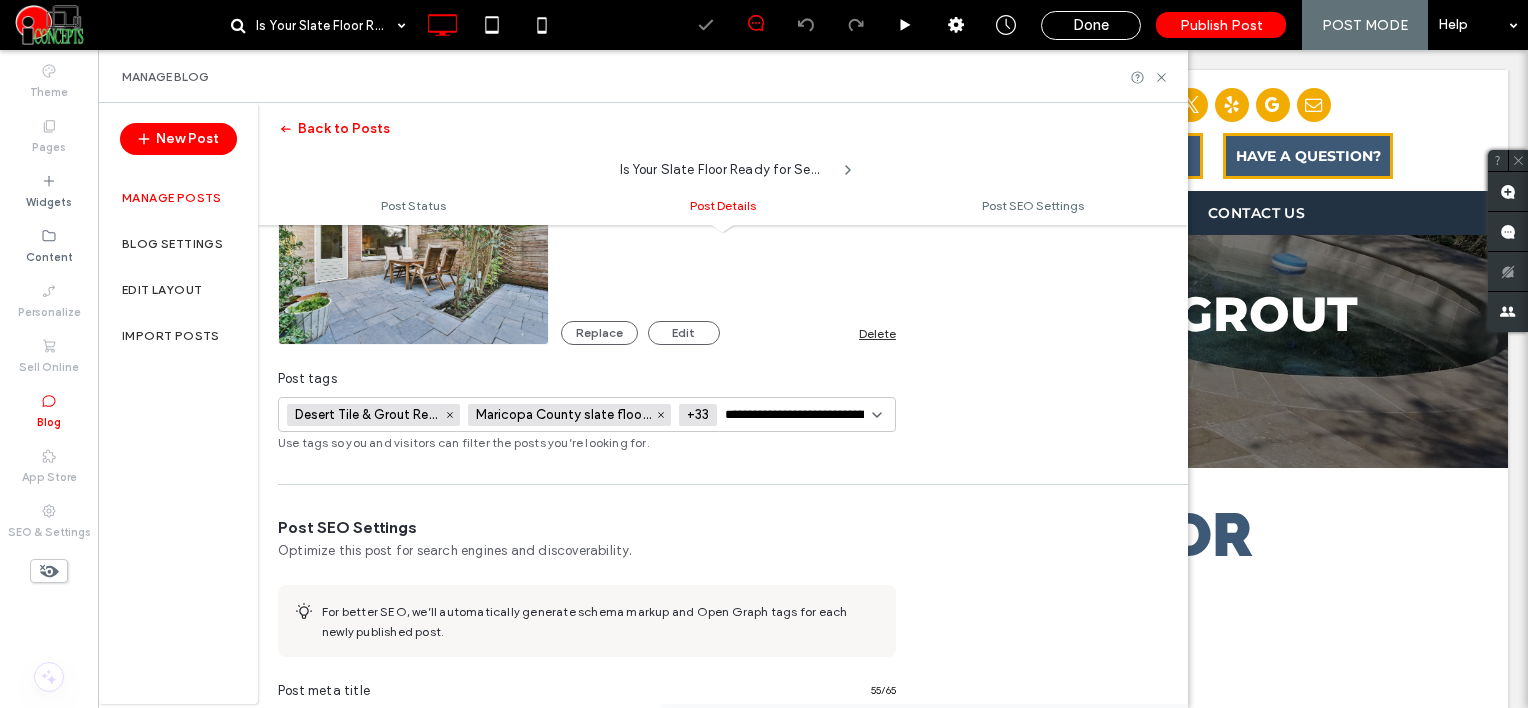 scroll, scrollTop: 0, scrollLeft: 101, axis: horizontal 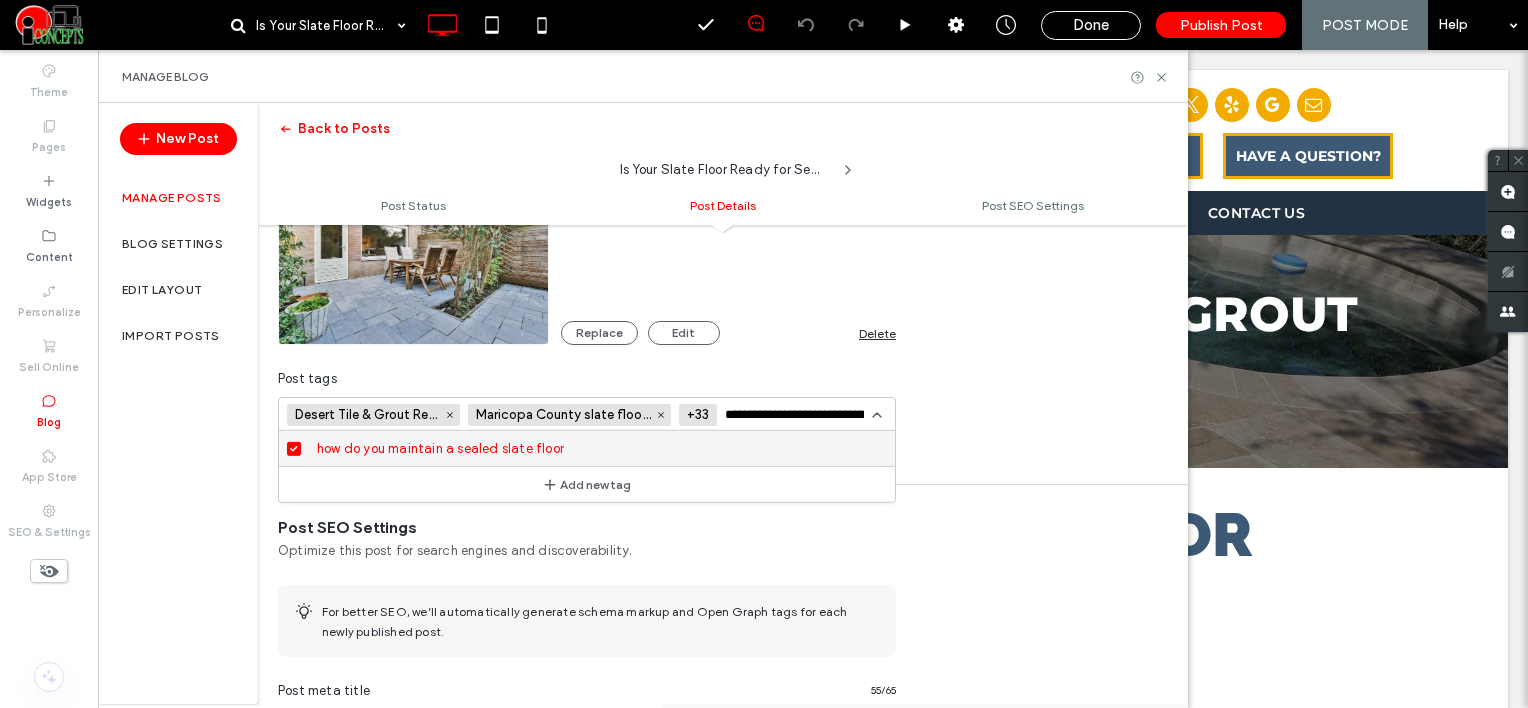 click on "**********" at bounding box center [798, 415] 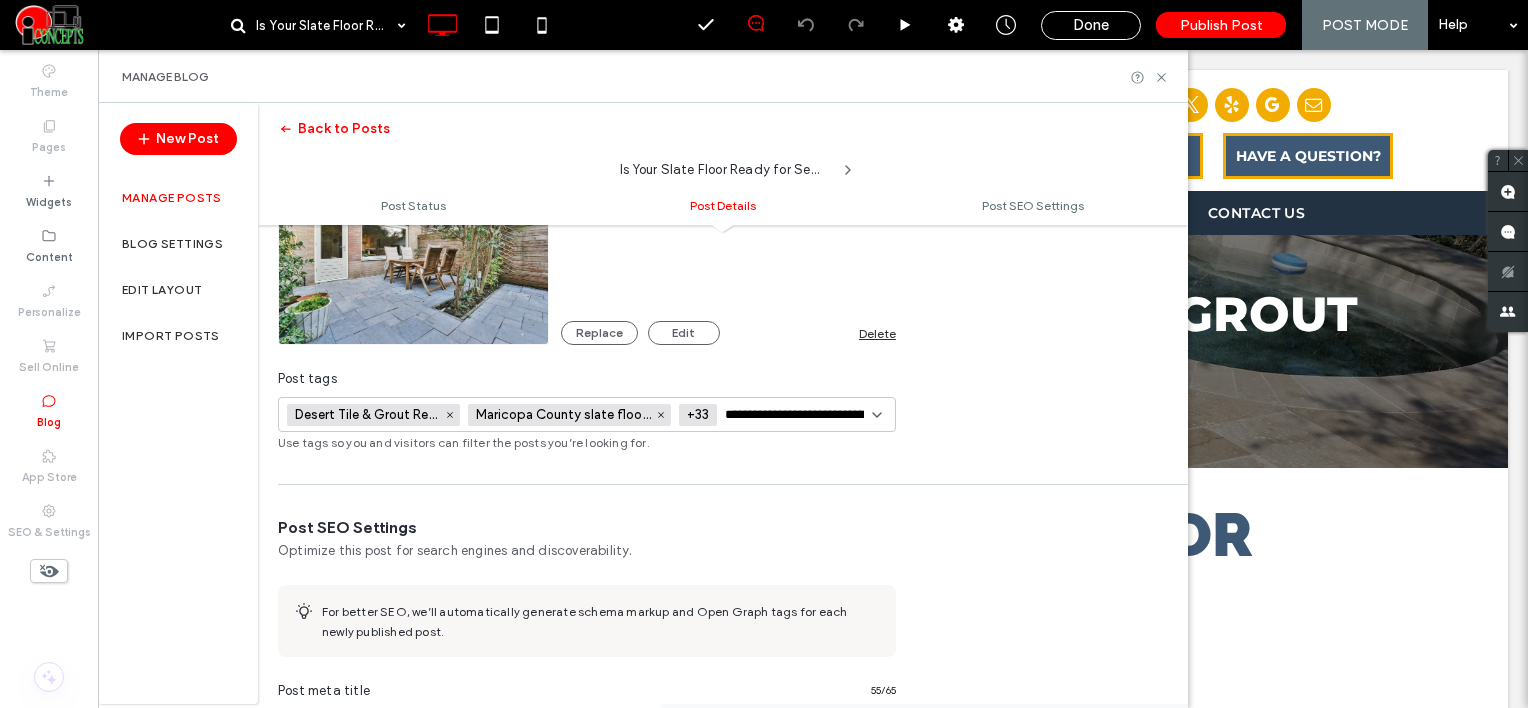 paste 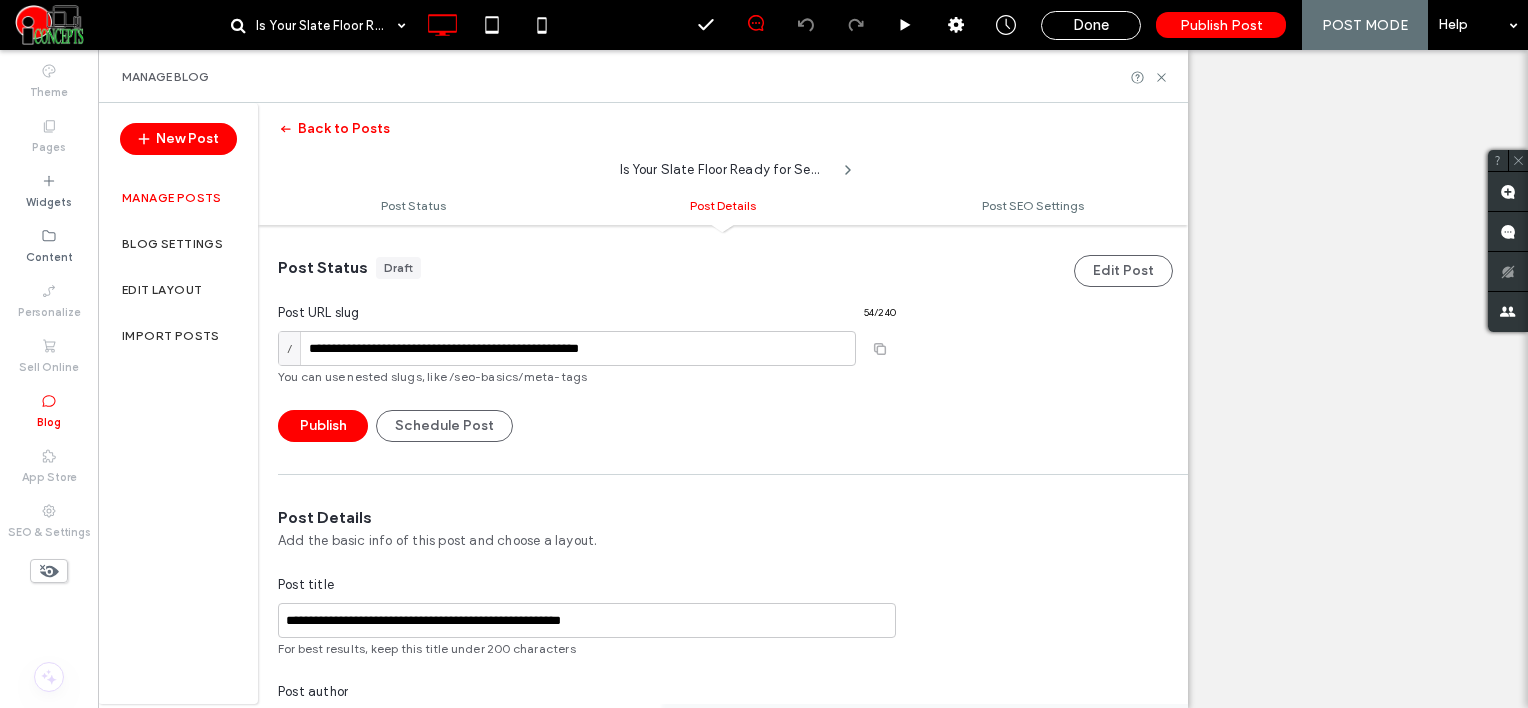 scroll, scrollTop: 0, scrollLeft: 0, axis: both 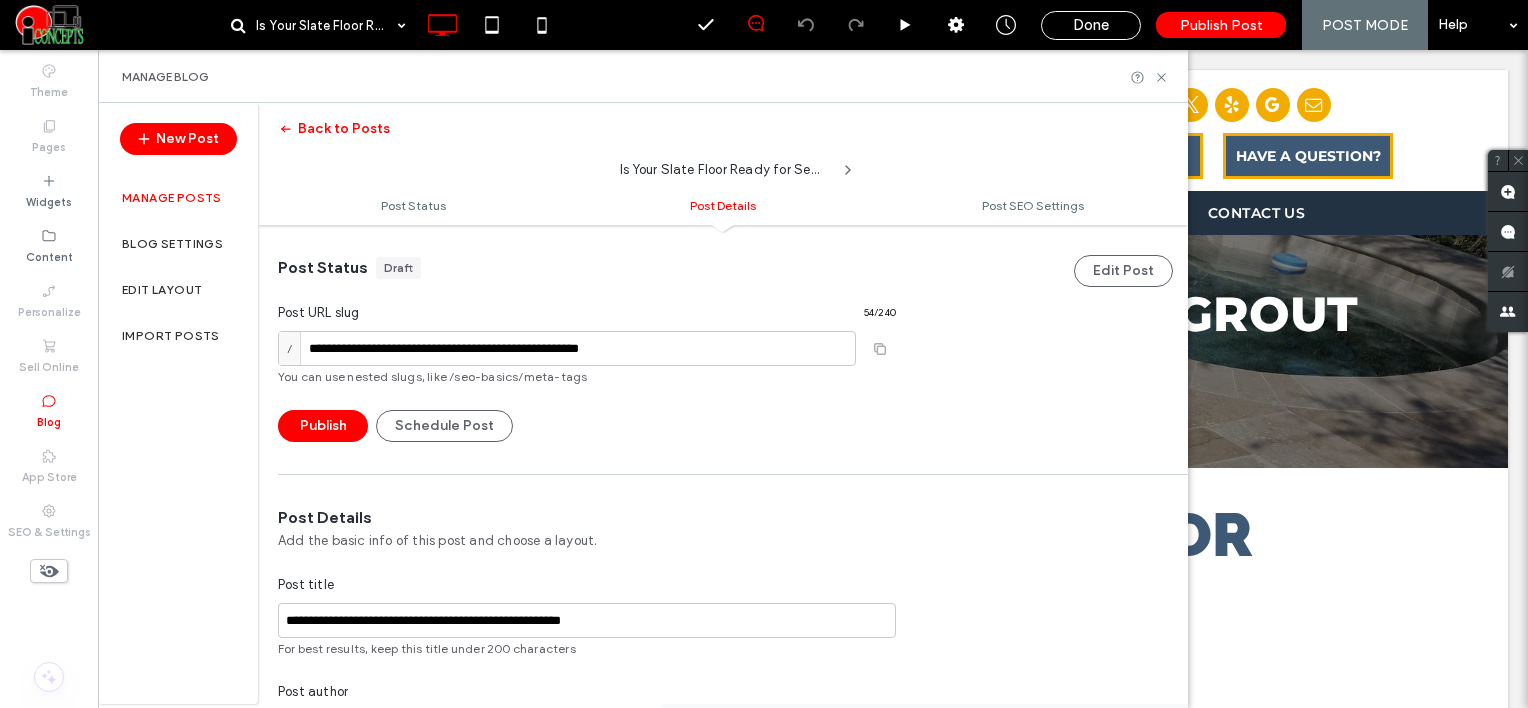 type on "**********" 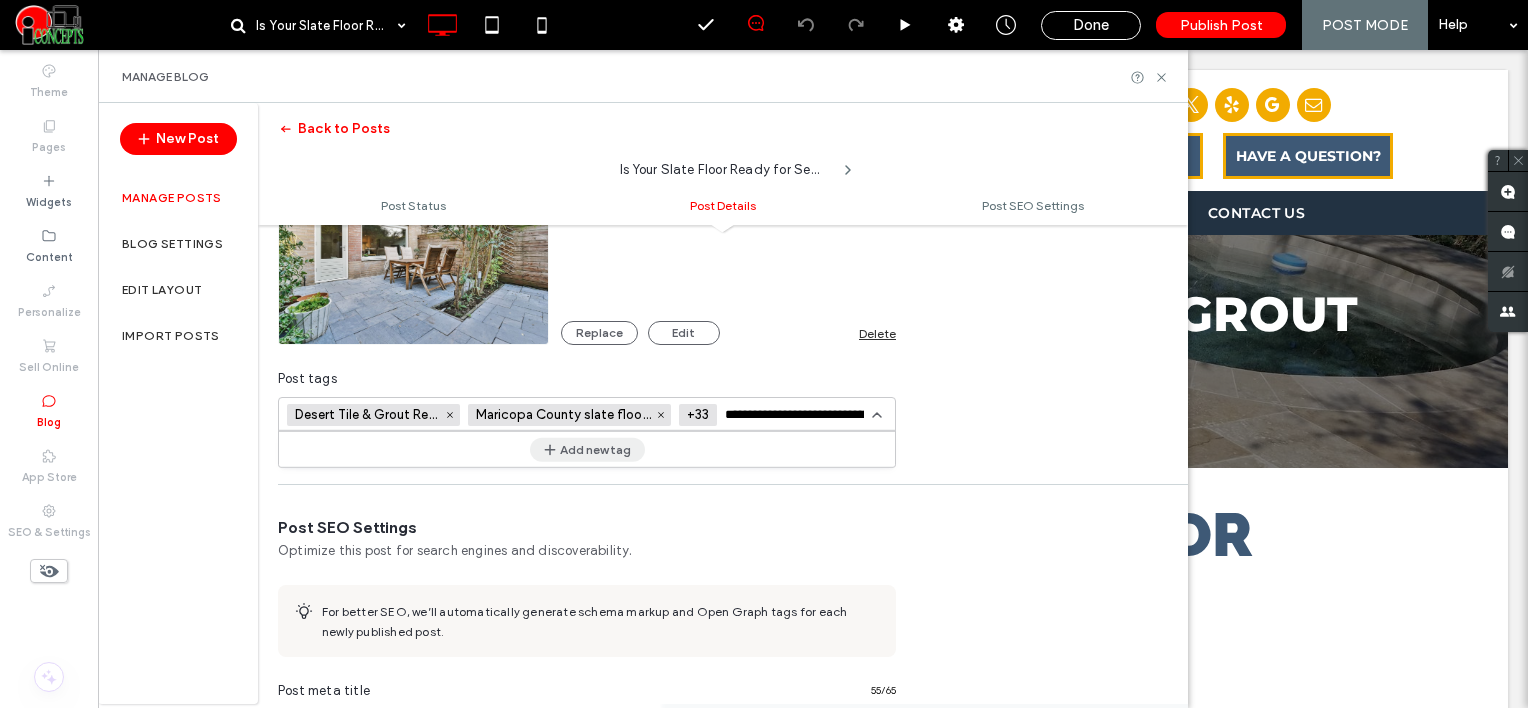 click on "Add new tag" at bounding box center [587, 449] 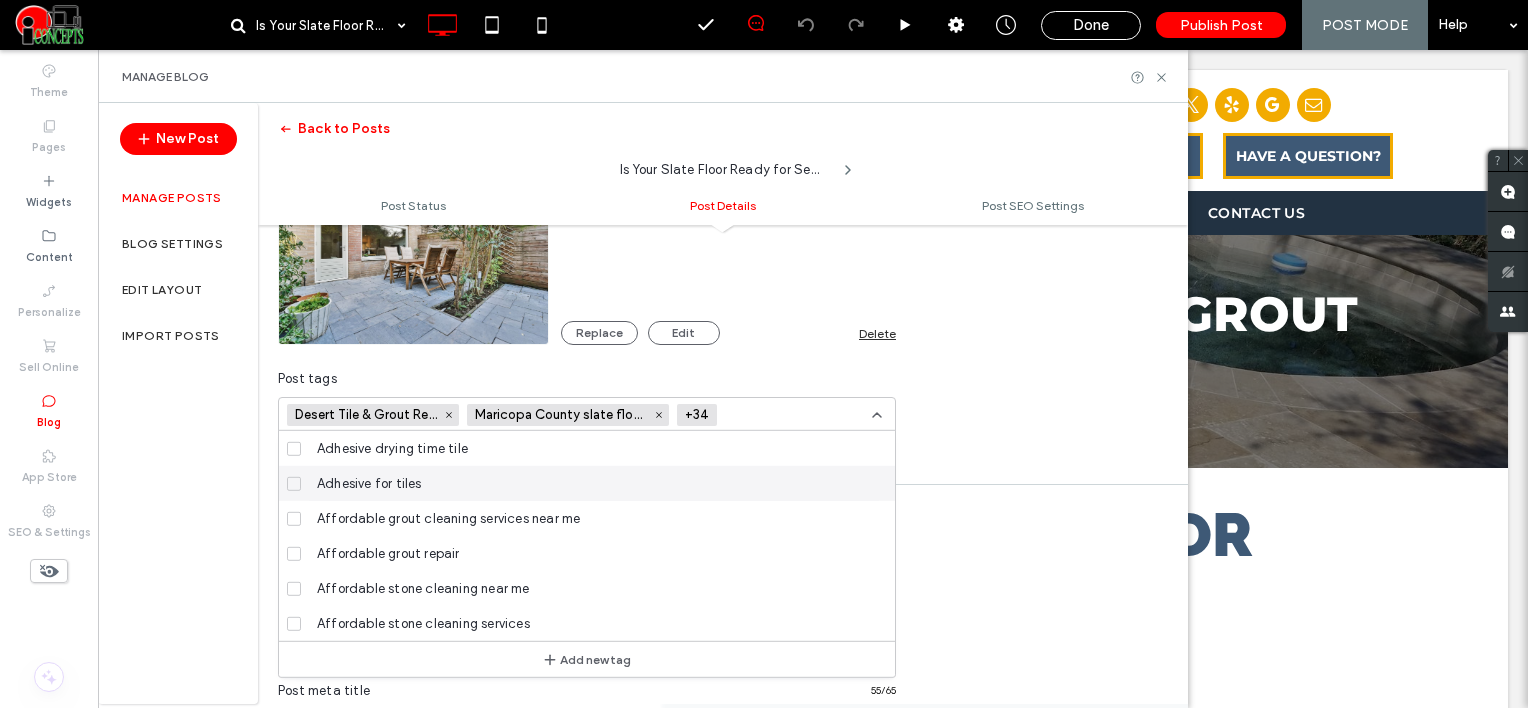 click at bounding box center (798, 415) 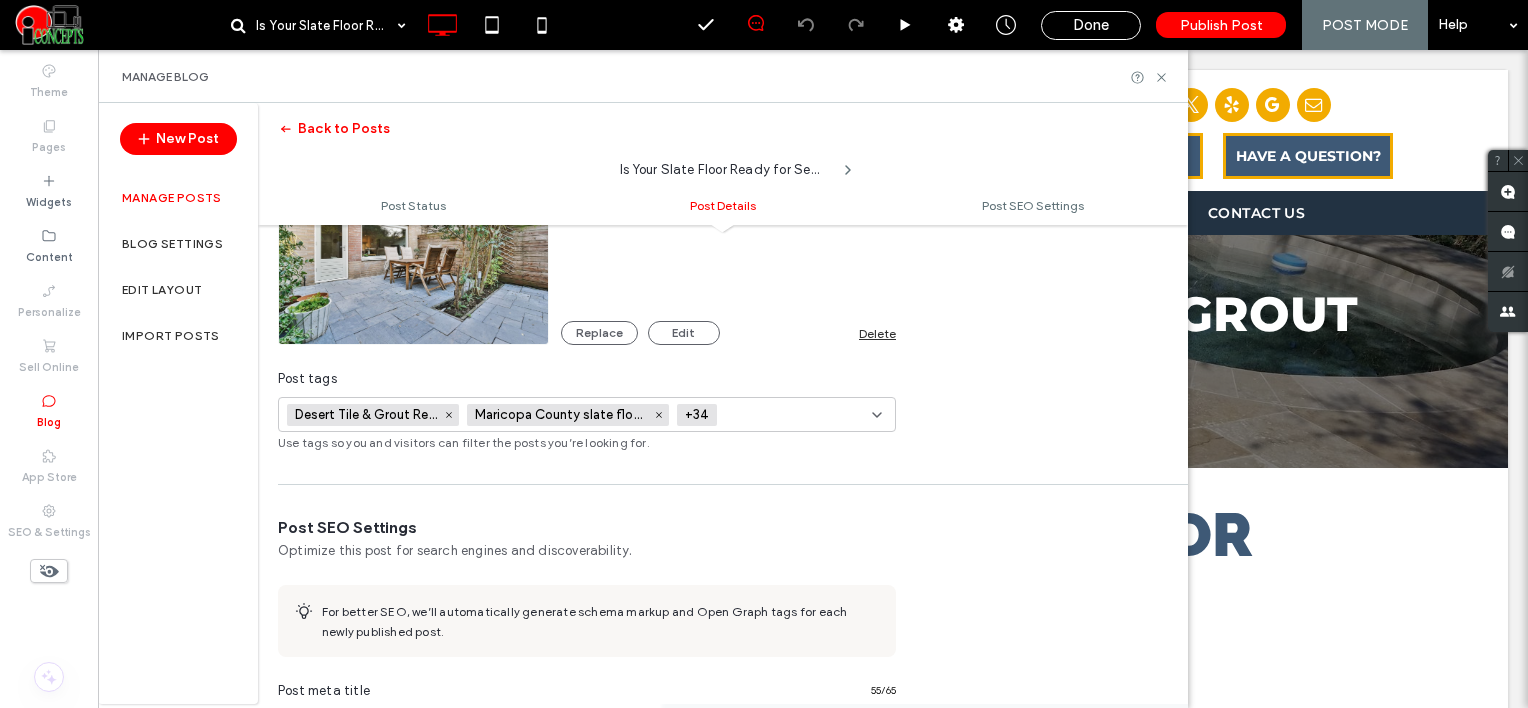 paste on "**********" 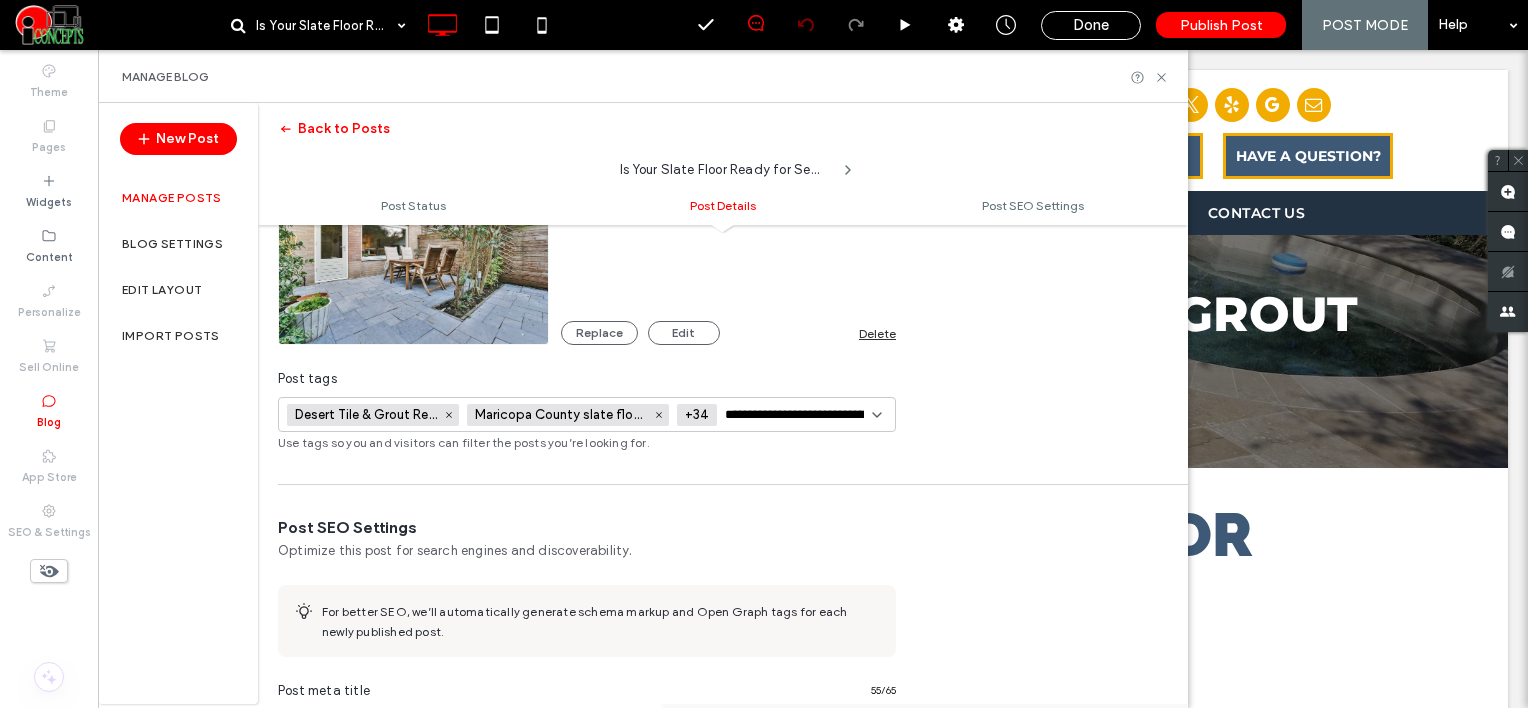 scroll, scrollTop: 0, scrollLeft: 54, axis: horizontal 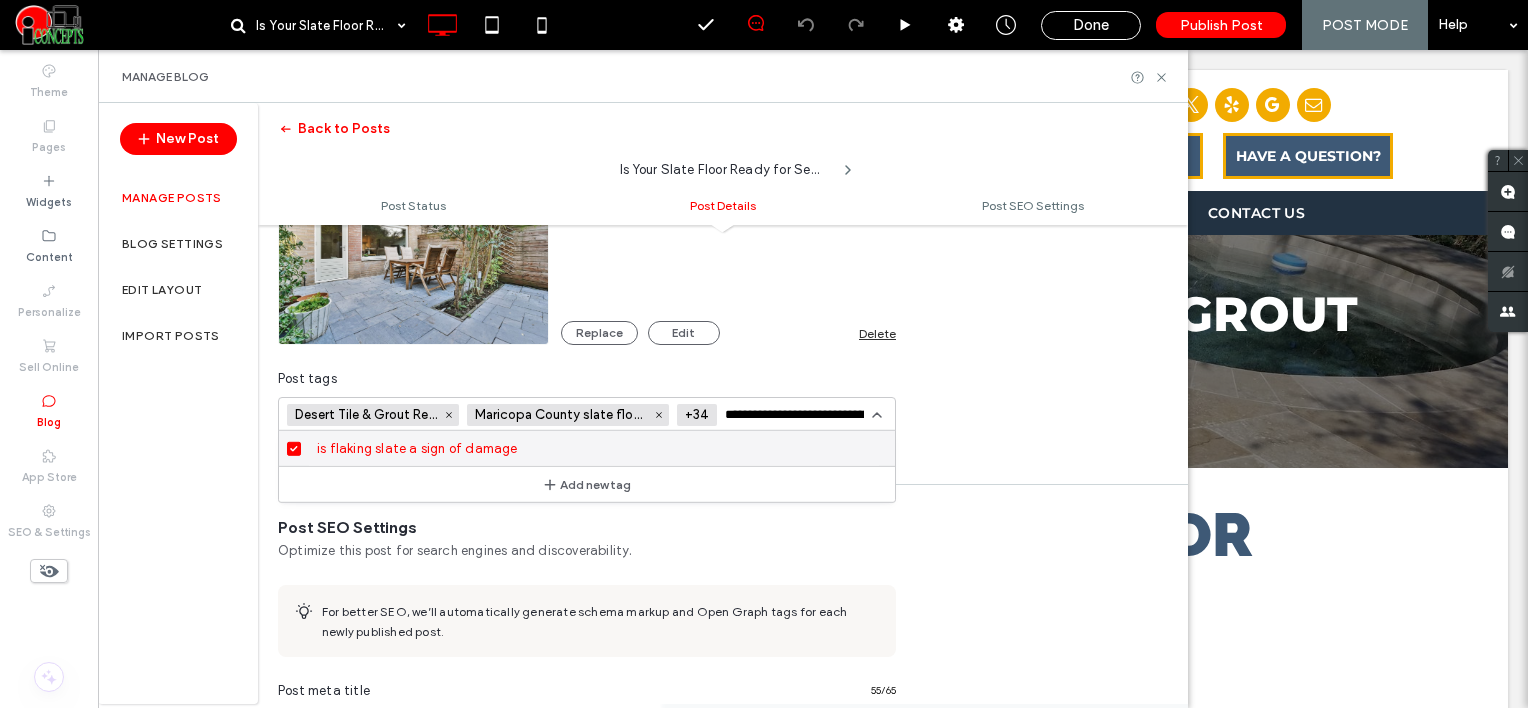 click on "**********" at bounding box center (798, 415) 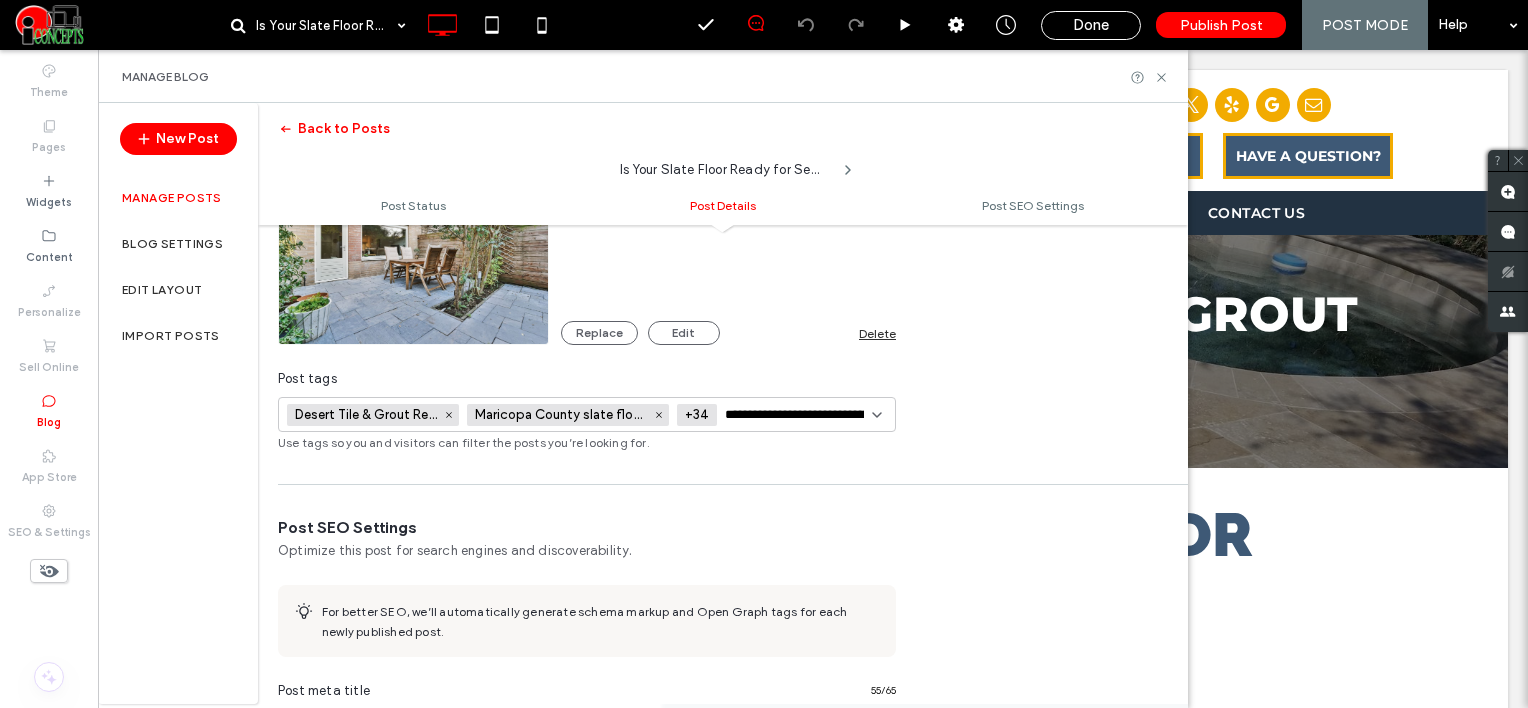 scroll, scrollTop: 0, scrollLeft: 54, axis: horizontal 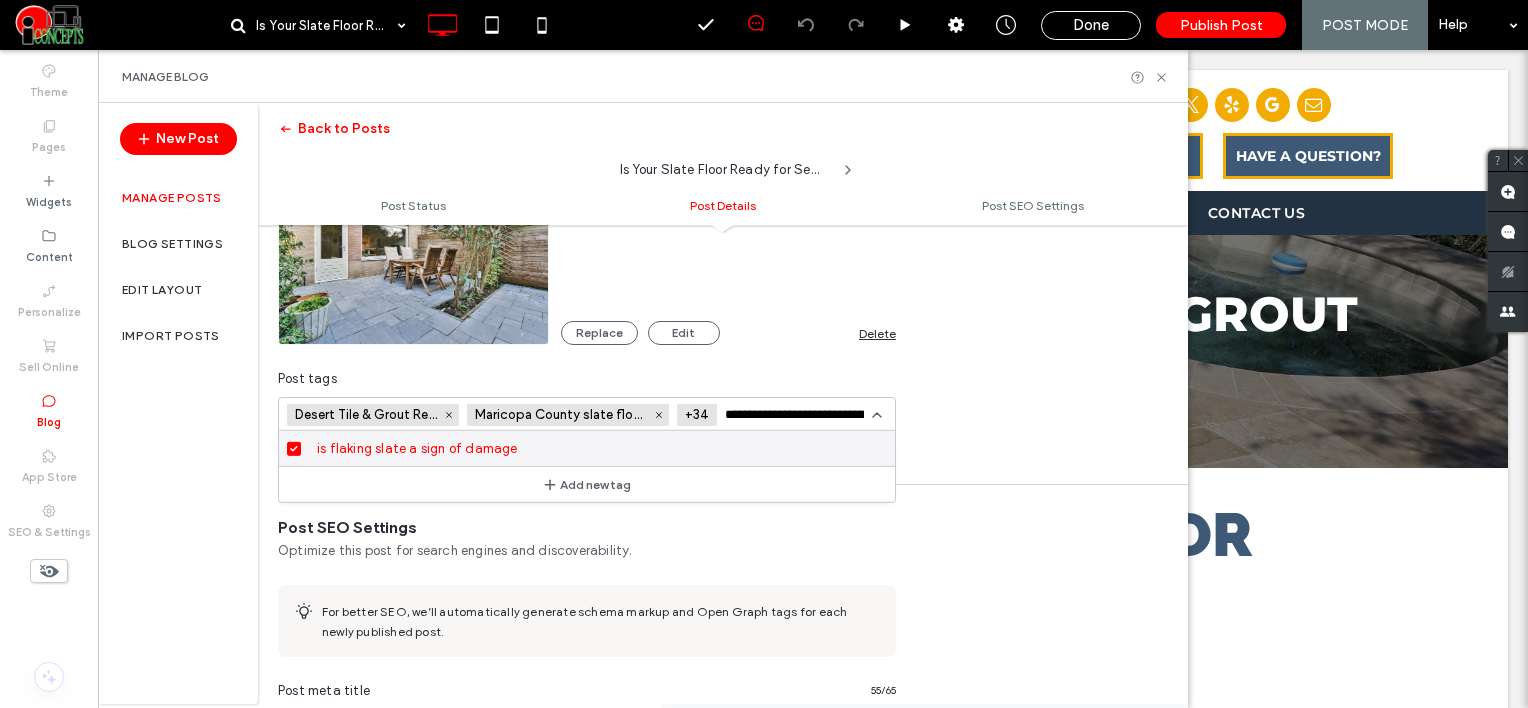 paste on "**" 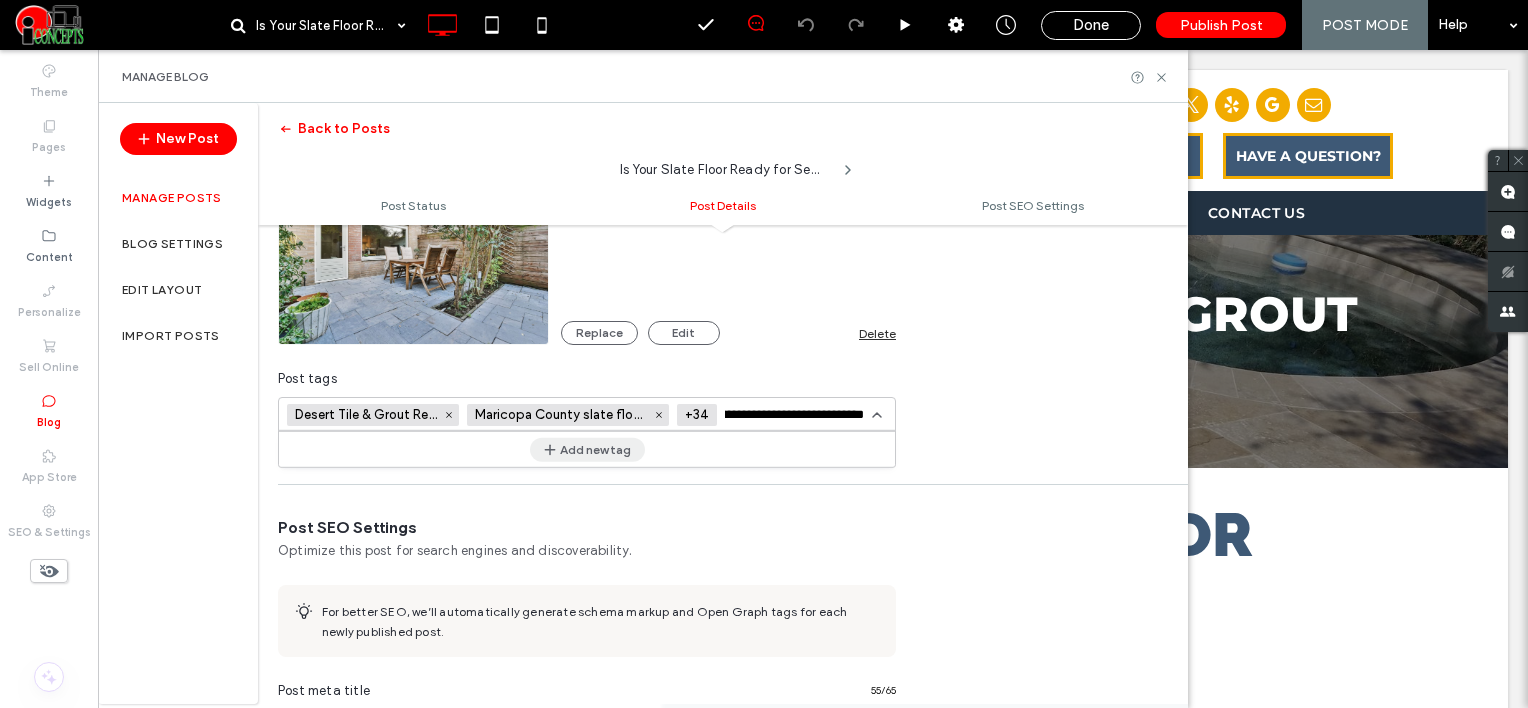 type on "**********" 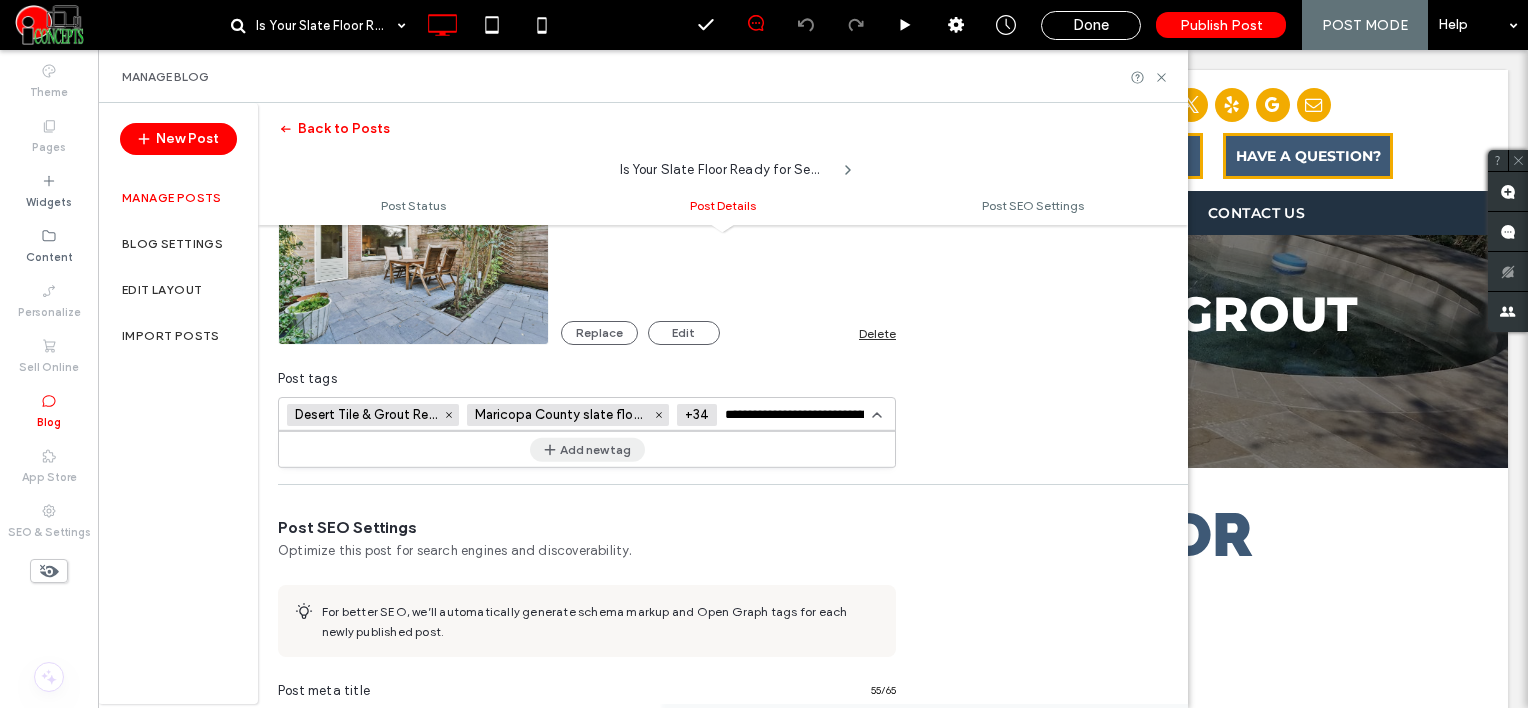 click on "Add new tag" at bounding box center (587, 449) 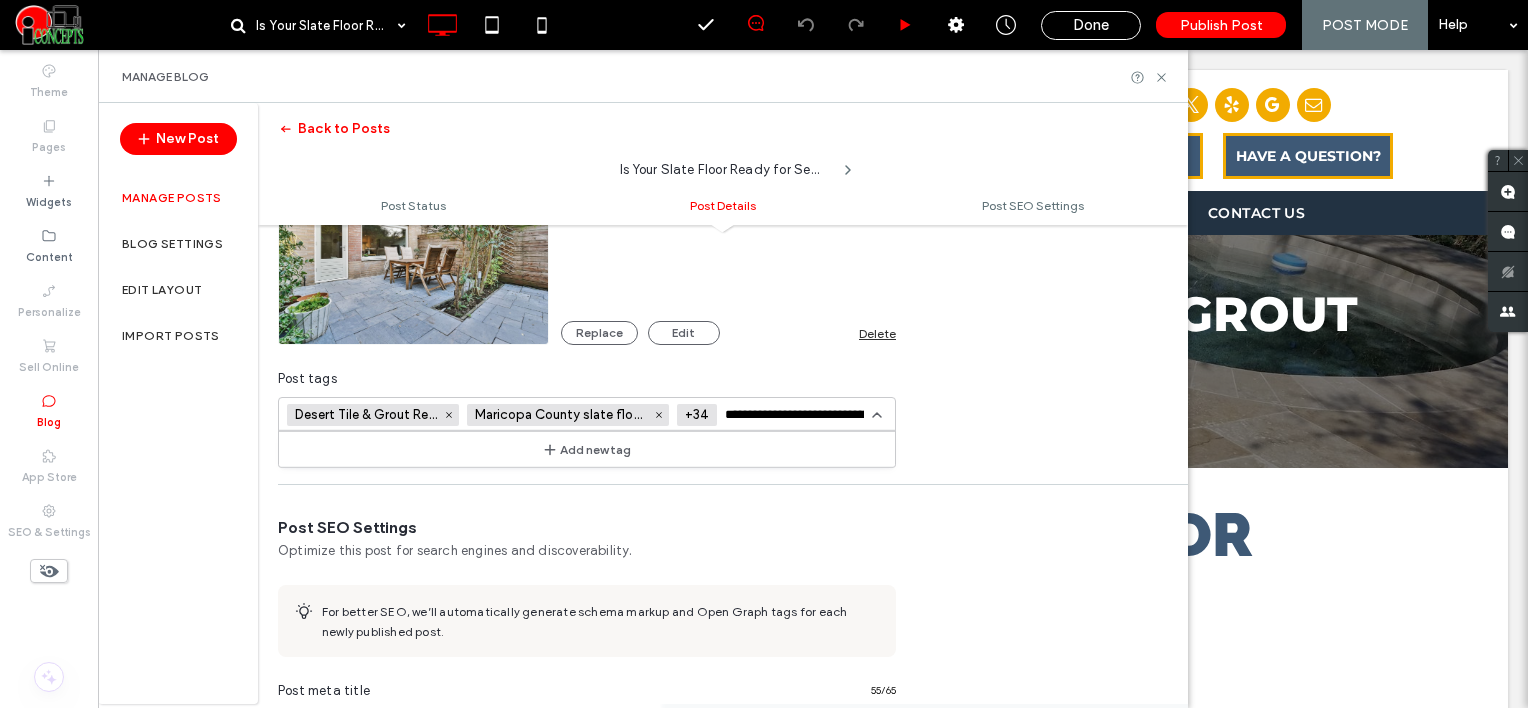 type 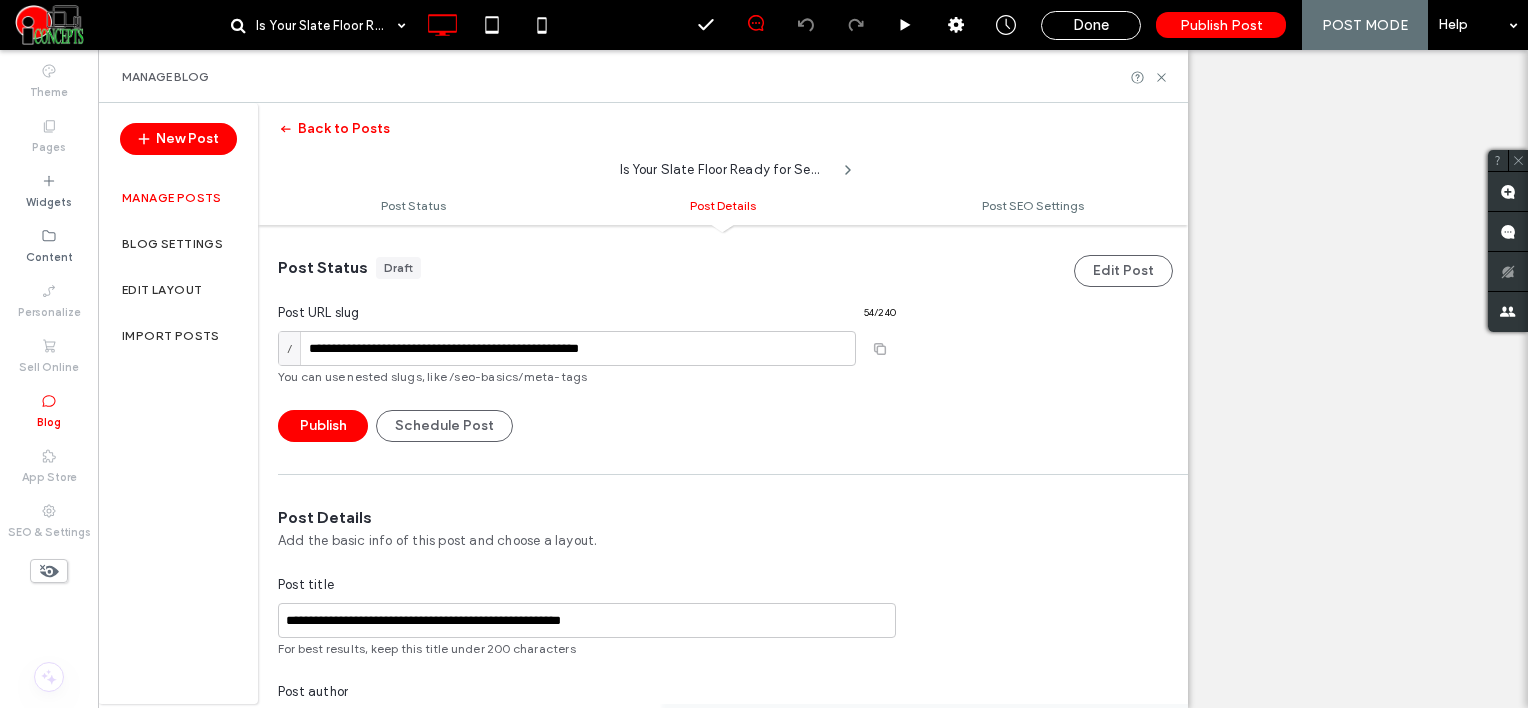 scroll, scrollTop: 0, scrollLeft: 0, axis: both 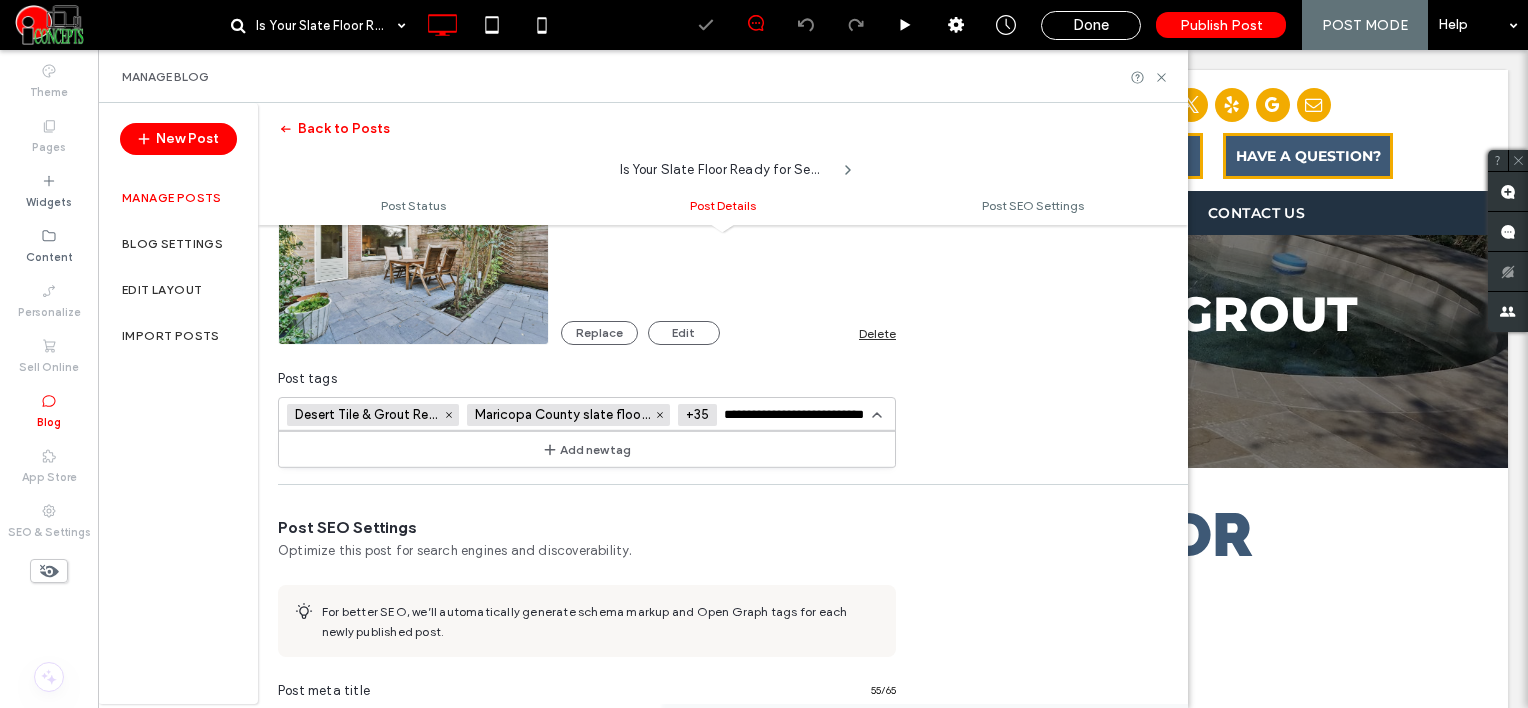type on "**********" 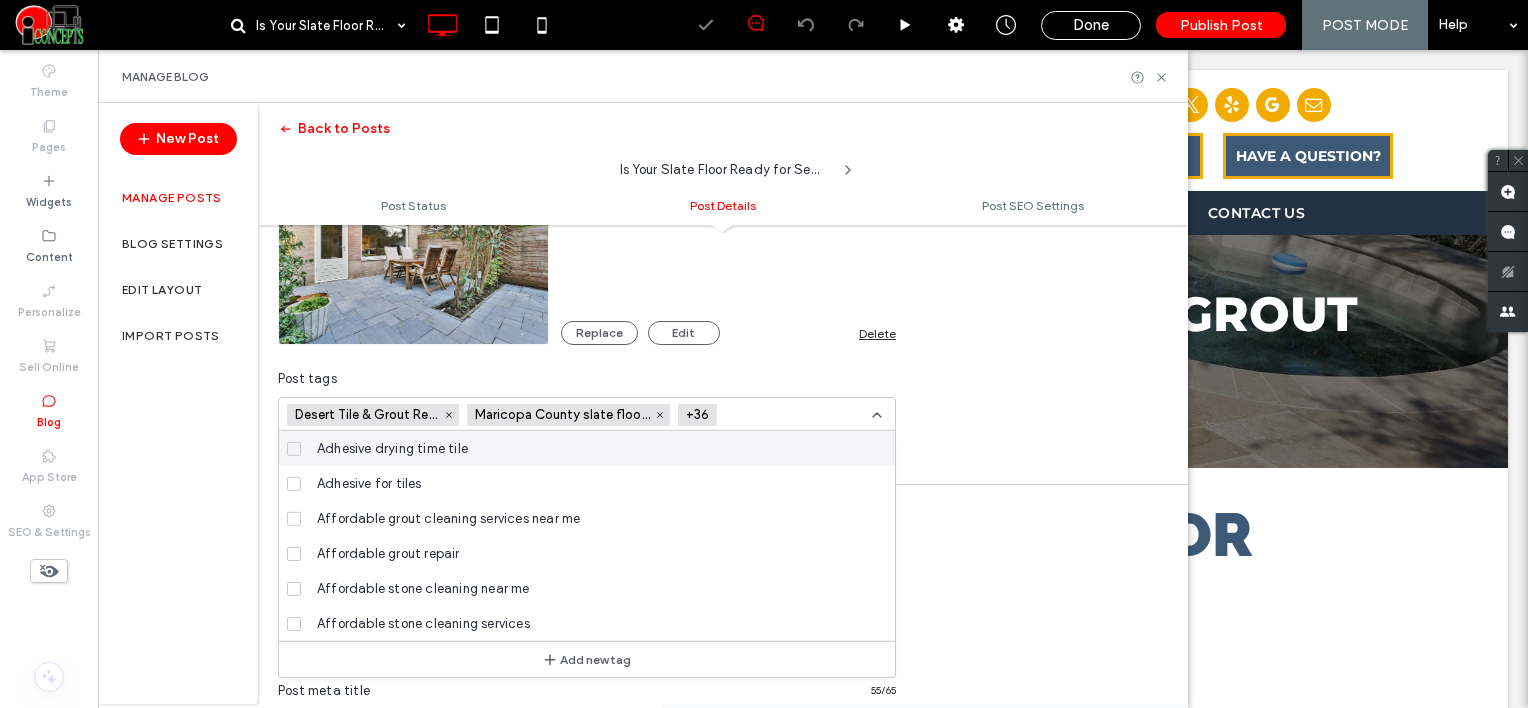 scroll, scrollTop: 0, scrollLeft: 0, axis: both 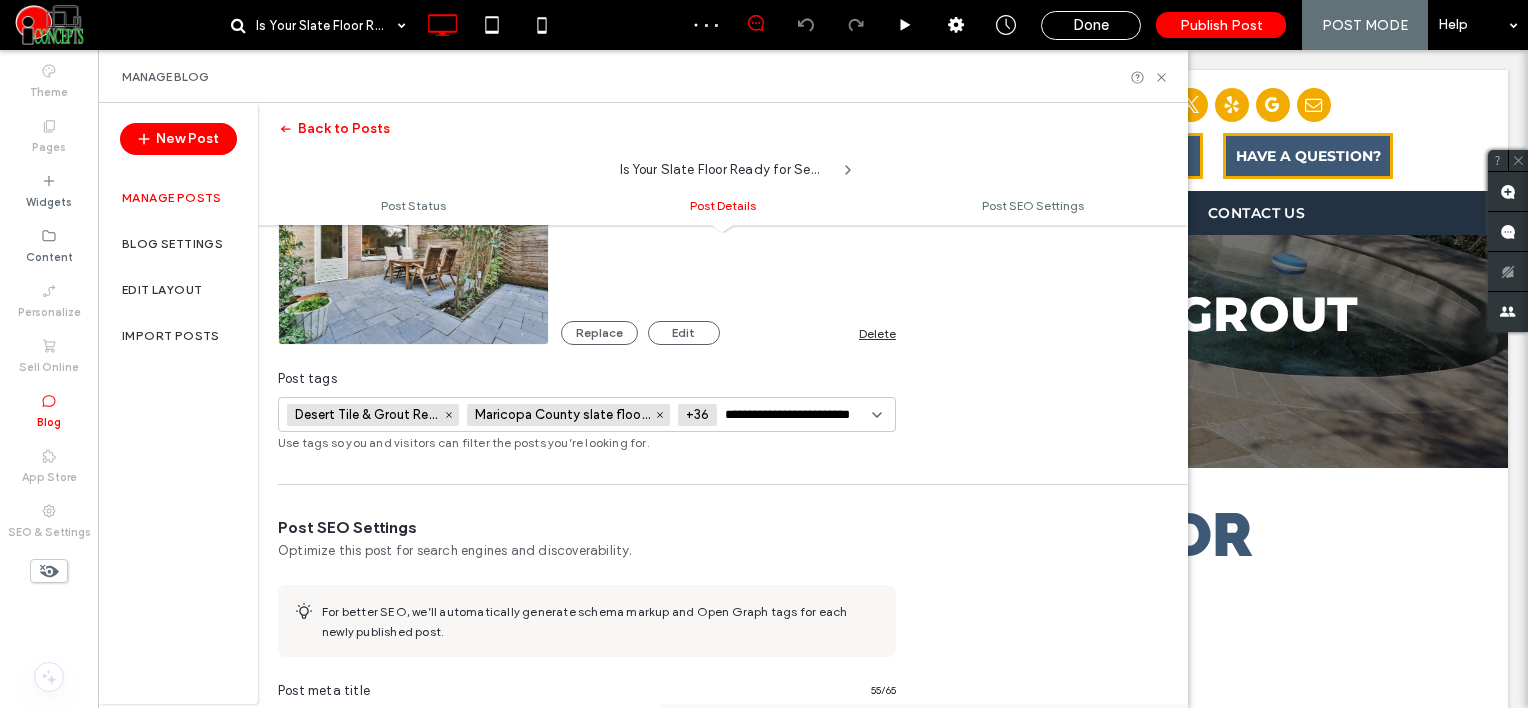 type on "**********" 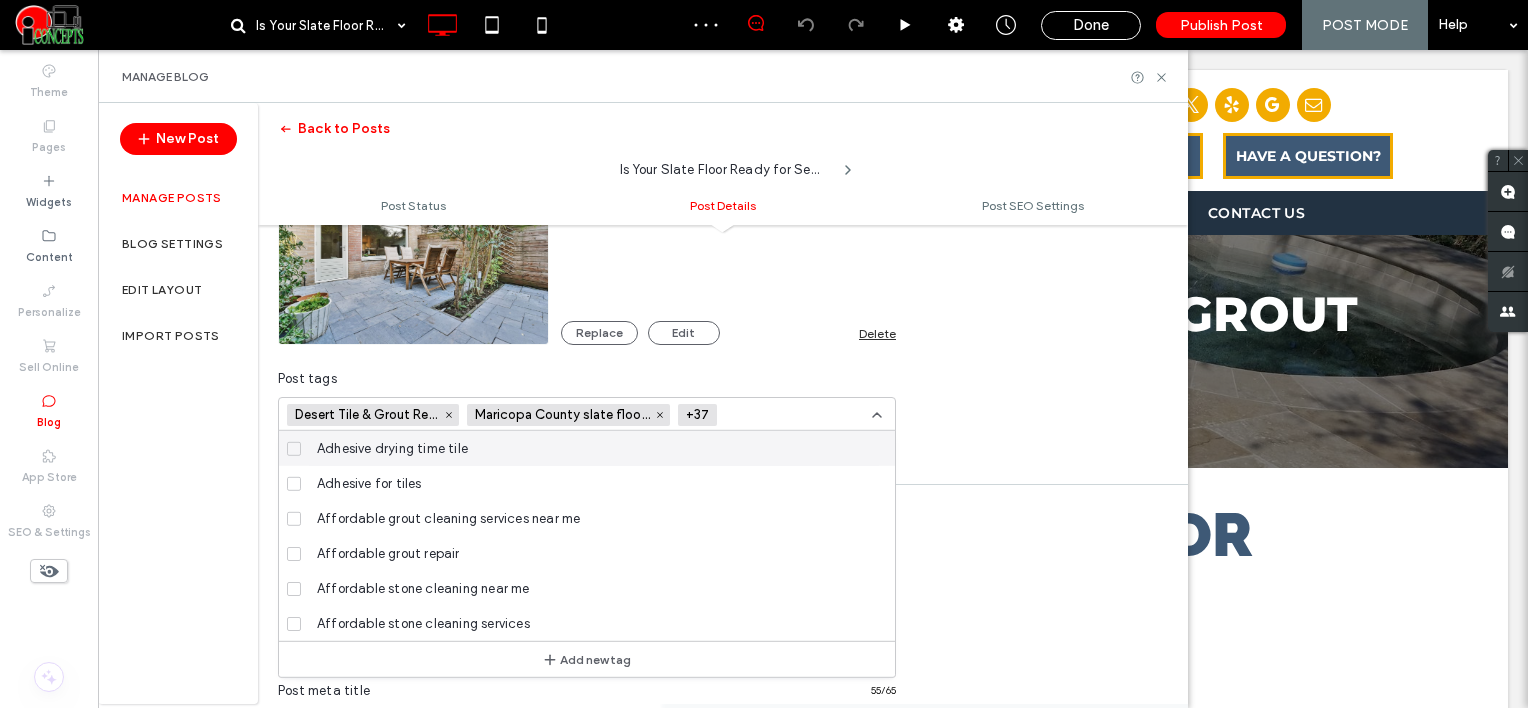 scroll, scrollTop: 0, scrollLeft: 0, axis: both 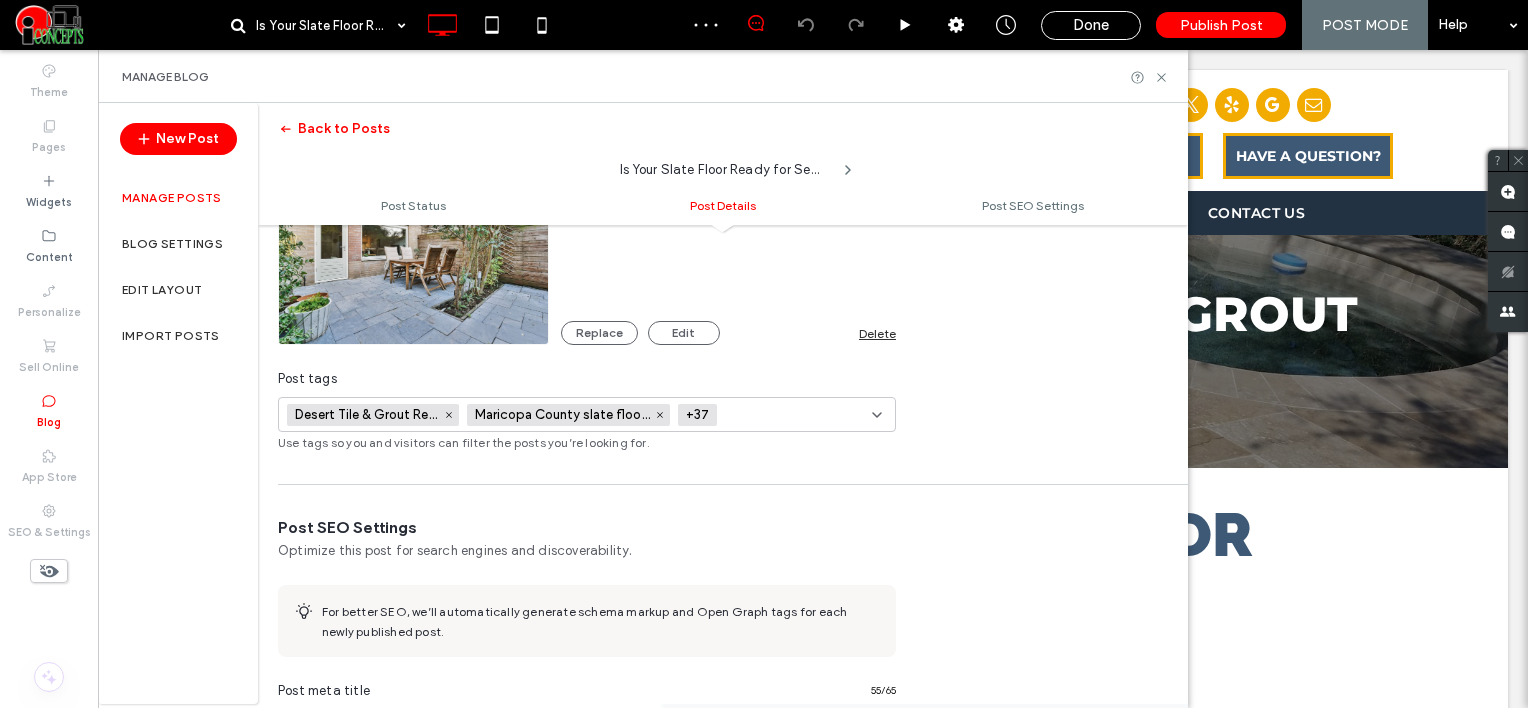 paste on "**********" 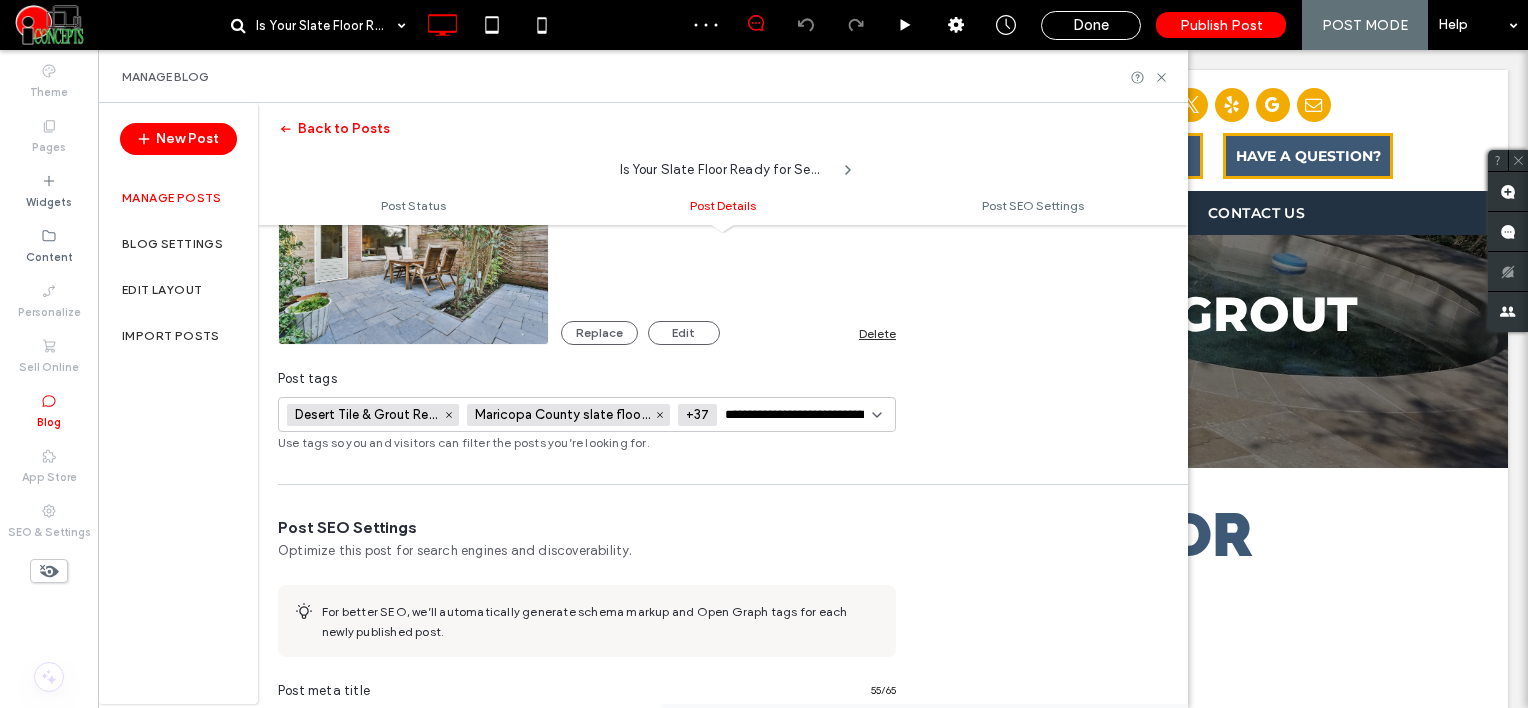 scroll, scrollTop: 0, scrollLeft: 0, axis: both 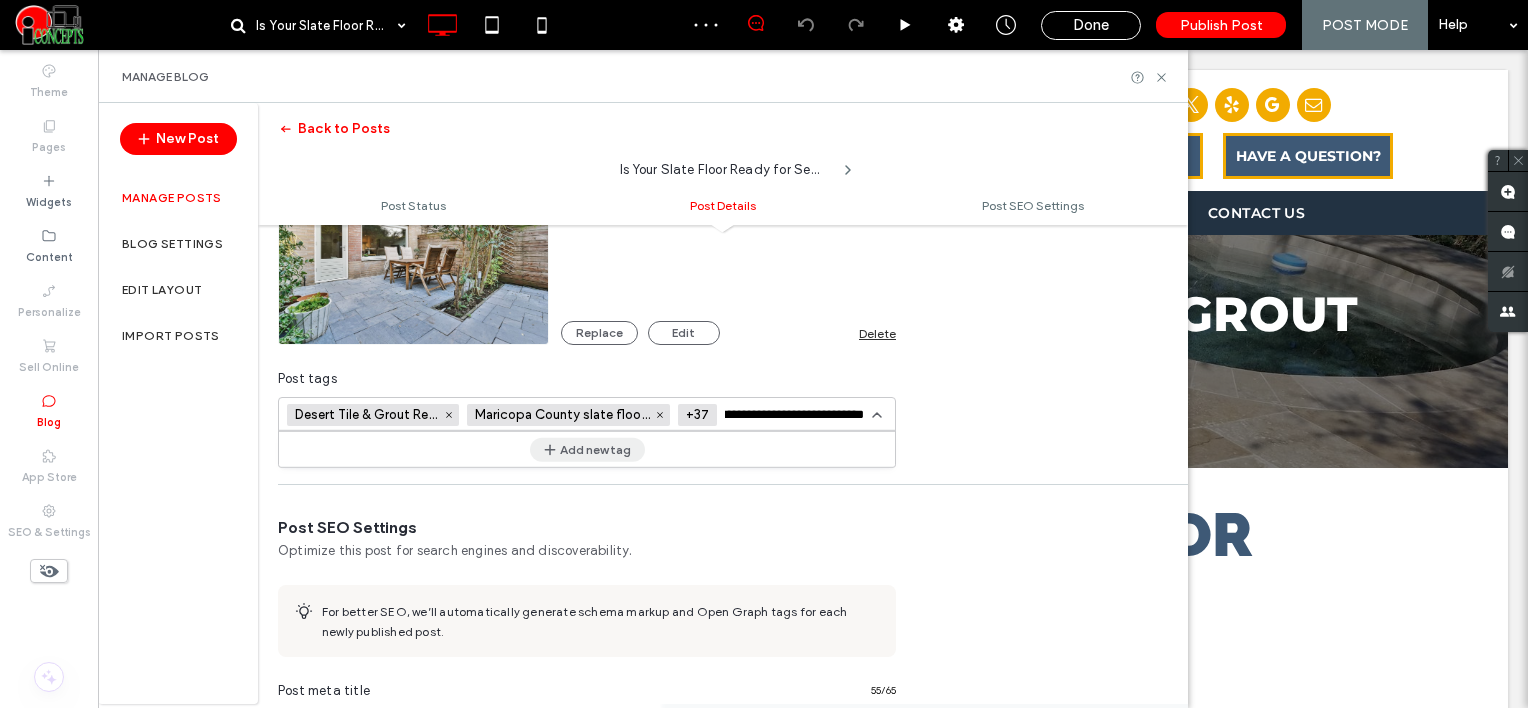 type on "**********" 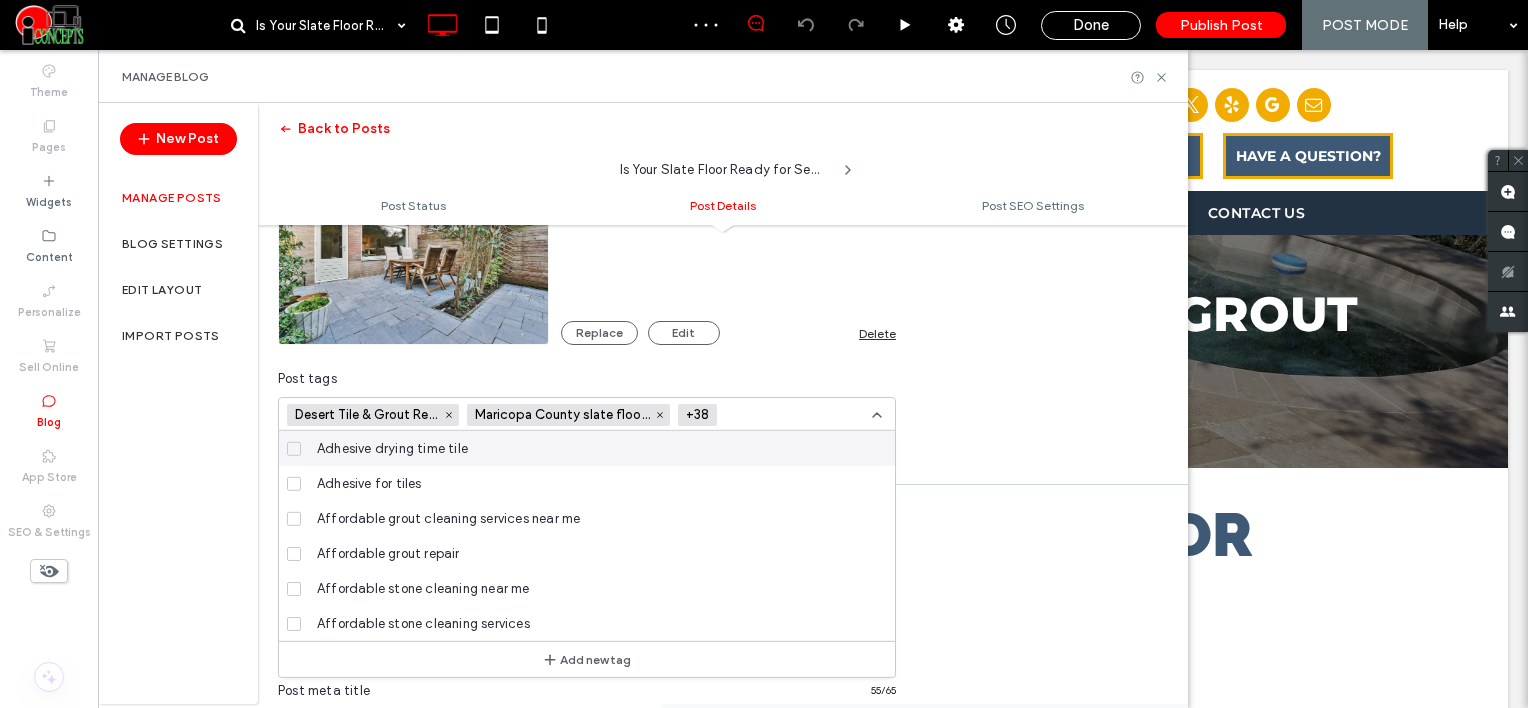 scroll, scrollTop: 0, scrollLeft: 0, axis: both 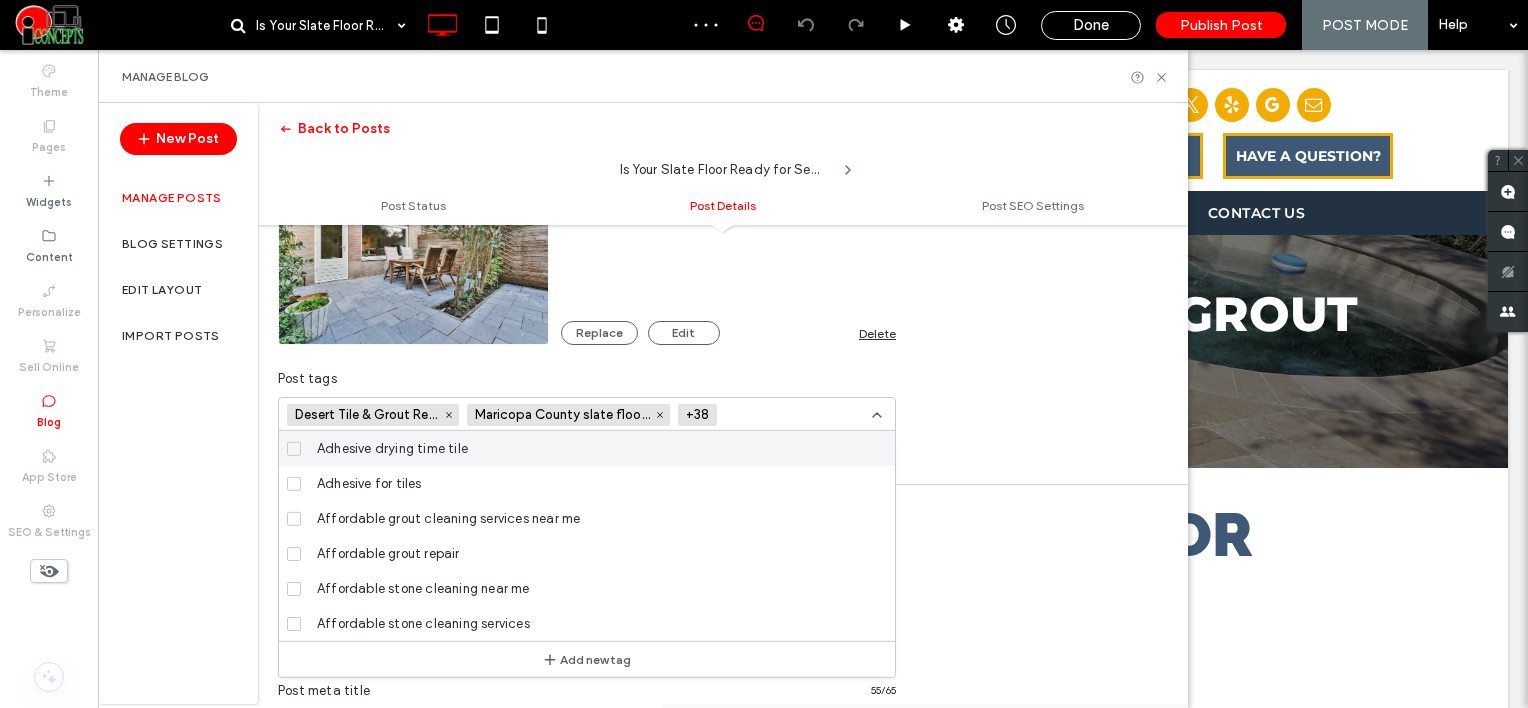 click at bounding box center (798, 415) 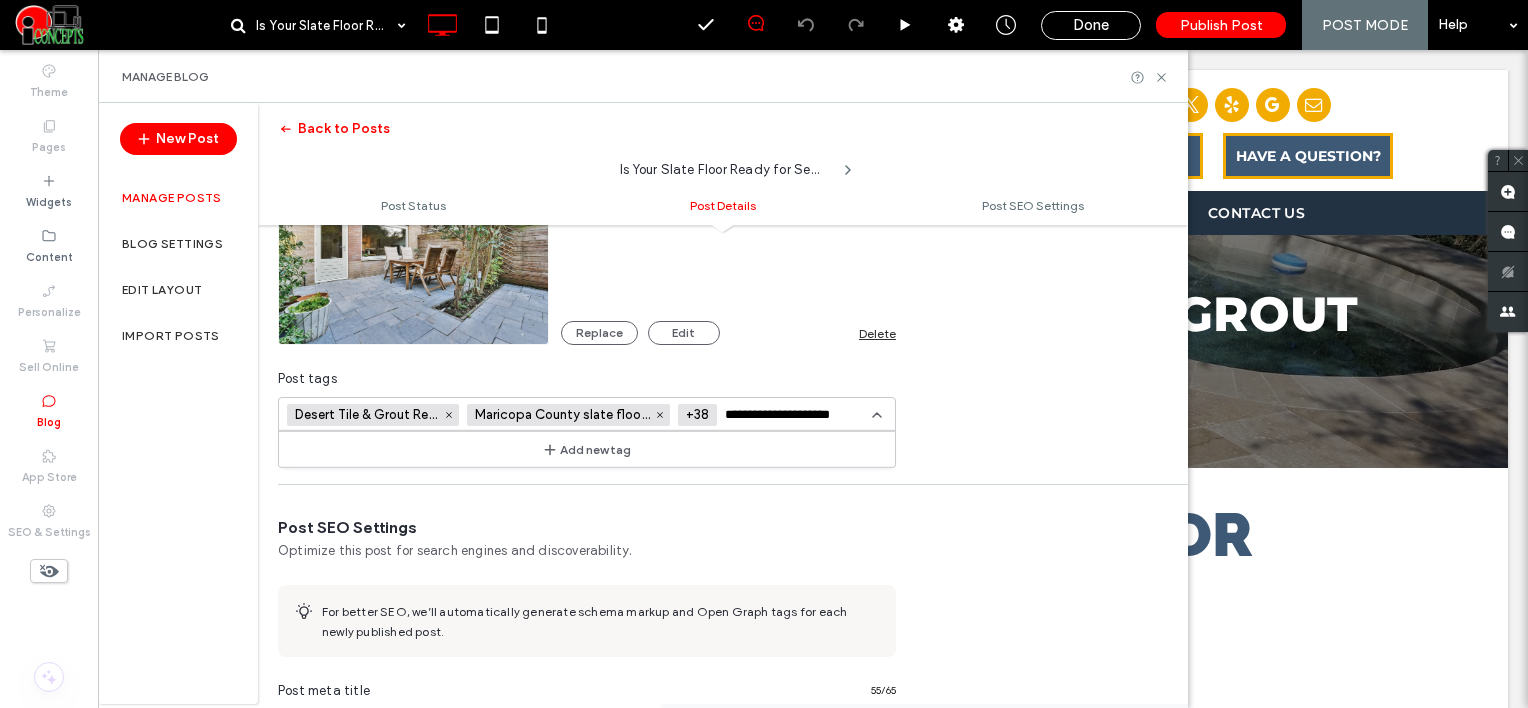 type on "**********" 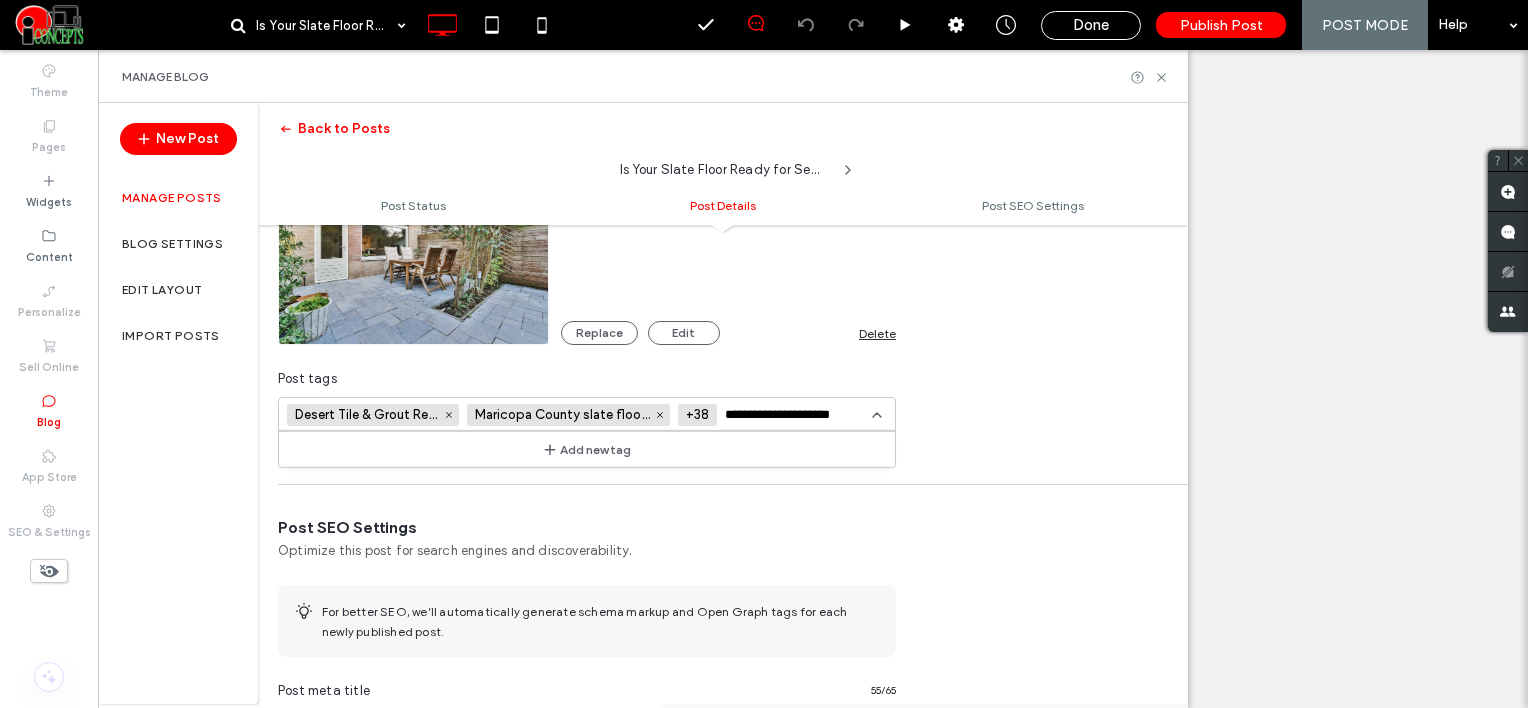 click on "Add new tag" at bounding box center [587, 449] 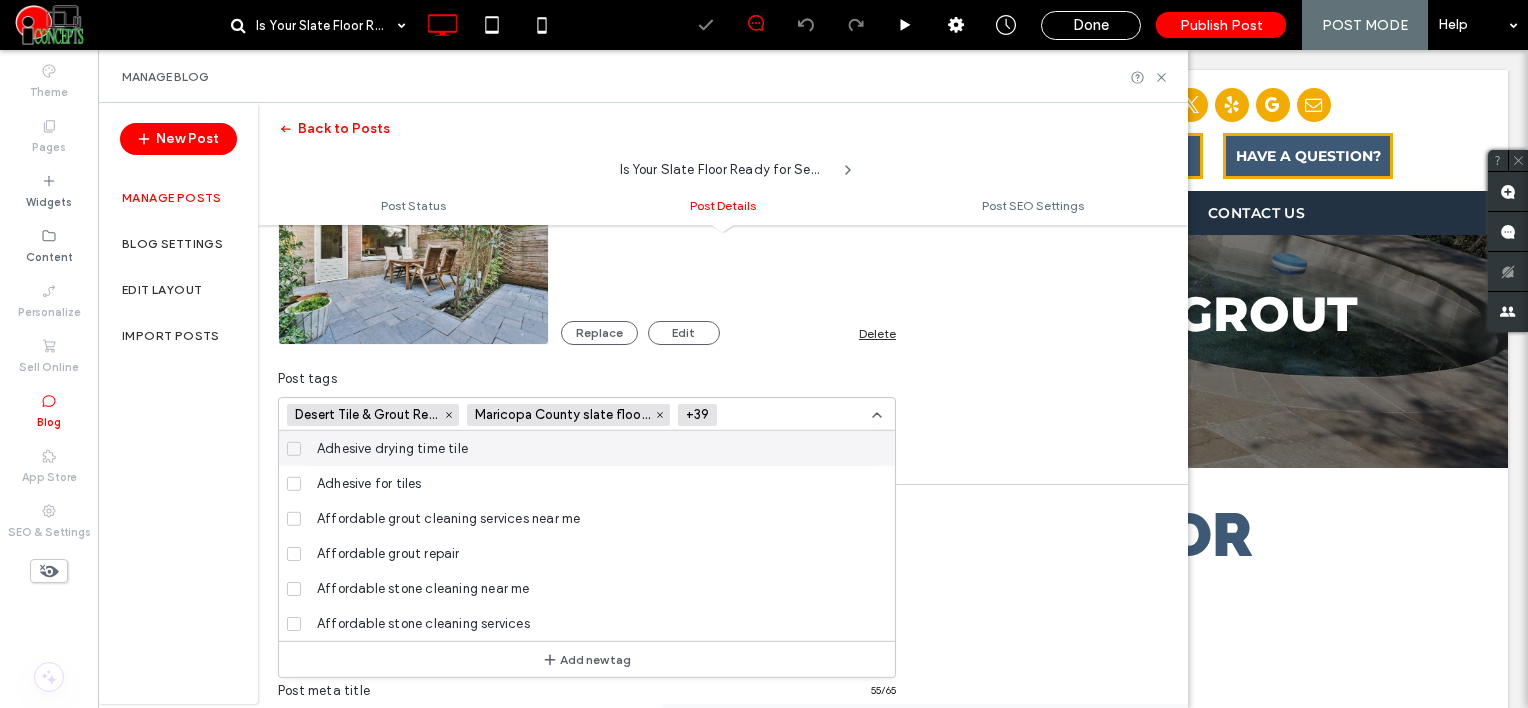 scroll, scrollTop: 0, scrollLeft: 0, axis: both 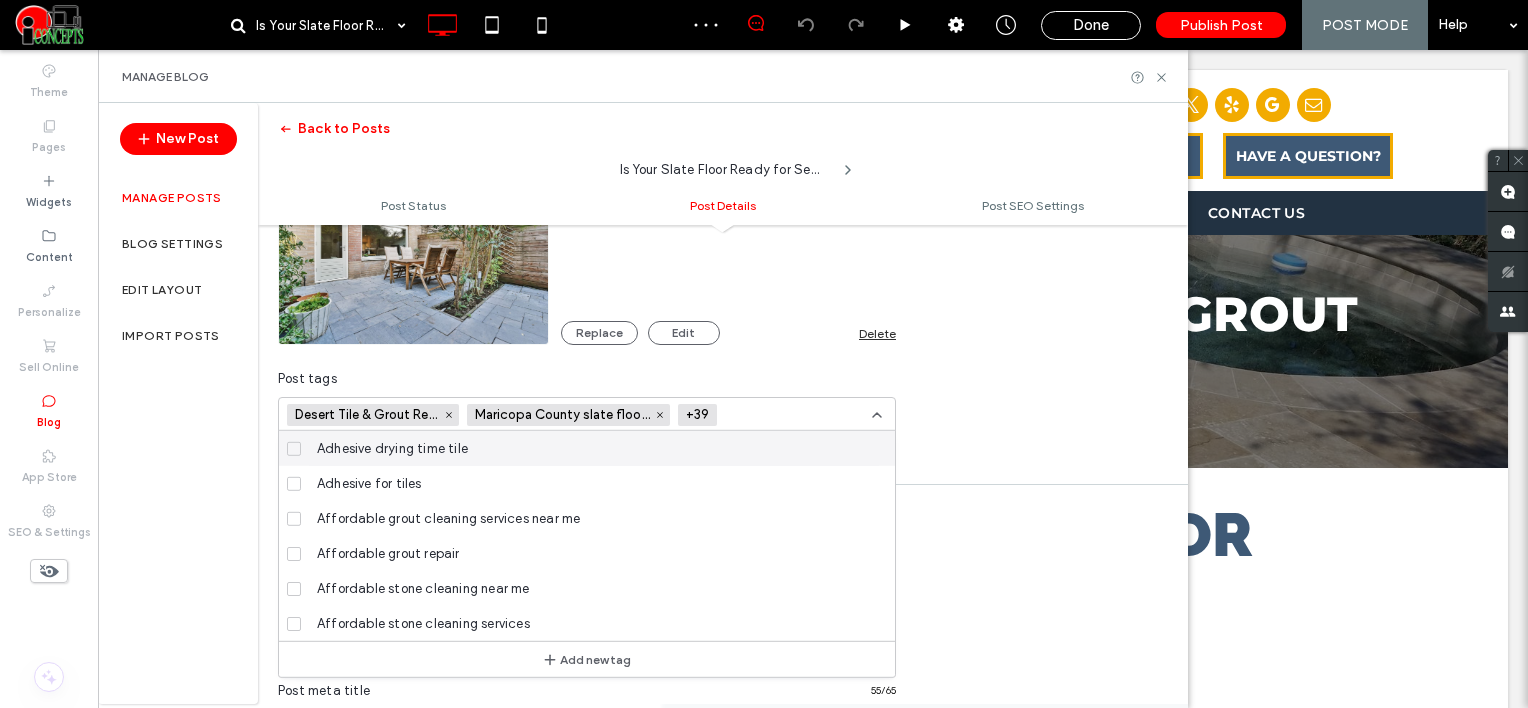 click at bounding box center [764, 354] 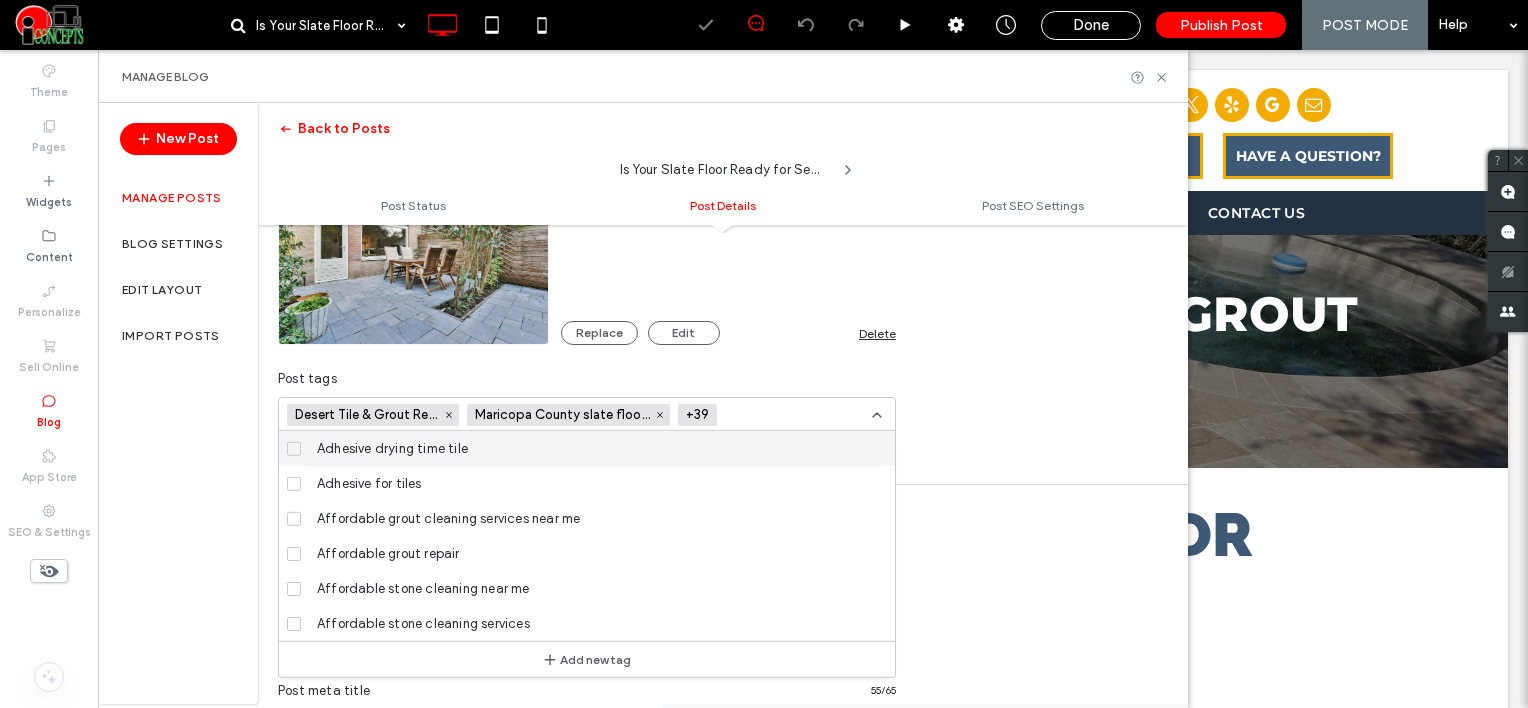 click at bounding box center (798, 415) 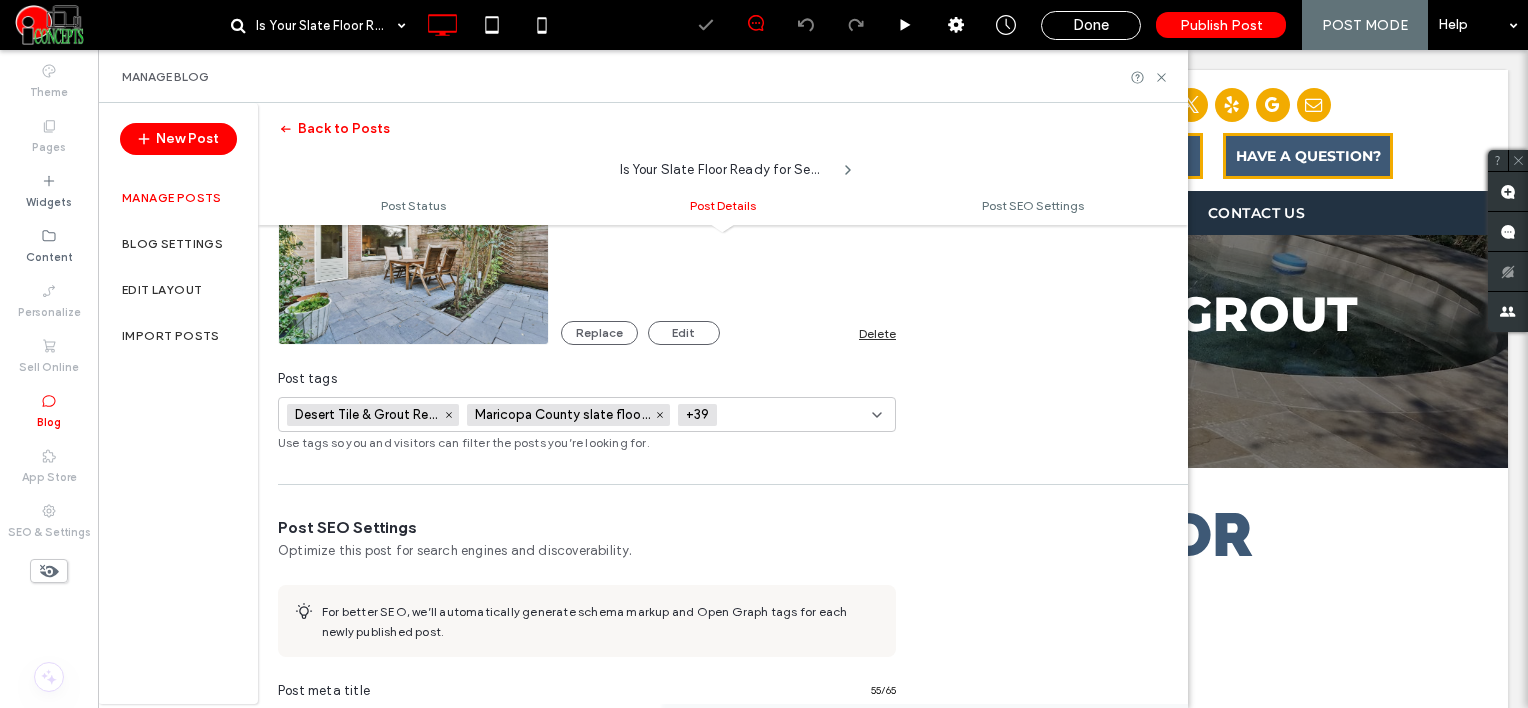 scroll, scrollTop: 0, scrollLeft: 0, axis: both 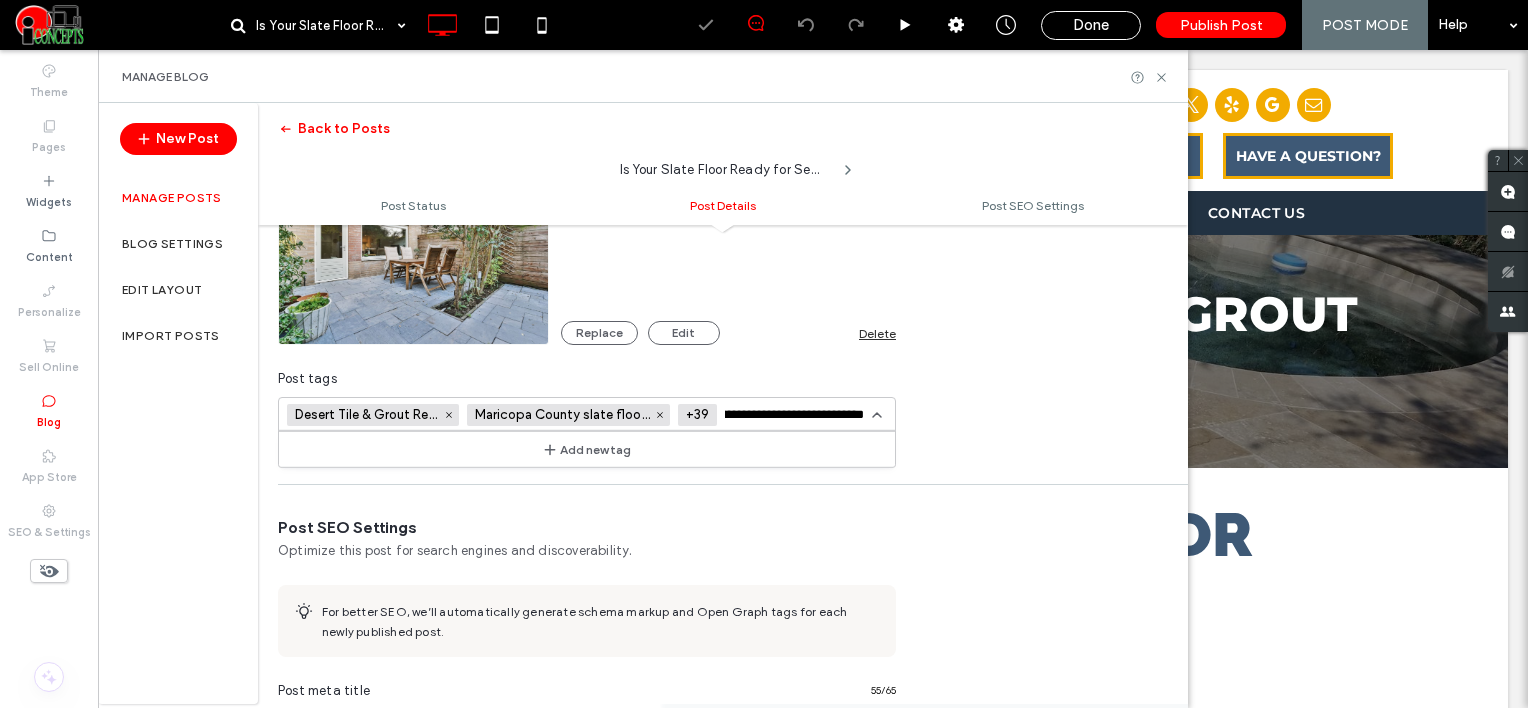 type on "**********" 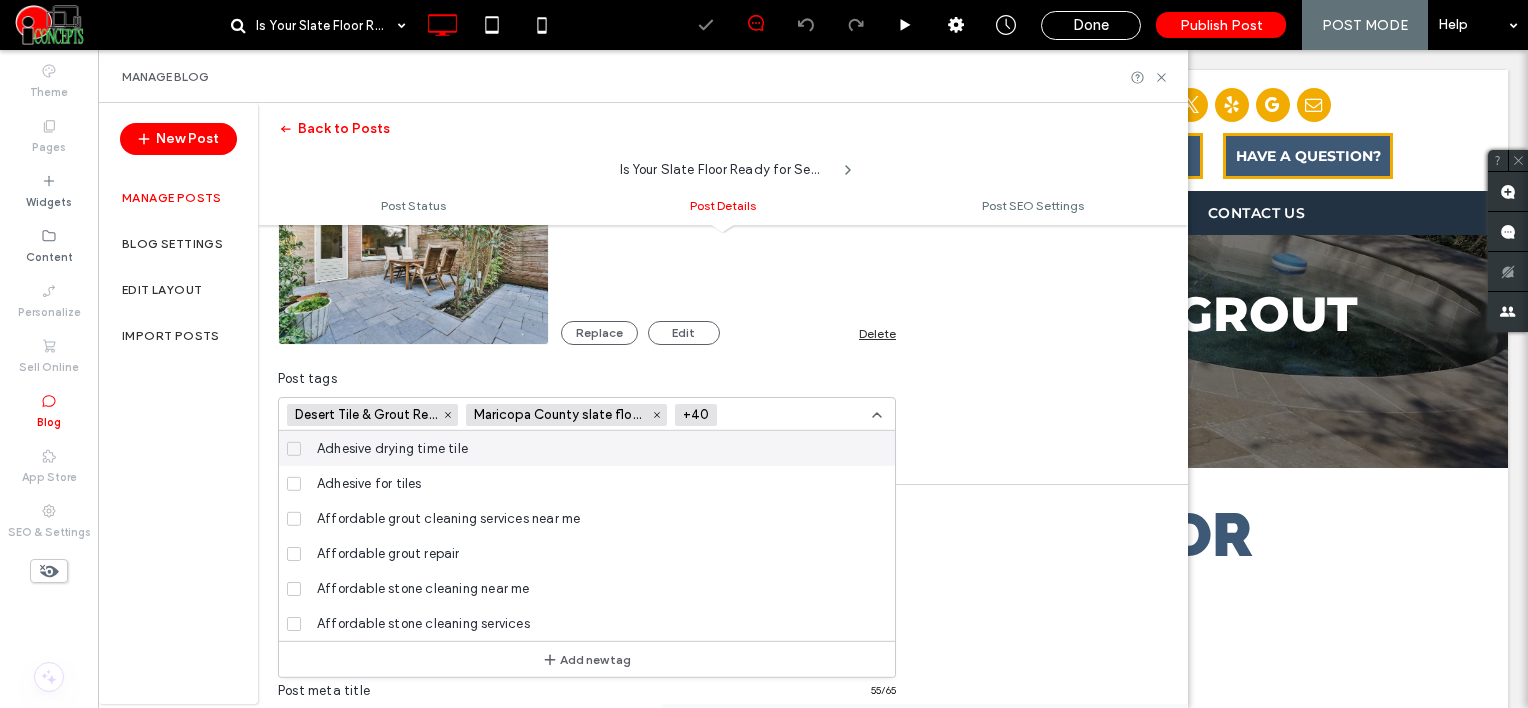click at bounding box center (798, 415) 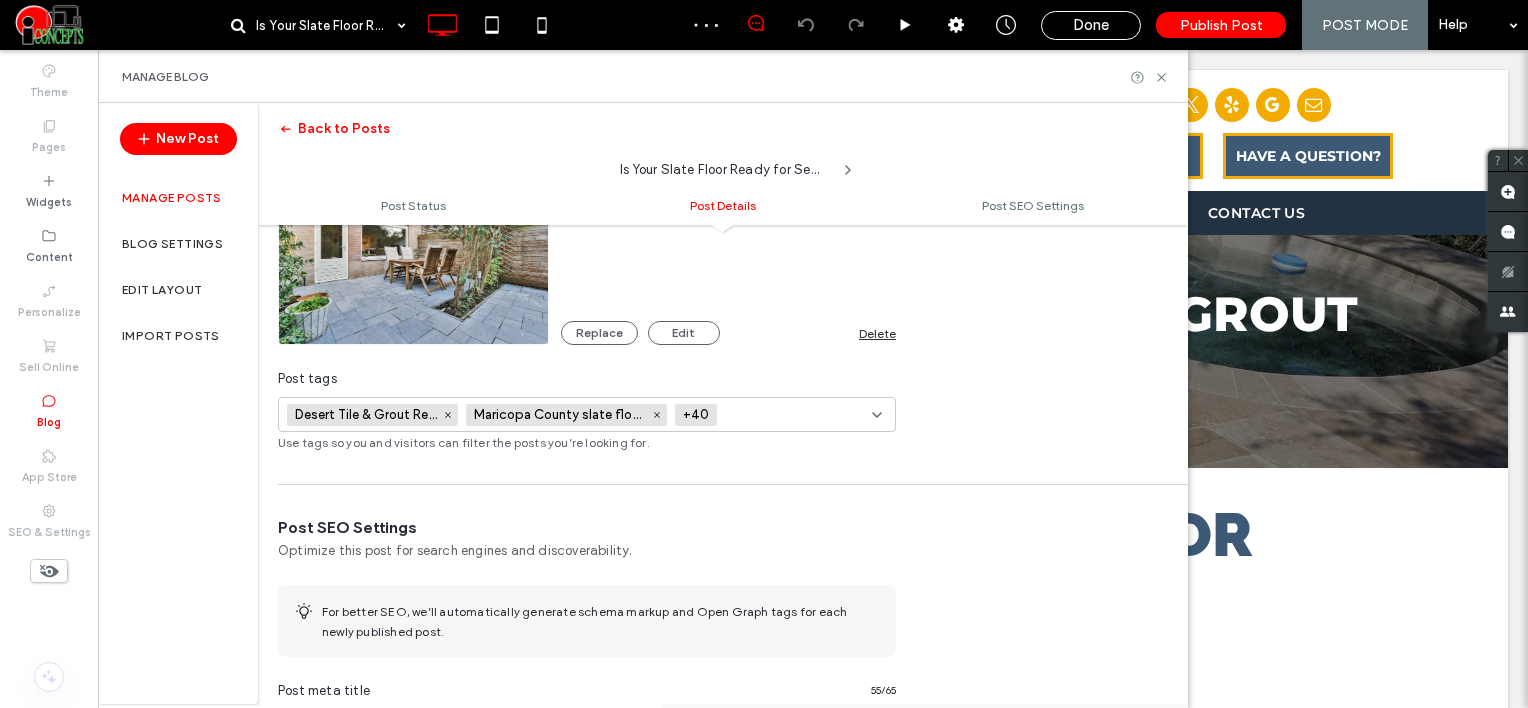 scroll, scrollTop: 0, scrollLeft: 0, axis: both 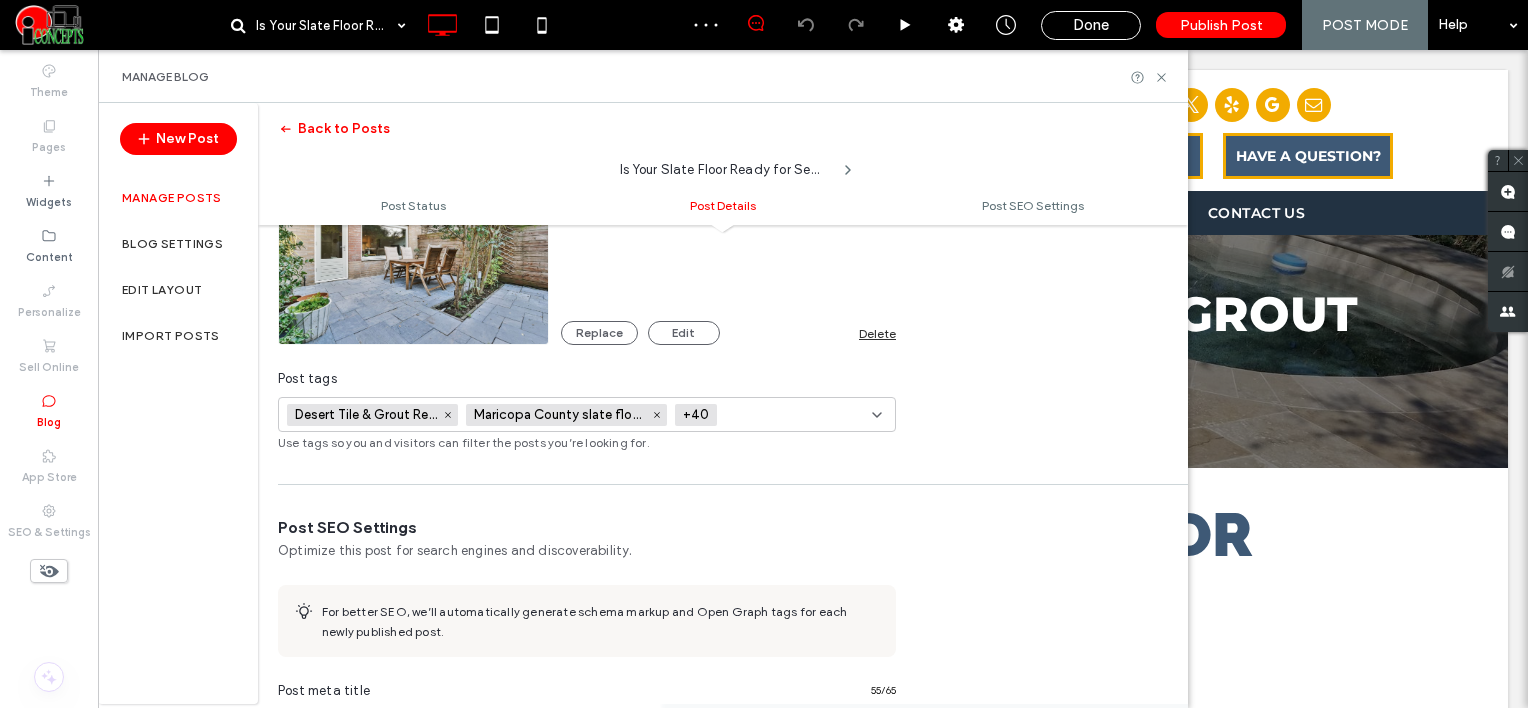 paste on "**********" 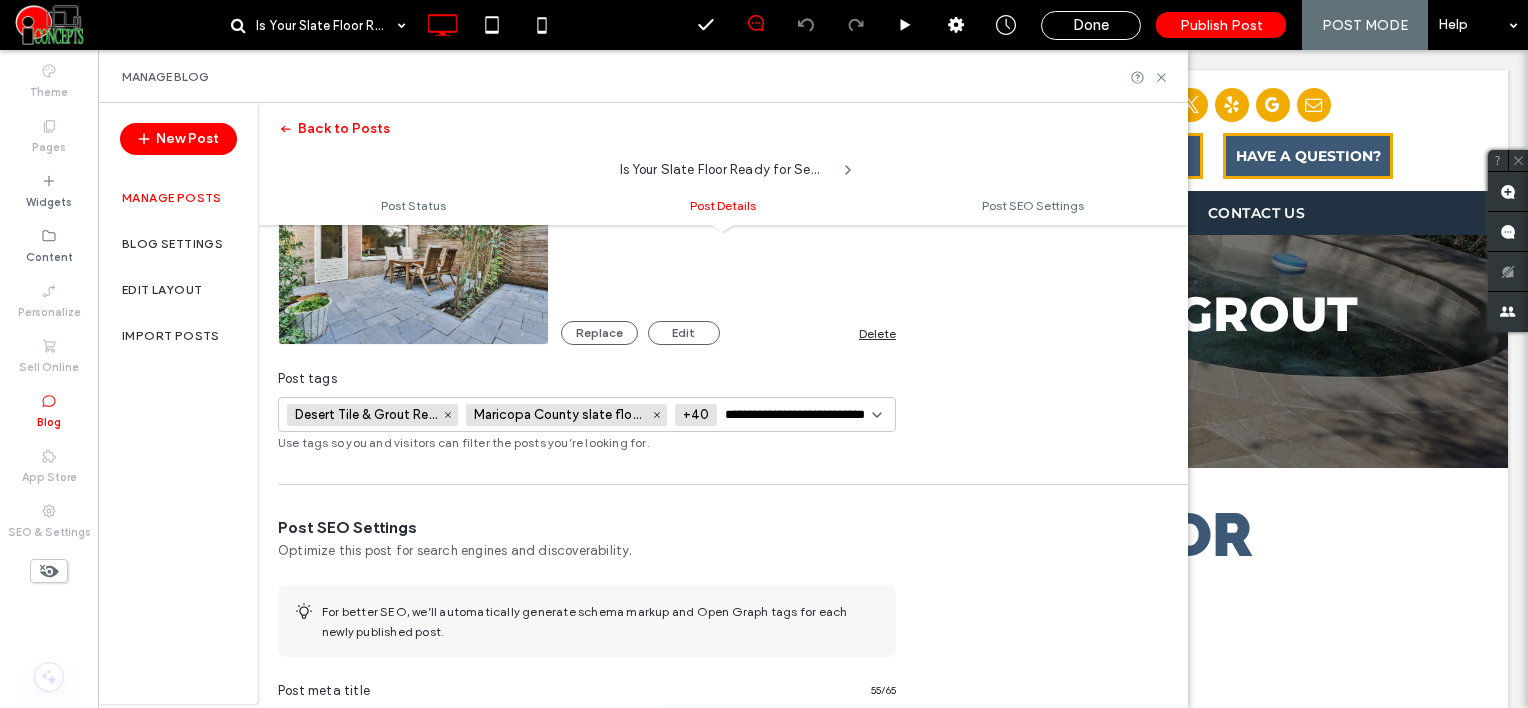 scroll, scrollTop: 0, scrollLeft: 16, axis: horizontal 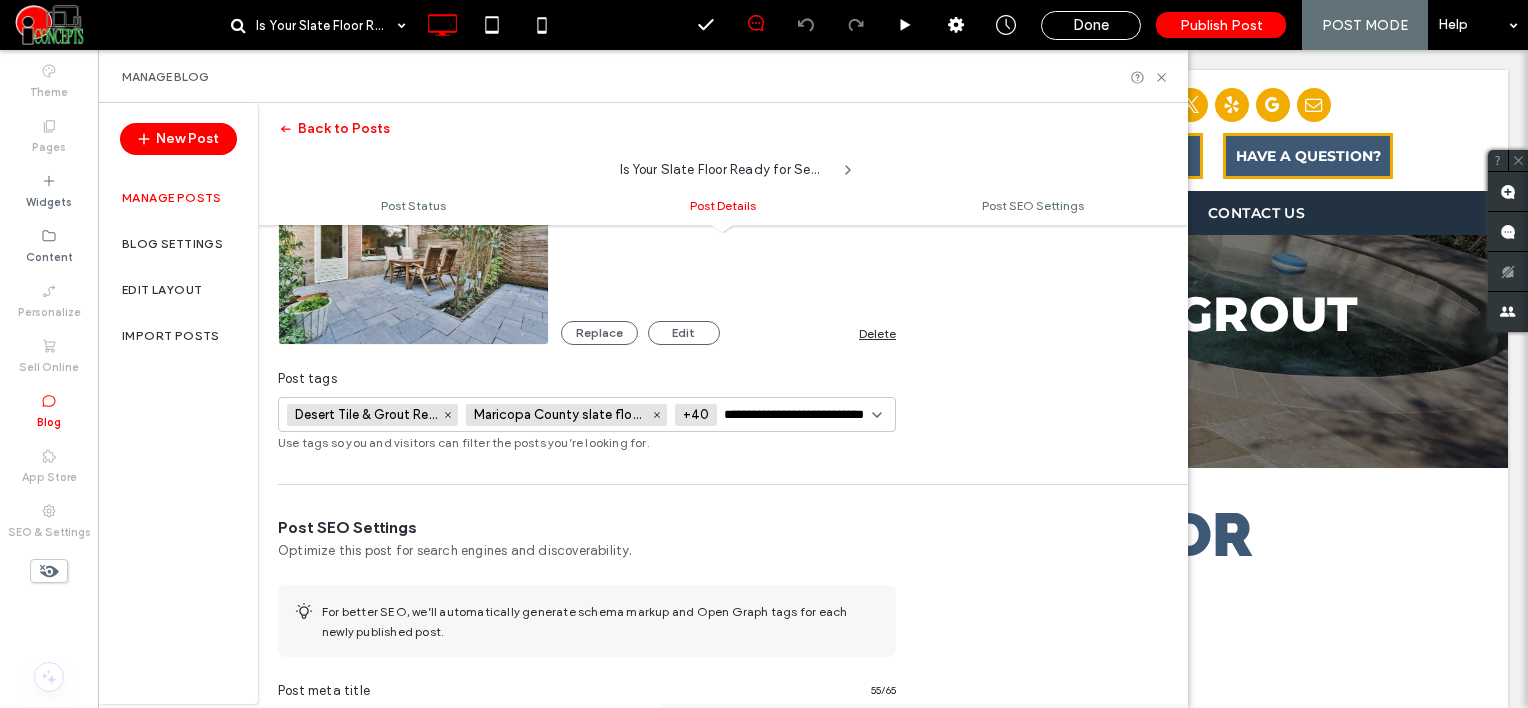 type on "**********" 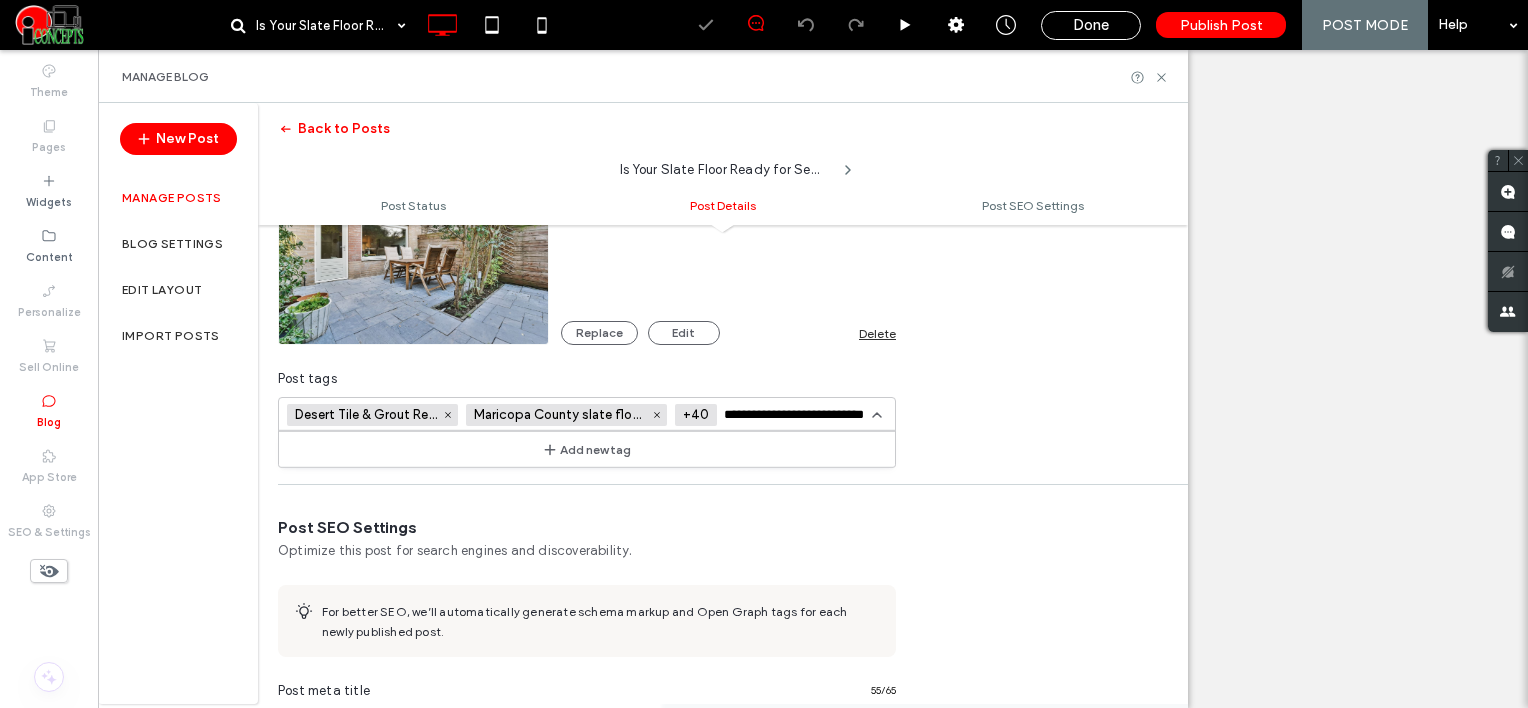 scroll, scrollTop: 0, scrollLeft: 0, axis: both 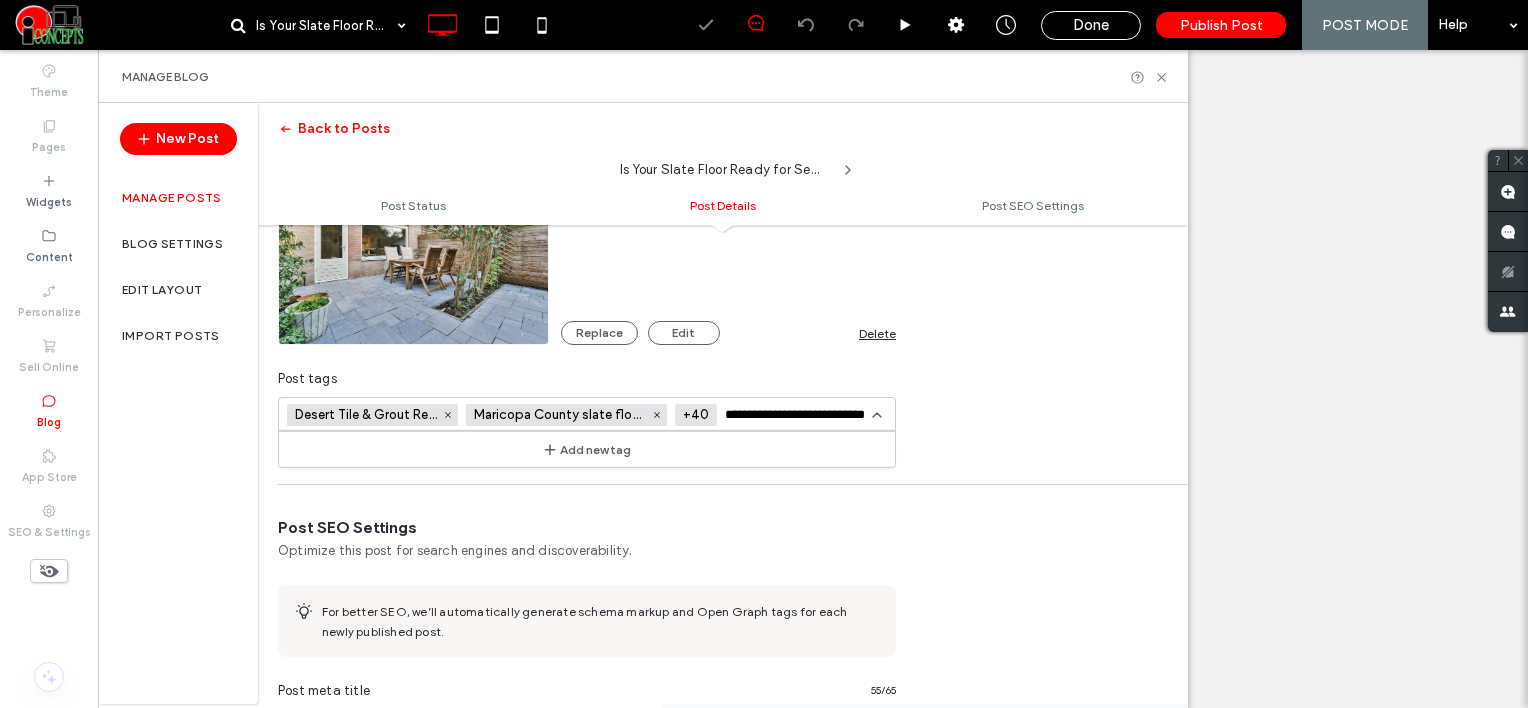 click on "Add new tag" at bounding box center [587, 449] 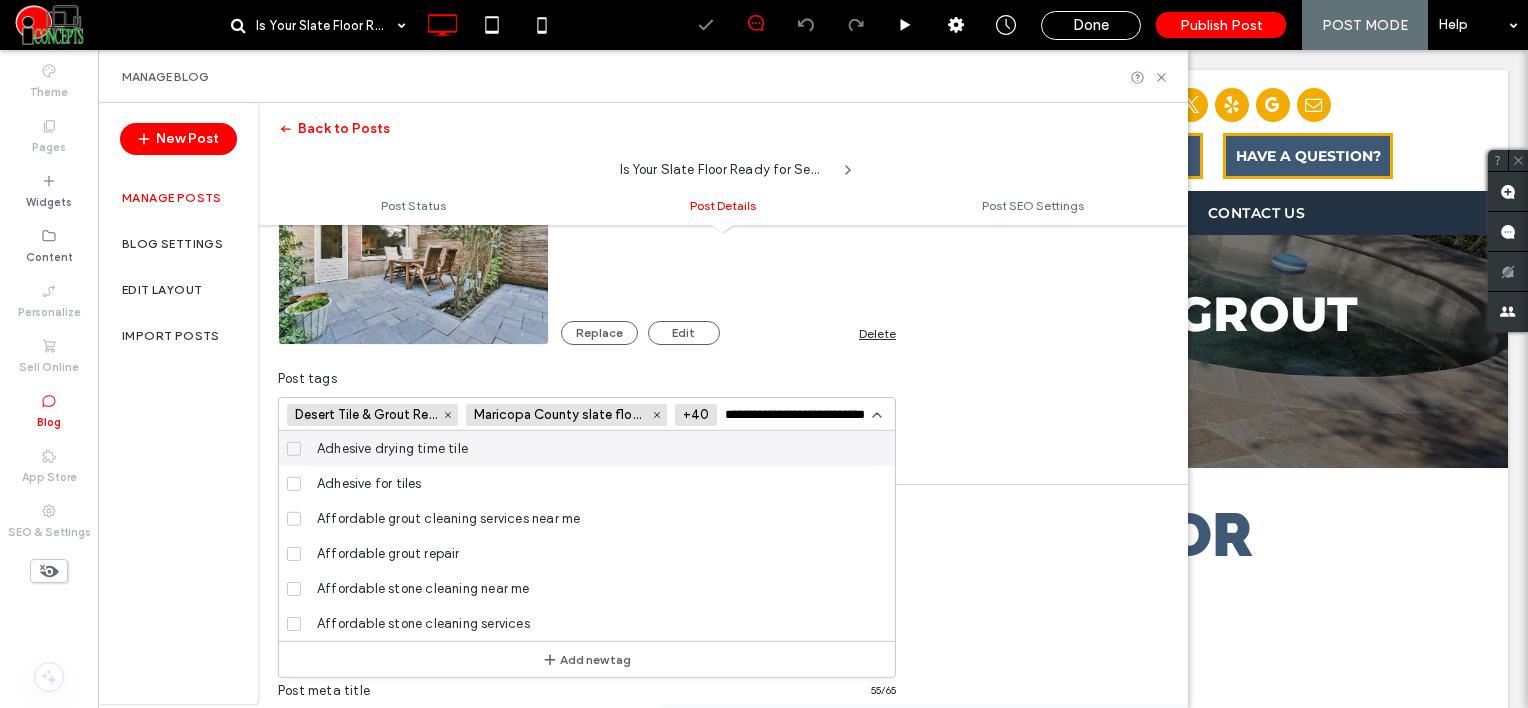 type 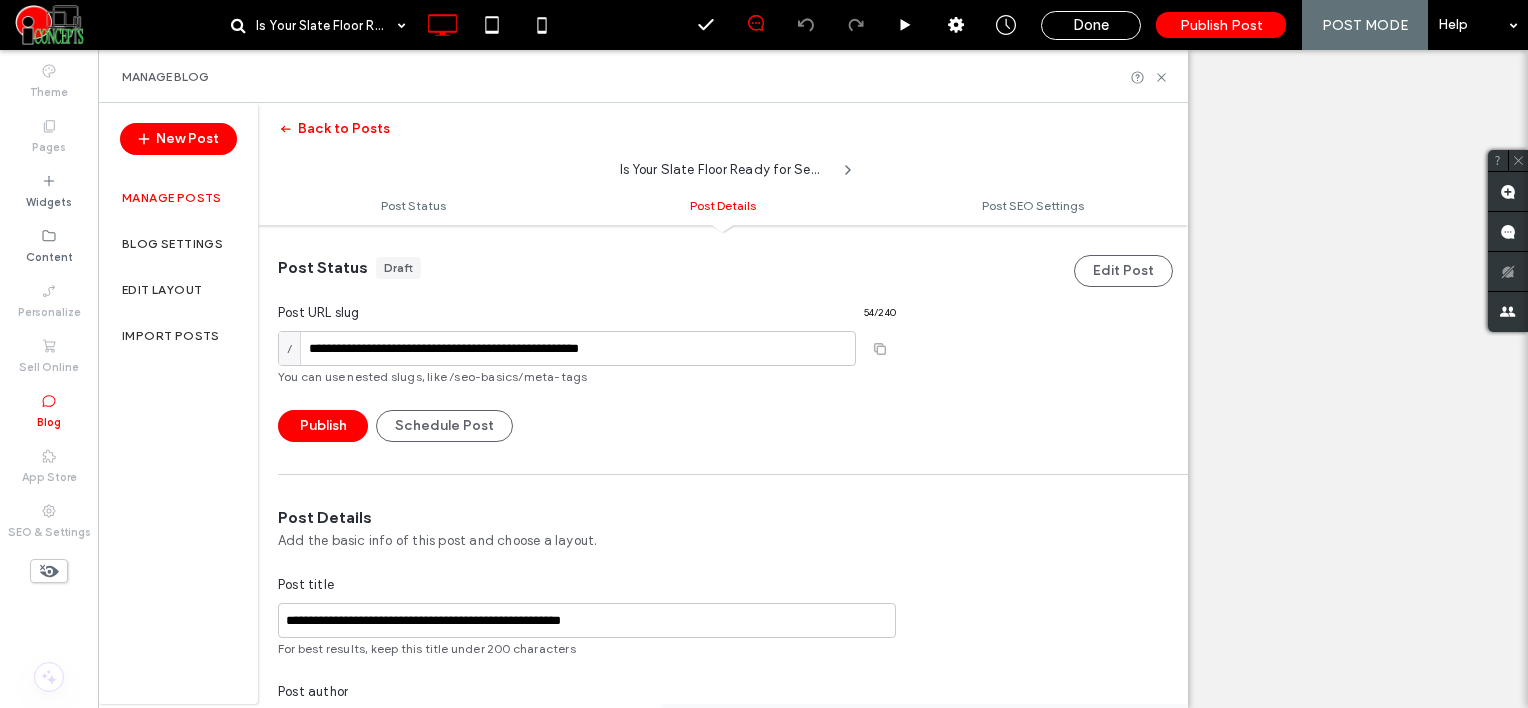 scroll, scrollTop: 0, scrollLeft: 0, axis: both 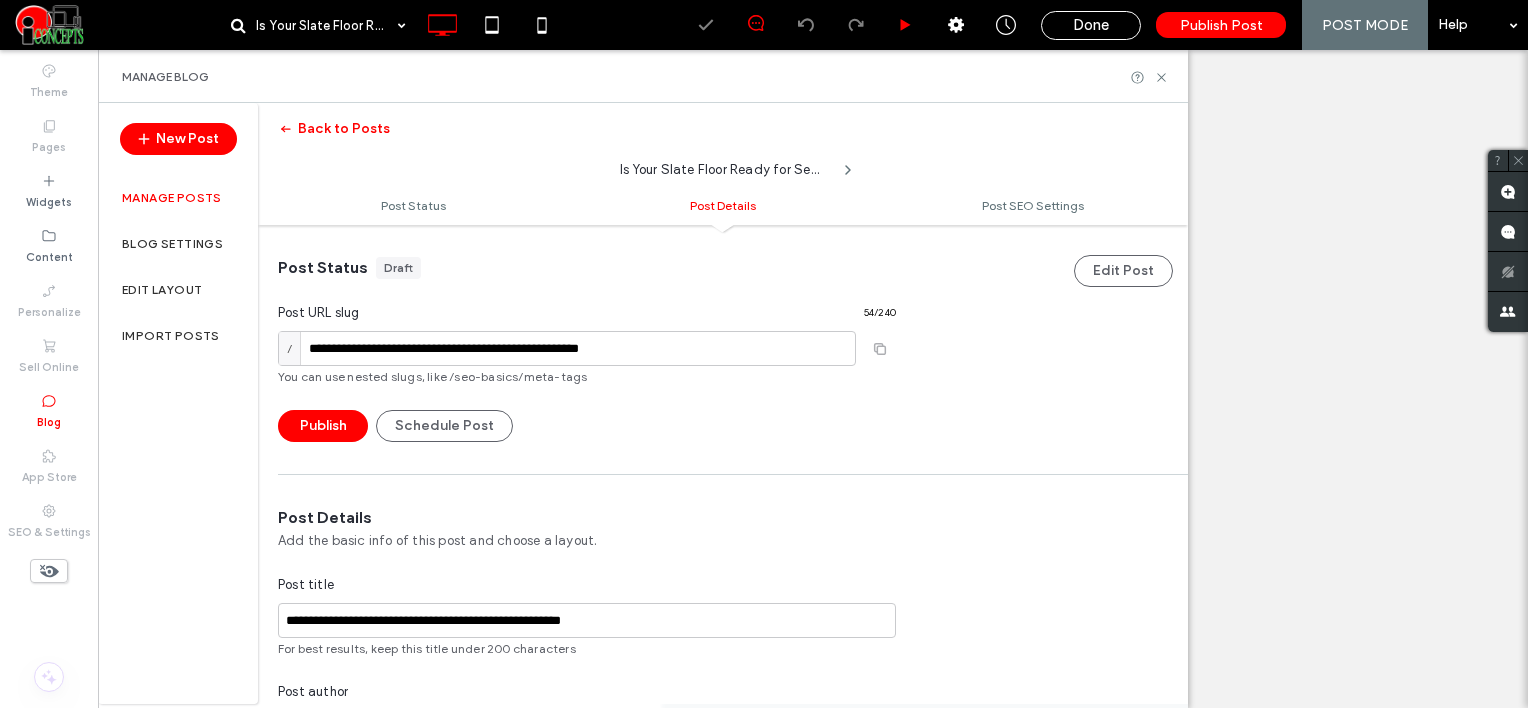 type on "**********" 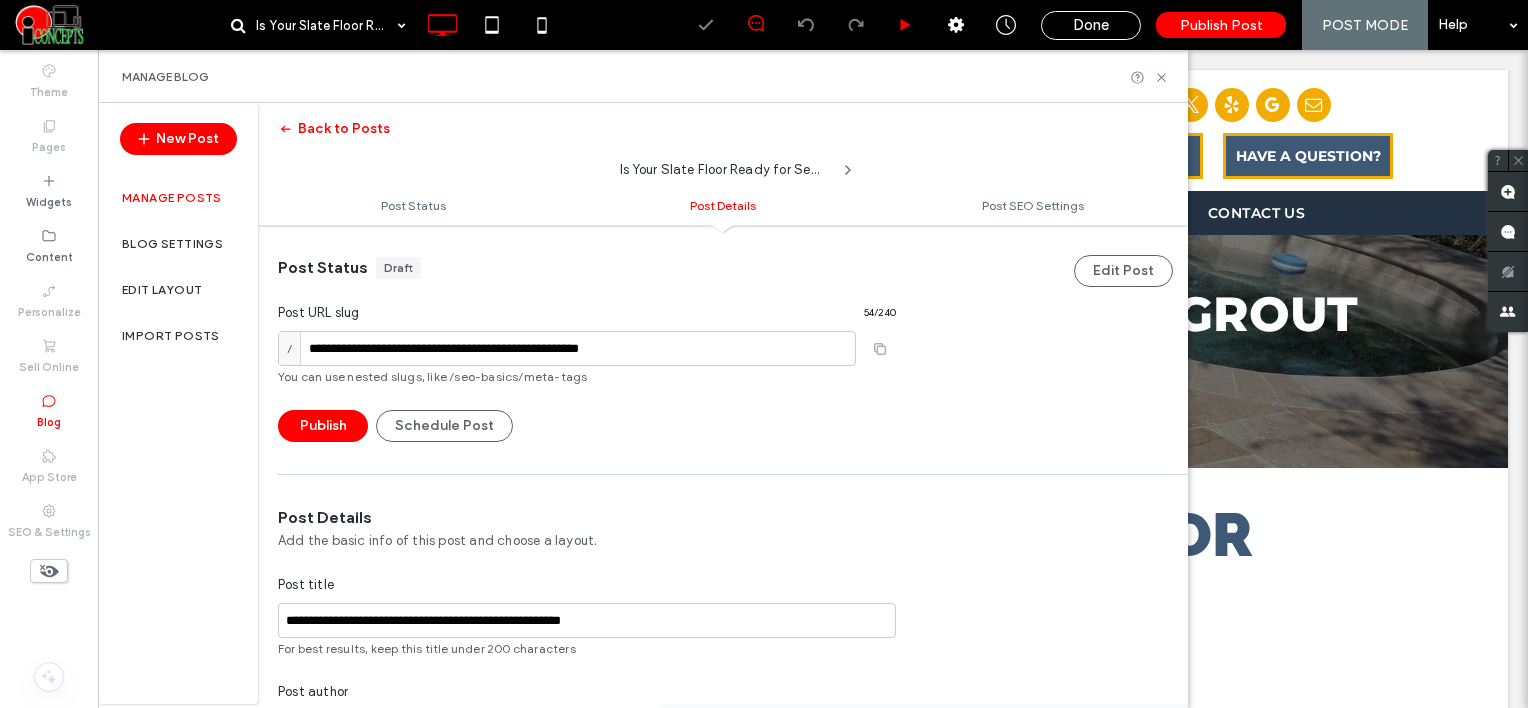 click on "Add new tag" at bounding box center (587, 1041) 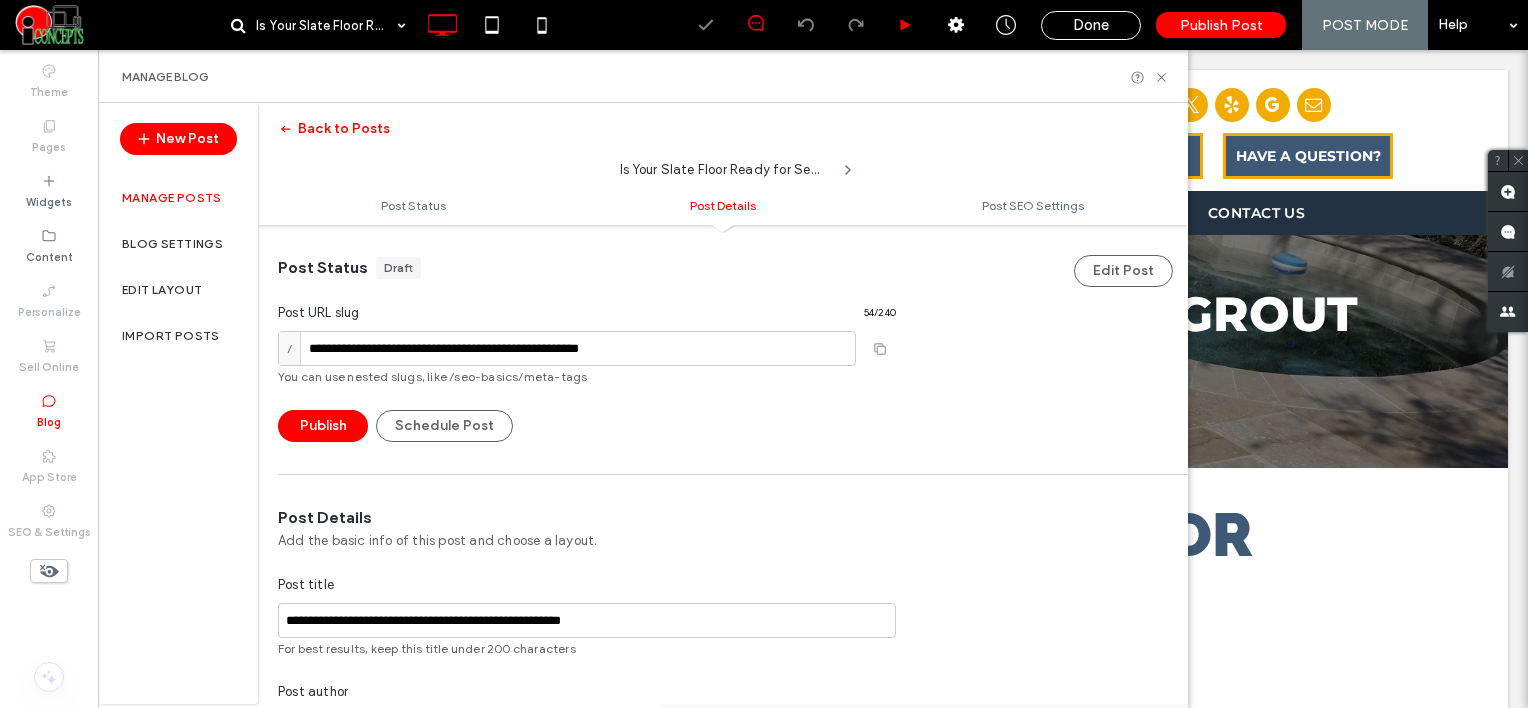 scroll, scrollTop: 592, scrollLeft: 0, axis: vertical 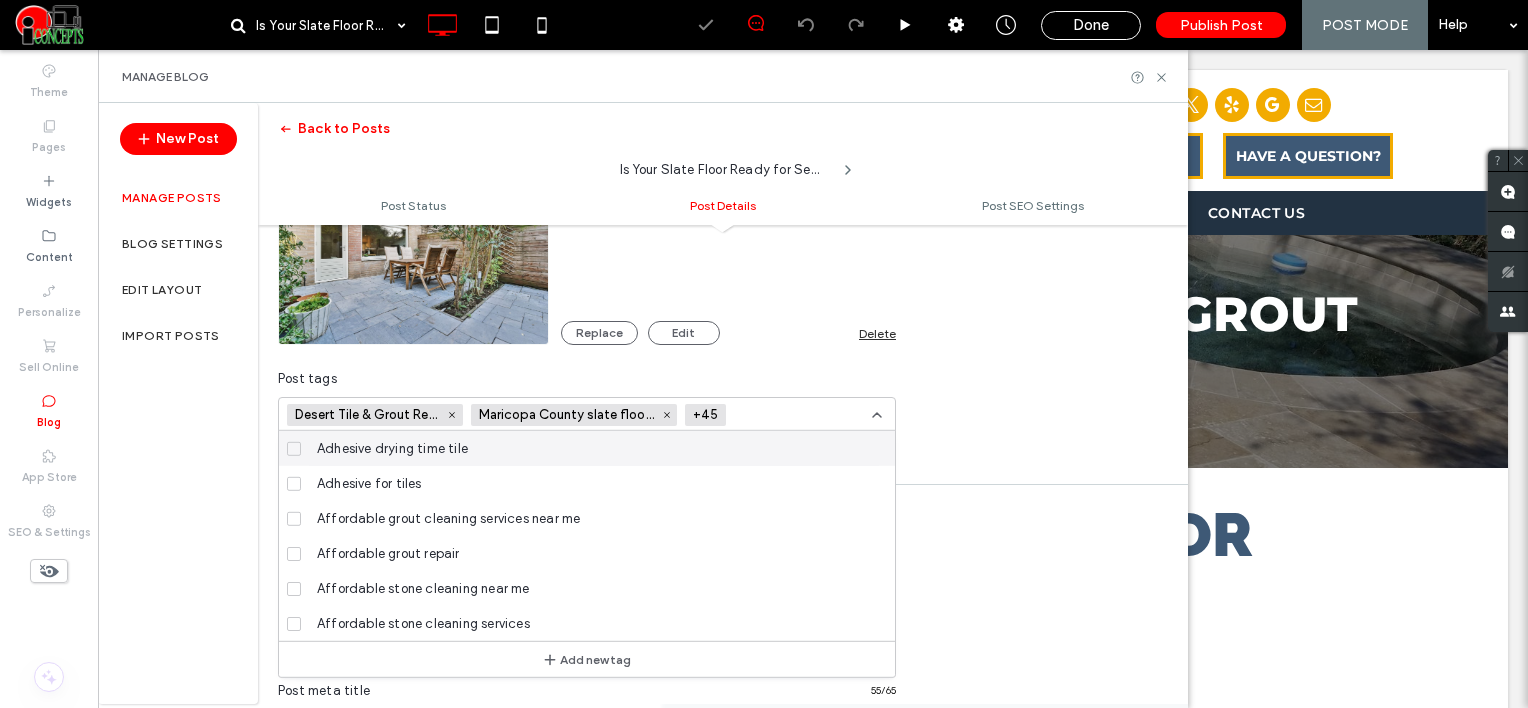 click at bounding box center (803, 415) 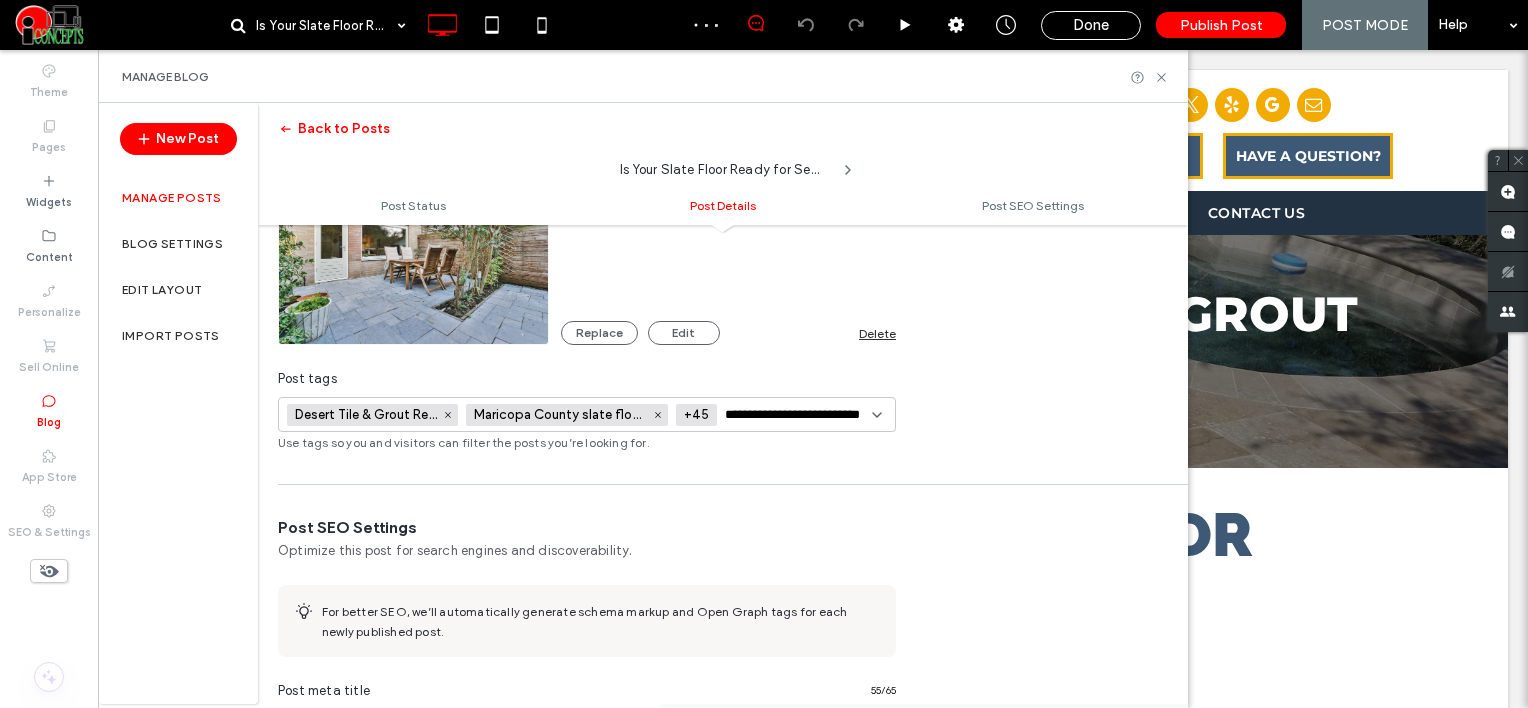 scroll, scrollTop: 0, scrollLeft: 16, axis: horizontal 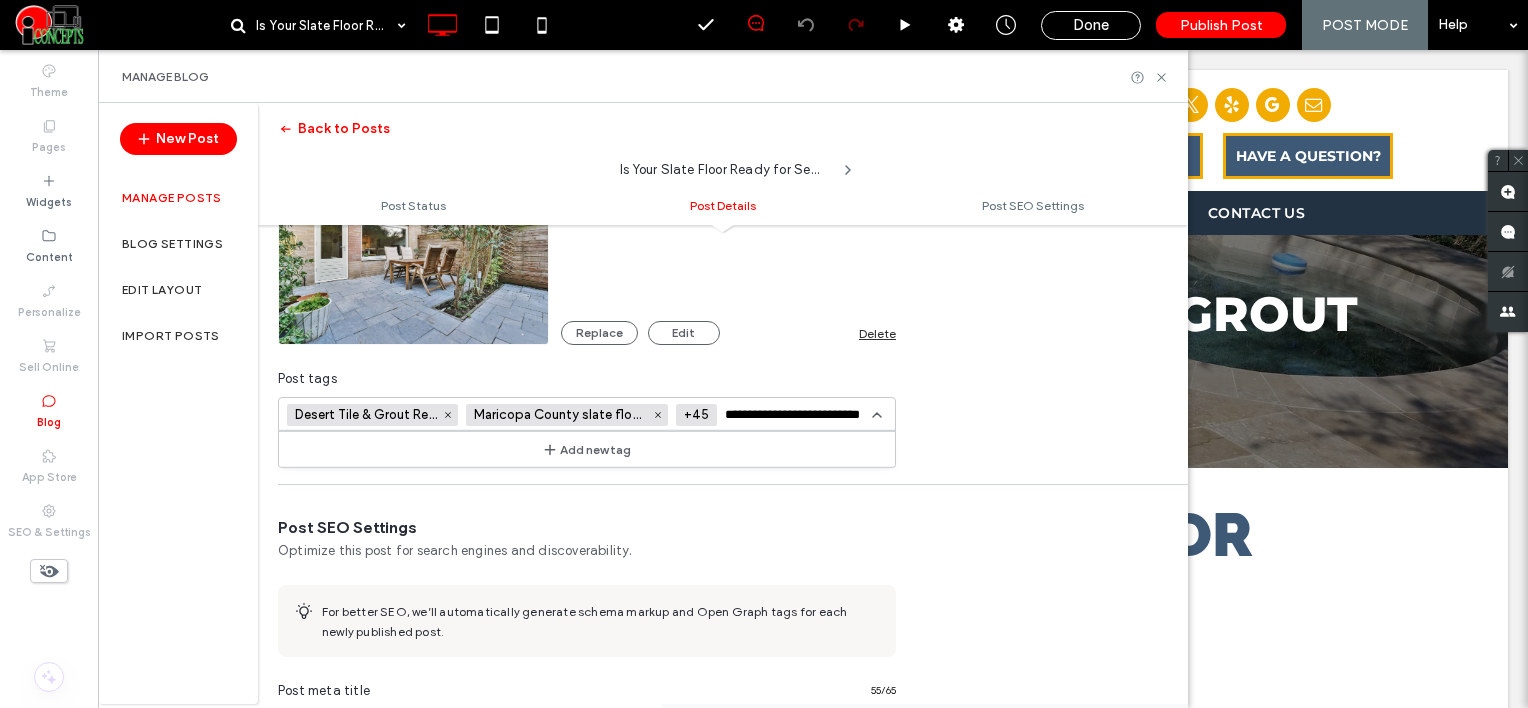type on "**********" 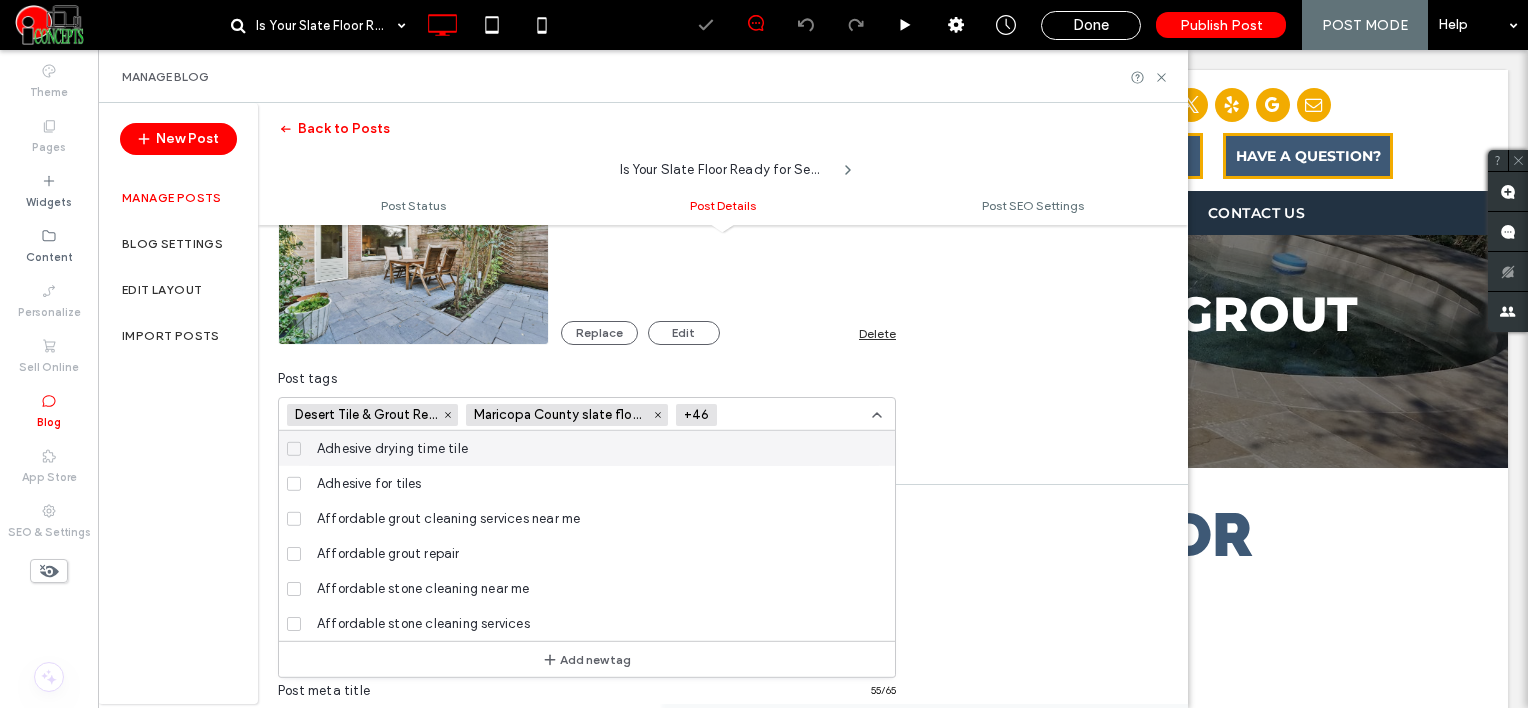 scroll, scrollTop: 0, scrollLeft: 0, axis: both 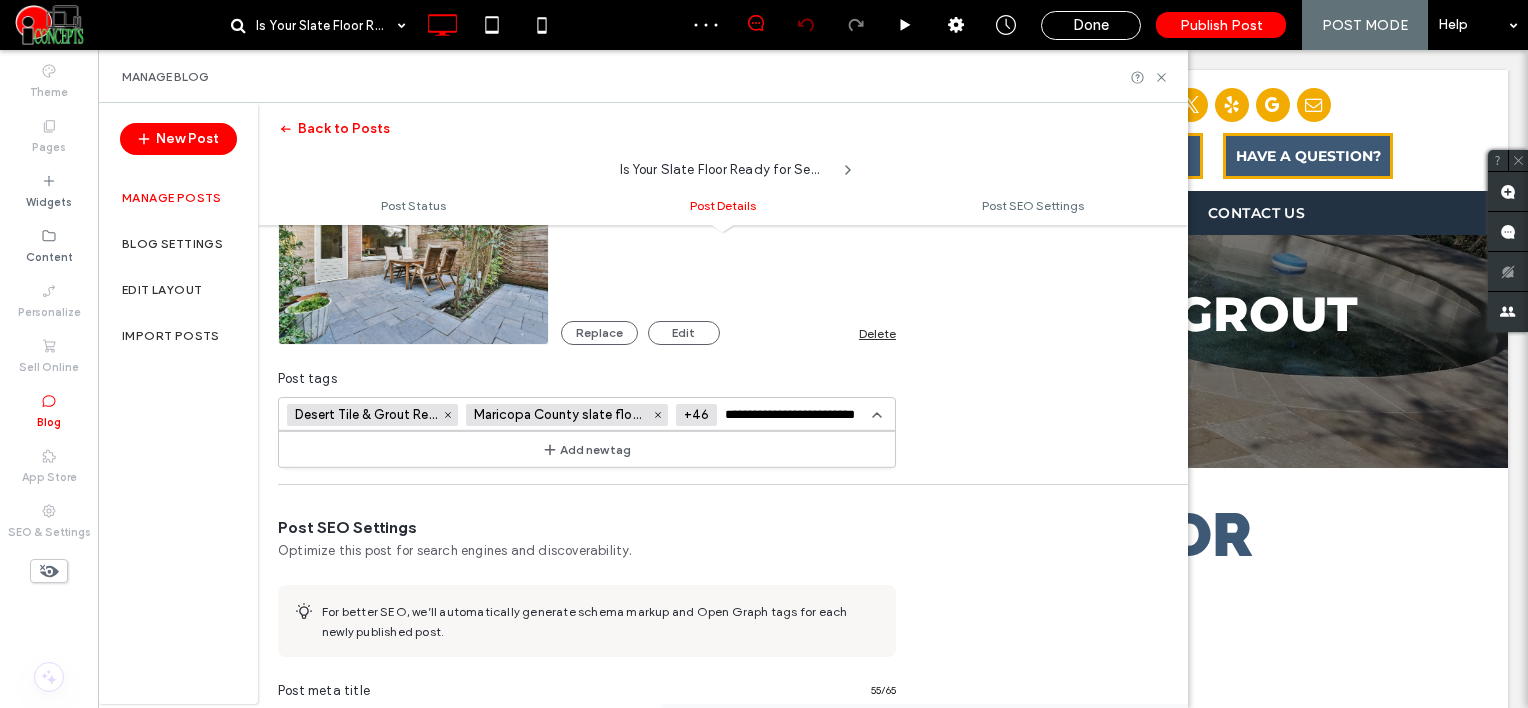 type on "**********" 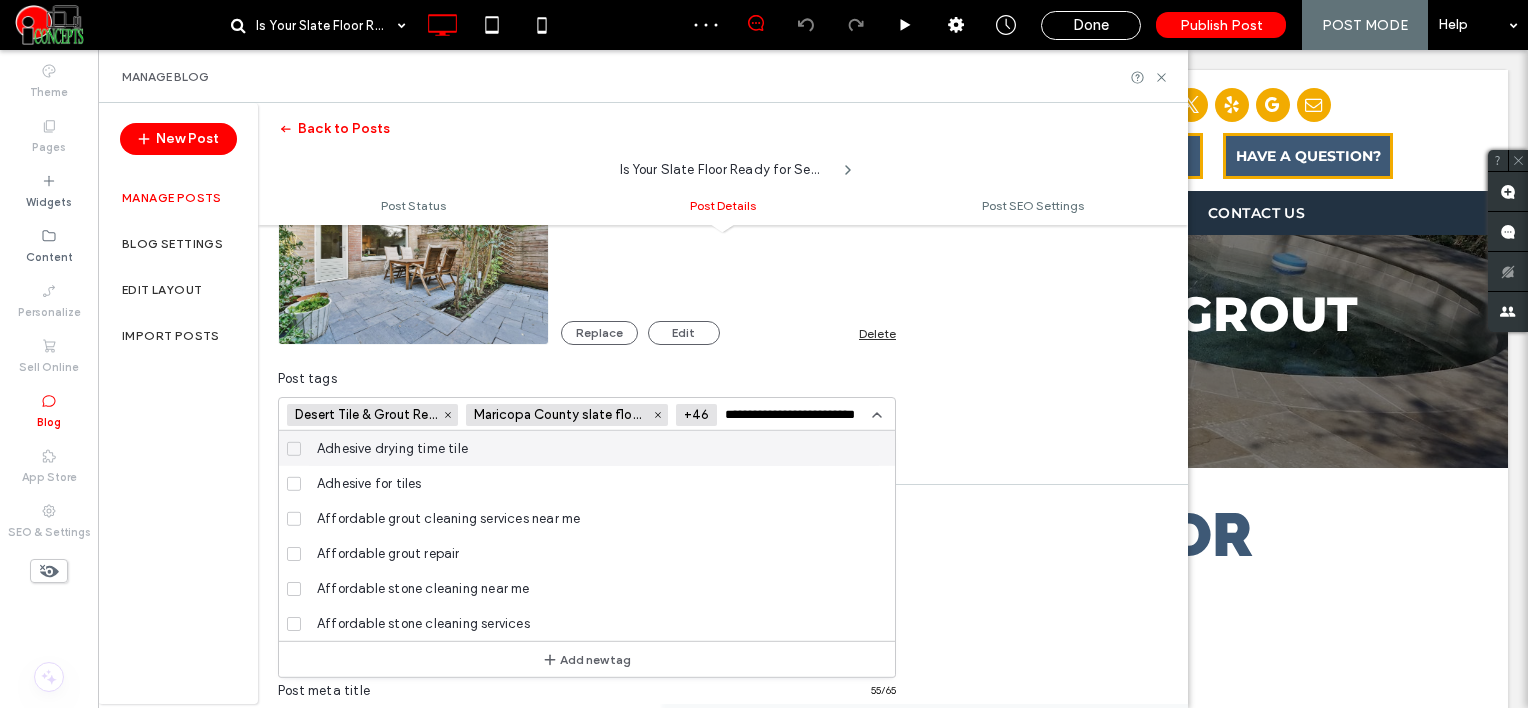 click on "**********" at bounding box center [798, 415] 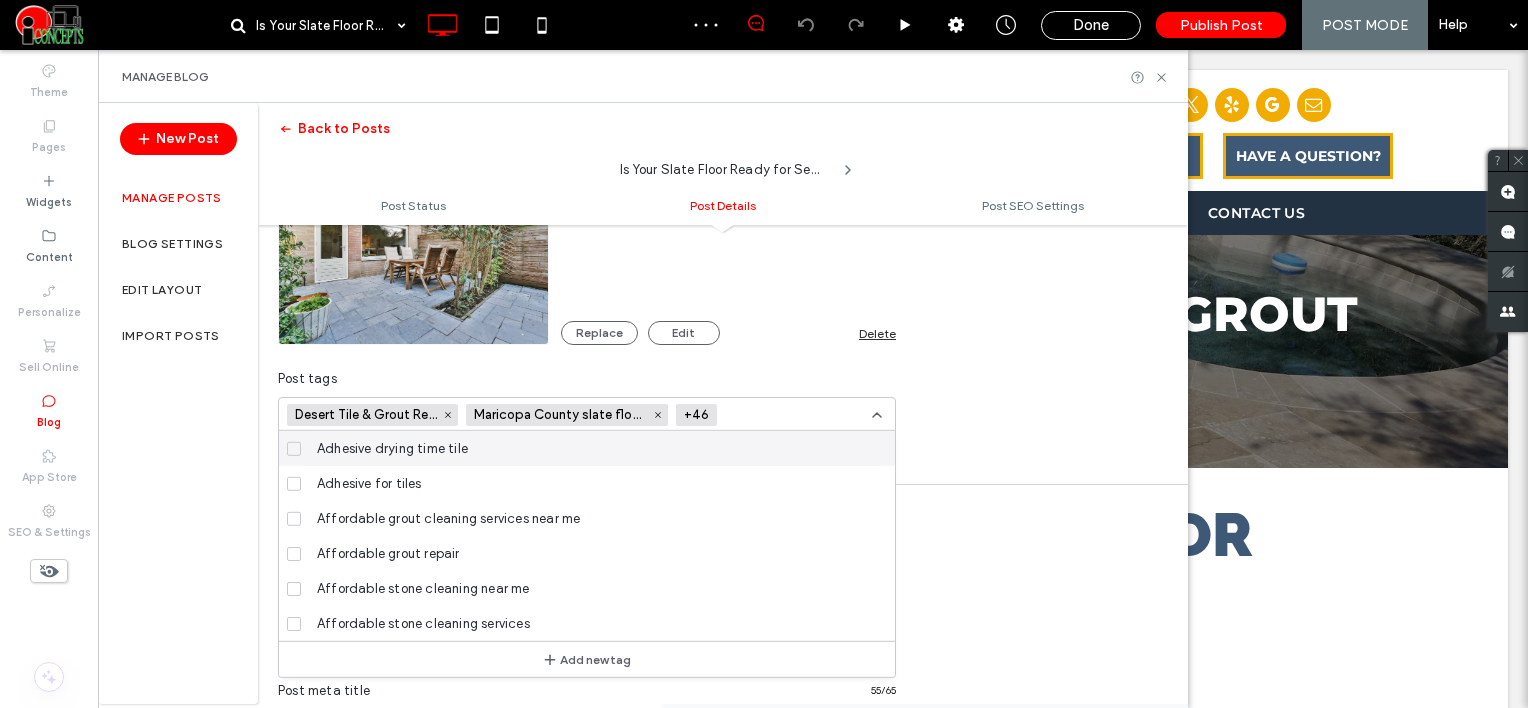 paste on "**********" 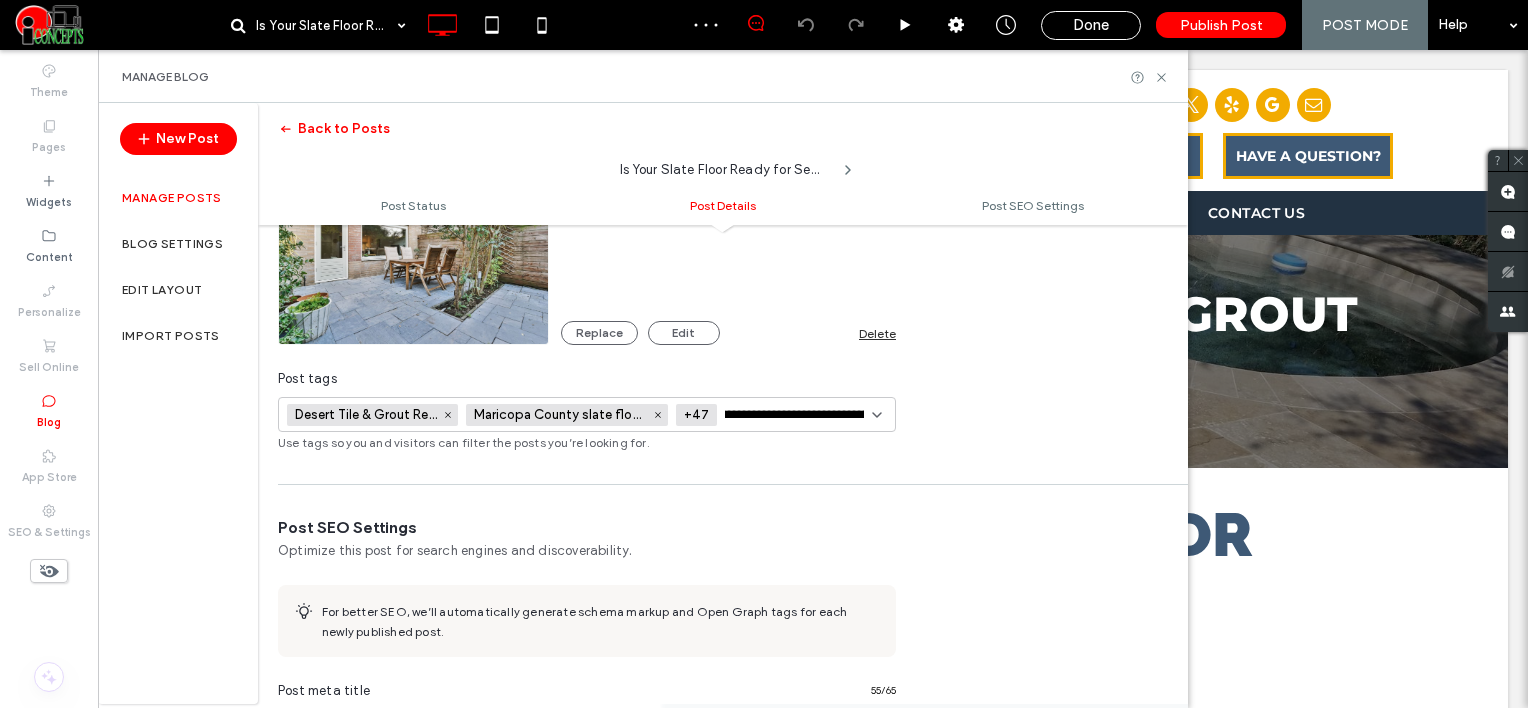 scroll, scrollTop: 0, scrollLeft: 66, axis: horizontal 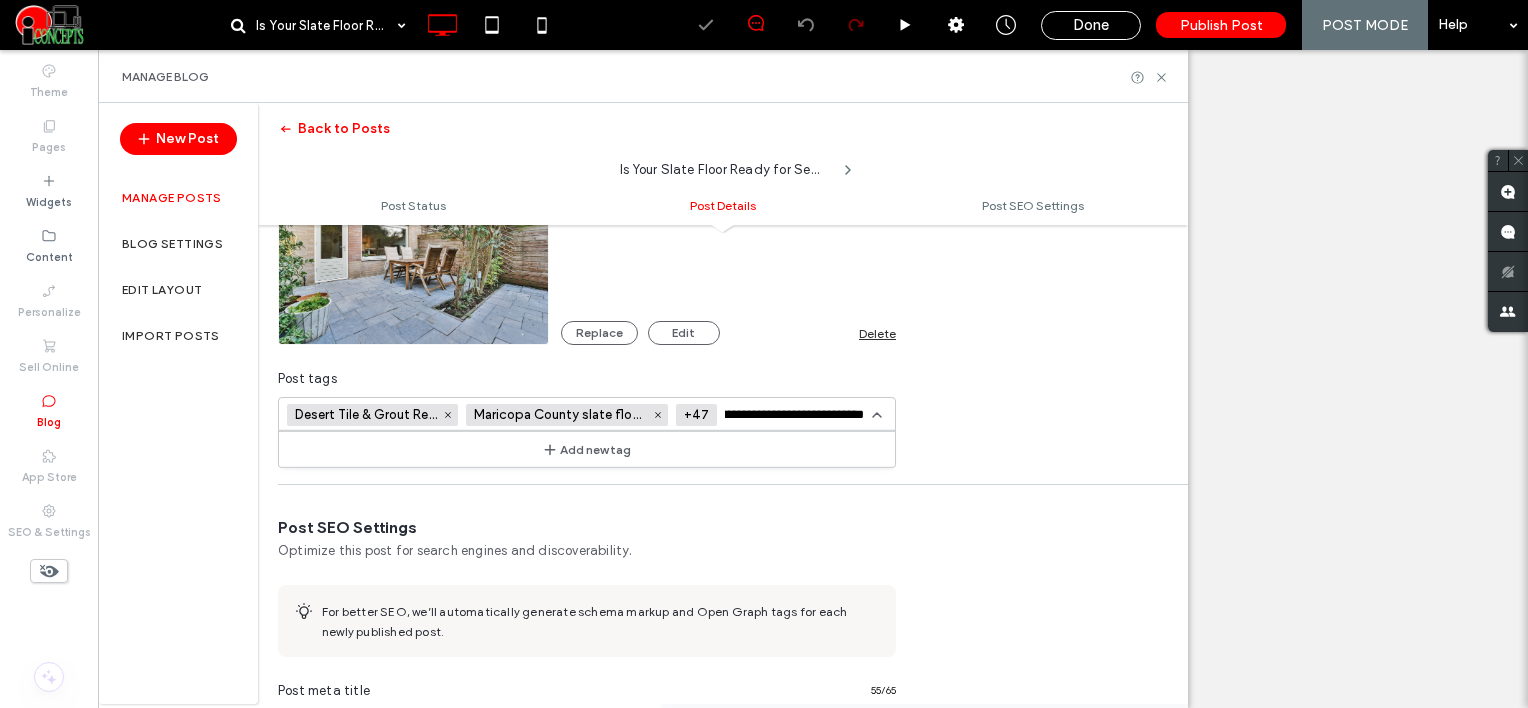 type on "**********" 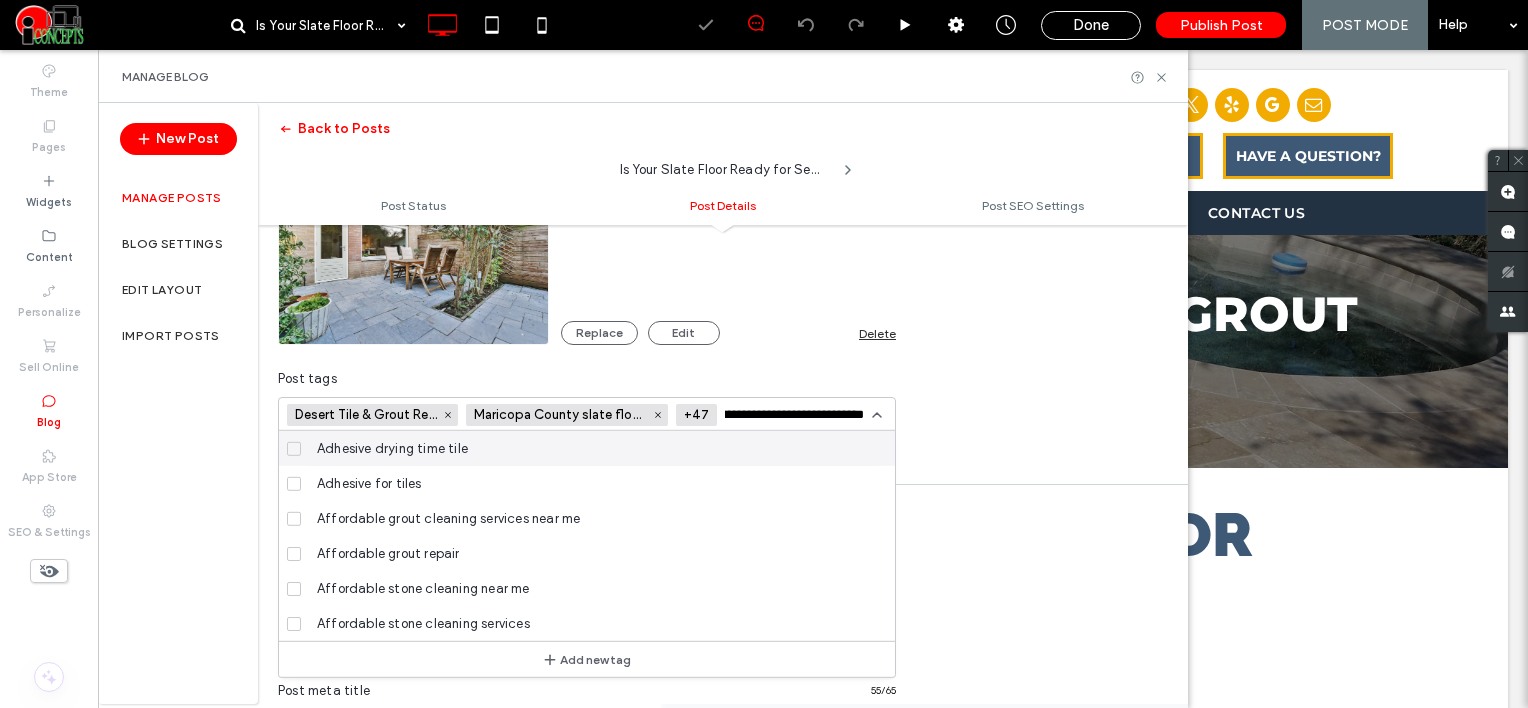 click on "**********" at bounding box center [798, 415] 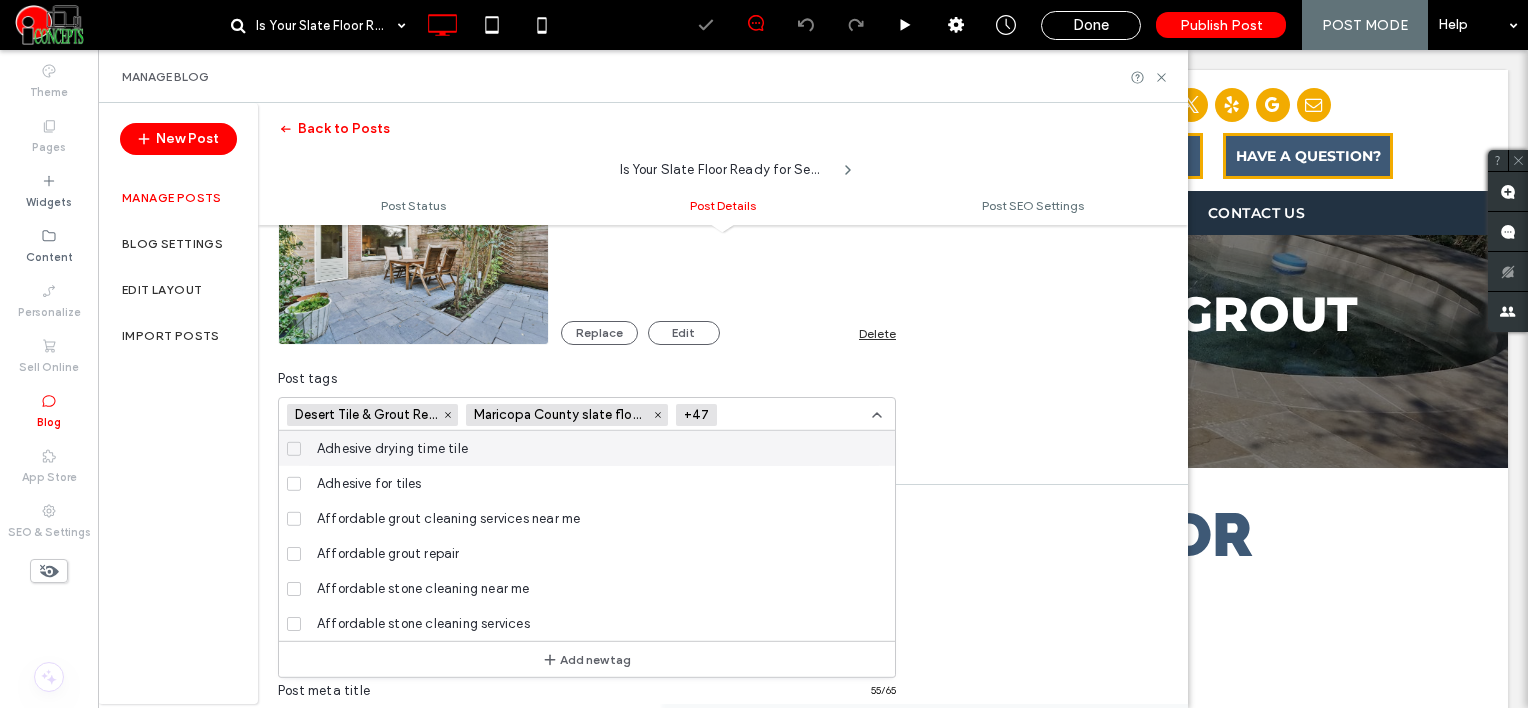 paste on "**********" 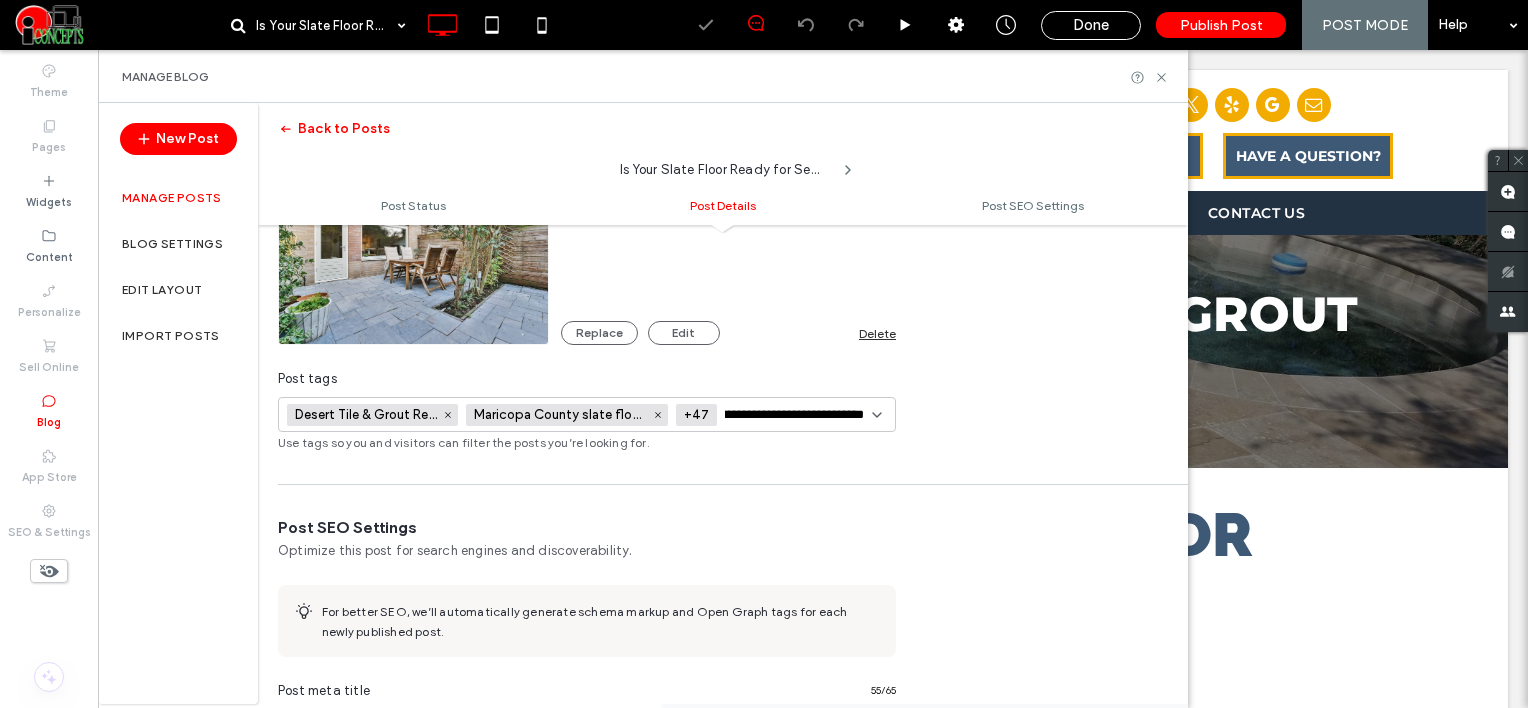scroll, scrollTop: 0, scrollLeft: 44, axis: horizontal 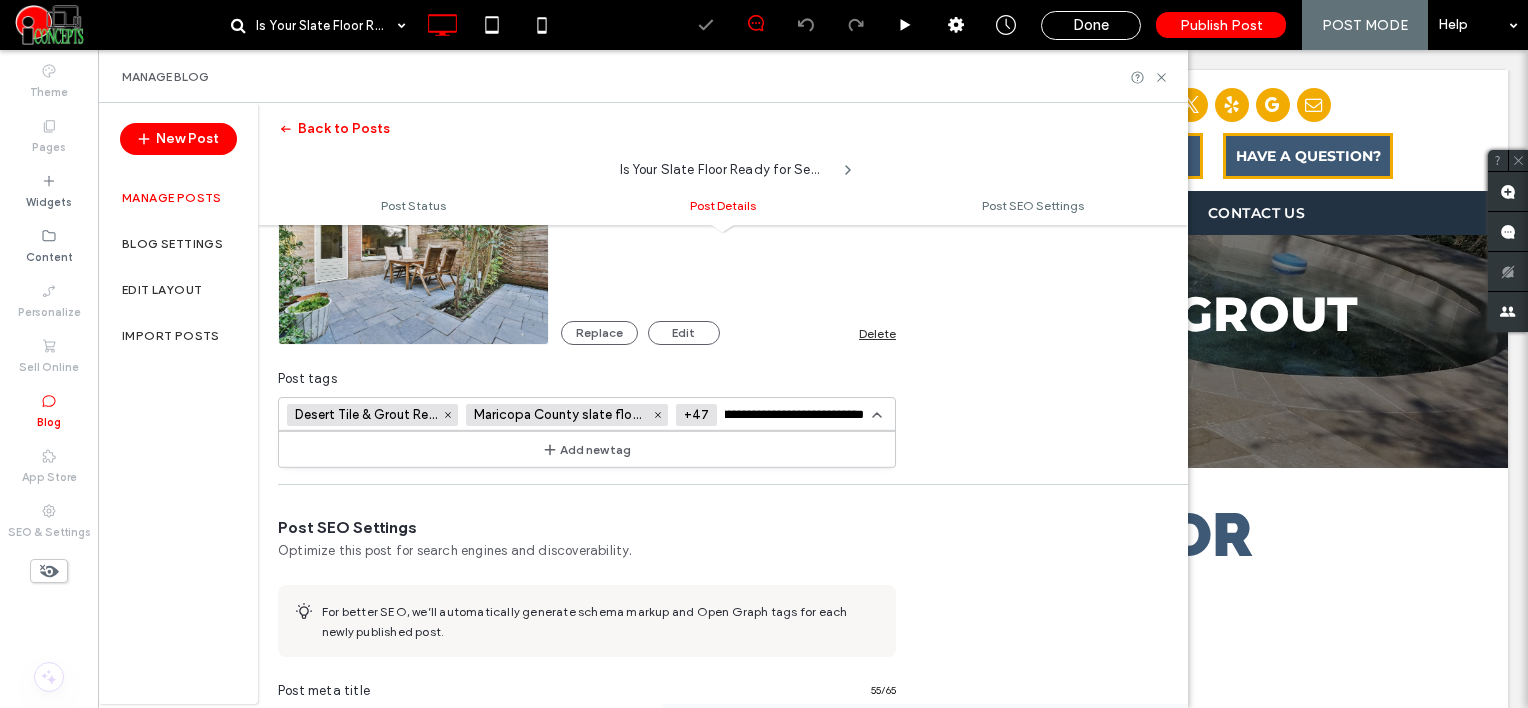 type on "**********" 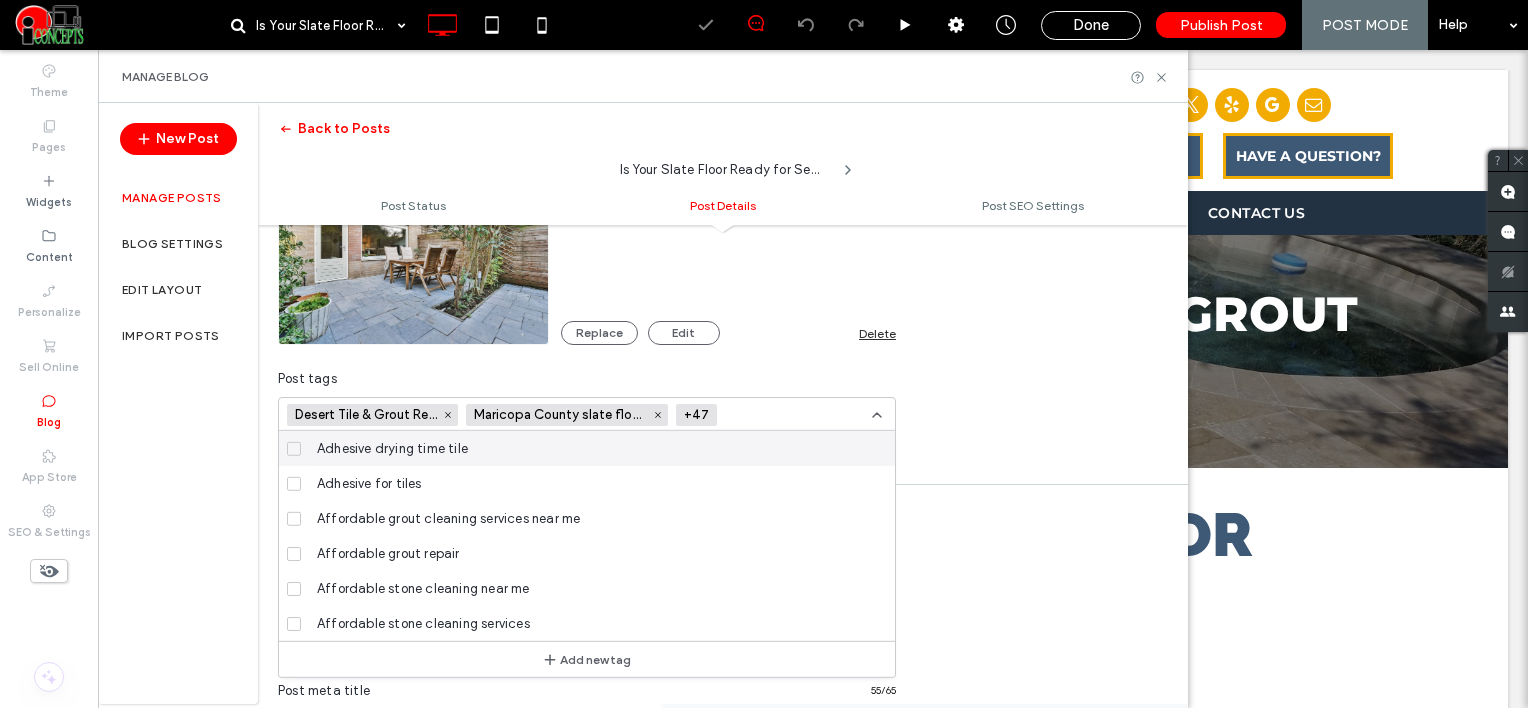 click at bounding box center (764, 354) 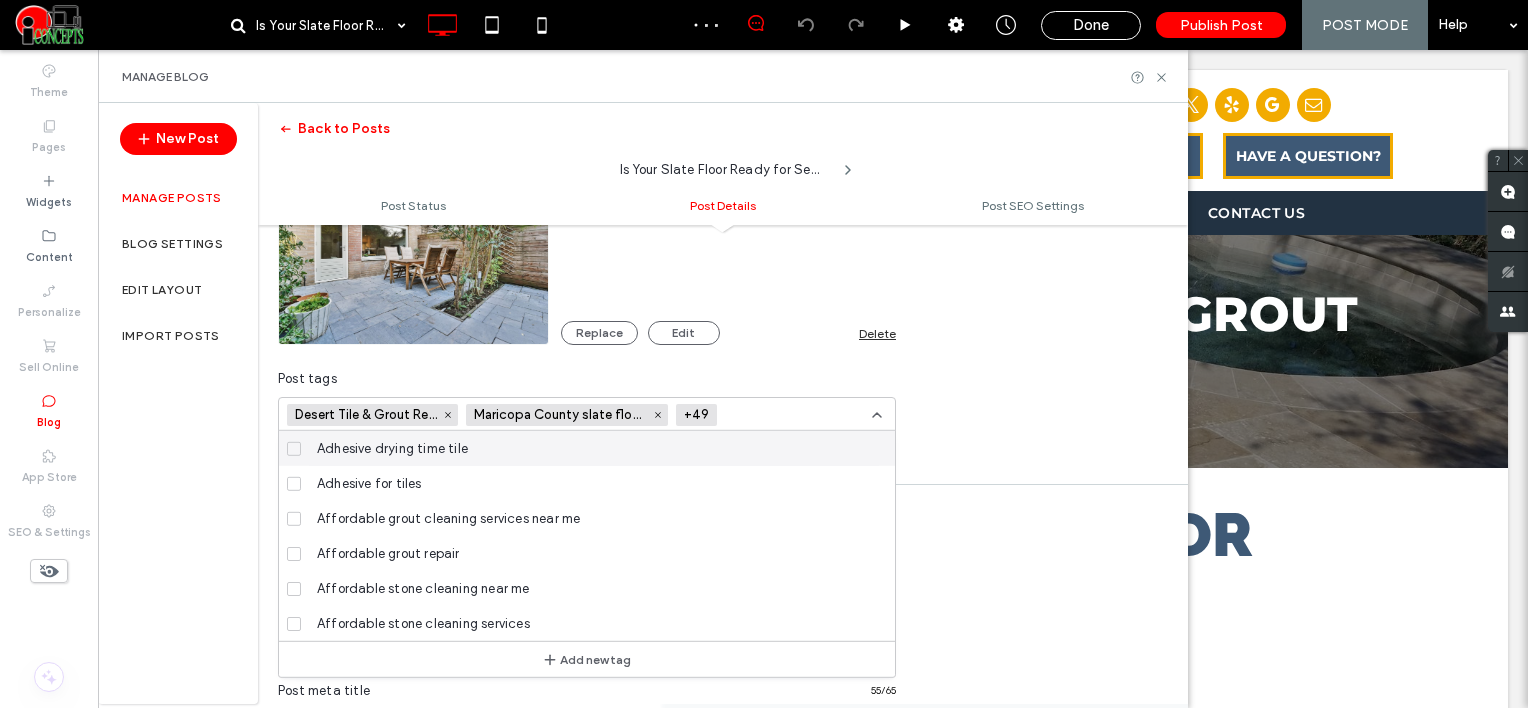 scroll, scrollTop: 0, scrollLeft: 0, axis: both 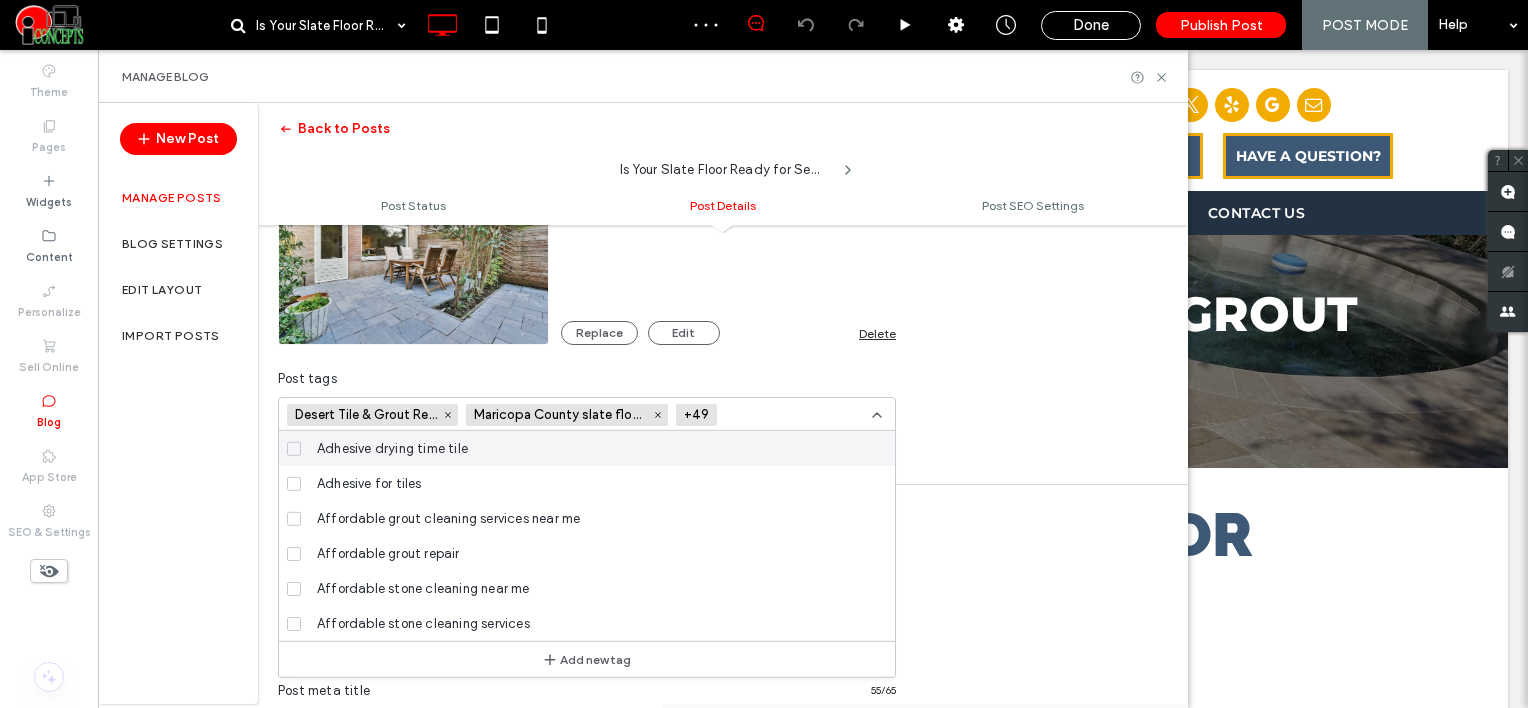 click at bounding box center (798, 415) 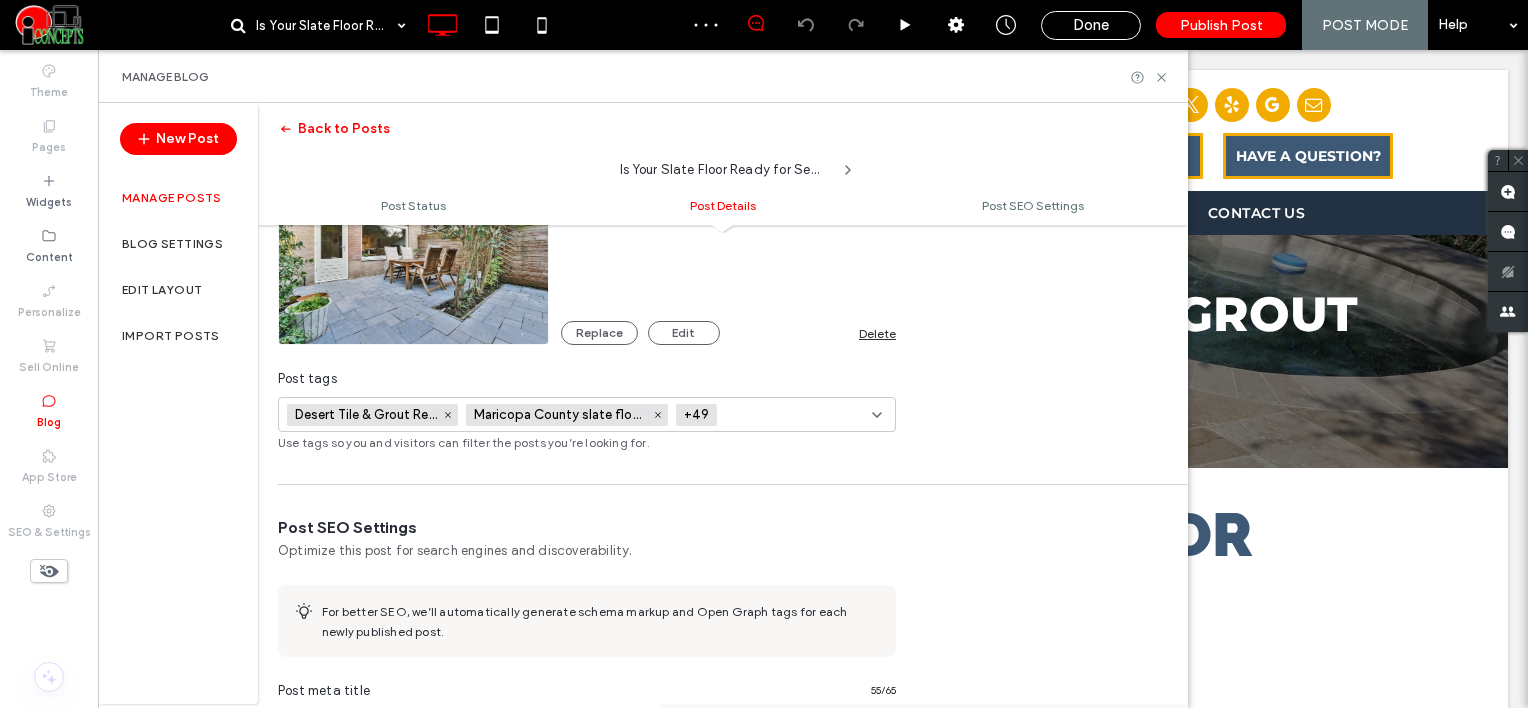 paste on "**********" 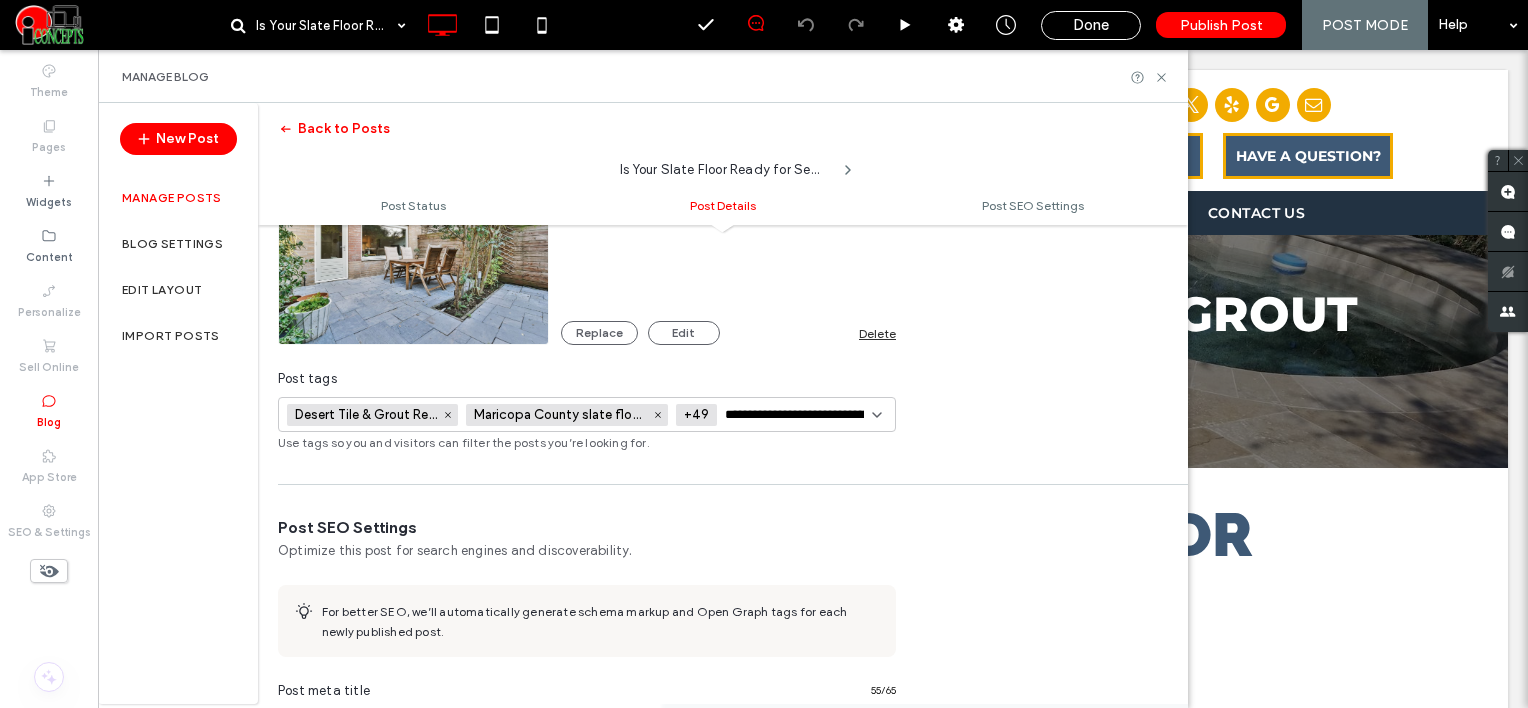 scroll, scrollTop: 0, scrollLeft: 42, axis: horizontal 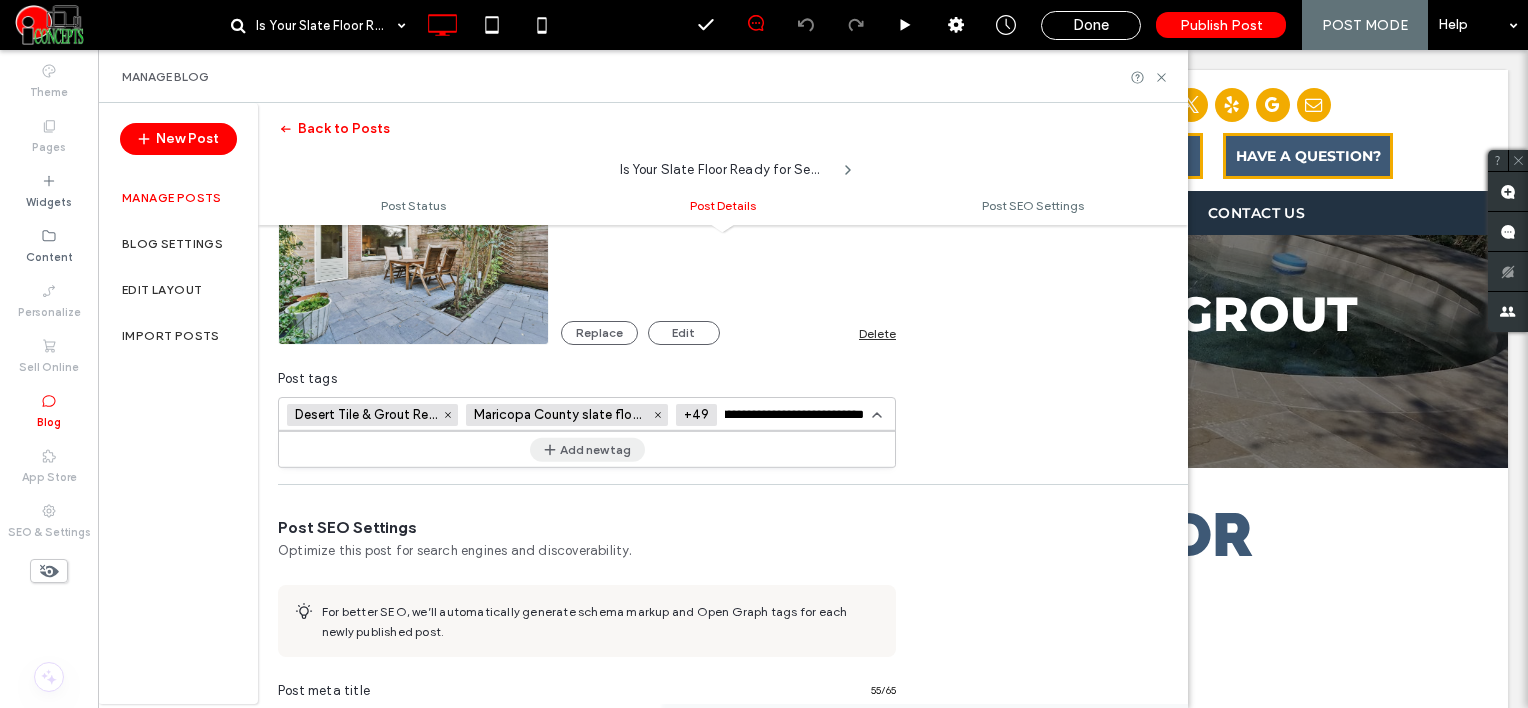 type on "**********" 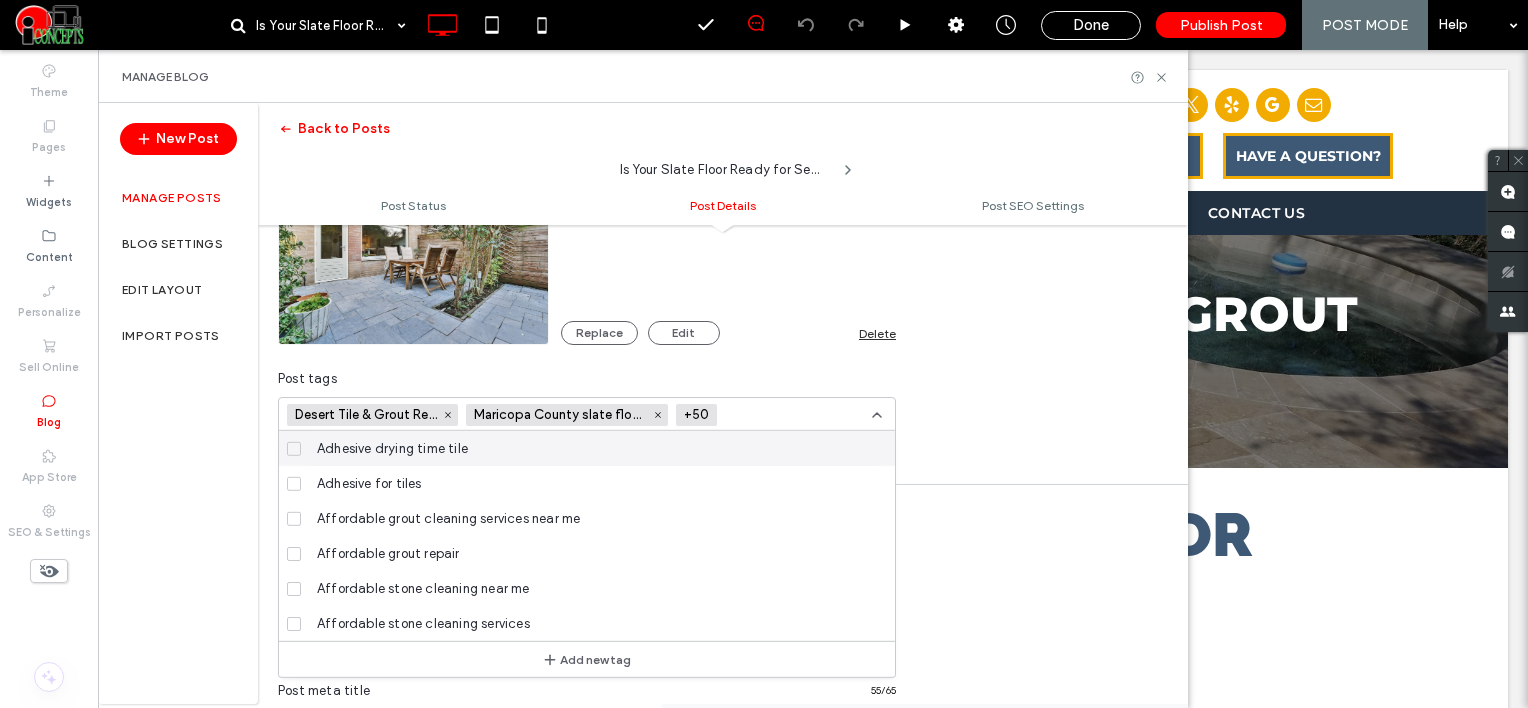 scroll, scrollTop: 0, scrollLeft: 0, axis: both 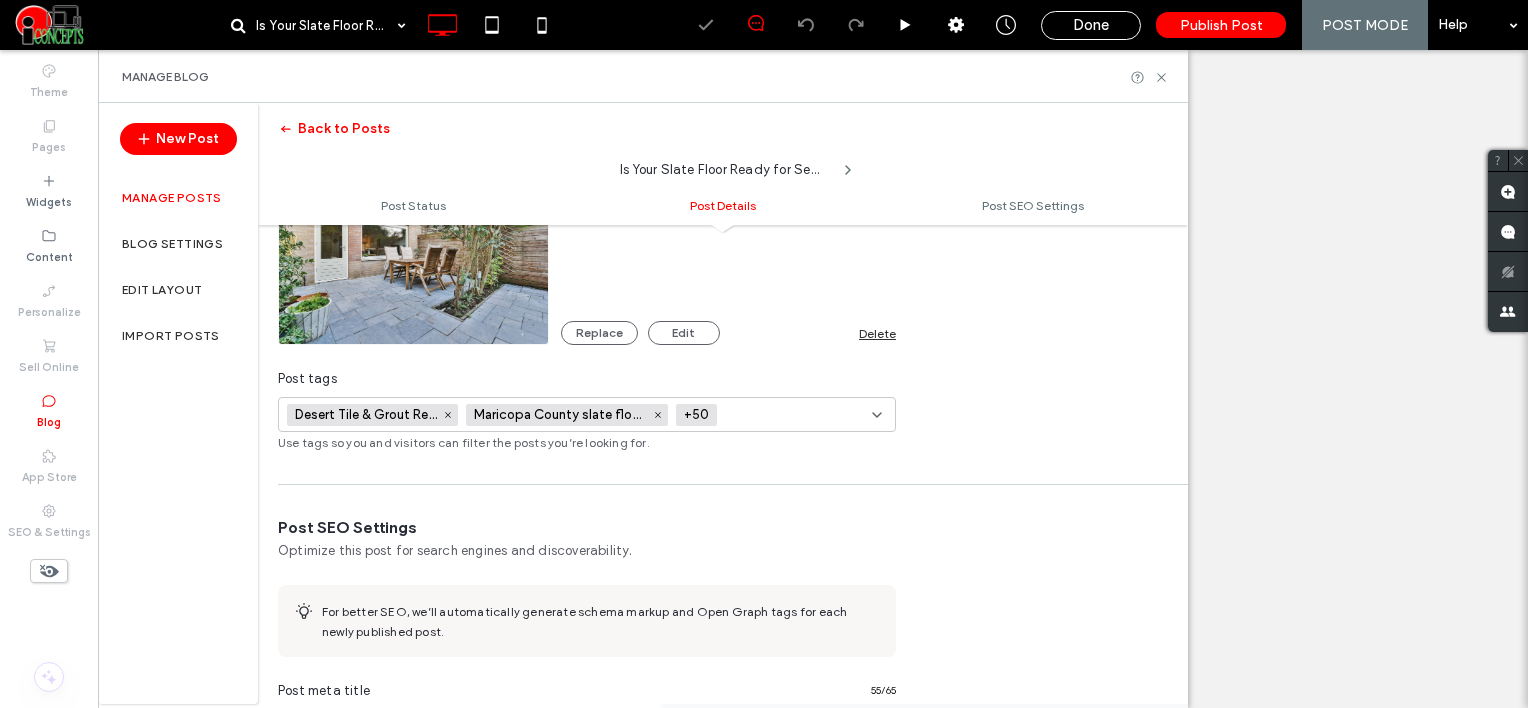 paste on "**********" 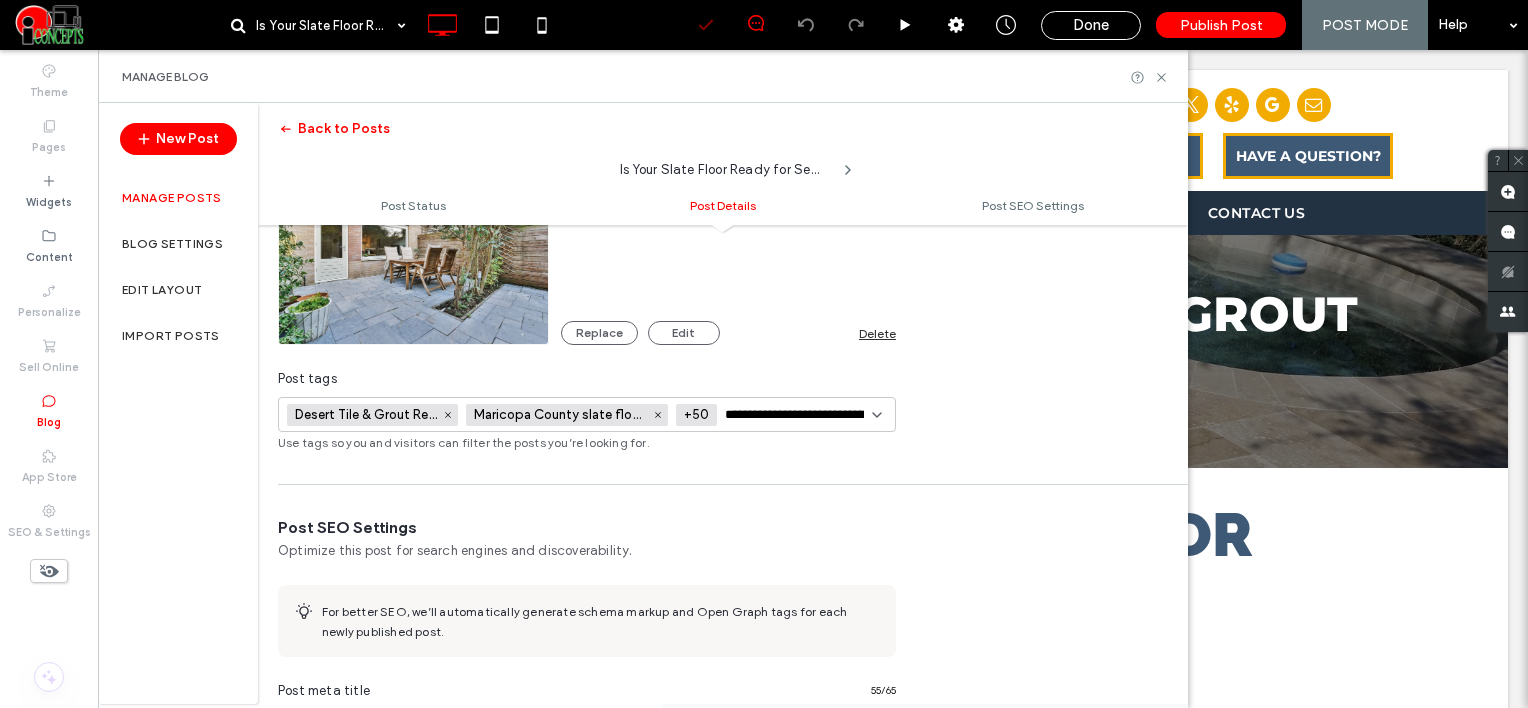 scroll, scrollTop: 0, scrollLeft: 42, axis: horizontal 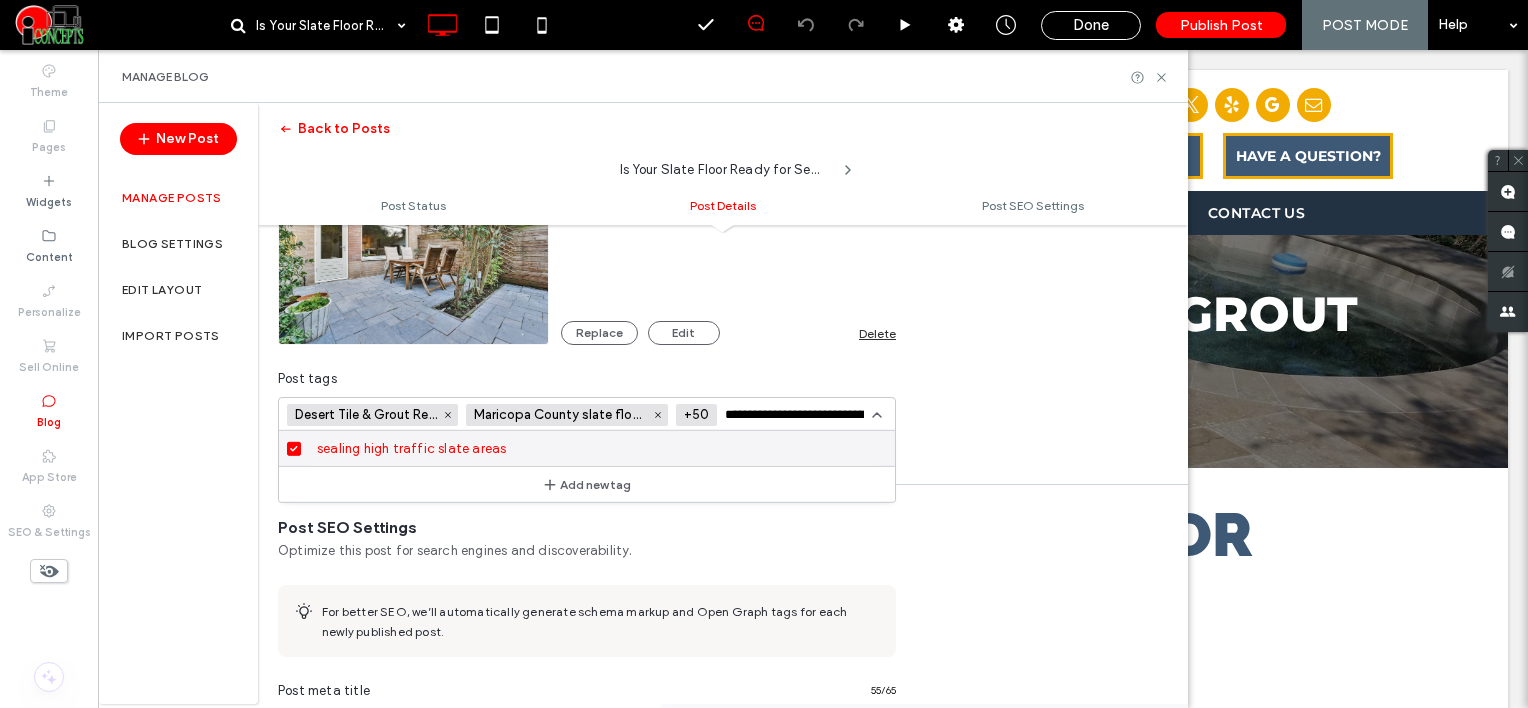 click on "**********" at bounding box center [798, 415] 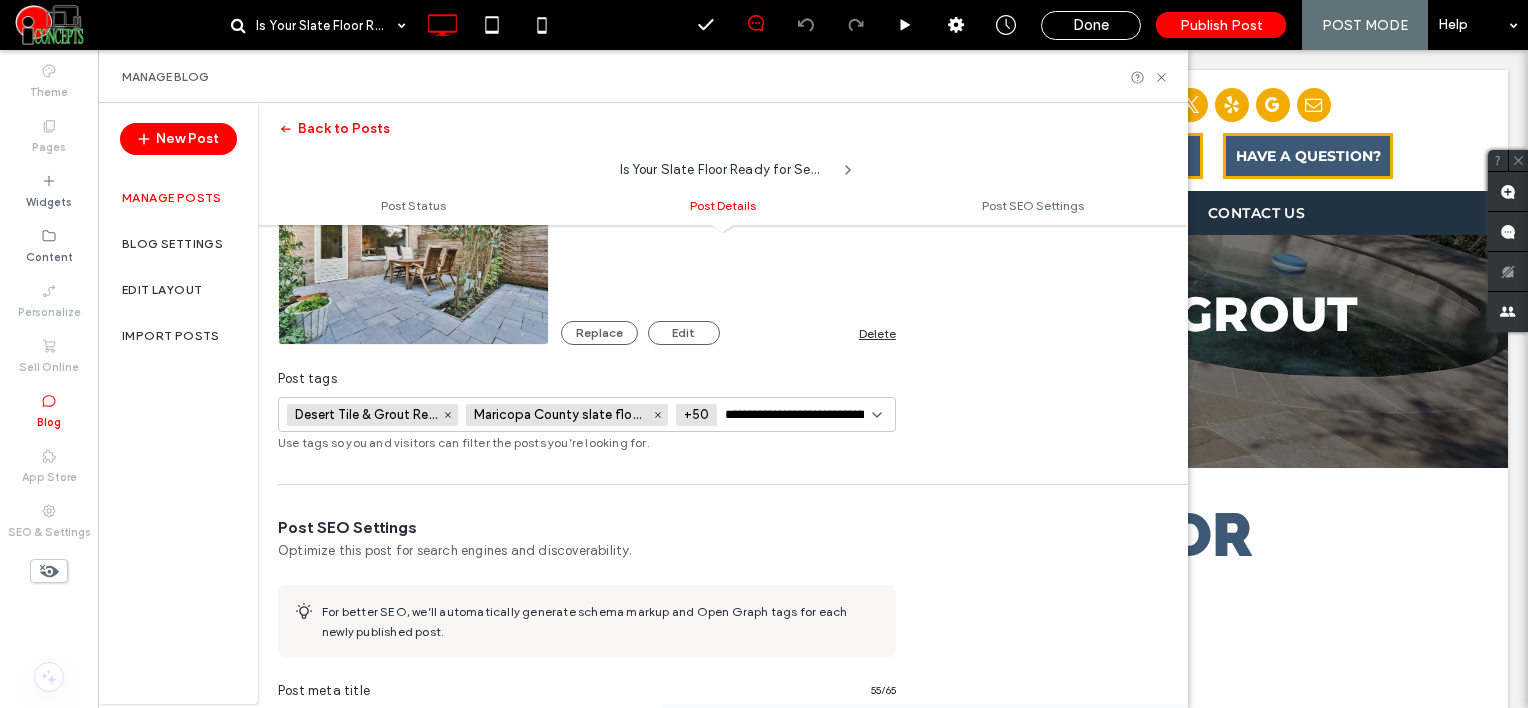 paste 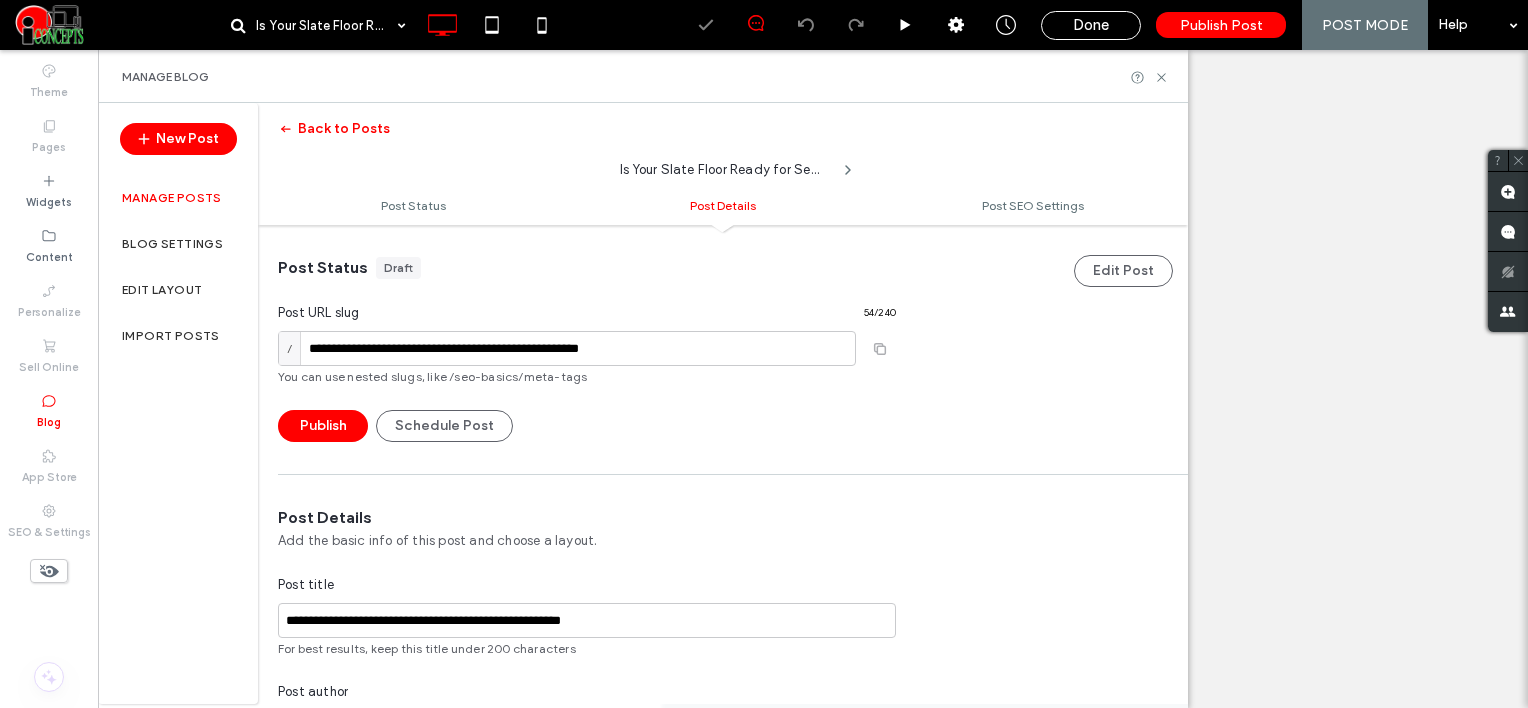 scroll, scrollTop: 0, scrollLeft: 0, axis: both 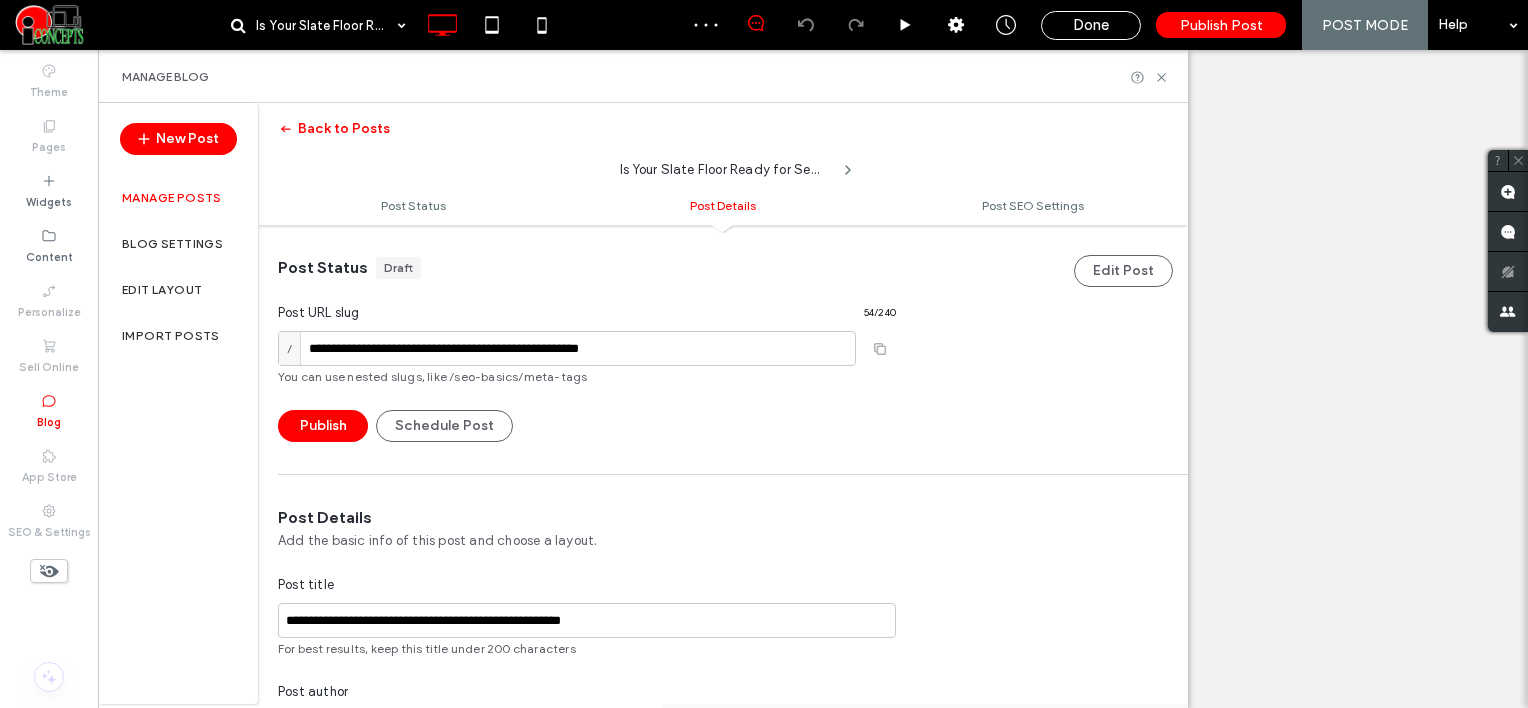 type on "**********" 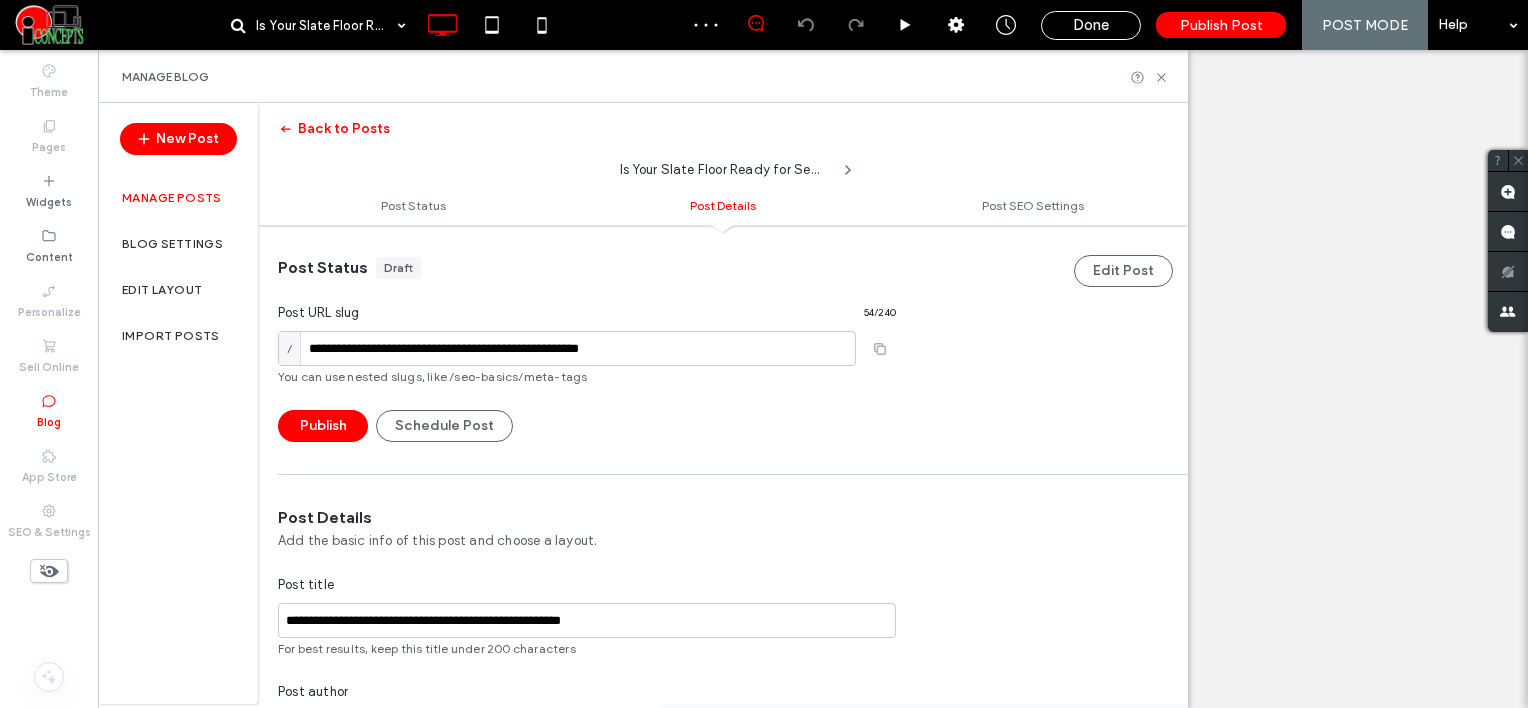 click on "Add new tag" at bounding box center (587, 1041) 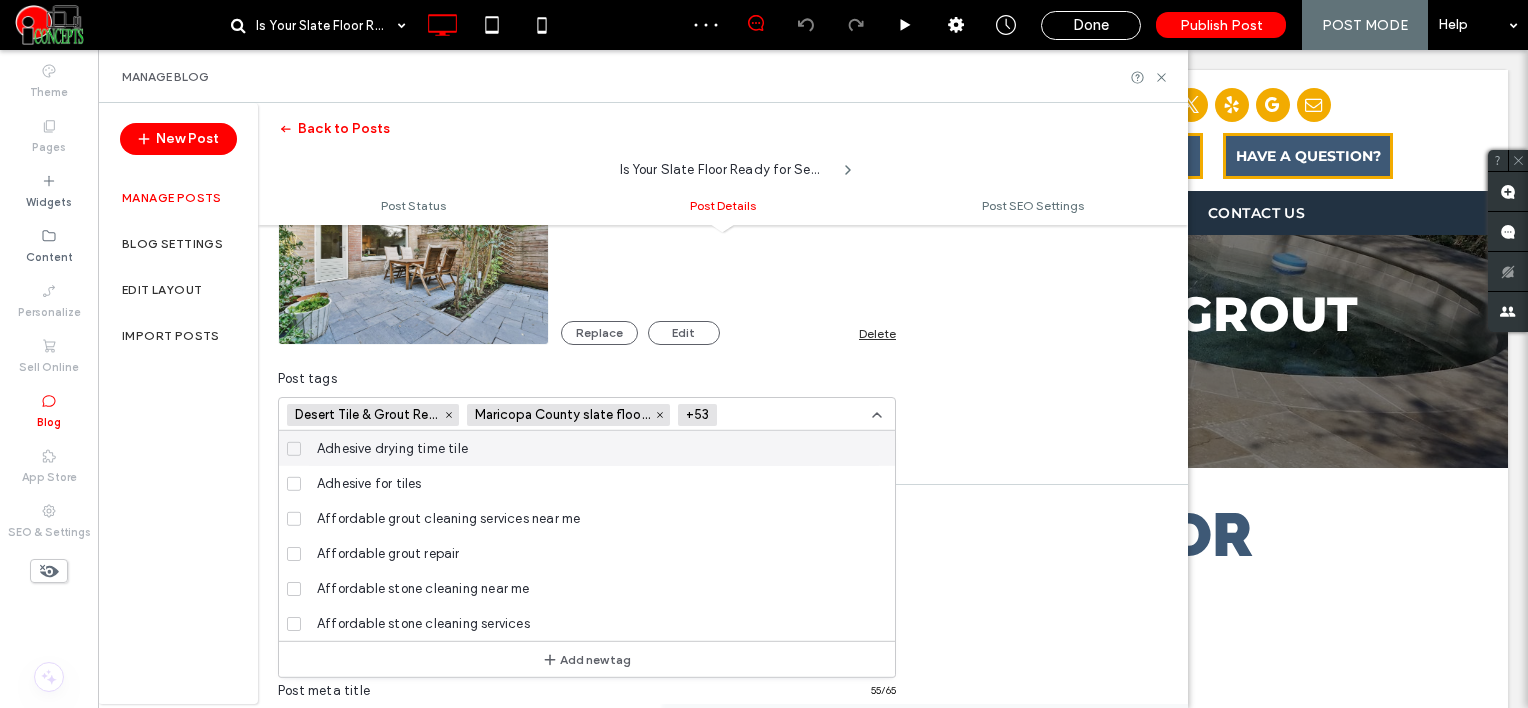 click at bounding box center (798, 415) 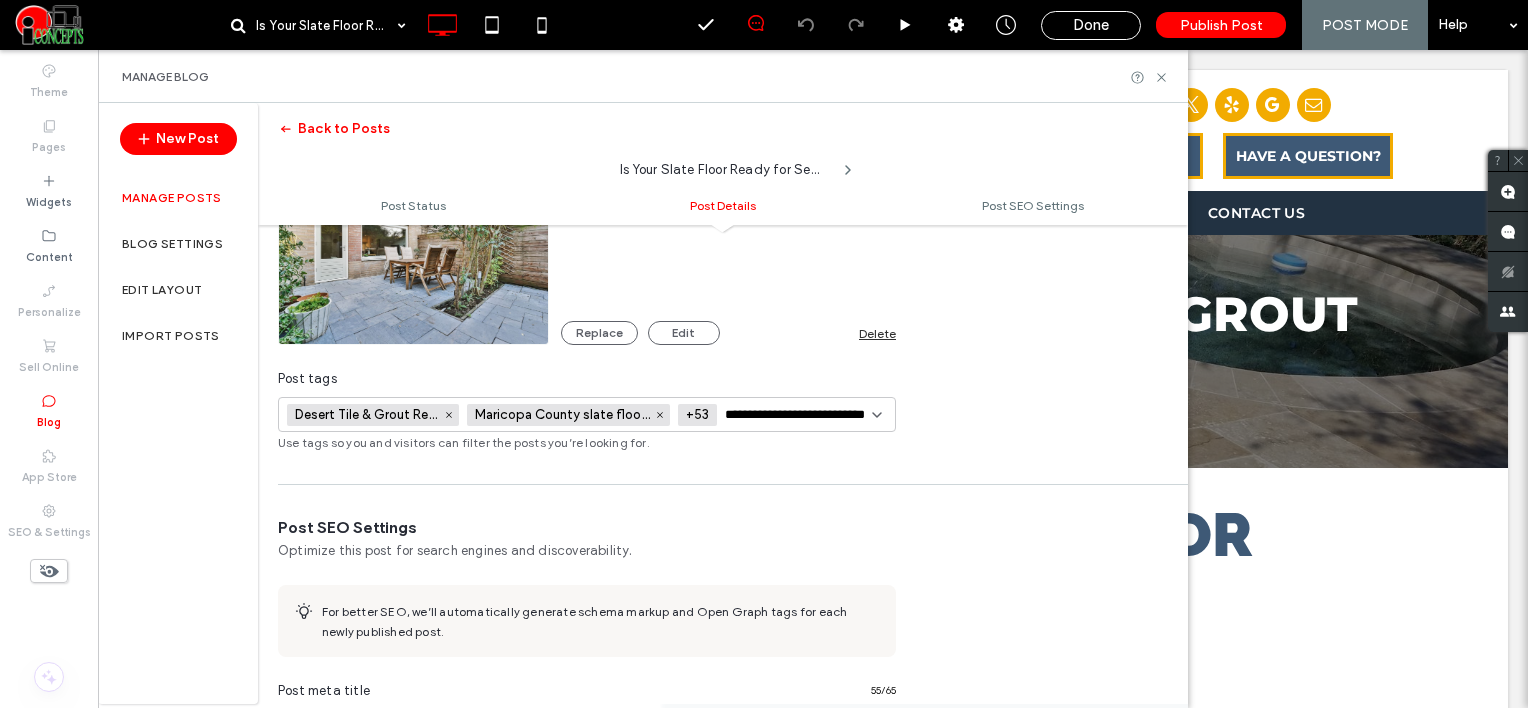 scroll, scrollTop: 0, scrollLeft: 28, axis: horizontal 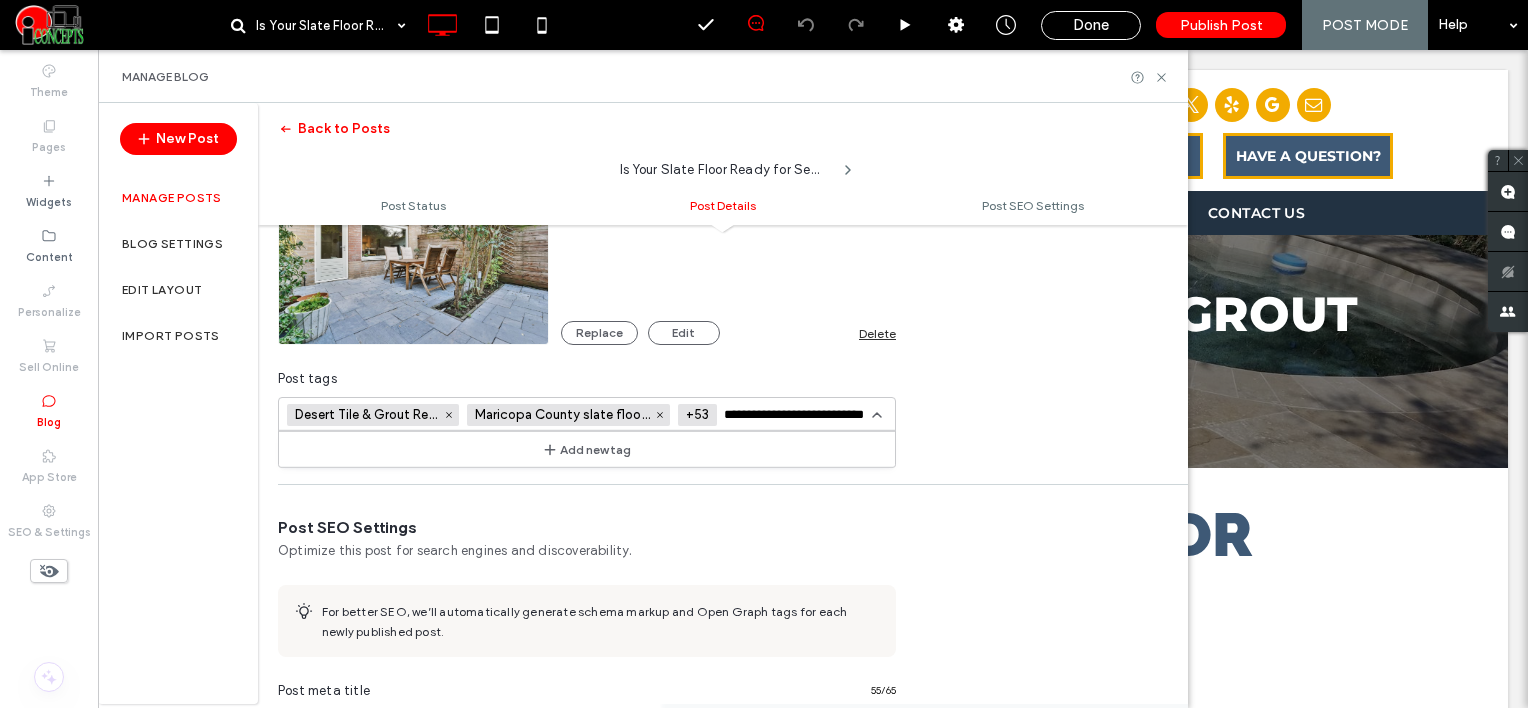 type on "**********" 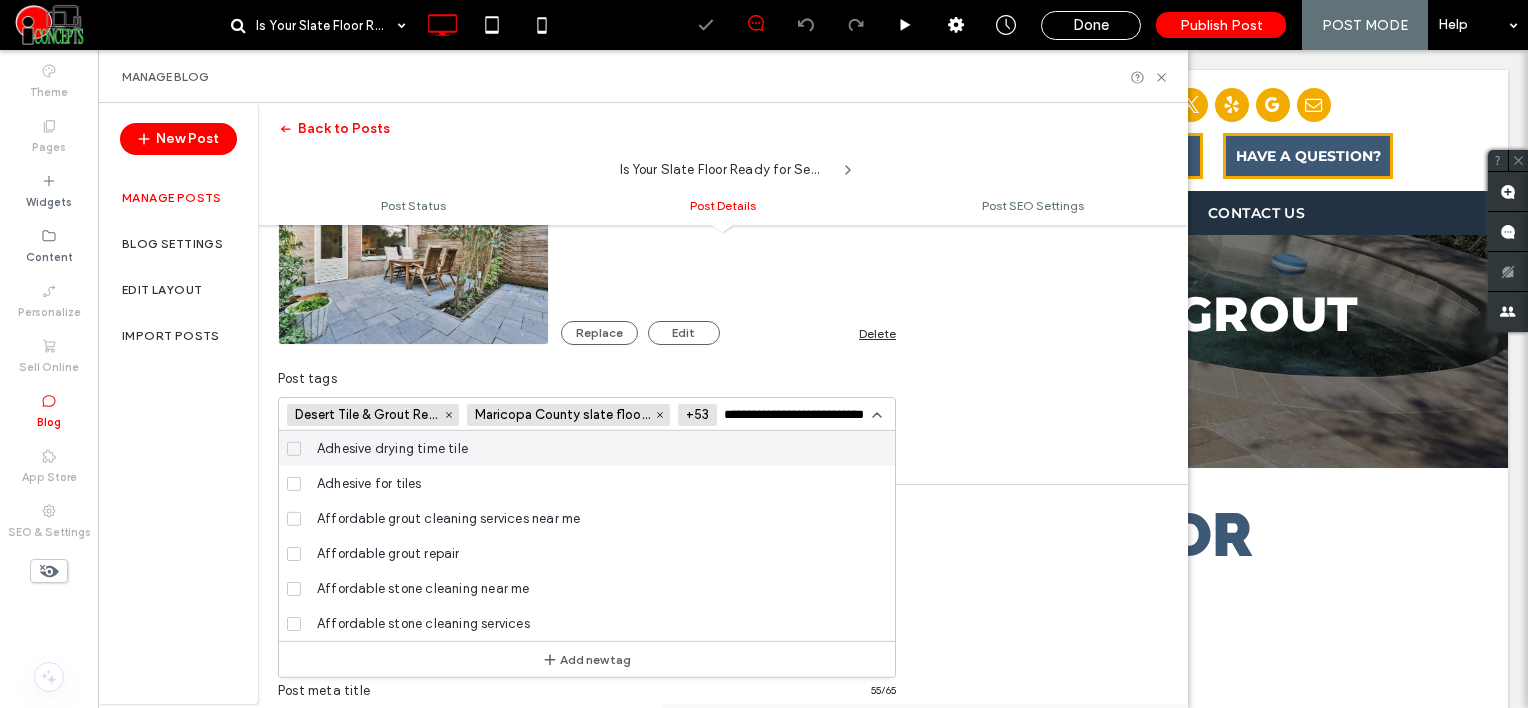 click on "**********" at bounding box center [798, 415] 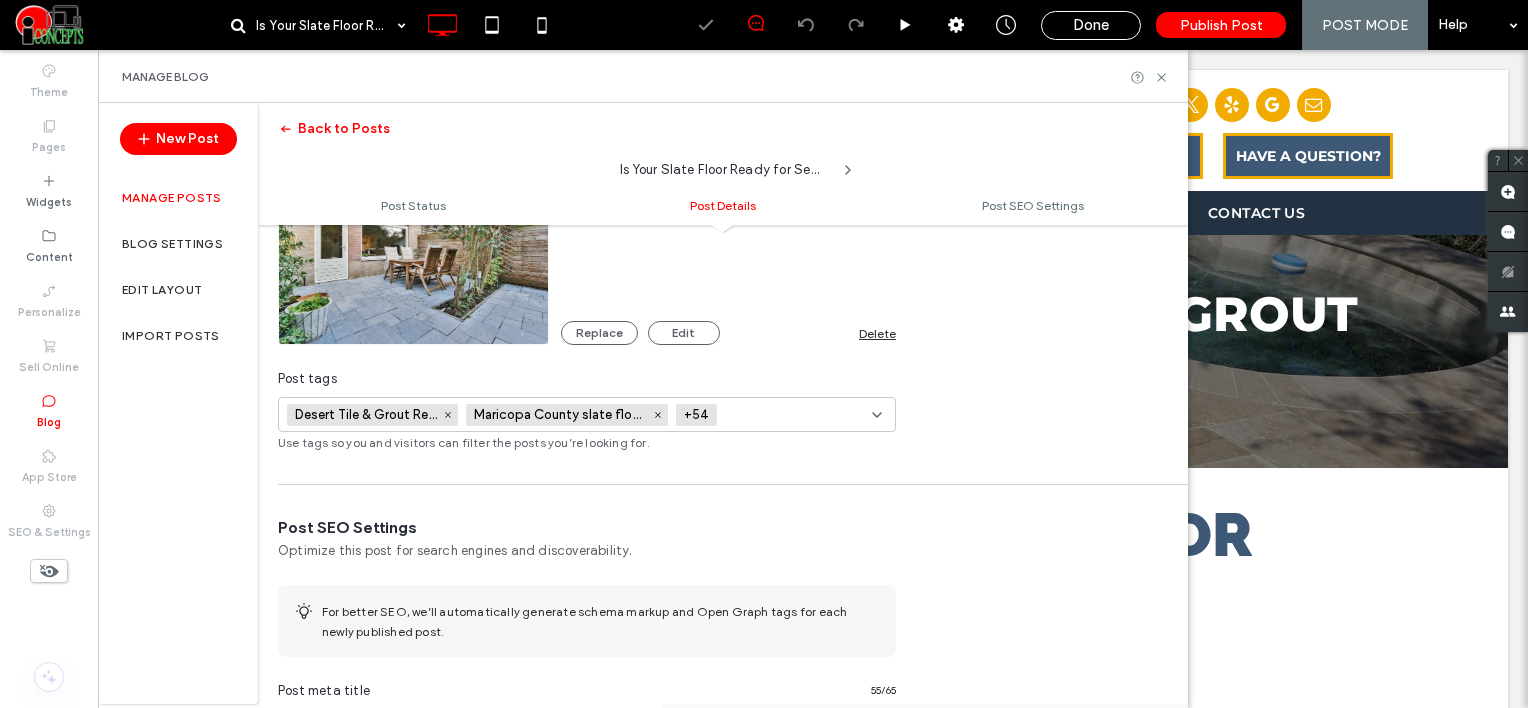 paste on "**********" 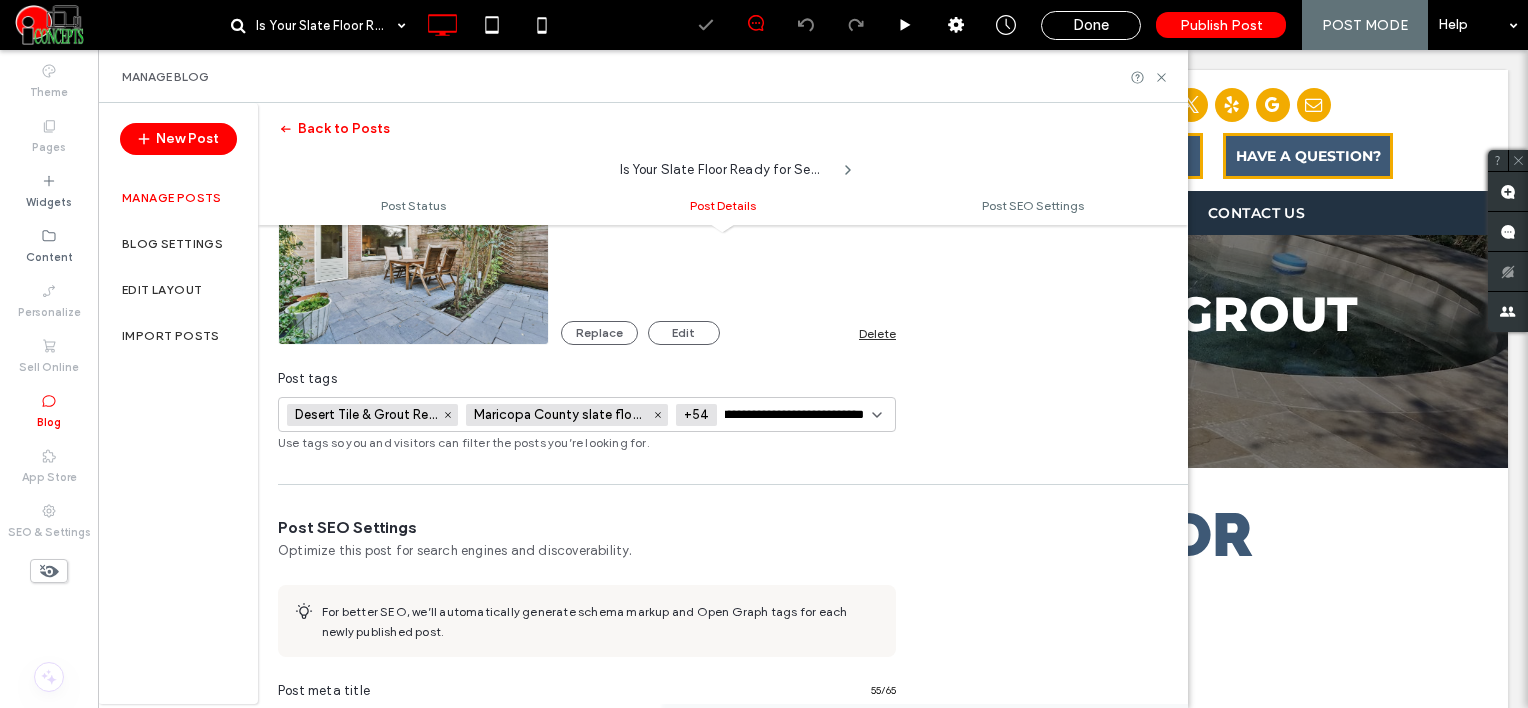 scroll, scrollTop: 0, scrollLeft: 27, axis: horizontal 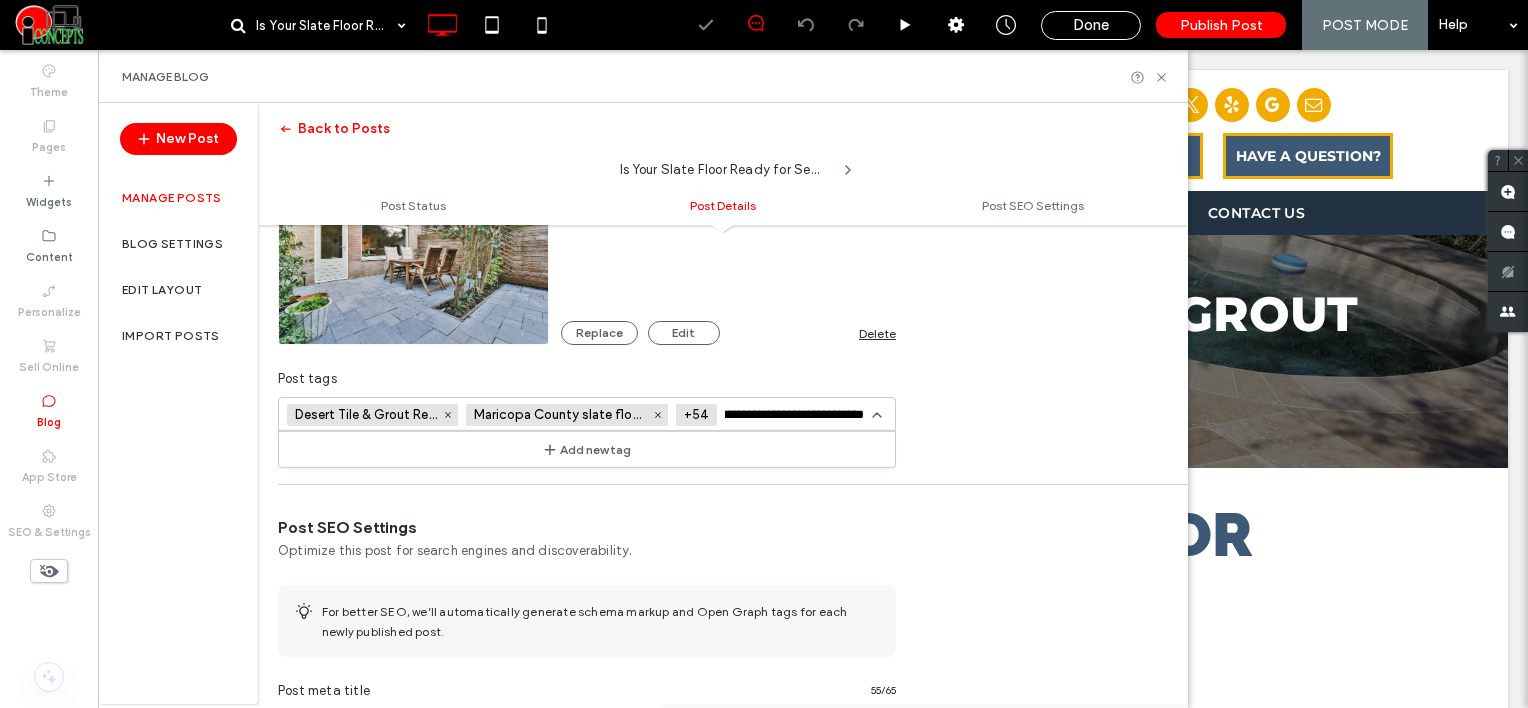 type on "**********" 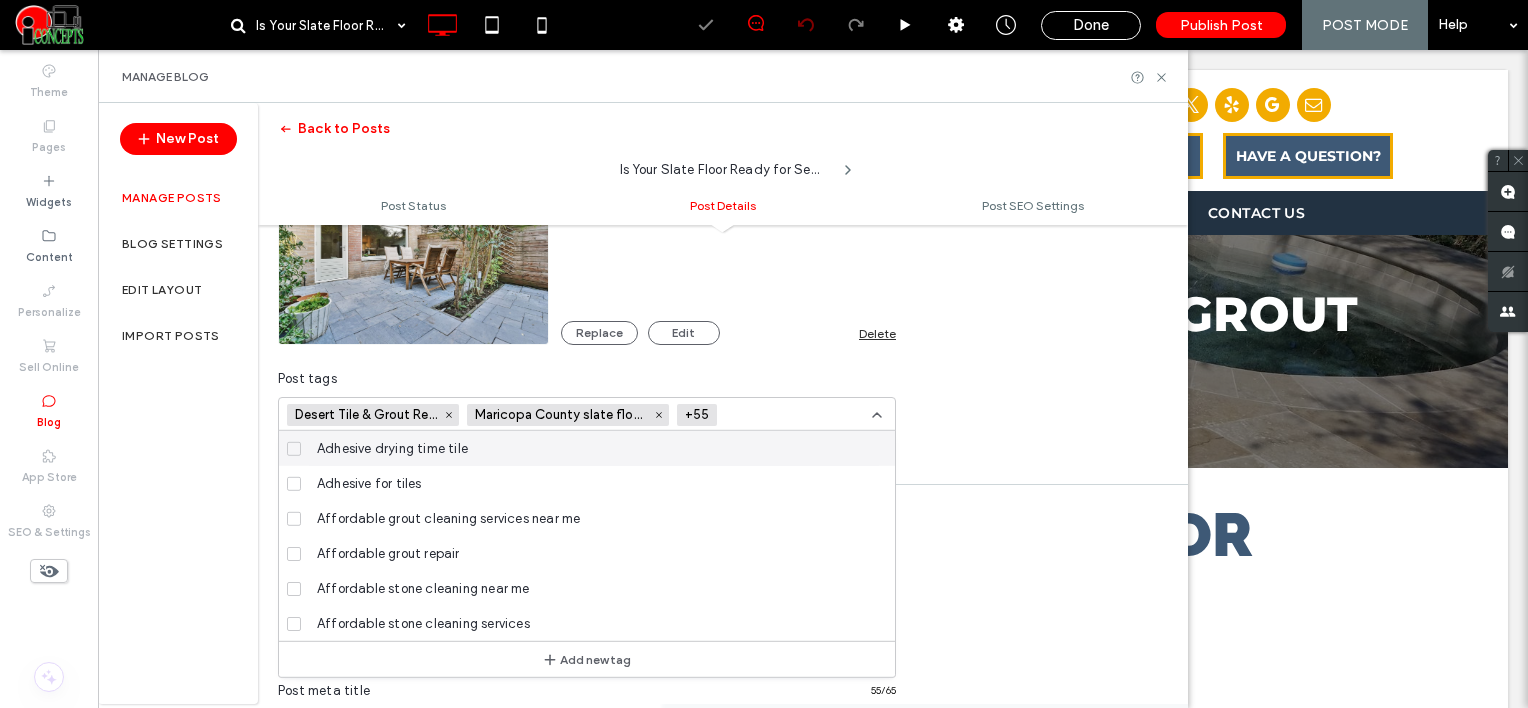 scroll, scrollTop: 0, scrollLeft: 0, axis: both 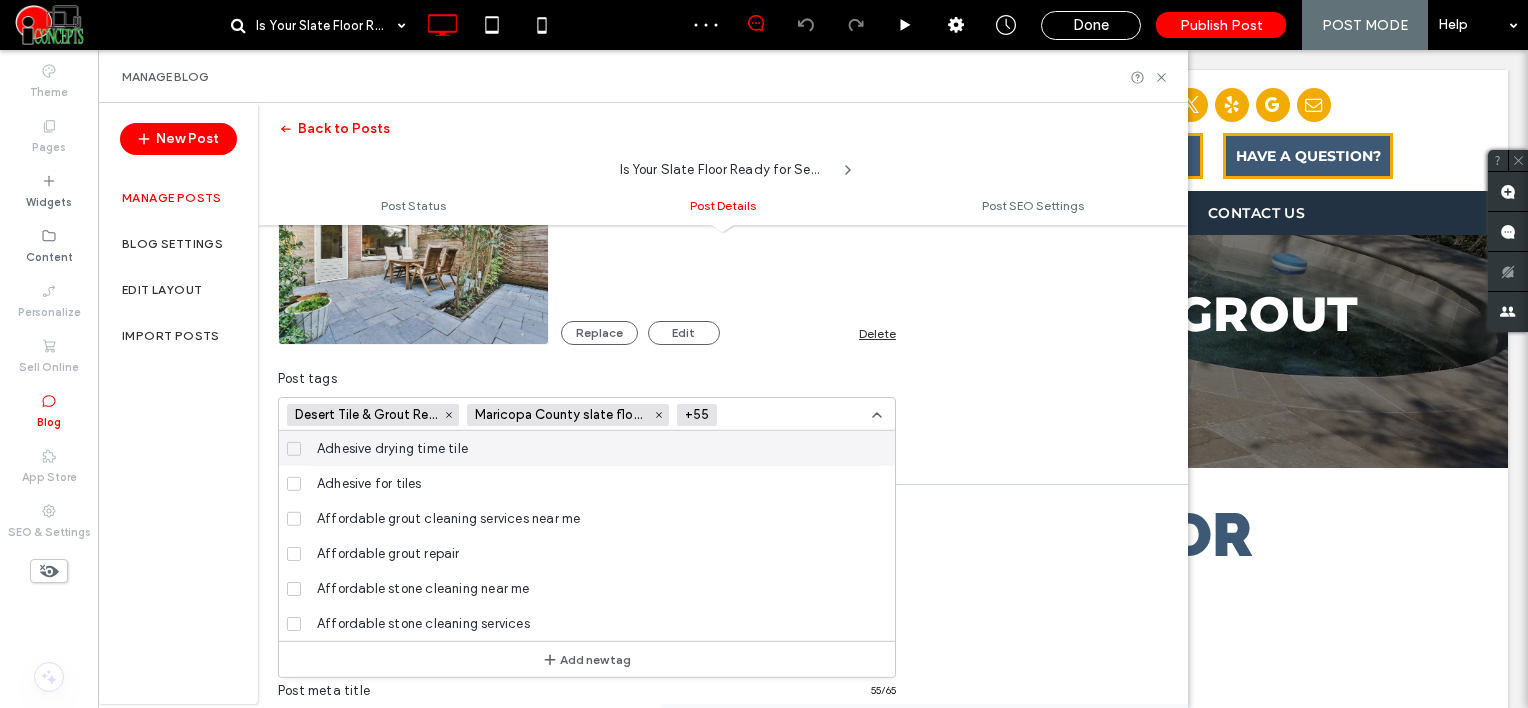 click at bounding box center (798, 415) 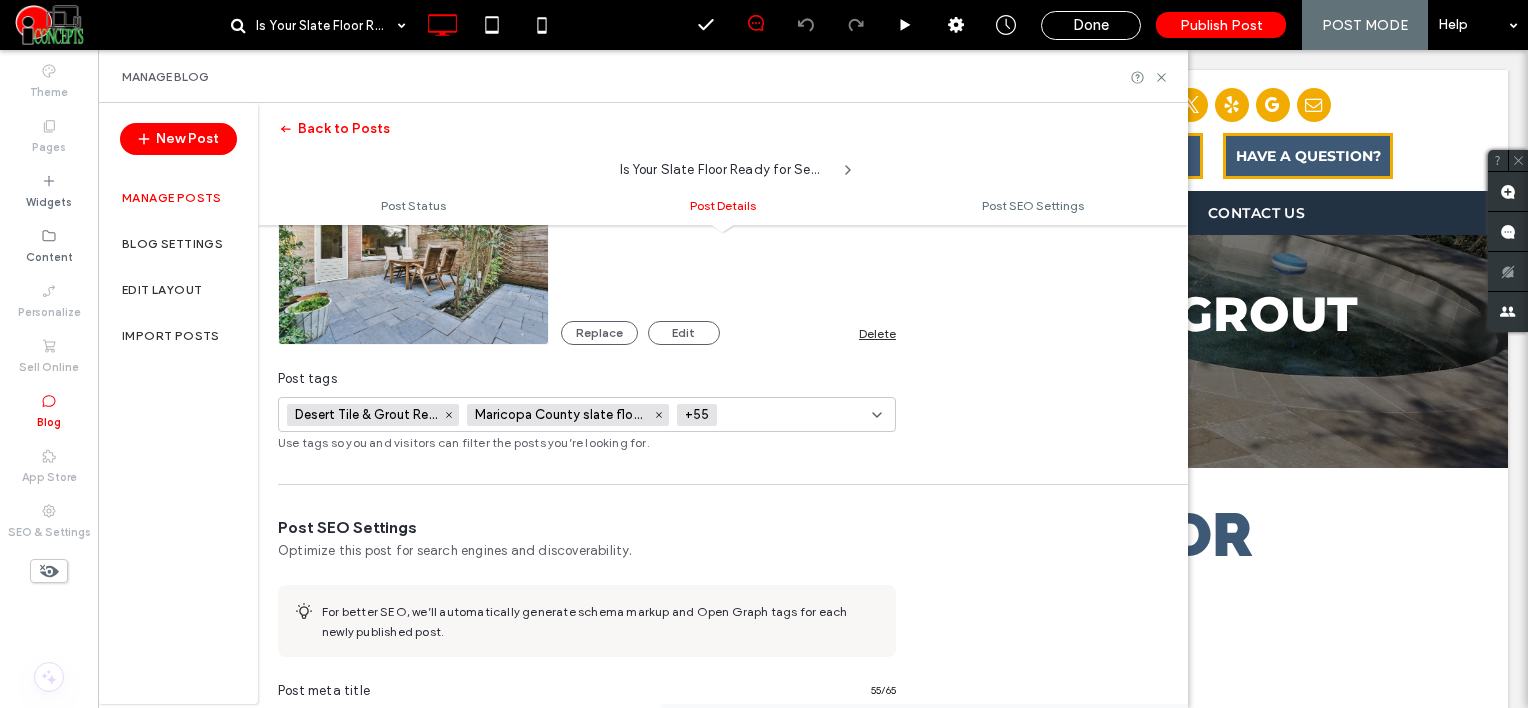 paste on "**********" 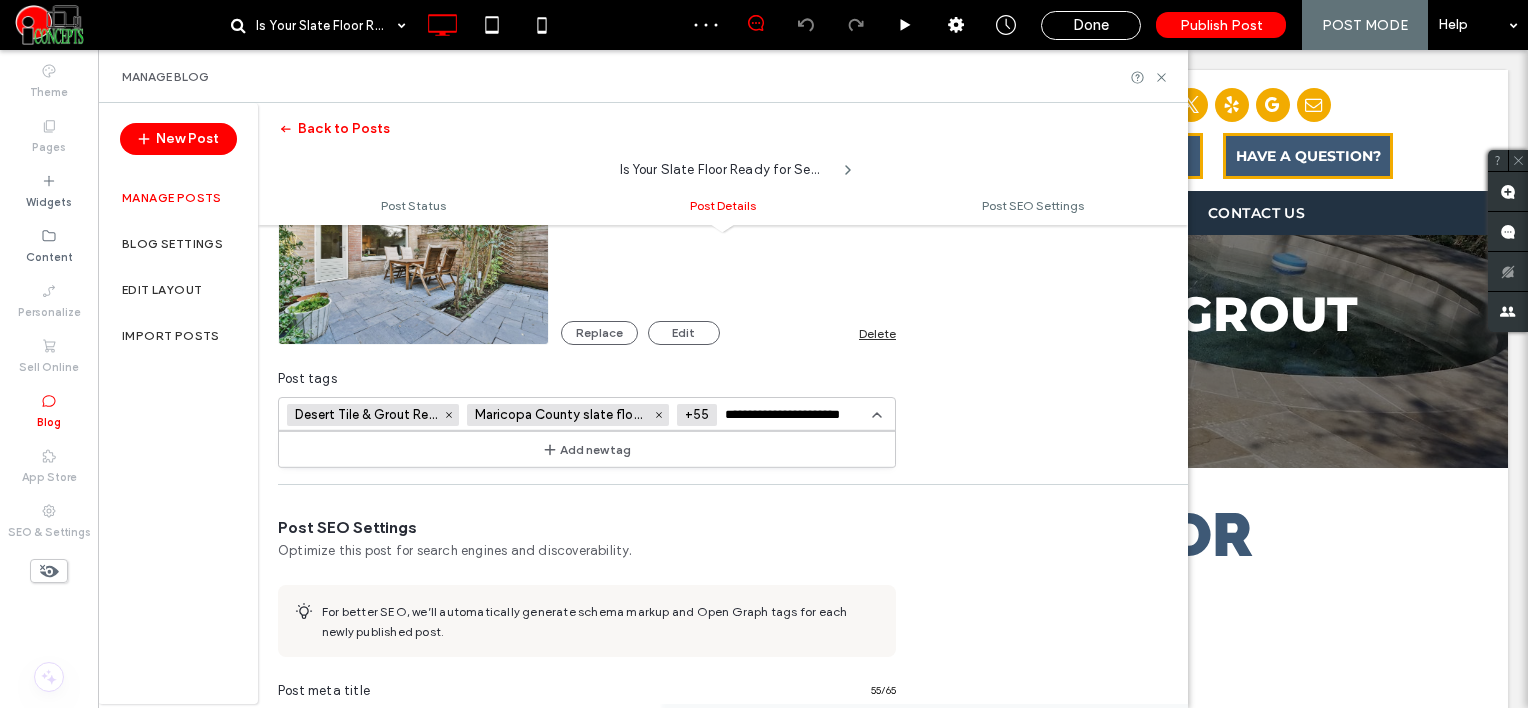 scroll, scrollTop: 0, scrollLeft: 0, axis: both 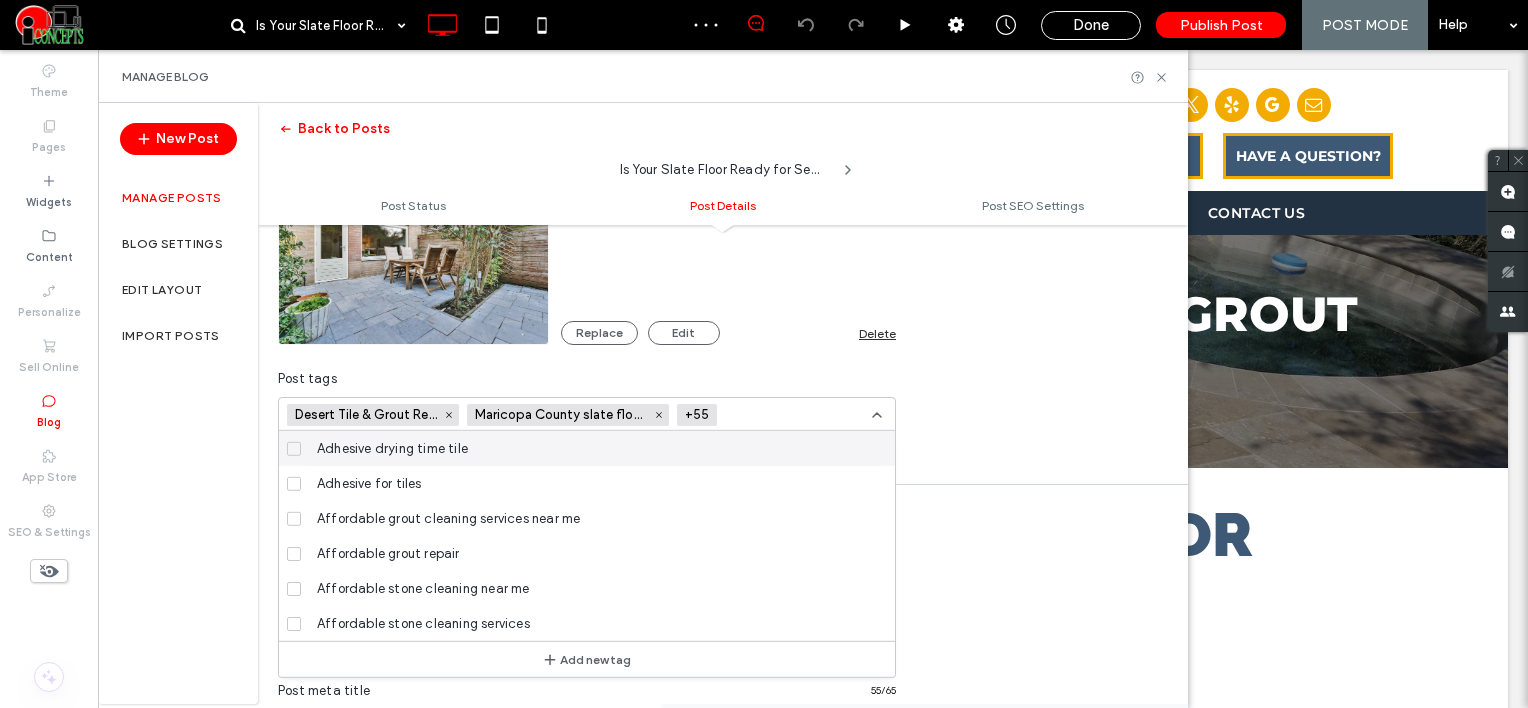 click on "**********" at bounding box center [764, 354] 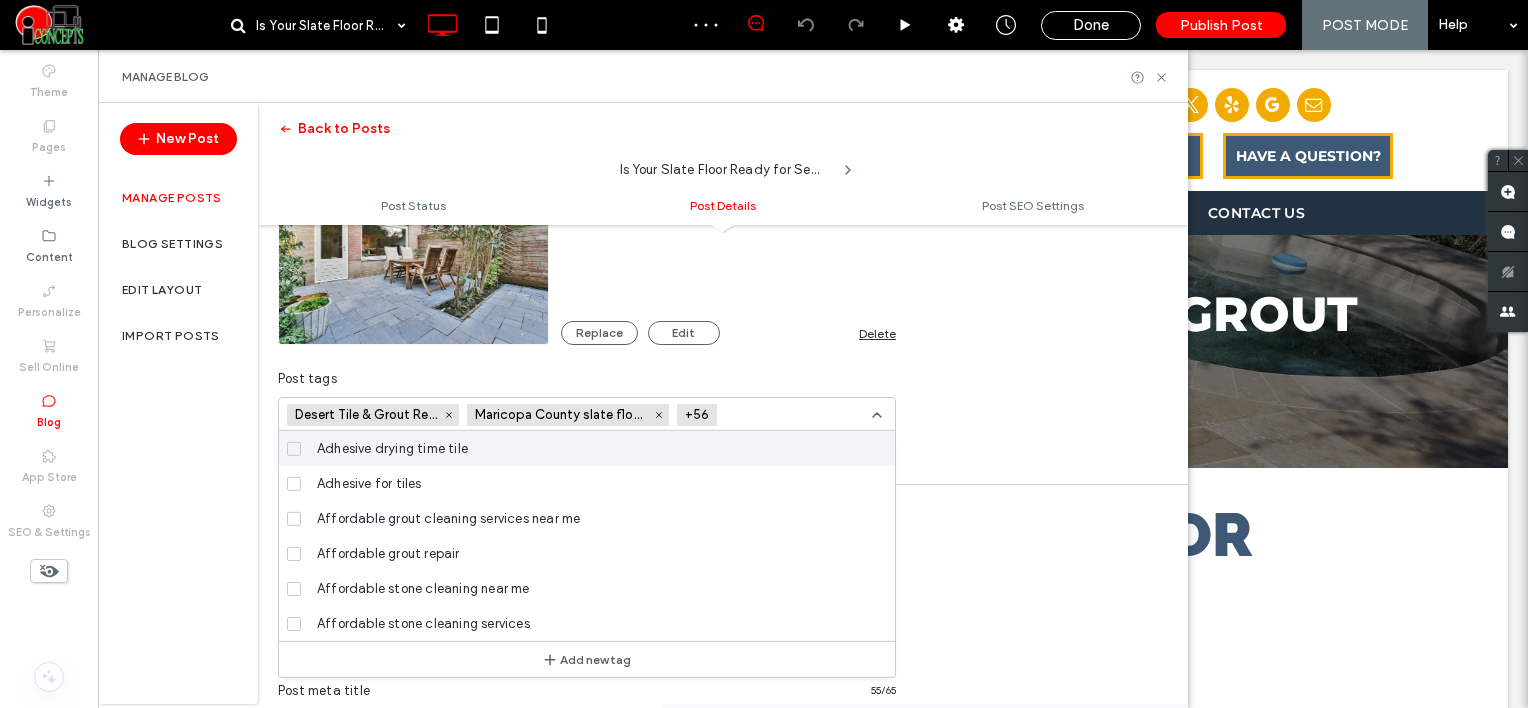 paste on "**********" 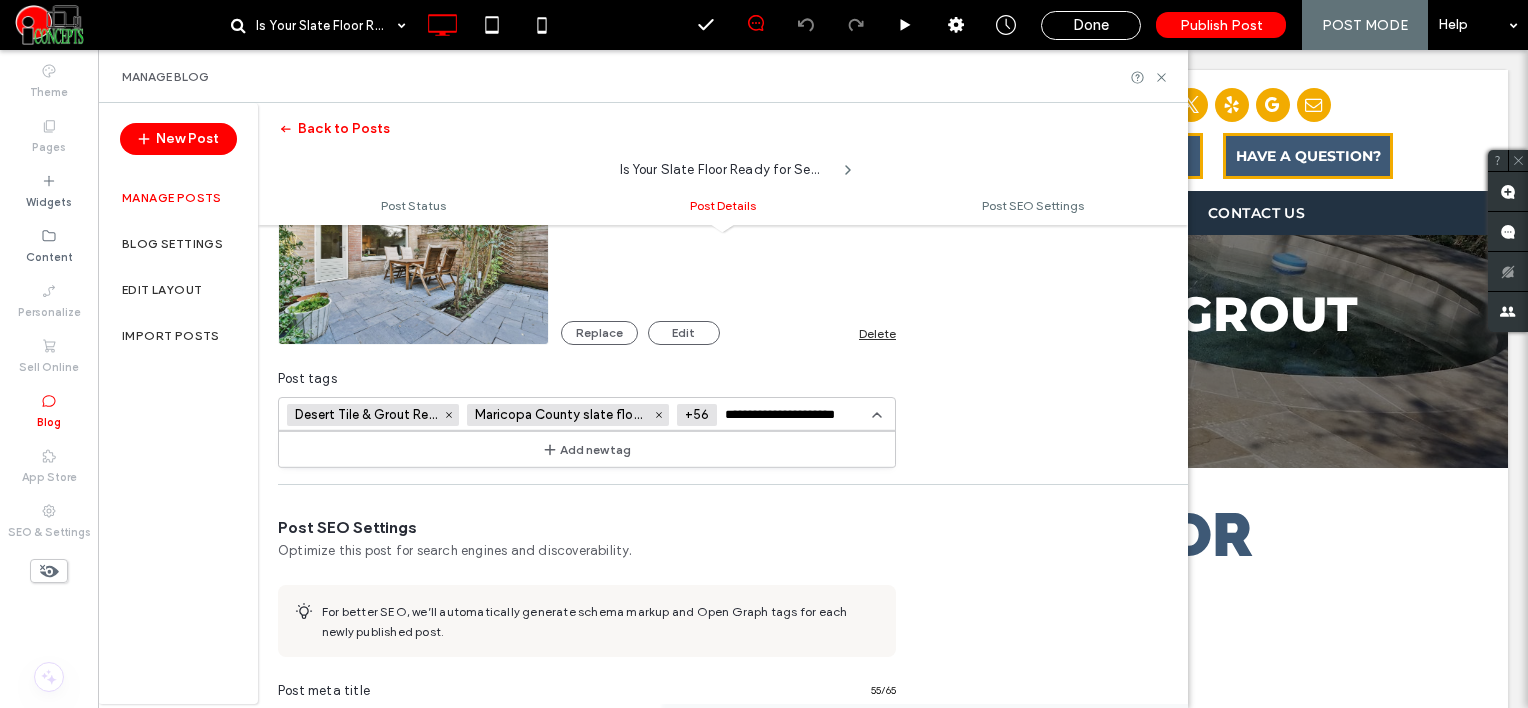 type on "**********" 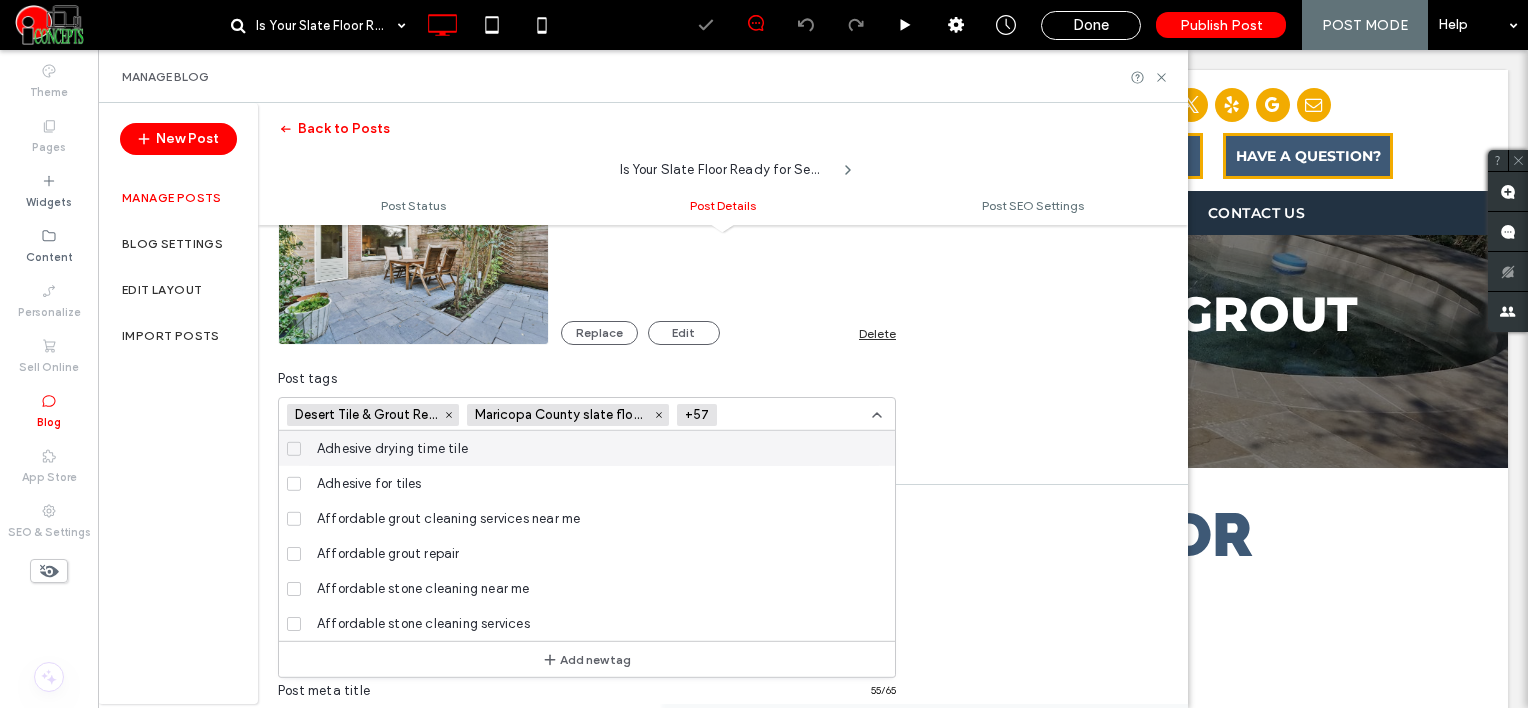 click at bounding box center [798, 415] 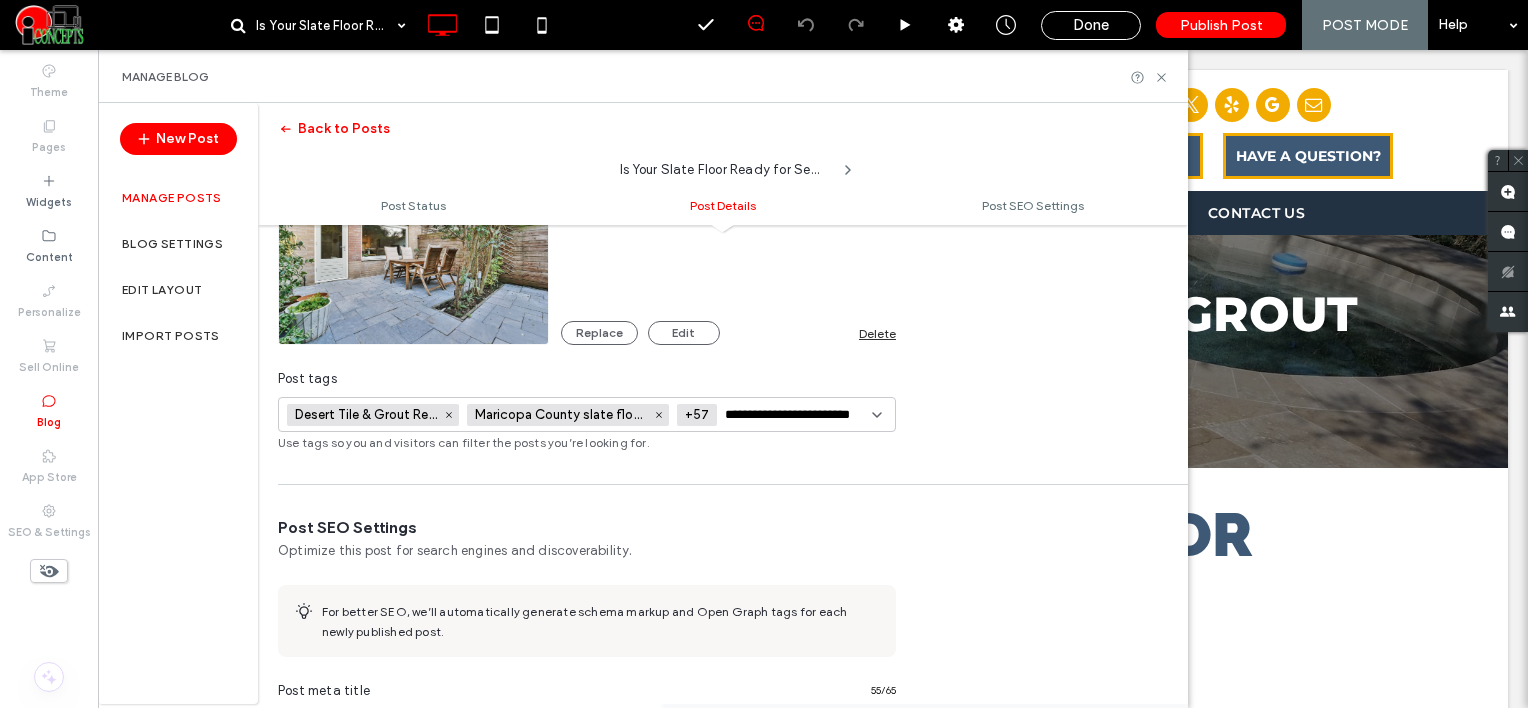 scroll, scrollTop: 0, scrollLeft: 8, axis: horizontal 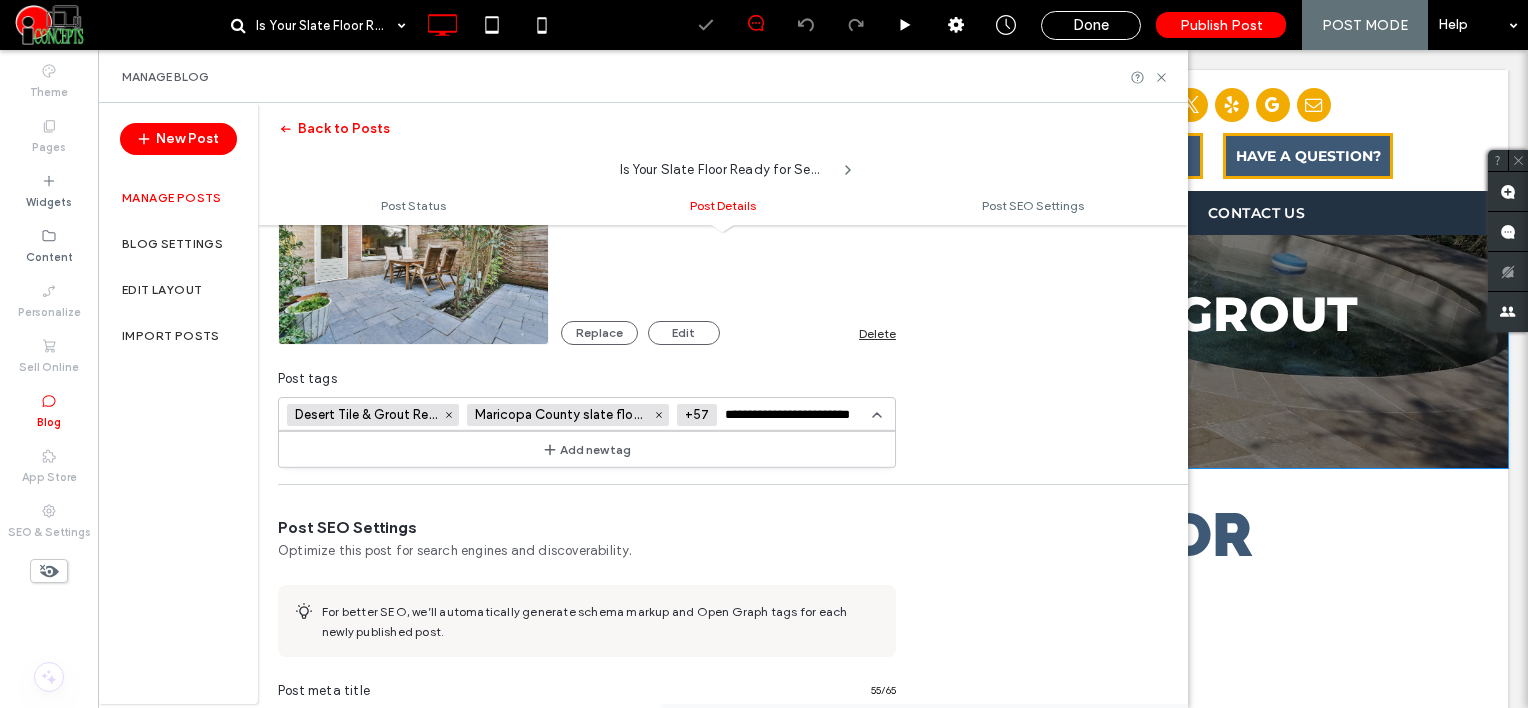 type on "**********" 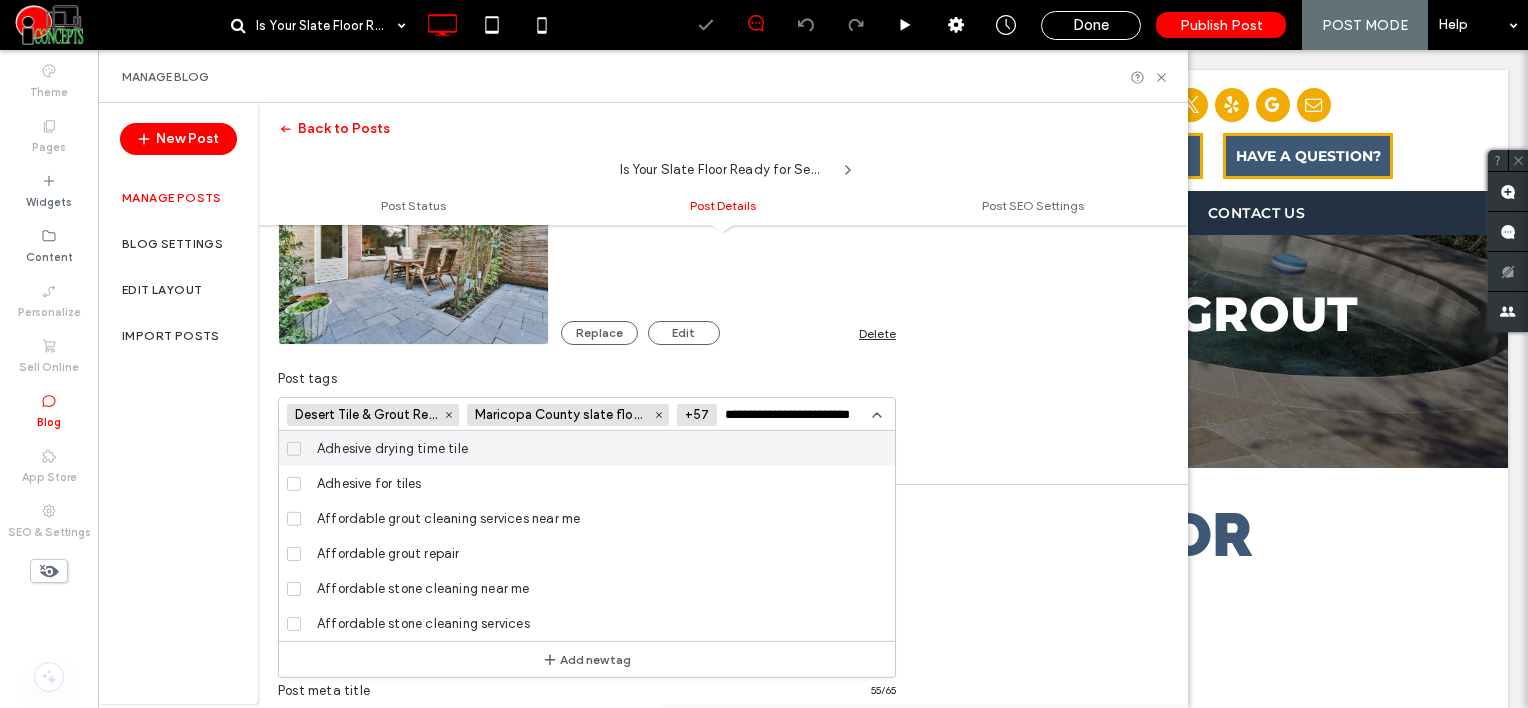 type 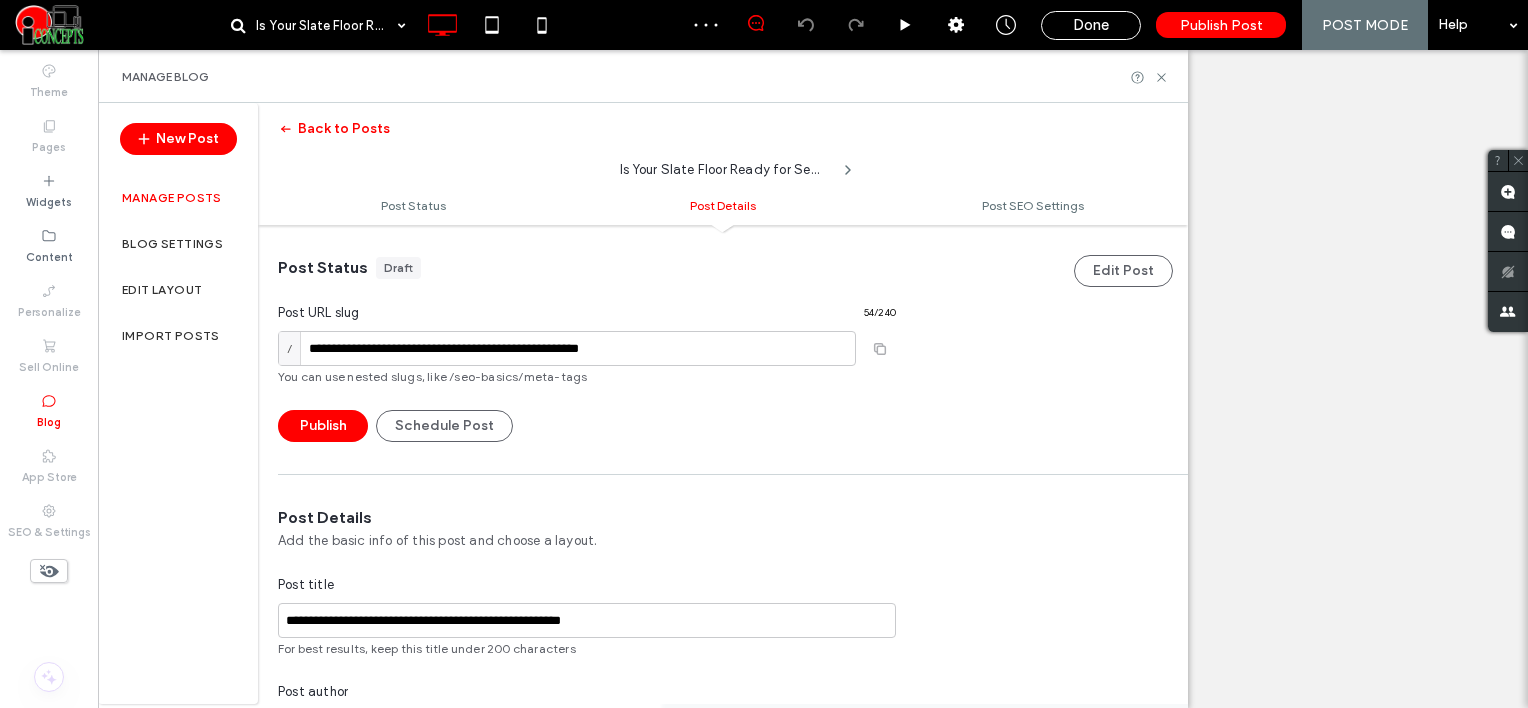 click at bounding box center [793, 1007] 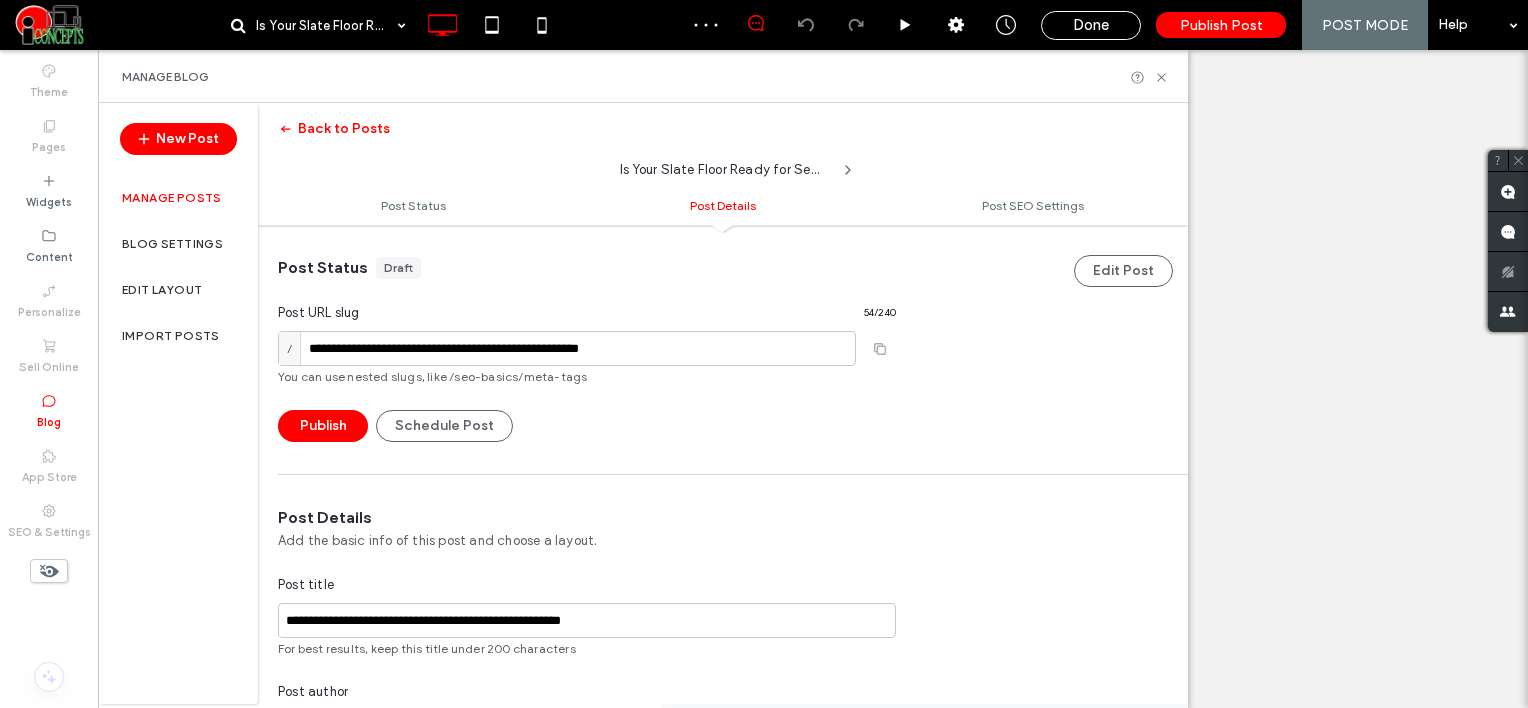 scroll, scrollTop: 0, scrollLeft: 32, axis: horizontal 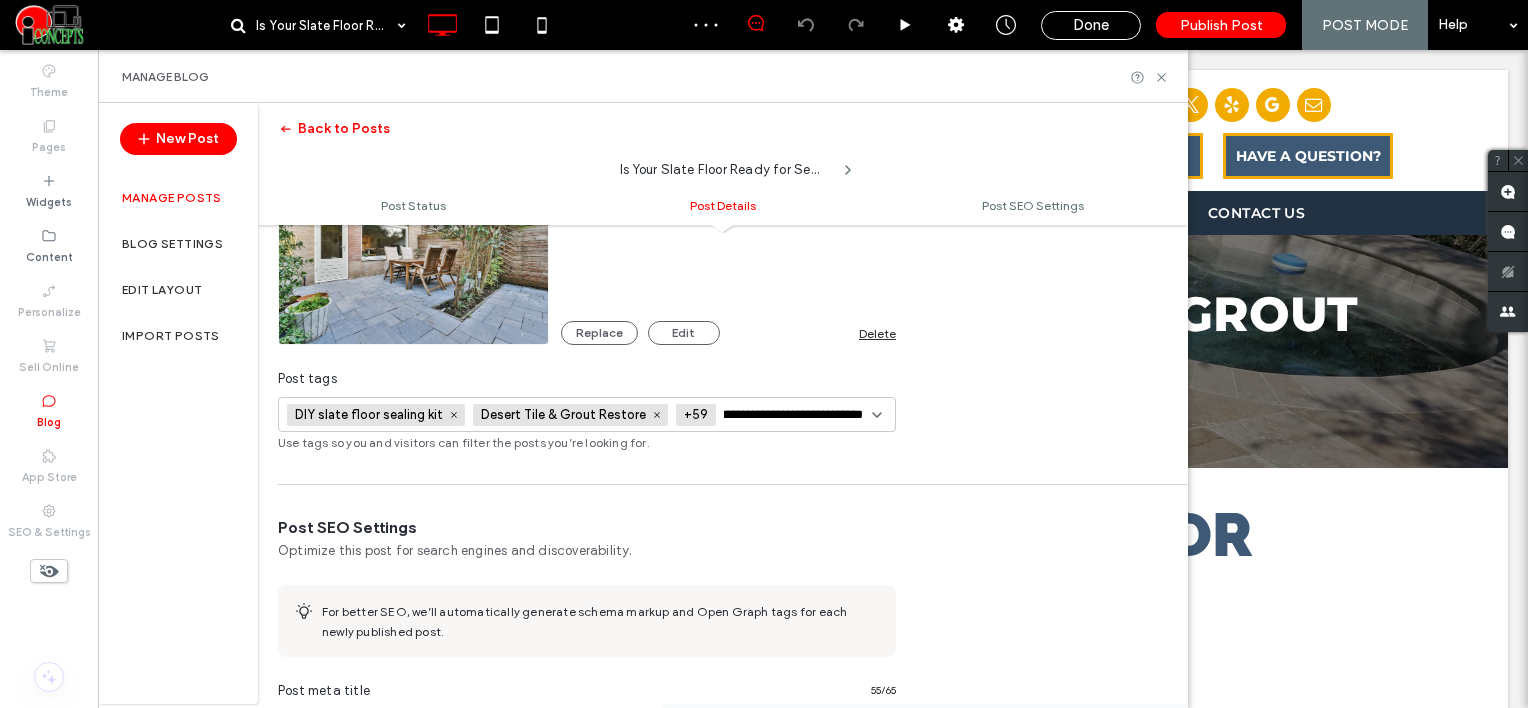 type on "**********" 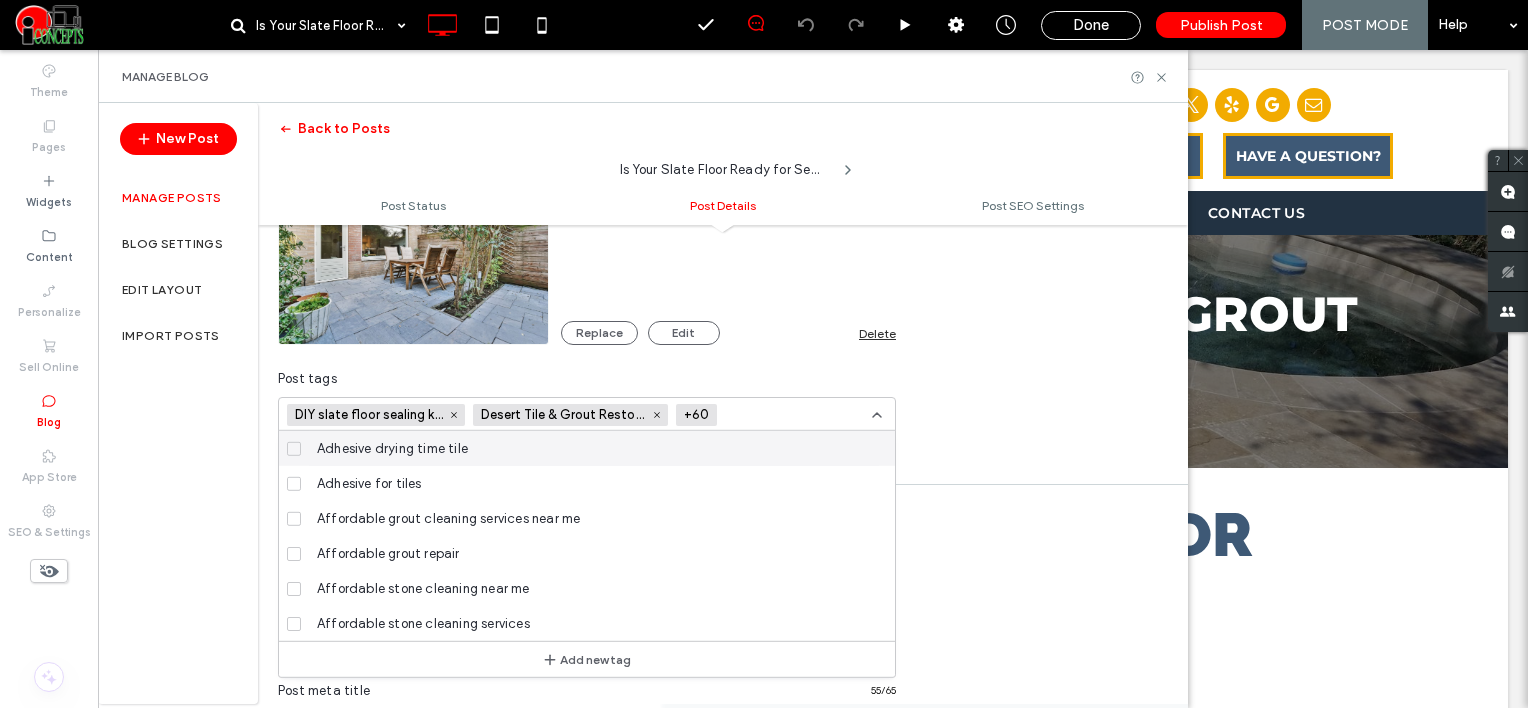 scroll, scrollTop: 0, scrollLeft: 0, axis: both 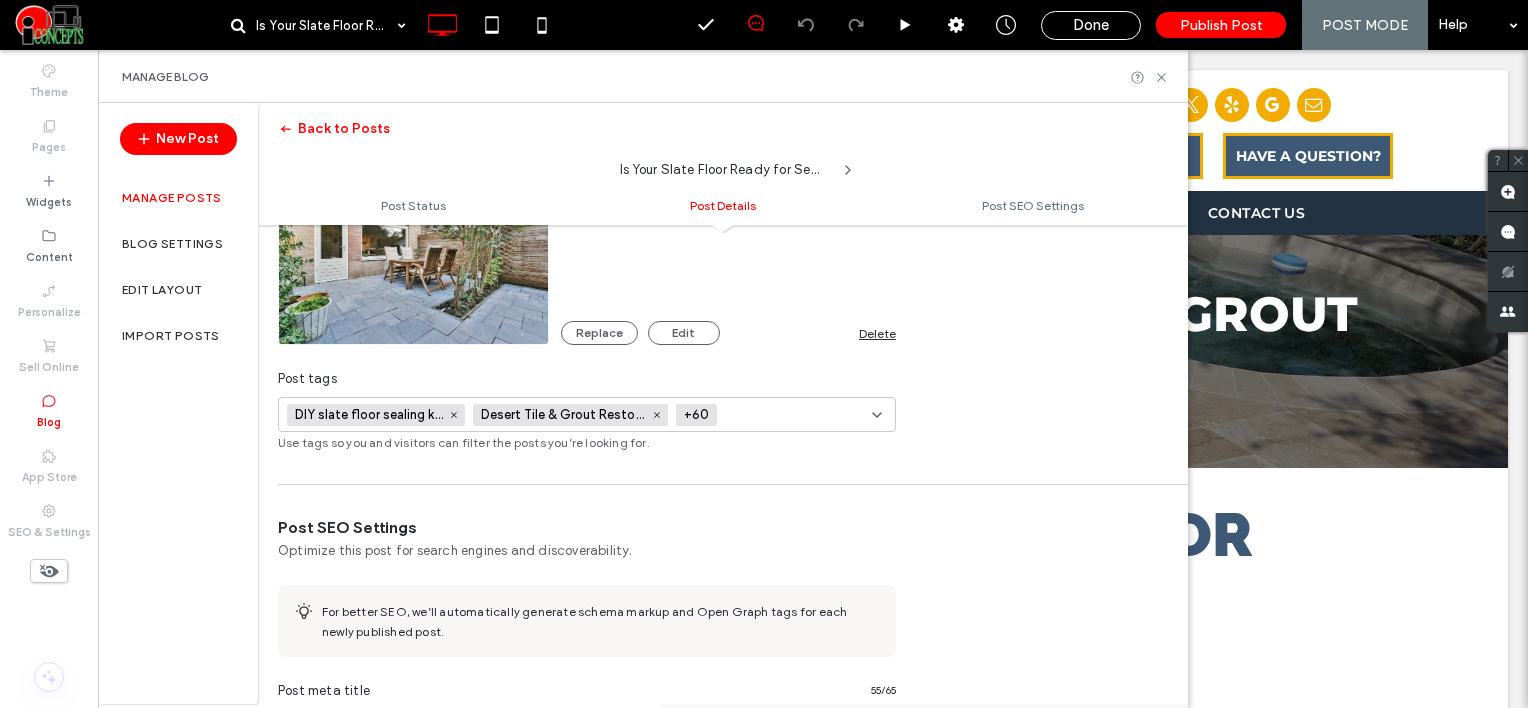 paste on "**********" 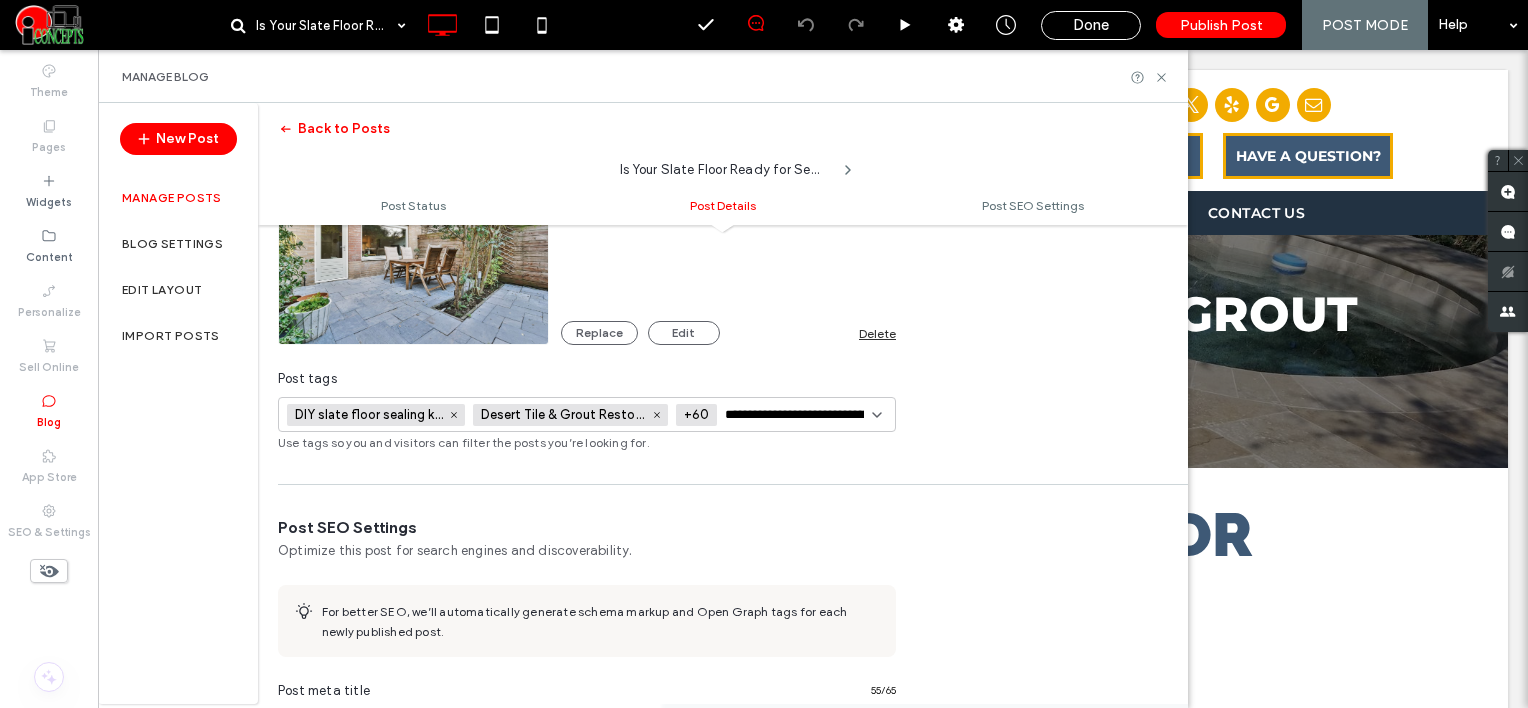 scroll, scrollTop: 0, scrollLeft: 88, axis: horizontal 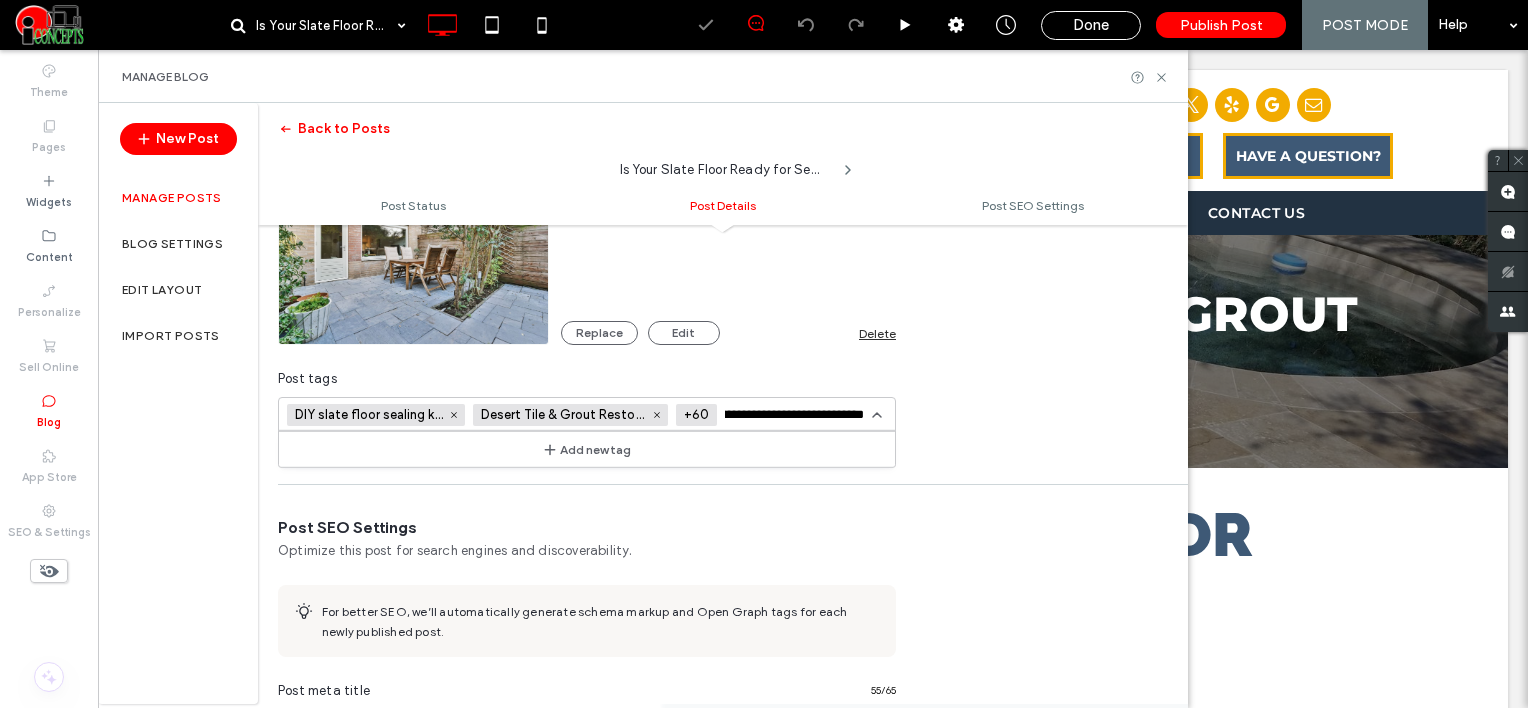 type on "**********" 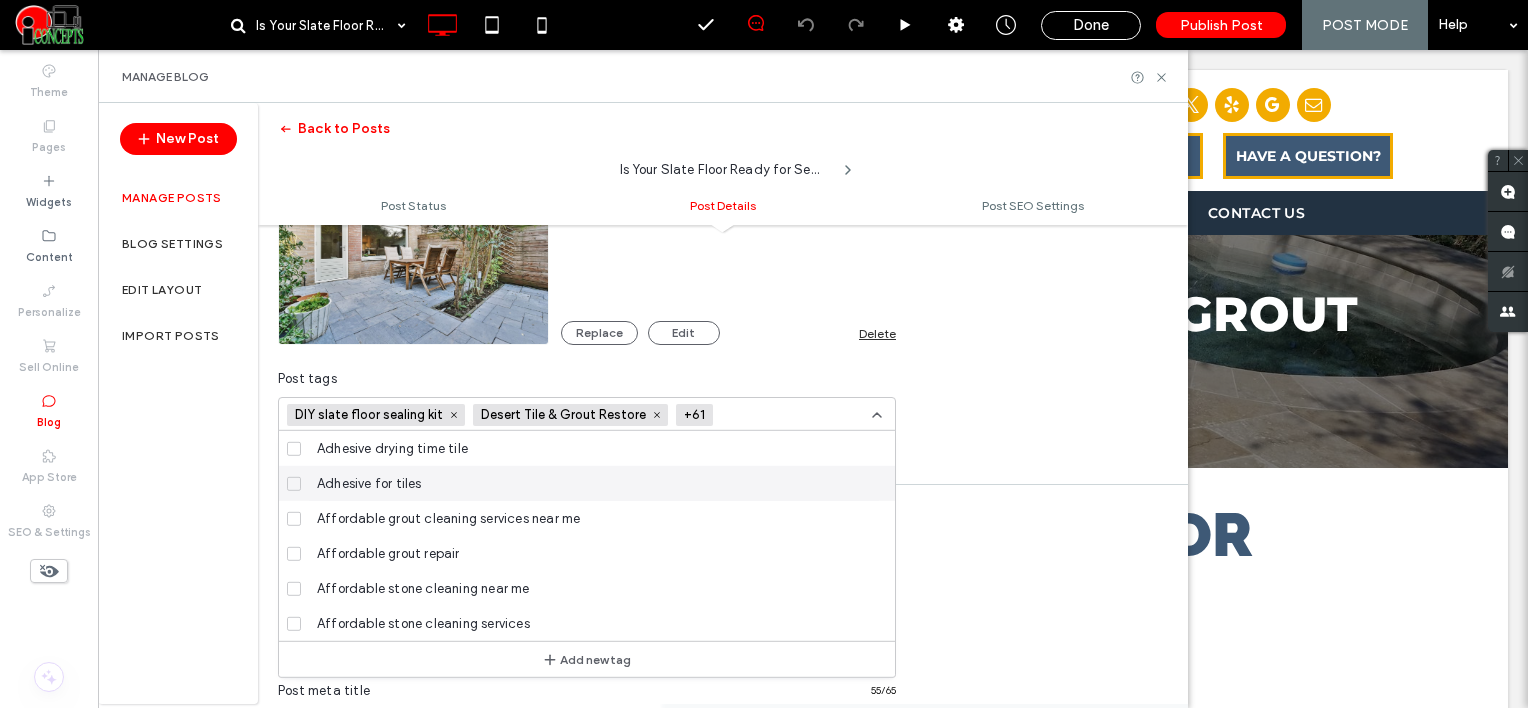 scroll, scrollTop: 0, scrollLeft: 0, axis: both 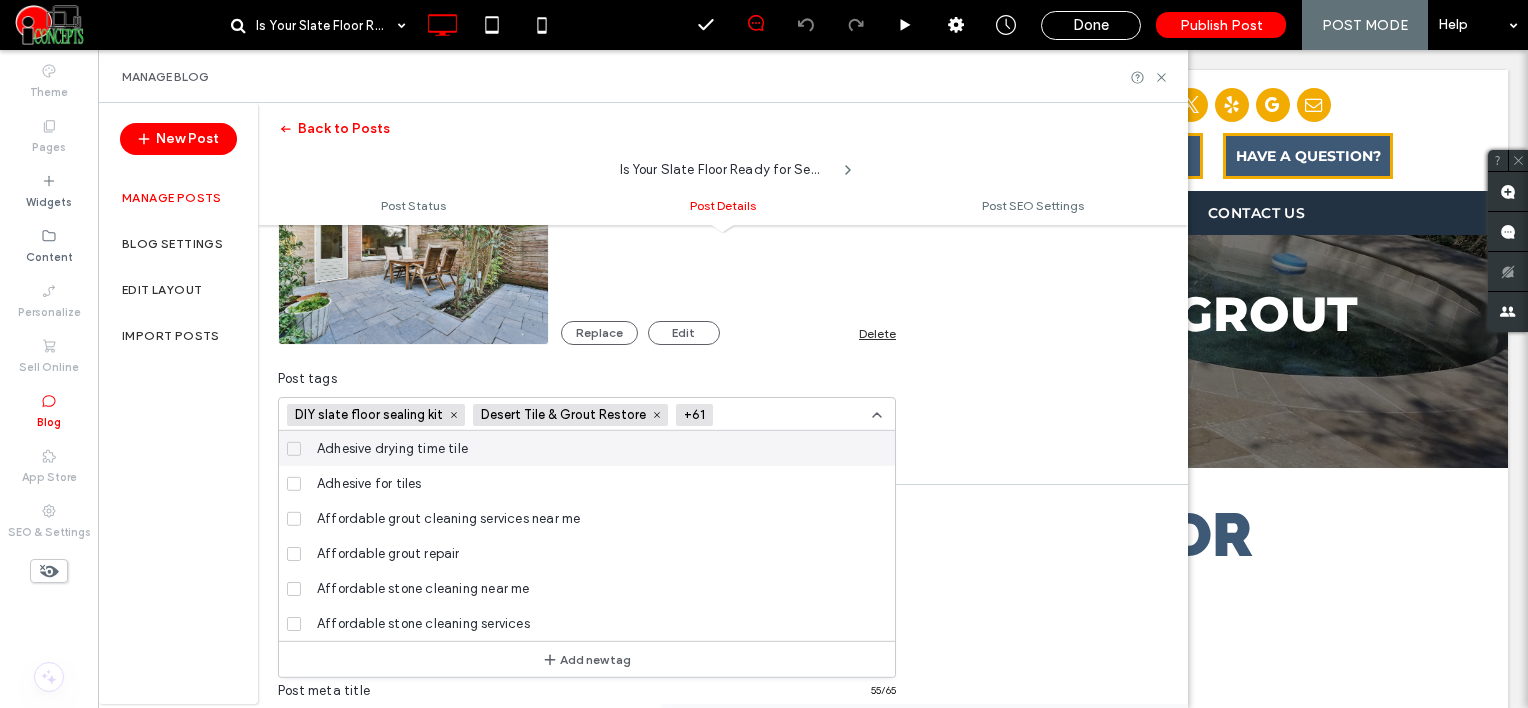click at bounding box center (794, 415) 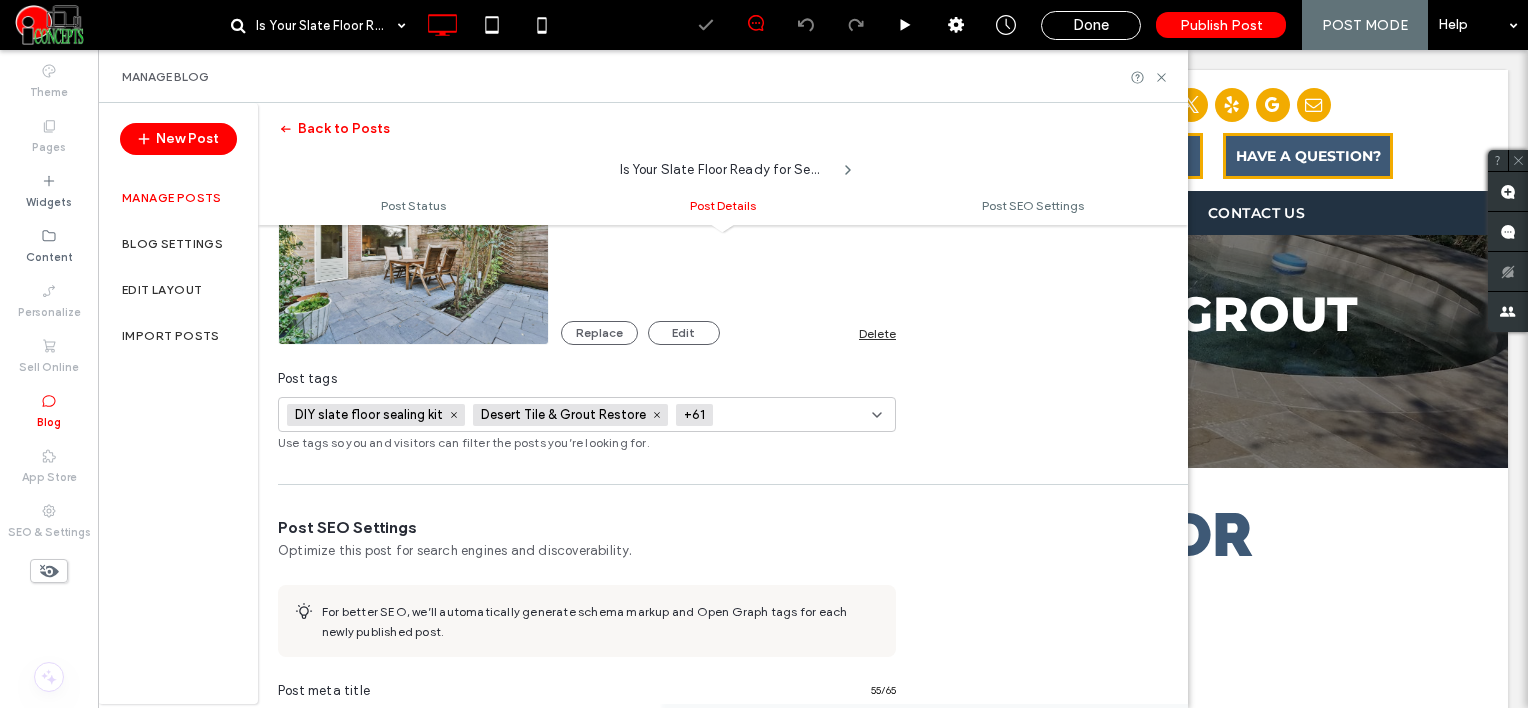 scroll, scrollTop: 0, scrollLeft: 0, axis: both 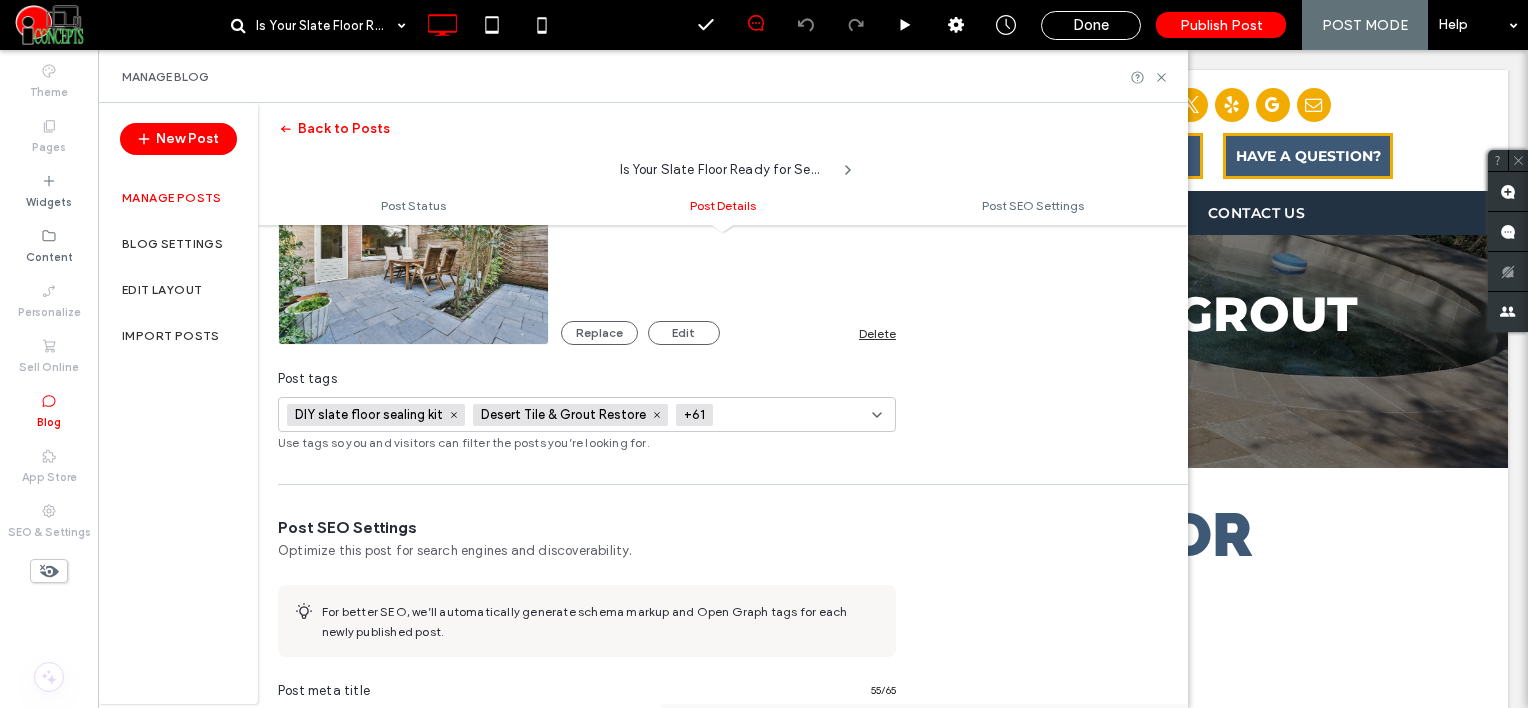 click at bounding box center (794, 415) 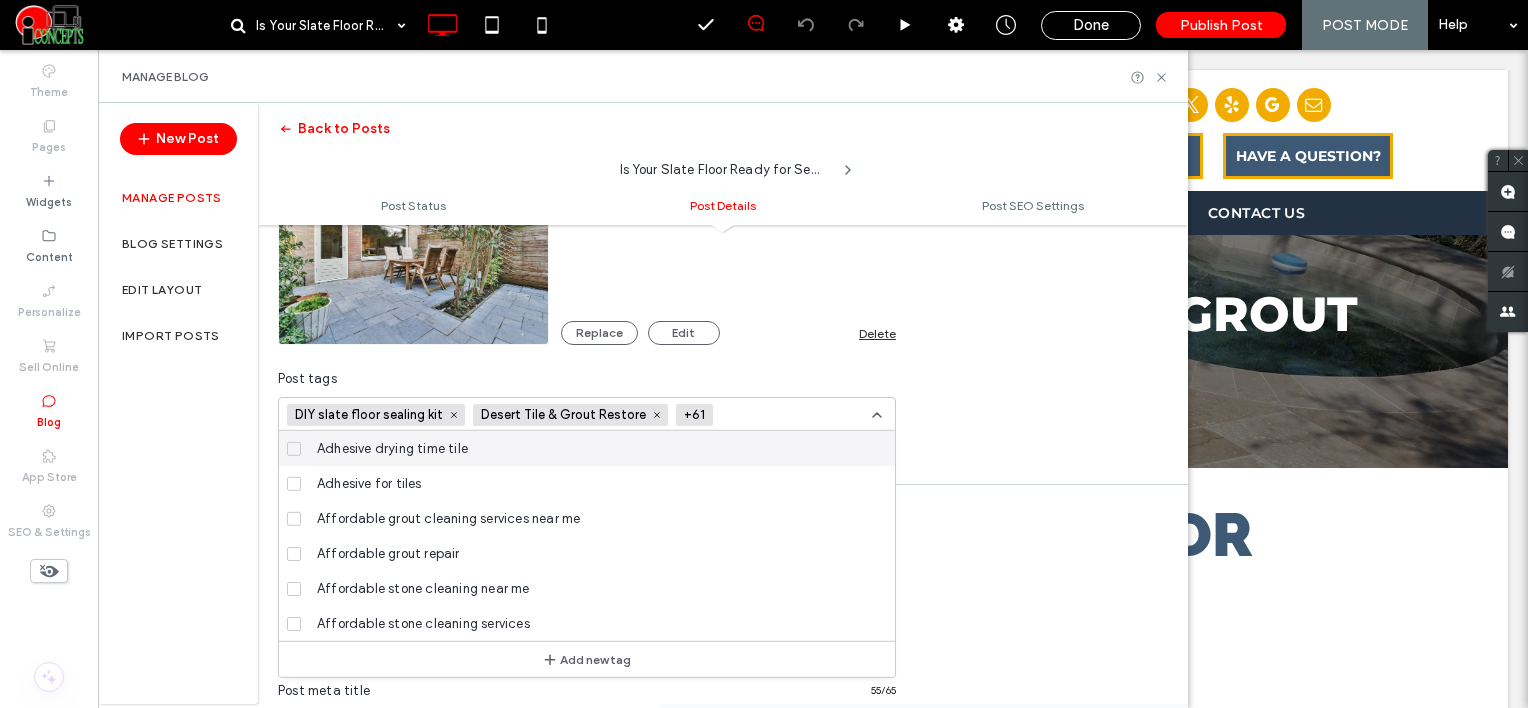 paste on "**********" 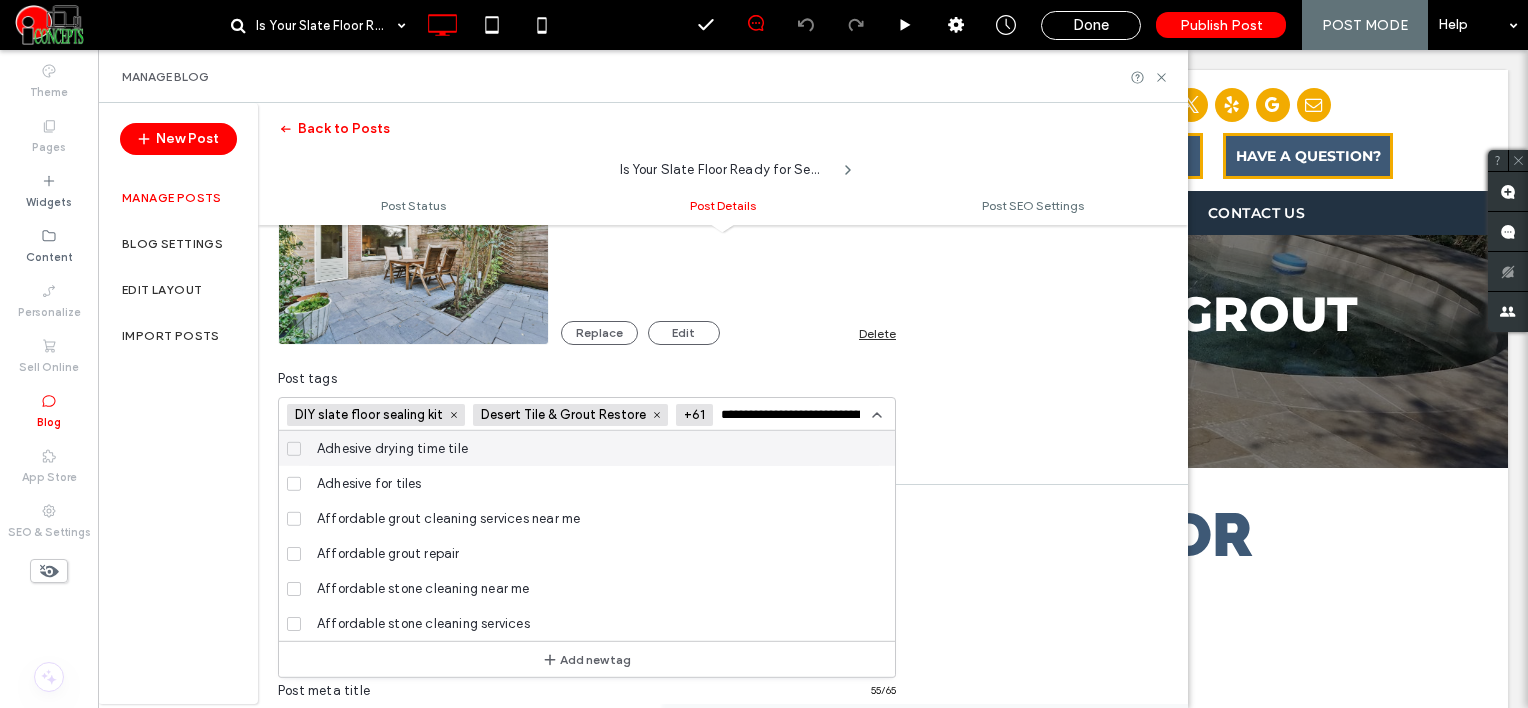 scroll, scrollTop: 0, scrollLeft: 56, axis: horizontal 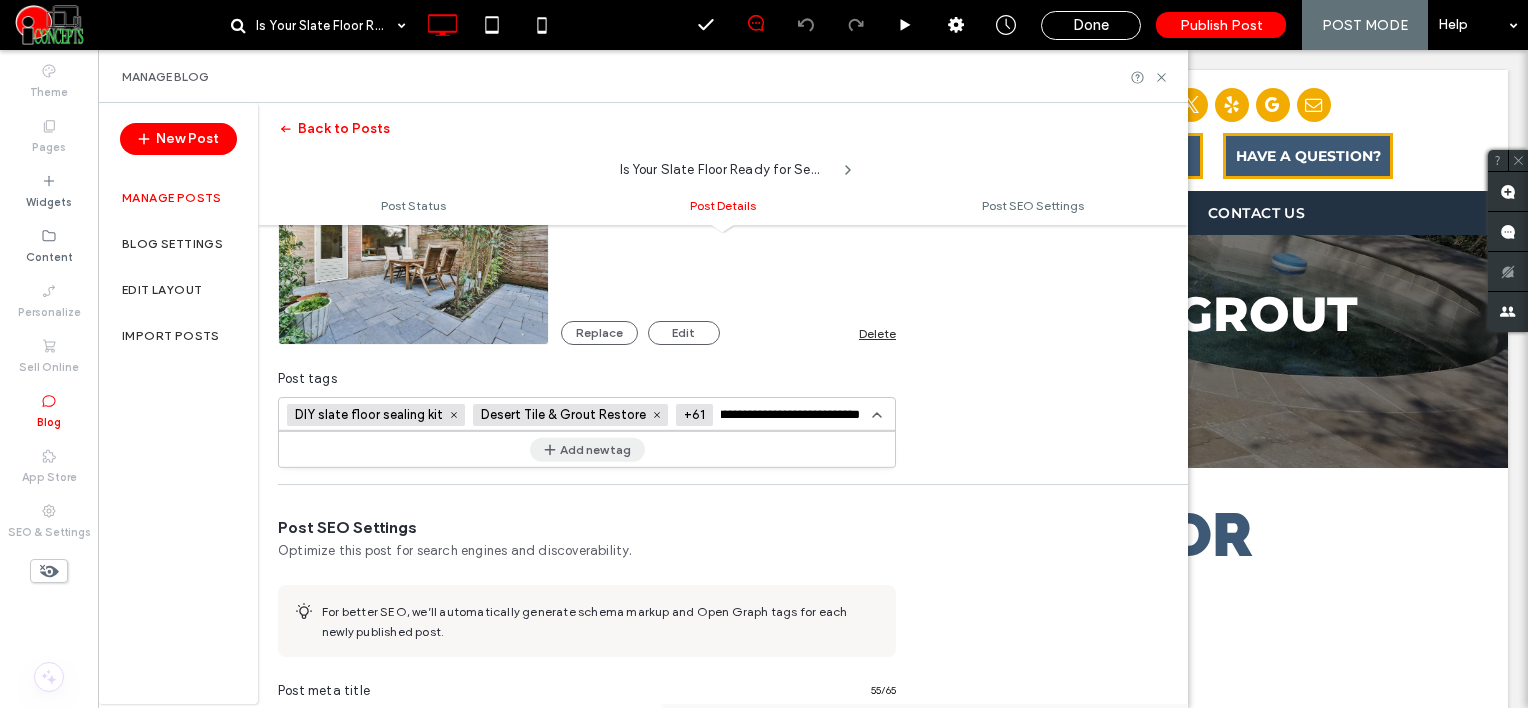type on "**********" 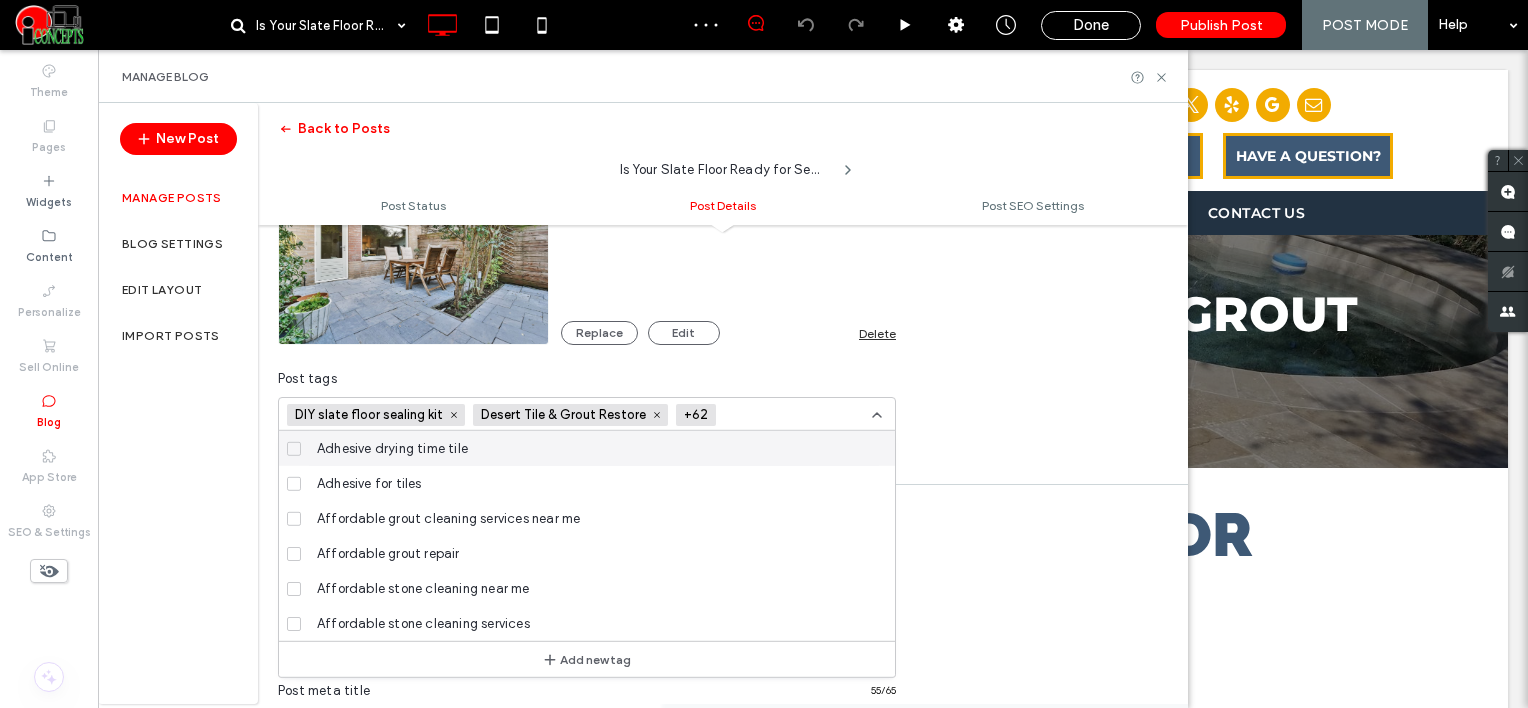 click at bounding box center (797, 415) 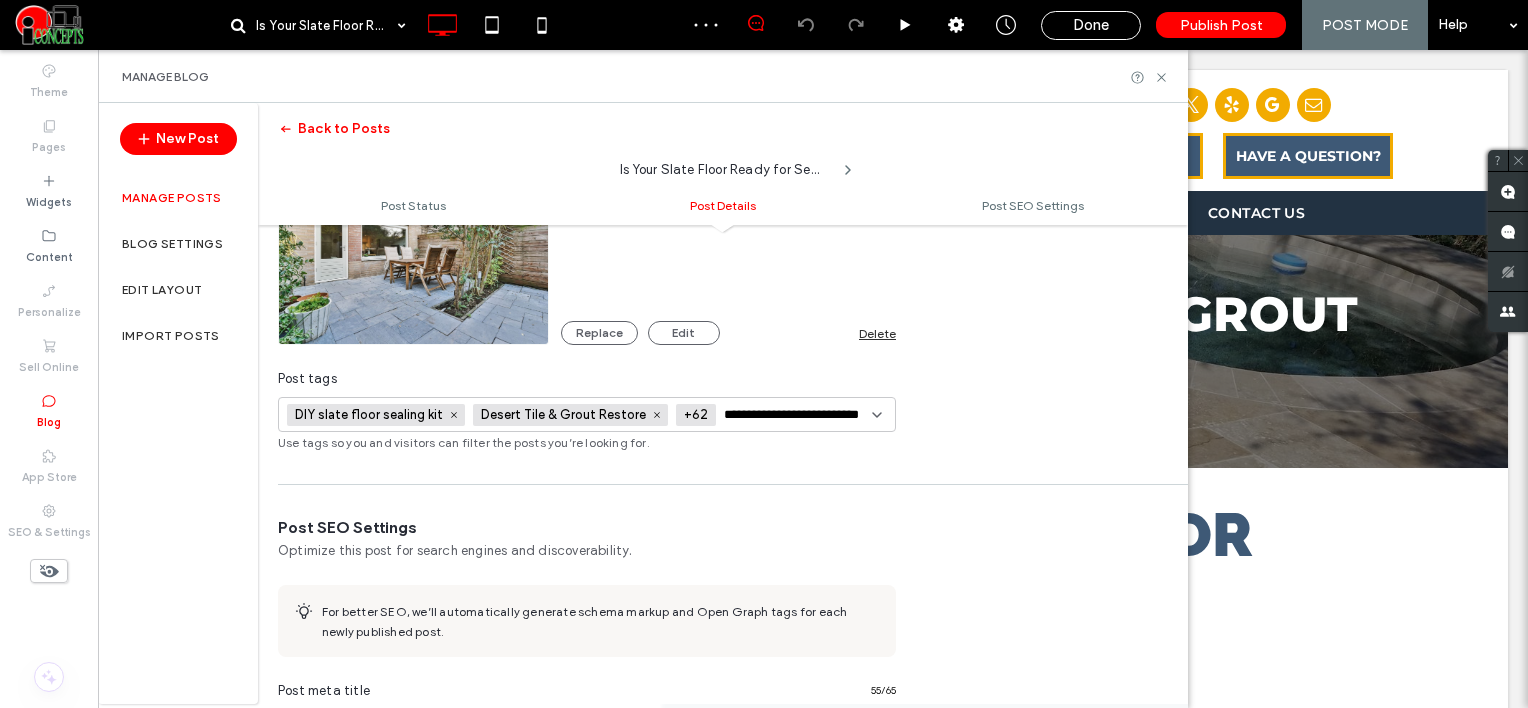 scroll, scrollTop: 0, scrollLeft: 19, axis: horizontal 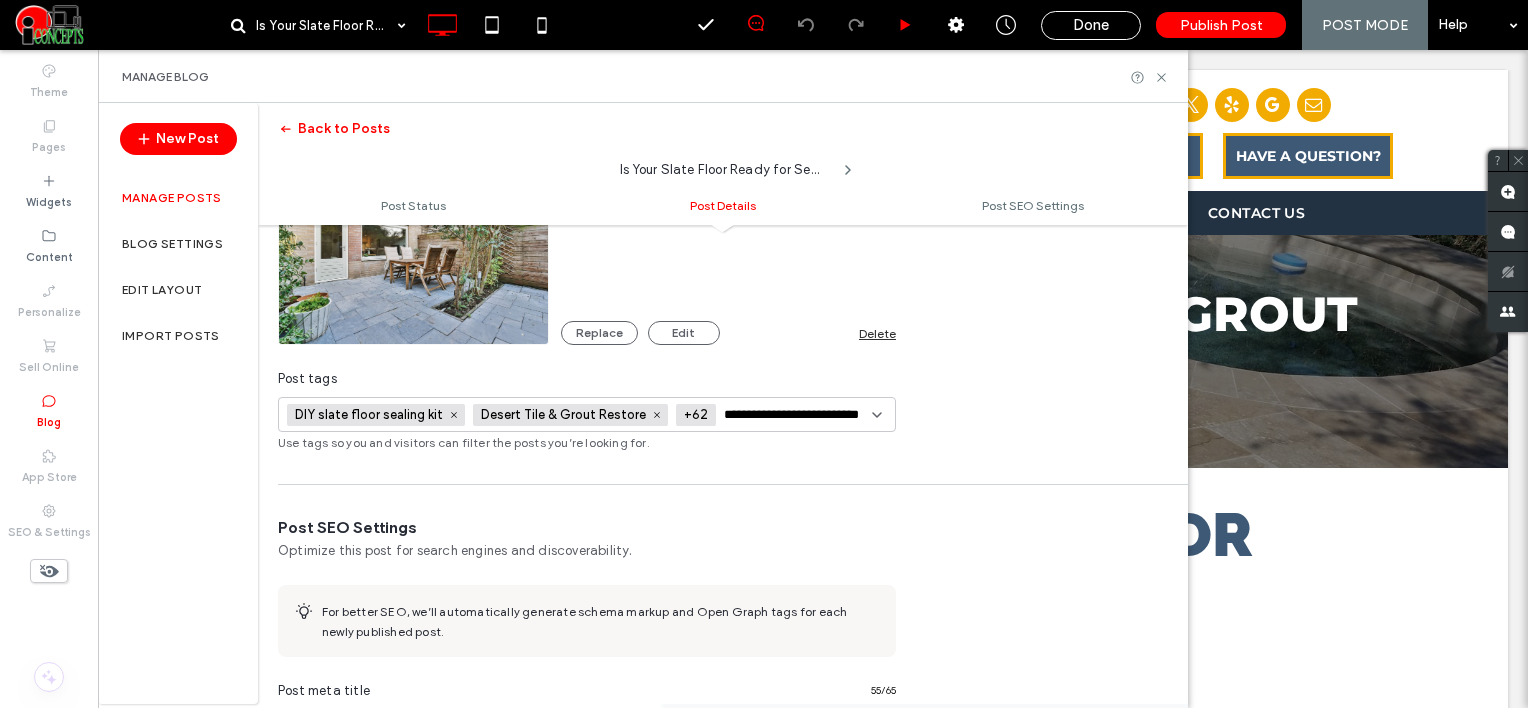 type on "**********" 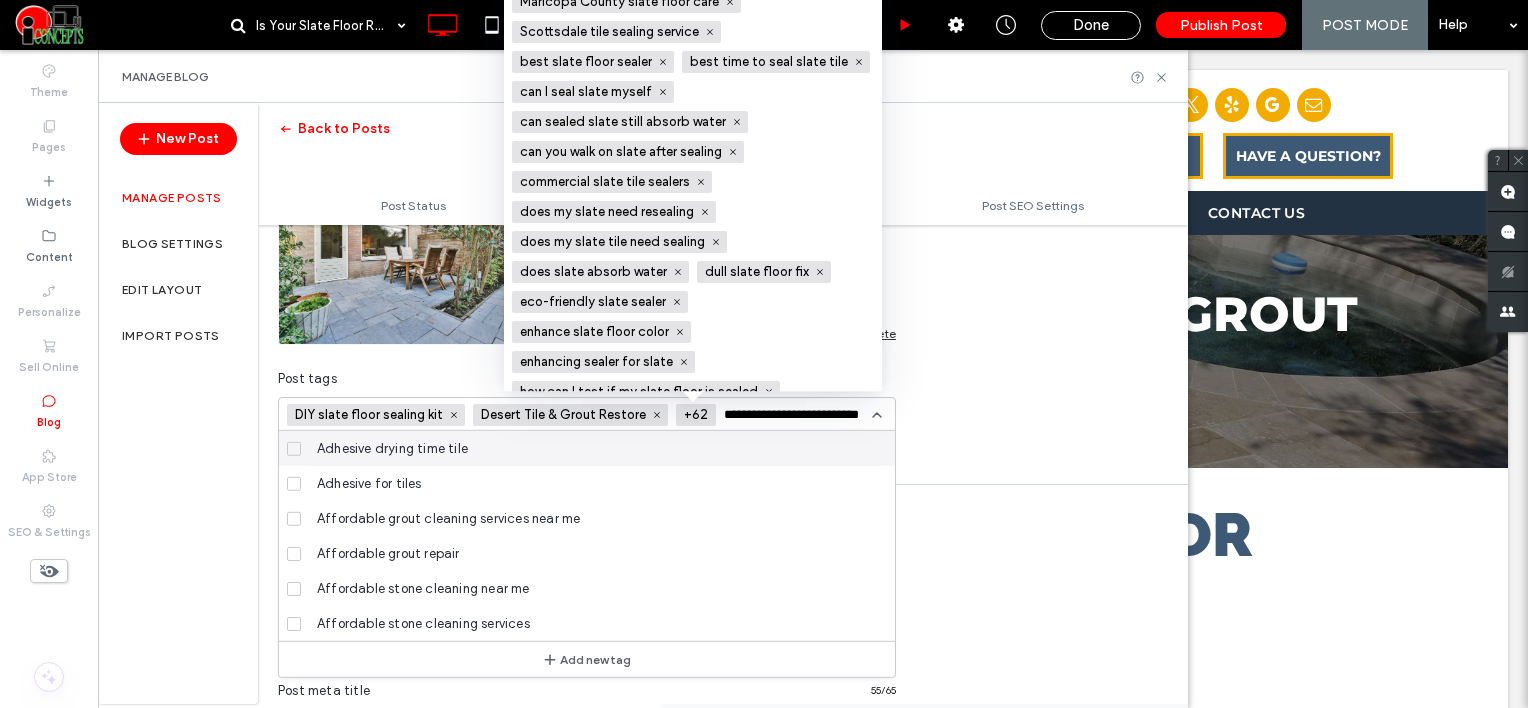 type 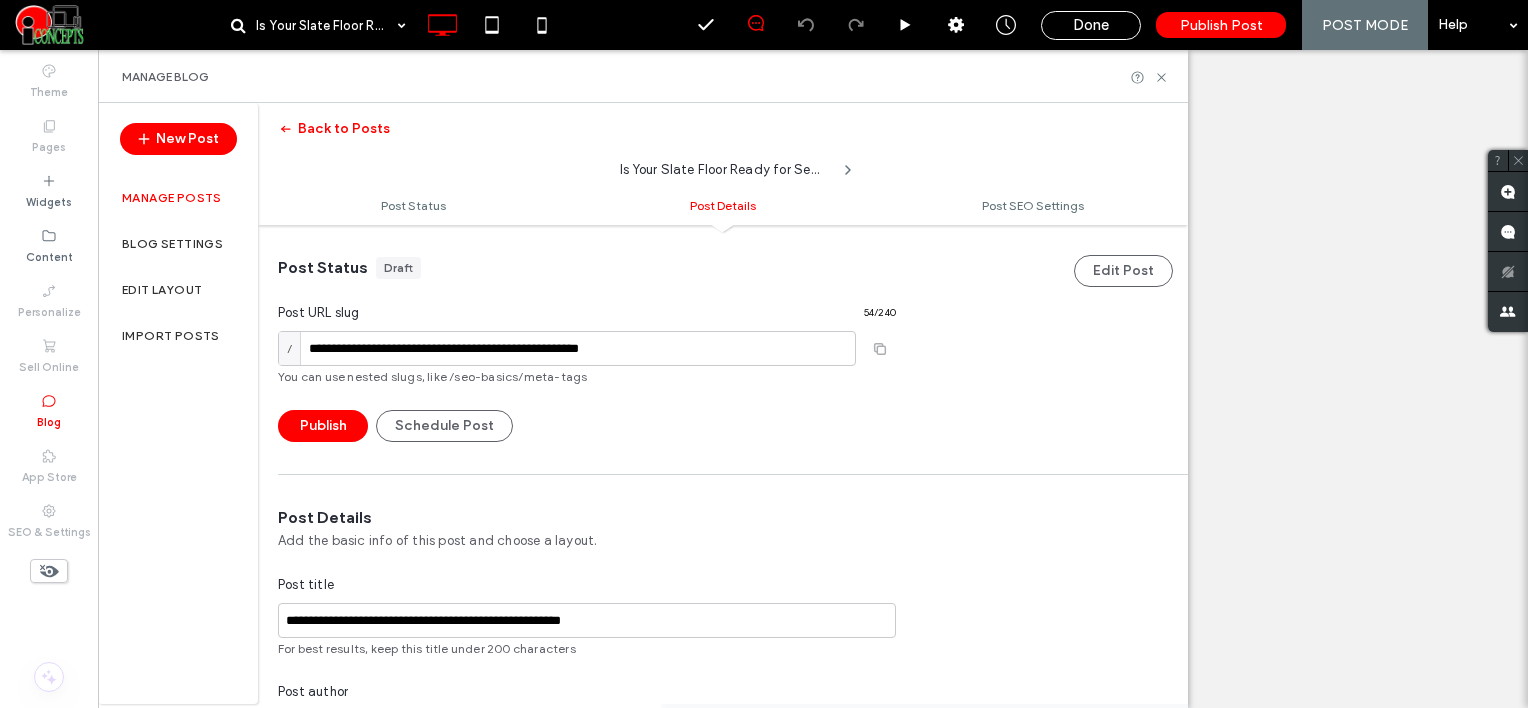 scroll, scrollTop: 0, scrollLeft: 0, axis: both 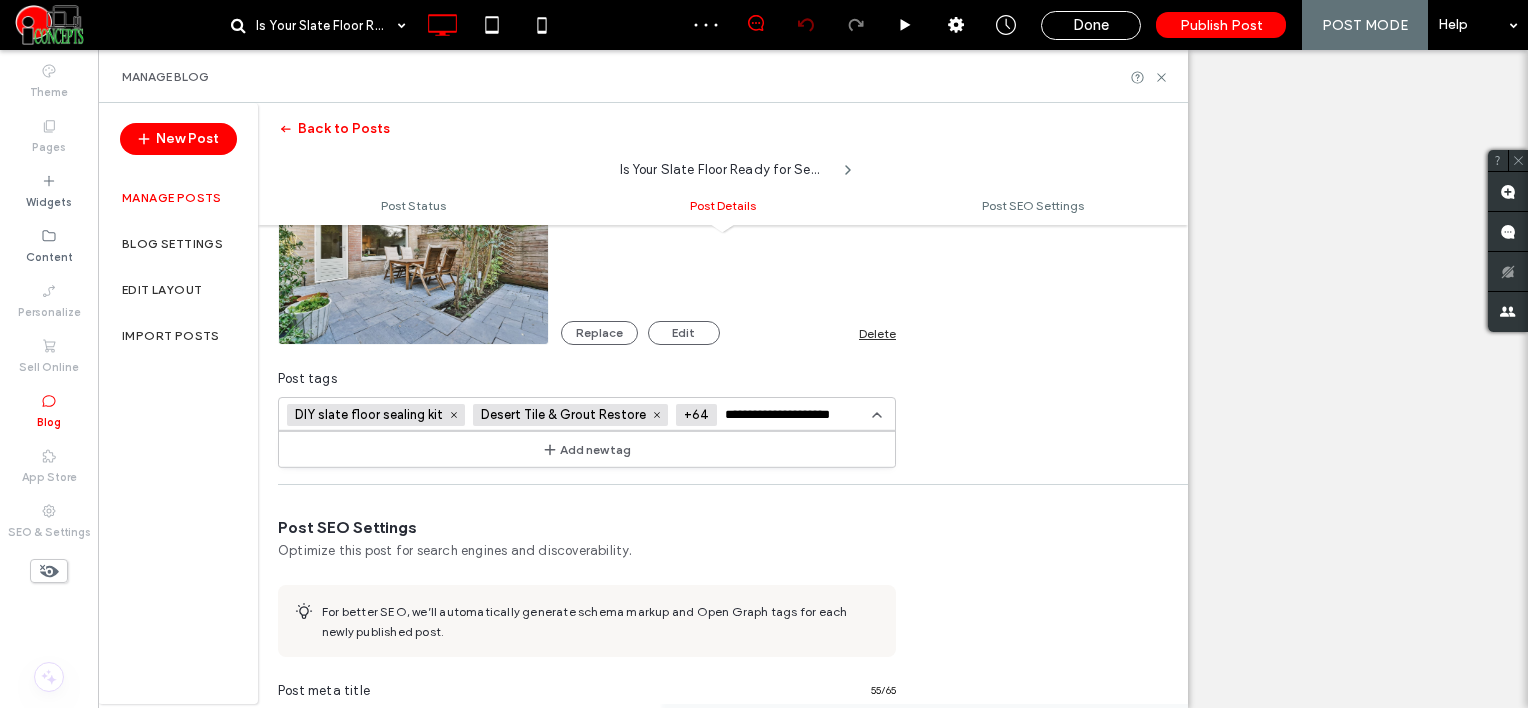 type on "**********" 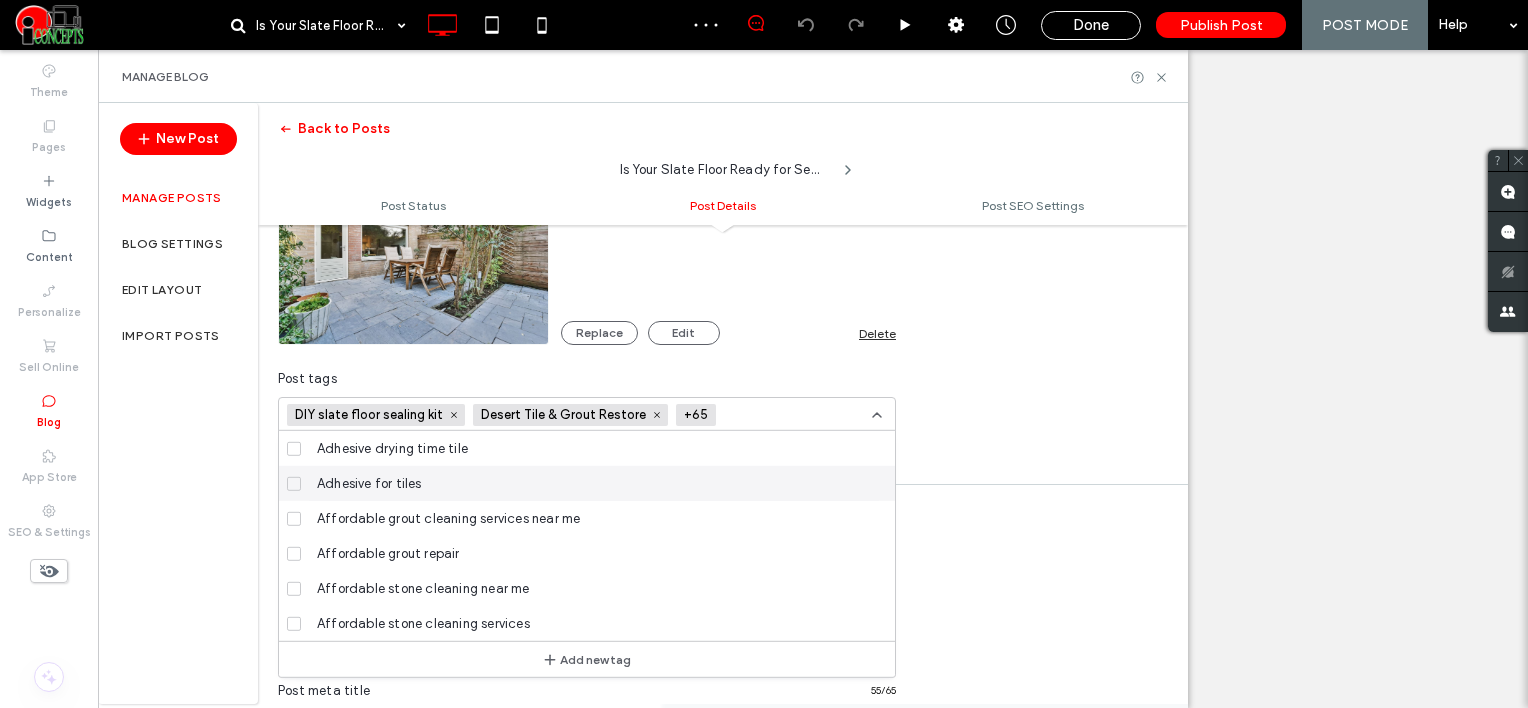 click at bounding box center [793, 415] 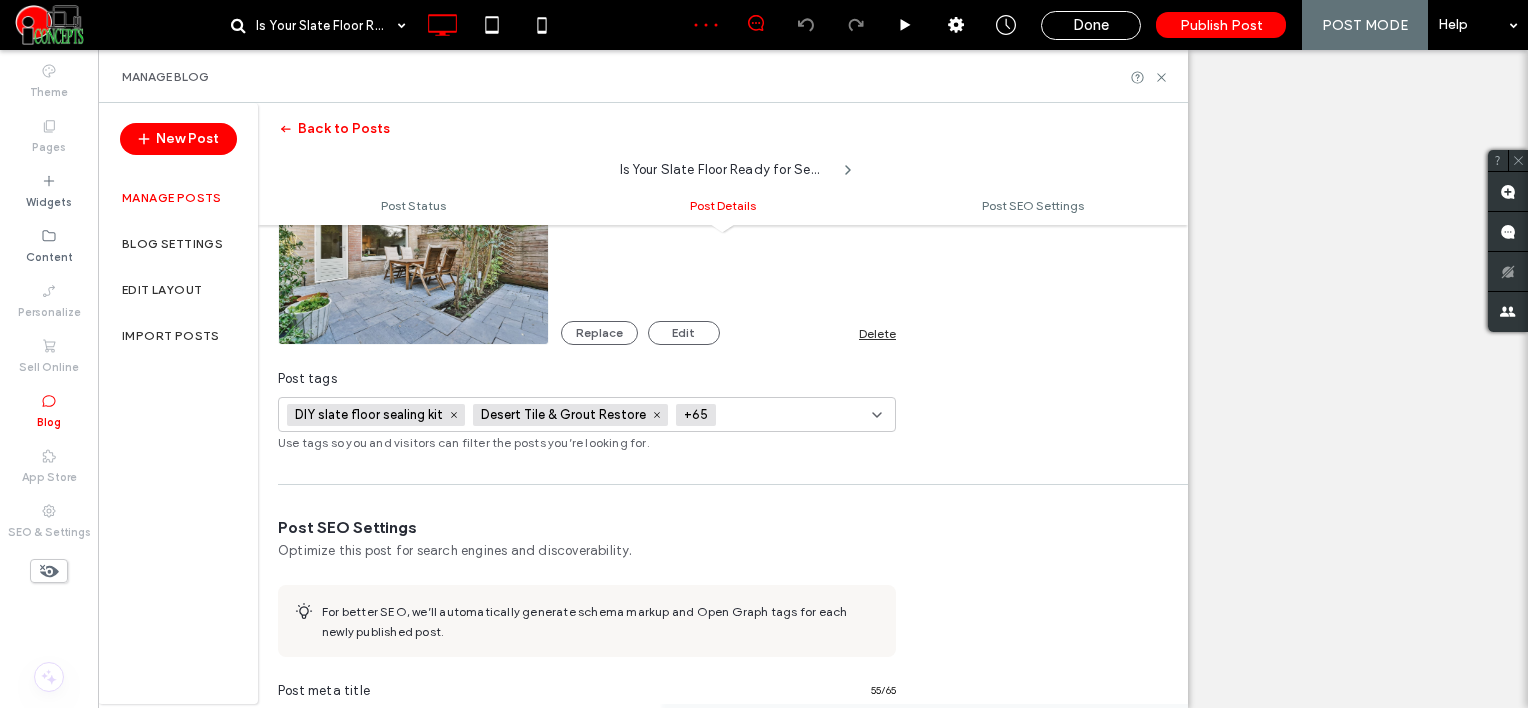 paste on "**********" 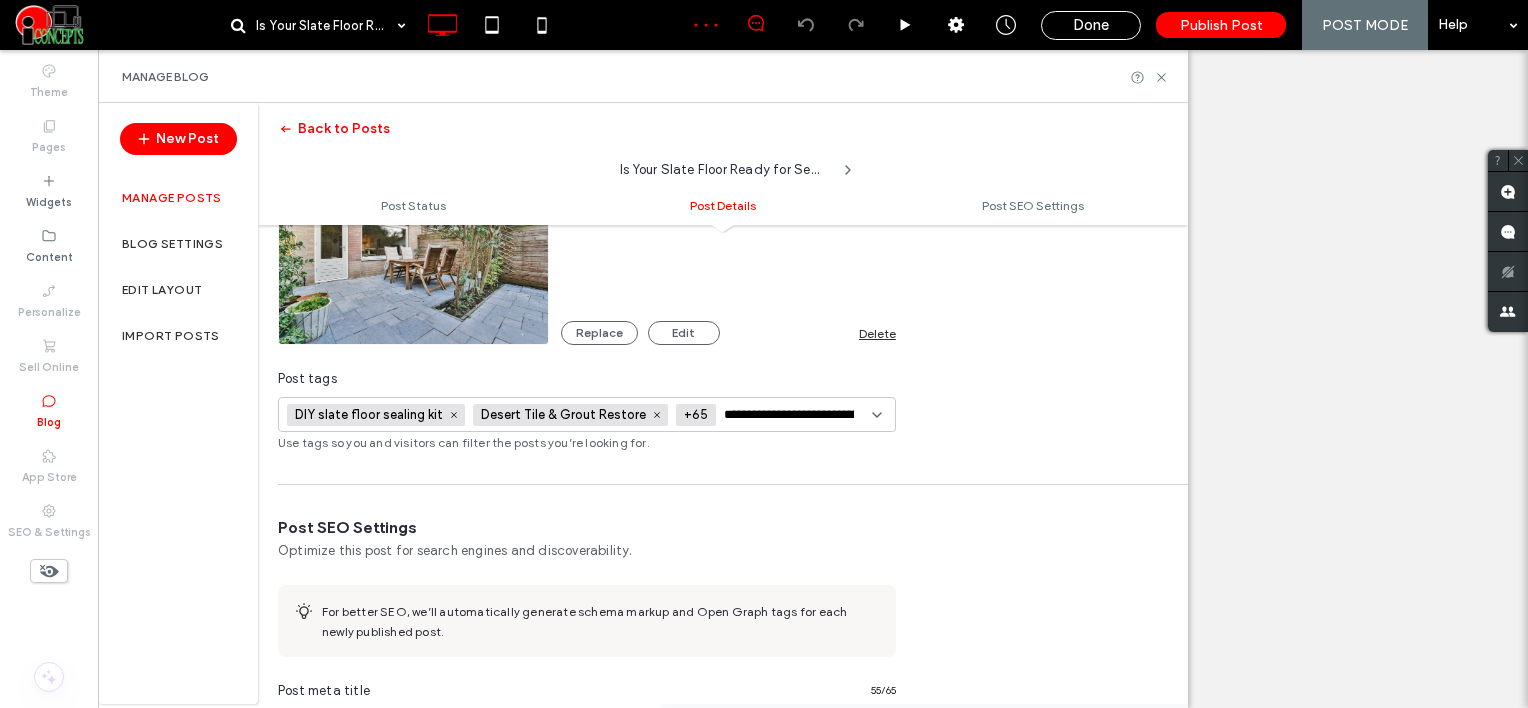 scroll, scrollTop: 0, scrollLeft: 71, axis: horizontal 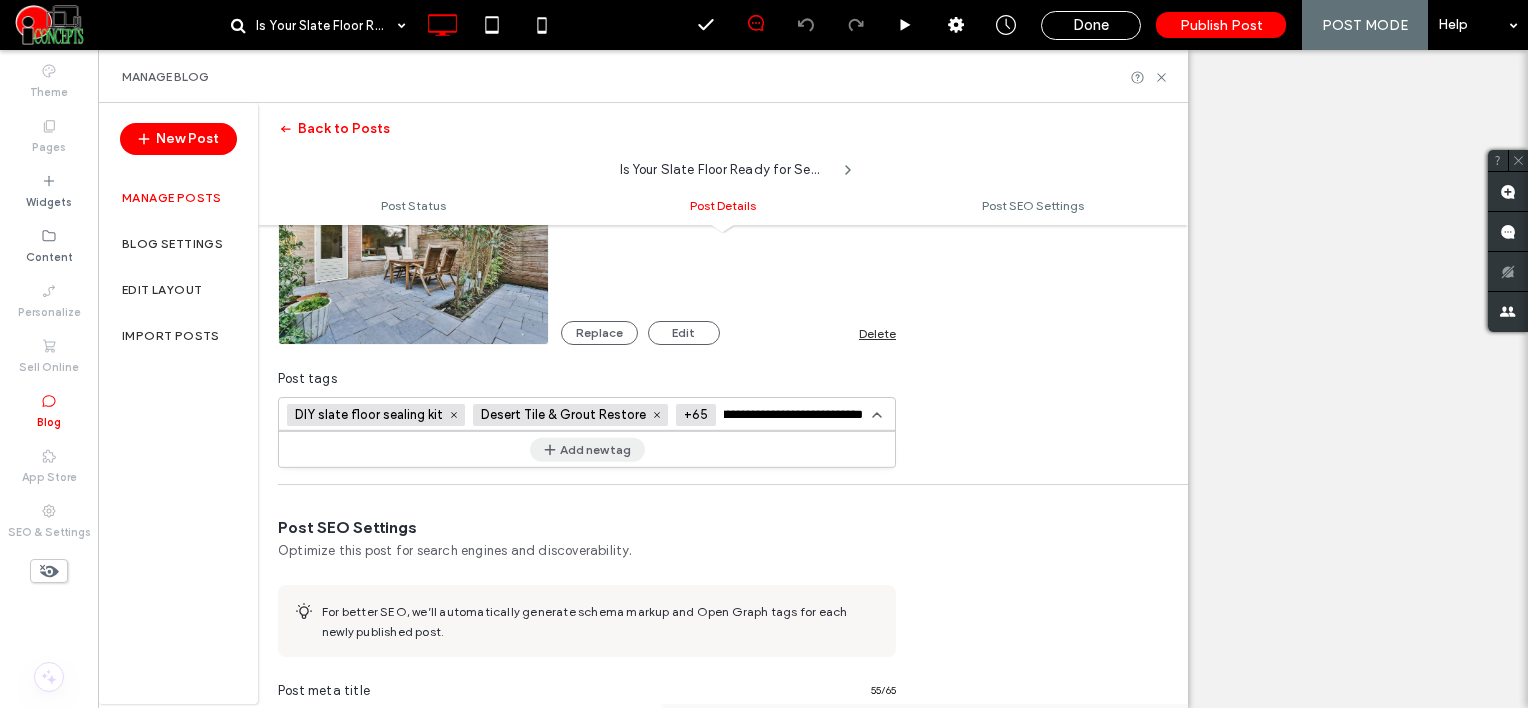 type on "**********" 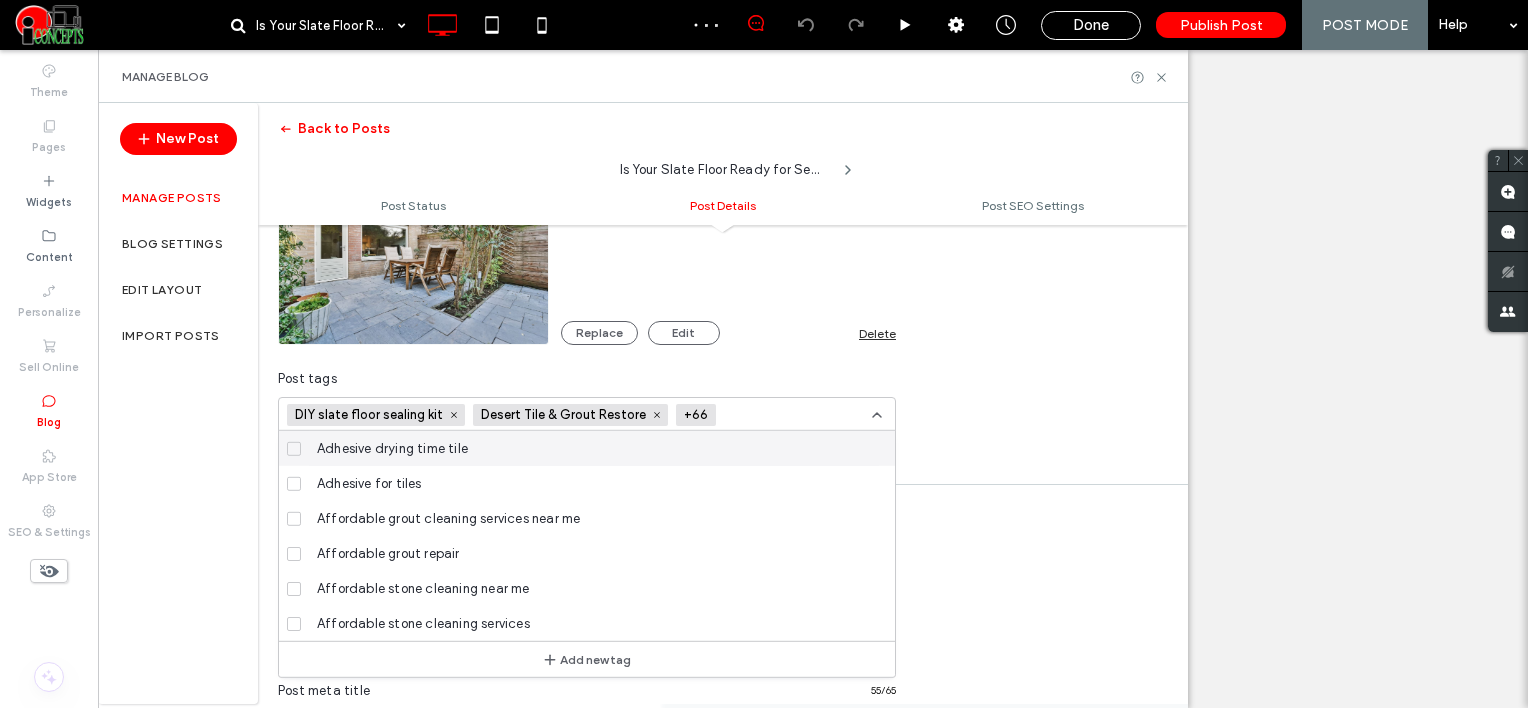 scroll, scrollTop: 0, scrollLeft: 0, axis: both 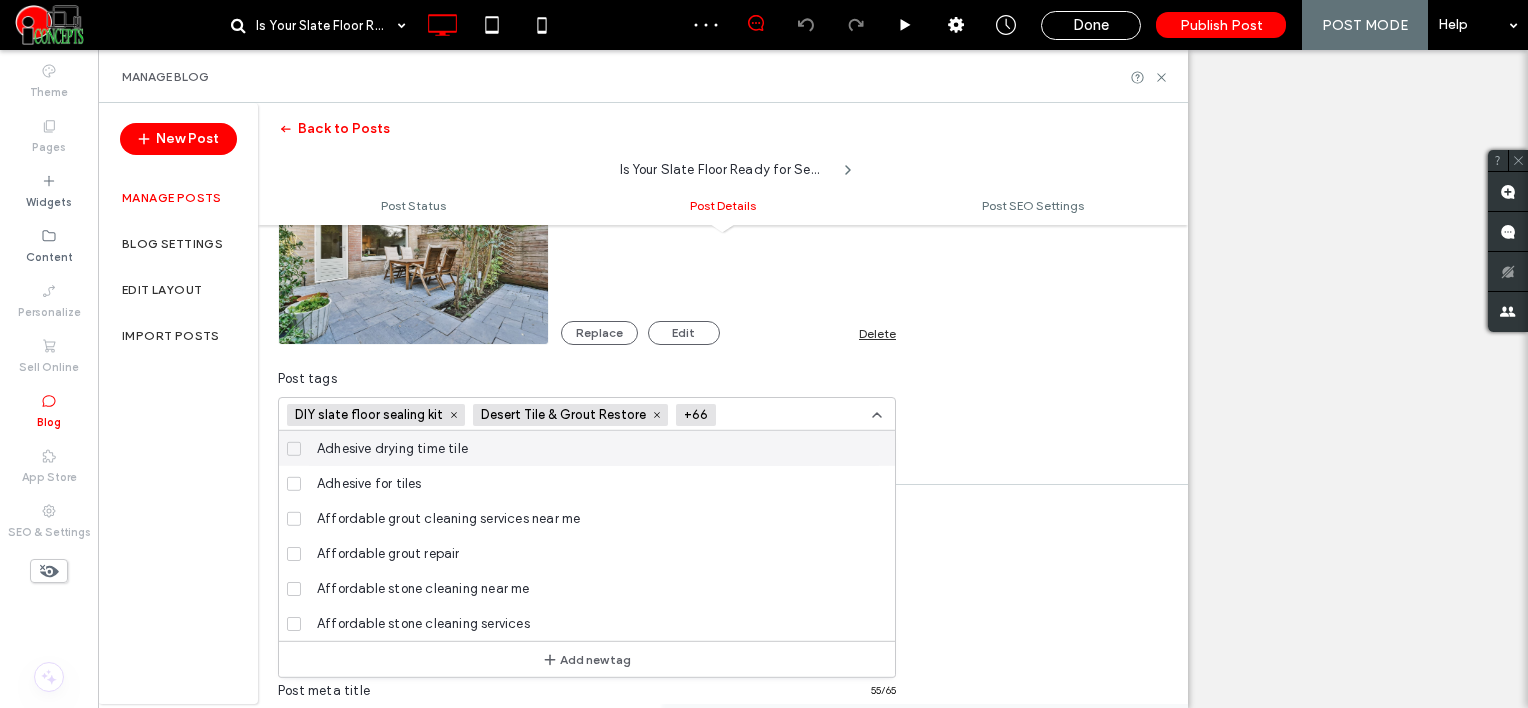 click at bounding box center (797, 415) 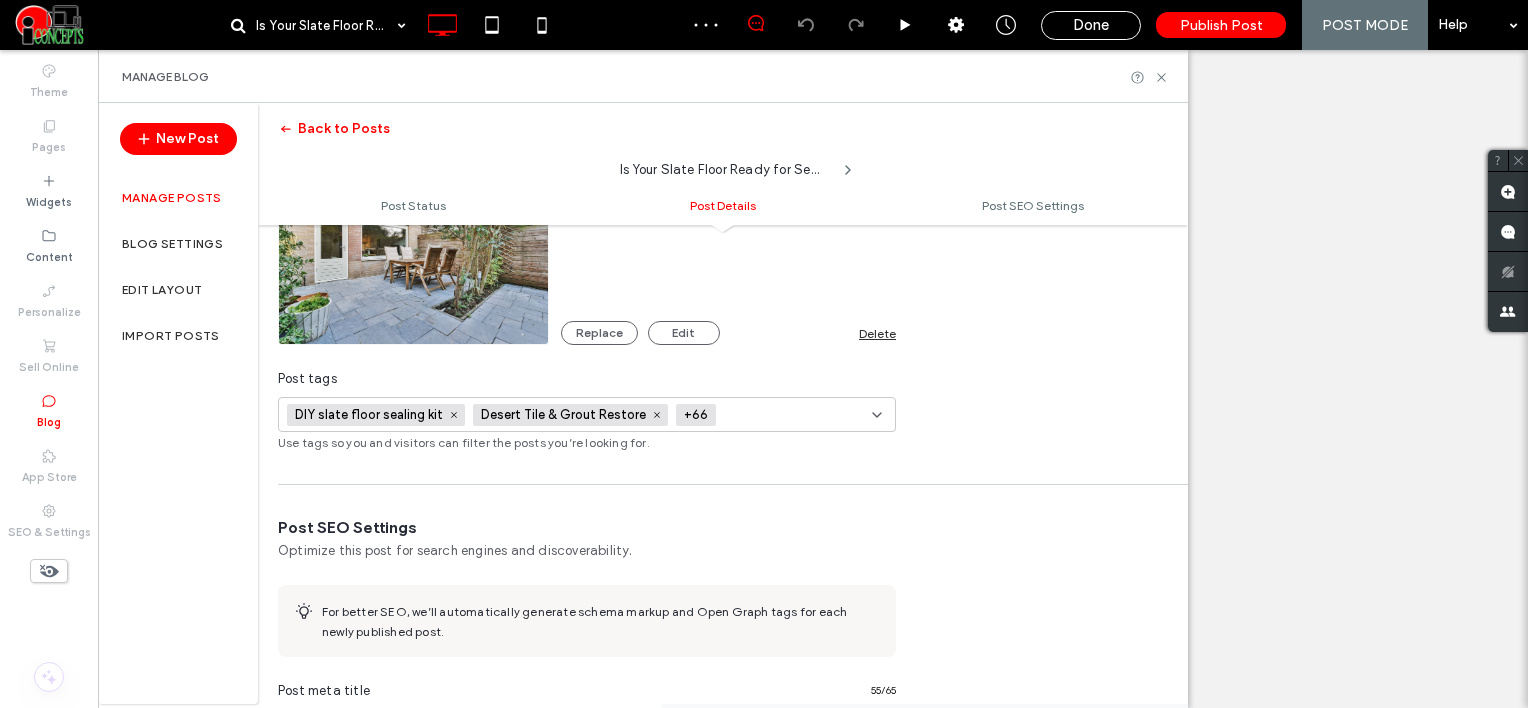 paste on "**********" 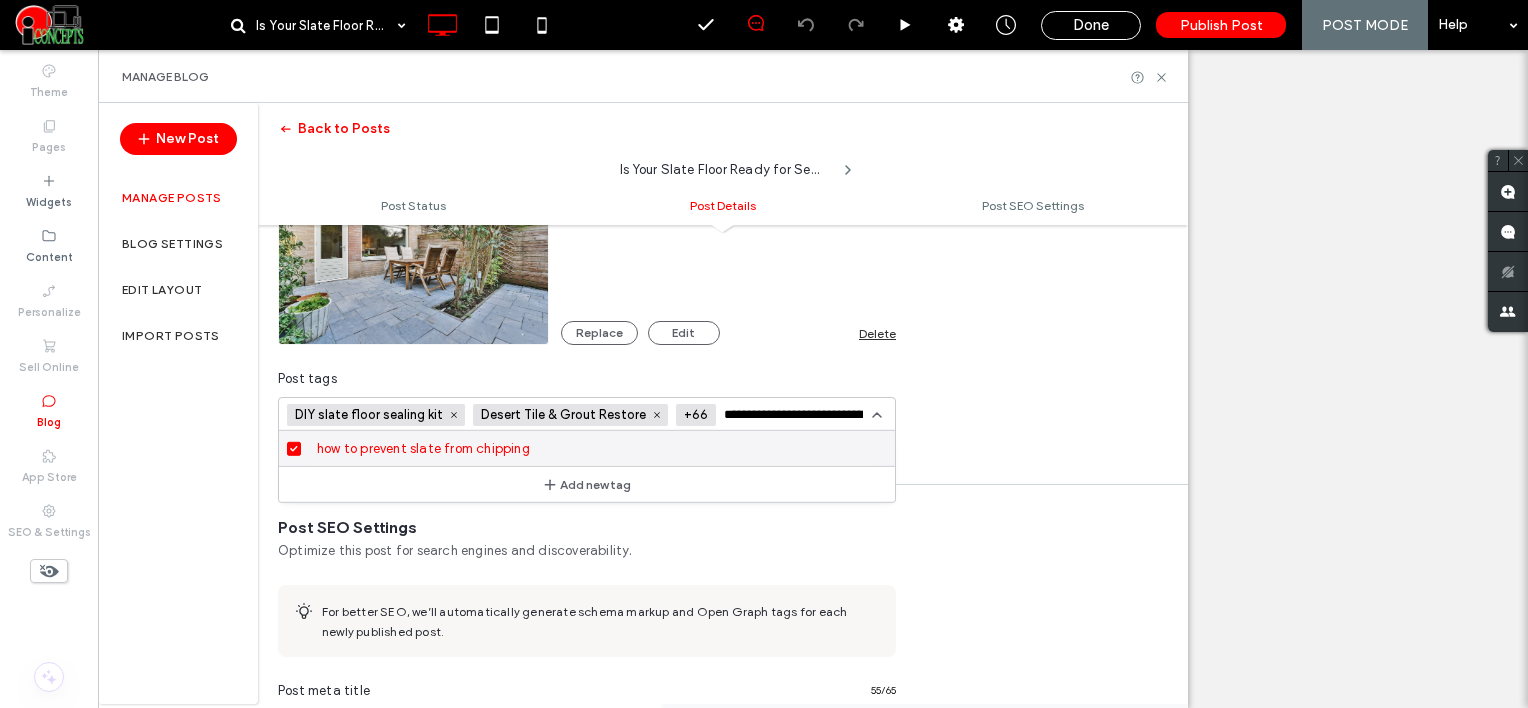 scroll, scrollTop: 0, scrollLeft: 71, axis: horizontal 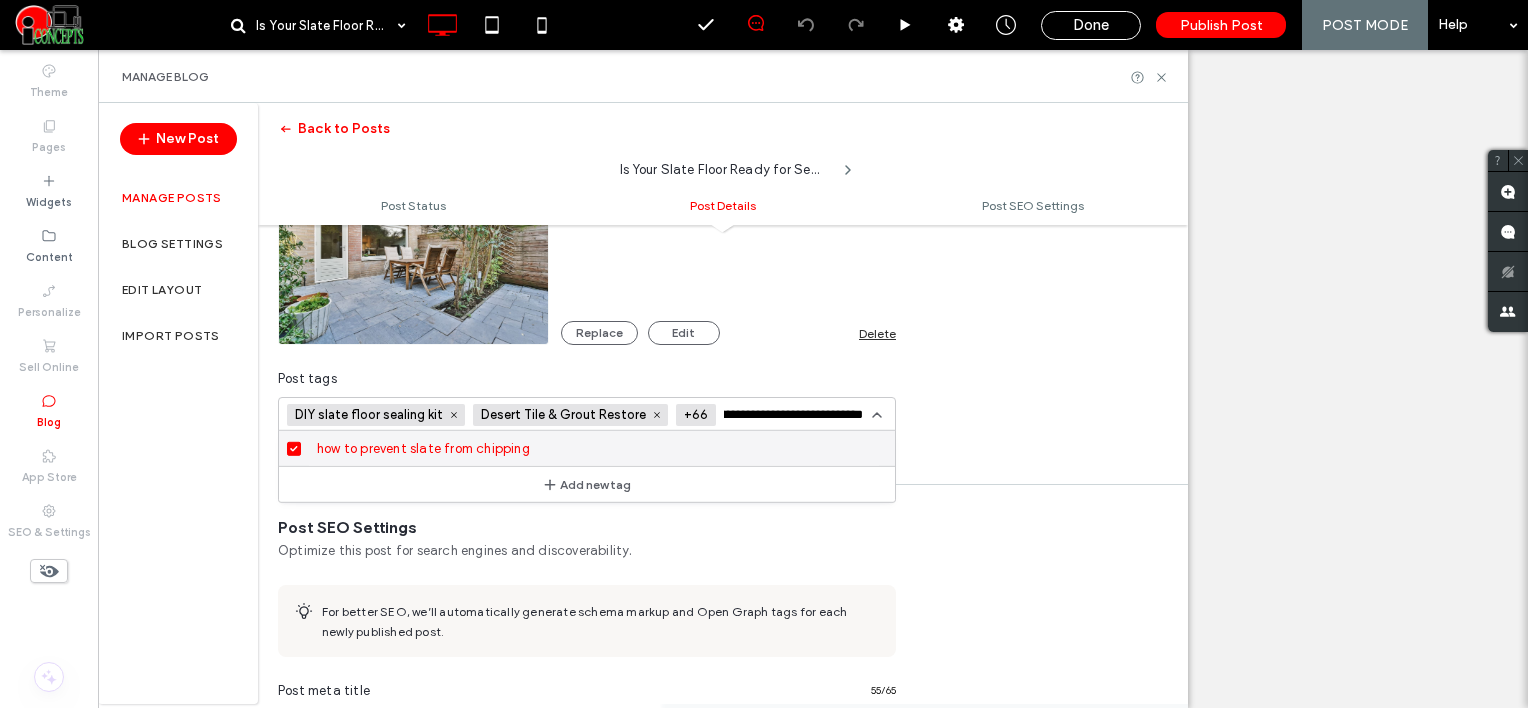 click on "**********" at bounding box center (797, 414) 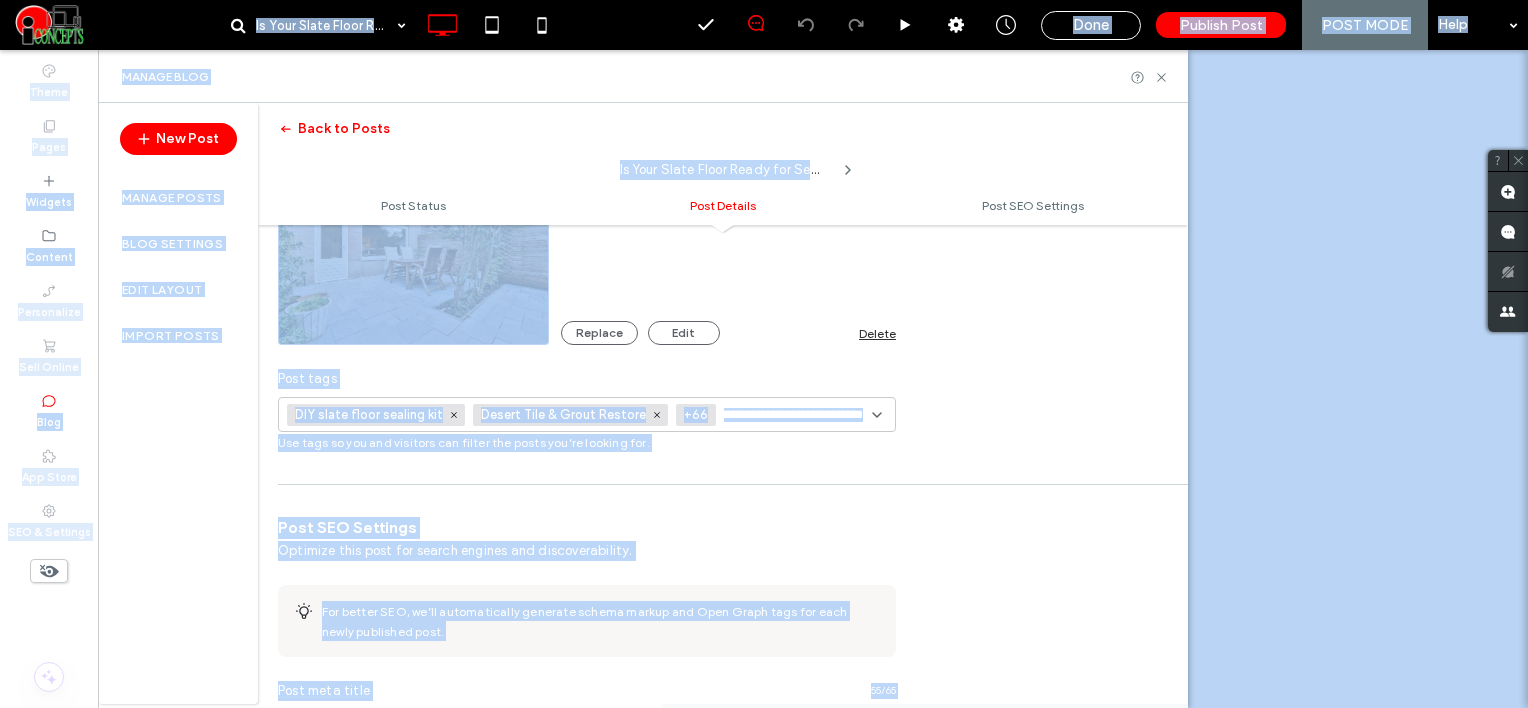 scroll, scrollTop: 0, scrollLeft: 0, axis: both 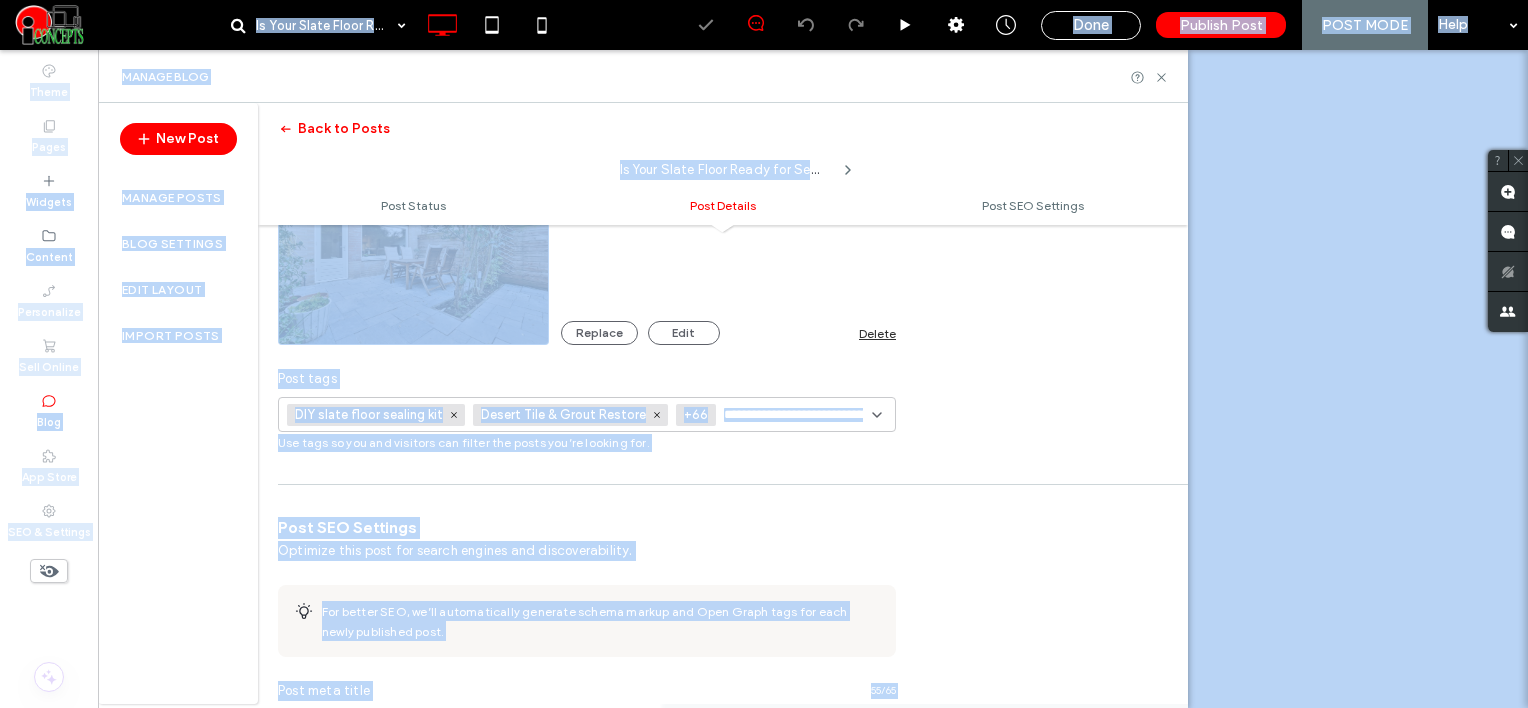click on "**********" at bounding box center (797, 415) 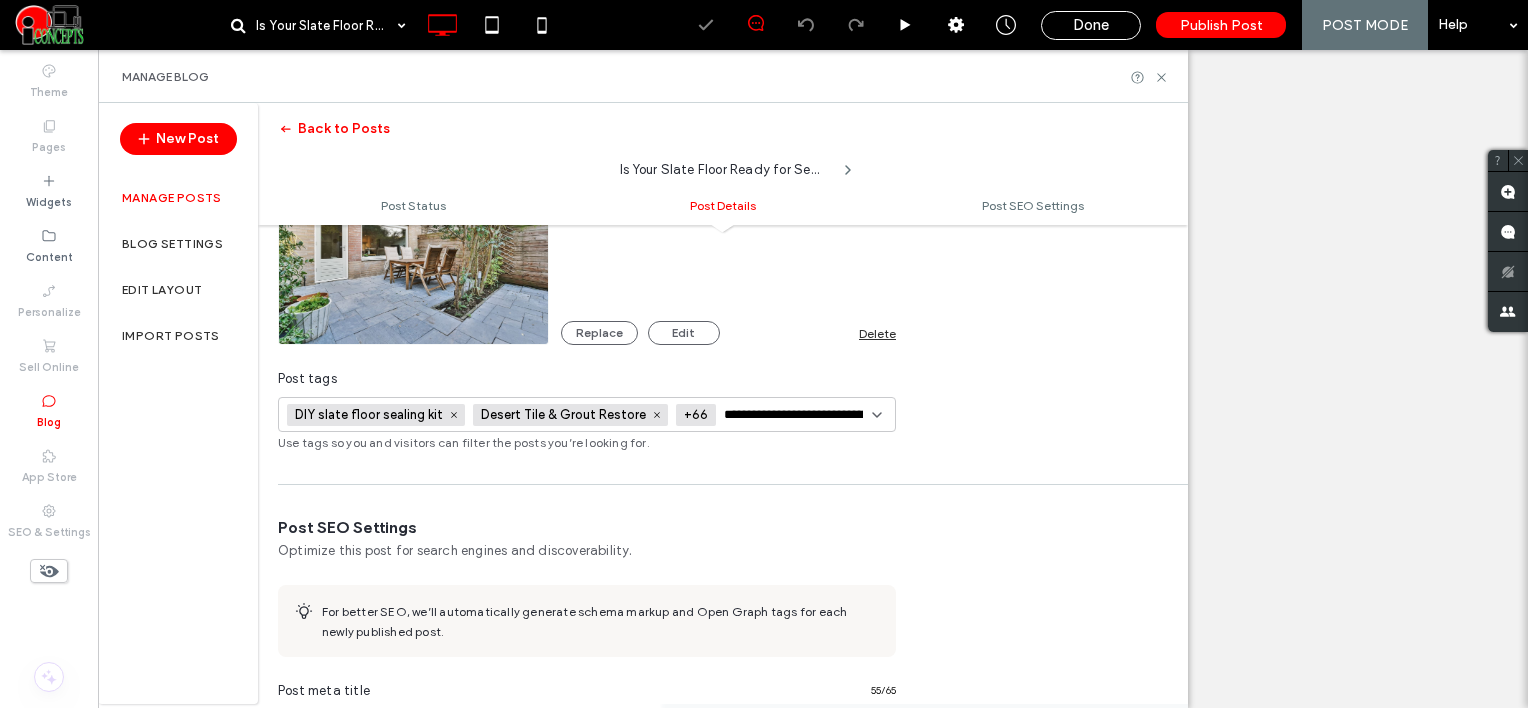 click on "**********" at bounding box center (797, 415) 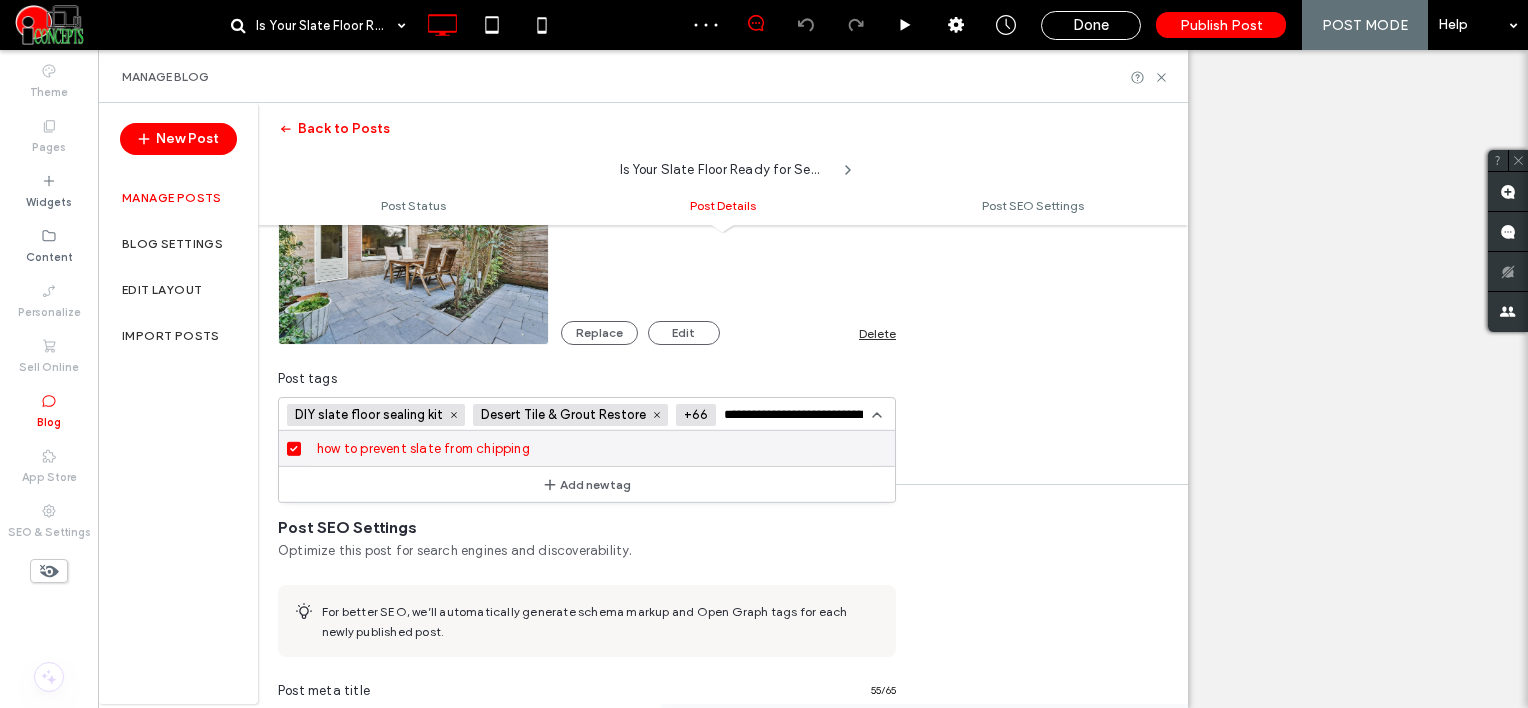 click on "**********" at bounding box center [797, 415] 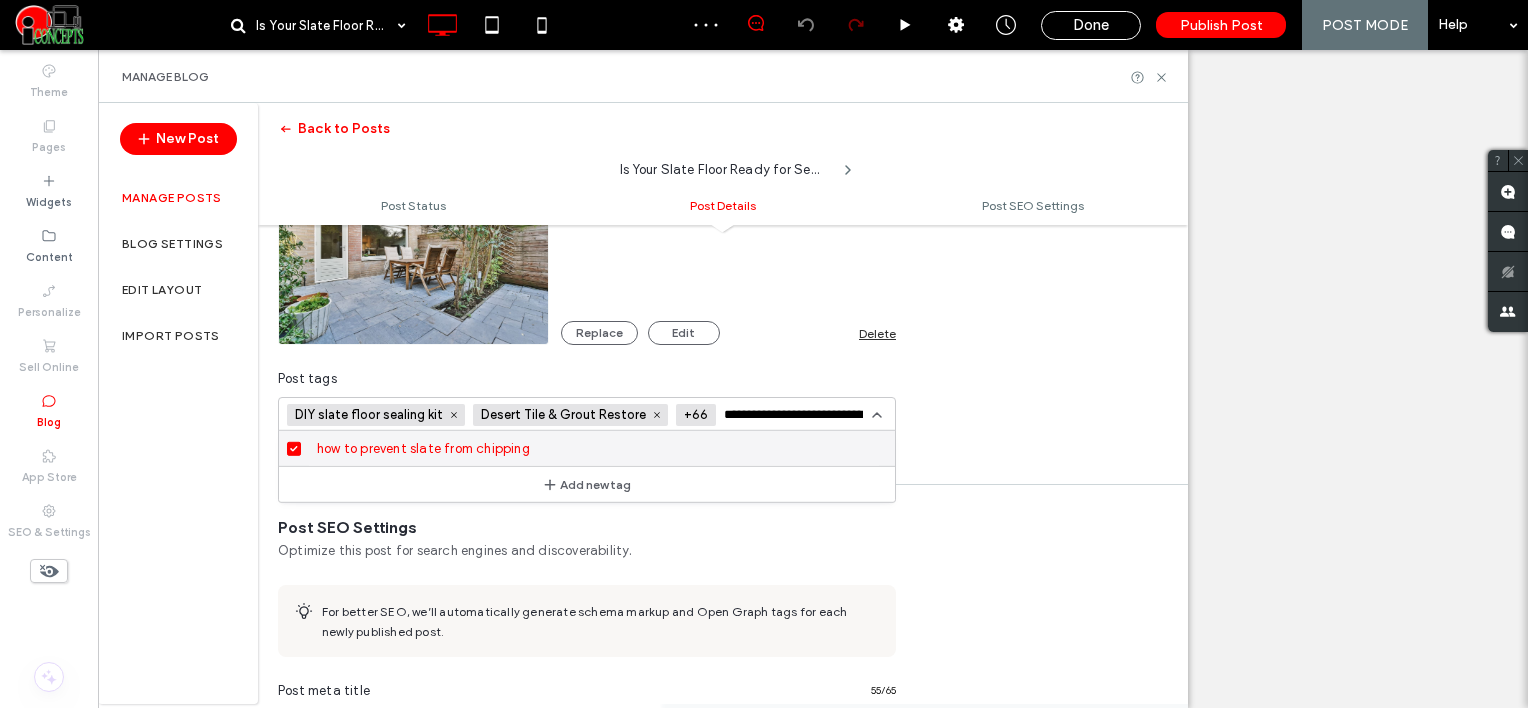 type on "**********" 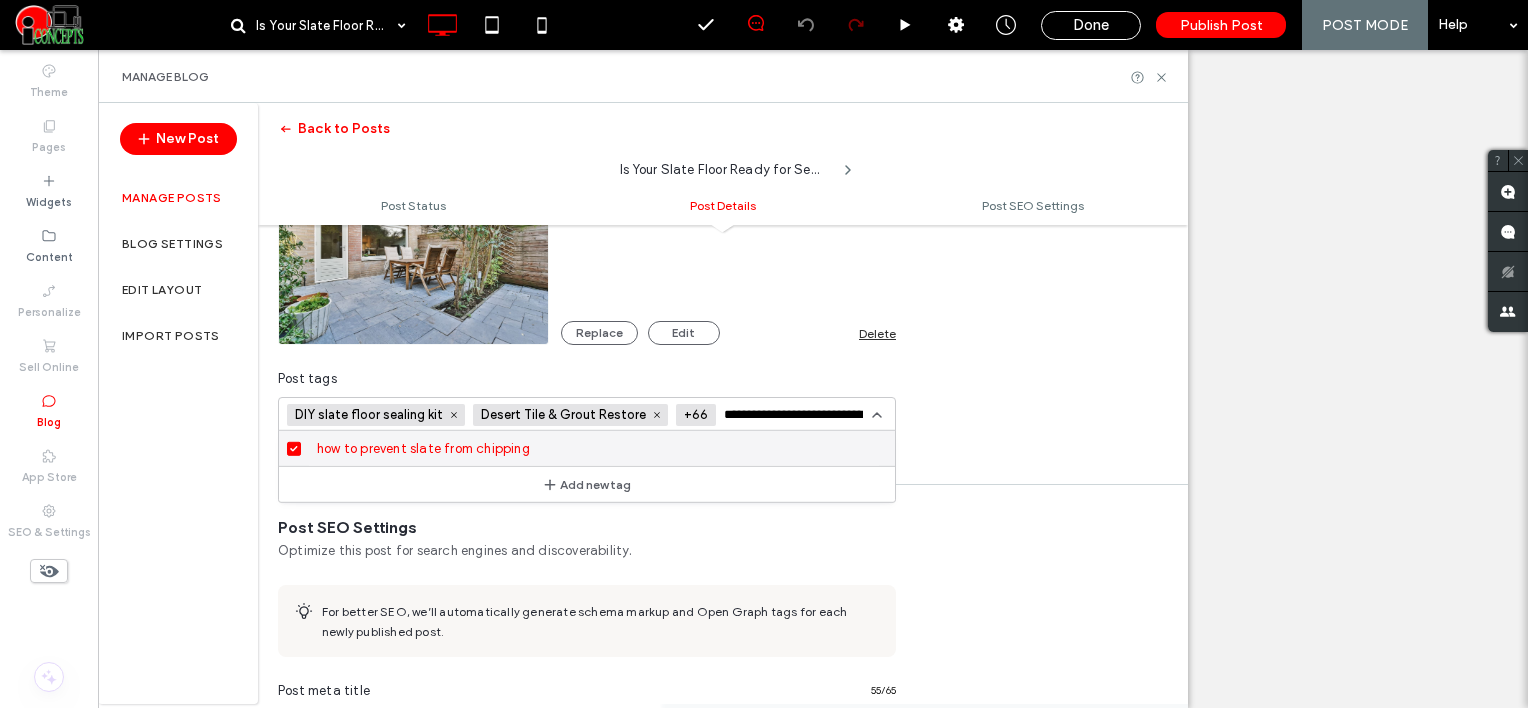 scroll, scrollTop: 0, scrollLeft: 0, axis: both 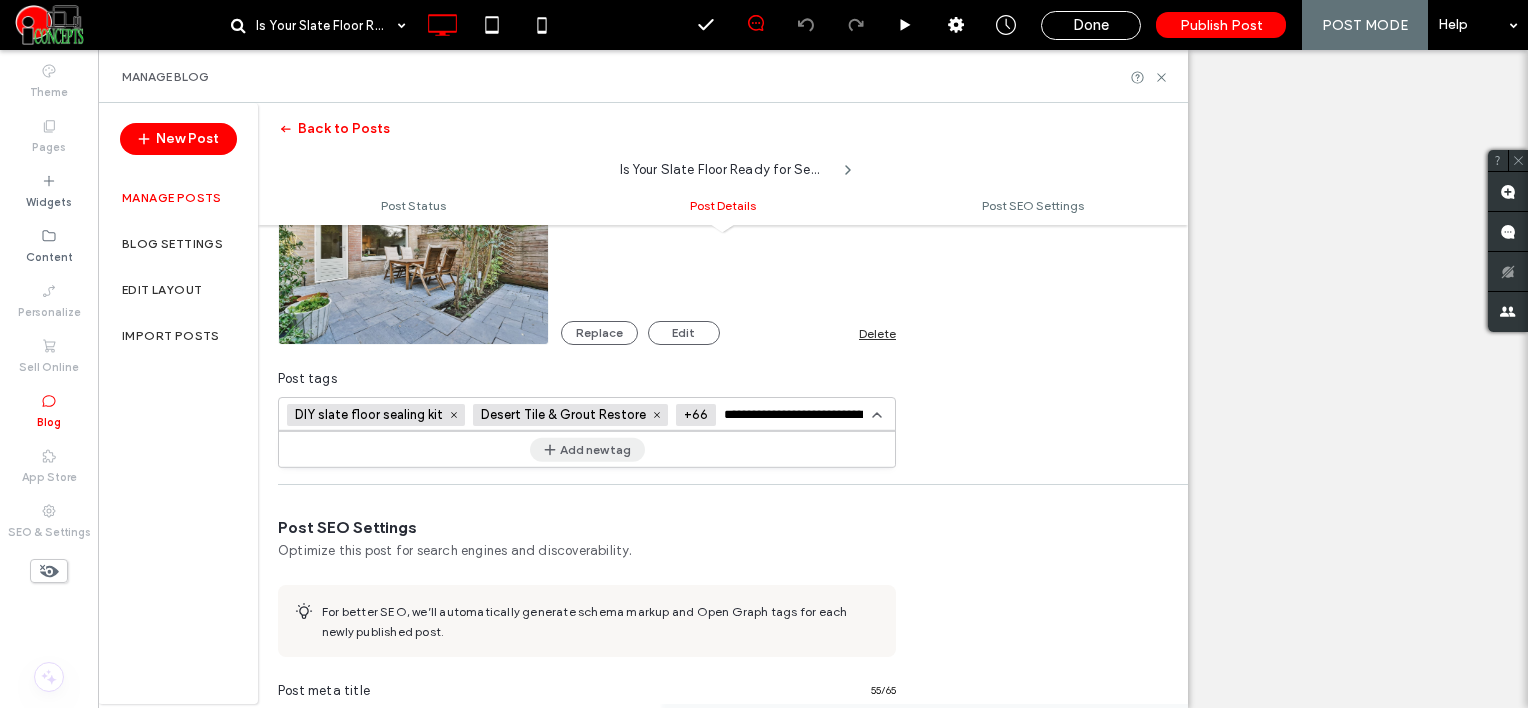 click on "Add new tag" at bounding box center (587, 449) 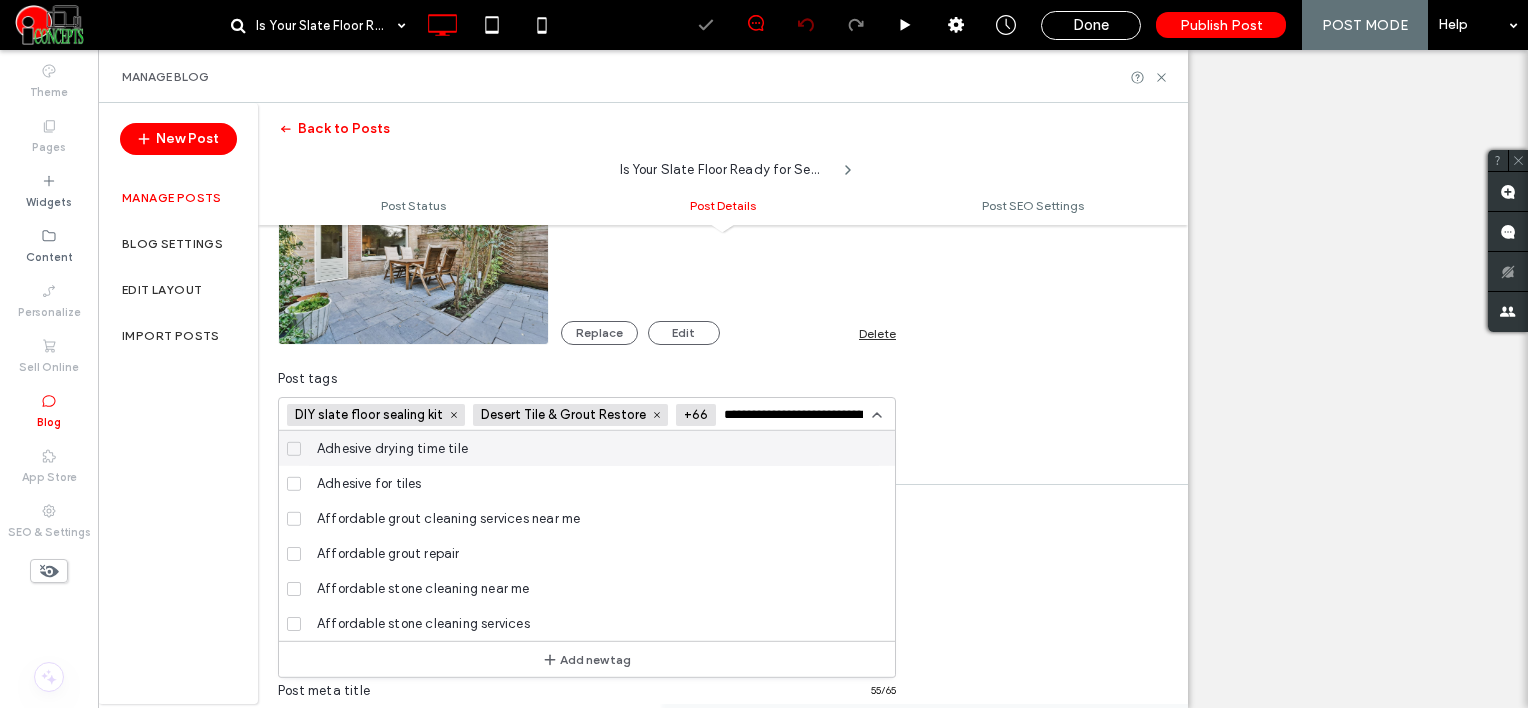 type 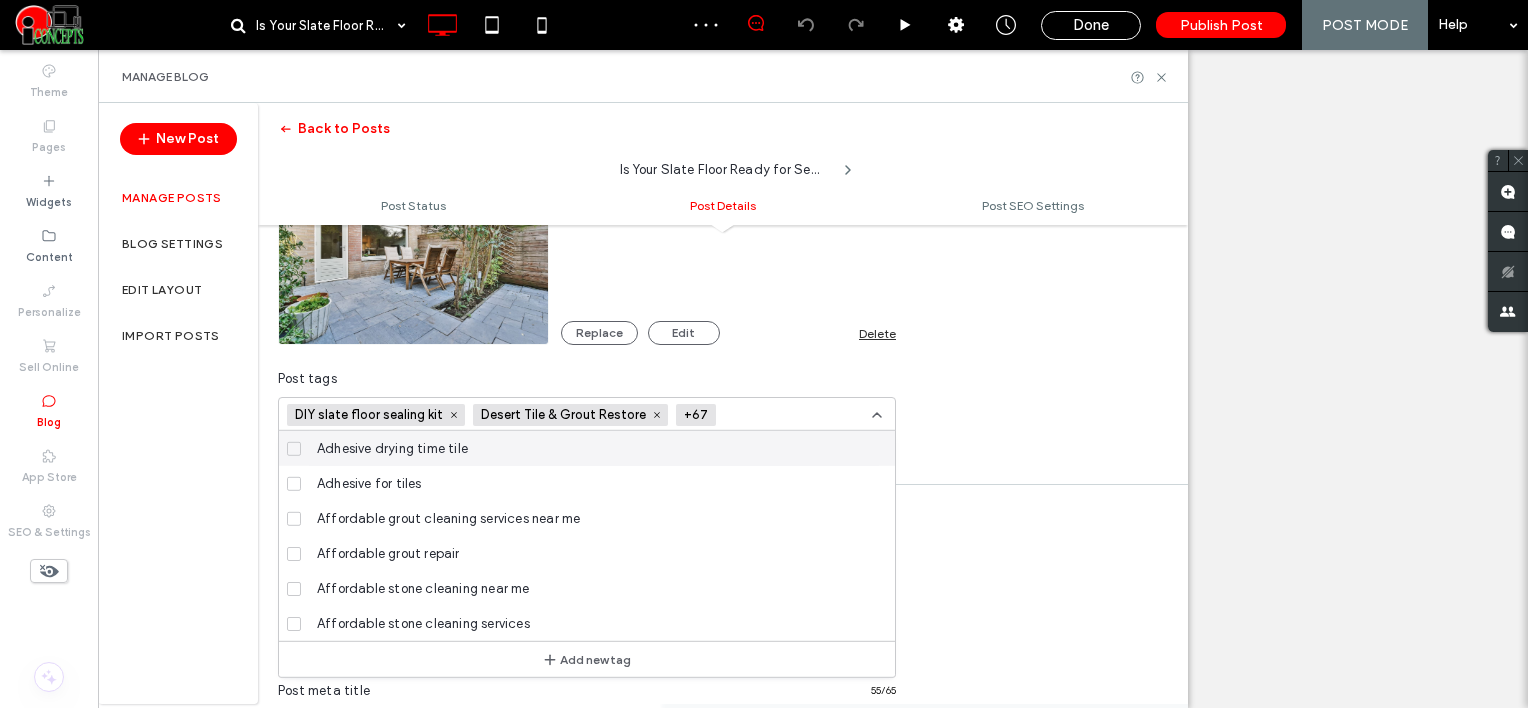 click at bounding box center [764, 354] 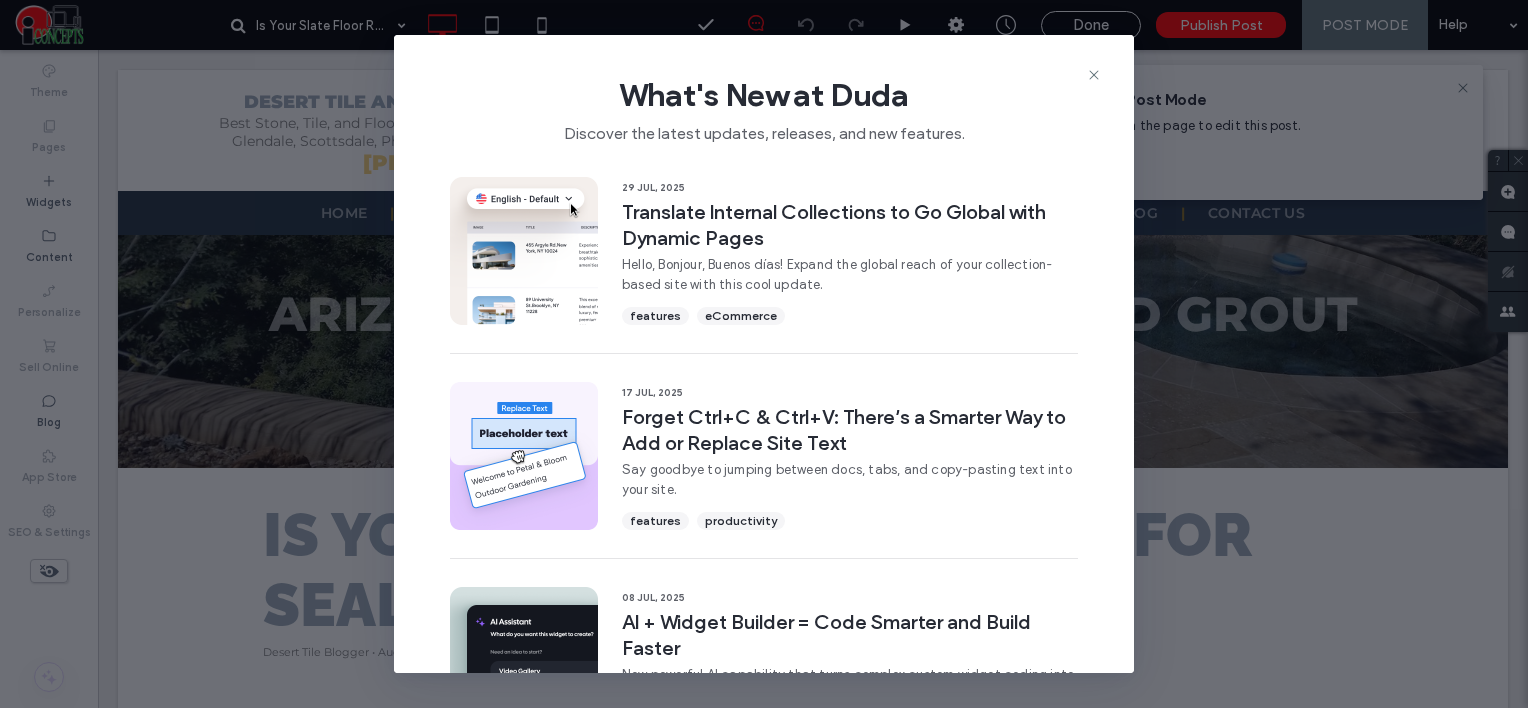 scroll, scrollTop: 0, scrollLeft: 0, axis: both 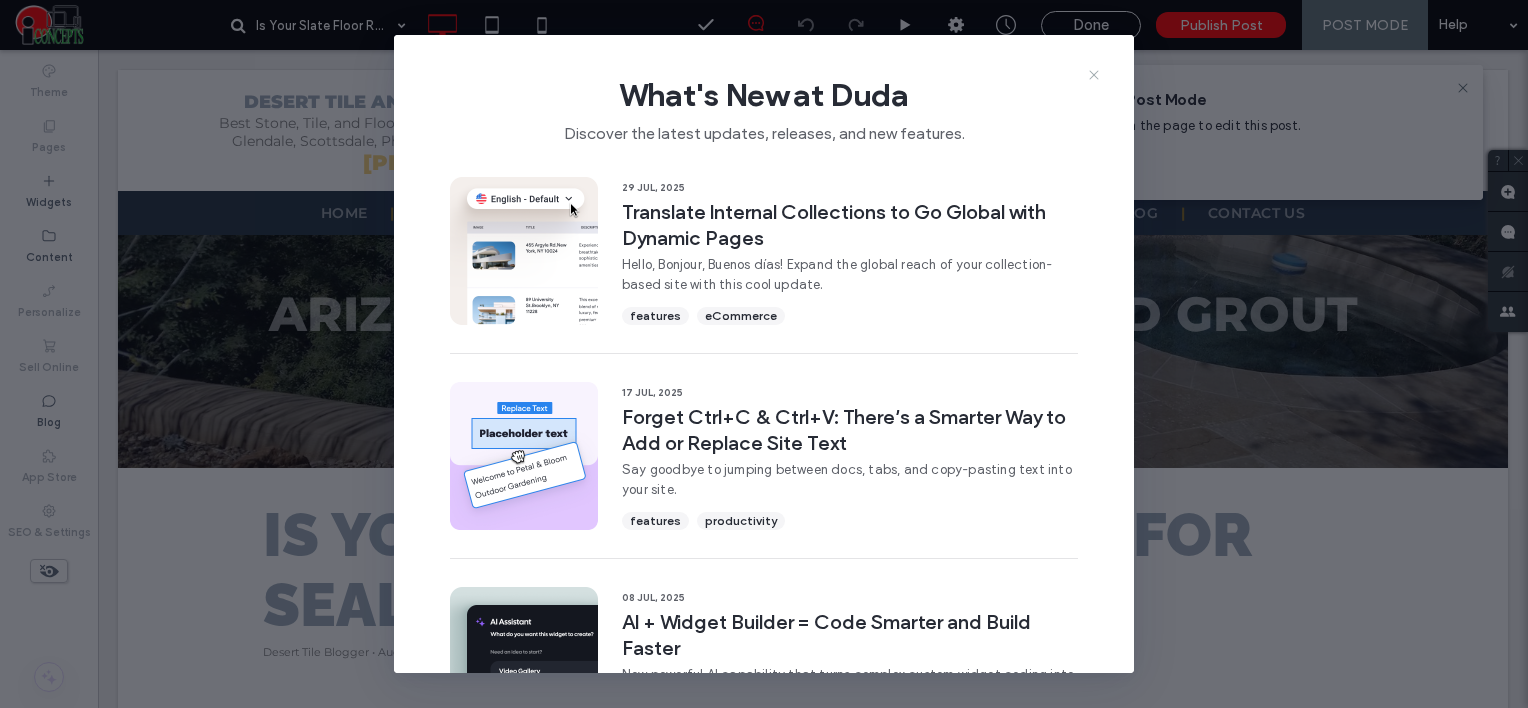 click 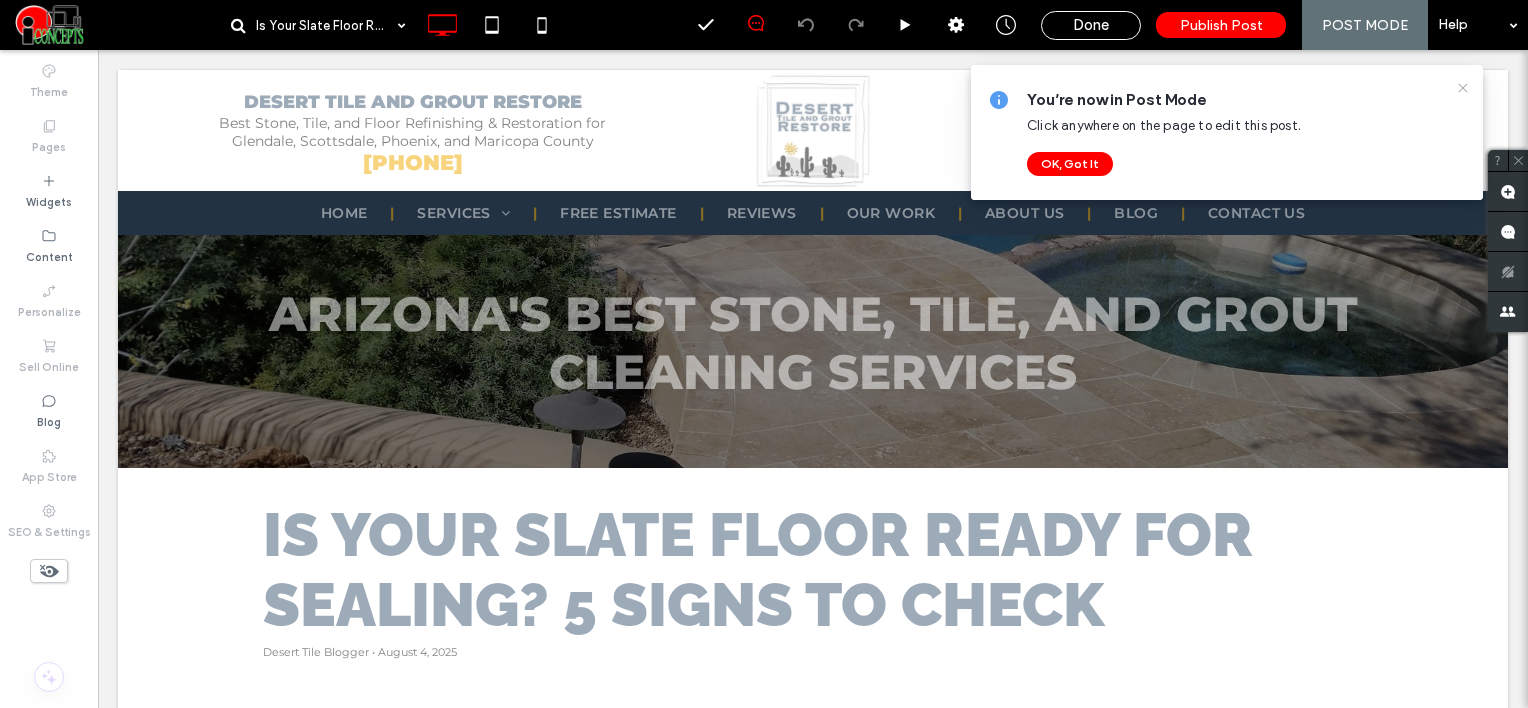 drag, startPoint x: 1462, startPoint y: 92, endPoint x: 1217, endPoint y: 114, distance: 245.98578 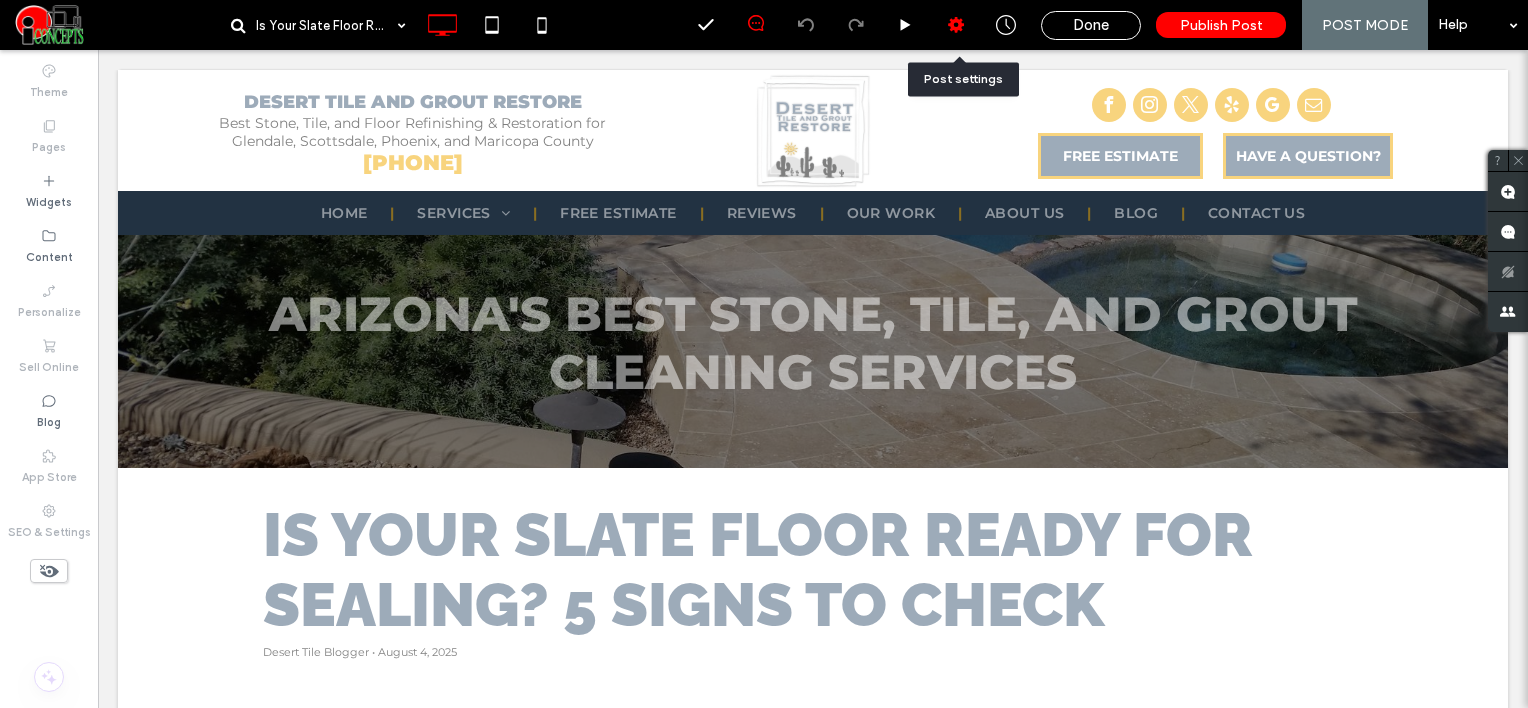click 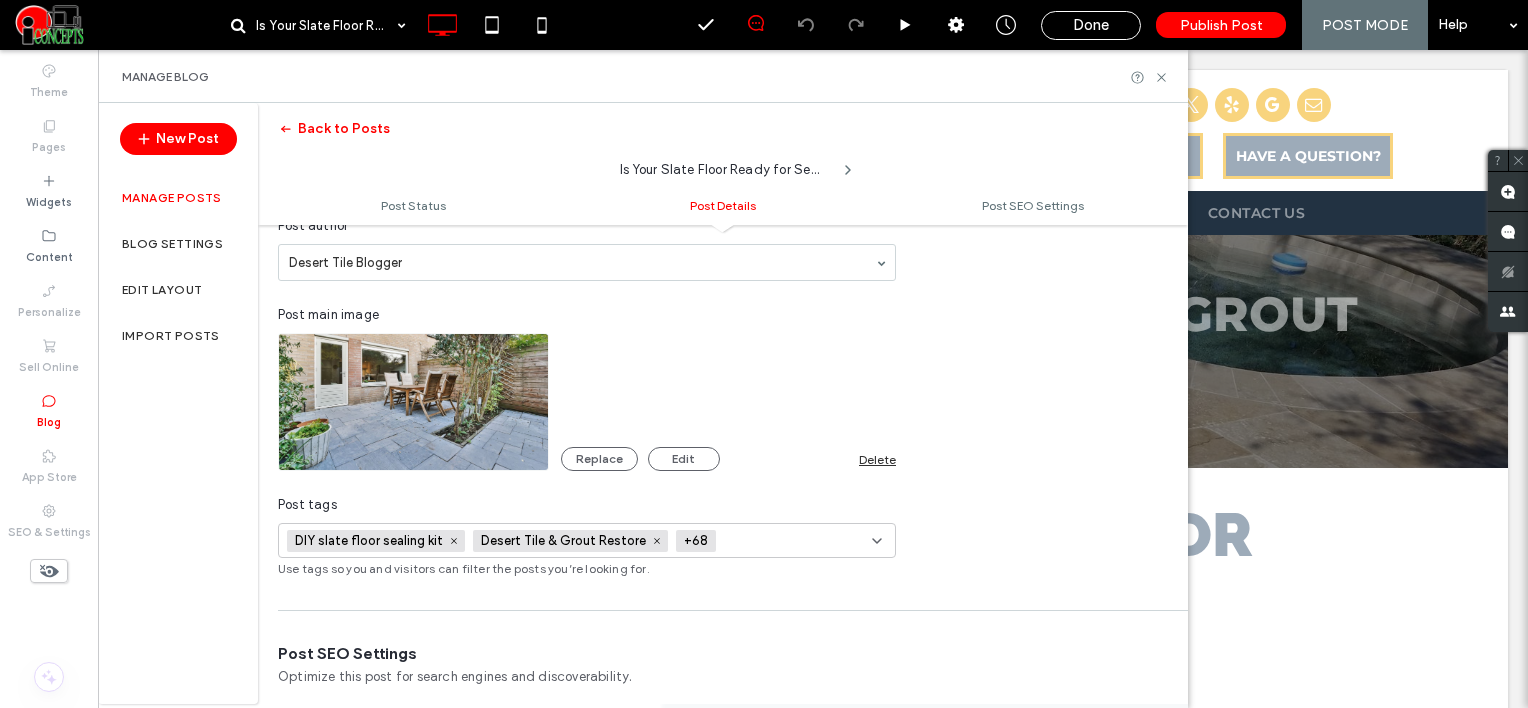 scroll, scrollTop: 600, scrollLeft: 0, axis: vertical 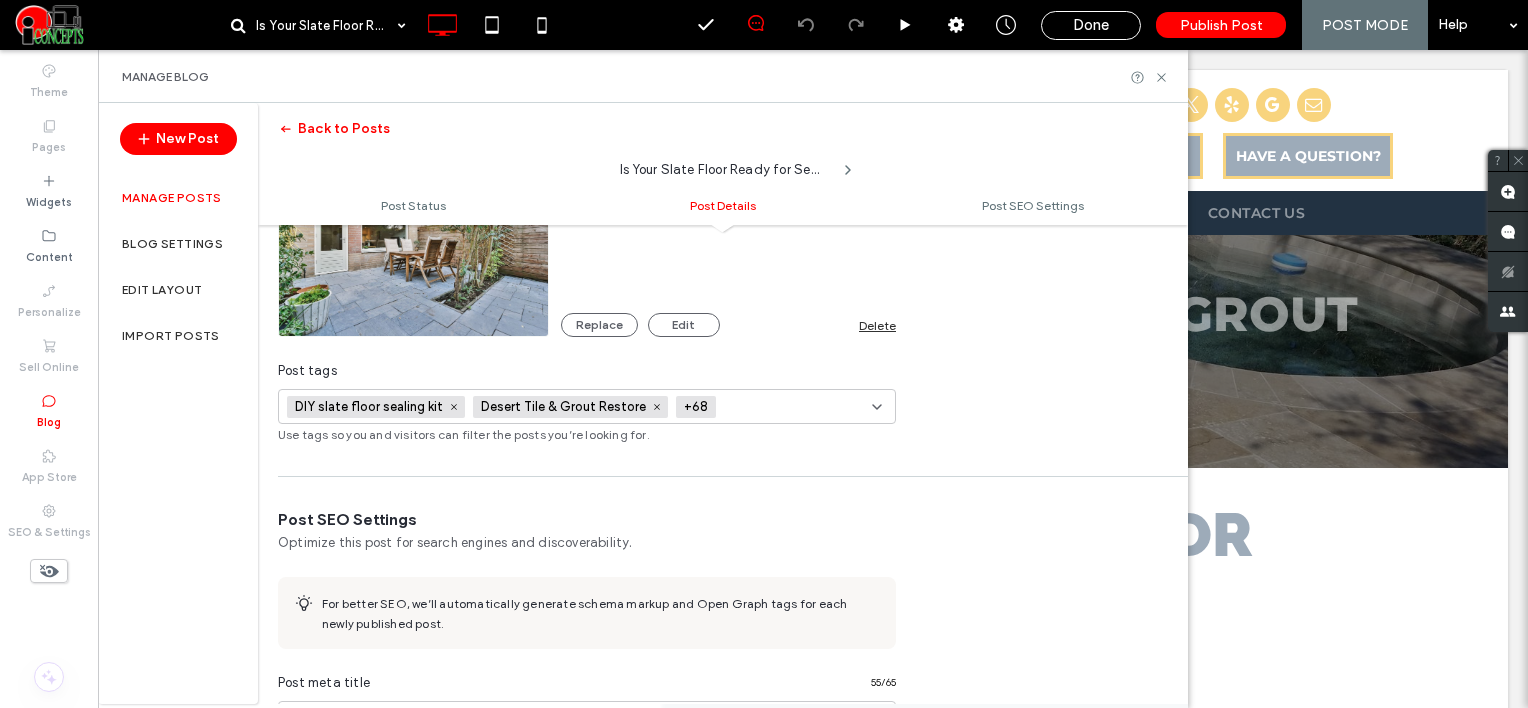drag, startPoint x: 768, startPoint y: 406, endPoint x: 778, endPoint y: 415, distance: 13.453624 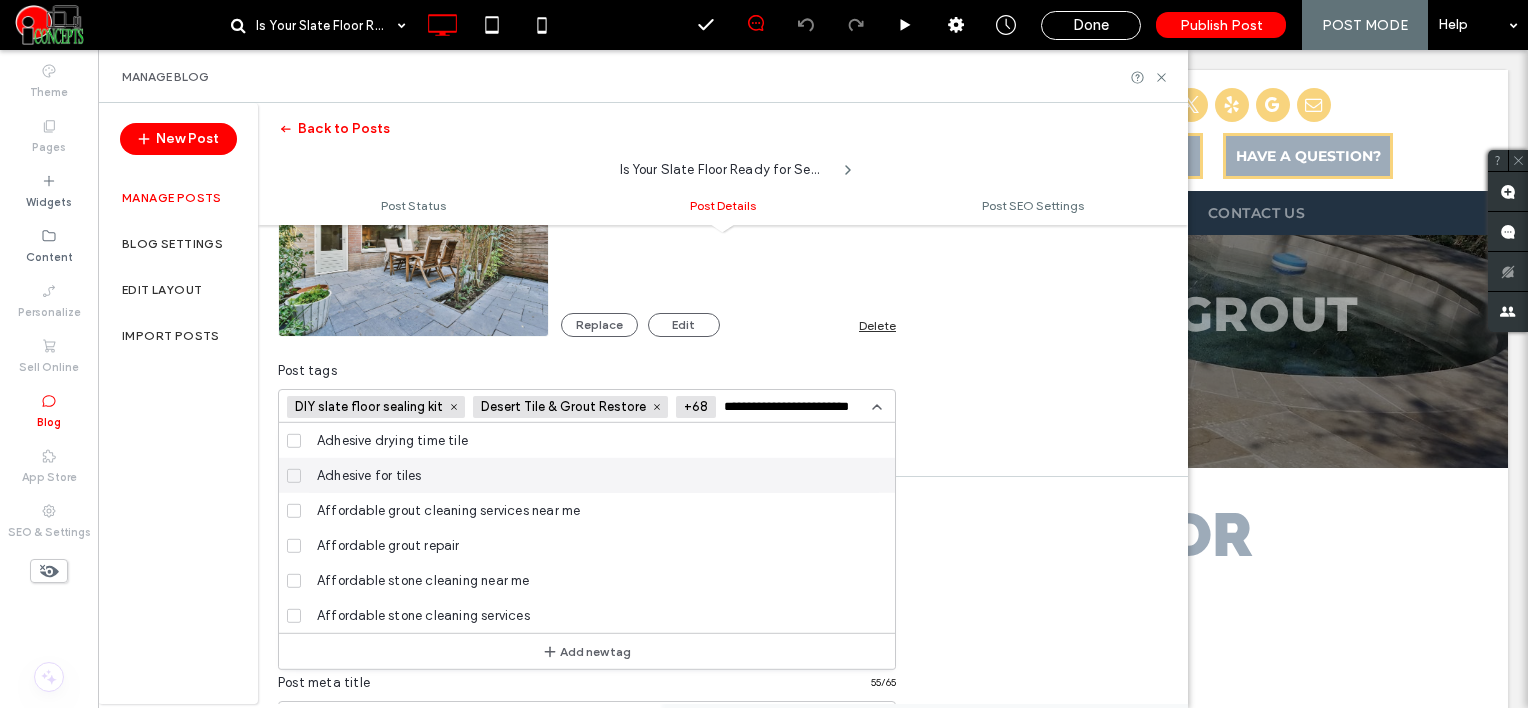 scroll, scrollTop: 0, scrollLeft: 4, axis: horizontal 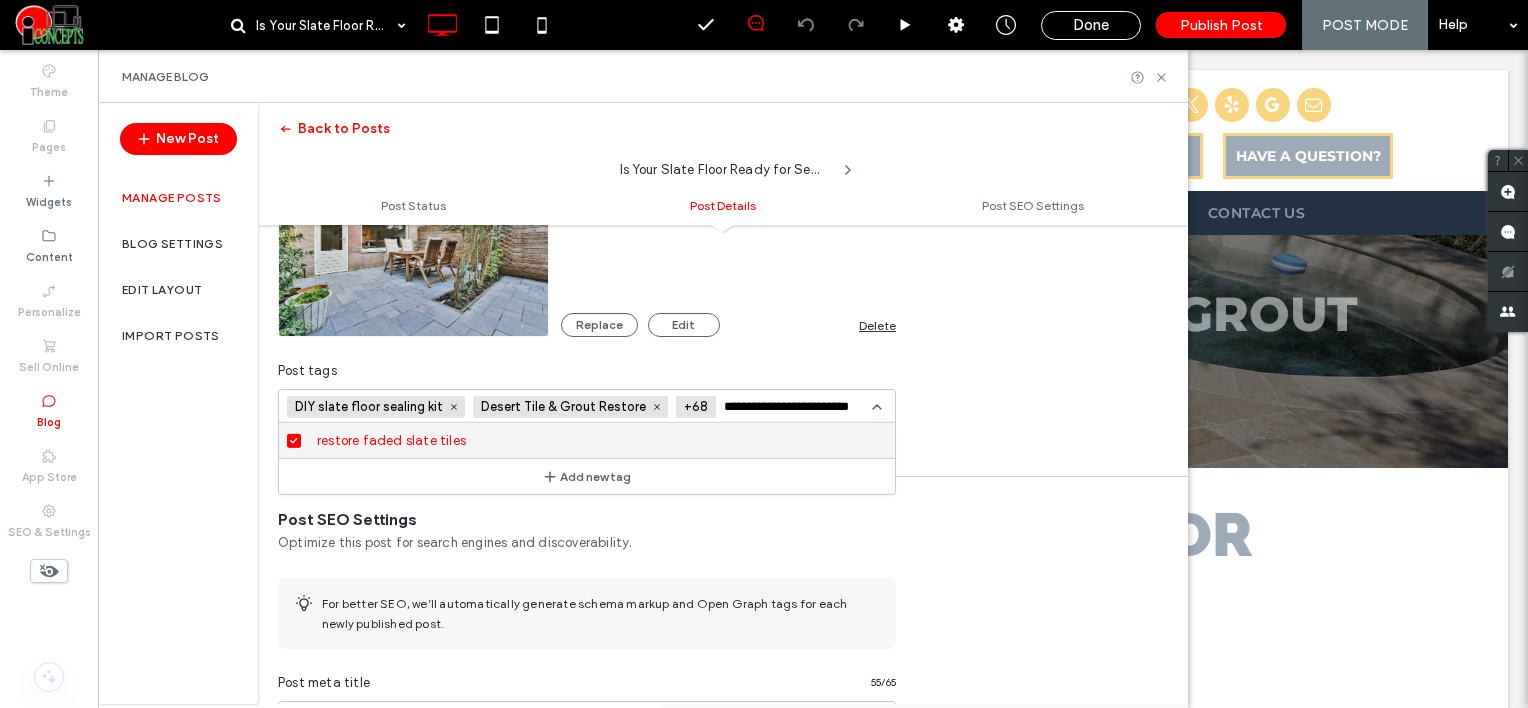 click on "**********" at bounding box center (797, 407) 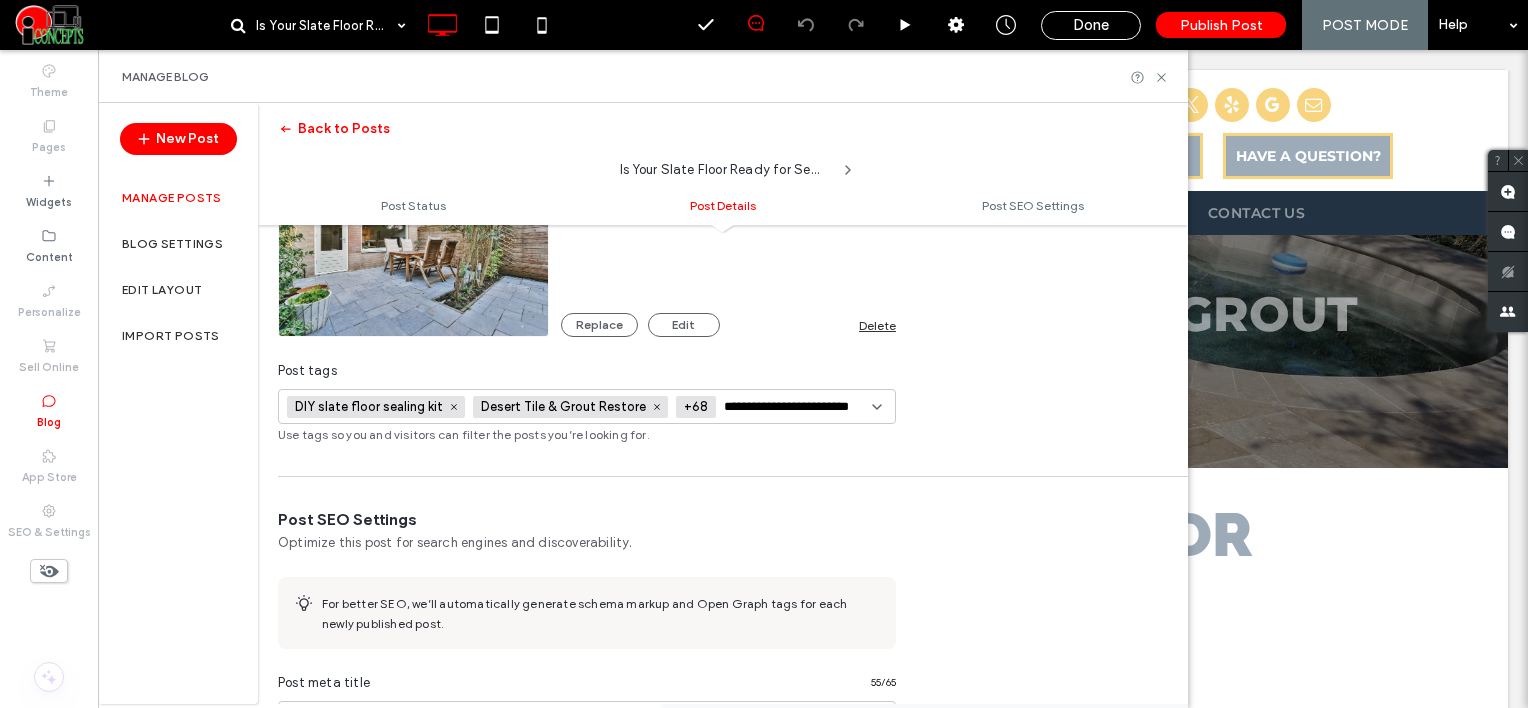 paste on "*****" 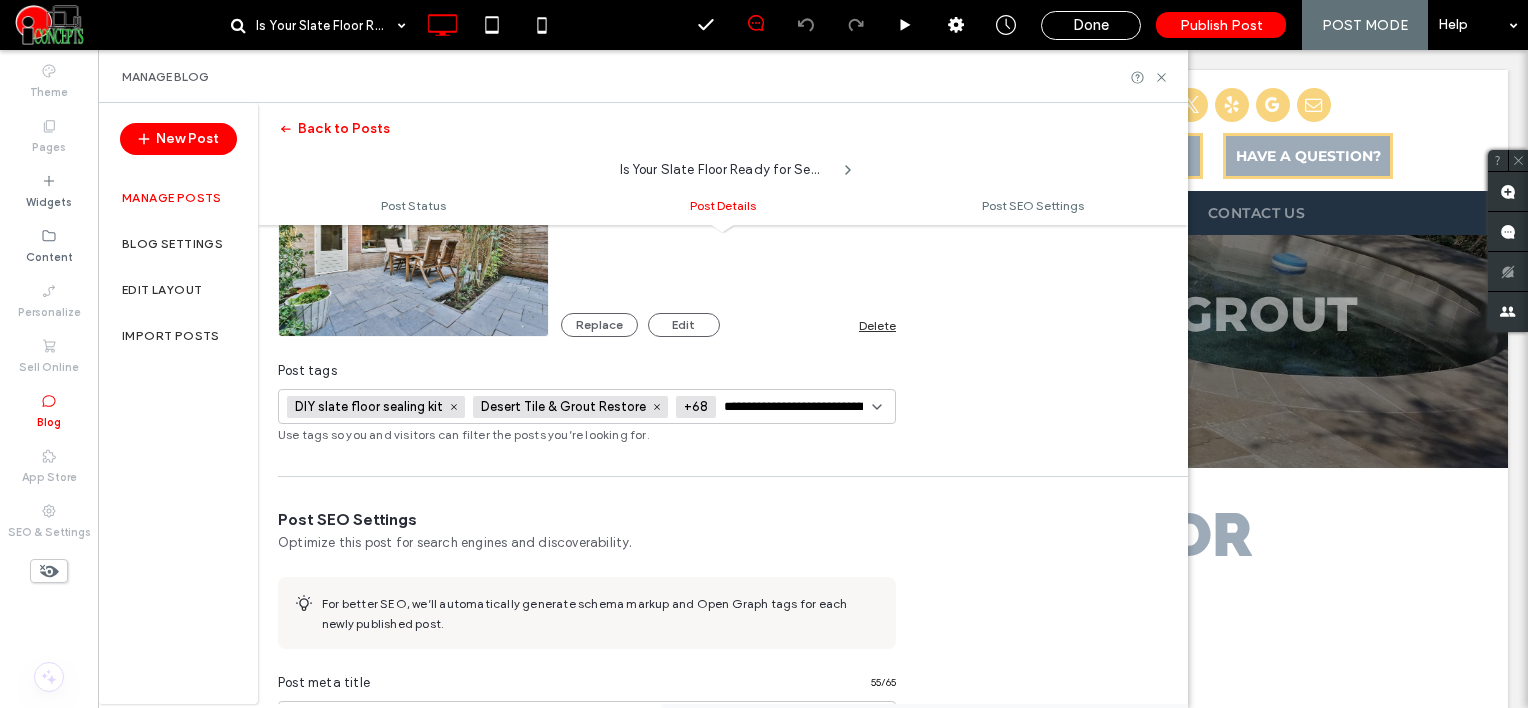 scroll, scrollTop: 0, scrollLeft: 40, axis: horizontal 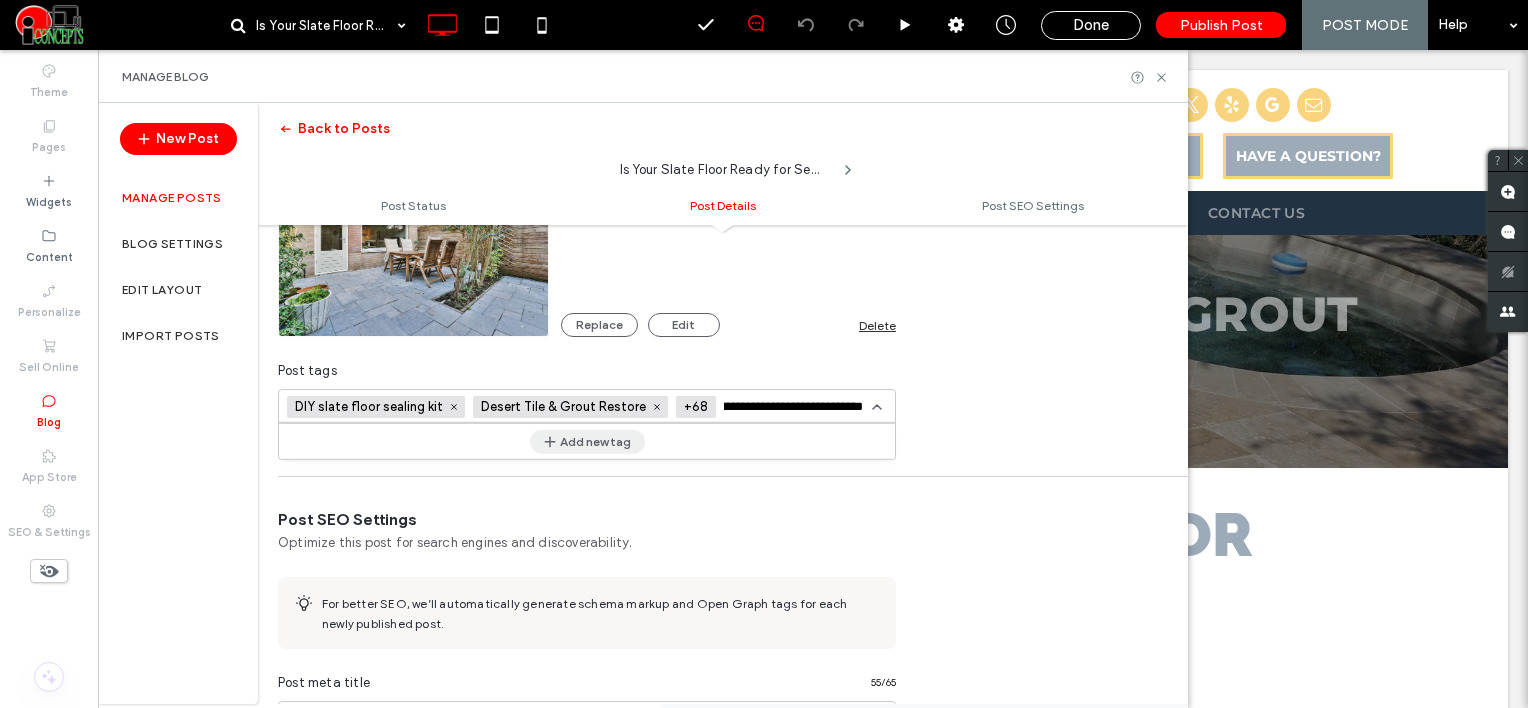 type on "**********" 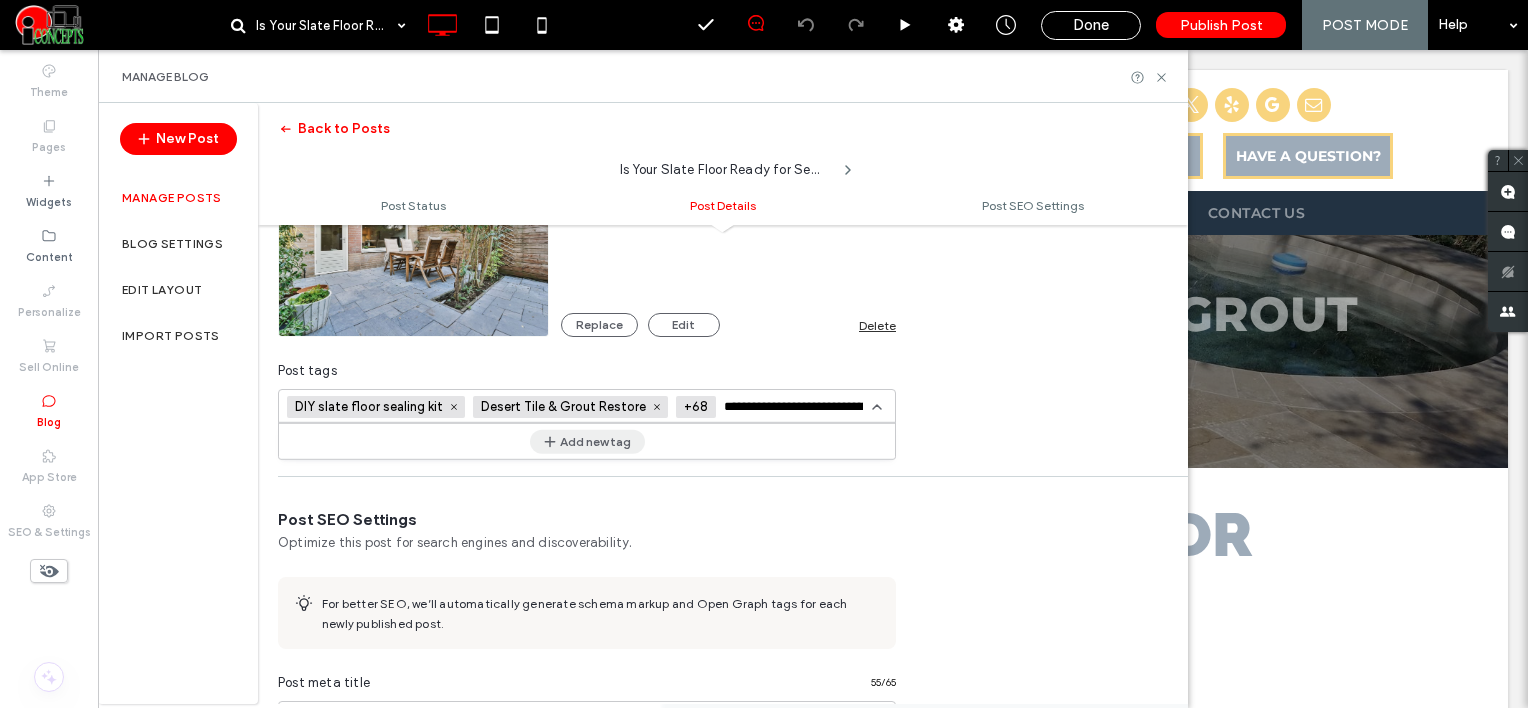 click on "Add new tag" at bounding box center (587, 441) 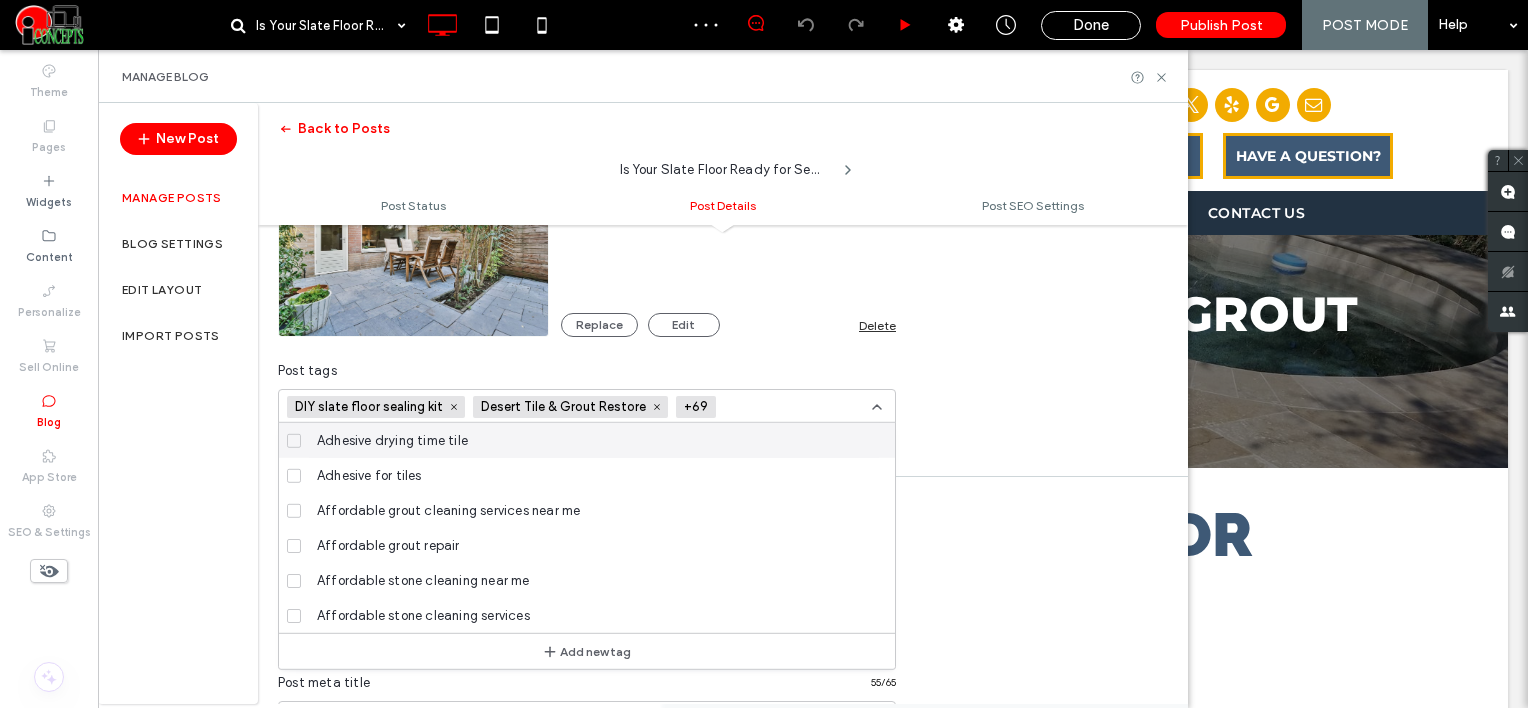scroll, scrollTop: 0, scrollLeft: 0, axis: both 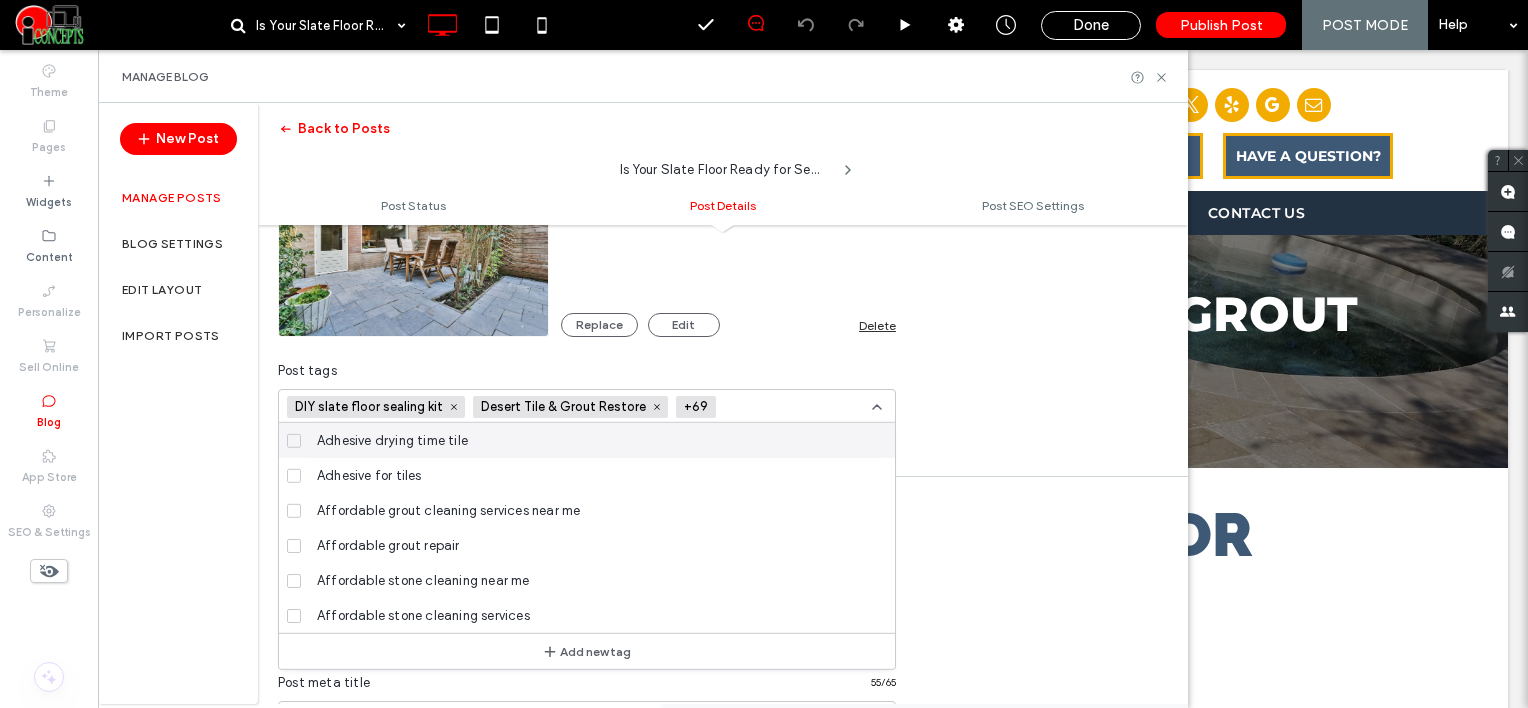 click at bounding box center [797, 407] 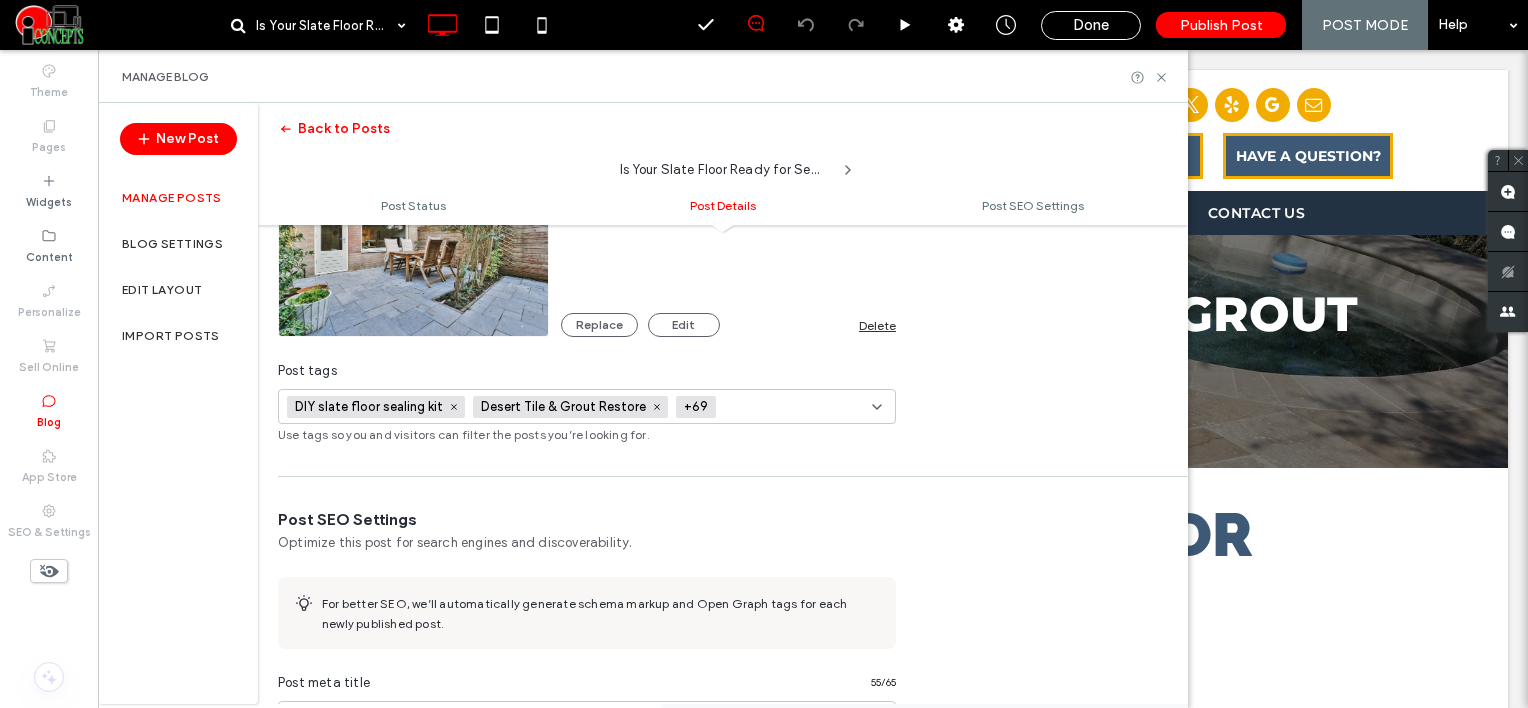 paste on "**********" 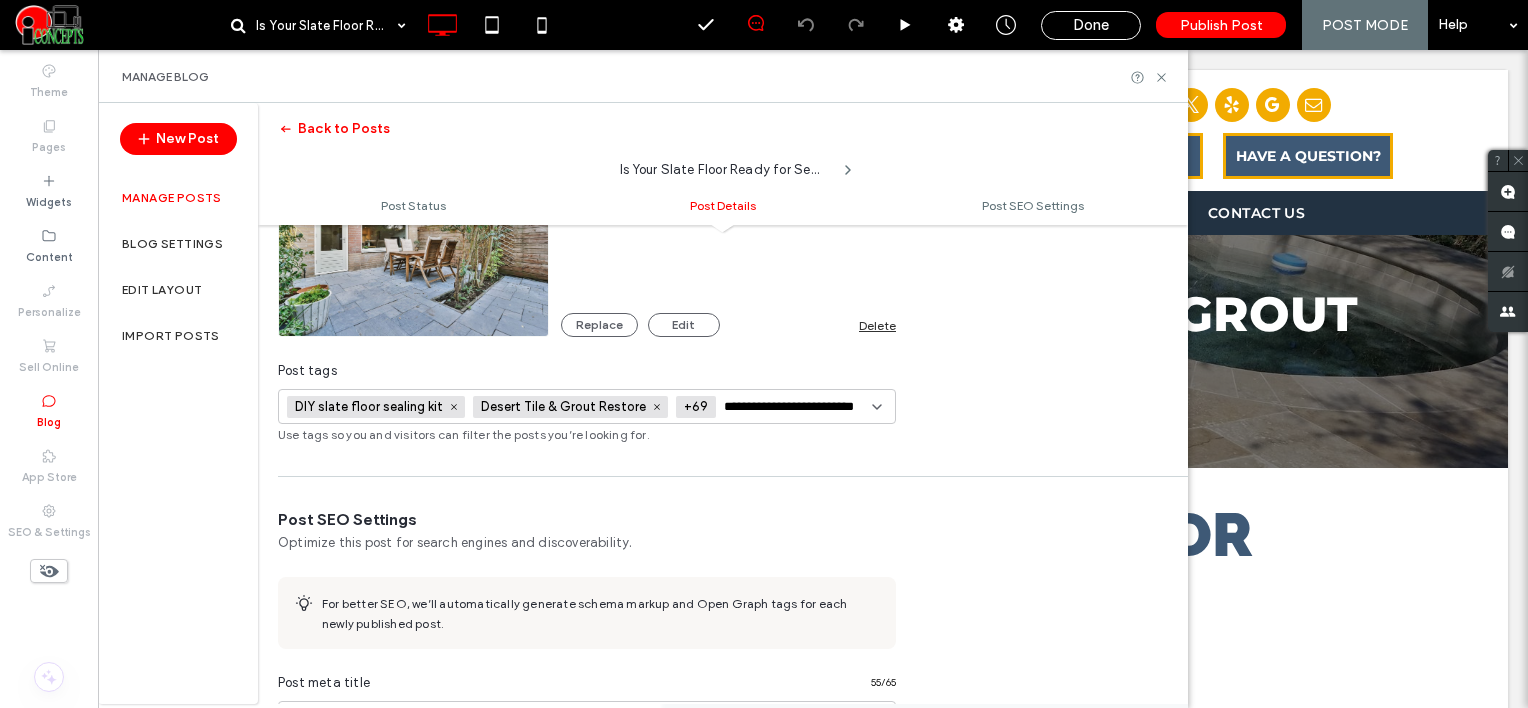 scroll, scrollTop: 0, scrollLeft: 16, axis: horizontal 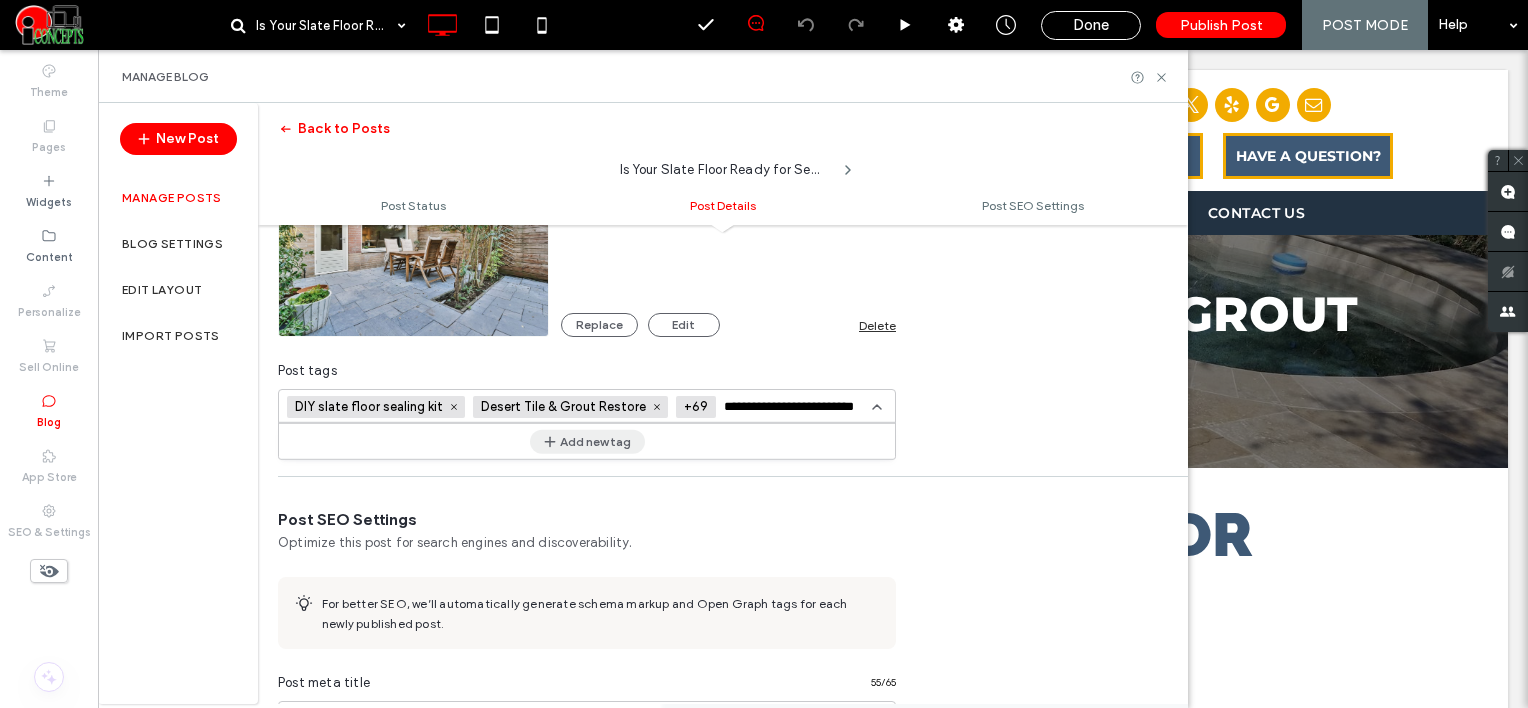 type on "**********" 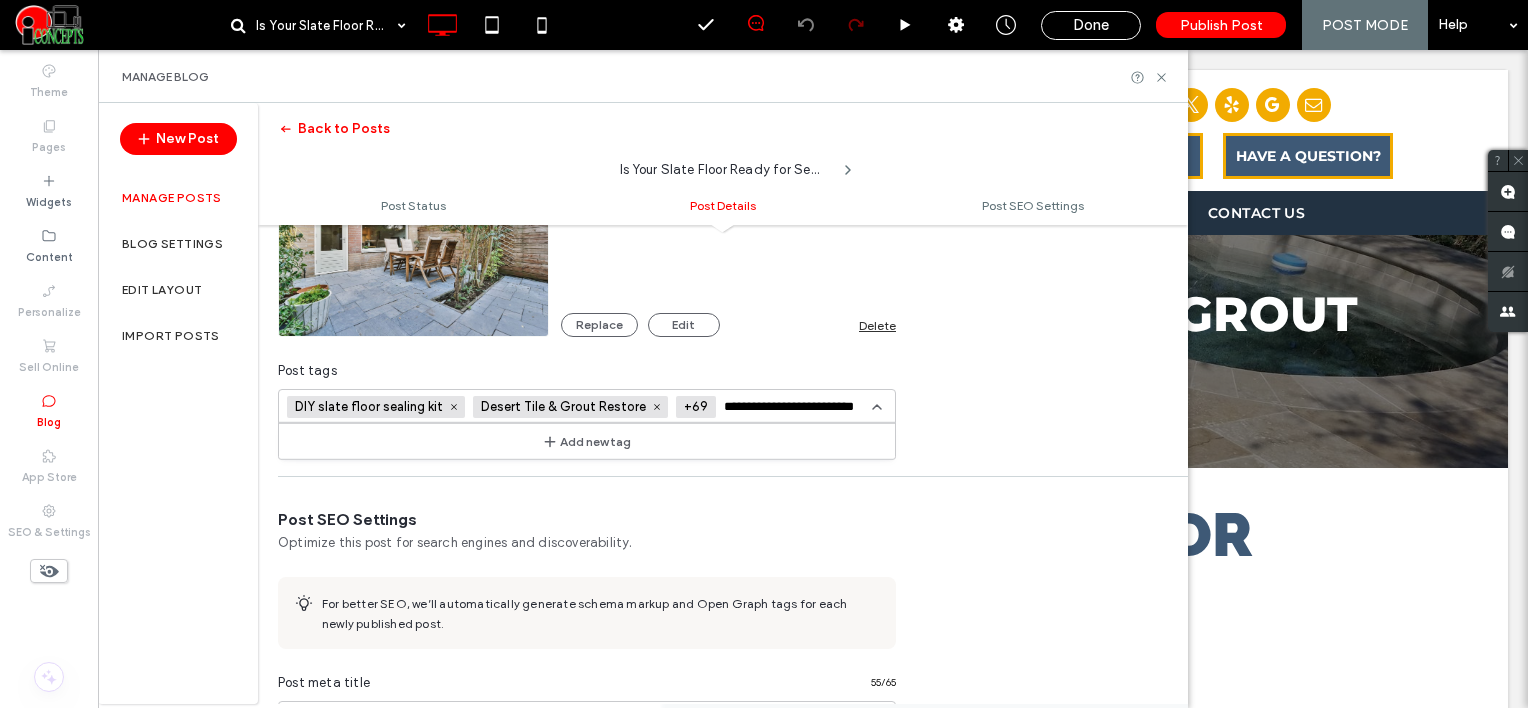 type 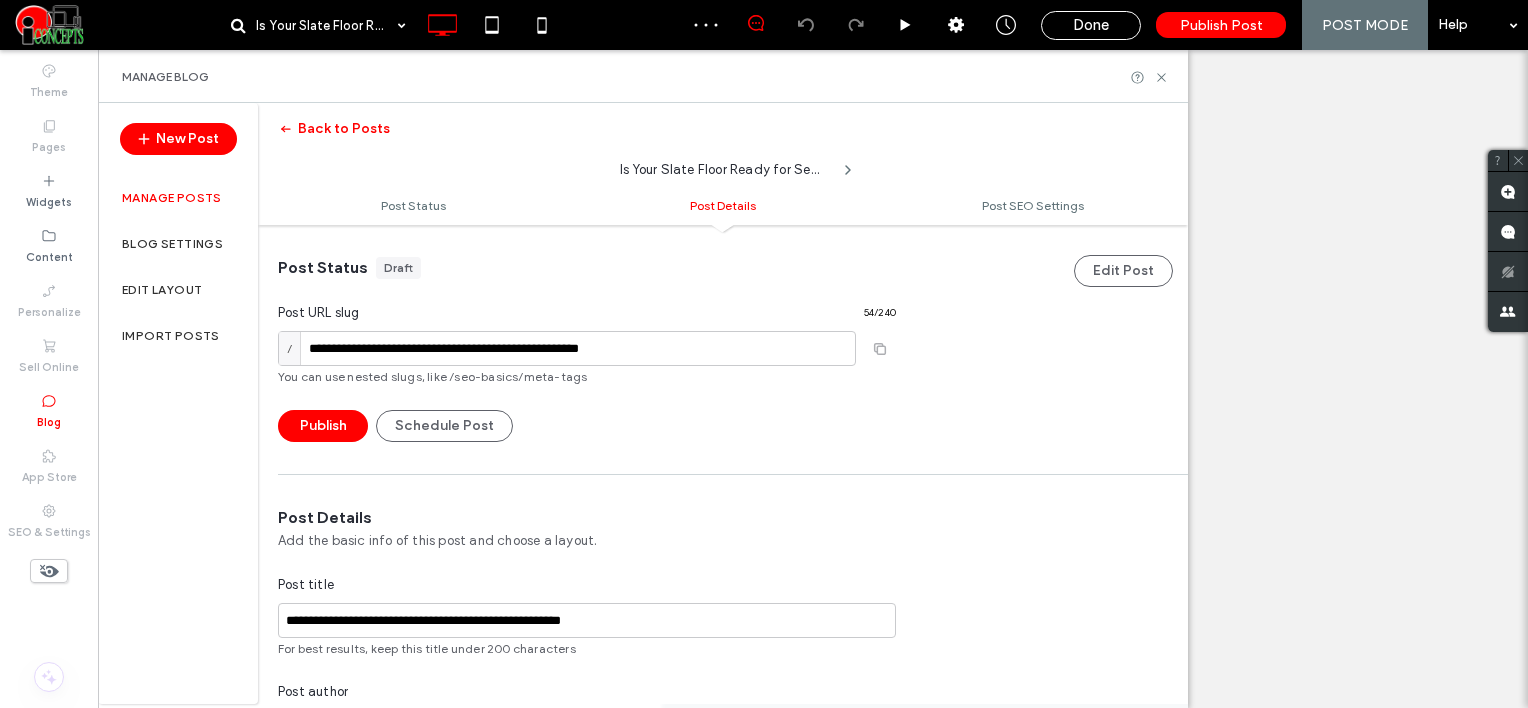 scroll, scrollTop: 0, scrollLeft: 0, axis: both 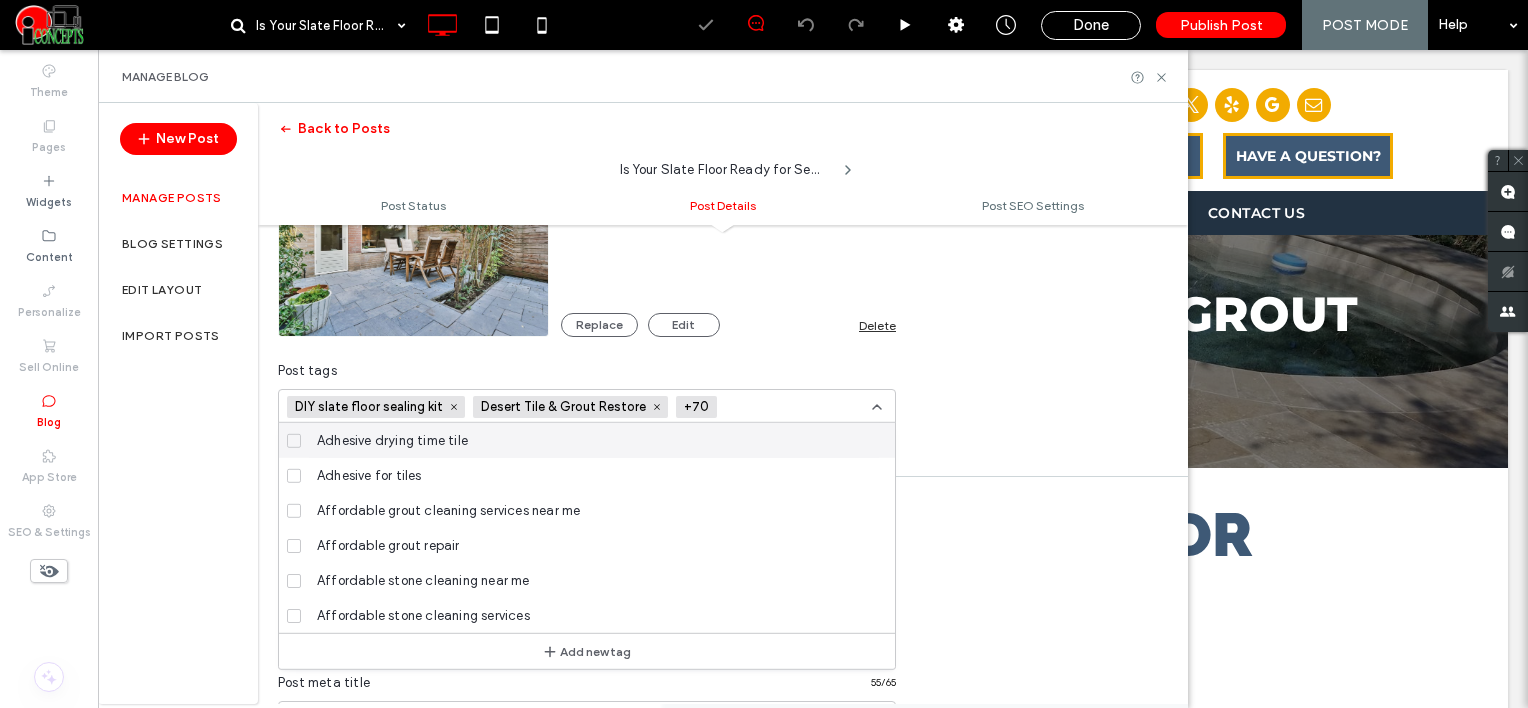 click at bounding box center (794, 407) 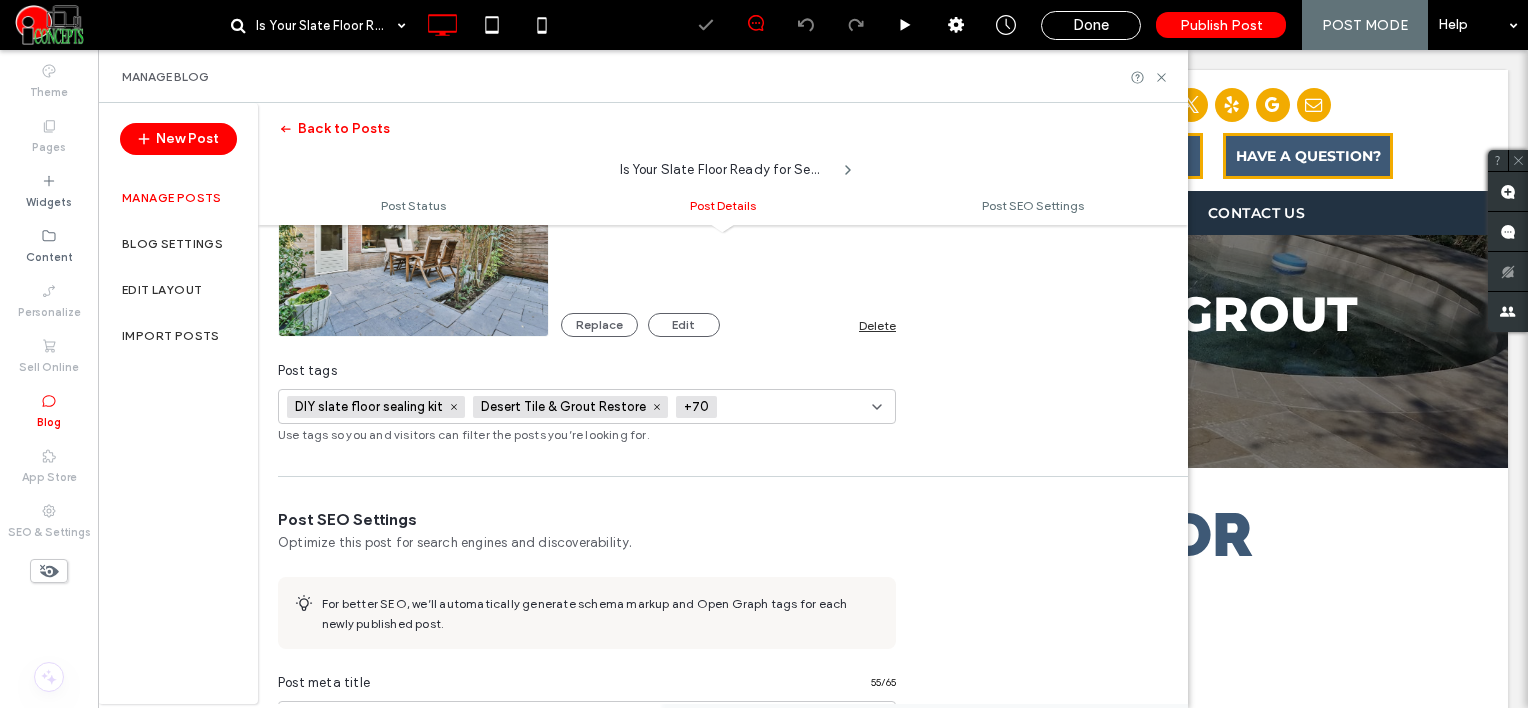 paste on "**********" 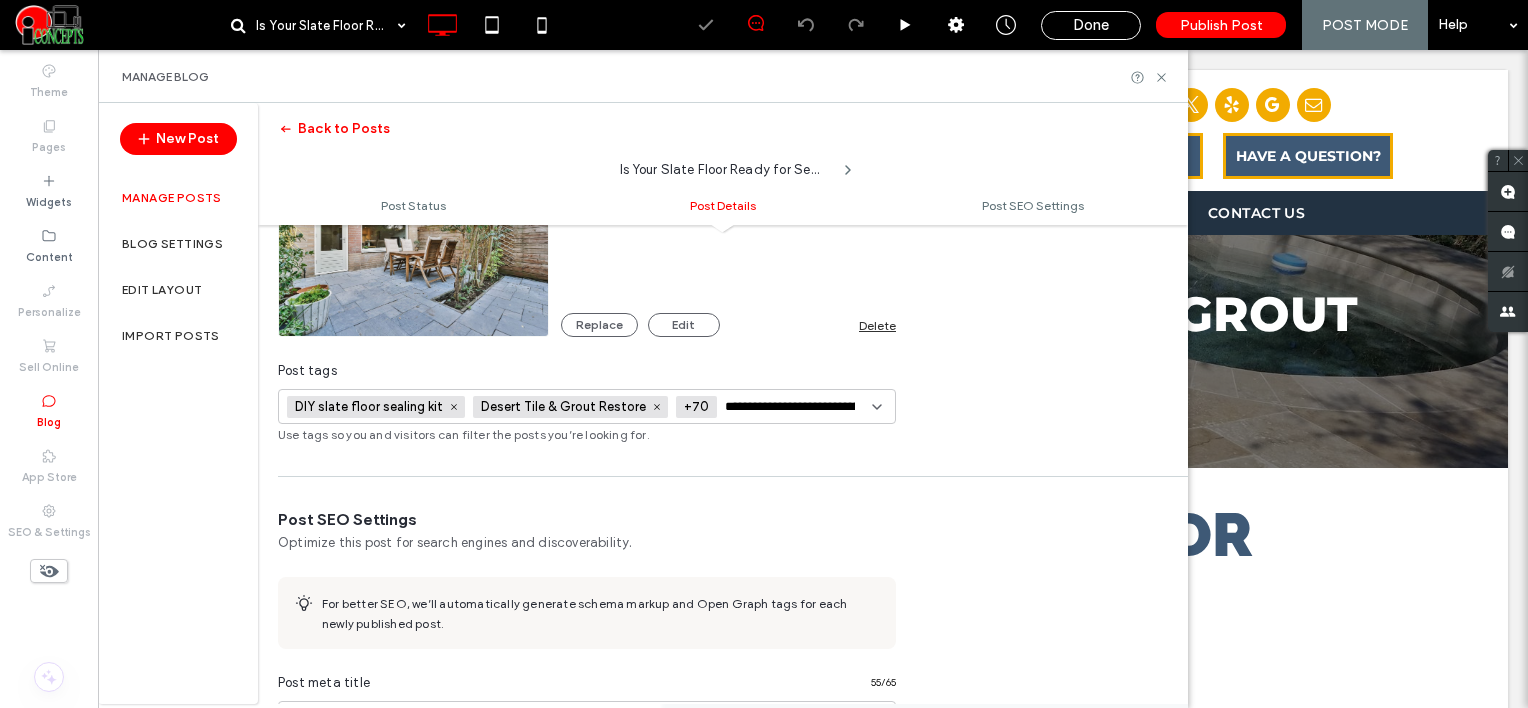 scroll, scrollTop: 0, scrollLeft: 98, axis: horizontal 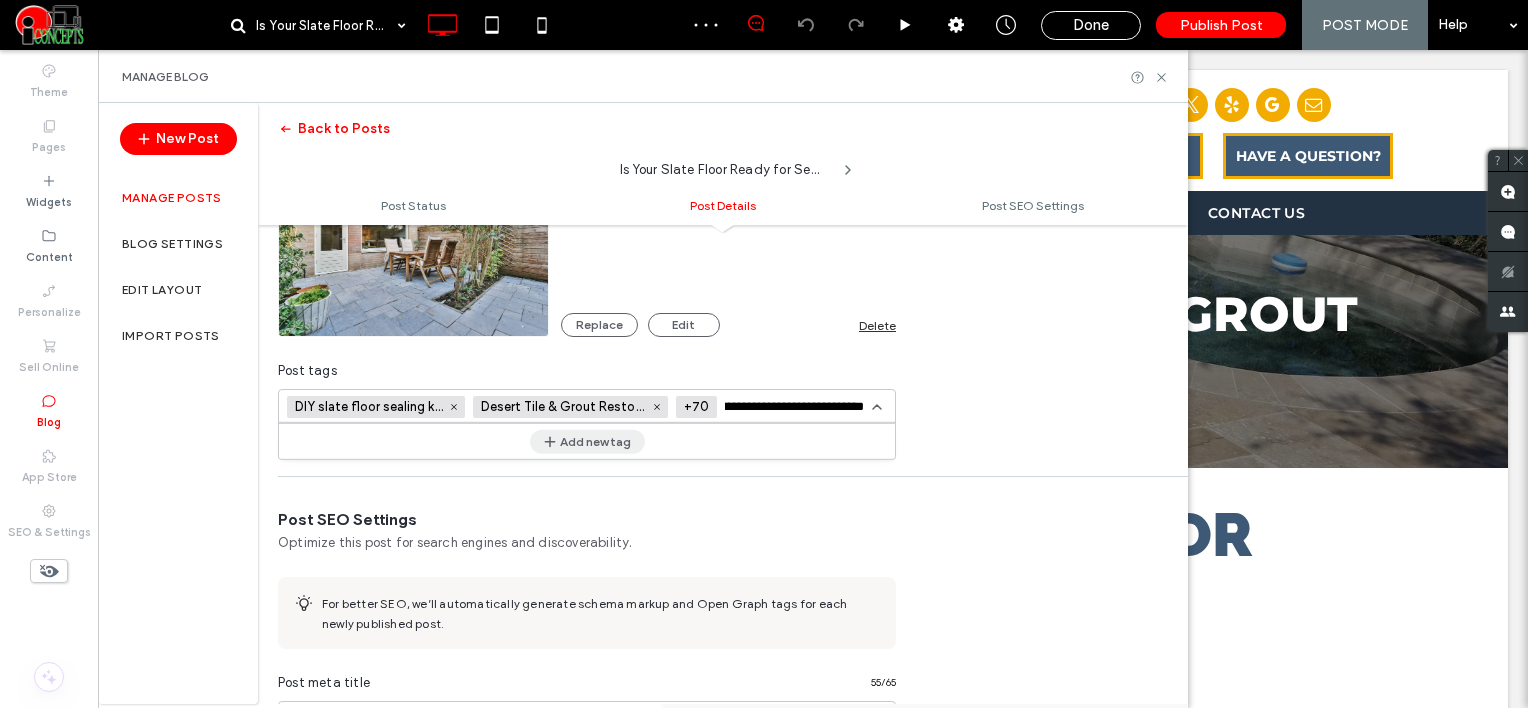 type on "**********" 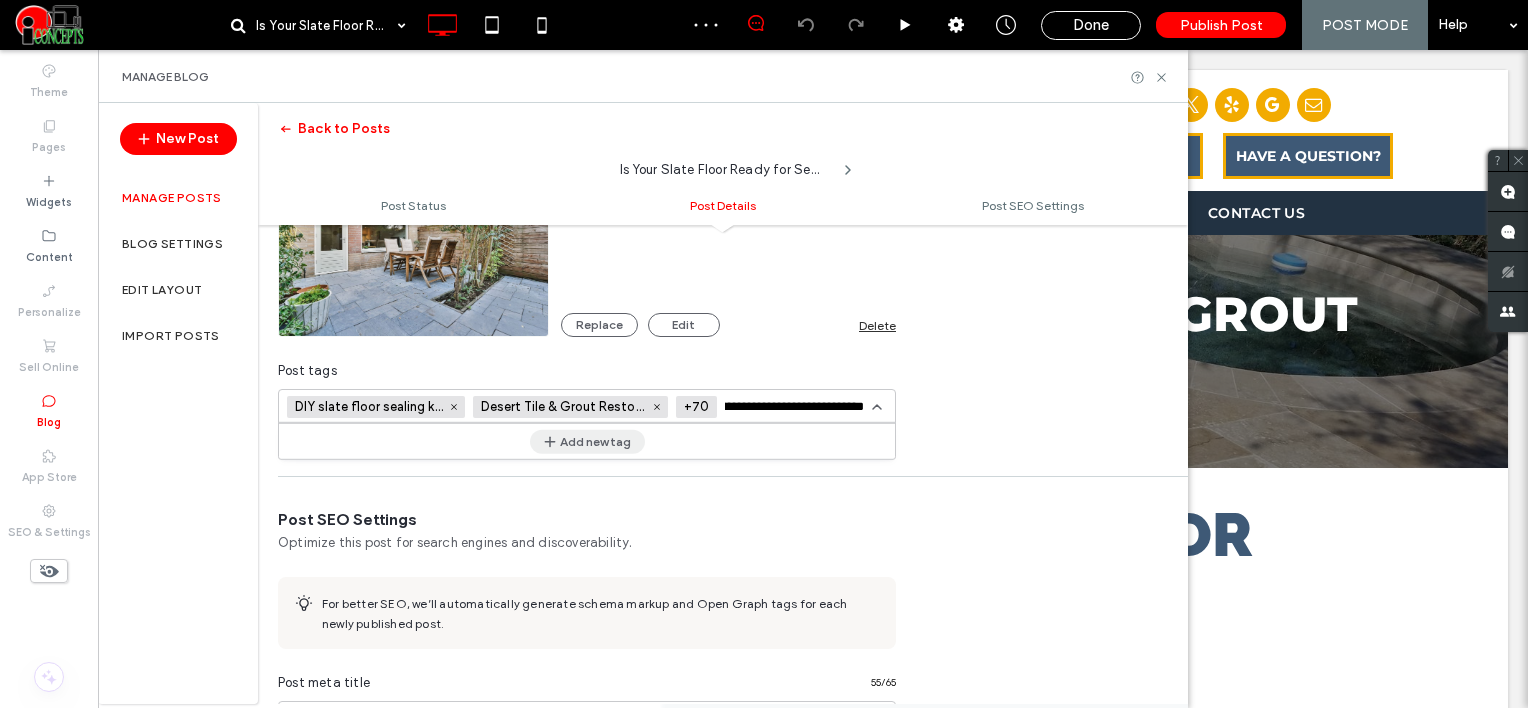 scroll, scrollTop: 0, scrollLeft: 0, axis: both 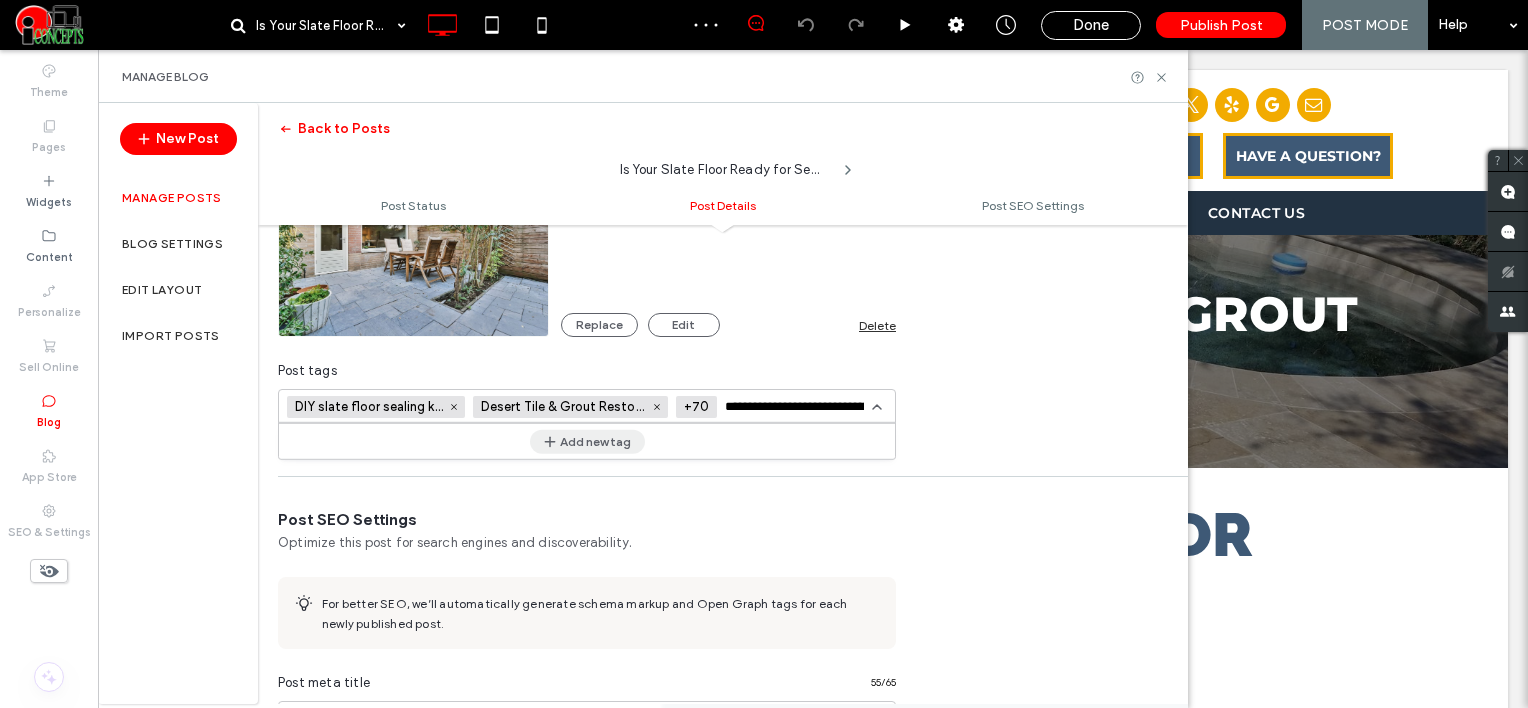 click on "Add new tag" at bounding box center (587, 441) 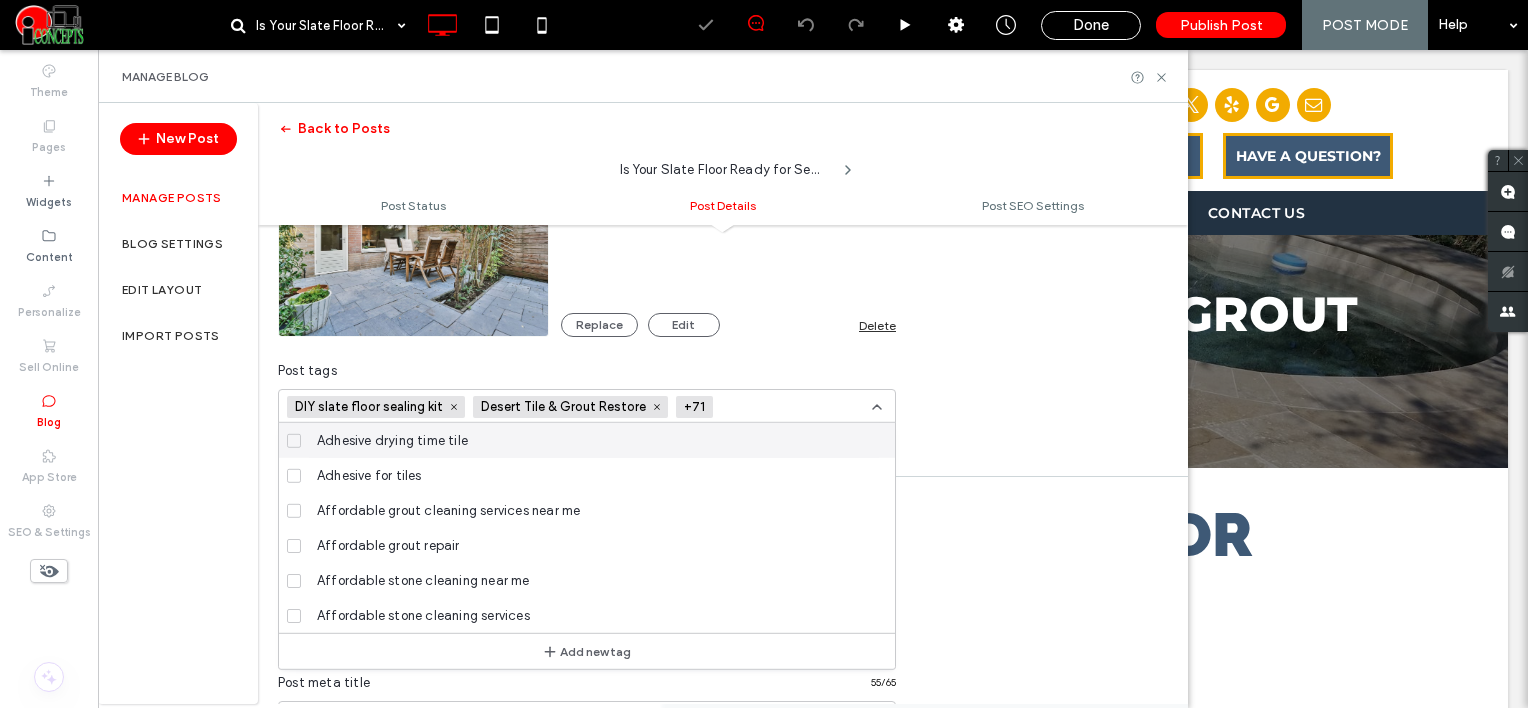 scroll, scrollTop: 0, scrollLeft: 0, axis: both 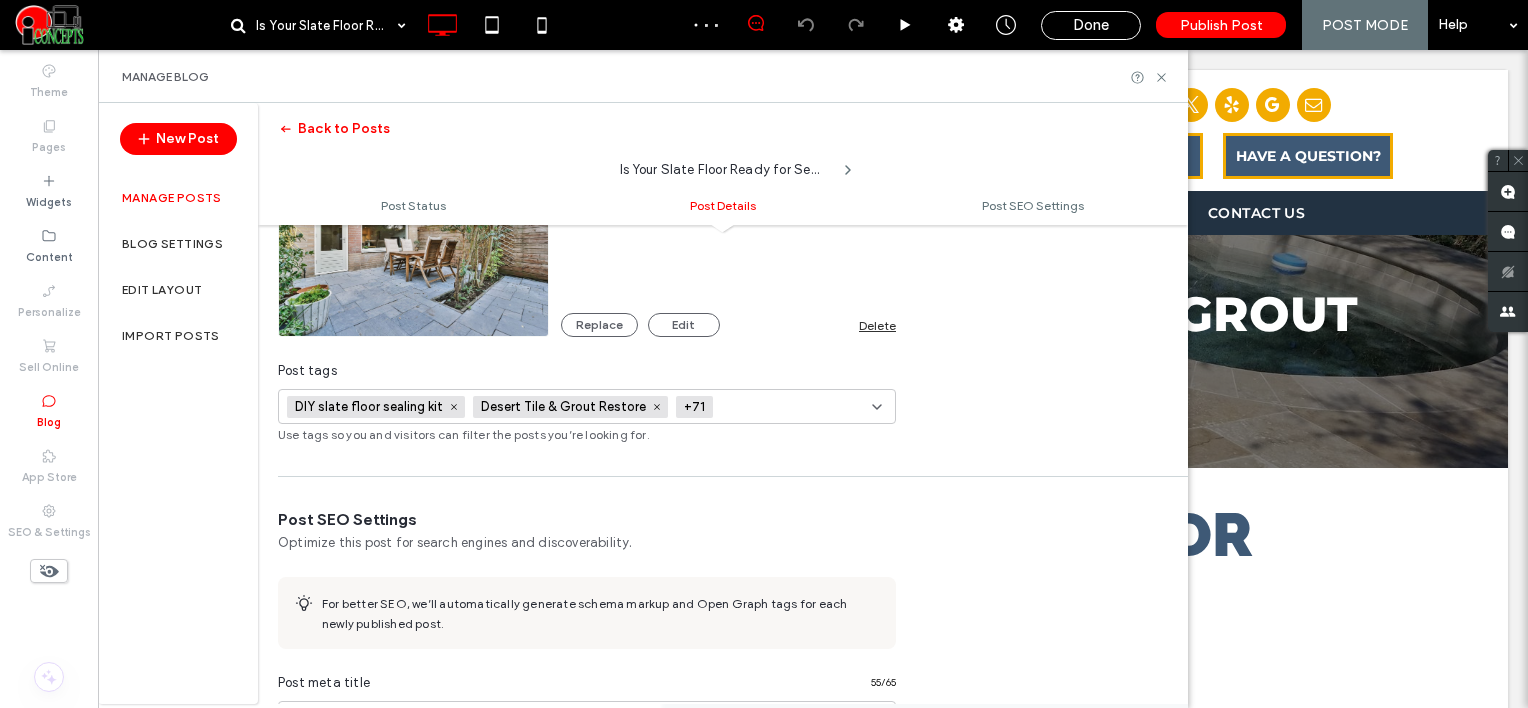 paste on "**********" 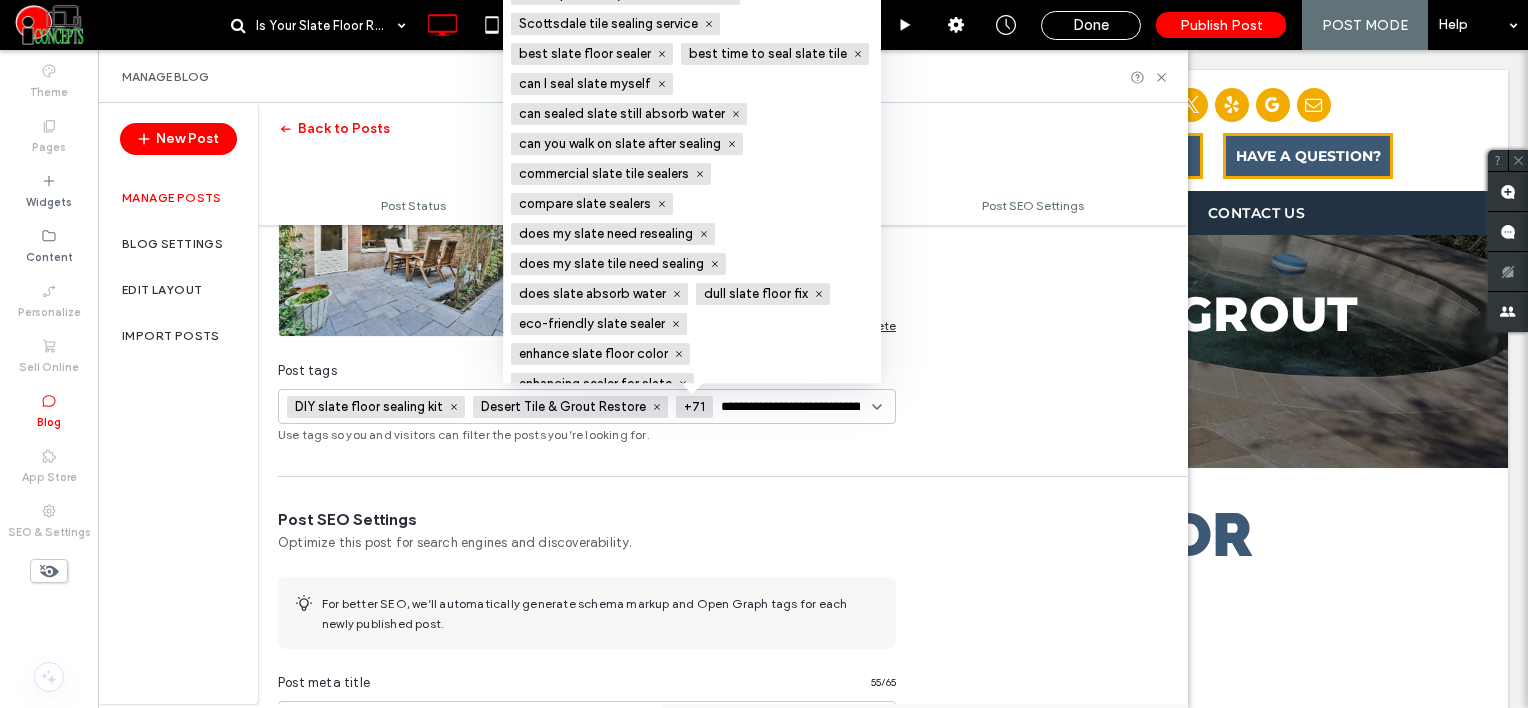 scroll, scrollTop: 0, scrollLeft: 40, axis: horizontal 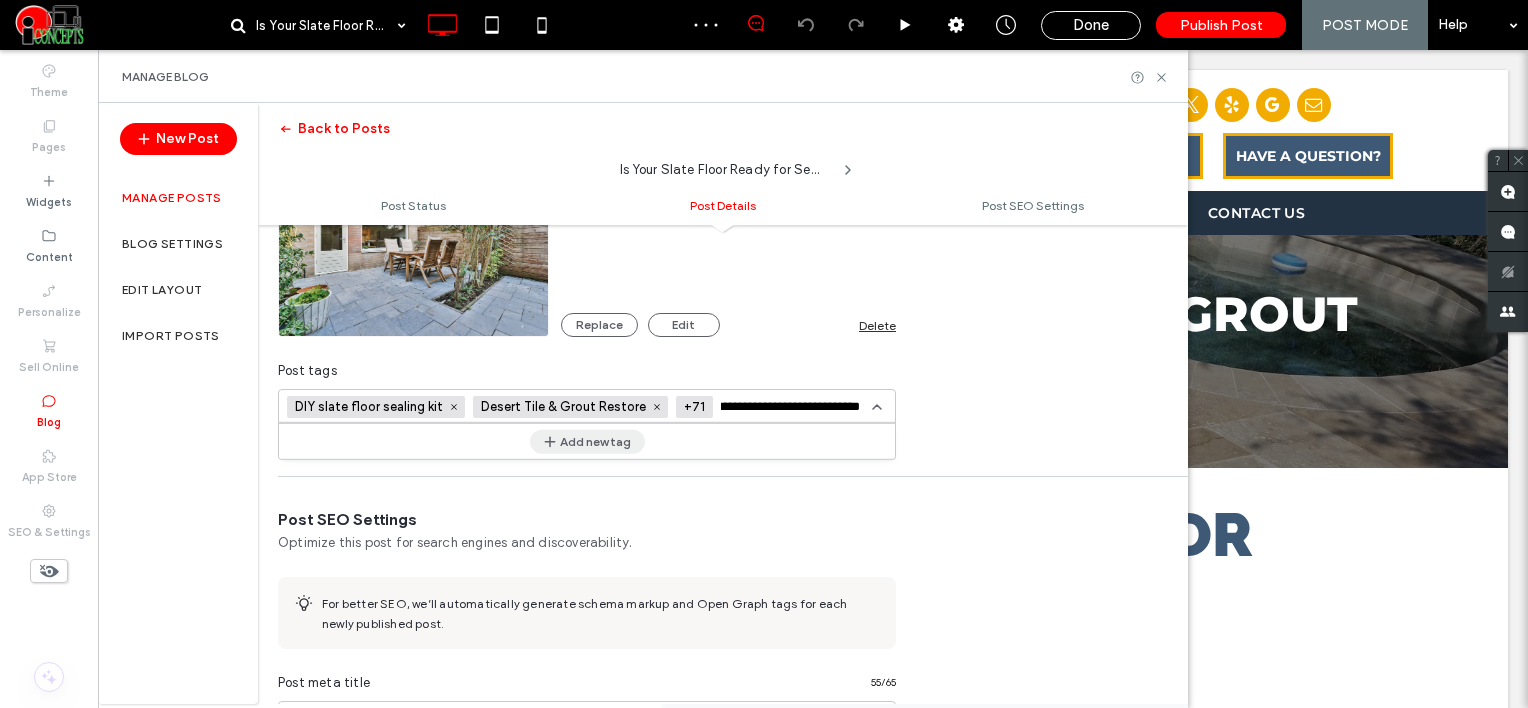 type on "**********" 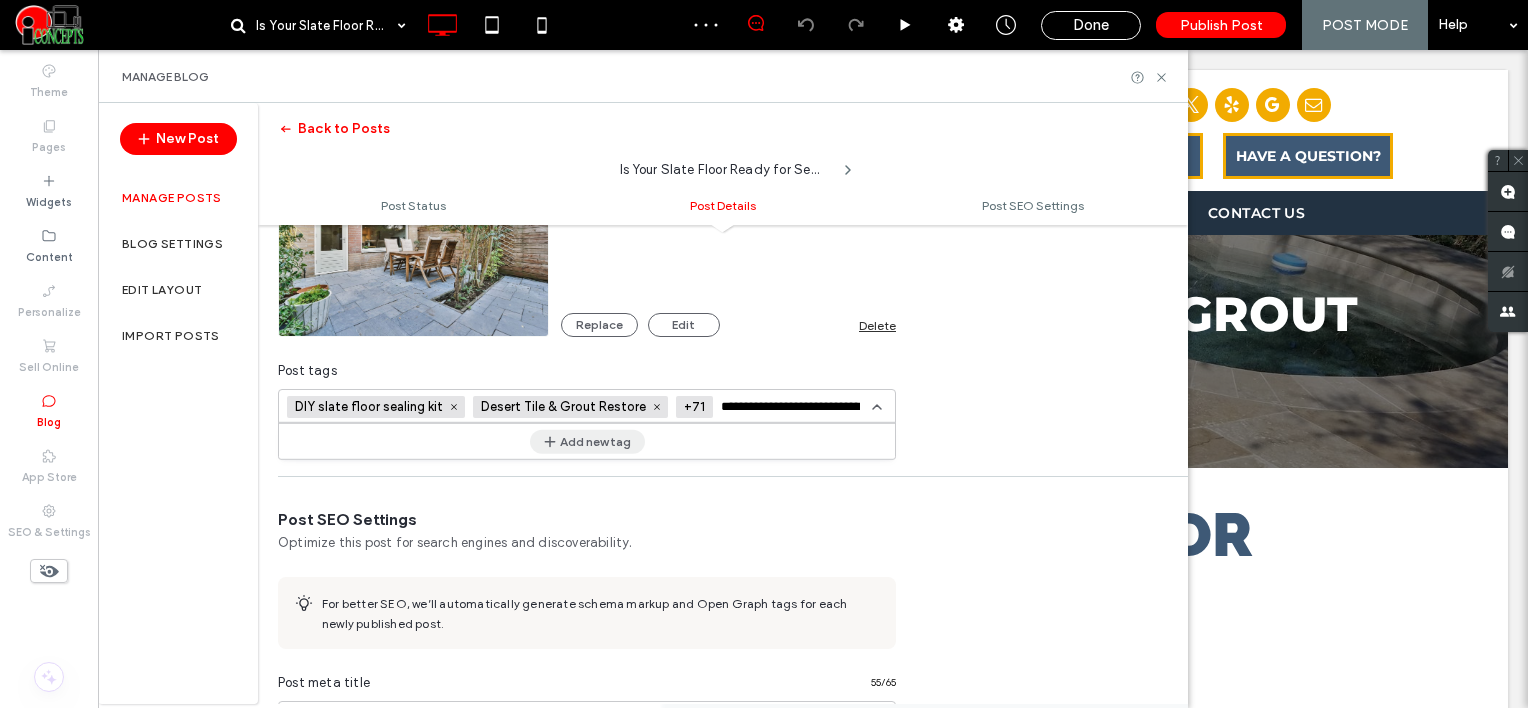 click on "Add new tag" at bounding box center (587, 441) 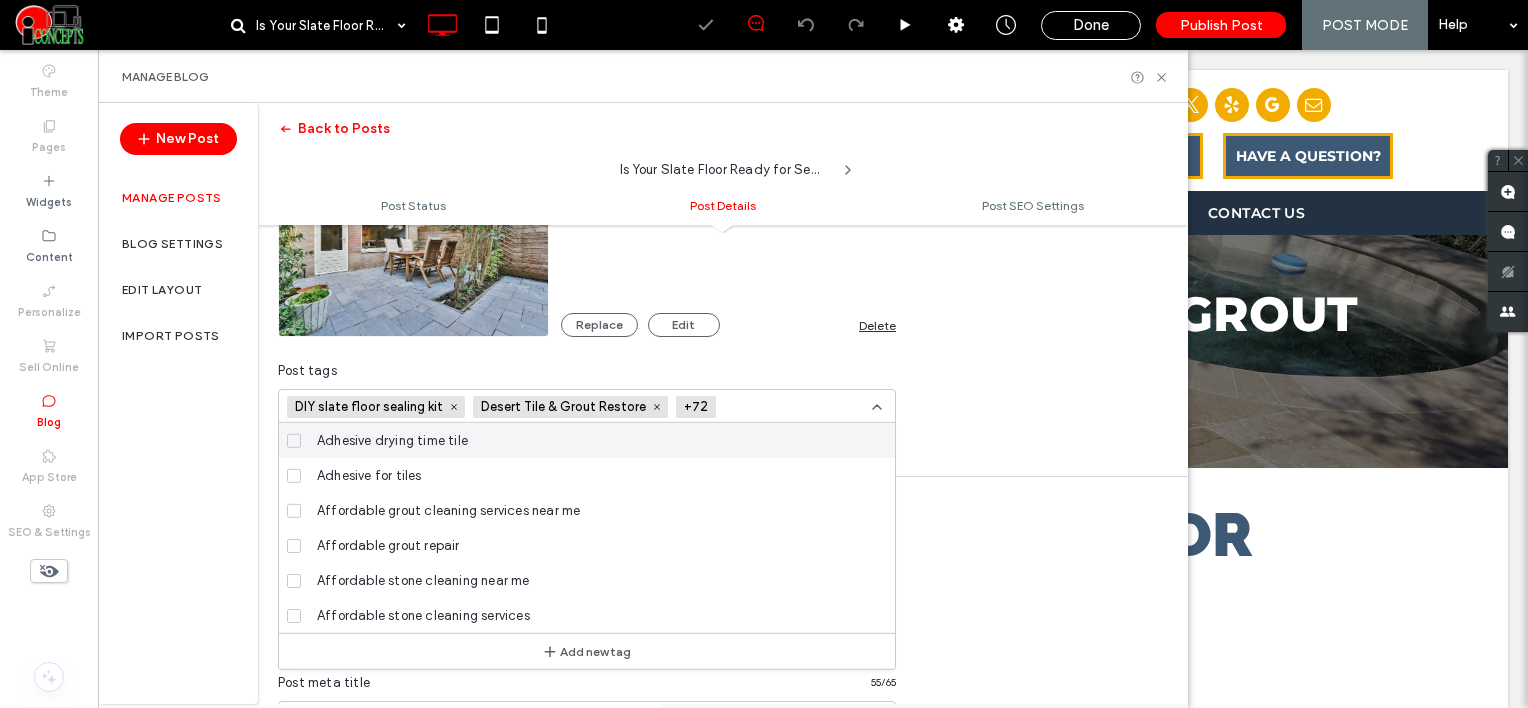 scroll, scrollTop: 0, scrollLeft: 0, axis: both 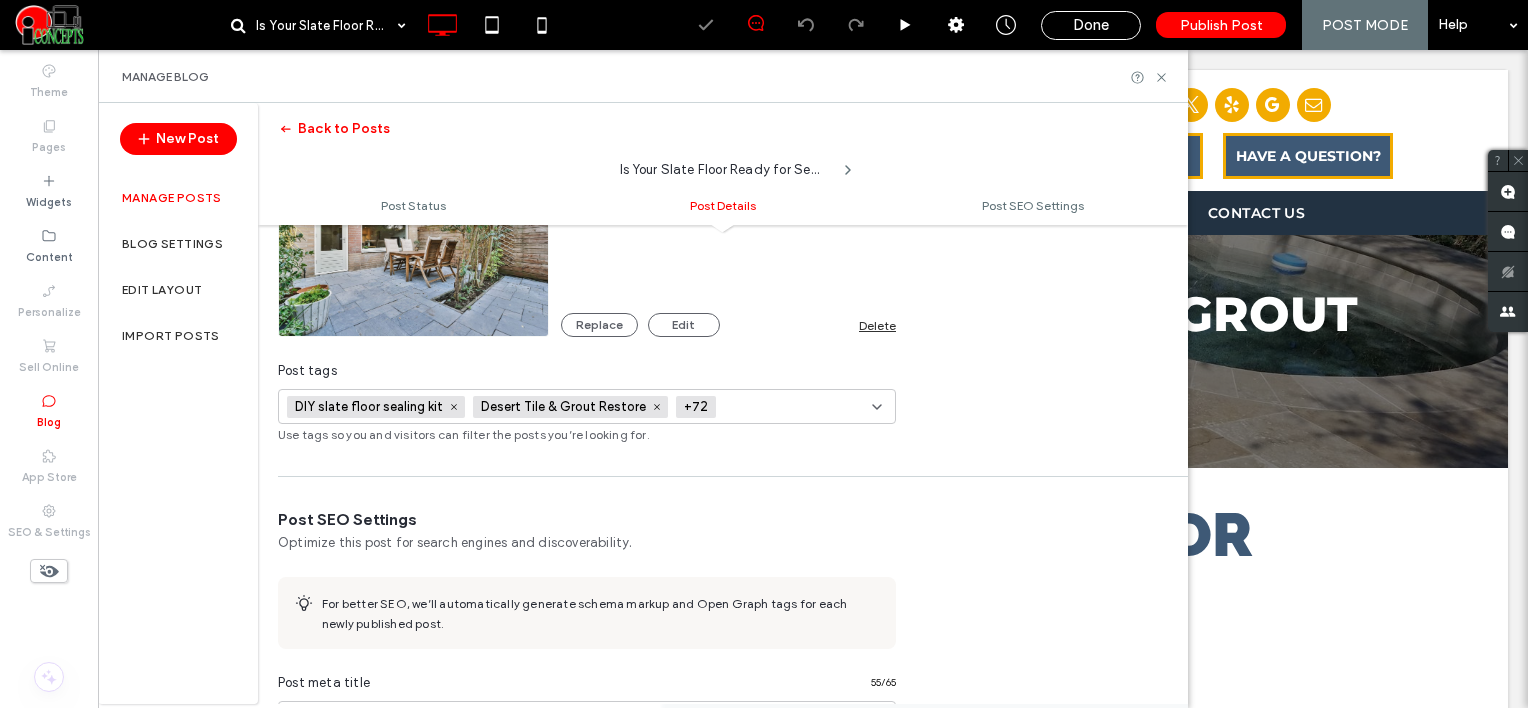 paste on "**********" 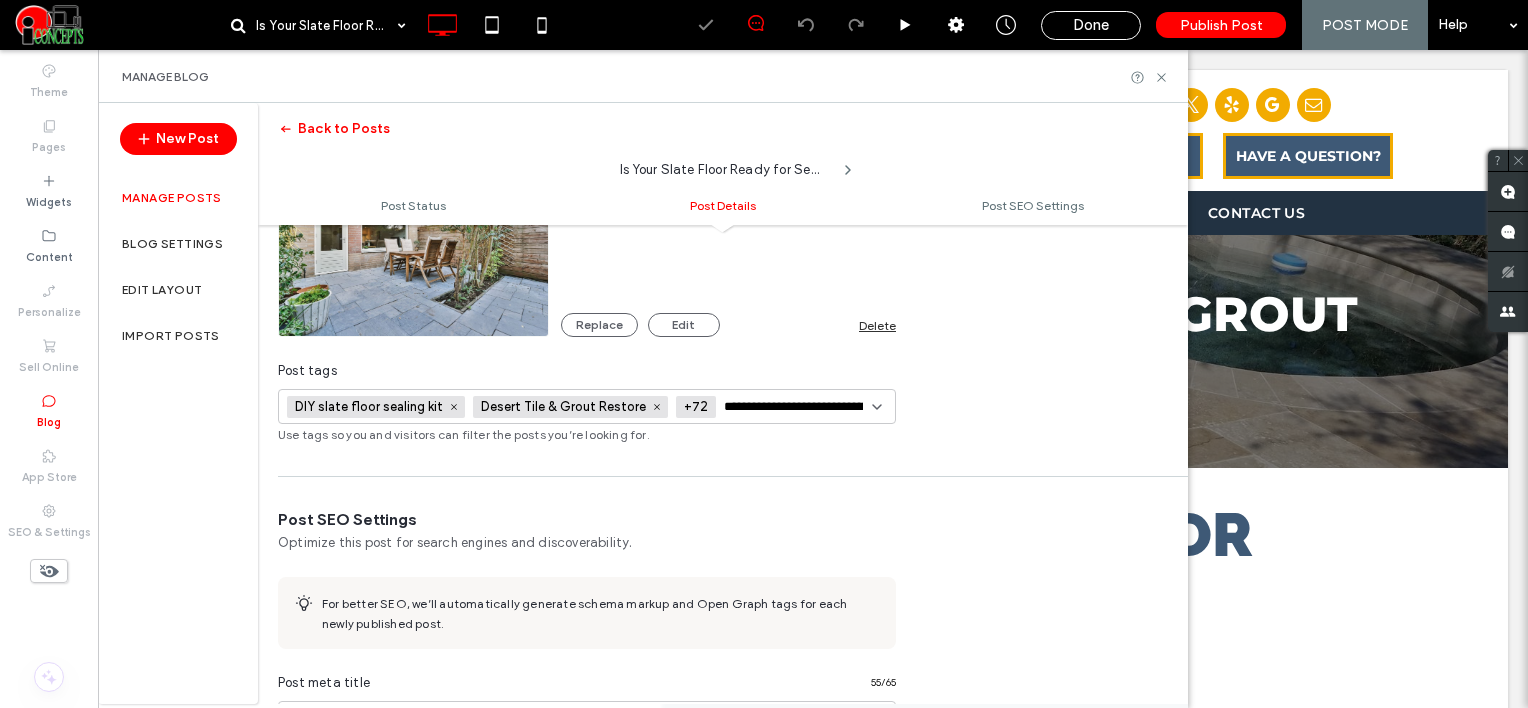 scroll, scrollTop: 0, scrollLeft: 58, axis: horizontal 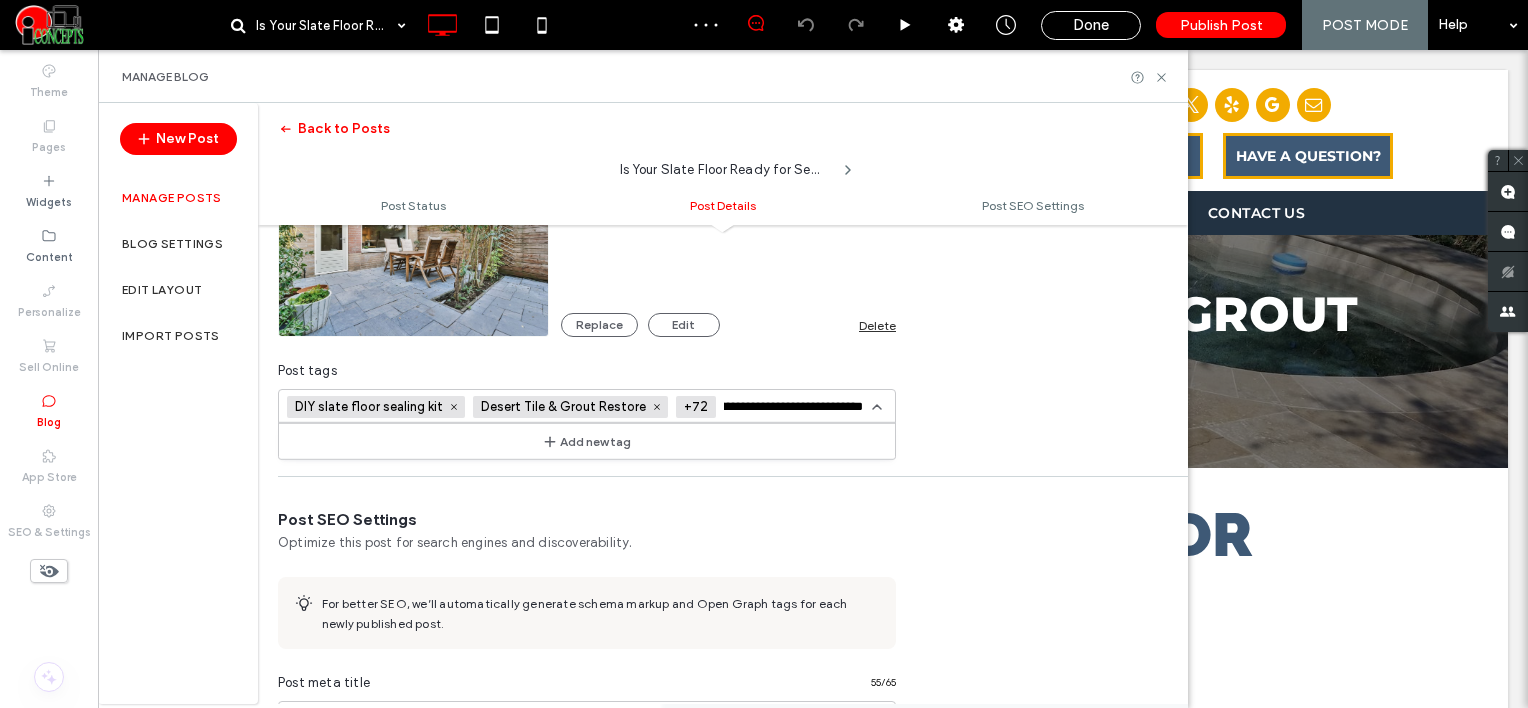 type on "**********" 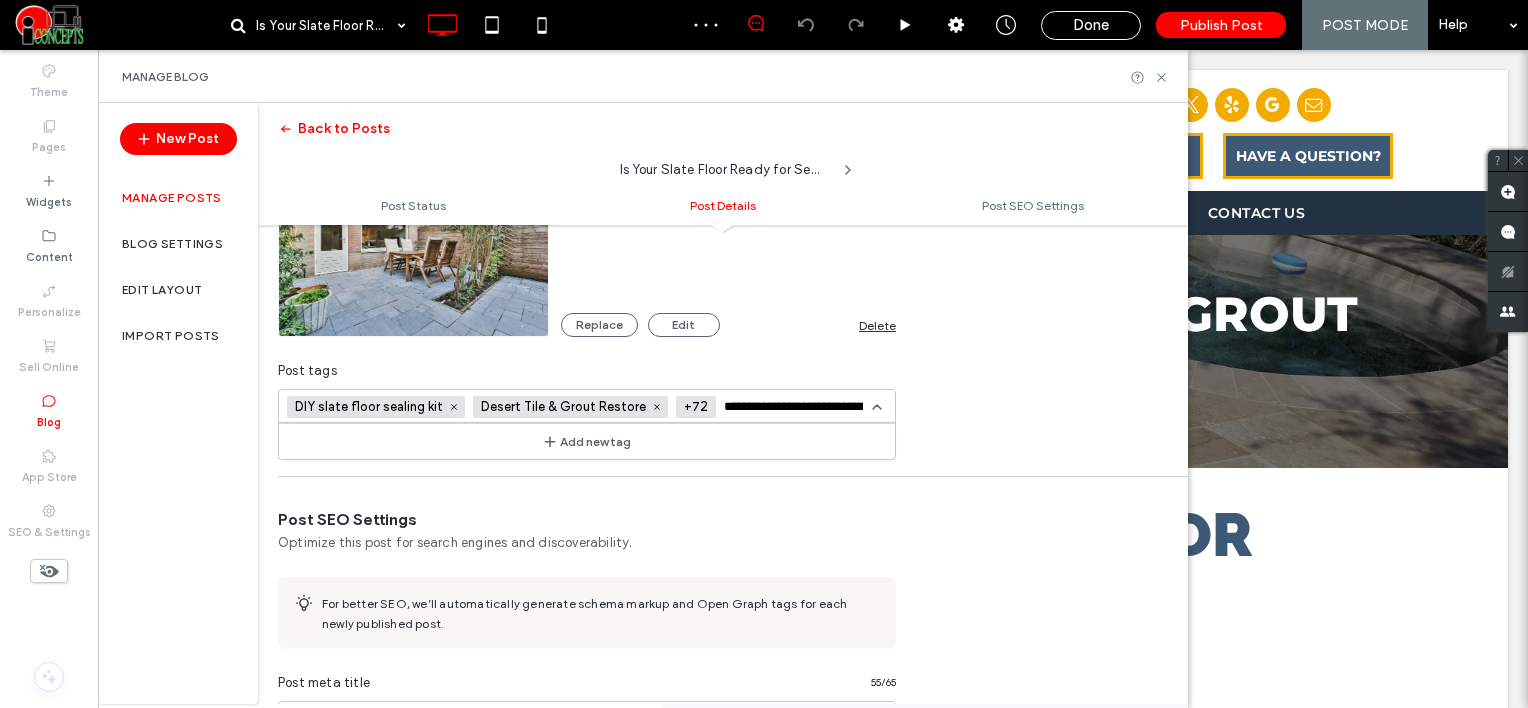 click on "Add new tag" at bounding box center [587, 441] 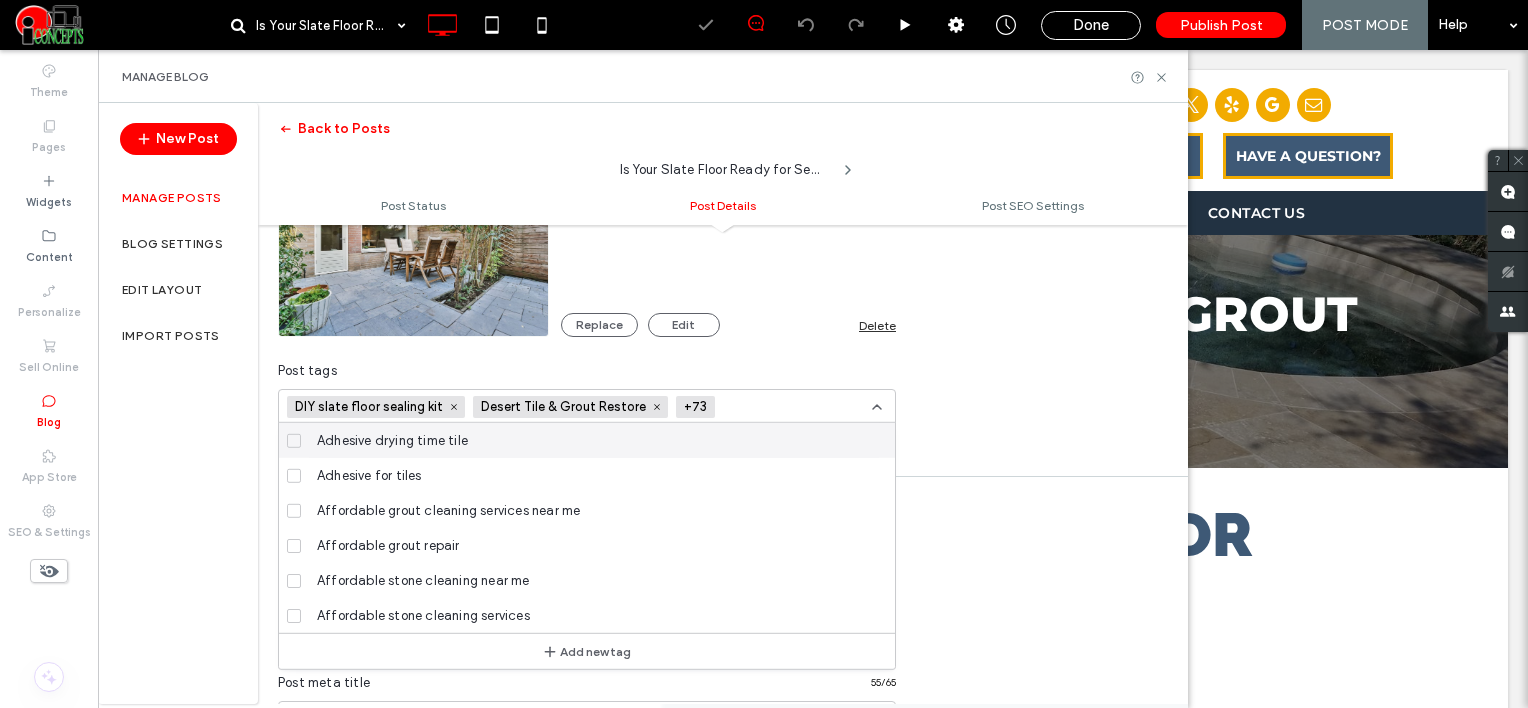 scroll, scrollTop: 0, scrollLeft: 0, axis: both 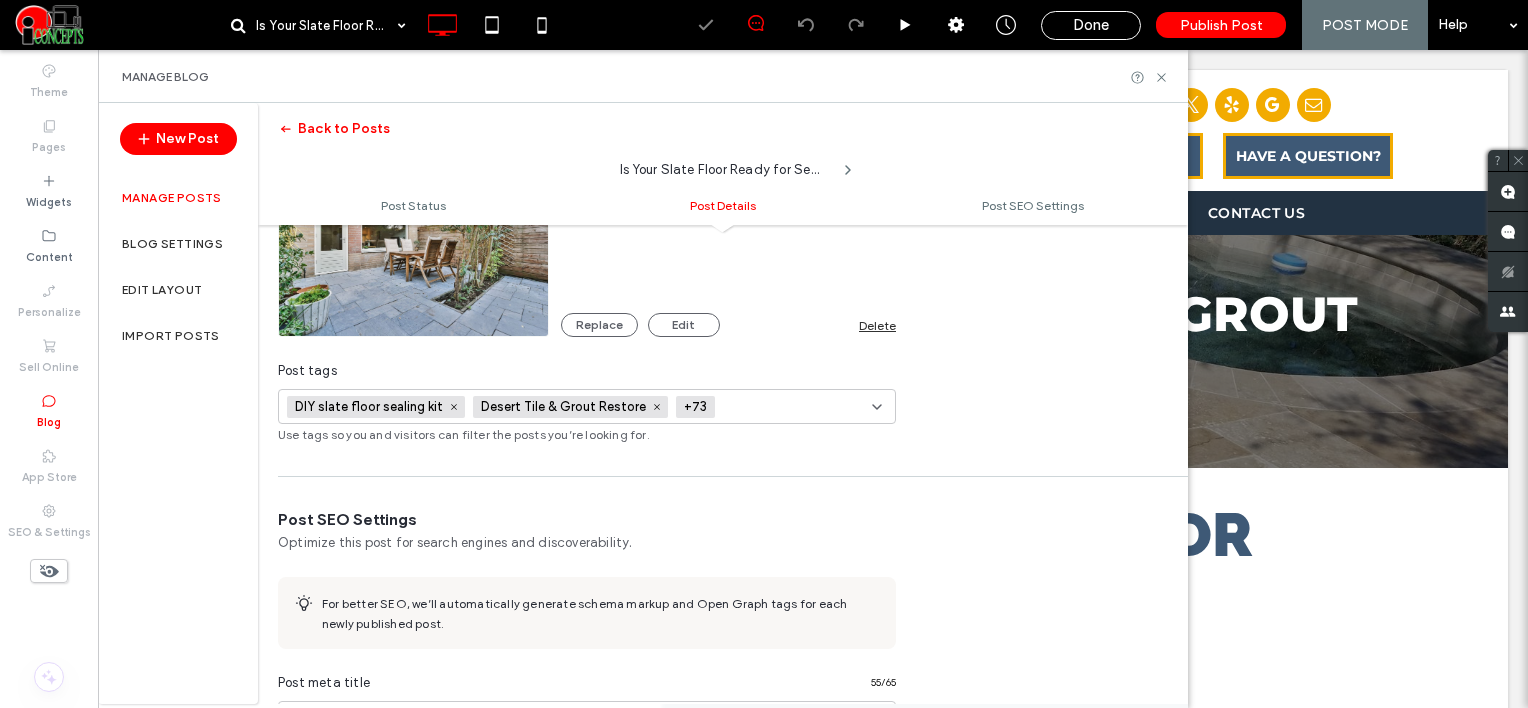 paste on "**********" 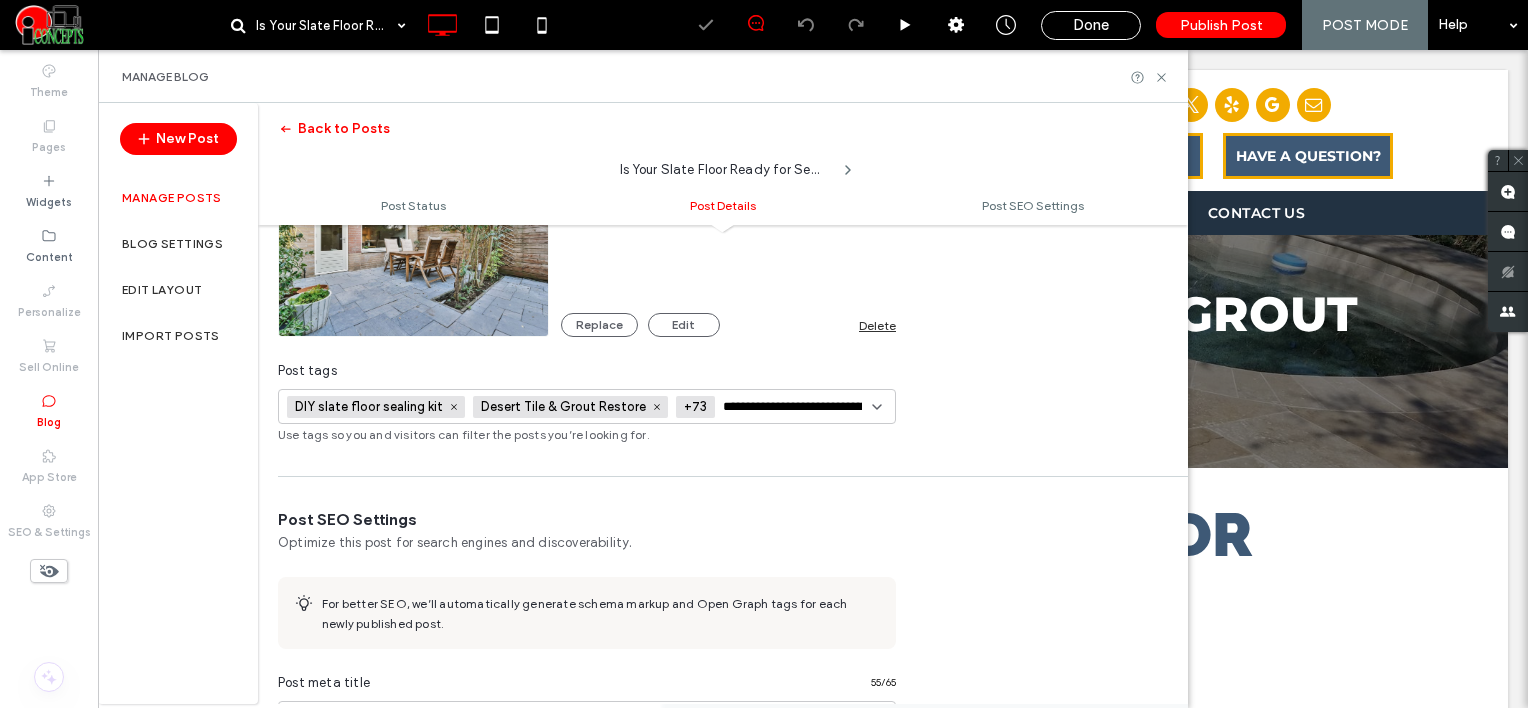 scroll, scrollTop: 0, scrollLeft: 108, axis: horizontal 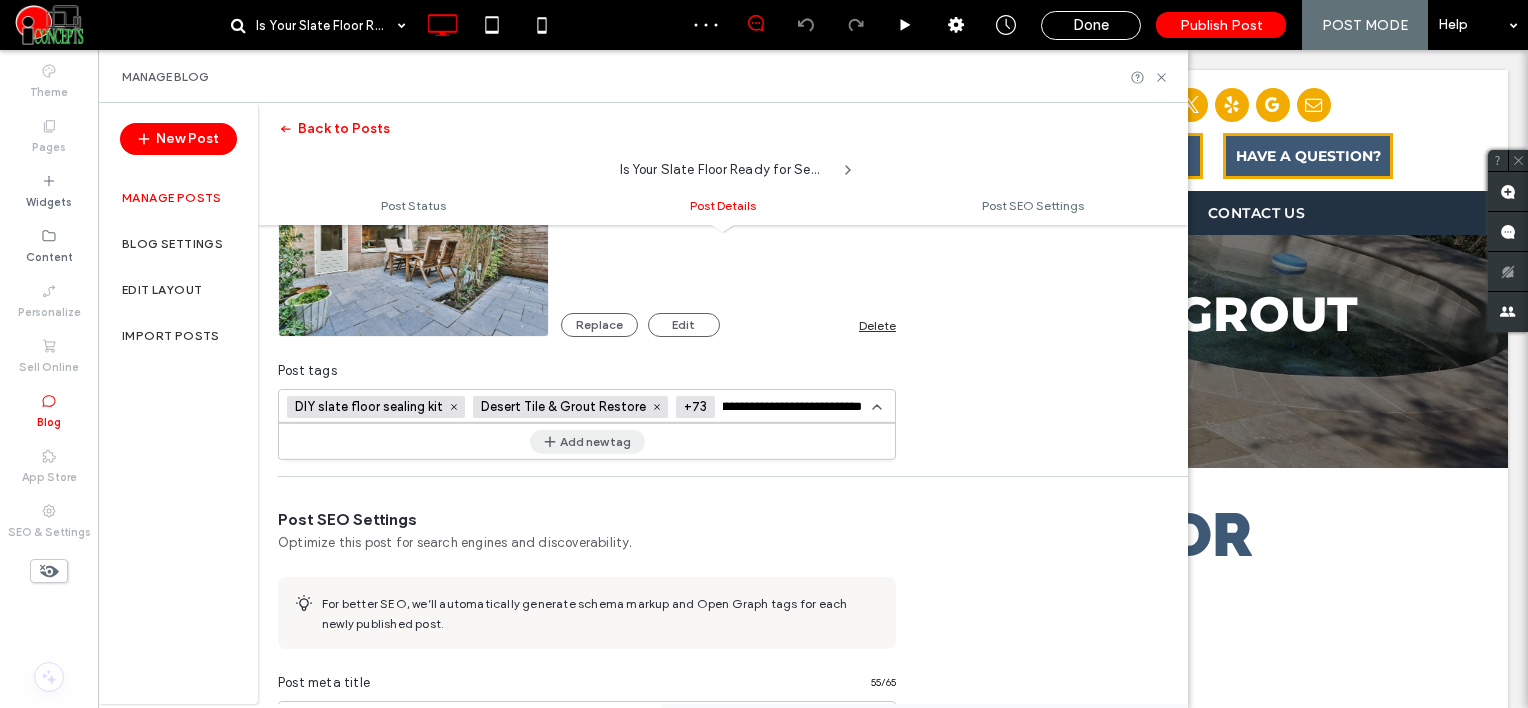 type on "**********" 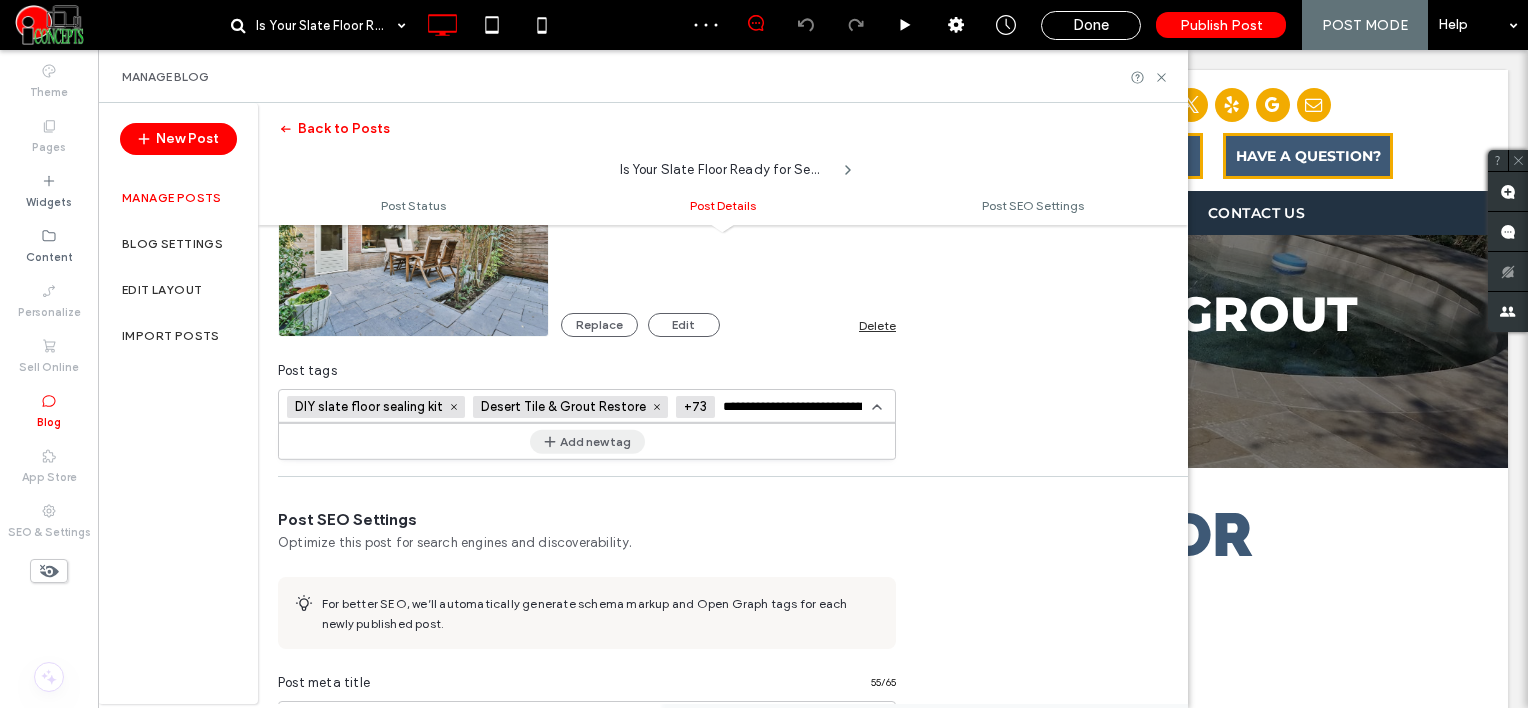 click on "Add new tag" at bounding box center (587, 441) 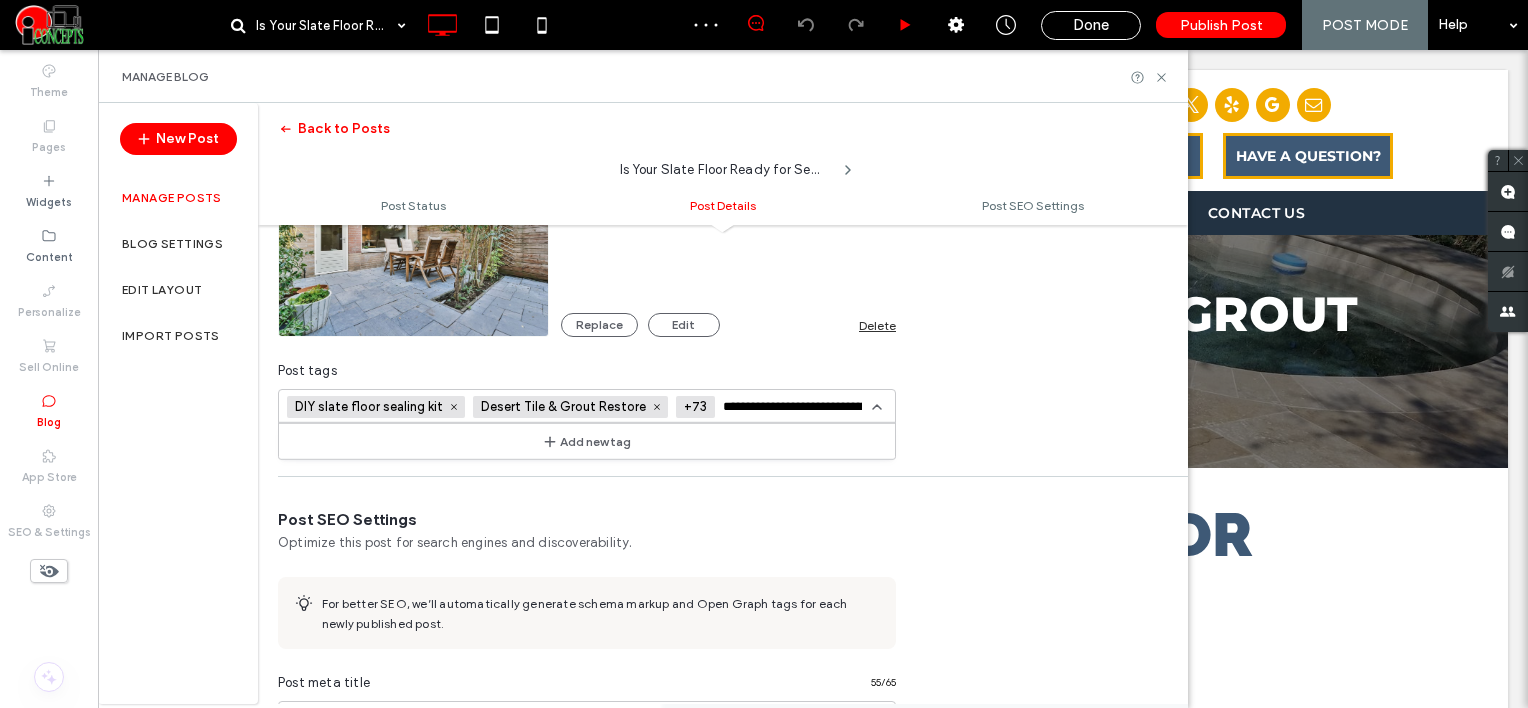 type 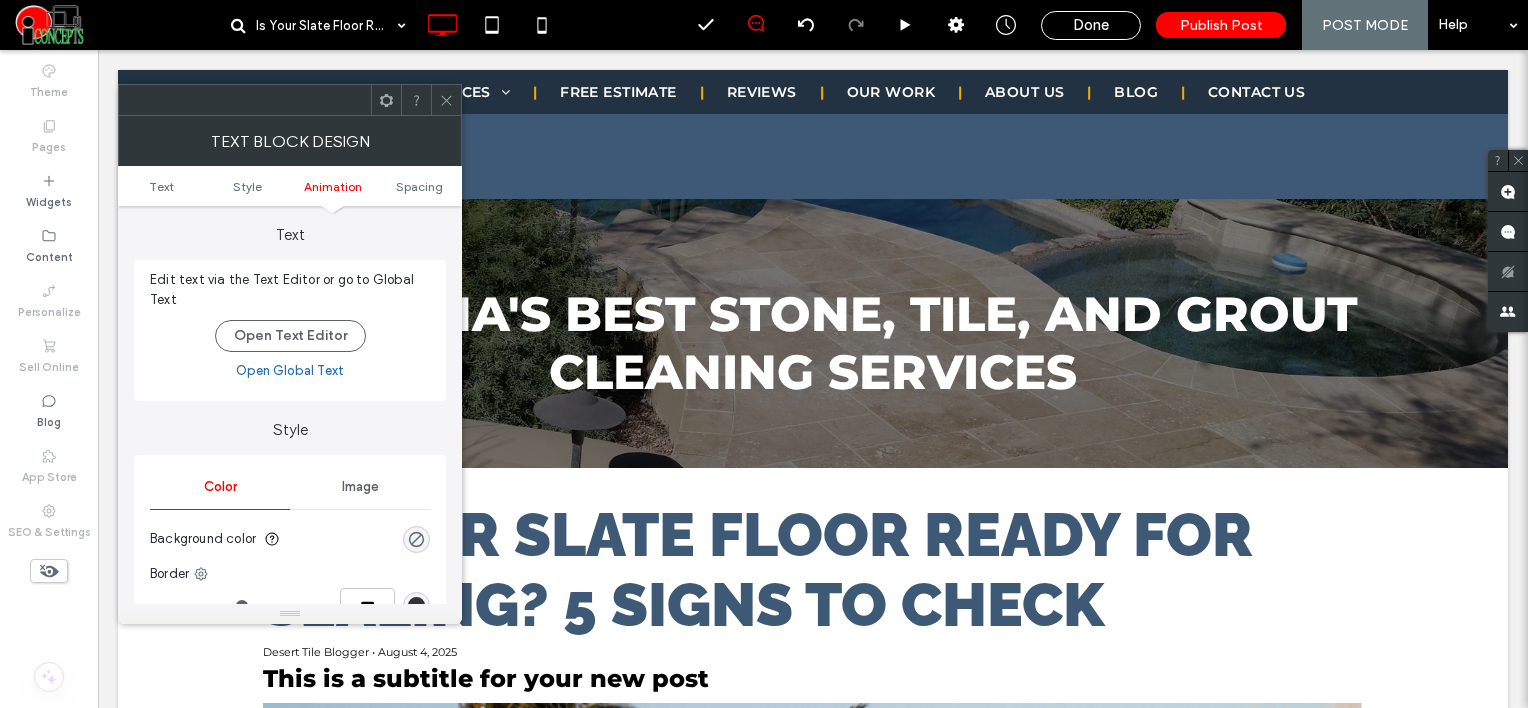 scroll, scrollTop: 600, scrollLeft: 0, axis: vertical 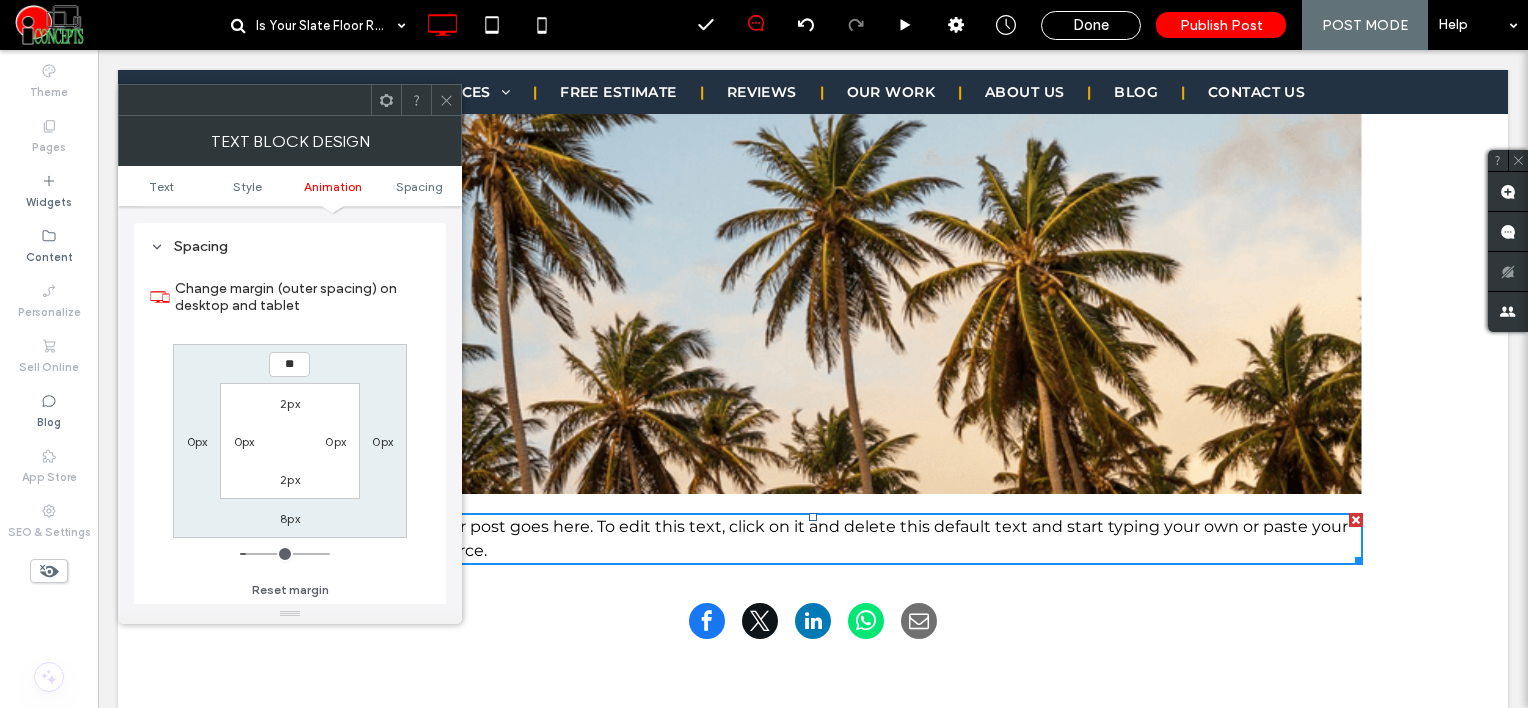 type on "****" 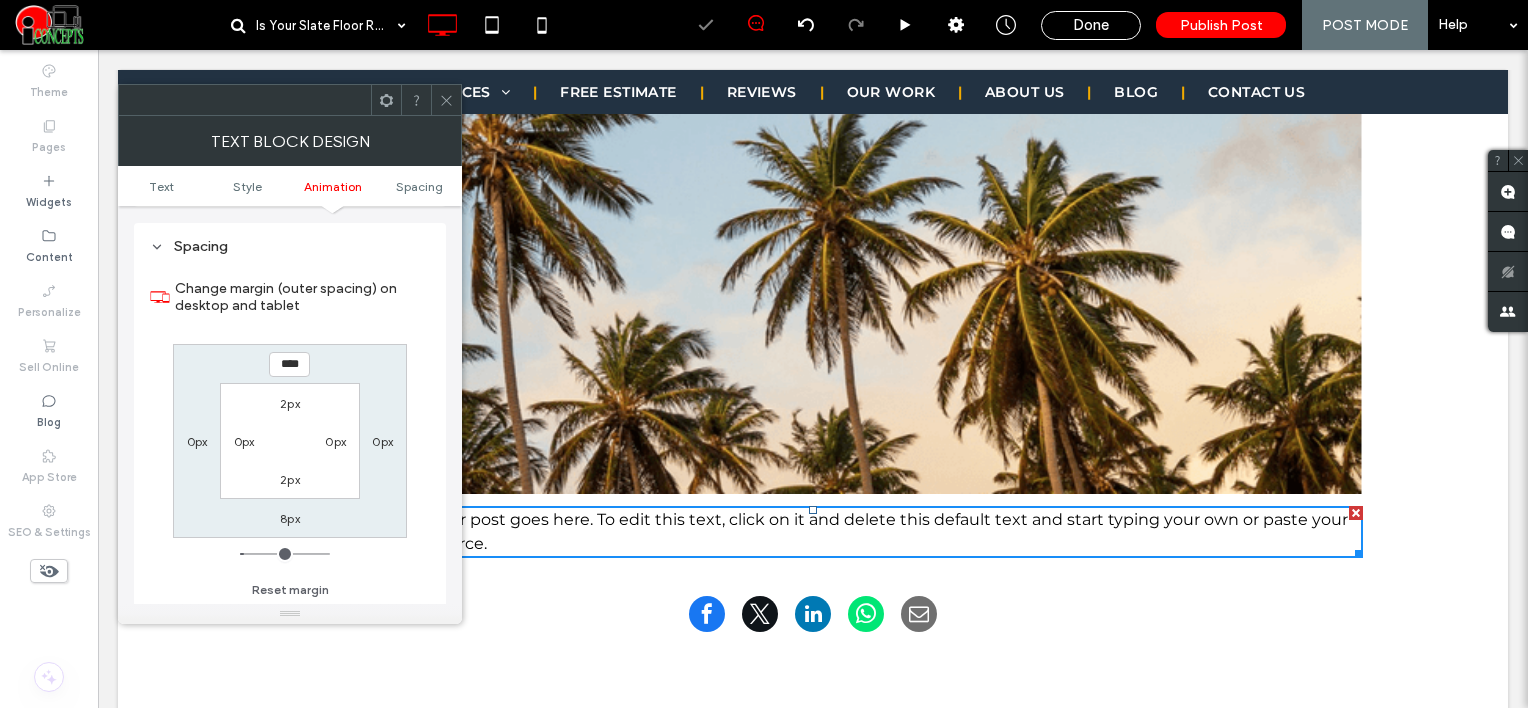 click 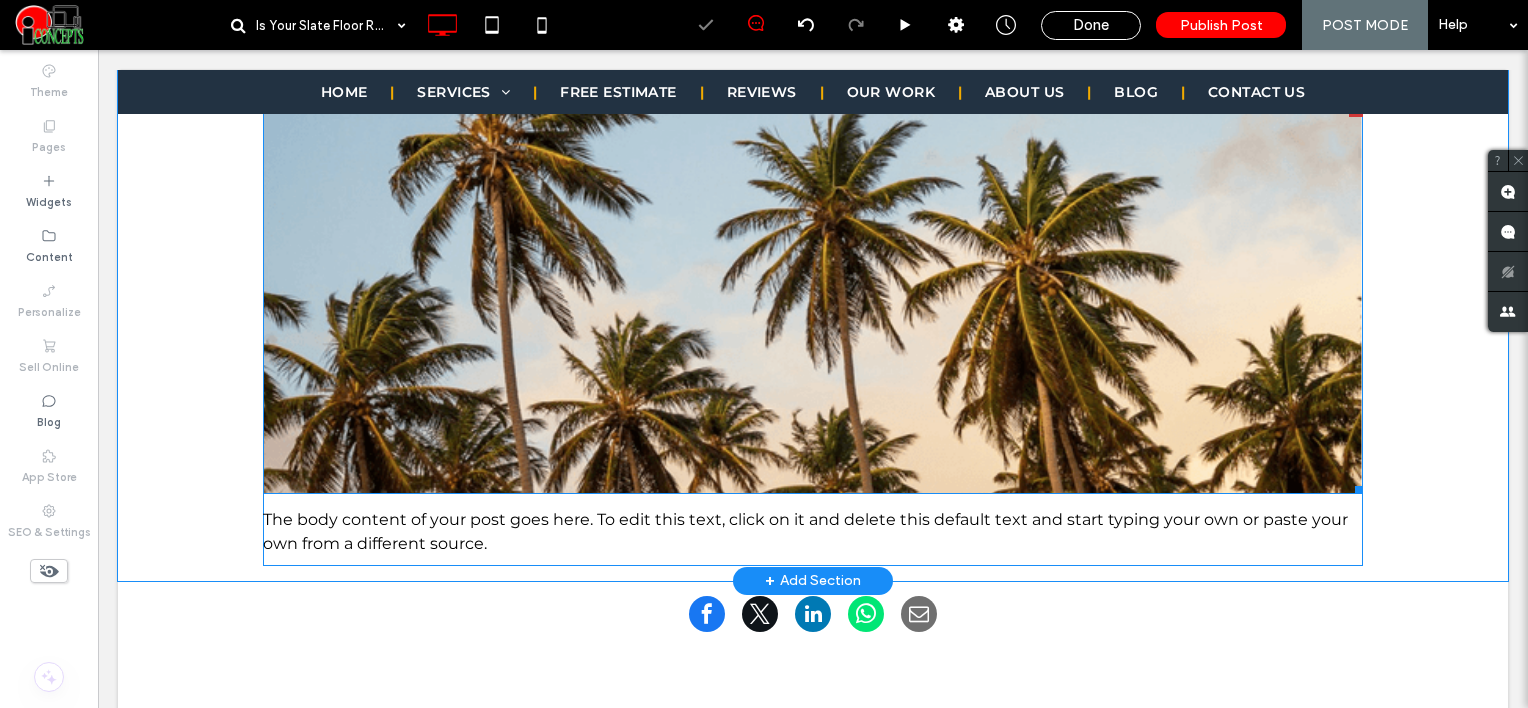 scroll, scrollTop: 400, scrollLeft: 0, axis: vertical 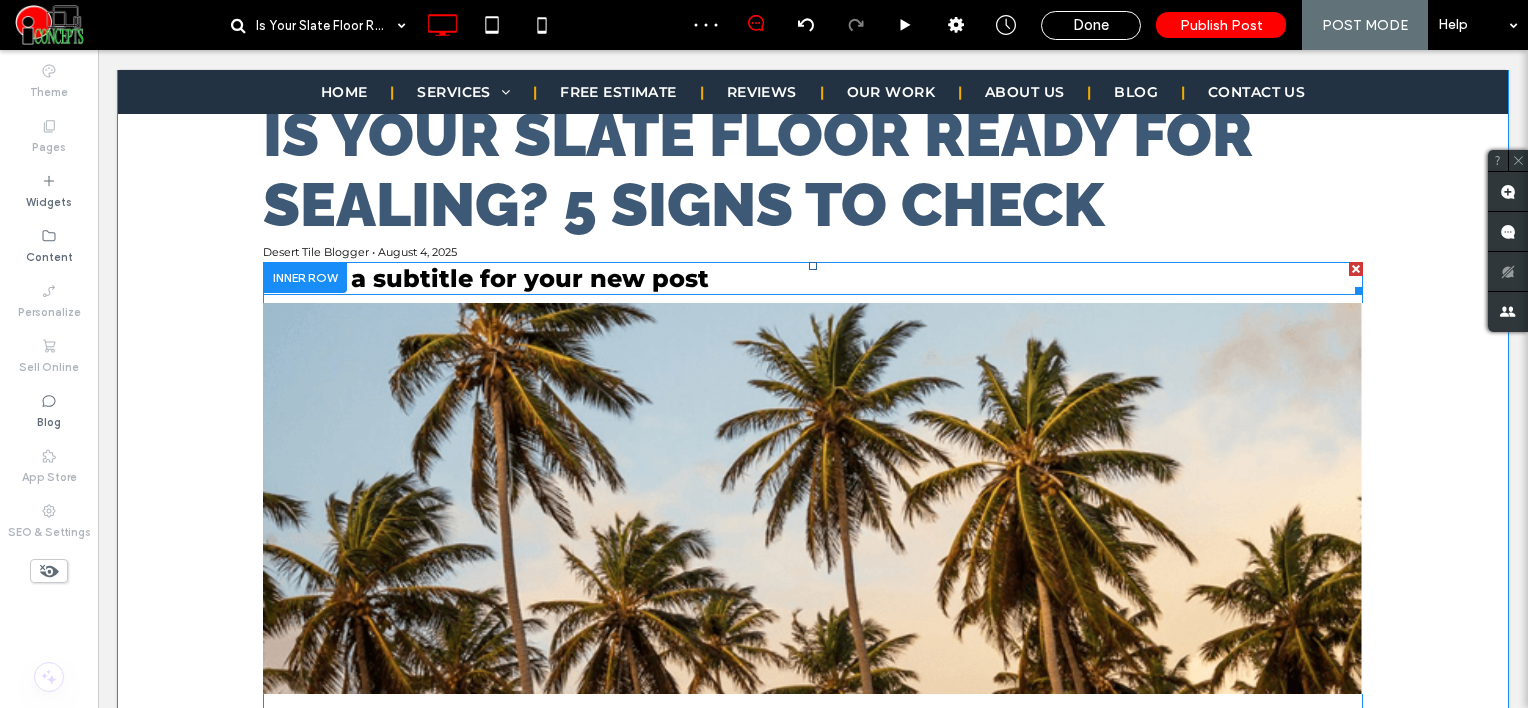 click on "This is a subtitle for your new post" at bounding box center [486, 278] 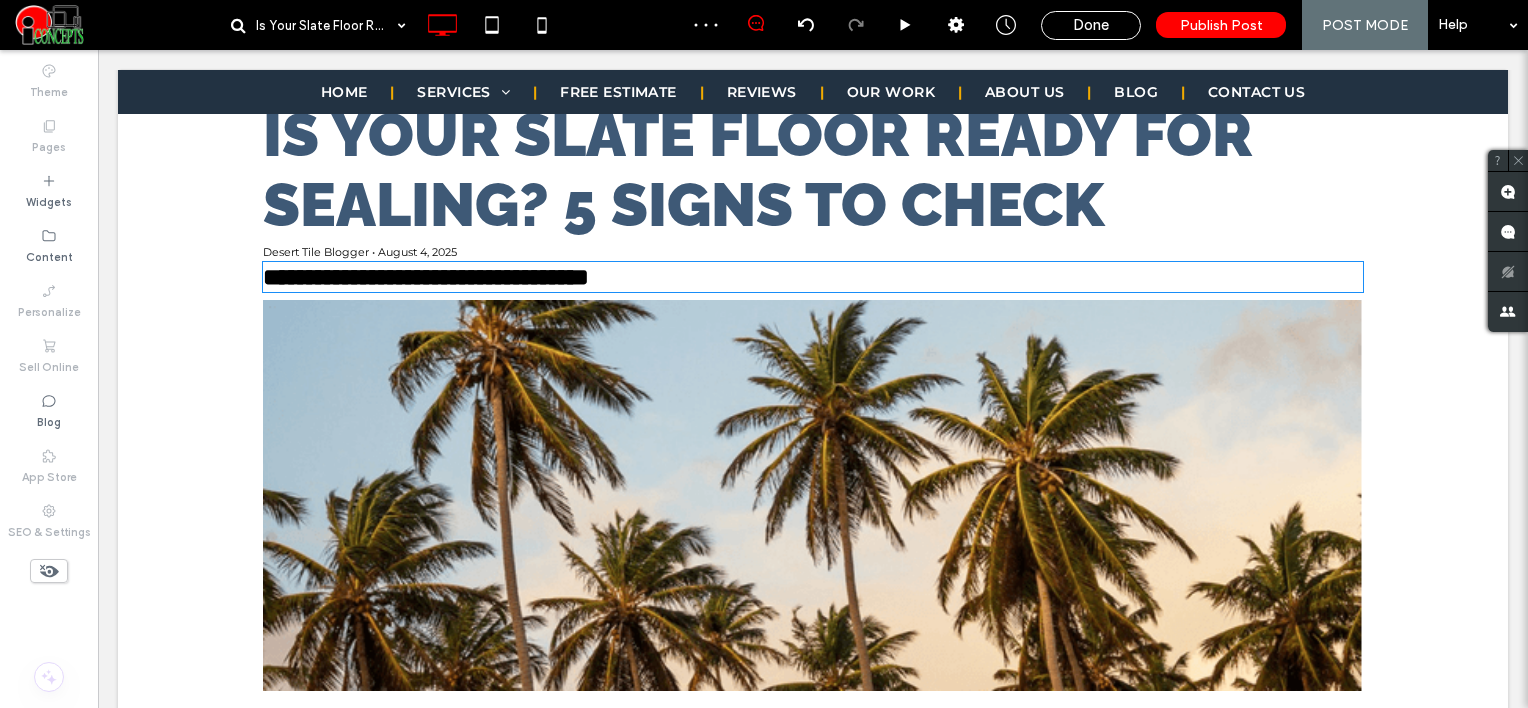type on "**********" 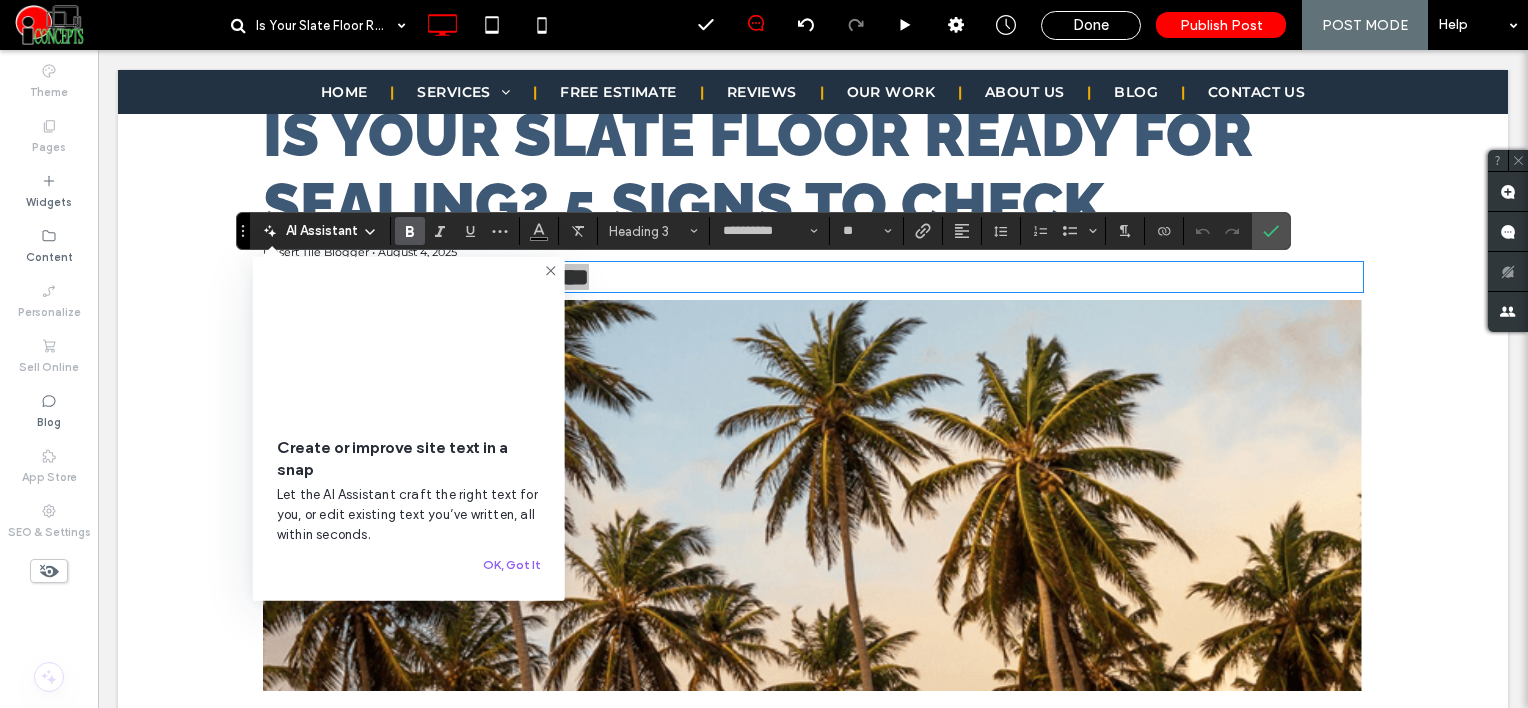drag, startPoint x: 552, startPoint y: 273, endPoint x: 454, endPoint y: 225, distance: 109.12378 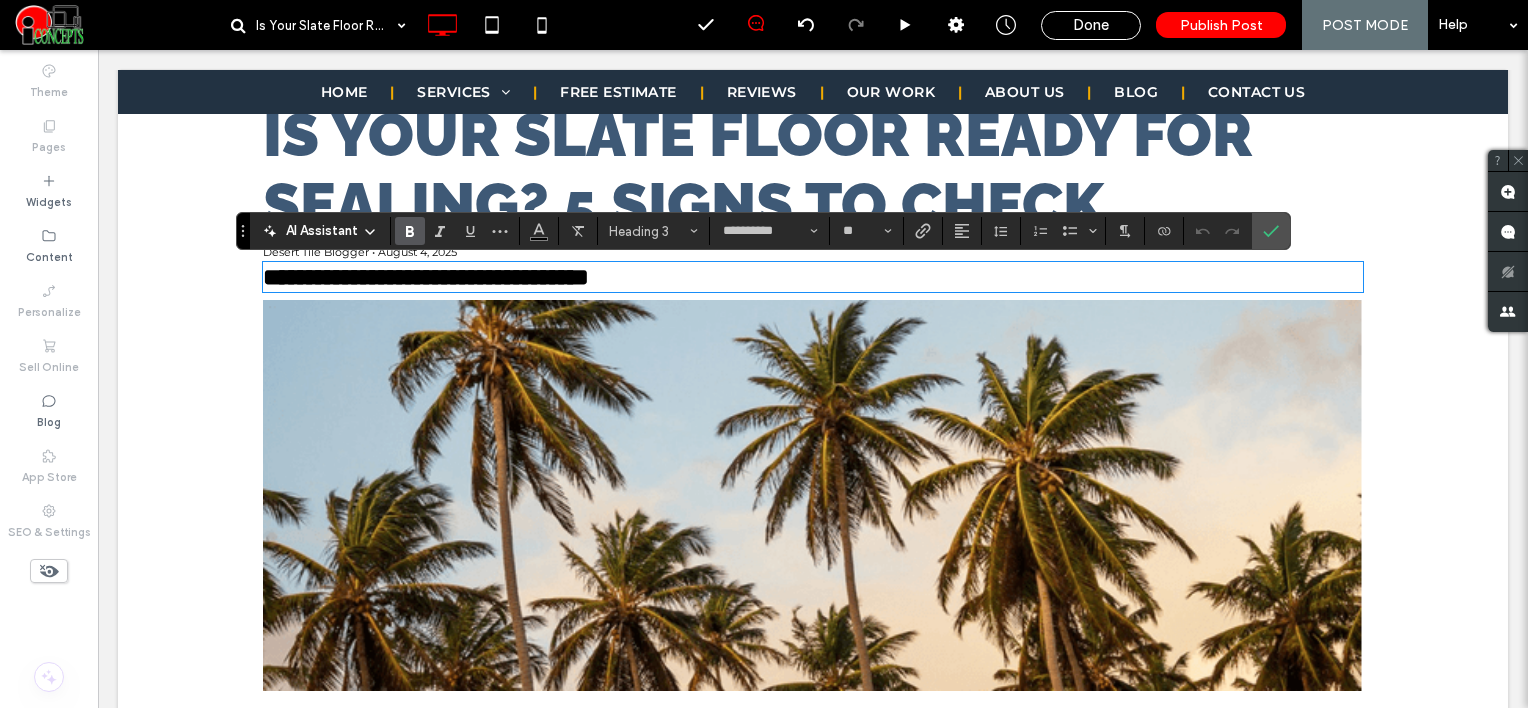 click on "**********" at bounding box center [813, 277] 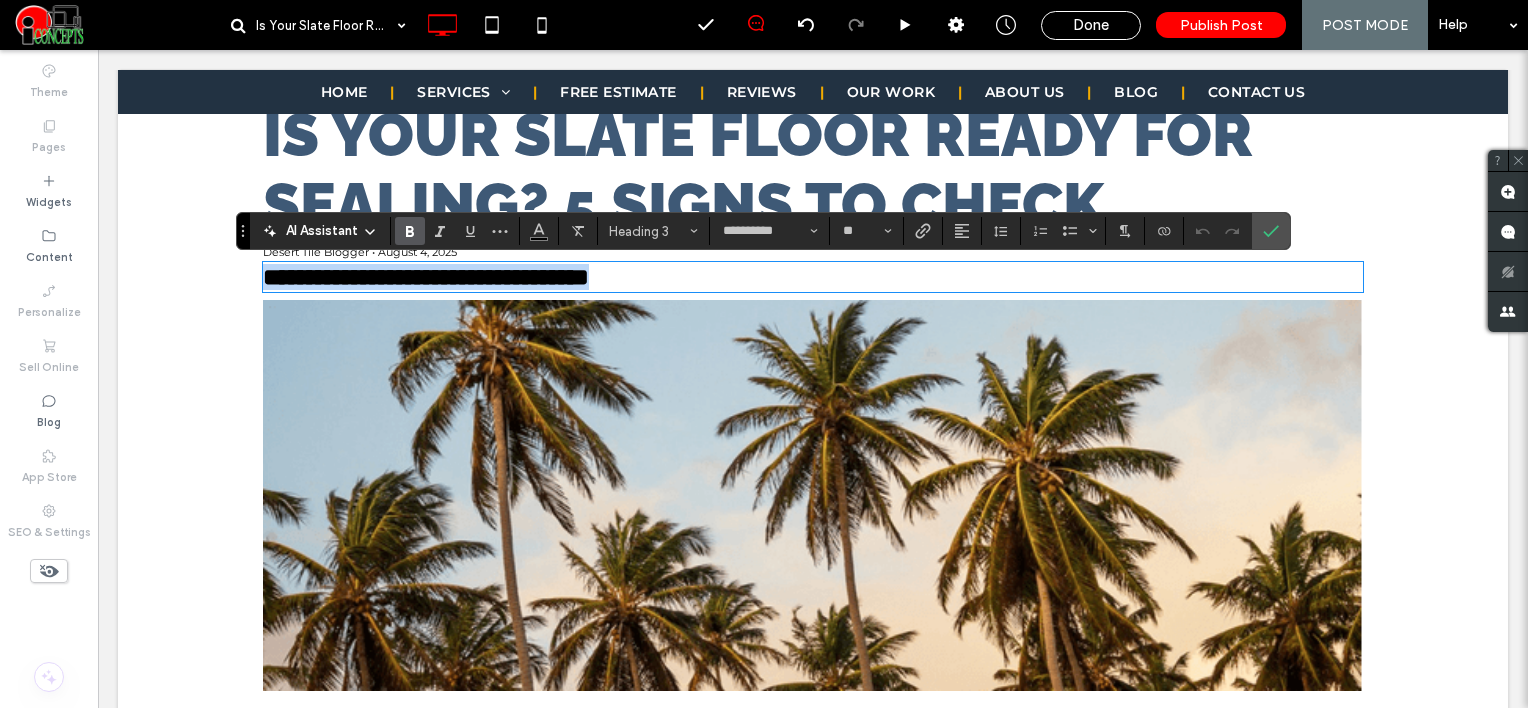 drag, startPoint x: 715, startPoint y: 274, endPoint x: 215, endPoint y: 268, distance: 500.036 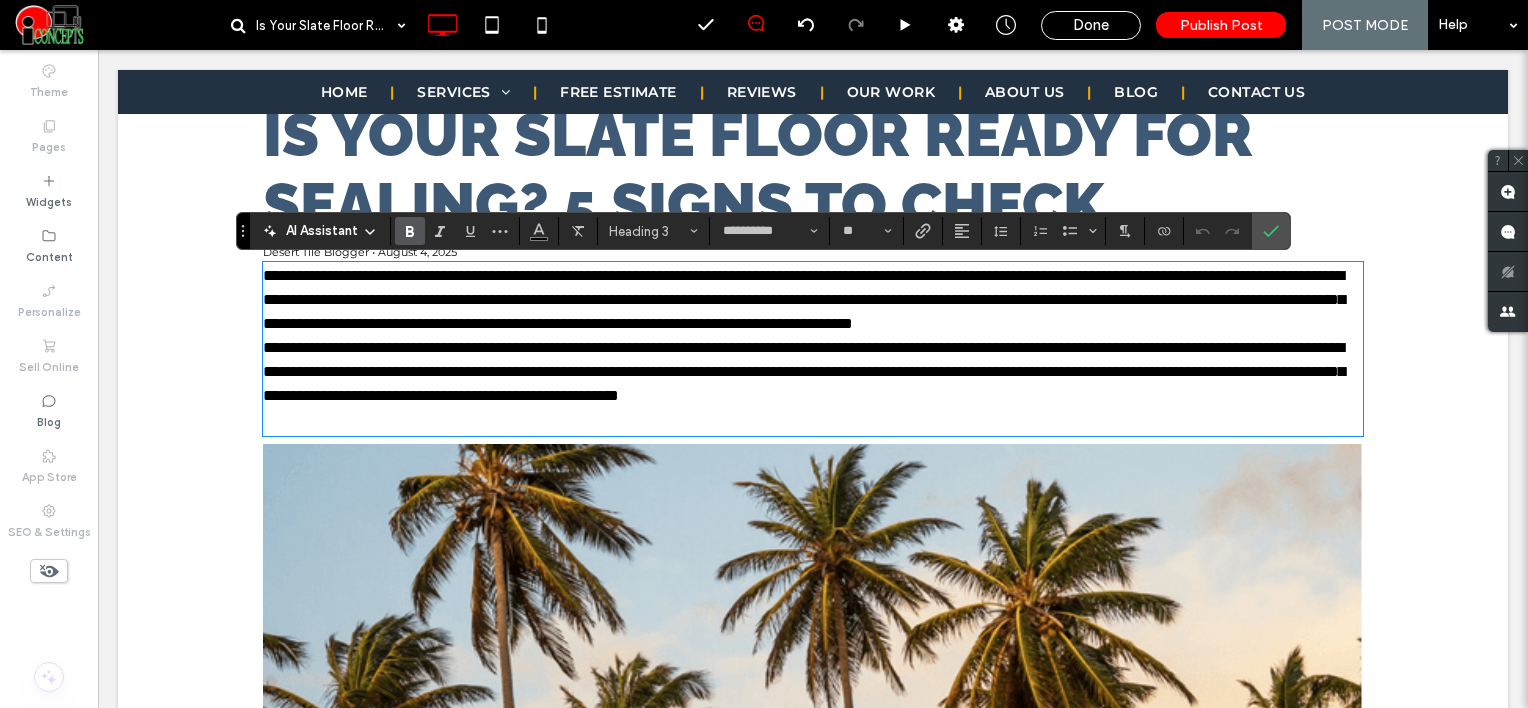 scroll, scrollTop: 0, scrollLeft: 0, axis: both 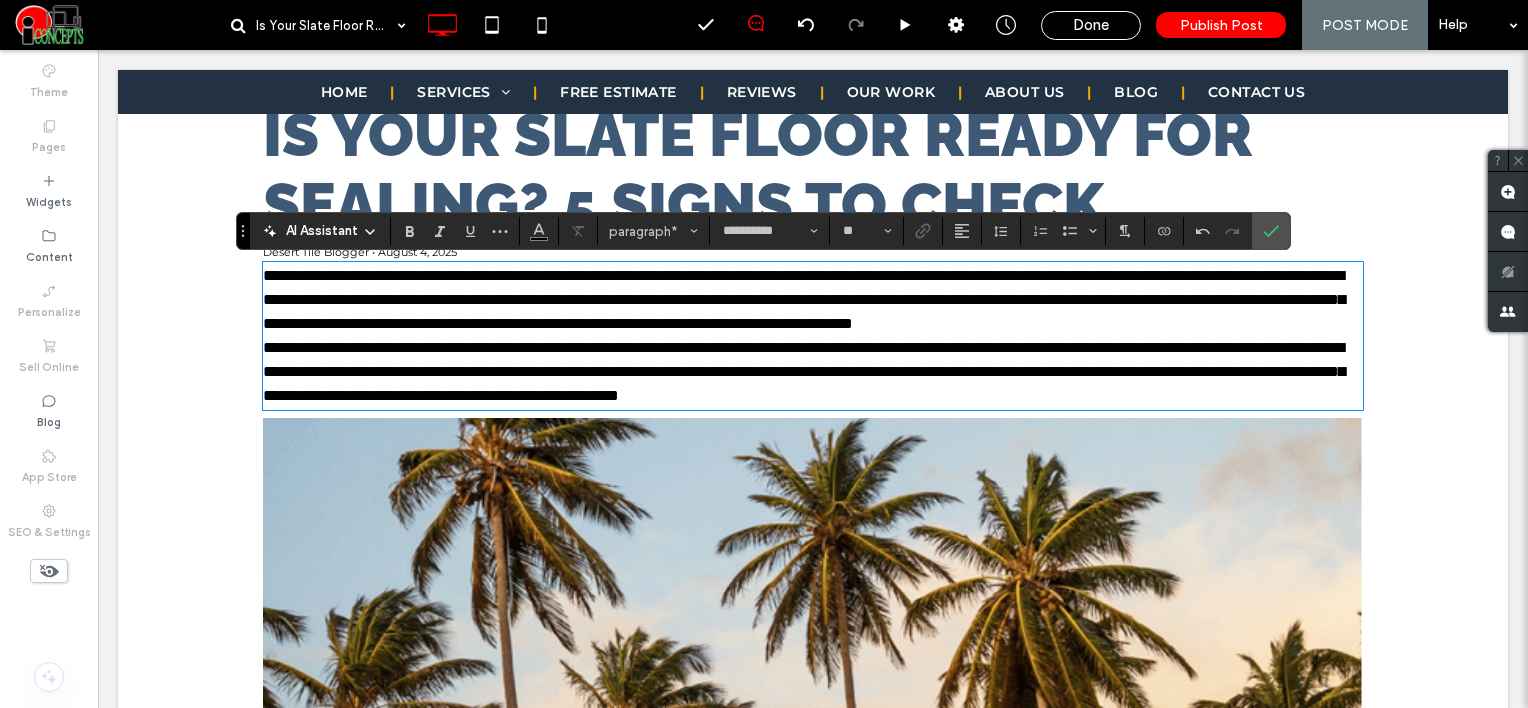 click on "**********" at bounding box center (813, 300) 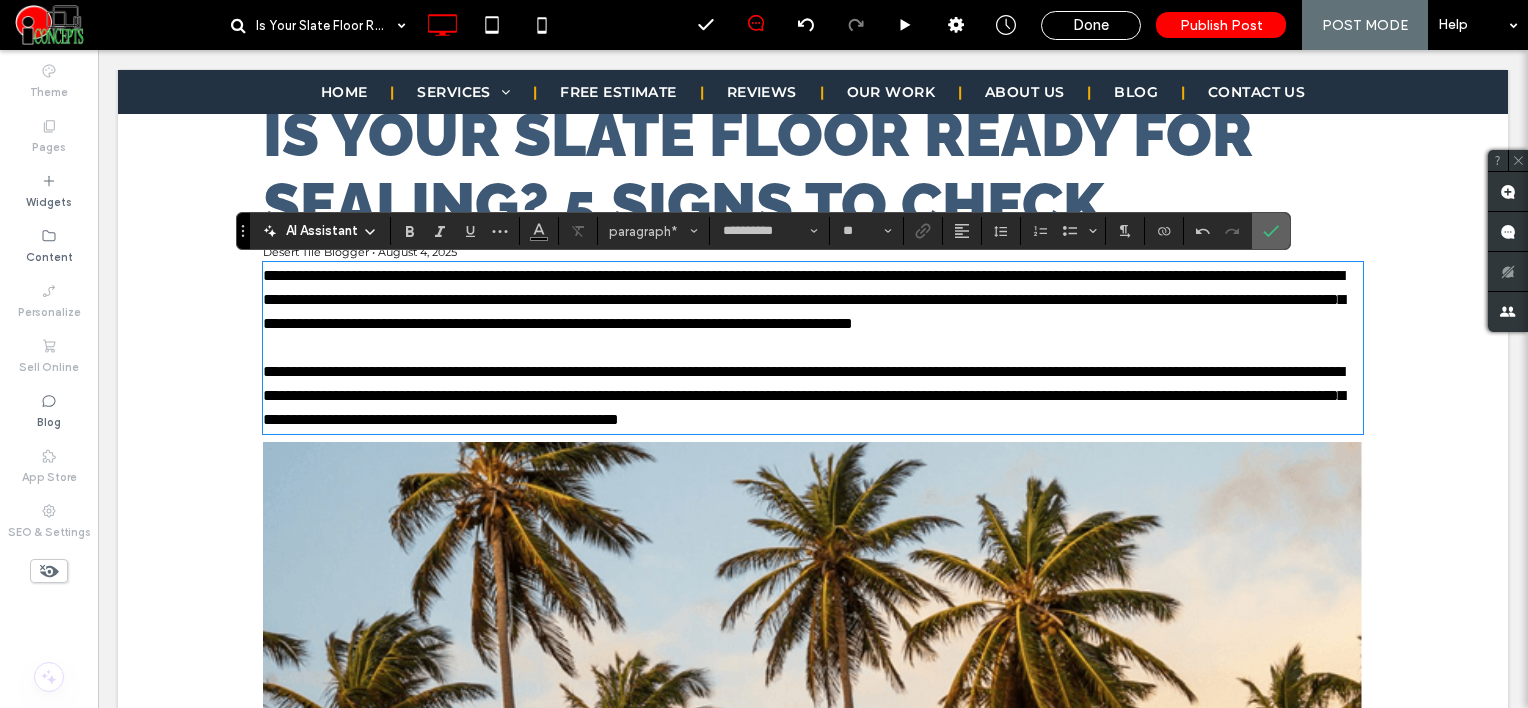 click 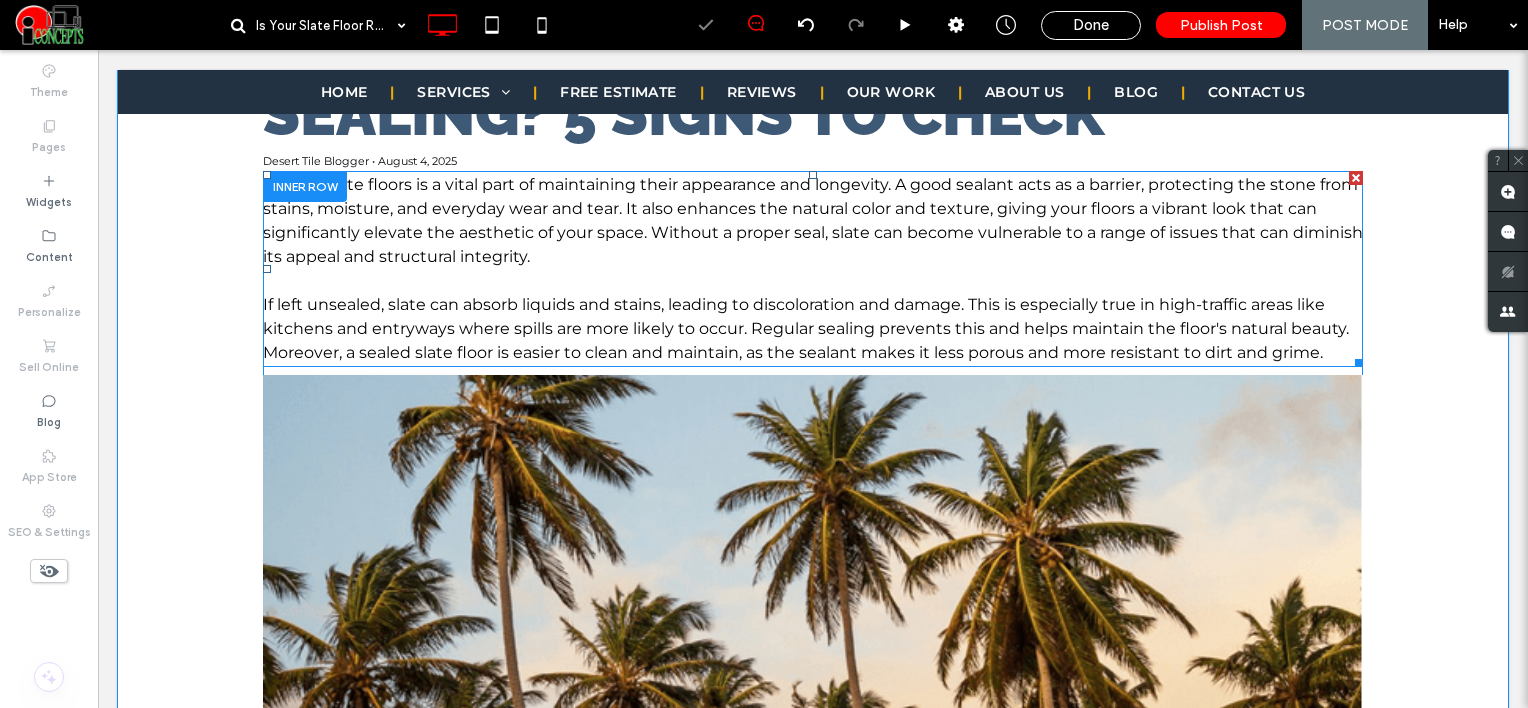 scroll, scrollTop: 600, scrollLeft: 0, axis: vertical 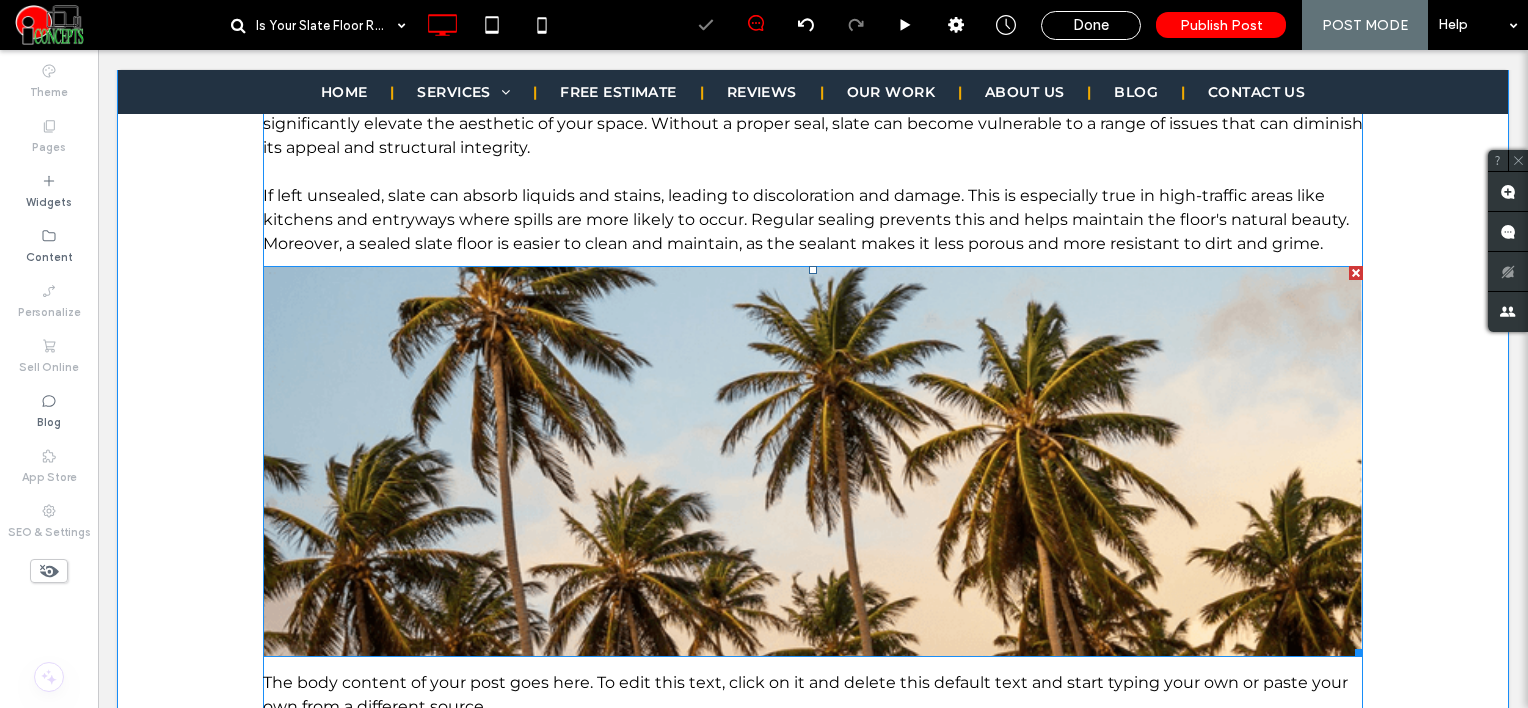 click at bounding box center (813, 461) 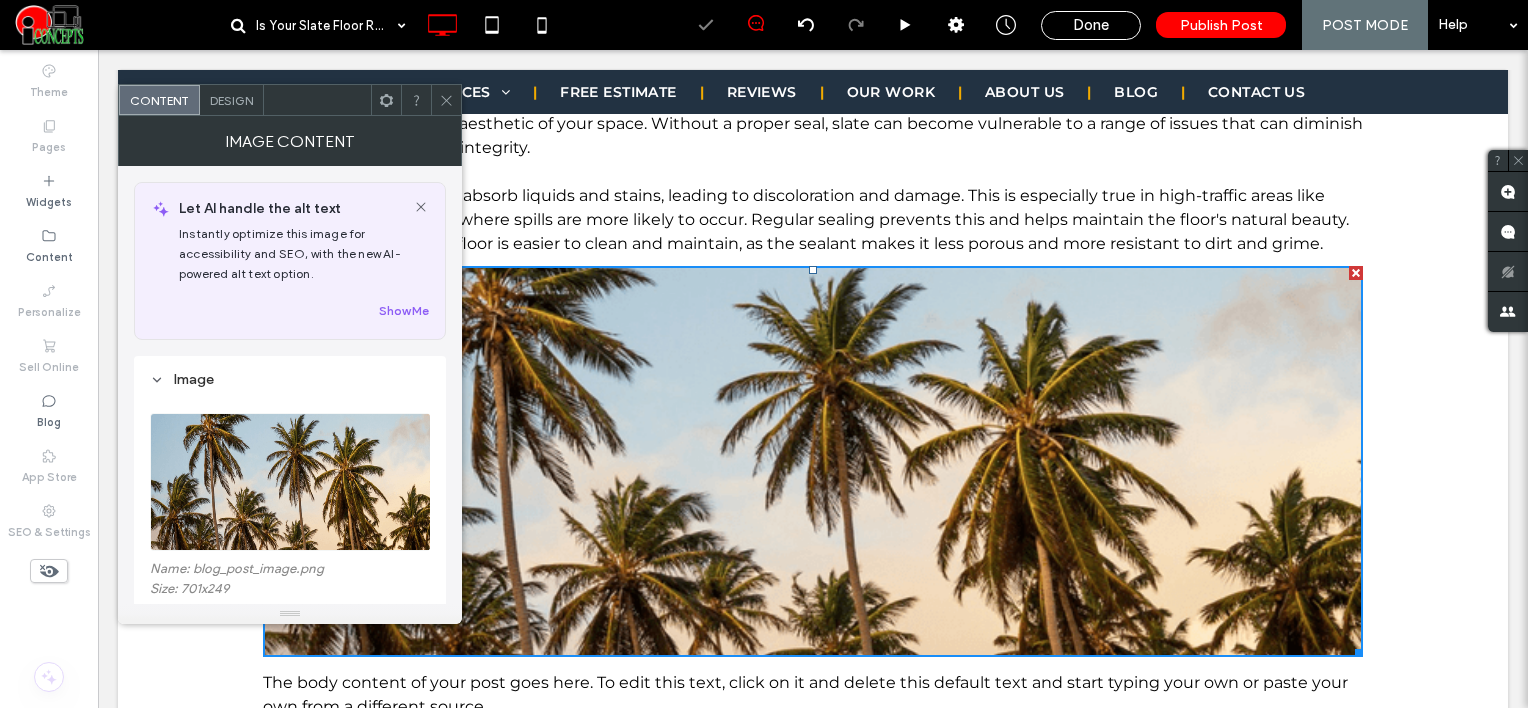 scroll, scrollTop: 400, scrollLeft: 0, axis: vertical 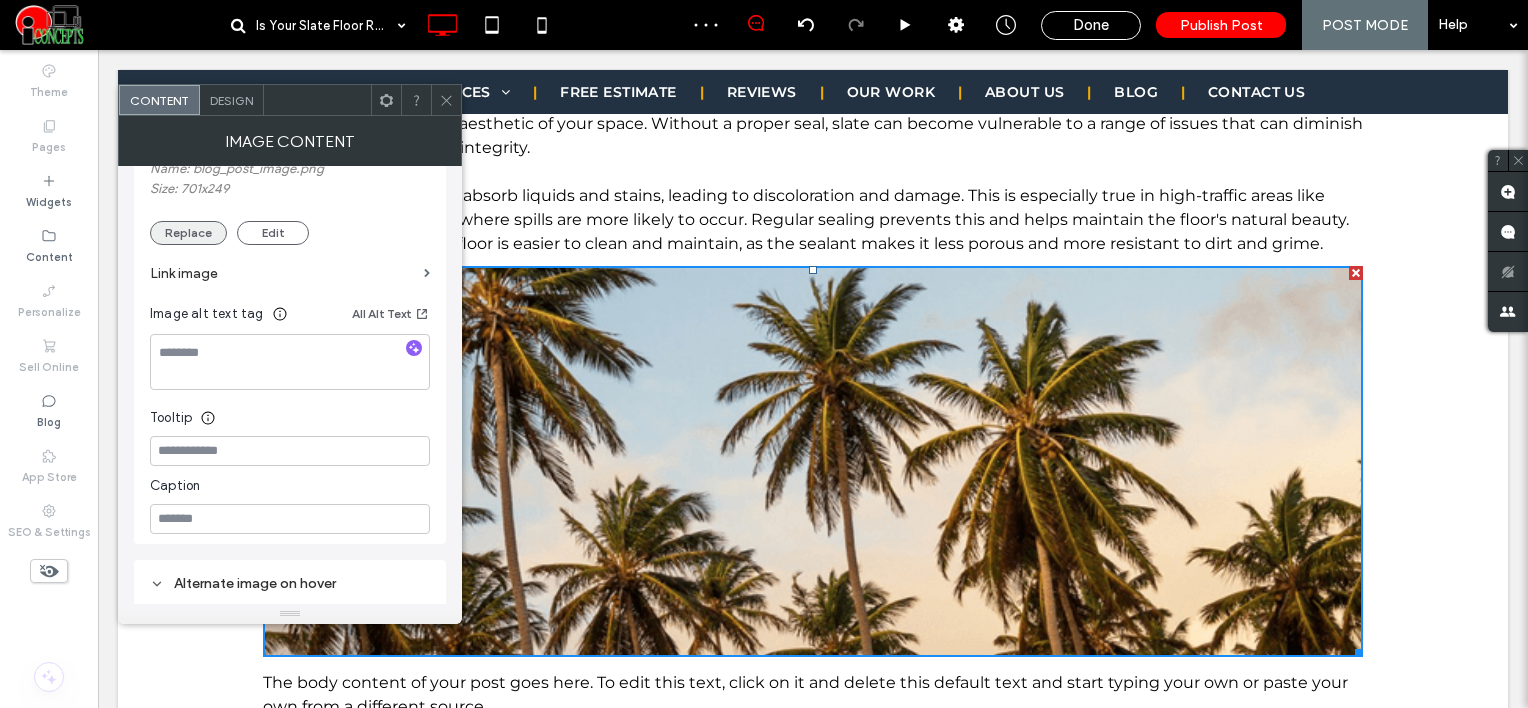 click on "Replace" at bounding box center (188, 233) 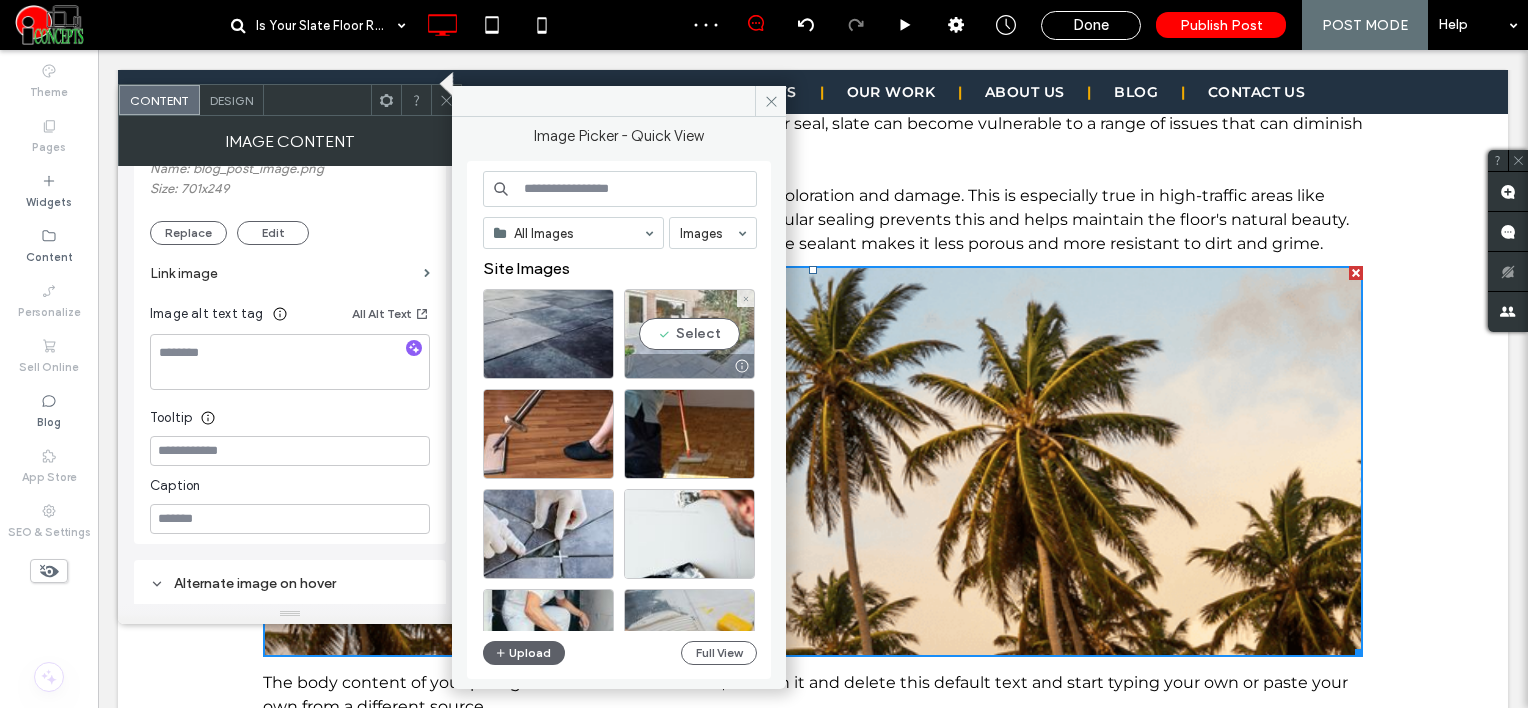 click on "Select" at bounding box center (689, 334) 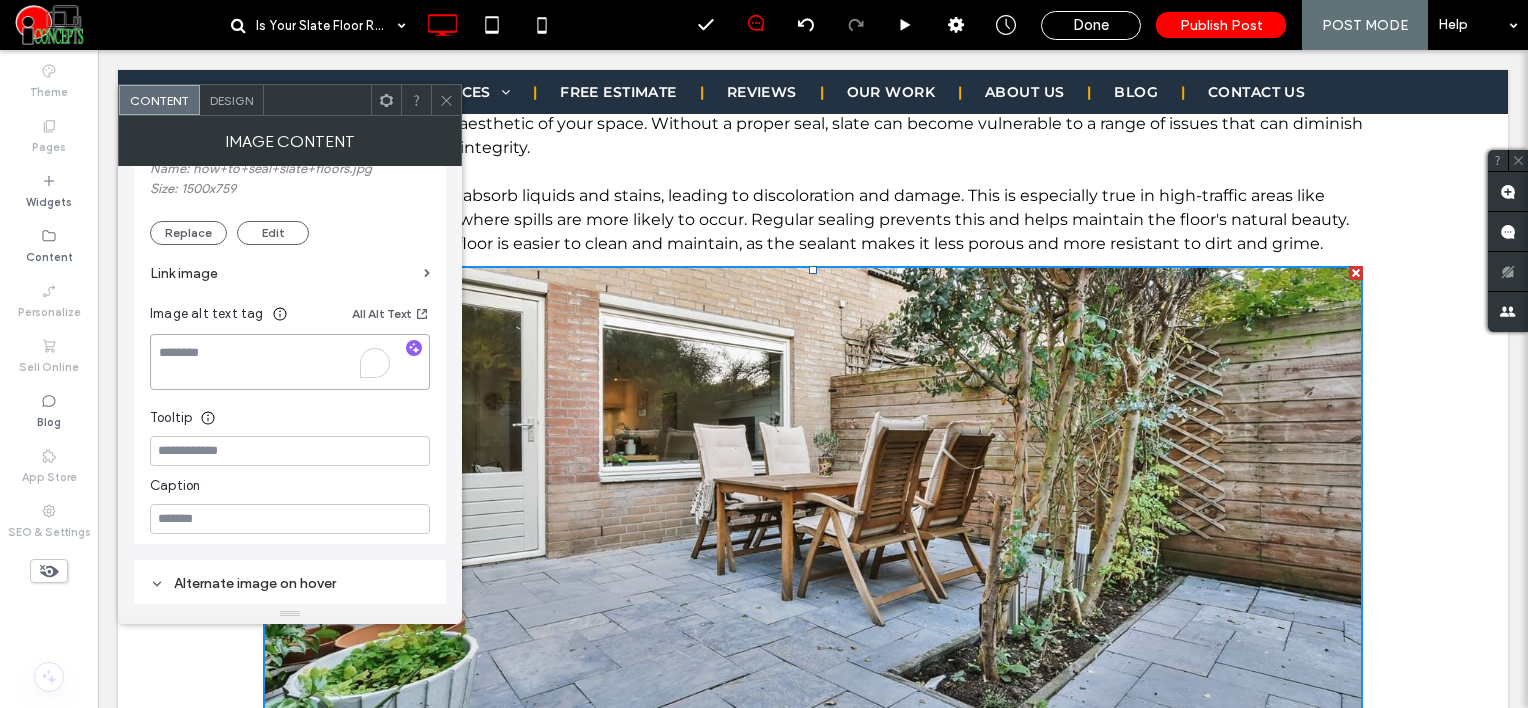 click at bounding box center (290, 362) 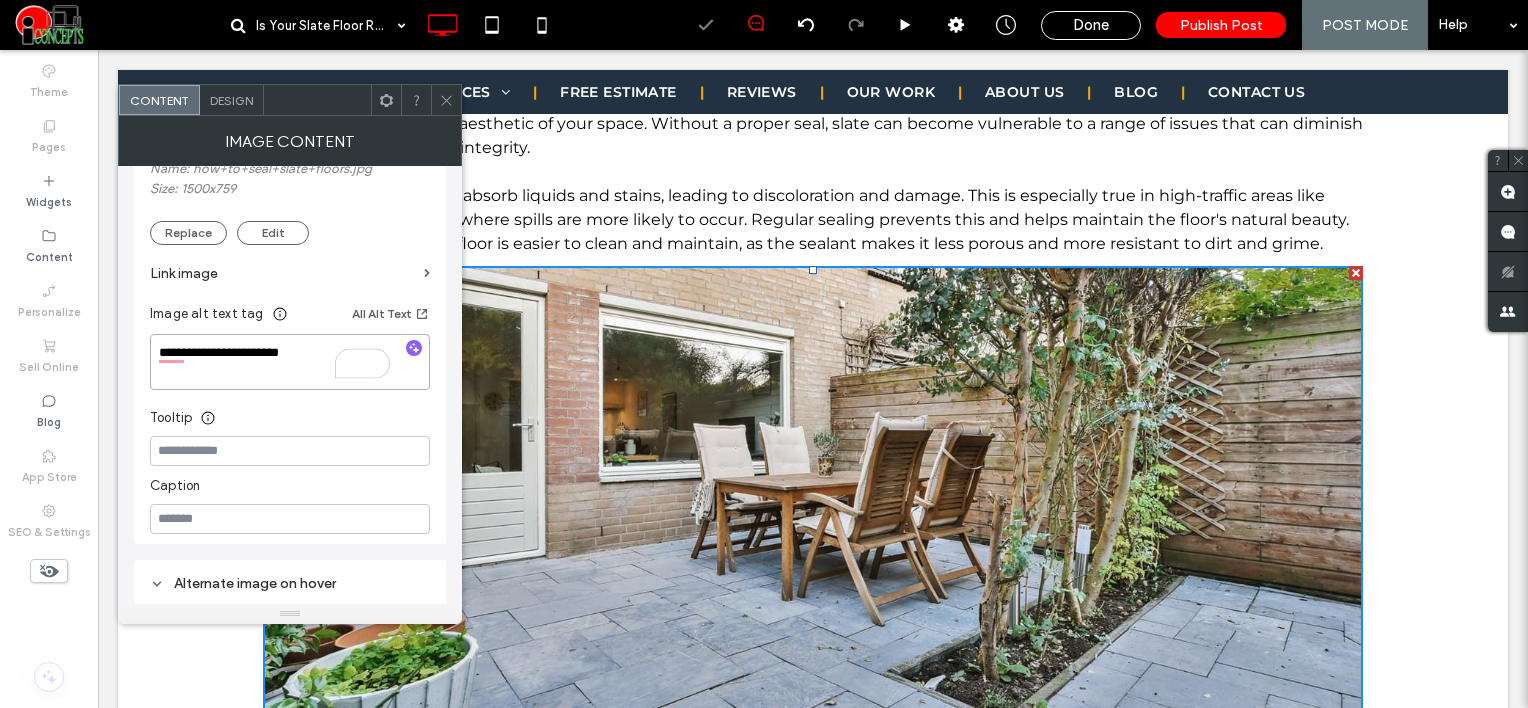 type on "**********" 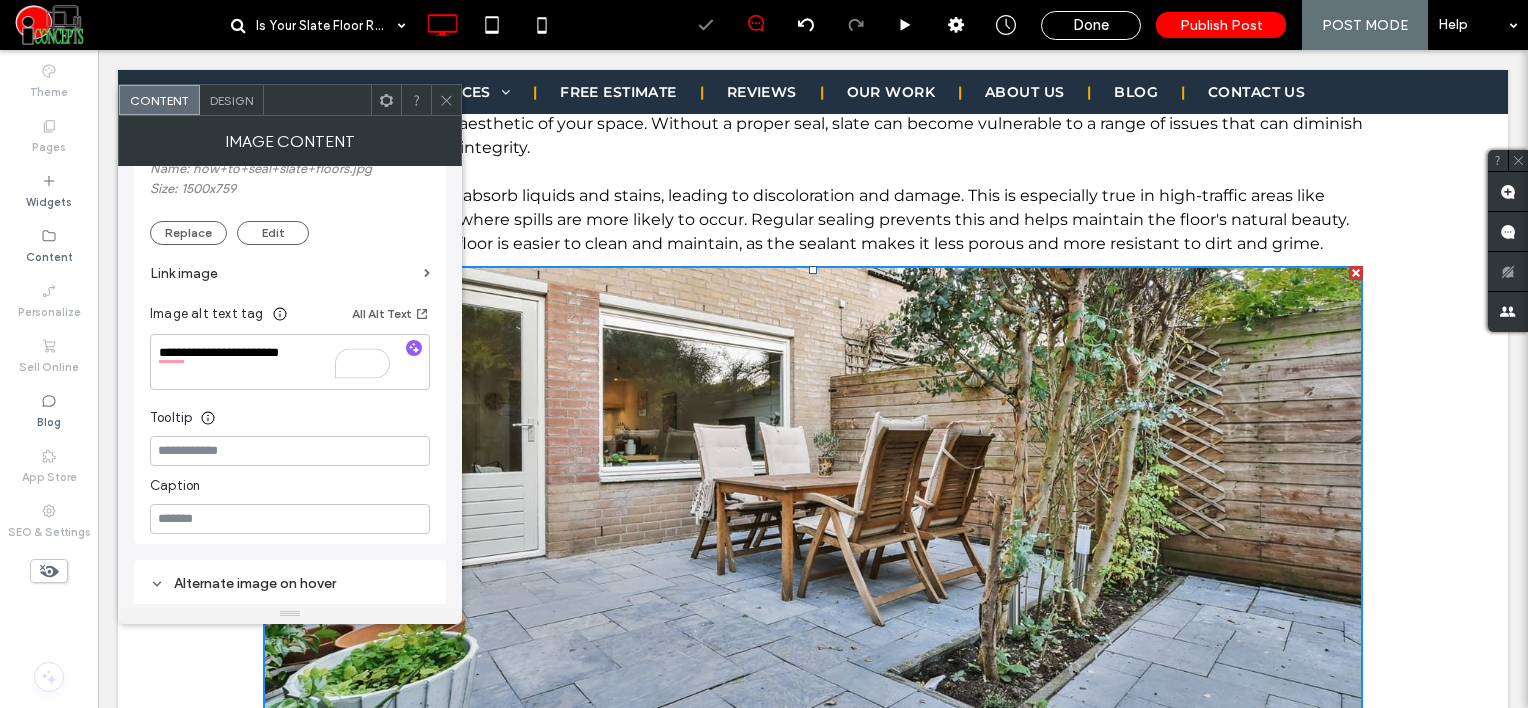 click on "Design" at bounding box center (231, 100) 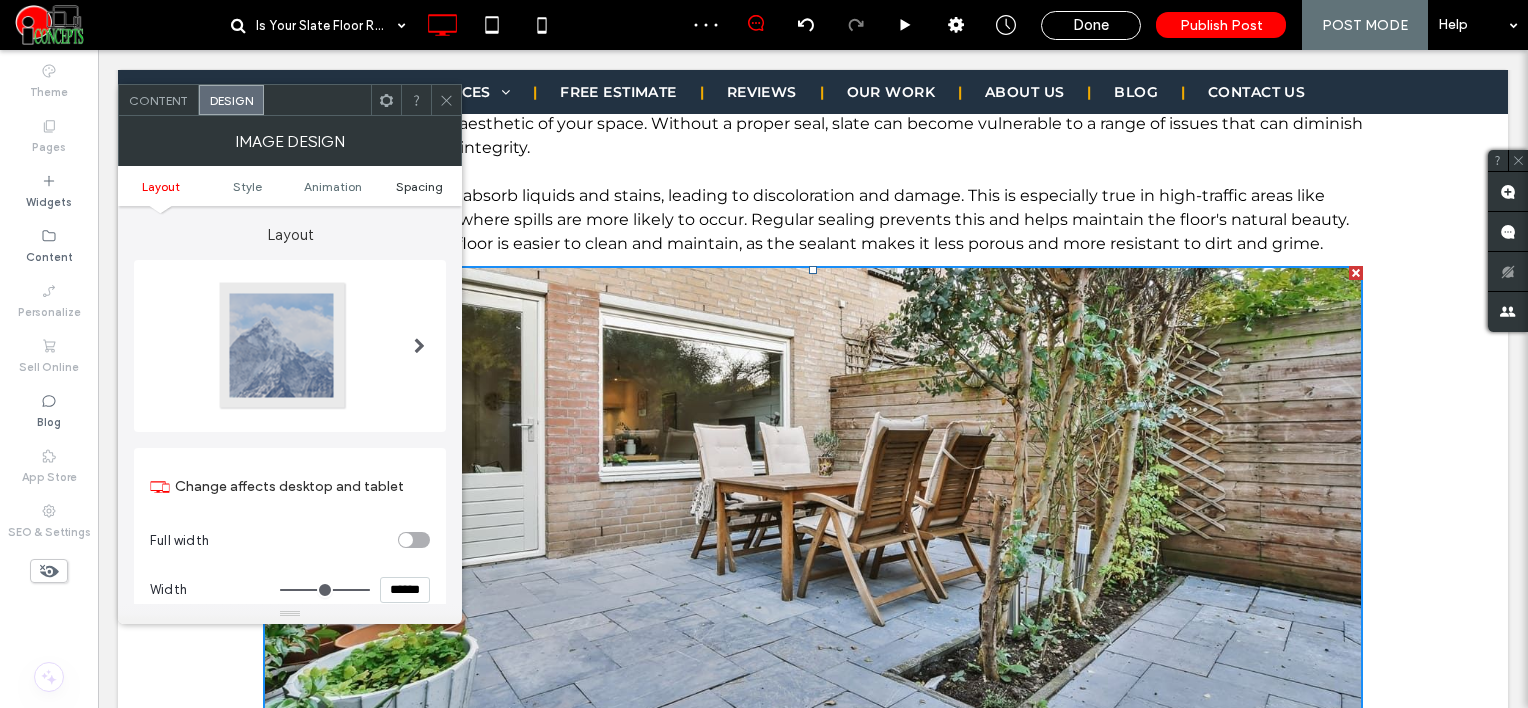 click on "Spacing" at bounding box center [419, 186] 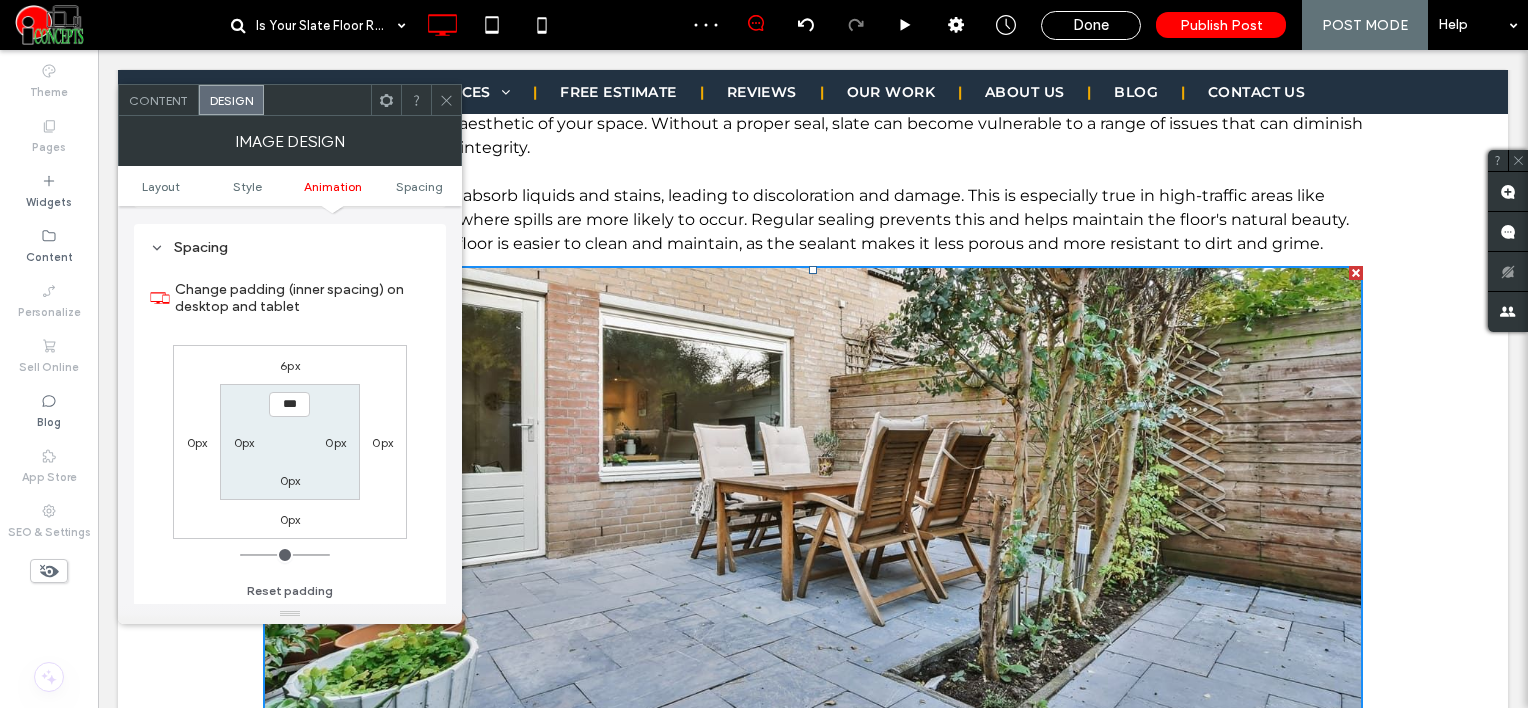scroll, scrollTop: 1006, scrollLeft: 0, axis: vertical 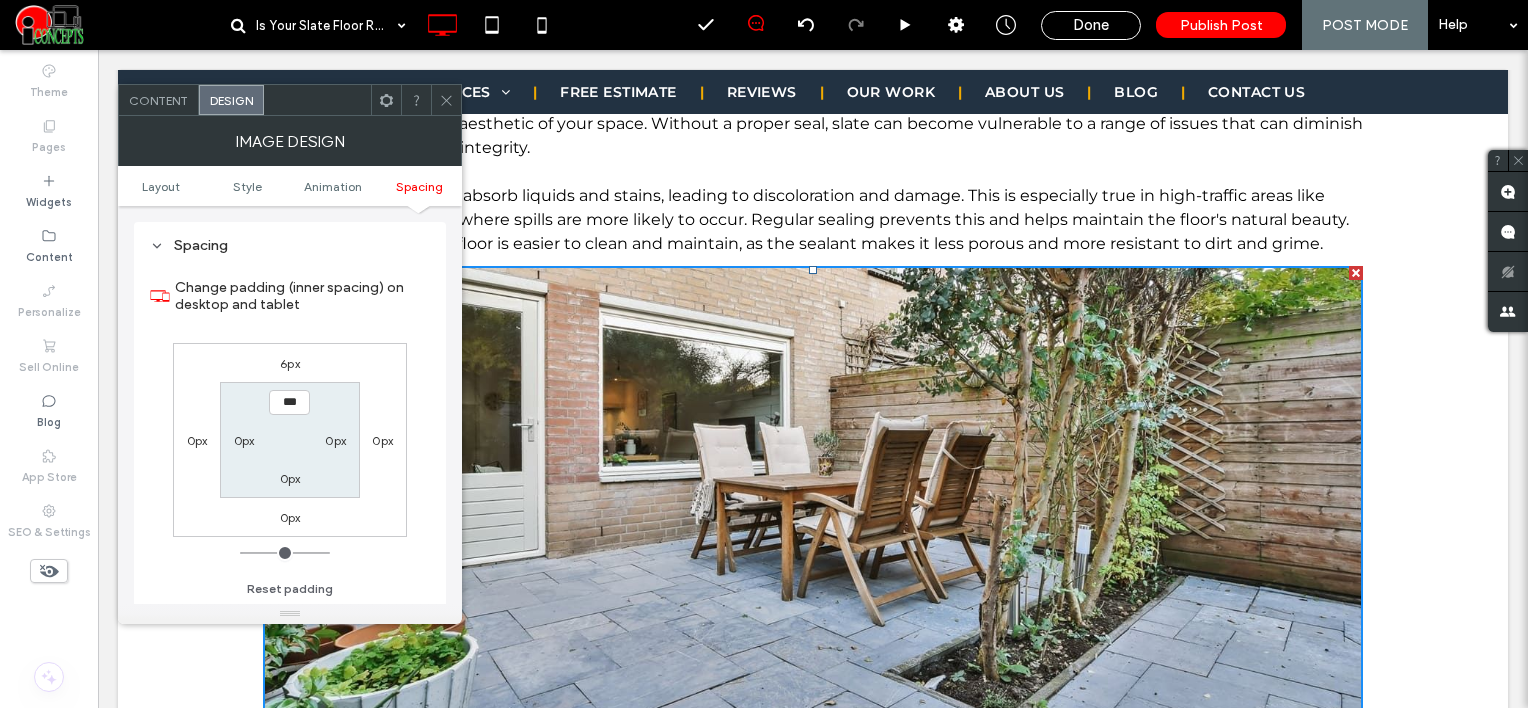 click 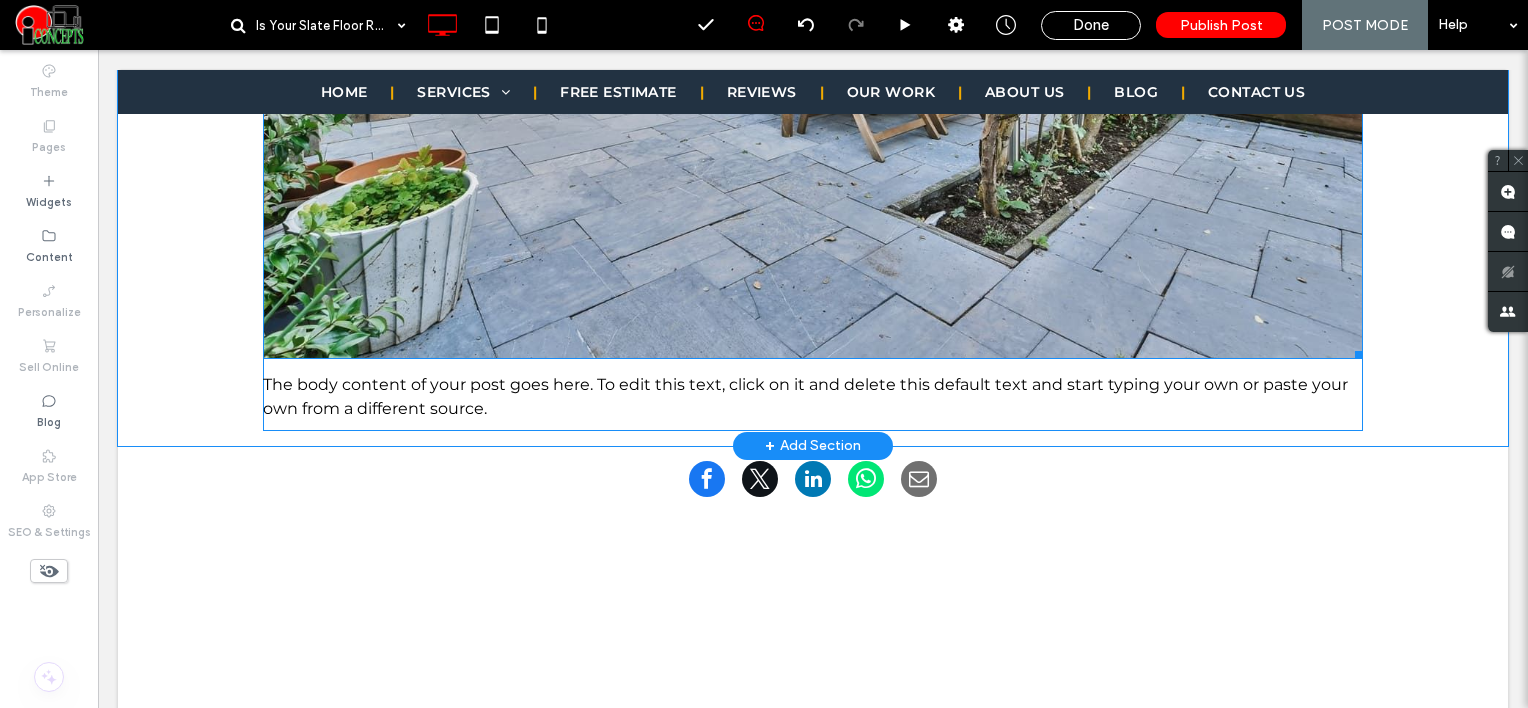 scroll, scrollTop: 1100, scrollLeft: 0, axis: vertical 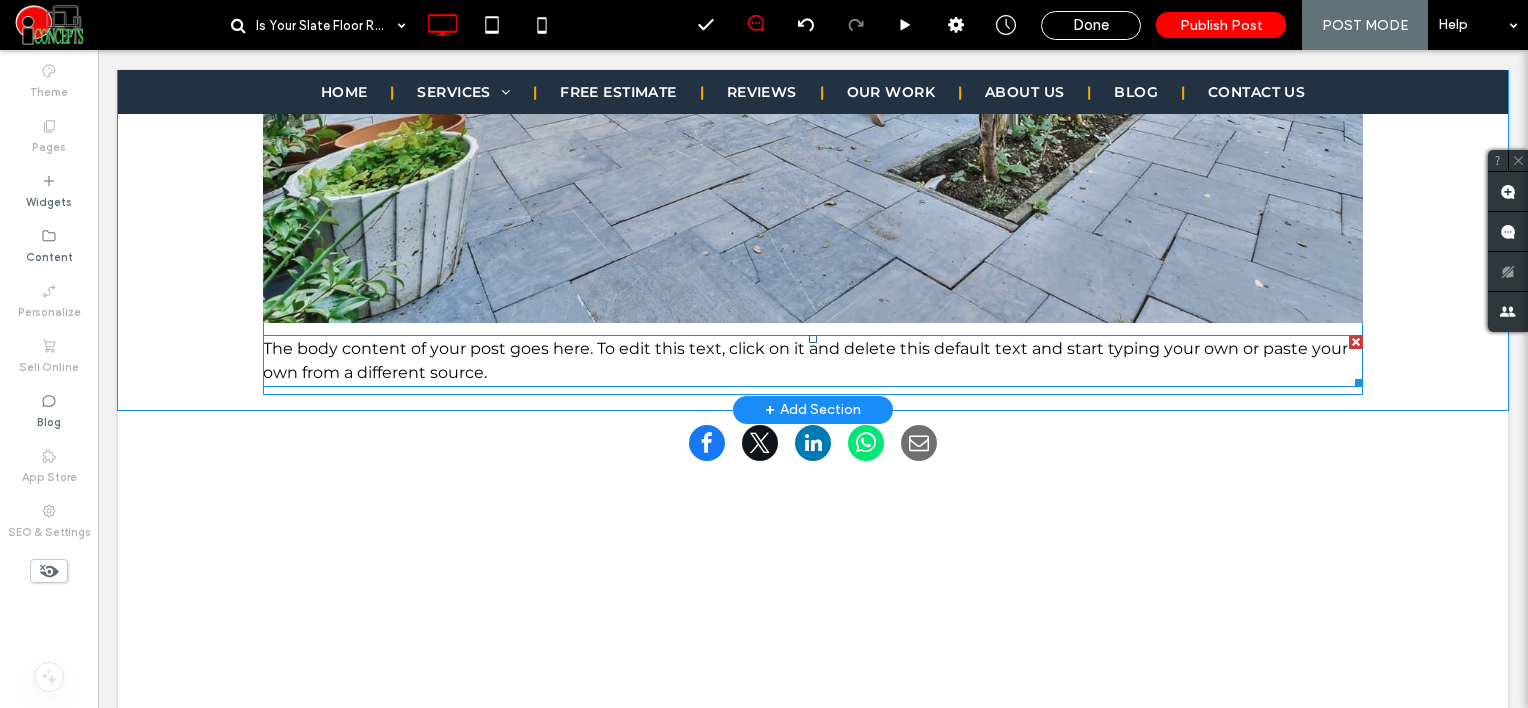 click on "The body content of your post goes here. To edit this text, click on it and delete this default text and start typing your own or paste your own from a different source." at bounding box center (805, 360) 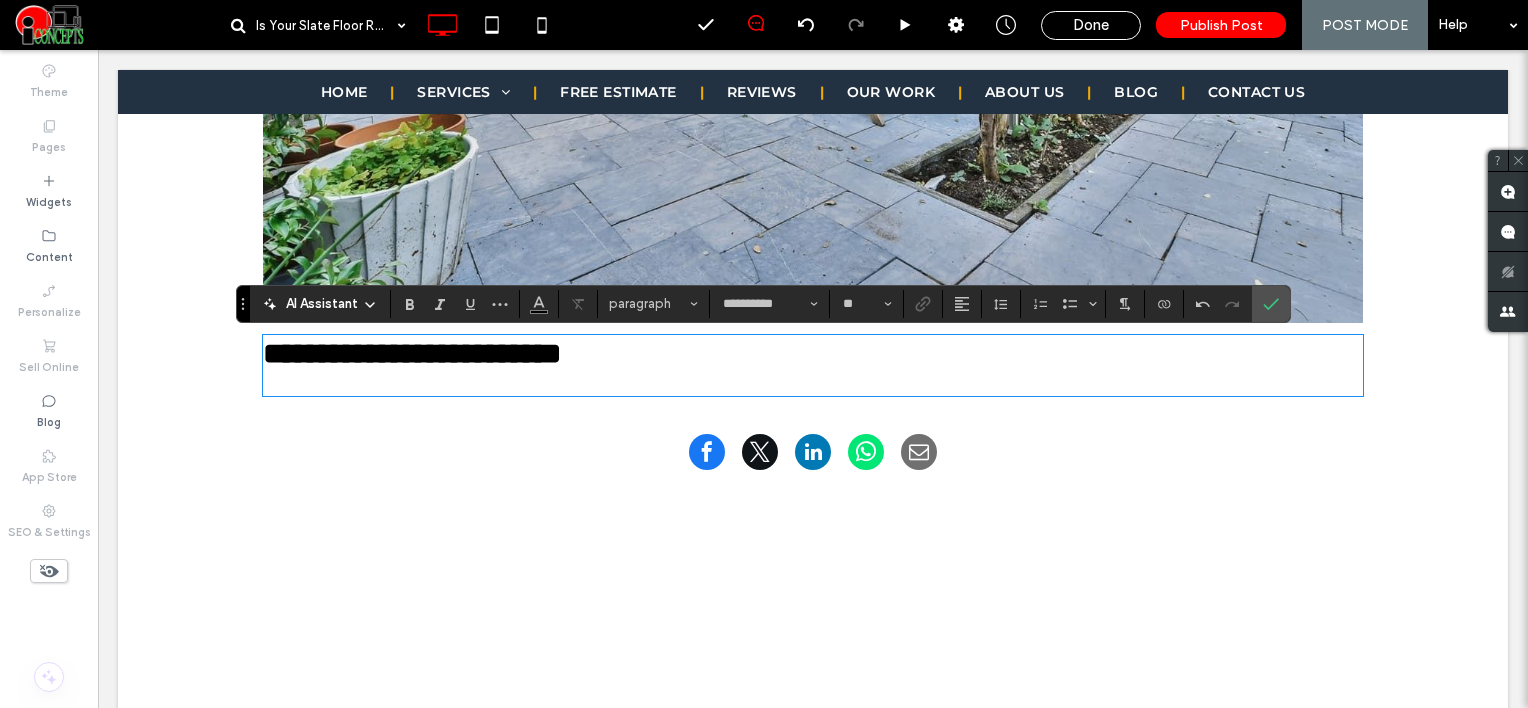 type on "*******" 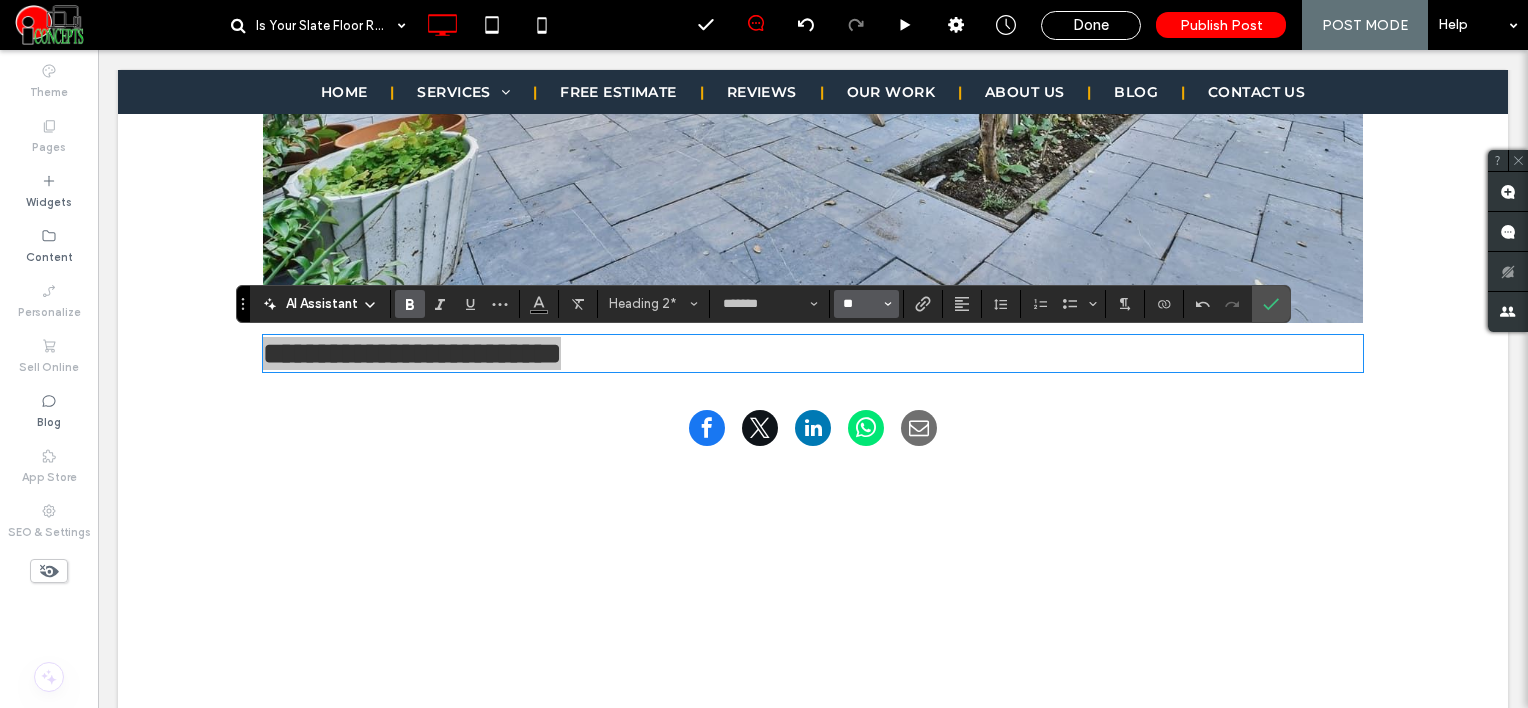 click on "**" at bounding box center [860, 304] 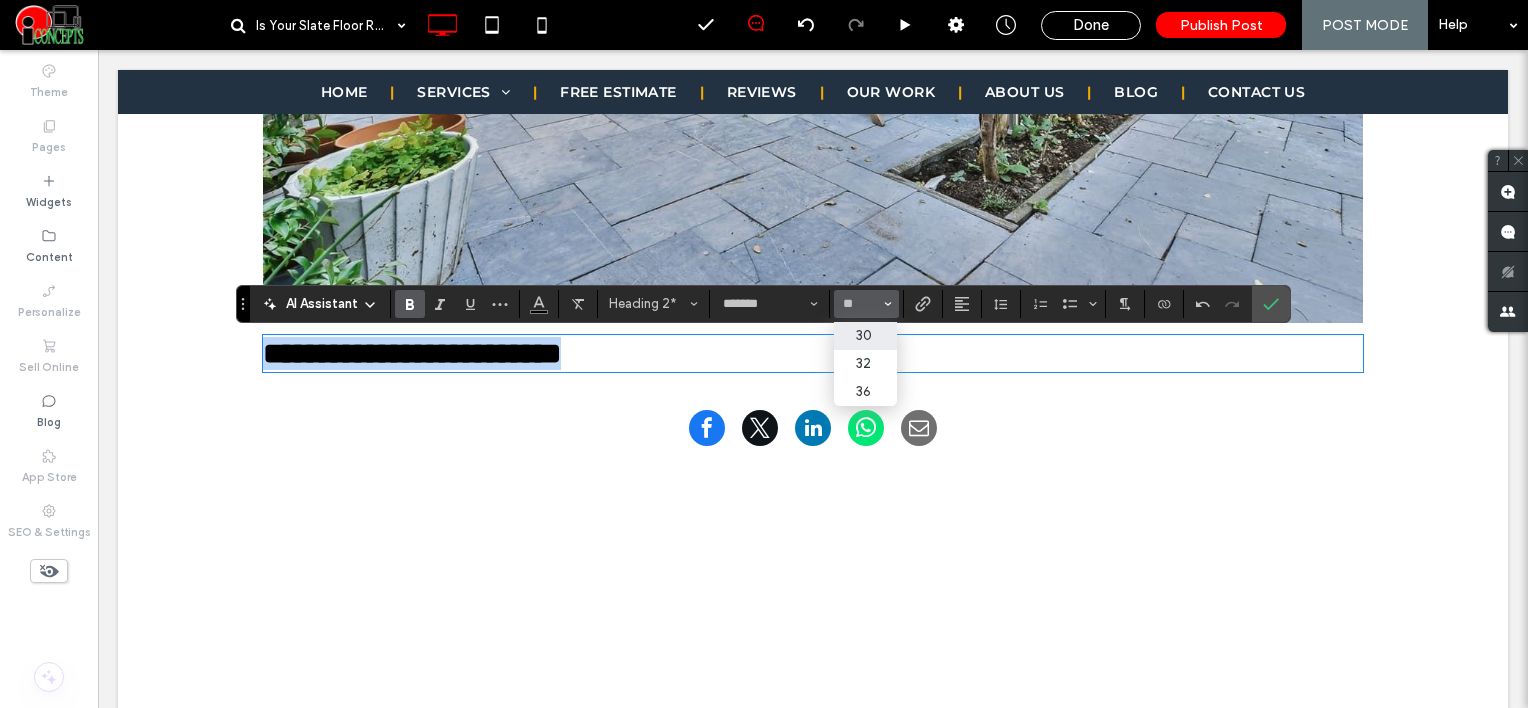 type on "**" 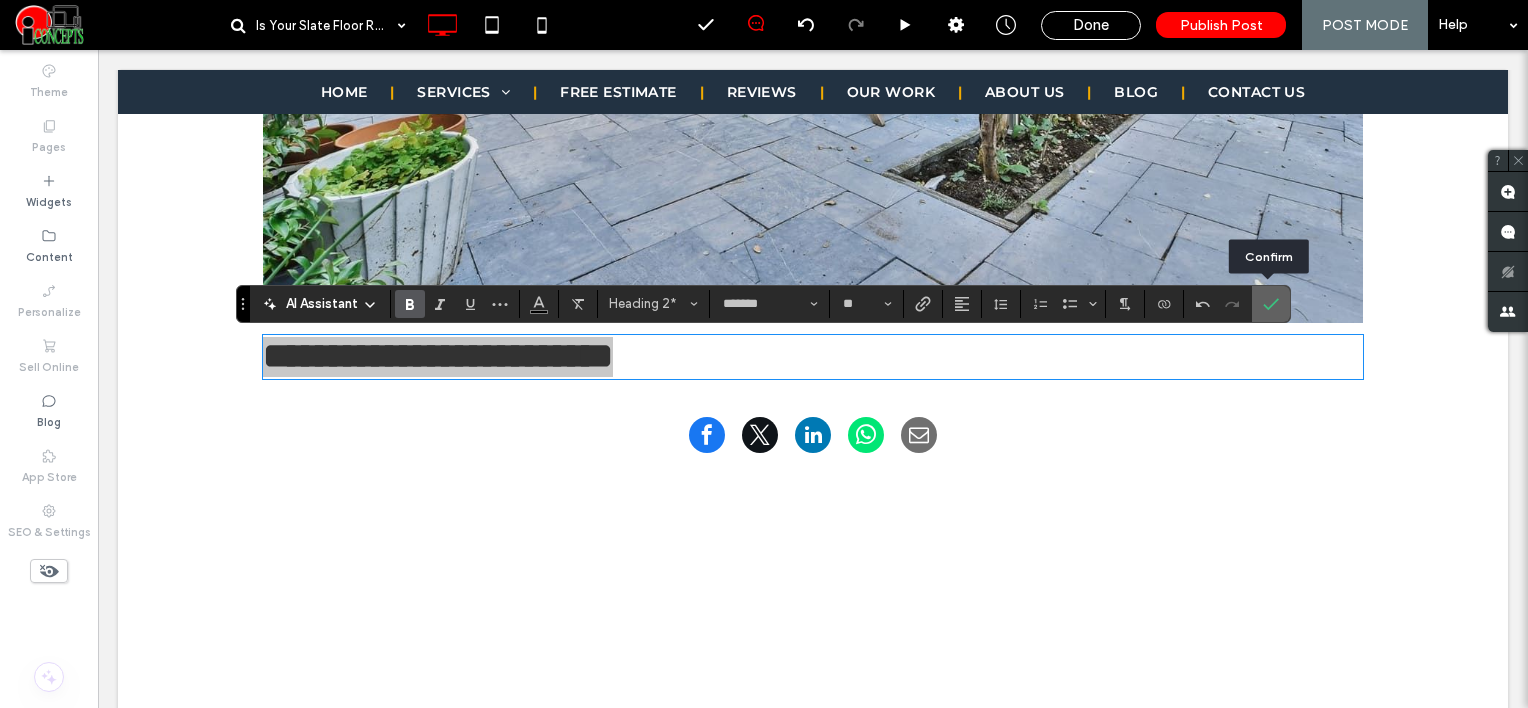 click at bounding box center (1271, 304) 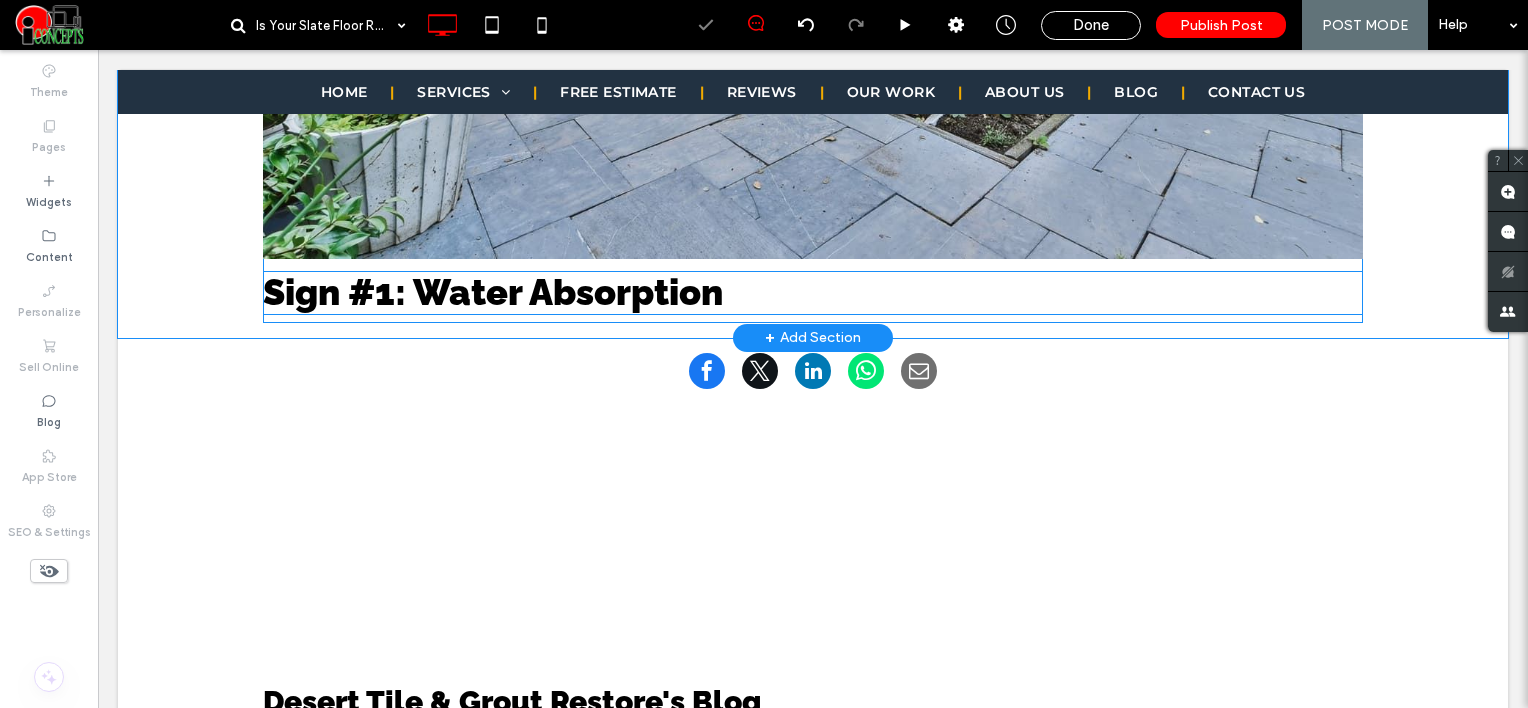 scroll, scrollTop: 1200, scrollLeft: 0, axis: vertical 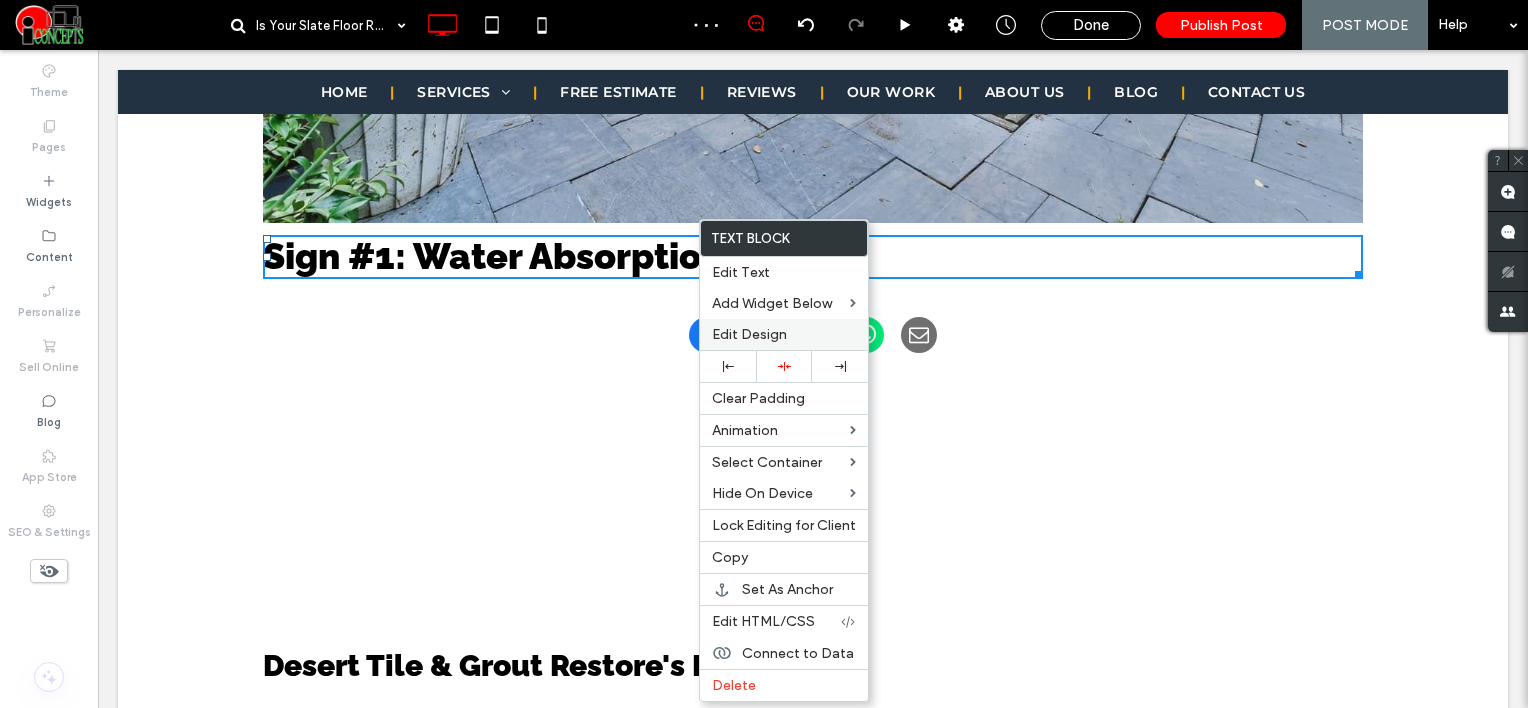 click on "Edit Design" at bounding box center (749, 334) 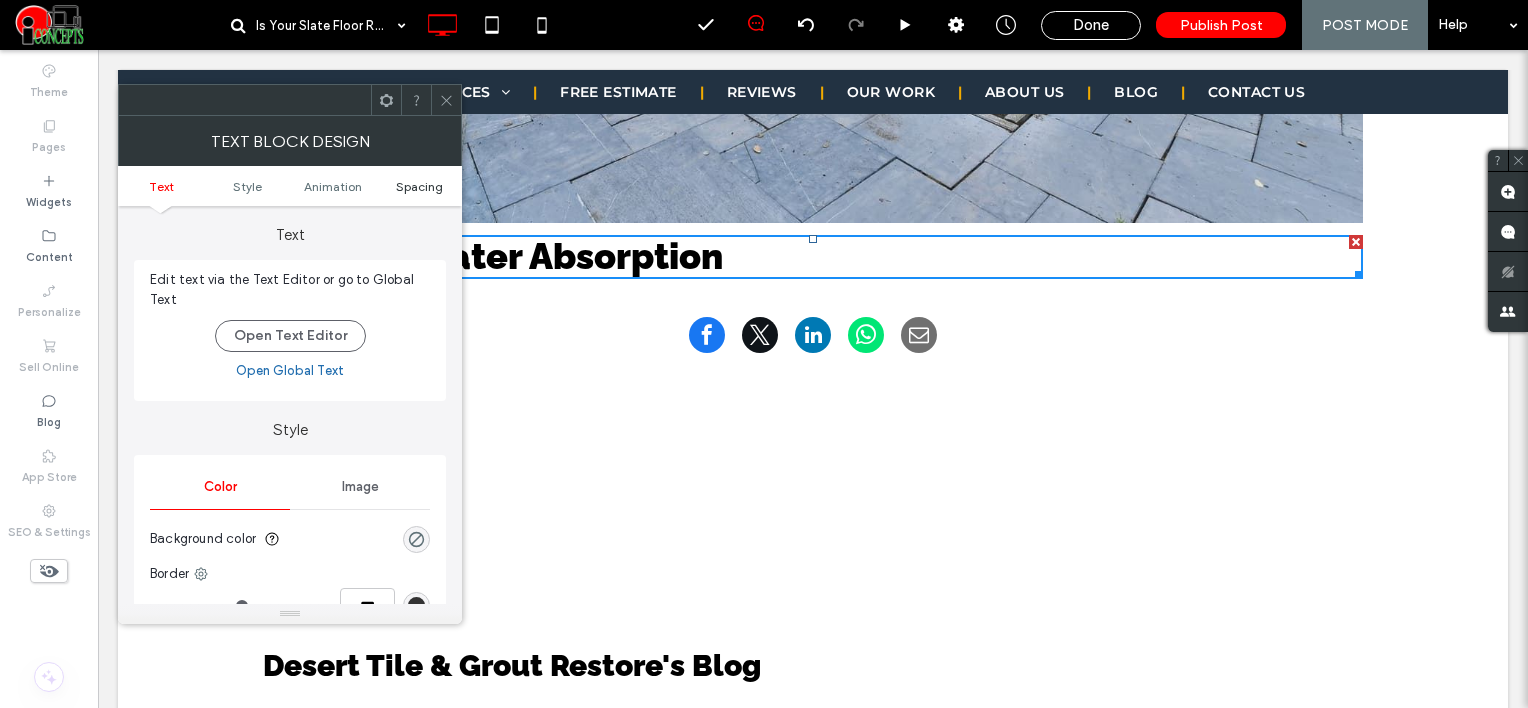 click on "Spacing" at bounding box center [419, 186] 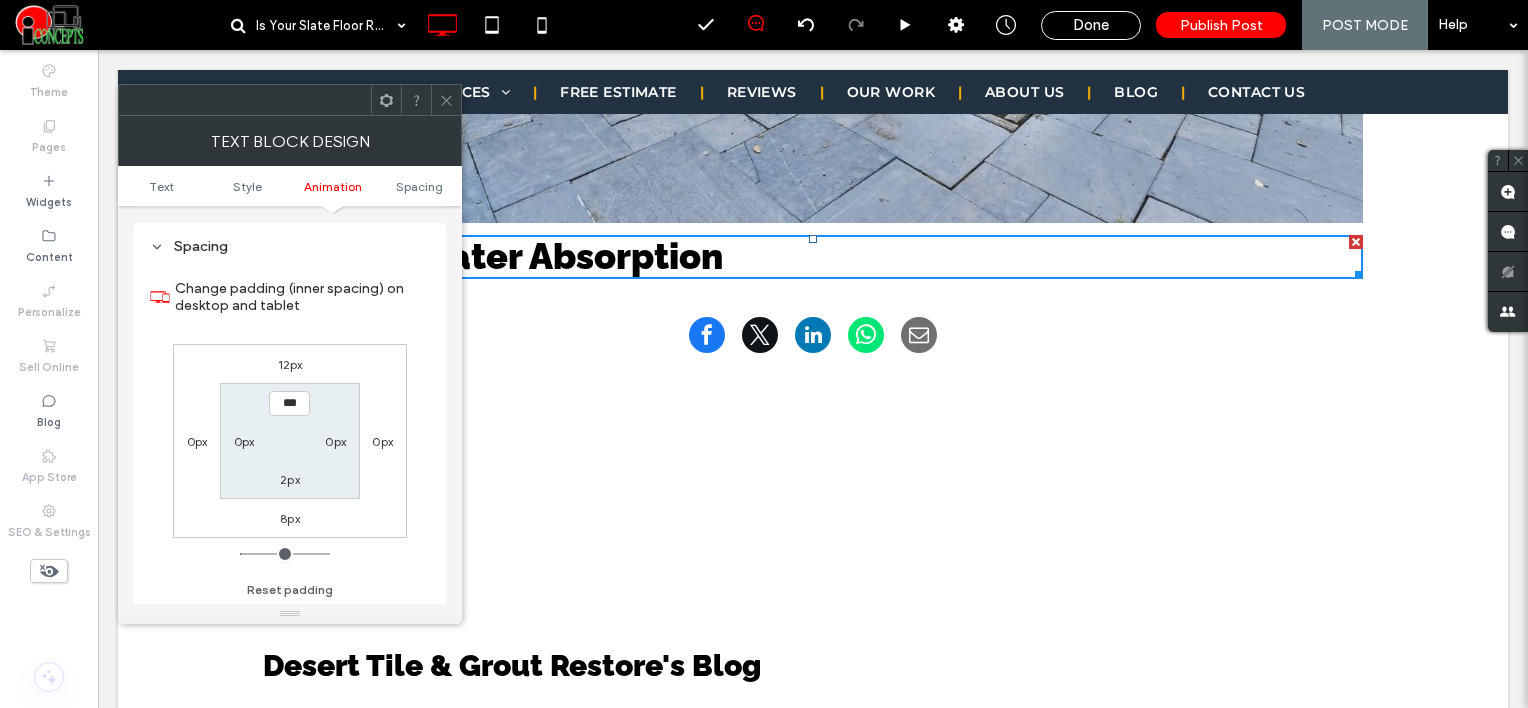 scroll, scrollTop: 572, scrollLeft: 0, axis: vertical 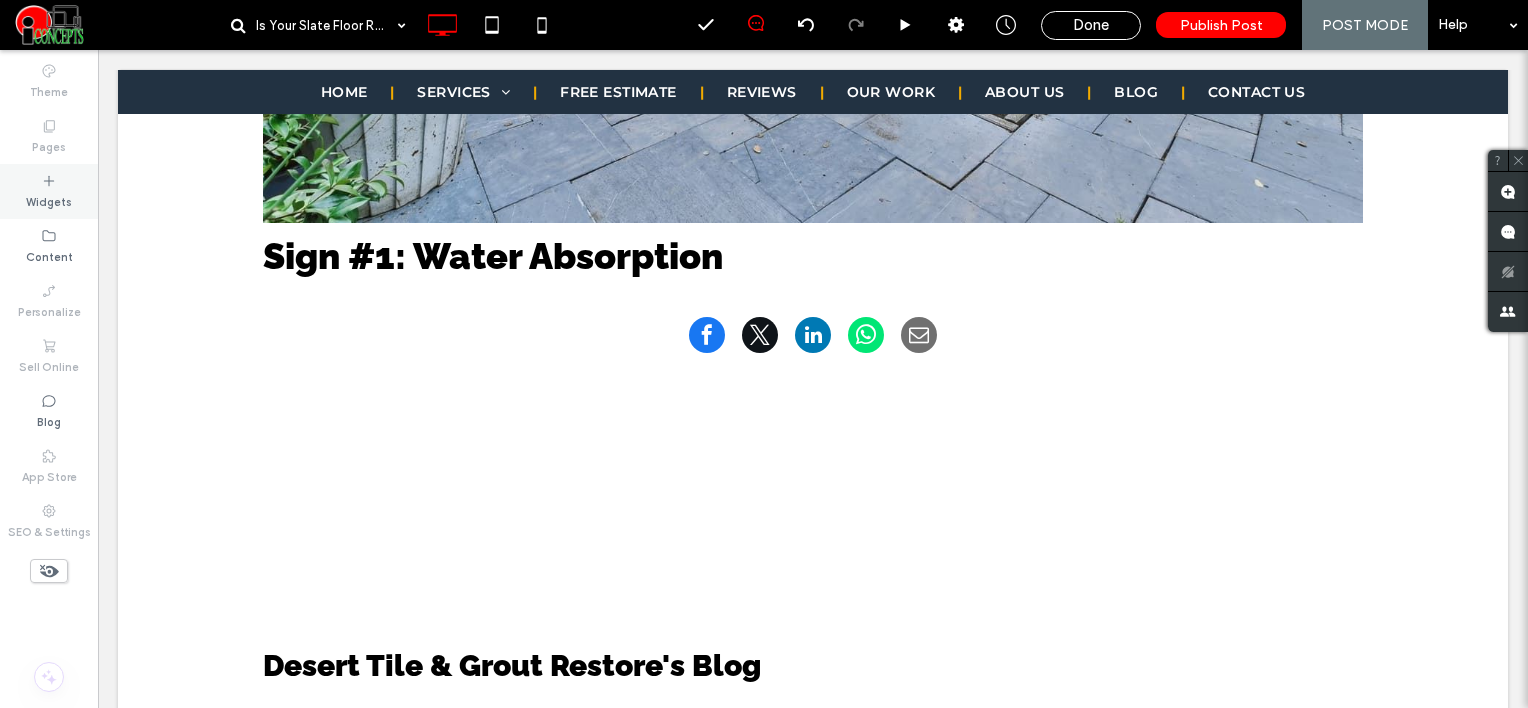 click on "Widgets" at bounding box center (49, 200) 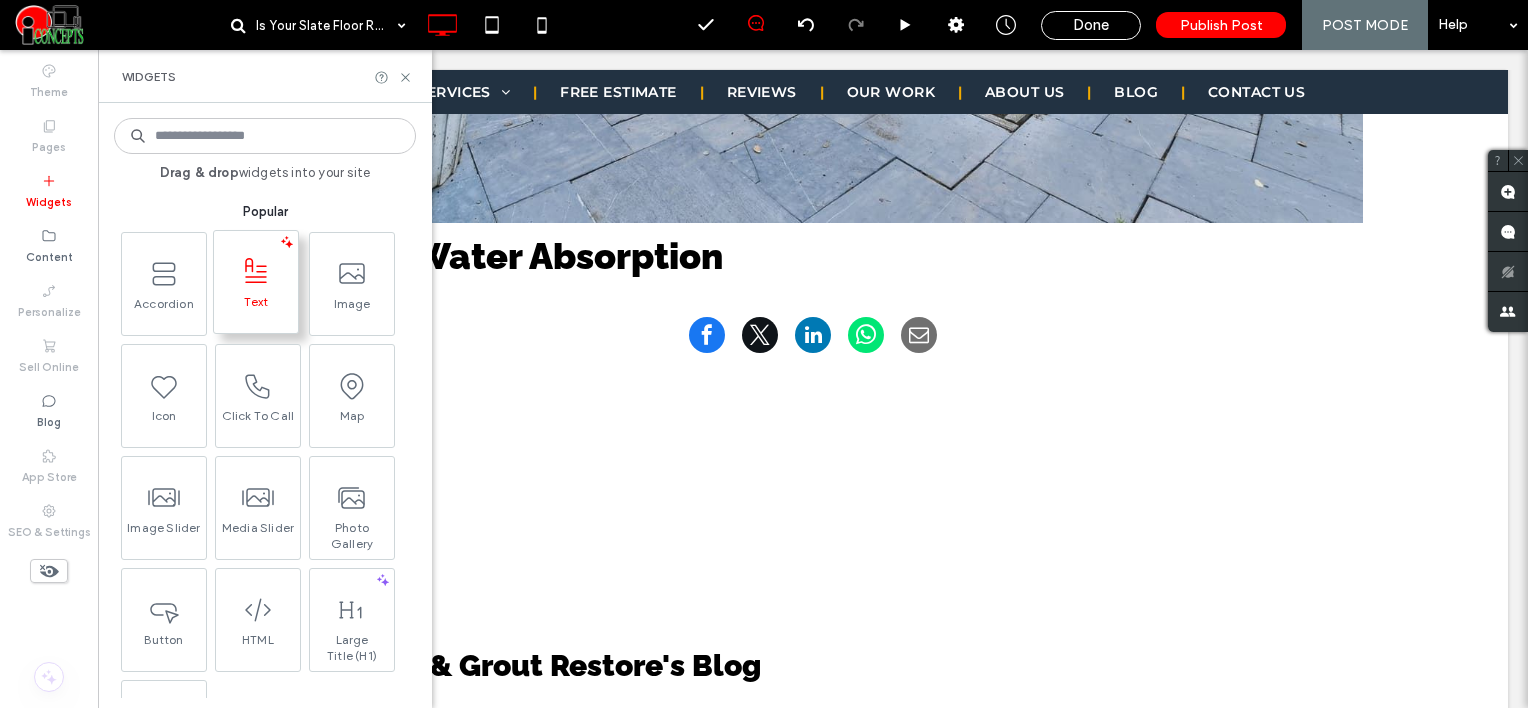 click on "Text" at bounding box center [256, 308] 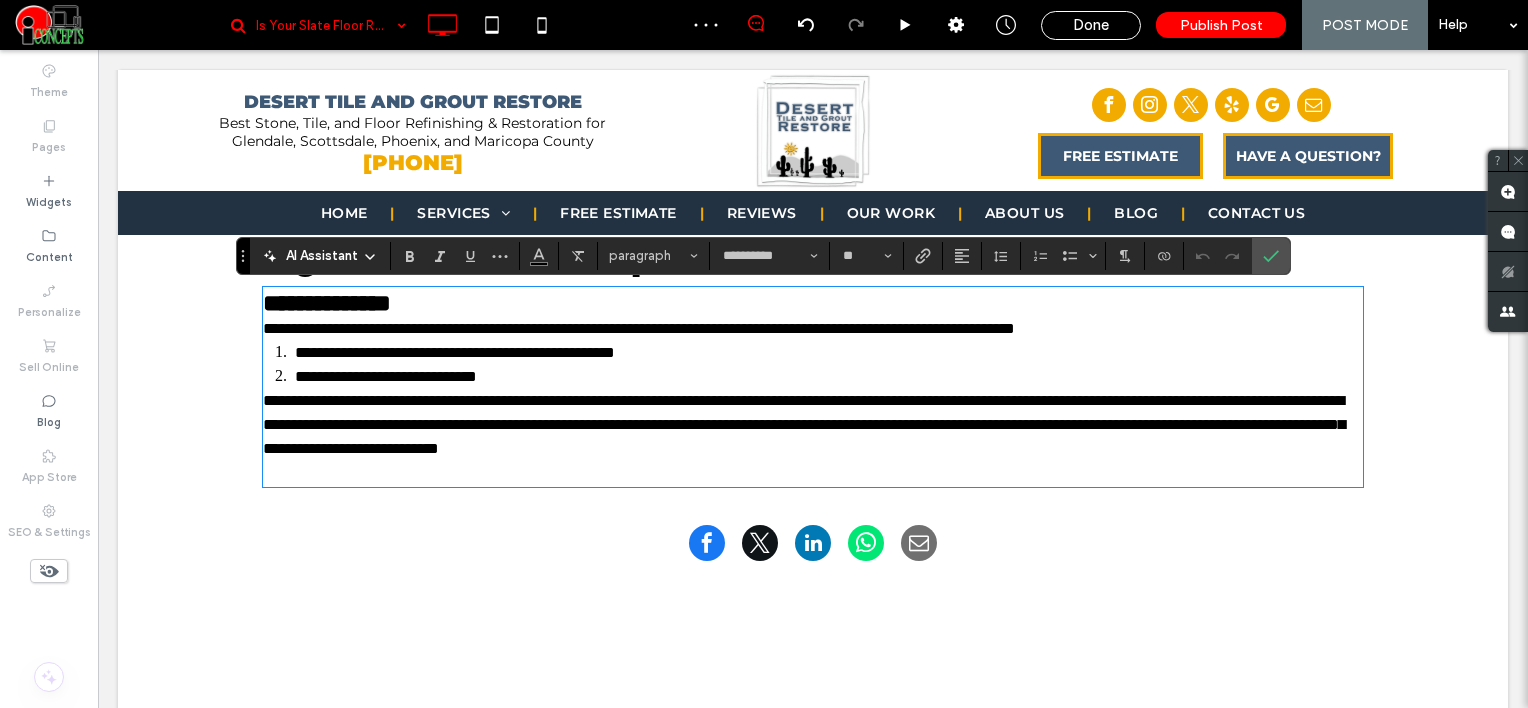 scroll, scrollTop: 0, scrollLeft: 0, axis: both 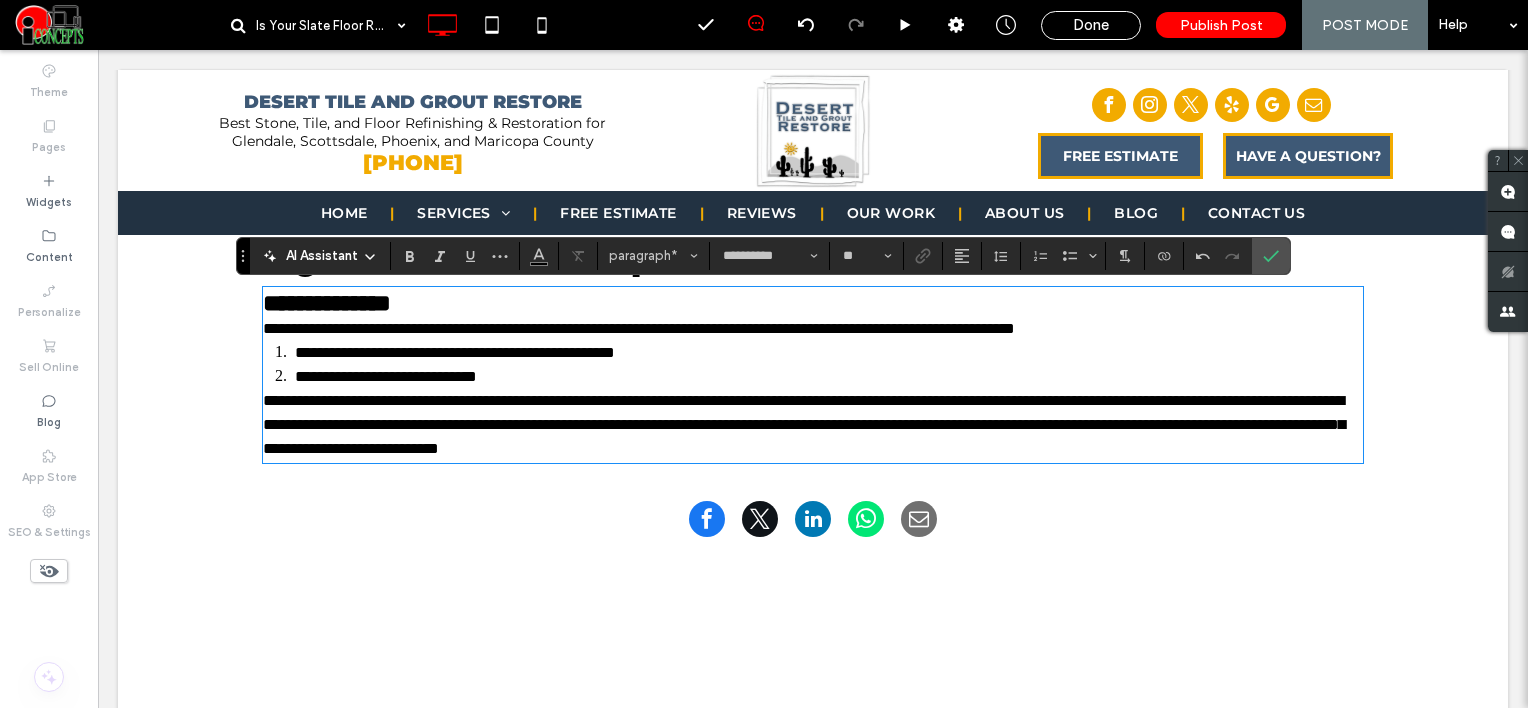 click on "**********" at bounding box center (813, 329) 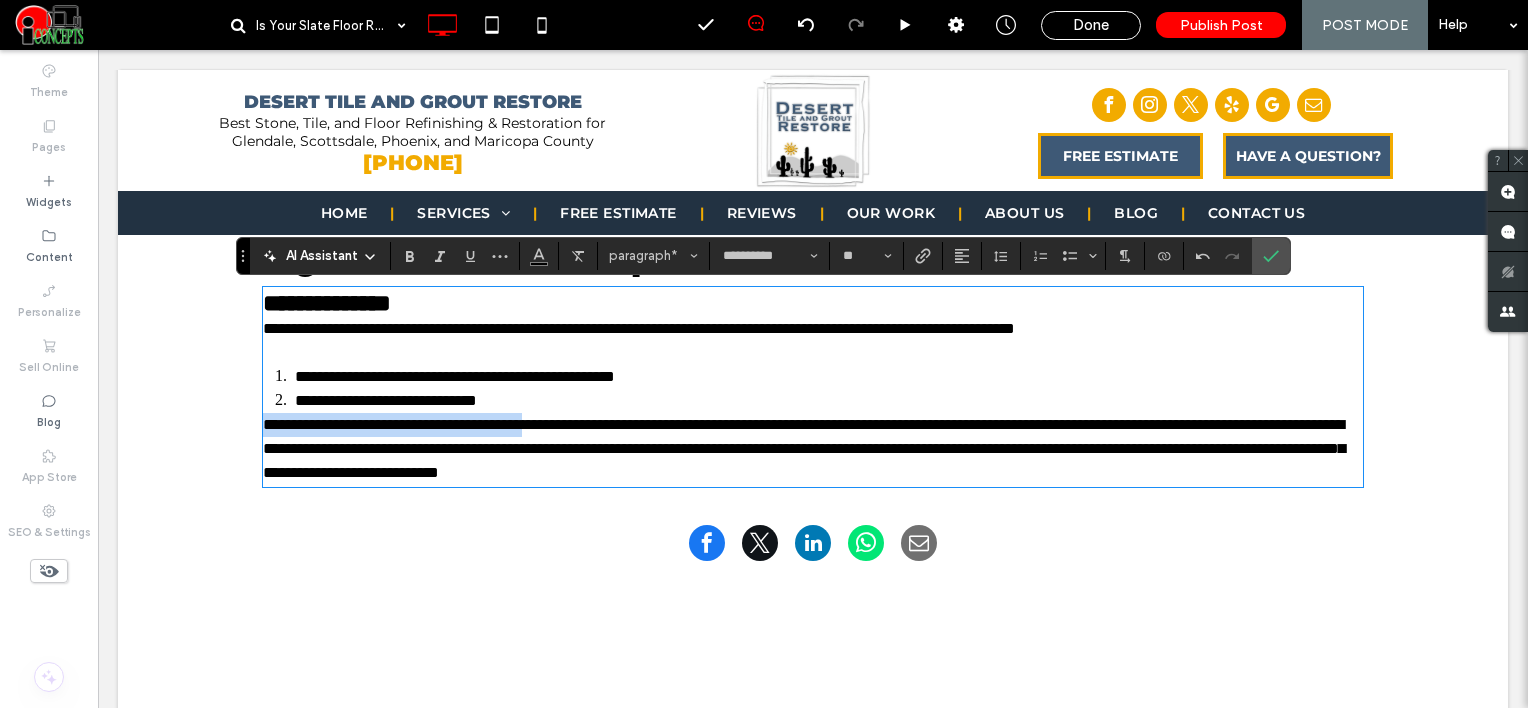 drag, startPoint x: 593, startPoint y: 416, endPoint x: 579, endPoint y: 402, distance: 19.79899 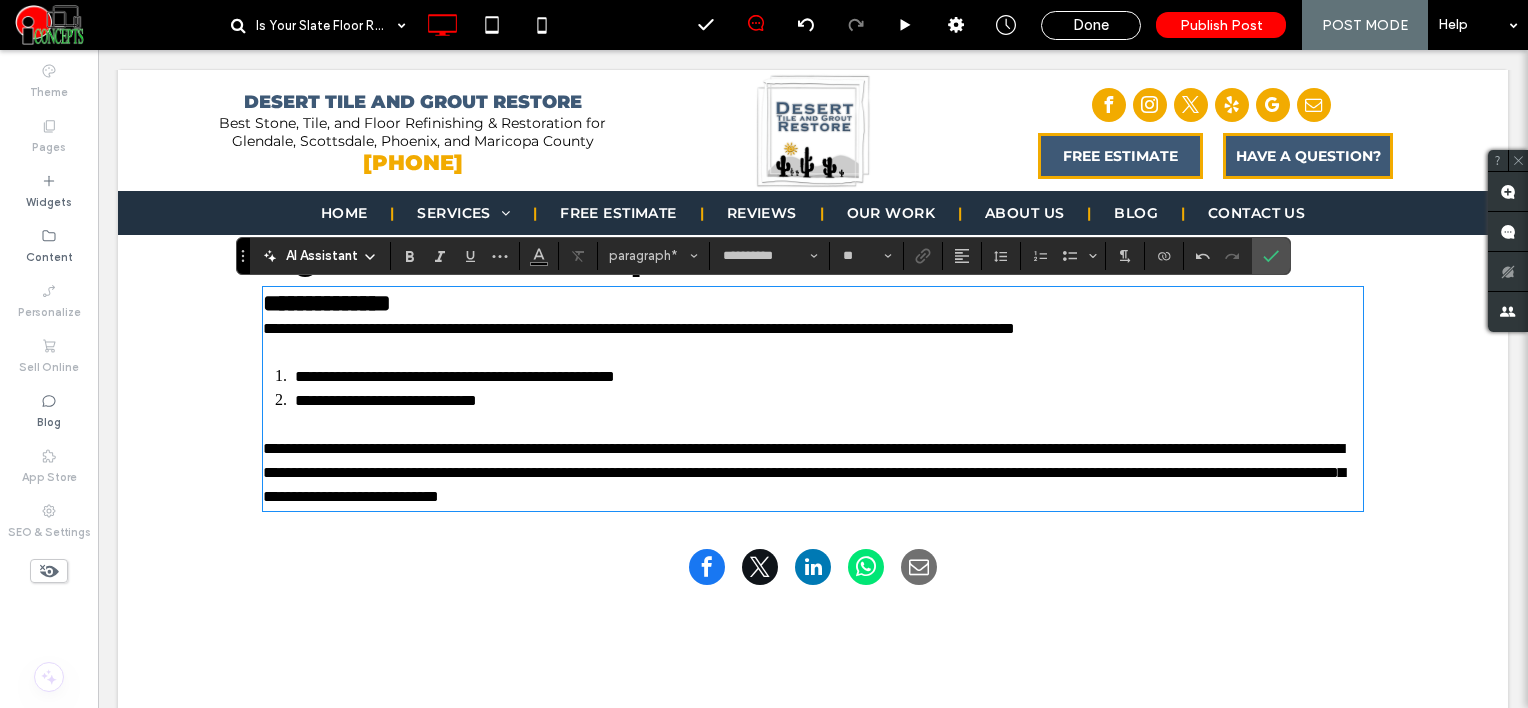 type on "**" 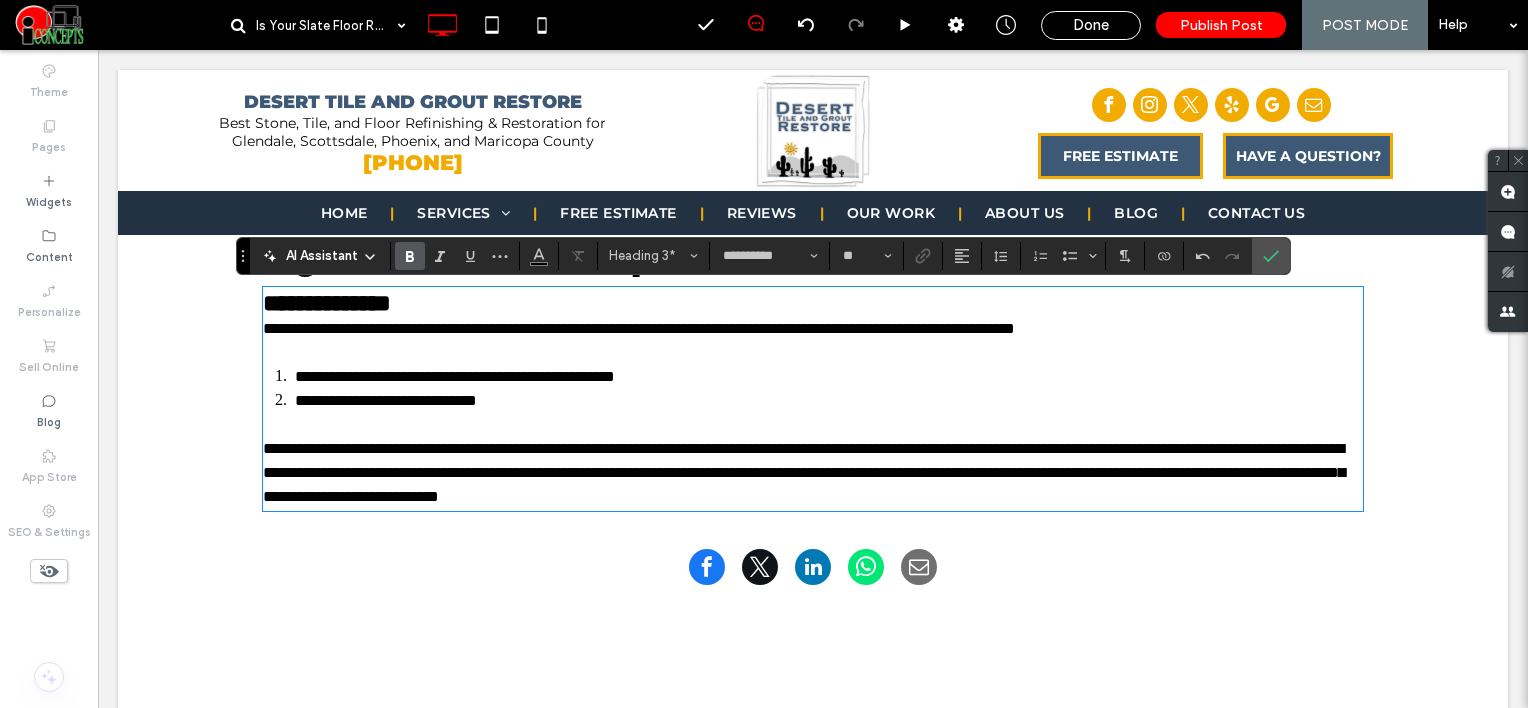 click on "**********" at bounding box center [813, 303] 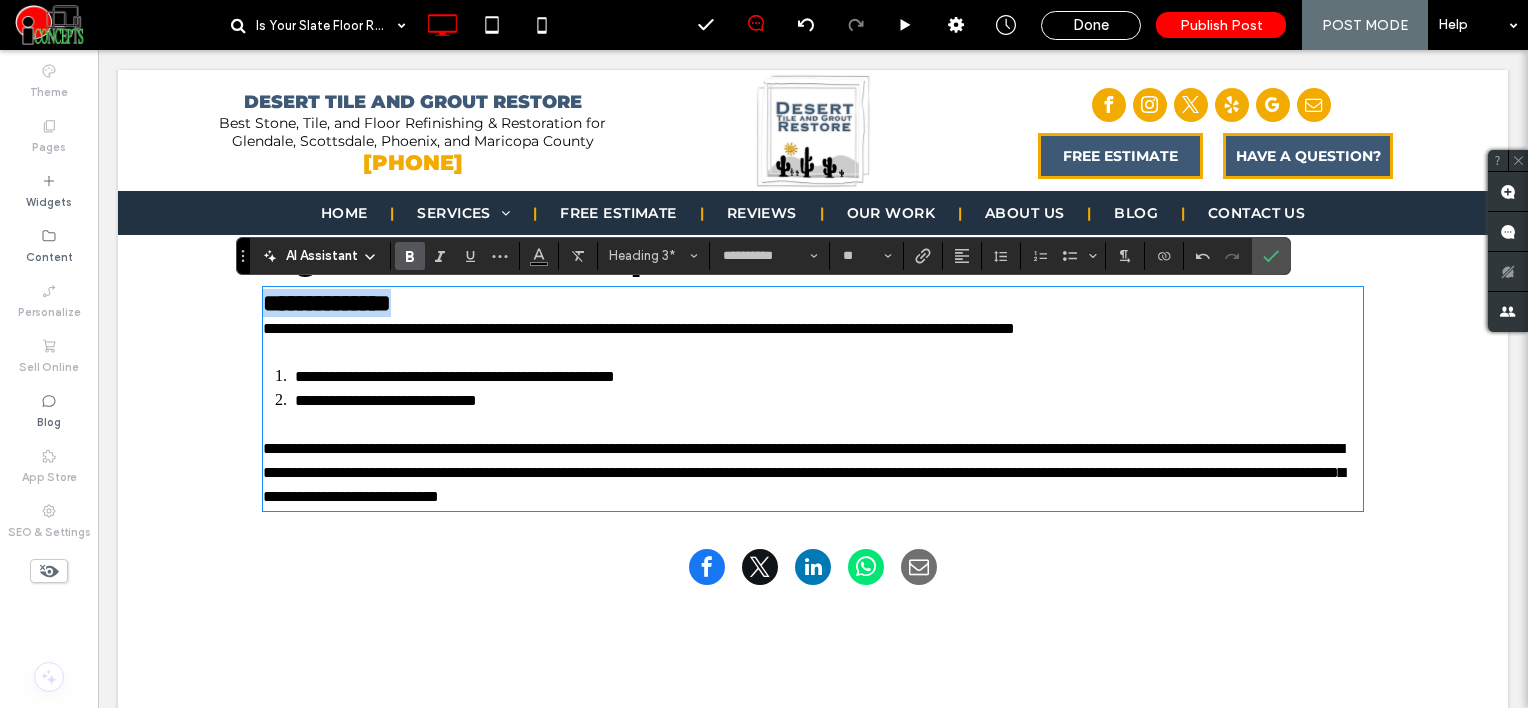 drag, startPoint x: 477, startPoint y: 311, endPoint x: 144, endPoint y: 241, distance: 340.27783 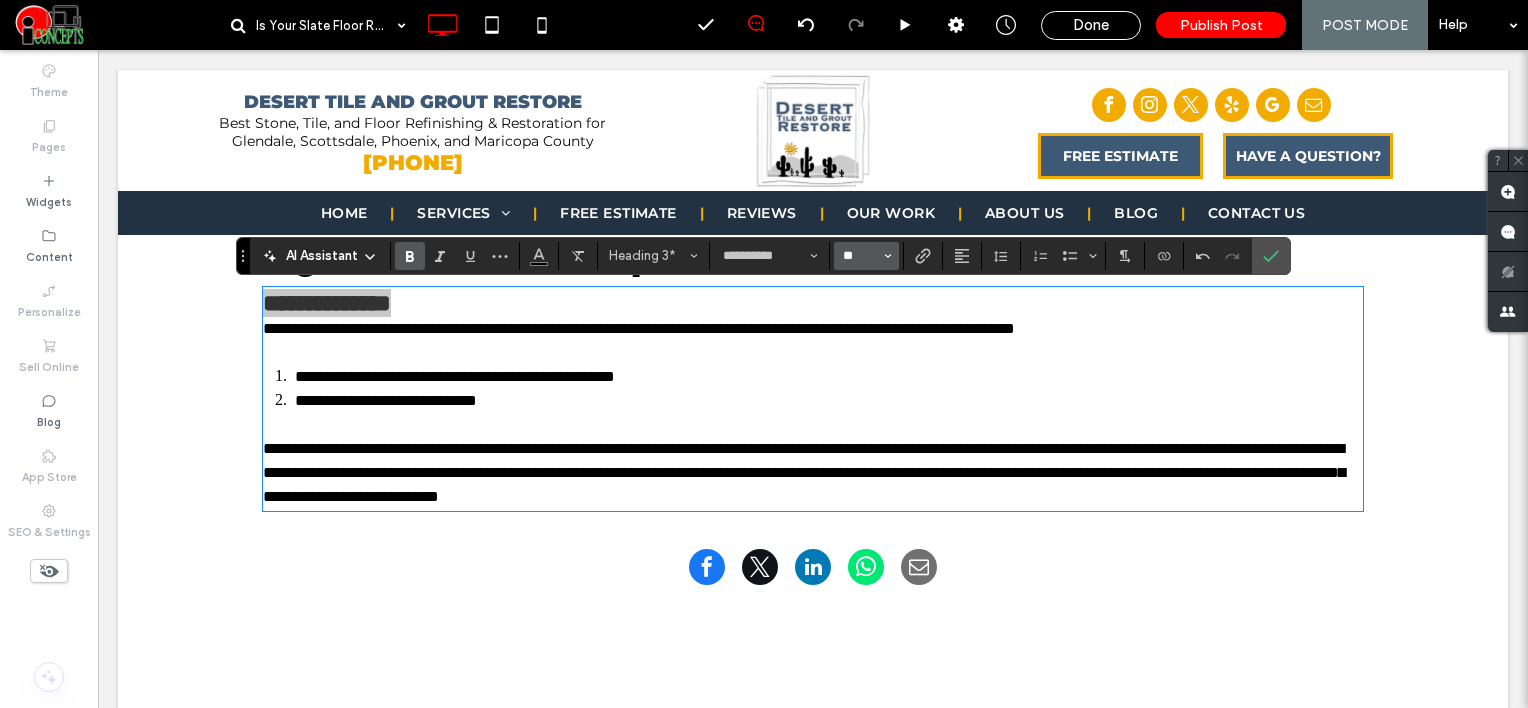 click on "**" at bounding box center [860, 256] 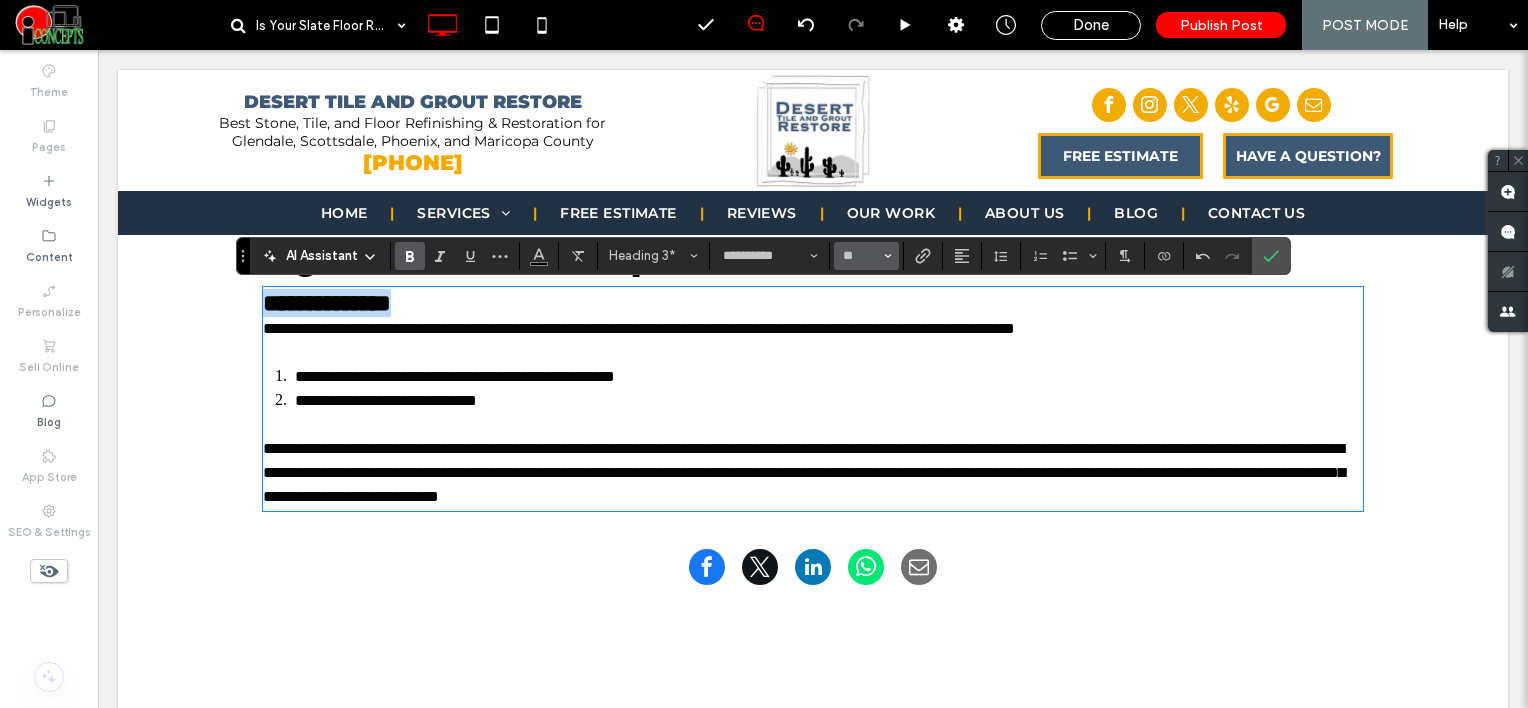 type on "**" 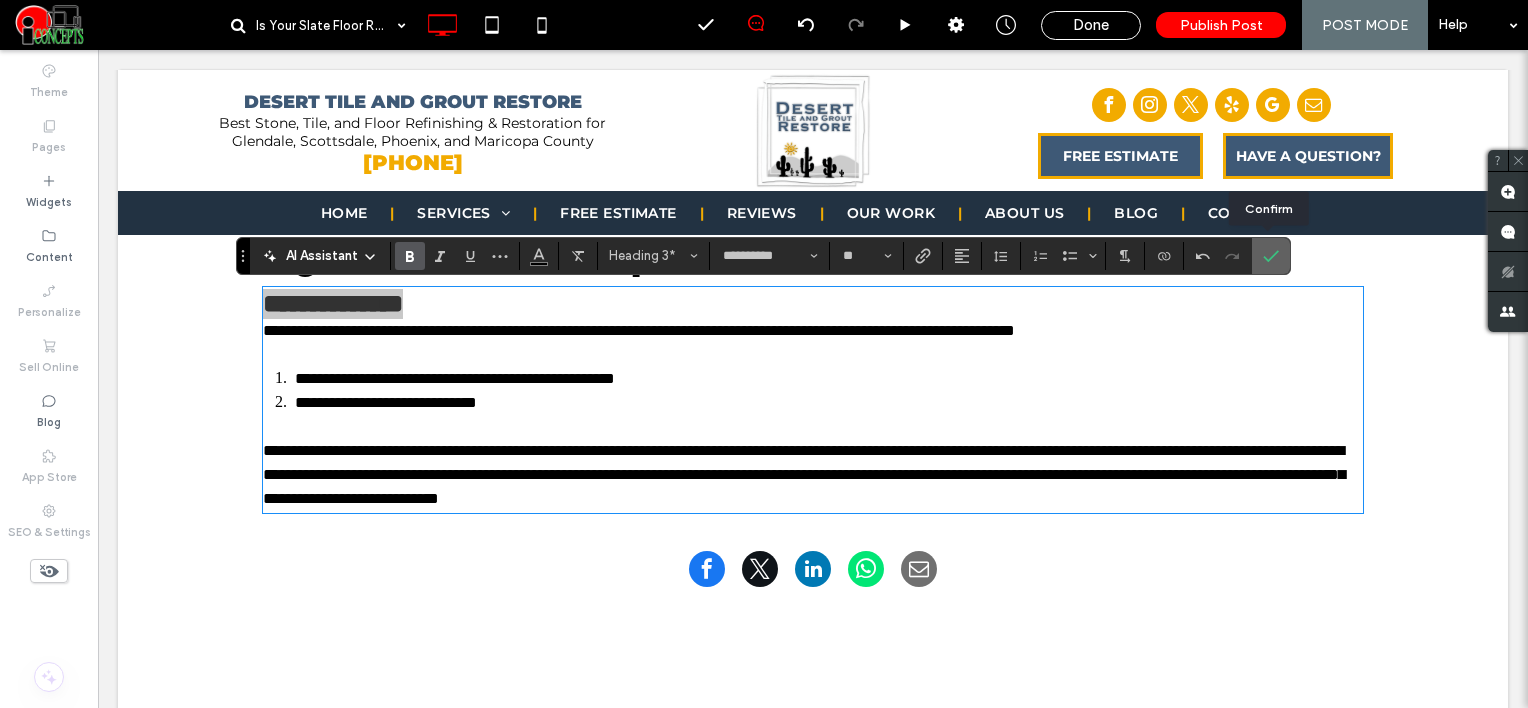 click 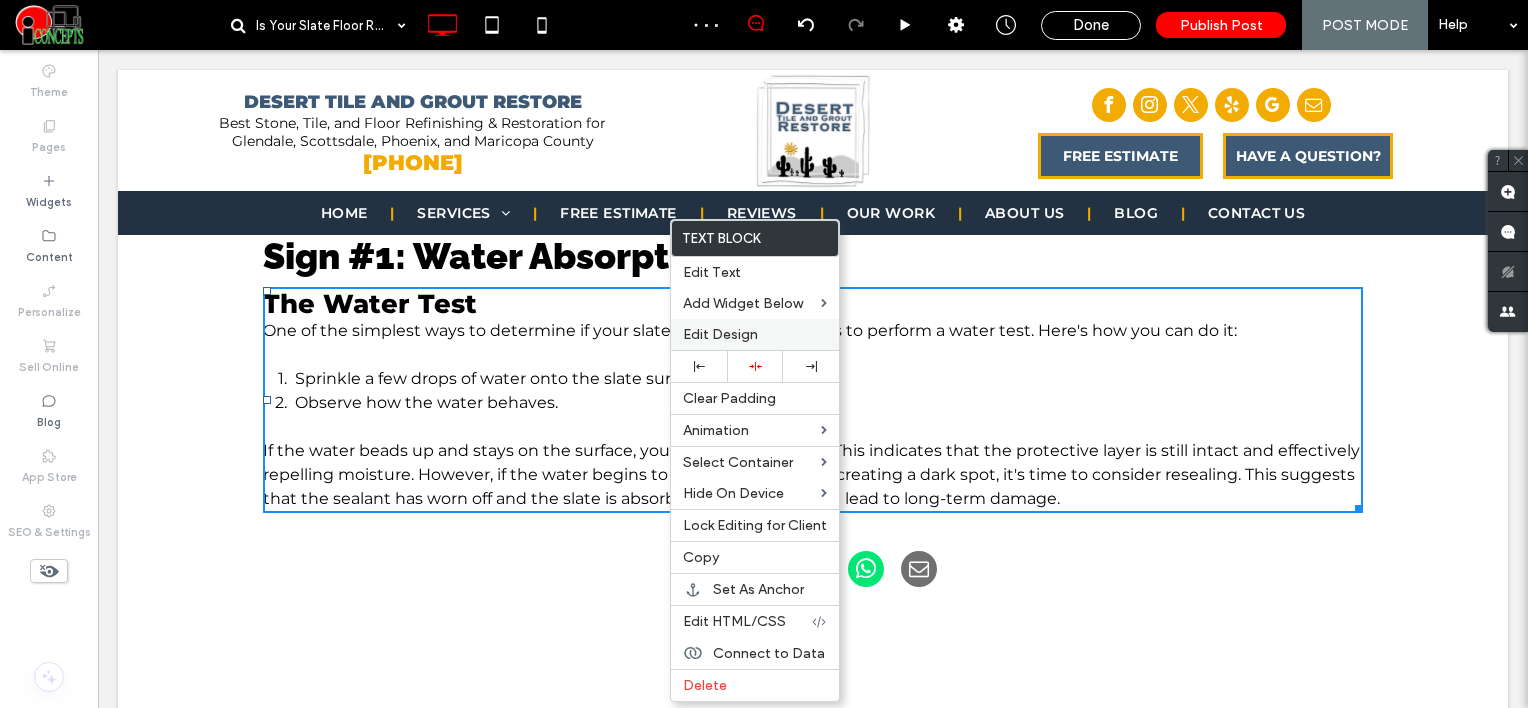 drag, startPoint x: 715, startPoint y: 337, endPoint x: 565, endPoint y: 250, distance: 173.40416 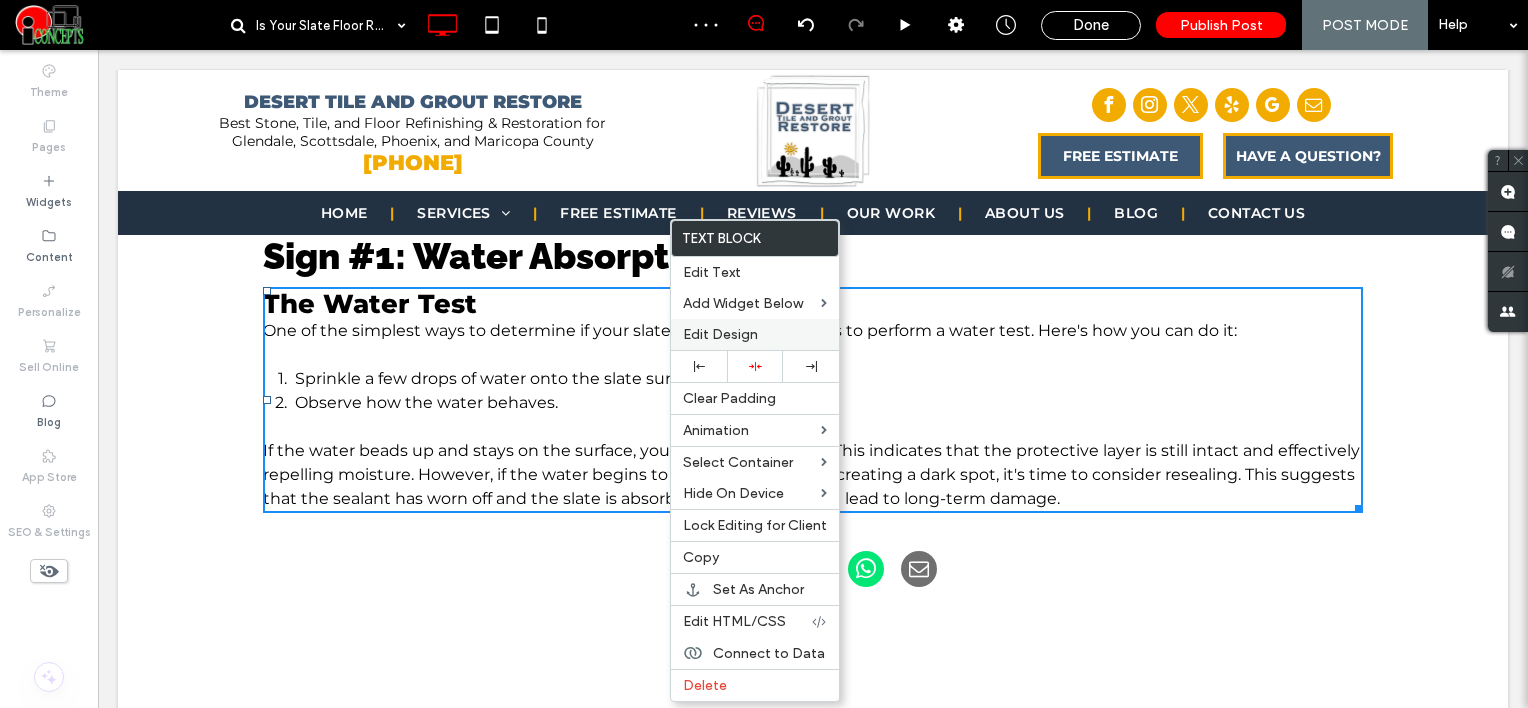 click on "Edit Design" at bounding box center [720, 334] 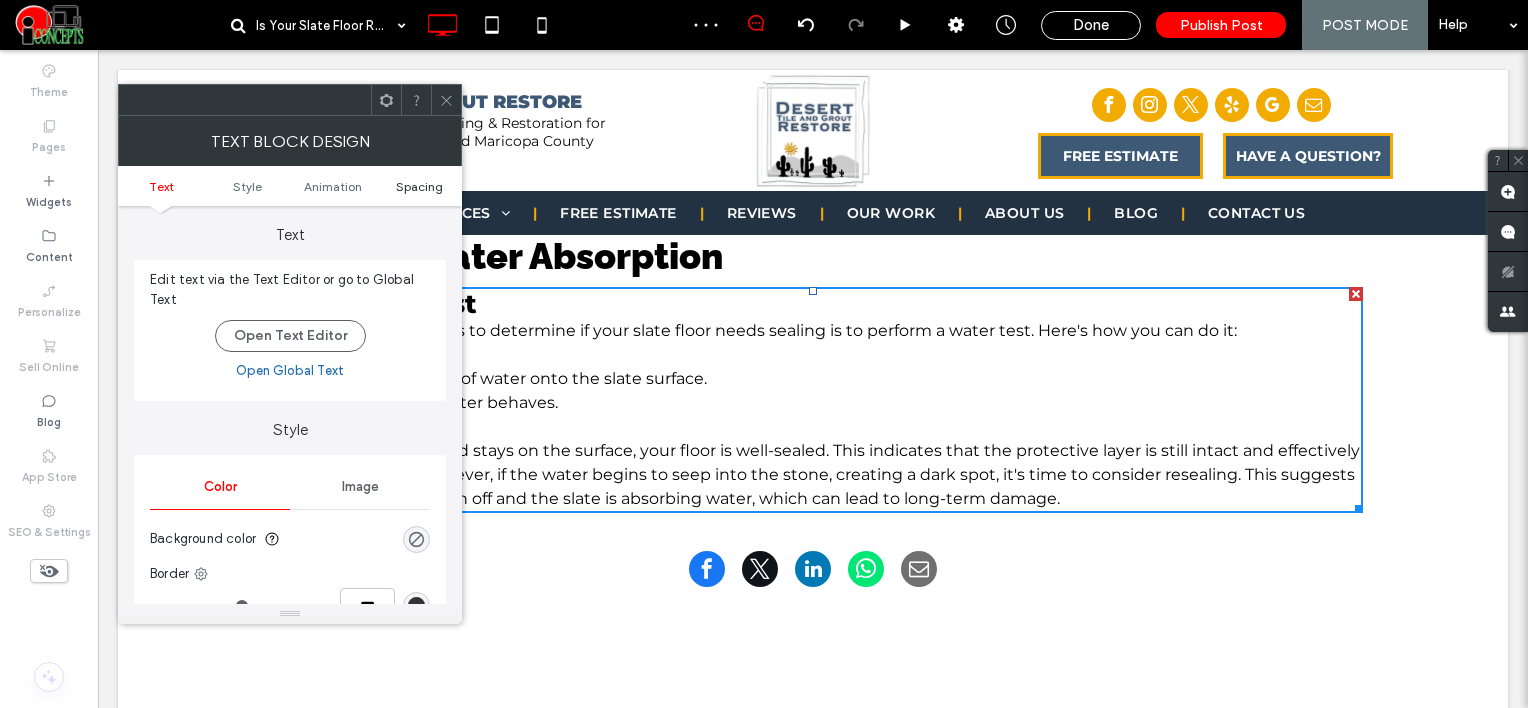 click on "Spacing" at bounding box center [419, 186] 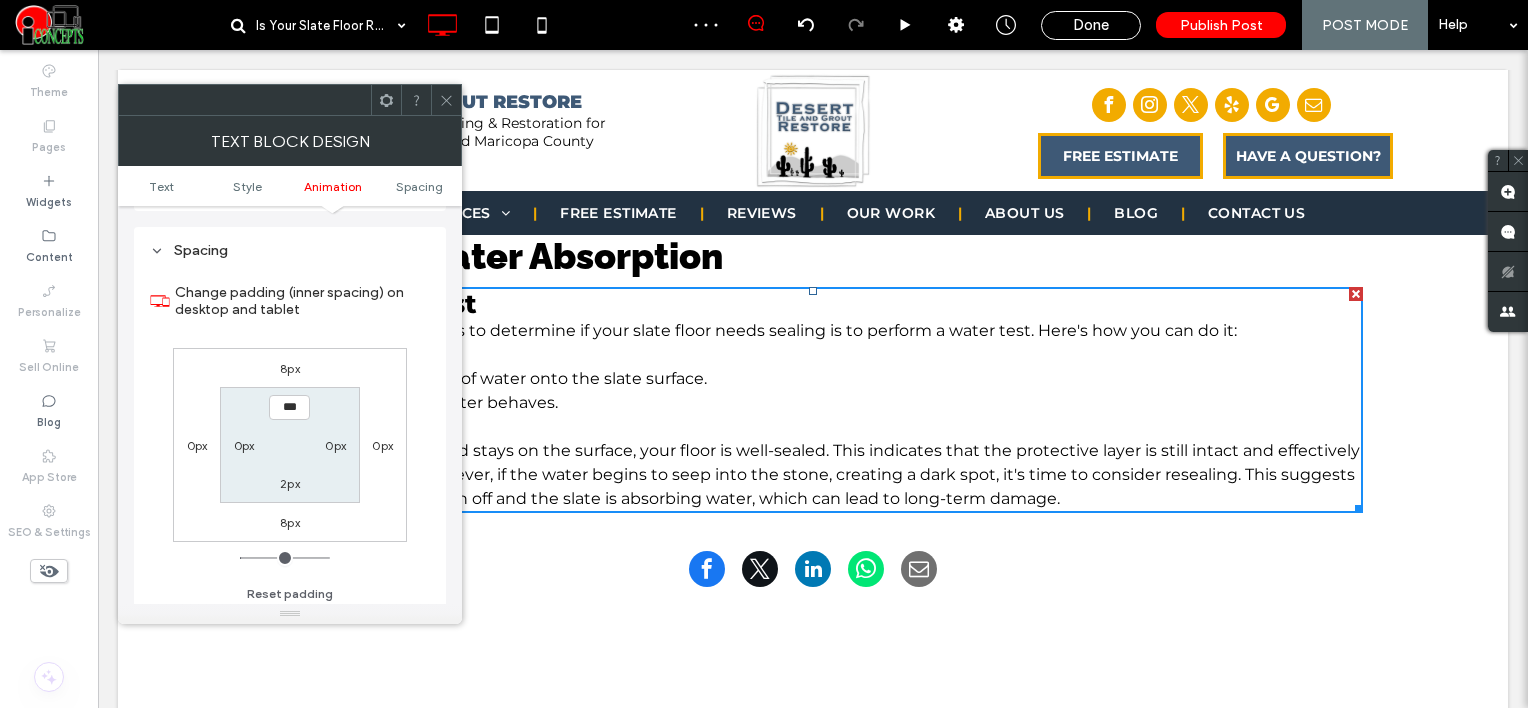 scroll, scrollTop: 572, scrollLeft: 0, axis: vertical 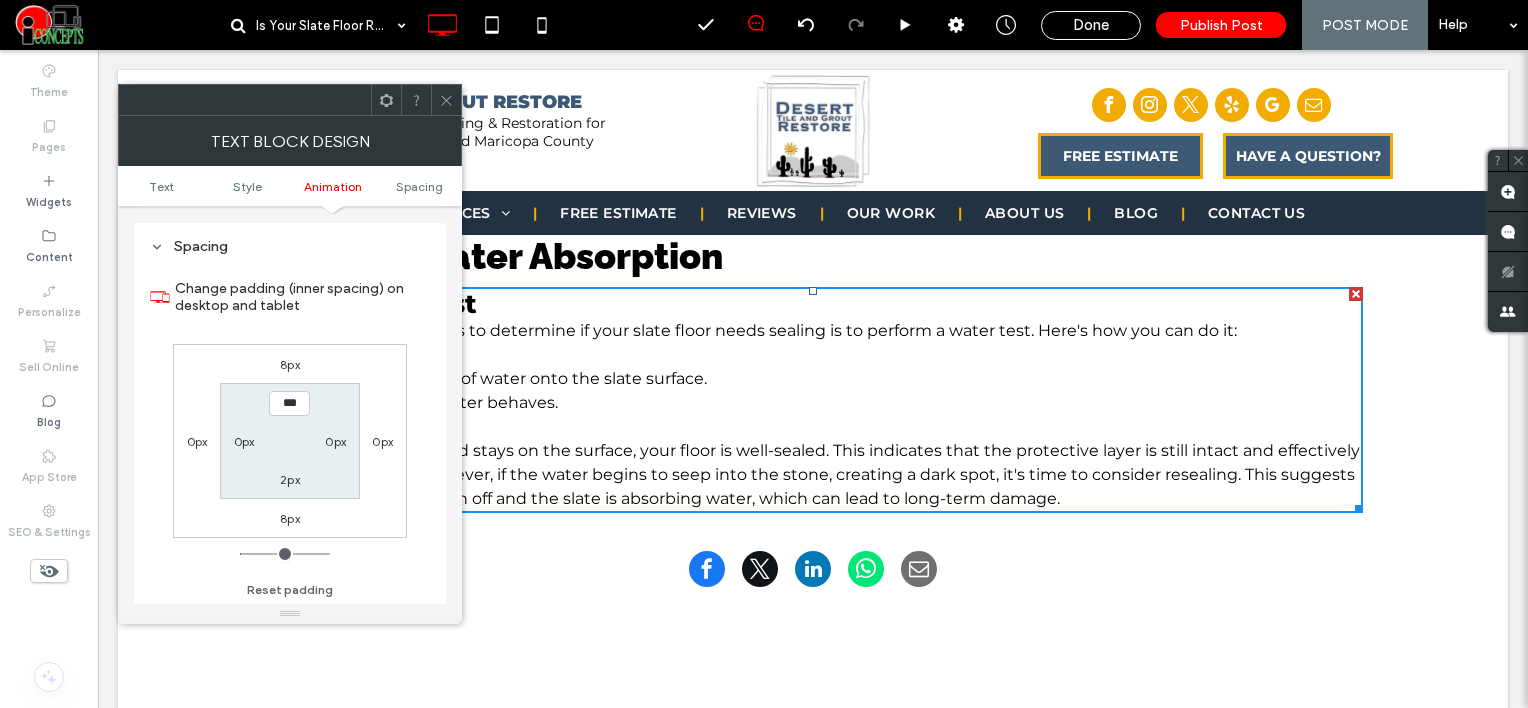 click on "8px" at bounding box center [290, 364] 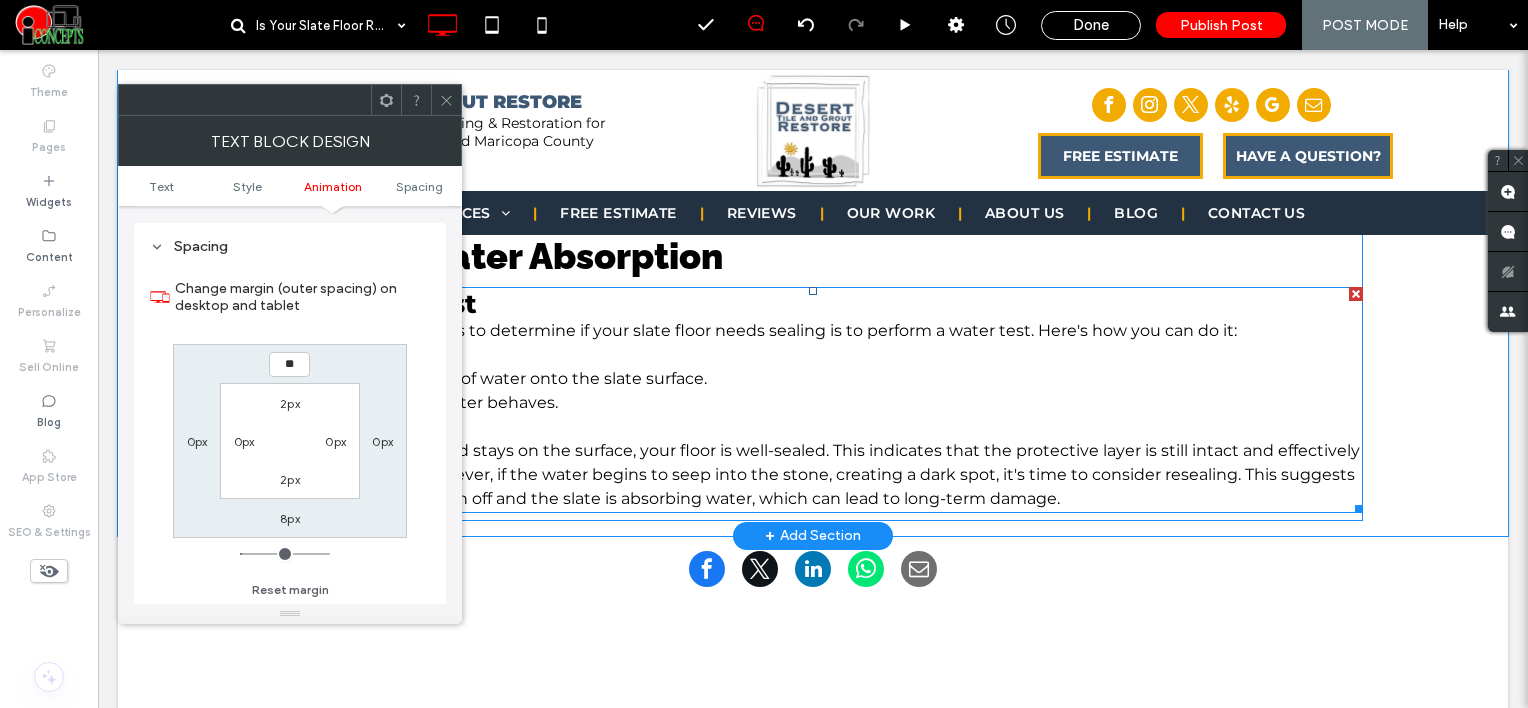 type on "**" 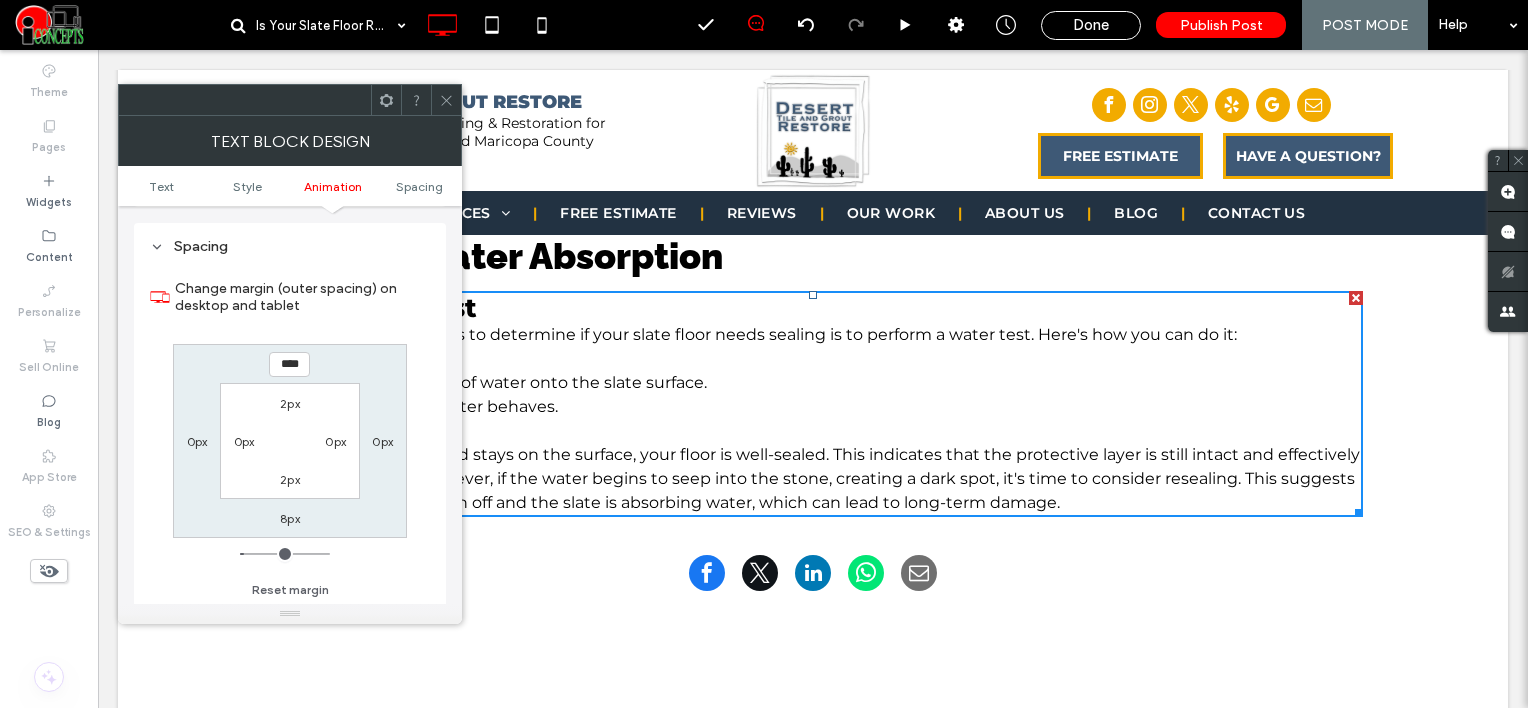 click at bounding box center [446, 100] 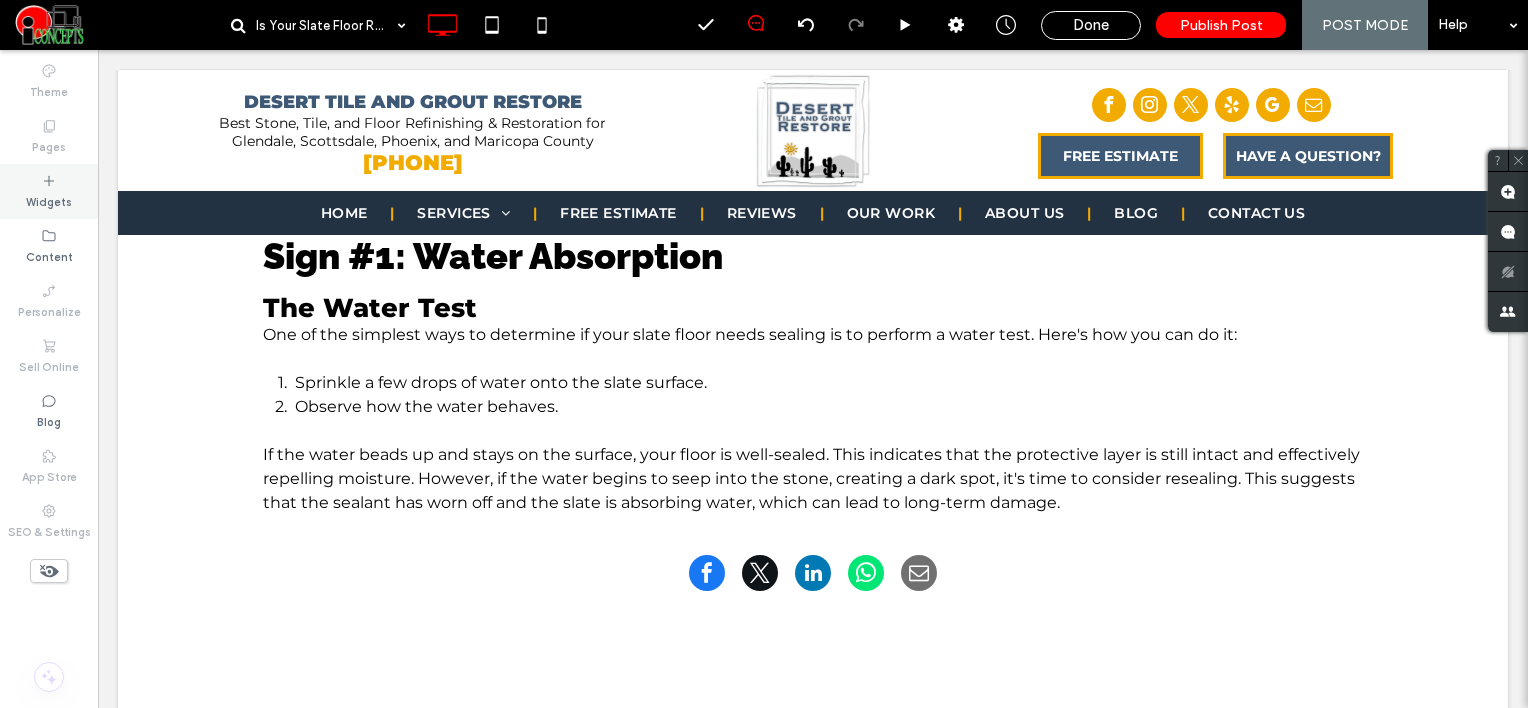 click 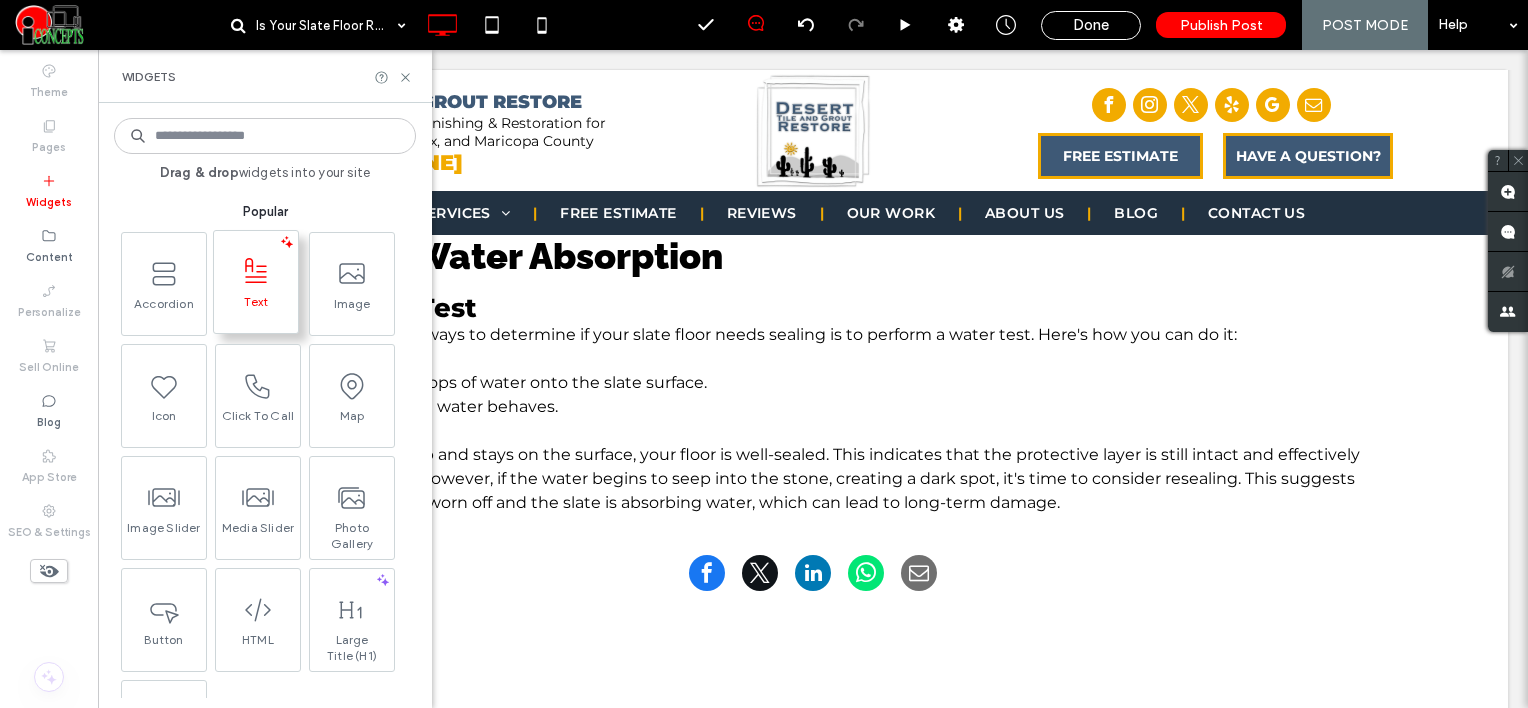 click on "Text" at bounding box center (256, 308) 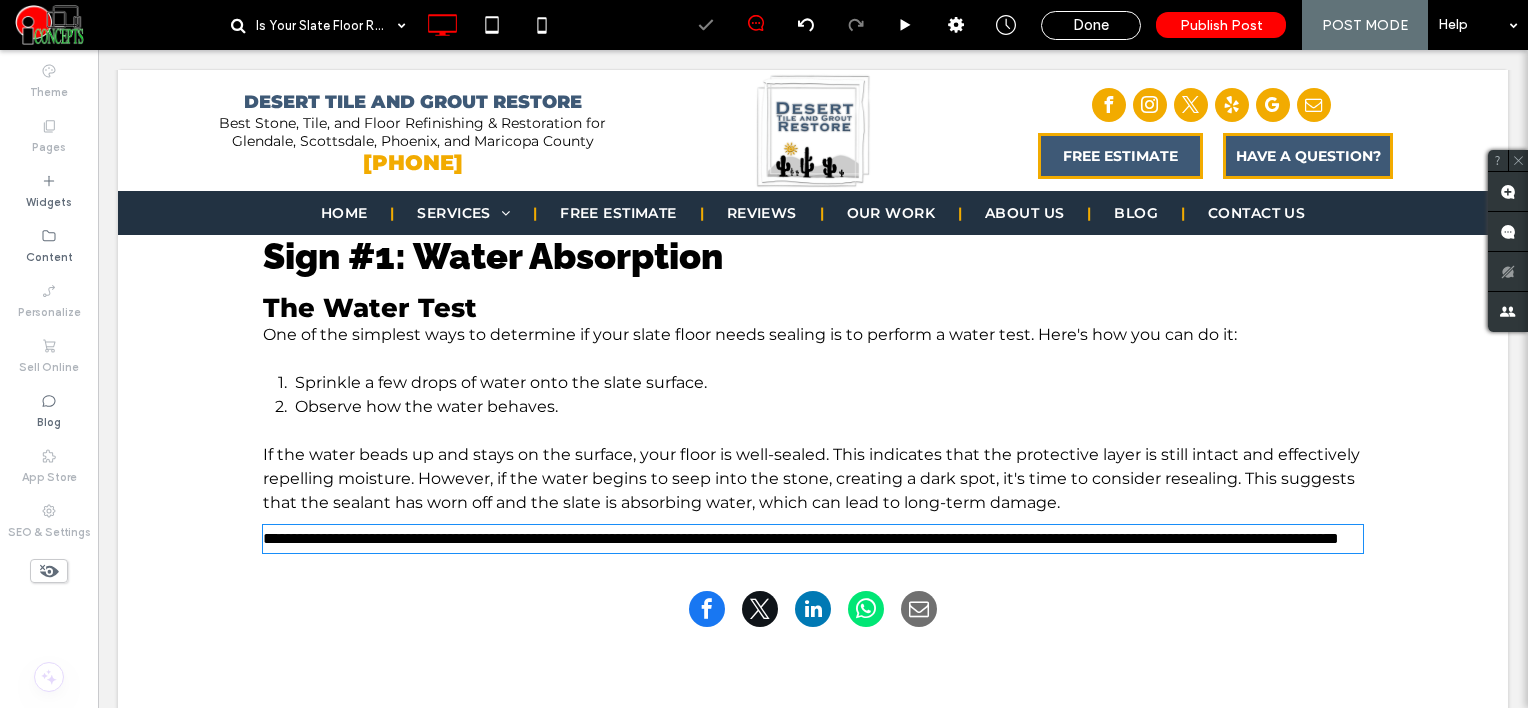 type on "**********" 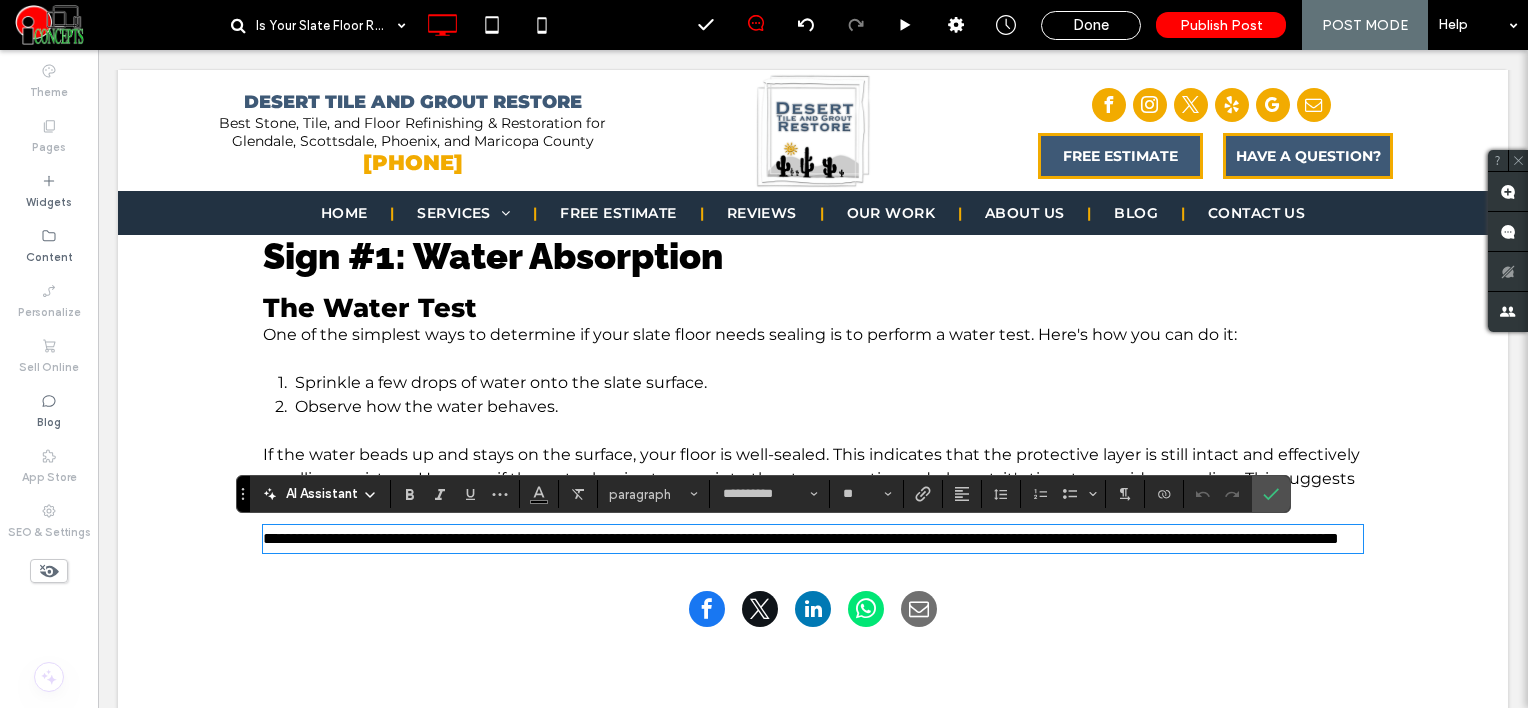 scroll, scrollTop: 0, scrollLeft: 0, axis: both 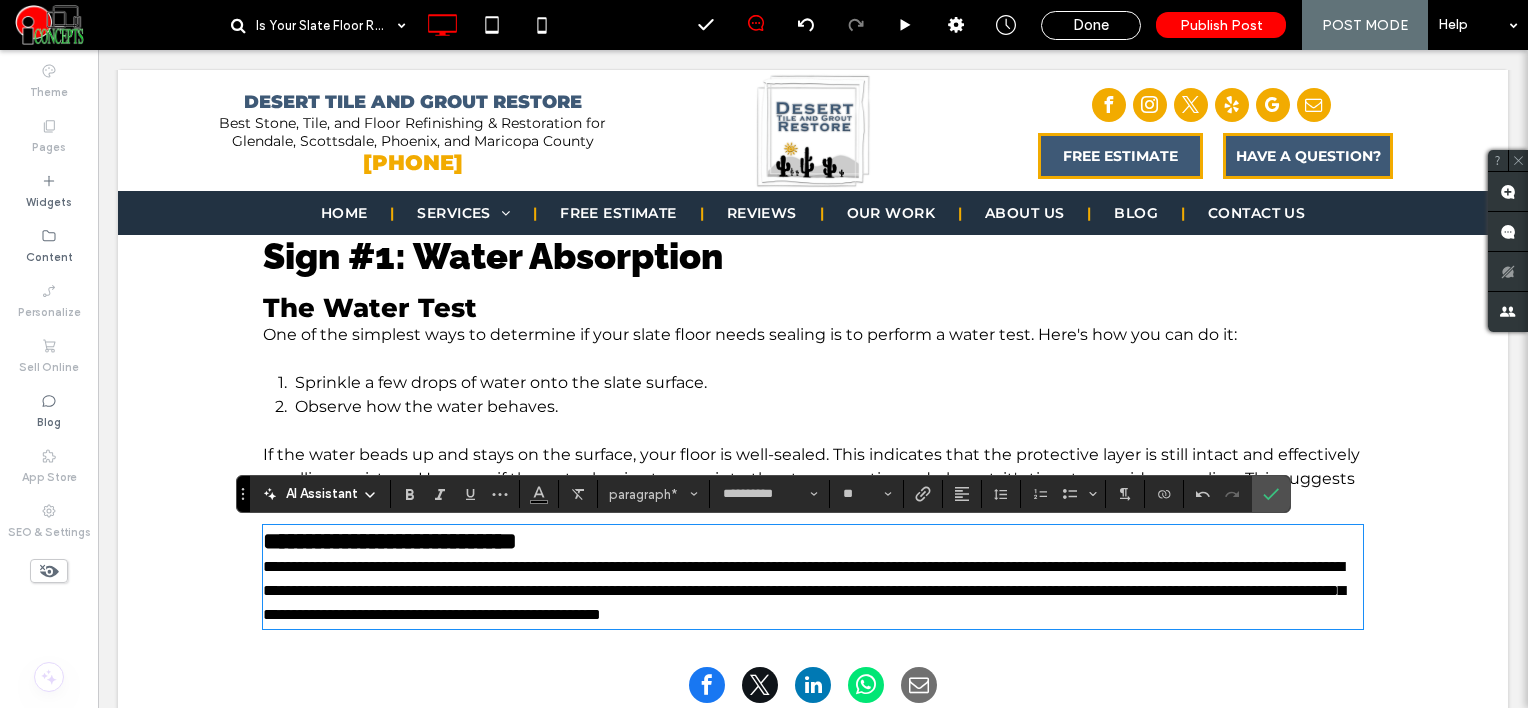type on "**" 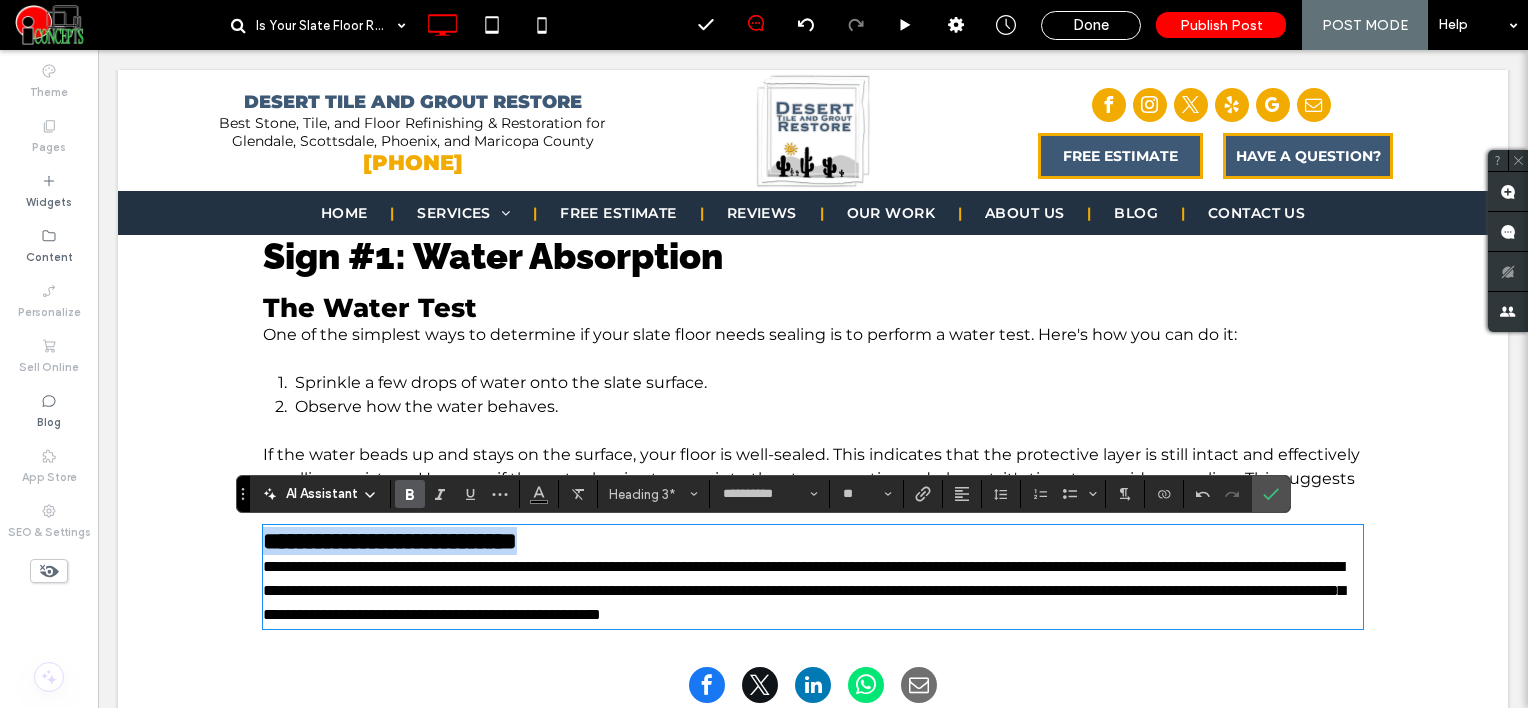 drag, startPoint x: 664, startPoint y: 547, endPoint x: 489, endPoint y: 550, distance: 175.02571 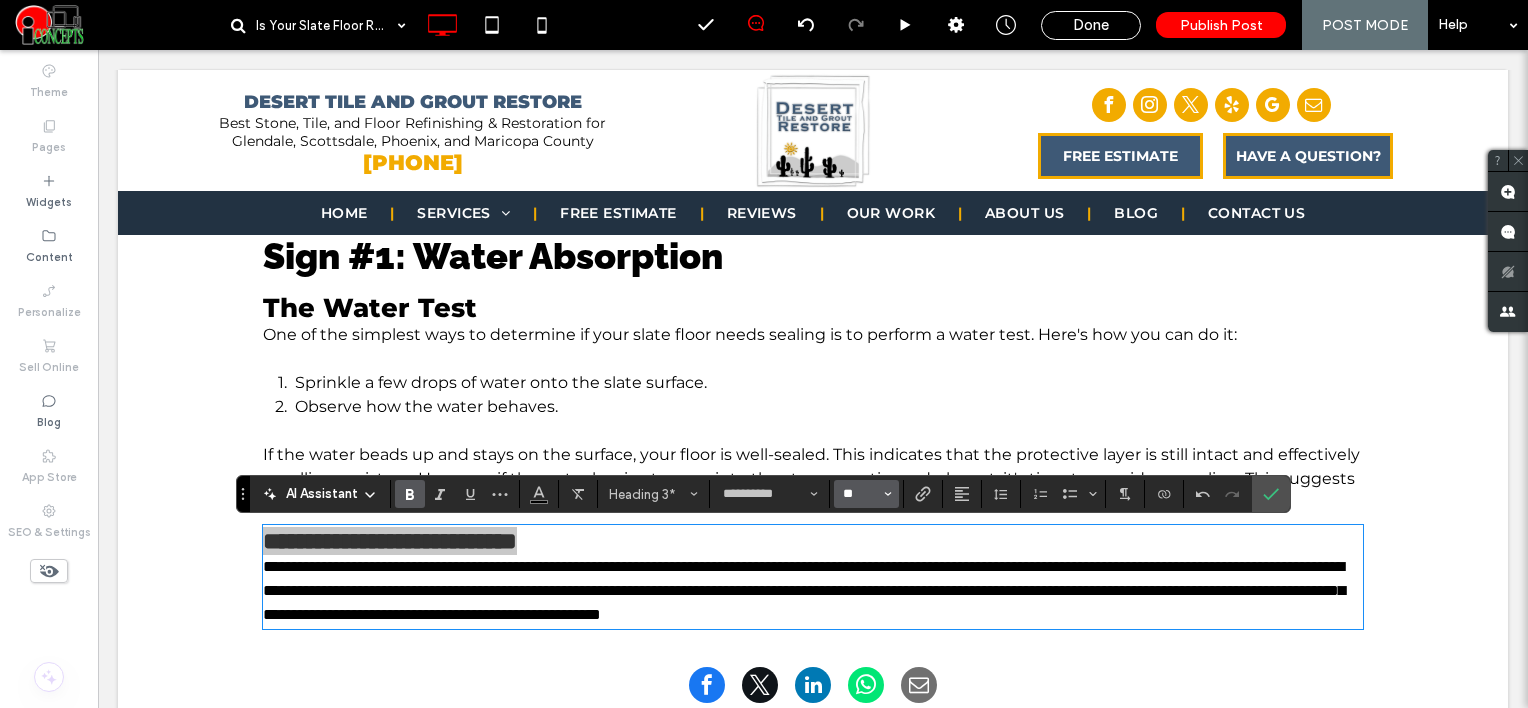 click on "**" at bounding box center (860, 494) 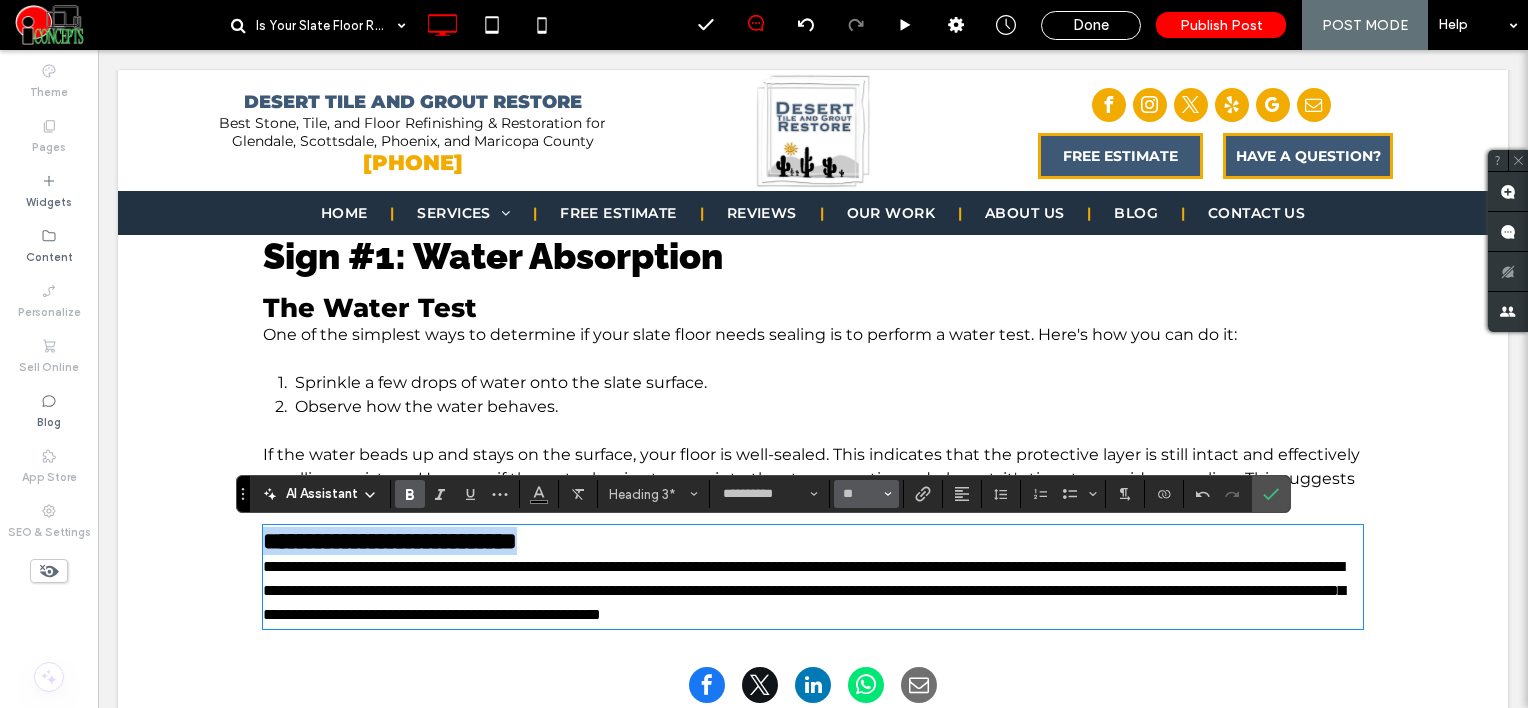 type on "**" 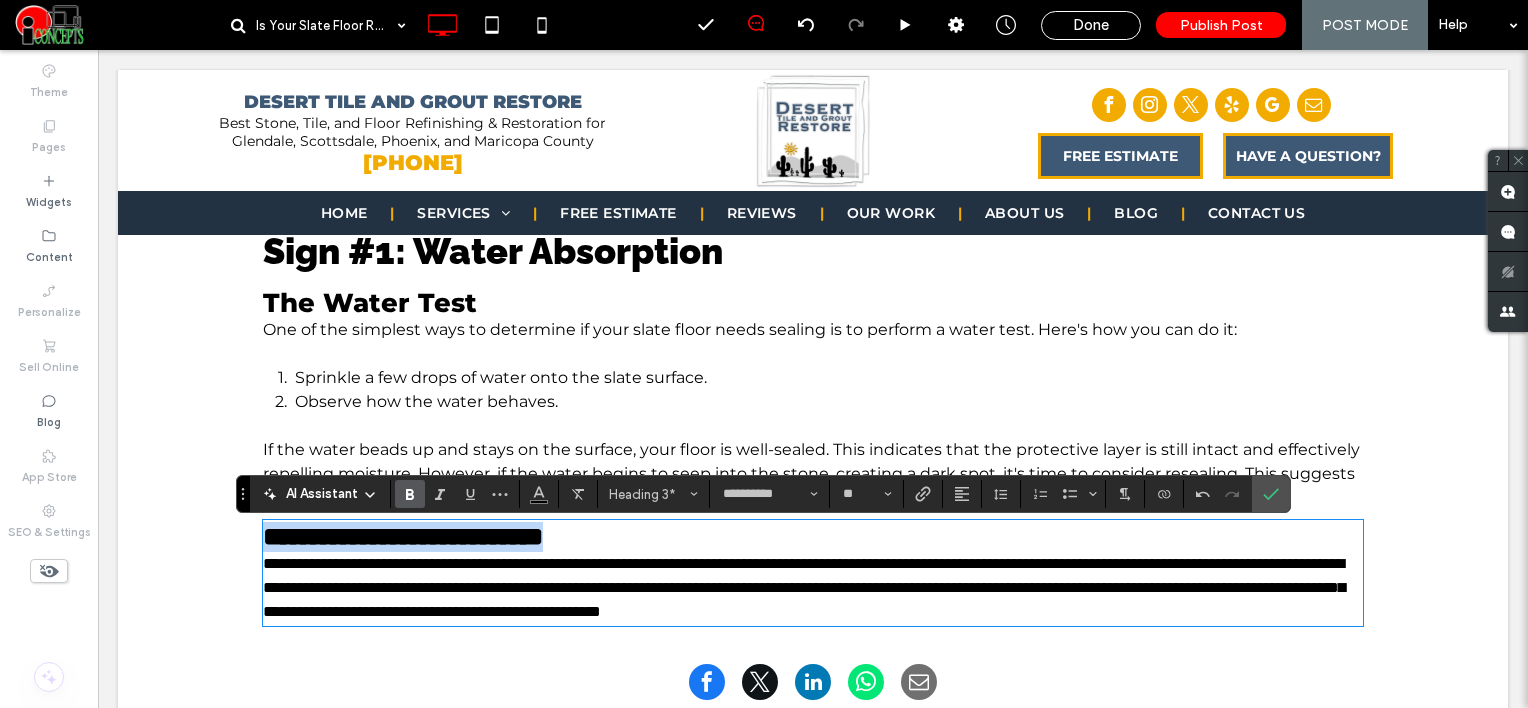 scroll, scrollTop: 1400, scrollLeft: 0, axis: vertical 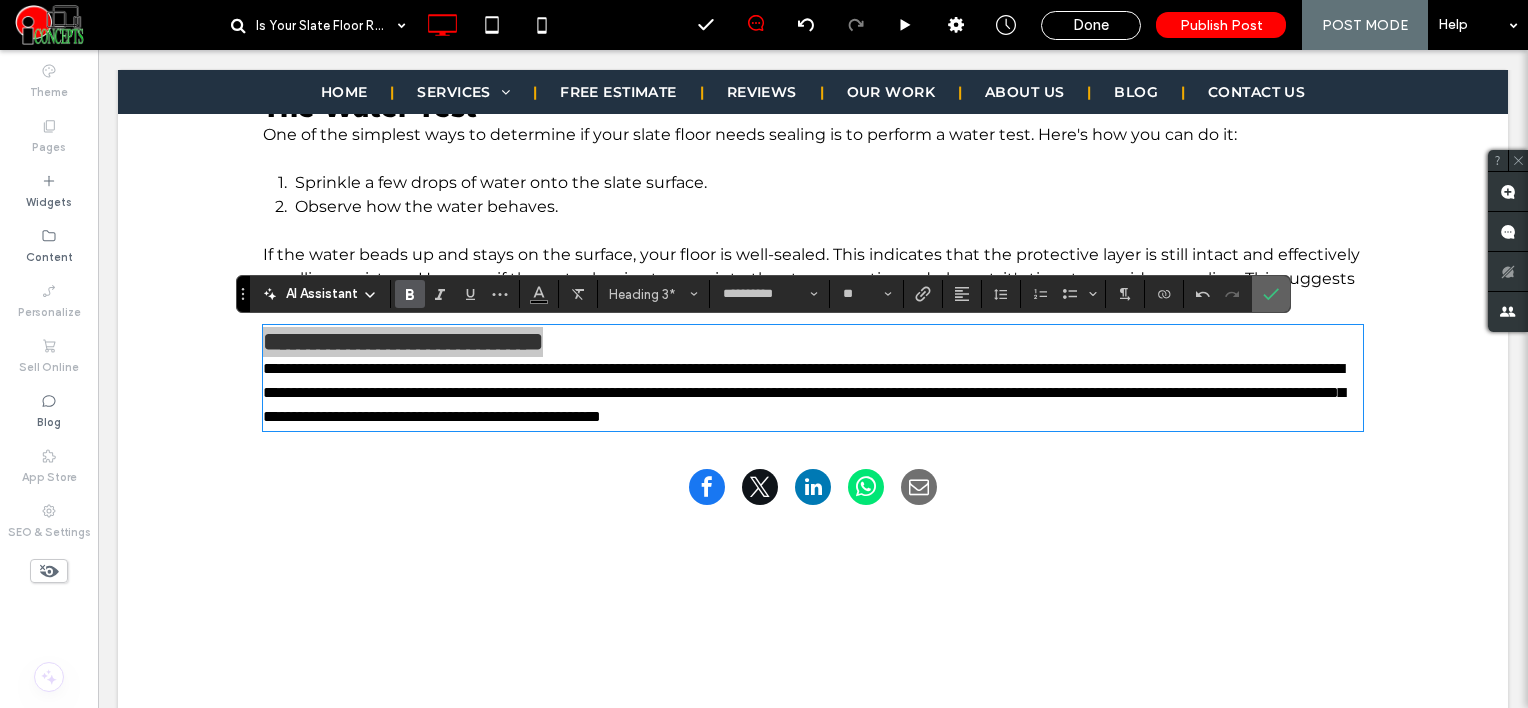 drag, startPoint x: 1266, startPoint y: 276, endPoint x: 1164, endPoint y: 223, distance: 114.947815 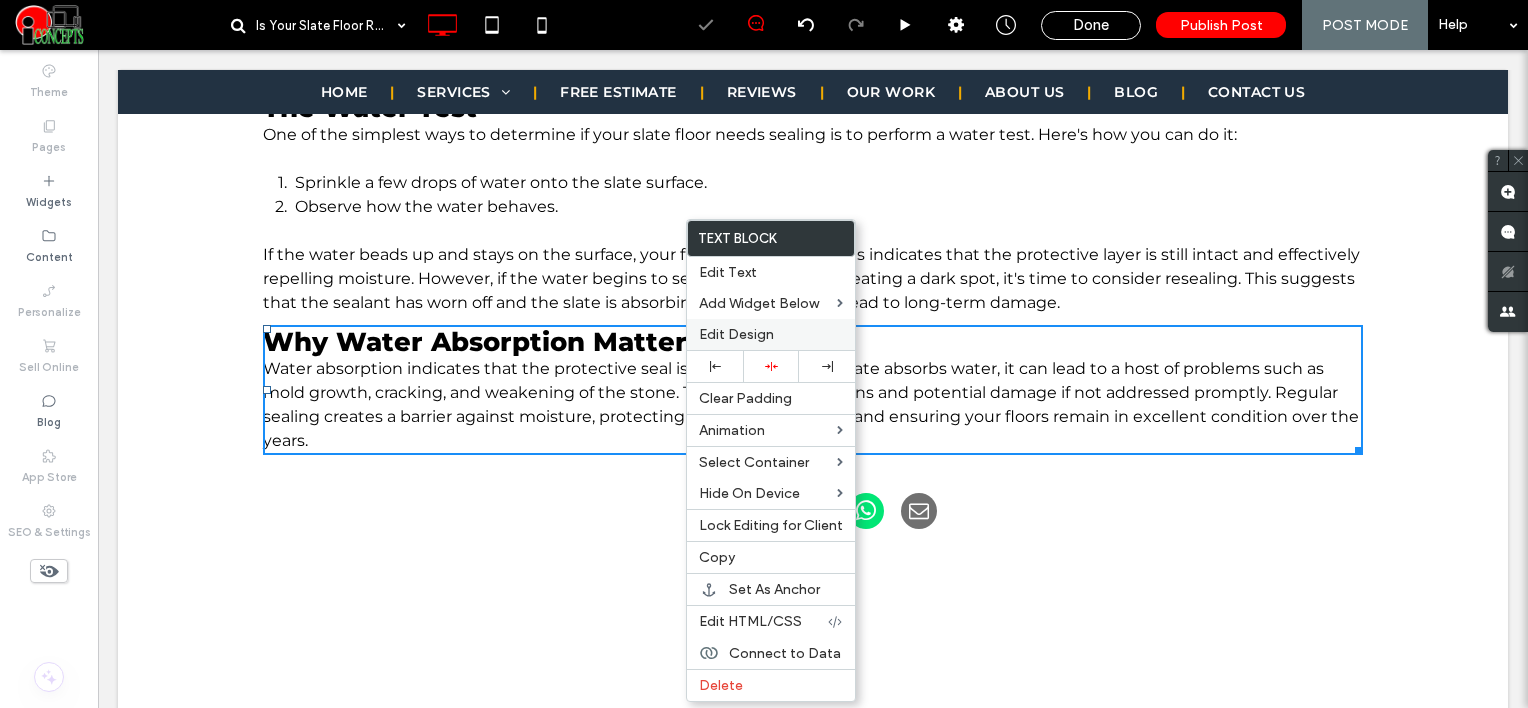 click on "Edit Design" at bounding box center [736, 334] 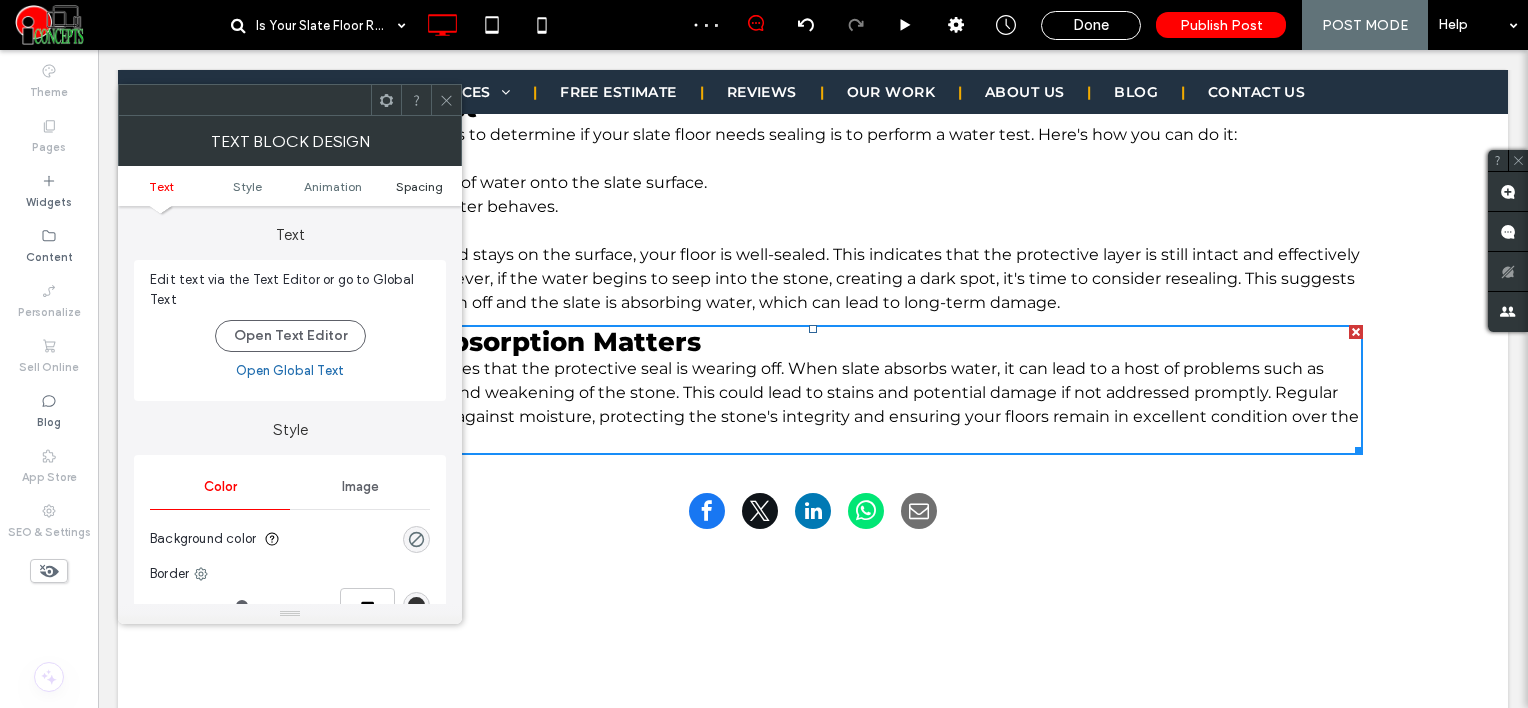 click on "Spacing" at bounding box center [419, 186] 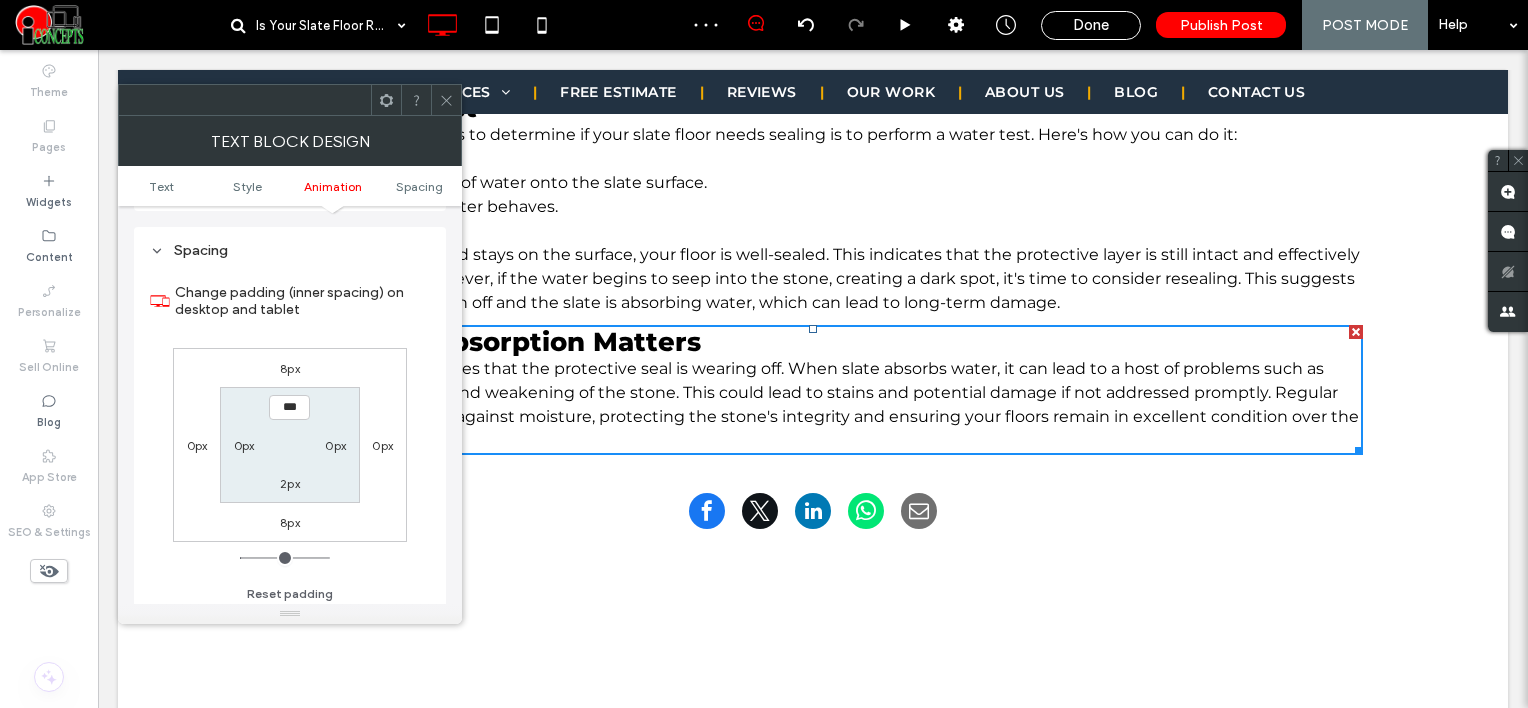 scroll, scrollTop: 572, scrollLeft: 0, axis: vertical 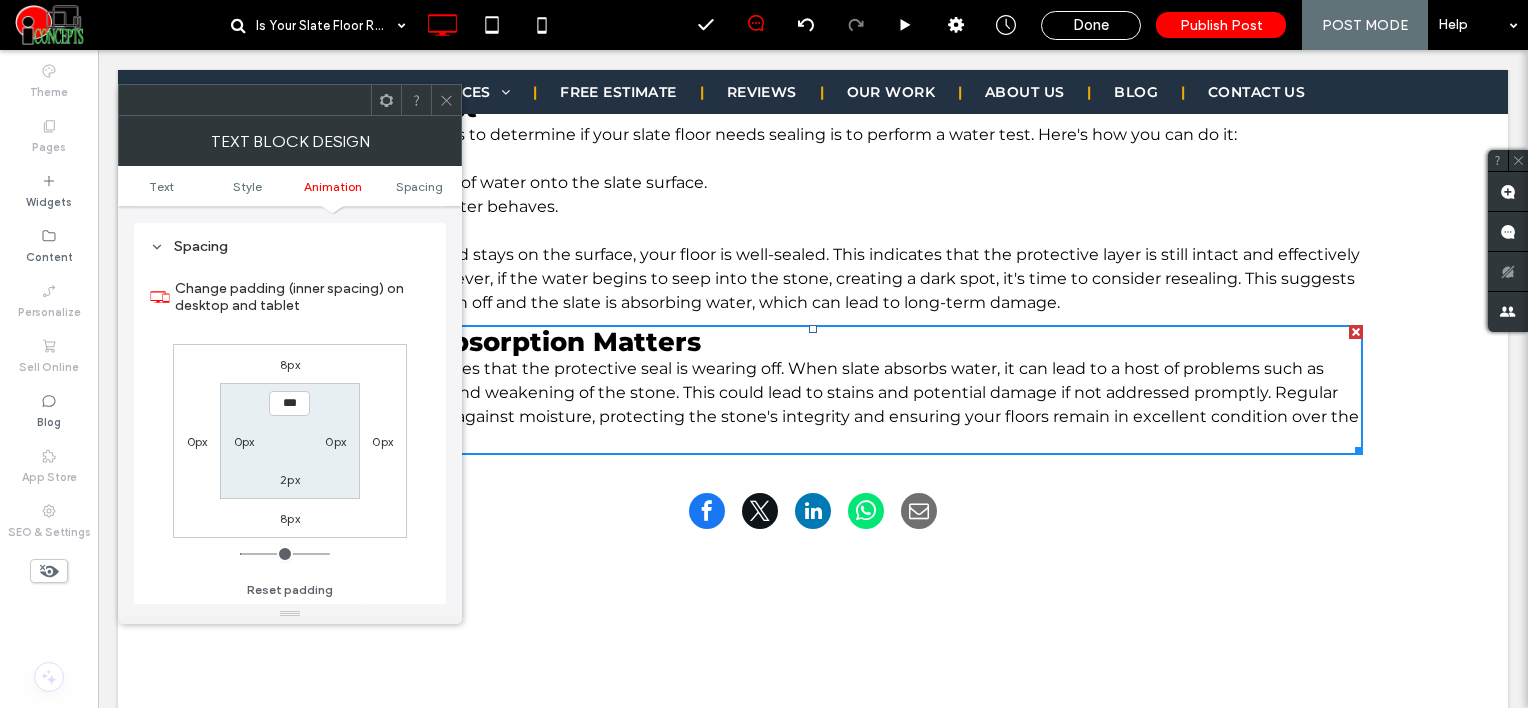 click on "8px" at bounding box center (290, 364) 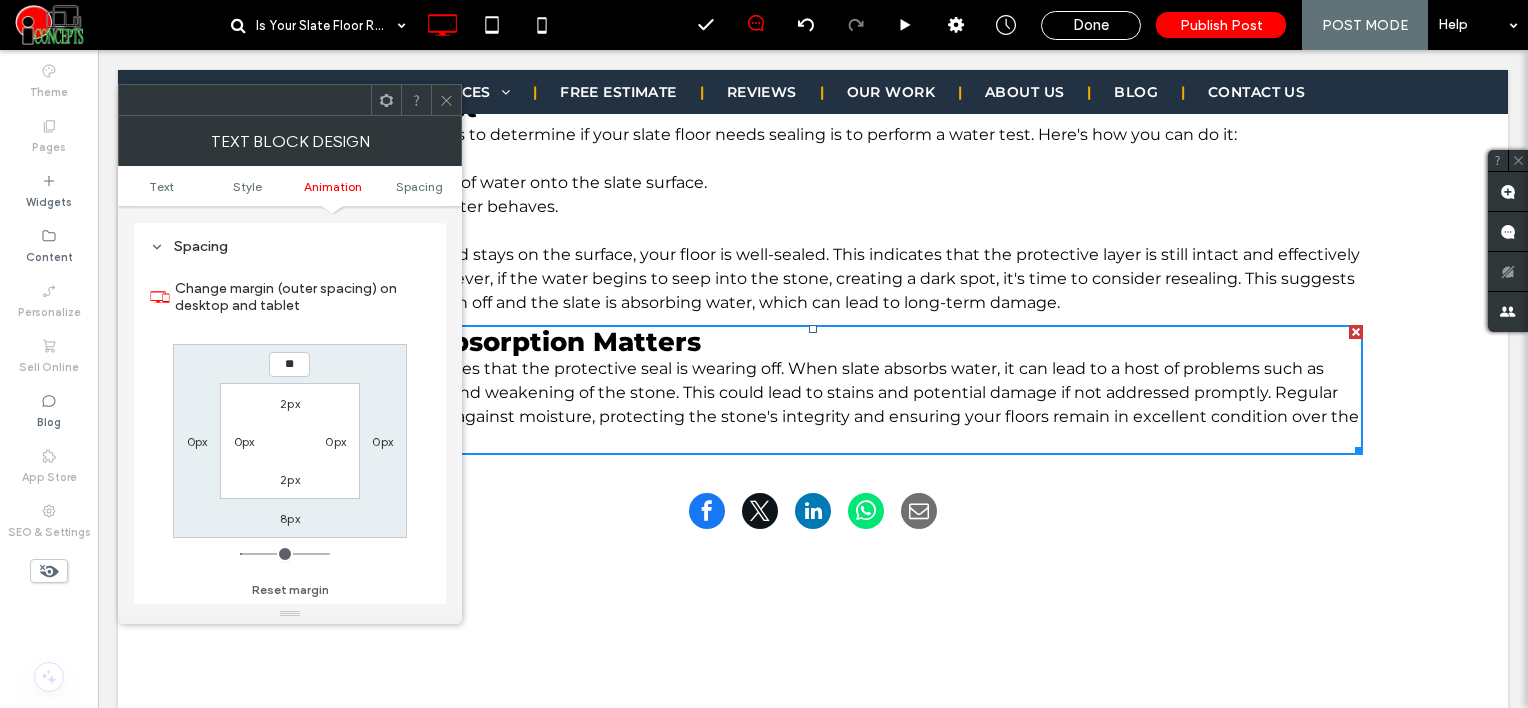 type on "**" 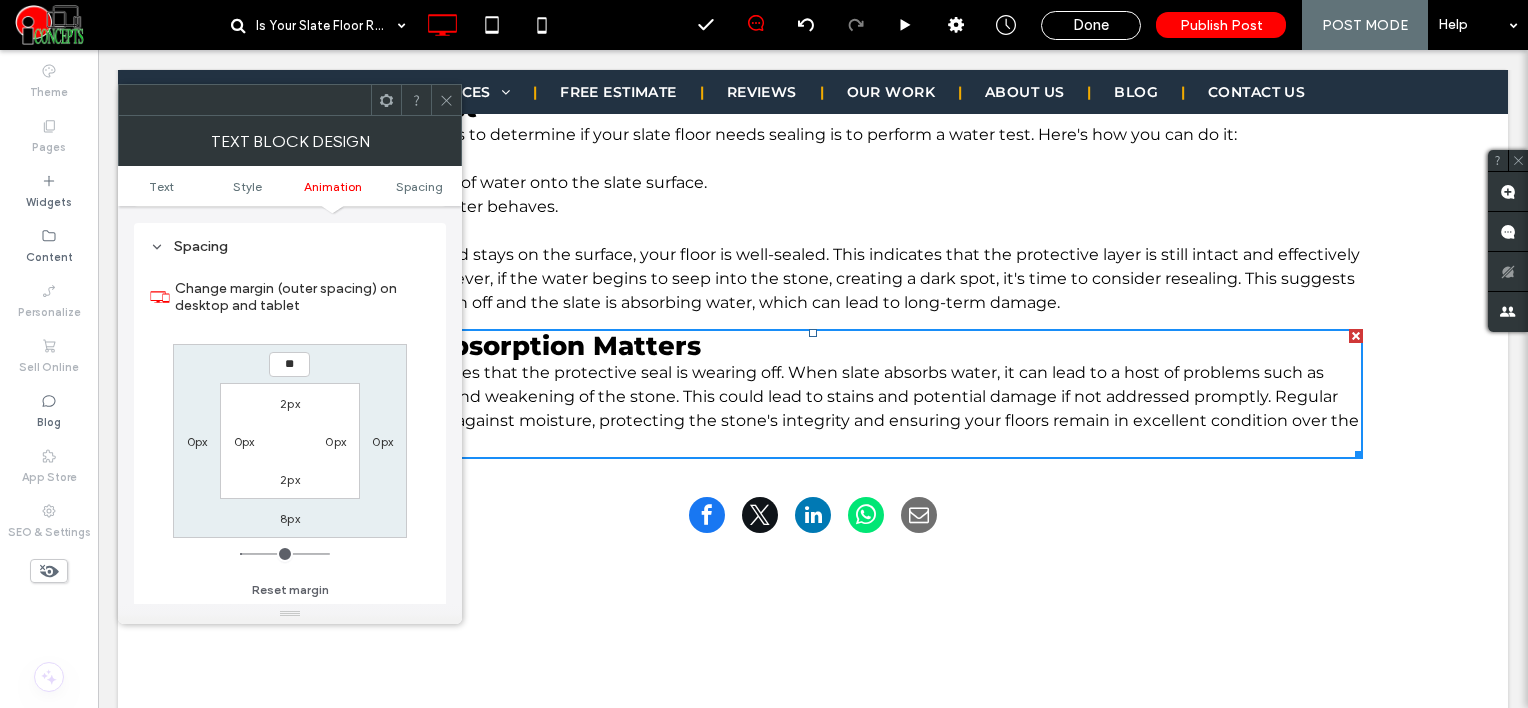 type on "**" 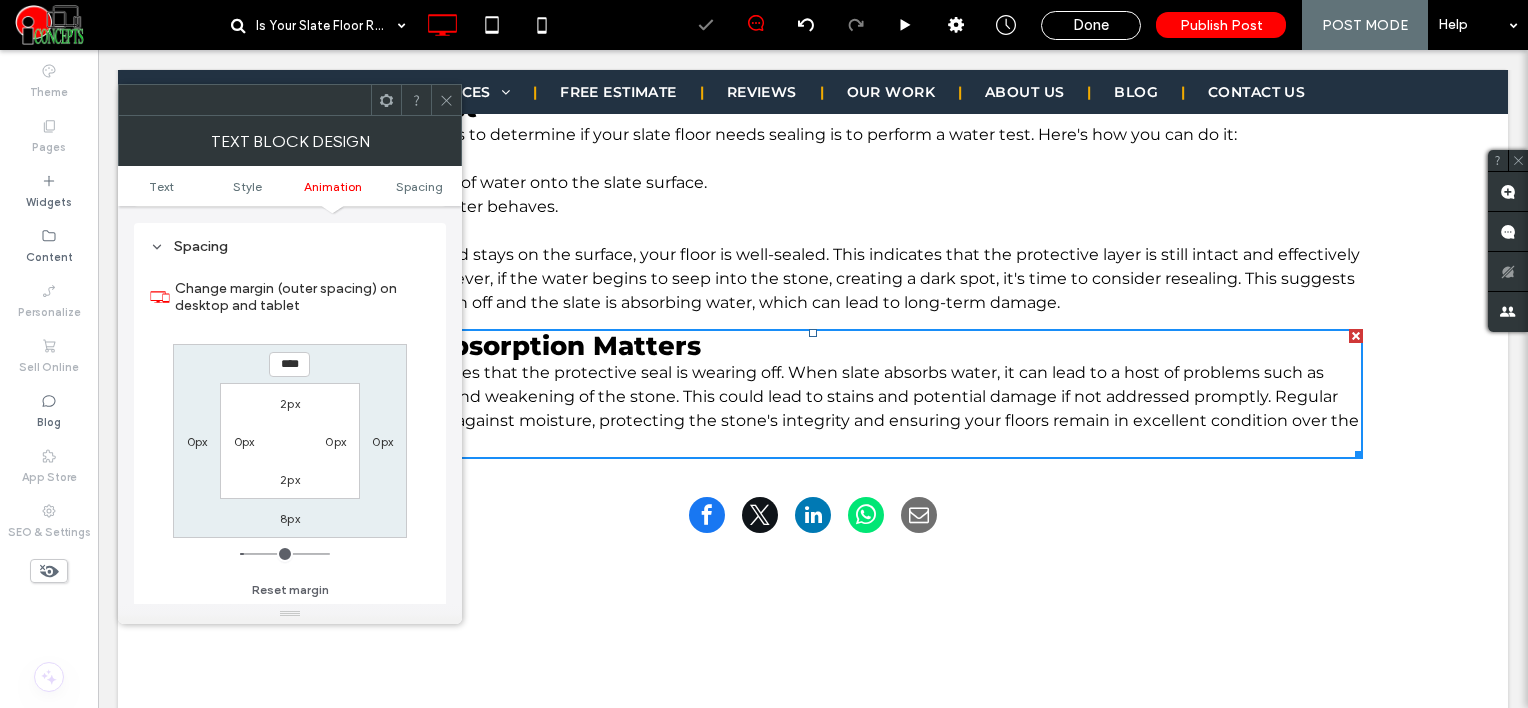 click at bounding box center (446, 100) 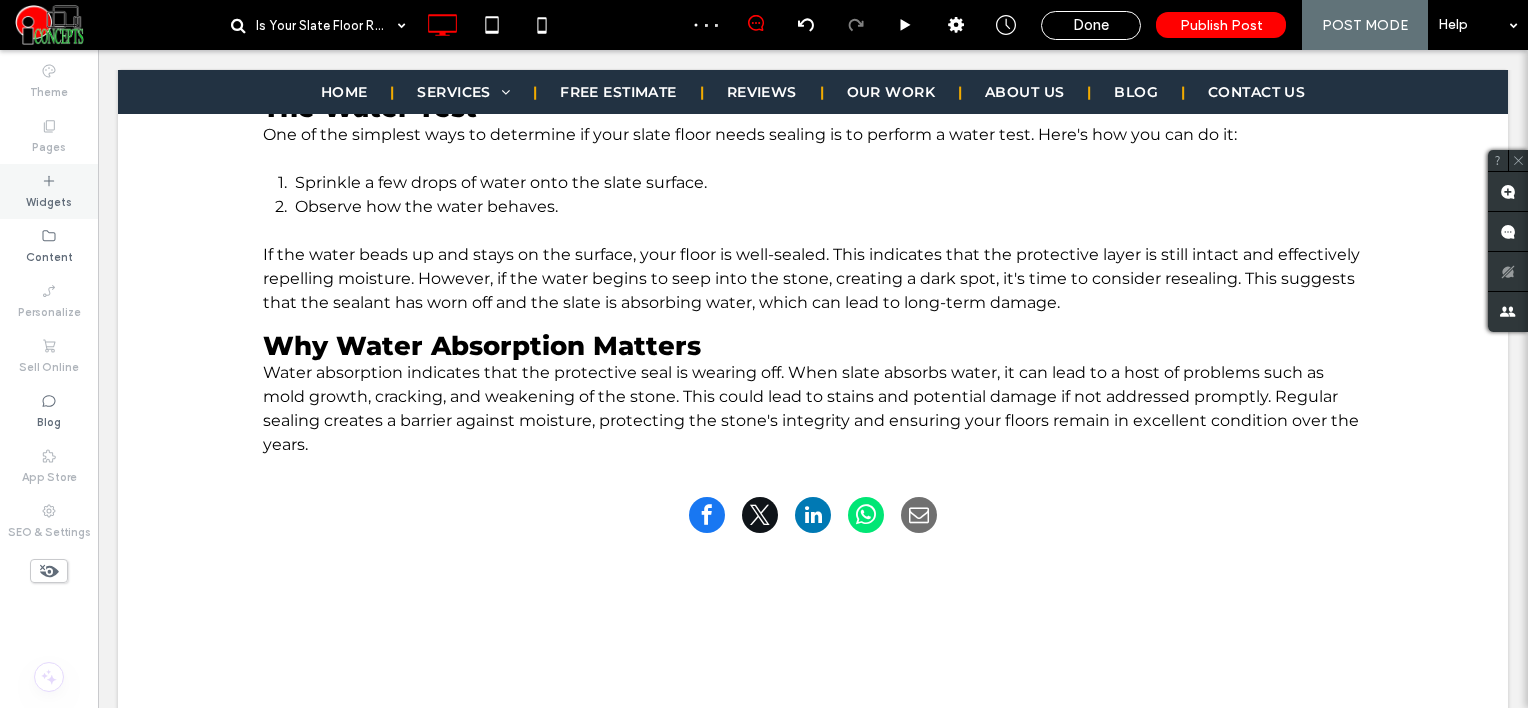 click on "Widgets" at bounding box center (49, 200) 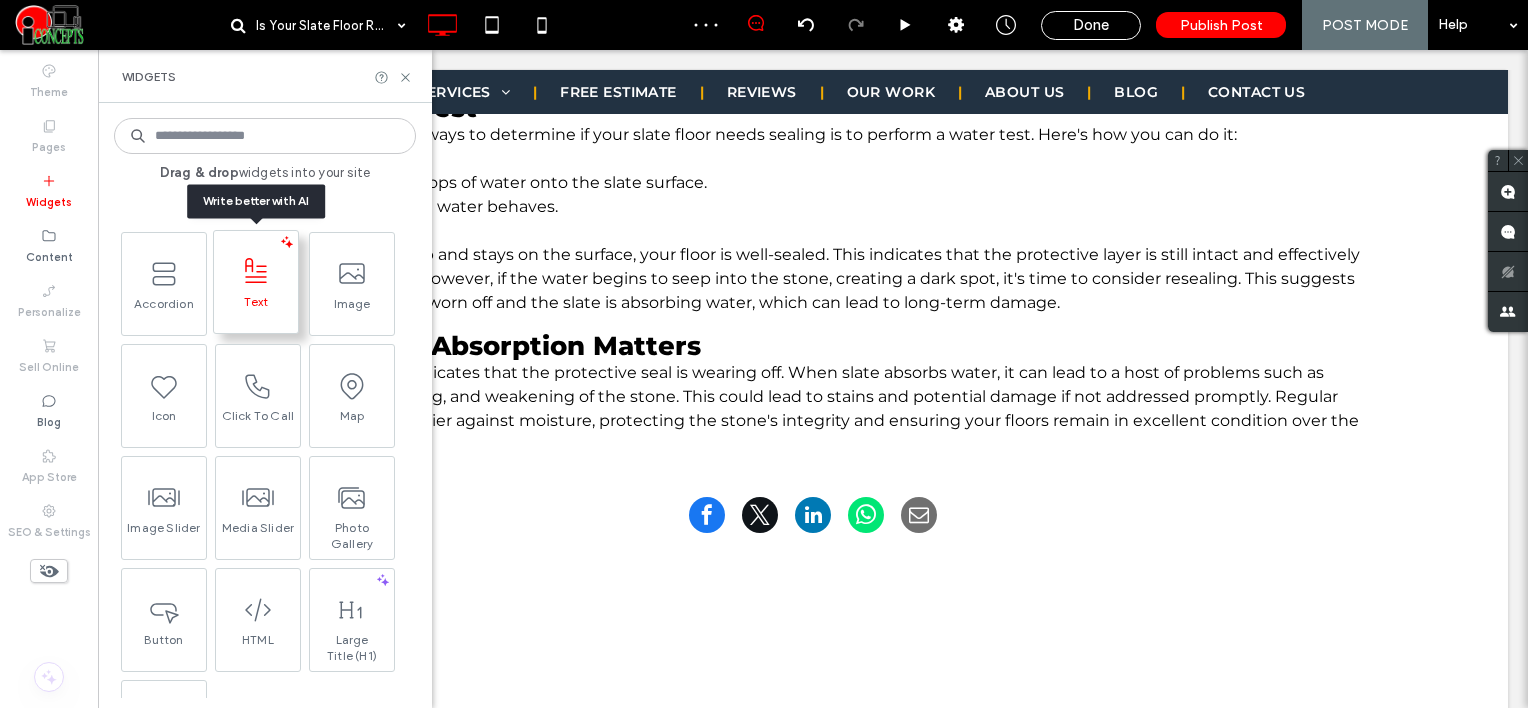 click on "Text" at bounding box center (256, 284) 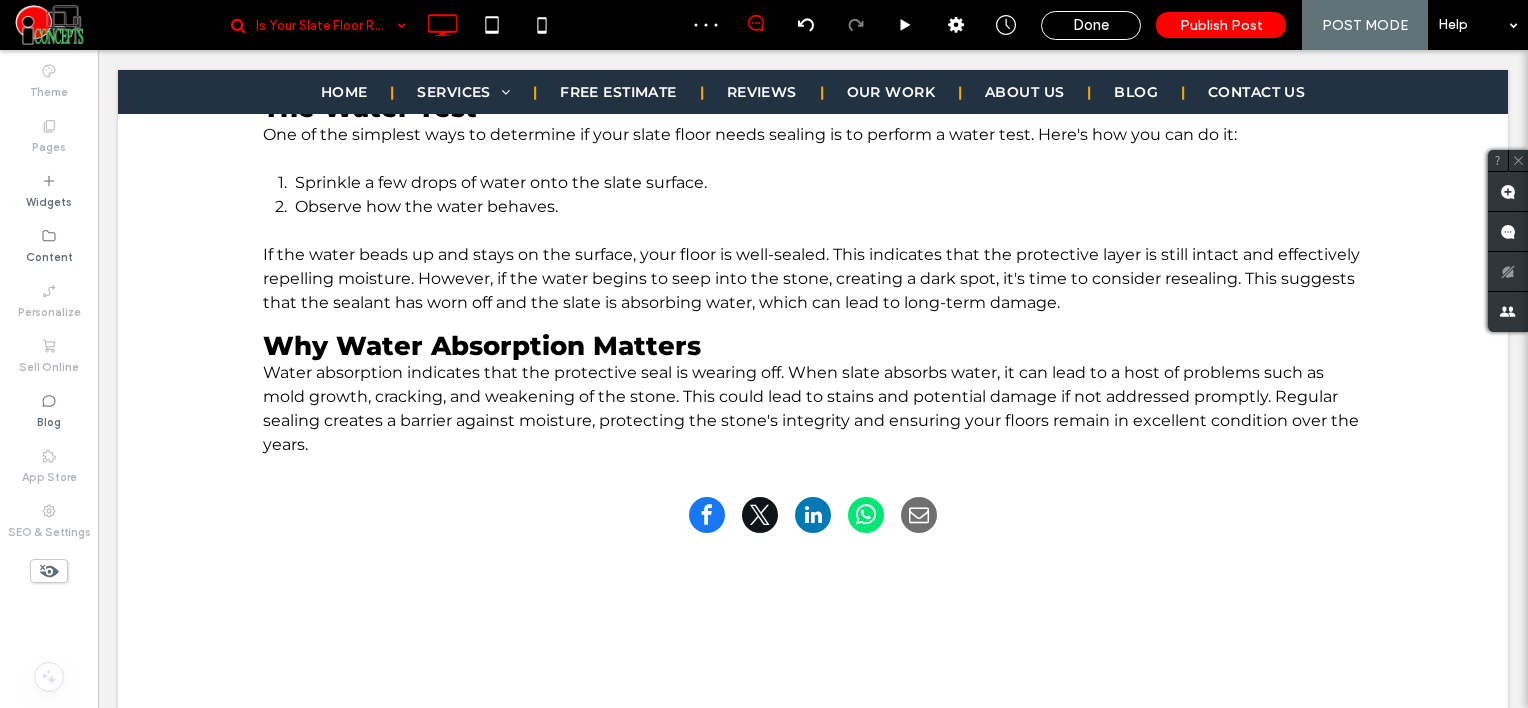 type on "**********" 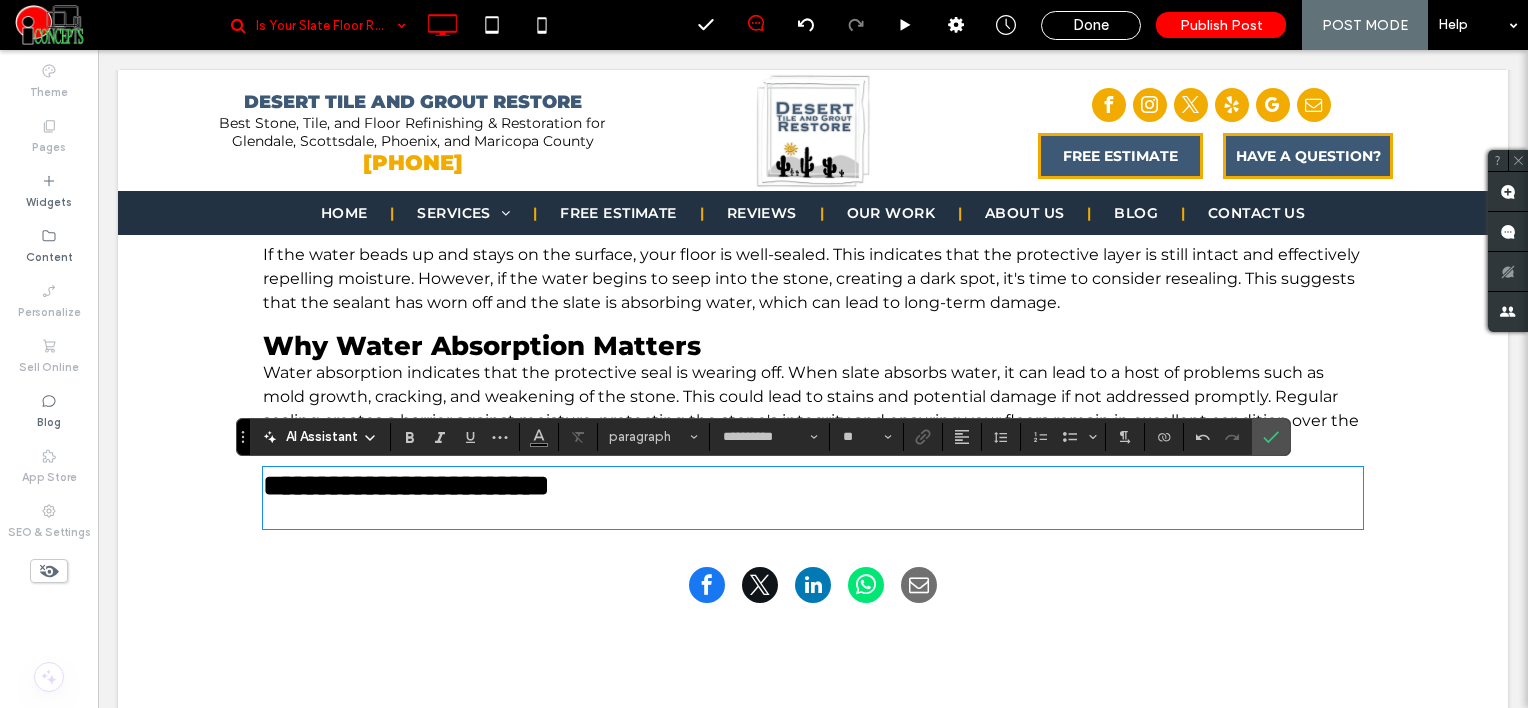 type on "*******" 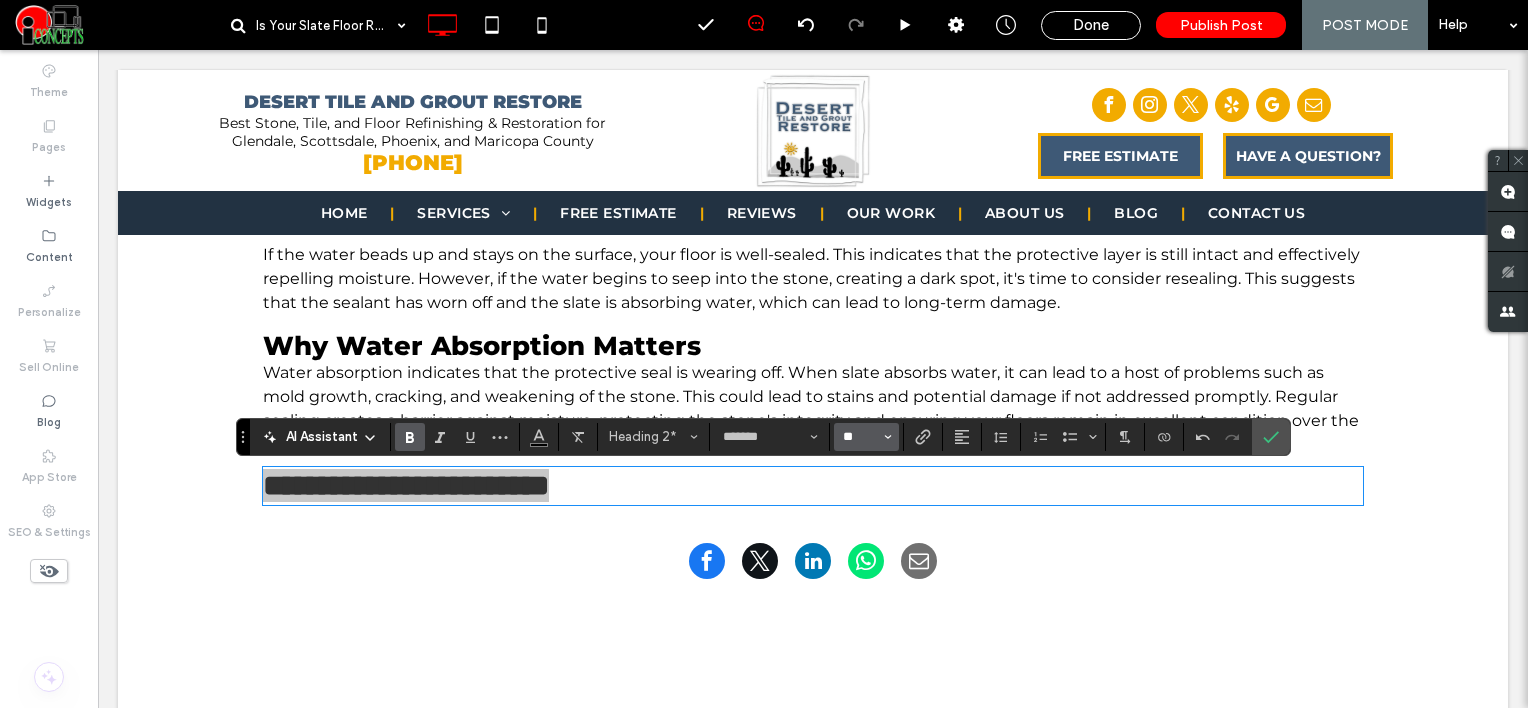 click on "**" at bounding box center [860, 437] 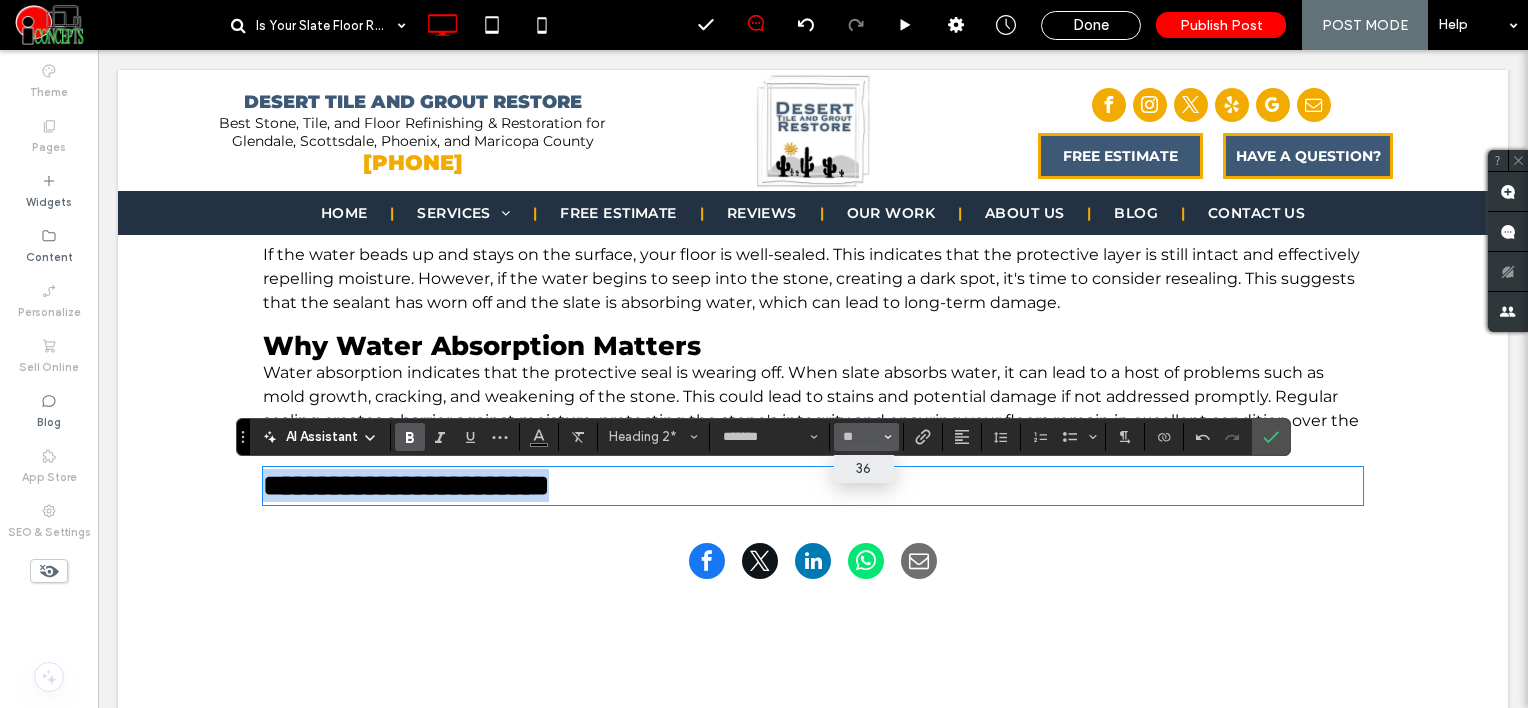 type on "**" 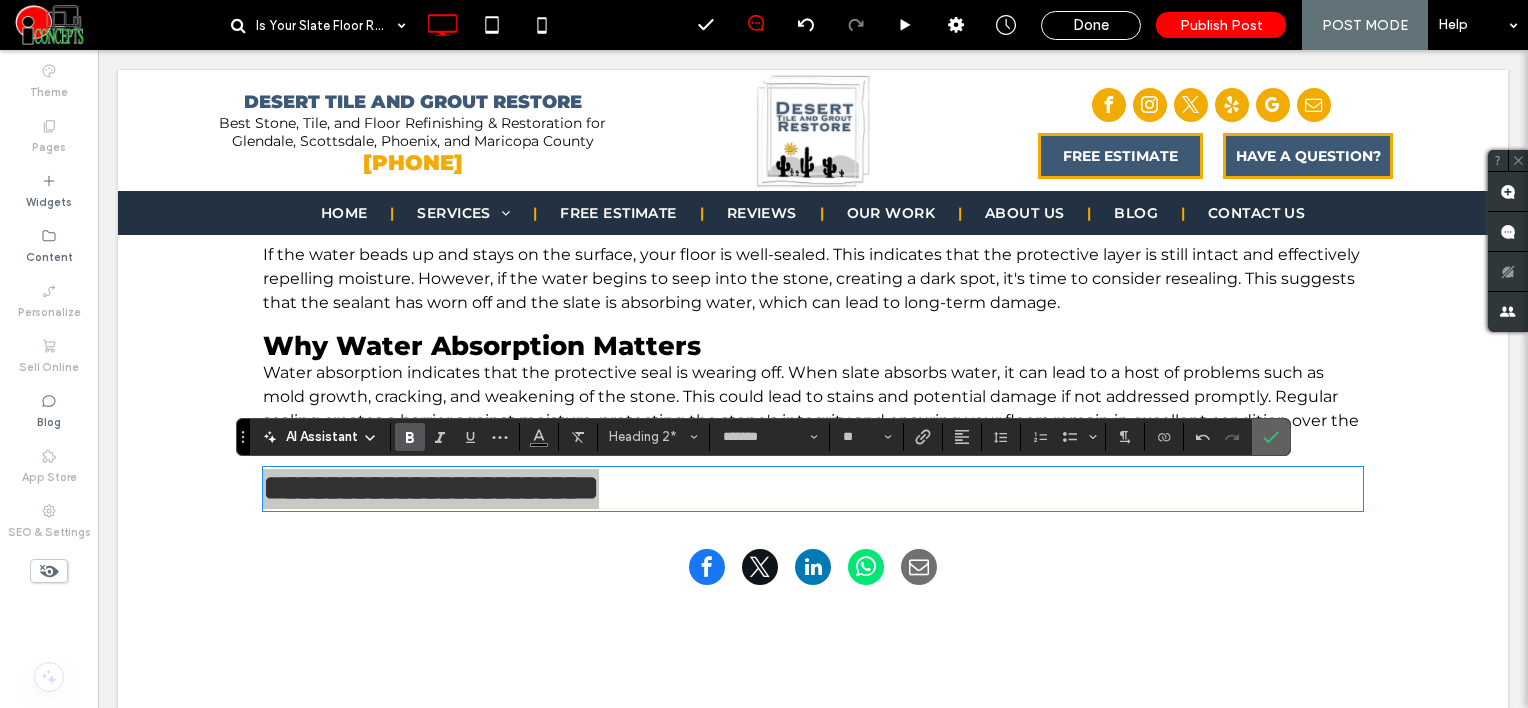 click 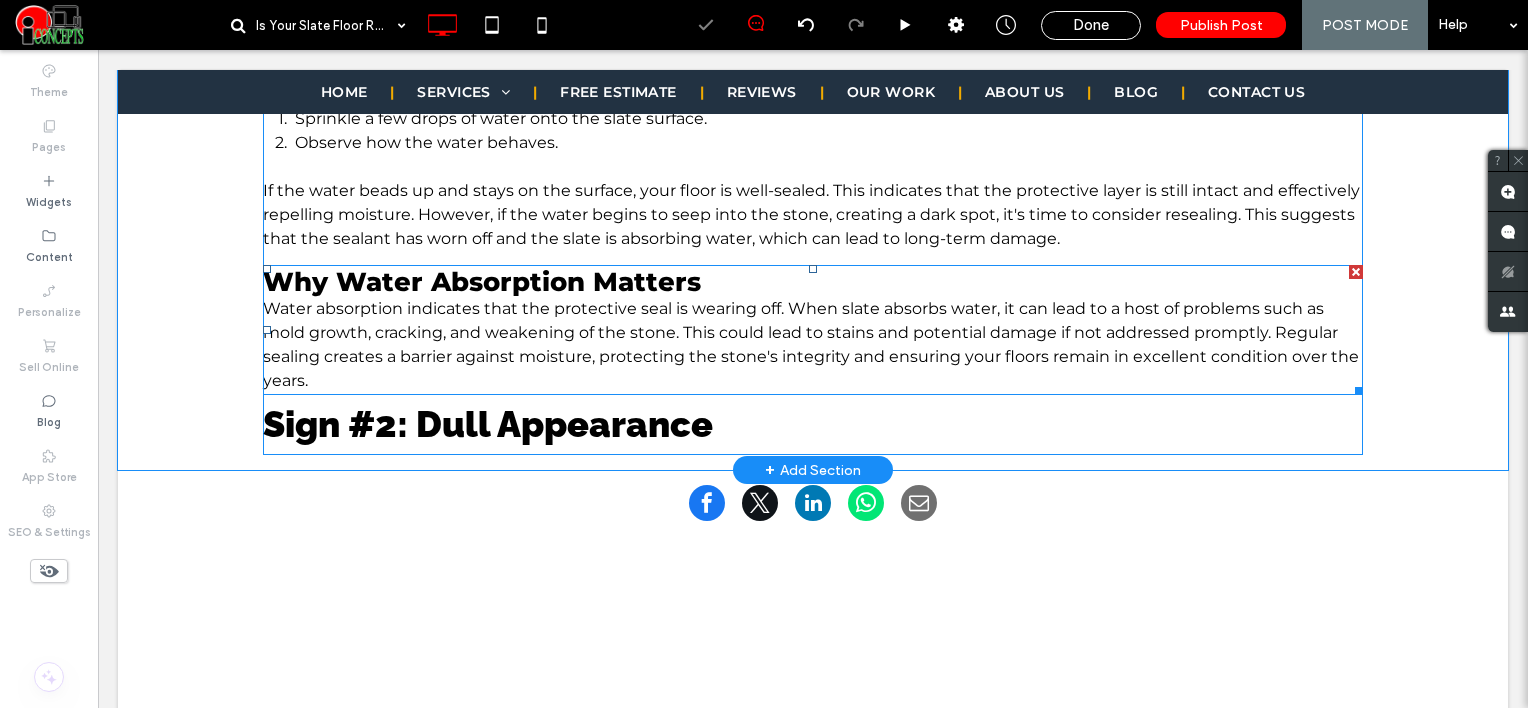 scroll, scrollTop: 1500, scrollLeft: 0, axis: vertical 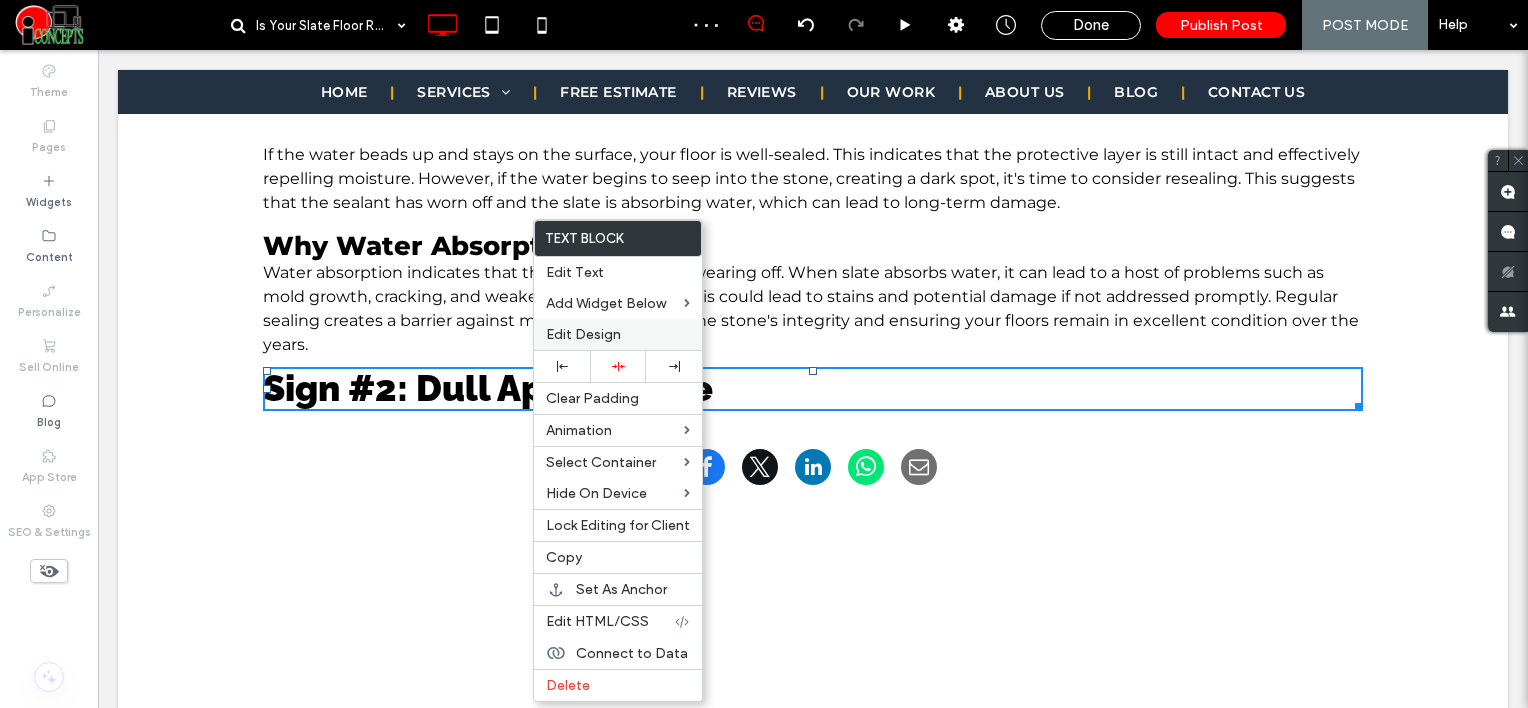 click on "Edit Design" at bounding box center (583, 334) 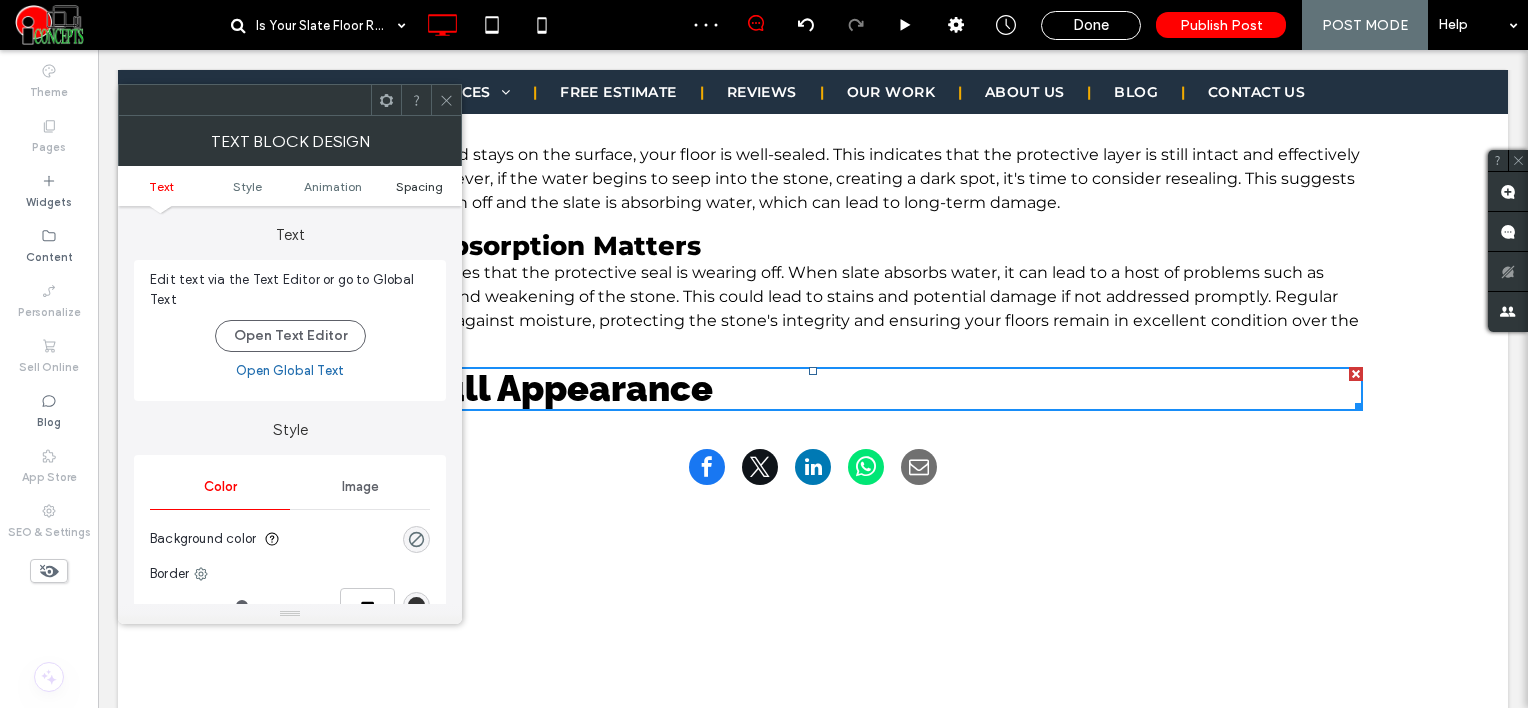 click on "Spacing" at bounding box center [419, 186] 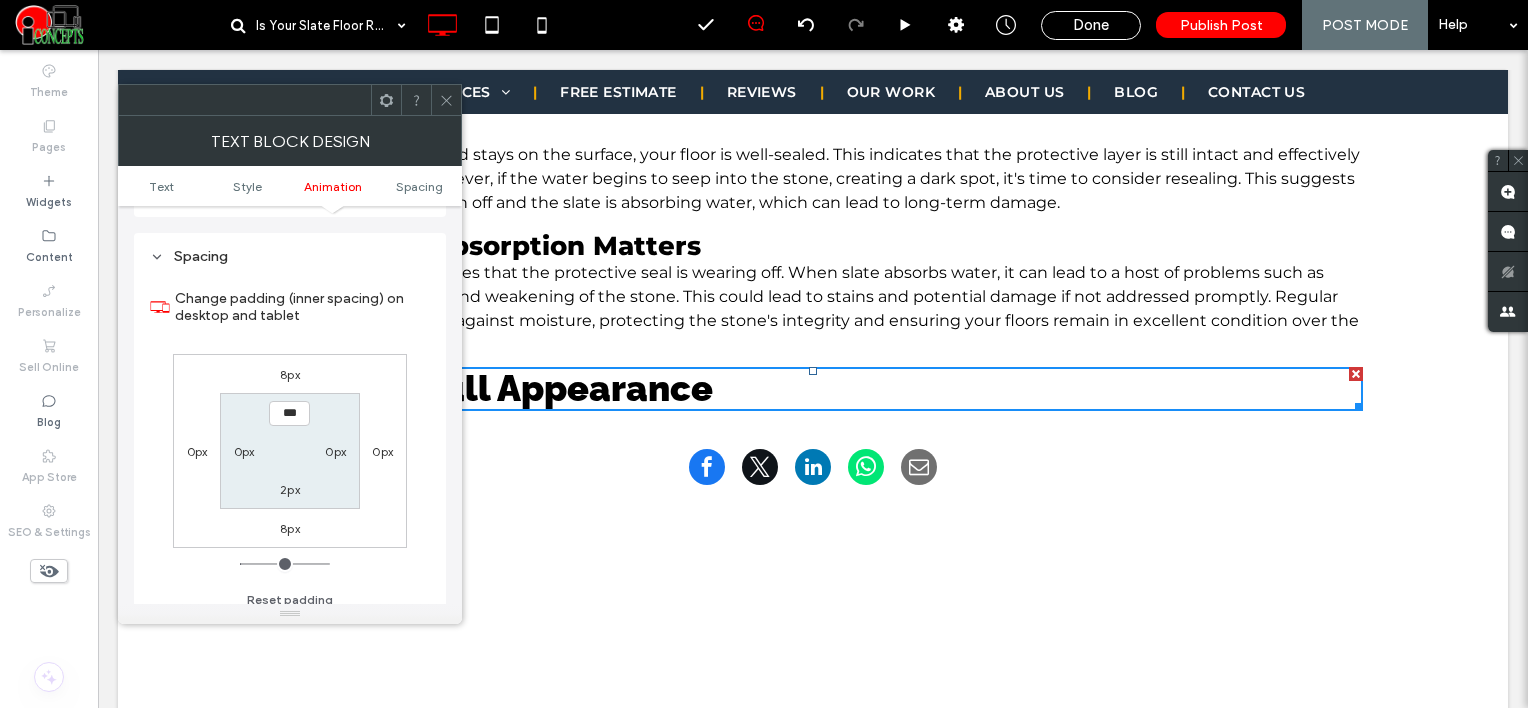 scroll, scrollTop: 572, scrollLeft: 0, axis: vertical 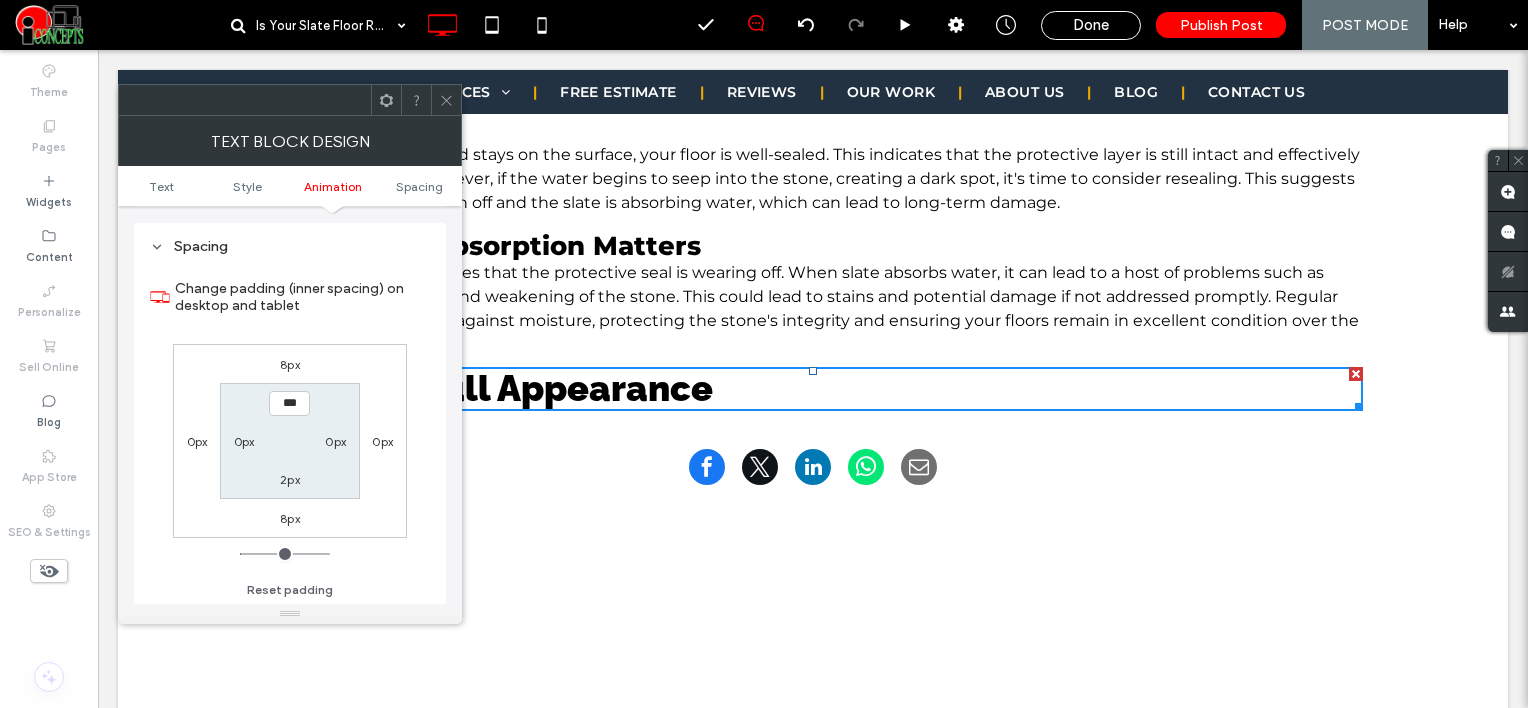 click on "8px" at bounding box center (290, 364) 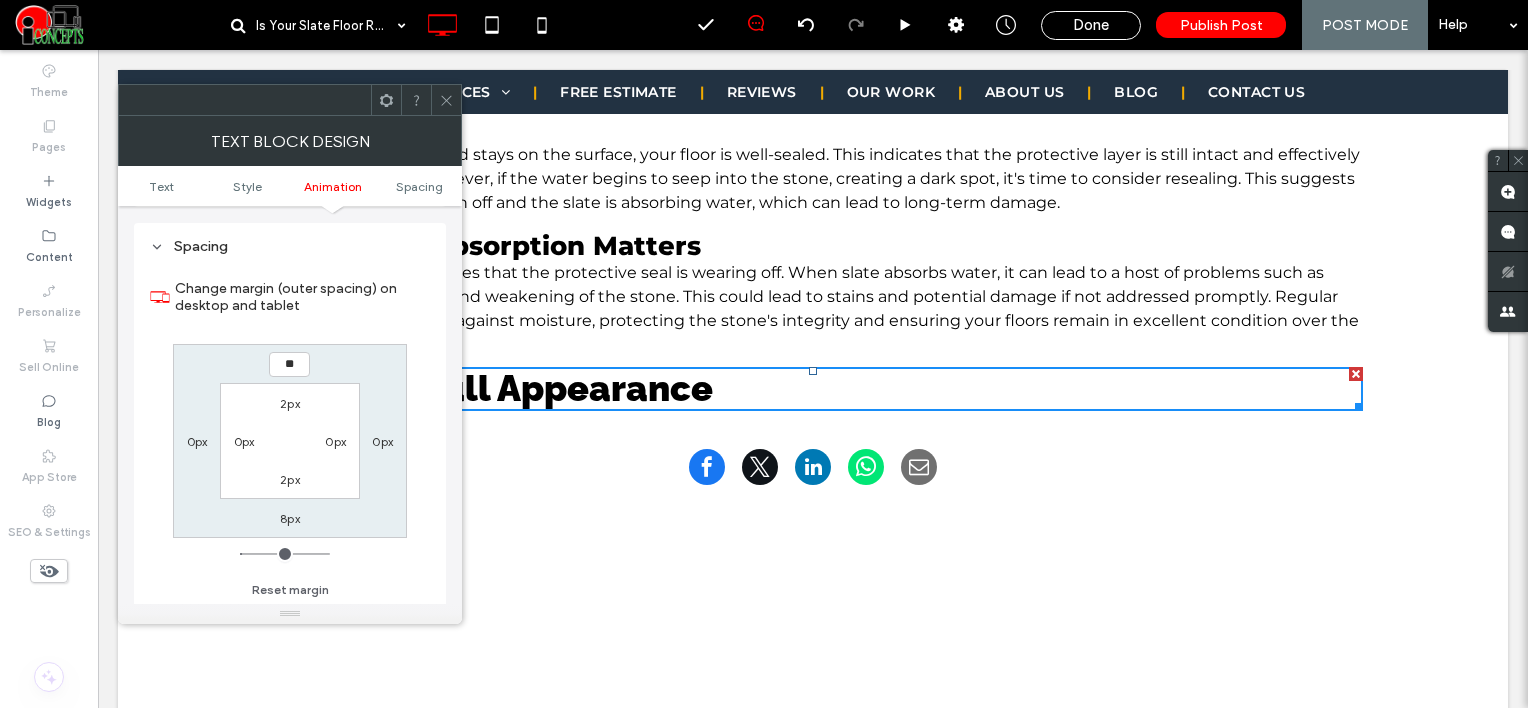 type on "**" 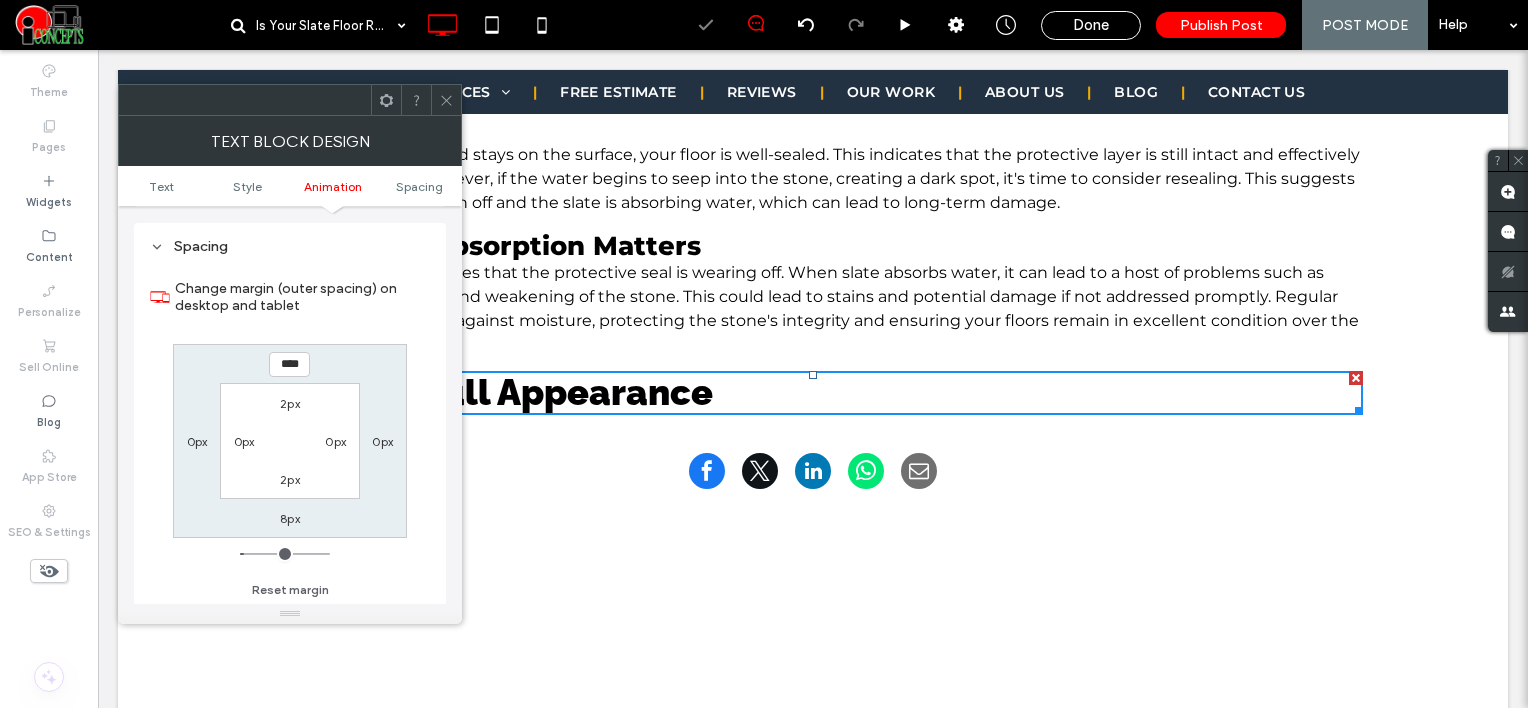 click 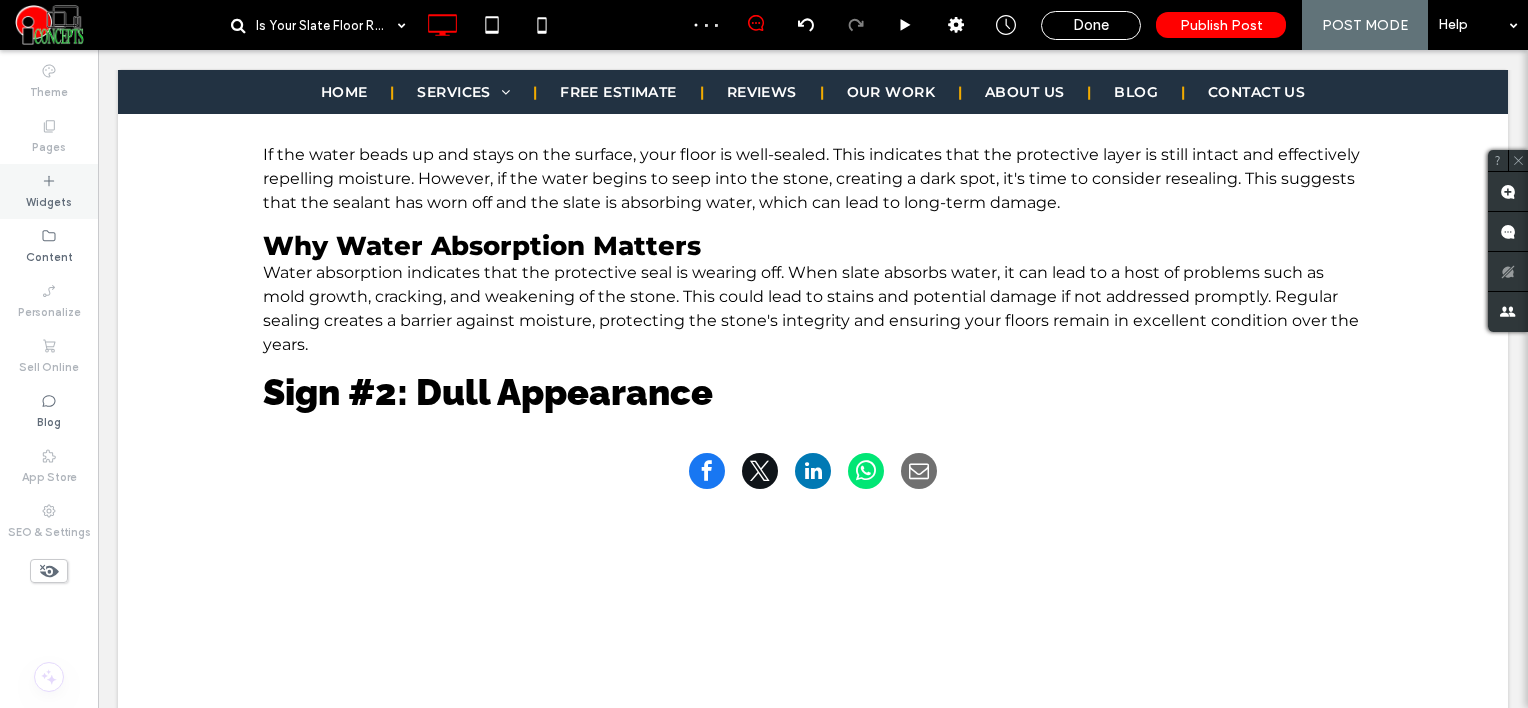 click on "Widgets" at bounding box center [49, 191] 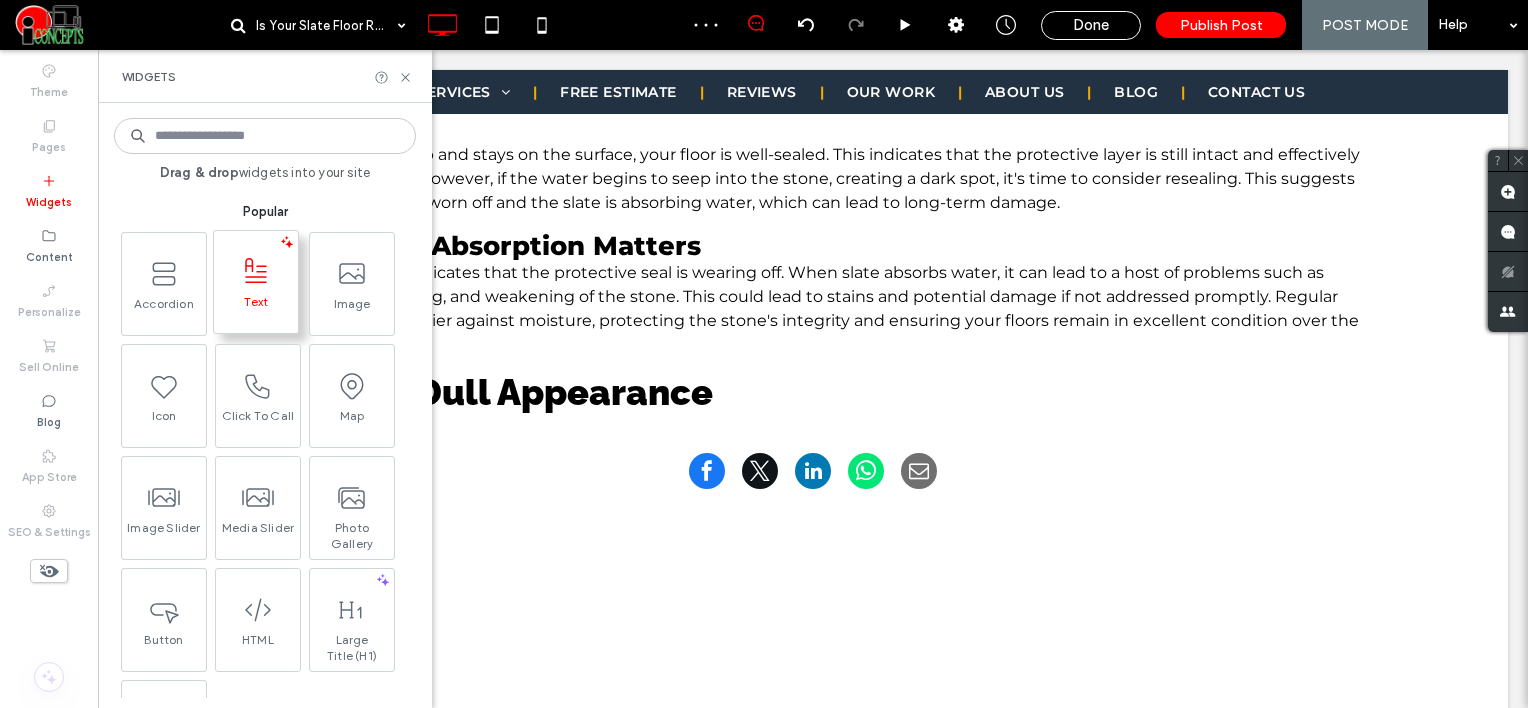 click on "Text" at bounding box center [256, 308] 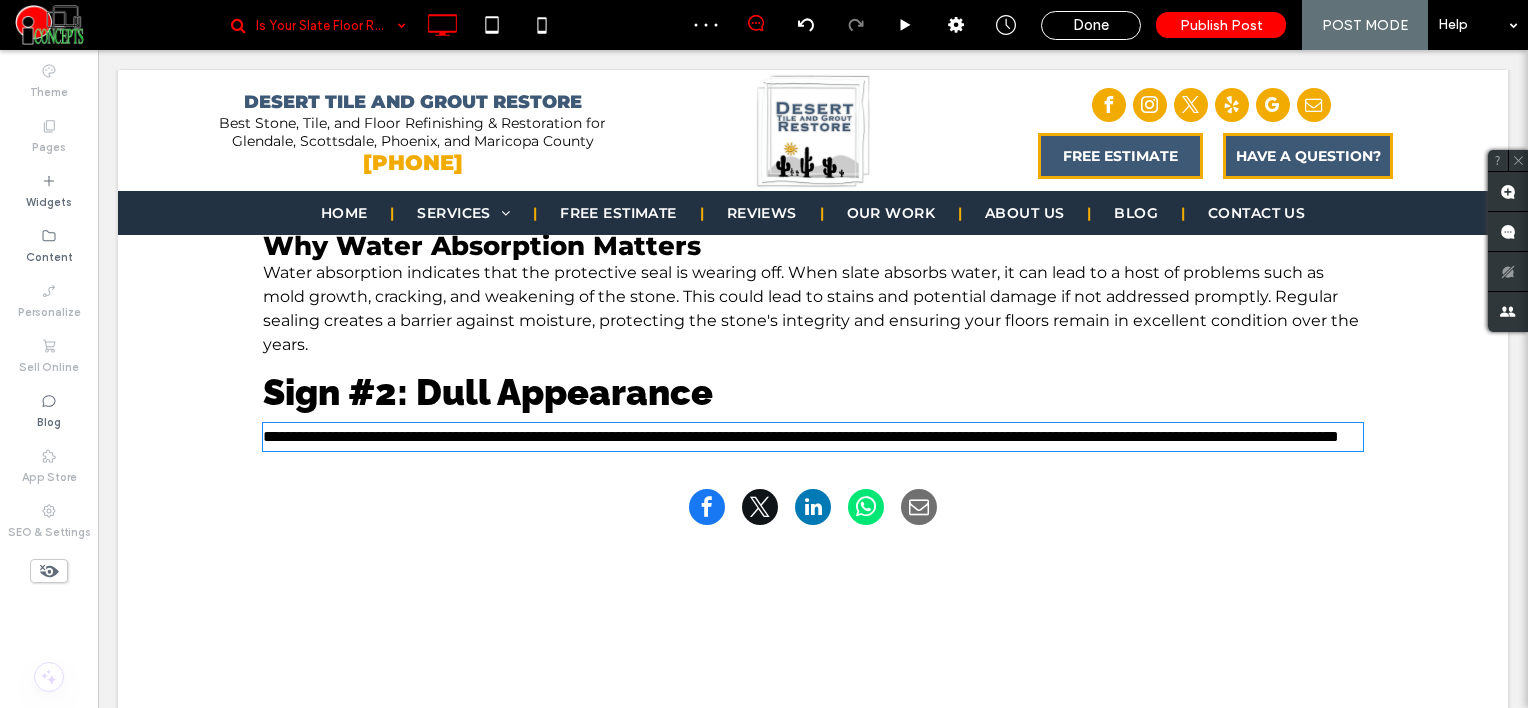 type on "**********" 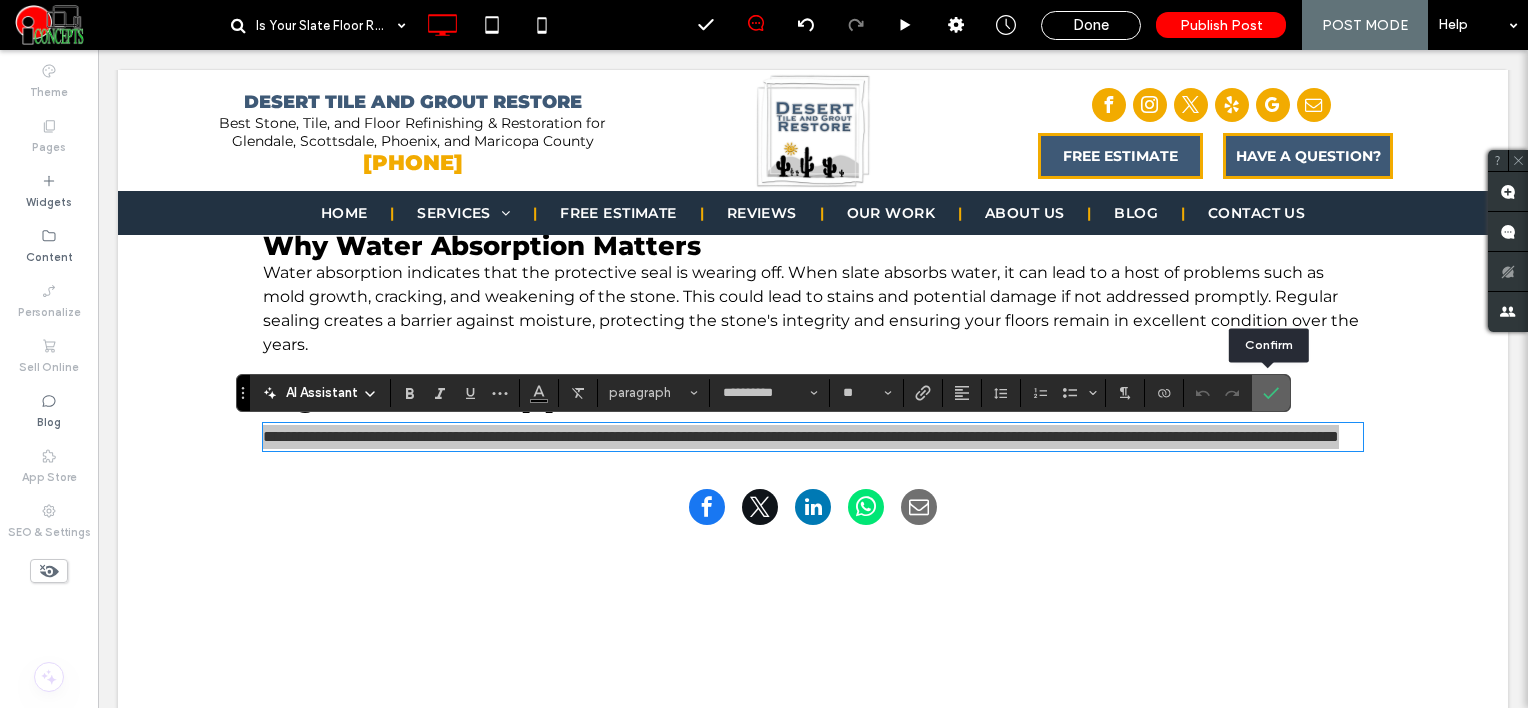 click 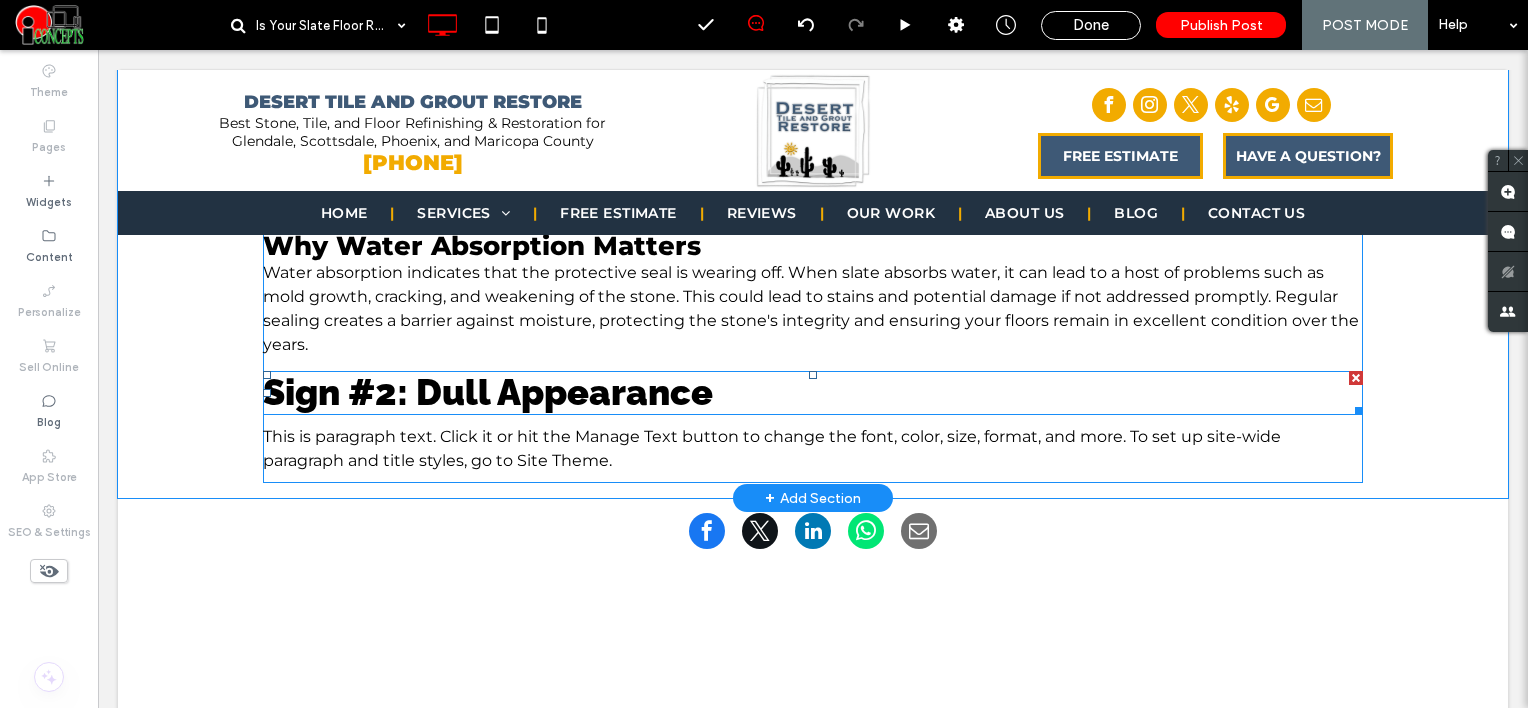 click on "Sign #2: Dull Appearance" at bounding box center (813, 393) 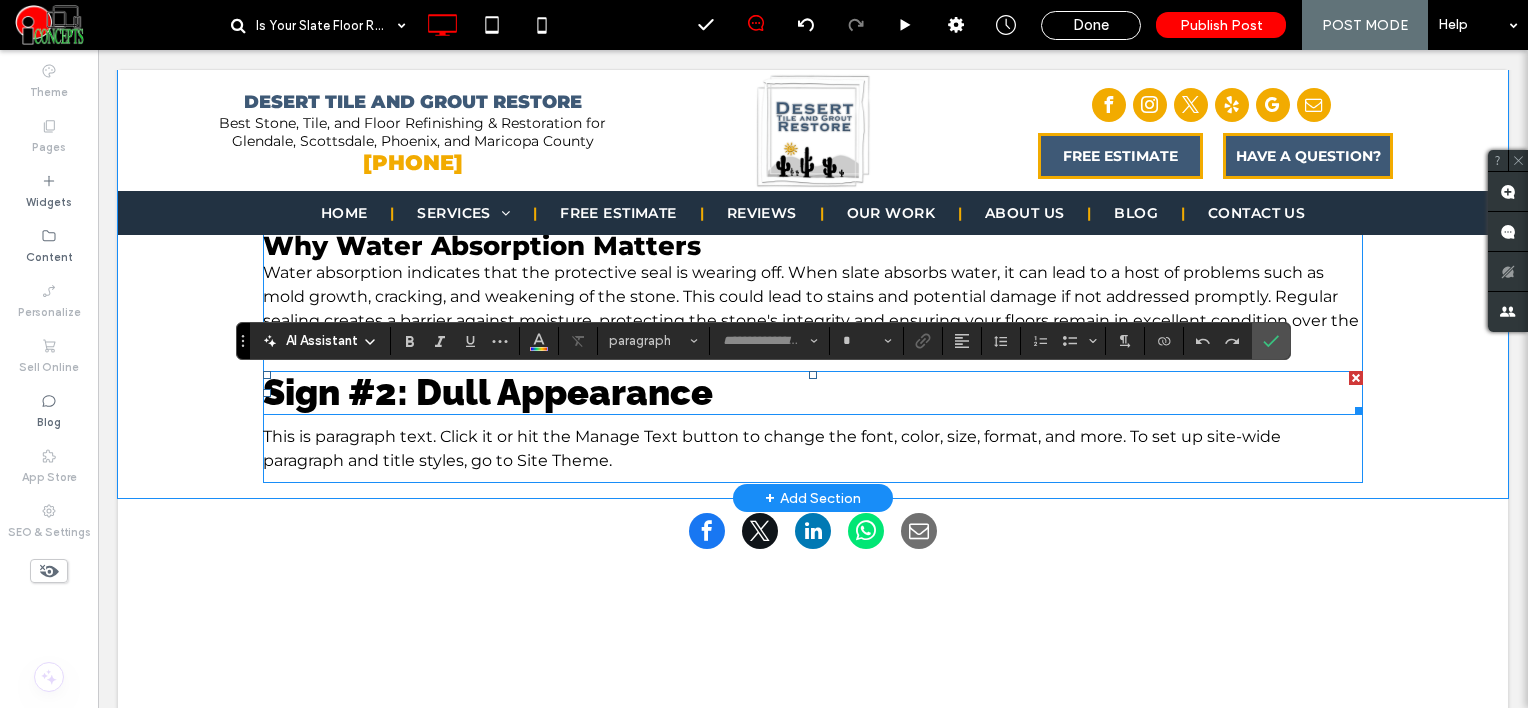 type on "*******" 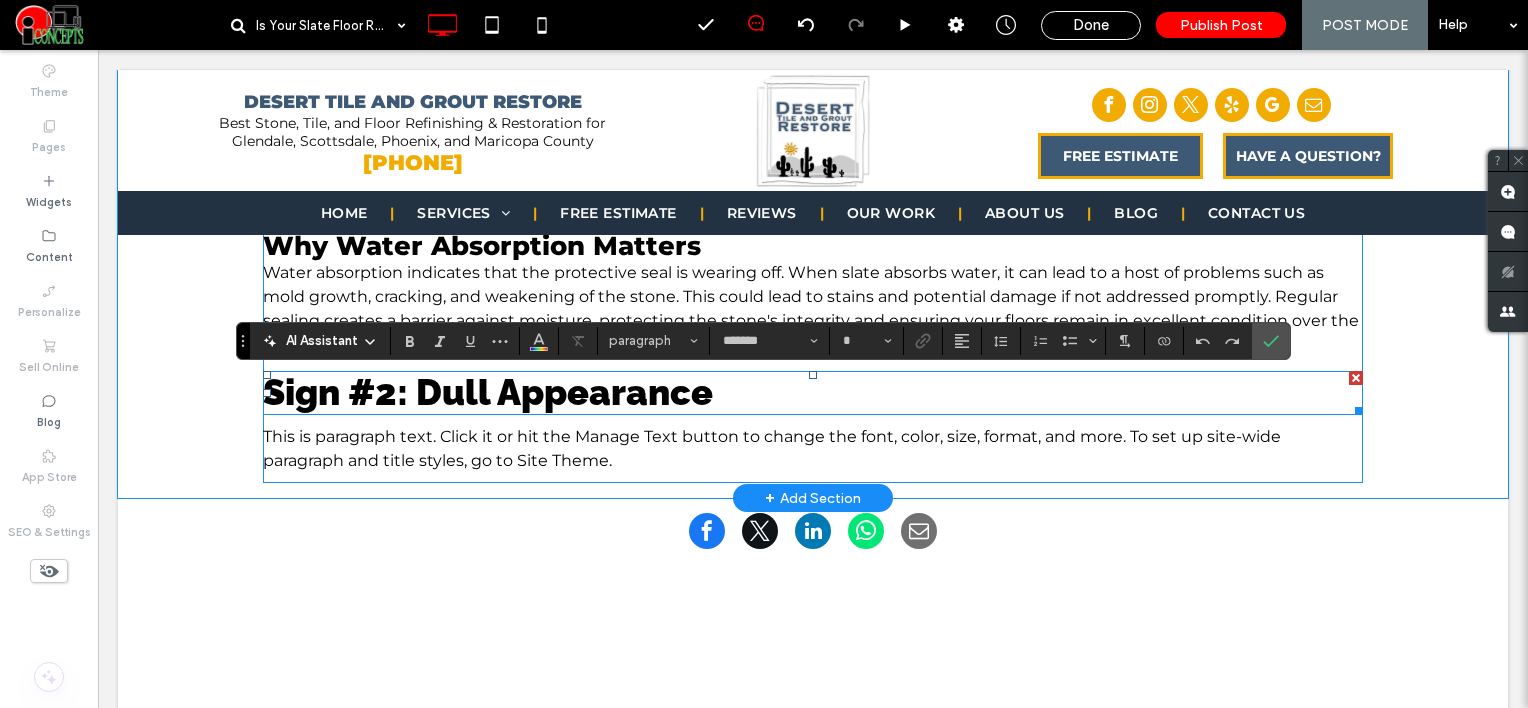 type on "**" 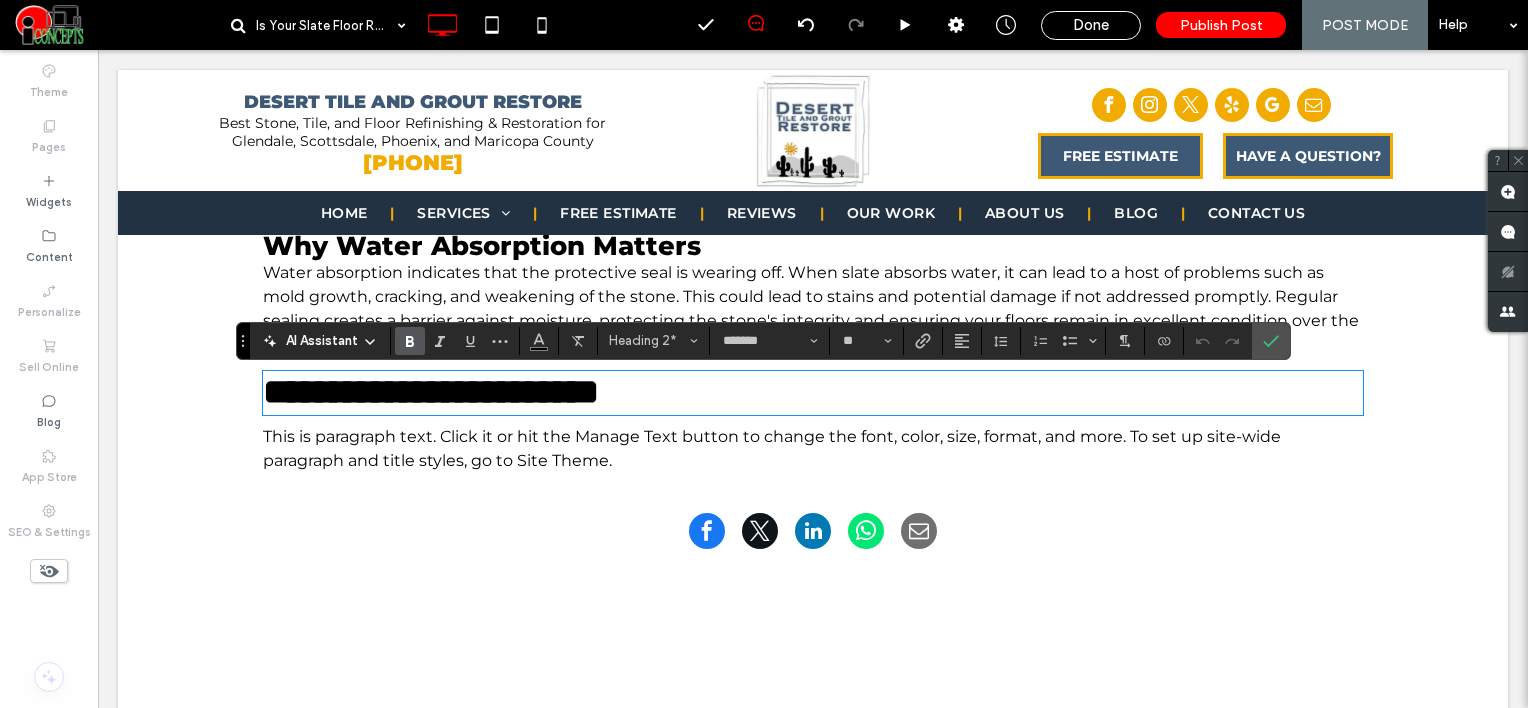 click on "**********" at bounding box center [813, 393] 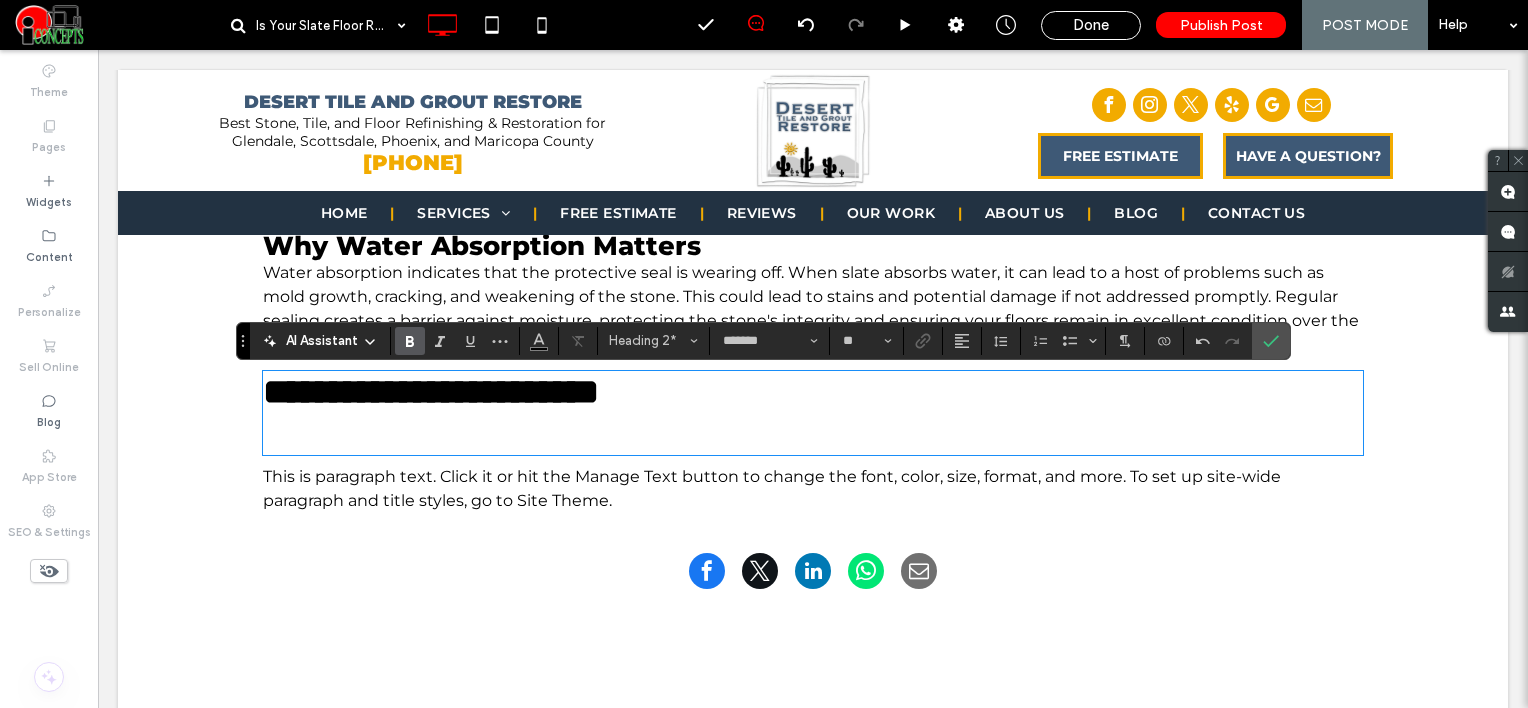 type on "**********" 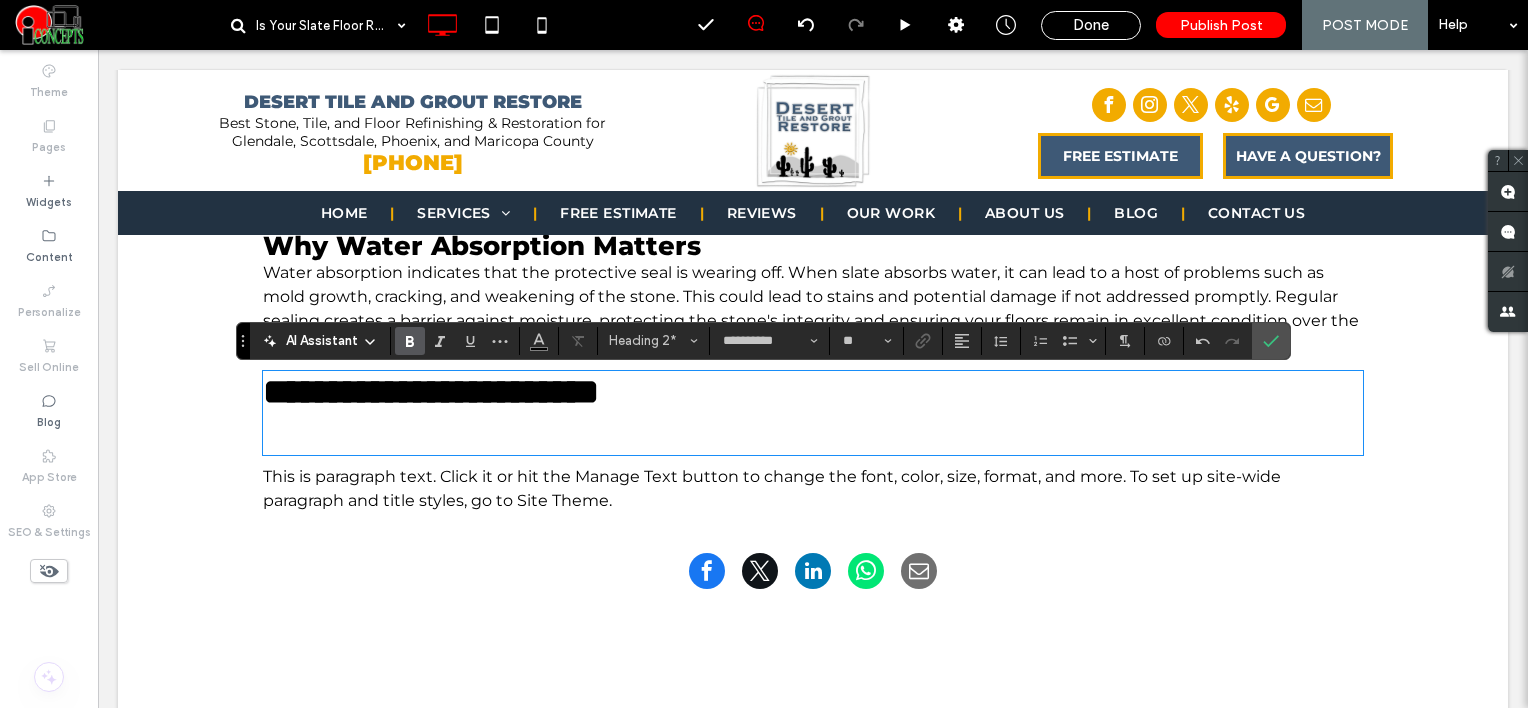 scroll, scrollTop: 0, scrollLeft: 0, axis: both 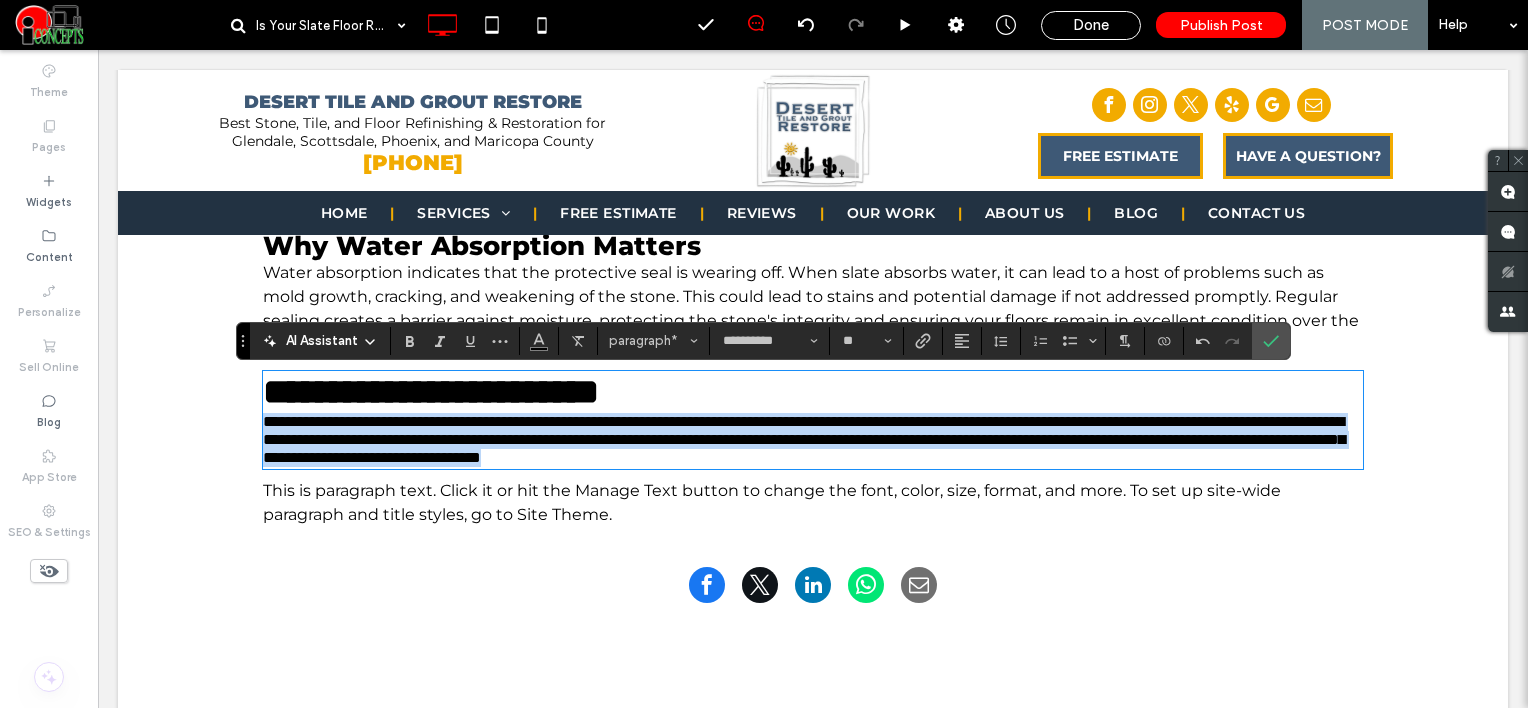 drag, startPoint x: 256, startPoint y: 421, endPoint x: 1231, endPoint y: 477, distance: 976.6069 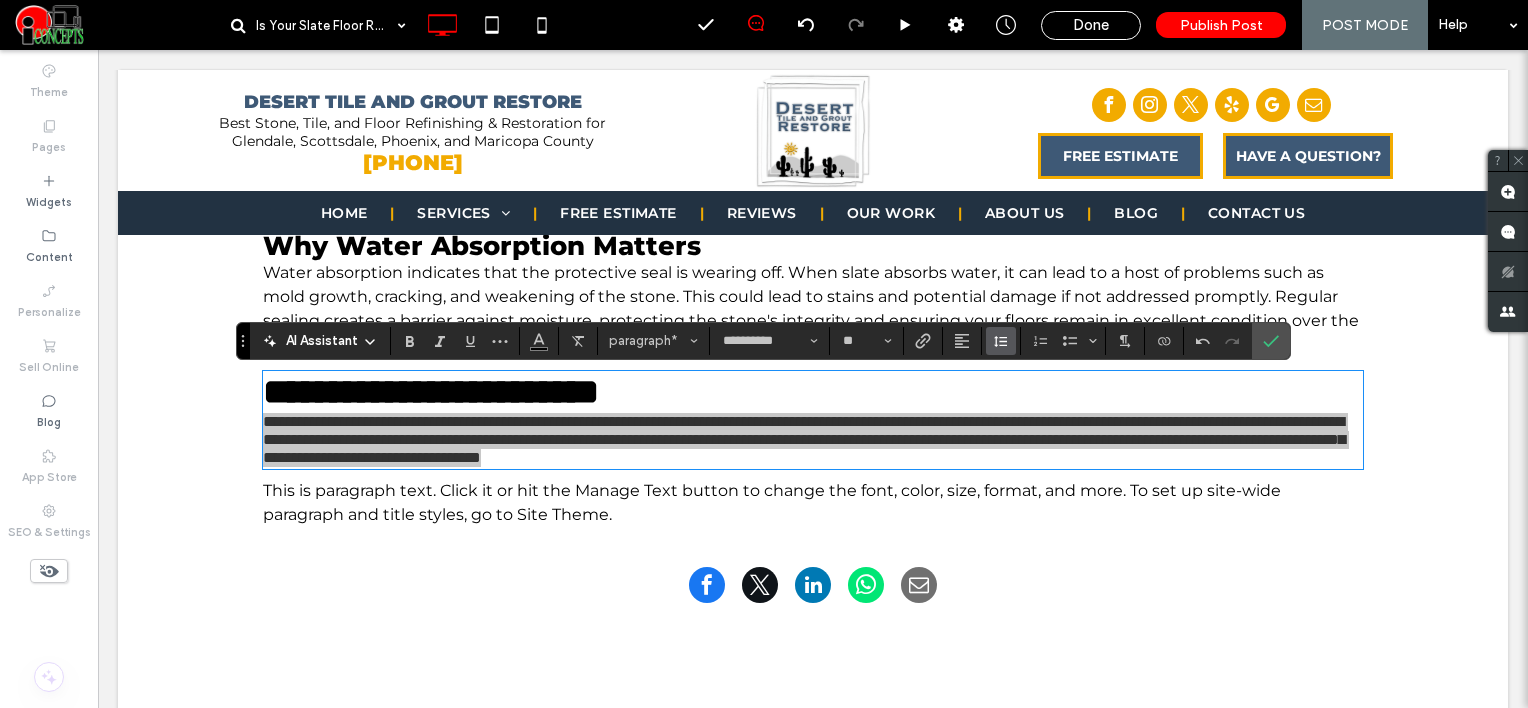 click 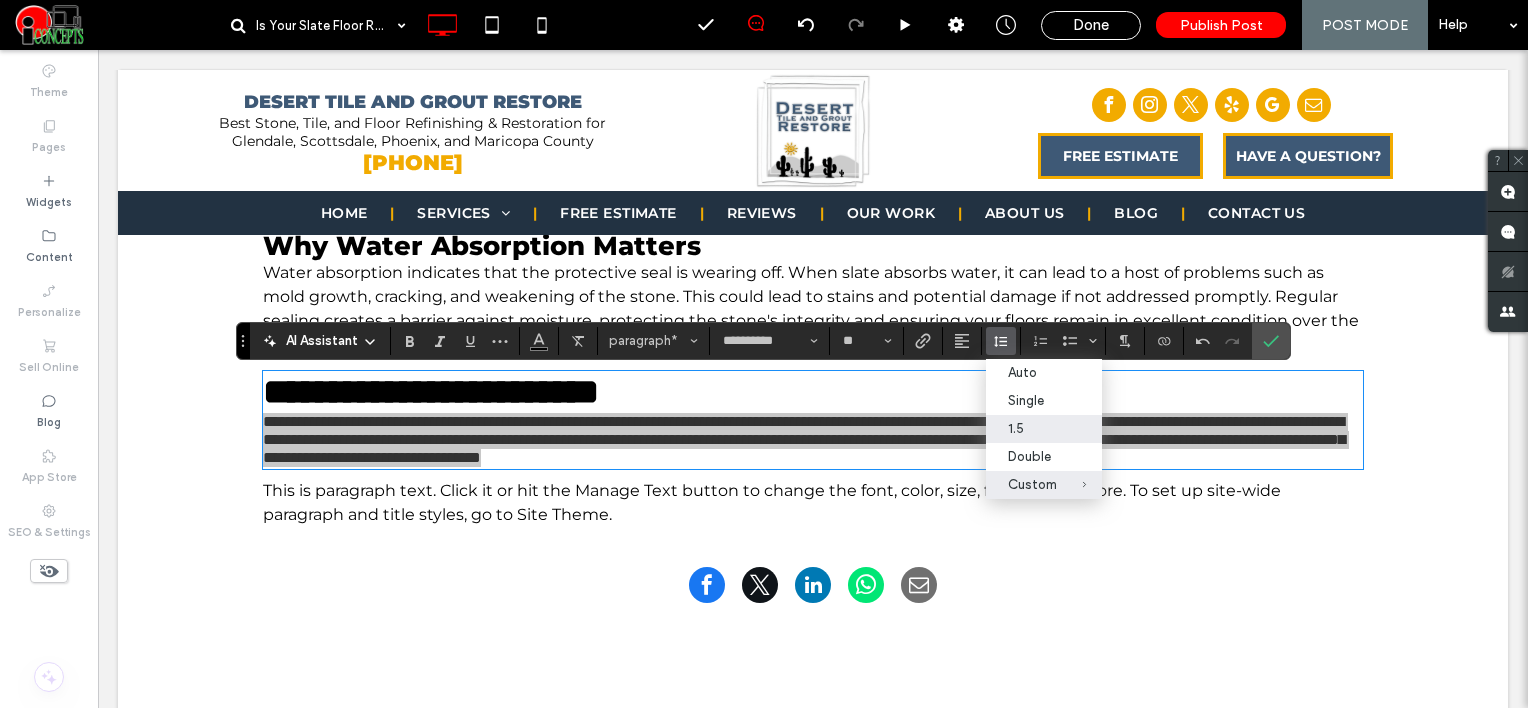 click on "1.5" at bounding box center [1032, 428] 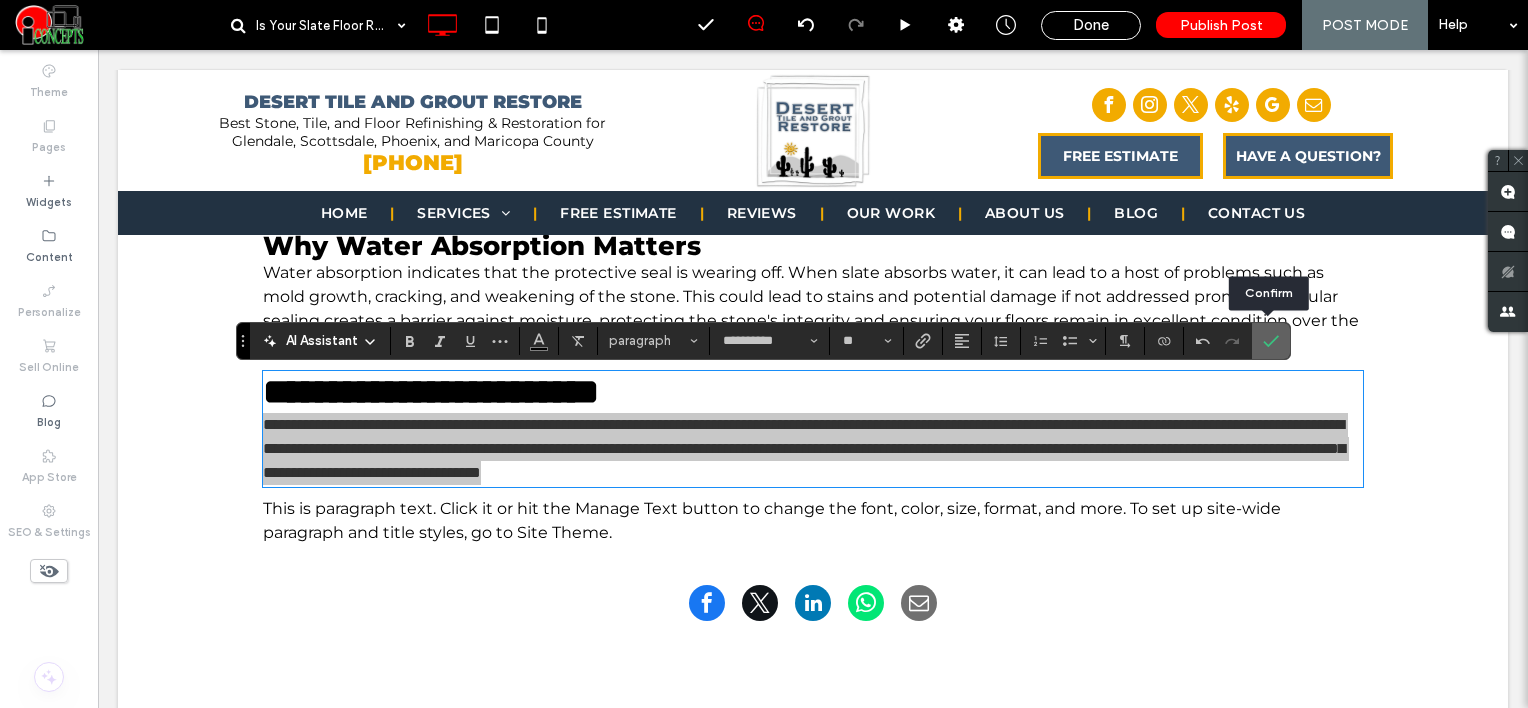 drag, startPoint x: 1265, startPoint y: 342, endPoint x: 1141, endPoint y: 324, distance: 125.299644 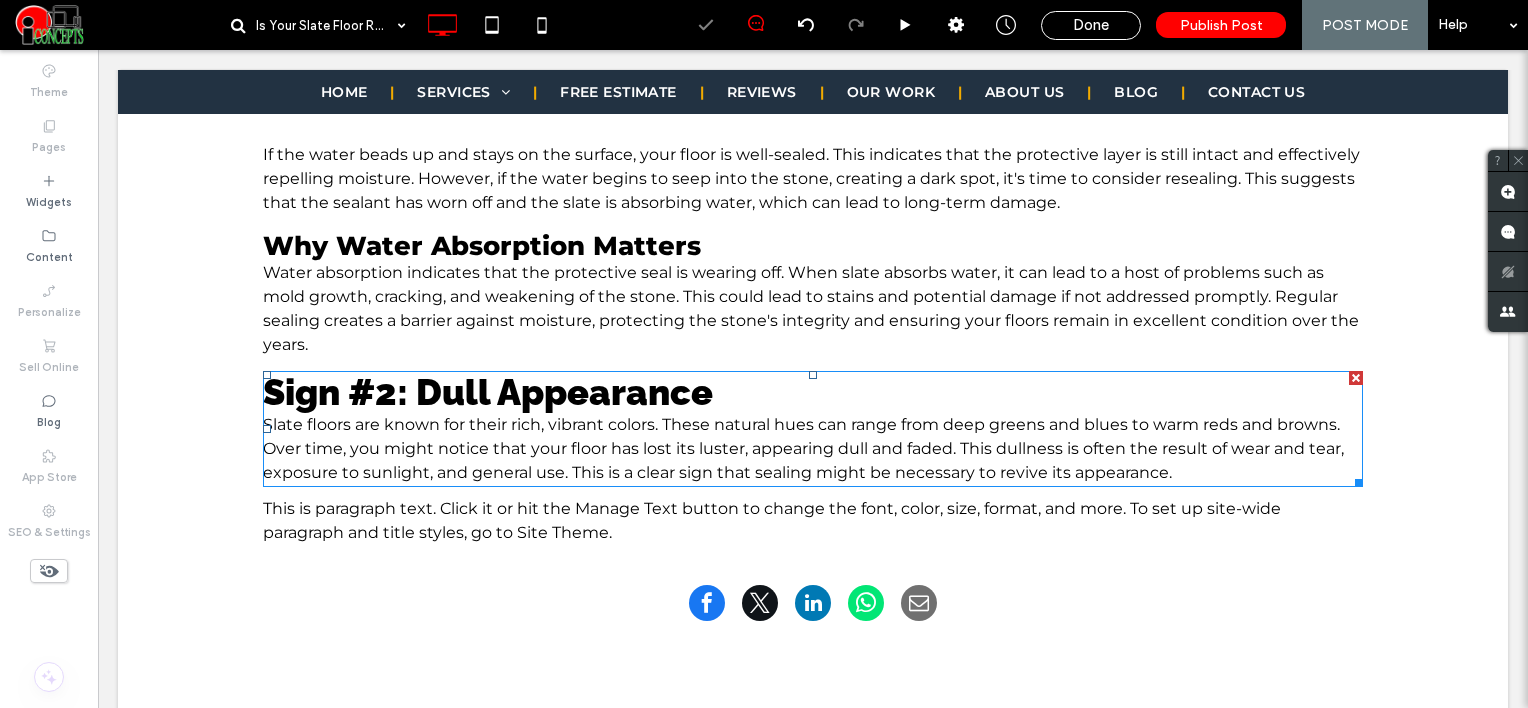 scroll, scrollTop: 1600, scrollLeft: 0, axis: vertical 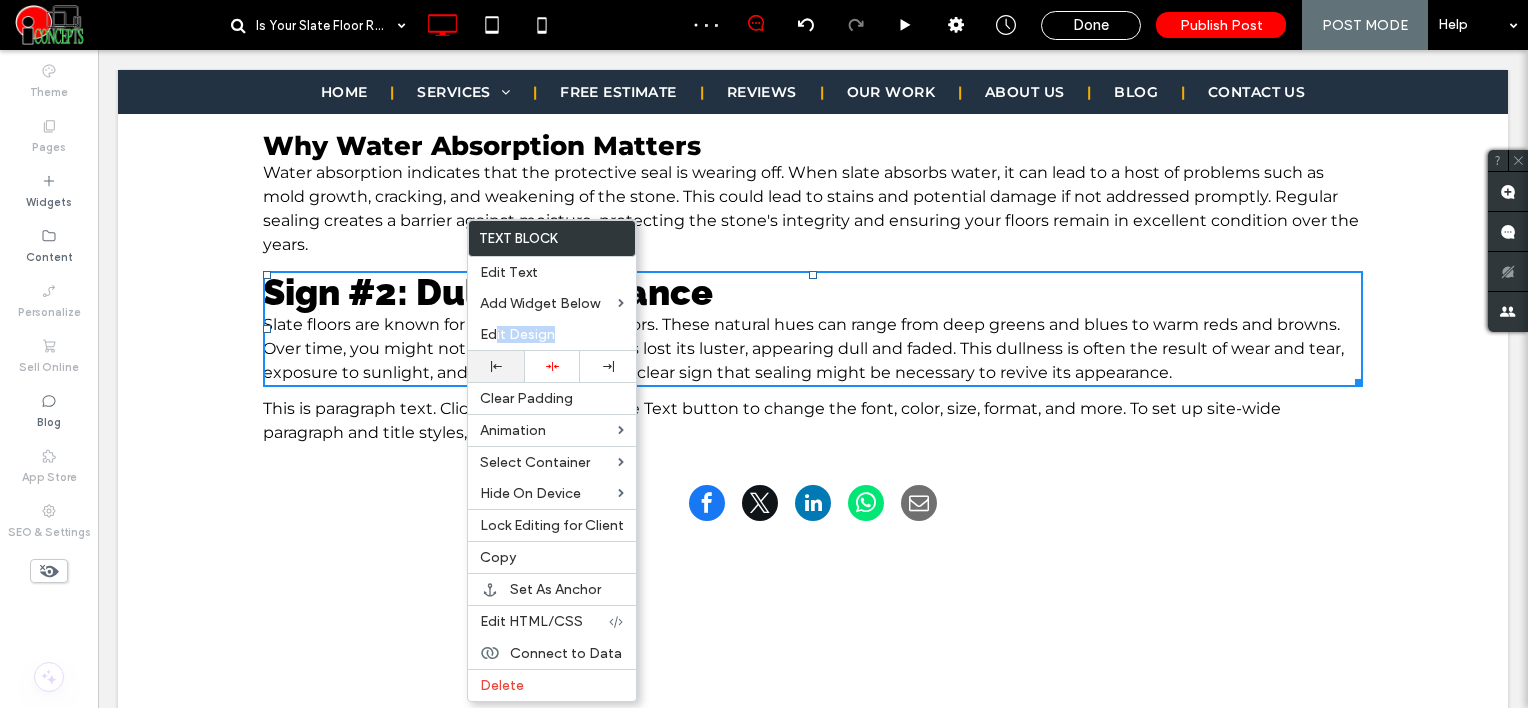 click on "Text Block     Edit Text Add Widget Below Edit Design Clear Padding Animation Select Container Hide On Device Lock Editing for Client Copy Set As Anchor Edit HTML/CSS Connect to Data Delete" at bounding box center [552, 460] 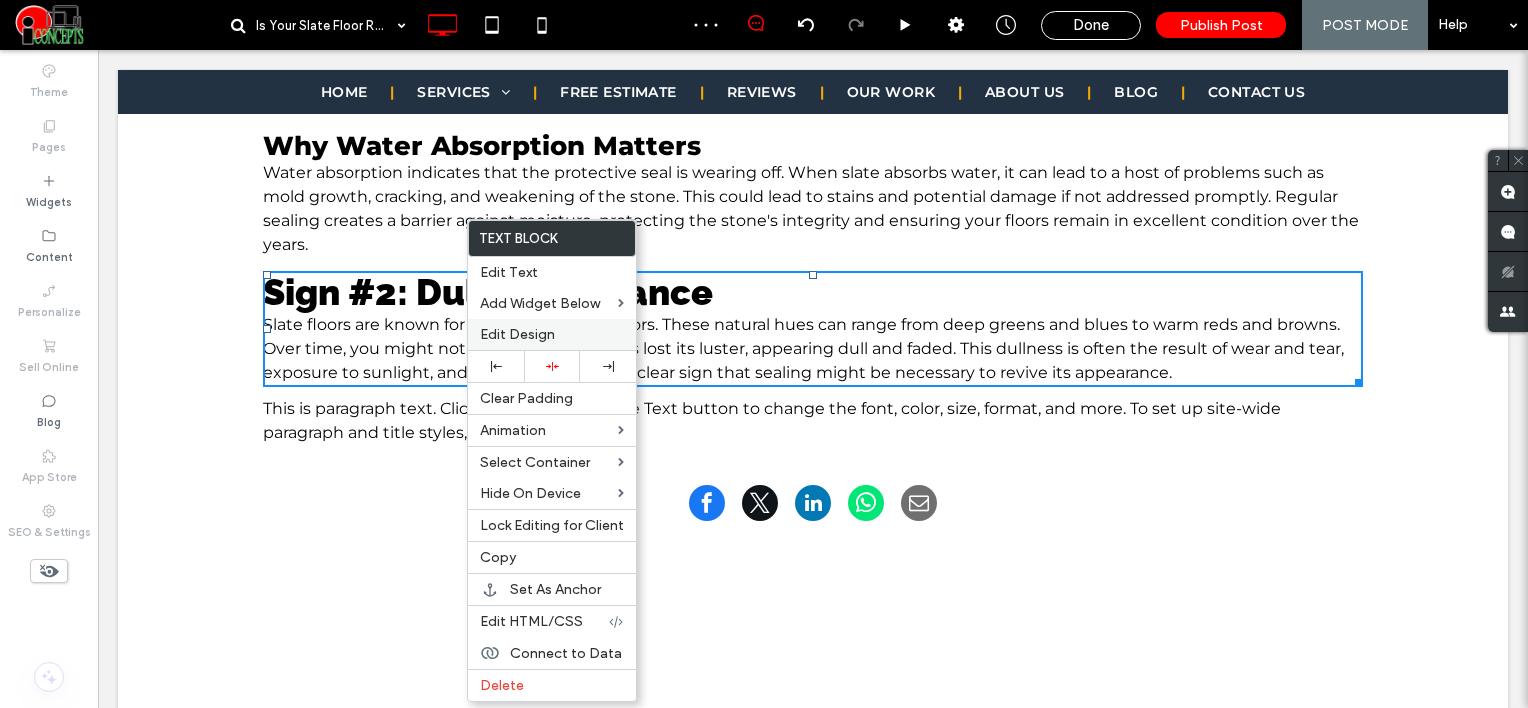 drag, startPoint x: 504, startPoint y: 353, endPoint x: 479, endPoint y: 340, distance: 28.178005 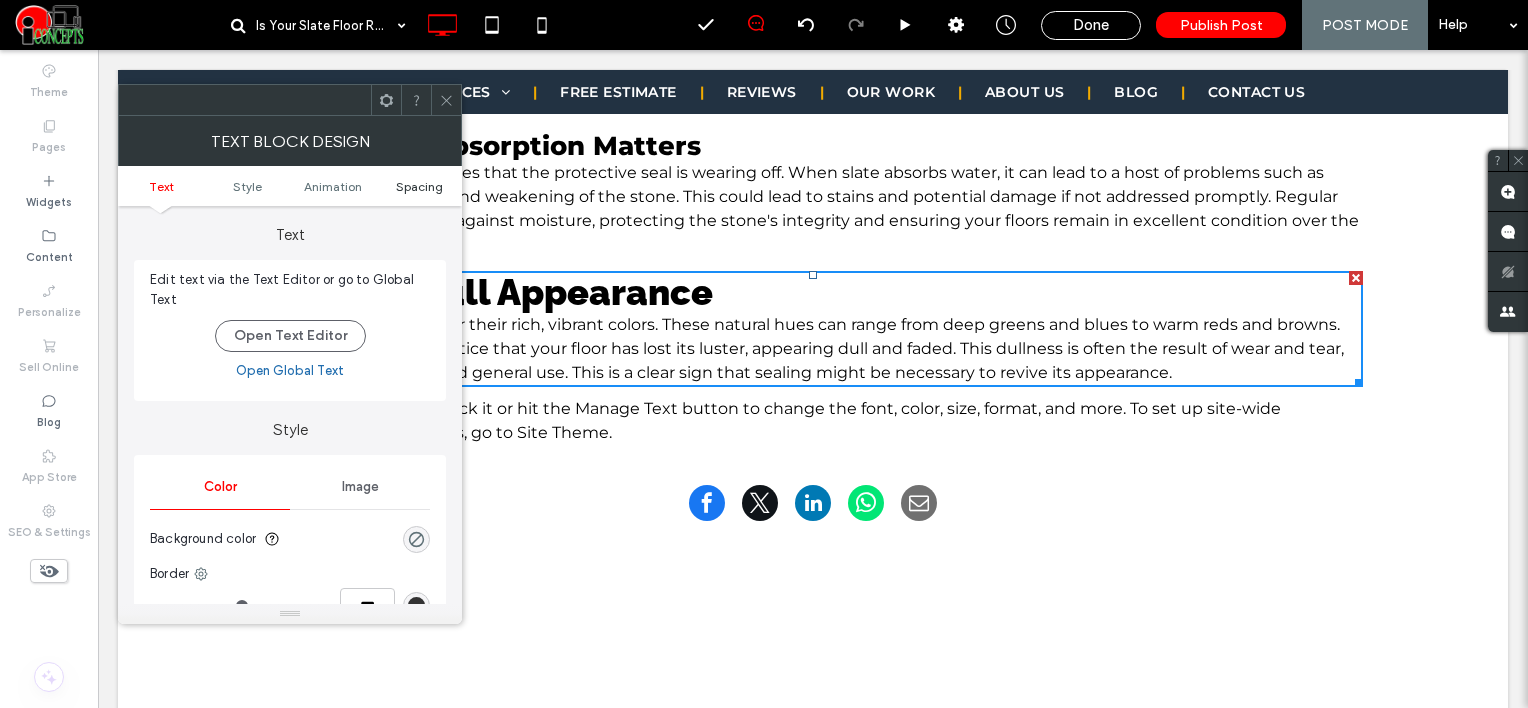 click on "Spacing" at bounding box center [419, 186] 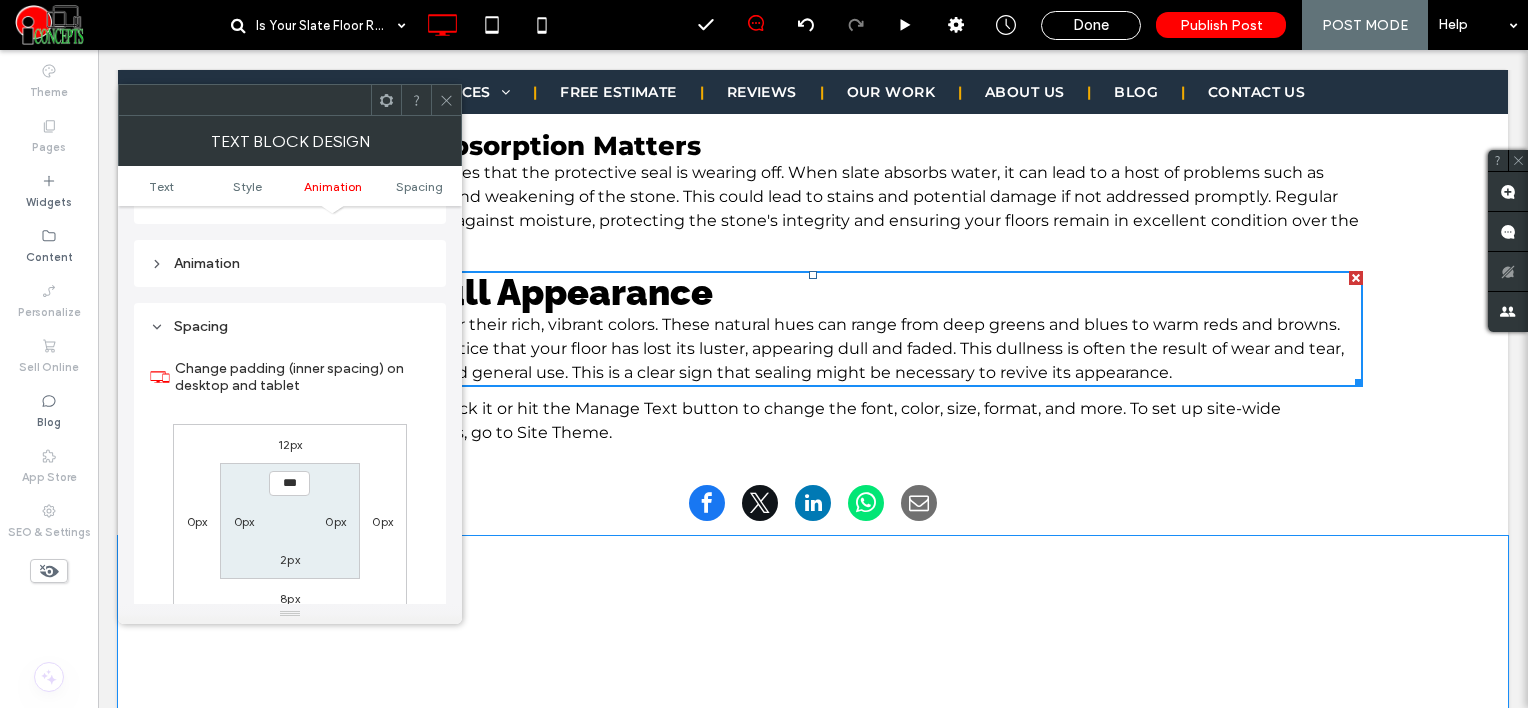 scroll, scrollTop: 572, scrollLeft: 0, axis: vertical 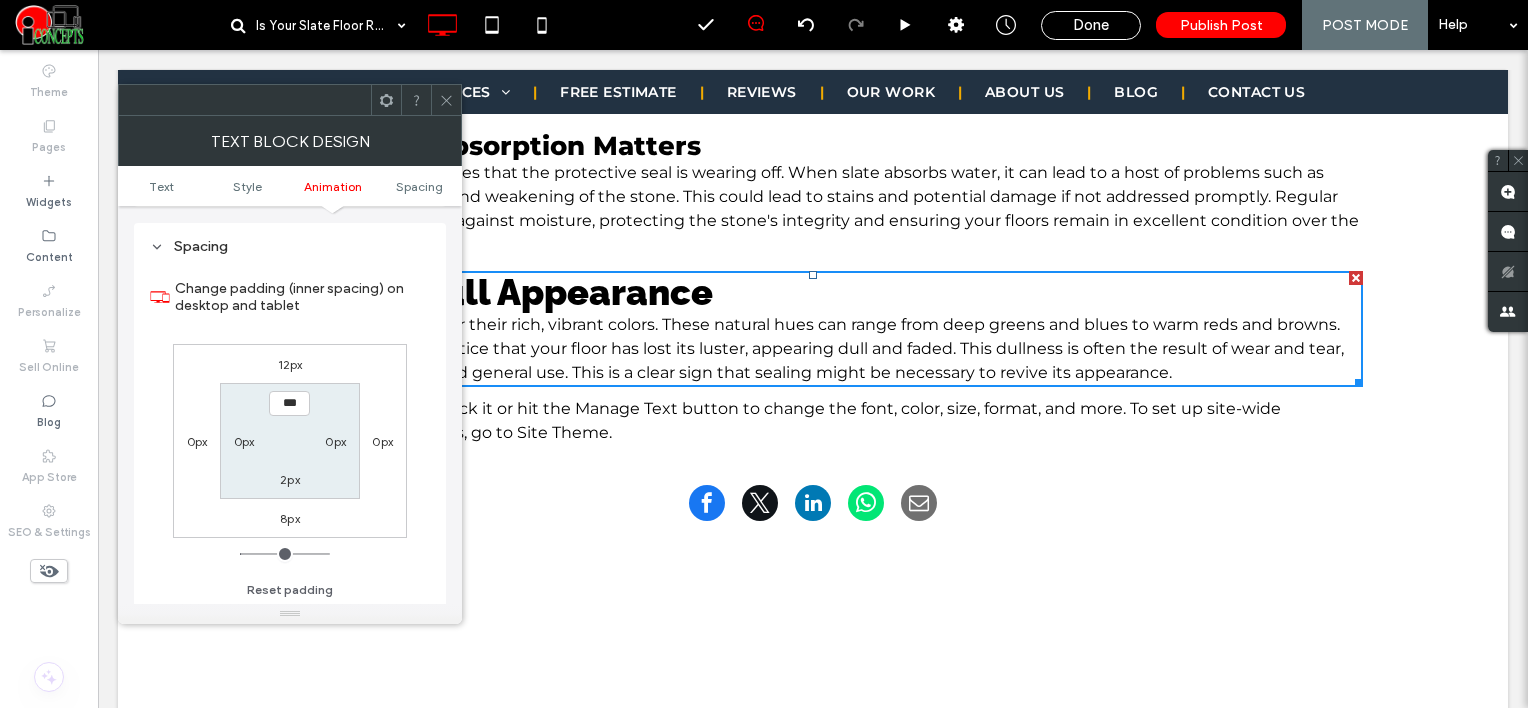 click 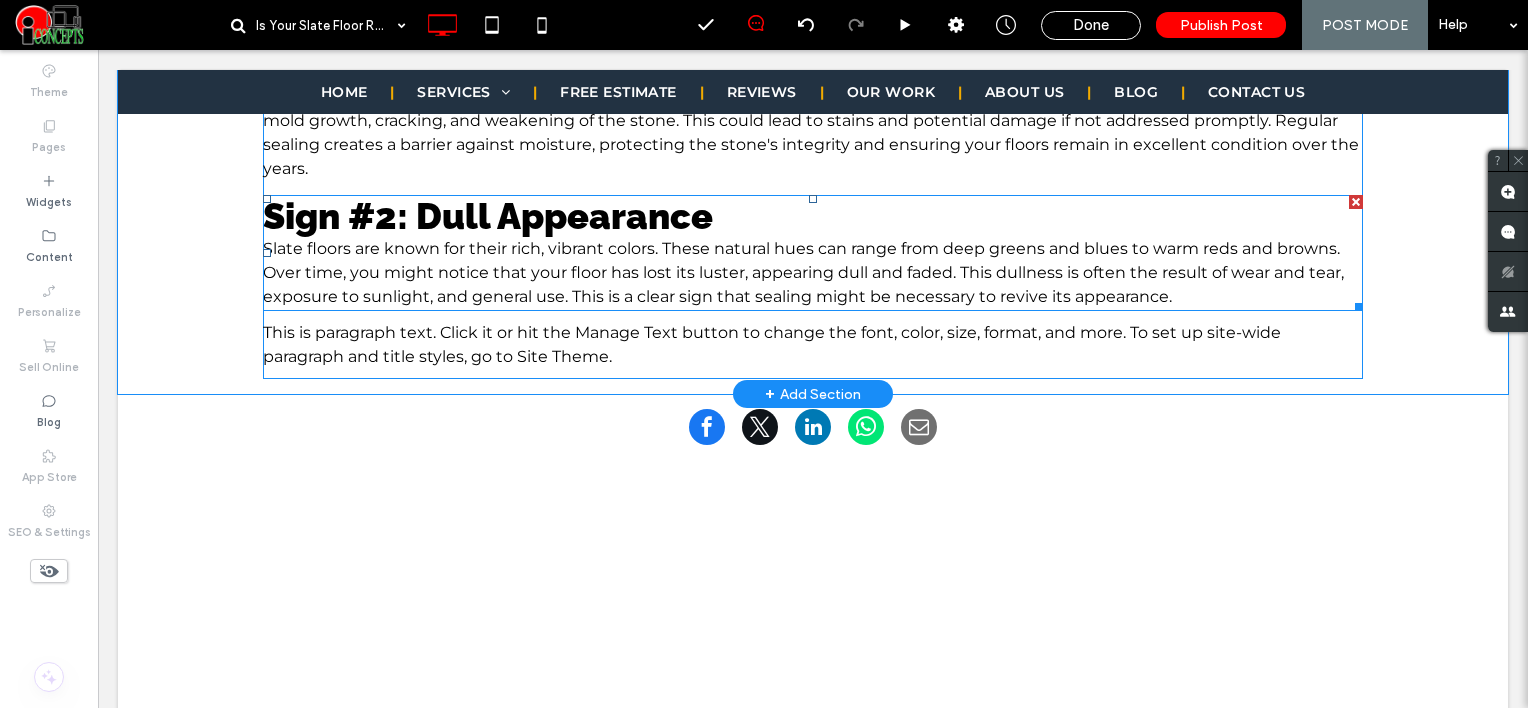 scroll, scrollTop: 1800, scrollLeft: 0, axis: vertical 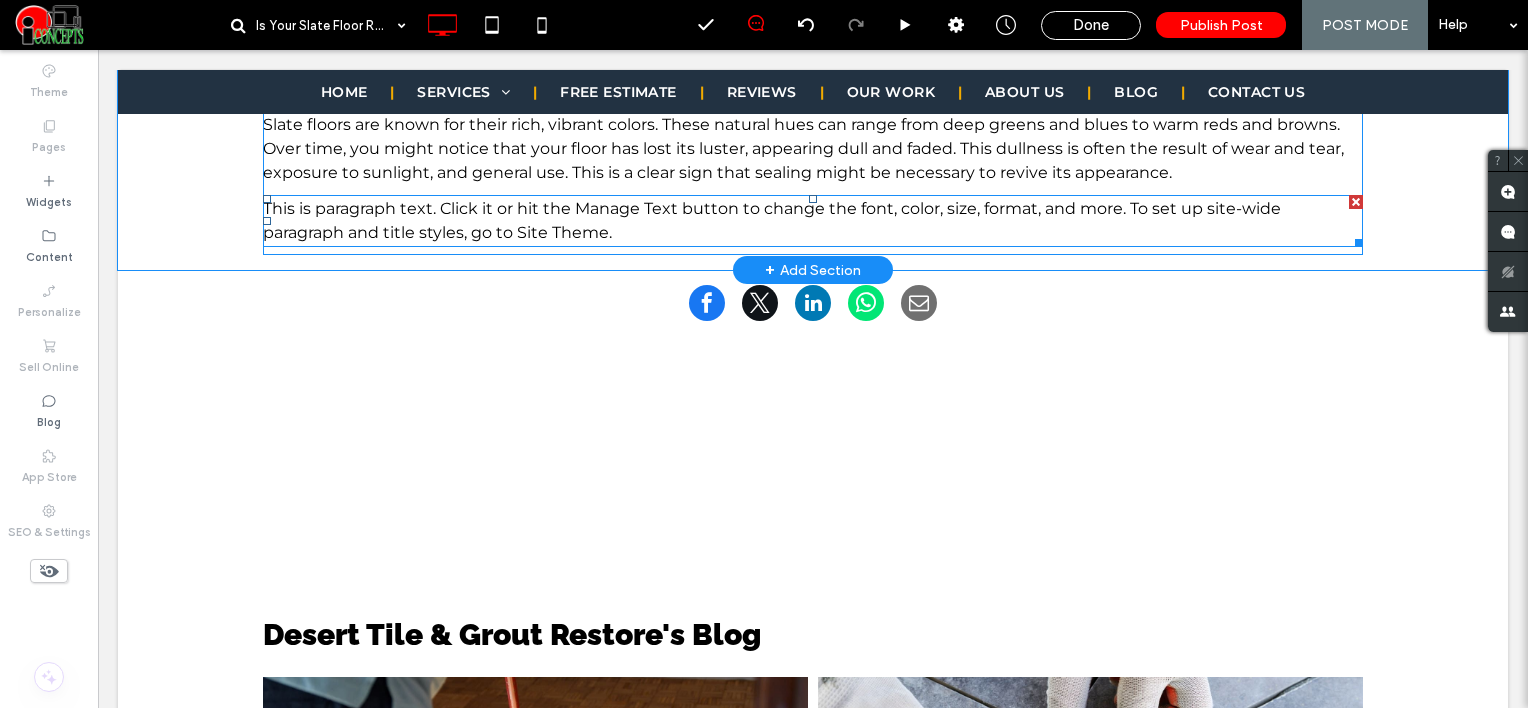 click on "This is paragraph text. Click it or hit the Manage Text button to change the font, color, size, format, and more. To set up site-wide paragraph and title styles, go to Site Theme." at bounding box center [772, 220] 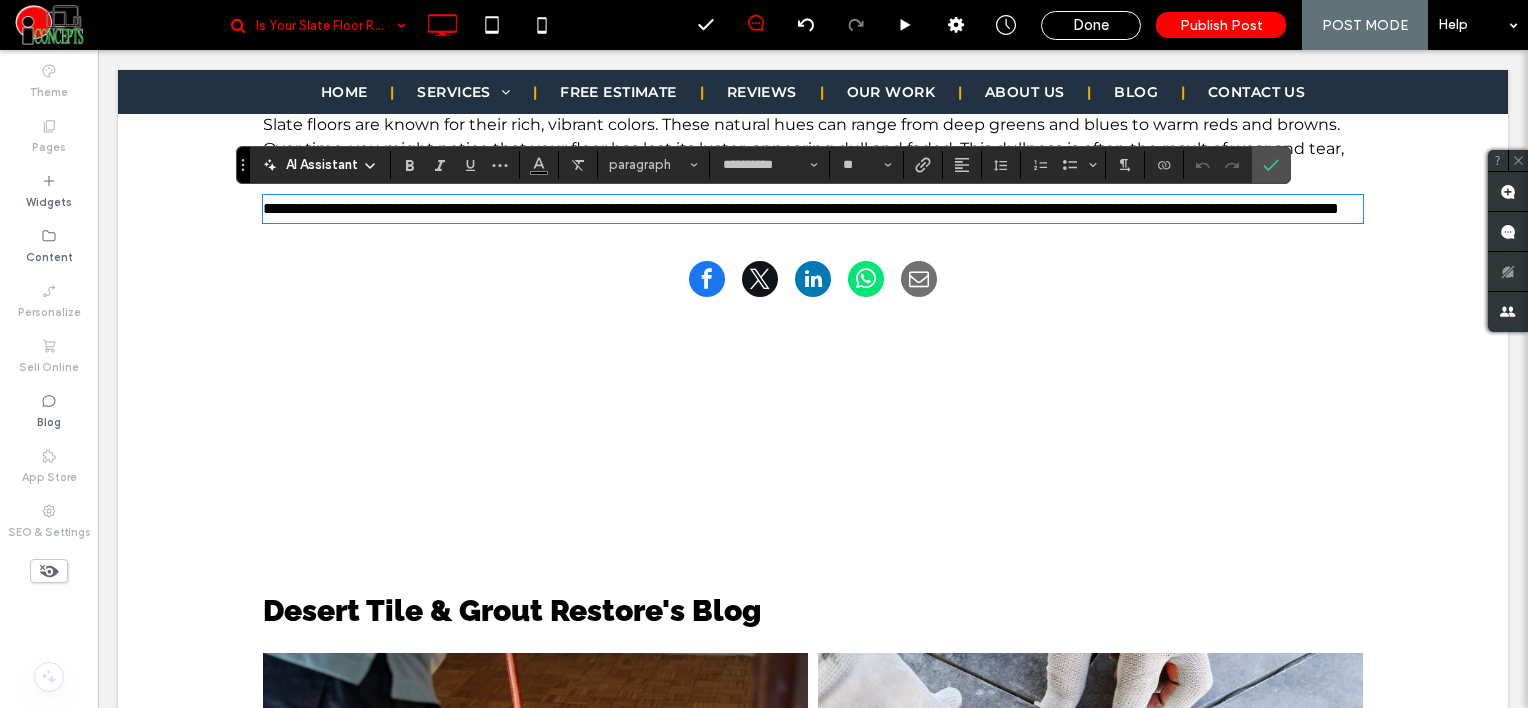 scroll, scrollTop: 0, scrollLeft: 0, axis: both 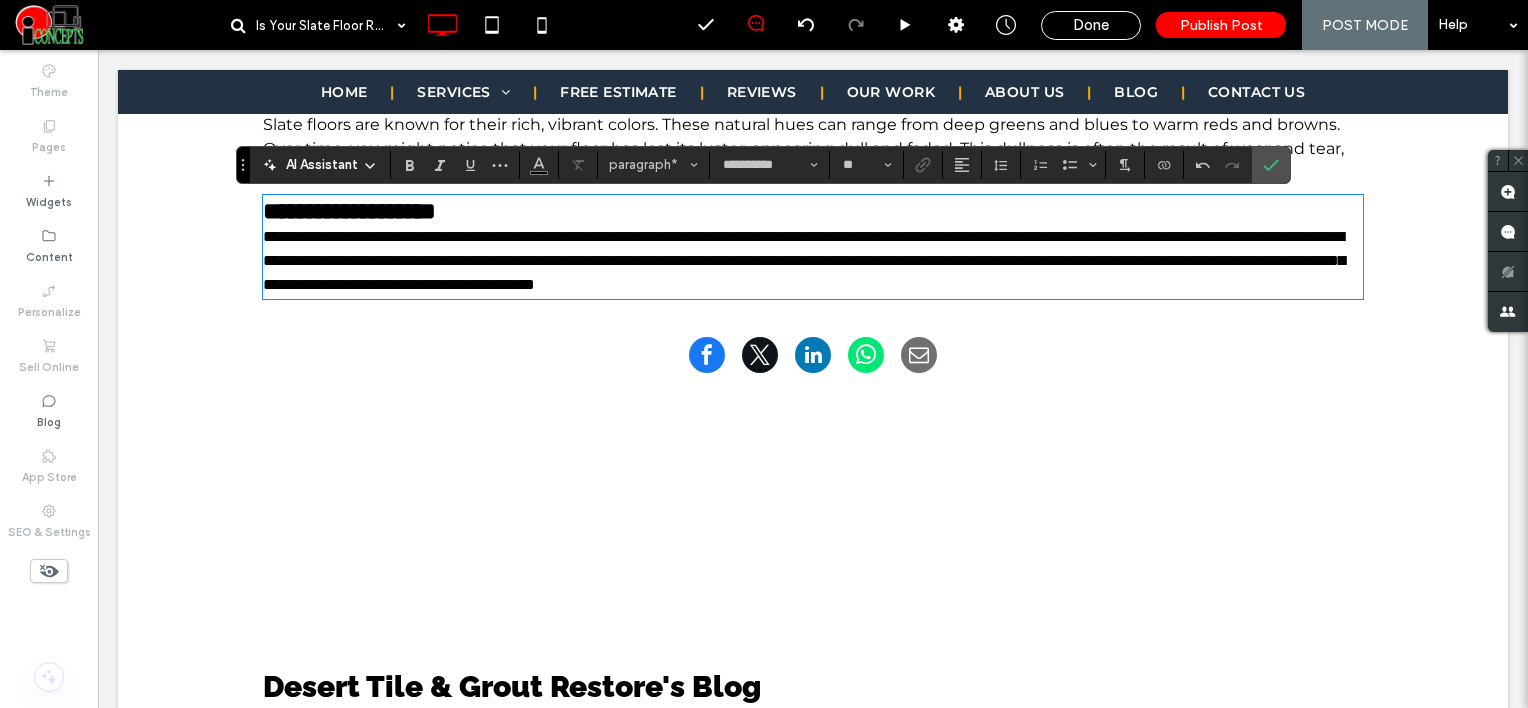 type on "**" 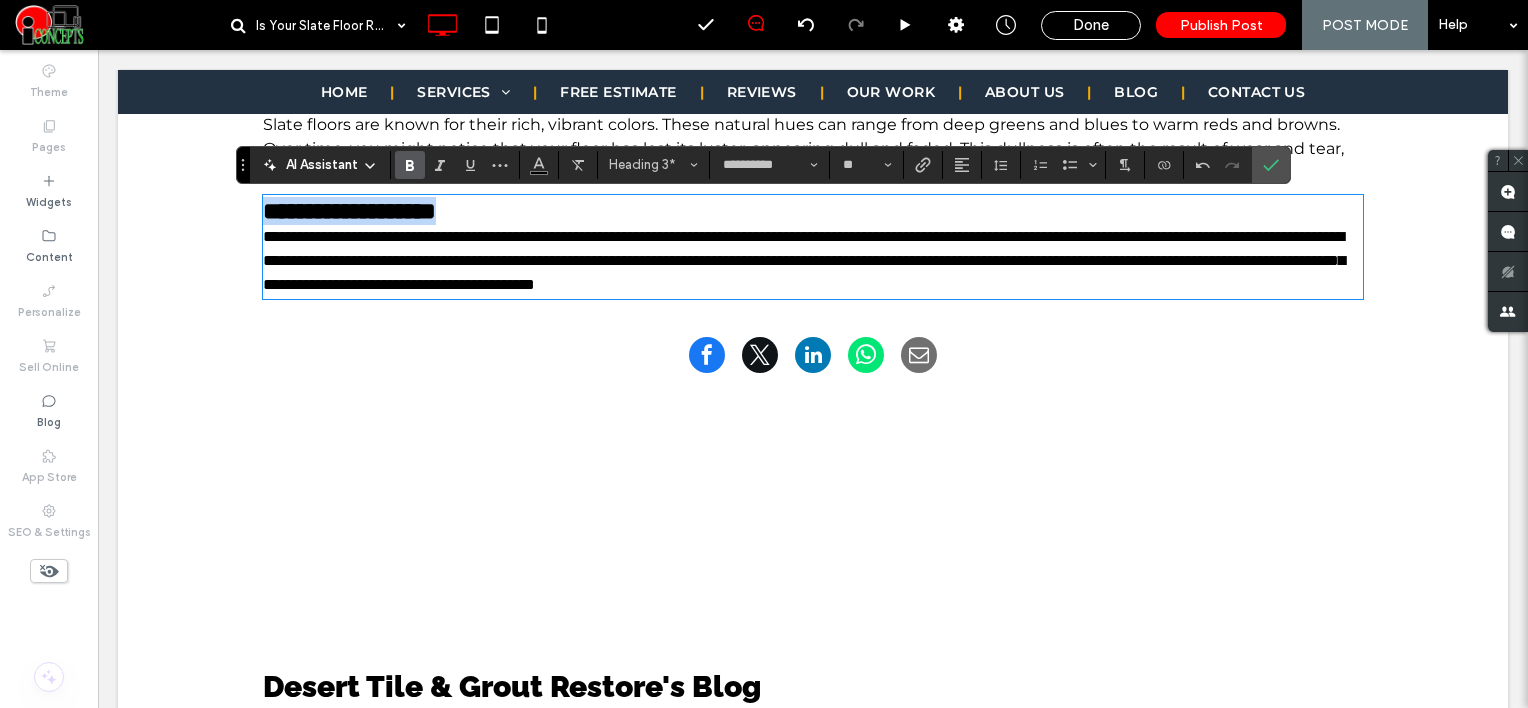drag, startPoint x: 534, startPoint y: 220, endPoint x: 184, endPoint y: 158, distance: 355.449 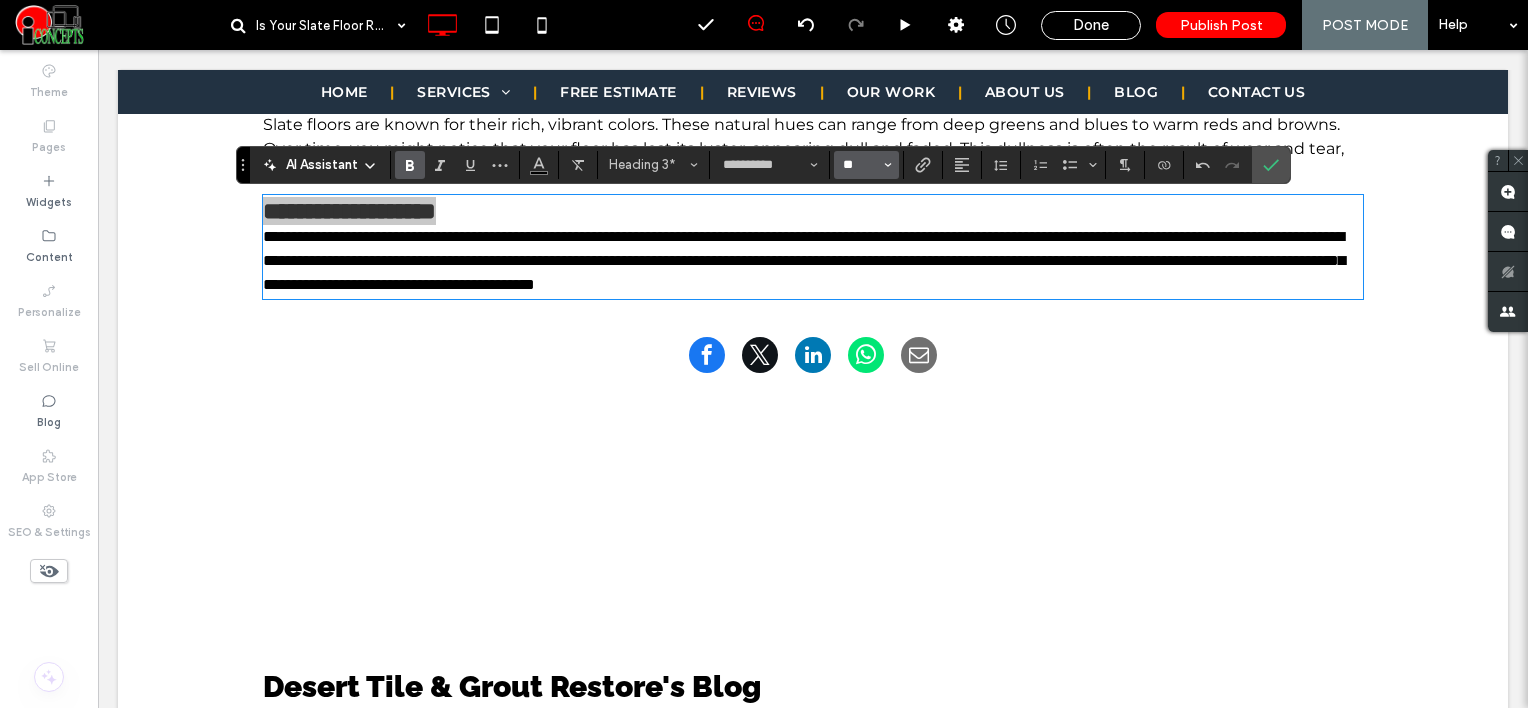 click on "**" at bounding box center [860, 165] 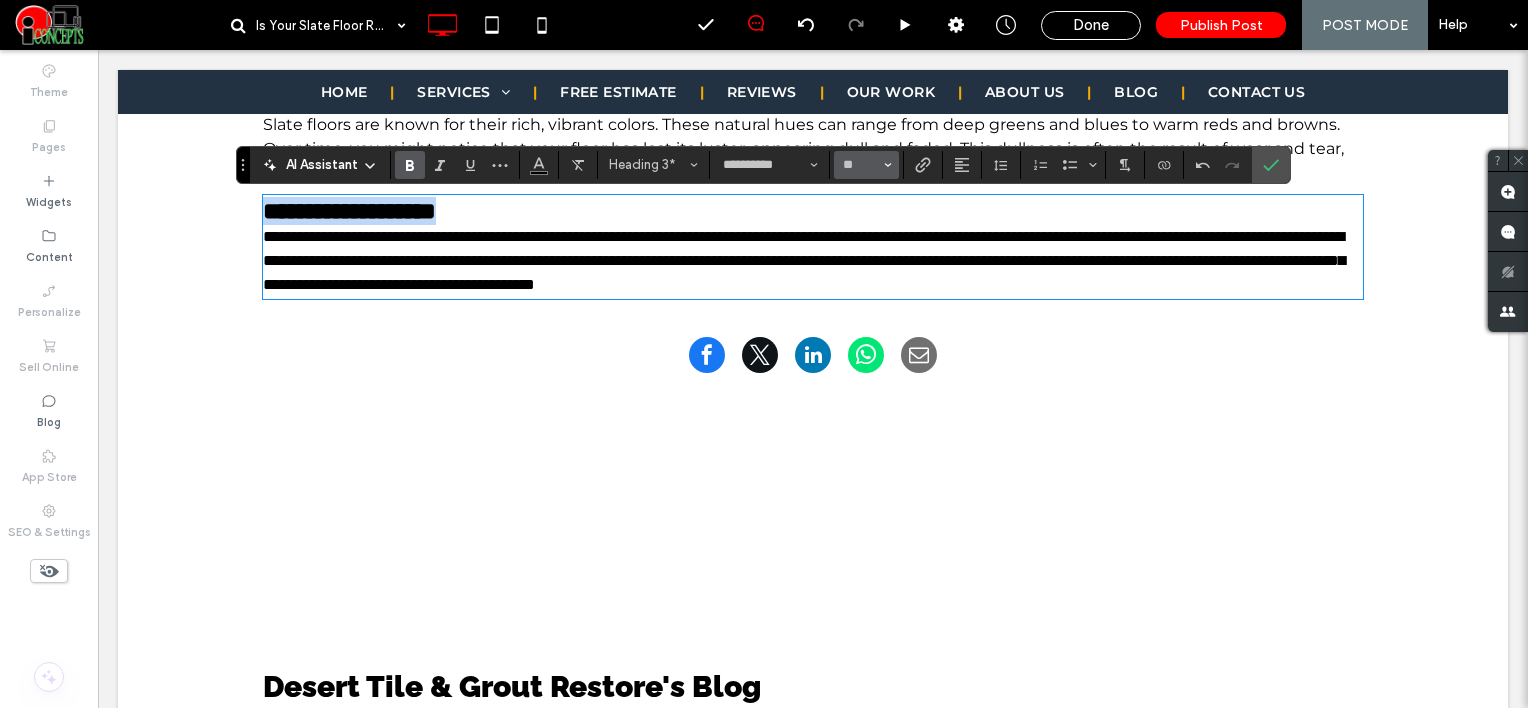 type on "**" 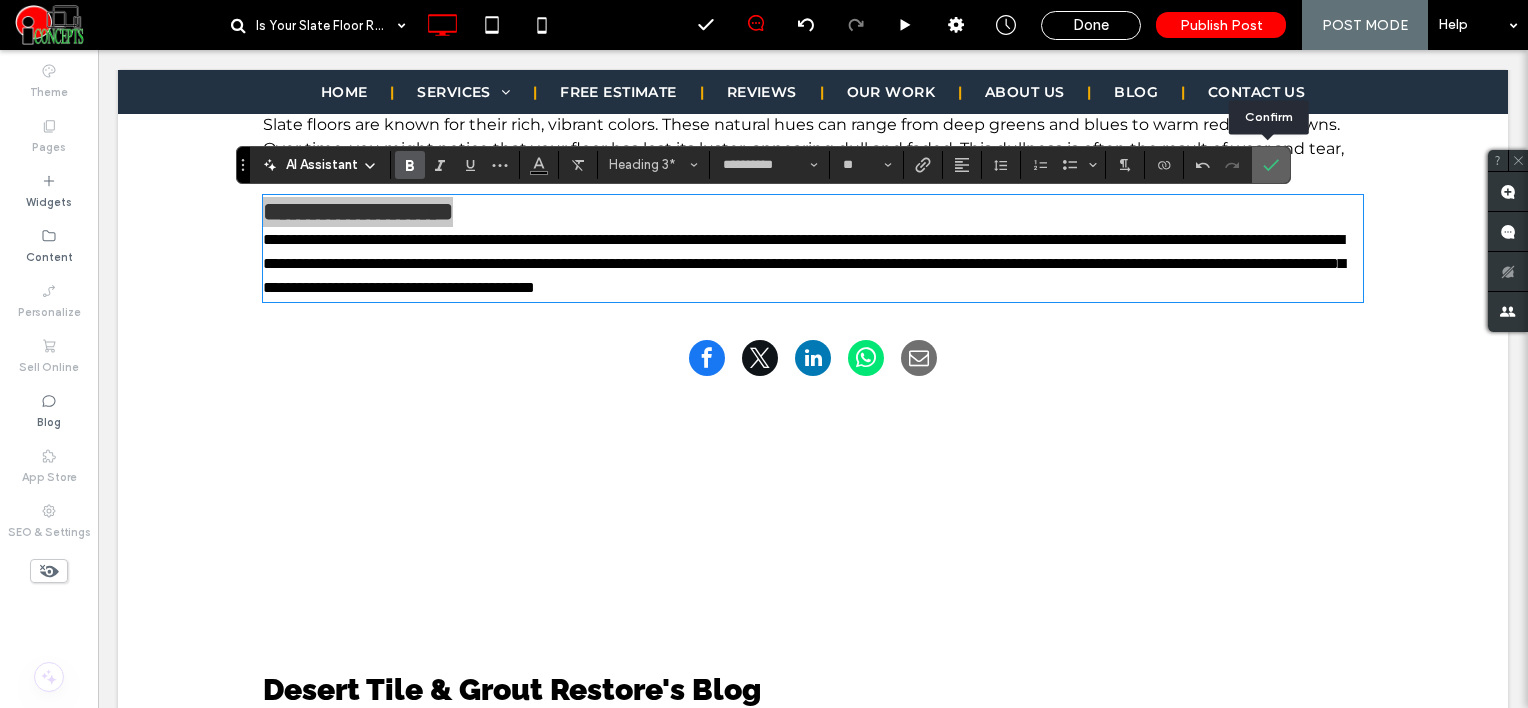 drag, startPoint x: 1272, startPoint y: 165, endPoint x: 1137, endPoint y: 121, distance: 141.98944 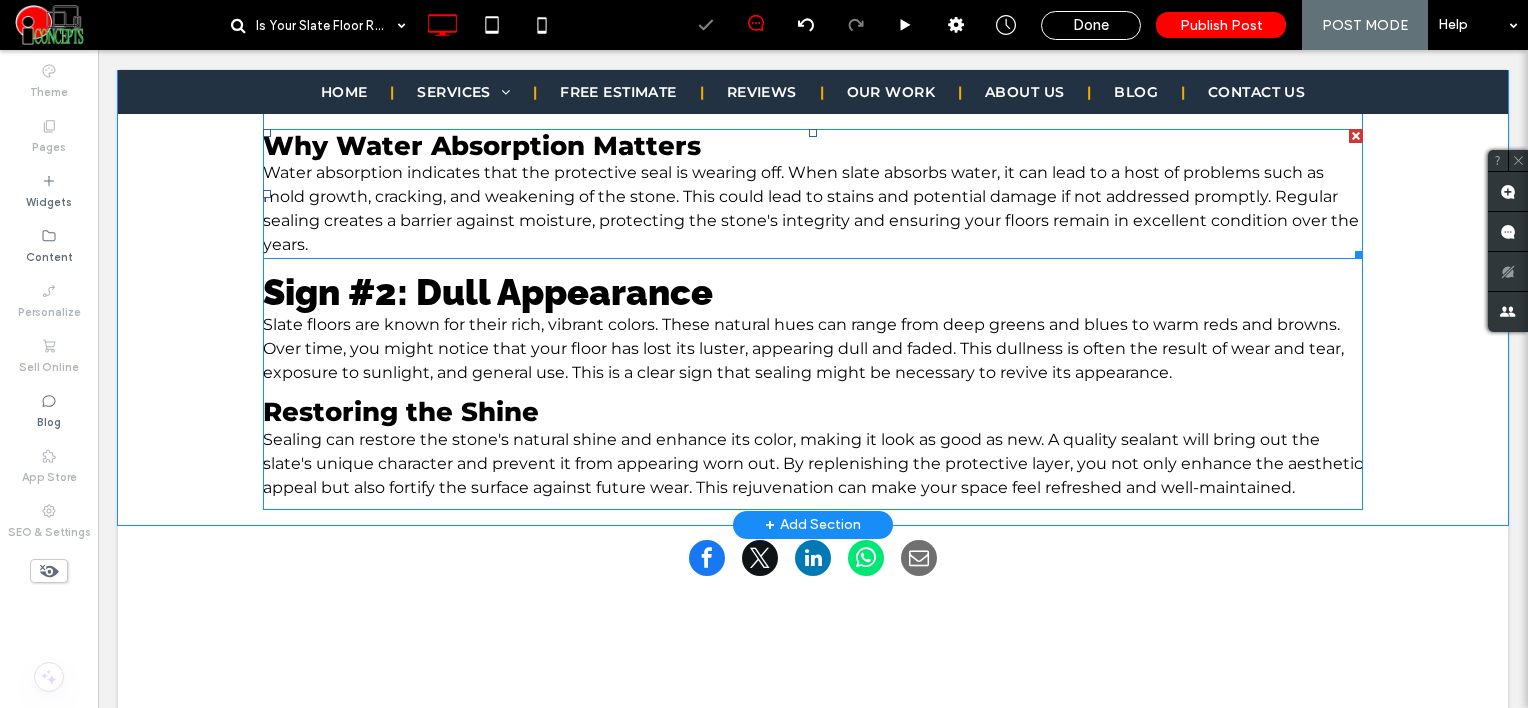 scroll, scrollTop: 1800, scrollLeft: 0, axis: vertical 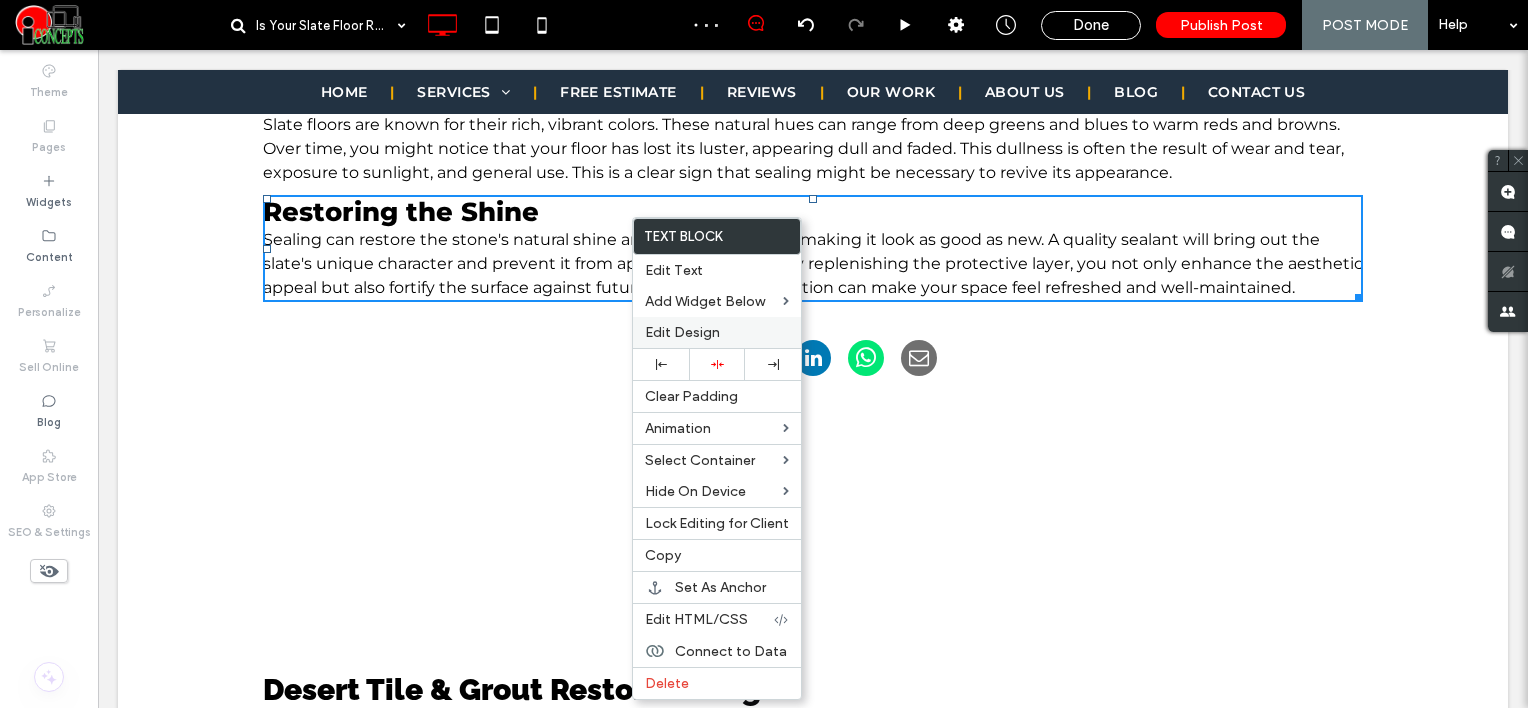 click on "Edit Design" at bounding box center (717, 332) 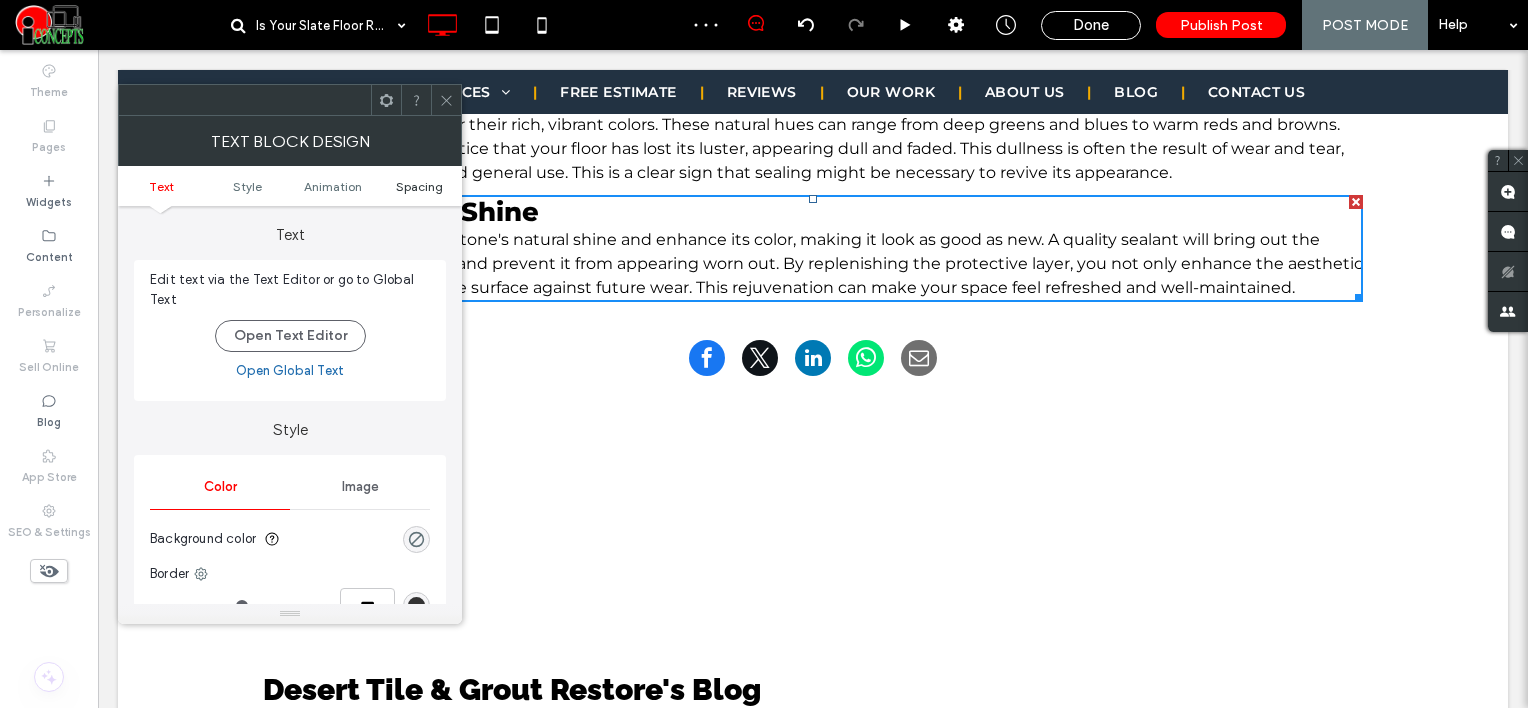 click on "Spacing" at bounding box center (419, 186) 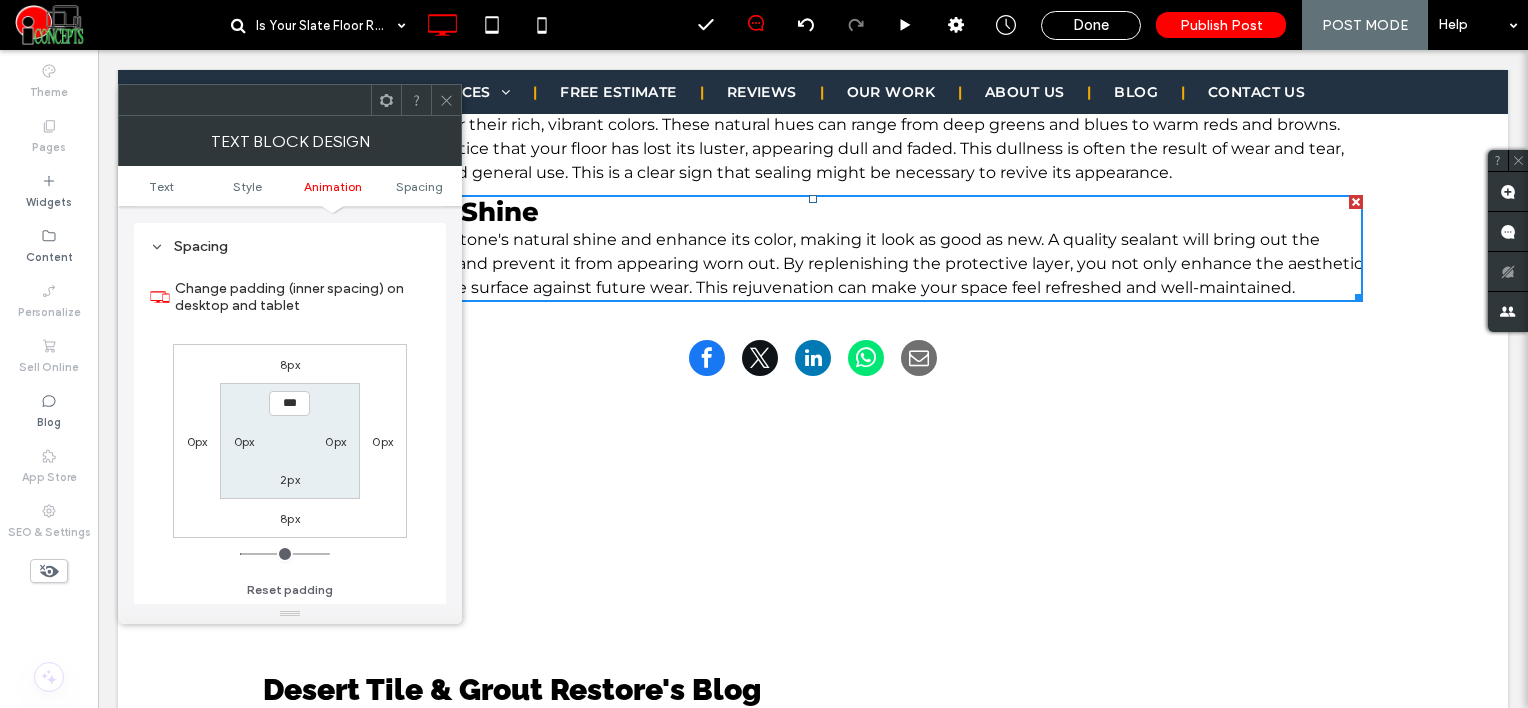 scroll, scrollTop: 572, scrollLeft: 0, axis: vertical 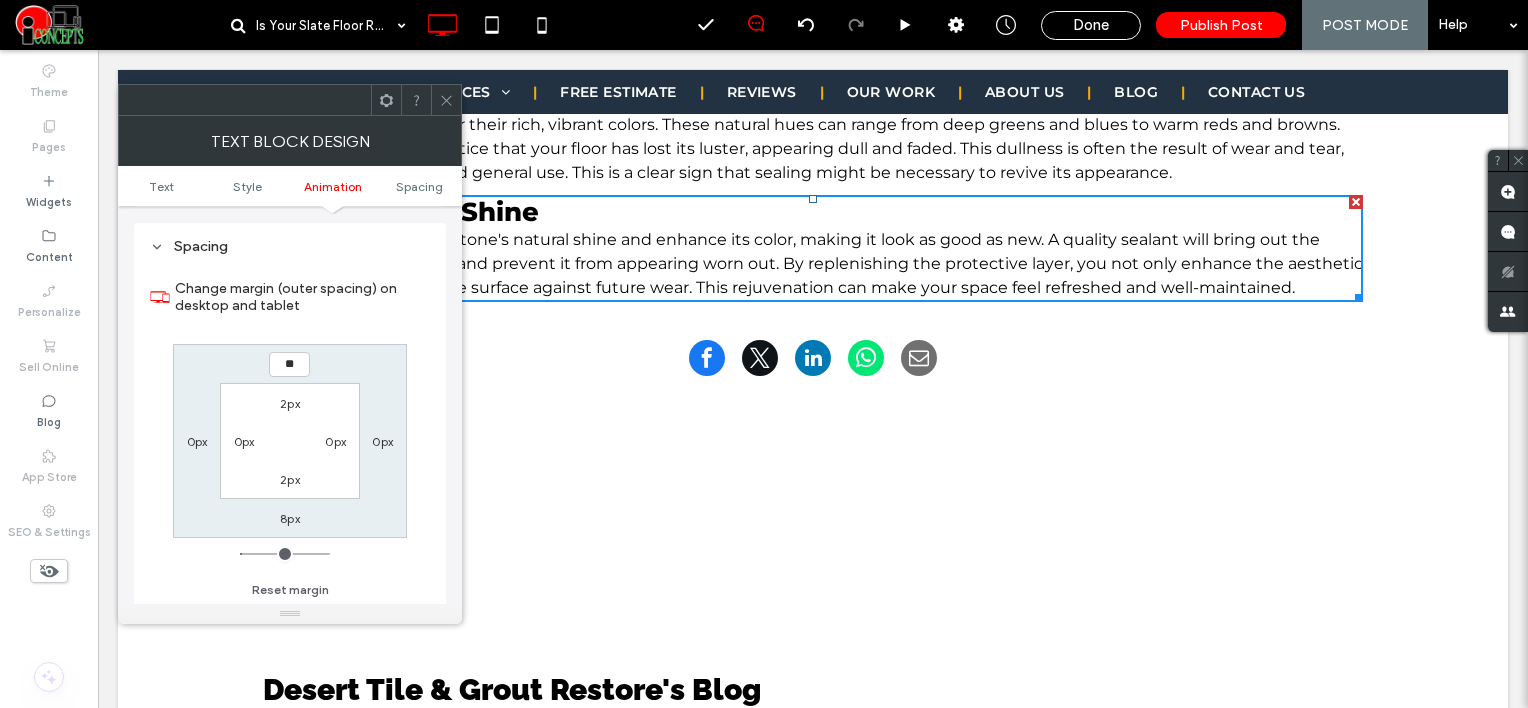 type on "**" 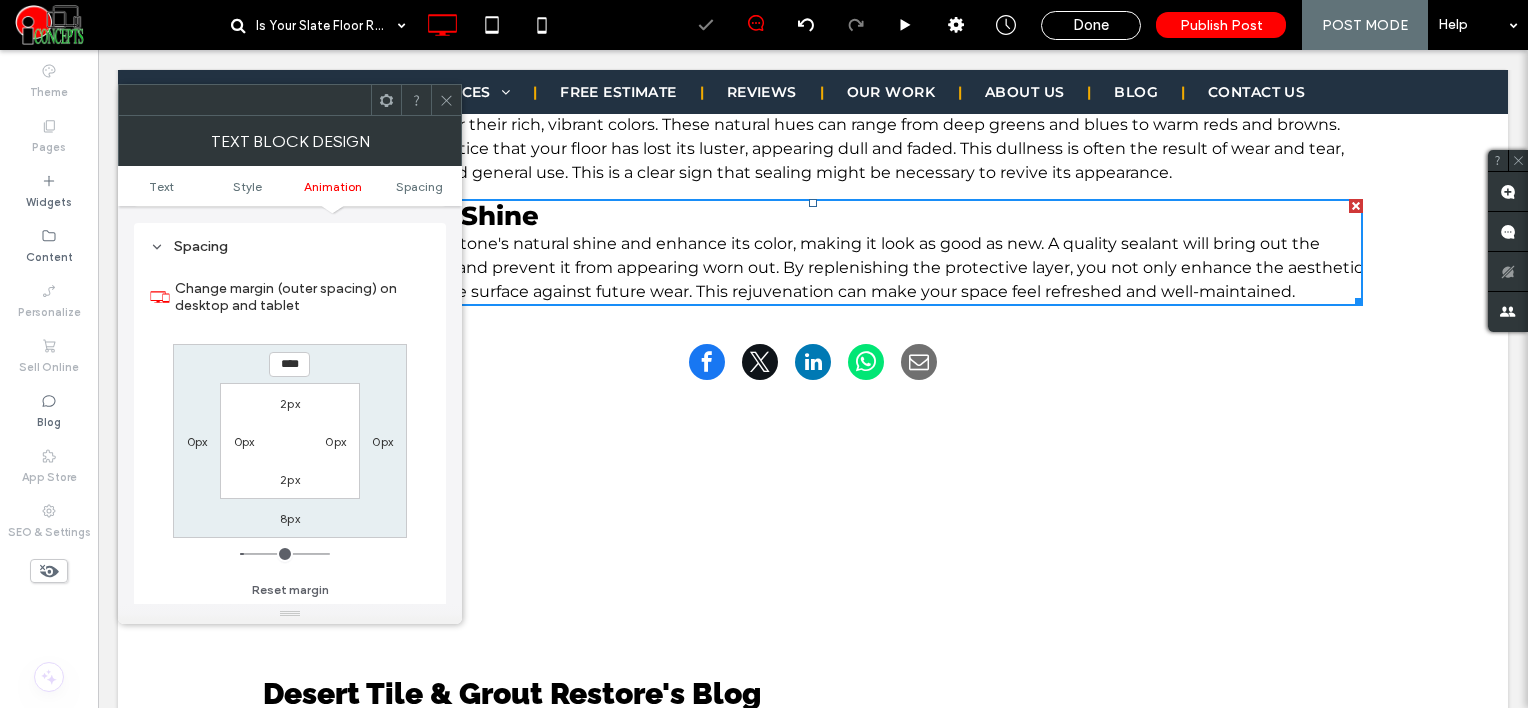 click at bounding box center (446, 100) 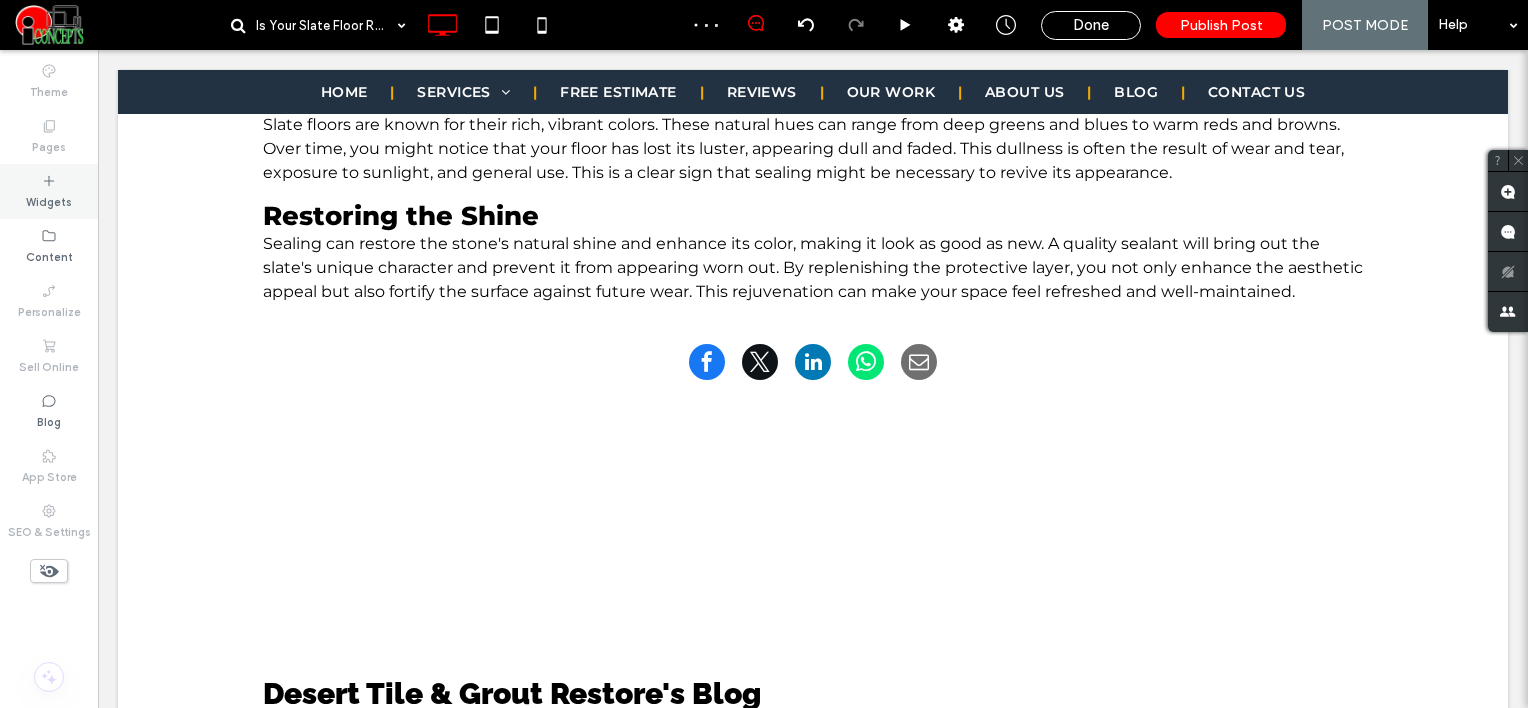 click on "Widgets" at bounding box center (49, 200) 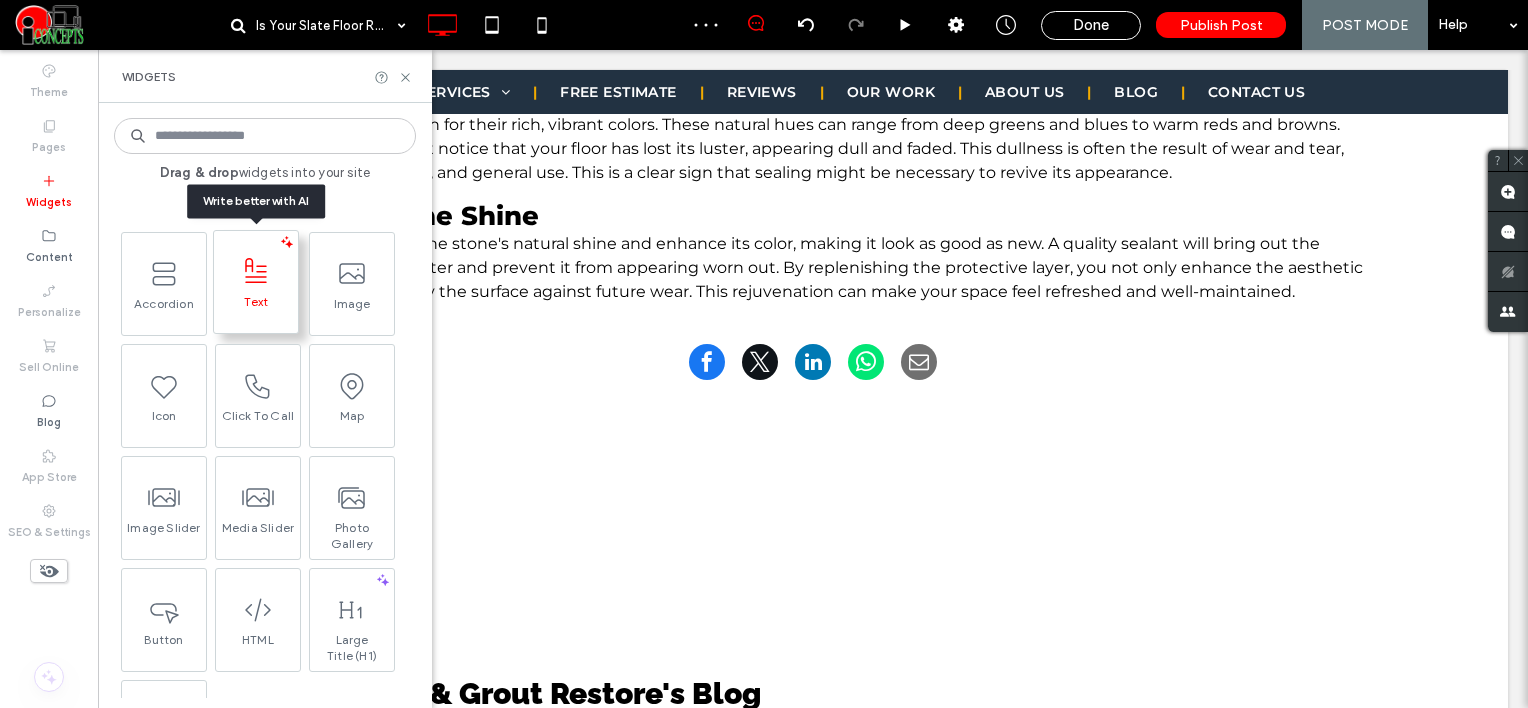 click 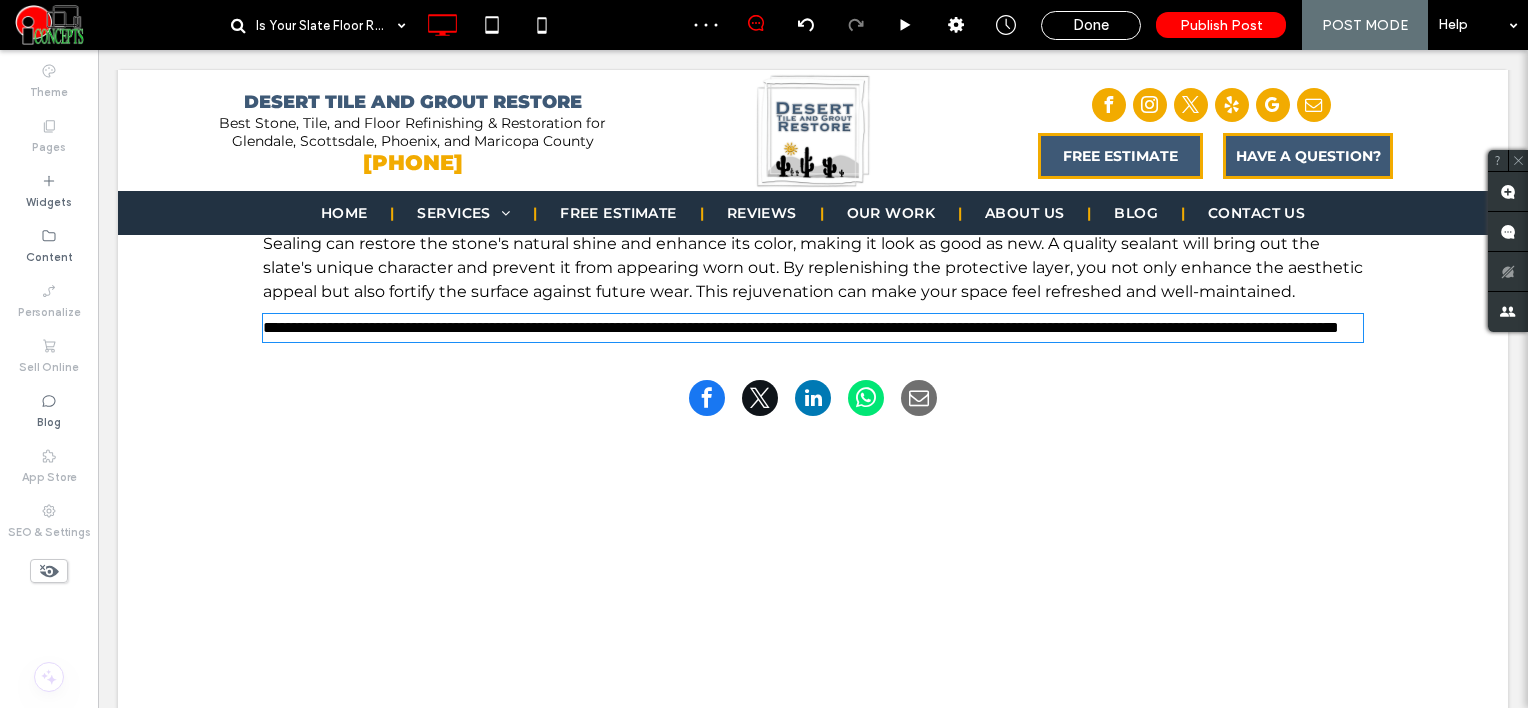 type on "**********" 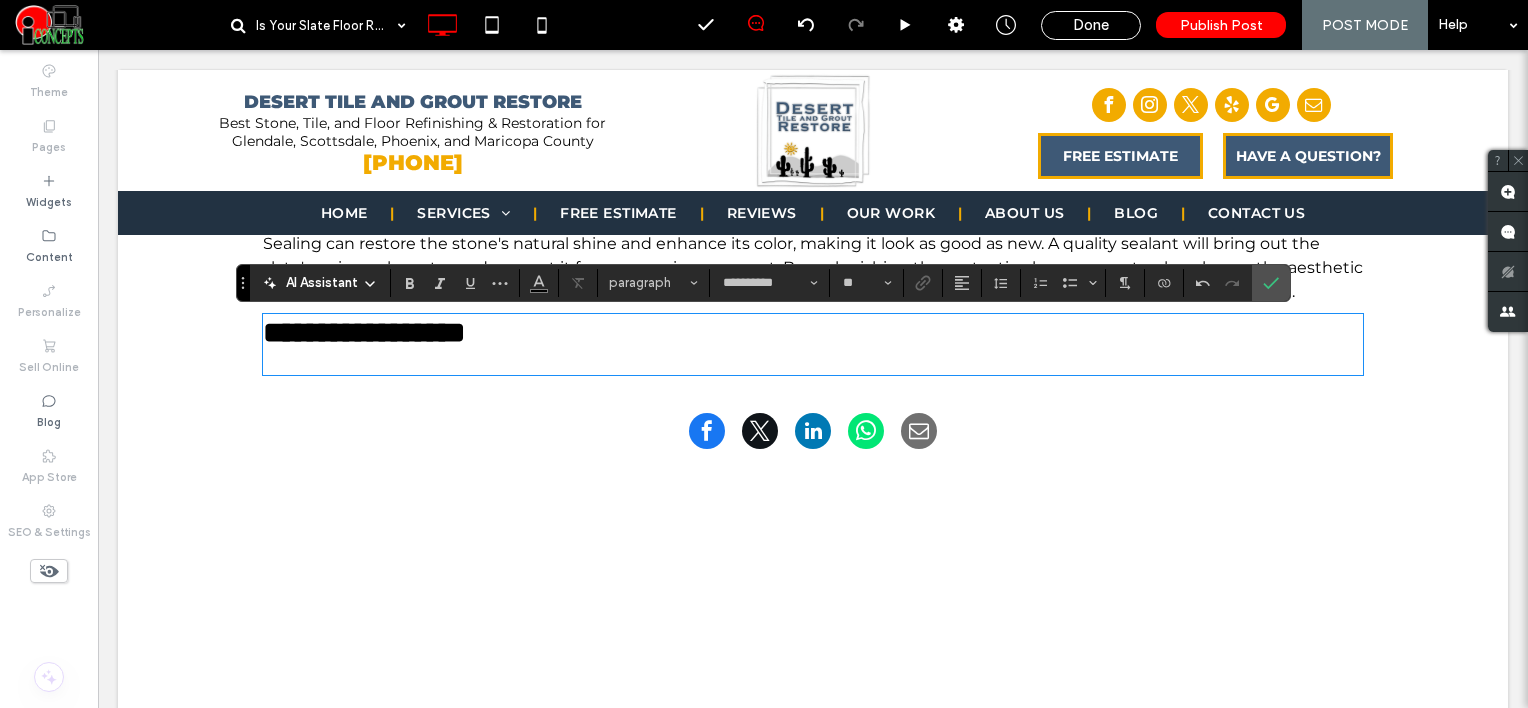 type on "*******" 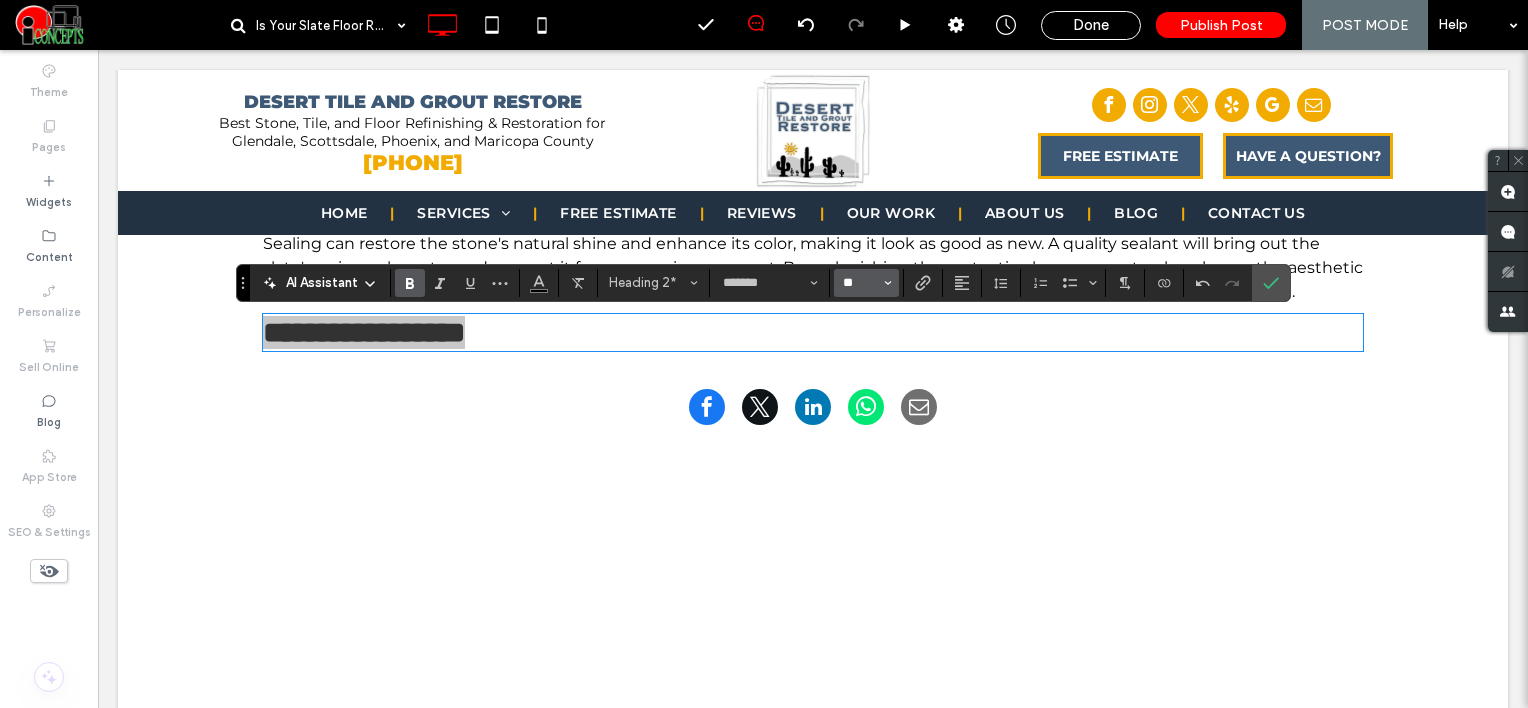 click on "**" at bounding box center (860, 283) 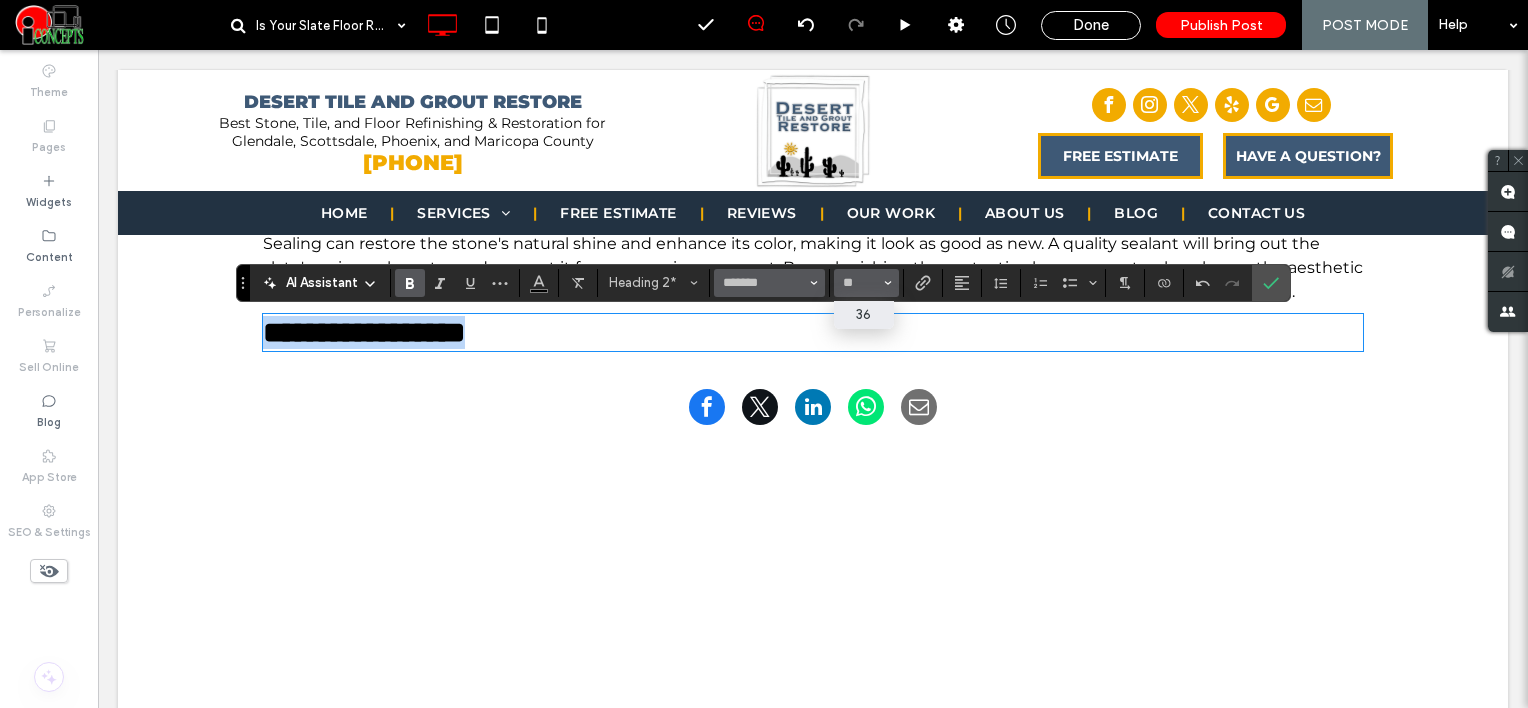 type on "**" 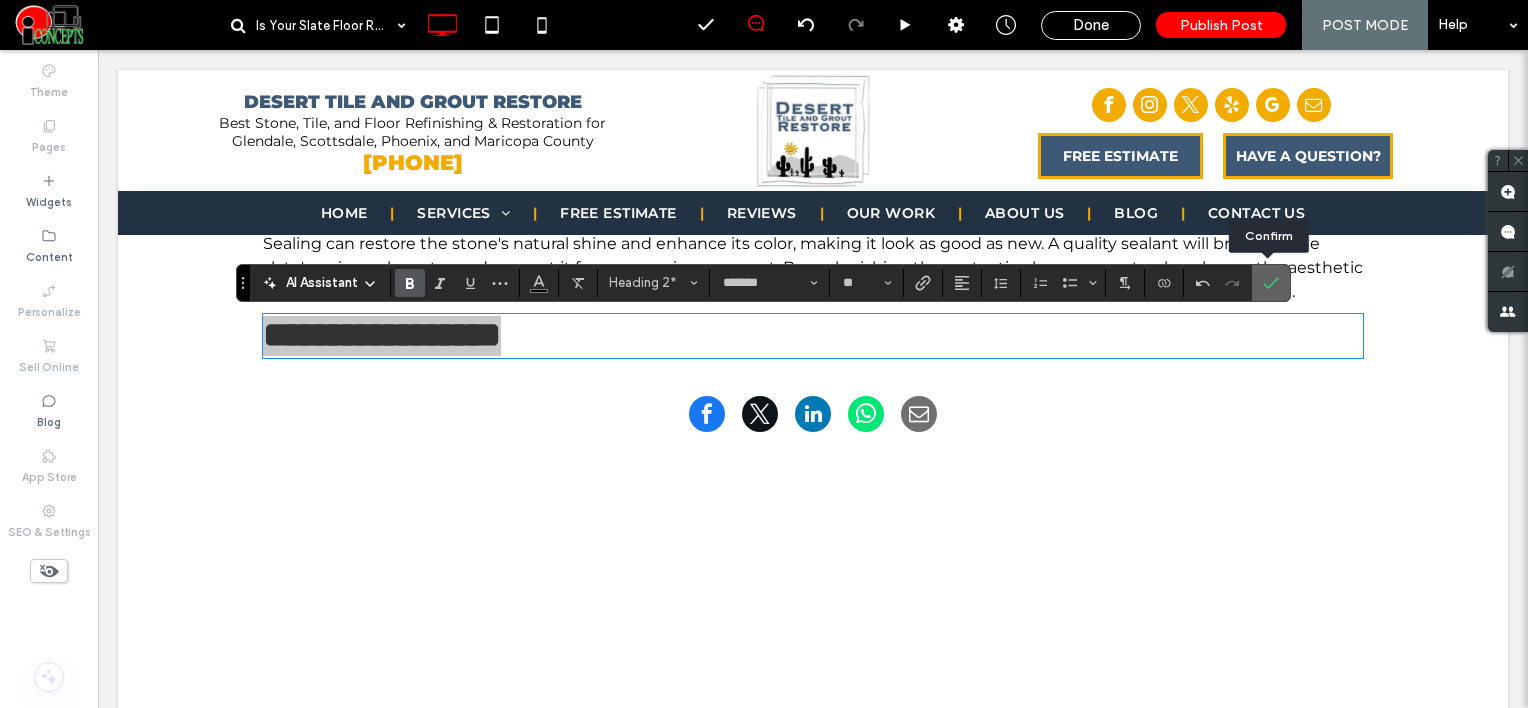 click at bounding box center (1267, 283) 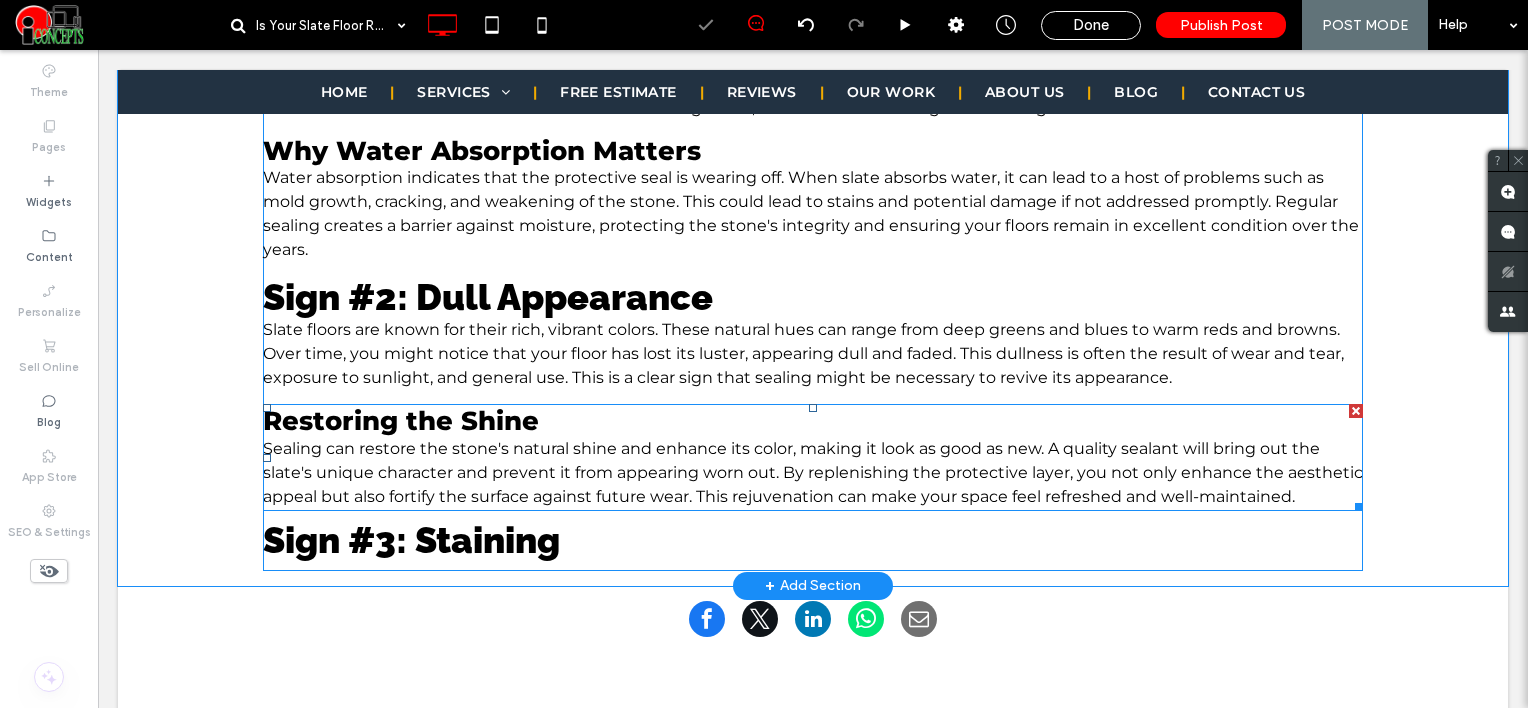 scroll, scrollTop: 1700, scrollLeft: 0, axis: vertical 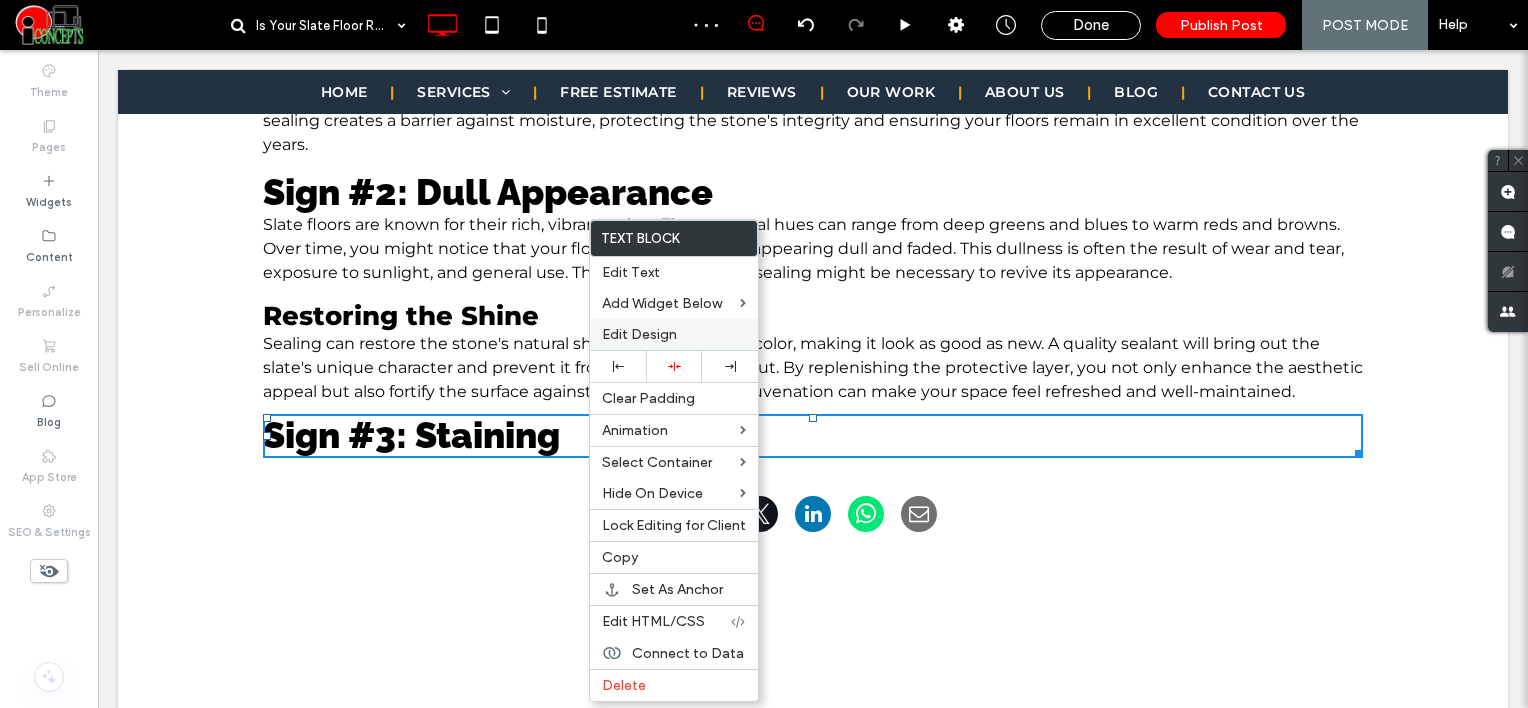click on "Edit Design" at bounding box center (639, 334) 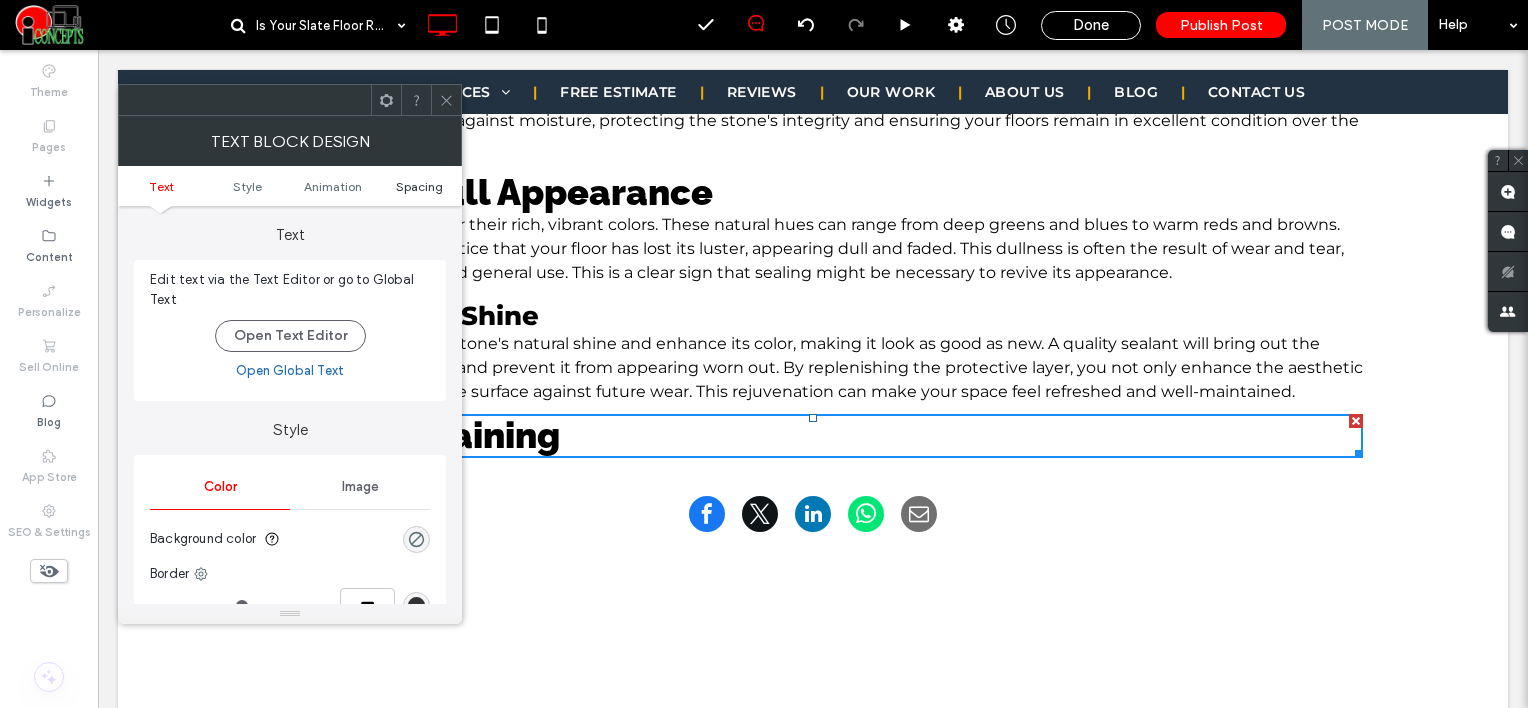click on "Spacing" at bounding box center (419, 186) 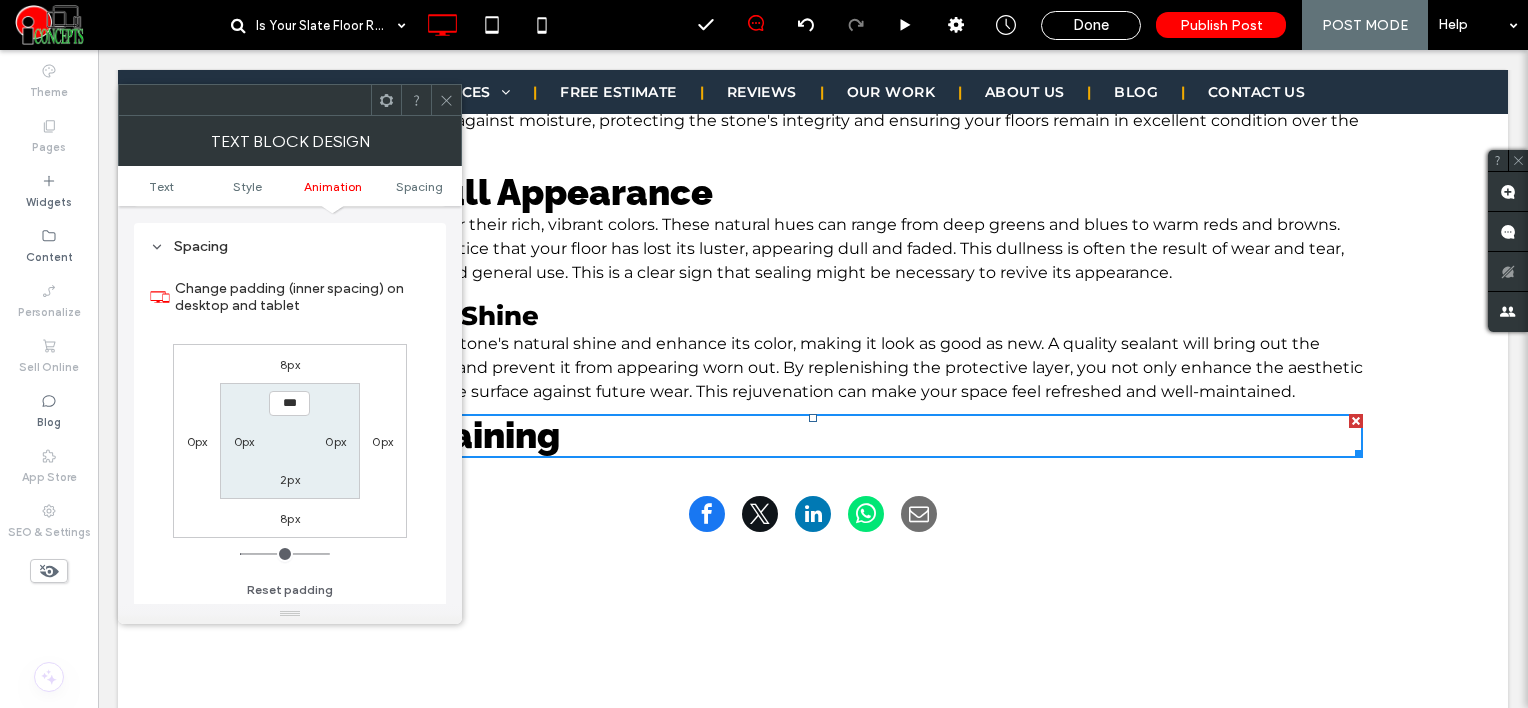 scroll, scrollTop: 572, scrollLeft: 0, axis: vertical 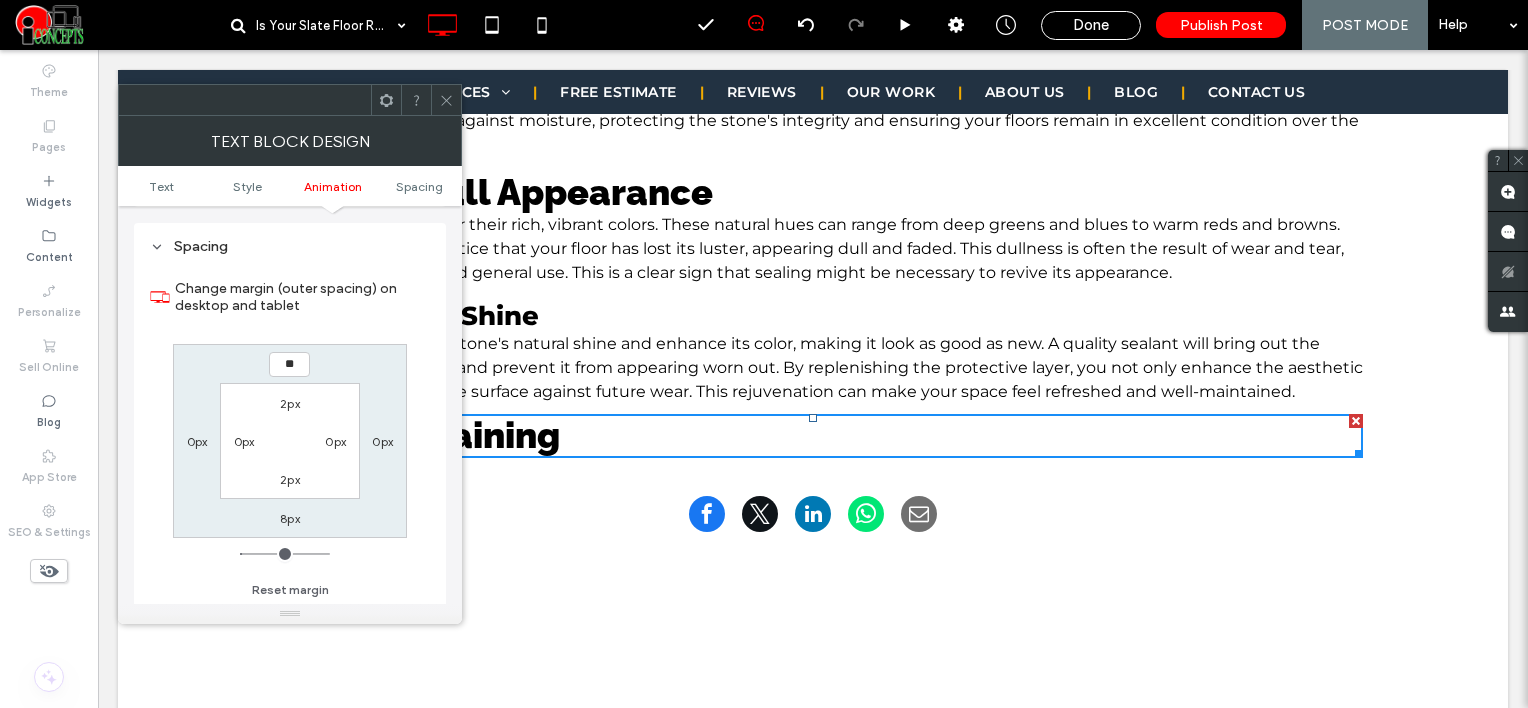 type on "**" 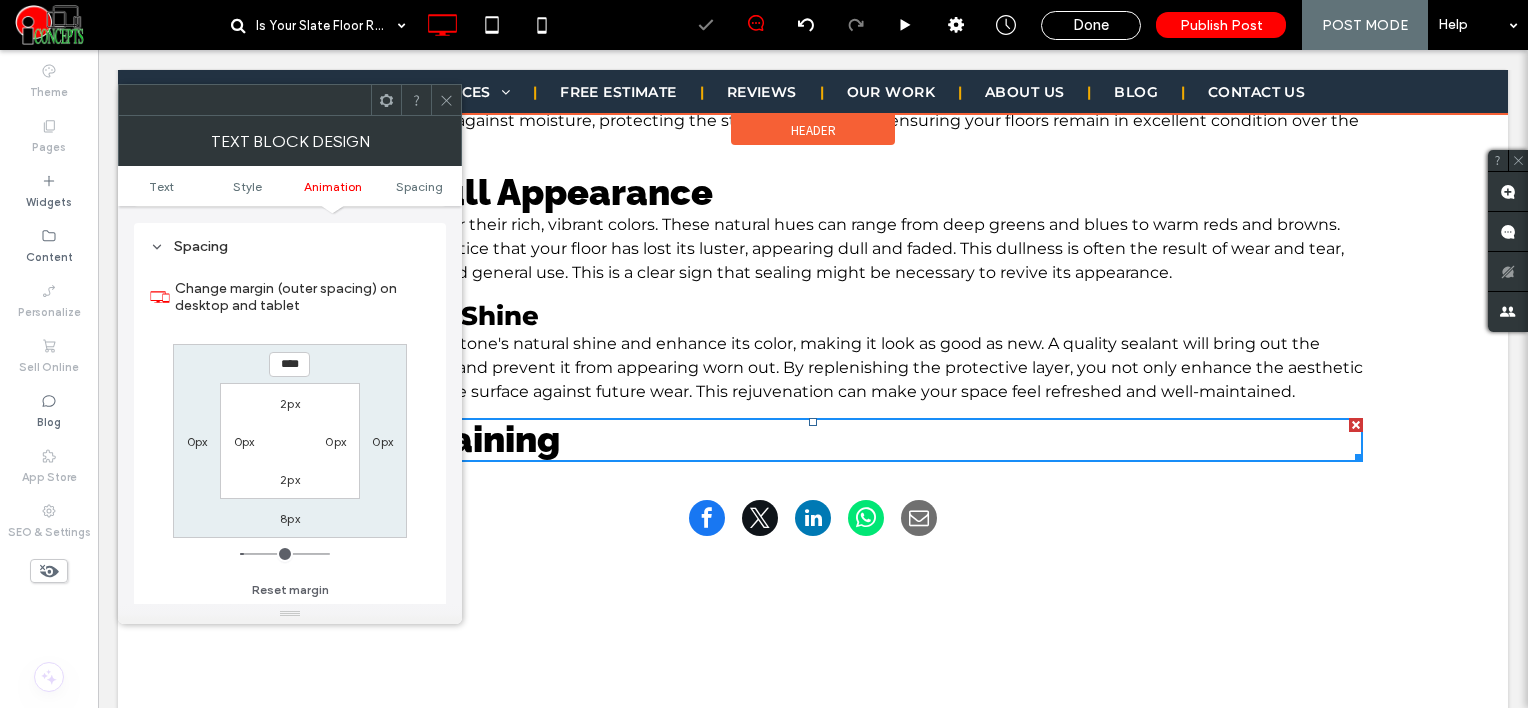 click at bounding box center (446, 100) 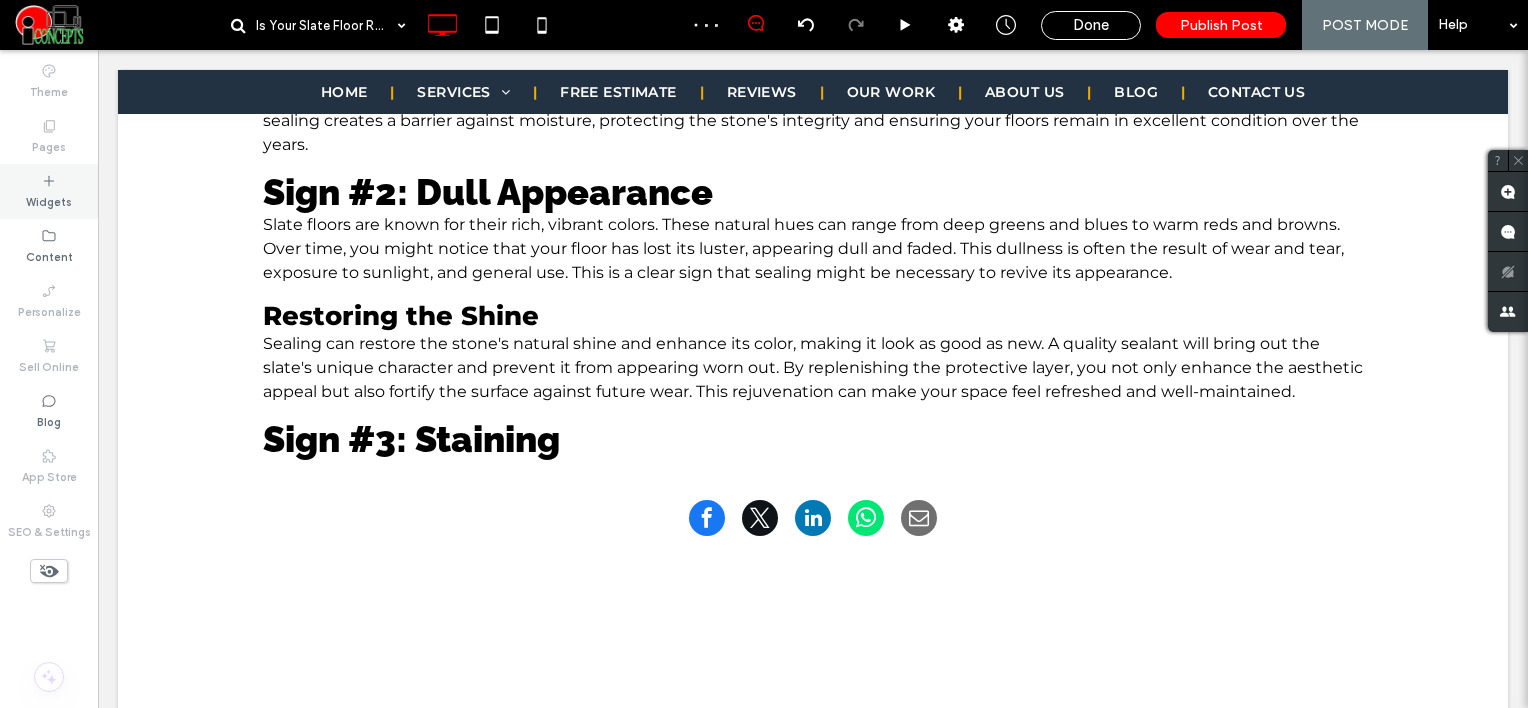 click on "Widgets" at bounding box center (49, 191) 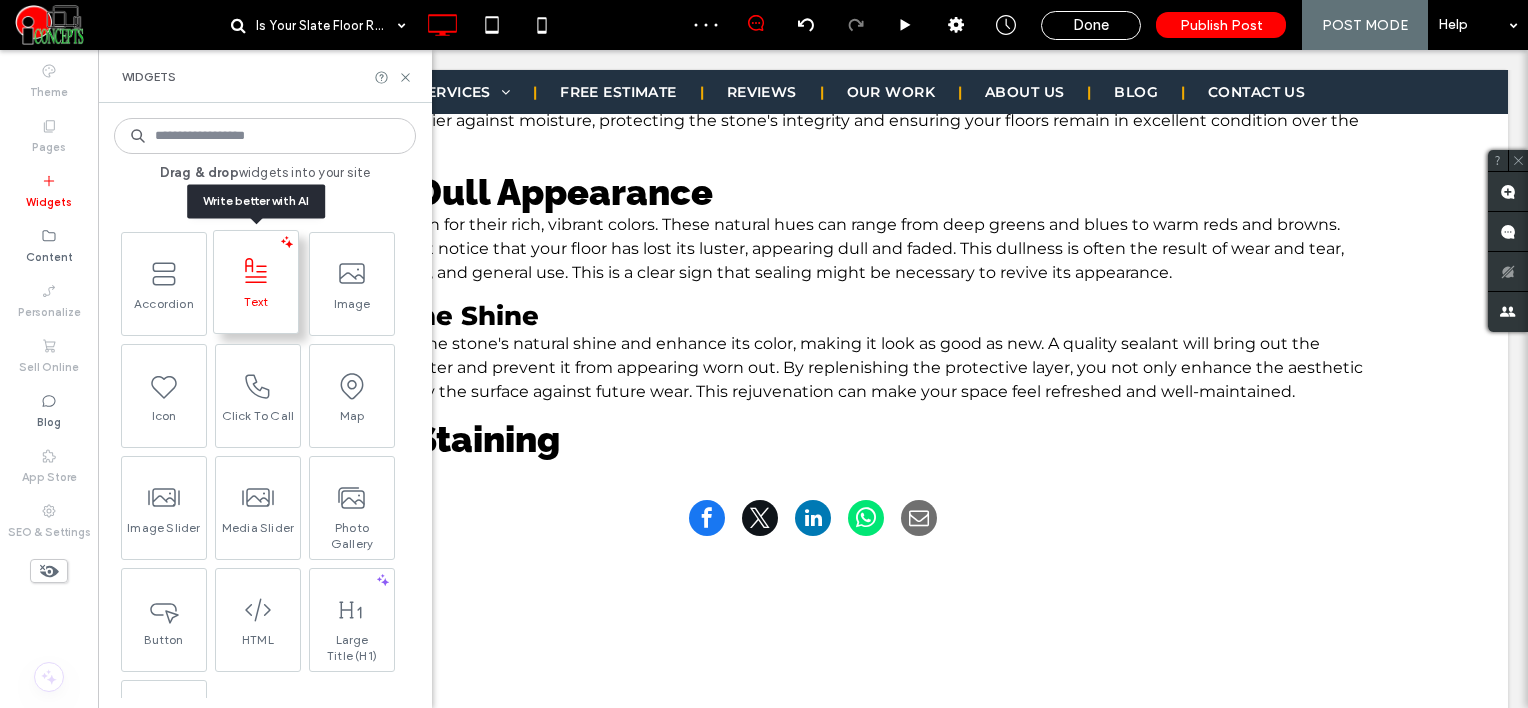click on "Text" at bounding box center [256, 308] 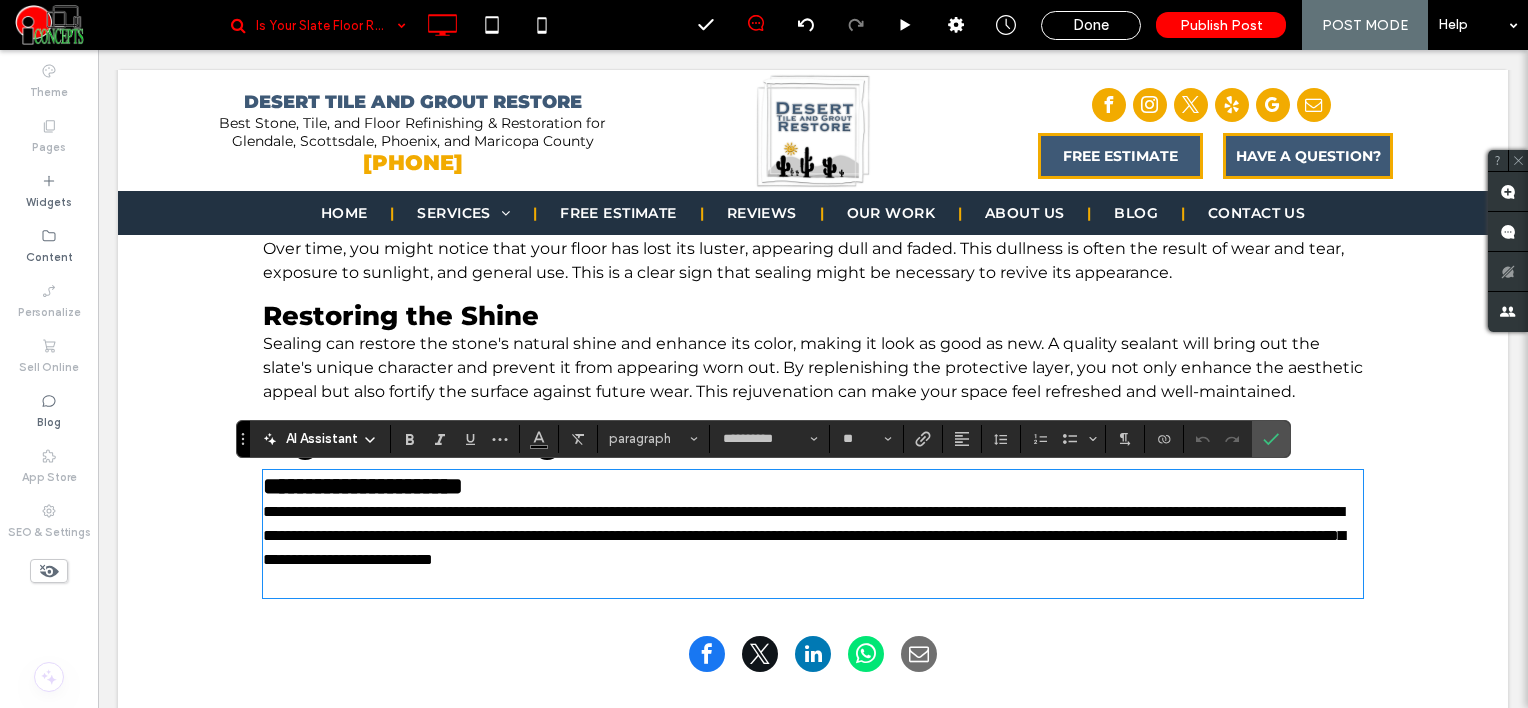 scroll, scrollTop: 0, scrollLeft: 0, axis: both 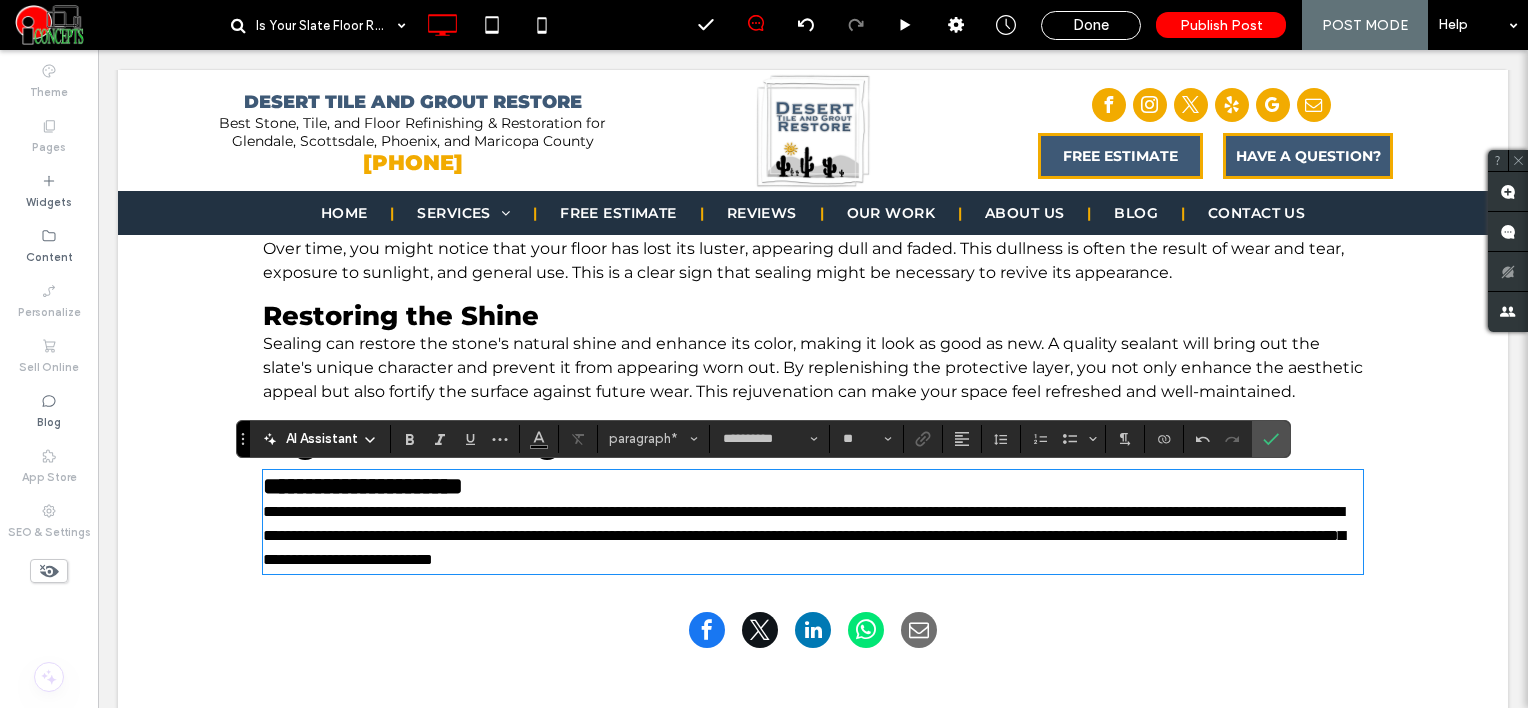 type on "**" 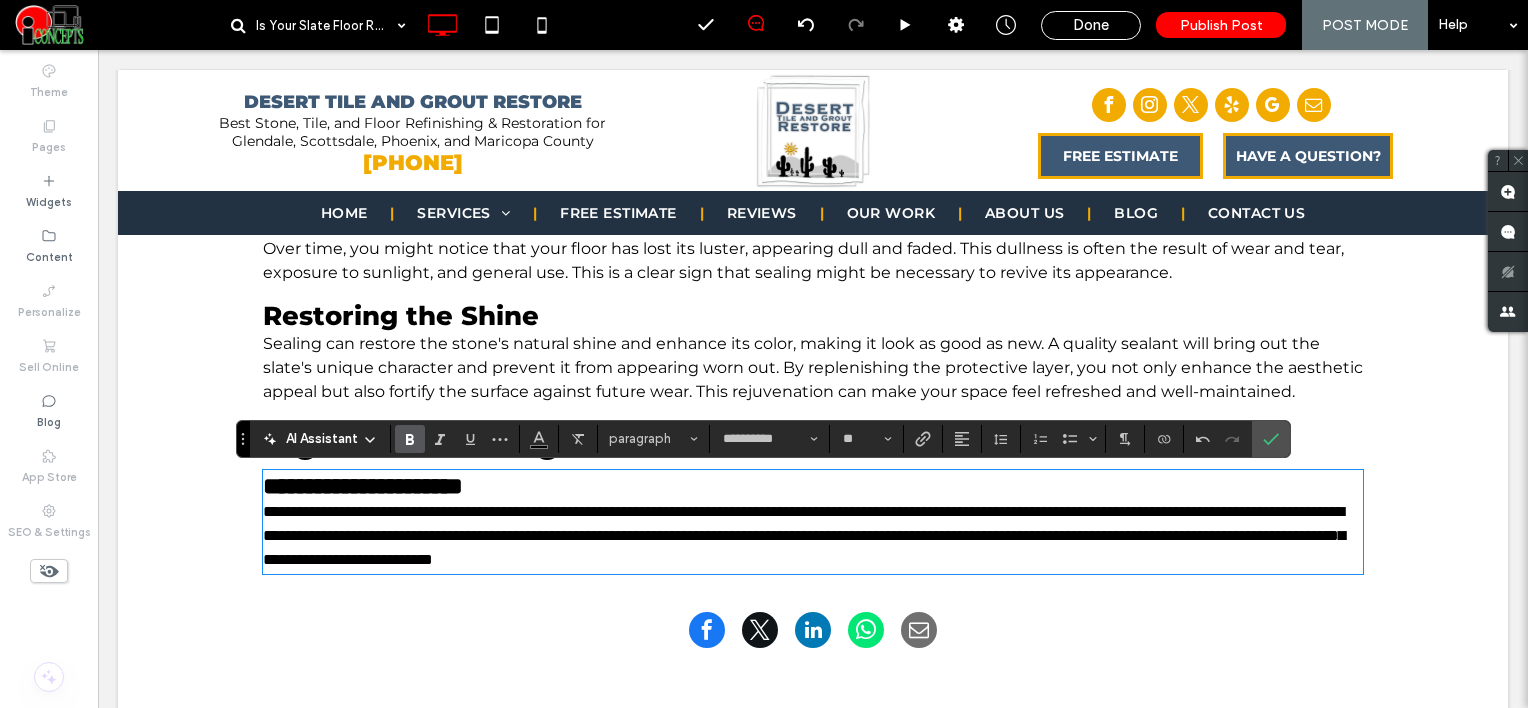 drag, startPoint x: 596, startPoint y: 496, endPoint x: 189, endPoint y: 559, distance: 411.84705 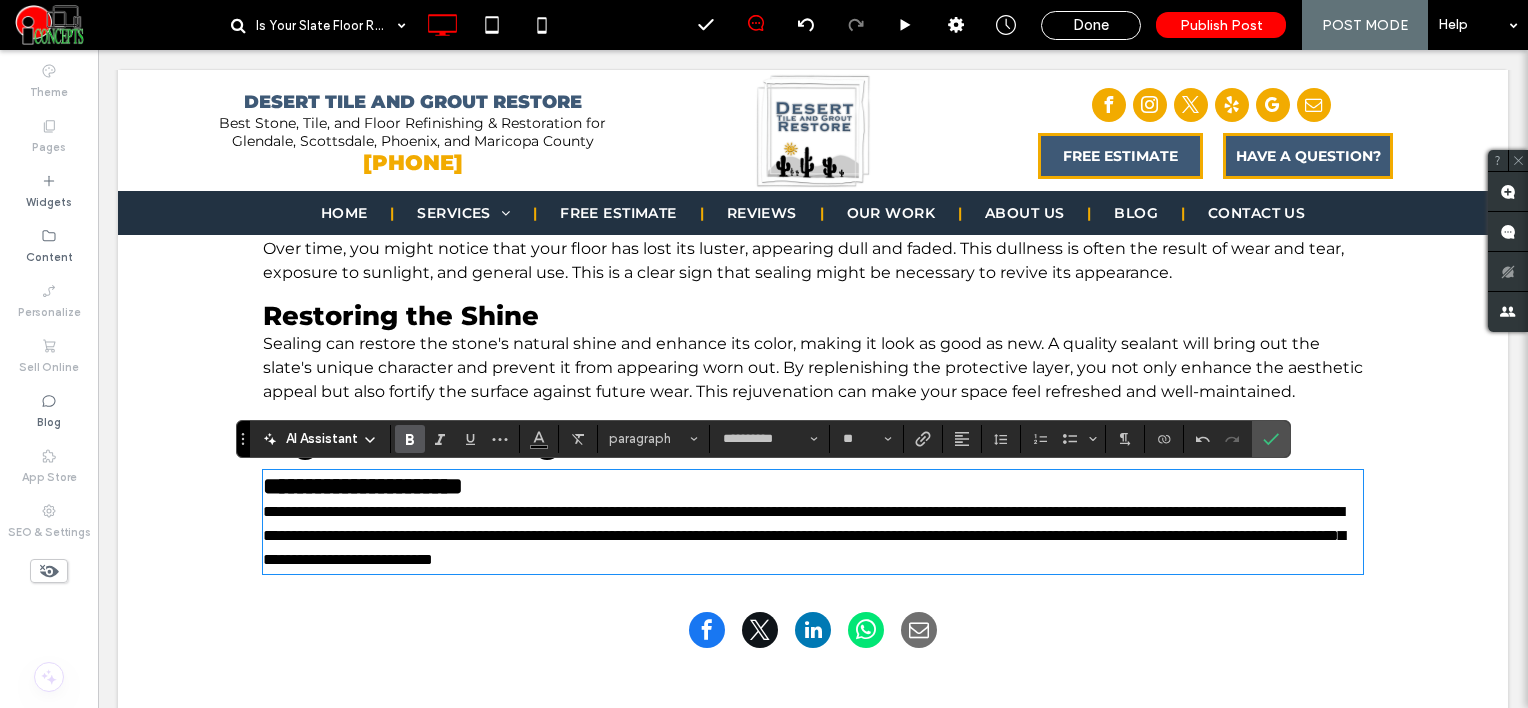 drag, startPoint x: 604, startPoint y: 498, endPoint x: 592, endPoint y: 490, distance: 14.422205 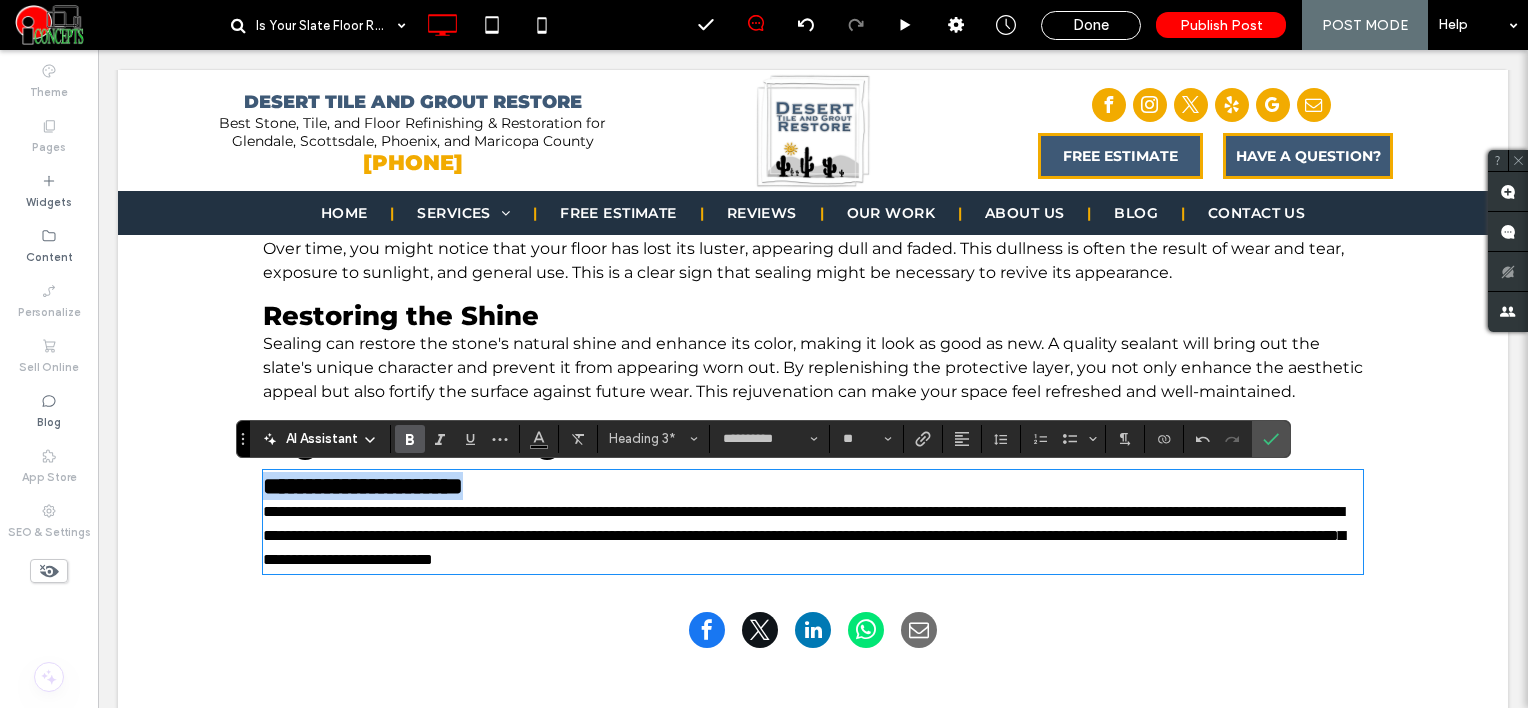 drag, startPoint x: 591, startPoint y: 484, endPoint x: 201, endPoint y: 489, distance: 390.03204 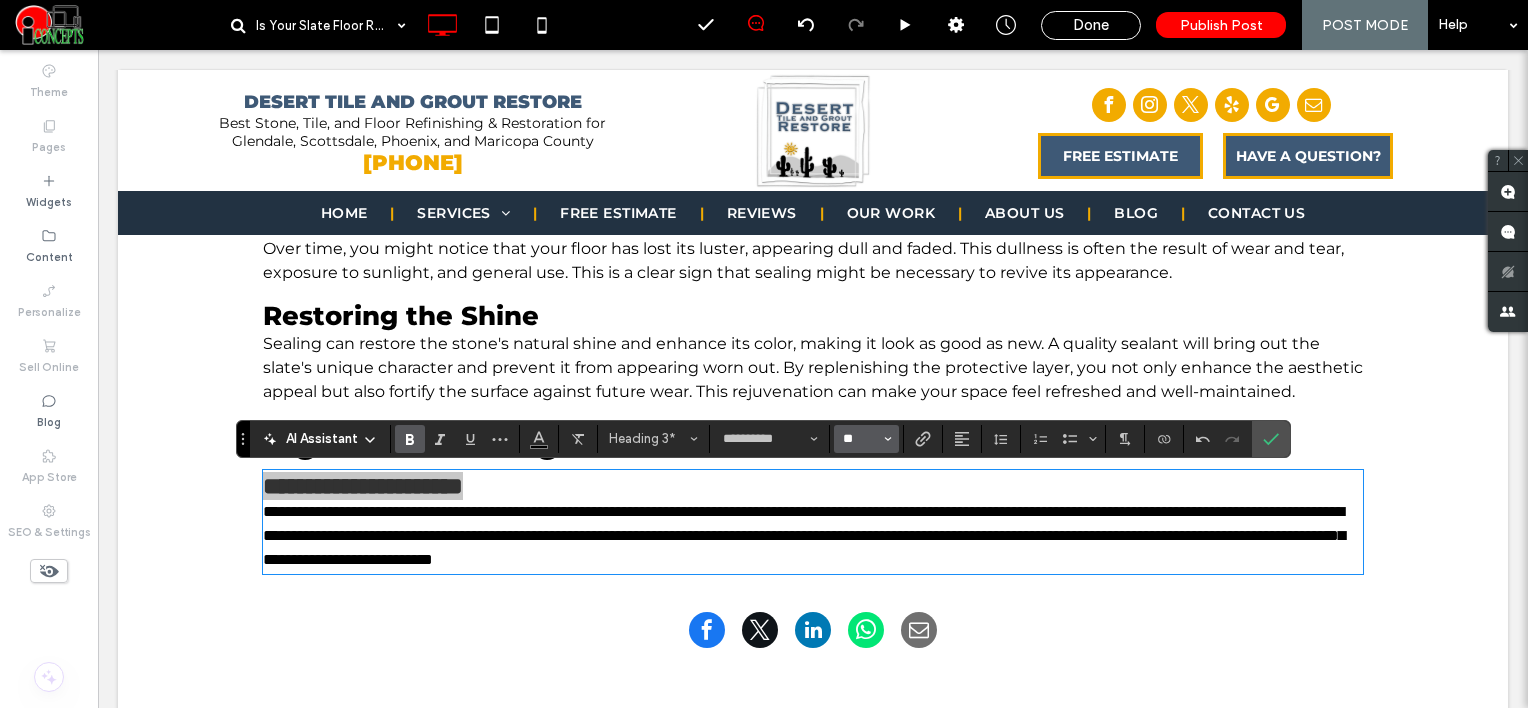 click on "**" at bounding box center (860, 439) 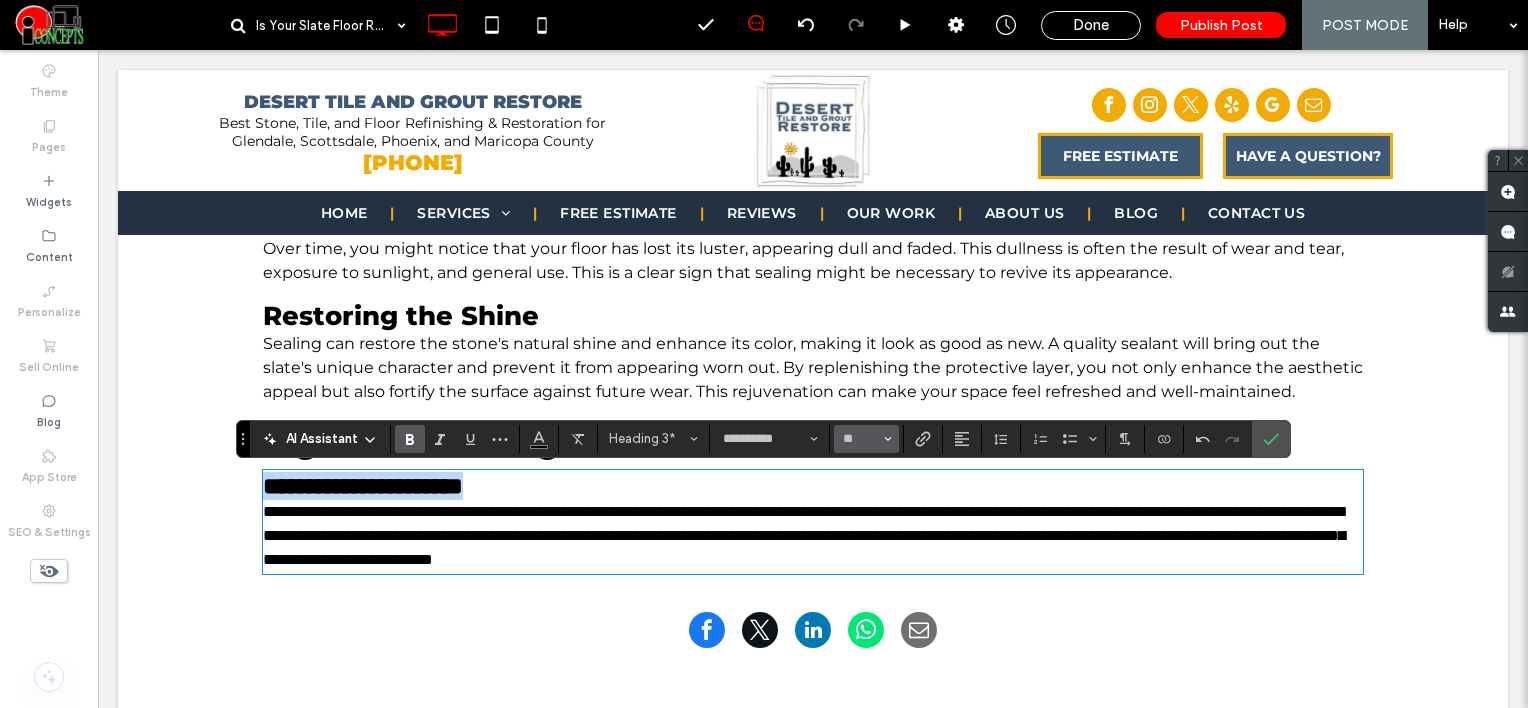 type on "**" 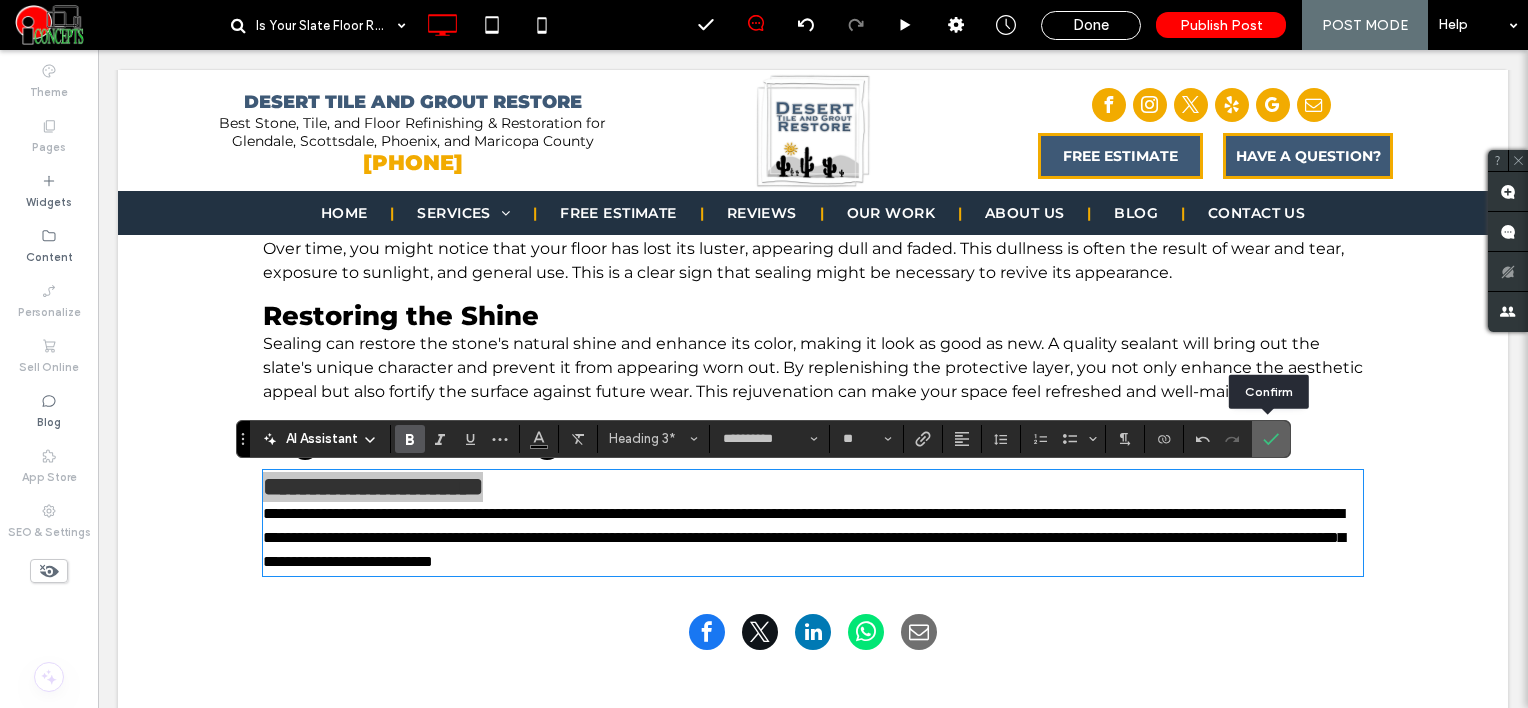 click 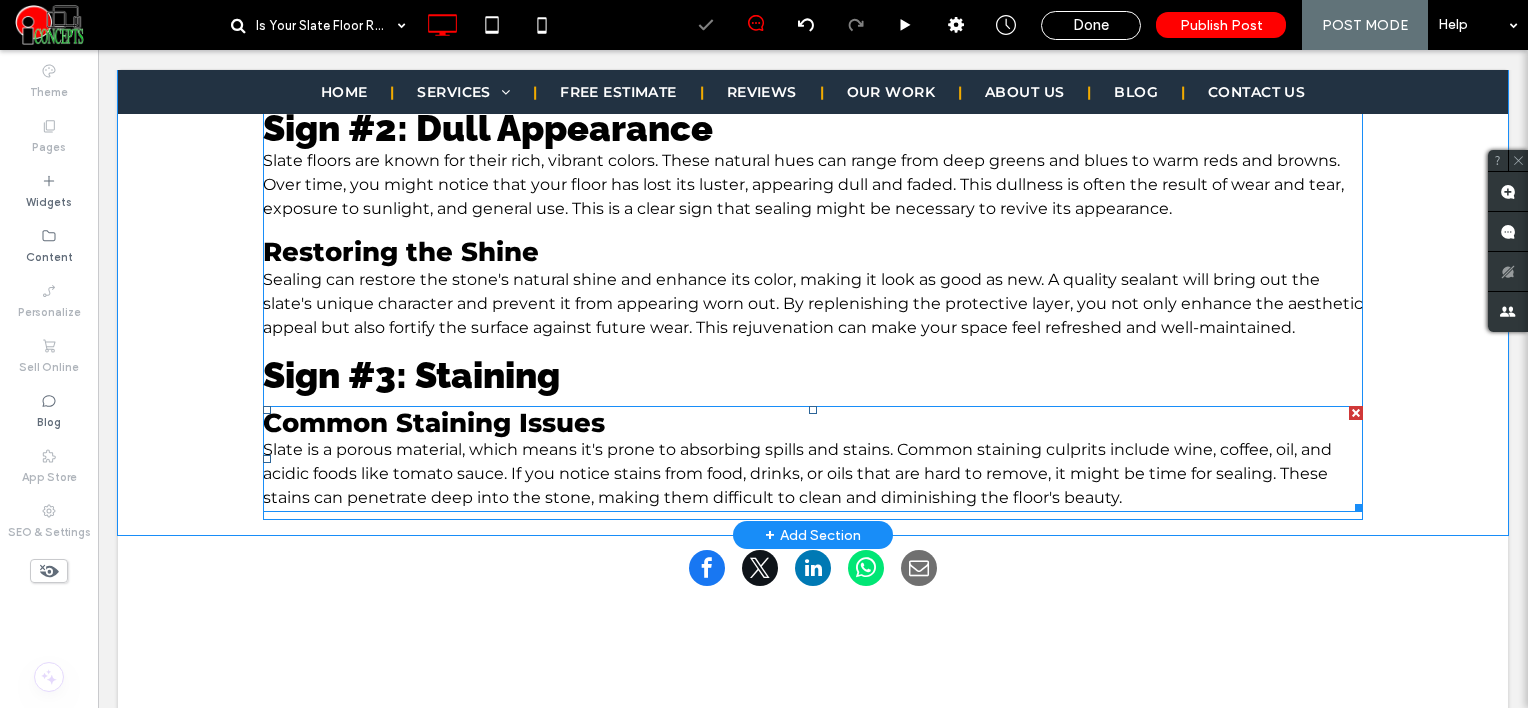 scroll, scrollTop: 1800, scrollLeft: 0, axis: vertical 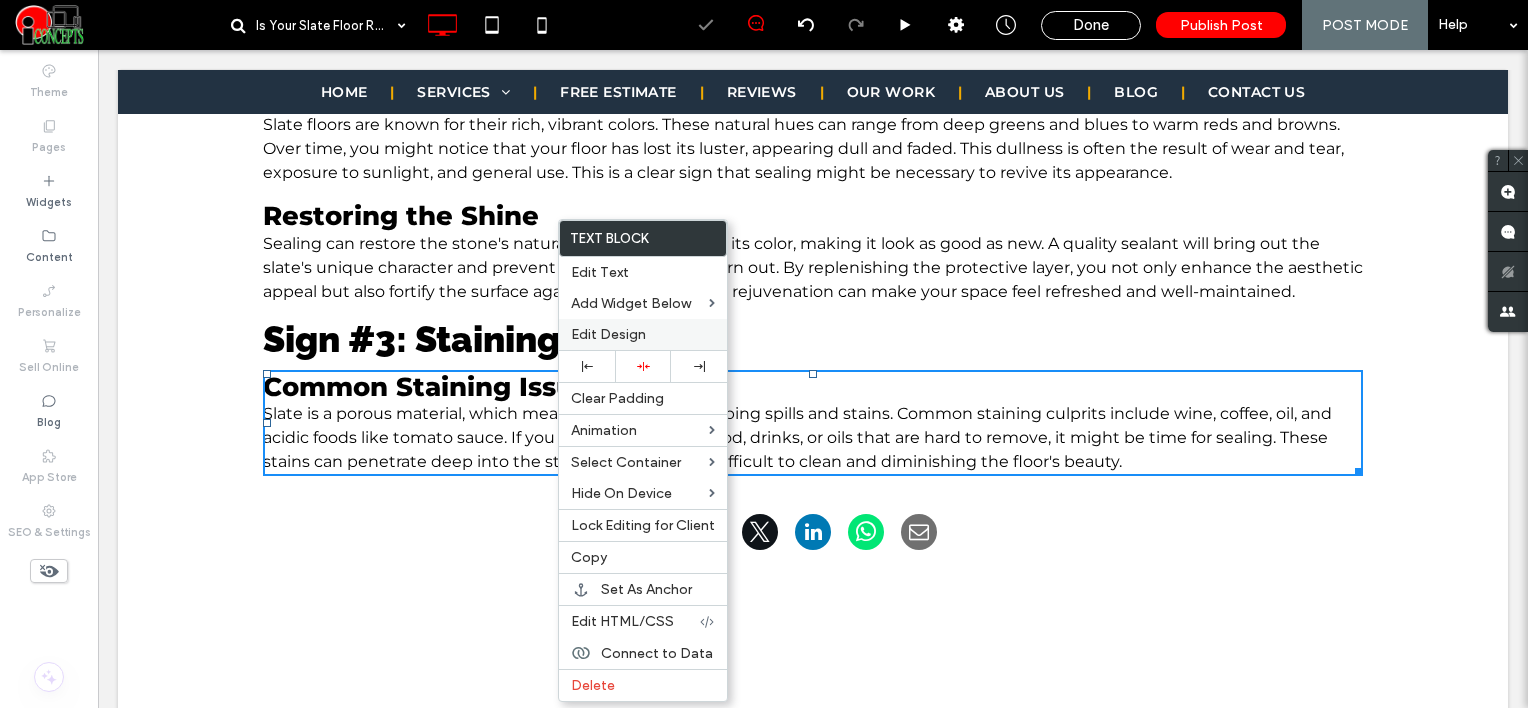 click on "Edit Design" at bounding box center (608, 334) 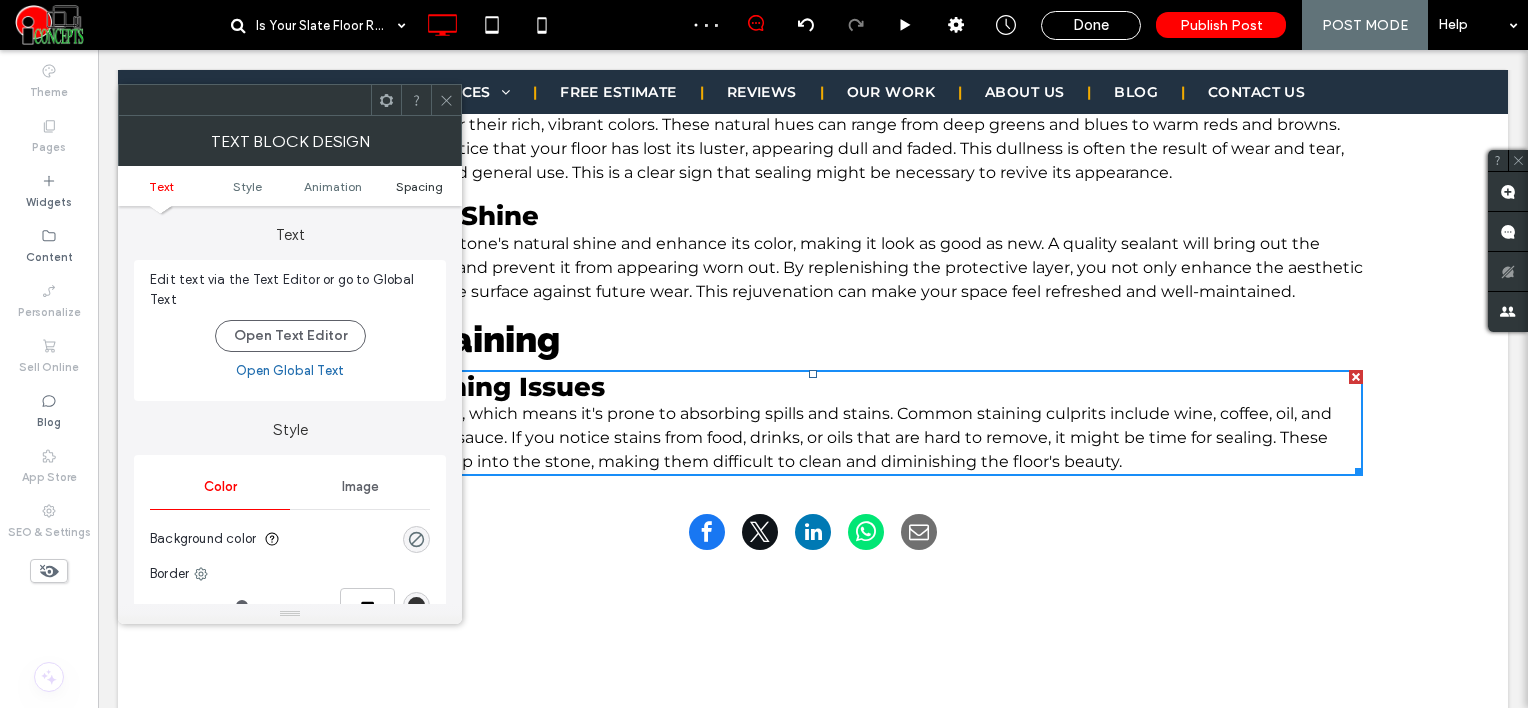 click on "Spacing" at bounding box center [419, 186] 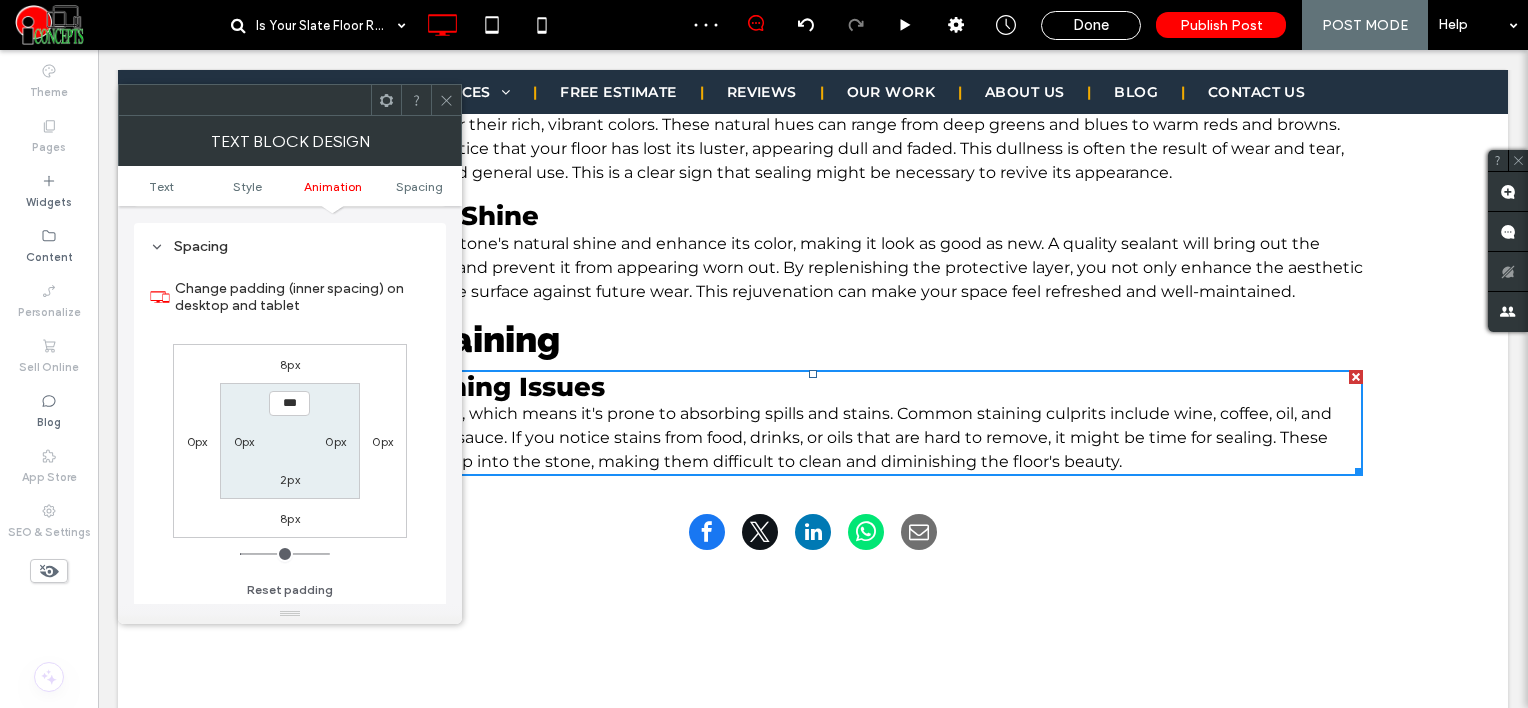 scroll, scrollTop: 572, scrollLeft: 0, axis: vertical 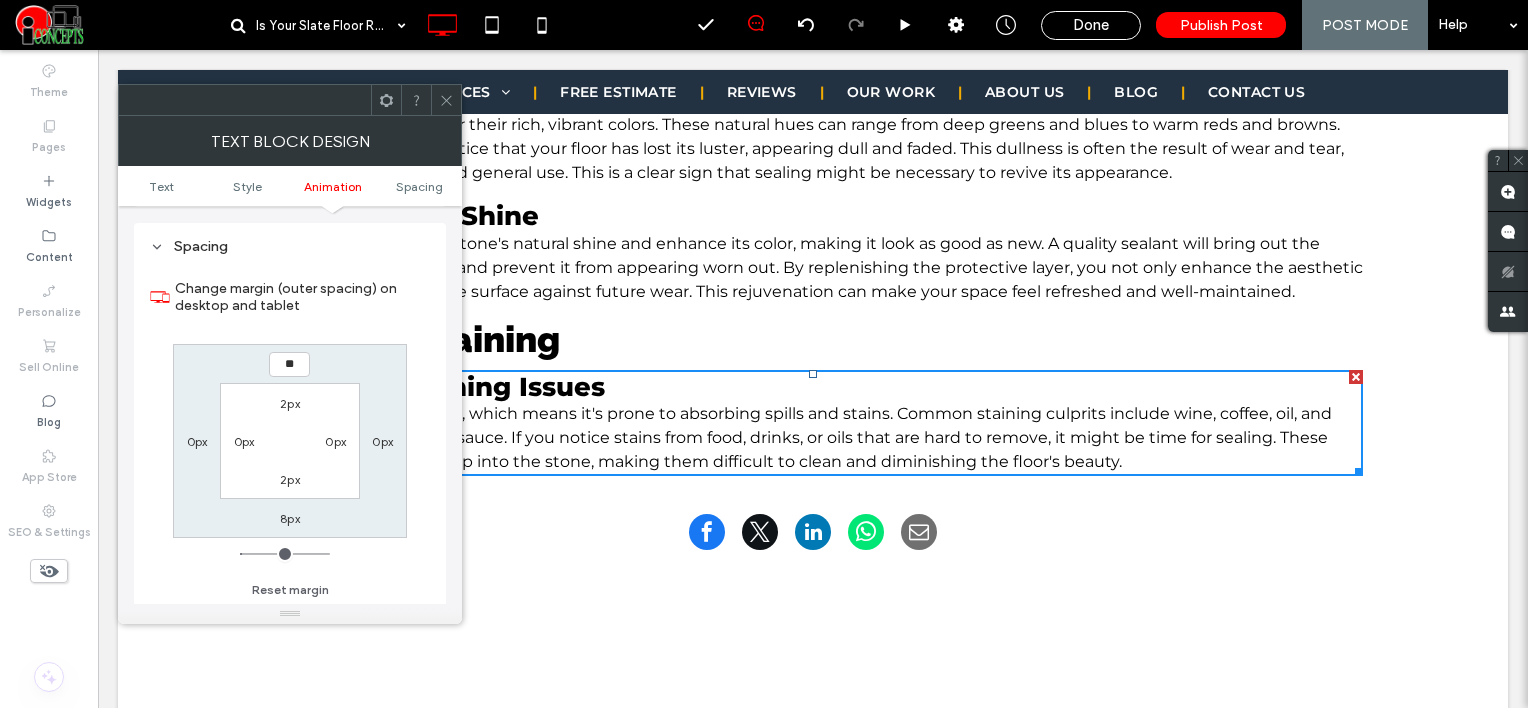 type on "**" 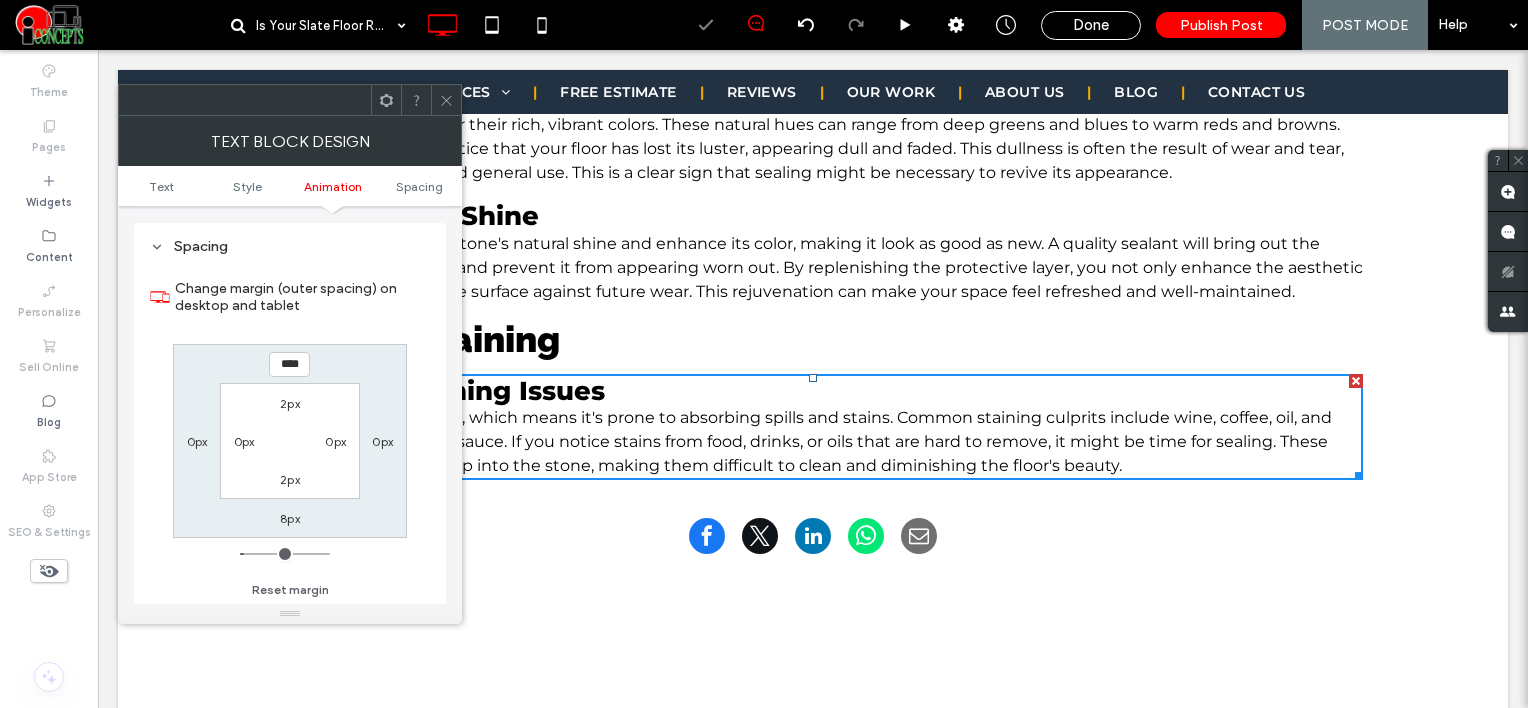 click at bounding box center (446, 100) 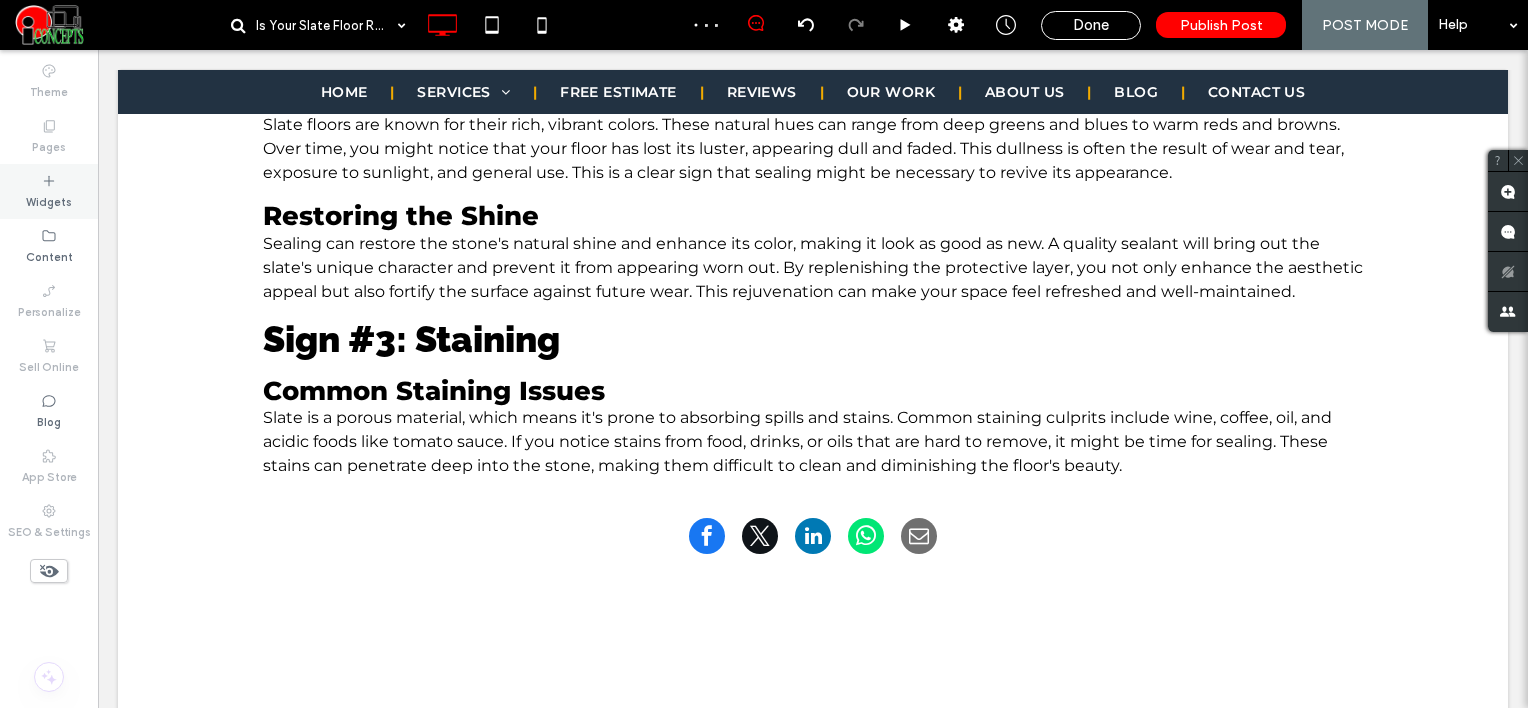 click on "Widgets" at bounding box center (49, 200) 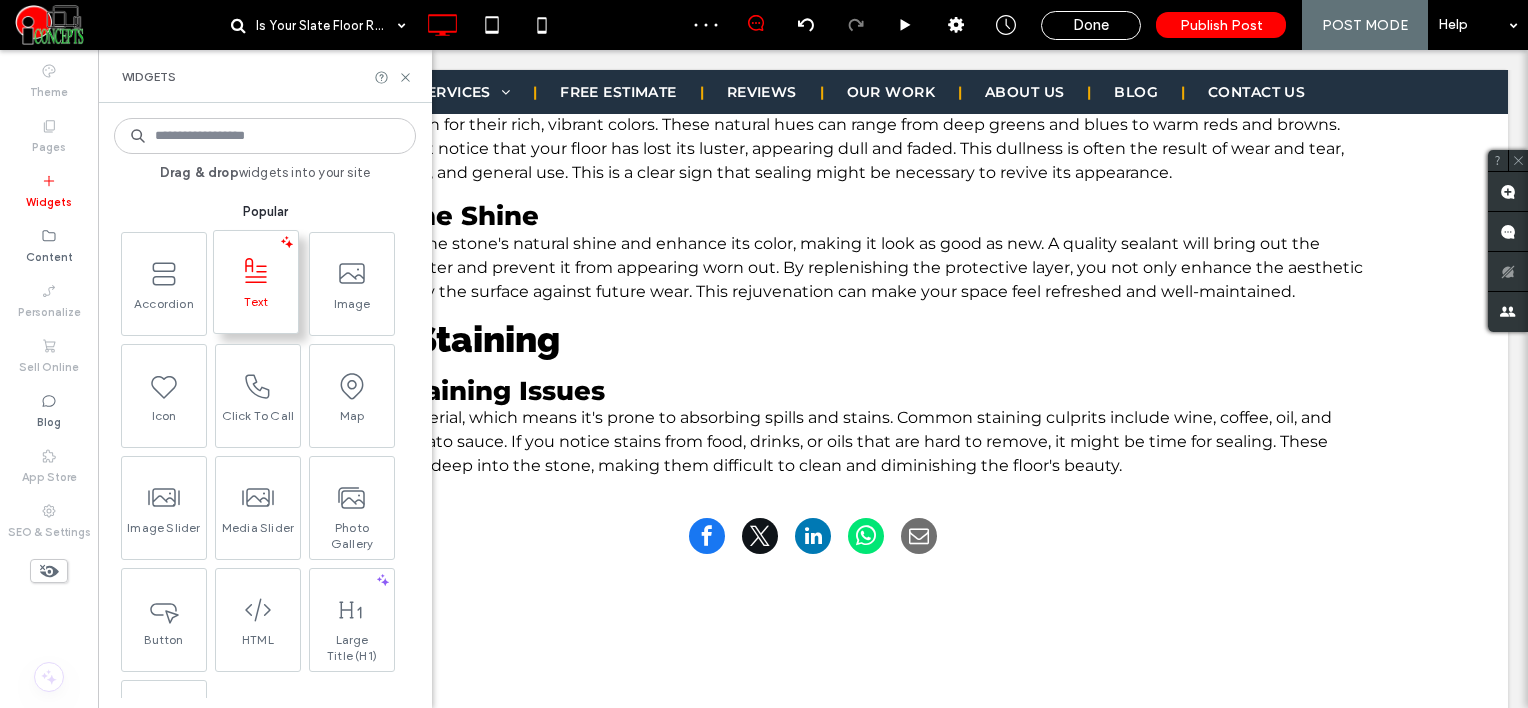 click on "Text" at bounding box center (256, 308) 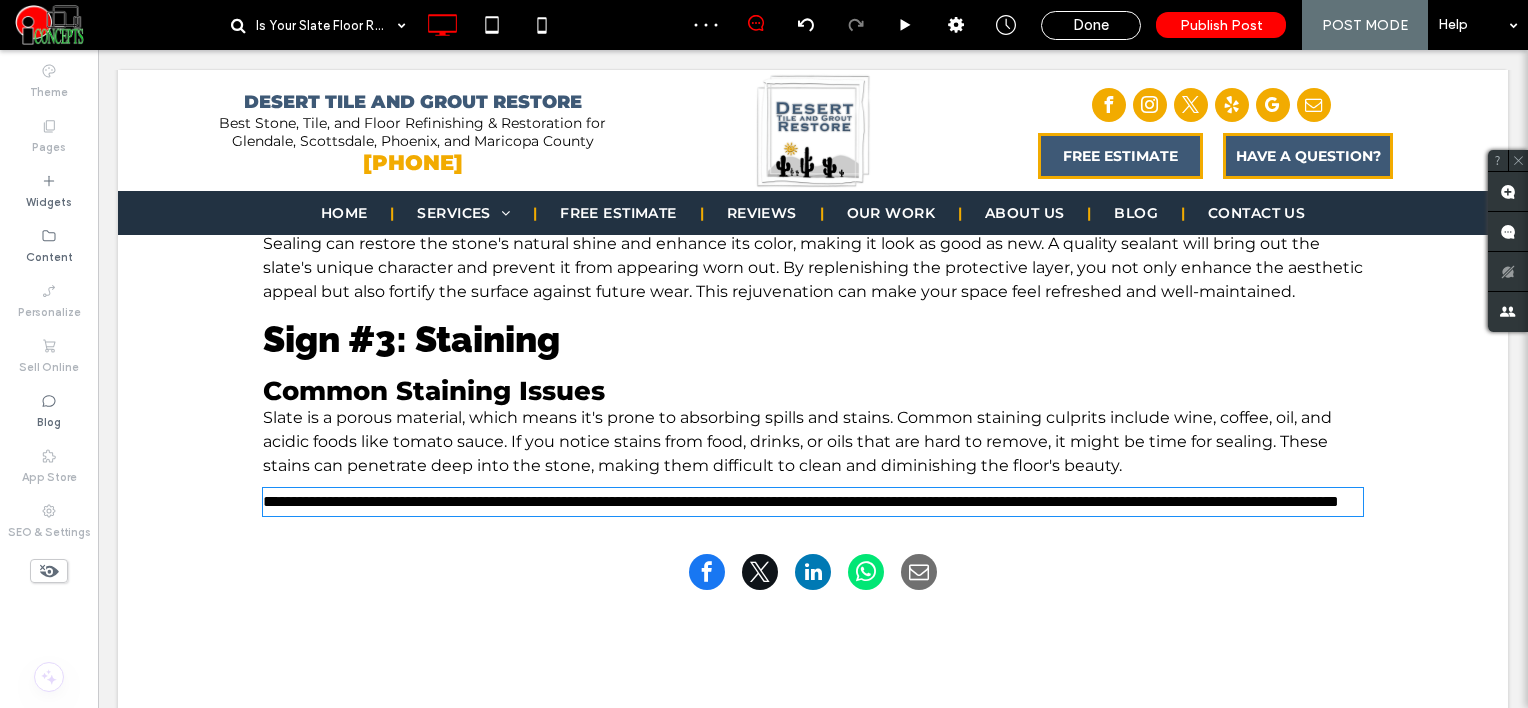 type on "**********" 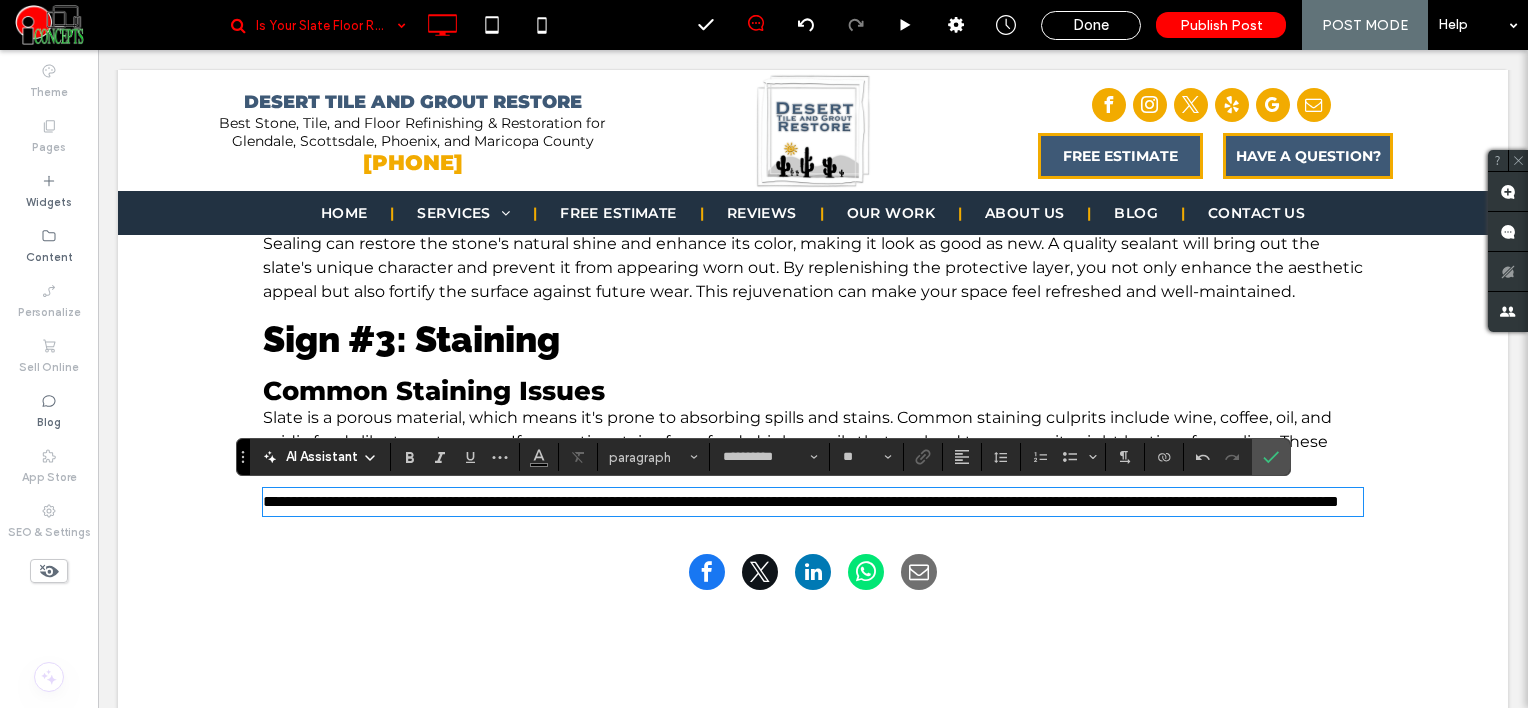scroll, scrollTop: 0, scrollLeft: 0, axis: both 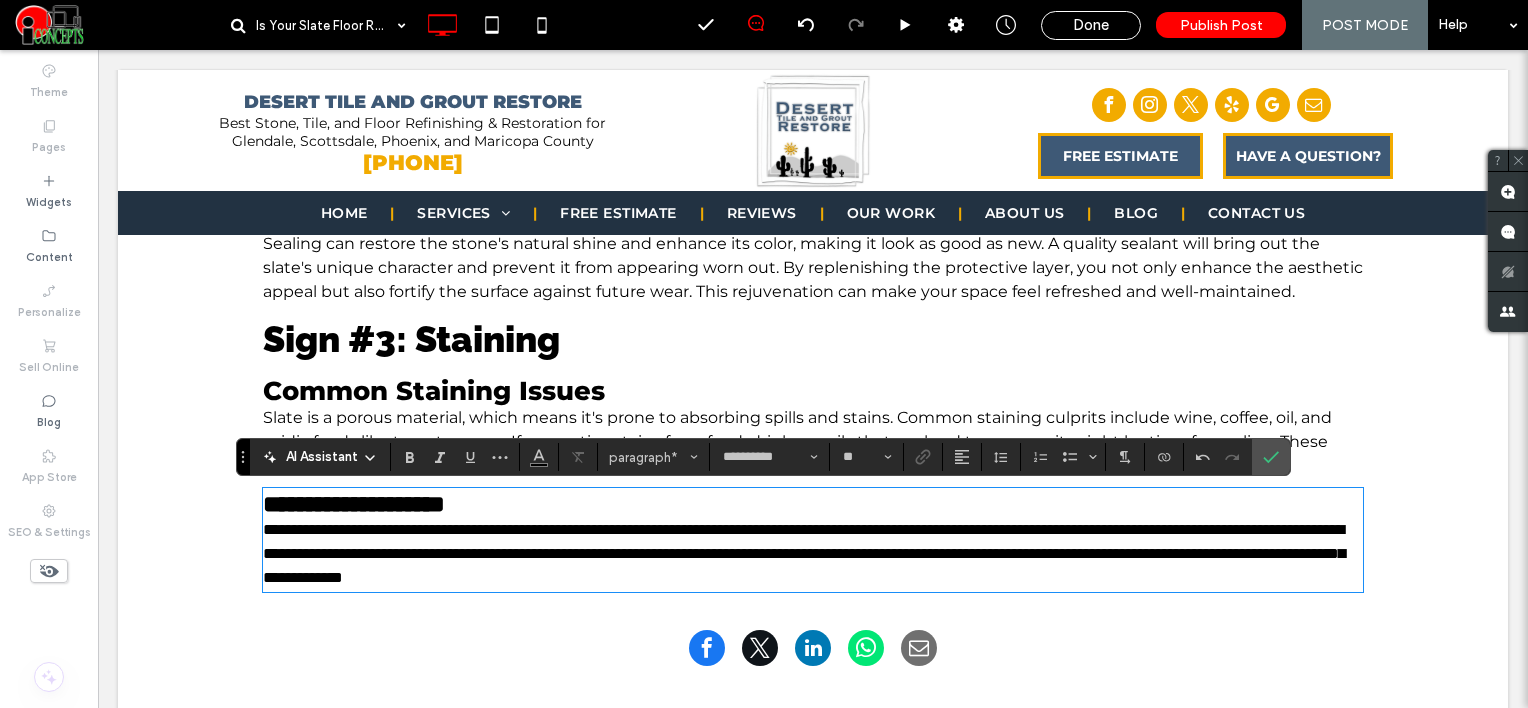 type on "**" 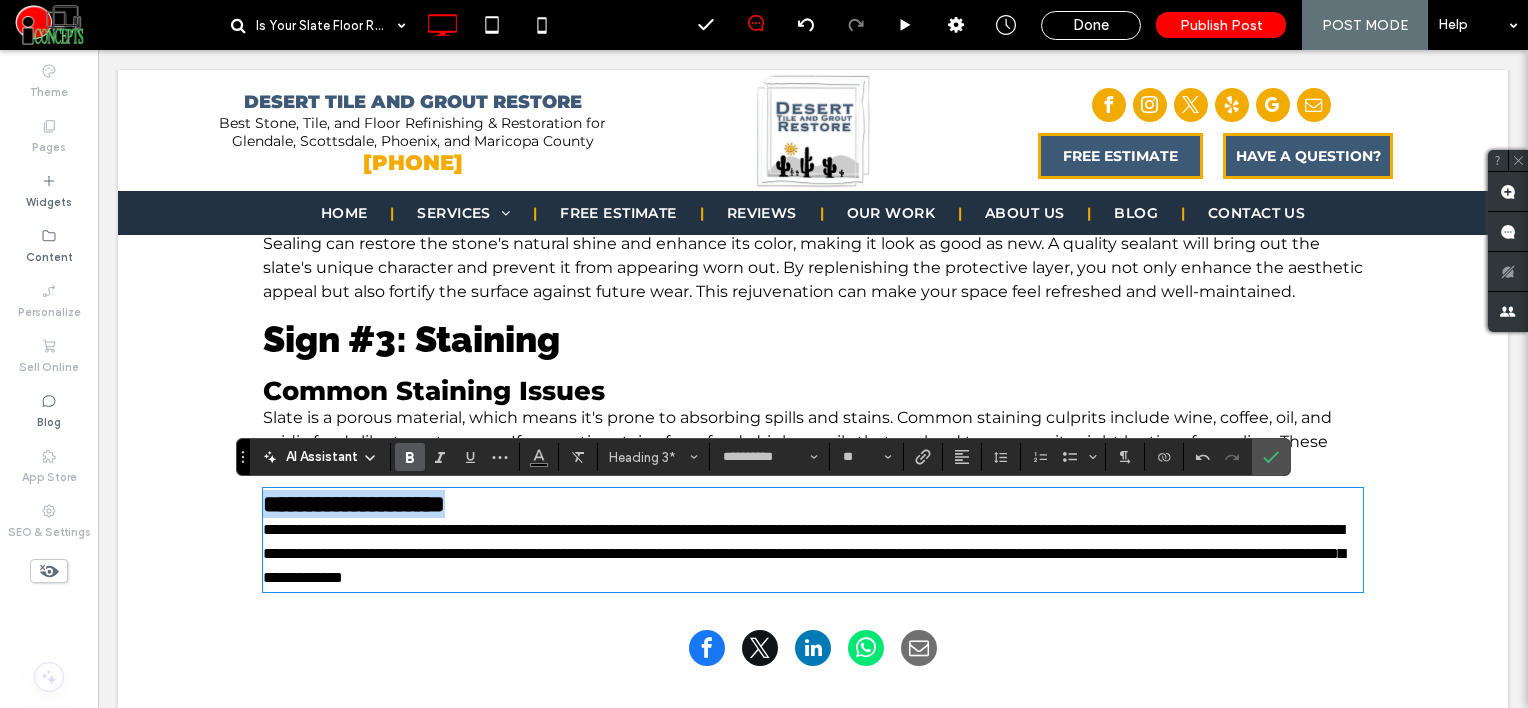 drag, startPoint x: 535, startPoint y: 511, endPoint x: 186, endPoint y: 459, distance: 352.85266 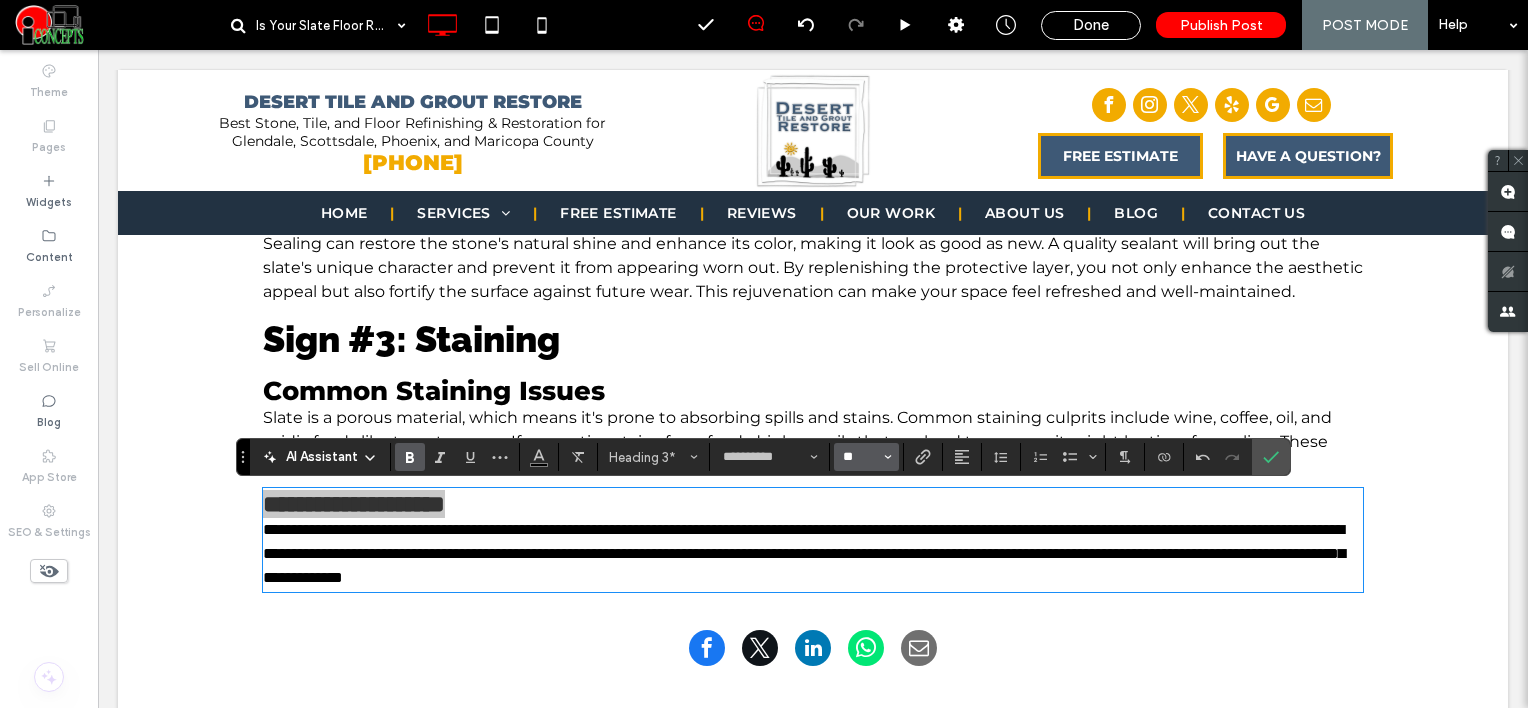 click on "**" at bounding box center [860, 457] 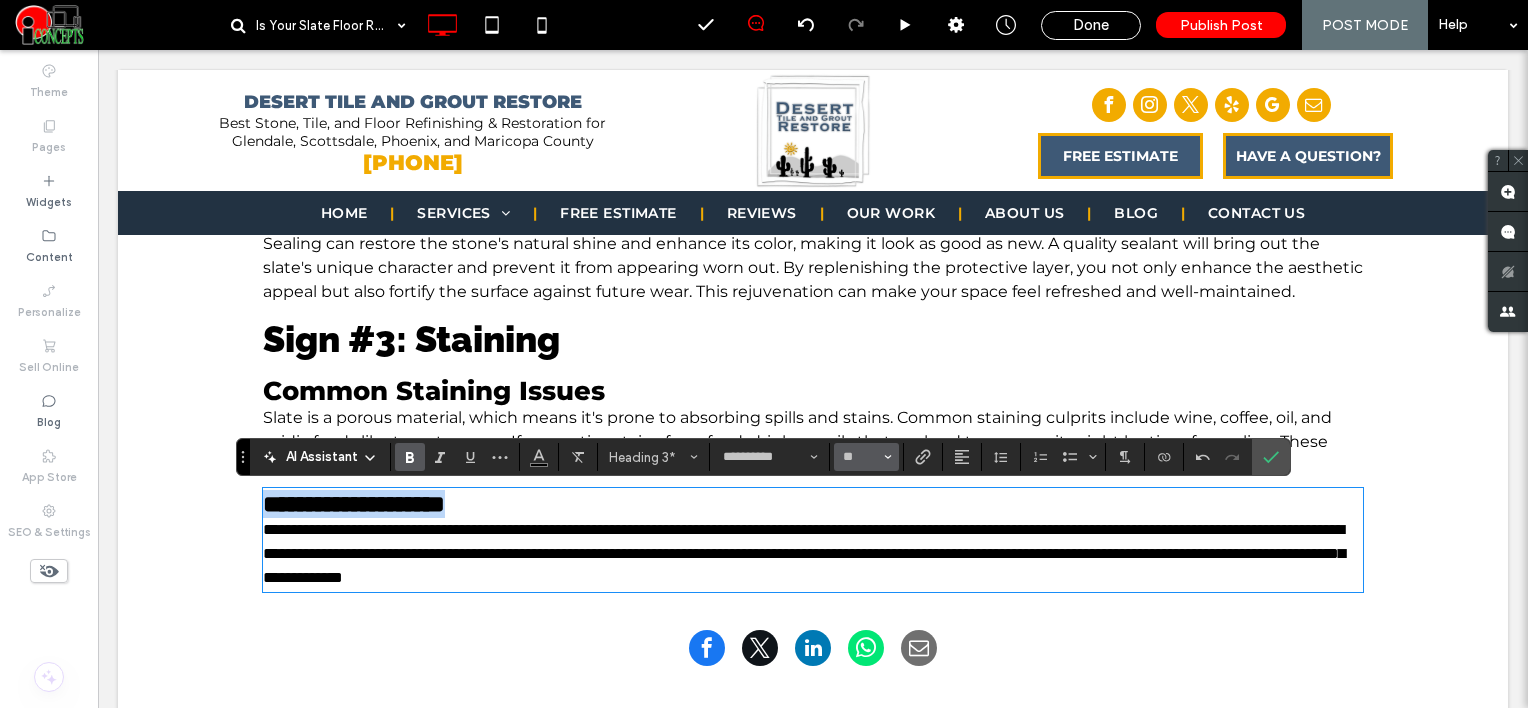 type on "**" 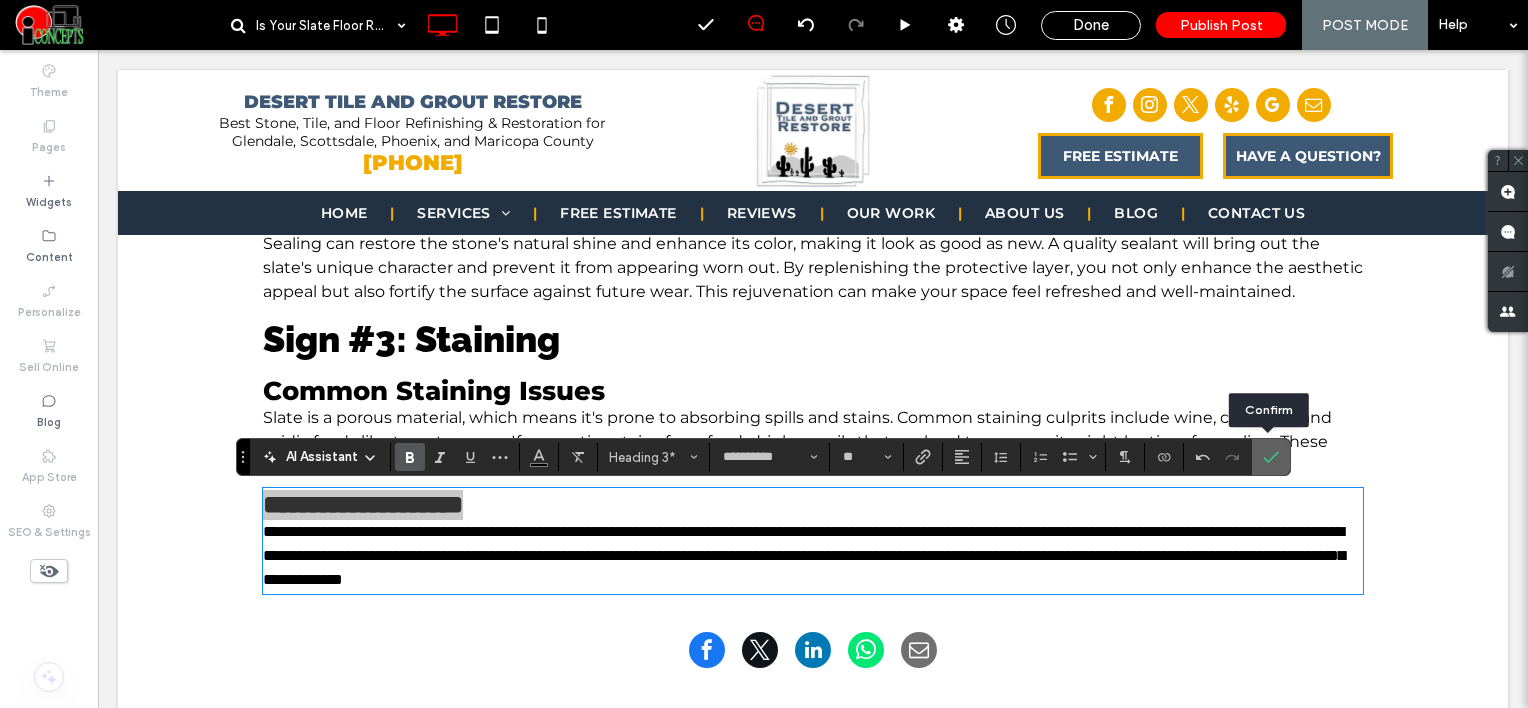 click 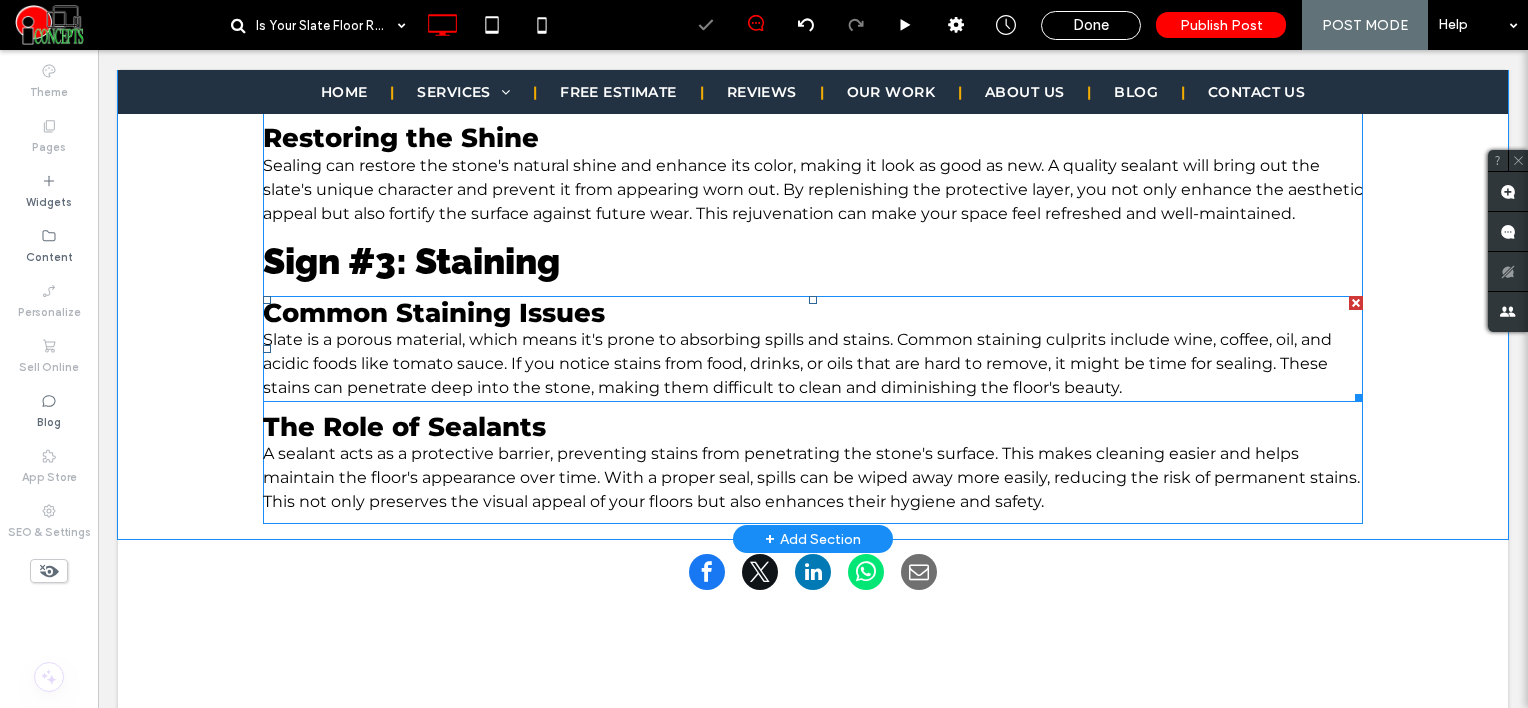 scroll, scrollTop: 1900, scrollLeft: 0, axis: vertical 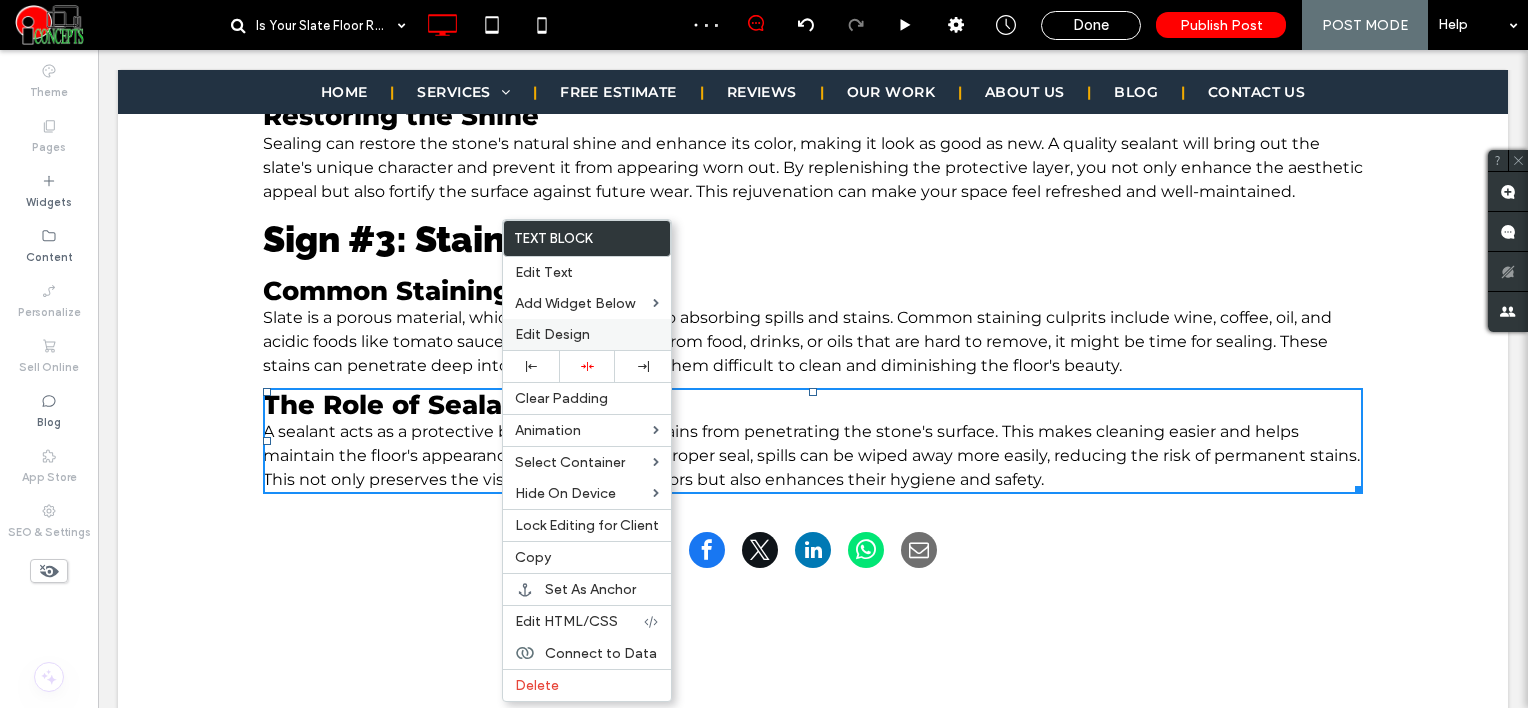 click on "Edit Design" at bounding box center (552, 334) 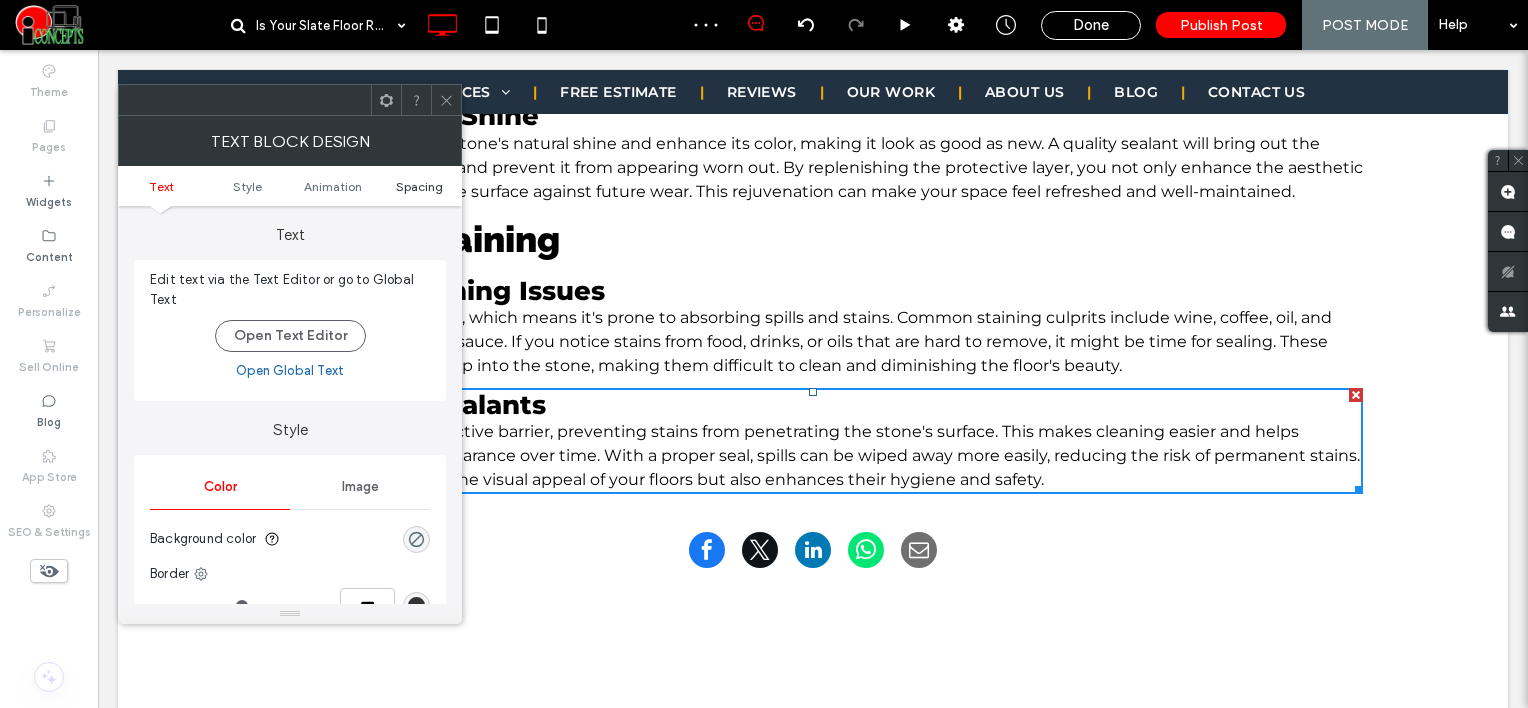 click on "Spacing" at bounding box center (419, 186) 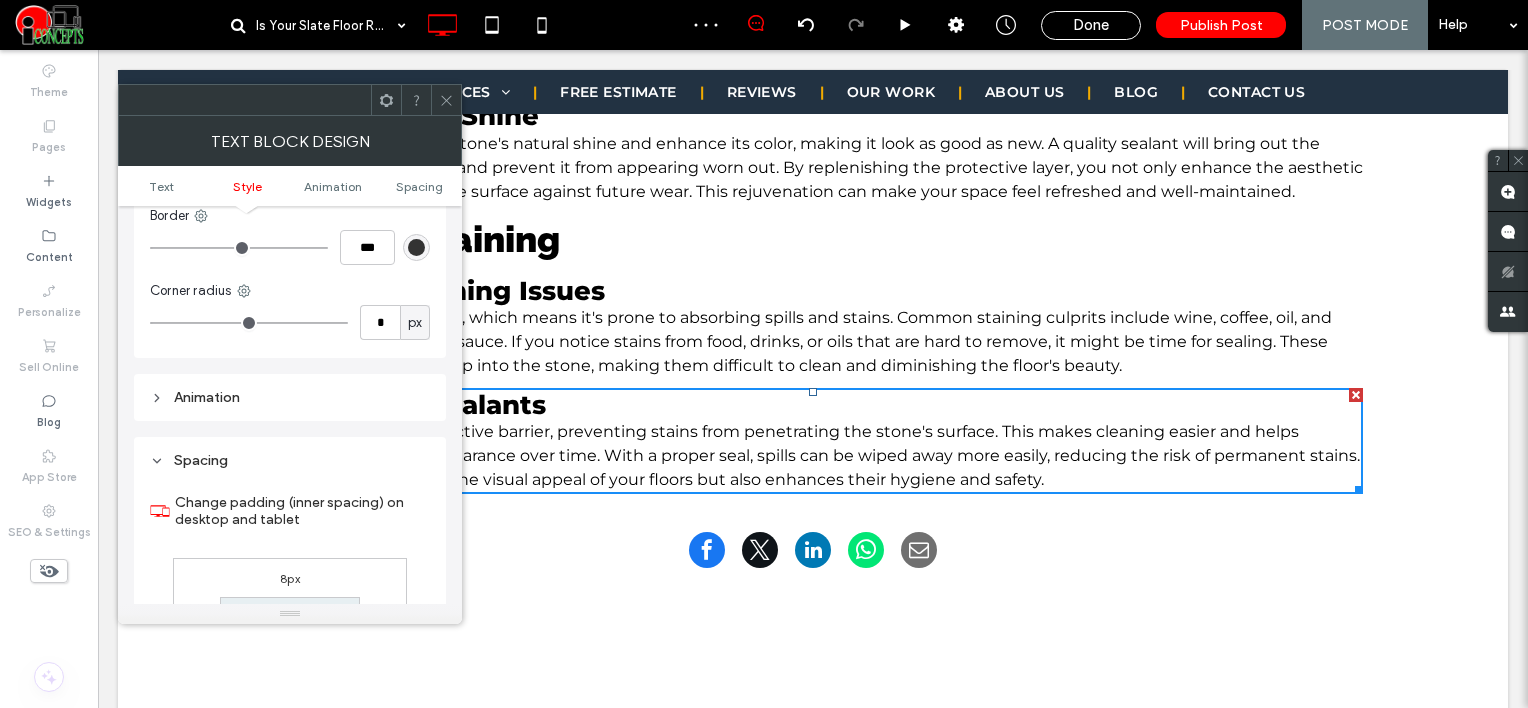 scroll, scrollTop: 572, scrollLeft: 0, axis: vertical 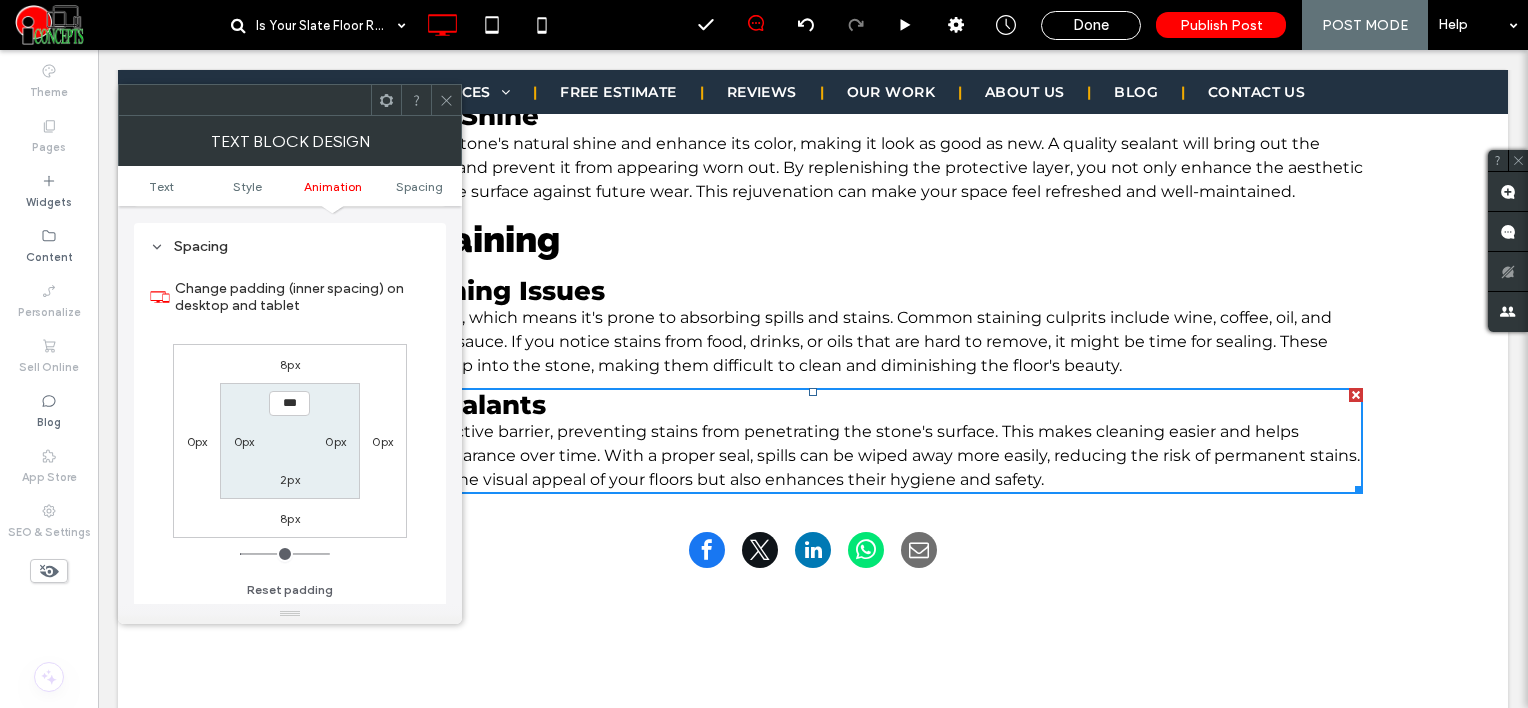 click on "8px" at bounding box center [290, 364] 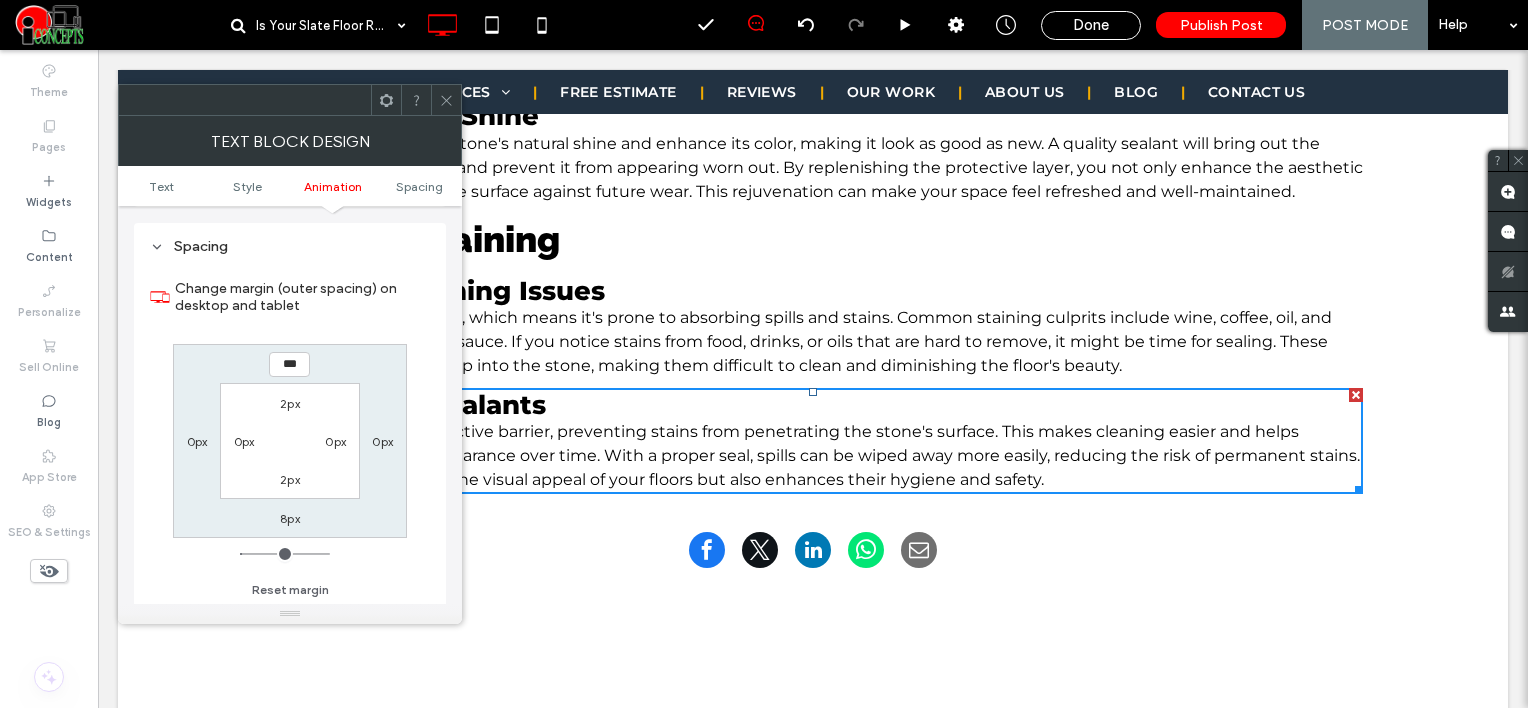 type on "*" 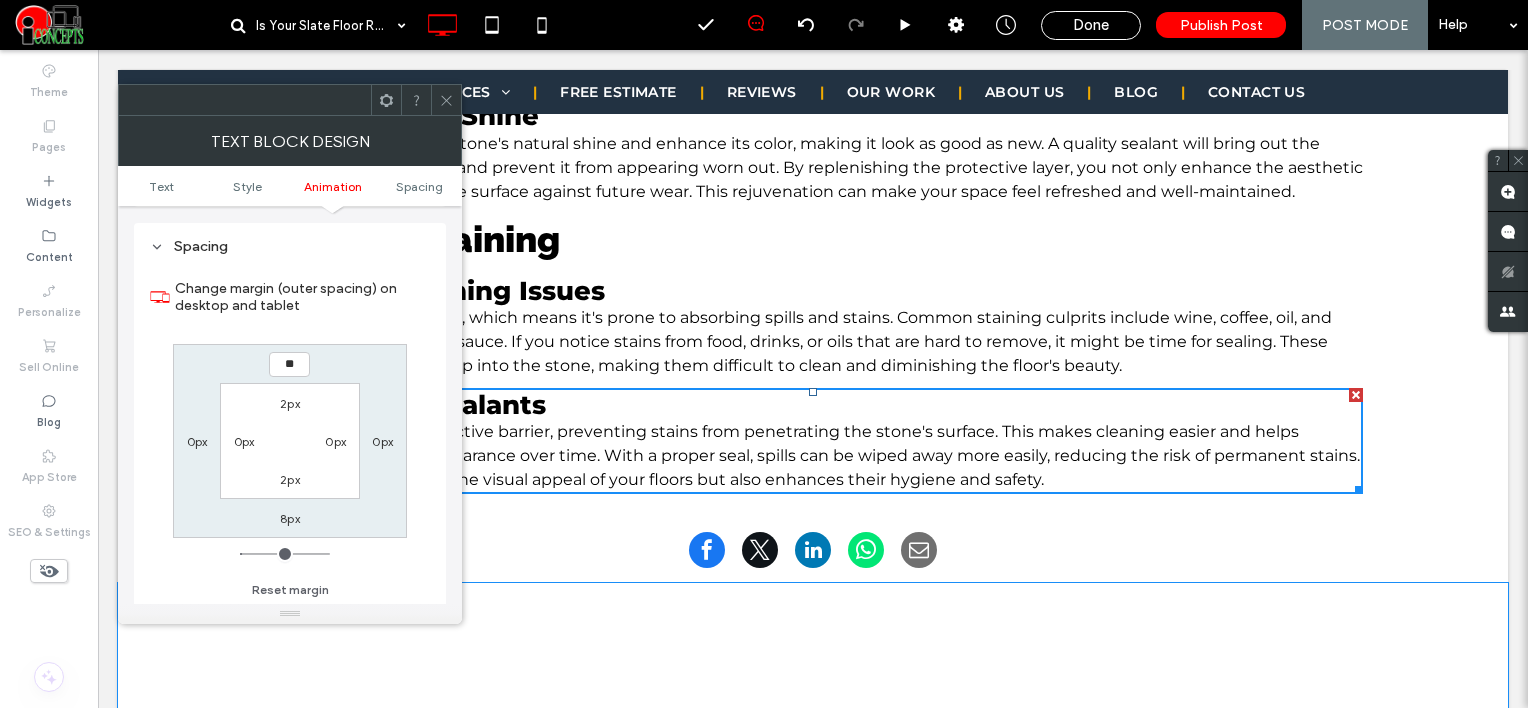 type on "**" 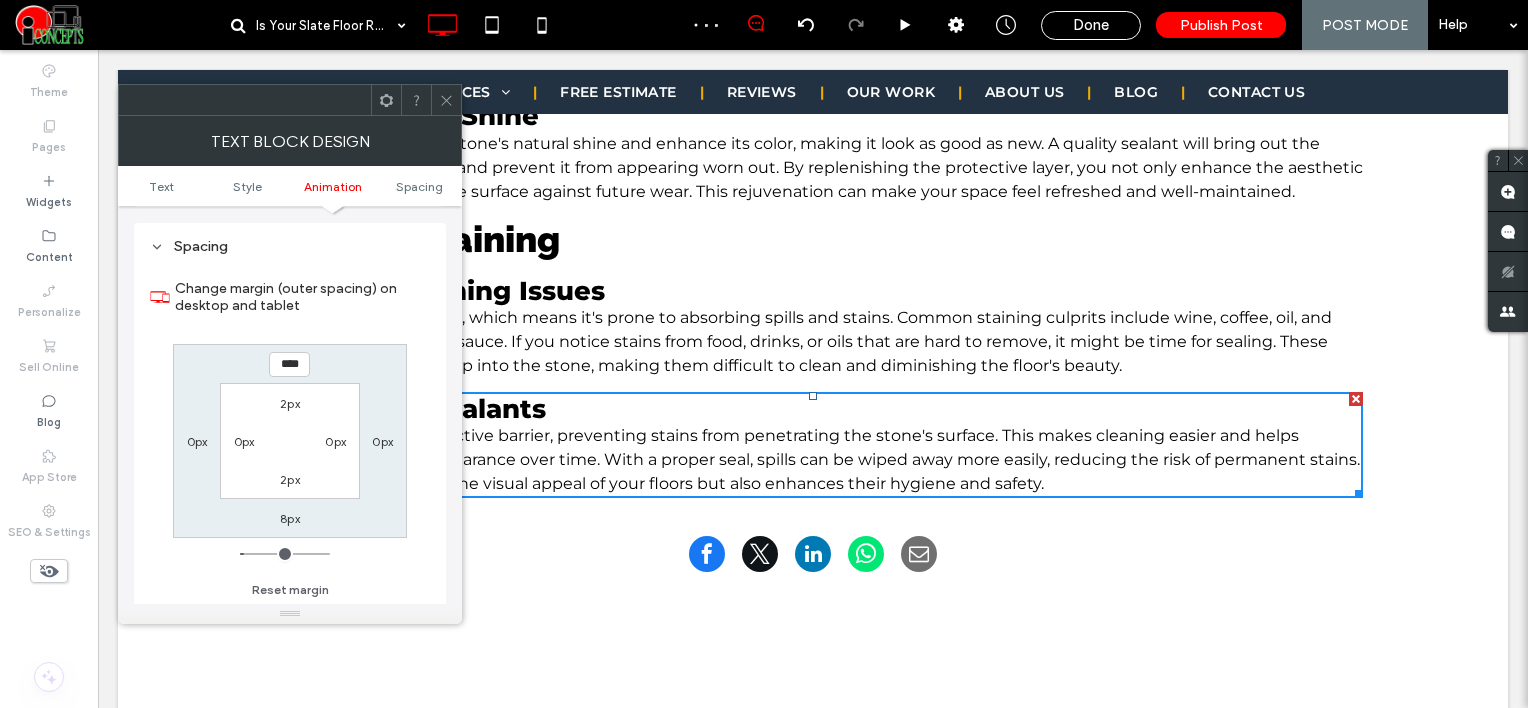 click 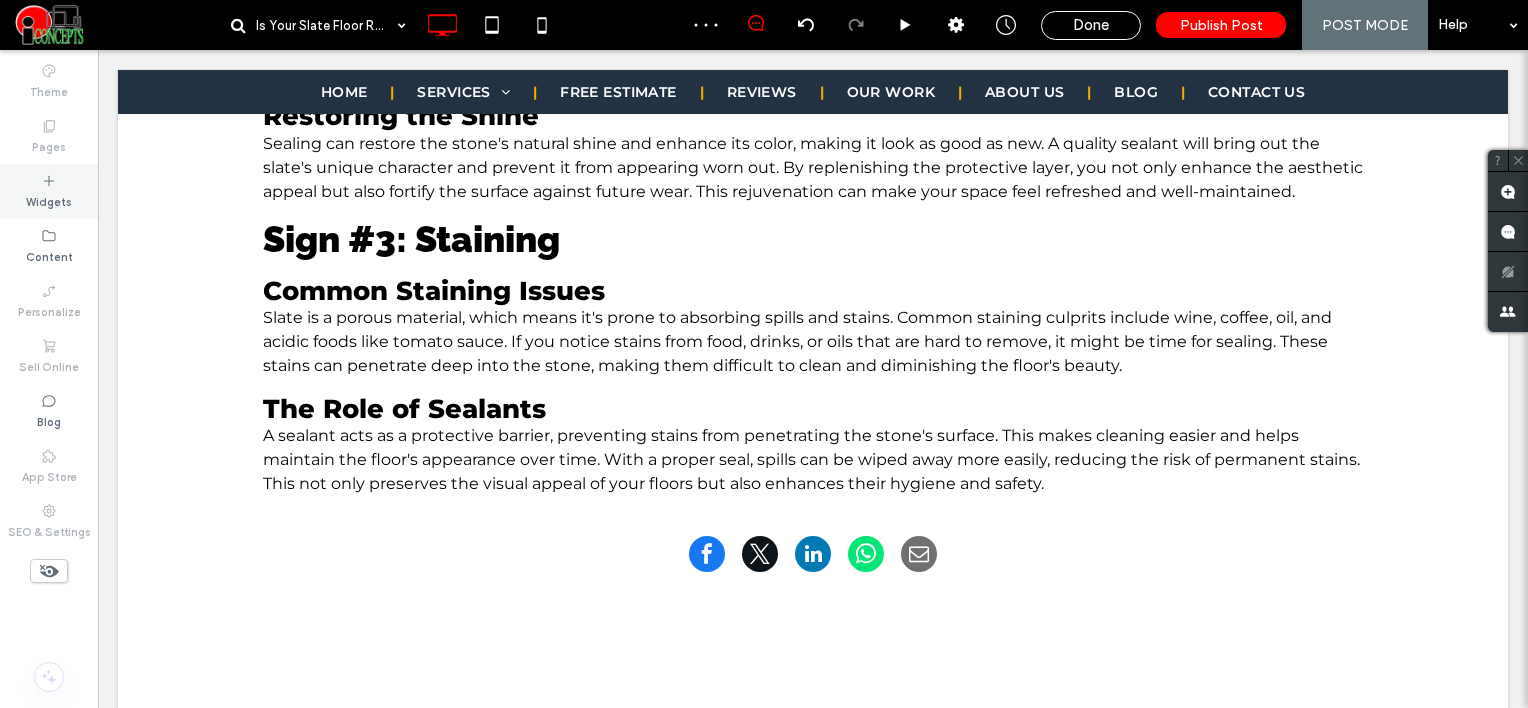 click 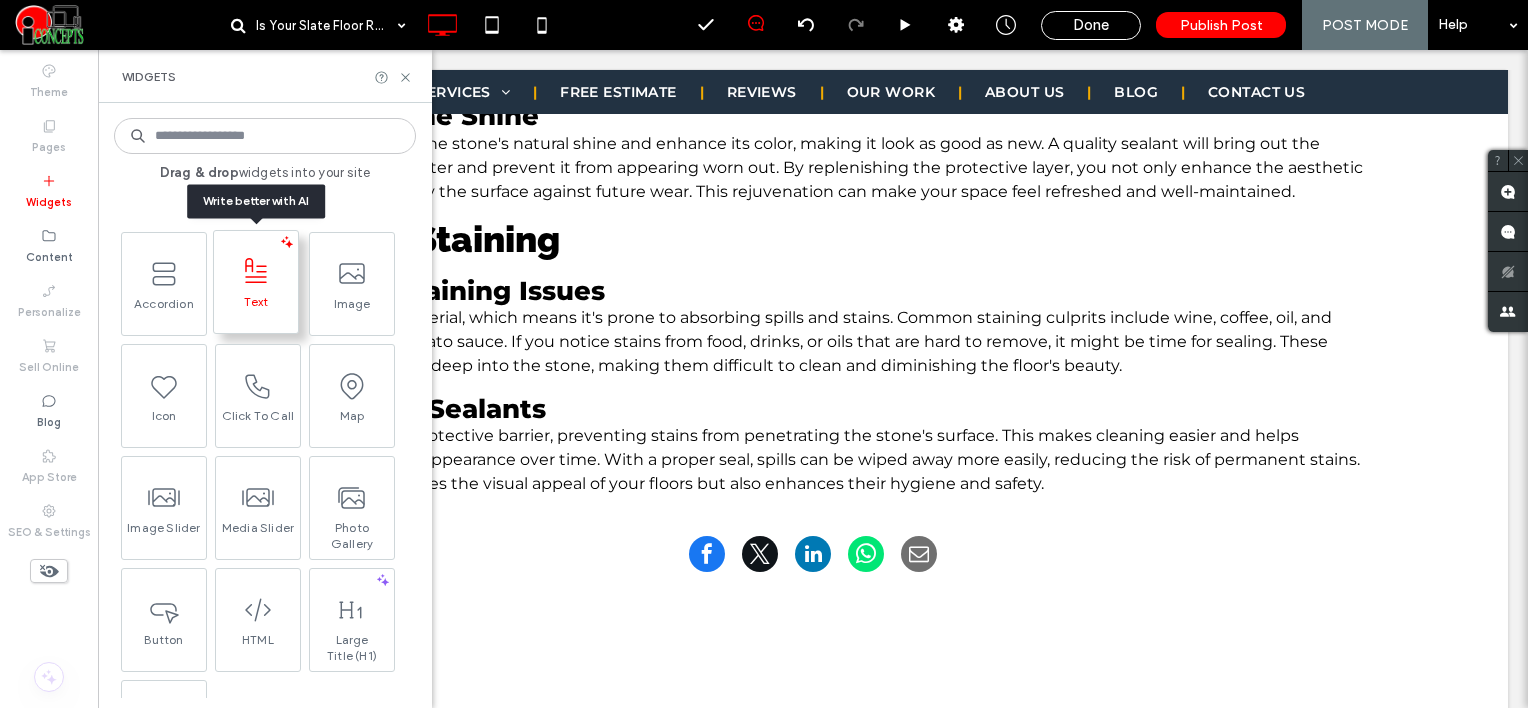 click 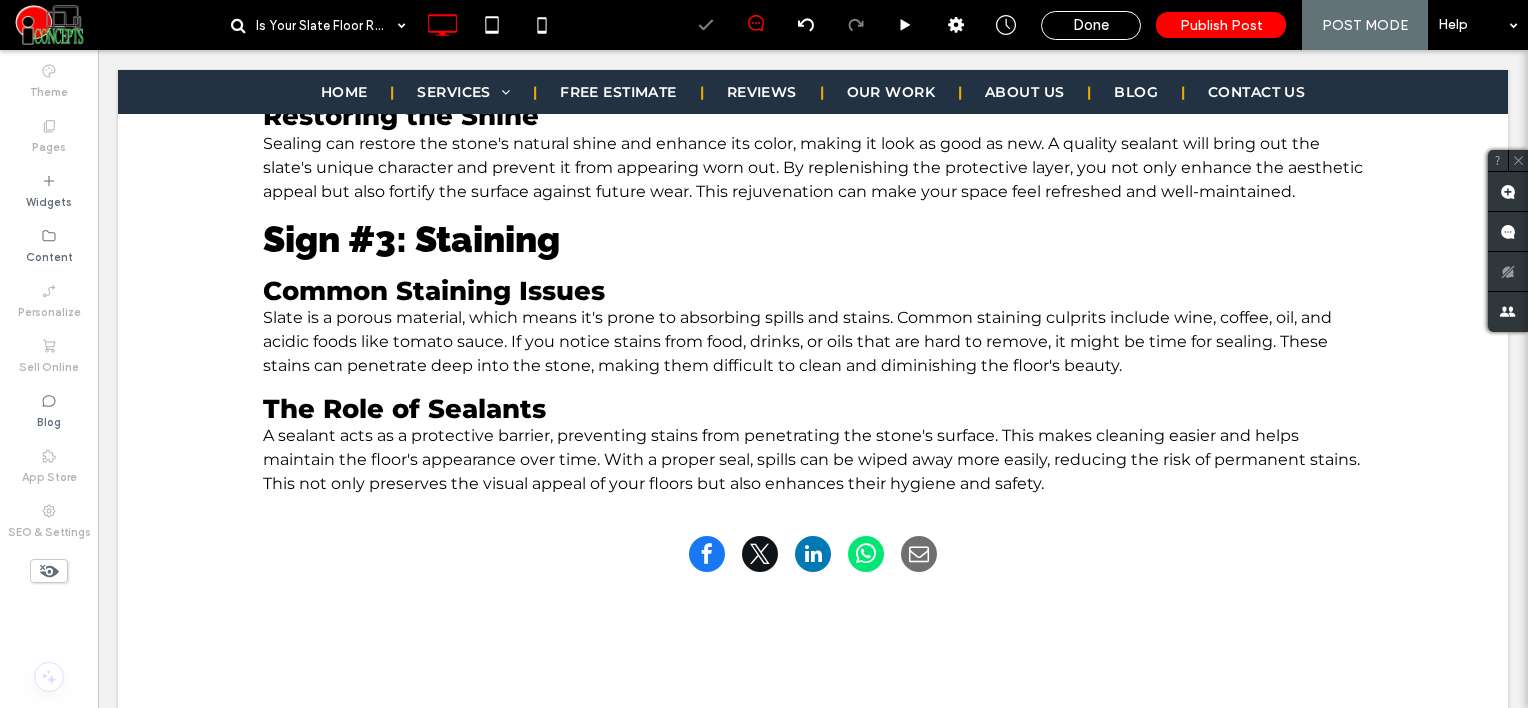 type on "**********" 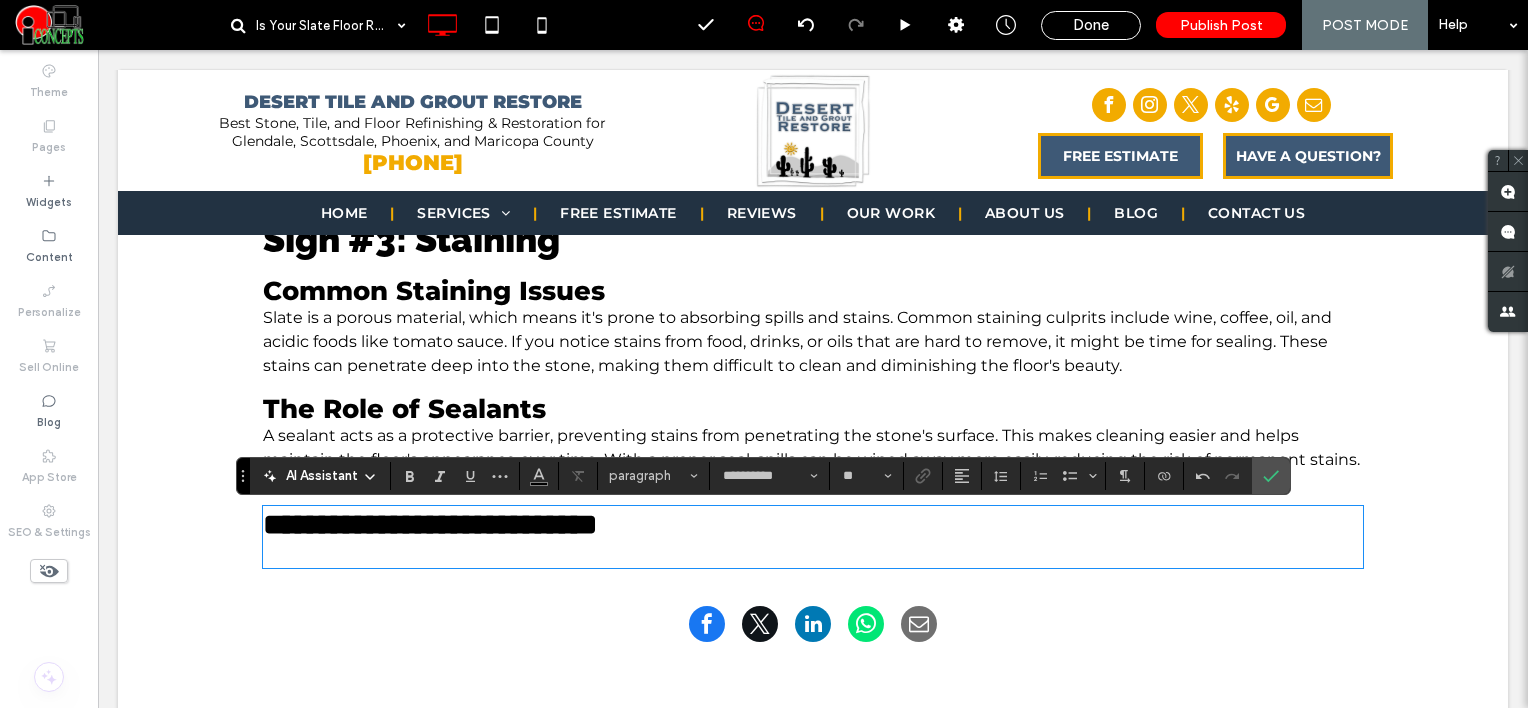 type on "*******" 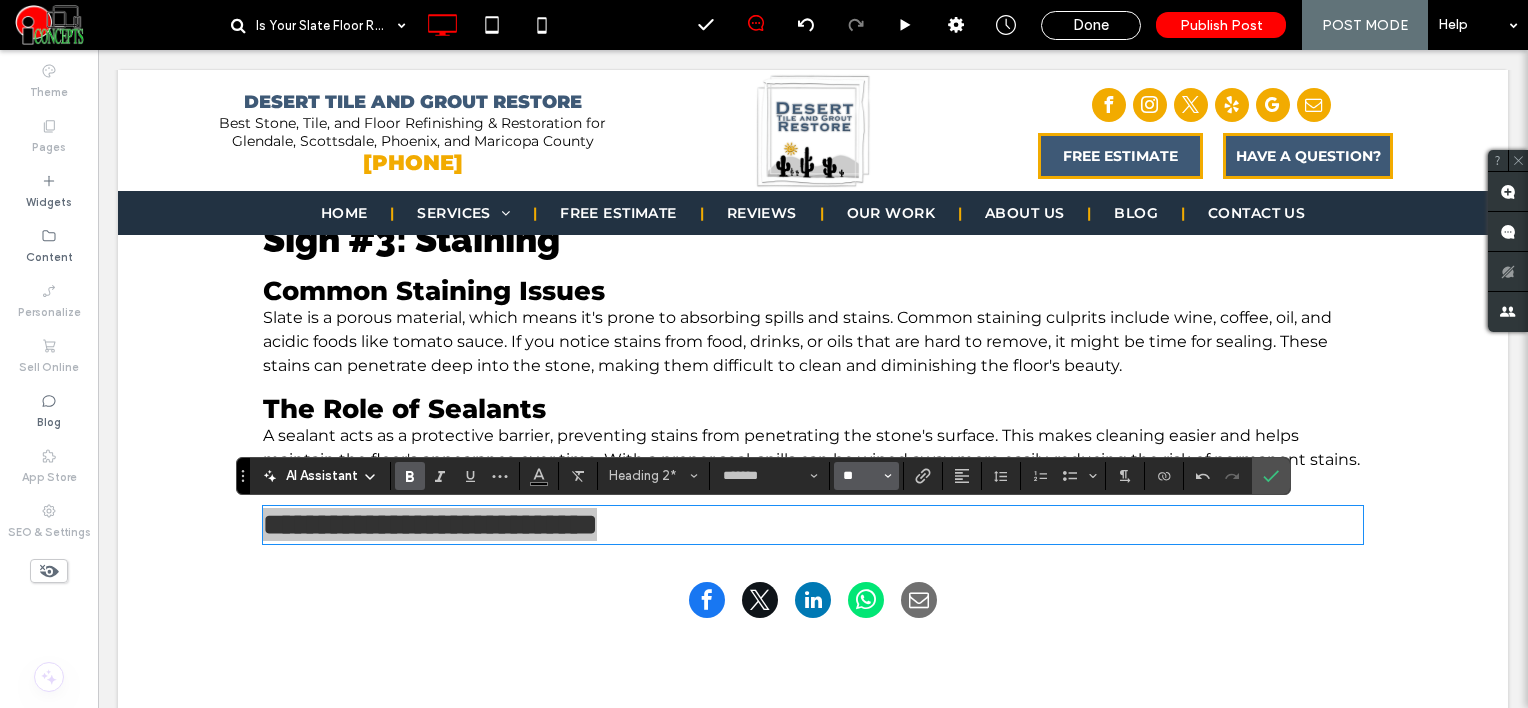 click on "**" at bounding box center [860, 476] 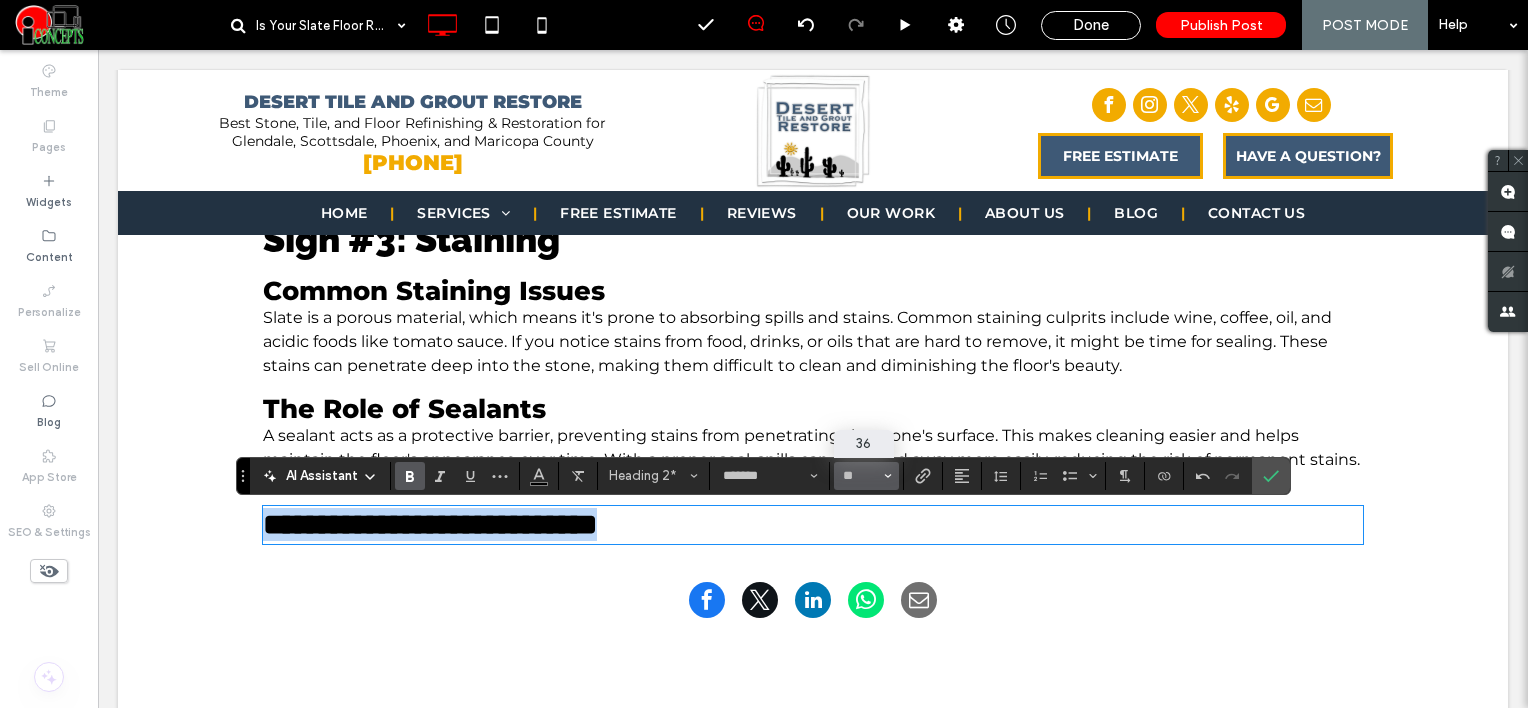 type on "**" 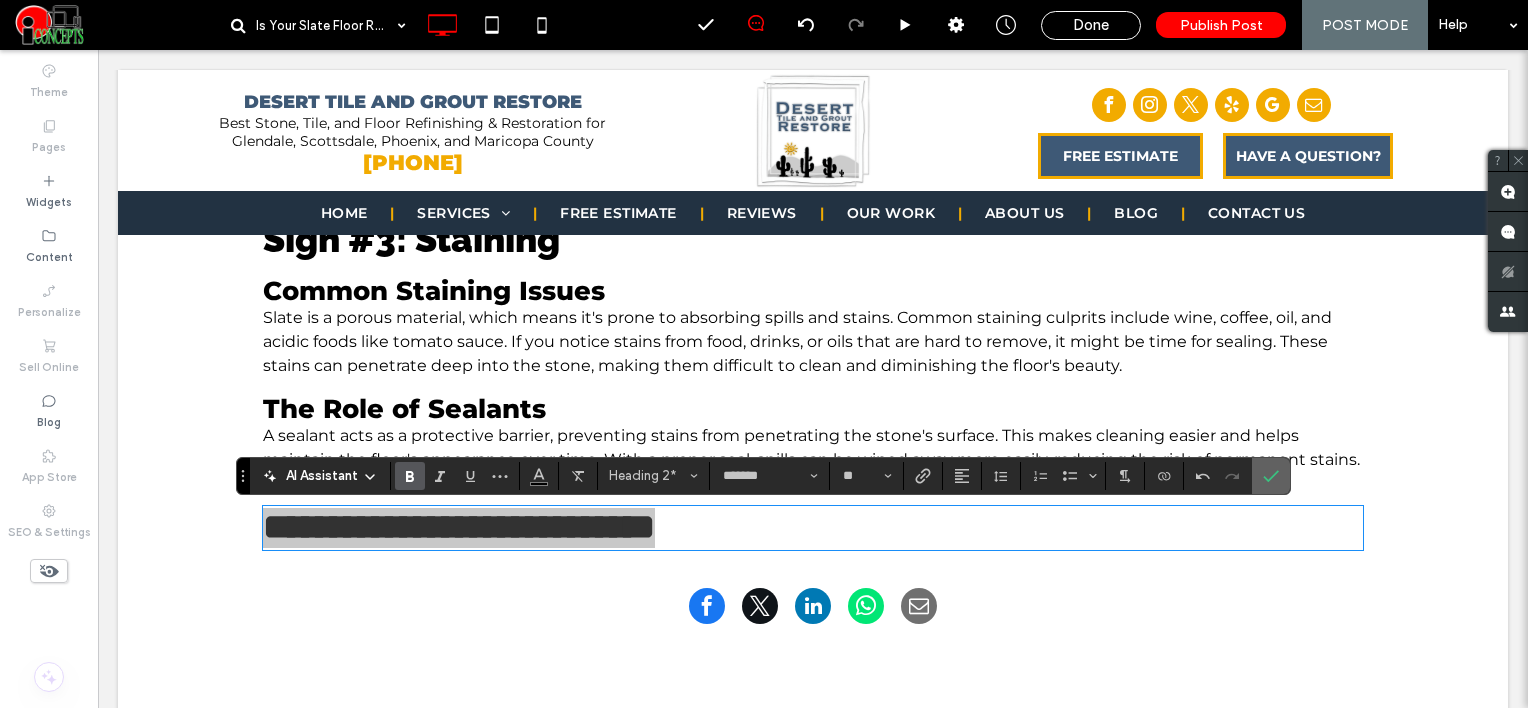 click 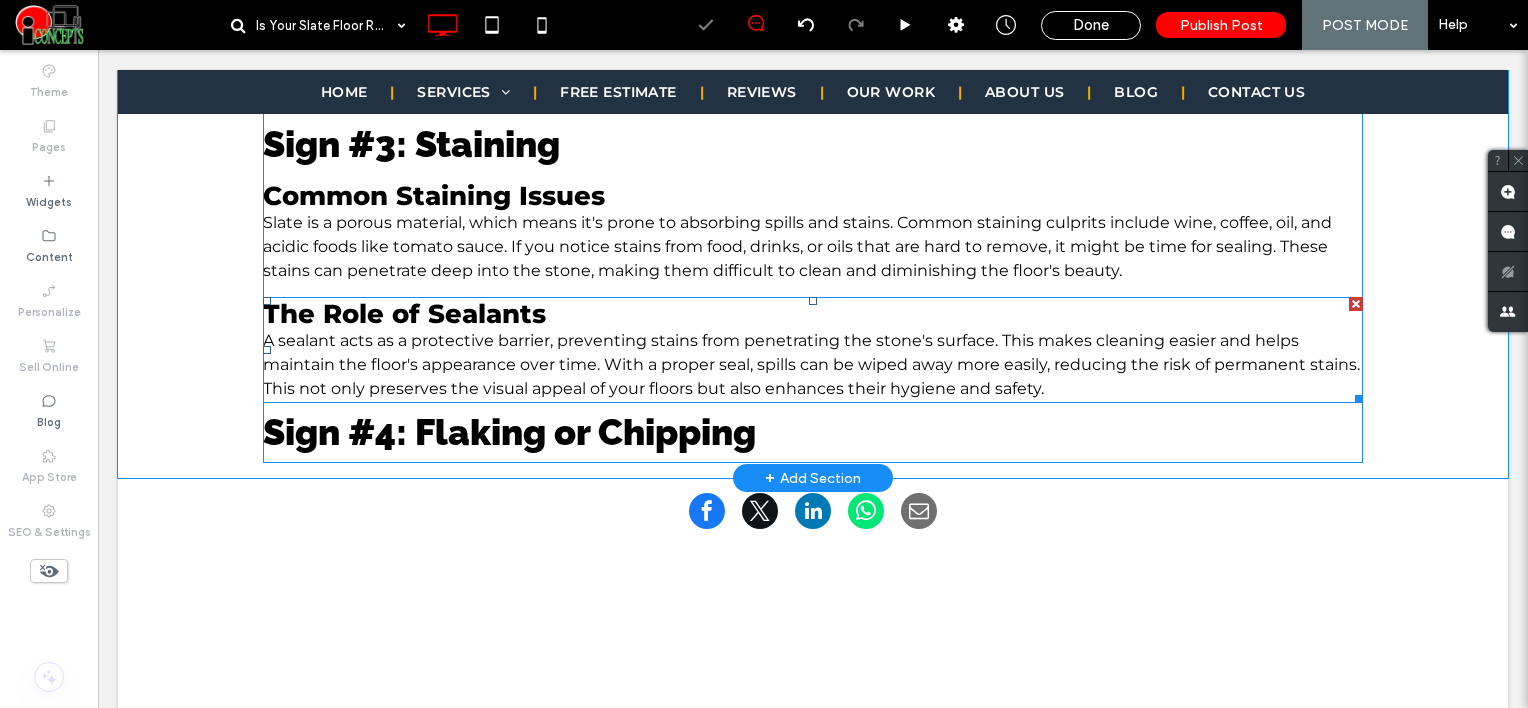 scroll, scrollTop: 2000, scrollLeft: 0, axis: vertical 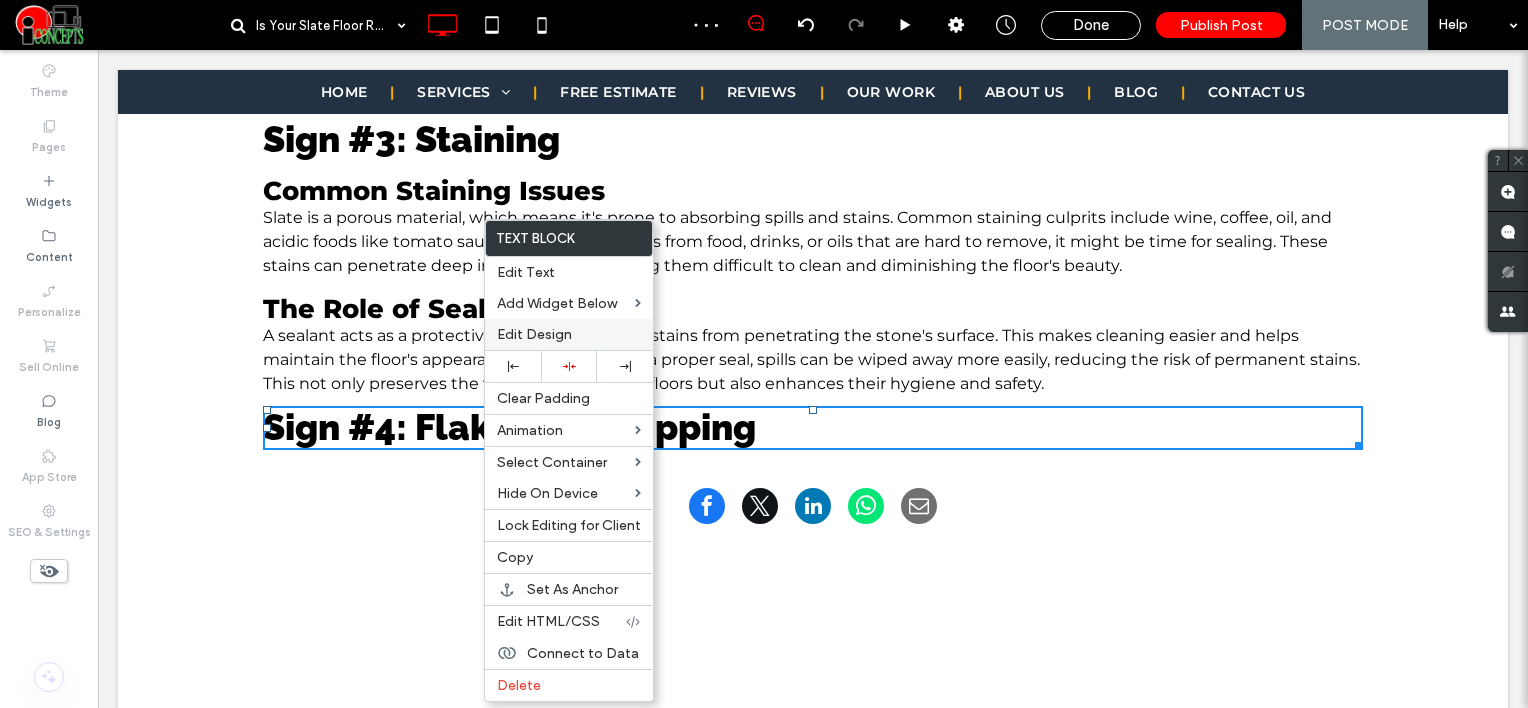 click on "Edit Design" at bounding box center [534, 334] 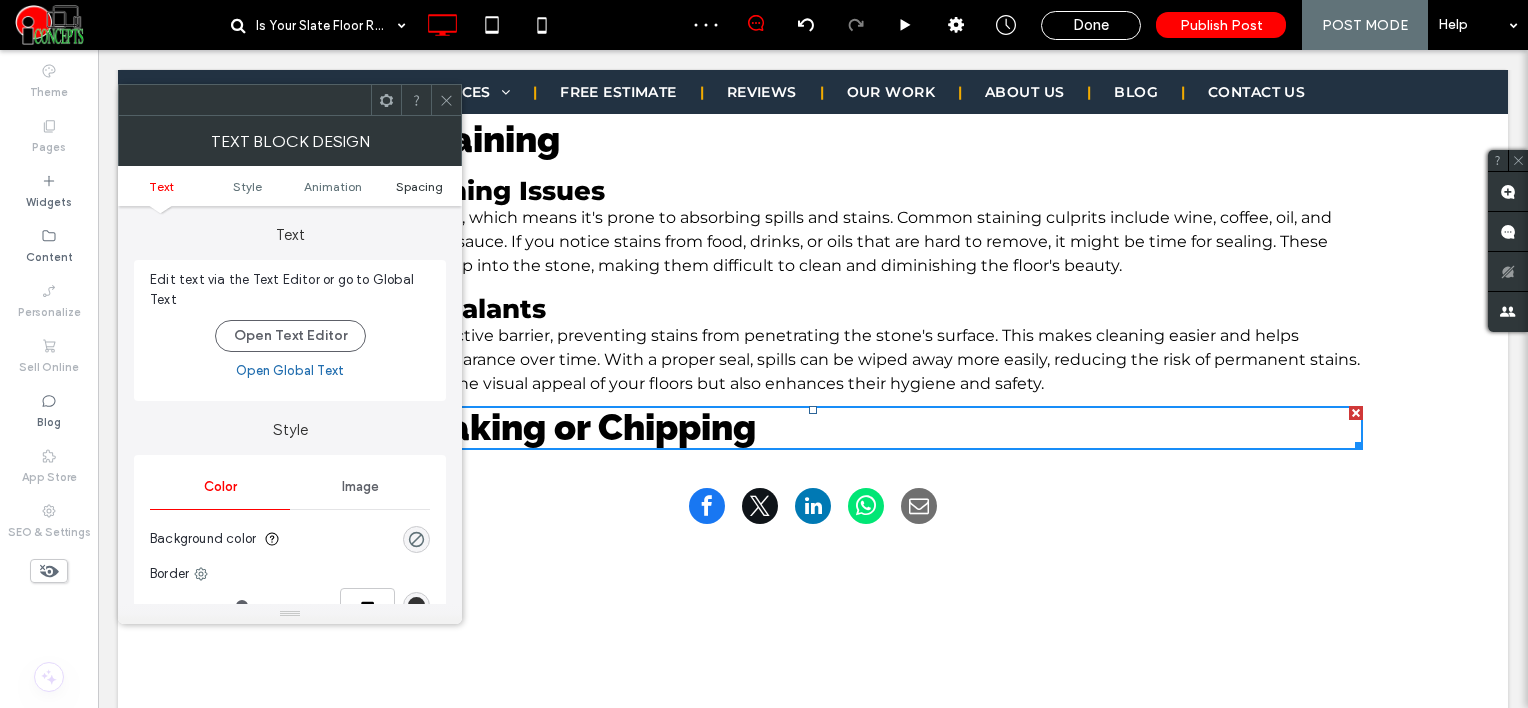 click on "Spacing" at bounding box center [419, 186] 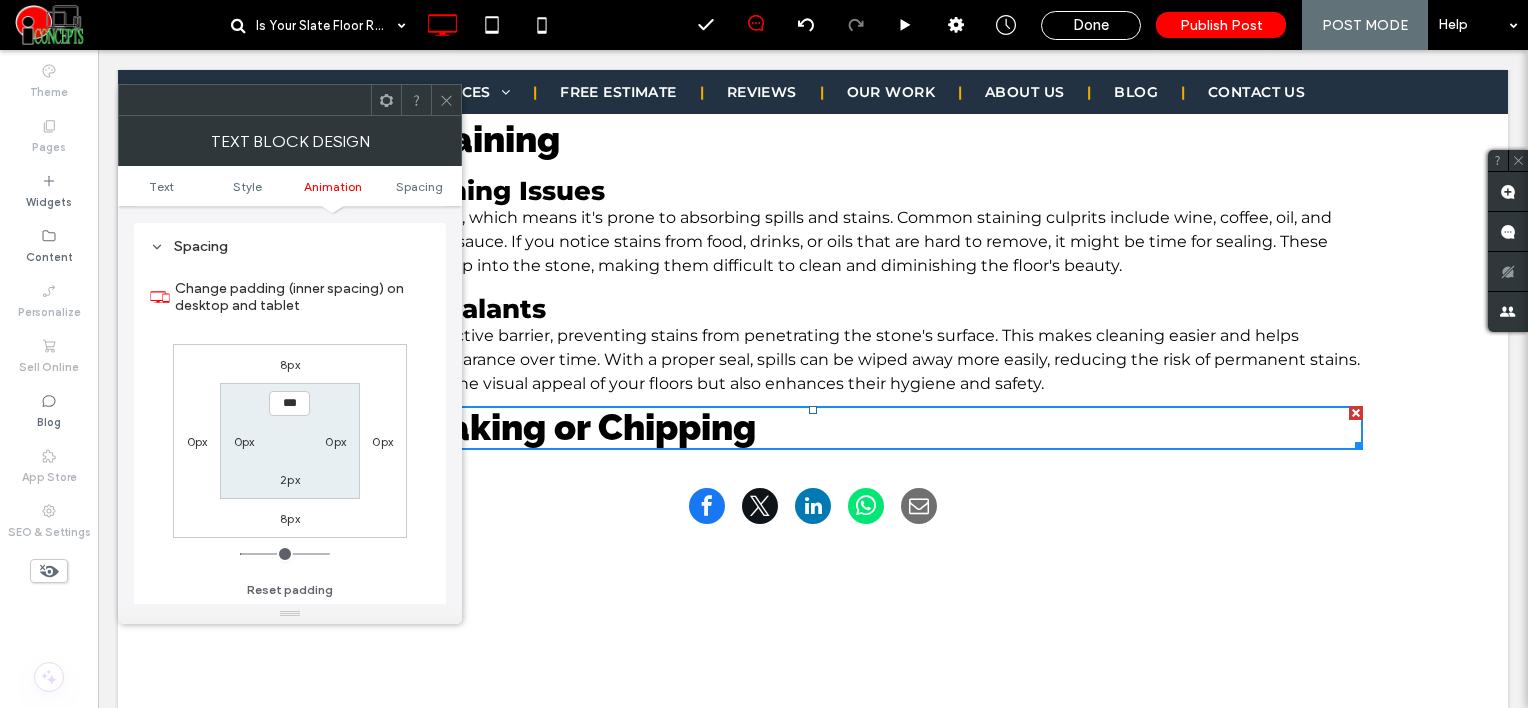 scroll, scrollTop: 572, scrollLeft: 0, axis: vertical 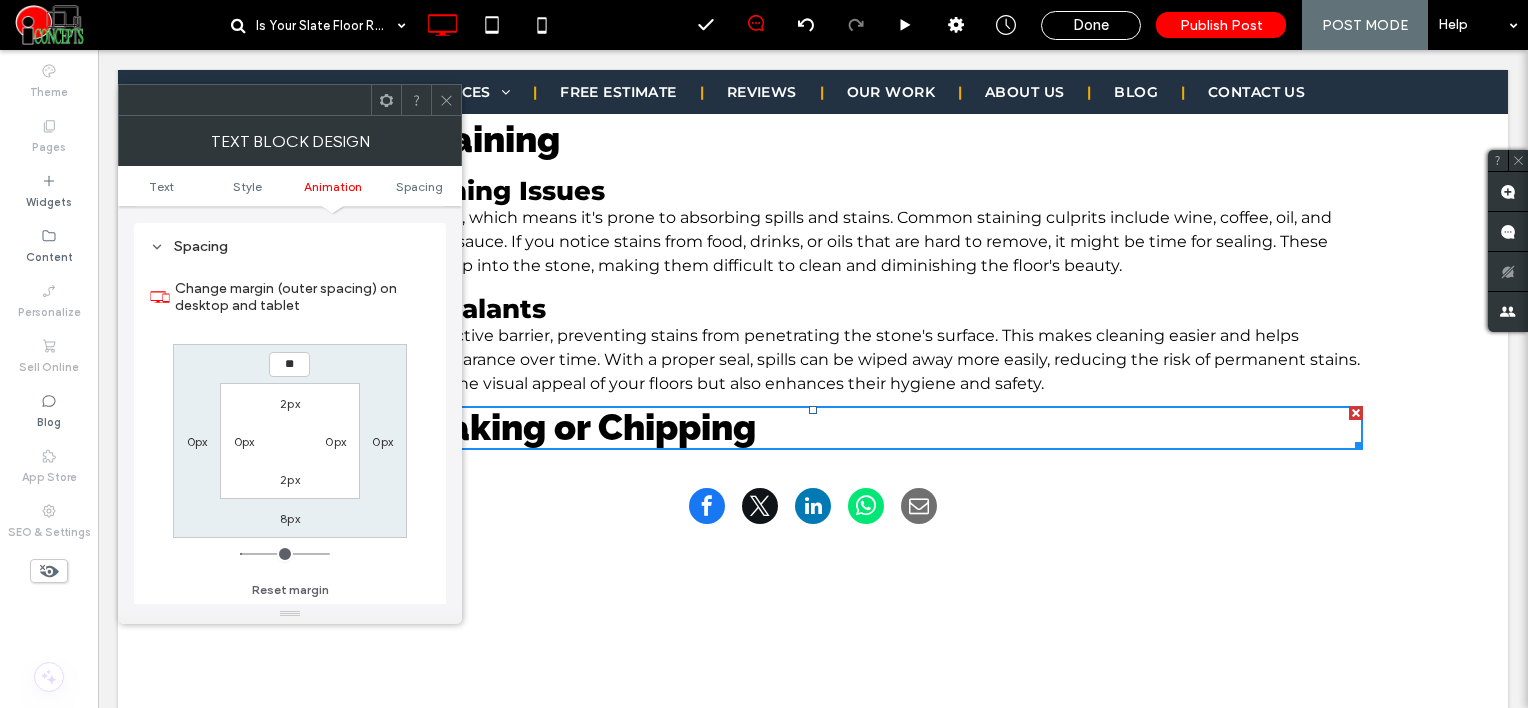 type on "**" 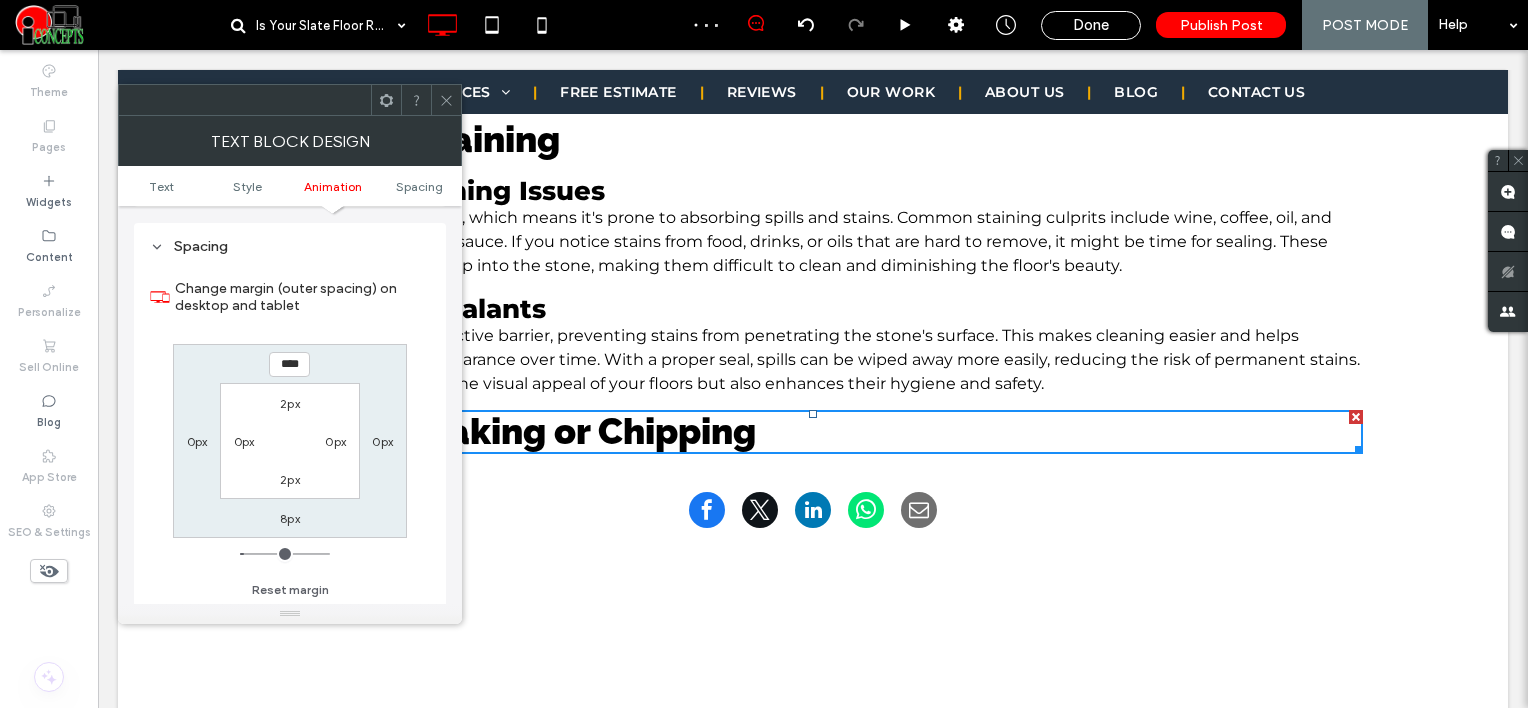 click 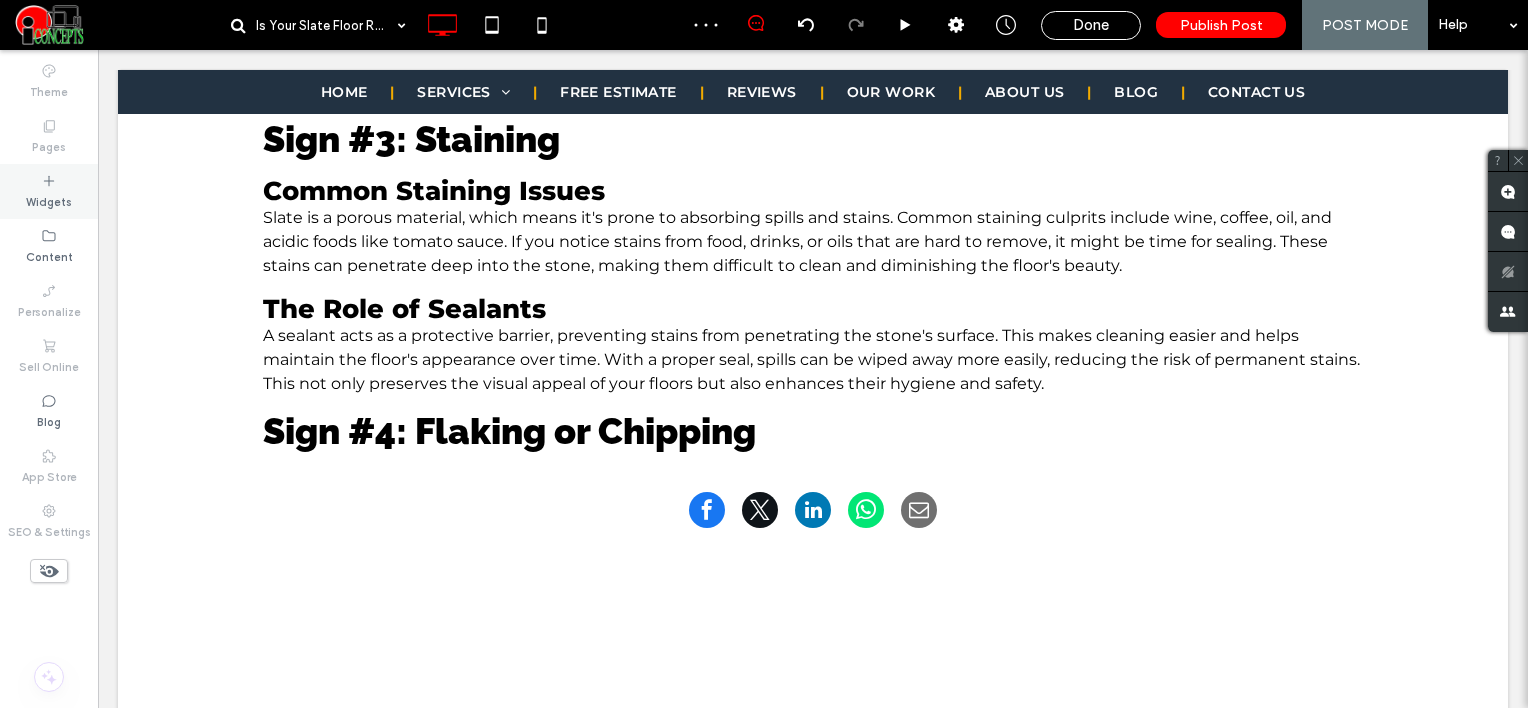 click on "Widgets" at bounding box center [49, 191] 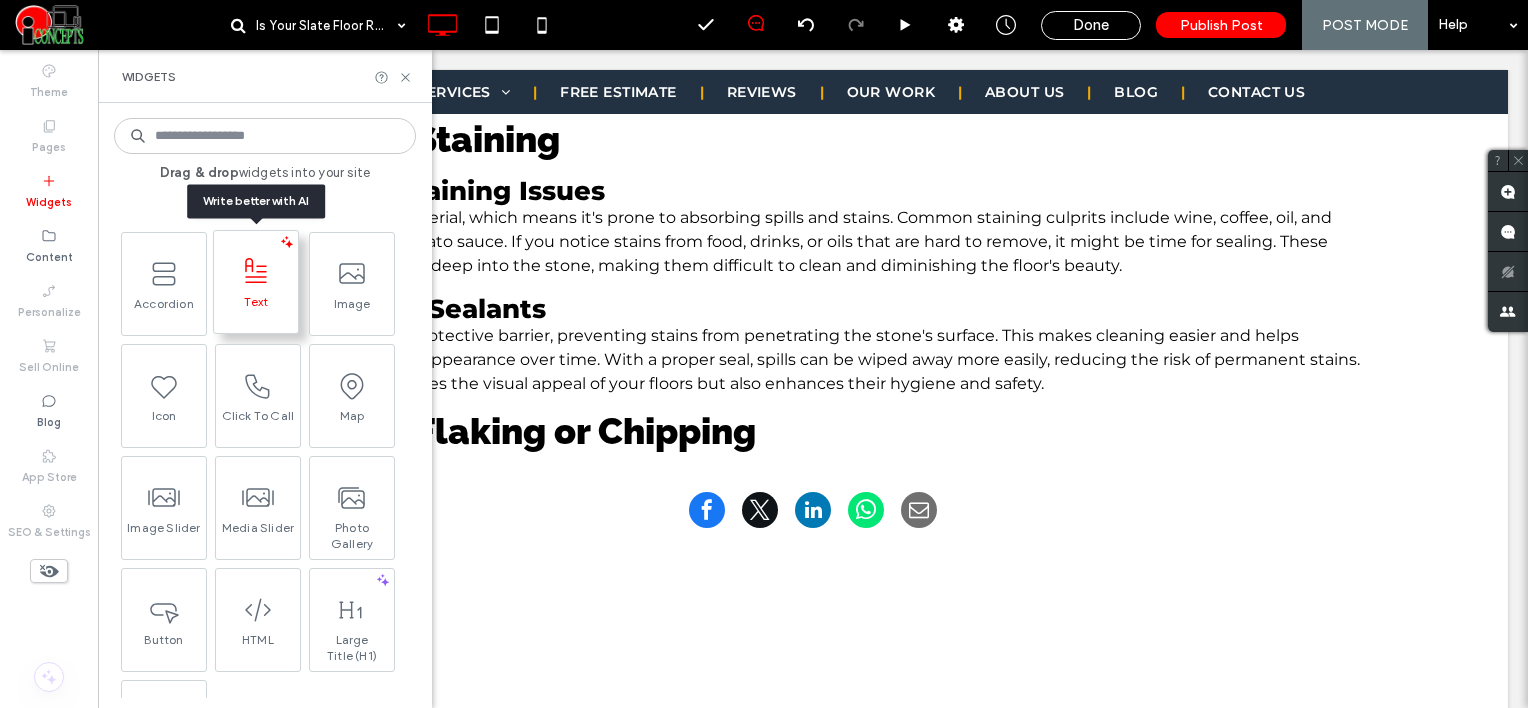 click on "Text" at bounding box center (256, 308) 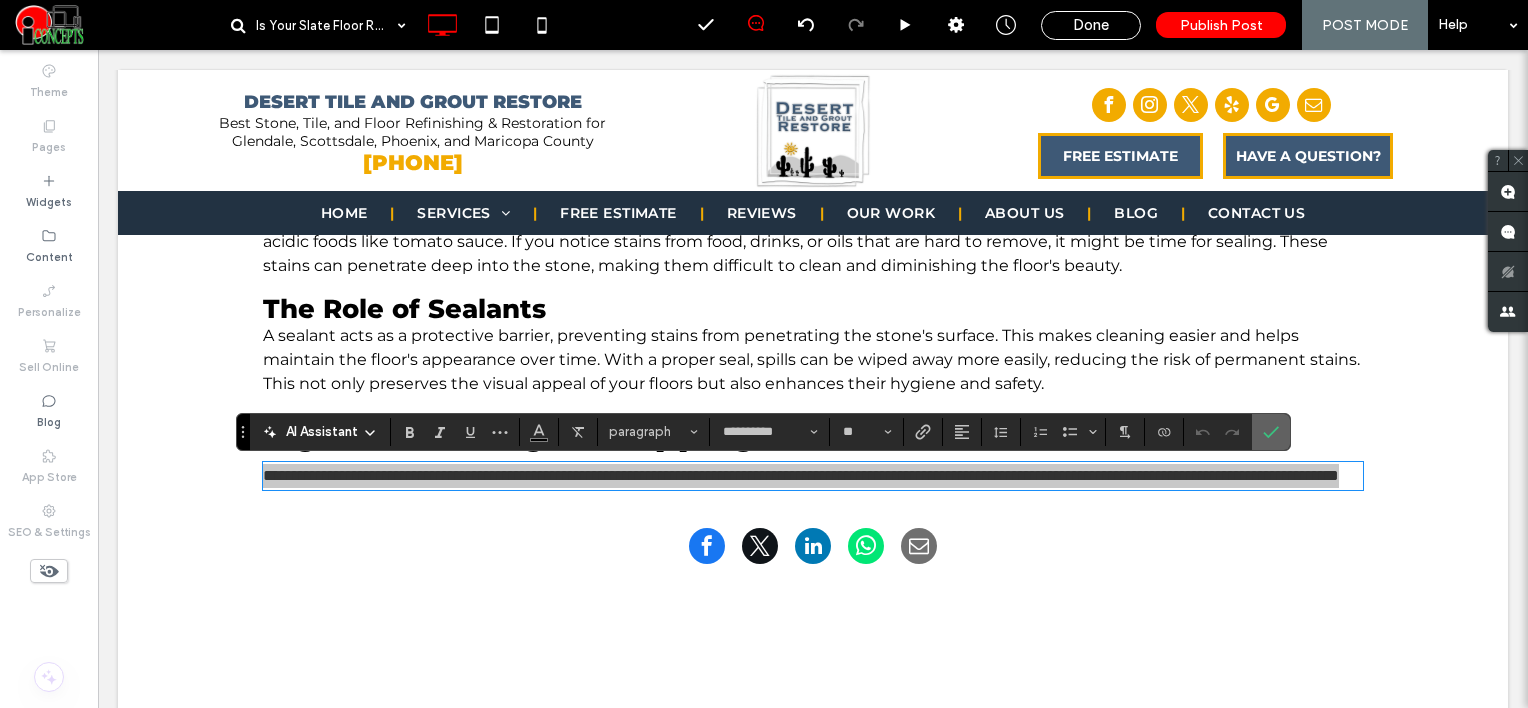 click at bounding box center (1271, 432) 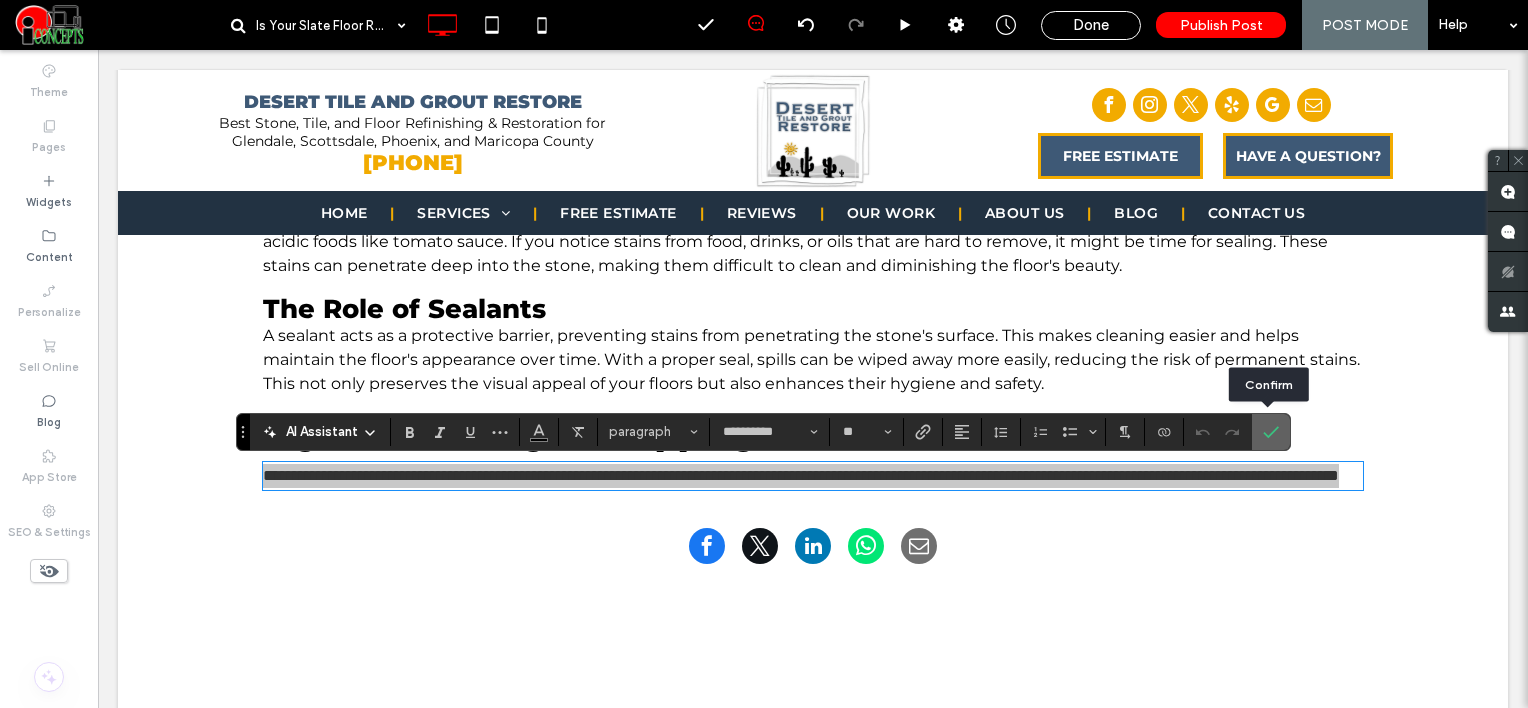 click 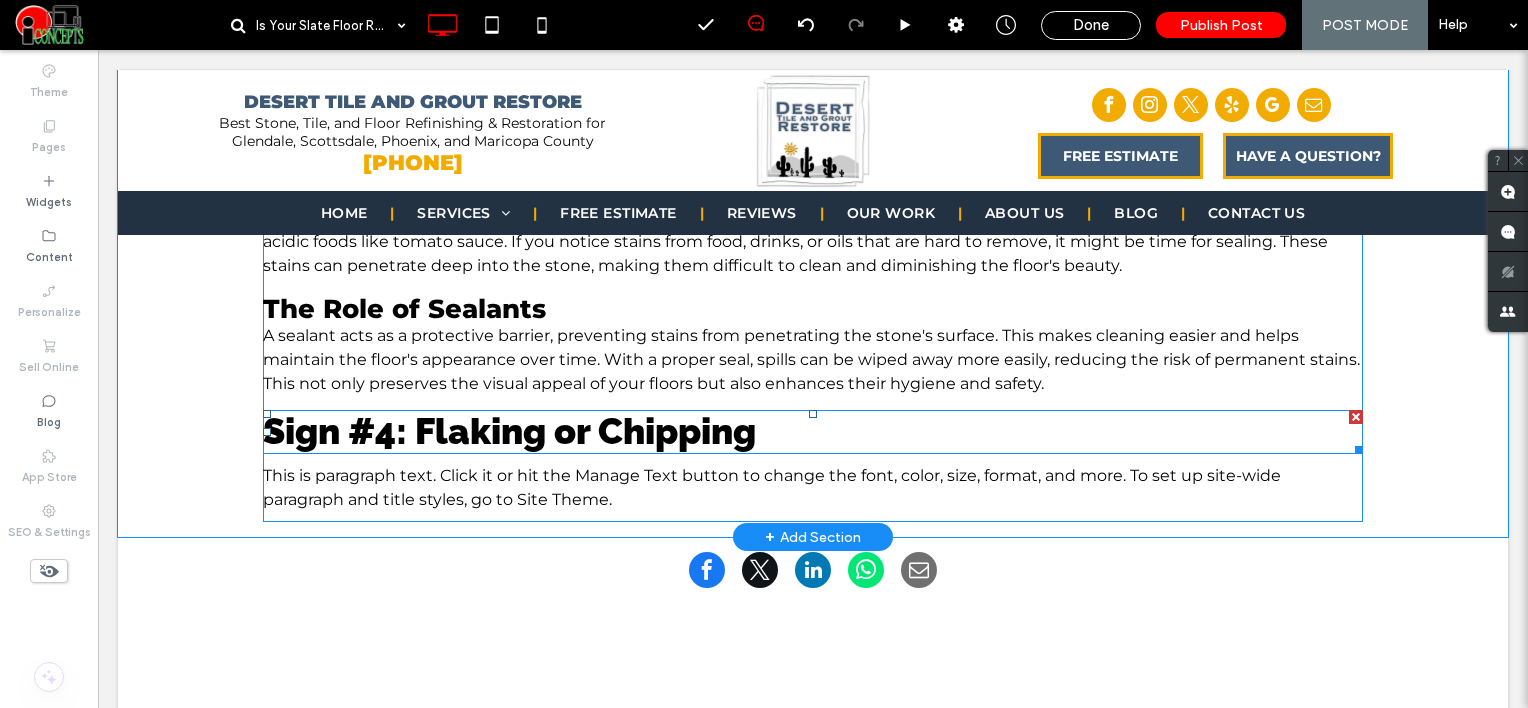 click on "Sign #4: Flaking or Chipping" at bounding box center [813, 432] 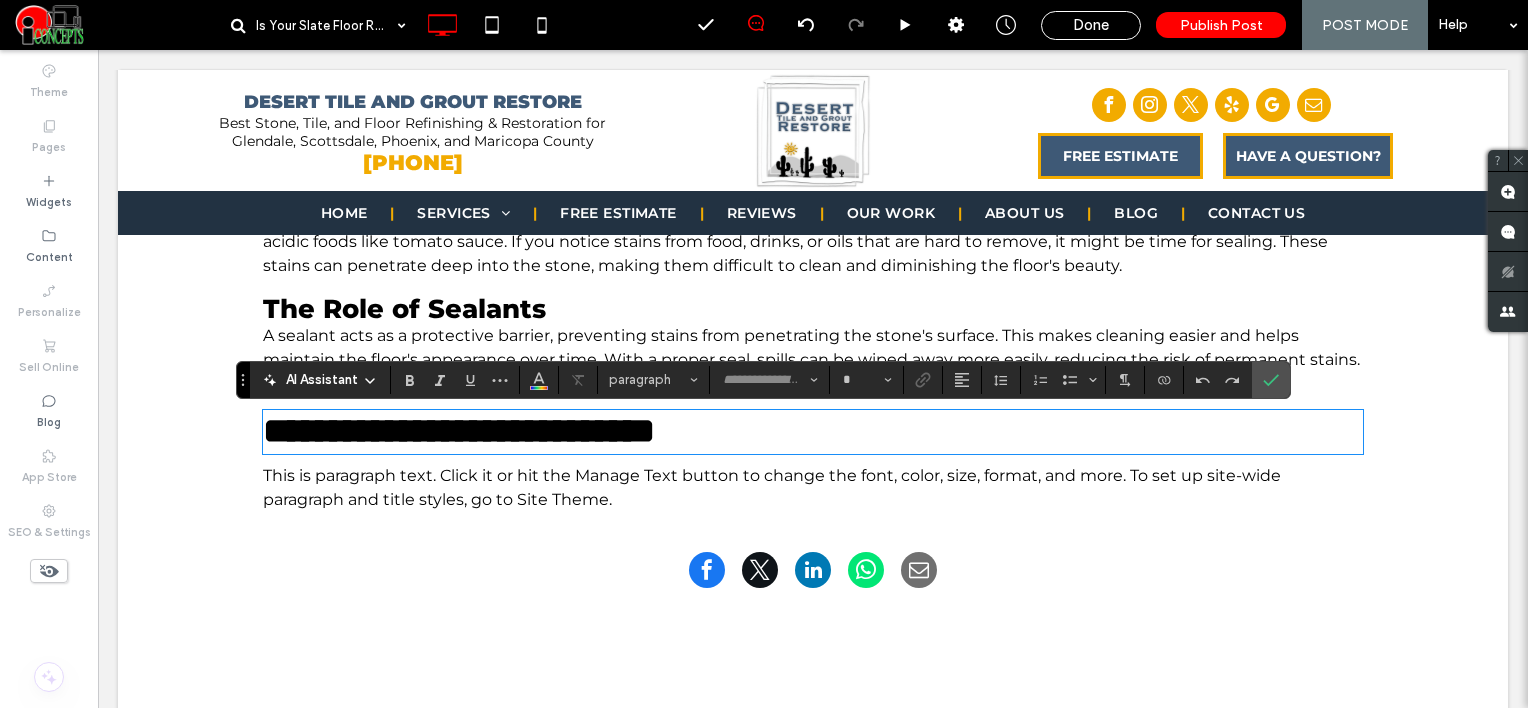 type on "*******" 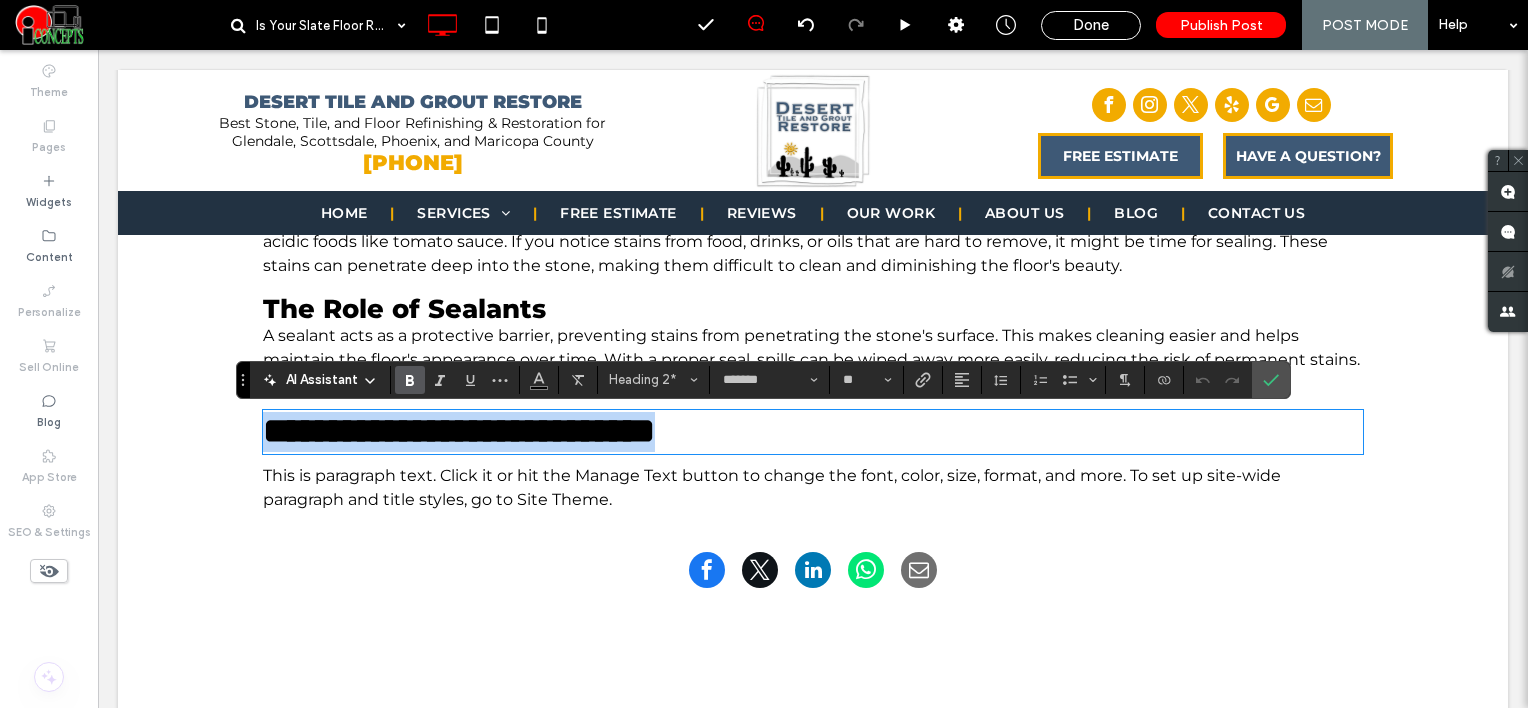 click on "**********" at bounding box center (813, 432) 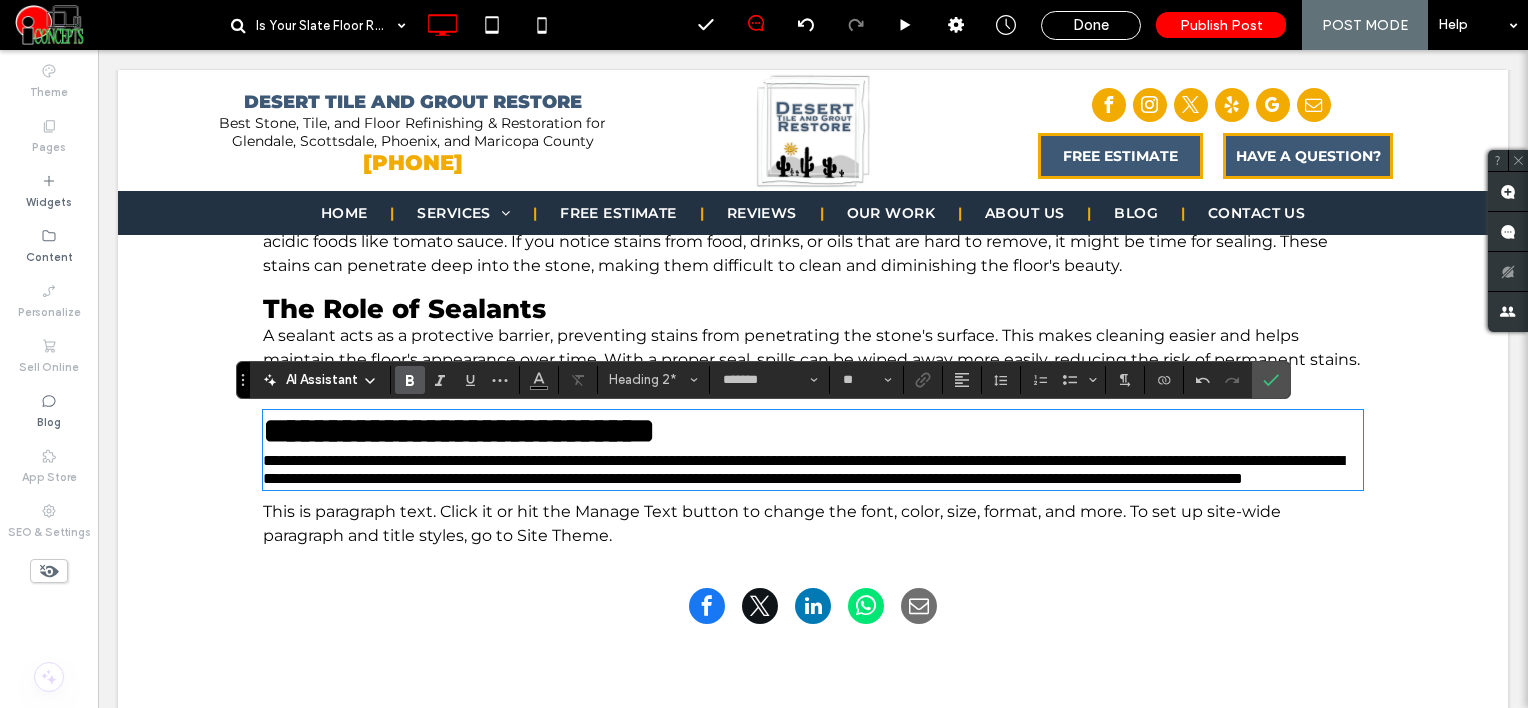 type on "**********" 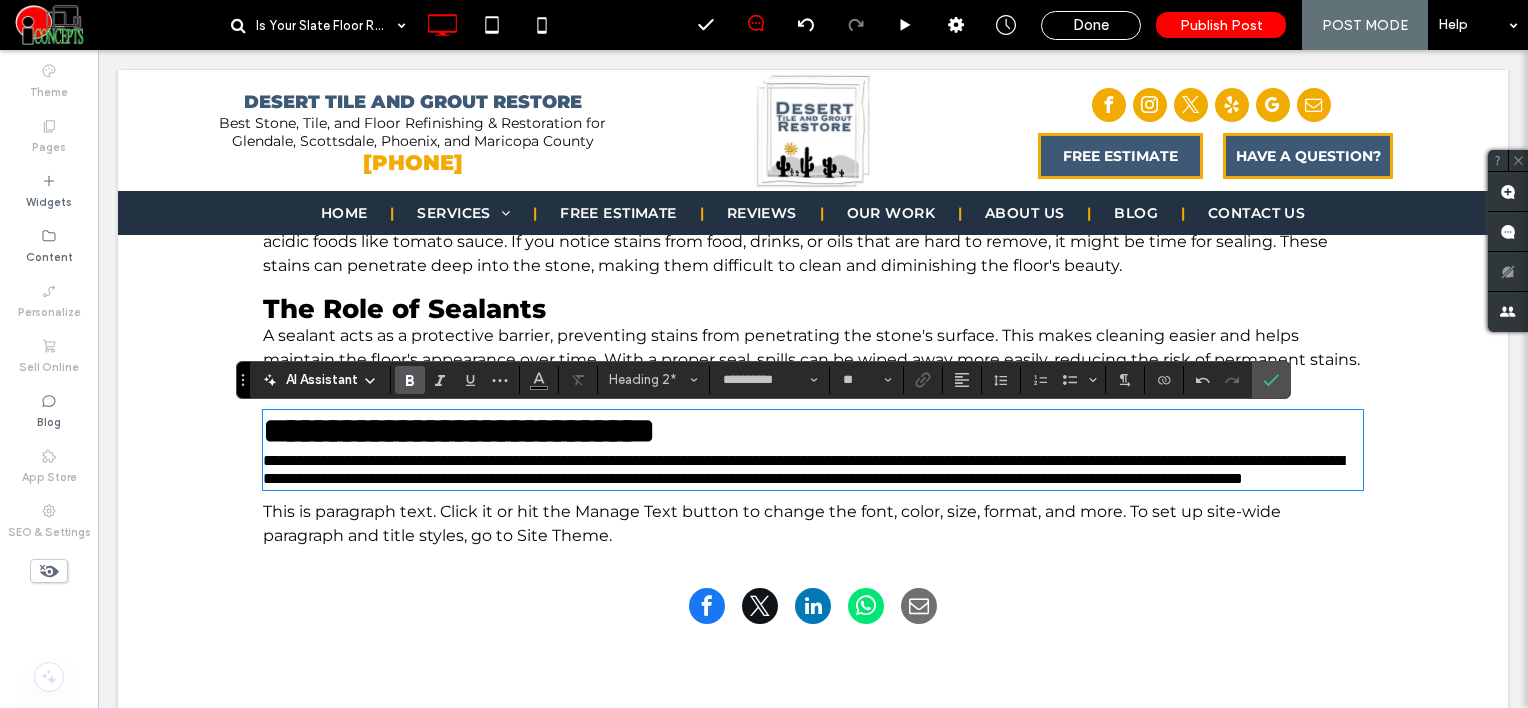 scroll, scrollTop: 0, scrollLeft: 0, axis: both 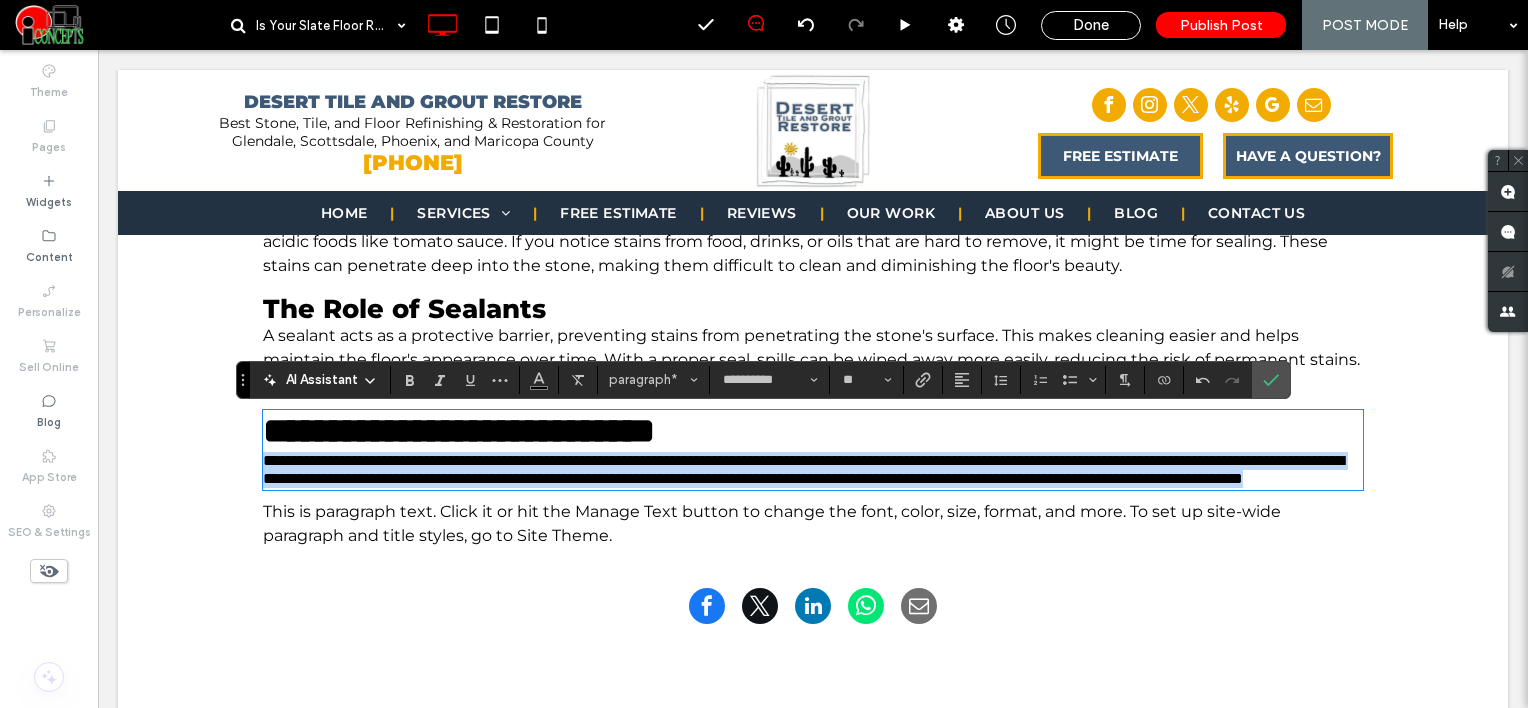 drag, startPoint x: 258, startPoint y: 462, endPoint x: 929, endPoint y: 524, distance: 673.8583 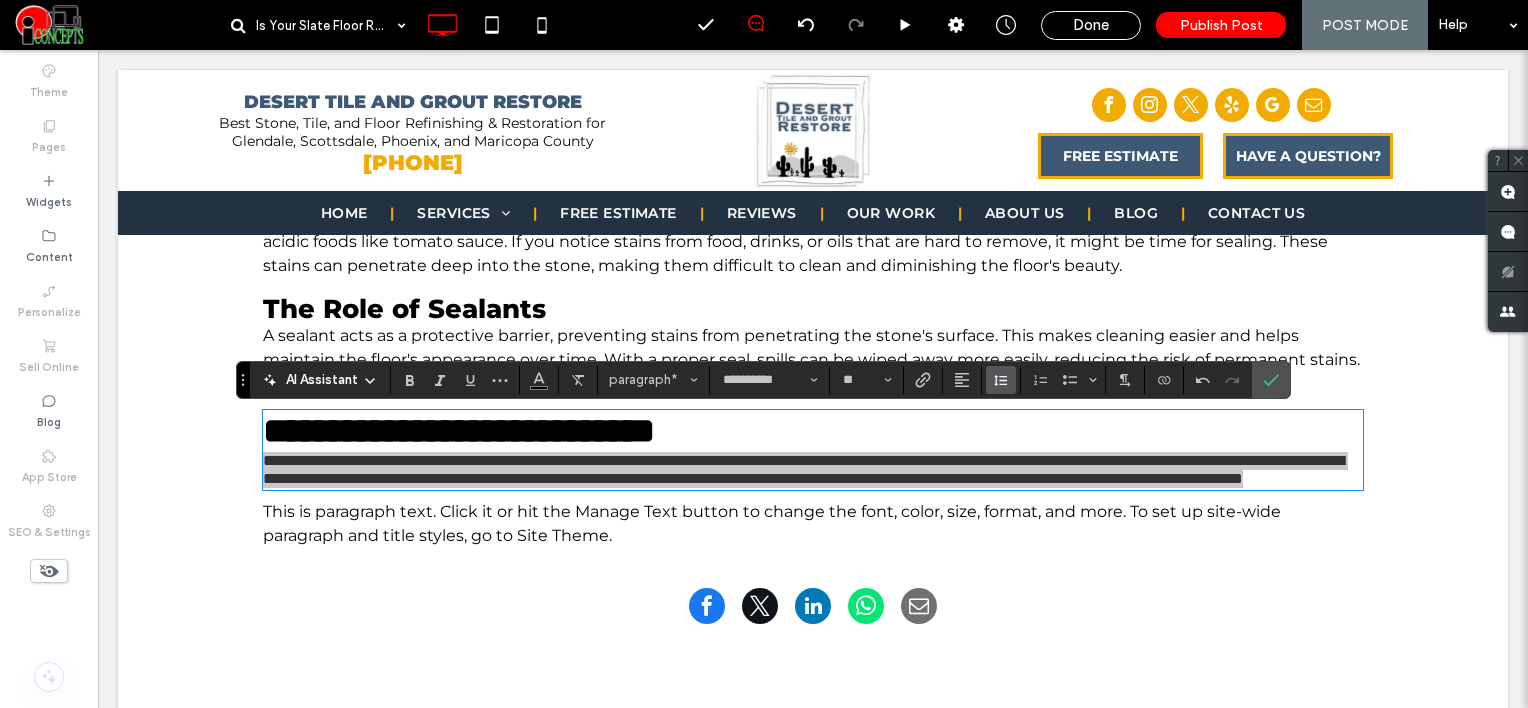 click 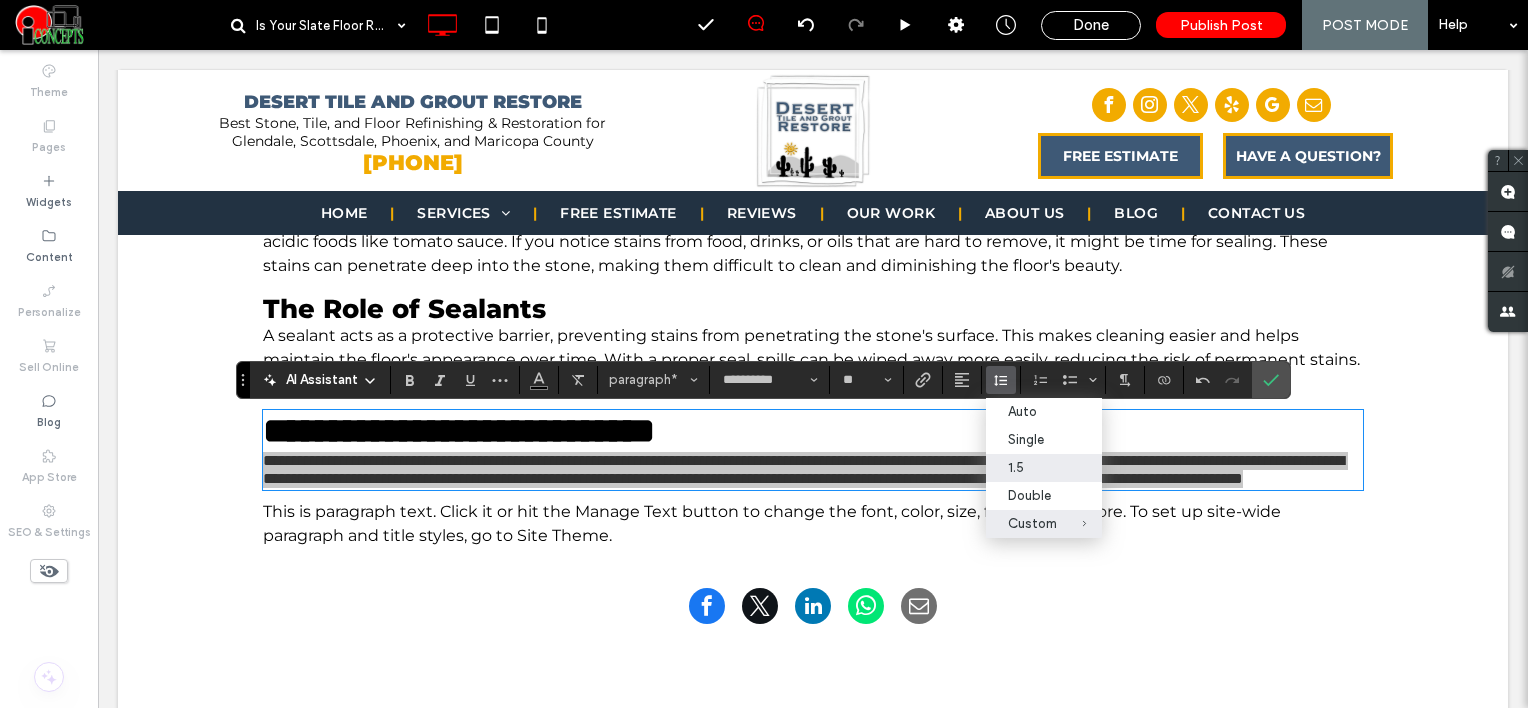 click on "1.5" at bounding box center (1032, 467) 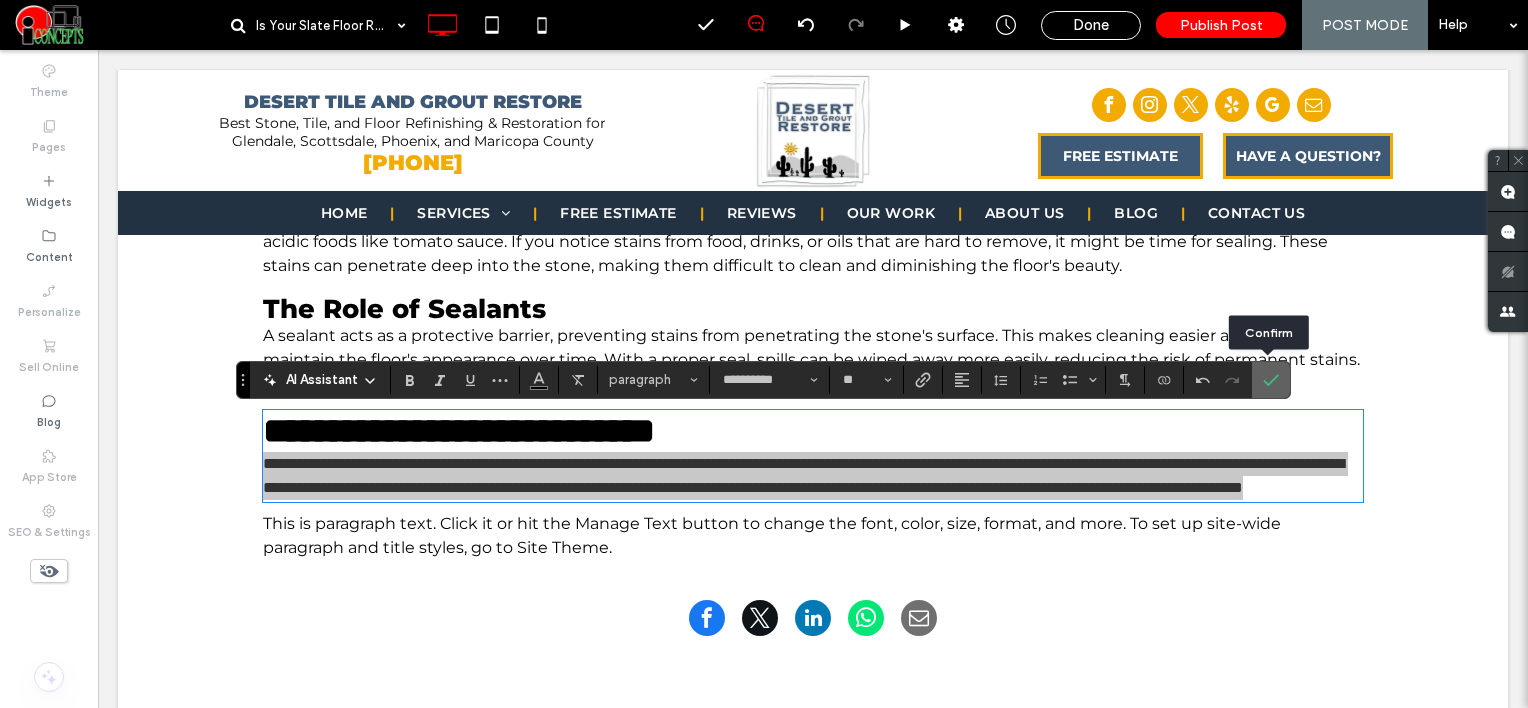 click 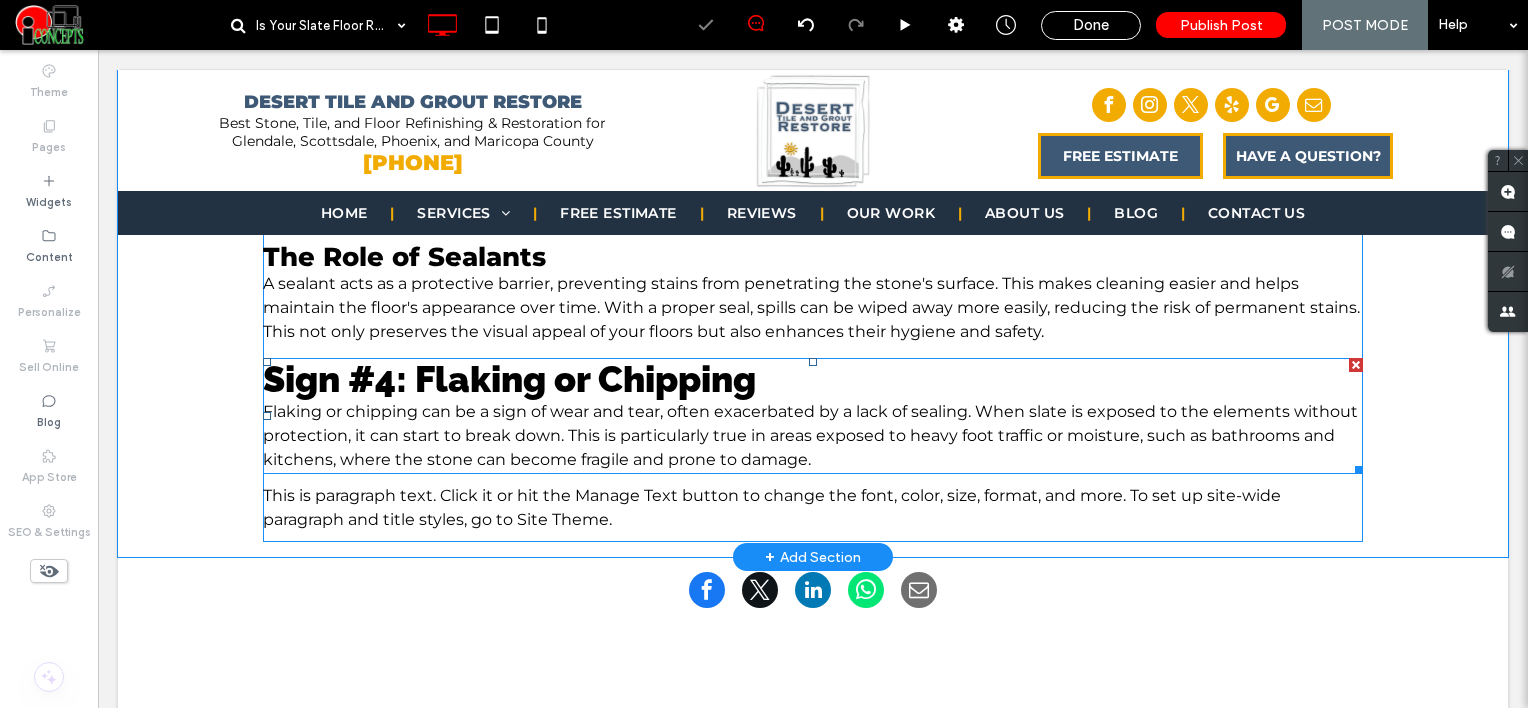 scroll, scrollTop: 2100, scrollLeft: 0, axis: vertical 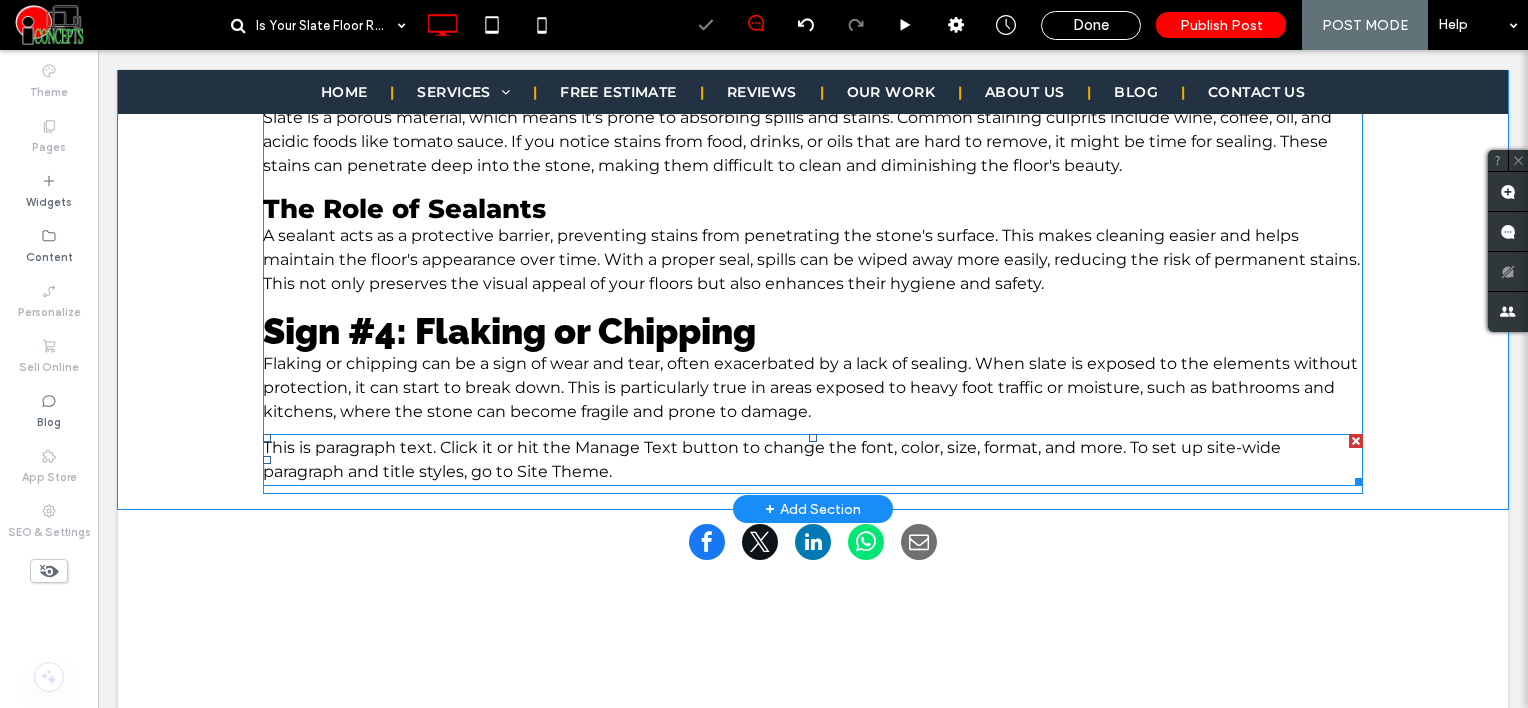 click on "This is paragraph text. Click it or hit the Manage Text button to change the font, color, size, format, and more. To set up site-wide paragraph and title styles, go to Site Theme." at bounding box center (772, 459) 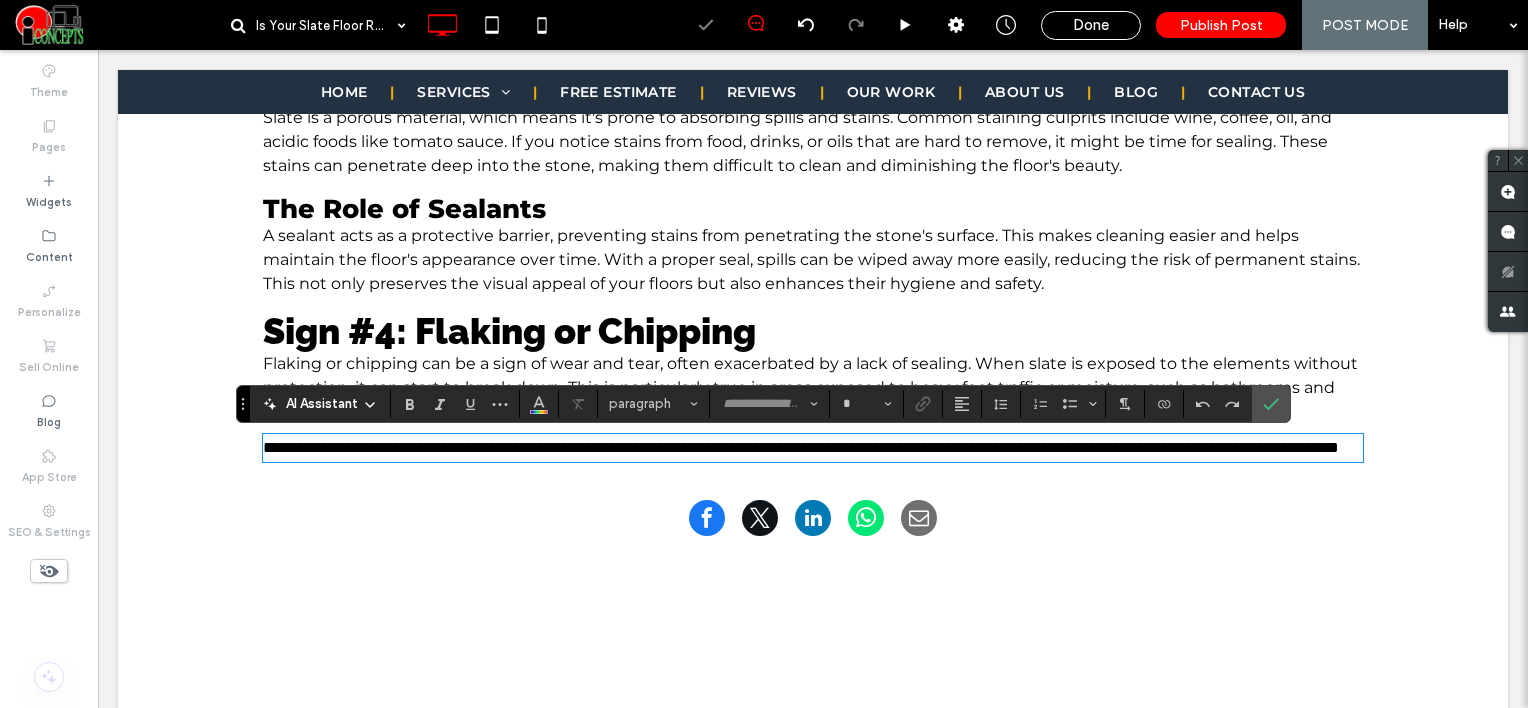 type on "**********" 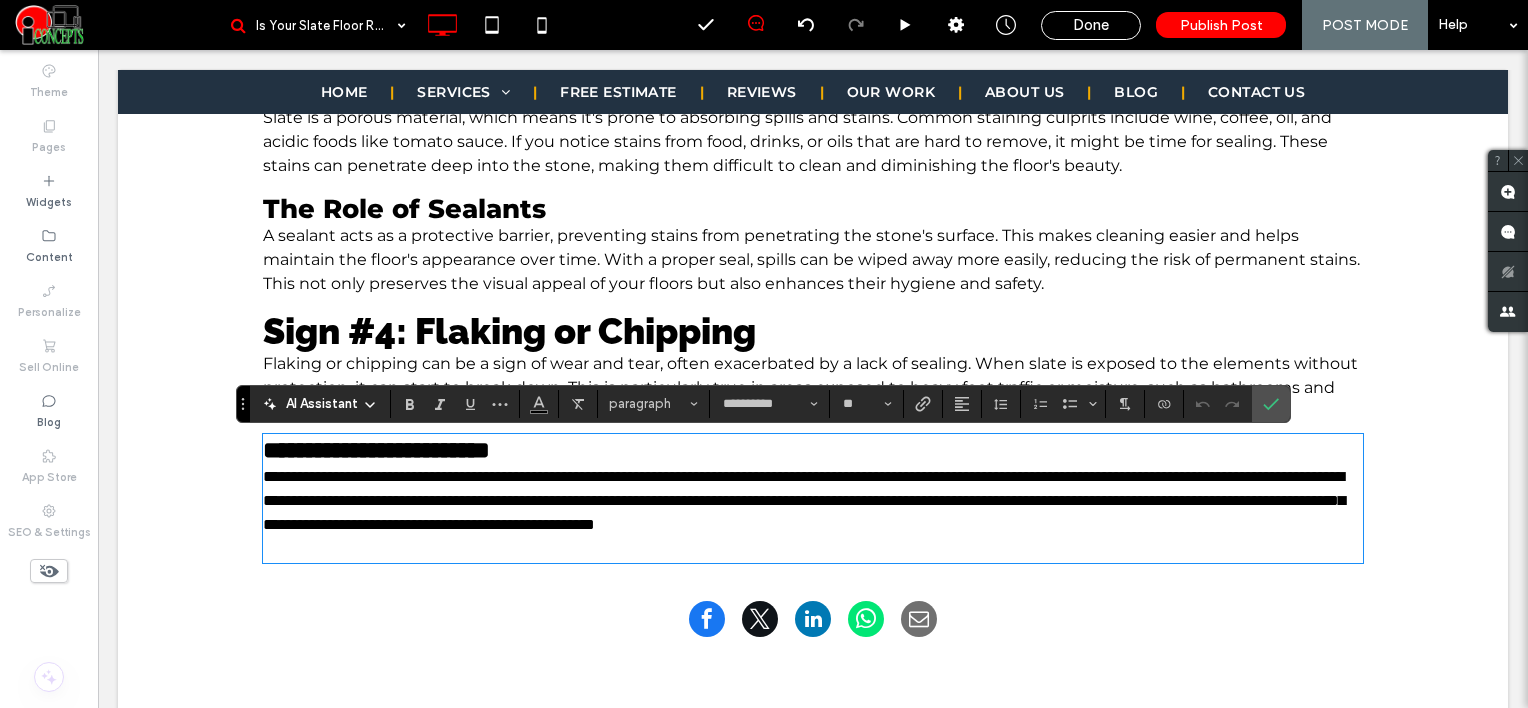 scroll, scrollTop: 0, scrollLeft: 0, axis: both 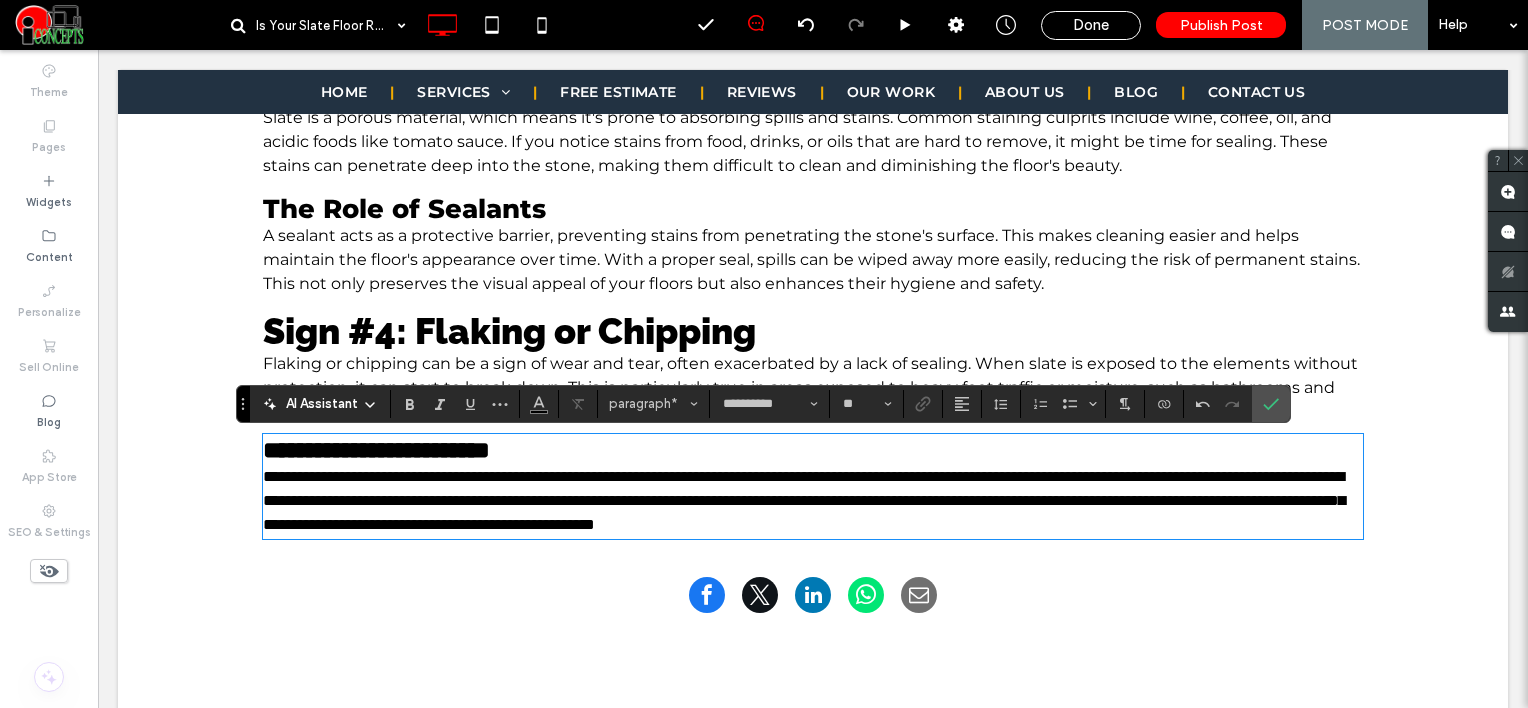 type on "**" 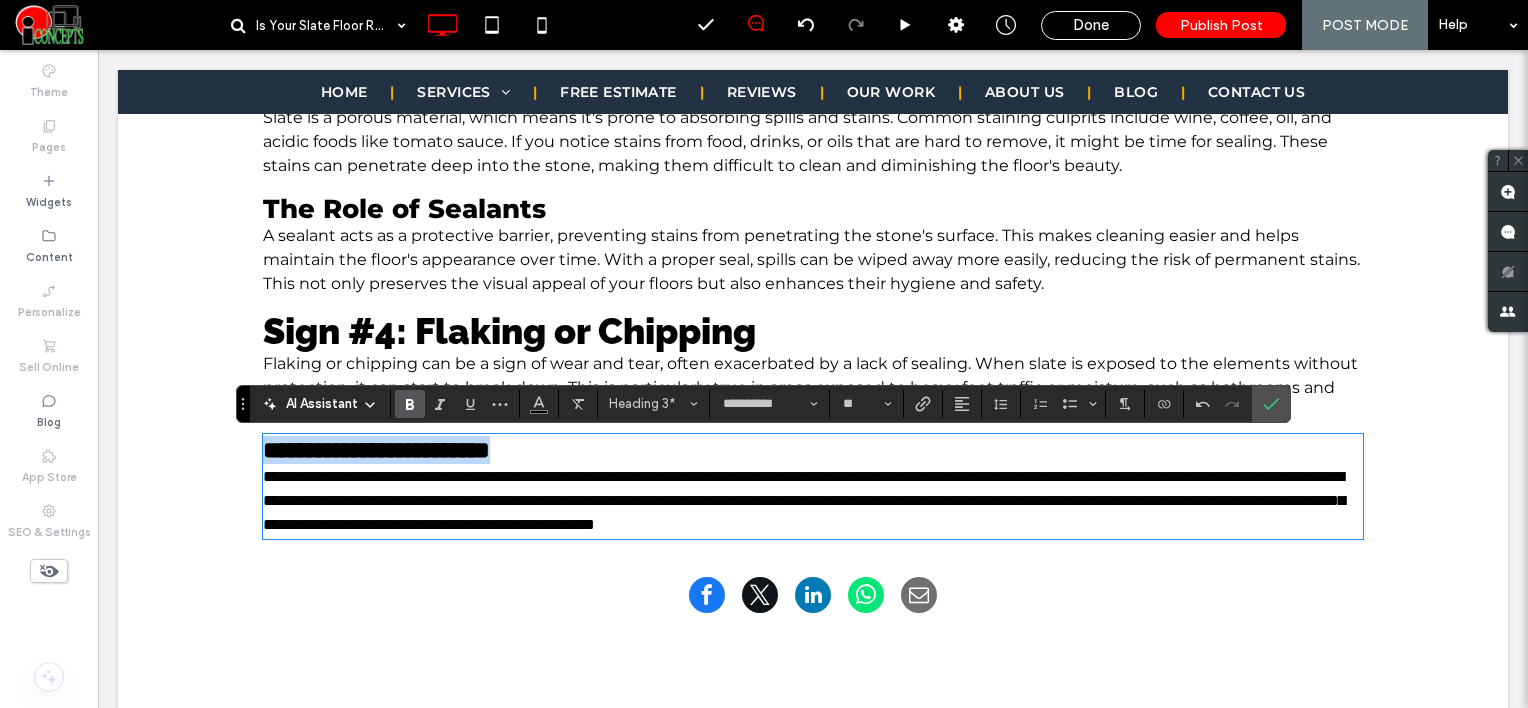 drag, startPoint x: 644, startPoint y: 451, endPoint x: 189, endPoint y: 416, distance: 456.34418 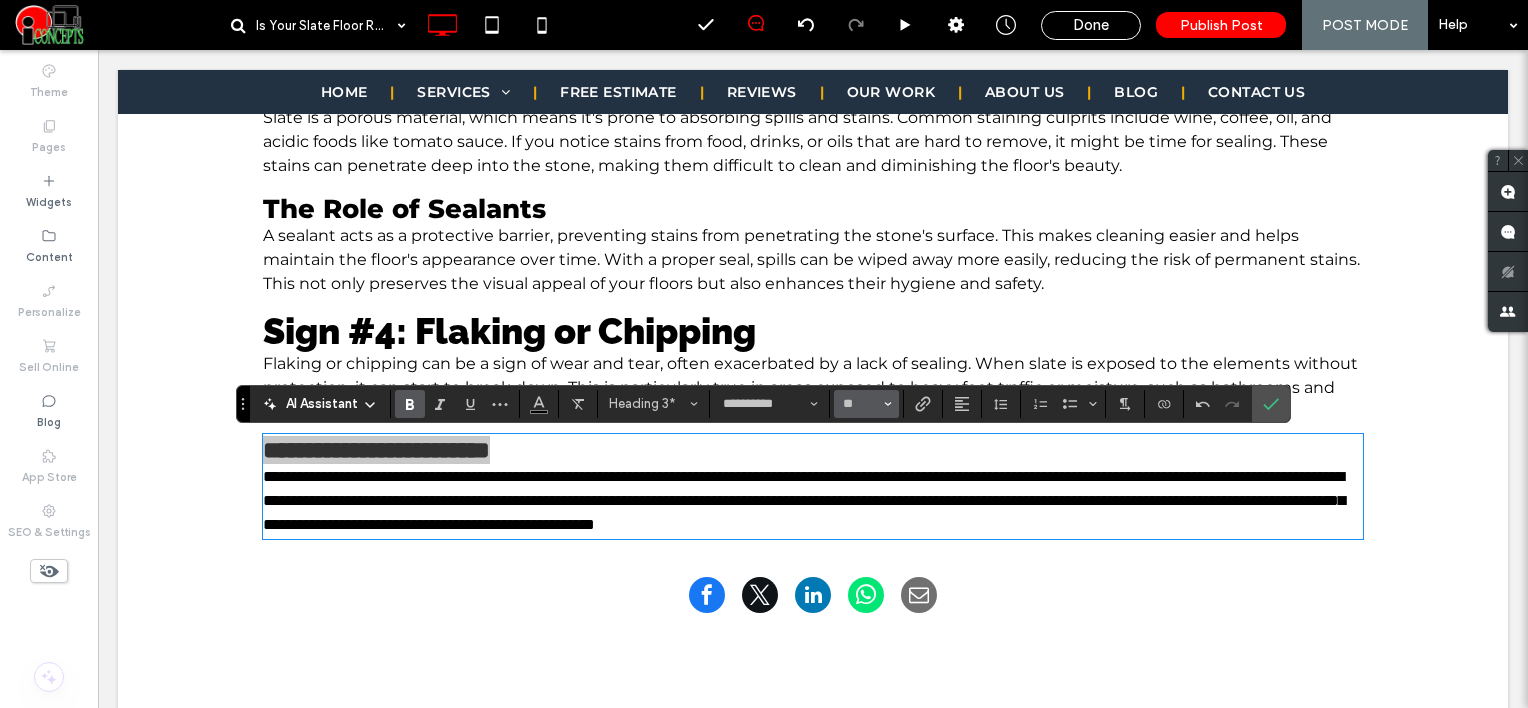 drag, startPoint x: 855, startPoint y: 415, endPoint x: 840, endPoint y: 397, distance: 23.43075 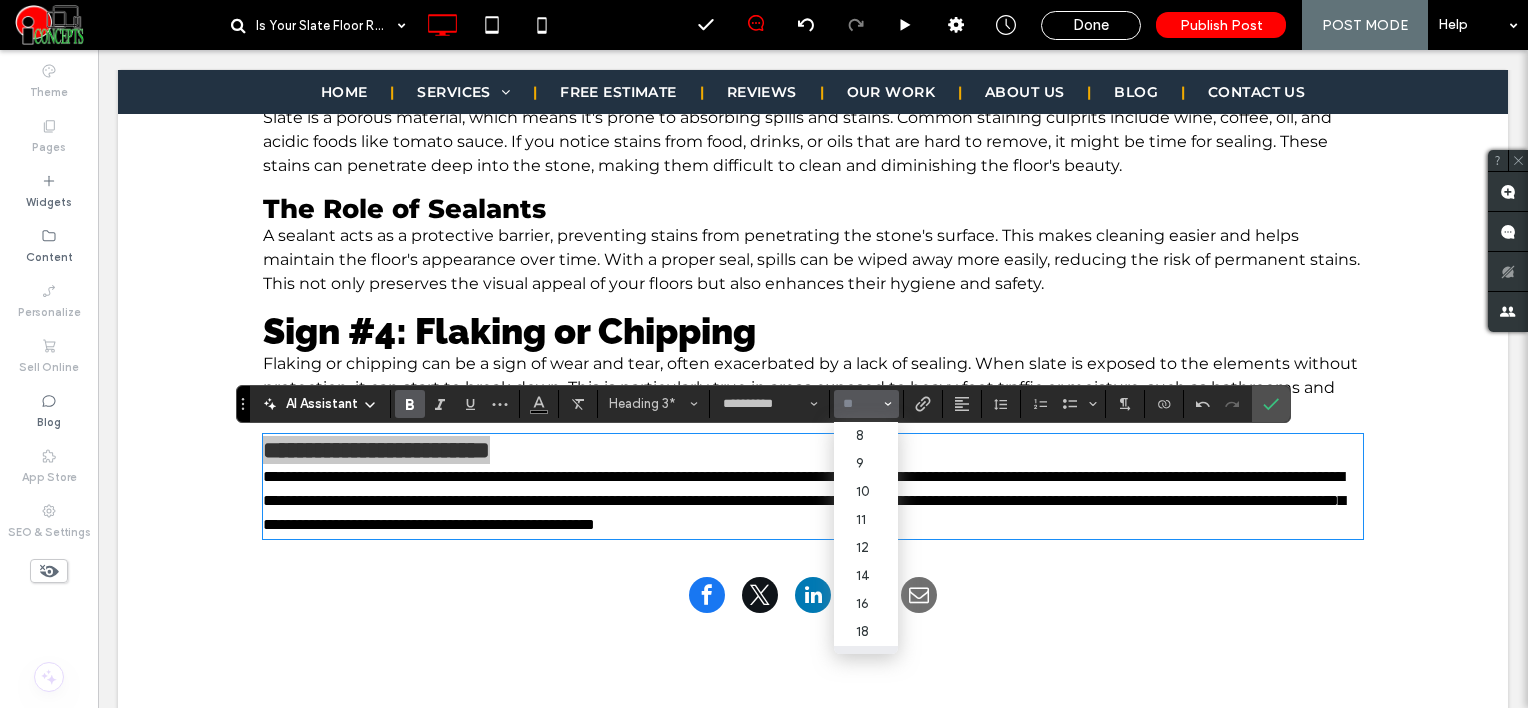 click at bounding box center (860, 404) 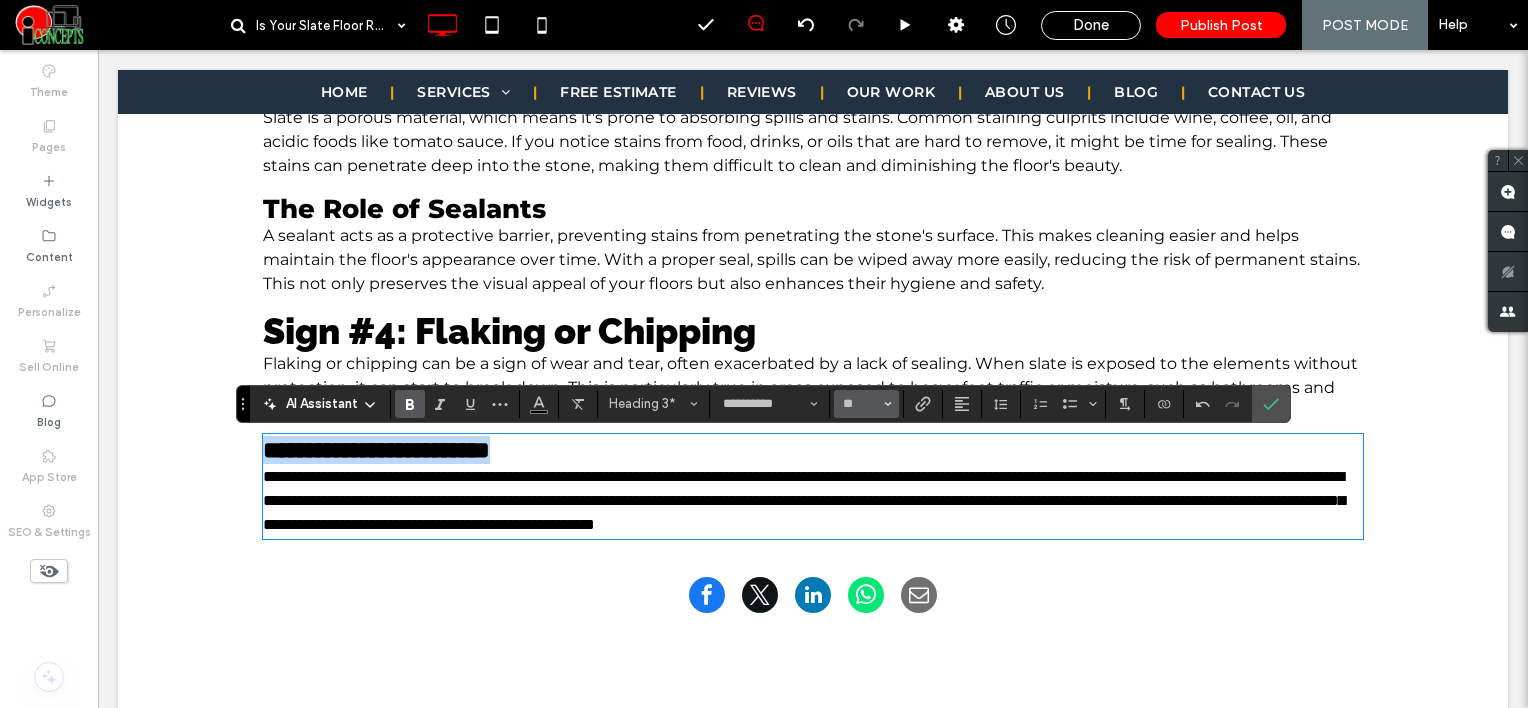 type on "**" 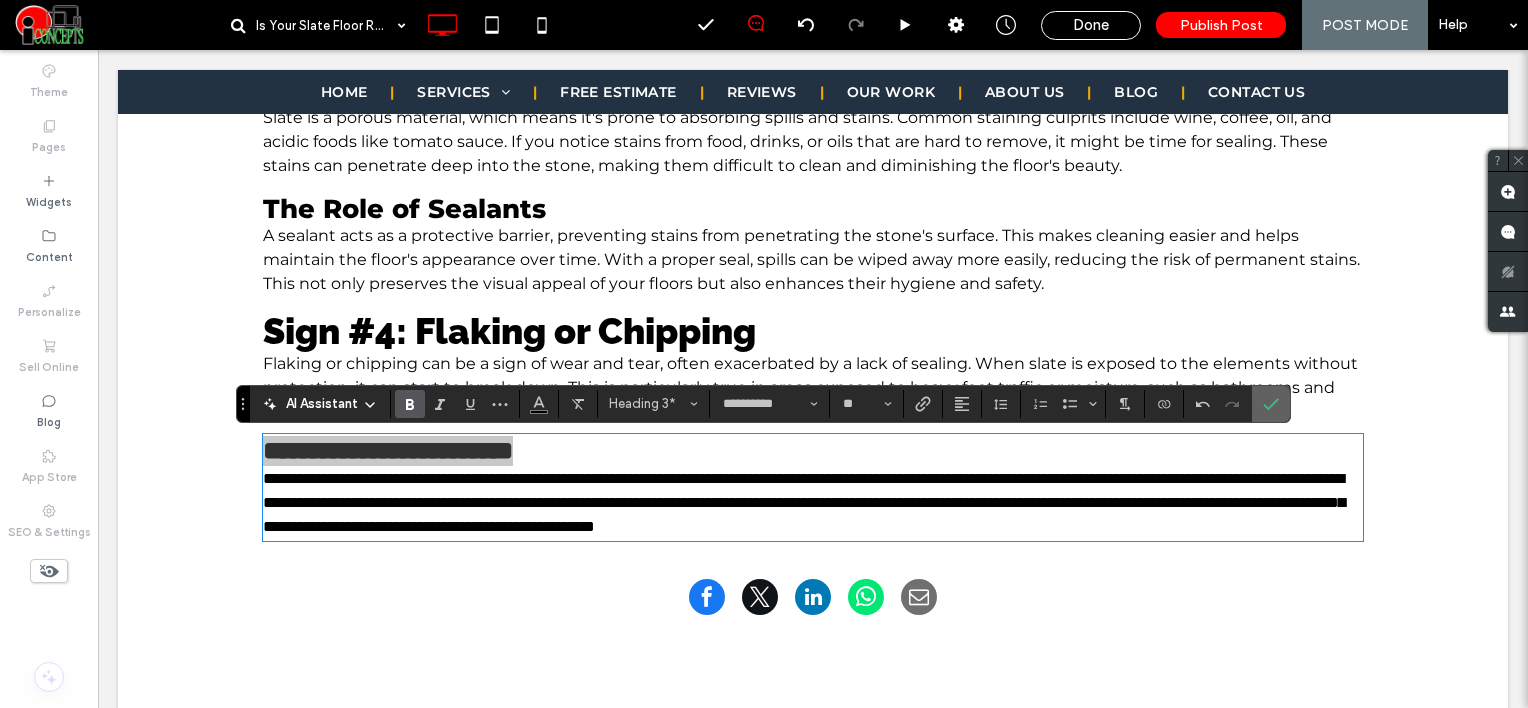 click at bounding box center [1271, 404] 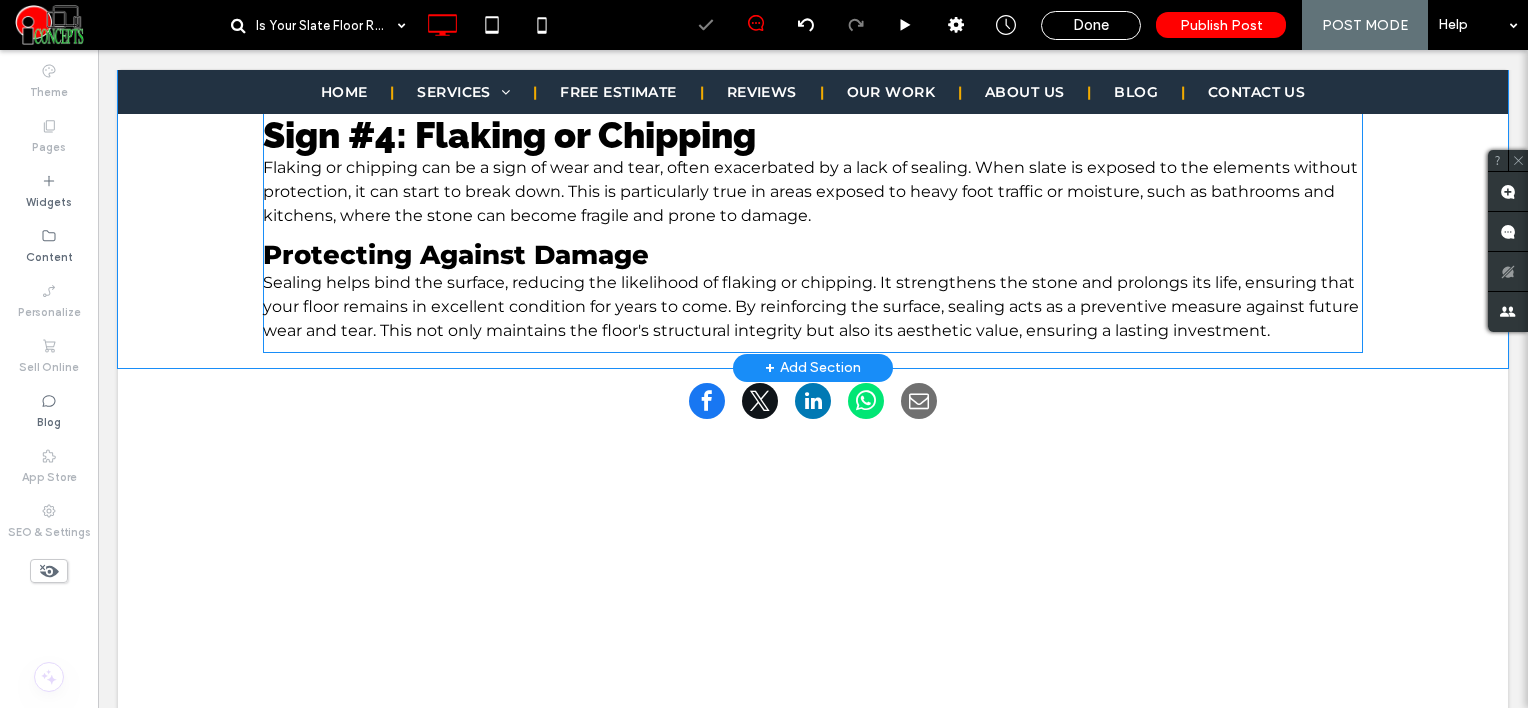 scroll, scrollTop: 2300, scrollLeft: 0, axis: vertical 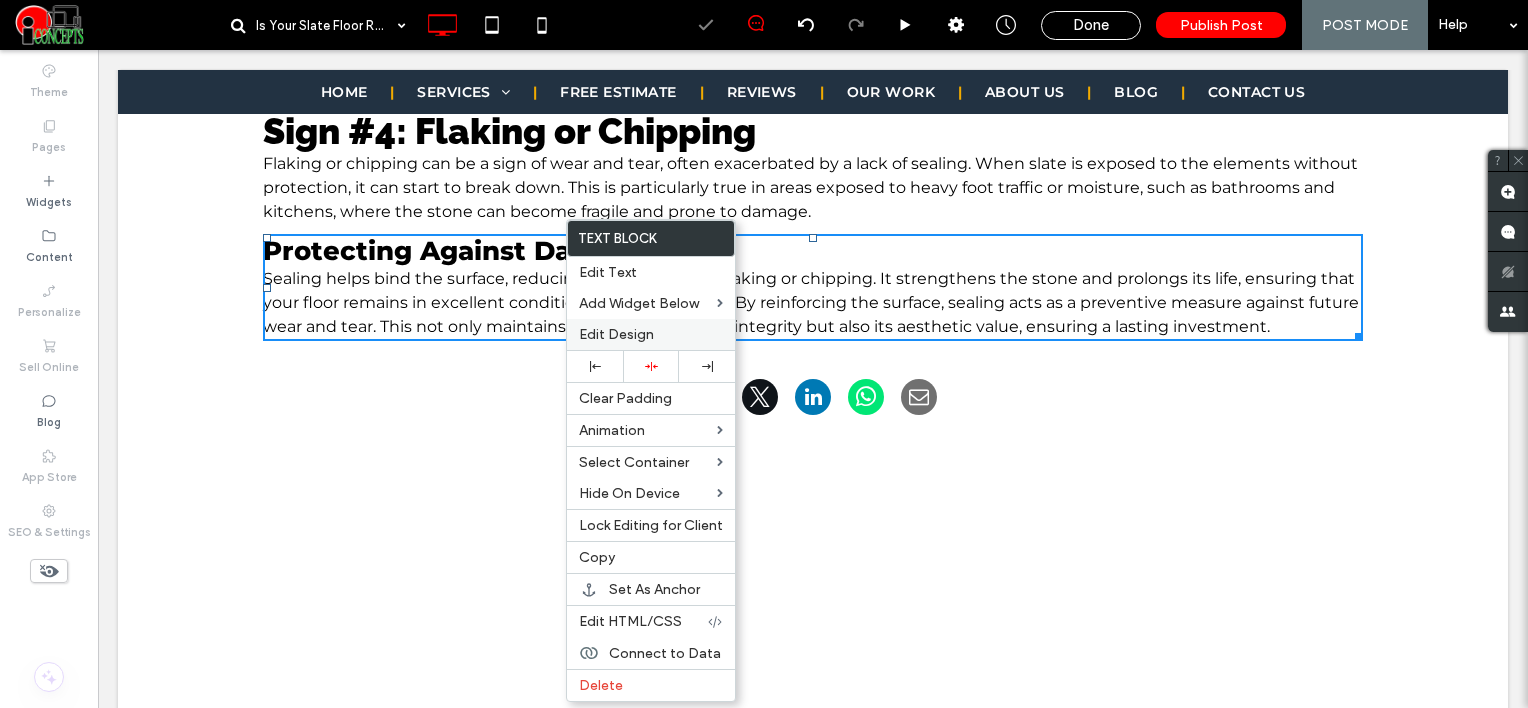 click on "Edit Design" at bounding box center [651, 334] 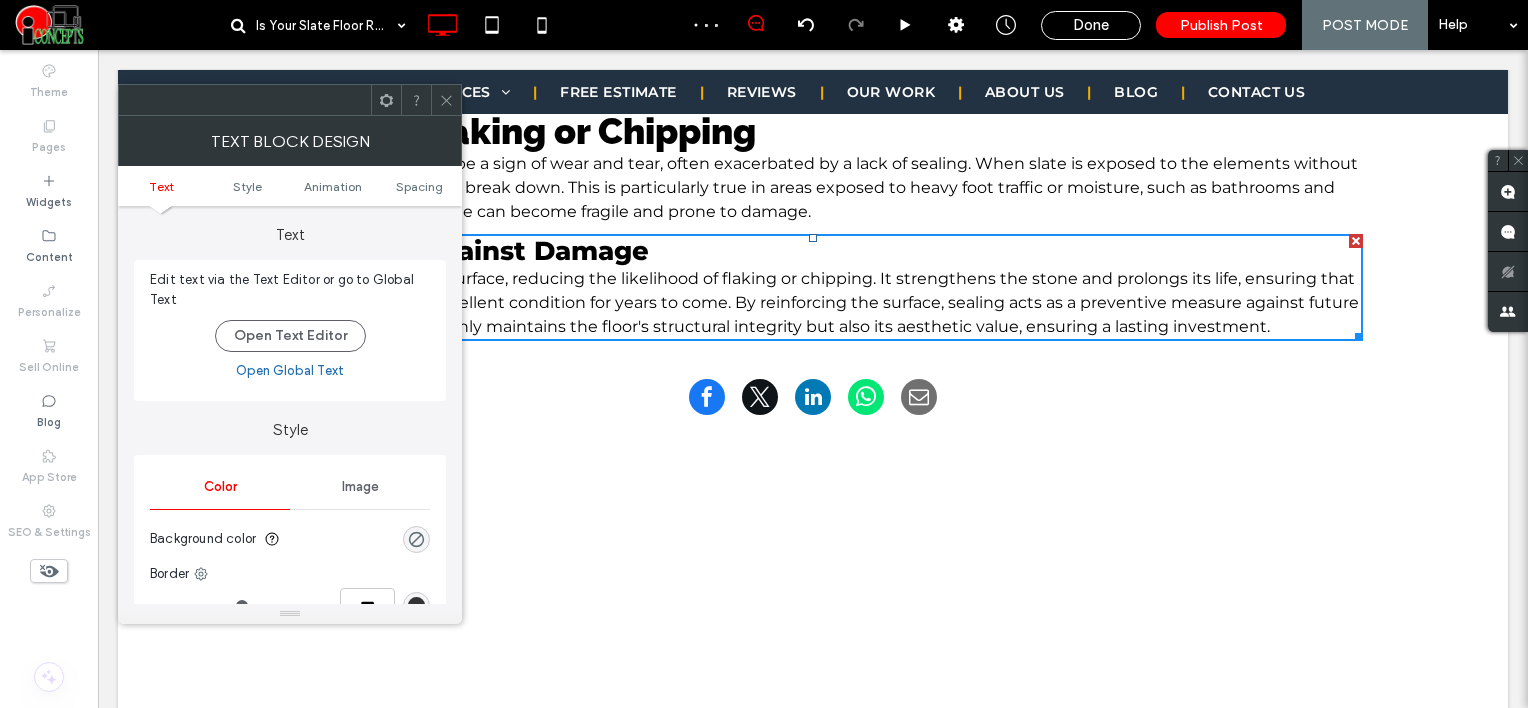 click on "Text Style Animation Spacing" at bounding box center (290, 186) 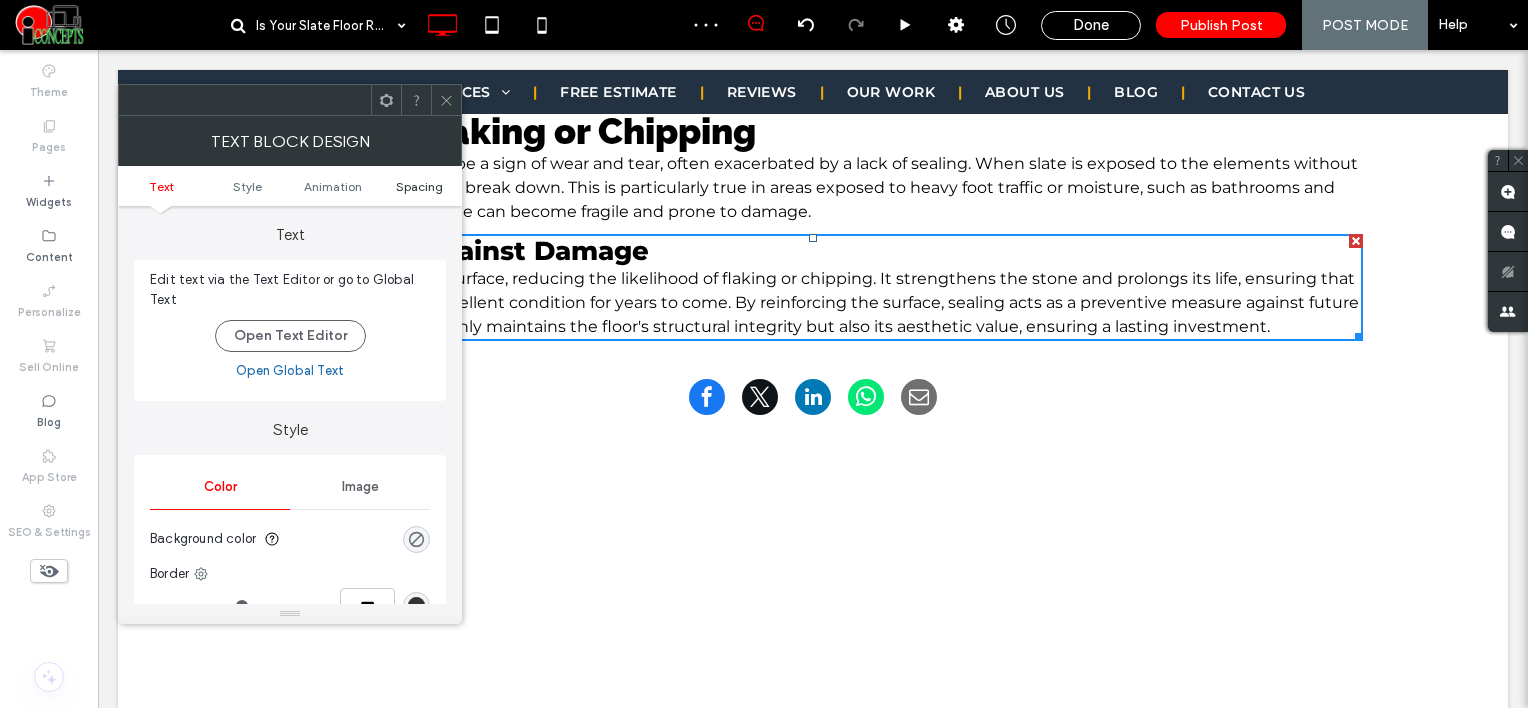 click on "Spacing" at bounding box center [419, 186] 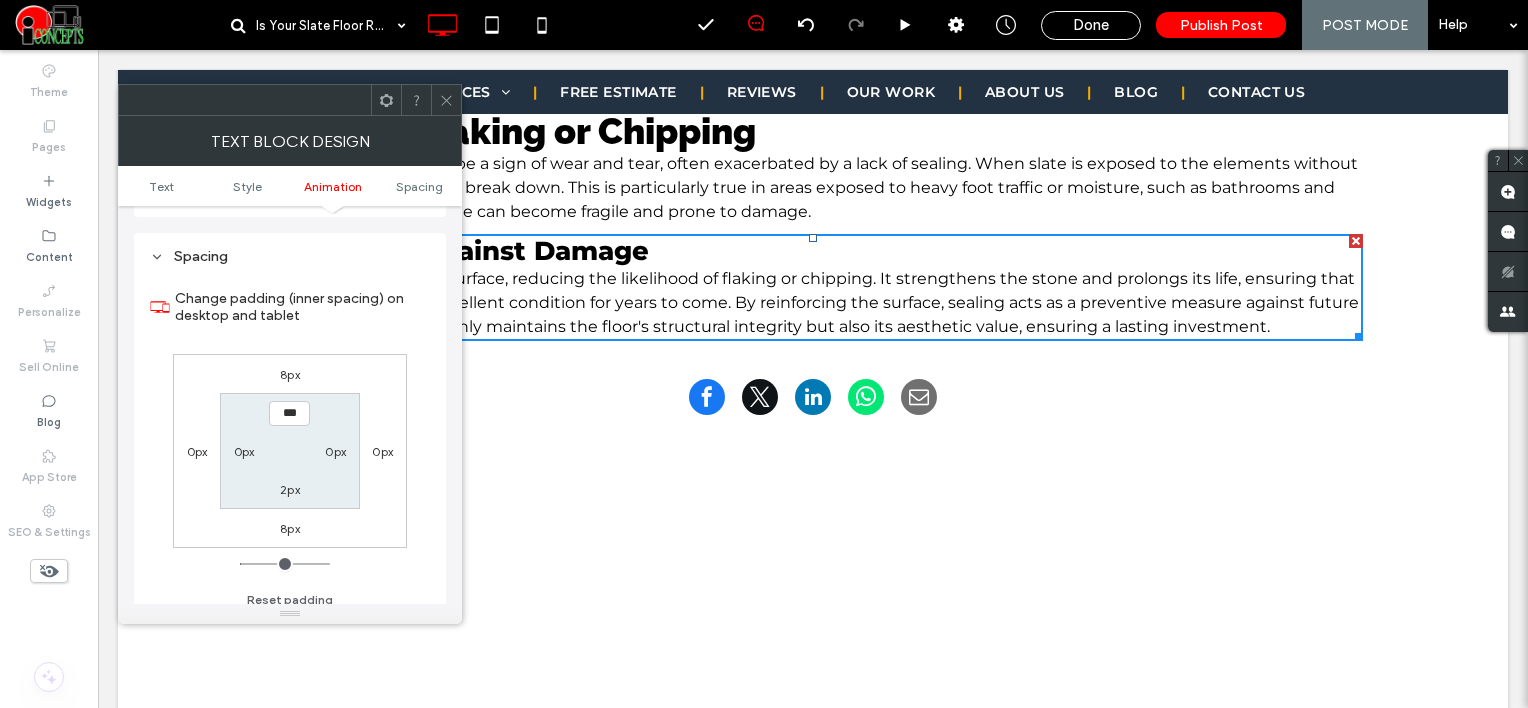 scroll, scrollTop: 572, scrollLeft: 0, axis: vertical 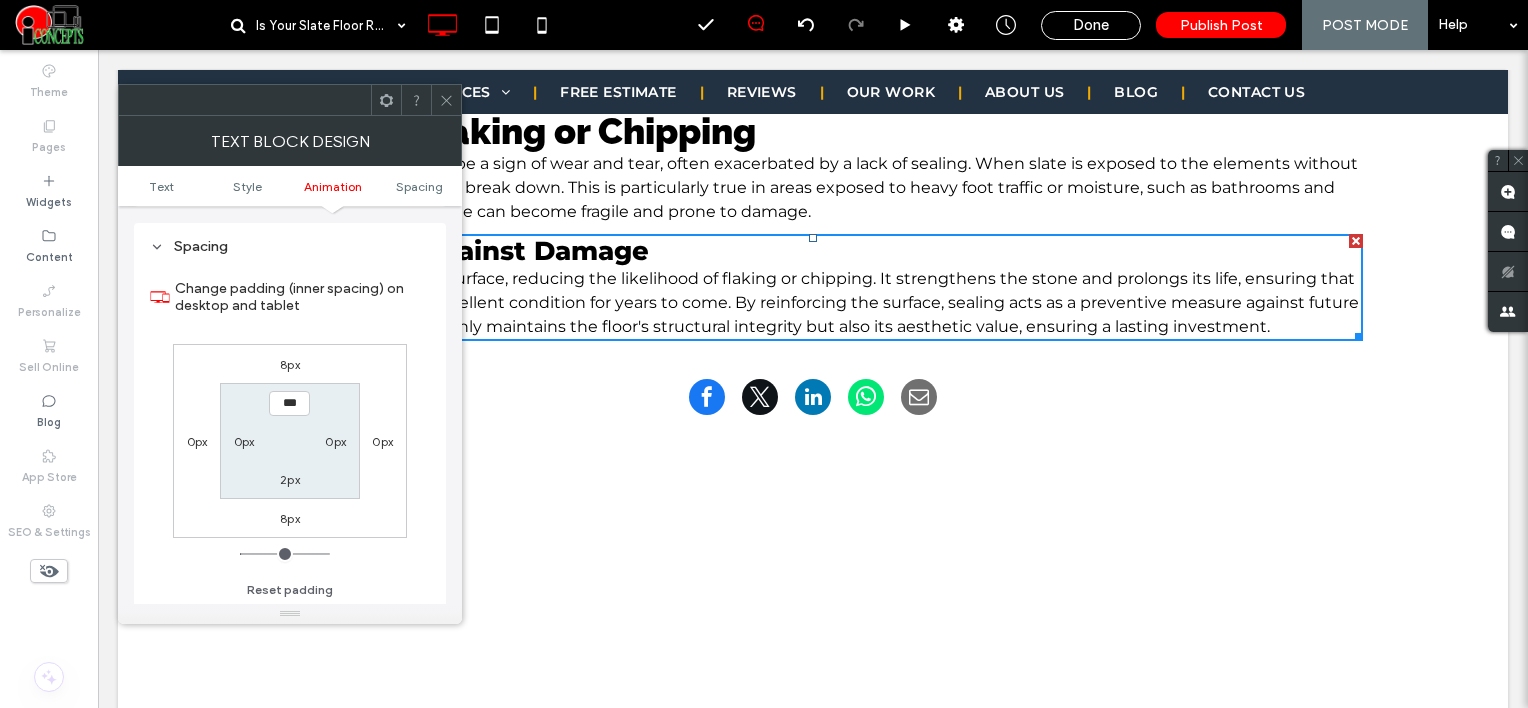 click on "8px" at bounding box center [290, 364] 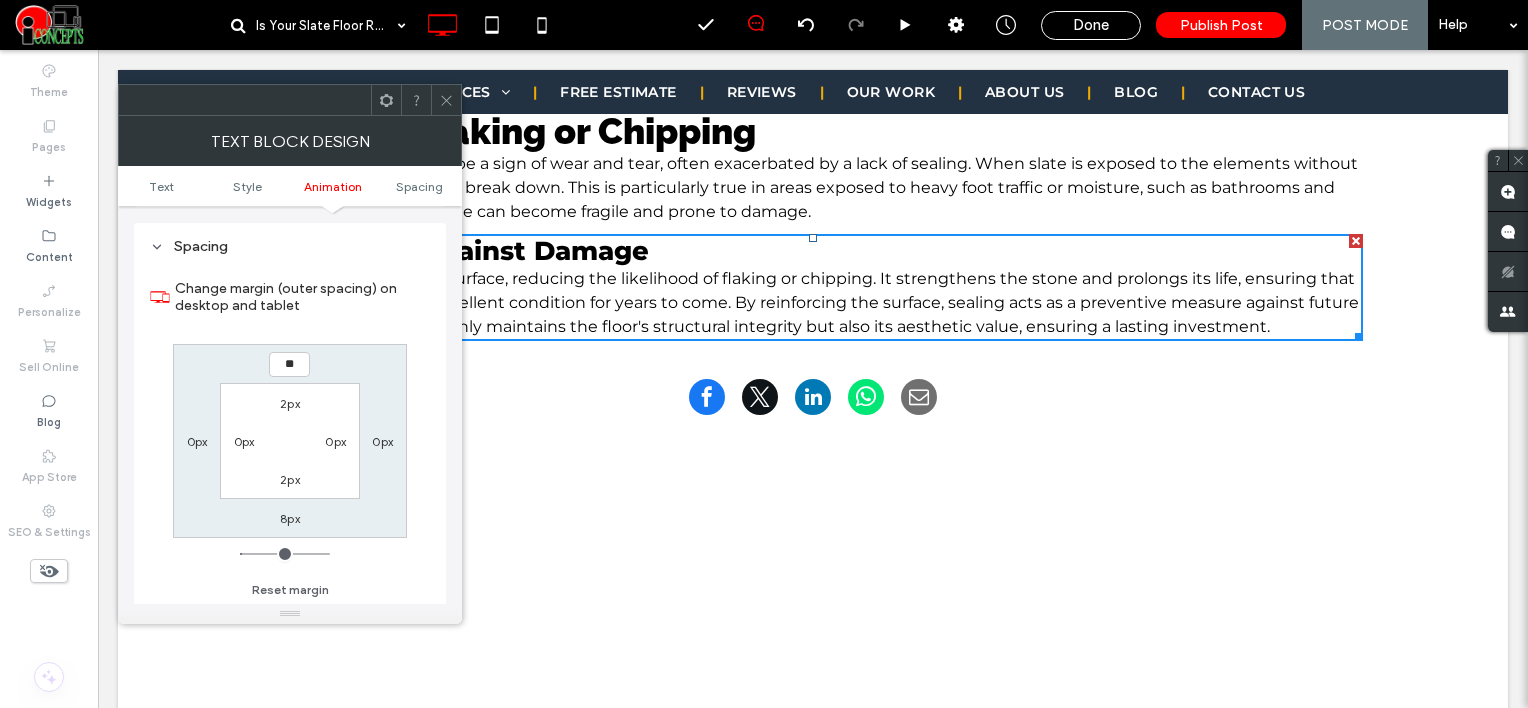 type on "**" 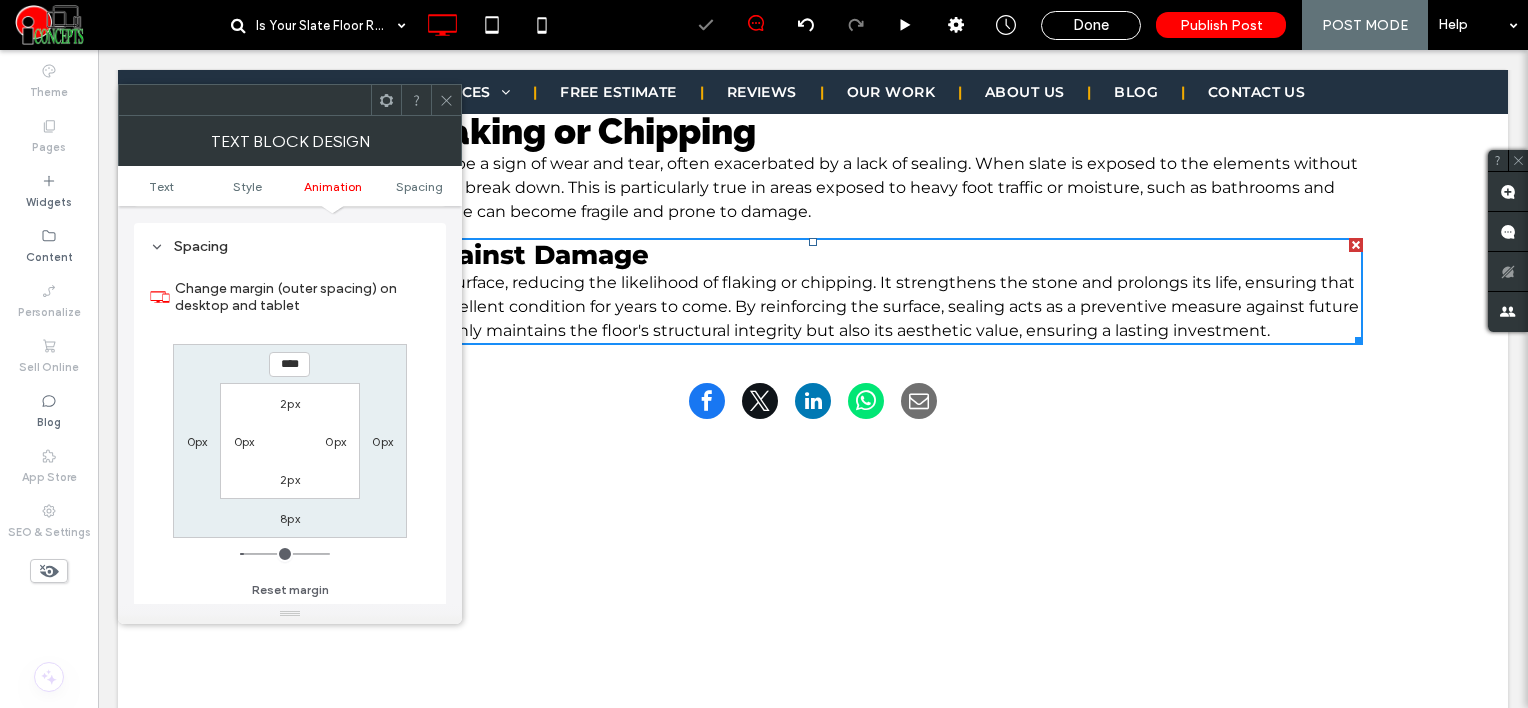 click 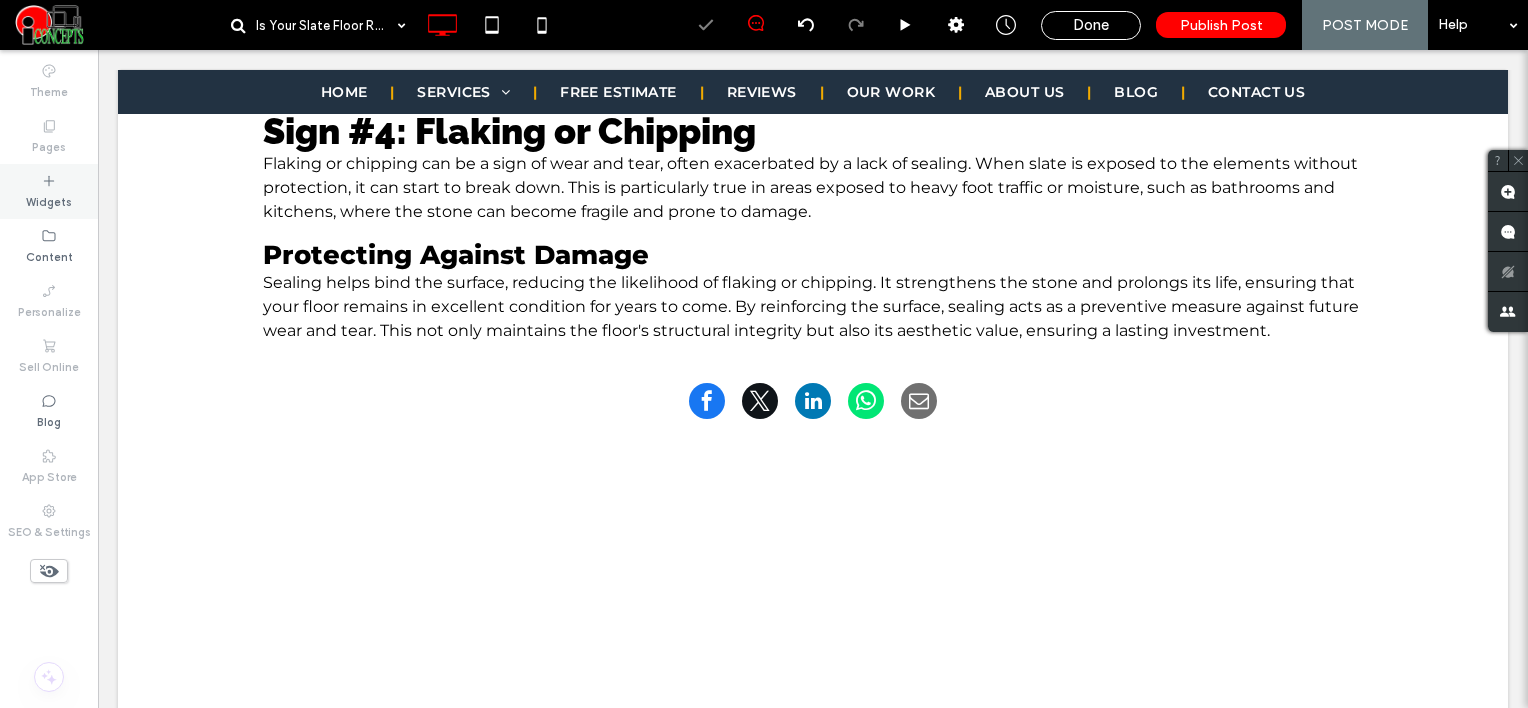 click on "Widgets" at bounding box center (49, 191) 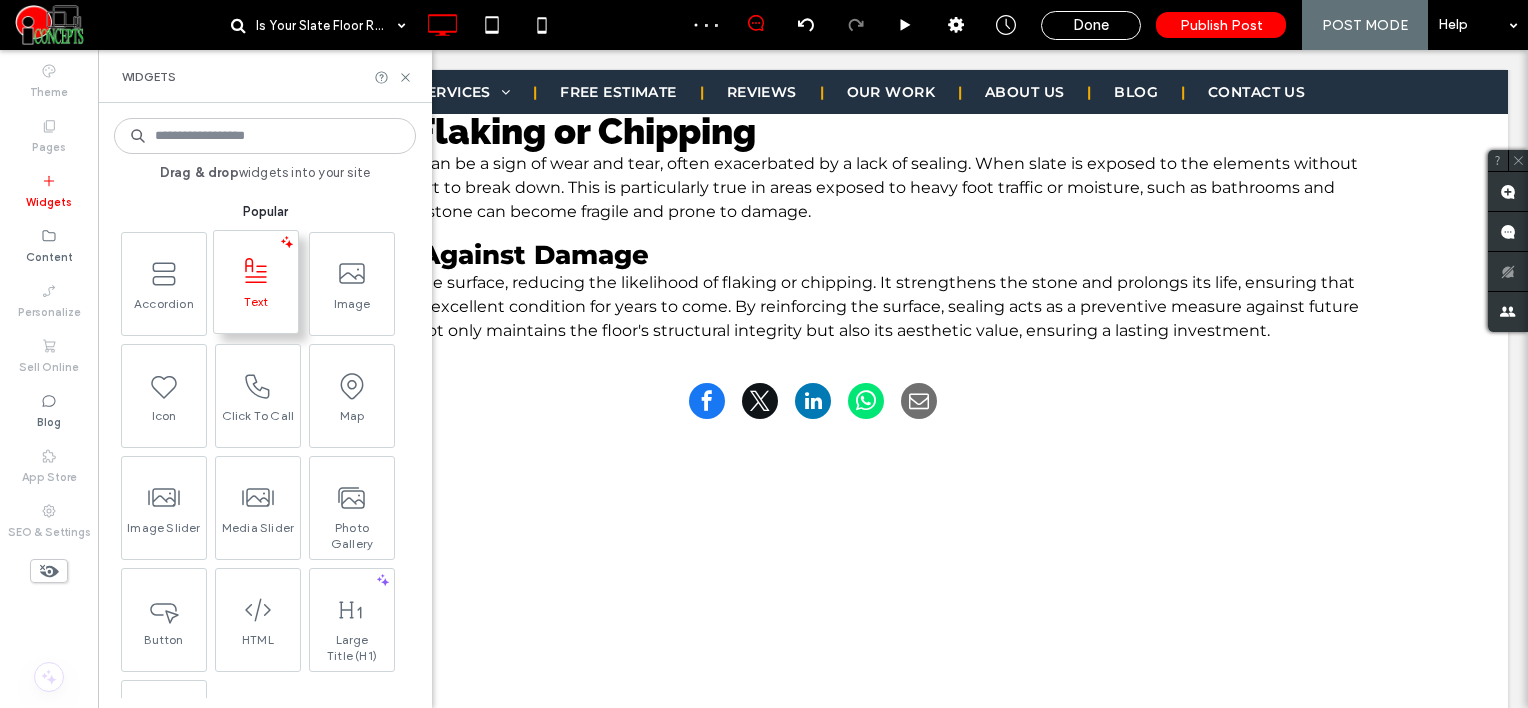 click on "Text" at bounding box center [256, 308] 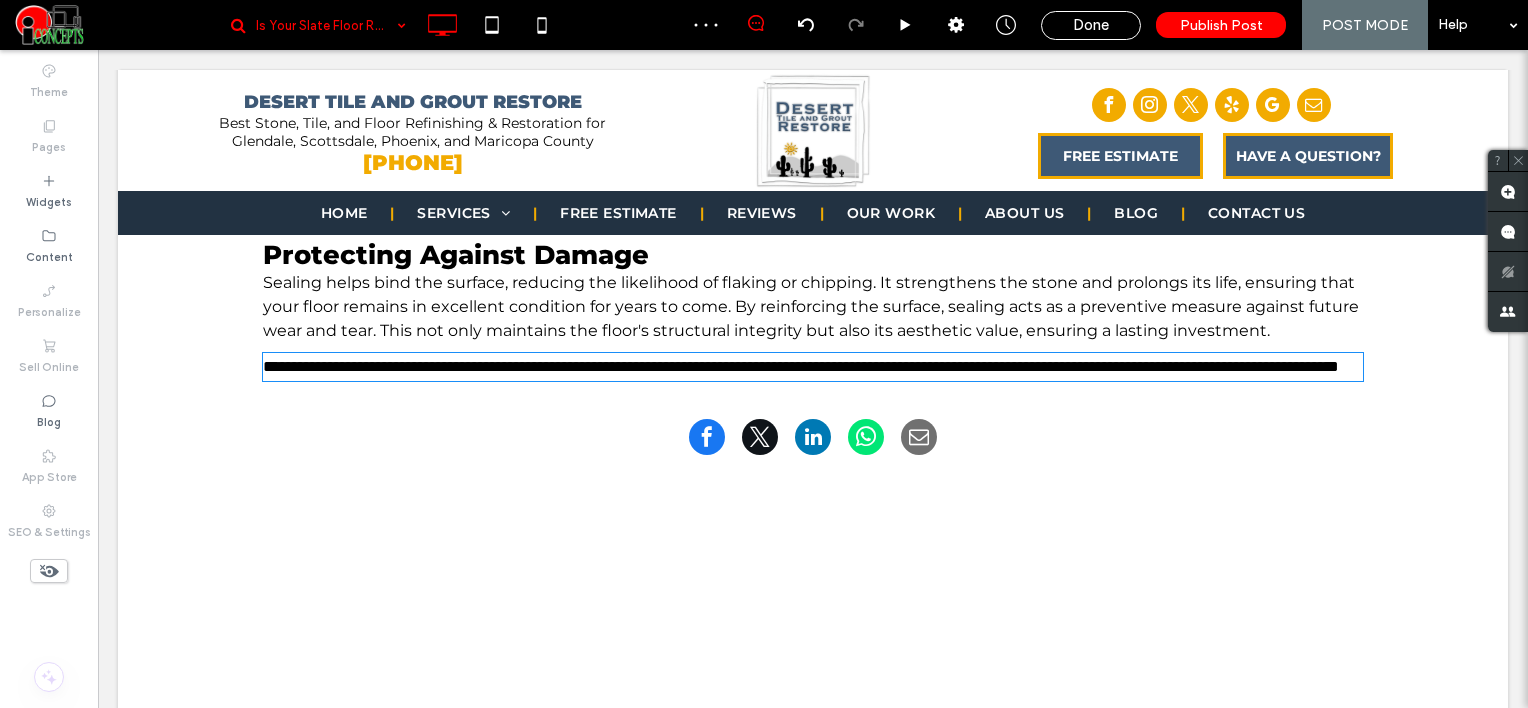 type on "**********" 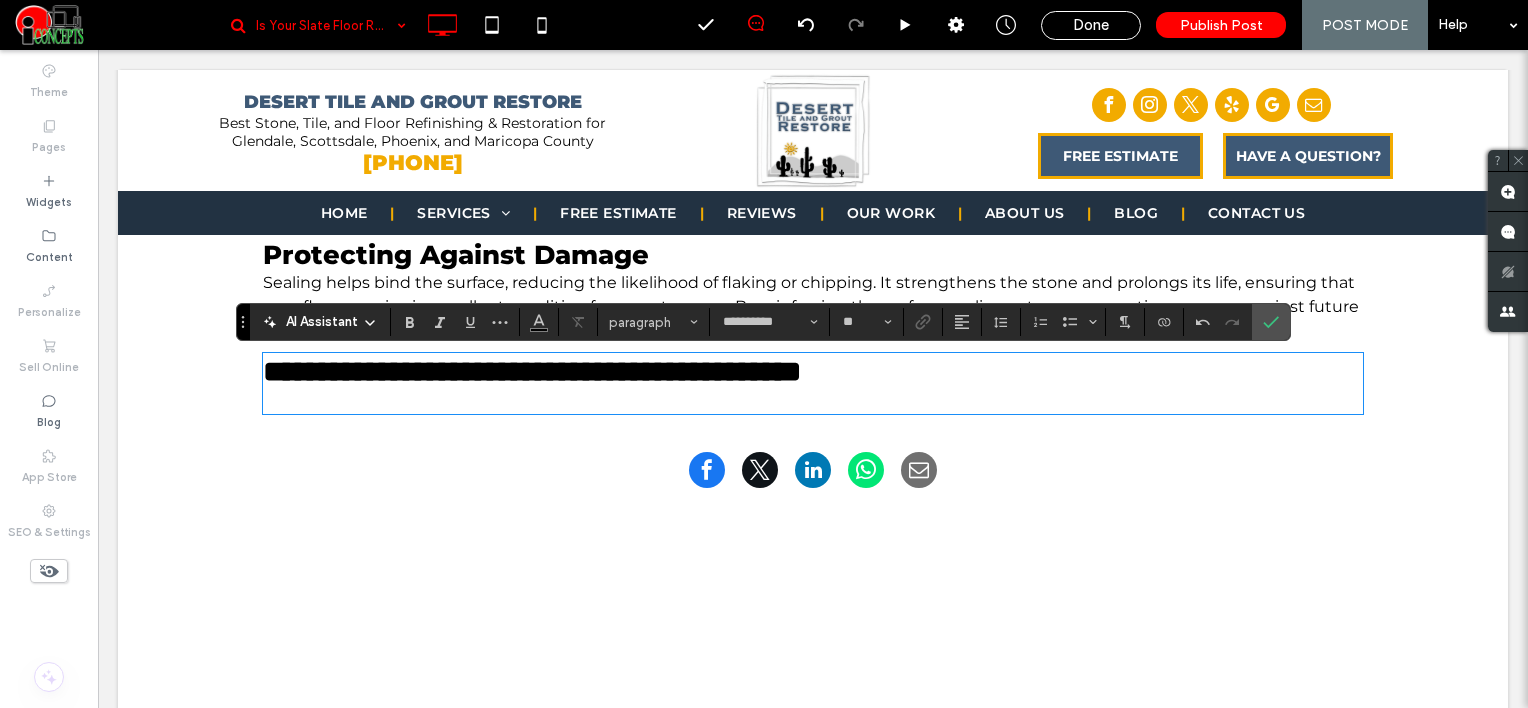 type on "*******" 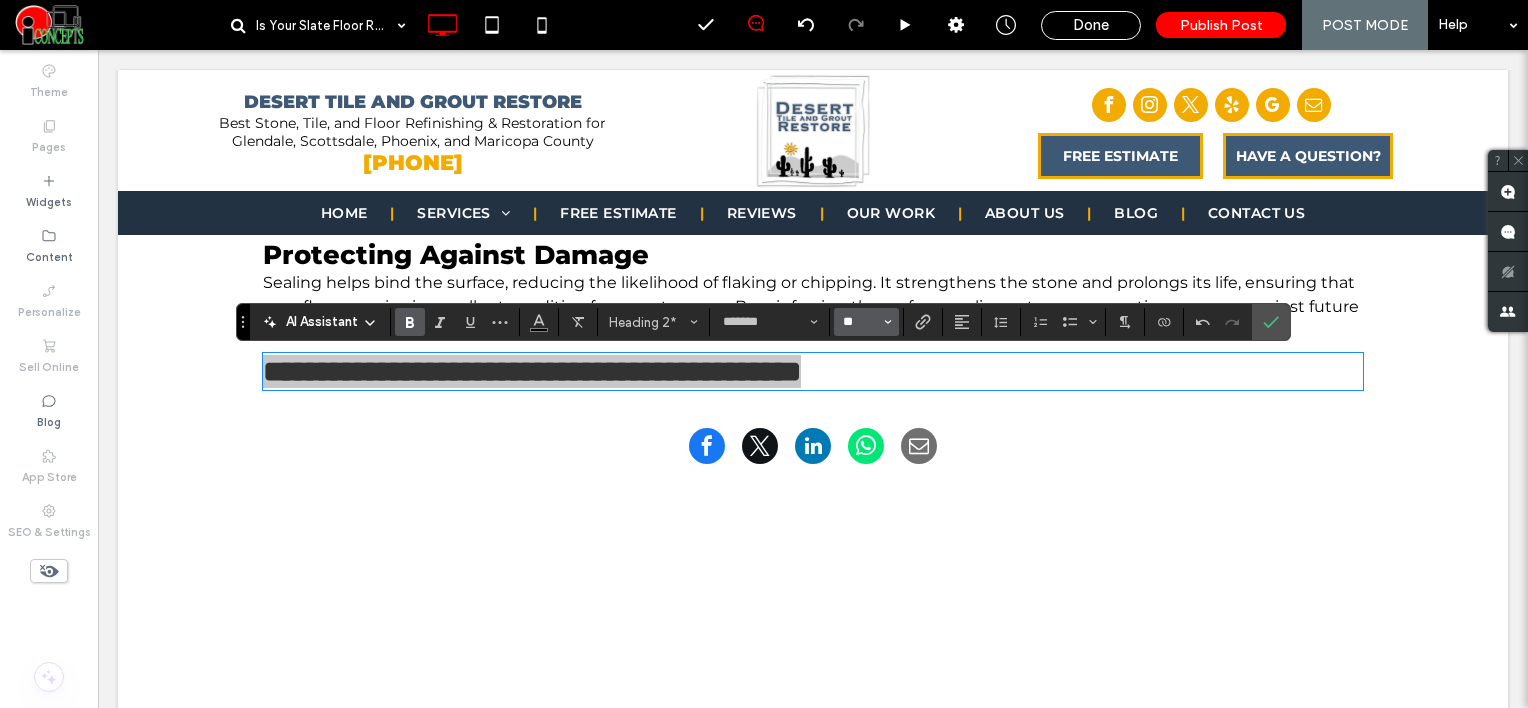 click on "**" at bounding box center [860, 322] 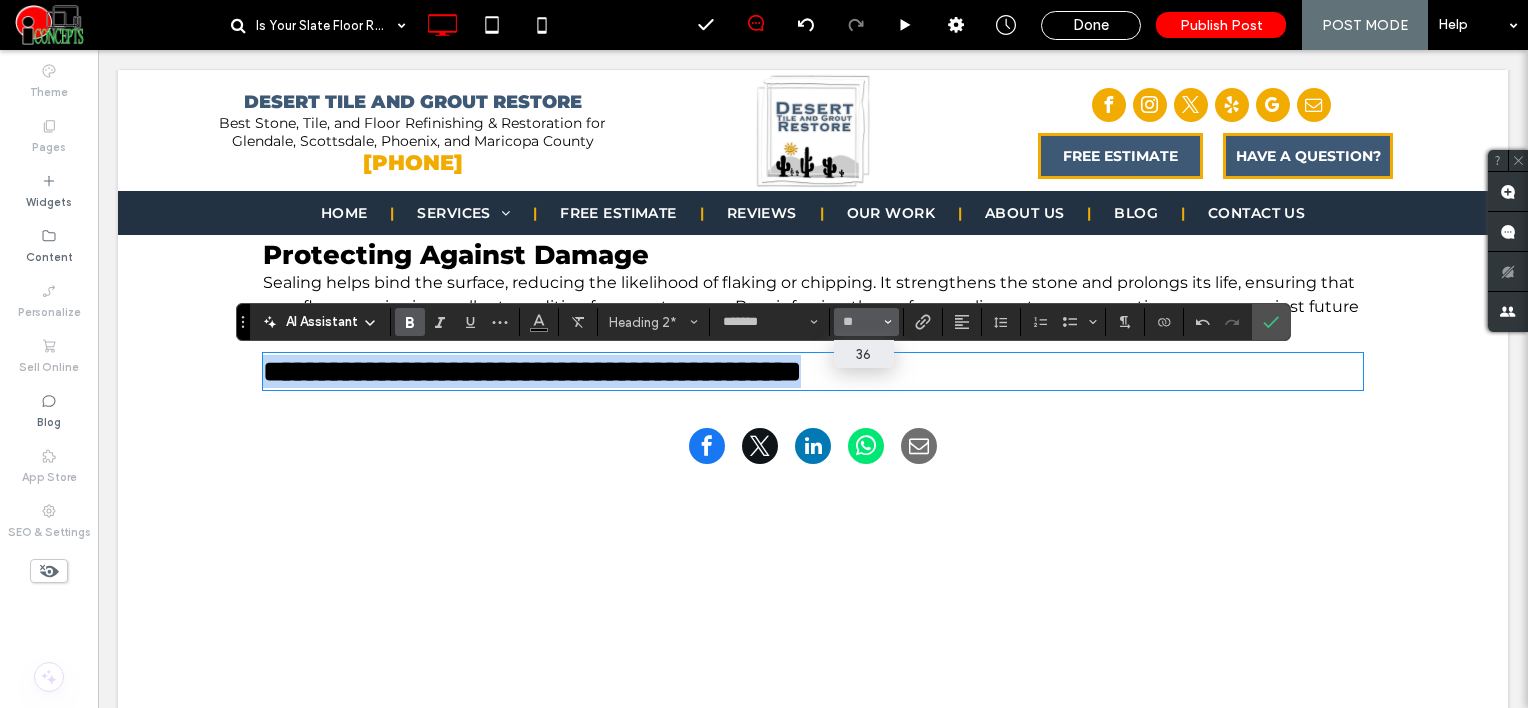 type on "**" 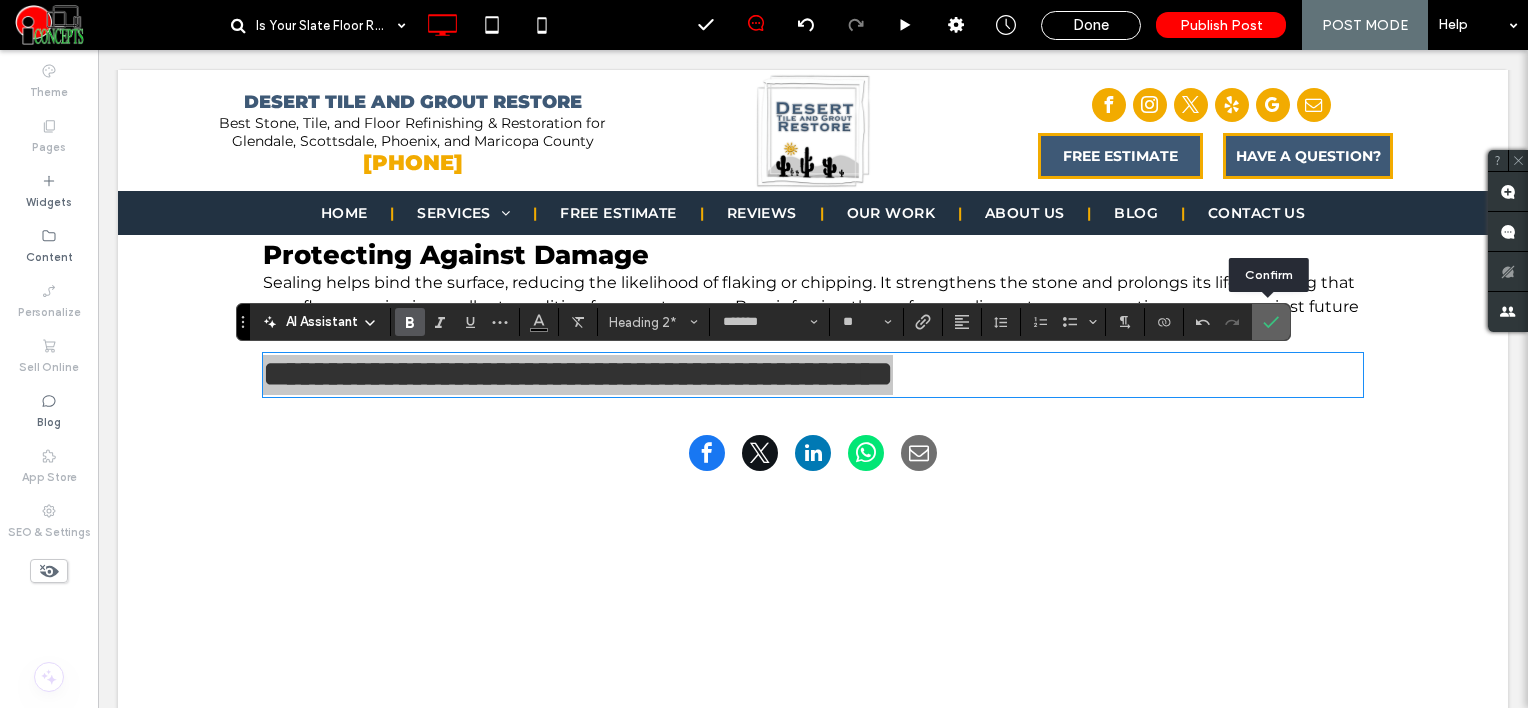 drag, startPoint x: 1272, startPoint y: 315, endPoint x: 910, endPoint y: 374, distance: 366.7765 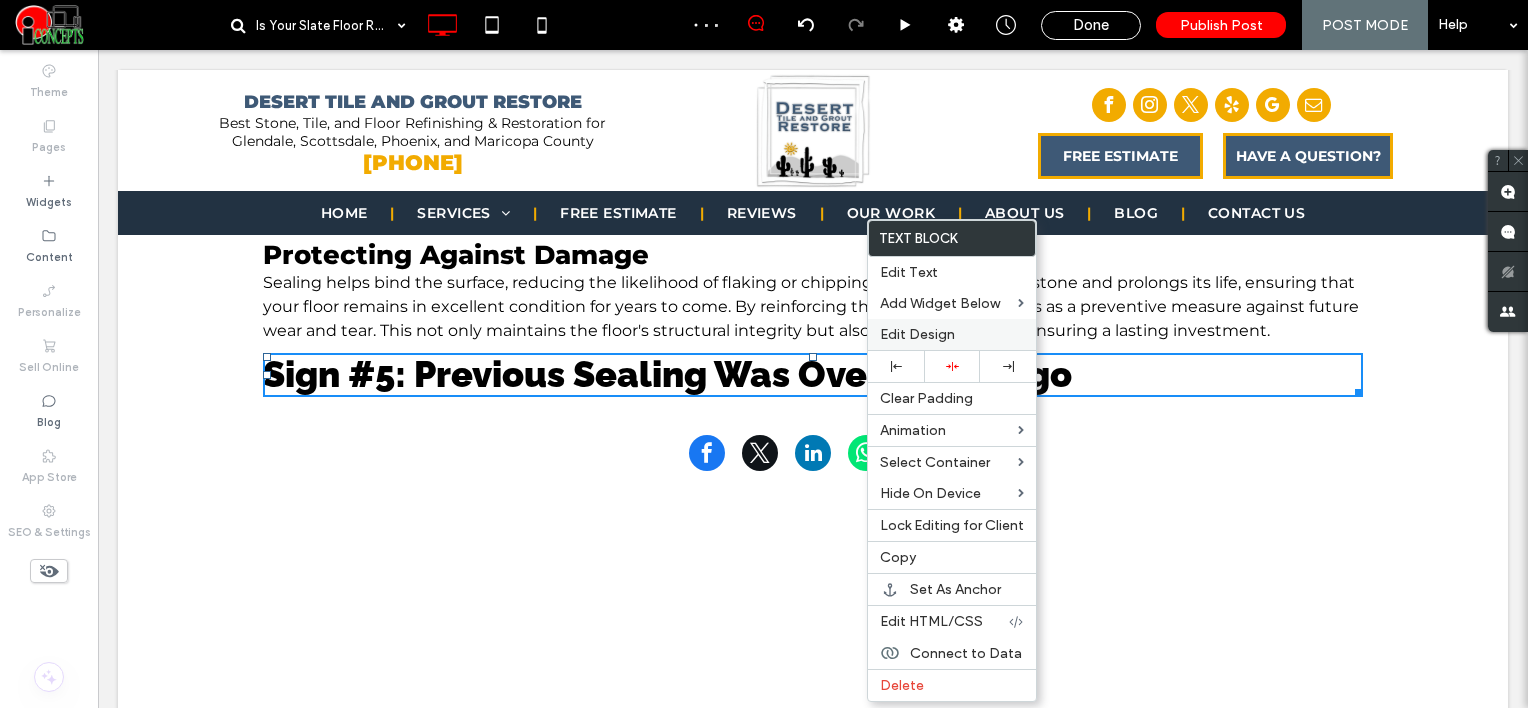 click on "Edit Design" at bounding box center [917, 334] 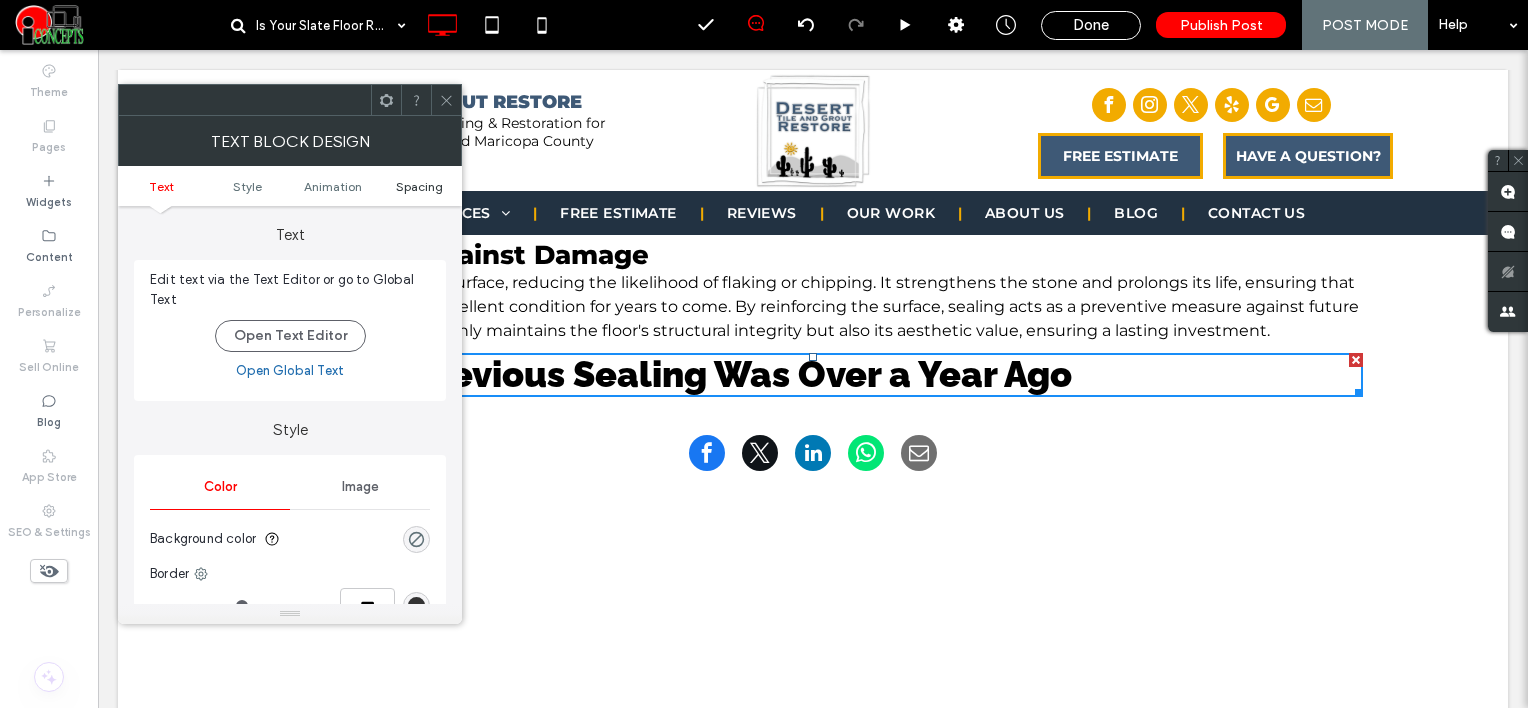 click on "Spacing" at bounding box center [419, 186] 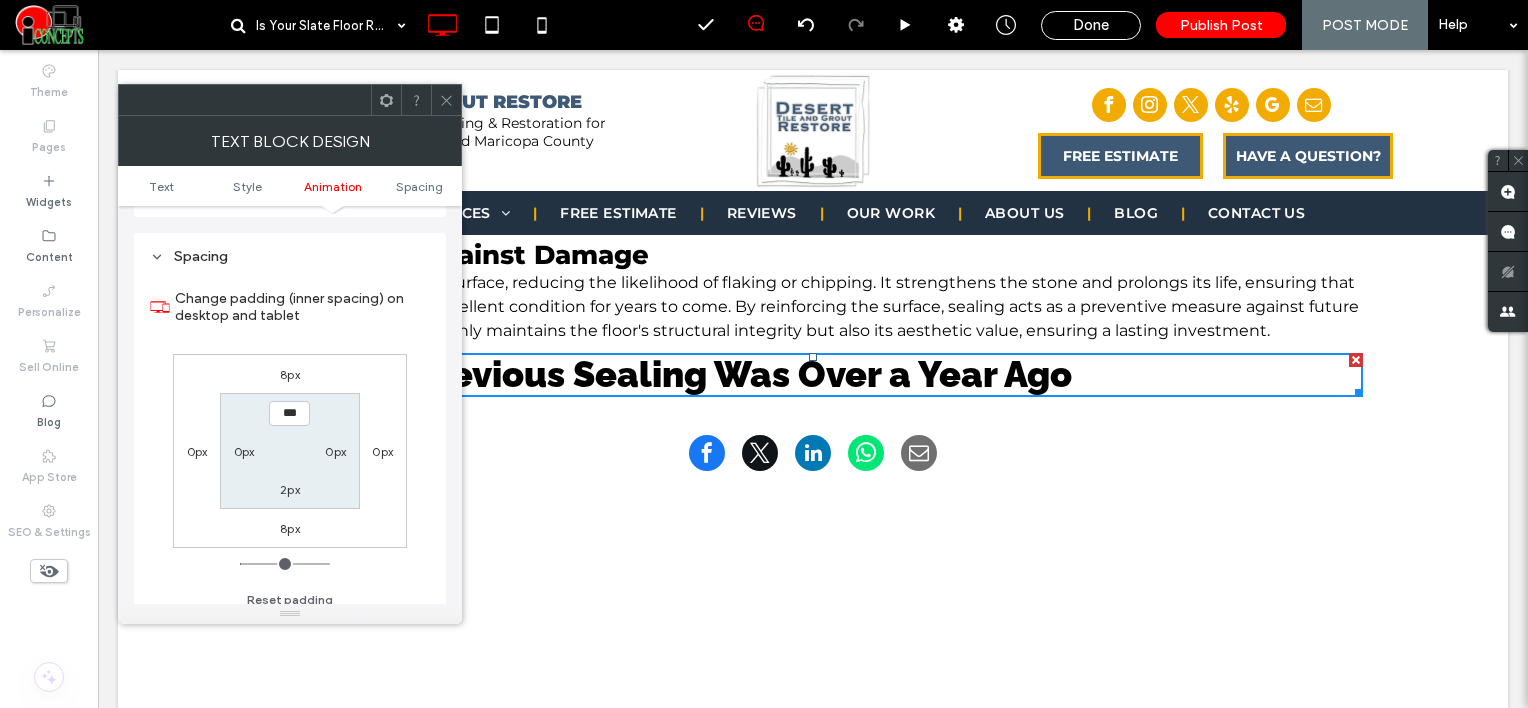 scroll, scrollTop: 572, scrollLeft: 0, axis: vertical 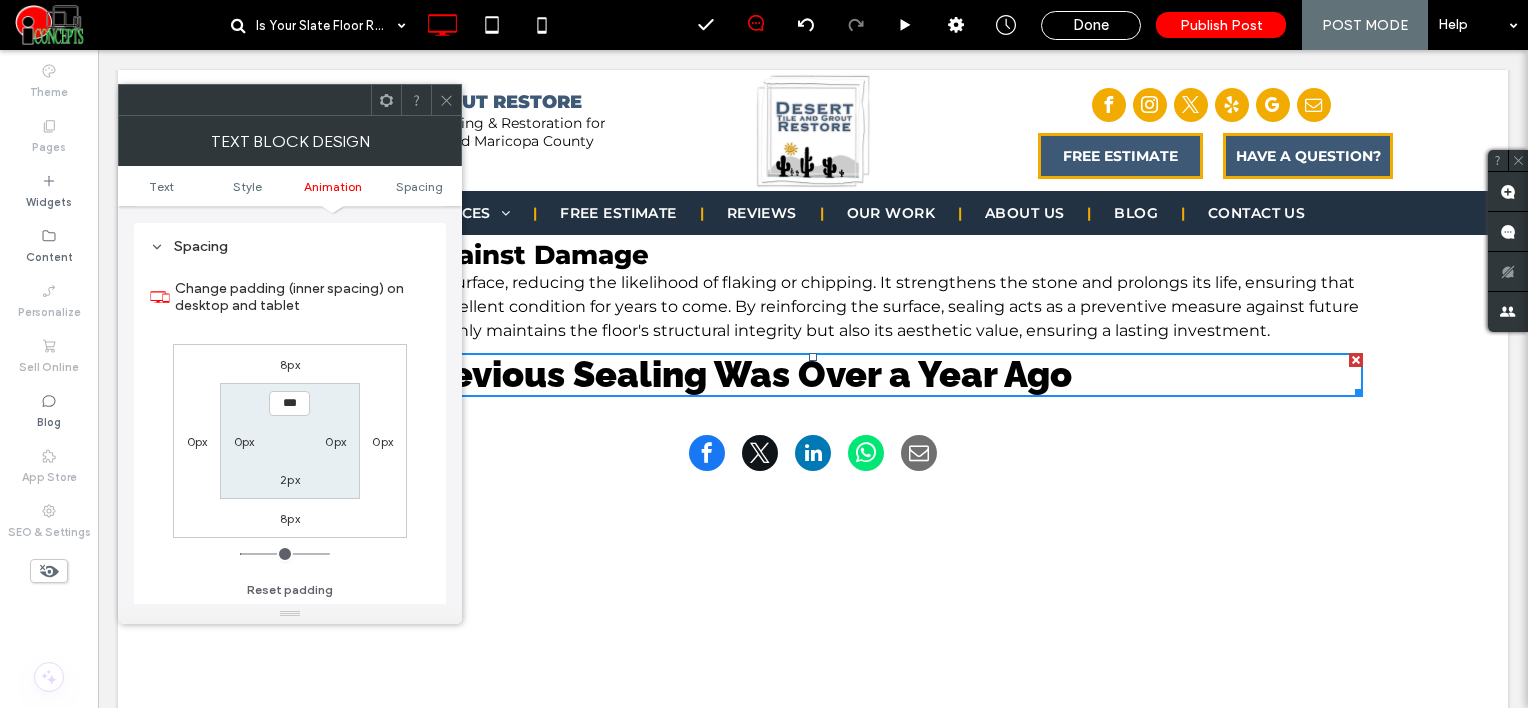 click on "8px" at bounding box center [290, 364] 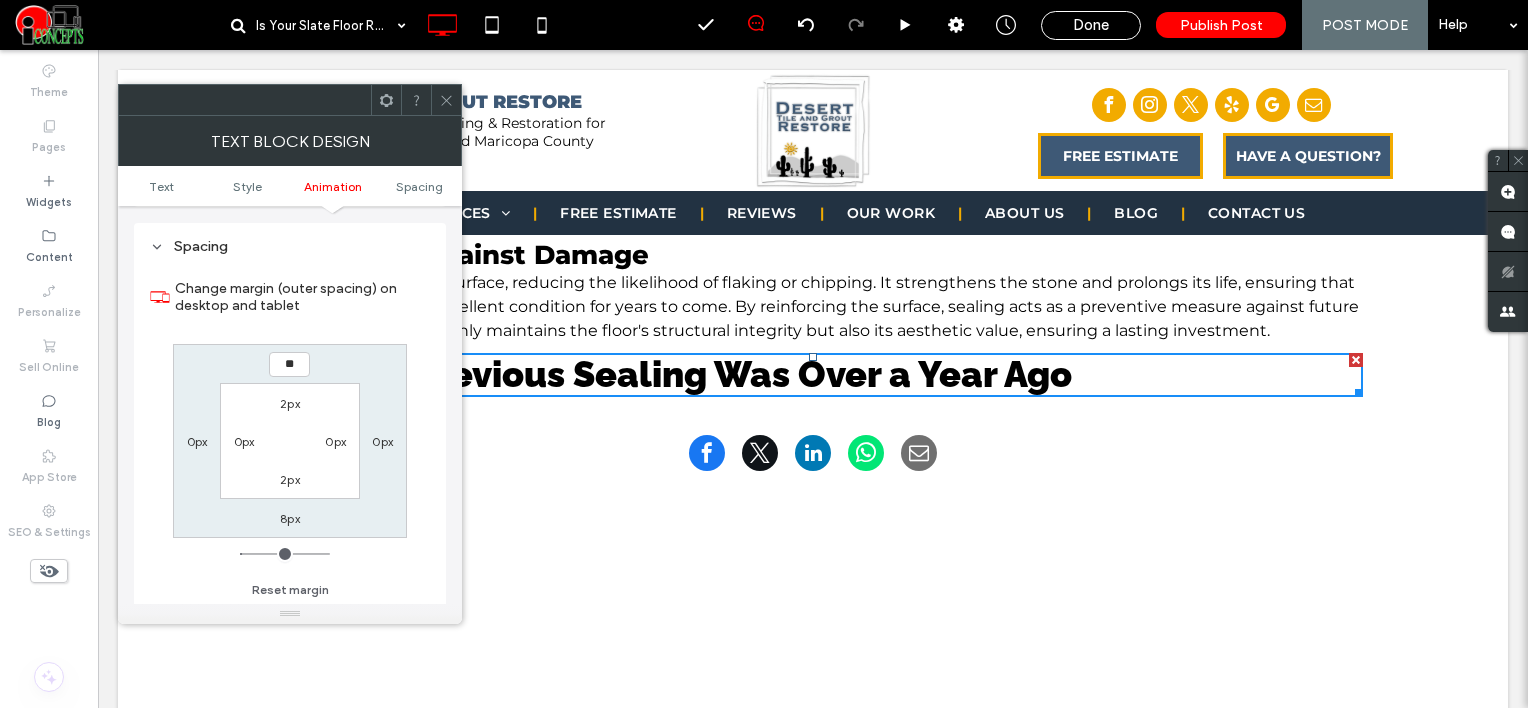type on "**" 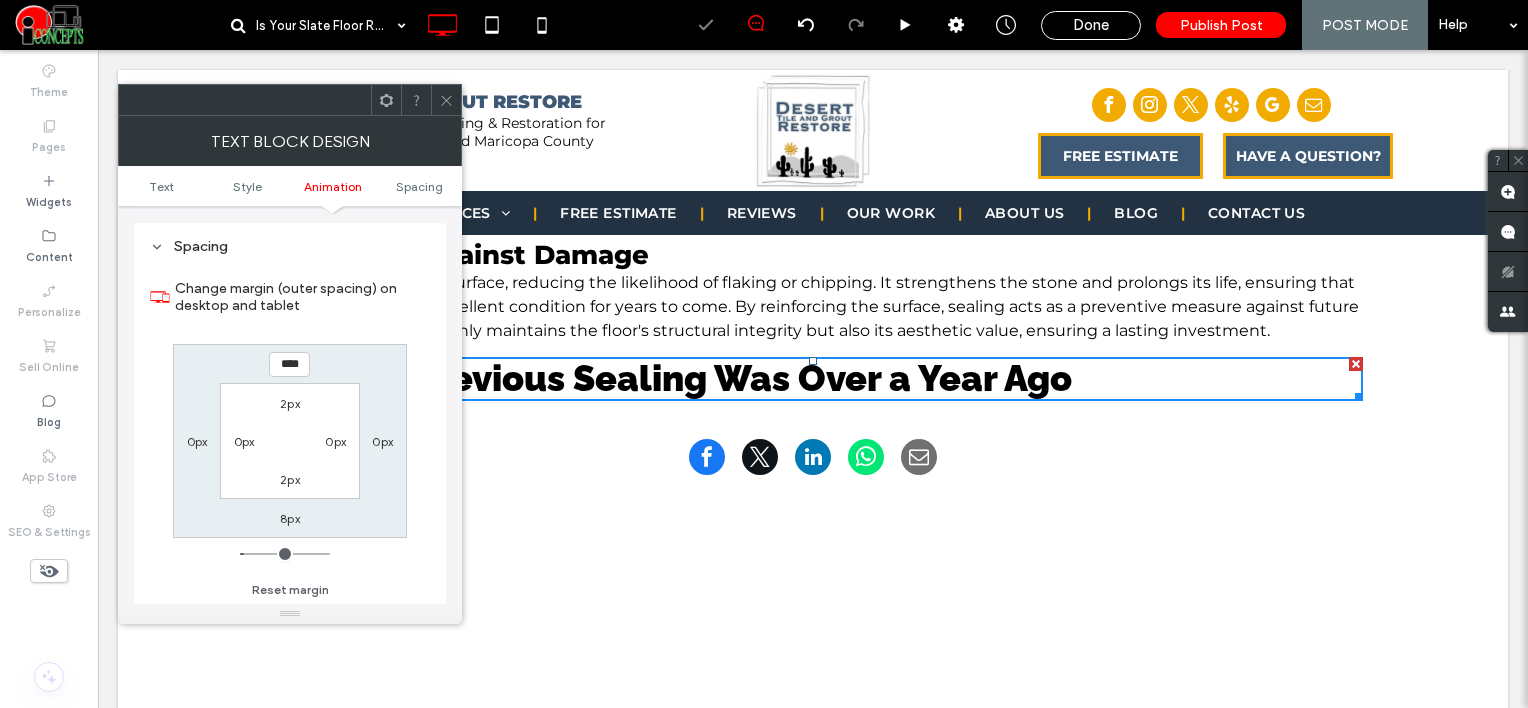 click 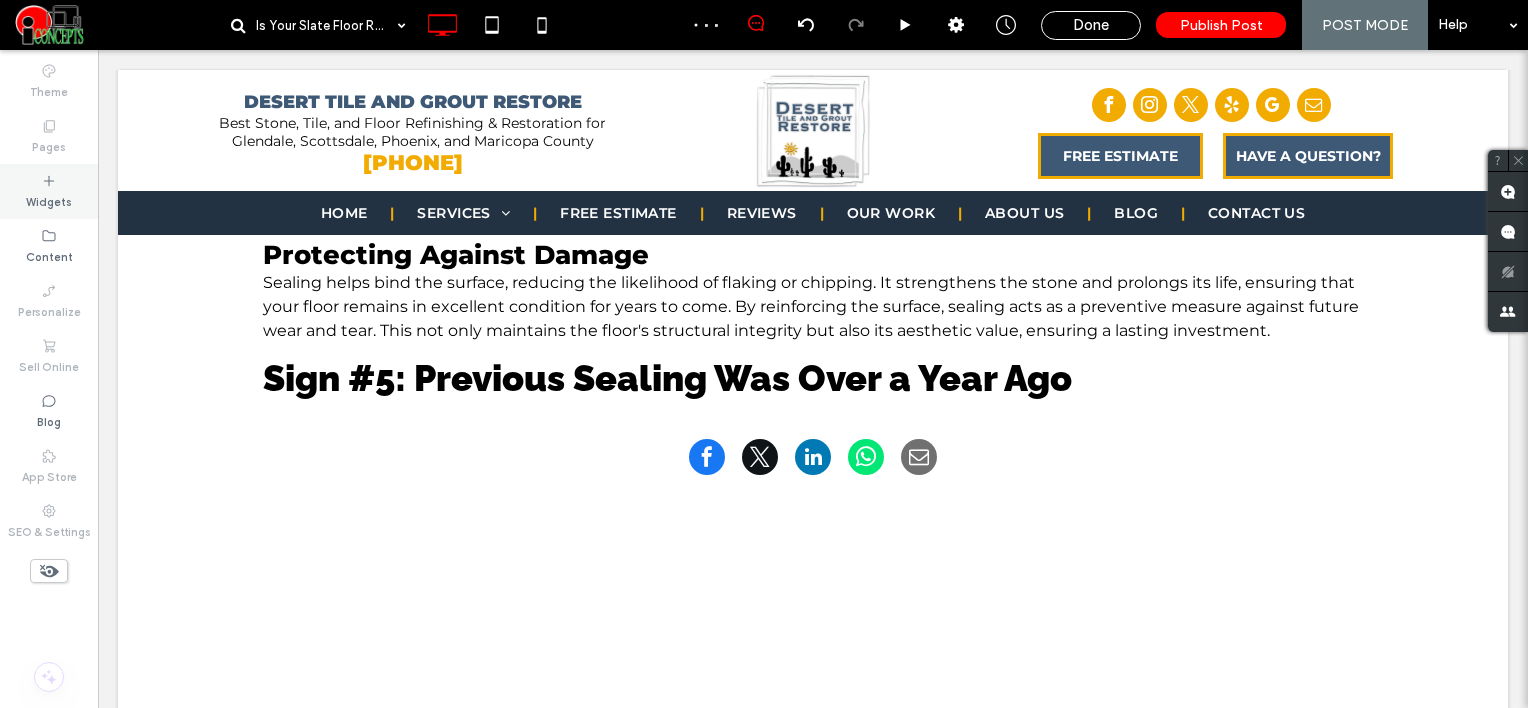 click 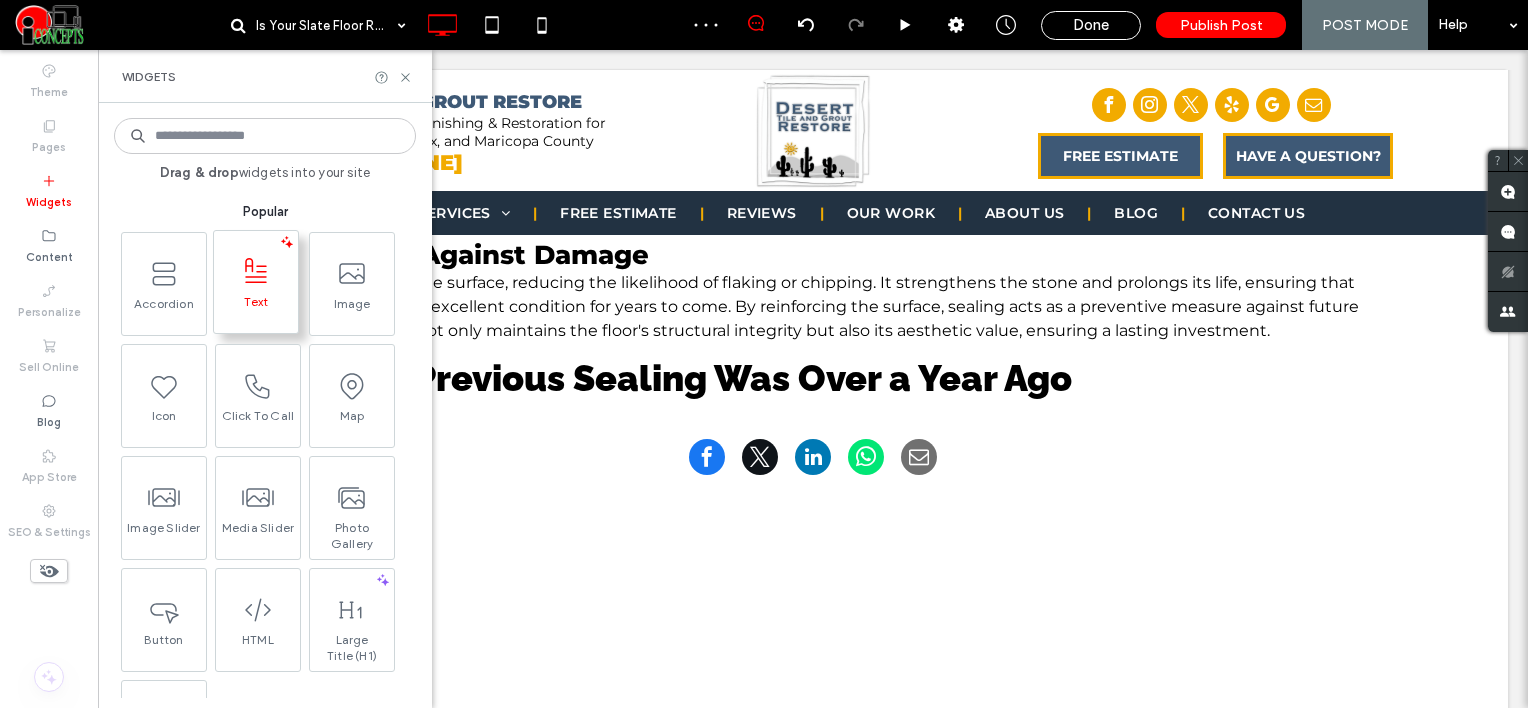 click on "Text" at bounding box center [256, 308] 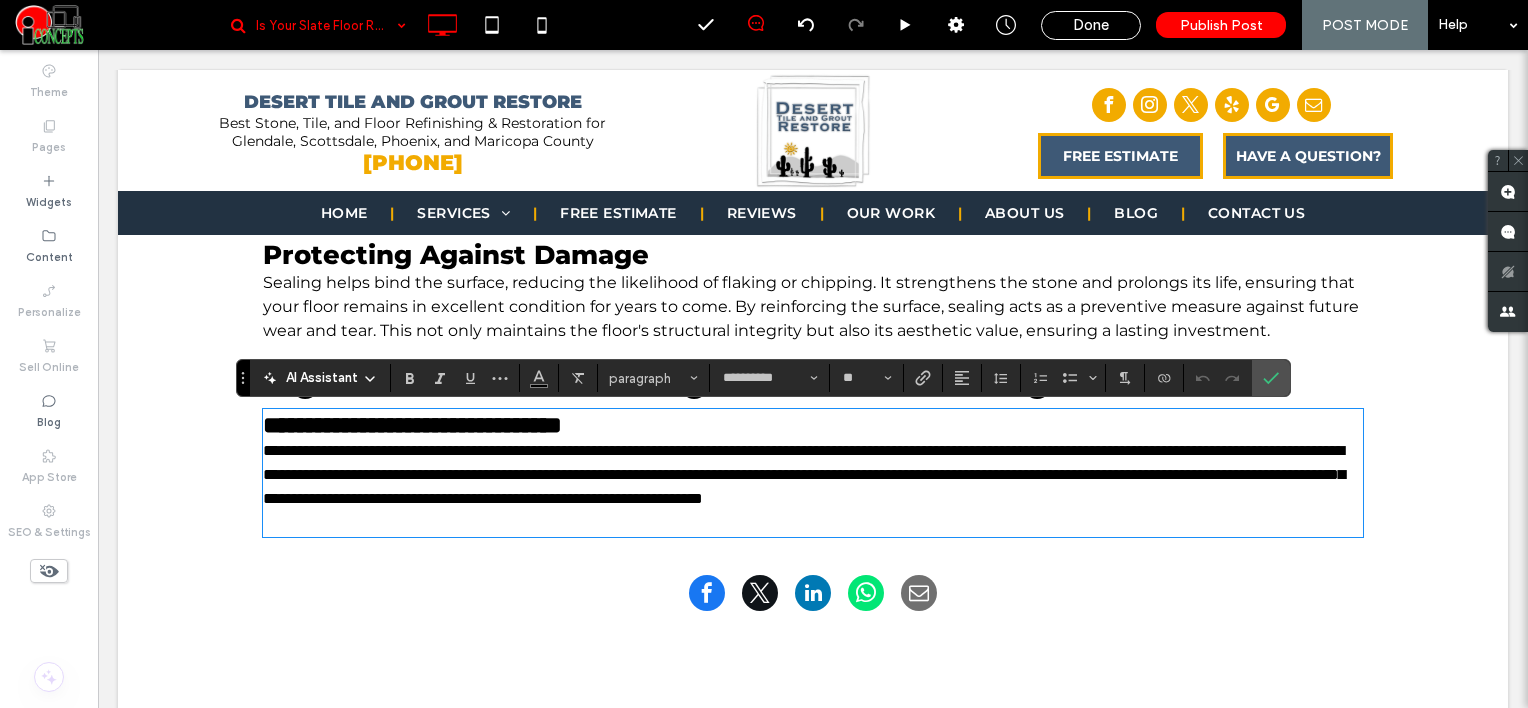 scroll, scrollTop: 0, scrollLeft: 0, axis: both 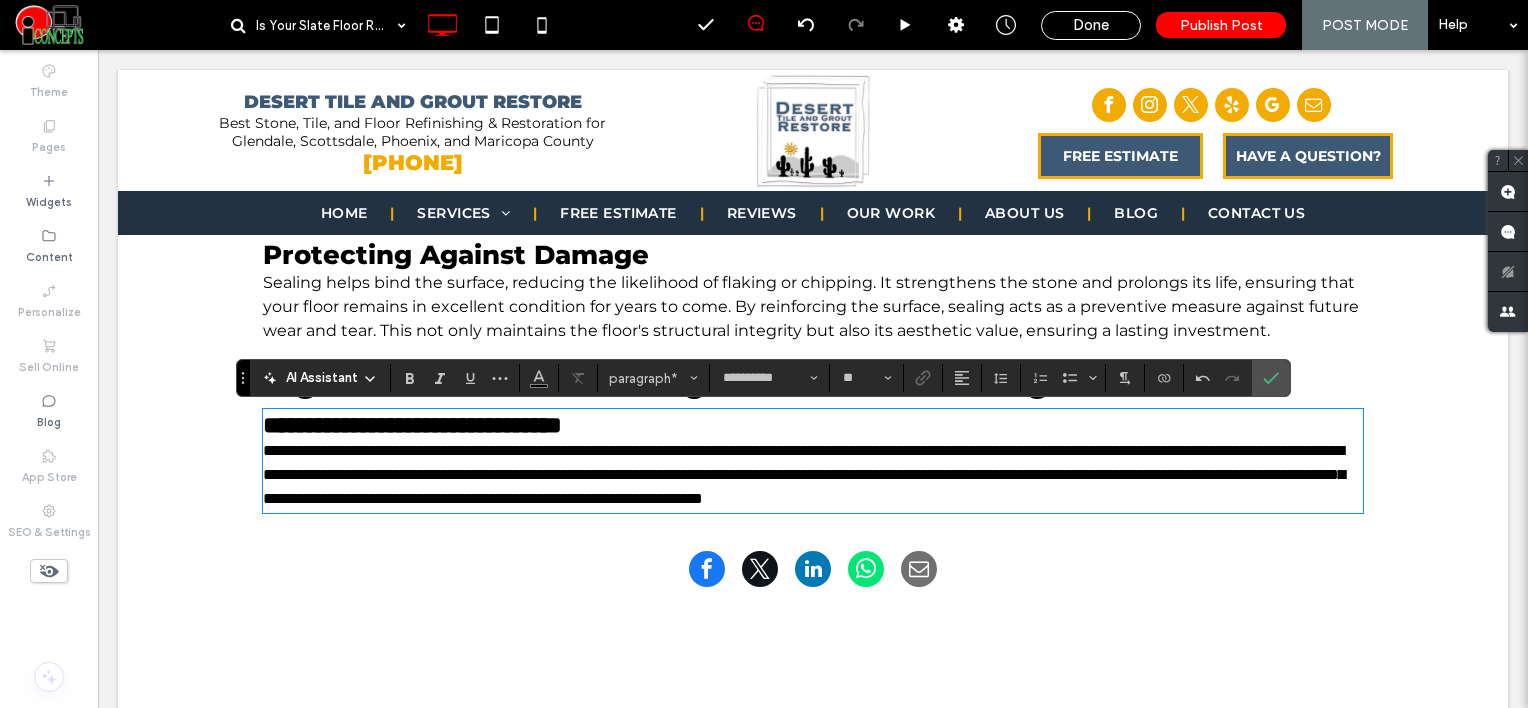 type on "**" 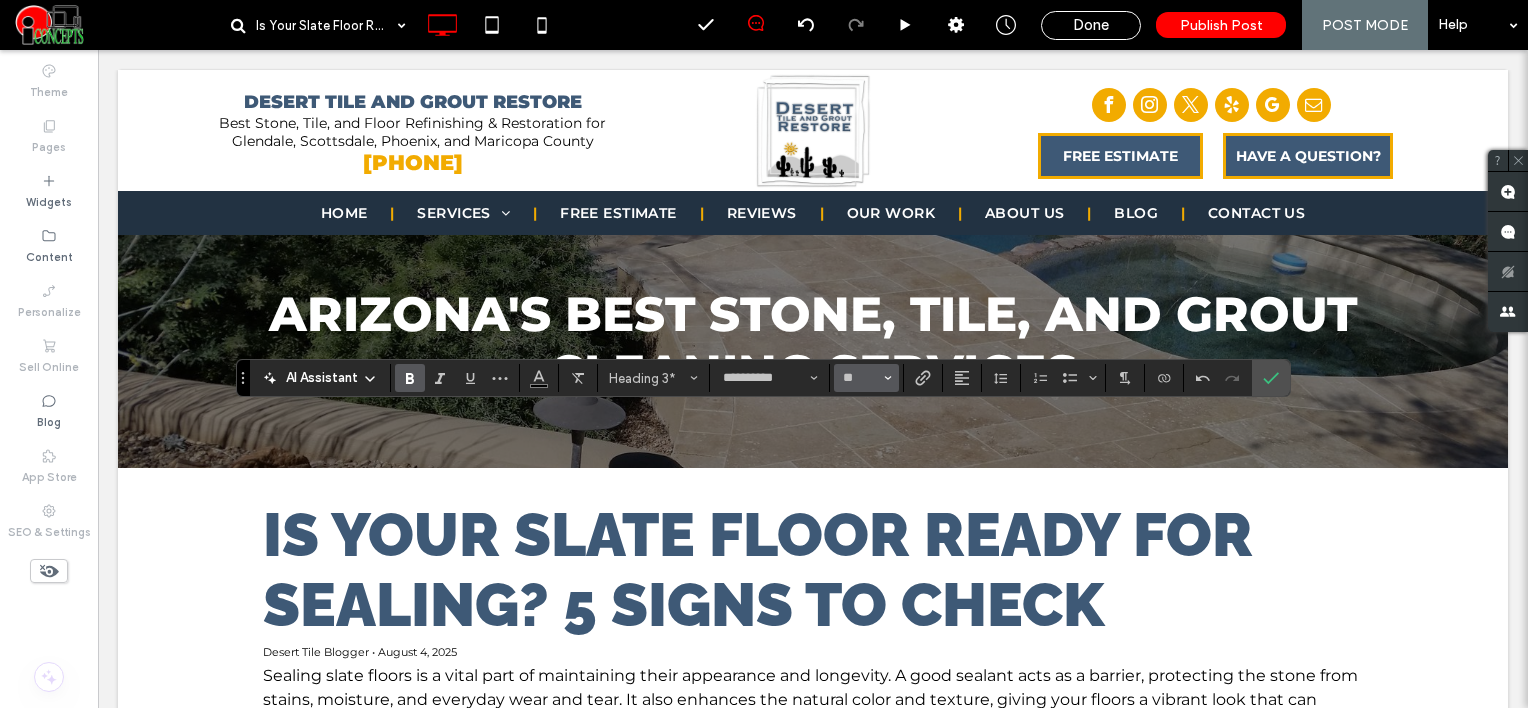 scroll, scrollTop: 2300, scrollLeft: 0, axis: vertical 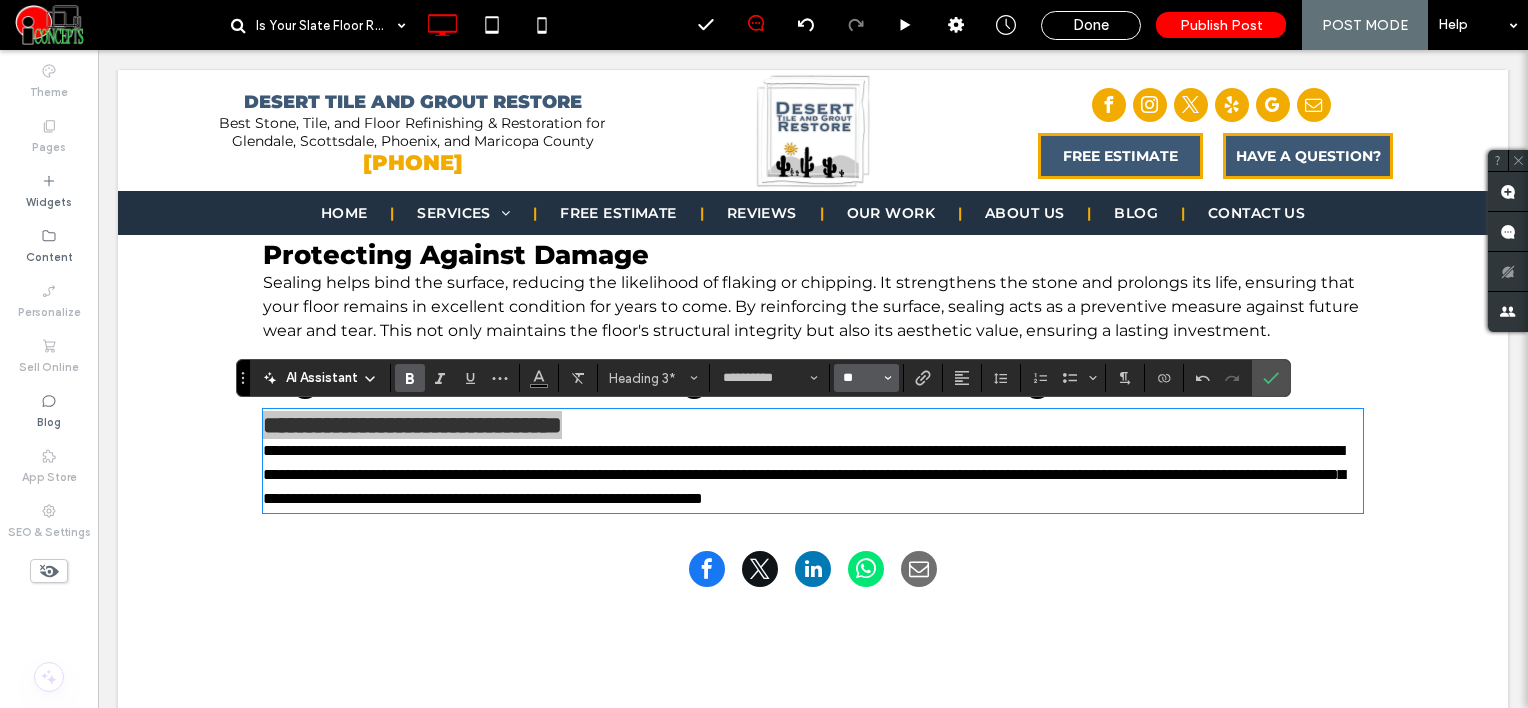 click on "**" at bounding box center (860, 378) 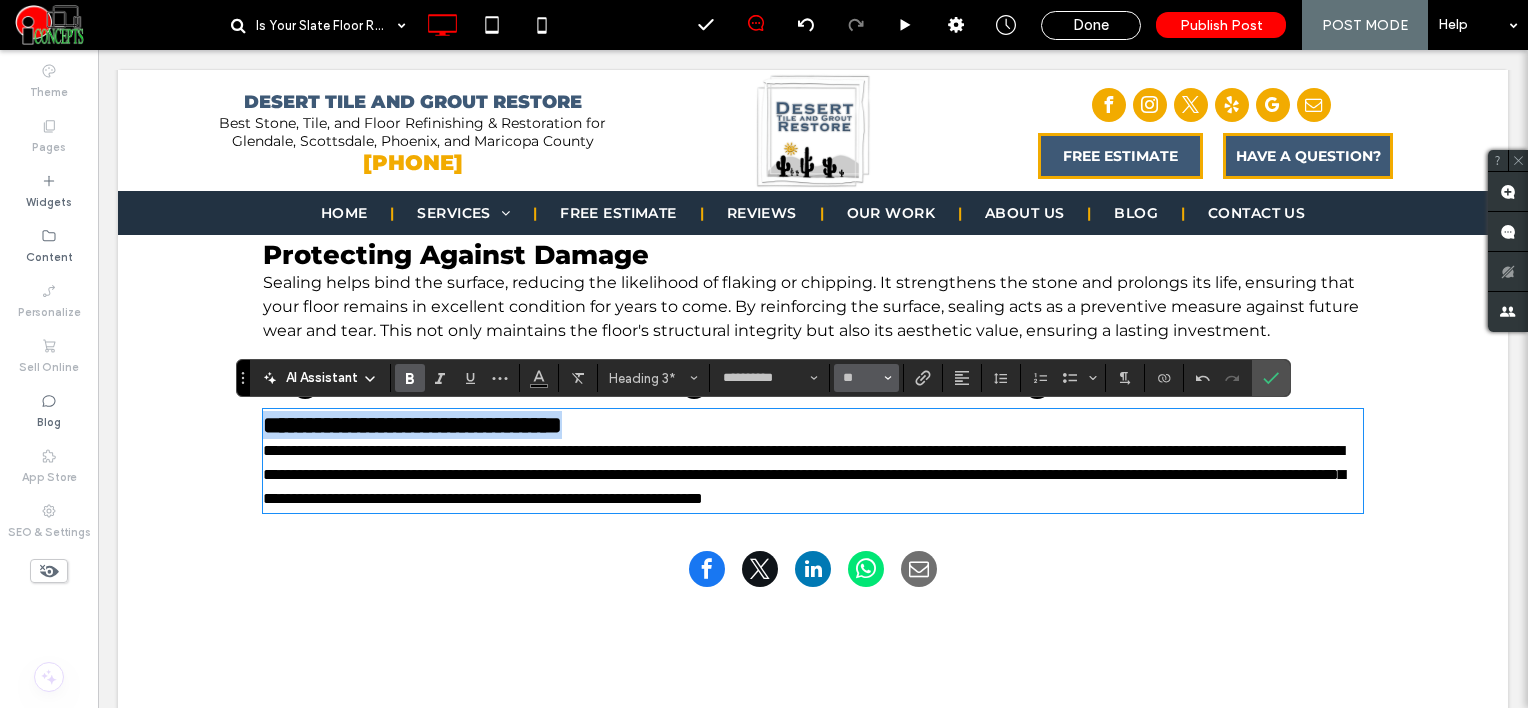 type on "**" 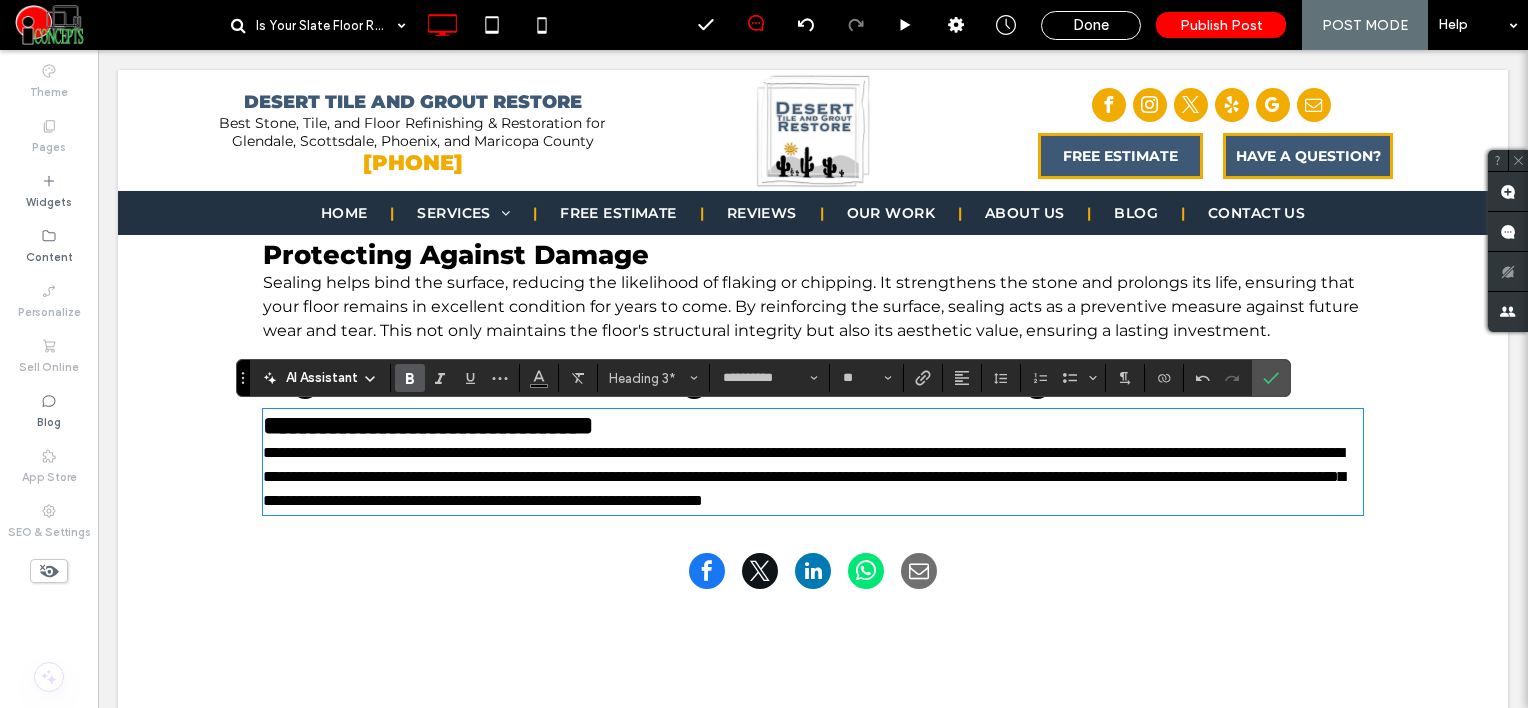 click on "Sign #5: Previous Sealing Was Over a Year Ago" at bounding box center (813, 379) 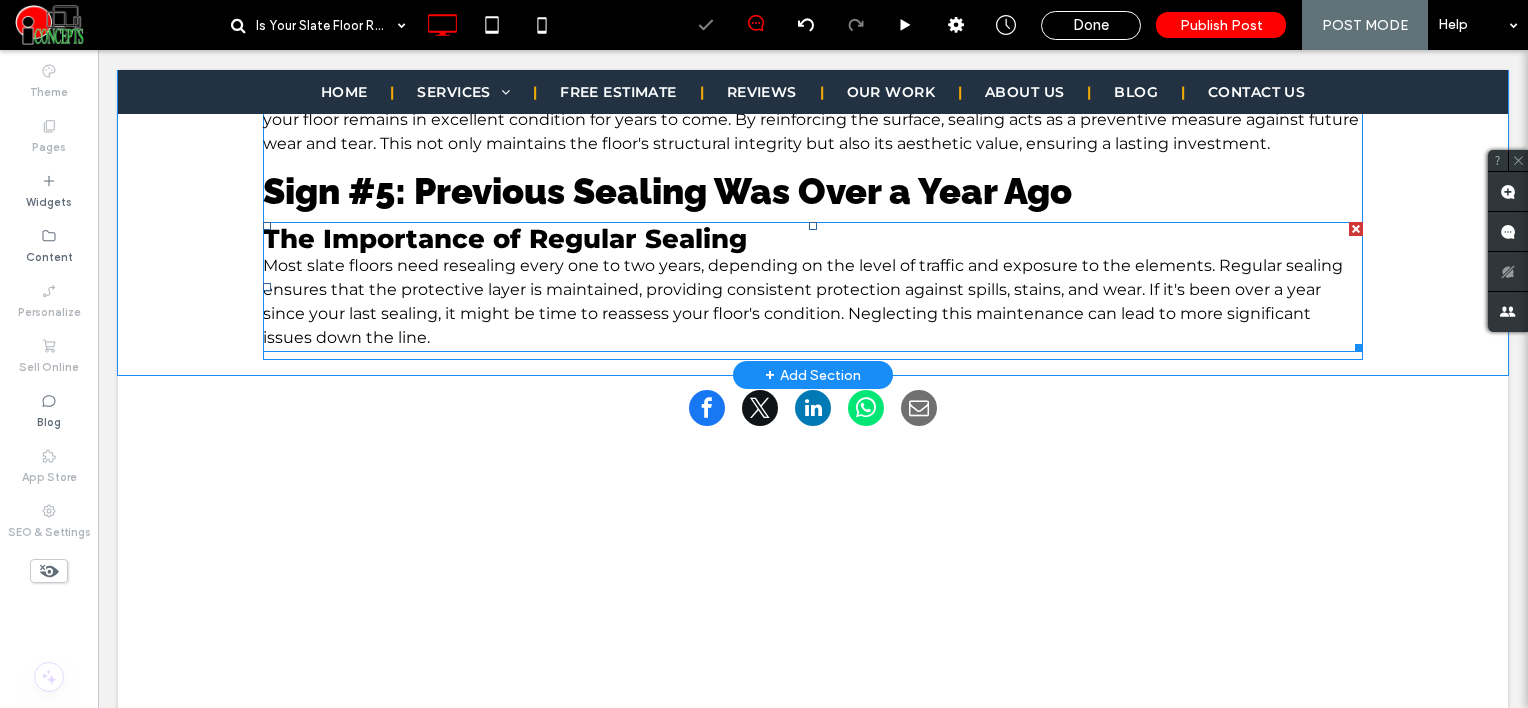 scroll, scrollTop: 2500, scrollLeft: 0, axis: vertical 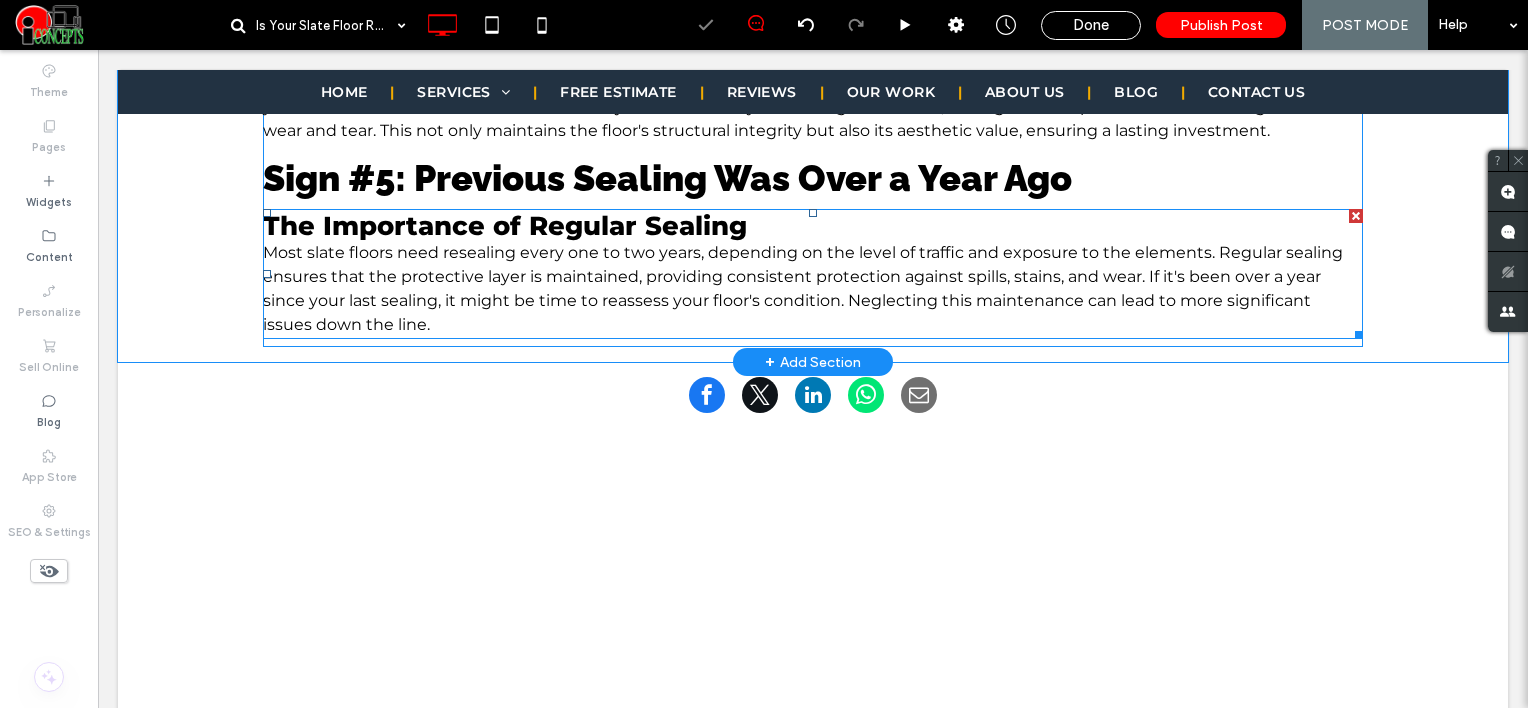 click on "Most slate floors need resealing every one to two years, depending on the level of traffic and exposure to the elements. Regular sealing ensures that the protective layer is maintained, providing consistent protection against spills, stains, and wear. If it's been over a year since your last sealing, it might be time to reassess your floor's condition. Neglecting this maintenance can lead to more significant issues down the line." at bounding box center [813, 289] 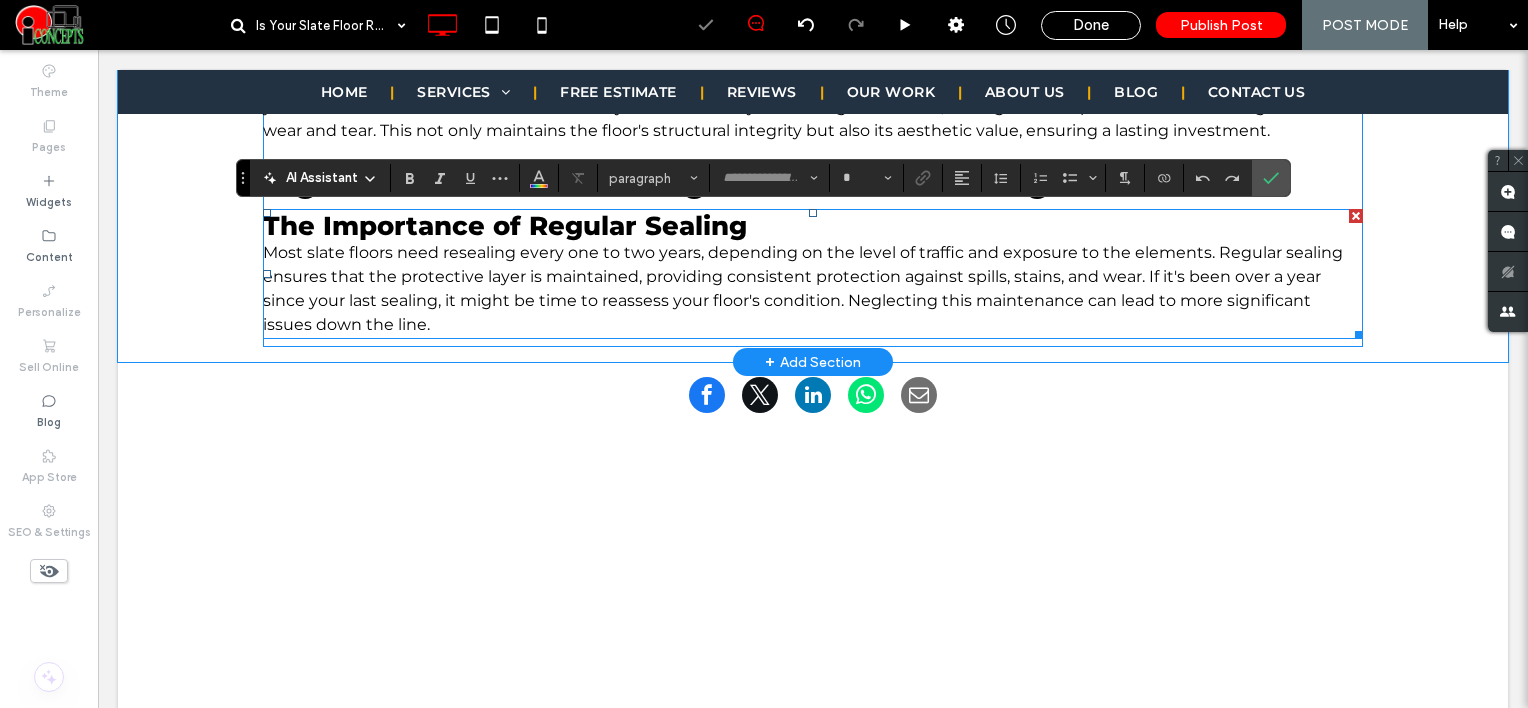 type on "**********" 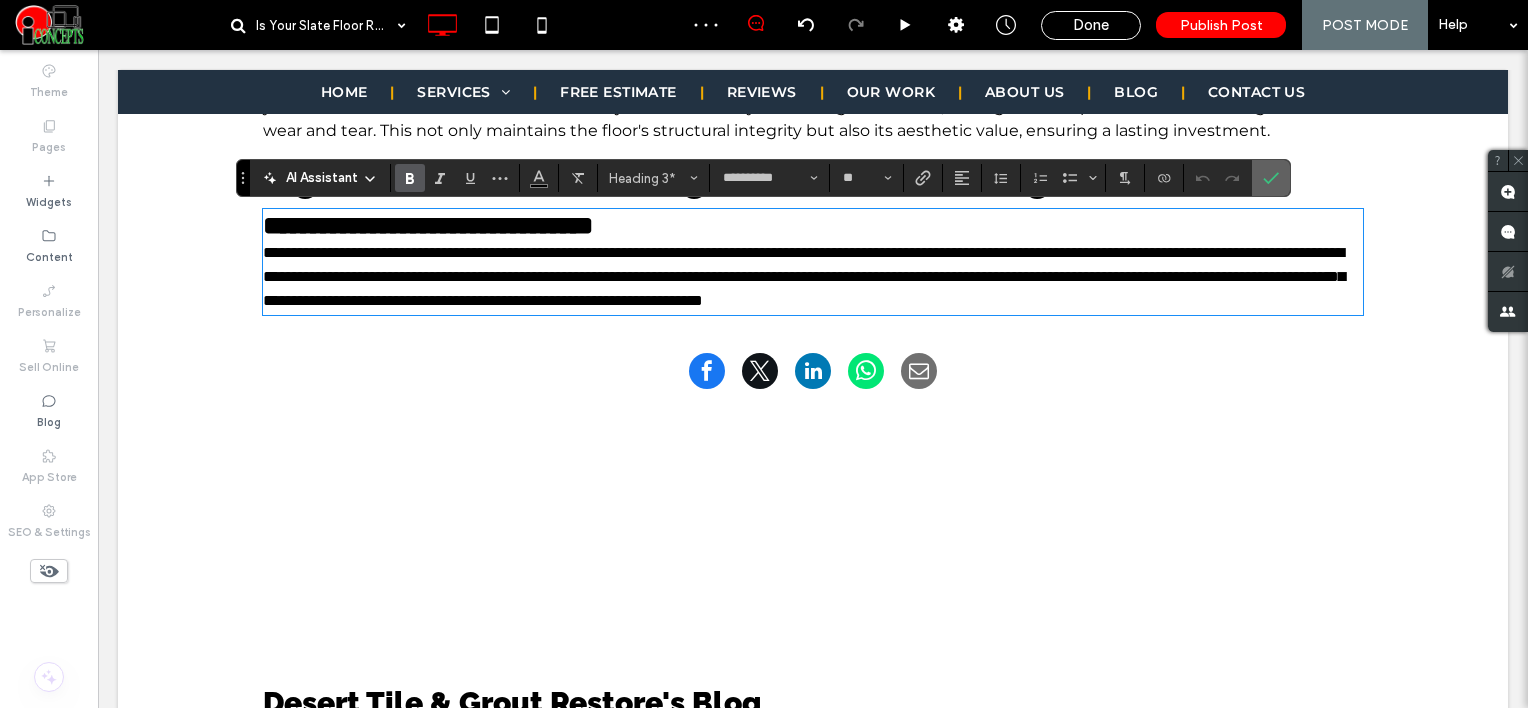 click 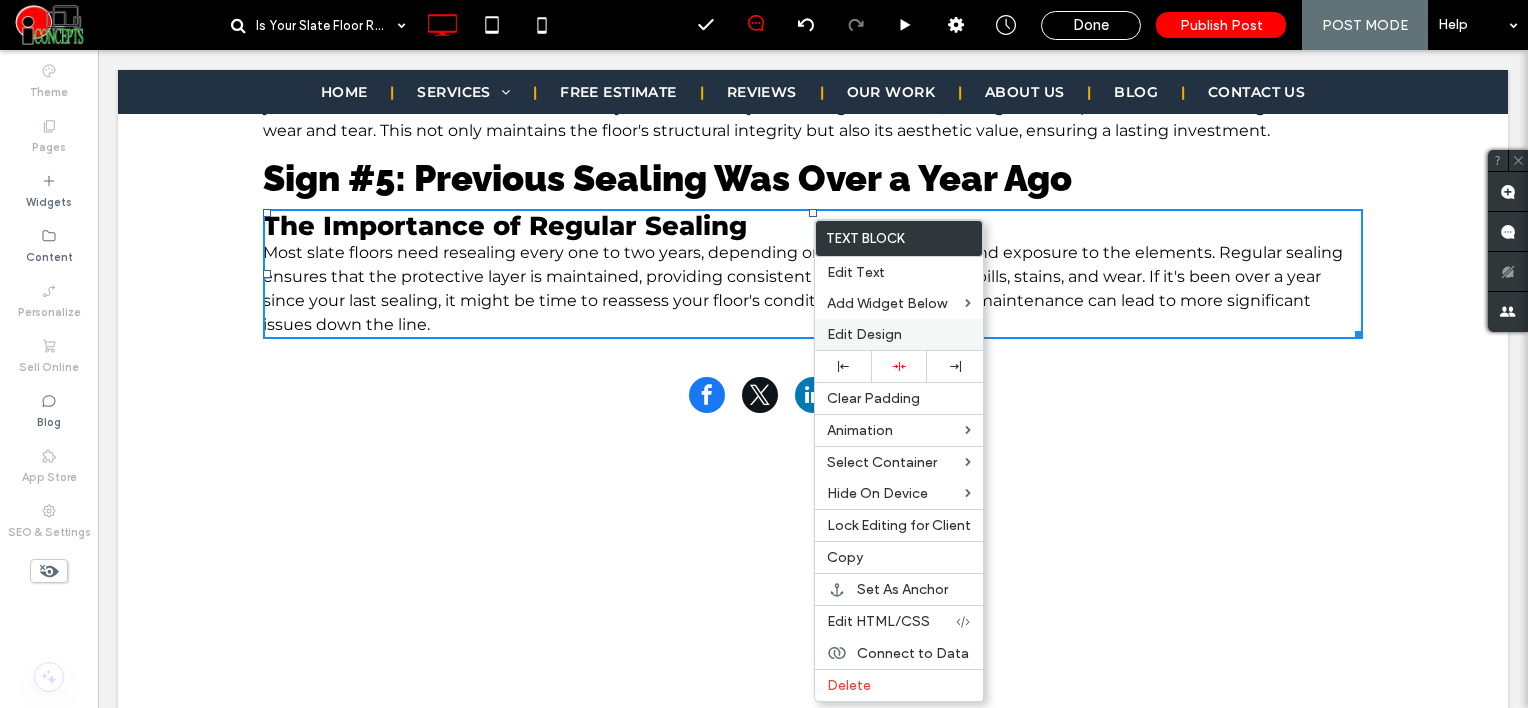click on "Edit Design" at bounding box center (864, 334) 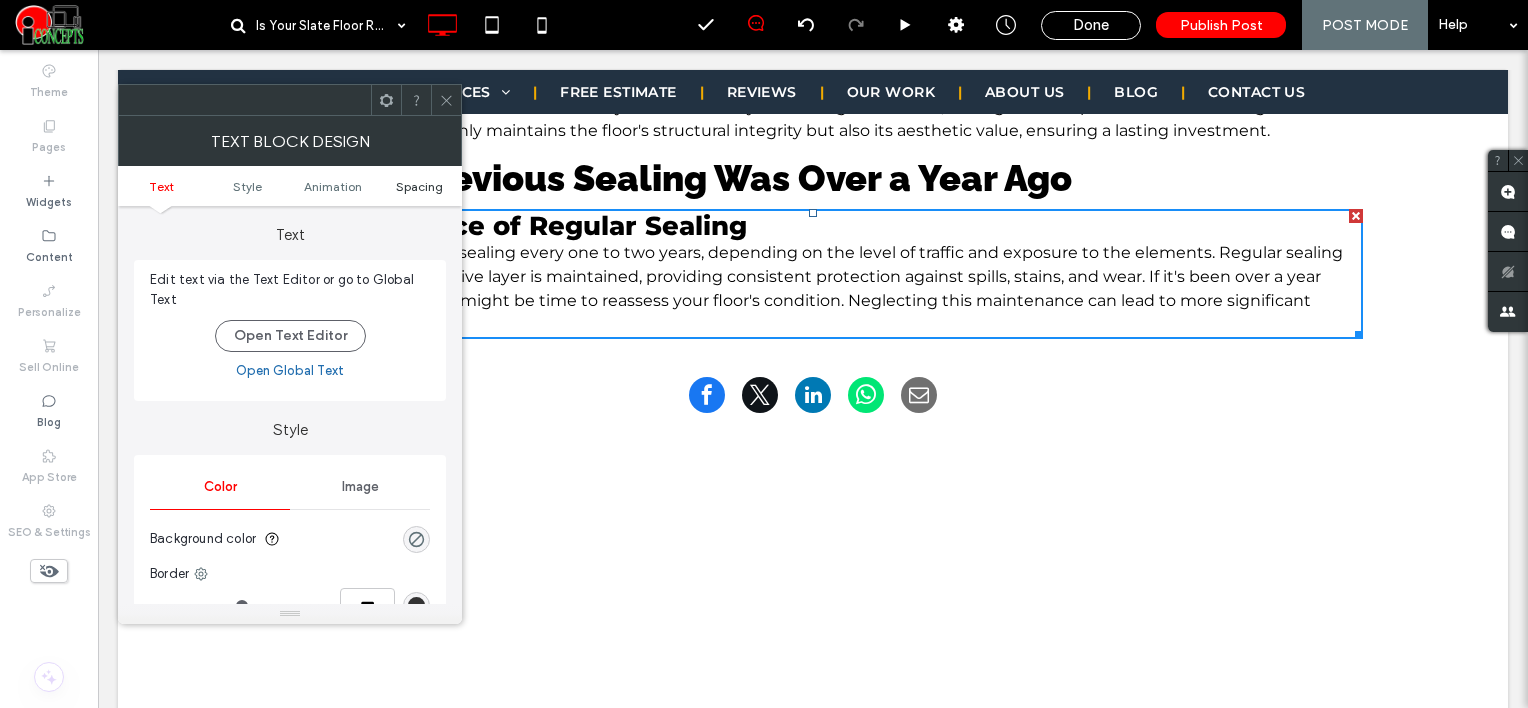 click on "Spacing" at bounding box center [419, 186] 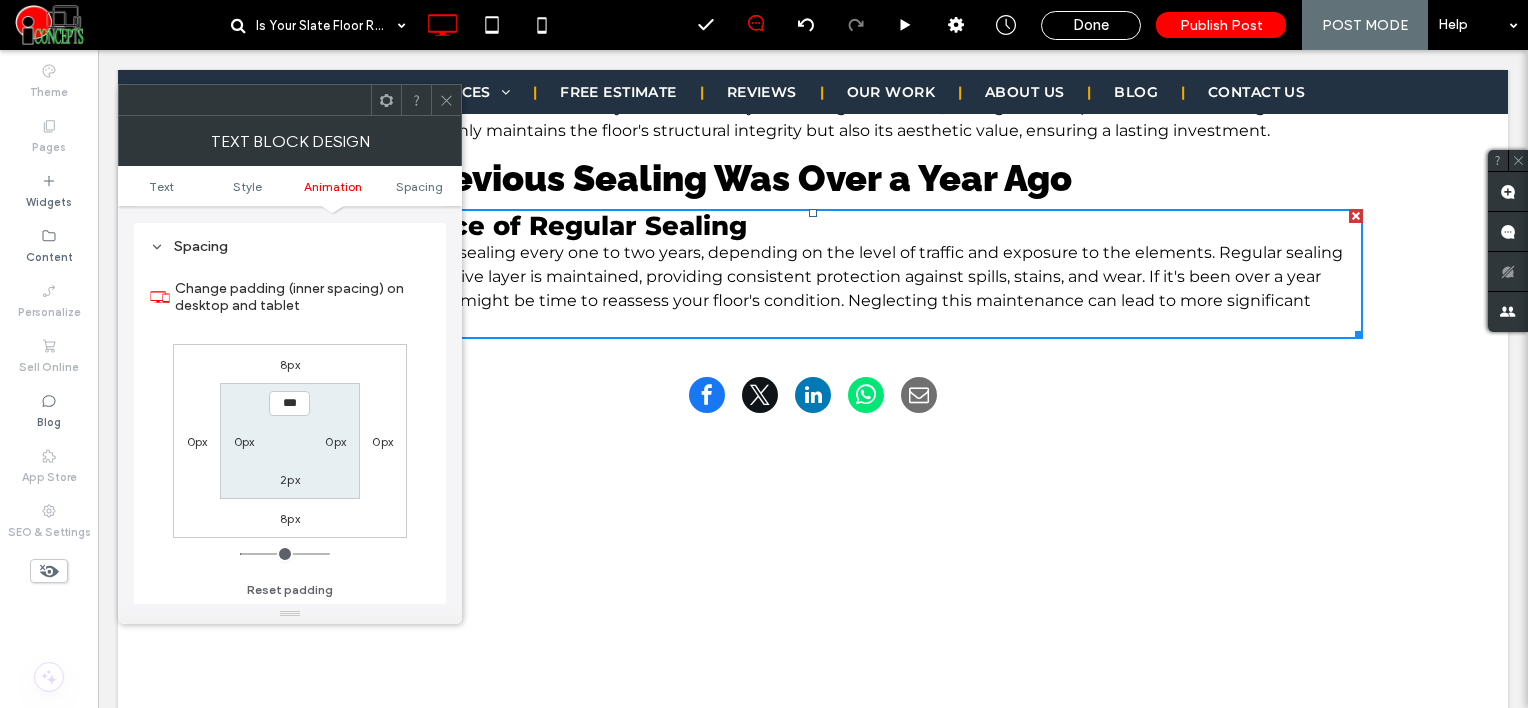 scroll, scrollTop: 572, scrollLeft: 0, axis: vertical 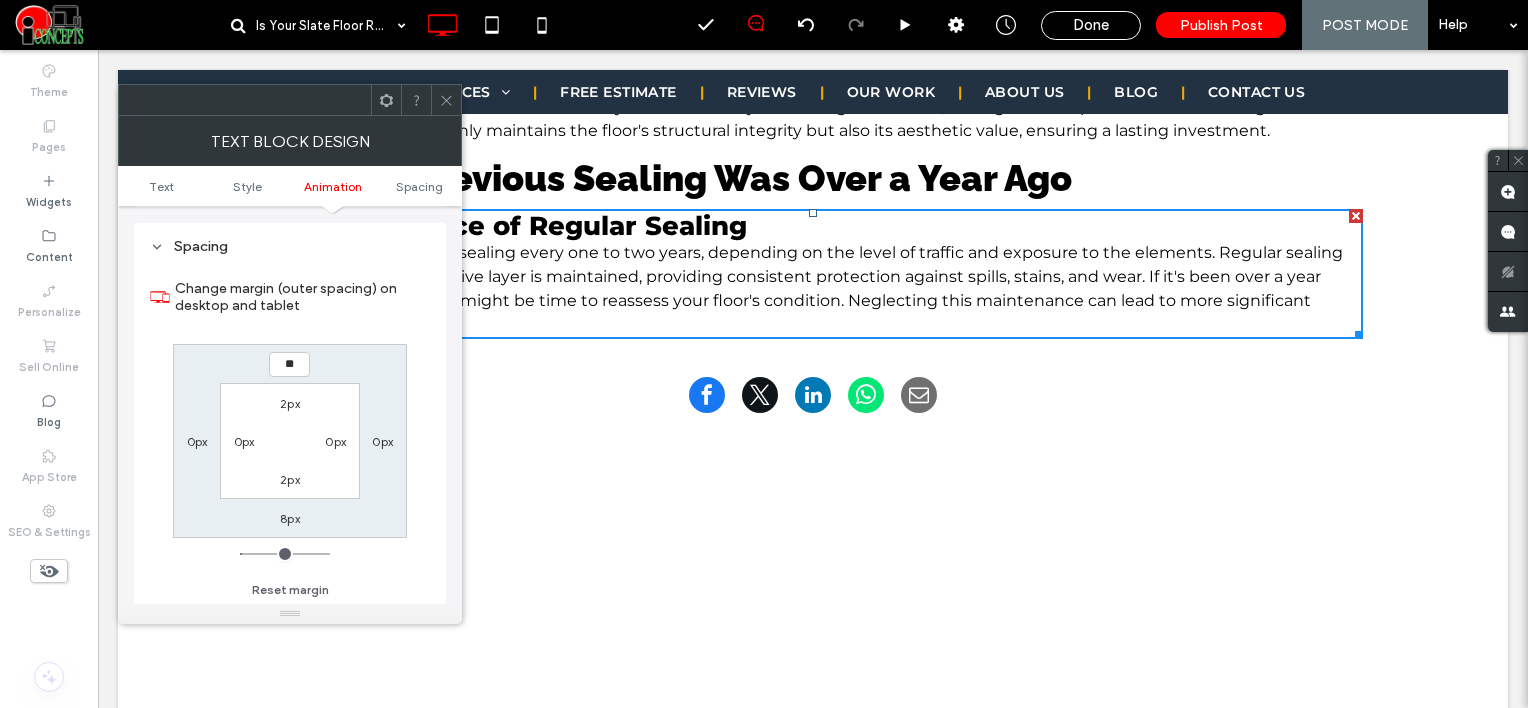 type on "**" 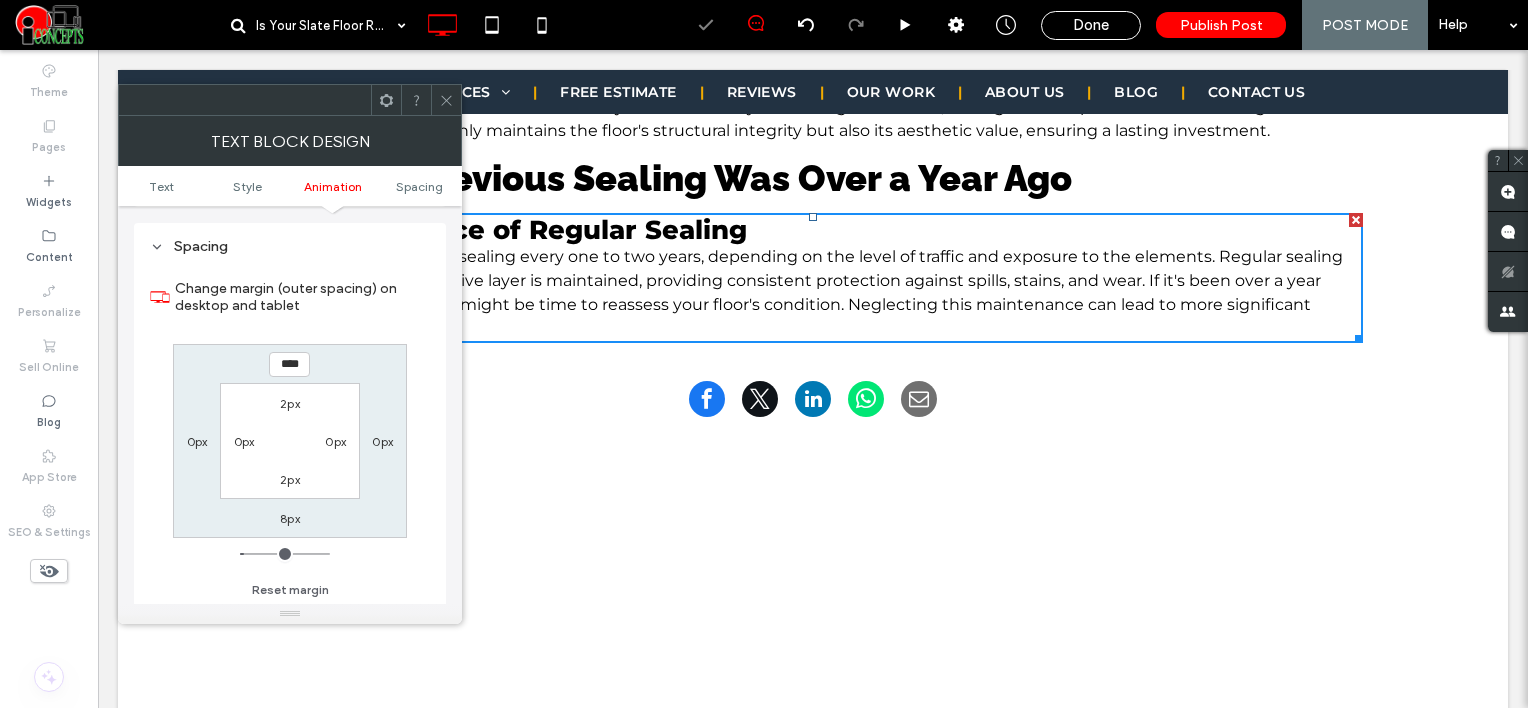 click at bounding box center [446, 100] 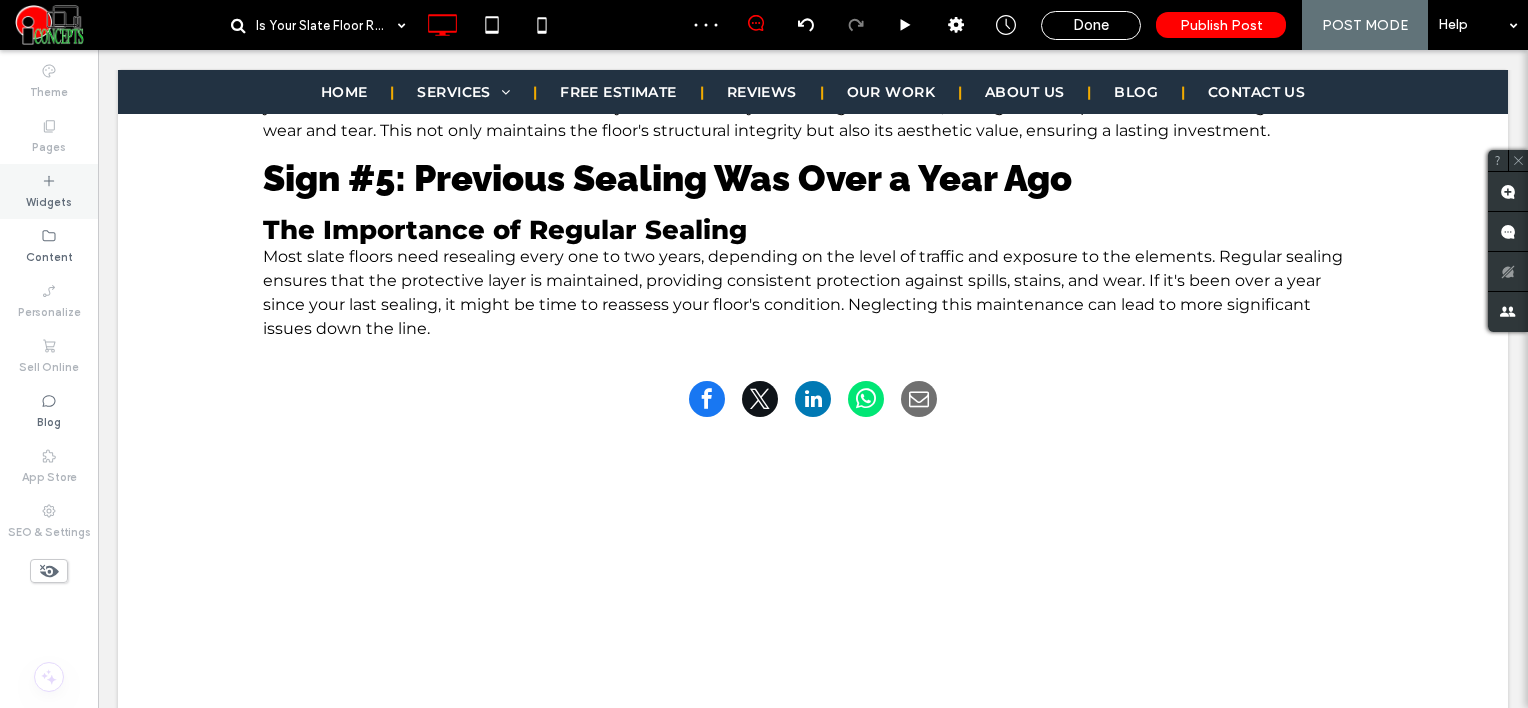 click 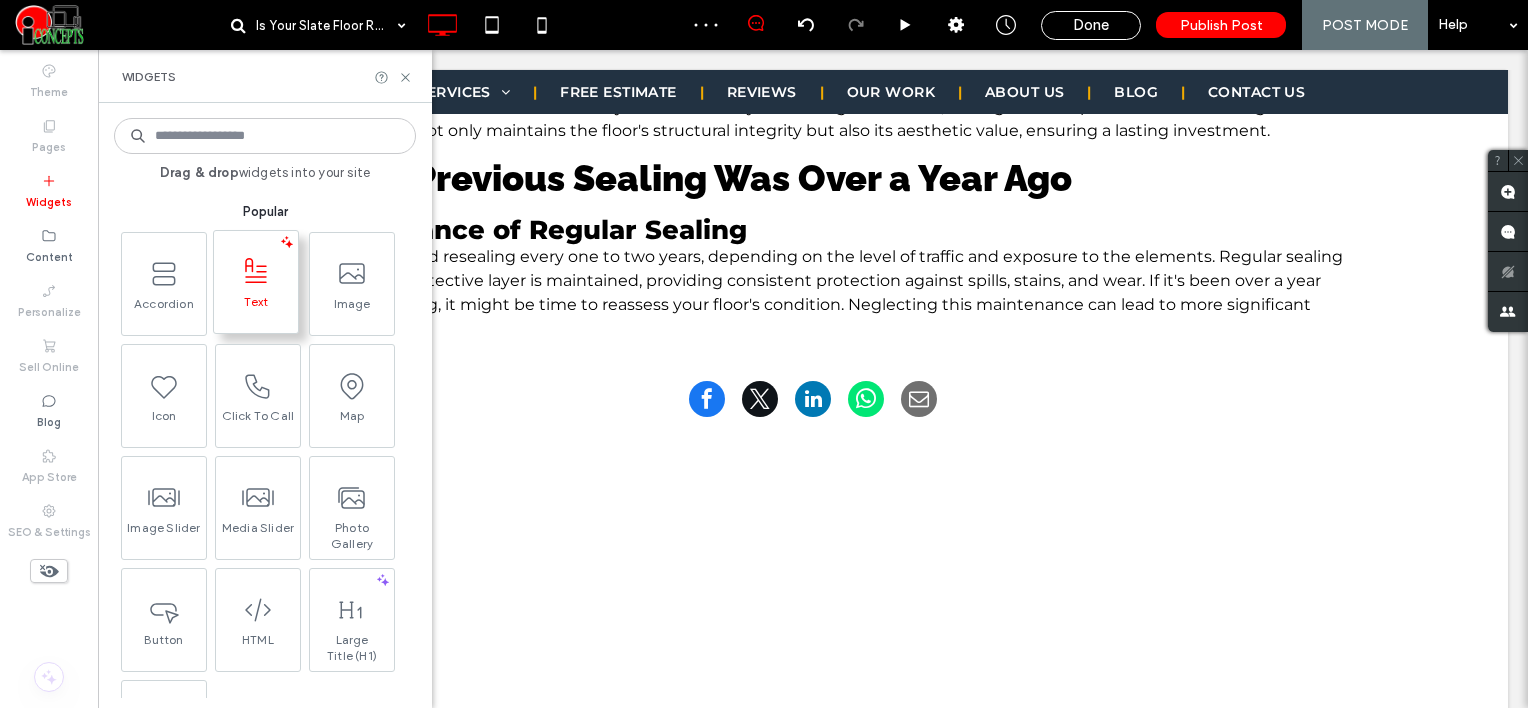 click on "Text" at bounding box center [256, 308] 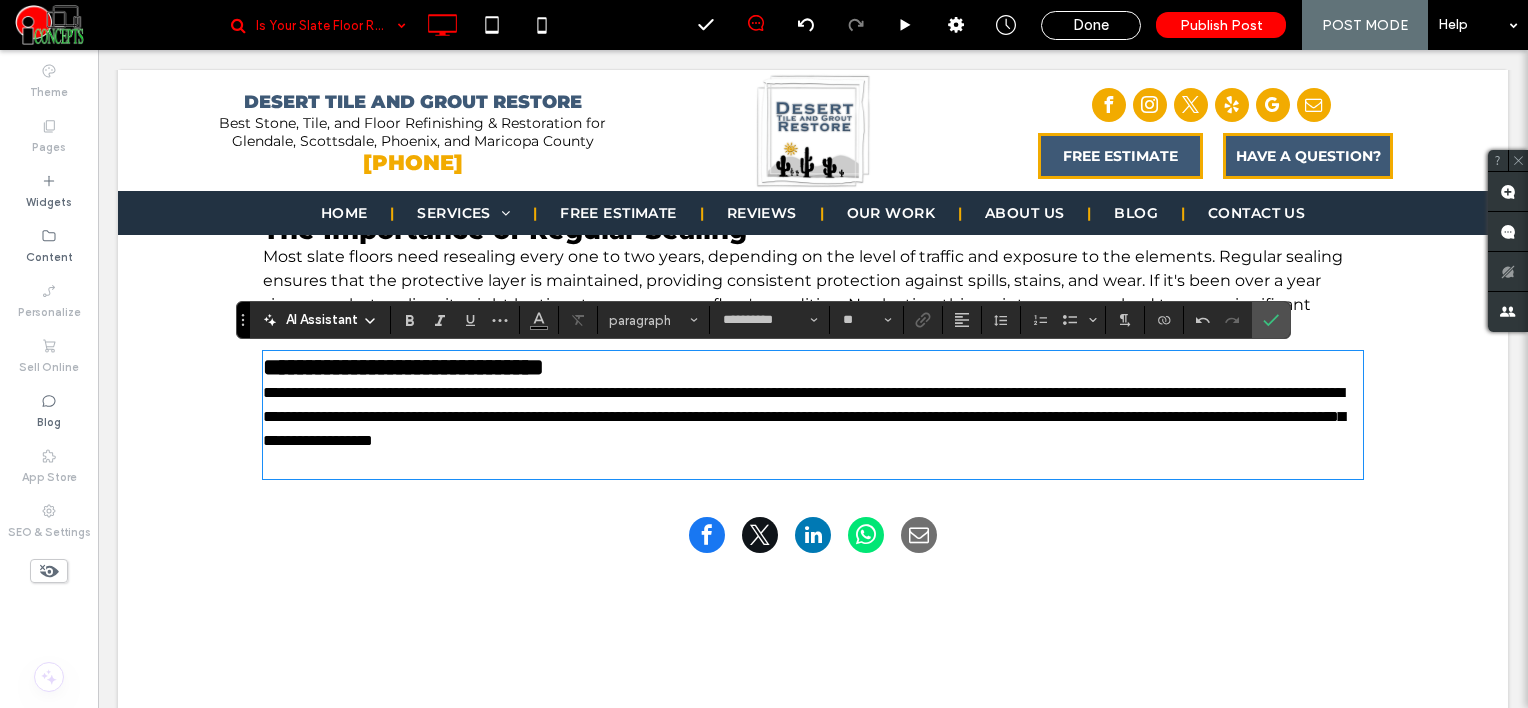 scroll, scrollTop: 0, scrollLeft: 0, axis: both 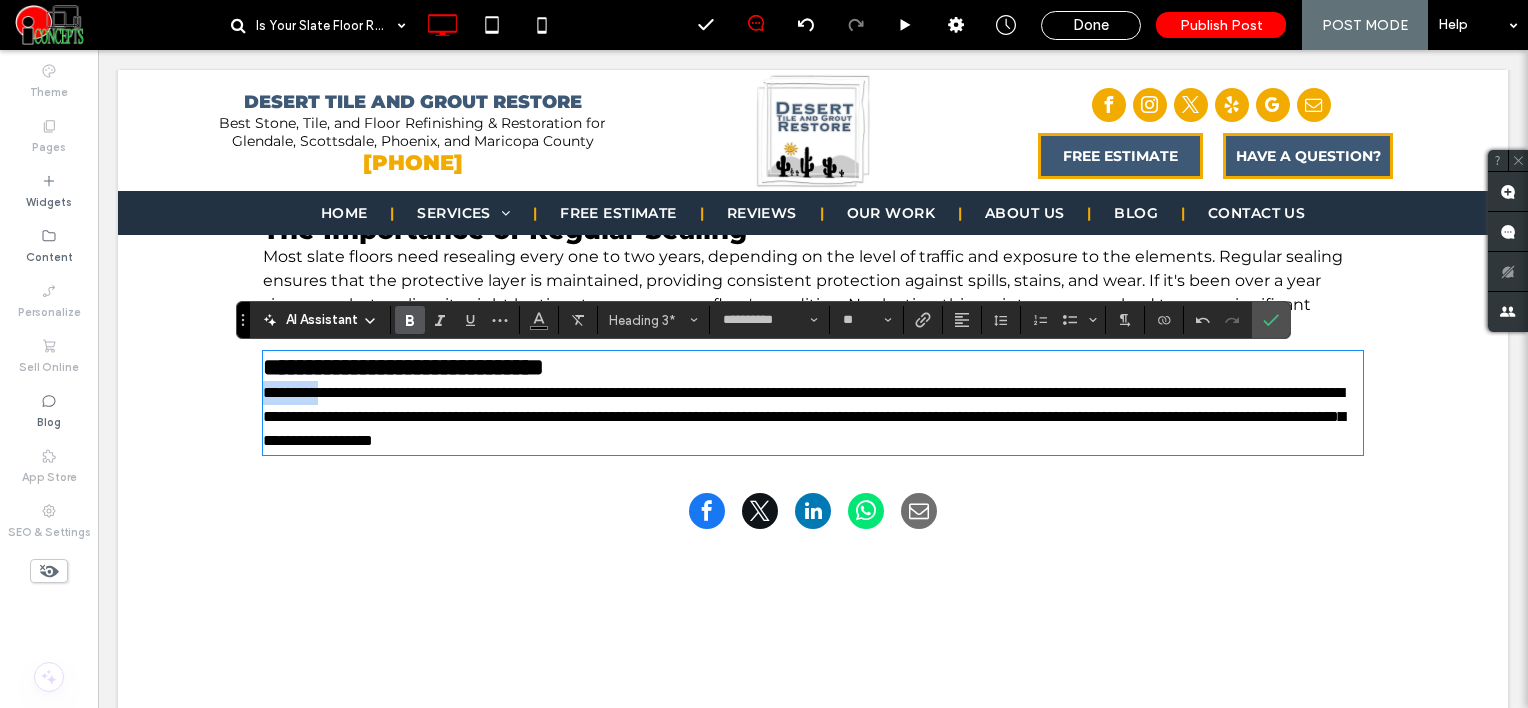 type on "**" 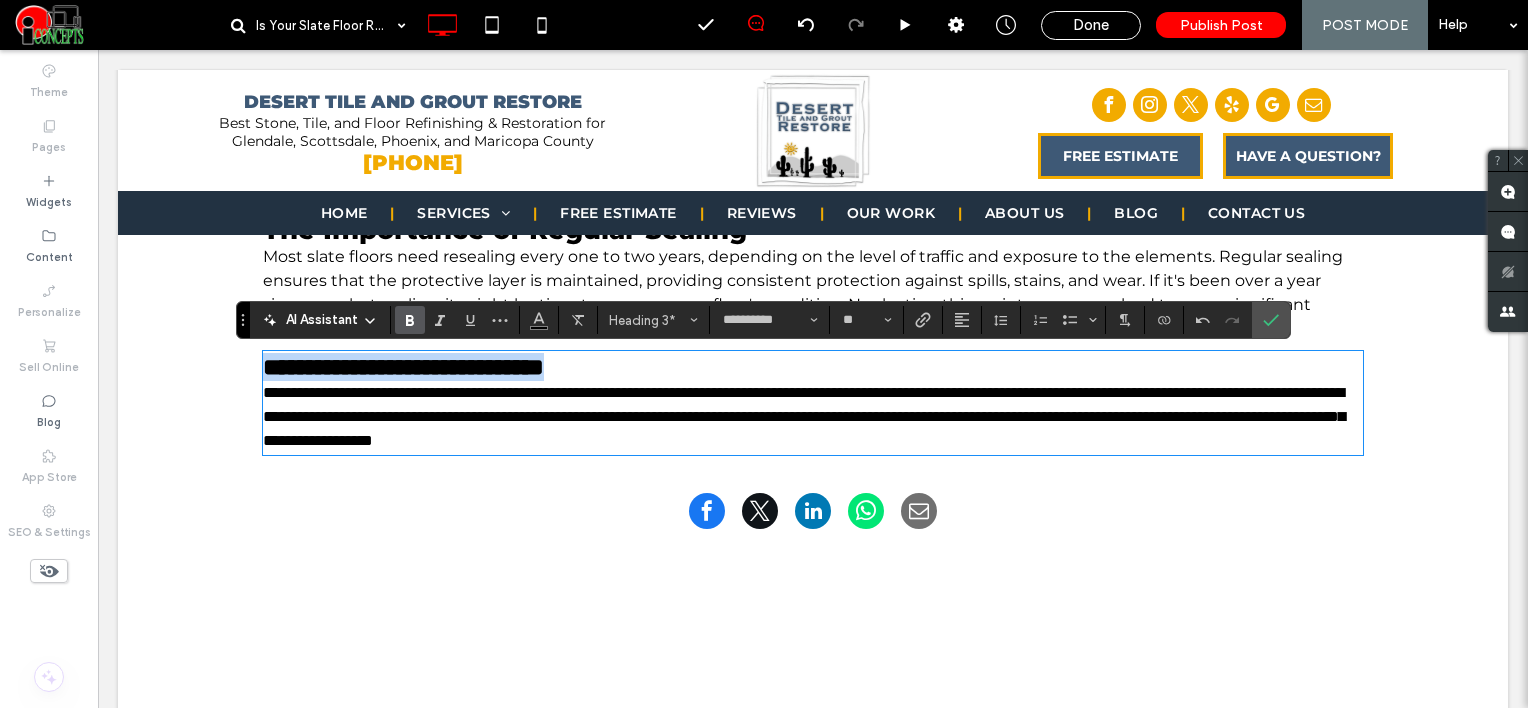 drag, startPoint x: 685, startPoint y: 376, endPoint x: 230, endPoint y: 364, distance: 455.1582 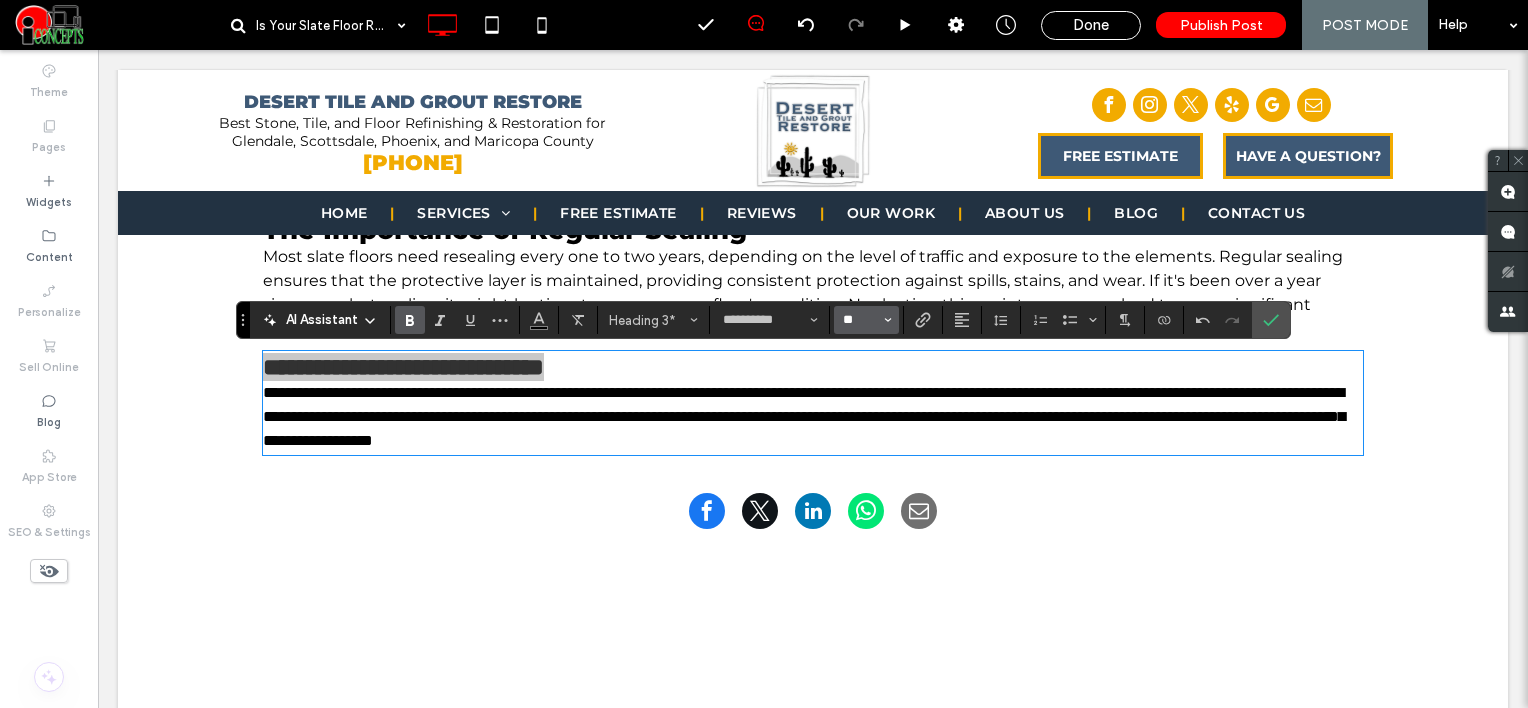 click on "**" at bounding box center (860, 320) 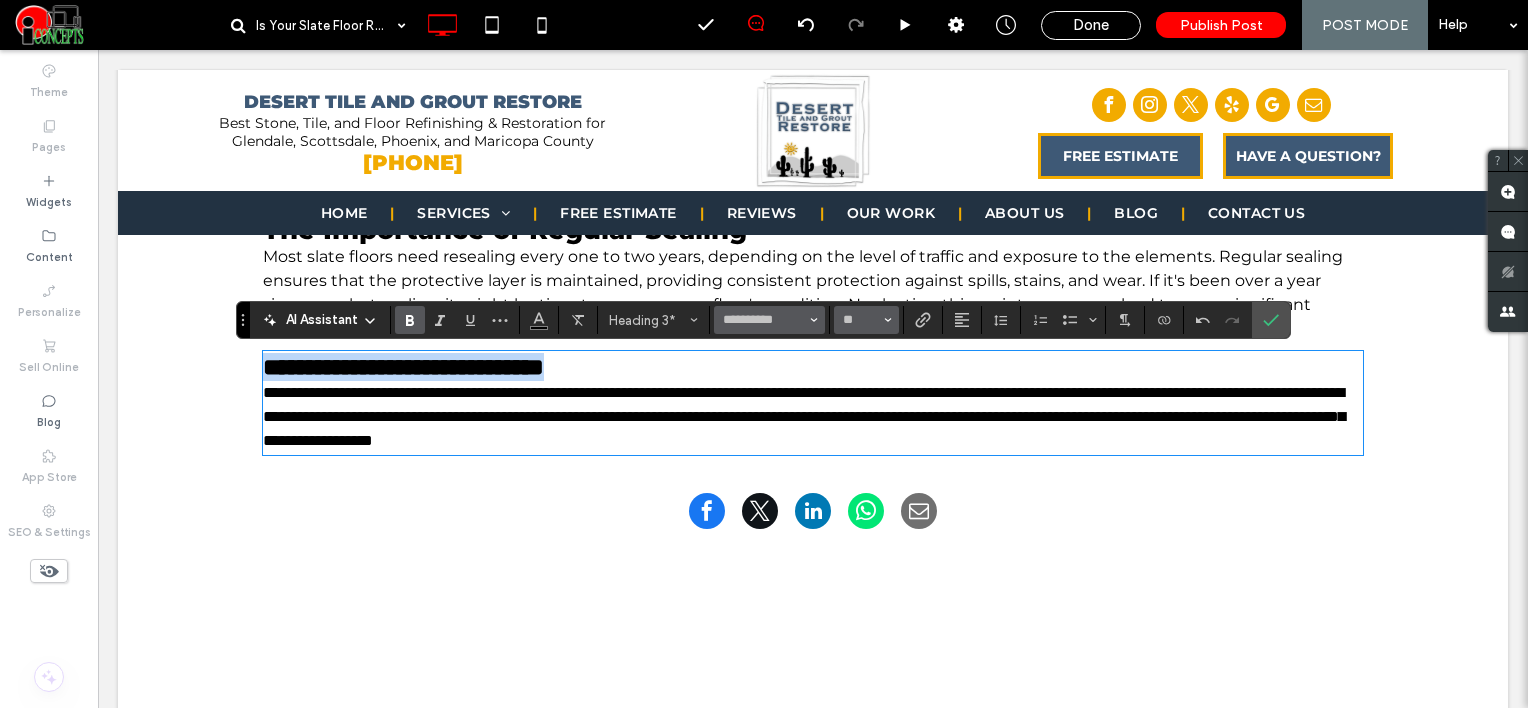 type on "**" 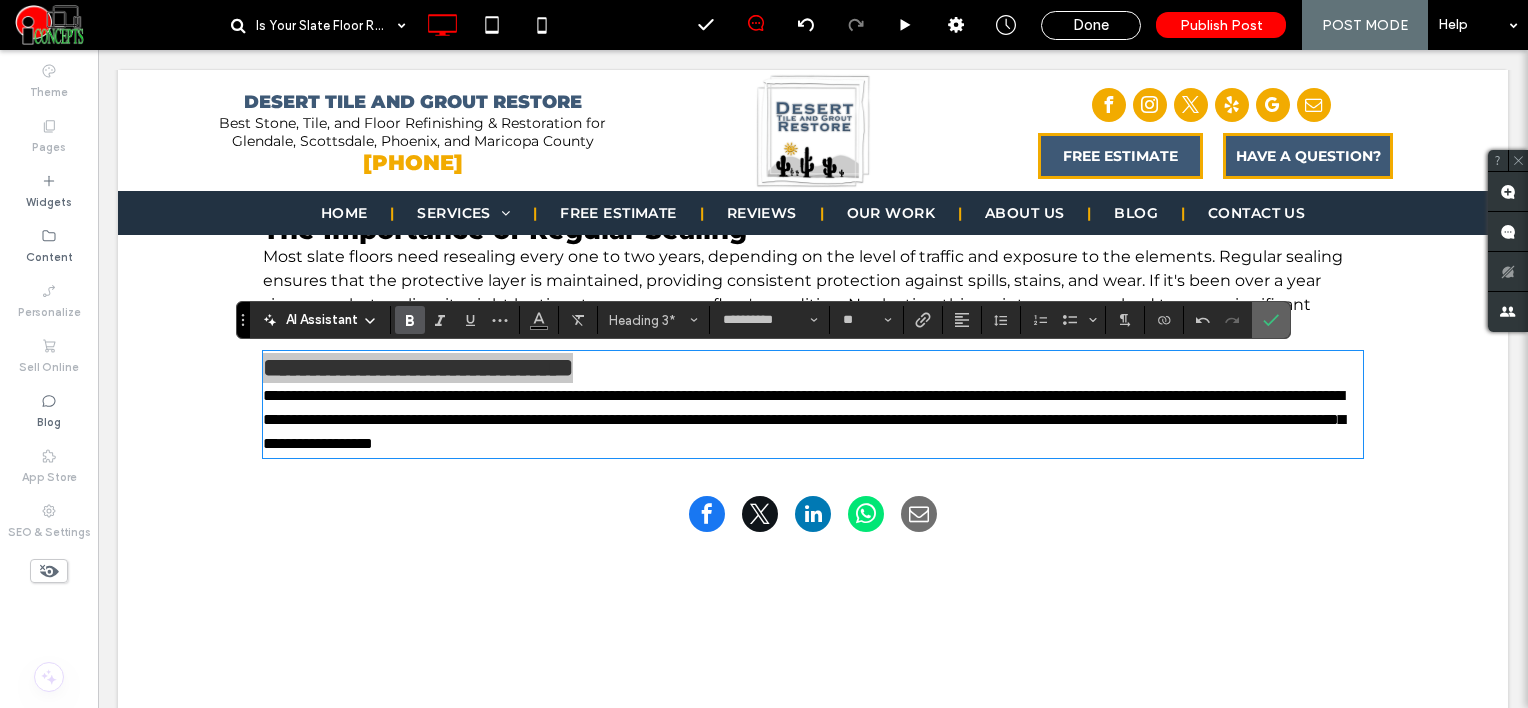 click 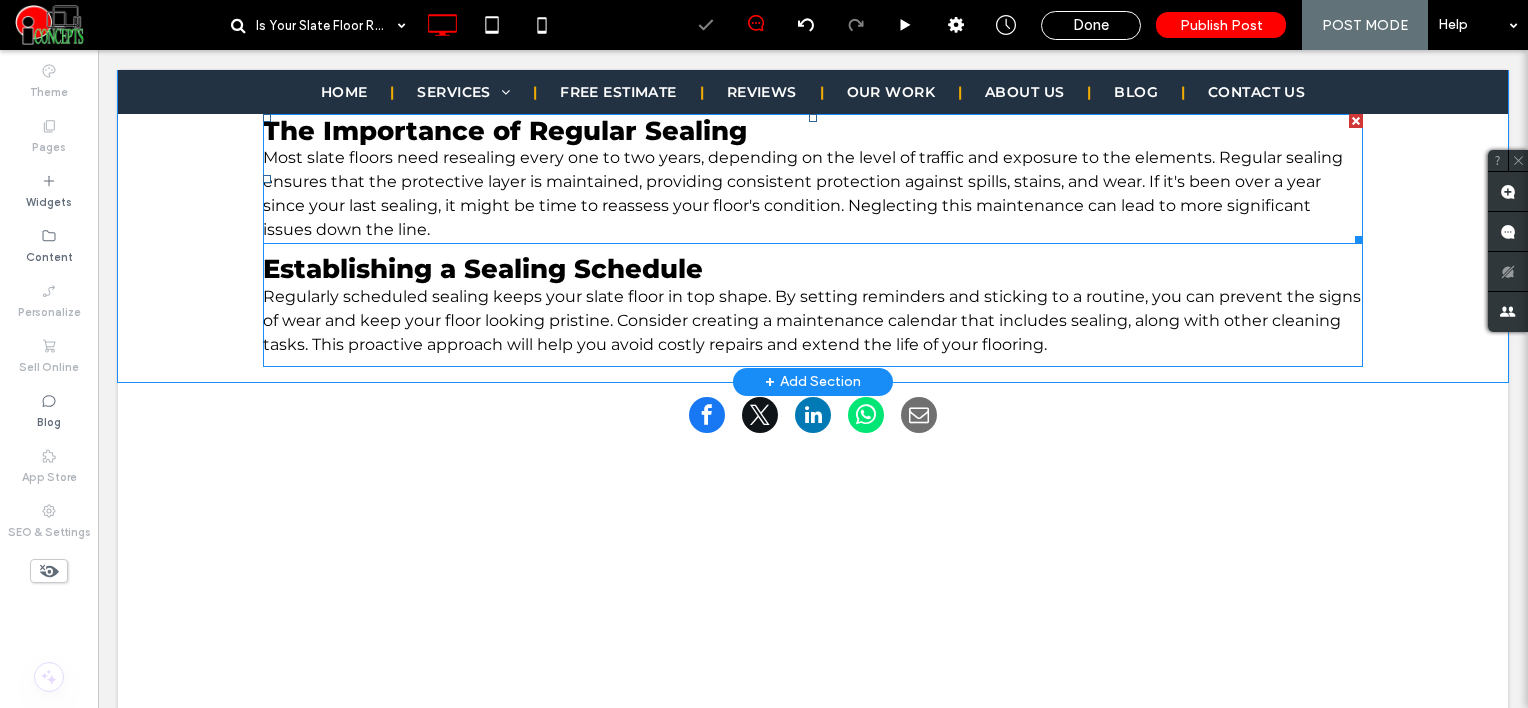 scroll, scrollTop: 2600, scrollLeft: 0, axis: vertical 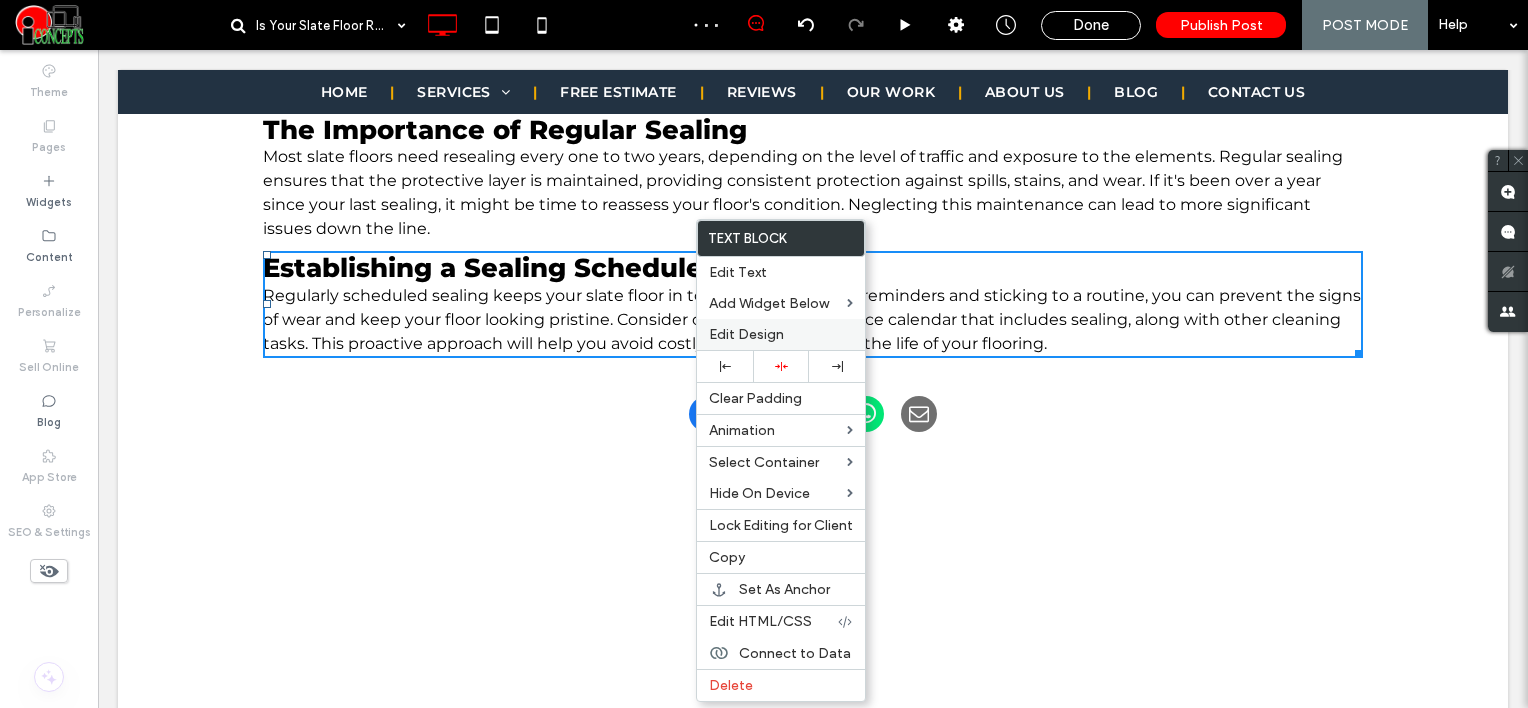 click on "Edit Design" at bounding box center (781, 334) 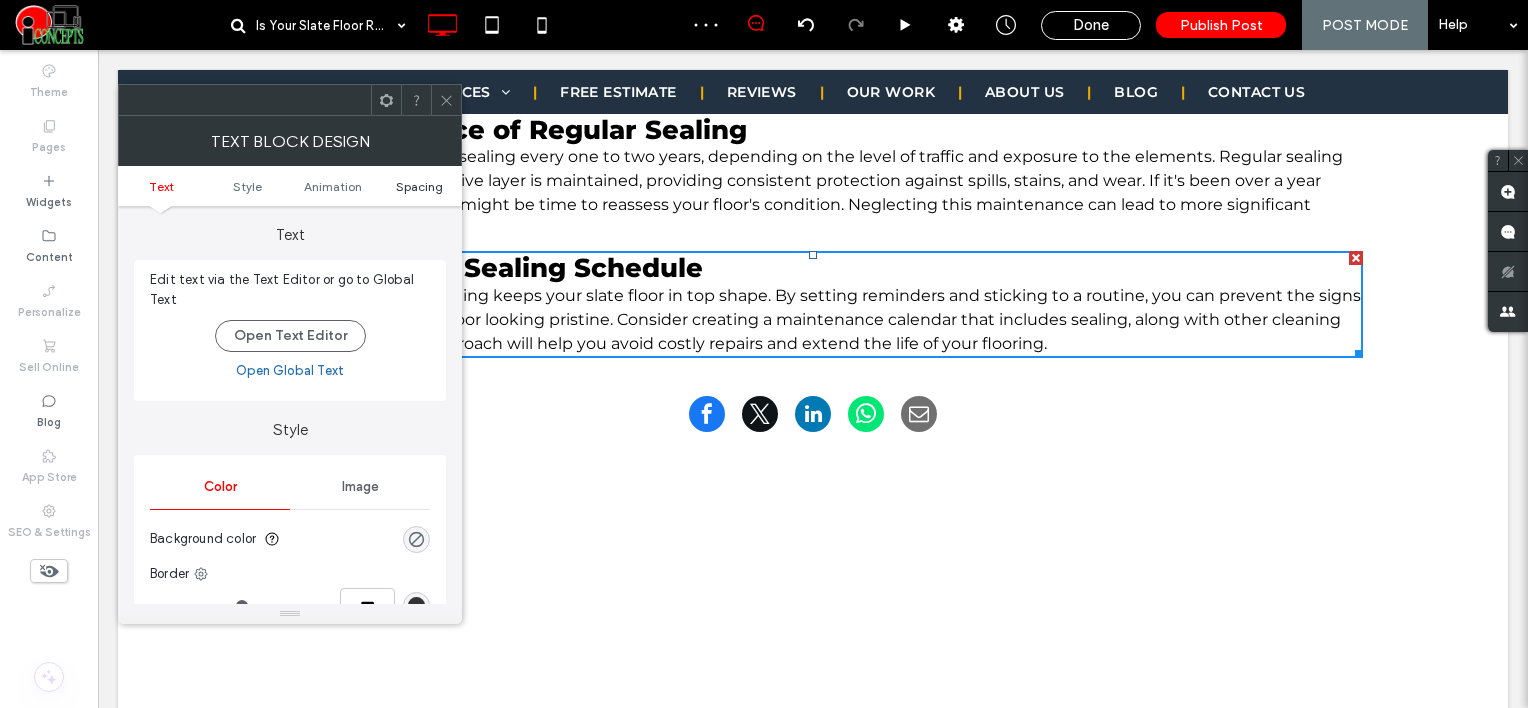click on "Spacing" at bounding box center (419, 186) 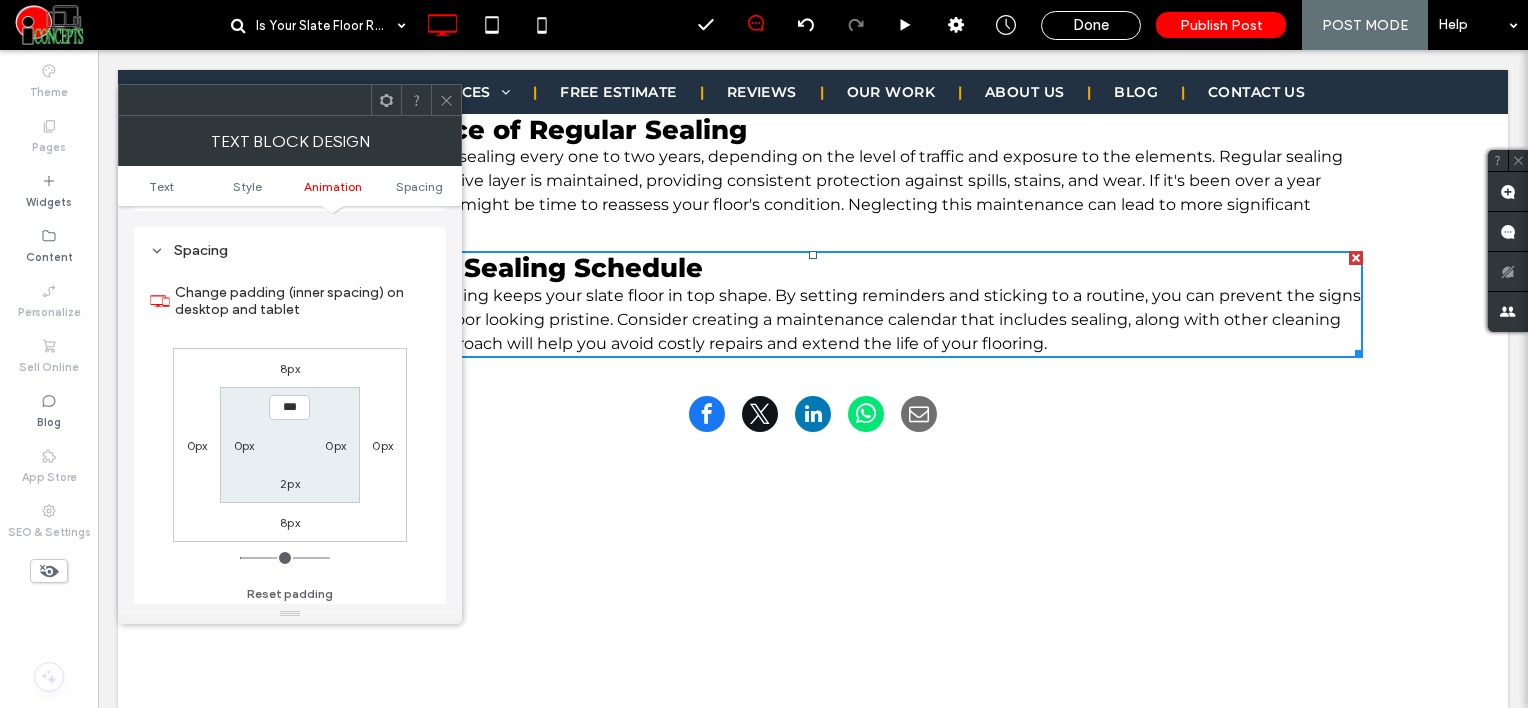 scroll, scrollTop: 572, scrollLeft: 0, axis: vertical 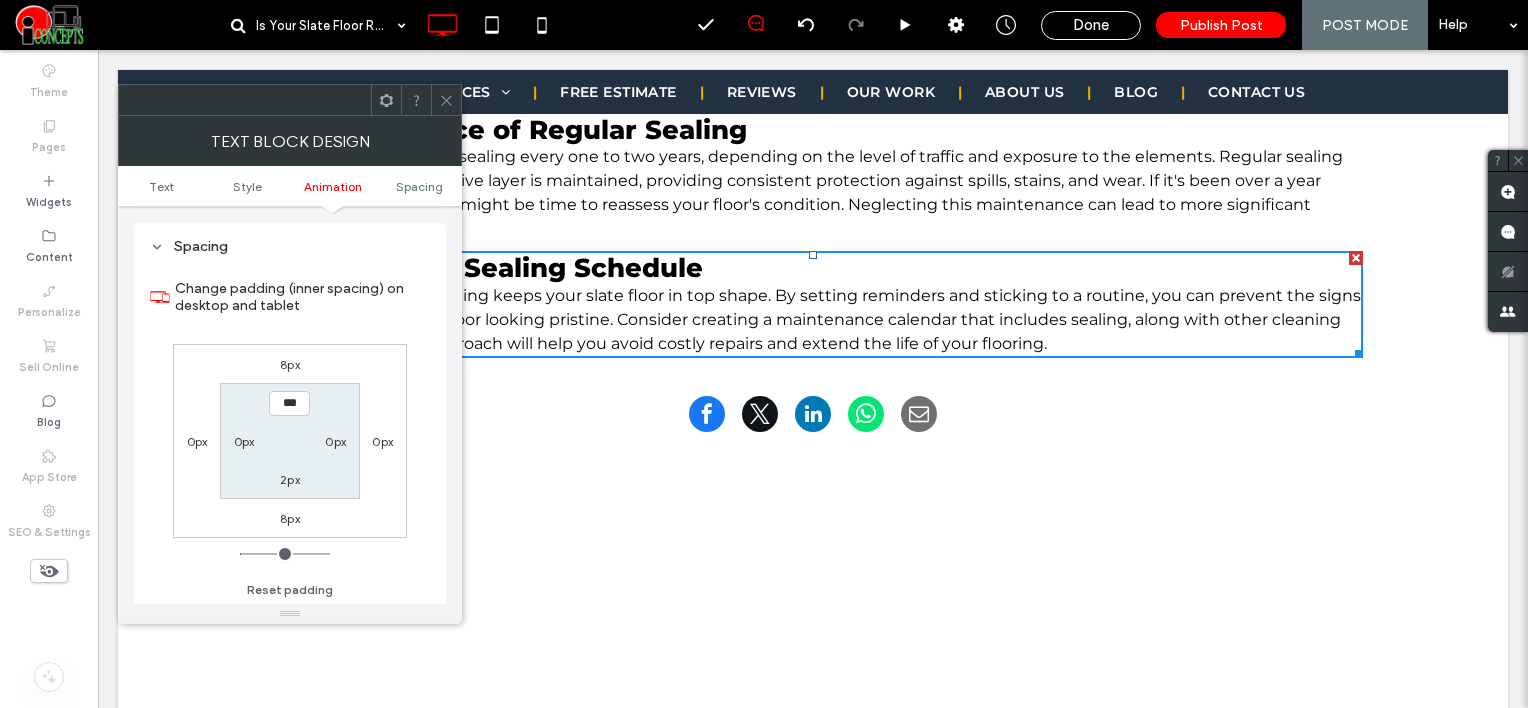 click on "8px" at bounding box center [290, 364] 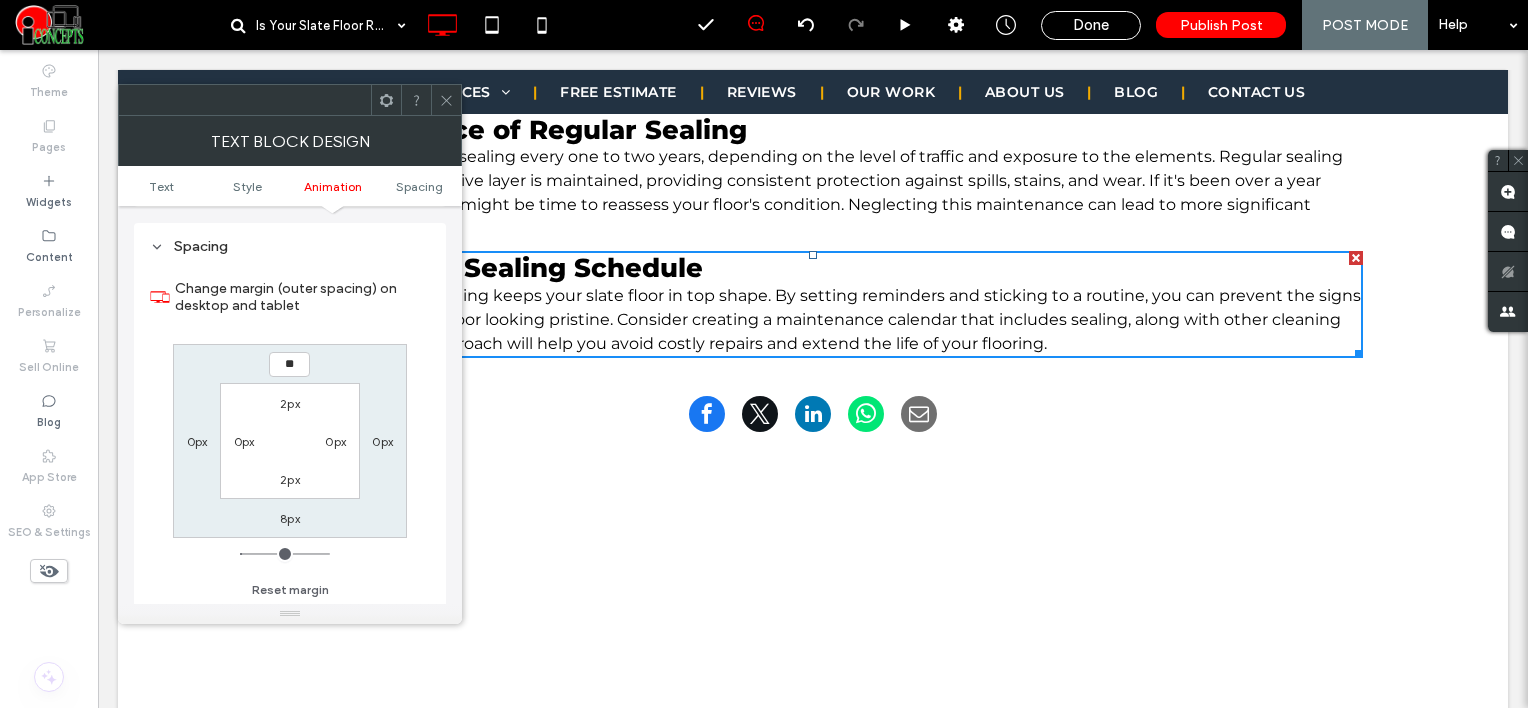 type on "**" 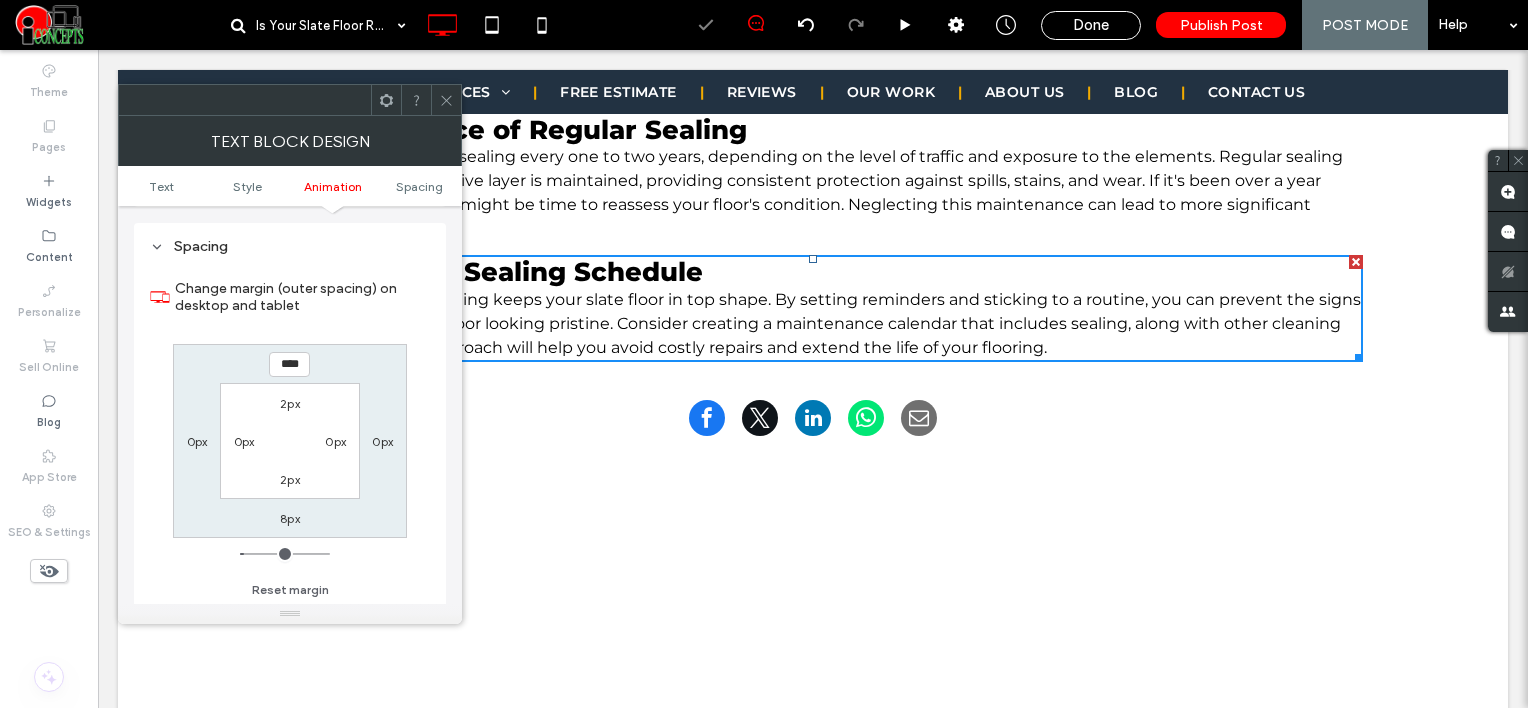 click at bounding box center [446, 100] 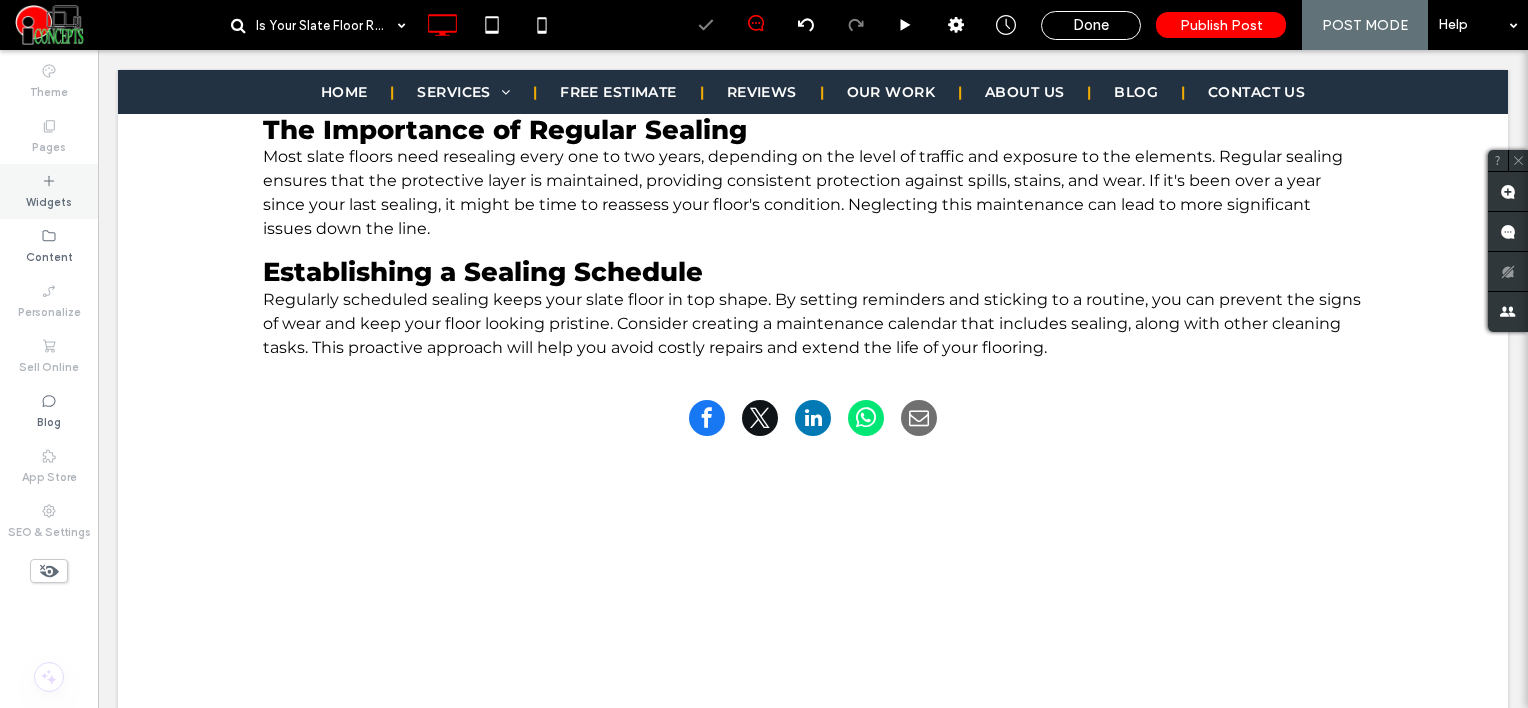 click on "Widgets" at bounding box center (49, 200) 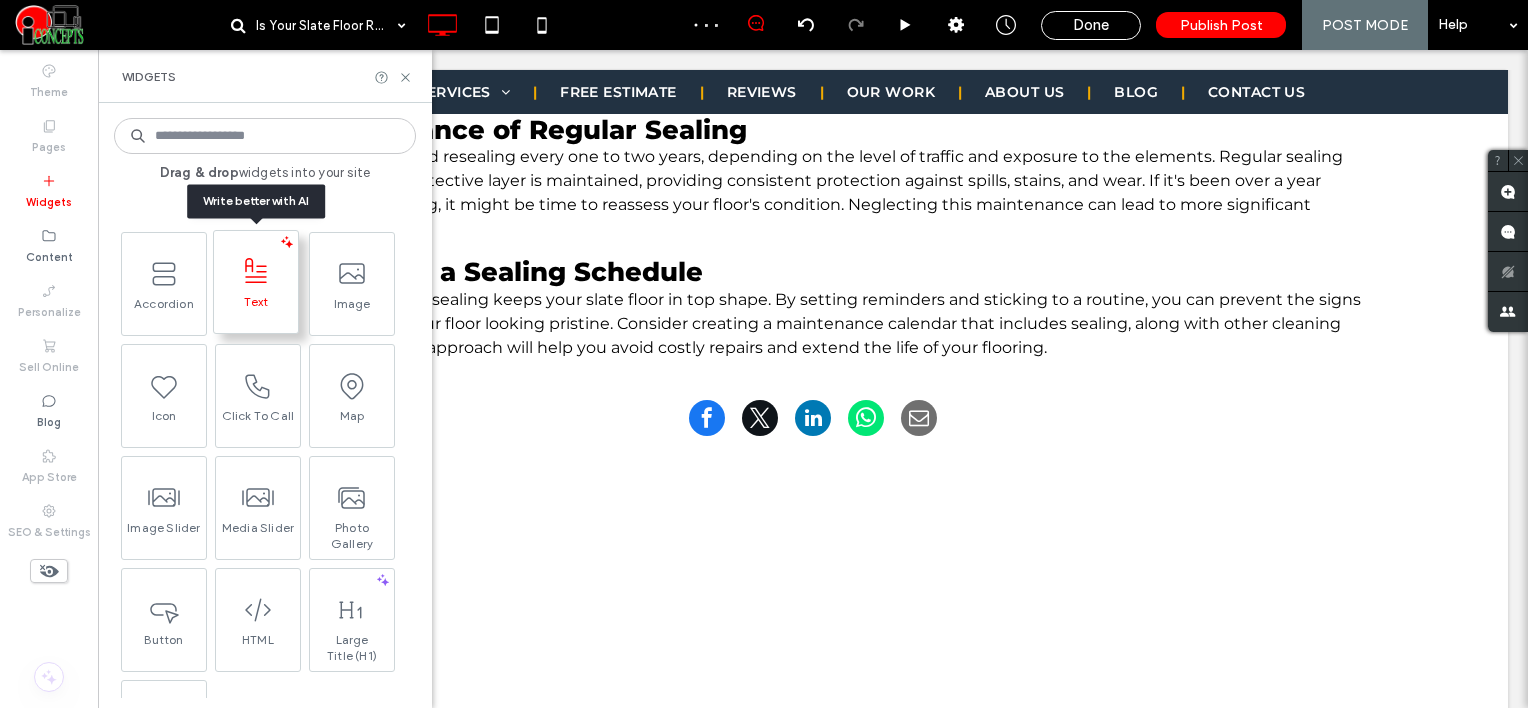click 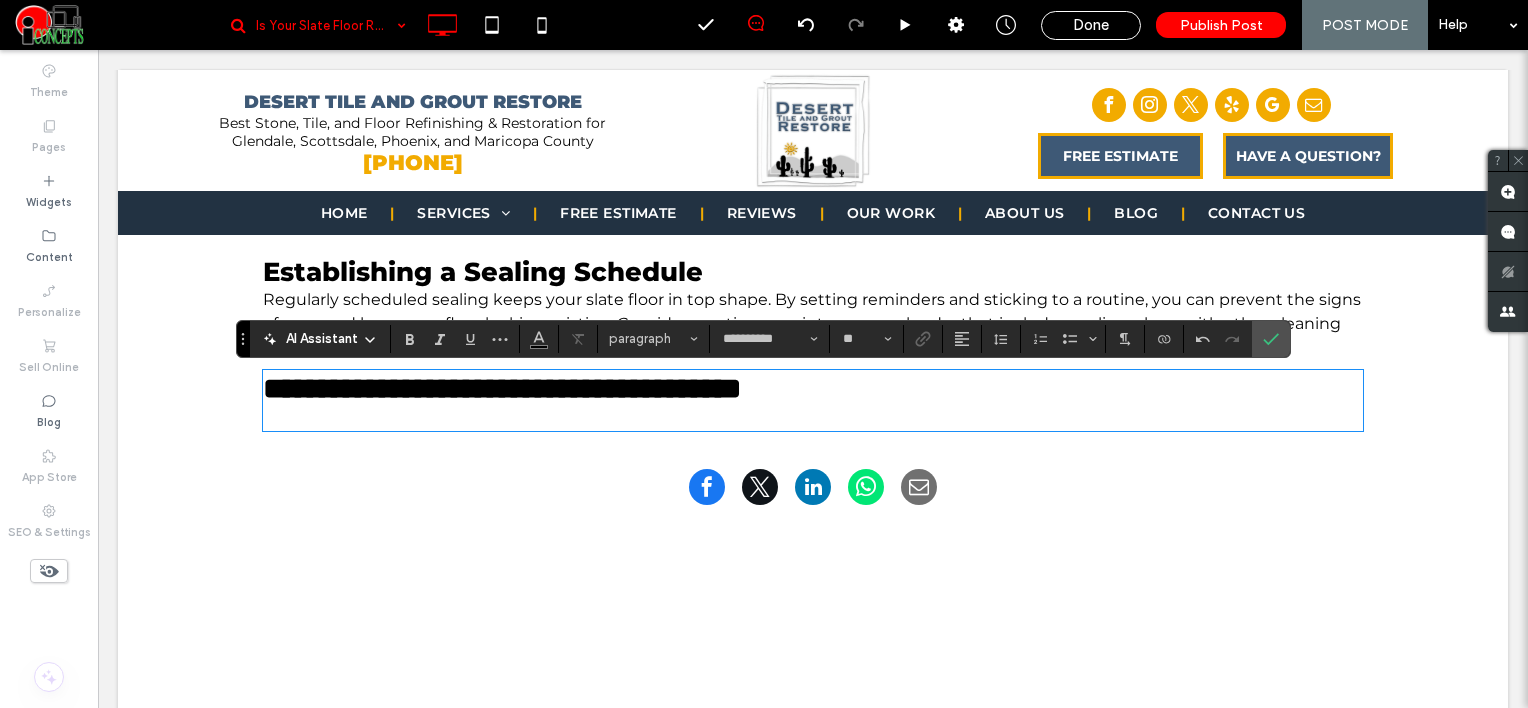 scroll, scrollTop: 0, scrollLeft: 0, axis: both 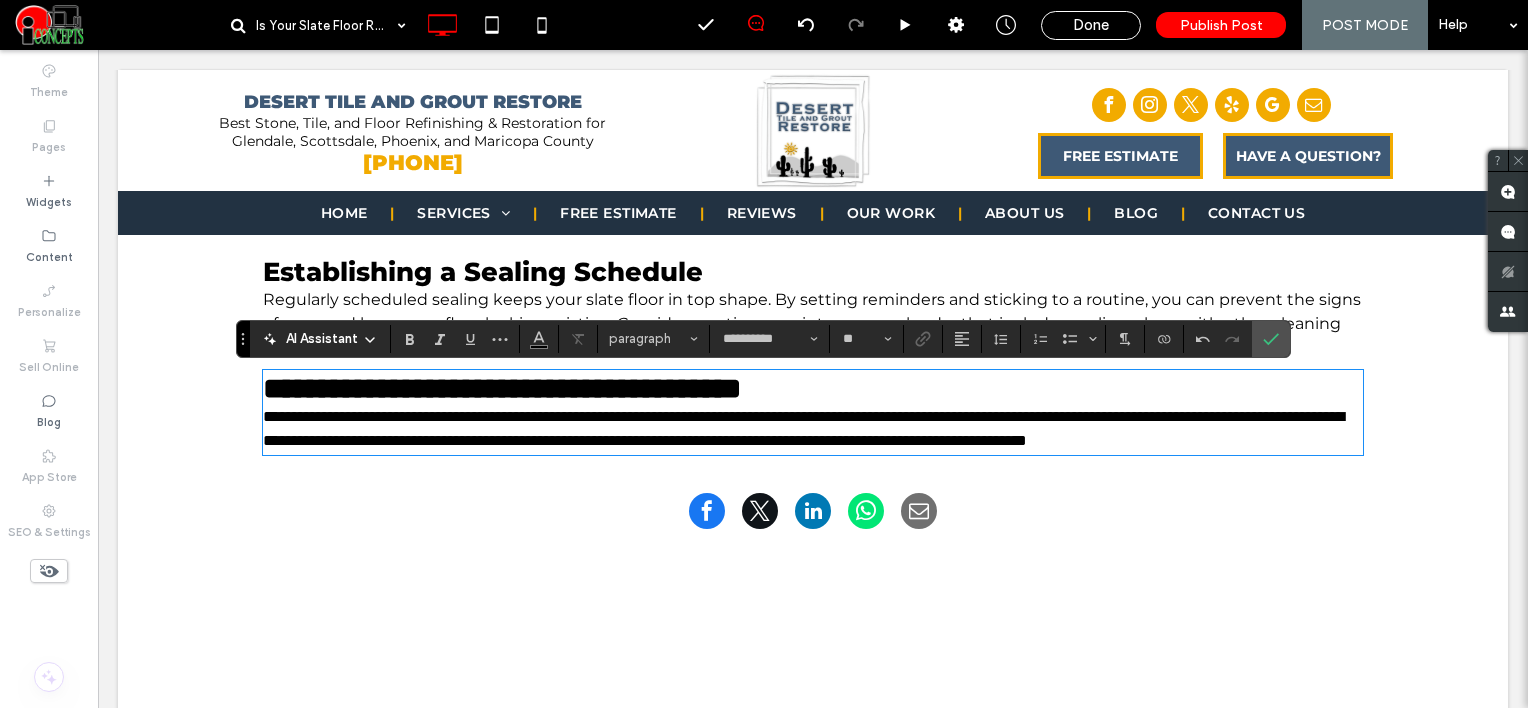 type on "*******" 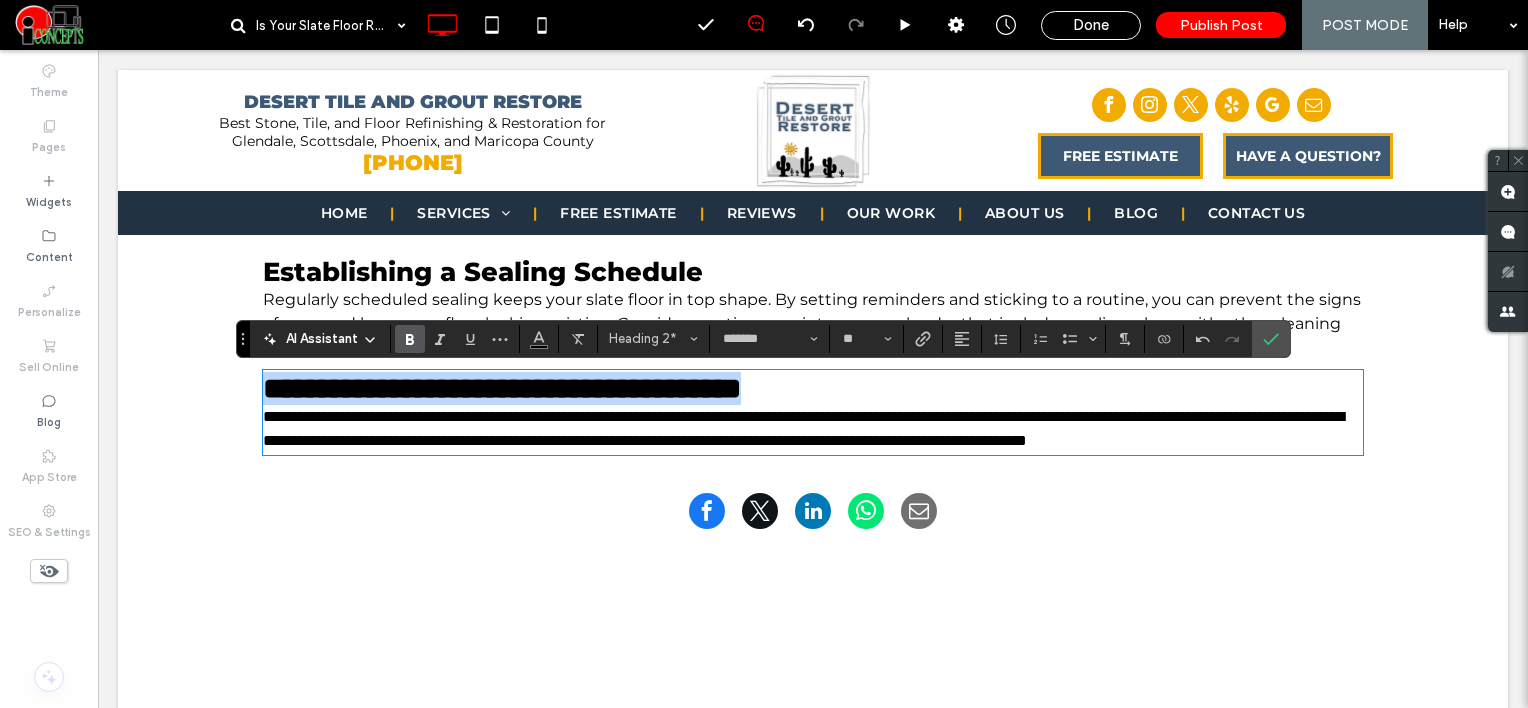 drag, startPoint x: 882, startPoint y: 389, endPoint x: 244, endPoint y: 338, distance: 640.03516 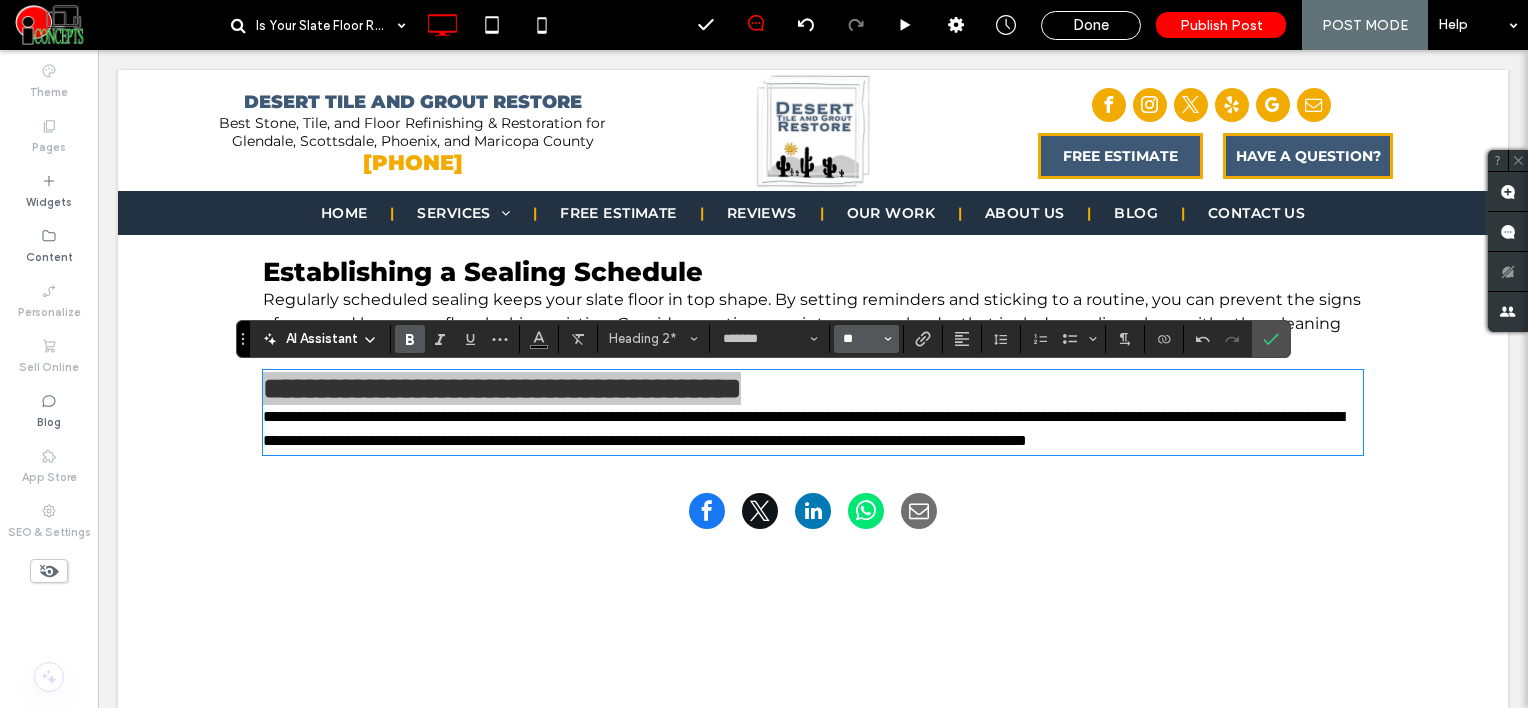 click on "**" at bounding box center (860, 339) 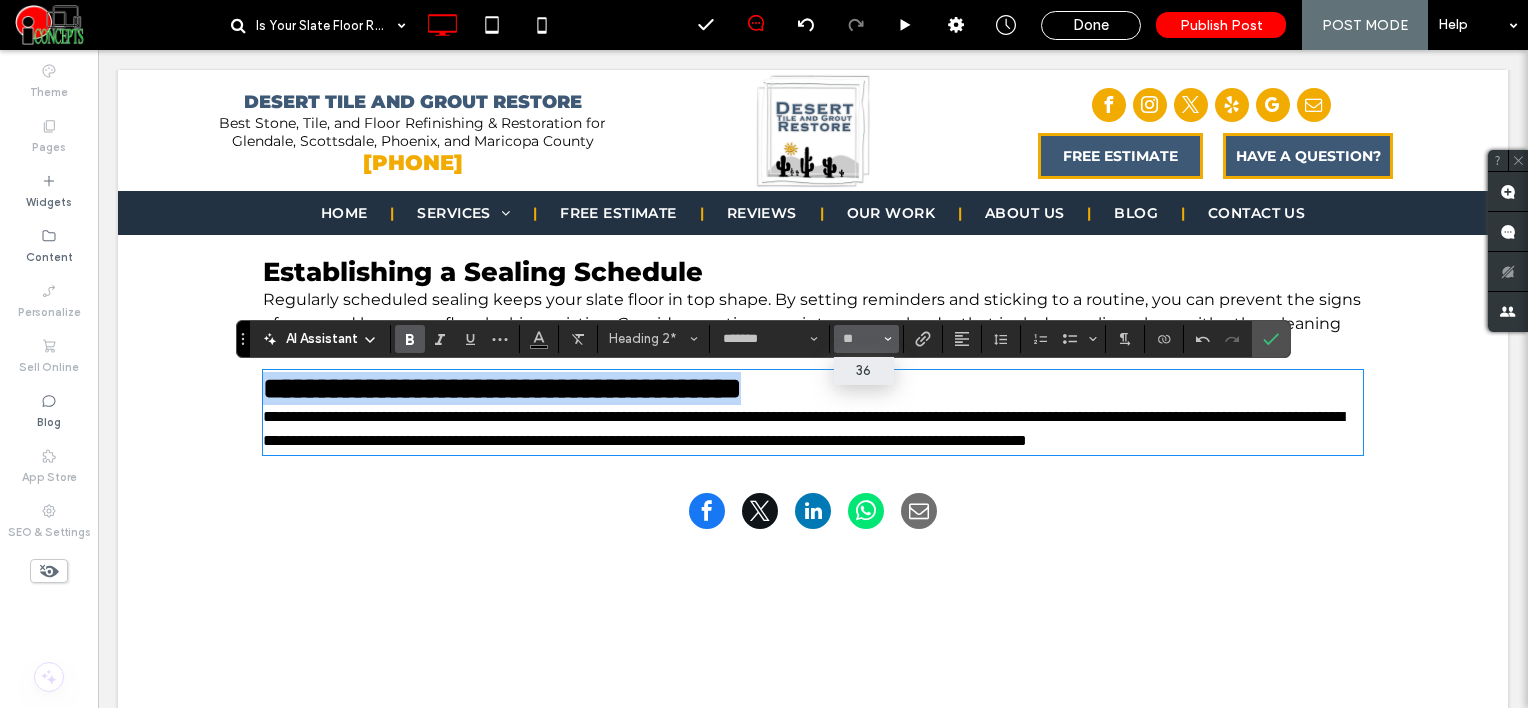 type on "**" 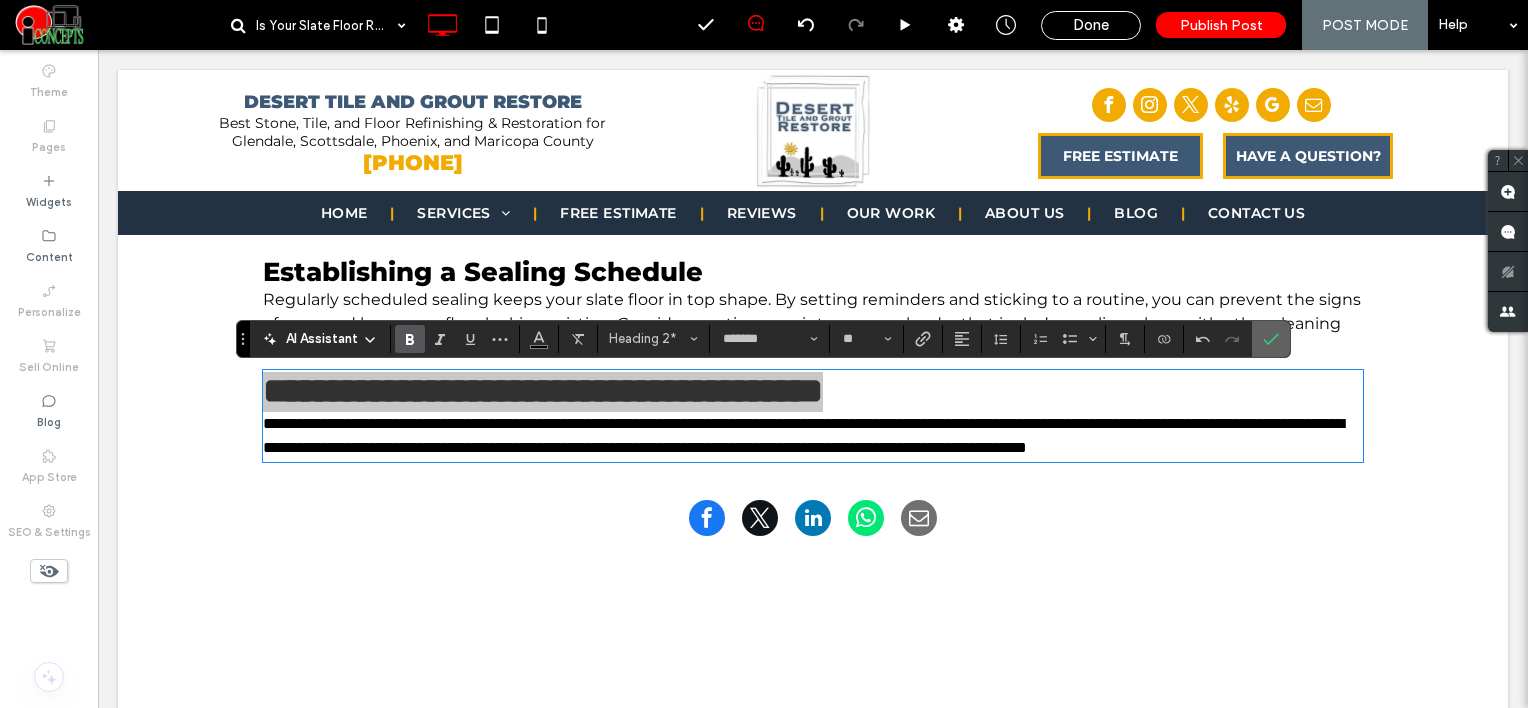 drag, startPoint x: 1265, startPoint y: 324, endPoint x: 1104, endPoint y: 298, distance: 163.08586 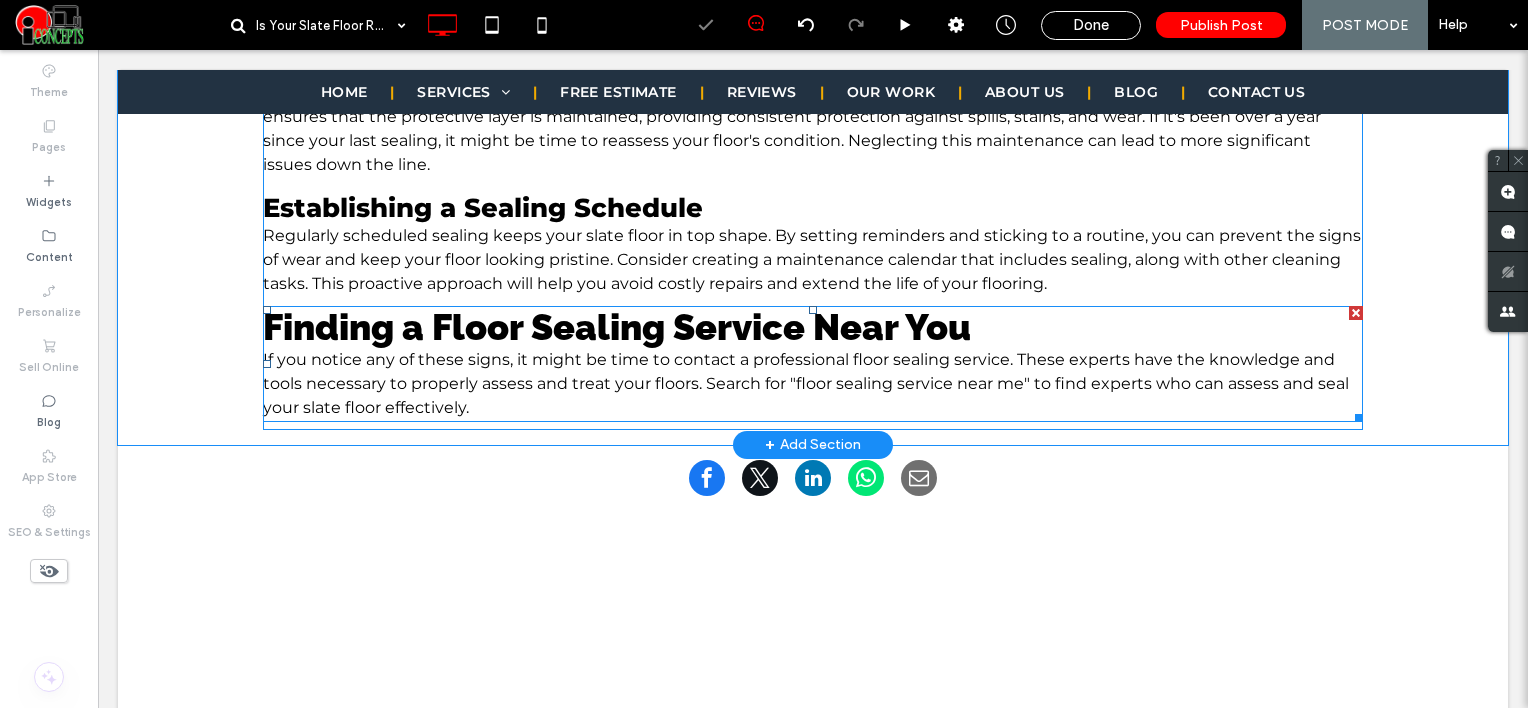scroll, scrollTop: 2700, scrollLeft: 0, axis: vertical 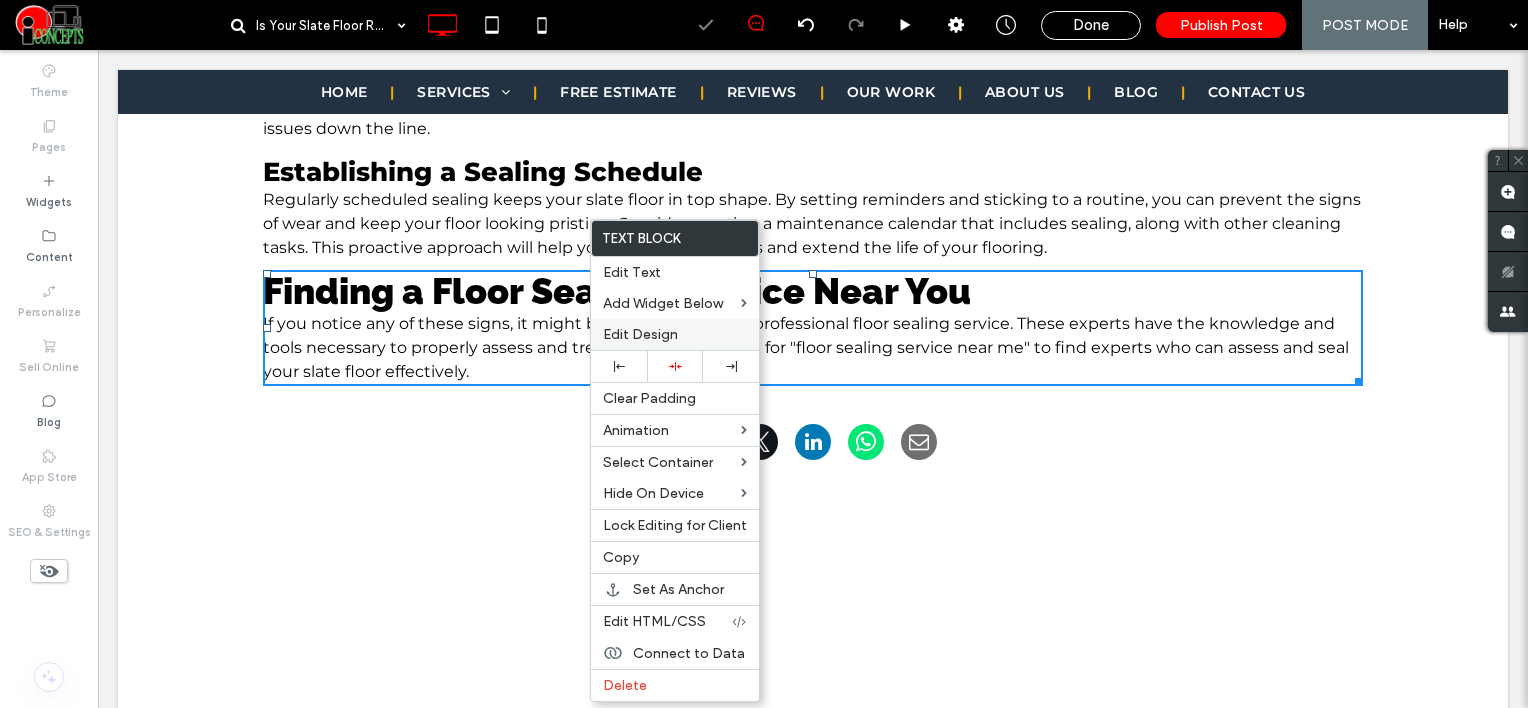 click on "Edit Design" at bounding box center (640, 334) 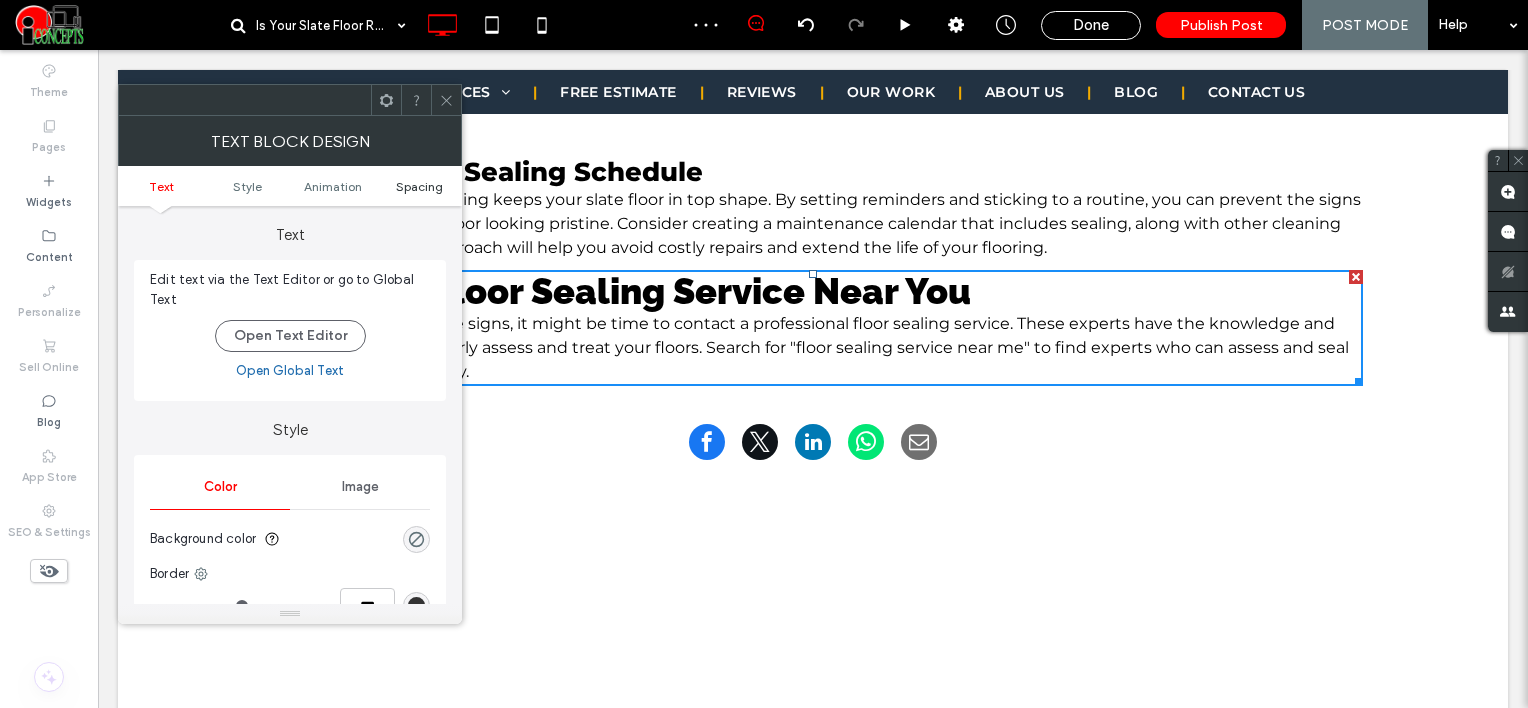 click on "Spacing" at bounding box center [419, 186] 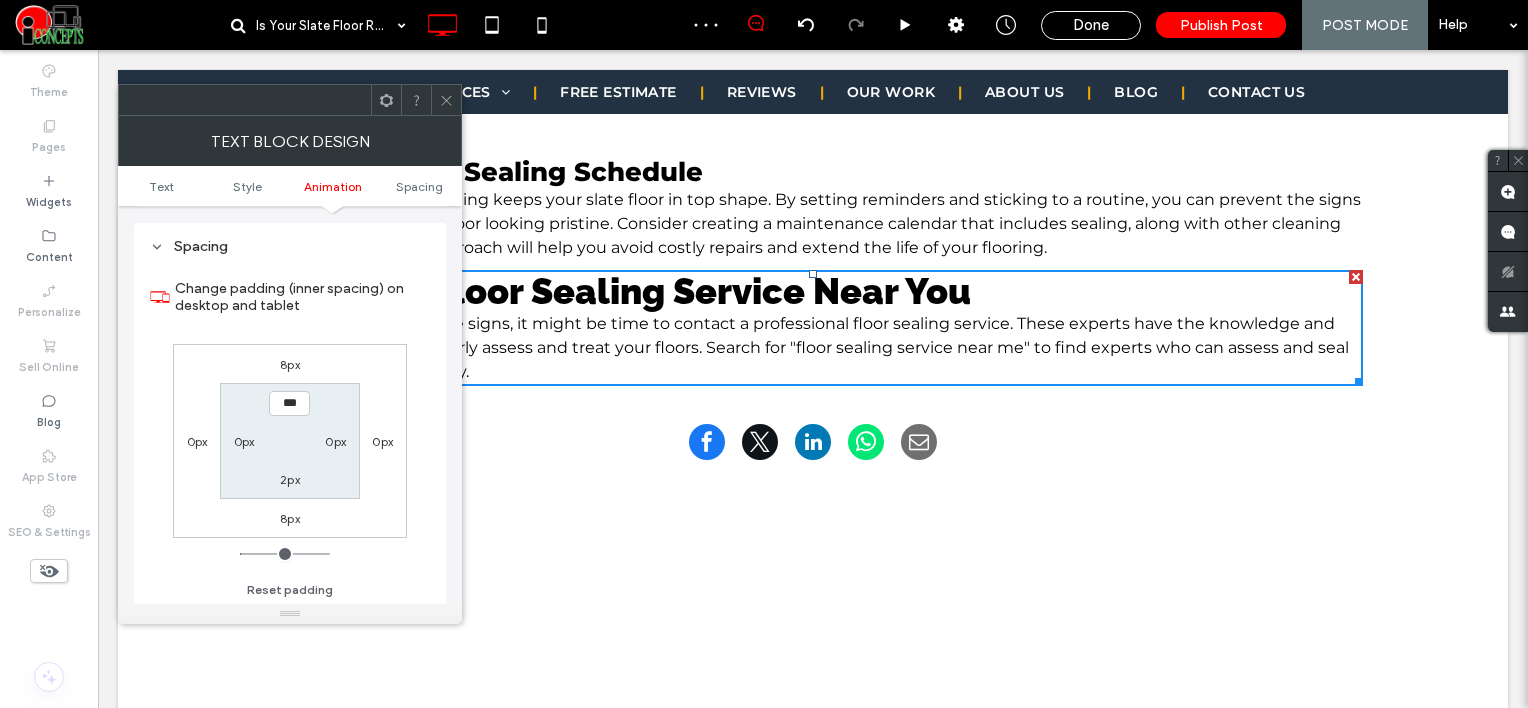 scroll, scrollTop: 572, scrollLeft: 0, axis: vertical 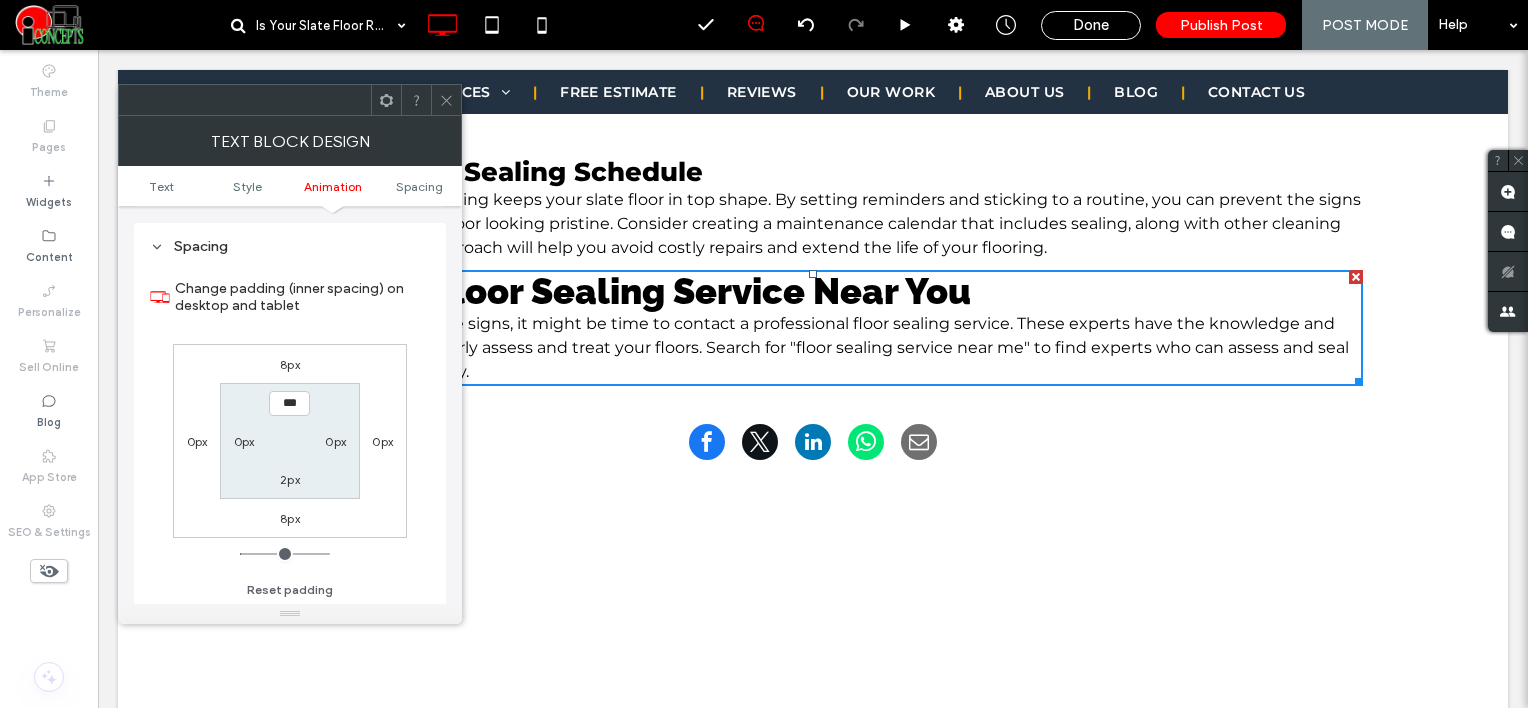 click on "8px" at bounding box center (290, 364) 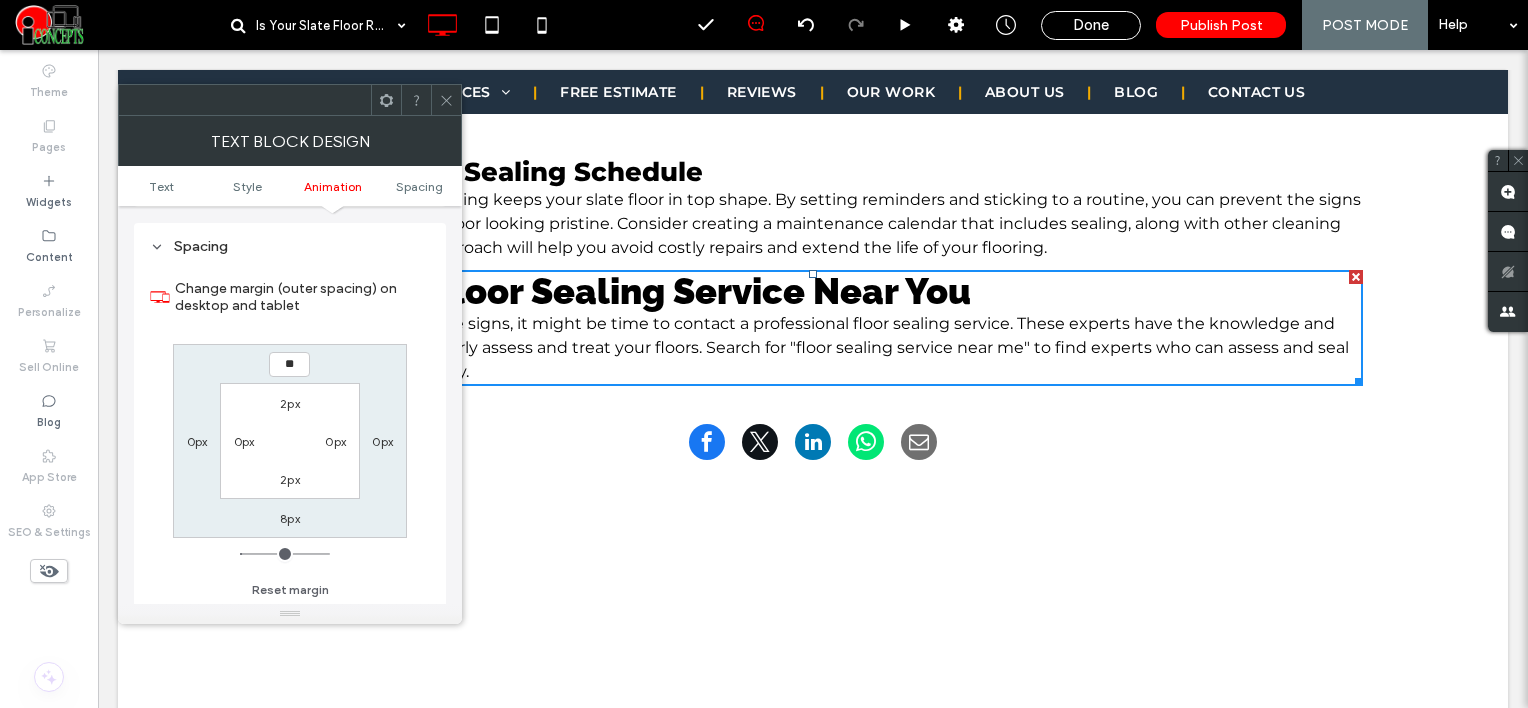type on "**" 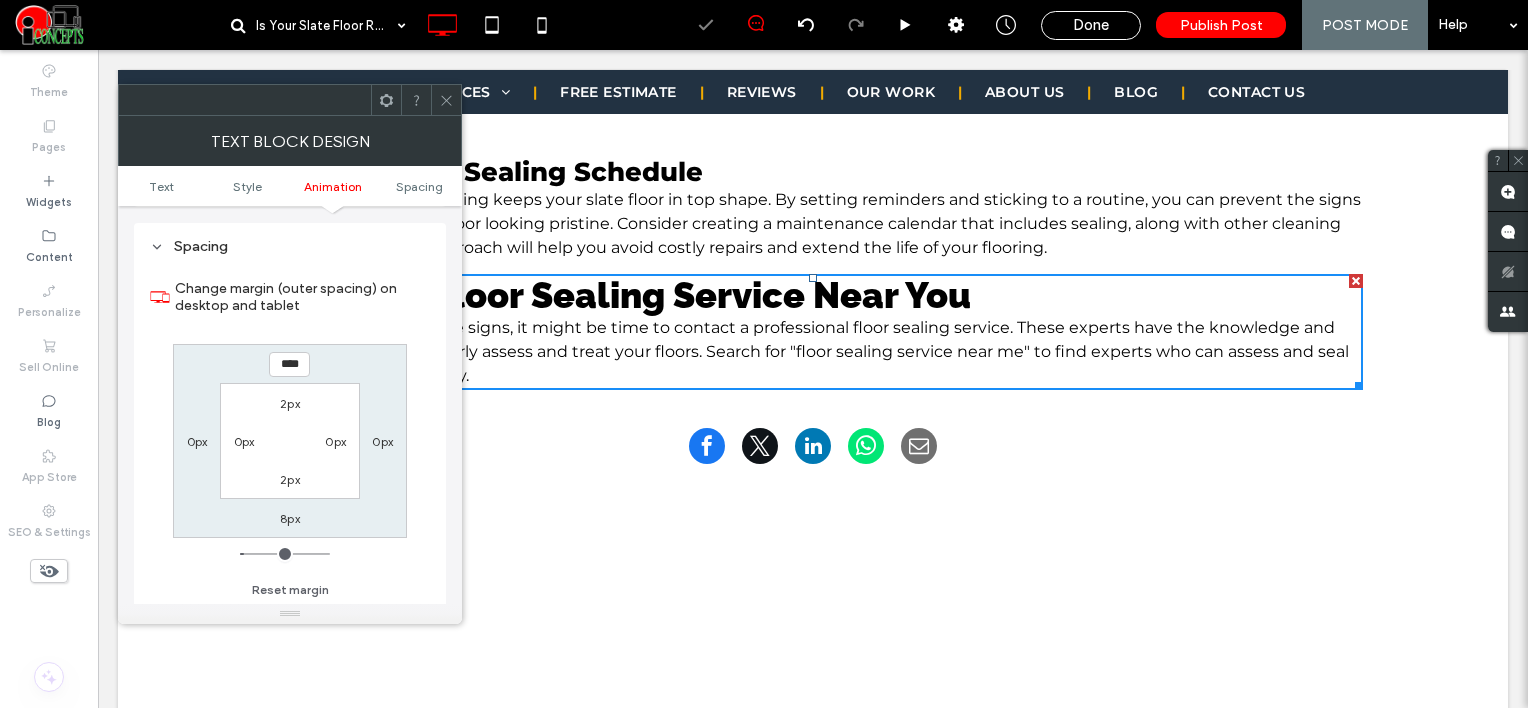 click 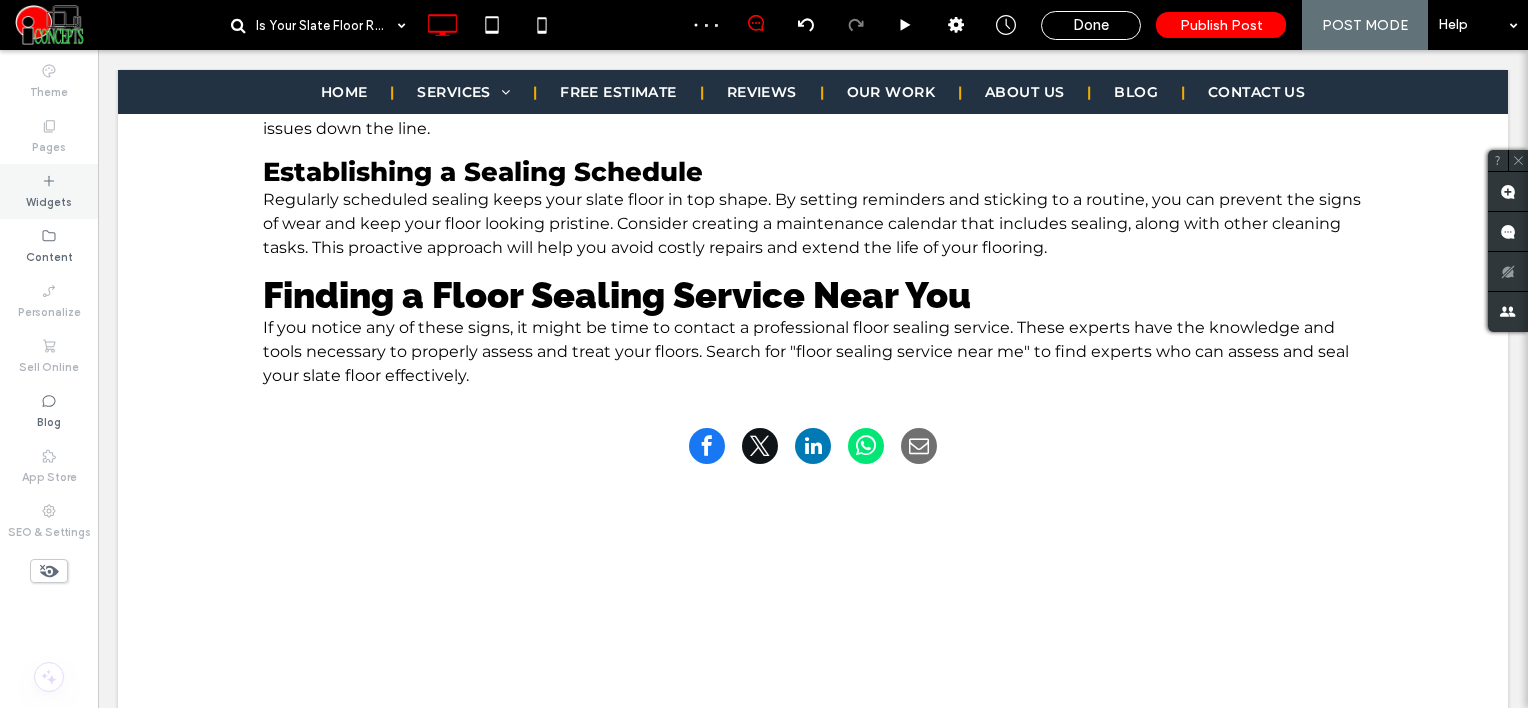 click on "Widgets" at bounding box center [49, 200] 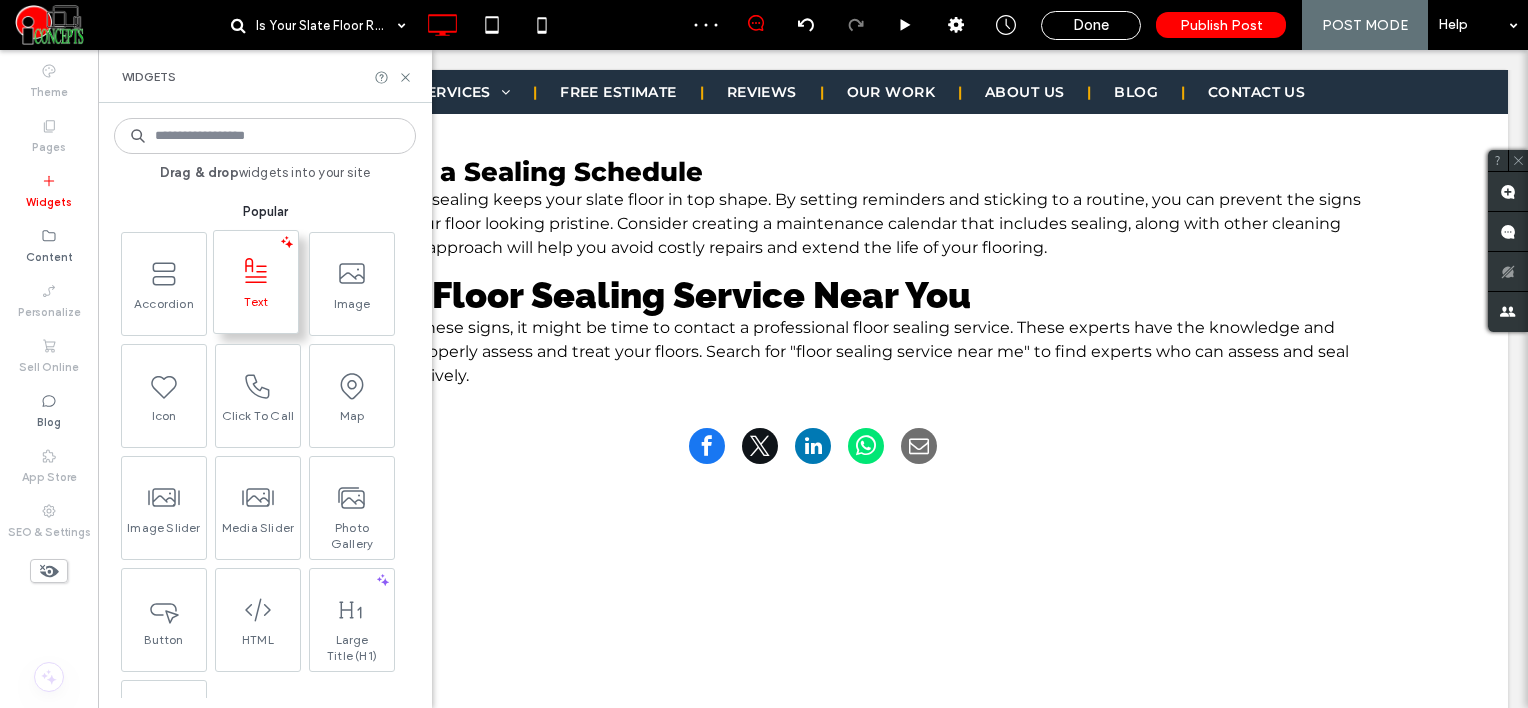 click 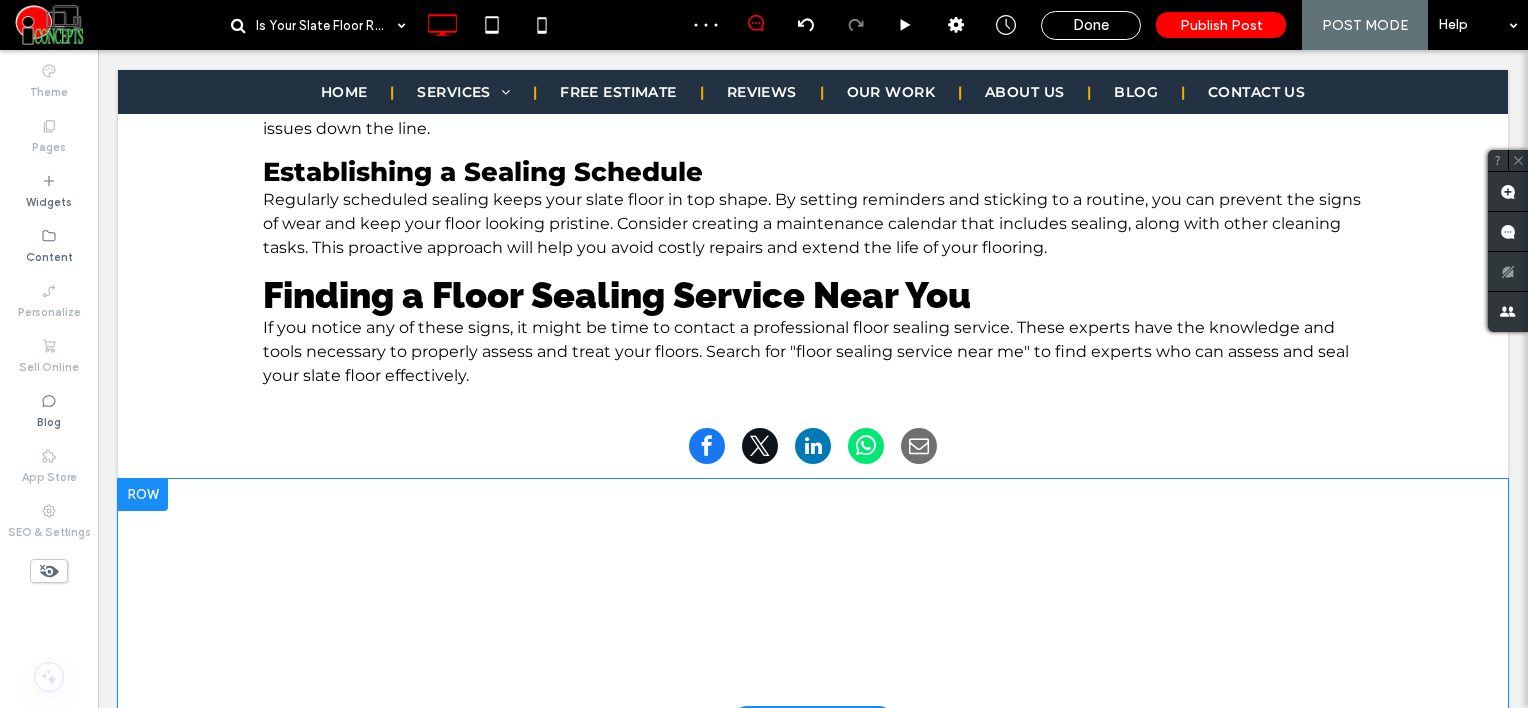 type on "**********" 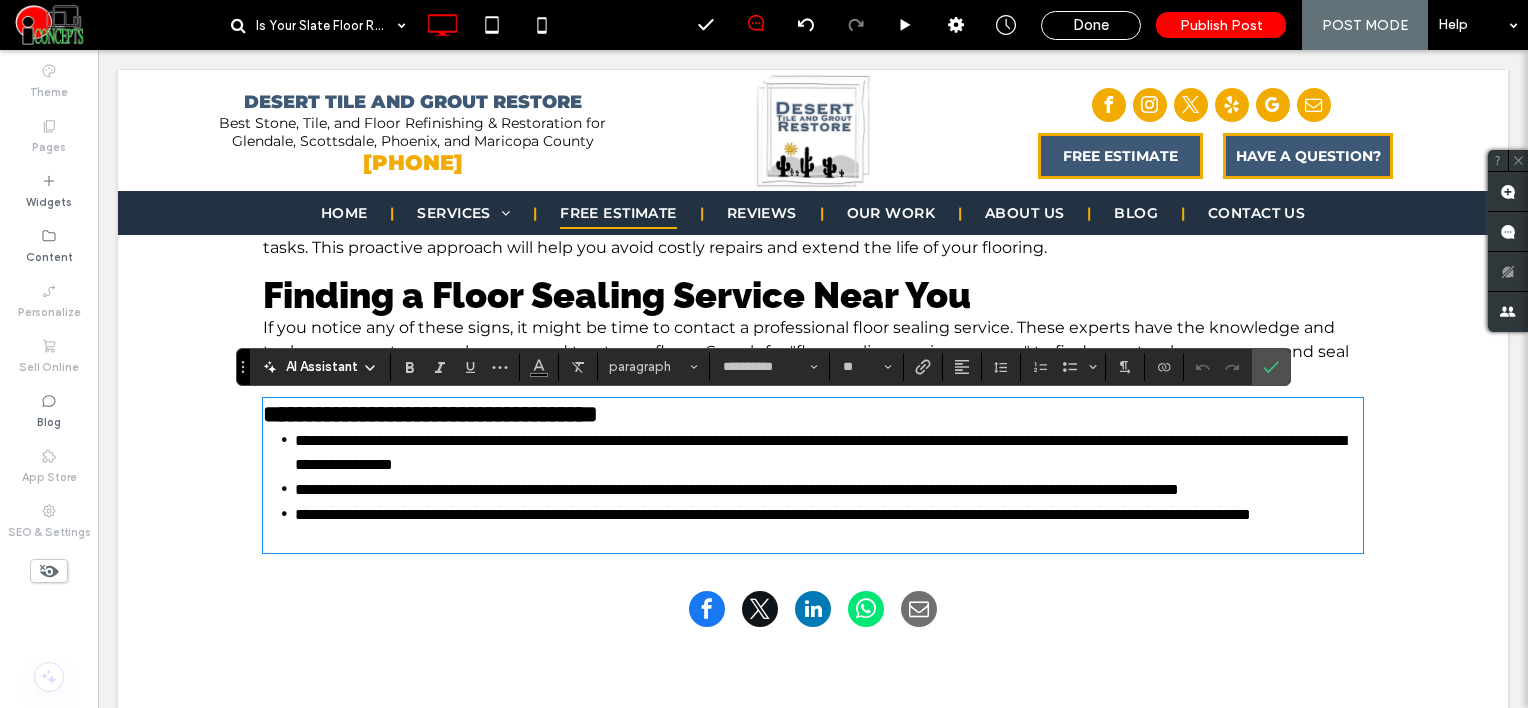 scroll, scrollTop: 0, scrollLeft: 0, axis: both 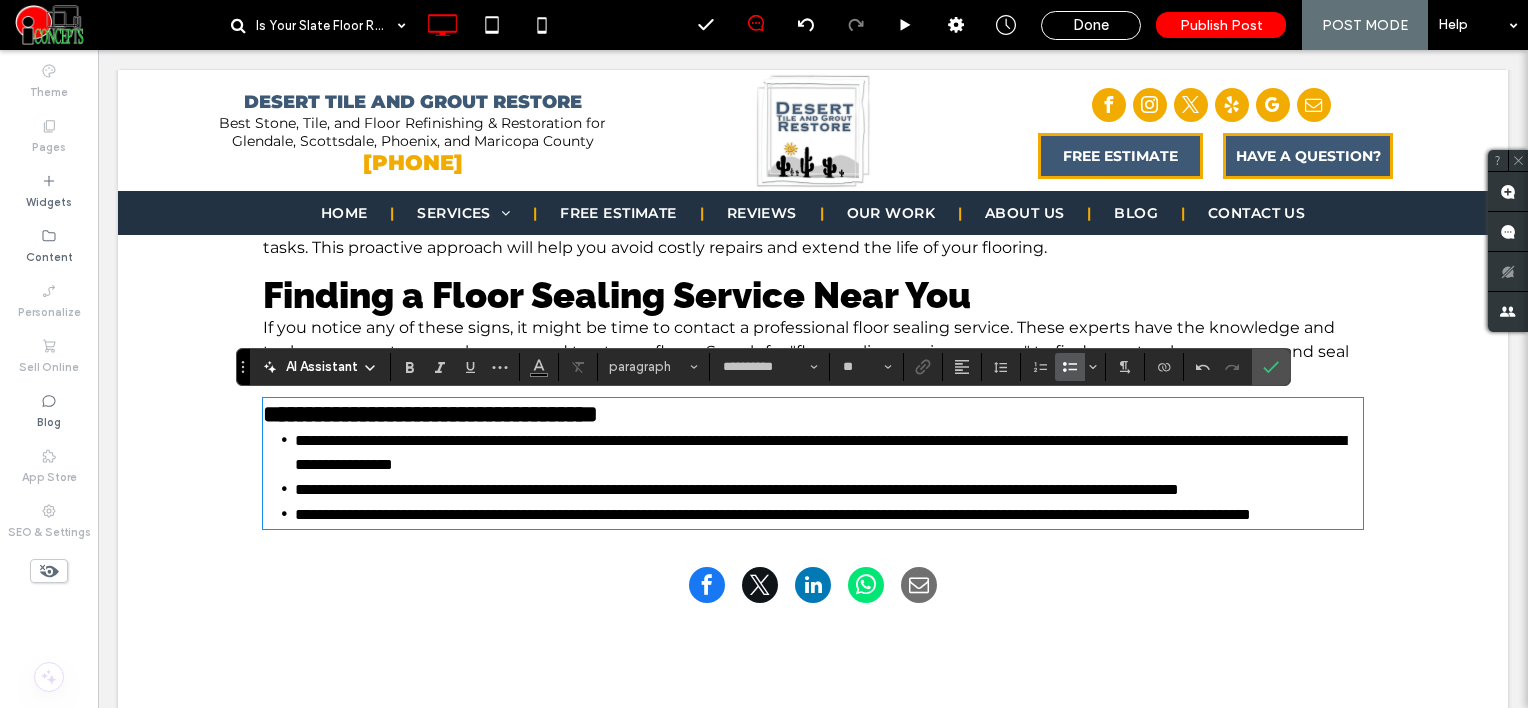 type on "**" 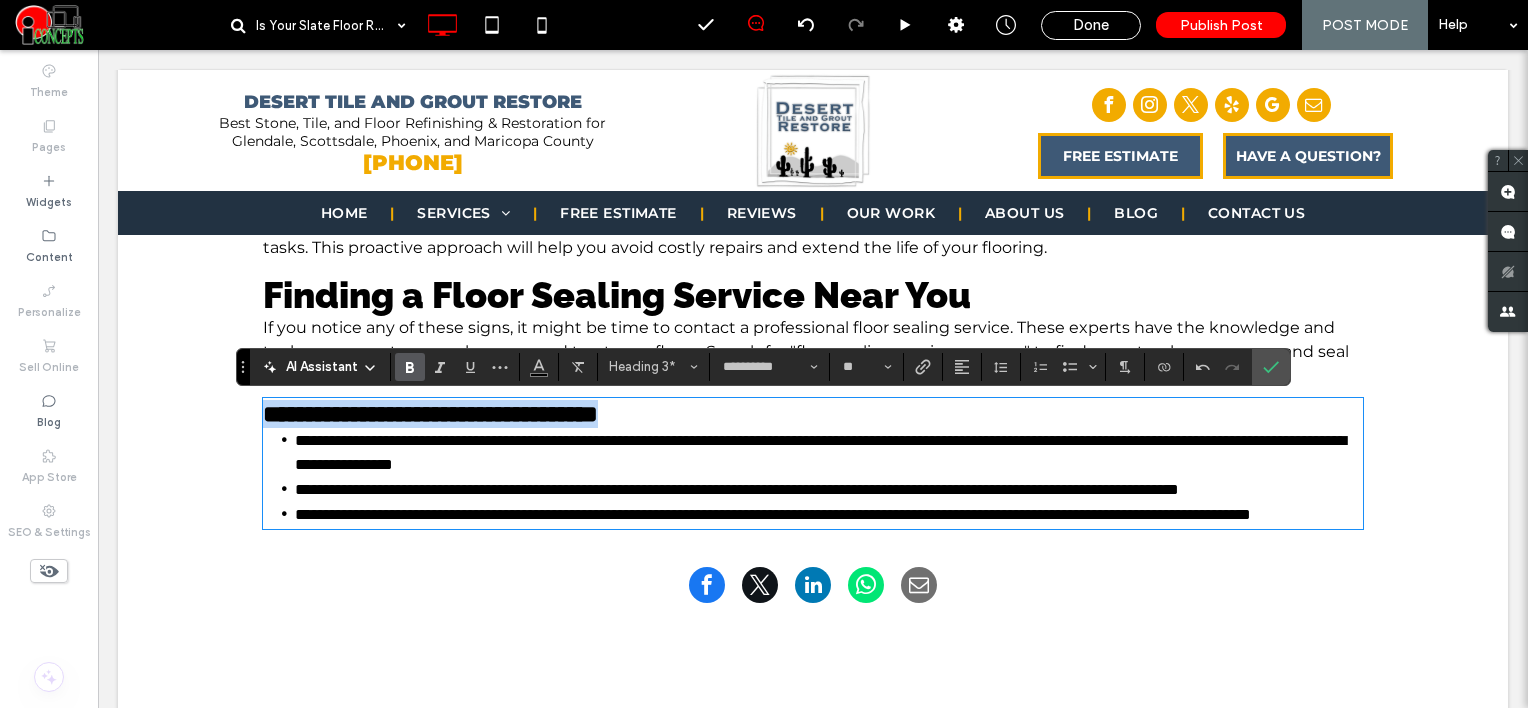 drag, startPoint x: 748, startPoint y: 413, endPoint x: 206, endPoint y: 342, distance: 546.6306 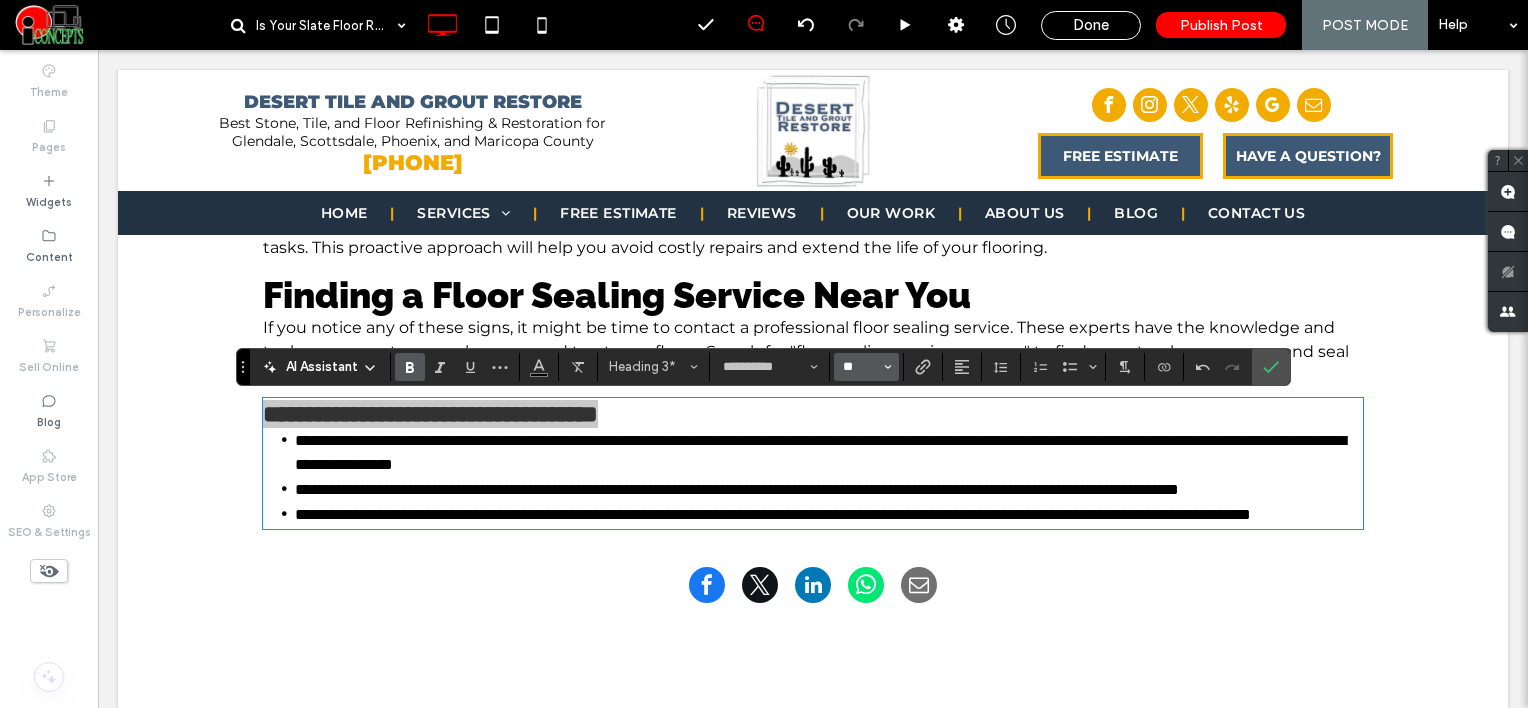 click on "**" at bounding box center (860, 367) 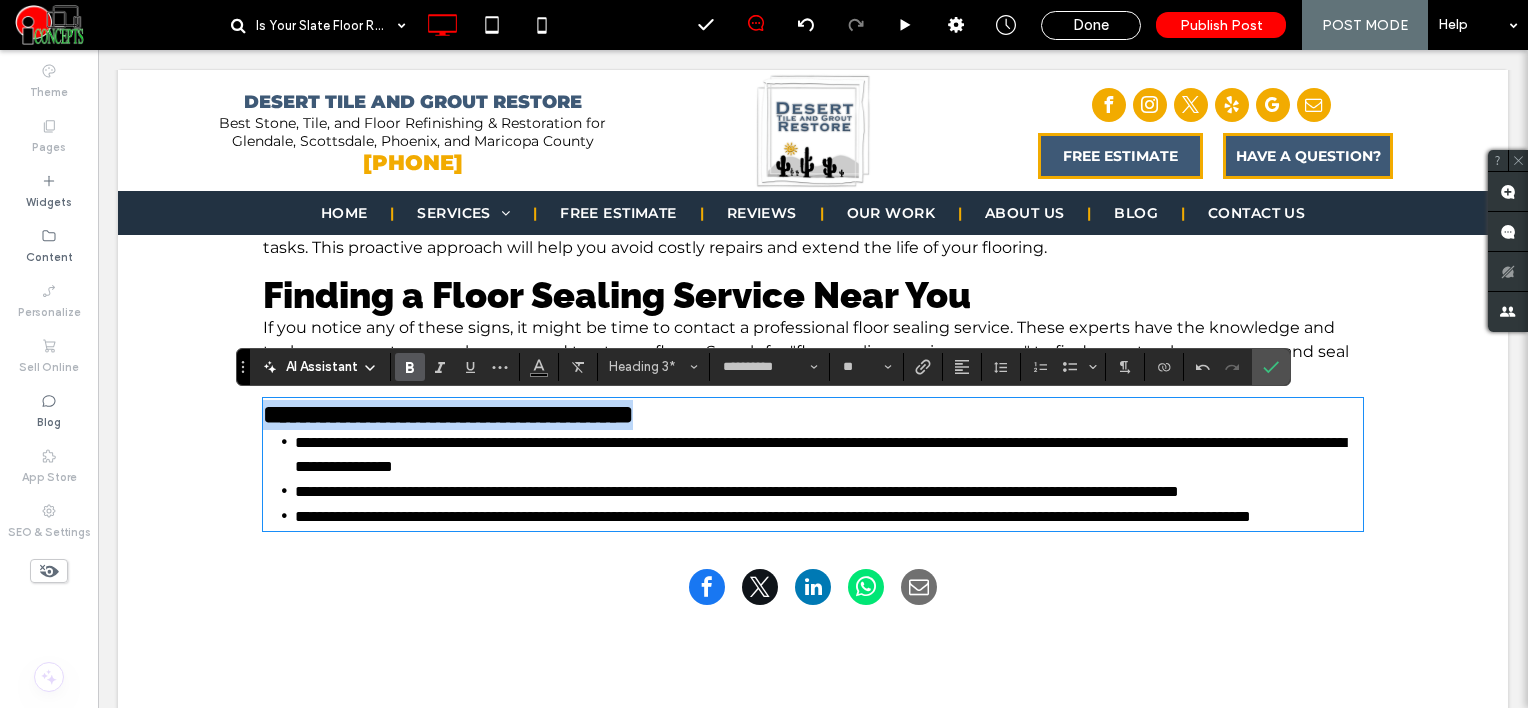 type on "**" 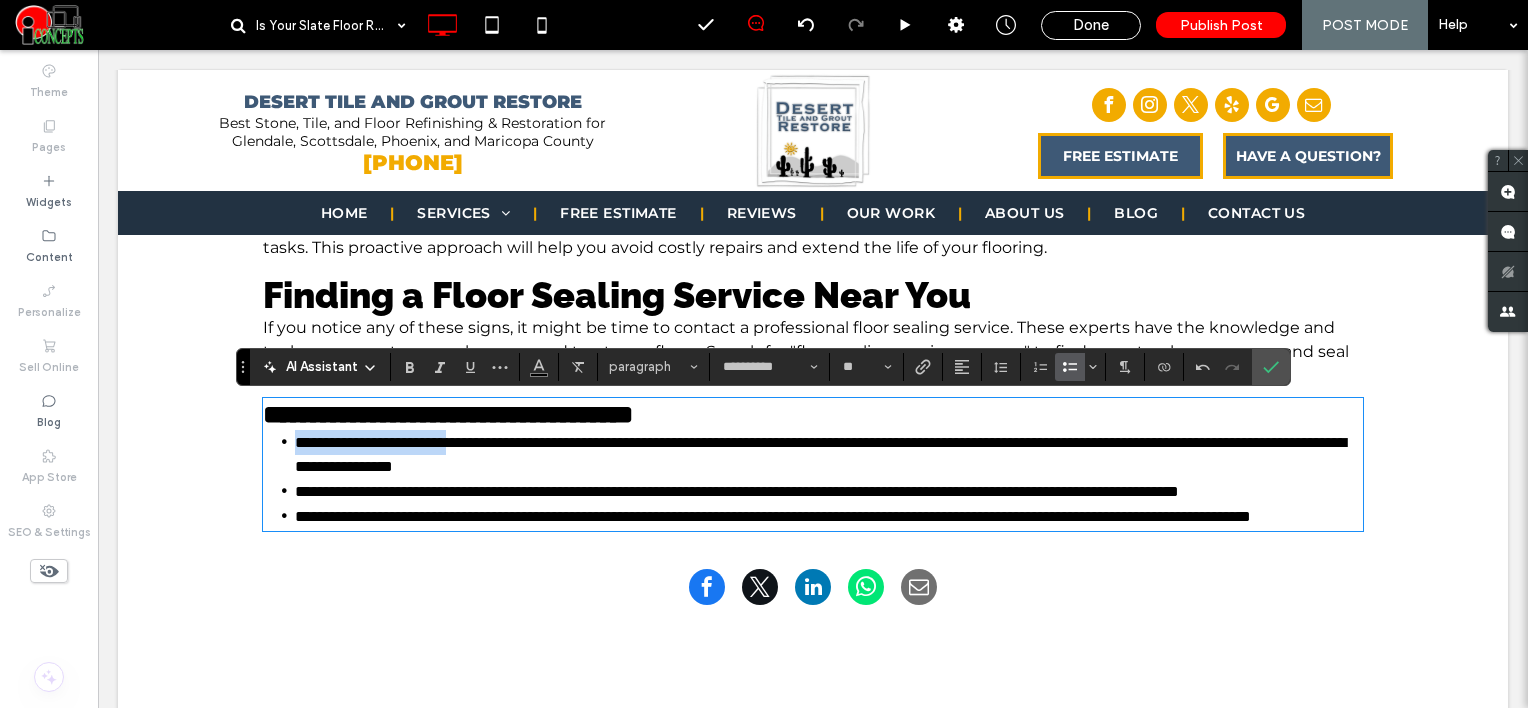 drag, startPoint x: 280, startPoint y: 440, endPoint x: 495, endPoint y: 436, distance: 215.0372 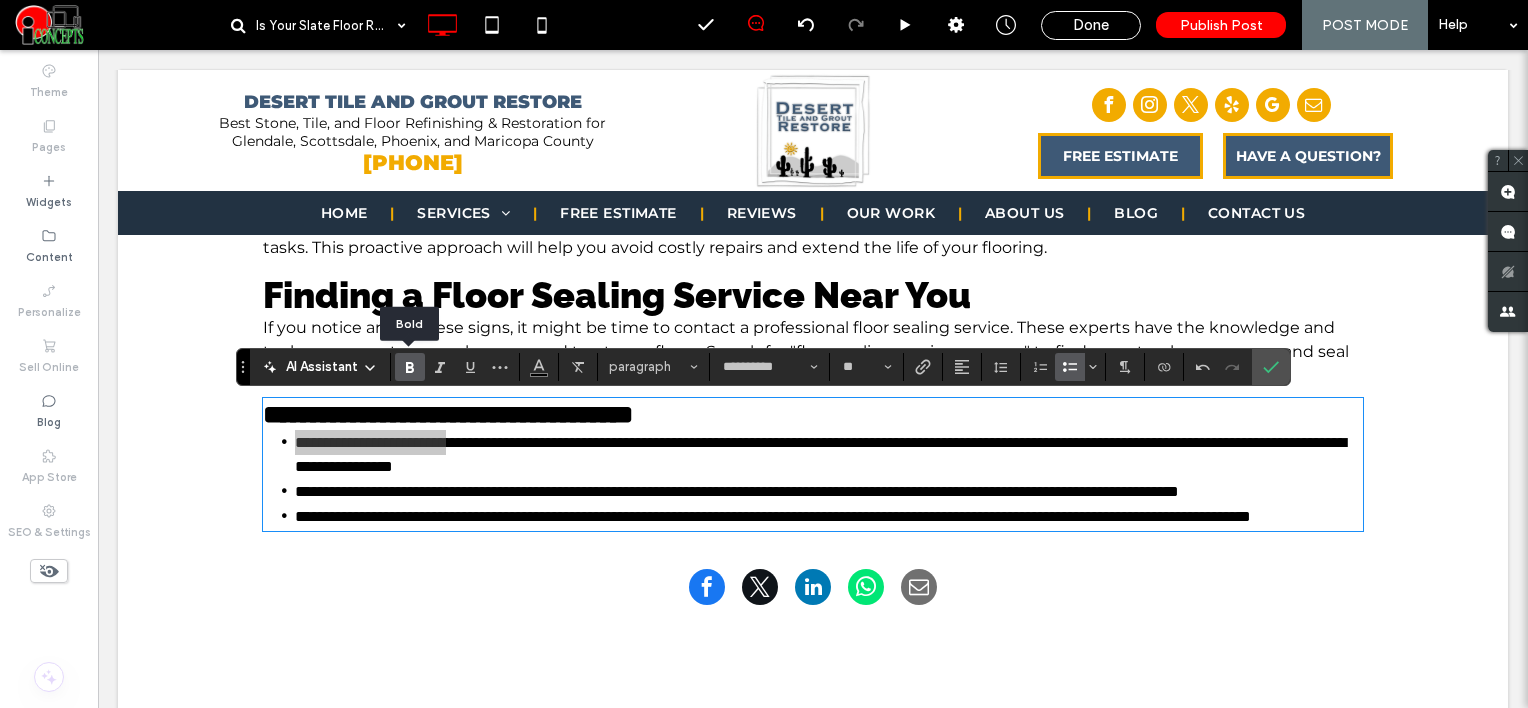 click 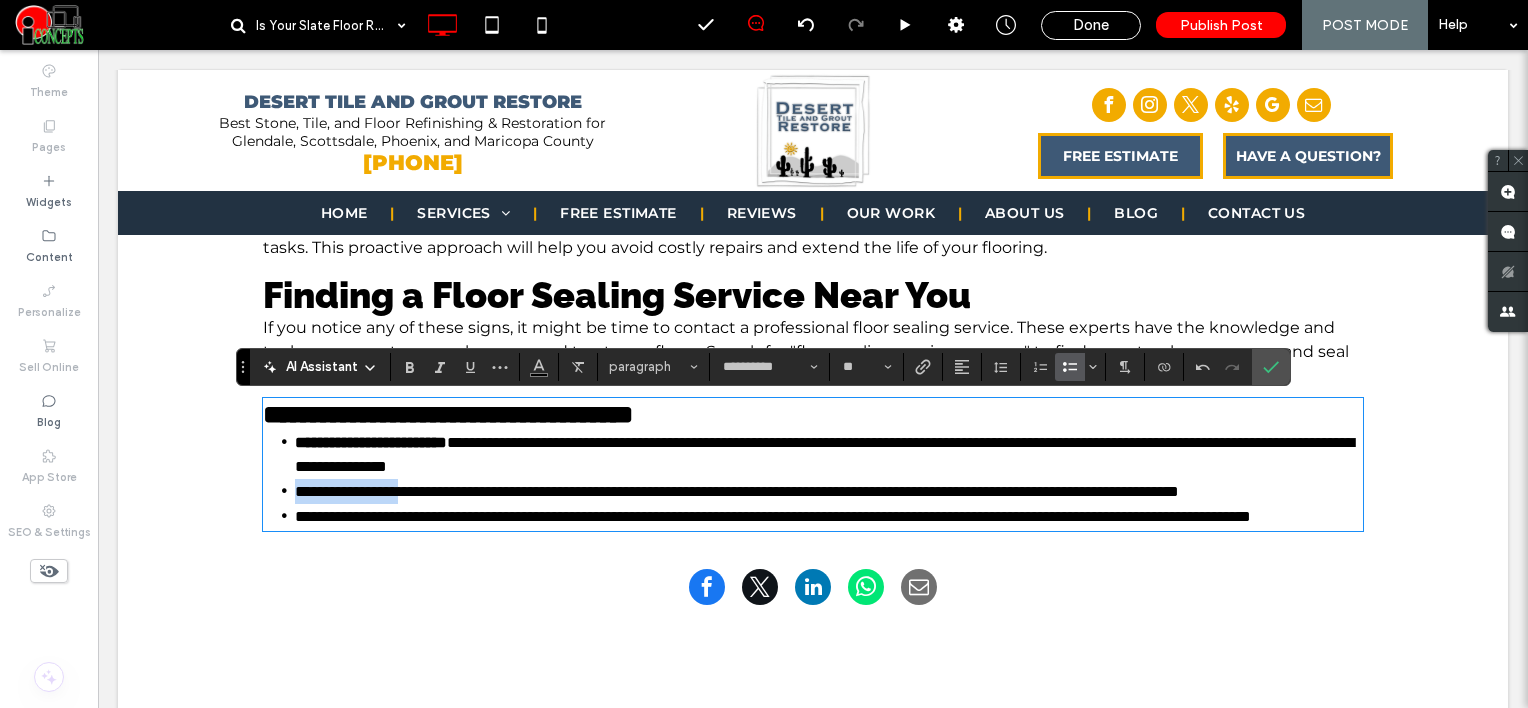 drag, startPoint x: 269, startPoint y: 491, endPoint x: 438, endPoint y: 496, distance: 169.07394 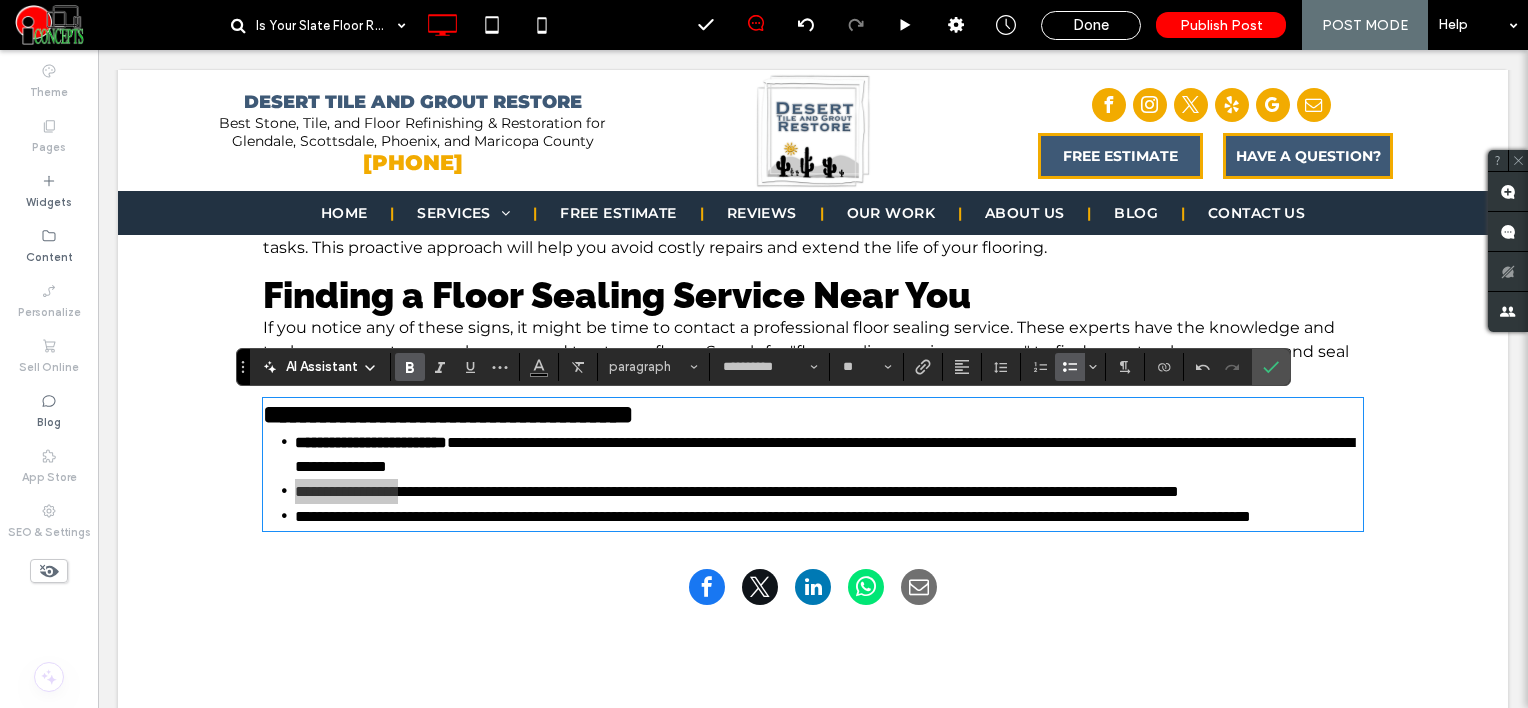 click 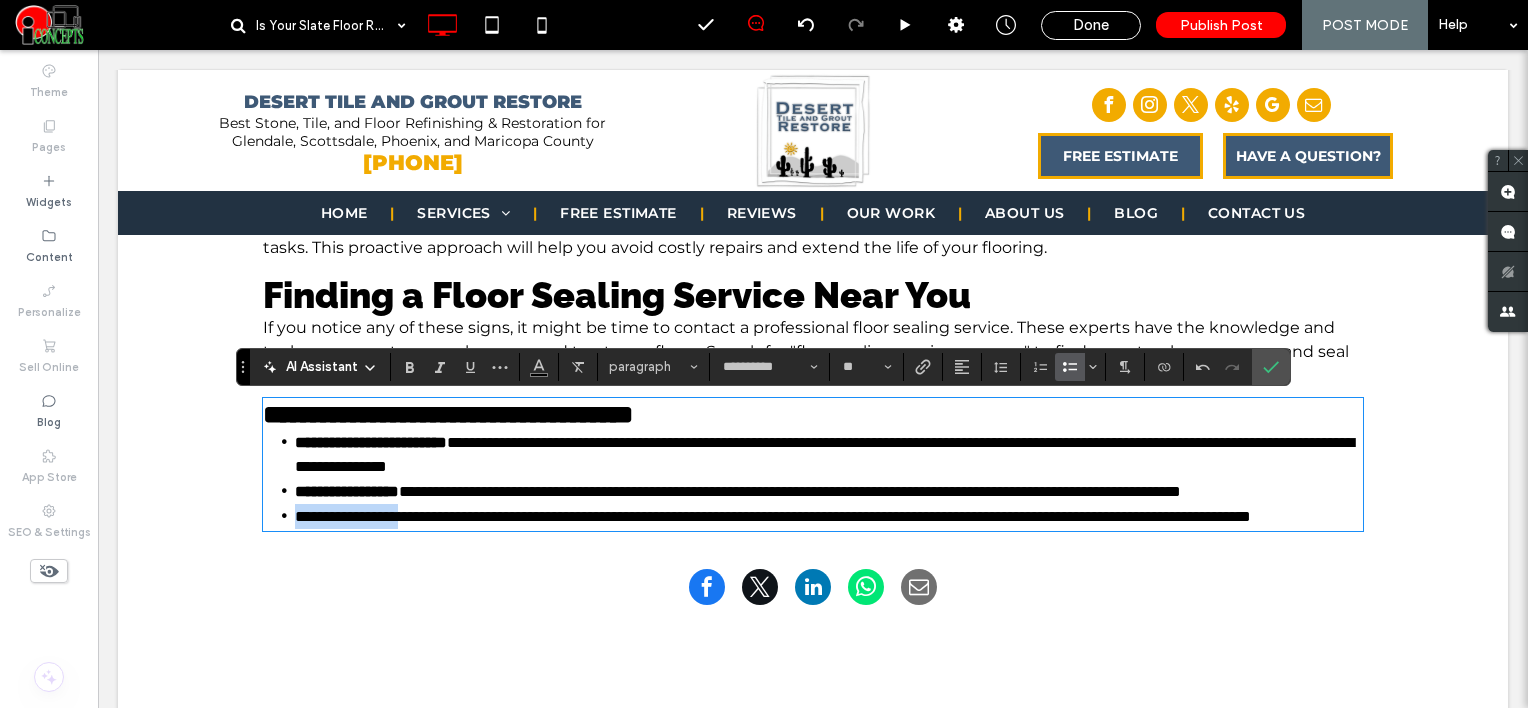 drag, startPoint x: 278, startPoint y: 539, endPoint x: 424, endPoint y: 536, distance: 146.03082 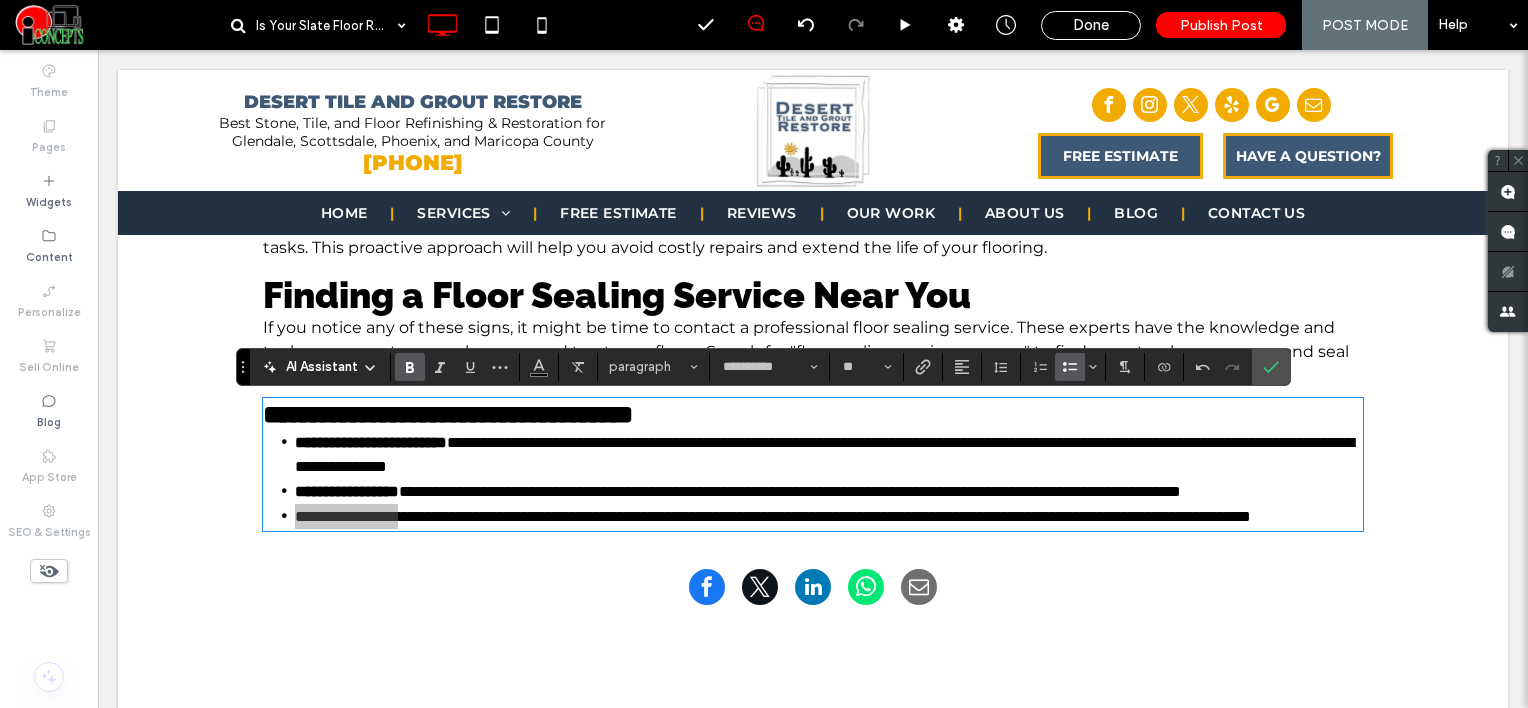 click at bounding box center (410, 367) 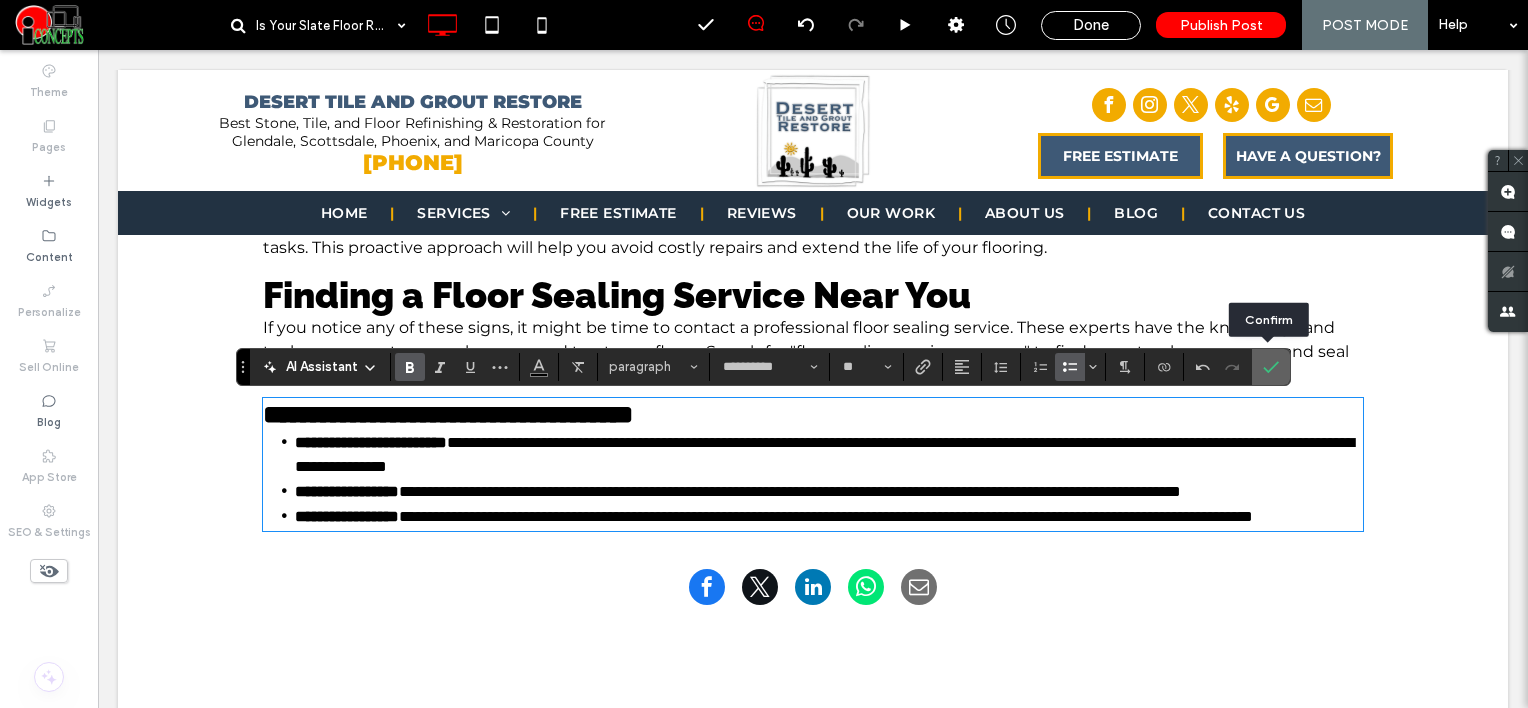 click at bounding box center (1271, 367) 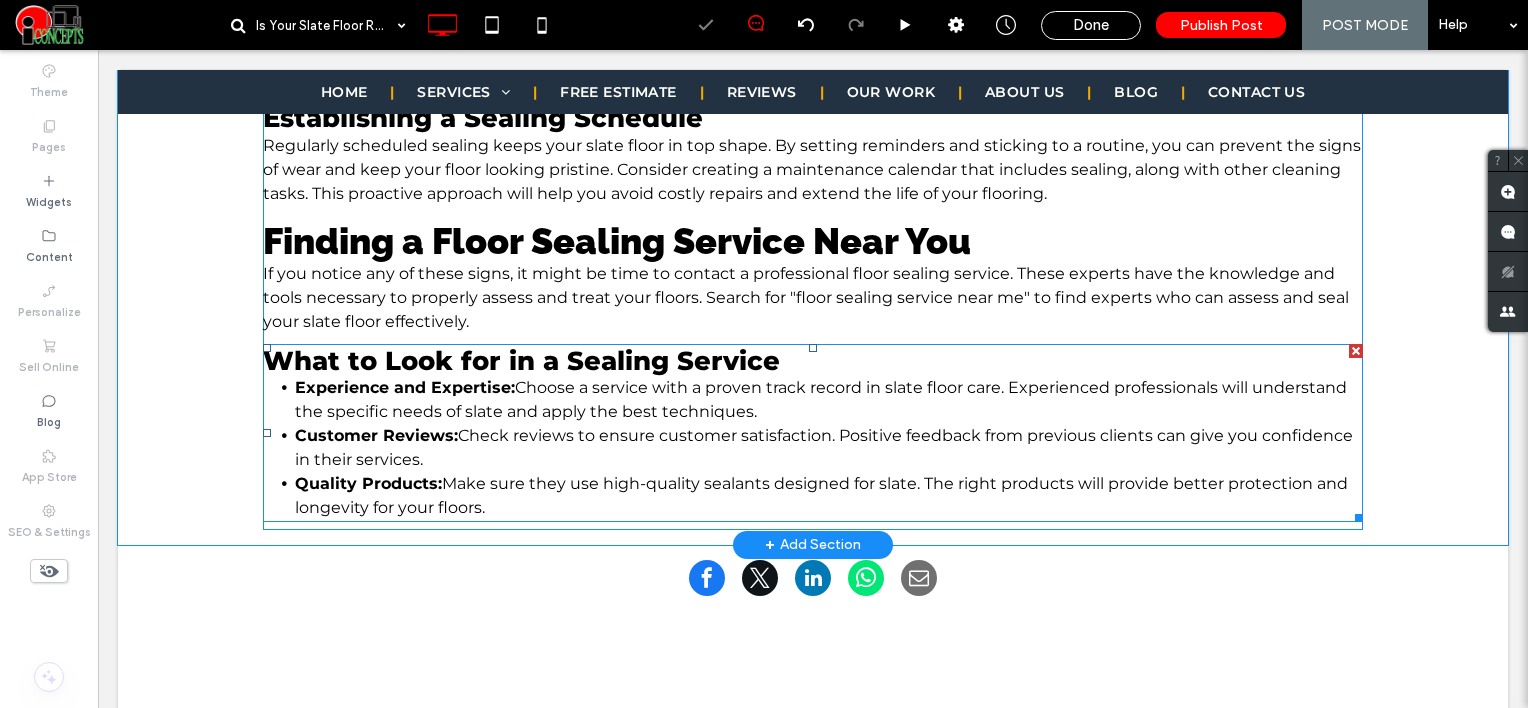 scroll, scrollTop: 2800, scrollLeft: 0, axis: vertical 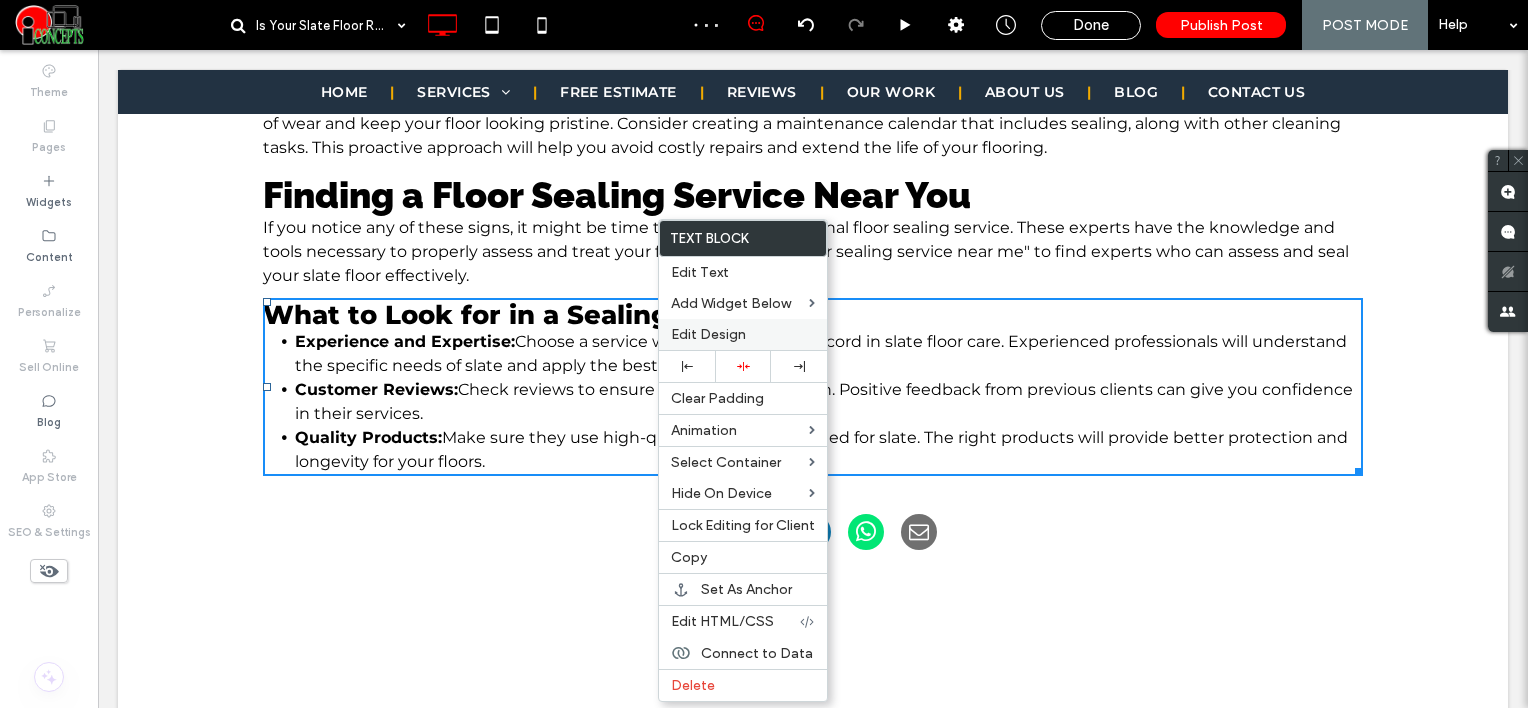 click on "Edit Design" at bounding box center [708, 334] 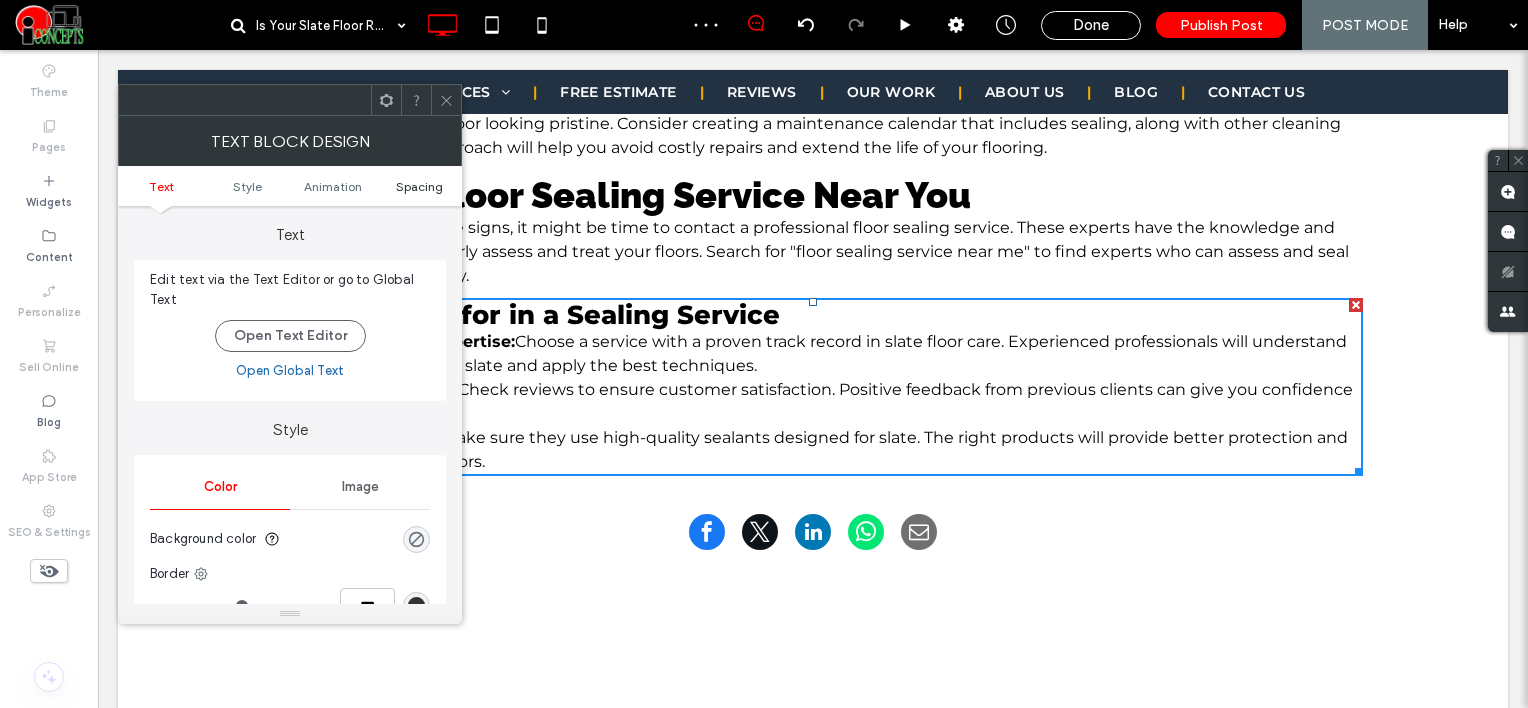 click on "Spacing" at bounding box center [419, 186] 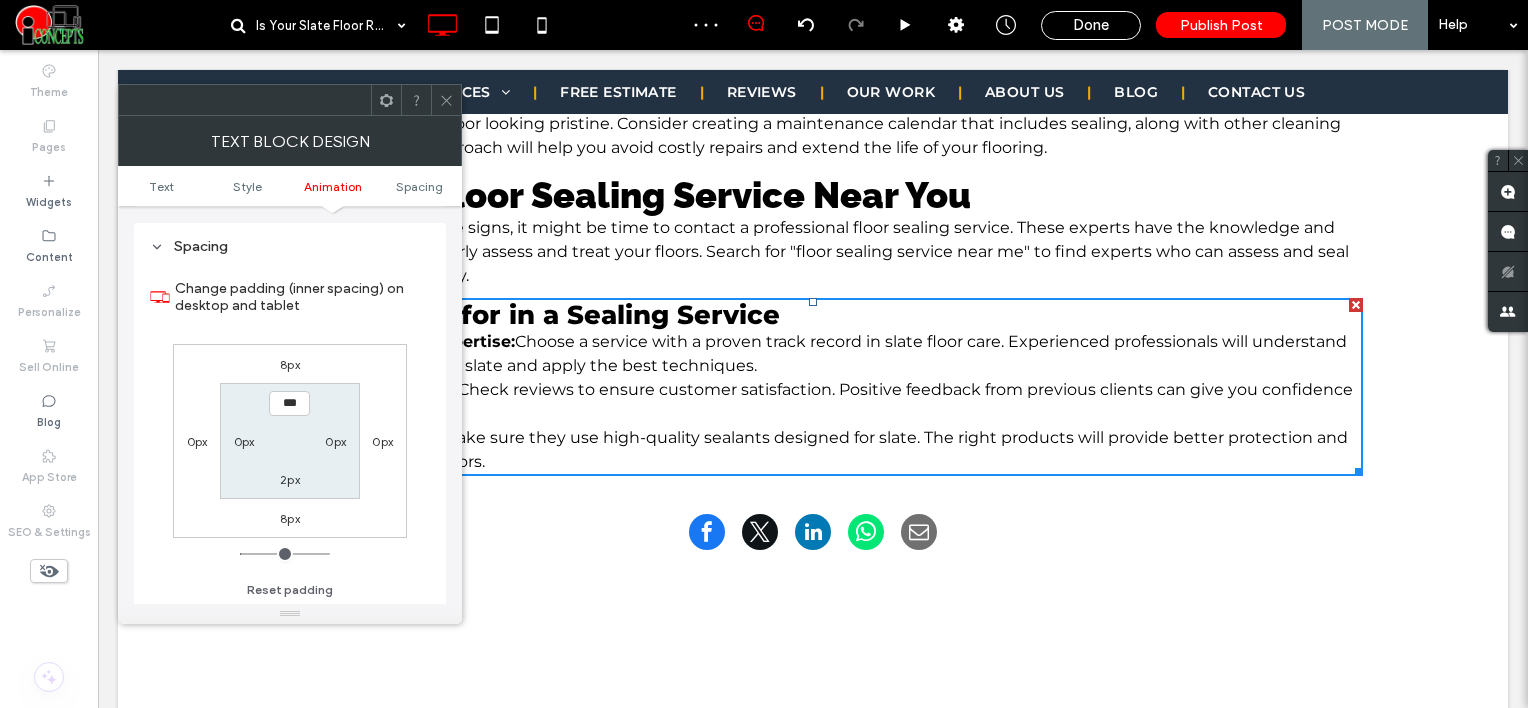 scroll, scrollTop: 572, scrollLeft: 0, axis: vertical 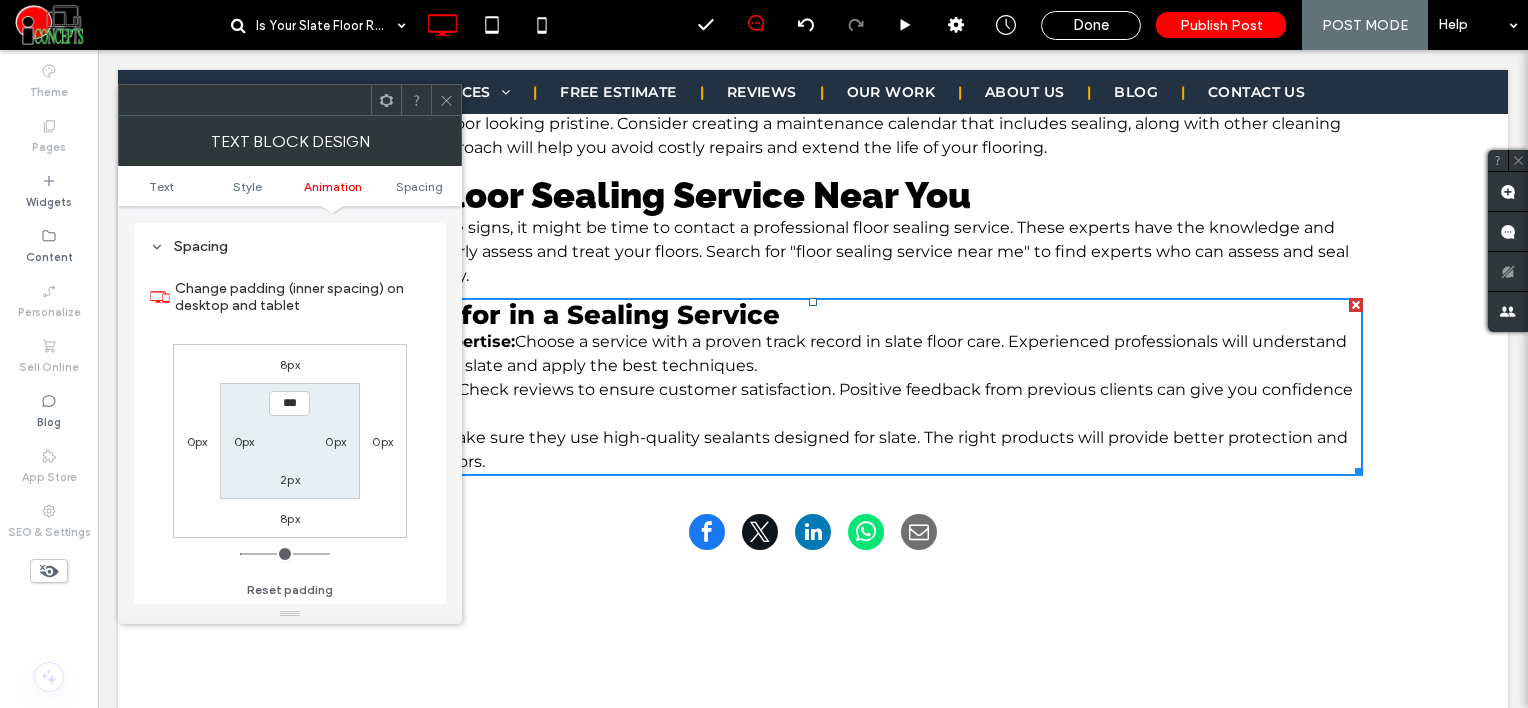 click on "8px" at bounding box center [290, 364] 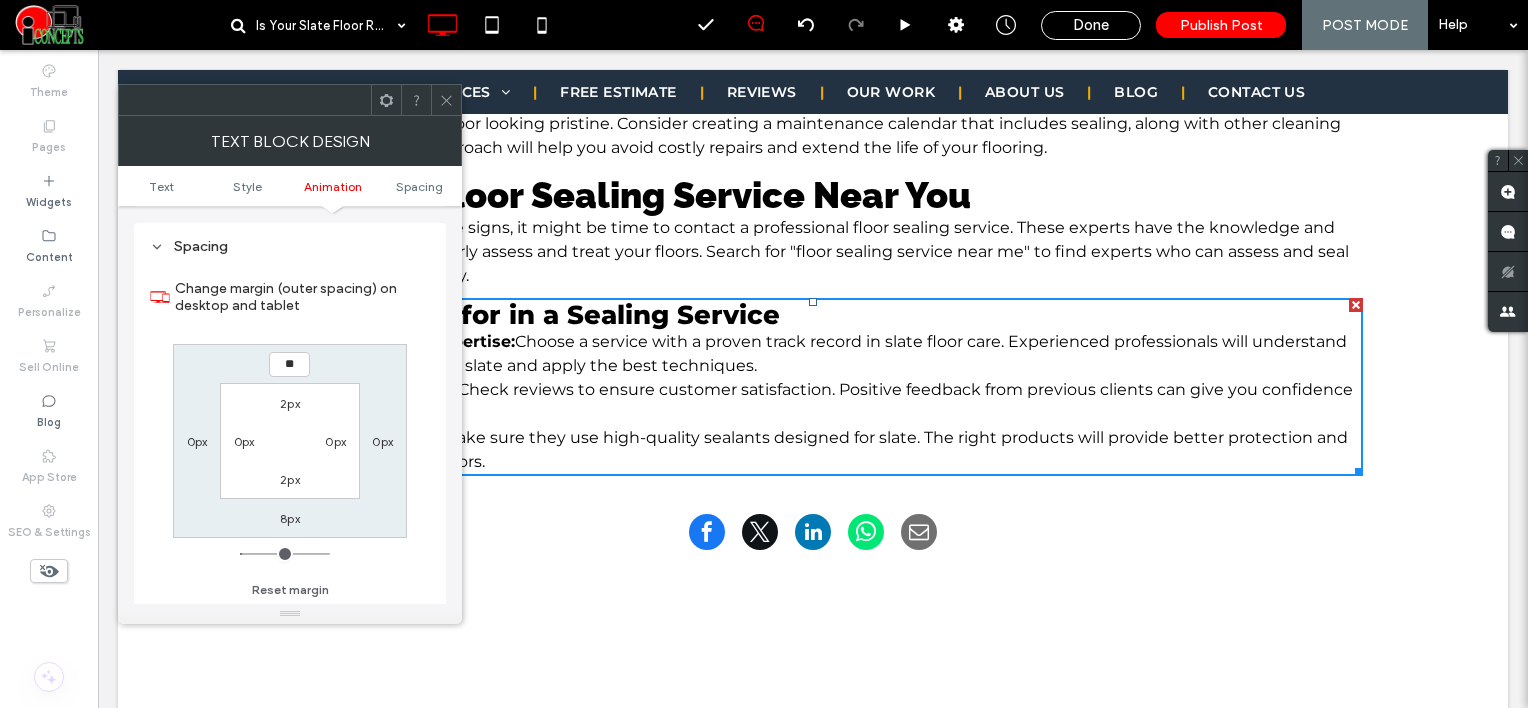 type on "**" 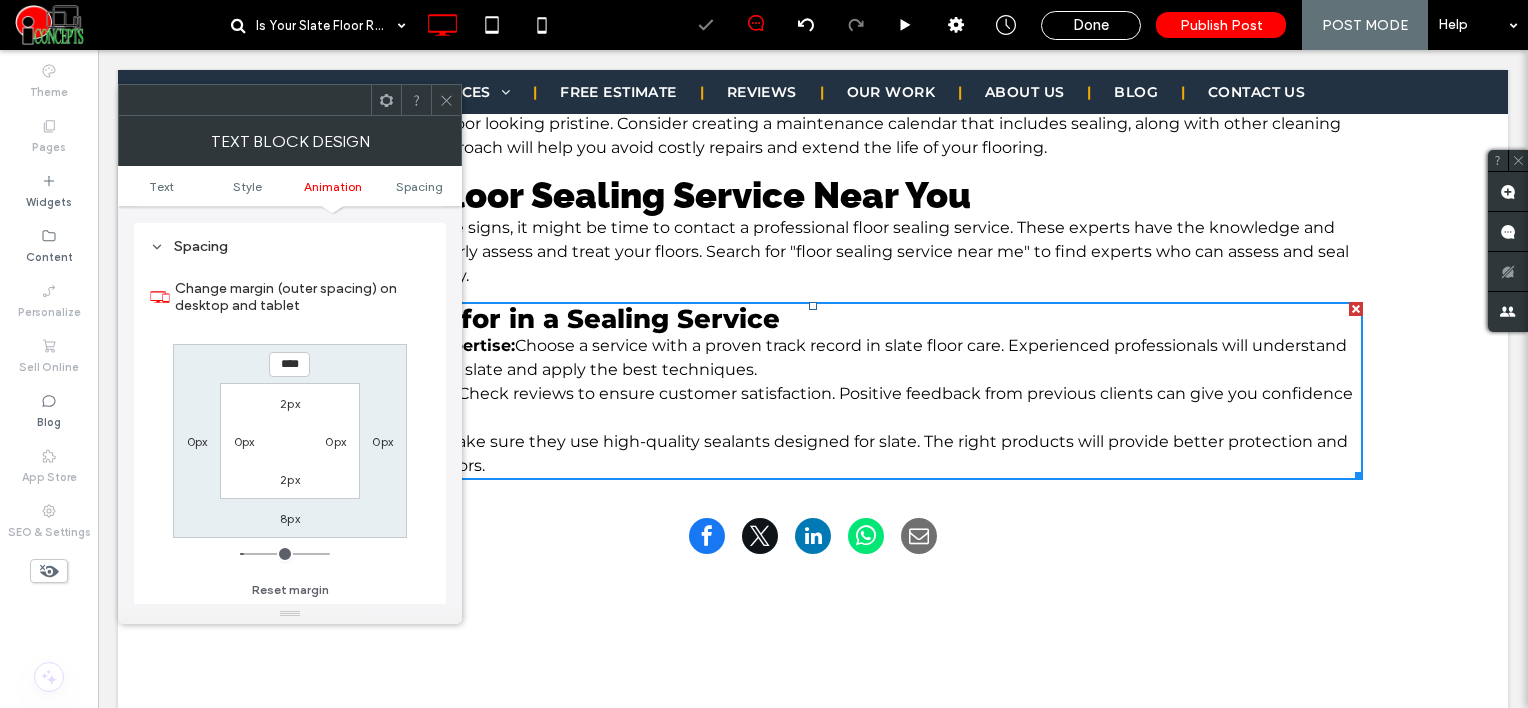 click 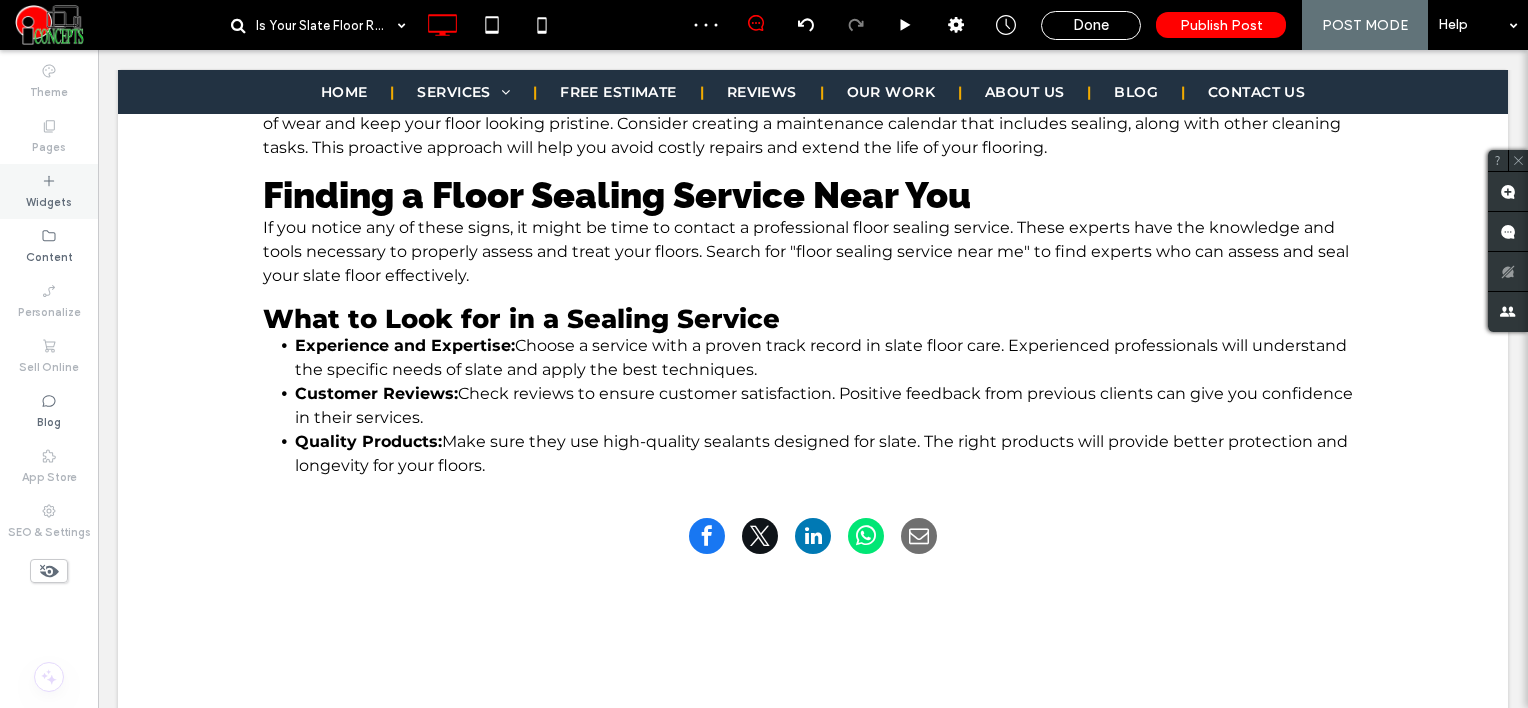 click 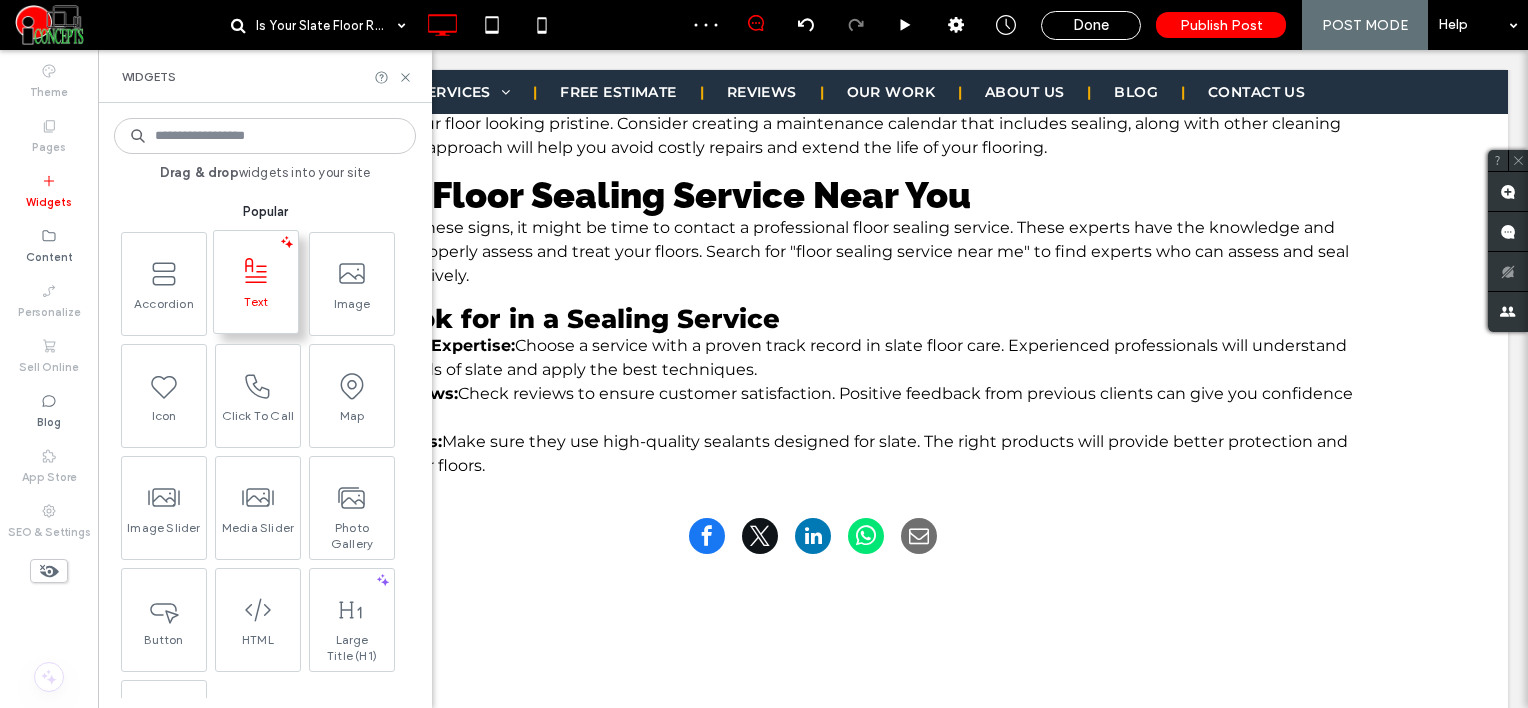 click 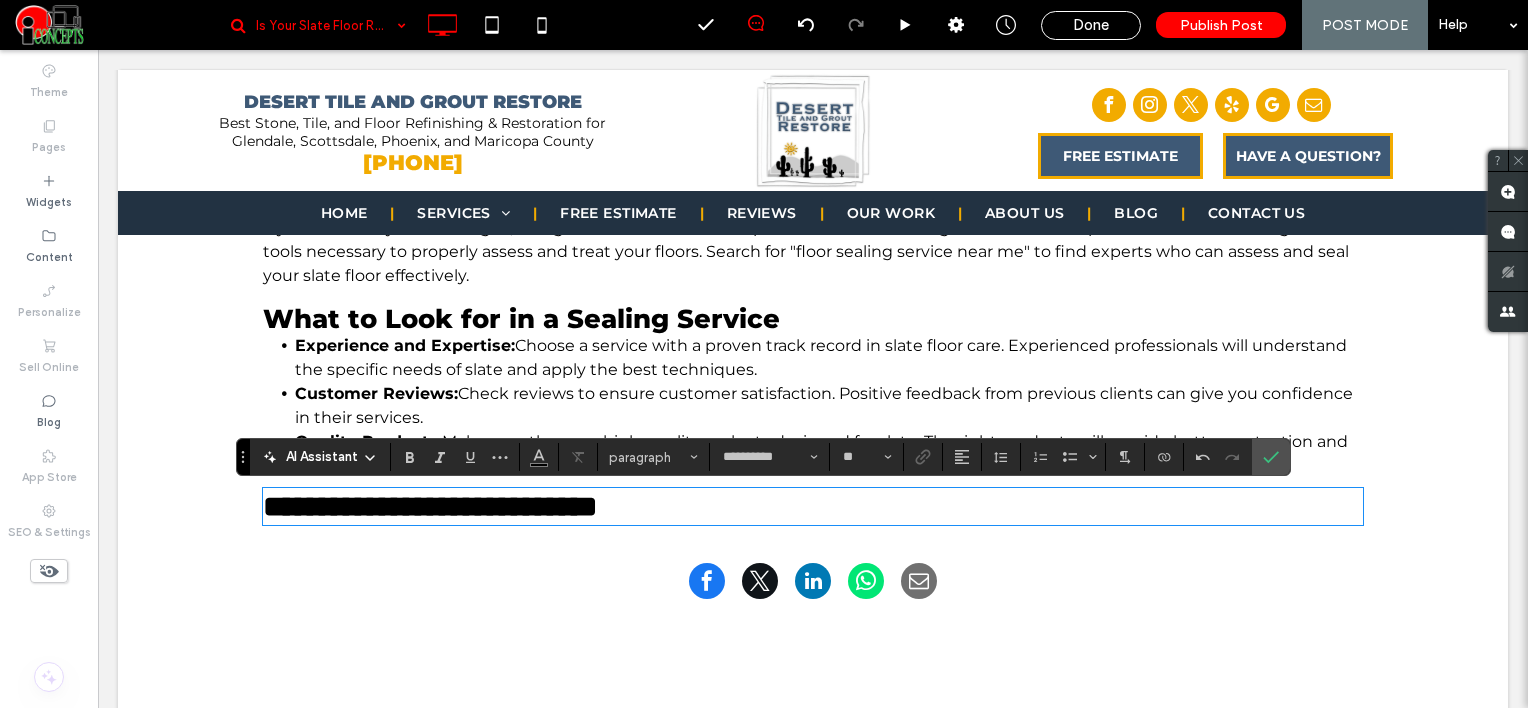 type on "*******" 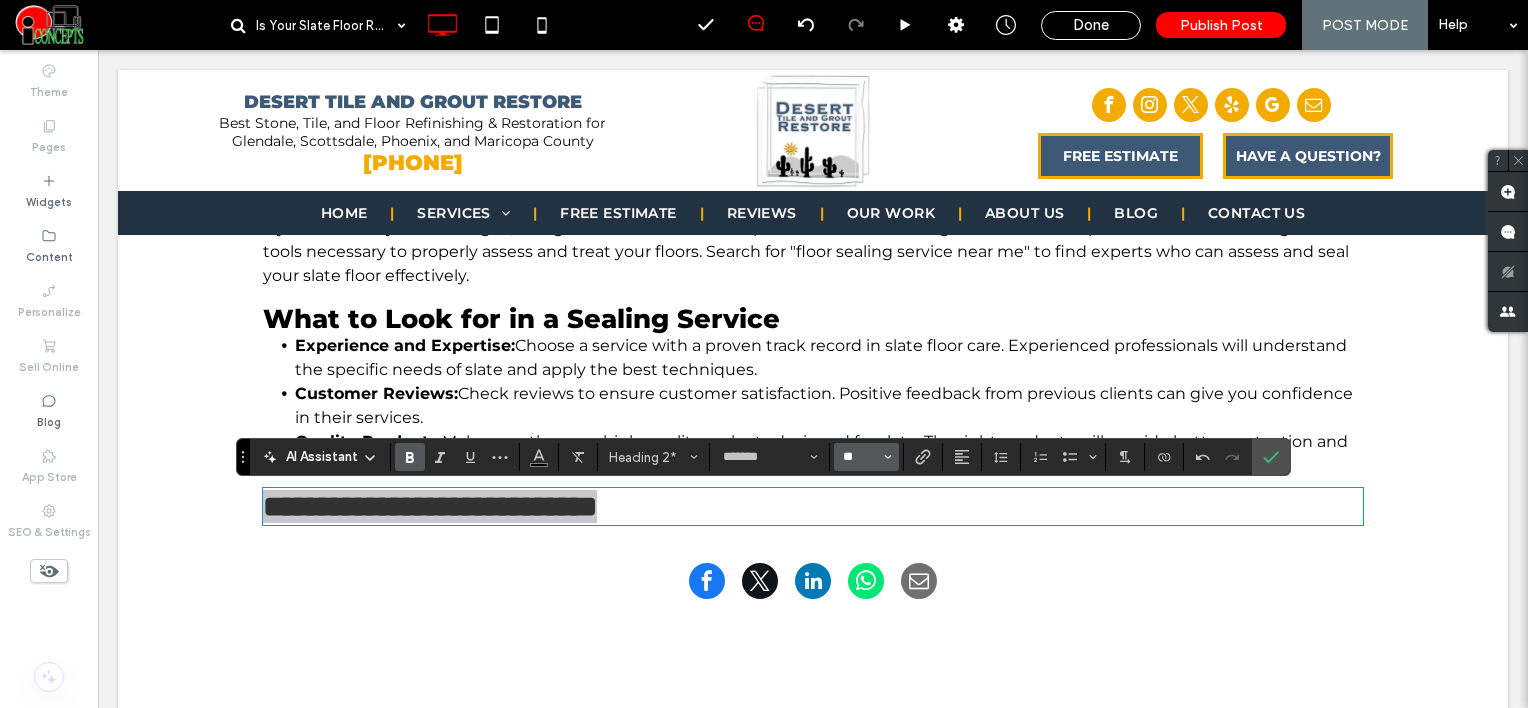 click on "**" at bounding box center (860, 457) 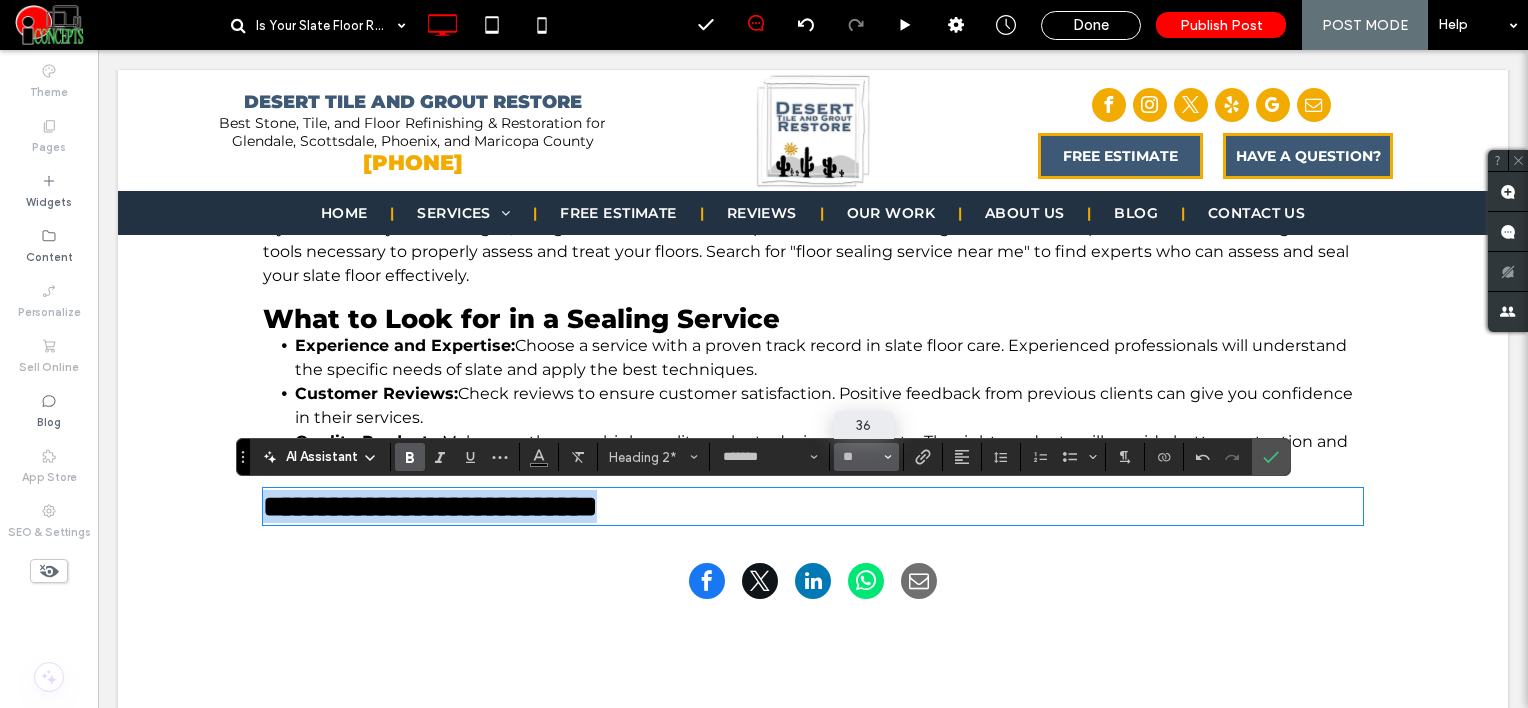 type on "**" 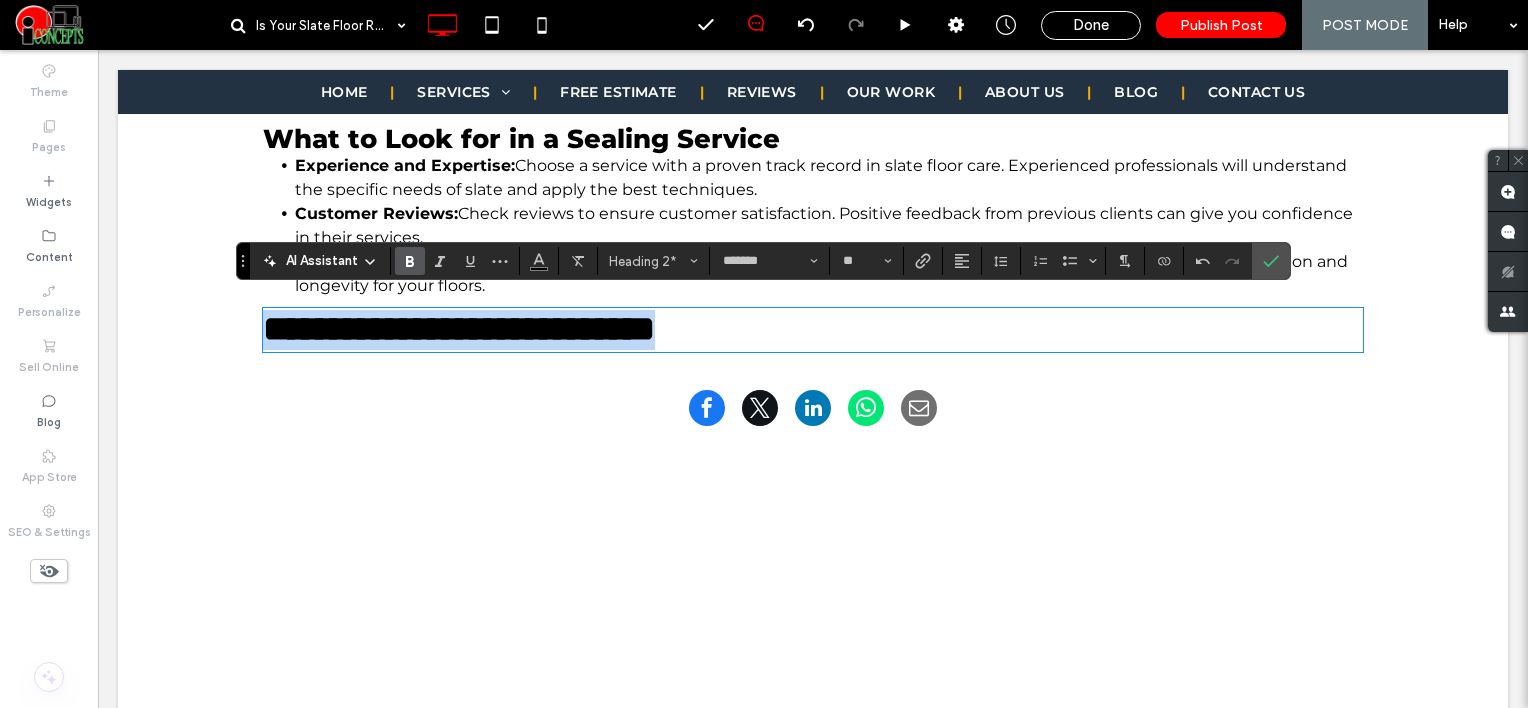scroll, scrollTop: 3000, scrollLeft: 0, axis: vertical 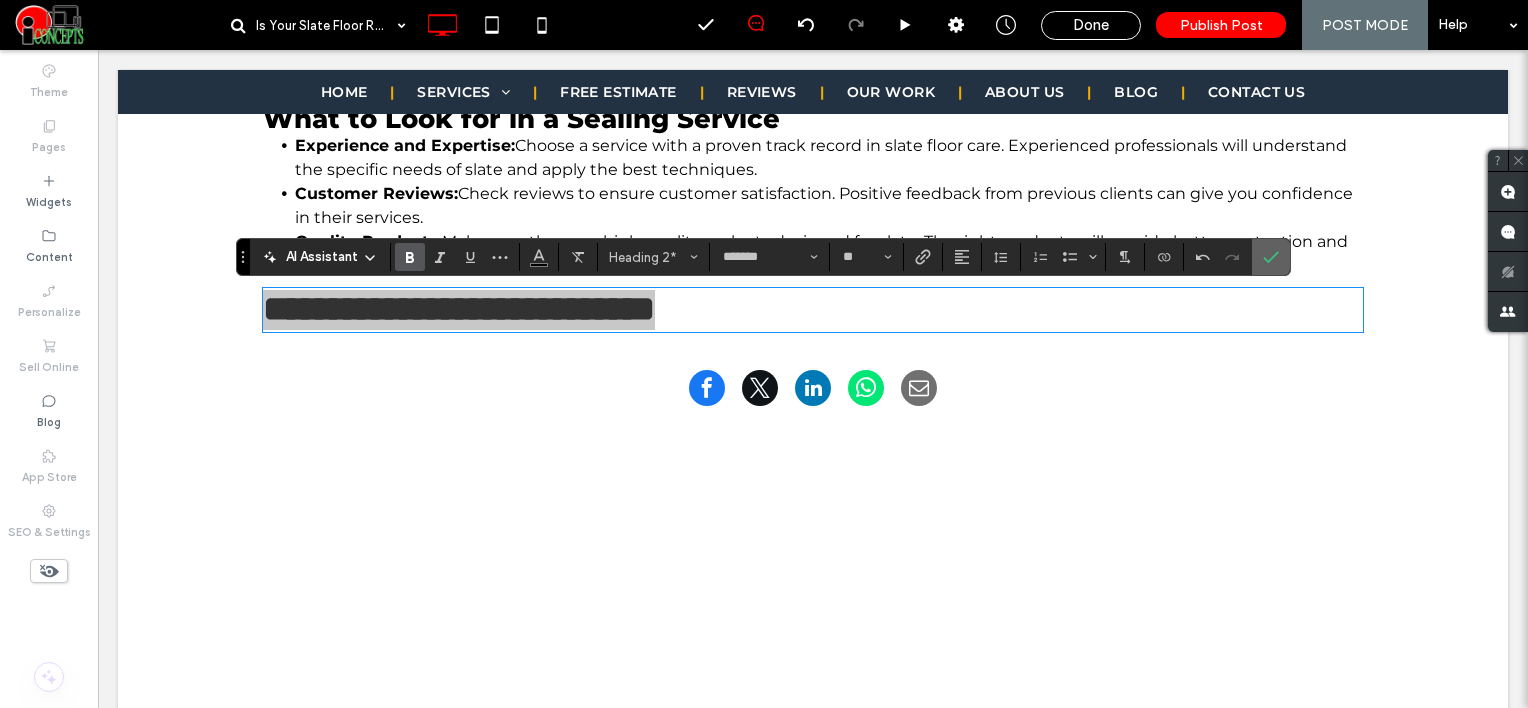 click 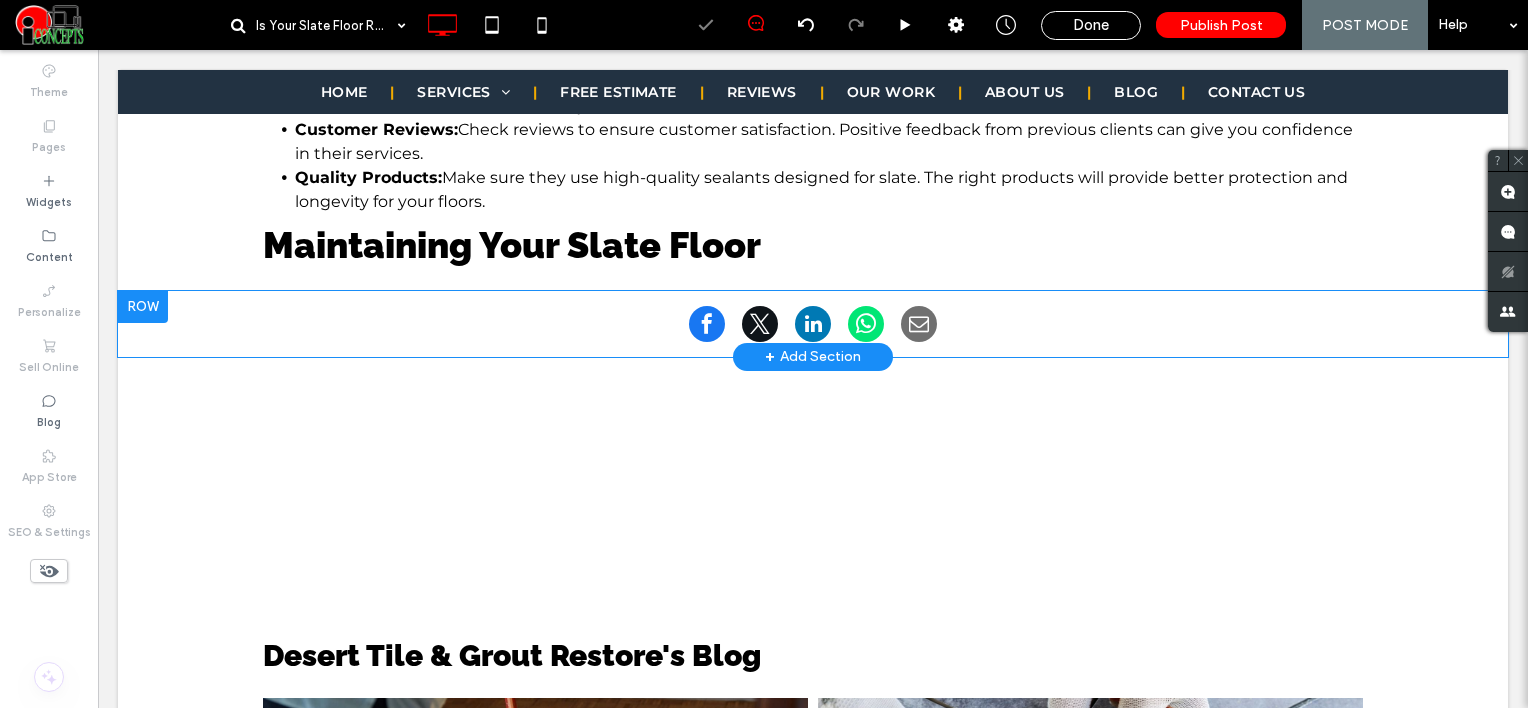 scroll, scrollTop: 3100, scrollLeft: 0, axis: vertical 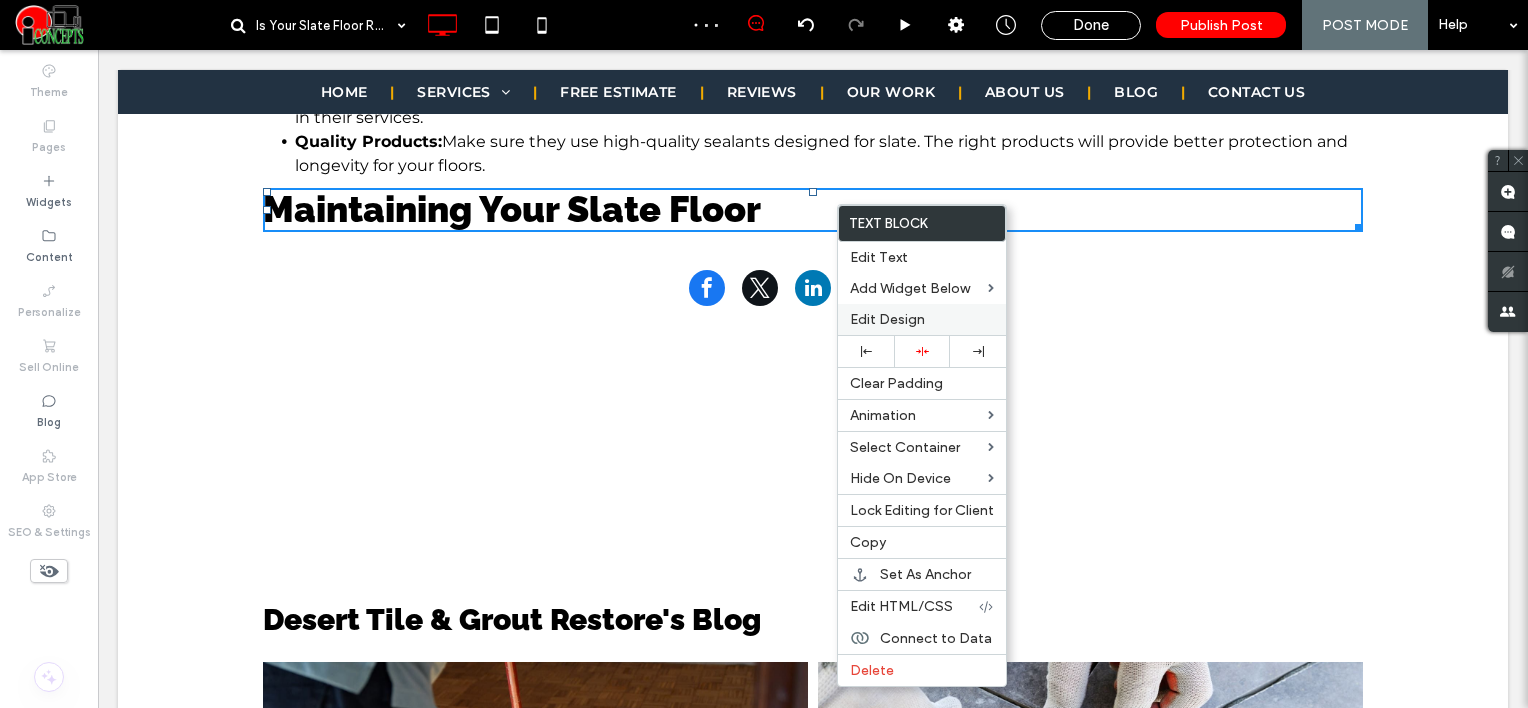 click on "Edit Design" at bounding box center [922, 319] 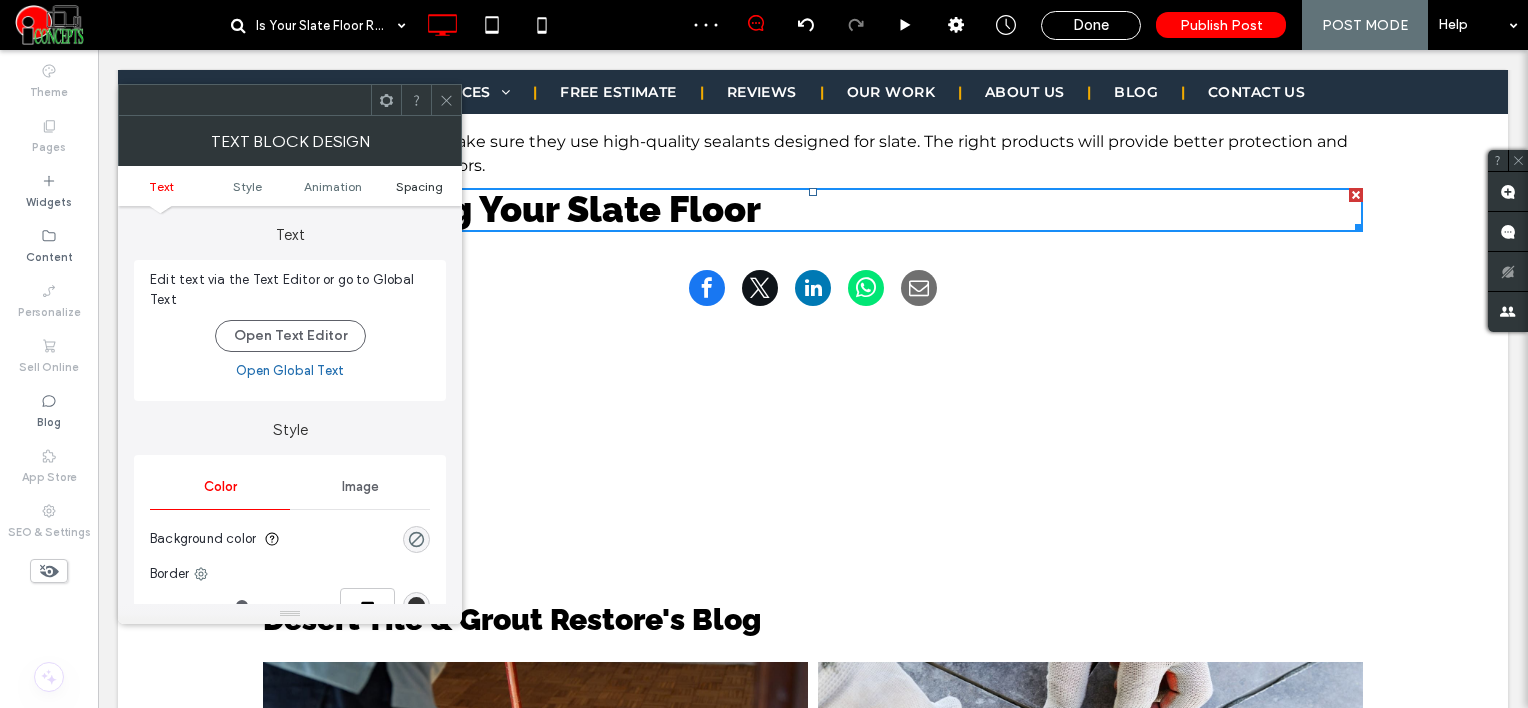 click on "Spacing" at bounding box center (419, 186) 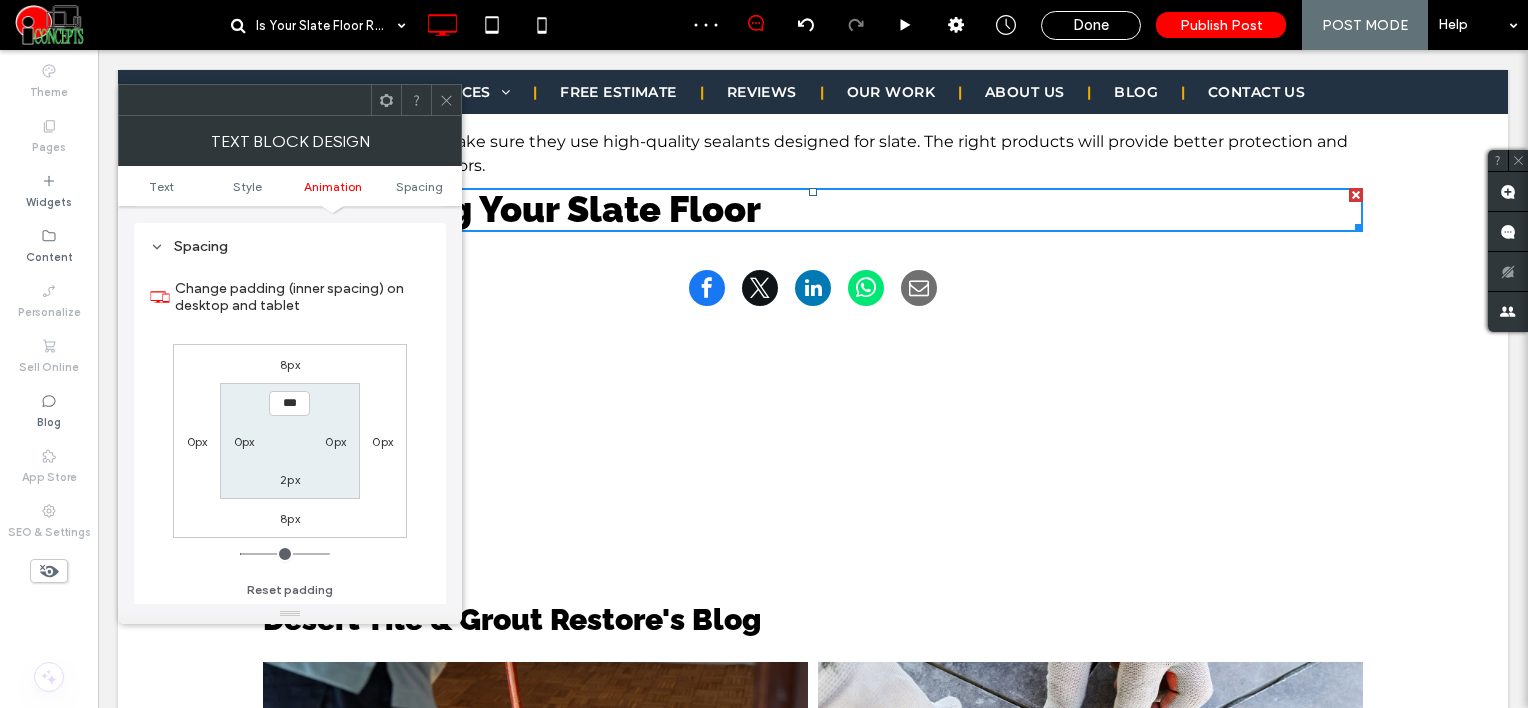 scroll, scrollTop: 572, scrollLeft: 0, axis: vertical 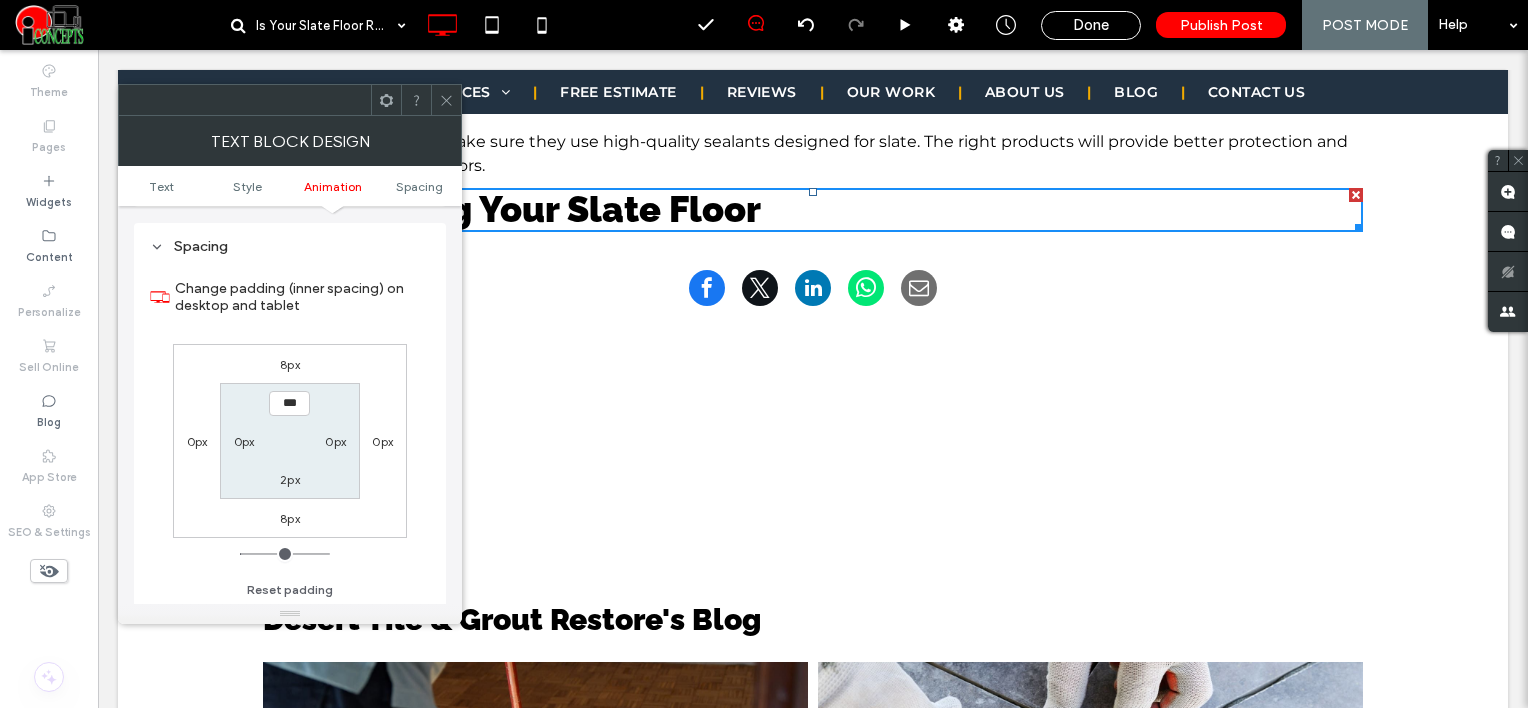 click on "8px" at bounding box center (290, 364) 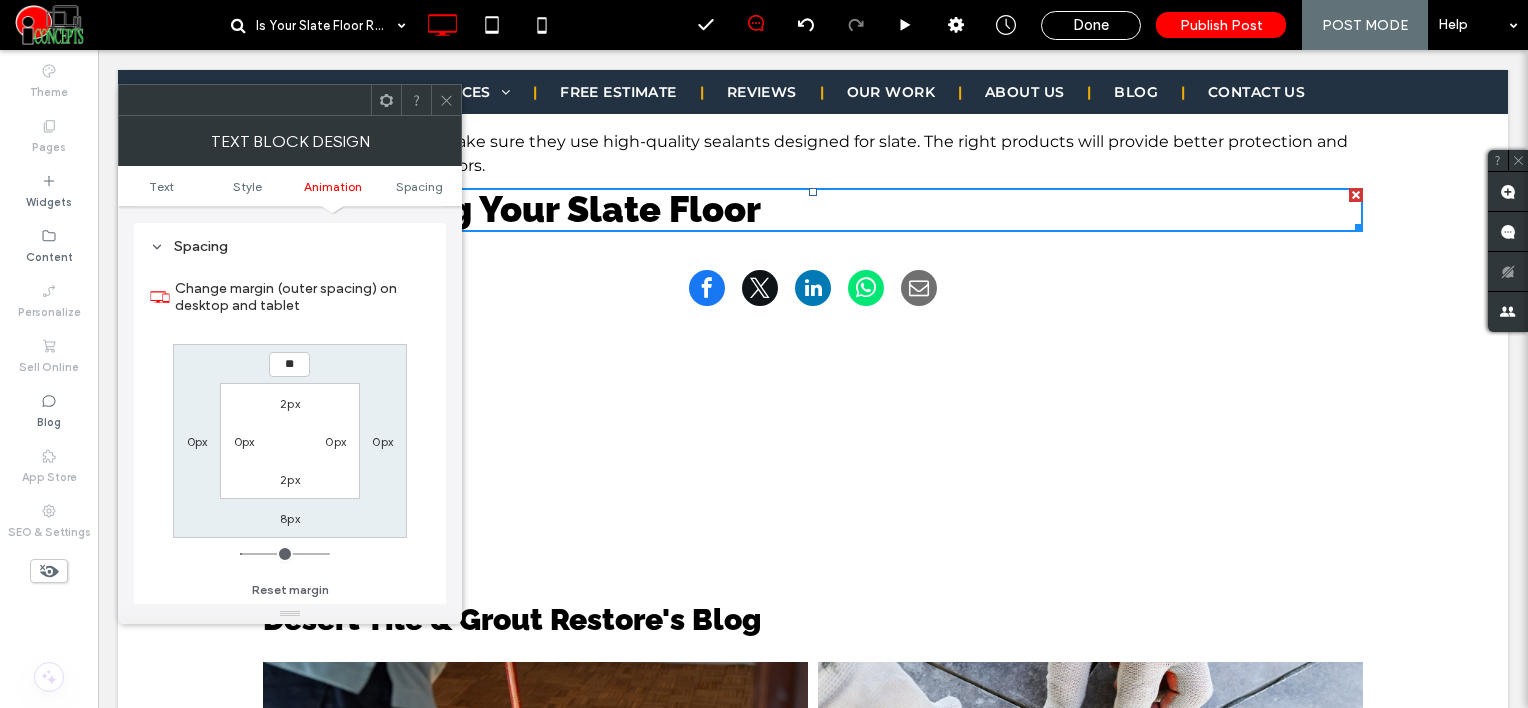 type on "**" 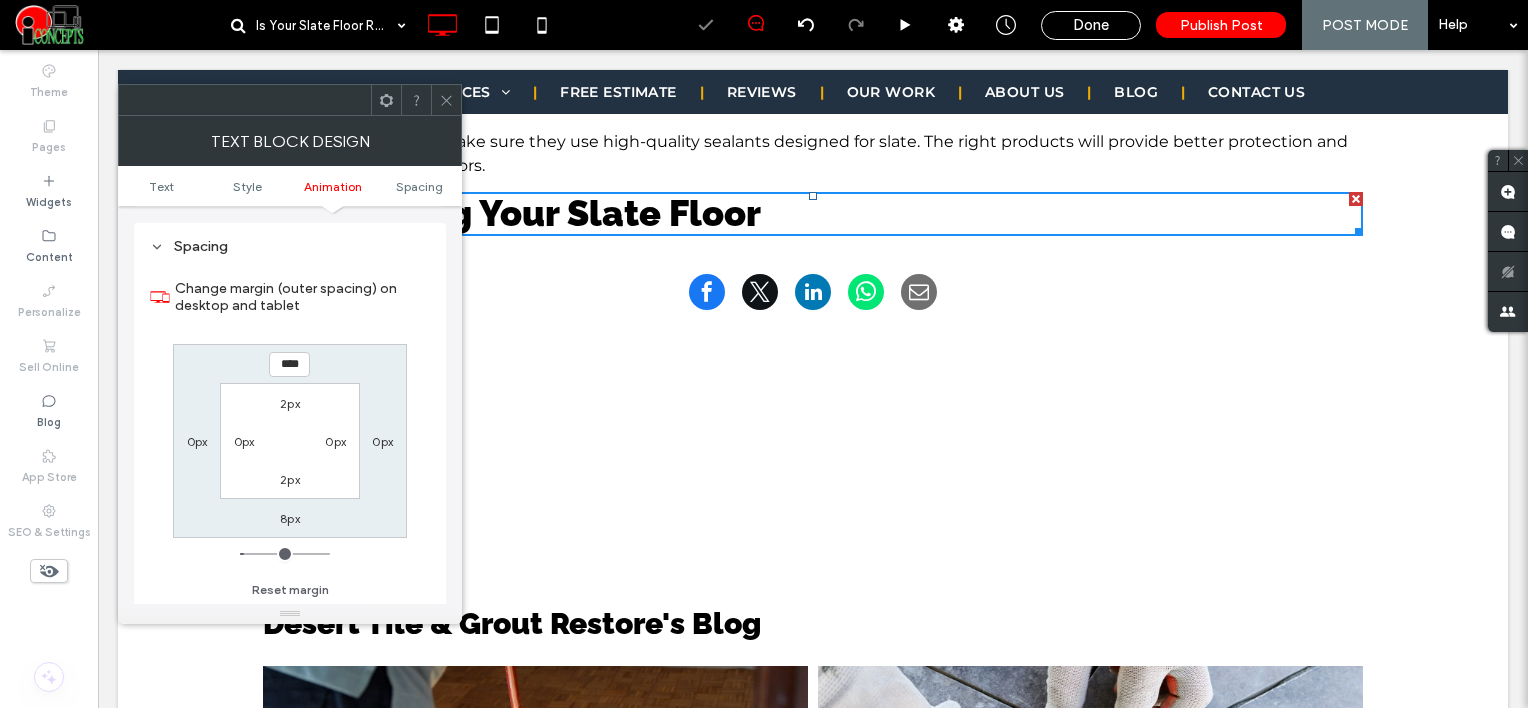 click at bounding box center [446, 100] 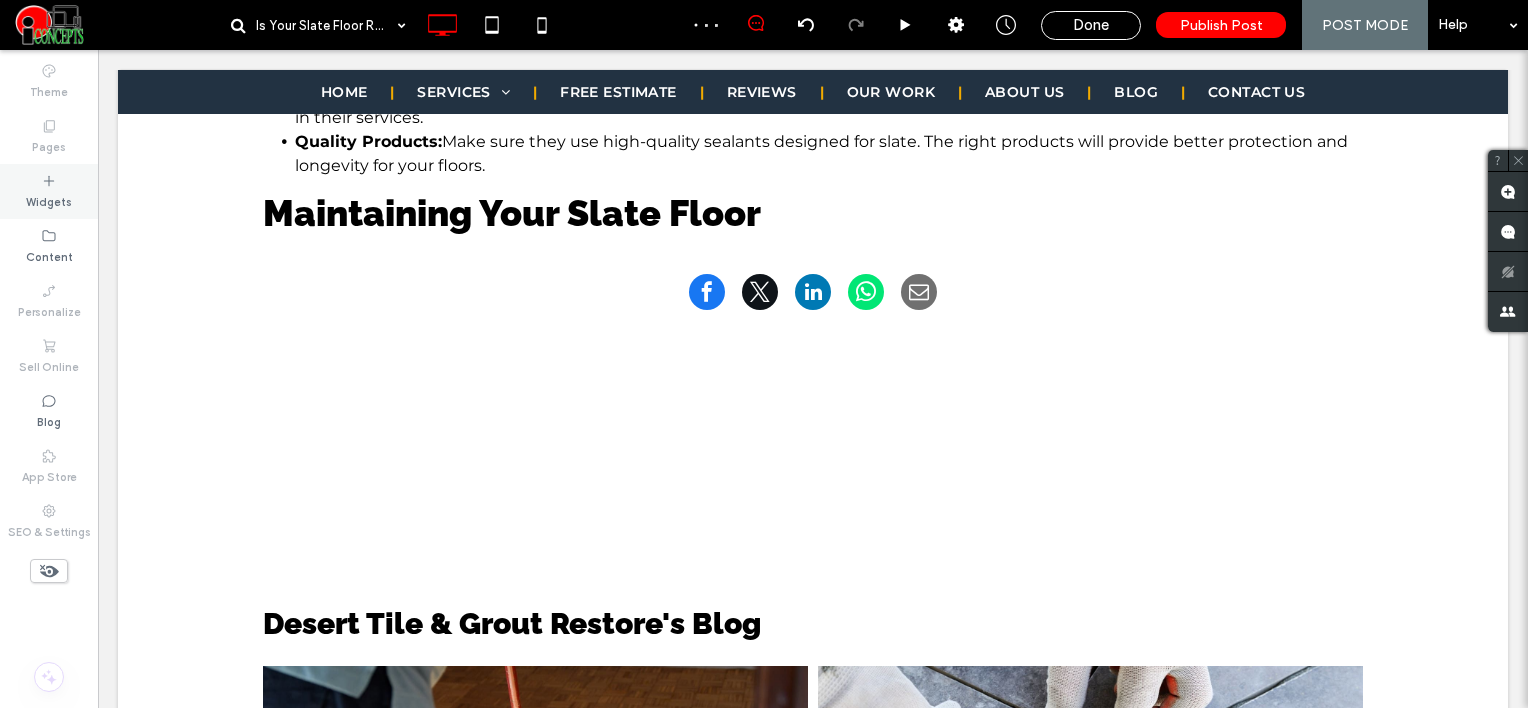 click 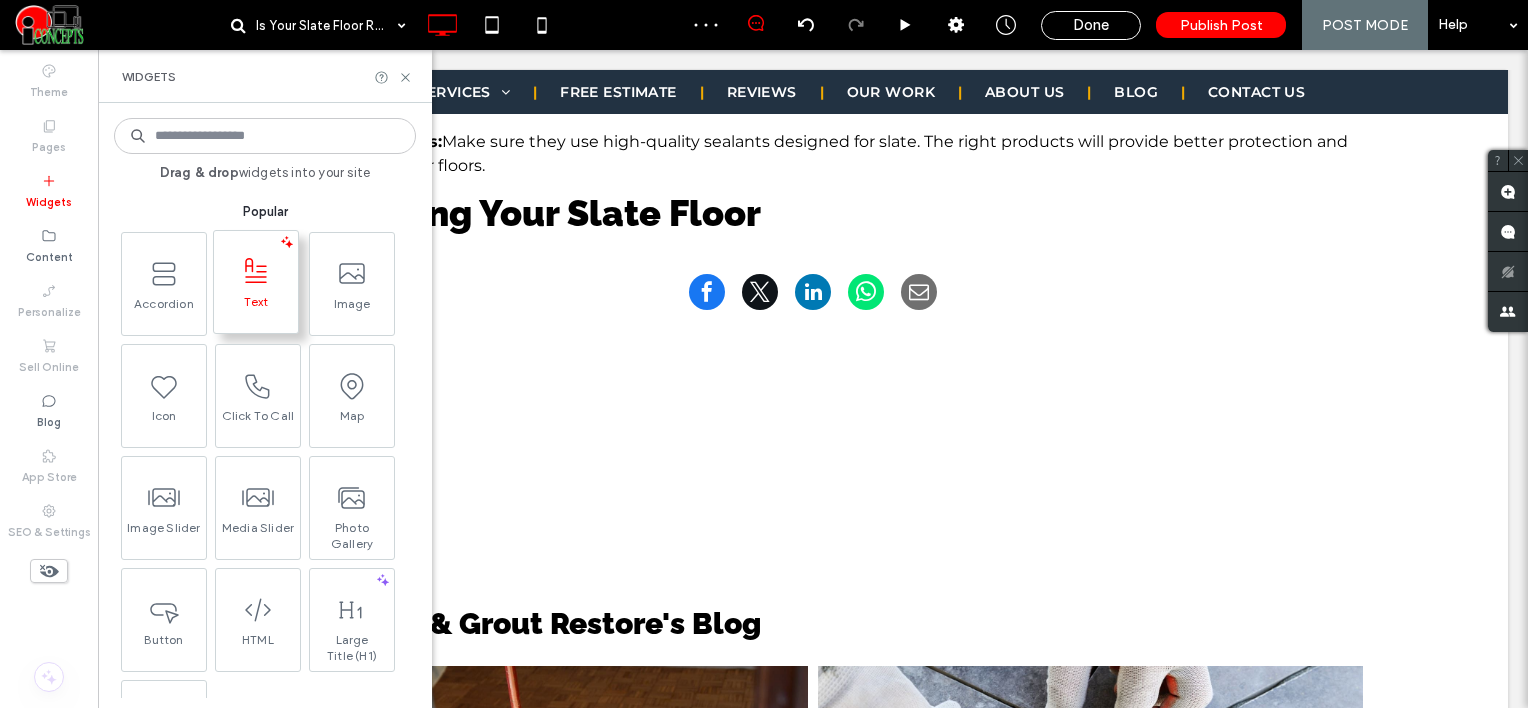 click 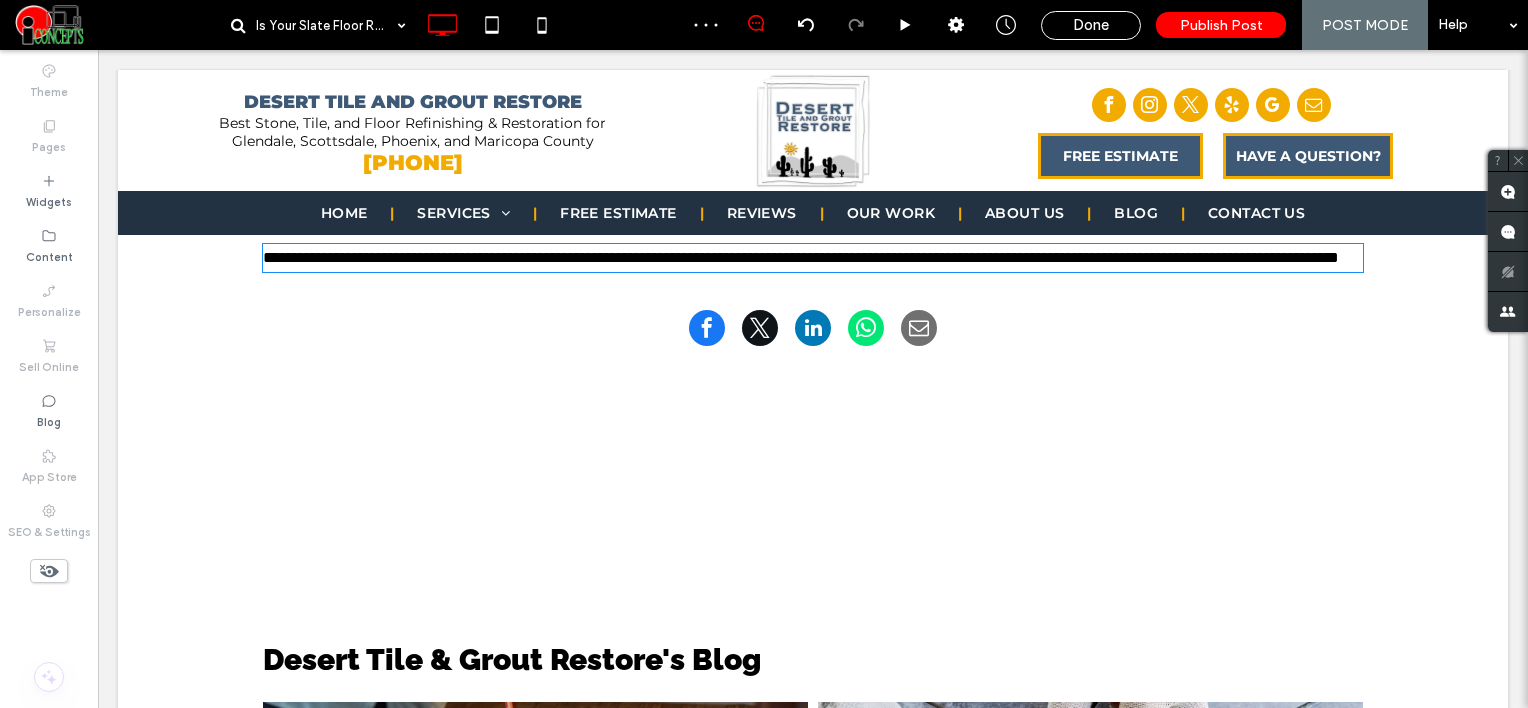 type on "**********" 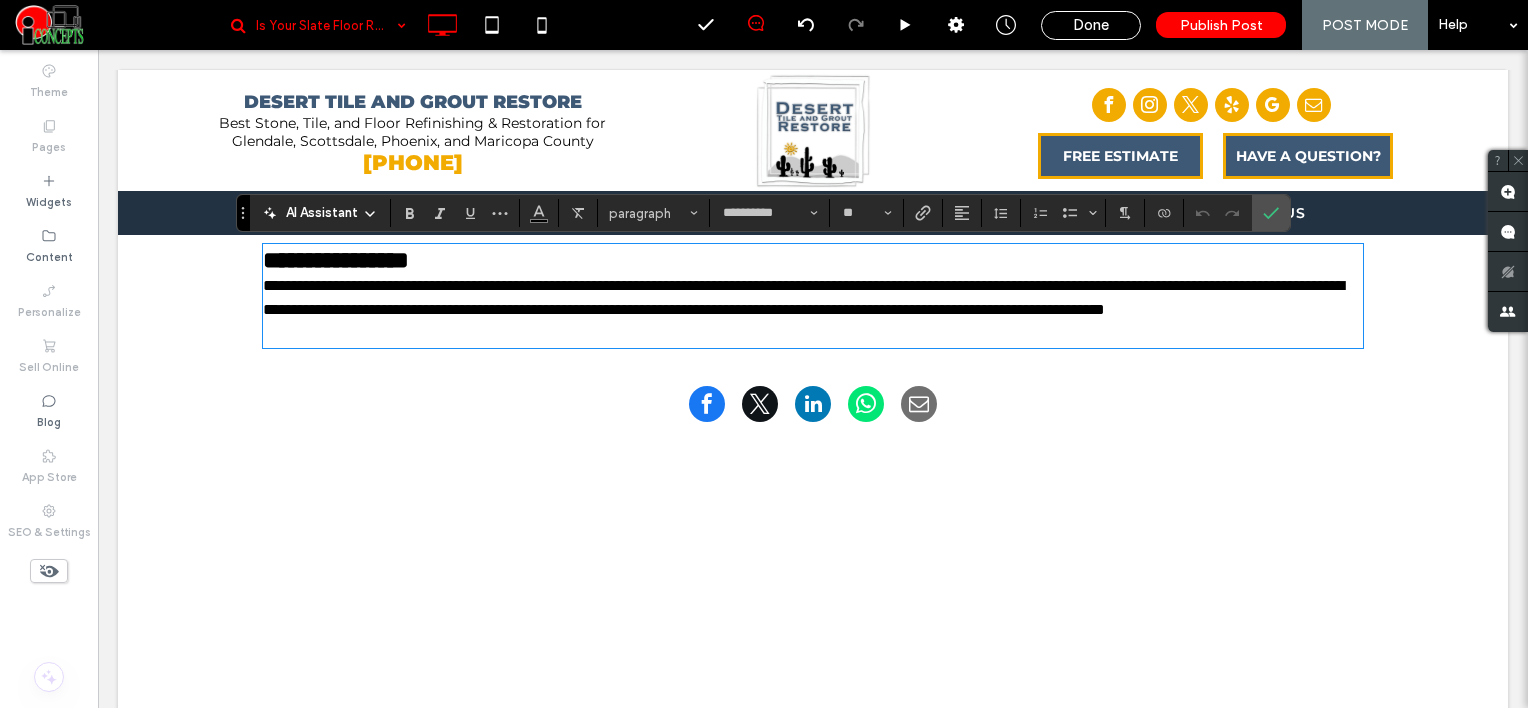 scroll, scrollTop: 0, scrollLeft: 0, axis: both 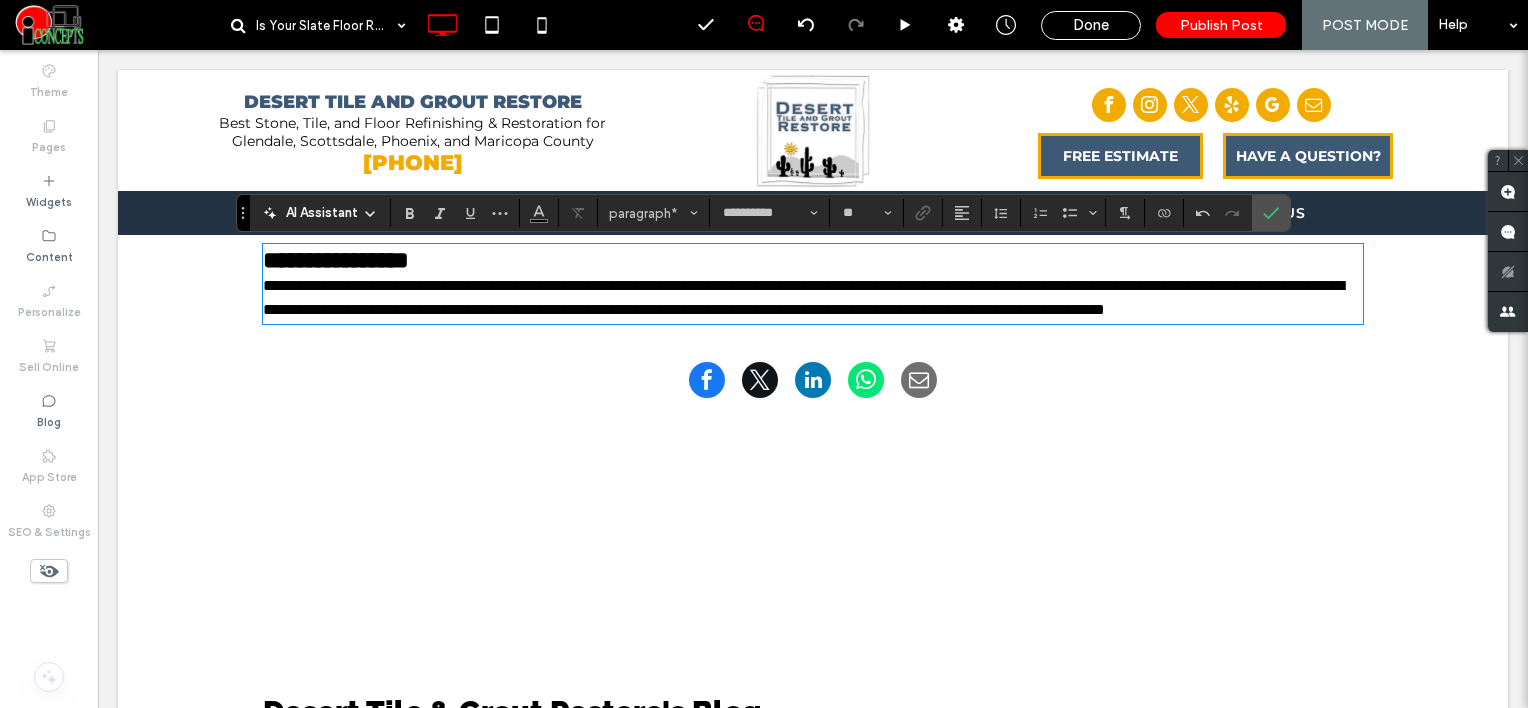 type on "**" 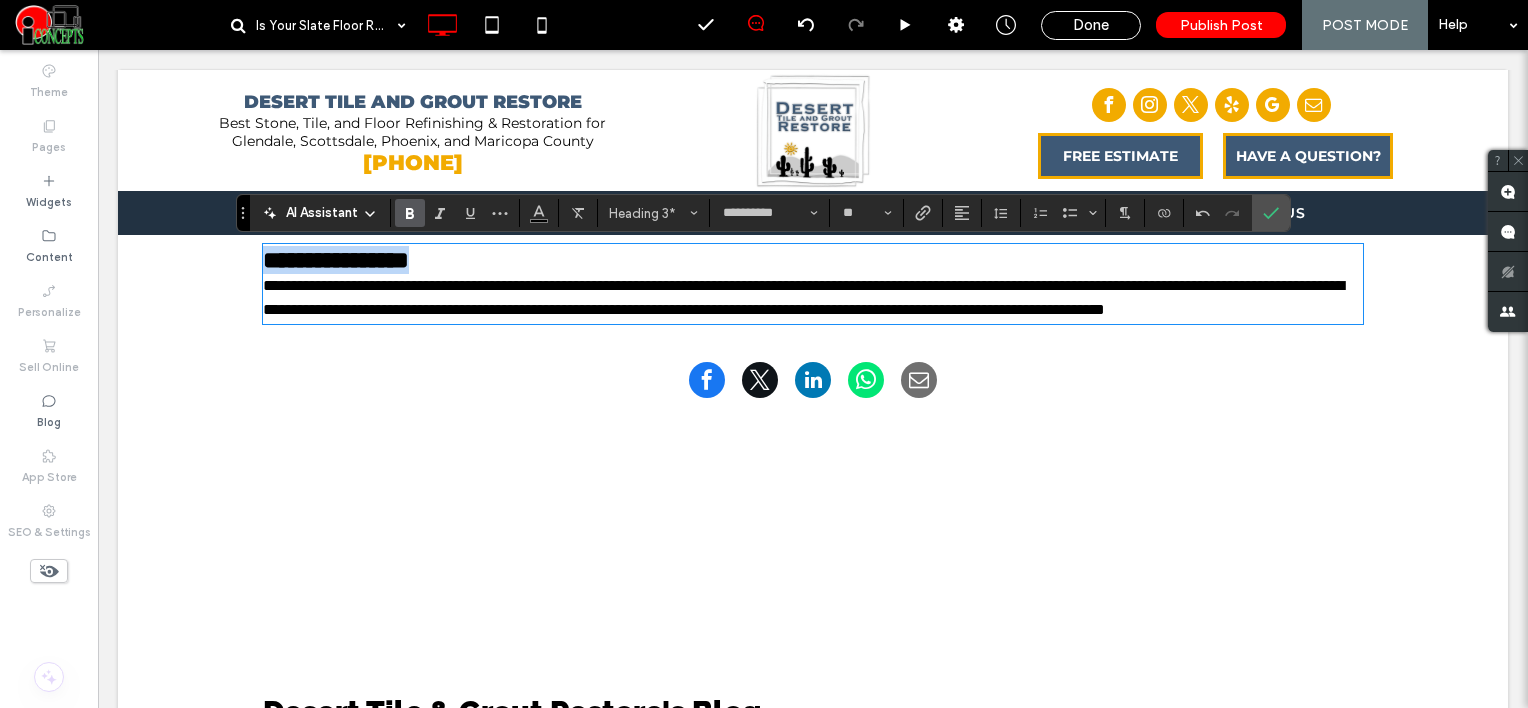 drag, startPoint x: 477, startPoint y: 260, endPoint x: 136, endPoint y: 229, distance: 342.4062 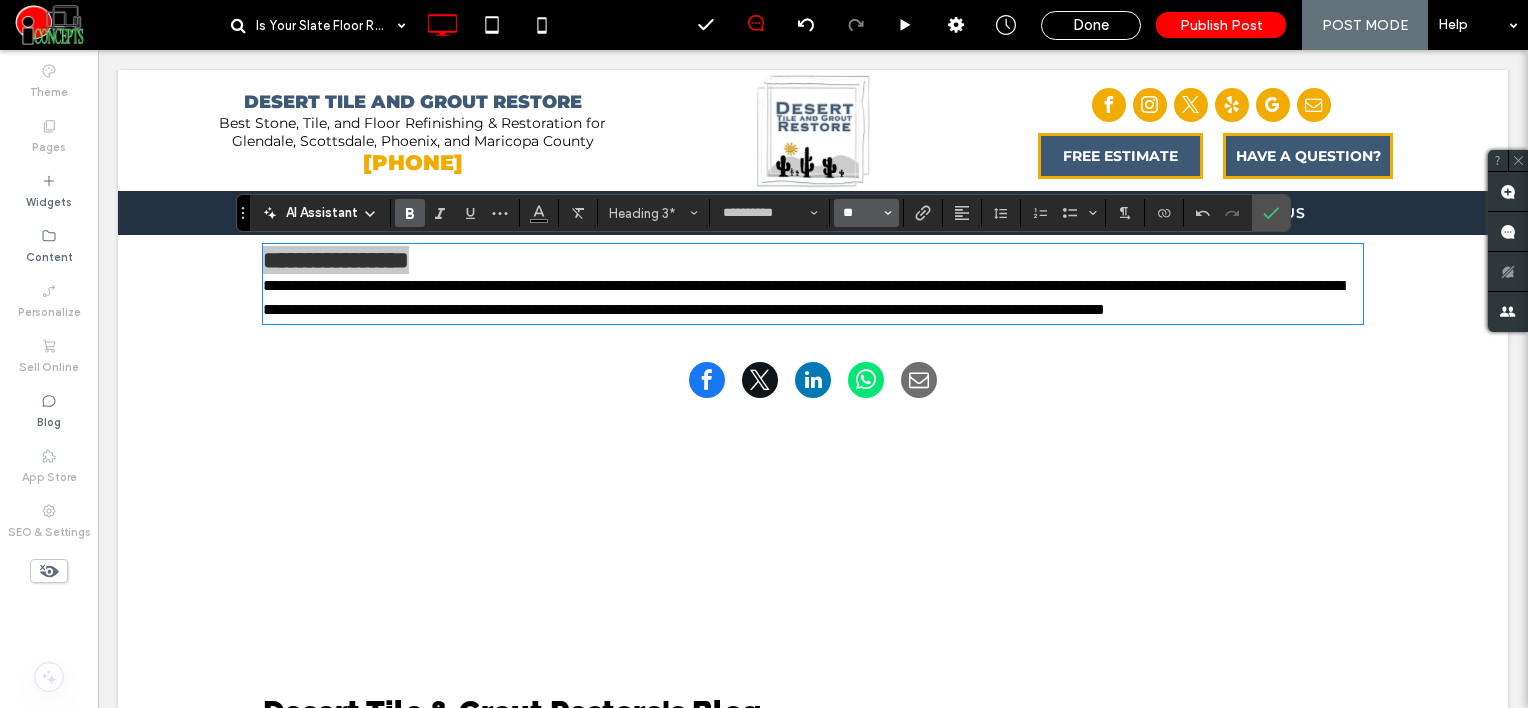 click on "**" at bounding box center [860, 213] 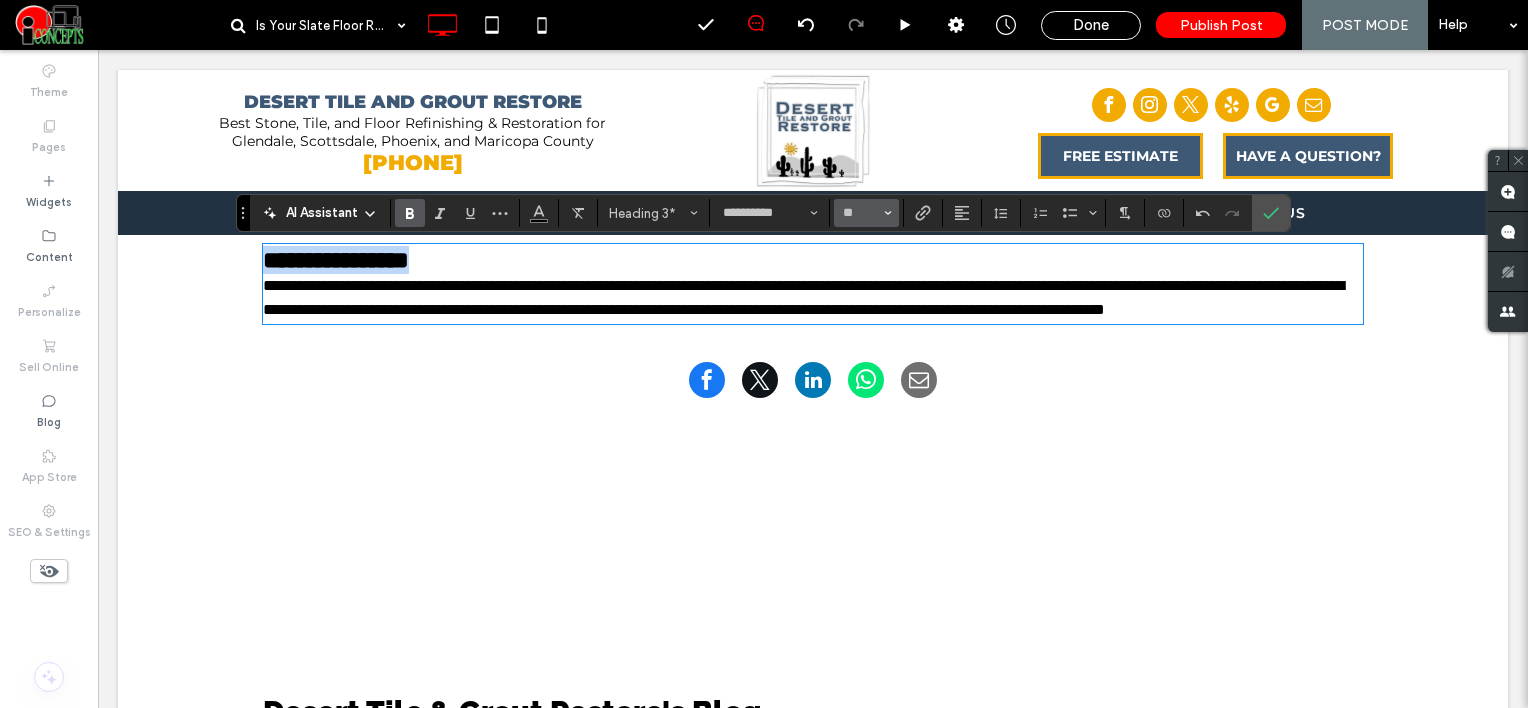 type on "**" 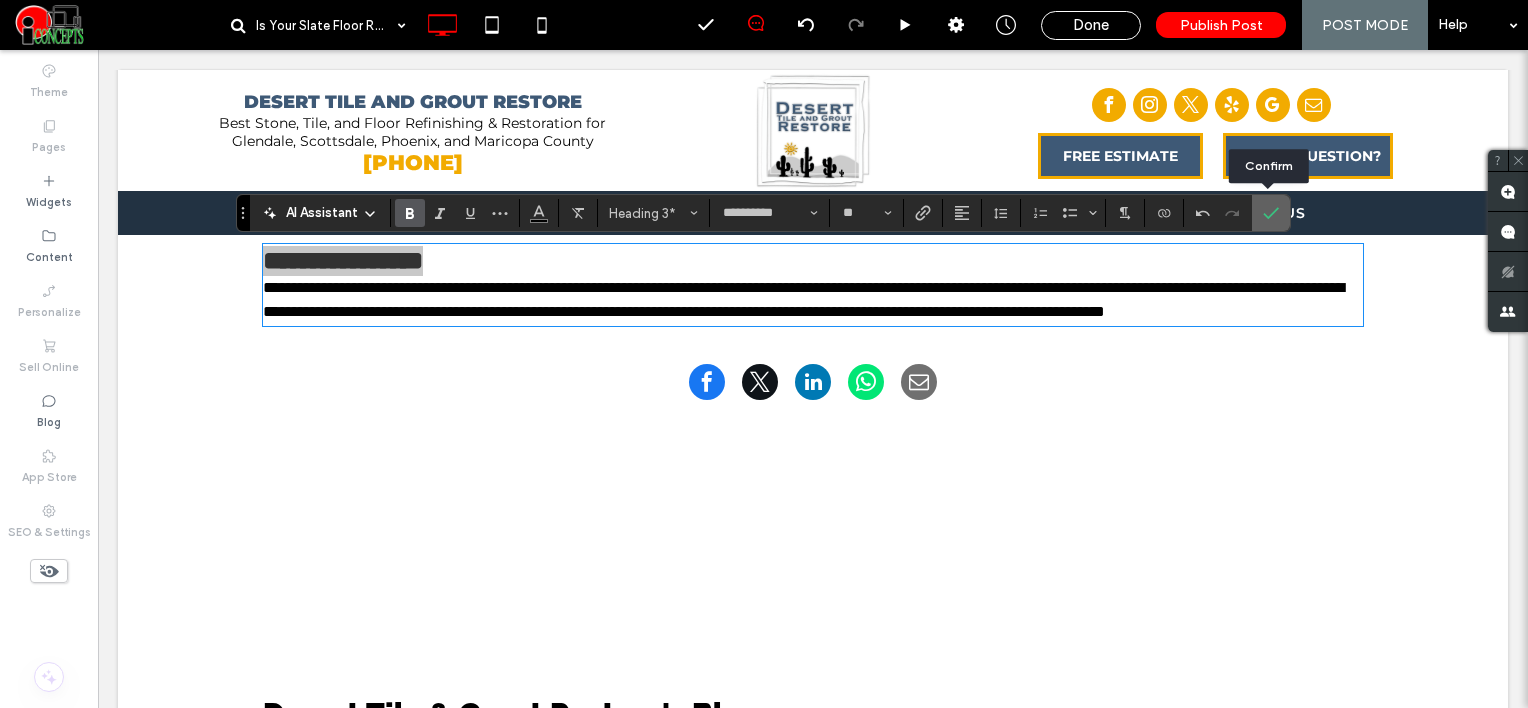 click 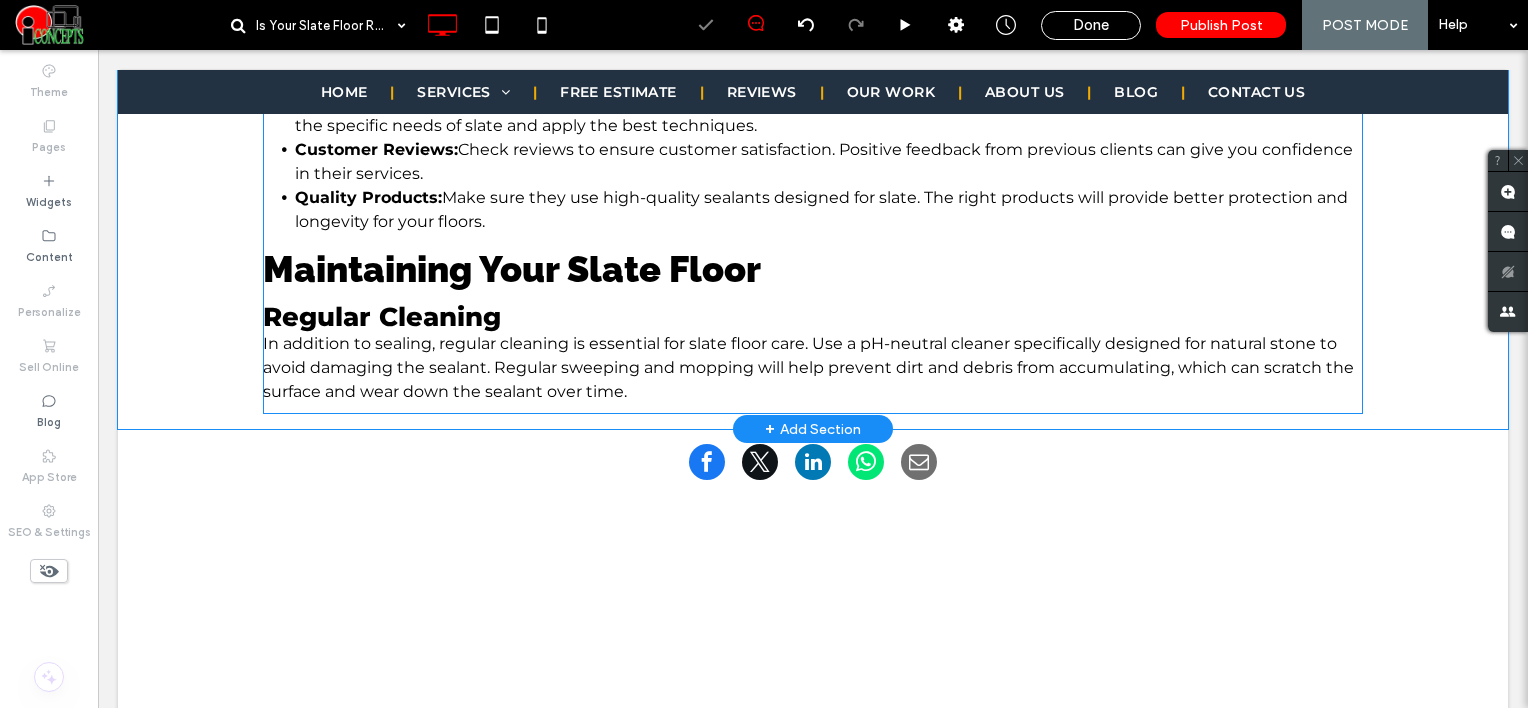 scroll, scrollTop: 3000, scrollLeft: 0, axis: vertical 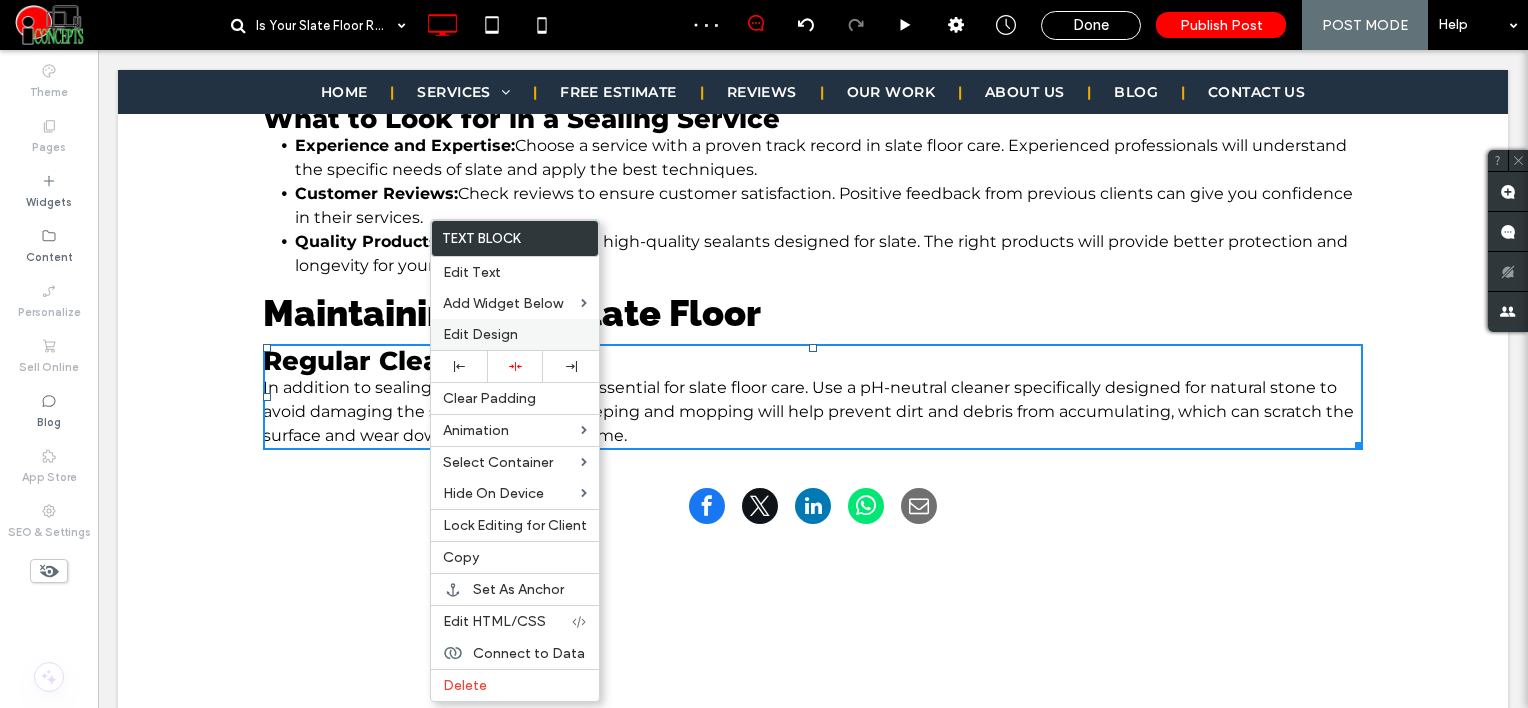 click on "Edit Design" at bounding box center [480, 334] 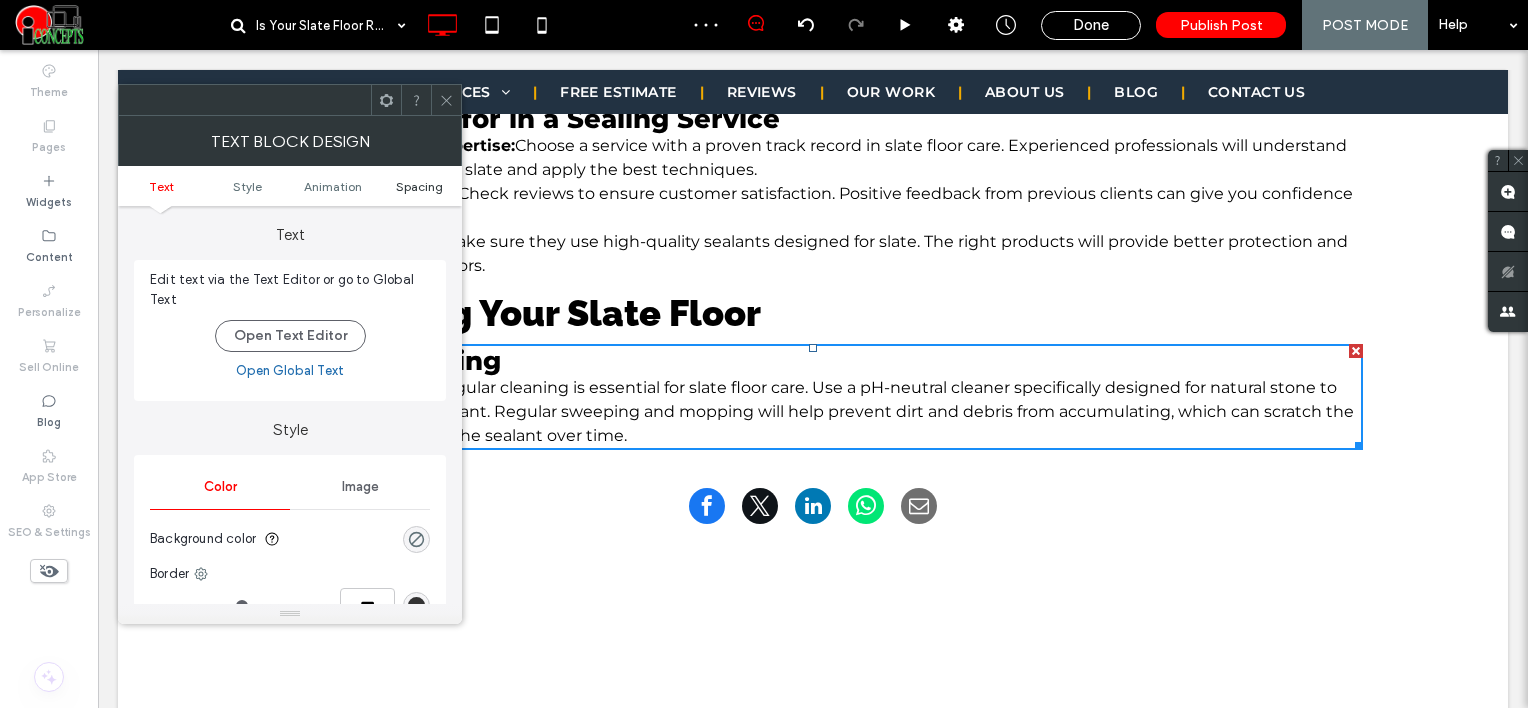 click on "Spacing" at bounding box center [419, 186] 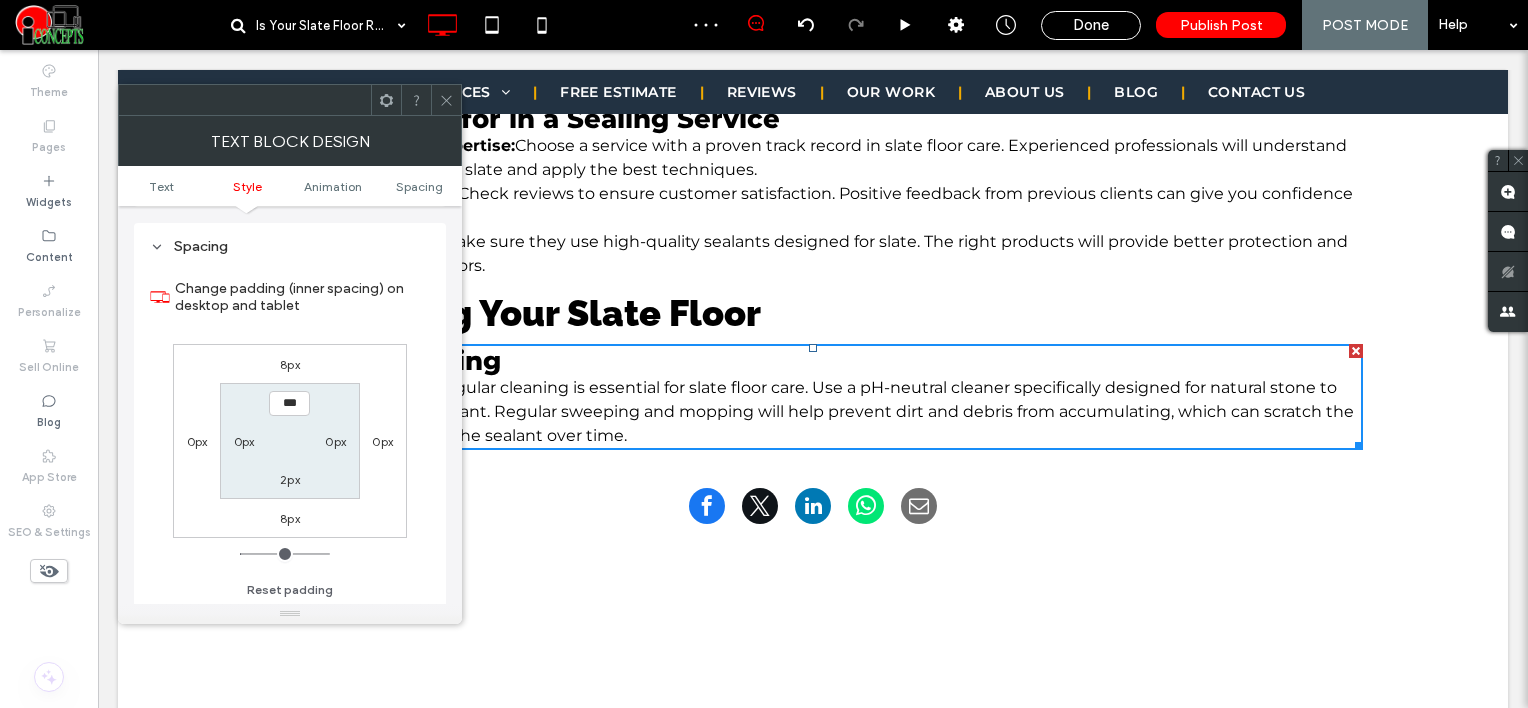 scroll, scrollTop: 572, scrollLeft: 0, axis: vertical 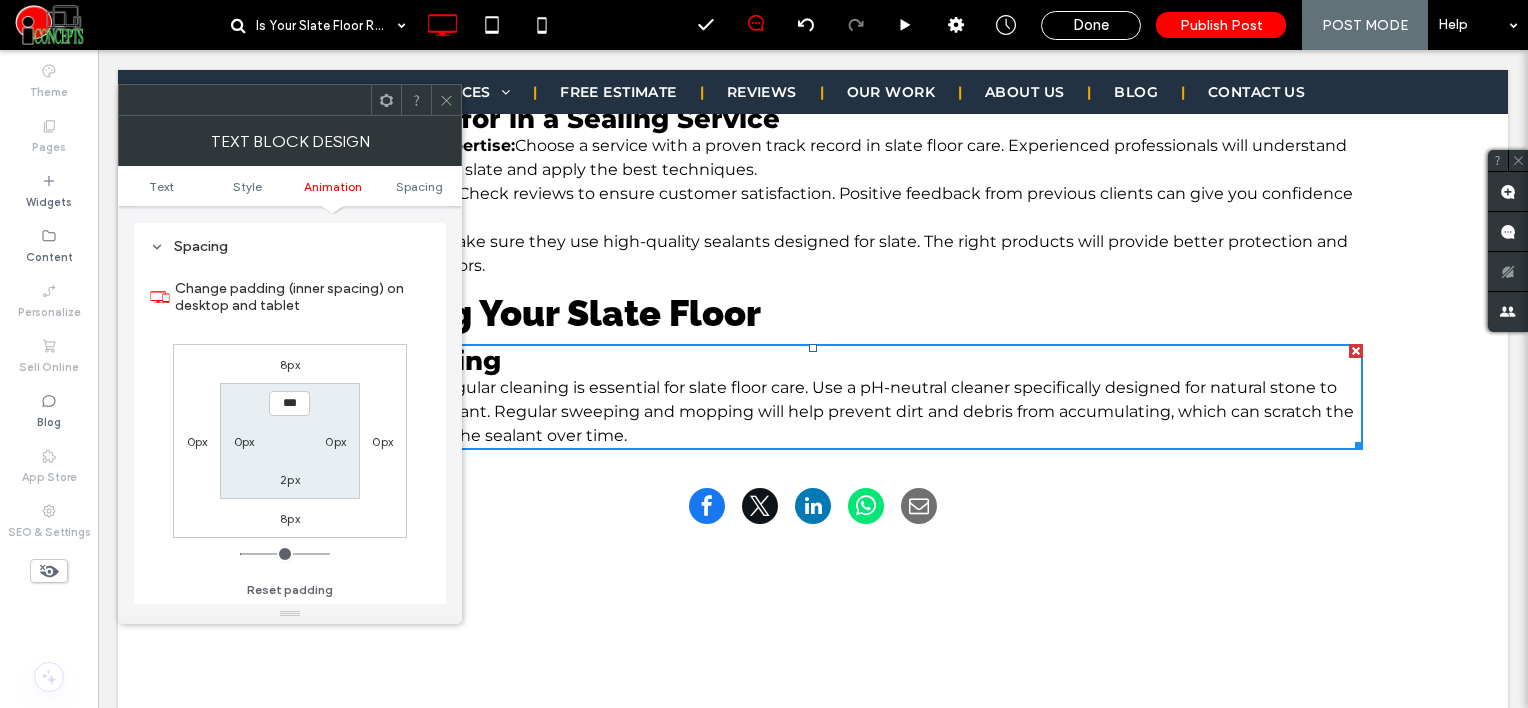 click on "8px" at bounding box center [290, 364] 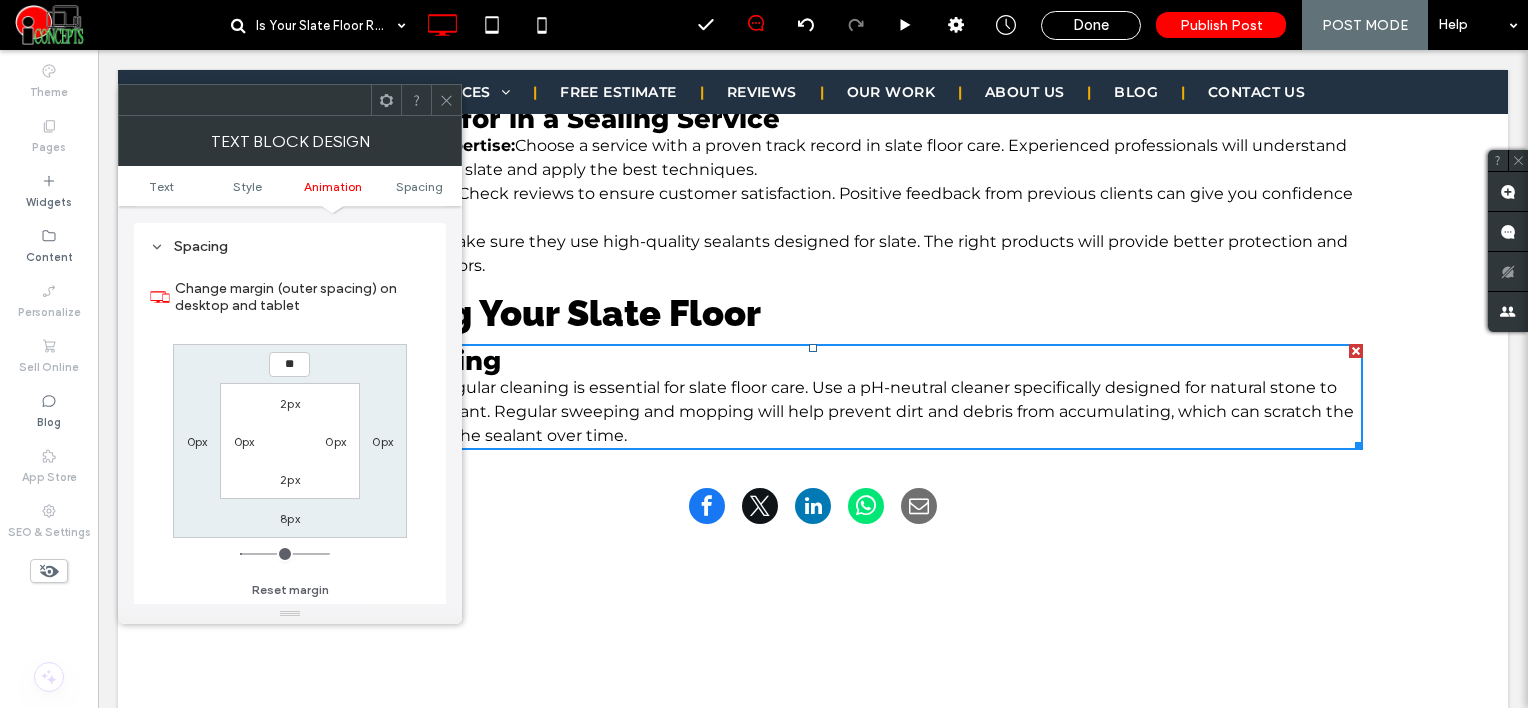 type on "**" 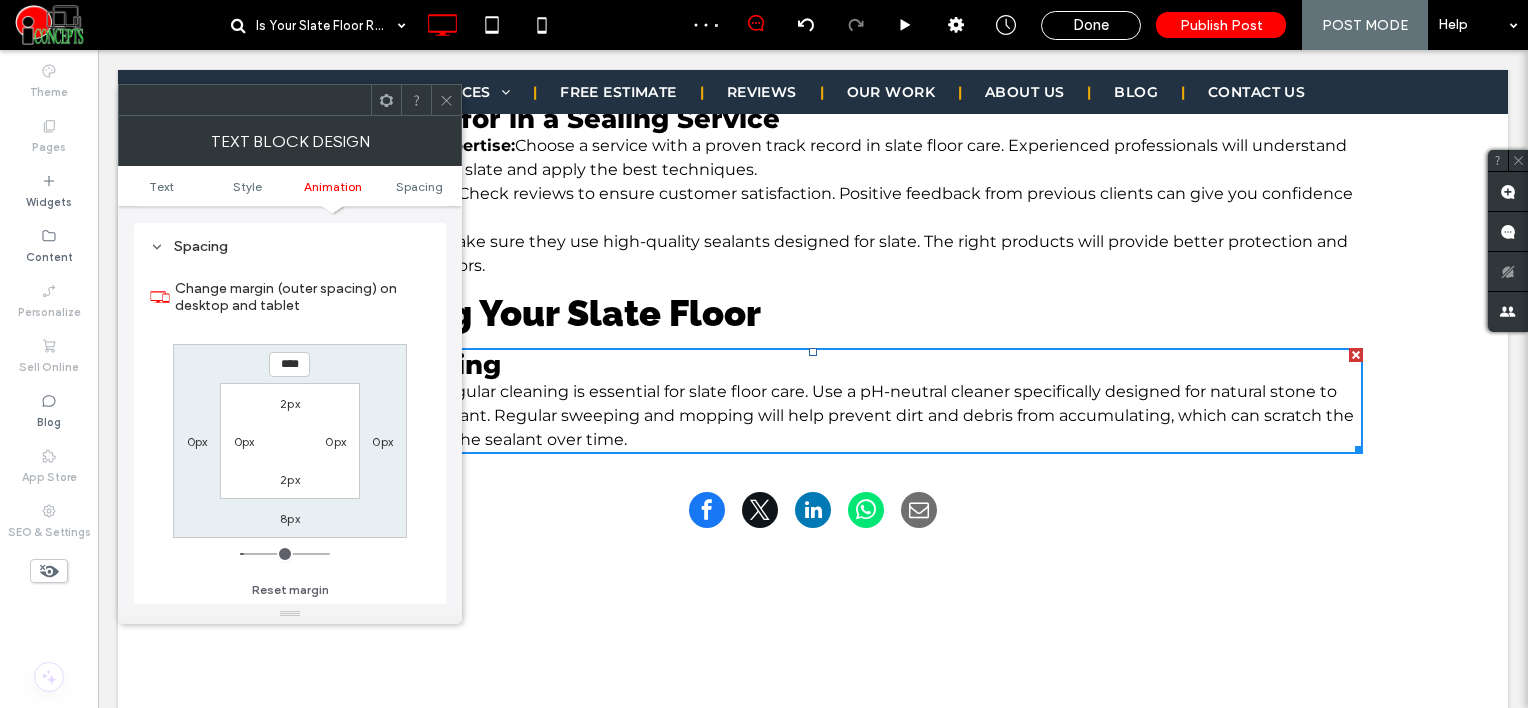 click 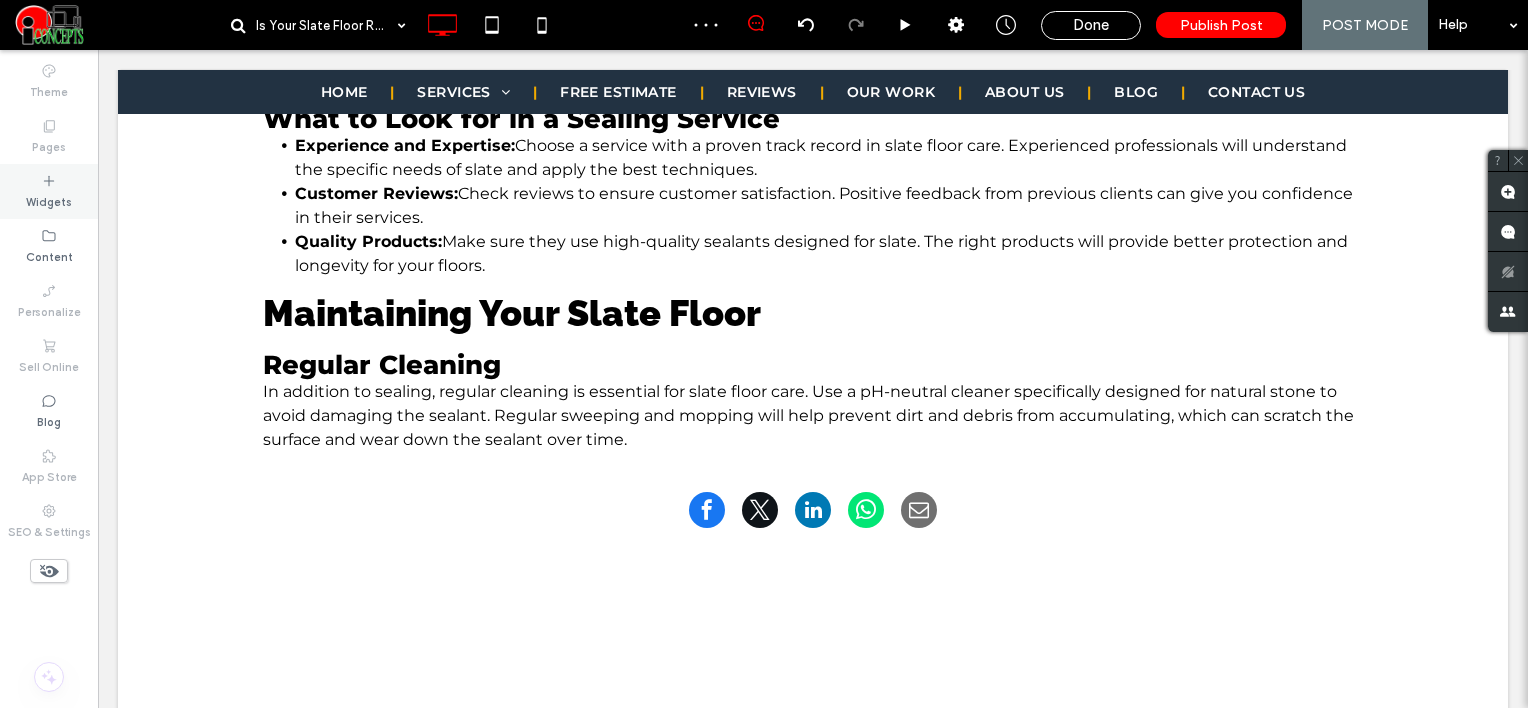 click 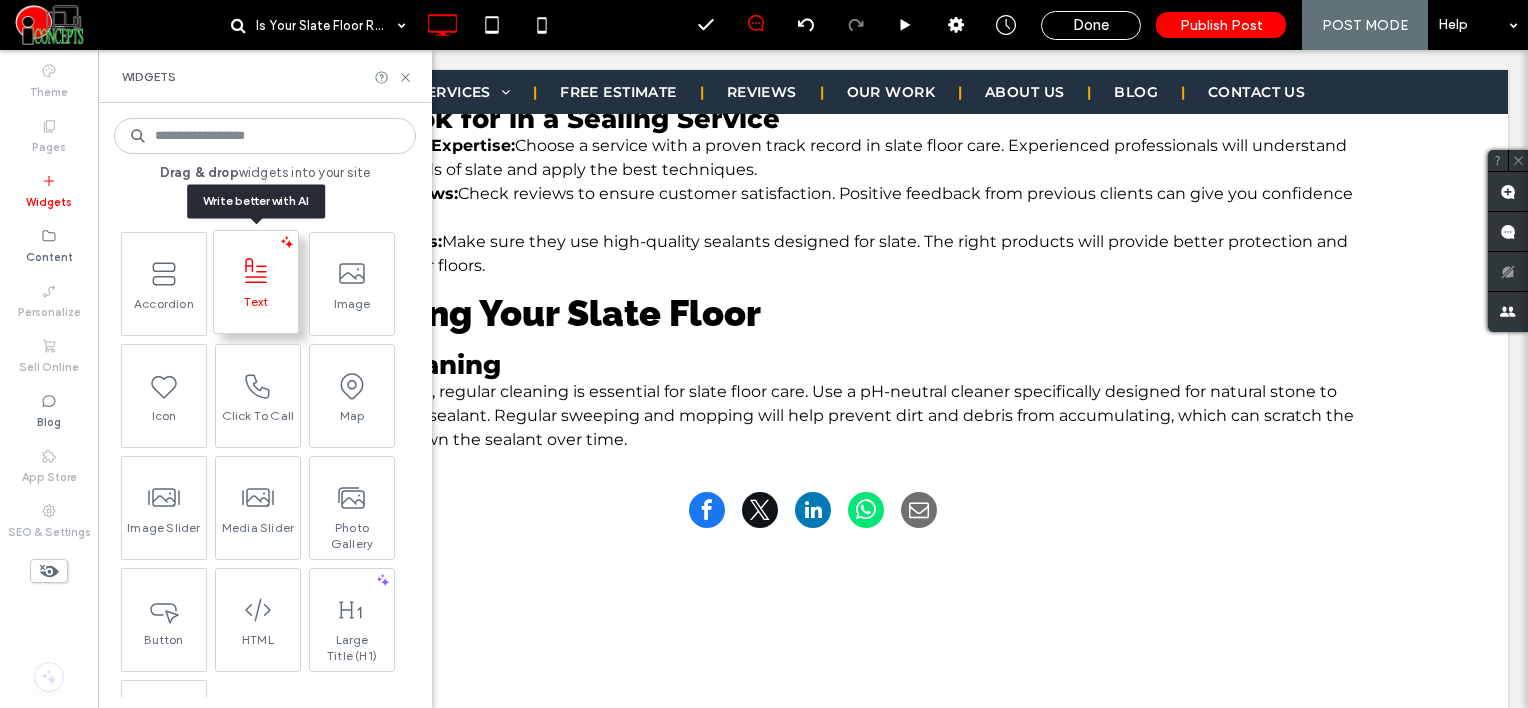 click 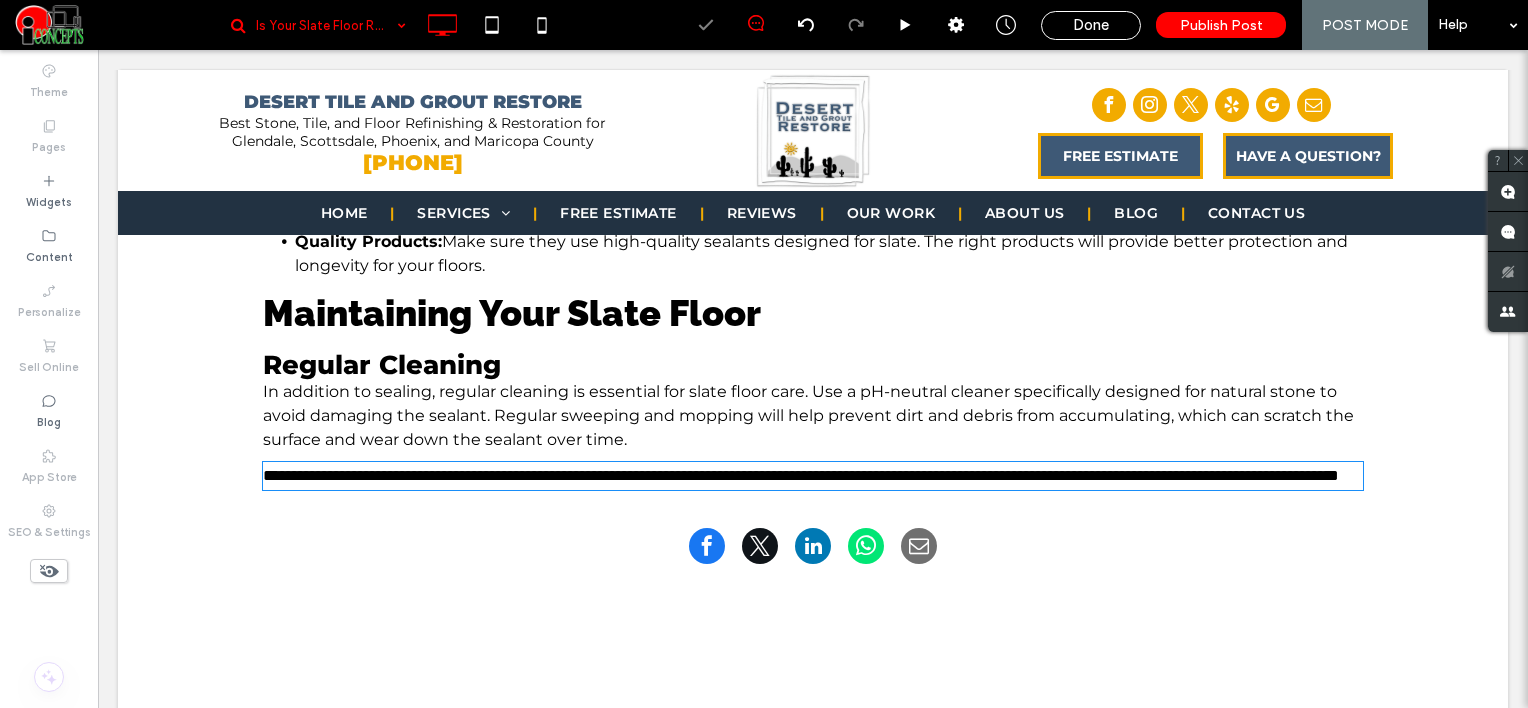type on "**********" 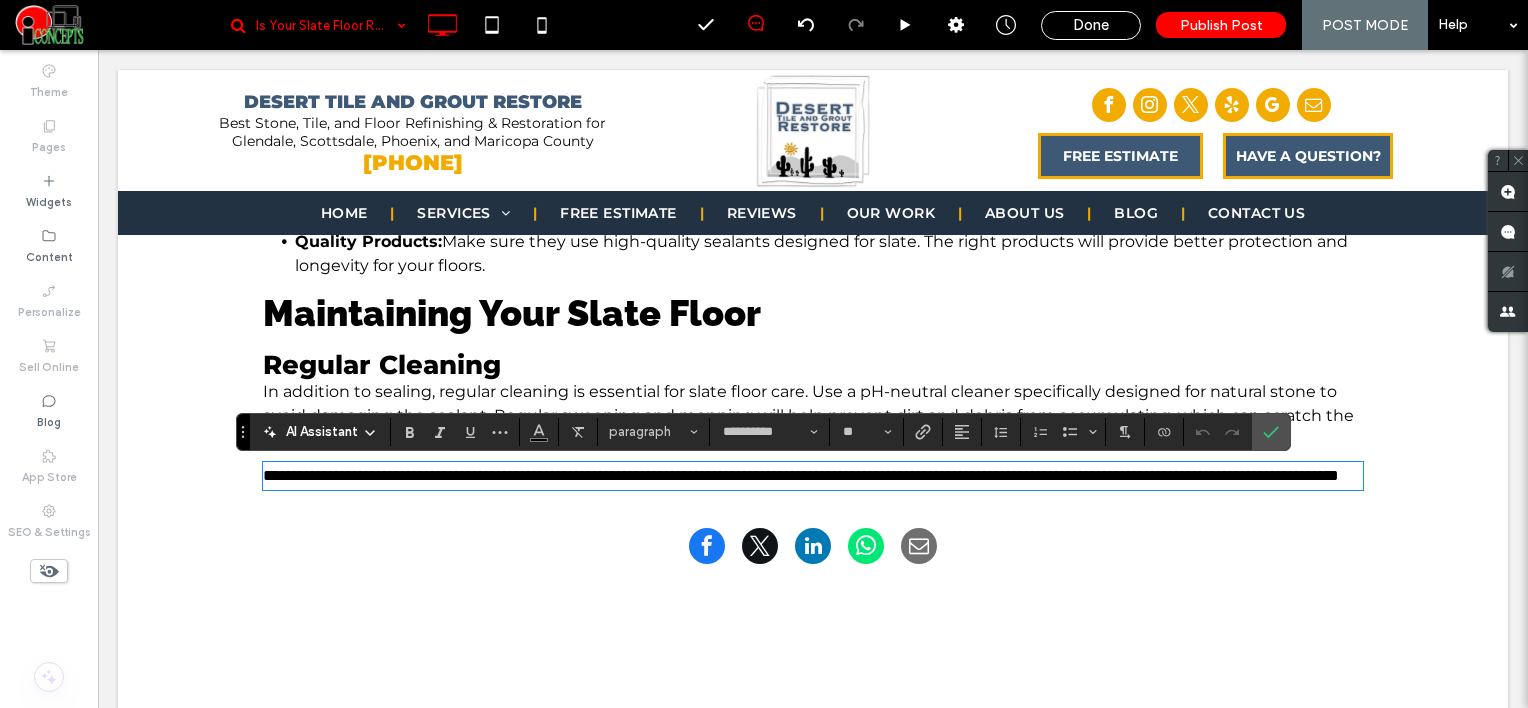 scroll, scrollTop: 0, scrollLeft: 0, axis: both 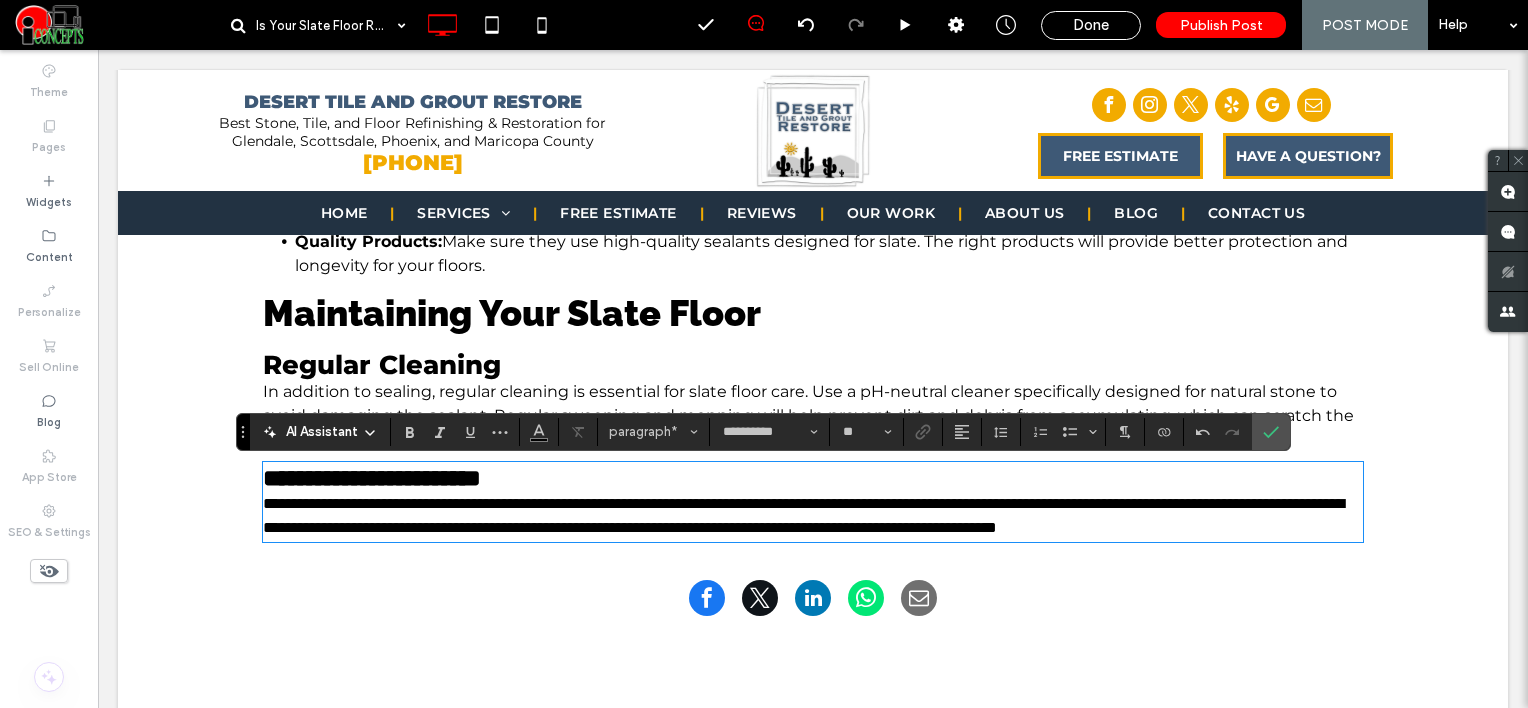 type on "**" 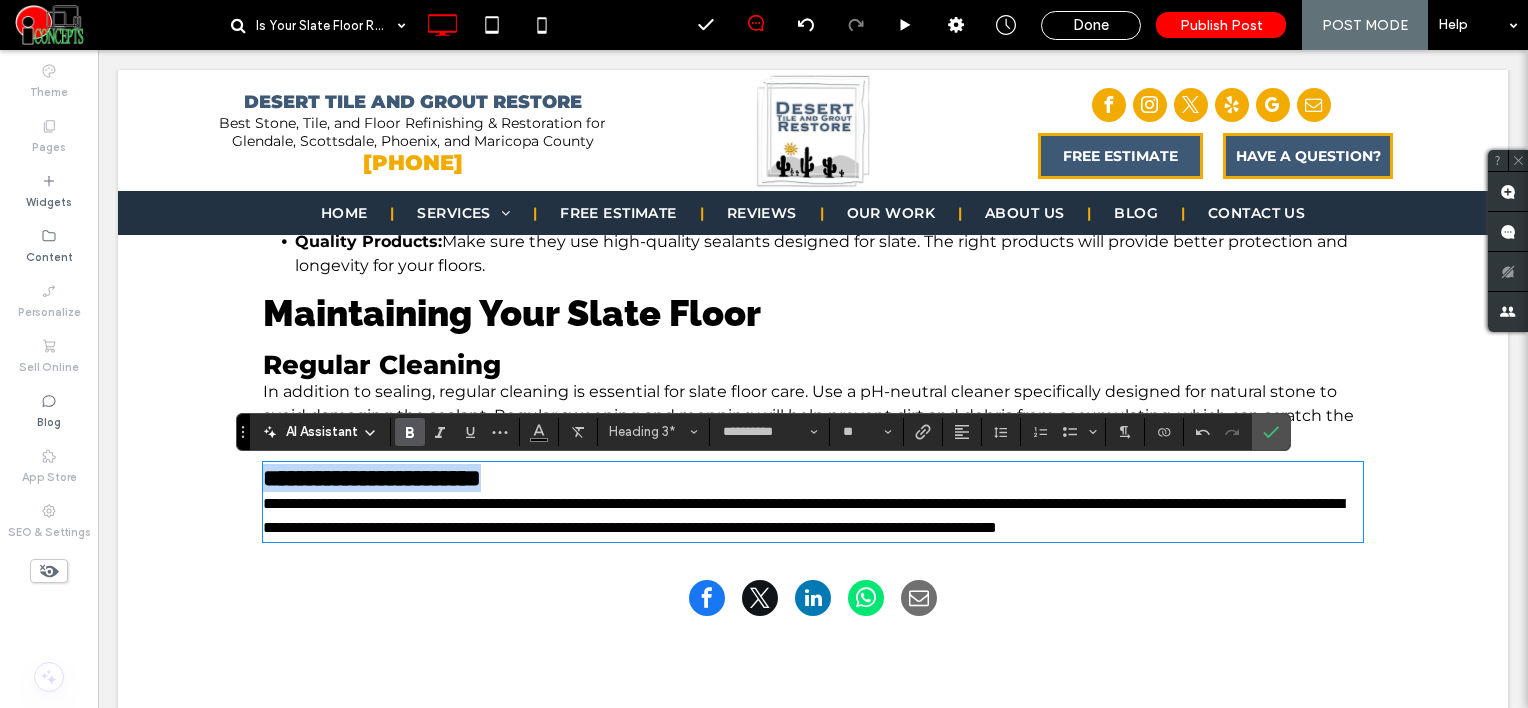 drag, startPoint x: 605, startPoint y: 479, endPoint x: 350, endPoint y: 470, distance: 255.15877 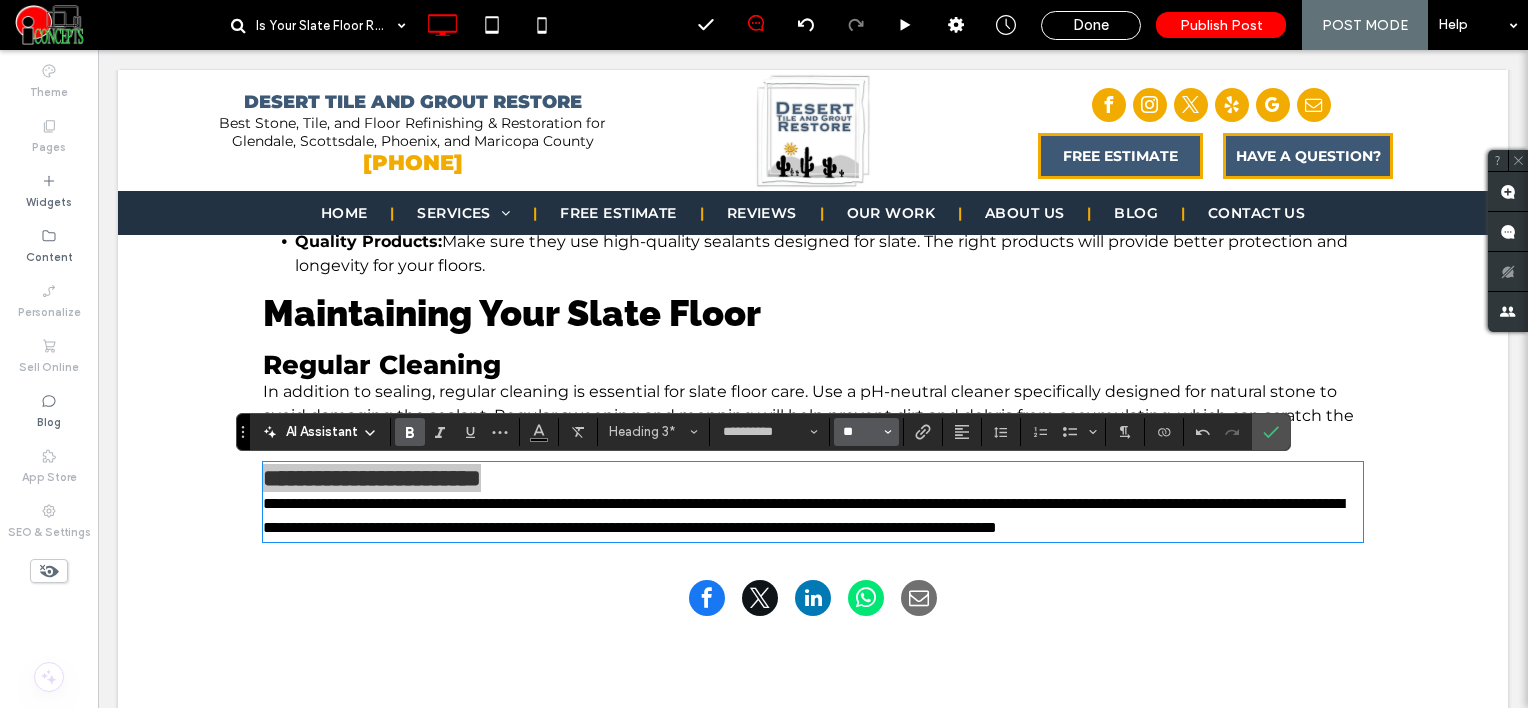 click on "**" at bounding box center [860, 432] 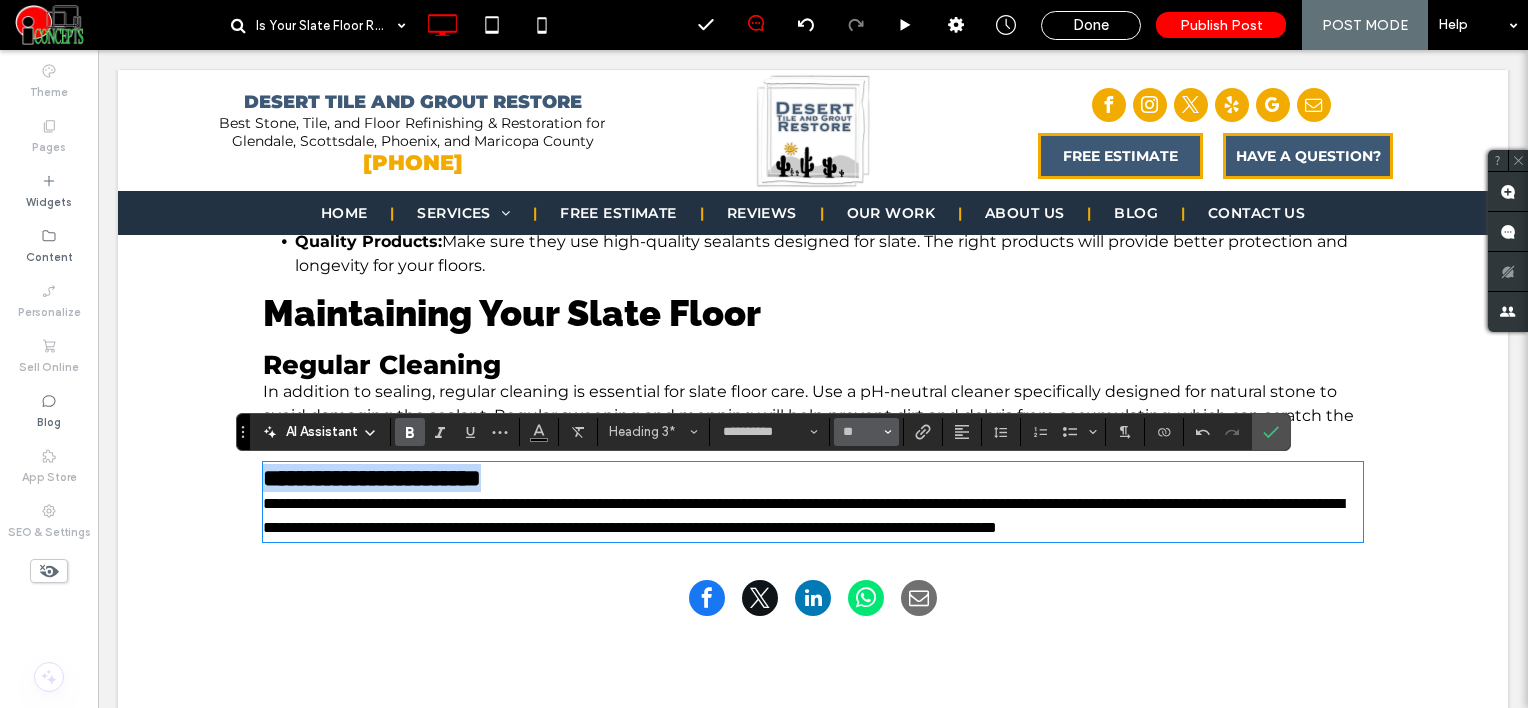 type on "**" 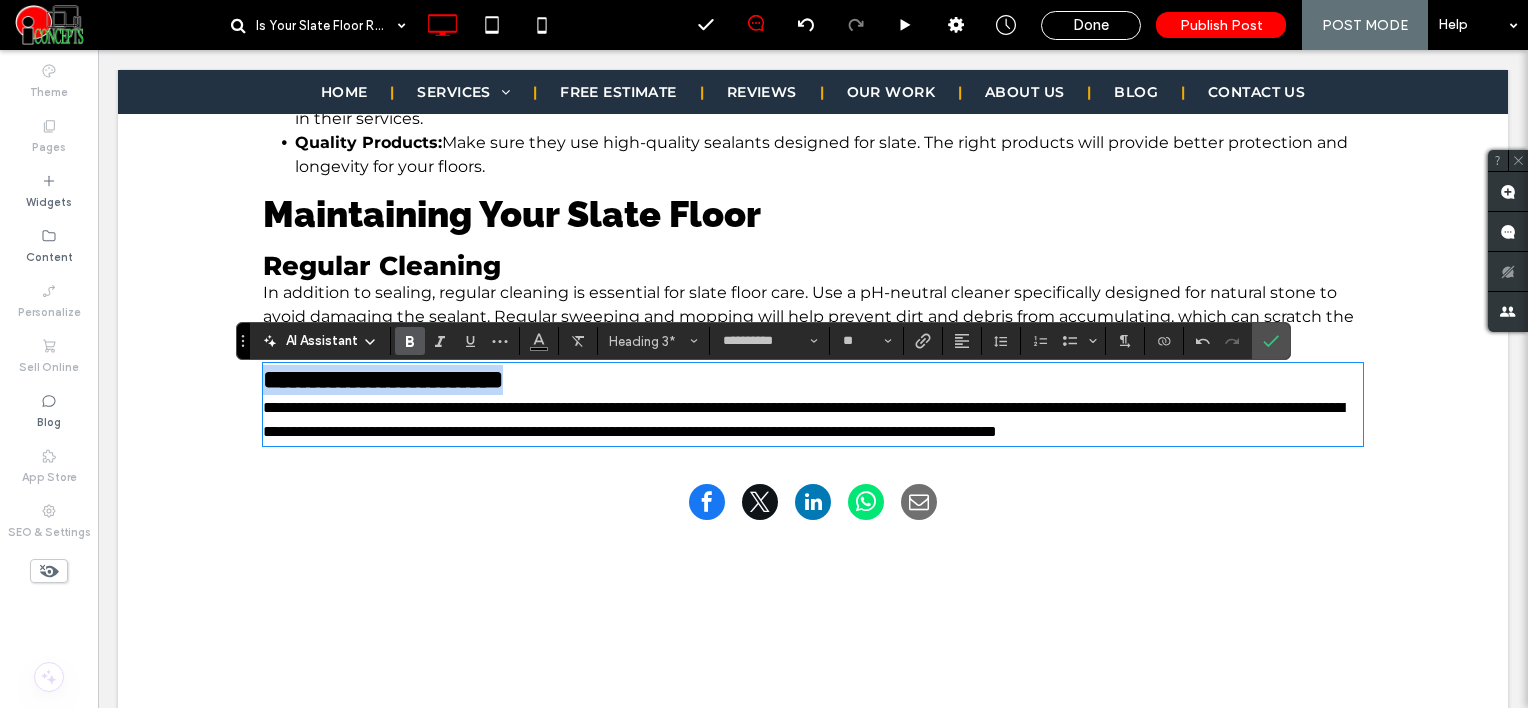 scroll, scrollTop: 3100, scrollLeft: 0, axis: vertical 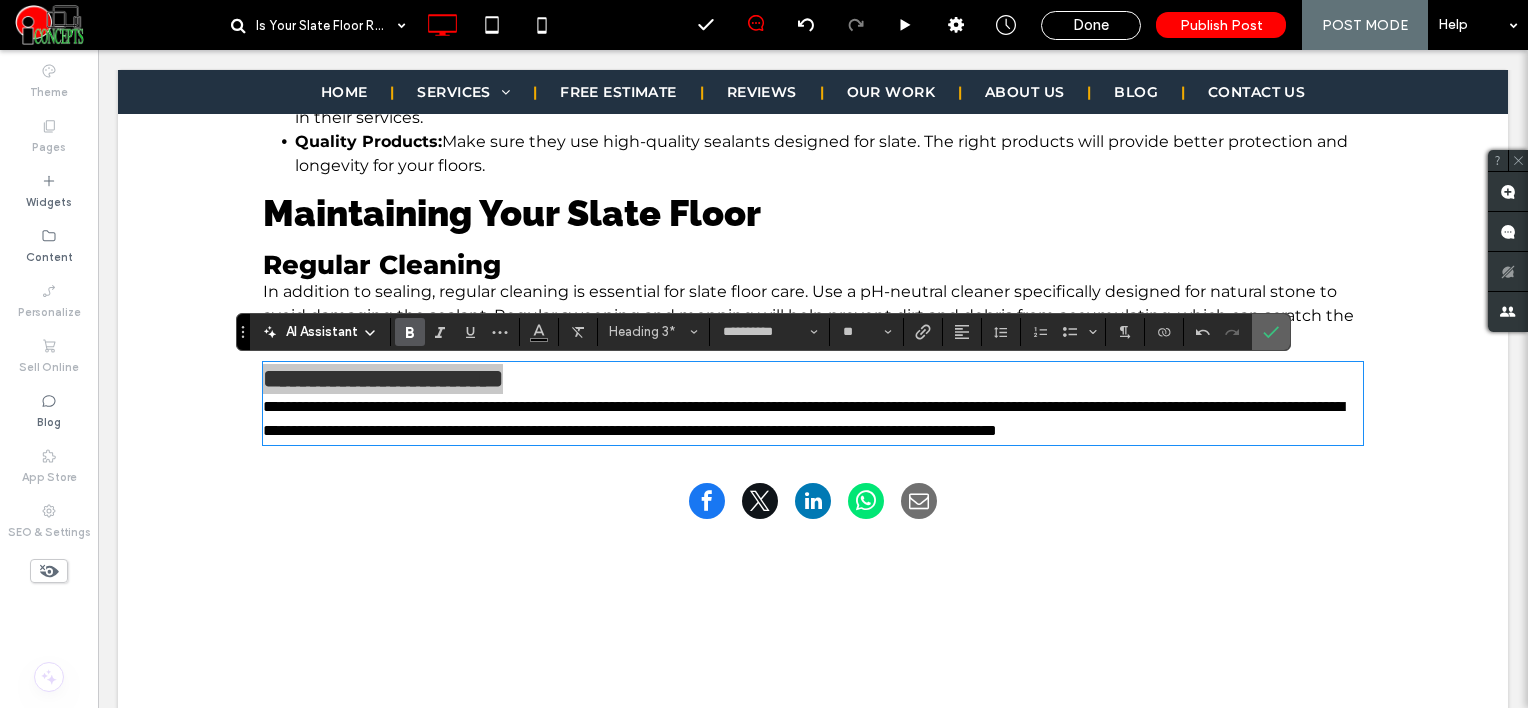 click at bounding box center [1271, 332] 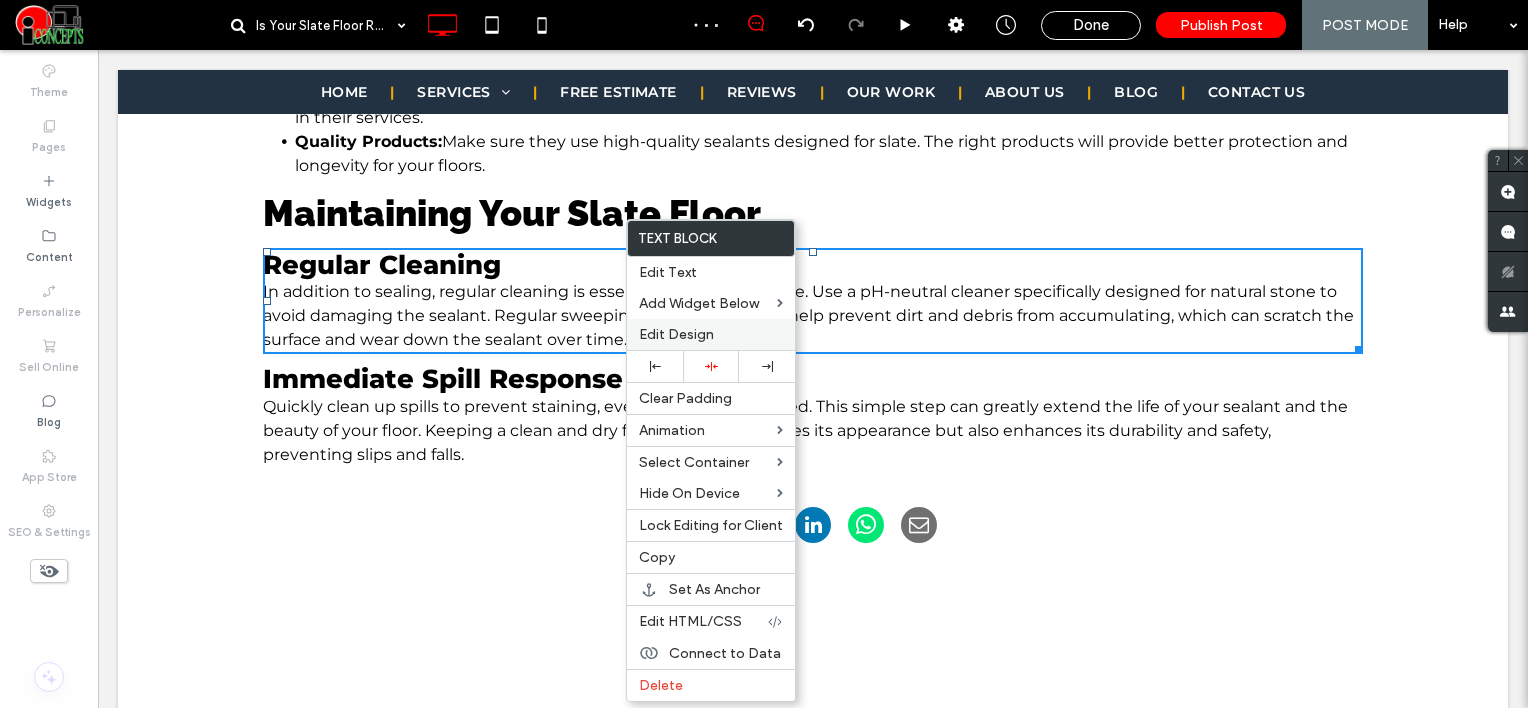 click on "Edit Design" at bounding box center [711, 334] 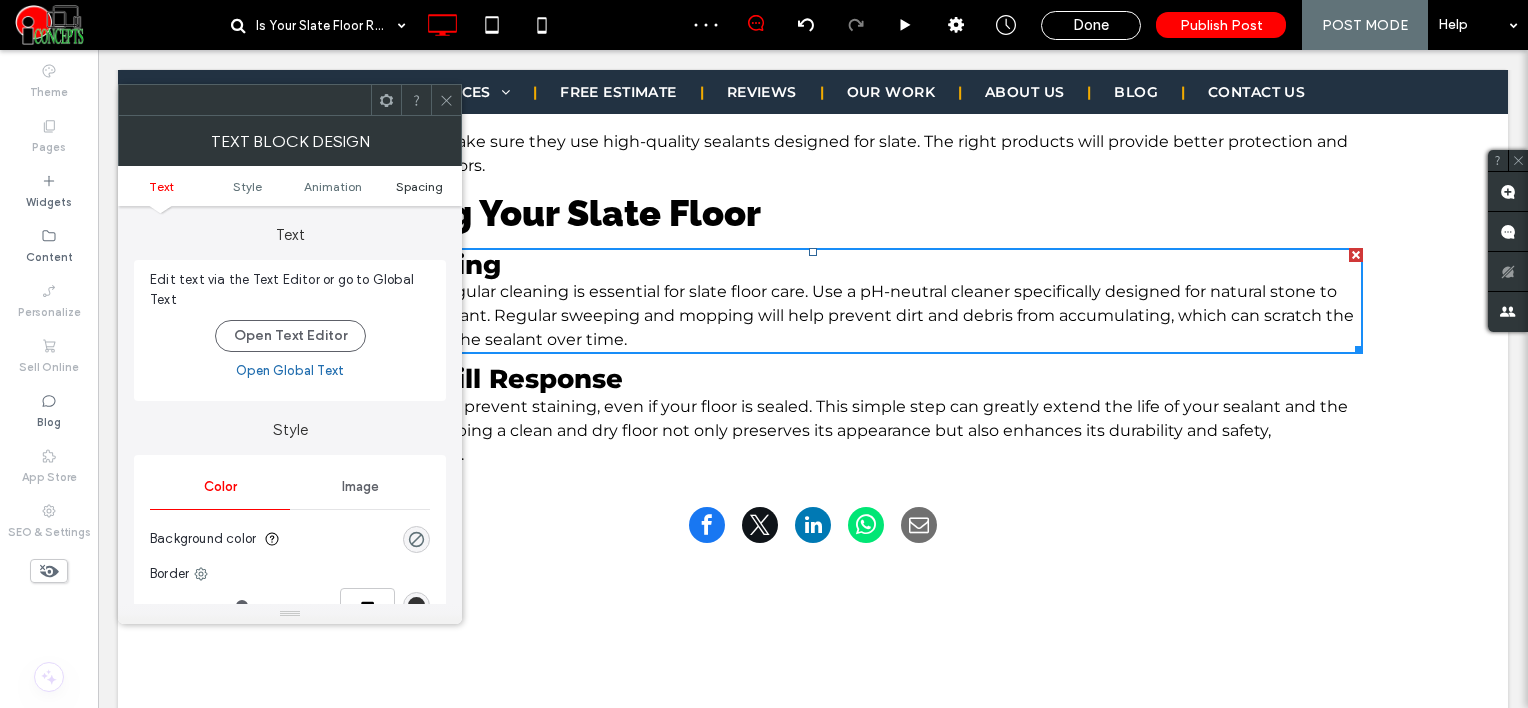 click on "Spacing" at bounding box center (419, 186) 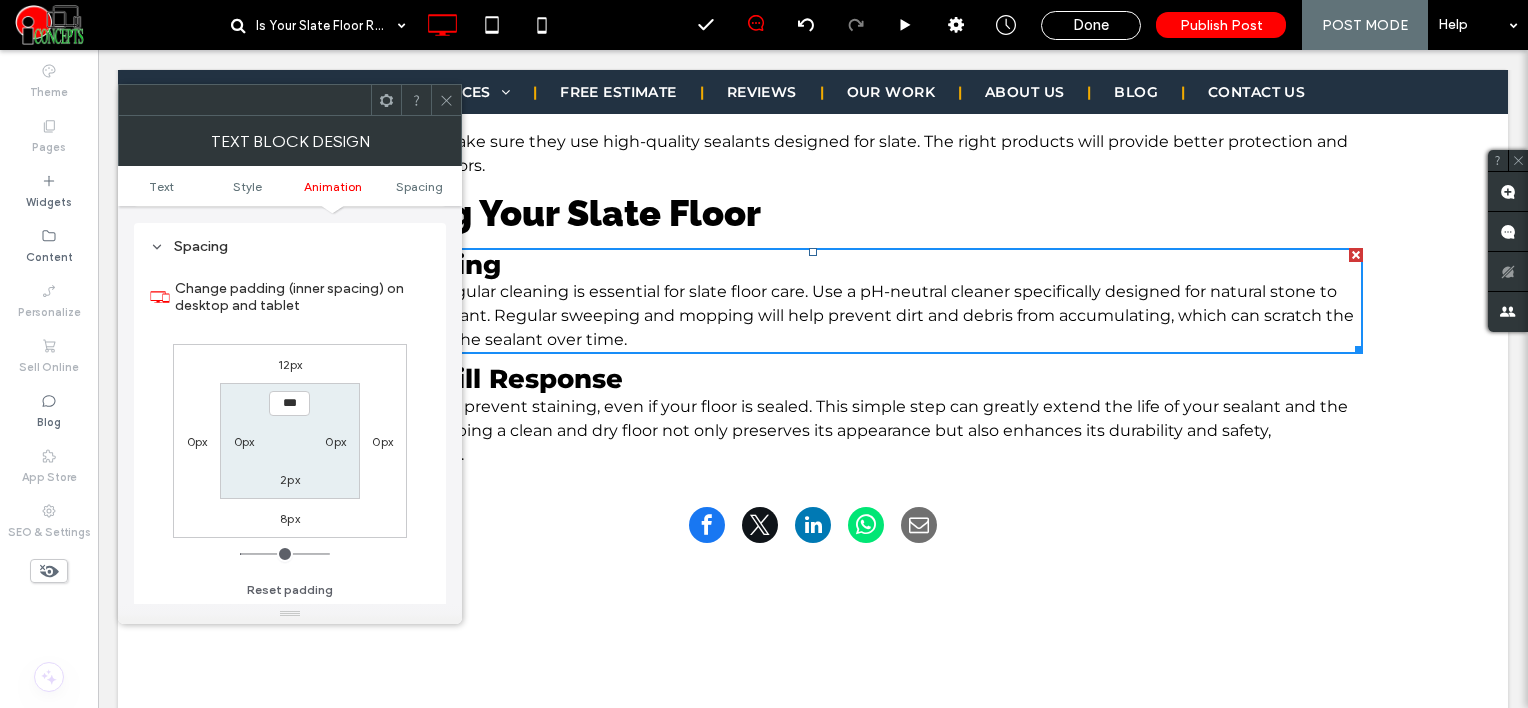 scroll, scrollTop: 572, scrollLeft: 0, axis: vertical 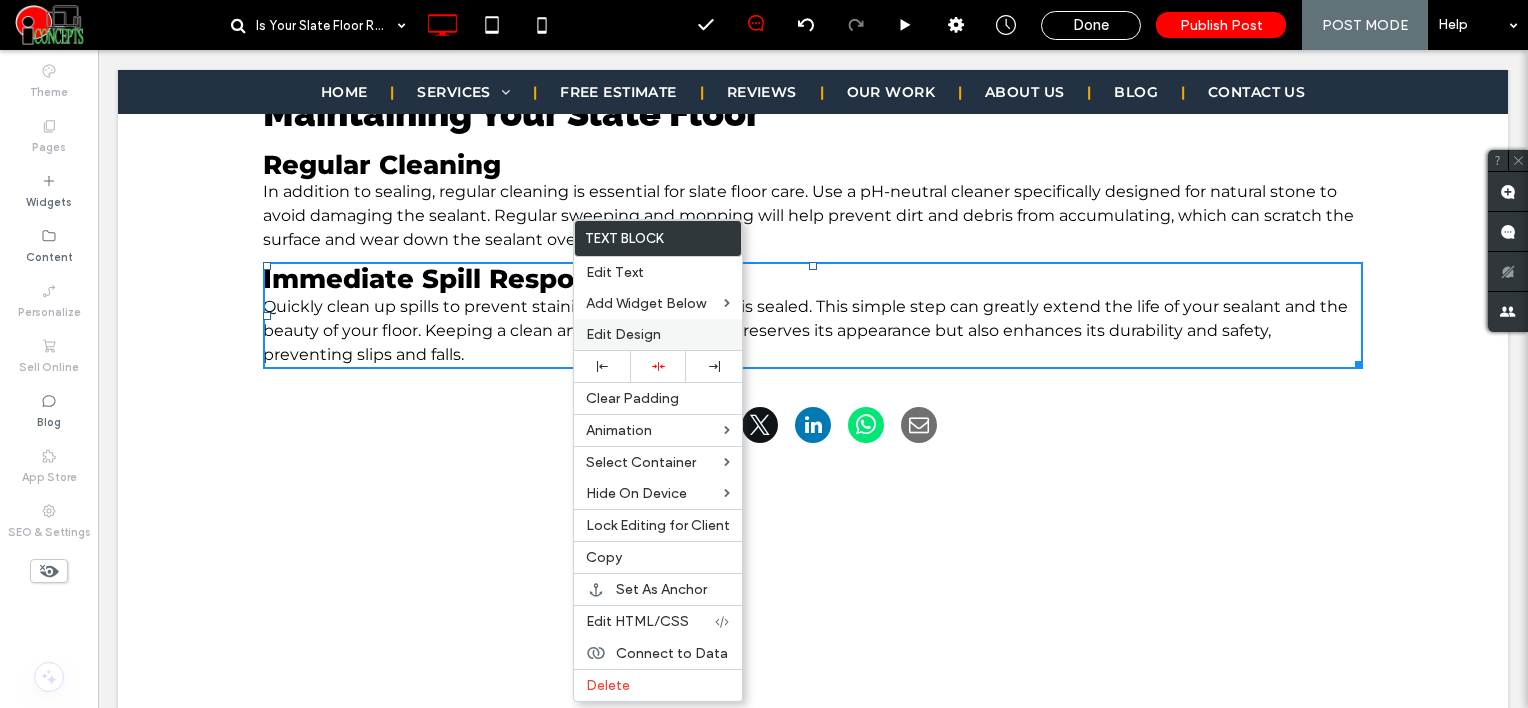 click on "Edit Design" at bounding box center [623, 334] 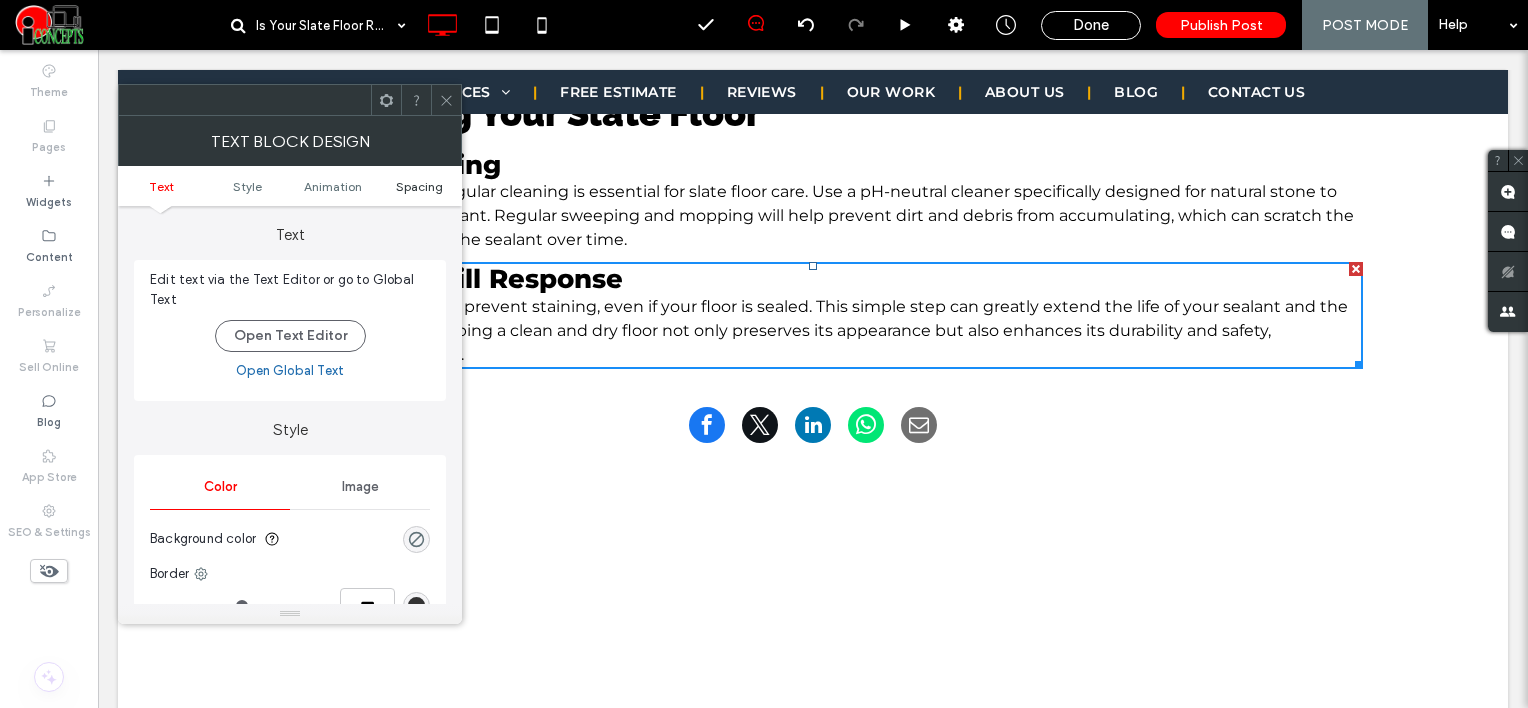 click on "Spacing" at bounding box center [419, 186] 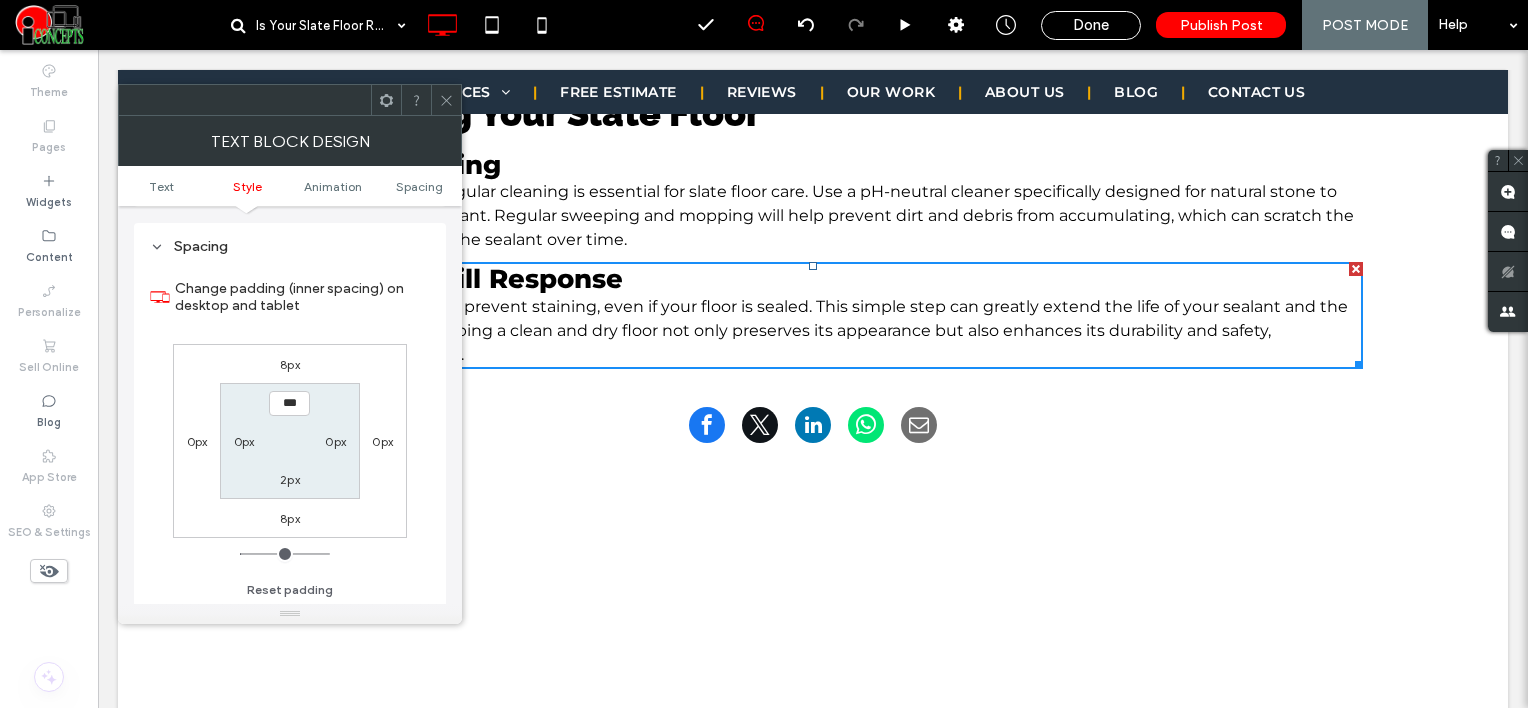 scroll, scrollTop: 572, scrollLeft: 0, axis: vertical 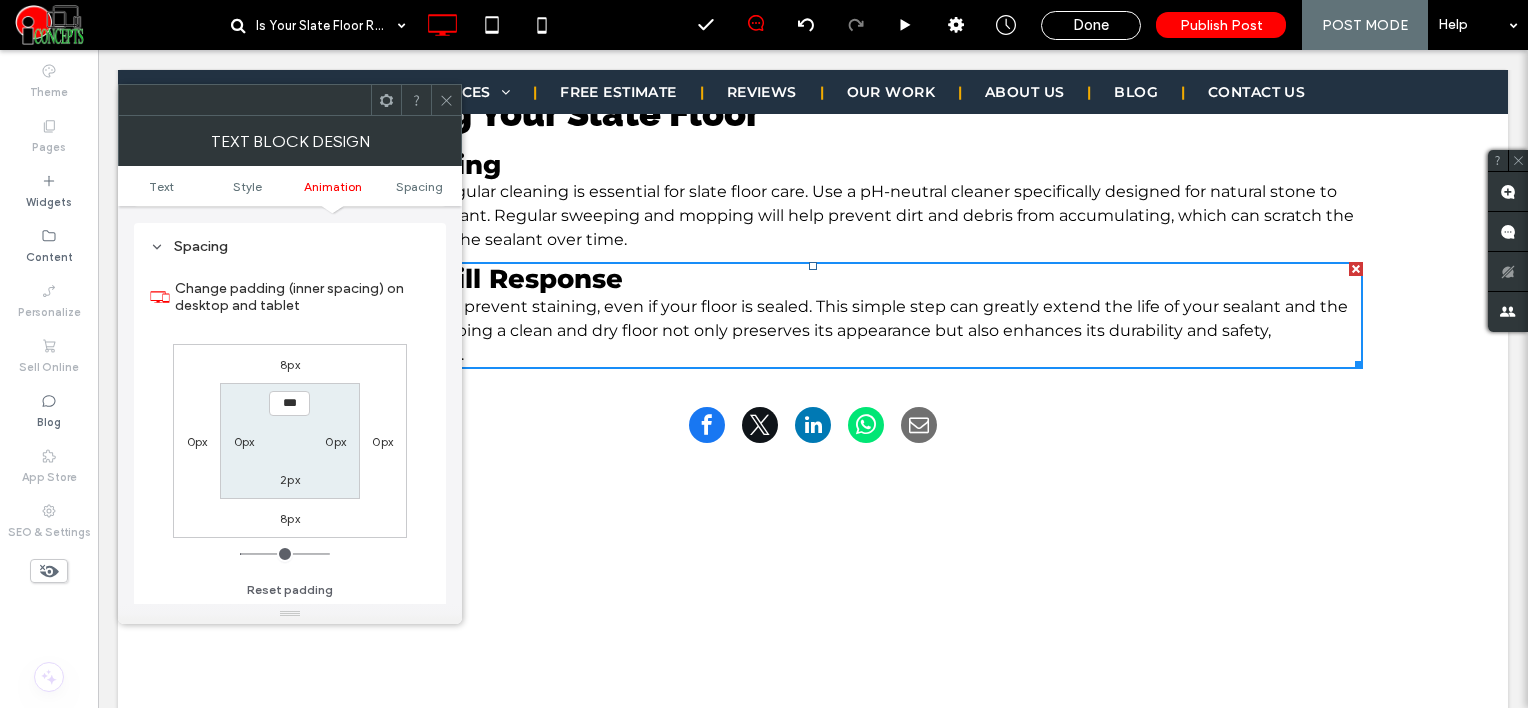 click on "8px" at bounding box center (290, 364) 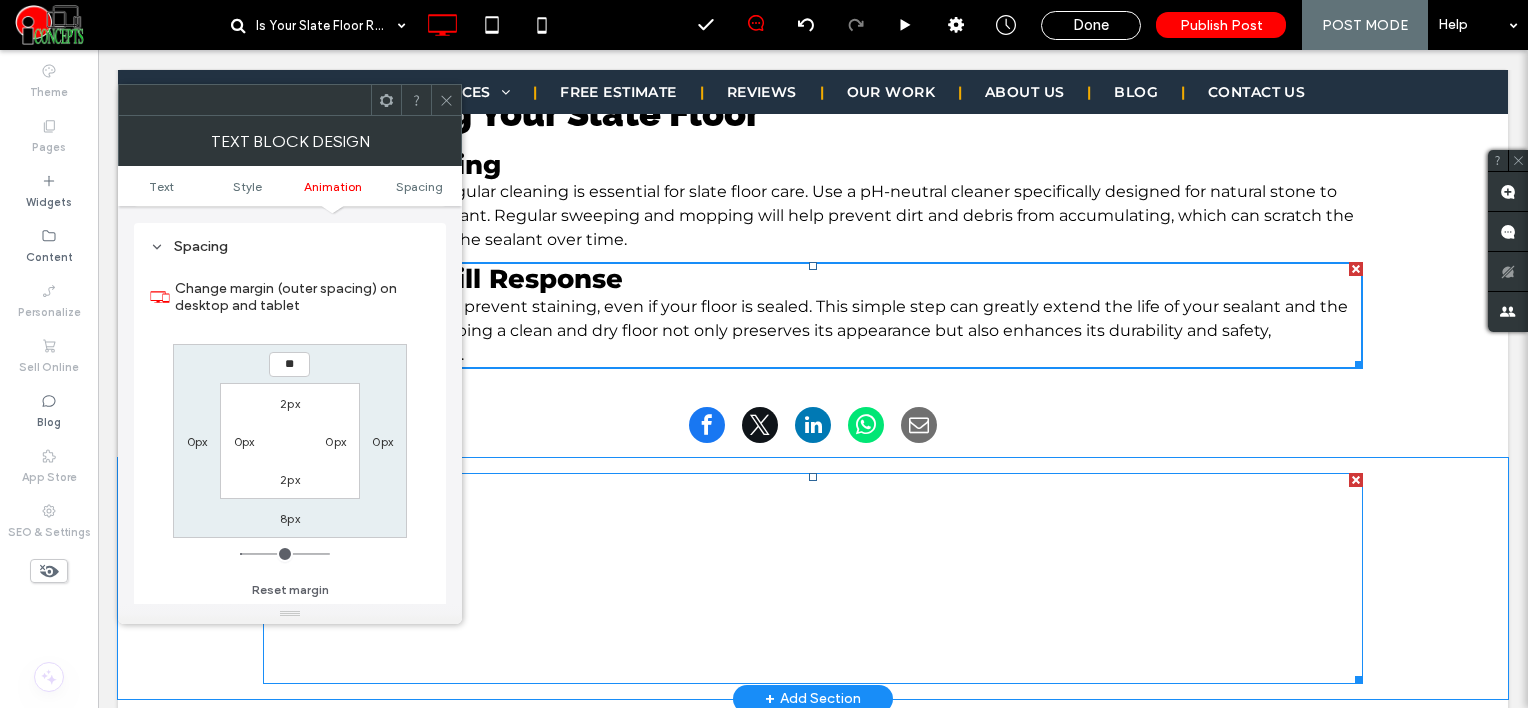 type on "**" 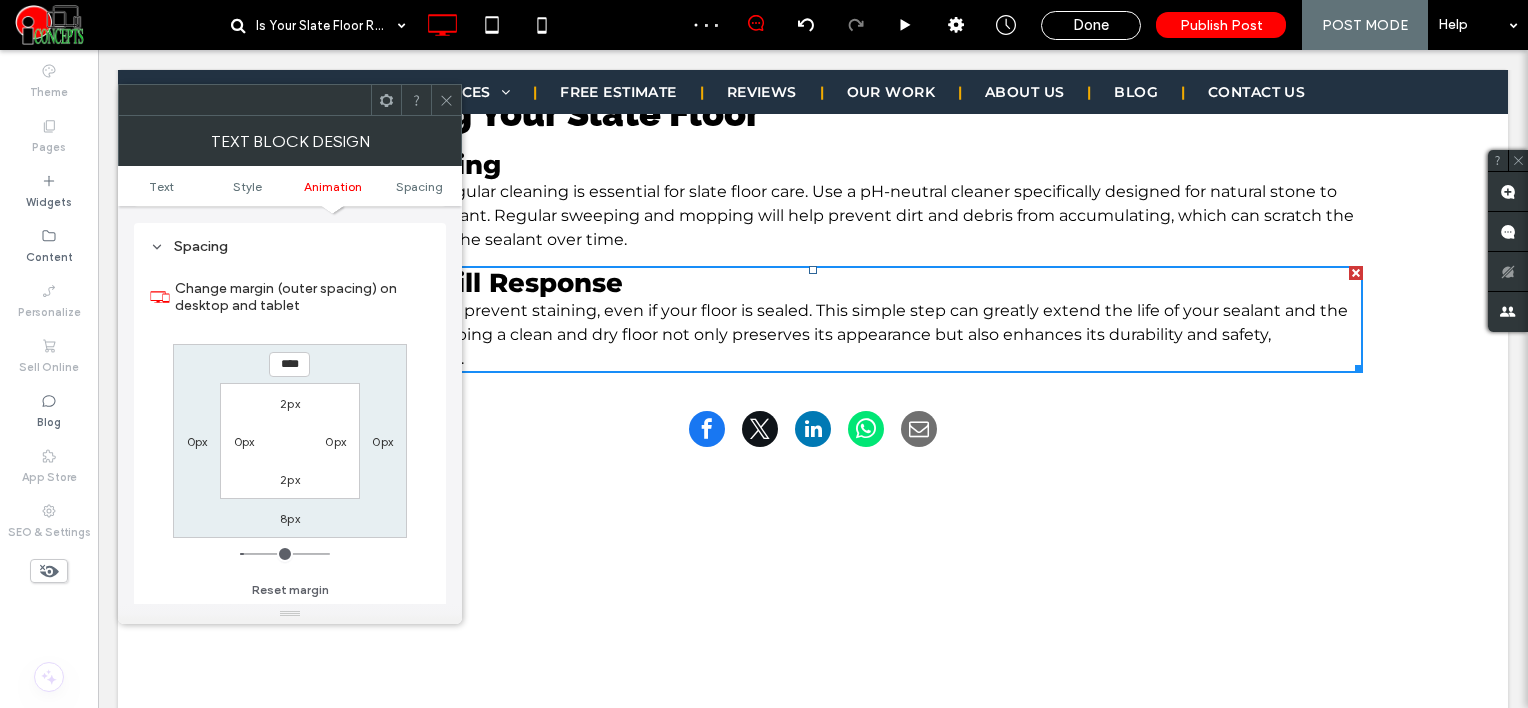 click 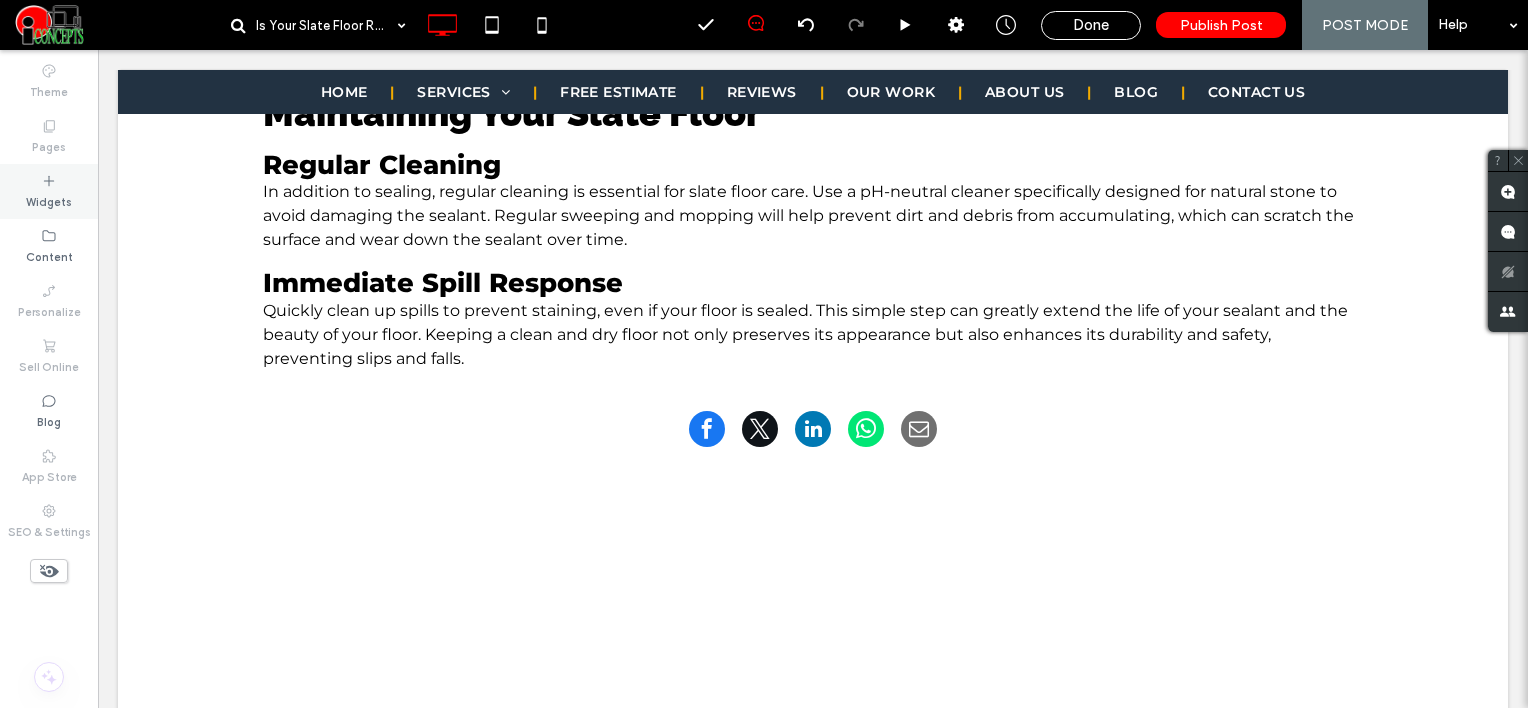 click on "Widgets" at bounding box center (49, 200) 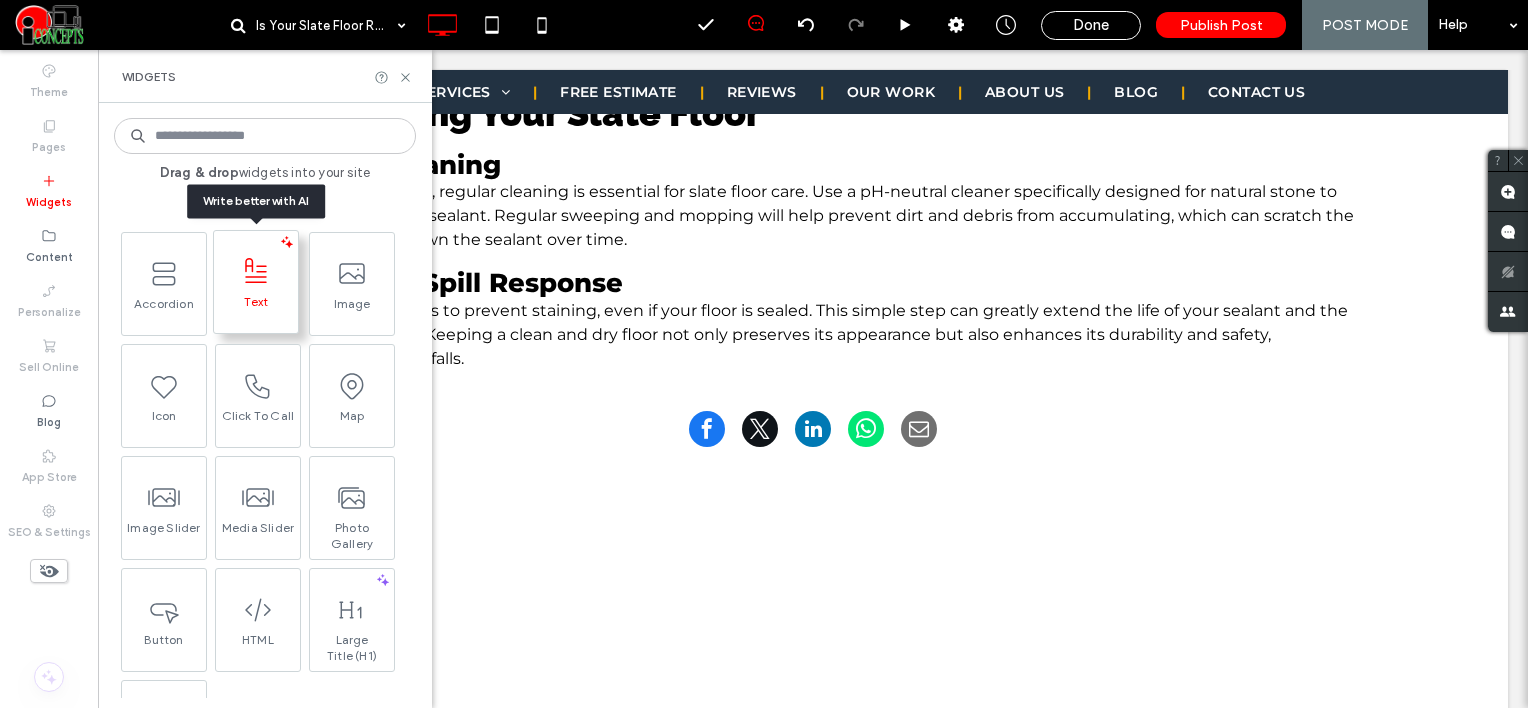 click 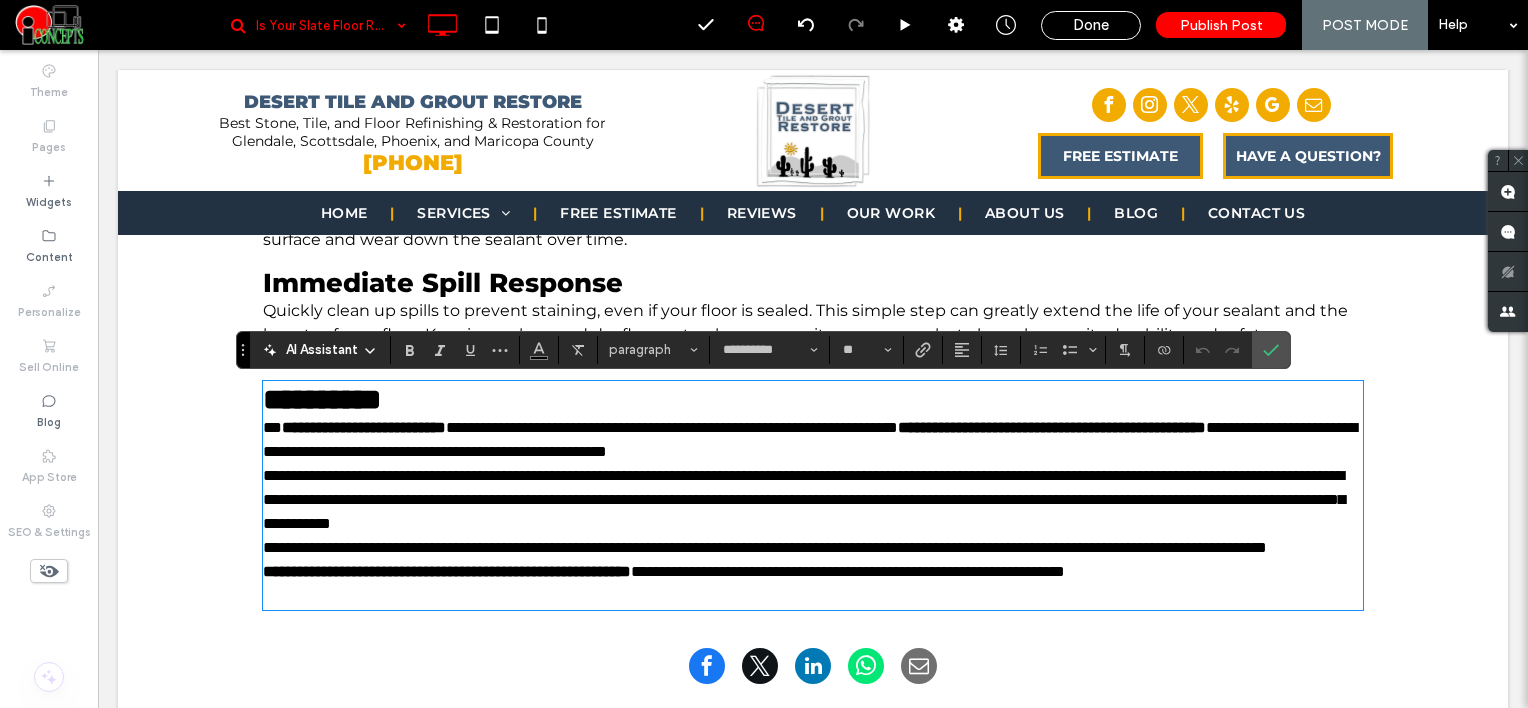 scroll, scrollTop: 0, scrollLeft: 0, axis: both 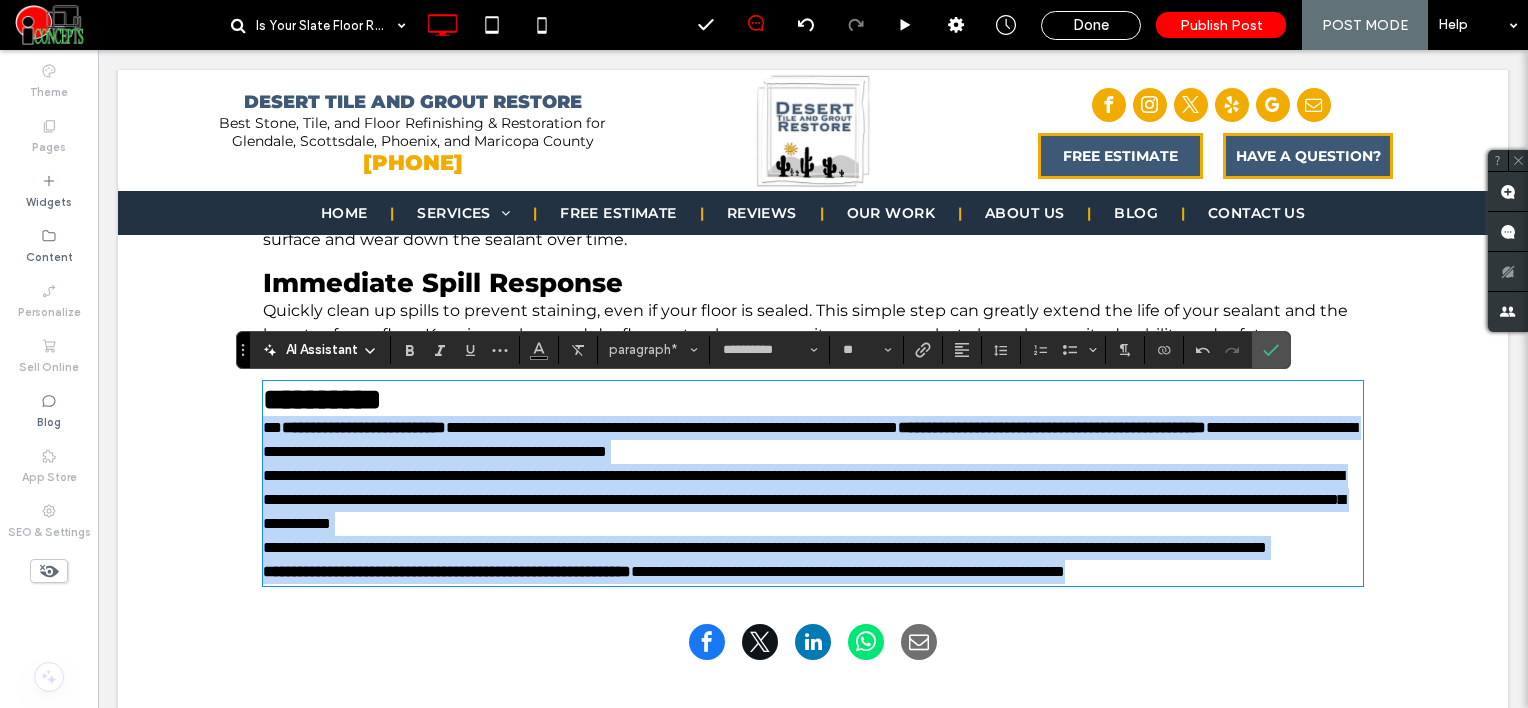 drag, startPoint x: 255, startPoint y: 432, endPoint x: 1363, endPoint y: 657, distance: 1130.6144 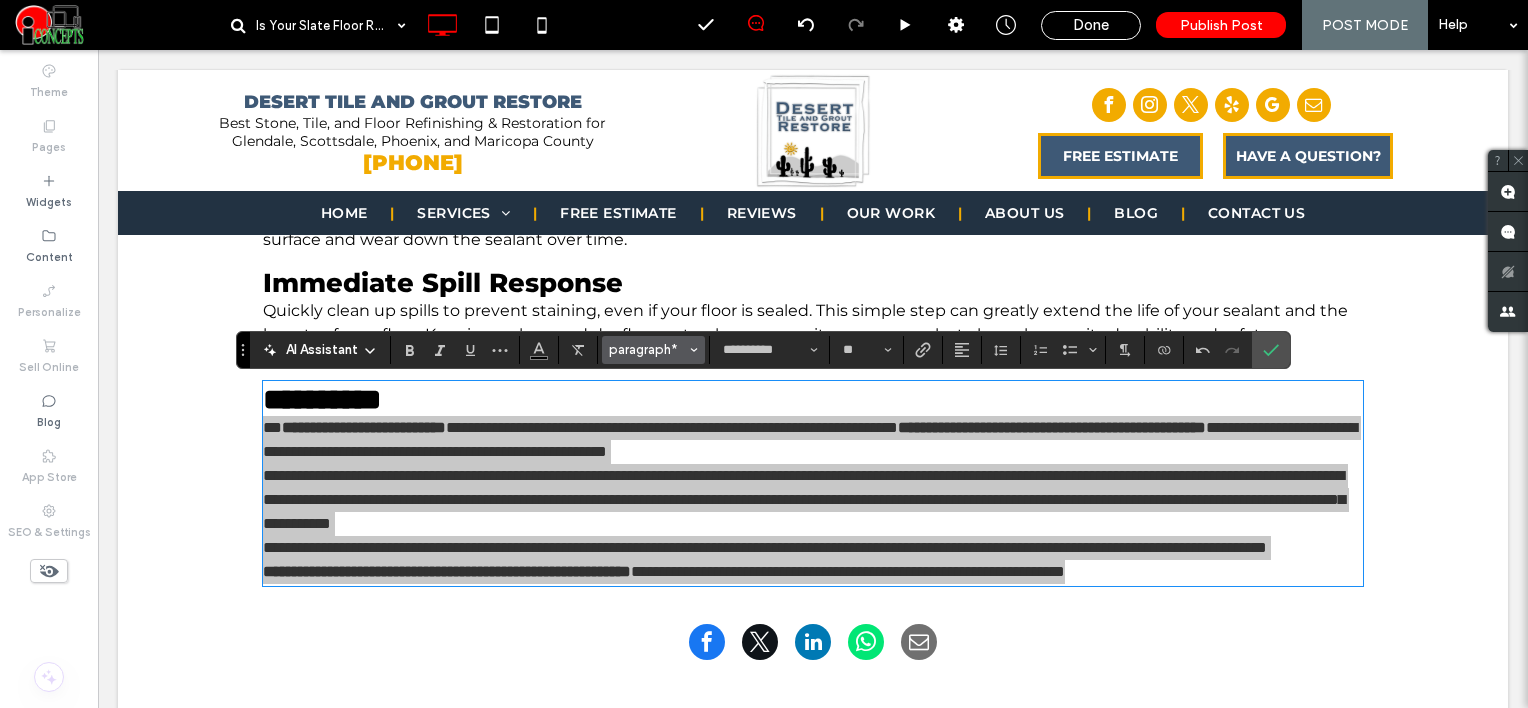 click on "paragraph*" at bounding box center (648, 349) 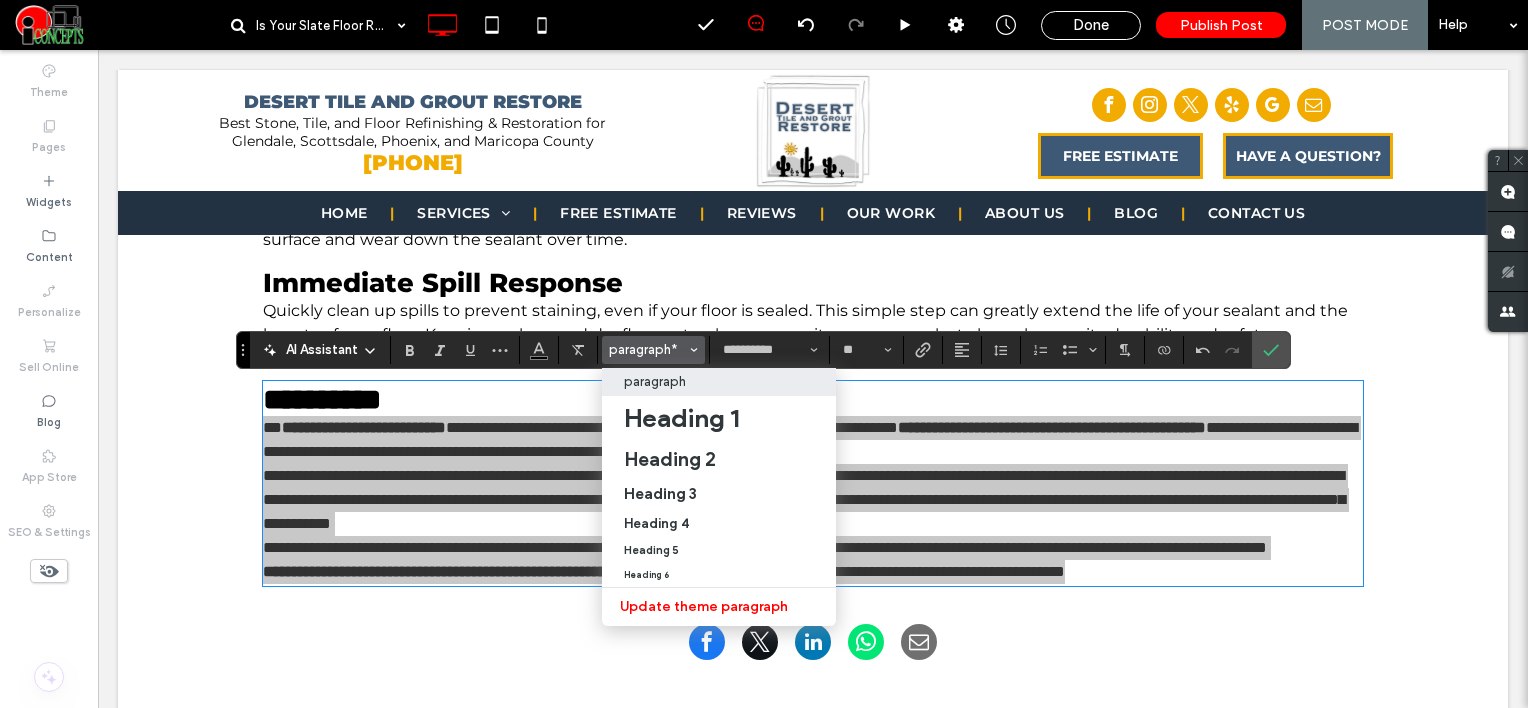 drag, startPoint x: 702, startPoint y: 384, endPoint x: 623, endPoint y: 338, distance: 91.416626 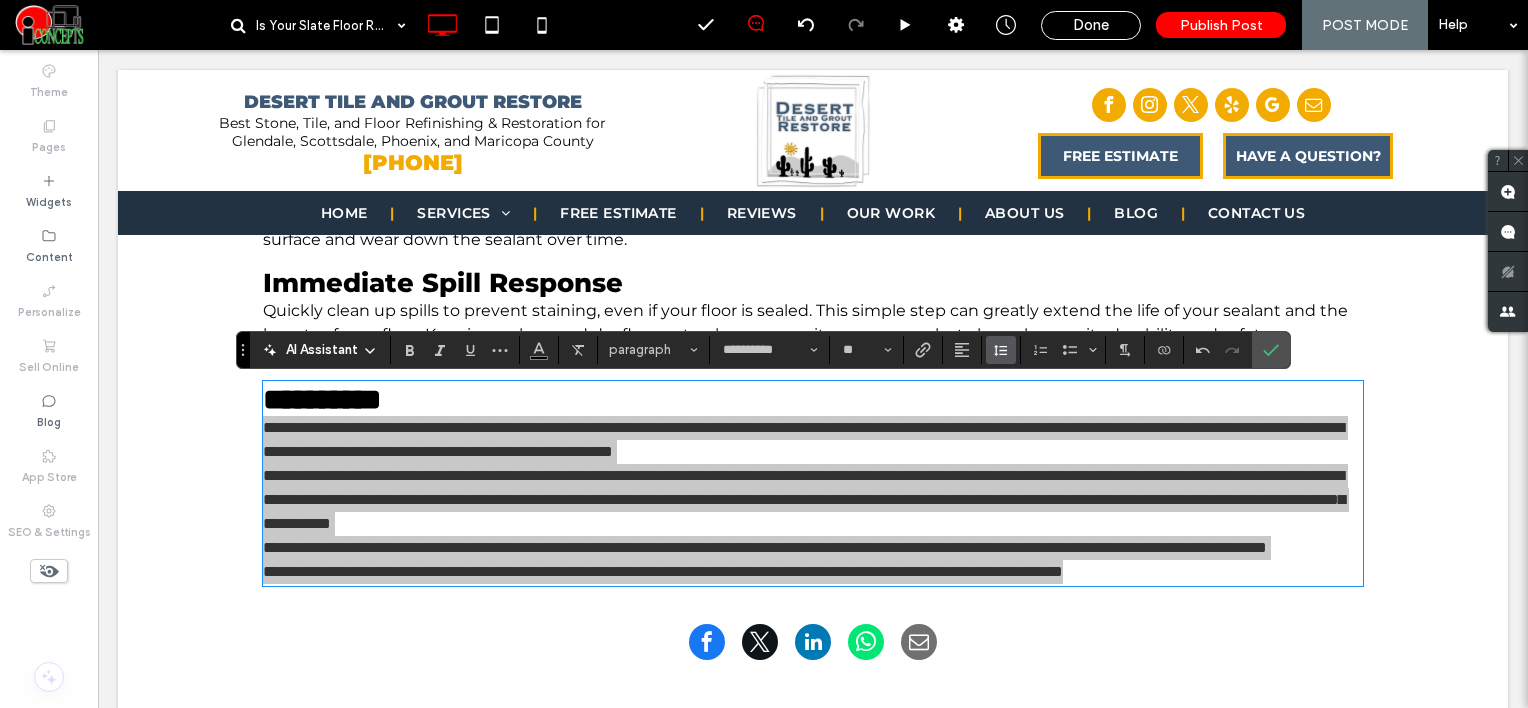 click 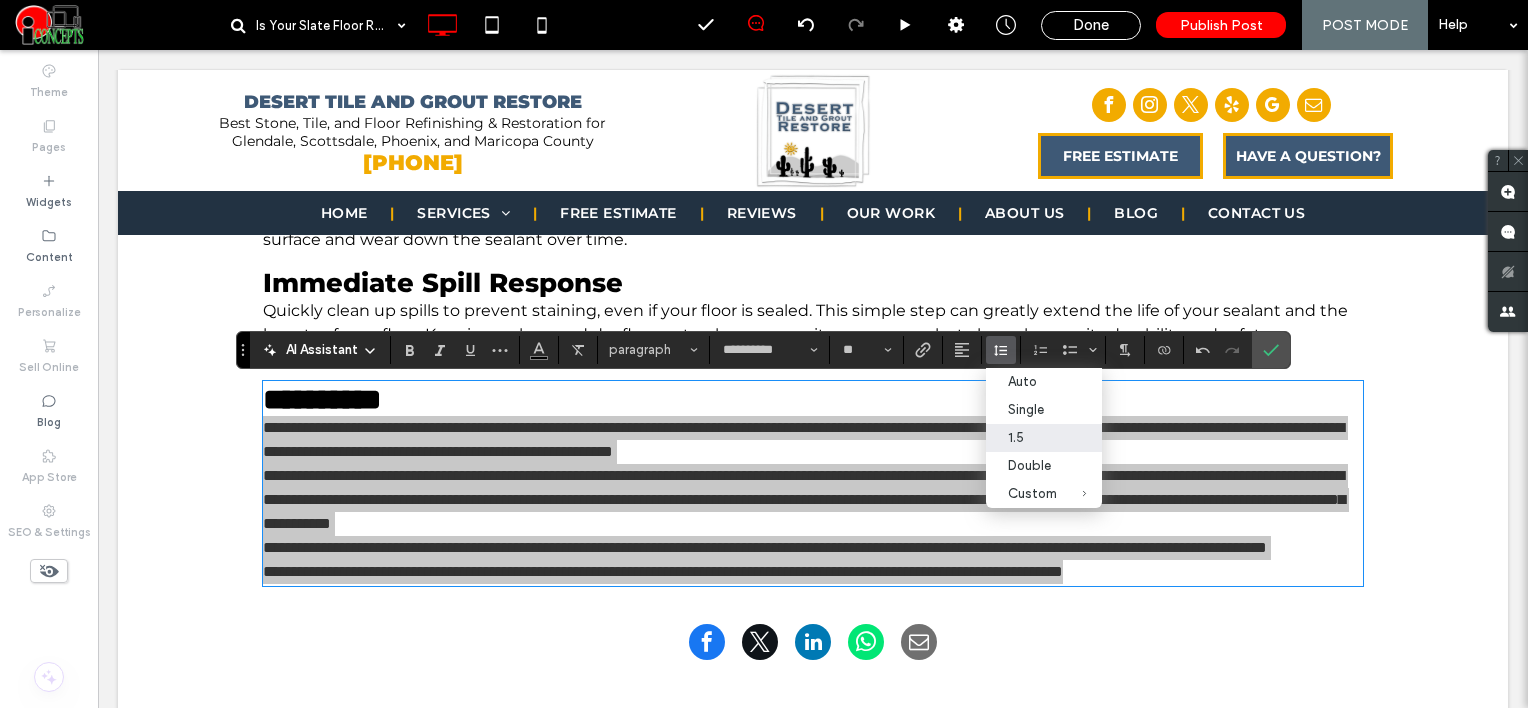 click on "1.5" at bounding box center (1032, 437) 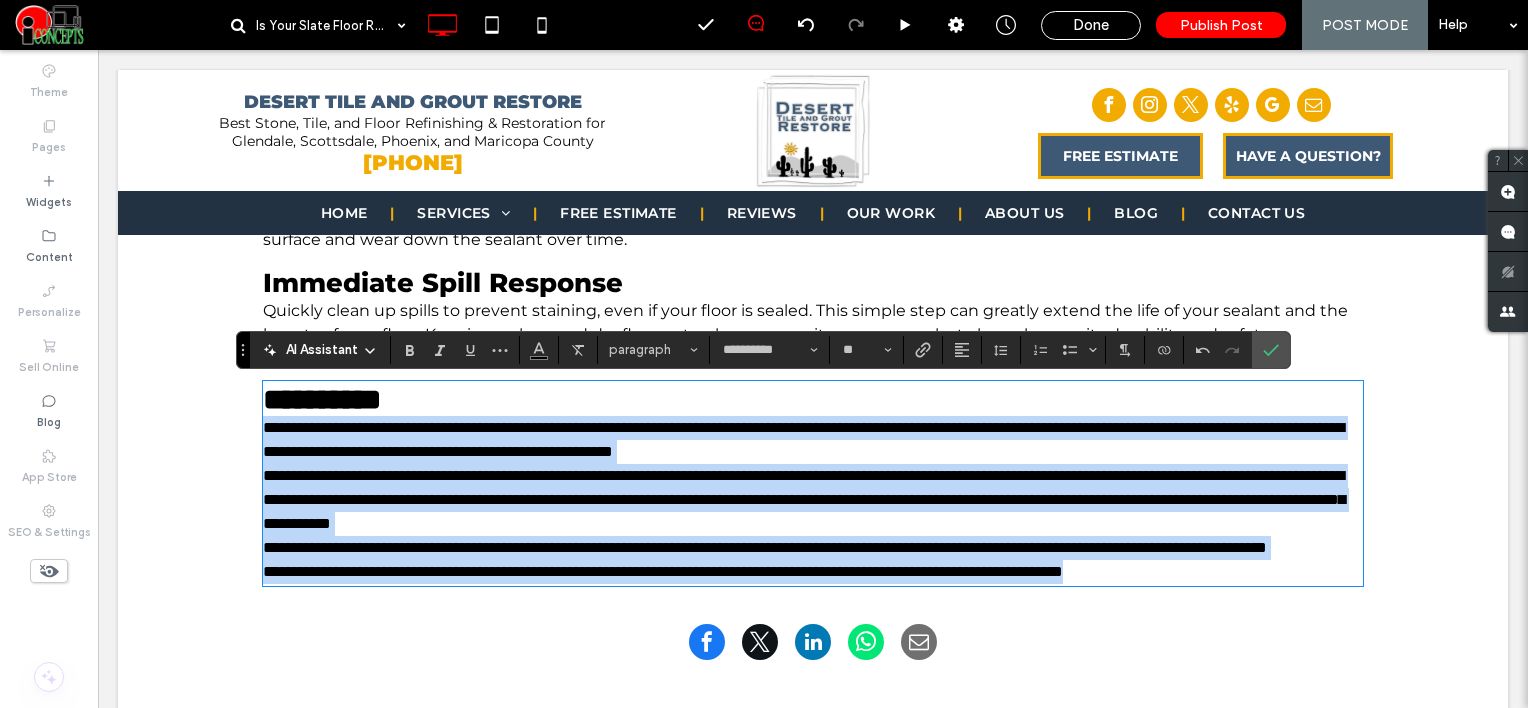 click on "**********" at bounding box center [813, 440] 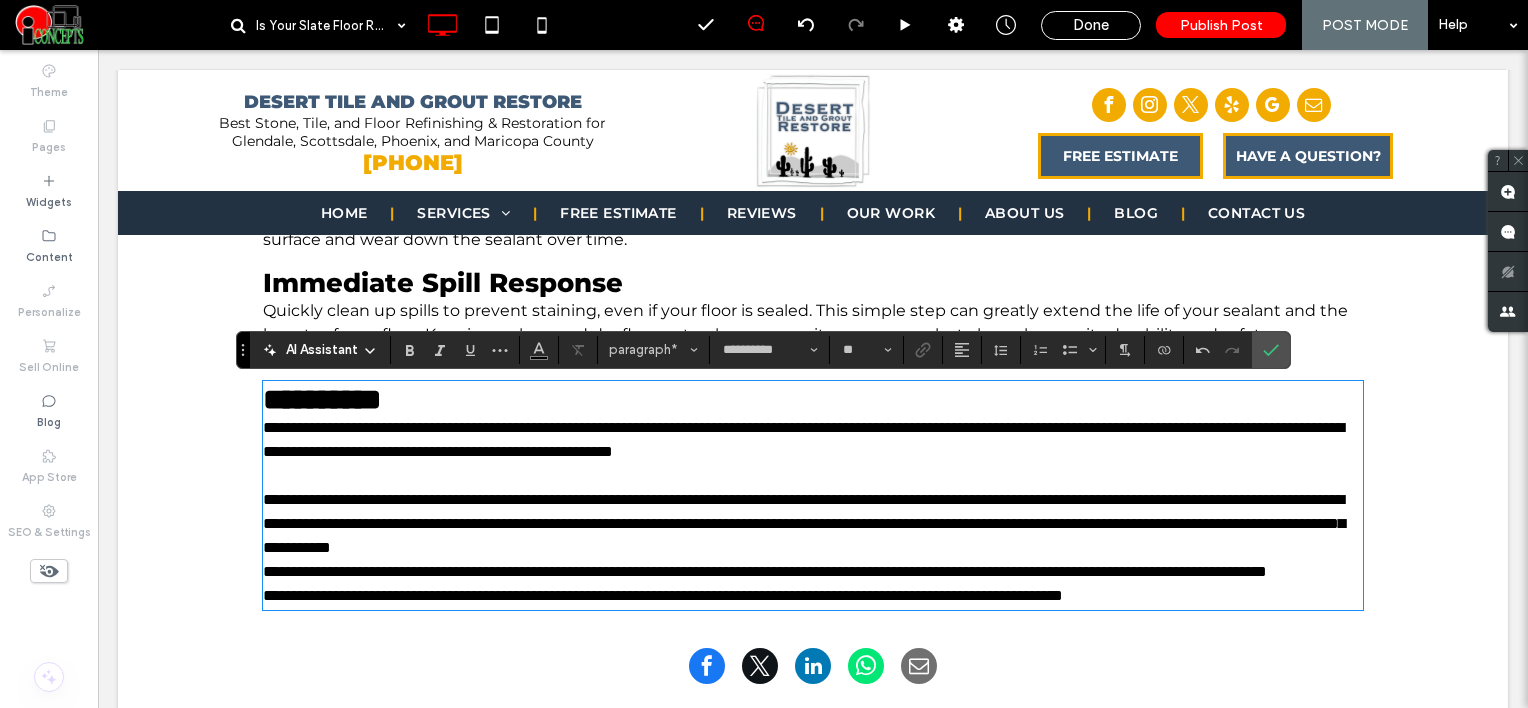 click on "**********" at bounding box center [813, 524] 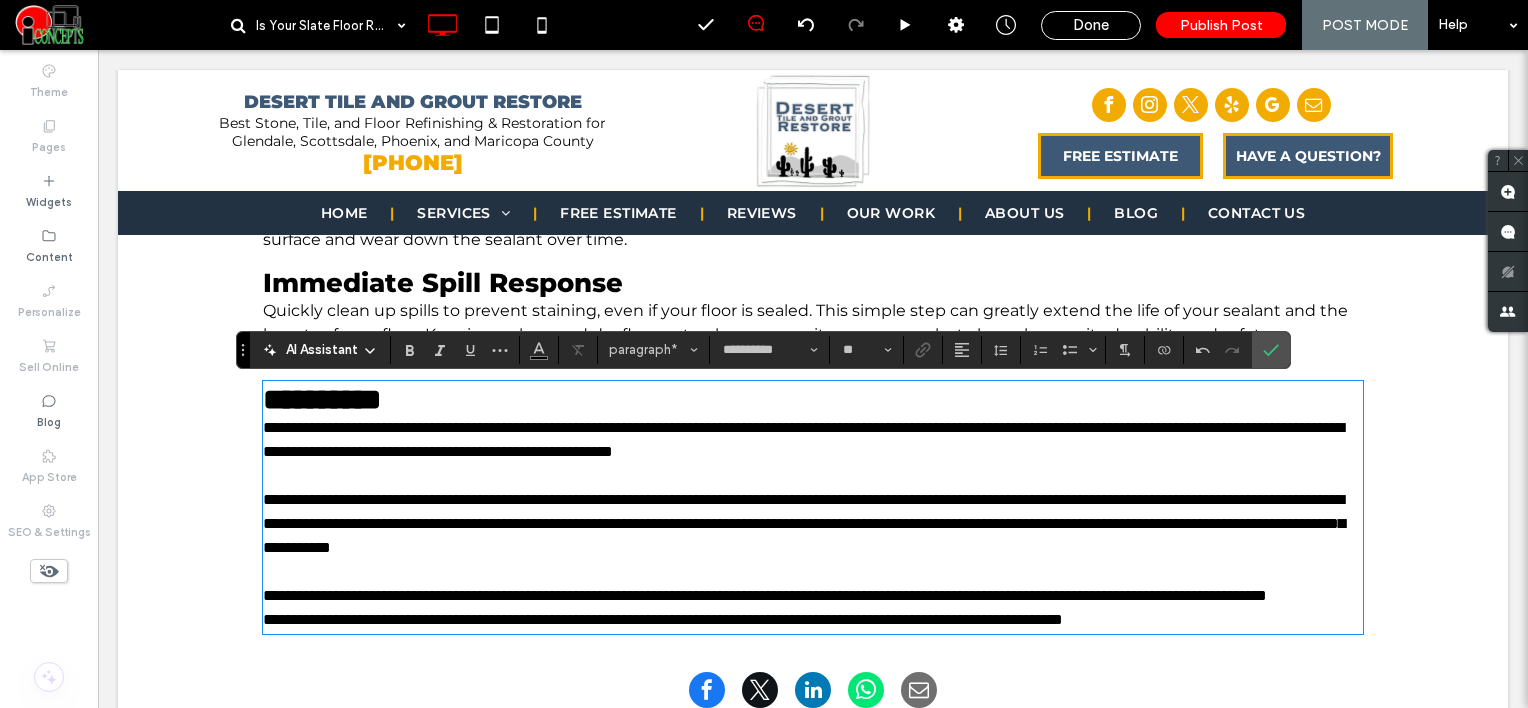 click on "**********" at bounding box center [813, 596] 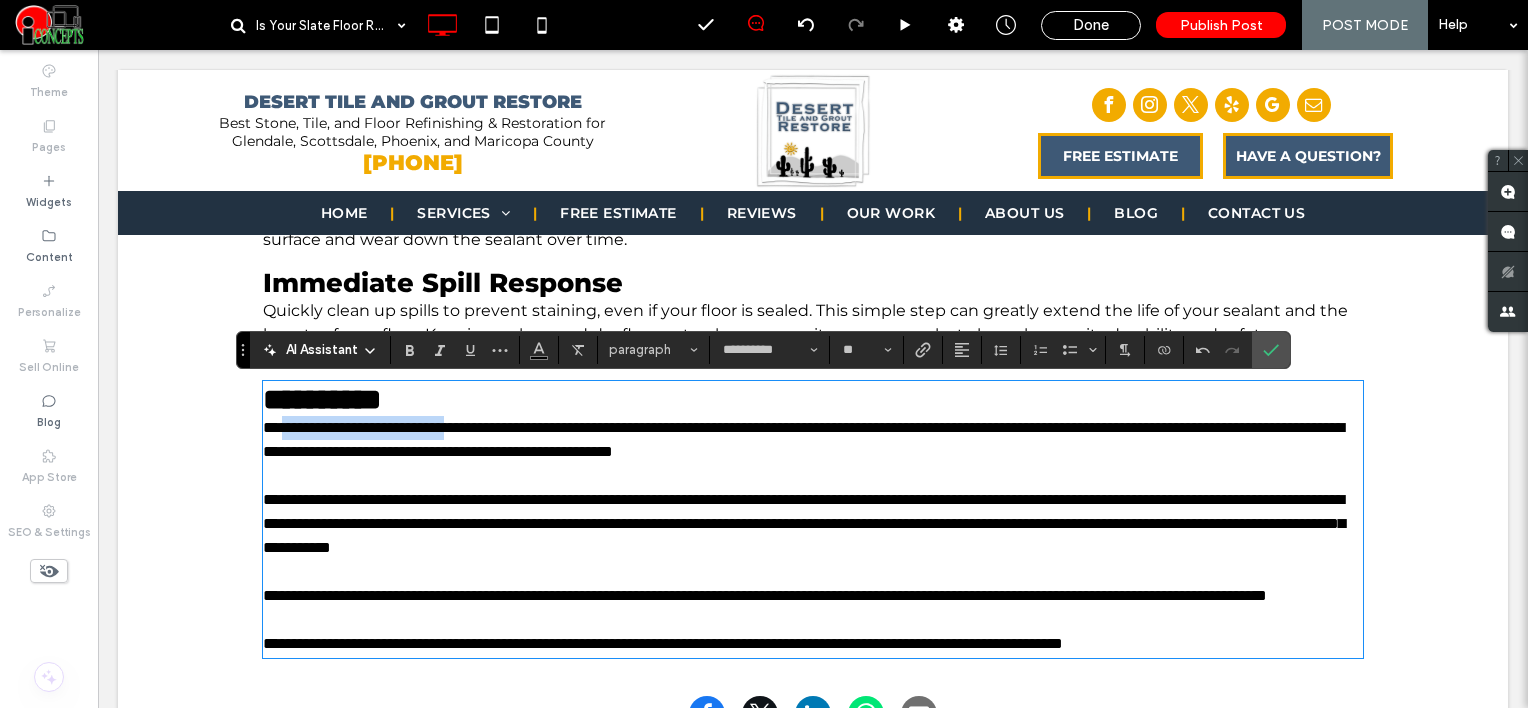 drag, startPoint x: 283, startPoint y: 433, endPoint x: 491, endPoint y: 420, distance: 208.40585 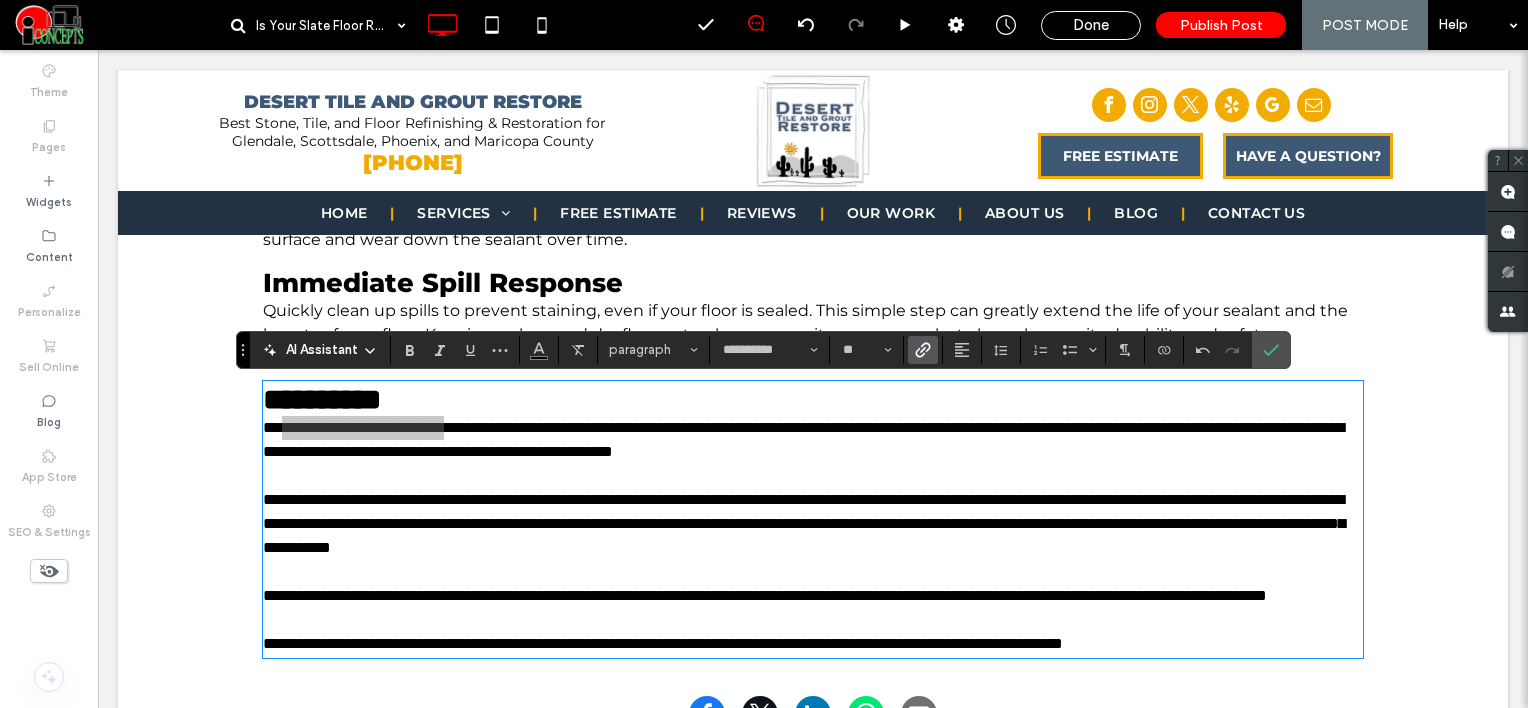 click 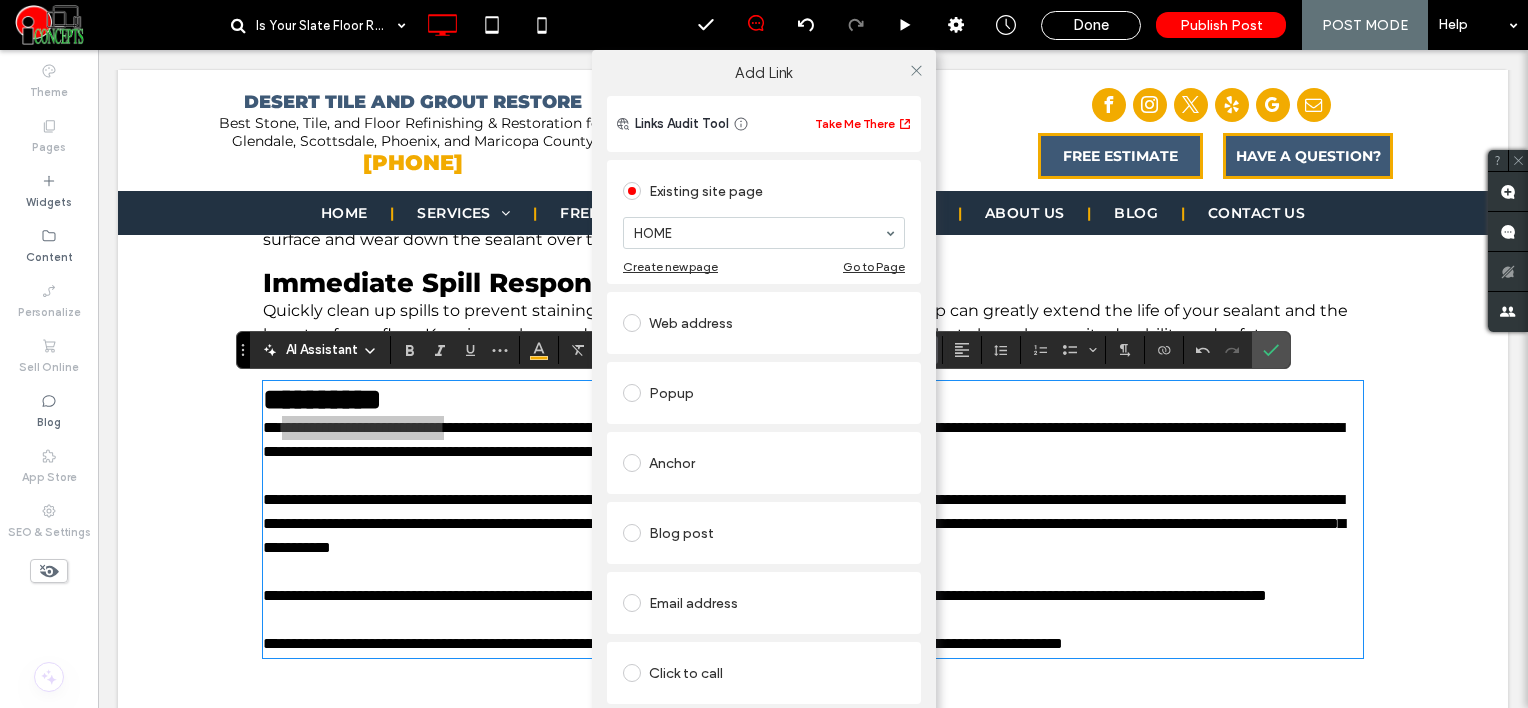 click at bounding box center (636, 323) 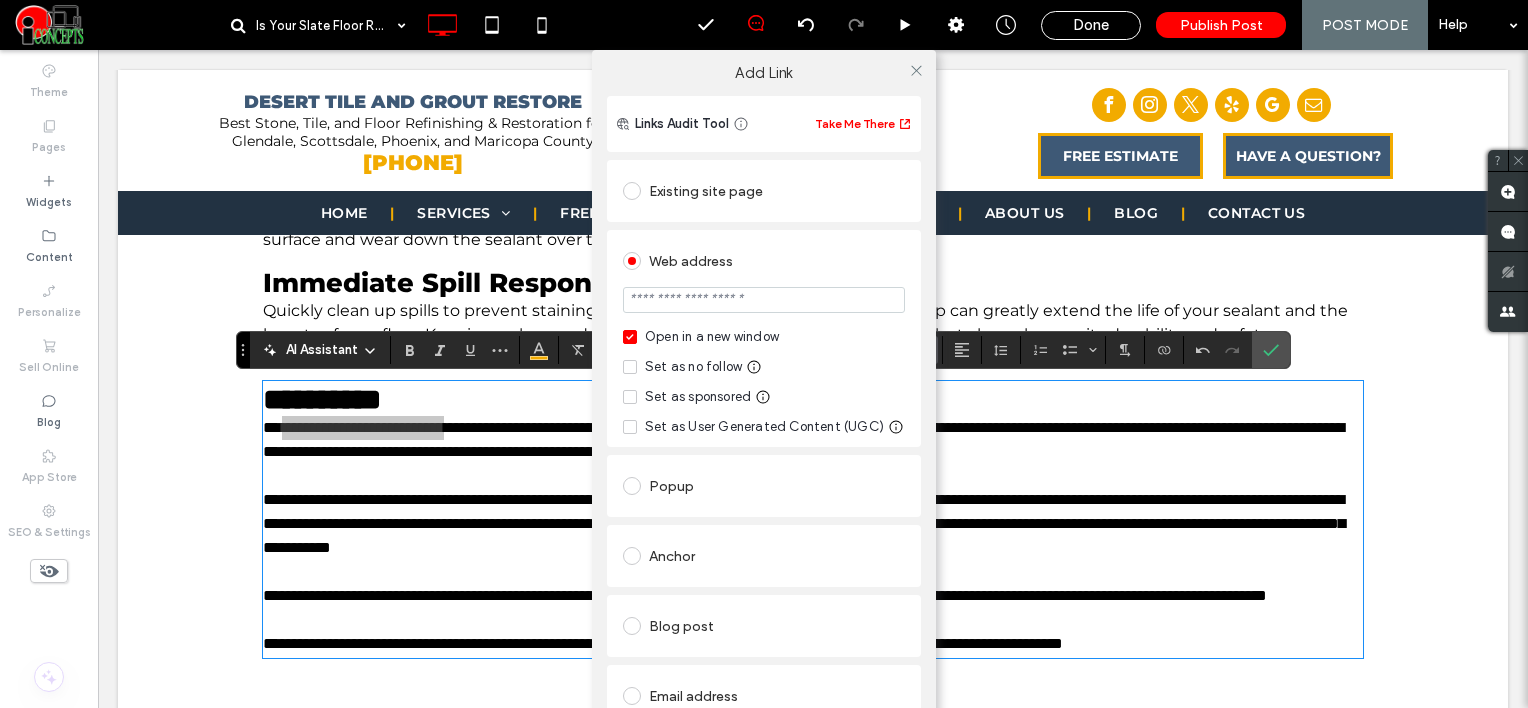 click at bounding box center (764, 300) 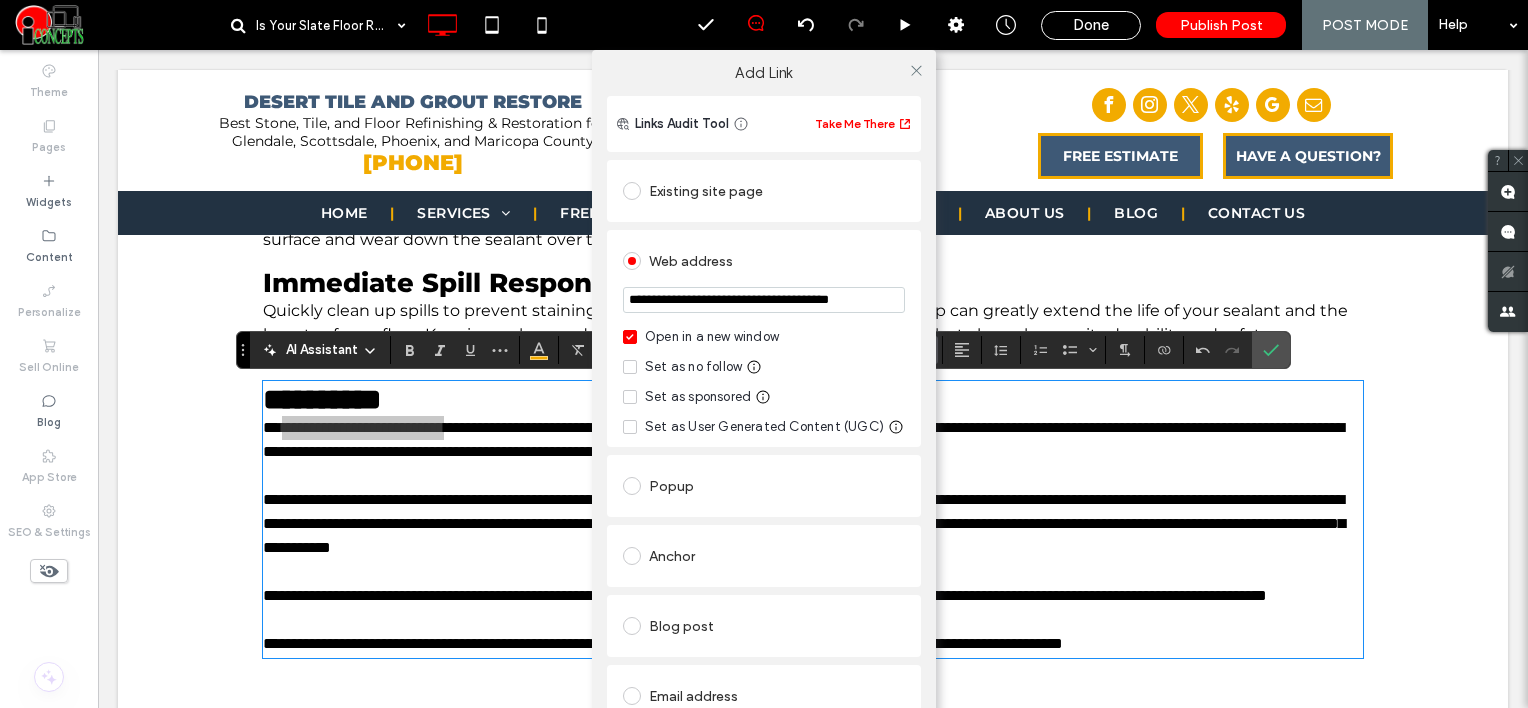 scroll, scrollTop: 0, scrollLeft: 20, axis: horizontal 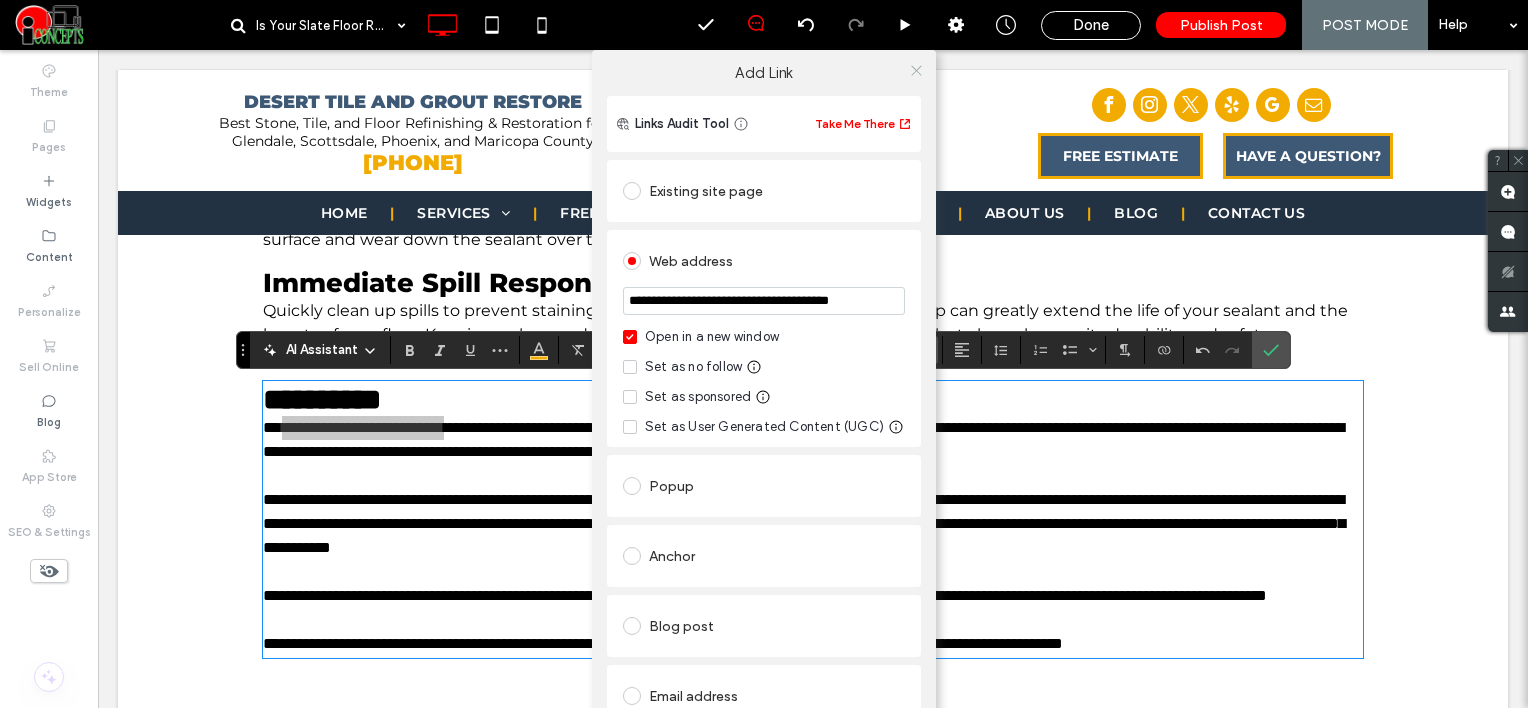 type on "**********" 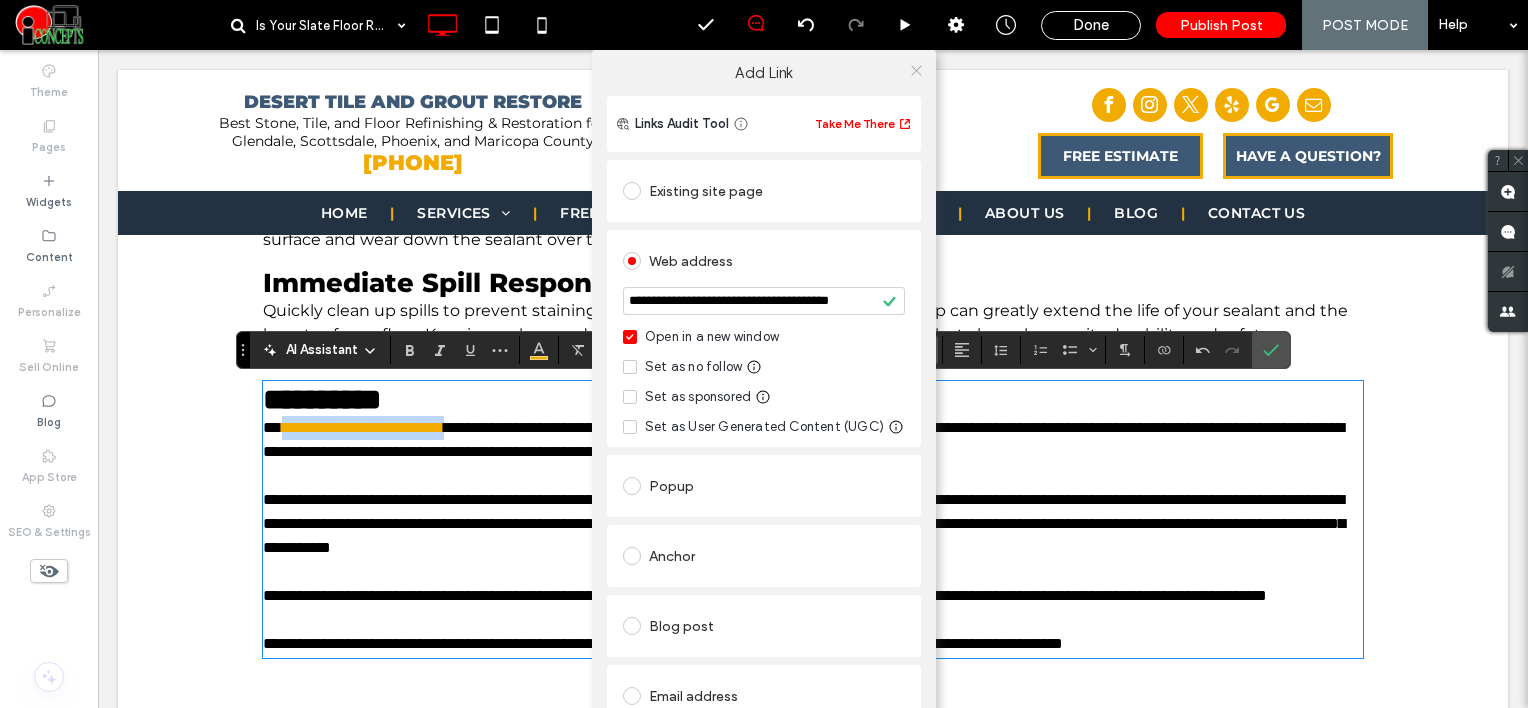 scroll, scrollTop: 0, scrollLeft: 0, axis: both 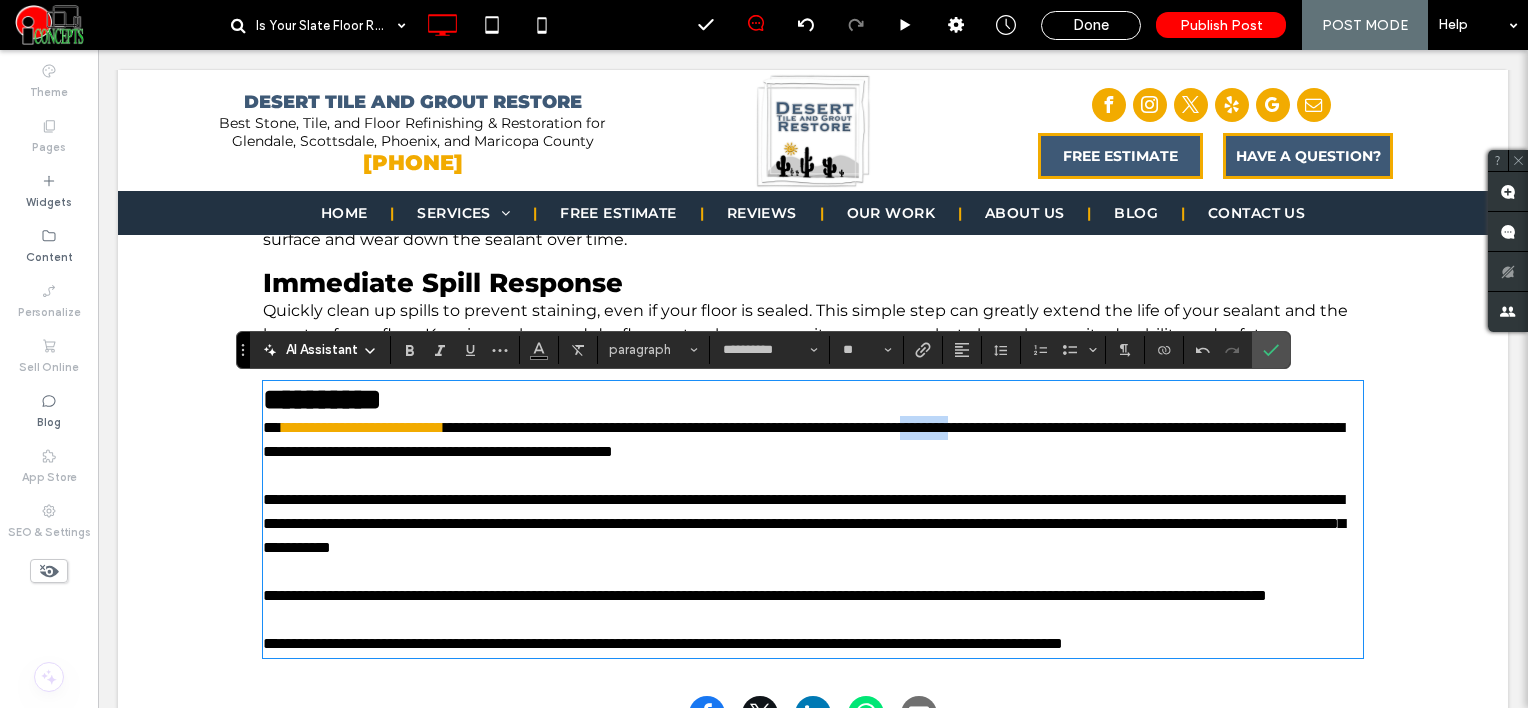 drag, startPoint x: 1064, startPoint y: 431, endPoint x: 1121, endPoint y: 435, distance: 57.14018 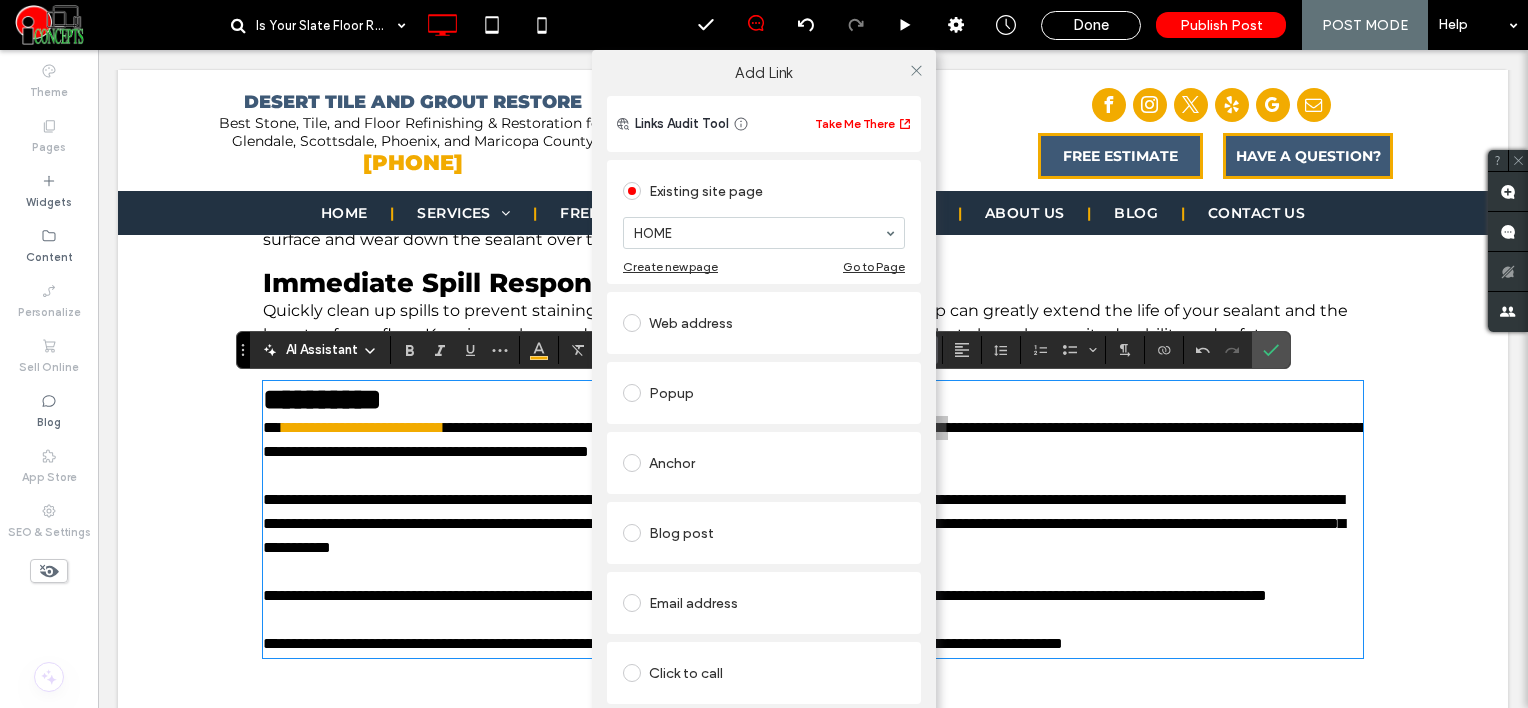 click on "Web address" at bounding box center [764, 323] 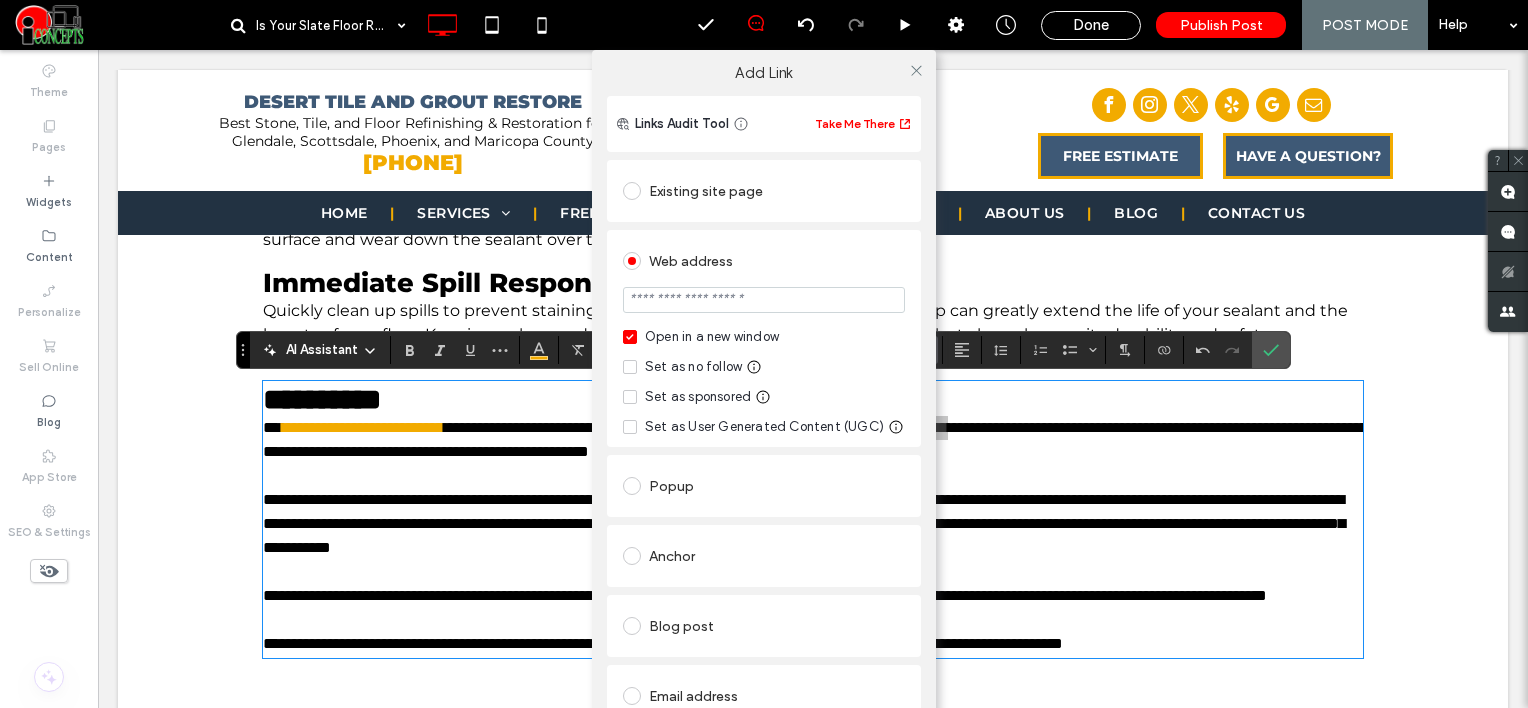 click at bounding box center (764, 300) 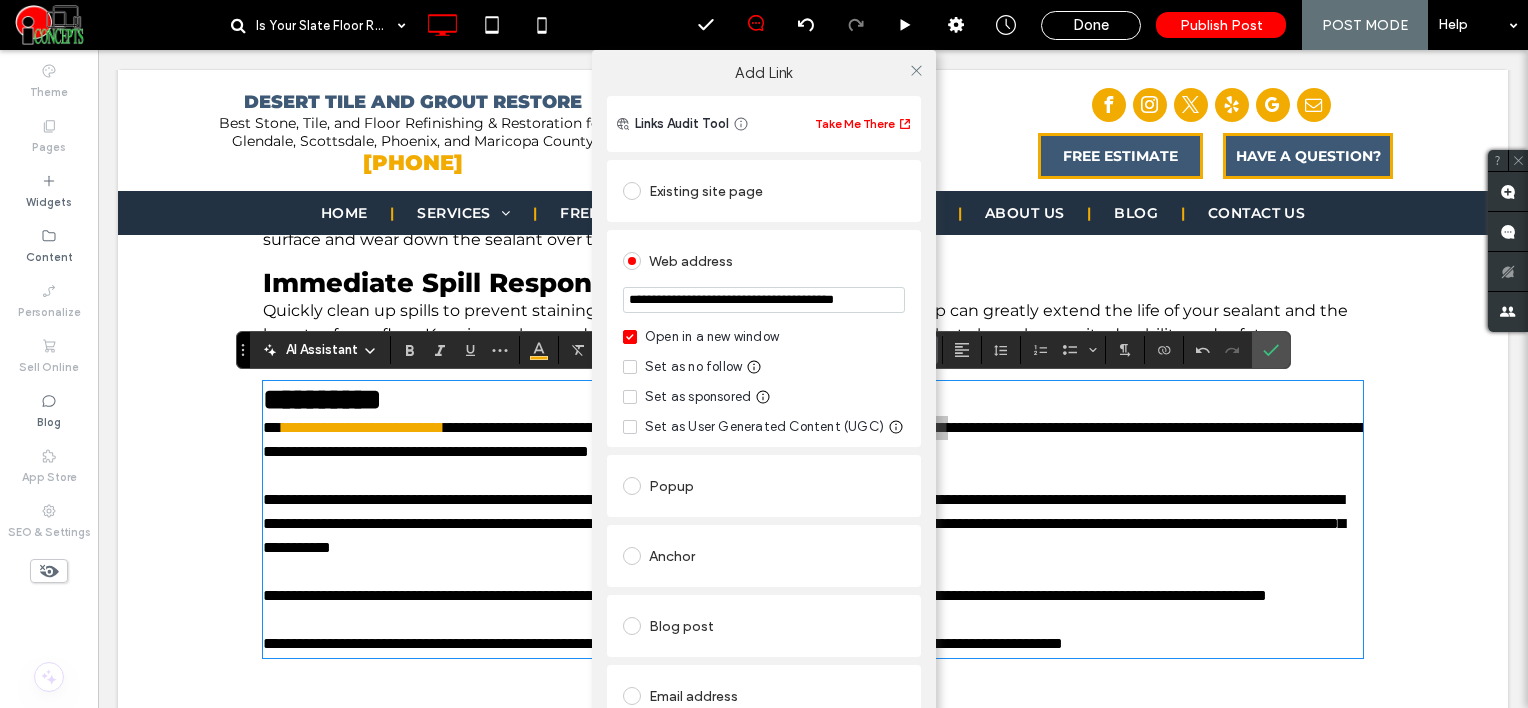 scroll, scrollTop: 0, scrollLeft: 44, axis: horizontal 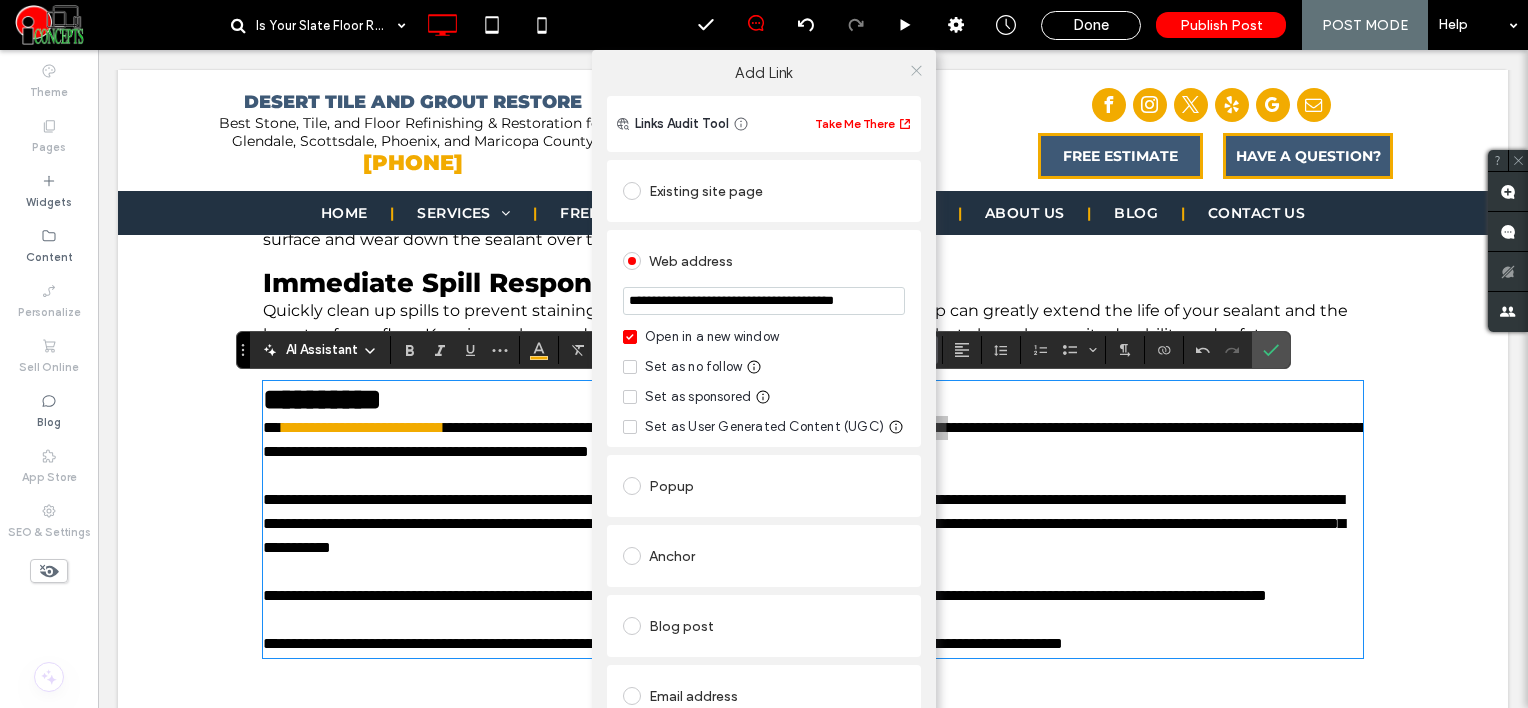 type on "**********" 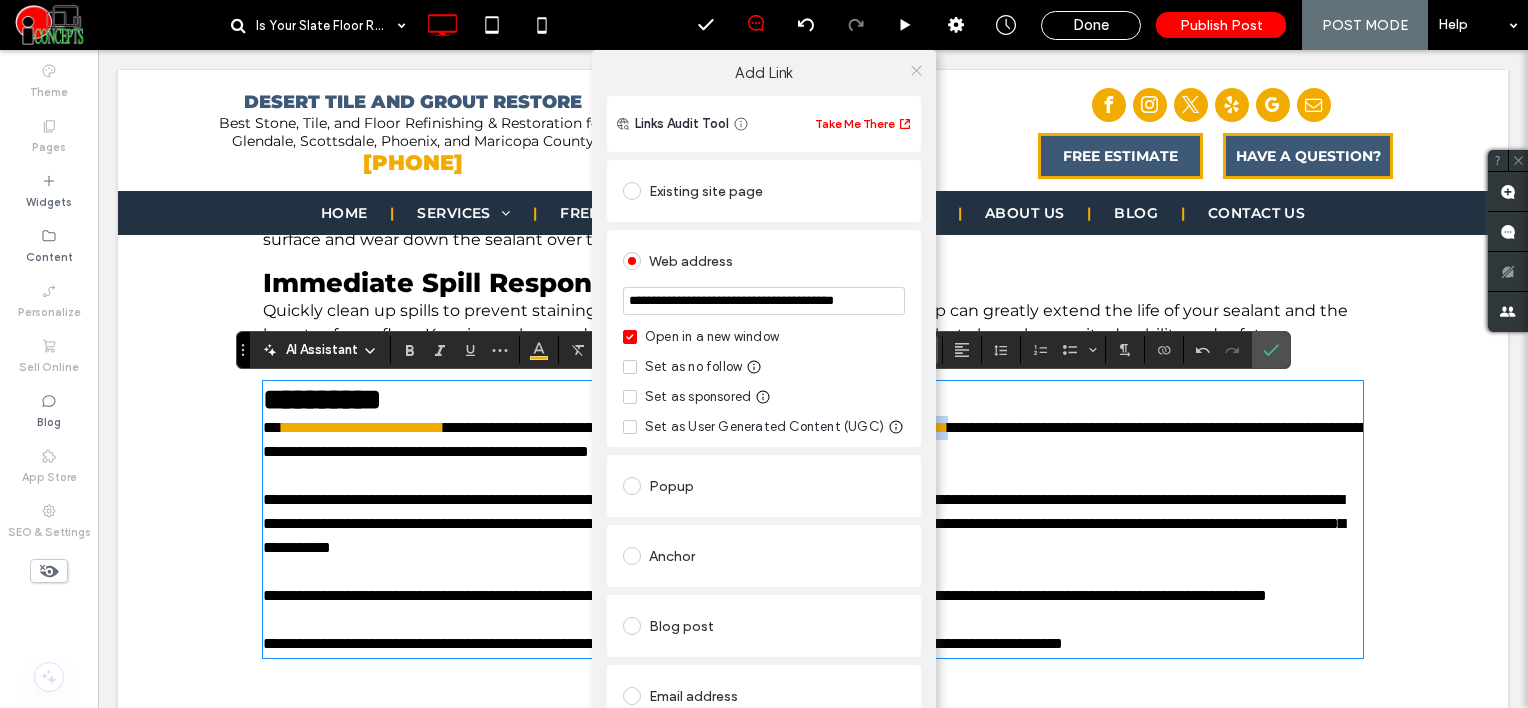 scroll, scrollTop: 0, scrollLeft: 0, axis: both 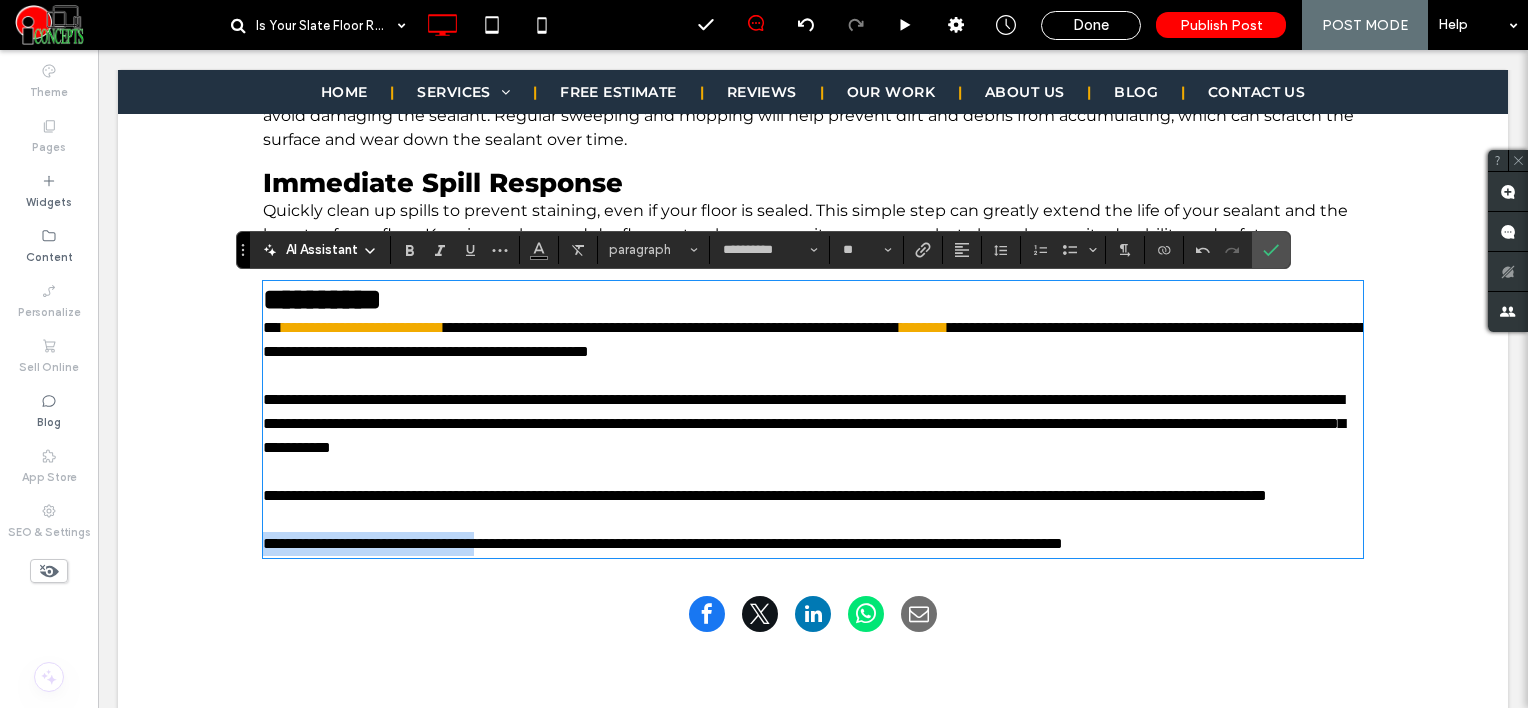 drag, startPoint x: 257, startPoint y: 578, endPoint x: 538, endPoint y: 612, distance: 283.04947 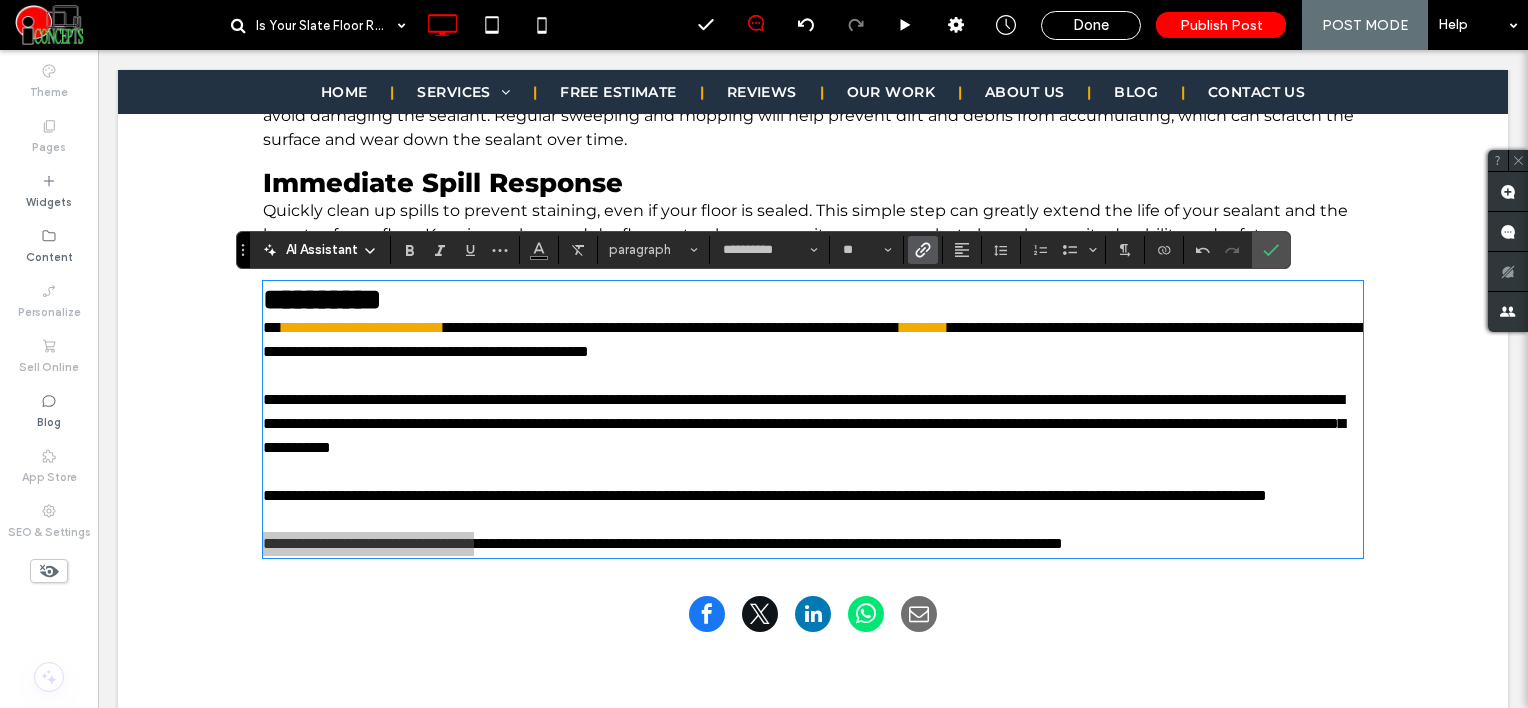 click 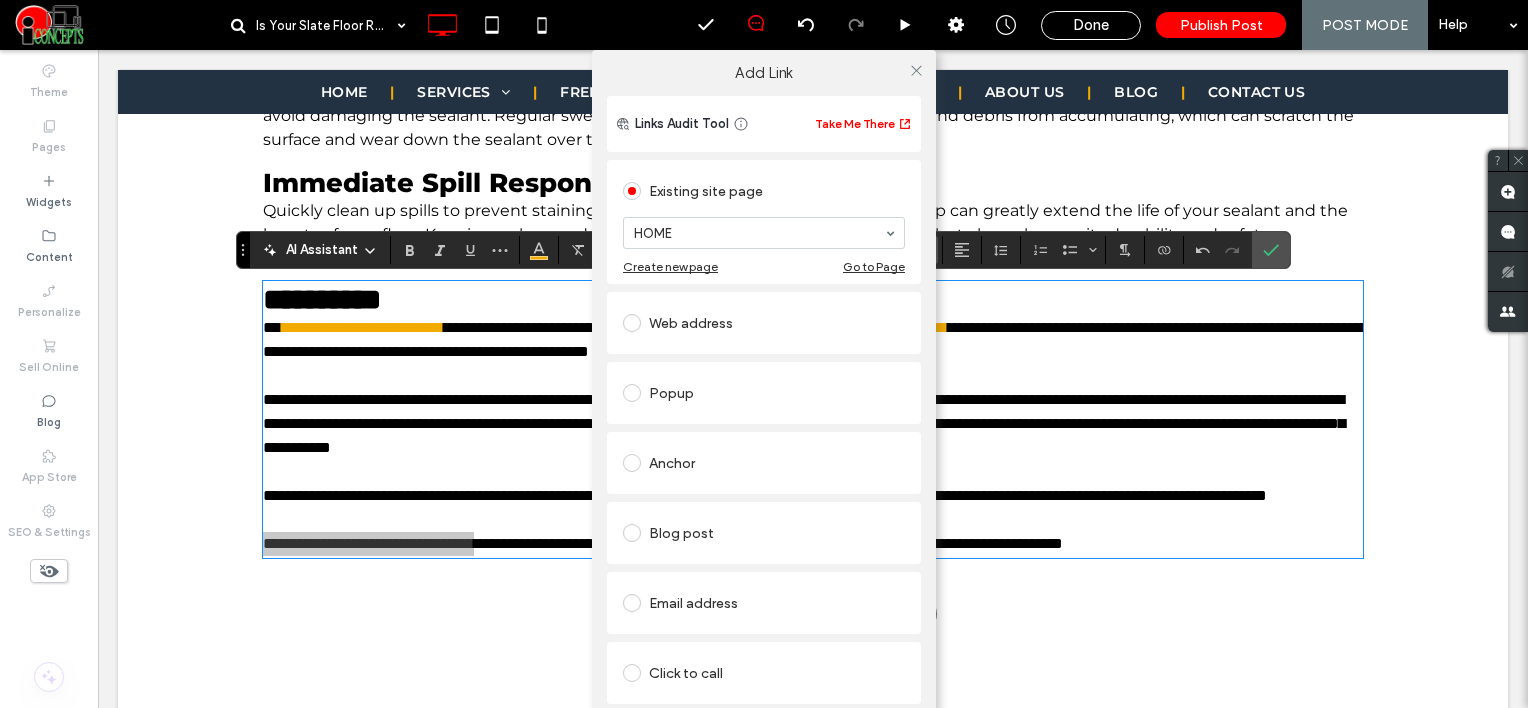 click on "Web address" at bounding box center [764, 323] 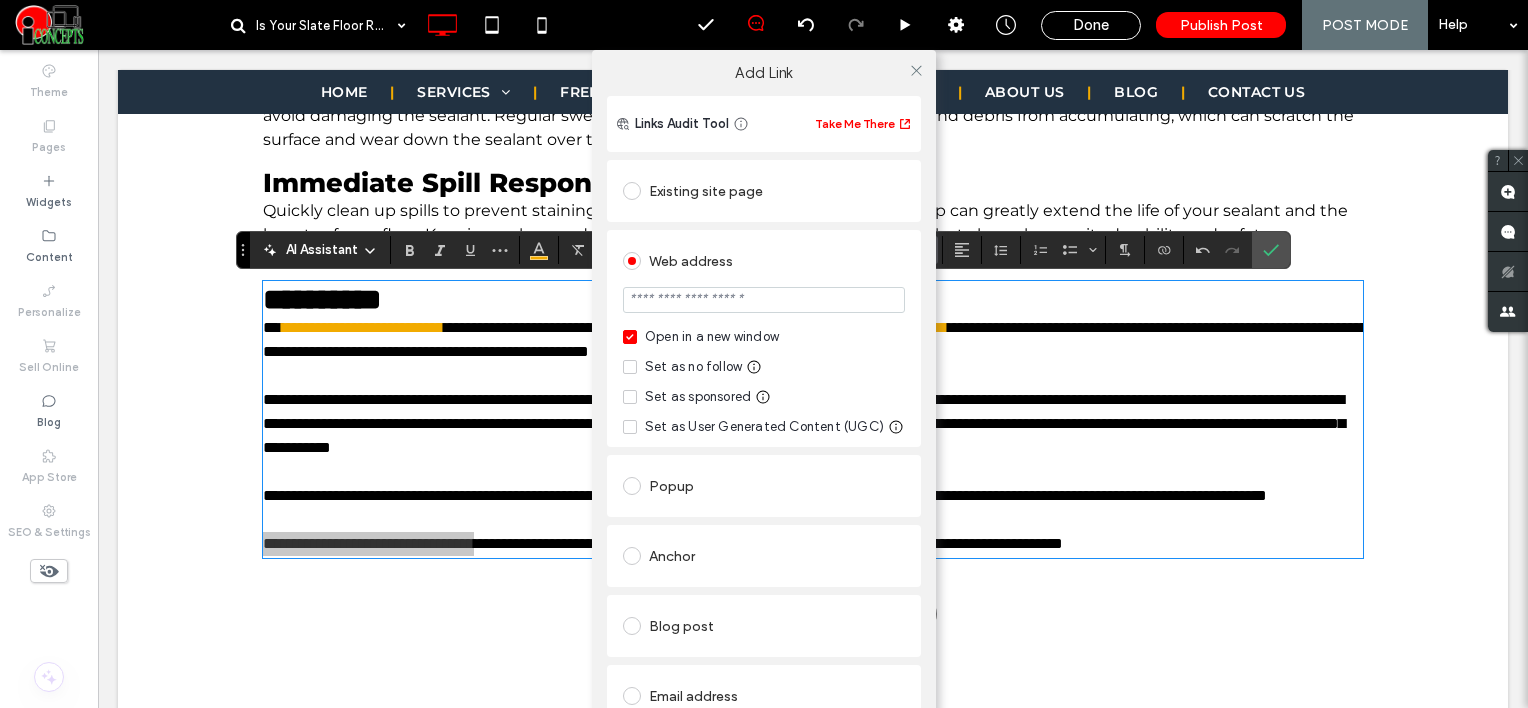 click at bounding box center [764, 300] 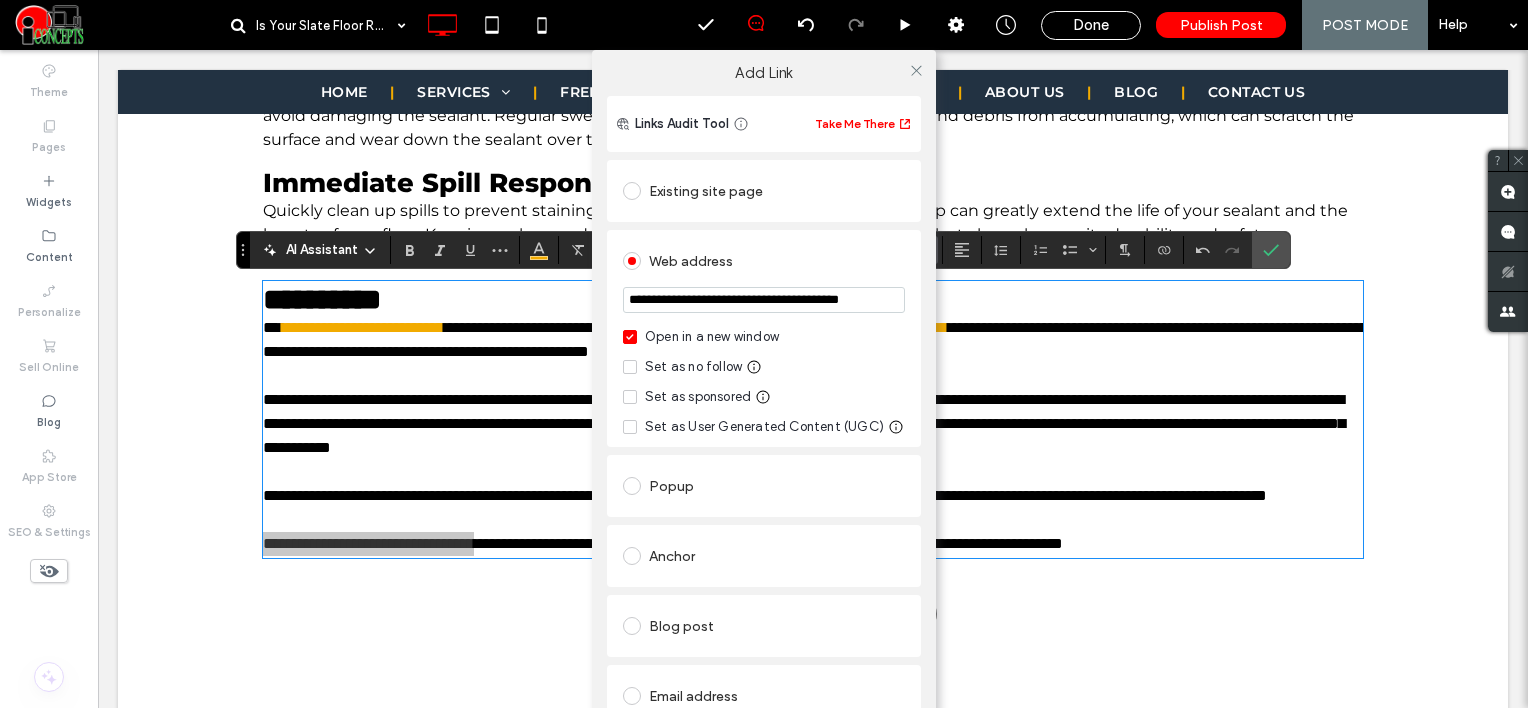 scroll, scrollTop: 0, scrollLeft: 32, axis: horizontal 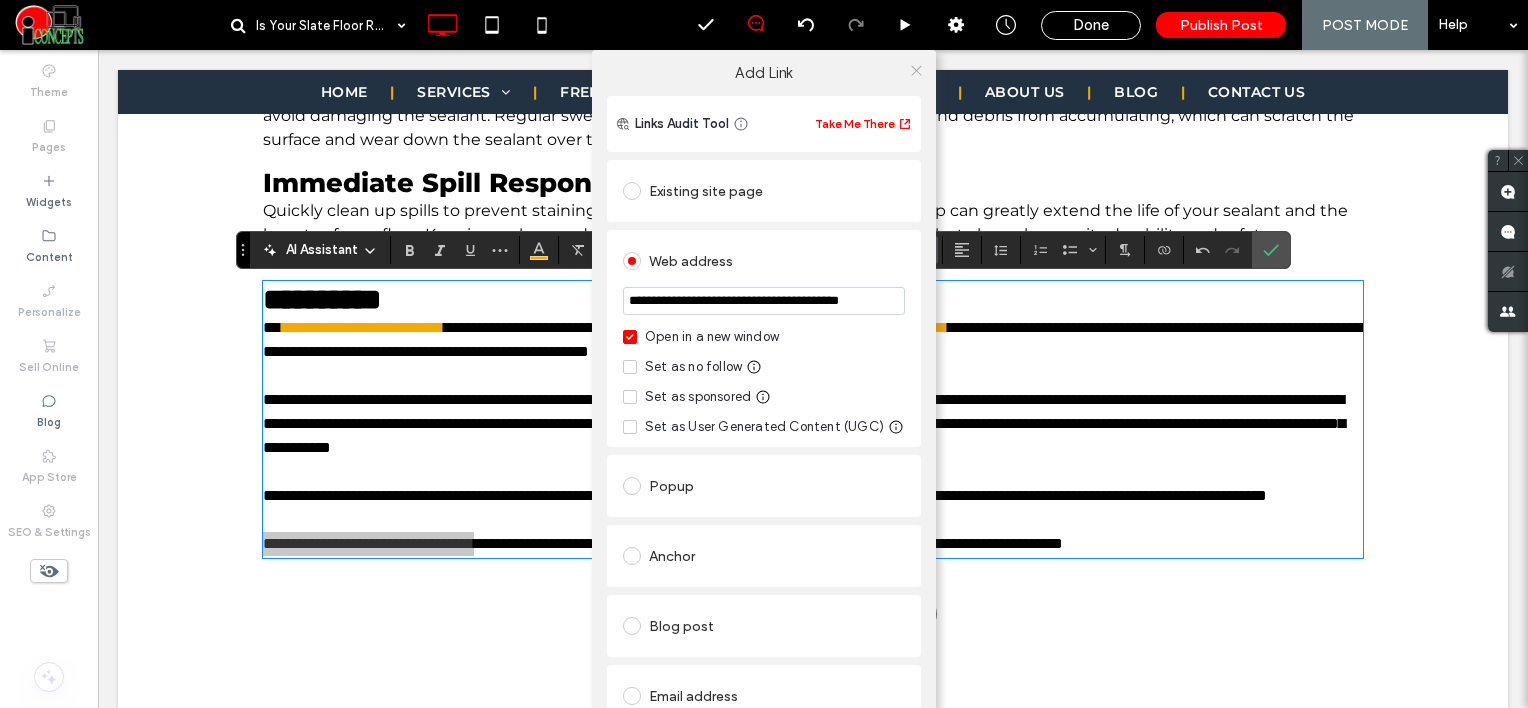 type on "**********" 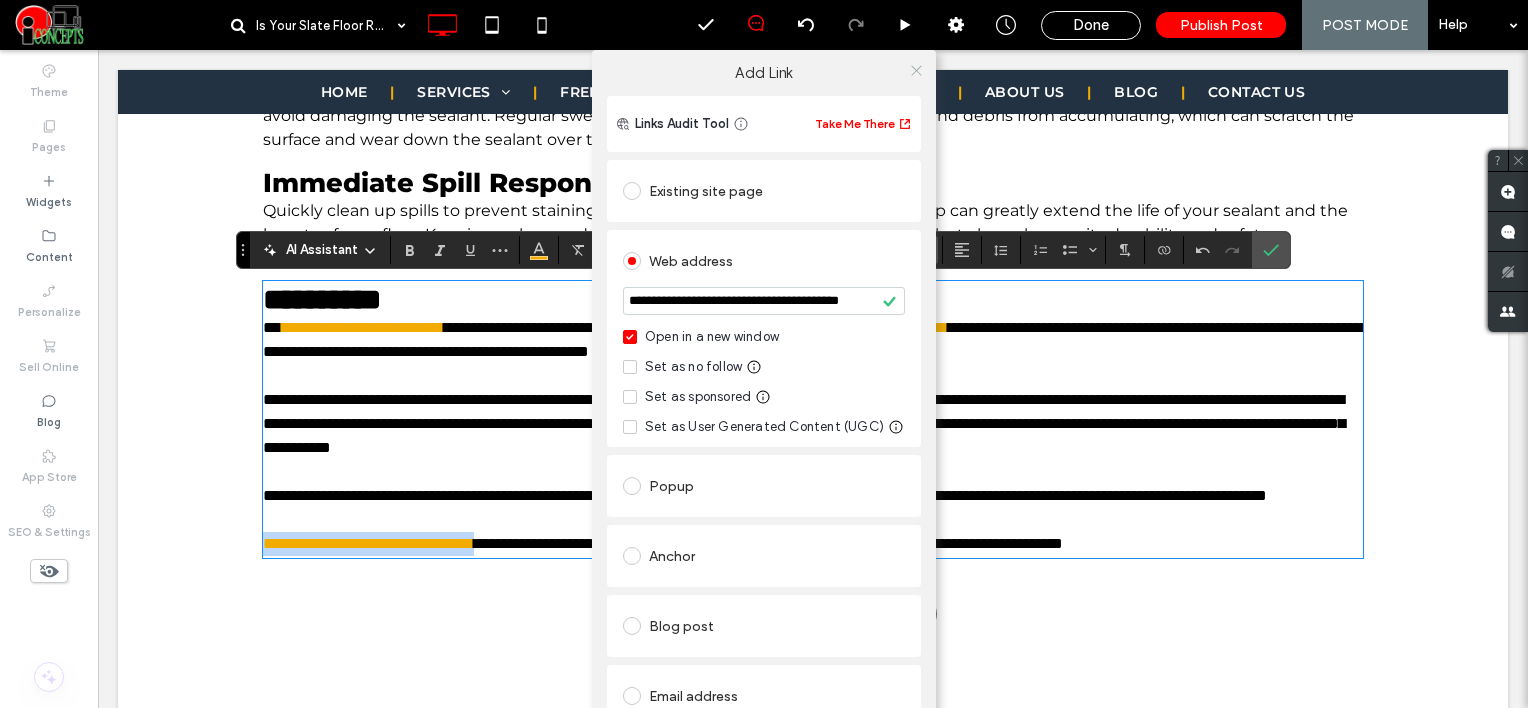 scroll, scrollTop: 0, scrollLeft: 0, axis: both 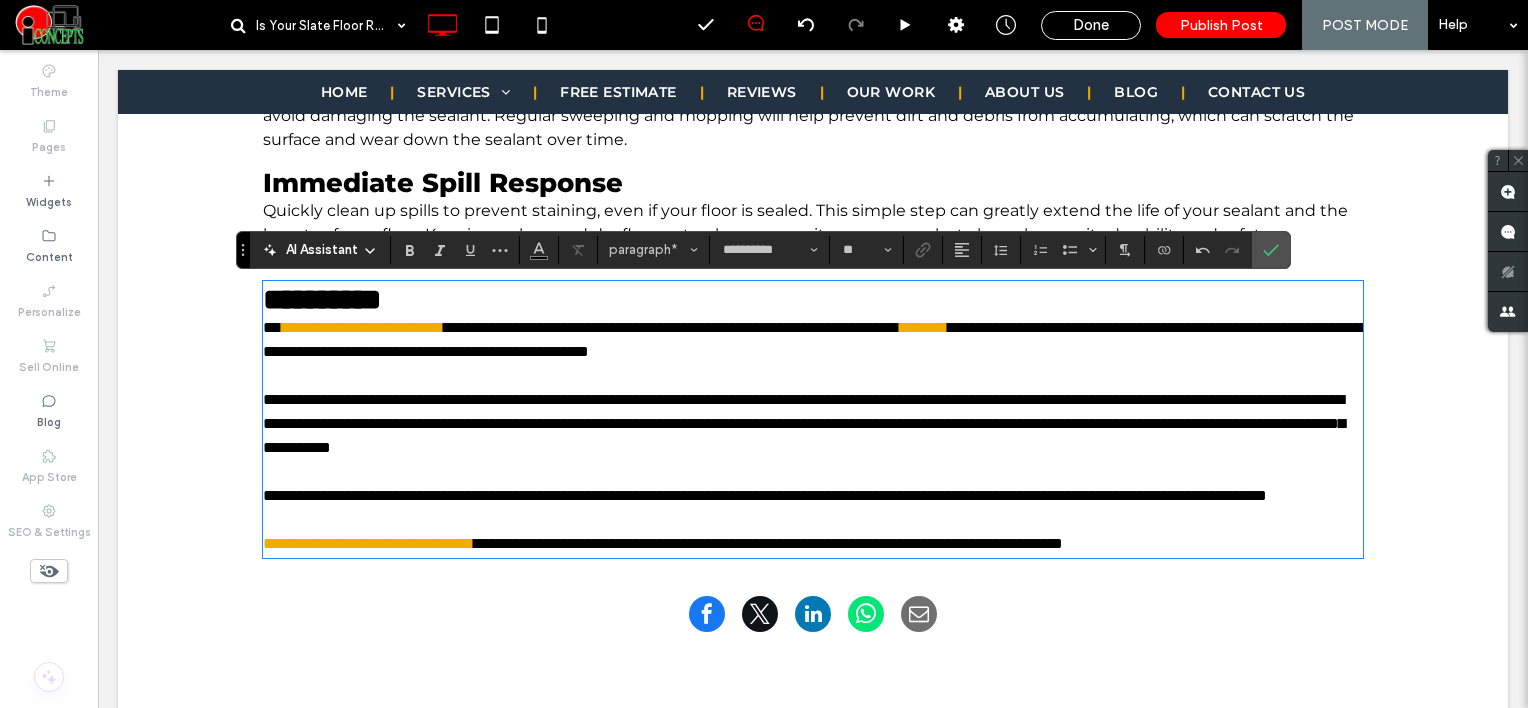 drag, startPoint x: 633, startPoint y: 560, endPoint x: 704, endPoint y: 563, distance: 71.063354 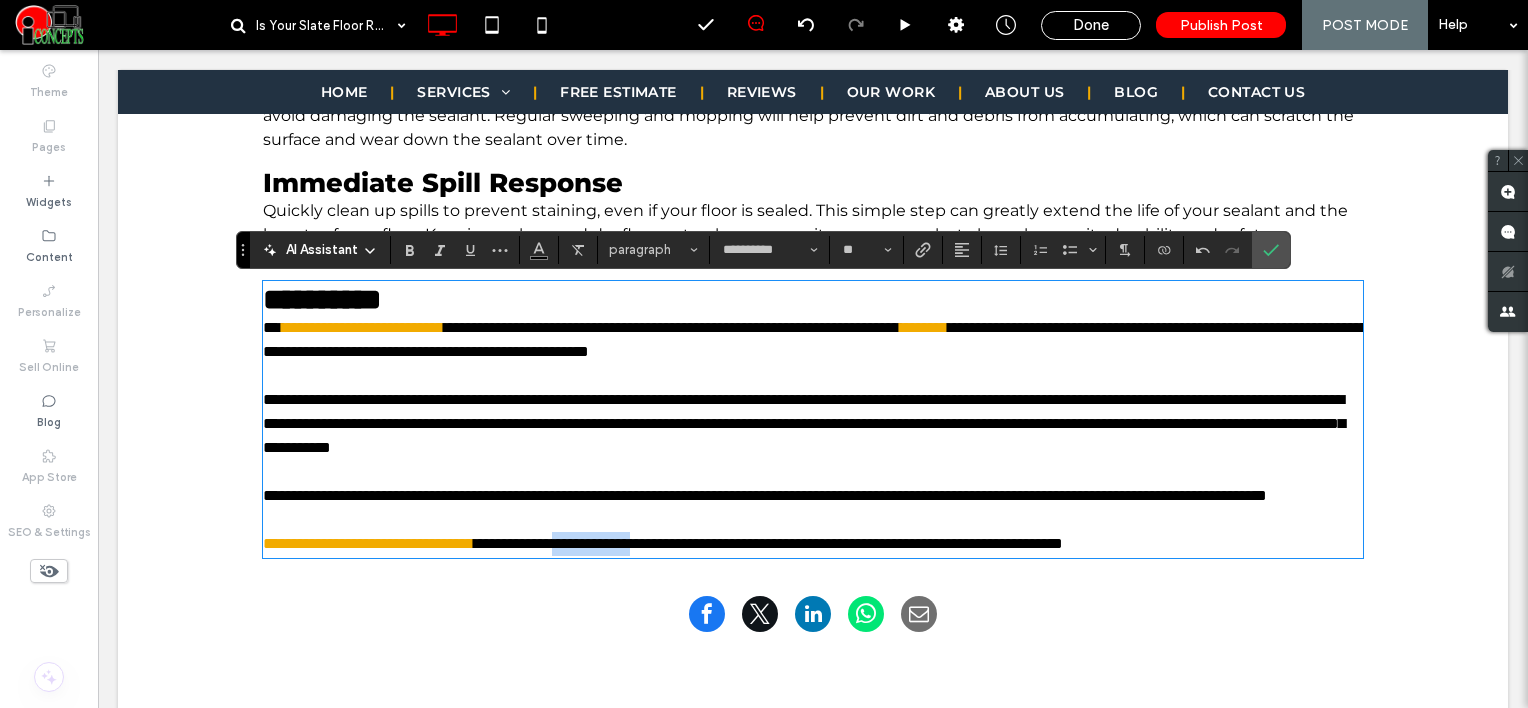 drag, startPoint x: 630, startPoint y: 579, endPoint x: 732, endPoint y: 572, distance: 102.239914 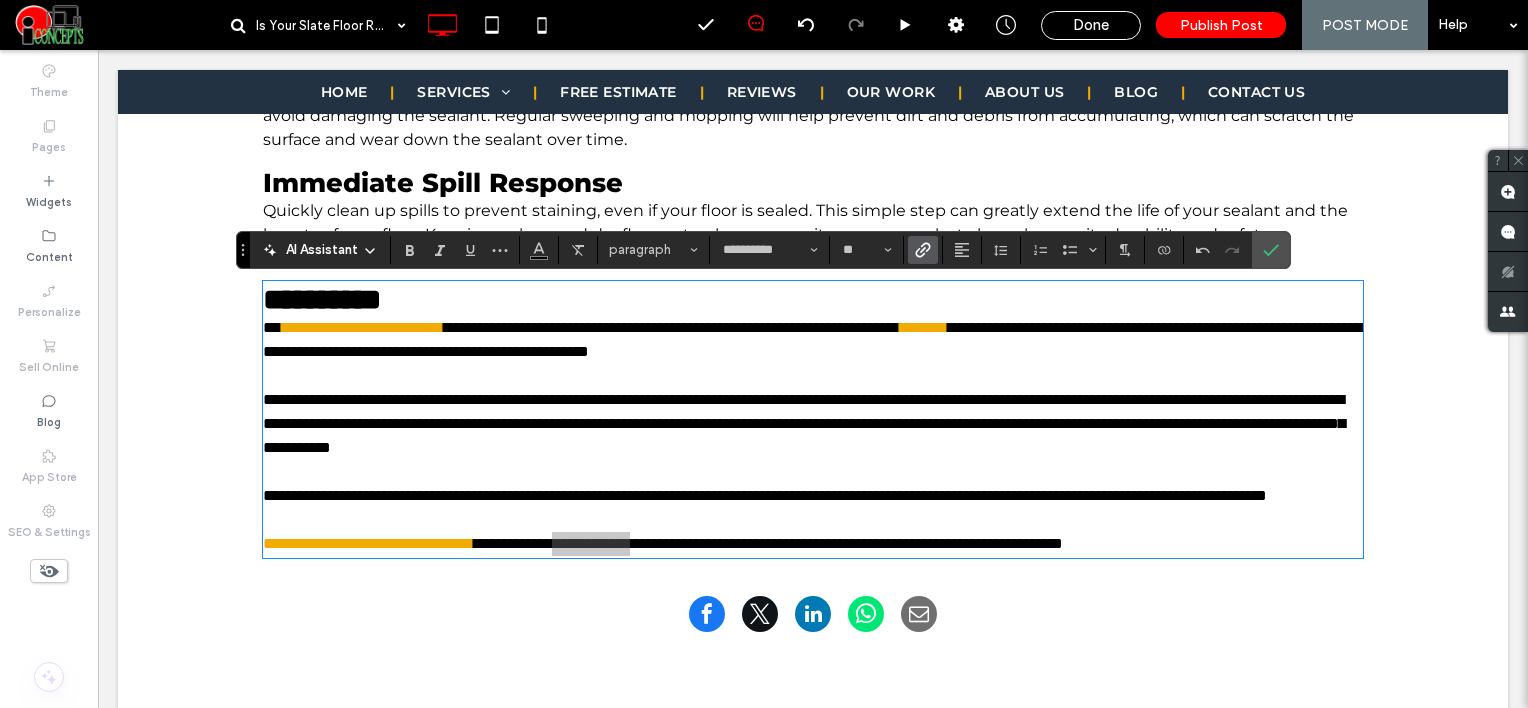 click 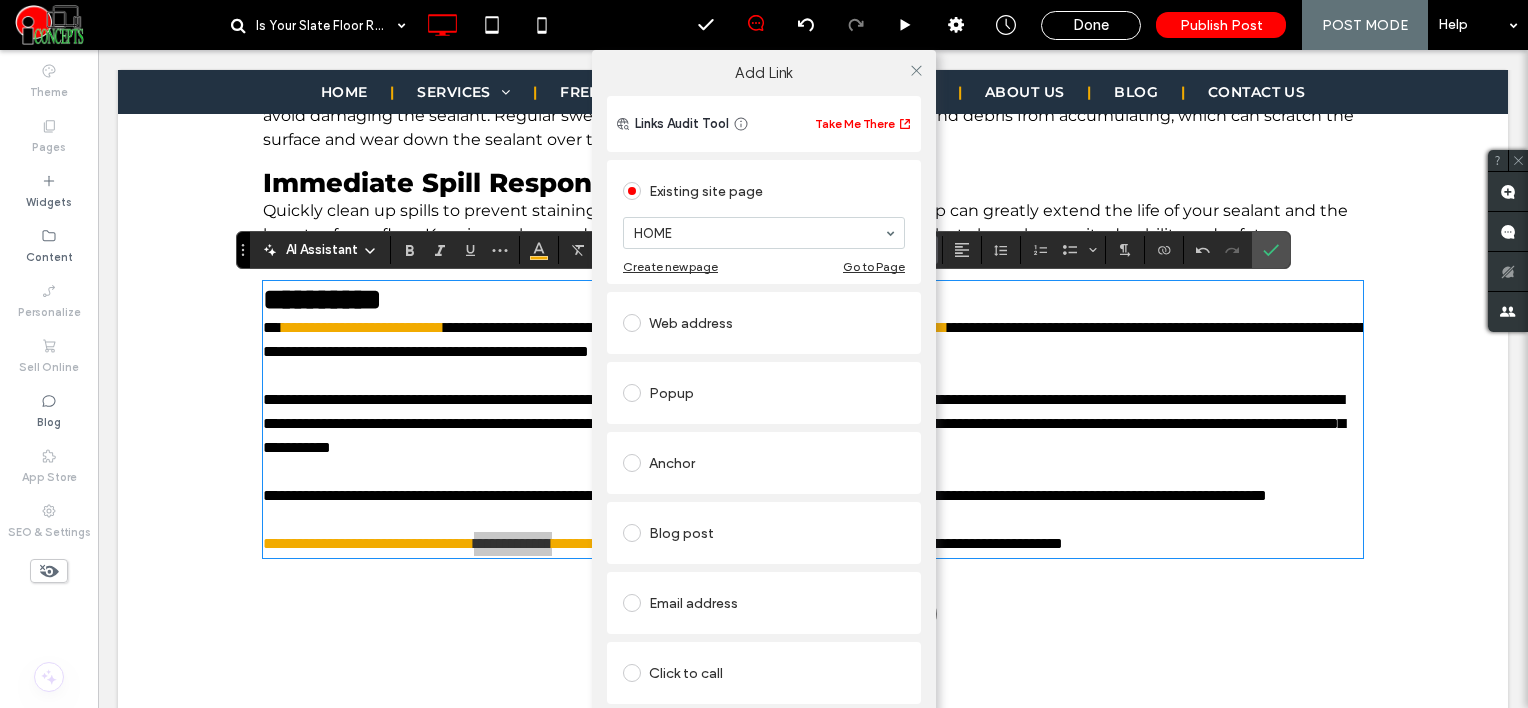 click on "Web address" at bounding box center (764, 323) 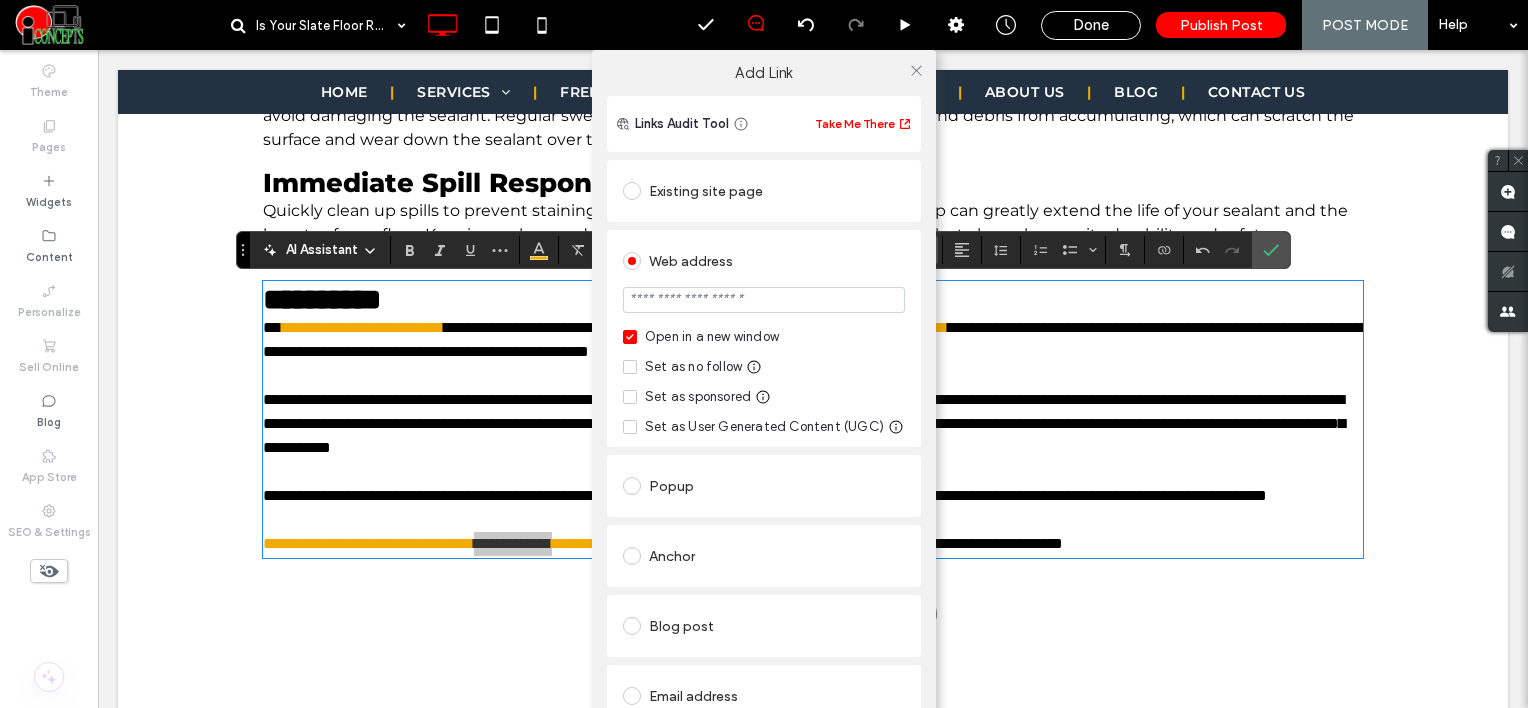 click at bounding box center (764, 300) 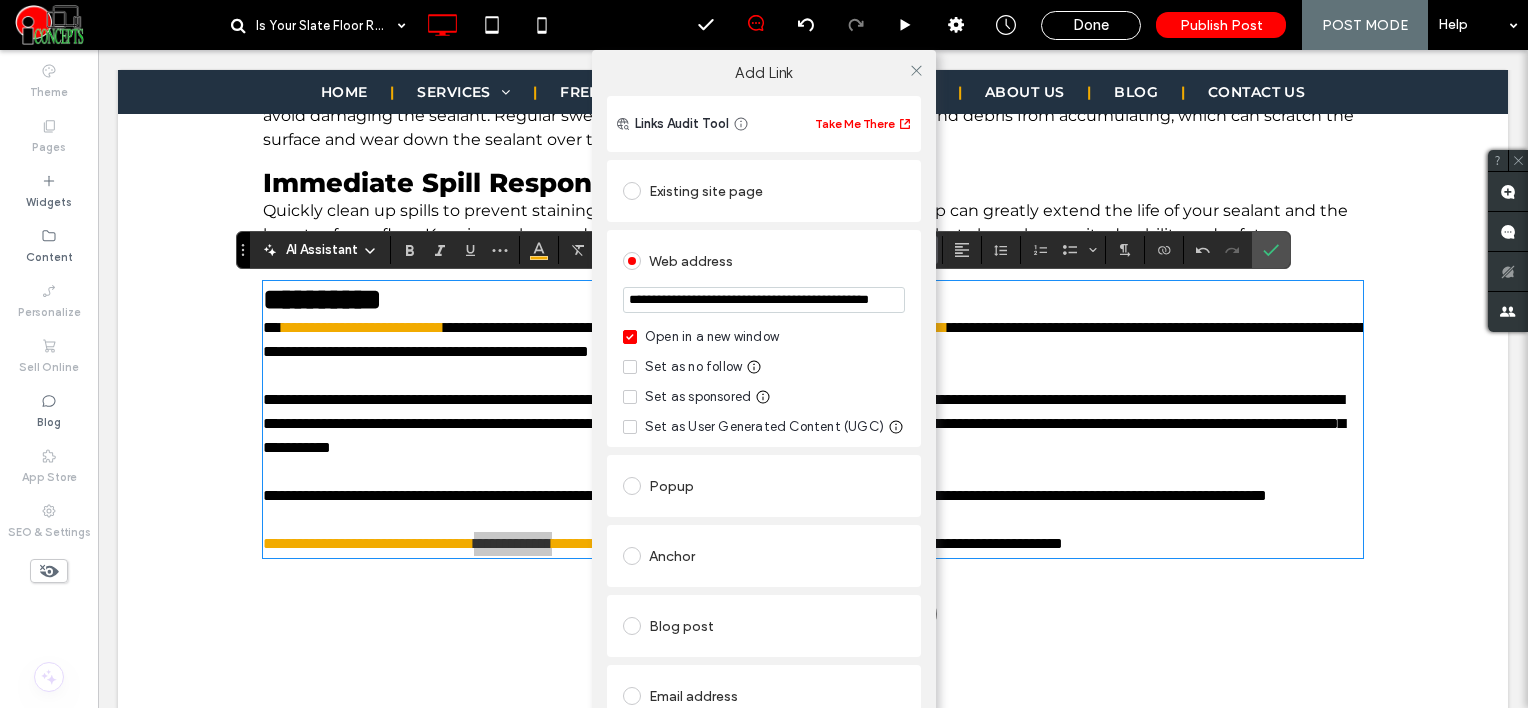 scroll, scrollTop: 0, scrollLeft: 68, axis: horizontal 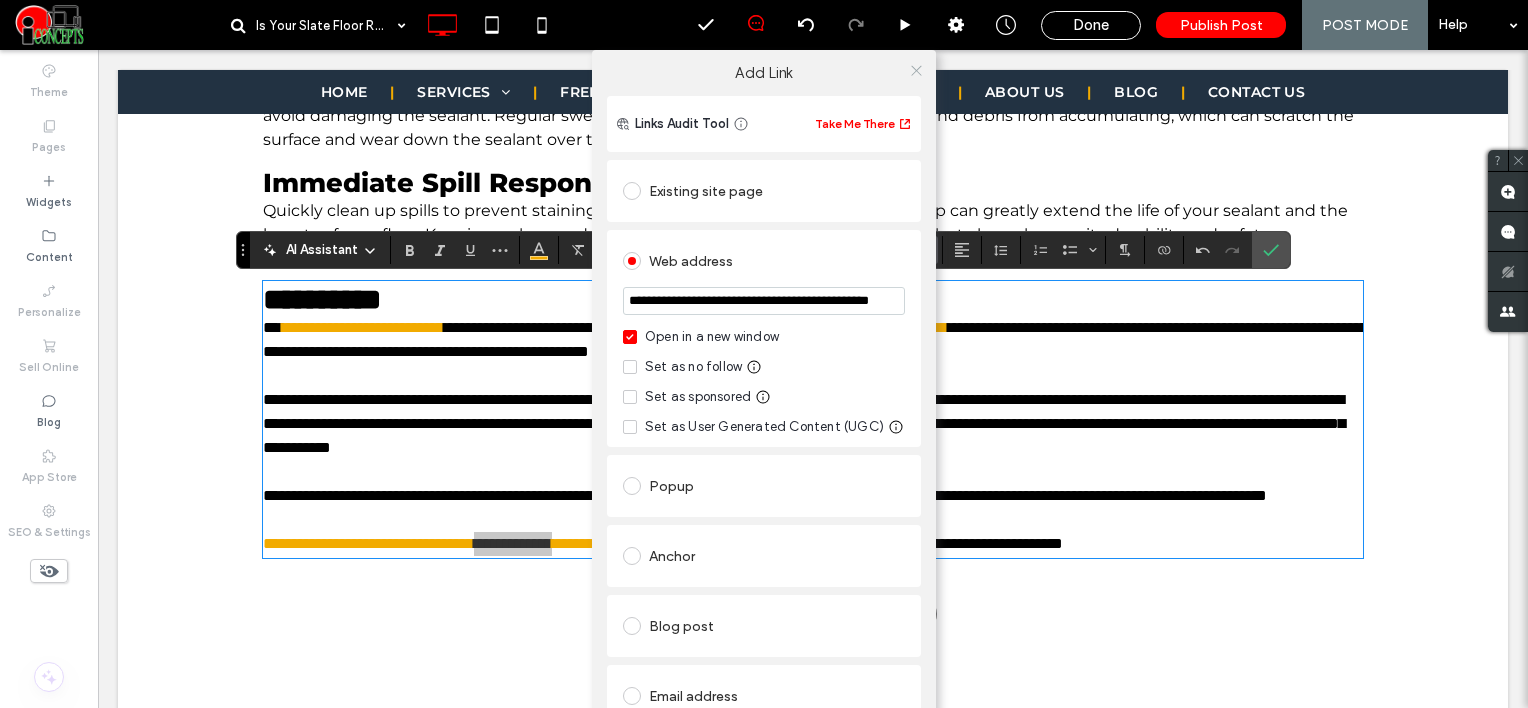 type on "**********" 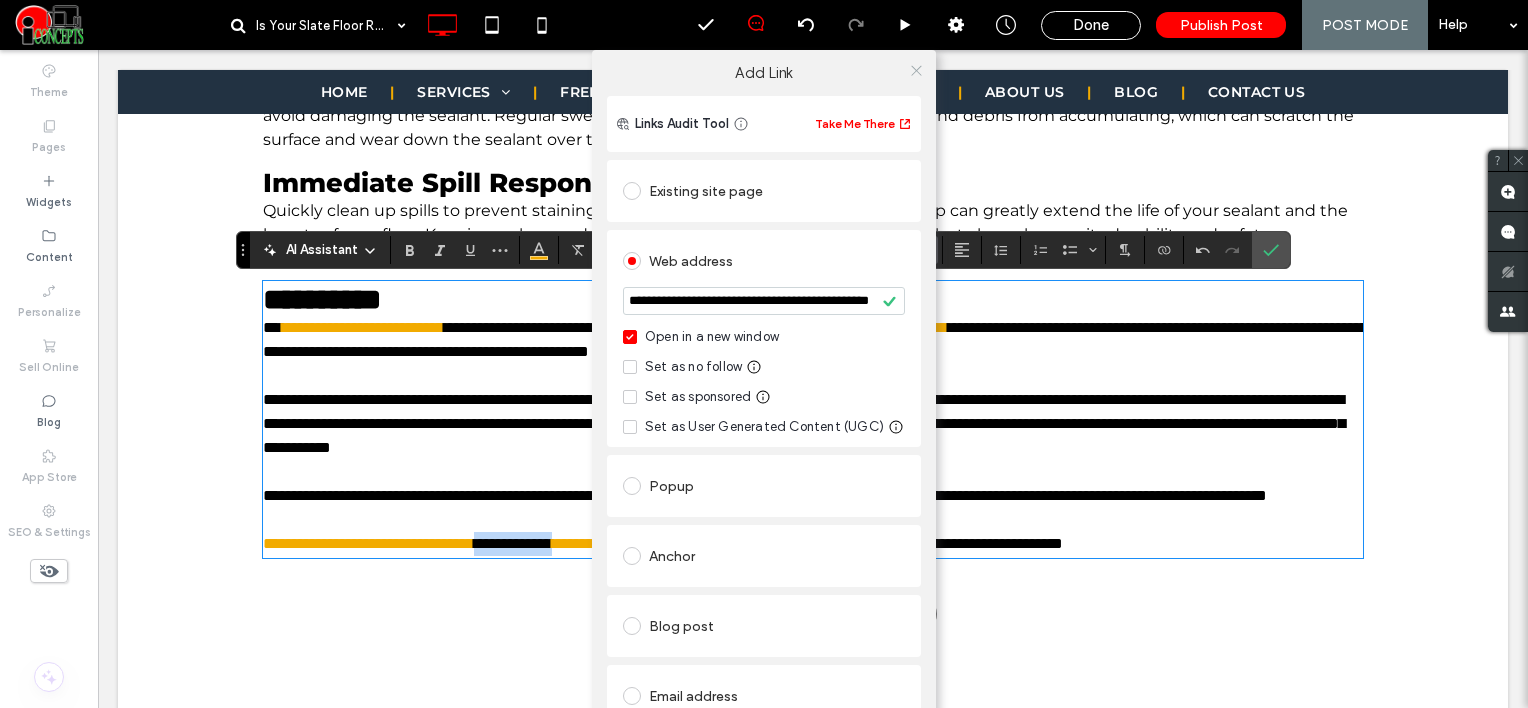 scroll, scrollTop: 0, scrollLeft: 0, axis: both 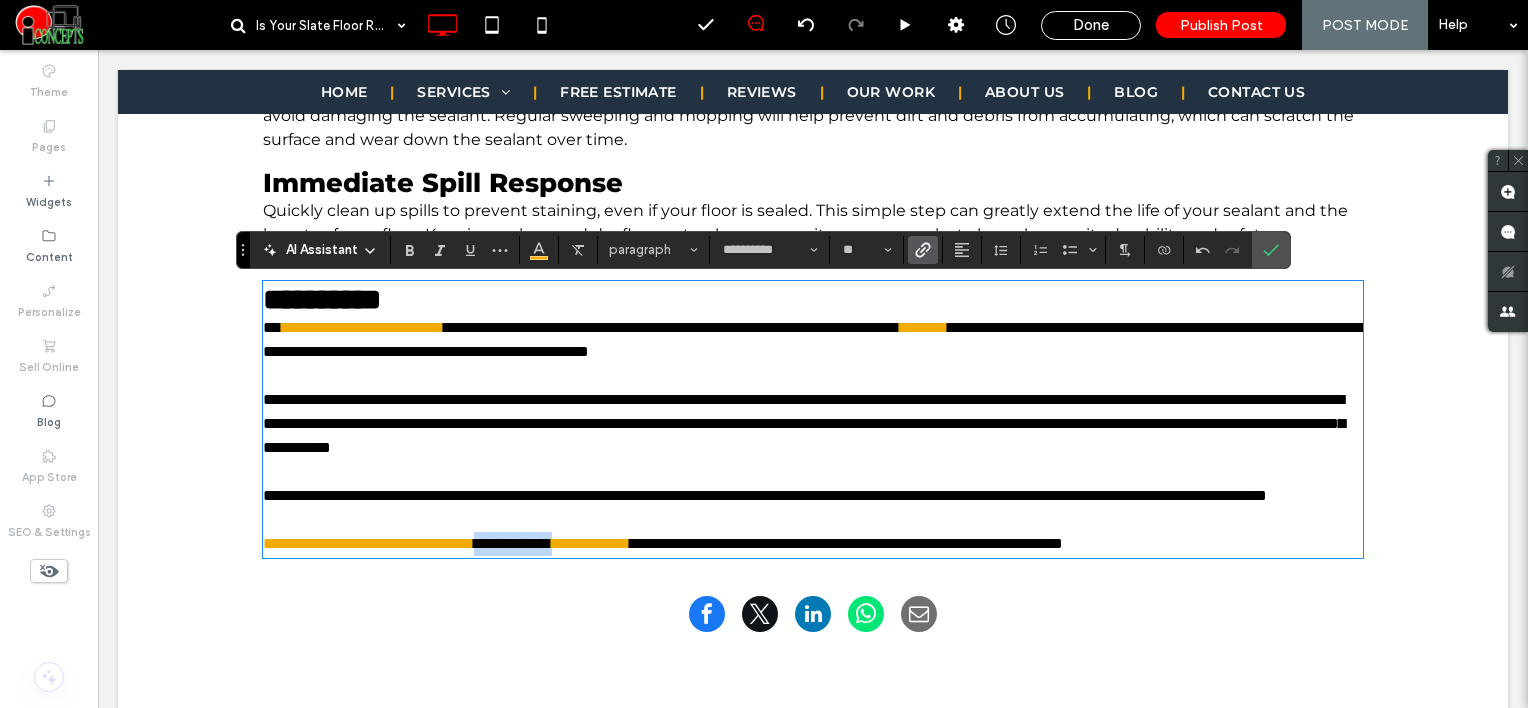 type on "*******" 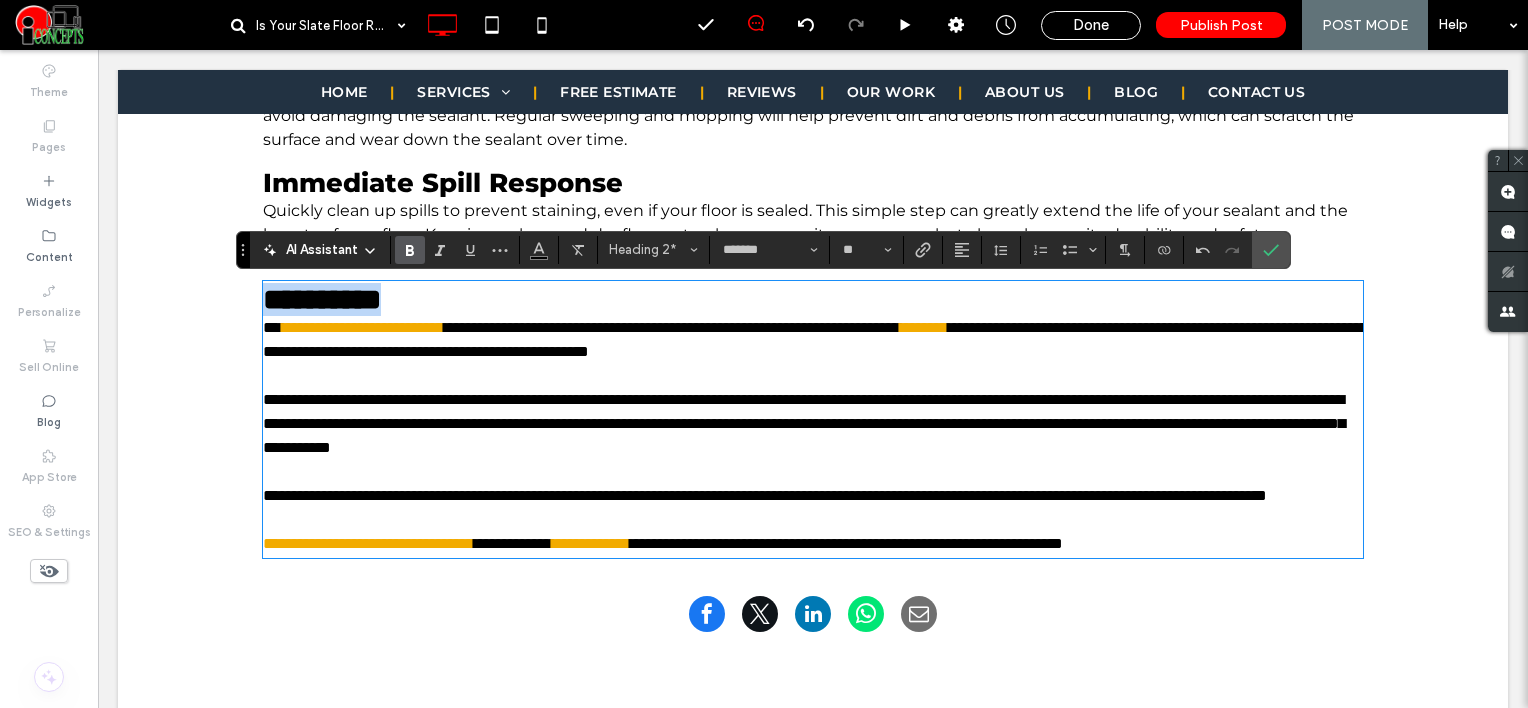 drag, startPoint x: 444, startPoint y: 309, endPoint x: 256, endPoint y: 275, distance: 191.04973 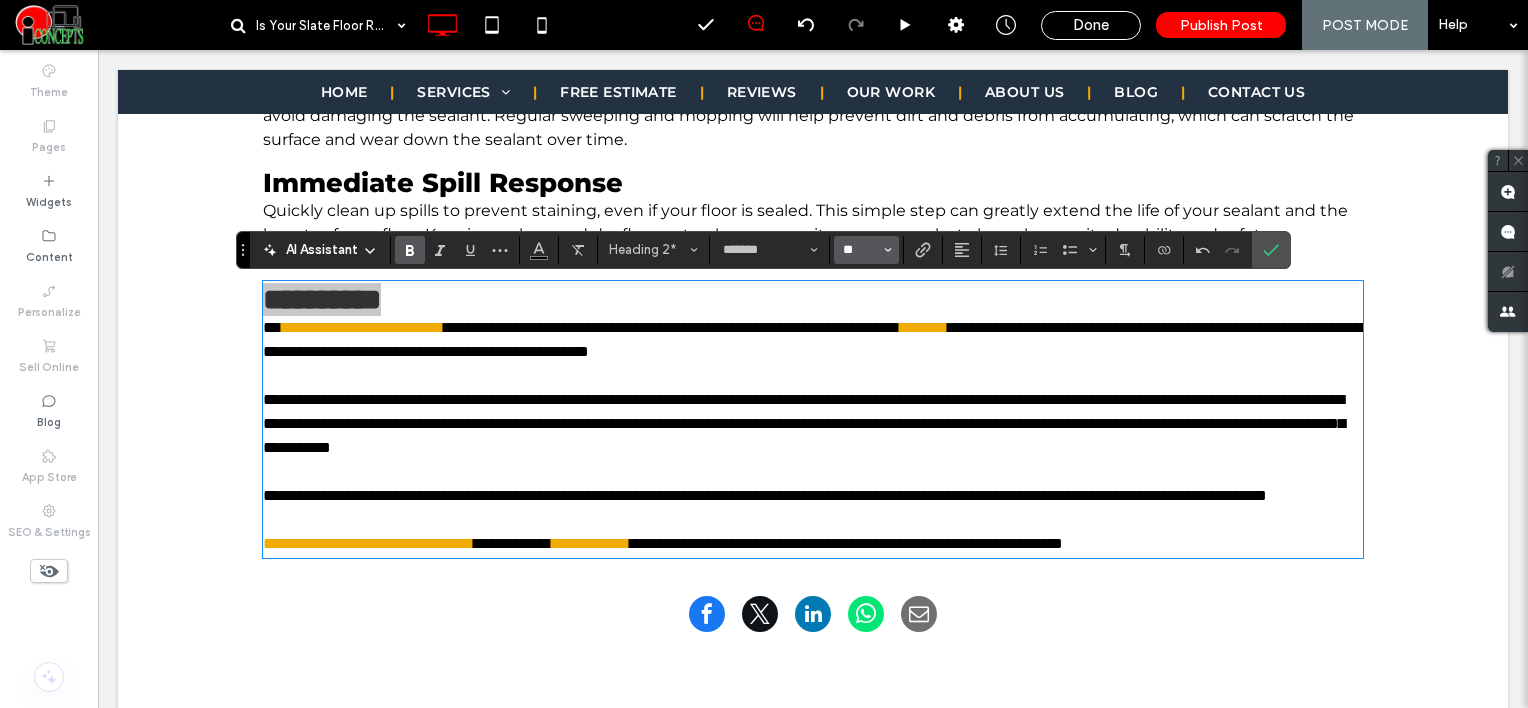 click on "**" at bounding box center [860, 250] 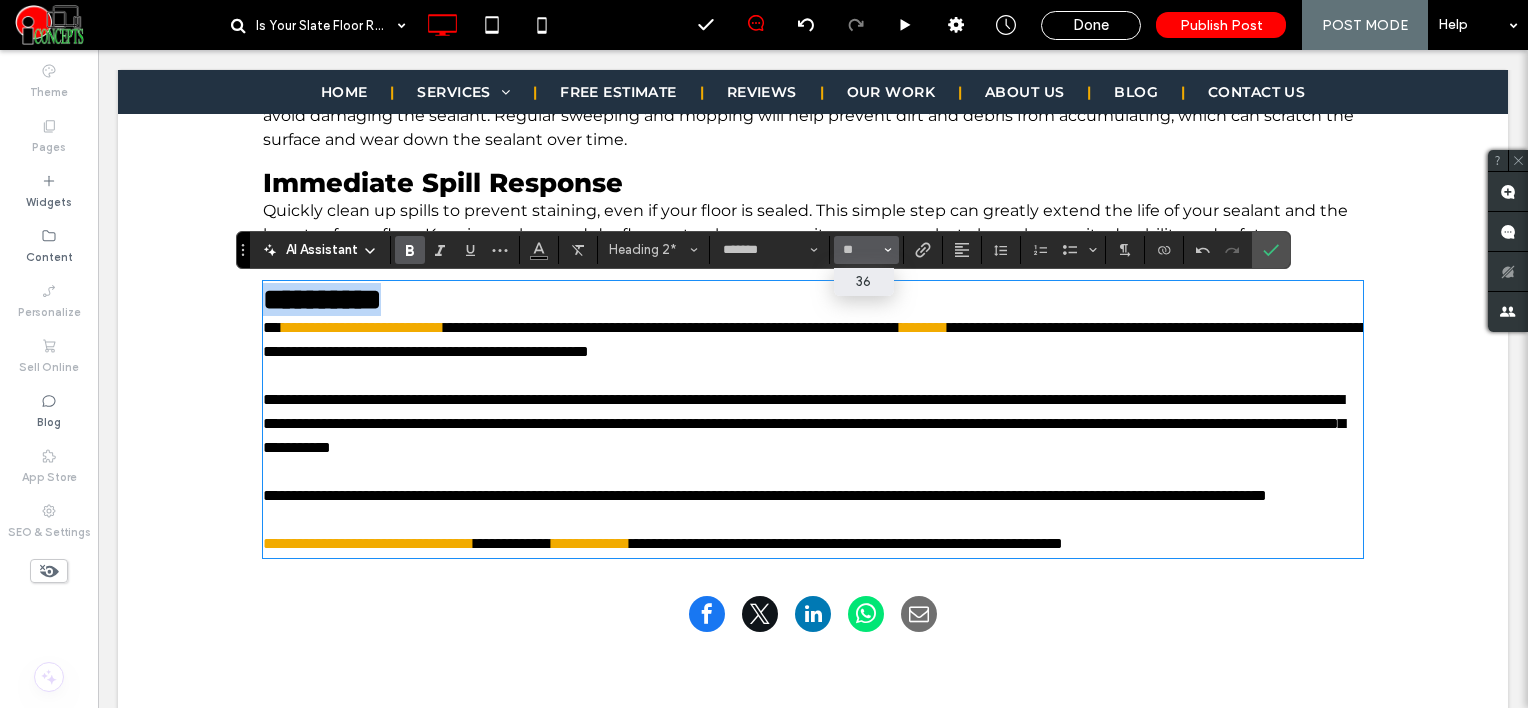 type on "**" 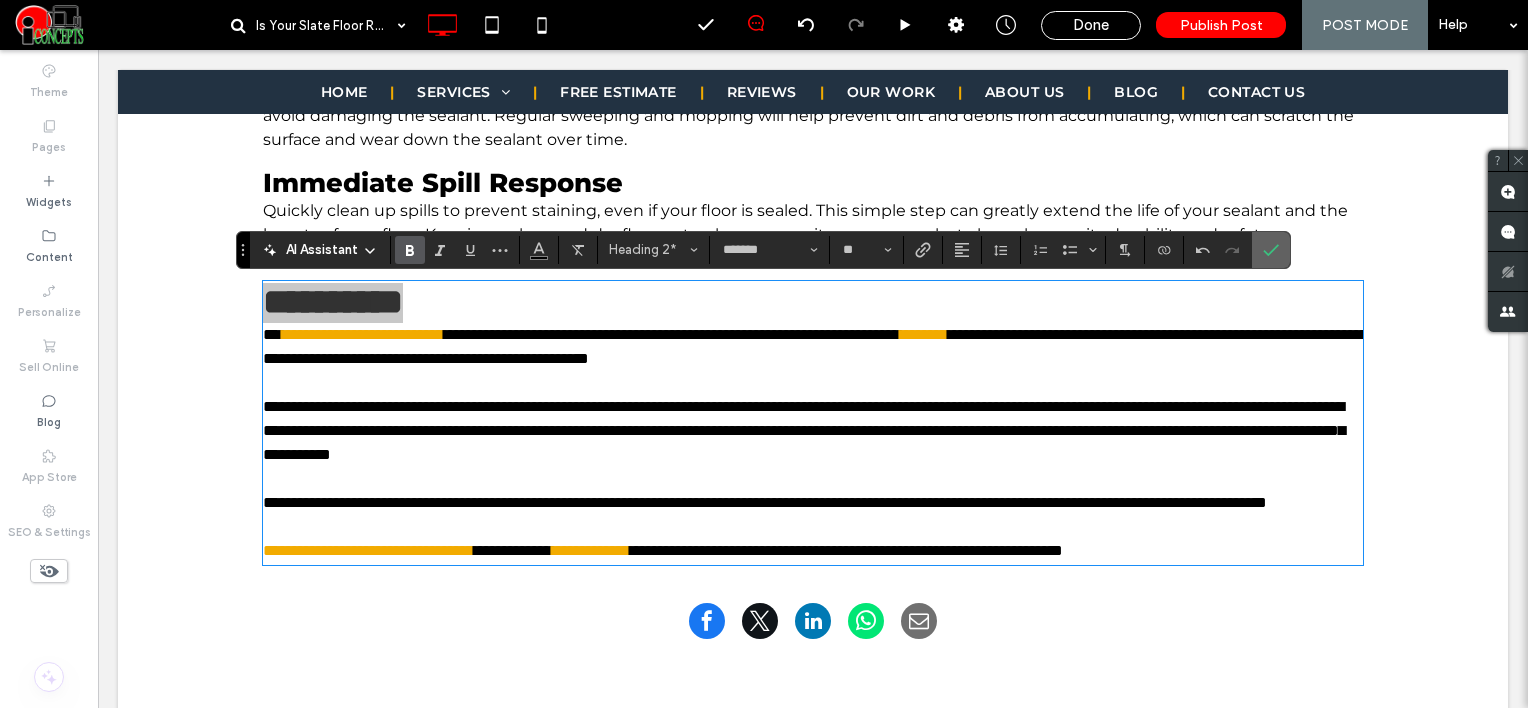 drag, startPoint x: 1265, startPoint y: 251, endPoint x: 1114, endPoint y: 233, distance: 152.06906 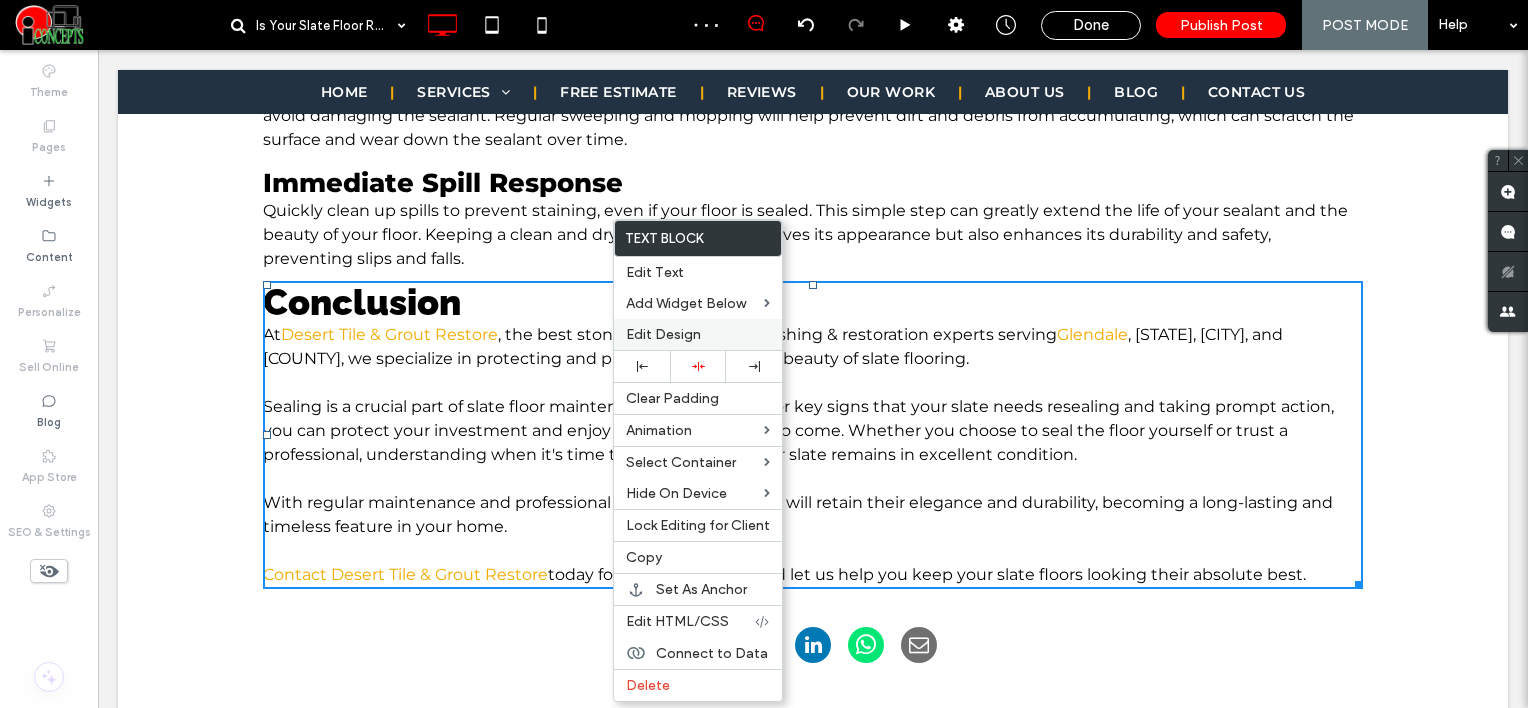 click on "Edit Design" at bounding box center (663, 334) 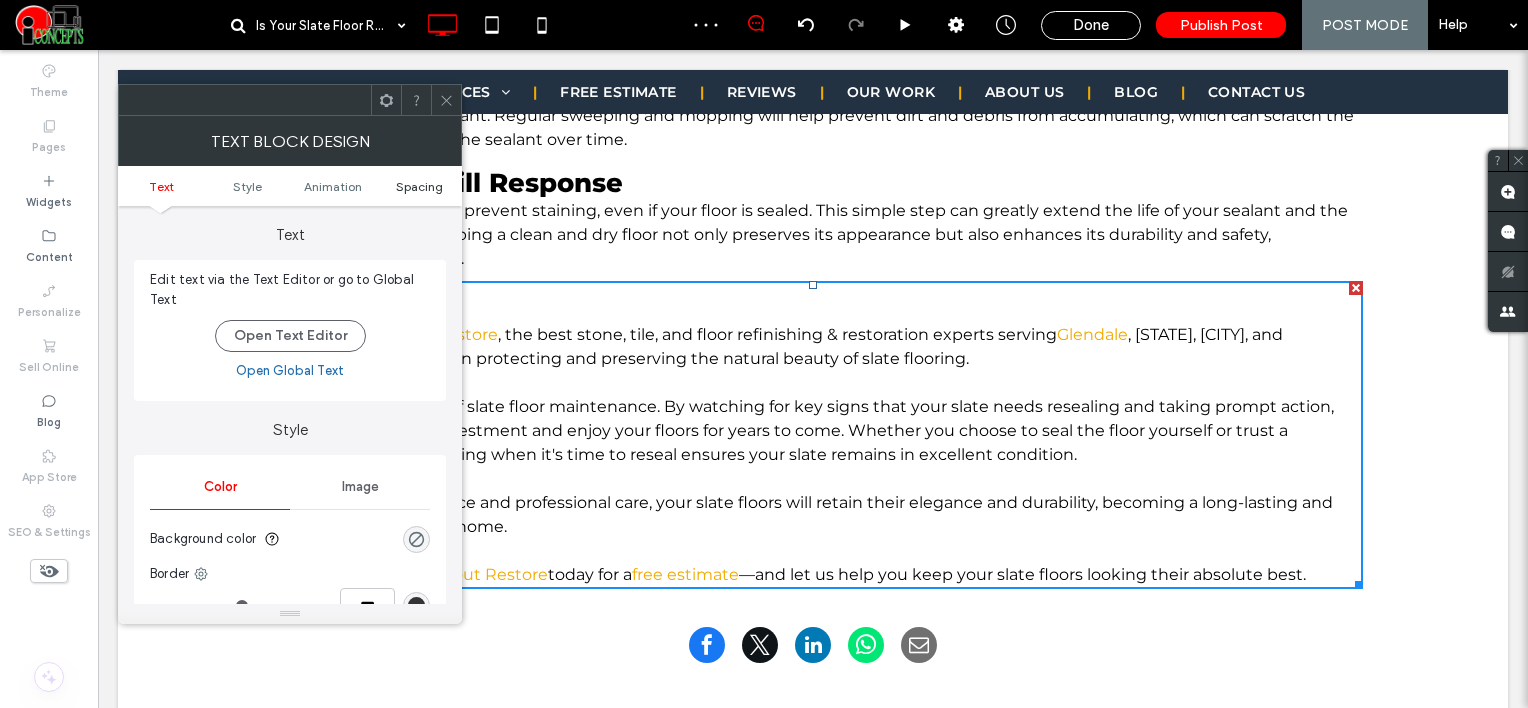 click on "Spacing" at bounding box center [419, 186] 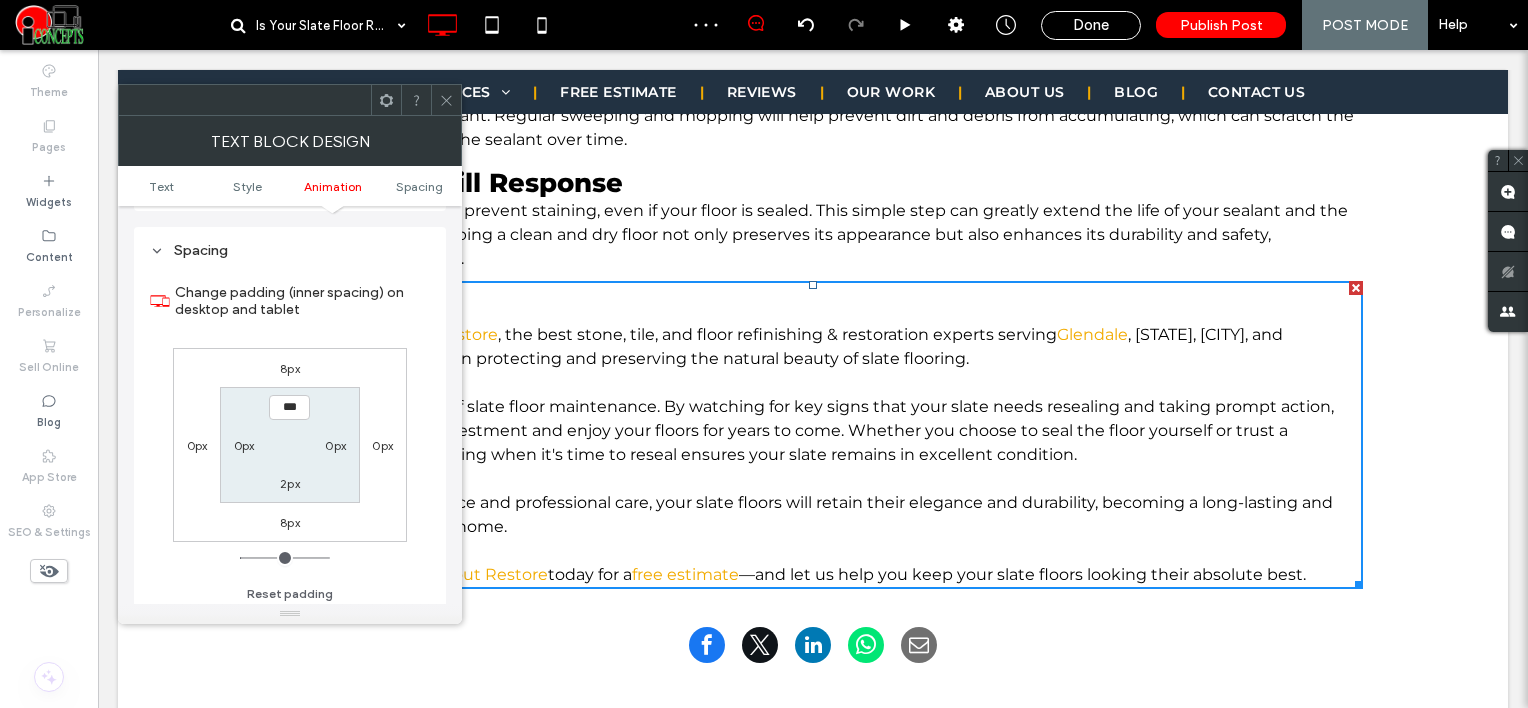 scroll, scrollTop: 572, scrollLeft: 0, axis: vertical 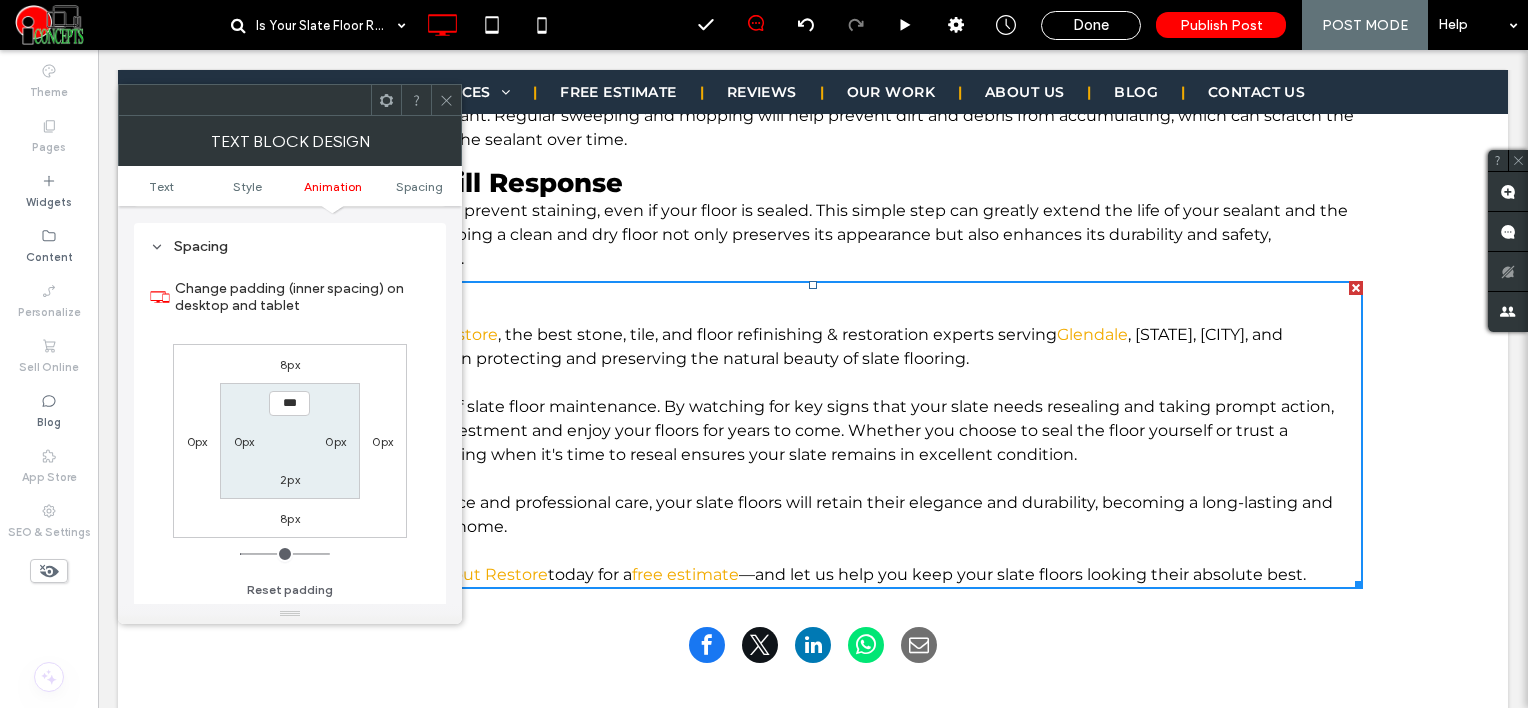 click on "8px" at bounding box center (290, 364) 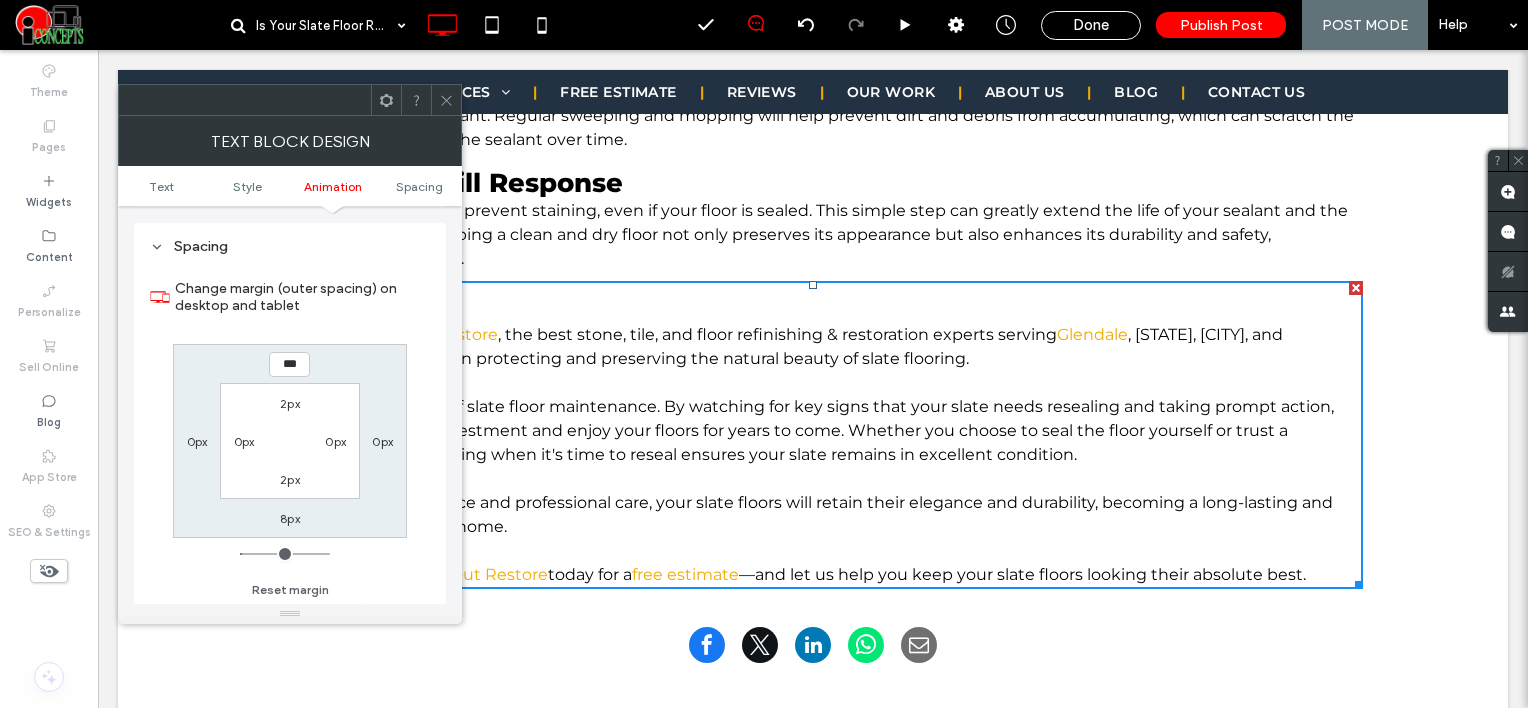 type on "*" 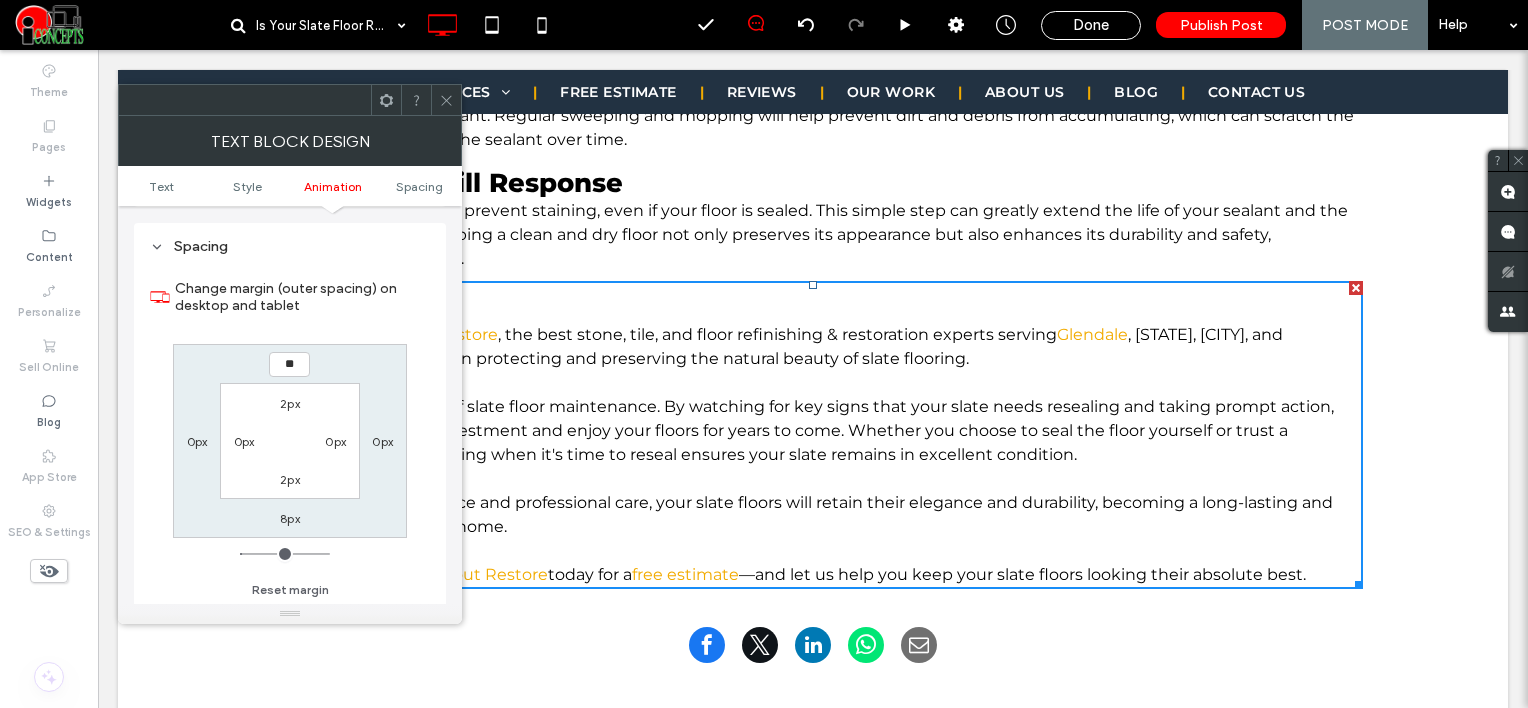 type on "**" 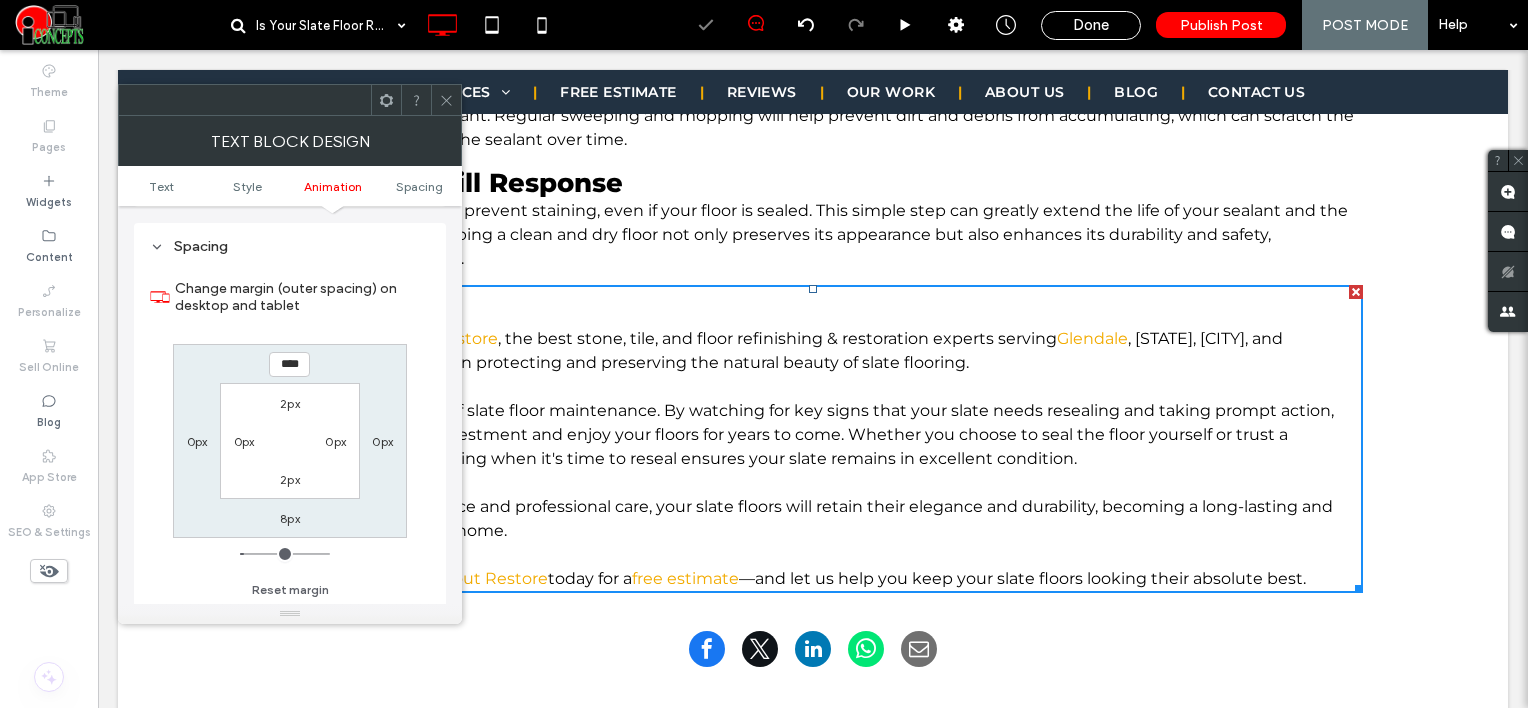 click at bounding box center (446, 100) 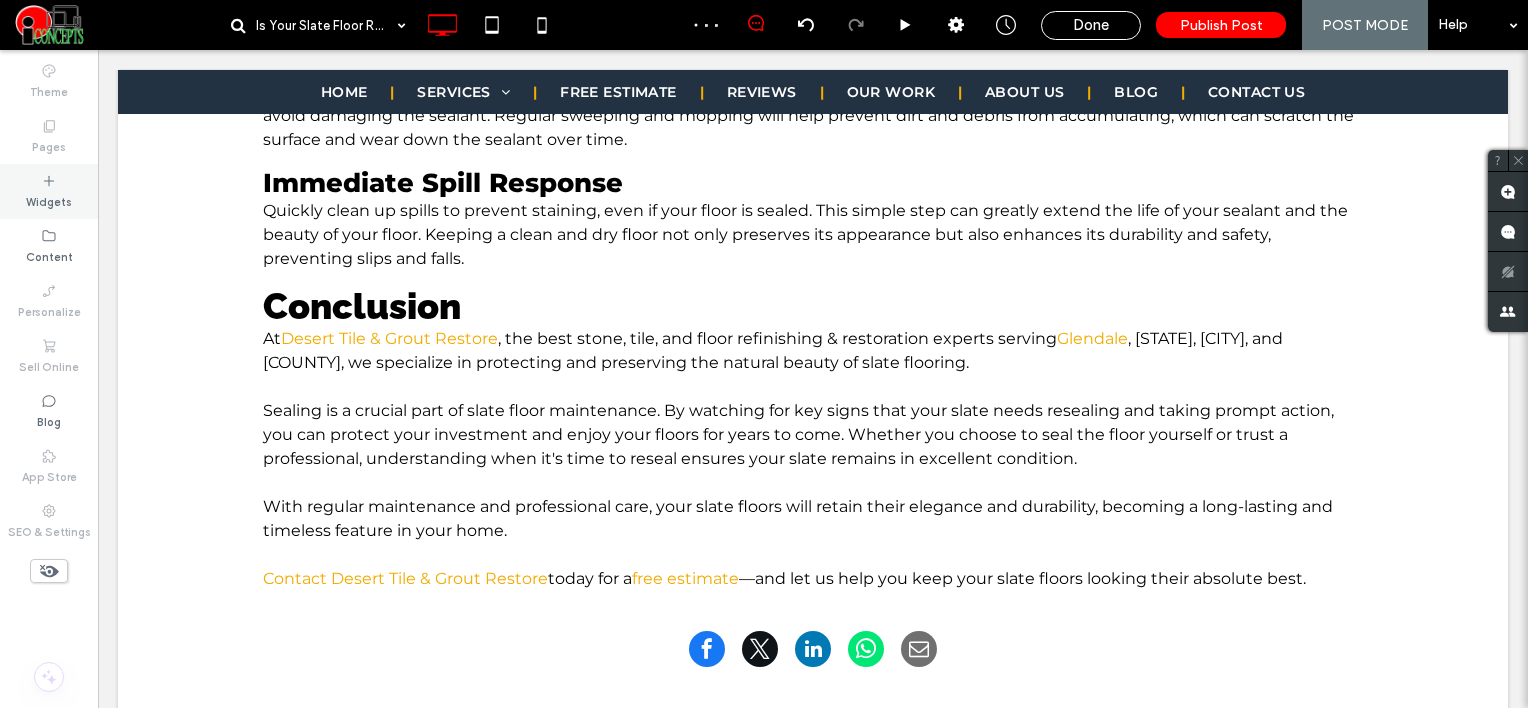 click 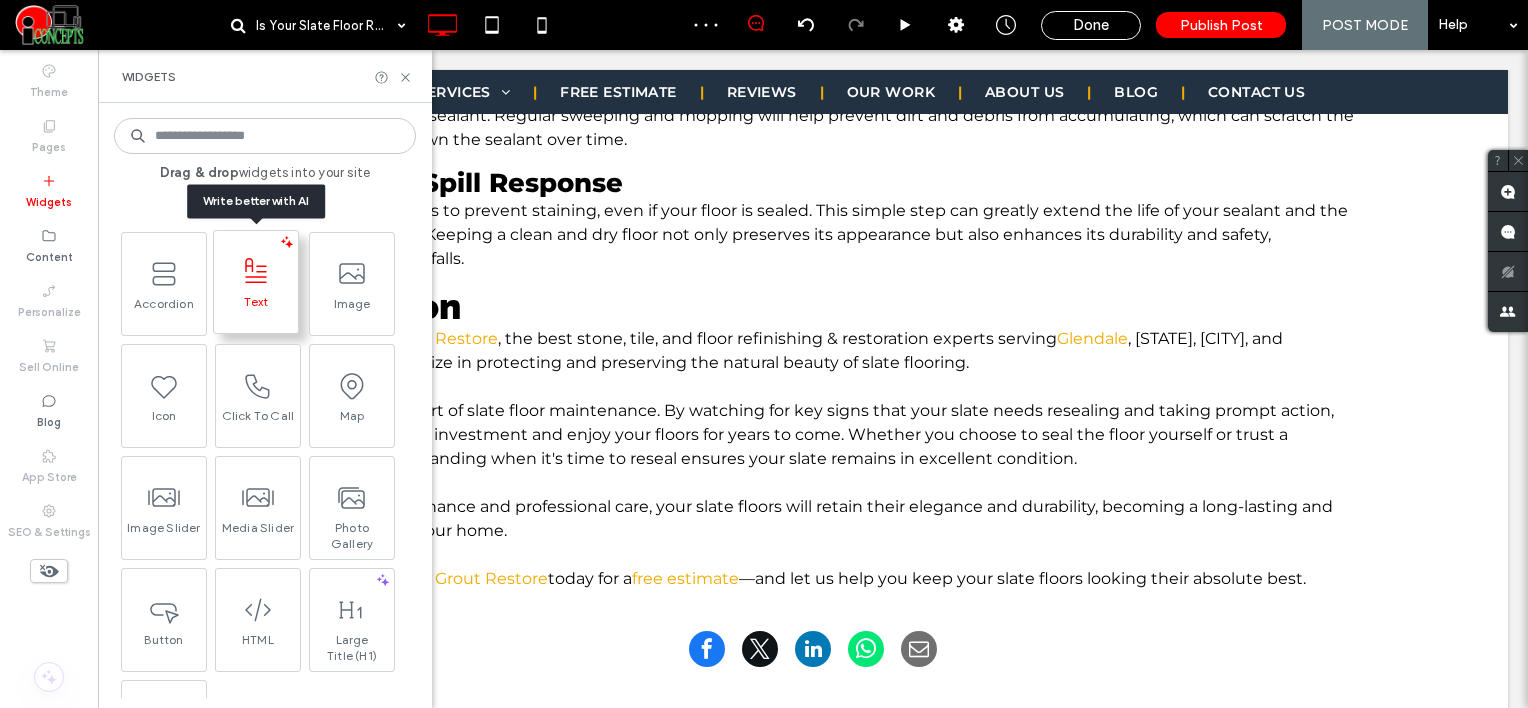 click on "Text" at bounding box center [256, 308] 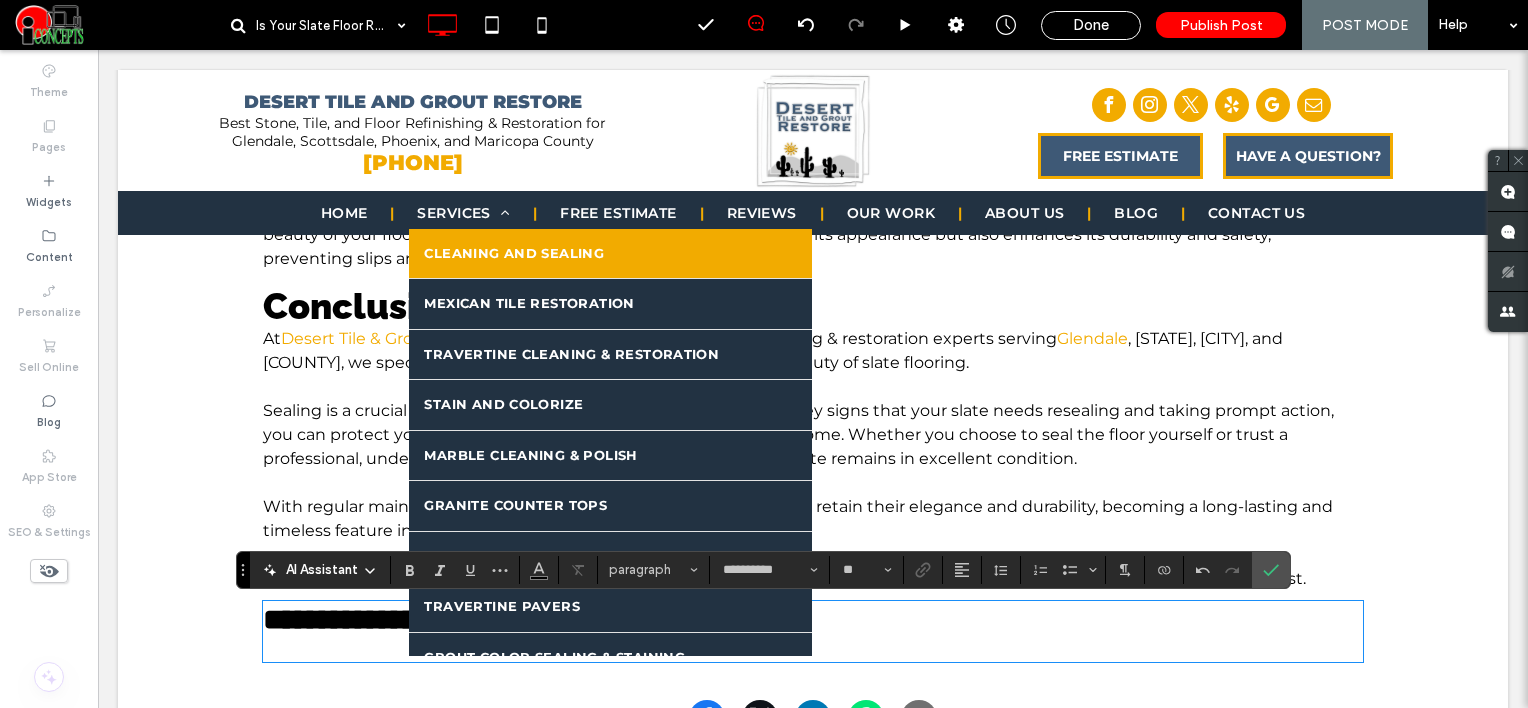 type on "*******" 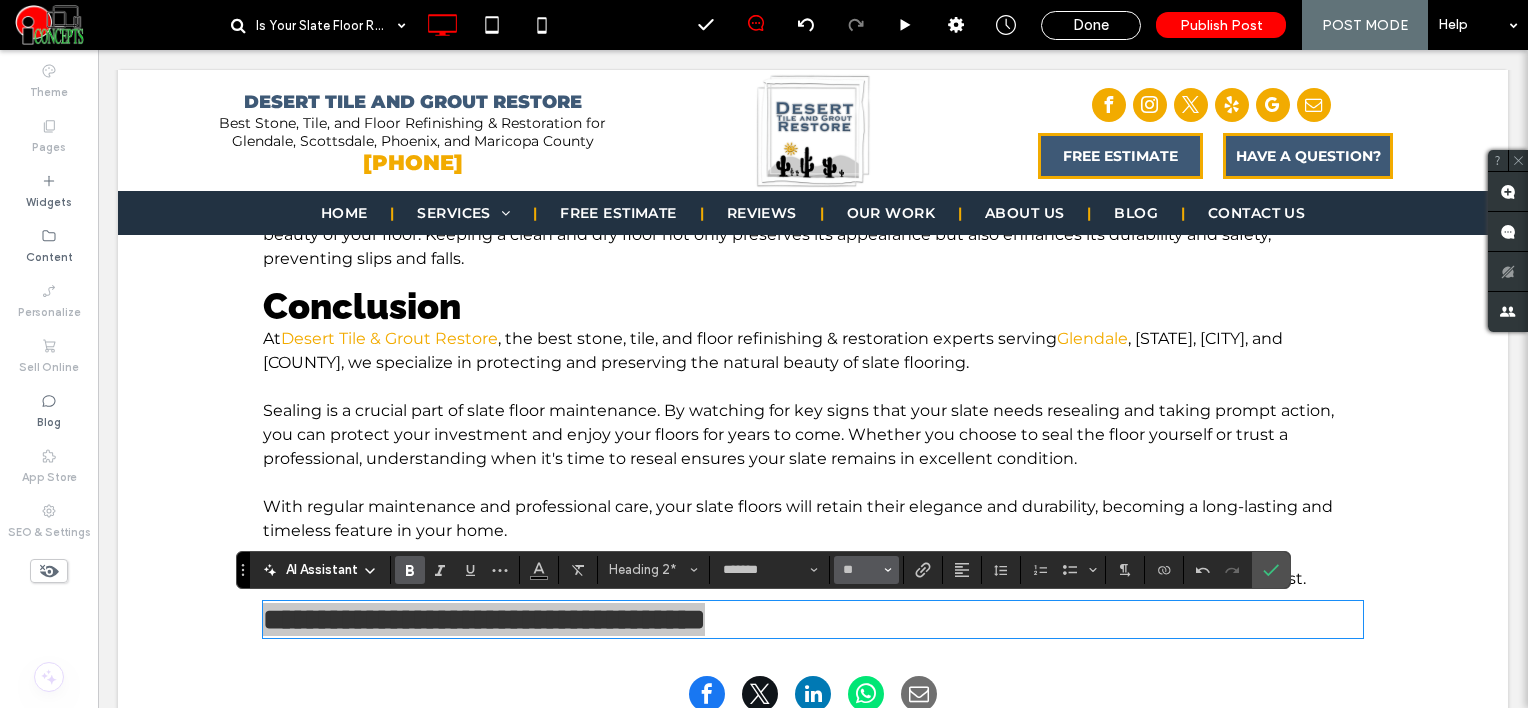 click on "**" at bounding box center [866, 570] 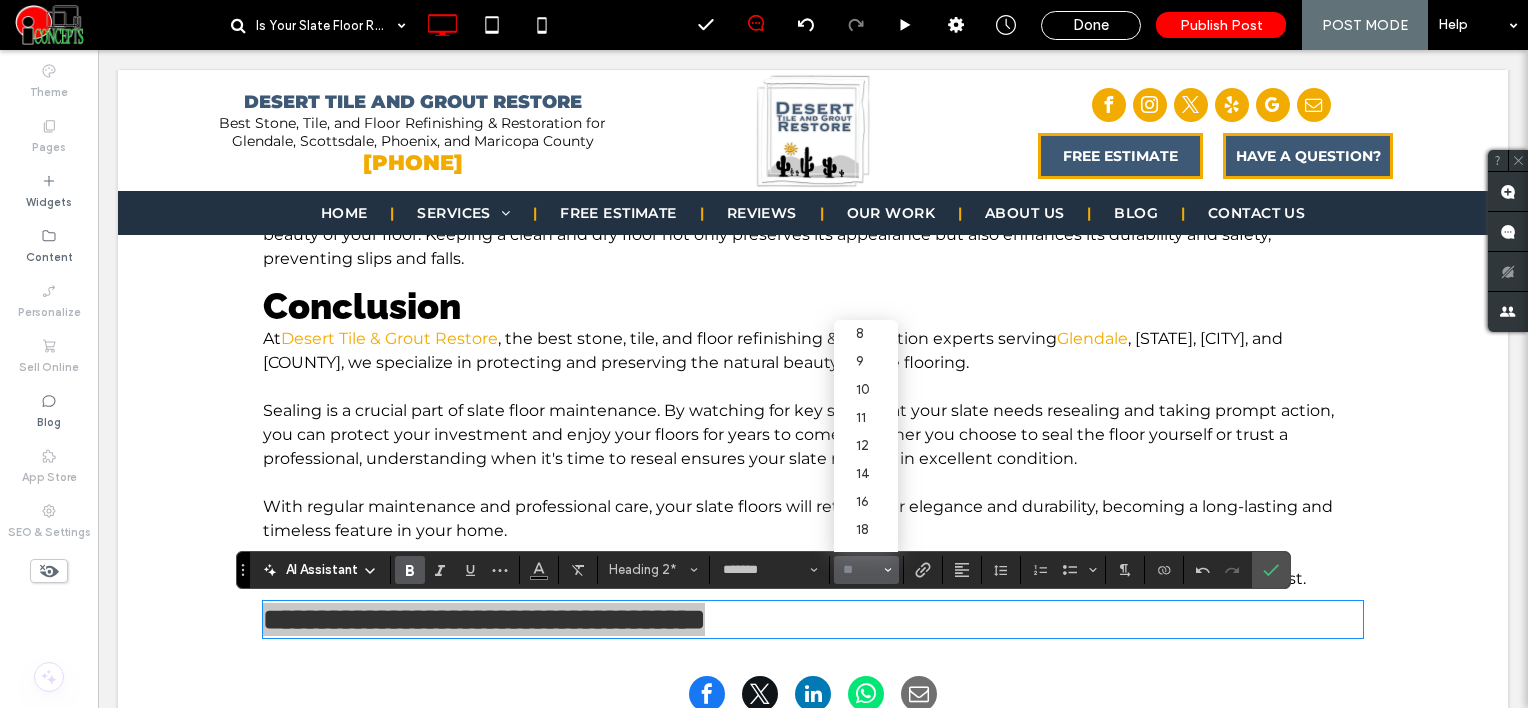 click at bounding box center (860, 570) 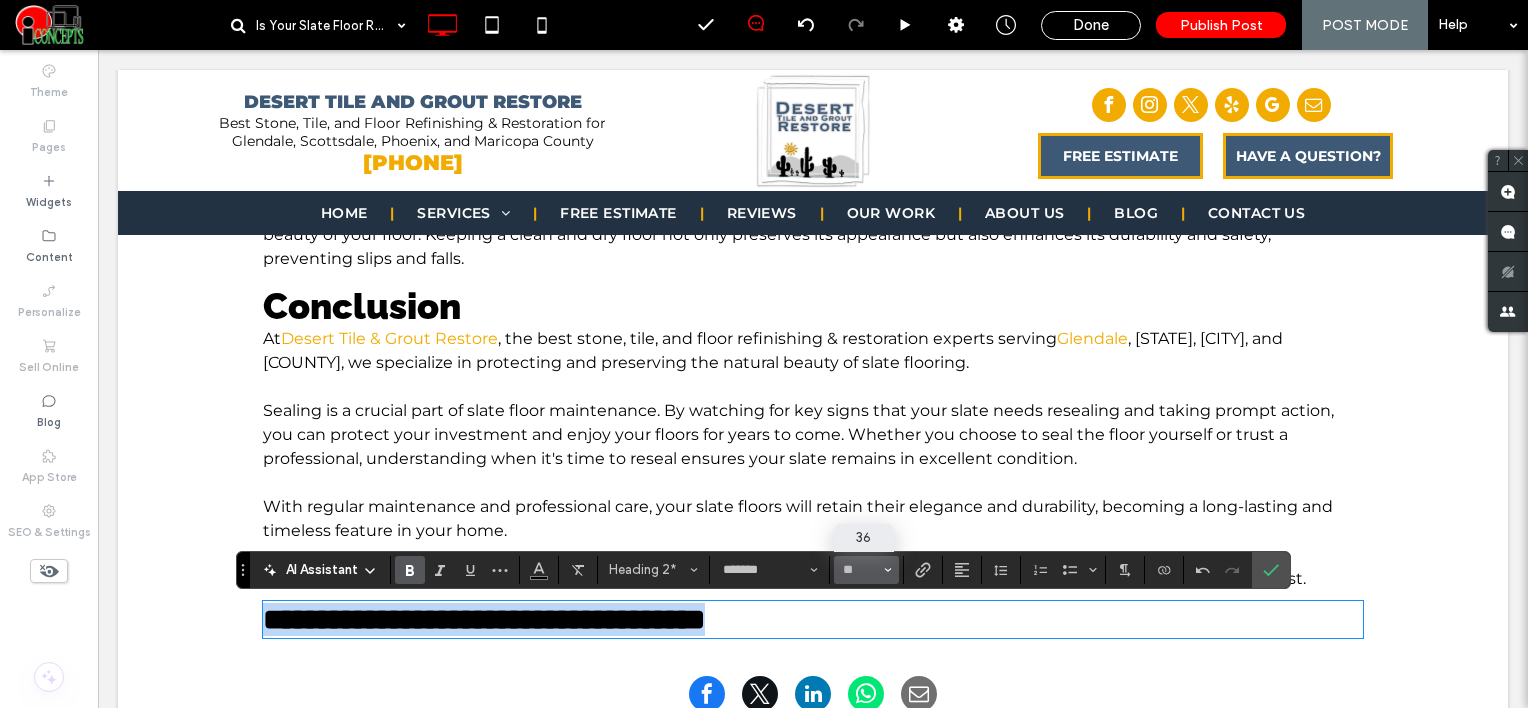 type on "**" 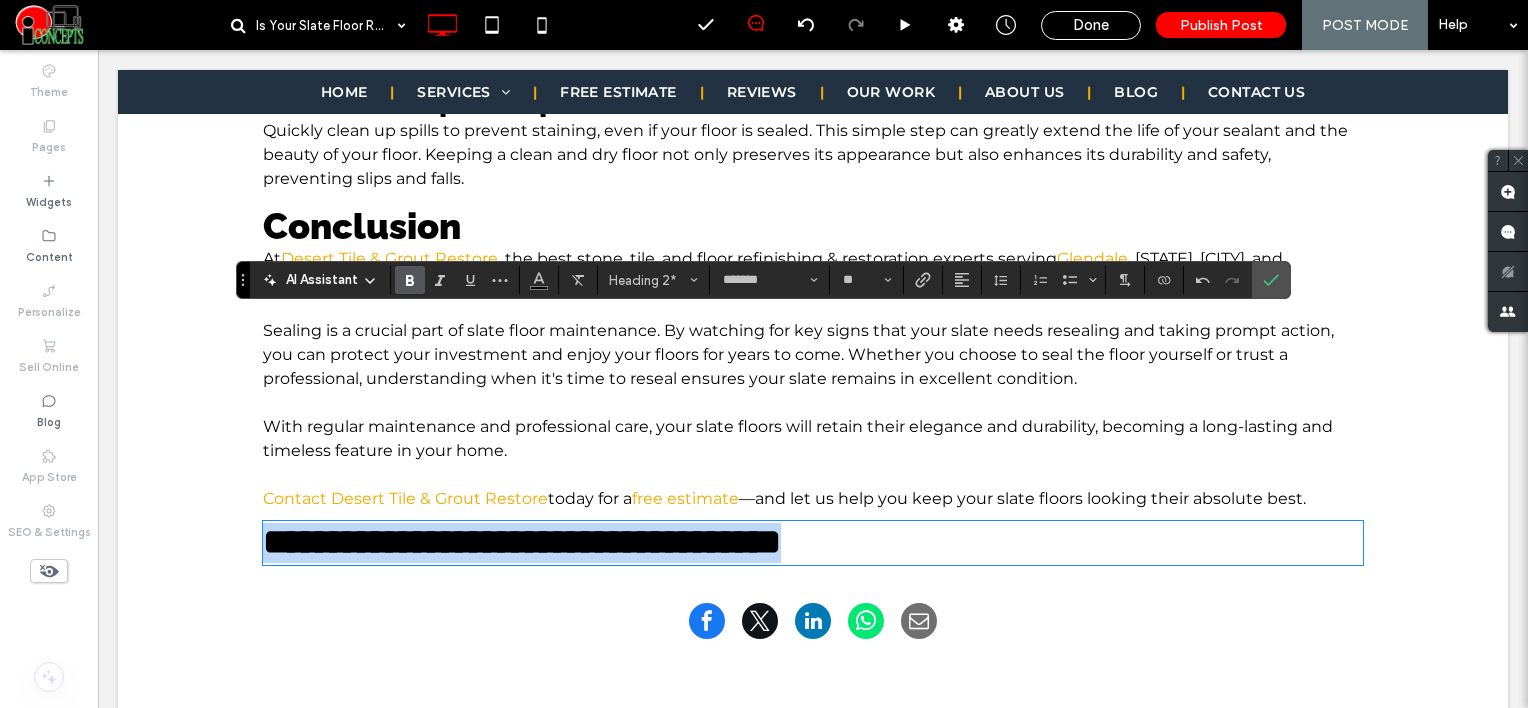 scroll, scrollTop: 3600, scrollLeft: 0, axis: vertical 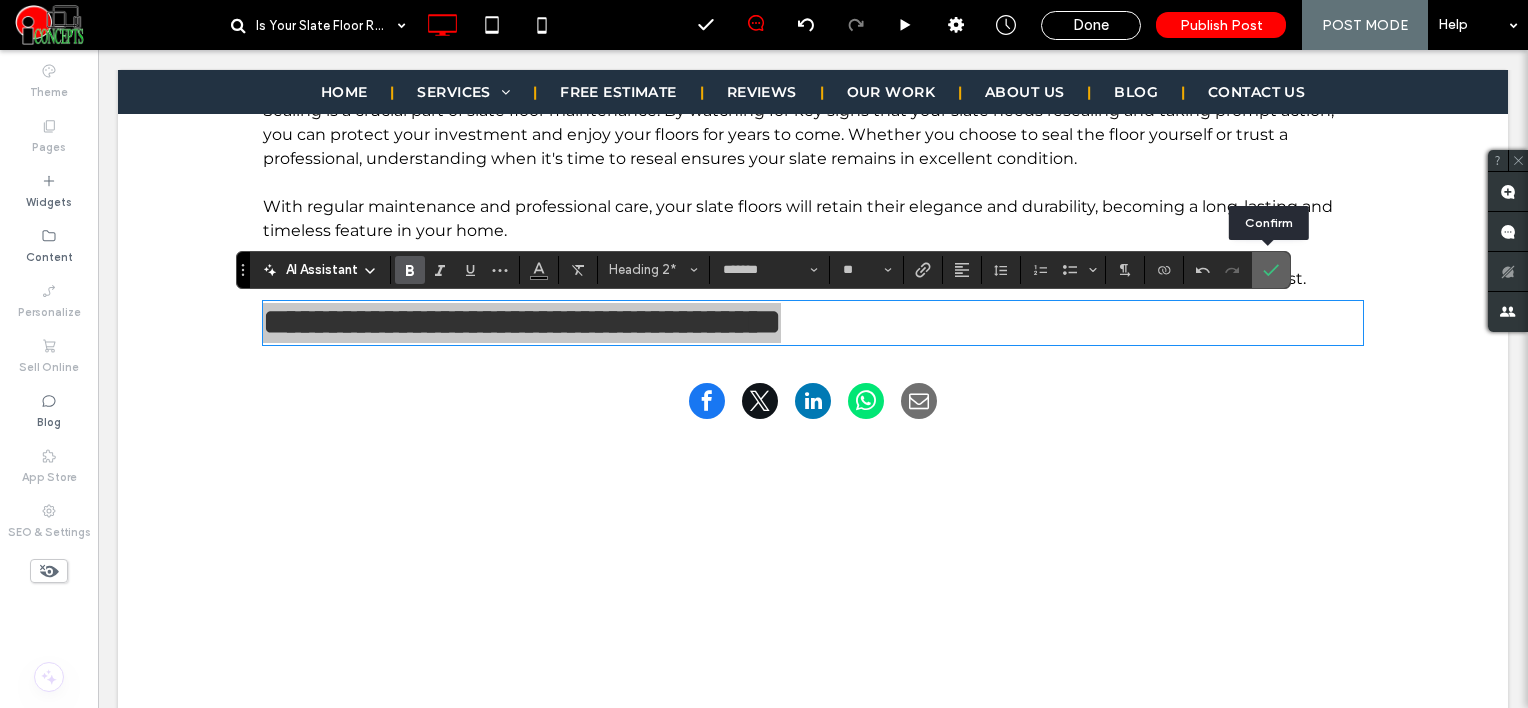 click 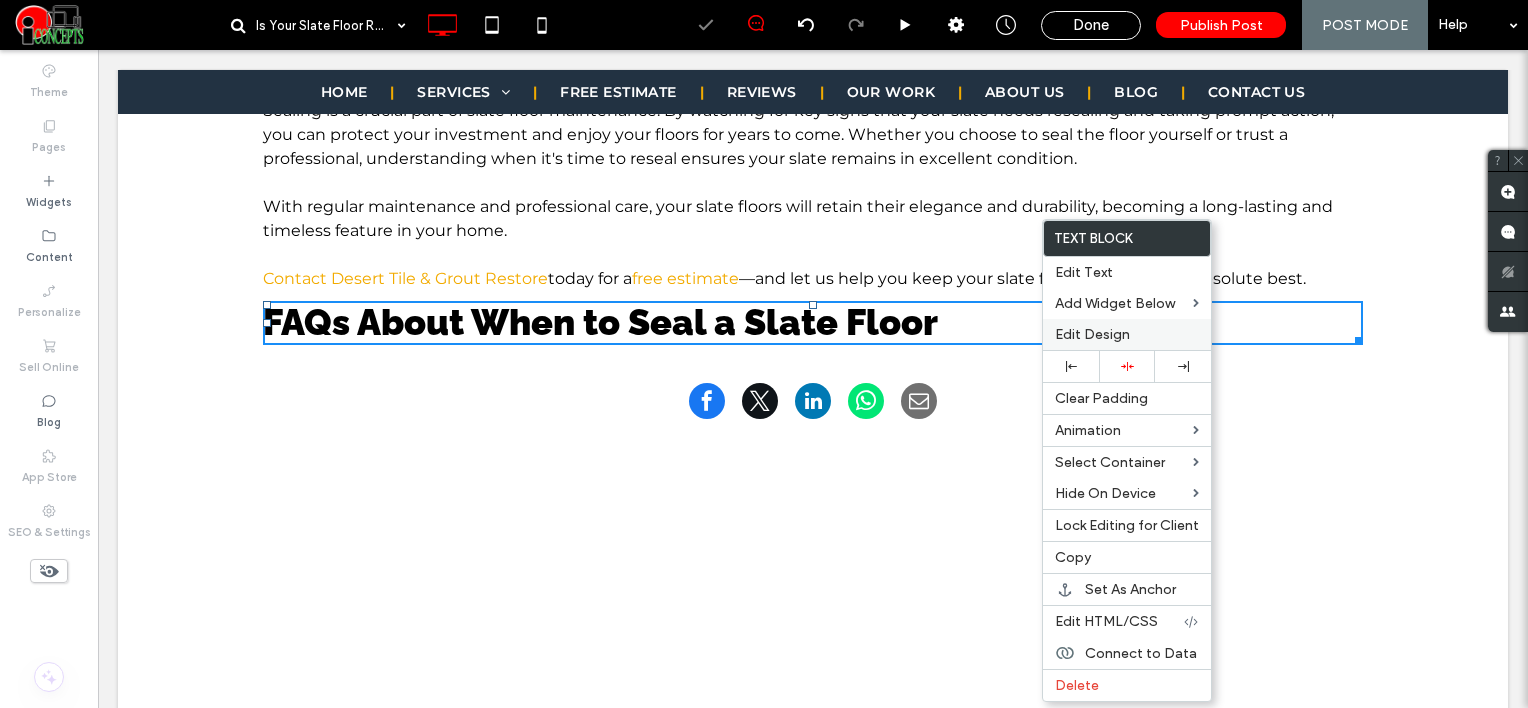 click on "Edit Design" at bounding box center (1127, 334) 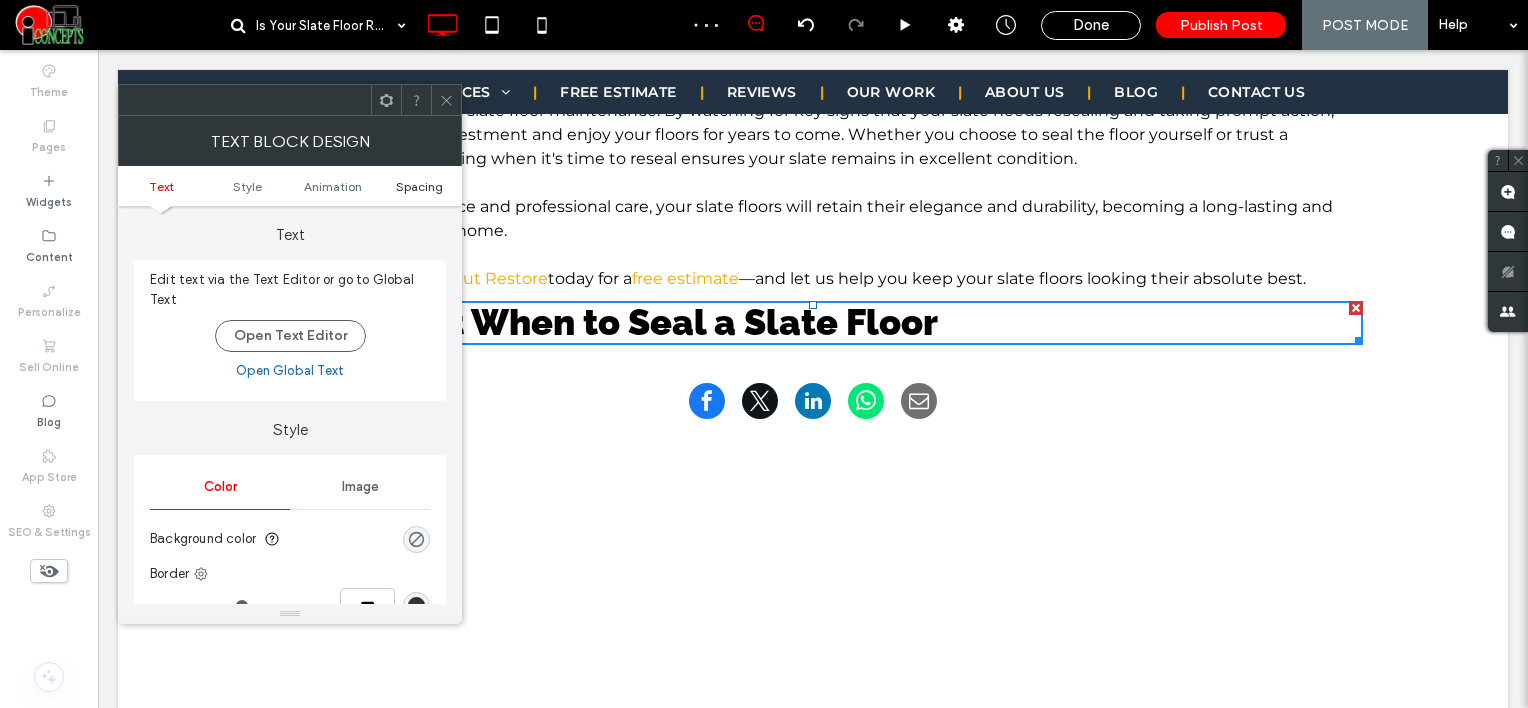 click on "Spacing" at bounding box center [419, 186] 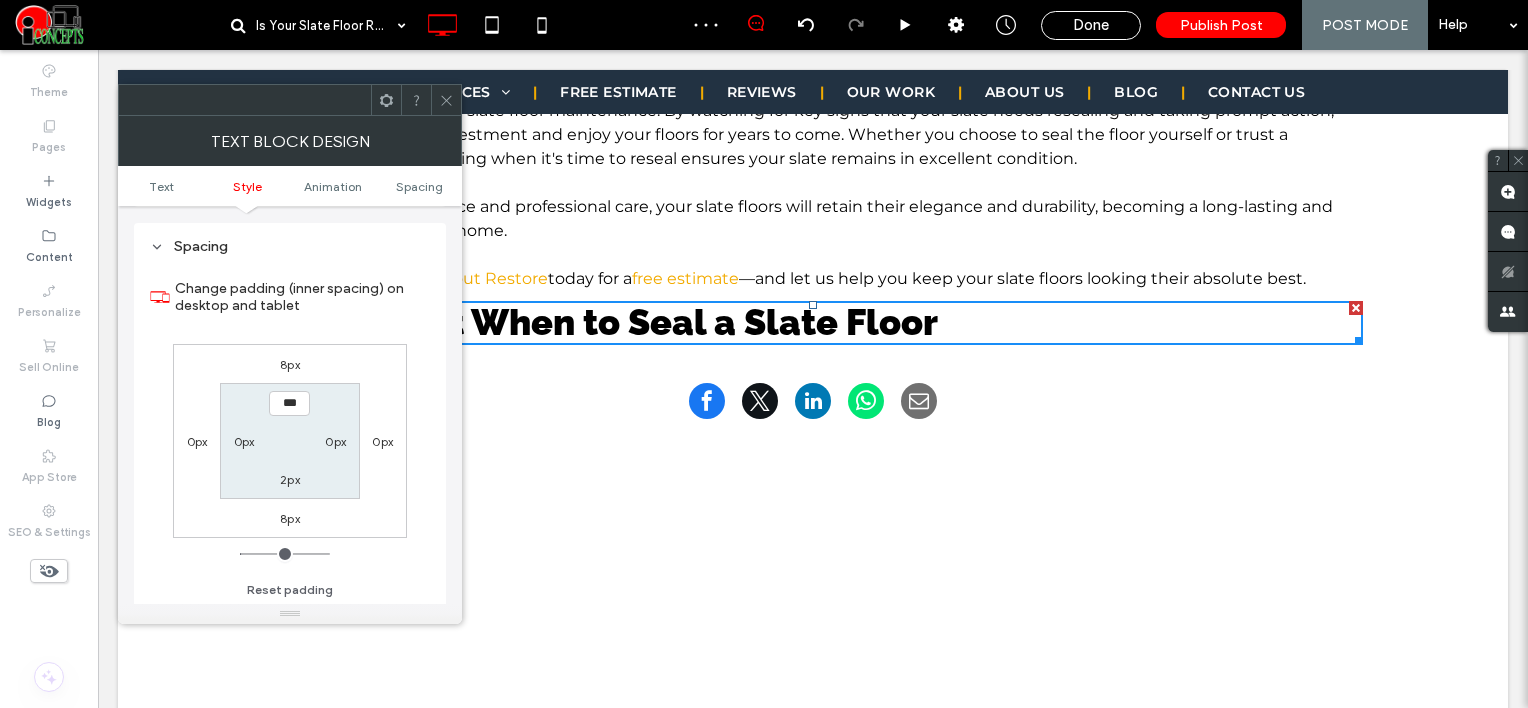 scroll, scrollTop: 572, scrollLeft: 0, axis: vertical 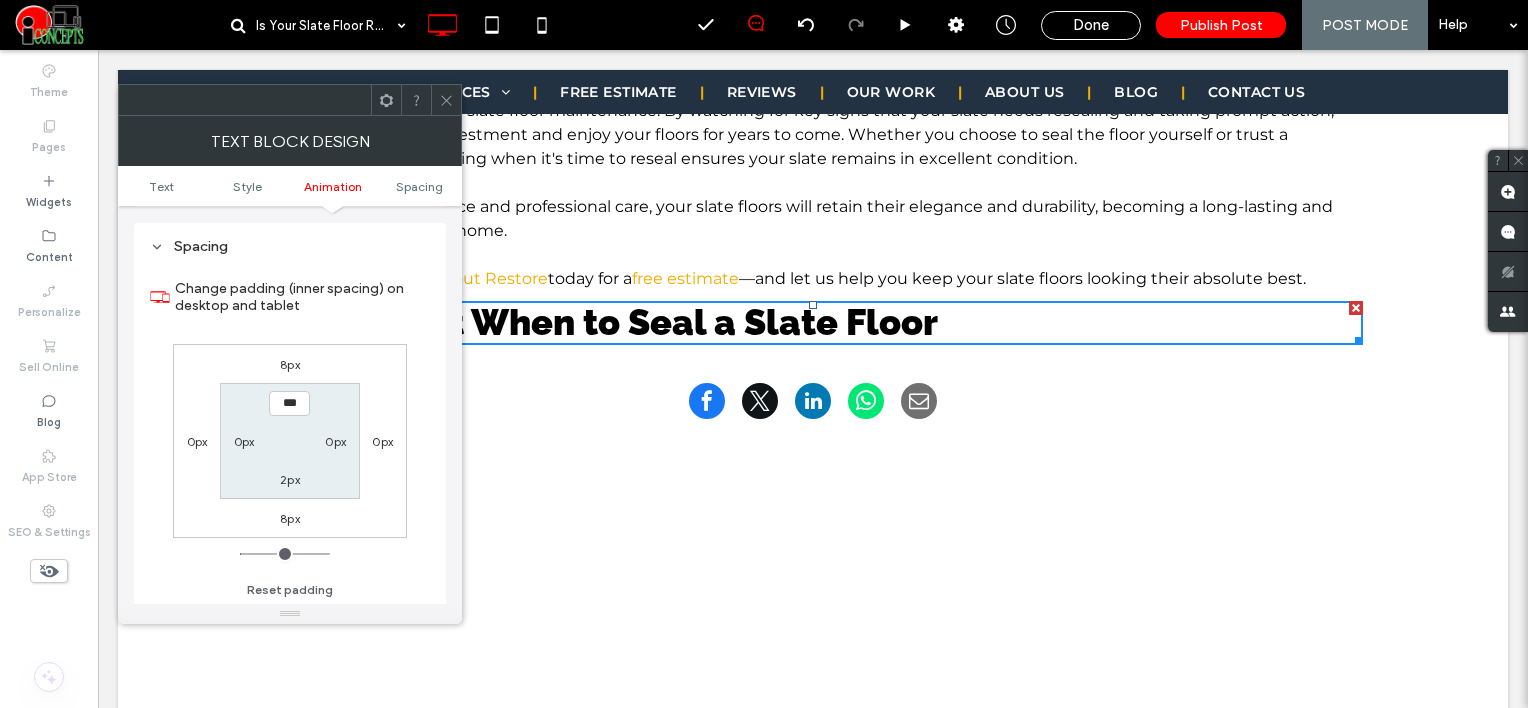 click on "8px" at bounding box center (290, 364) 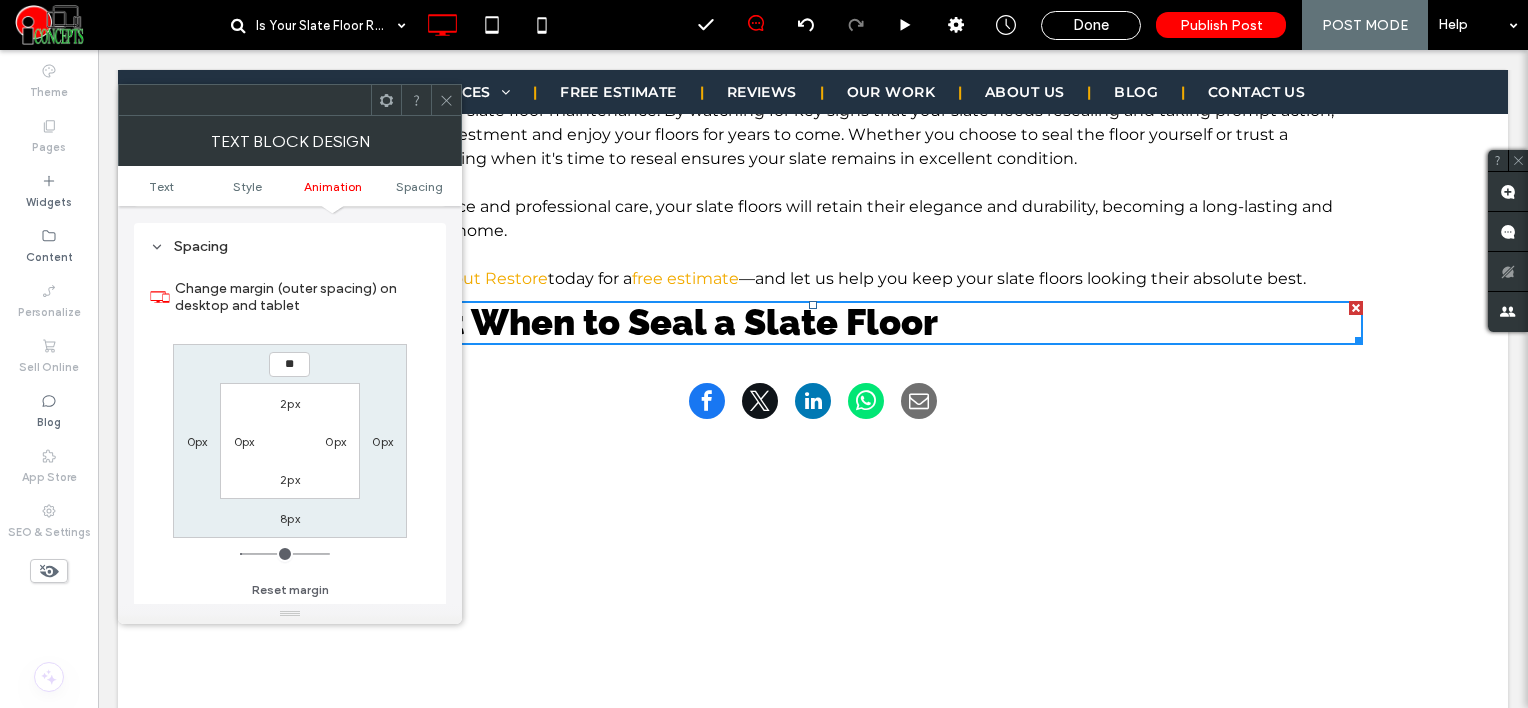 type on "**" 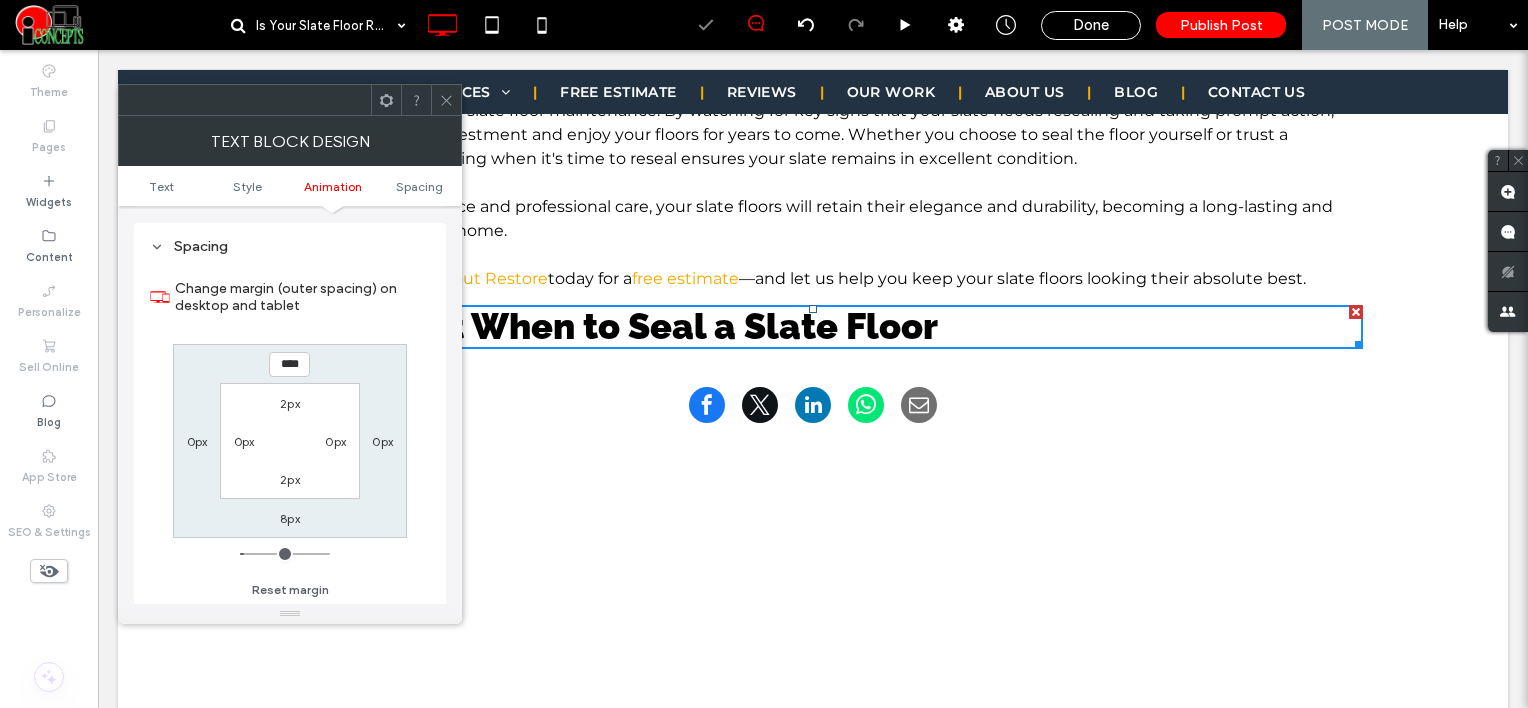 click 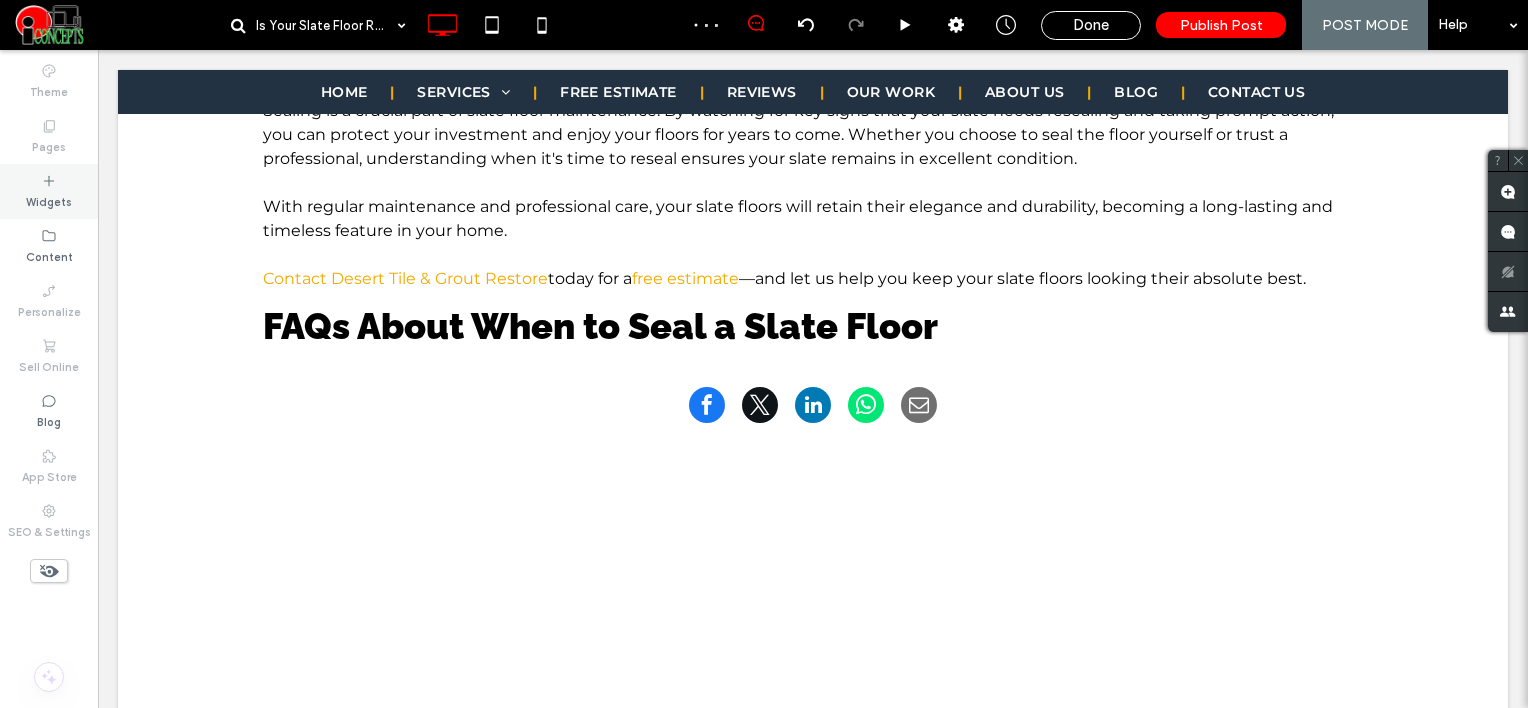 click 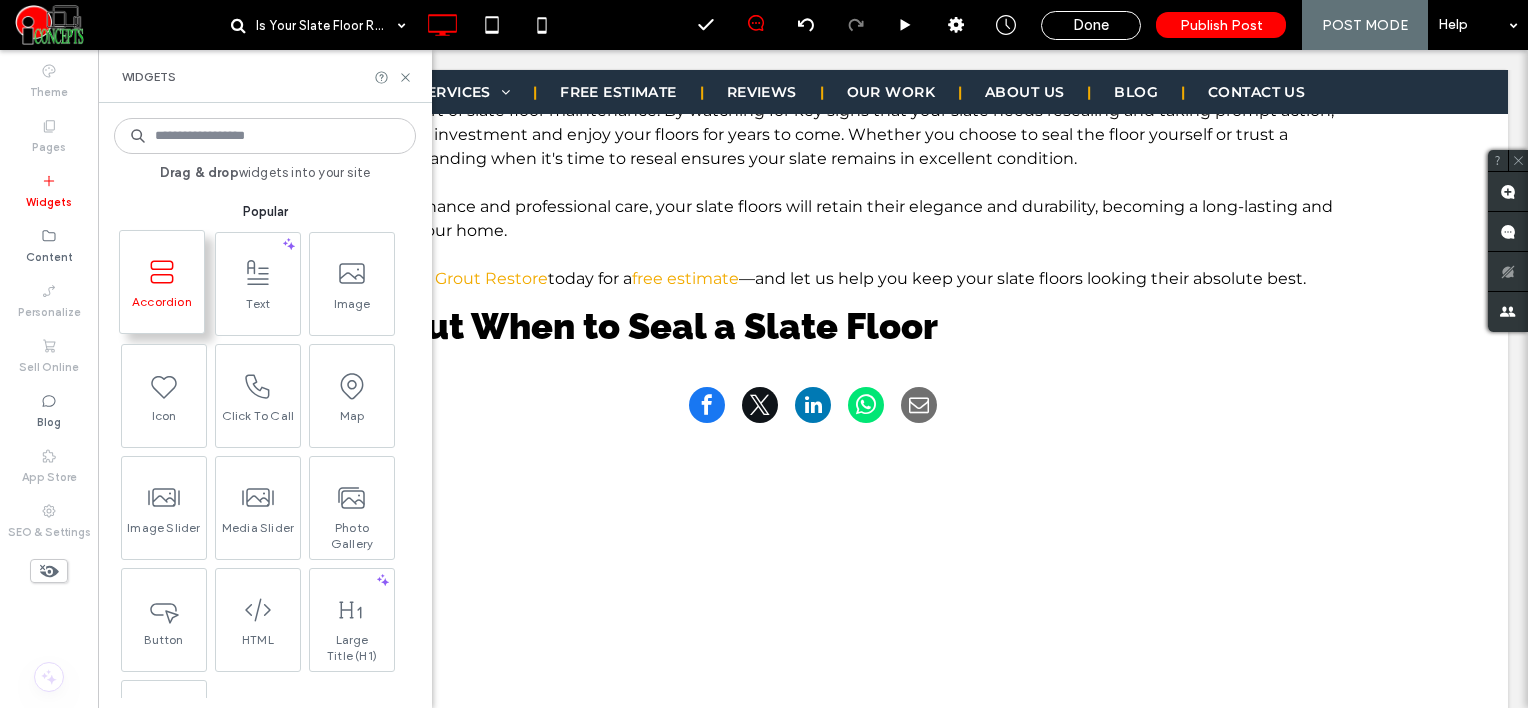 click 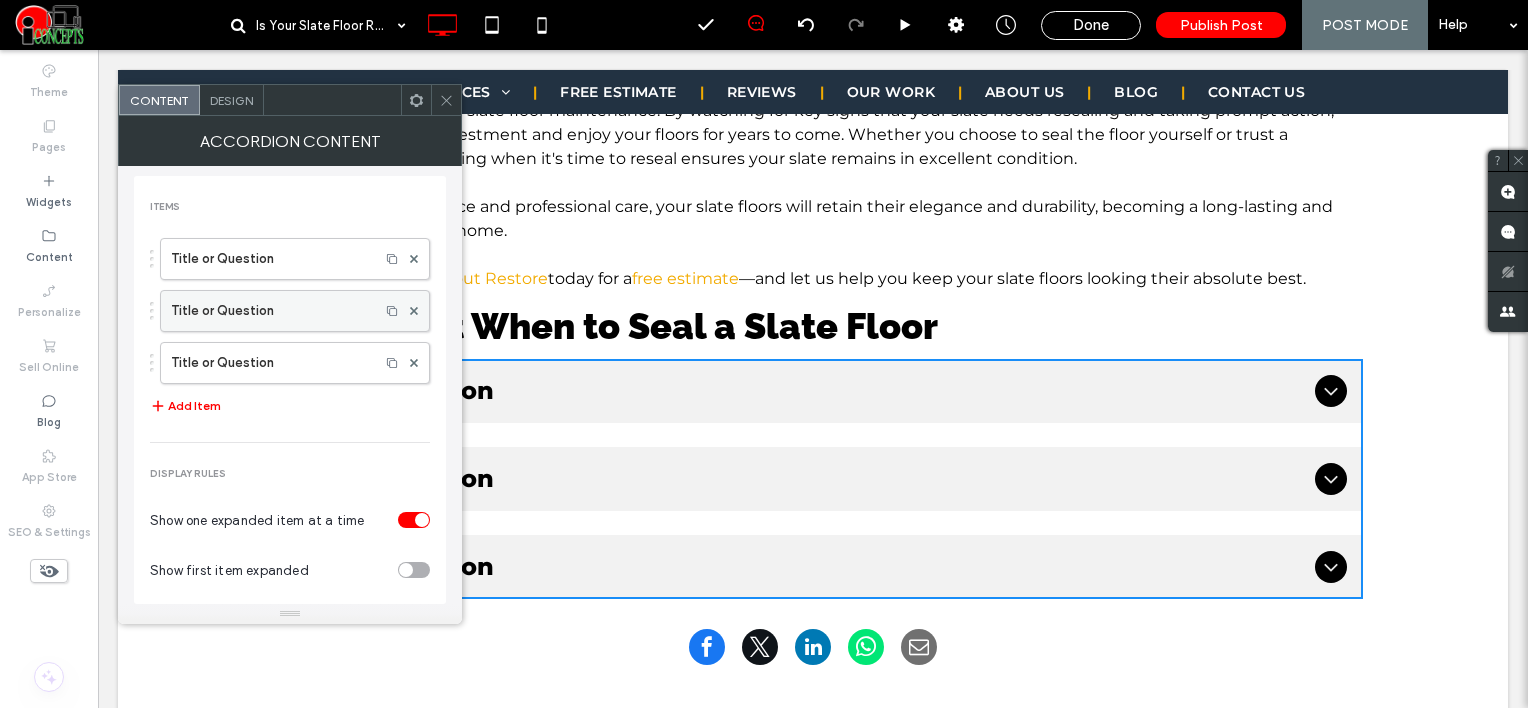 drag, startPoint x: 263, startPoint y: 248, endPoint x: 287, endPoint y: 257, distance: 25.632011 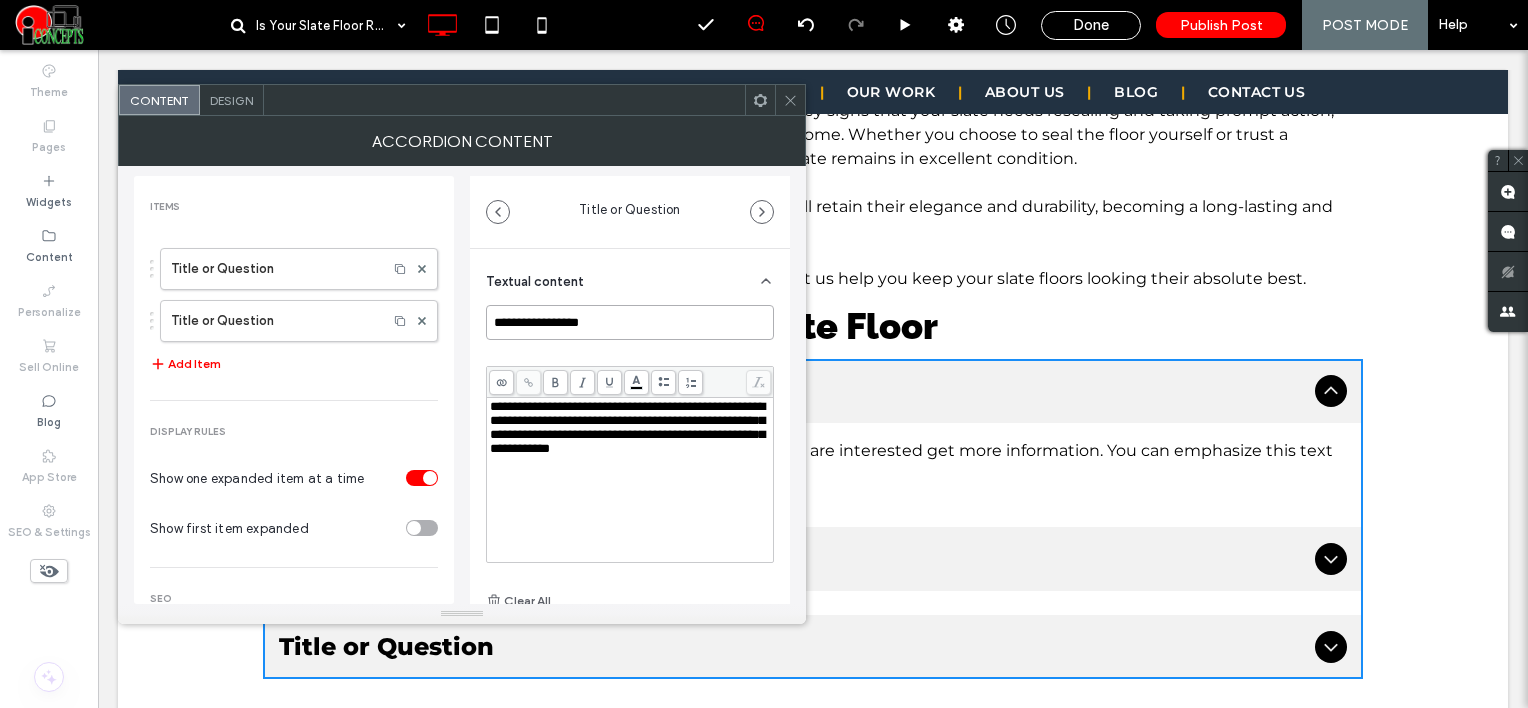drag, startPoint x: 607, startPoint y: 312, endPoint x: 475, endPoint y: 312, distance: 132 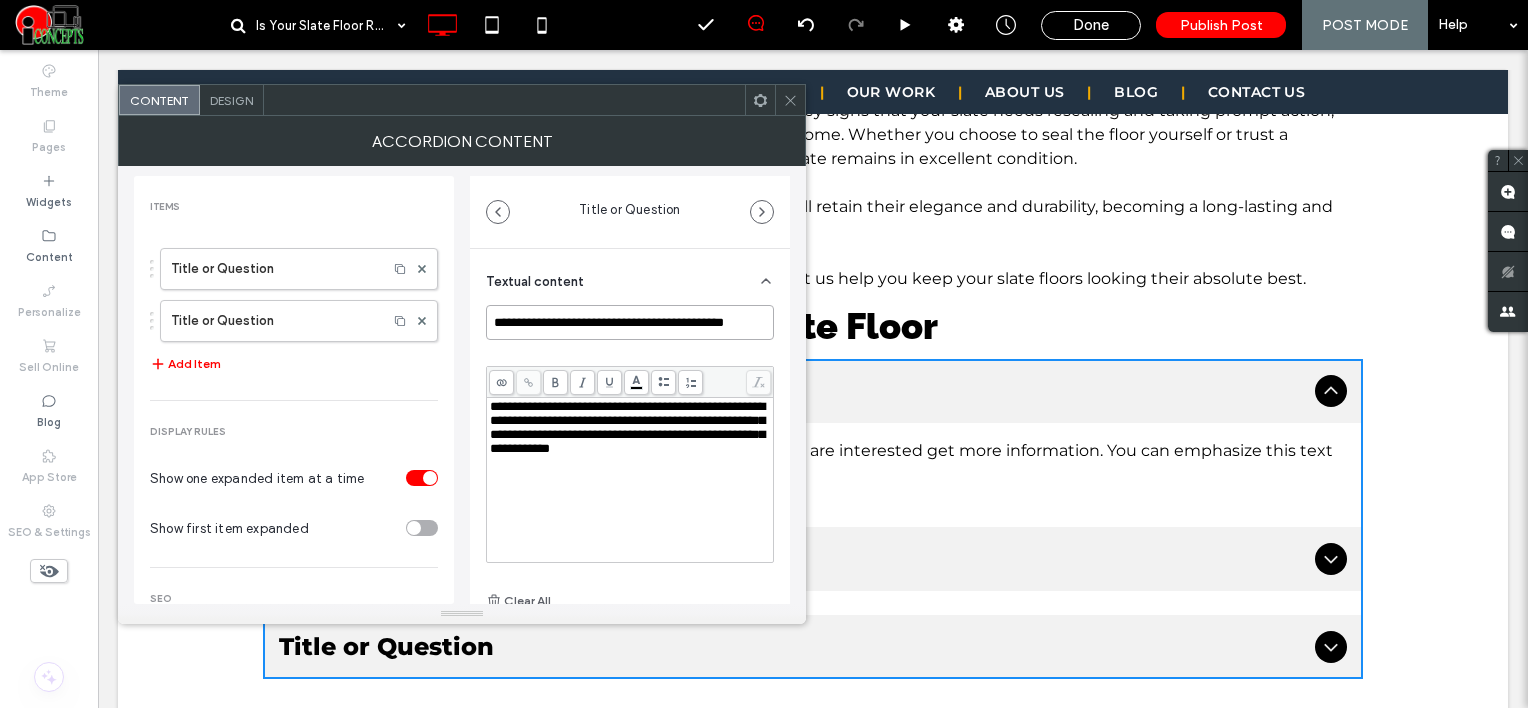 scroll, scrollTop: 0, scrollLeft: 8, axis: horizontal 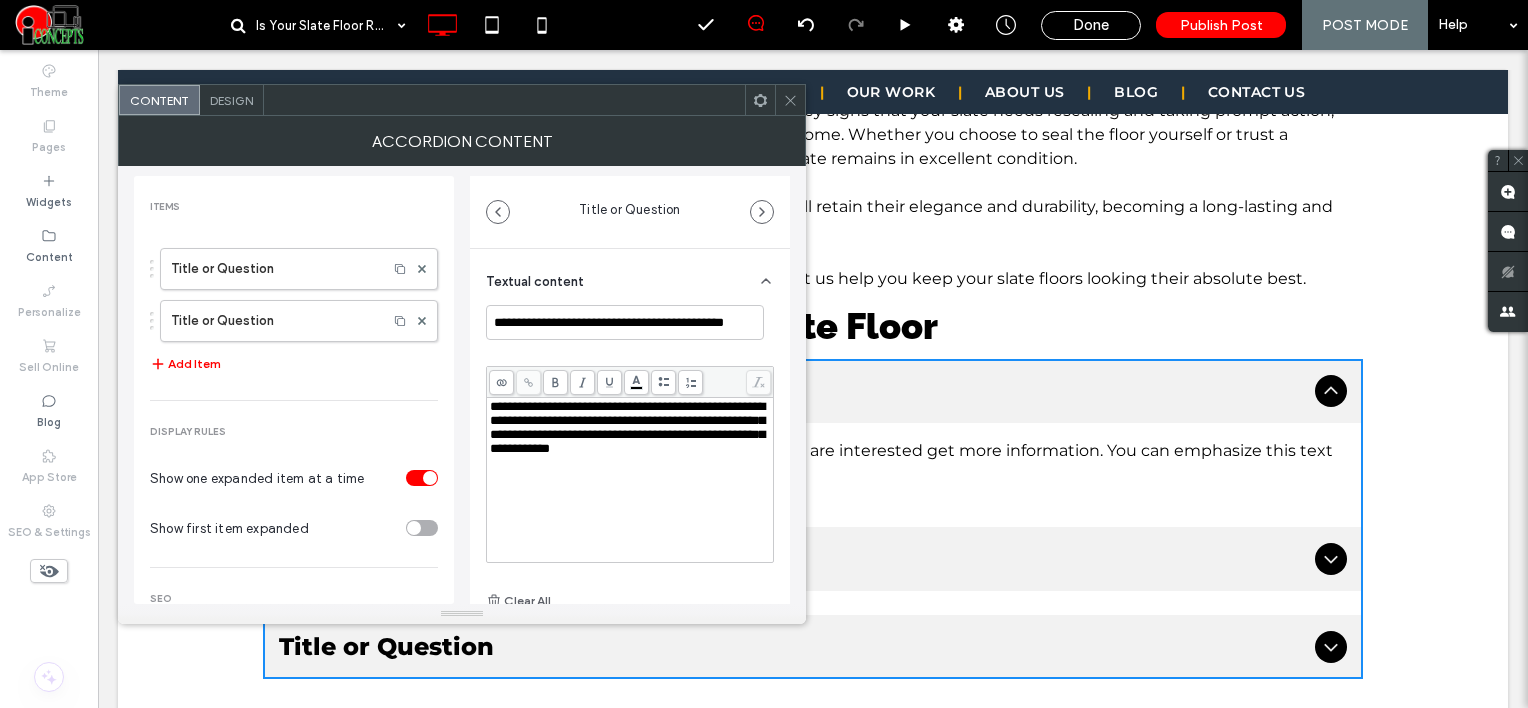 click on "**********" at bounding box center (627, 427) 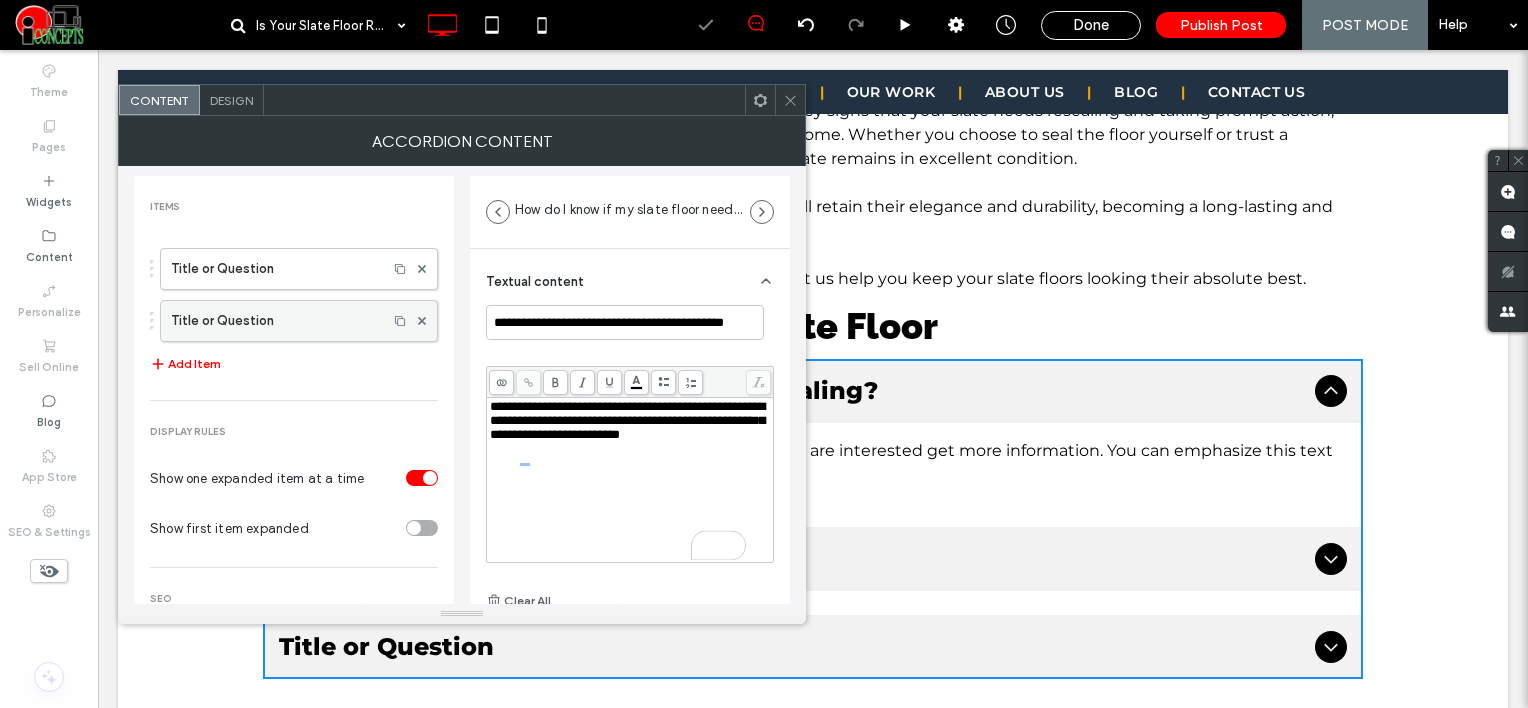 click on "Title or Question" at bounding box center [274, 321] 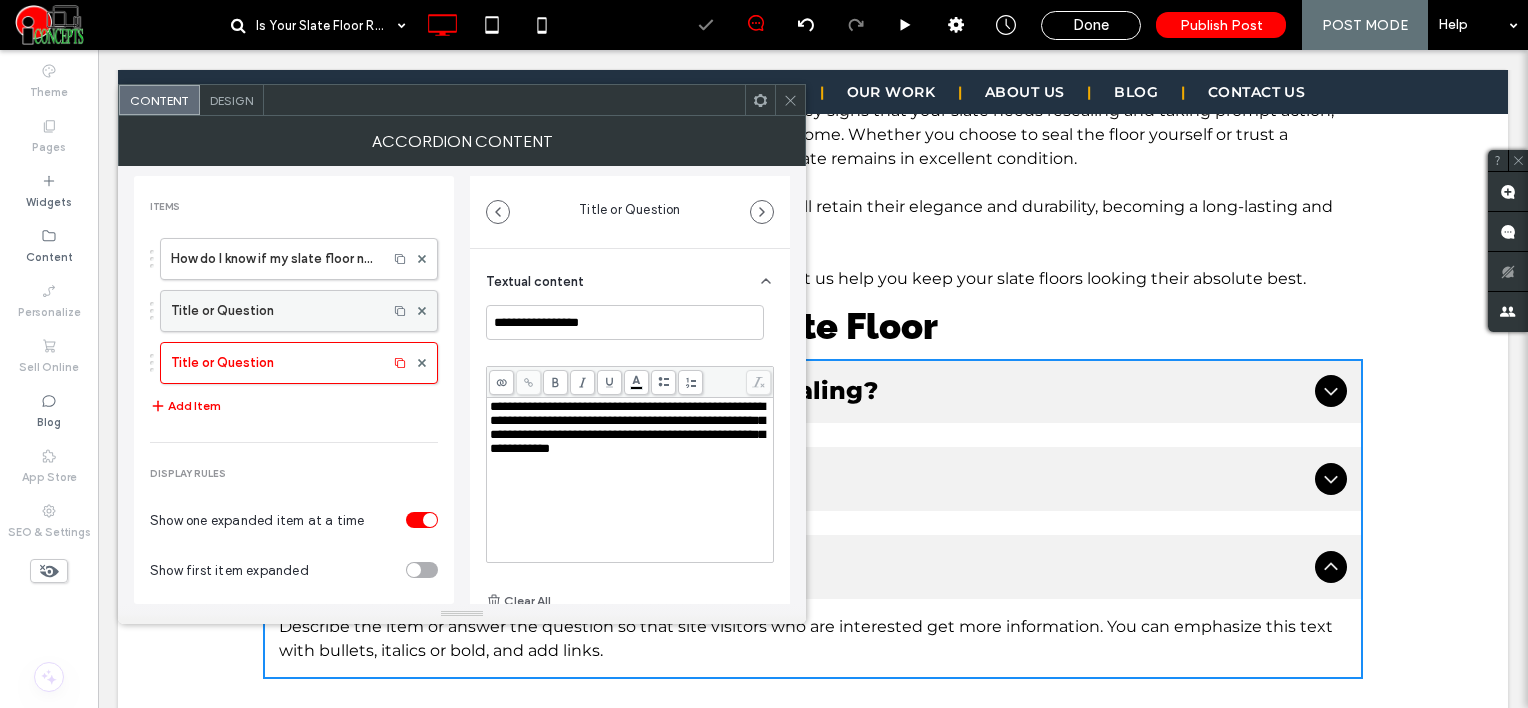 click on "Title or Question" at bounding box center (274, 311) 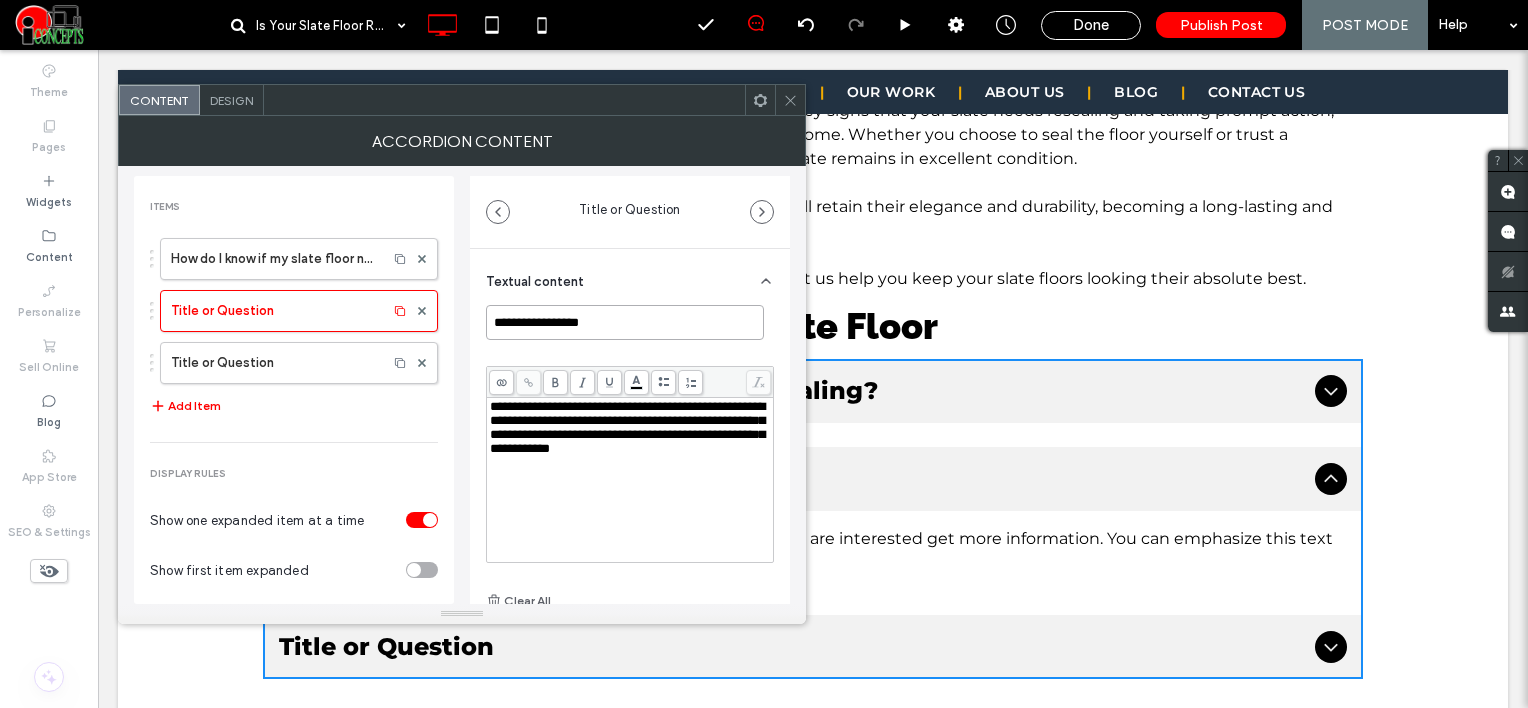 drag, startPoint x: 616, startPoint y: 328, endPoint x: 474, endPoint y: 319, distance: 142.28493 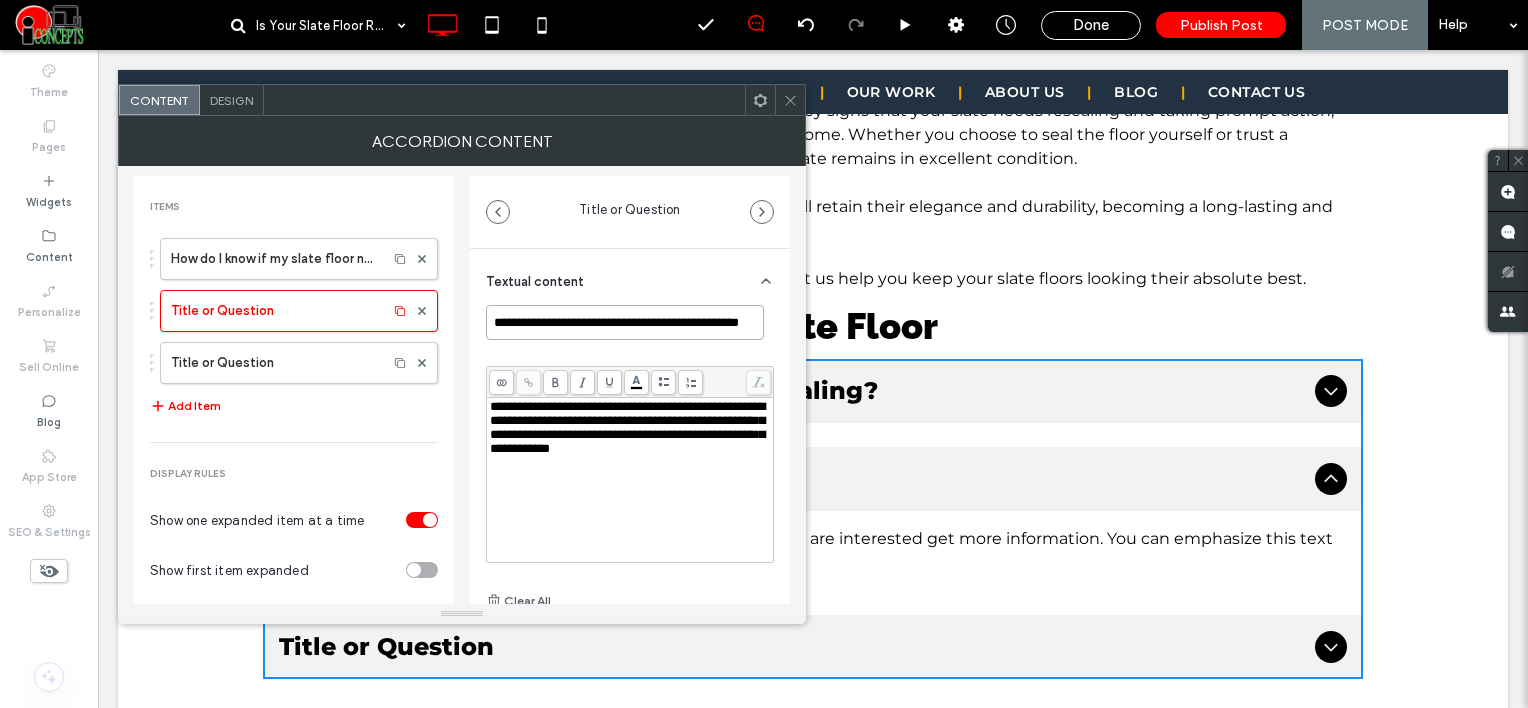 scroll, scrollTop: 0, scrollLeft: 31, axis: horizontal 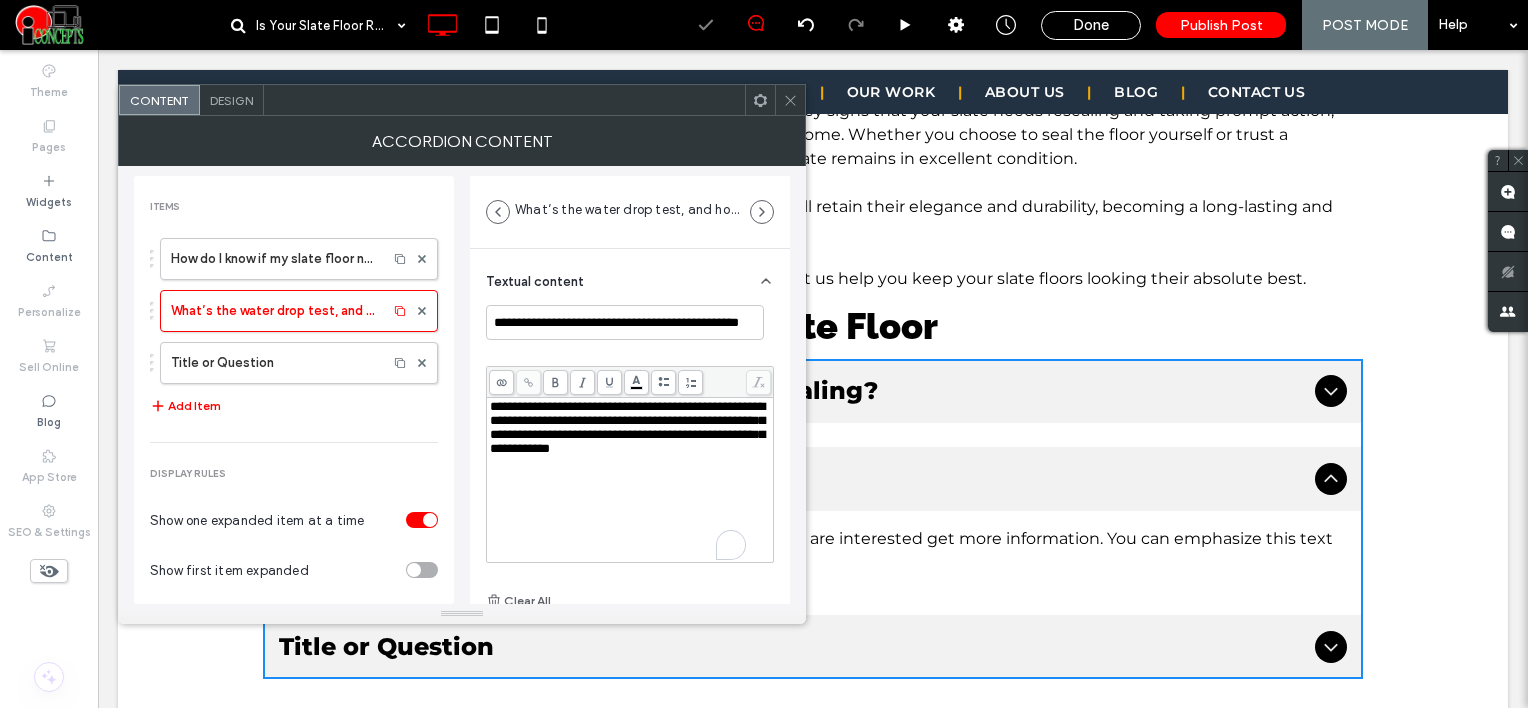 click on "**********" at bounding box center (627, 427) 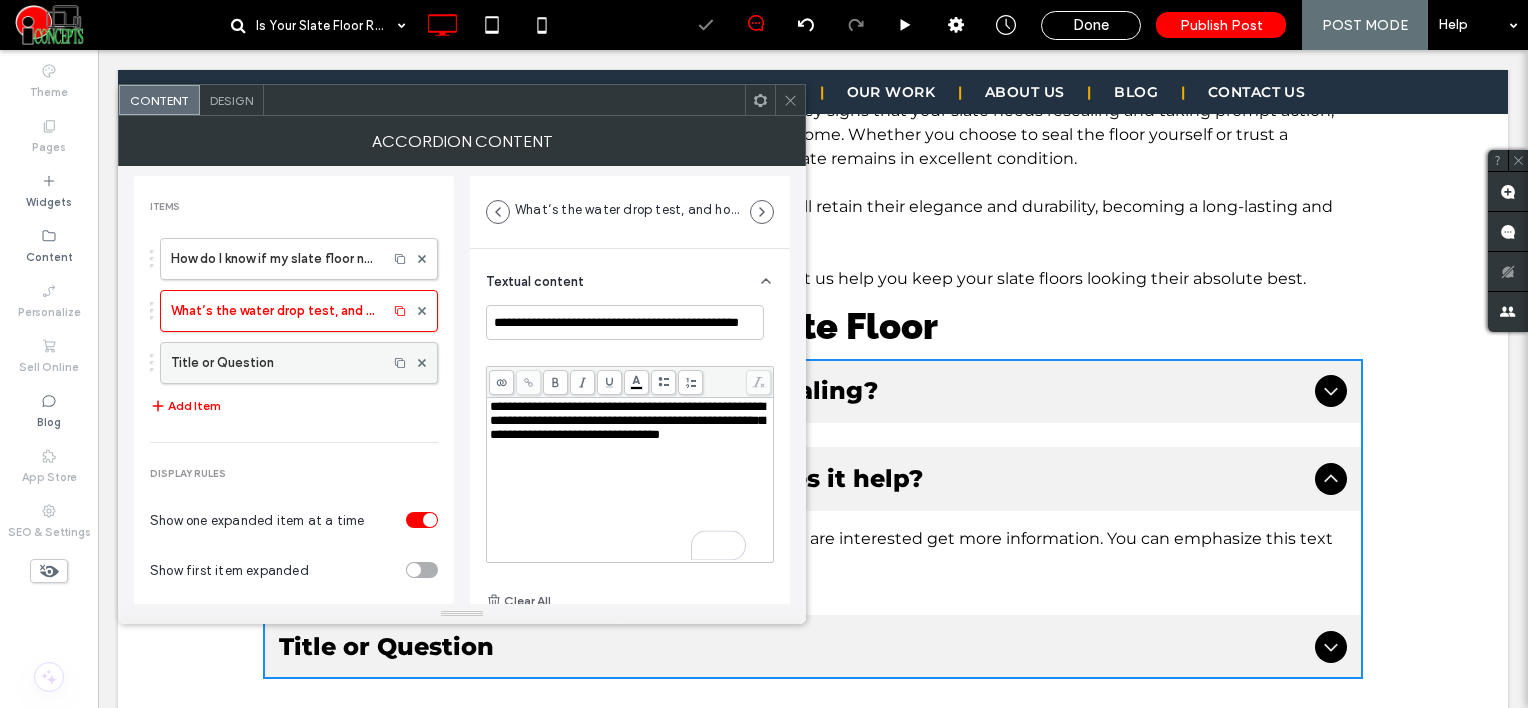 click on "Title or Question" at bounding box center [274, 363] 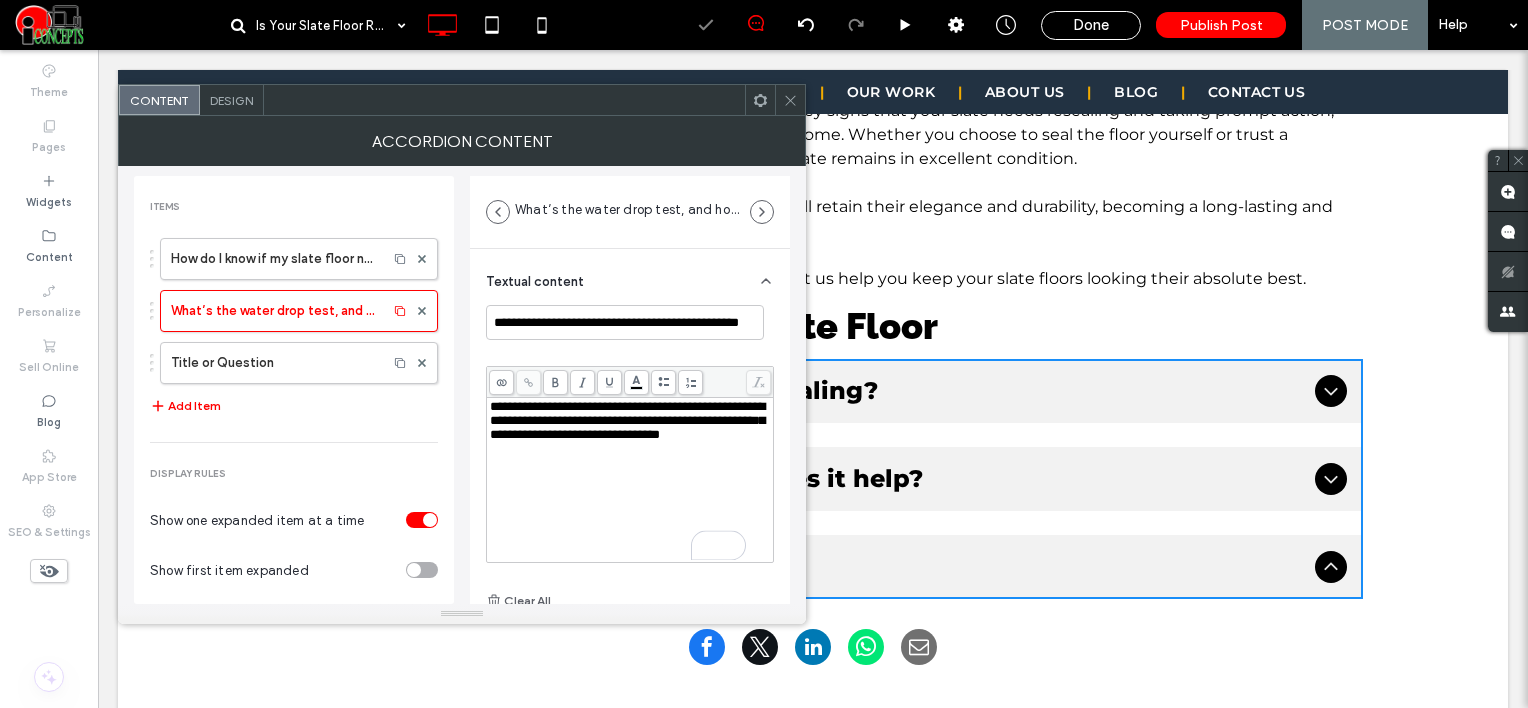 type on "**********" 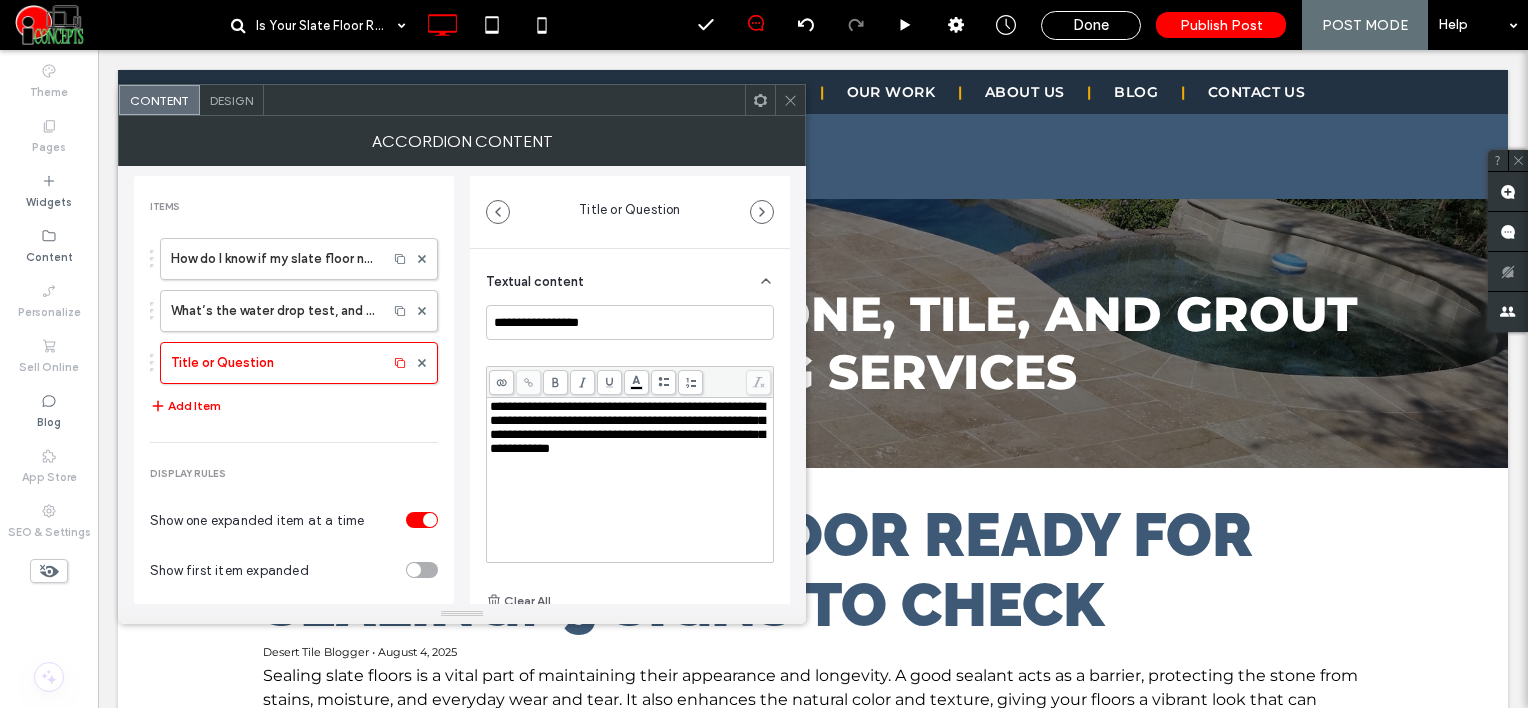 scroll, scrollTop: 3600, scrollLeft: 0, axis: vertical 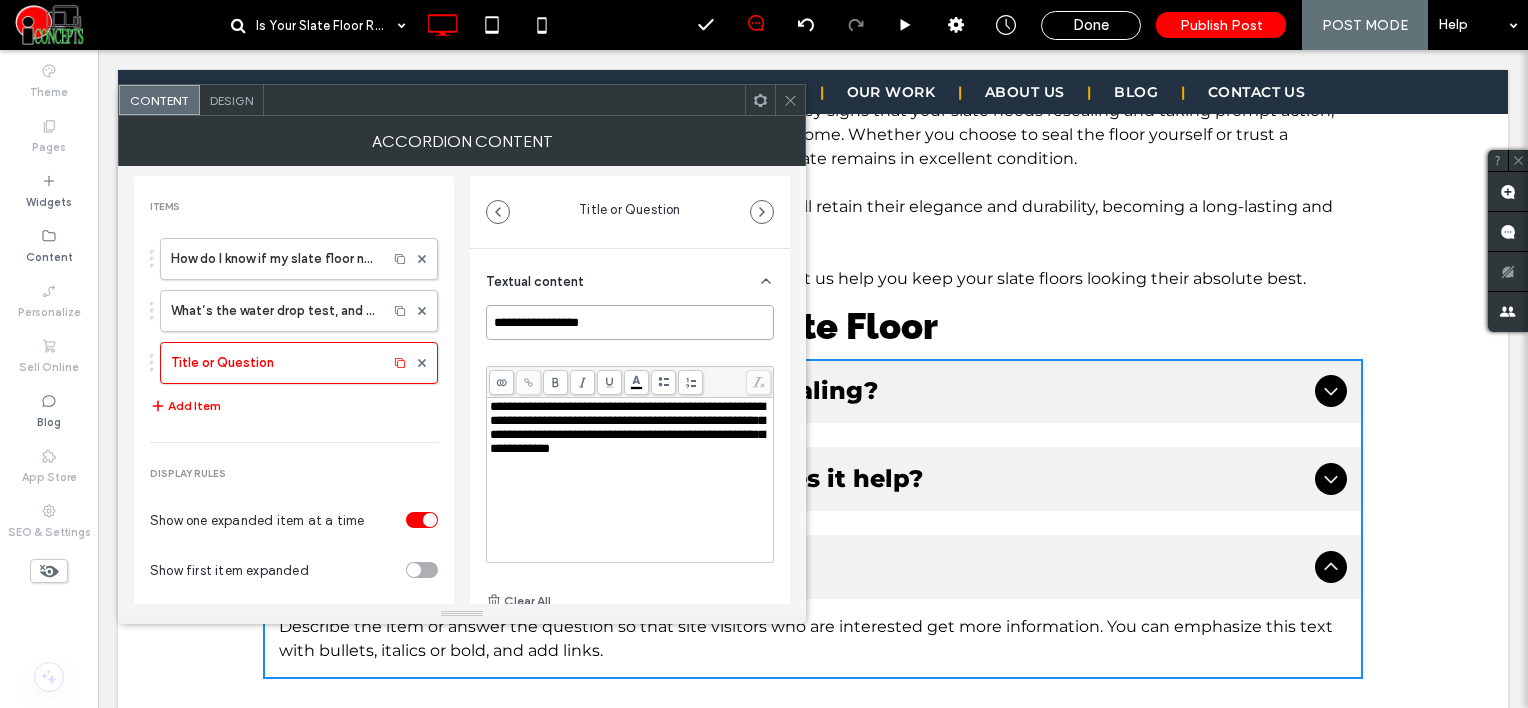 drag, startPoint x: 595, startPoint y: 324, endPoint x: 472, endPoint y: 301, distance: 125.13193 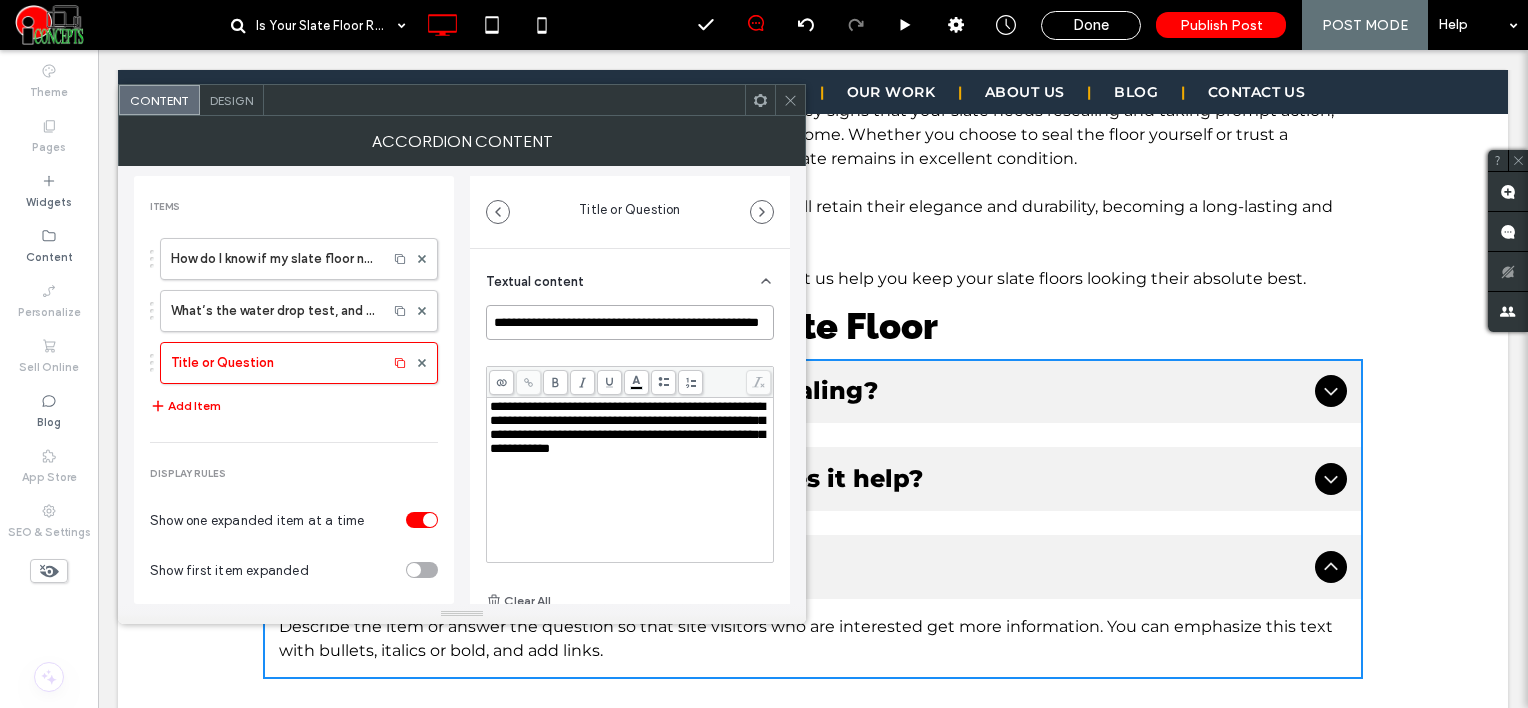 scroll, scrollTop: 0, scrollLeft: 60, axis: horizontal 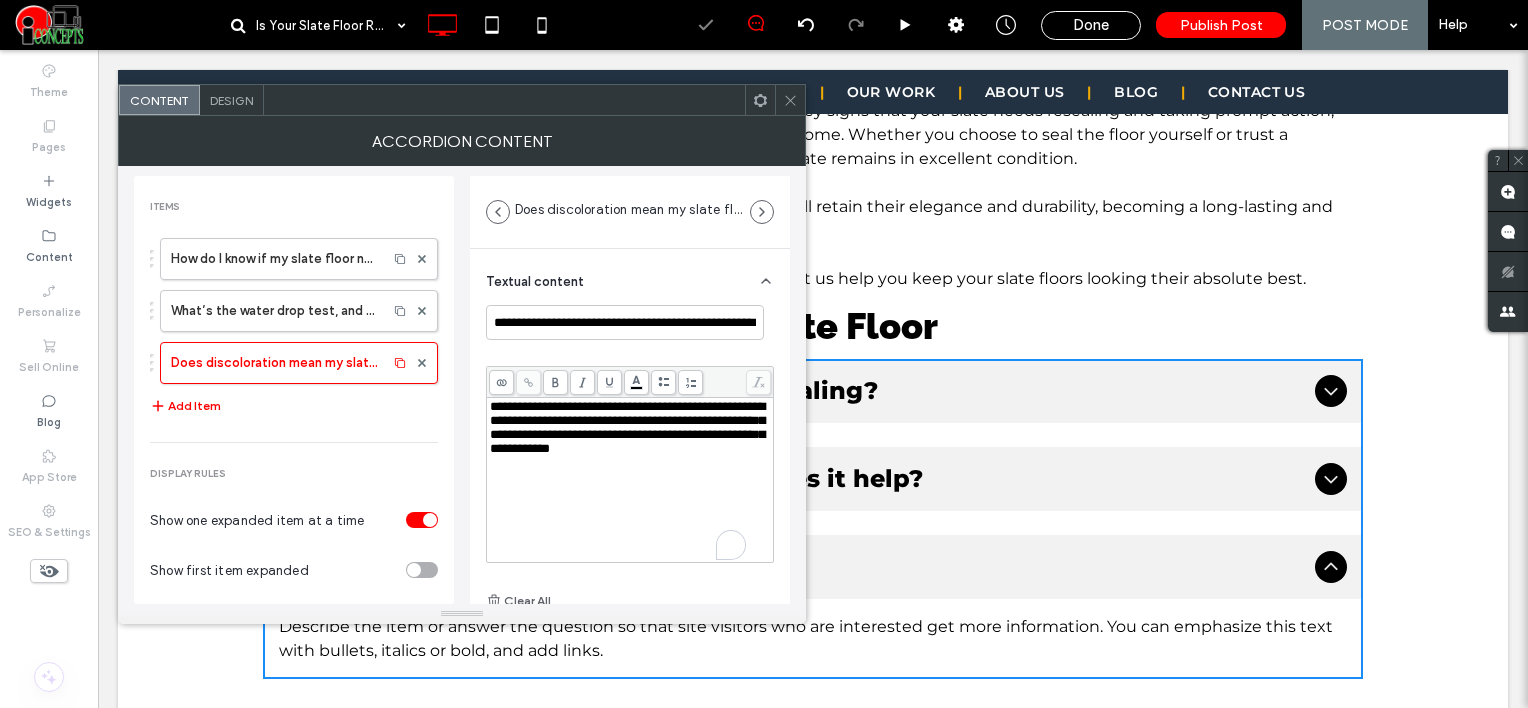 click on "**********" at bounding box center [627, 427] 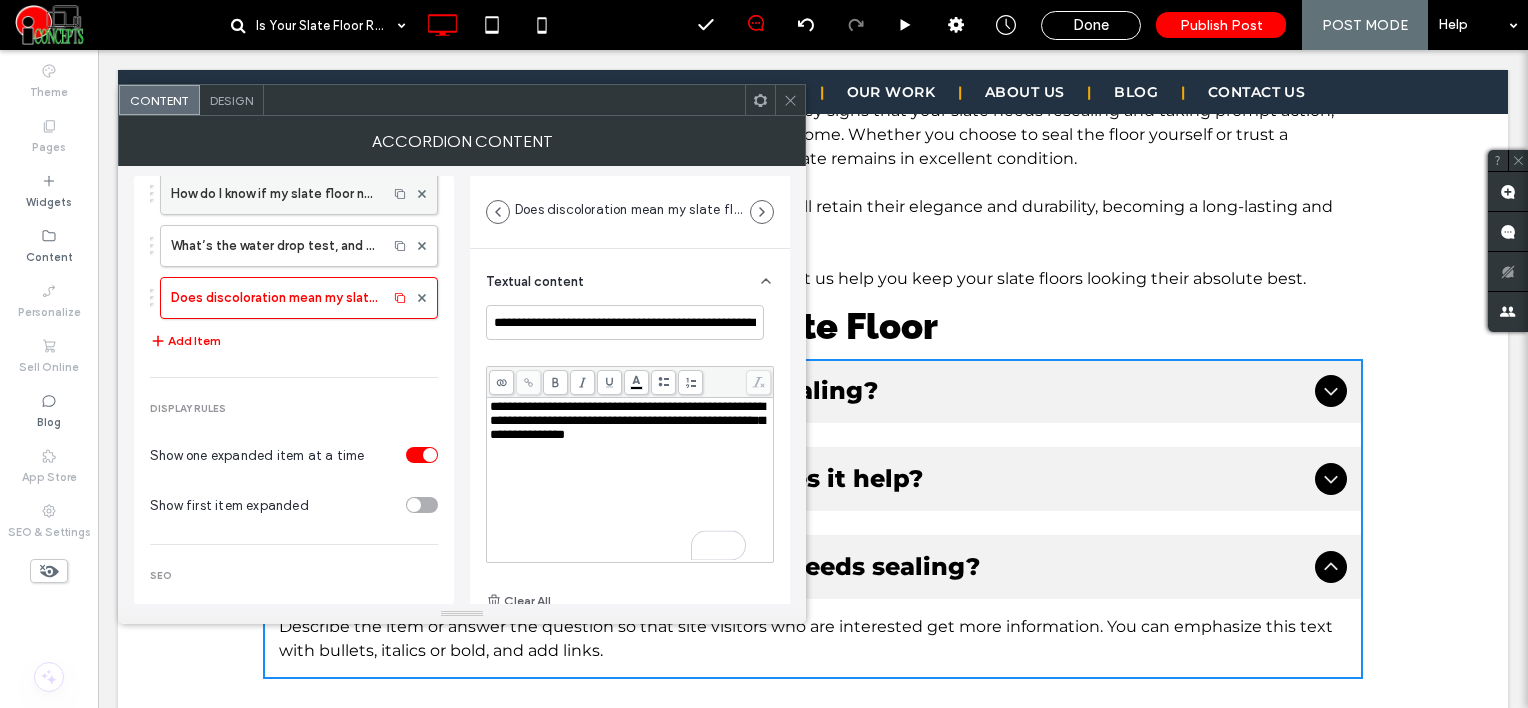 scroll, scrollTop: 100, scrollLeft: 0, axis: vertical 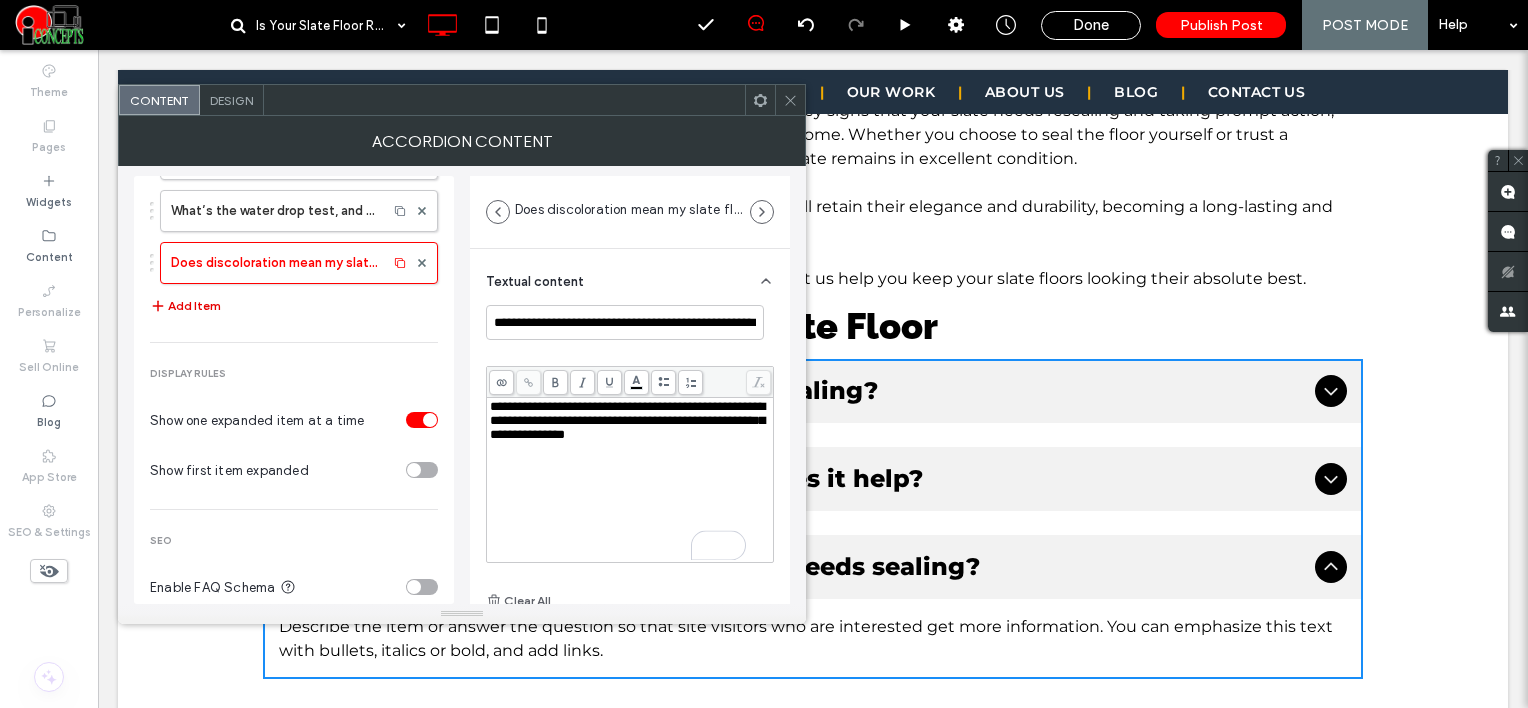 click on "Add Item" at bounding box center (185, 306) 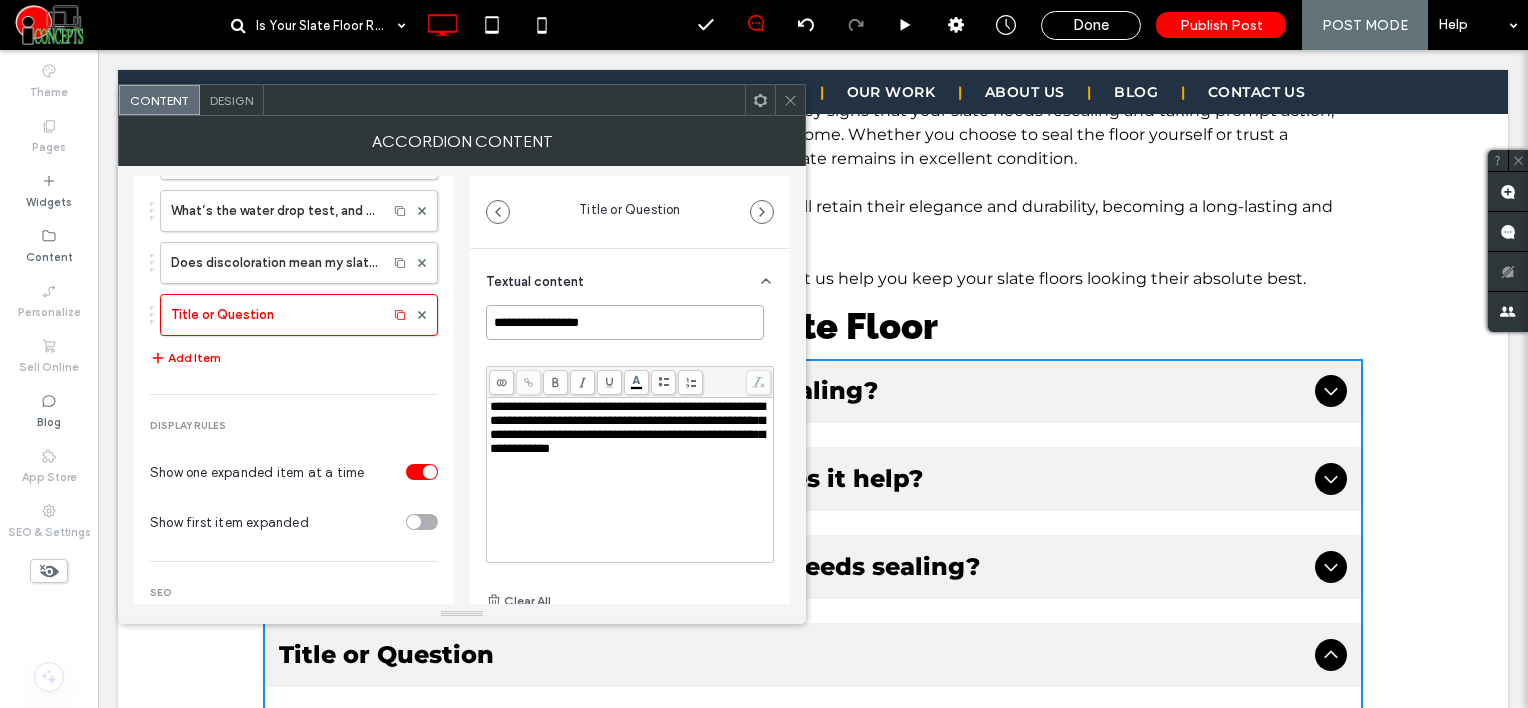drag, startPoint x: 624, startPoint y: 316, endPoint x: 492, endPoint y: 321, distance: 132.09467 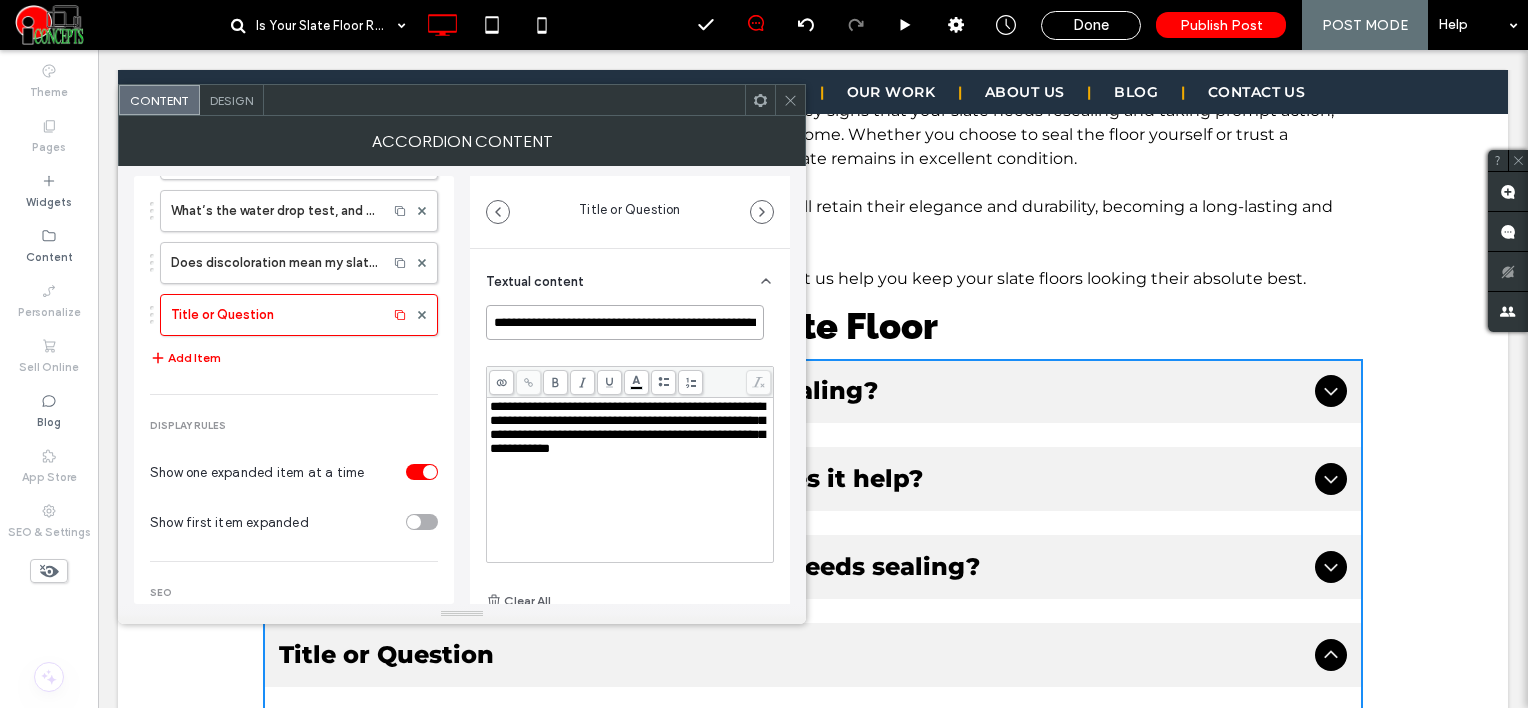scroll, scrollTop: 0, scrollLeft: 52, axis: horizontal 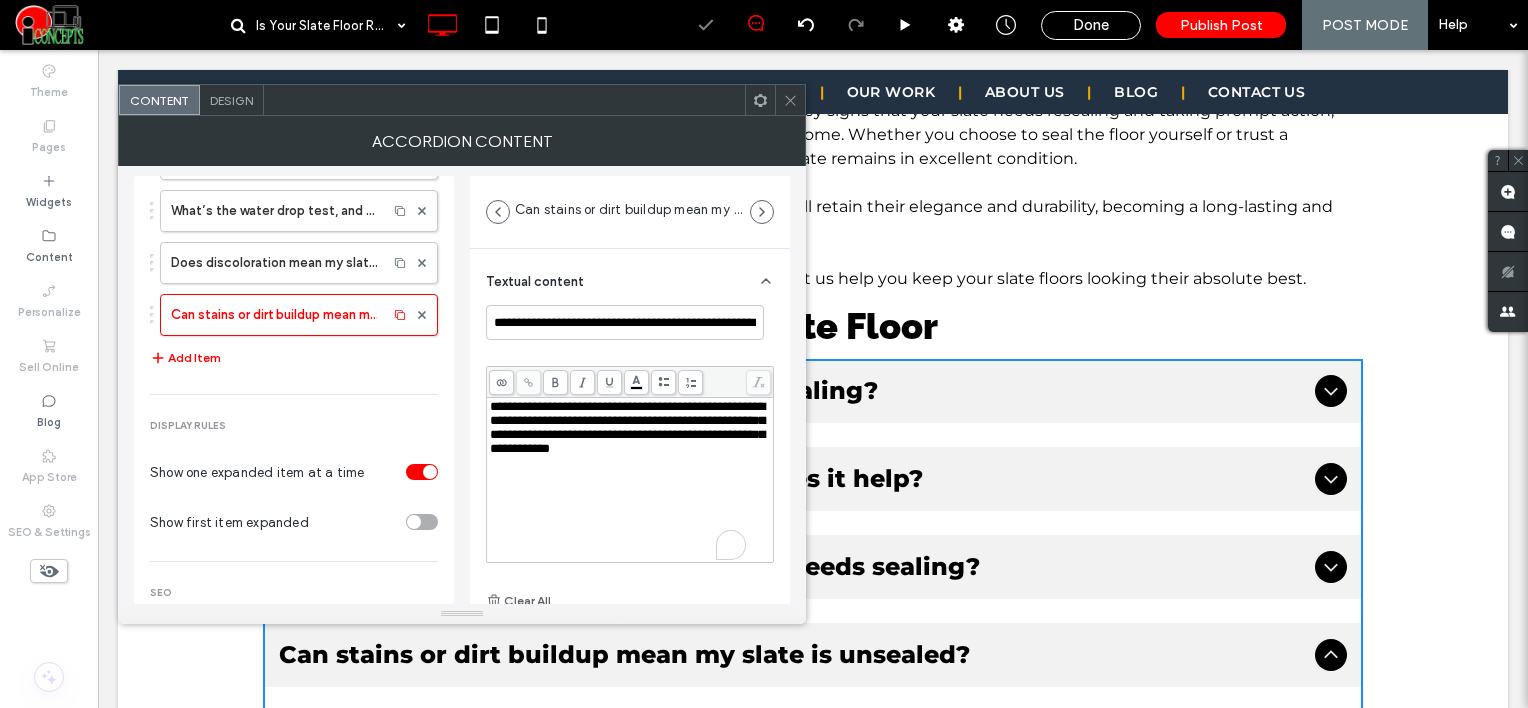 click on "**********" at bounding box center (627, 427) 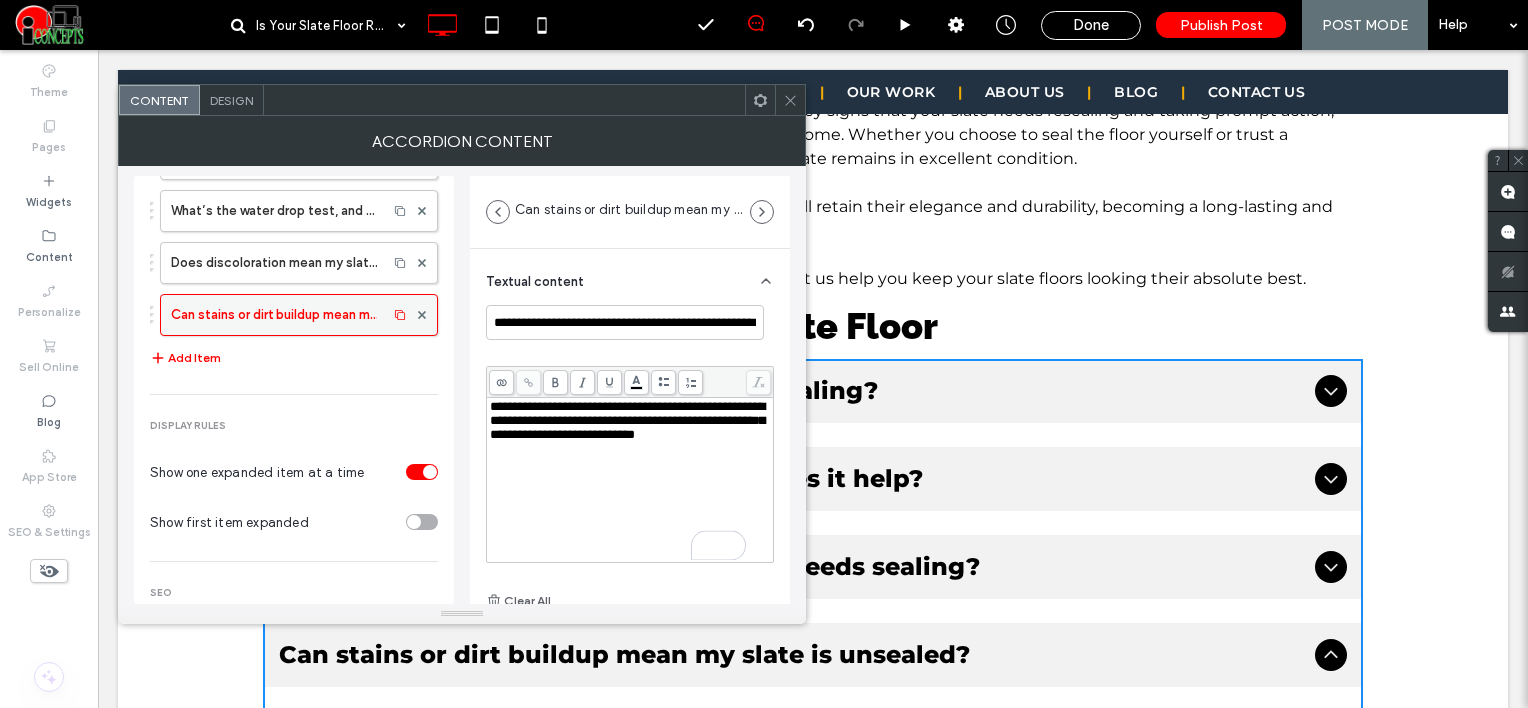 scroll, scrollTop: 177, scrollLeft: 0, axis: vertical 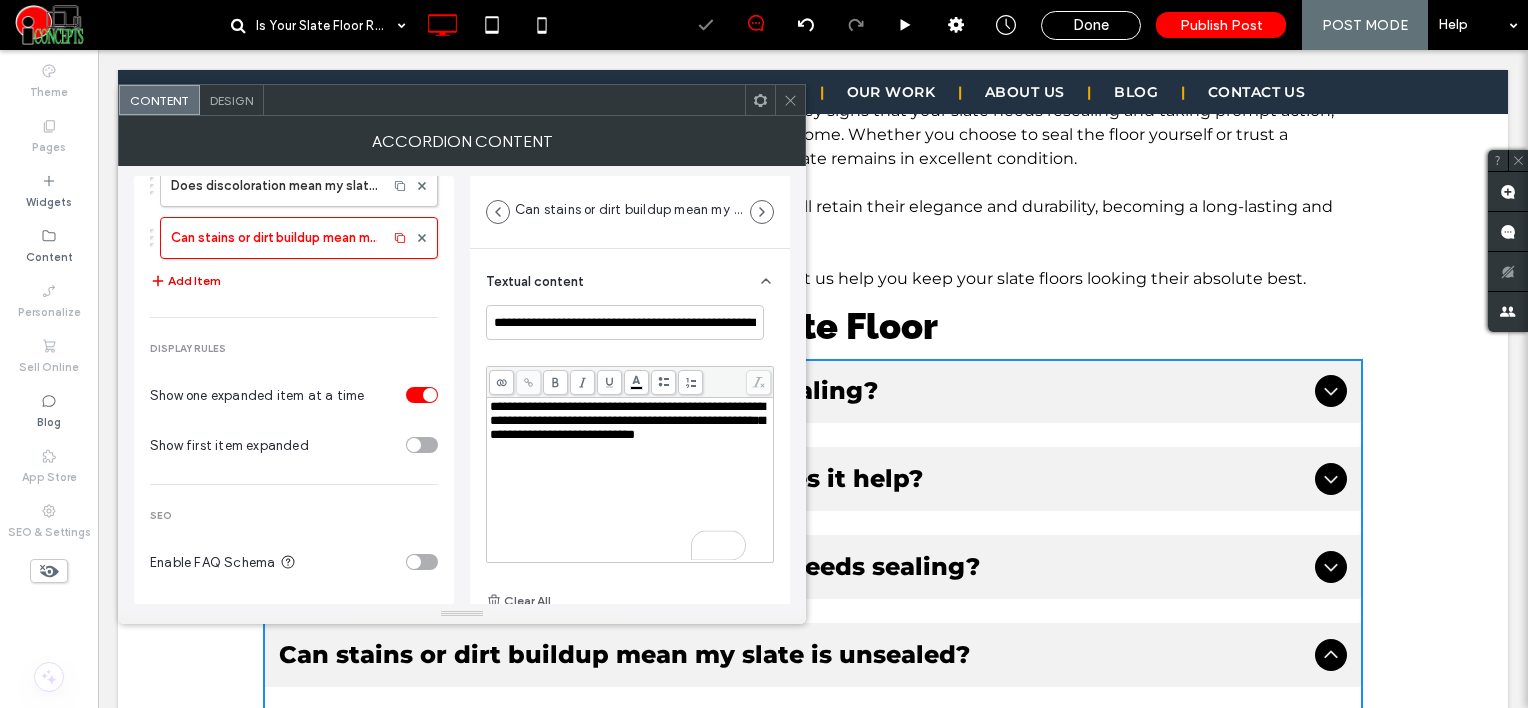 click on "Add Item" at bounding box center [185, 281] 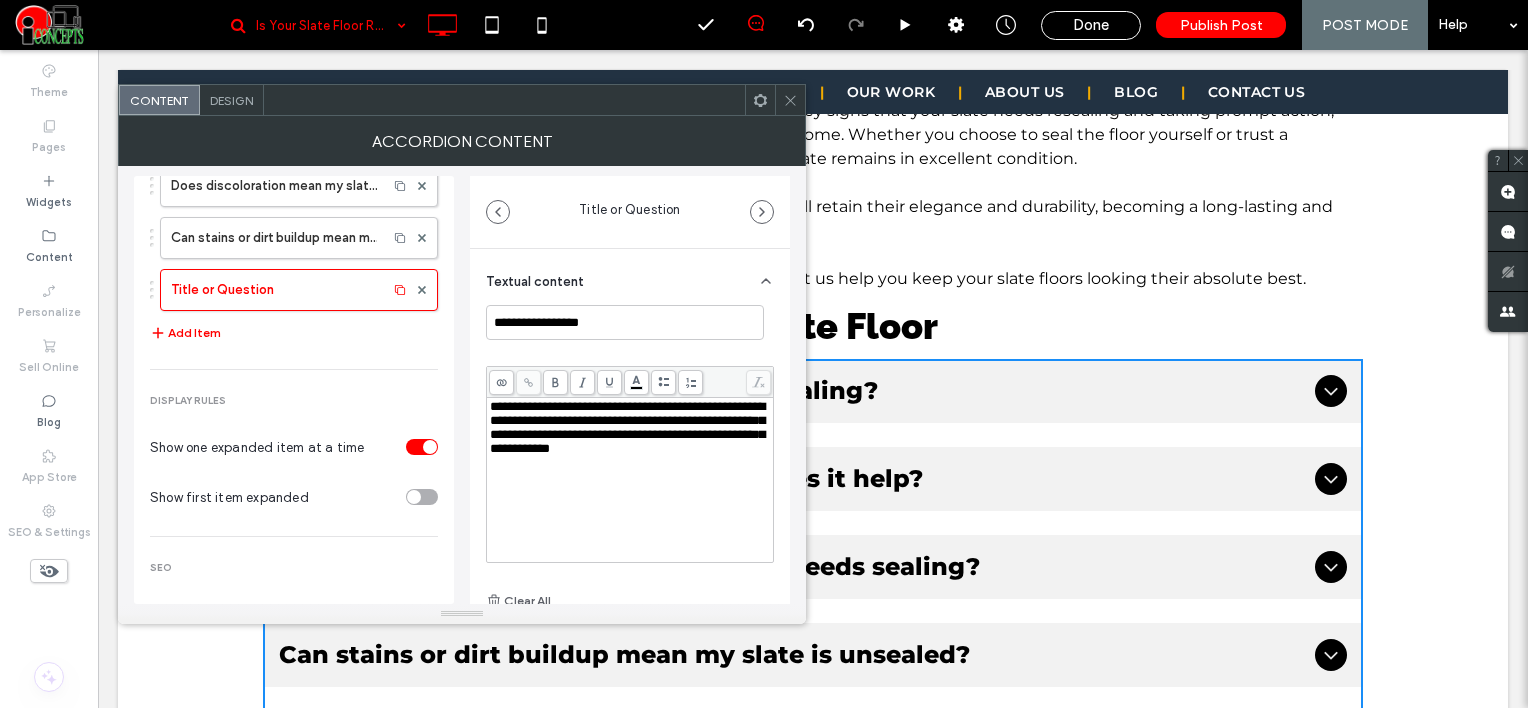 type 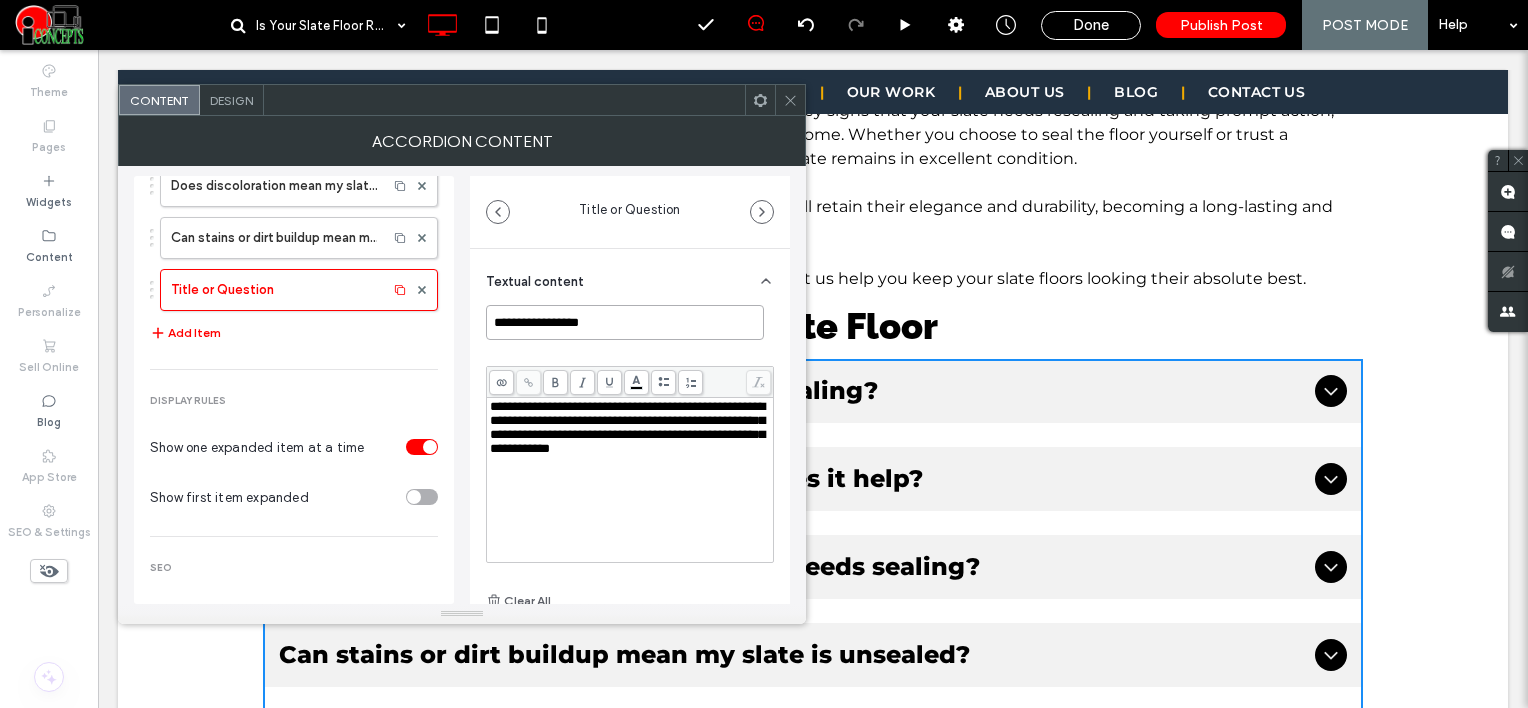 drag, startPoint x: 643, startPoint y: 333, endPoint x: 455, endPoint y: 321, distance: 188.38258 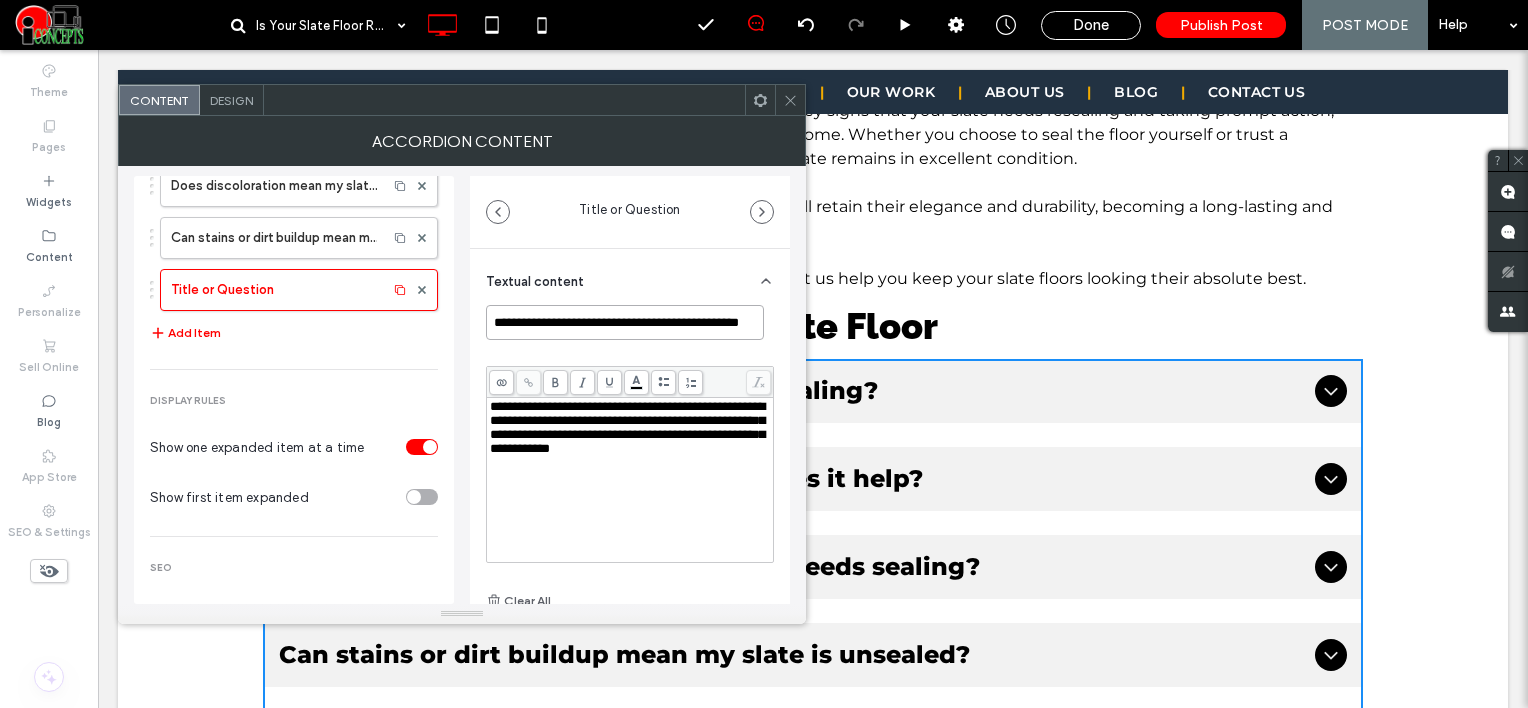 scroll, scrollTop: 0, scrollLeft: 12, axis: horizontal 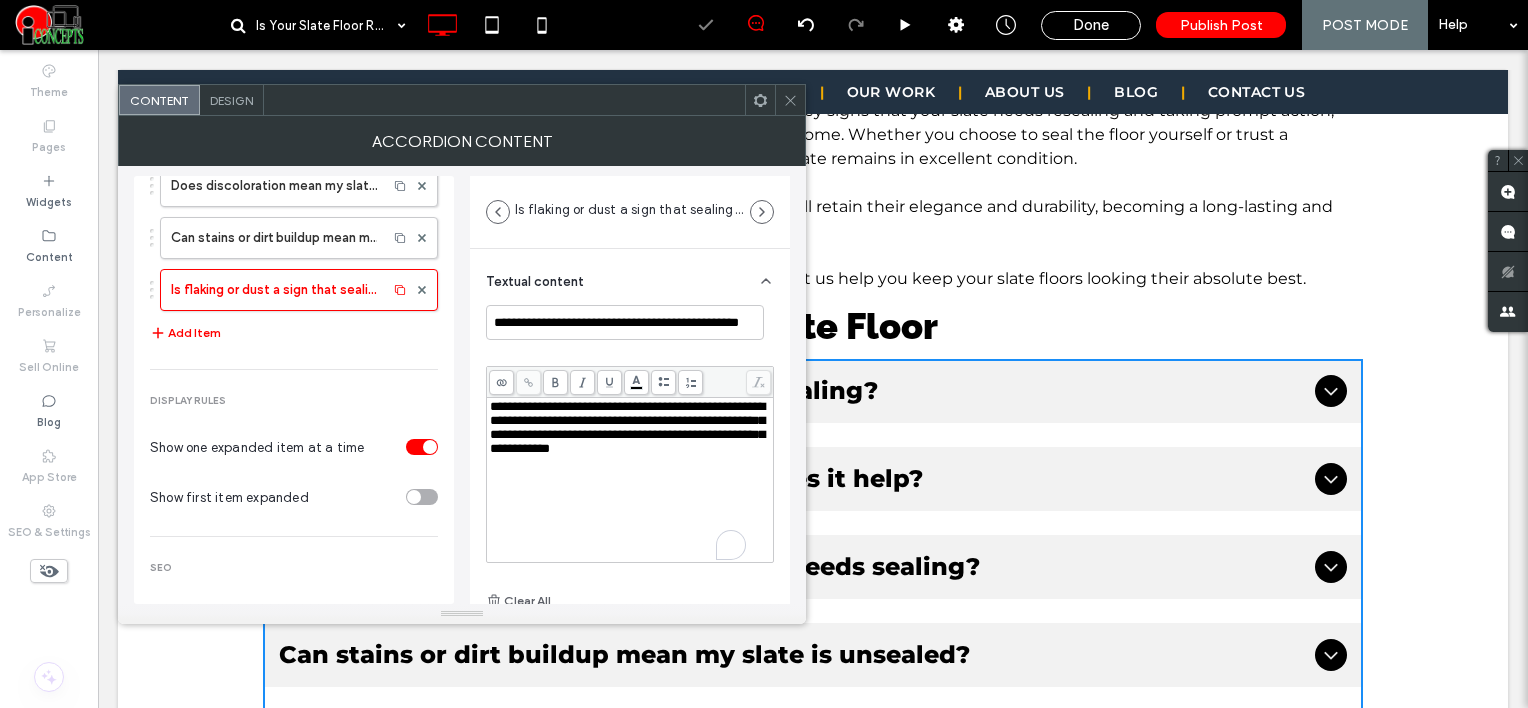 click on "**********" at bounding box center [627, 427] 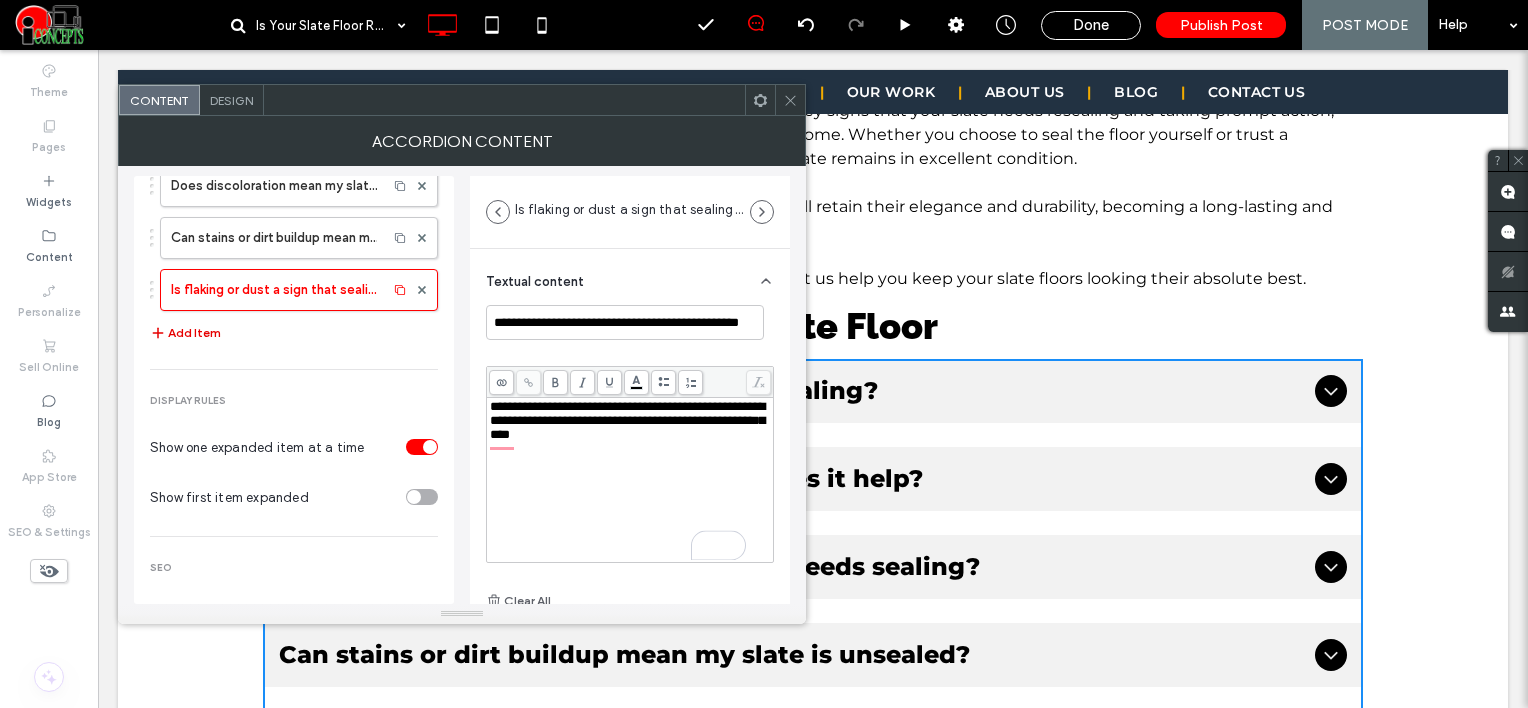 click on "Add Item" at bounding box center (185, 333) 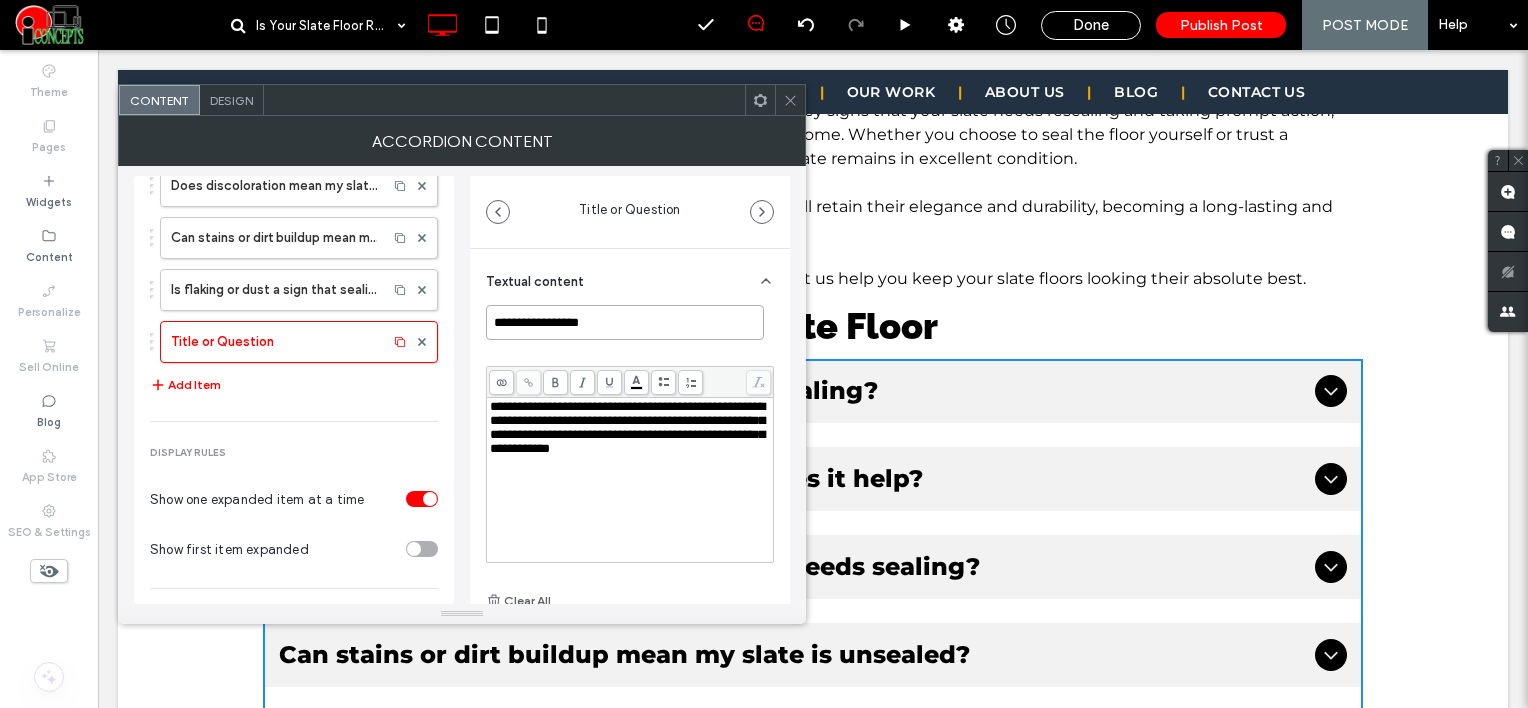 drag, startPoint x: 622, startPoint y: 328, endPoint x: 479, endPoint y: 330, distance: 143.01399 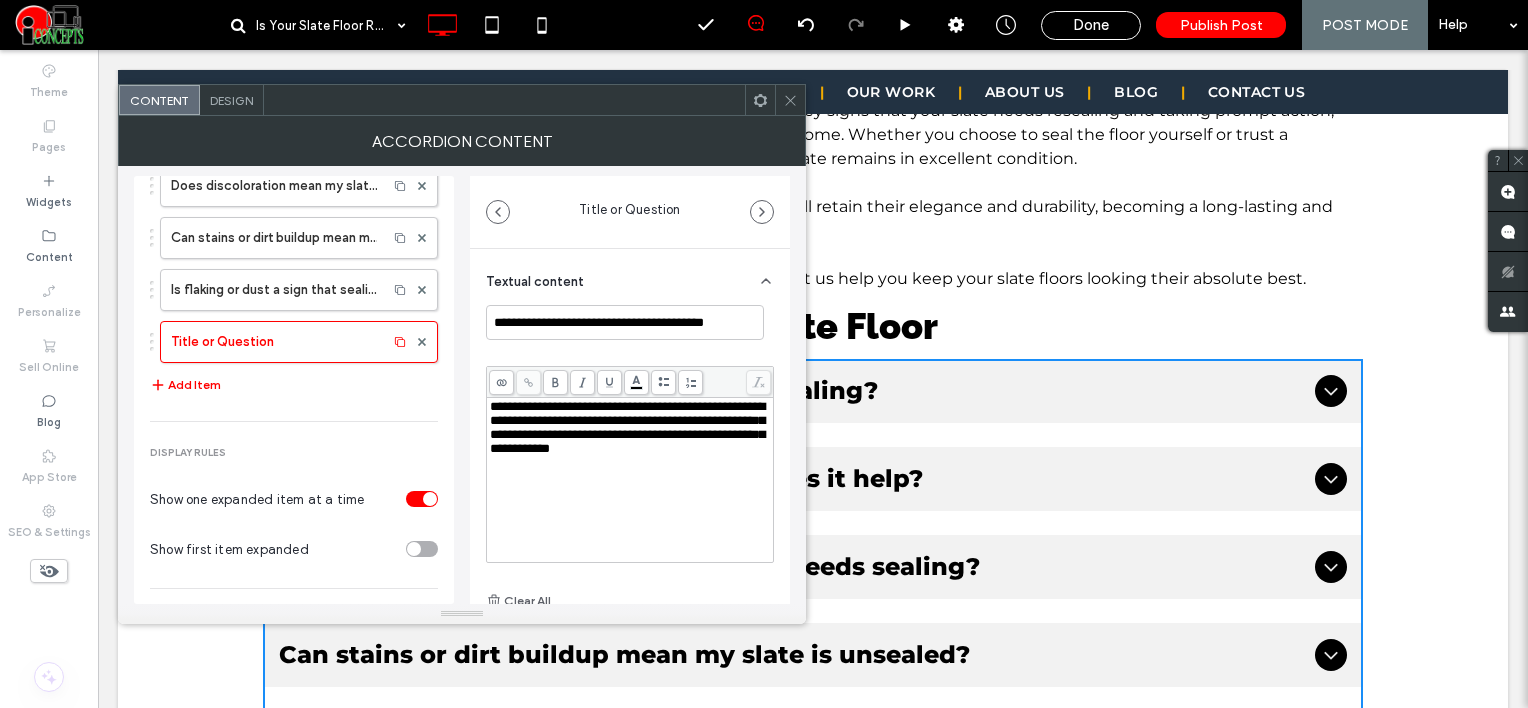 click on "**********" at bounding box center [630, 428] 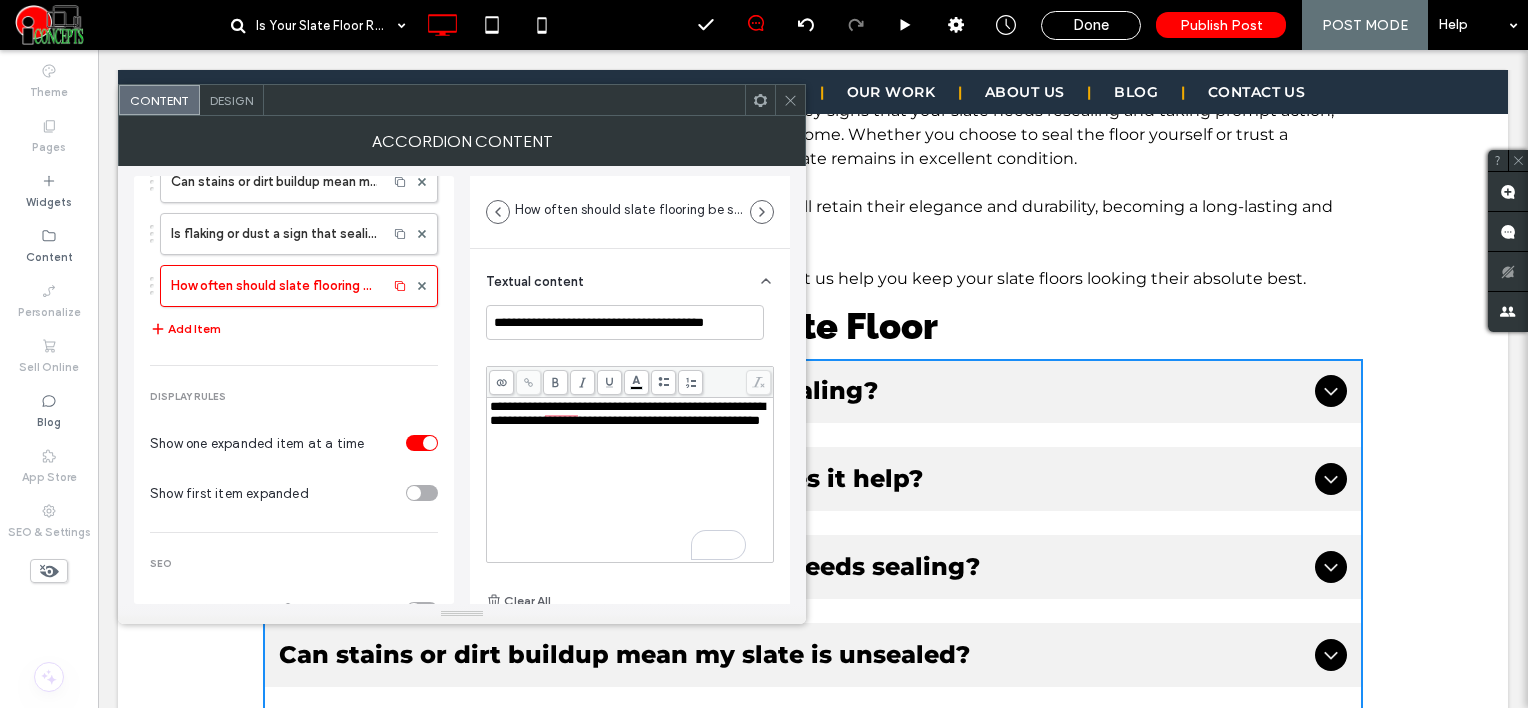 scroll, scrollTop: 277, scrollLeft: 0, axis: vertical 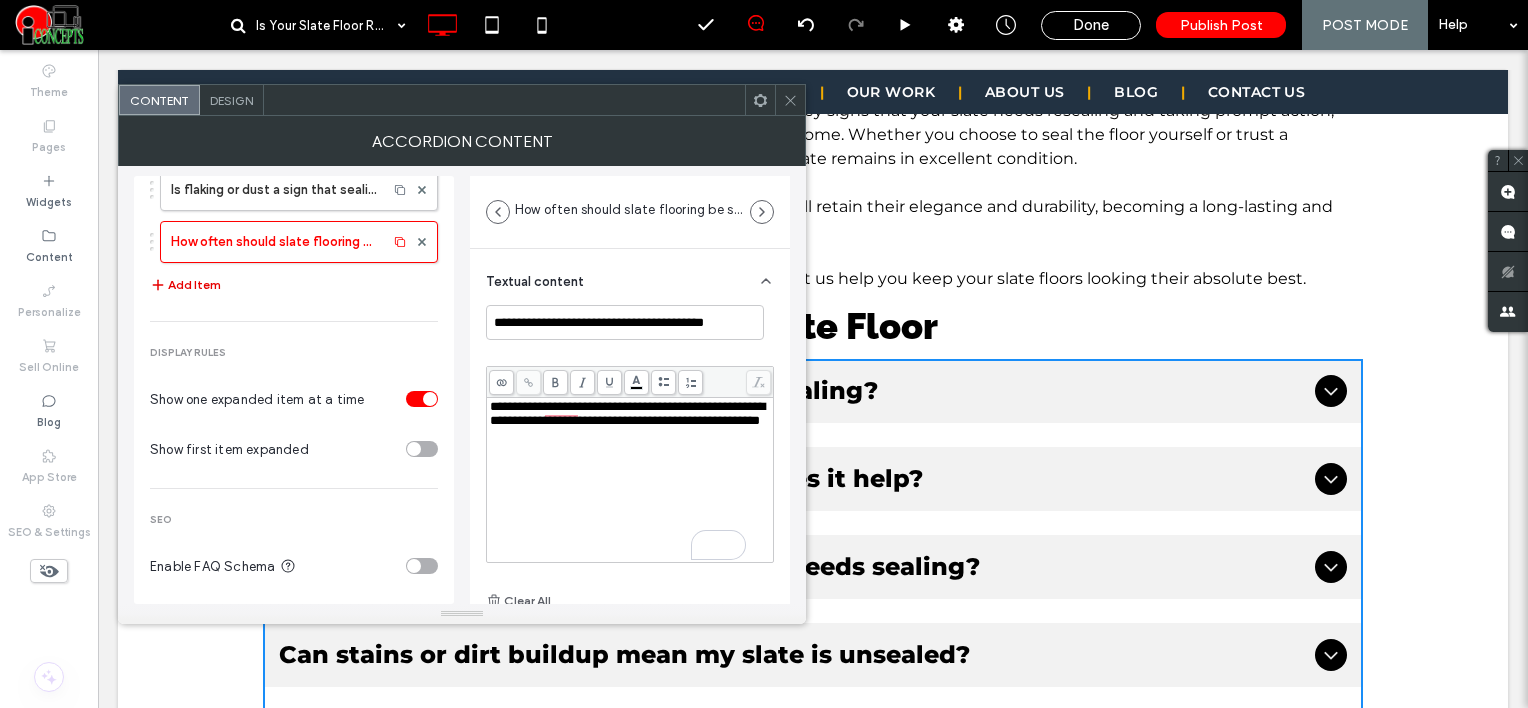 click on "Add Item" at bounding box center (185, 285) 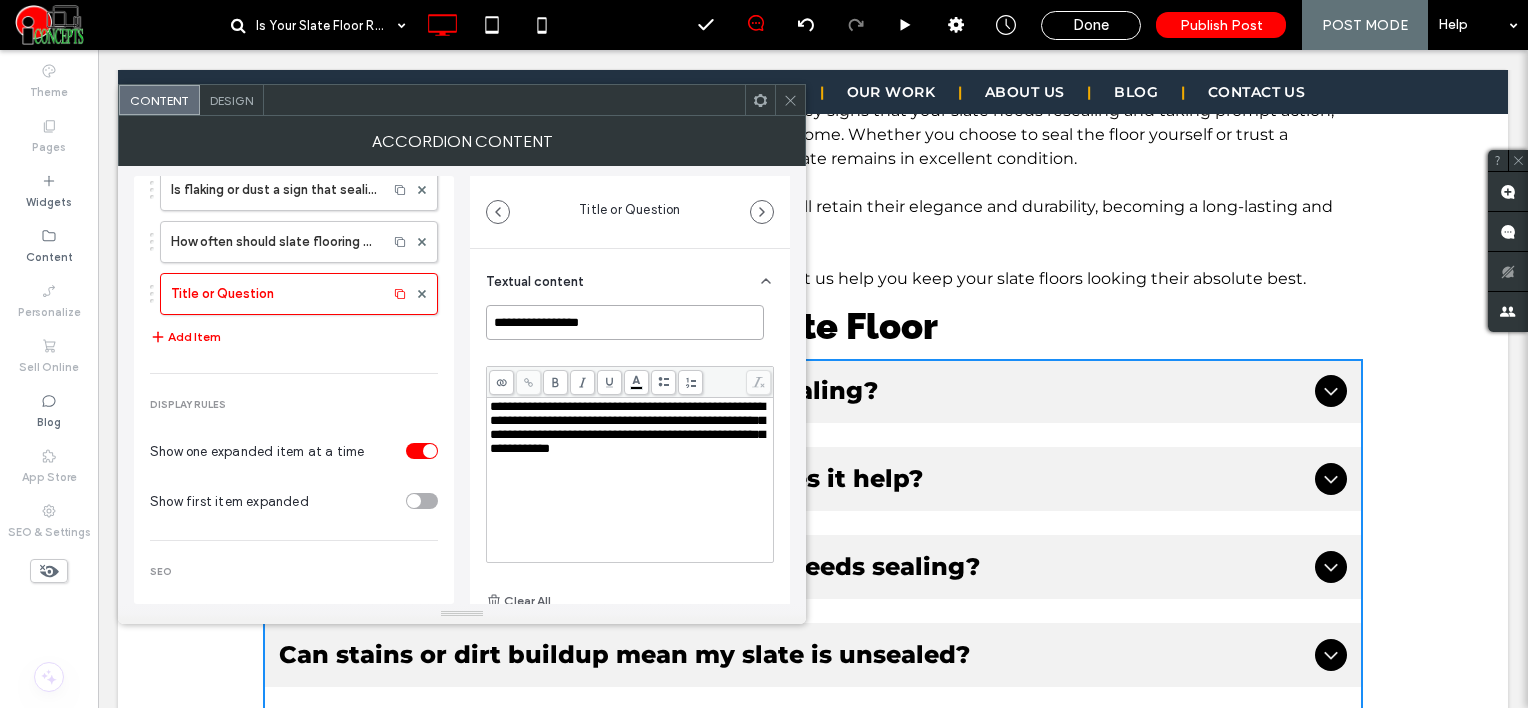 drag, startPoint x: 606, startPoint y: 319, endPoint x: 472, endPoint y: 302, distance: 135.07405 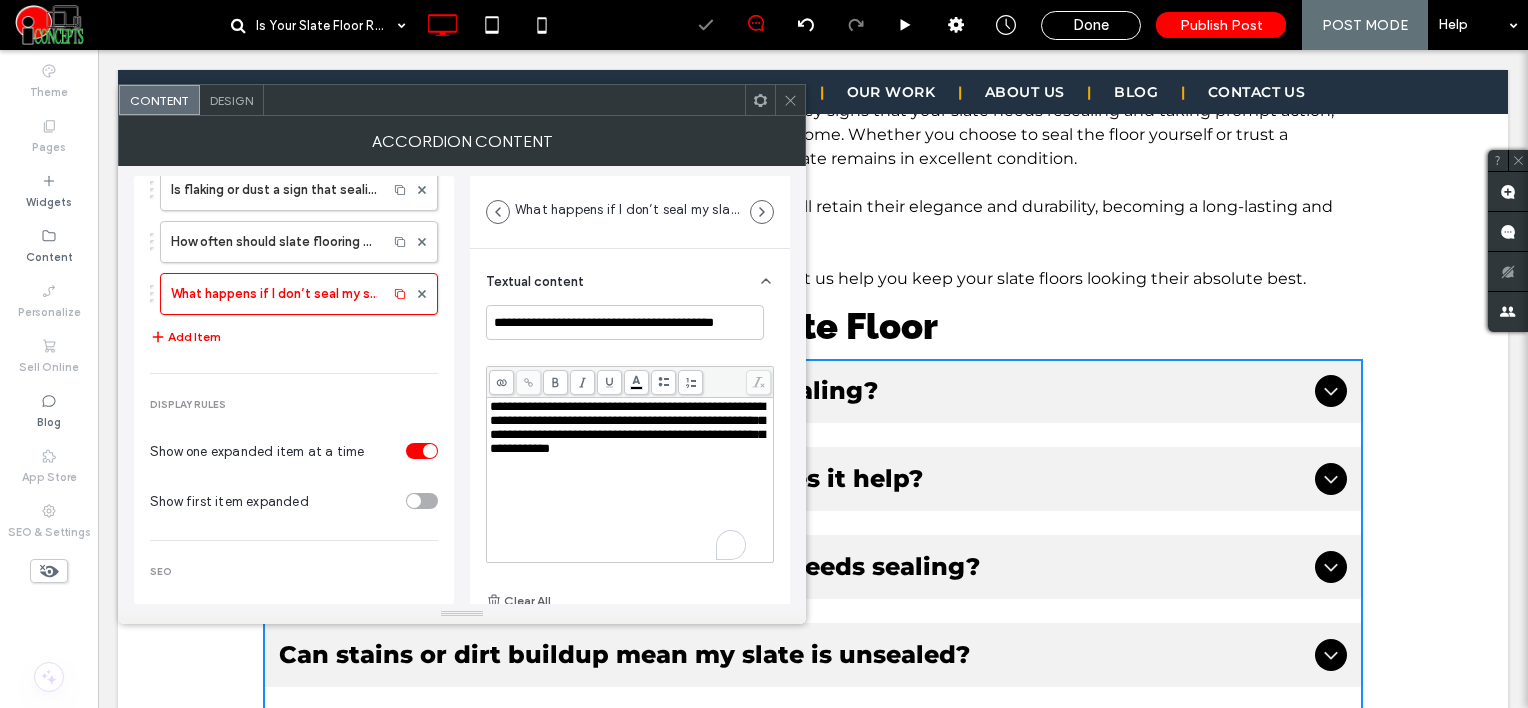 click on "**********" at bounding box center (627, 427) 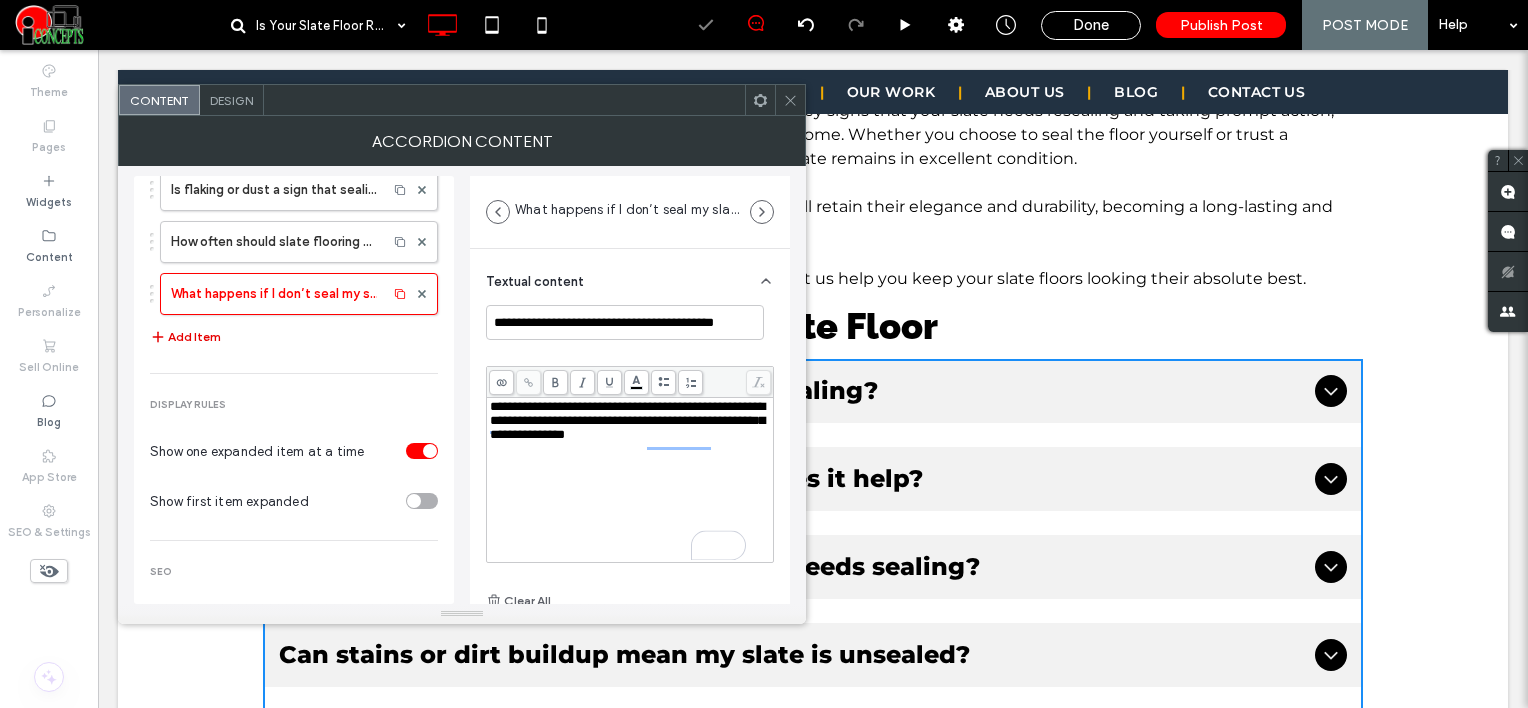 click on "Add Item" at bounding box center [185, 337] 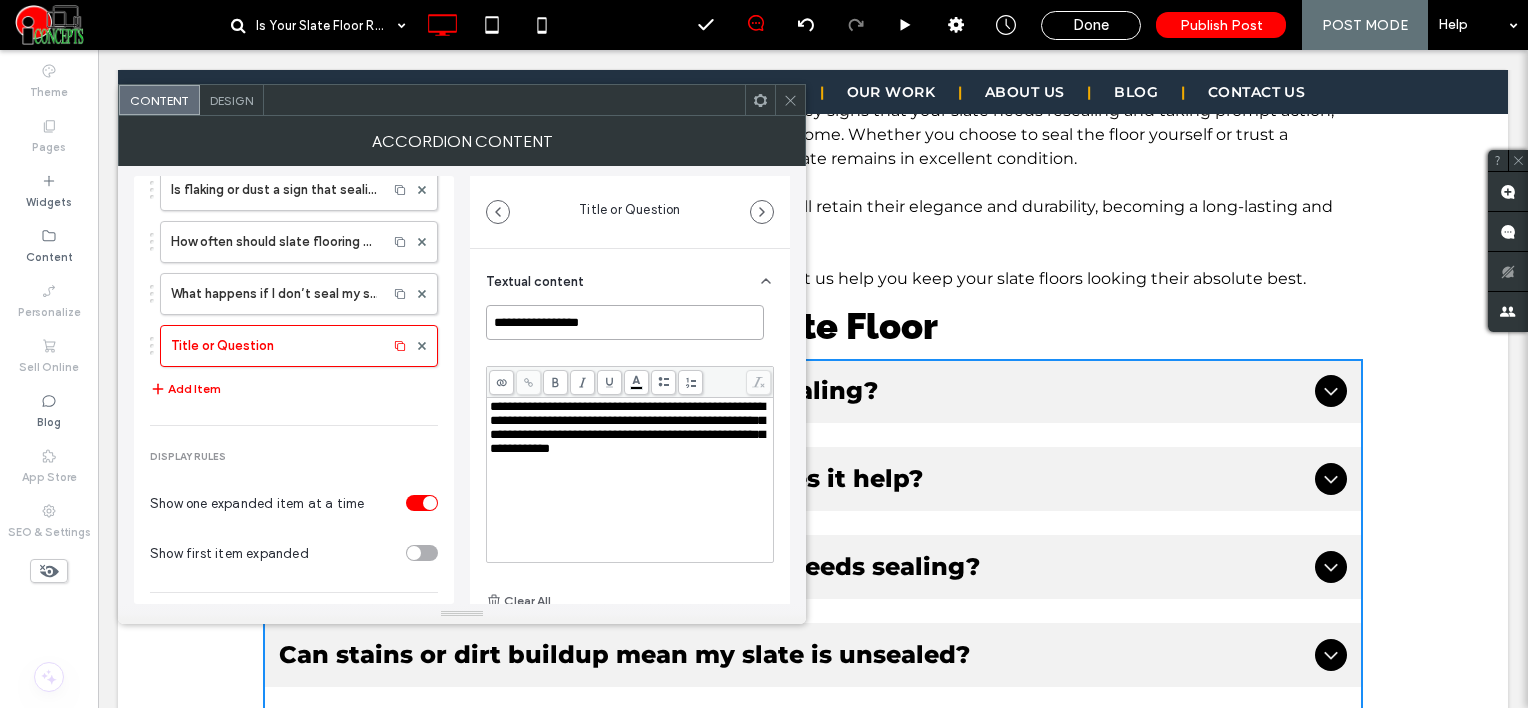 drag, startPoint x: 623, startPoint y: 326, endPoint x: 481, endPoint y: 324, distance: 142.01408 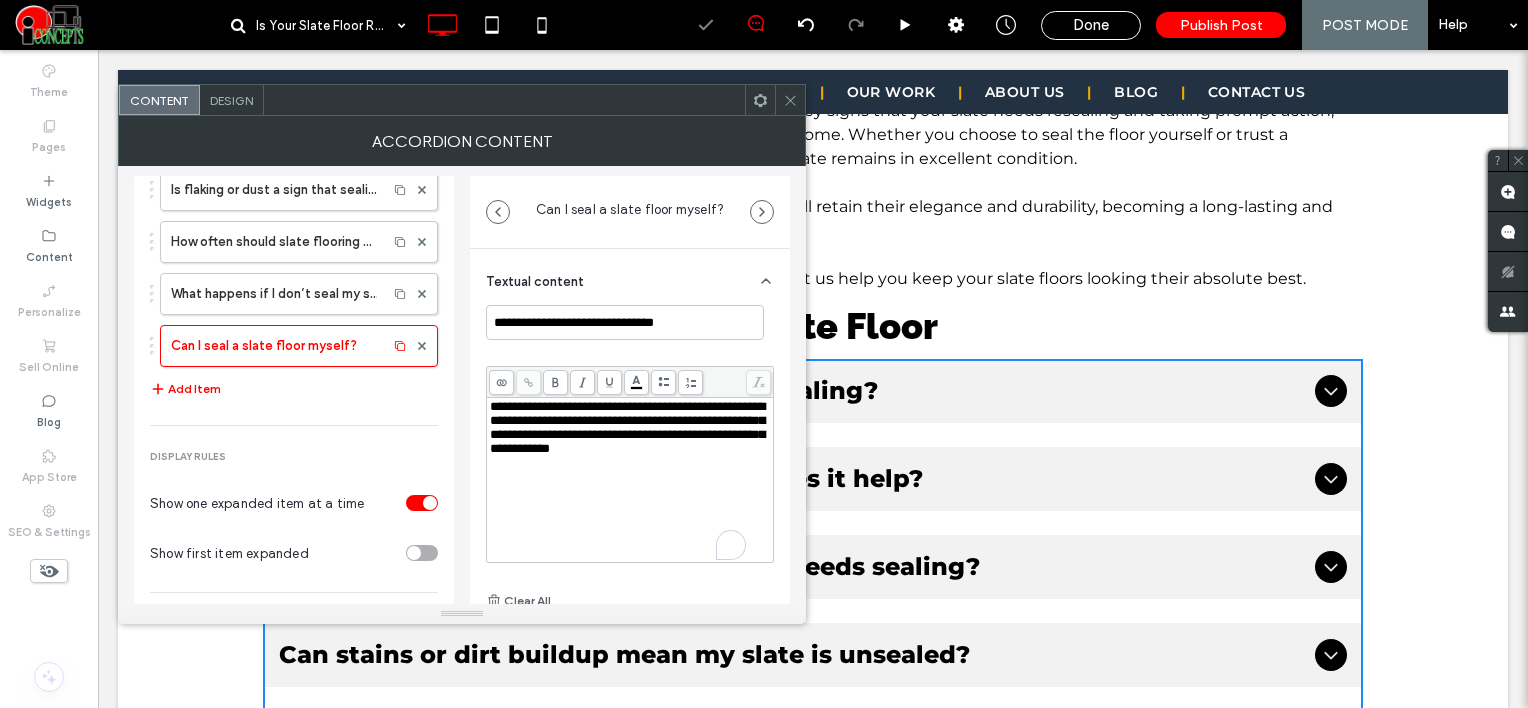 click on "**********" at bounding box center [630, 480] 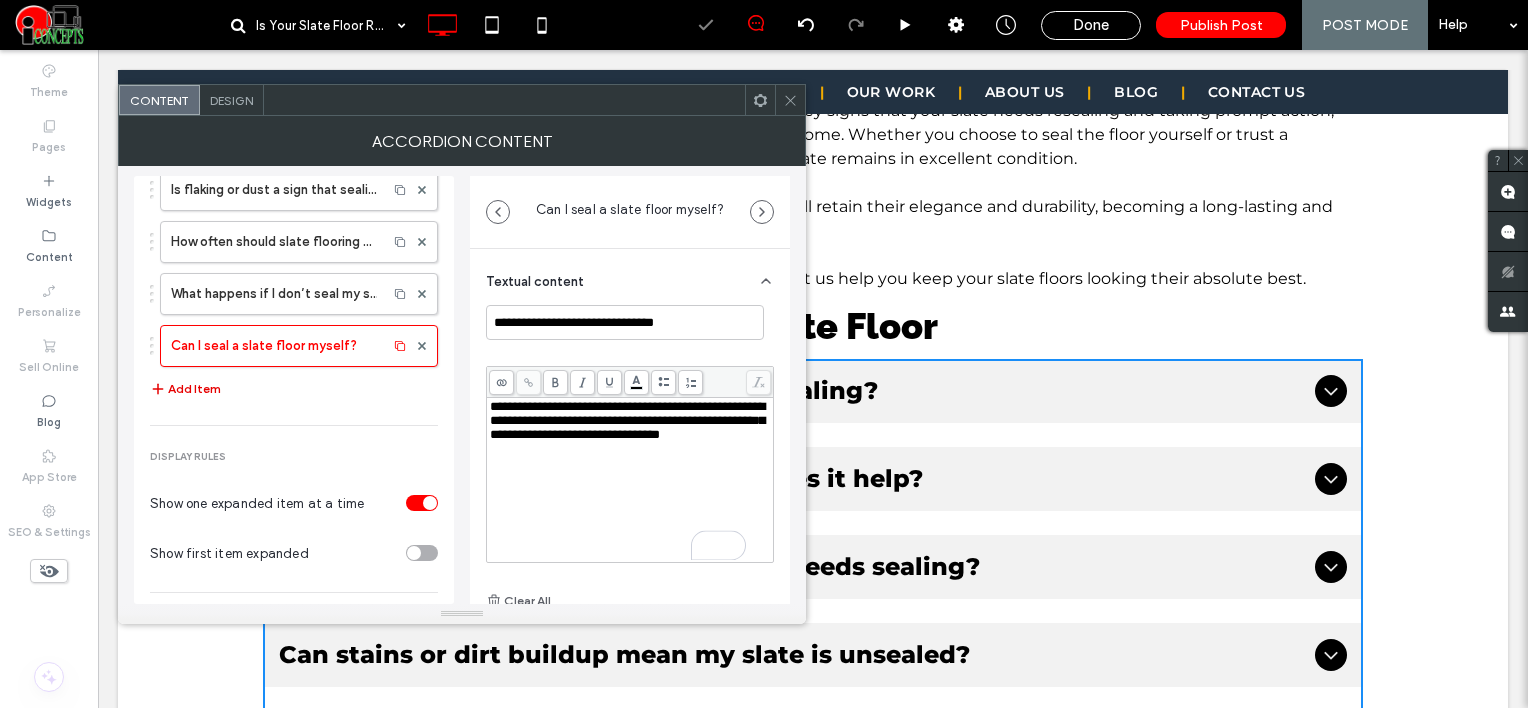 click on "Add Item" at bounding box center (185, 389) 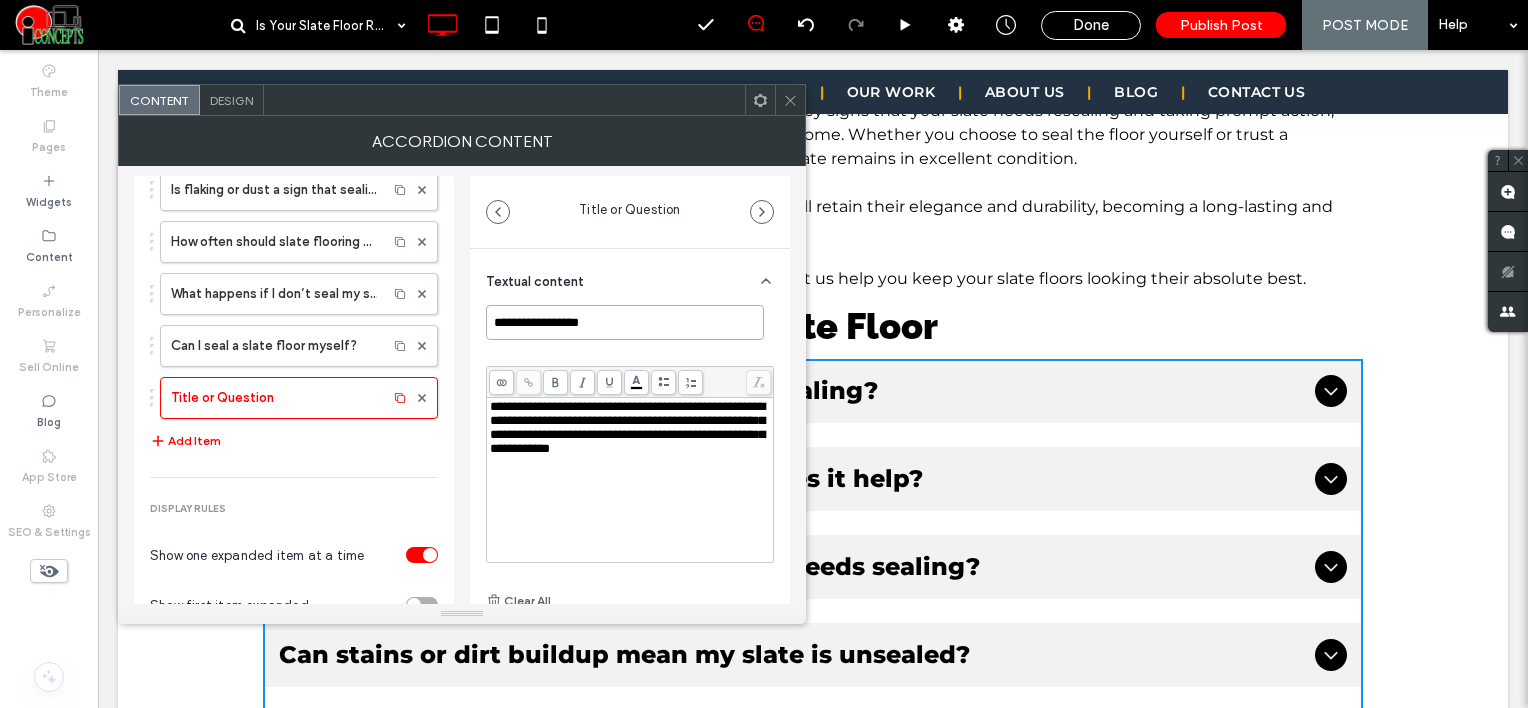 drag, startPoint x: 604, startPoint y: 320, endPoint x: 464, endPoint y: 304, distance: 140.91132 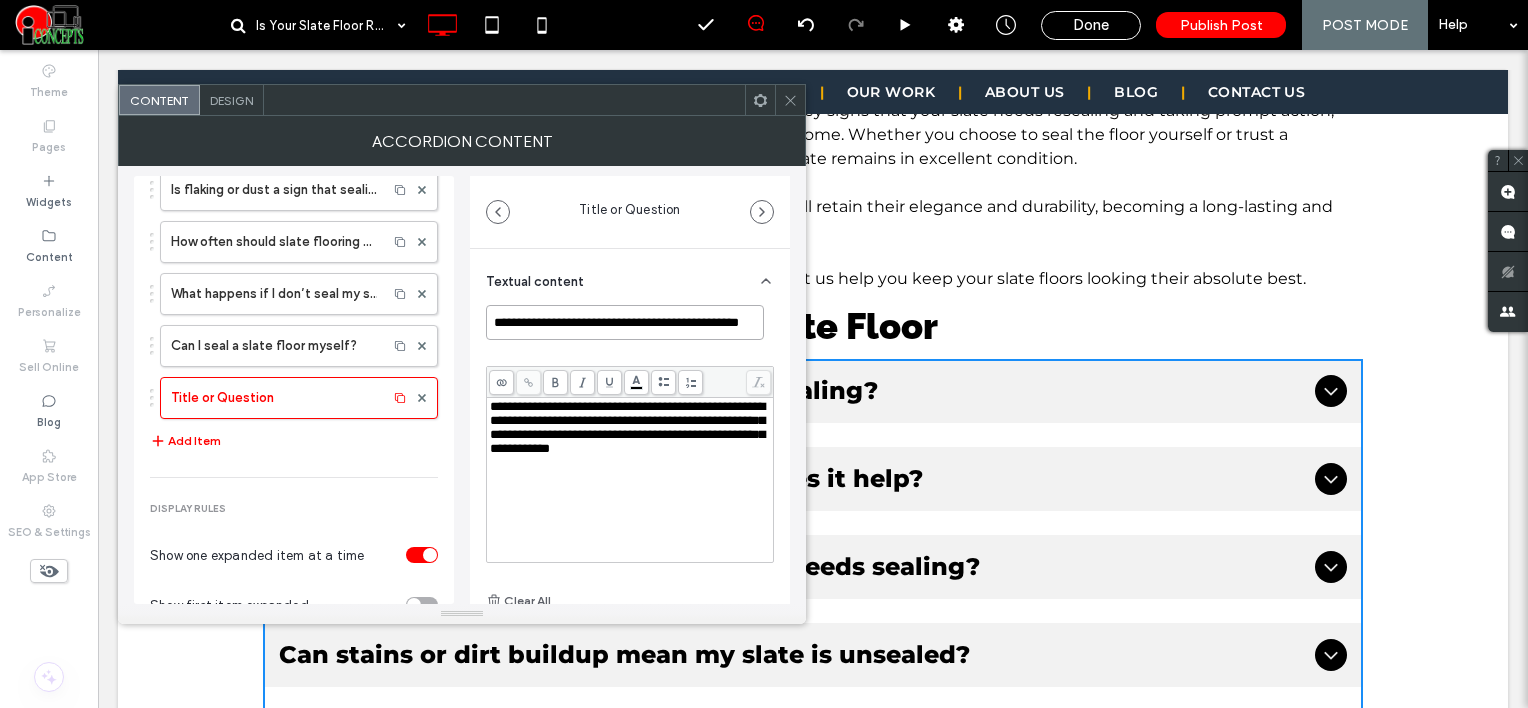 scroll, scrollTop: 0, scrollLeft: 15, axis: horizontal 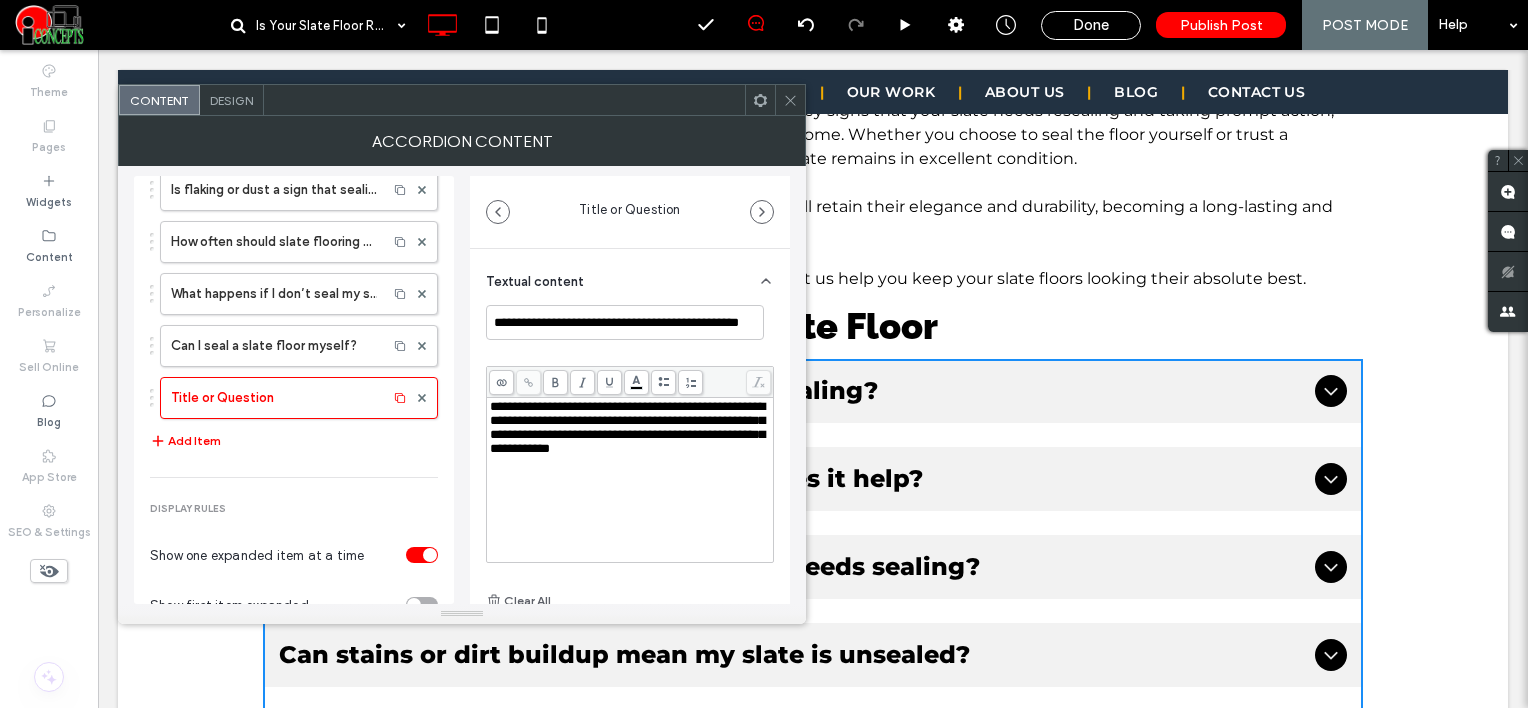 click on "**********" at bounding box center (630, 428) 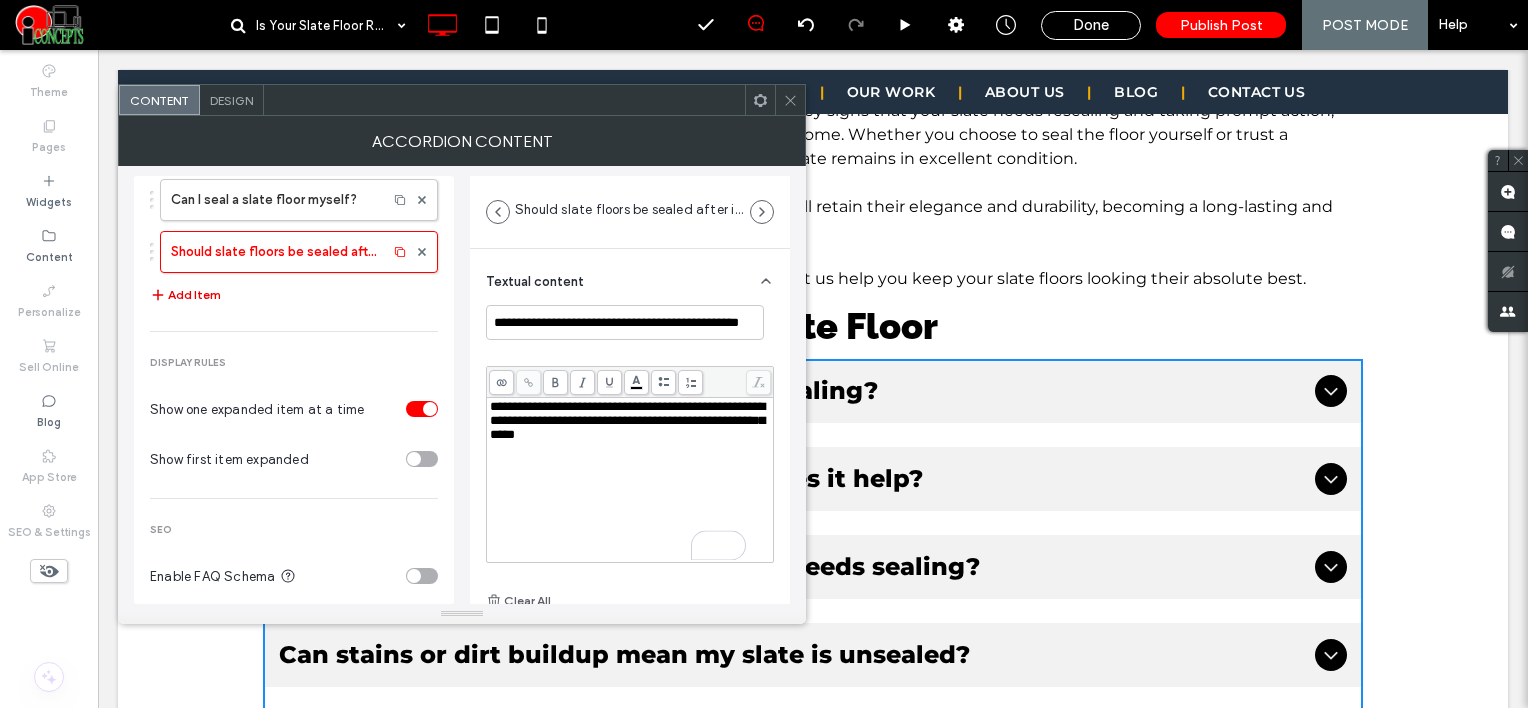 scroll, scrollTop: 435, scrollLeft: 0, axis: vertical 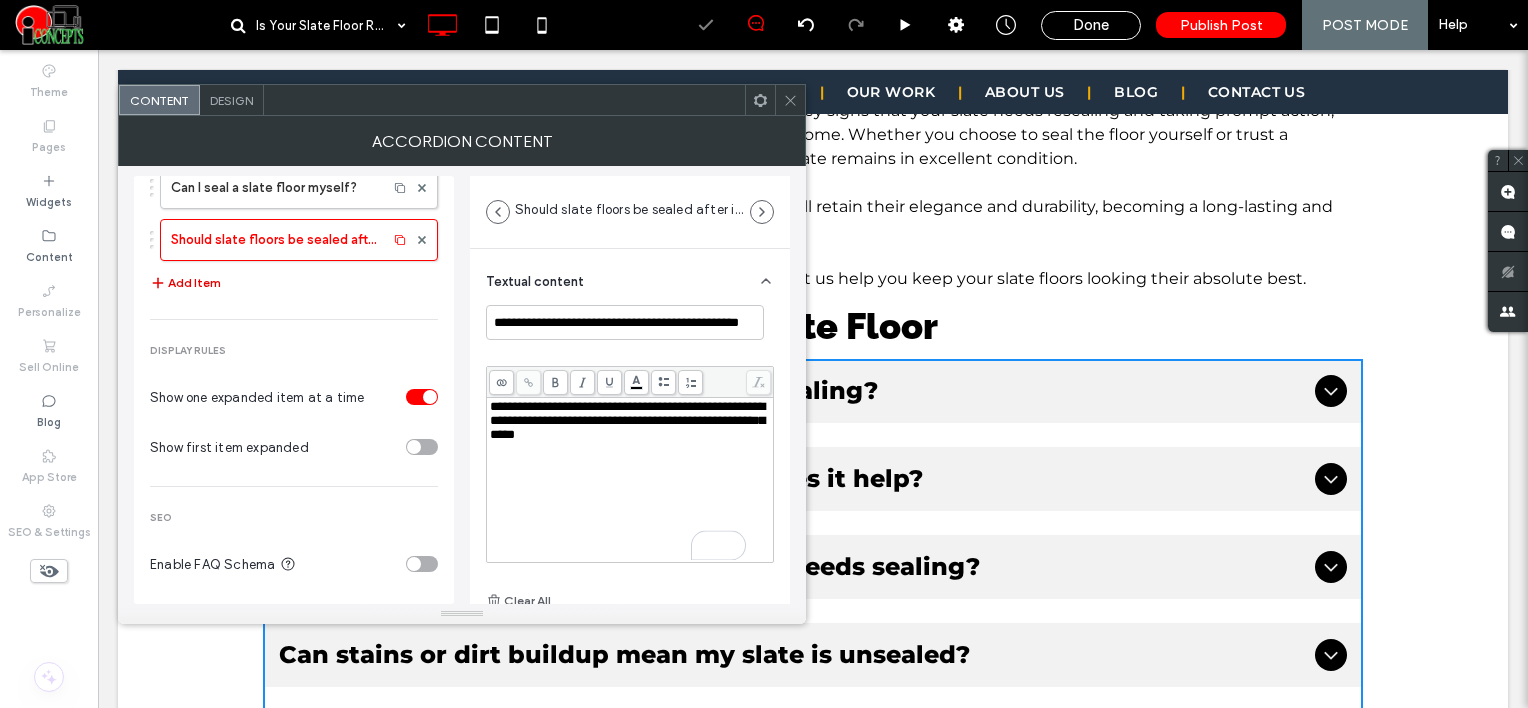 click on "Add Item" at bounding box center (185, 283) 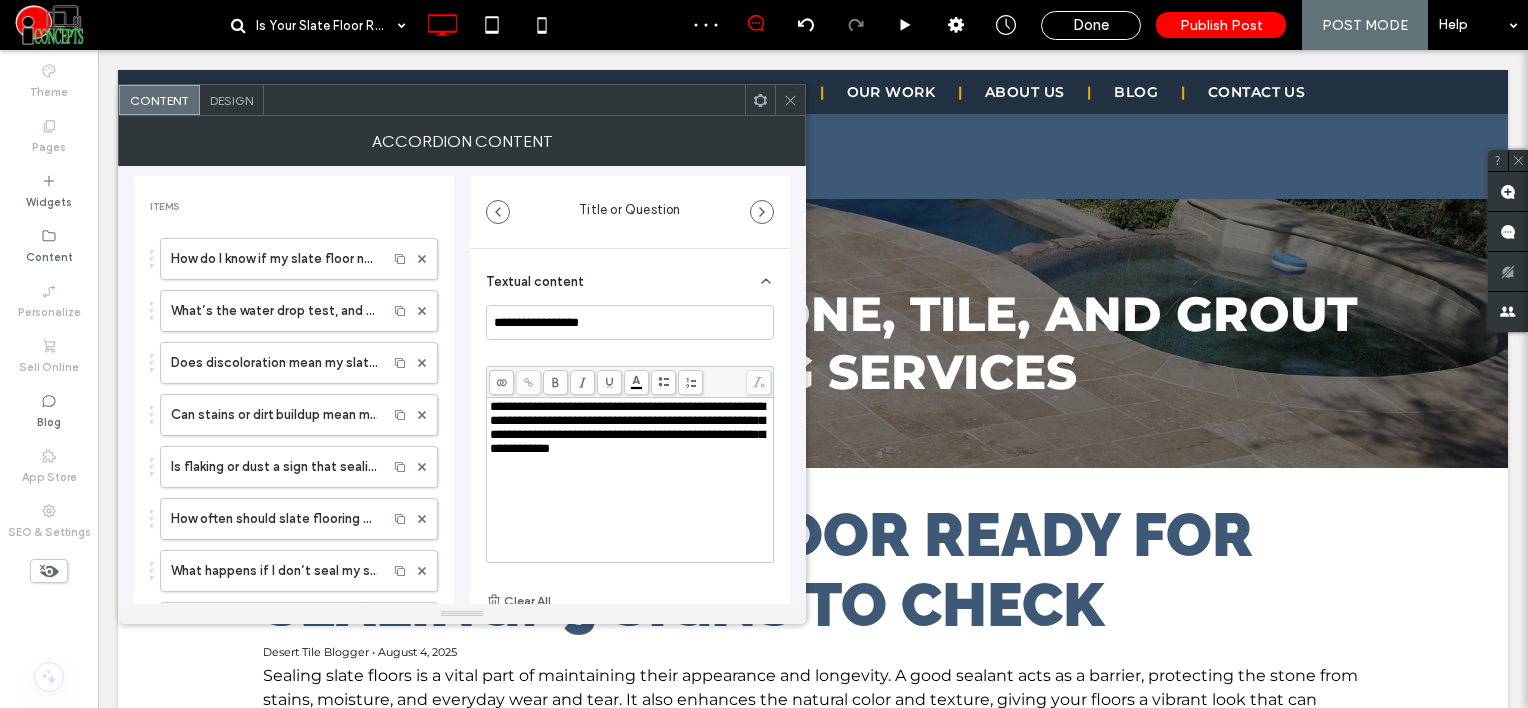 scroll, scrollTop: 3600, scrollLeft: 0, axis: vertical 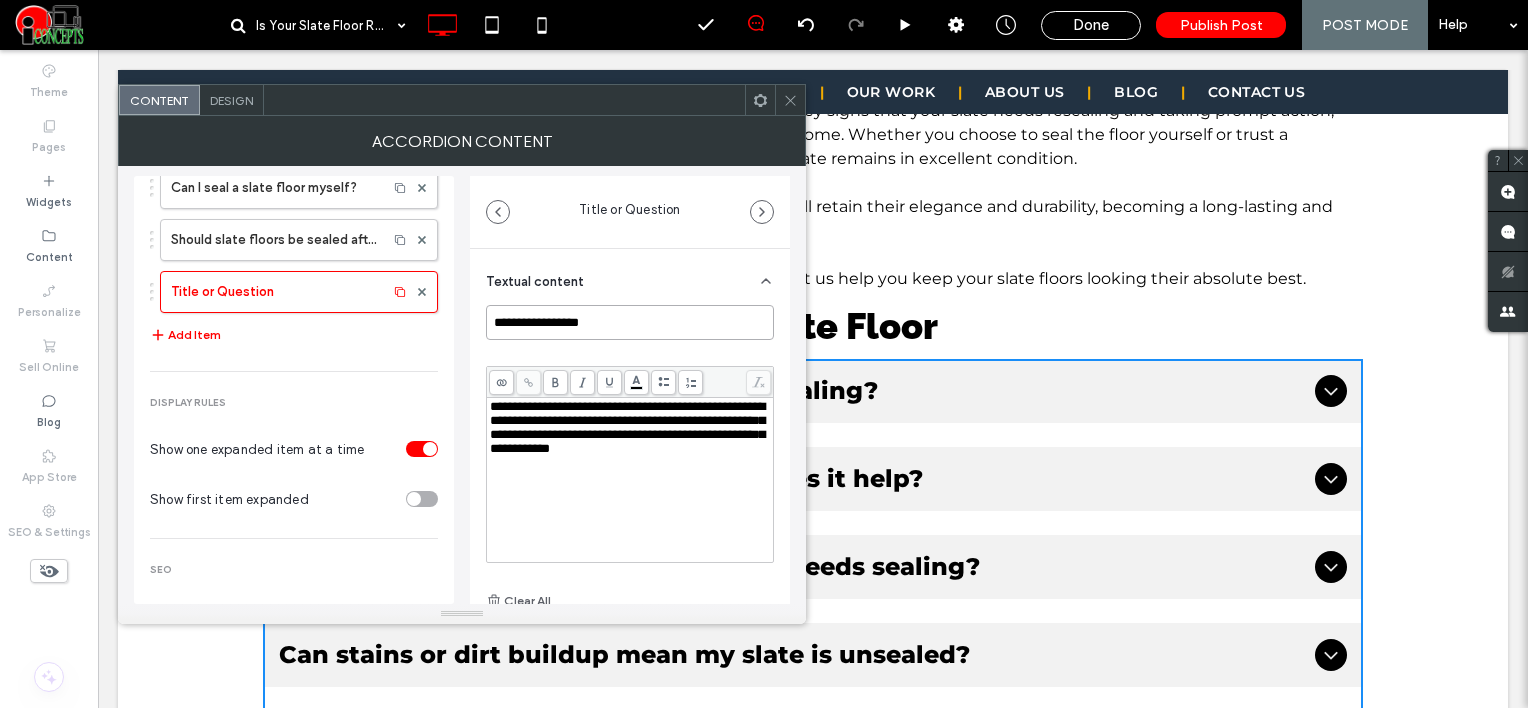 drag, startPoint x: 613, startPoint y: 324, endPoint x: 468, endPoint y: 313, distance: 145.41664 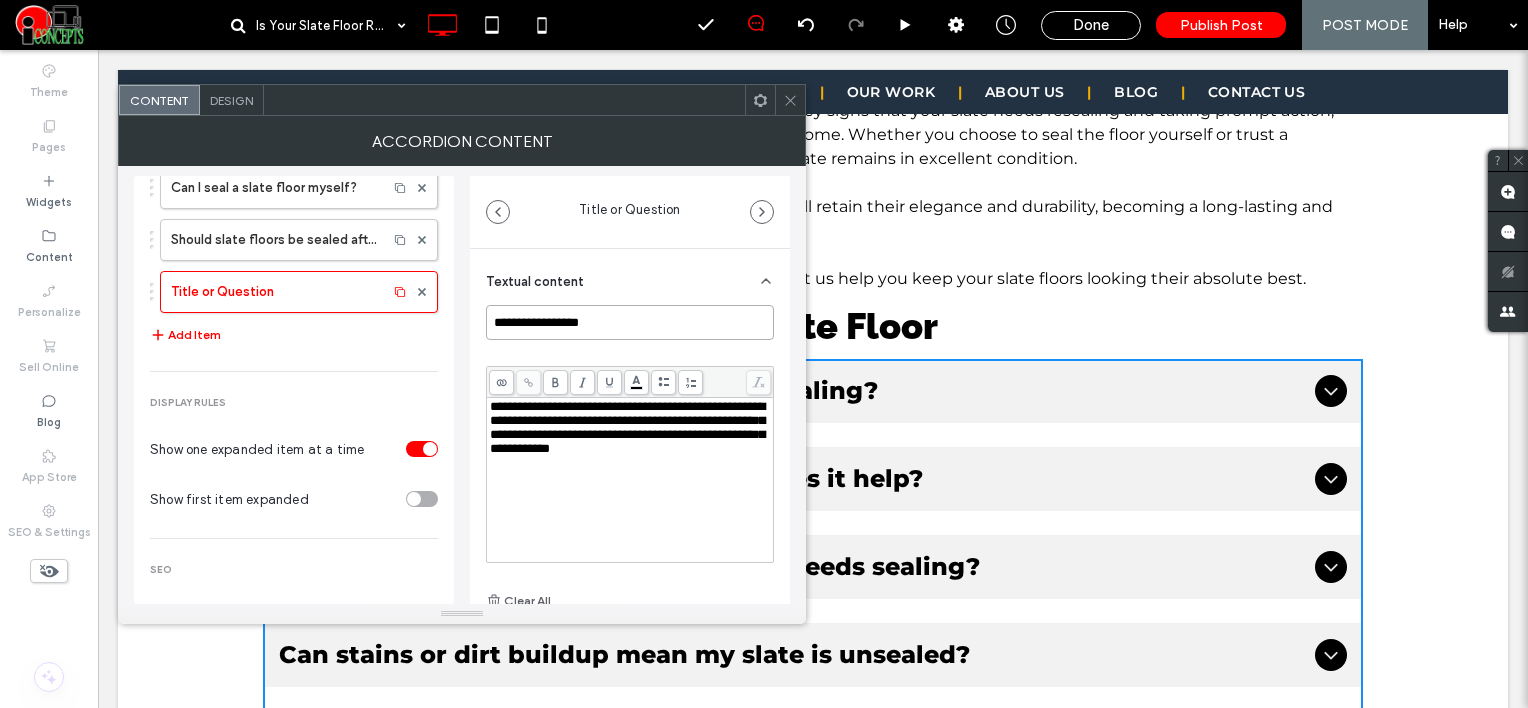 click on "**********" at bounding box center (462, 385) 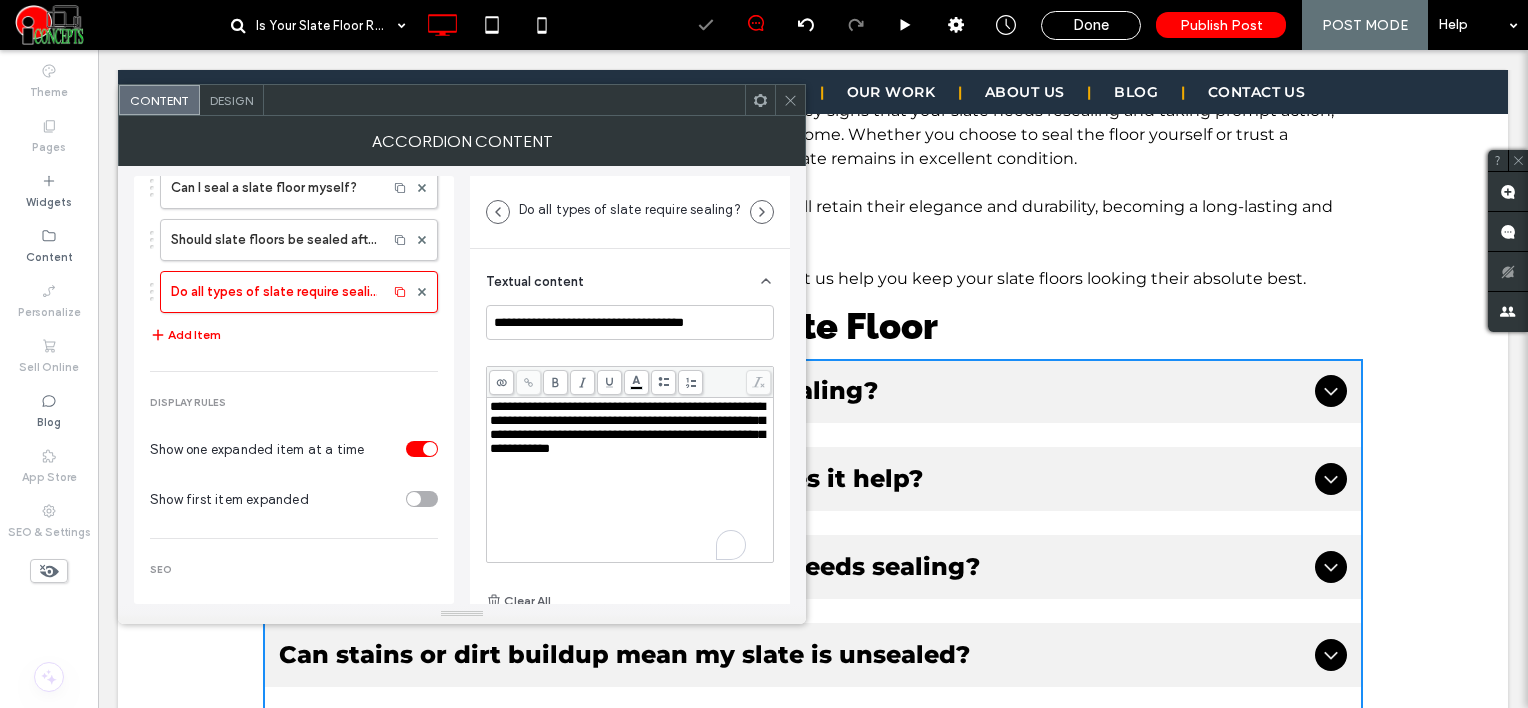 click on "**********" at bounding box center (627, 427) 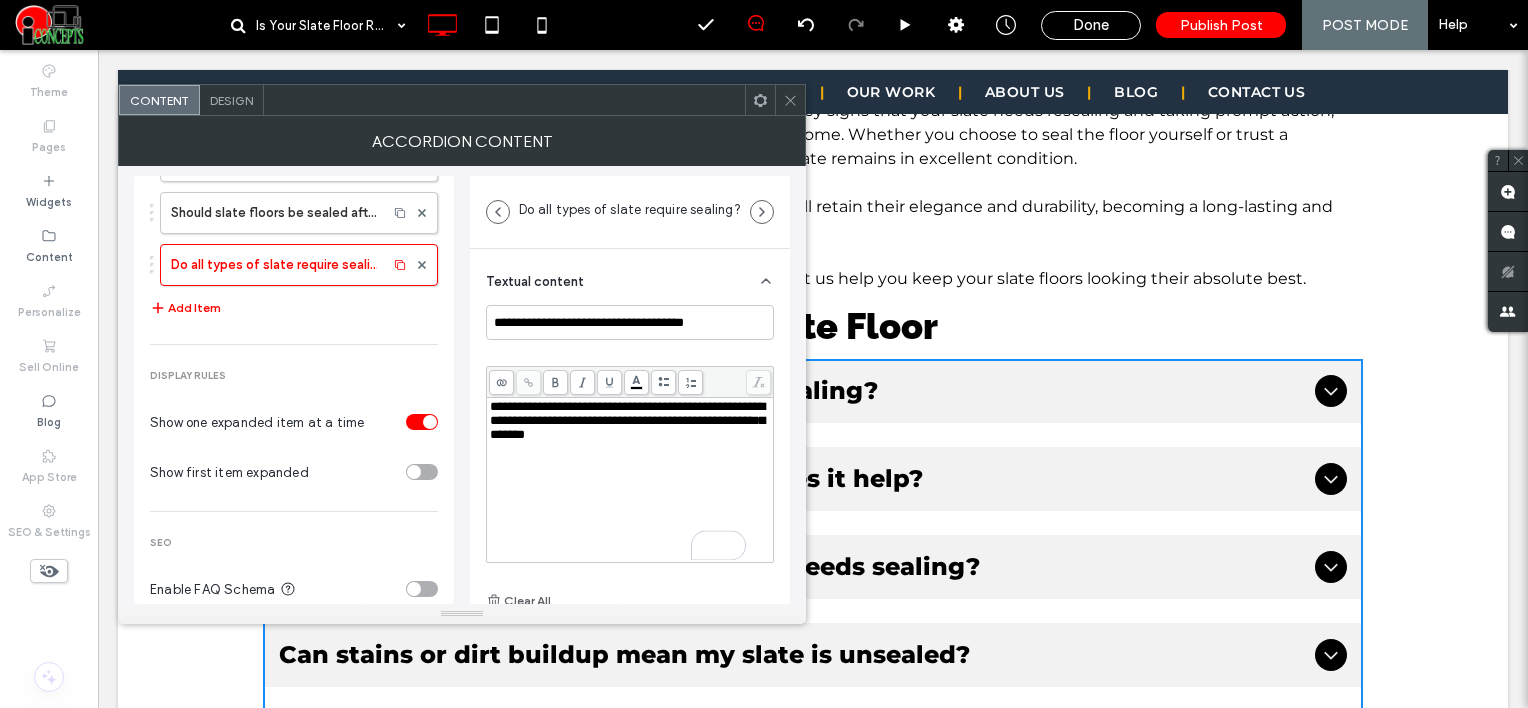 scroll, scrollTop: 487, scrollLeft: 0, axis: vertical 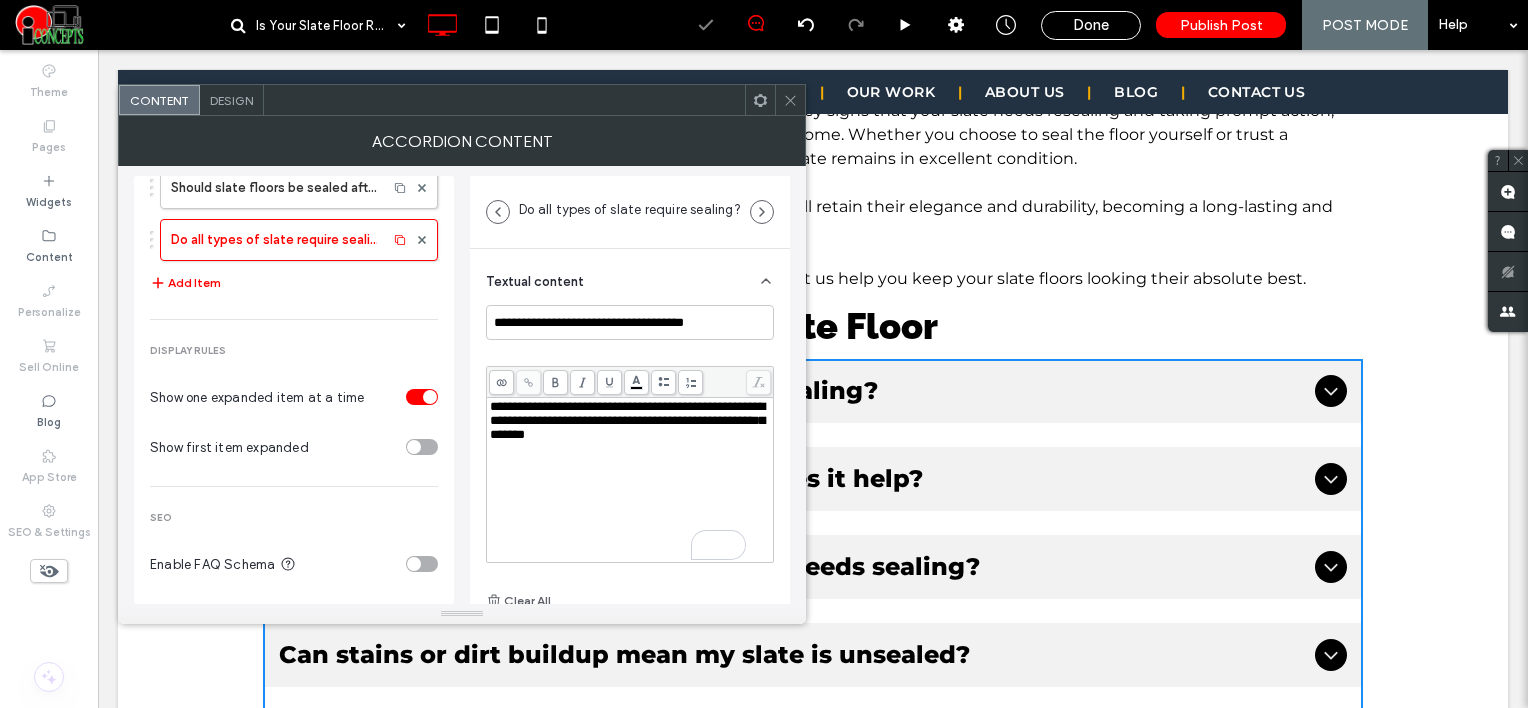 drag, startPoint x: 201, startPoint y: 271, endPoint x: 224, endPoint y: 266, distance: 23.537205 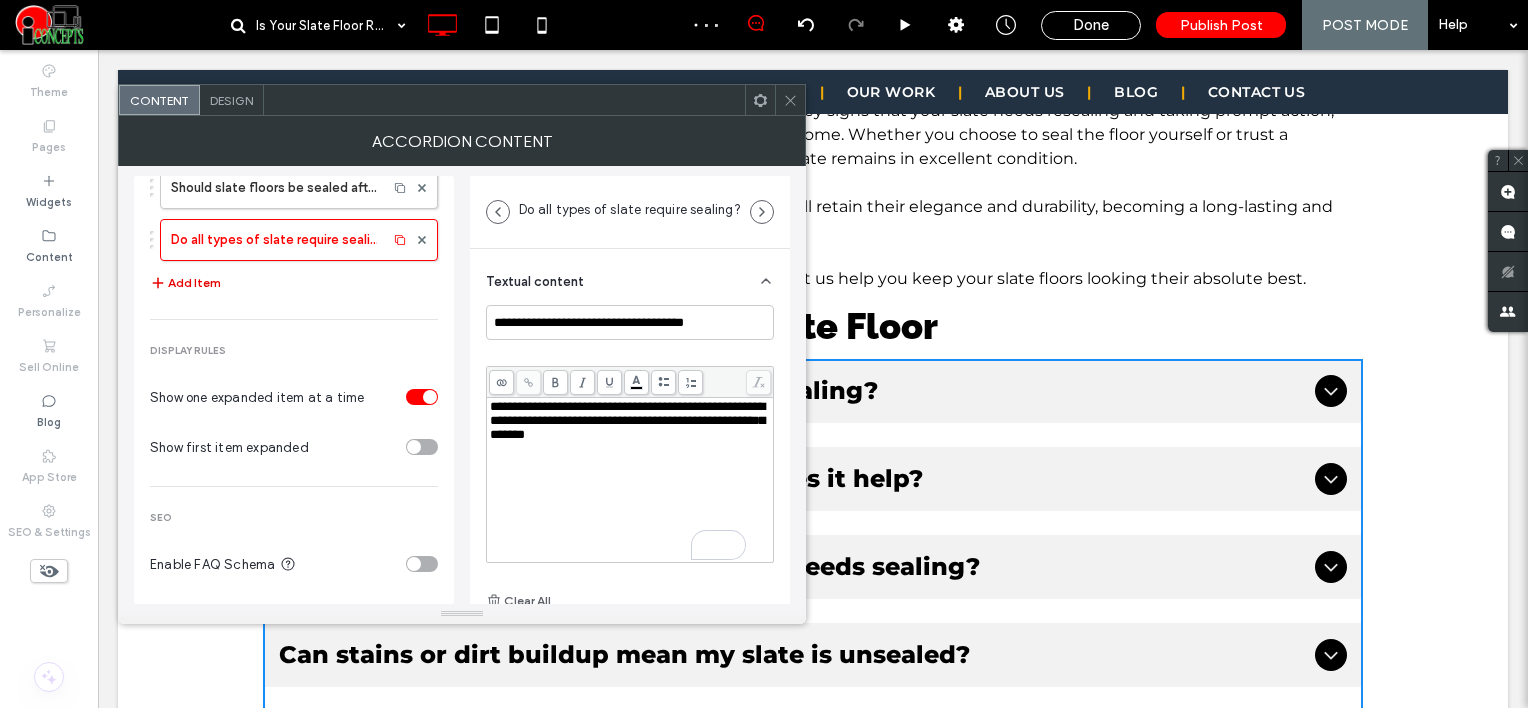 drag, startPoint x: 198, startPoint y: 276, endPoint x: 250, endPoint y: 234, distance: 66.8431 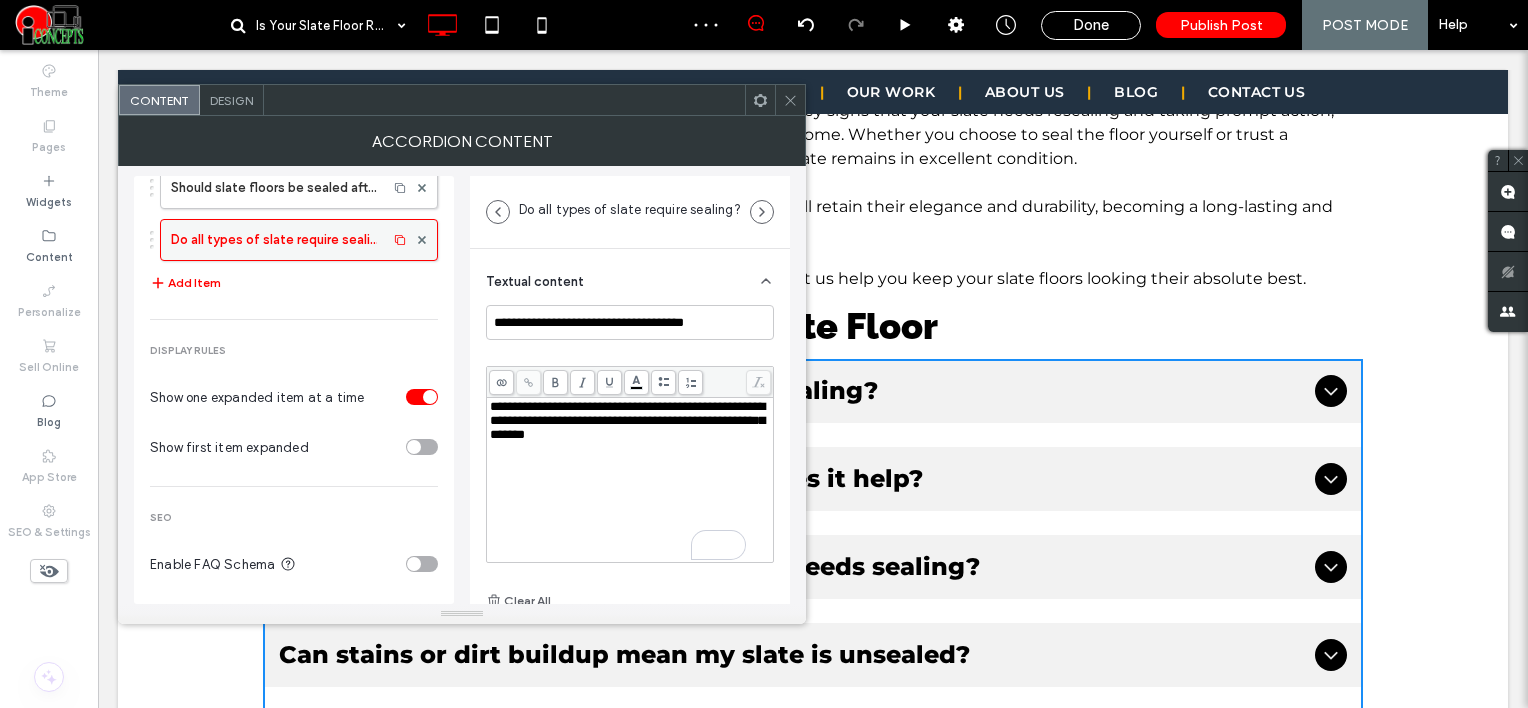click on "Add Item" at bounding box center (185, 283) 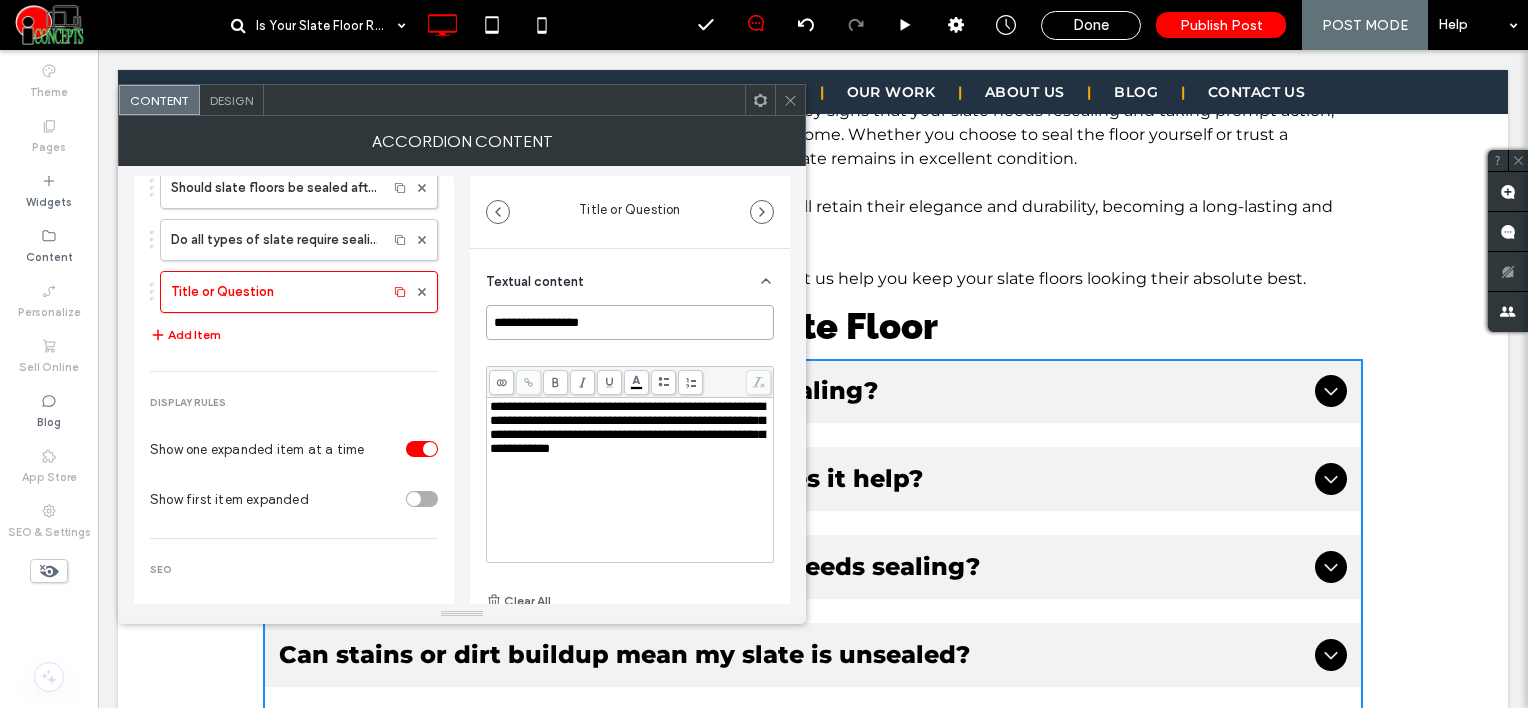 drag, startPoint x: 622, startPoint y: 322, endPoint x: 491, endPoint y: 315, distance: 131.18689 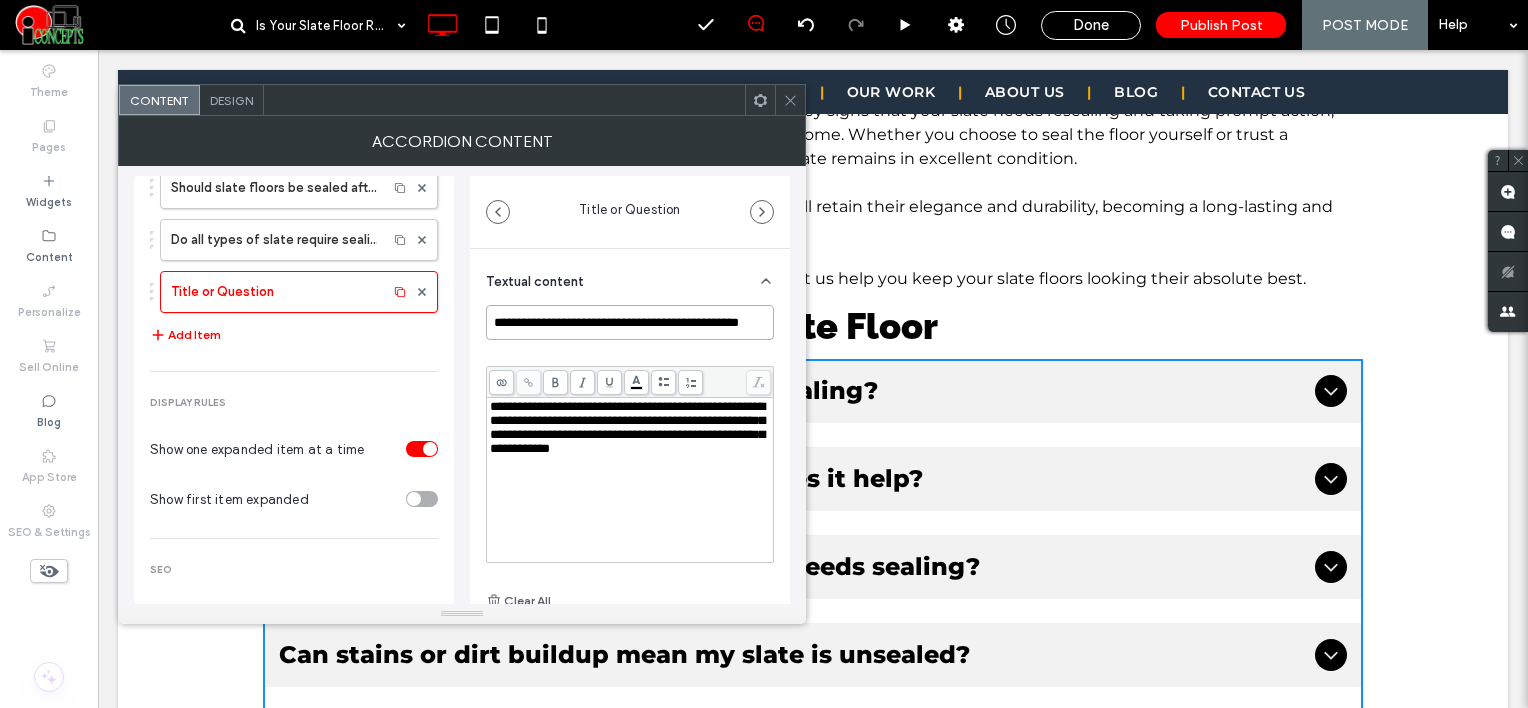 scroll, scrollTop: 0, scrollLeft: 14, axis: horizontal 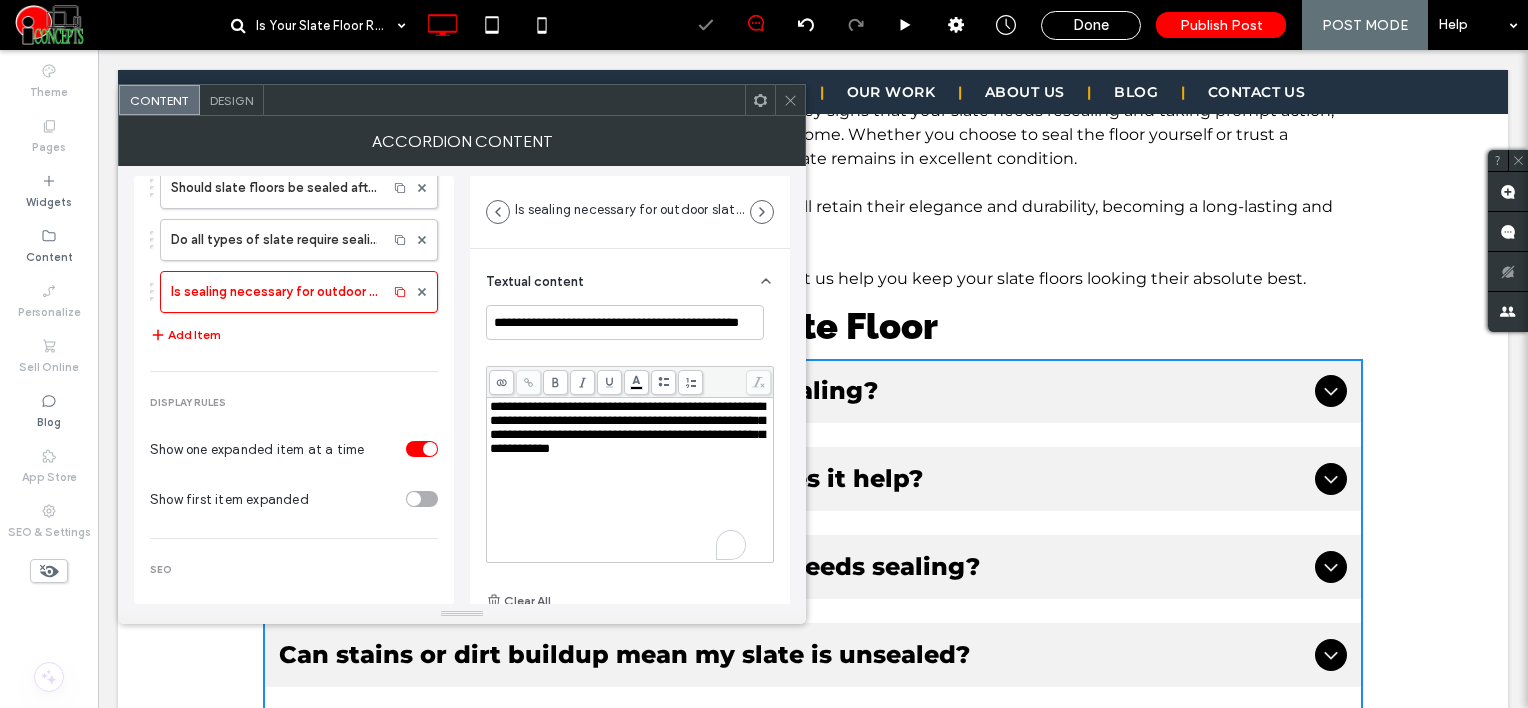 click on "**********" at bounding box center (627, 427) 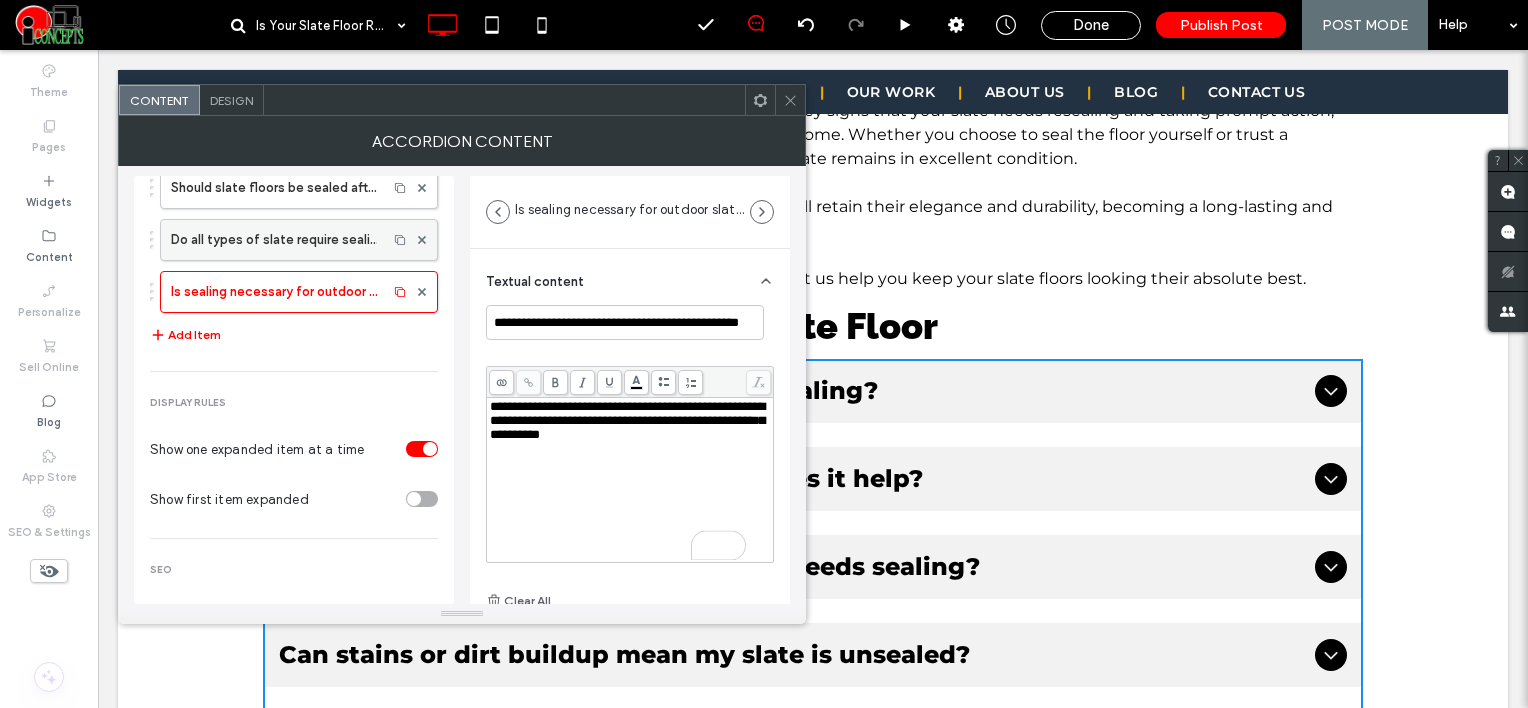 scroll, scrollTop: 538, scrollLeft: 0, axis: vertical 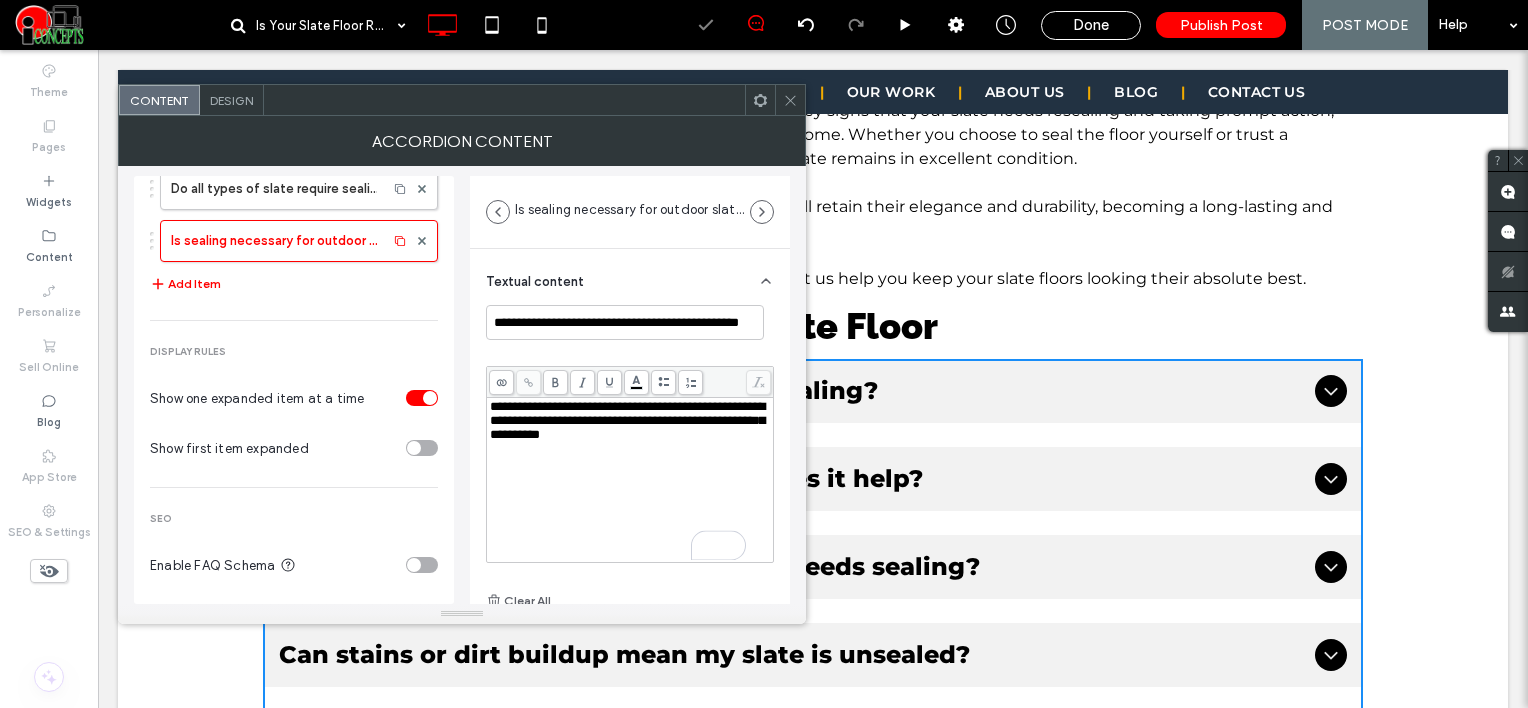 drag, startPoint x: 217, startPoint y: 272, endPoint x: 231, endPoint y: 276, distance: 14.56022 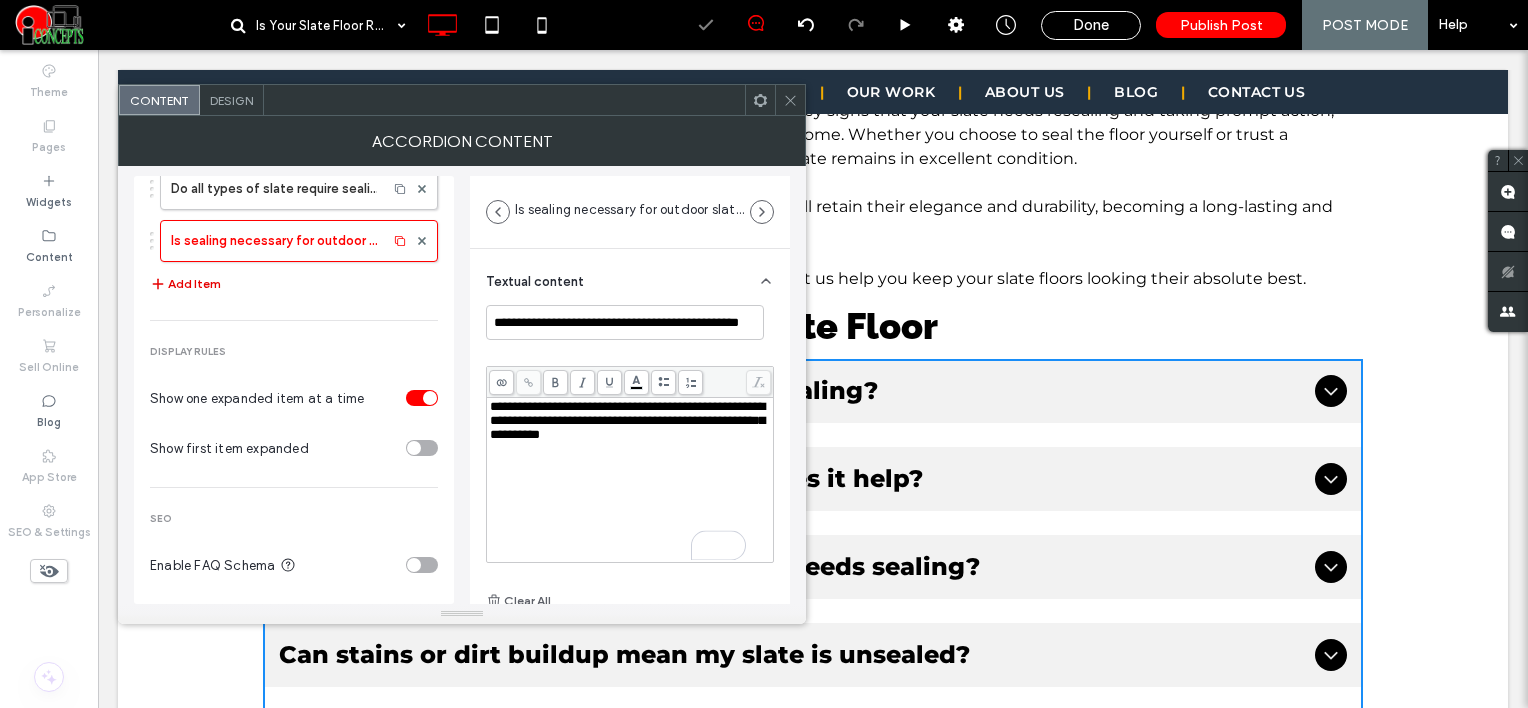 click on "Add Item" at bounding box center (185, 284) 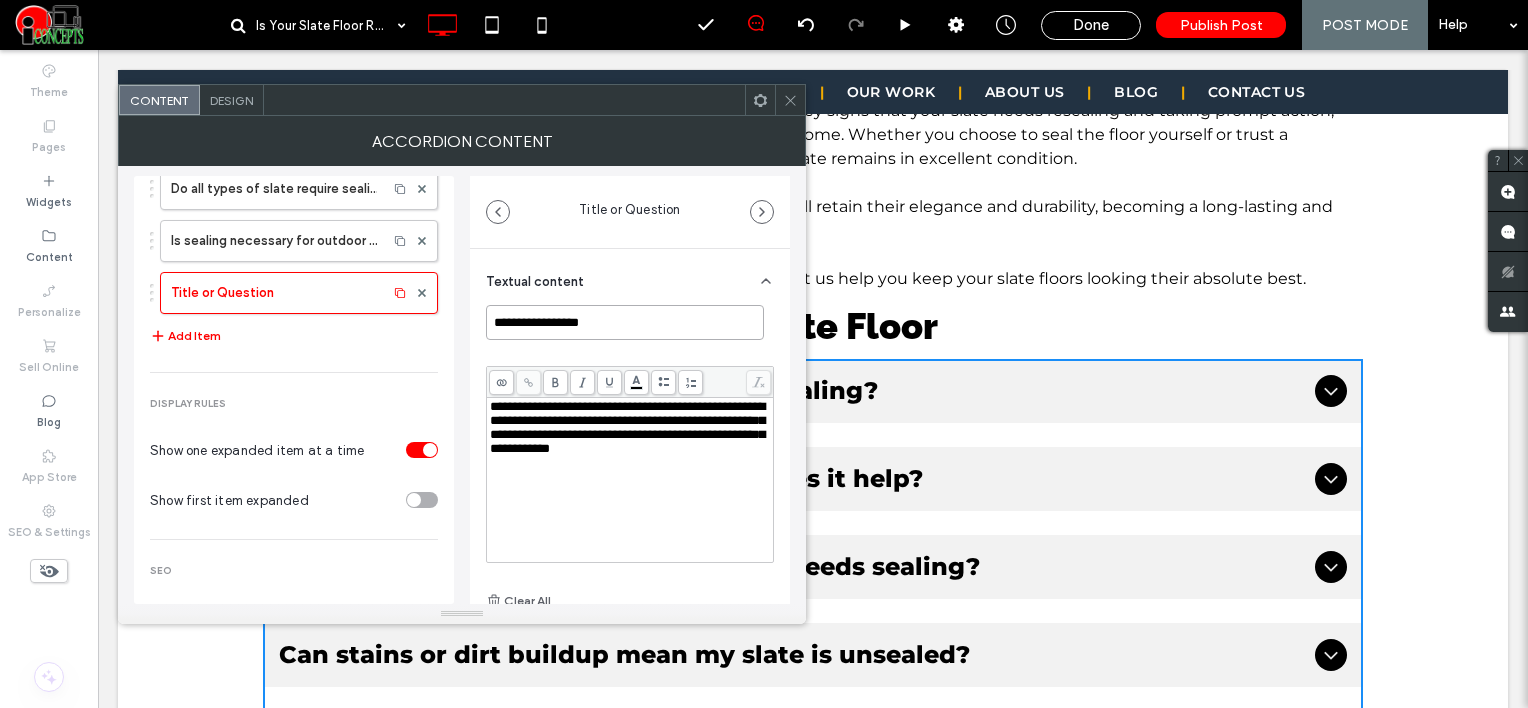 drag, startPoint x: 640, startPoint y: 313, endPoint x: 474, endPoint y: 286, distance: 168.18144 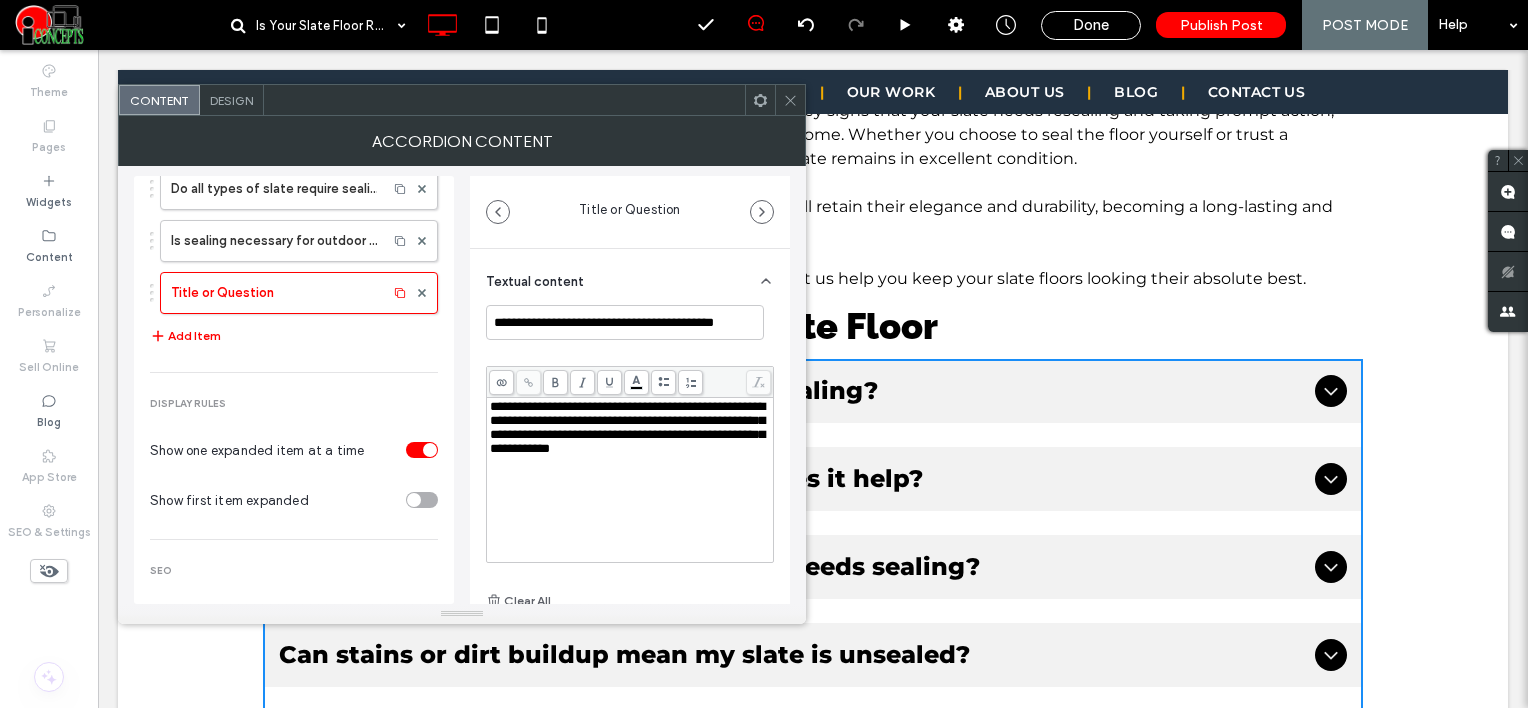 click on "**********" at bounding box center (627, 427) 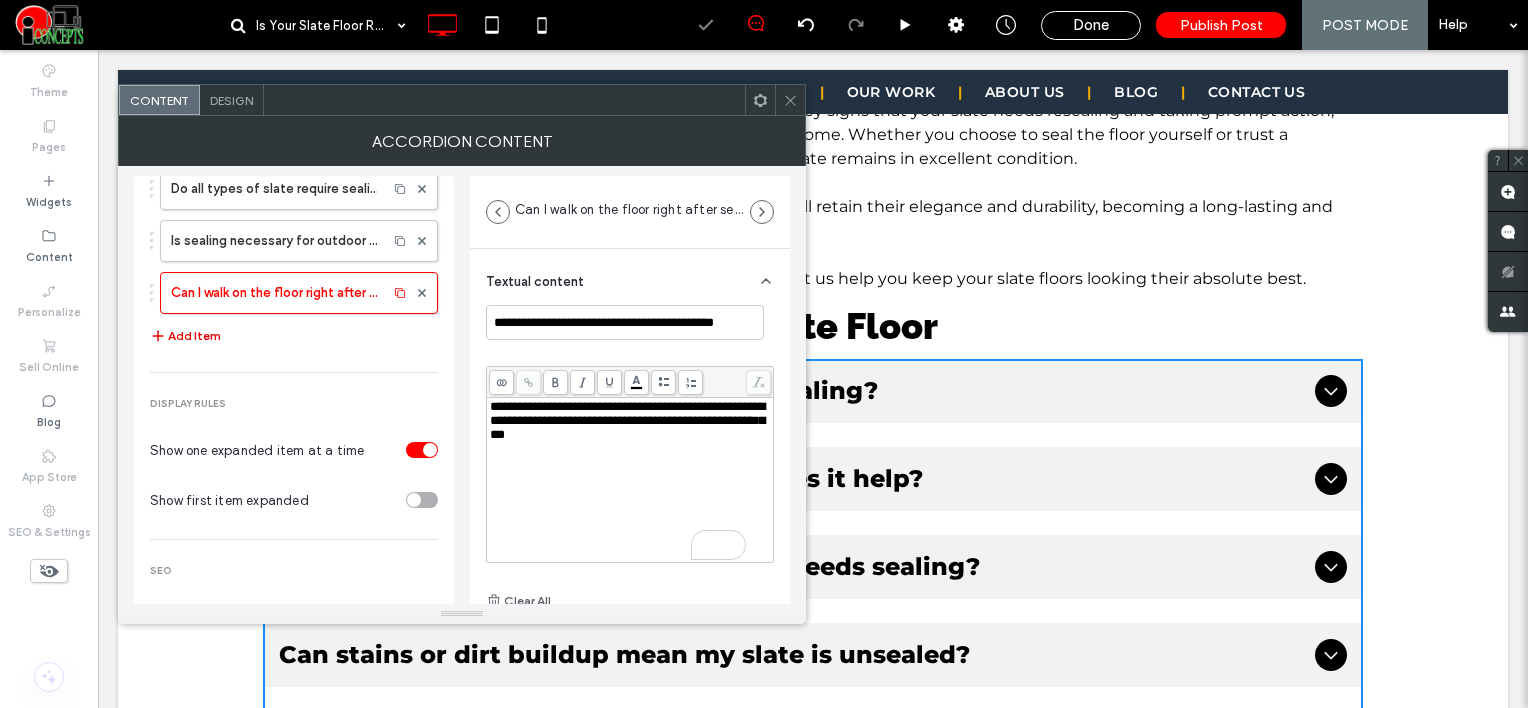 click on "Add Item" at bounding box center (185, 336) 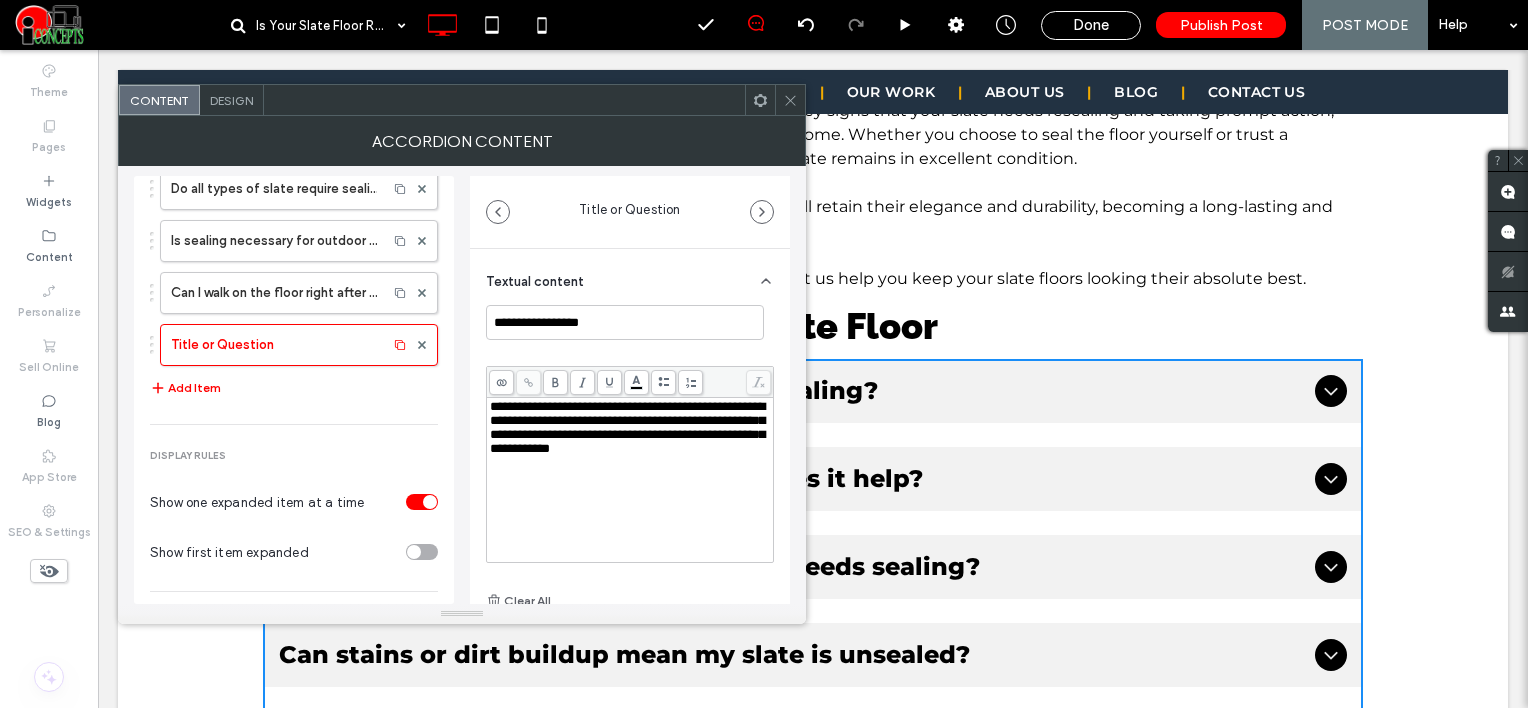 type 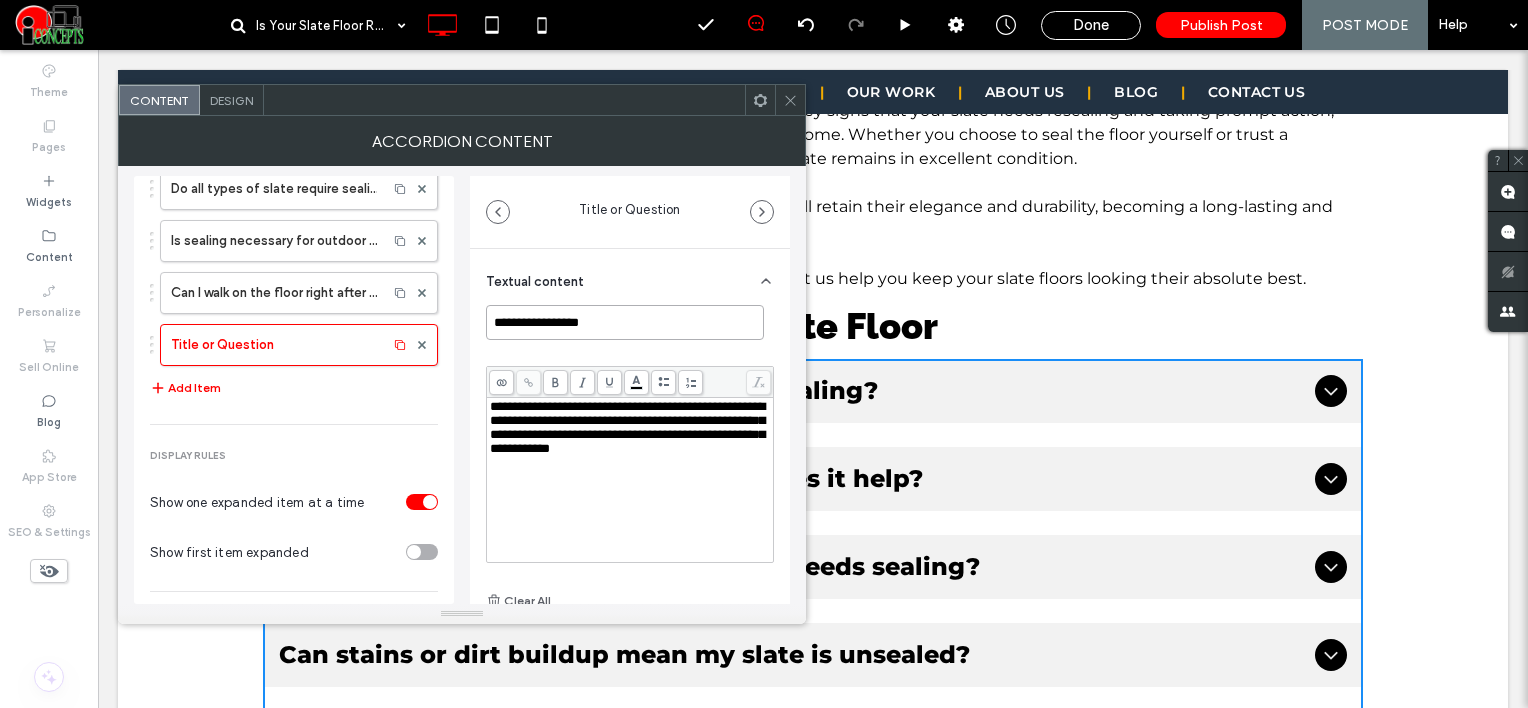 drag, startPoint x: 597, startPoint y: 328, endPoint x: 458, endPoint y: 336, distance: 139.23003 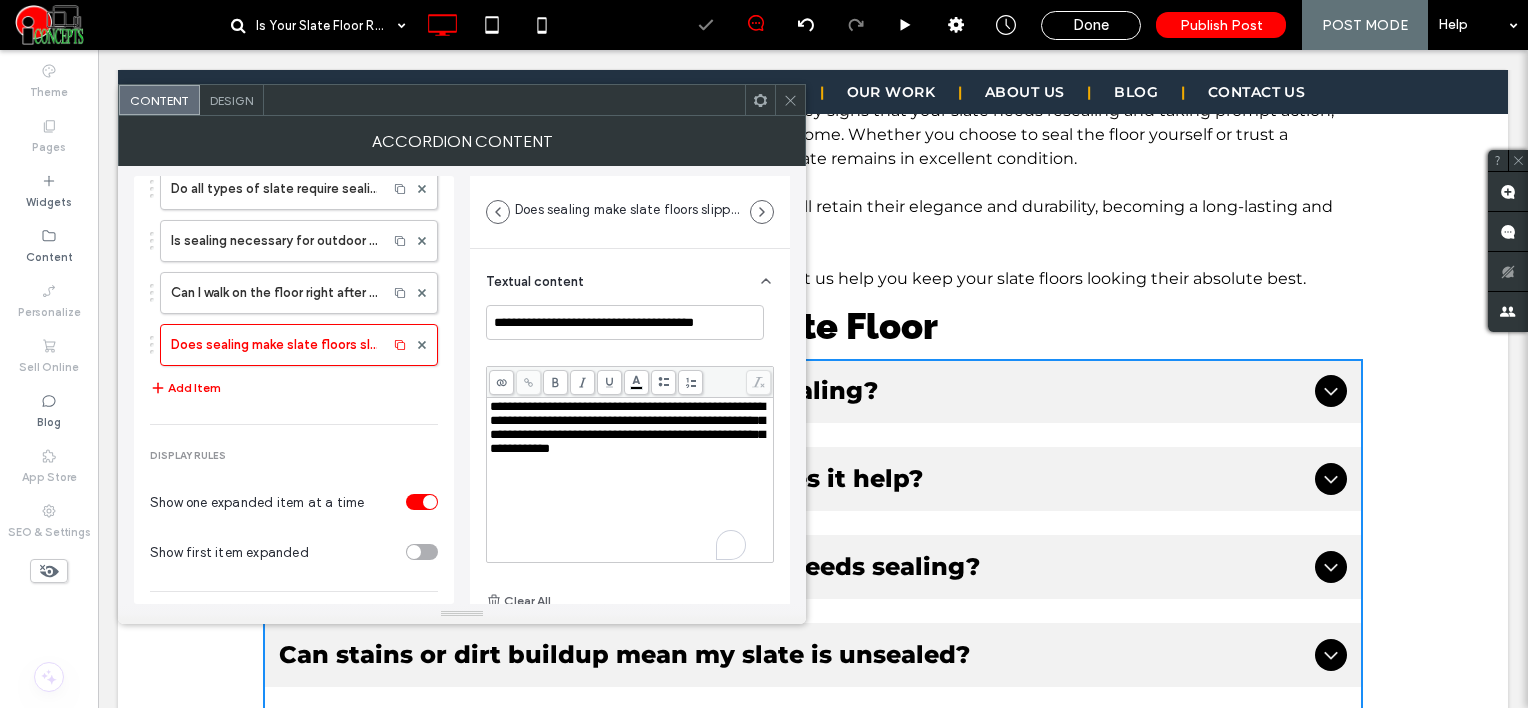 click on "**********" at bounding box center [627, 427] 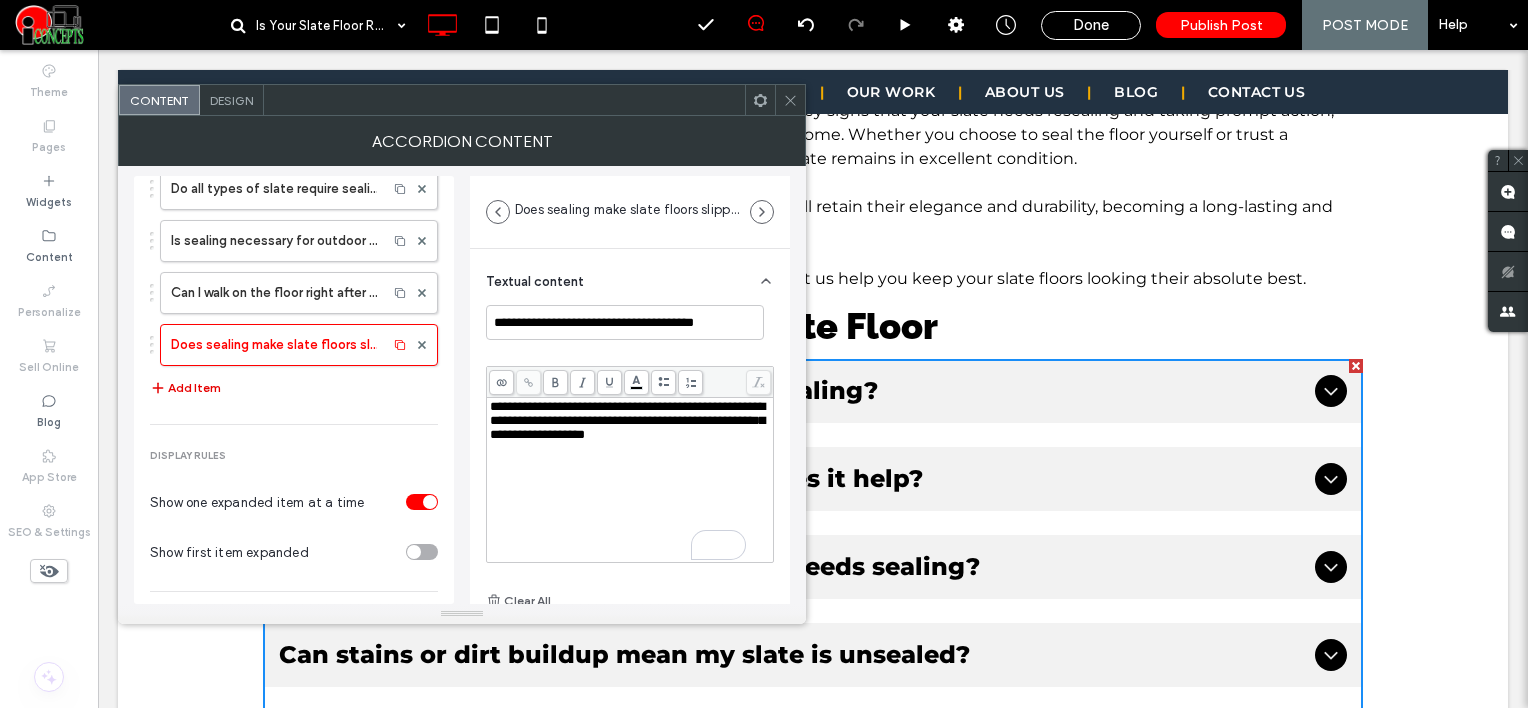 click on "Add Item" at bounding box center (185, 388) 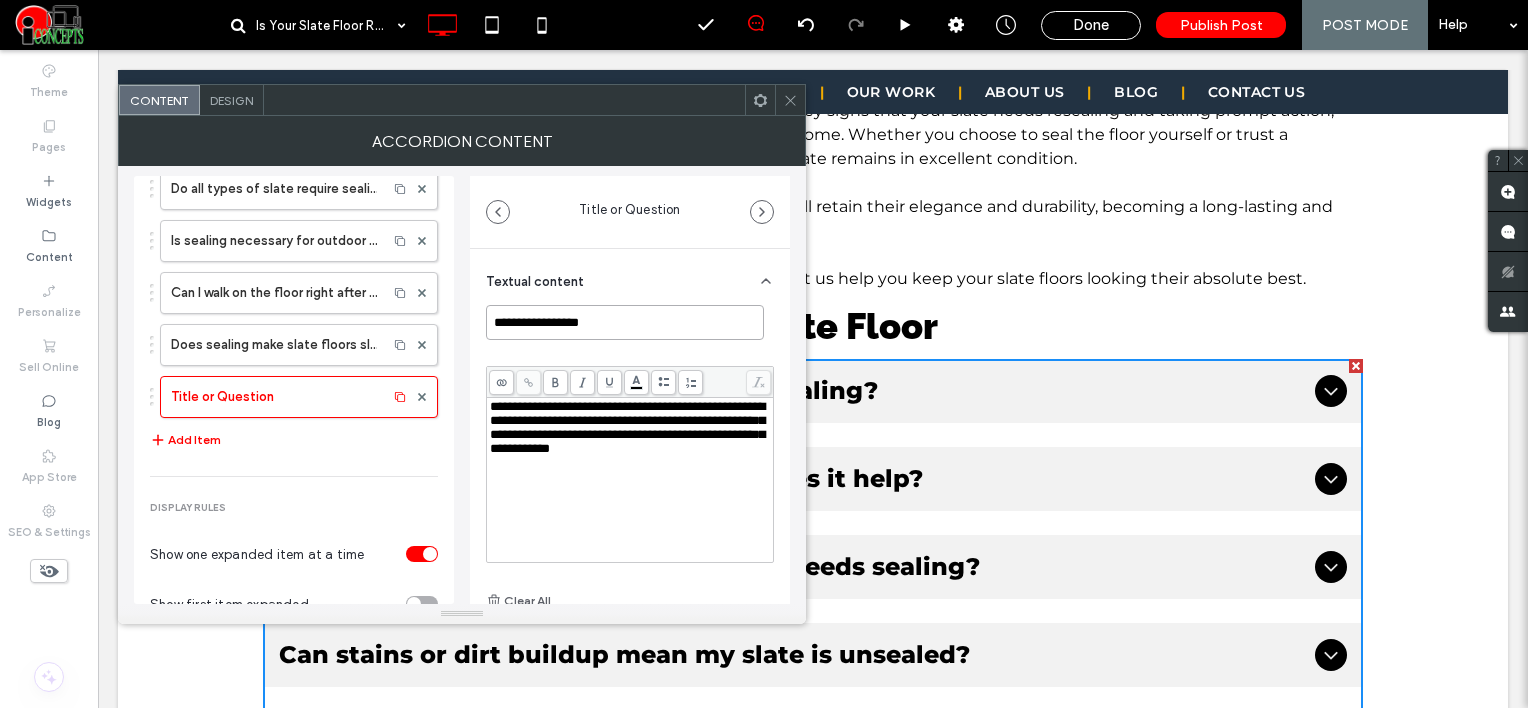drag, startPoint x: 636, startPoint y: 327, endPoint x: 480, endPoint y: 344, distance: 156.92355 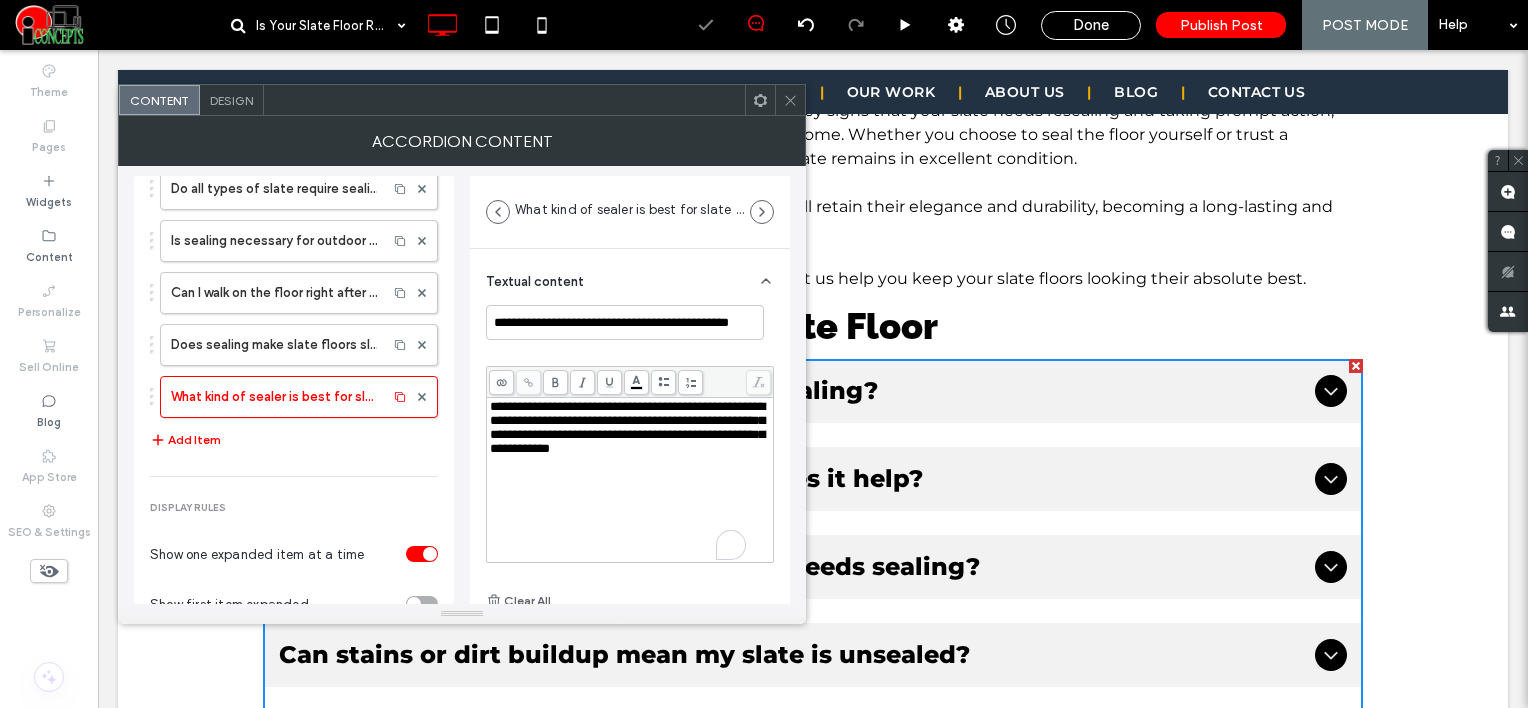click on "**********" at bounding box center [630, 428] 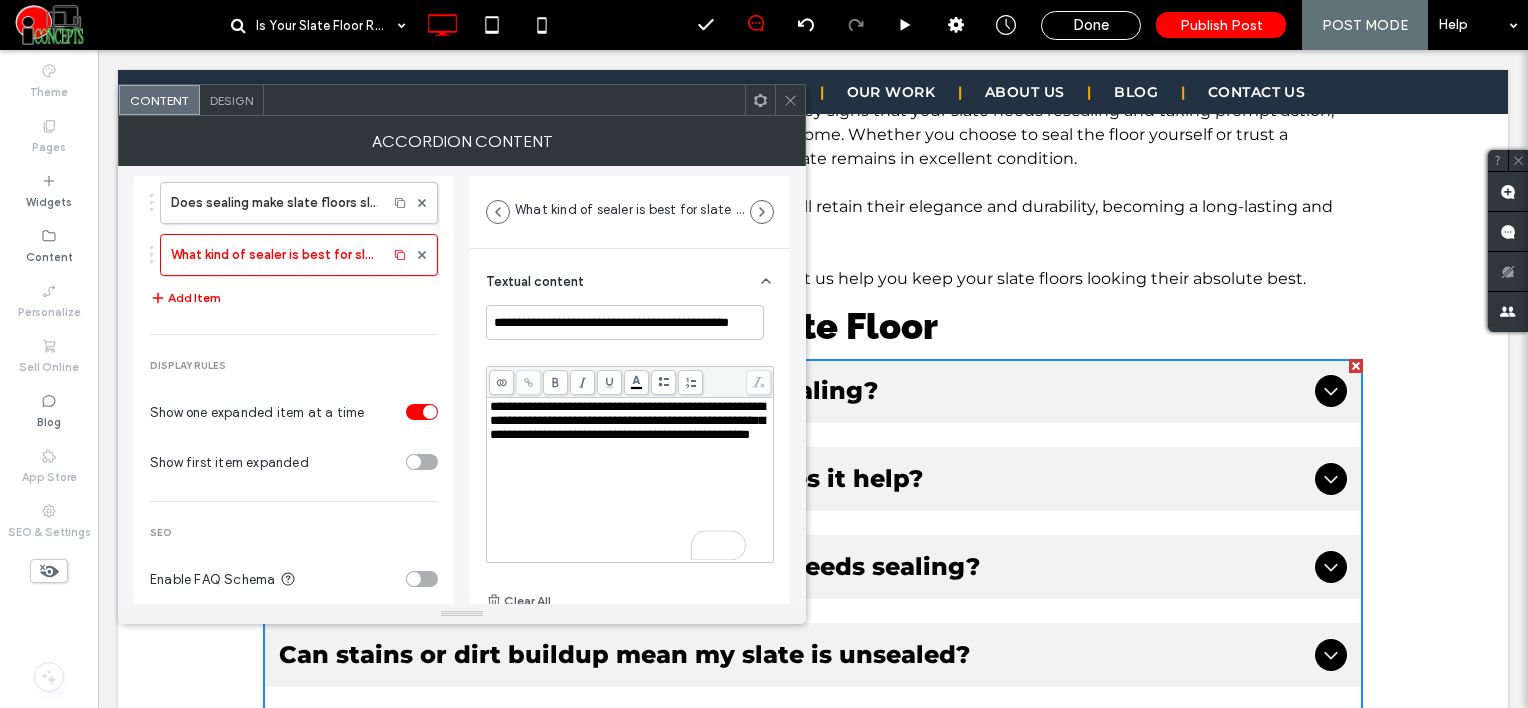 scroll, scrollTop: 693, scrollLeft: 0, axis: vertical 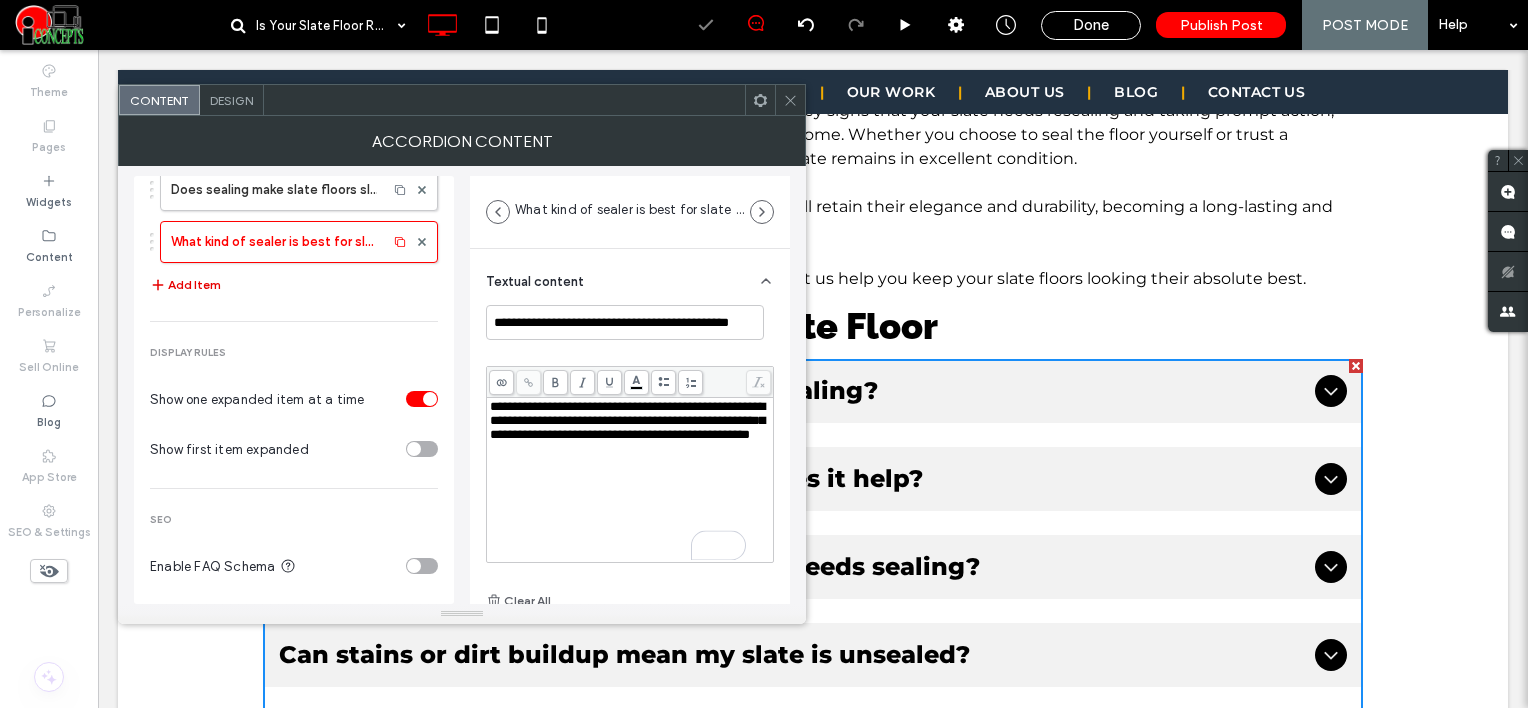 click on "Add Item" at bounding box center (185, 285) 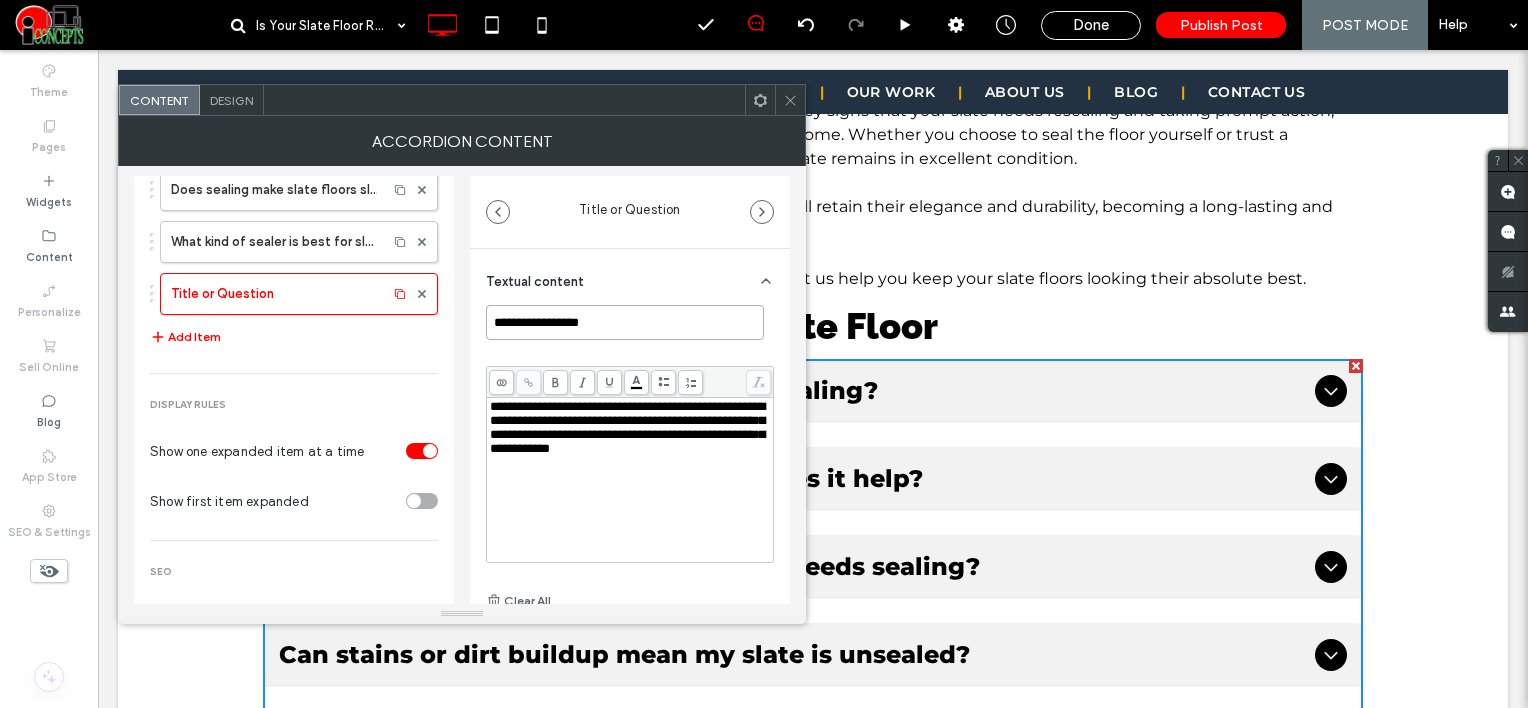 drag, startPoint x: 618, startPoint y: 320, endPoint x: 476, endPoint y: 273, distance: 149.57607 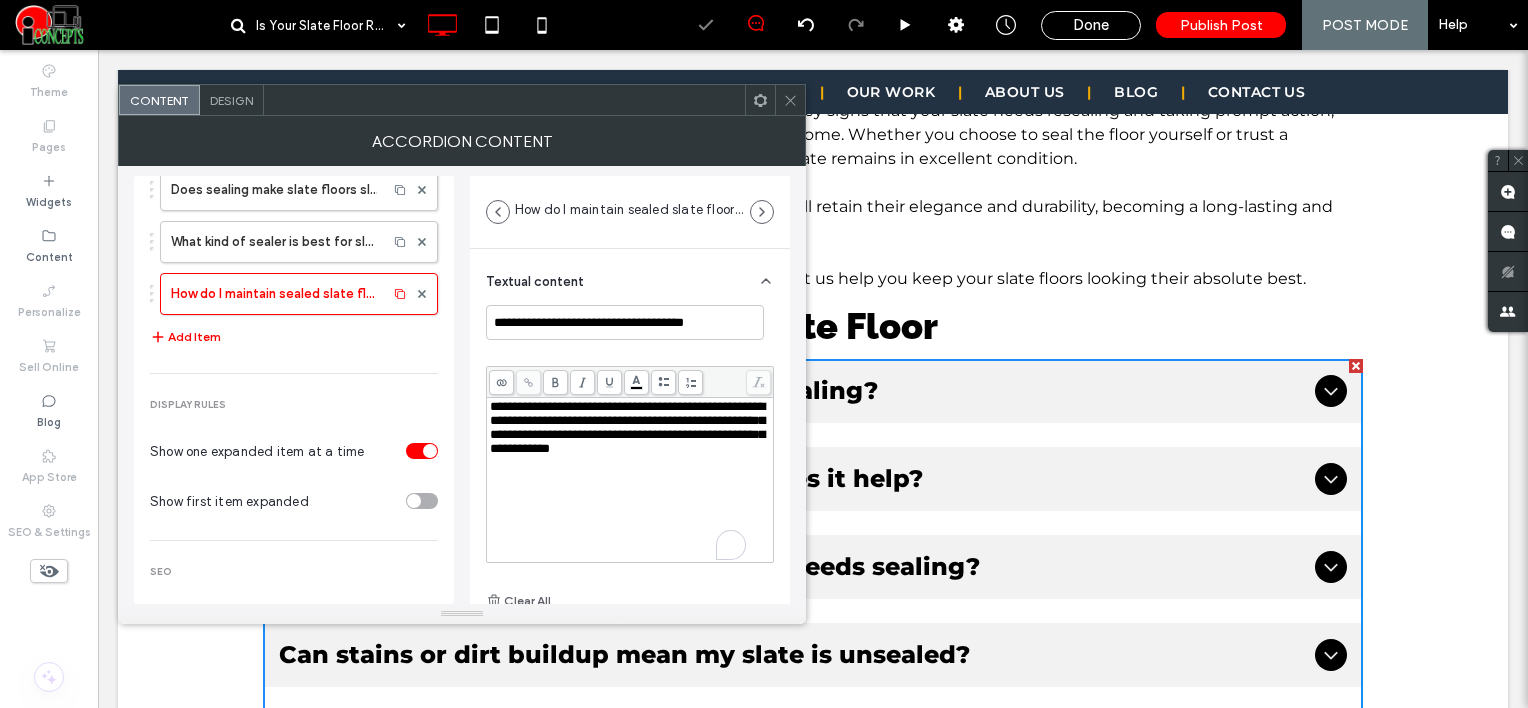 click on "**********" at bounding box center [627, 427] 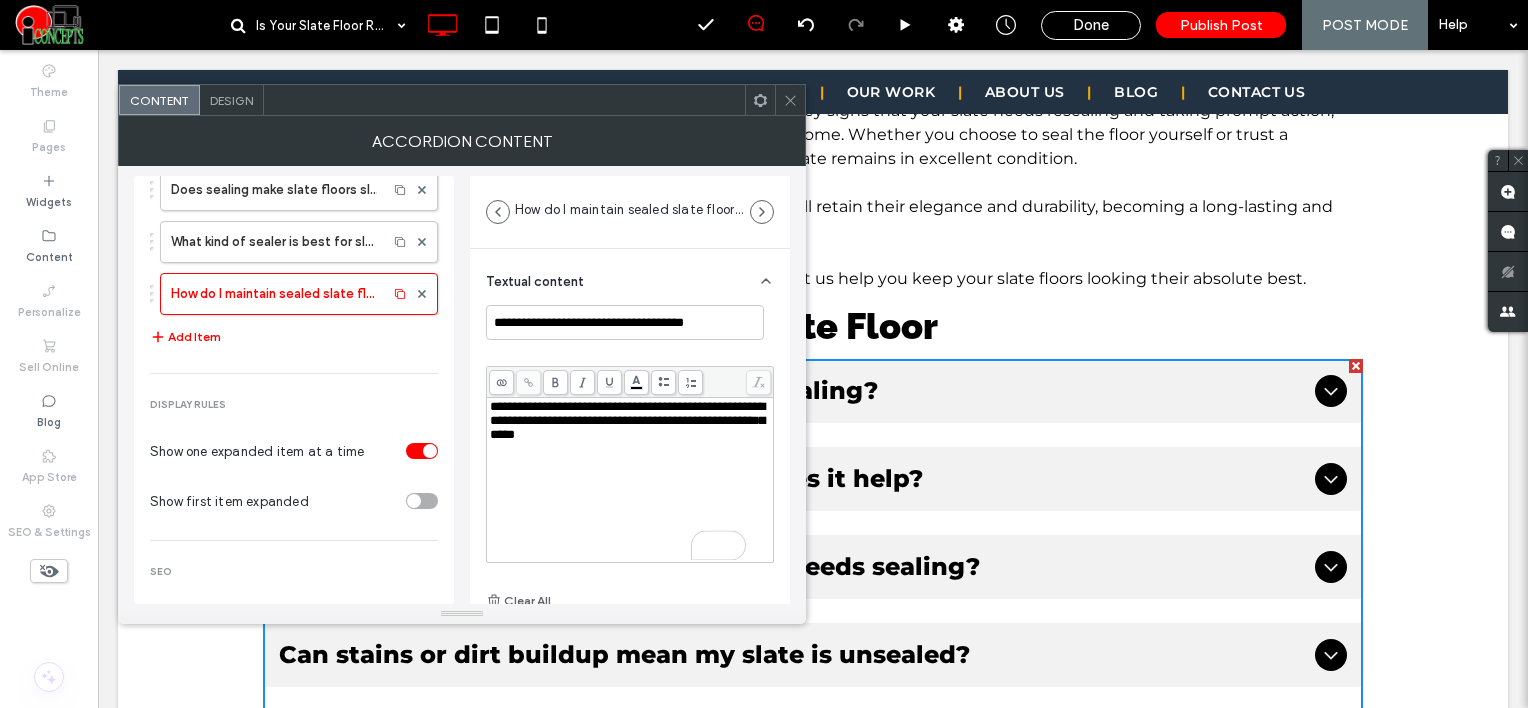 scroll, scrollTop: 744, scrollLeft: 0, axis: vertical 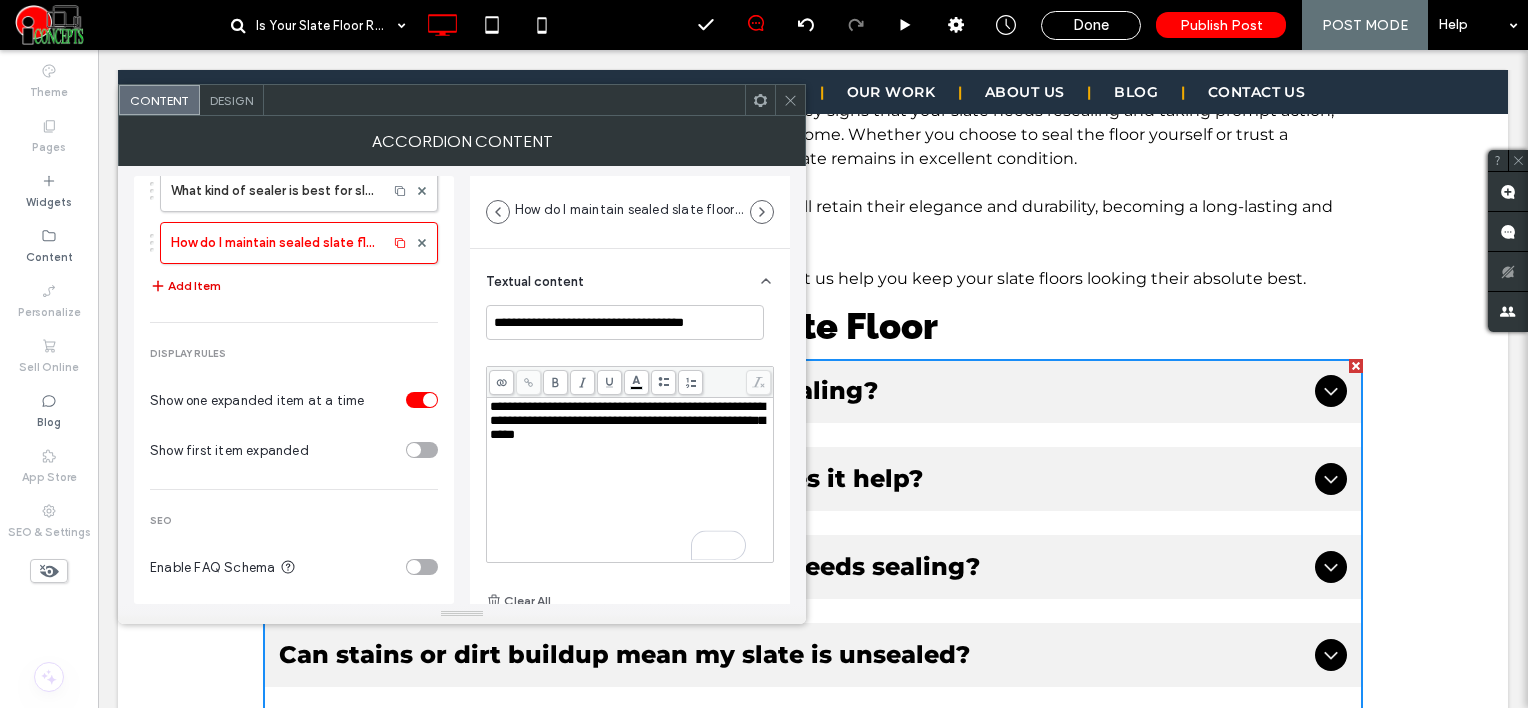 click on "Add Item" at bounding box center (185, 286) 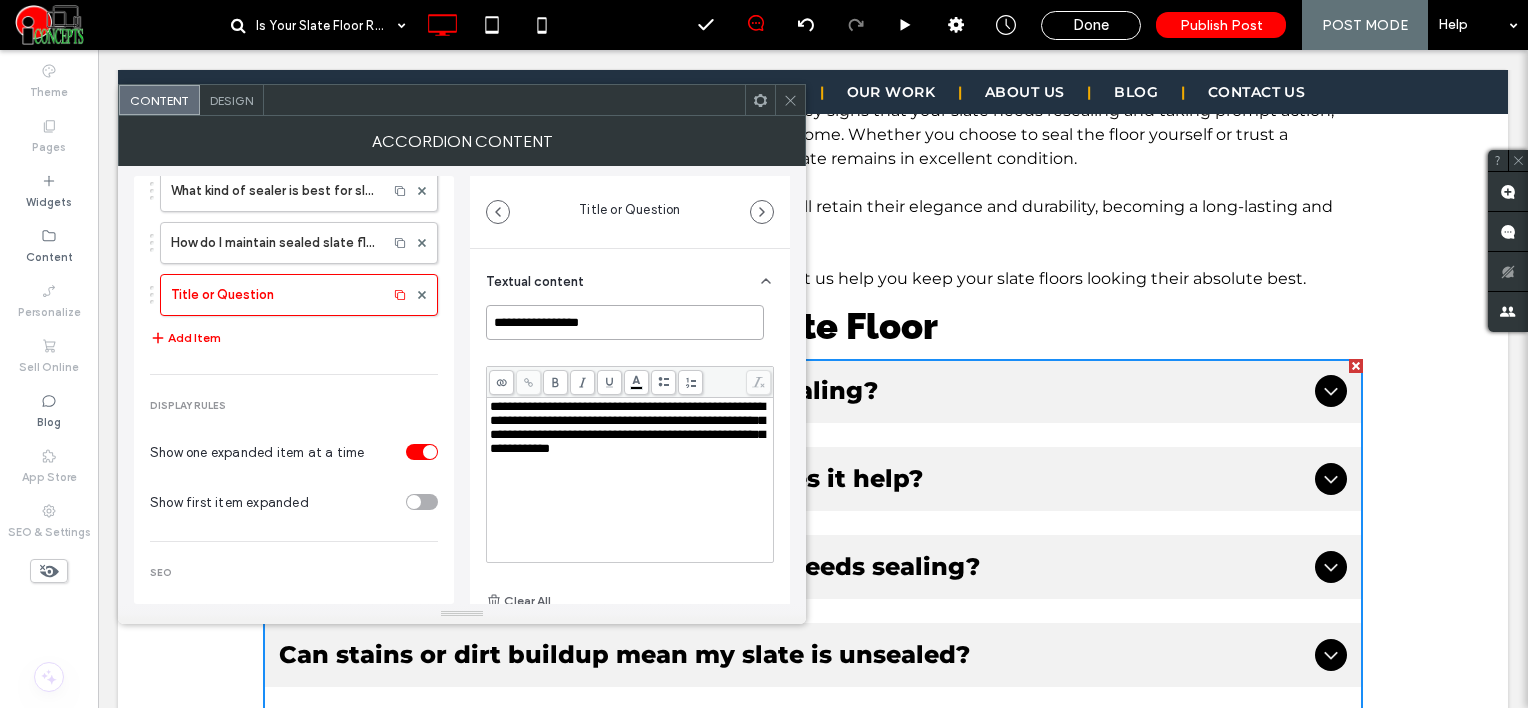 drag, startPoint x: 615, startPoint y: 321, endPoint x: 483, endPoint y: 288, distance: 136.06248 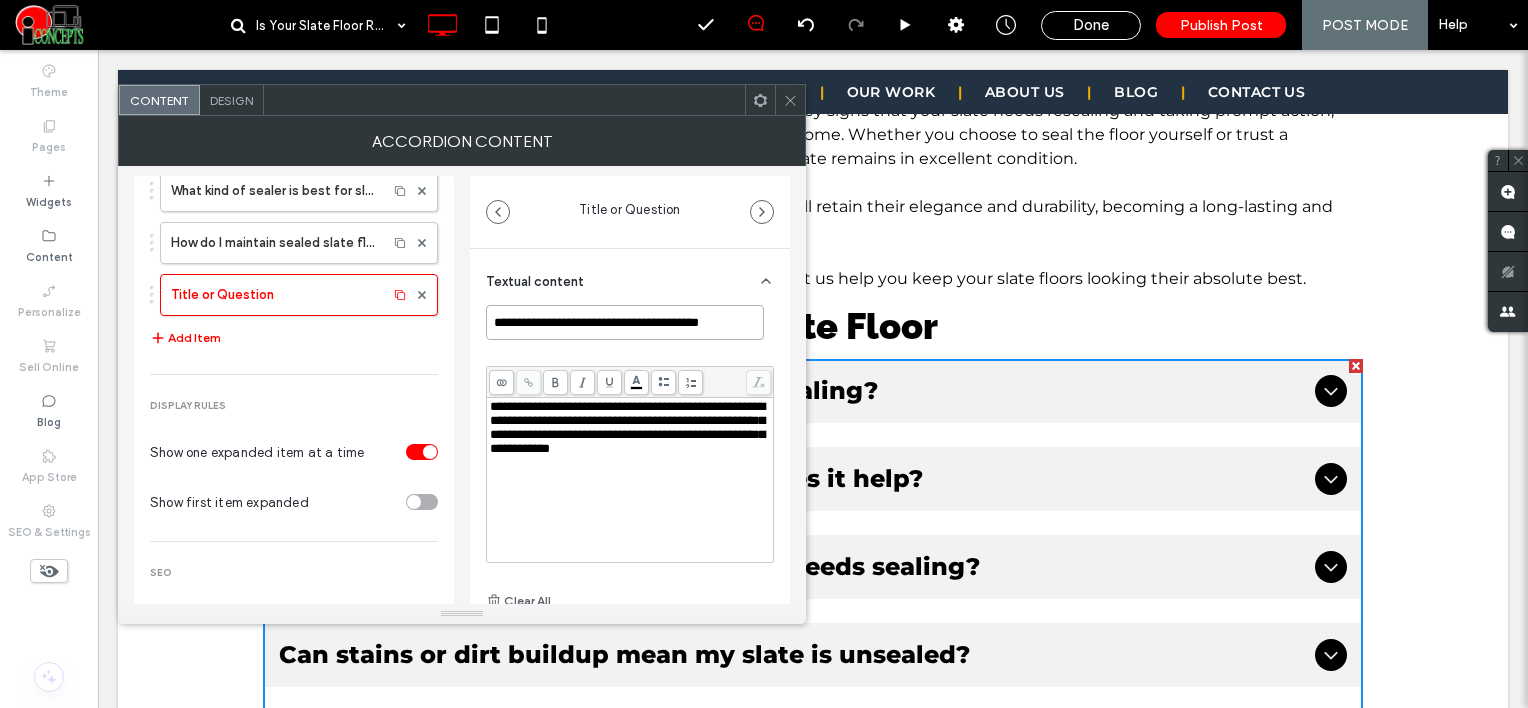 type on "**********" 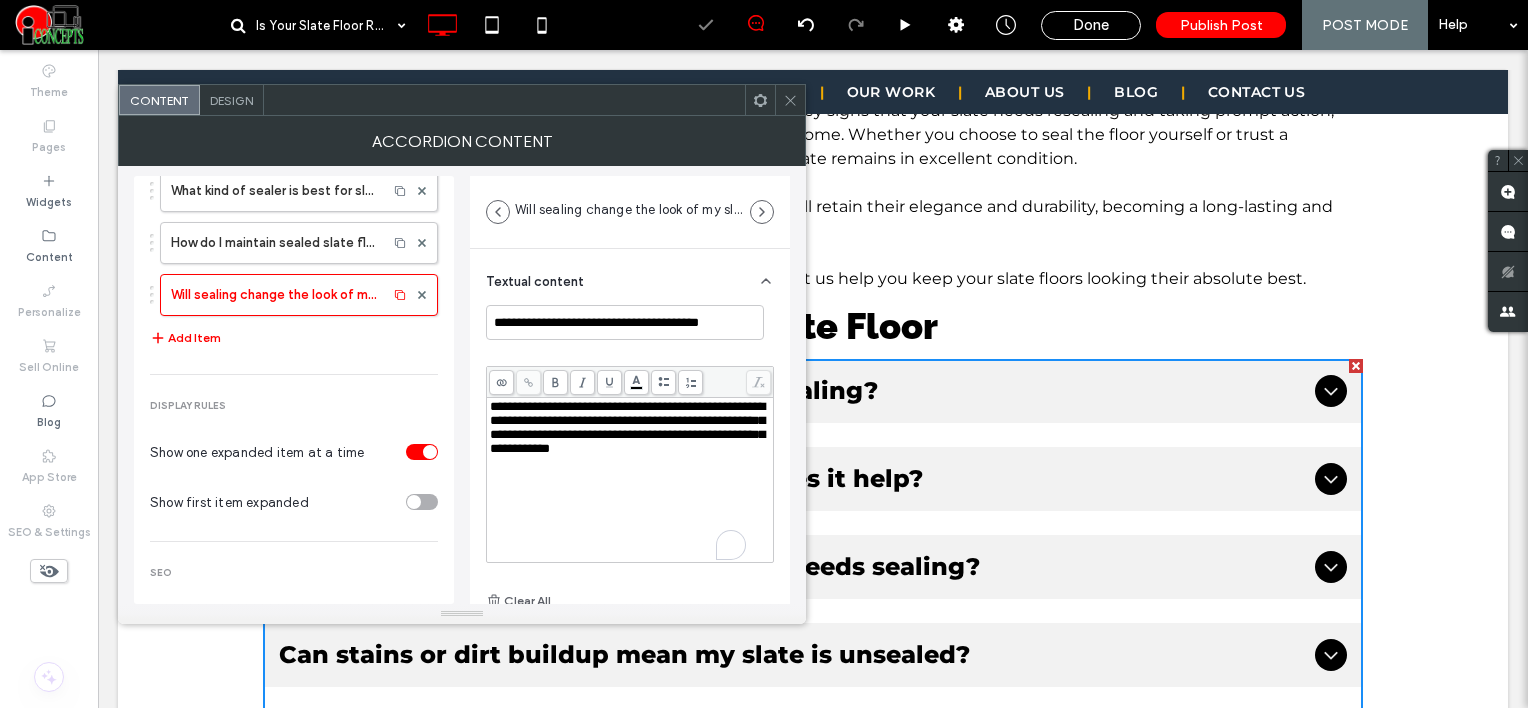 click on "**********" at bounding box center [627, 427] 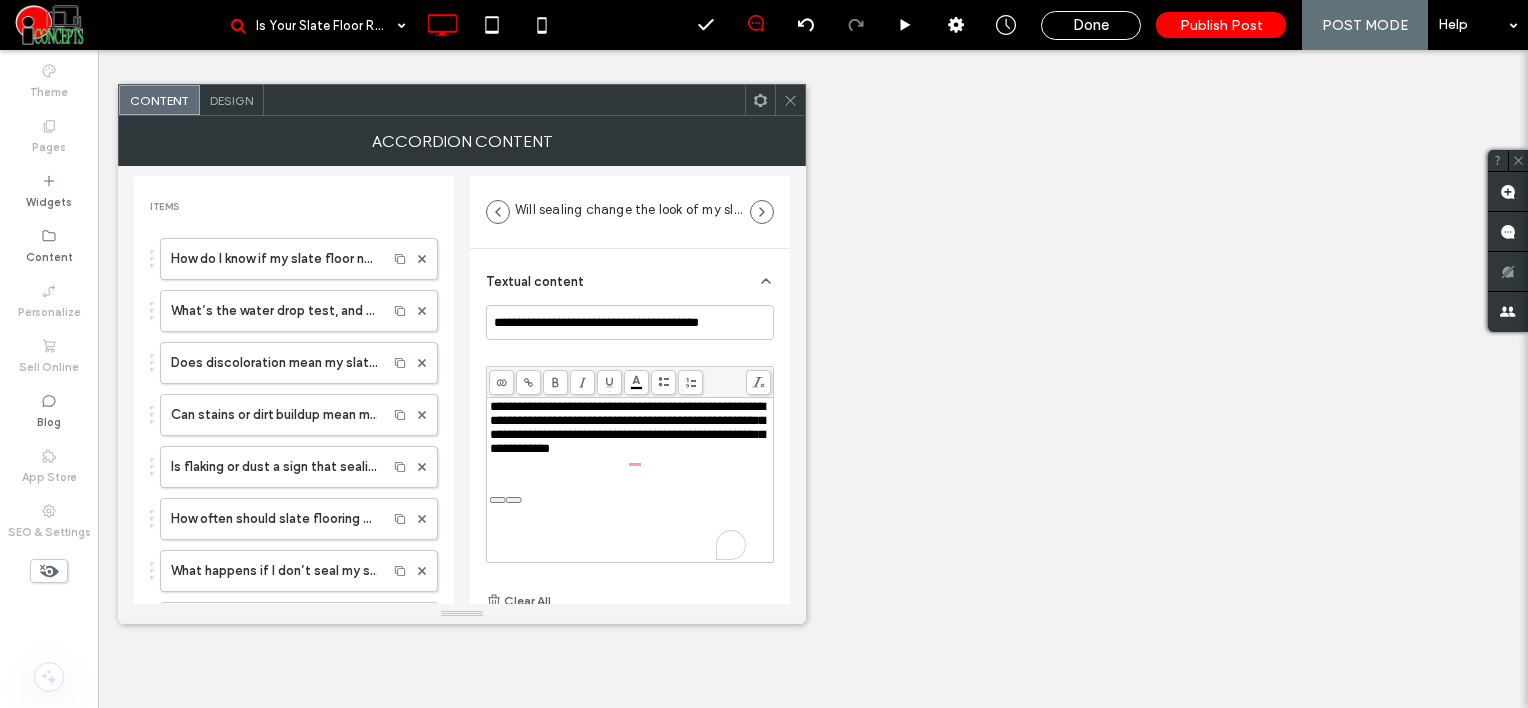 scroll, scrollTop: 0, scrollLeft: 0, axis: both 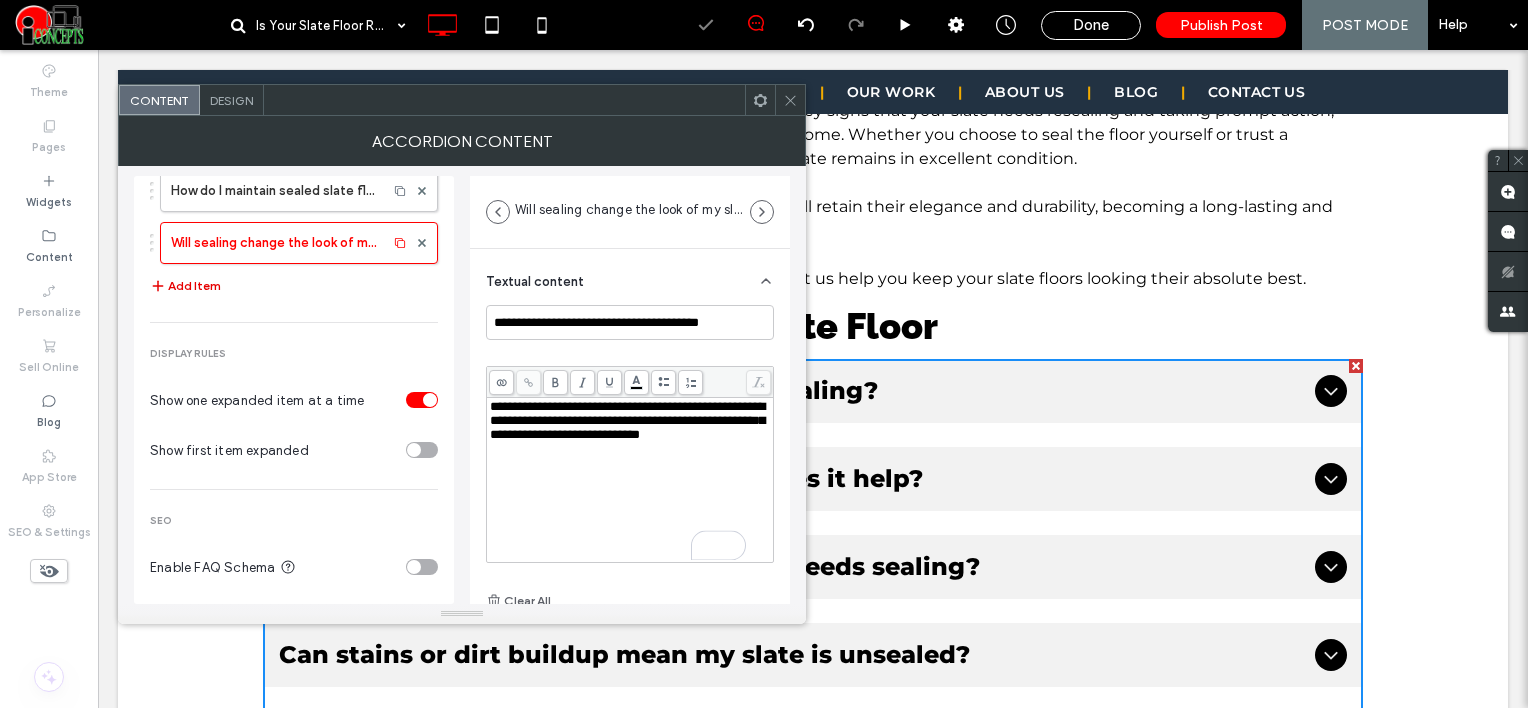 click on "Add Item" at bounding box center (185, 286) 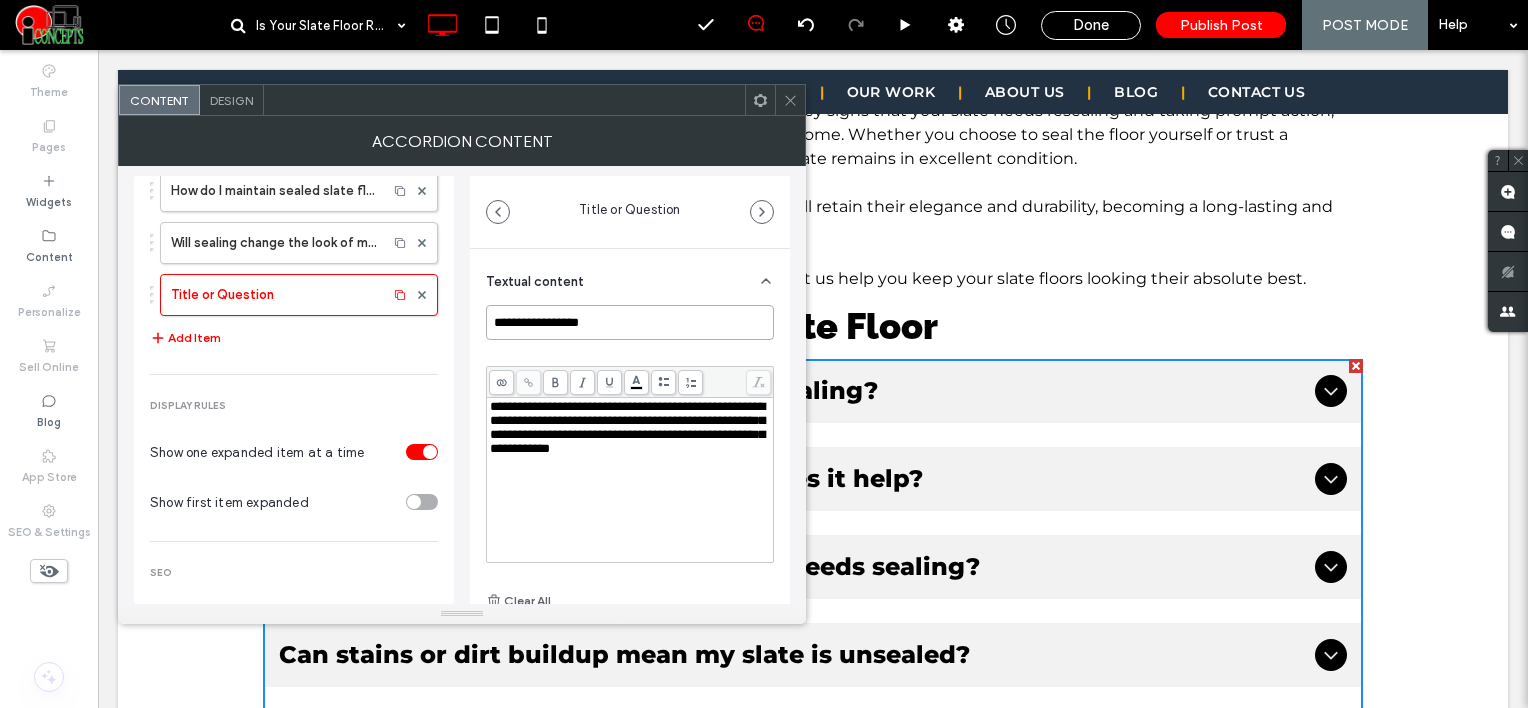 drag, startPoint x: 624, startPoint y: 330, endPoint x: 457, endPoint y: 327, distance: 167.02695 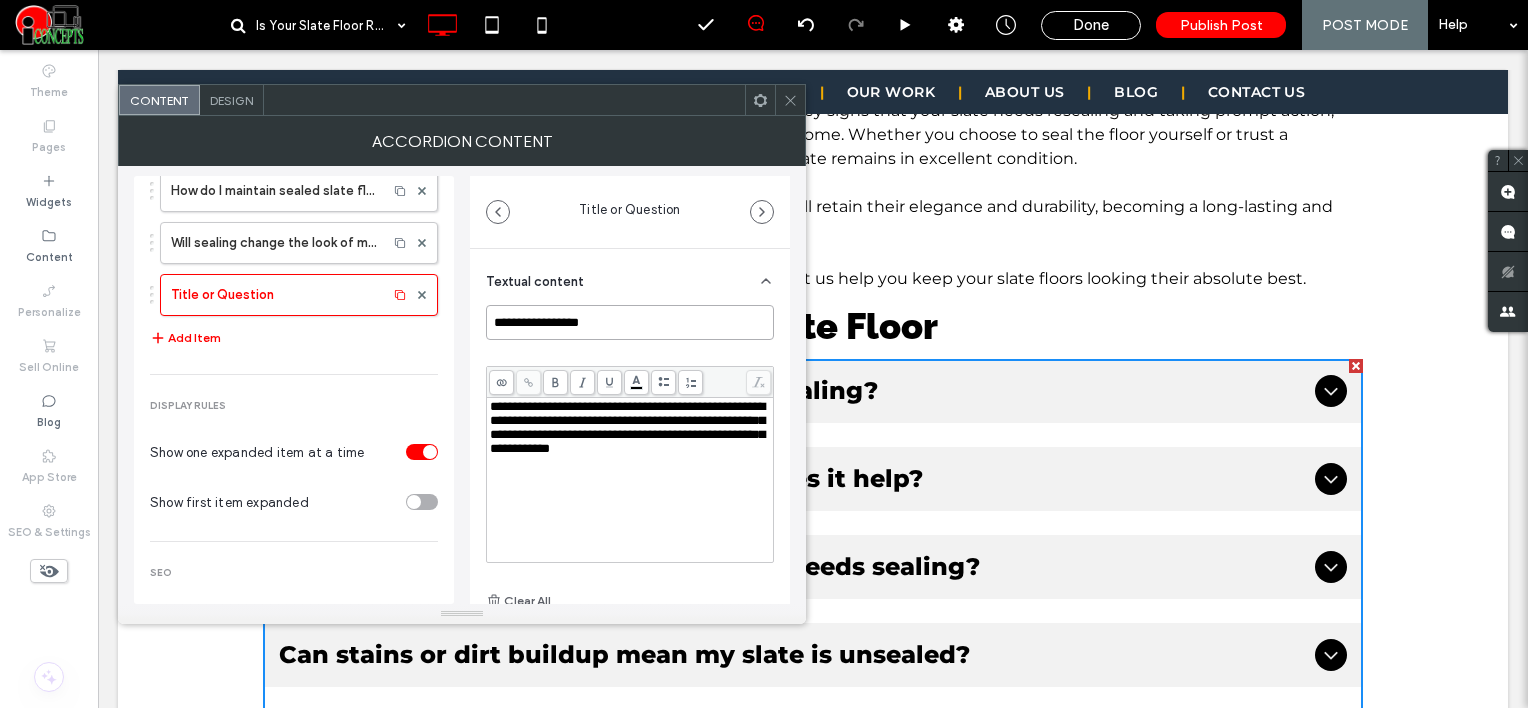 click on "**********" at bounding box center [462, 385] 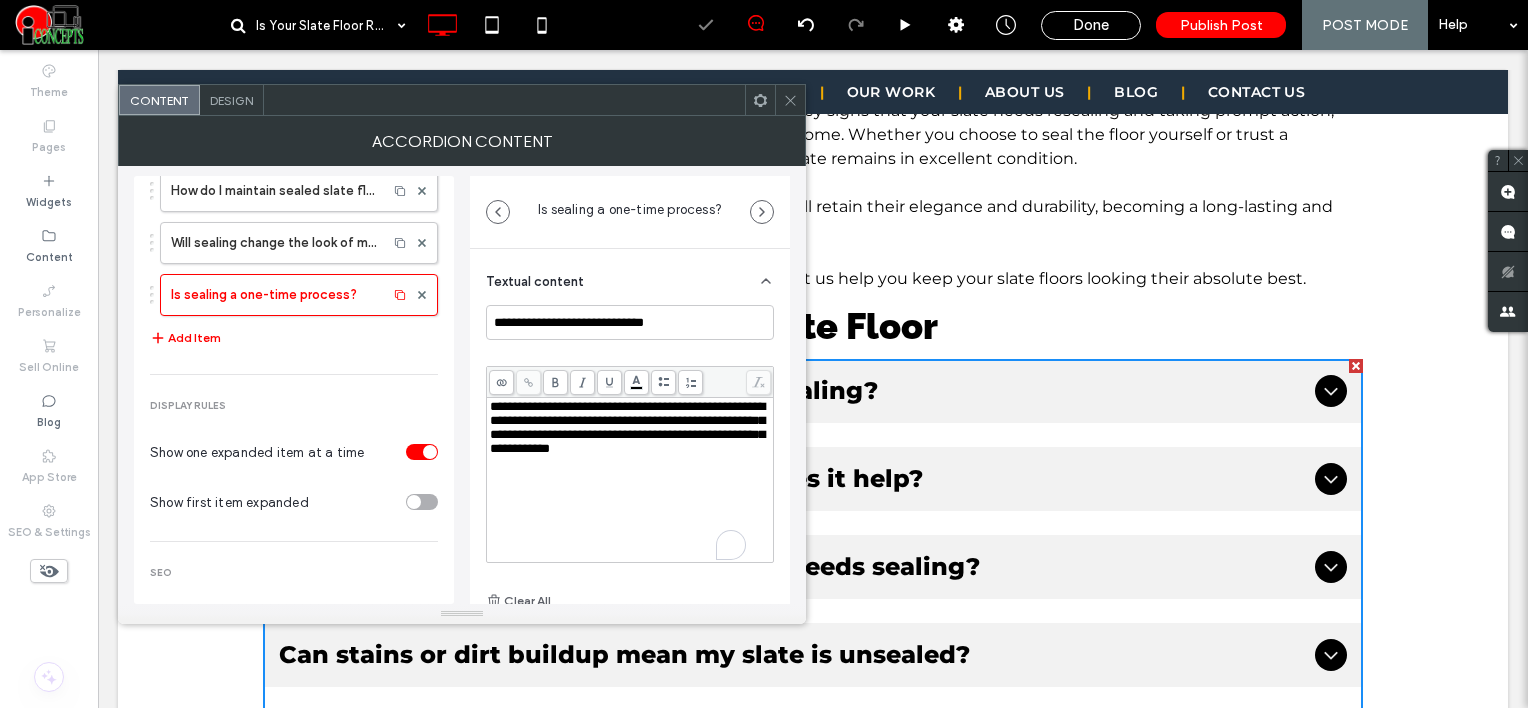 click on "**********" at bounding box center [627, 427] 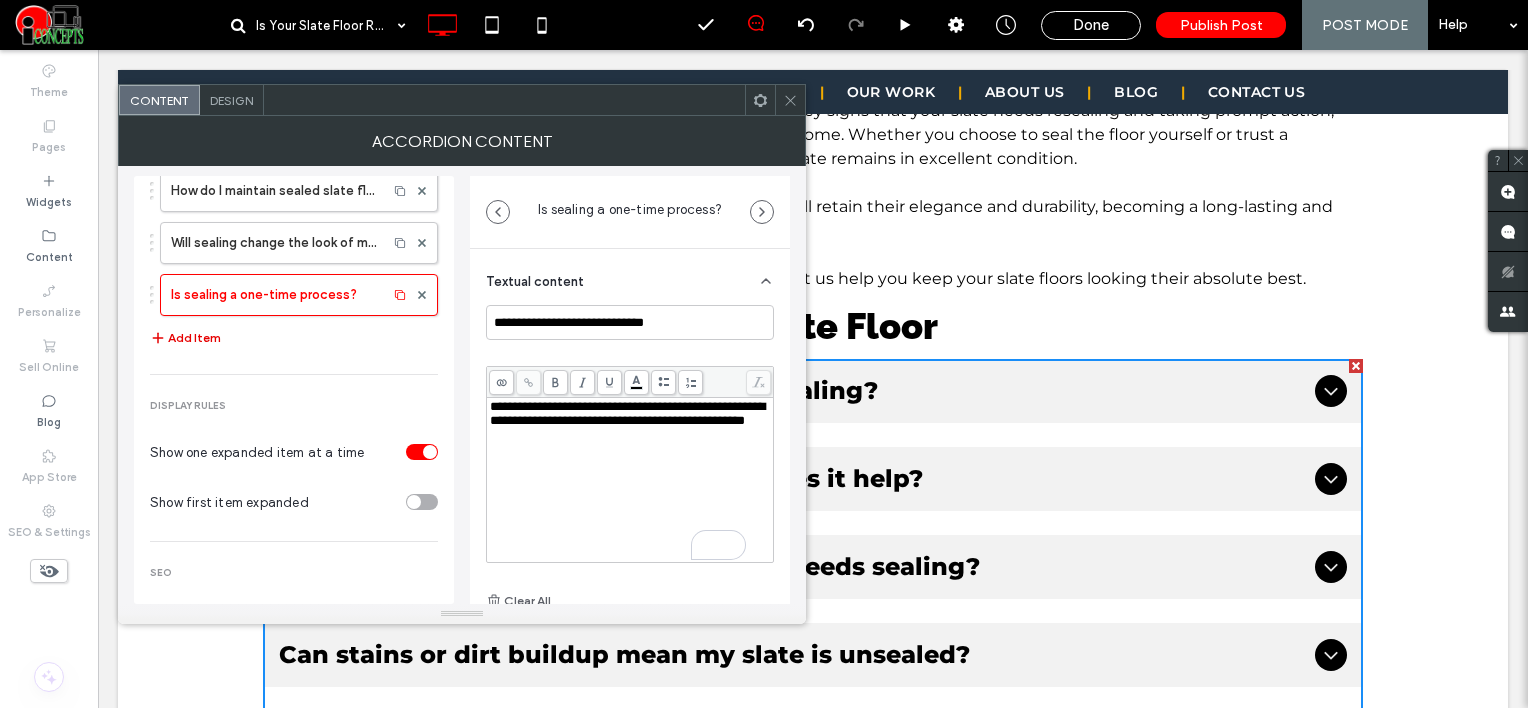 click on "Add Item" at bounding box center (185, 338) 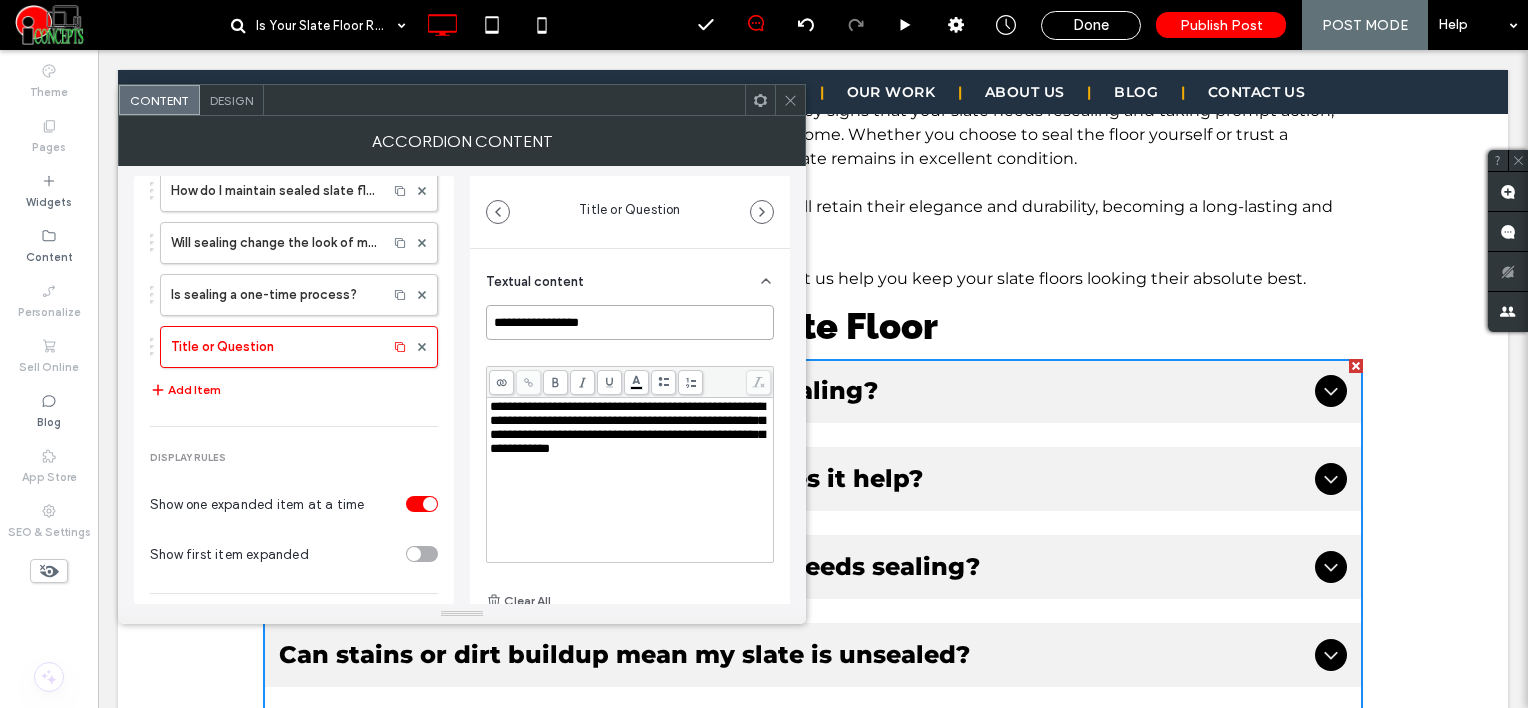 drag, startPoint x: 611, startPoint y: 329, endPoint x: 478, endPoint y: 337, distance: 133.24039 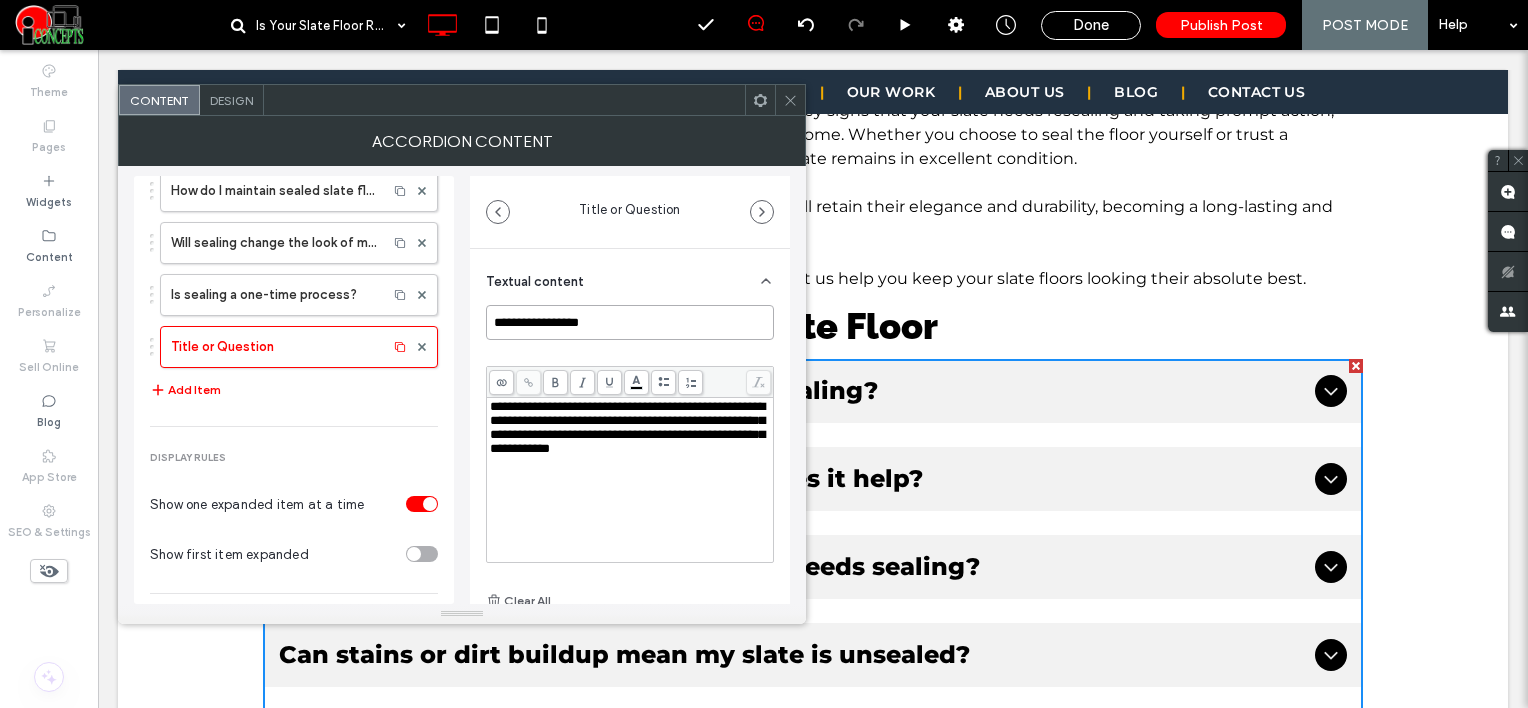 click on "**********" at bounding box center [630, 496] 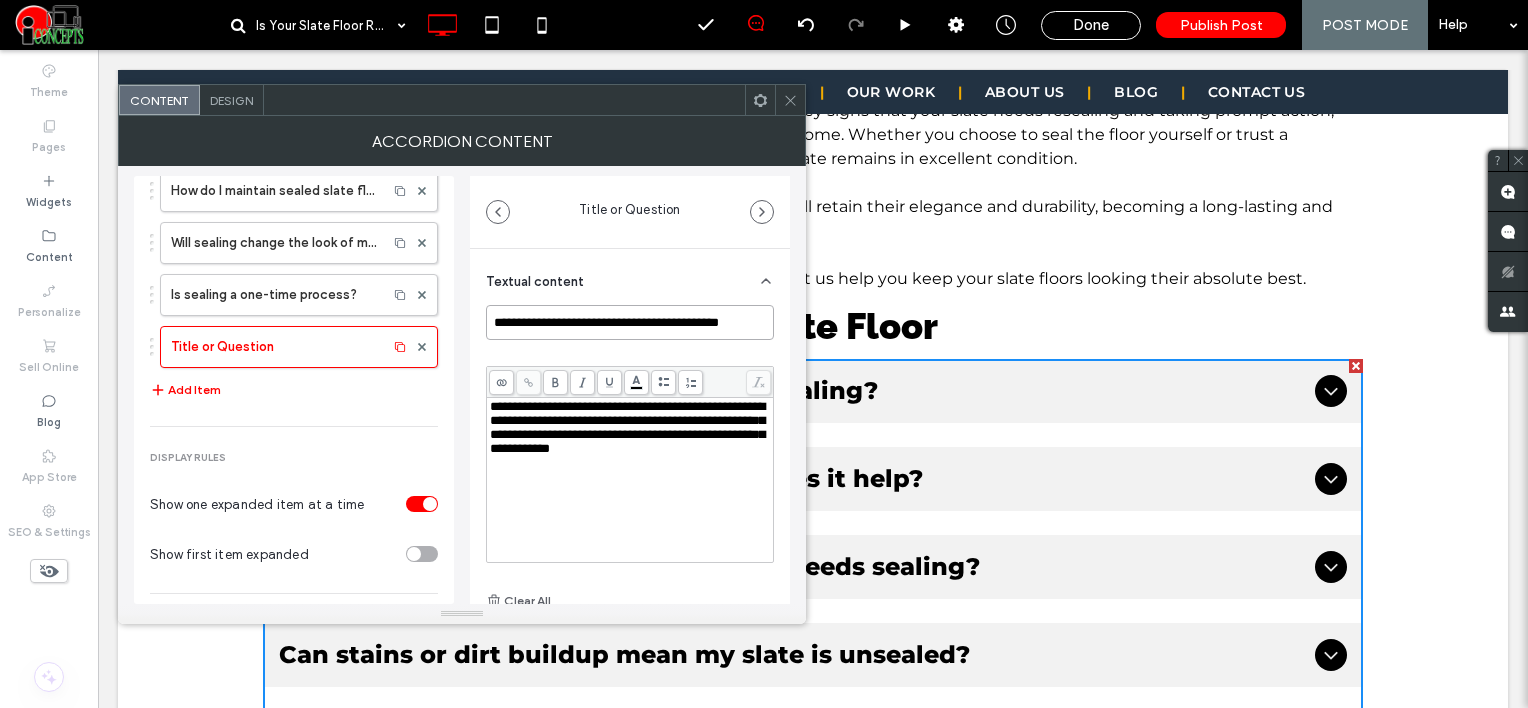 scroll, scrollTop: 0, scrollLeft: 9, axis: horizontal 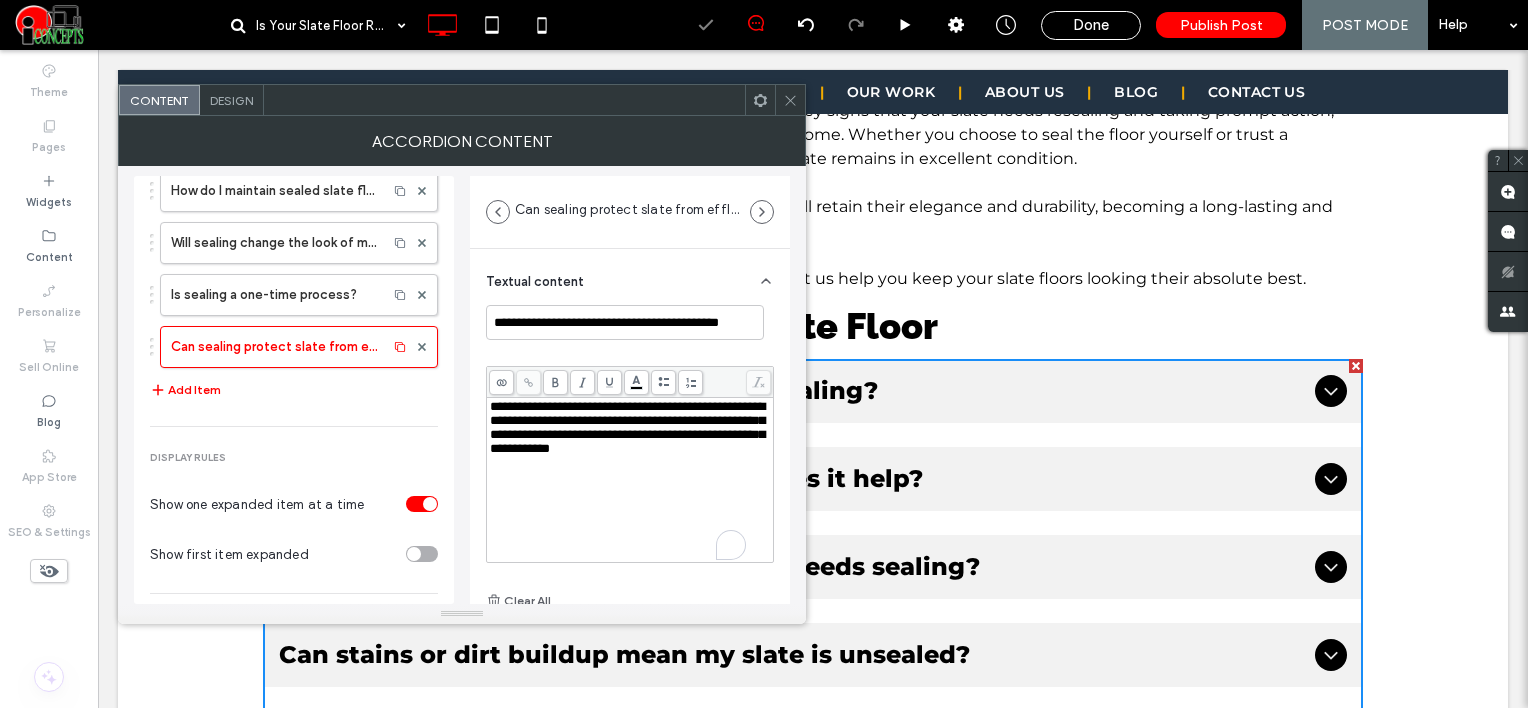 click on "**********" at bounding box center [630, 428] 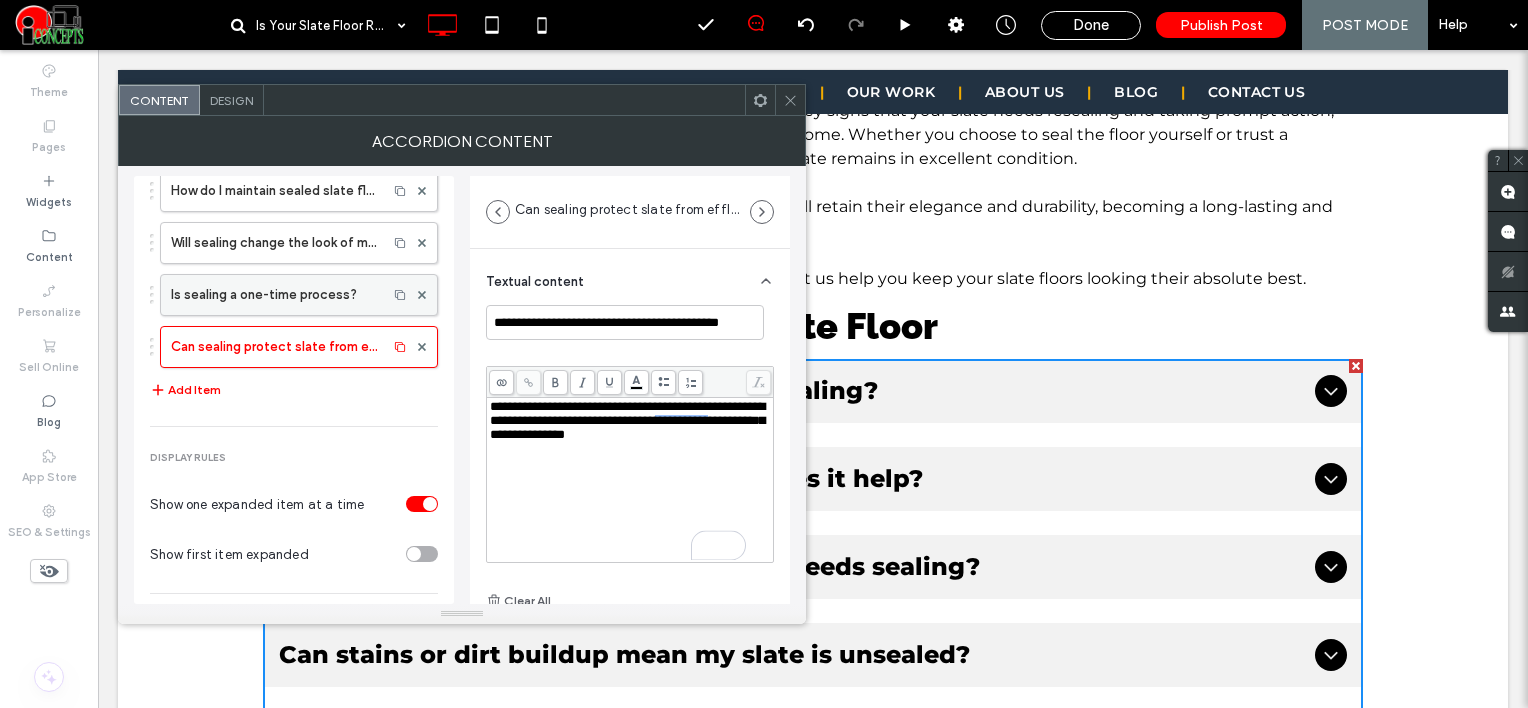 scroll, scrollTop: 896, scrollLeft: 0, axis: vertical 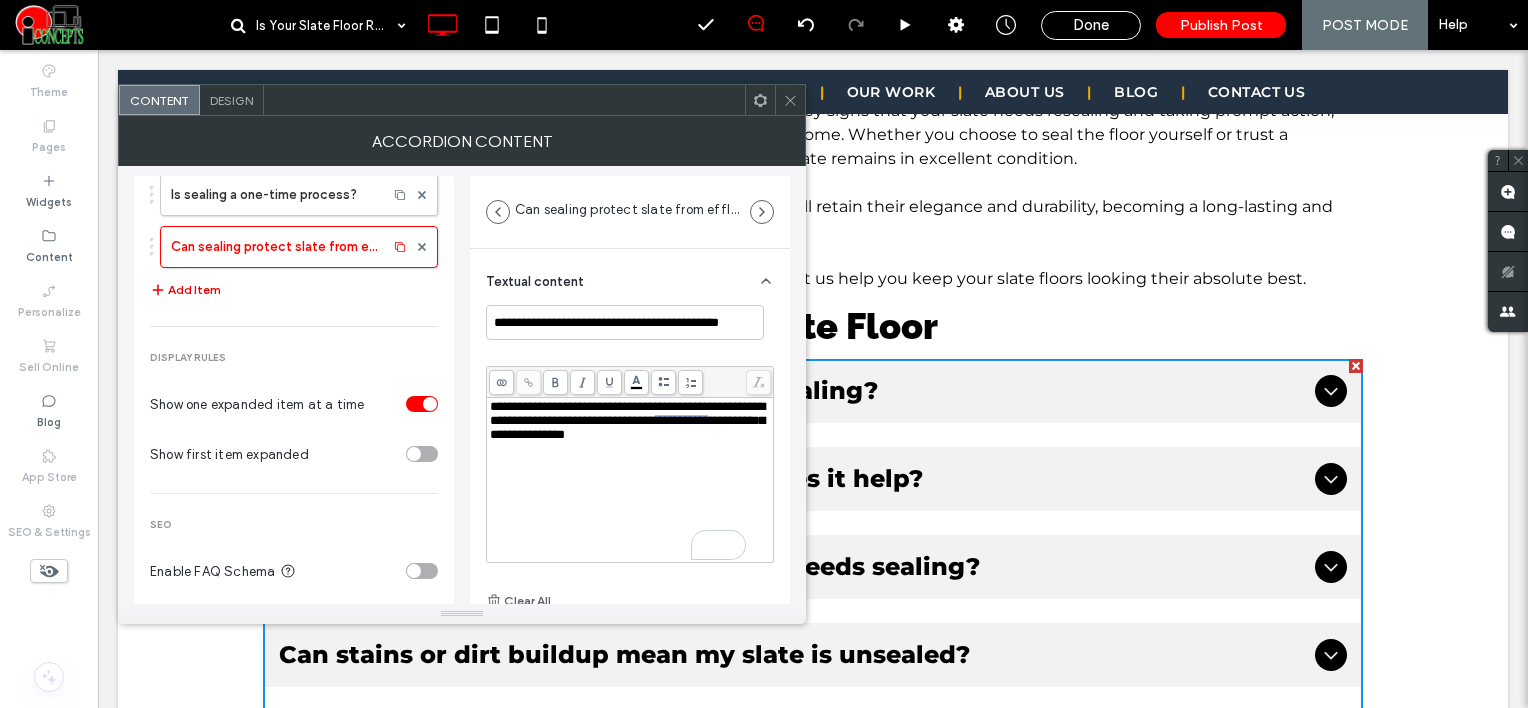 click on "Add Item" at bounding box center (185, 290) 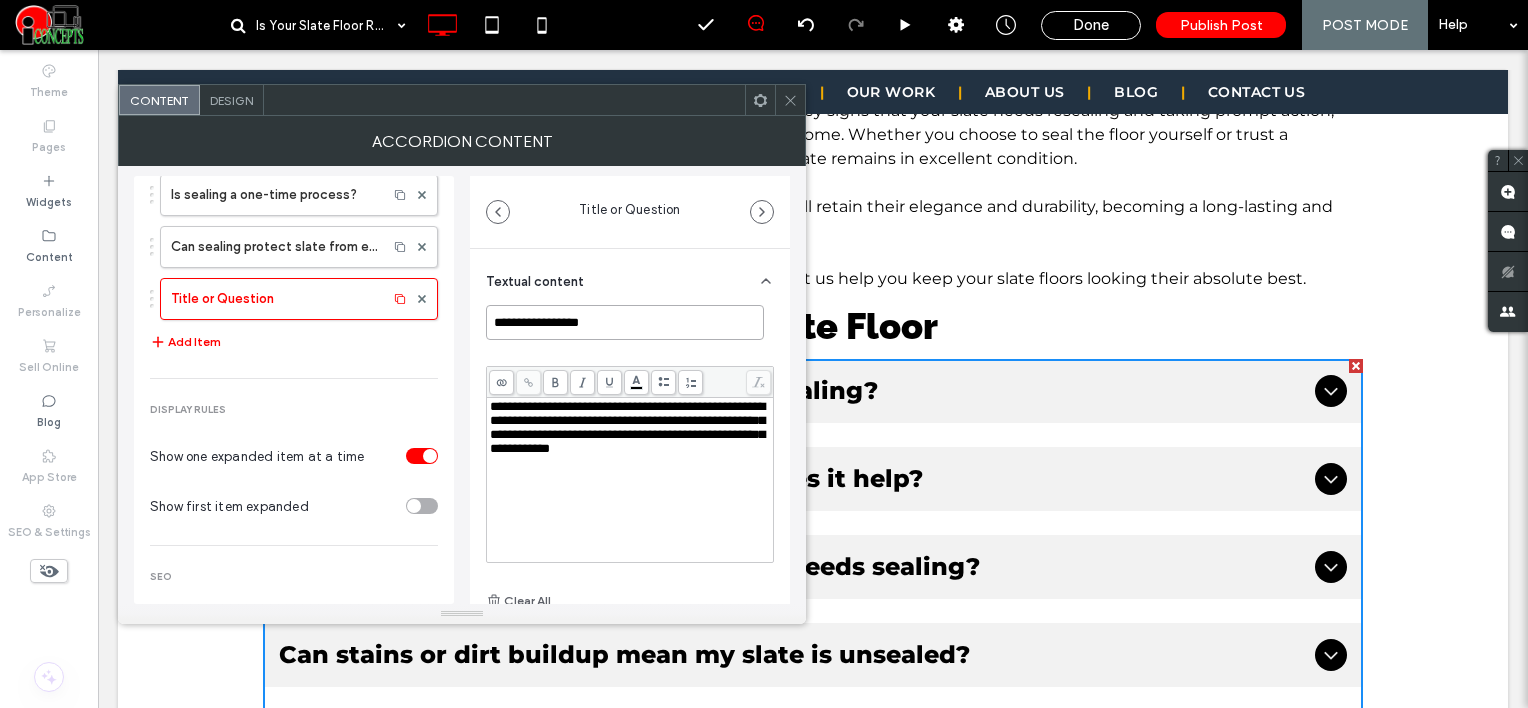 drag, startPoint x: 608, startPoint y: 328, endPoint x: 479, endPoint y: 308, distance: 130.54118 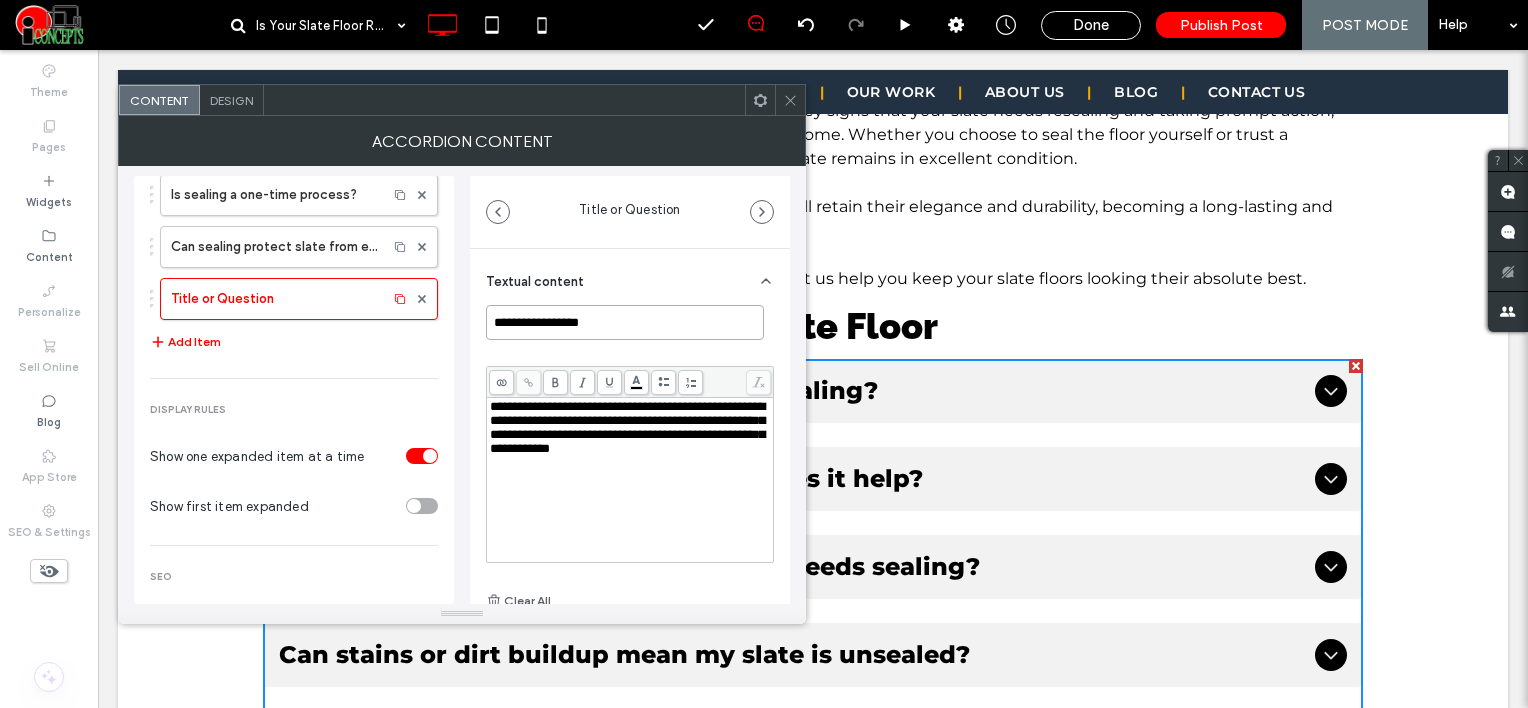 click on "**********" at bounding box center [630, 496] 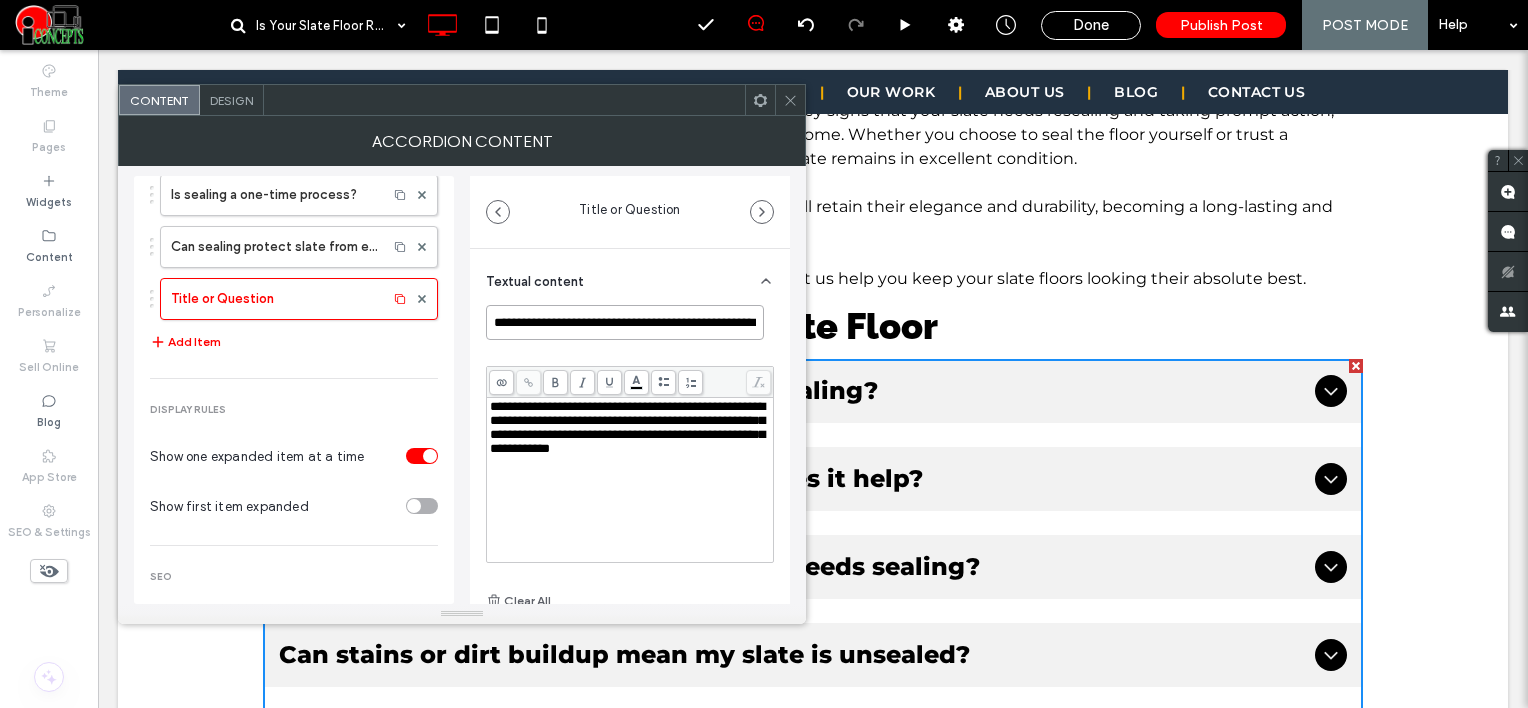 scroll, scrollTop: 0, scrollLeft: 35, axis: horizontal 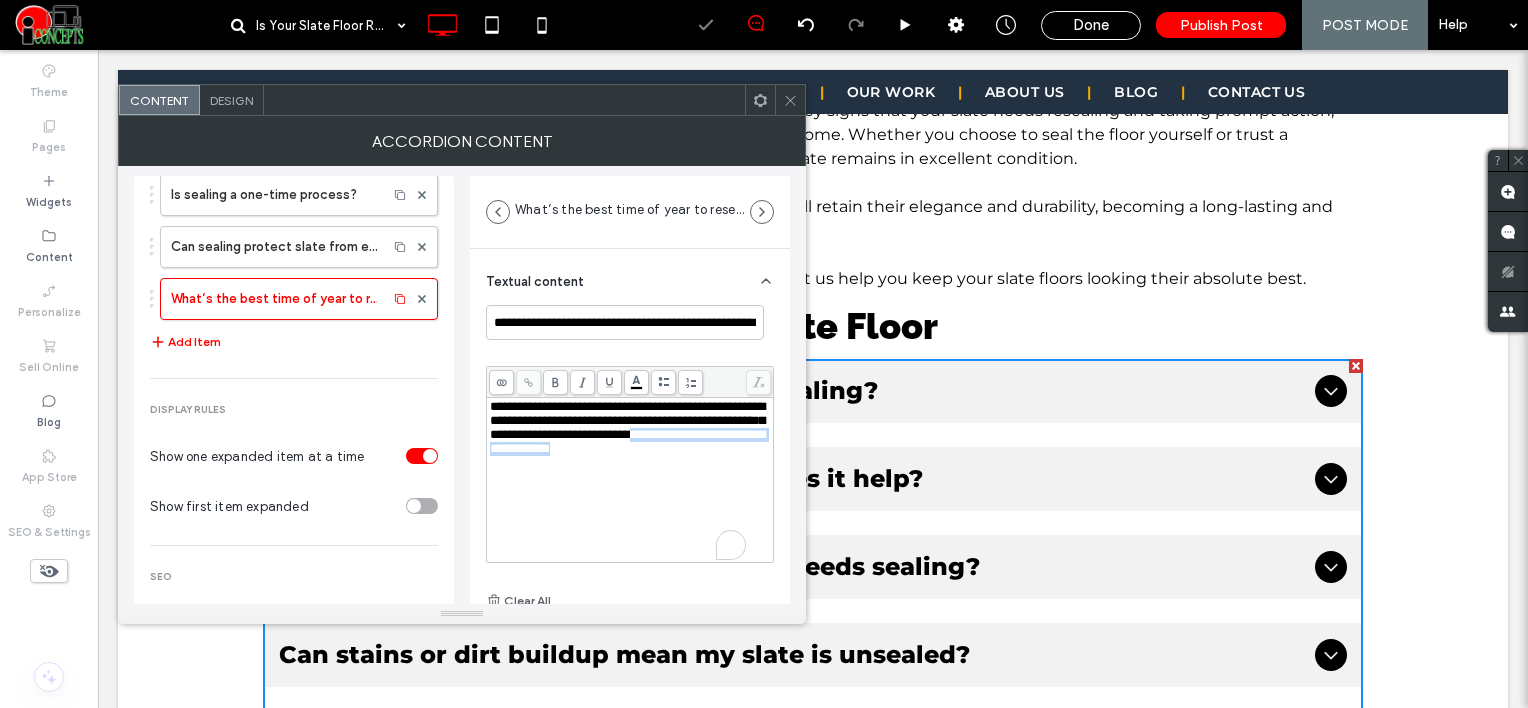 click on "**********" at bounding box center [630, 428] 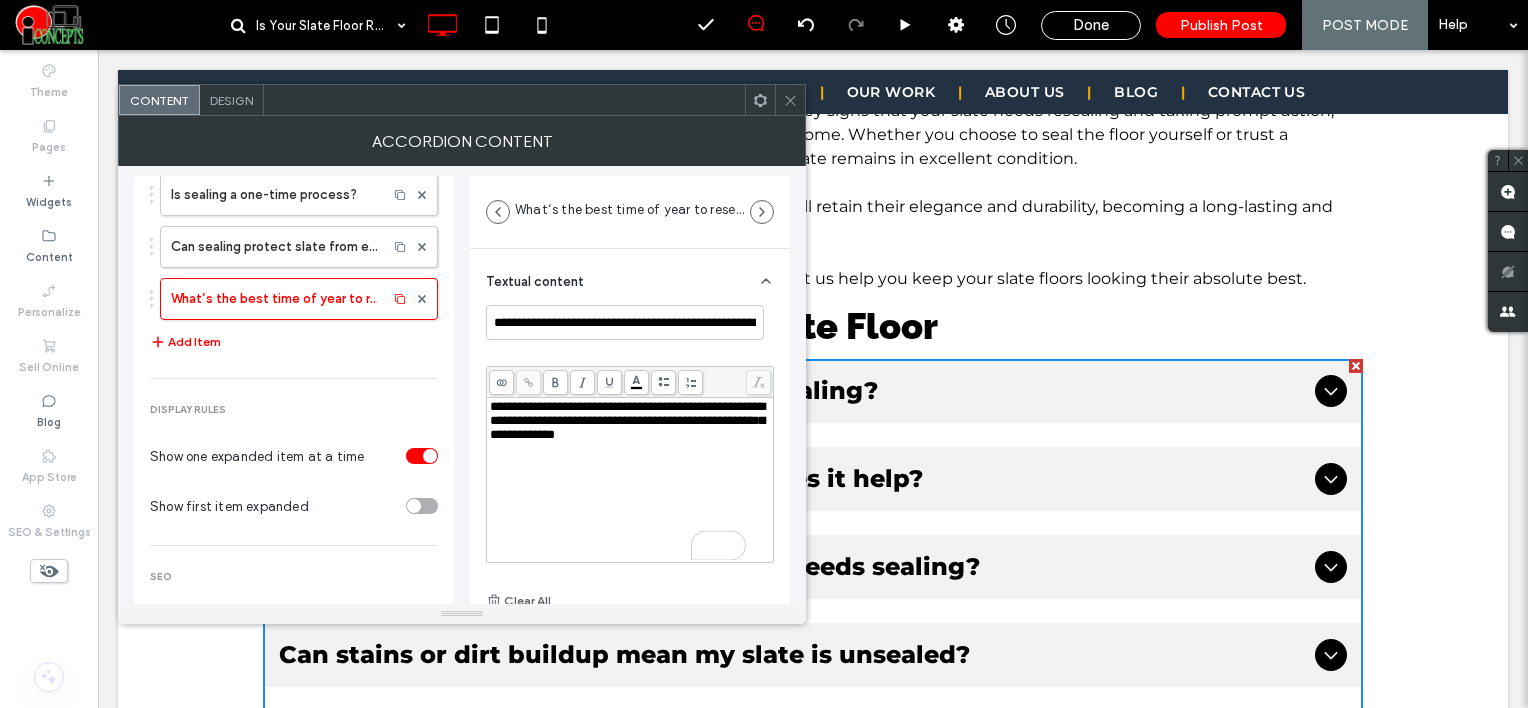 scroll, scrollTop: 951, scrollLeft: 0, axis: vertical 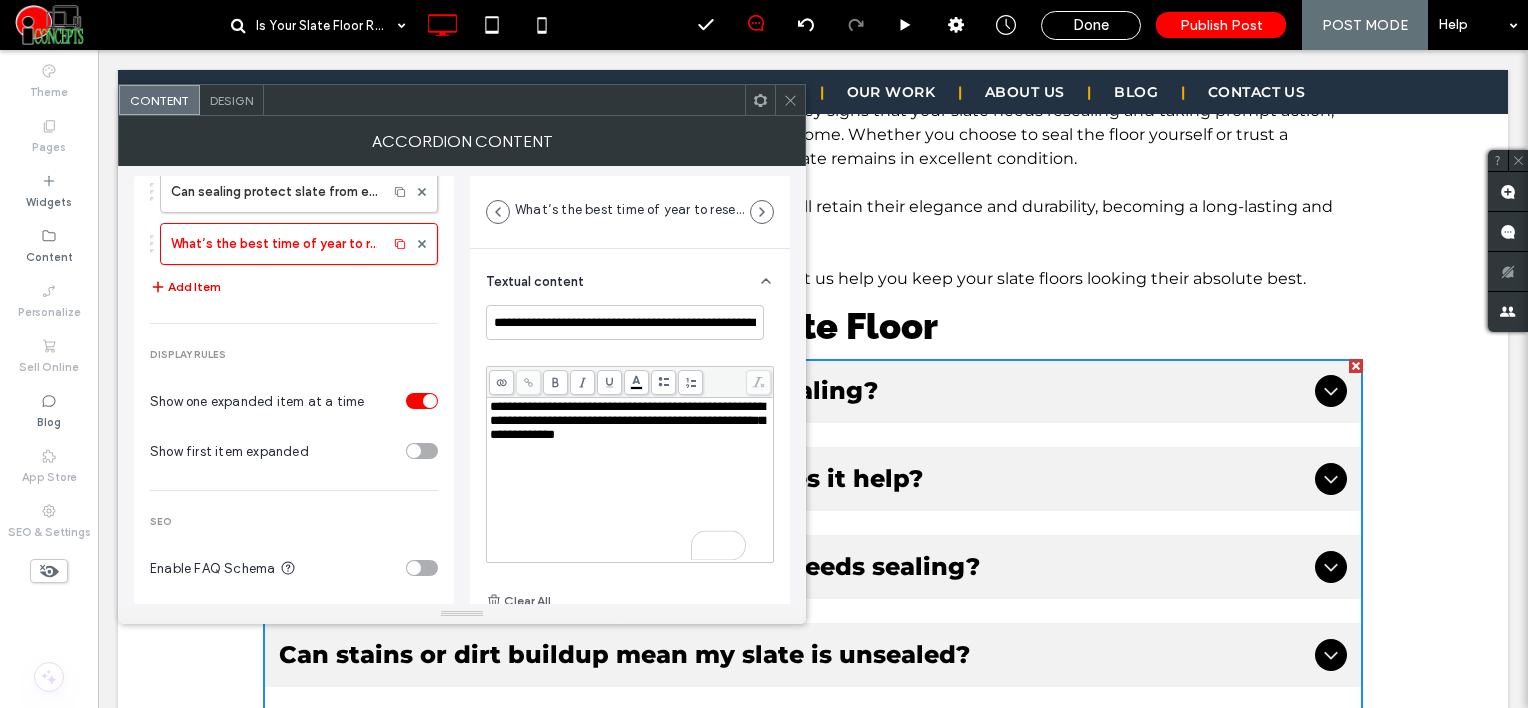 click on "Add Item" at bounding box center (185, 287) 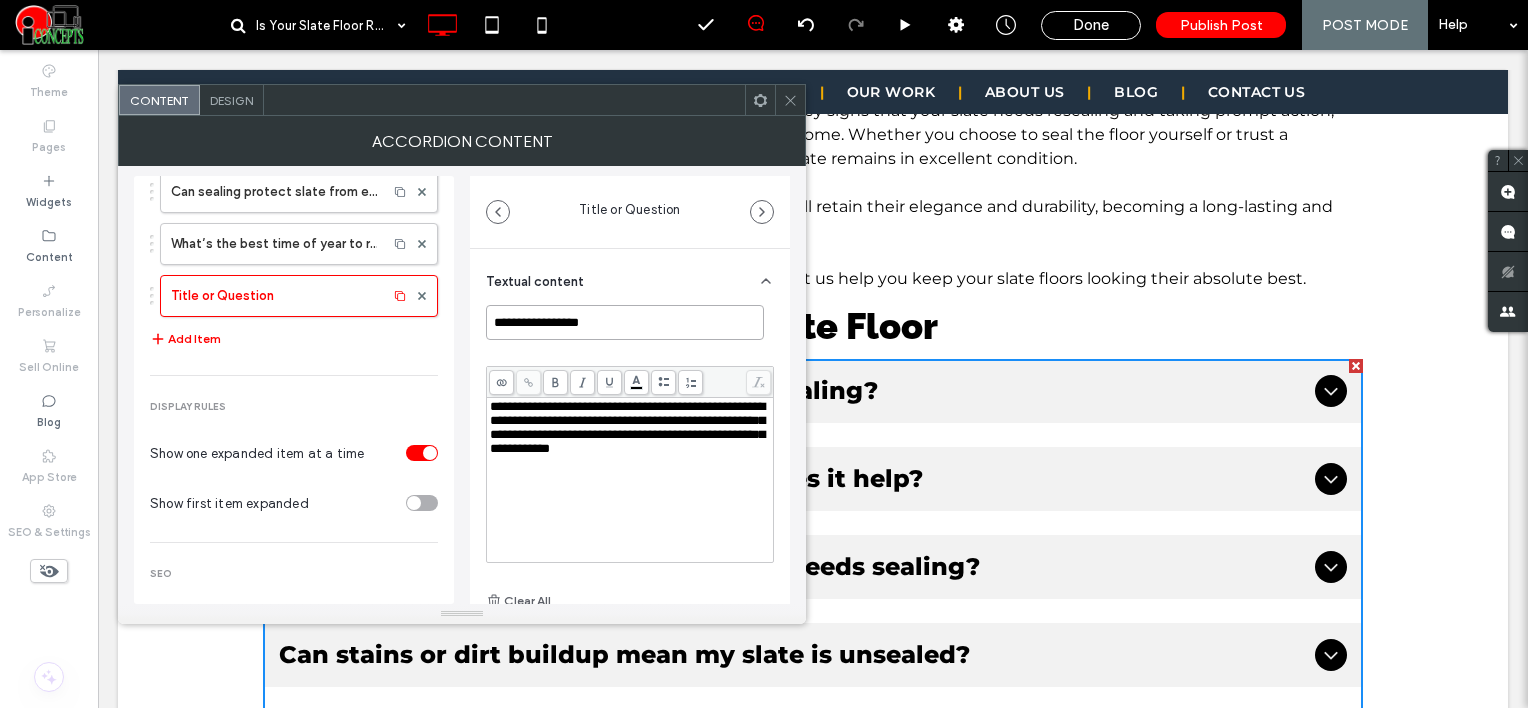 drag, startPoint x: 596, startPoint y: 316, endPoint x: 480, endPoint y: 279, distance: 121.75796 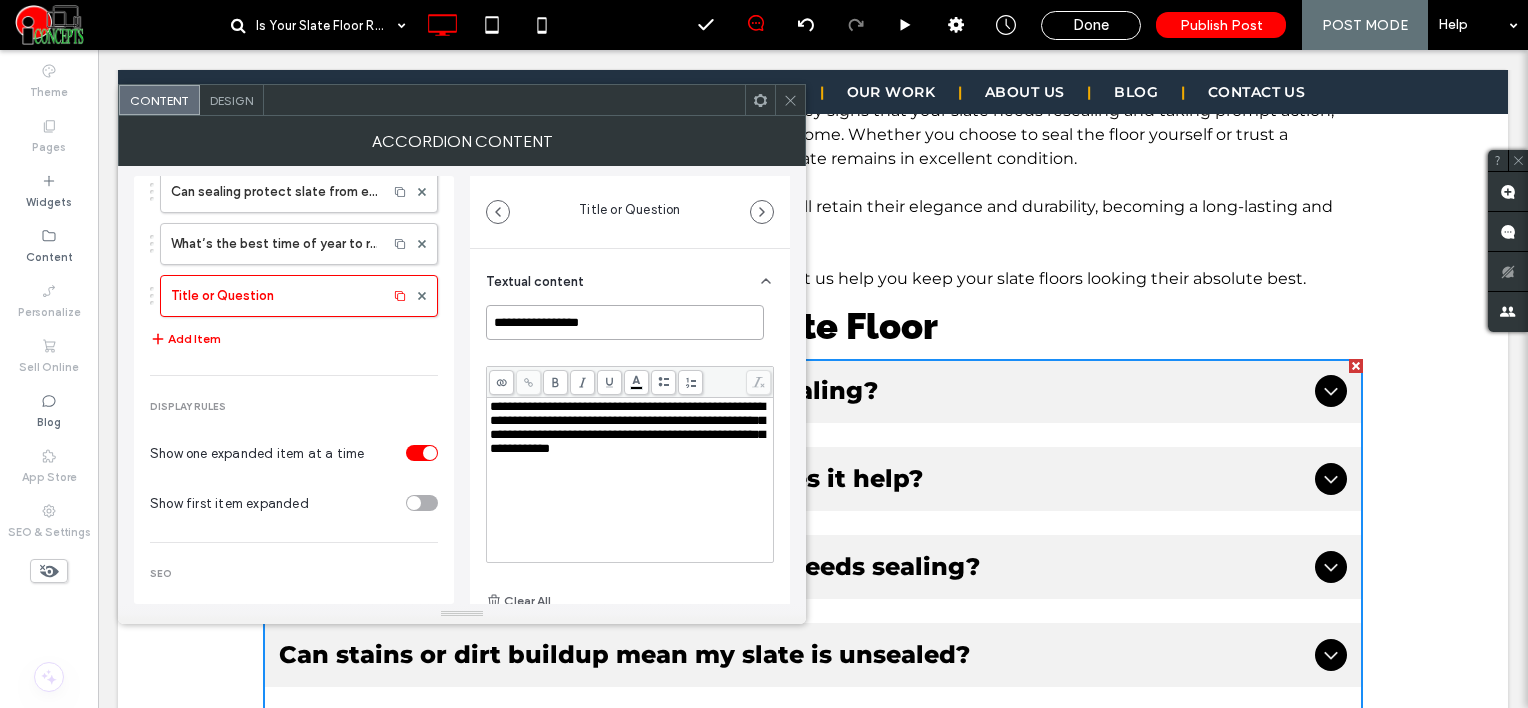 click on "**********" at bounding box center (630, 496) 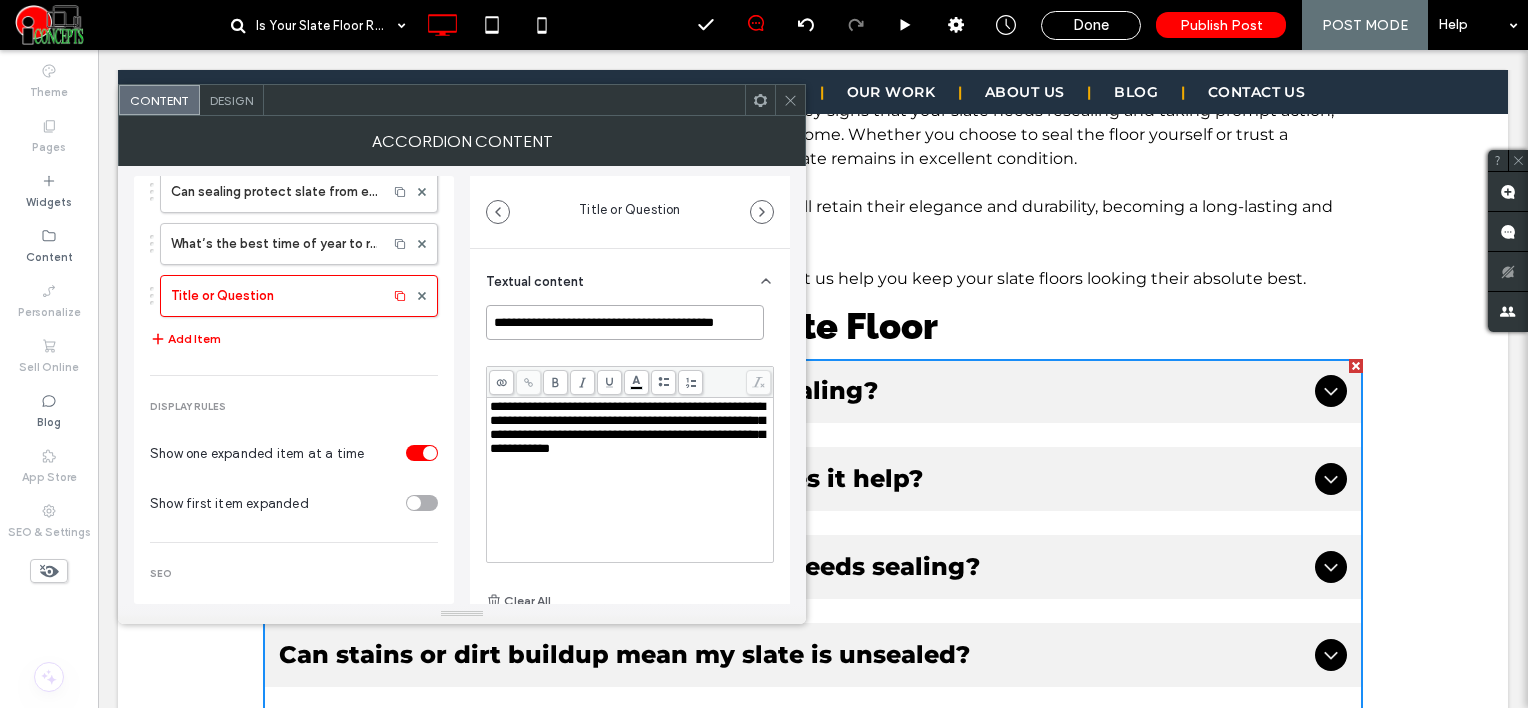 type on "**********" 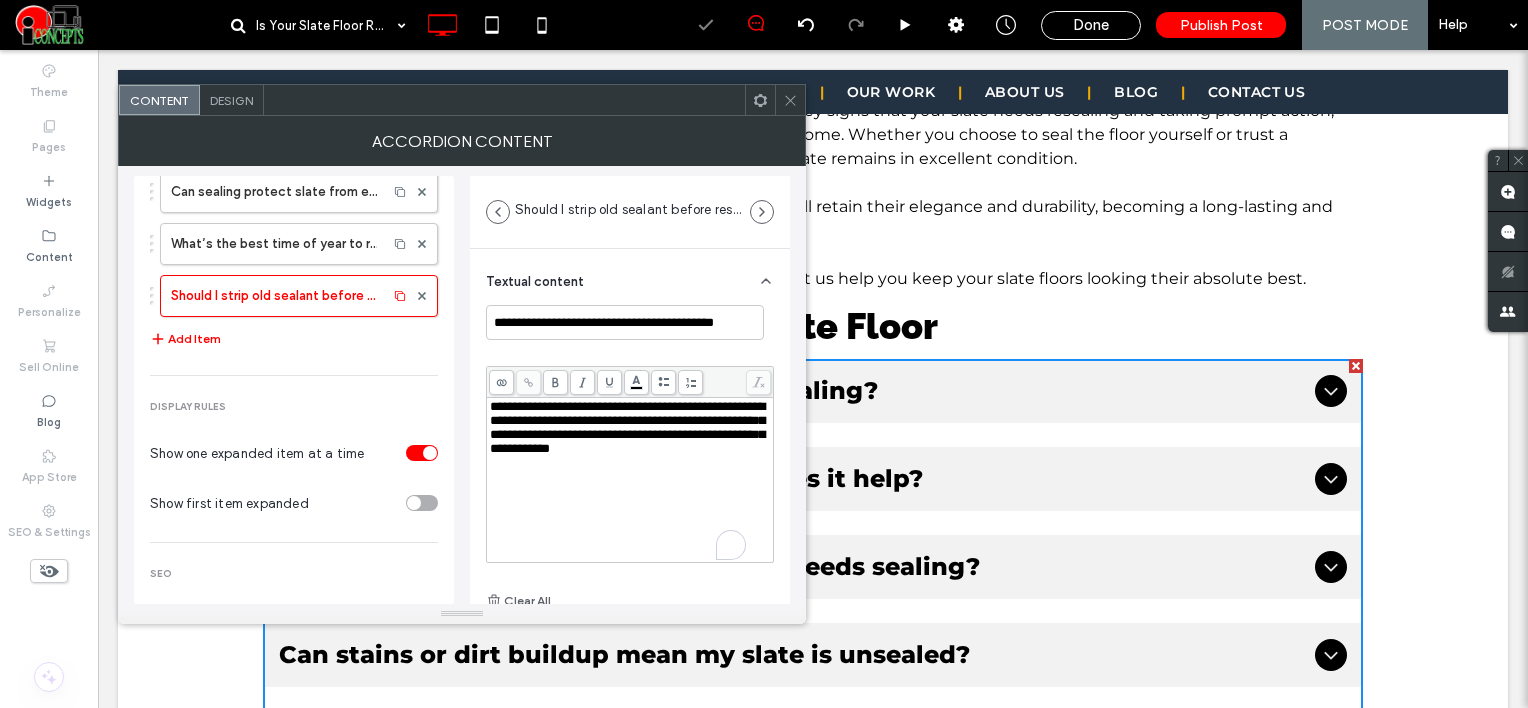 click on "**********" at bounding box center [630, 480] 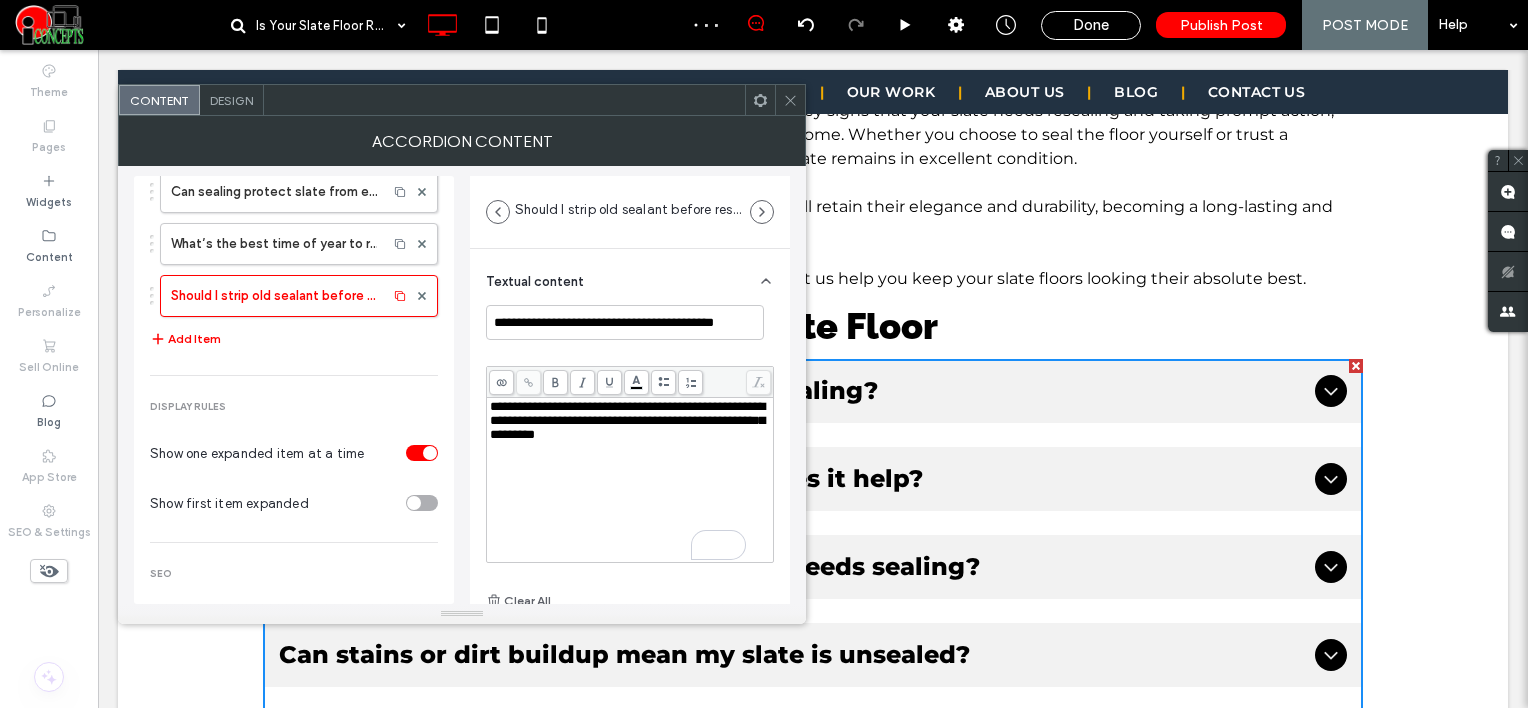 scroll, scrollTop: 1003, scrollLeft: 0, axis: vertical 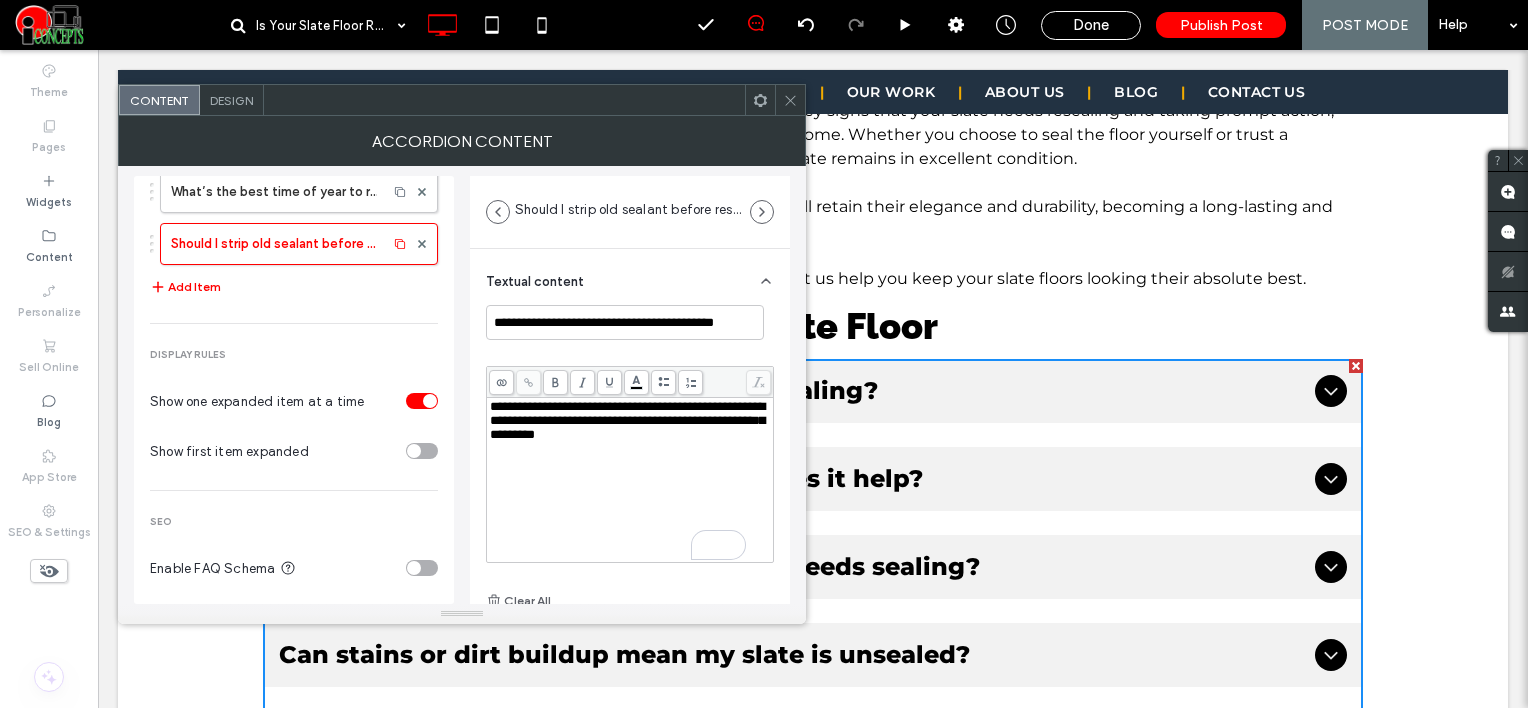 click at bounding box center (414, 568) 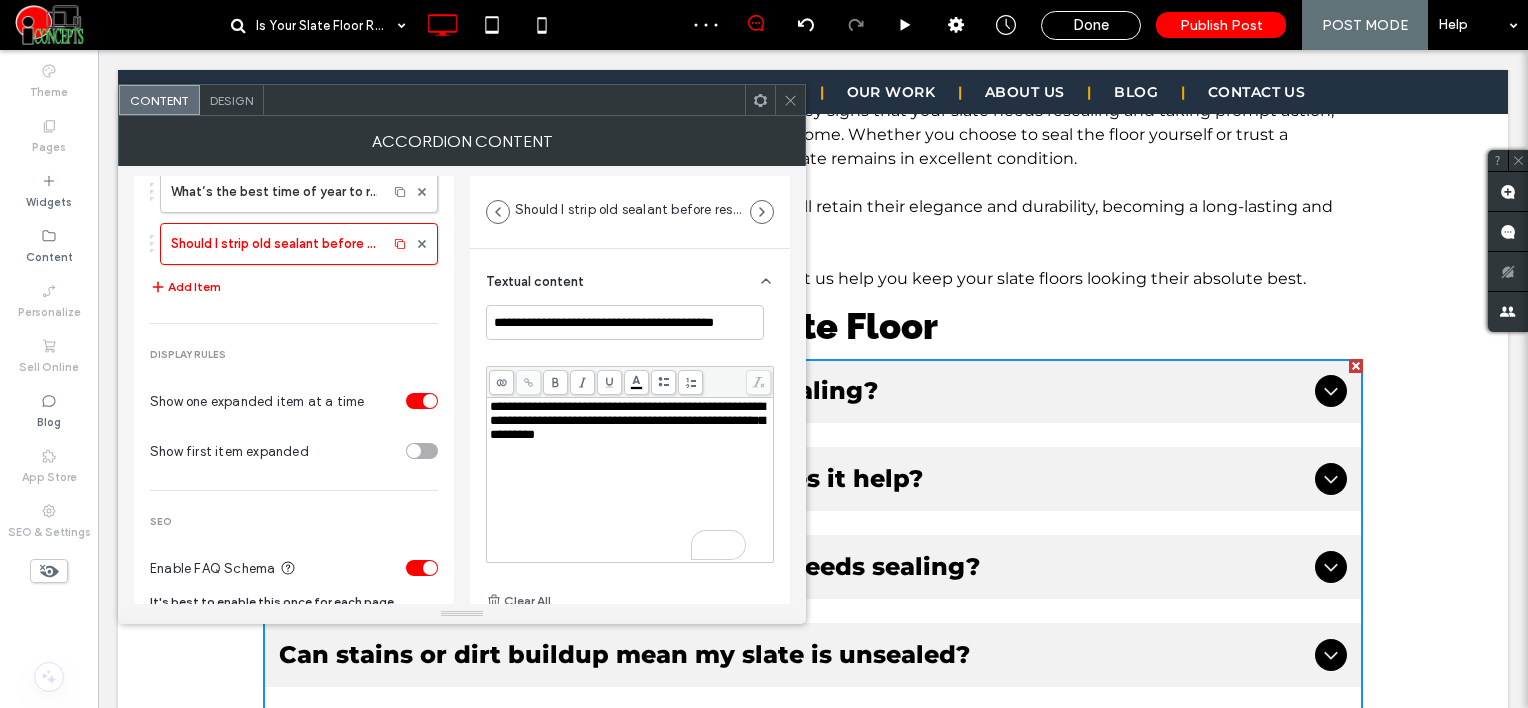 click on "Design" at bounding box center (231, 100) 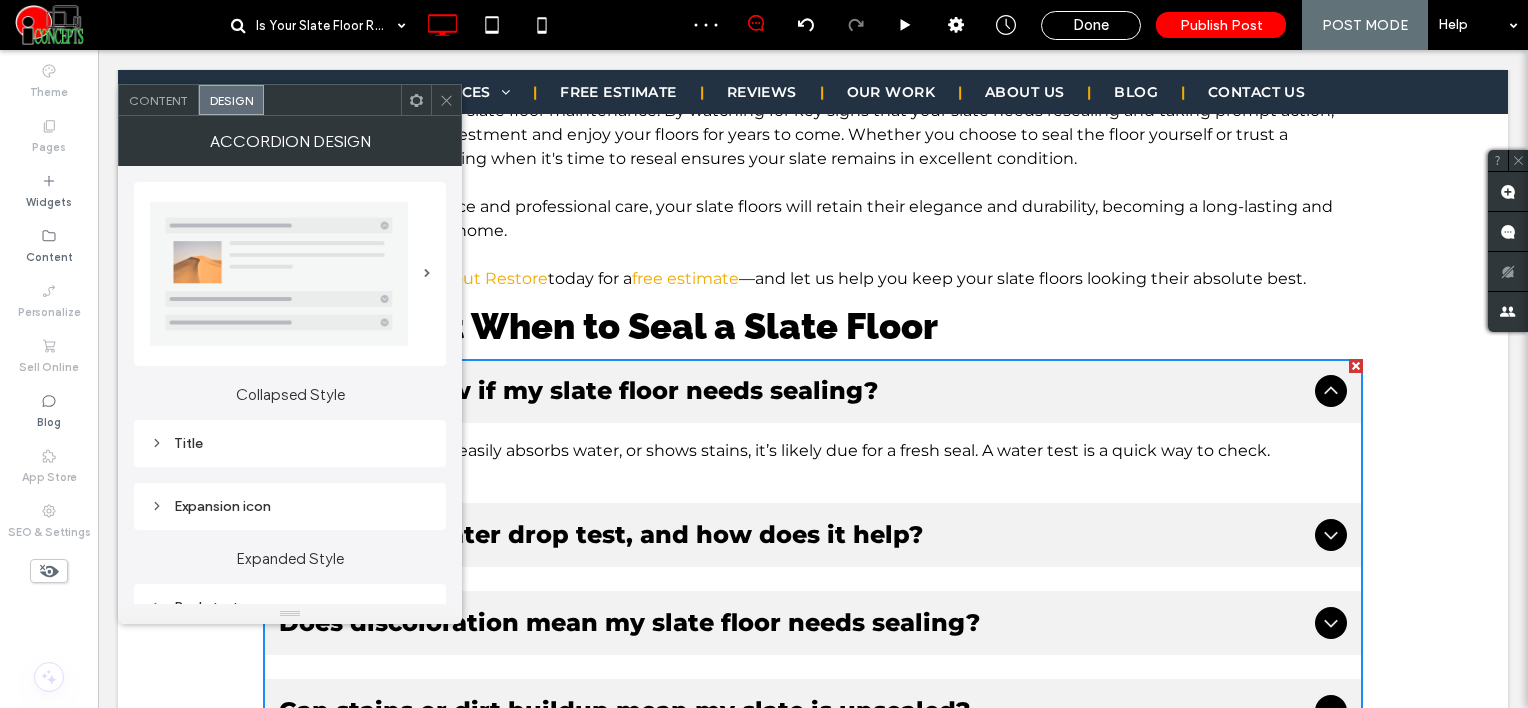click on "Title" at bounding box center (290, 443) 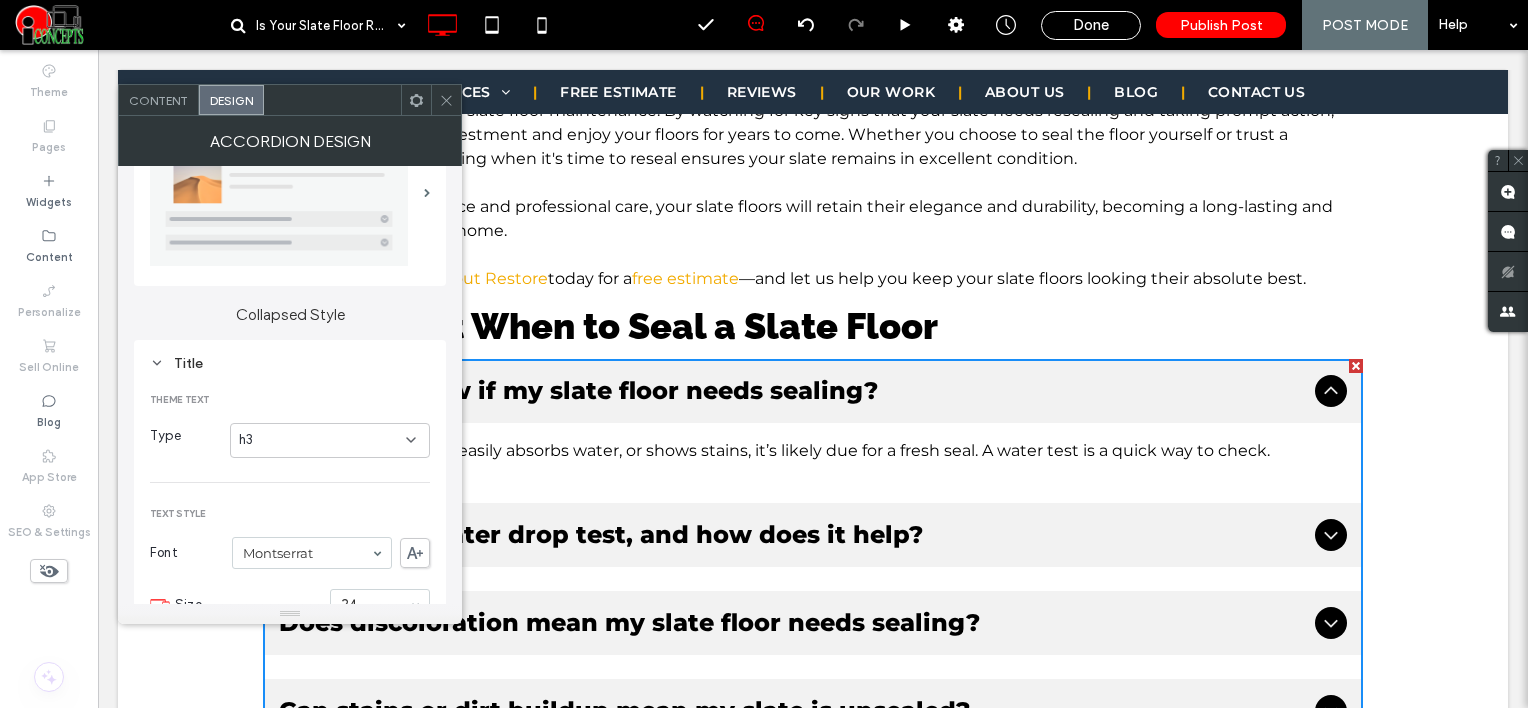 scroll, scrollTop: 400, scrollLeft: 0, axis: vertical 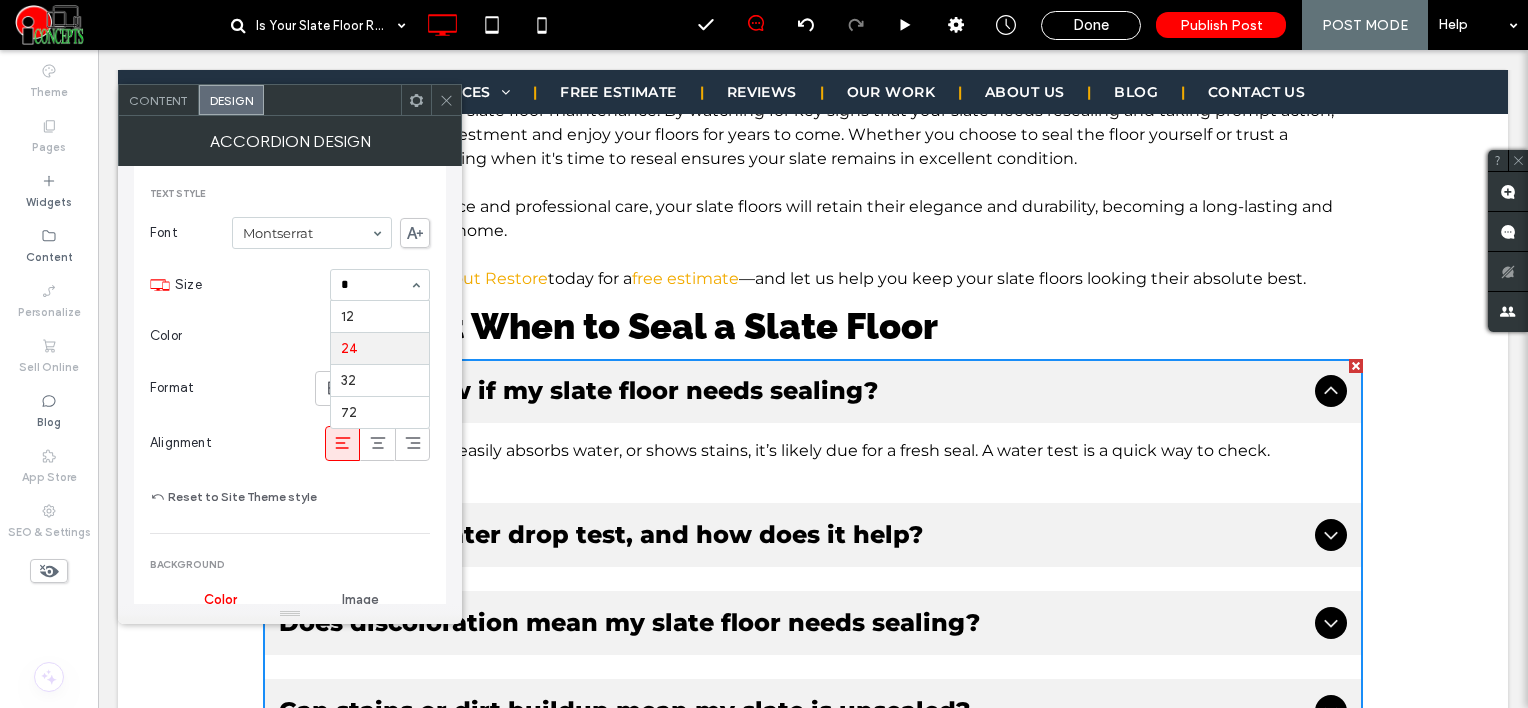 type on "**" 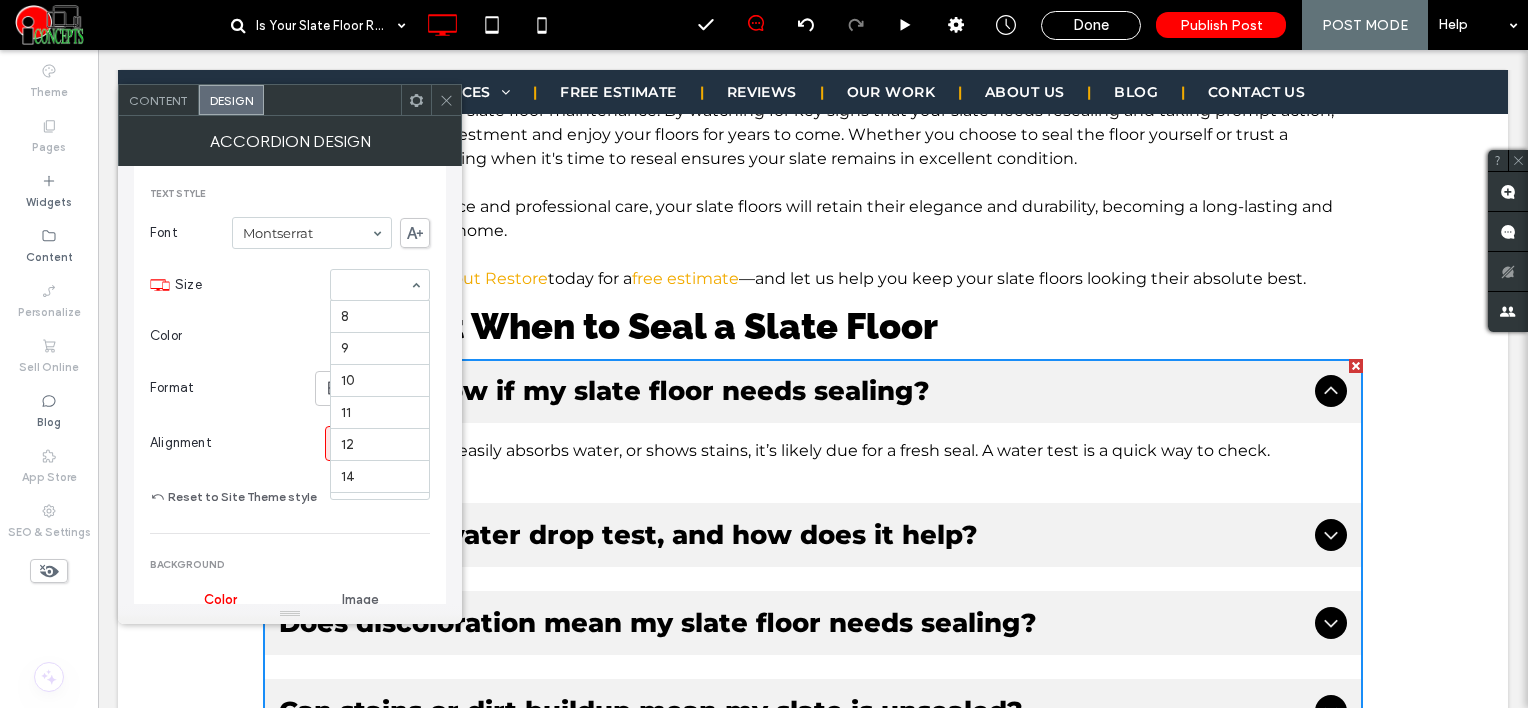 click at bounding box center [375, 285] 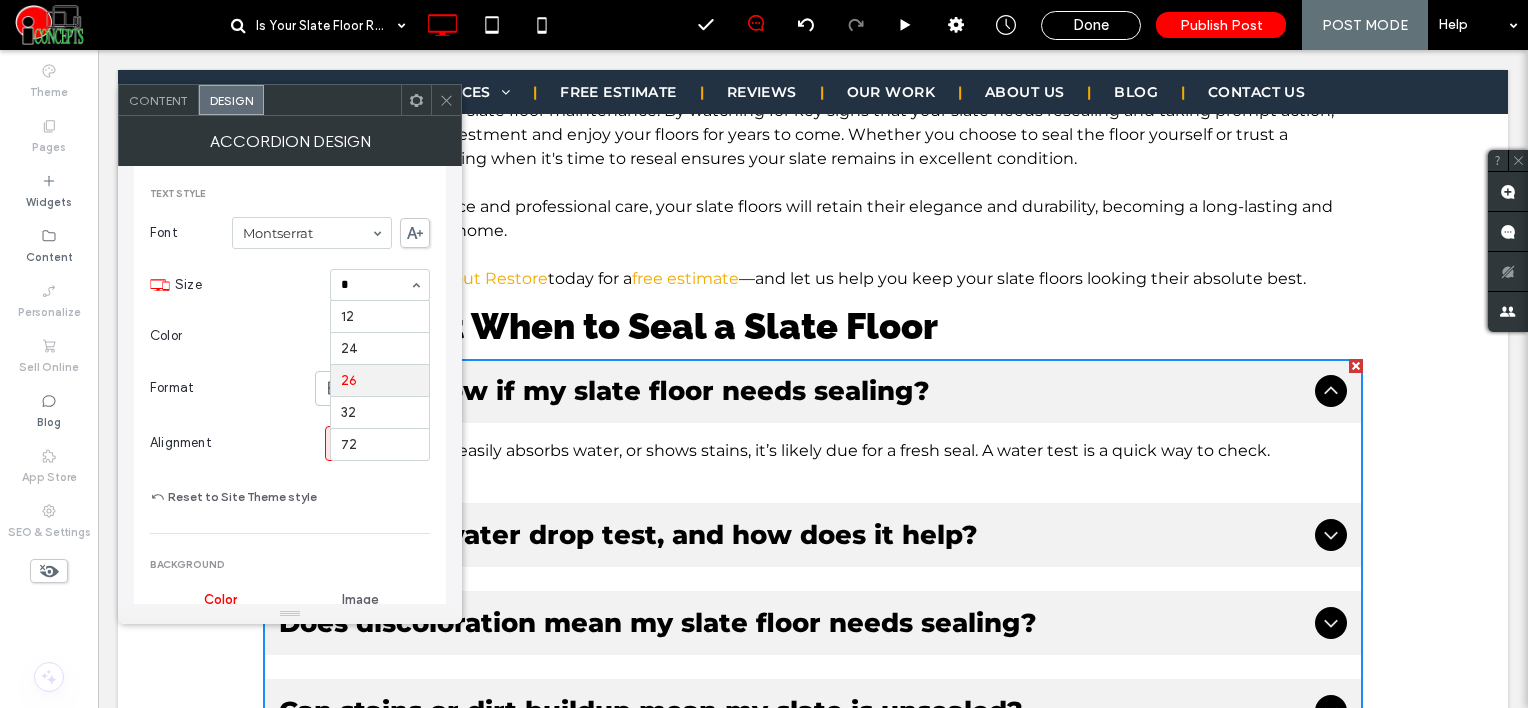 scroll, scrollTop: 0, scrollLeft: 0, axis: both 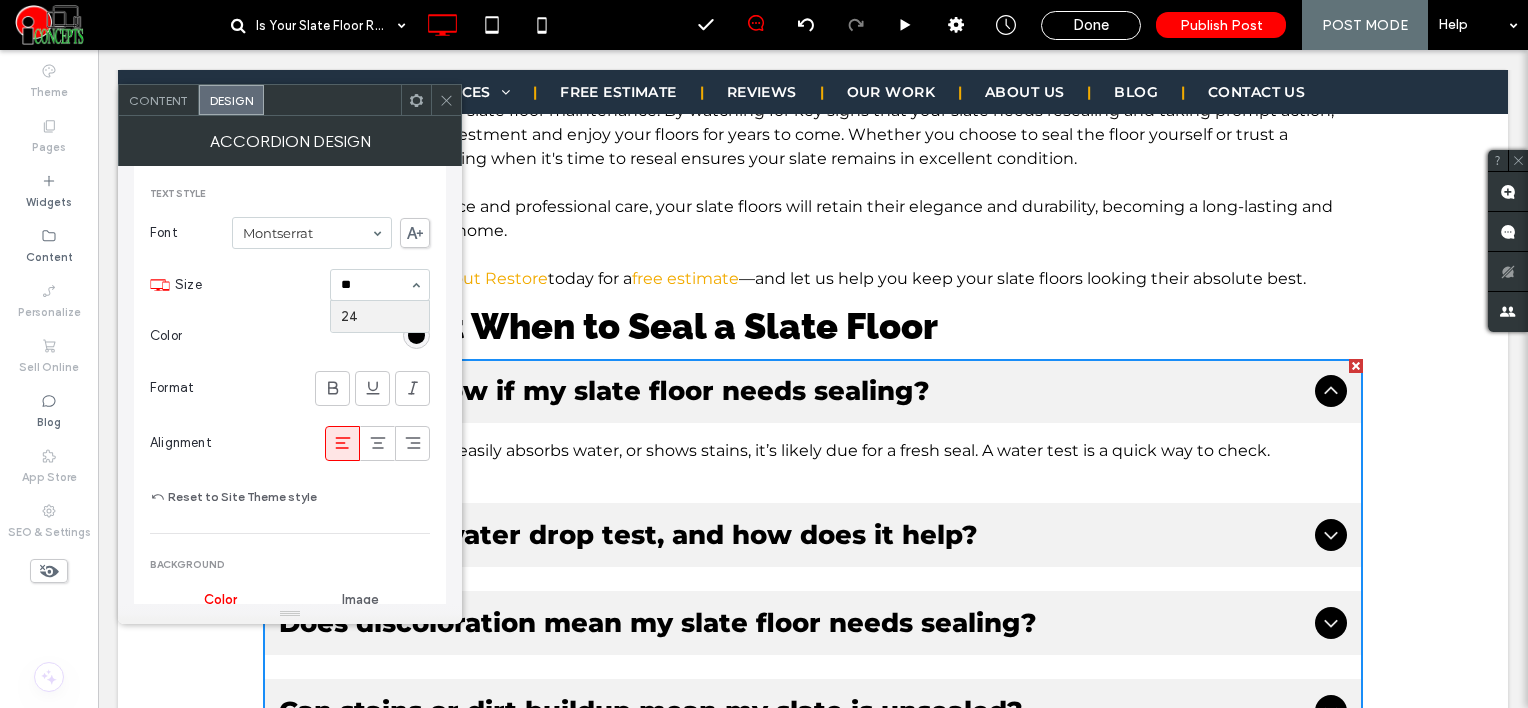 type 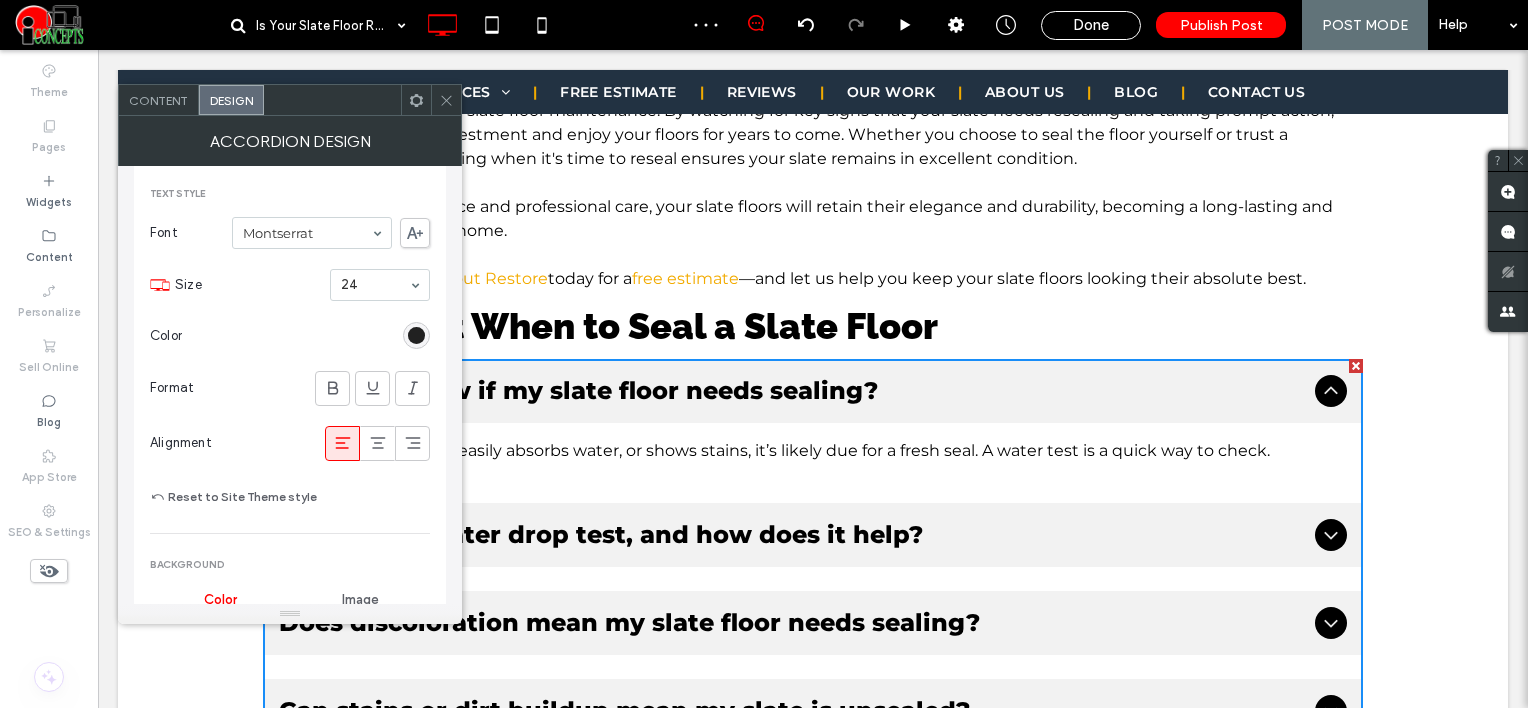 click at bounding box center [416, 335] 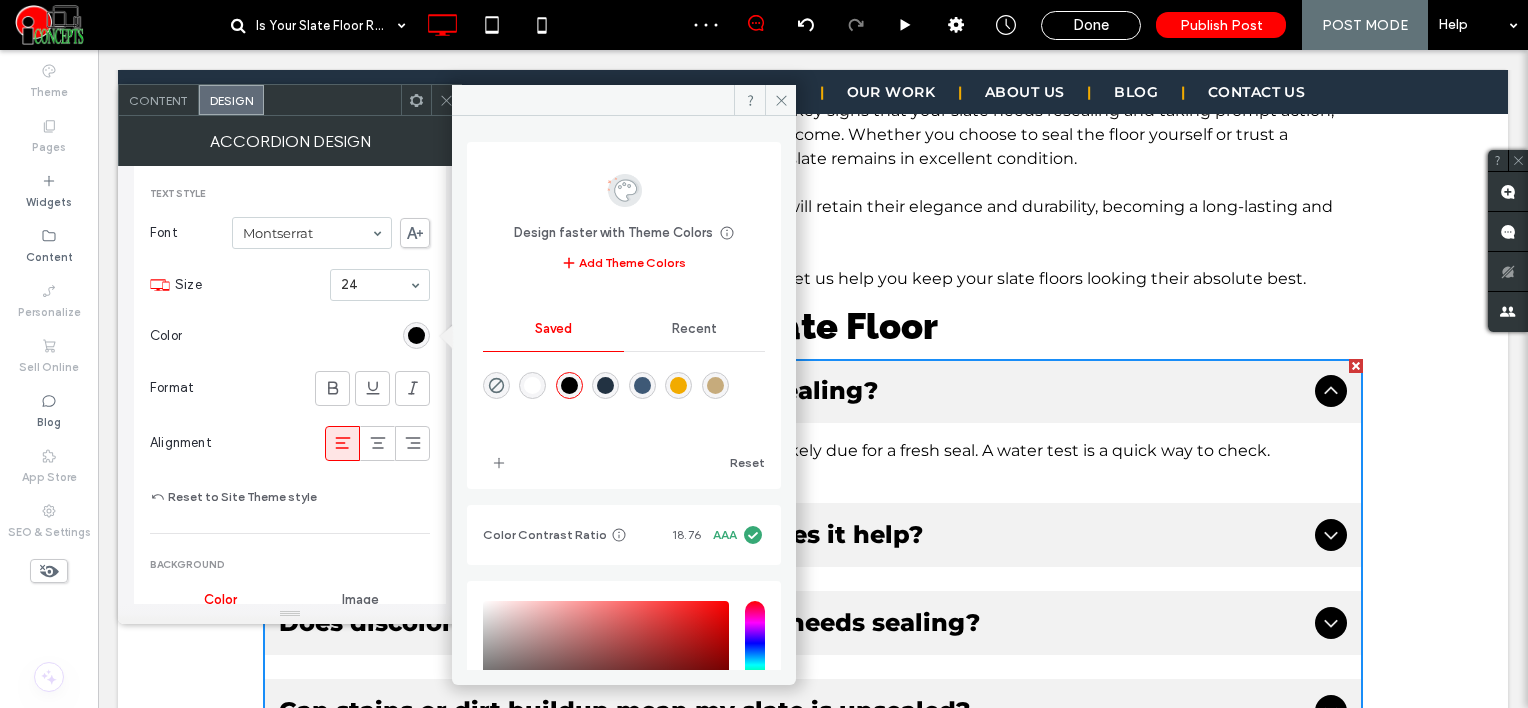 click at bounding box center (532, 385) 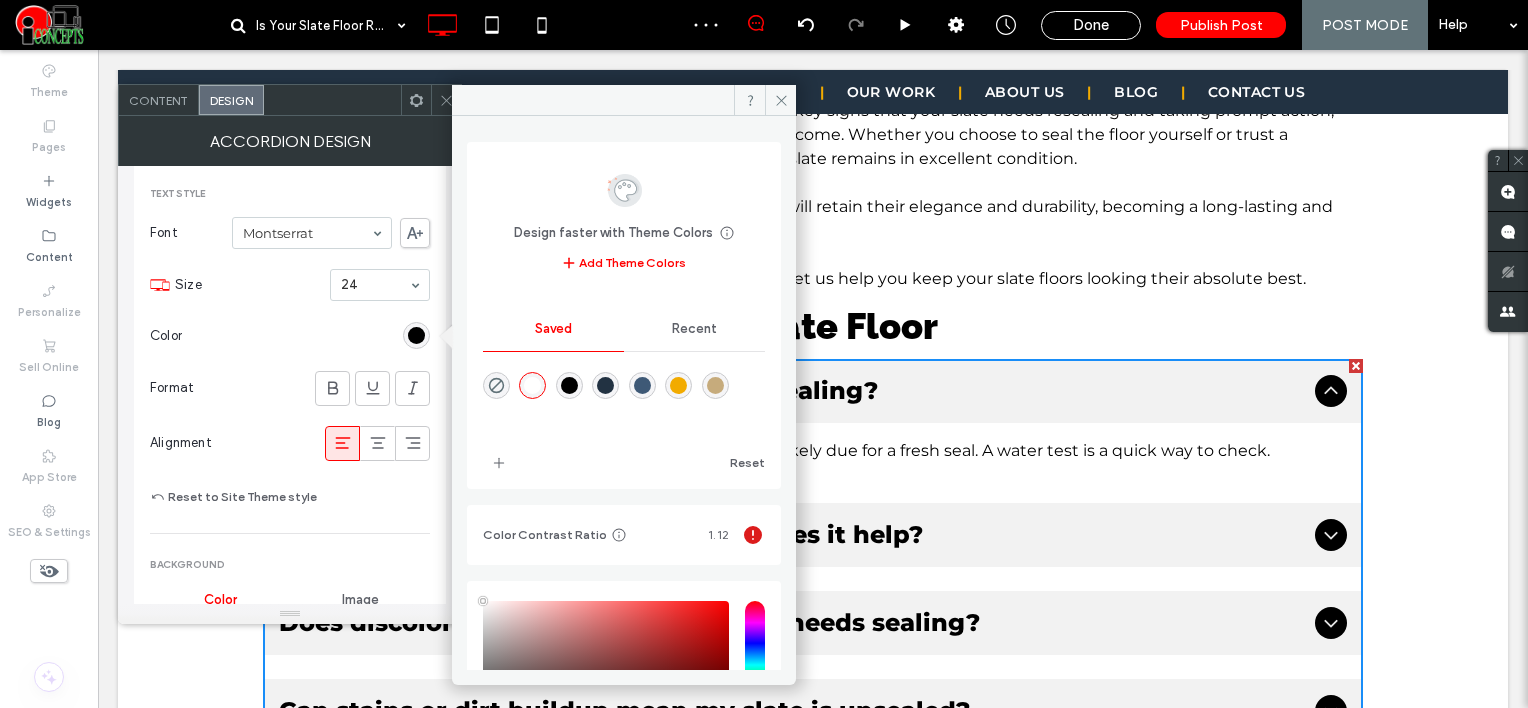 type on "*******" 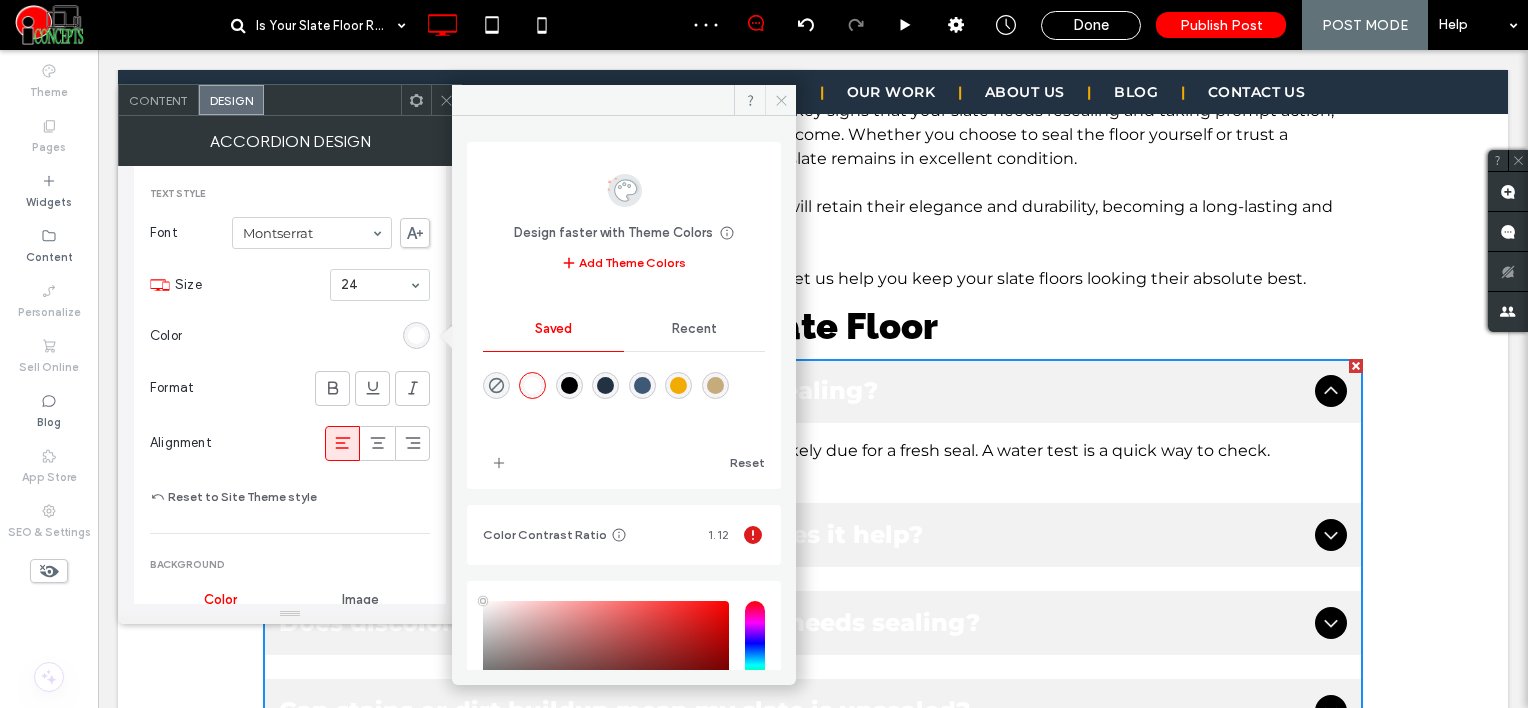 click 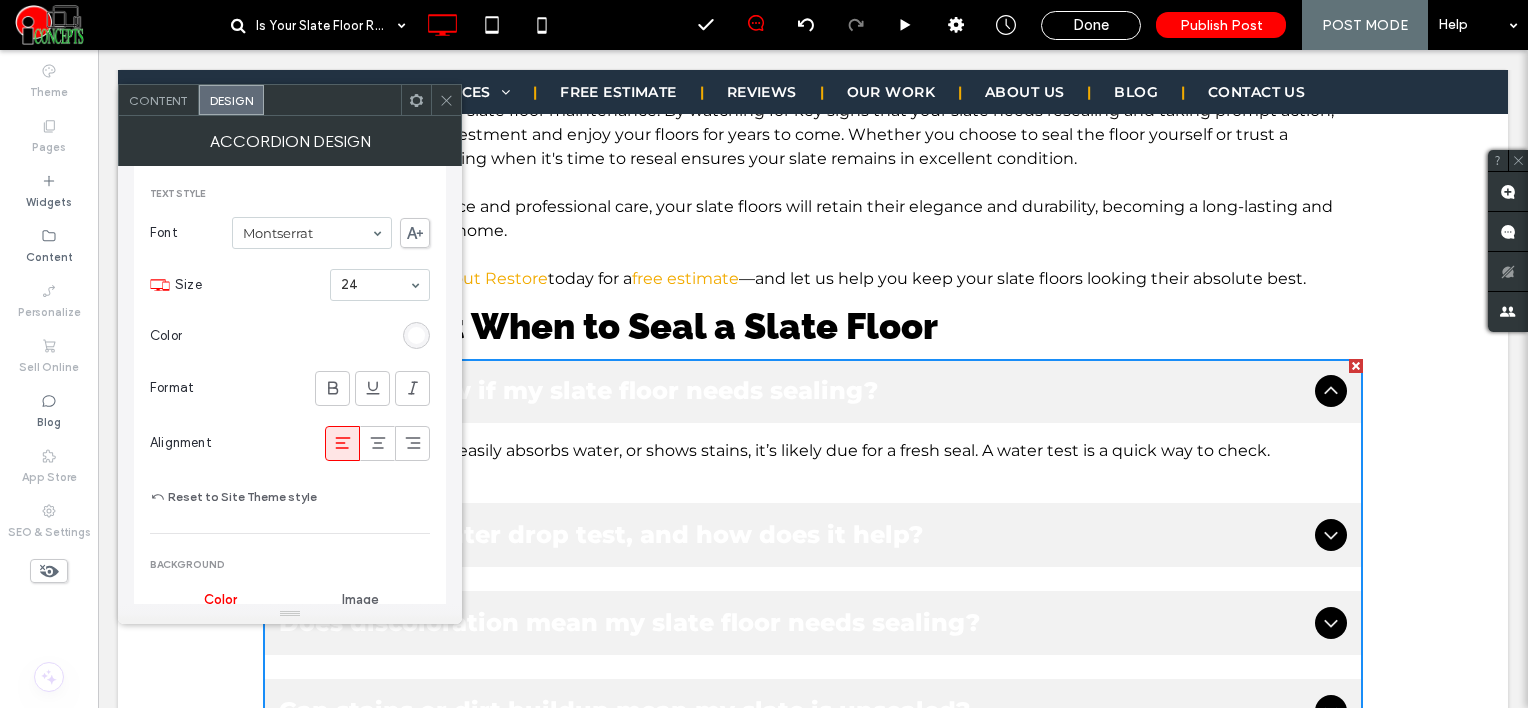 scroll, scrollTop: 600, scrollLeft: 0, axis: vertical 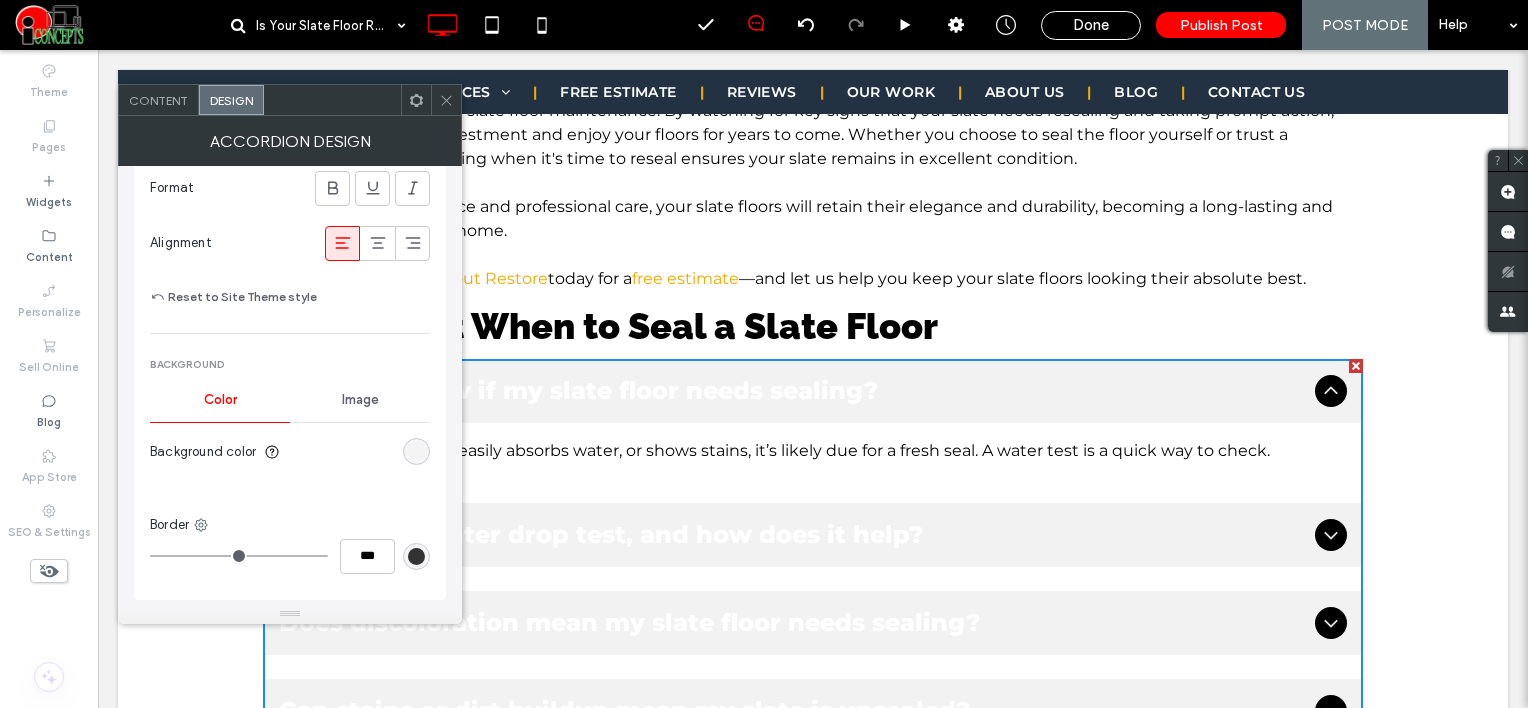 click at bounding box center (416, 451) 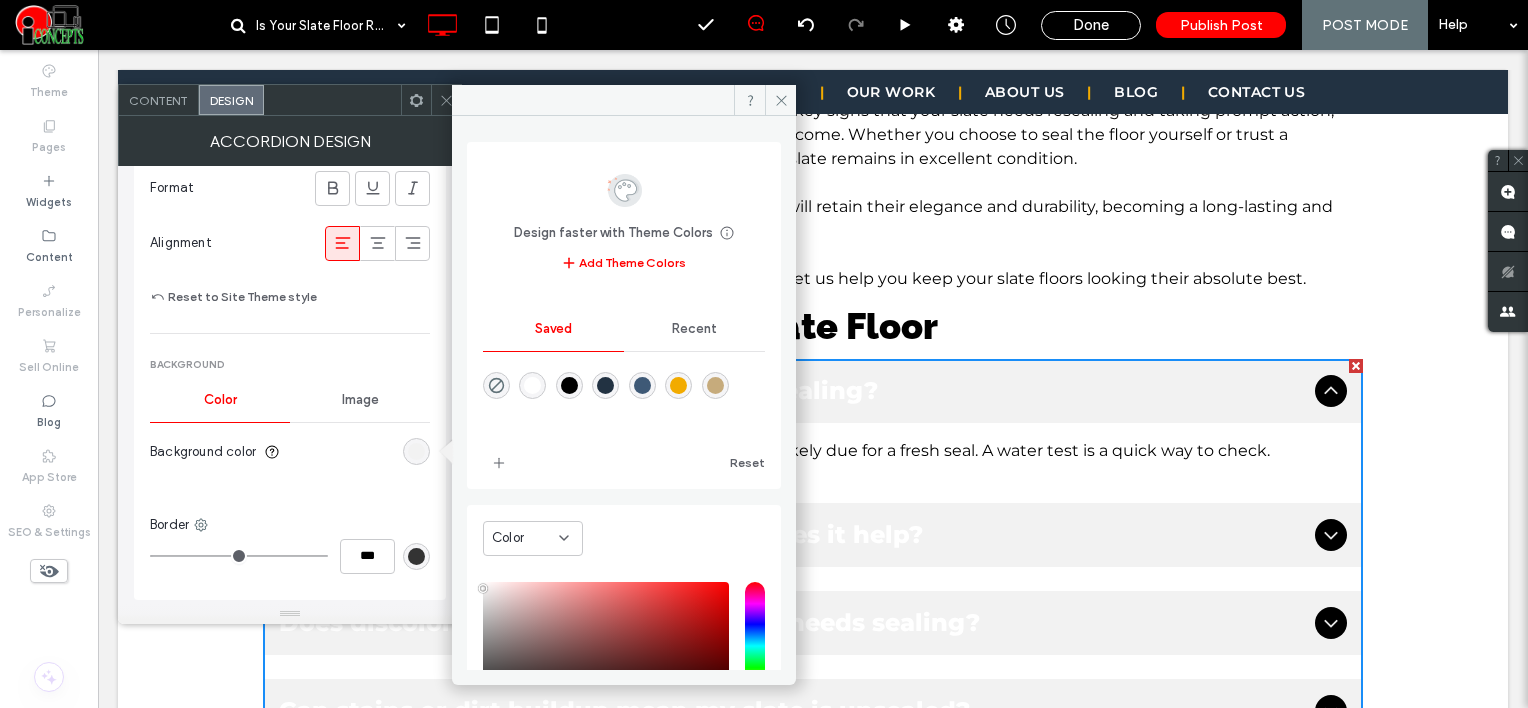 click at bounding box center [642, 385] 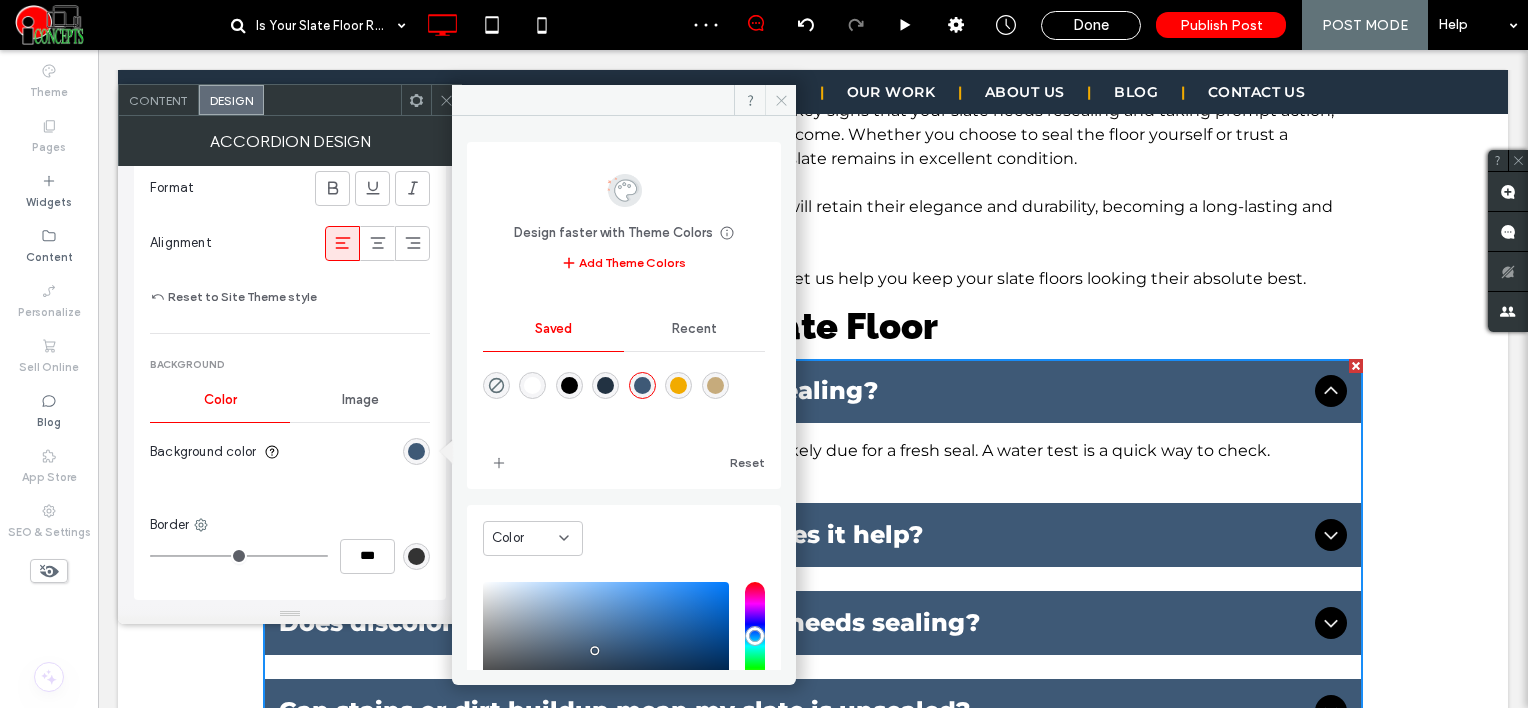 click 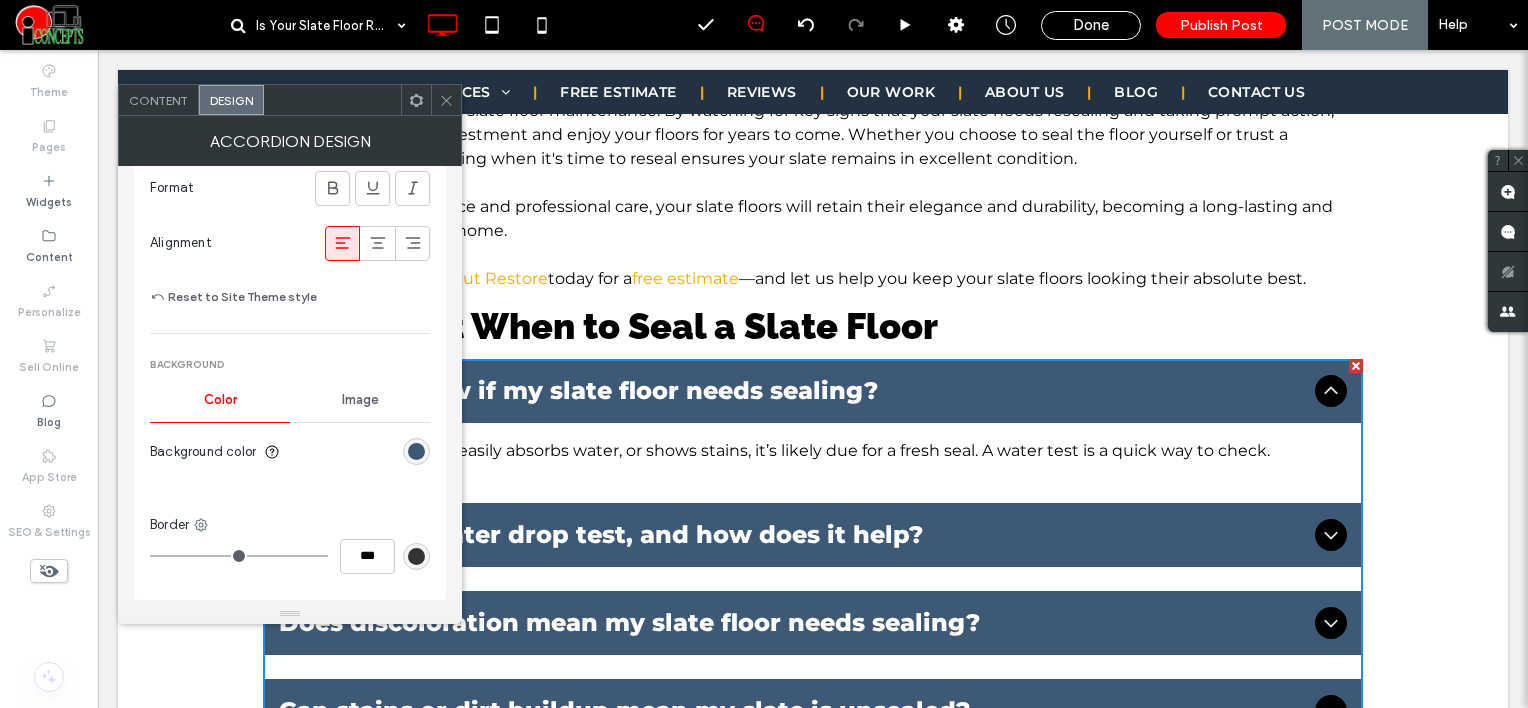 click at bounding box center [416, 556] 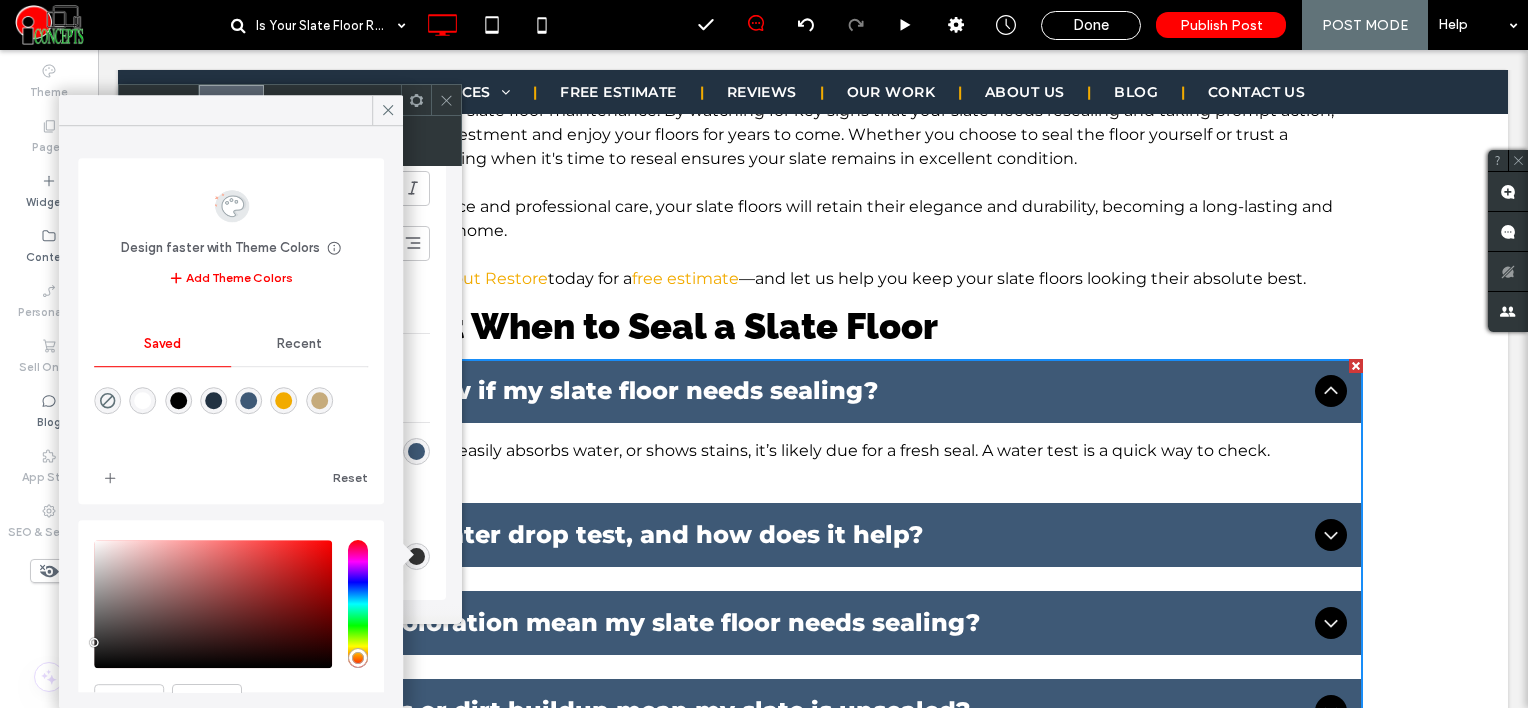 click at bounding box center (284, 401) 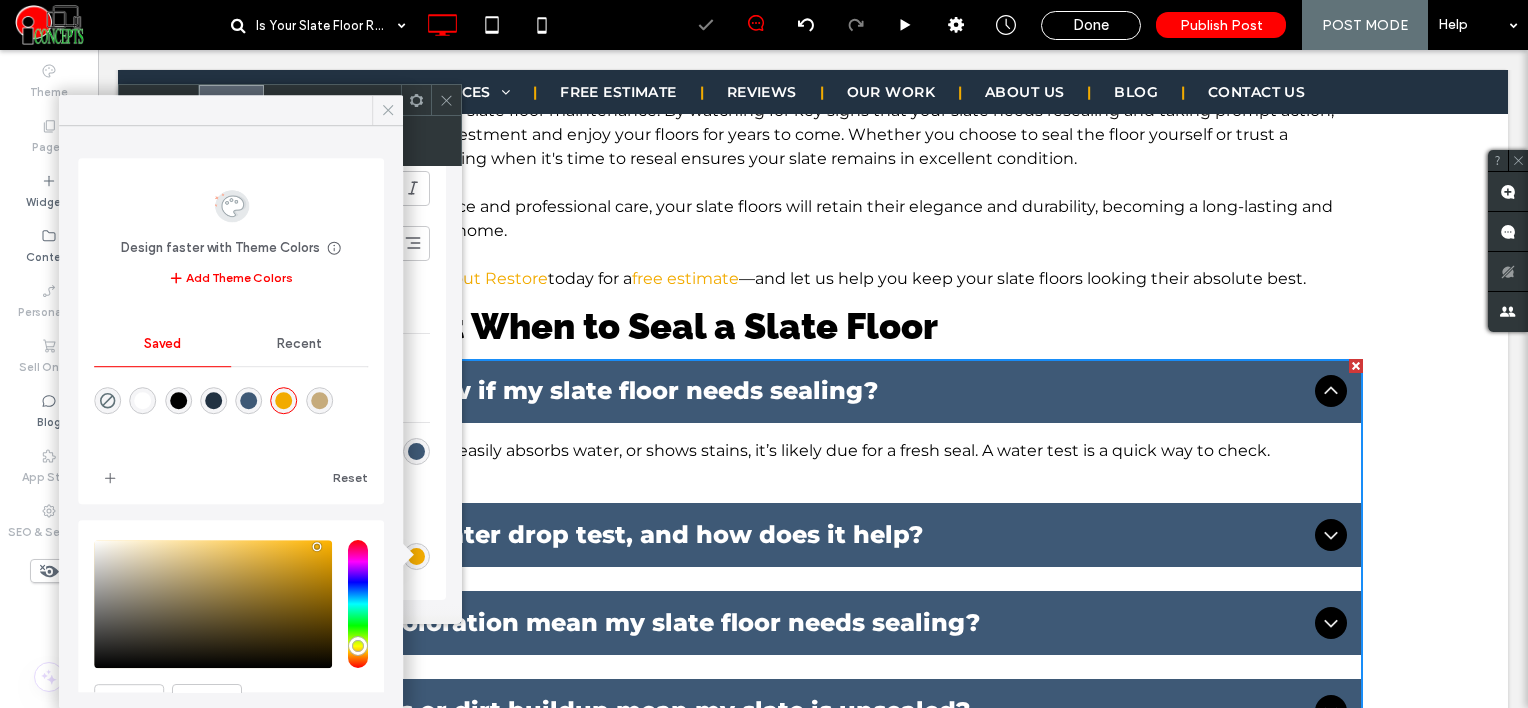click 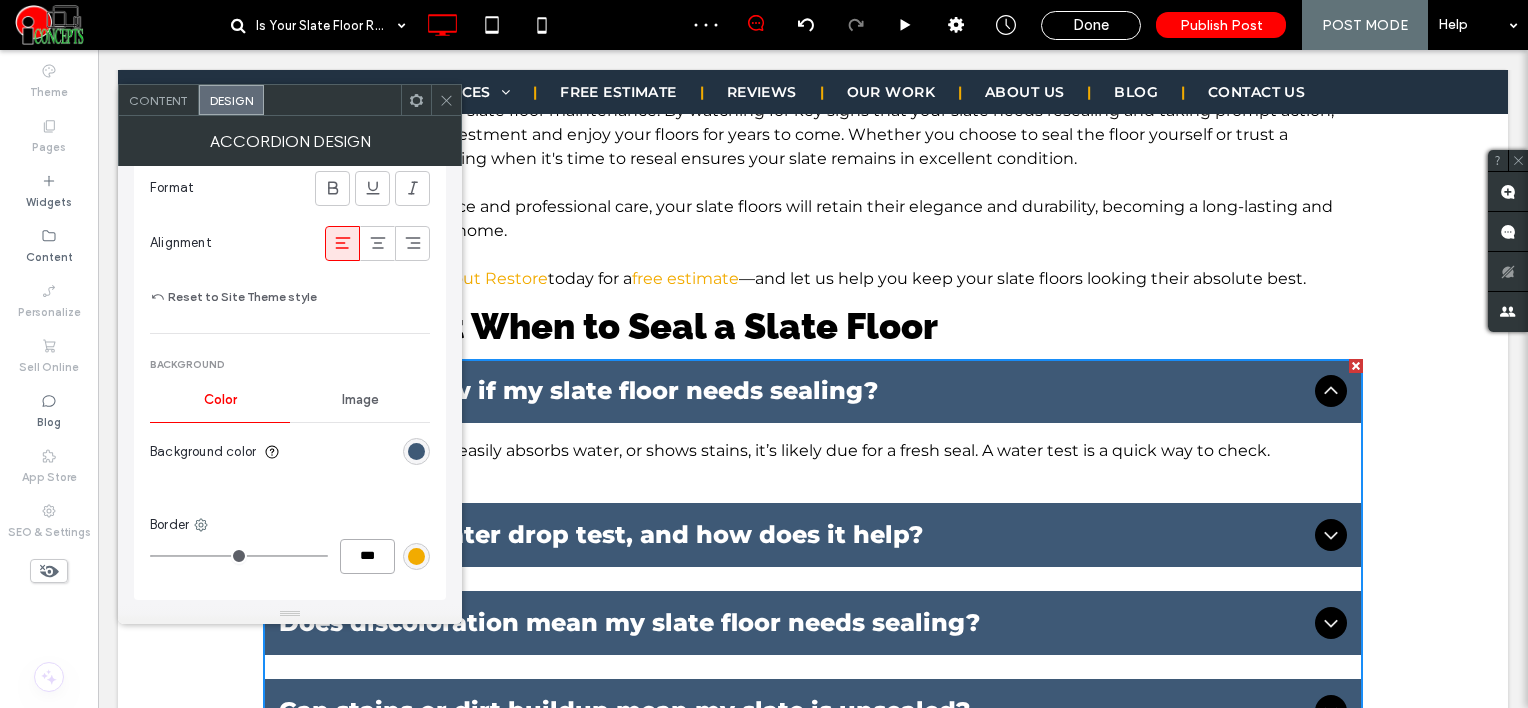 click on "***" at bounding box center [367, 556] 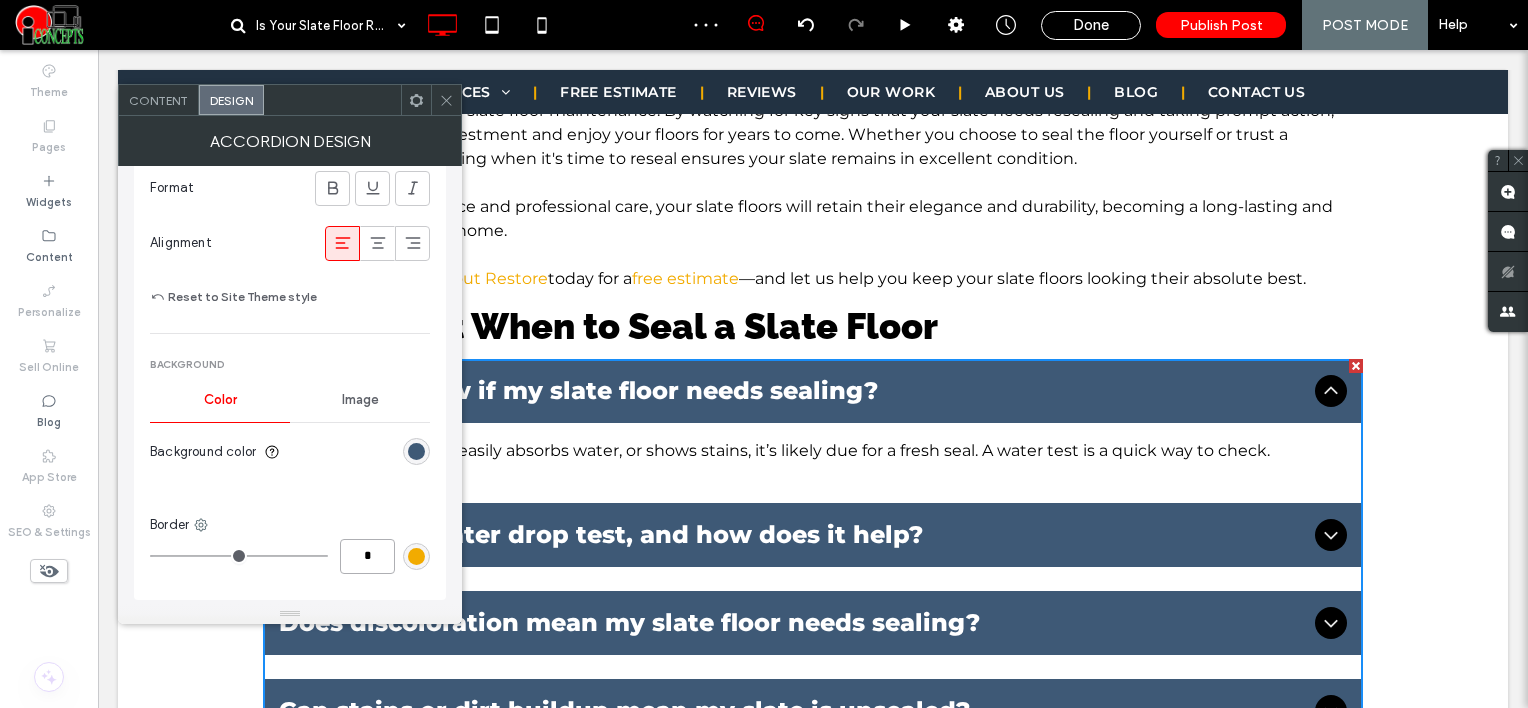 type on "*" 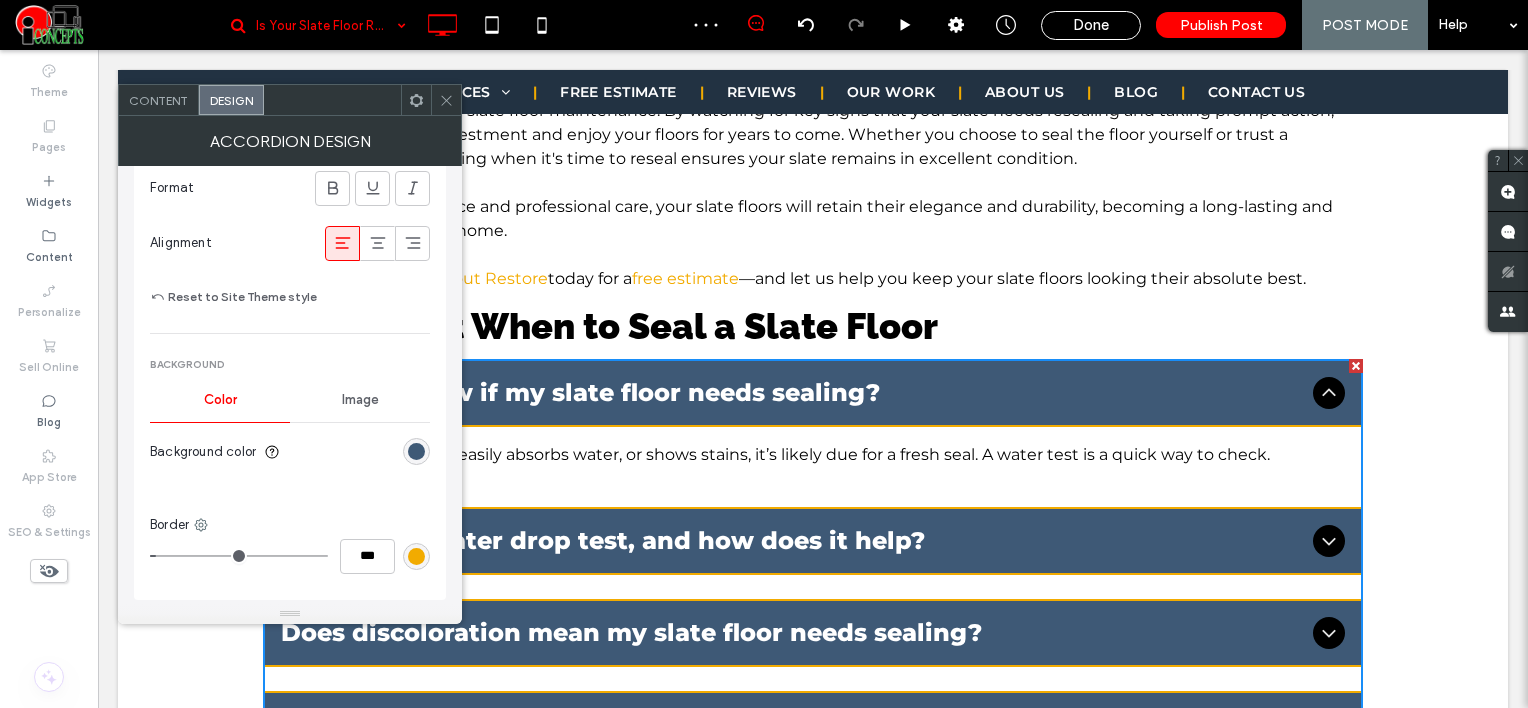 type on "*" 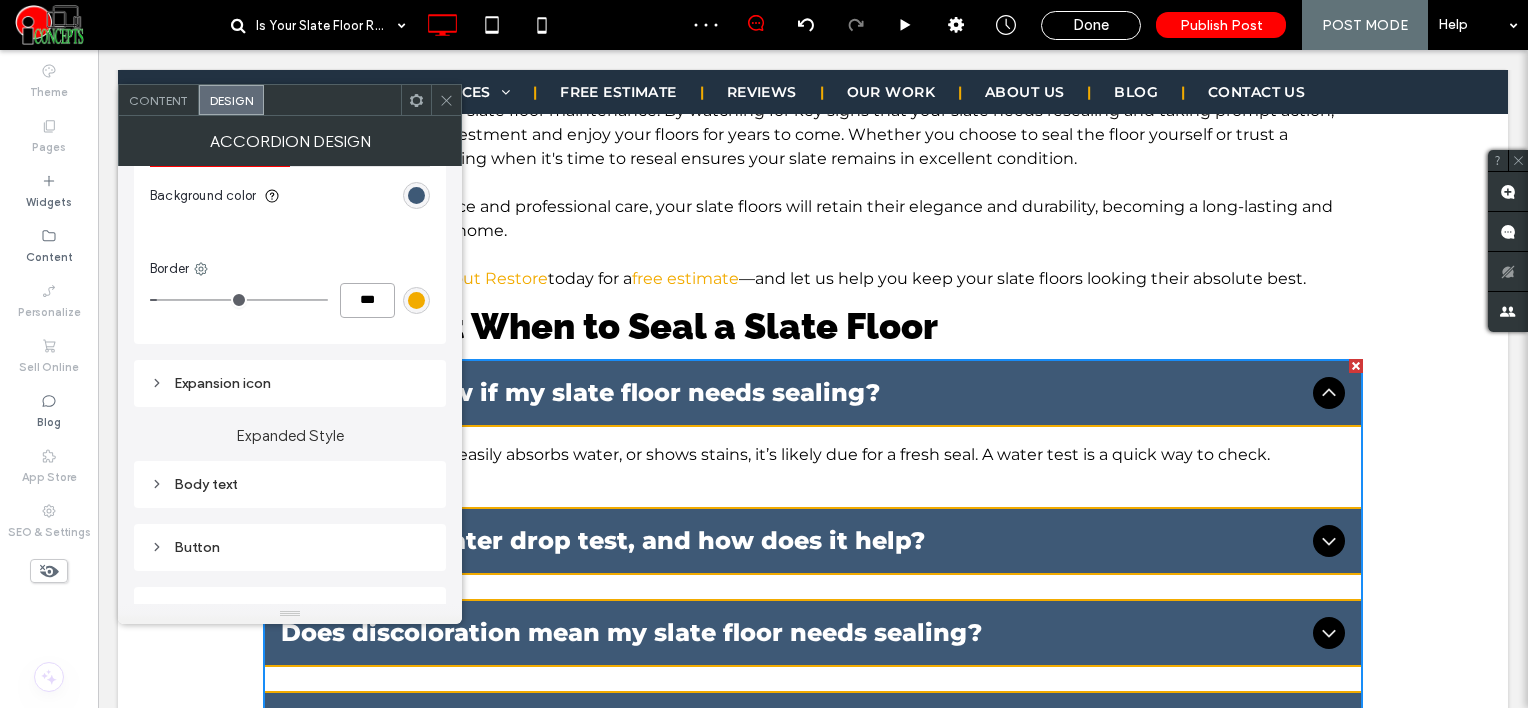 scroll, scrollTop: 900, scrollLeft: 0, axis: vertical 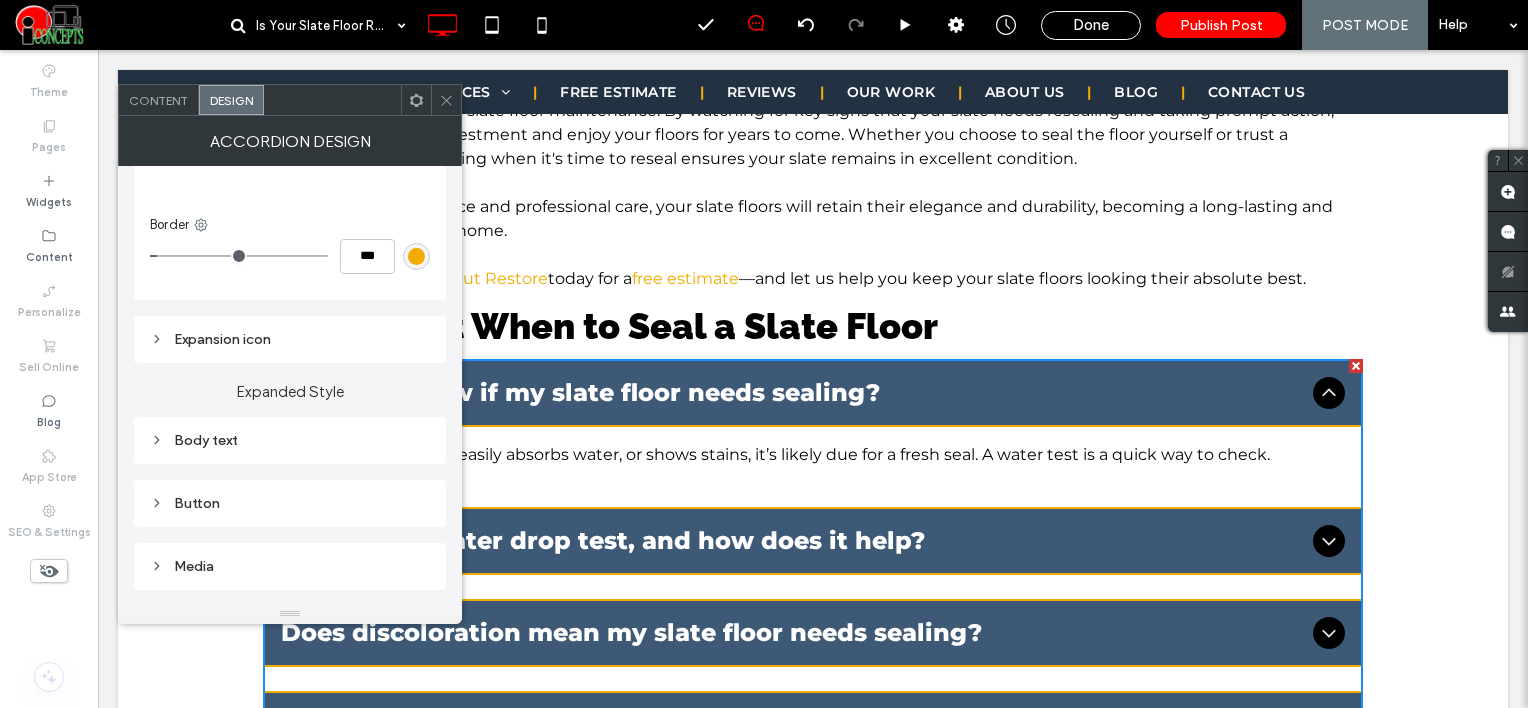 click on "Expansion icon" at bounding box center (290, 339) 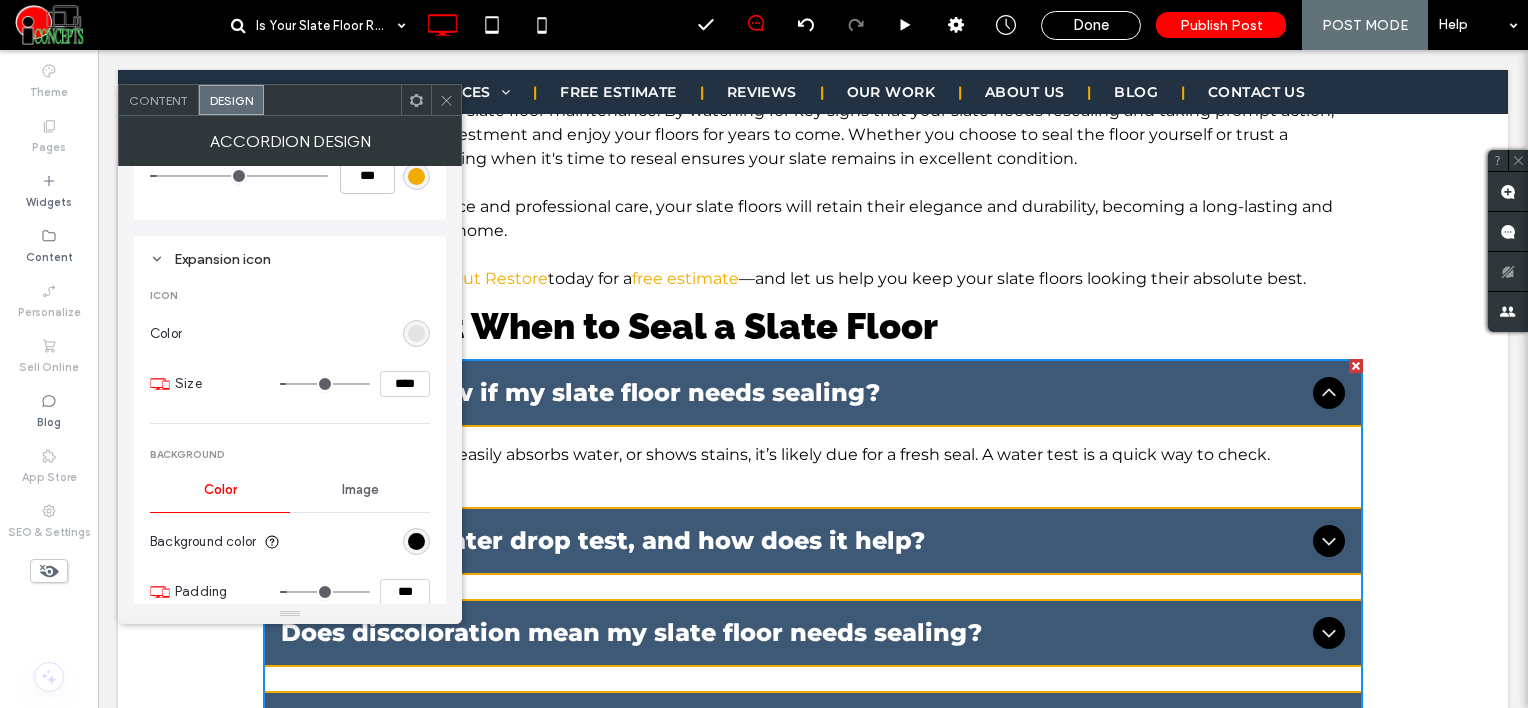 scroll, scrollTop: 1200, scrollLeft: 0, axis: vertical 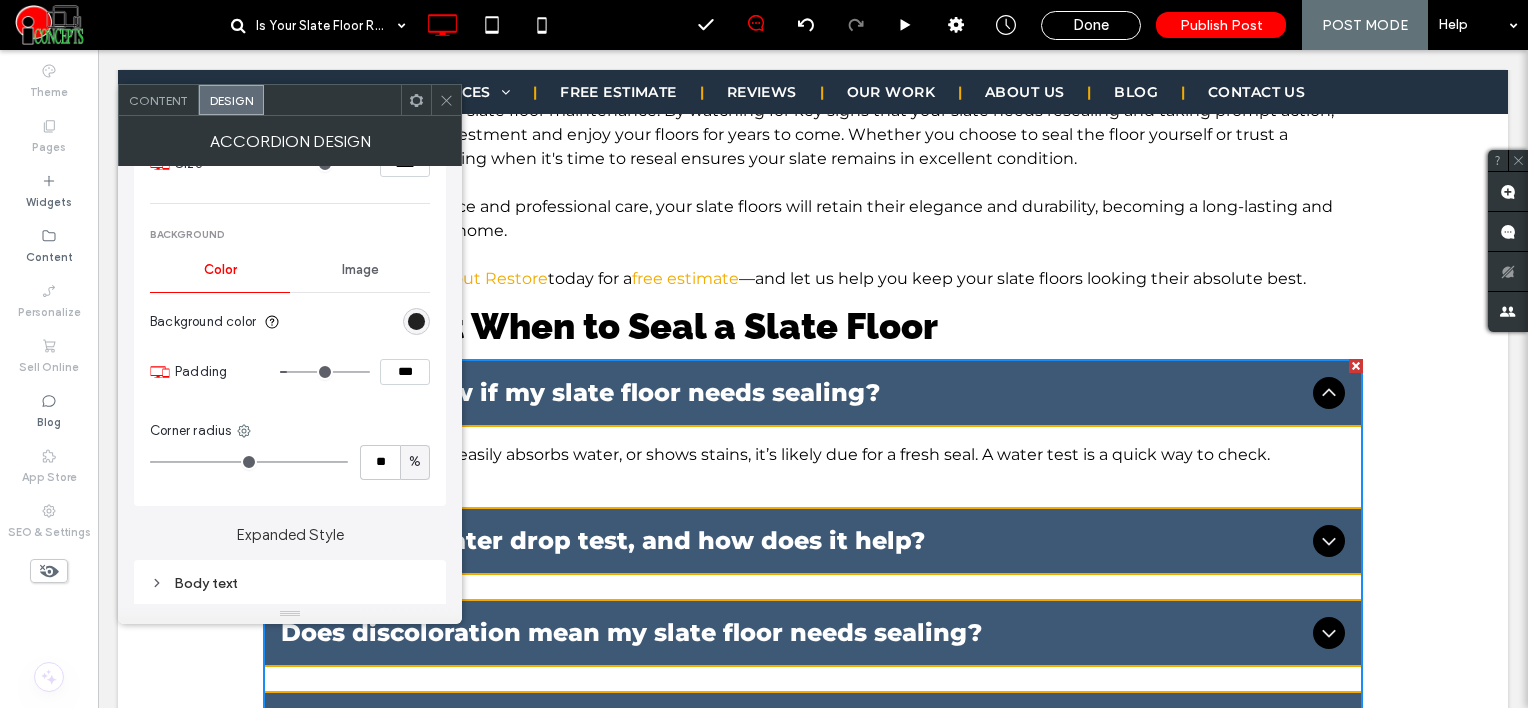 click at bounding box center (416, 321) 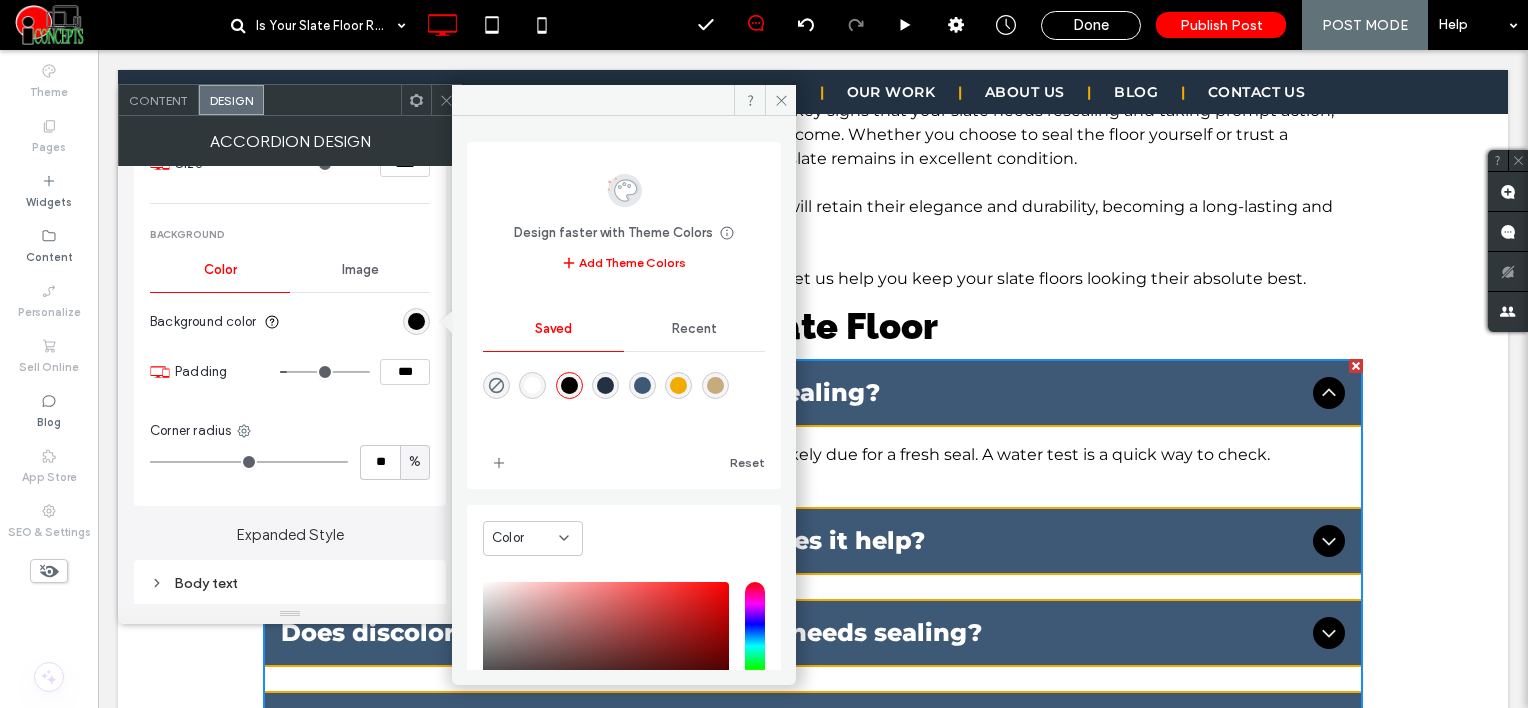 click at bounding box center [678, 385] 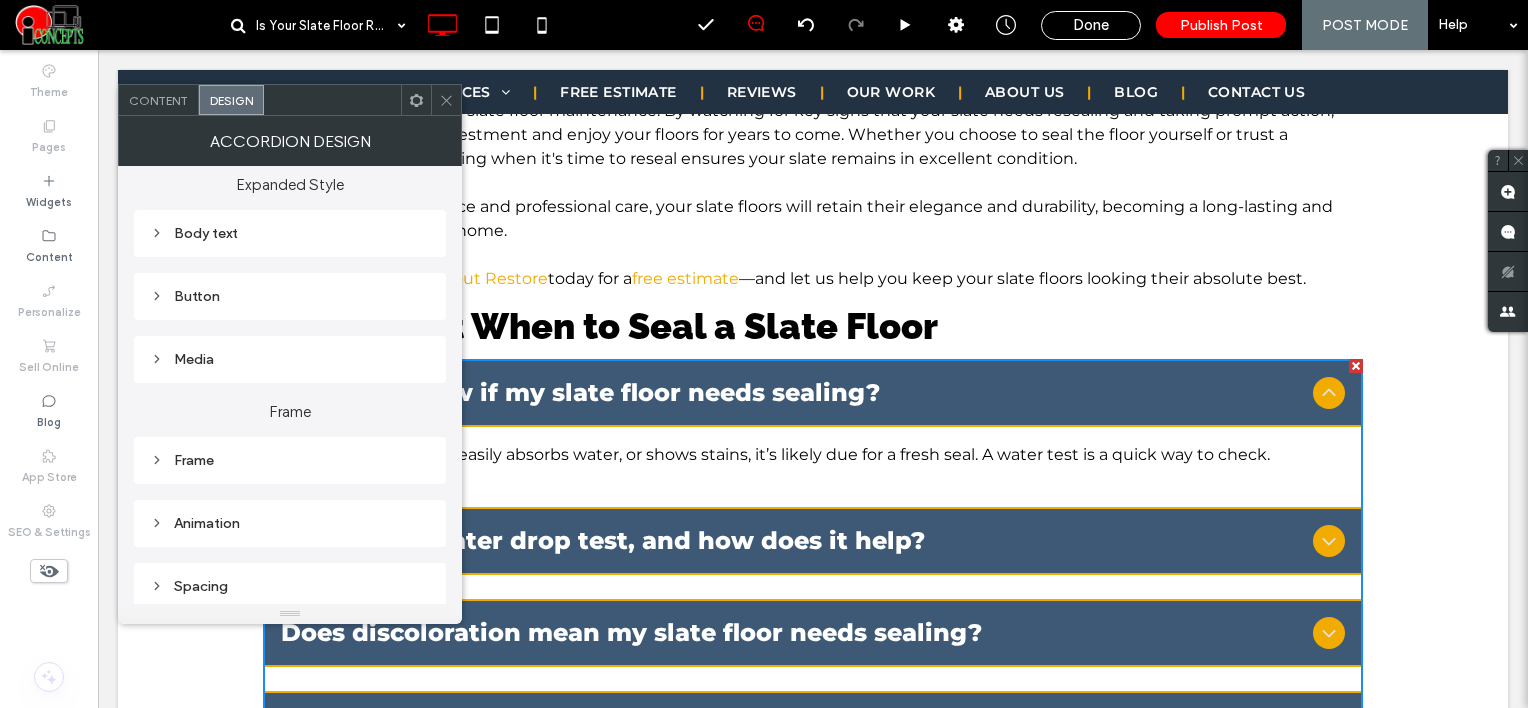 scroll, scrollTop: 1552, scrollLeft: 0, axis: vertical 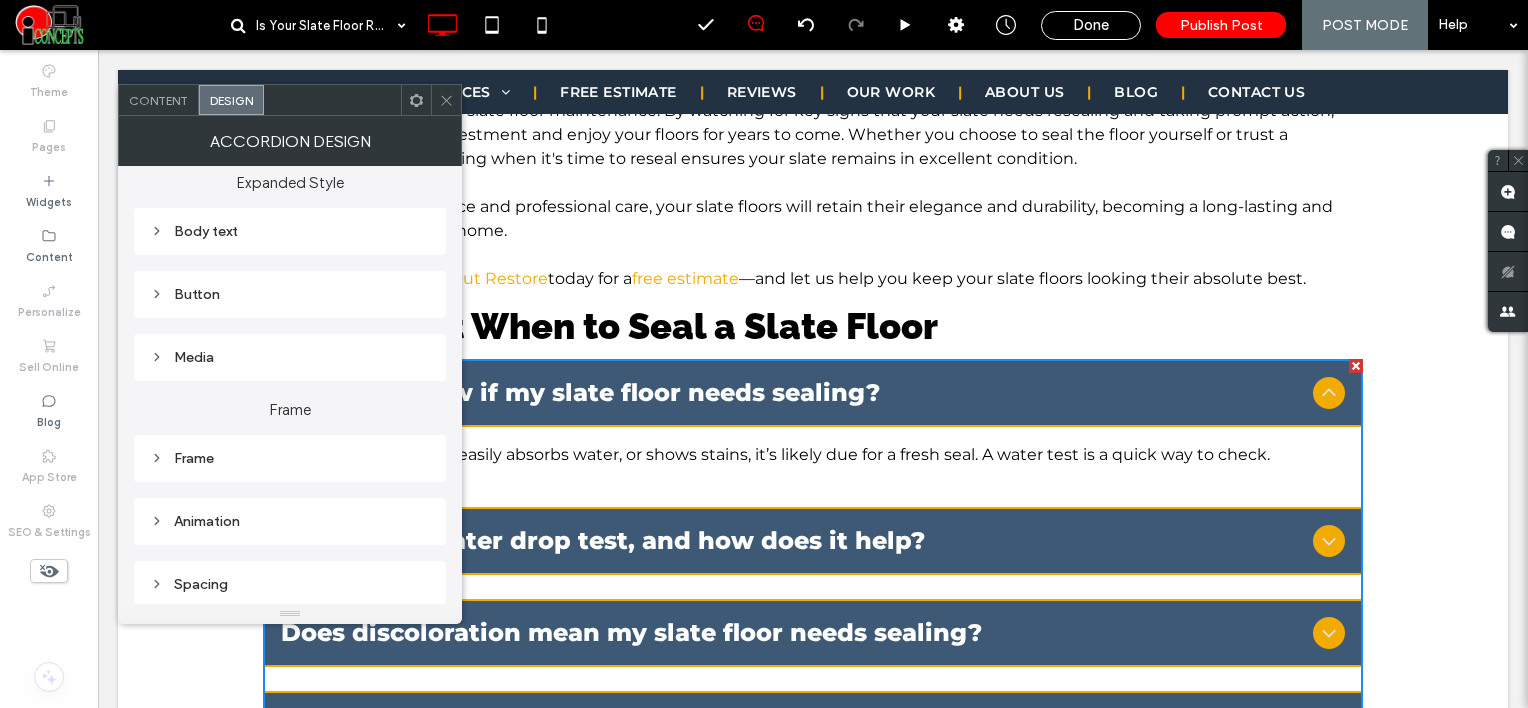 click on "Frame" at bounding box center (290, 458) 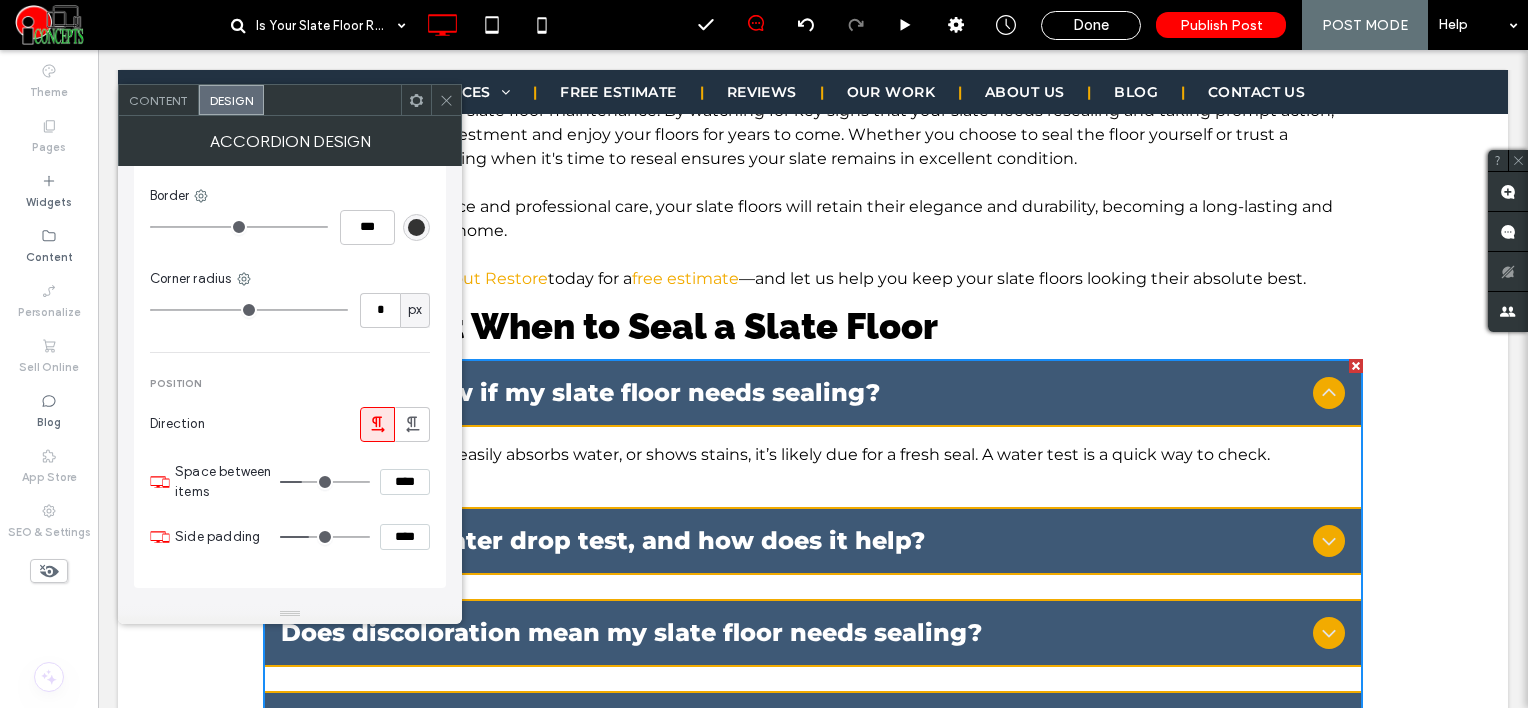 scroll, scrollTop: 2352, scrollLeft: 0, axis: vertical 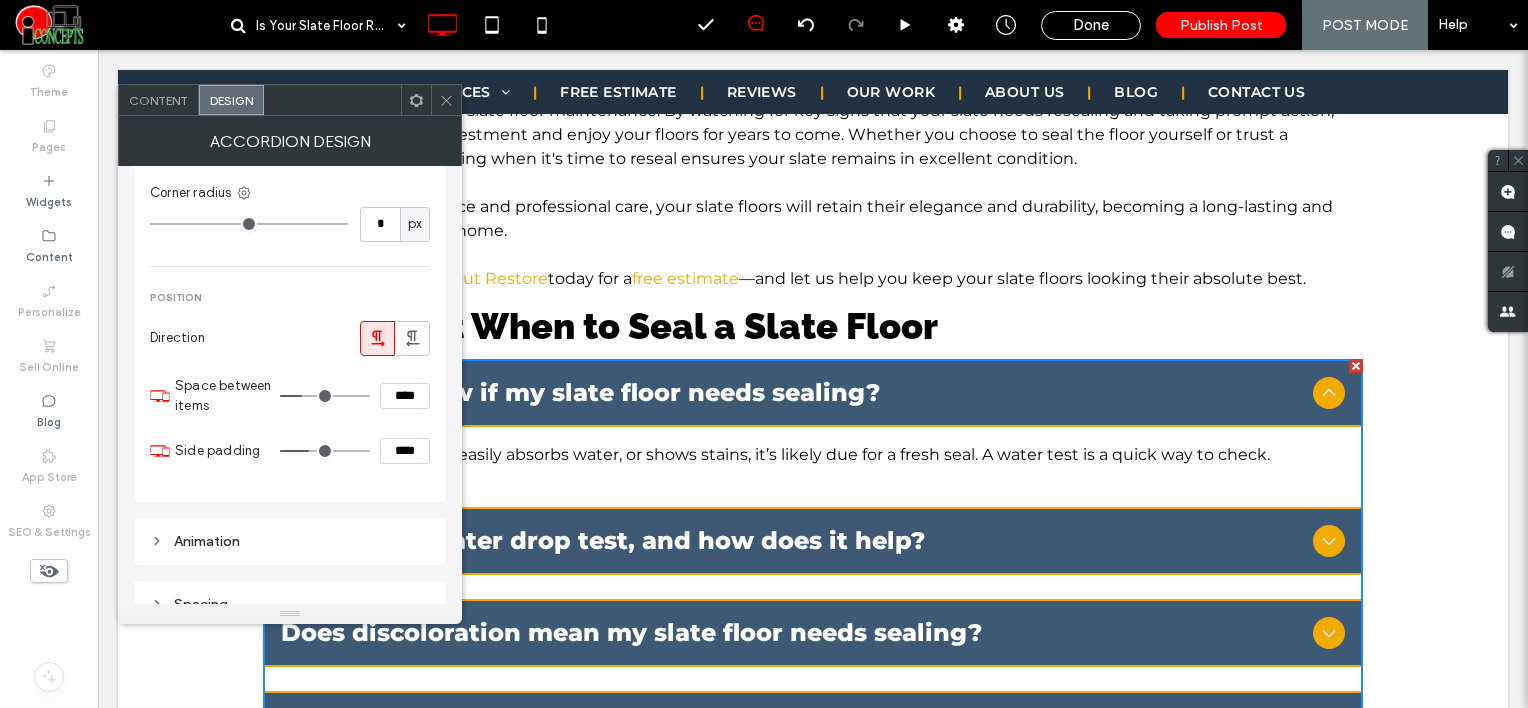 drag, startPoint x: 389, startPoint y: 391, endPoint x: 460, endPoint y: 399, distance: 71.44928 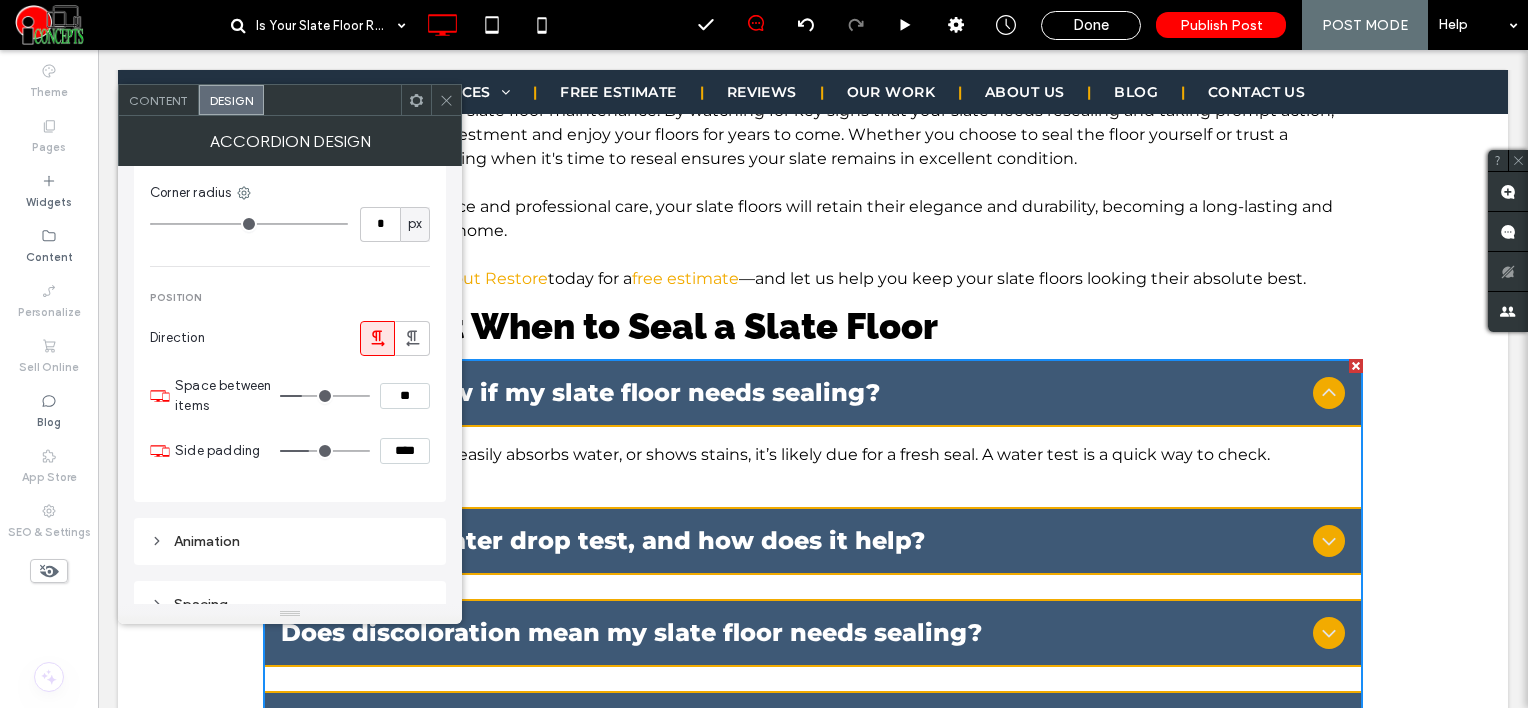 type on "**" 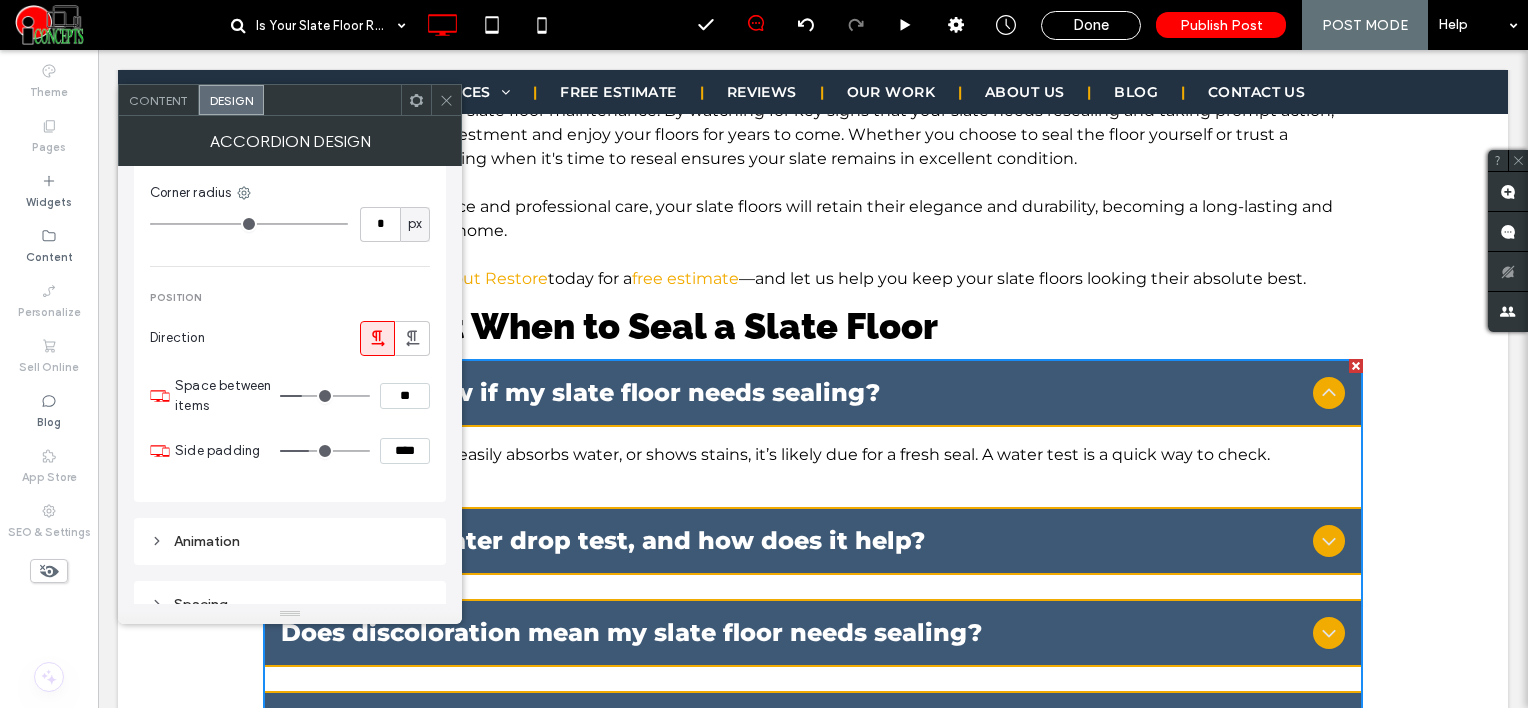 type on "**" 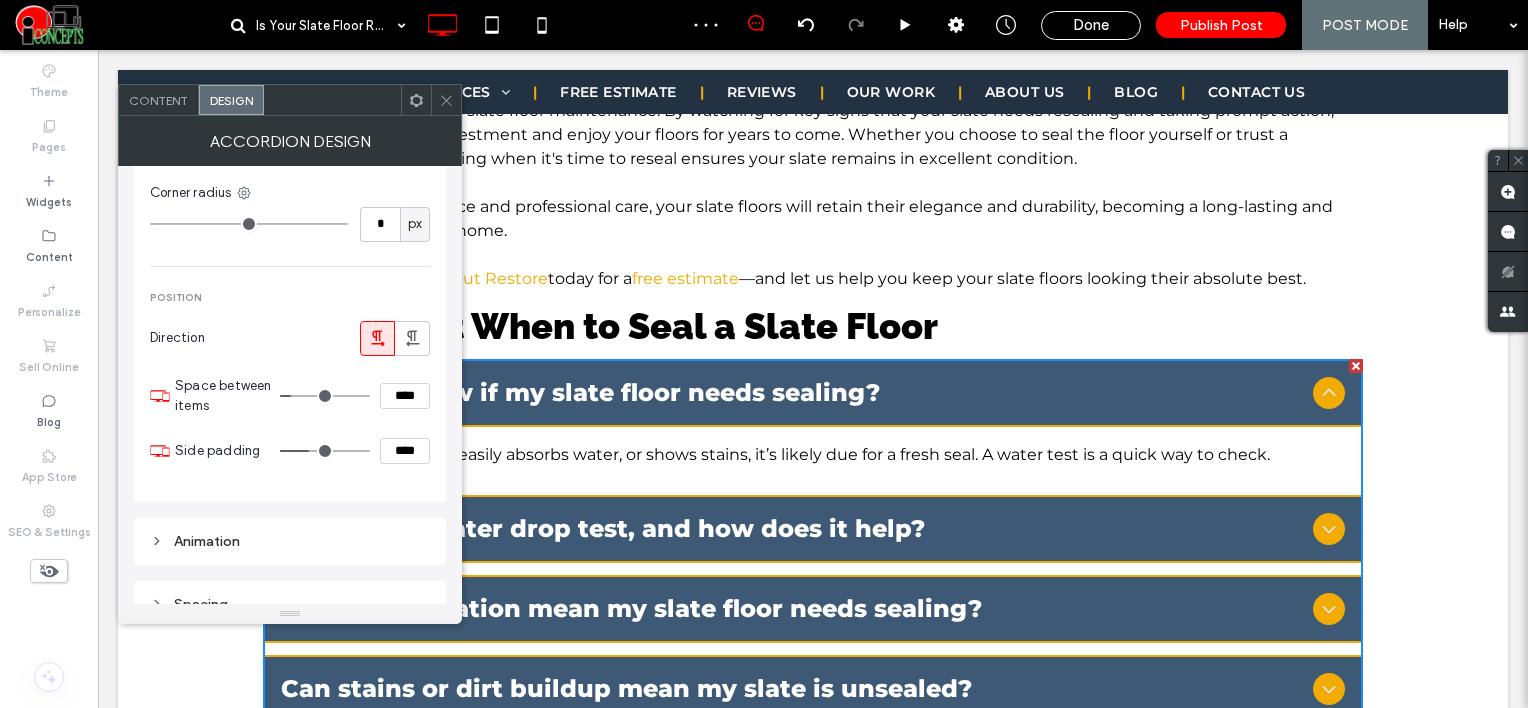 click 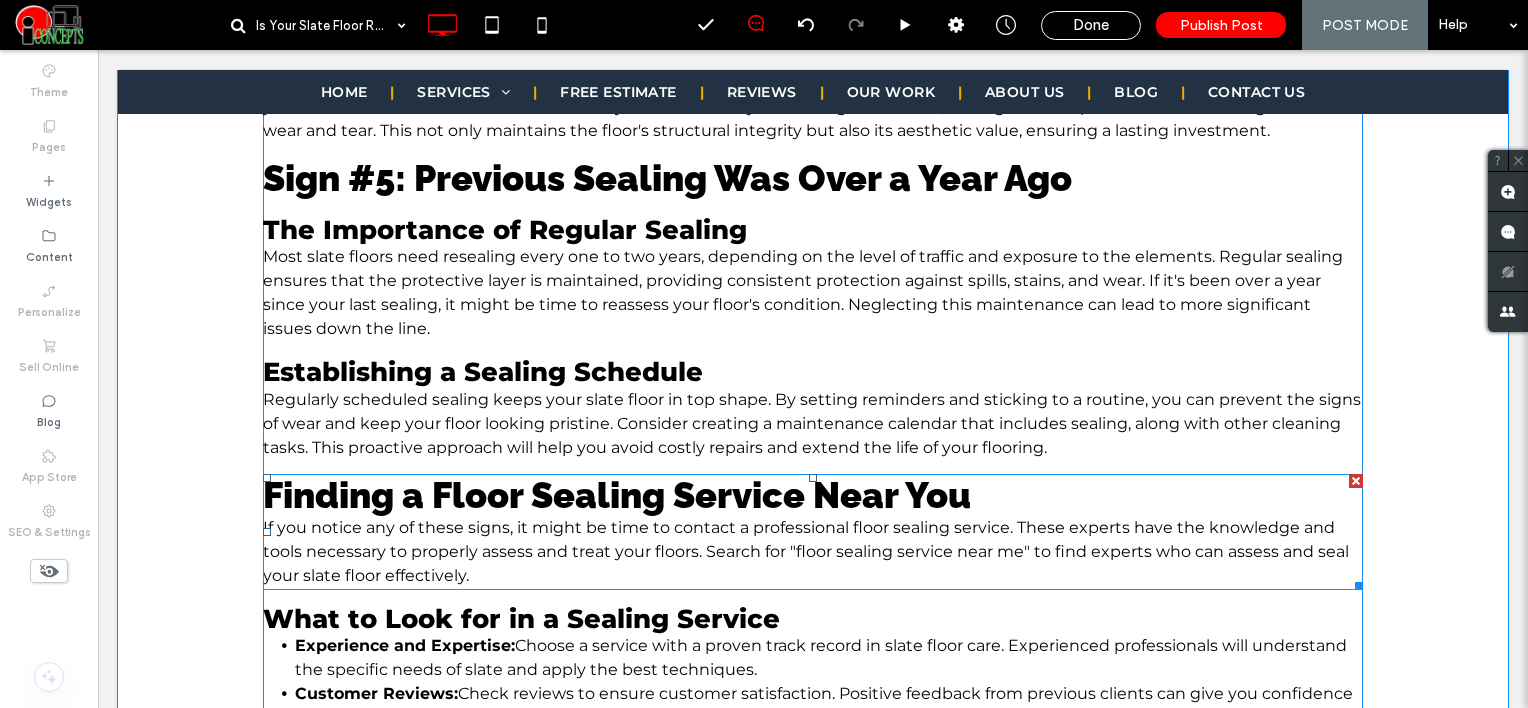 scroll, scrollTop: 2700, scrollLeft: 0, axis: vertical 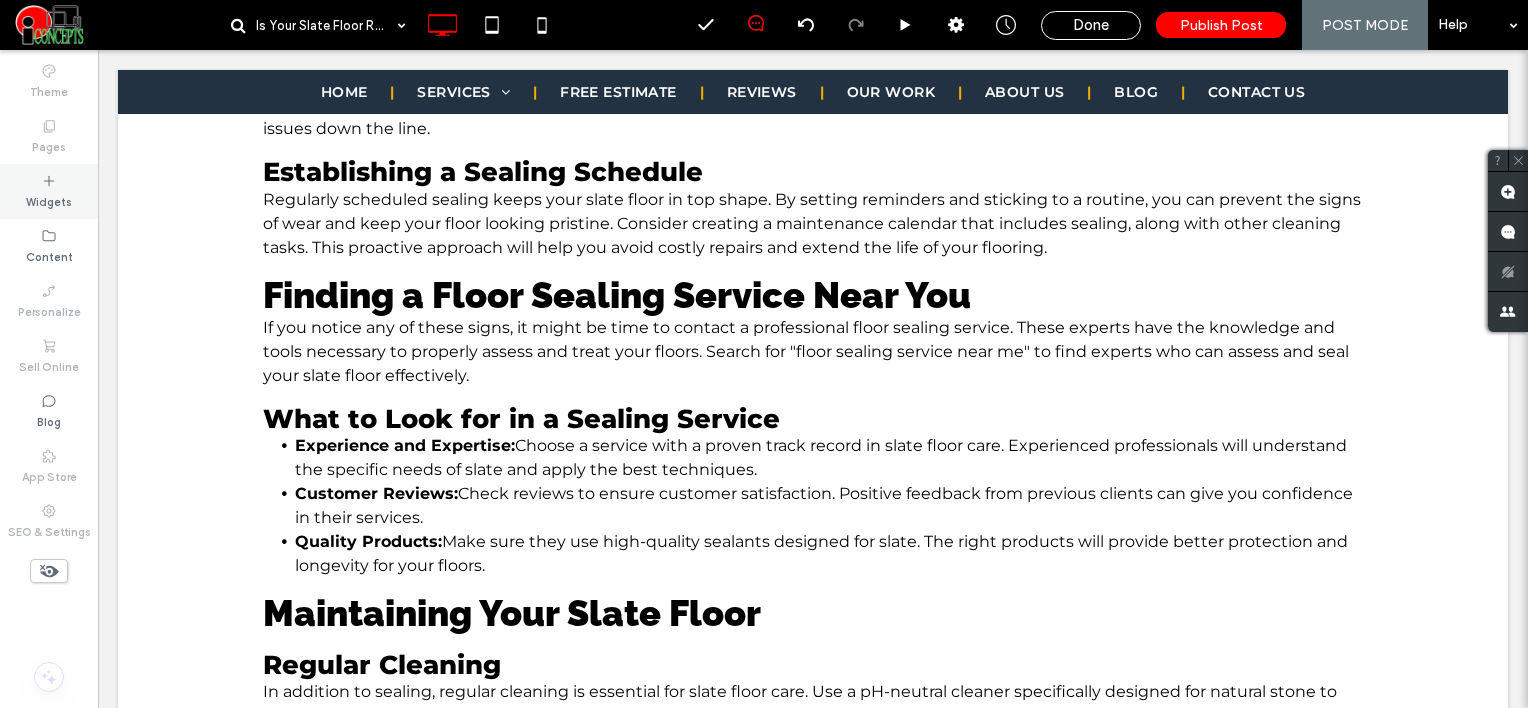 click on "Widgets" at bounding box center (49, 200) 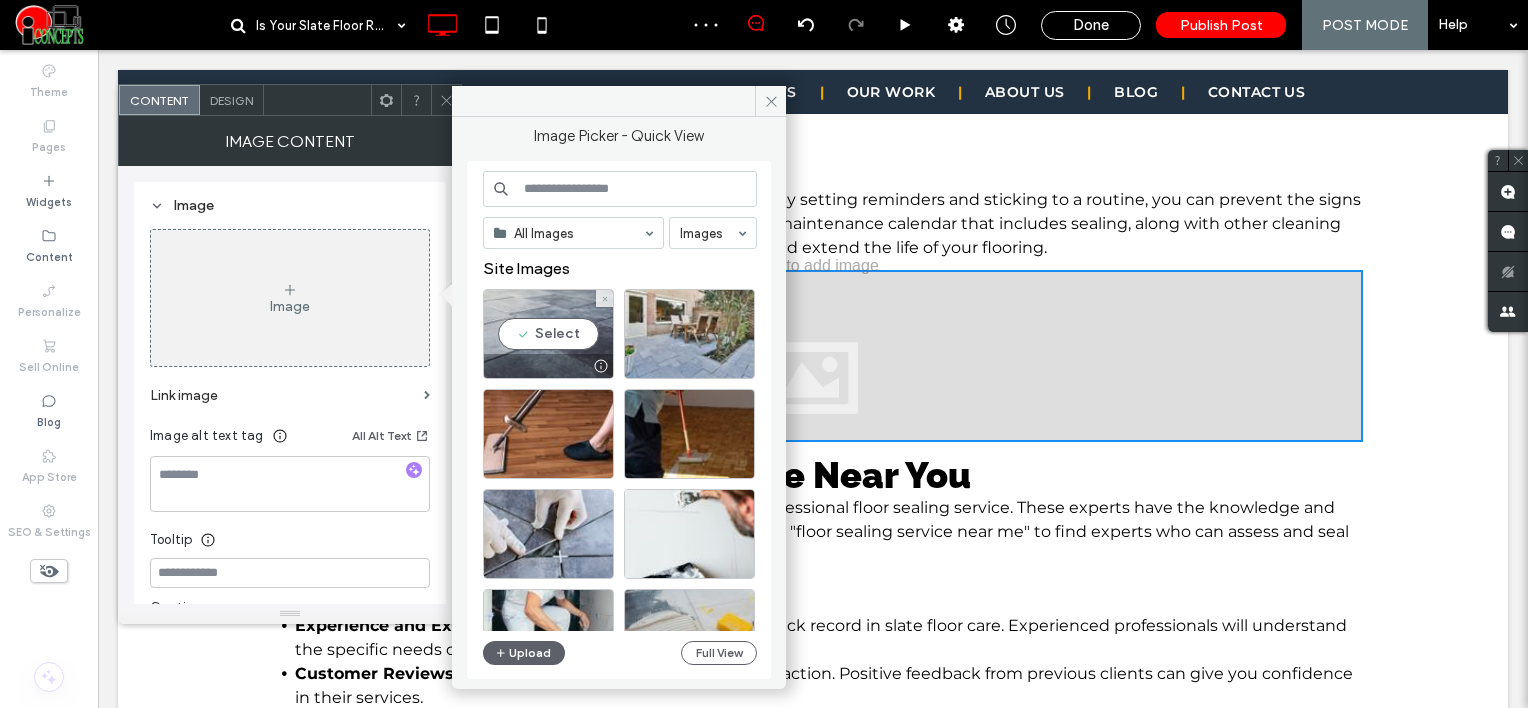 click on "Select" at bounding box center (548, 334) 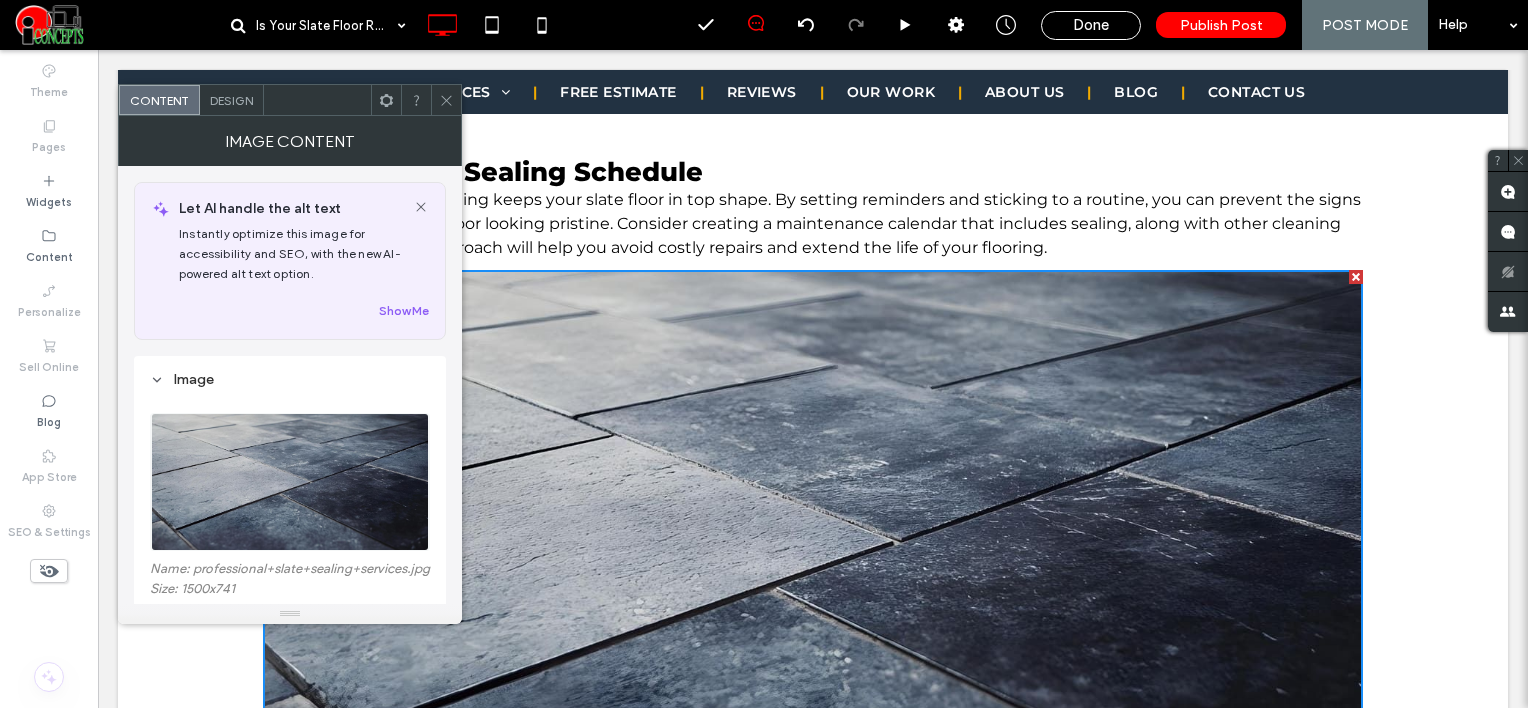 scroll, scrollTop: 300, scrollLeft: 0, axis: vertical 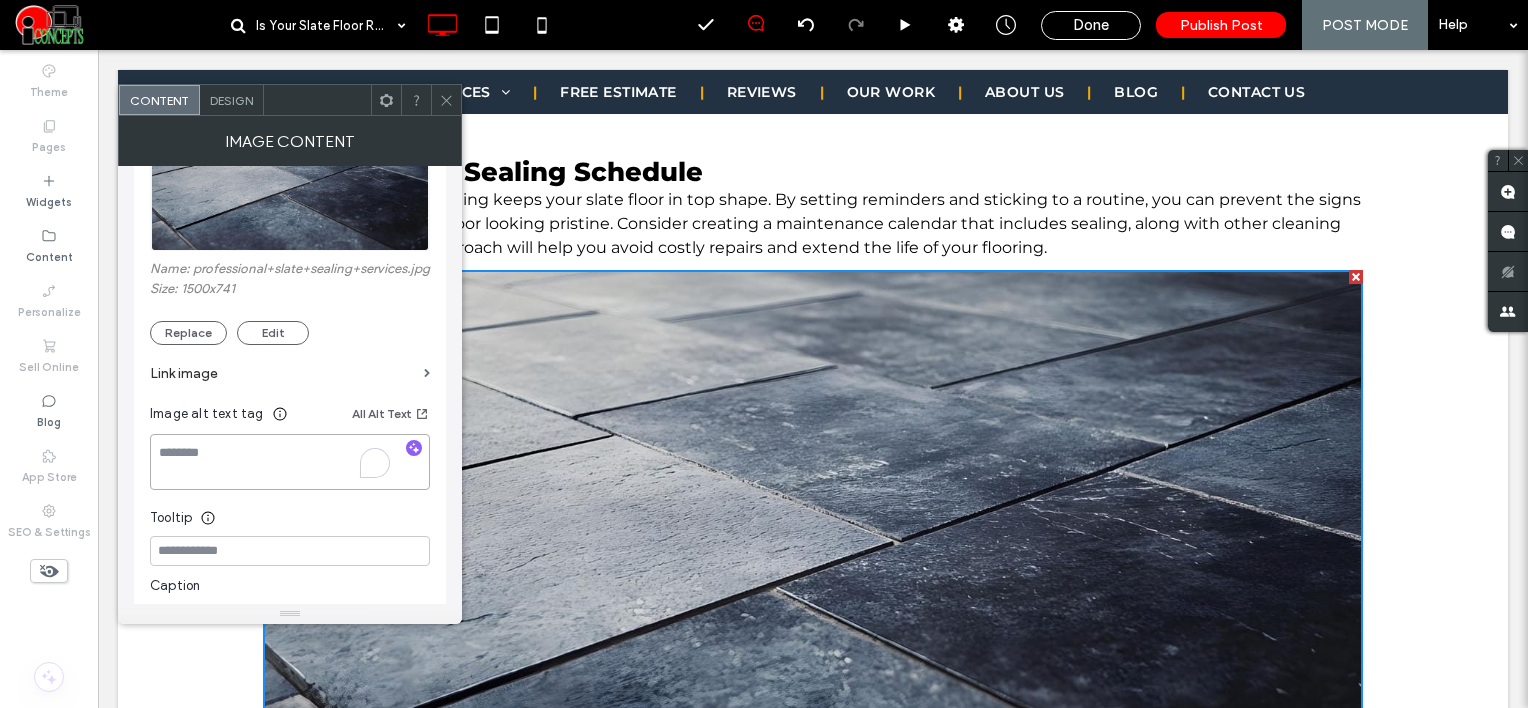 click at bounding box center (290, 462) 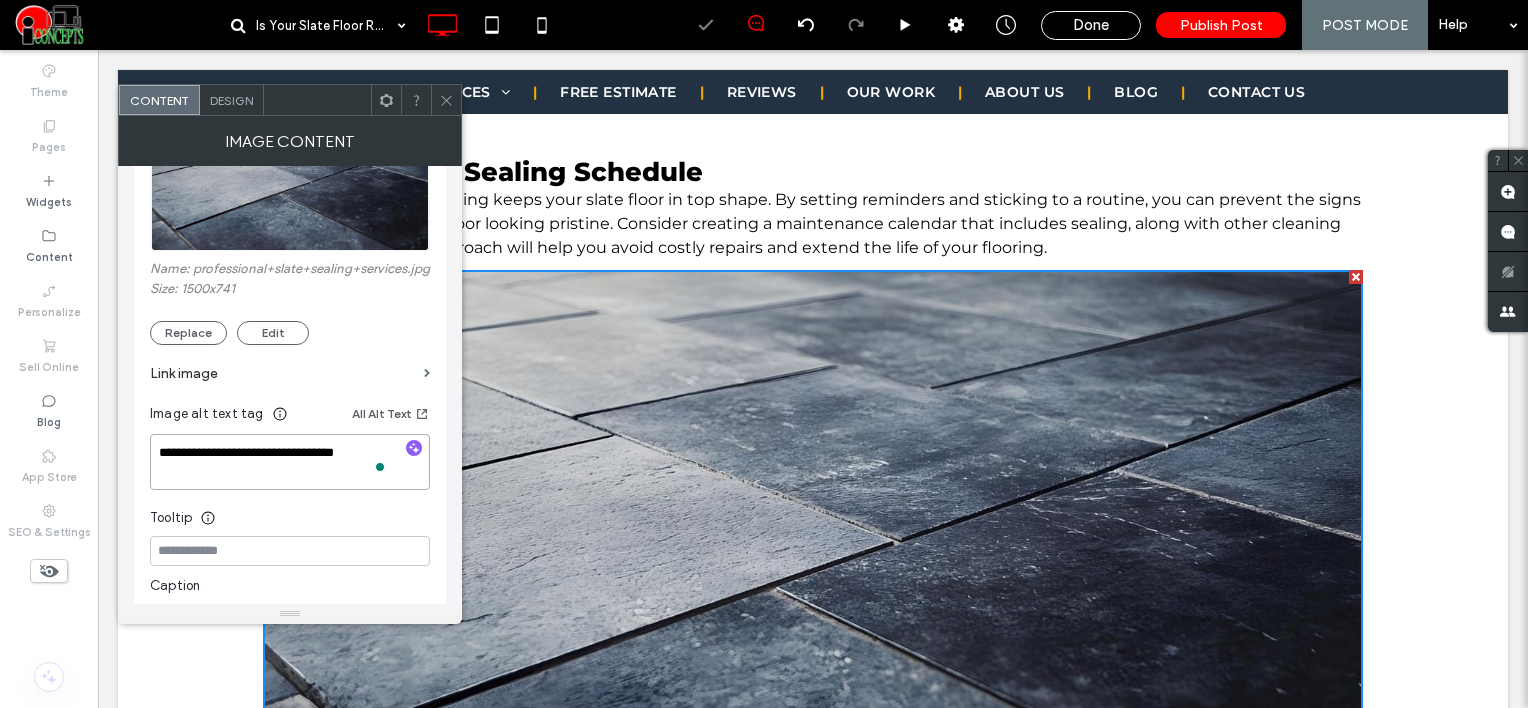 type on "**********" 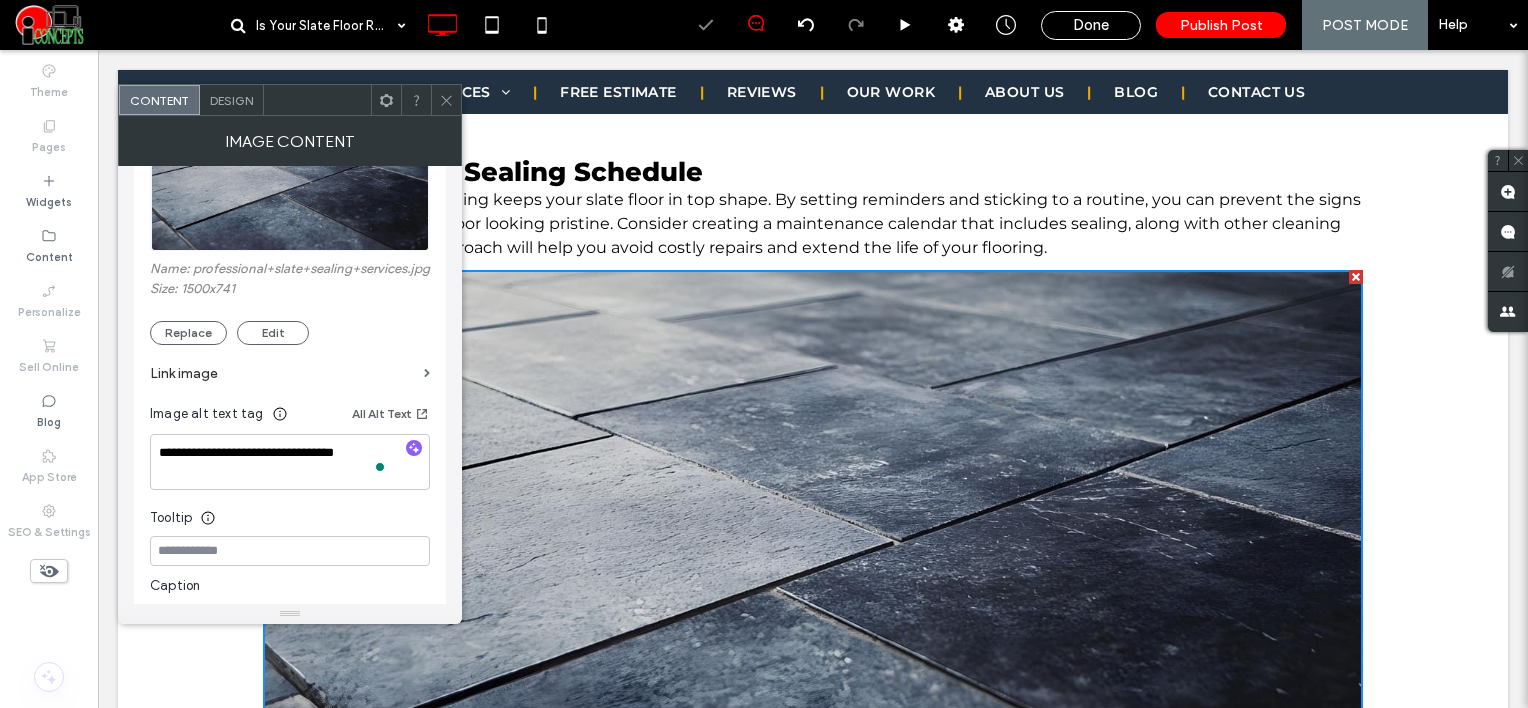 click on "Design" at bounding box center (231, 100) 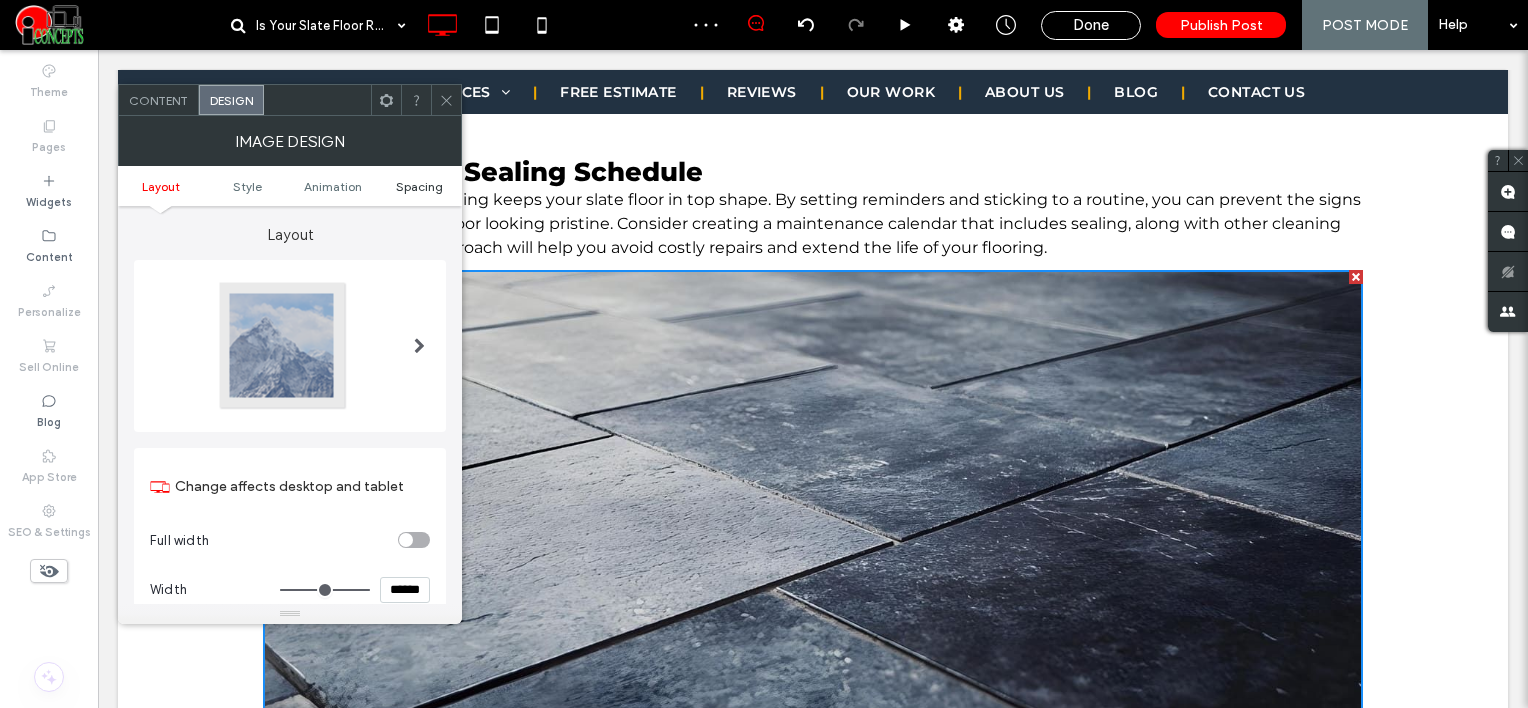 click on "Spacing" at bounding box center (419, 186) 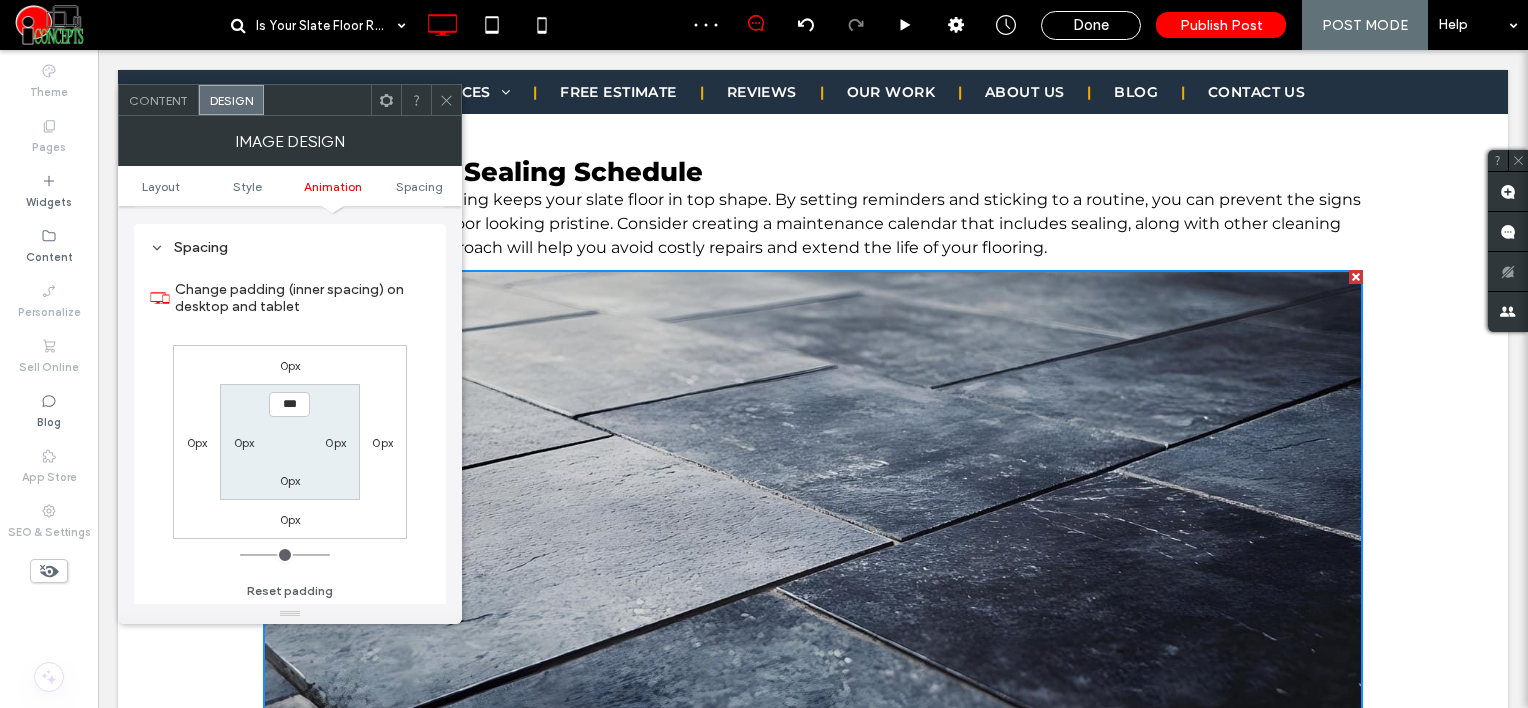 scroll, scrollTop: 1006, scrollLeft: 0, axis: vertical 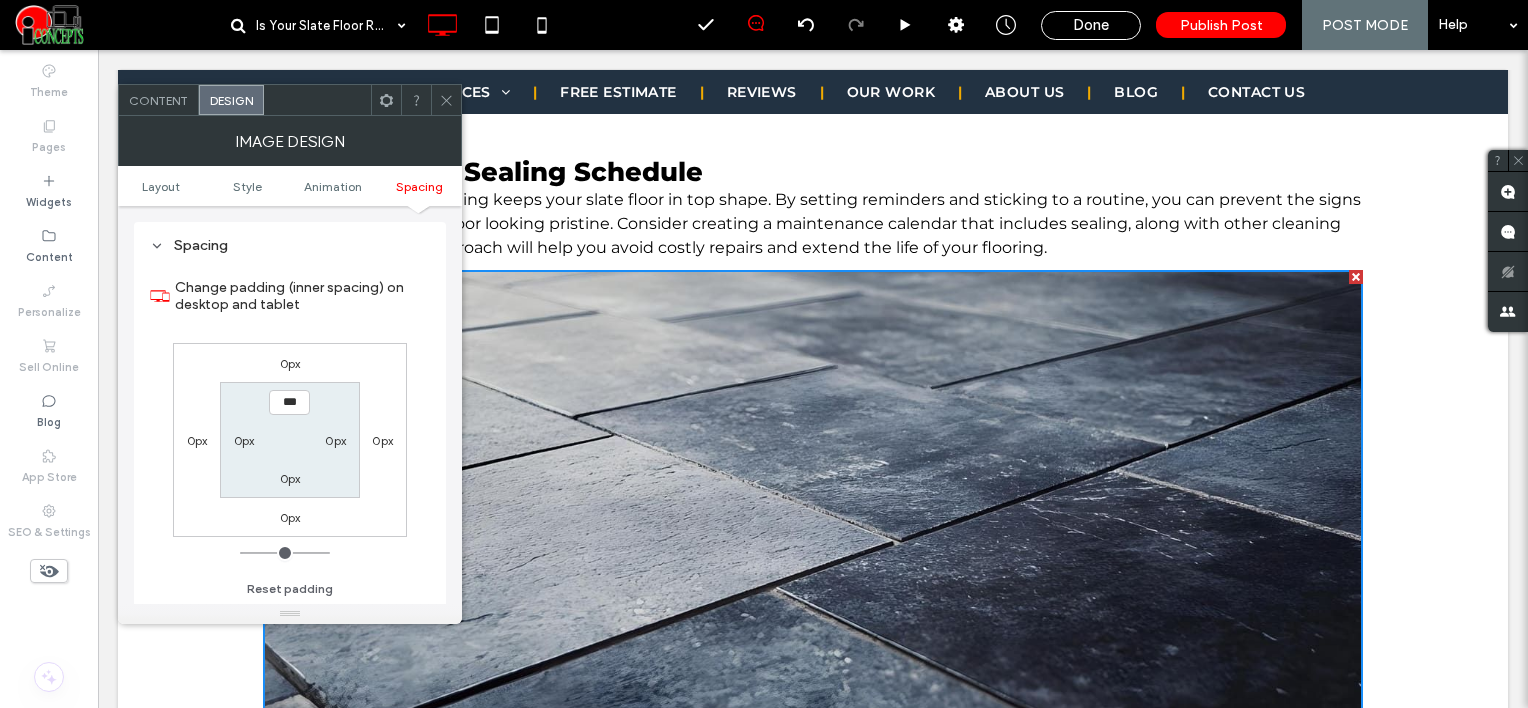 click on "0px" at bounding box center (290, 363) 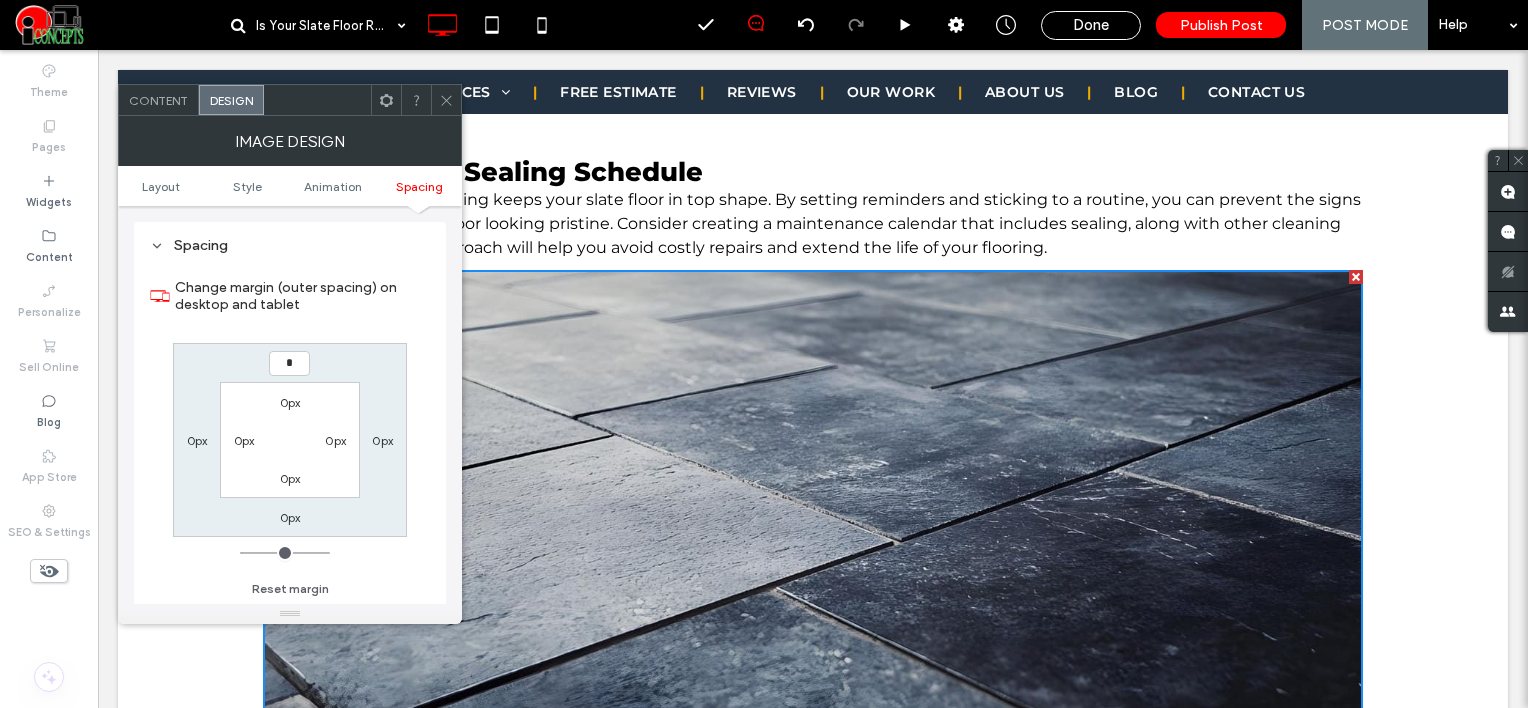 type on "*" 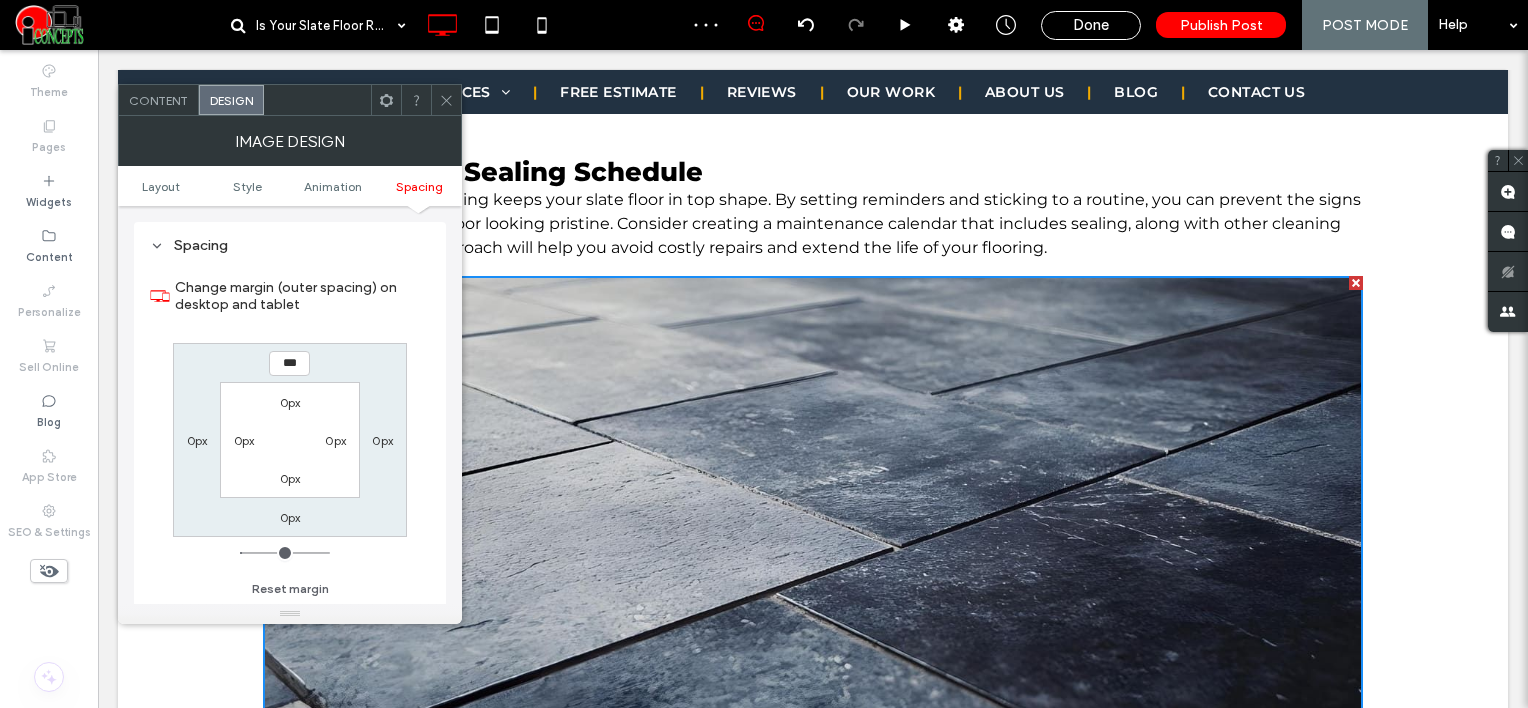 click 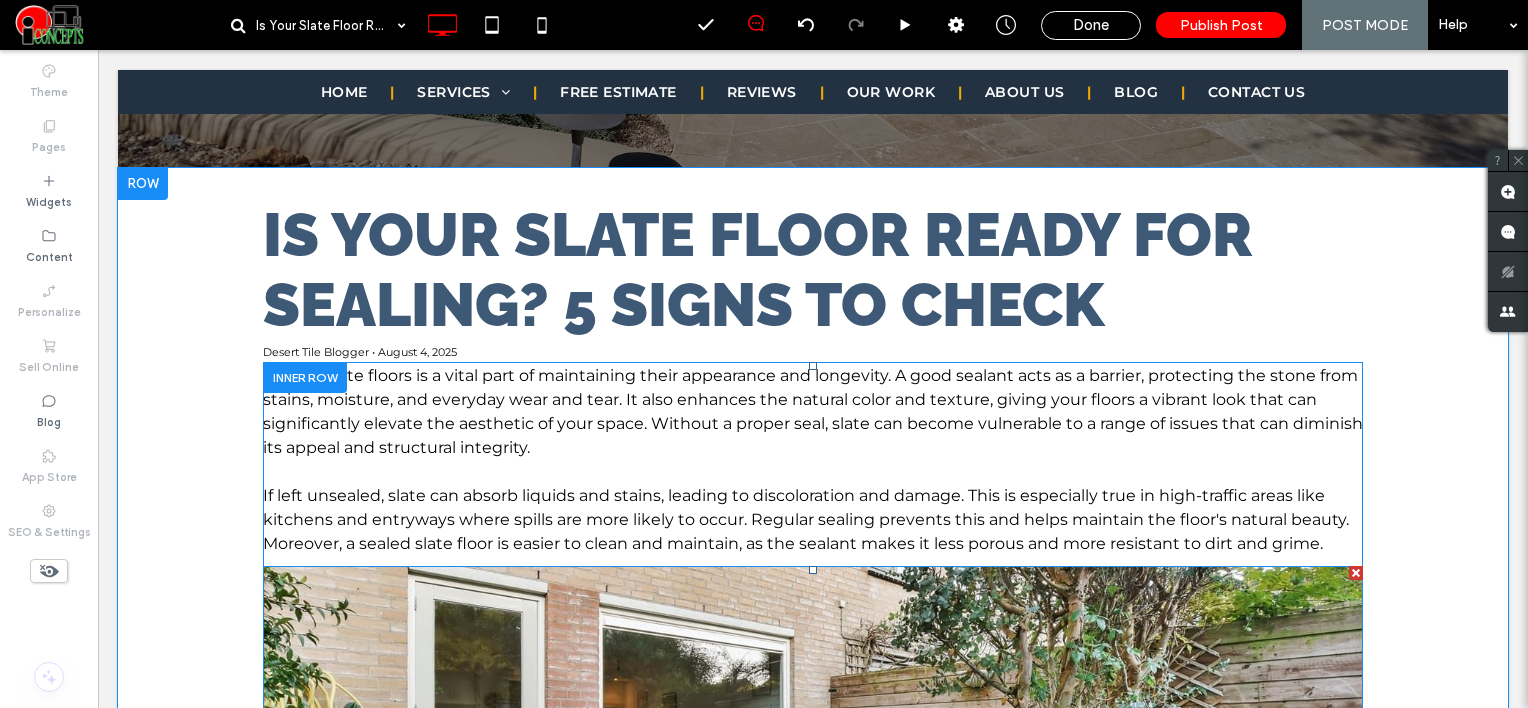 scroll, scrollTop: 300, scrollLeft: 0, axis: vertical 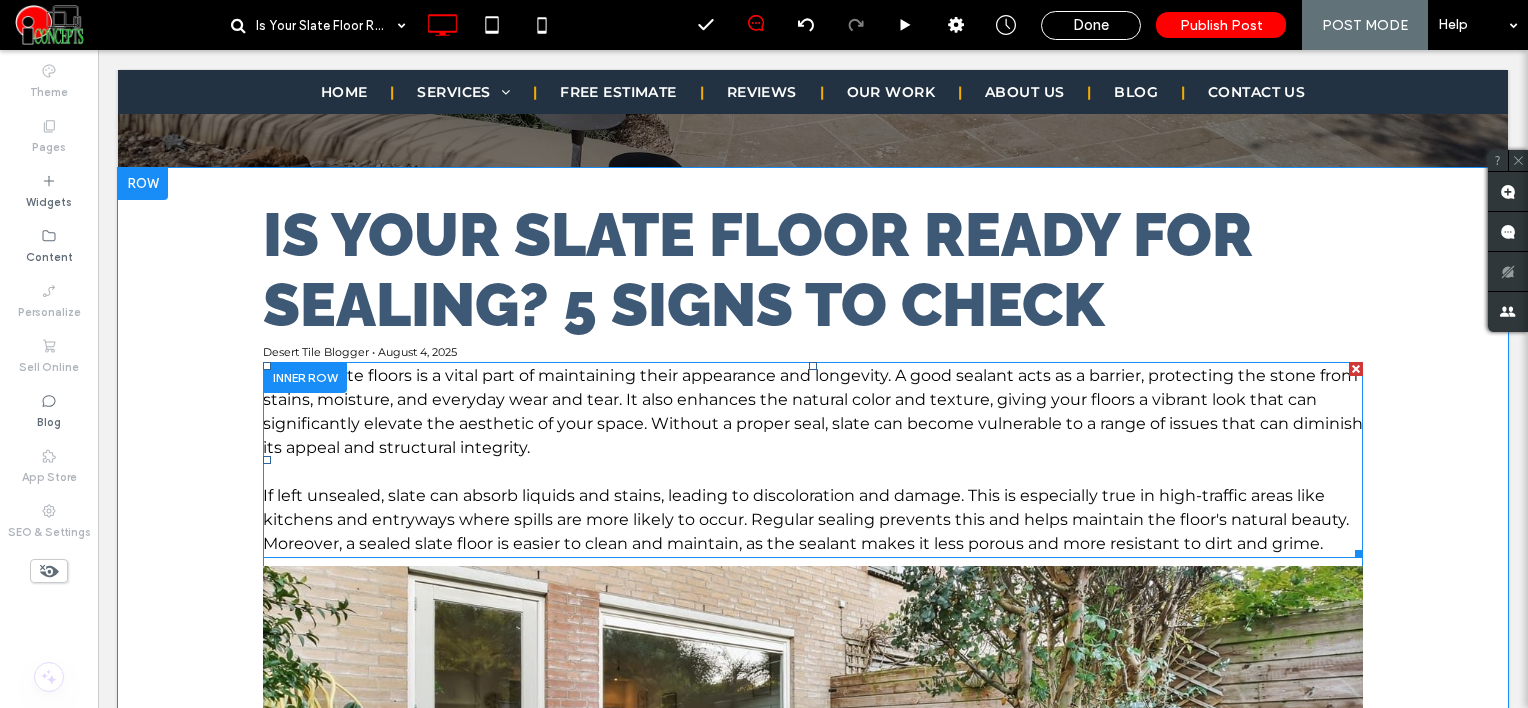 click on "Sealing slate floors is a vital part of maintaining their appearance and longevity. A good sealant acts as a barrier, protecting the stone from stains, moisture, and everyday wear and tear. It also enhances the natural color and texture, giving your floors a vibrant look that can significantly elevate the aesthetic of your space. Without a proper seal, slate can become vulnerable to a range of issues that can diminish its appeal and structural integrity." at bounding box center [813, 411] 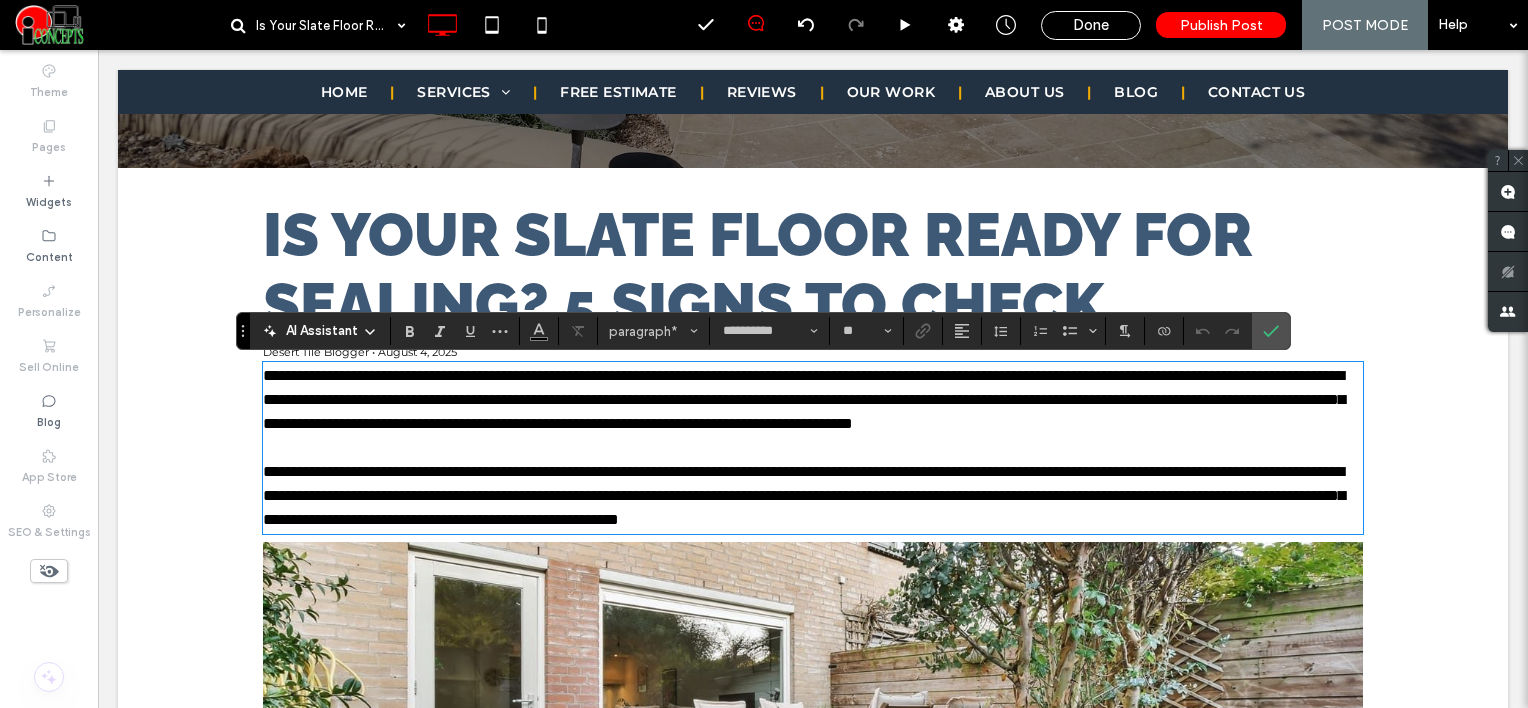 click on "**********" at bounding box center (804, 399) 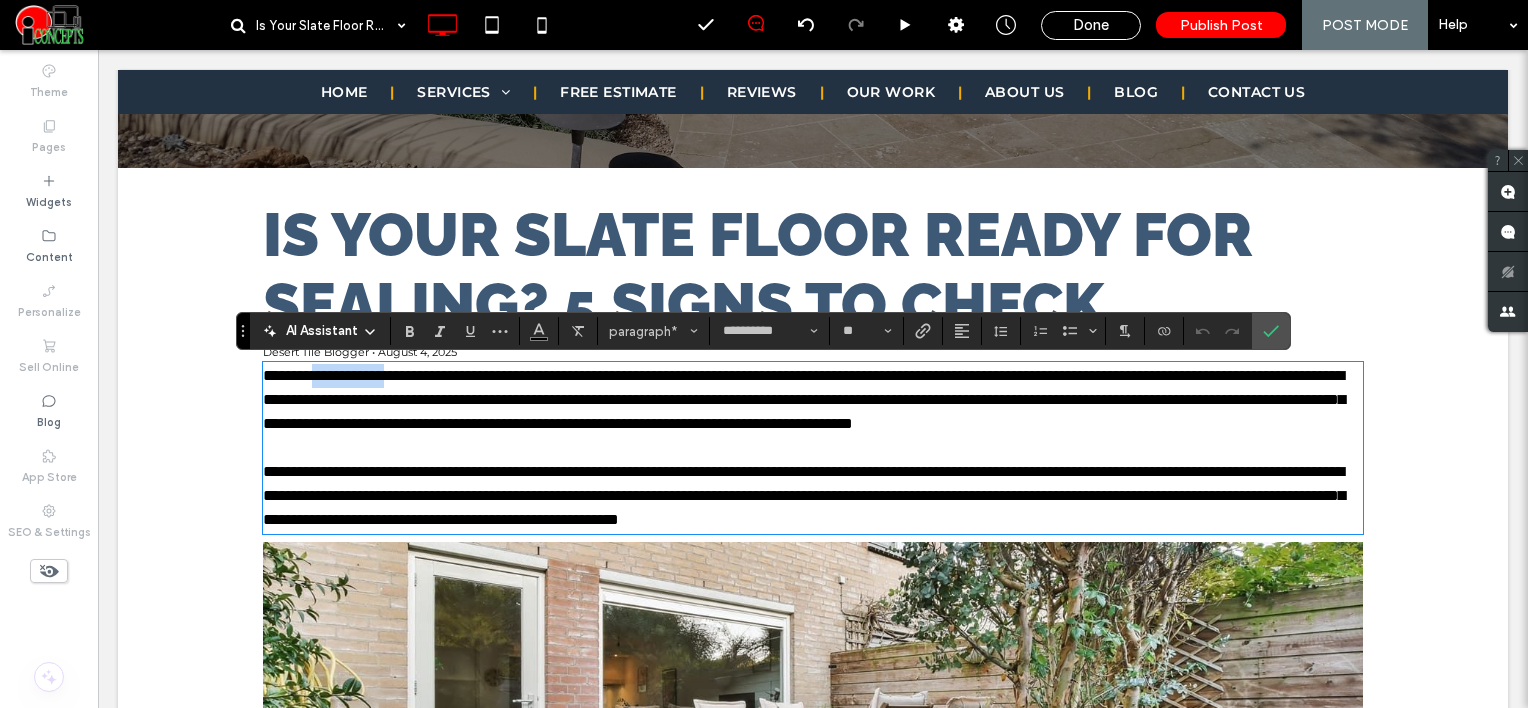 drag, startPoint x: 320, startPoint y: 373, endPoint x: 405, endPoint y: 381, distance: 85.37564 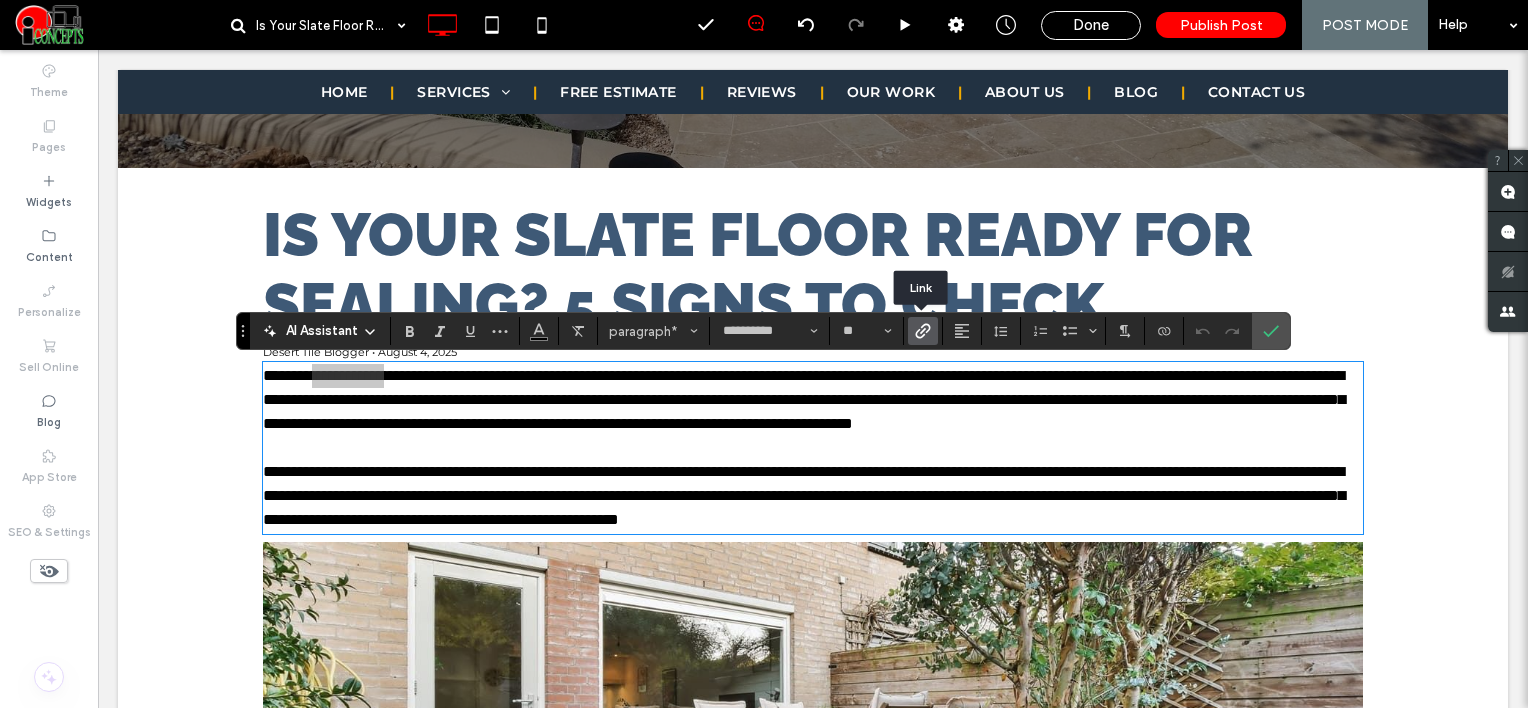 click at bounding box center [923, 331] 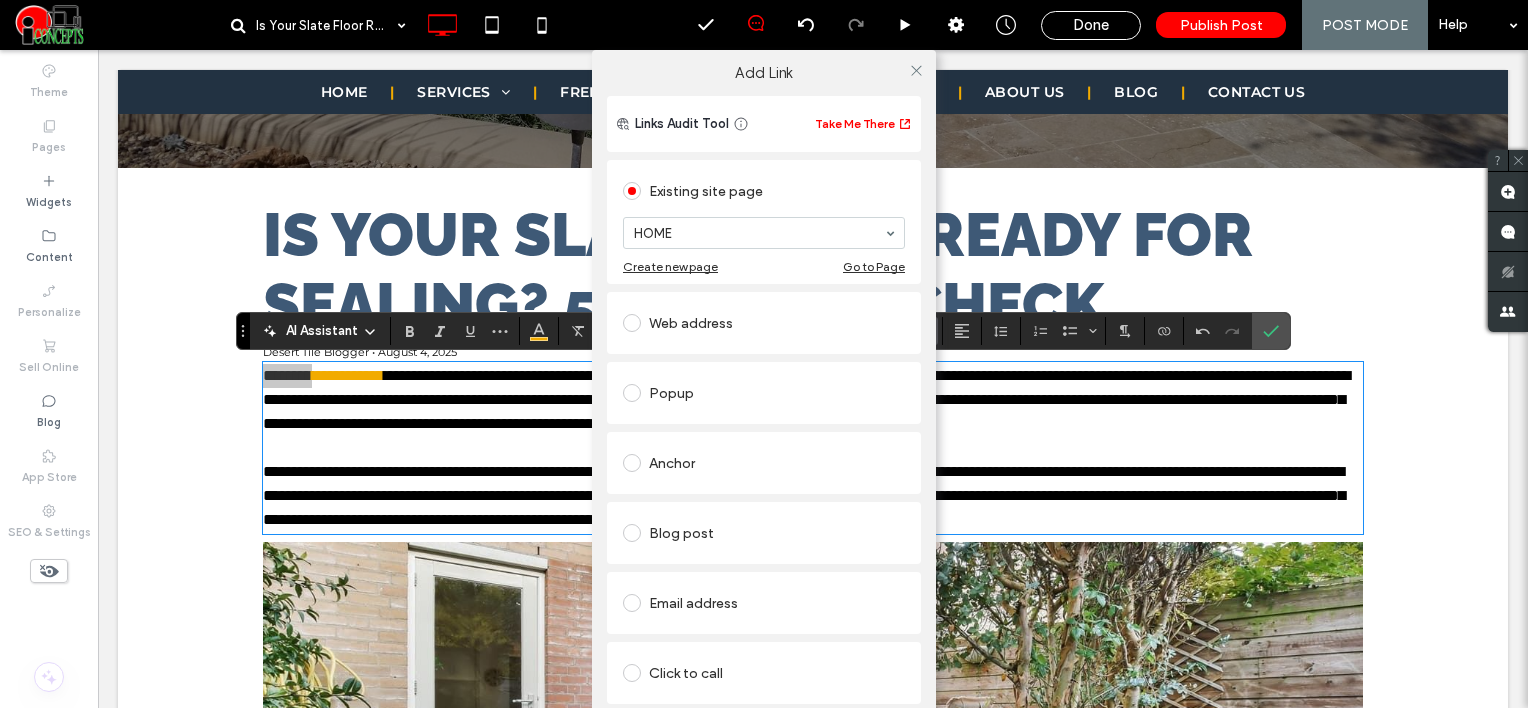 drag, startPoint x: 665, startPoint y: 321, endPoint x: 660, endPoint y: 310, distance: 12.083046 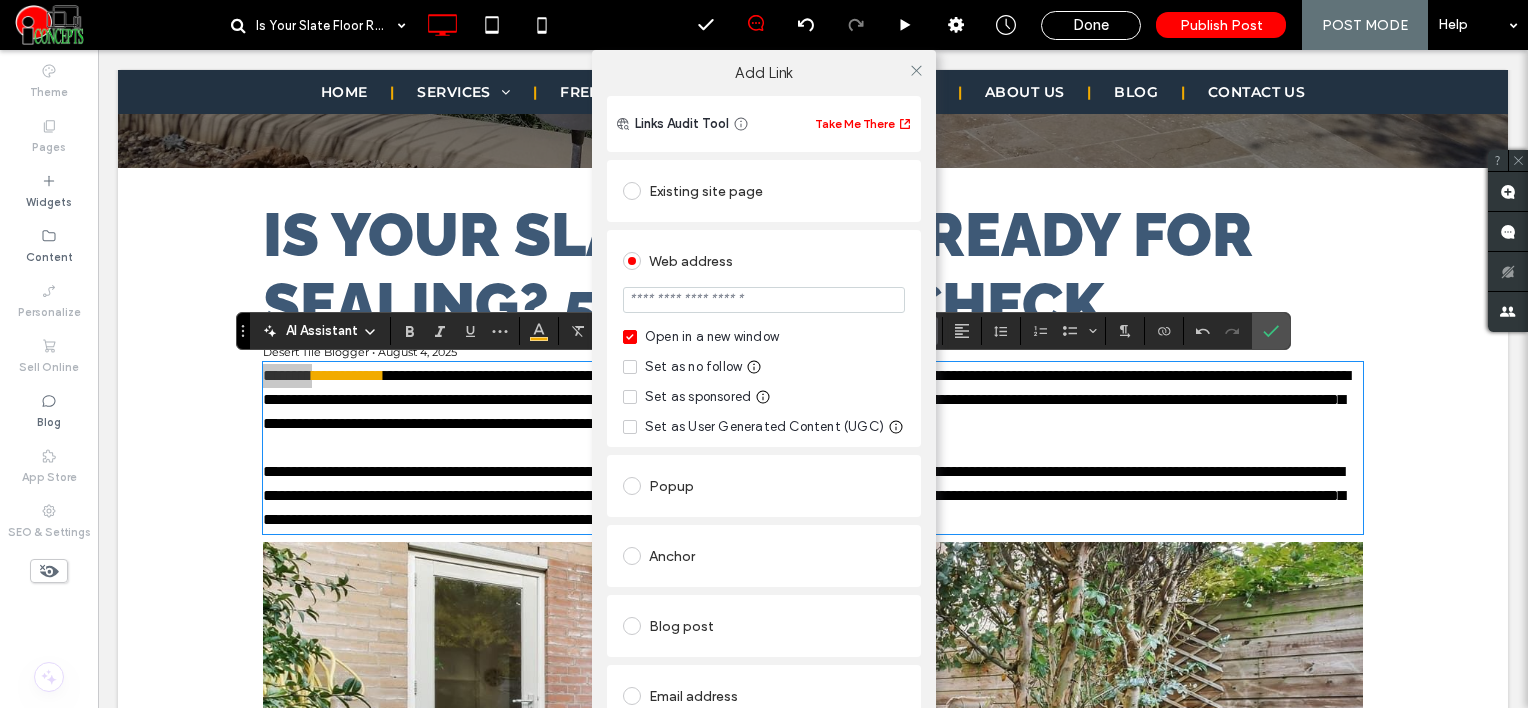 click at bounding box center [764, 300] 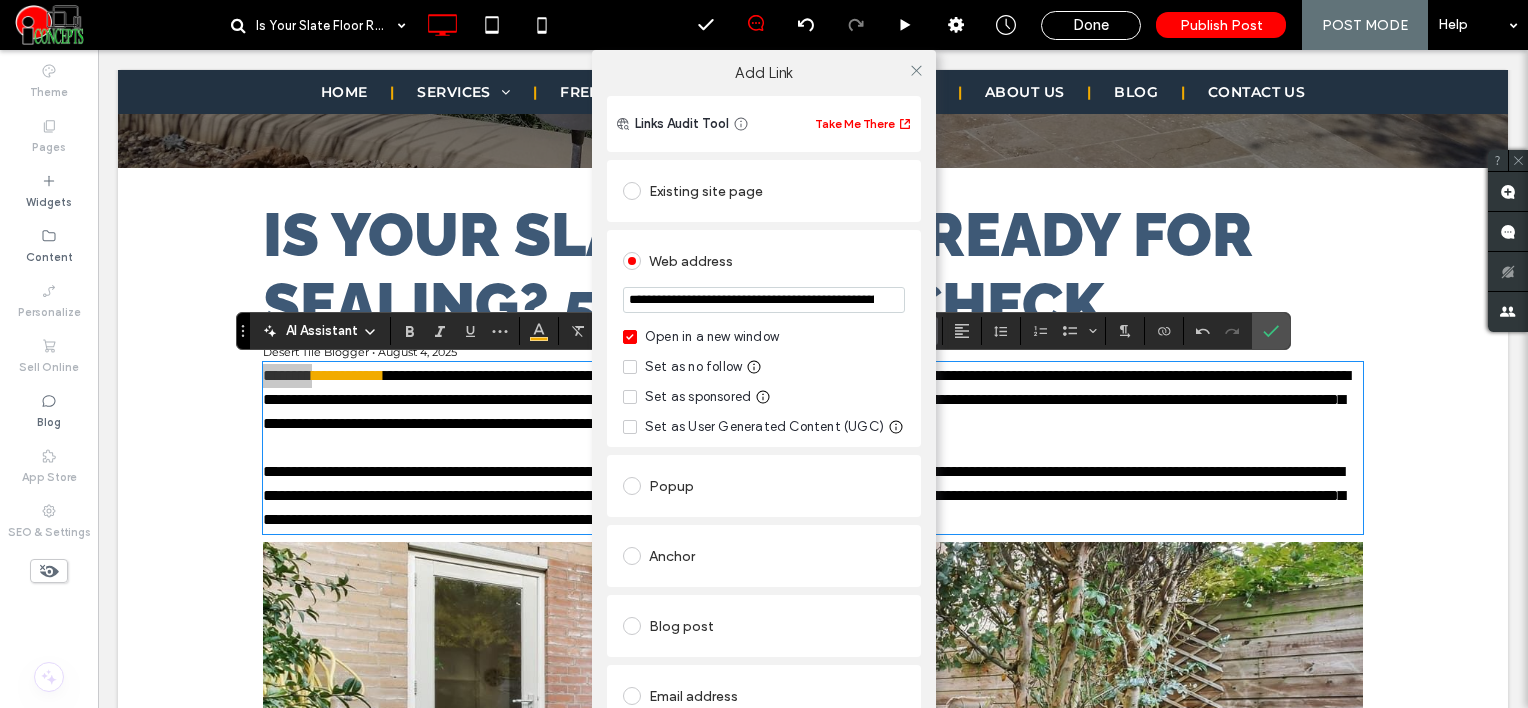 scroll, scrollTop: 0, scrollLeft: 218, axis: horizontal 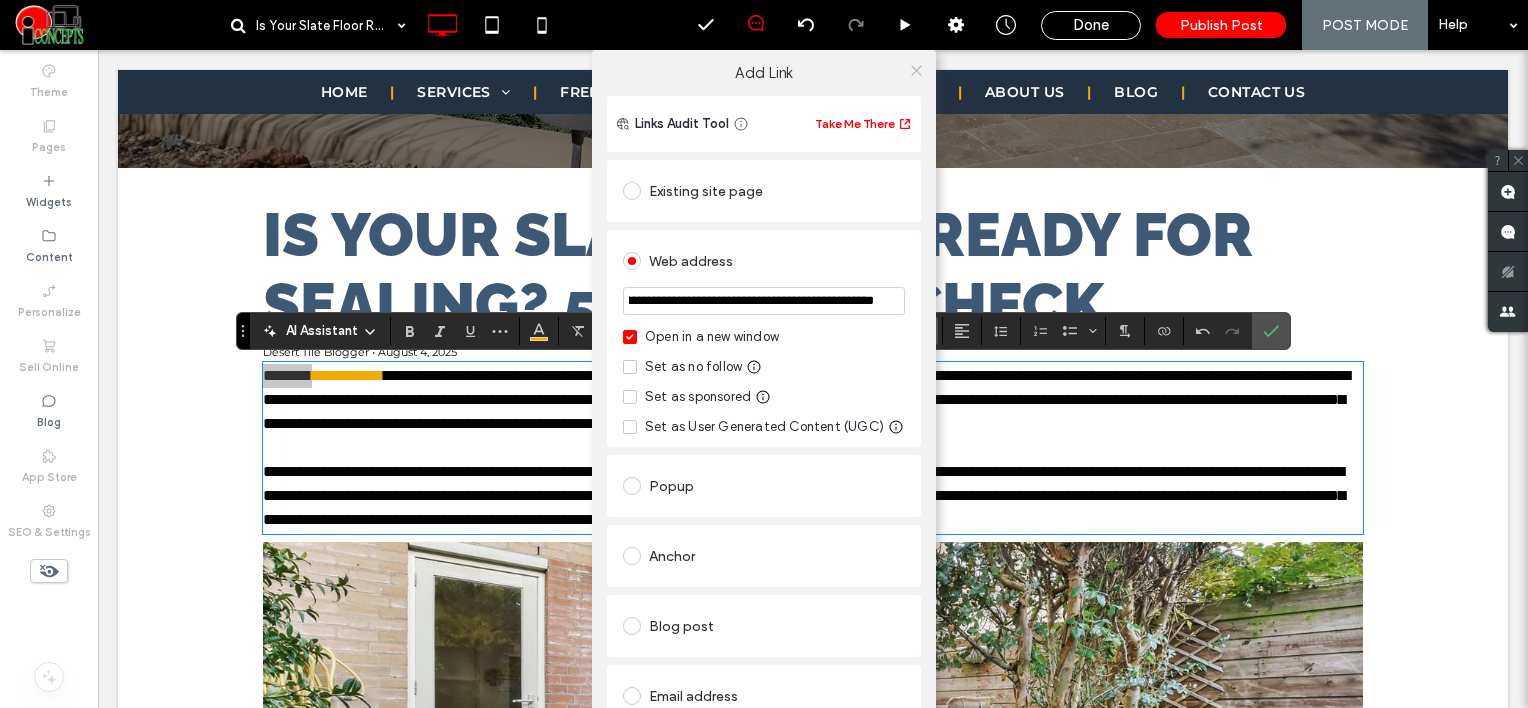 type on "**********" 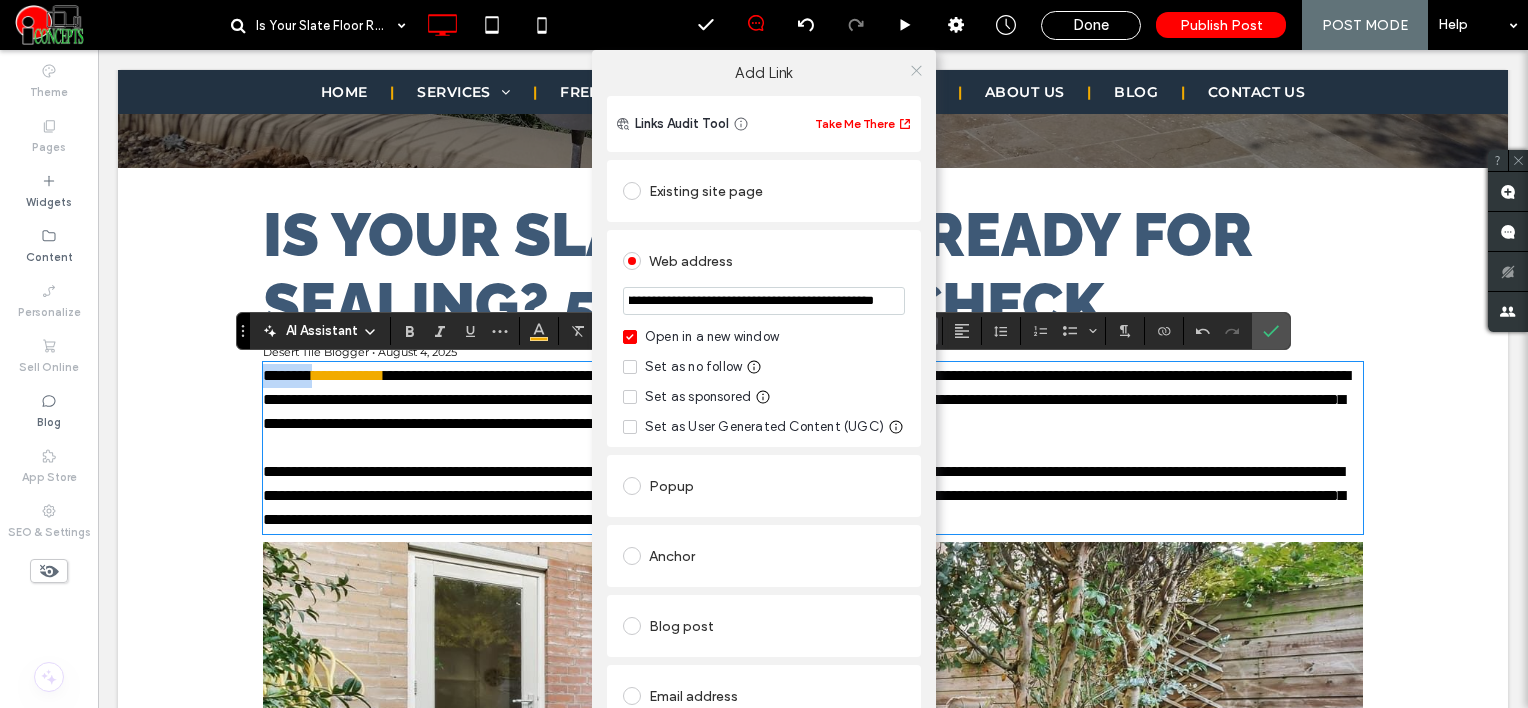 scroll, scrollTop: 0, scrollLeft: 0, axis: both 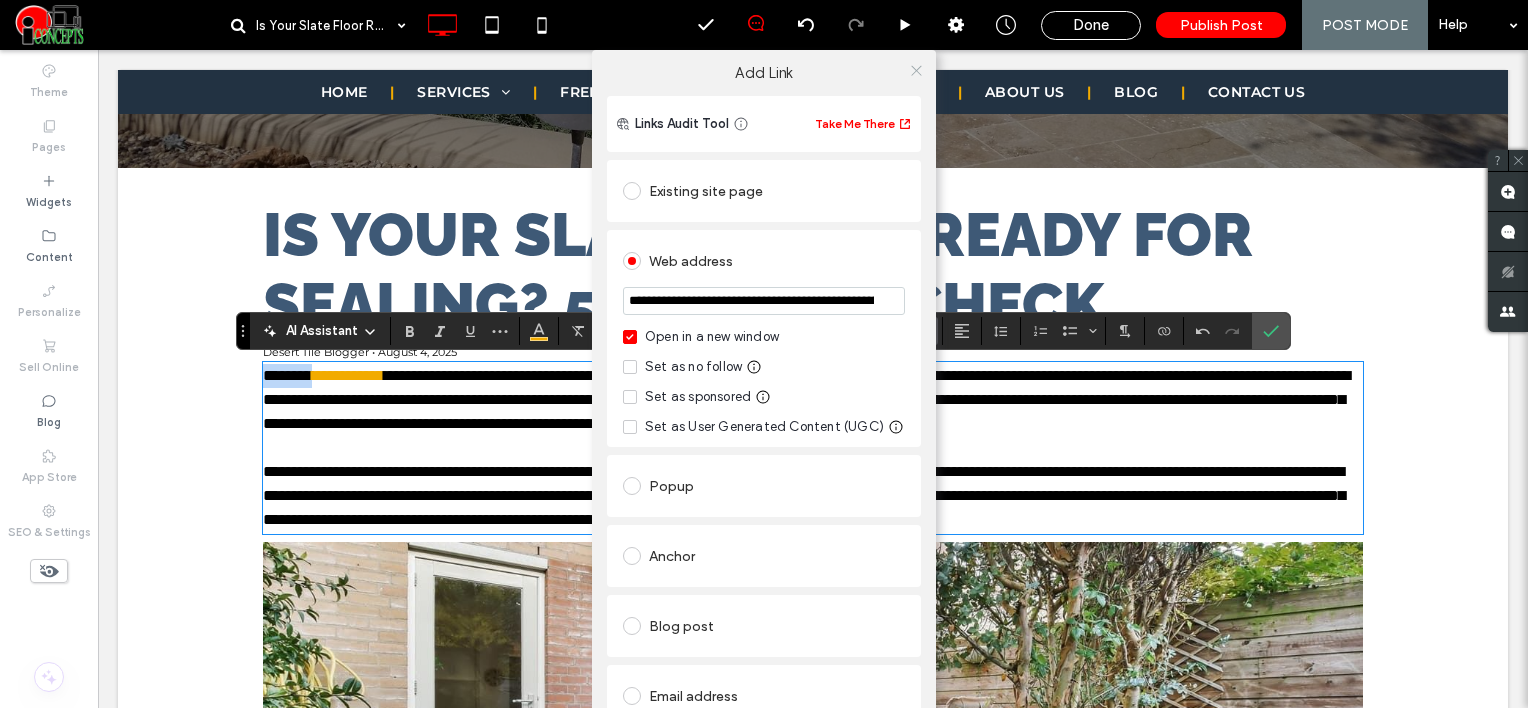 click 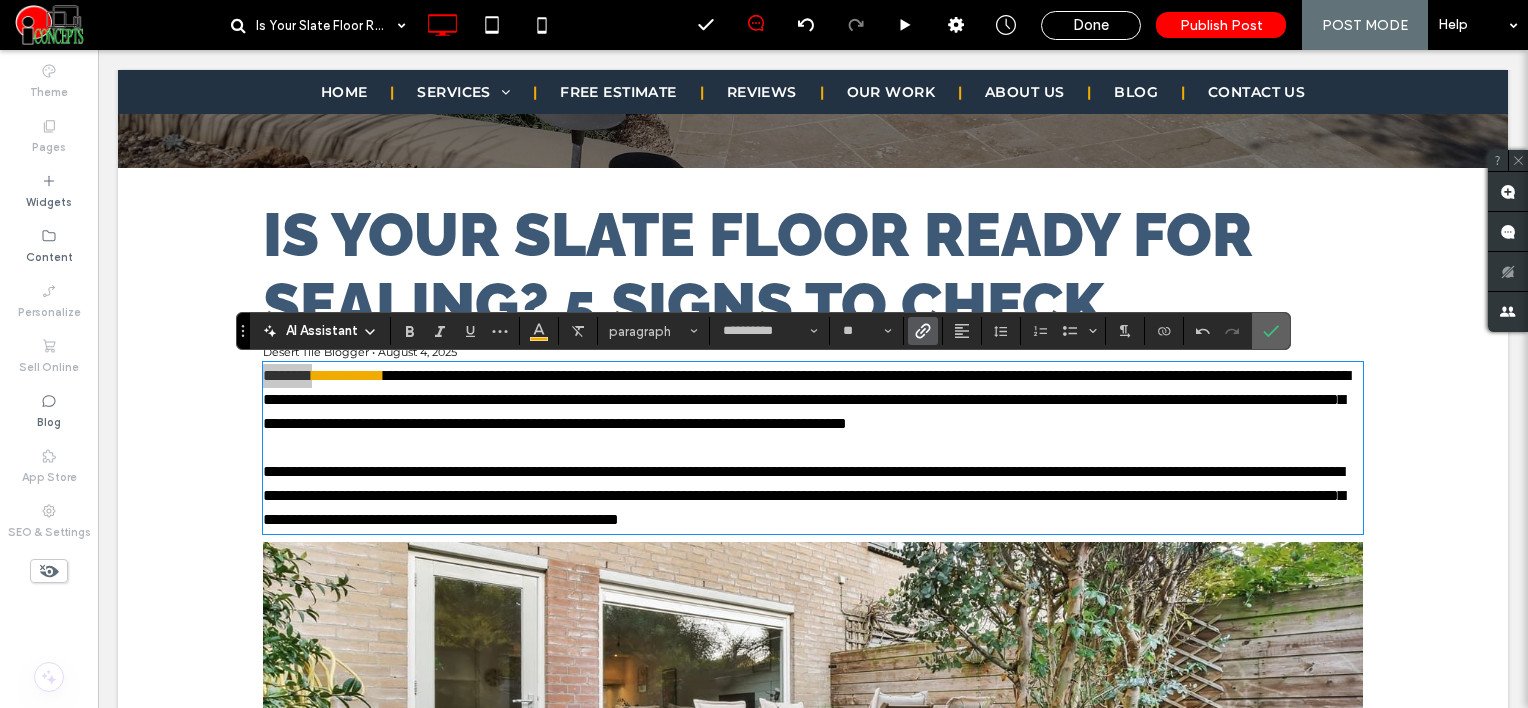 drag, startPoint x: 1269, startPoint y: 348, endPoint x: 1161, endPoint y: 302, distance: 117.388245 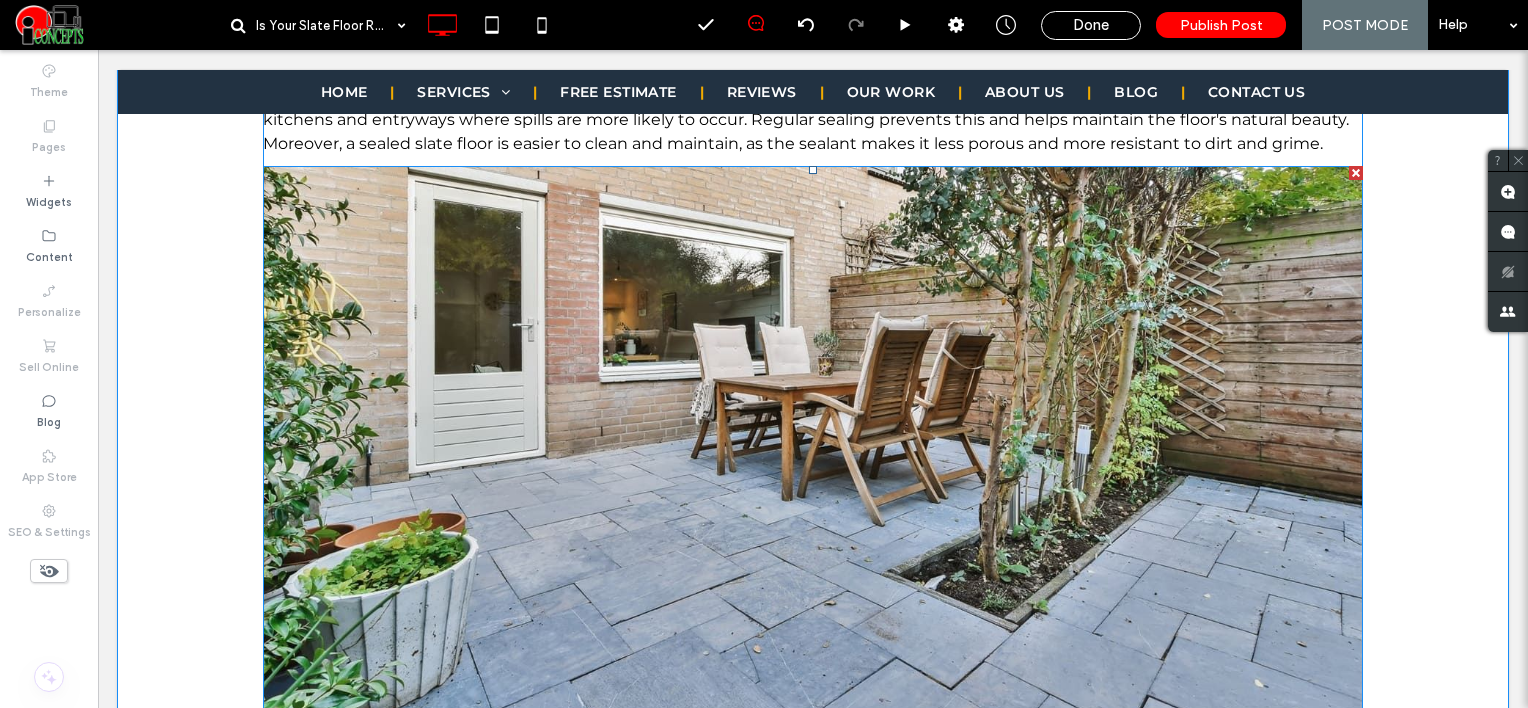 scroll, scrollTop: 1000, scrollLeft: 0, axis: vertical 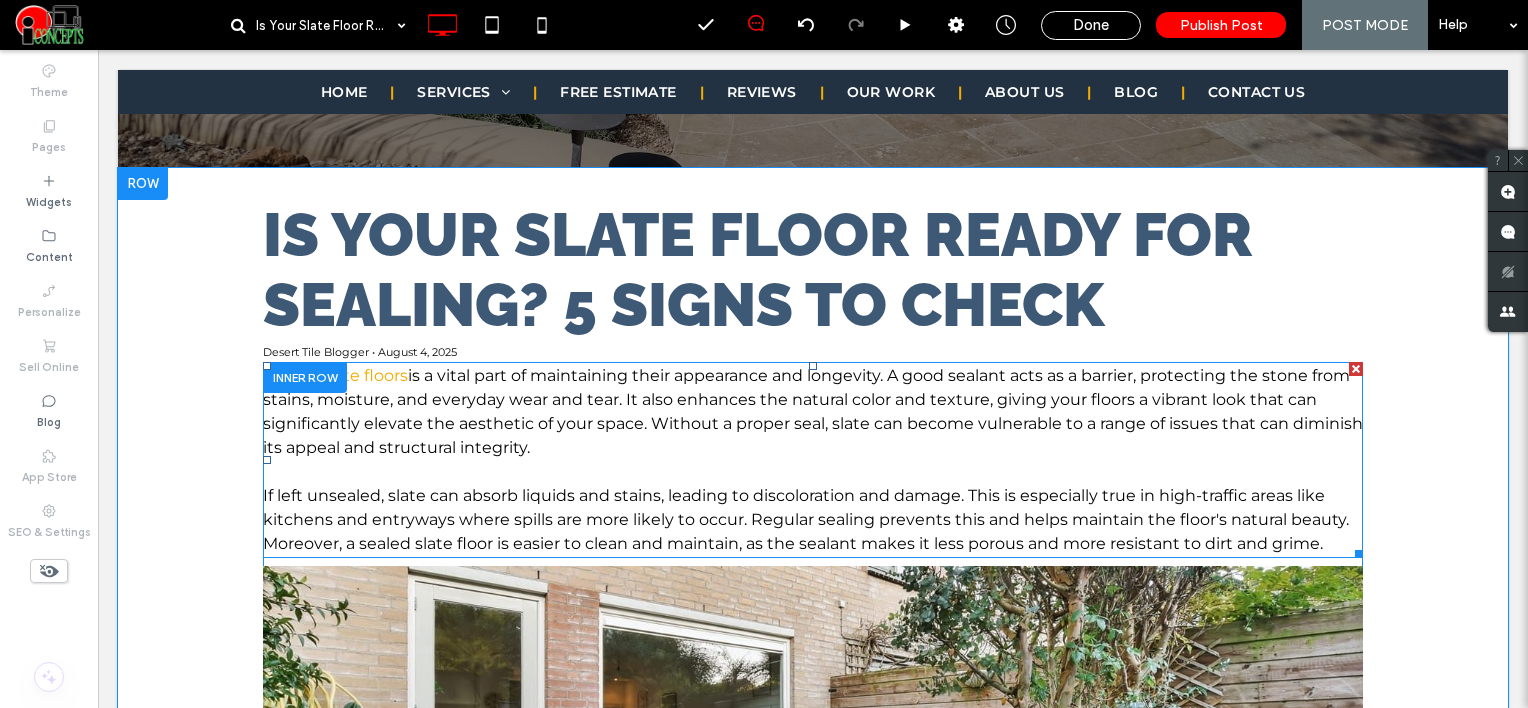 click on "is a vital part of maintaining their appearance and longevity. A good sealant acts as a barrier, protecting the stone from stains, moisture, and everyday wear and tear. It also enhances the natural color and texture, giving your floors a vibrant look that can significantly elevate the aesthetic of your space. Without a proper seal, slate can become vulnerable to a range of issues that can diminish its appeal and structural integrity." at bounding box center (813, 411) 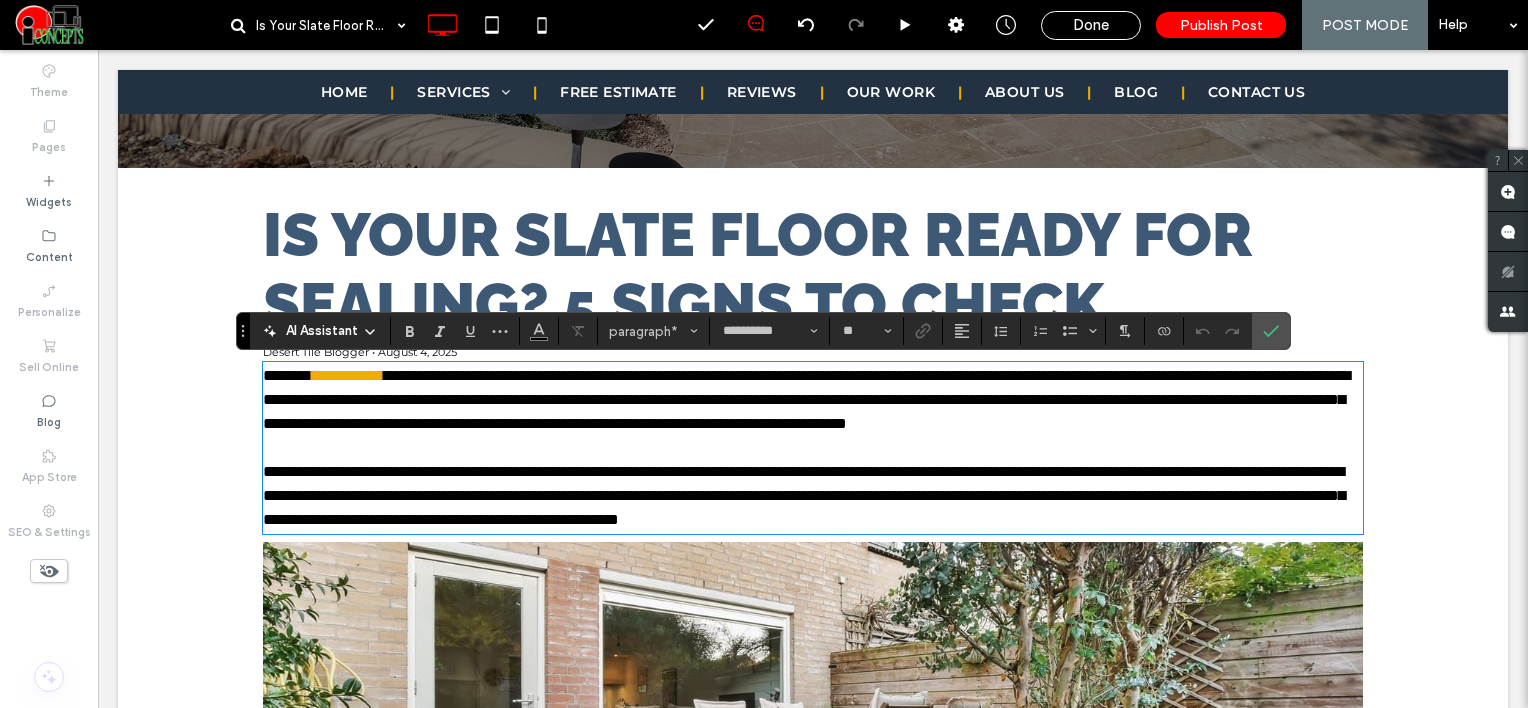 click on "**********" at bounding box center (806, 399) 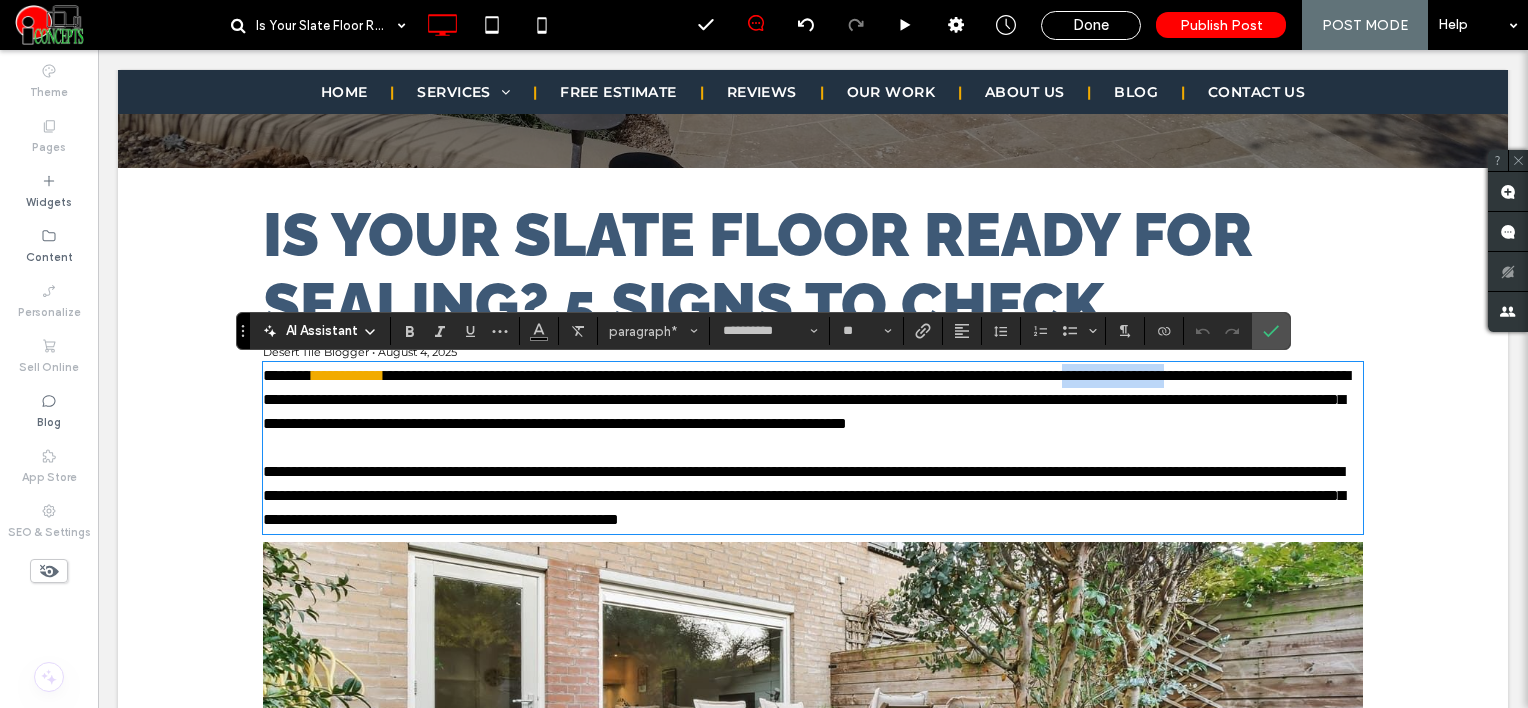 drag, startPoint x: 1267, startPoint y: 378, endPoint x: 303, endPoint y: 402, distance: 964.2987 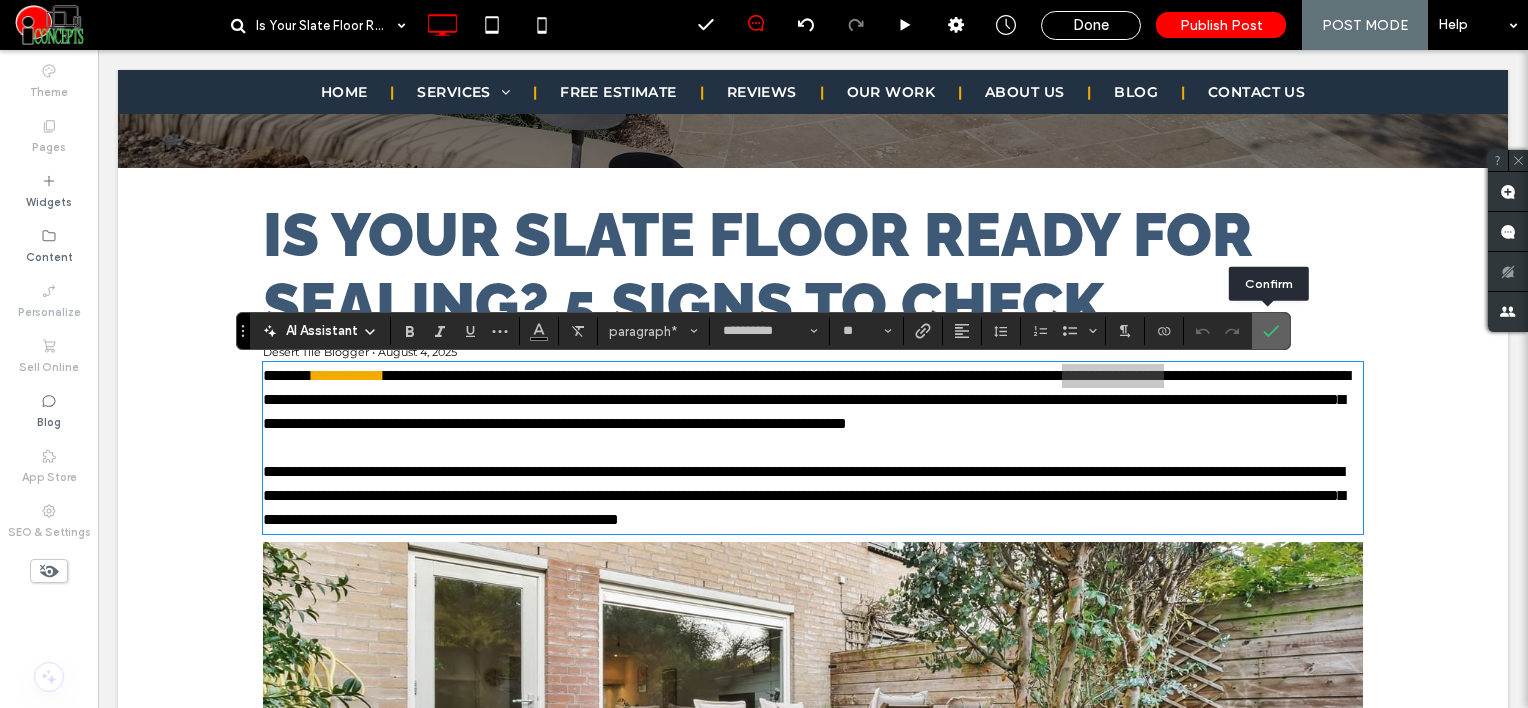 drag, startPoint x: 1264, startPoint y: 336, endPoint x: 1160, endPoint y: 282, distance: 117.18362 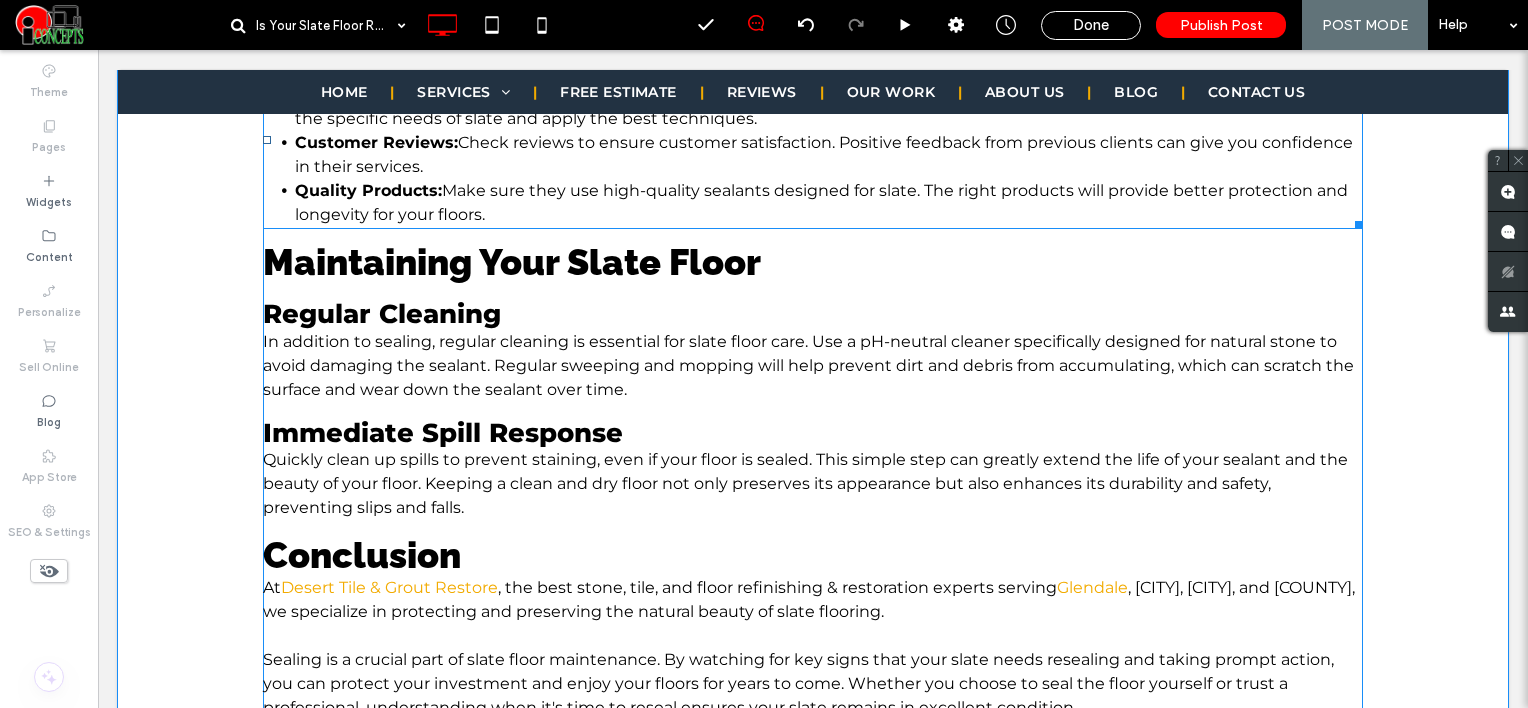 scroll, scrollTop: 3600, scrollLeft: 0, axis: vertical 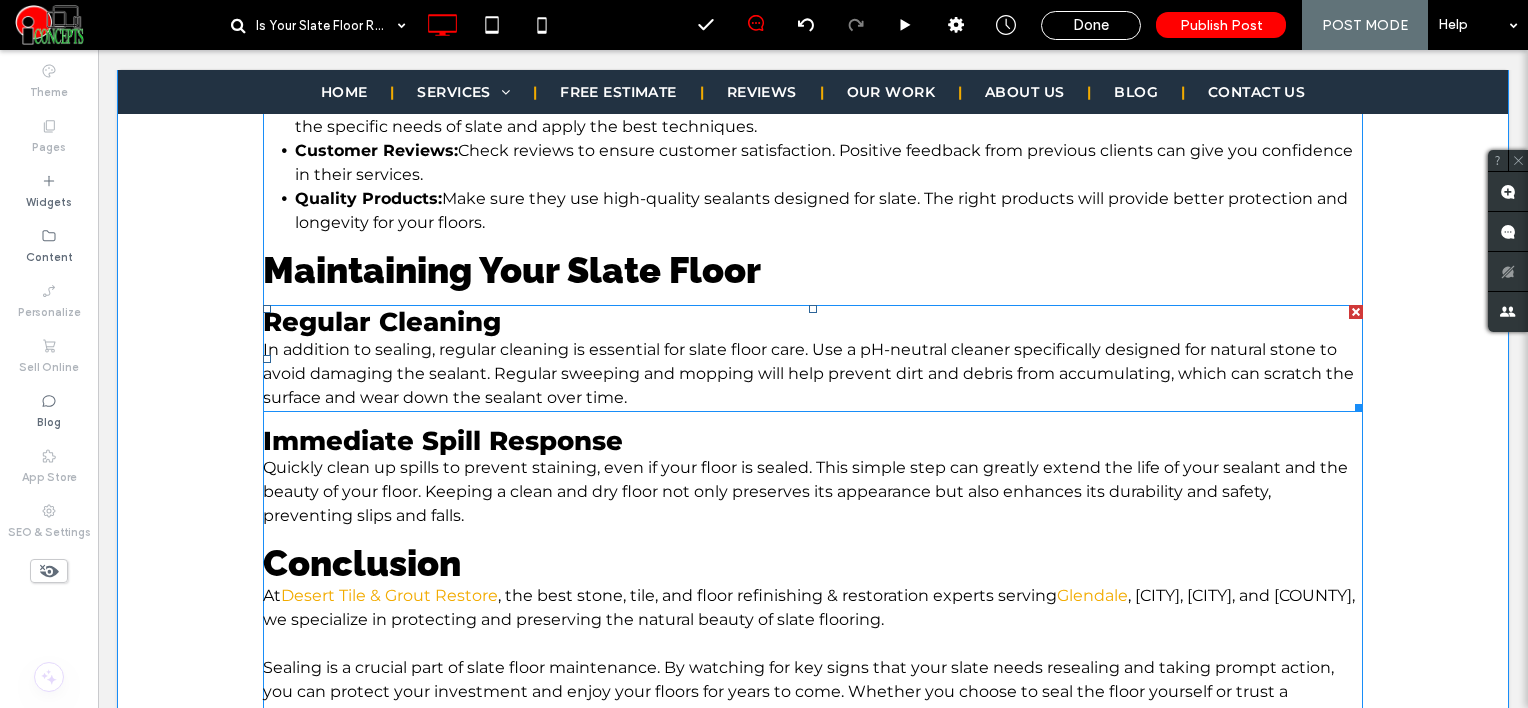 click on "In addition to sealing, regular cleaning is essential for slate floor care. Use a pH-neutral cleaner specifically designed for natural stone to avoid damaging the sealant. Regular sweeping and mopping will help prevent dirt and debris from accumulating, which can scratch the surface and wear down the sealant over time." at bounding box center (808, 373) 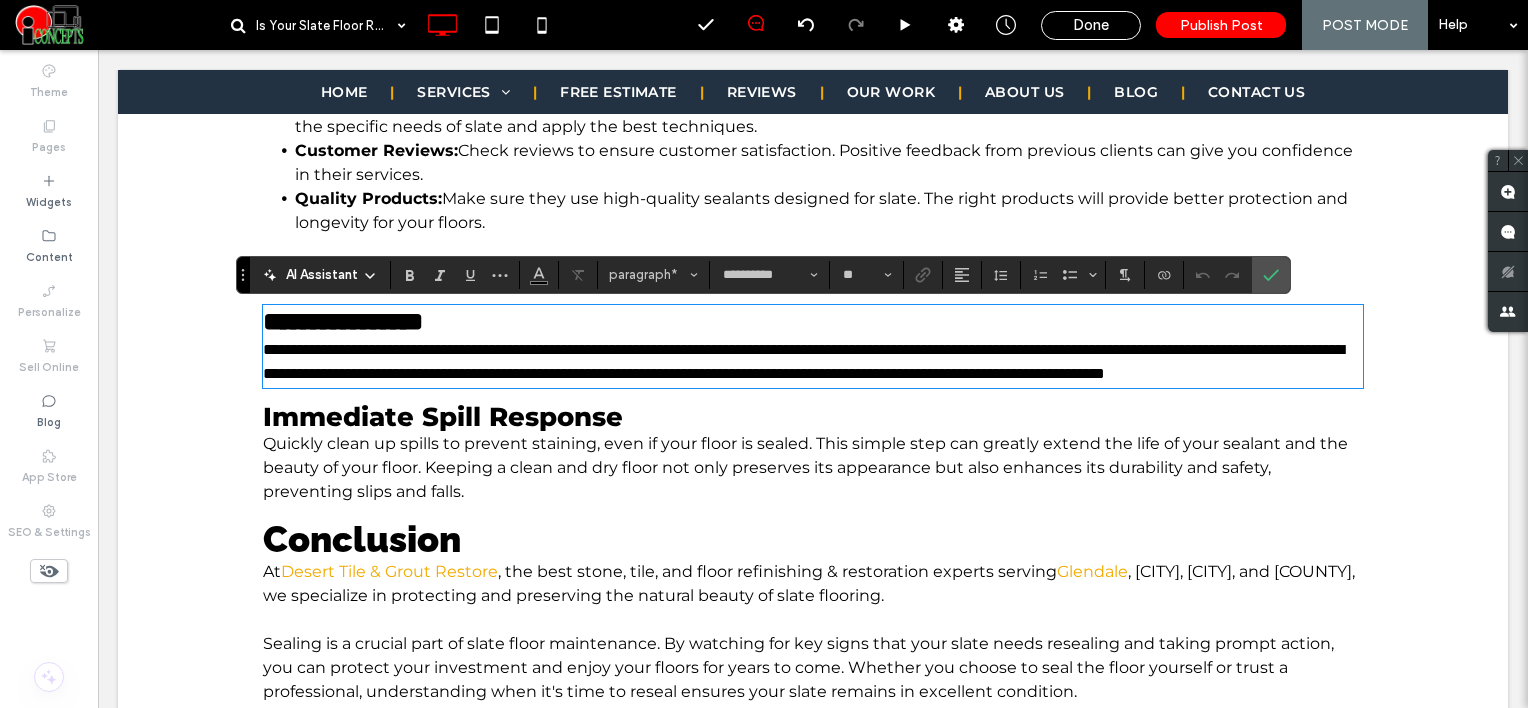 click on "**********" at bounding box center (803, 361) 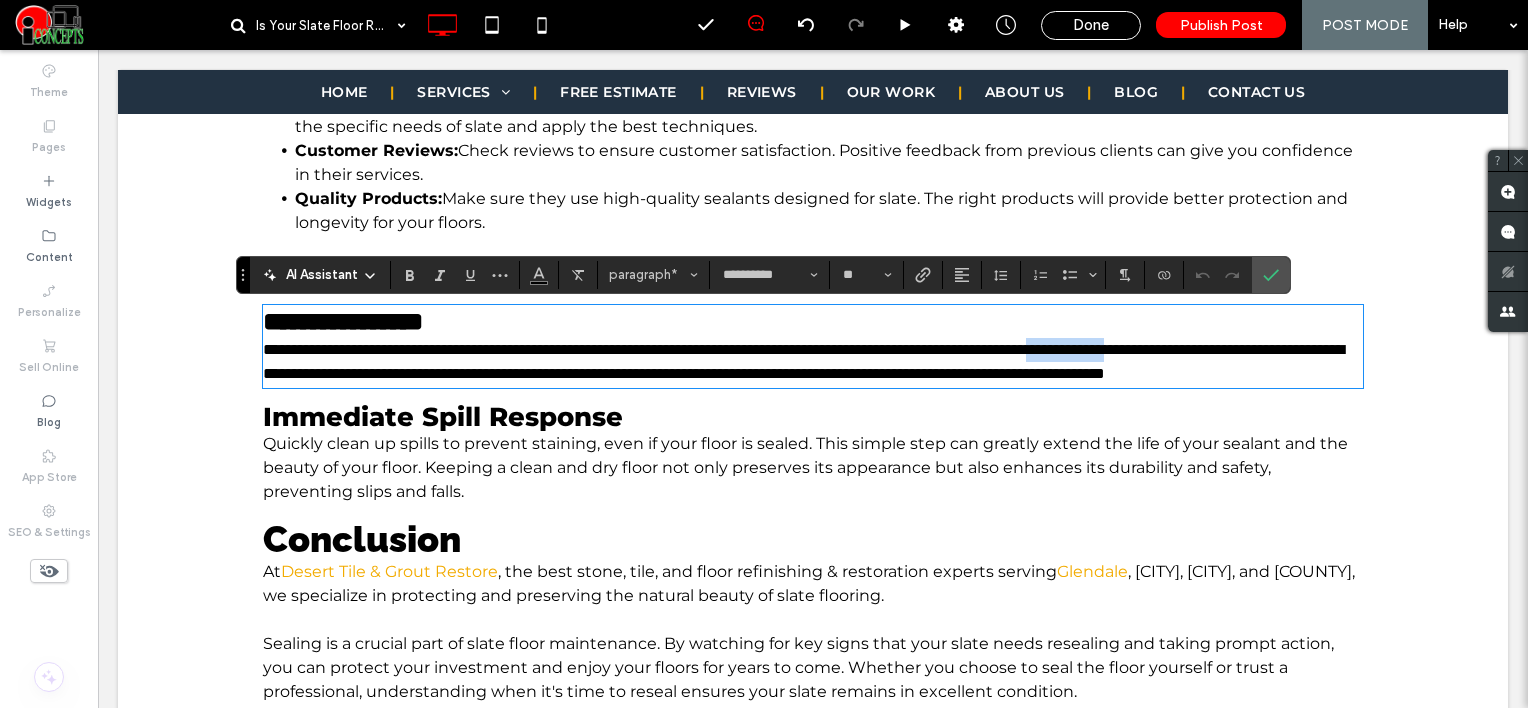 drag, startPoint x: 1208, startPoint y: 355, endPoint x: 1313, endPoint y: 352, distance: 105.04285 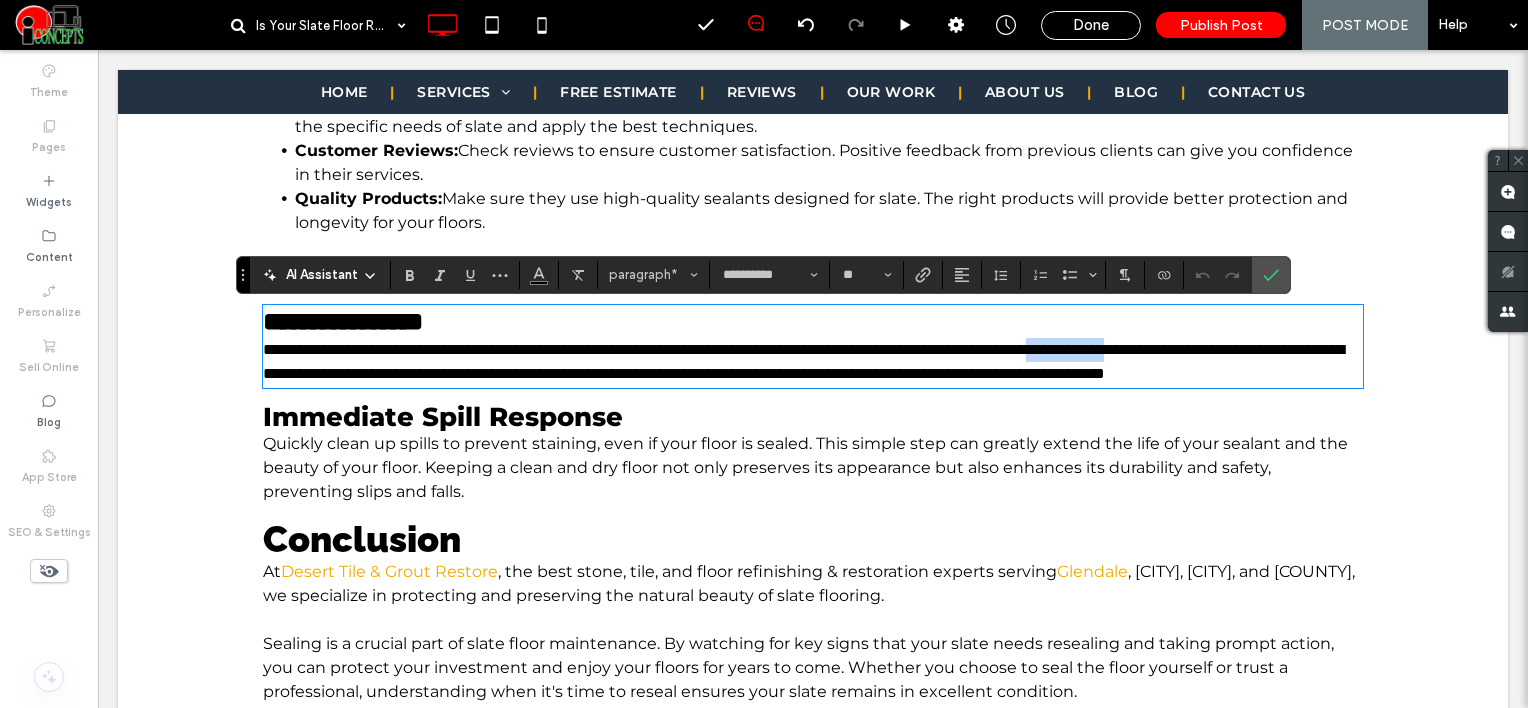 click on "**********" at bounding box center [803, 361] 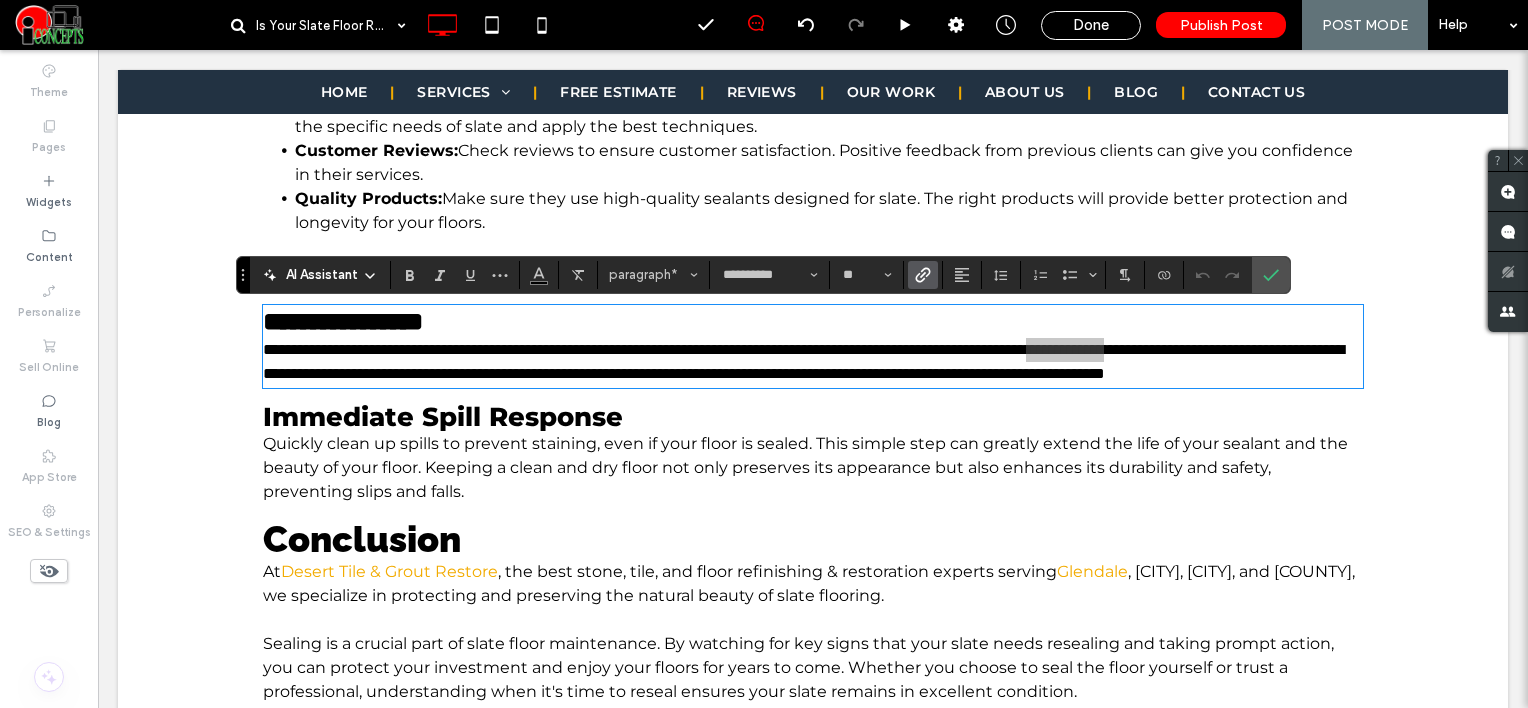 click 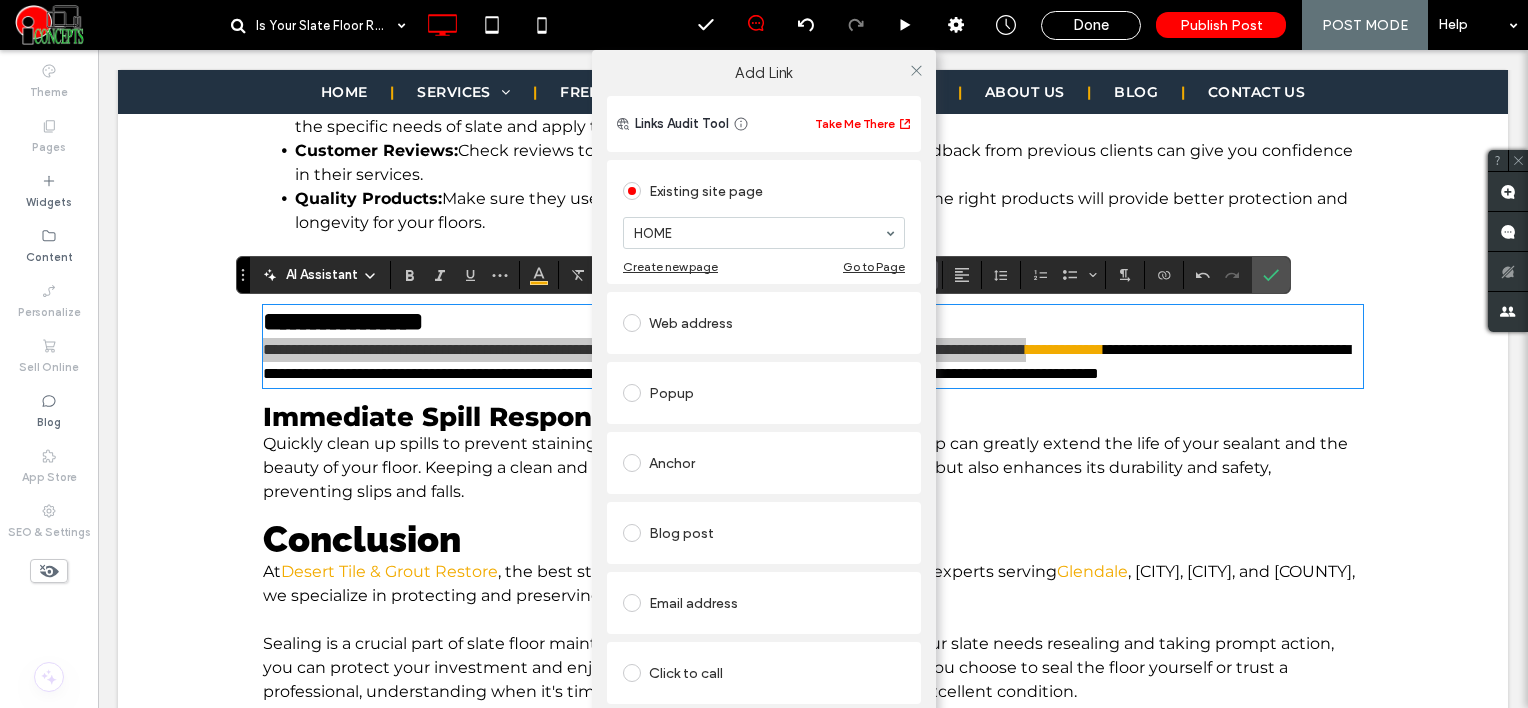 click on "Web address" at bounding box center [764, 323] 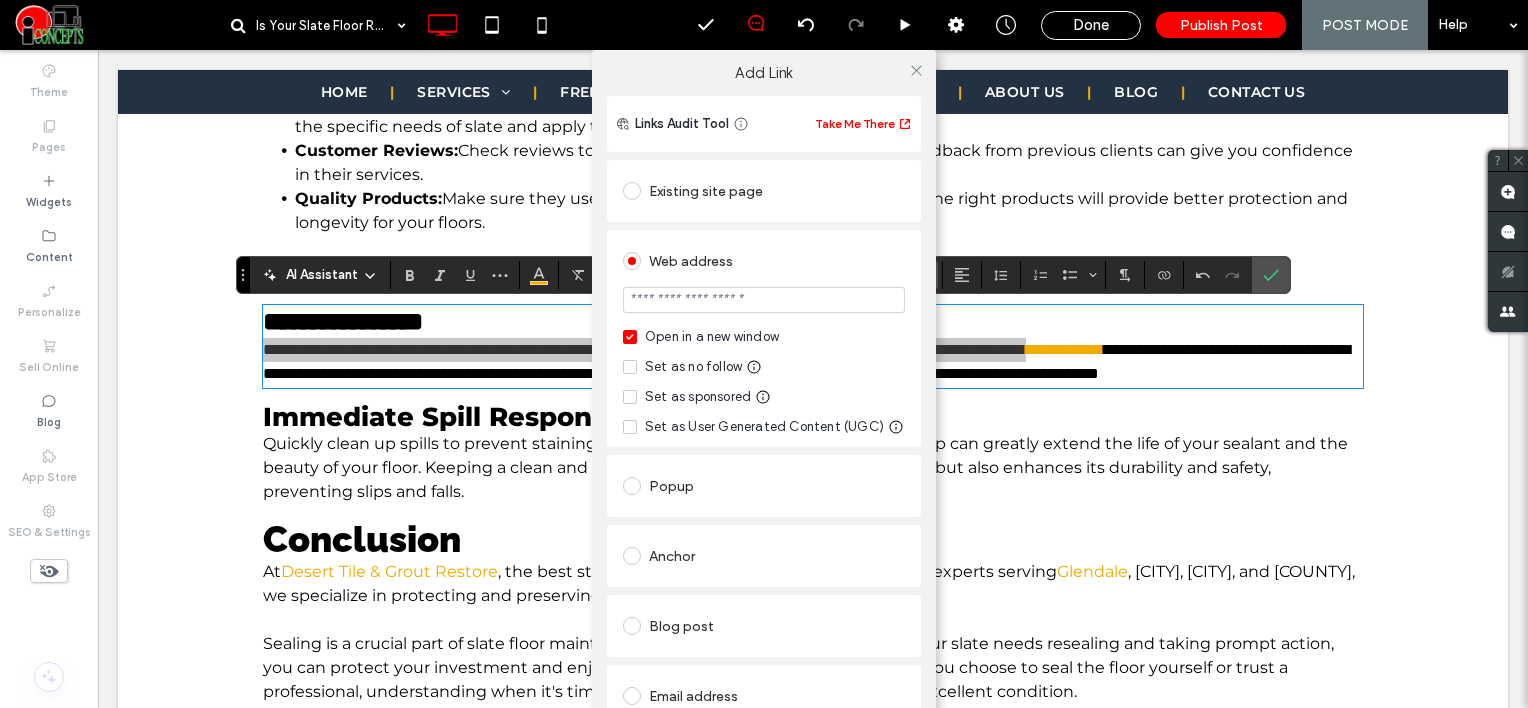 click at bounding box center (764, 300) 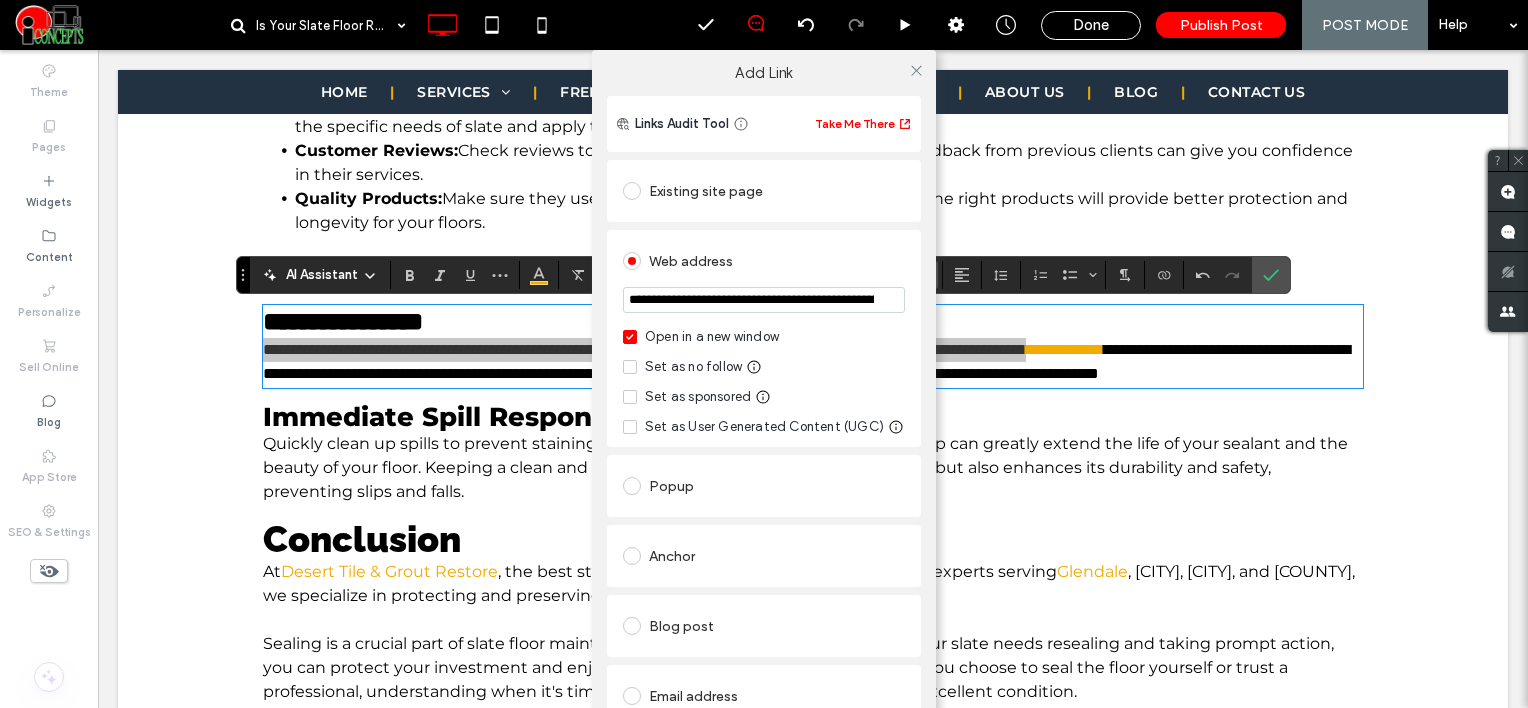 scroll, scrollTop: 0, scrollLeft: 372, axis: horizontal 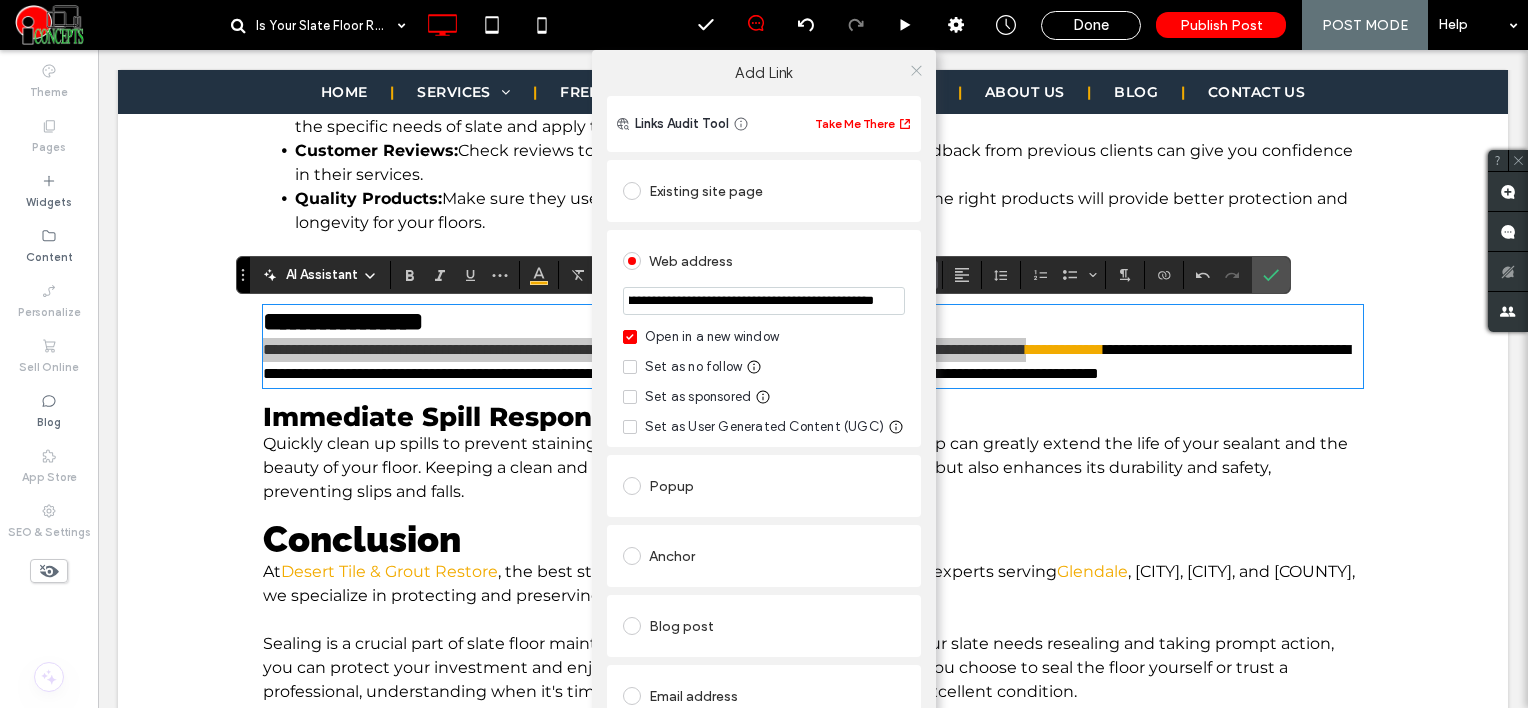 type on "**********" 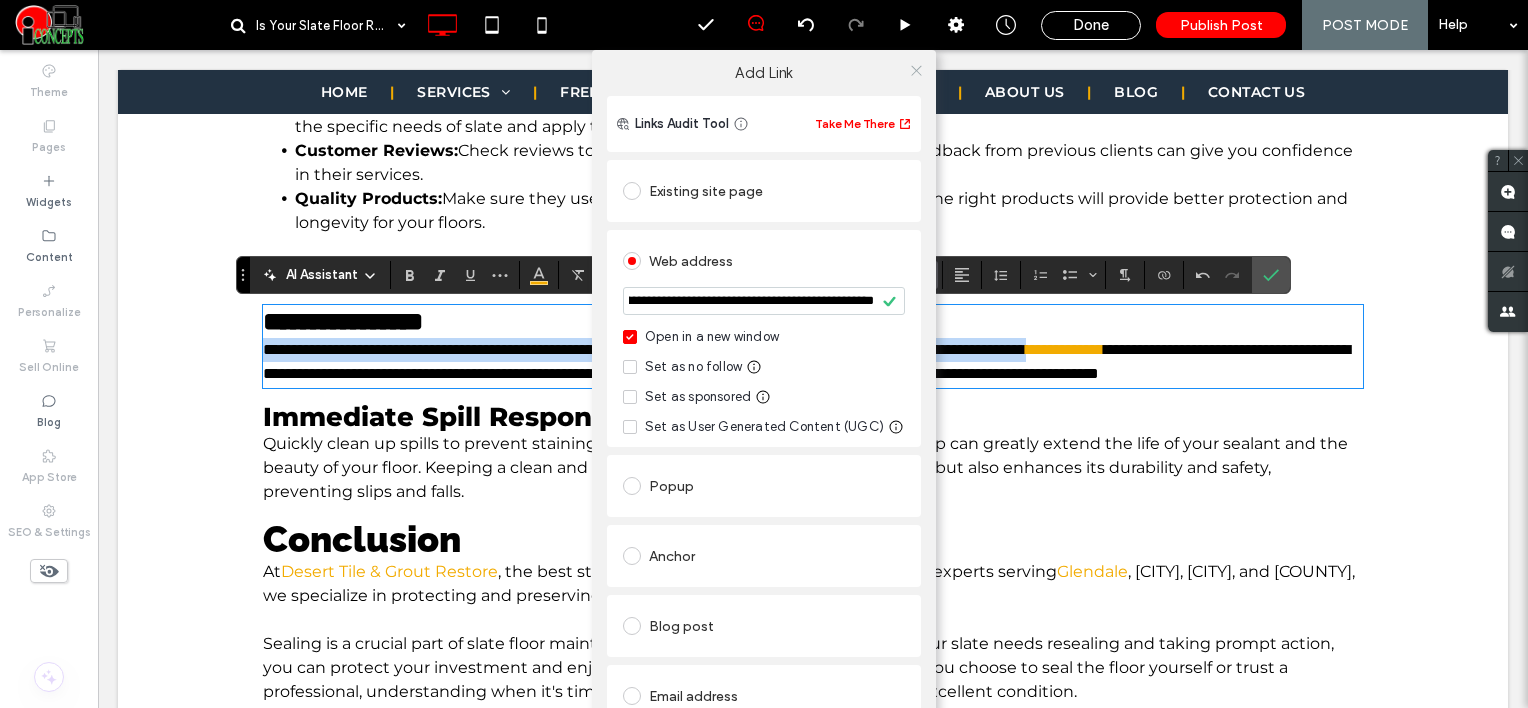 scroll, scrollTop: 0, scrollLeft: 0, axis: both 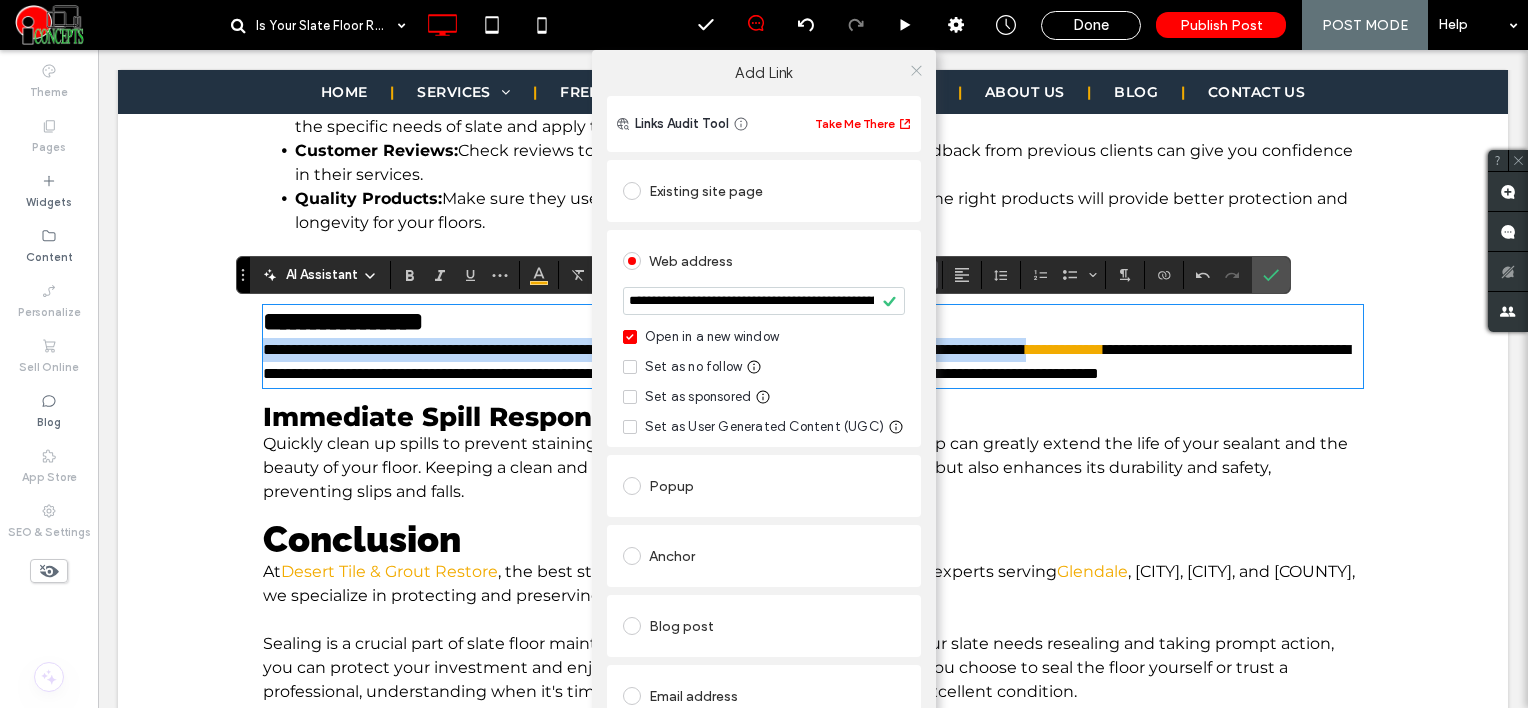 click 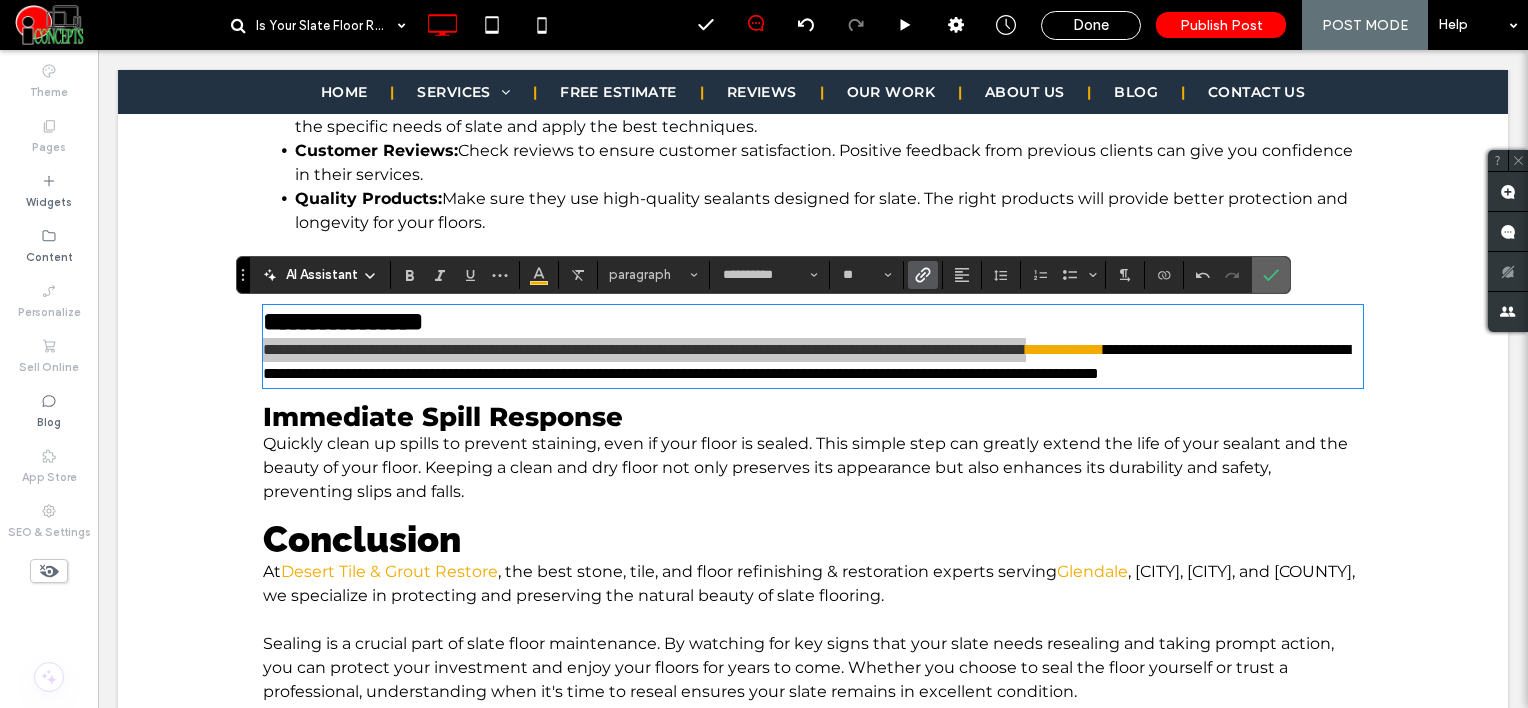 click at bounding box center [1271, 275] 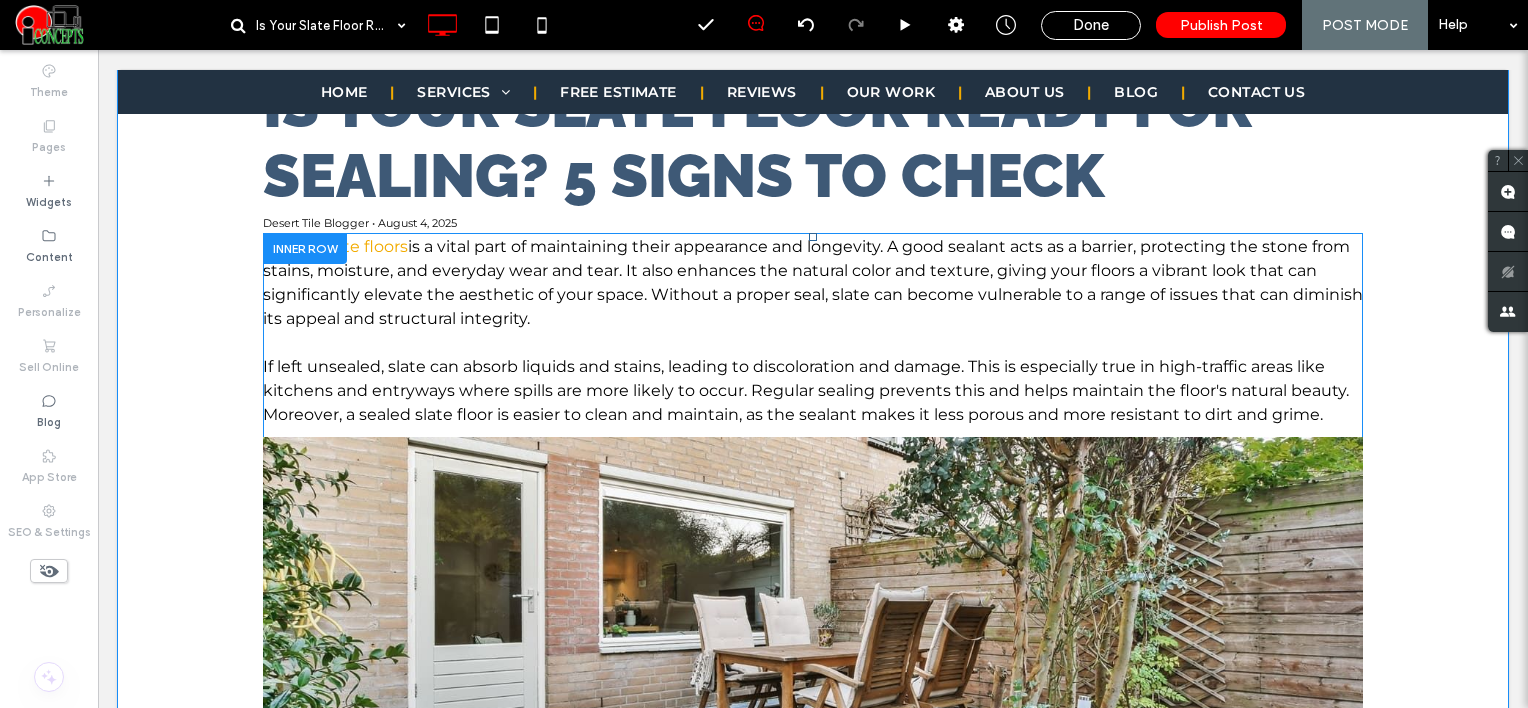 scroll, scrollTop: 248, scrollLeft: 0, axis: vertical 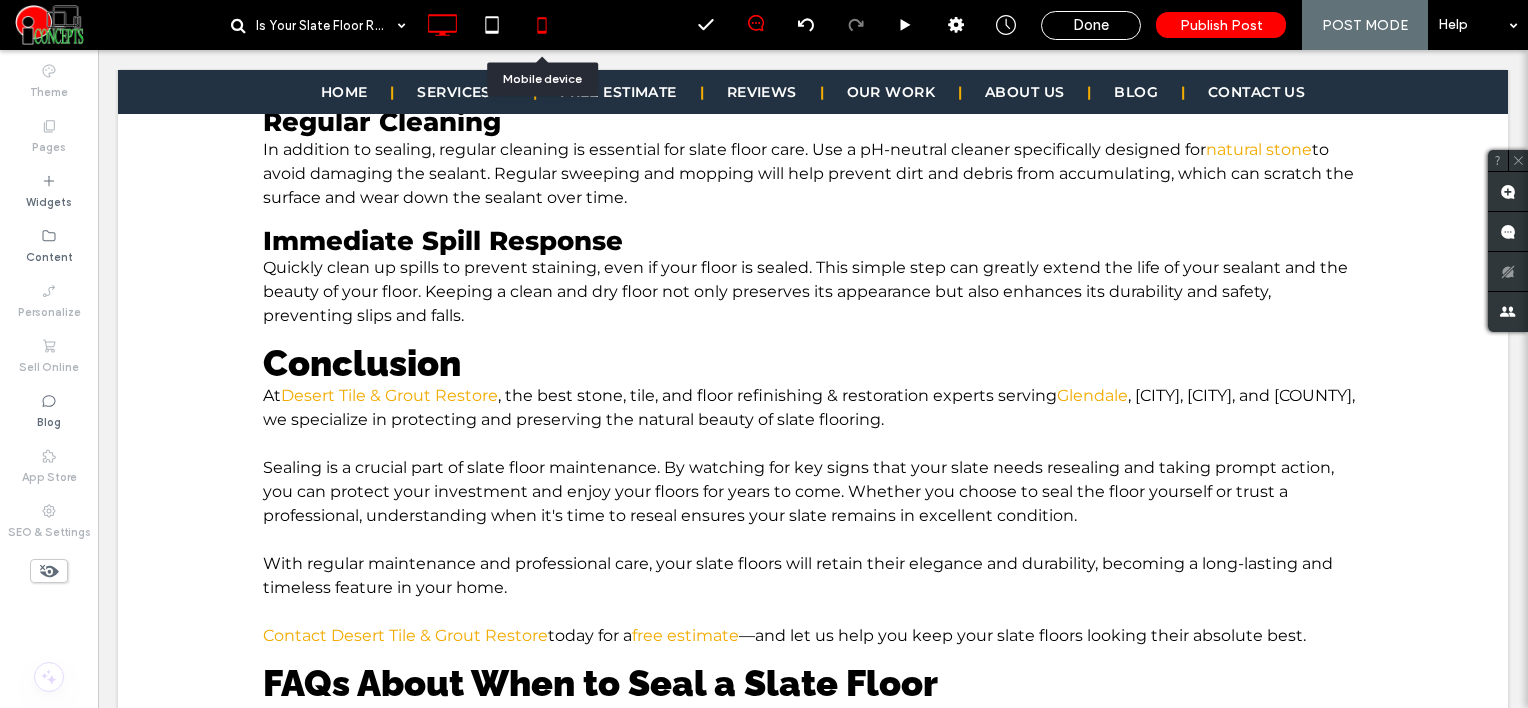 click 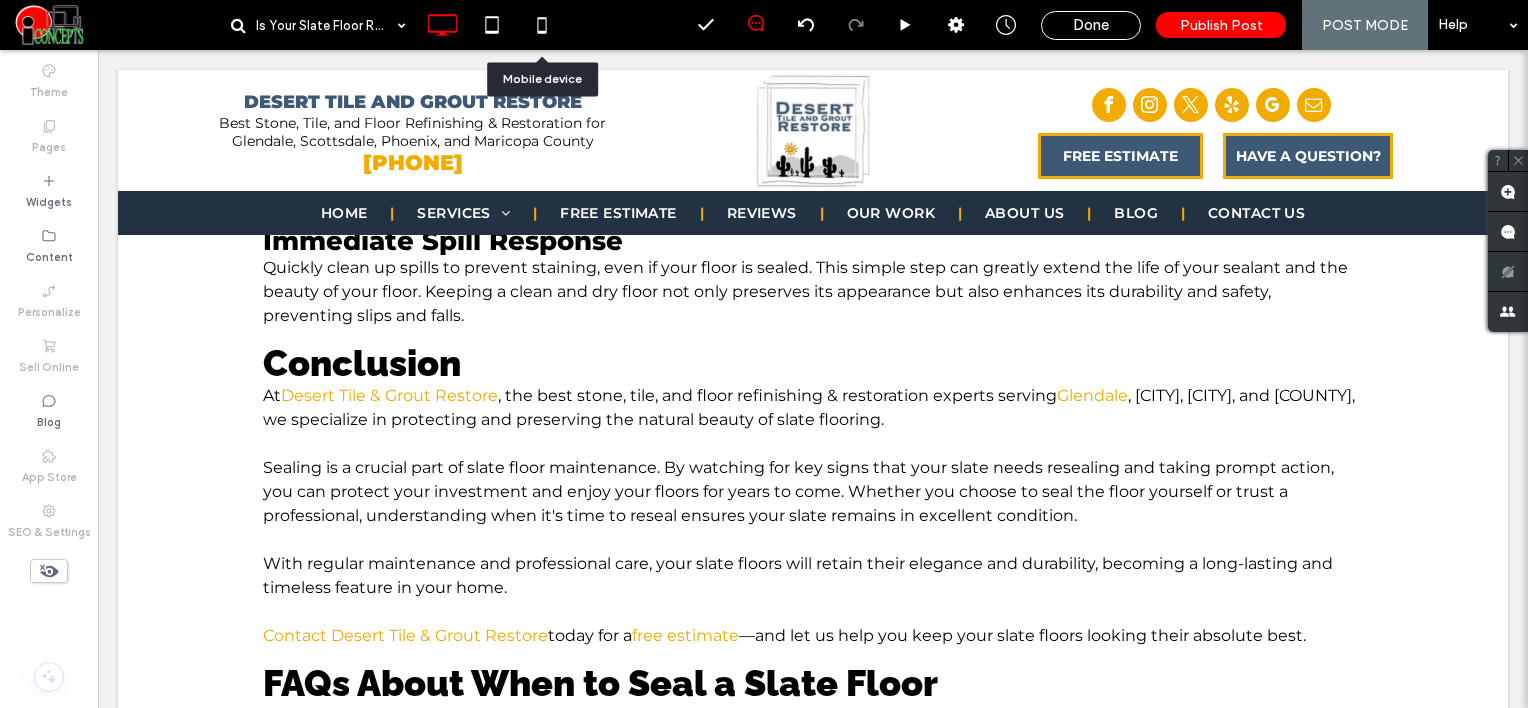 scroll, scrollTop: 0, scrollLeft: 0, axis: both 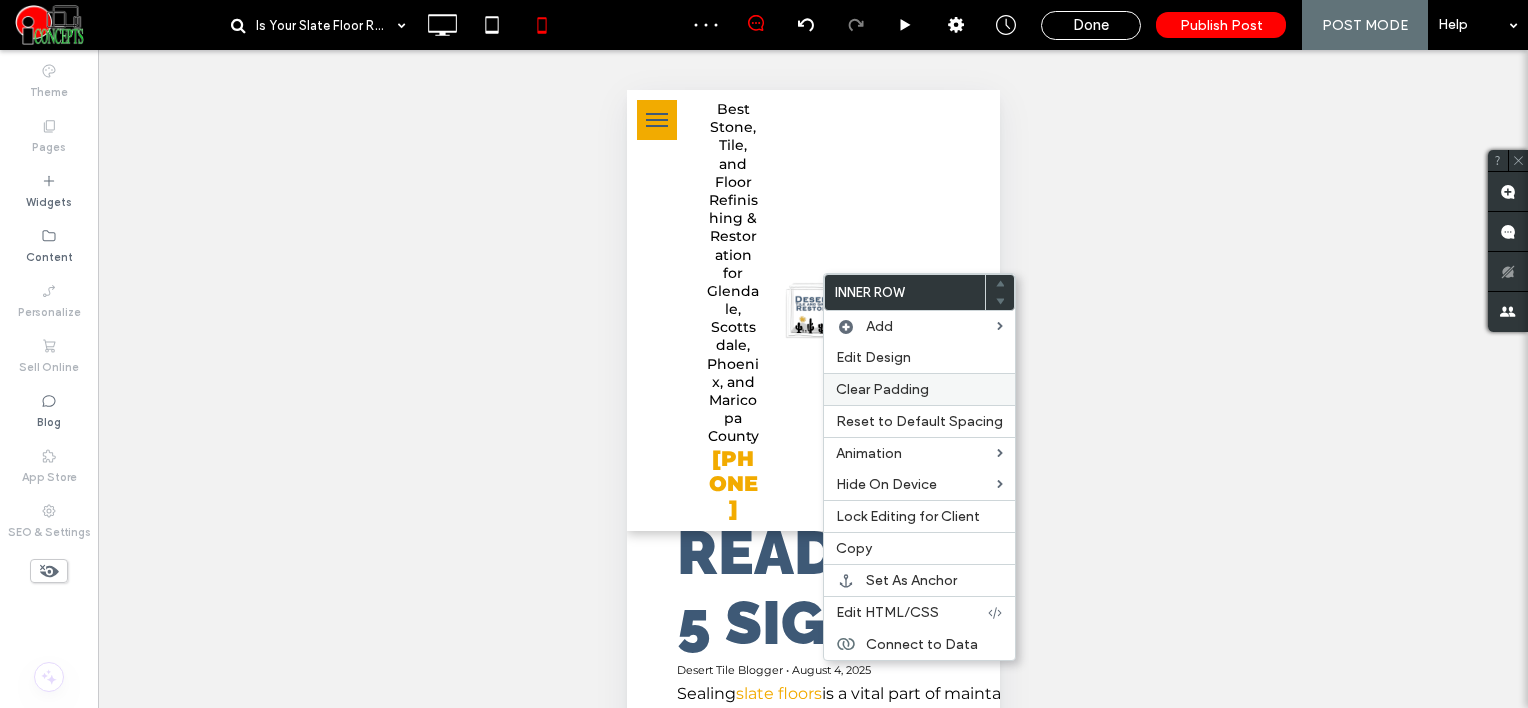click on "Clear Padding" at bounding box center (882, 389) 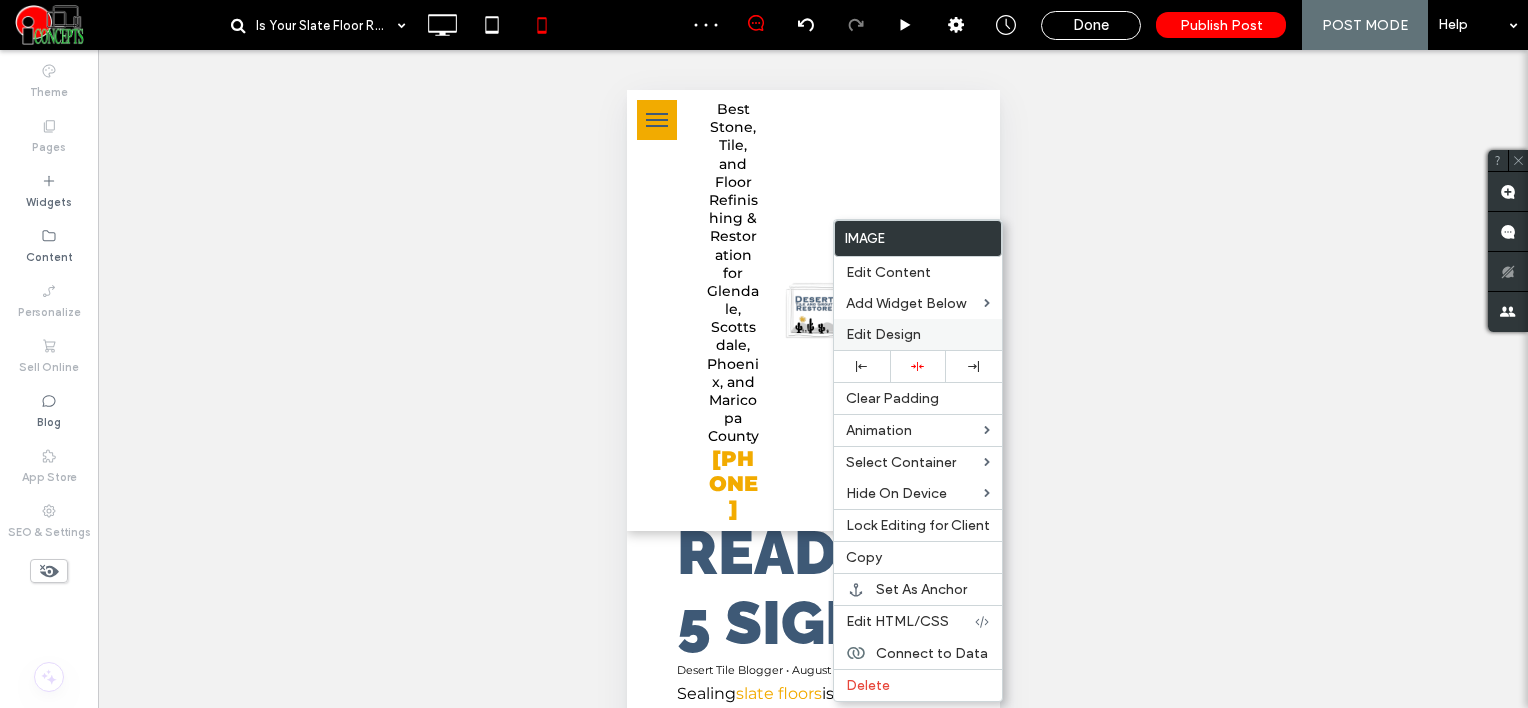 click on "Edit Design" at bounding box center [883, 334] 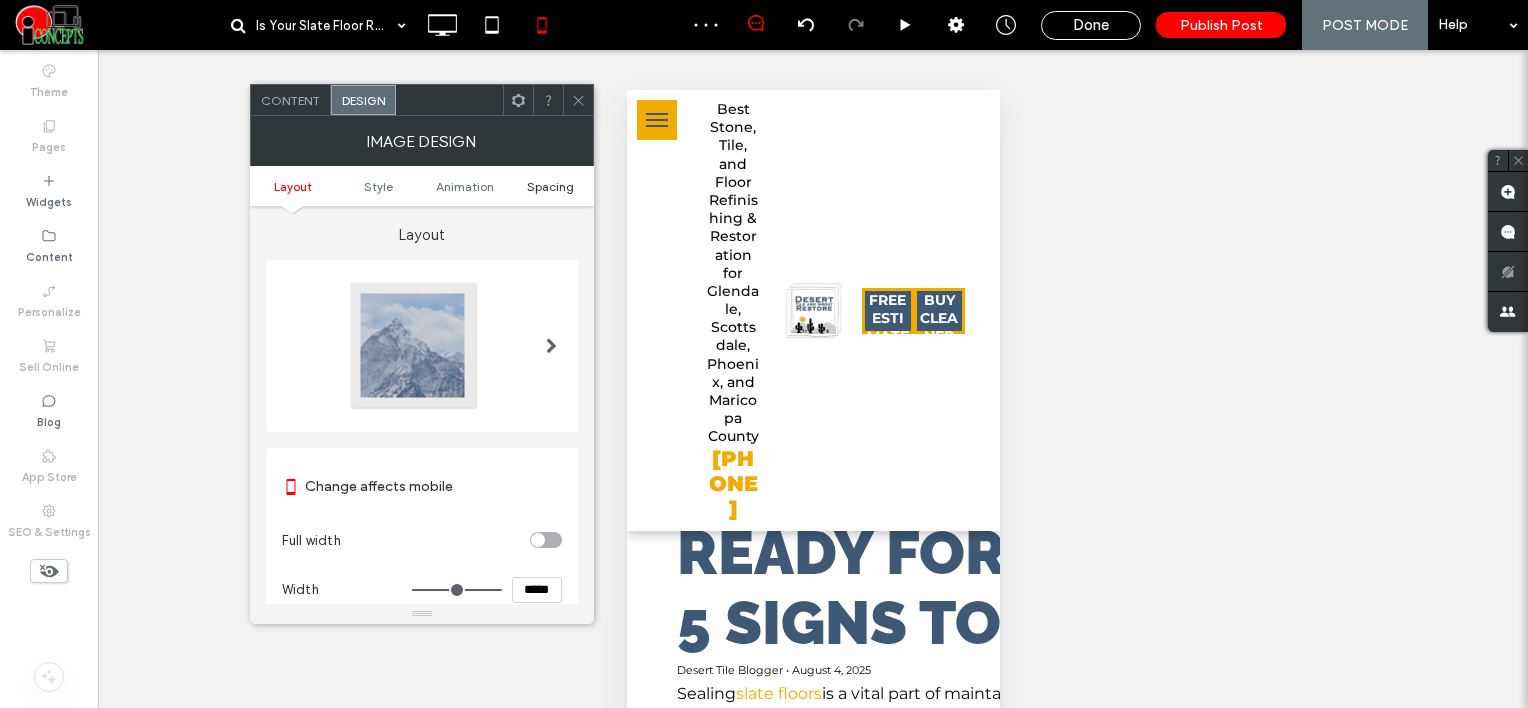 click on "Spacing" at bounding box center (550, 186) 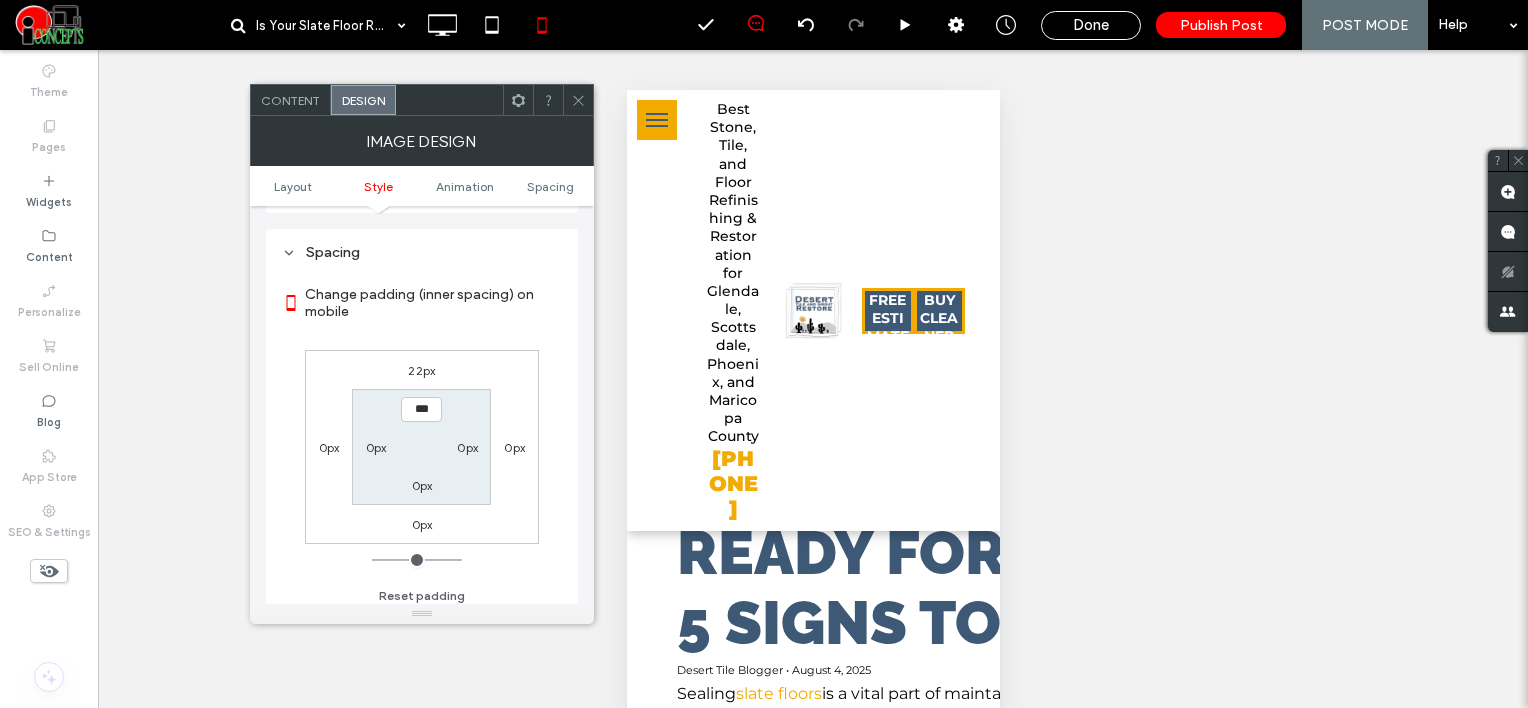 scroll, scrollTop: 798, scrollLeft: 0, axis: vertical 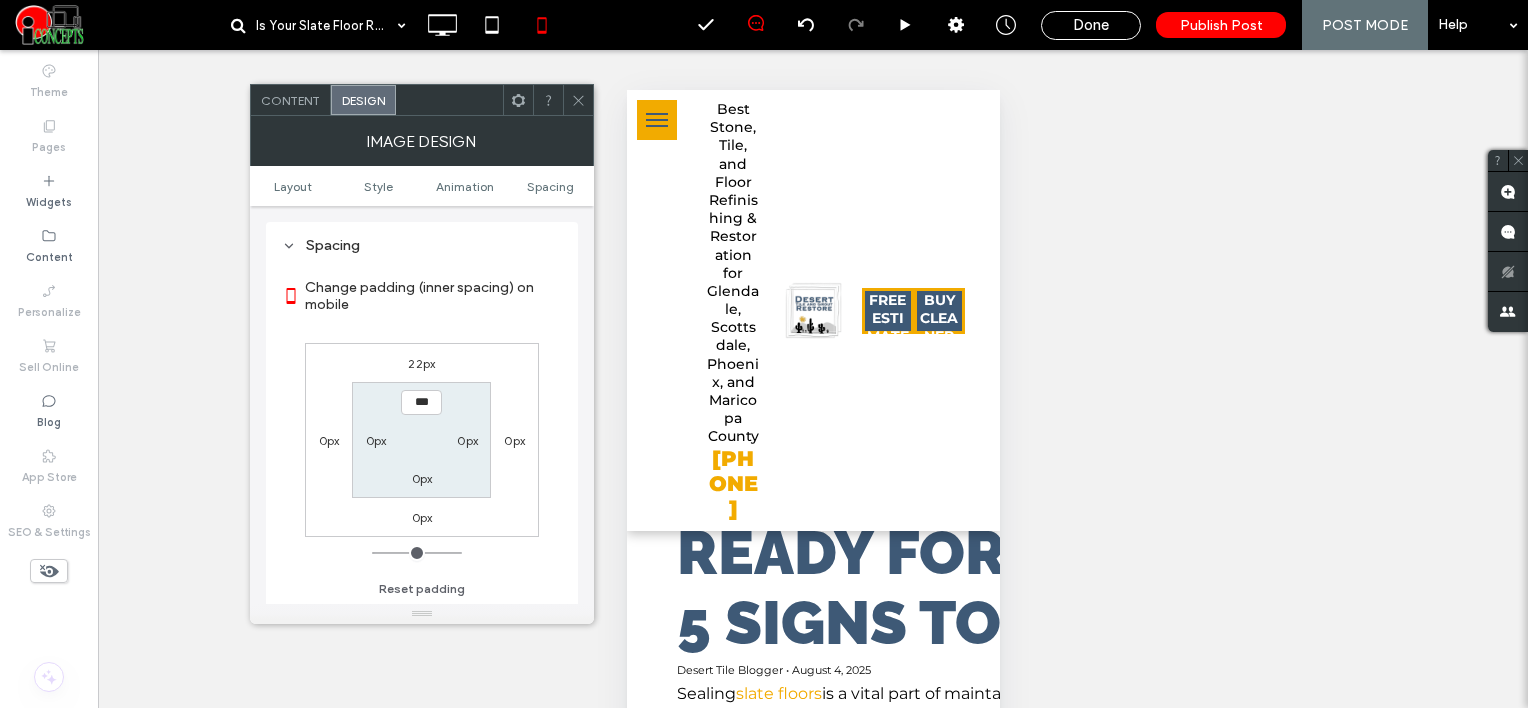 click on "22px" at bounding box center [421, 363] 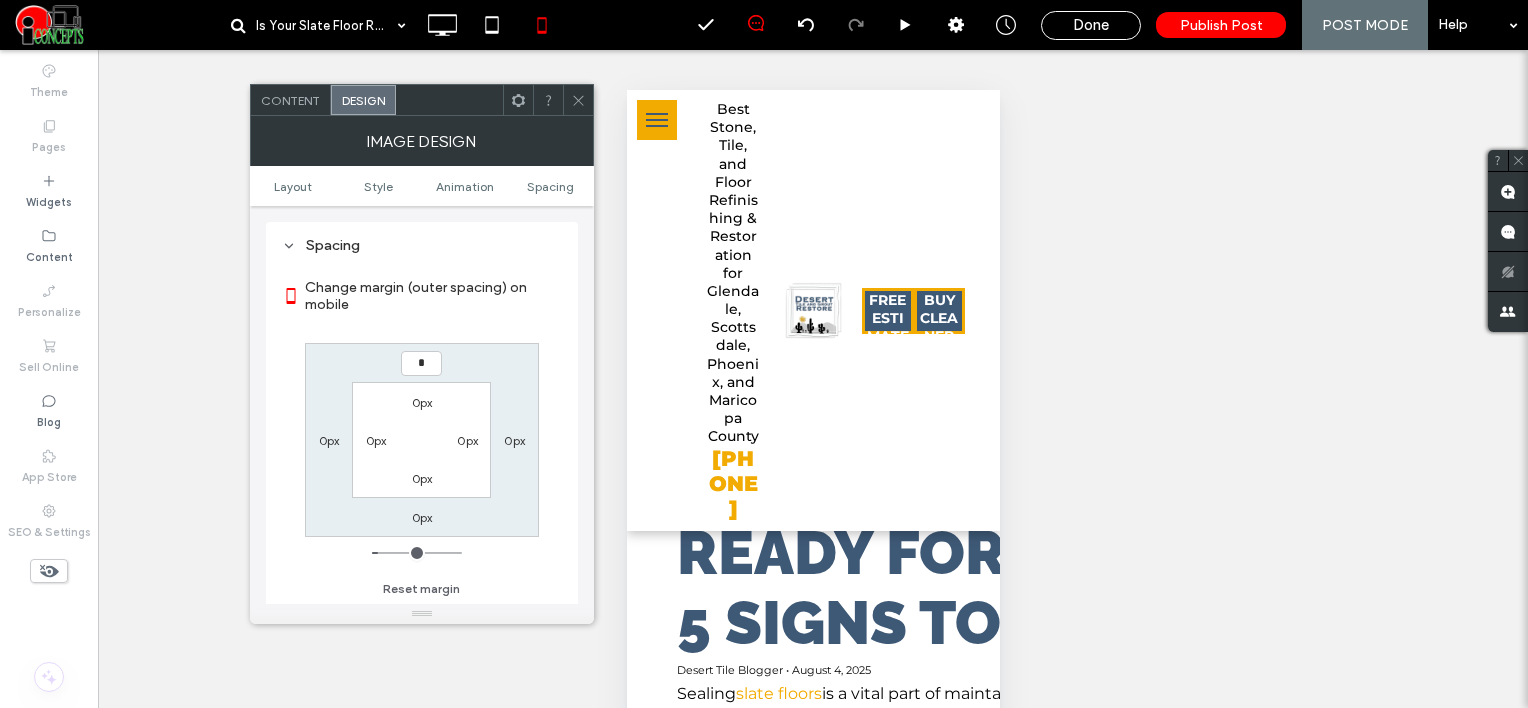 type on "*" 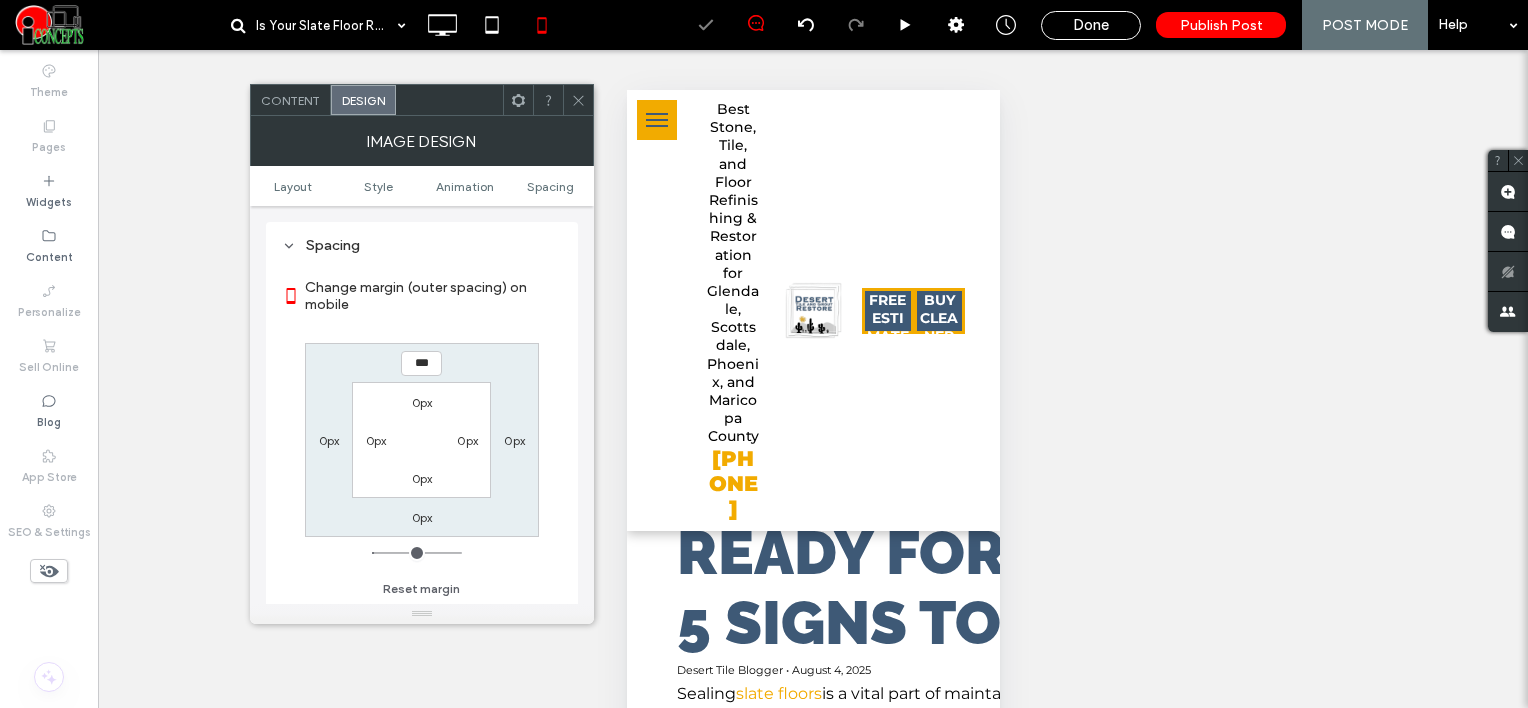 click at bounding box center [578, 100] 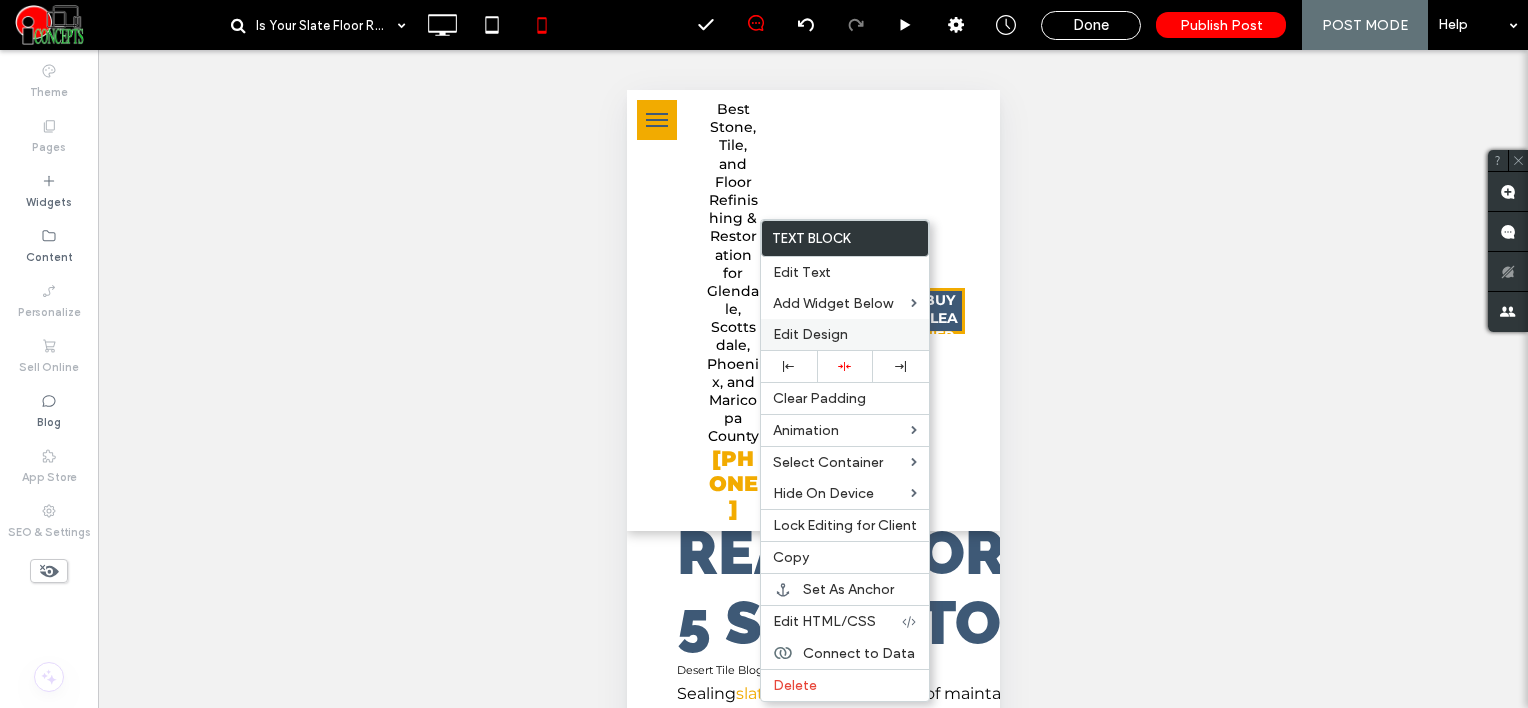 click on "Edit Design" at bounding box center (810, 334) 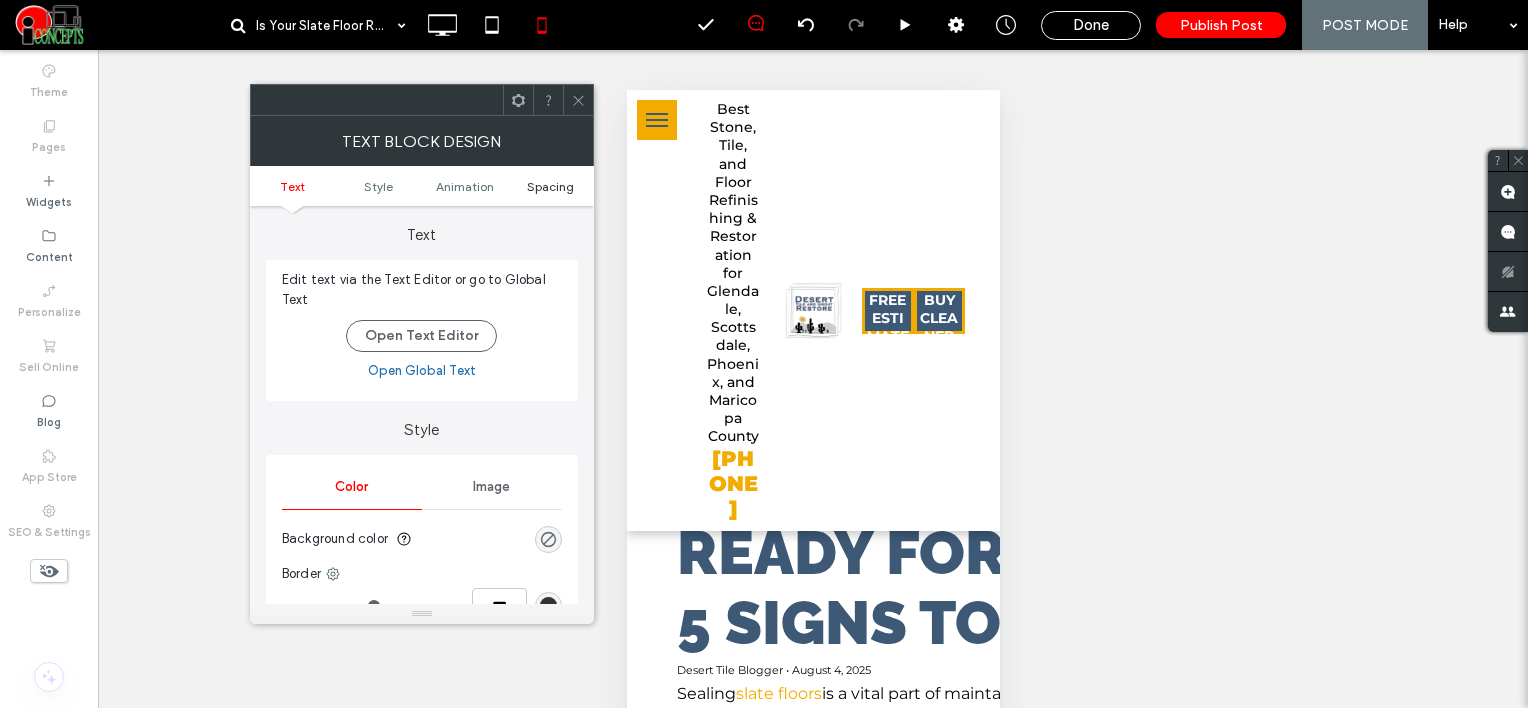 click on "Spacing" at bounding box center [550, 186] 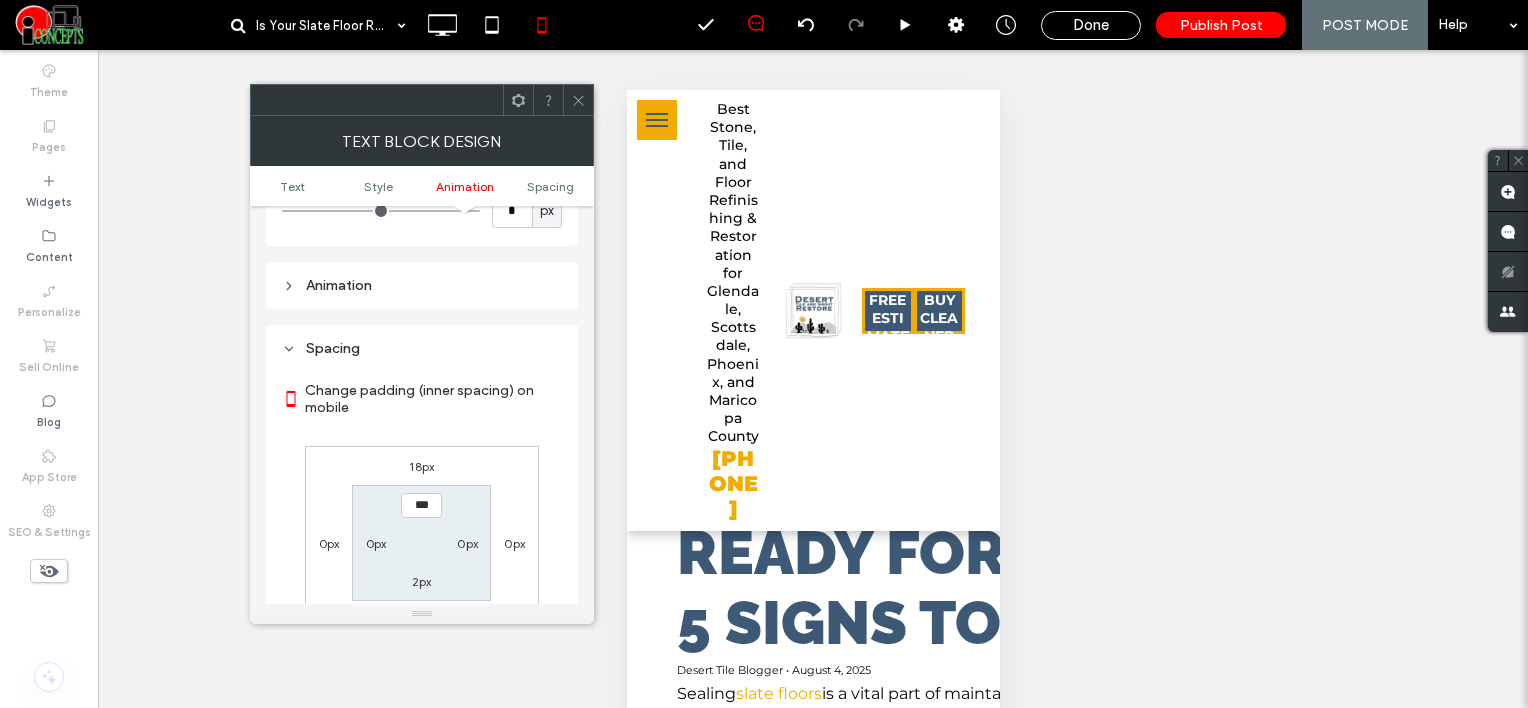 scroll, scrollTop: 572, scrollLeft: 0, axis: vertical 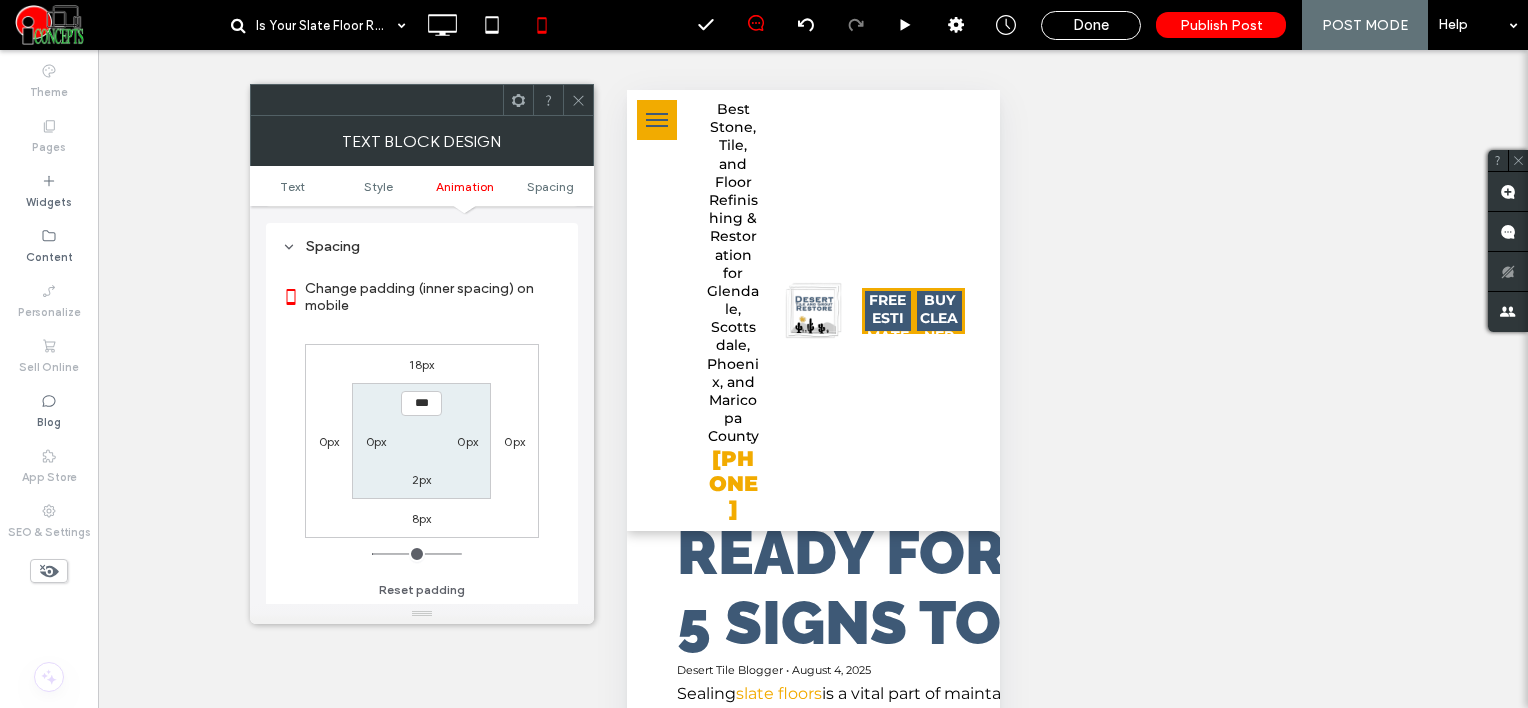click on "18px" at bounding box center (421, 364) 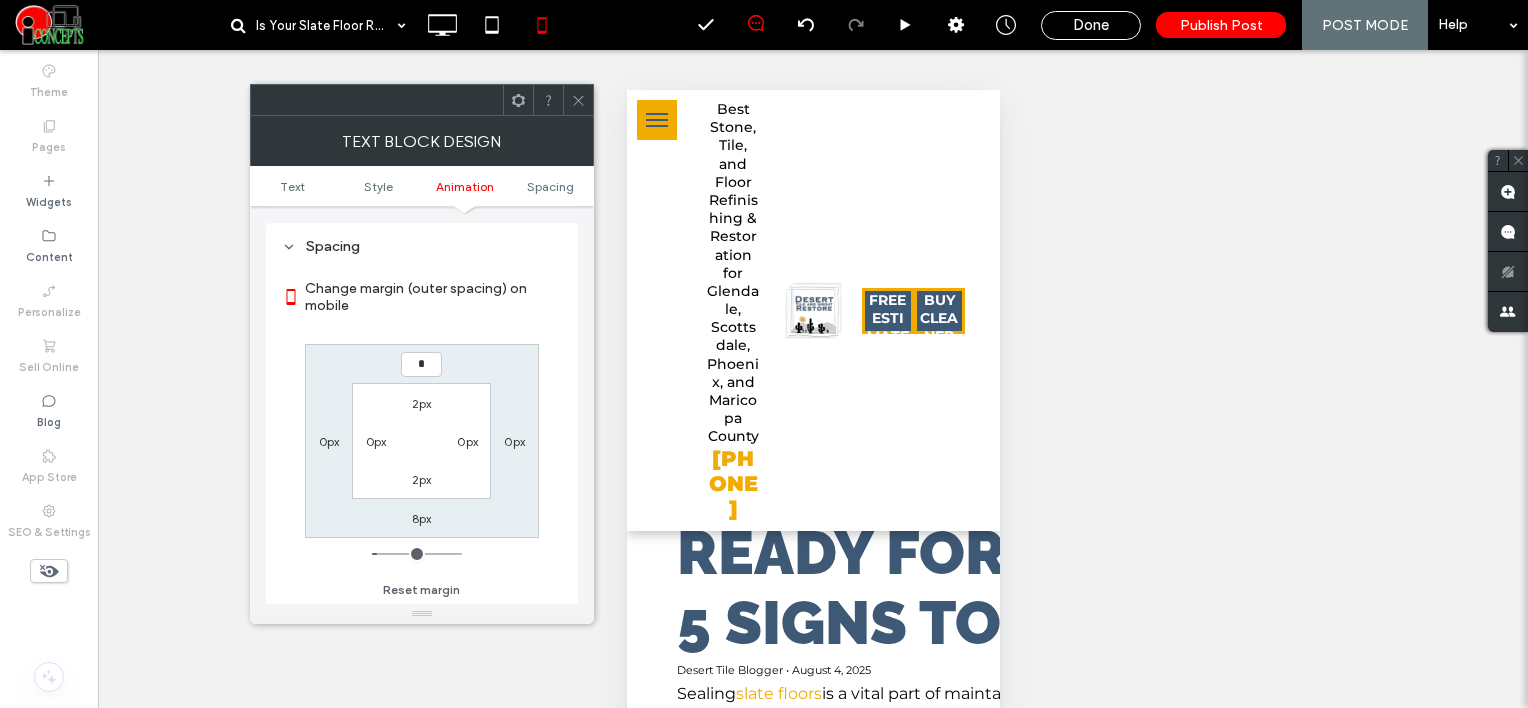 type on "*" 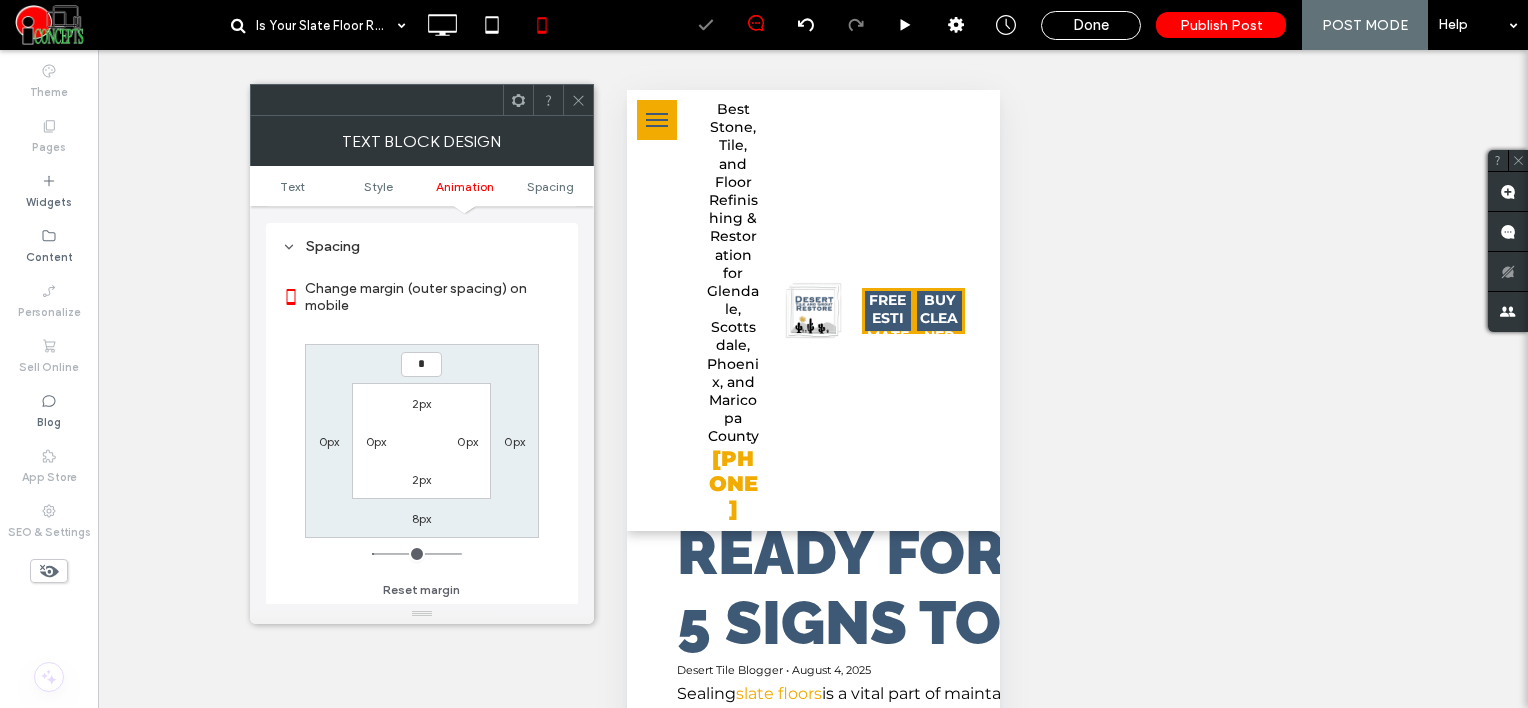 type on "*" 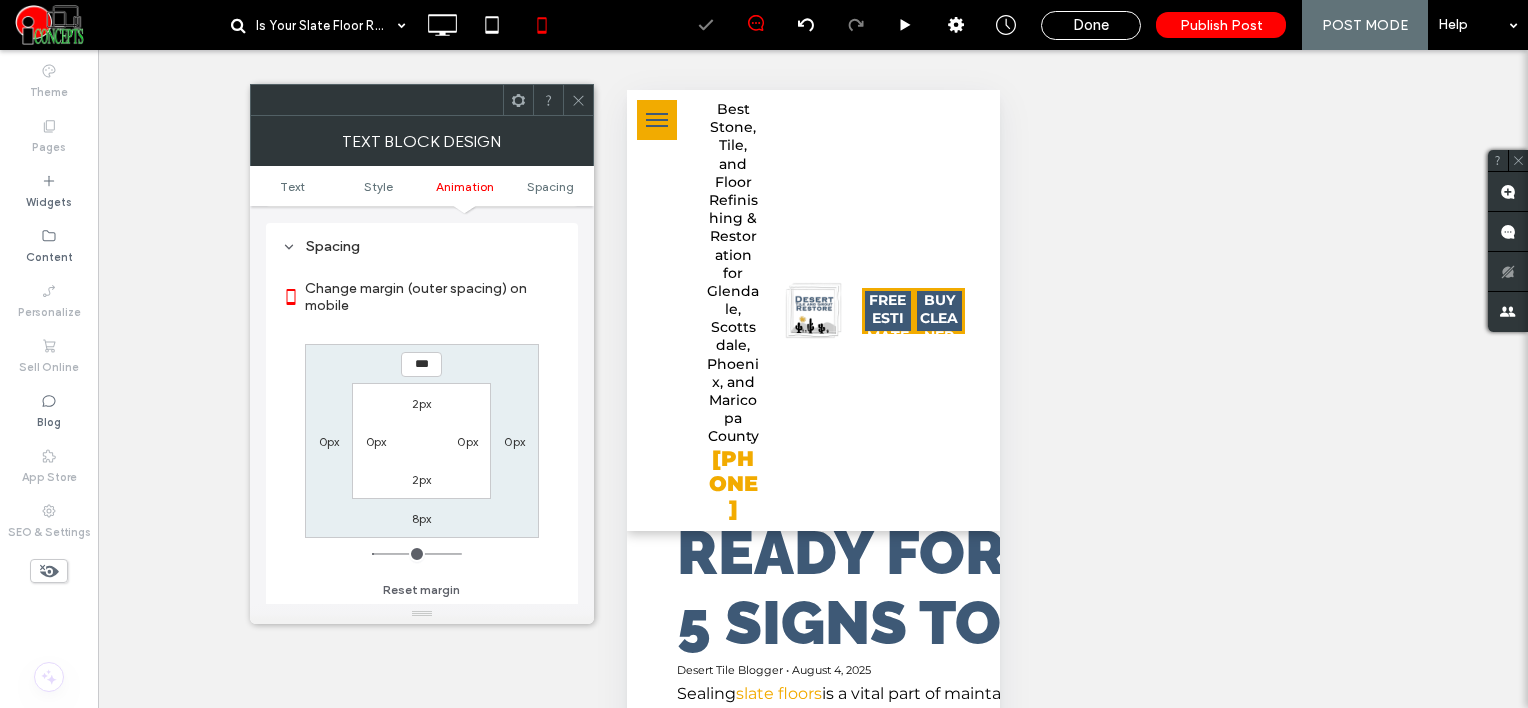 click at bounding box center [578, 100] 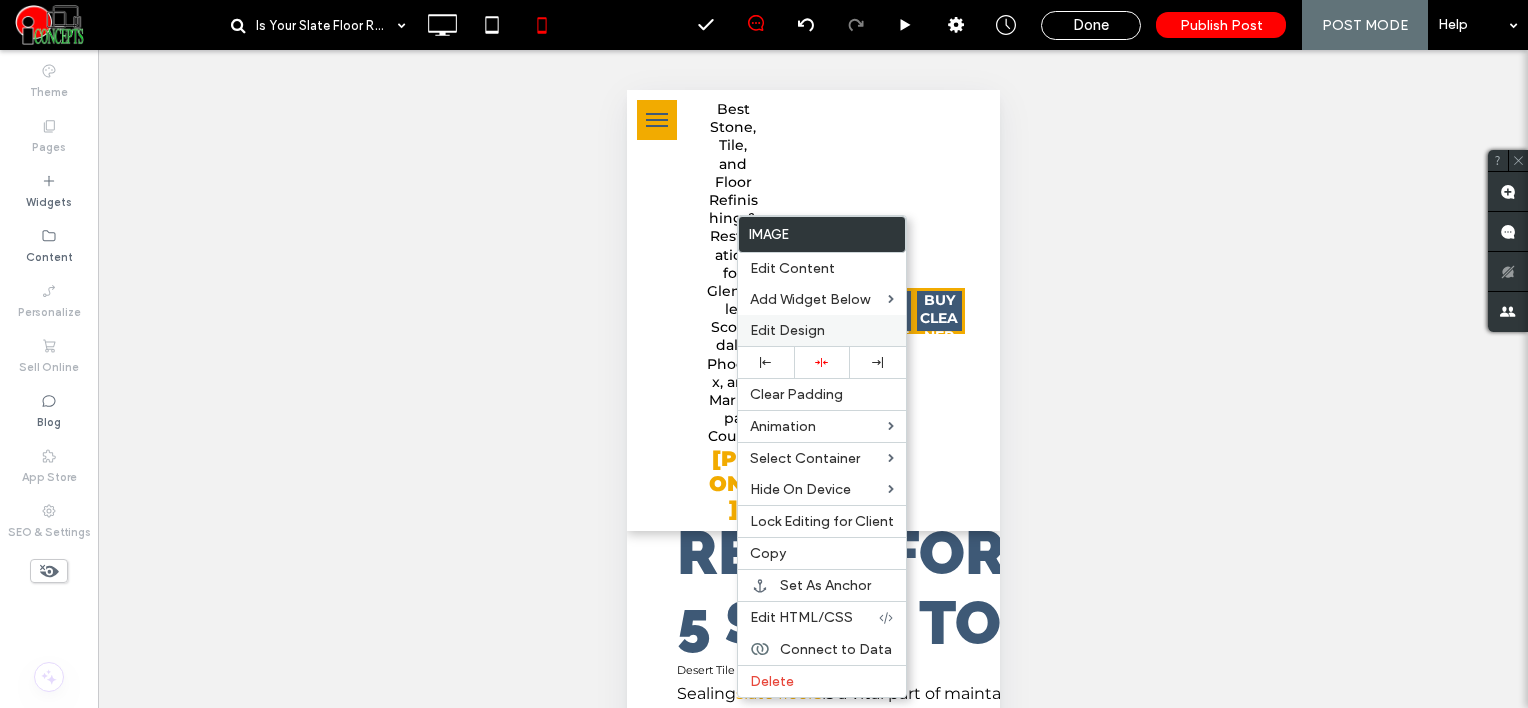 click on "Edit Design" at bounding box center [787, 330] 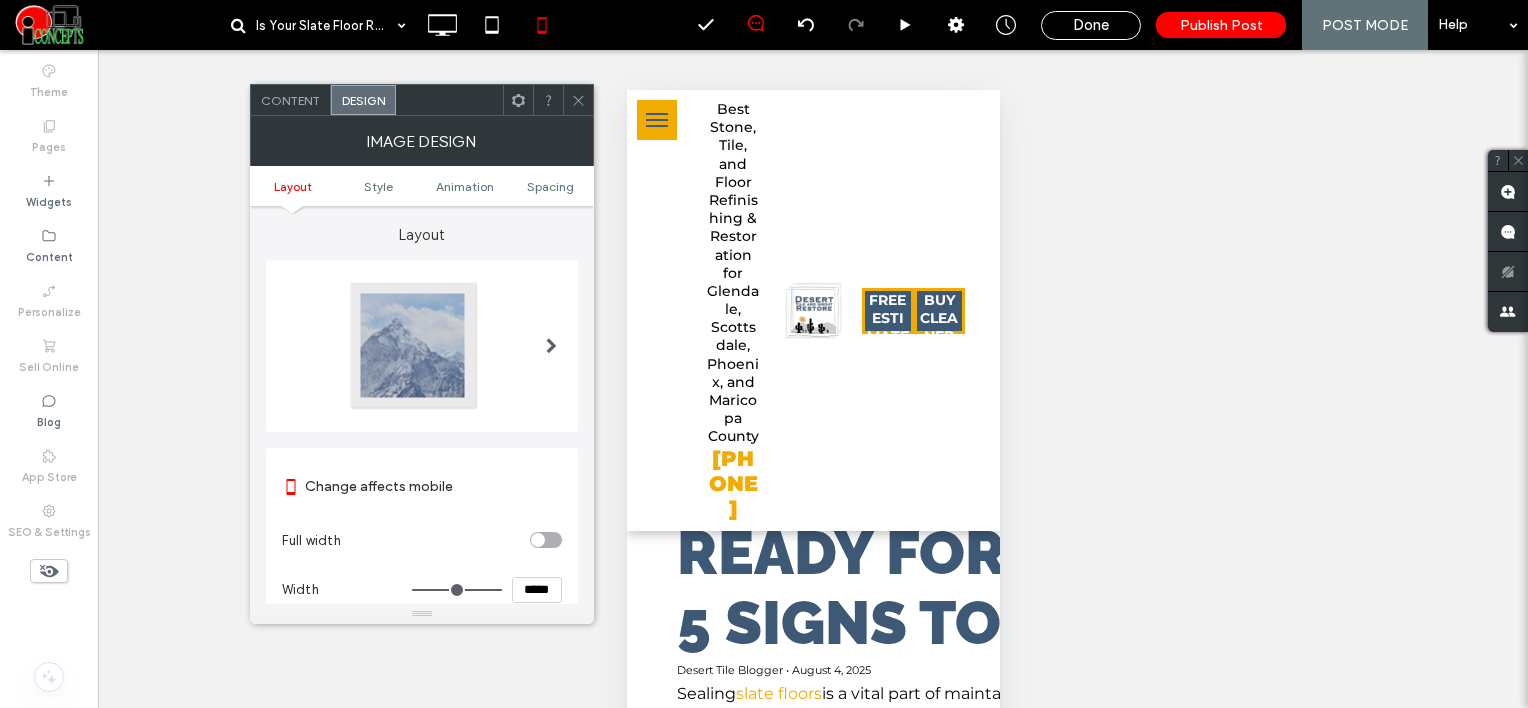 click on "Layout Style Animation Spacing" at bounding box center (422, 186) 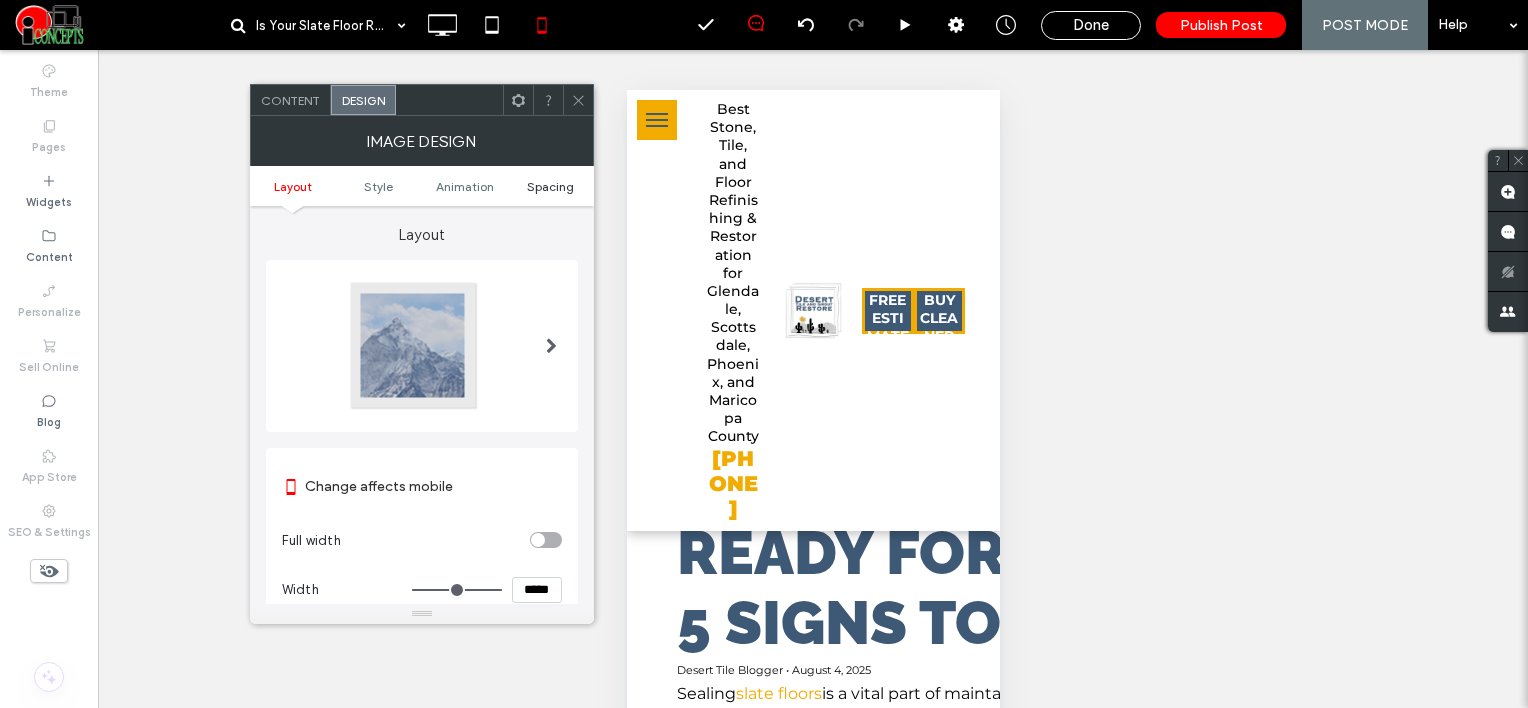 click on "Spacing" at bounding box center (550, 186) 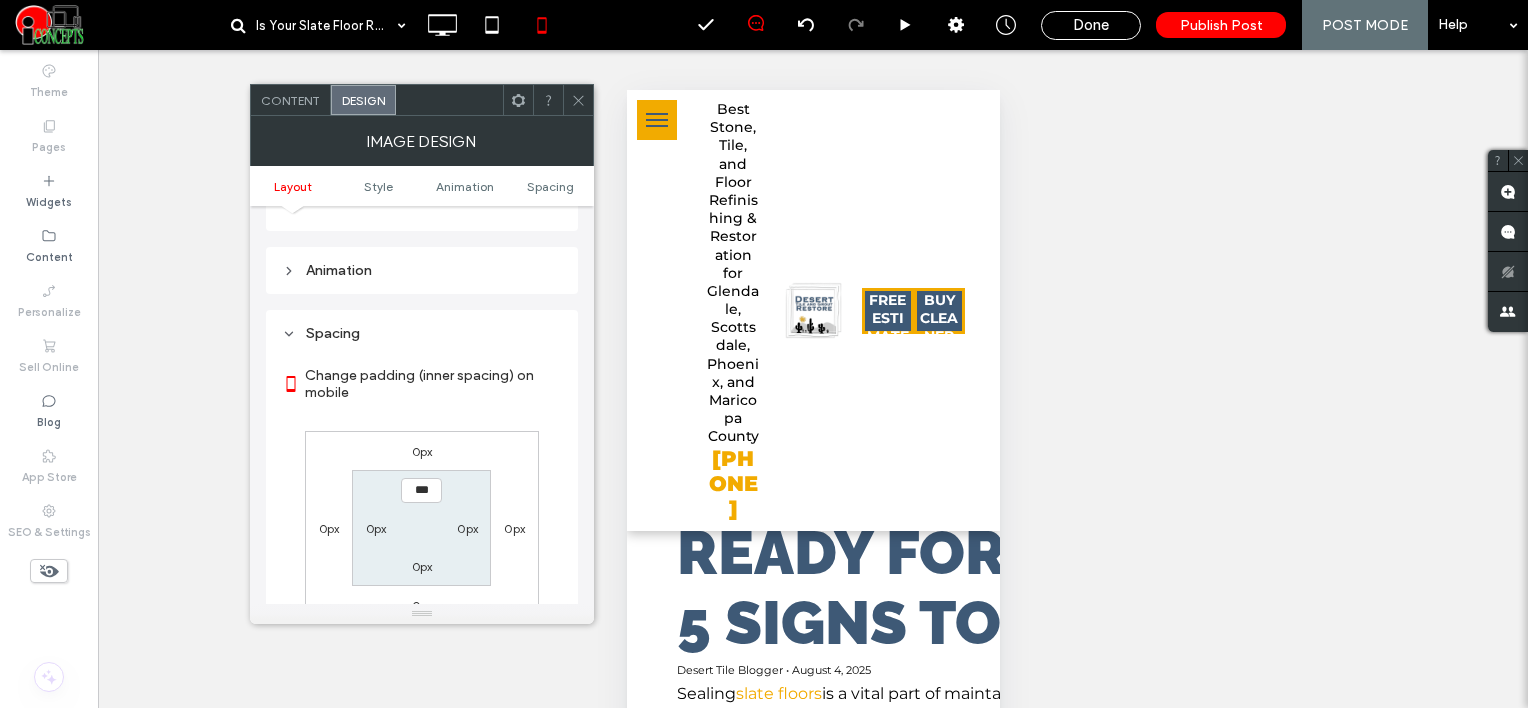 scroll, scrollTop: 798, scrollLeft: 0, axis: vertical 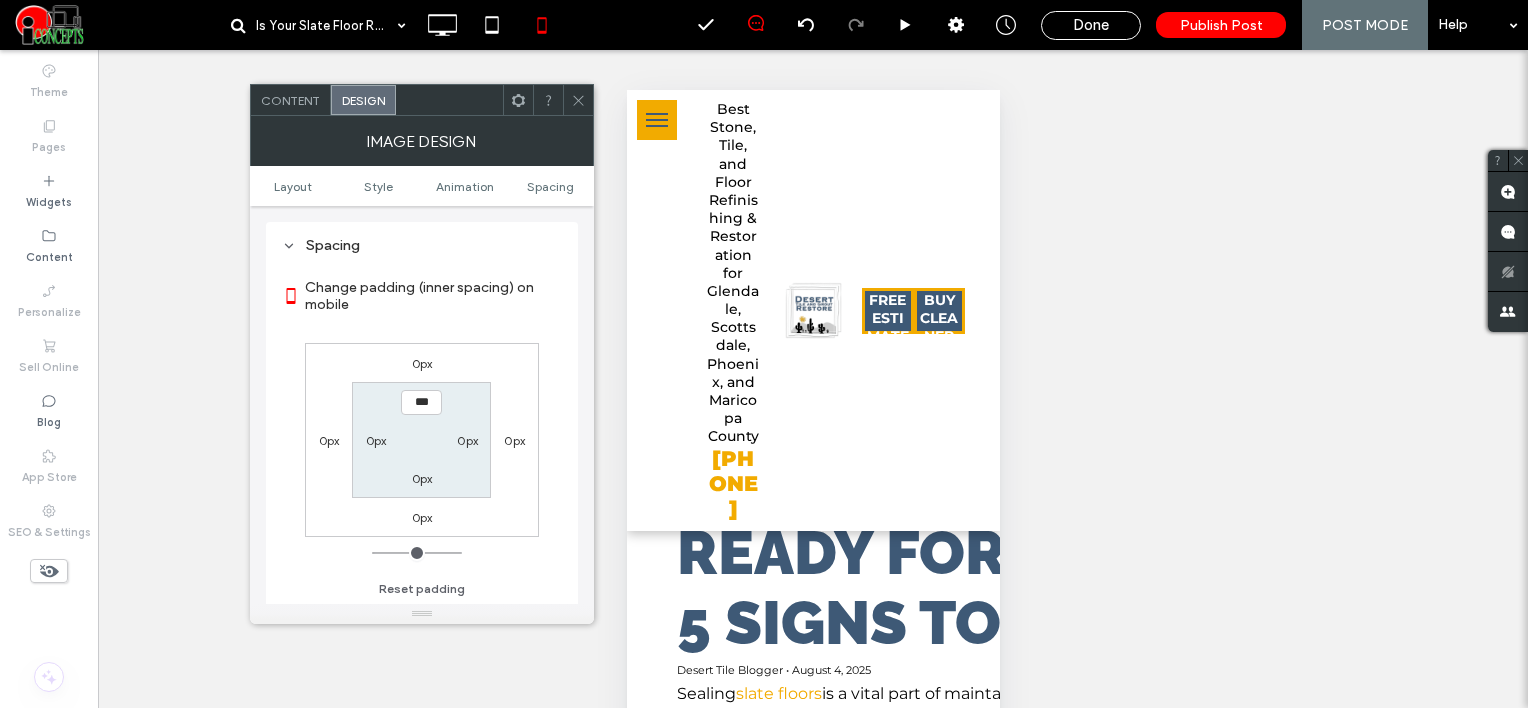 click on "0px" at bounding box center (422, 363) 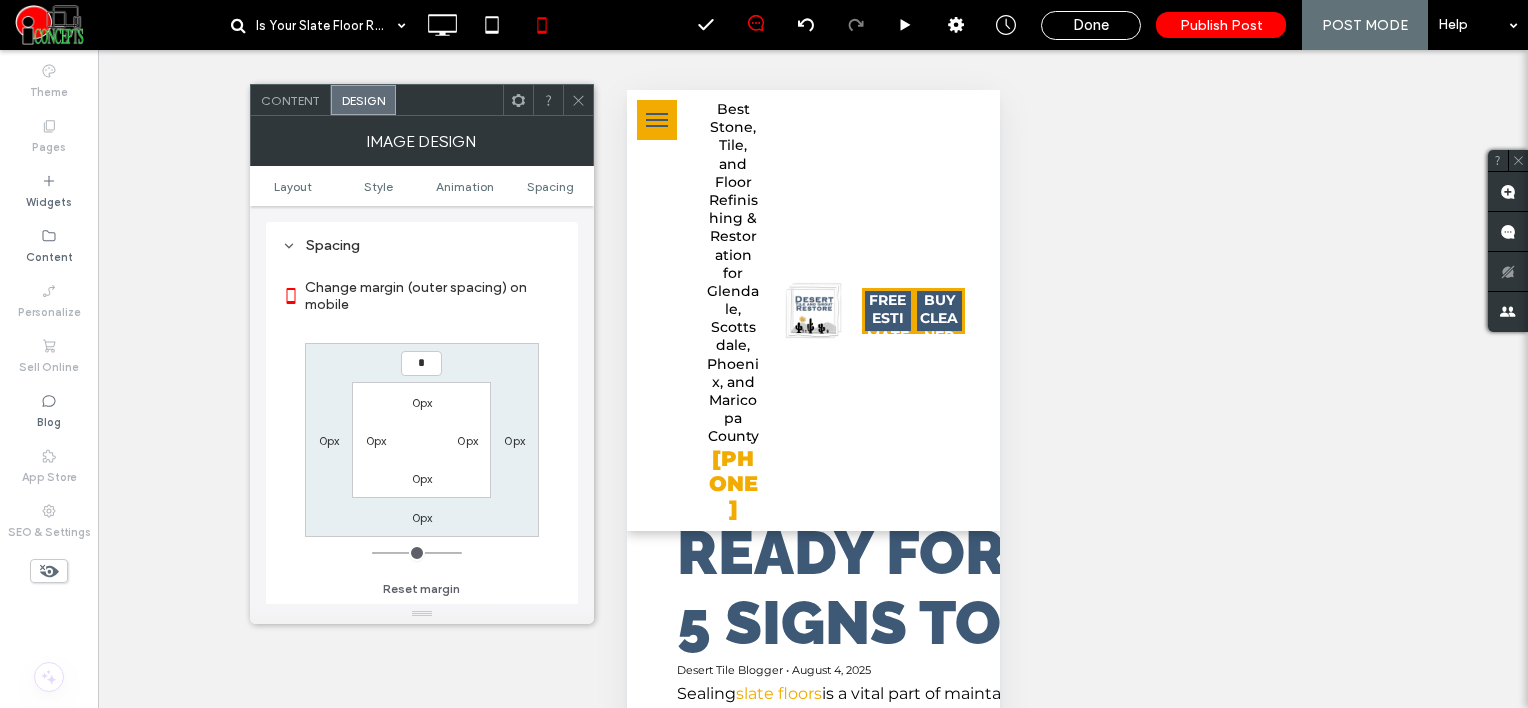 type on "*" 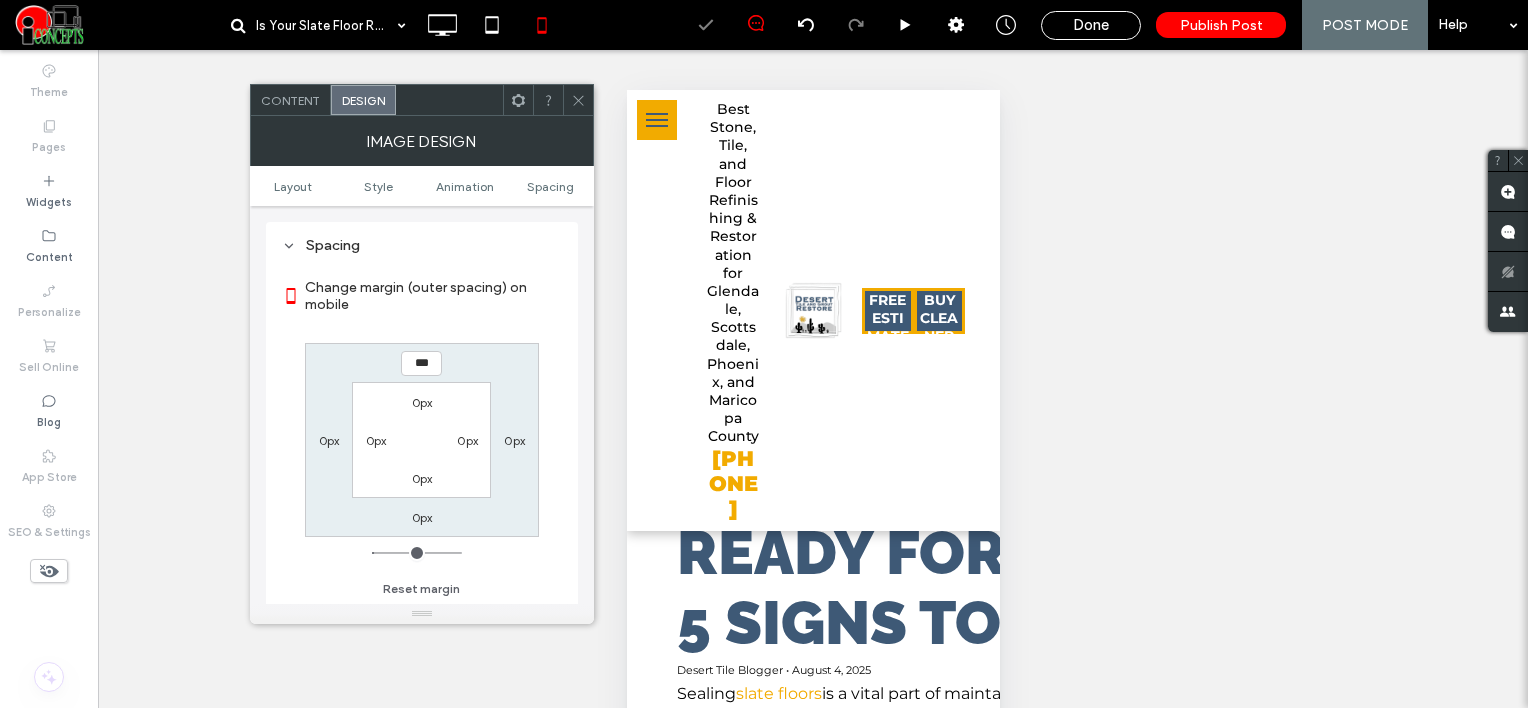 click on "Content" at bounding box center [290, 100] 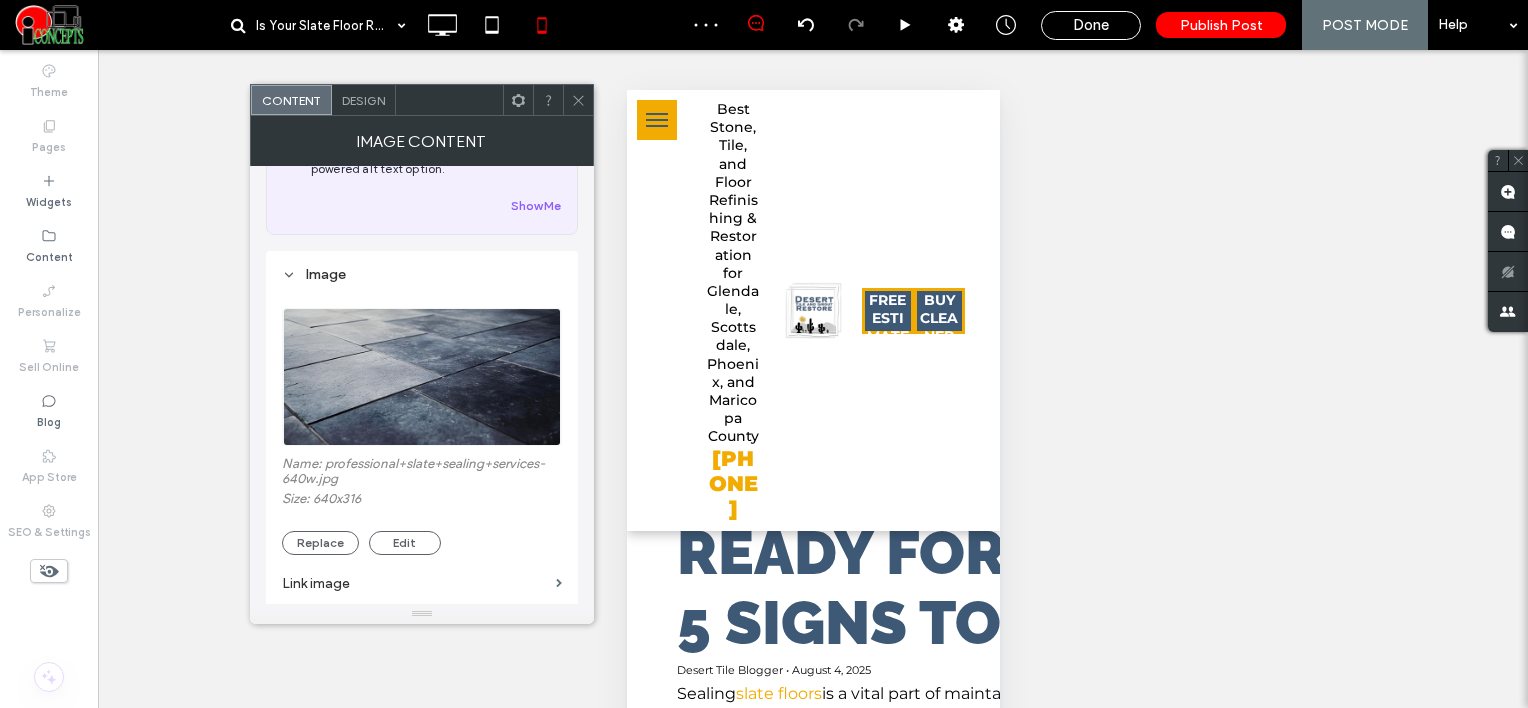 scroll, scrollTop: 200, scrollLeft: 0, axis: vertical 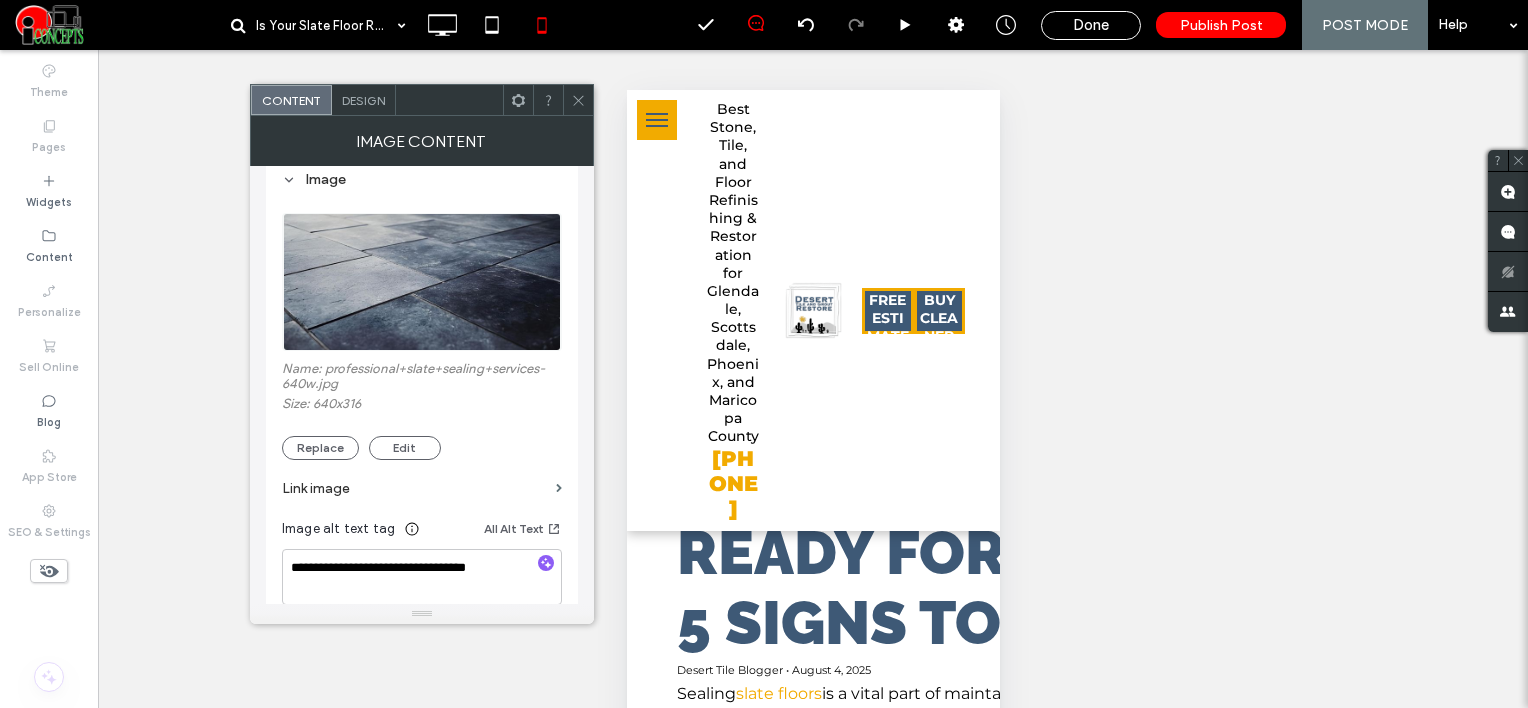 click 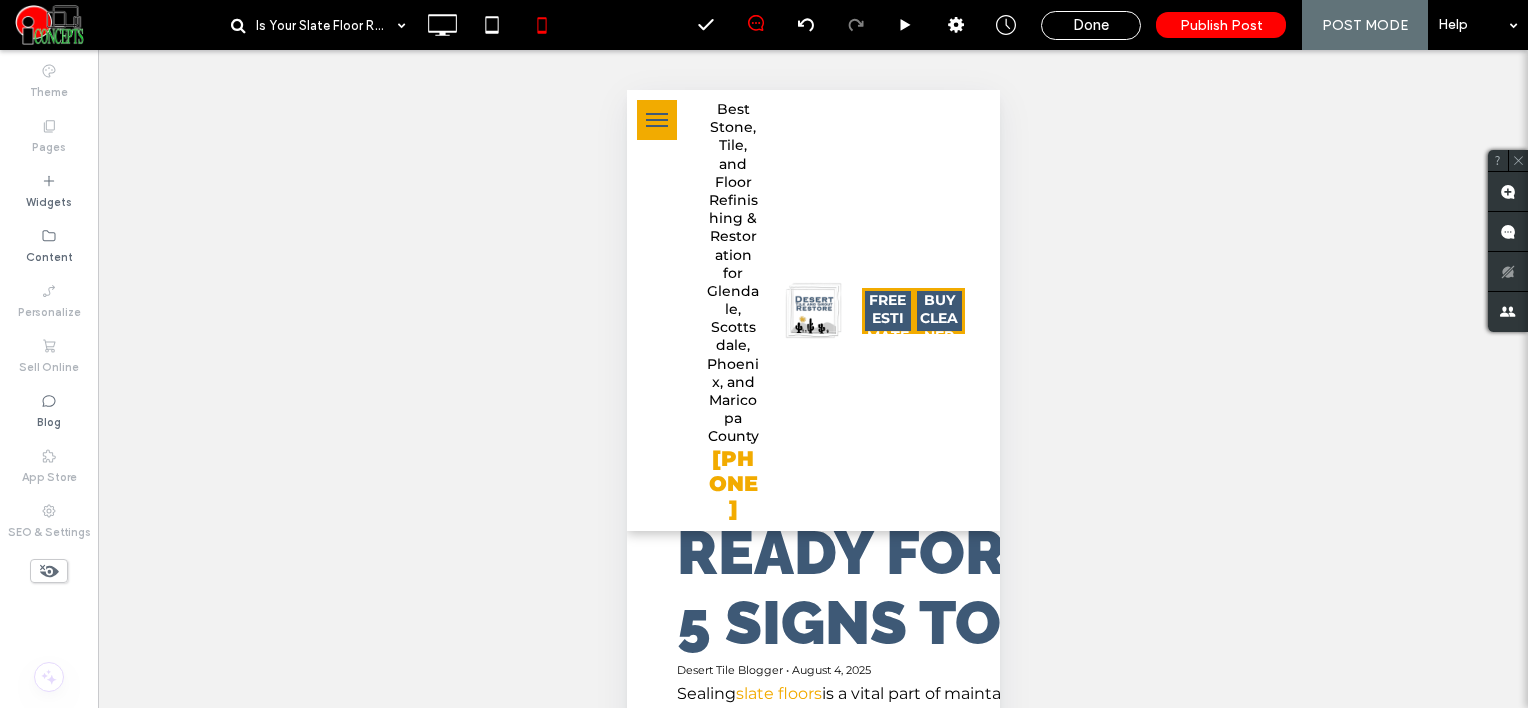 scroll, scrollTop: 67, scrollLeft: 0, axis: vertical 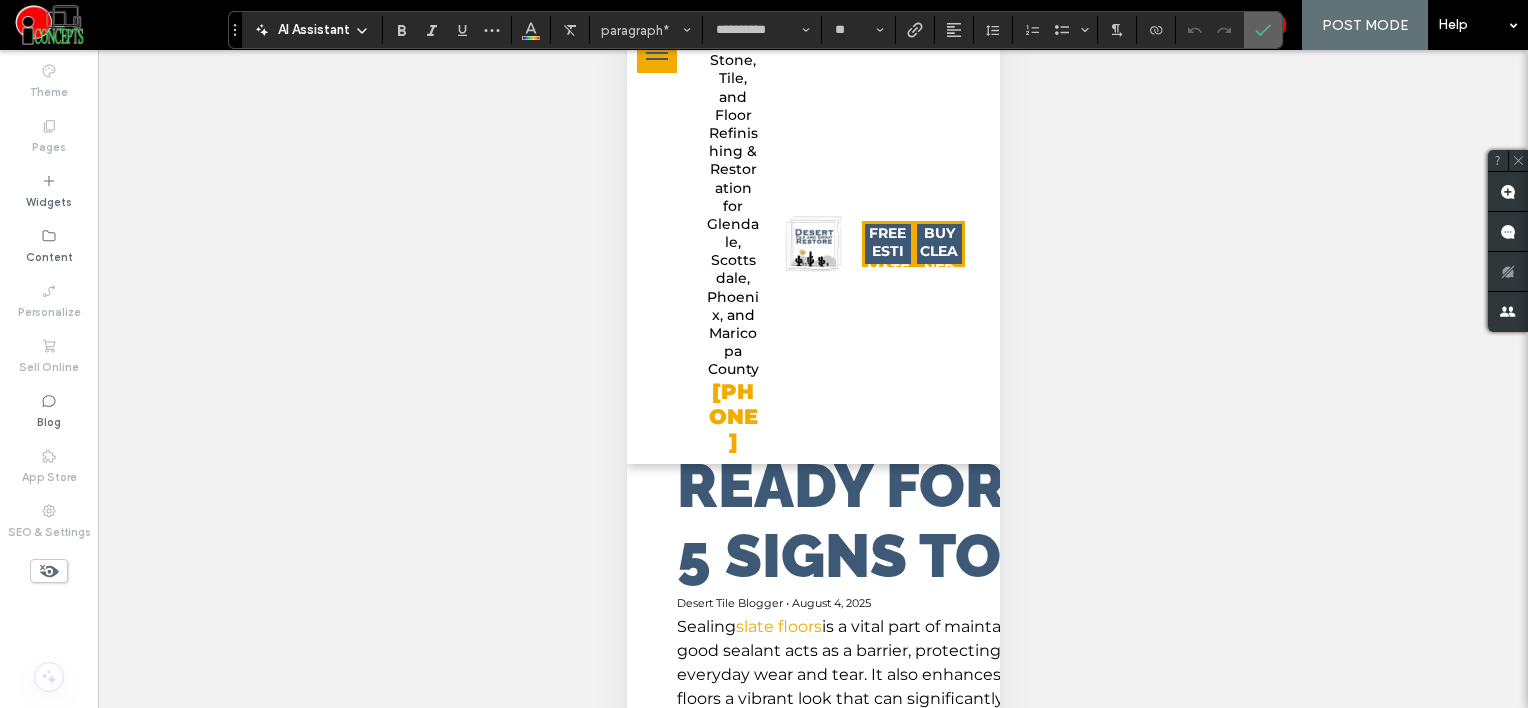 click 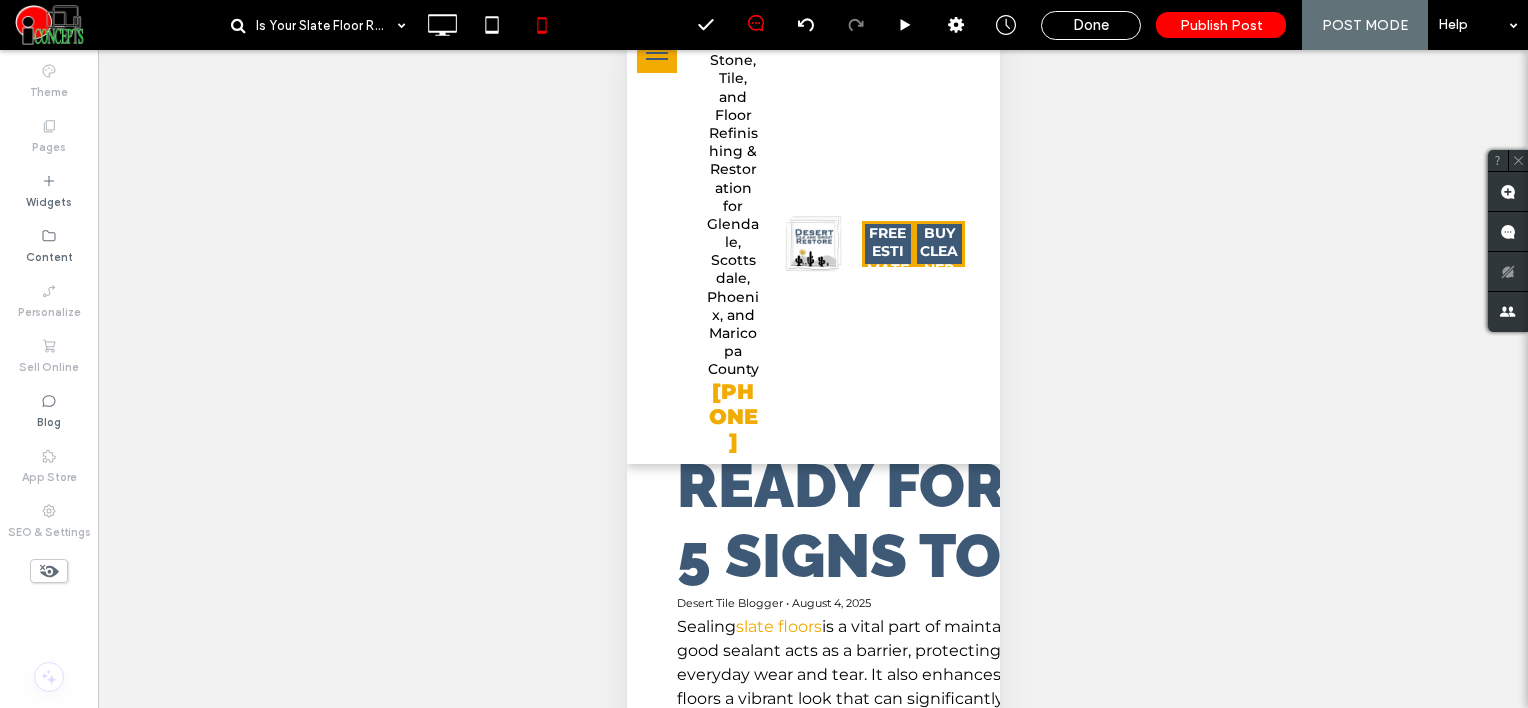 type on "*******" 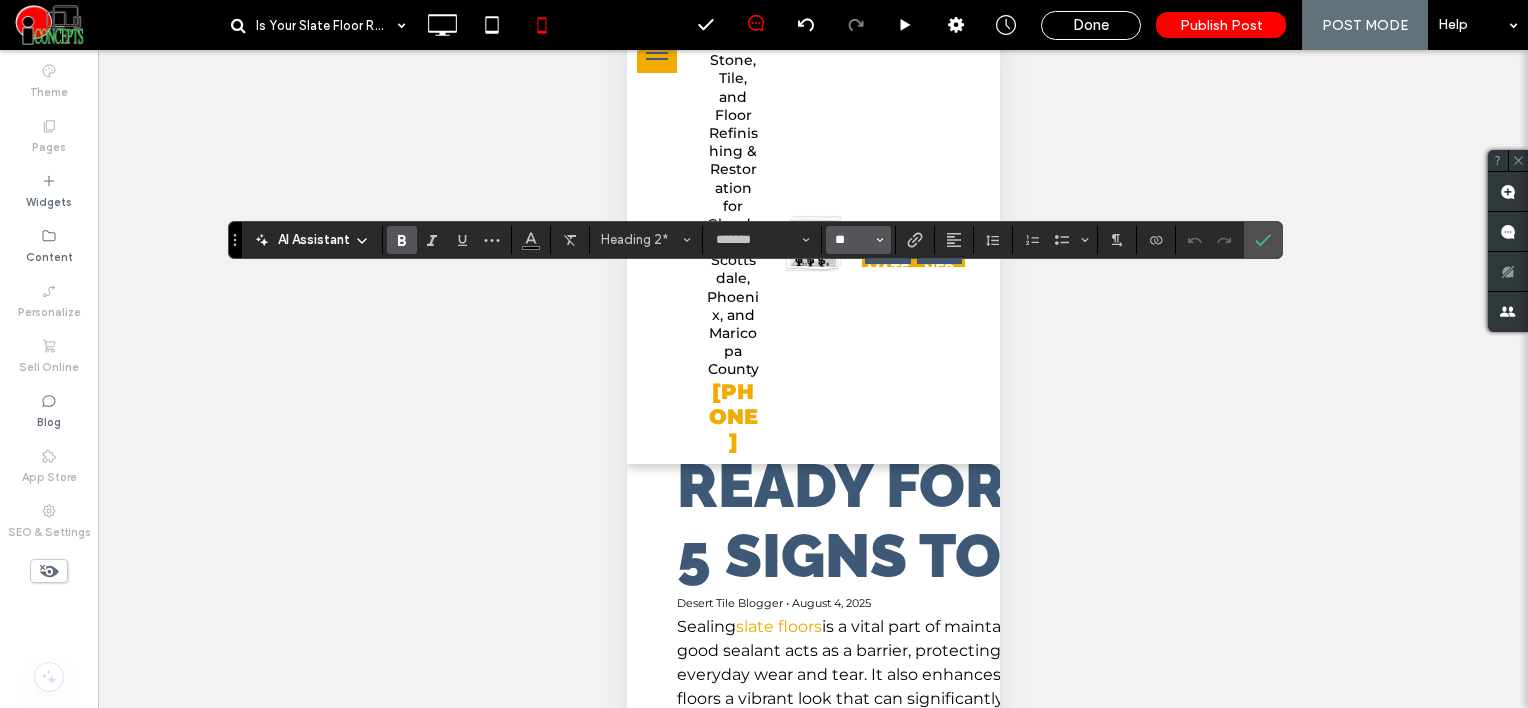 click on "**" at bounding box center (852, 240) 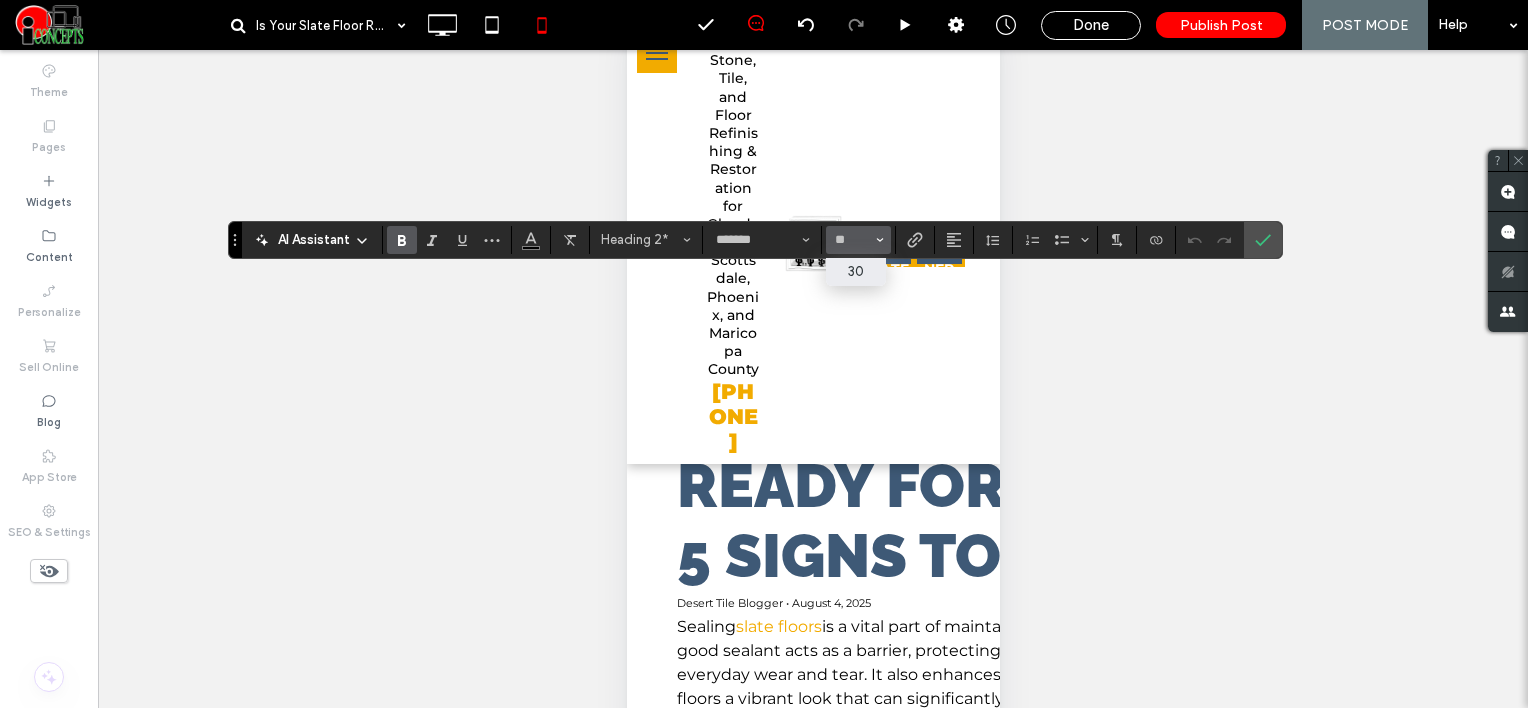 type on "**" 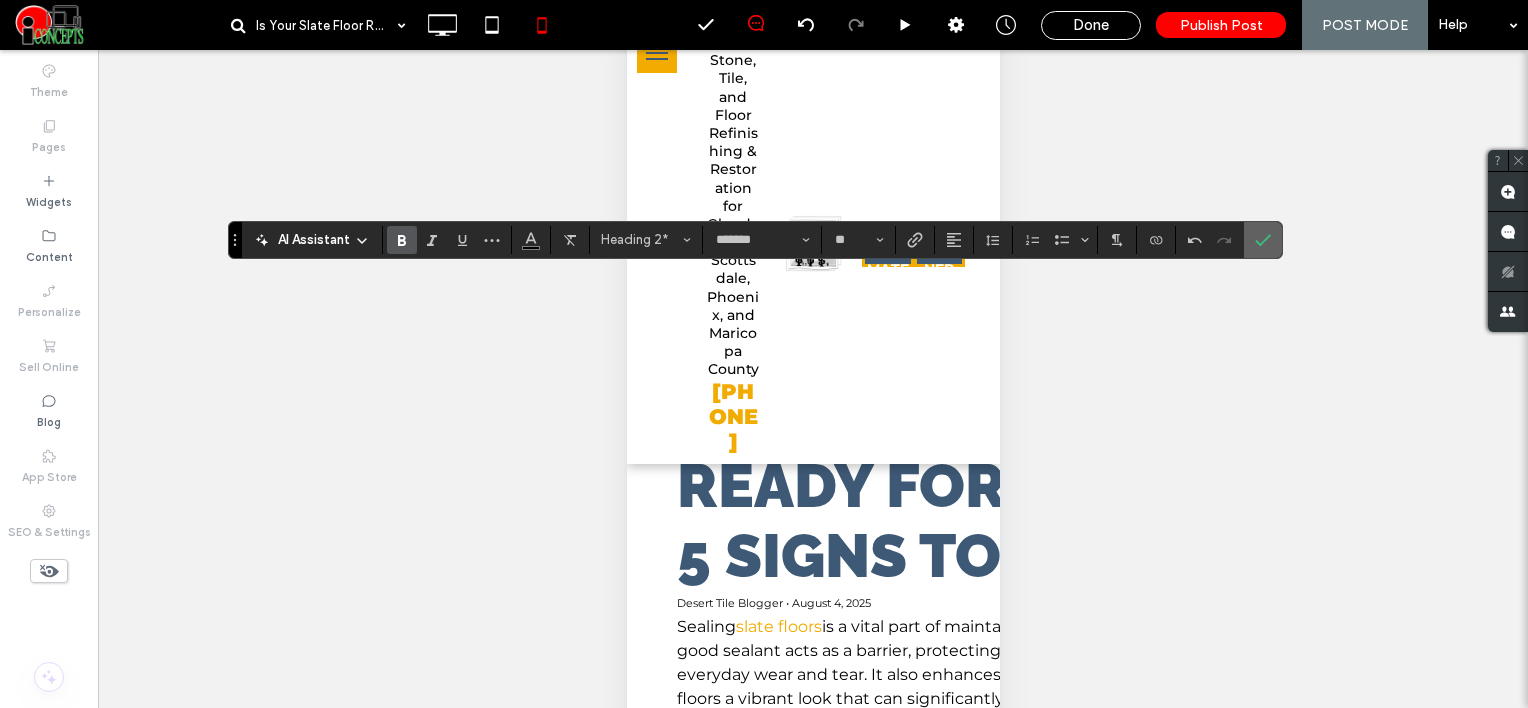 click 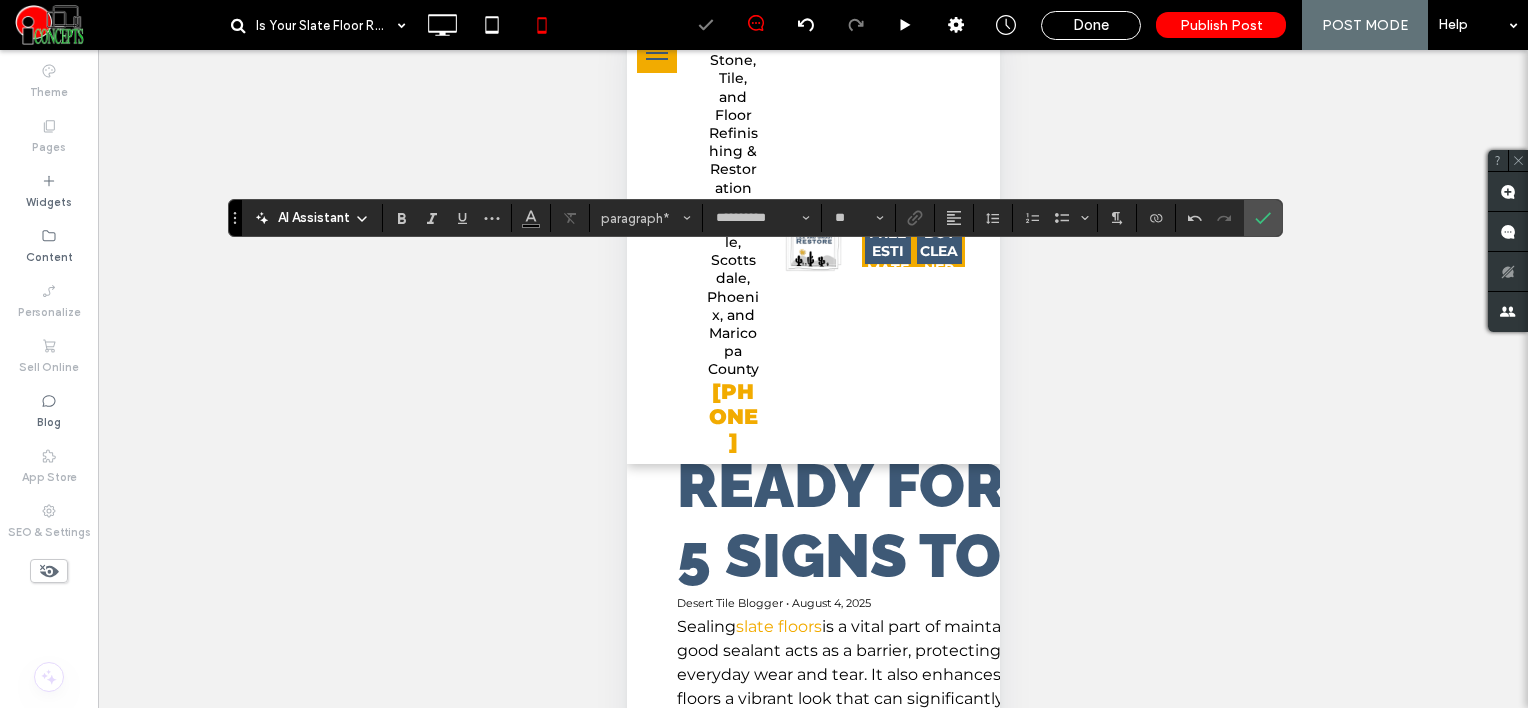 type on "**" 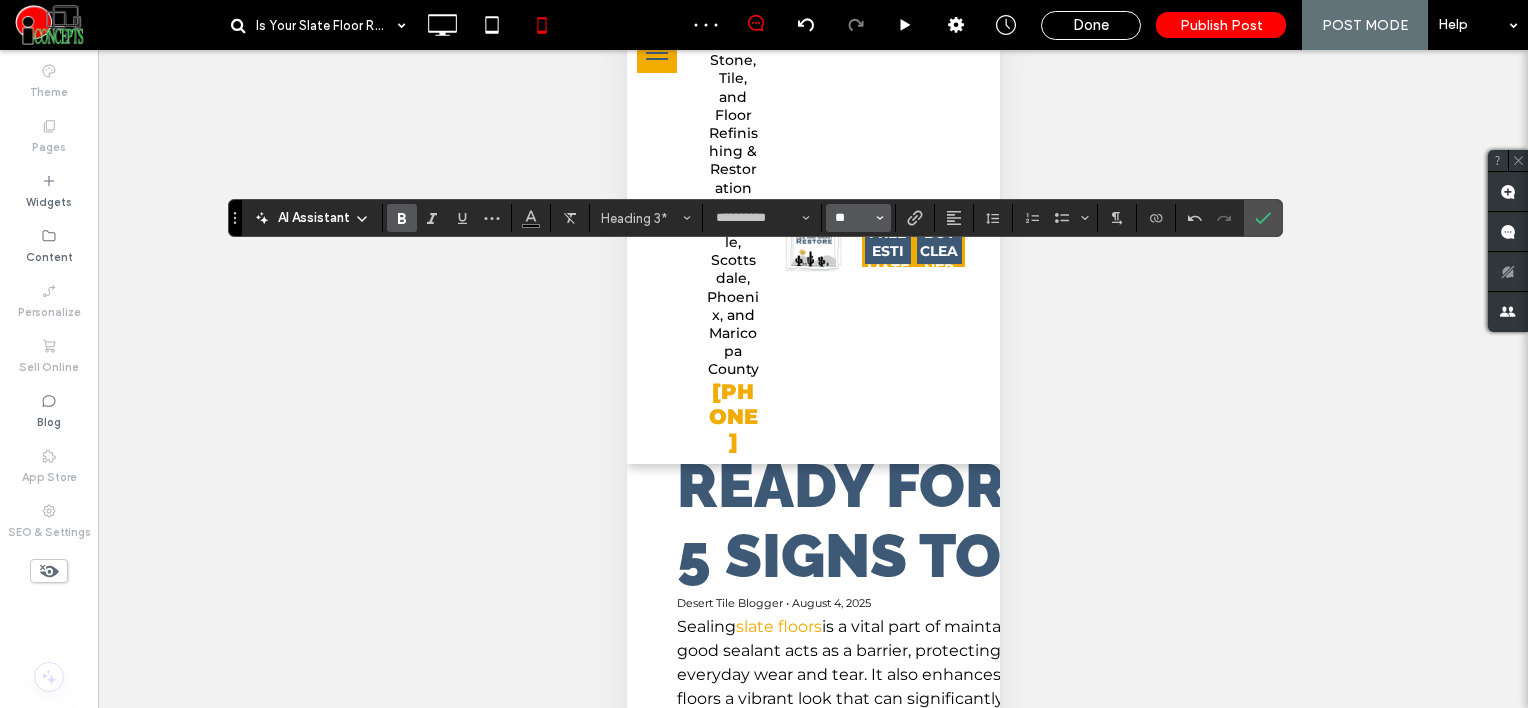 click on "**" at bounding box center (852, 218) 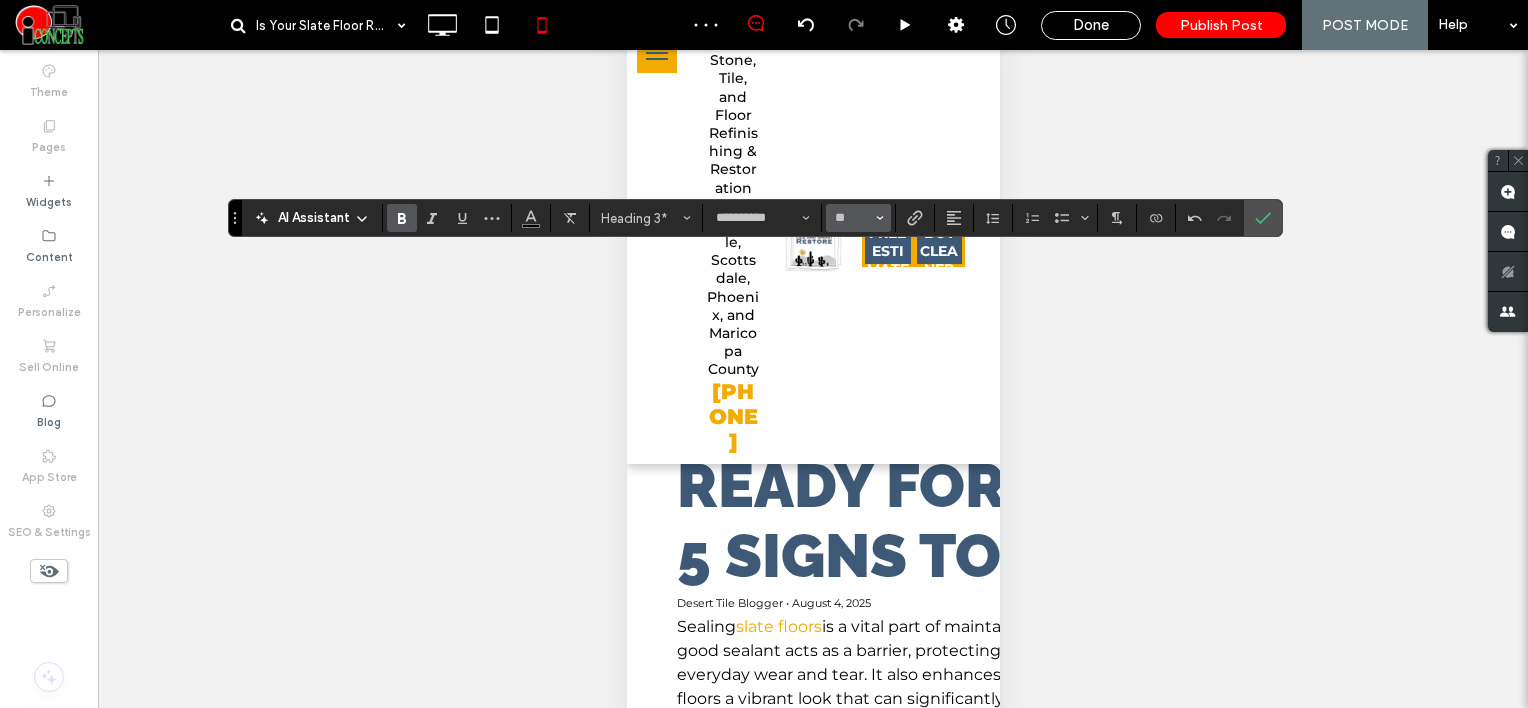 type on "**" 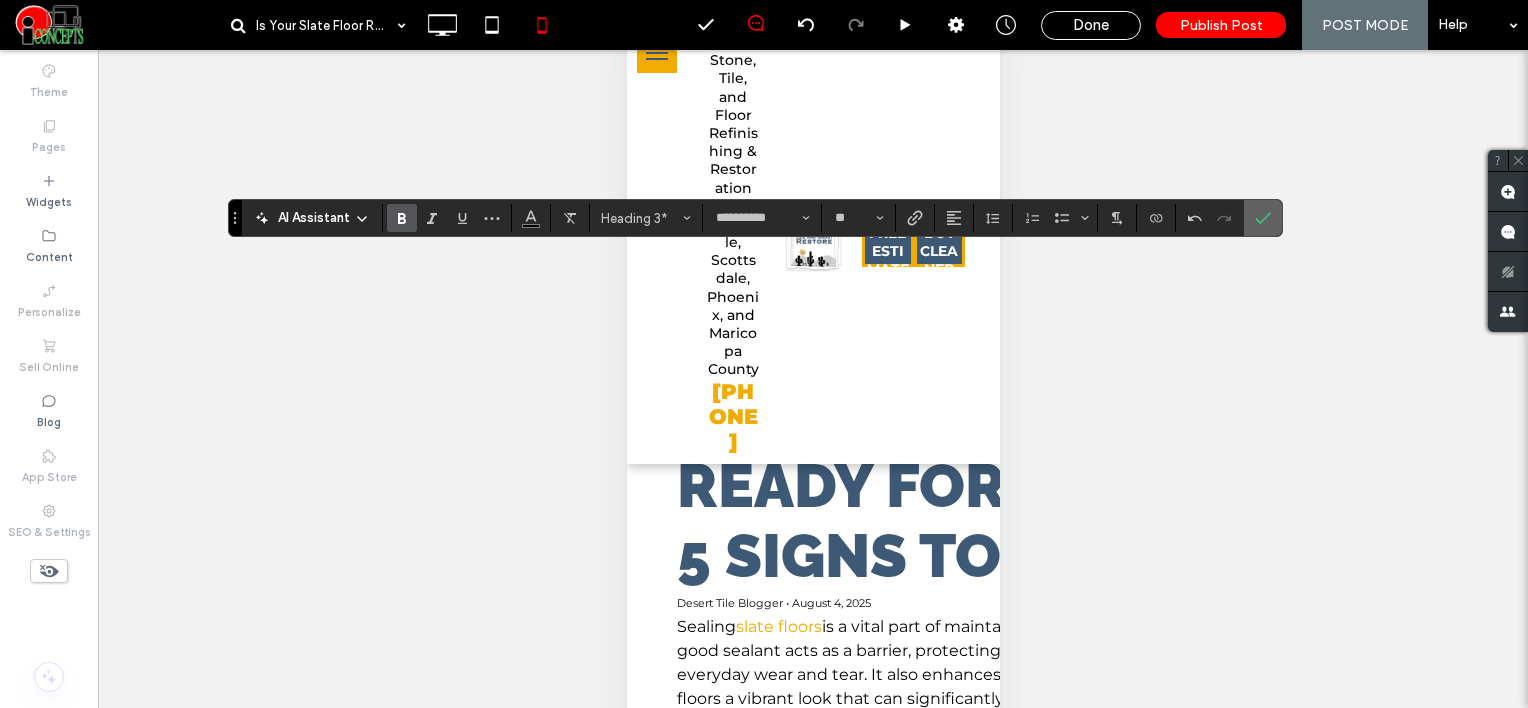 click 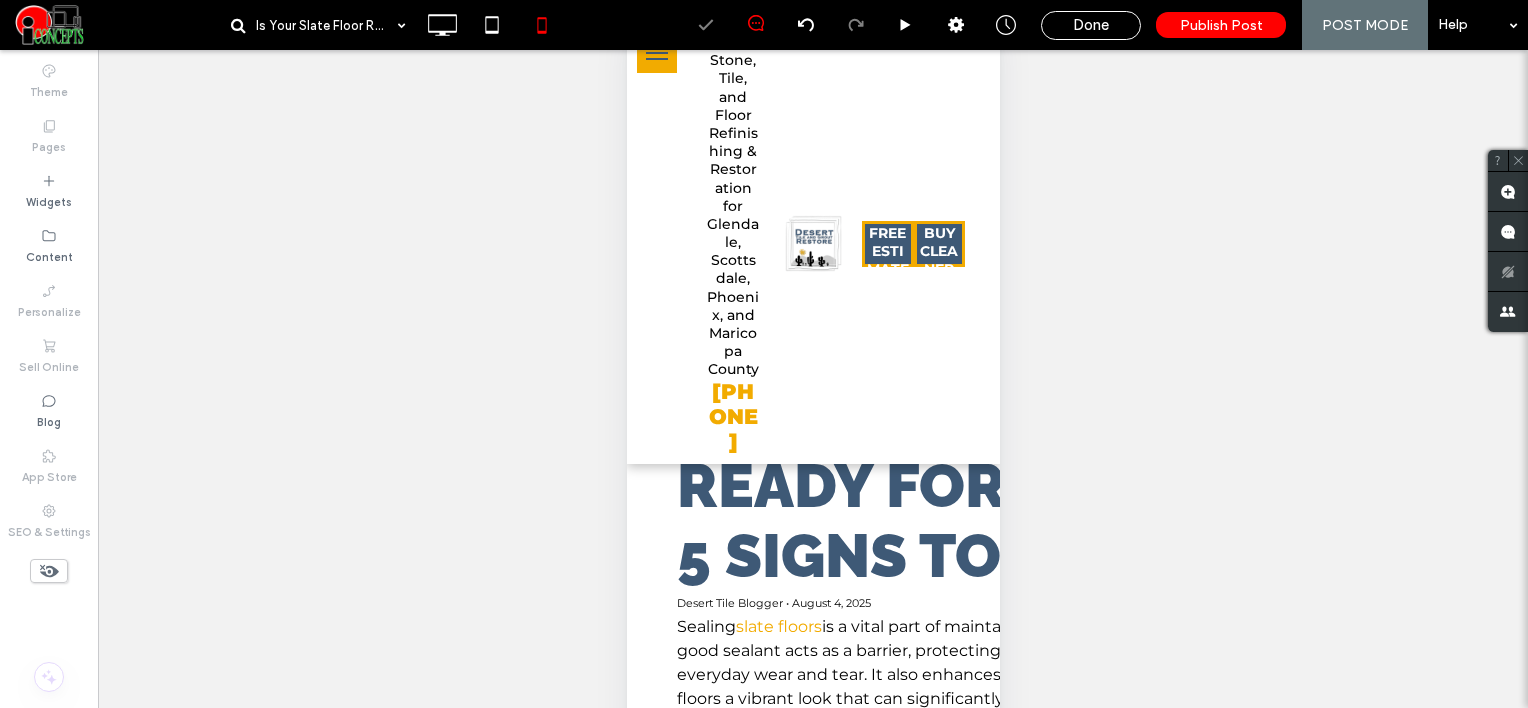type on "**********" 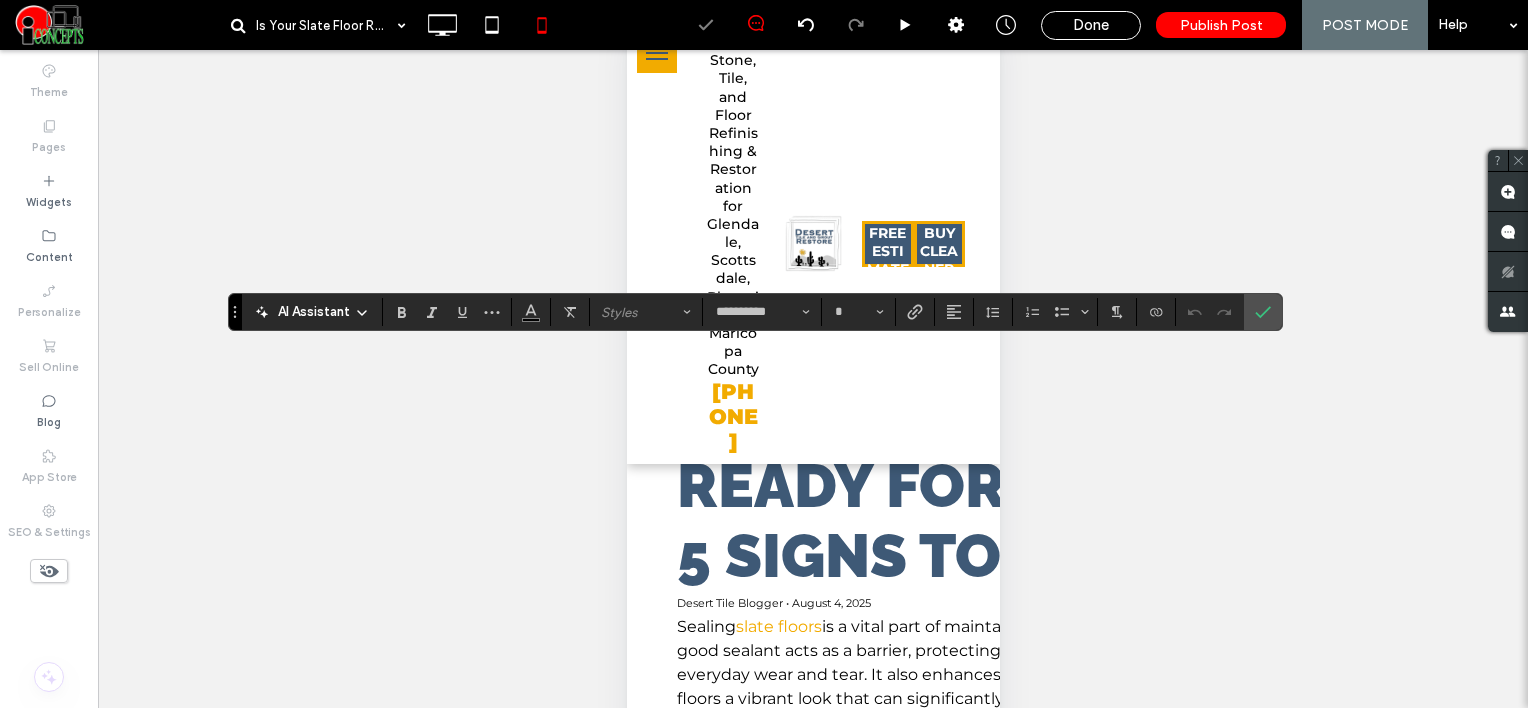type on "**" 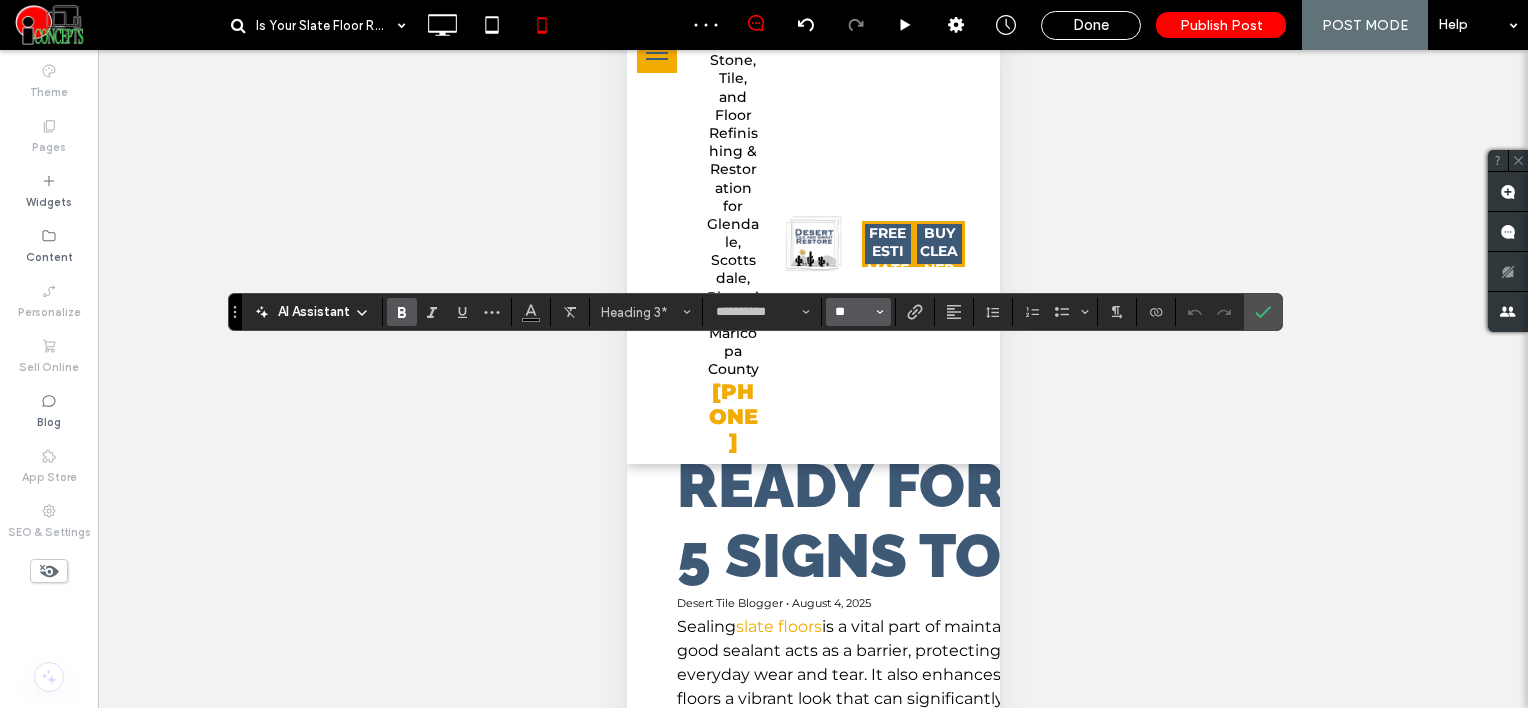 click on "**" at bounding box center [852, 312] 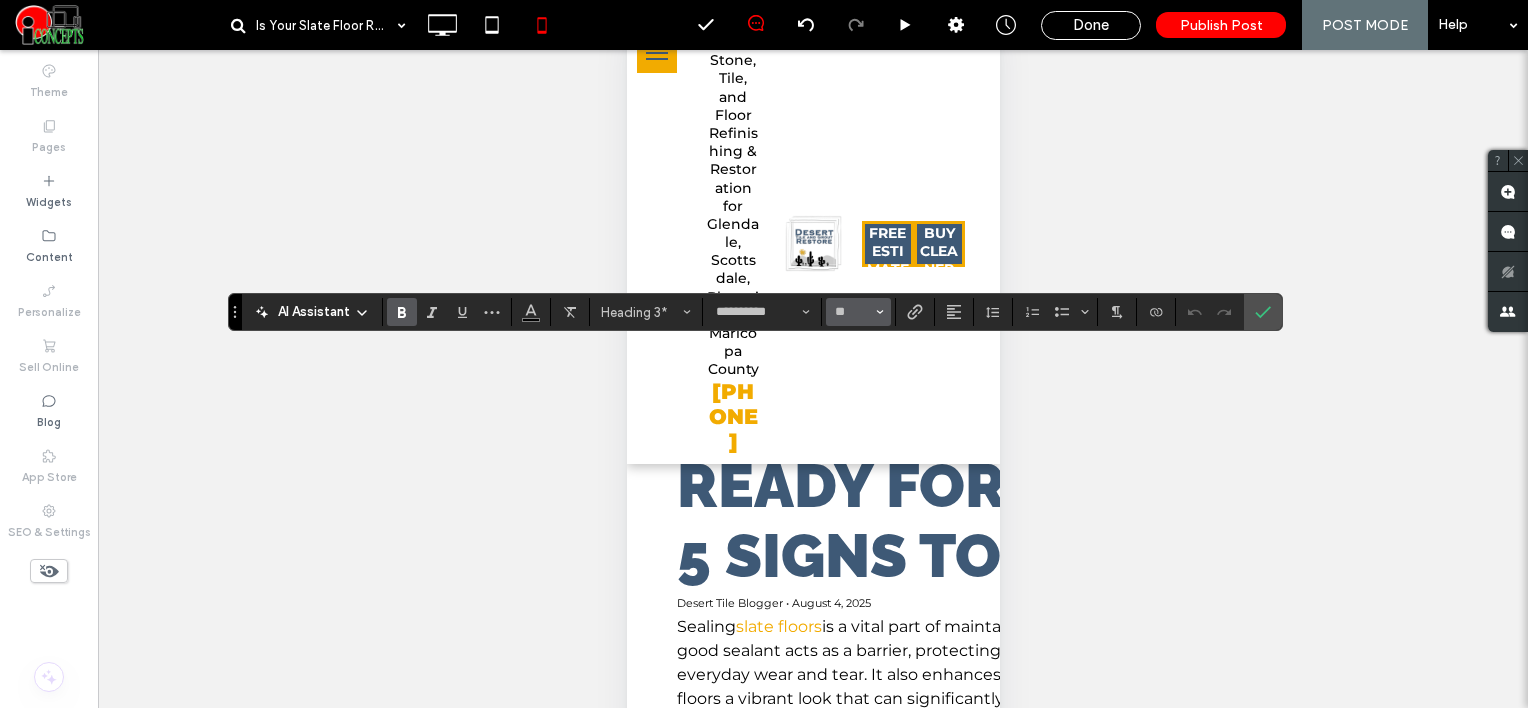 type on "**" 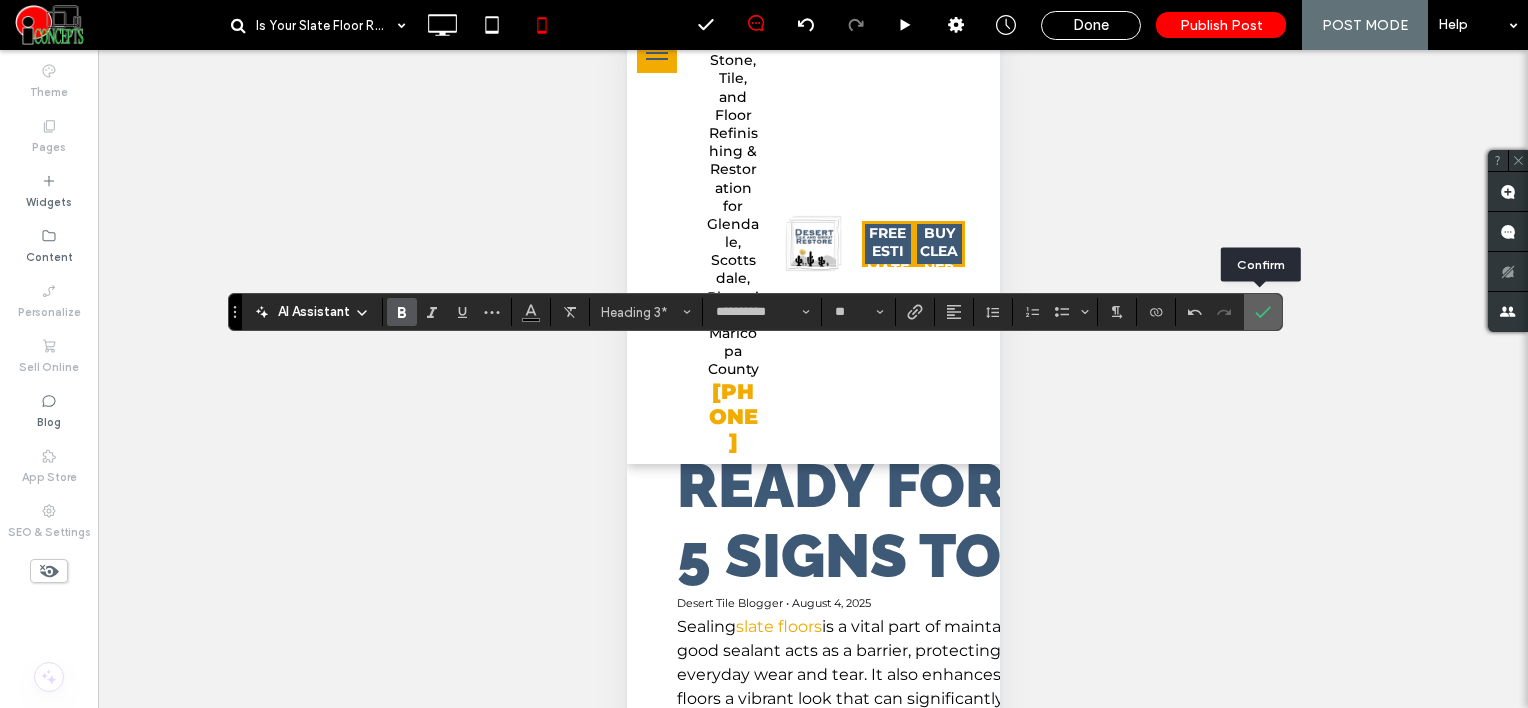 click at bounding box center (1263, 312) 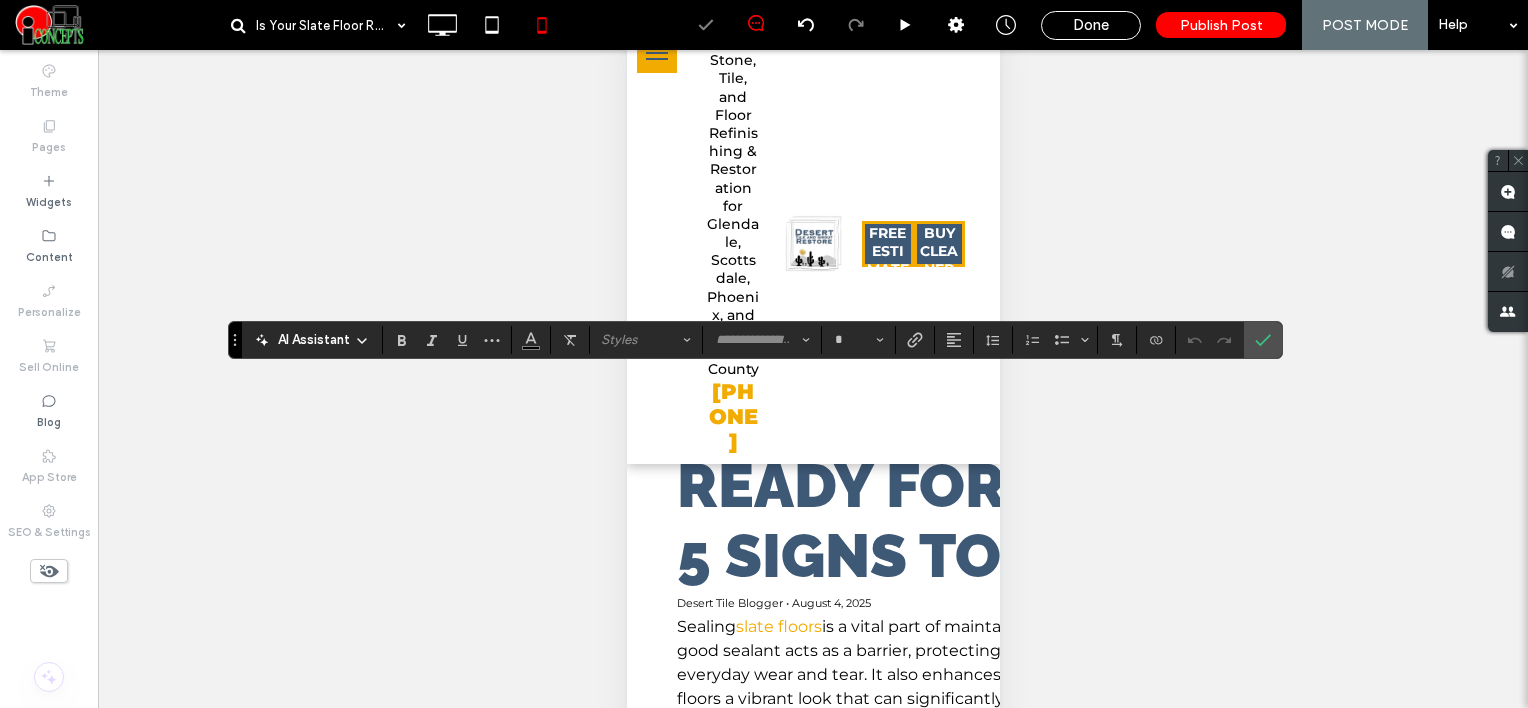 type on "*******" 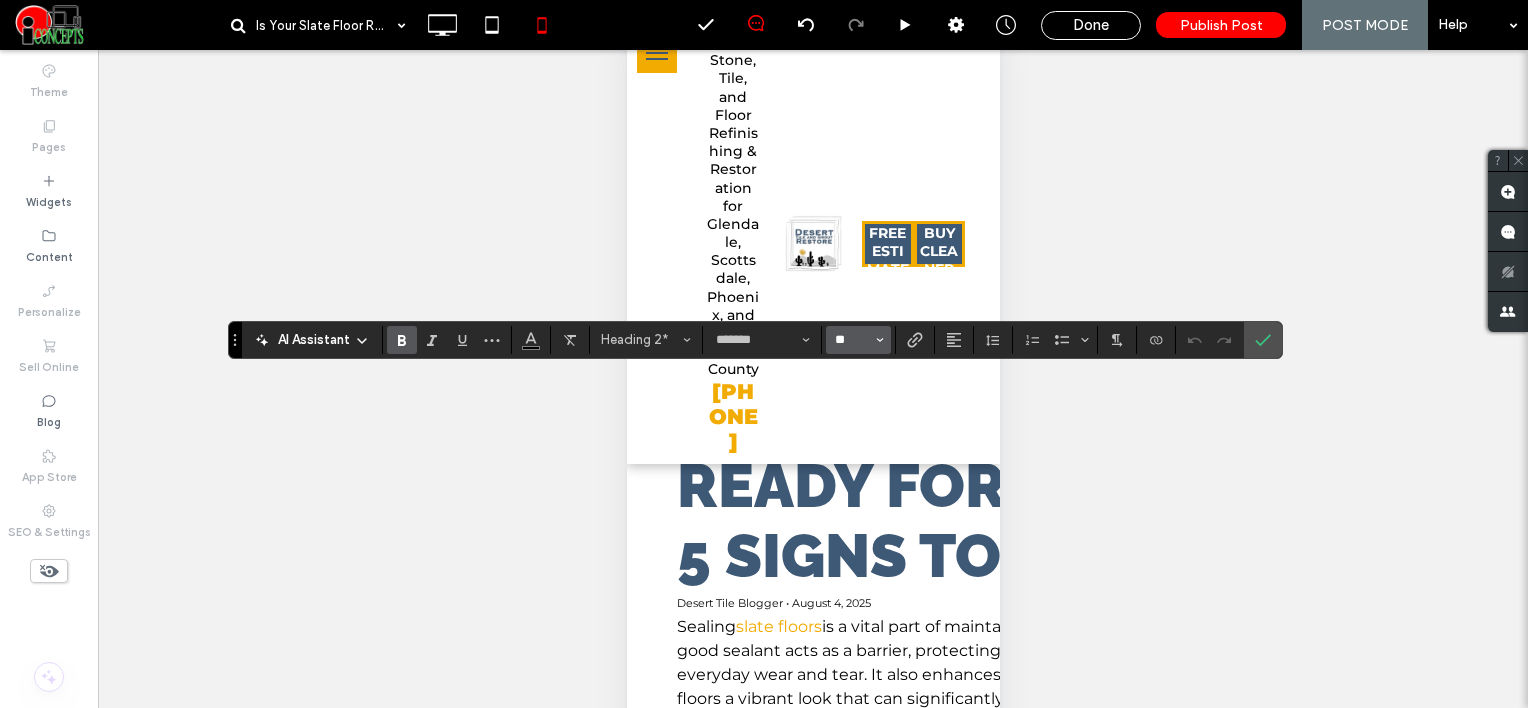 click on "**" at bounding box center (852, 340) 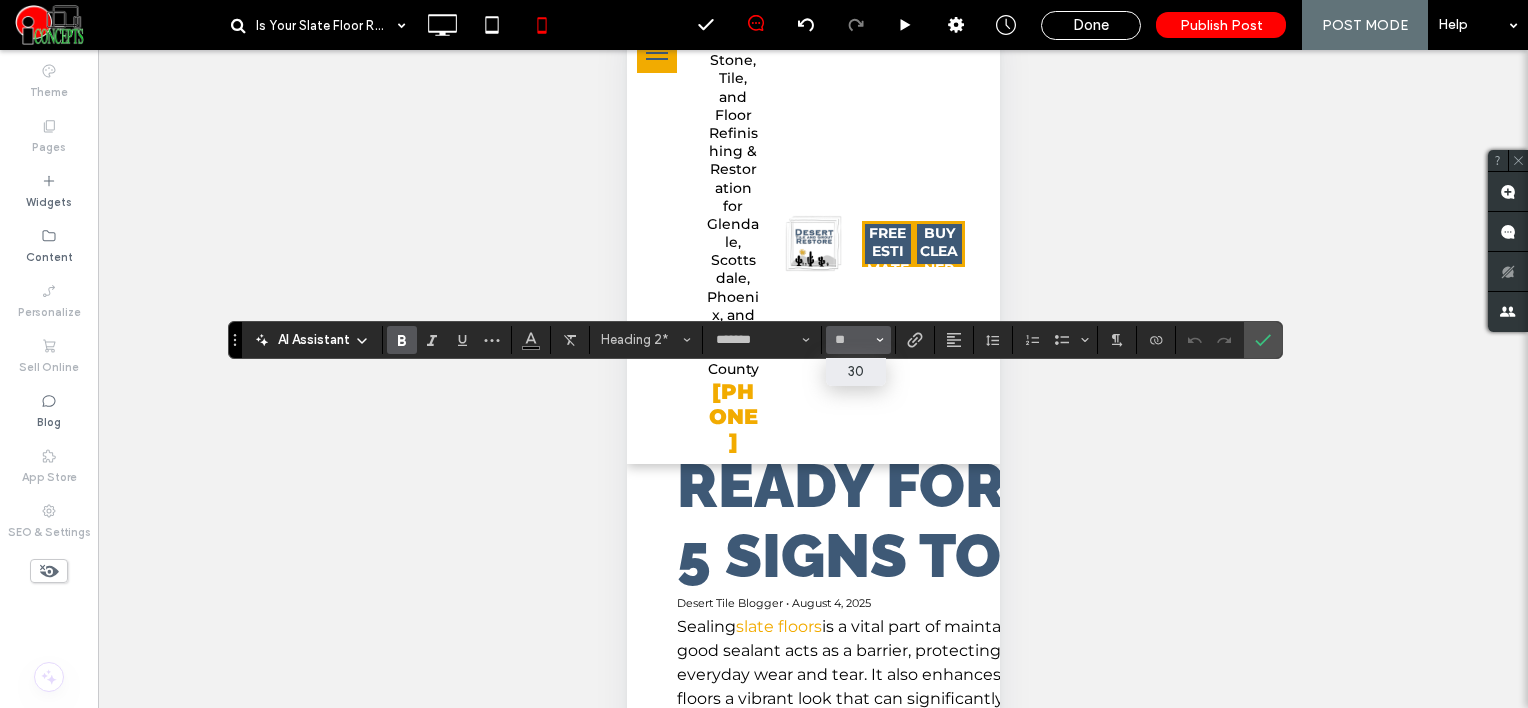 type on "**" 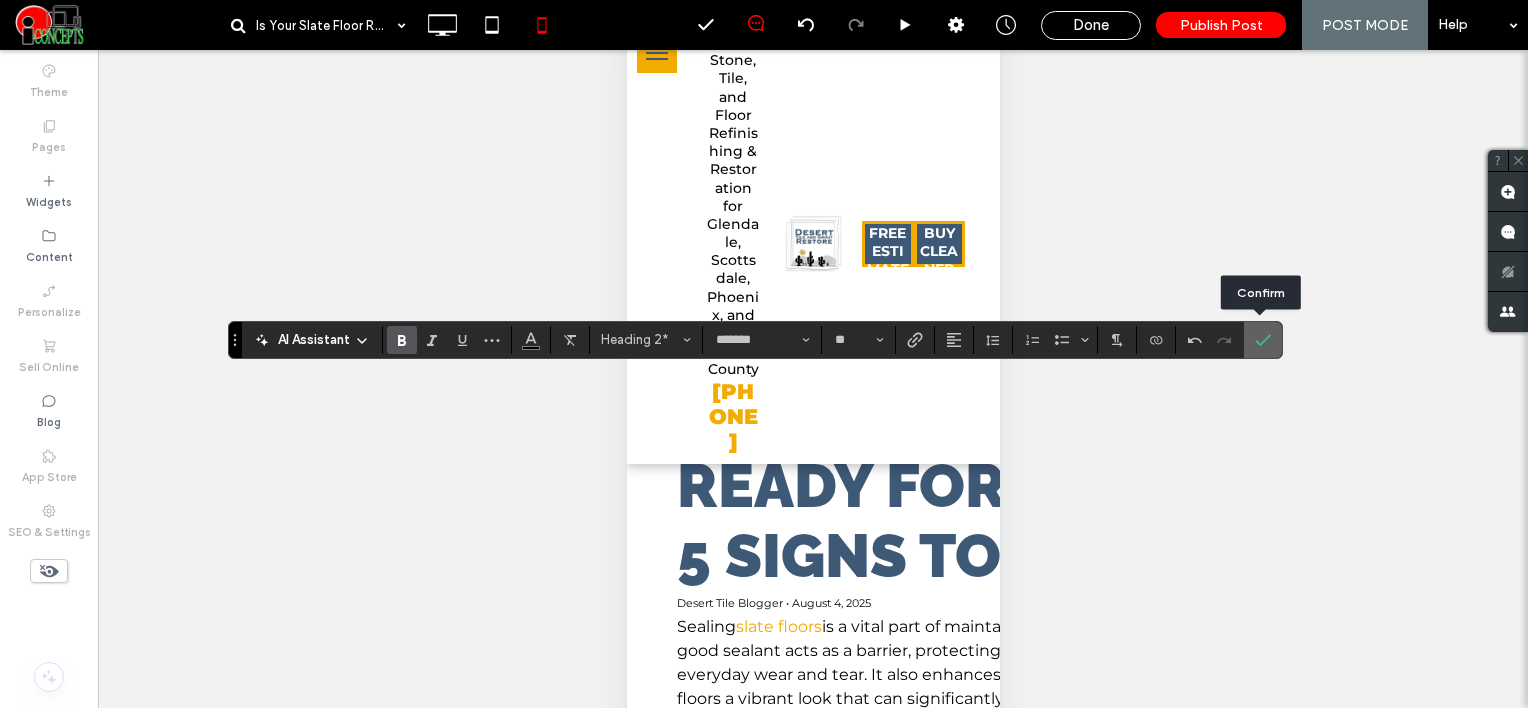 click 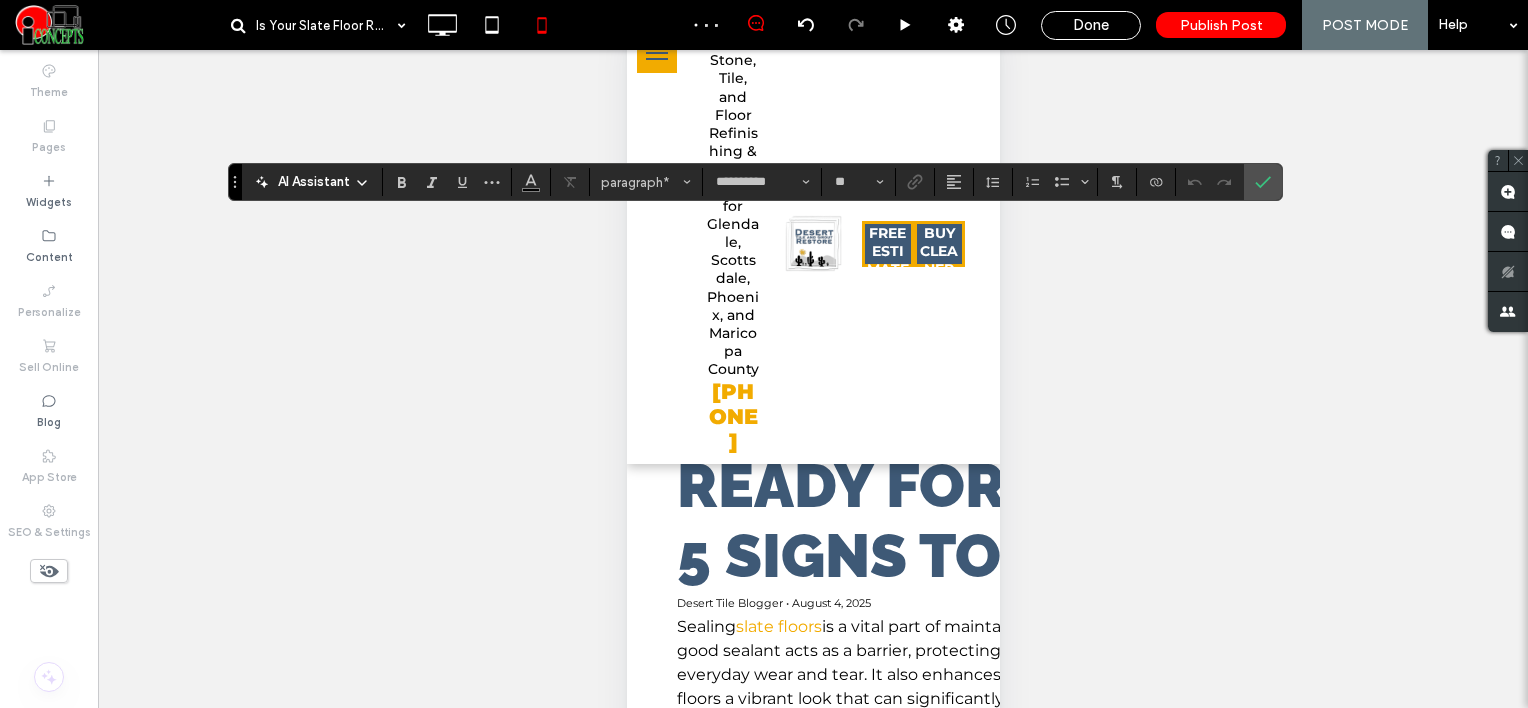 type on "**" 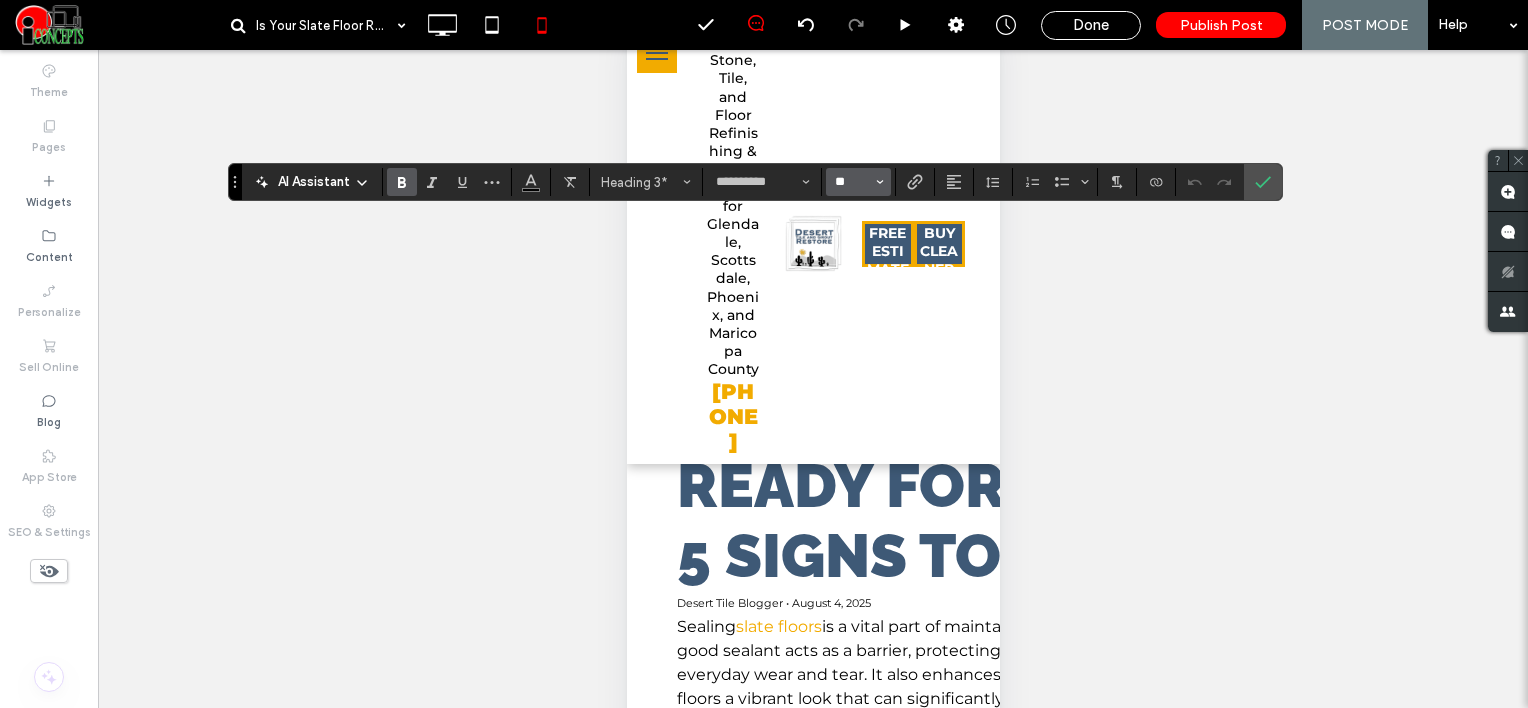 click on "**" at bounding box center [852, 182] 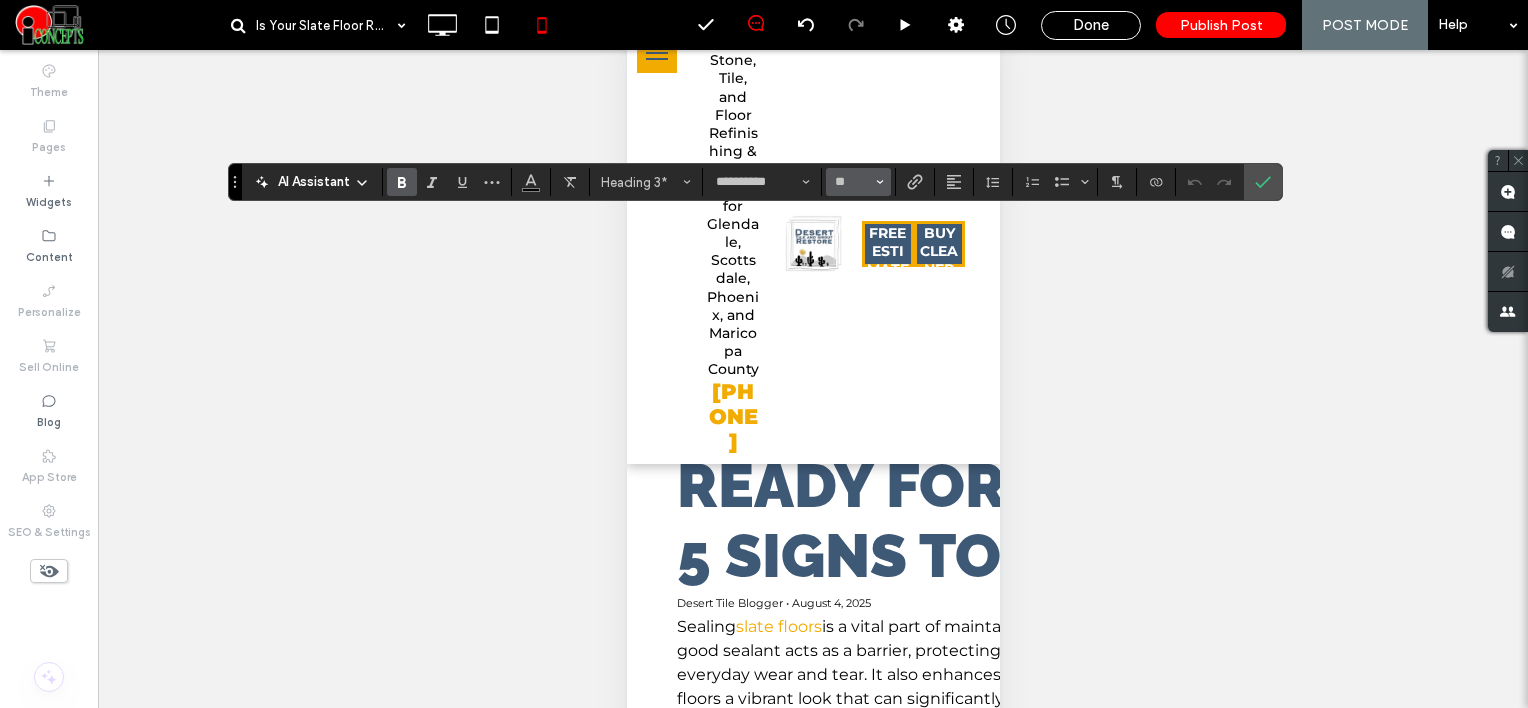 type on "**" 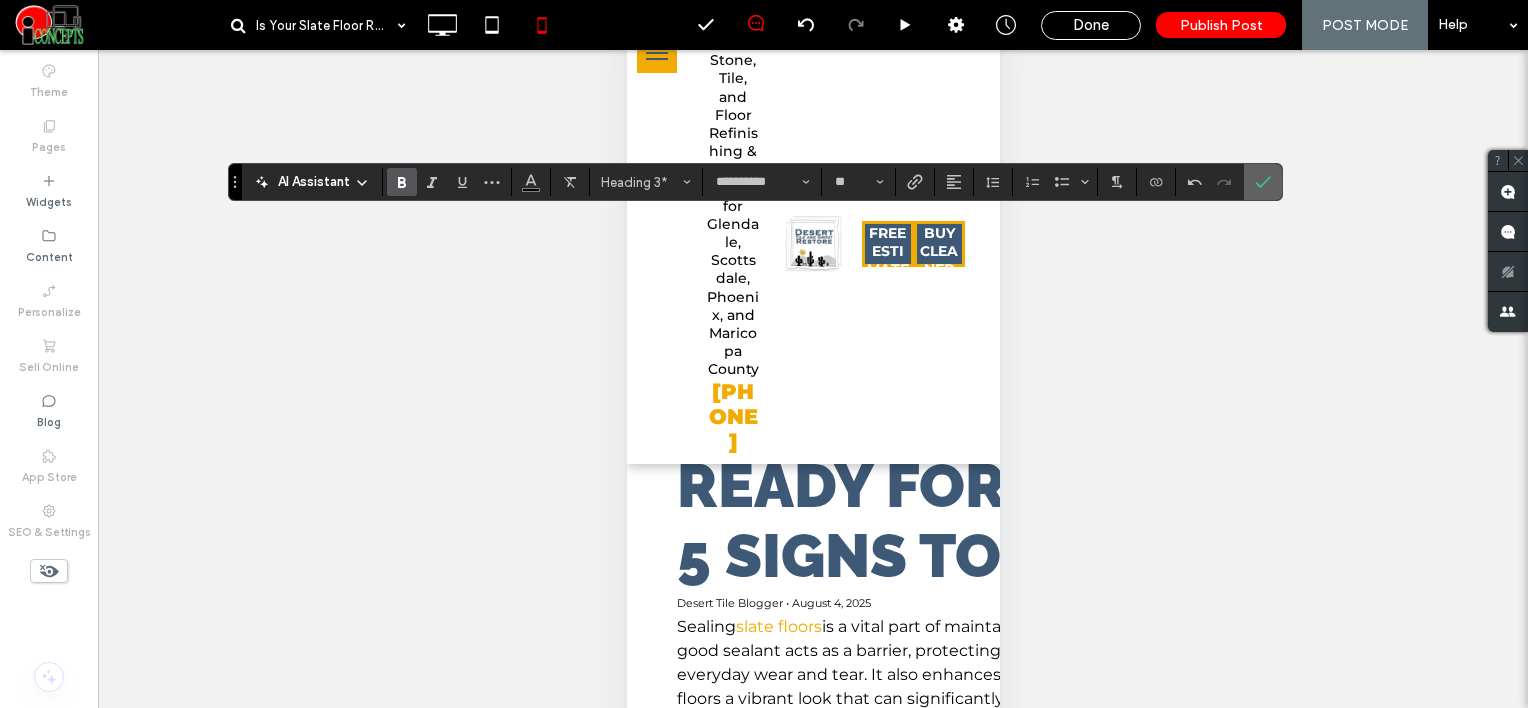 click 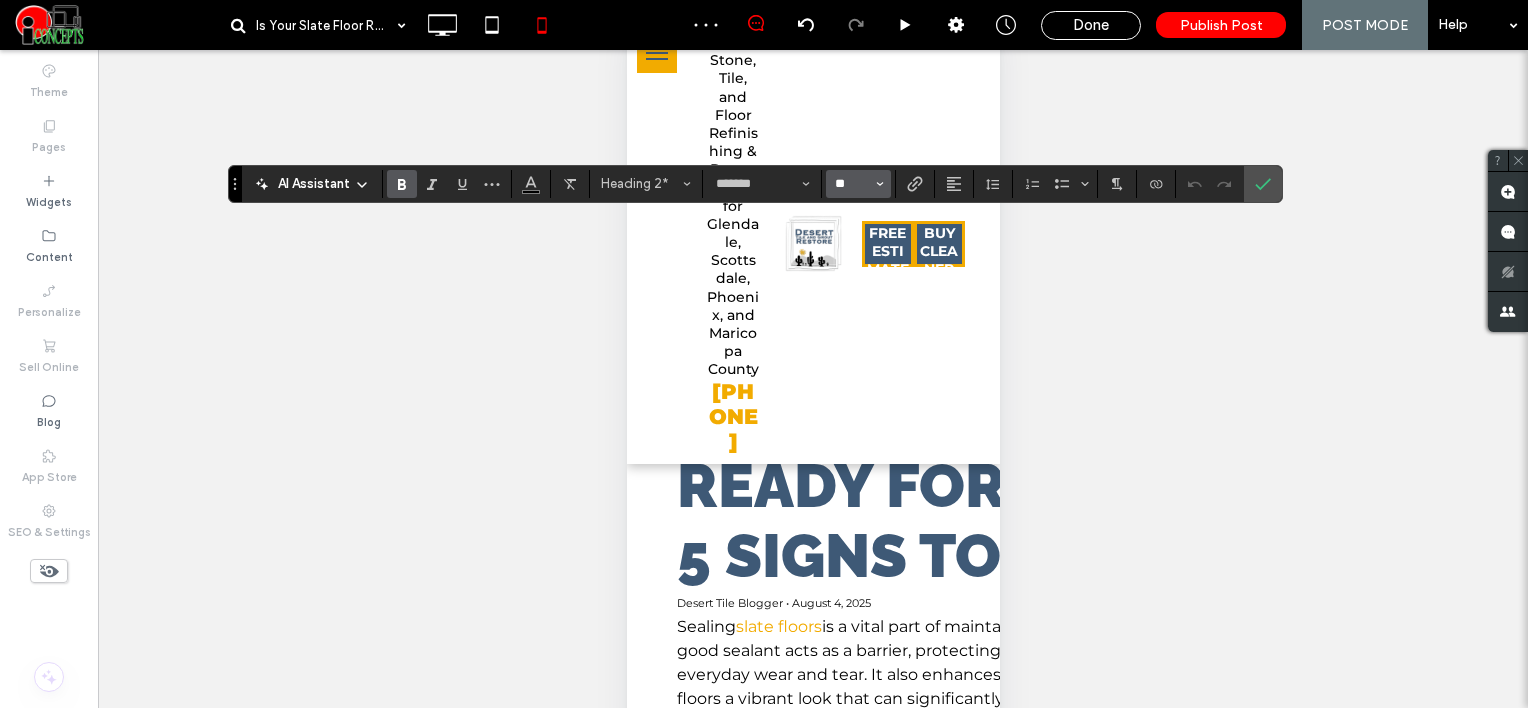 click on "**" at bounding box center (852, 184) 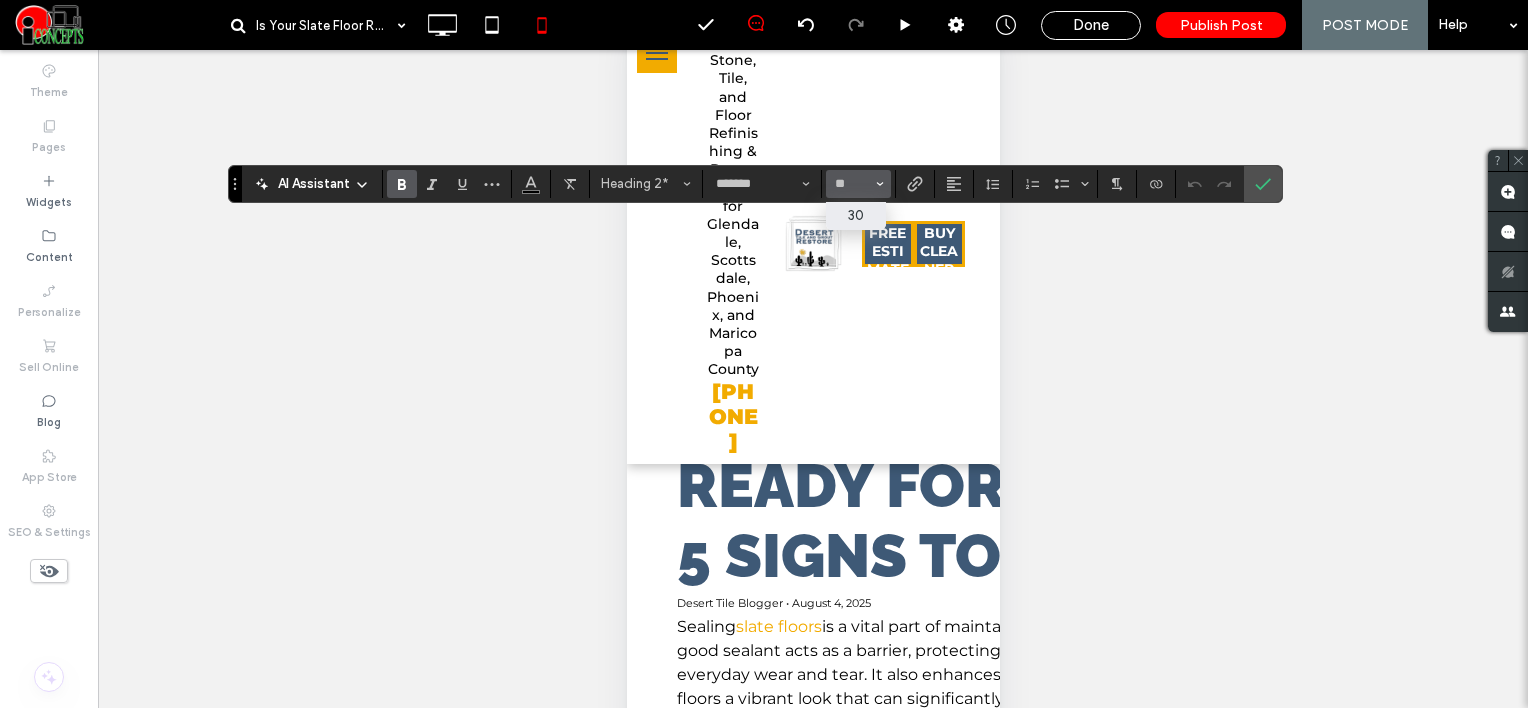 type on "**" 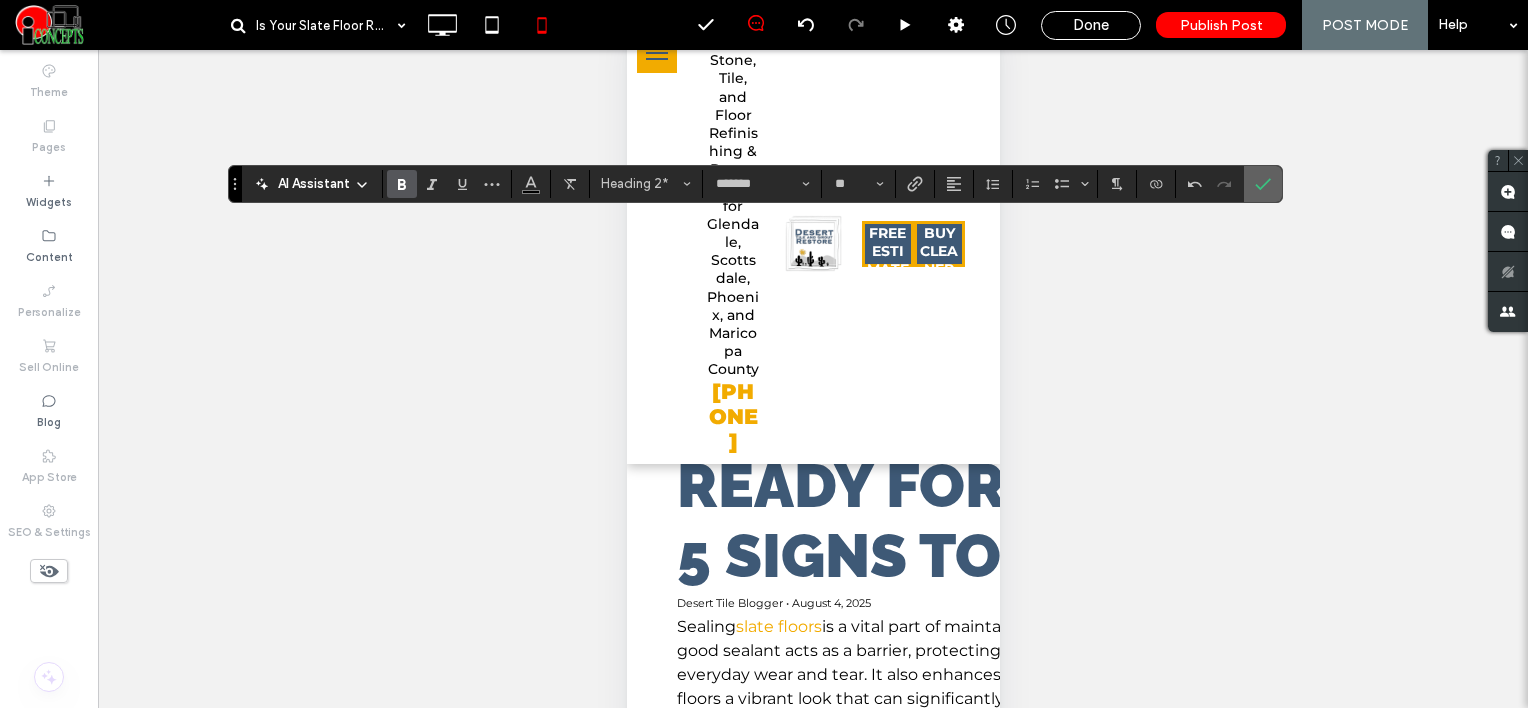 click 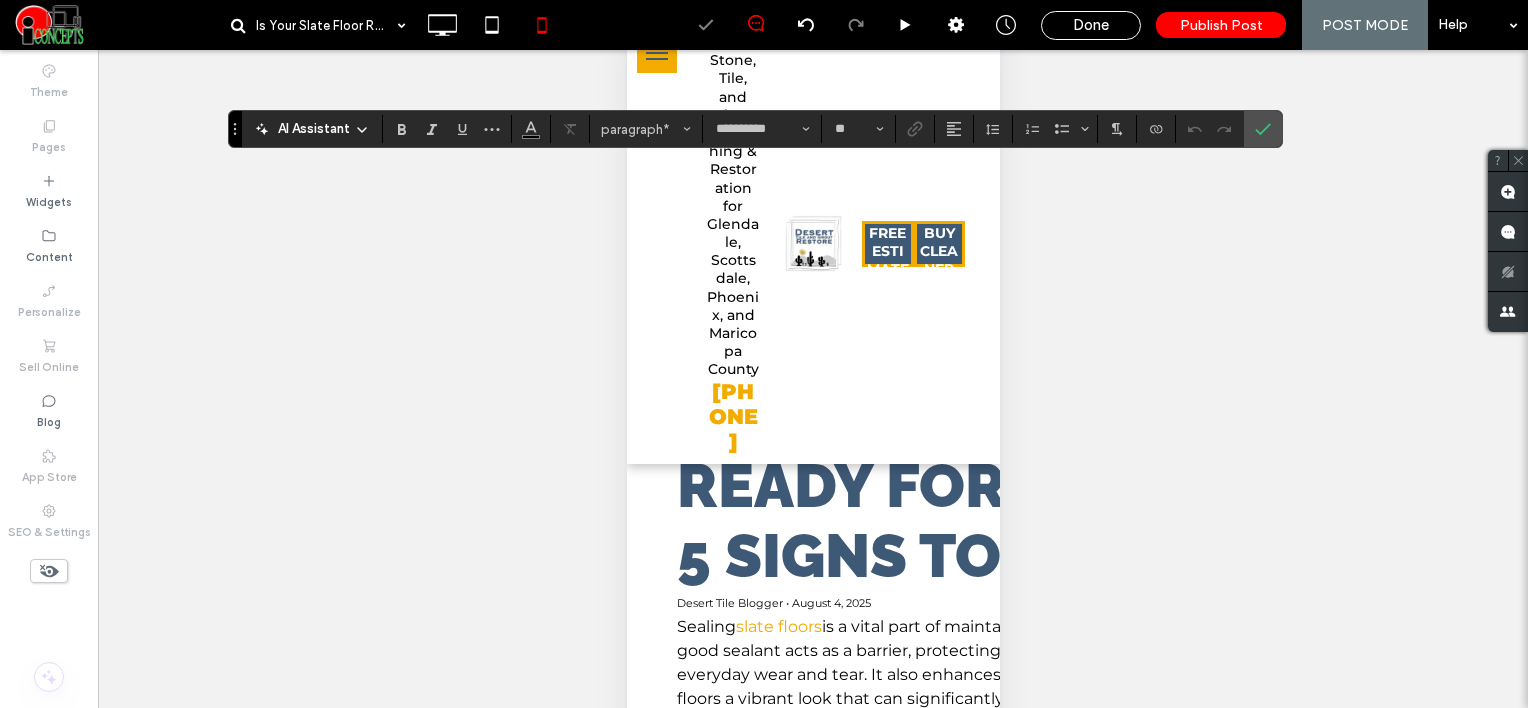 type on "**" 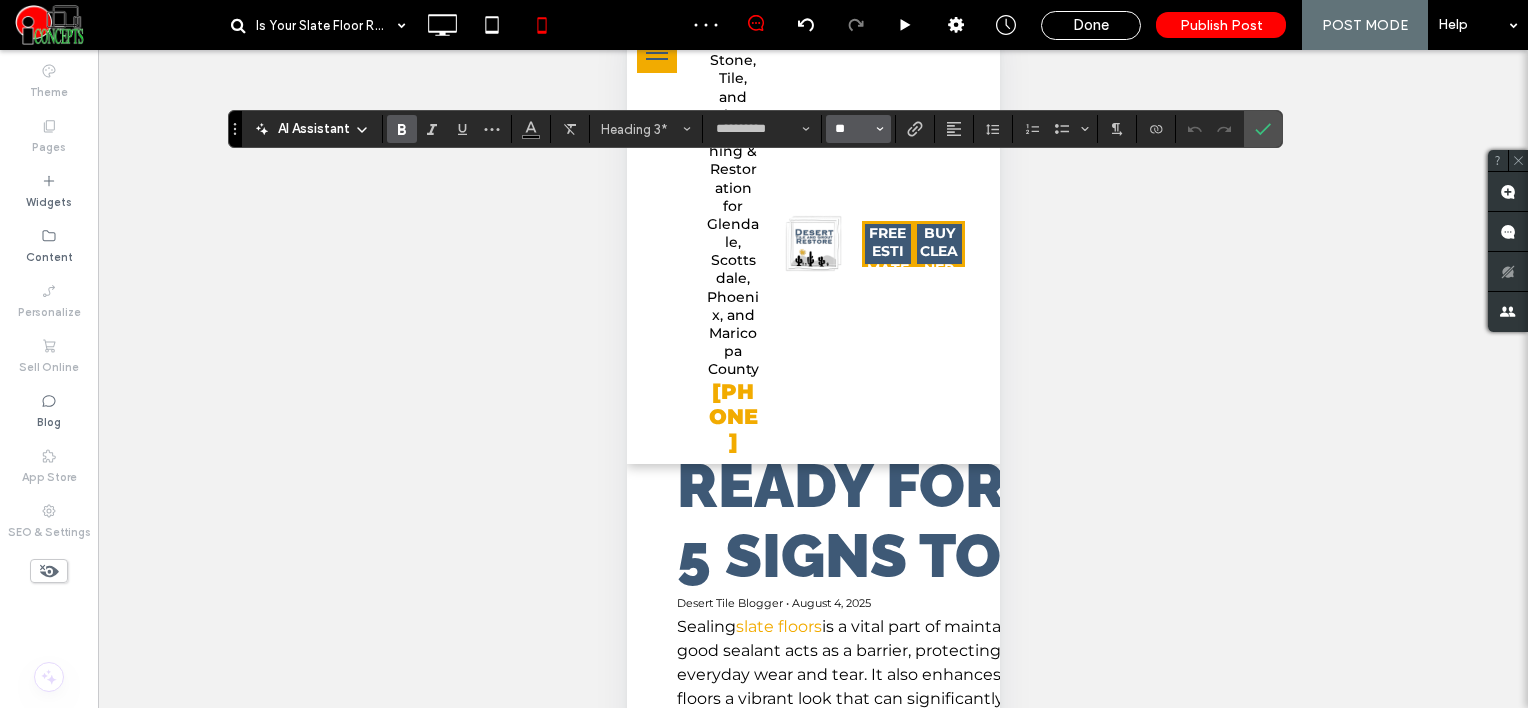 click on "**" at bounding box center (852, 129) 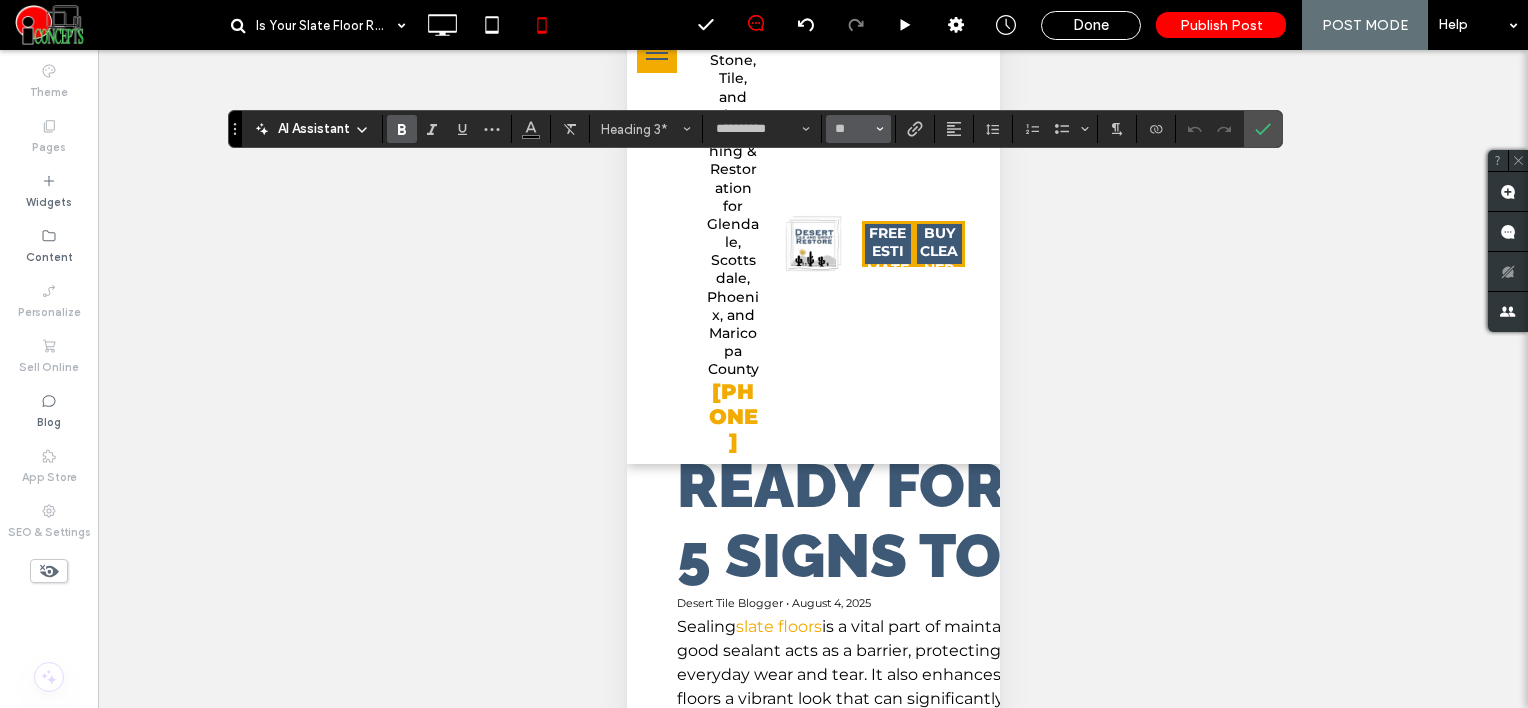 type on "**" 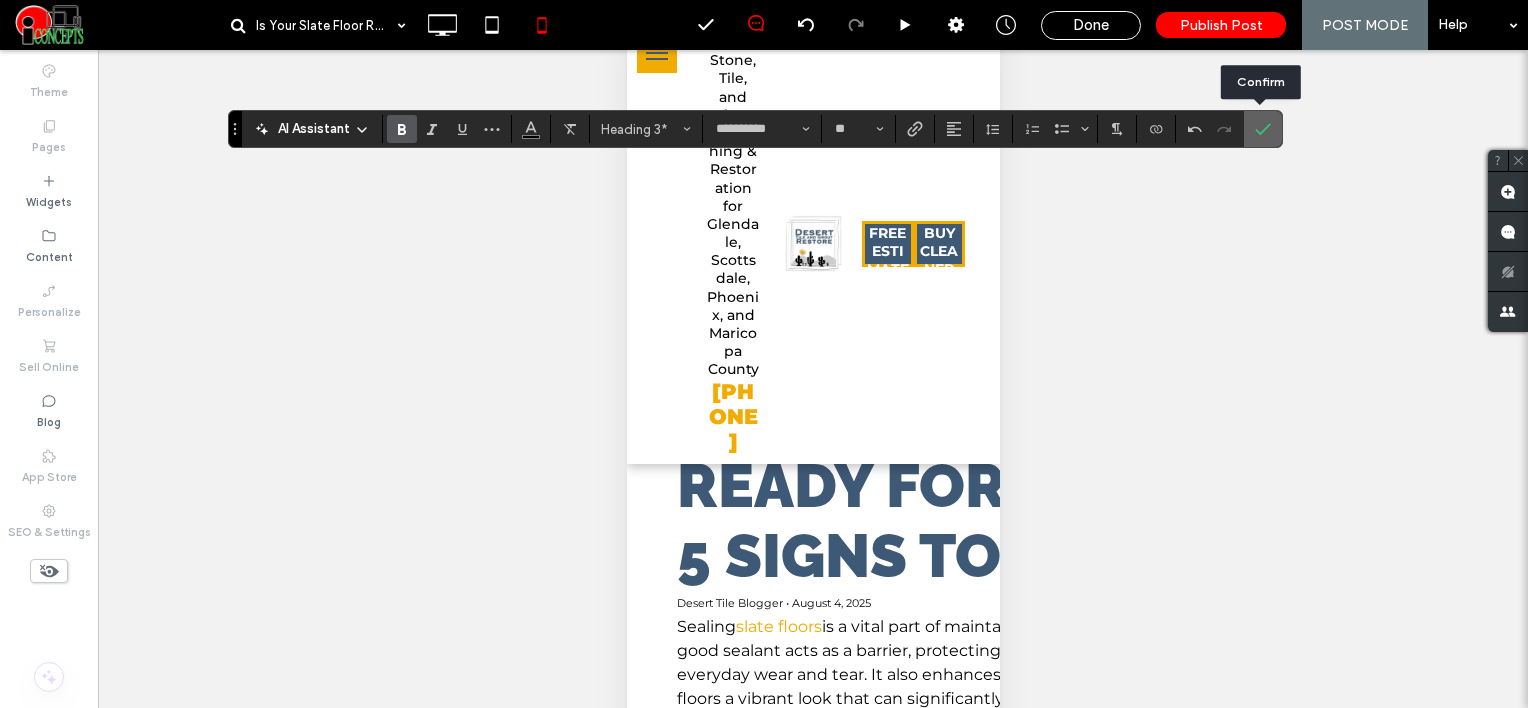 click 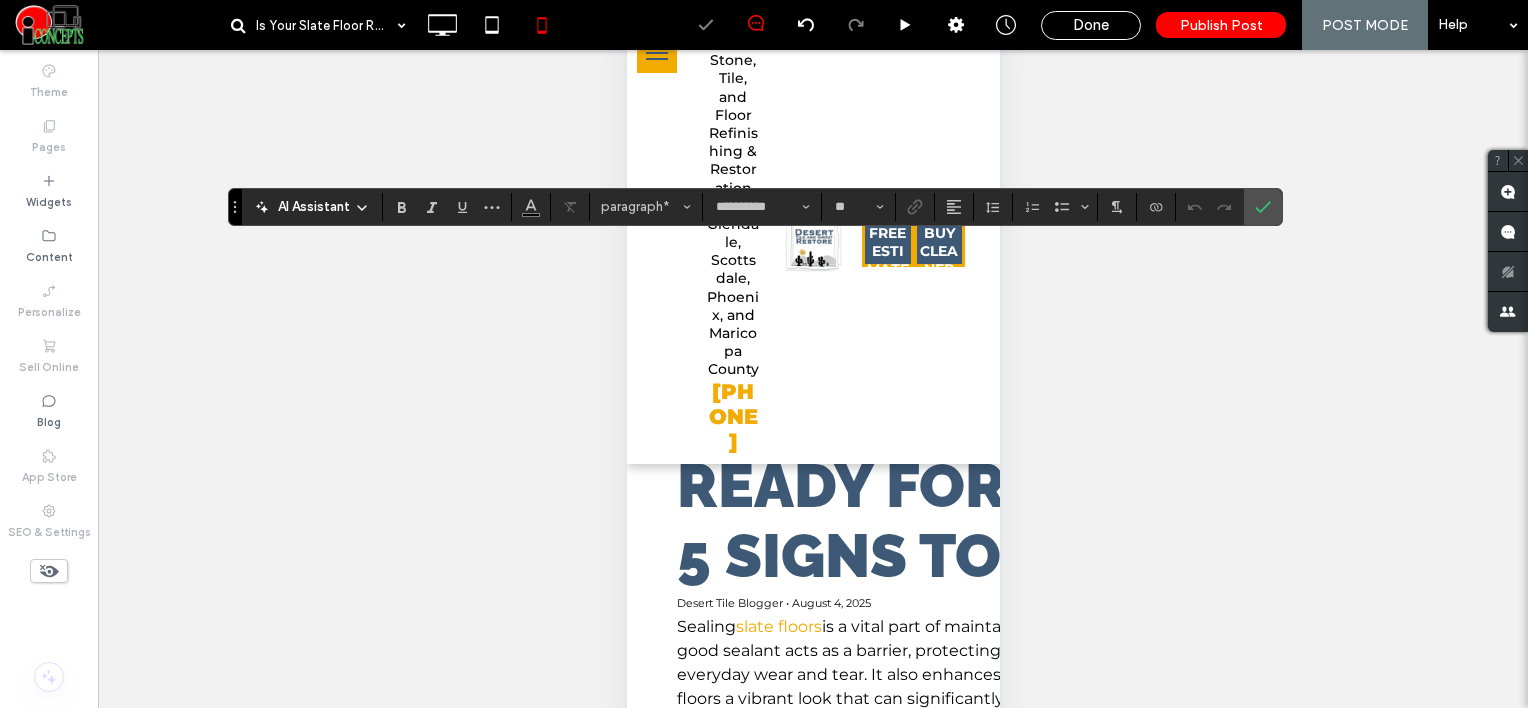 type on "**" 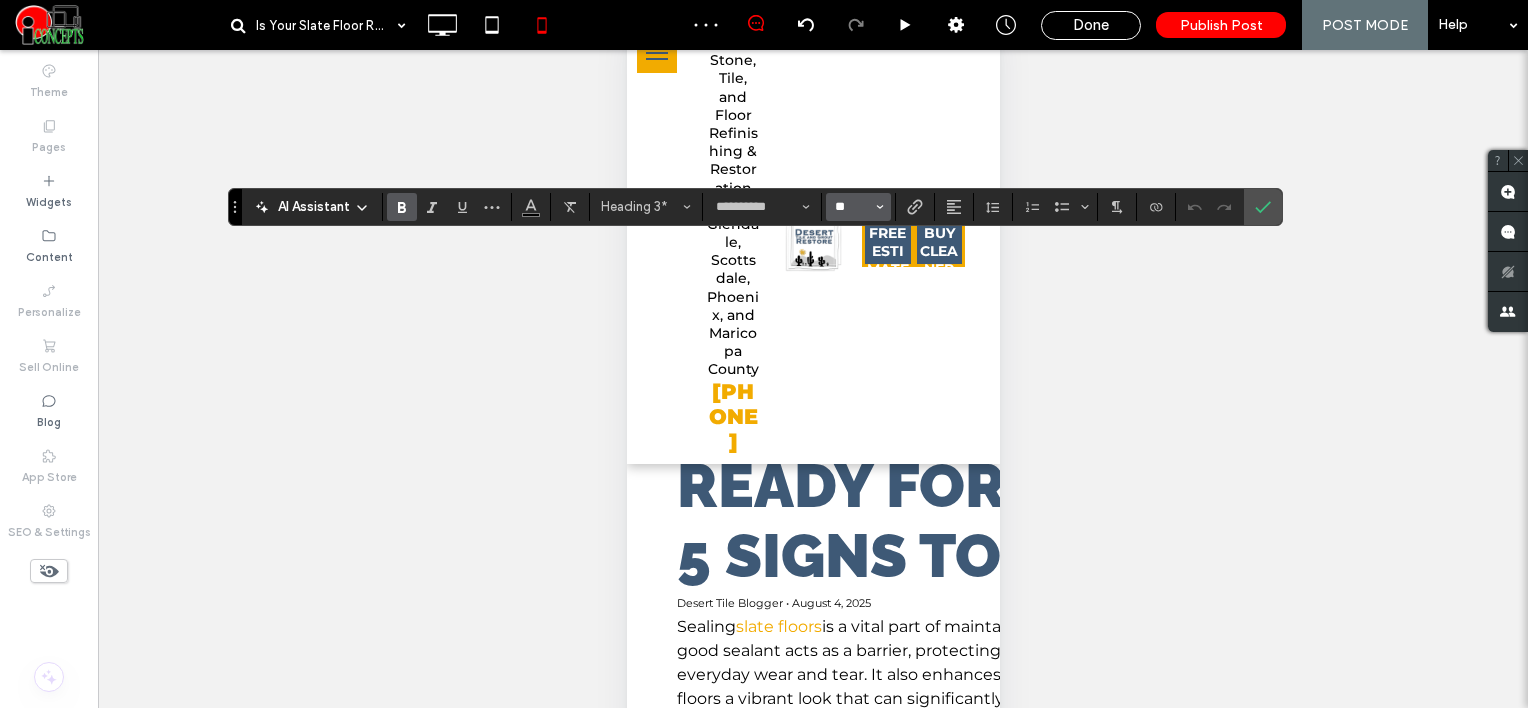 click on "**" at bounding box center [852, 207] 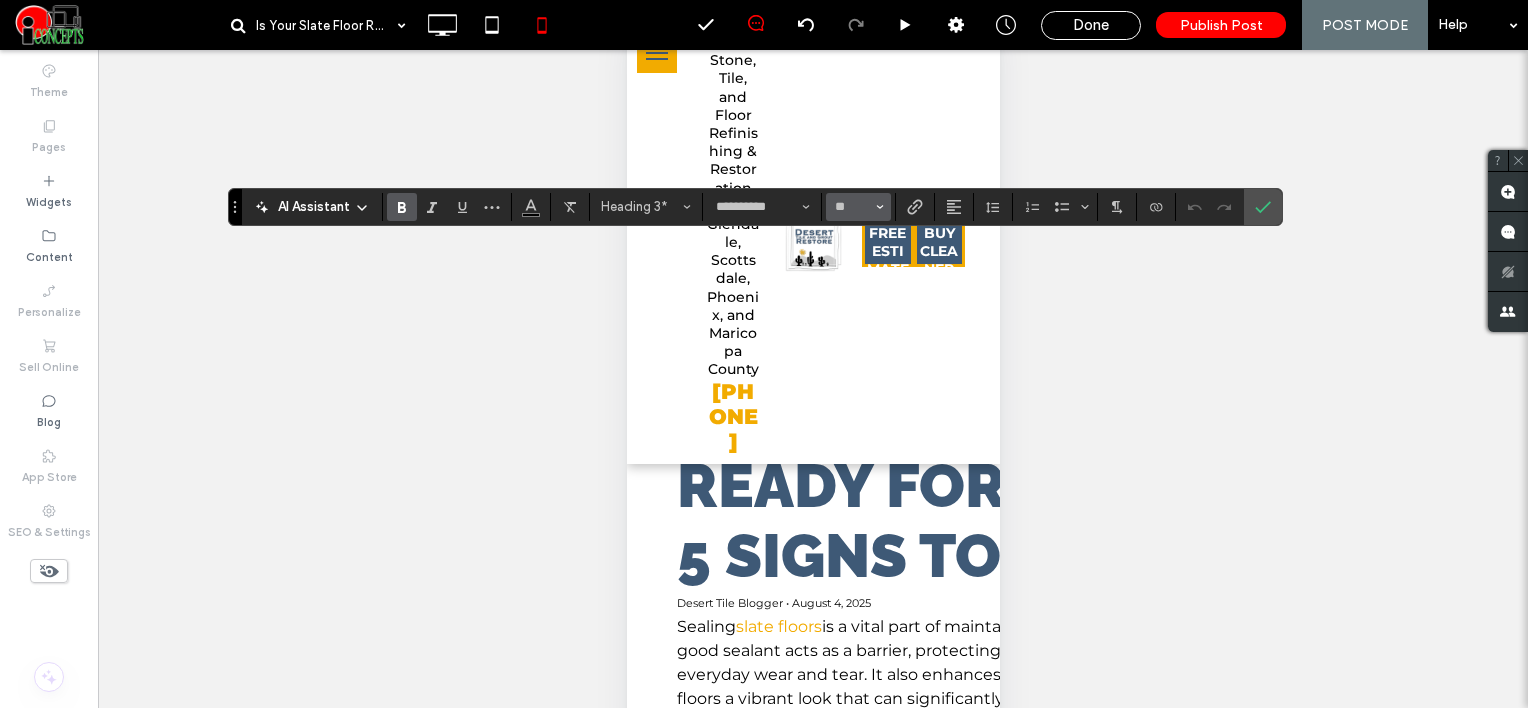type on "**" 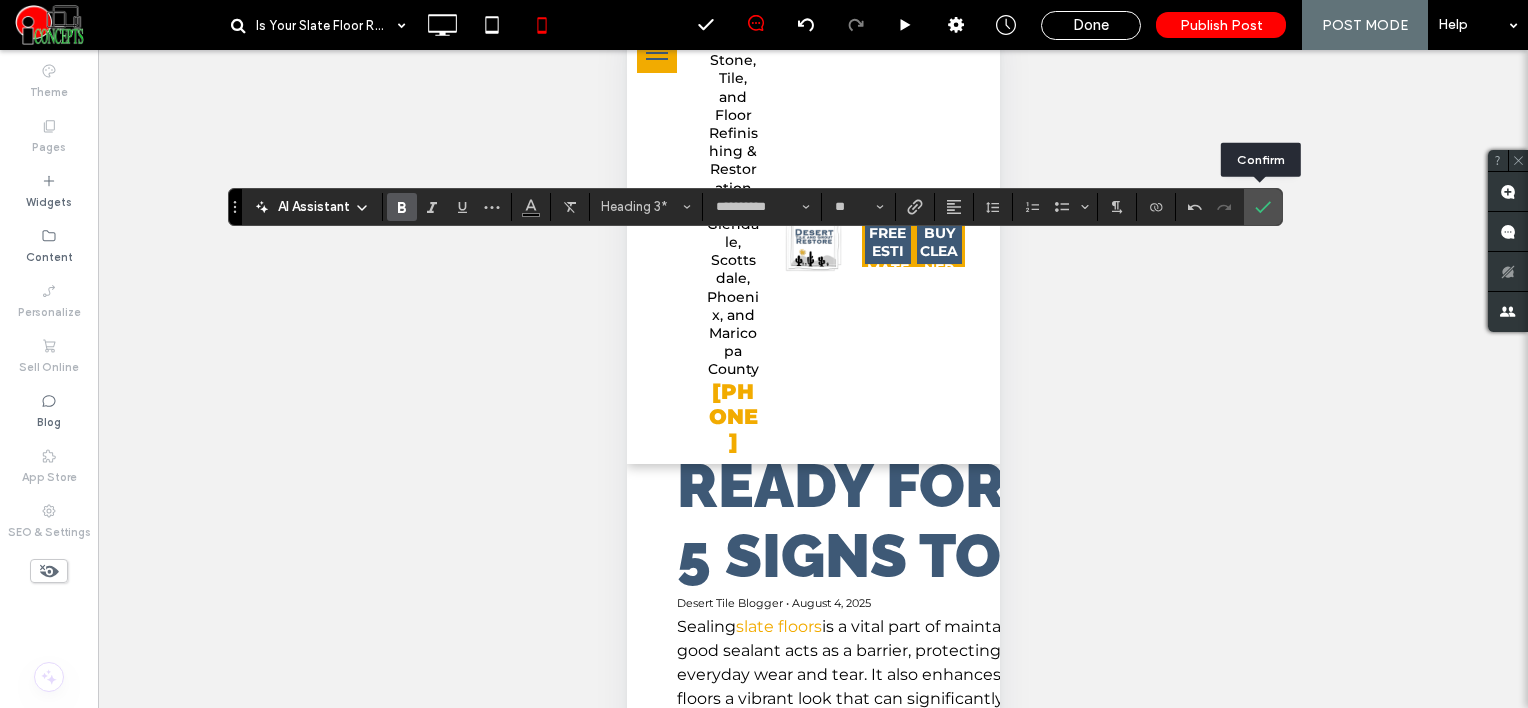 click 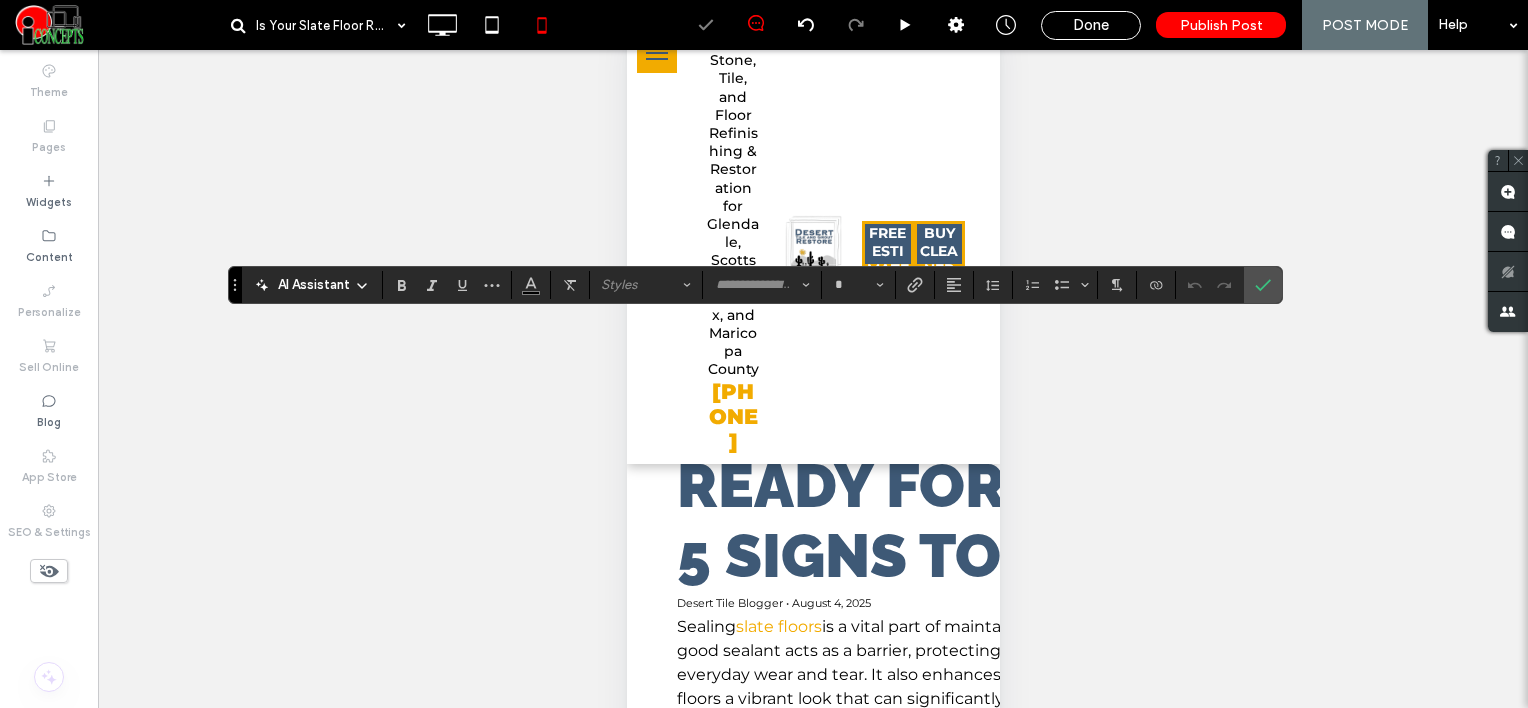 type on "*******" 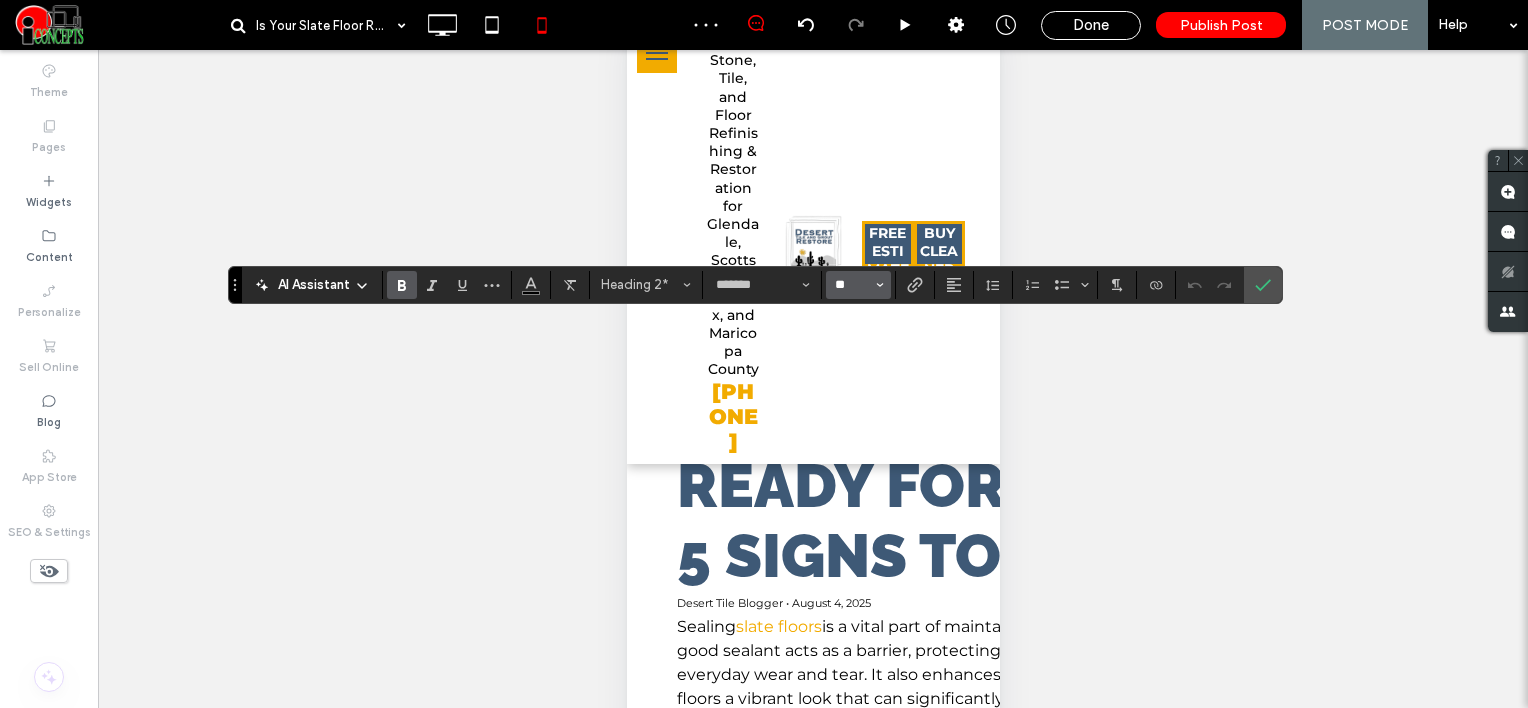 click on "**" at bounding box center (852, 285) 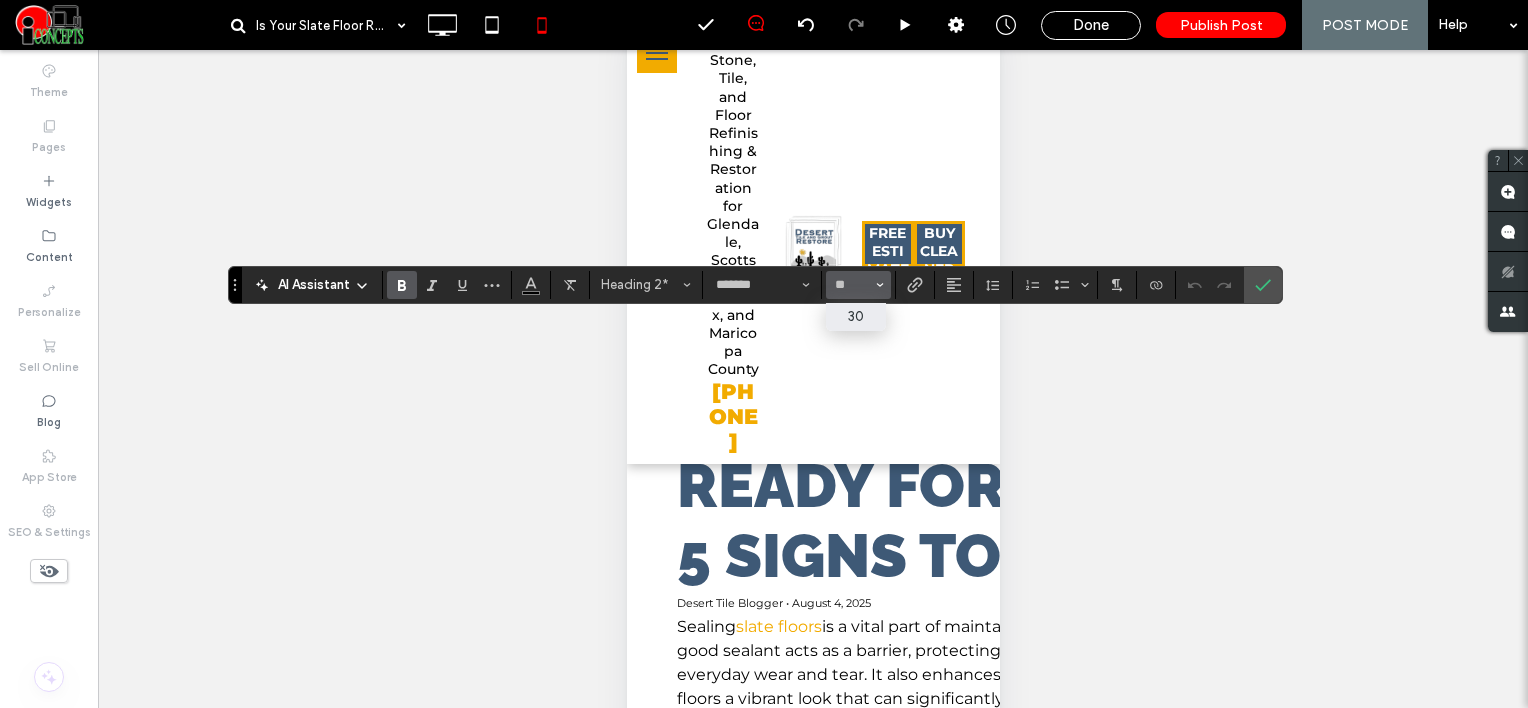 type on "**" 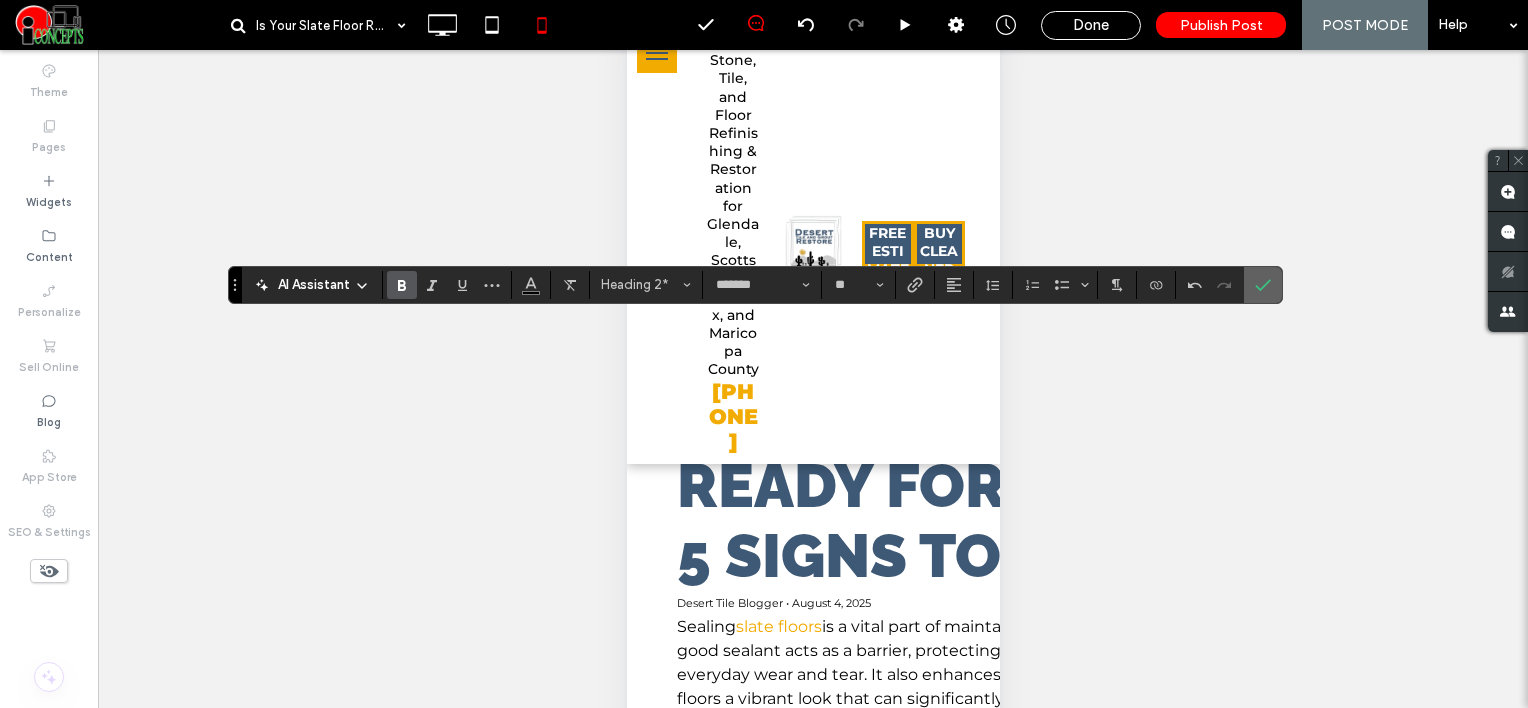click at bounding box center (1259, 285) 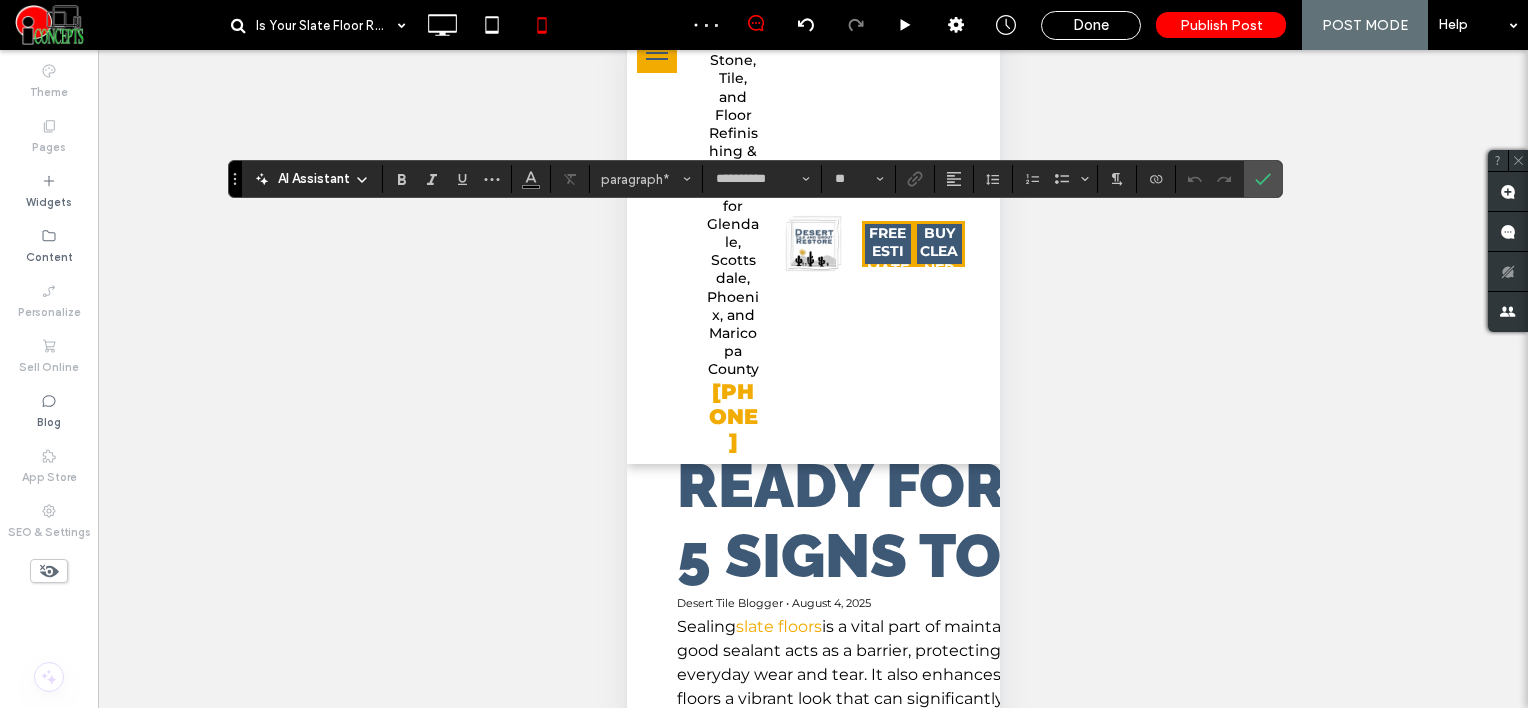 type on "**" 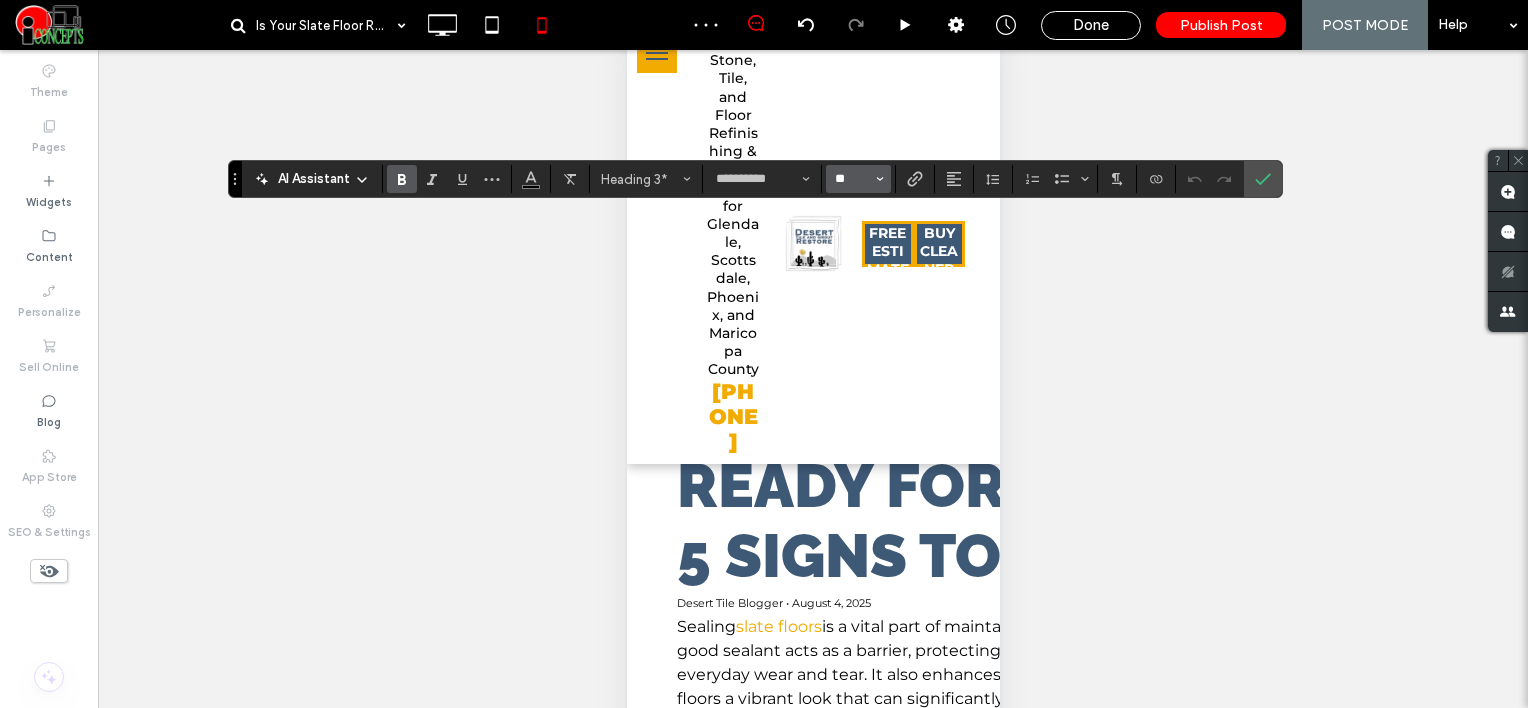 click on "**" at bounding box center (852, 179) 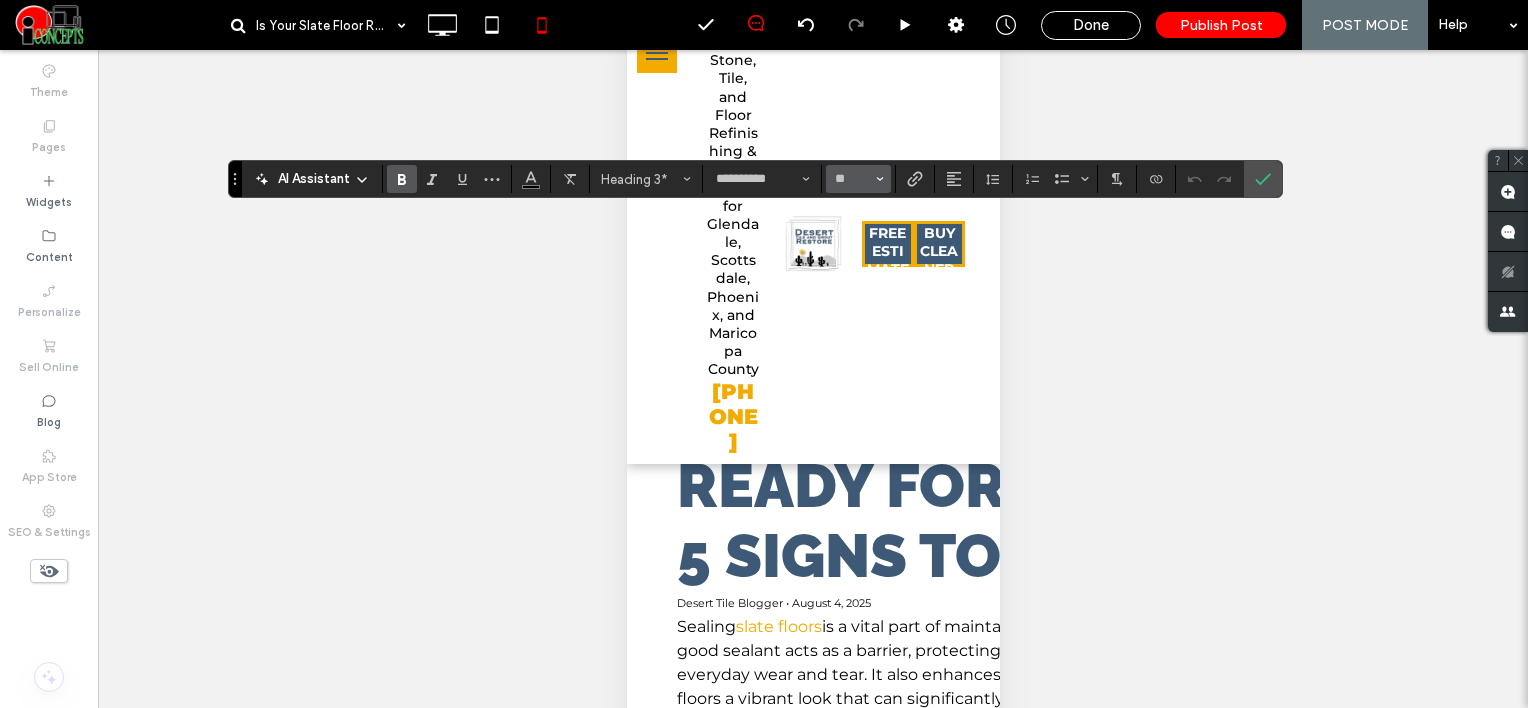 type on "**" 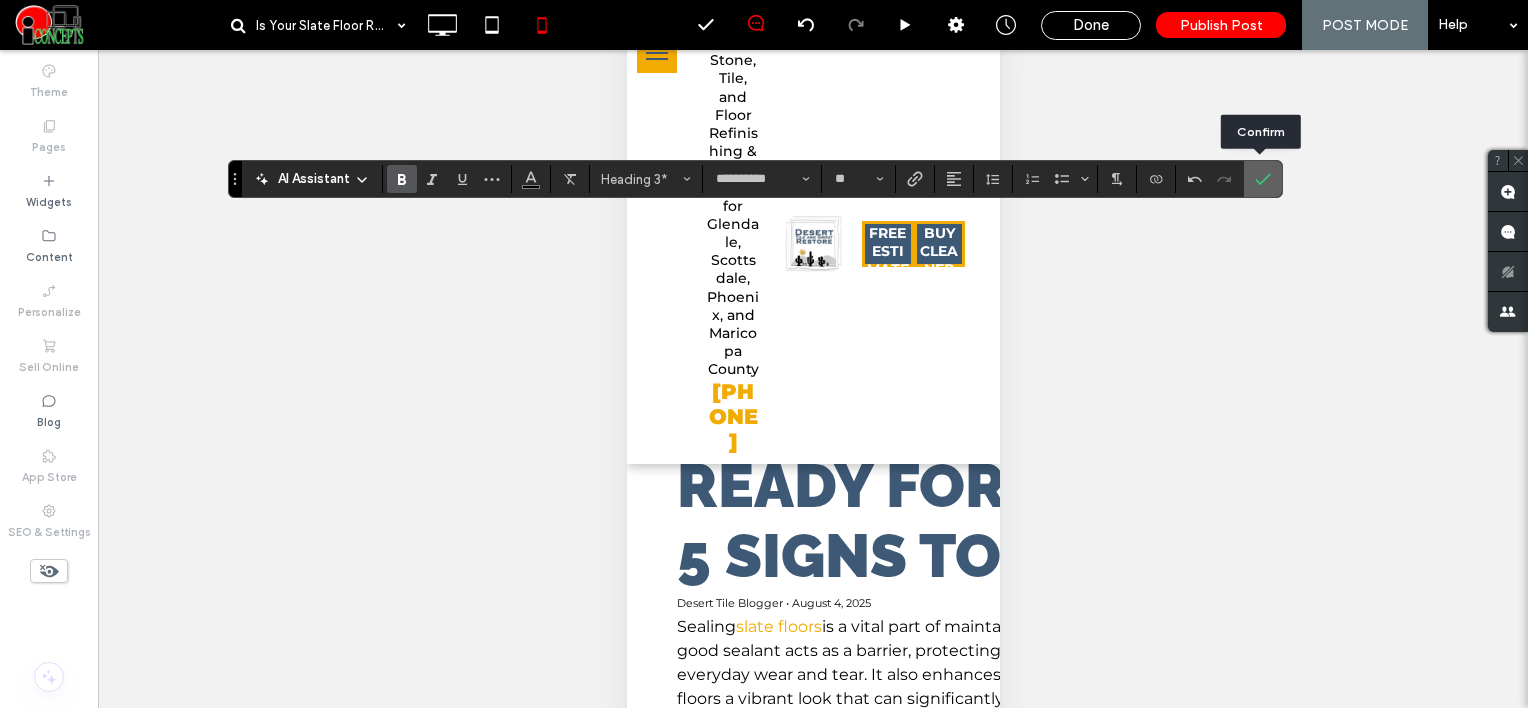 click 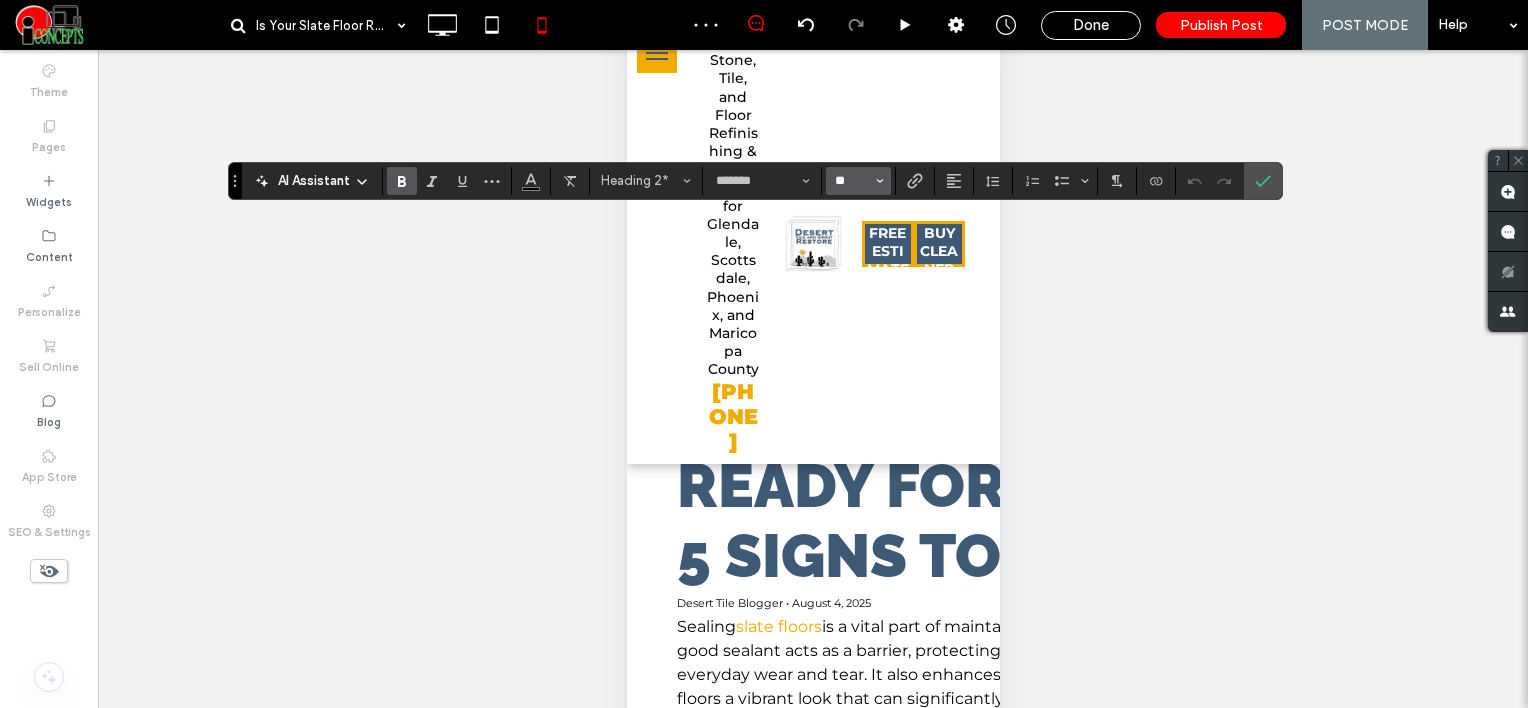 click on "**" at bounding box center (852, 181) 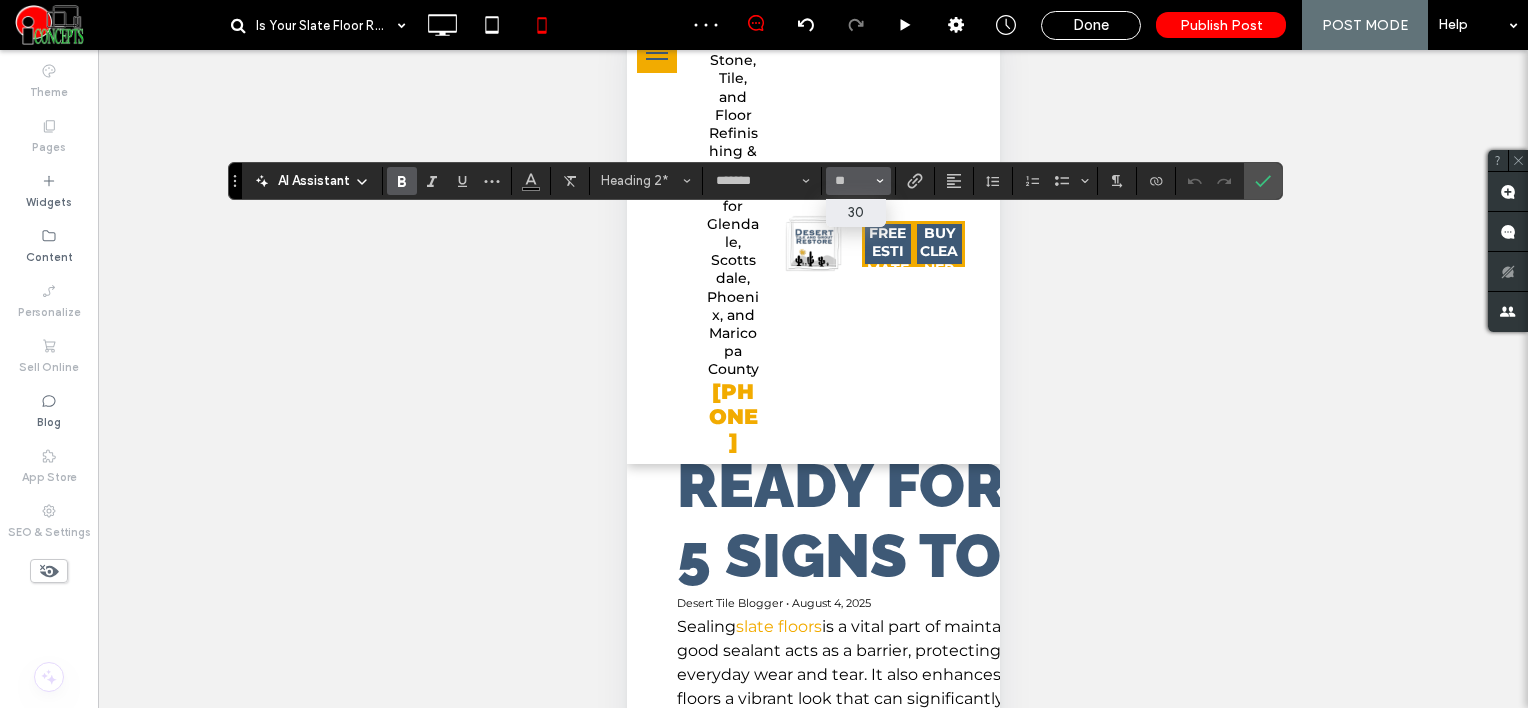 type on "**" 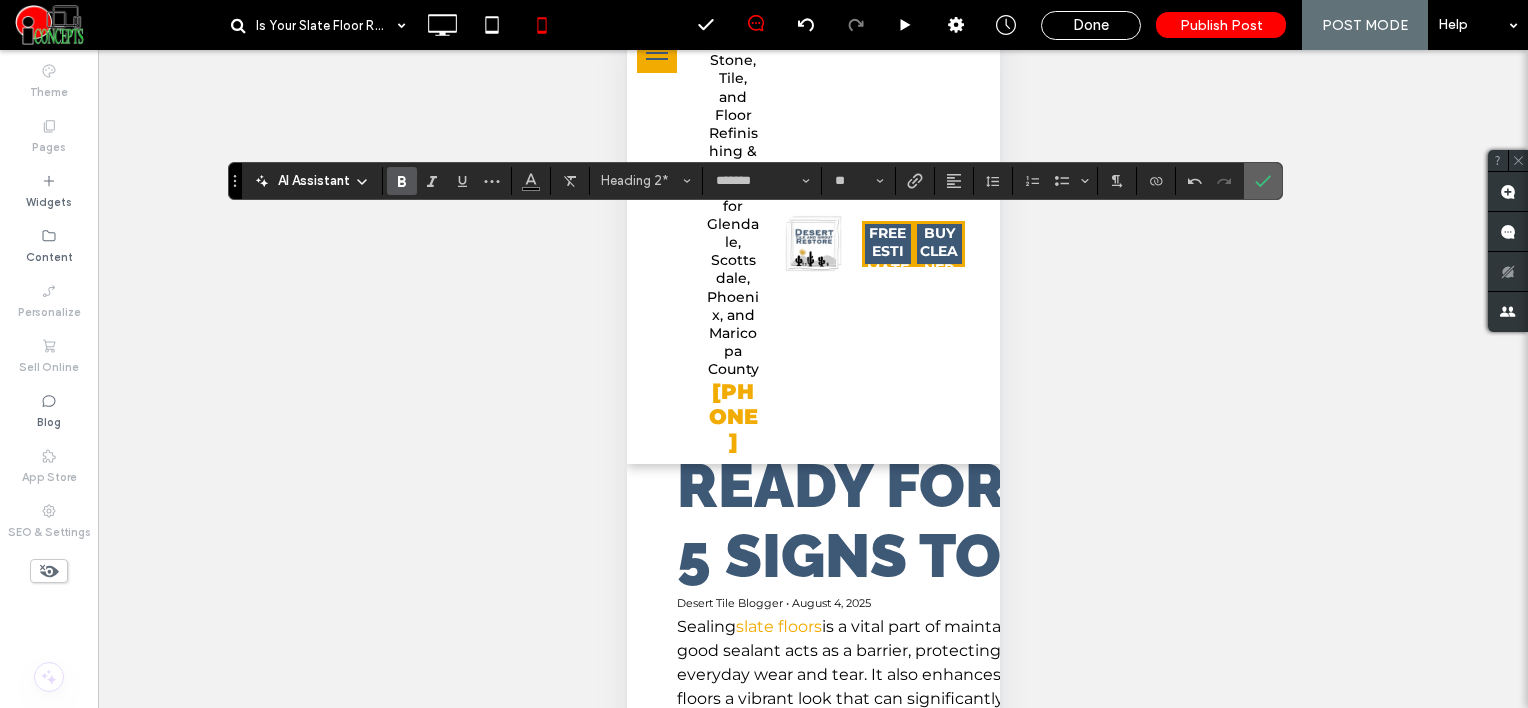 click 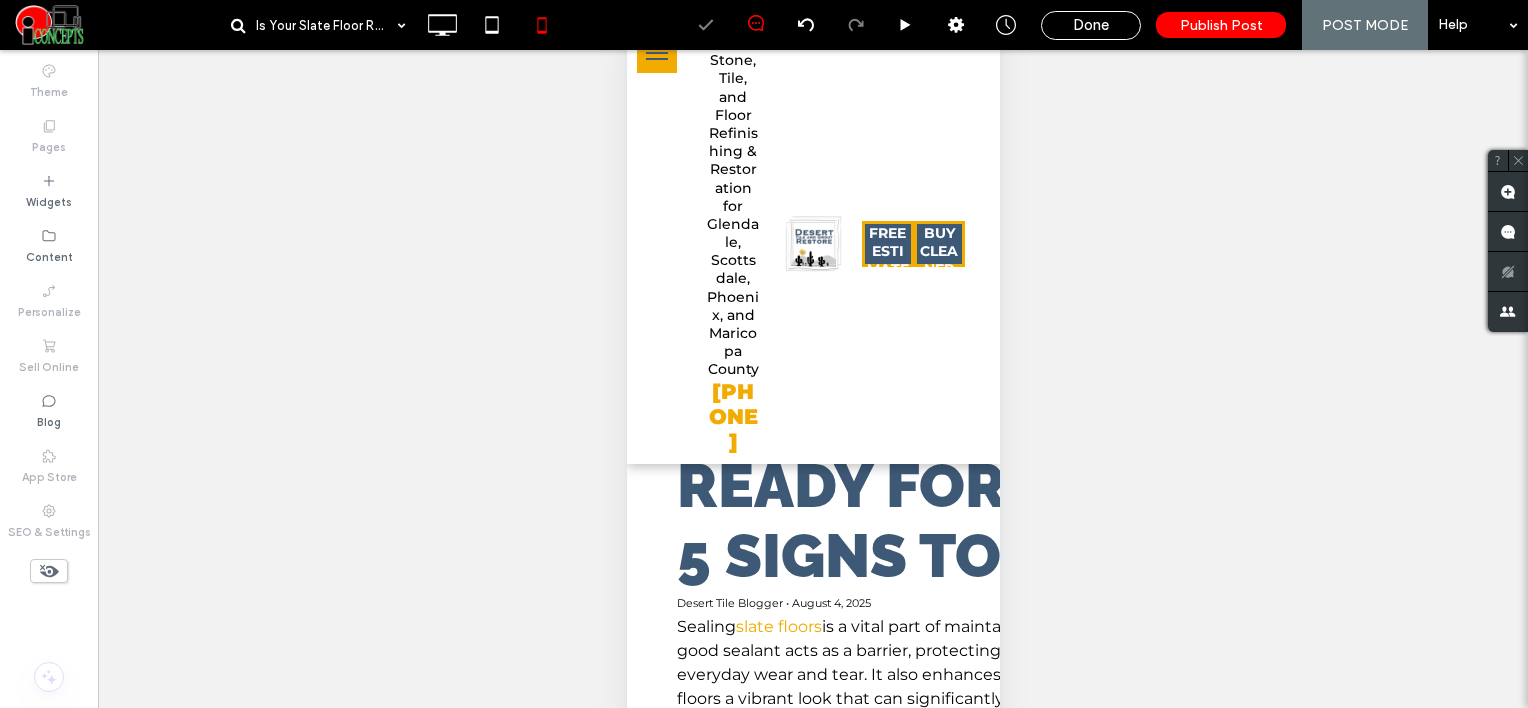 scroll, scrollTop: 118, scrollLeft: 0, axis: vertical 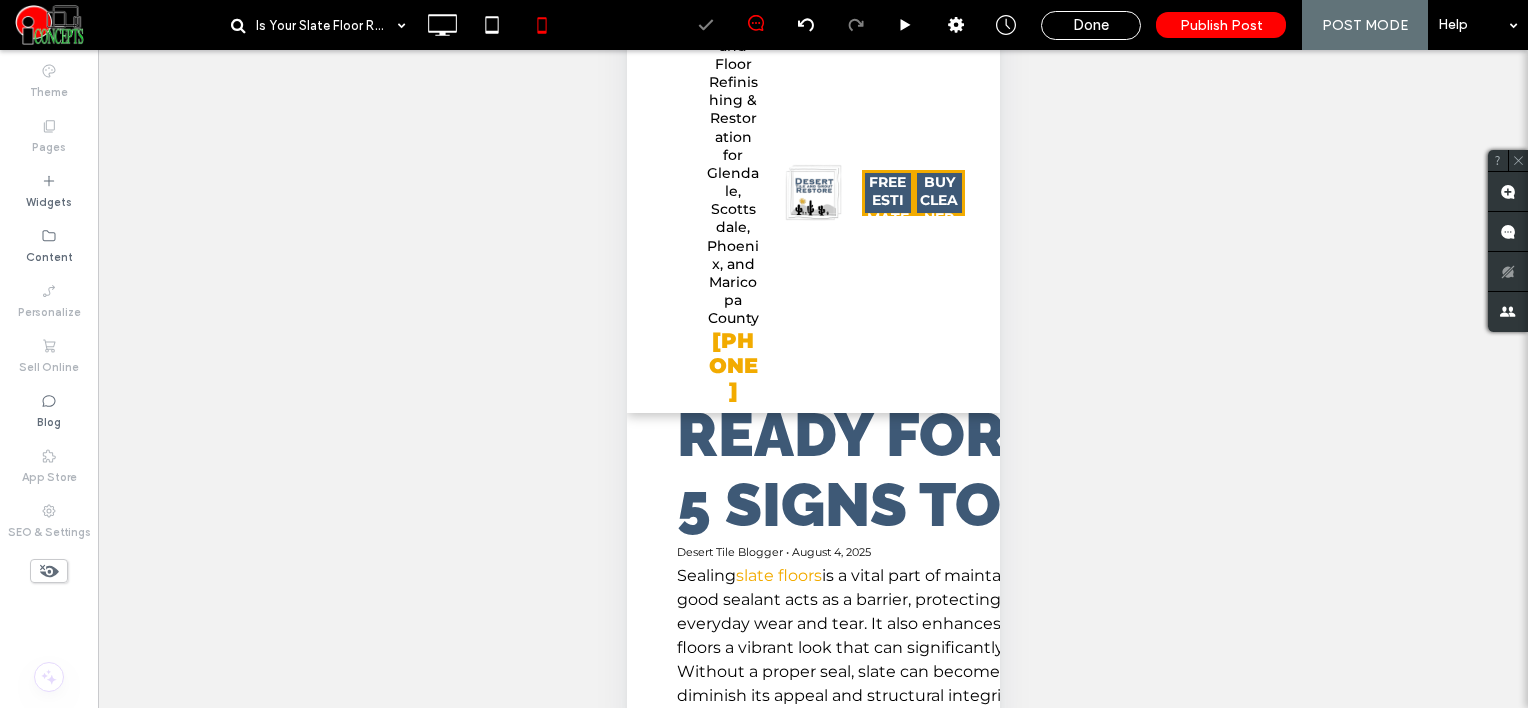 type on "**********" 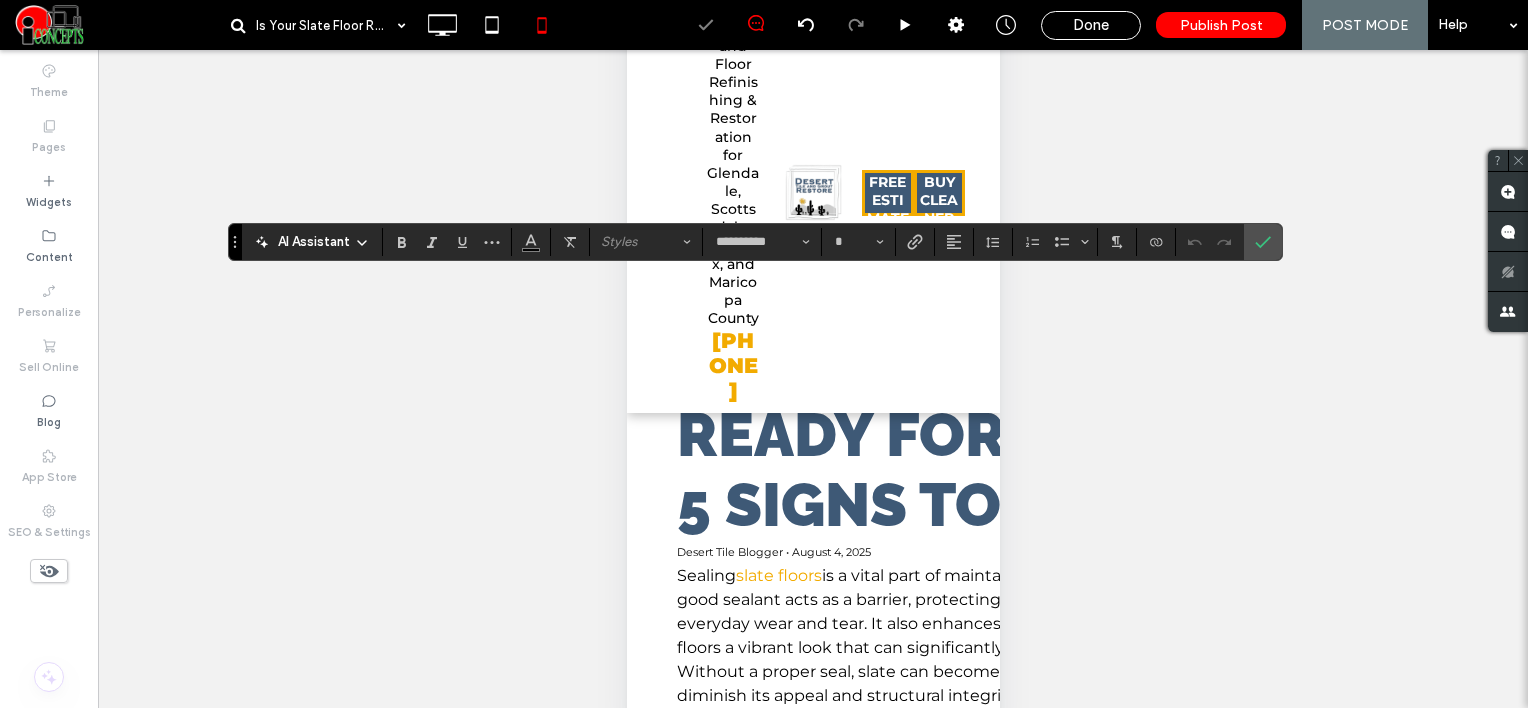 type on "**" 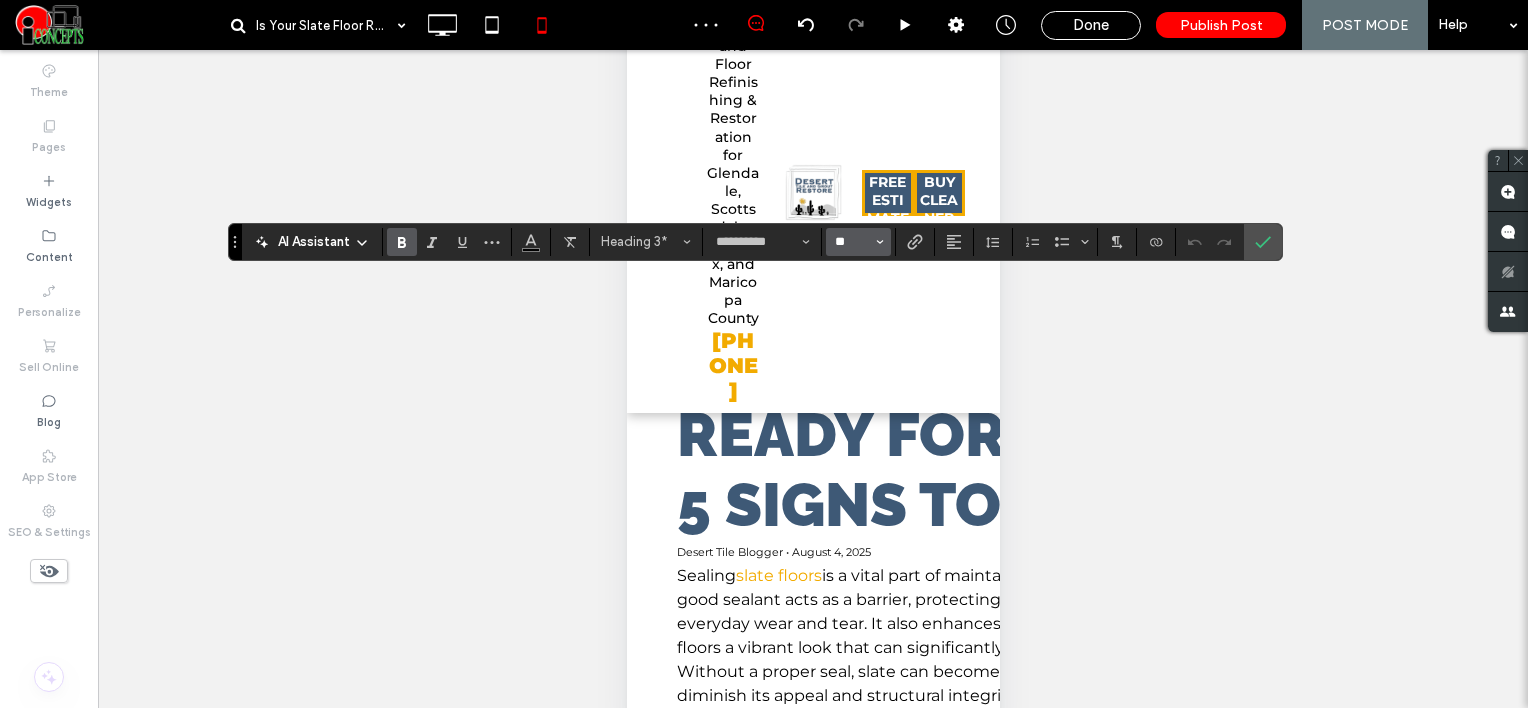 click on "**" at bounding box center (852, 242) 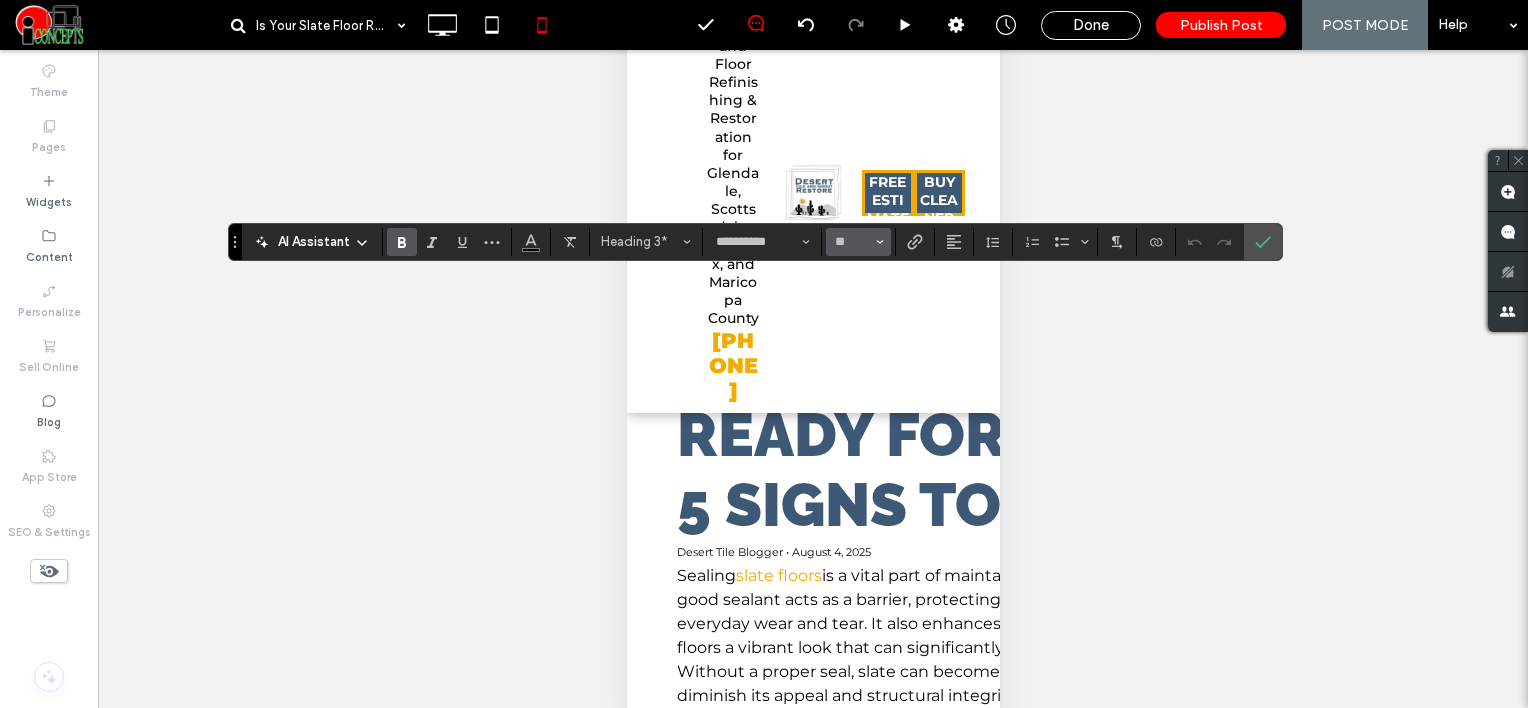 type on "**" 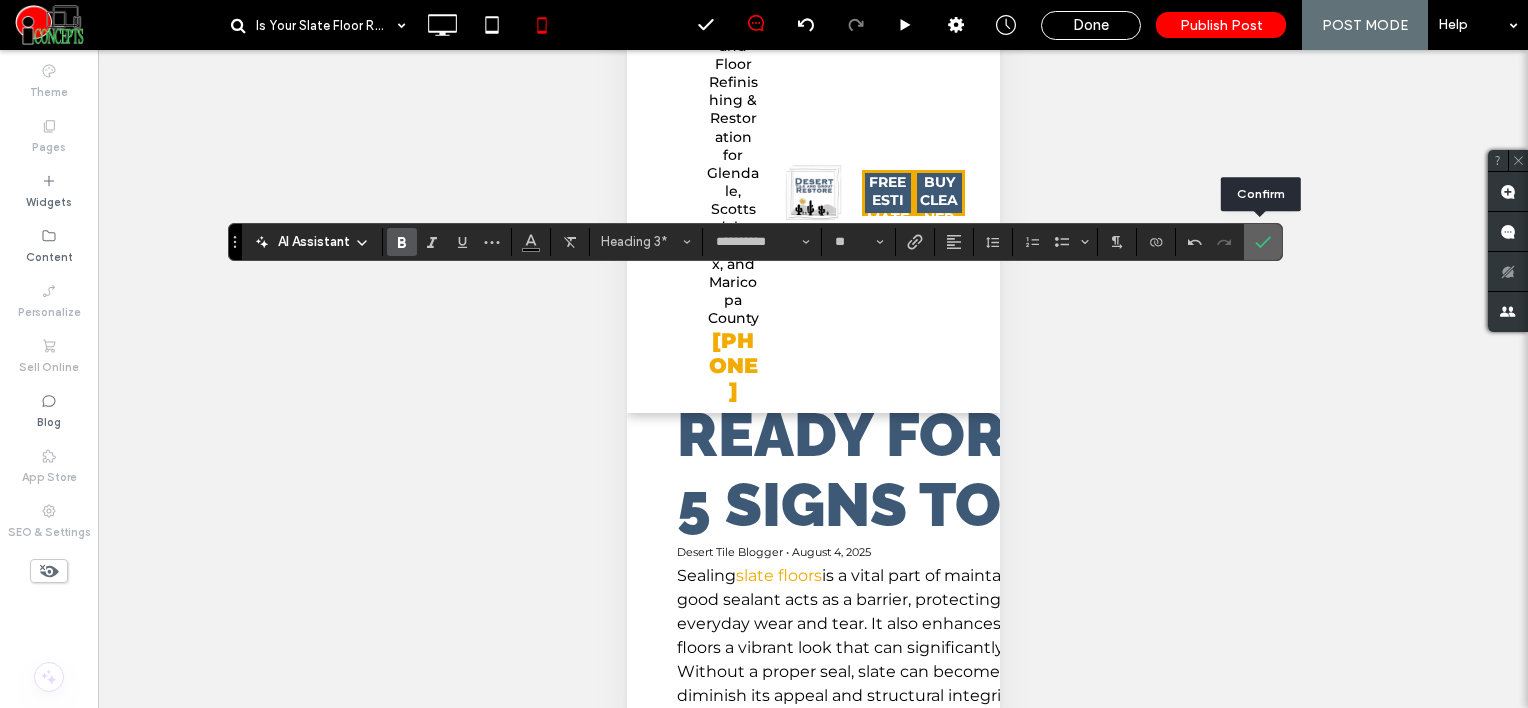 click at bounding box center (1259, 242) 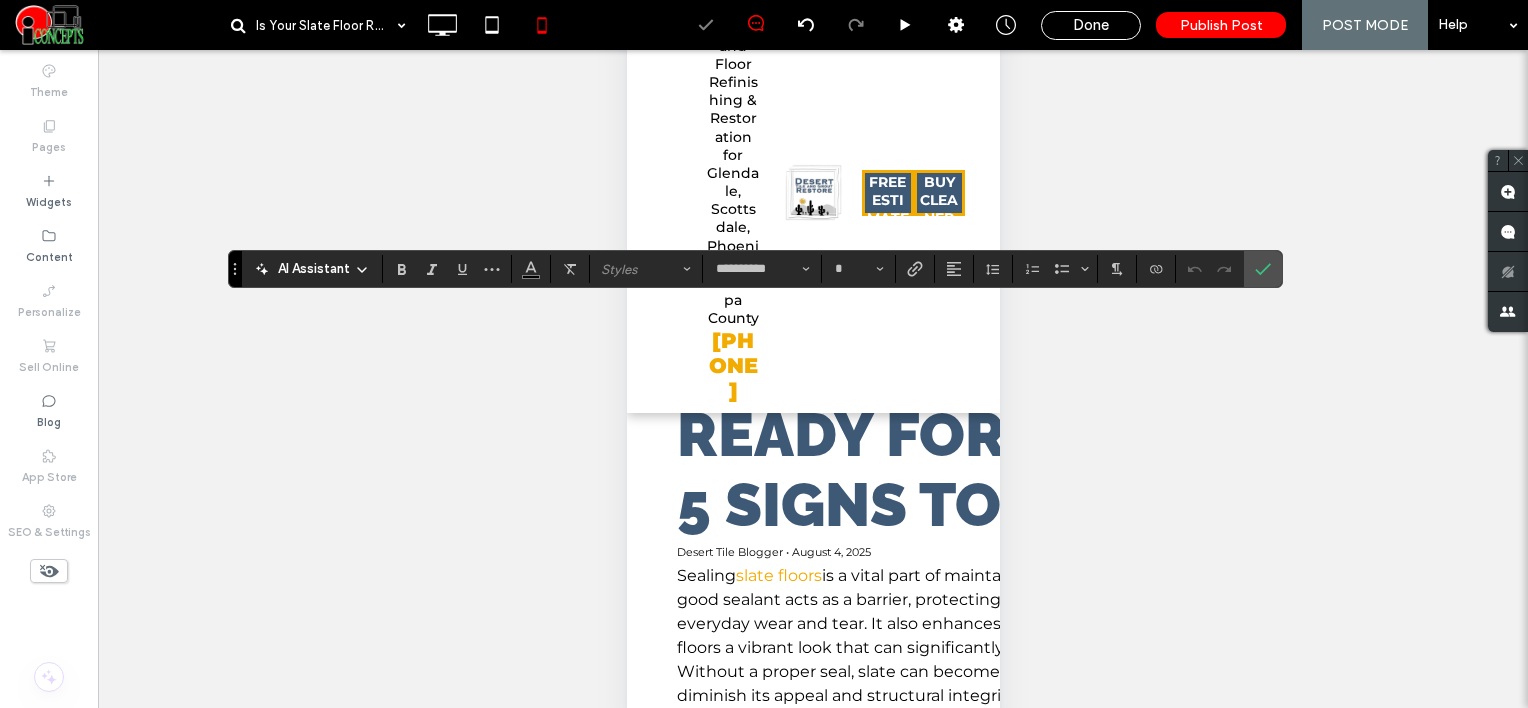 type on "**" 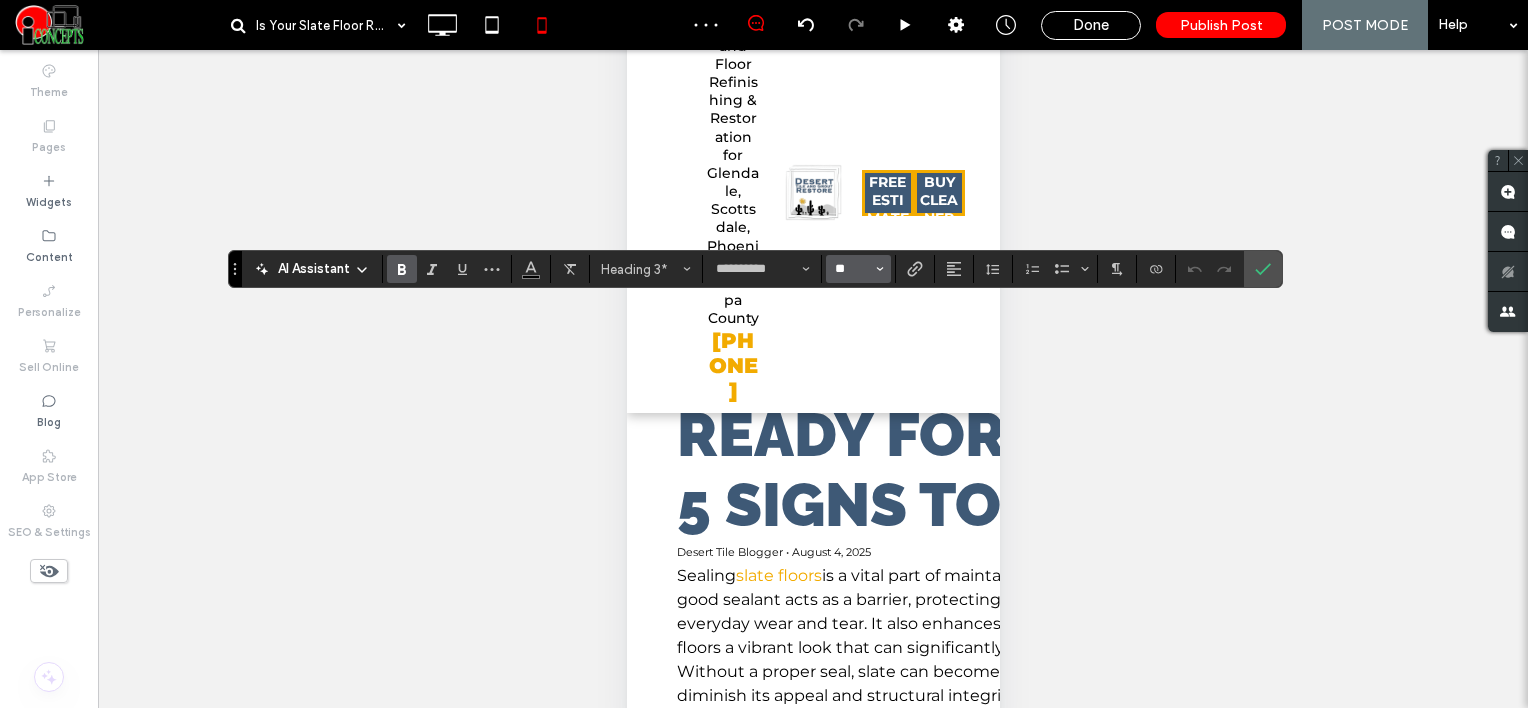 click on "**" at bounding box center (852, 269) 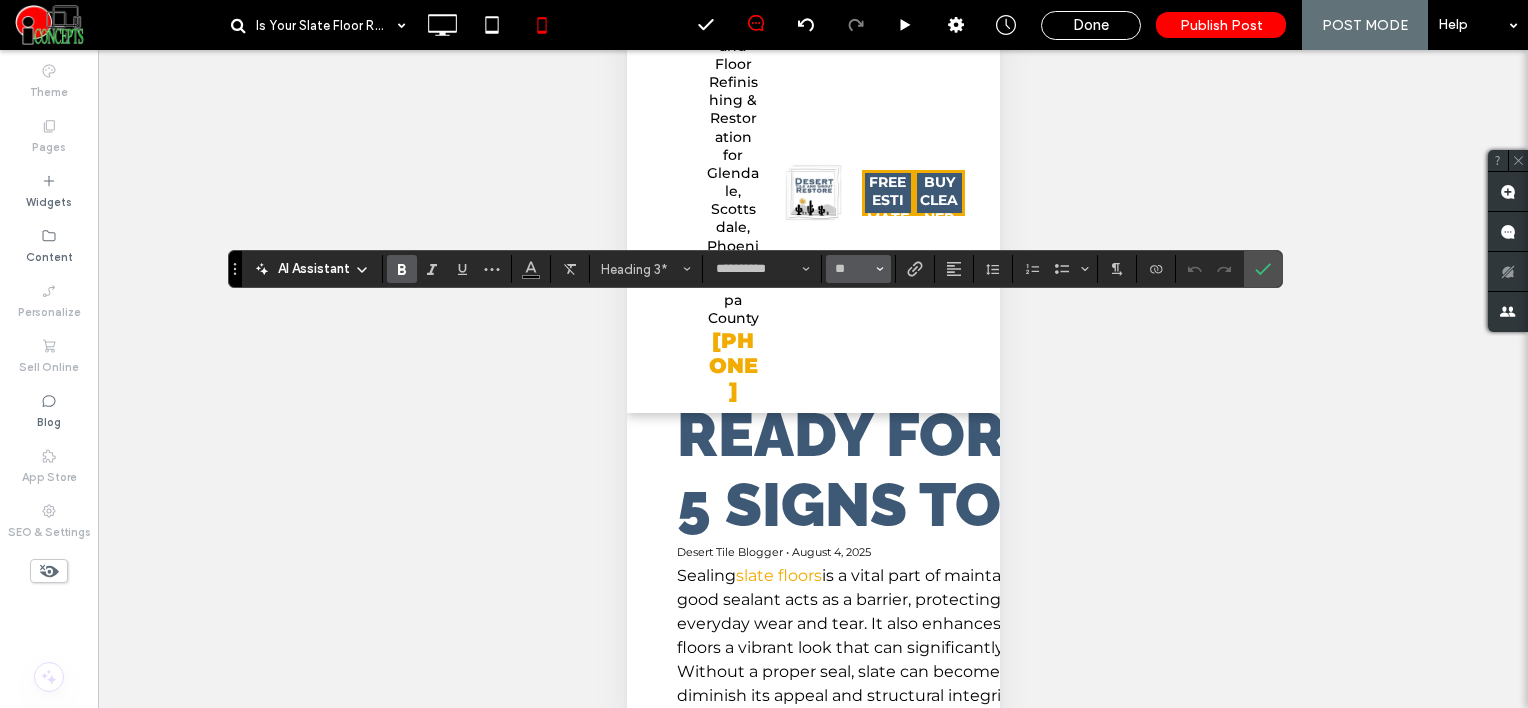 type on "**" 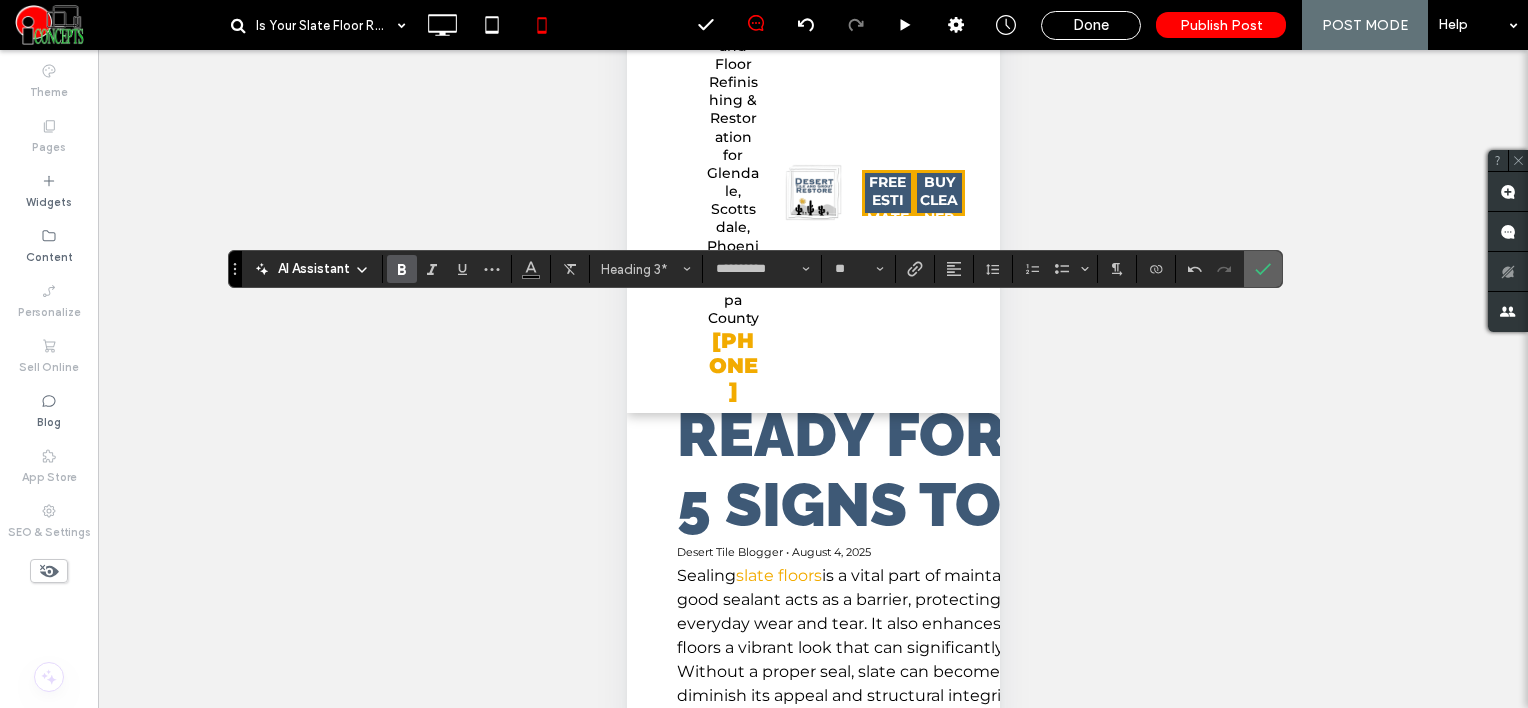 click 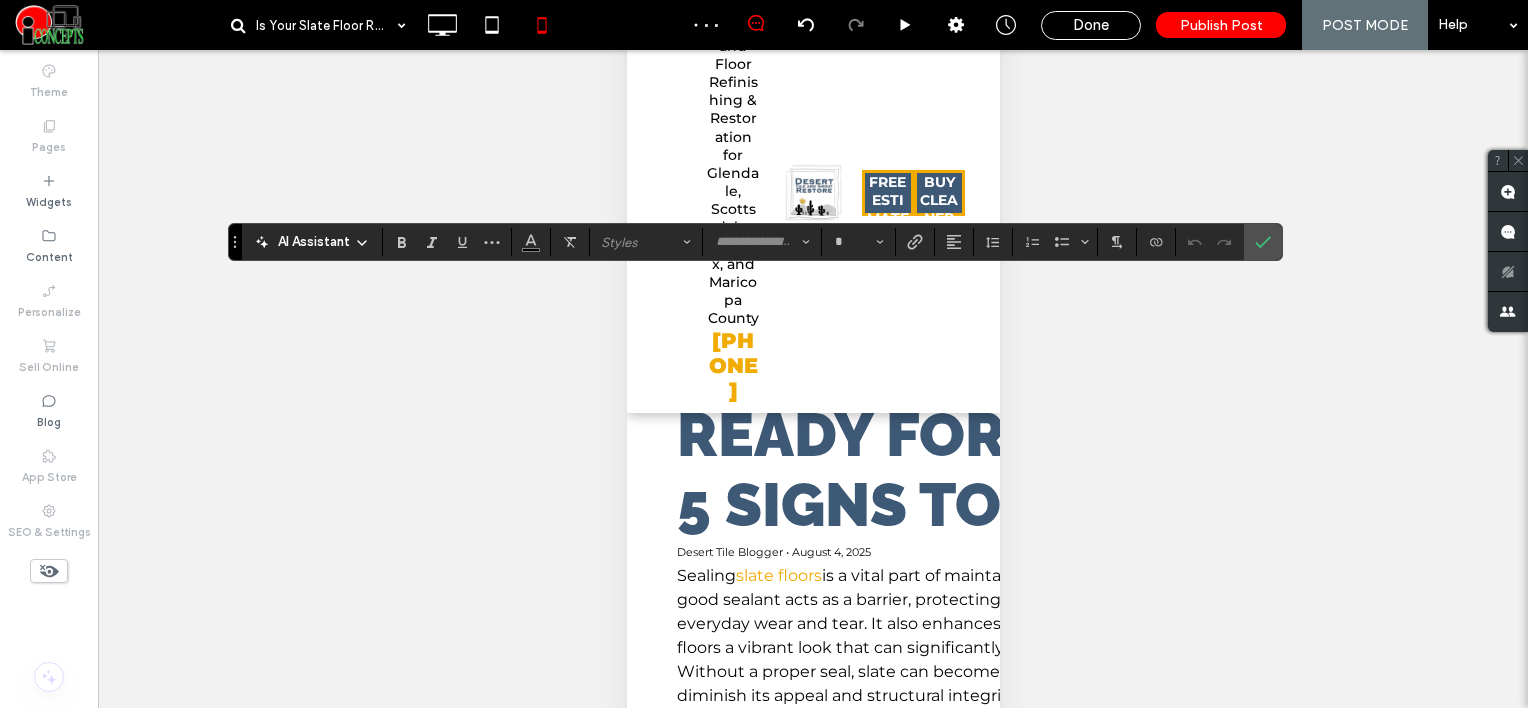type on "*******" 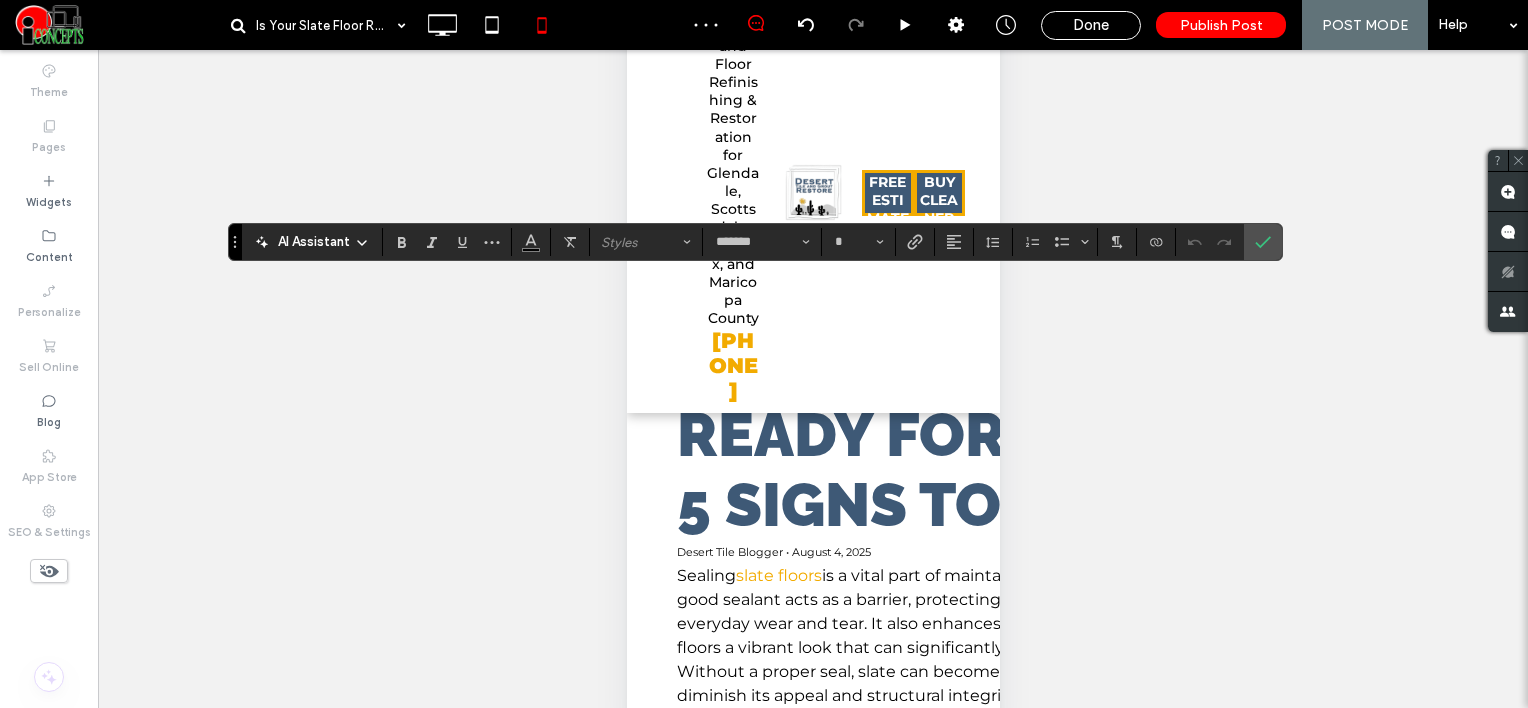 type on "**" 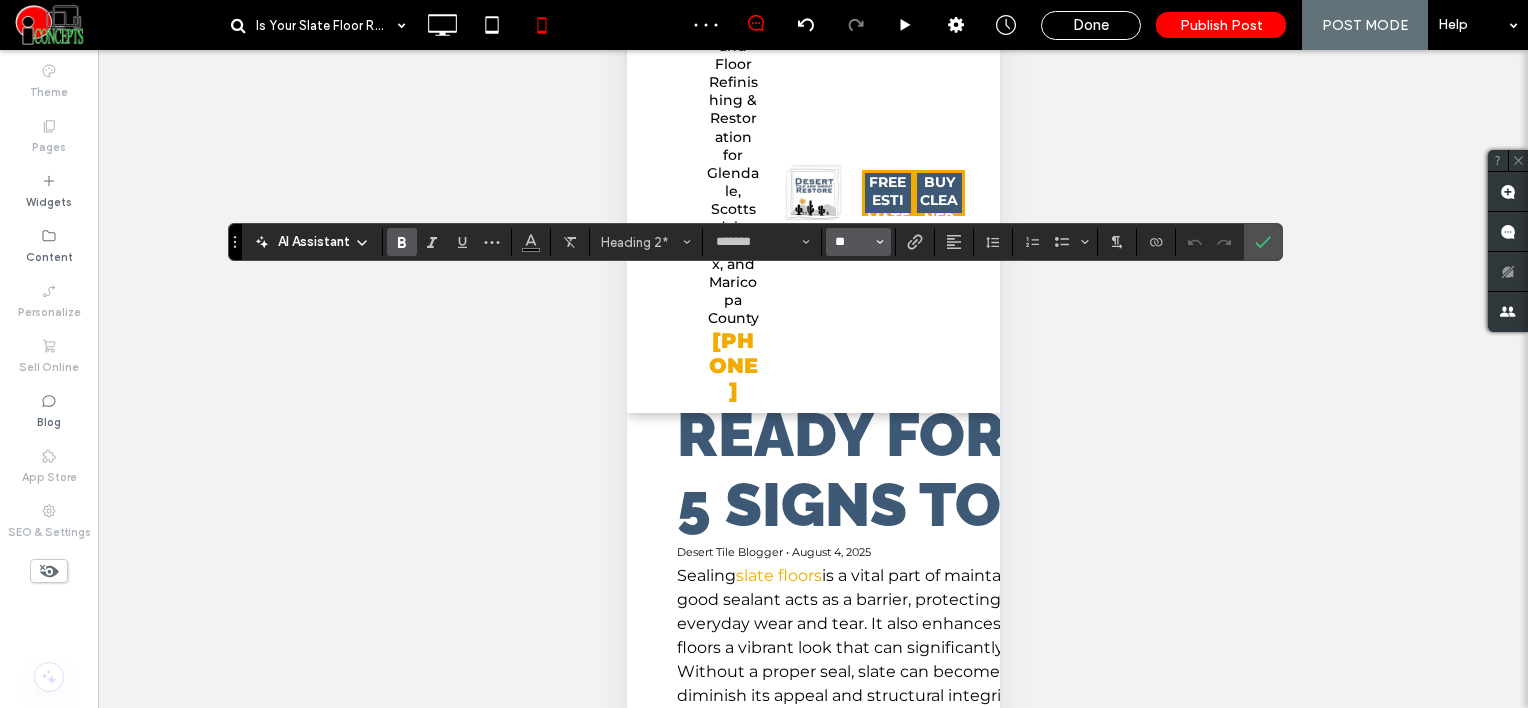 click on "**" at bounding box center (852, 242) 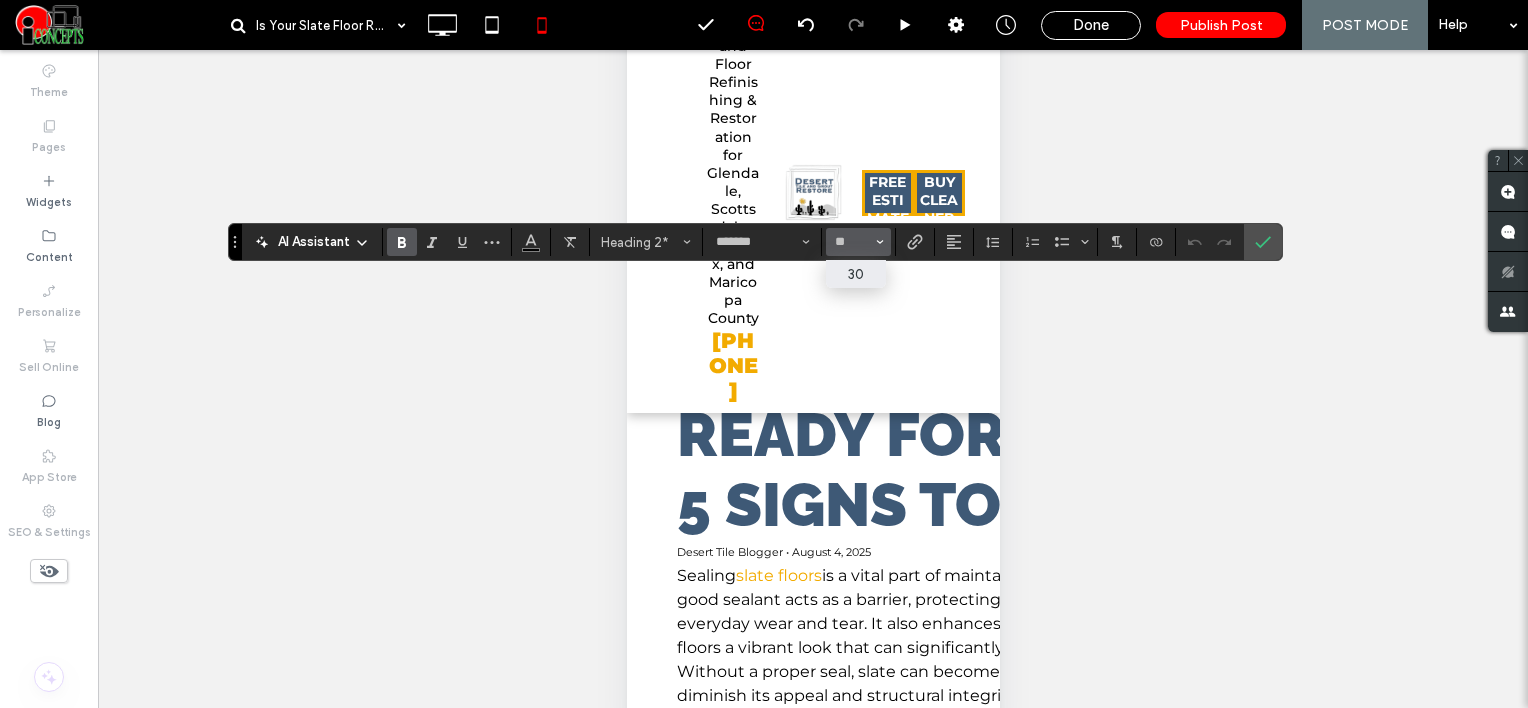 type on "**" 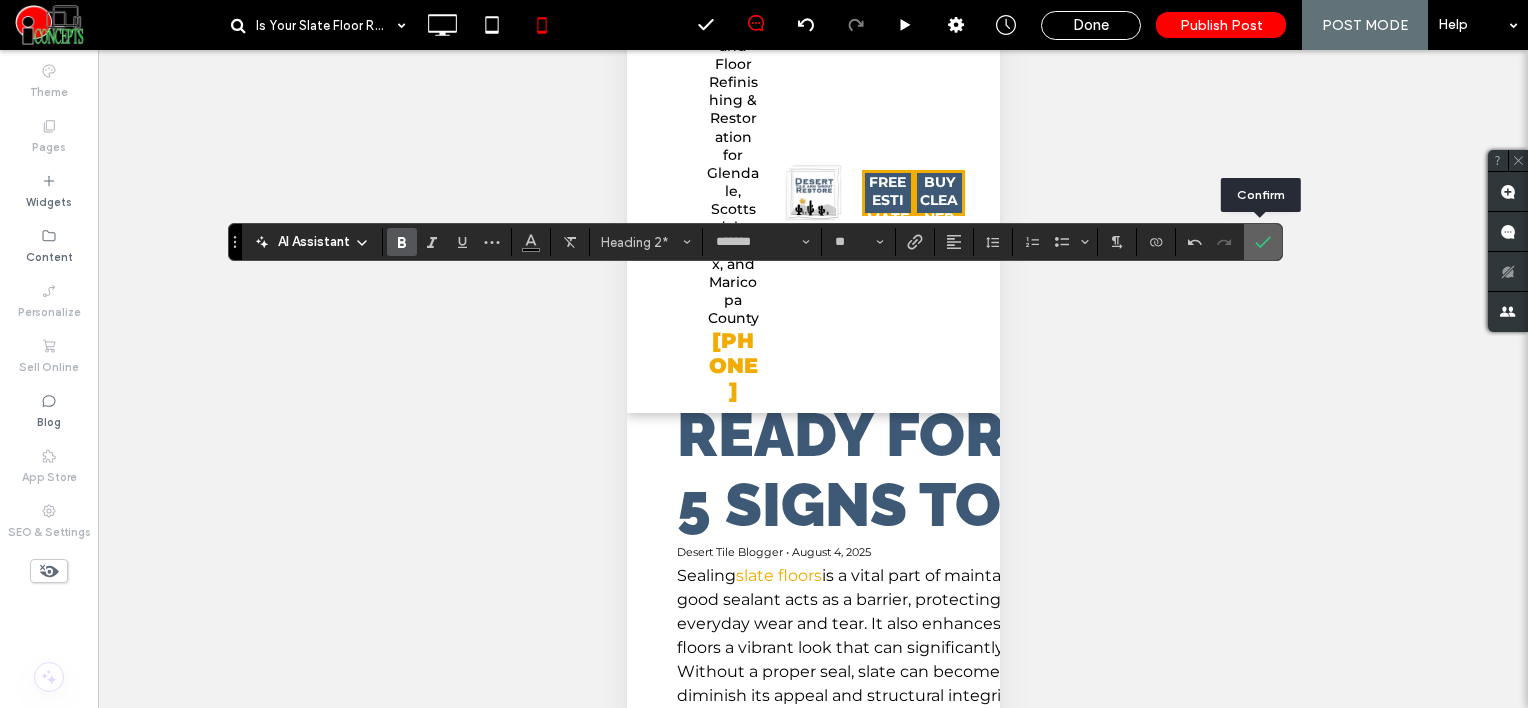 click 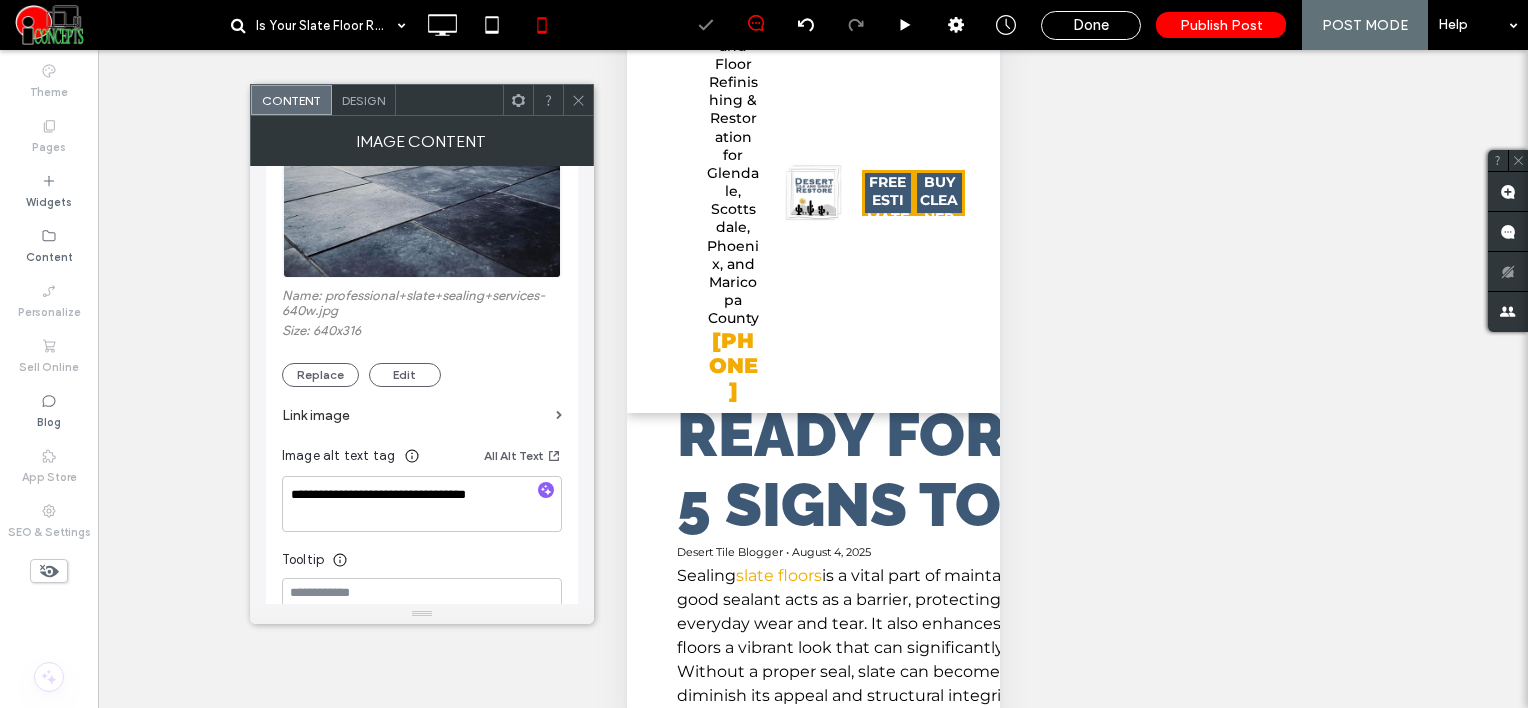 scroll, scrollTop: 300, scrollLeft: 0, axis: vertical 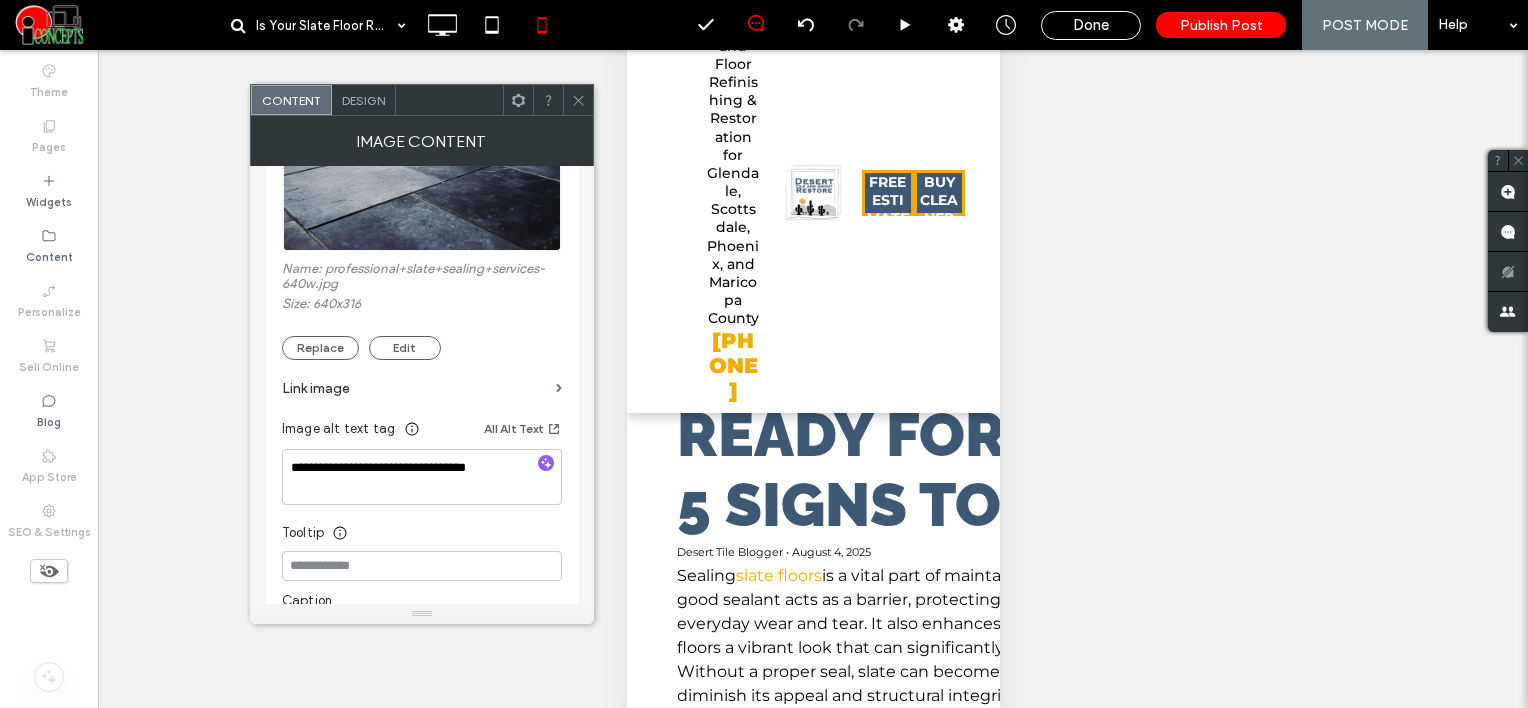 click 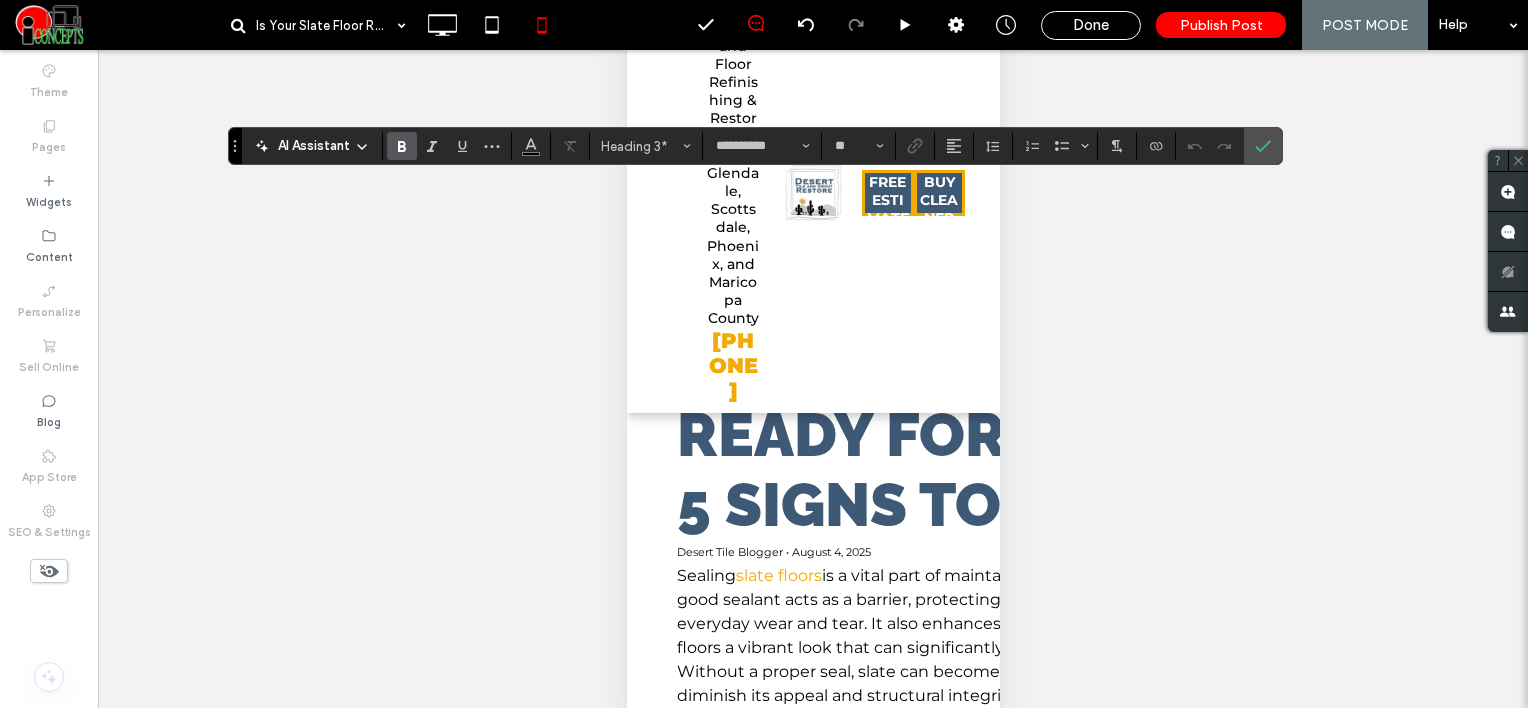 type on "**" 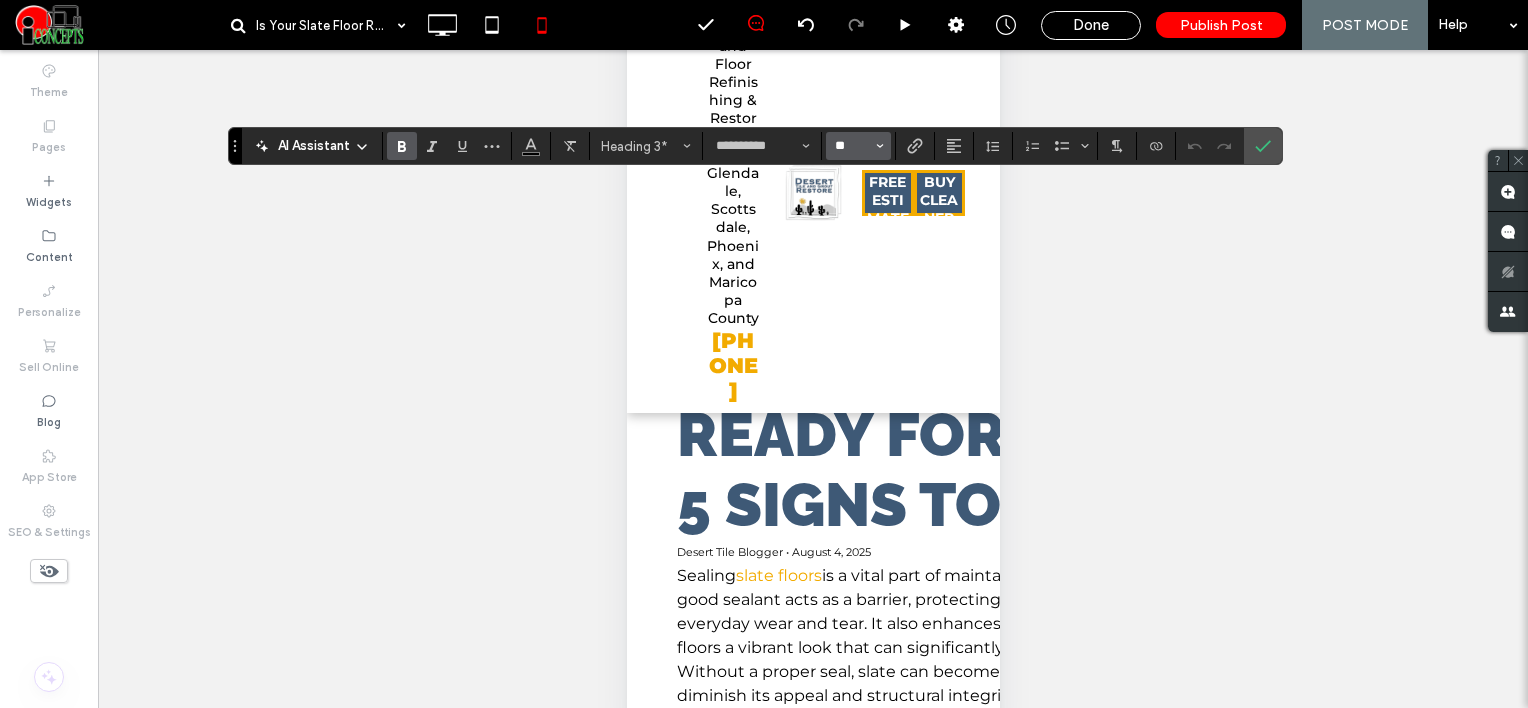 click on "**" at bounding box center (852, 146) 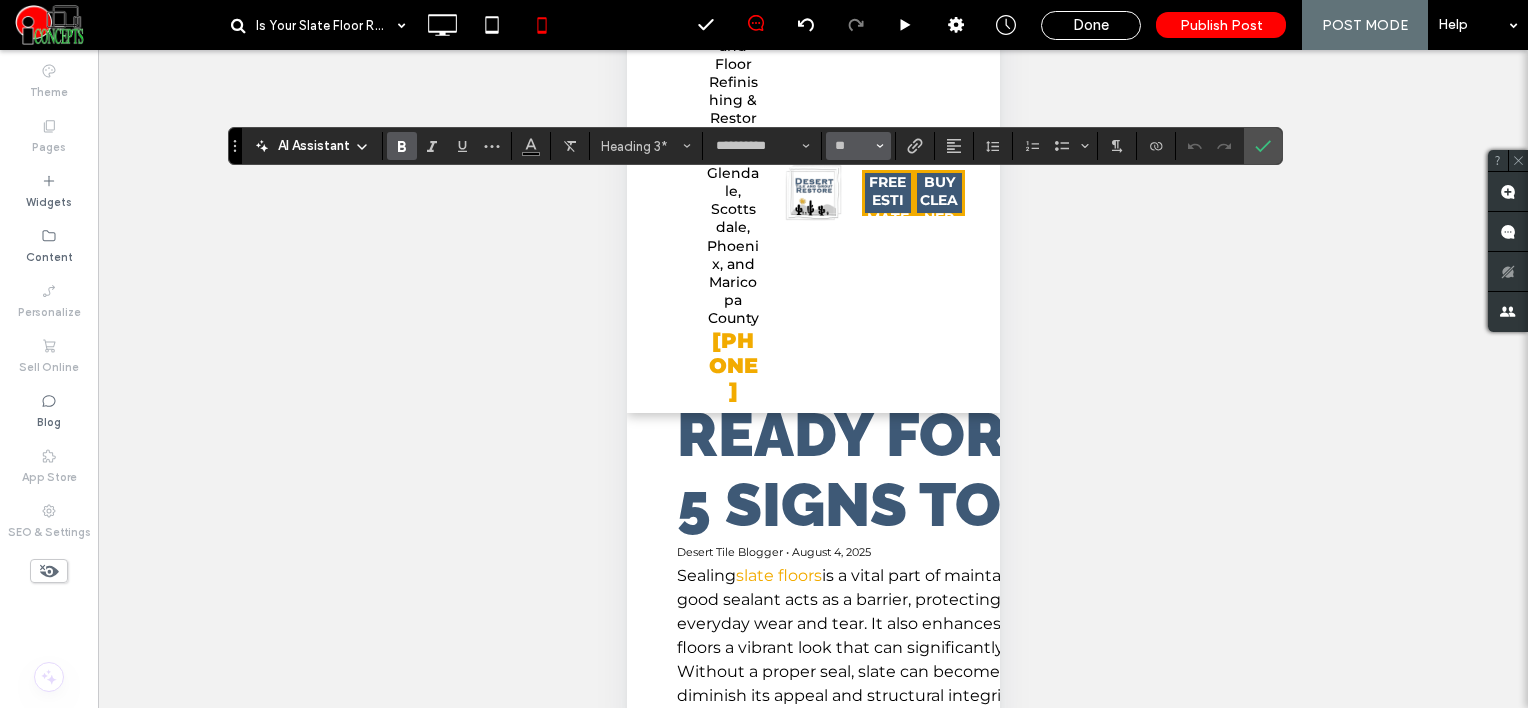 type on "**" 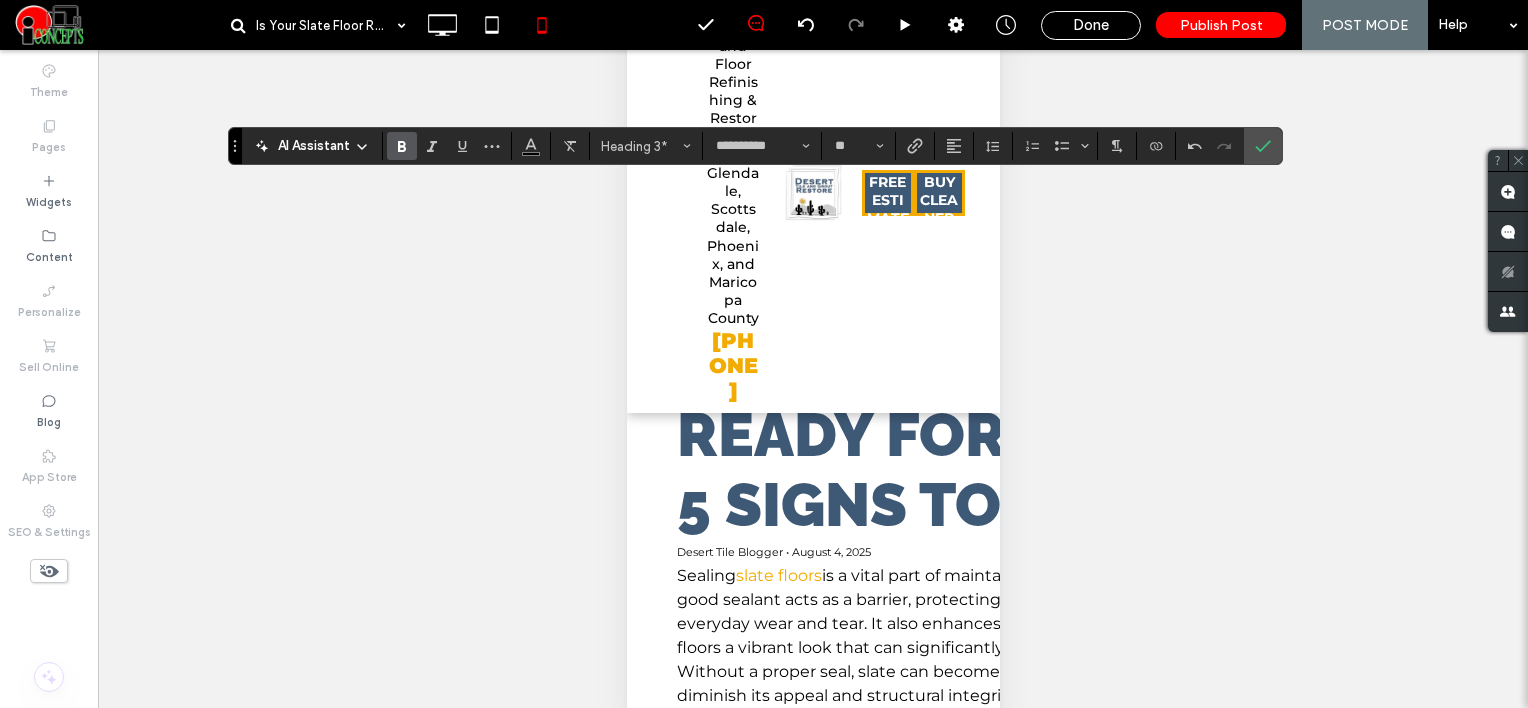 drag, startPoint x: 1271, startPoint y: 133, endPoint x: 1124, endPoint y: 146, distance: 147.57372 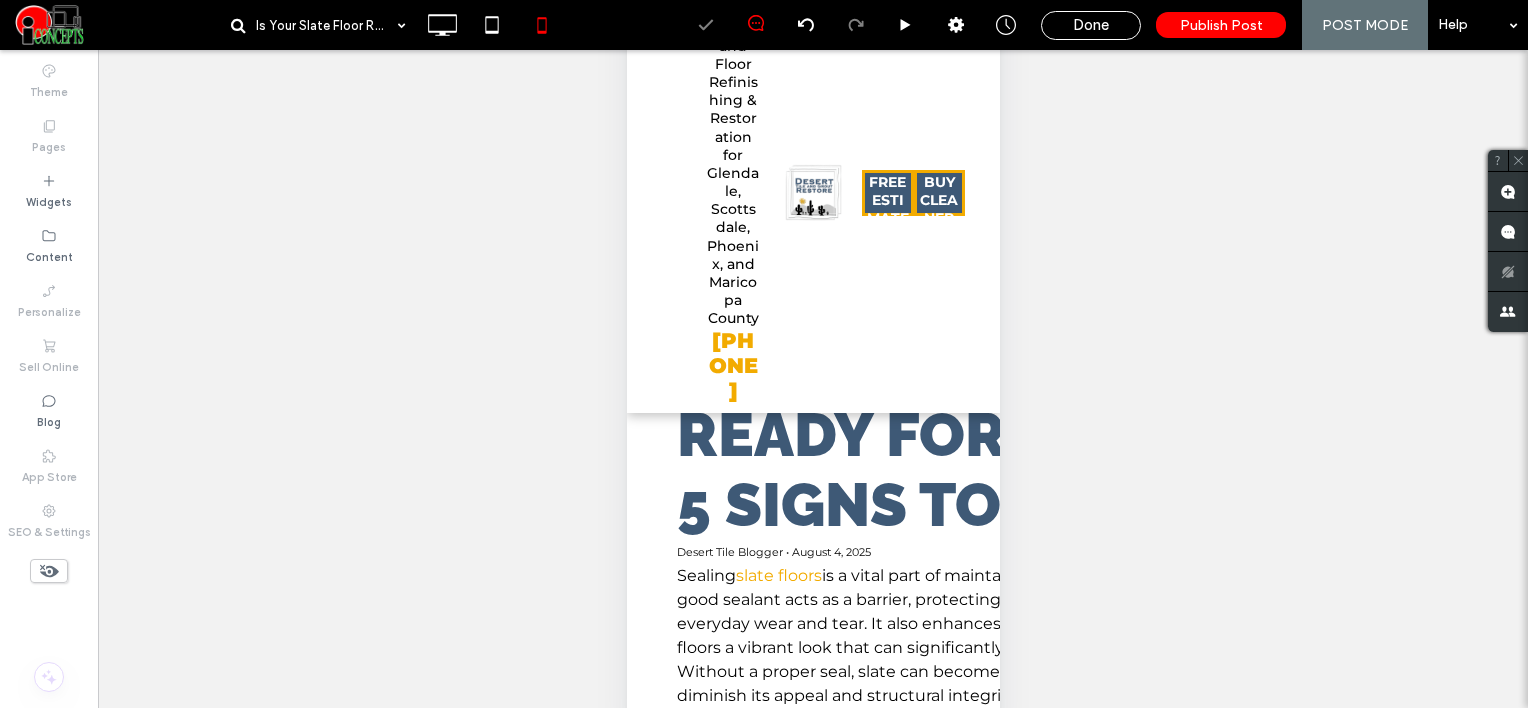 type on "*******" 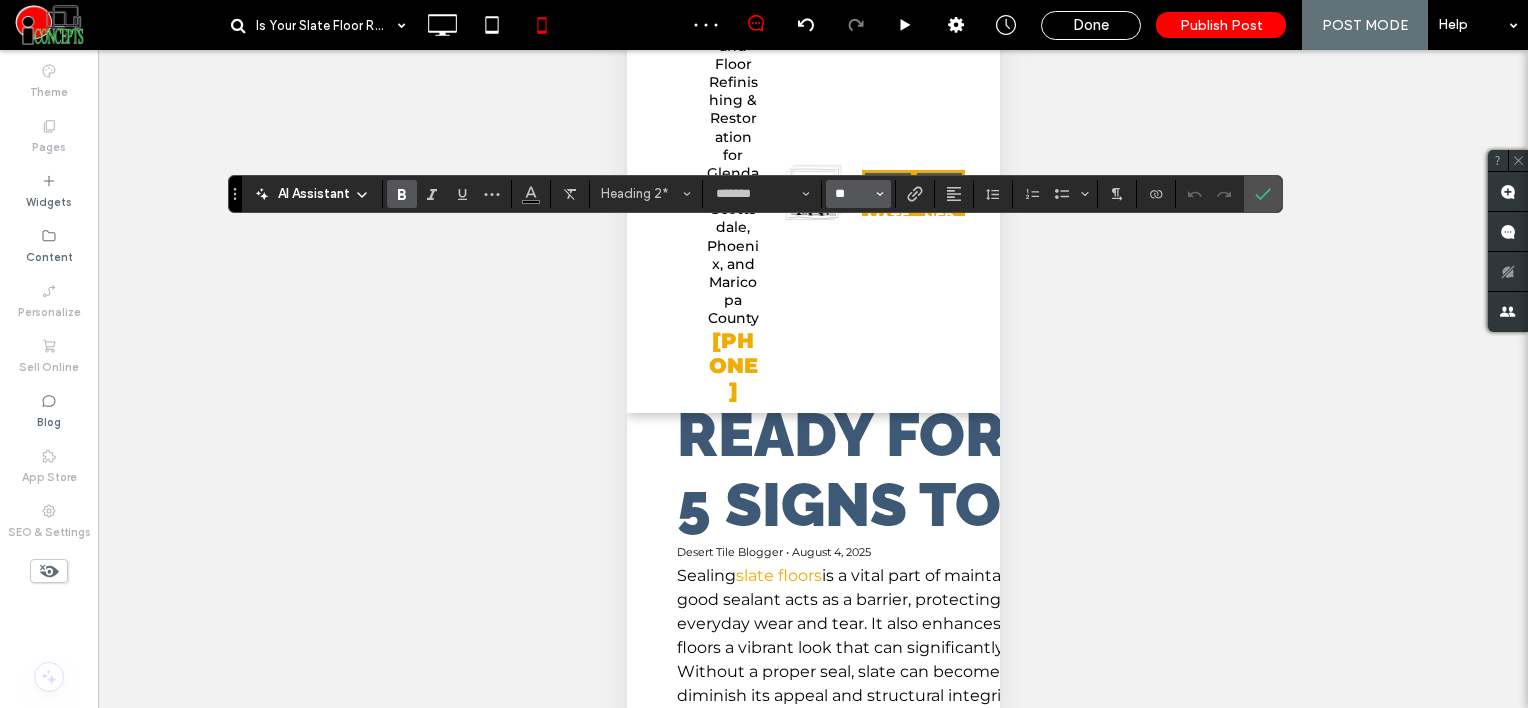 click on "**" at bounding box center [852, 194] 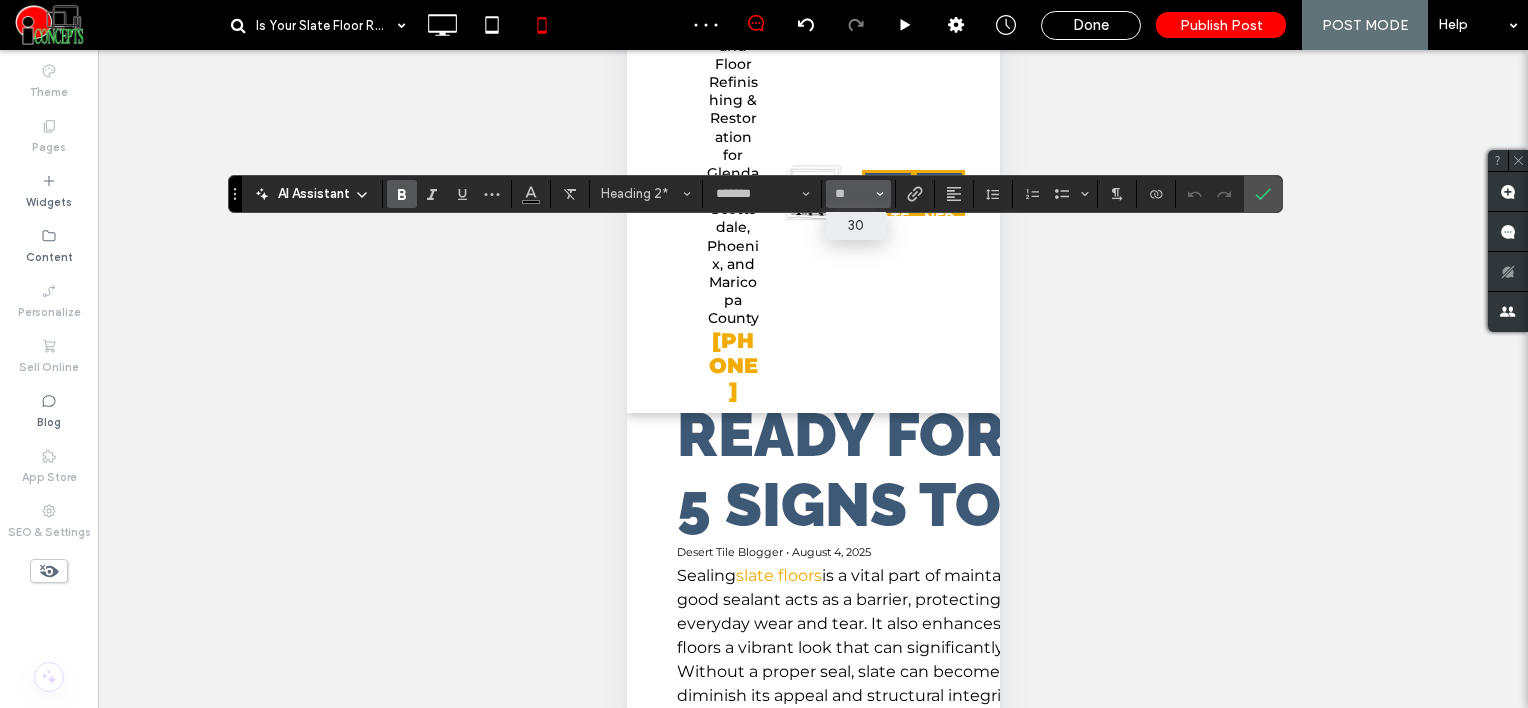 type on "**" 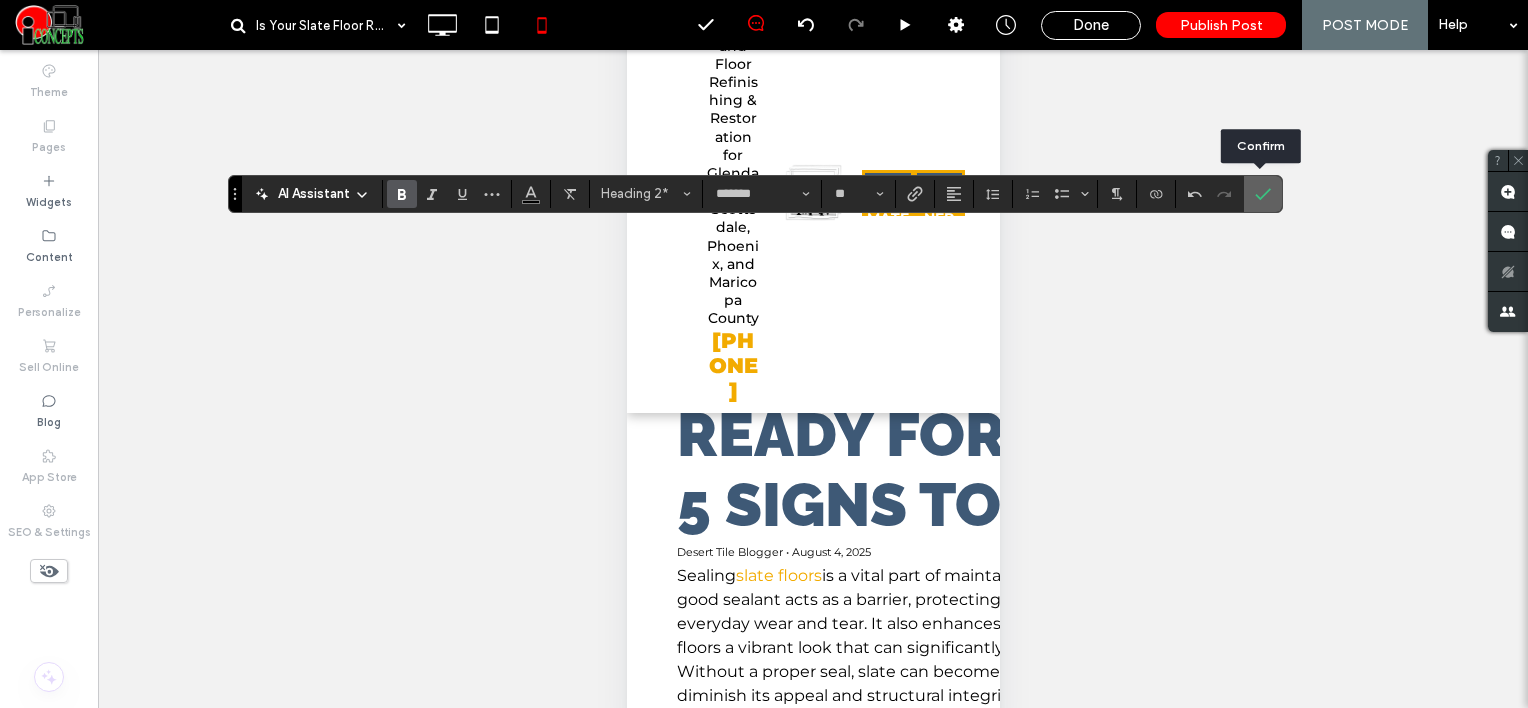 click 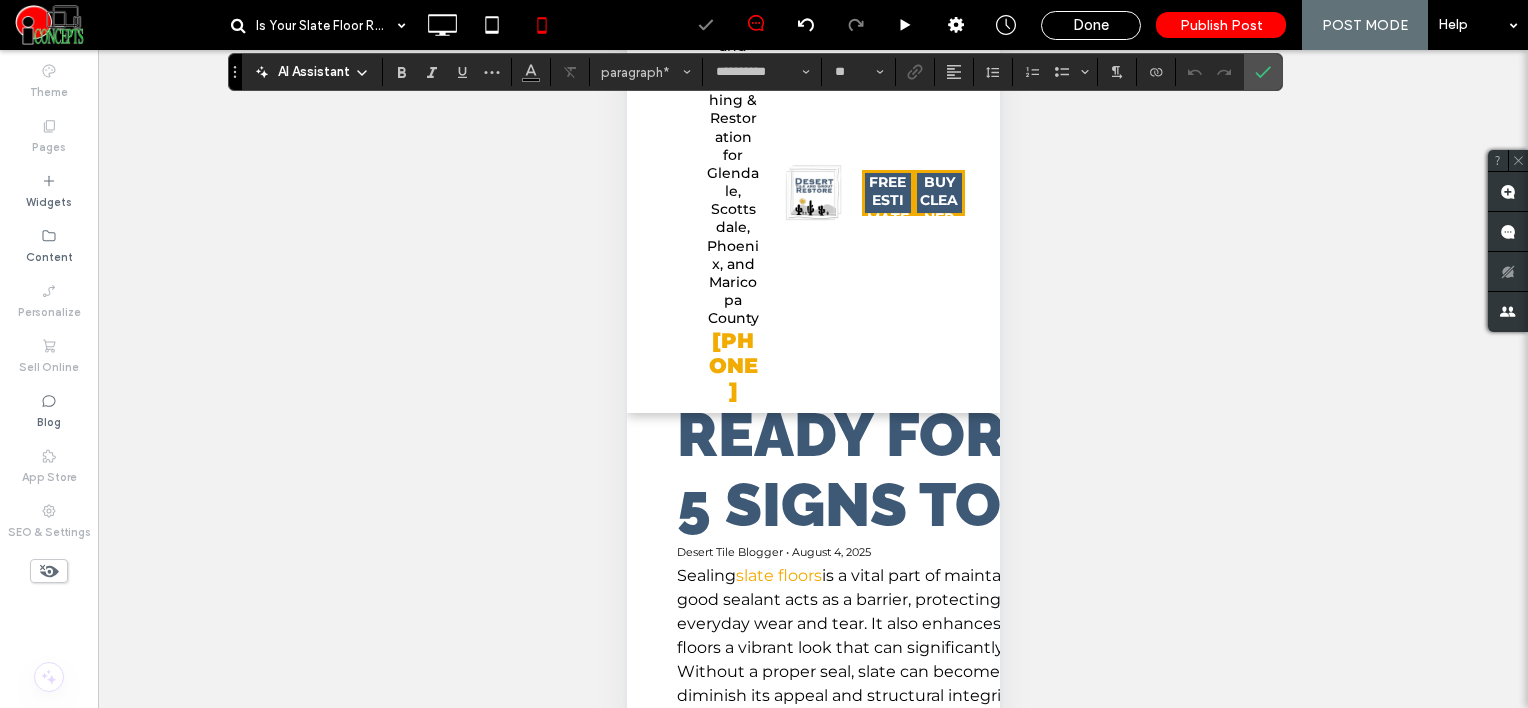 type on "**" 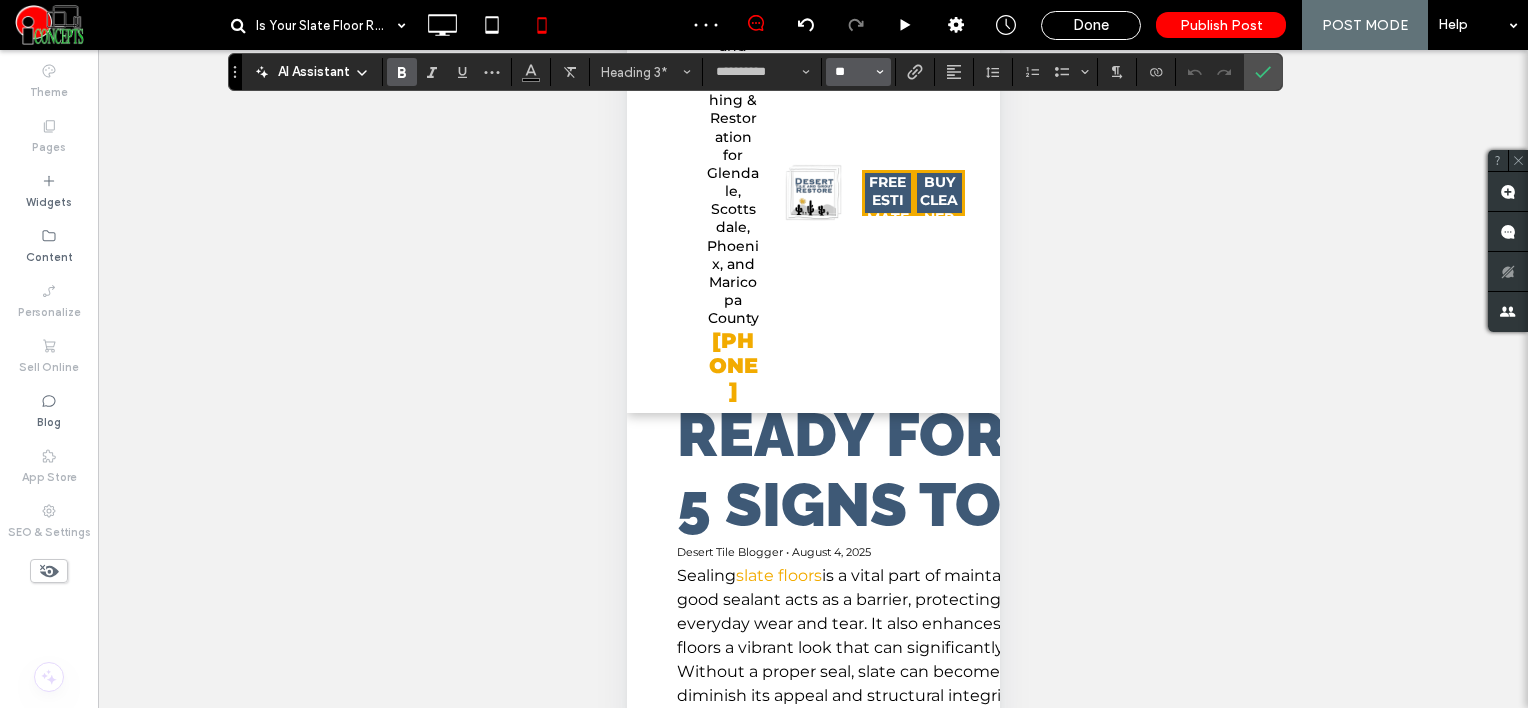click on "**" at bounding box center (852, 72) 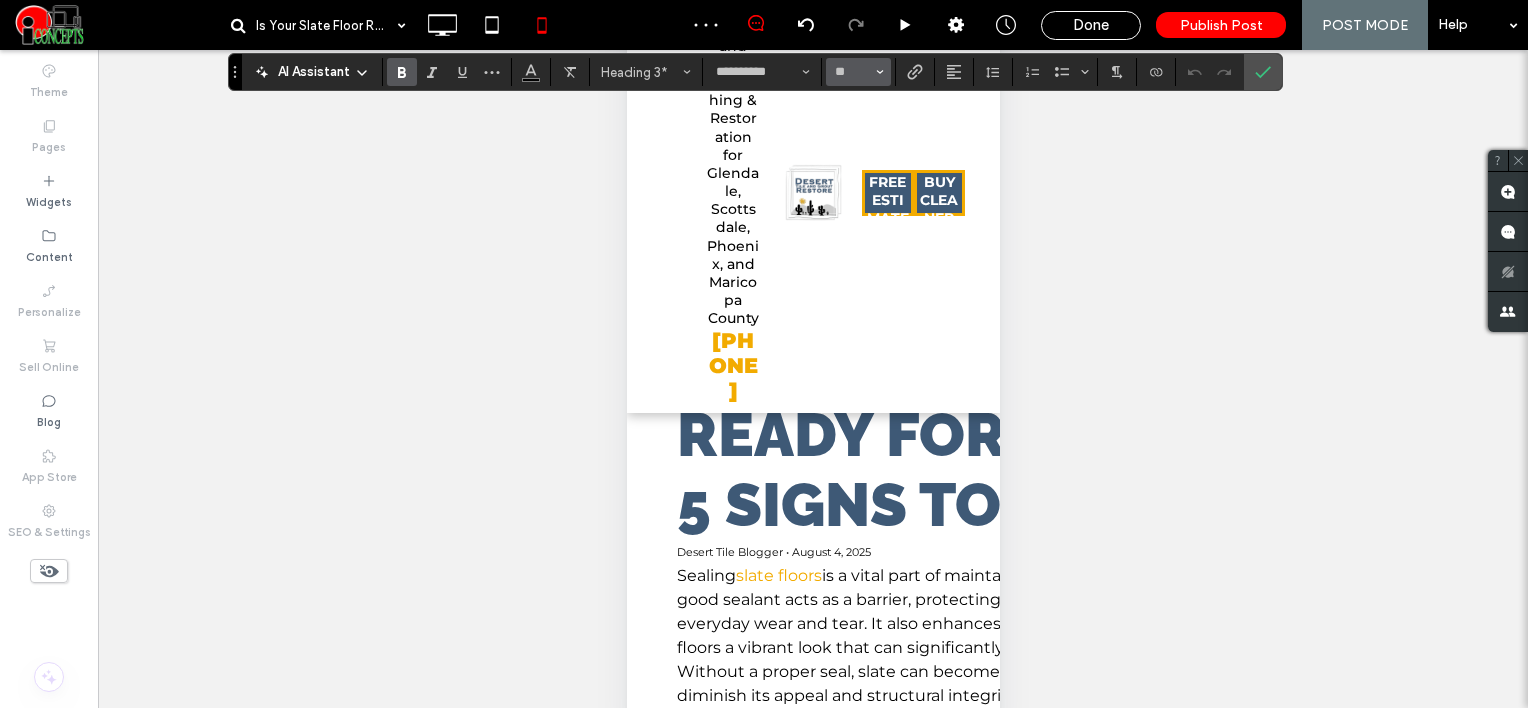 type on "**" 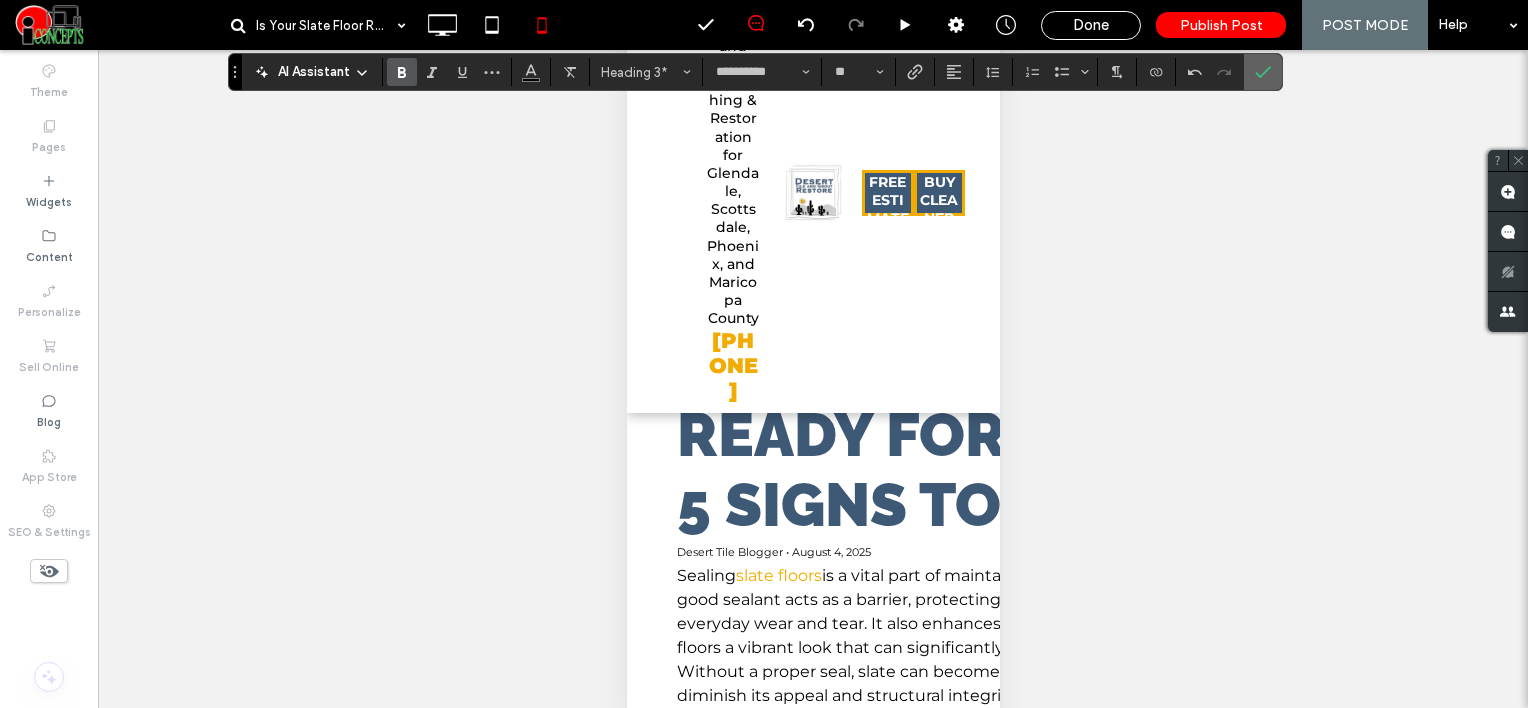 click at bounding box center (1263, 72) 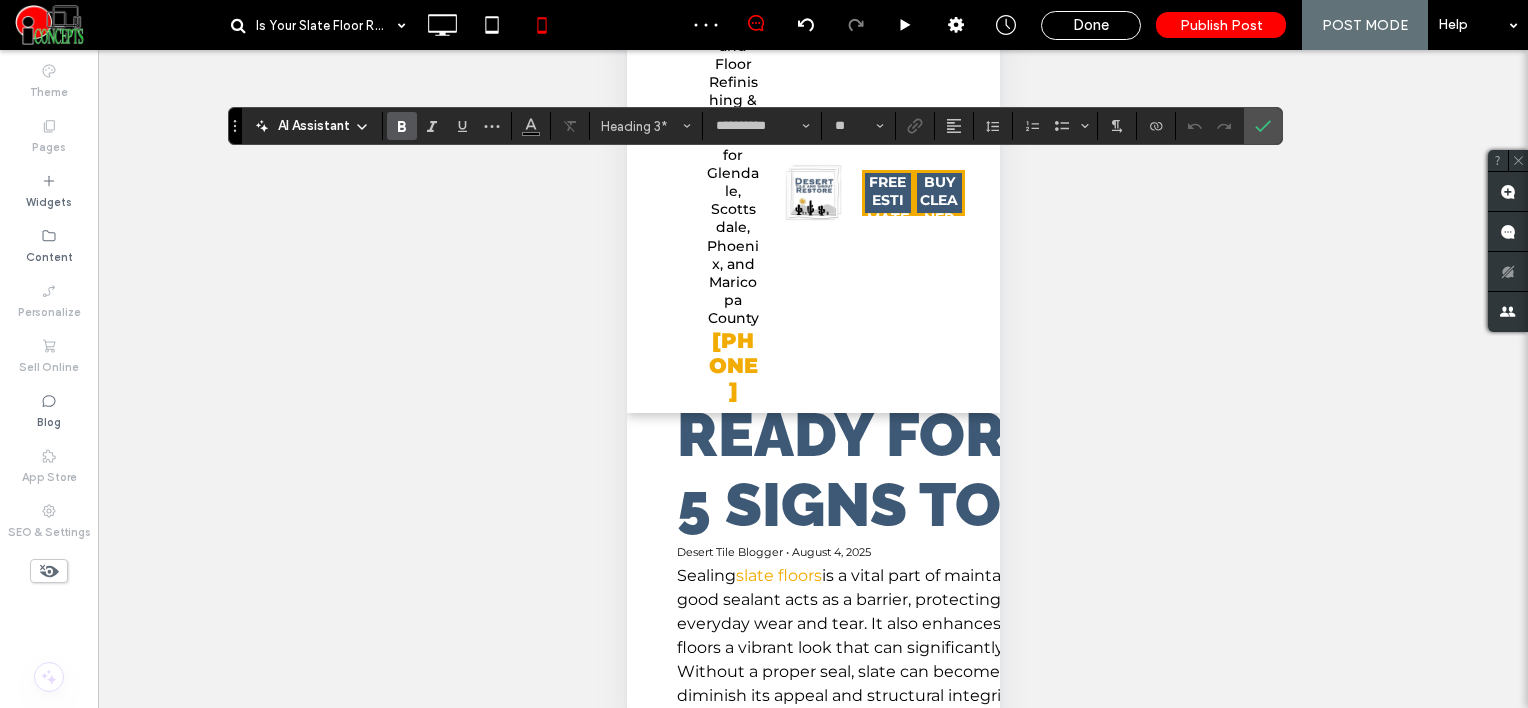 type on "**" 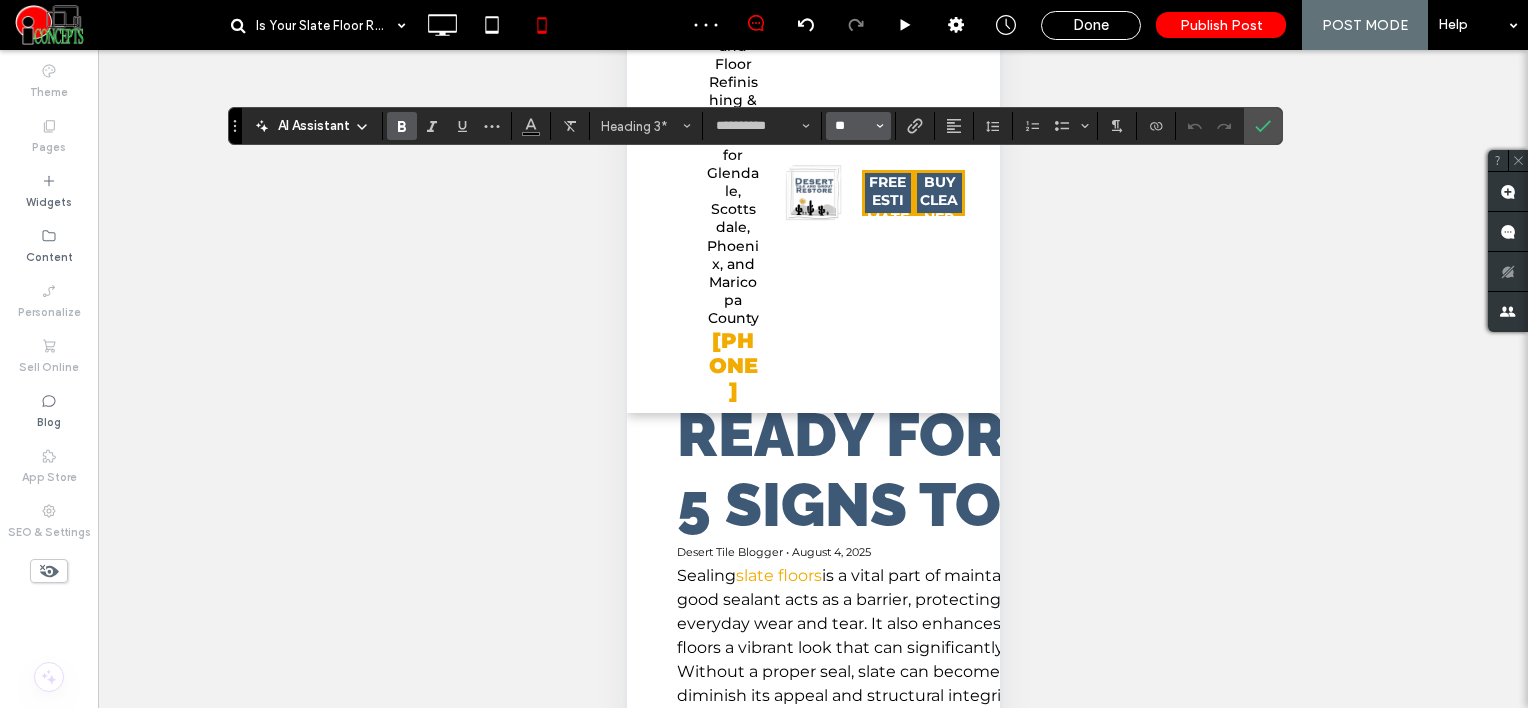 click on "**" at bounding box center (852, 126) 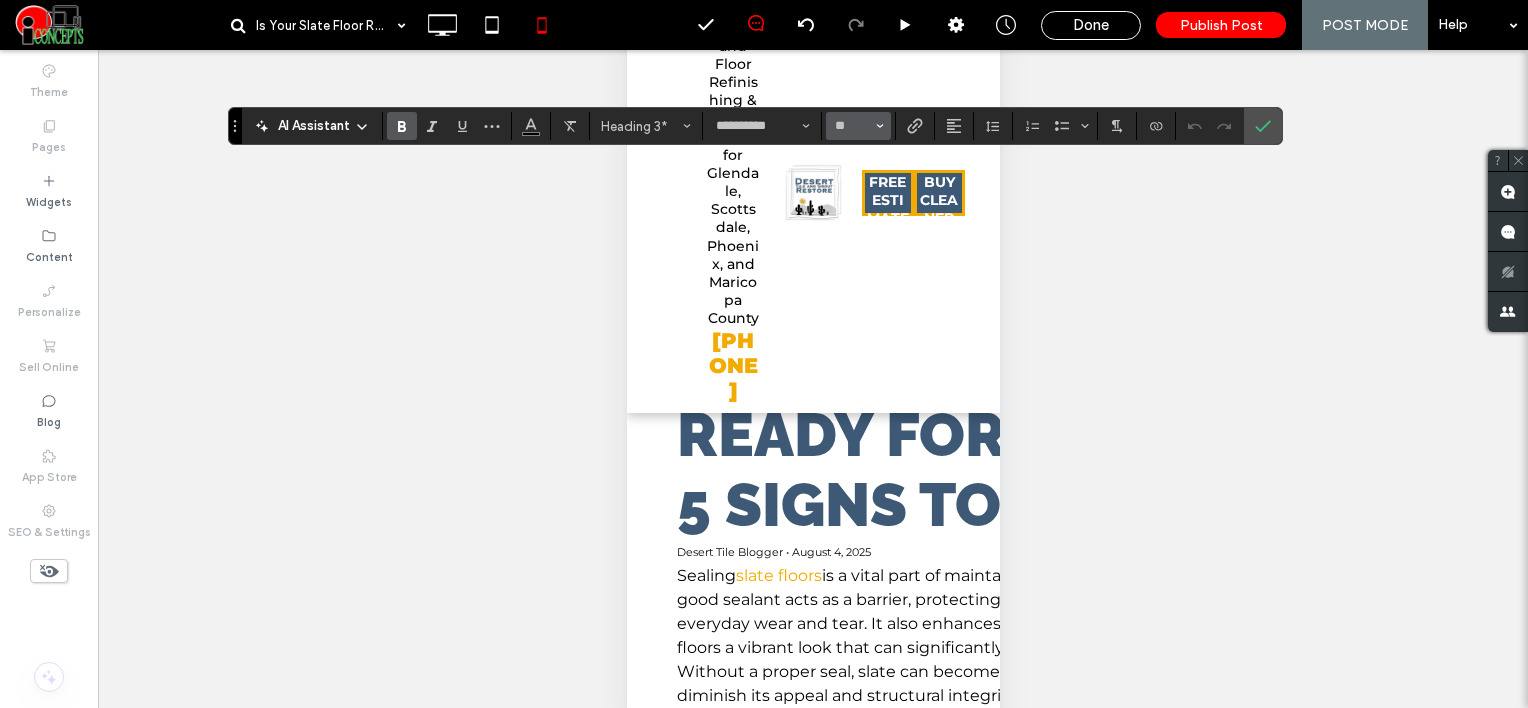 type on "**" 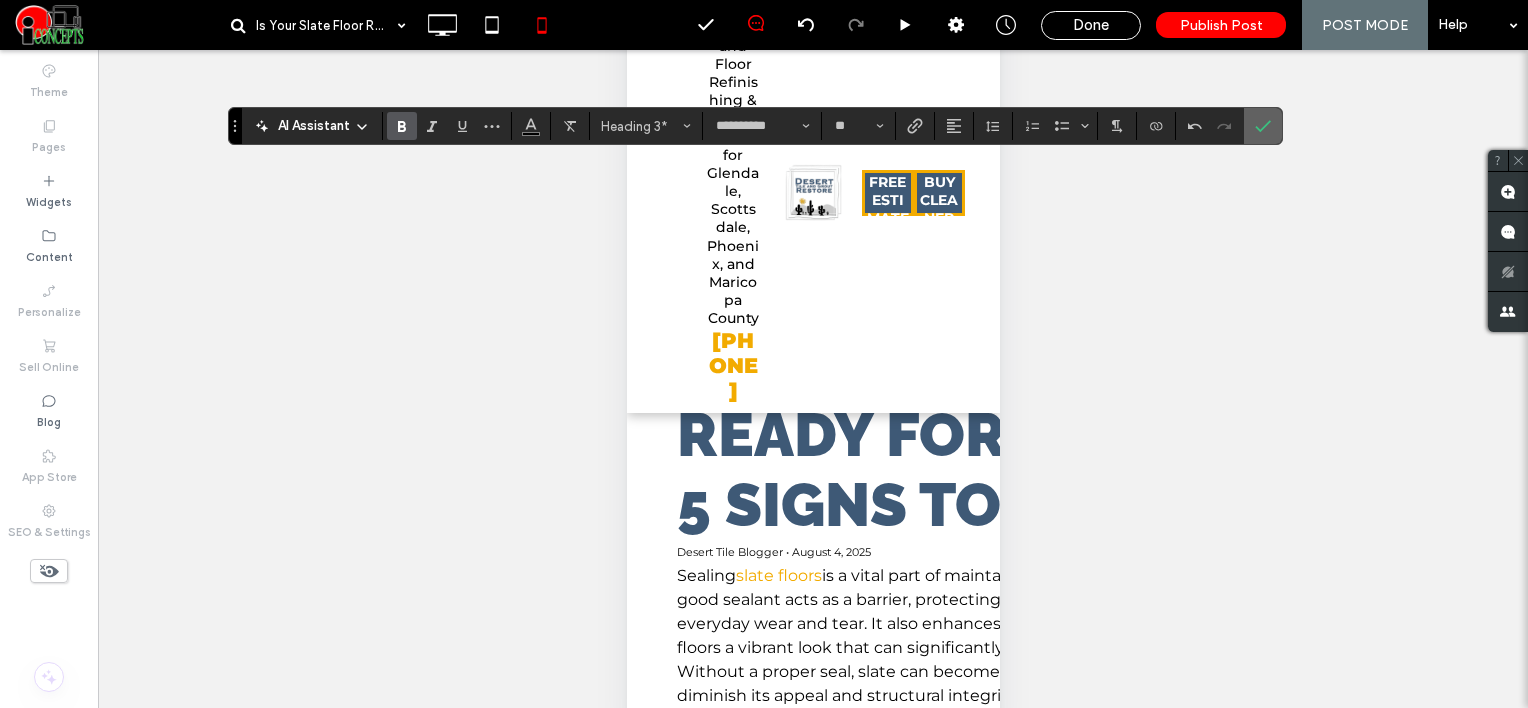 click 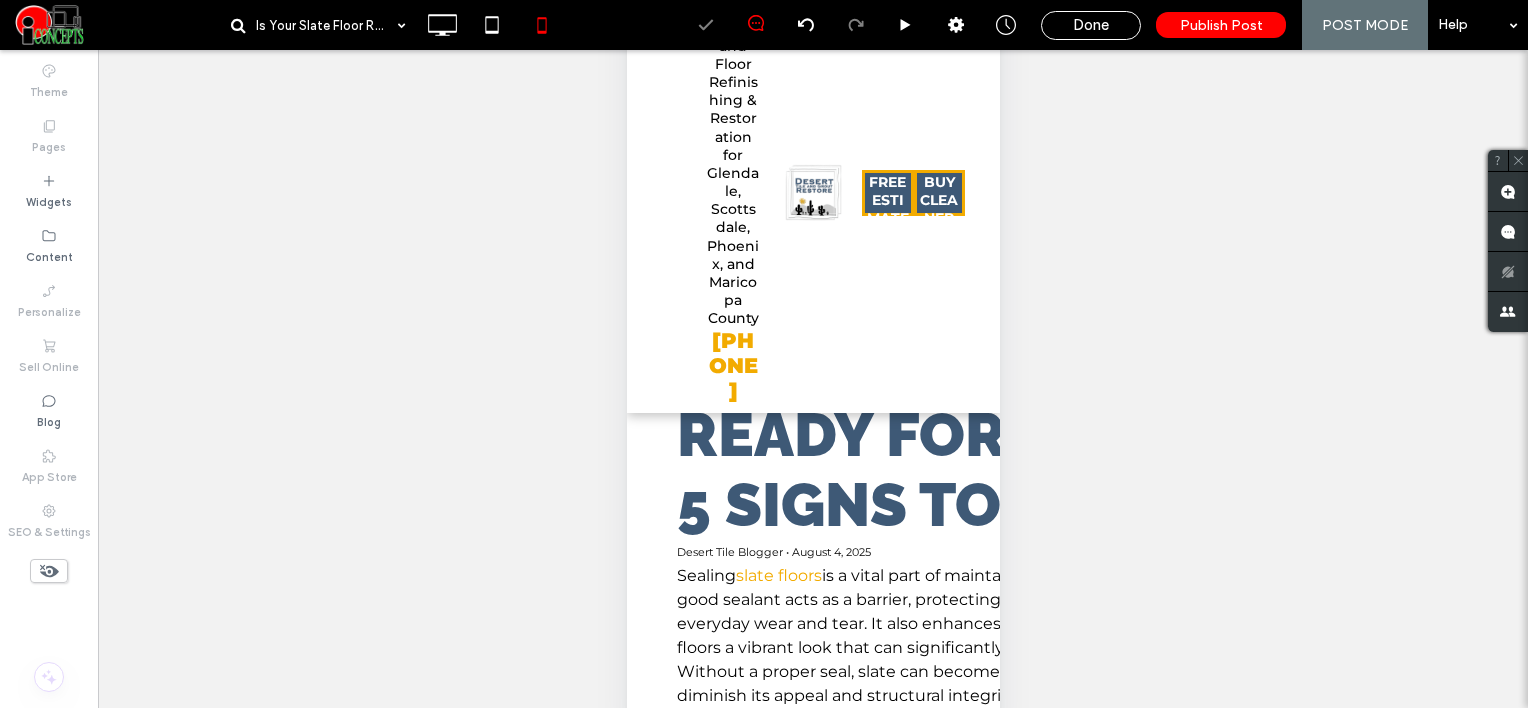 scroll, scrollTop: 56, scrollLeft: 0, axis: vertical 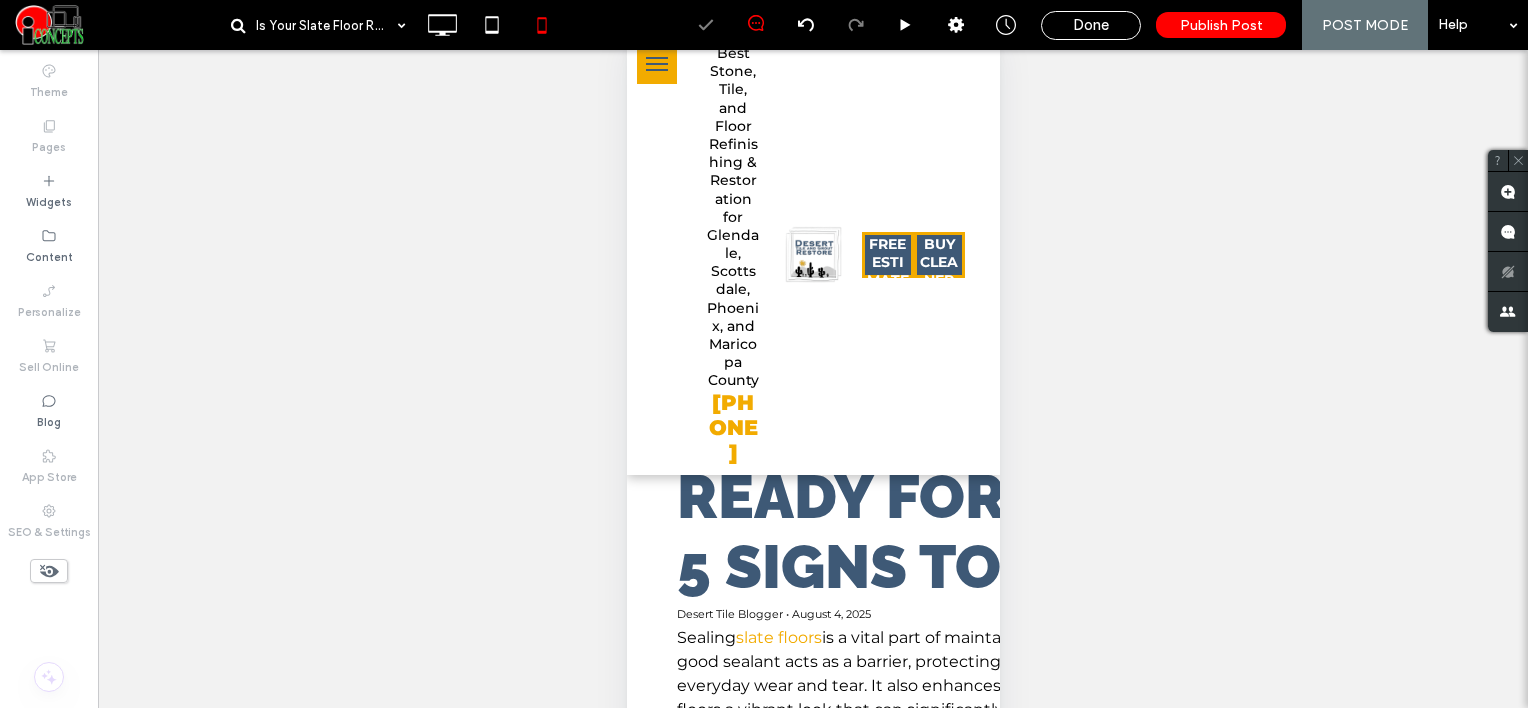 type on "**********" 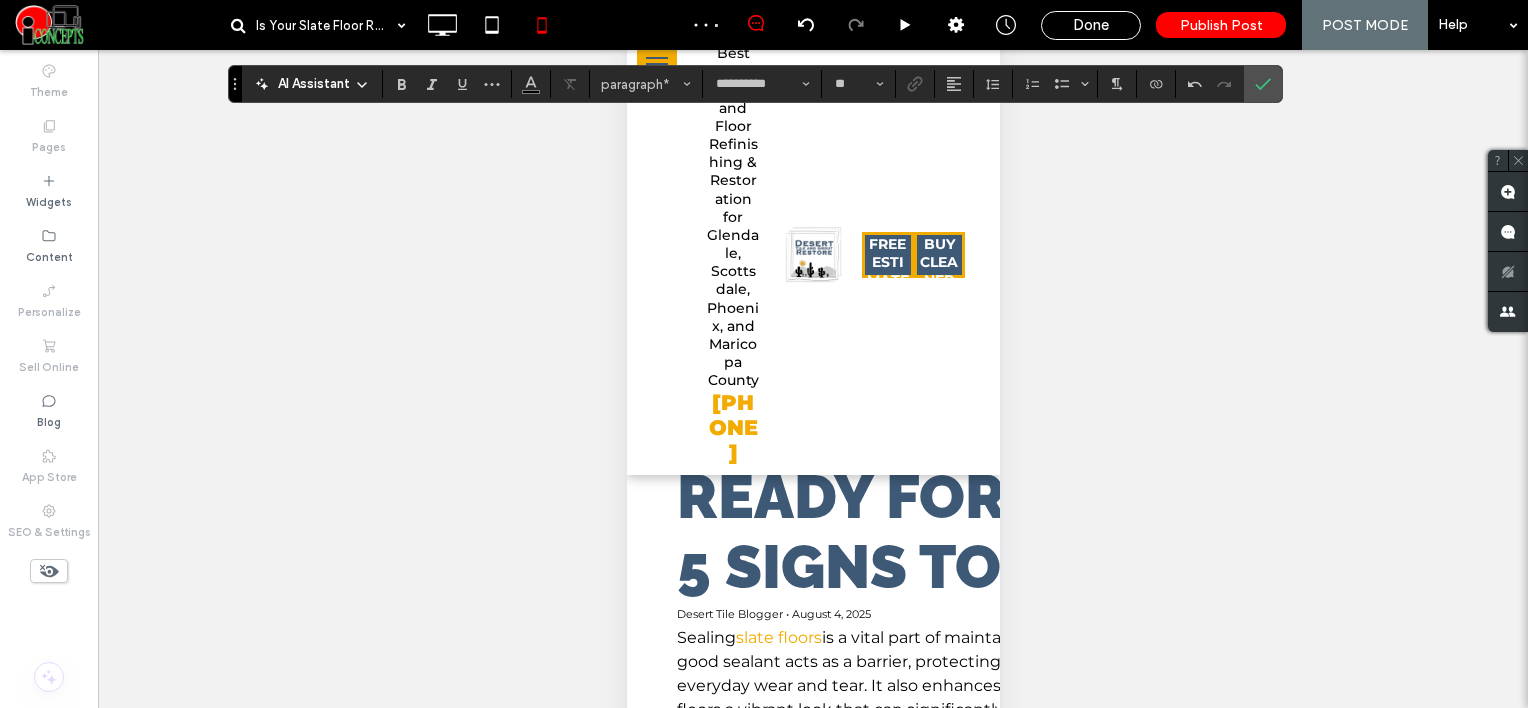type on "*******" 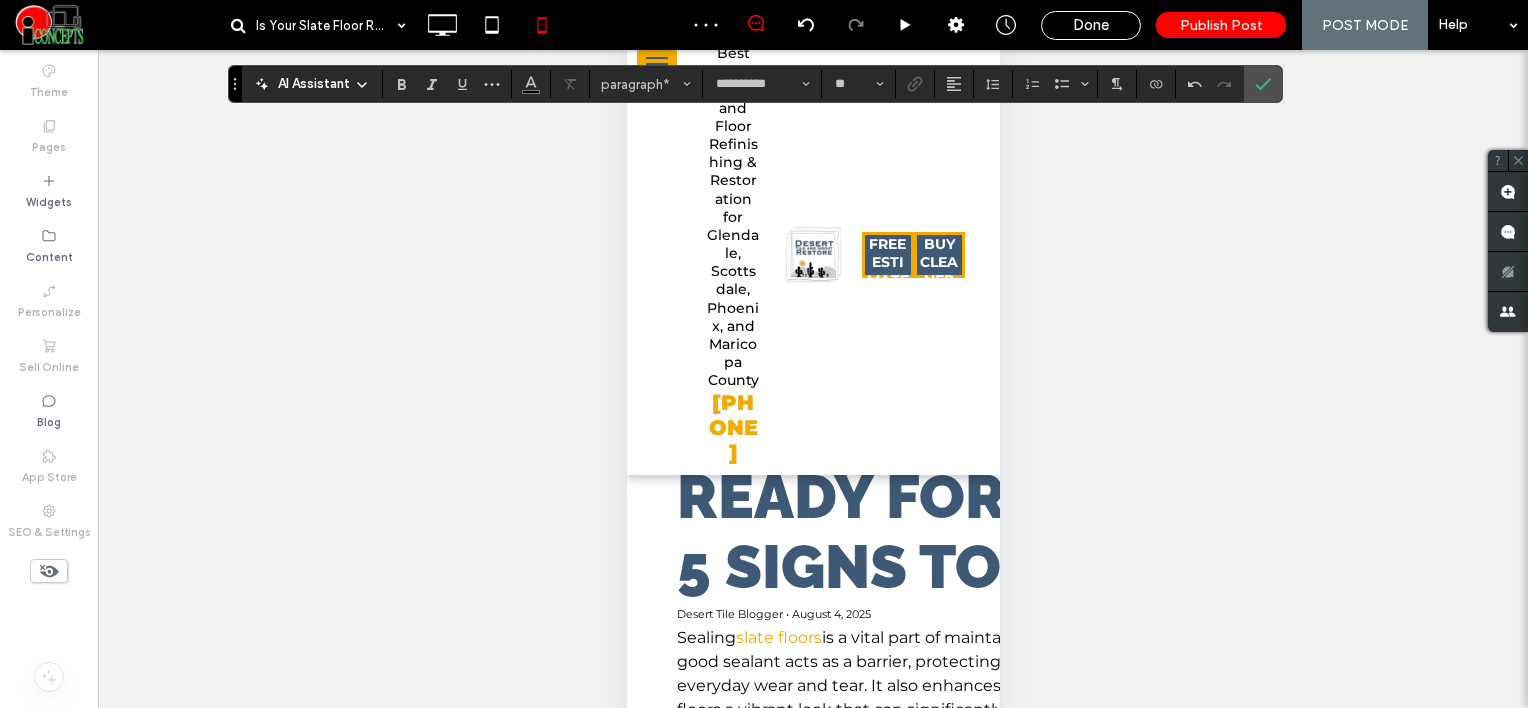 type on "**" 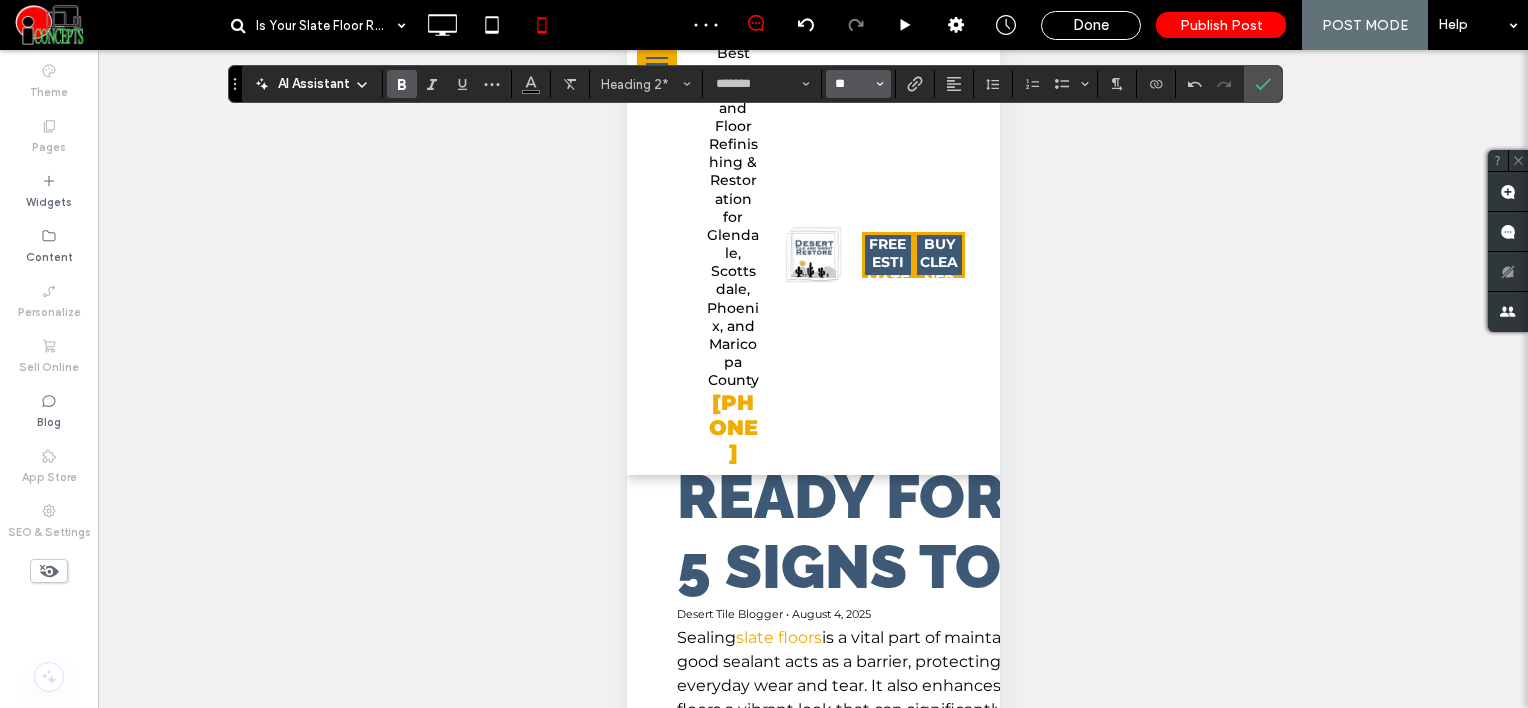 click on "**" at bounding box center [852, 84] 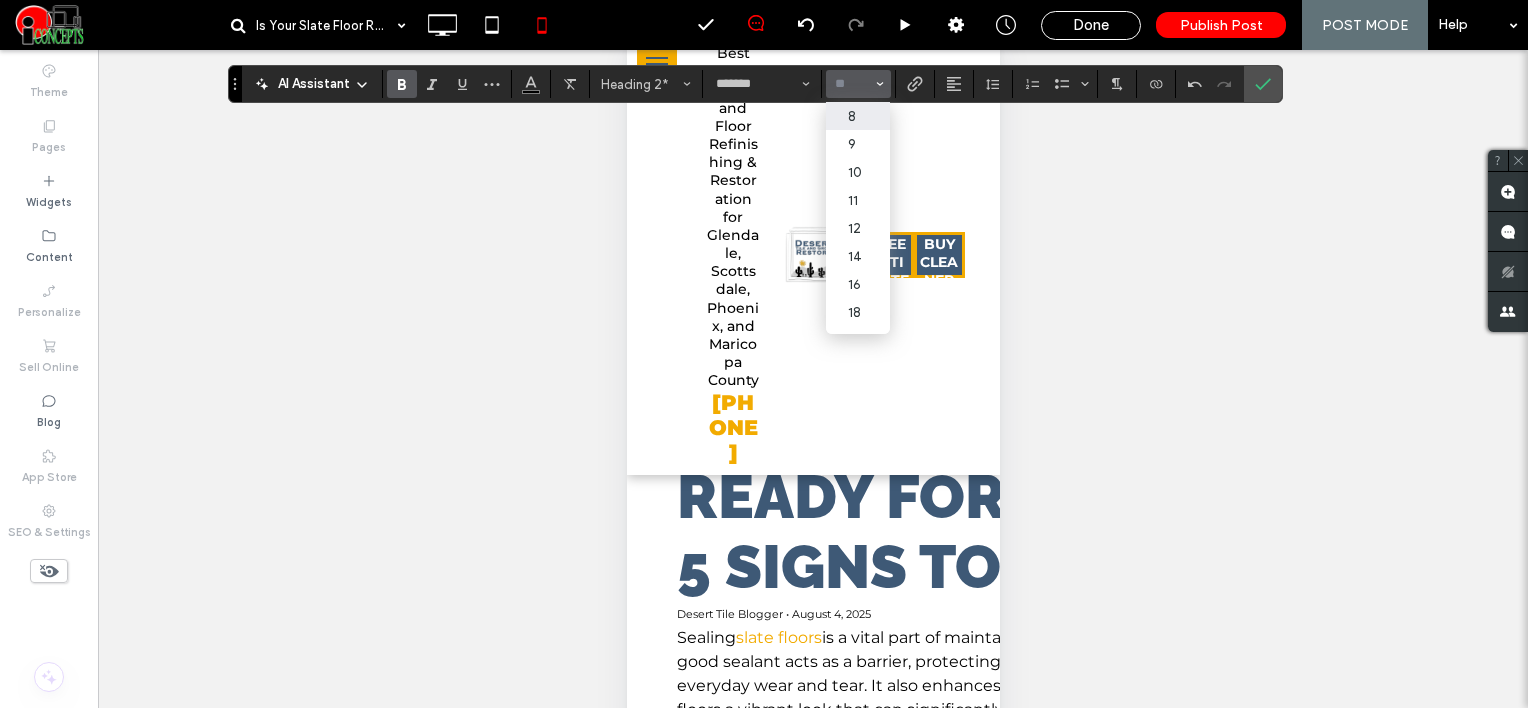 type on "*" 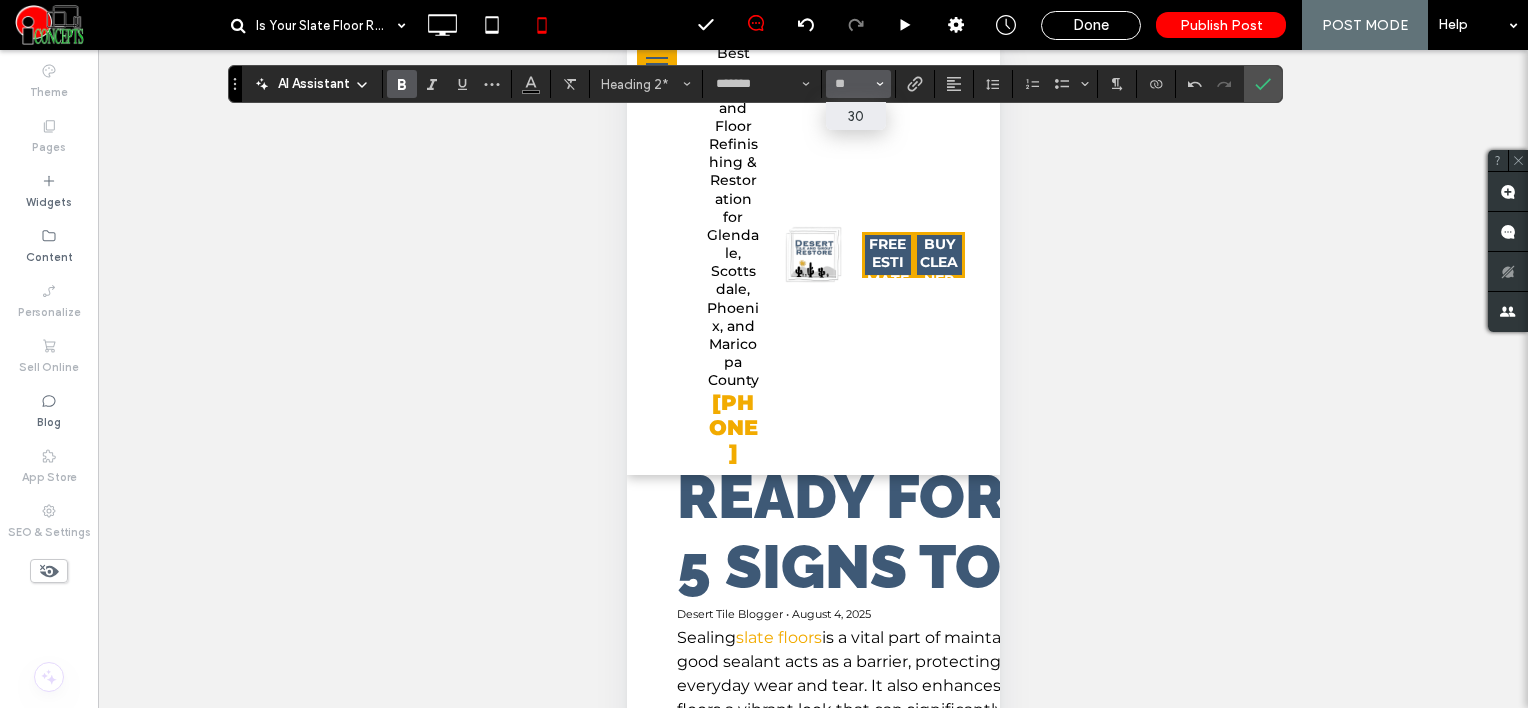 type on "**" 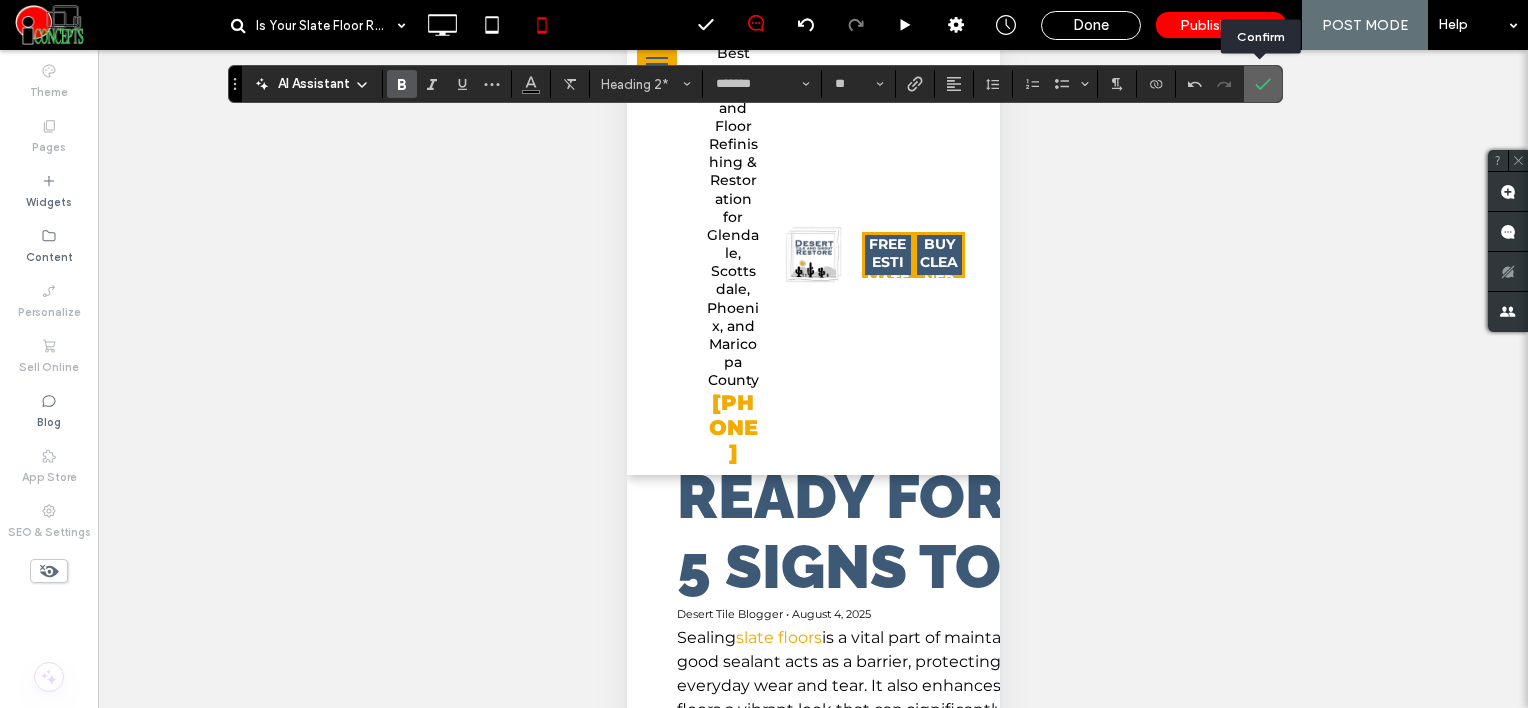 click at bounding box center (1263, 84) 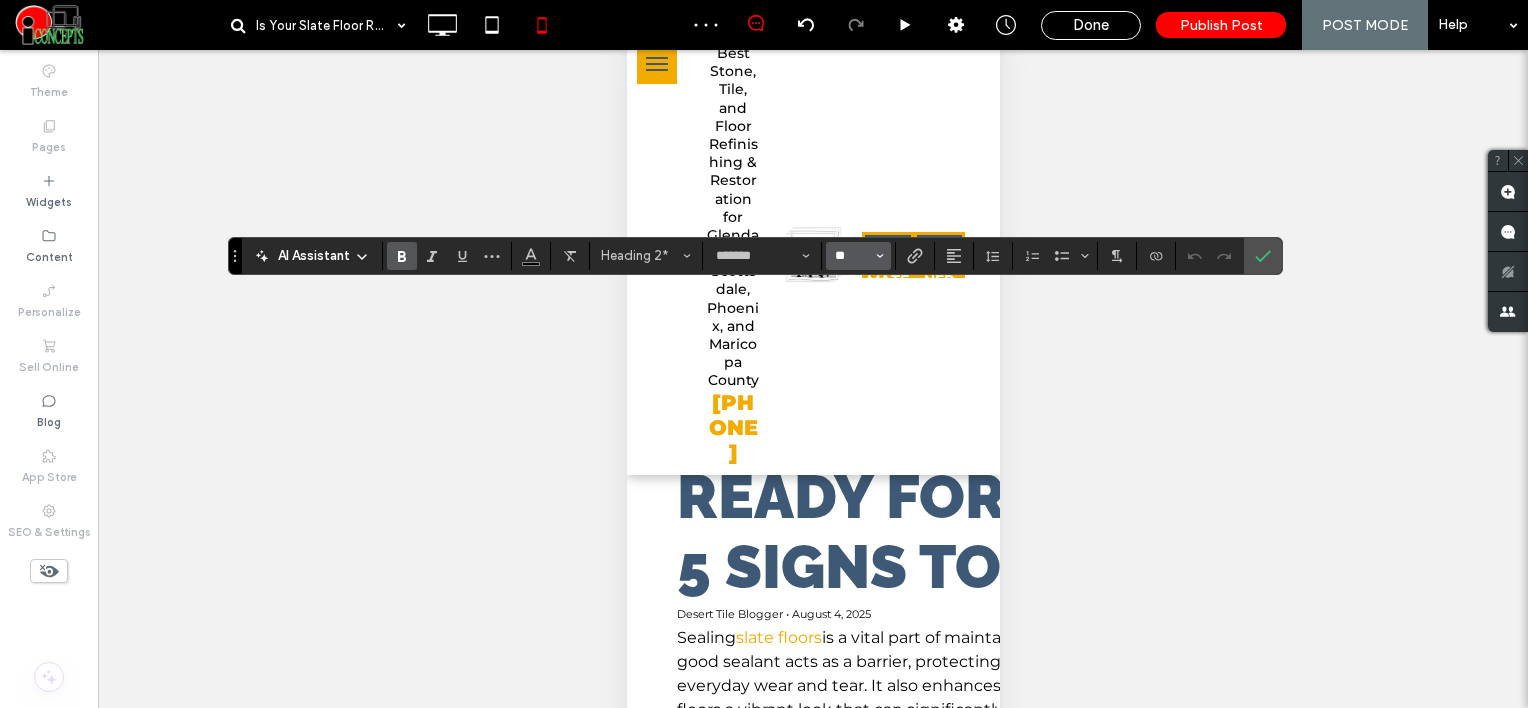 click on "**" at bounding box center (852, 256) 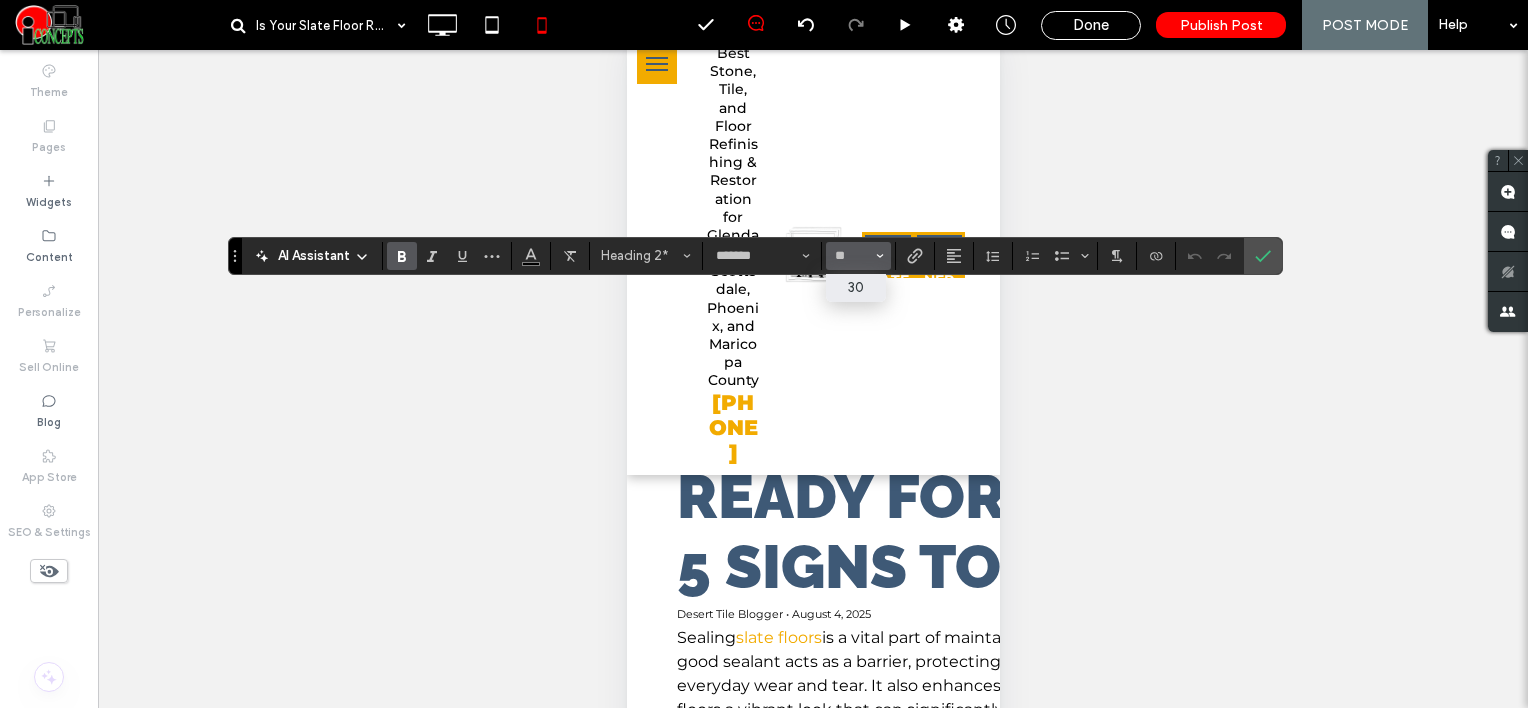 type on "**" 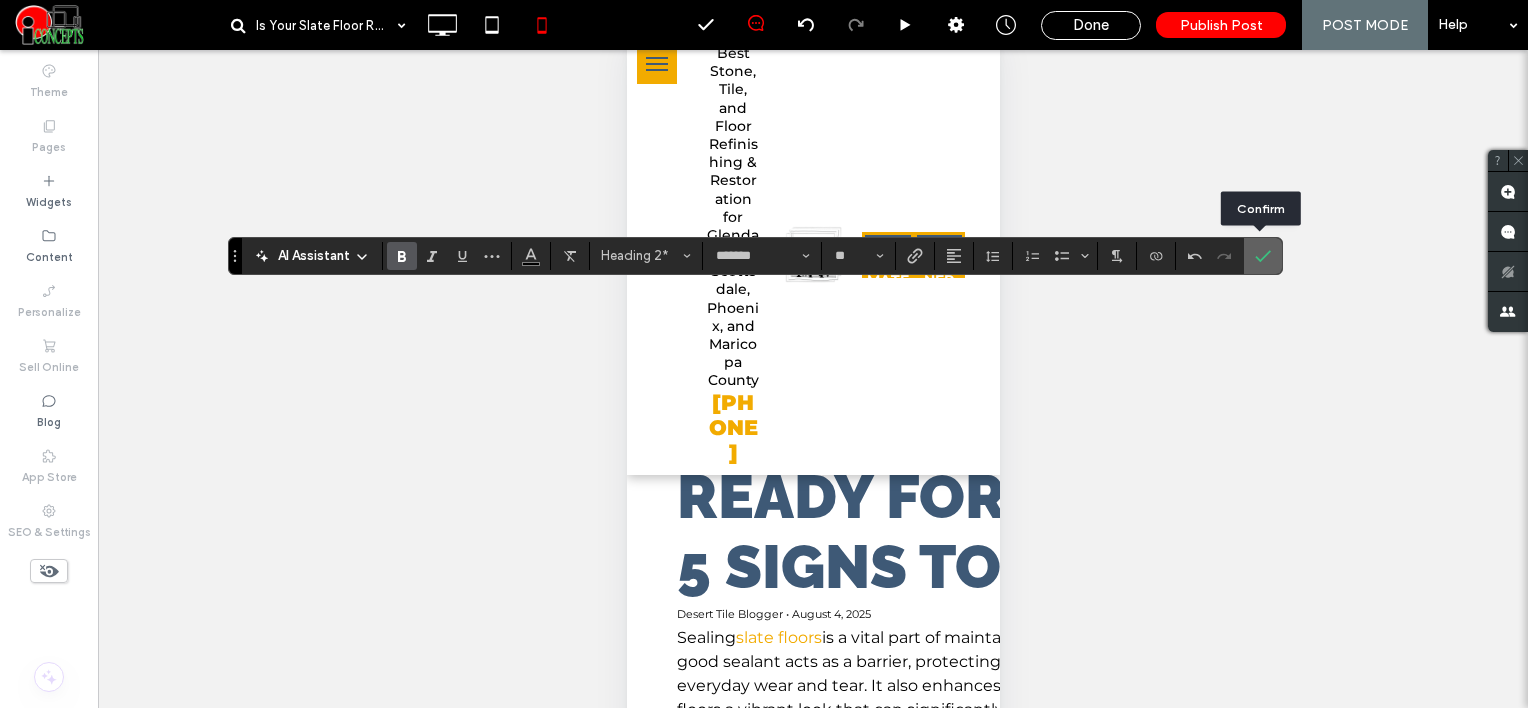 click 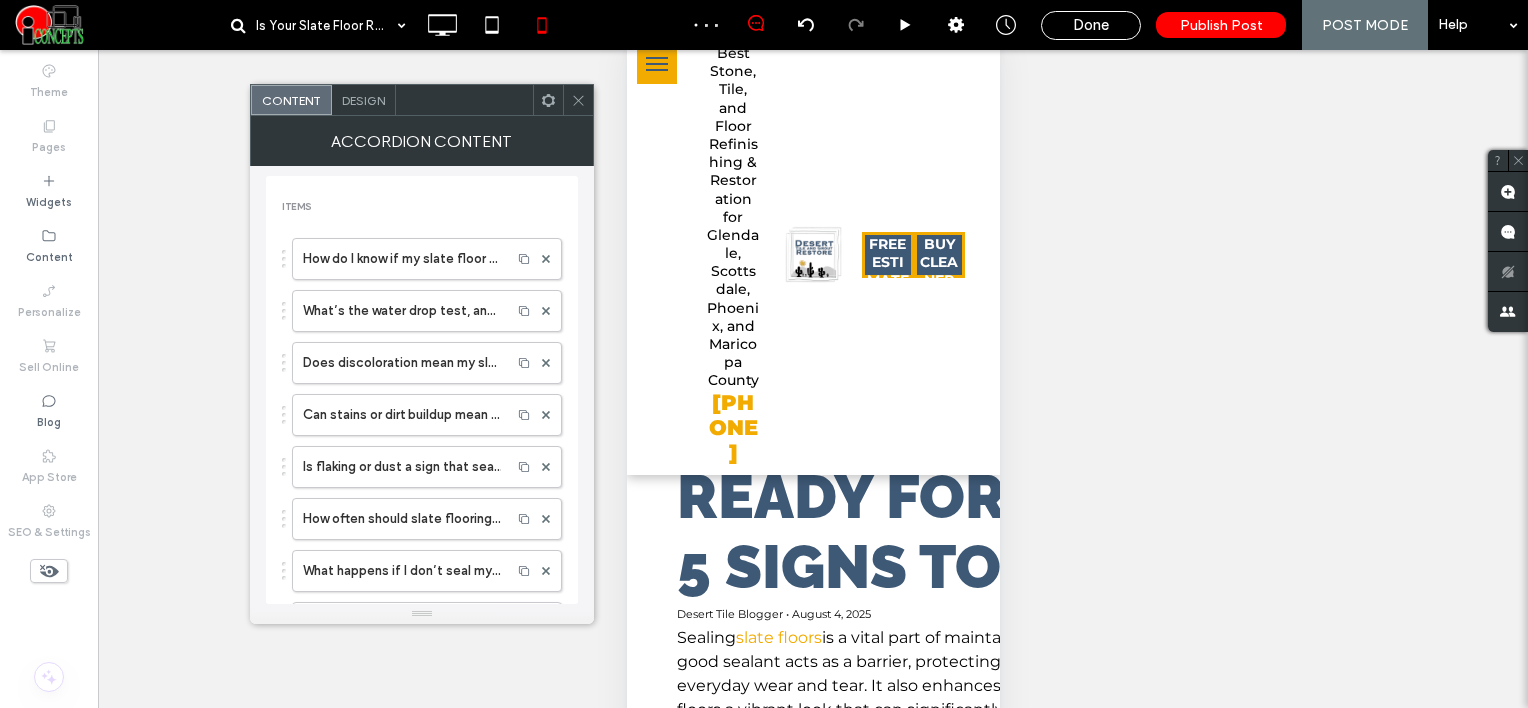 click on "Design" at bounding box center (363, 100) 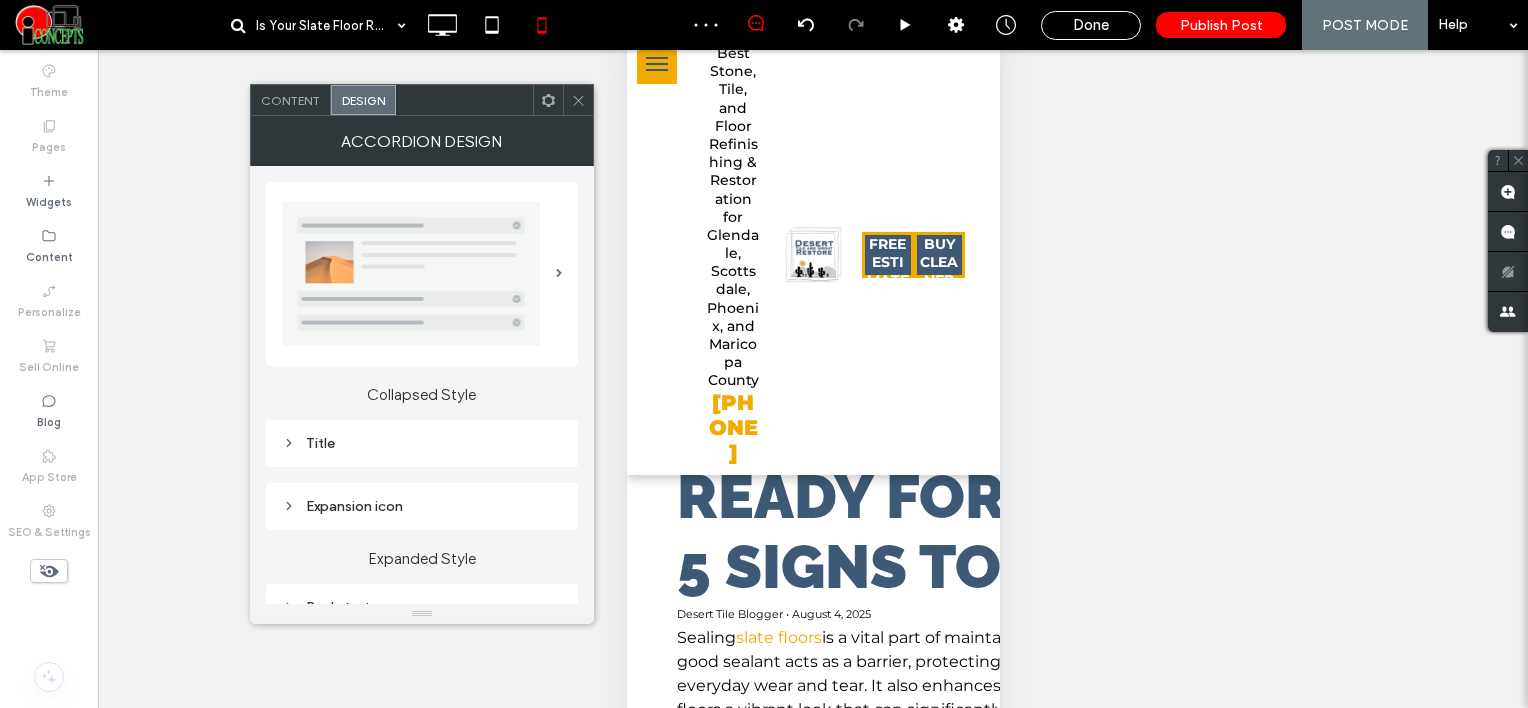 click on "Title" at bounding box center (422, 443) 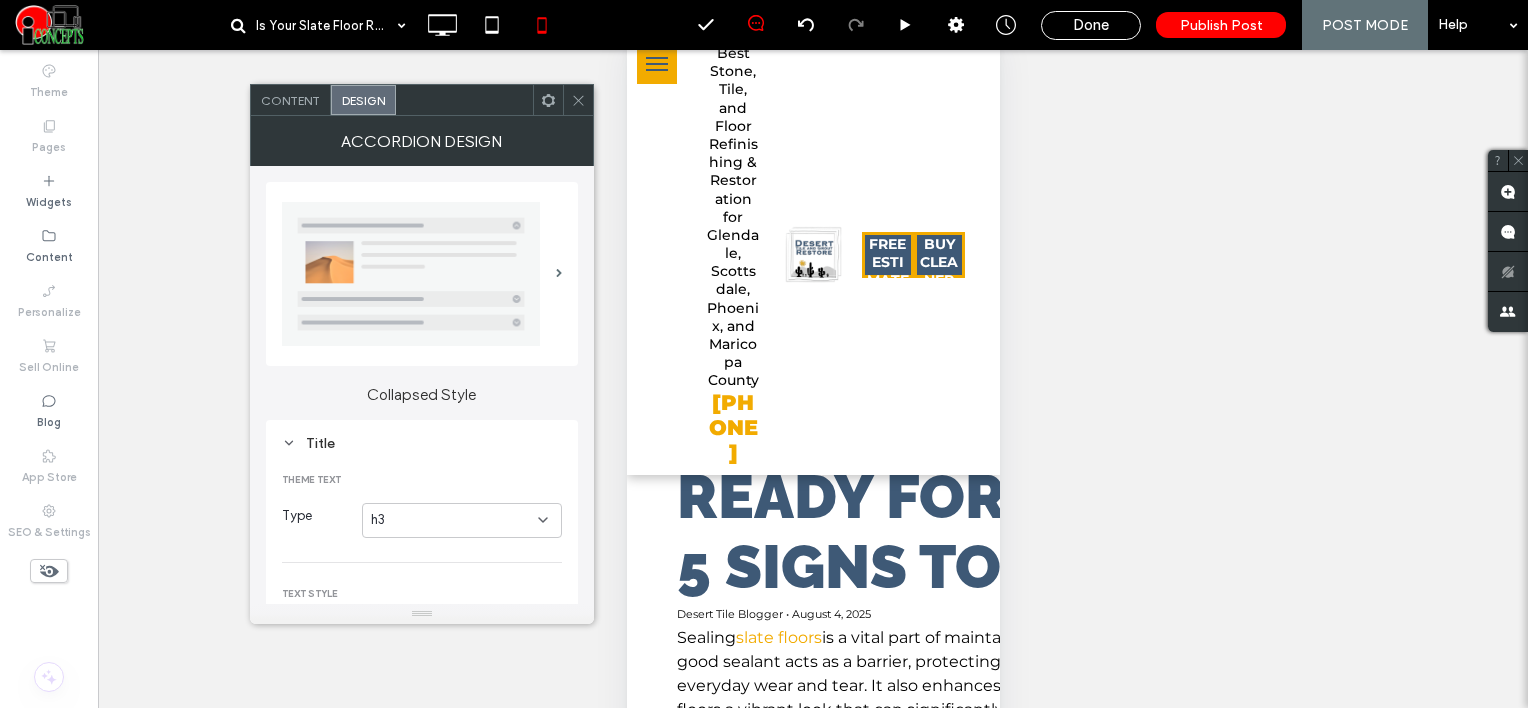 scroll, scrollTop: 200, scrollLeft: 0, axis: vertical 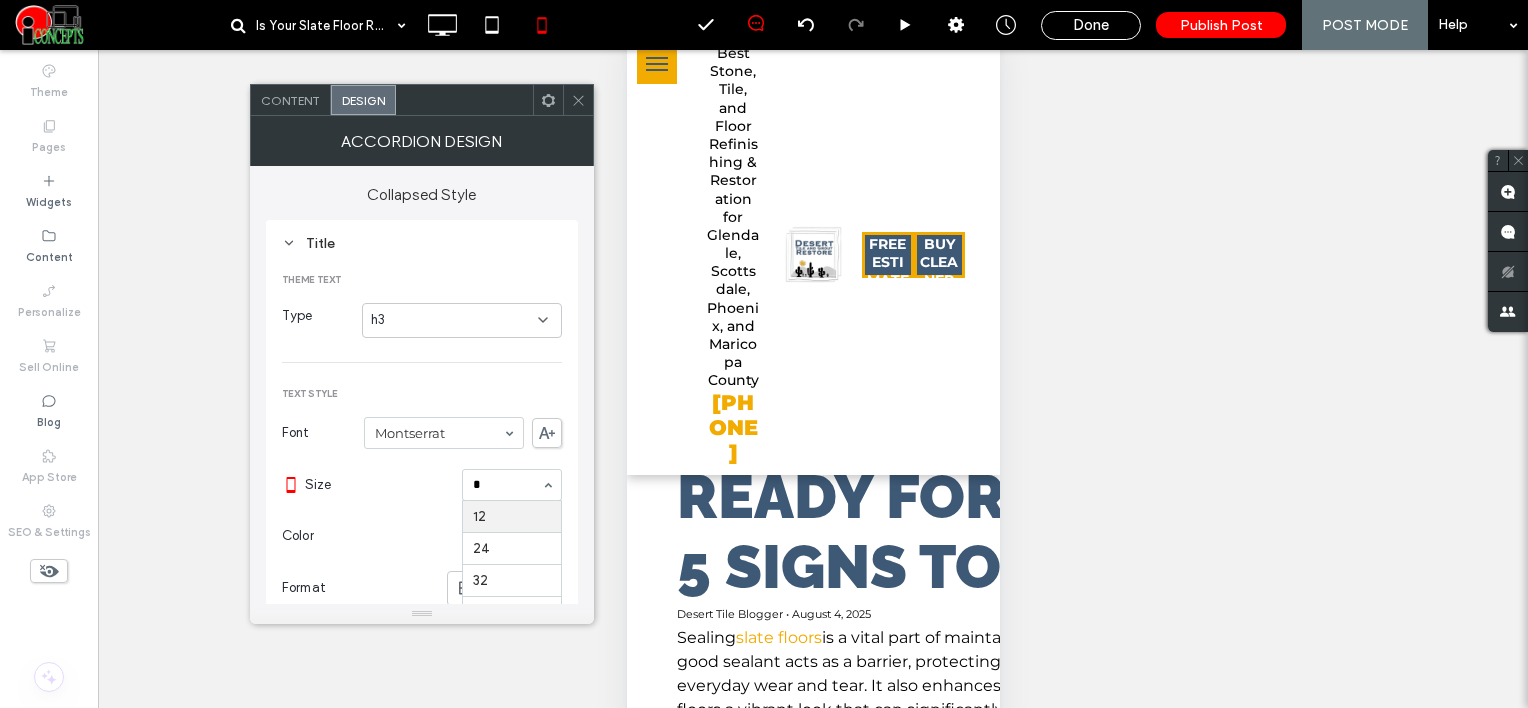 type on "**" 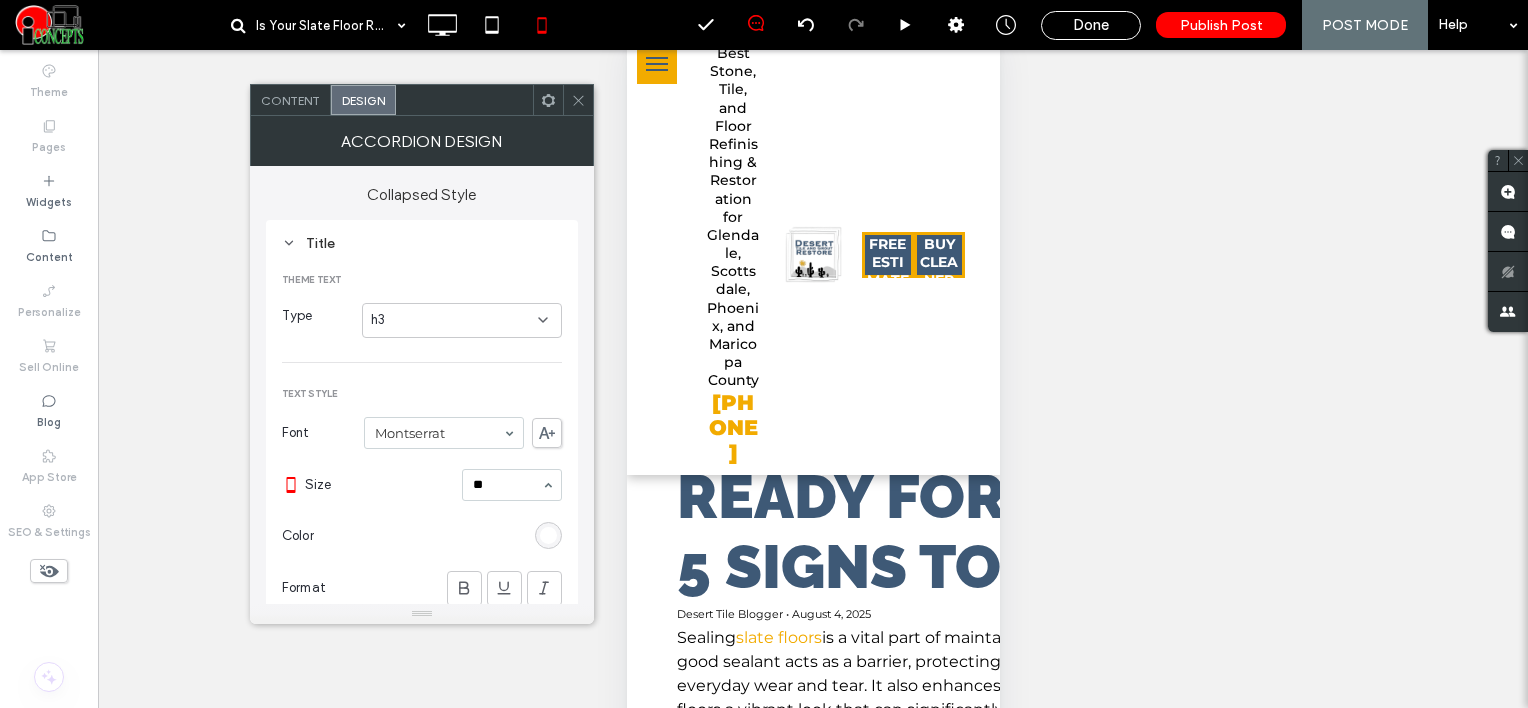 type 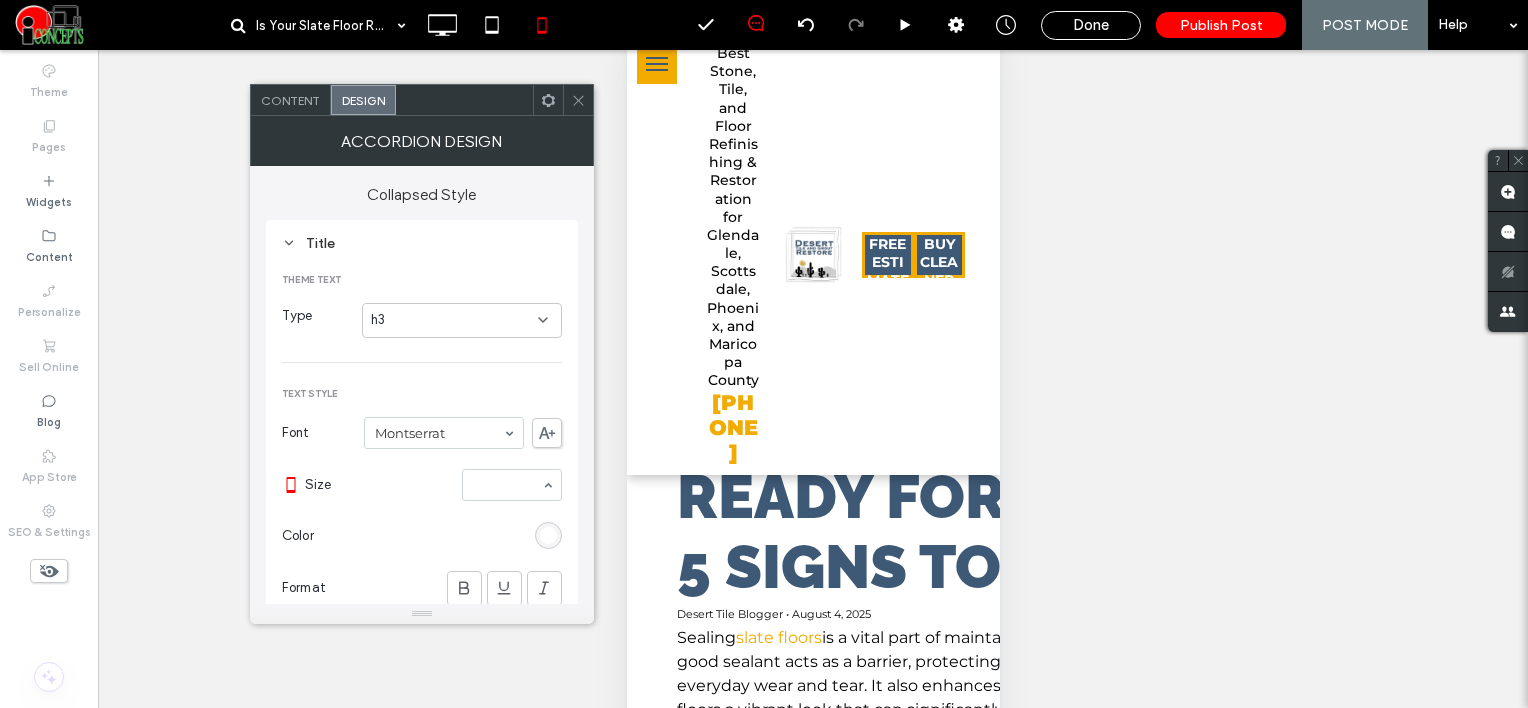 type on "*" 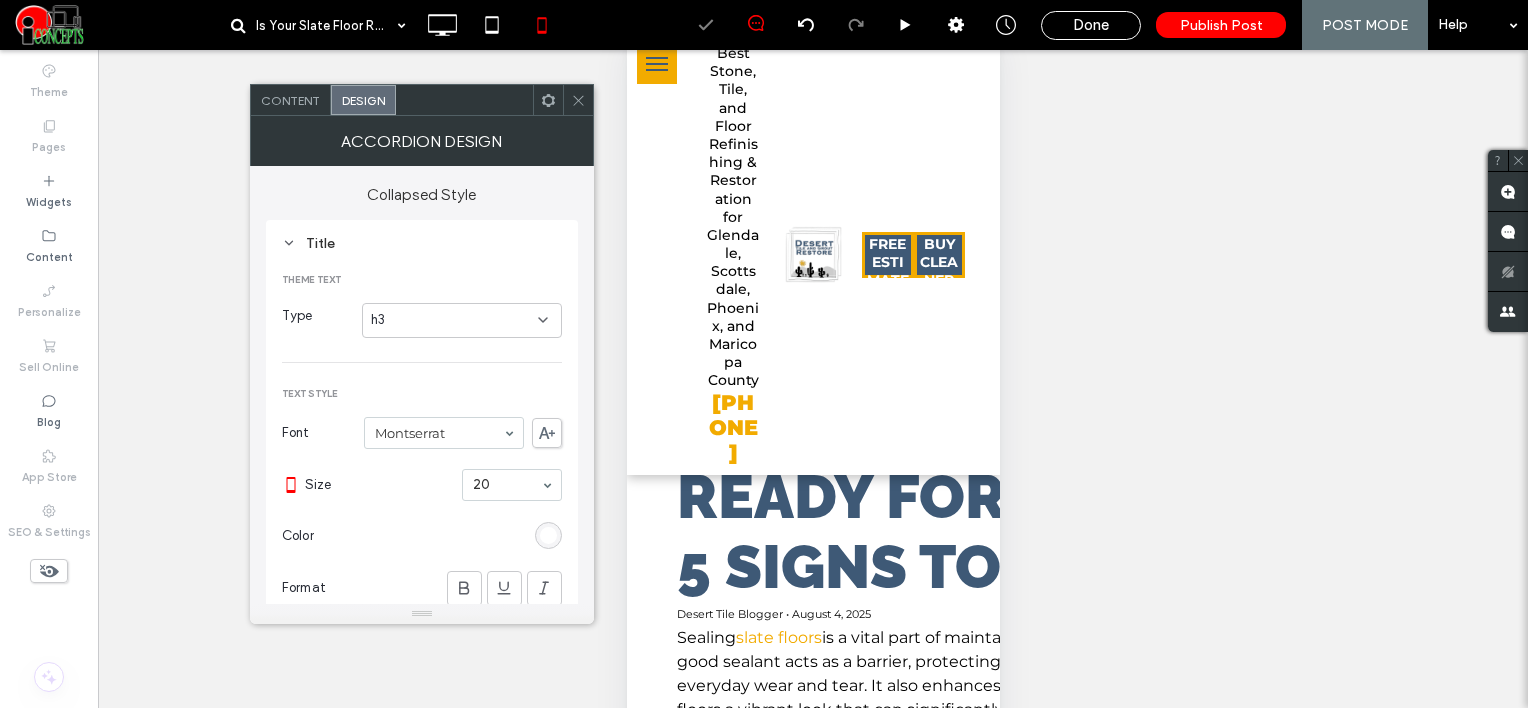 click 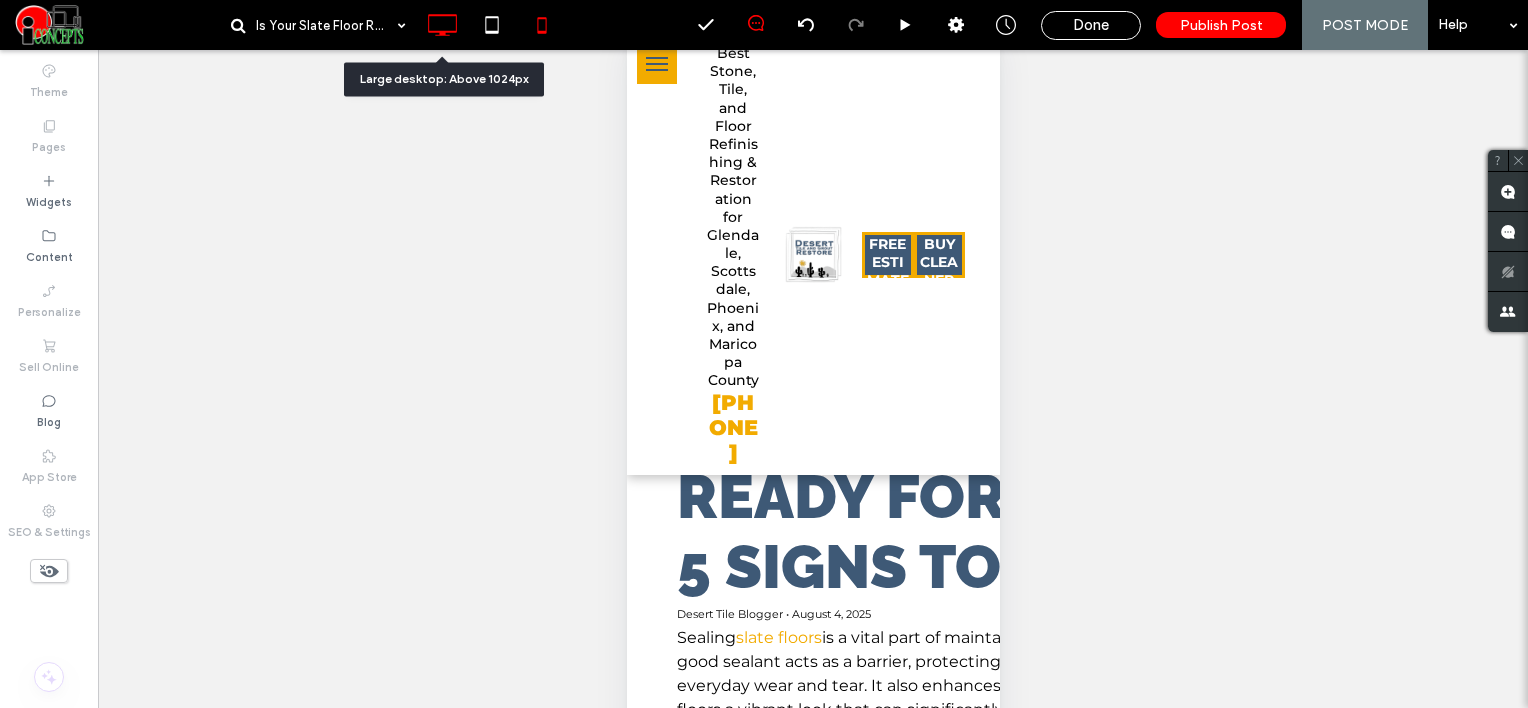 click 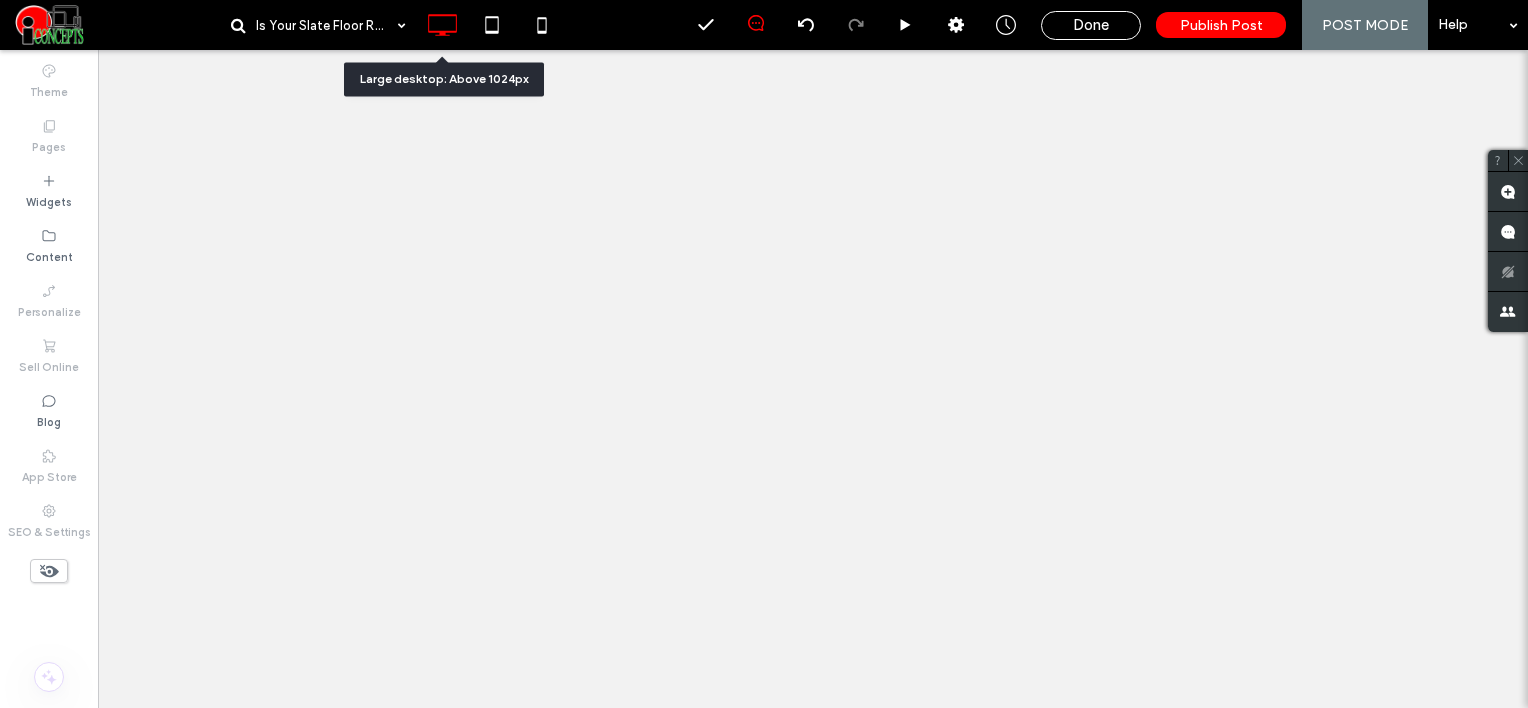 scroll, scrollTop: 0, scrollLeft: 0, axis: both 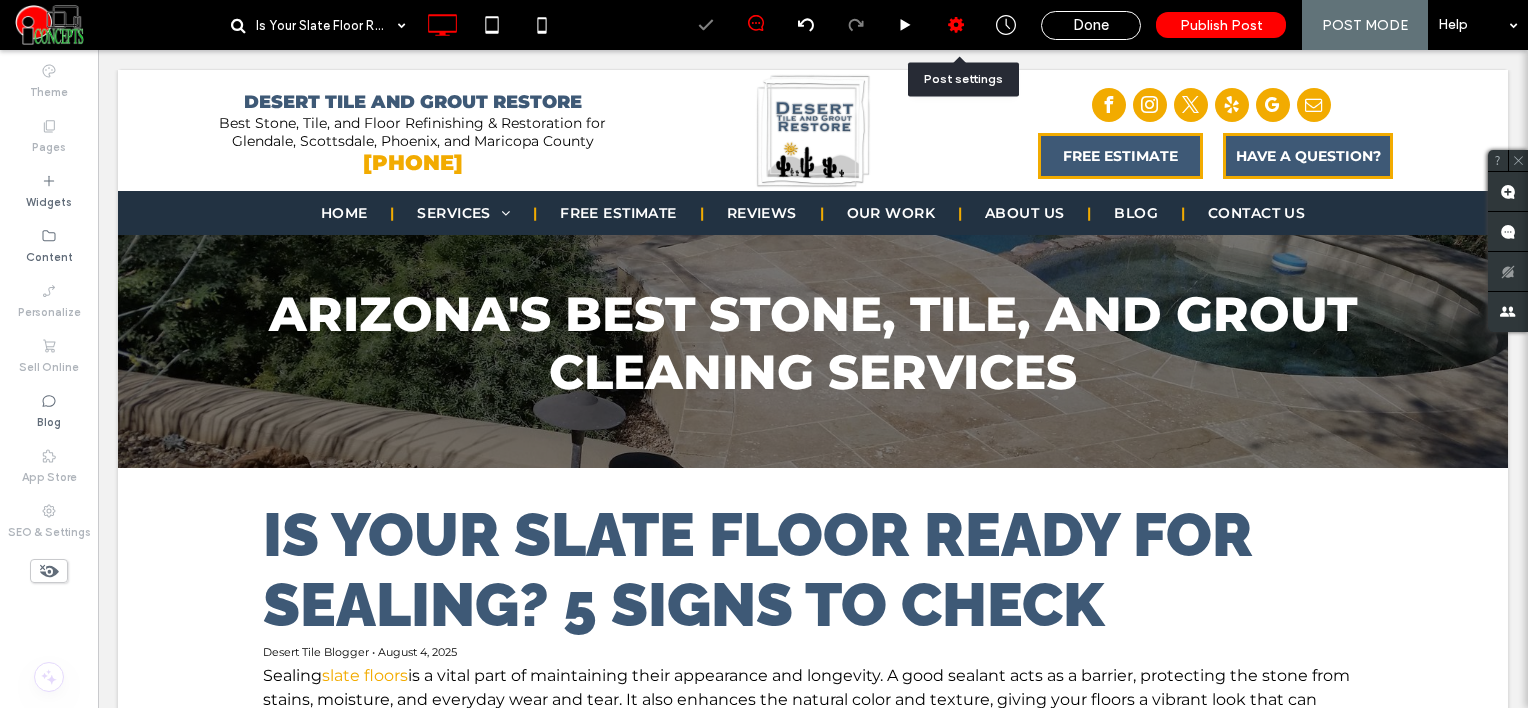 click 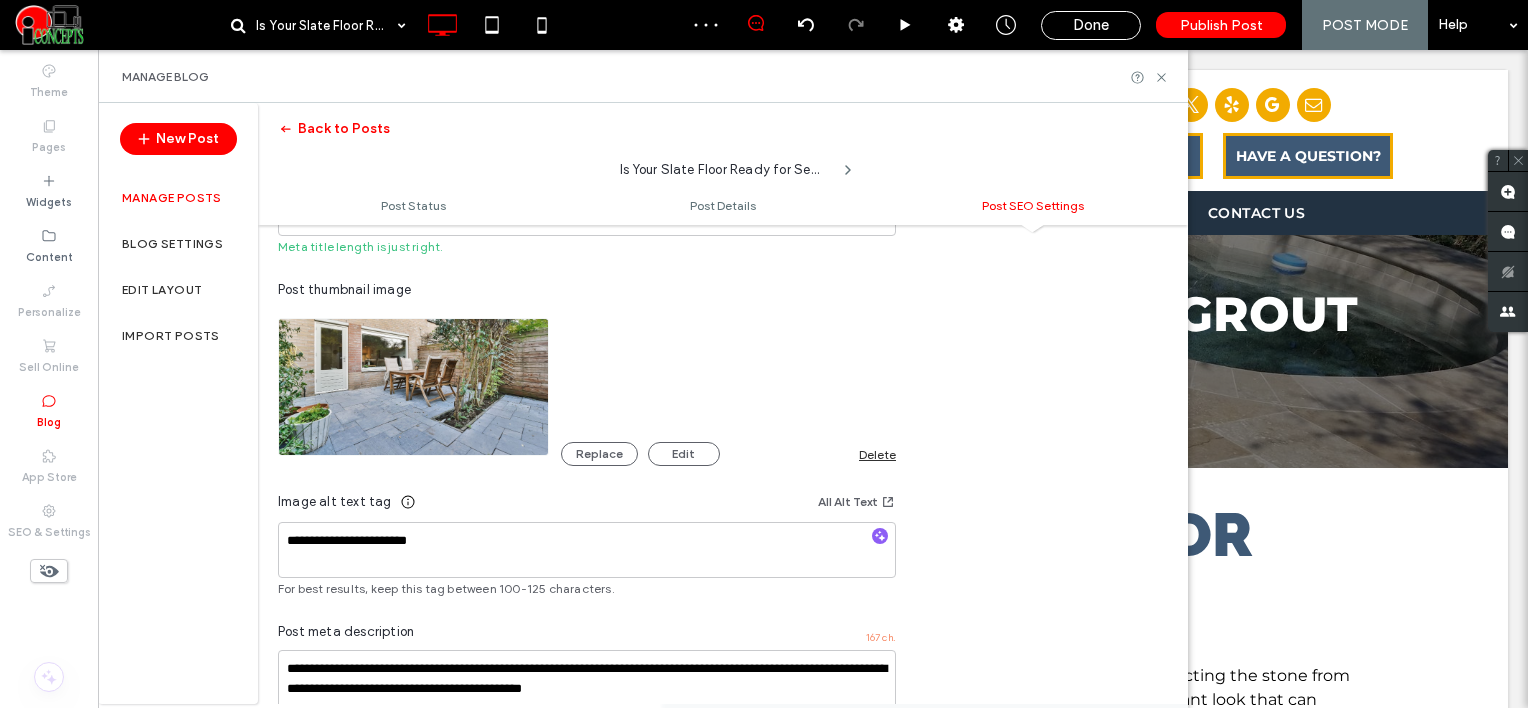 scroll, scrollTop: 1292, scrollLeft: 0, axis: vertical 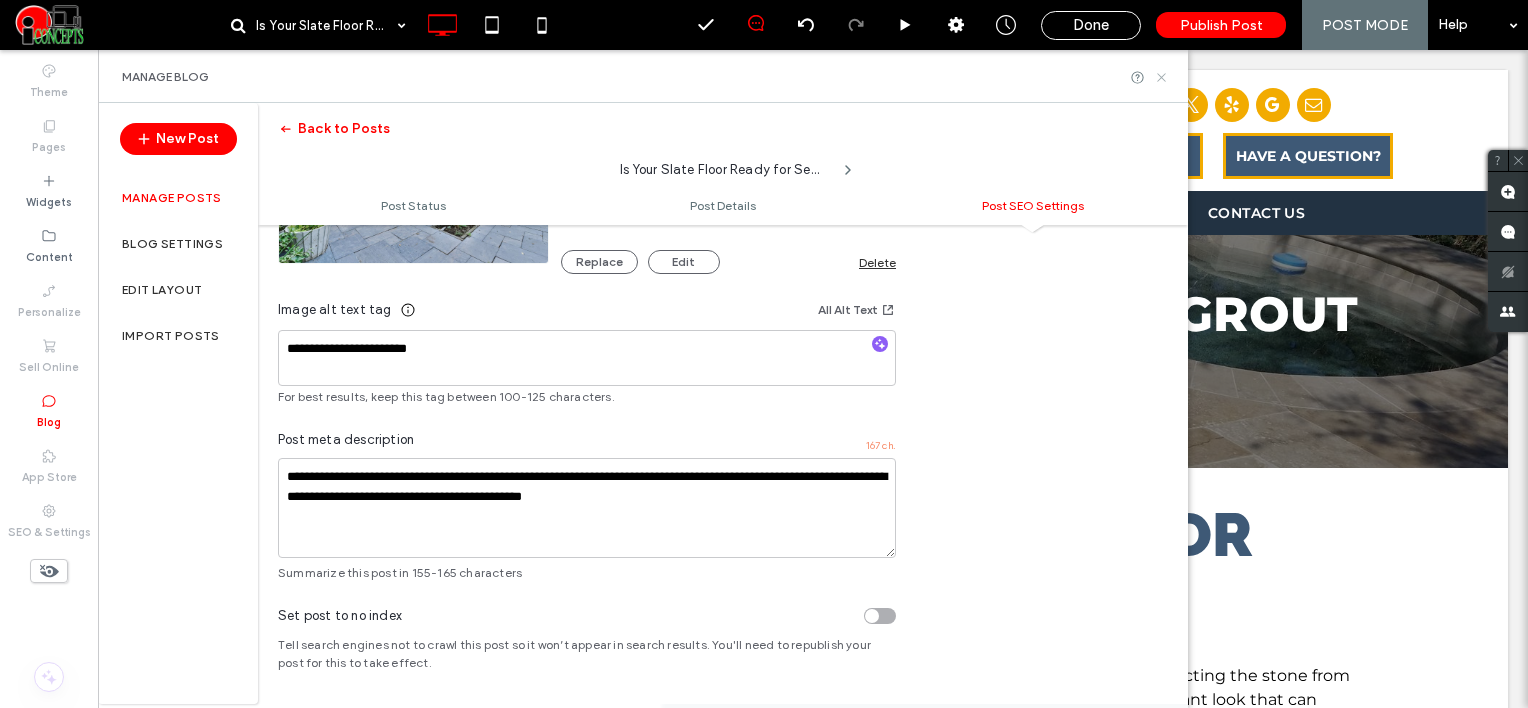 click 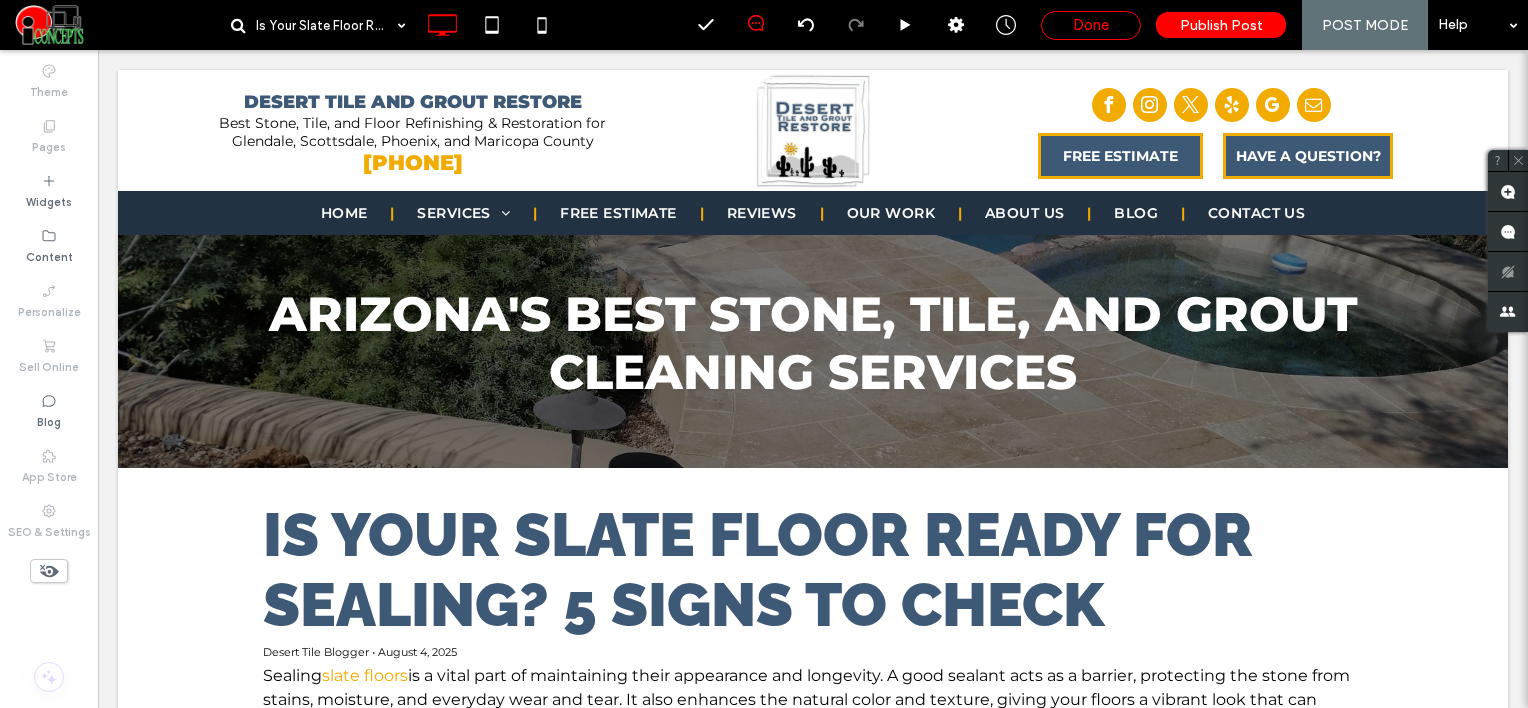 click on "Done" at bounding box center (1091, 25) 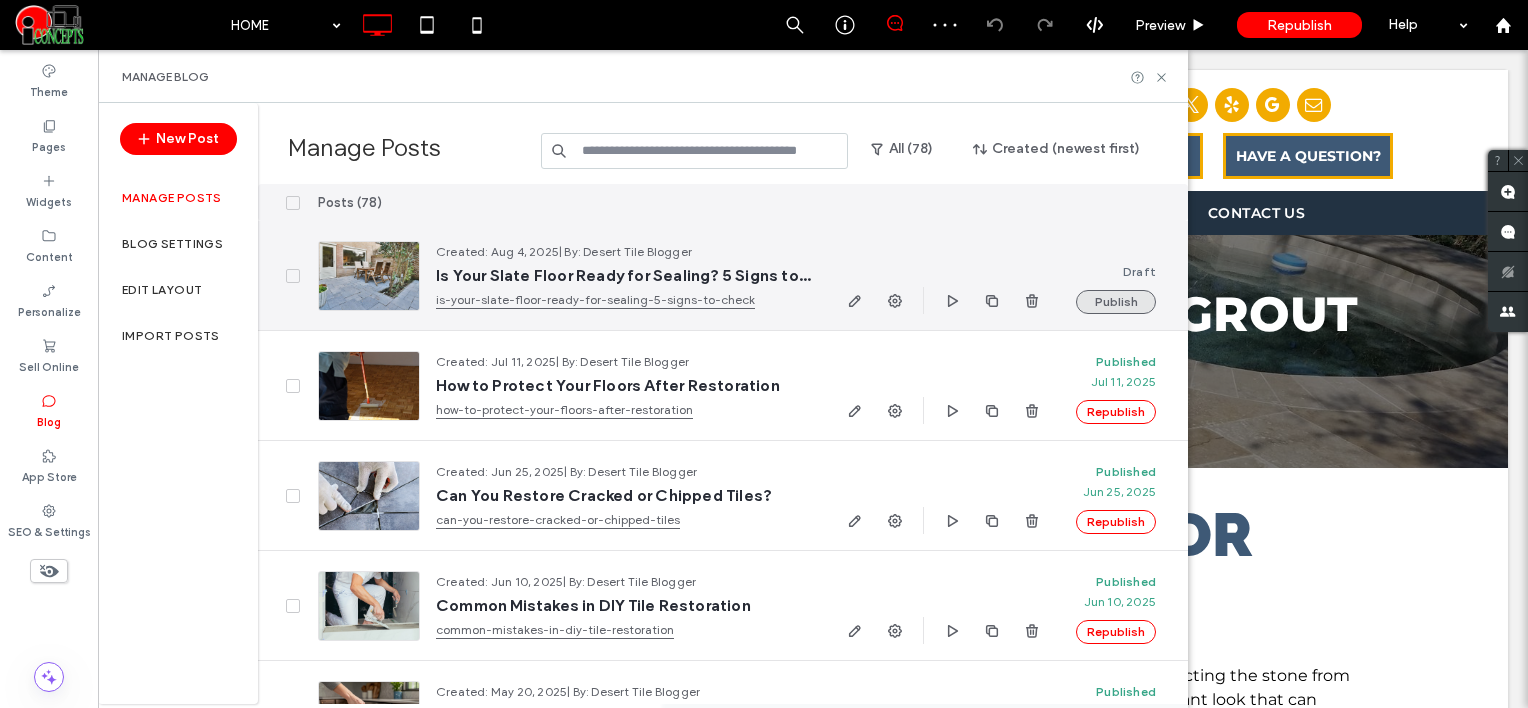 click on "Publish" at bounding box center (1116, 302) 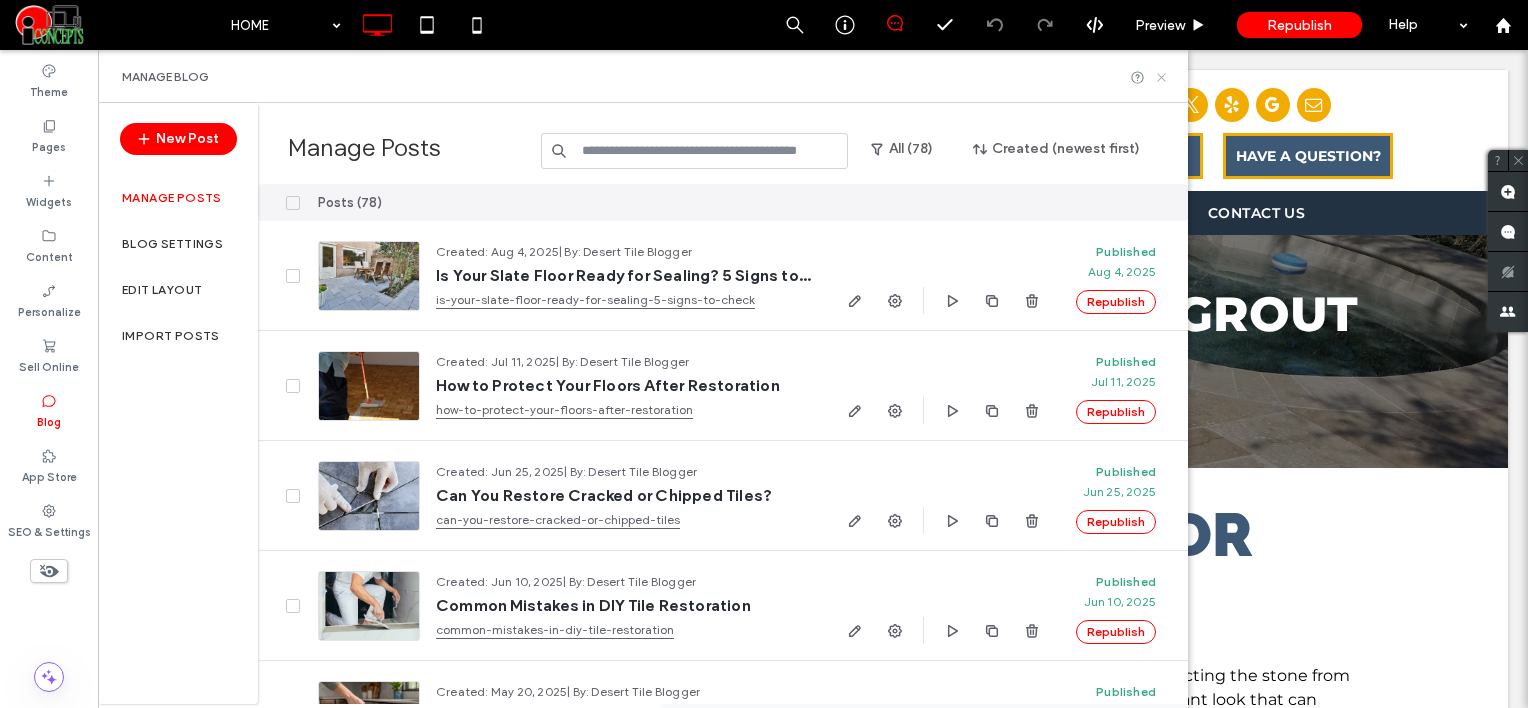 click 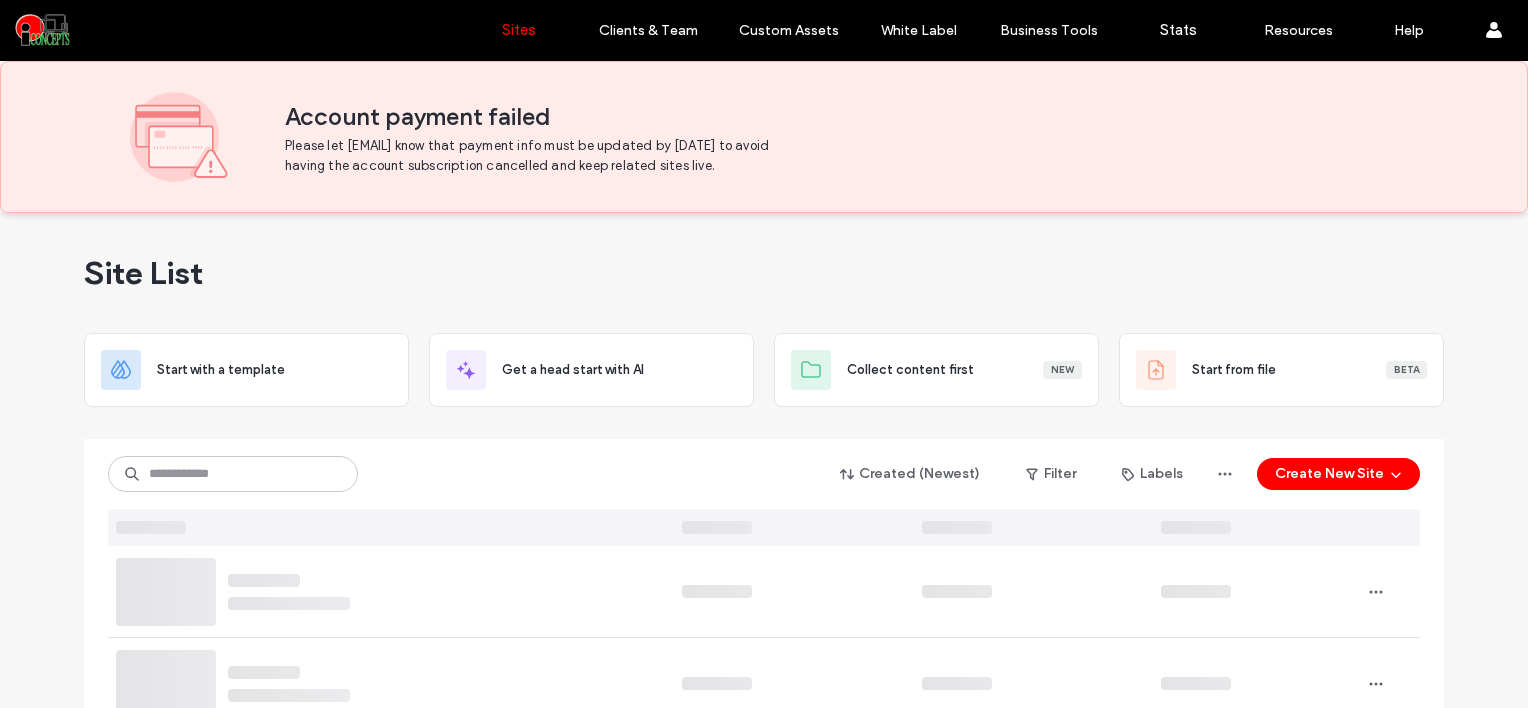 scroll, scrollTop: 0, scrollLeft: 0, axis: both 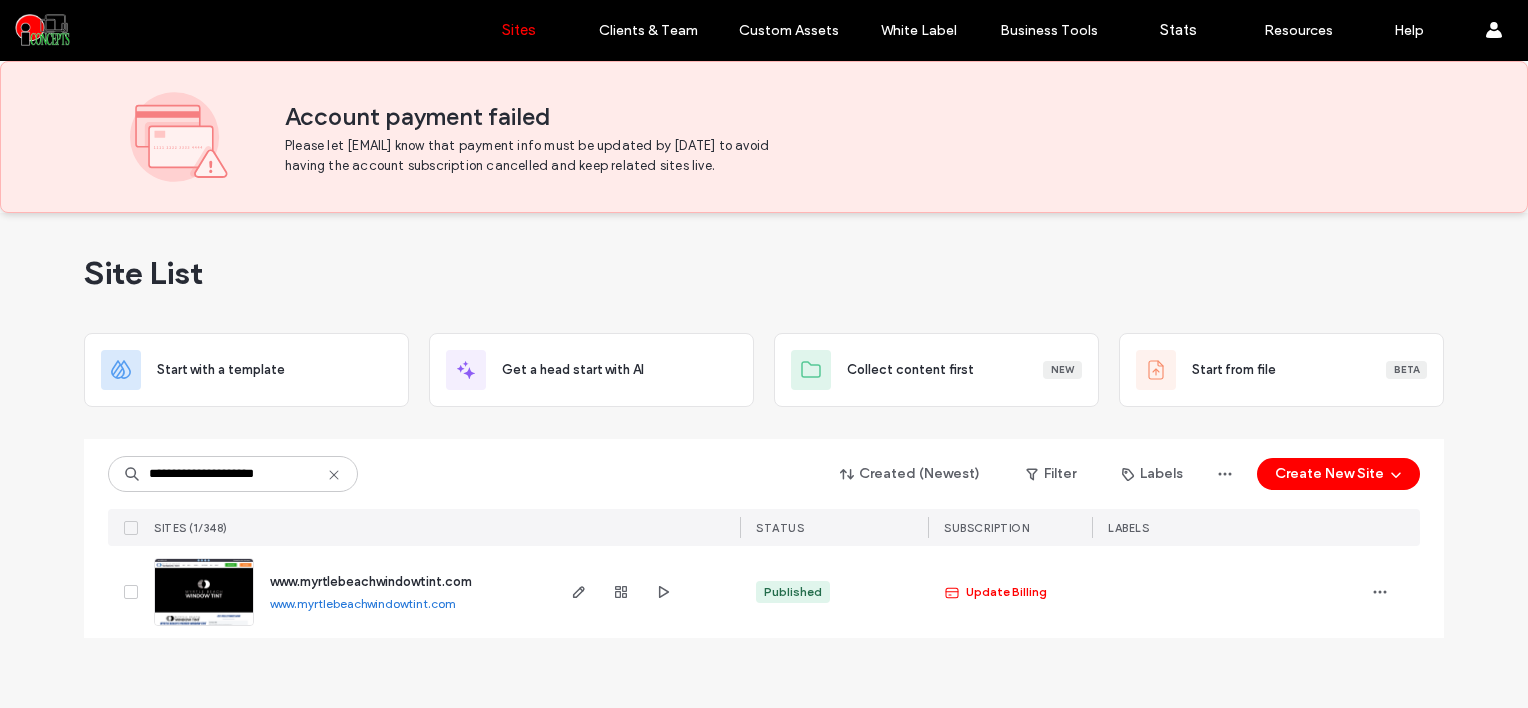 type on "**********" 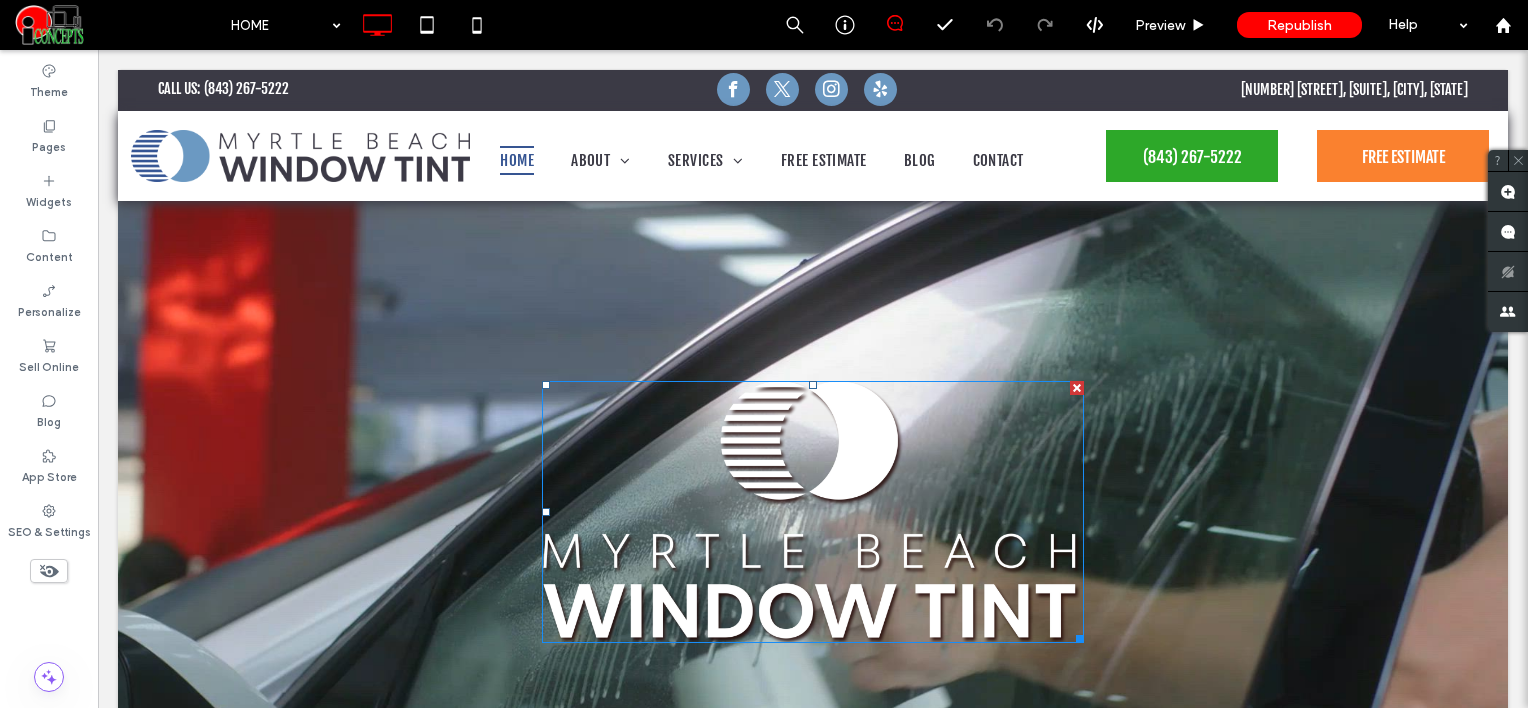 scroll, scrollTop: 0, scrollLeft: 0, axis: both 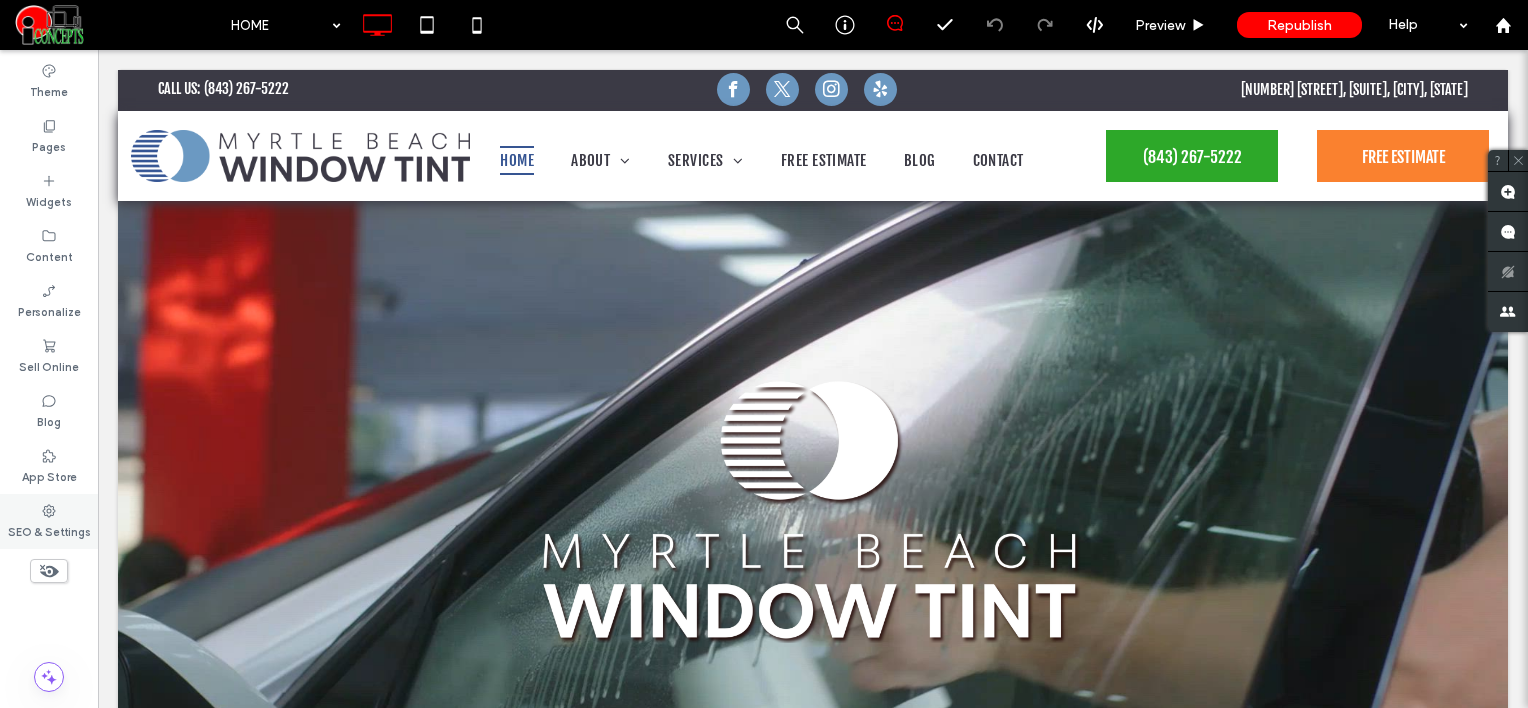 click 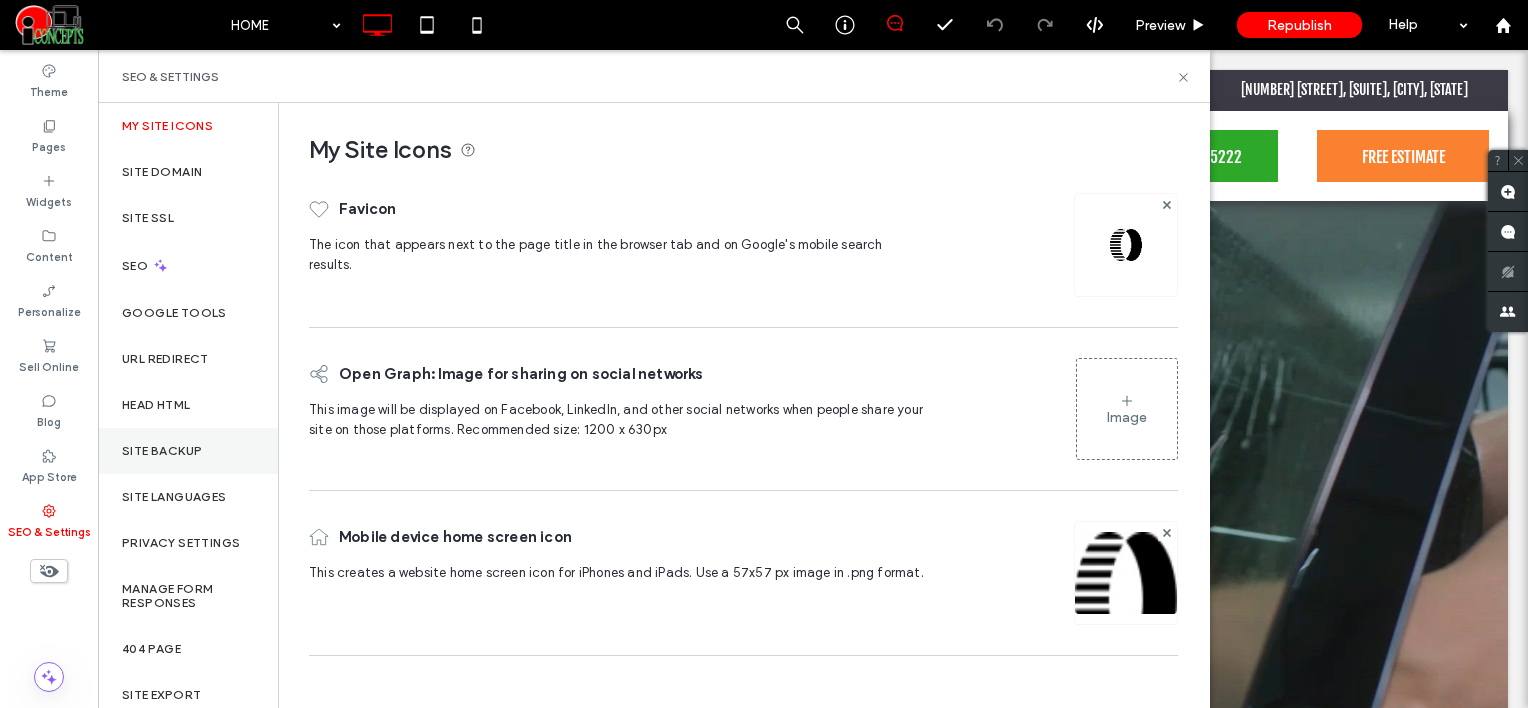click on "Site Backup" at bounding box center [162, 451] 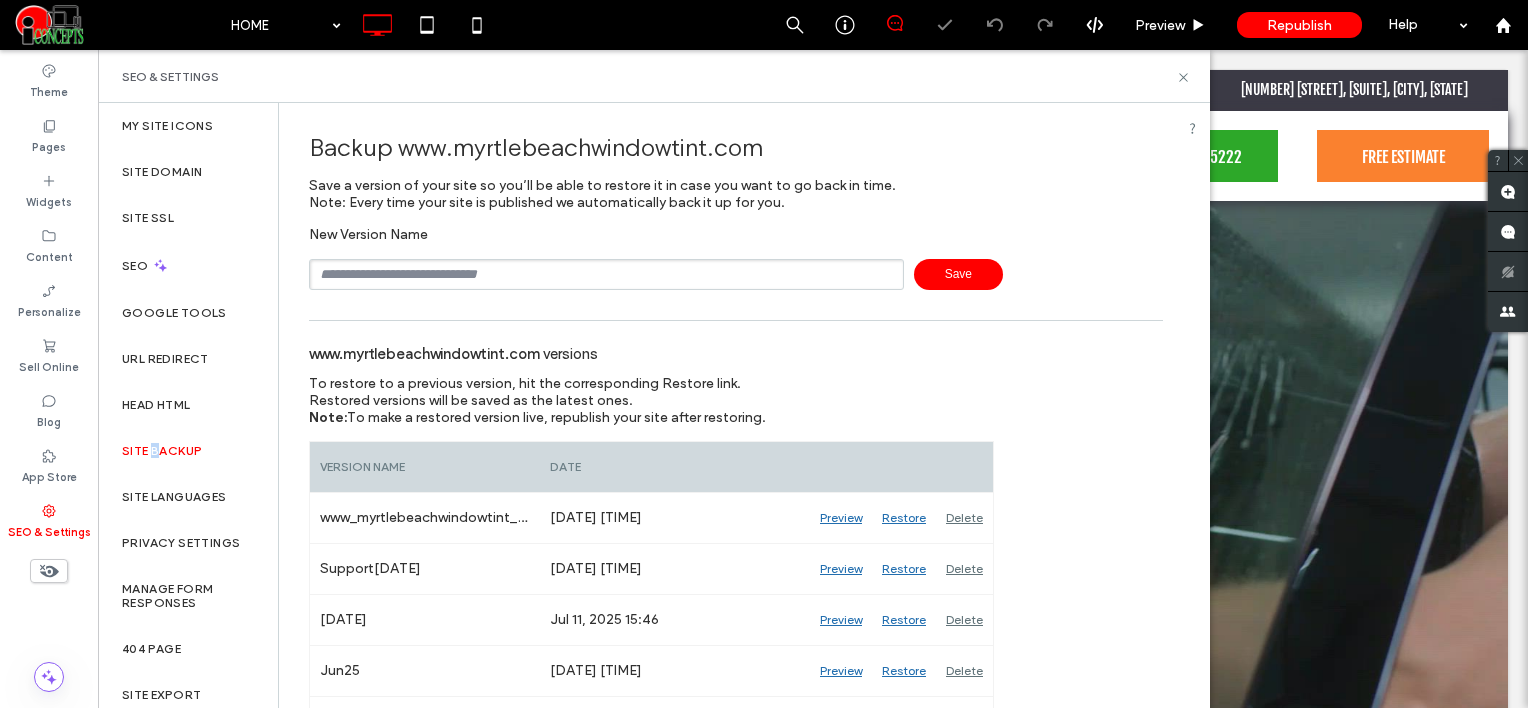 click at bounding box center [606, 274] 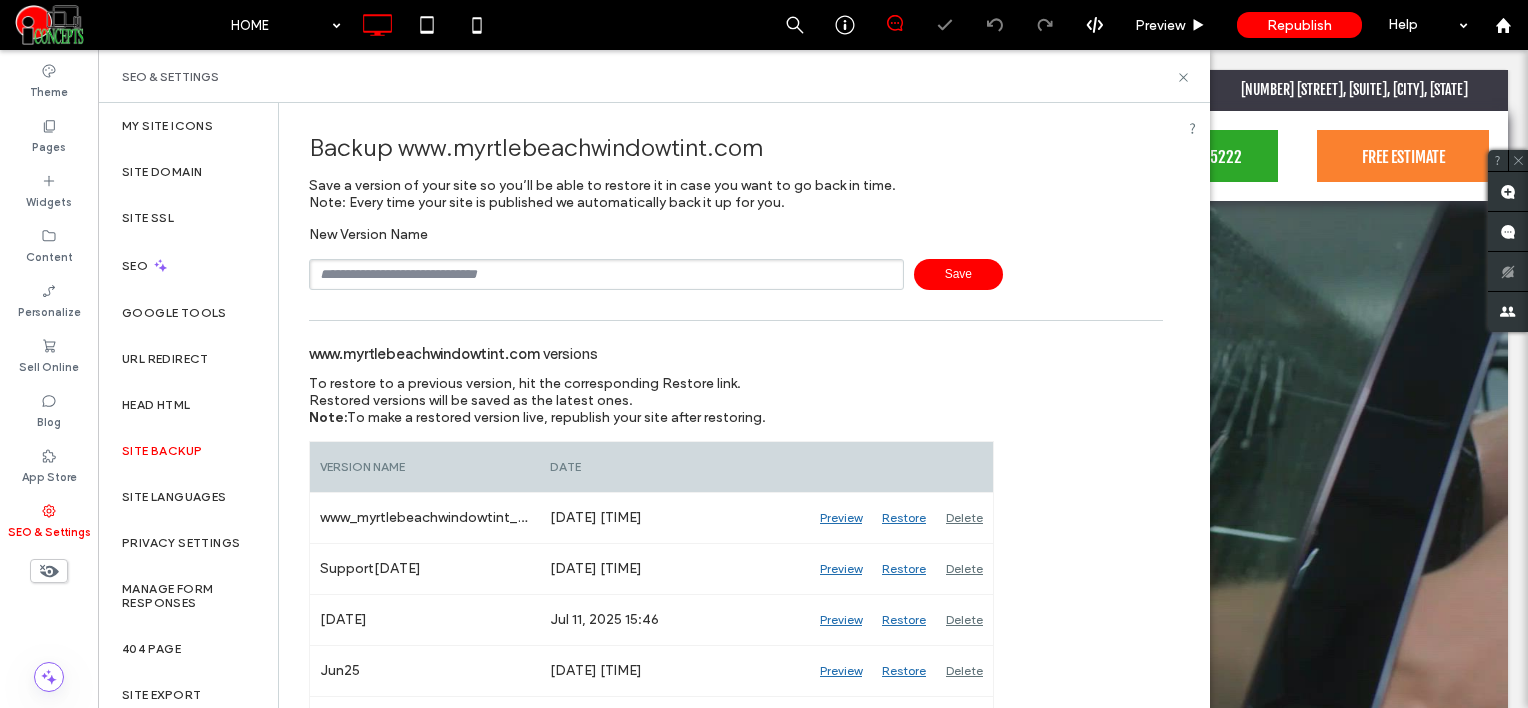 click at bounding box center (606, 274) 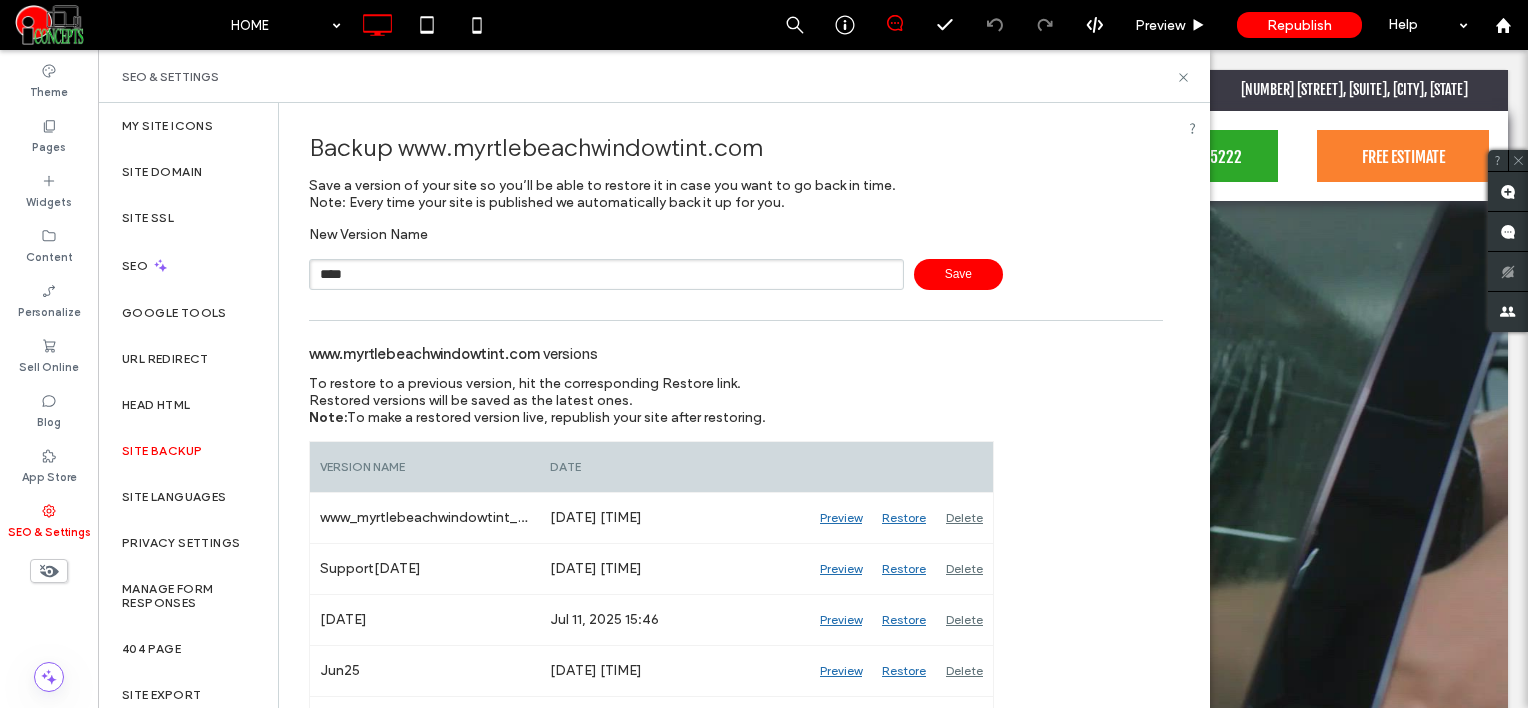type on "****" 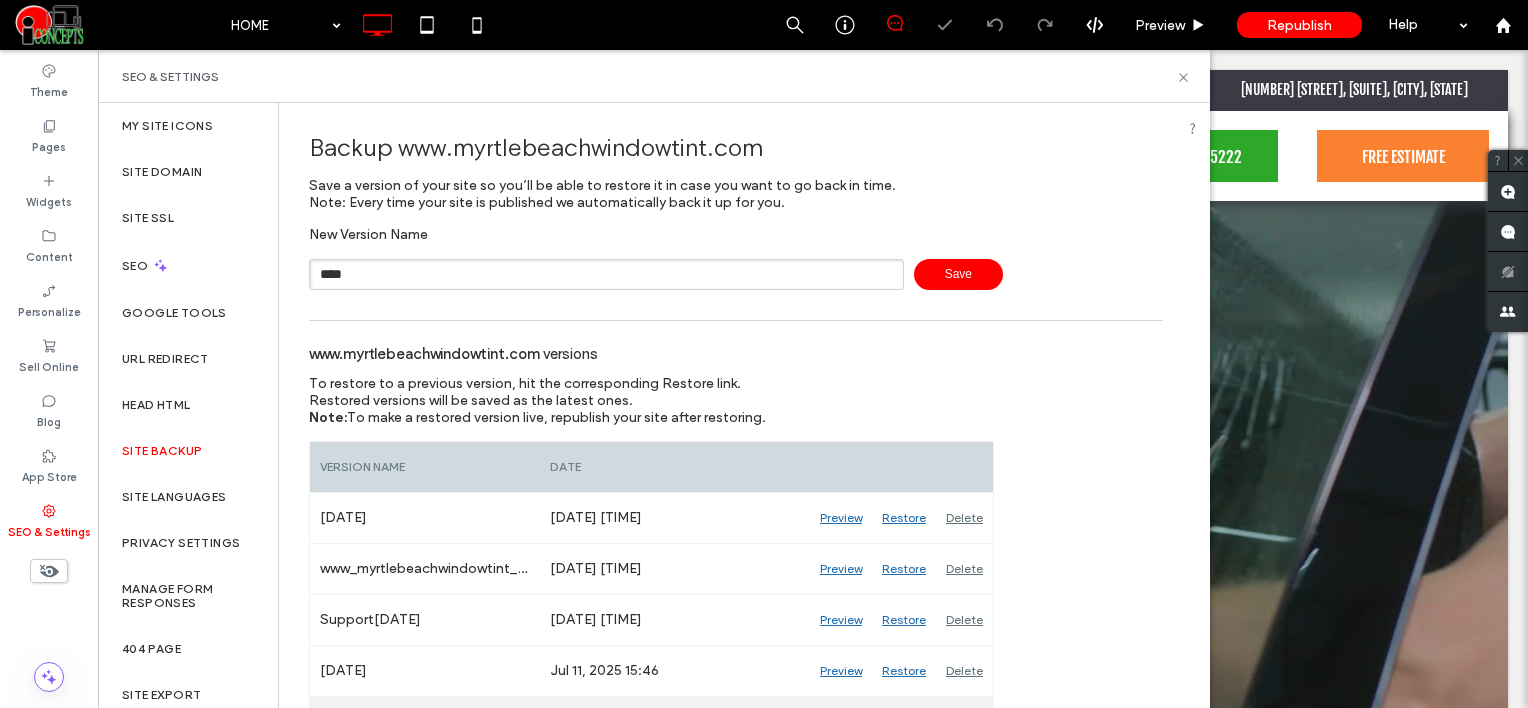type 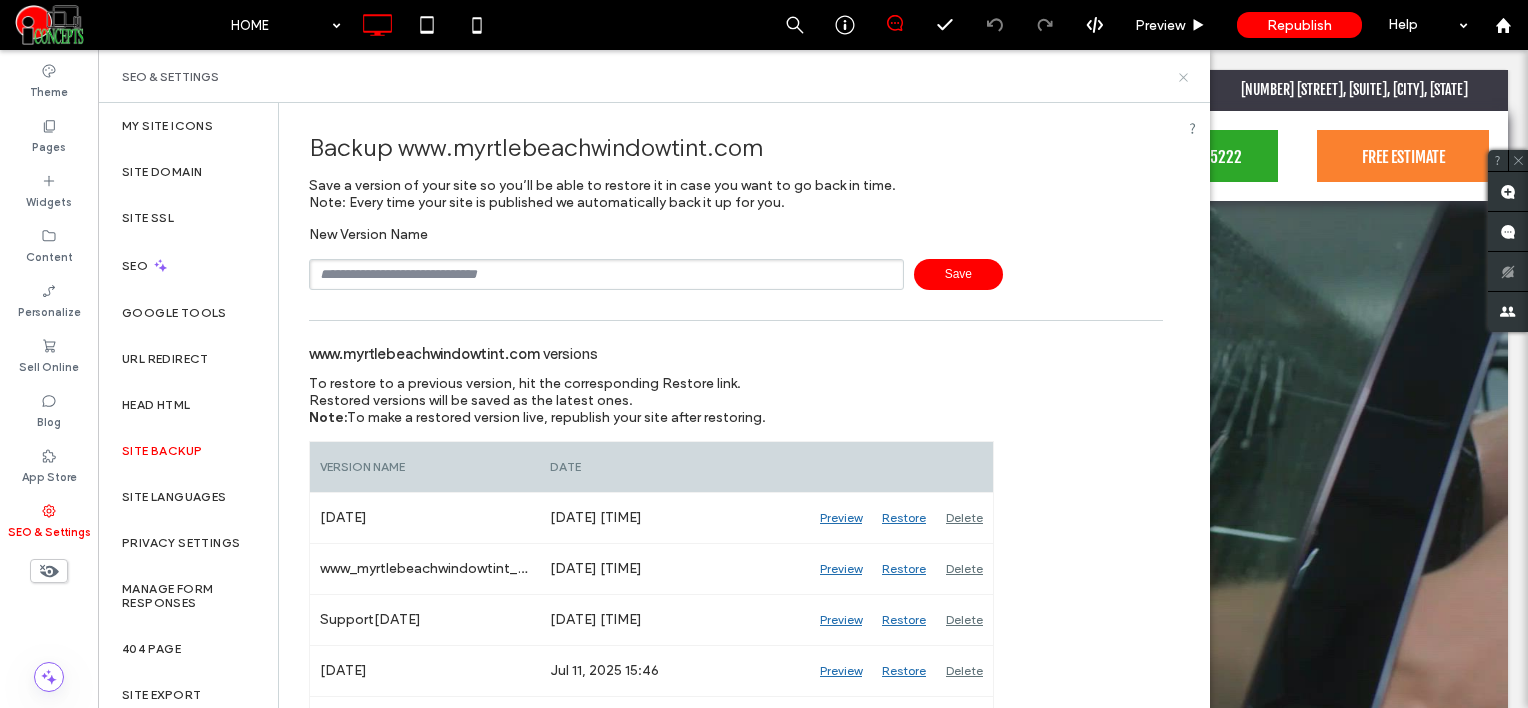 click 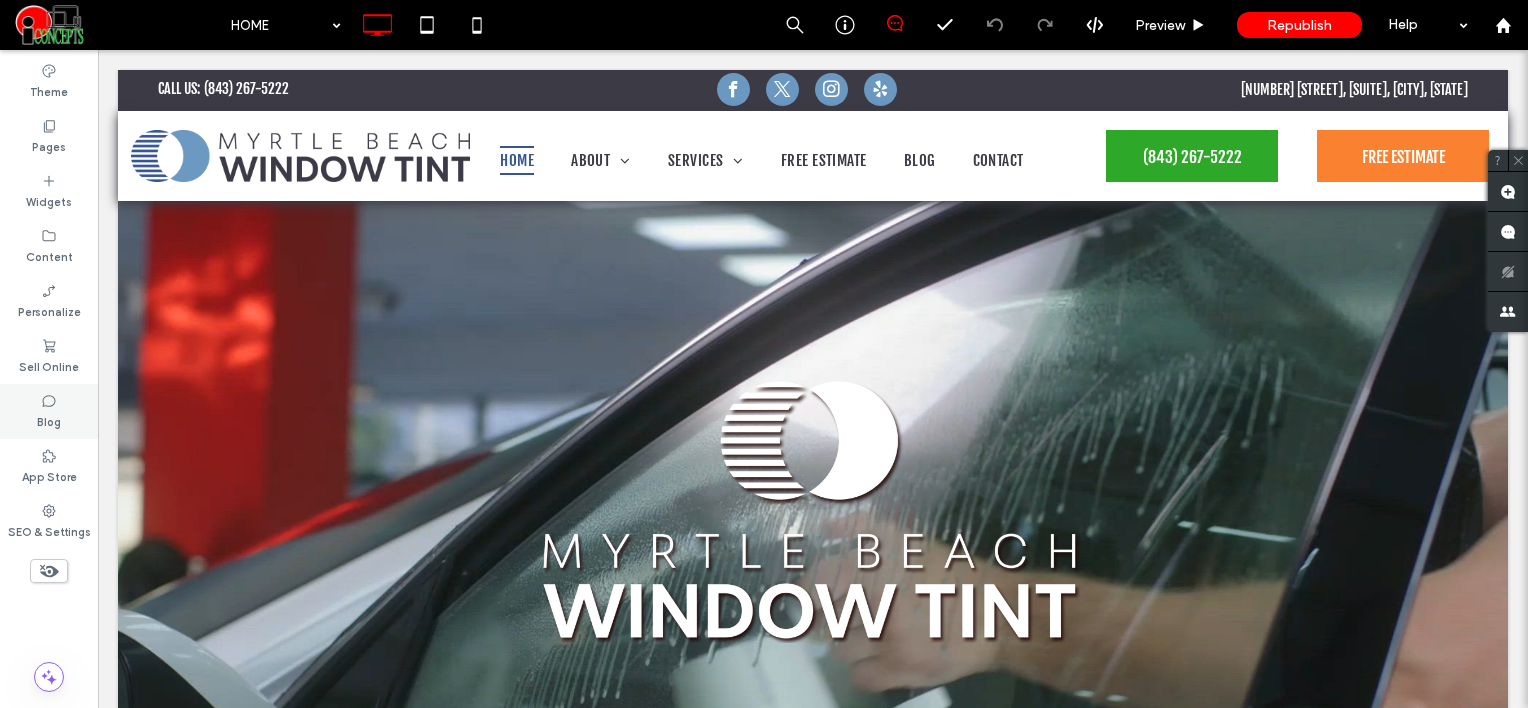 click 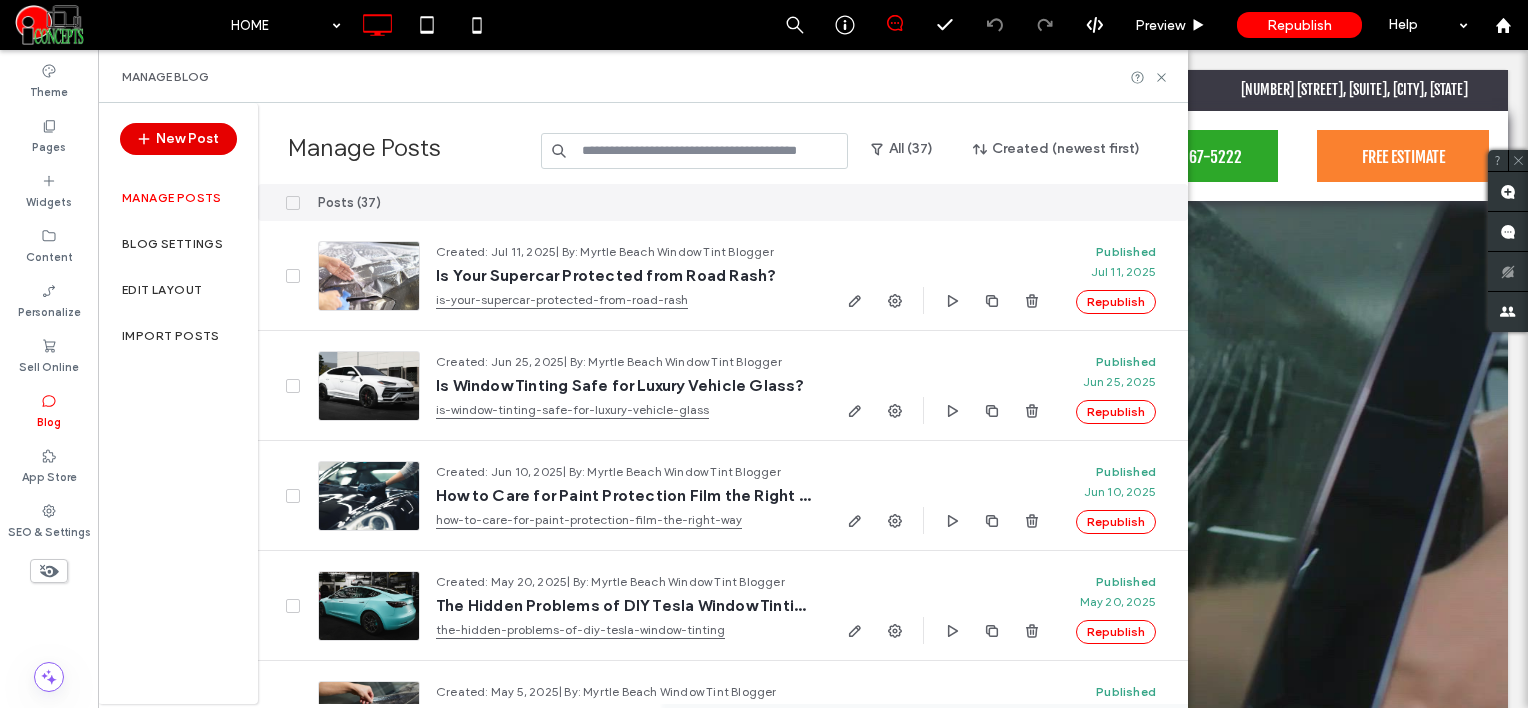 click on "New Post" at bounding box center (178, 139) 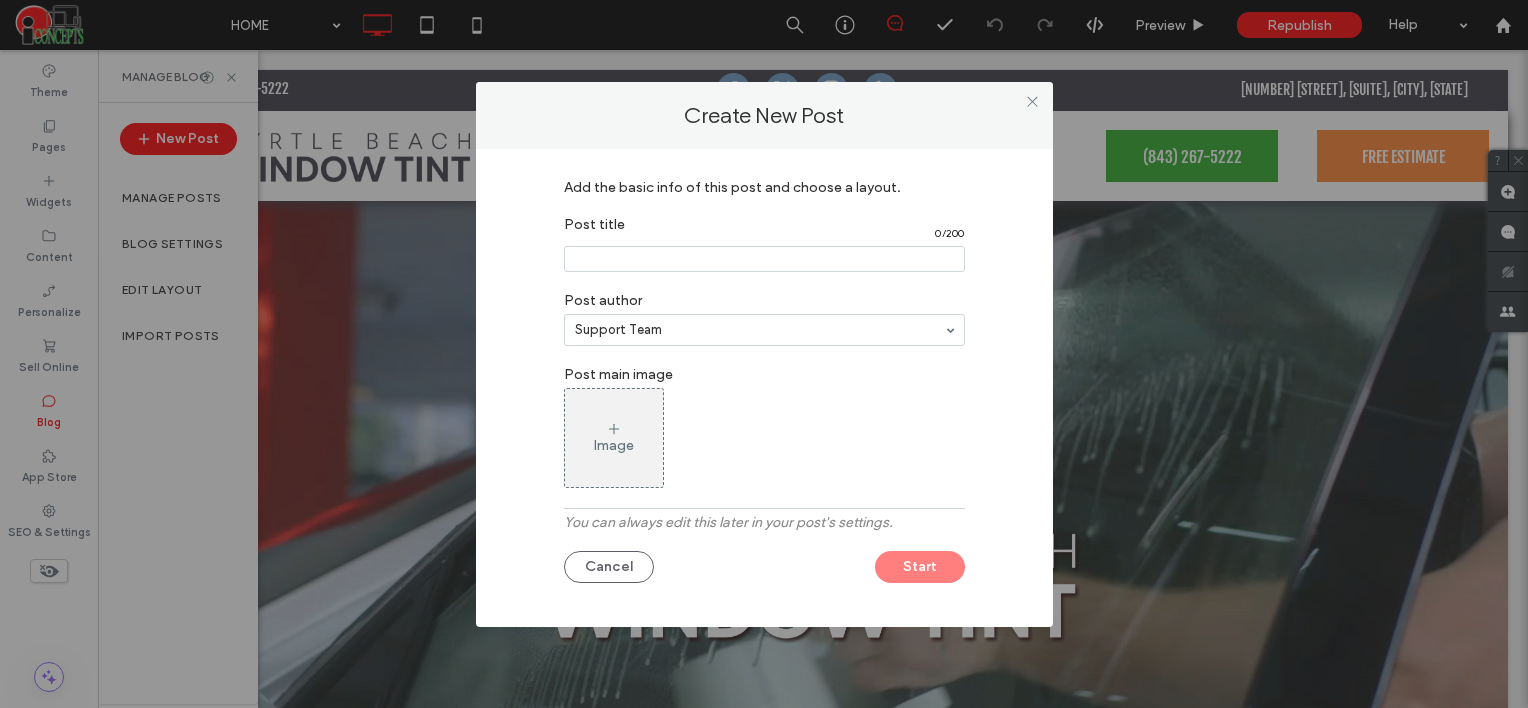 click at bounding box center [764, 259] 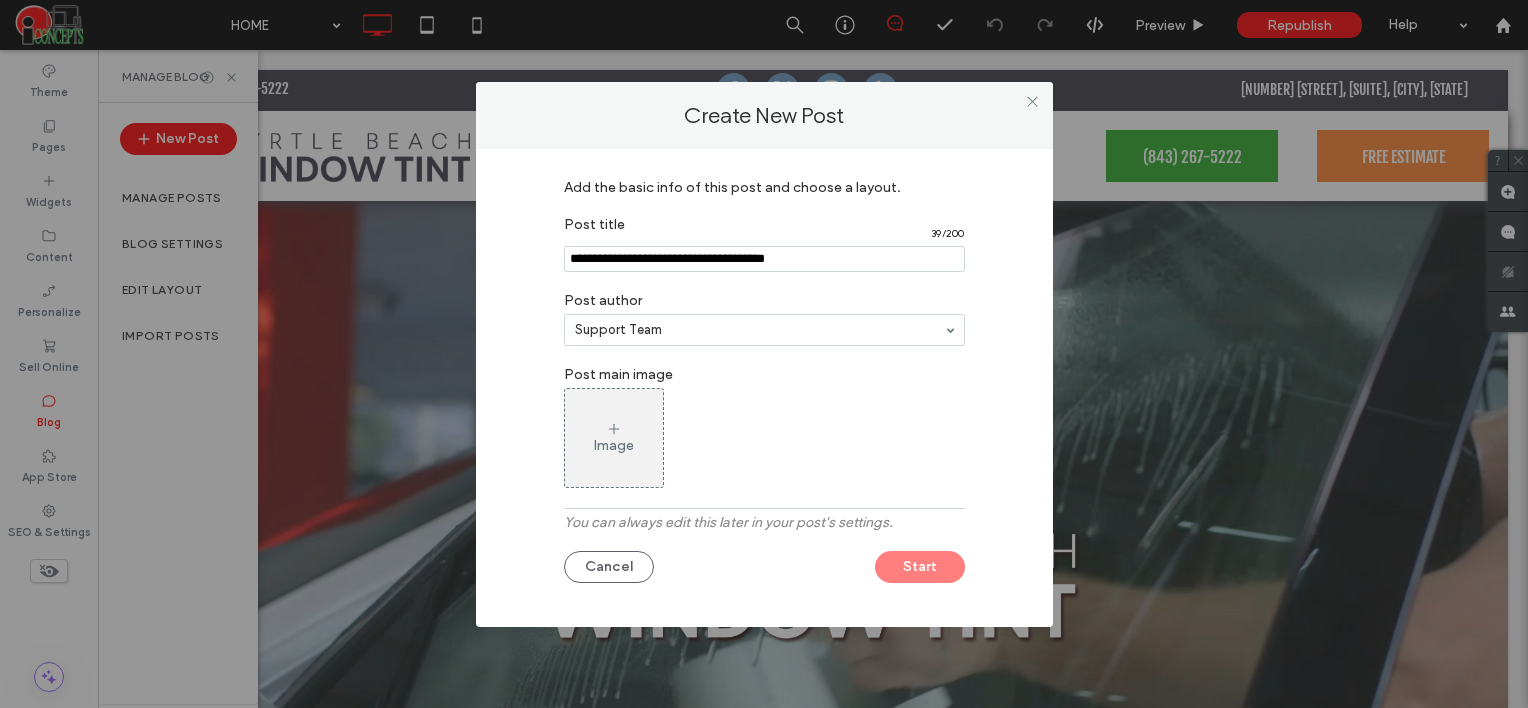 type on "**********" 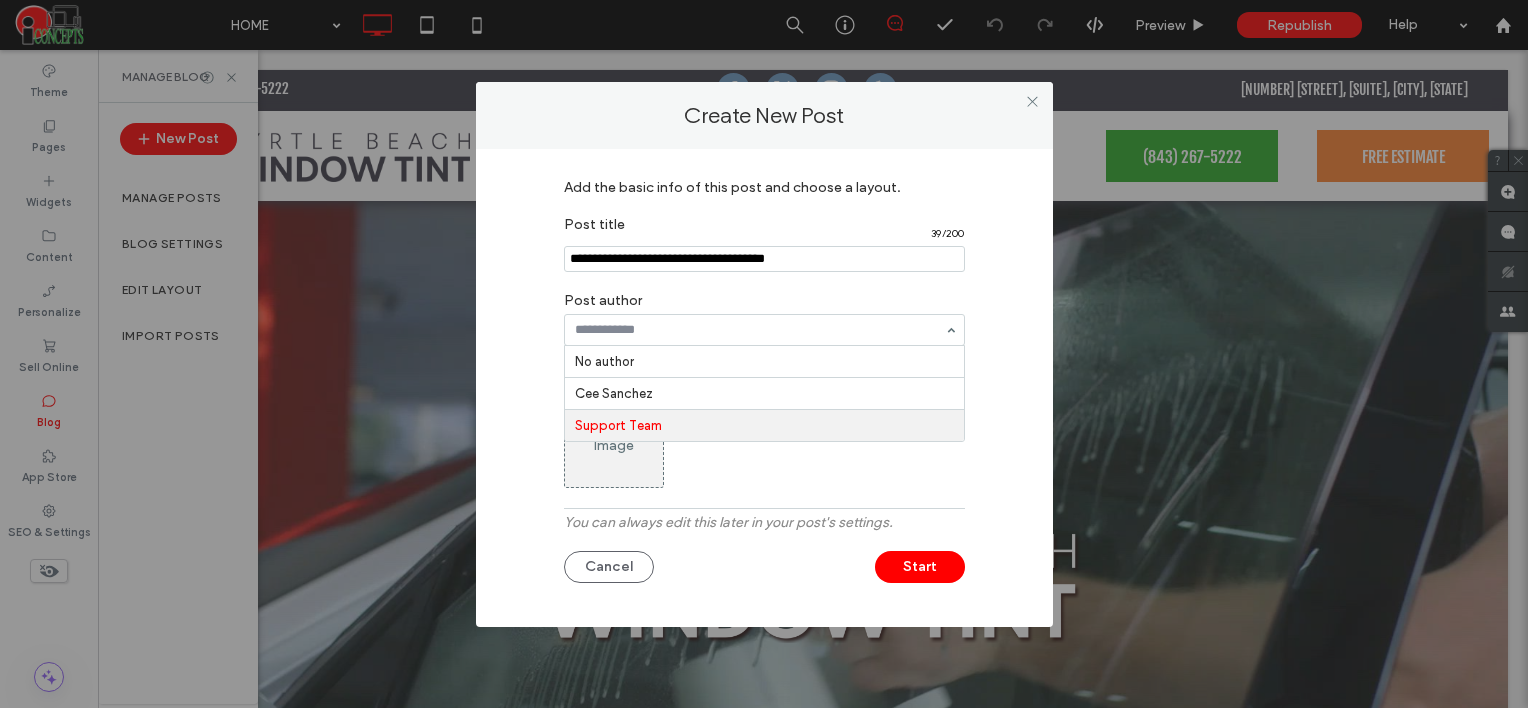 click at bounding box center (759, 330) 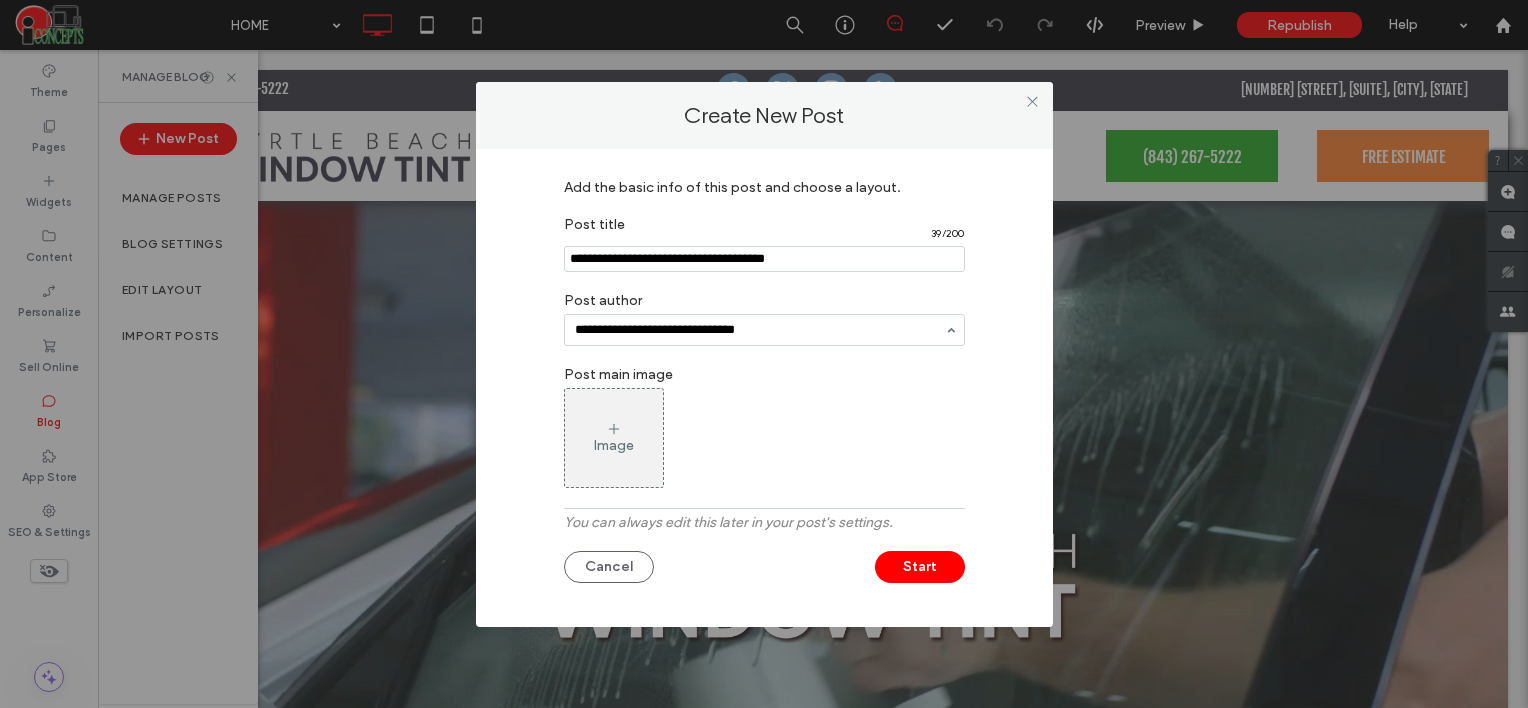 type on "**********" 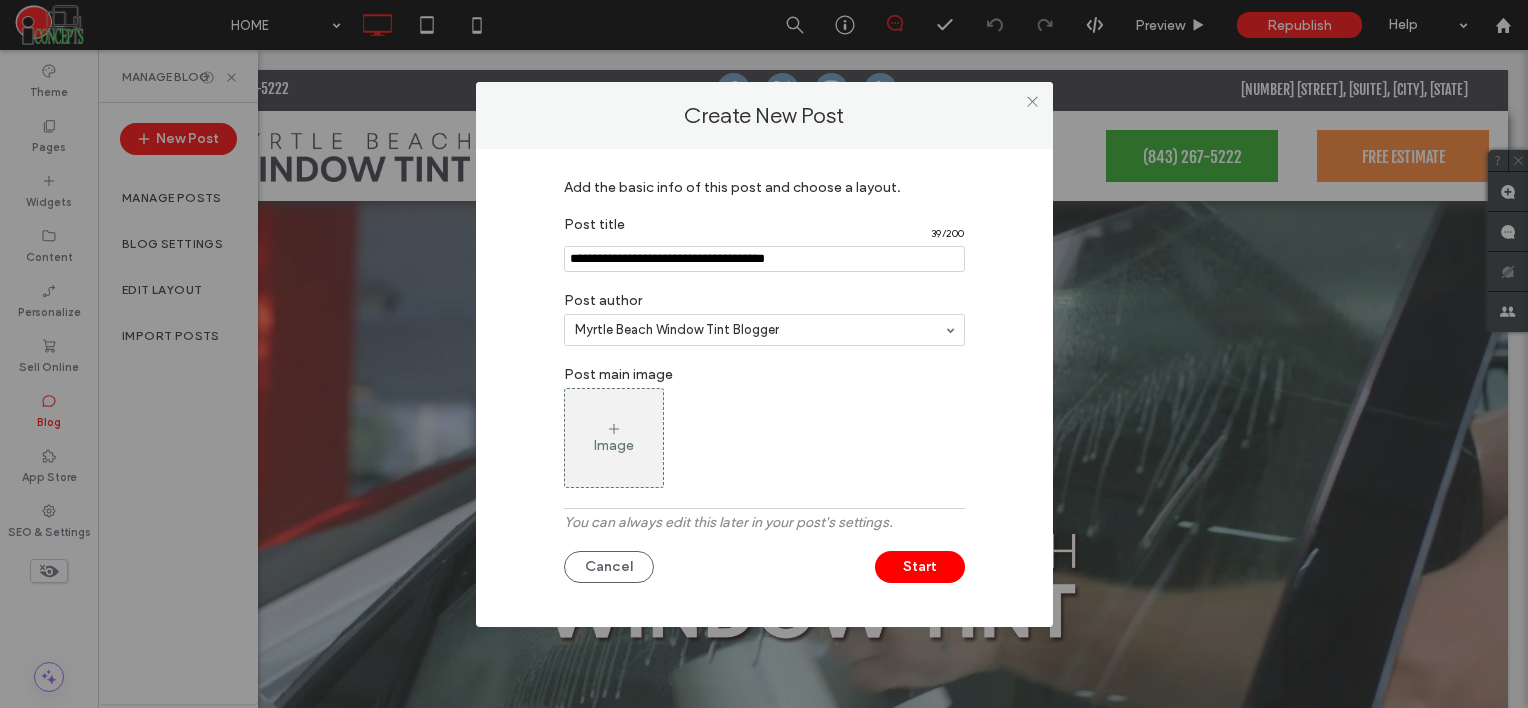 click on "Image" at bounding box center [614, 438] 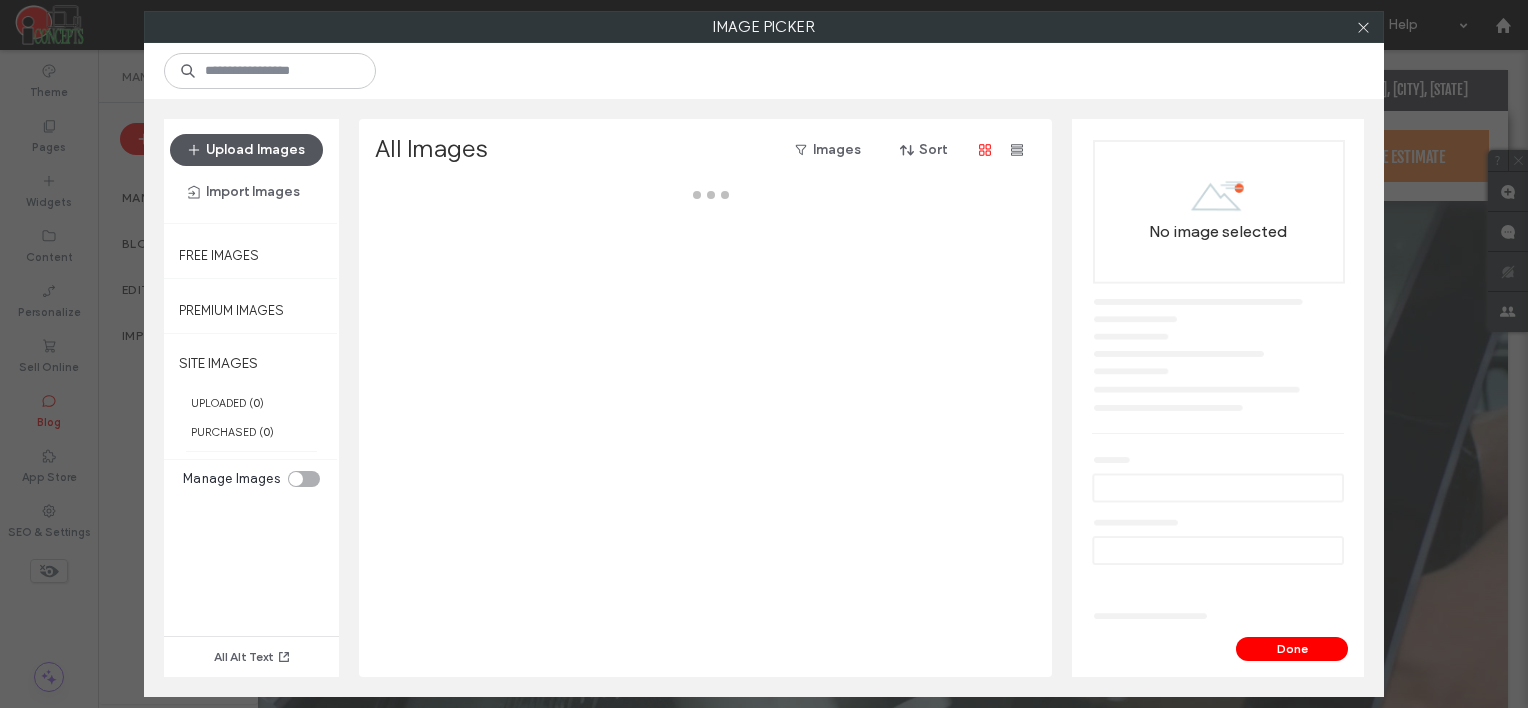 click on "Upload Images" at bounding box center [246, 150] 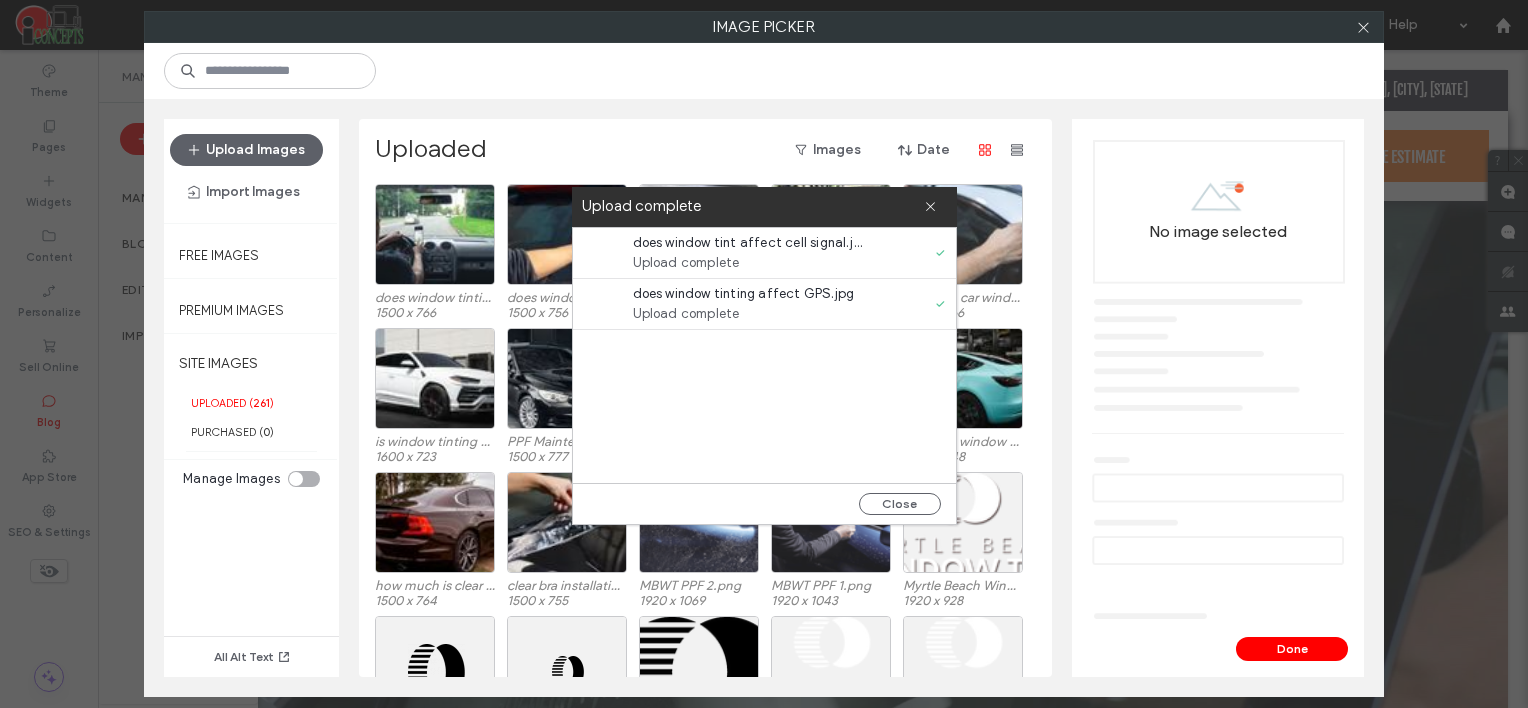 drag, startPoint x: 928, startPoint y: 213, endPoint x: 975, endPoint y: 193, distance: 51.078373 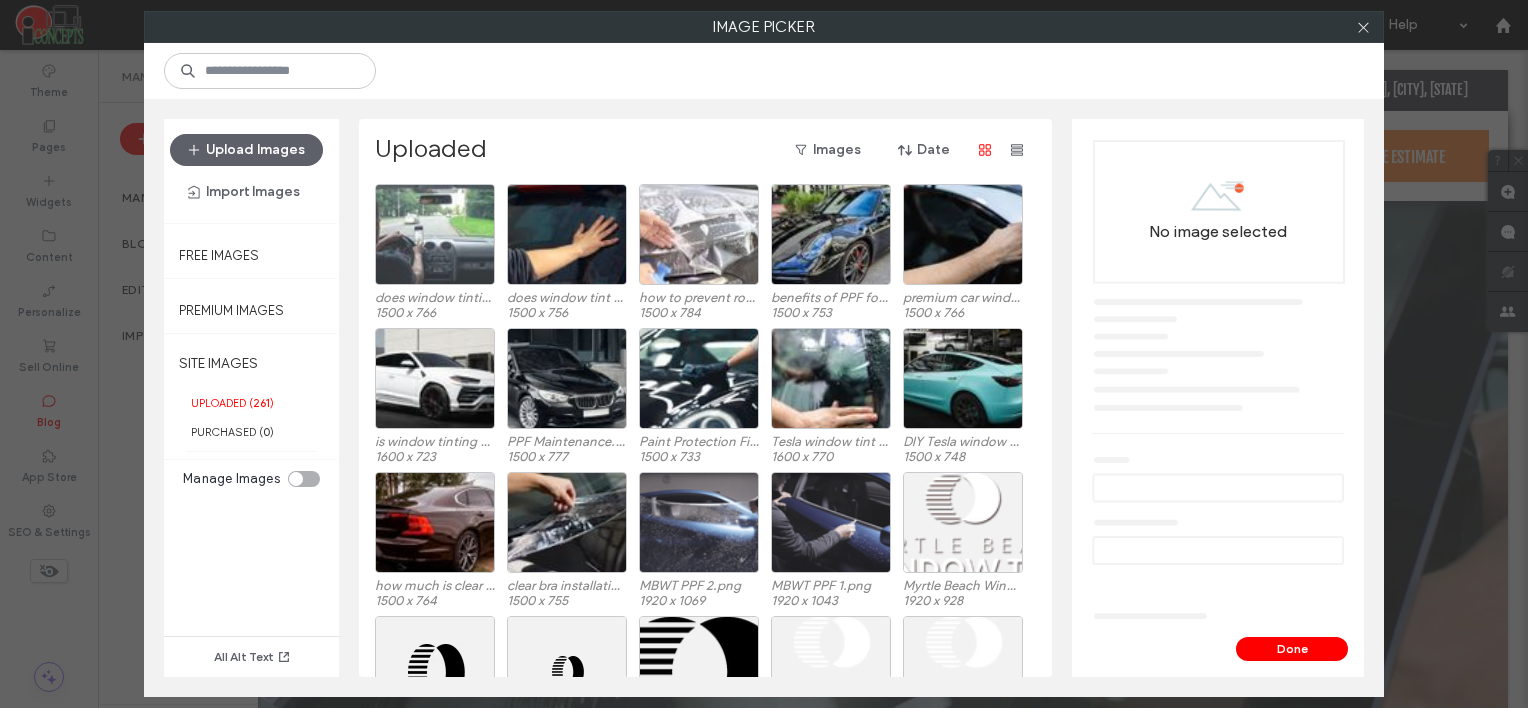 click at bounding box center (435, 234) 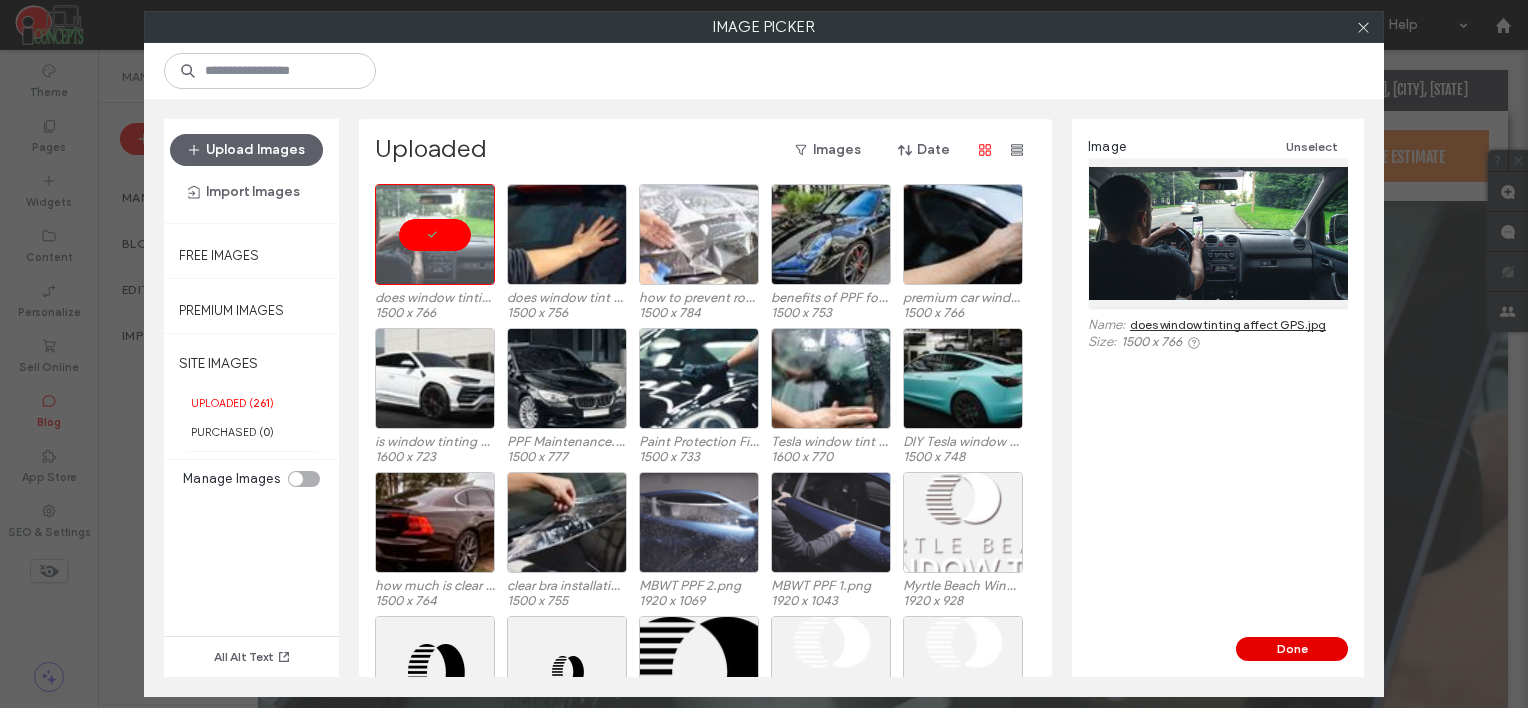 click on "Done" at bounding box center (1292, 649) 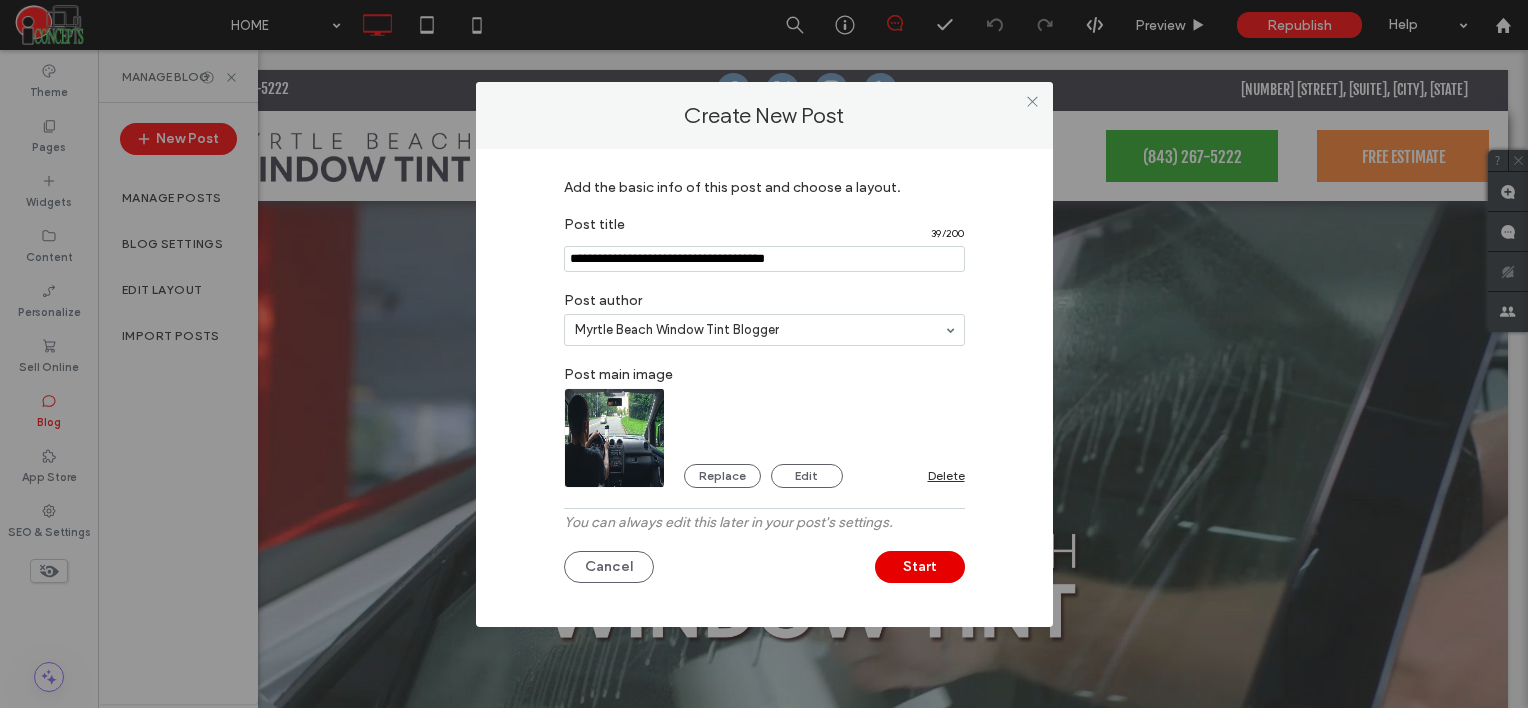click on "Start" at bounding box center [920, 567] 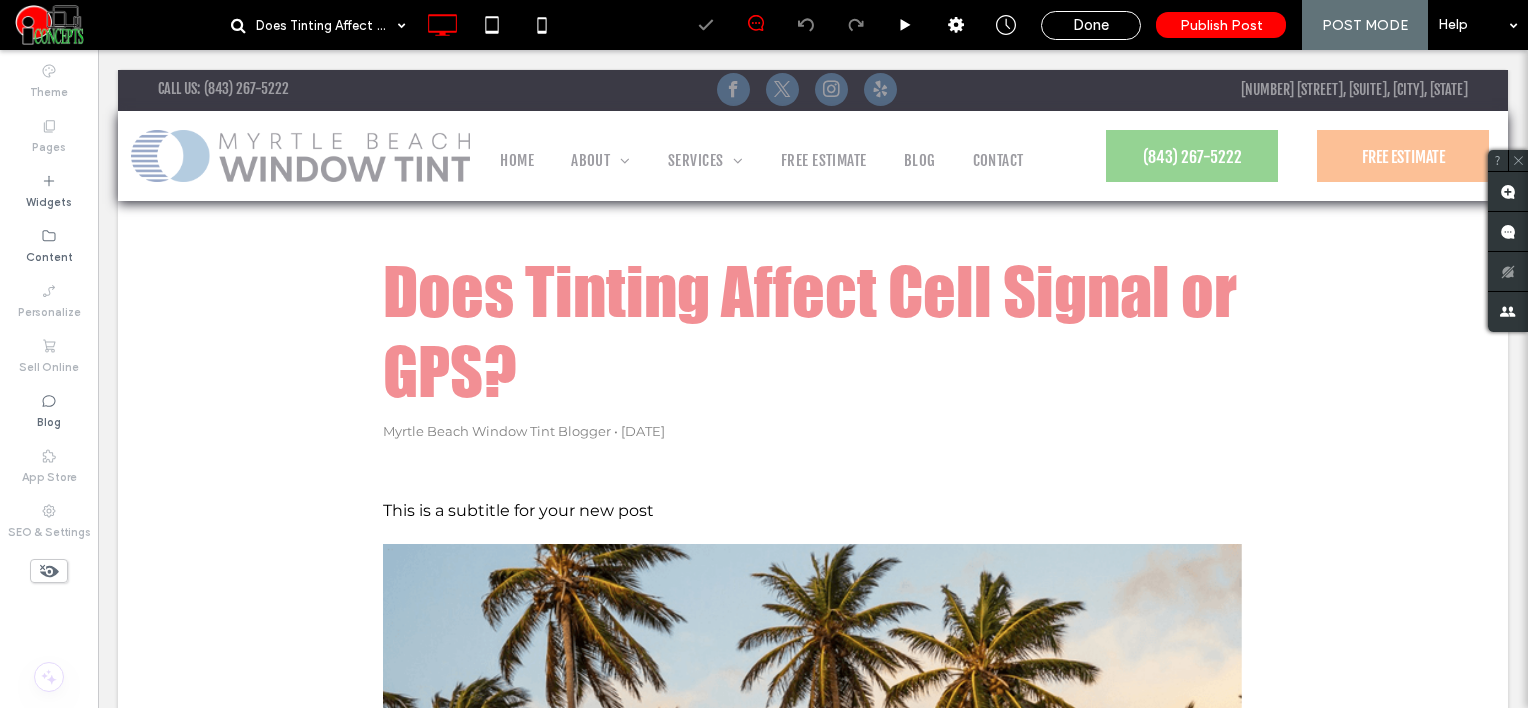 scroll, scrollTop: 0, scrollLeft: 0, axis: both 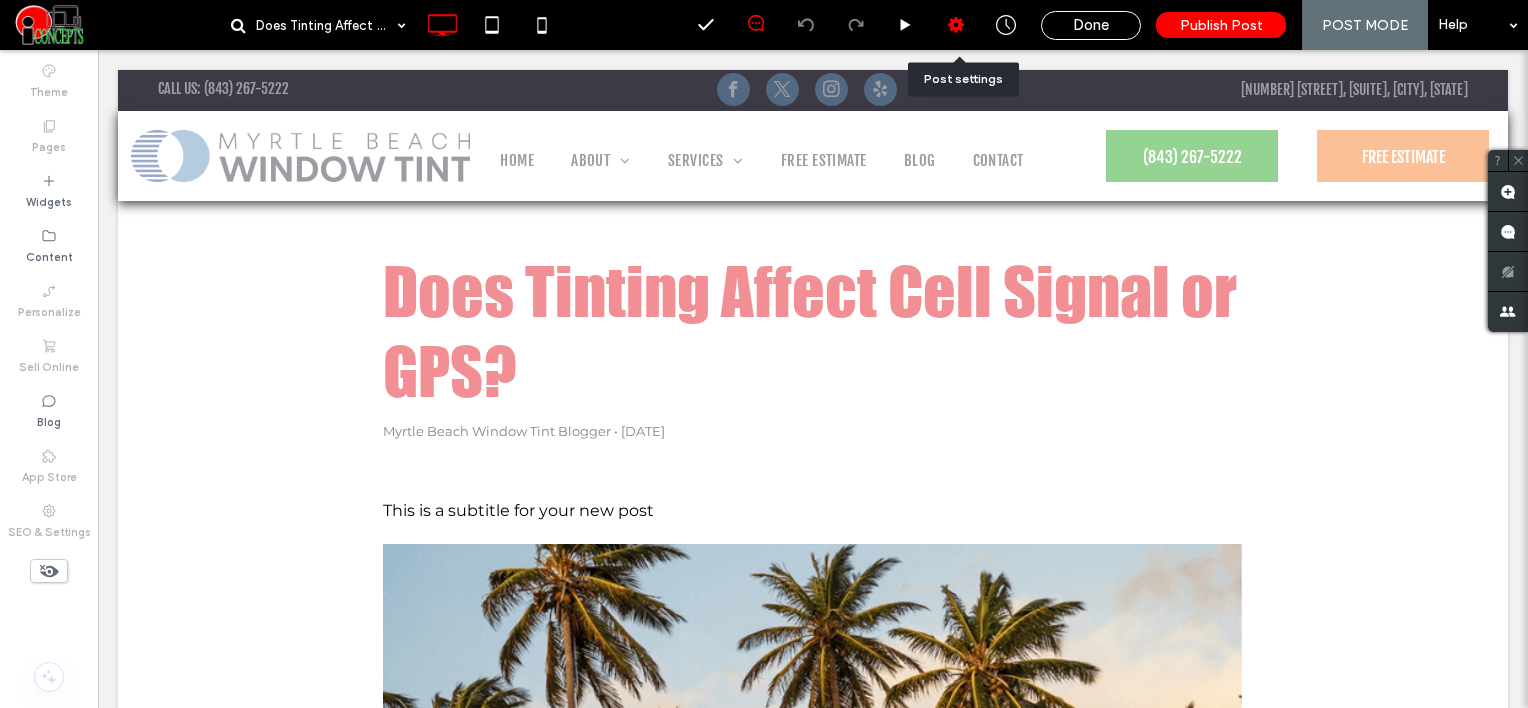 click at bounding box center [956, 25] 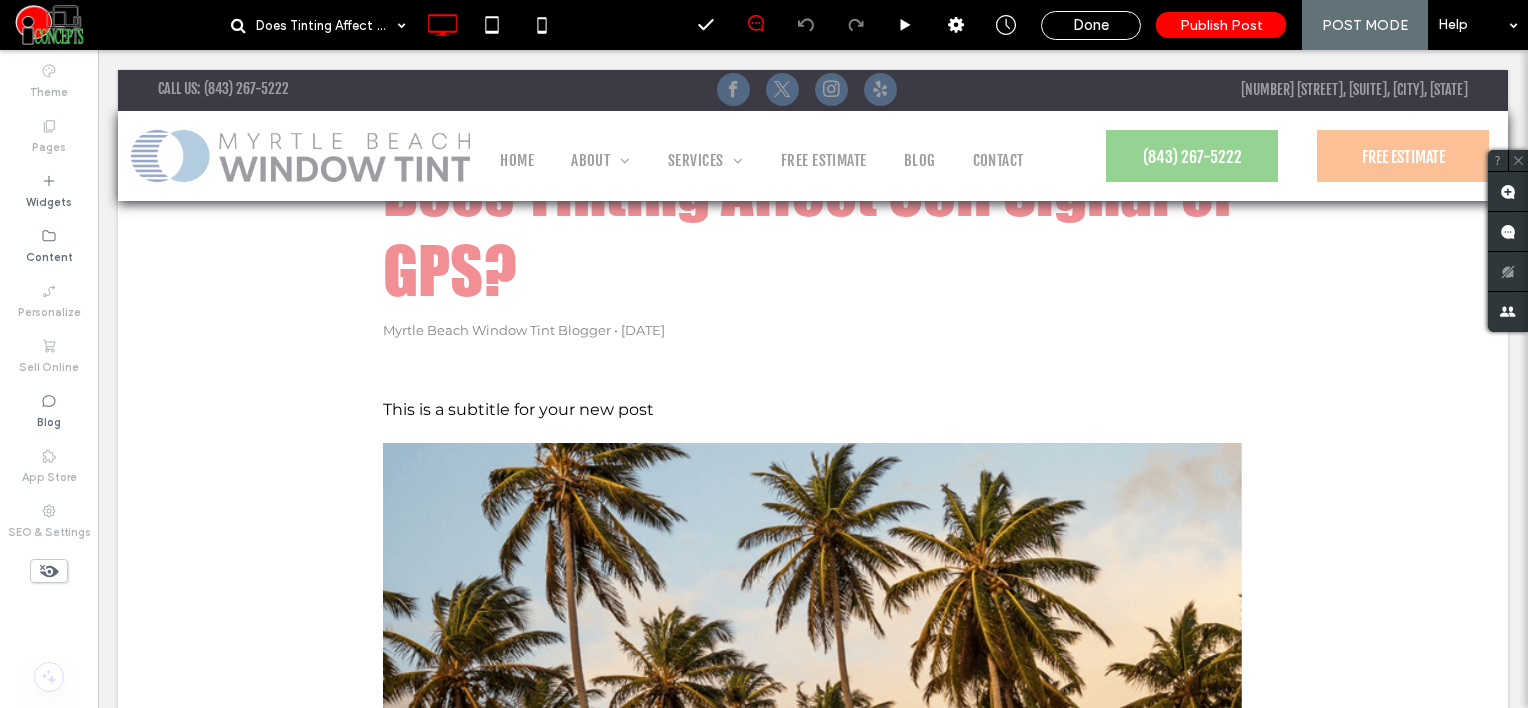 scroll, scrollTop: 100, scrollLeft: 0, axis: vertical 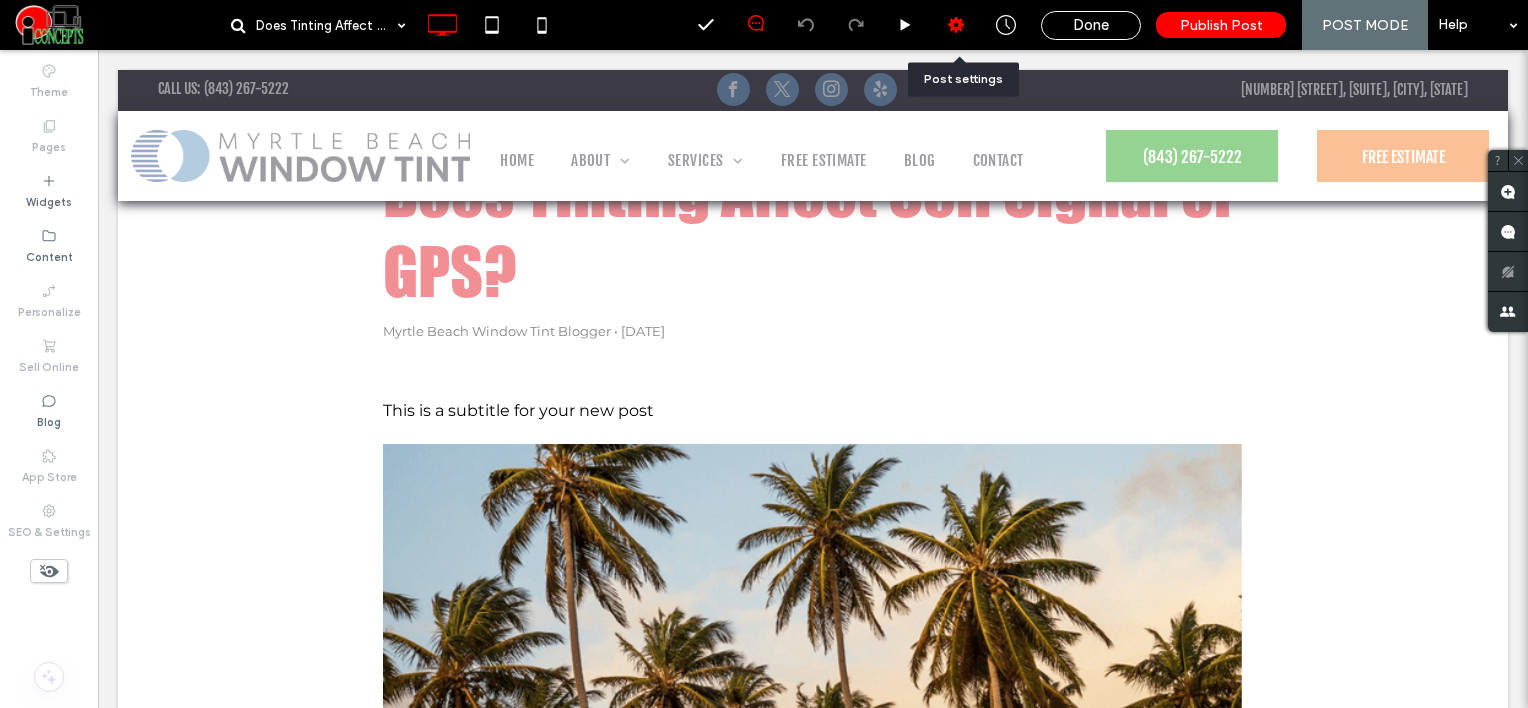 click at bounding box center (955, 25) 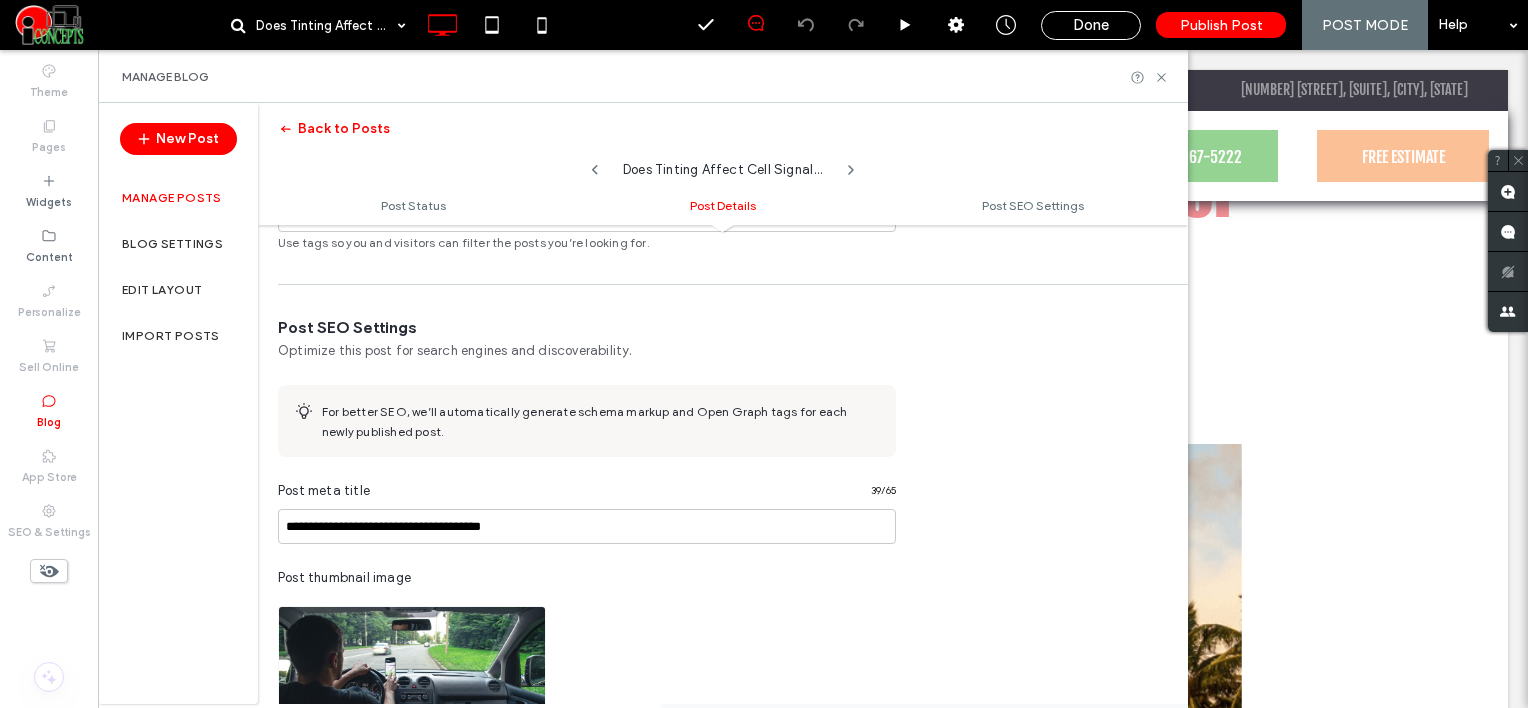 scroll, scrollTop: 900, scrollLeft: 0, axis: vertical 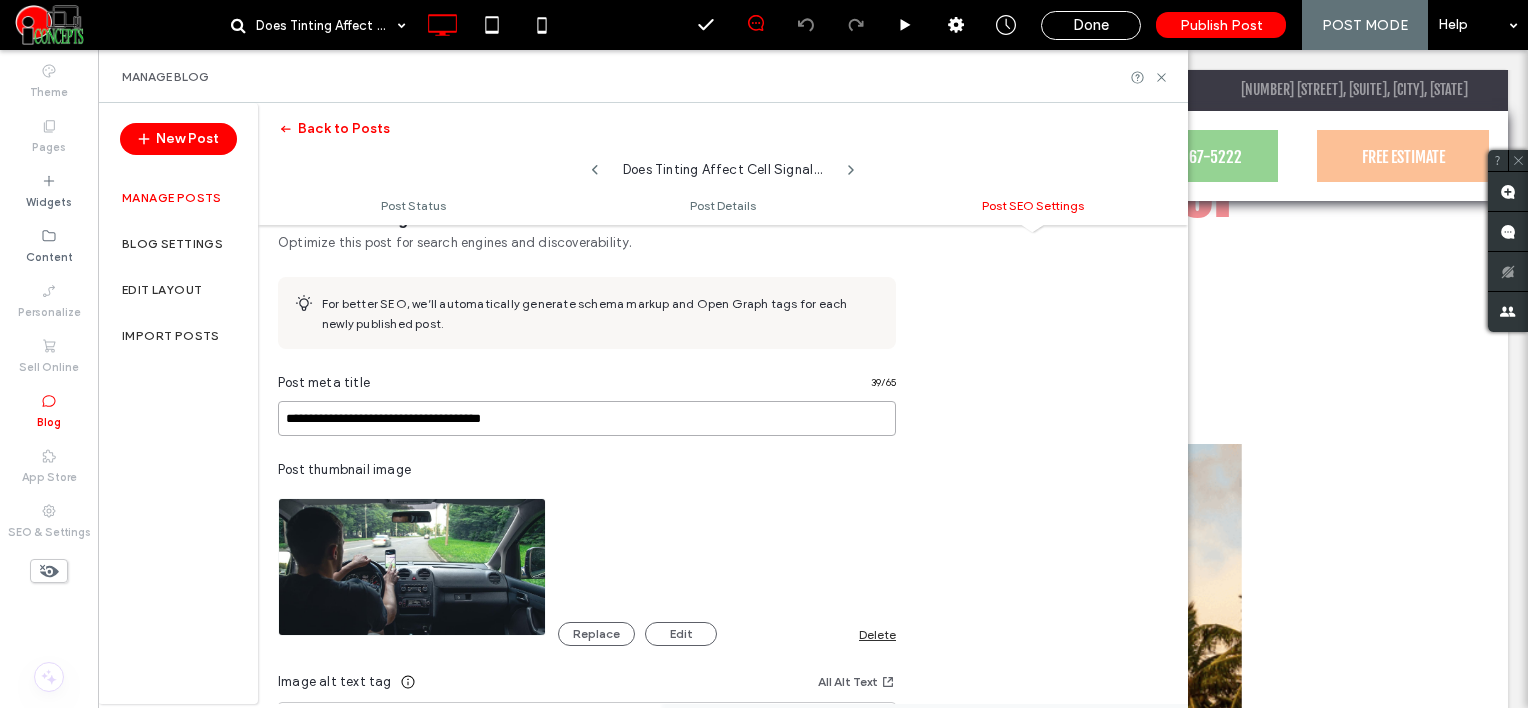 drag, startPoint x: 548, startPoint y: 424, endPoint x: 265, endPoint y: 434, distance: 283.17664 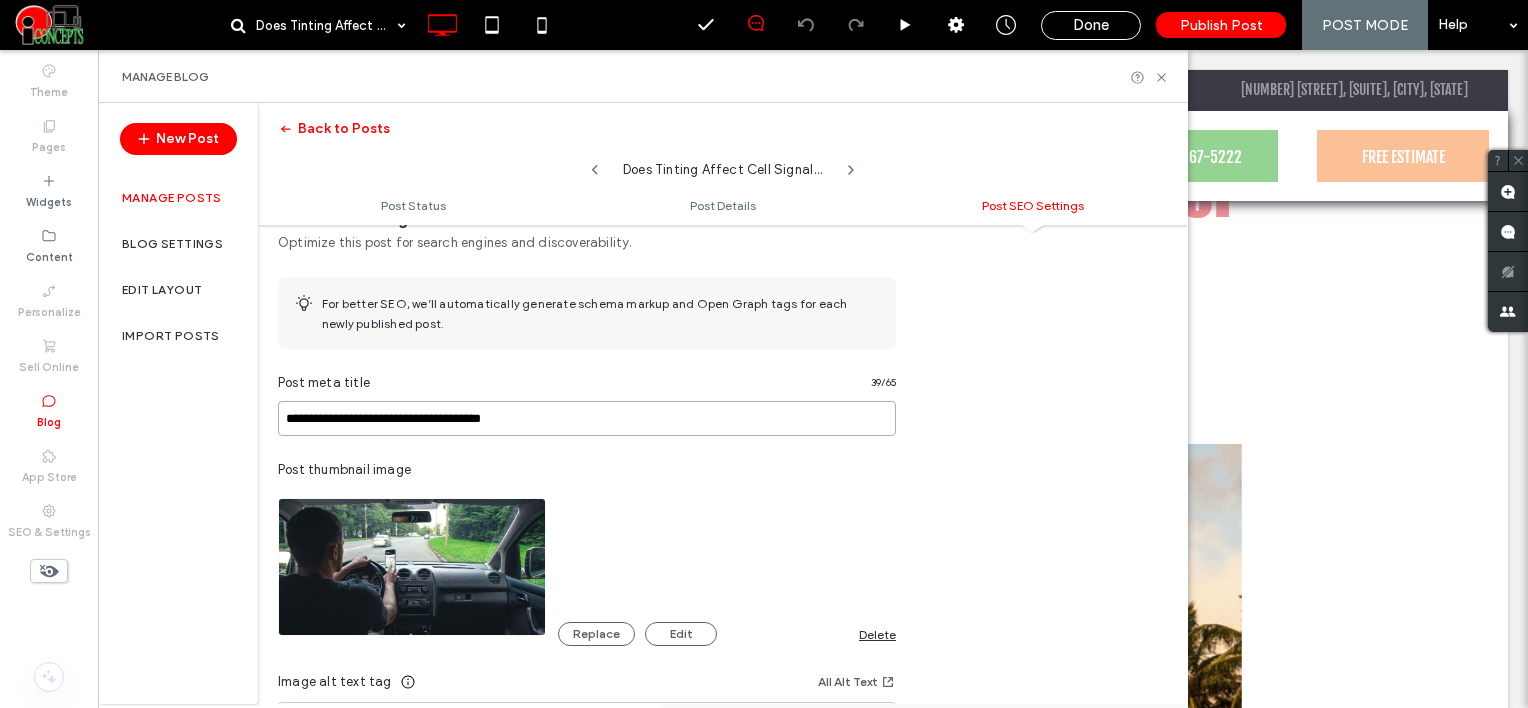 click on "**********" at bounding box center (587, 581) 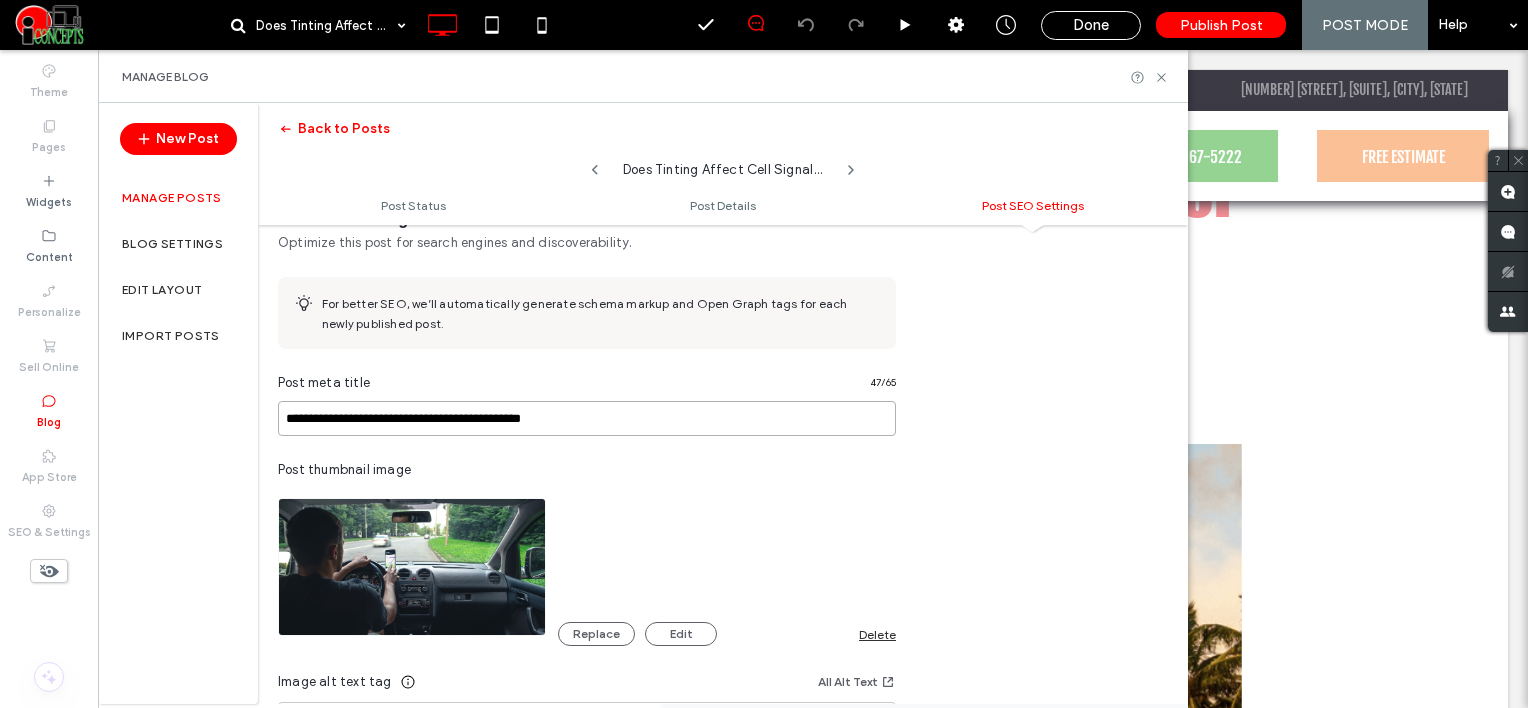 scroll, scrollTop: 1100, scrollLeft: 0, axis: vertical 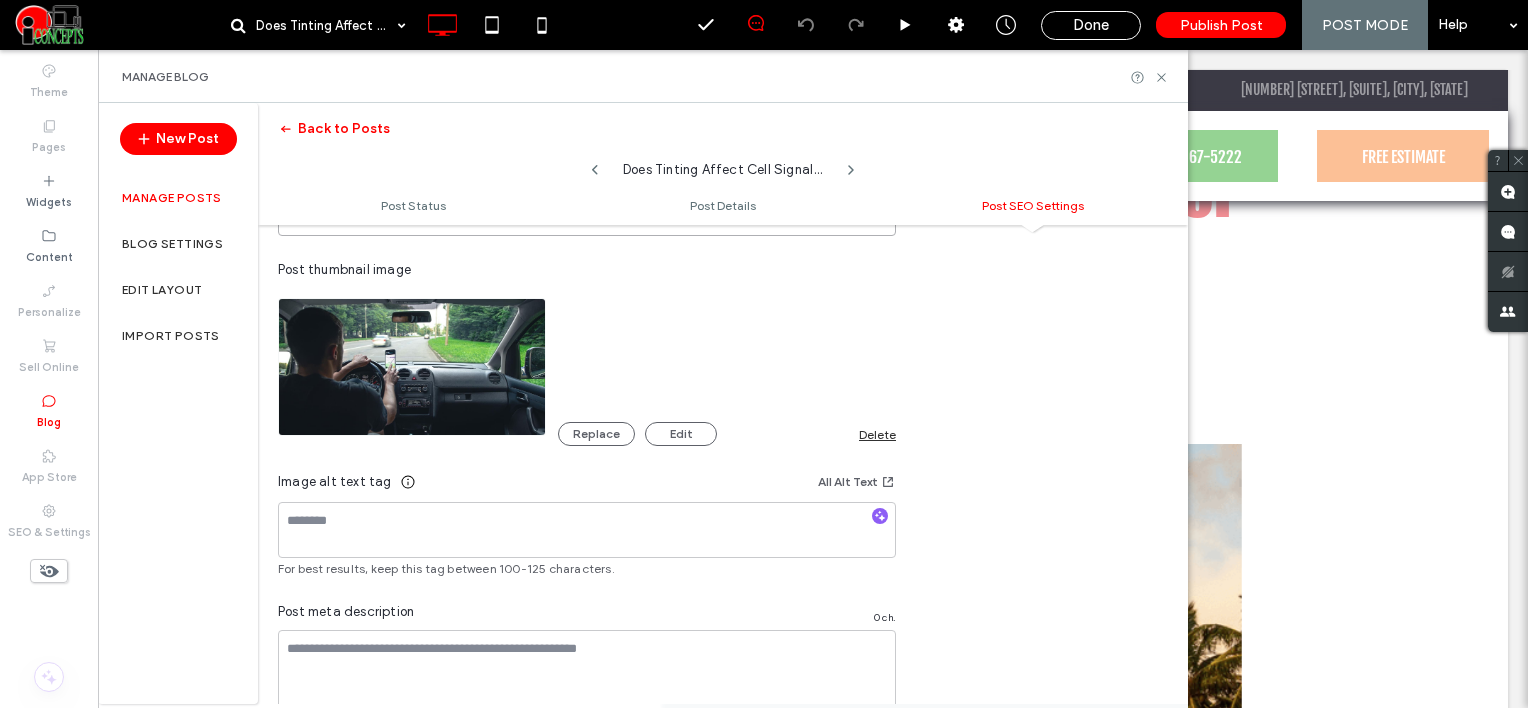 type on "**********" 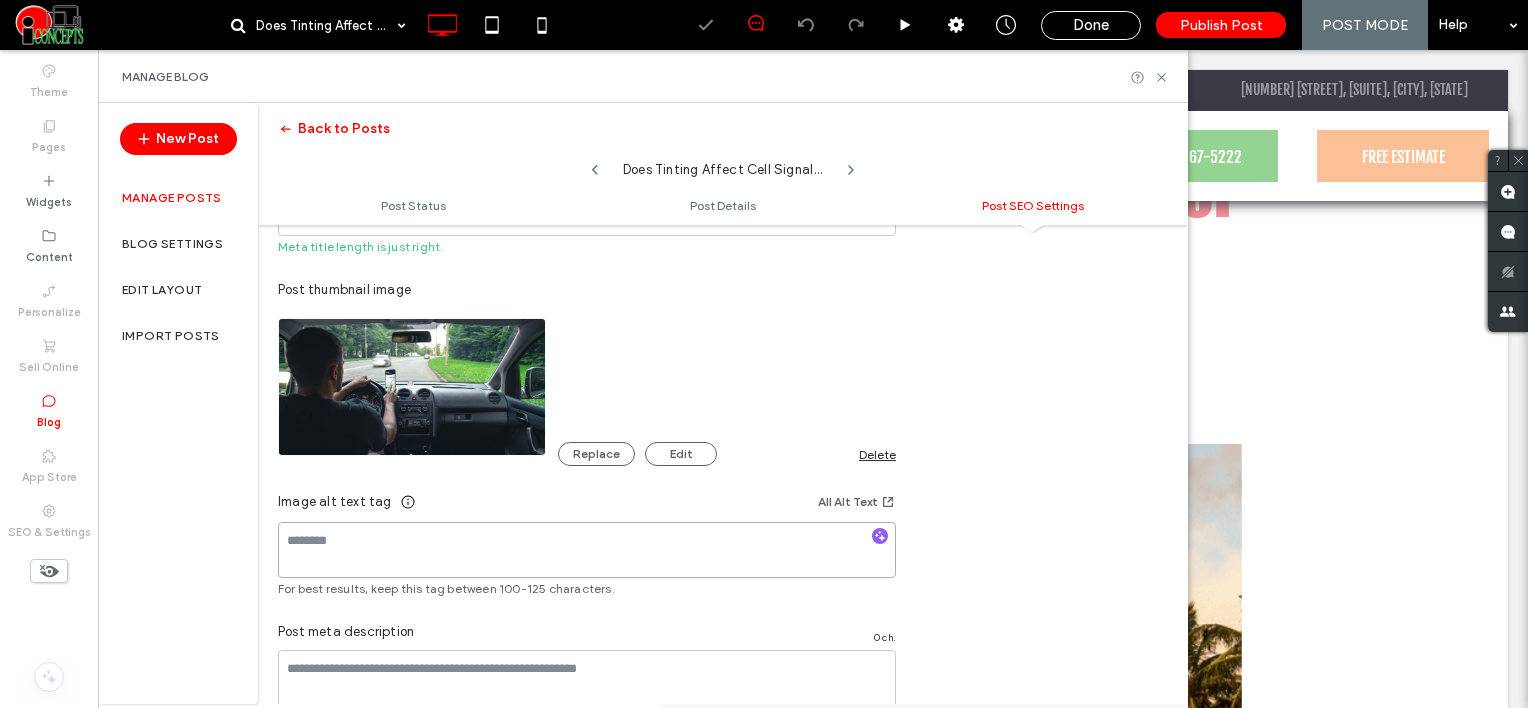 click at bounding box center [587, 550] 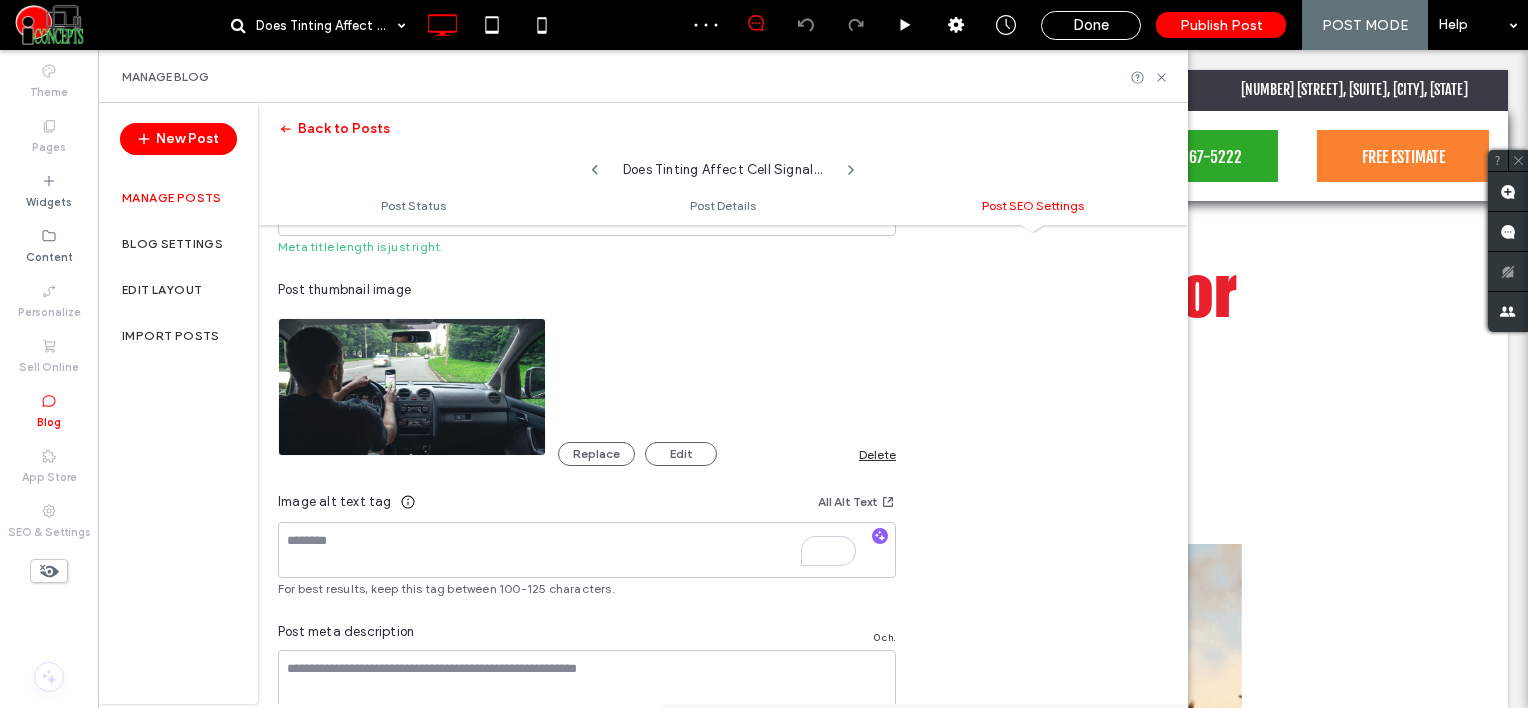 scroll, scrollTop: 0, scrollLeft: 0, axis: both 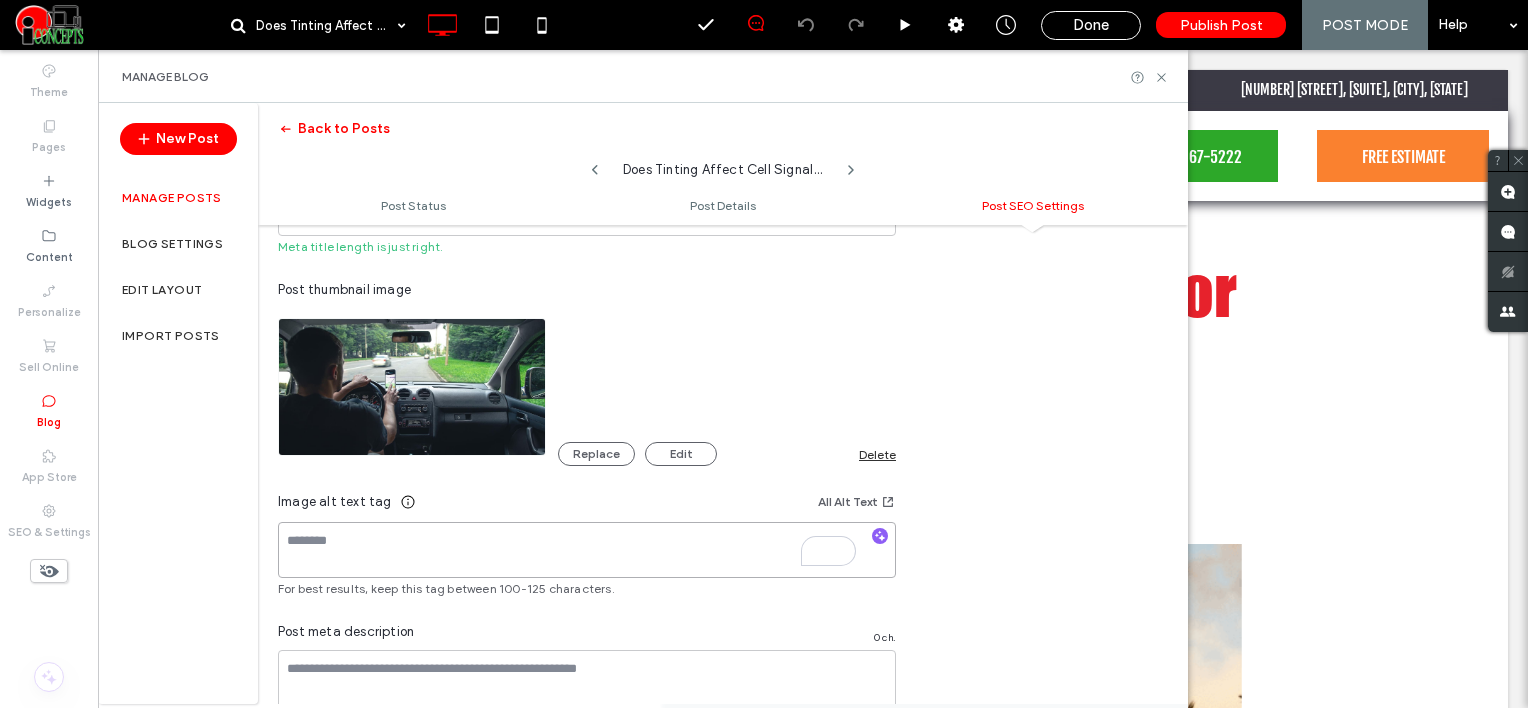 paste on "**********" 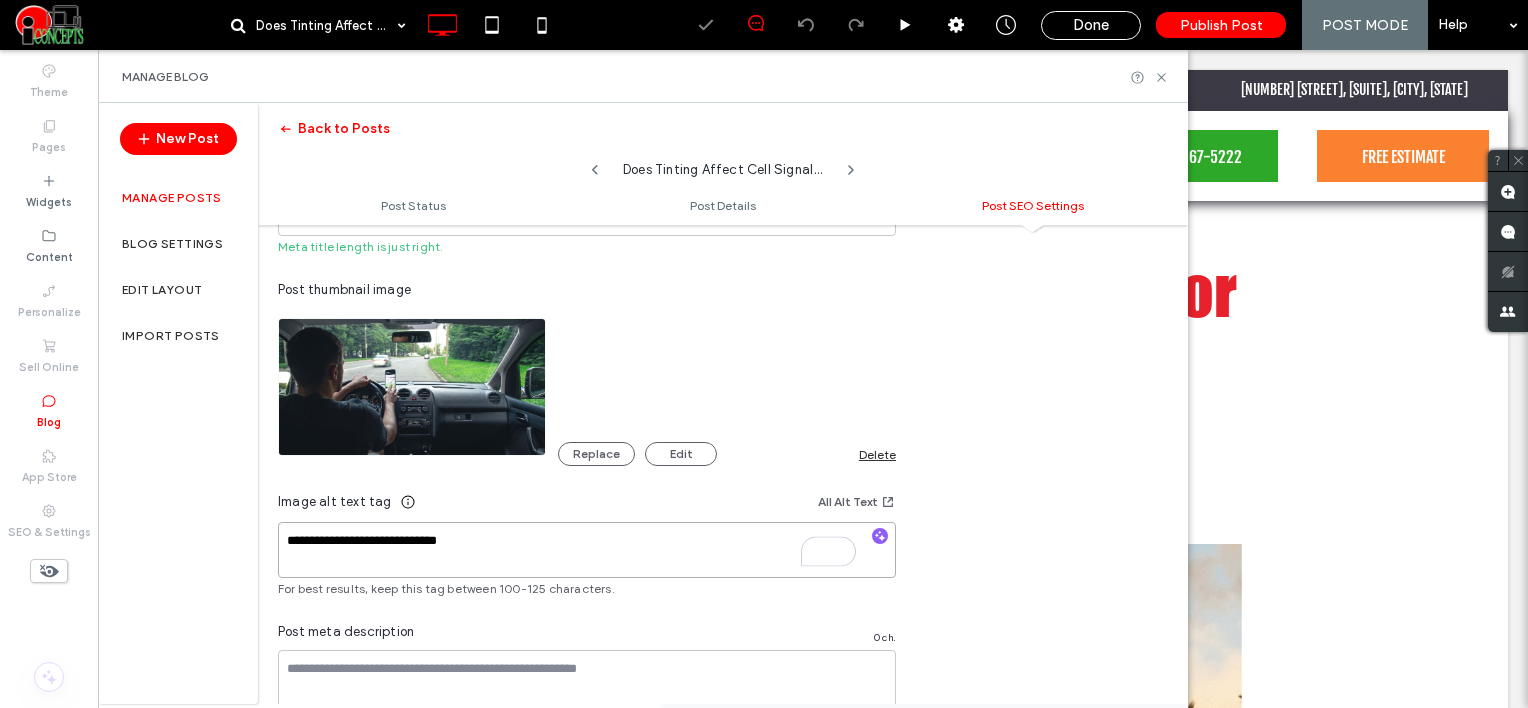 scroll, scrollTop: 0, scrollLeft: 0, axis: both 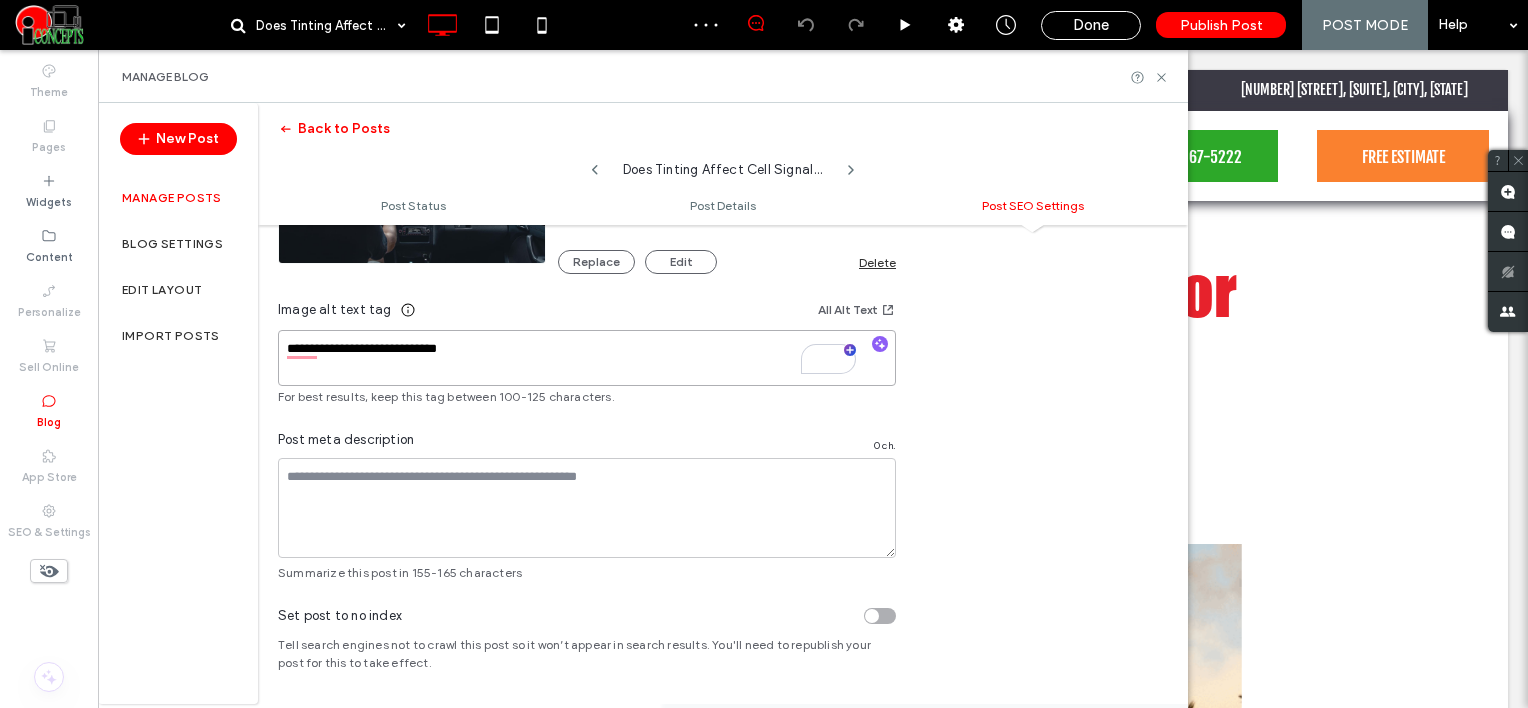 type on "**********" 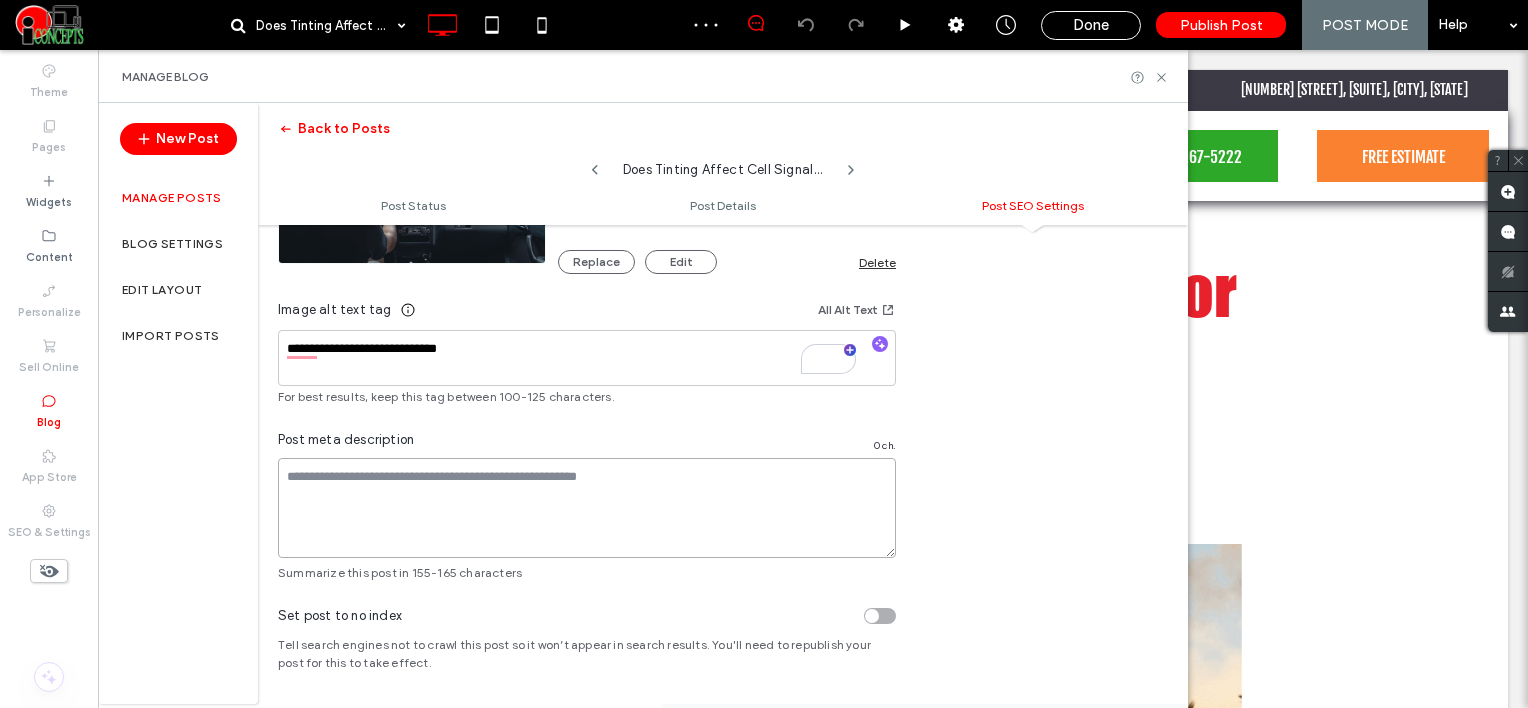 click at bounding box center [587, 508] 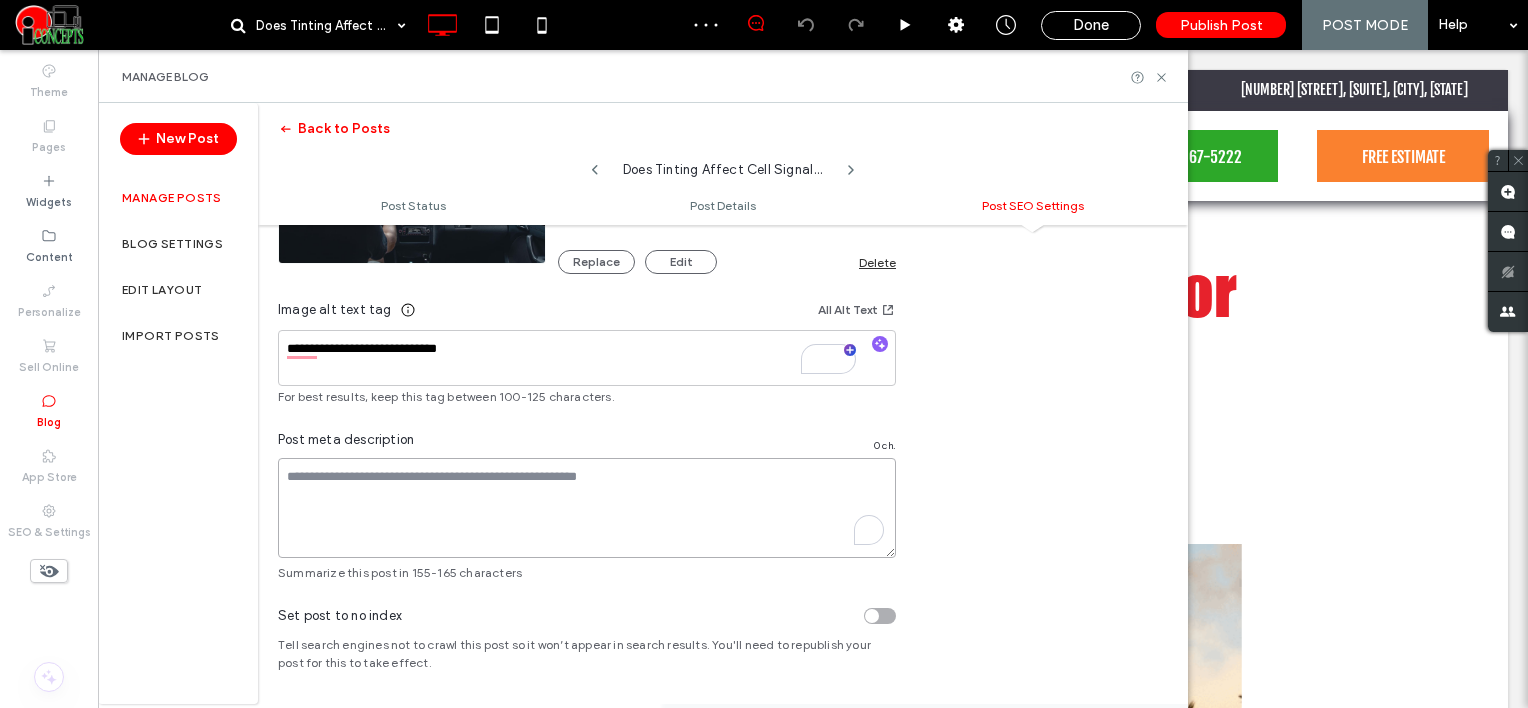 click at bounding box center [587, 508] 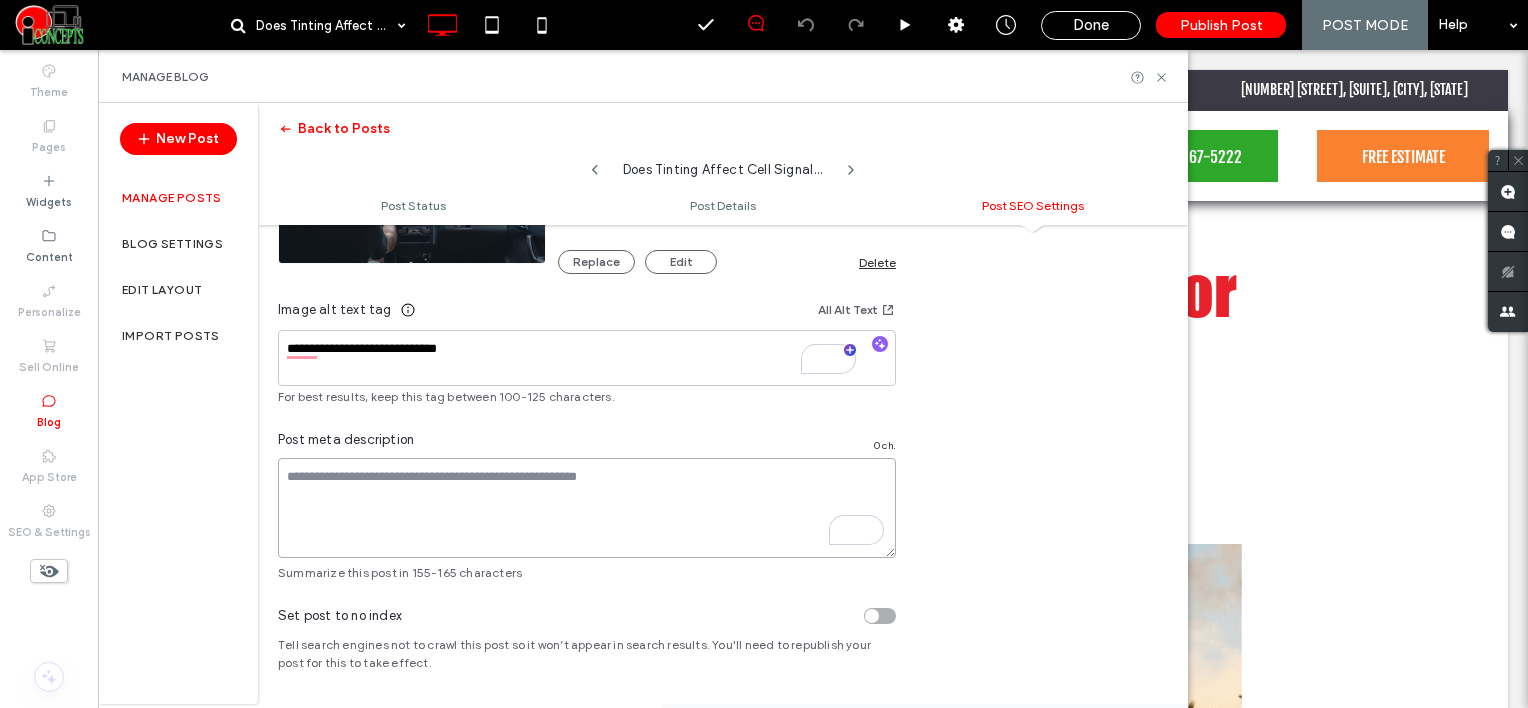 paste on "**********" 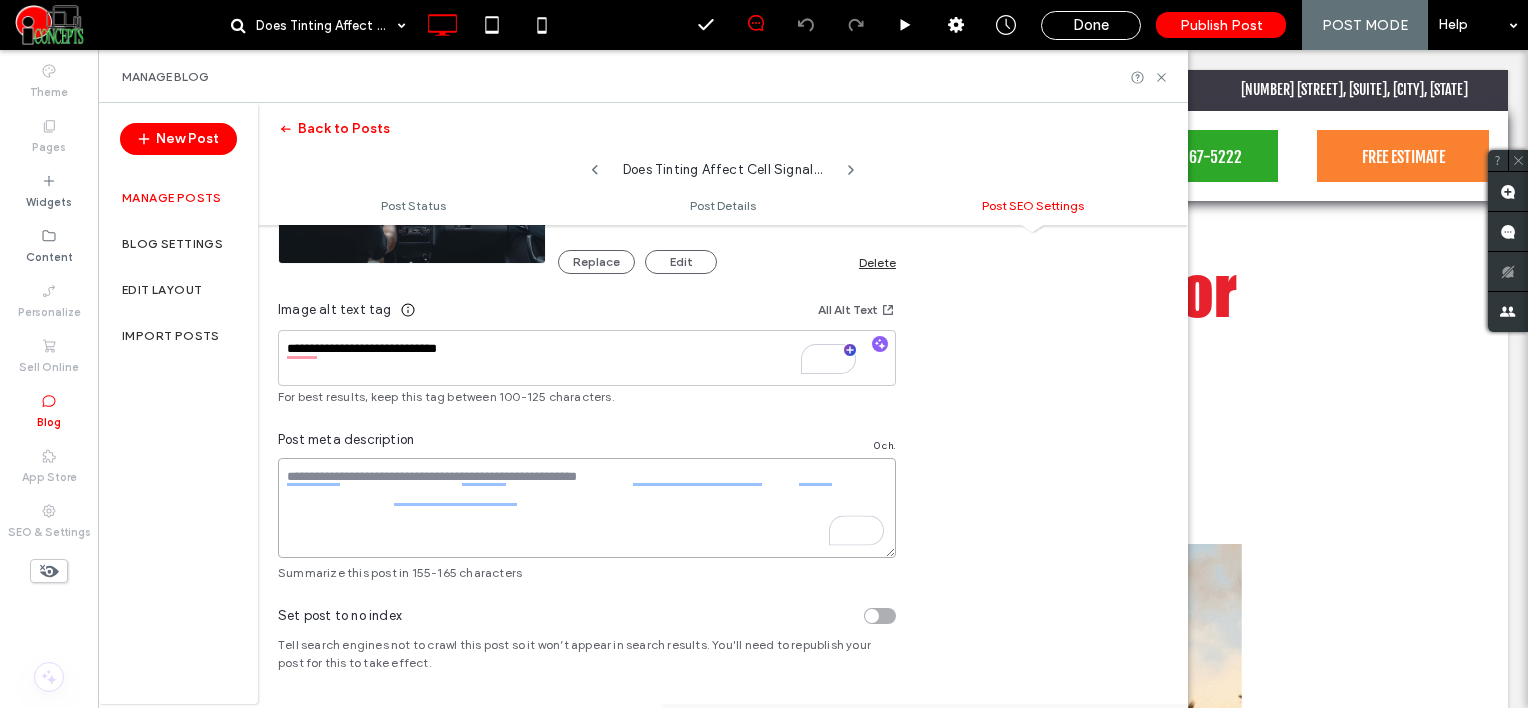 paste on "**********" 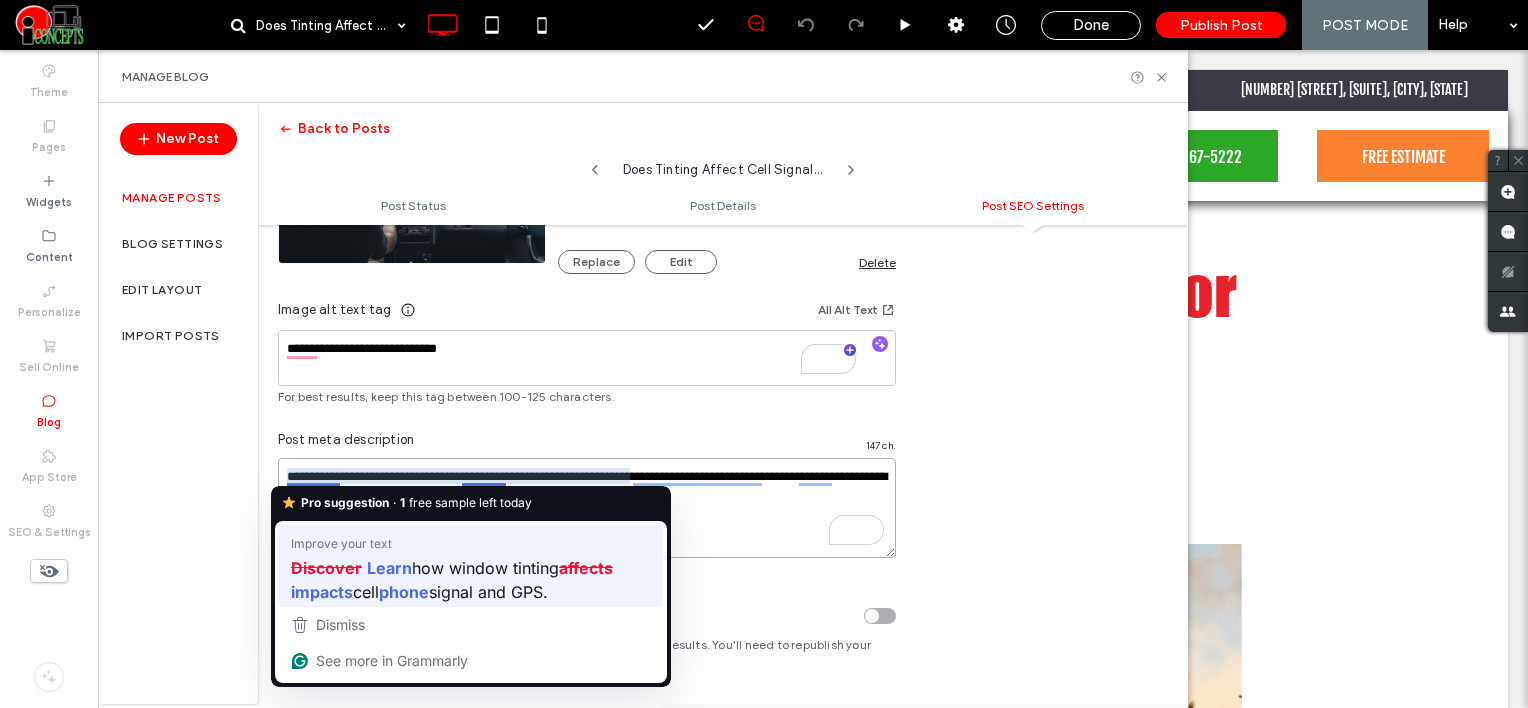 type on "**********" 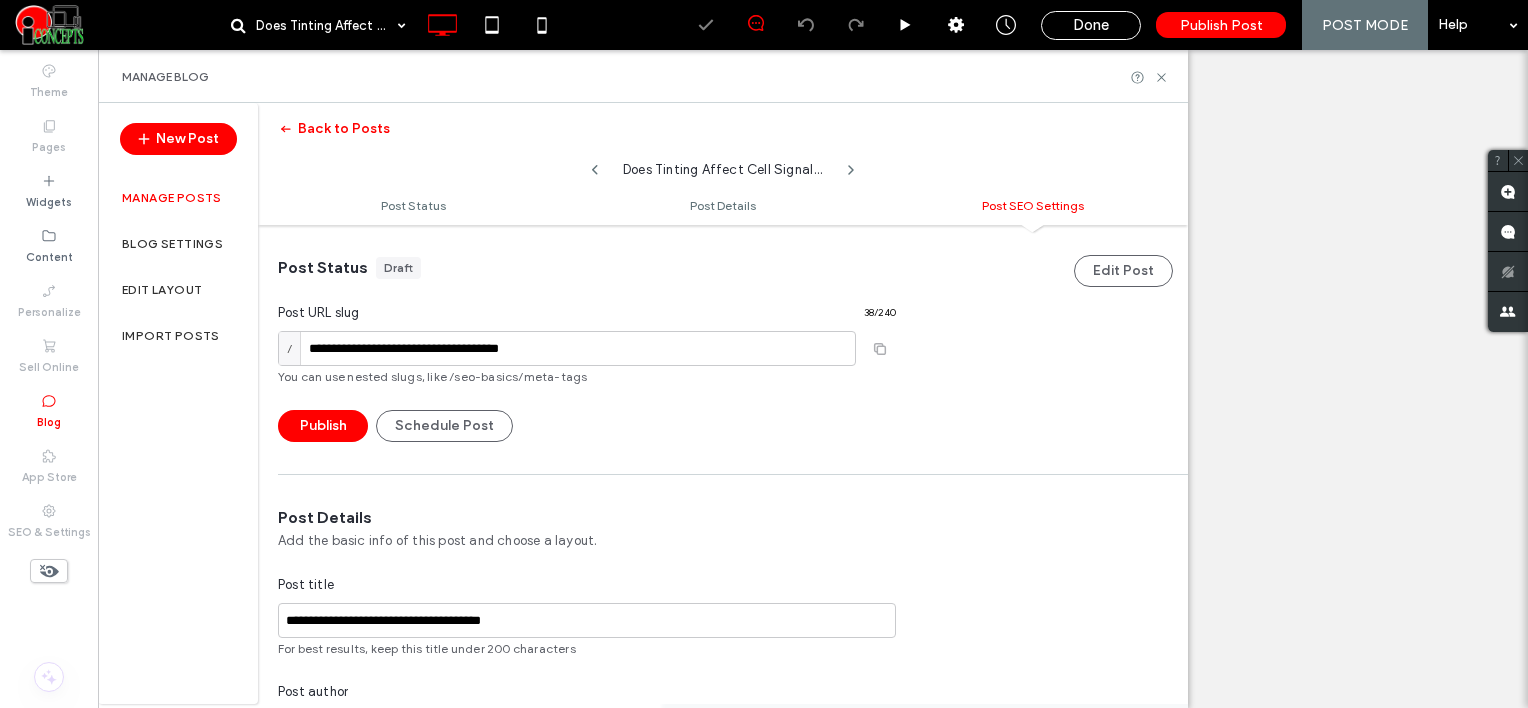 scroll, scrollTop: 0, scrollLeft: 0, axis: both 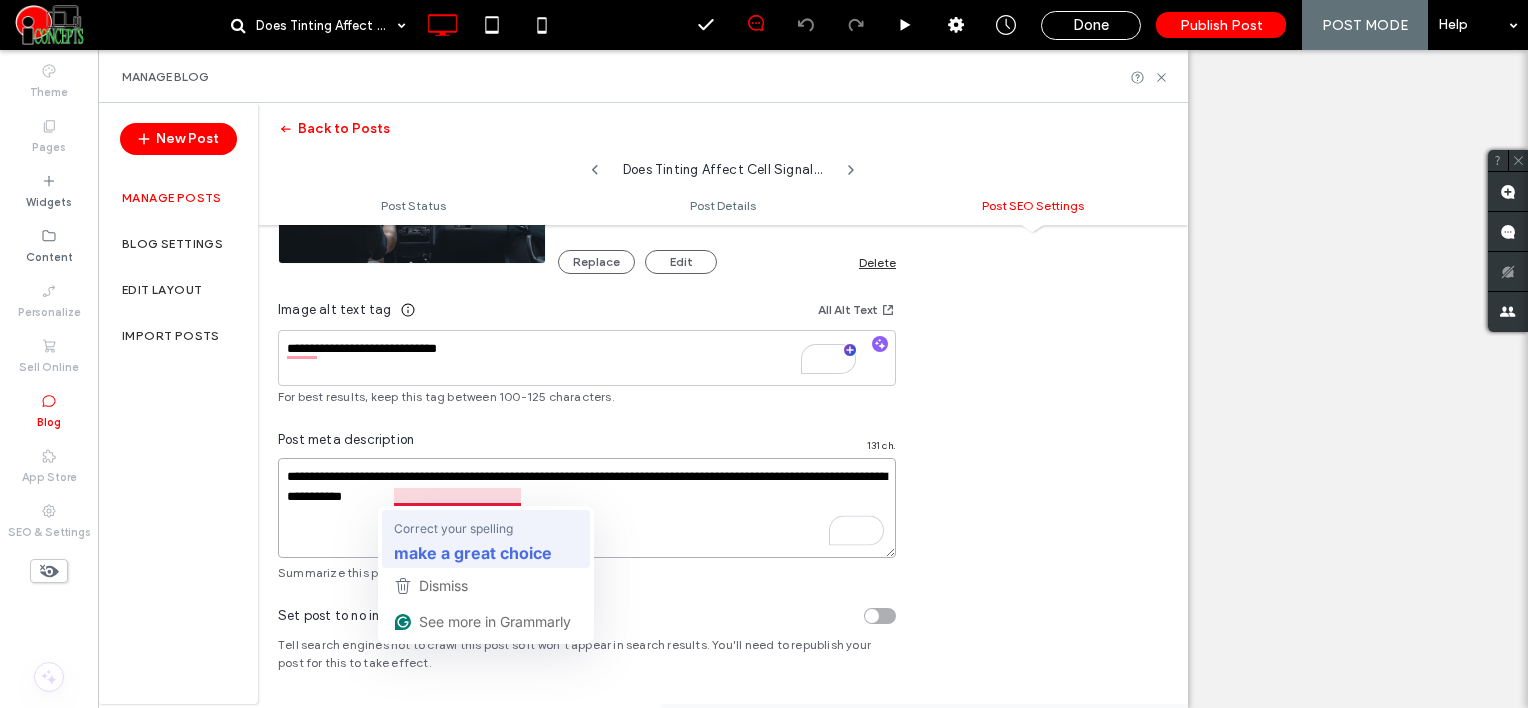 type on "**********" 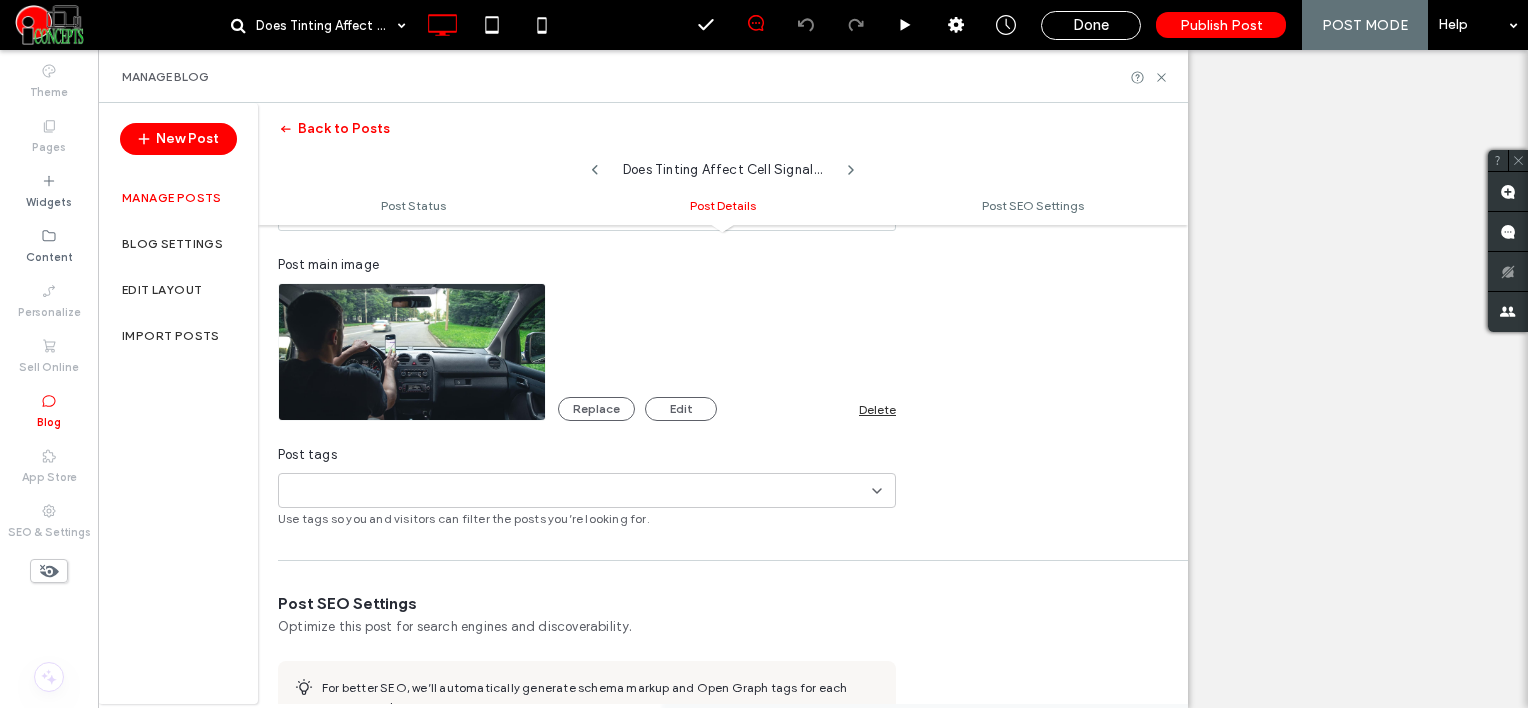 scroll, scrollTop: 492, scrollLeft: 0, axis: vertical 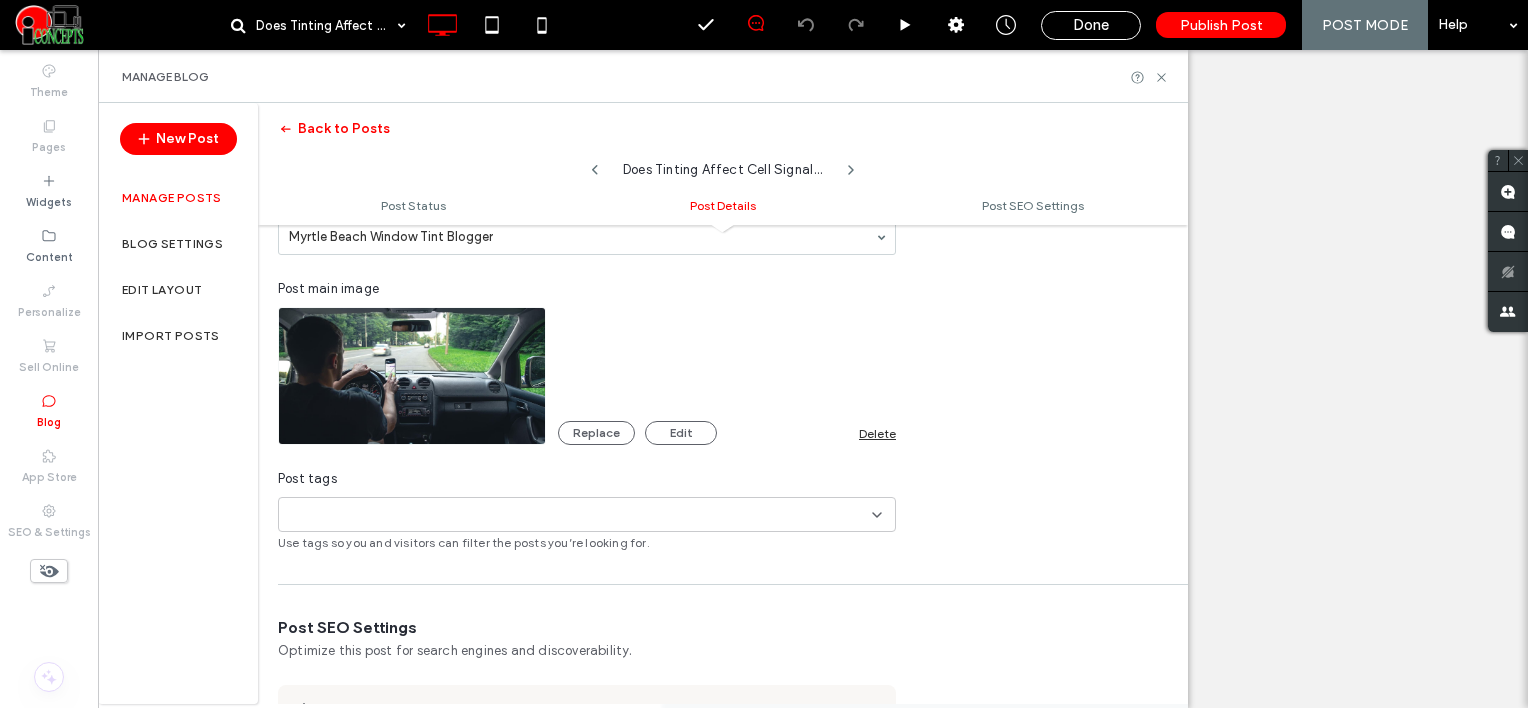 click at bounding box center [356, 515] 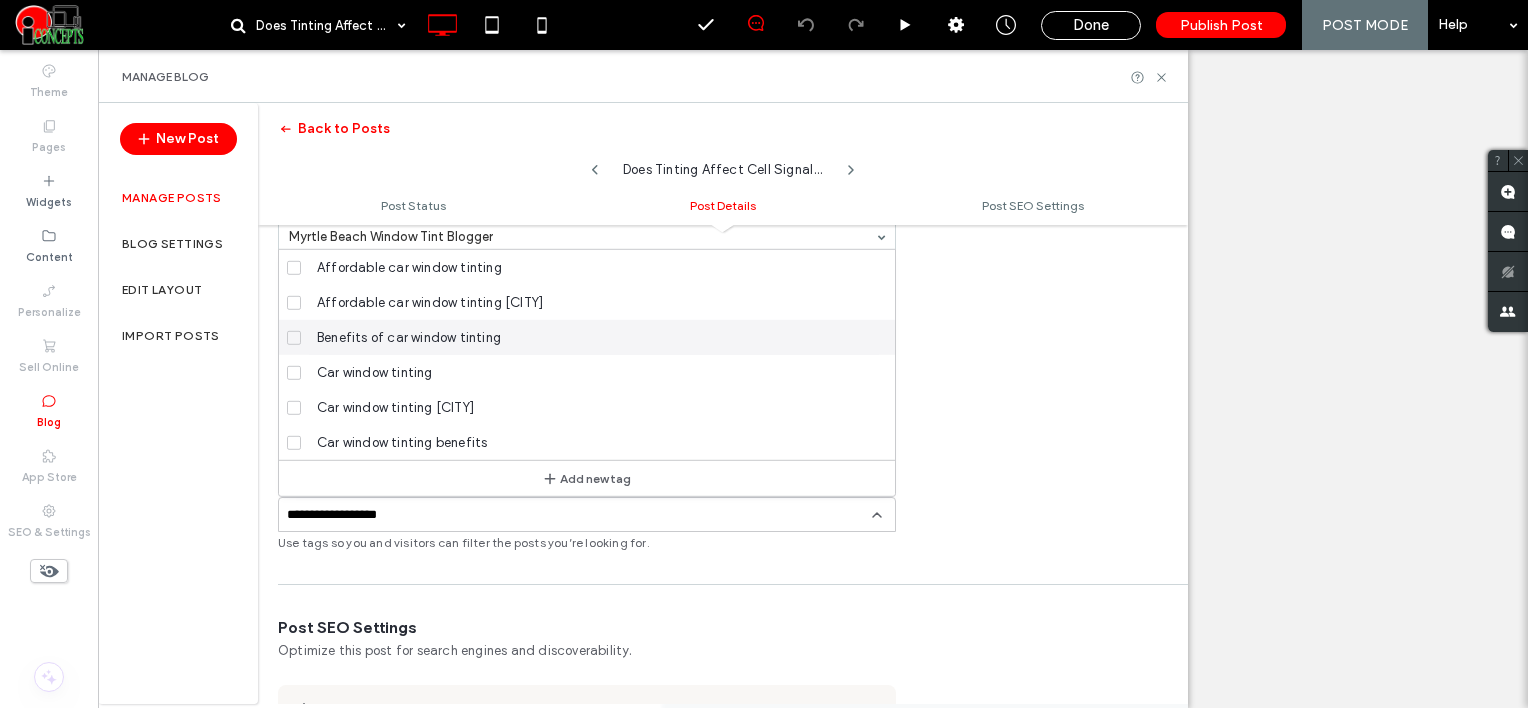 scroll, scrollTop: 100, scrollLeft: 0, axis: vertical 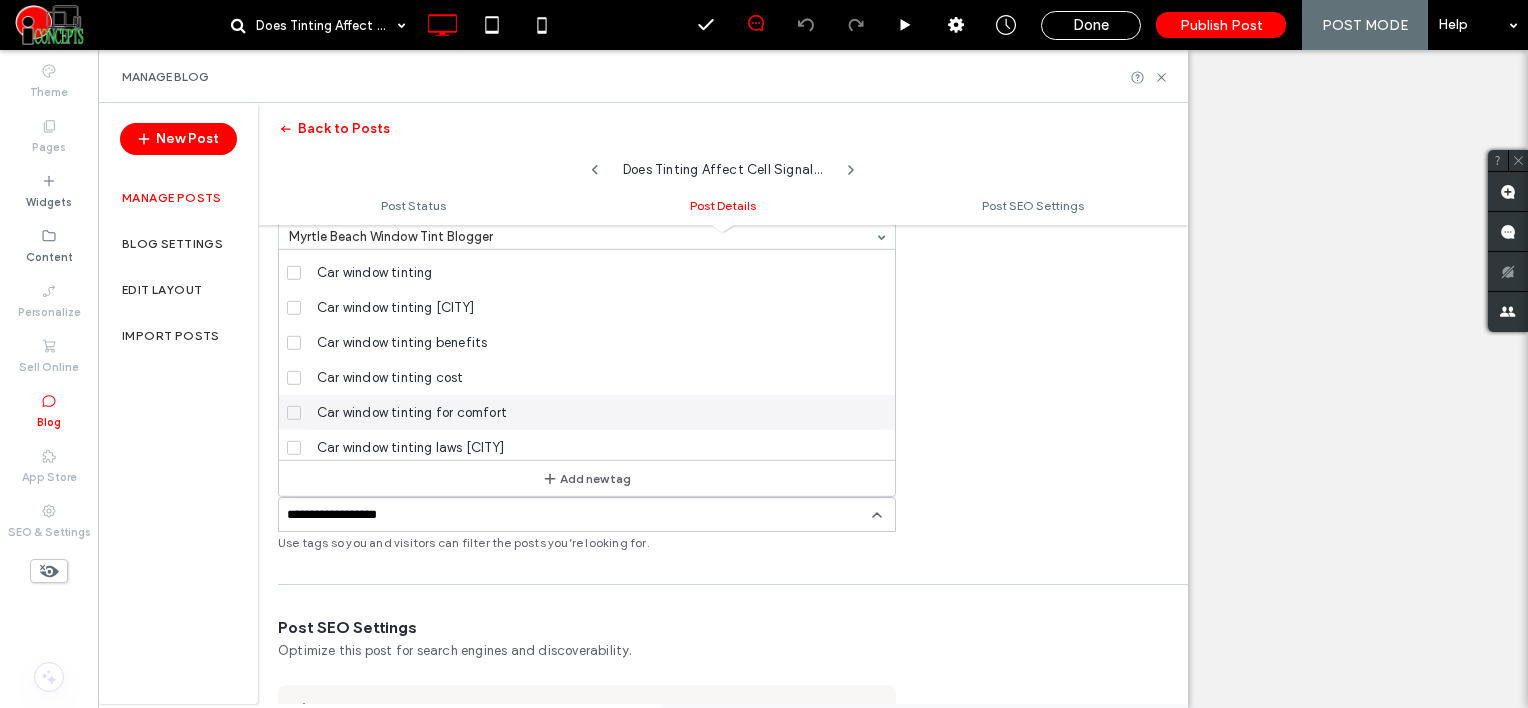 click on "**********" at bounding box center (356, 515) 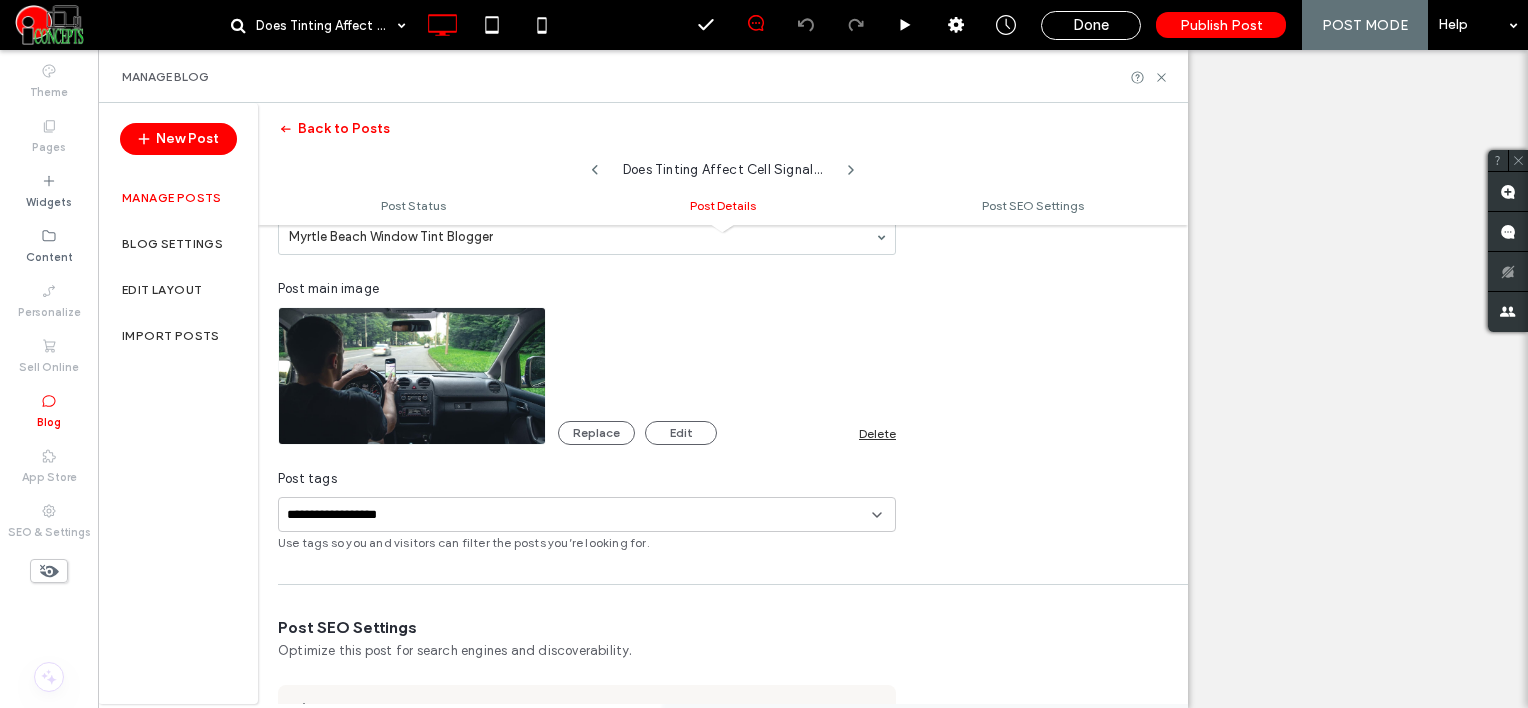 paste on "******" 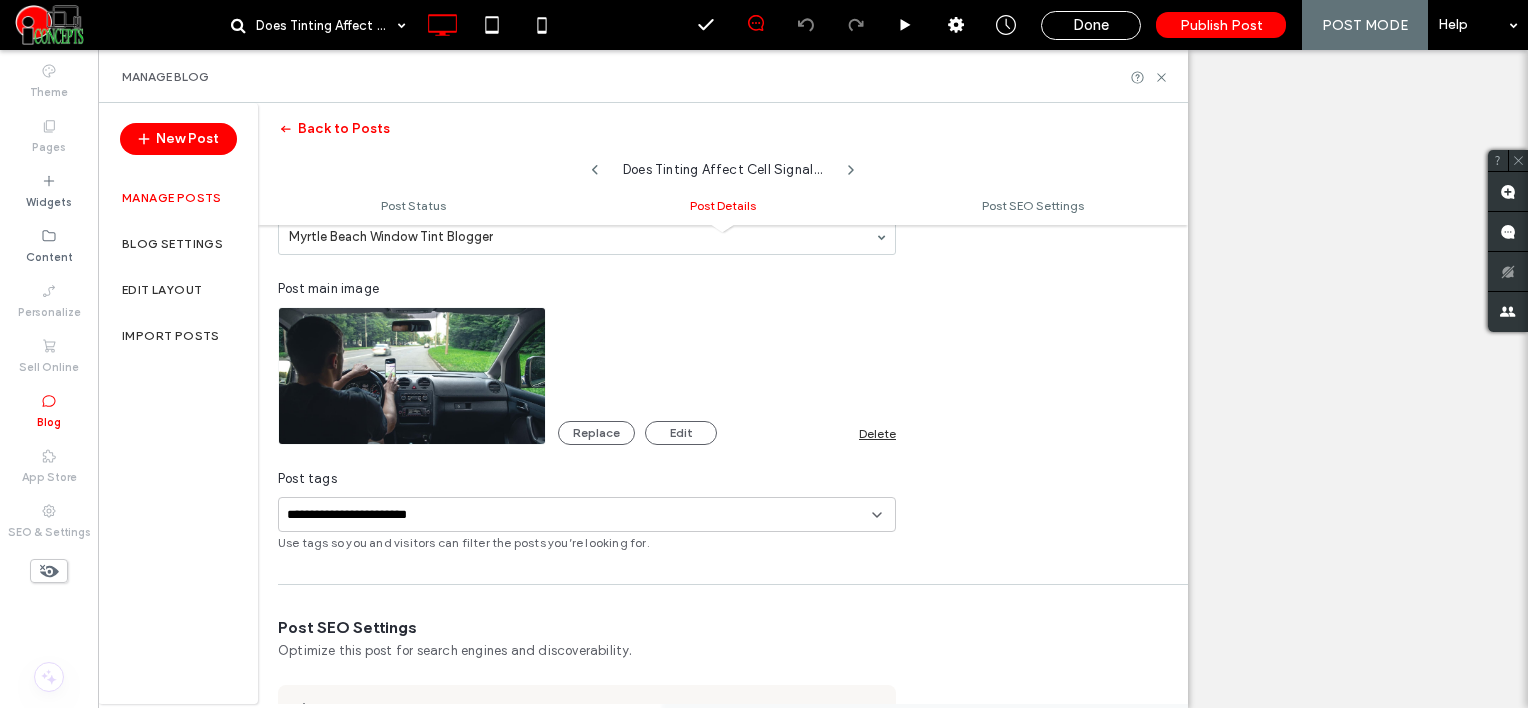 scroll, scrollTop: 0, scrollLeft: 16, axis: horizontal 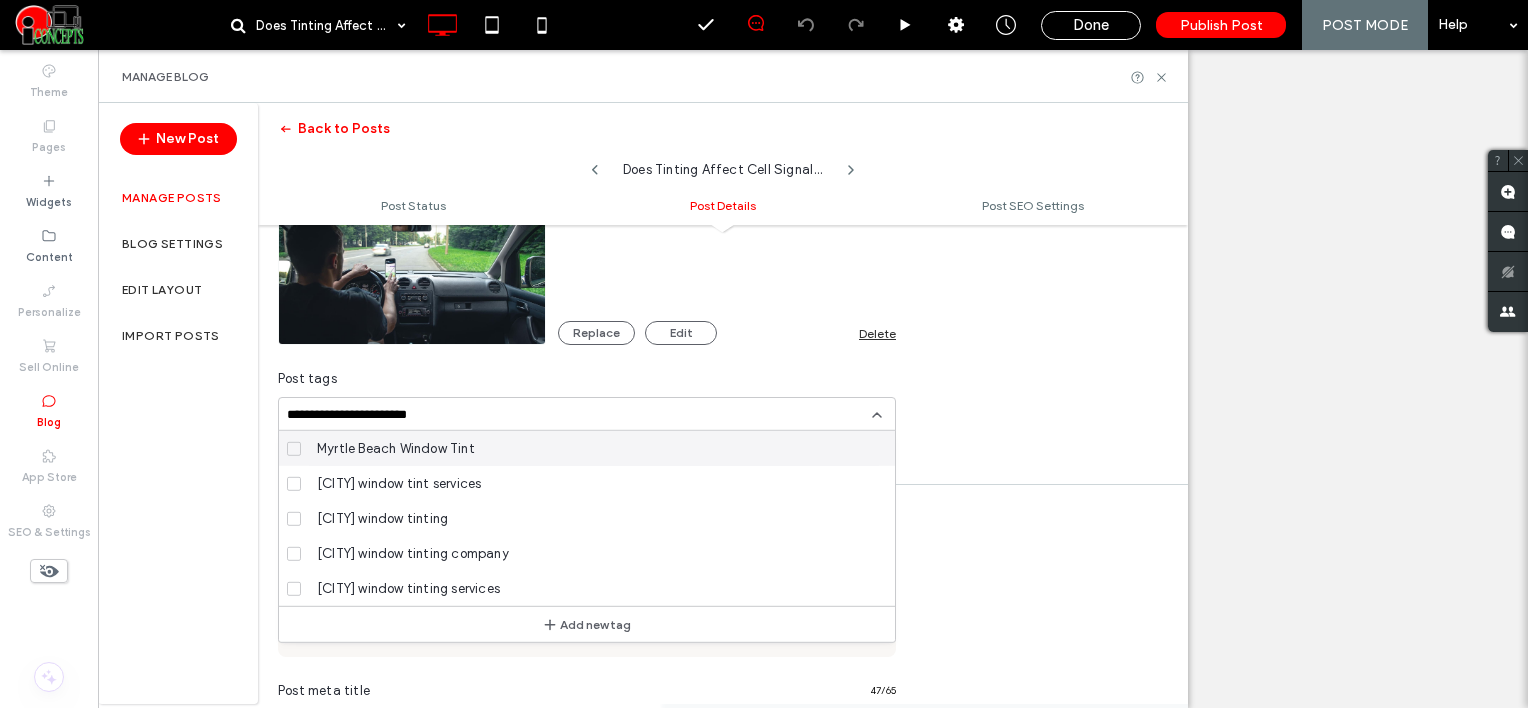 click on "Myrtle Beach Window Tint" at bounding box center [396, 448] 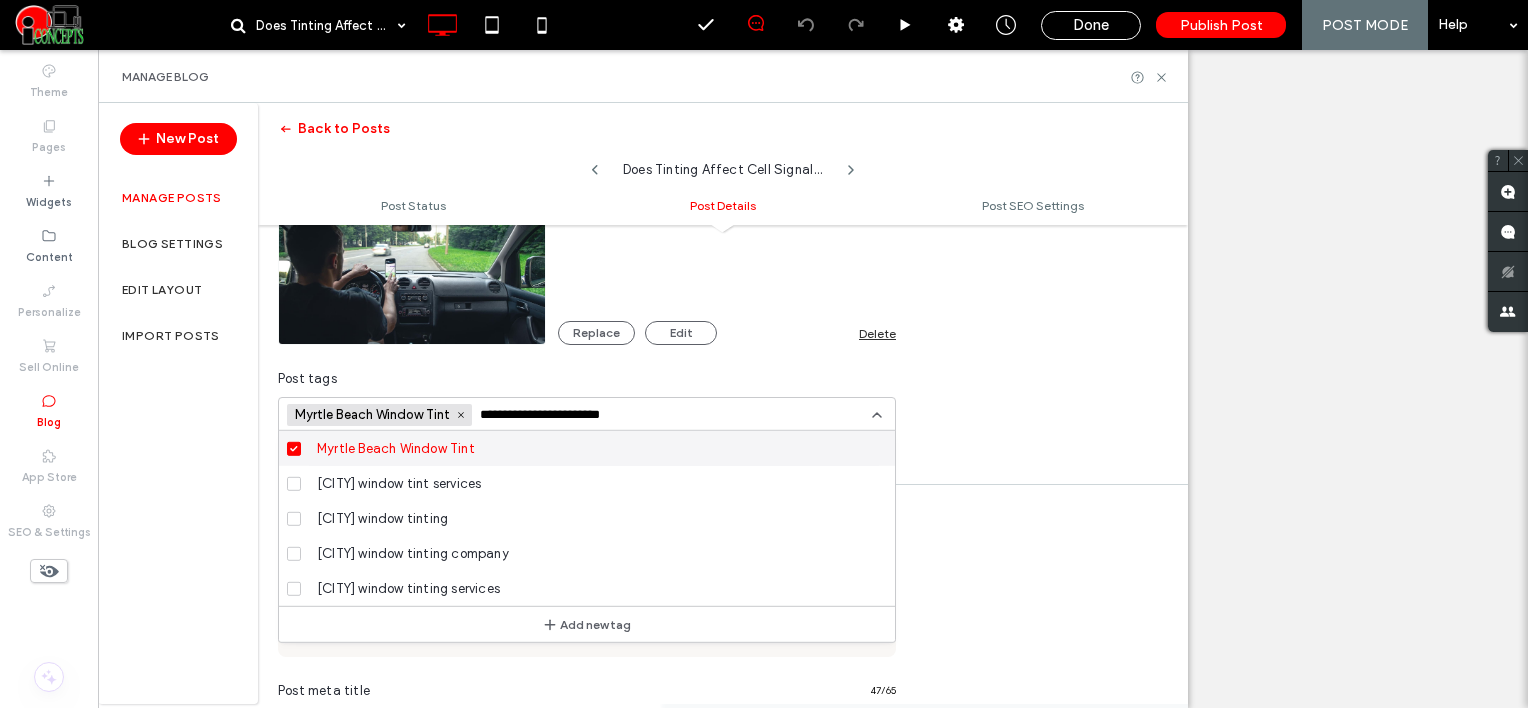 click on "**********" at bounding box center (553, 415) 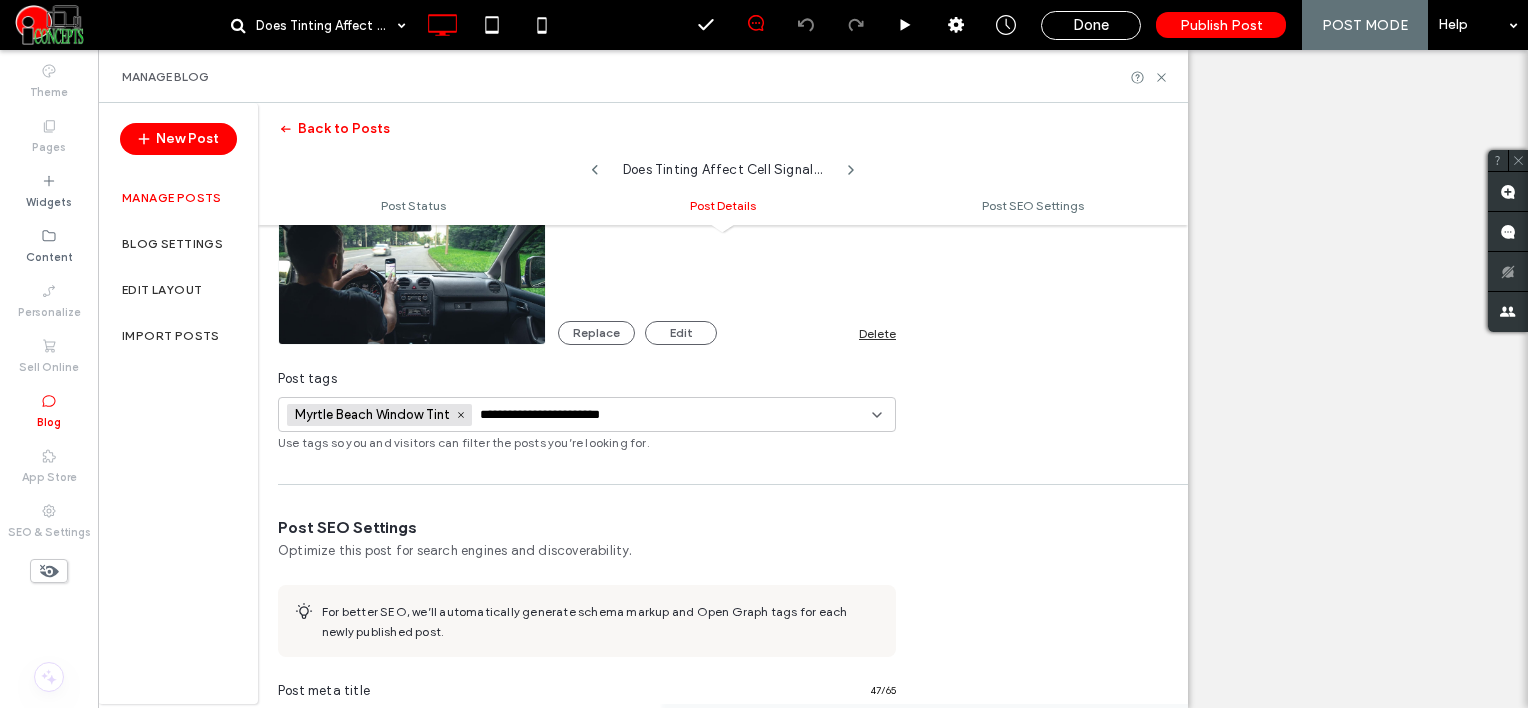 paste 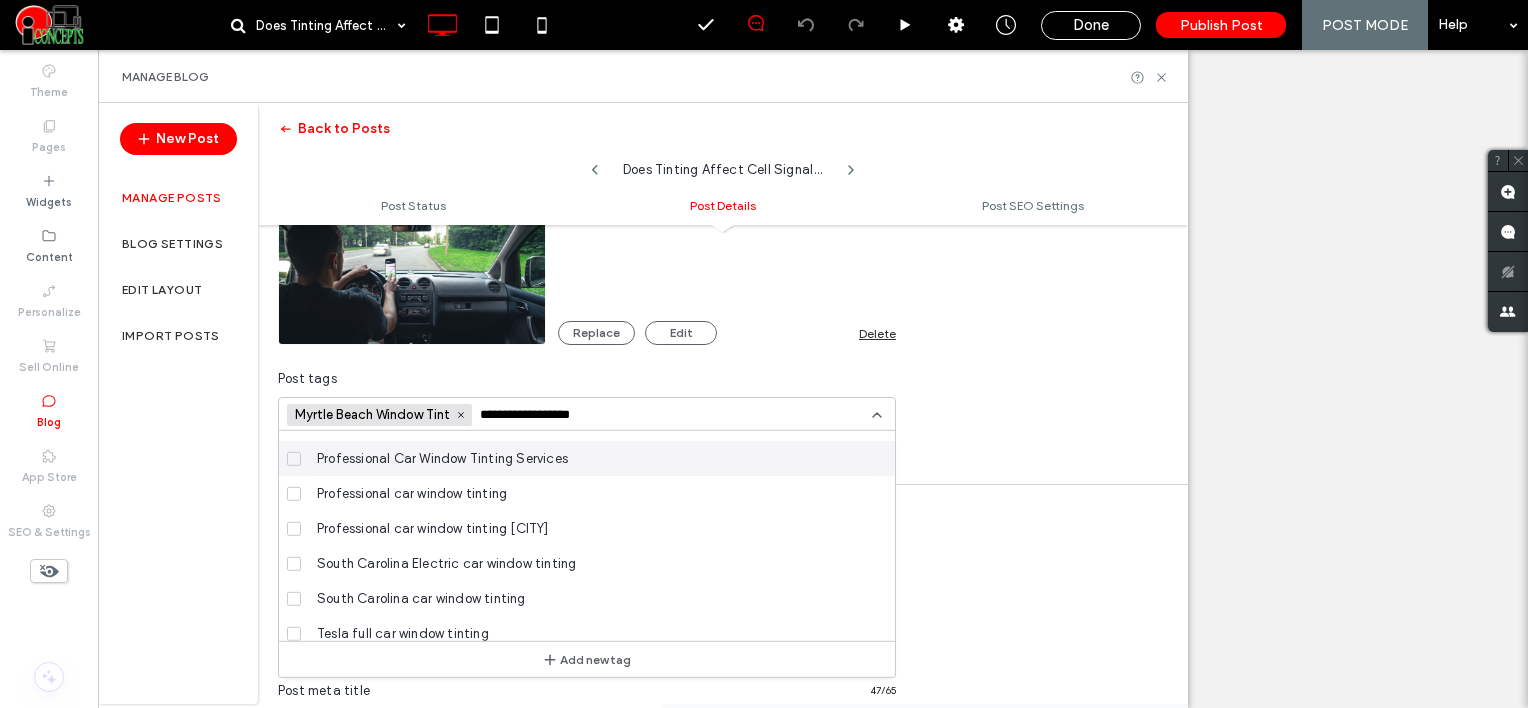 scroll, scrollTop: 900, scrollLeft: 0, axis: vertical 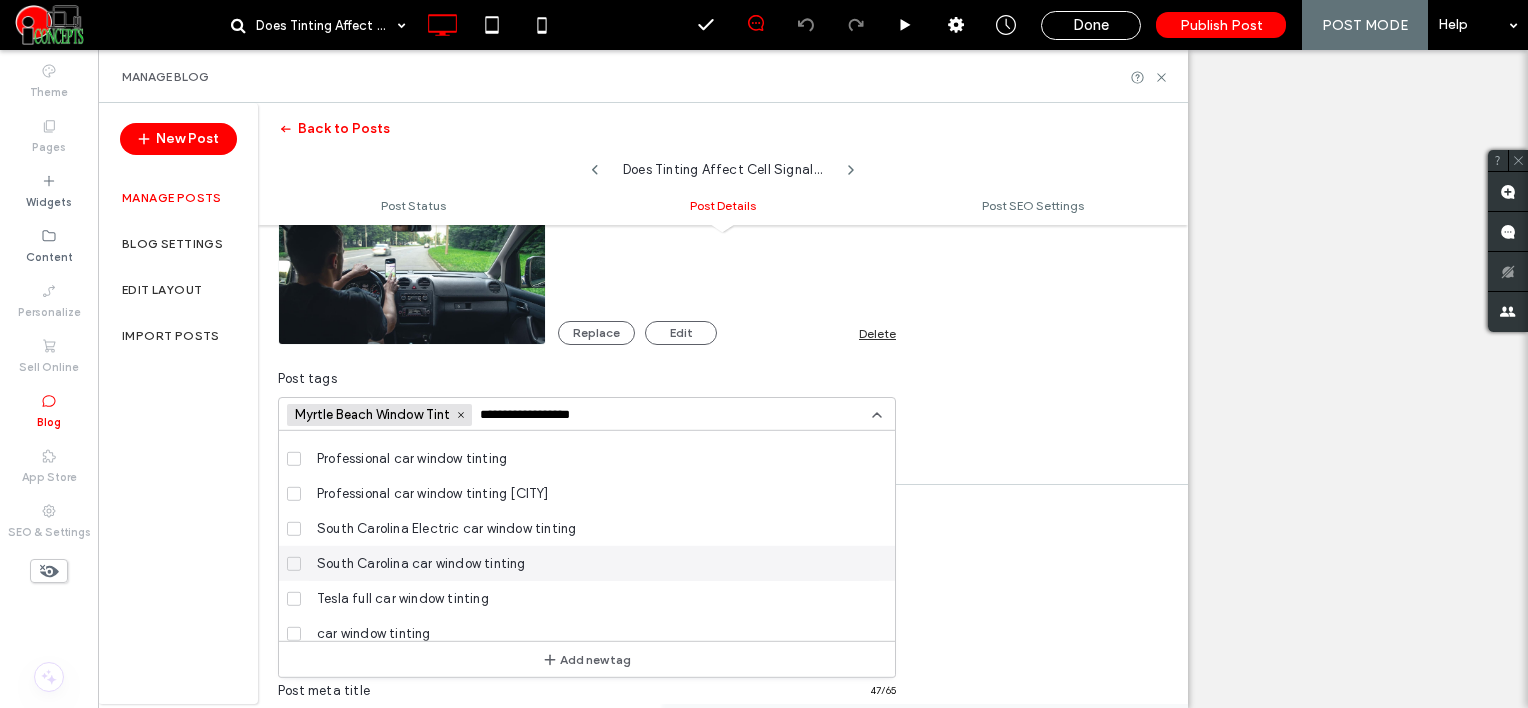 type on "**********" 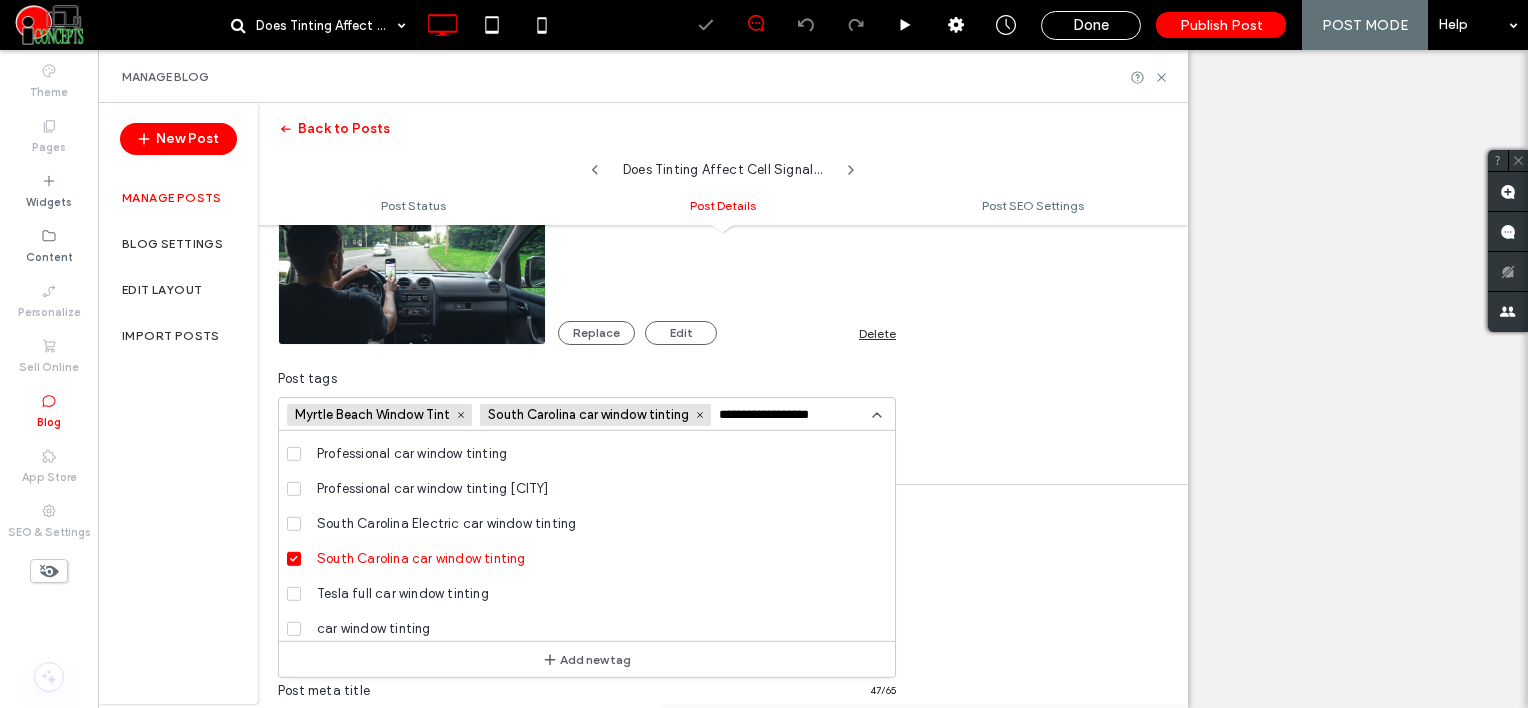 scroll, scrollTop: 1000, scrollLeft: 0, axis: vertical 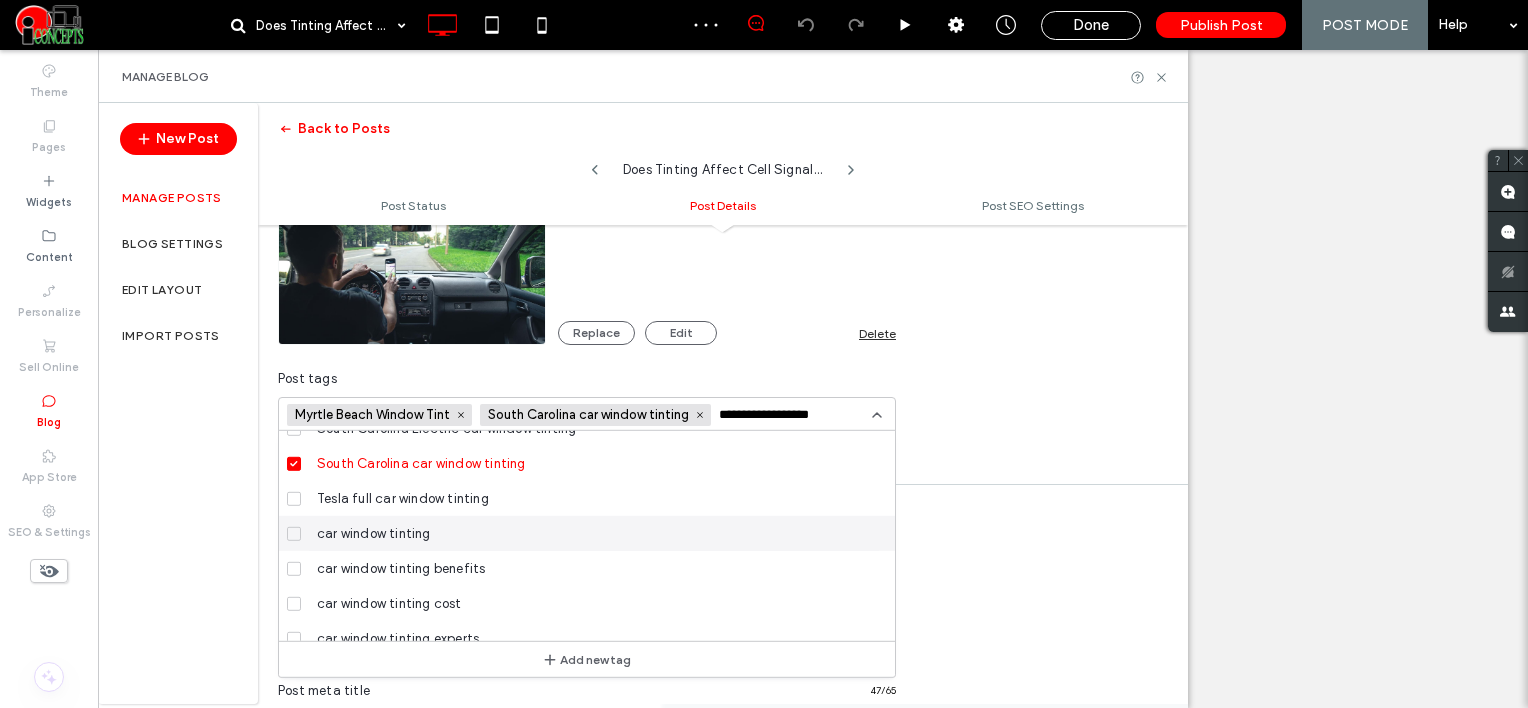 click on "car window tinting" at bounding box center [374, 533] 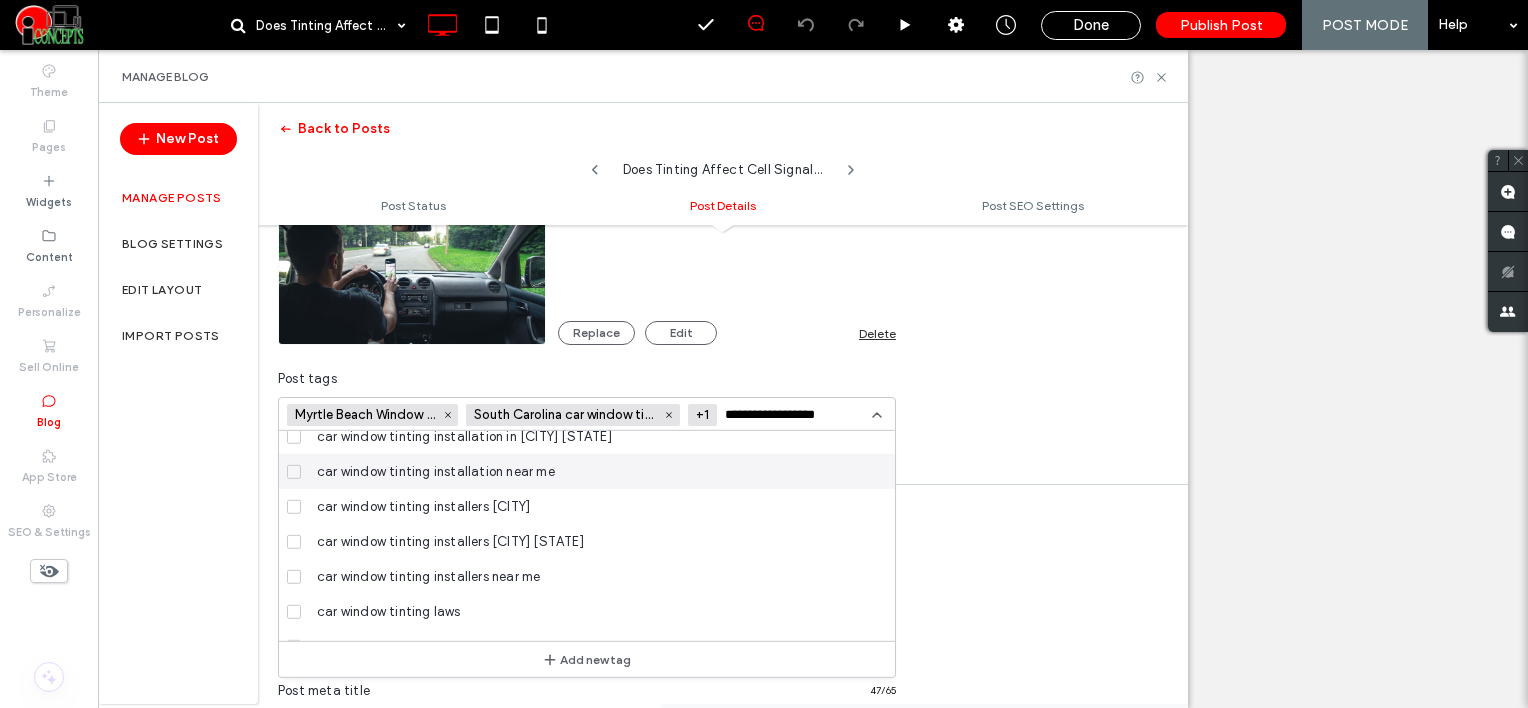 scroll, scrollTop: 1600, scrollLeft: 0, axis: vertical 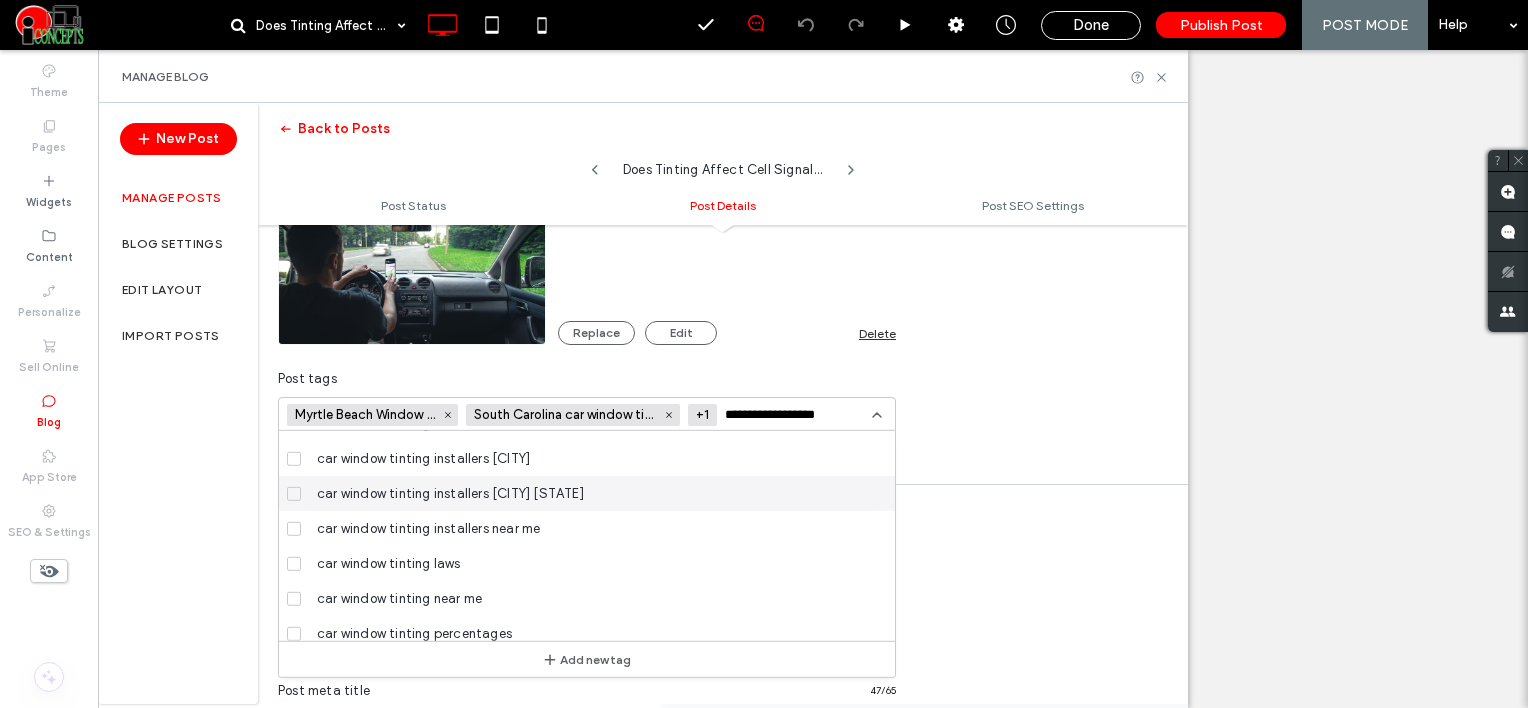 click on "car window tinting installers [CITY] [STATE]" at bounding box center (450, 493) 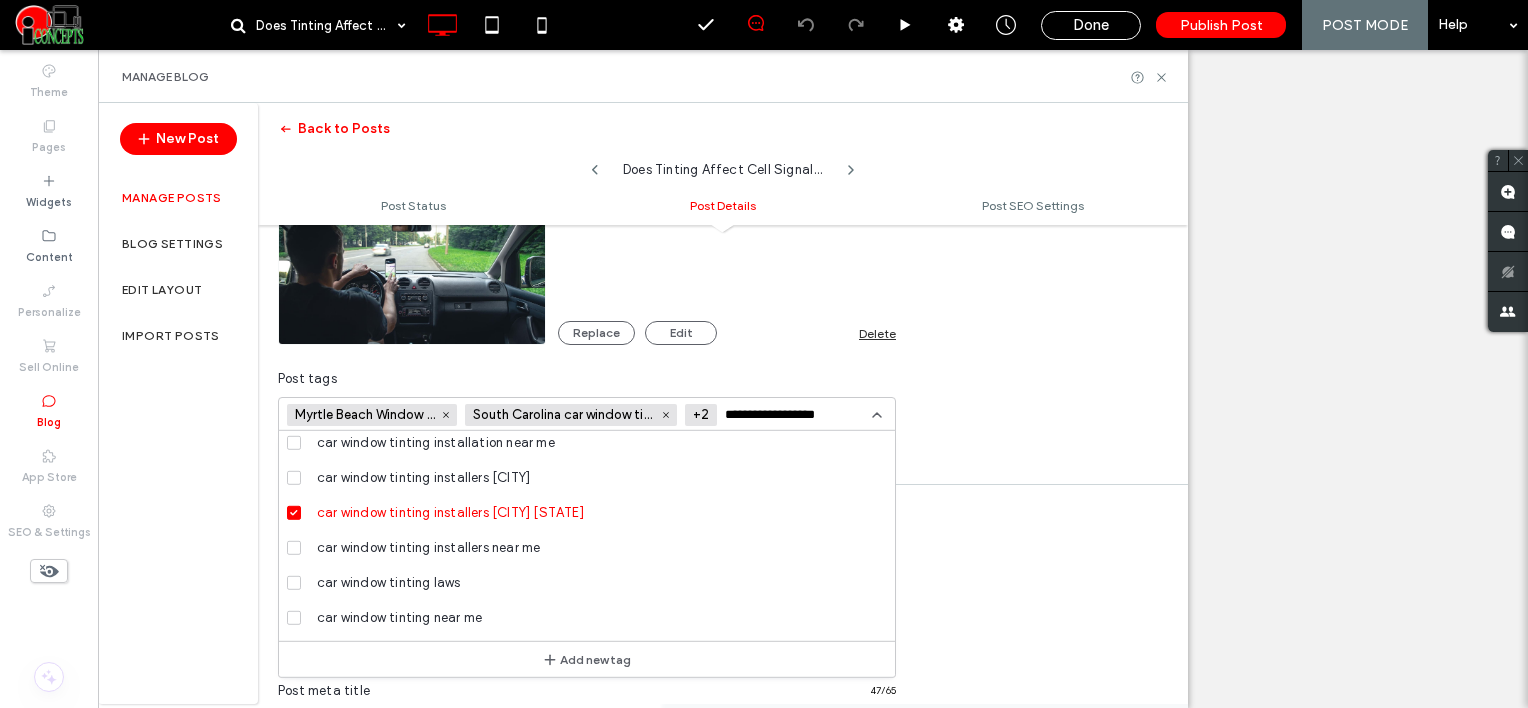 scroll, scrollTop: 1600, scrollLeft: 0, axis: vertical 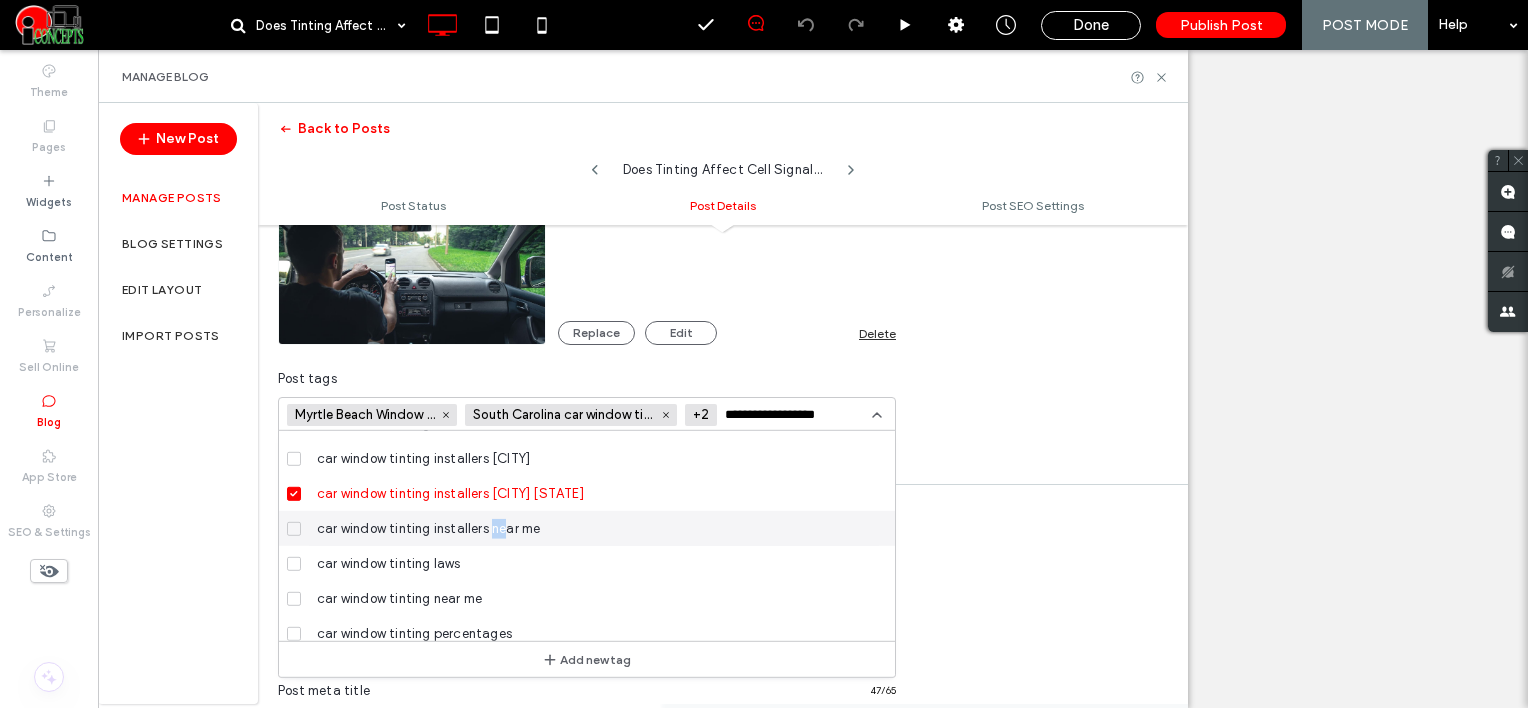 click on "car window tinting installers near me" at bounding box center [428, 528] 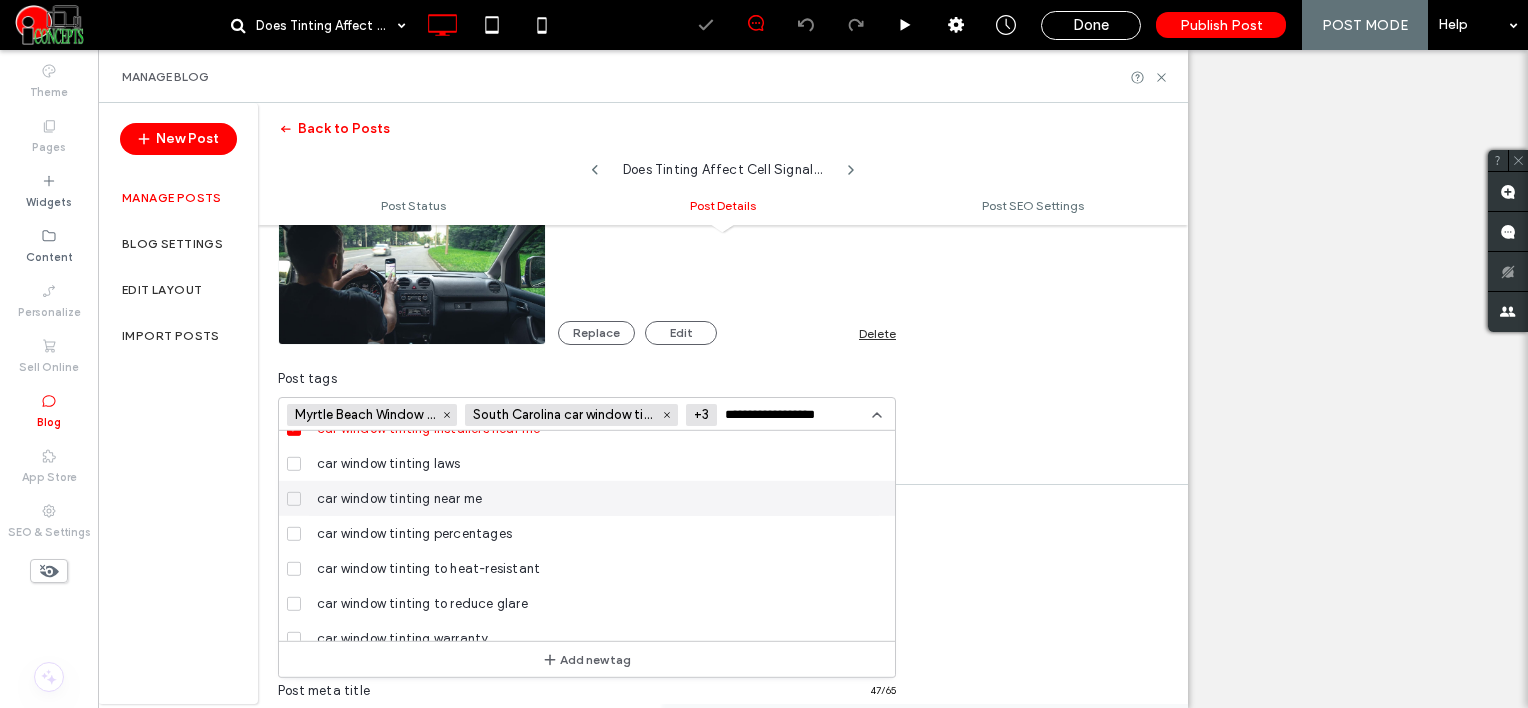 scroll, scrollTop: 1600, scrollLeft: 0, axis: vertical 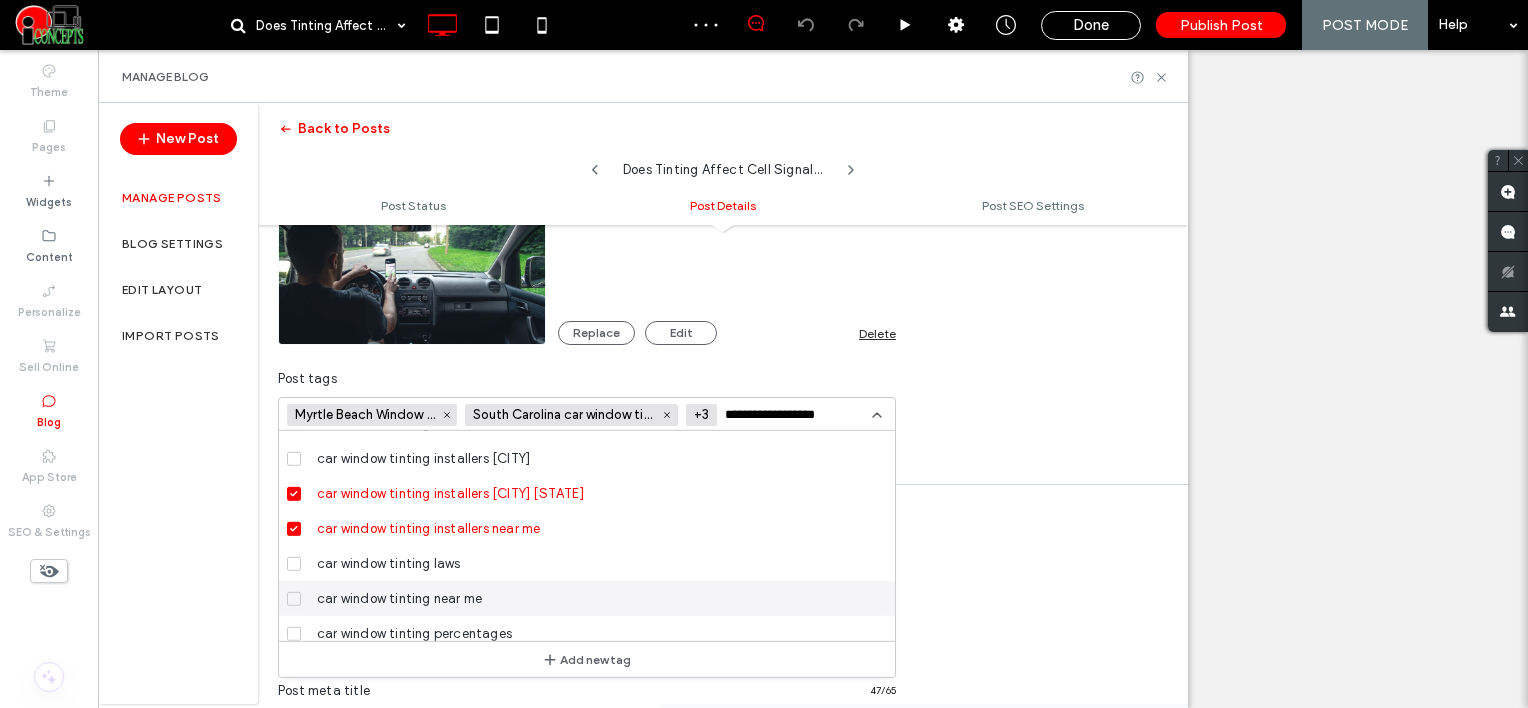 click on "car window tinting near me" at bounding box center [399, 598] 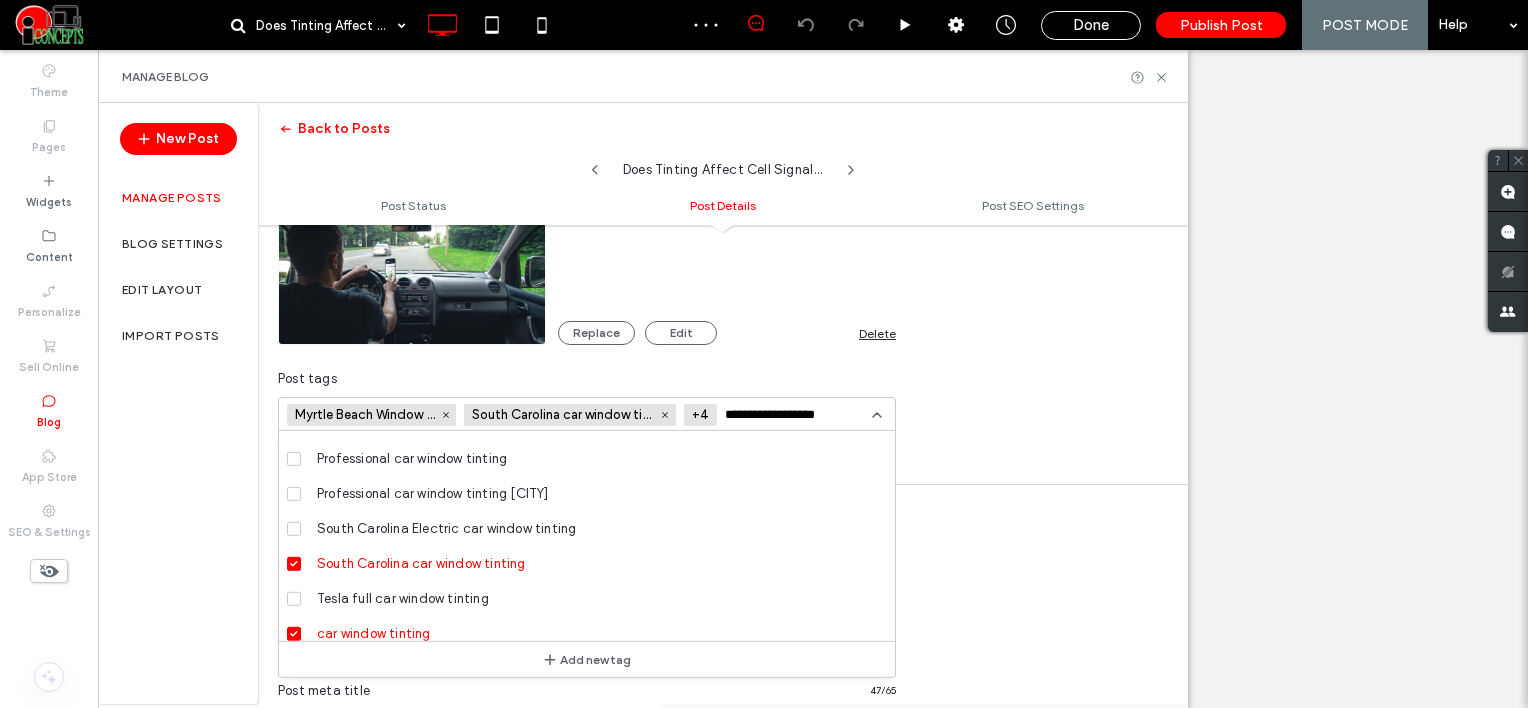 scroll, scrollTop: 964, scrollLeft: 0, axis: vertical 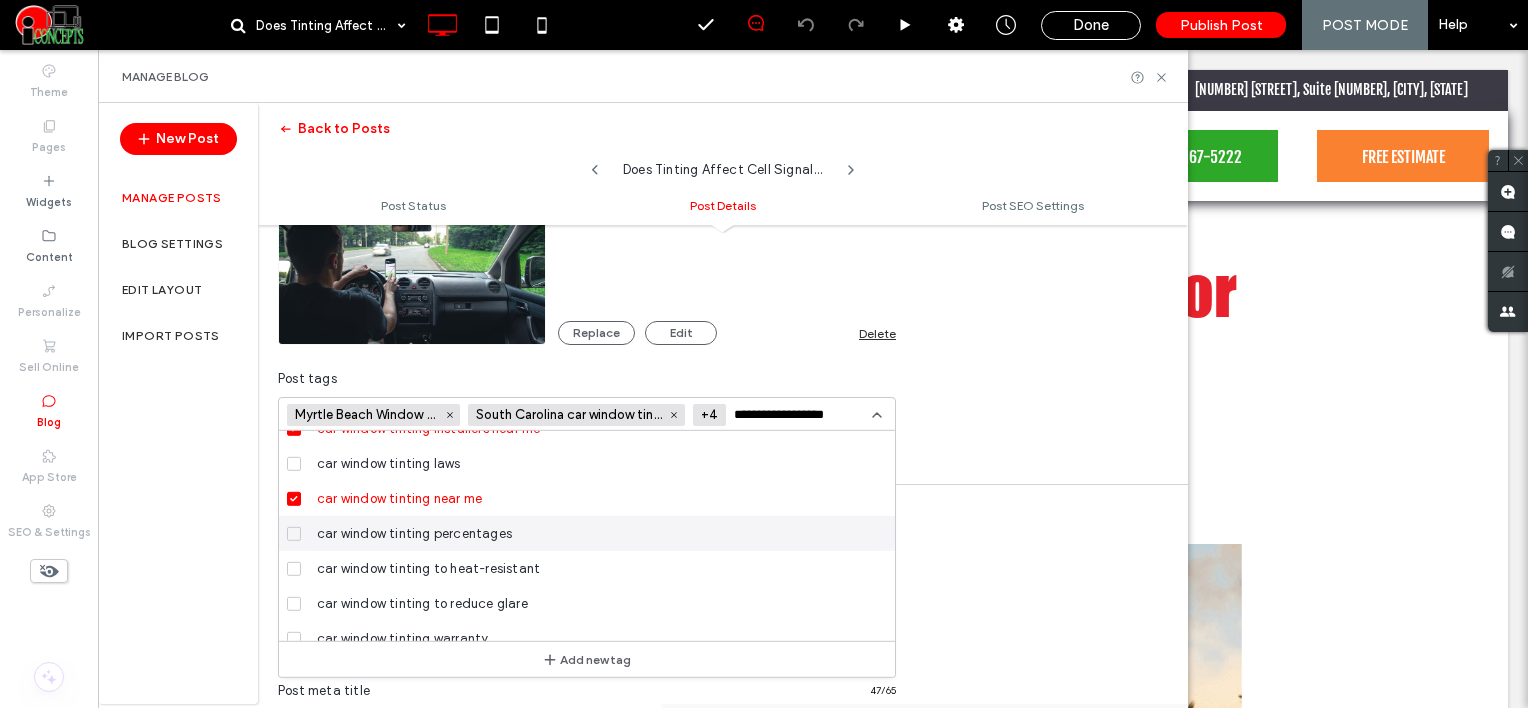 click on "**********" at bounding box center (803, 415) 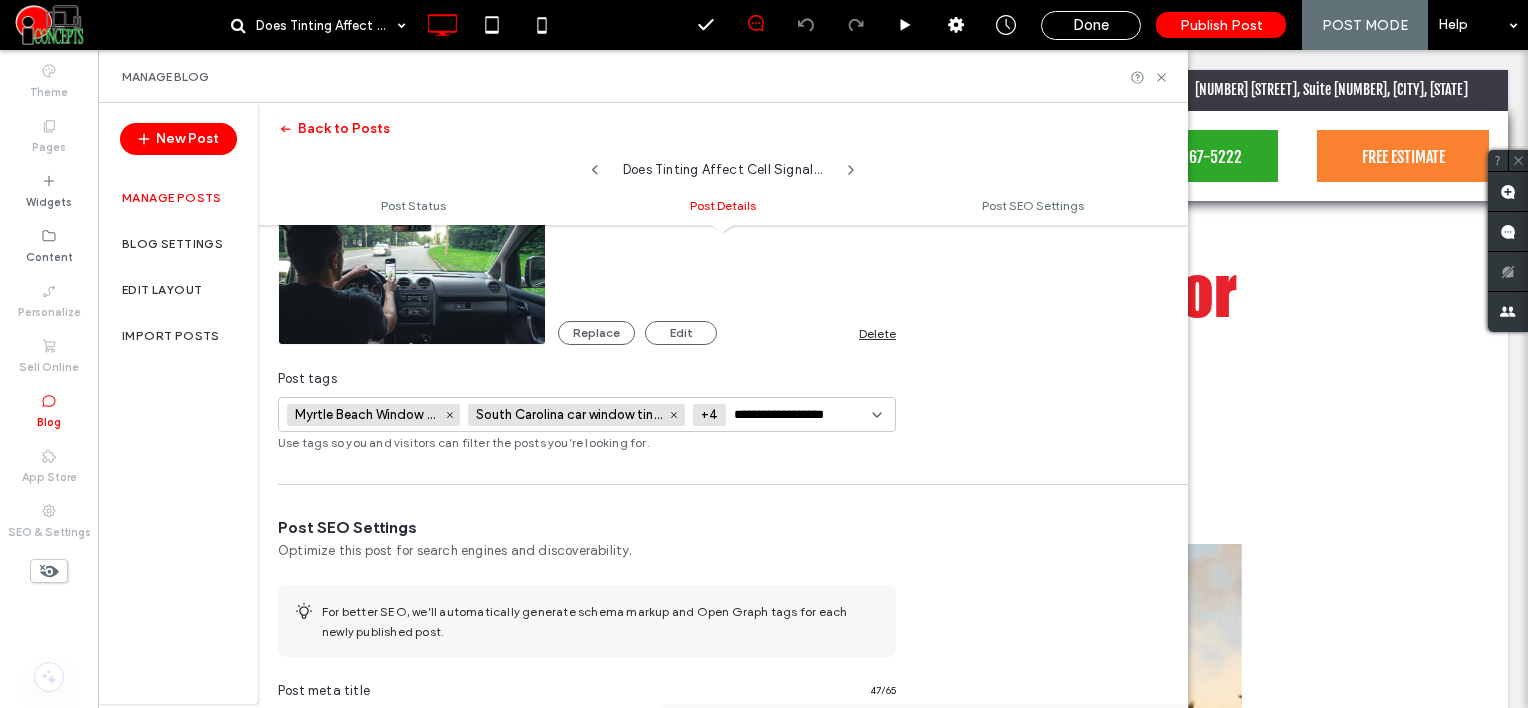 paste on "**********" 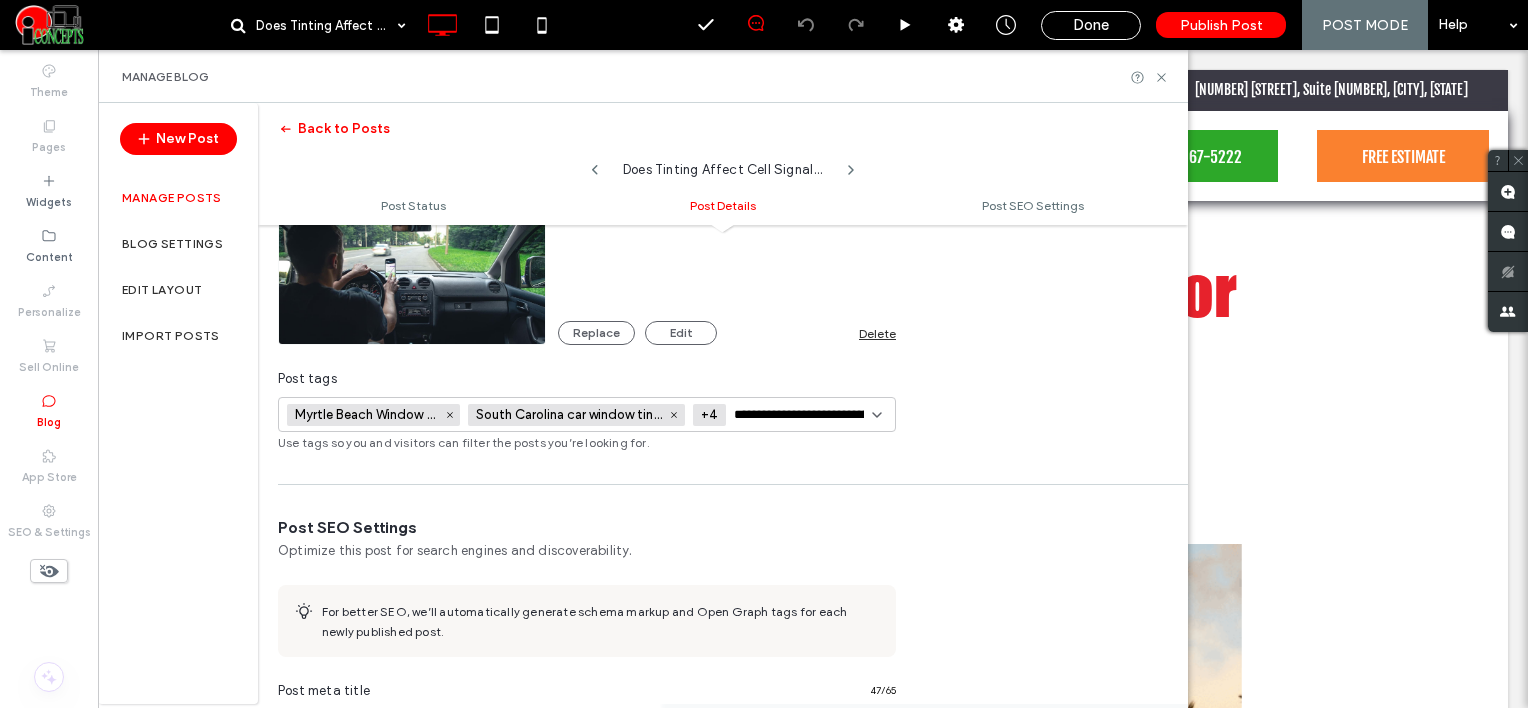 scroll, scrollTop: 0, scrollLeft: 68, axis: horizontal 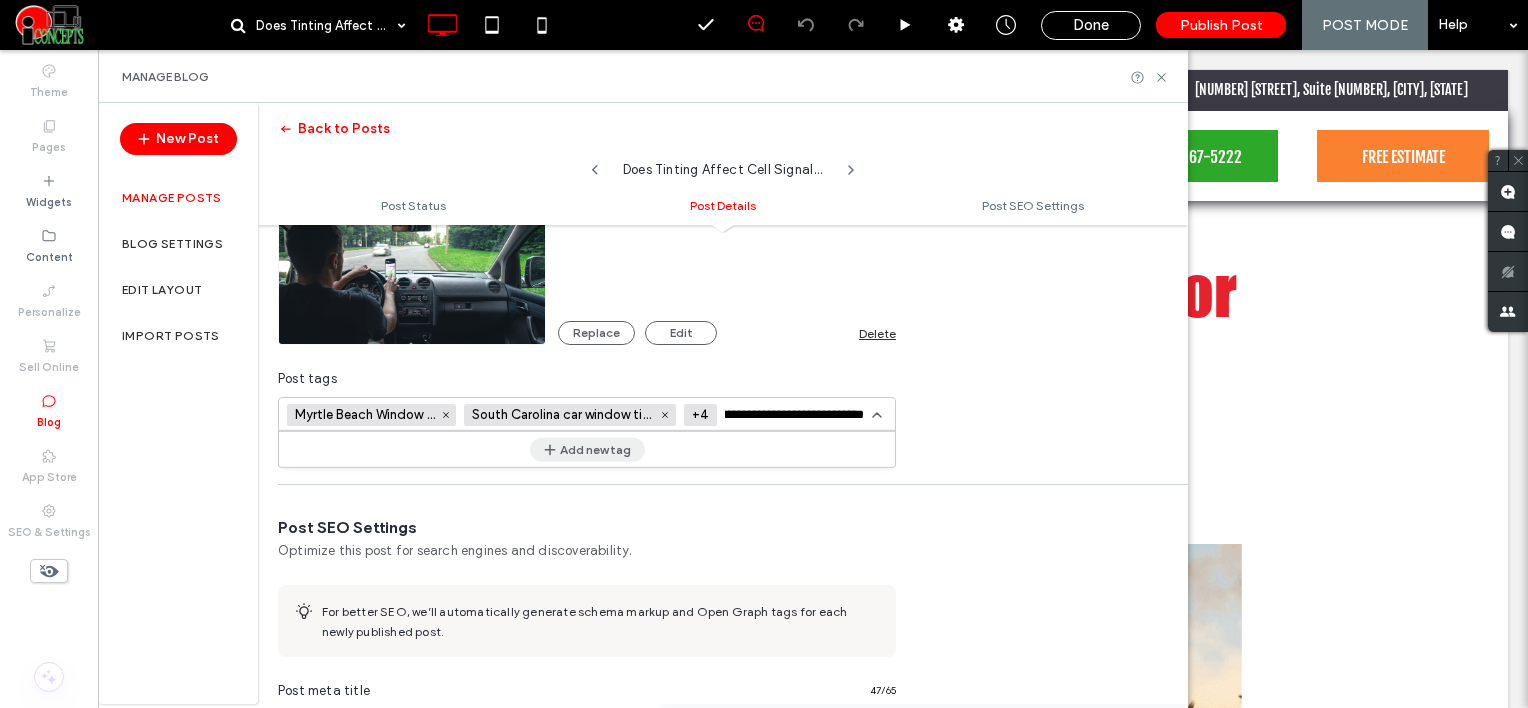 type on "**********" 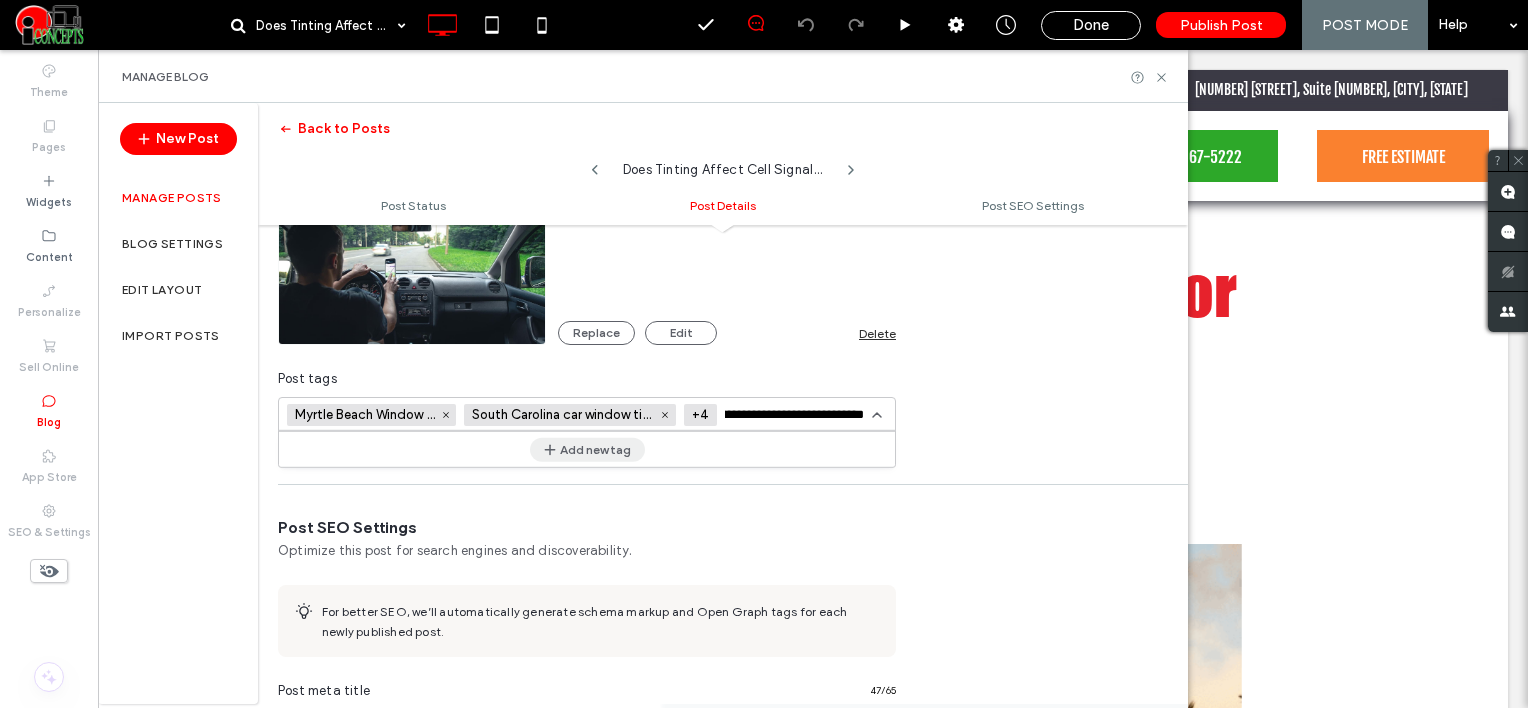 scroll, scrollTop: 0, scrollLeft: 0, axis: both 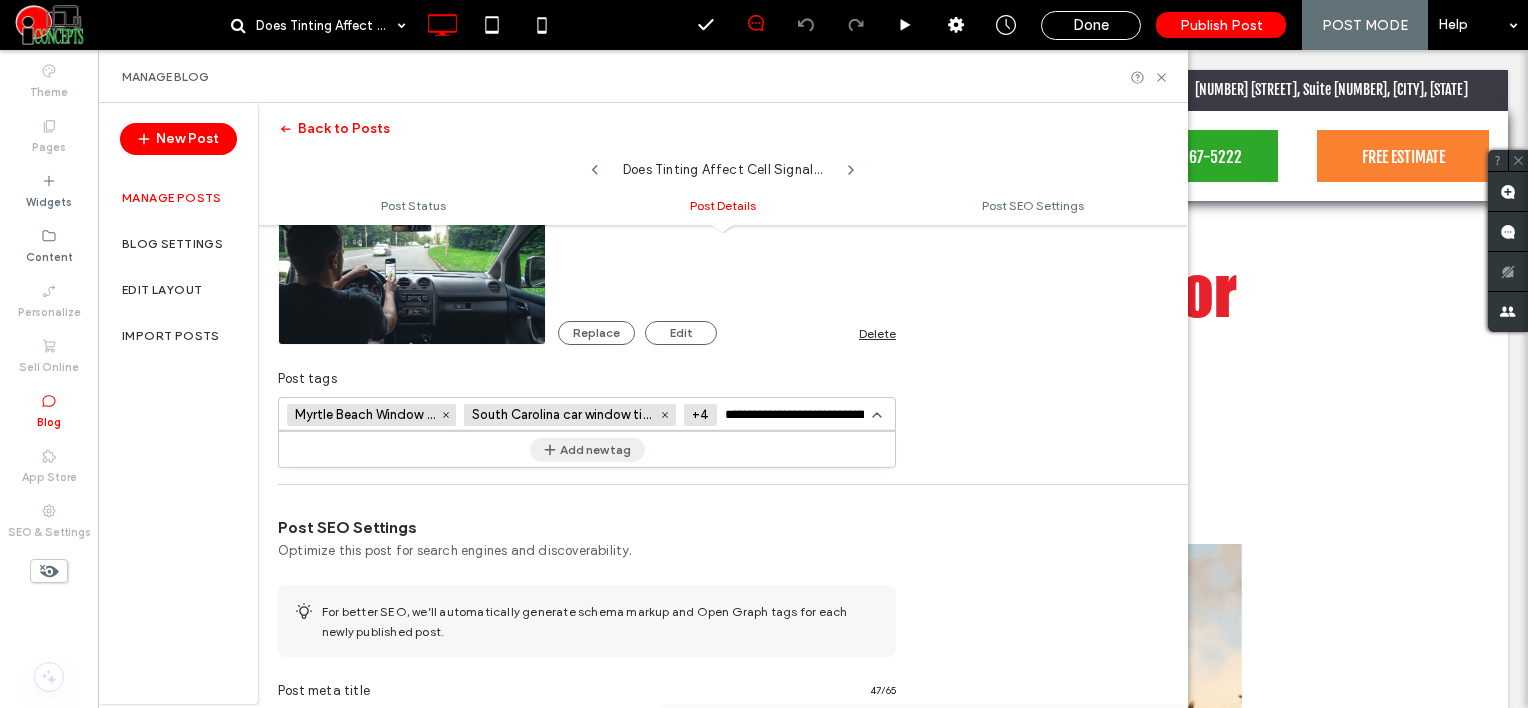 click on "Add new tag" at bounding box center (587, 449) 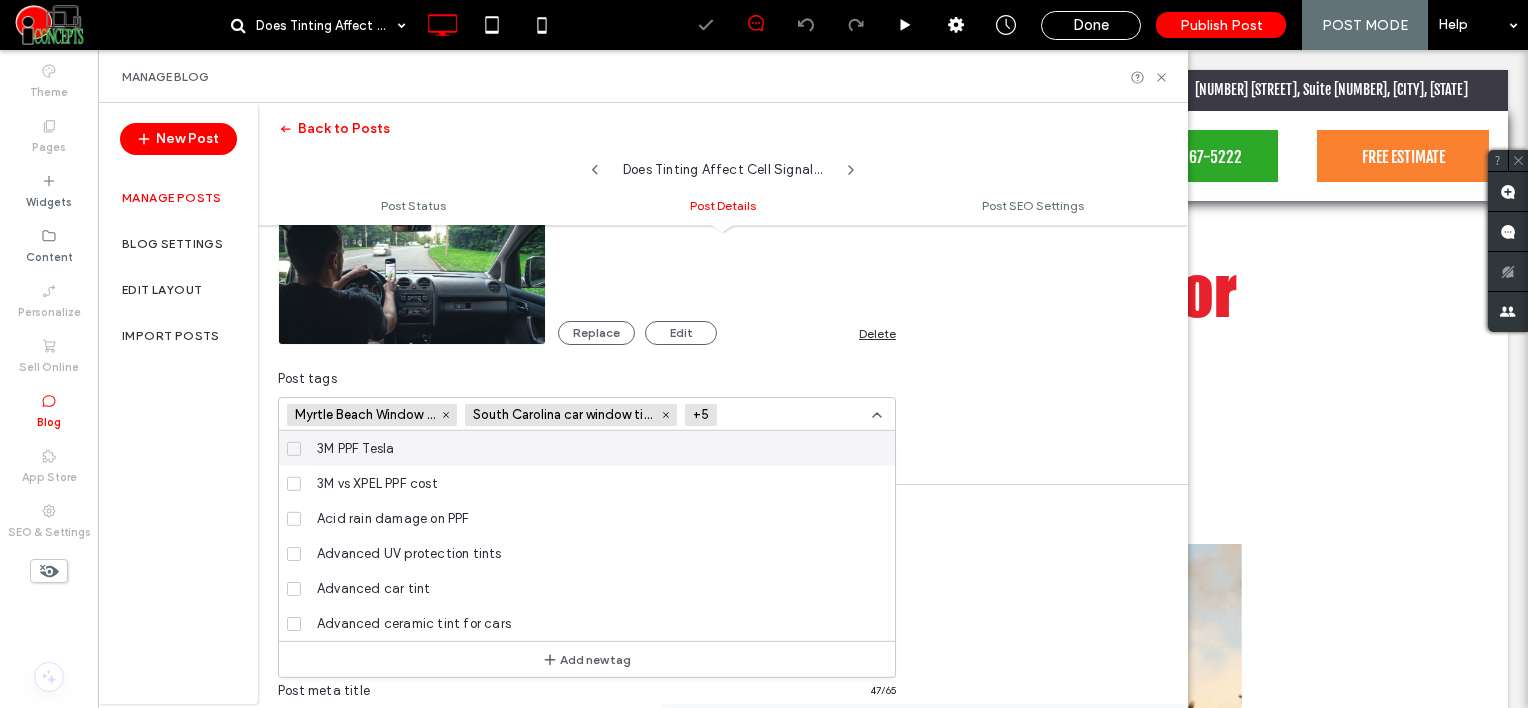 click at bounding box center (798, 415) 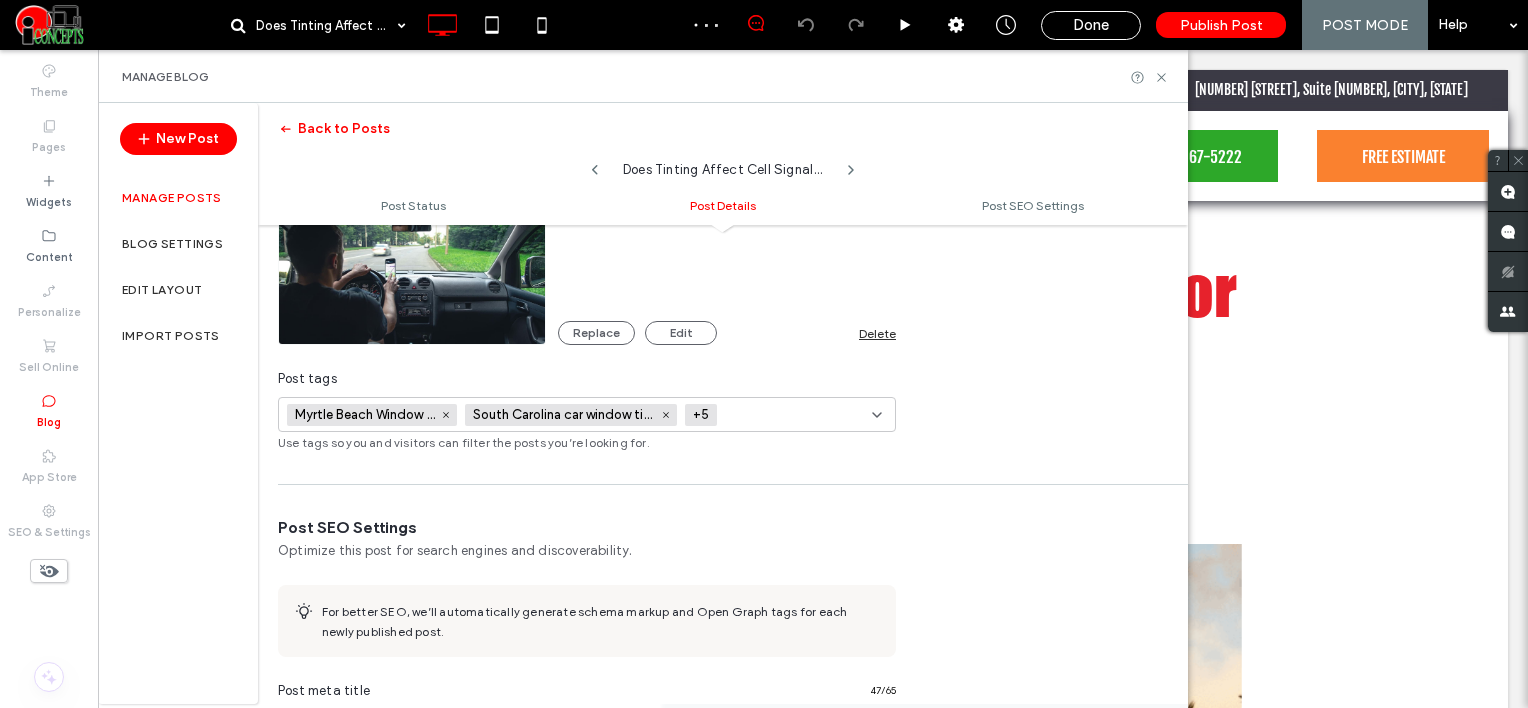 paste on "**********" 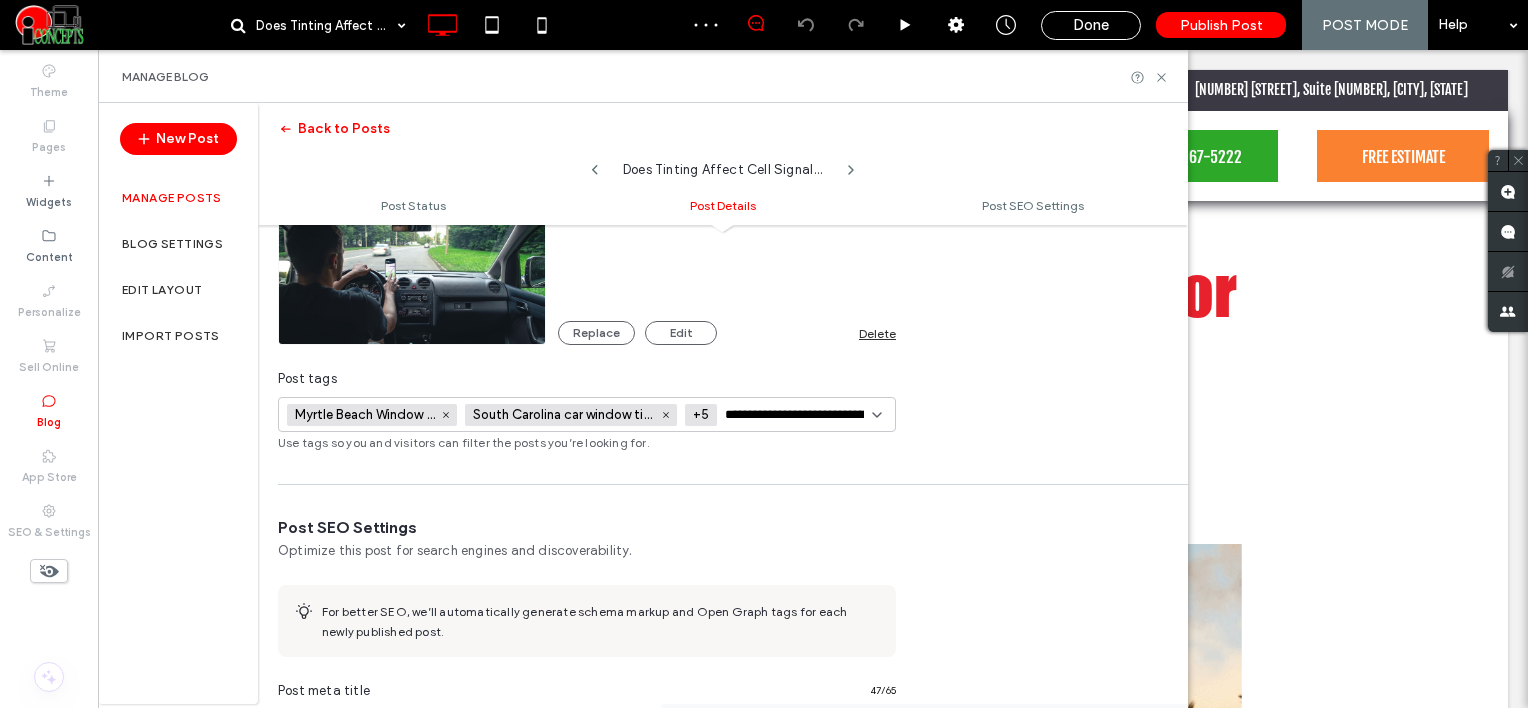 scroll, scrollTop: 0, scrollLeft: 53, axis: horizontal 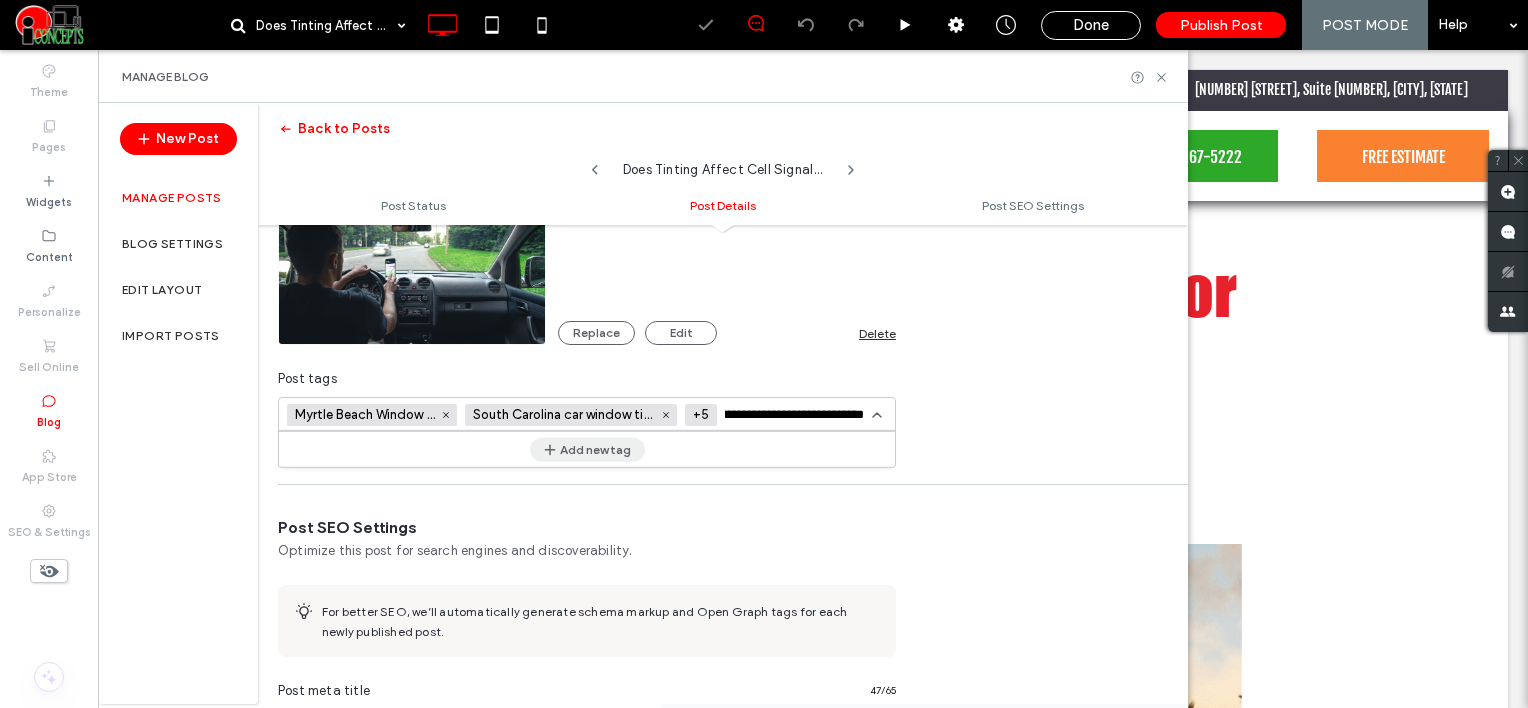 type on "**********" 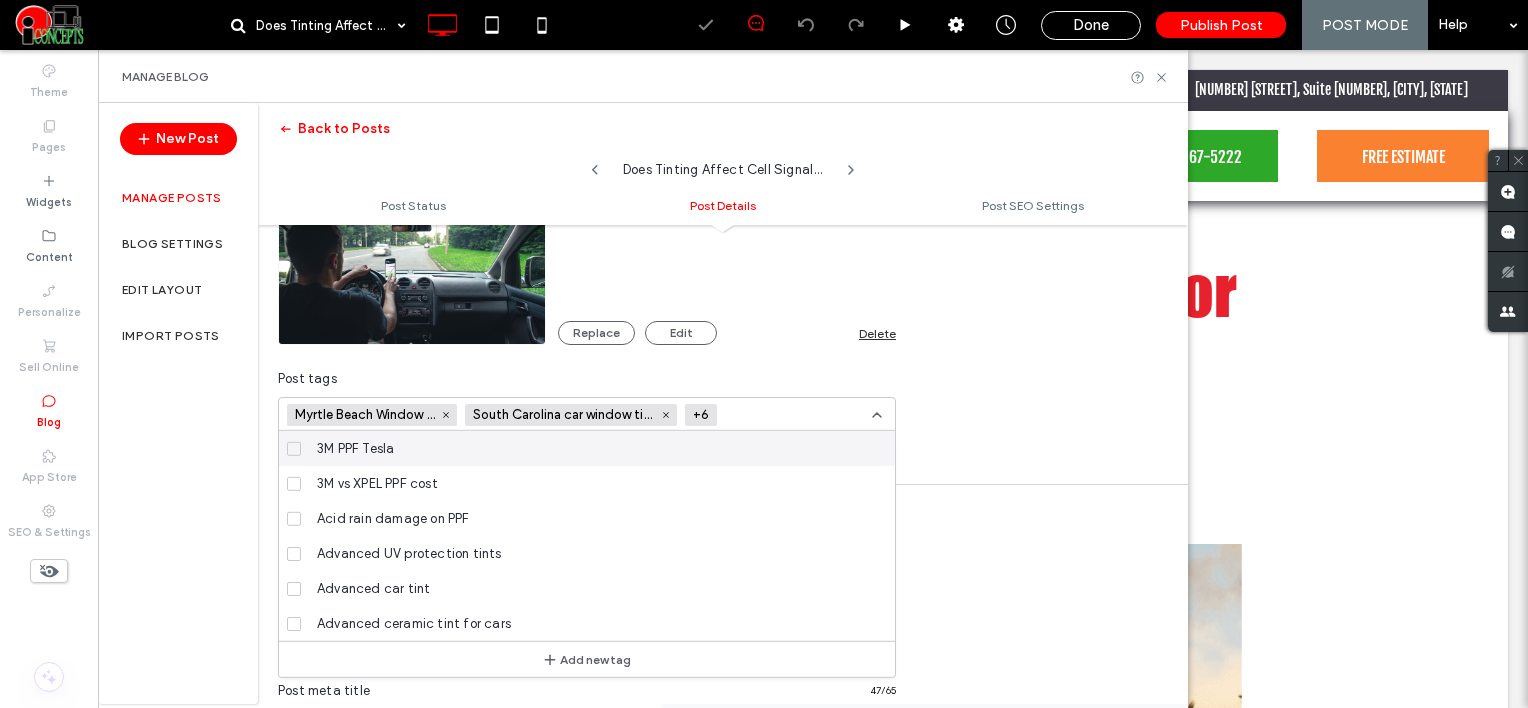 click at bounding box center (798, 415) 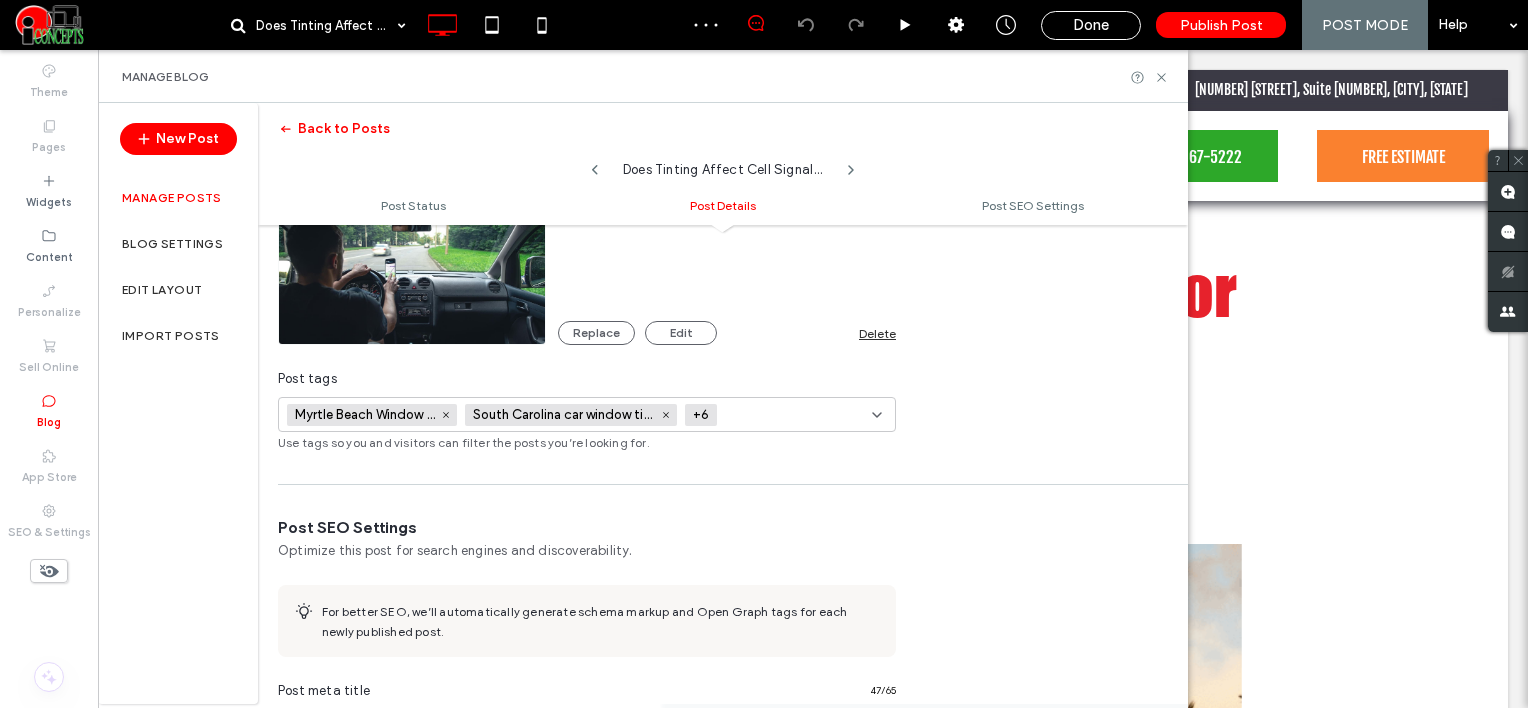 scroll, scrollTop: 0, scrollLeft: 0, axis: both 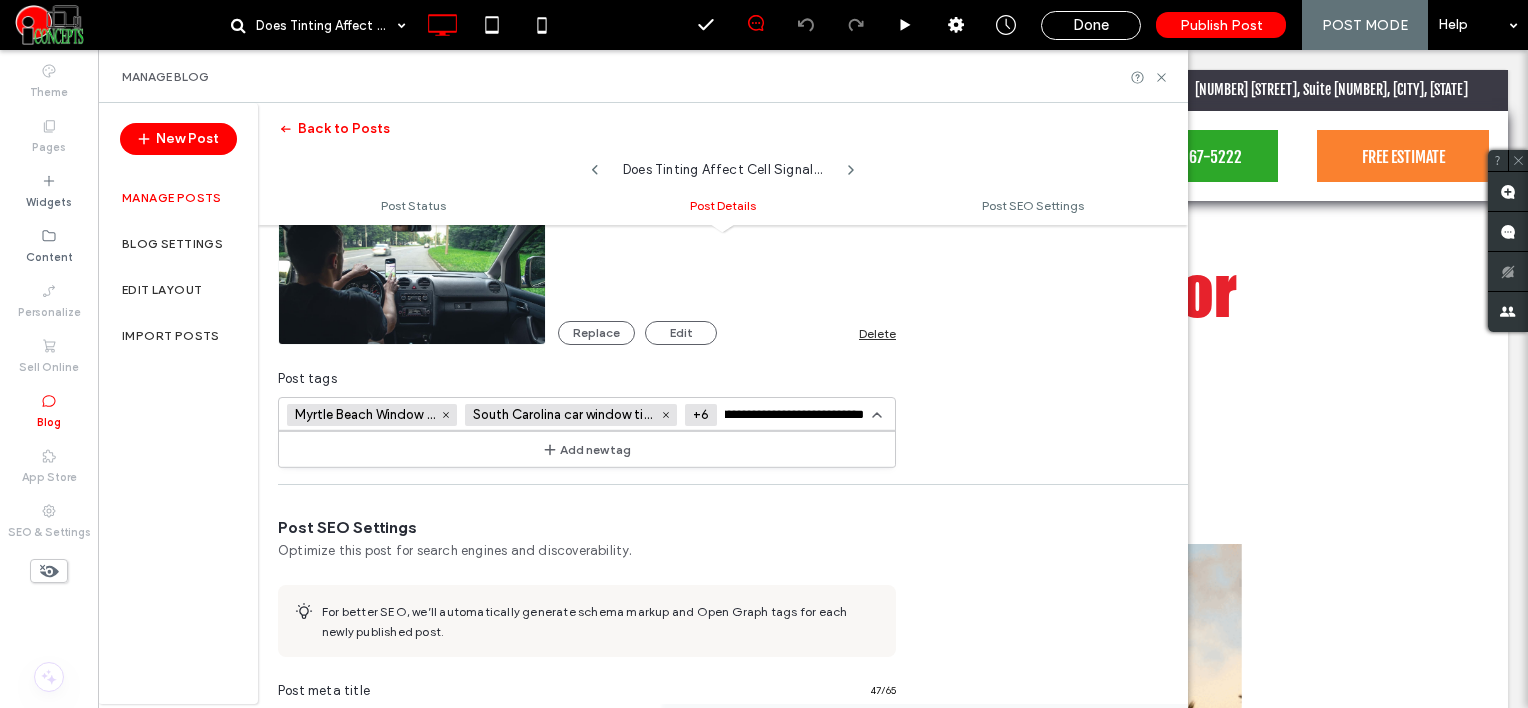 type on "**********" 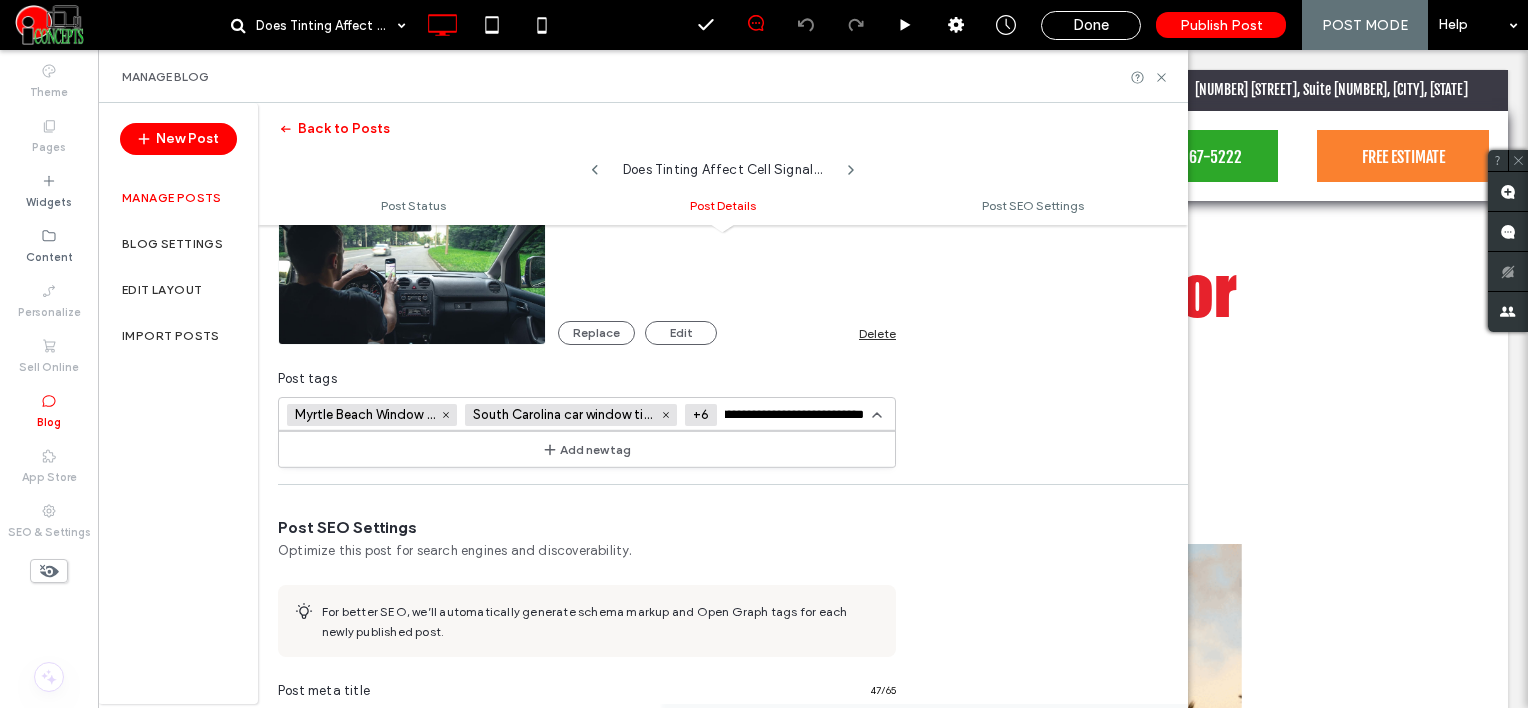 click on "Add new tag" at bounding box center (587, 449) 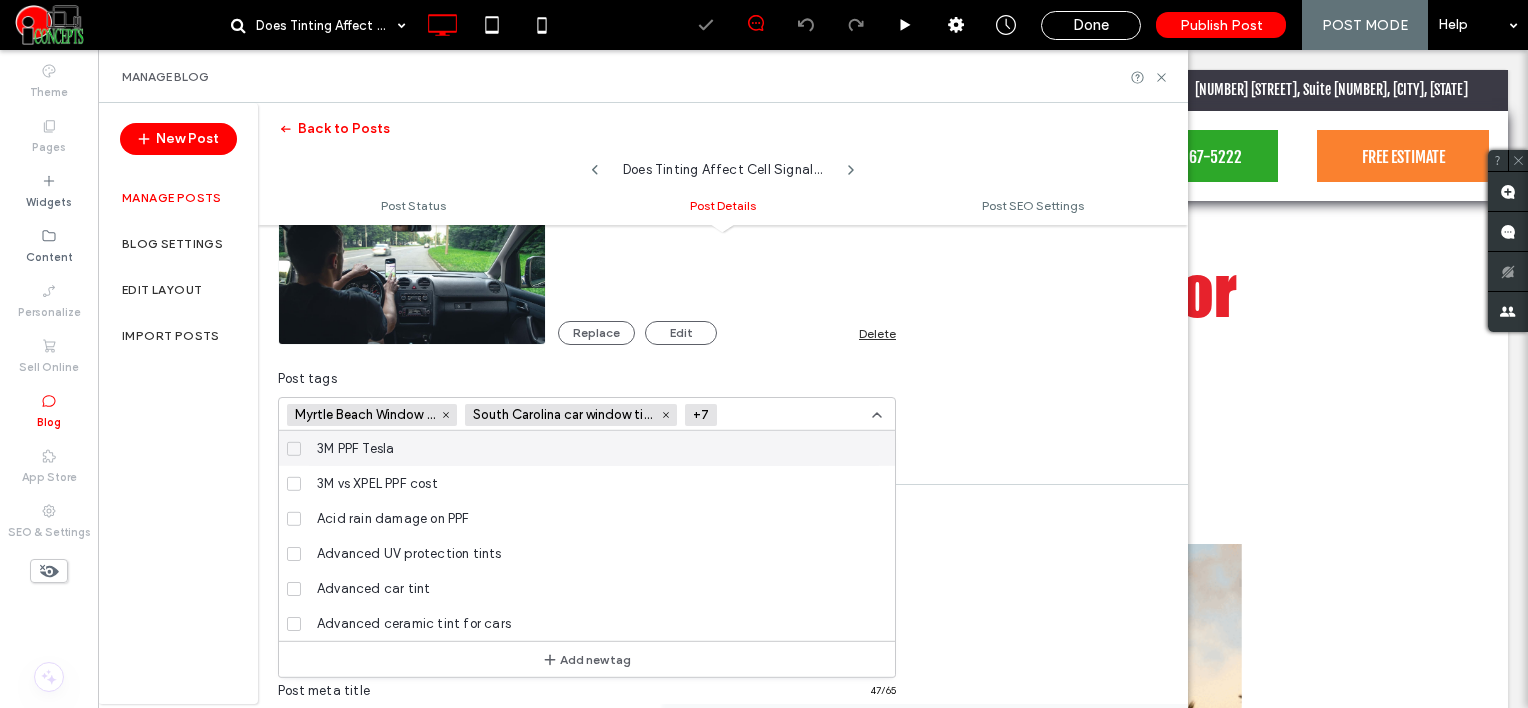 scroll, scrollTop: 0, scrollLeft: 0, axis: both 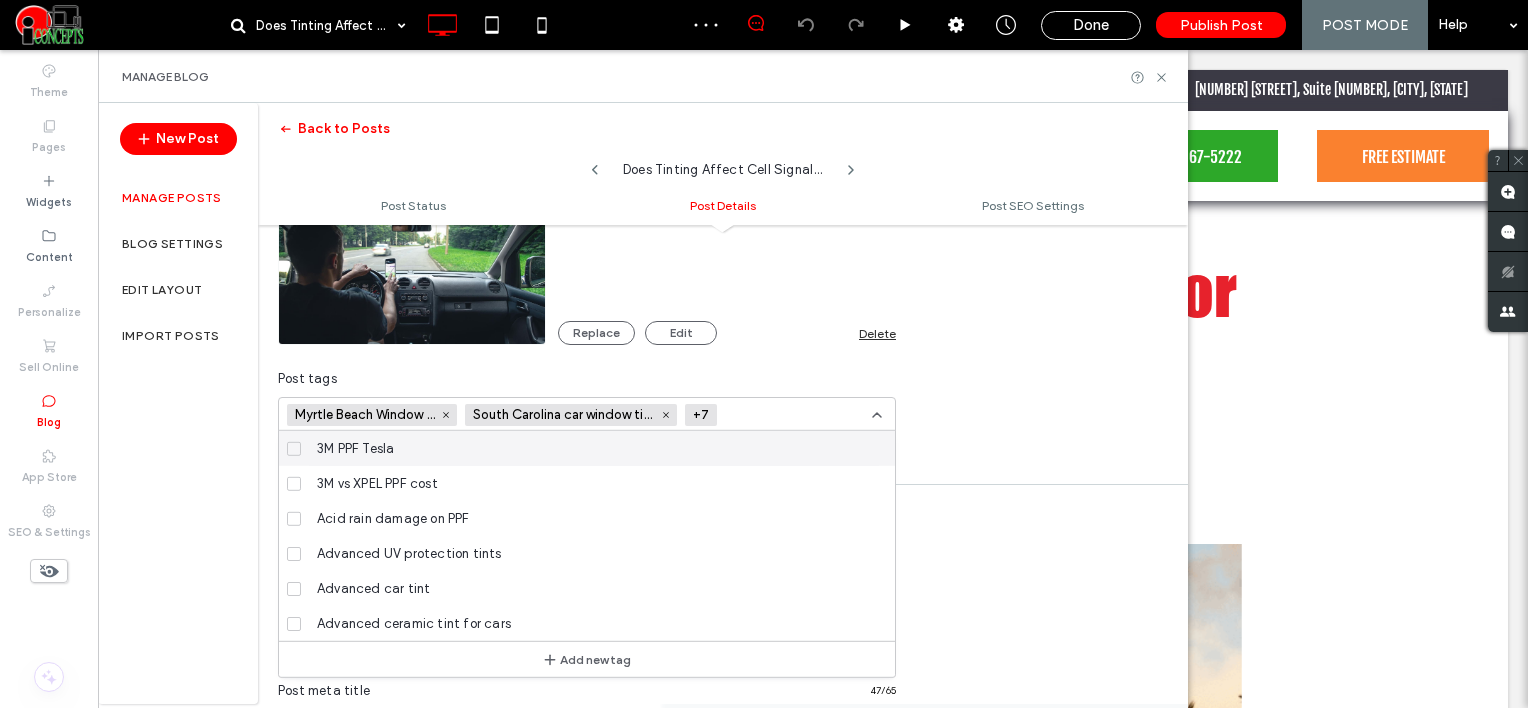 click at bounding box center [798, 415] 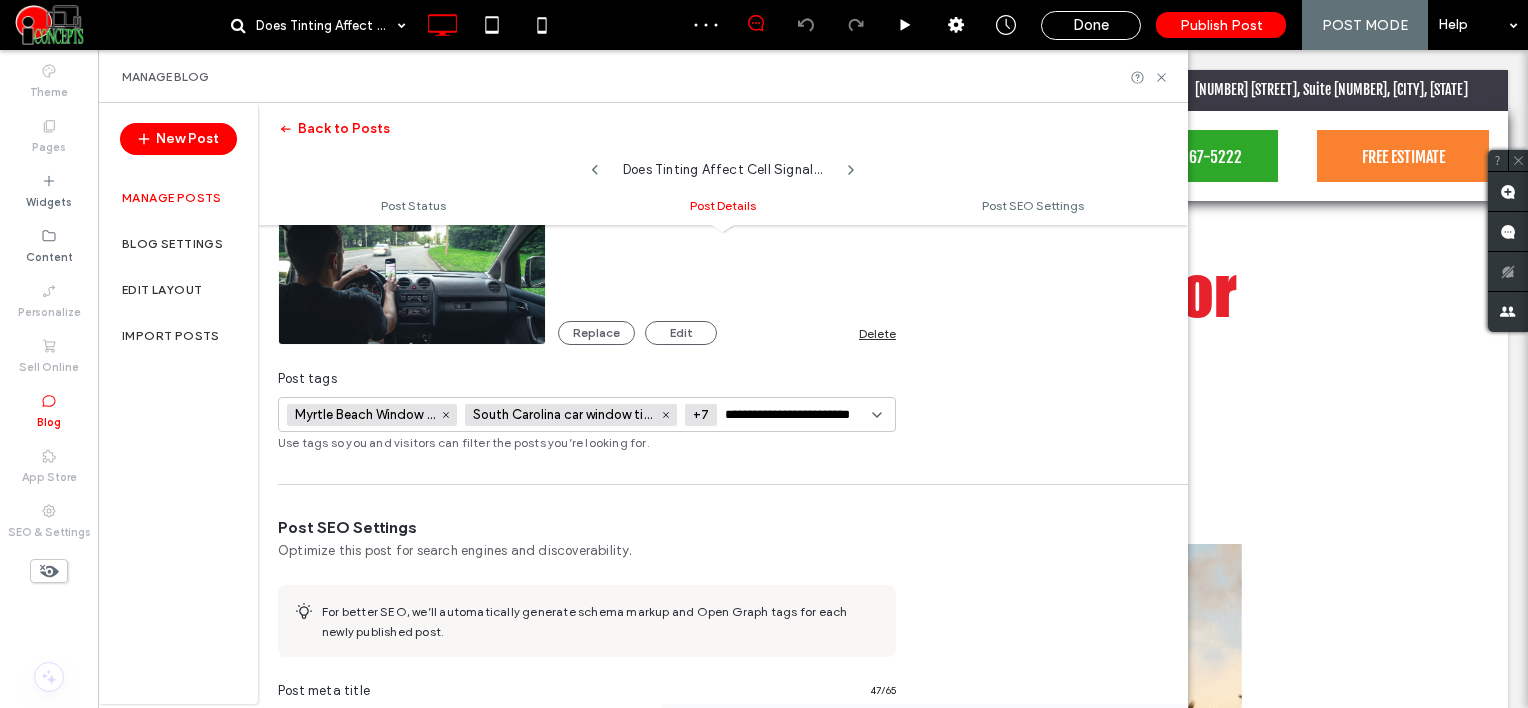 scroll, scrollTop: 0, scrollLeft: 14, axis: horizontal 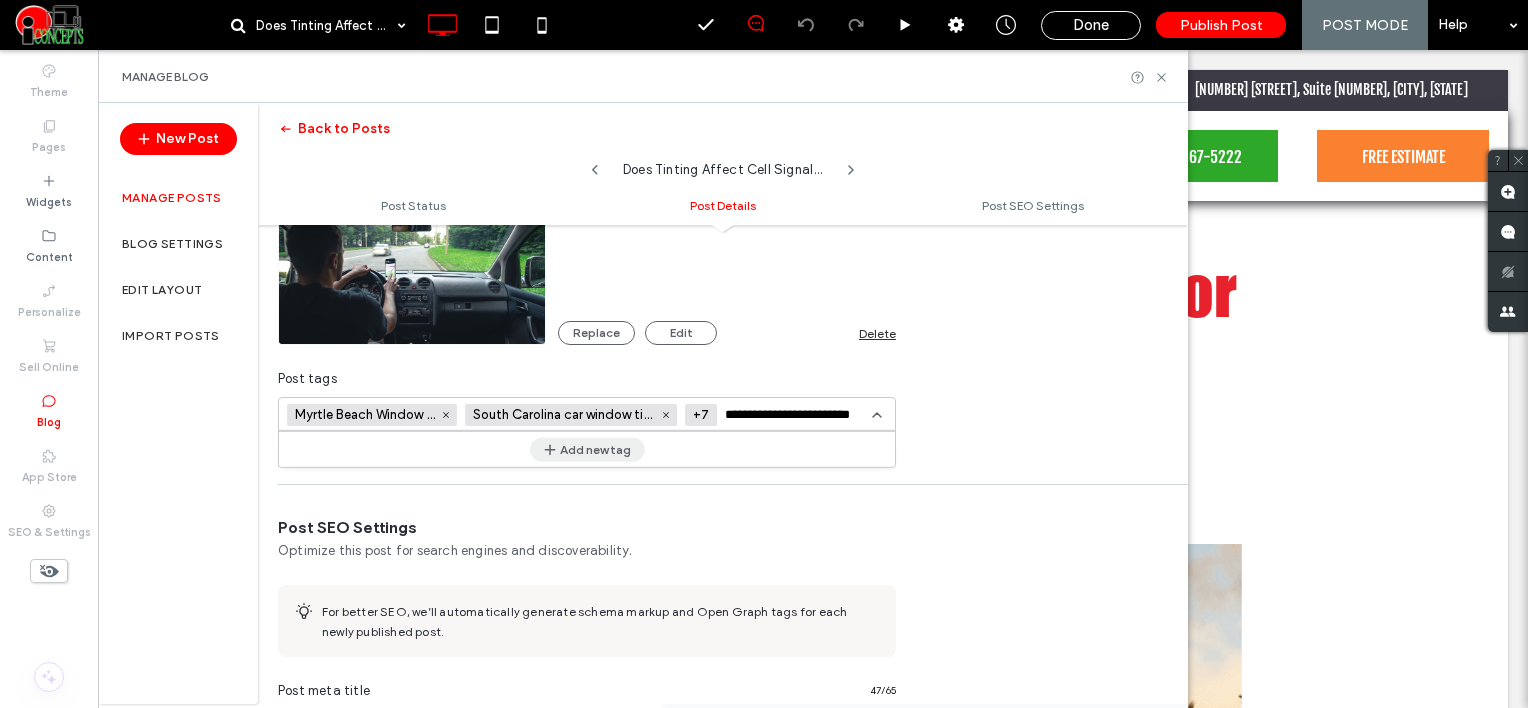 type on "**********" 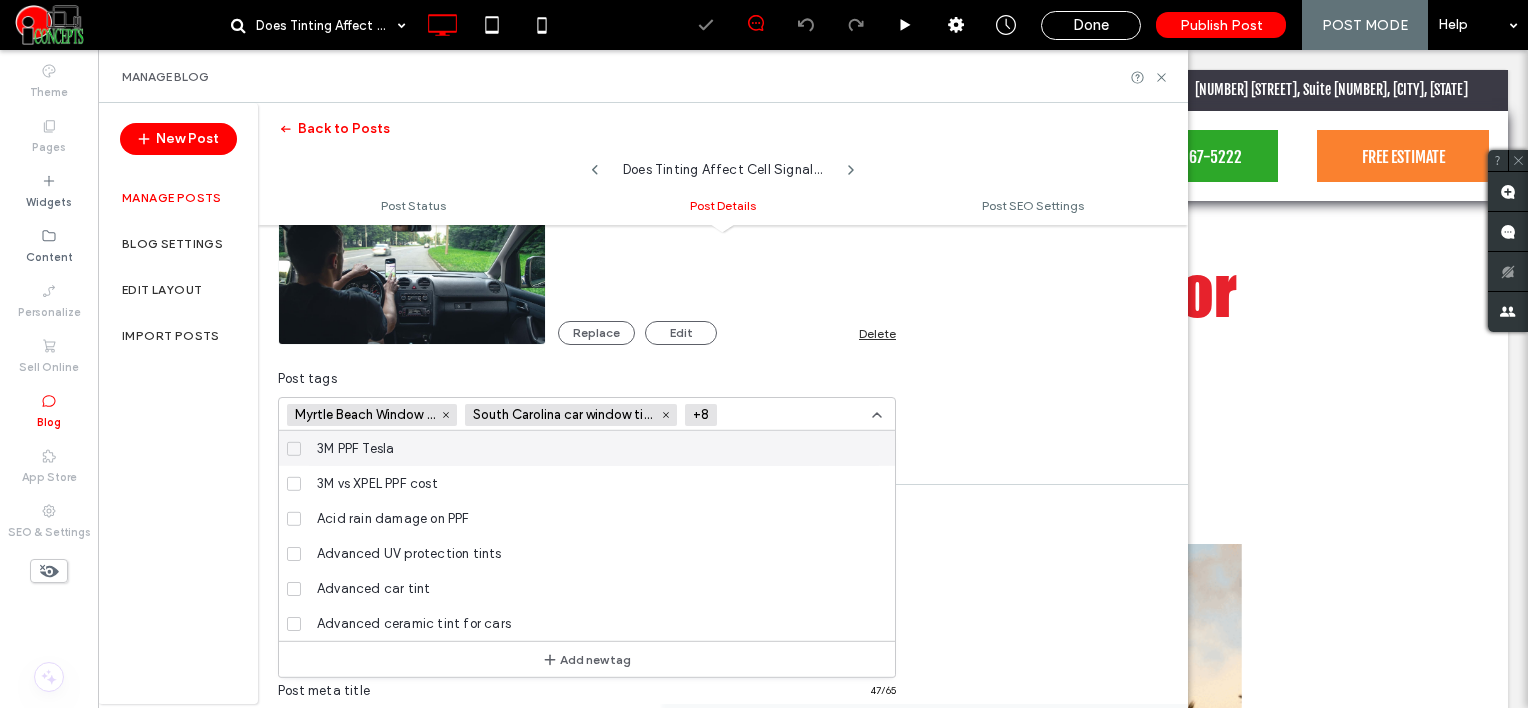 scroll, scrollTop: 0, scrollLeft: 0, axis: both 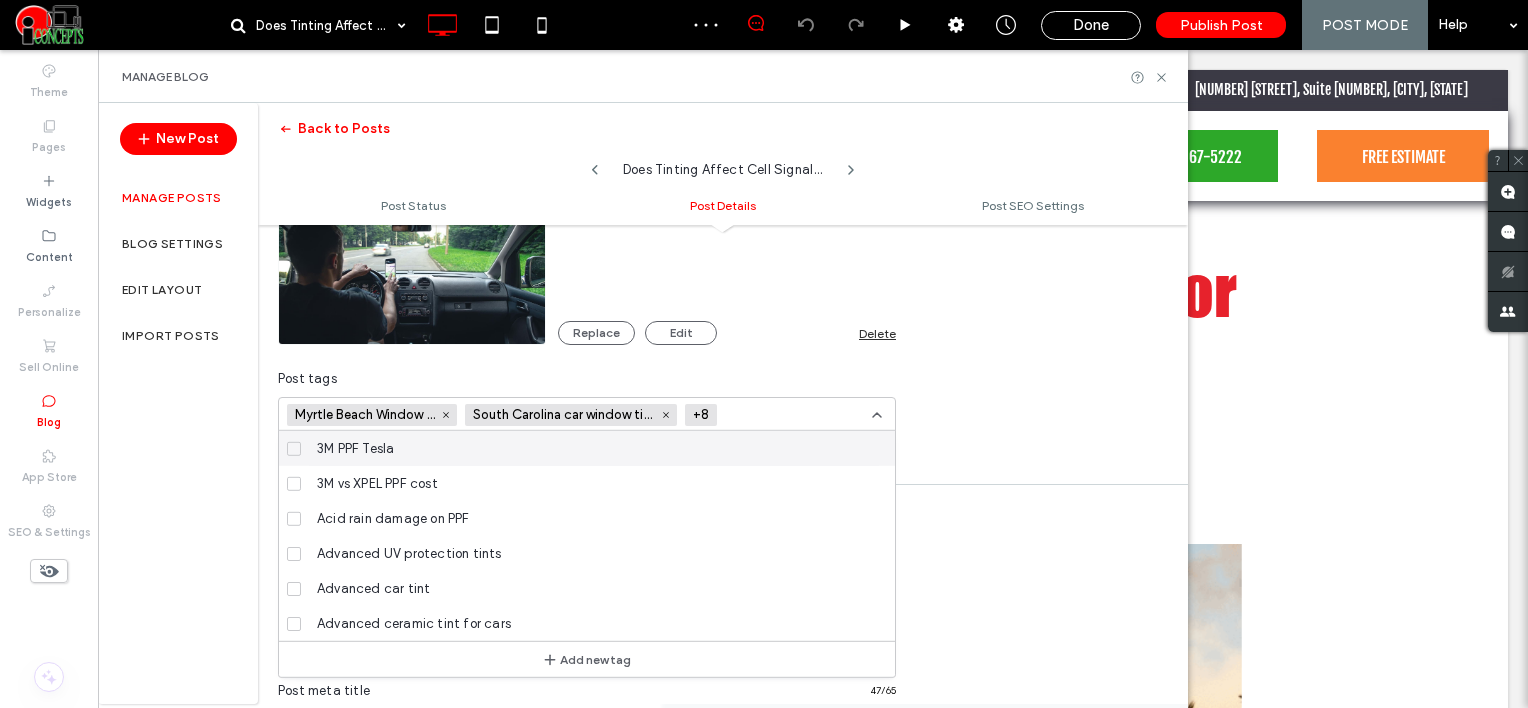 click at bounding box center [798, 415] 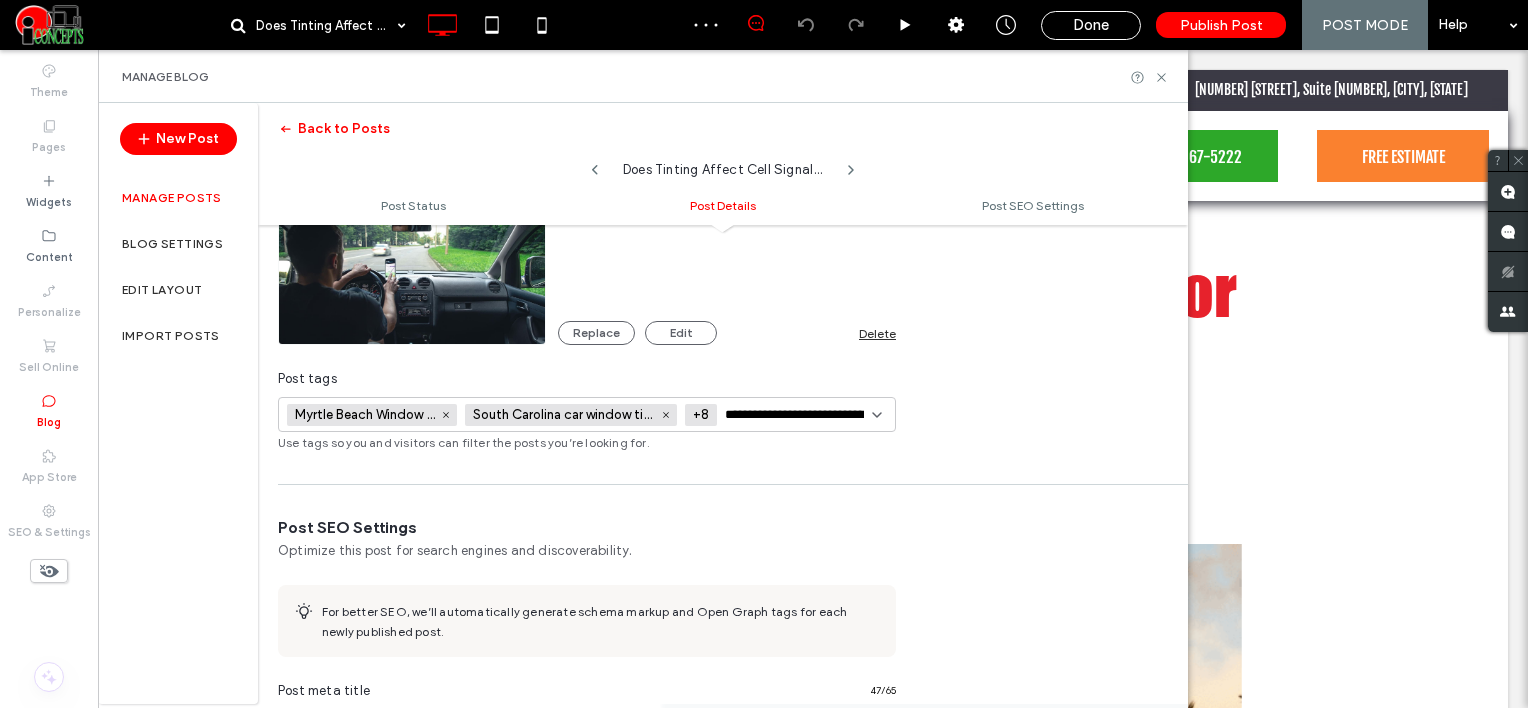 scroll, scrollTop: 0, scrollLeft: 38, axis: horizontal 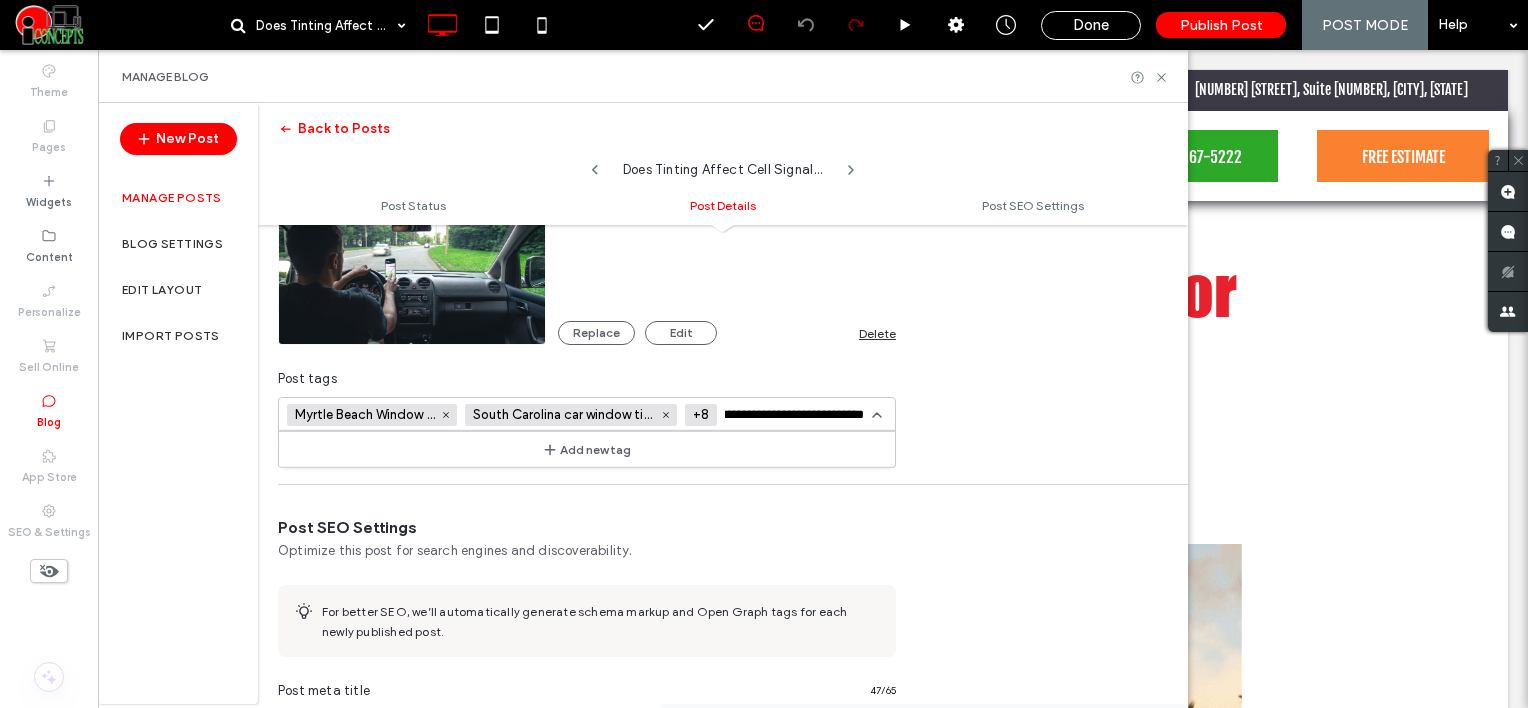 type on "**********" 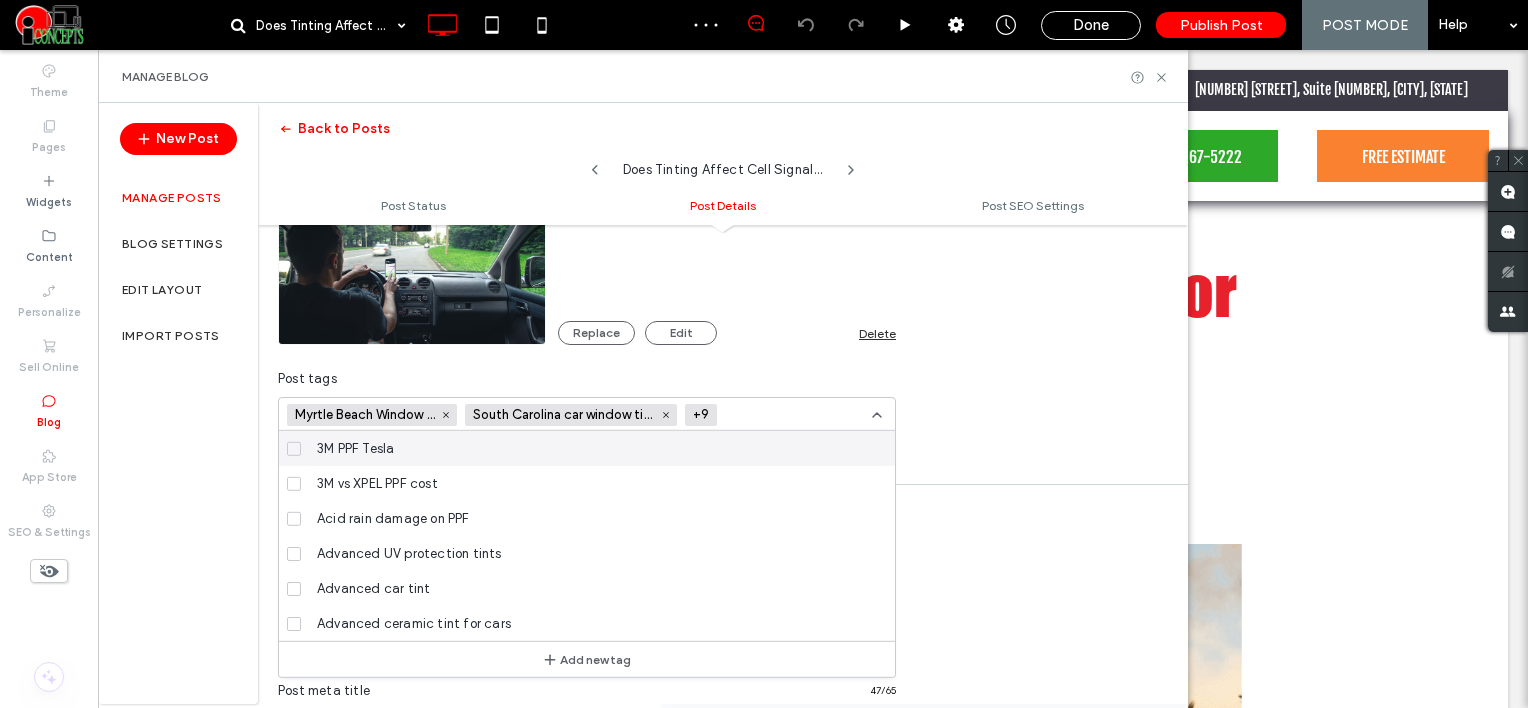 click at bounding box center [798, 415] 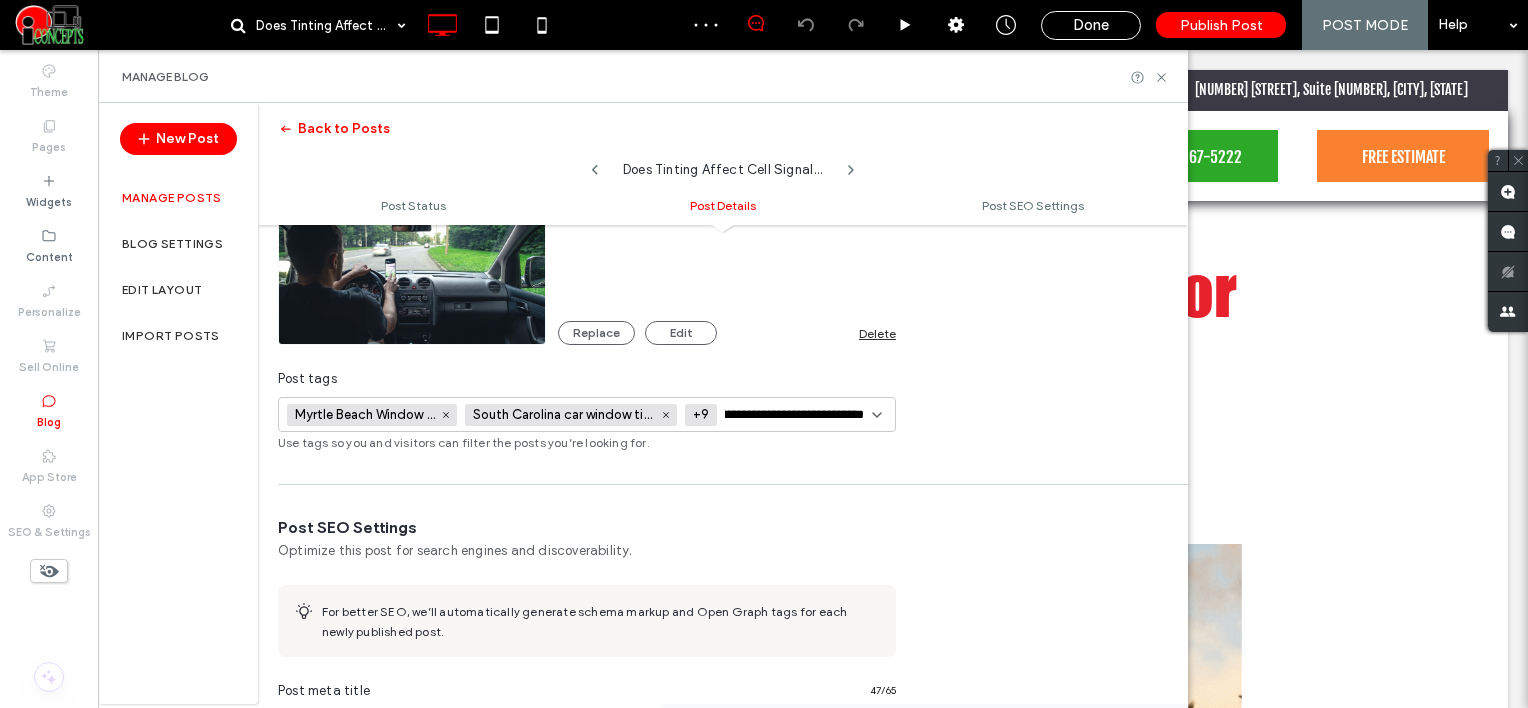 scroll, scrollTop: 0, scrollLeft: 69, axis: horizontal 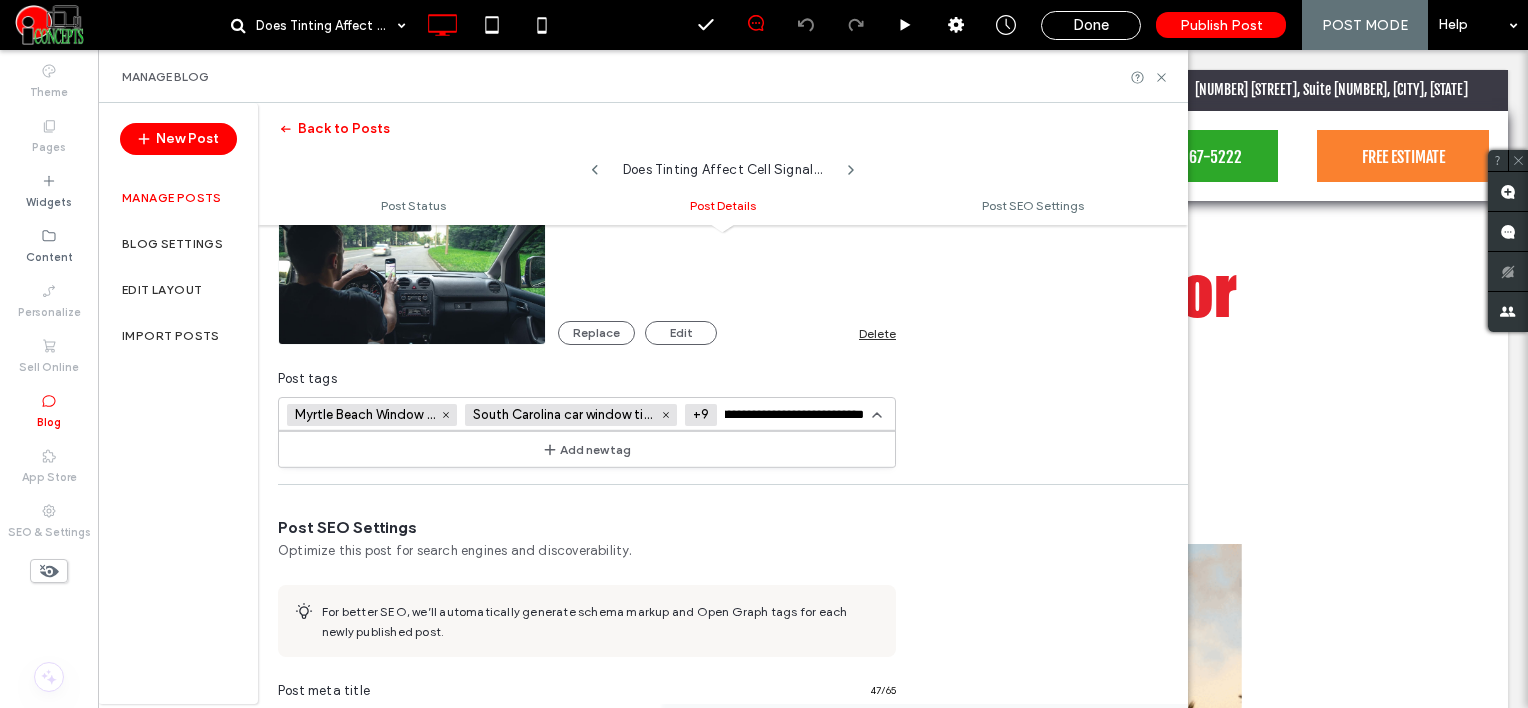 type on "**********" 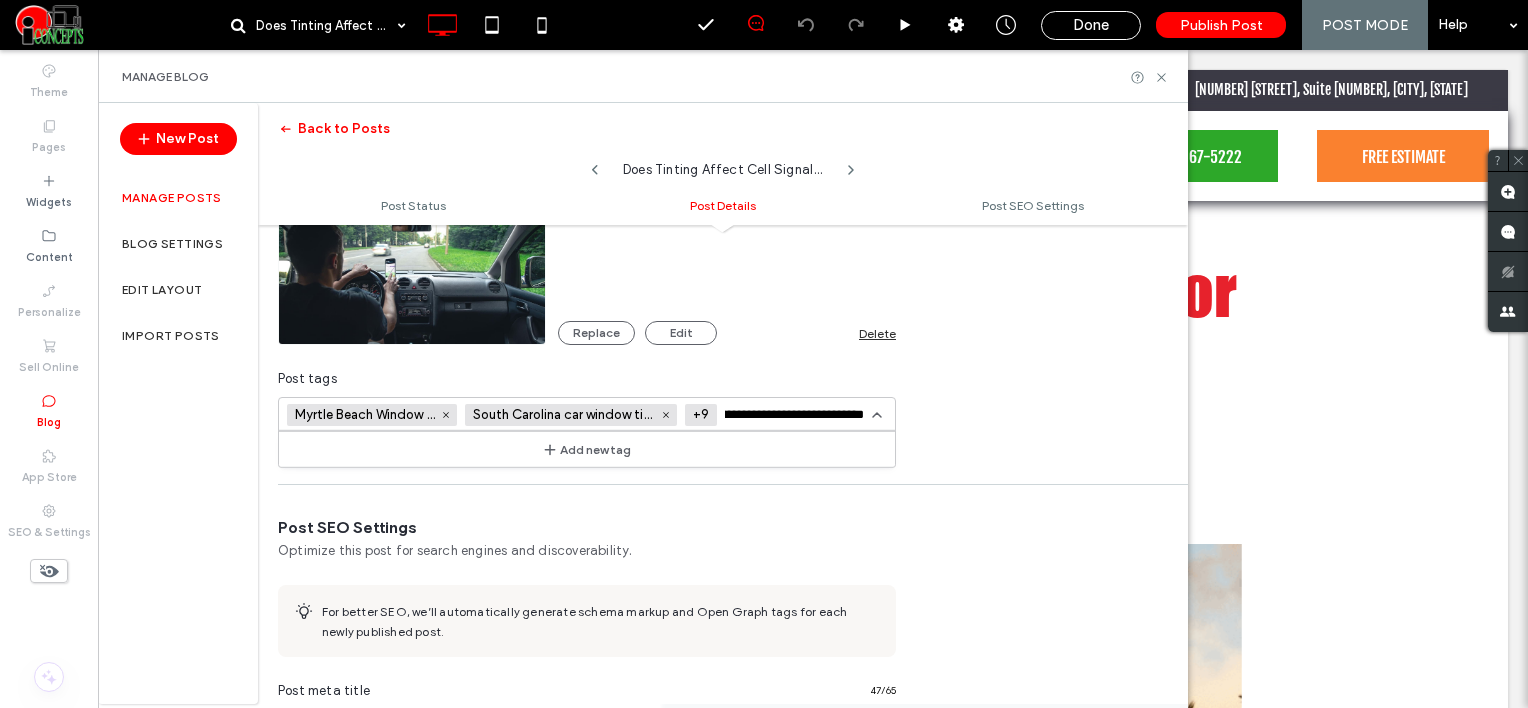 drag, startPoint x: 592, startPoint y: 444, endPoint x: 445, endPoint y: 146, distance: 332.28452 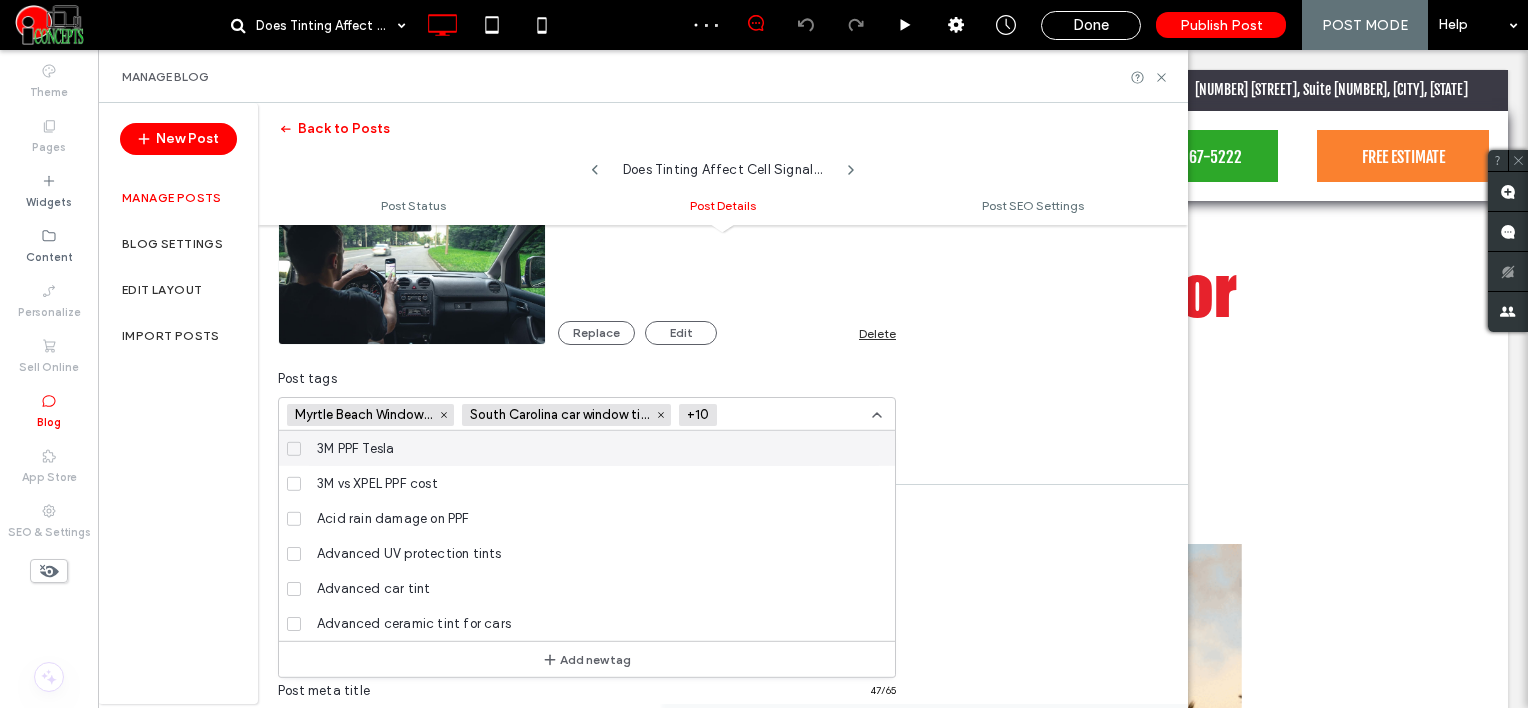 scroll, scrollTop: 0, scrollLeft: 0, axis: both 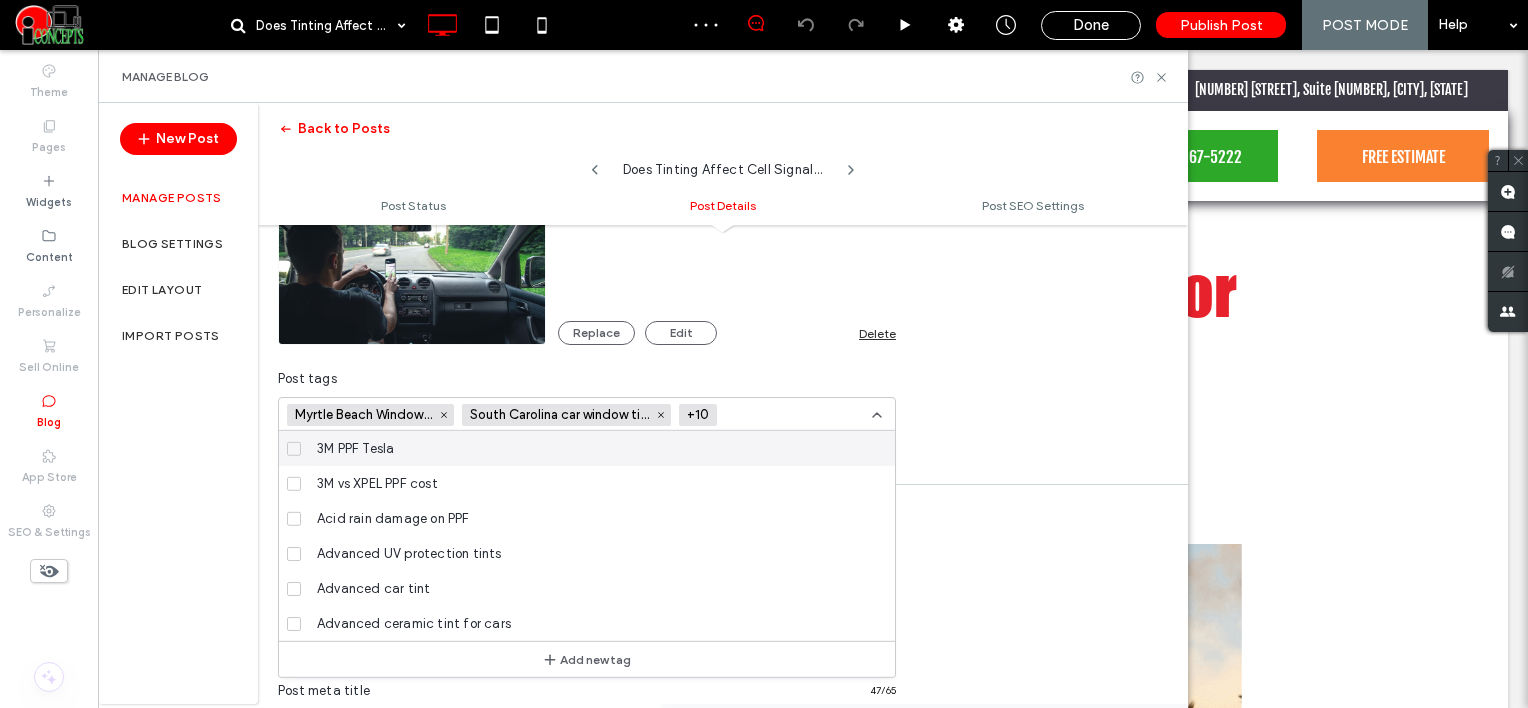click at bounding box center [798, 415] 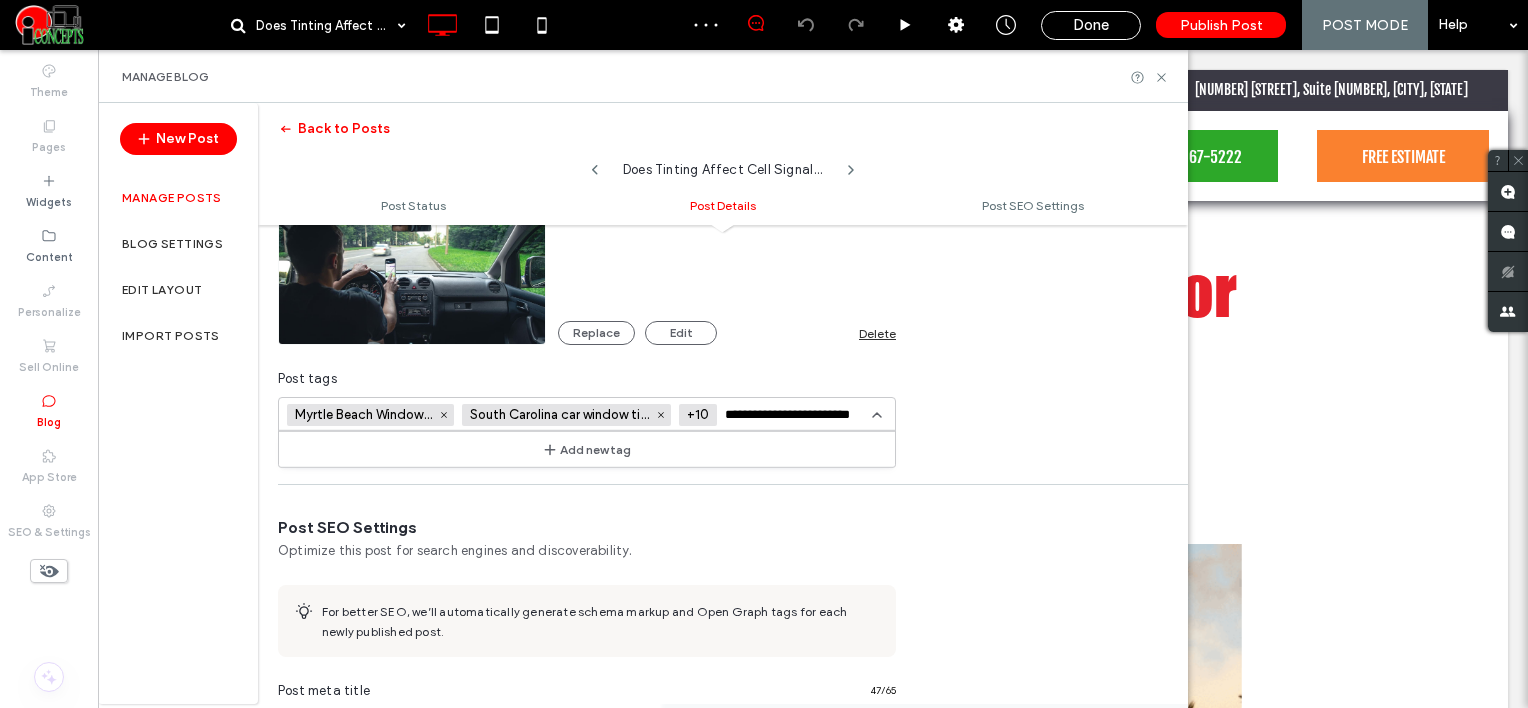 type on "**********" 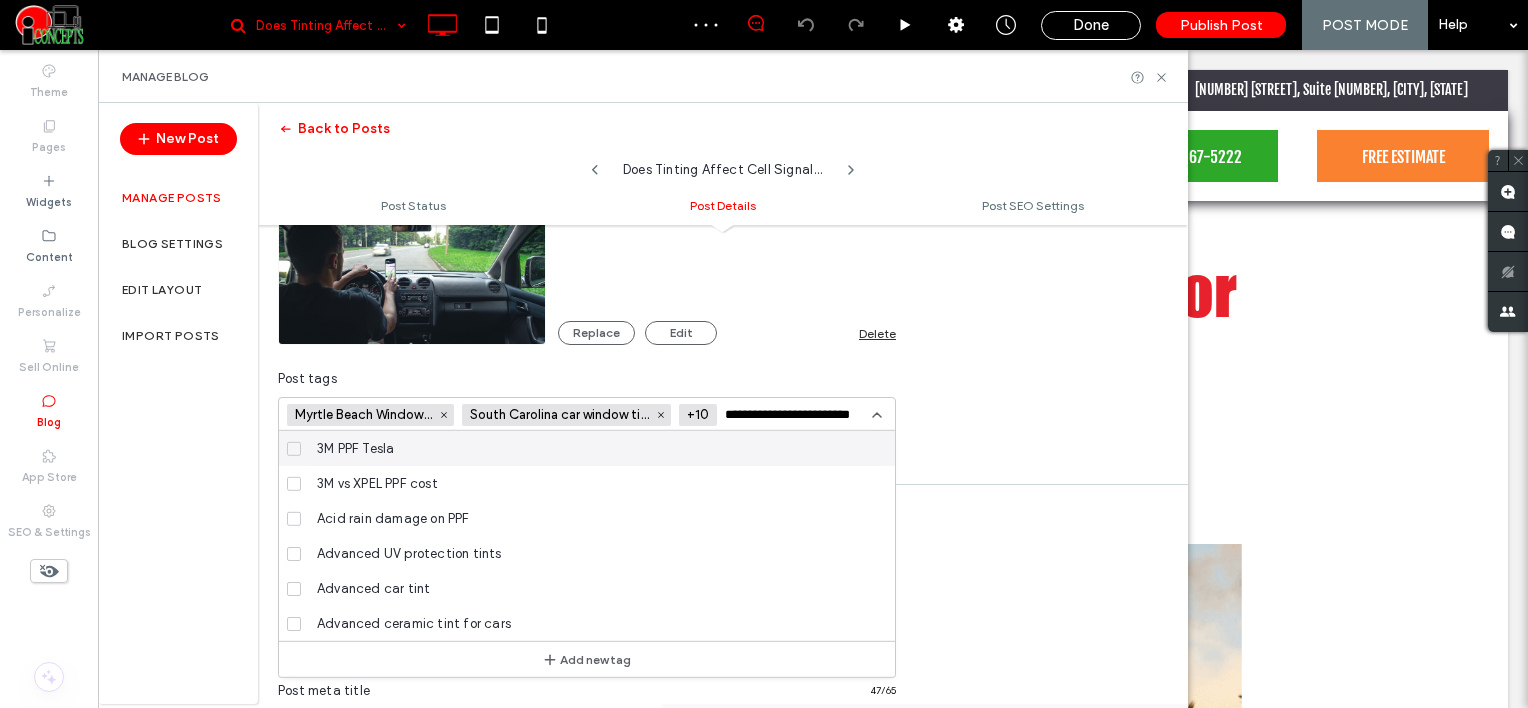click on "3M PPF Tesla" at bounding box center [594, 448] 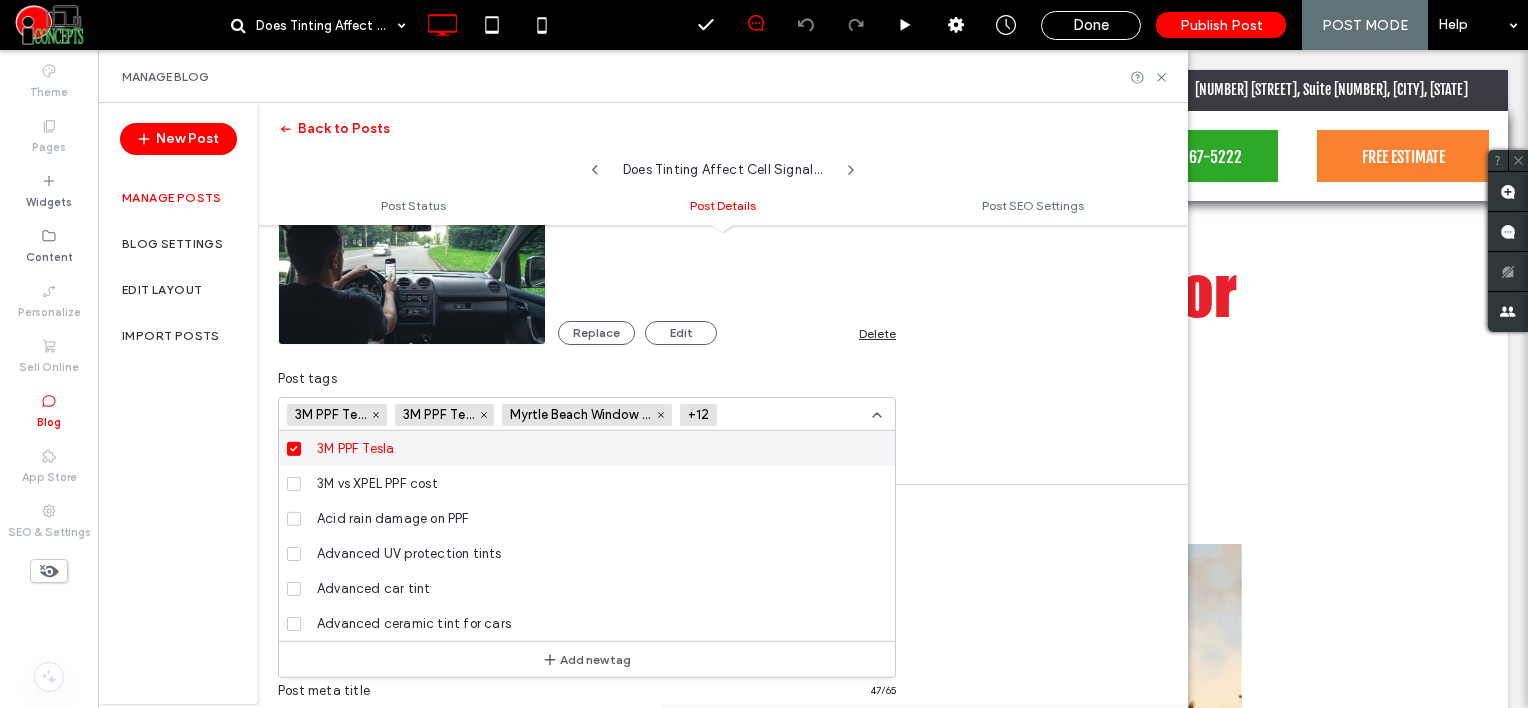 click at bounding box center [798, 415] 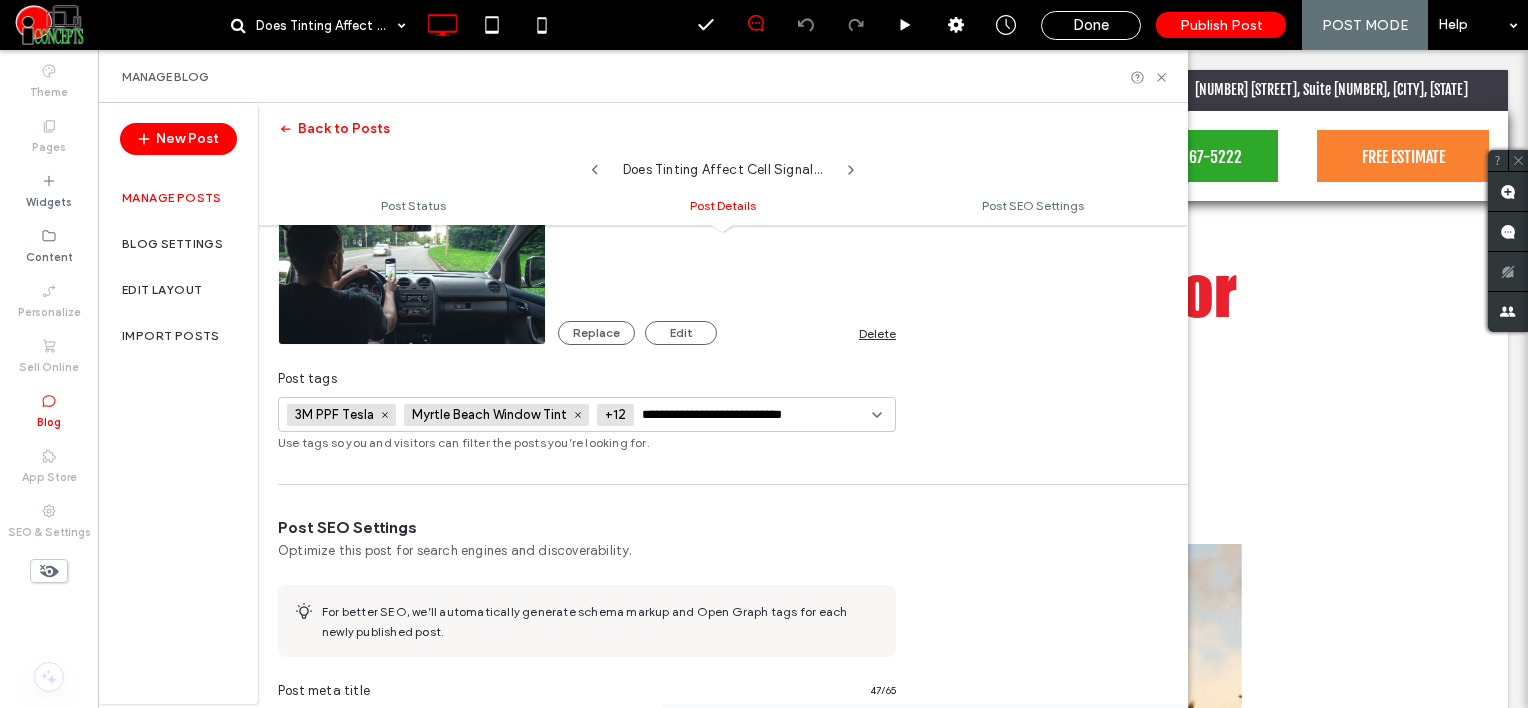 scroll, scrollTop: 0, scrollLeft: 38, axis: horizontal 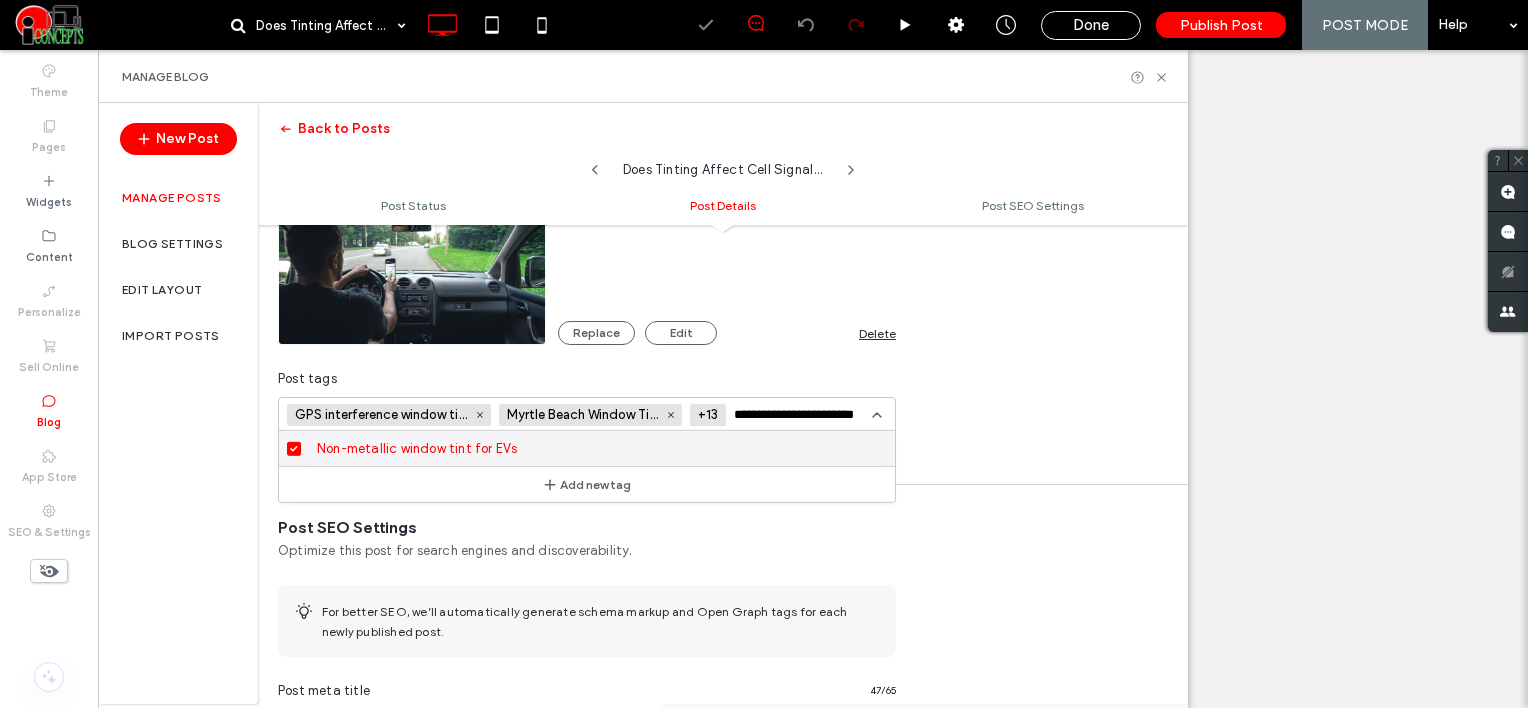 click on "Add new tag" at bounding box center (587, 484) 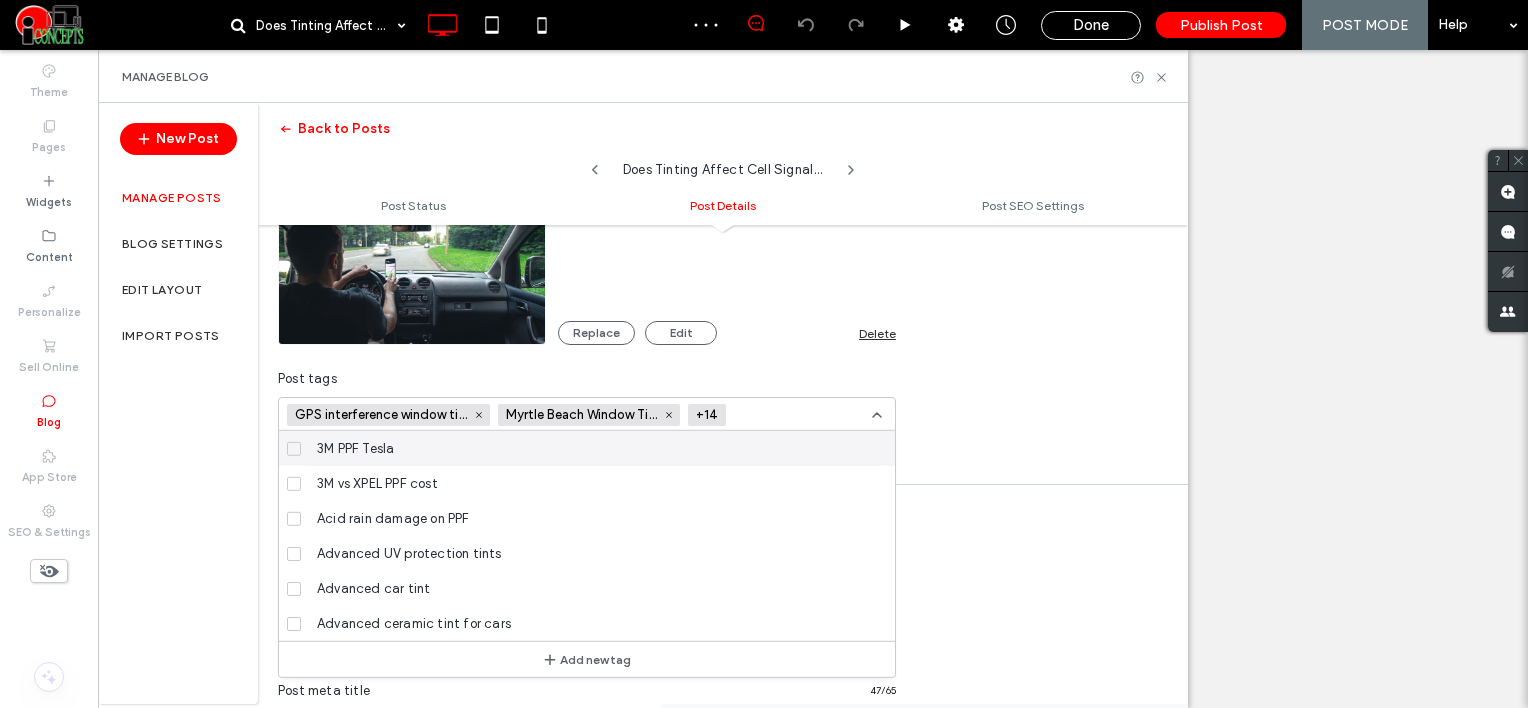 click at bounding box center (803, 415) 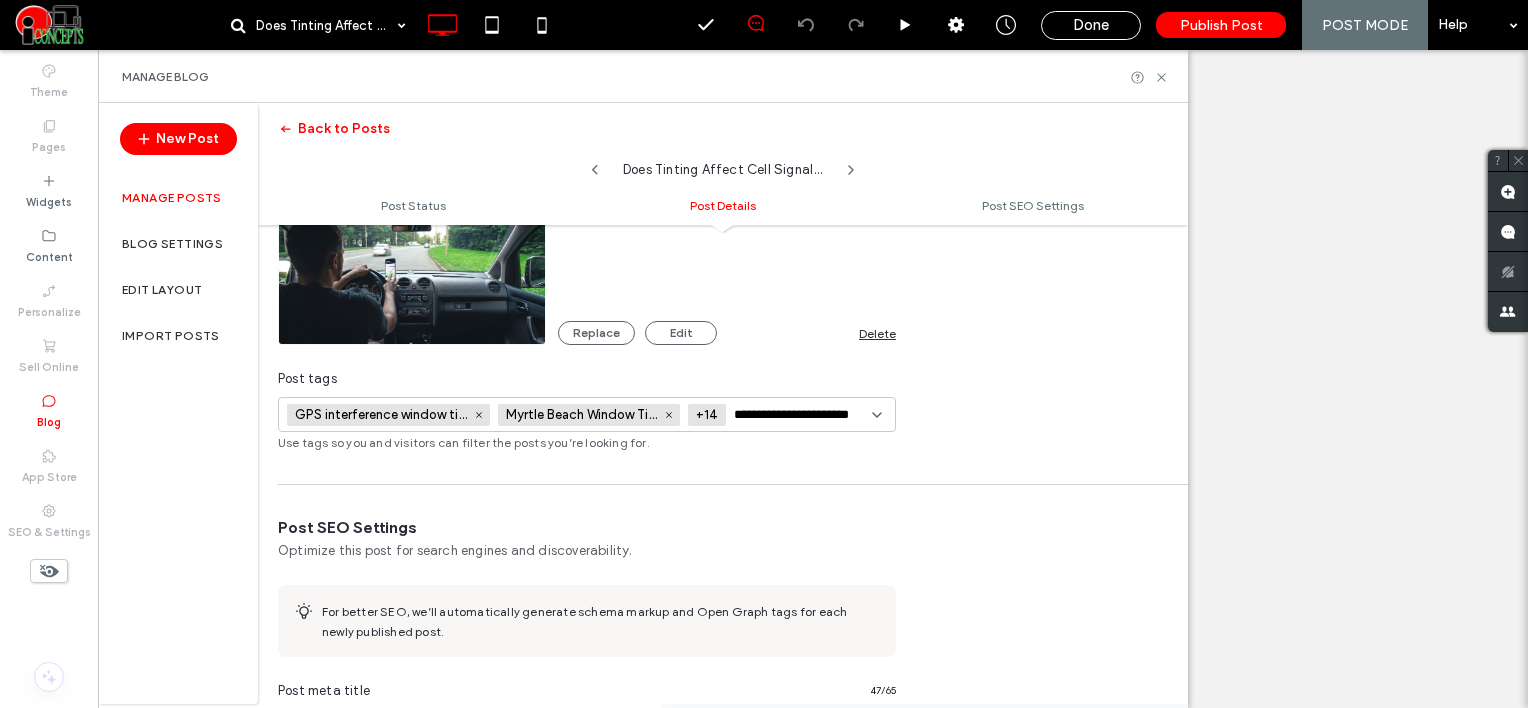 scroll, scrollTop: 0, scrollLeft: 2, axis: horizontal 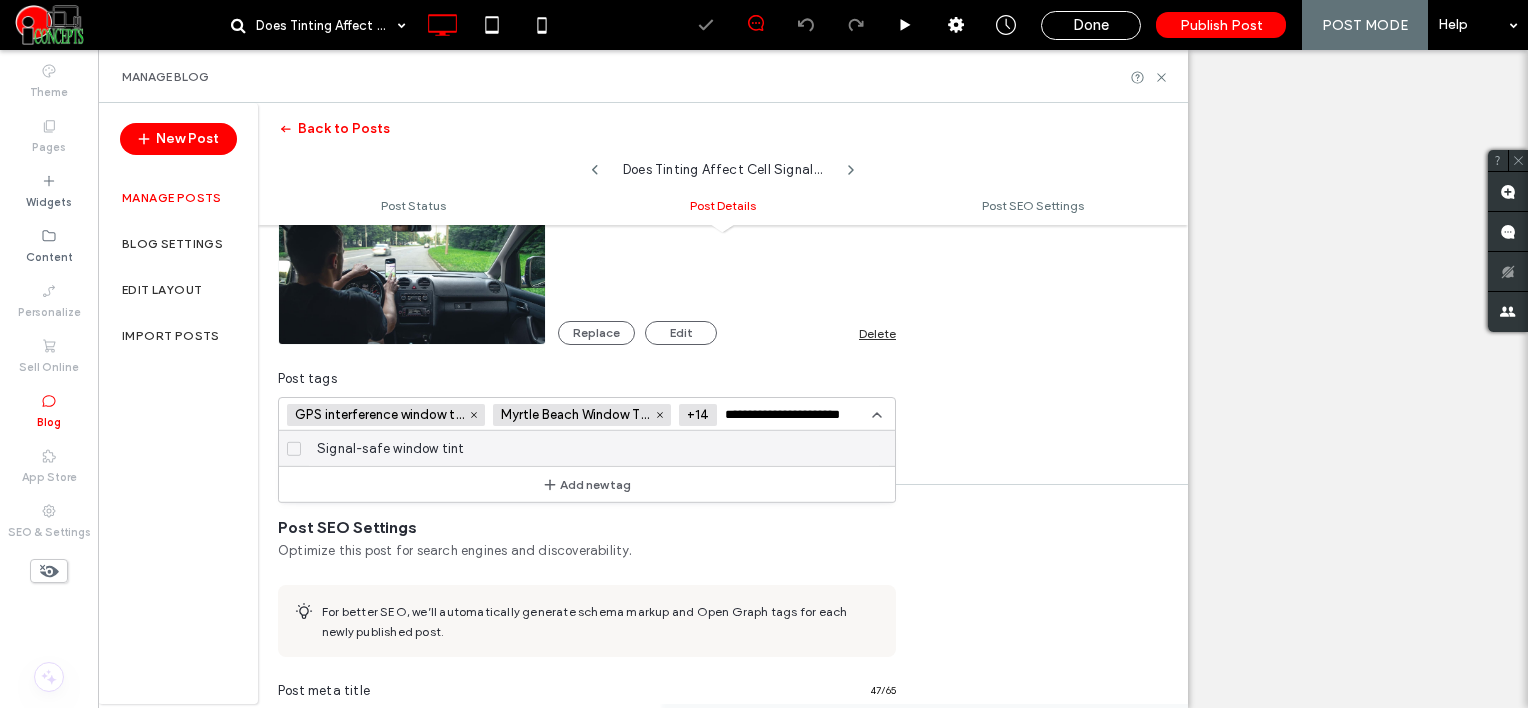 click on "Signal-safe window tint" at bounding box center [594, 448] 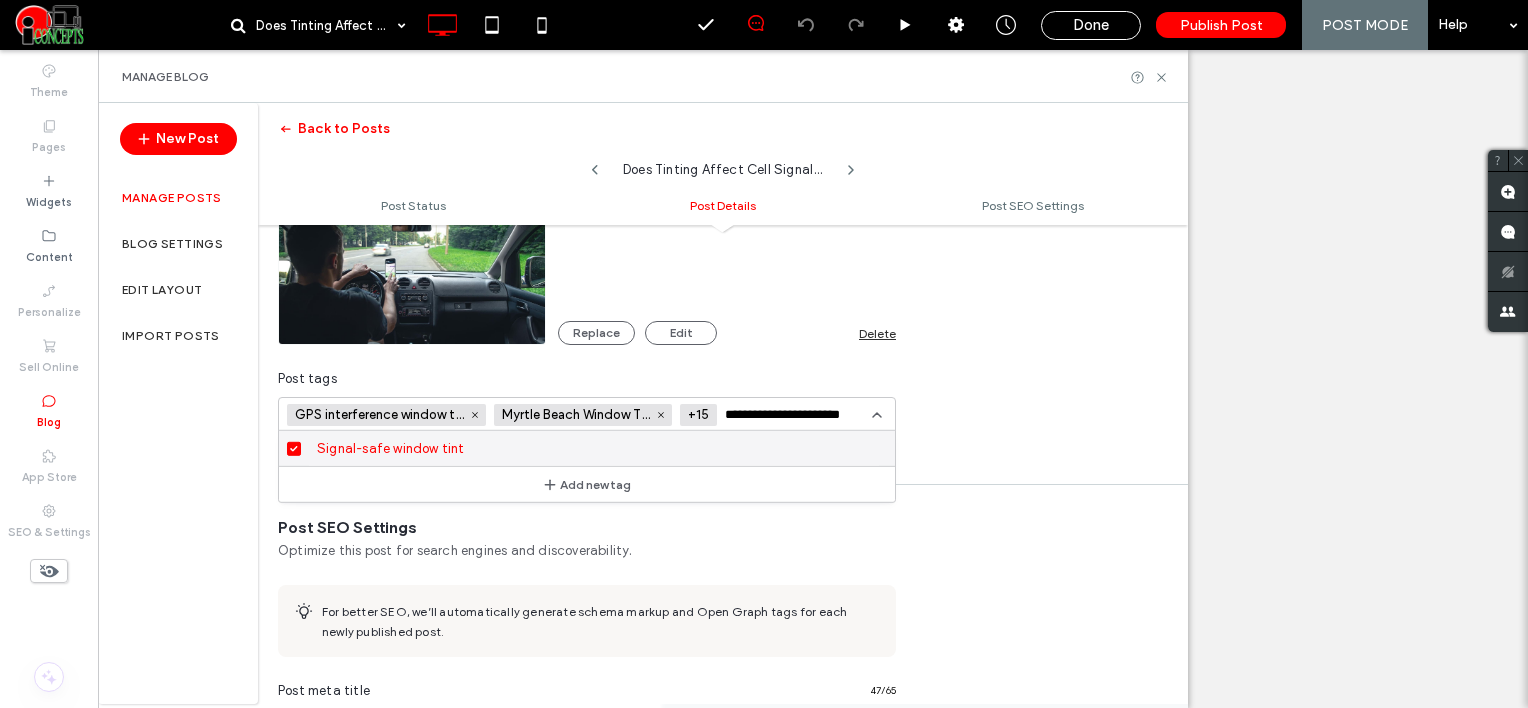 click on "**********" at bounding box center [798, 415] 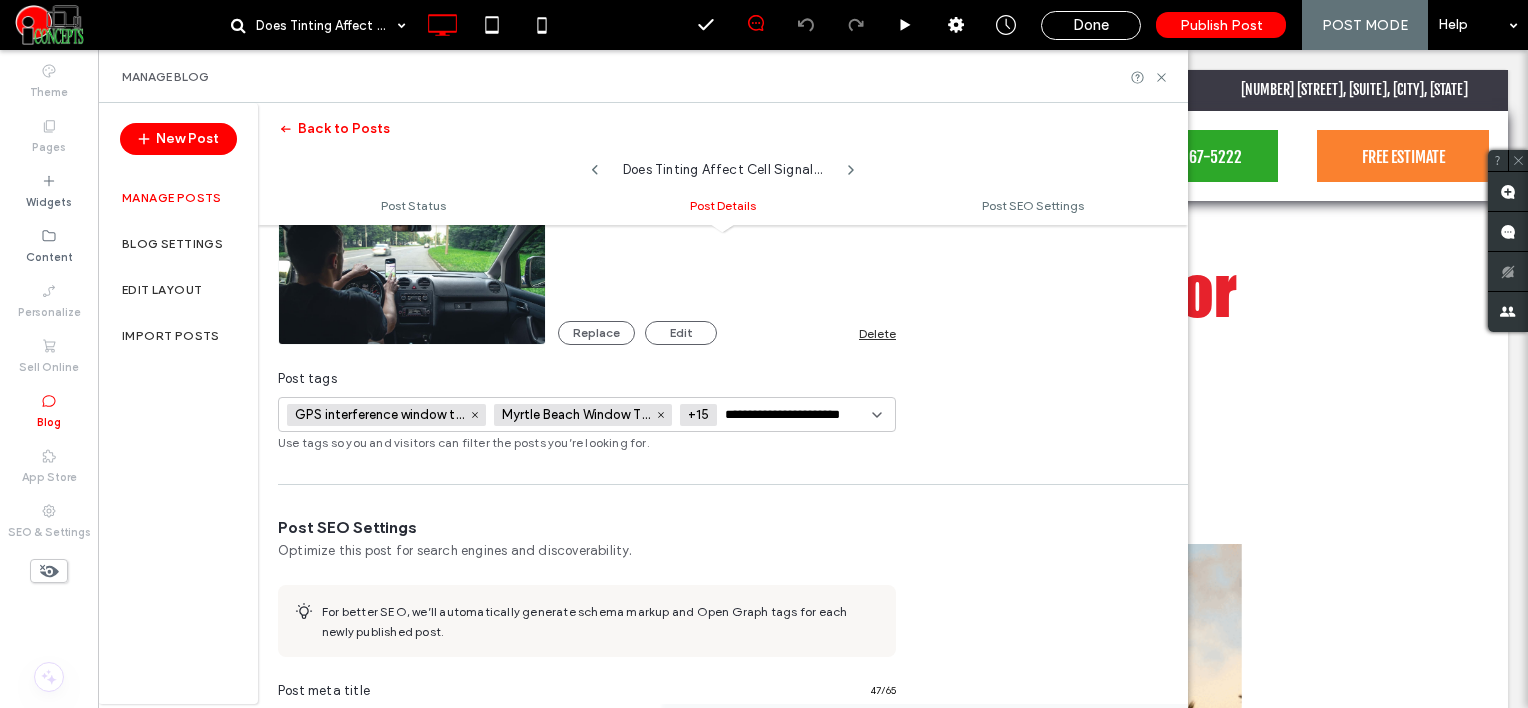 scroll, scrollTop: 0, scrollLeft: 0, axis: both 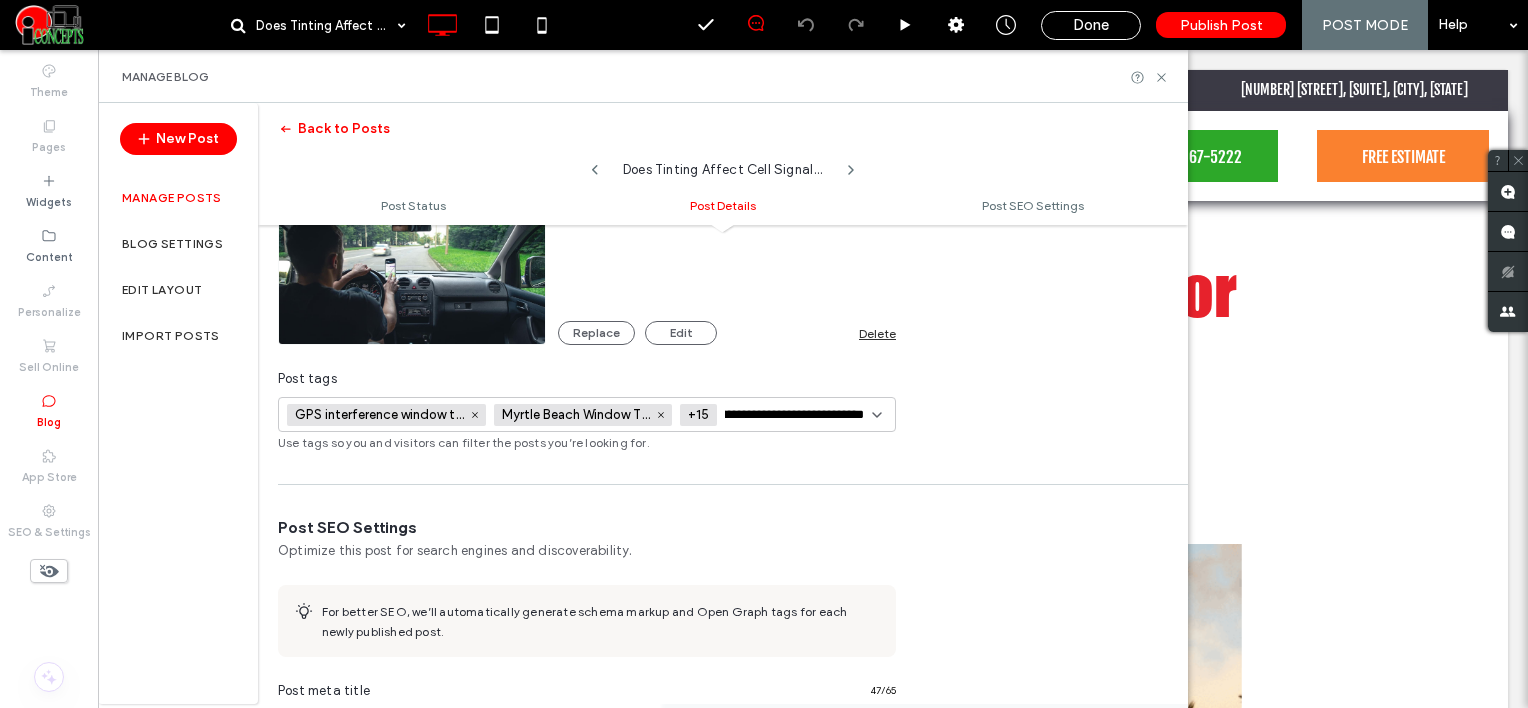 type on "**********" 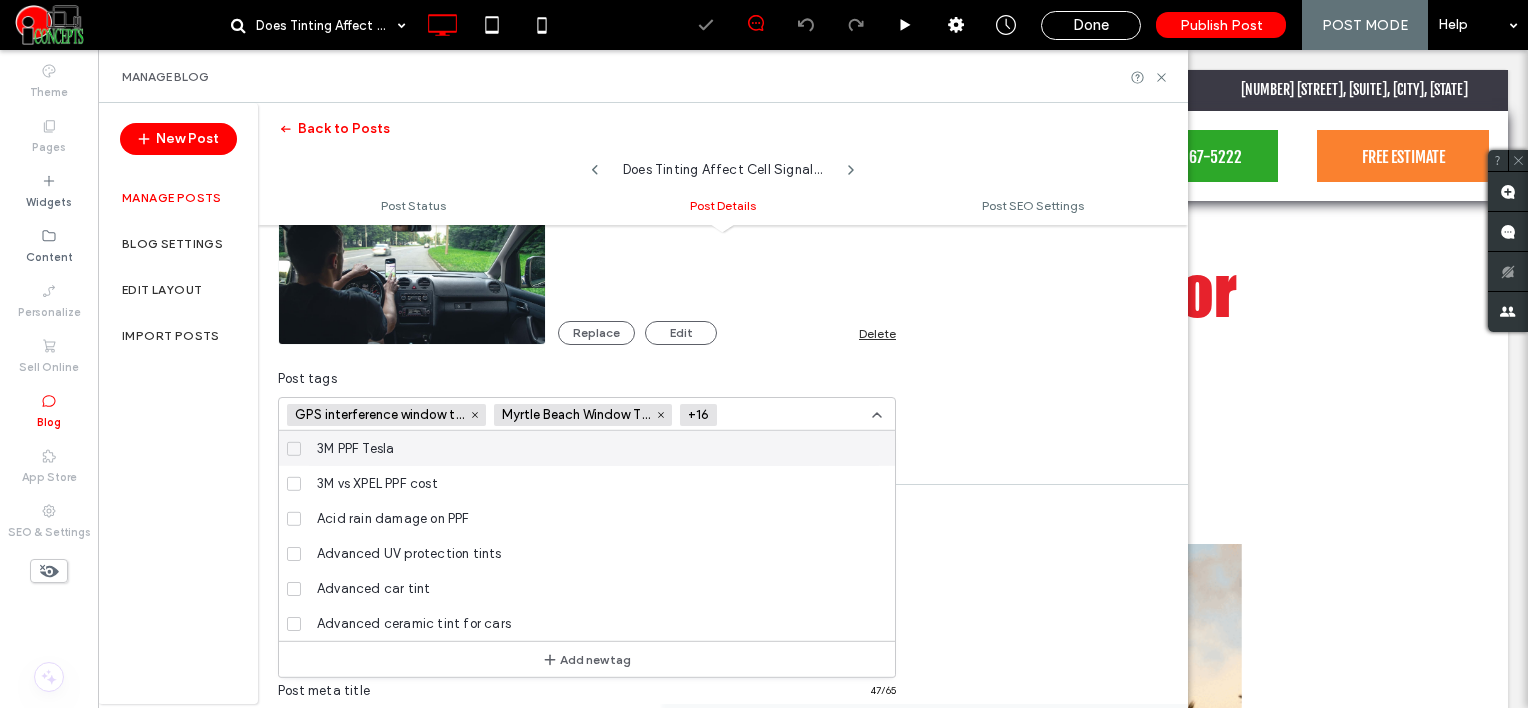 click at bounding box center [798, 415] 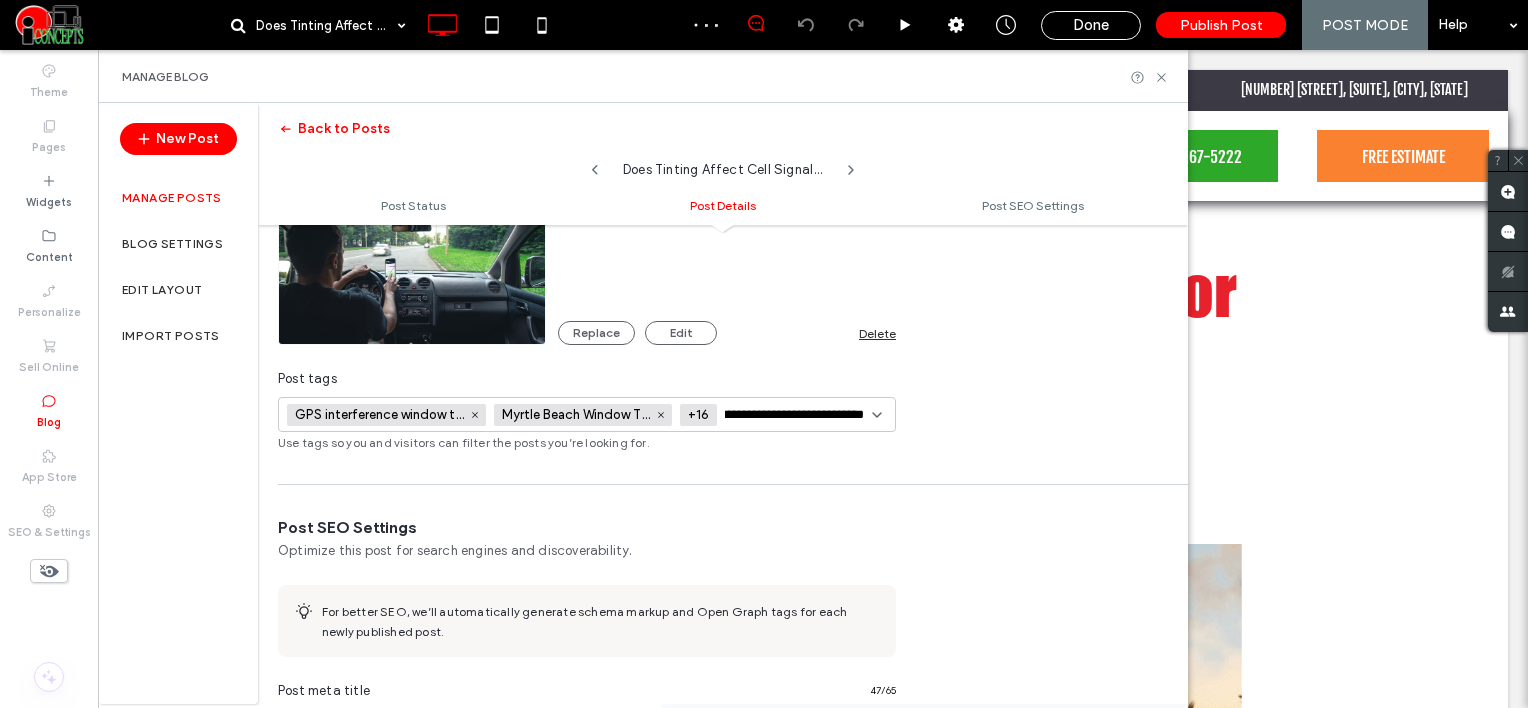 scroll, scrollTop: 0, scrollLeft: 39, axis: horizontal 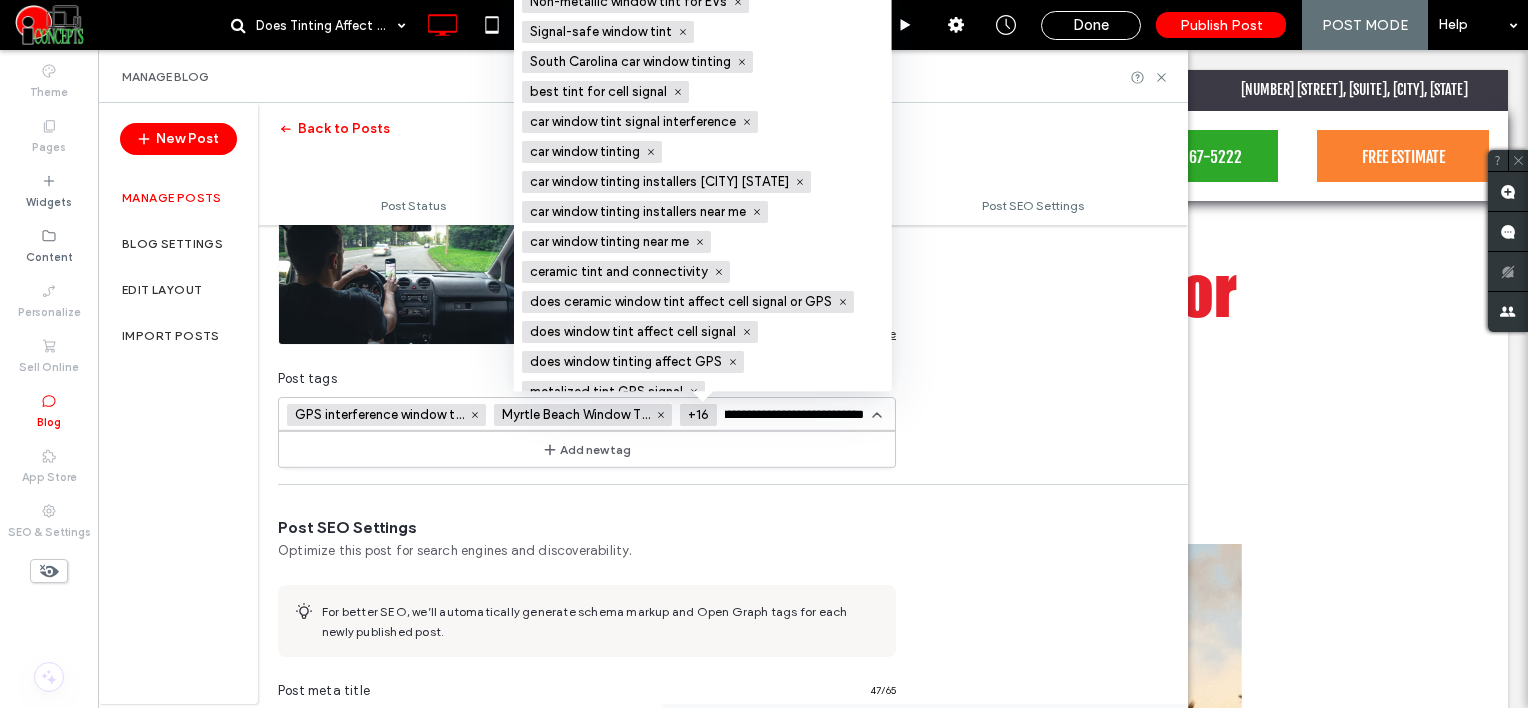 type on "**********" 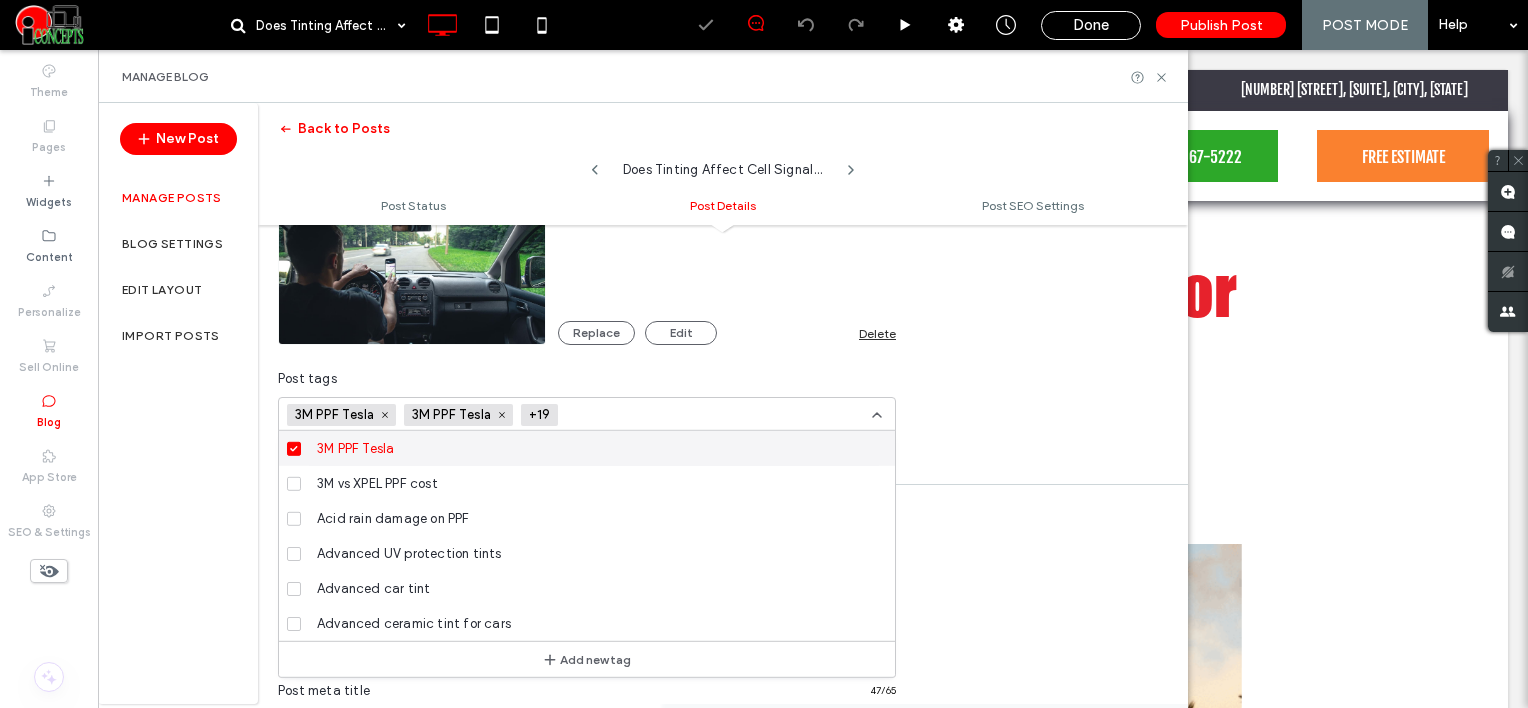 scroll, scrollTop: 0, scrollLeft: 0, axis: both 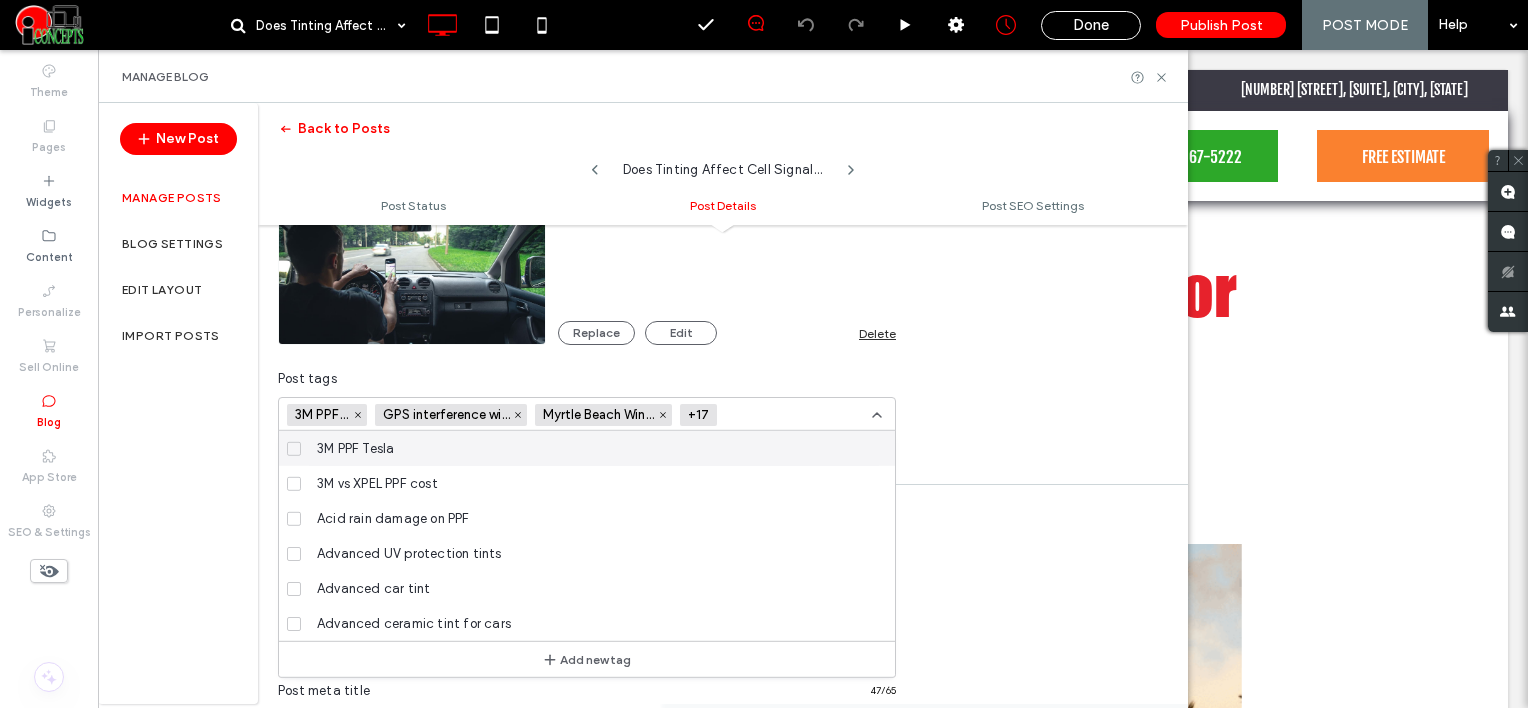 click at bounding box center [798, 415] 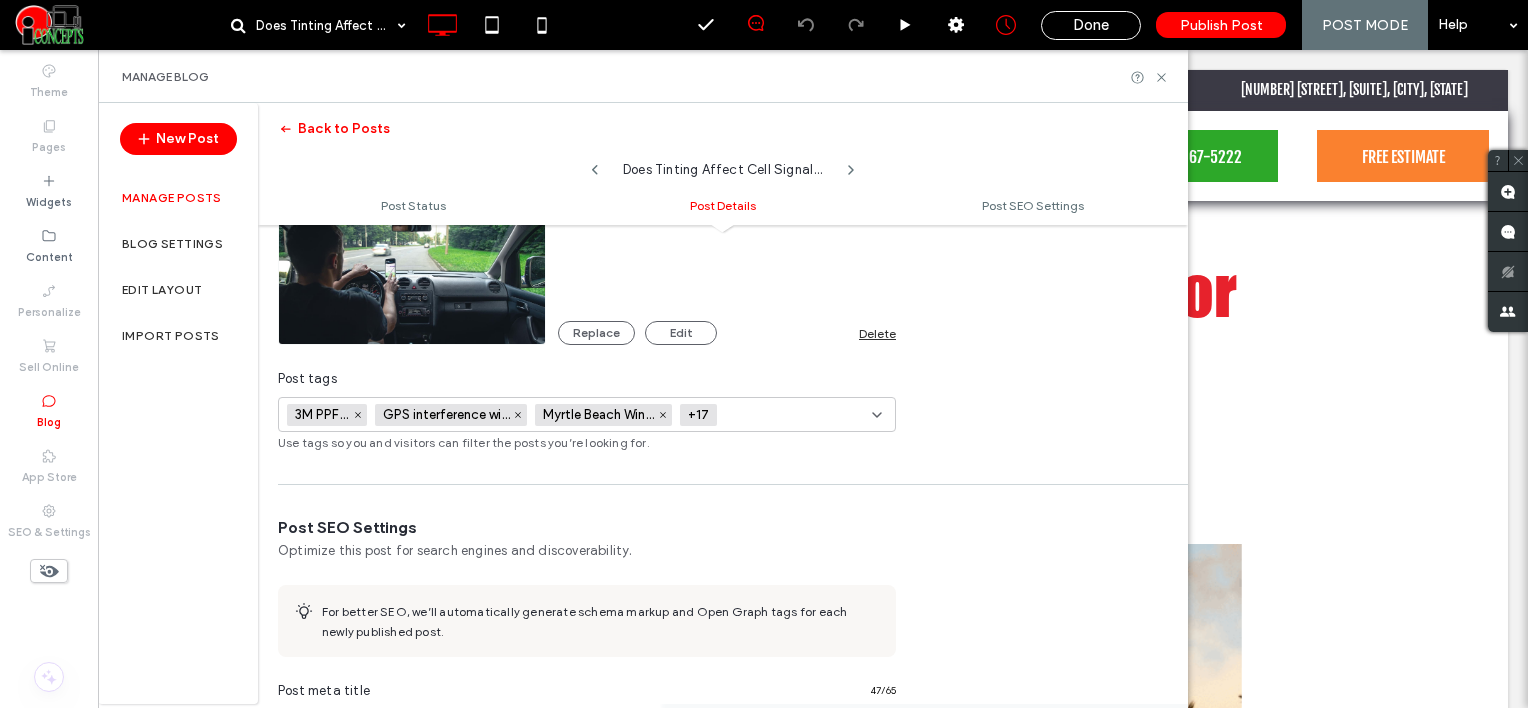 paste on "**********" 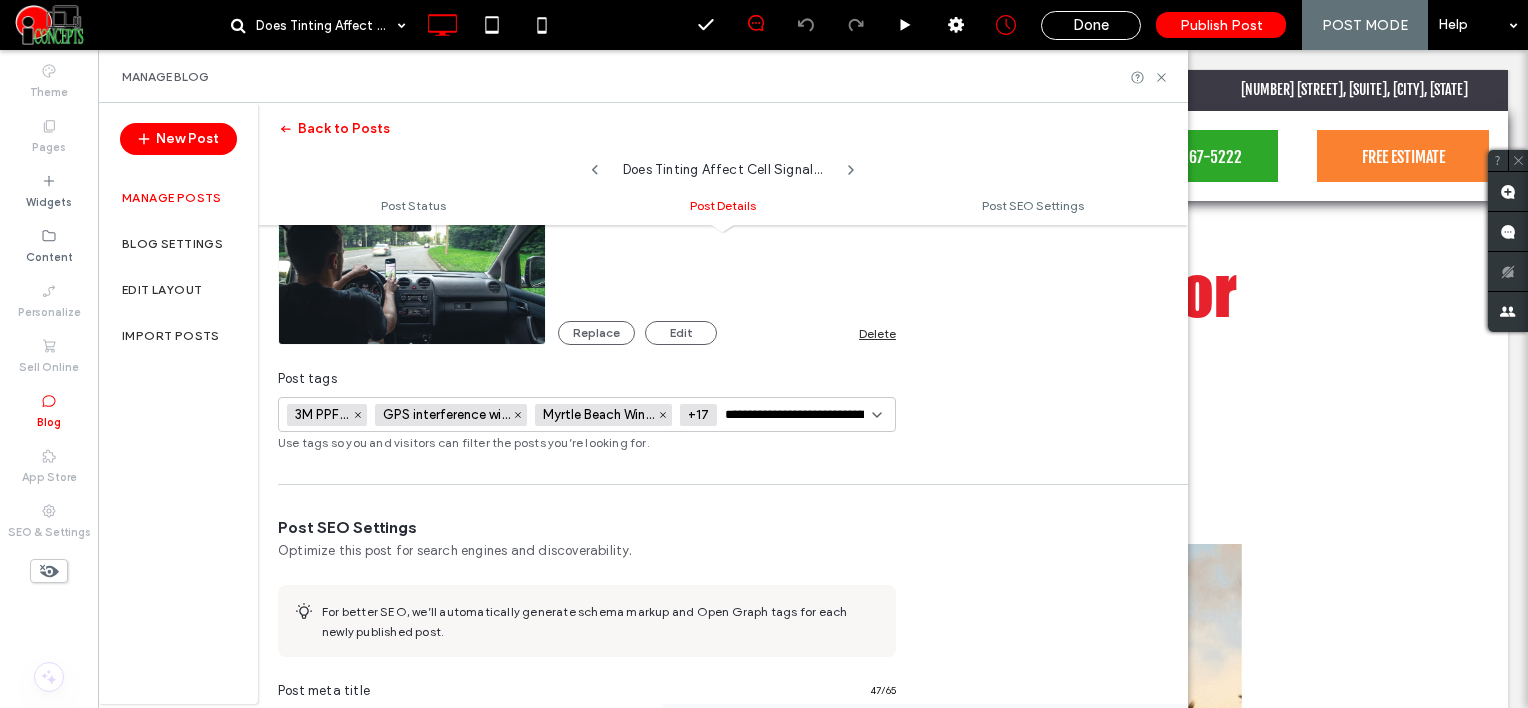 scroll, scrollTop: 0, scrollLeft: 108, axis: horizontal 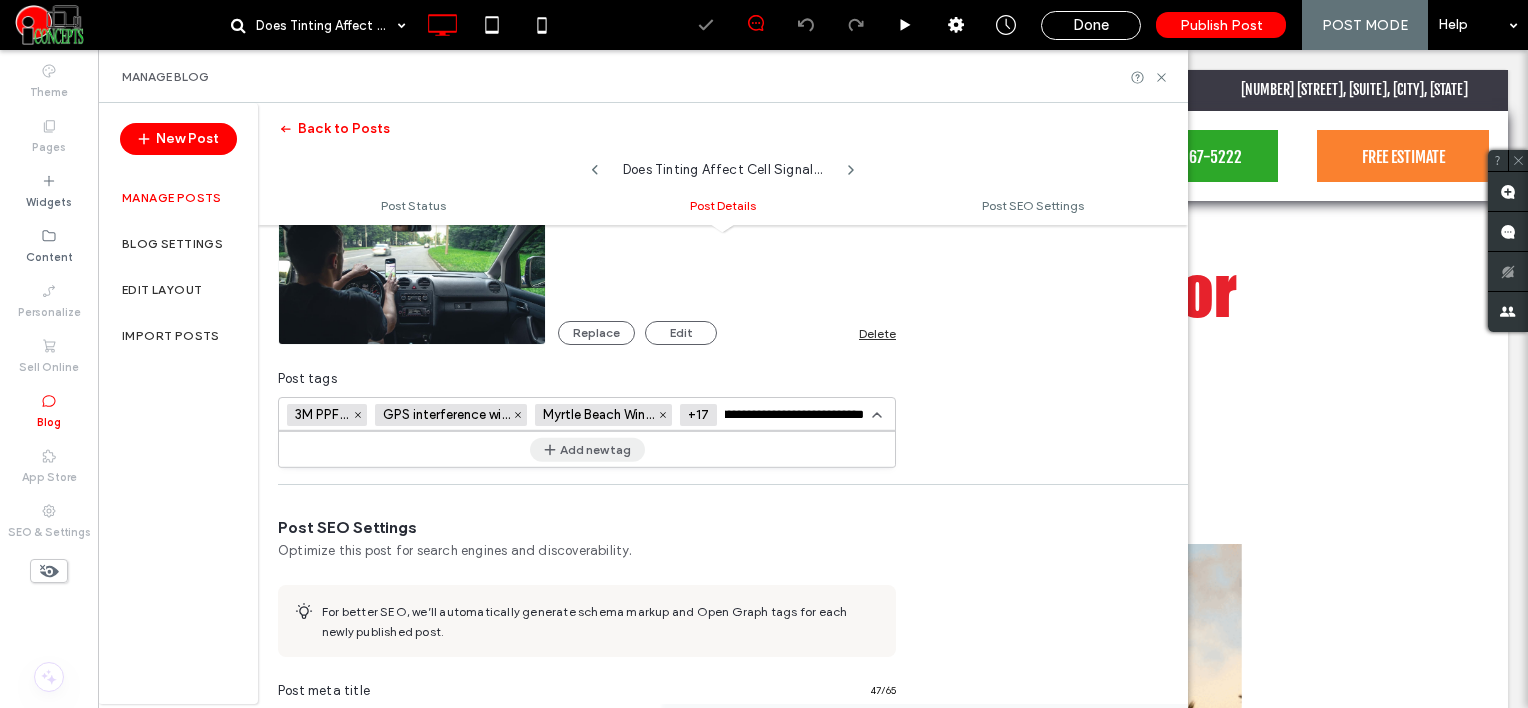 type on "**********" 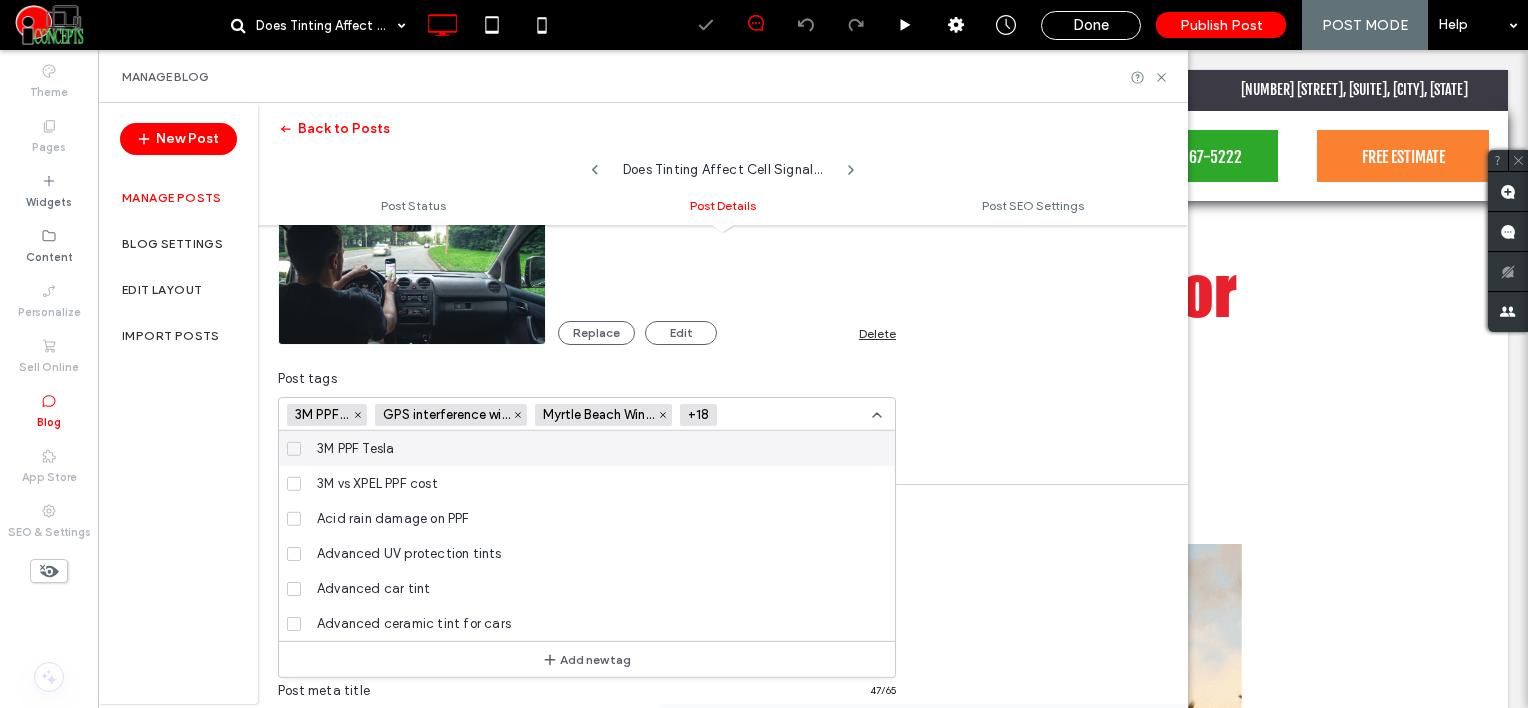 scroll, scrollTop: 0, scrollLeft: 0, axis: both 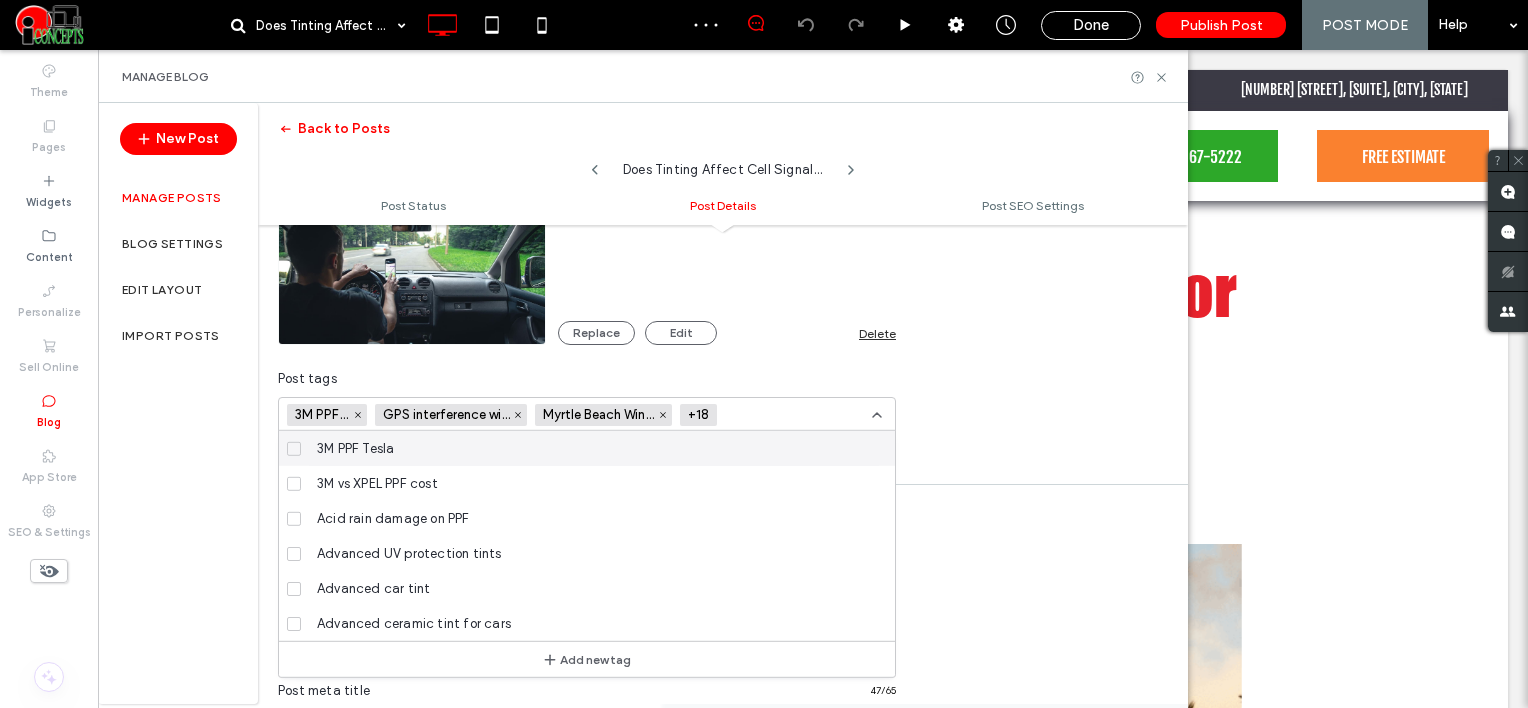 click at bounding box center (798, 415) 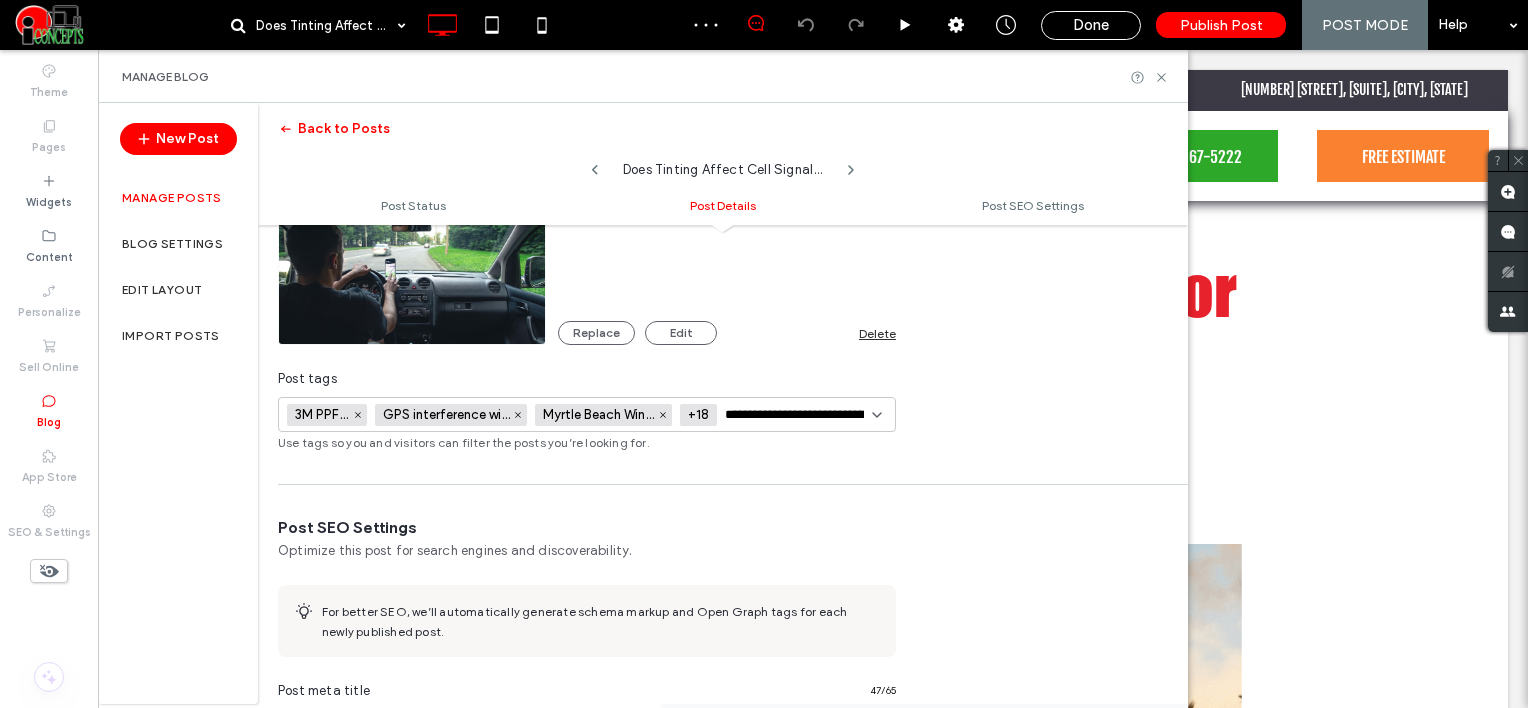 scroll, scrollTop: 0, scrollLeft: 56, axis: horizontal 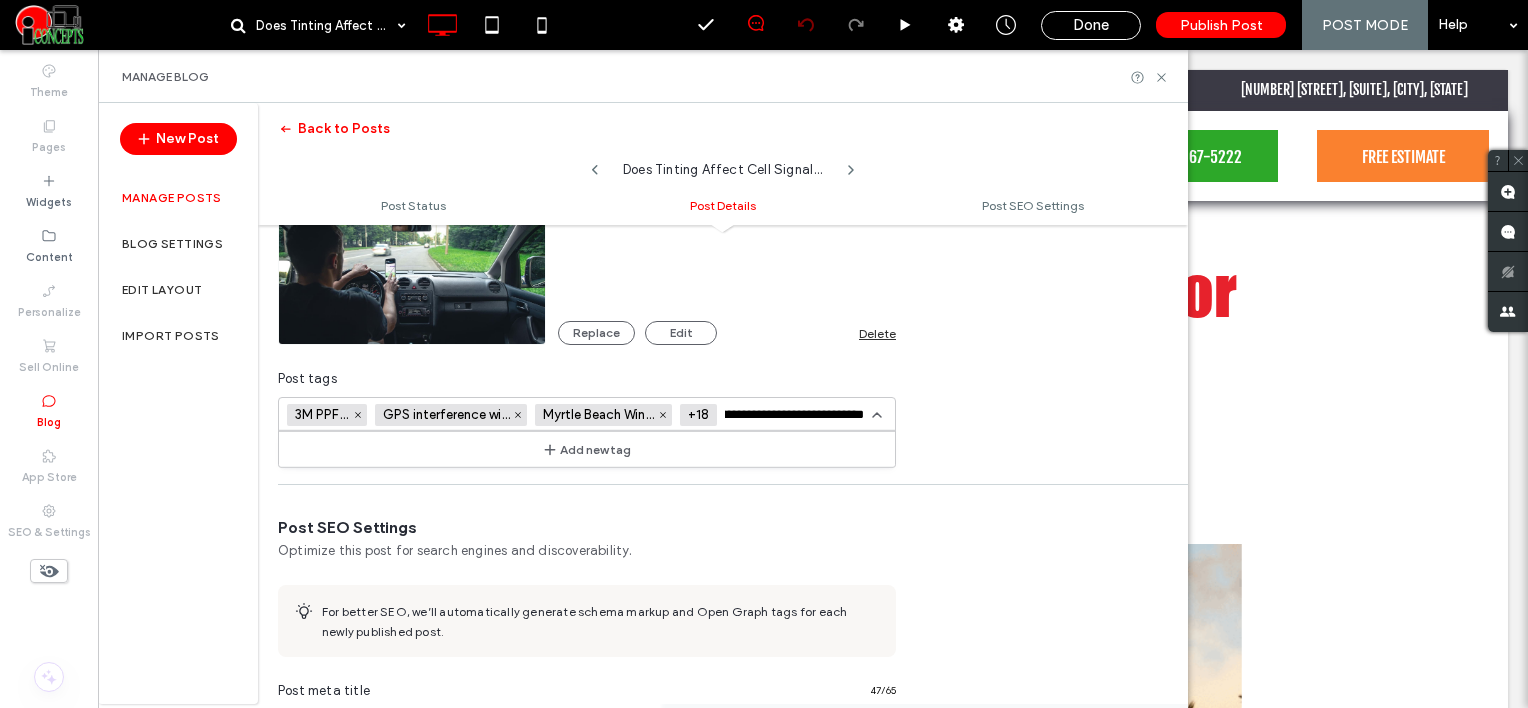 type on "**********" 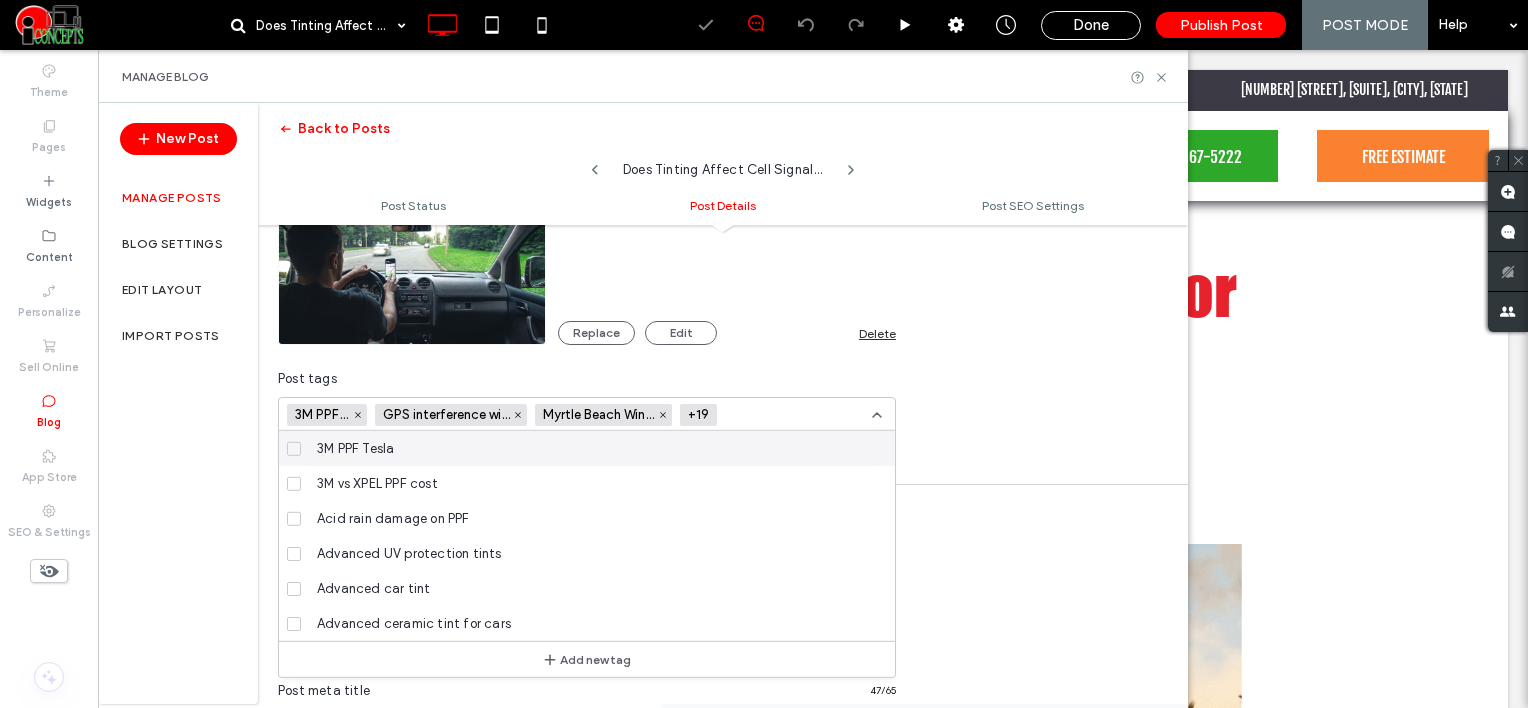 click on "**********" at bounding box center [764, 354] 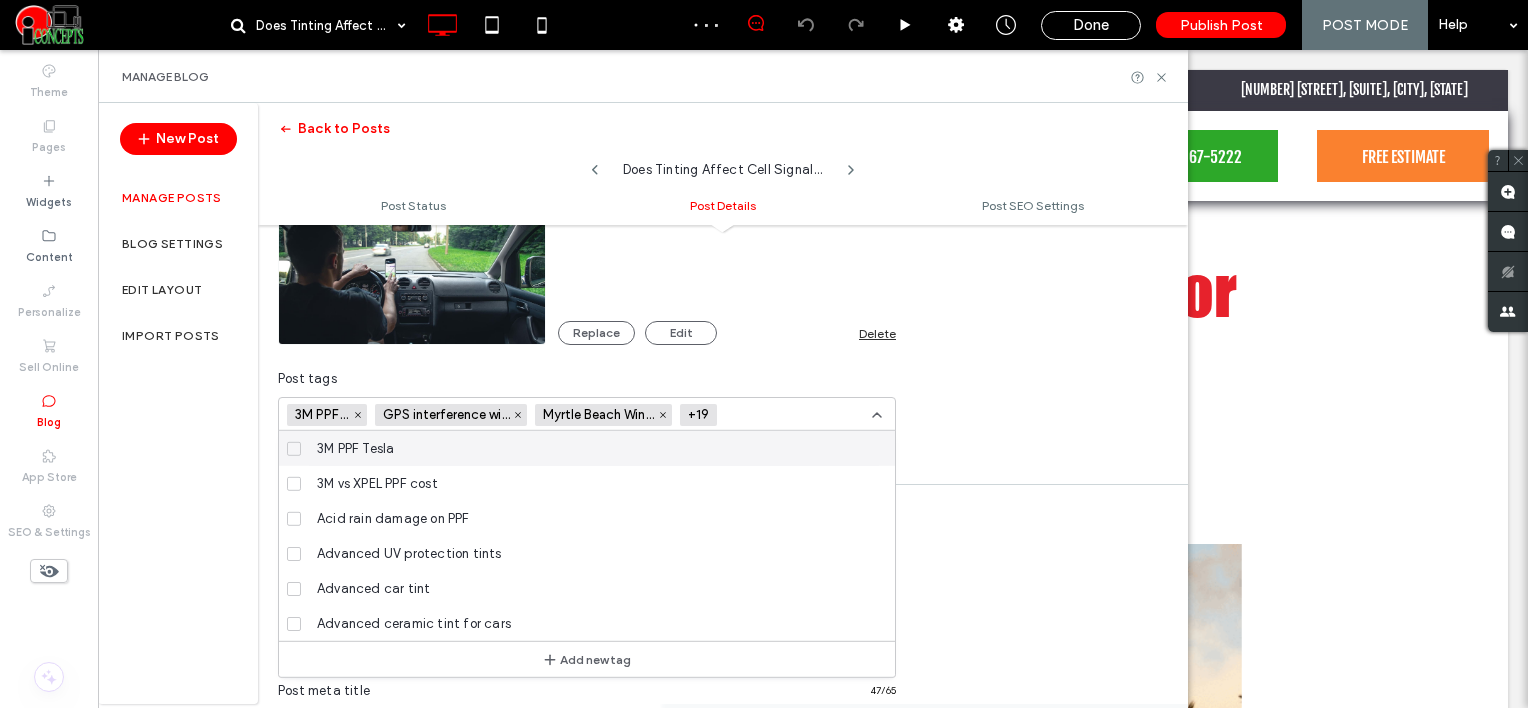 paste on "**********" 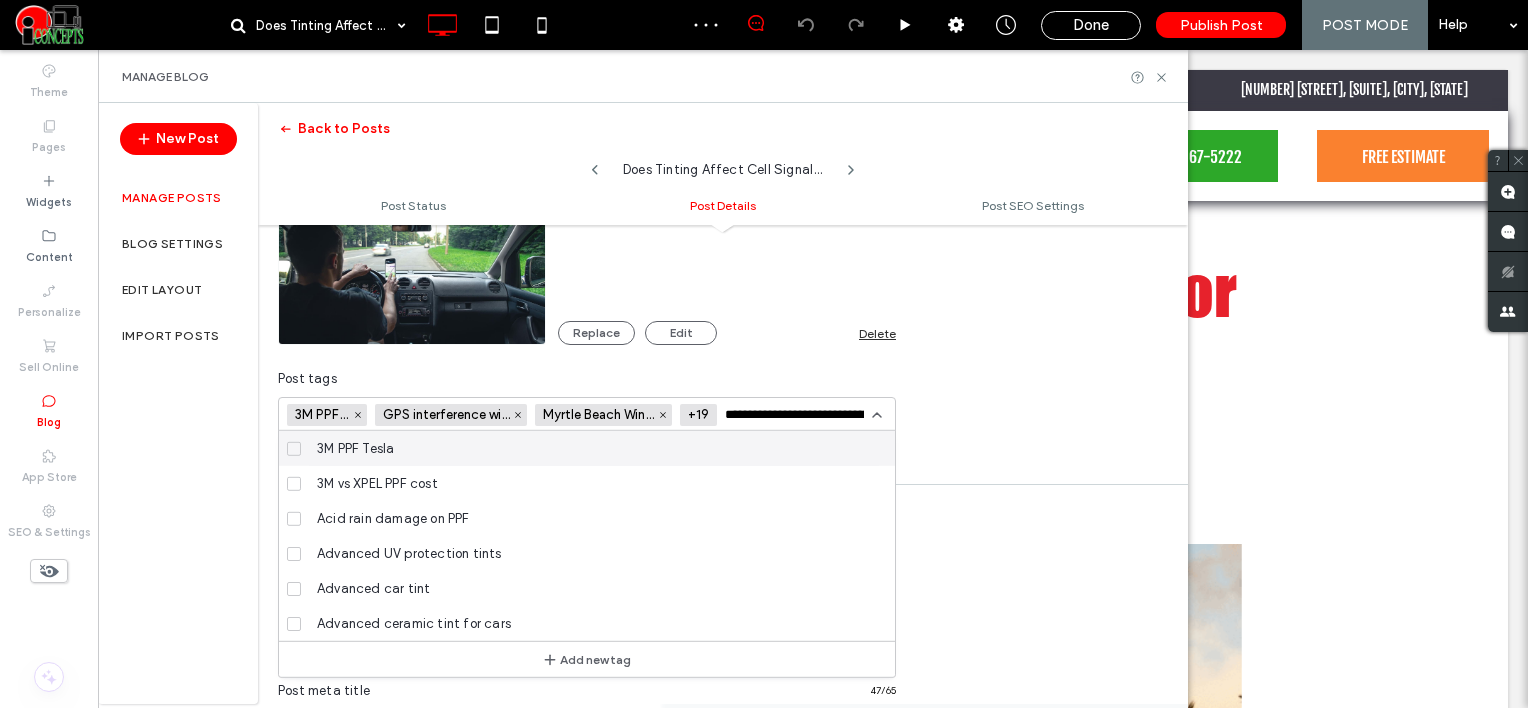 scroll, scrollTop: 0, scrollLeft: 105, axis: horizontal 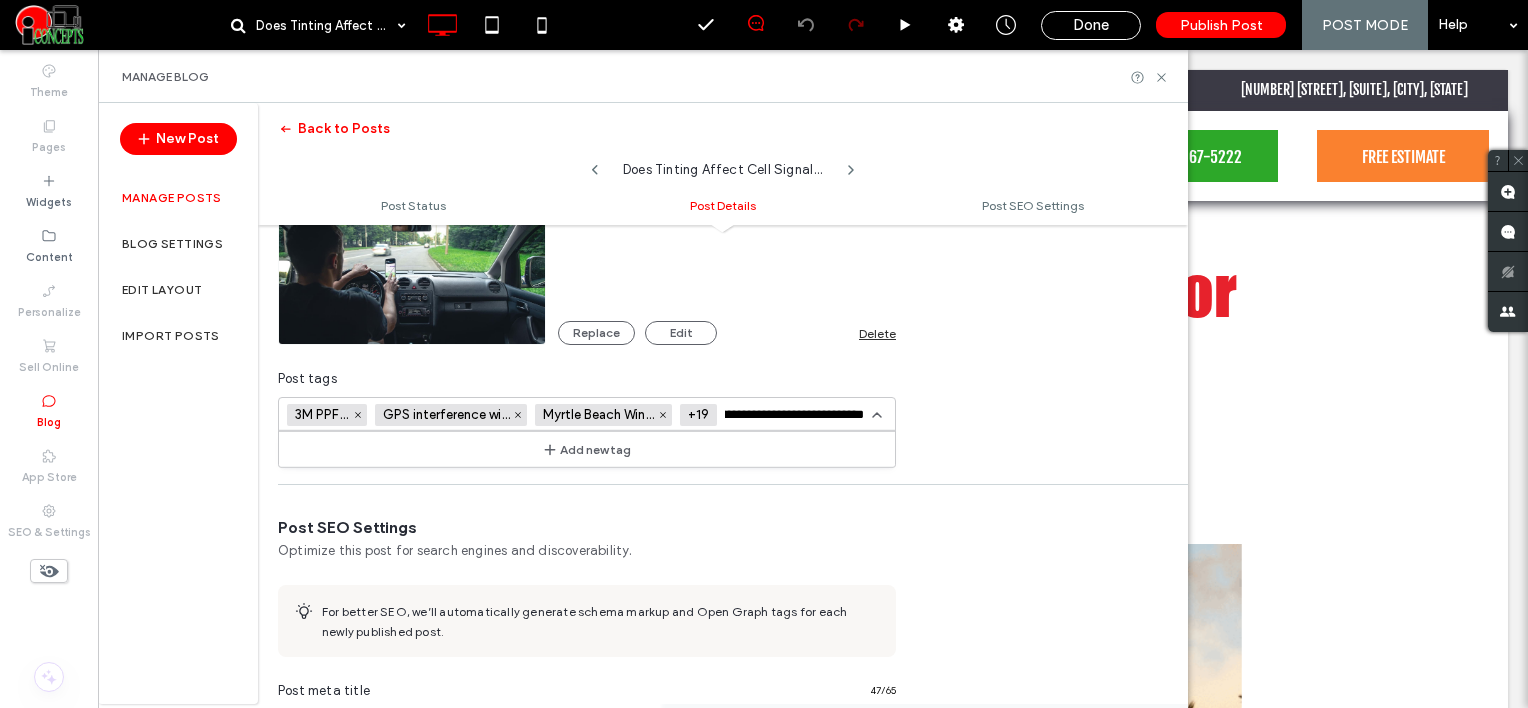 type on "**********" 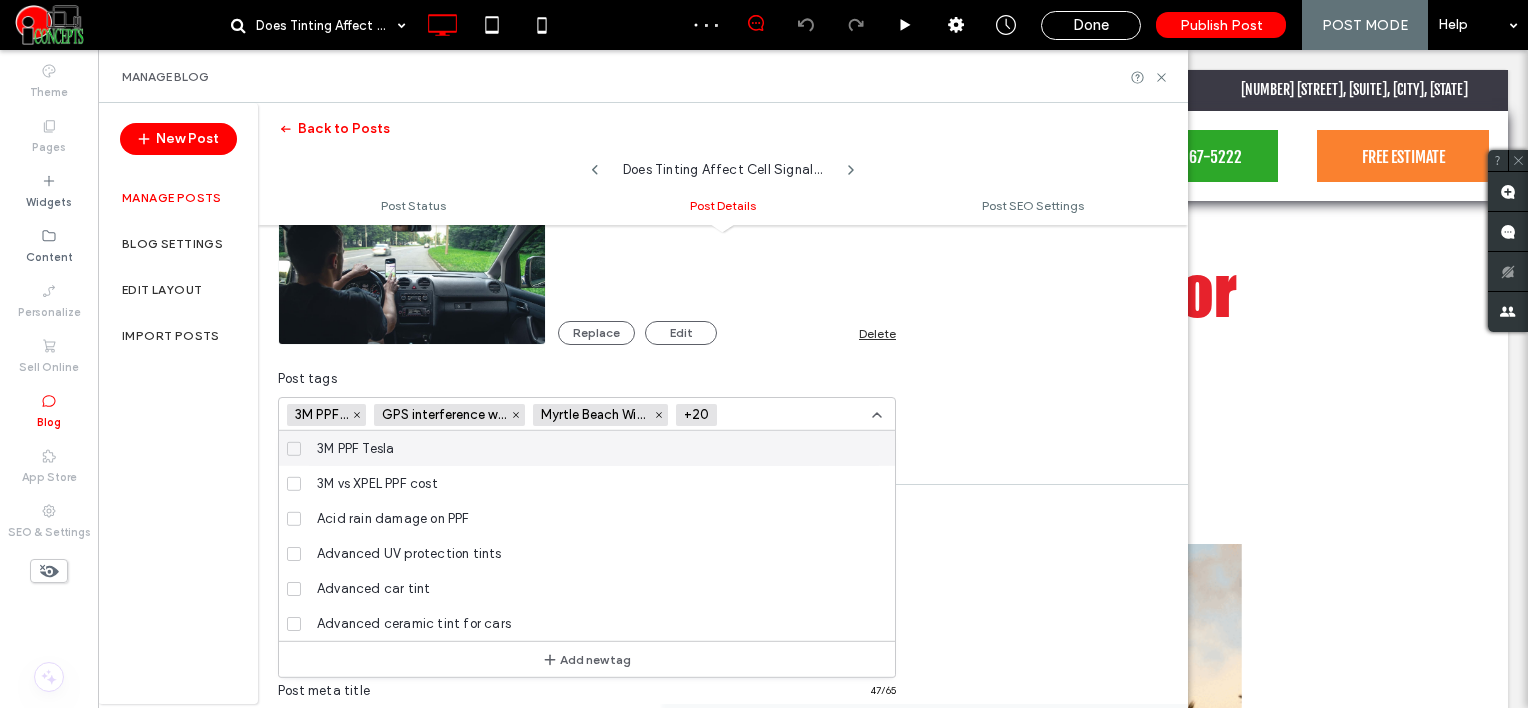 scroll, scrollTop: 0, scrollLeft: 0, axis: both 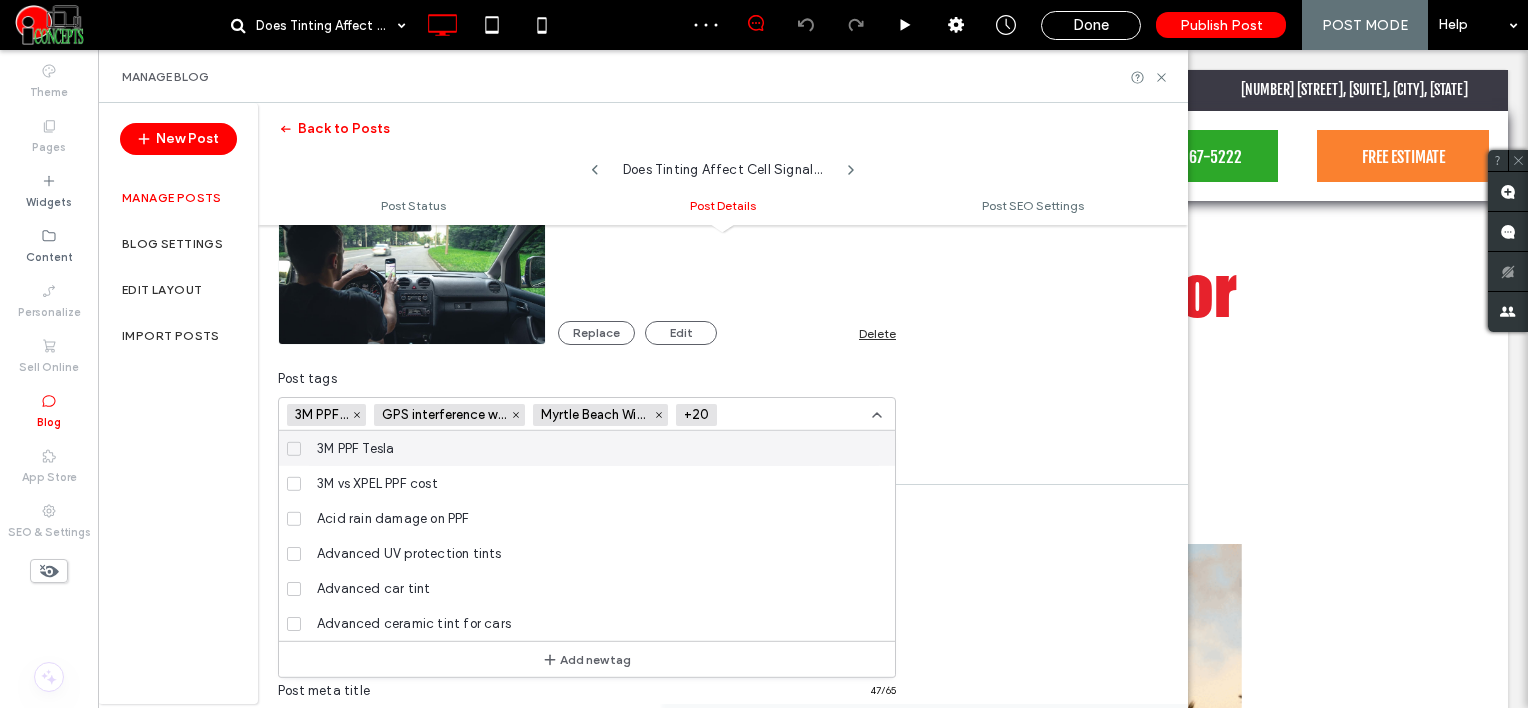 click at bounding box center [798, 415] 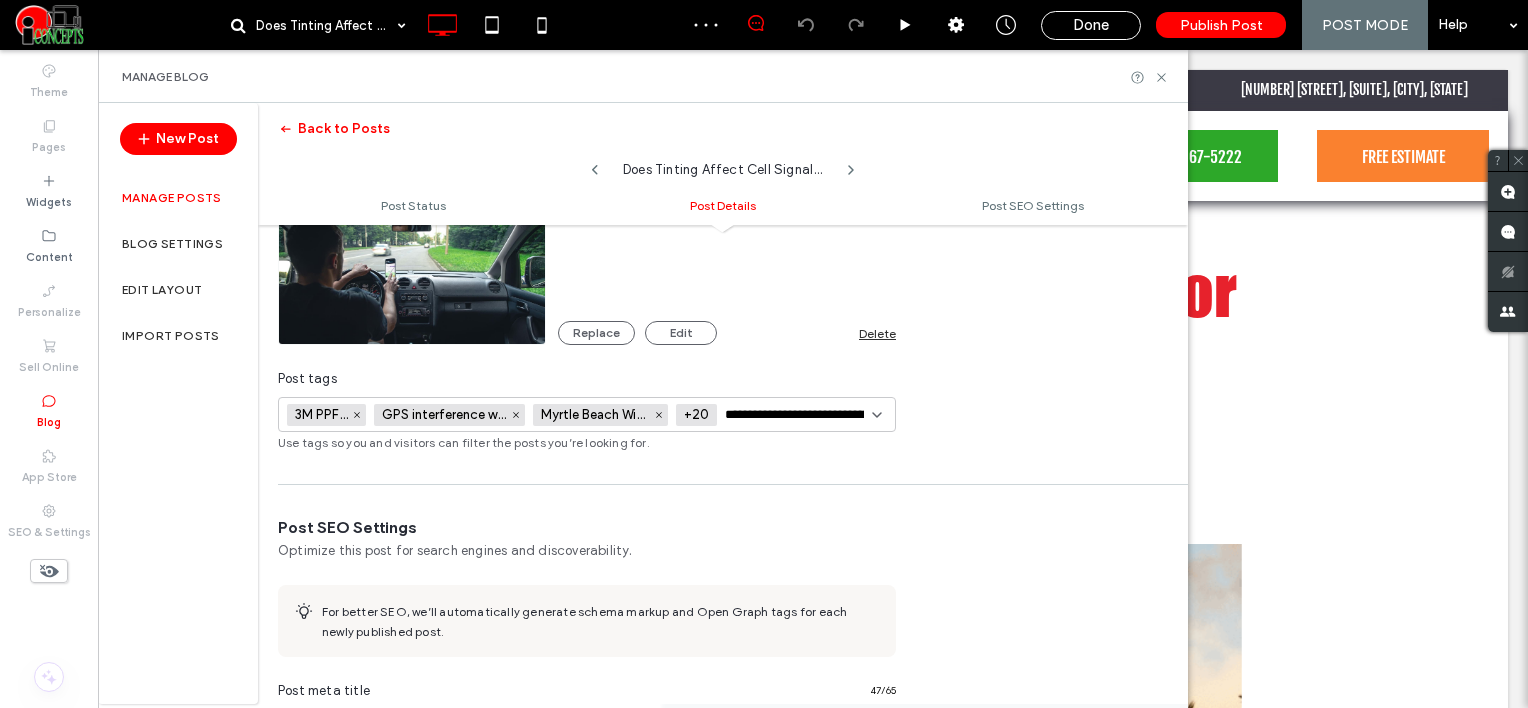 scroll, scrollTop: 0, scrollLeft: 73, axis: horizontal 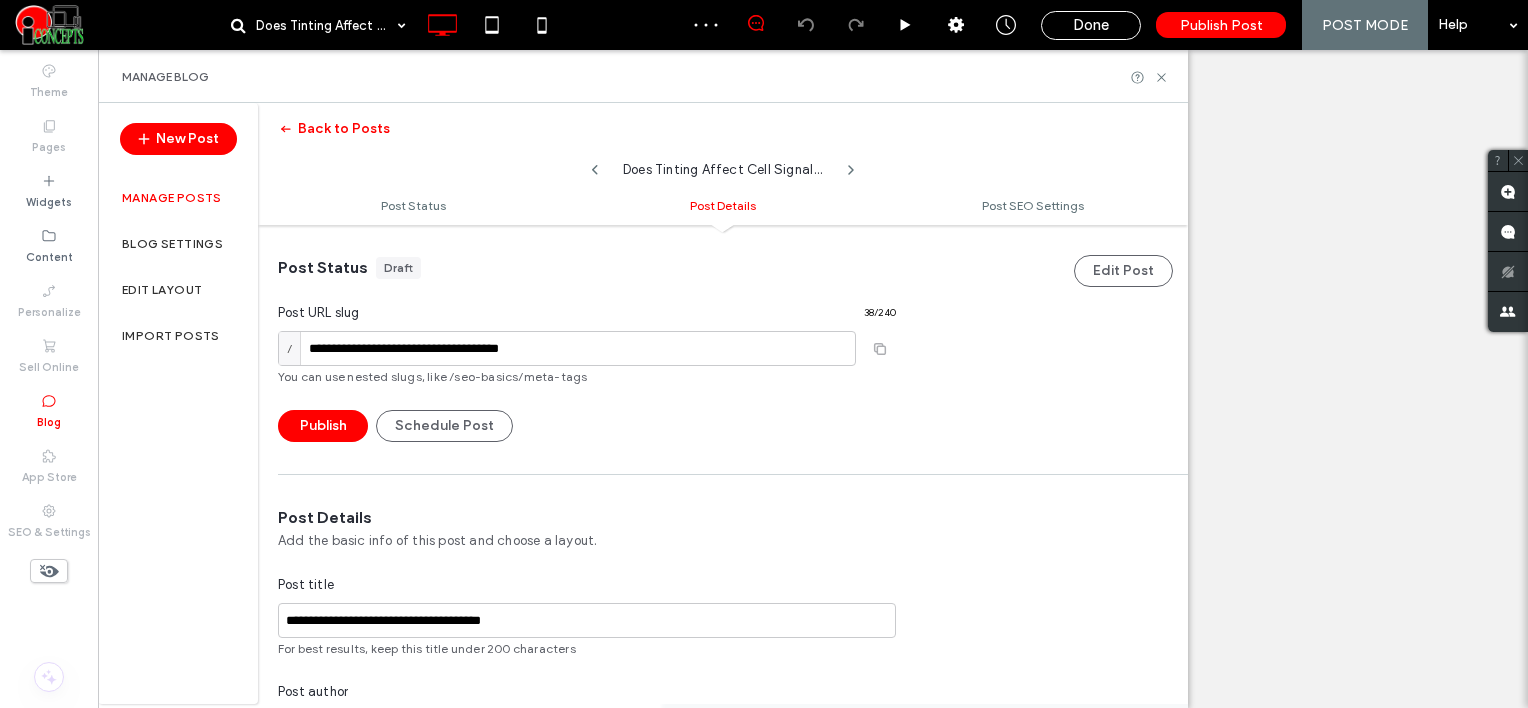 type on "**********" 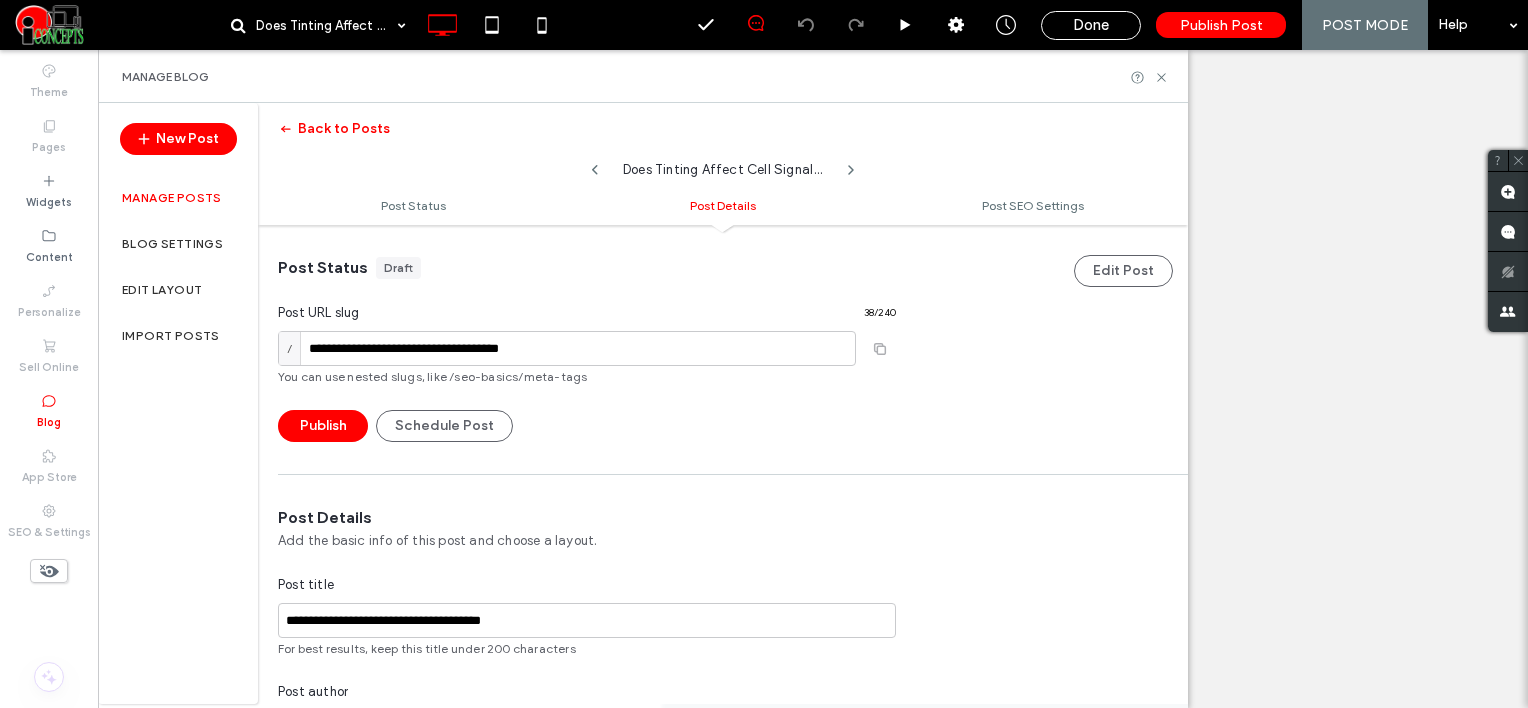 scroll, scrollTop: 0, scrollLeft: 0, axis: both 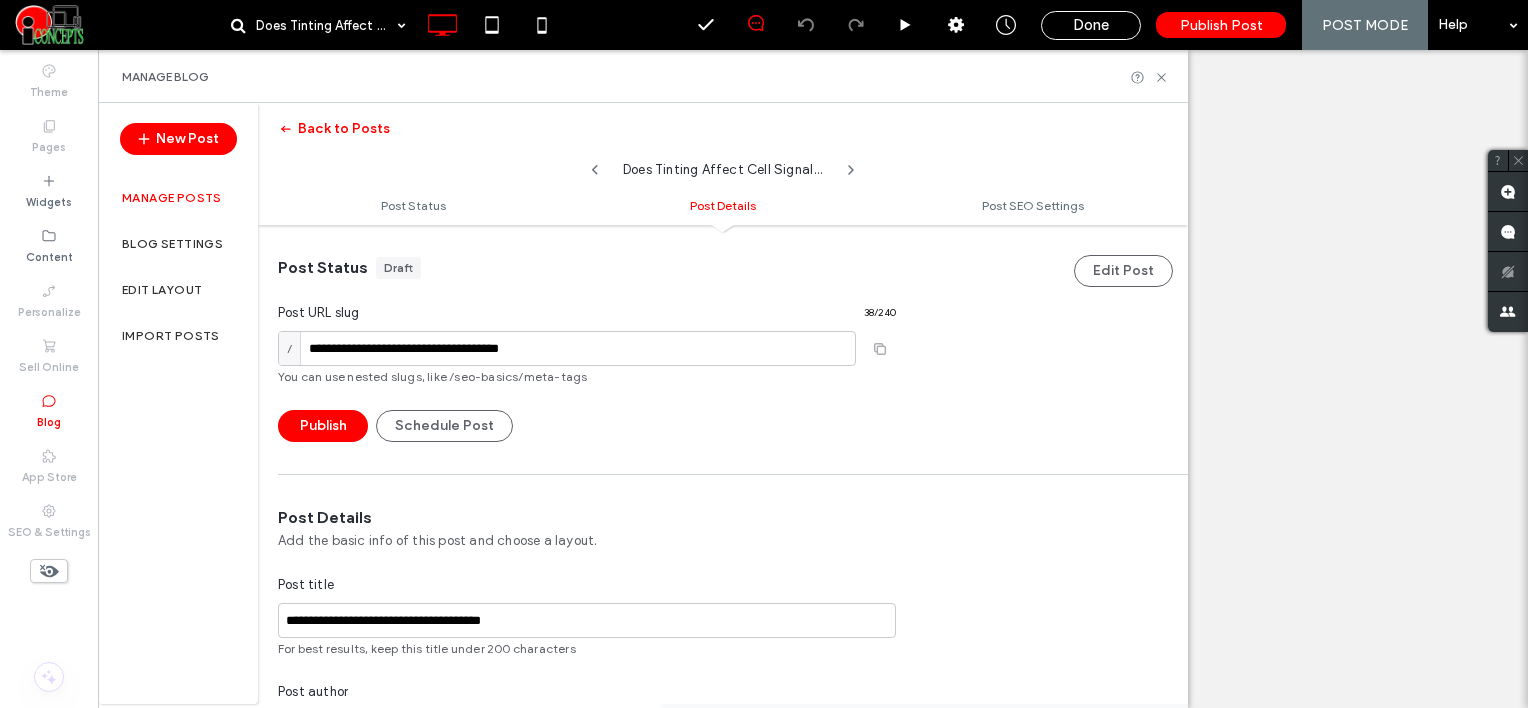 paste on "**********" 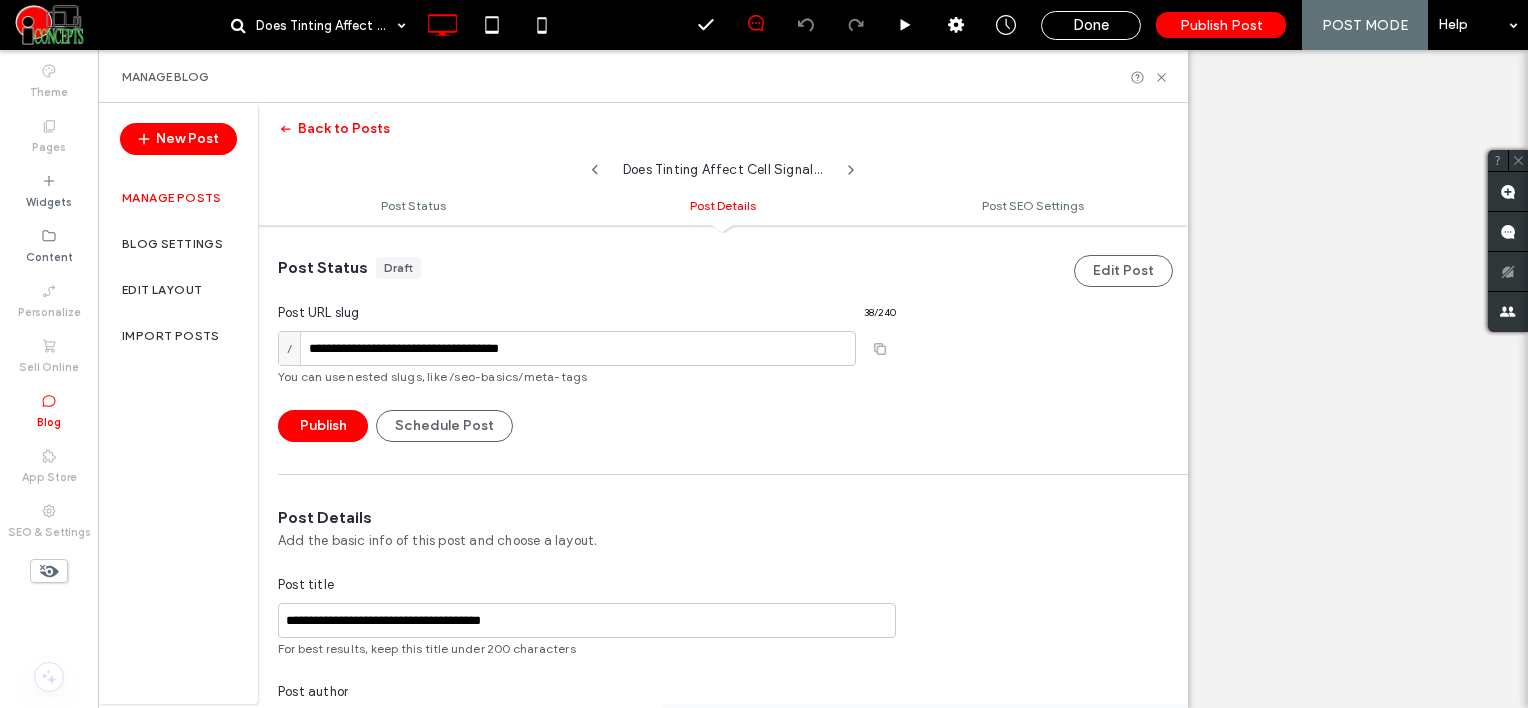 scroll, scrollTop: 0, scrollLeft: 56, axis: horizontal 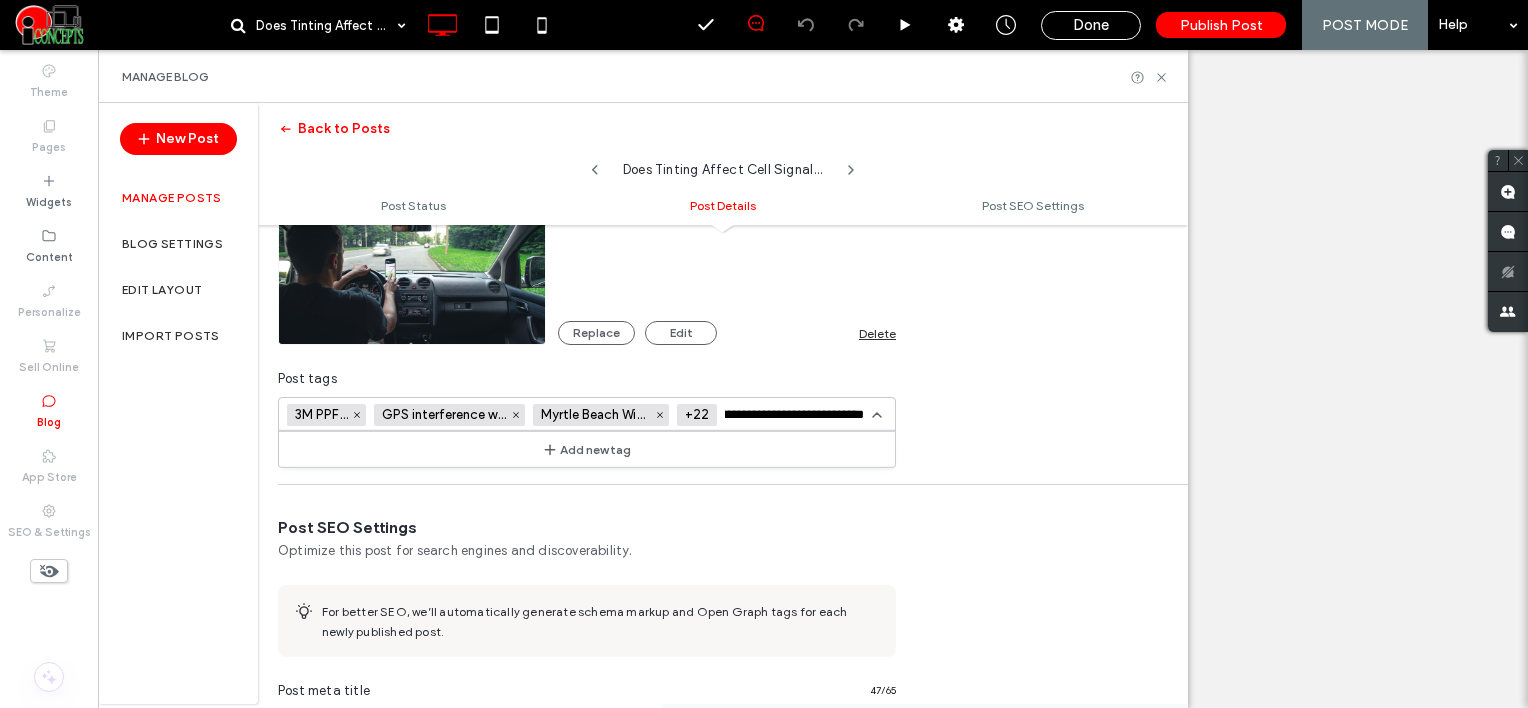 type on "**********" 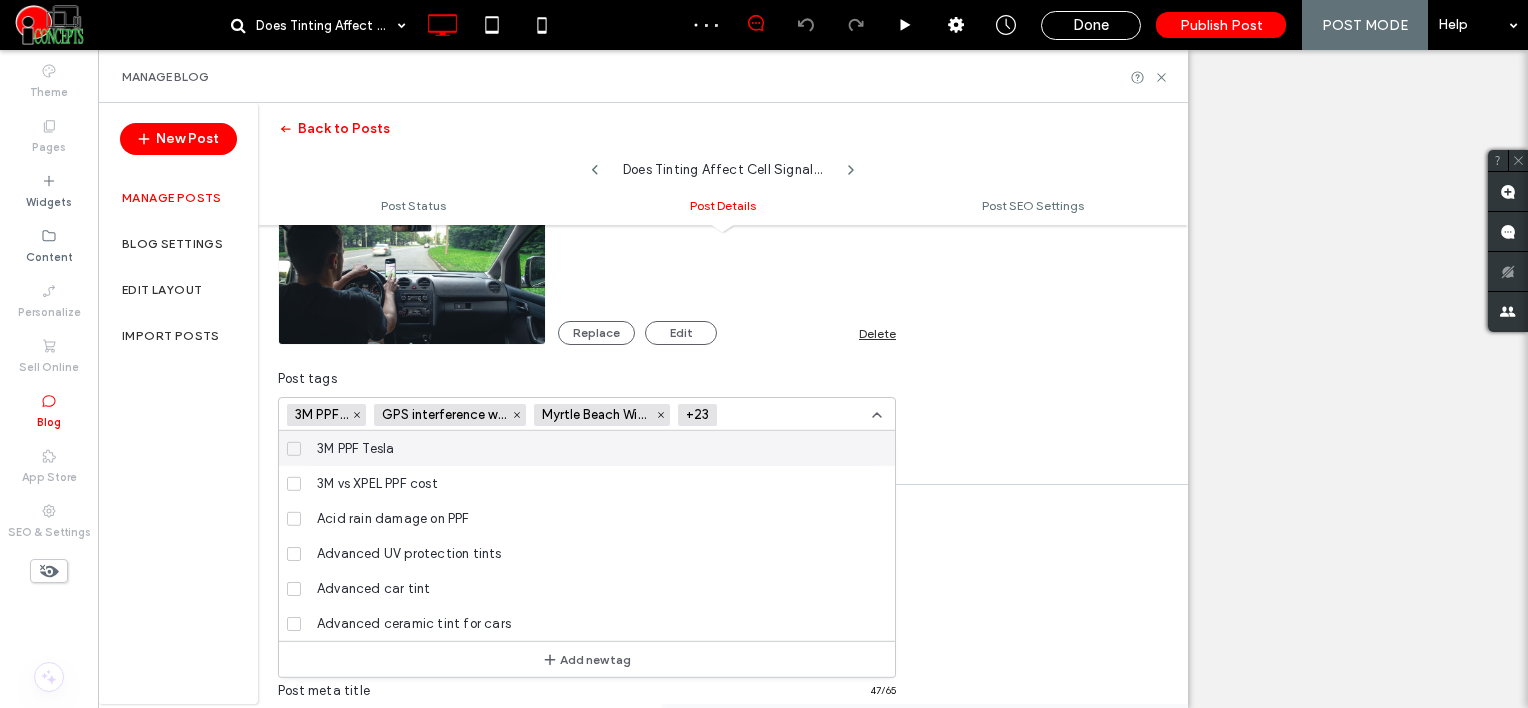 scroll, scrollTop: 0, scrollLeft: 0, axis: both 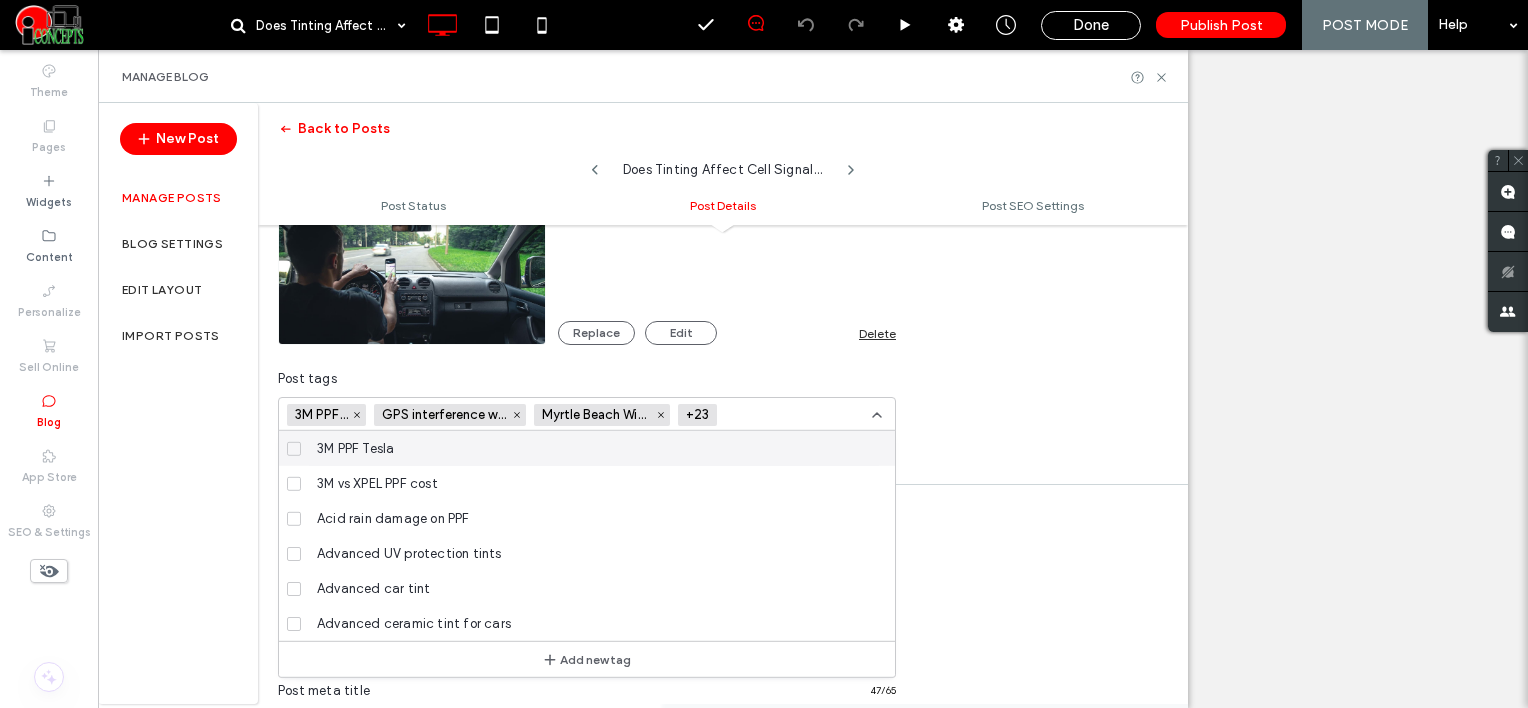 click at bounding box center (798, 415) 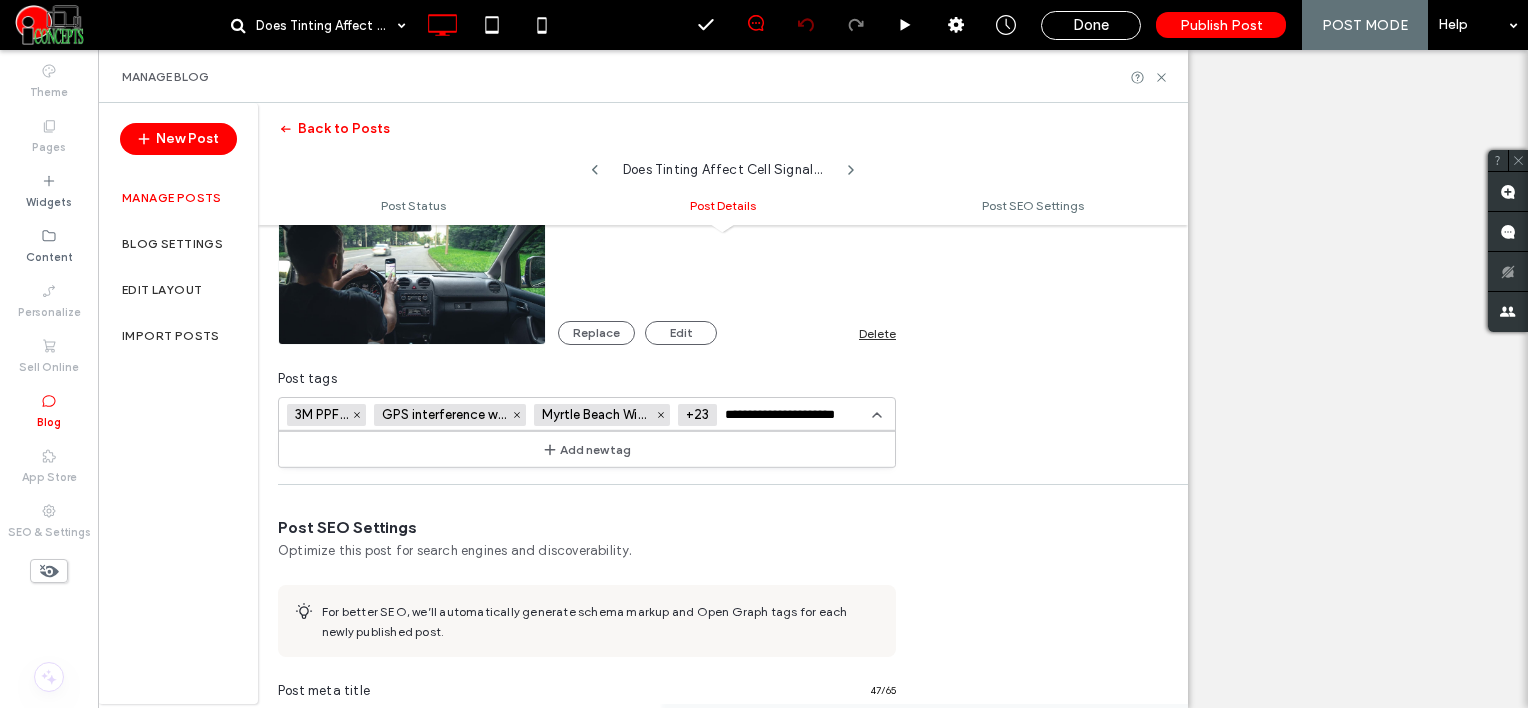 type on "**********" 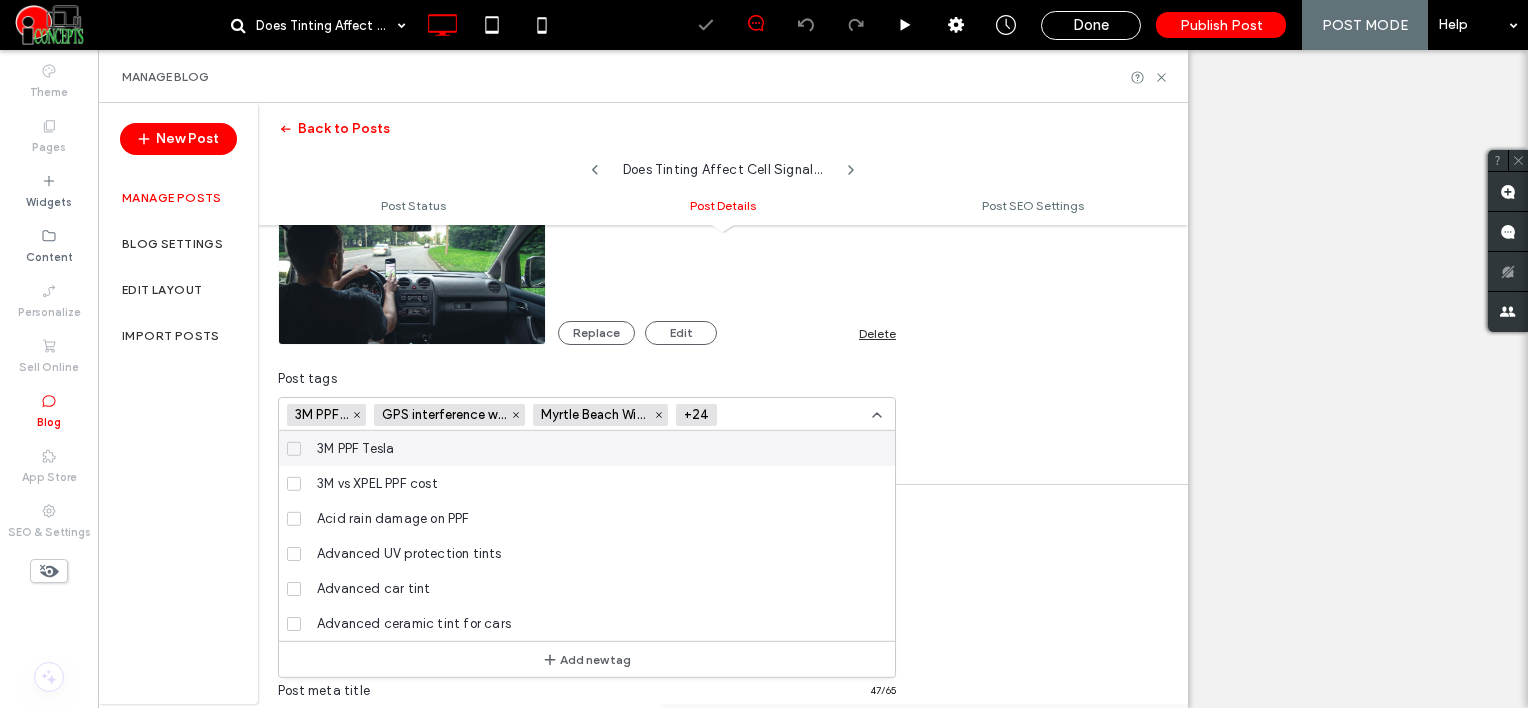 click at bounding box center (764, 354) 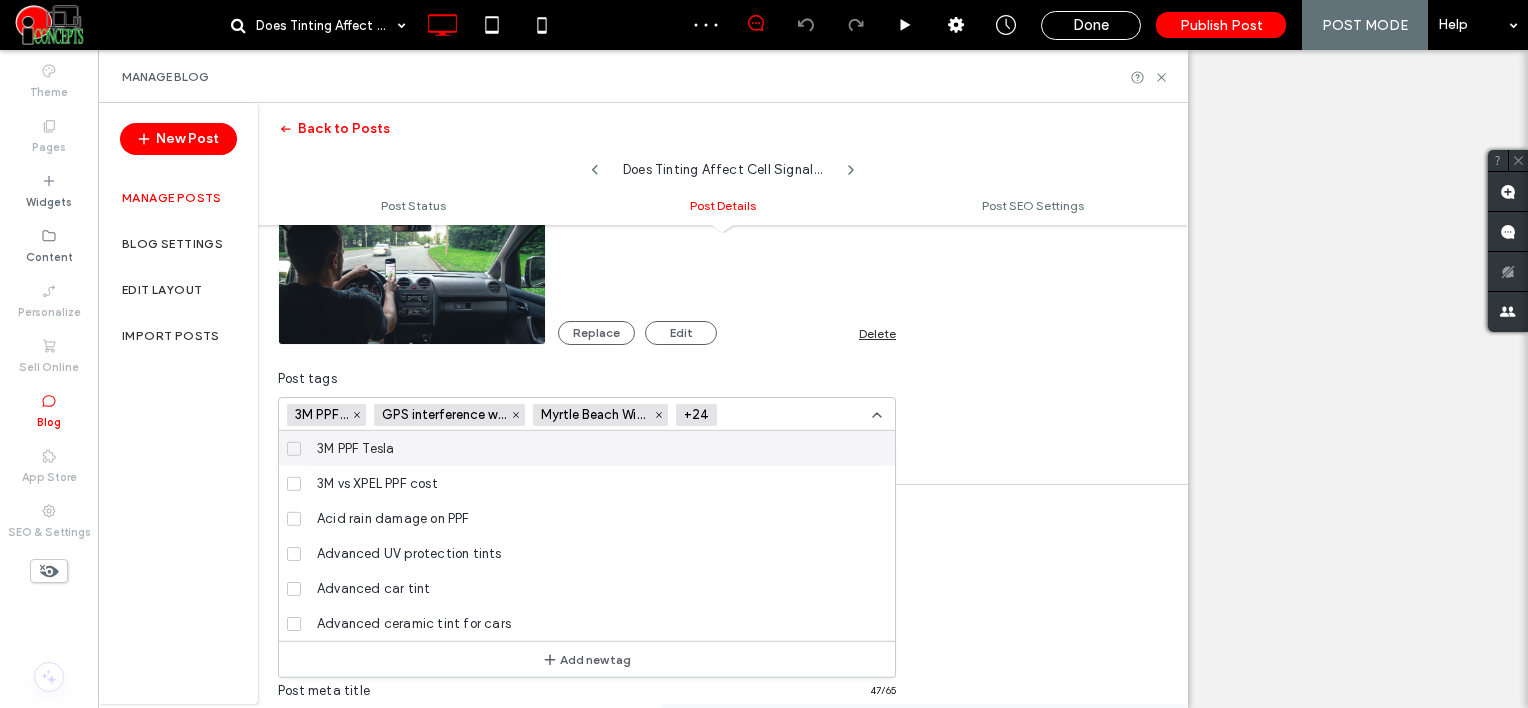 click at bounding box center (798, 415) 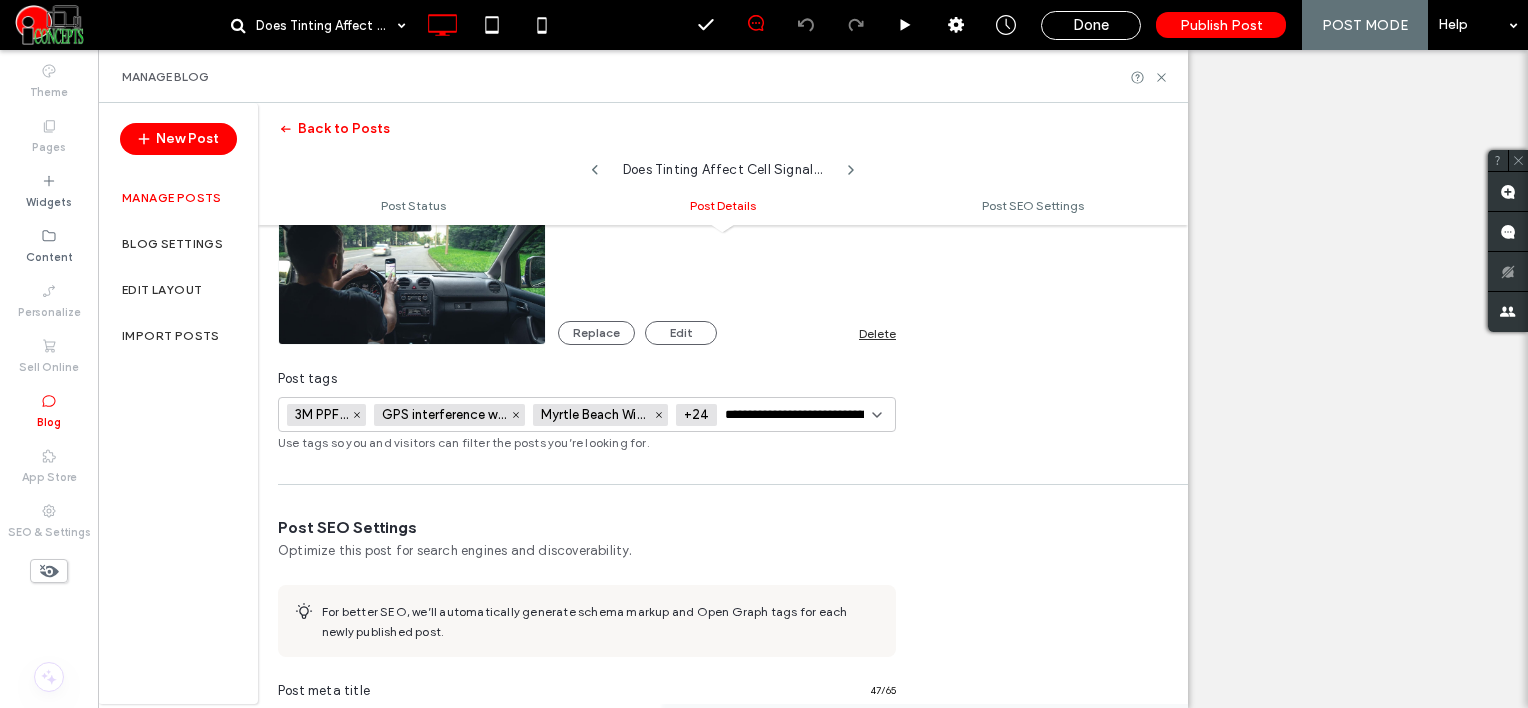 scroll, scrollTop: 0, scrollLeft: 99, axis: horizontal 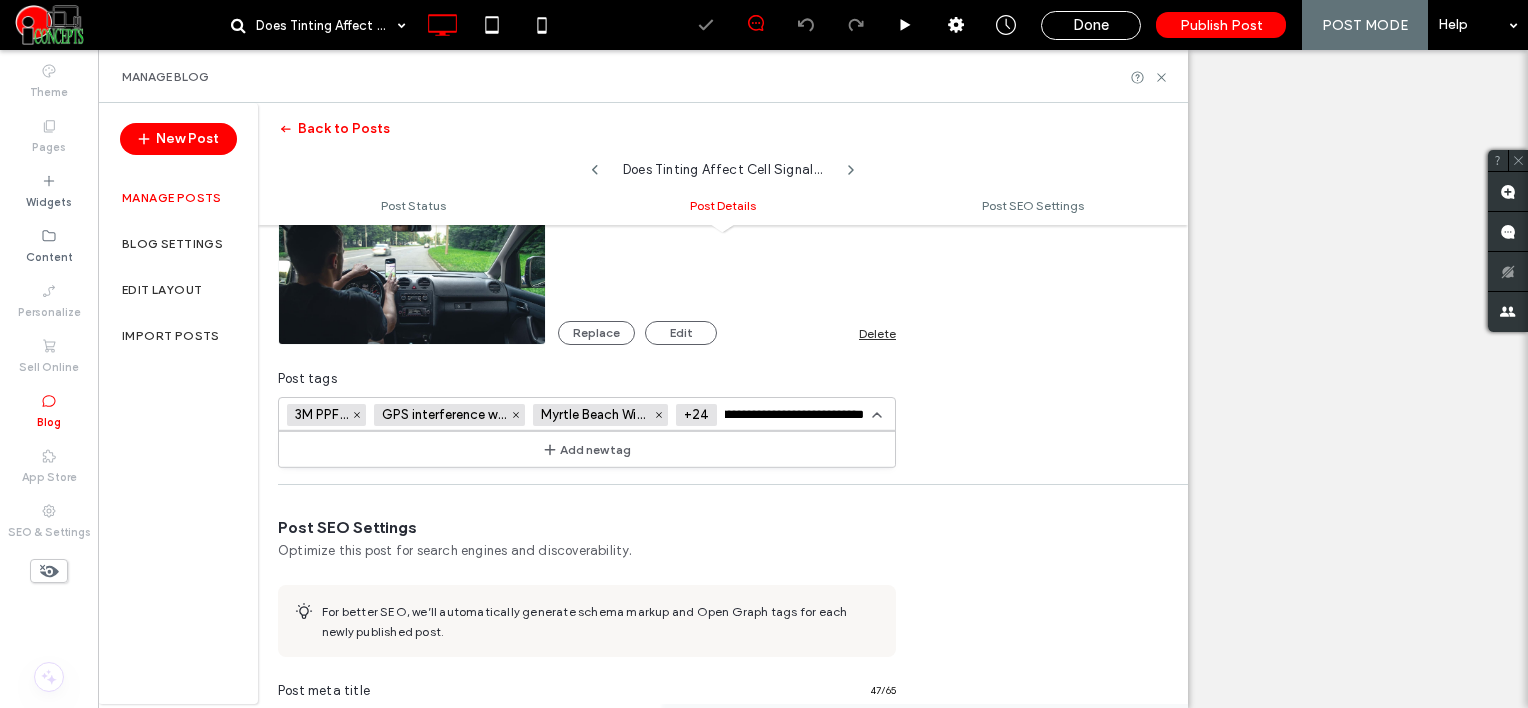 type on "**********" 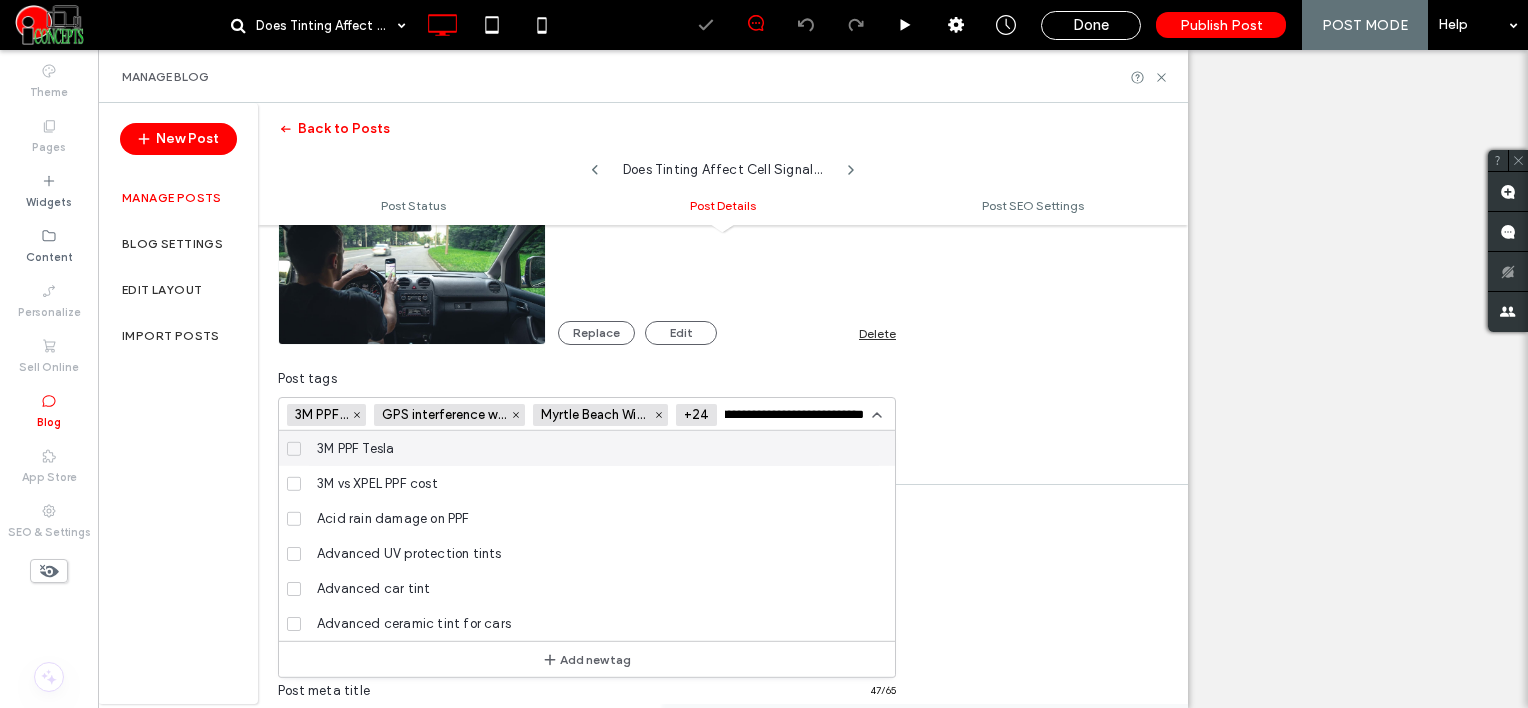 type 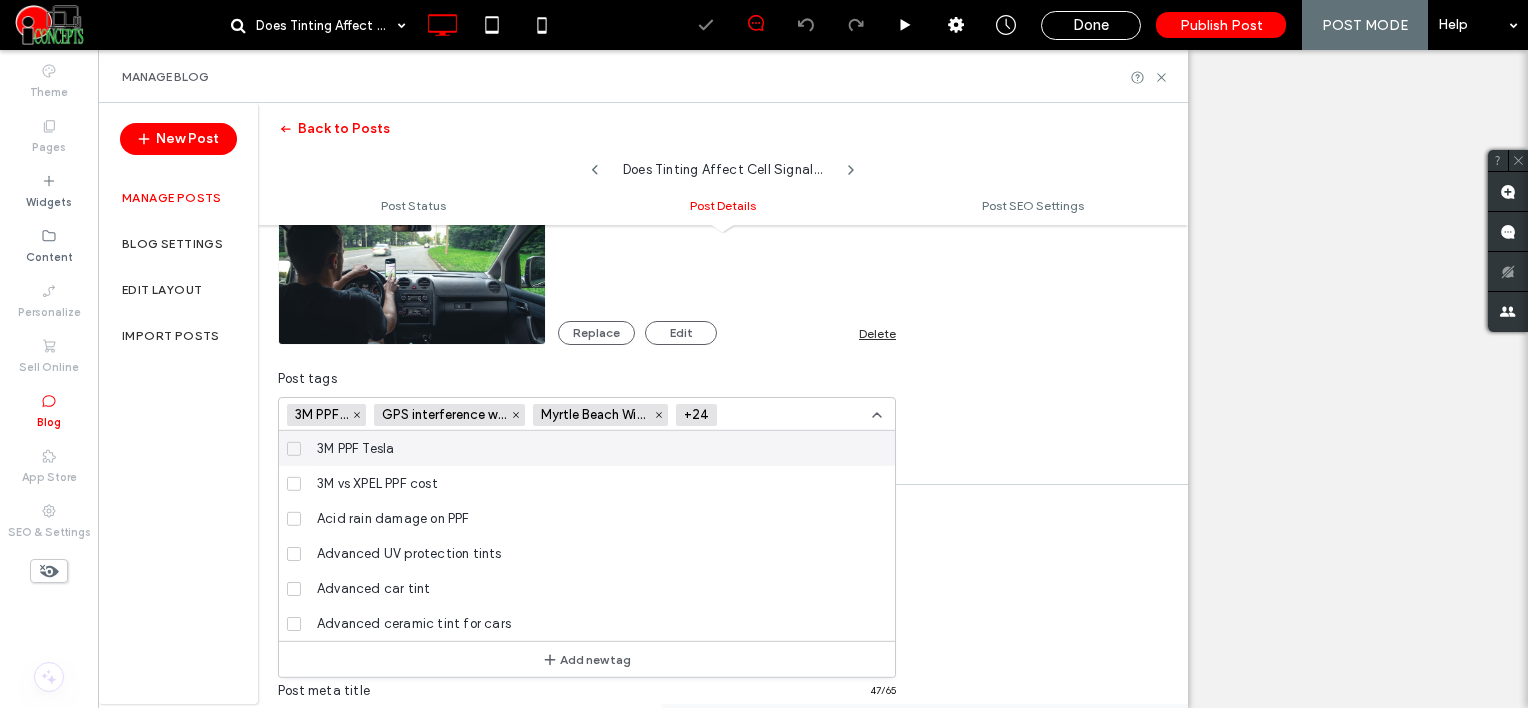 scroll, scrollTop: 0, scrollLeft: 0, axis: both 